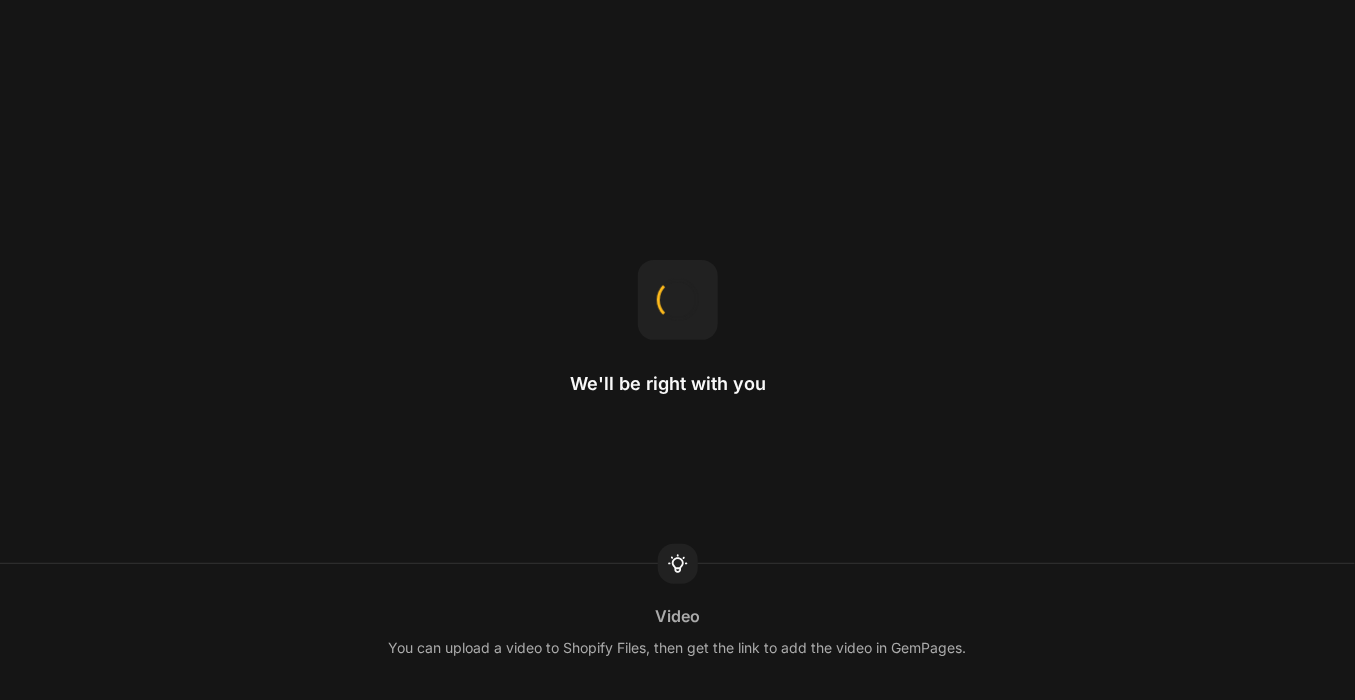 scroll, scrollTop: 0, scrollLeft: 0, axis: both 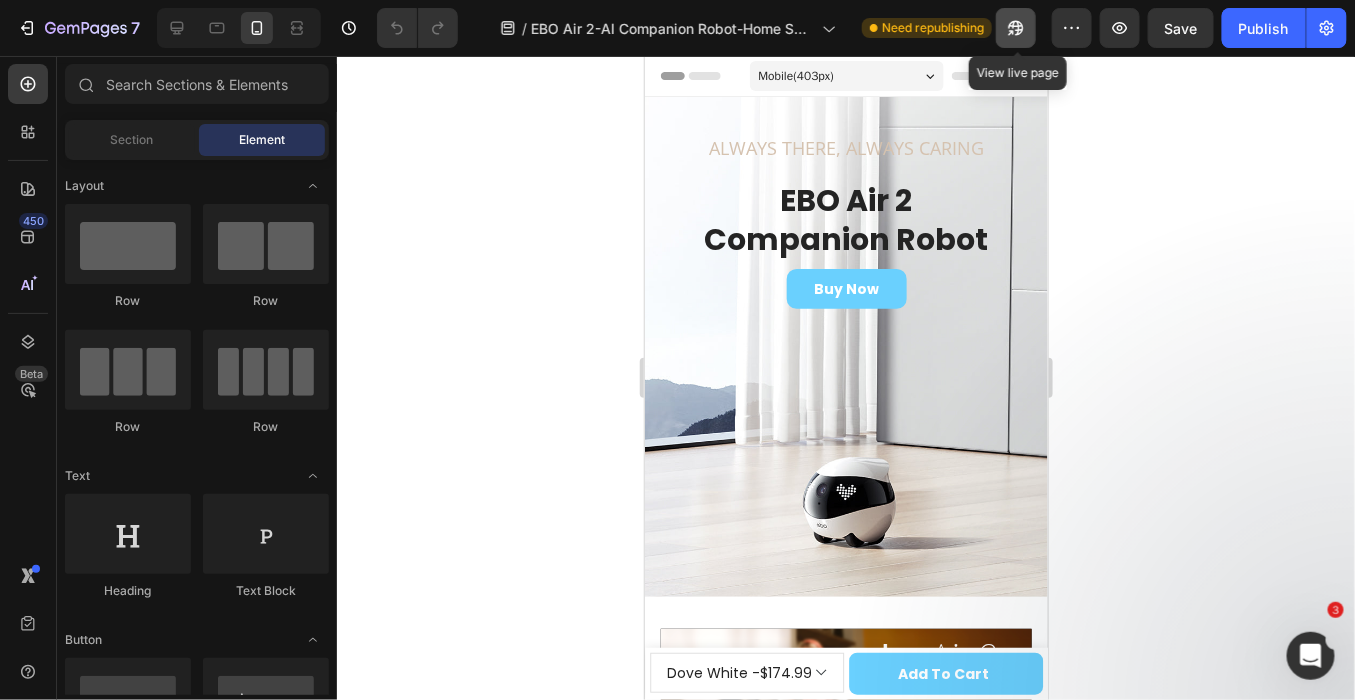 click 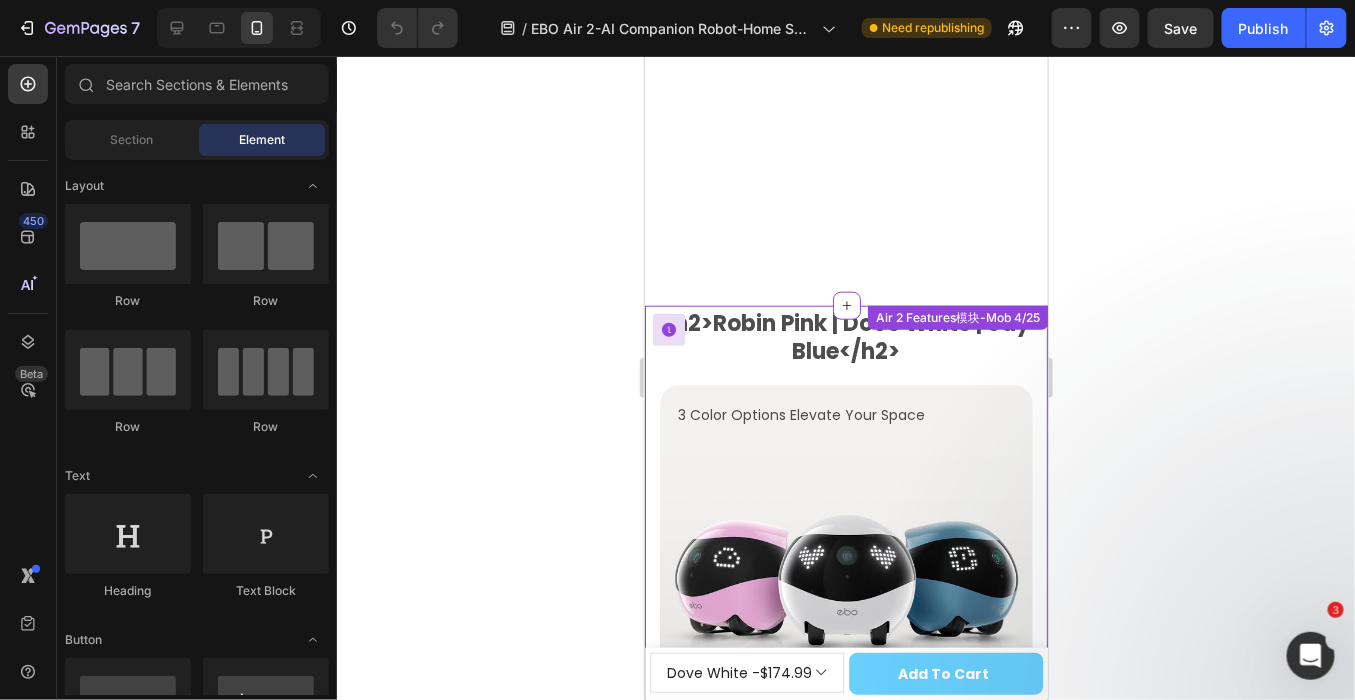 scroll, scrollTop: 1000, scrollLeft: 0, axis: vertical 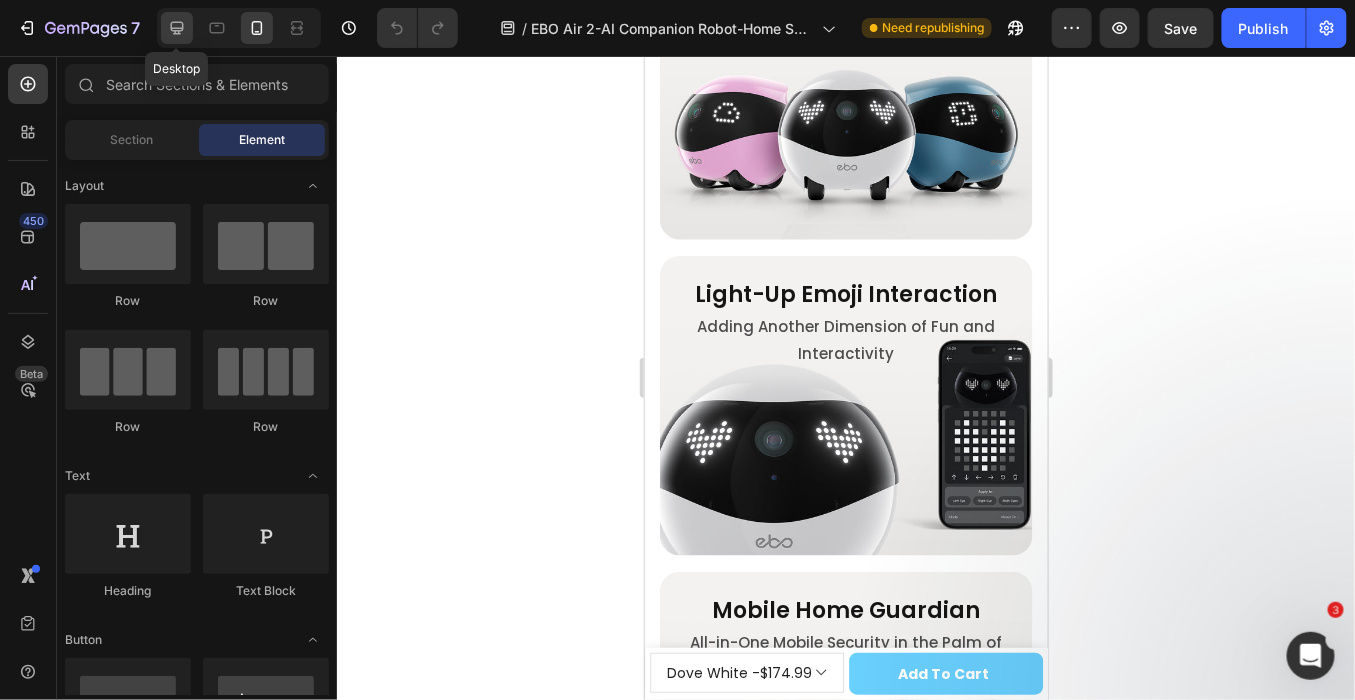 click 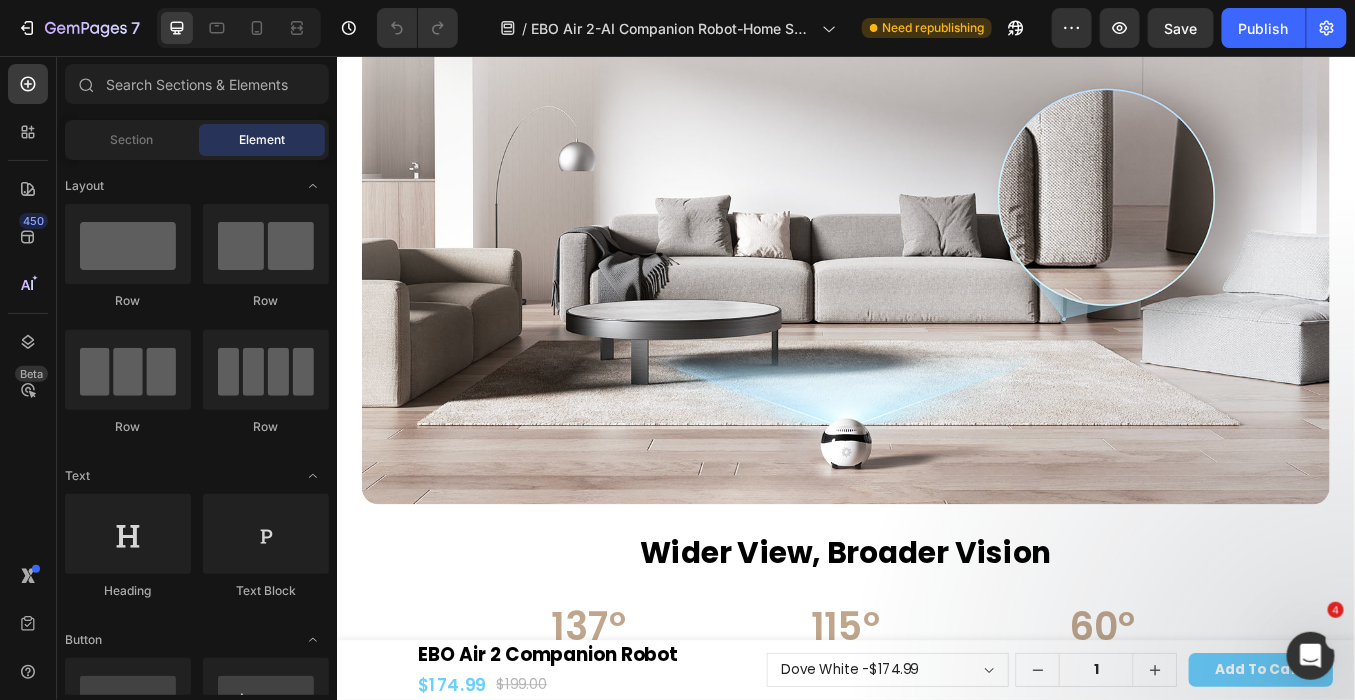 scroll, scrollTop: 7793, scrollLeft: 0, axis: vertical 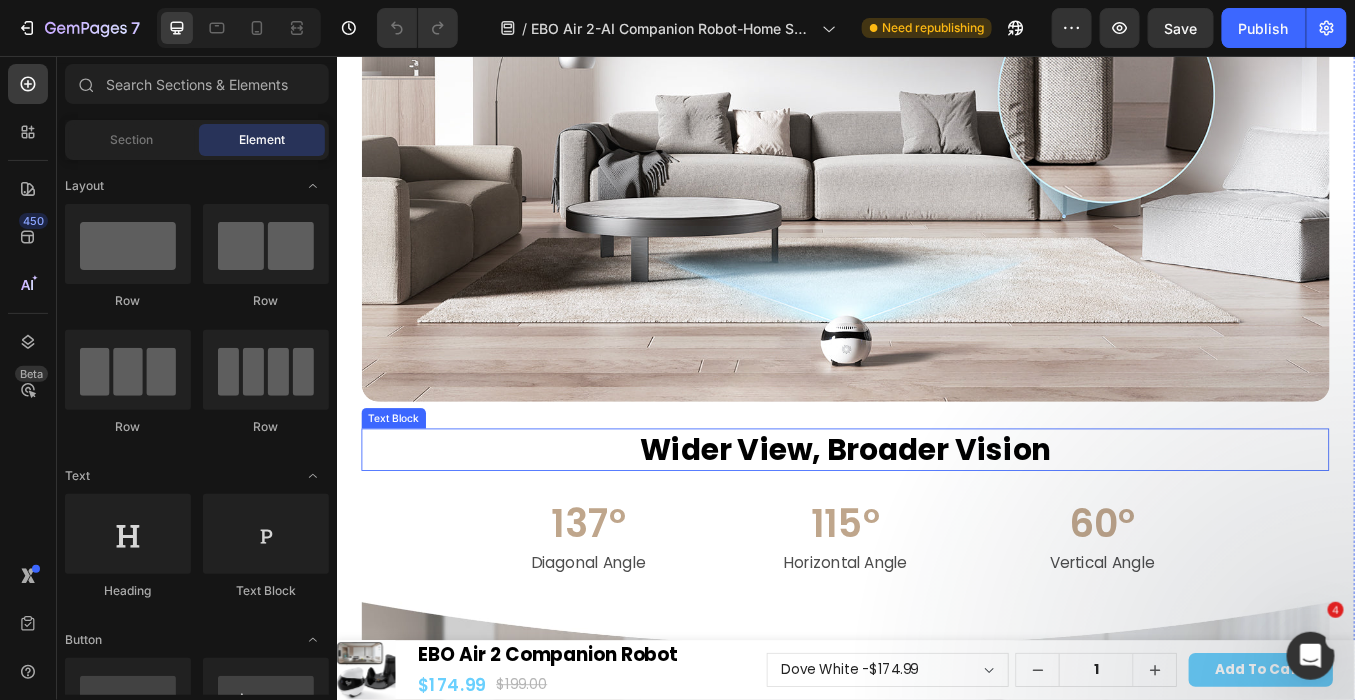 click on "Wider View, Broader Vision" at bounding box center (936, 519) 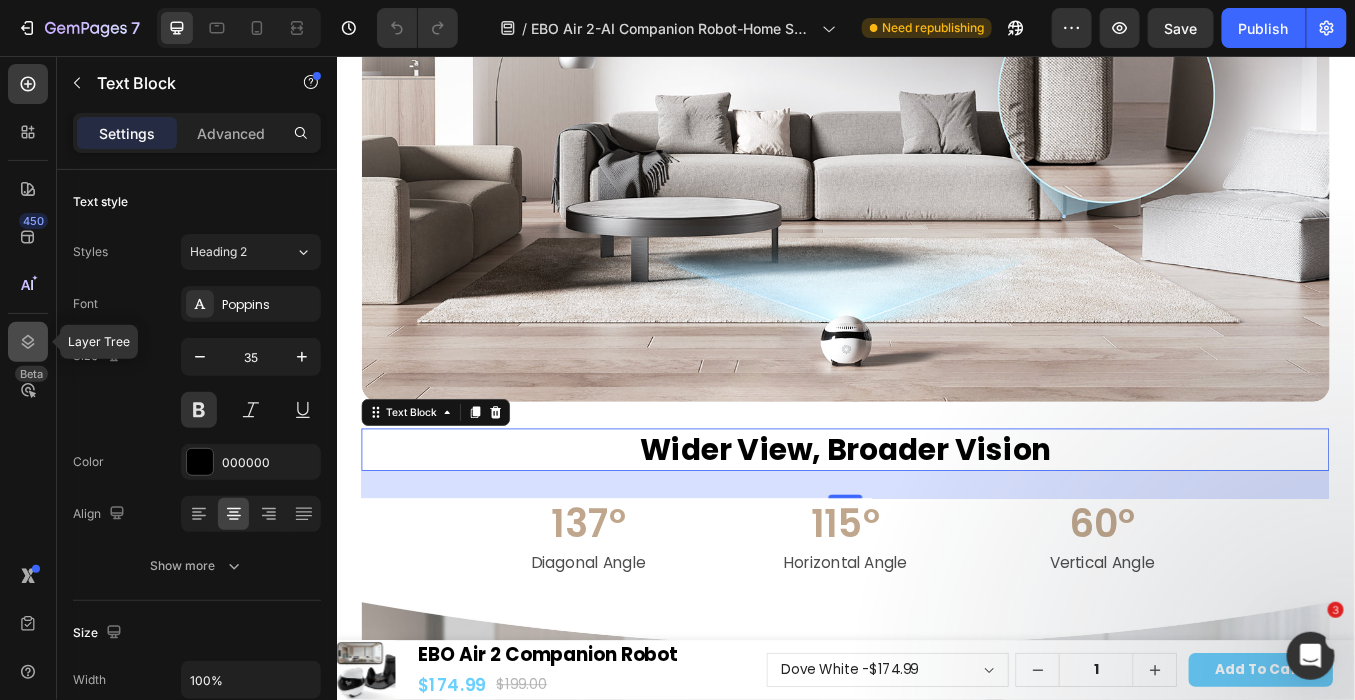 click 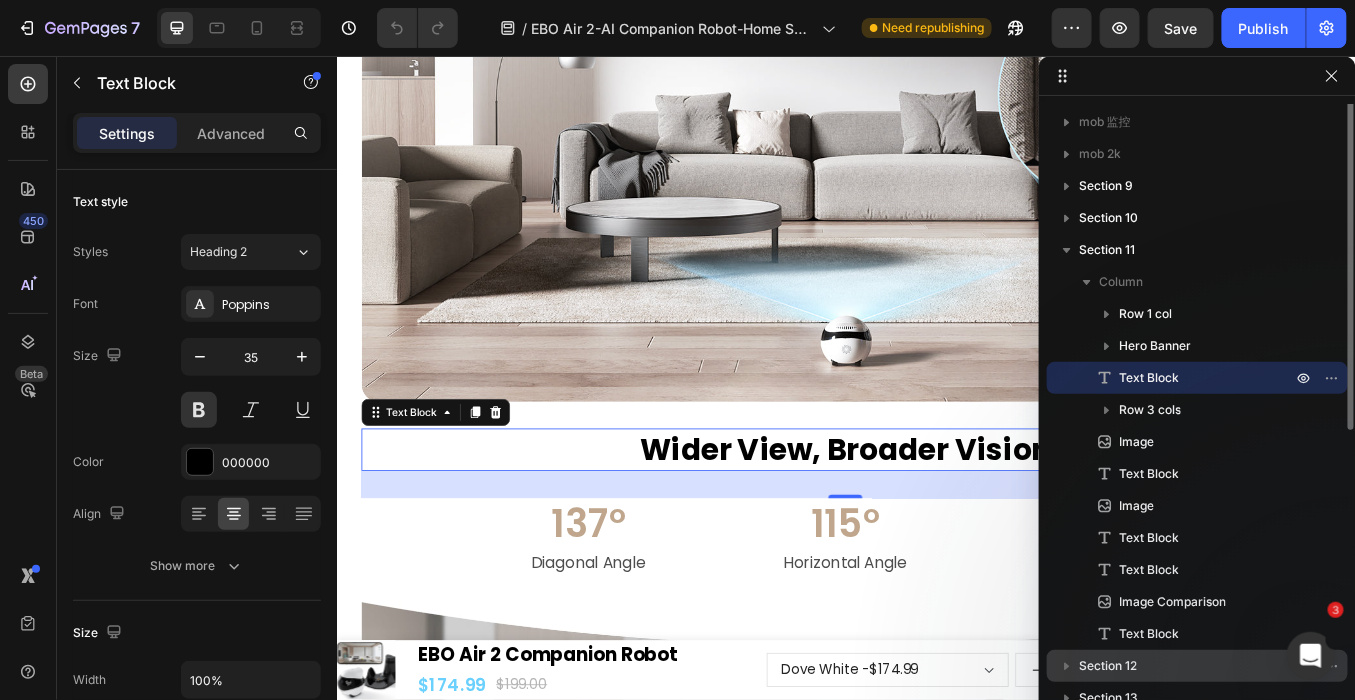 scroll, scrollTop: 0, scrollLeft: 0, axis: both 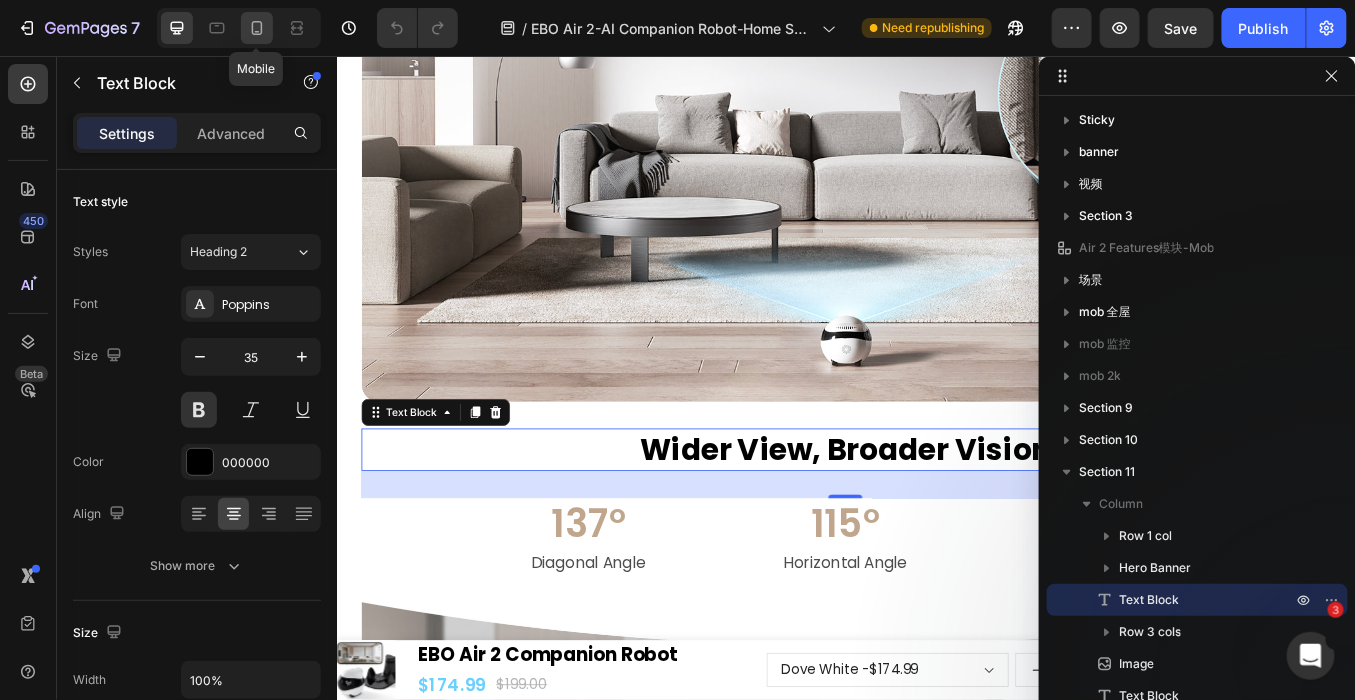 click 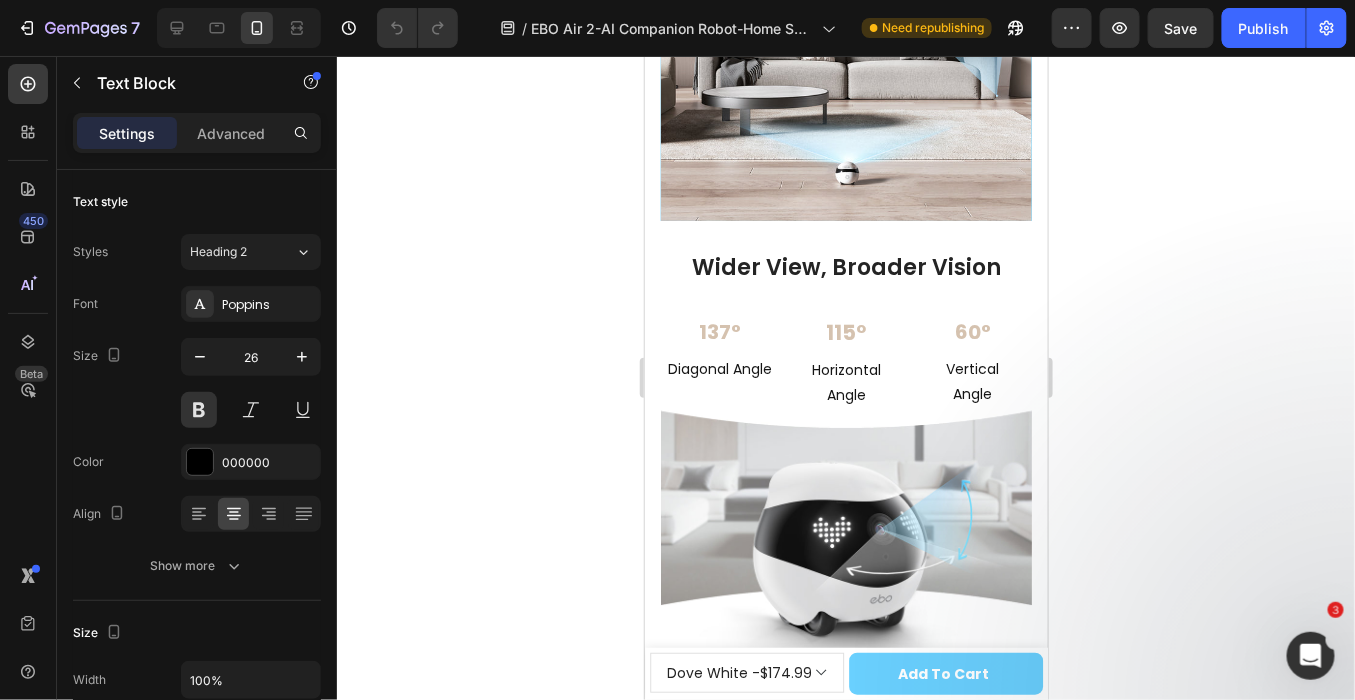 scroll, scrollTop: 5811, scrollLeft: 0, axis: vertical 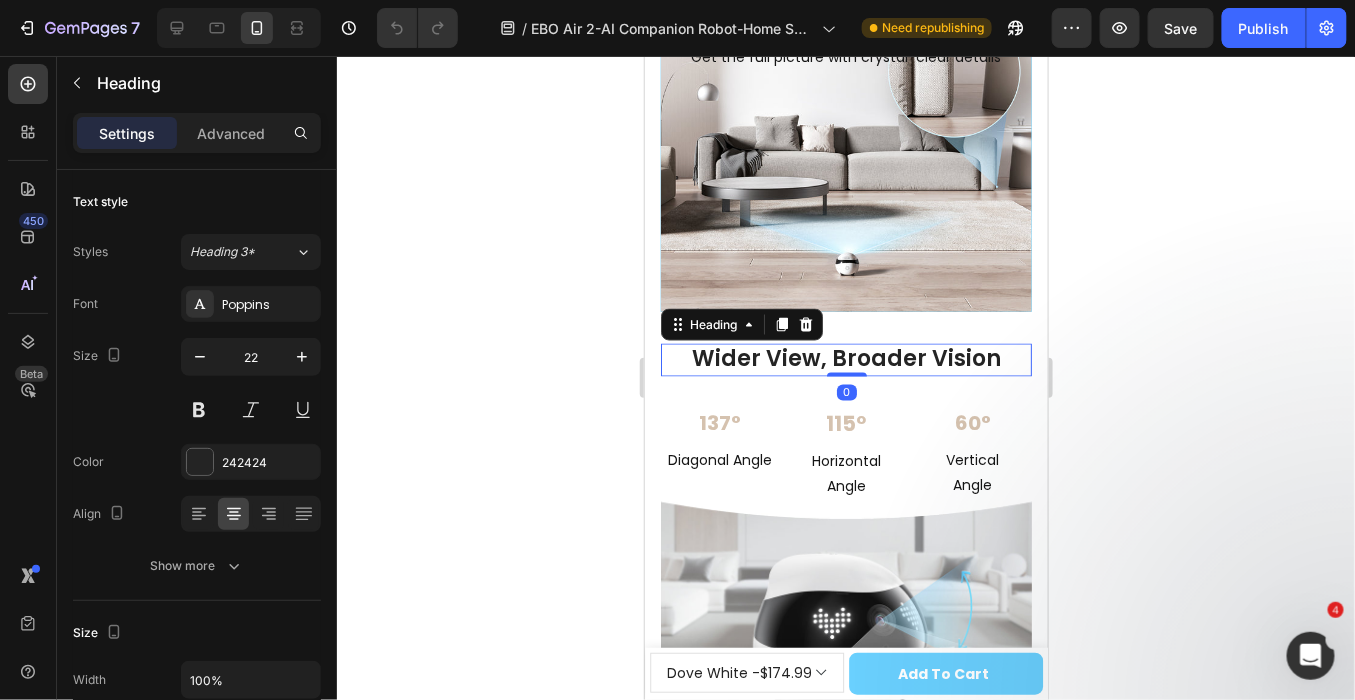 click on "Wider View, Broader Vision" at bounding box center [845, 359] 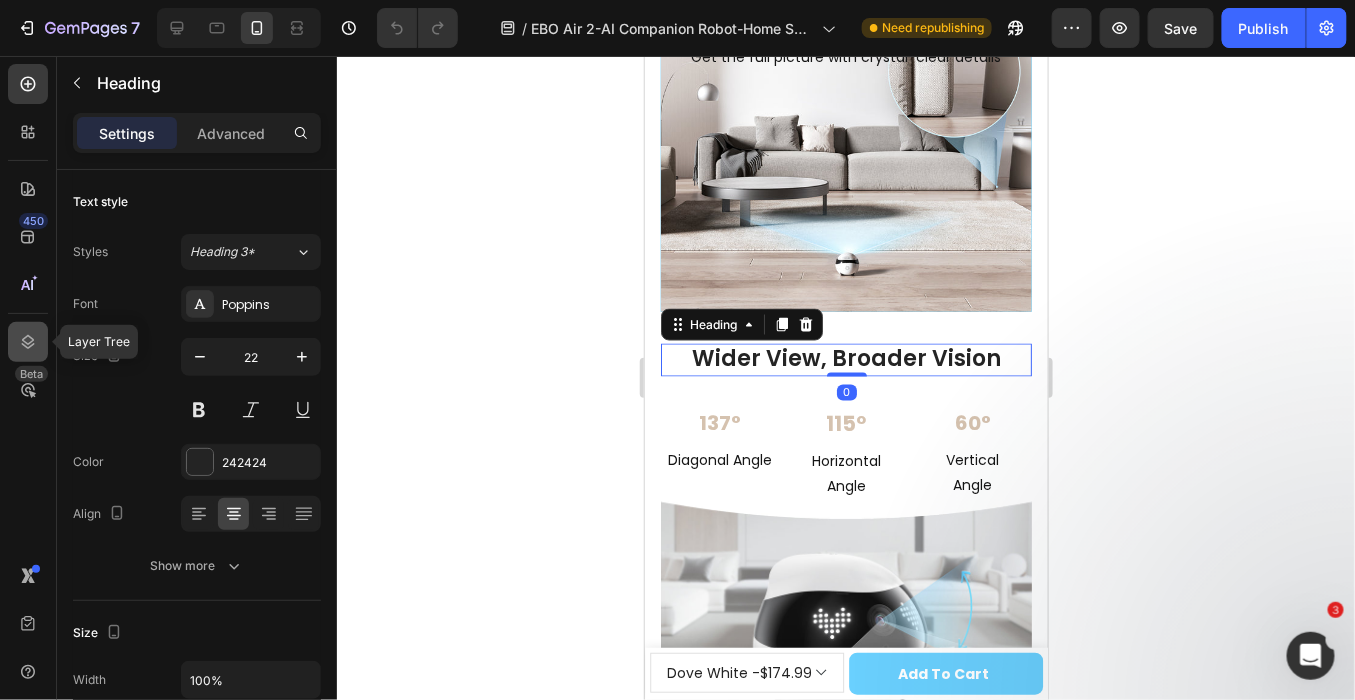 click 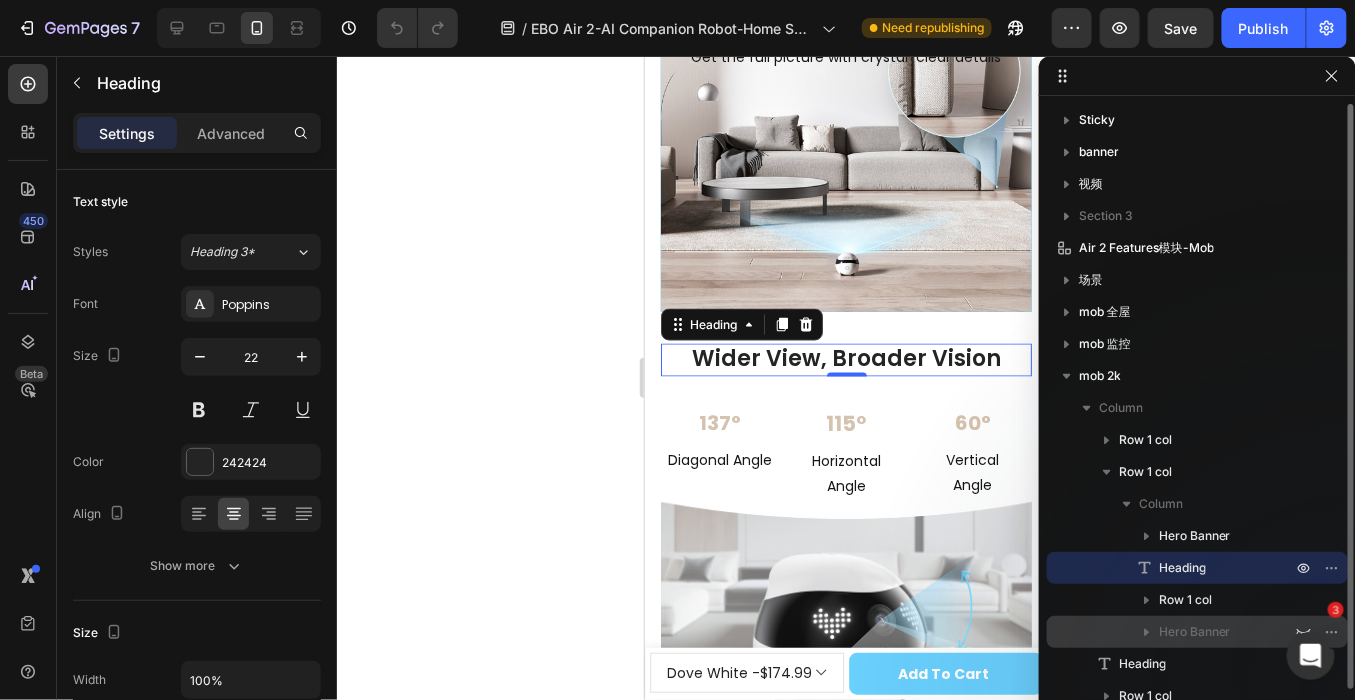 click on "Hero Banner" at bounding box center [1195, 632] 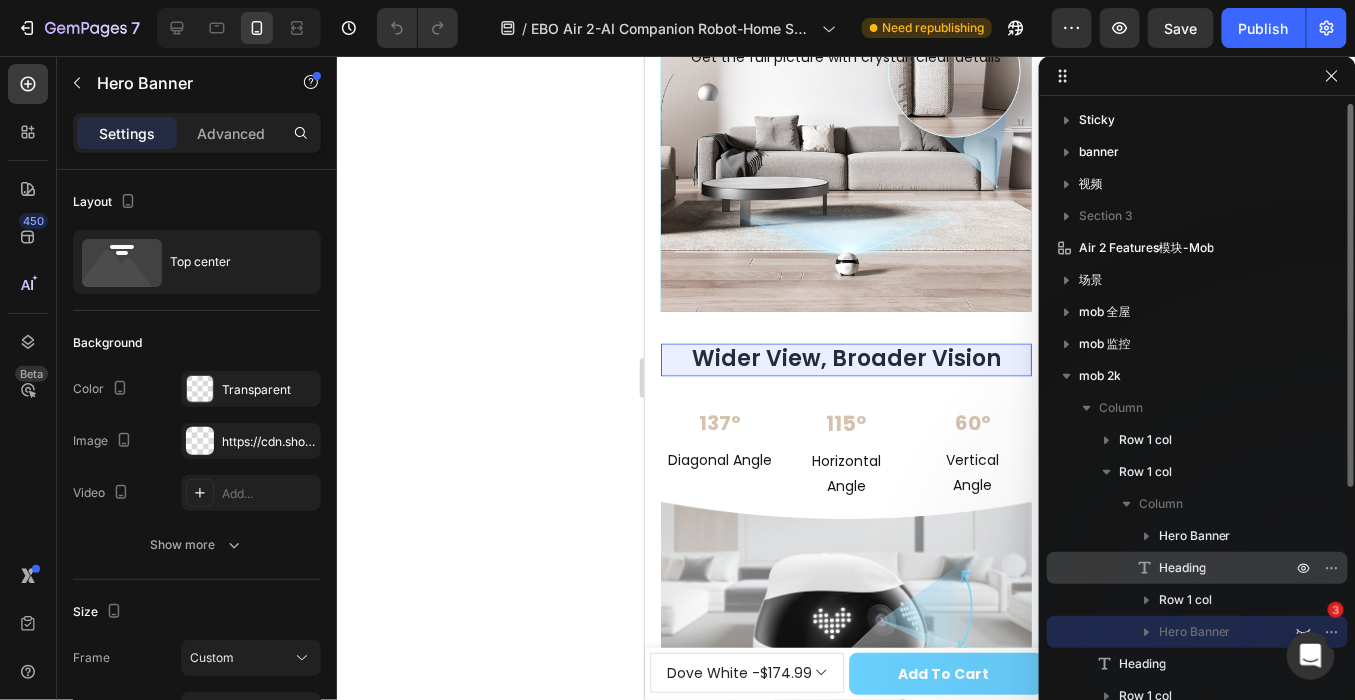 scroll, scrollTop: 111, scrollLeft: 0, axis: vertical 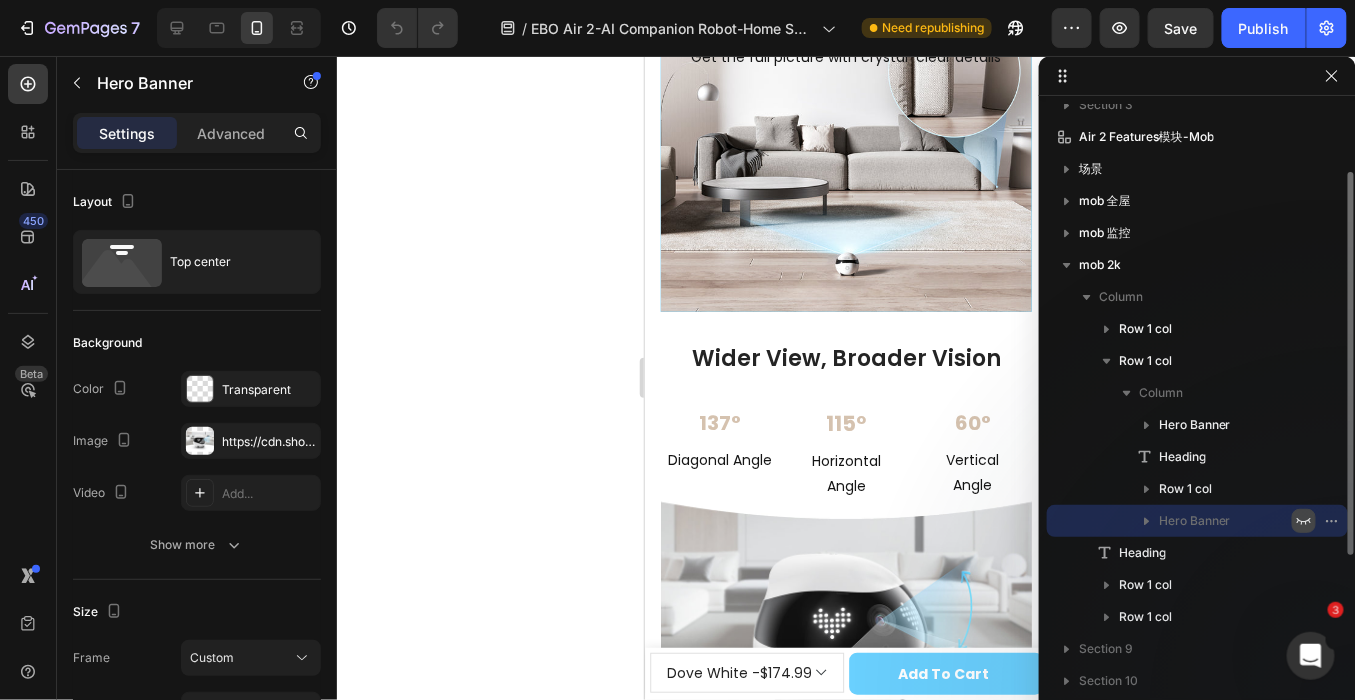 click 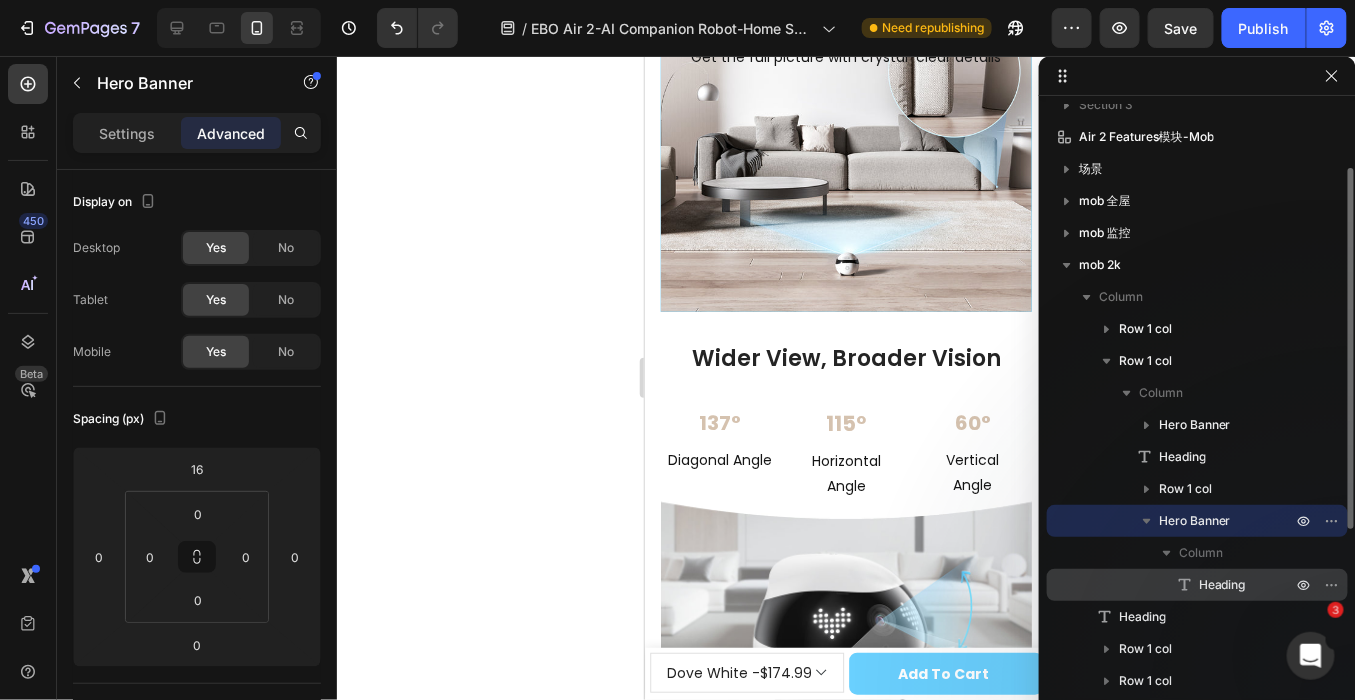 click on "Heading" at bounding box center [1222, 585] 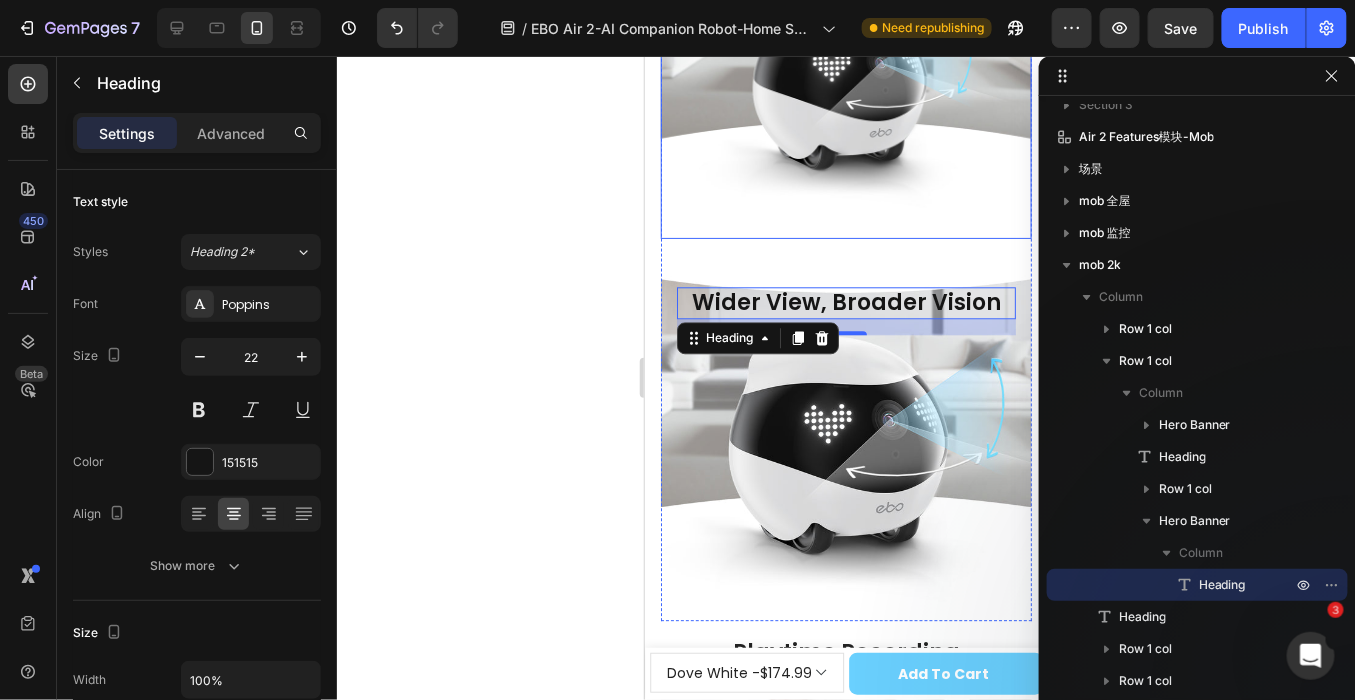 scroll, scrollTop: 6405, scrollLeft: 0, axis: vertical 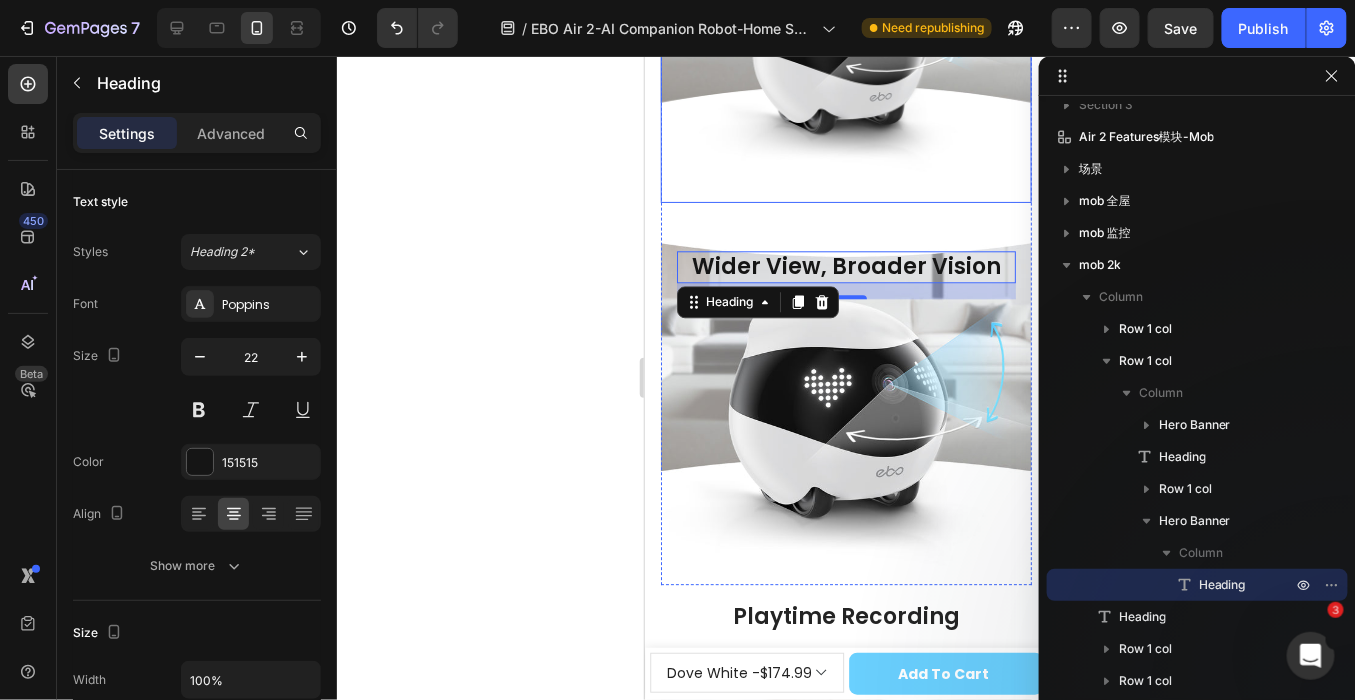 click at bounding box center (845, 409) 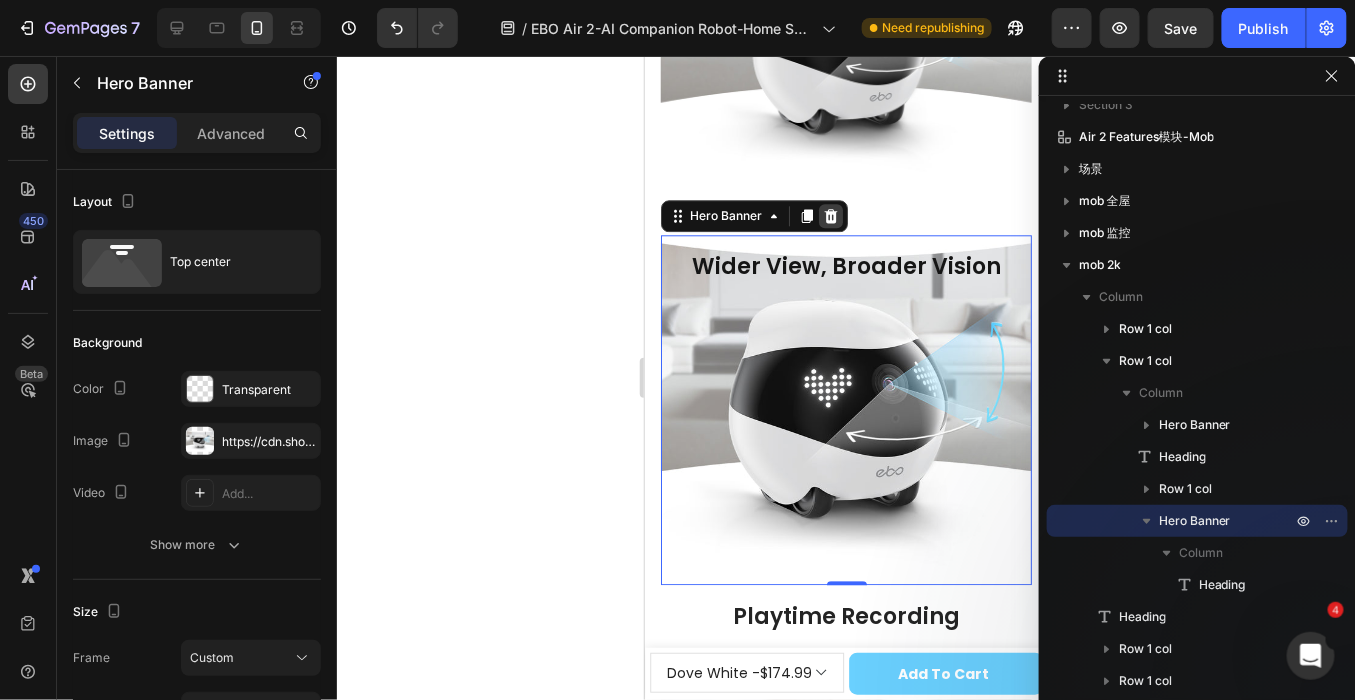 click at bounding box center (830, 215) 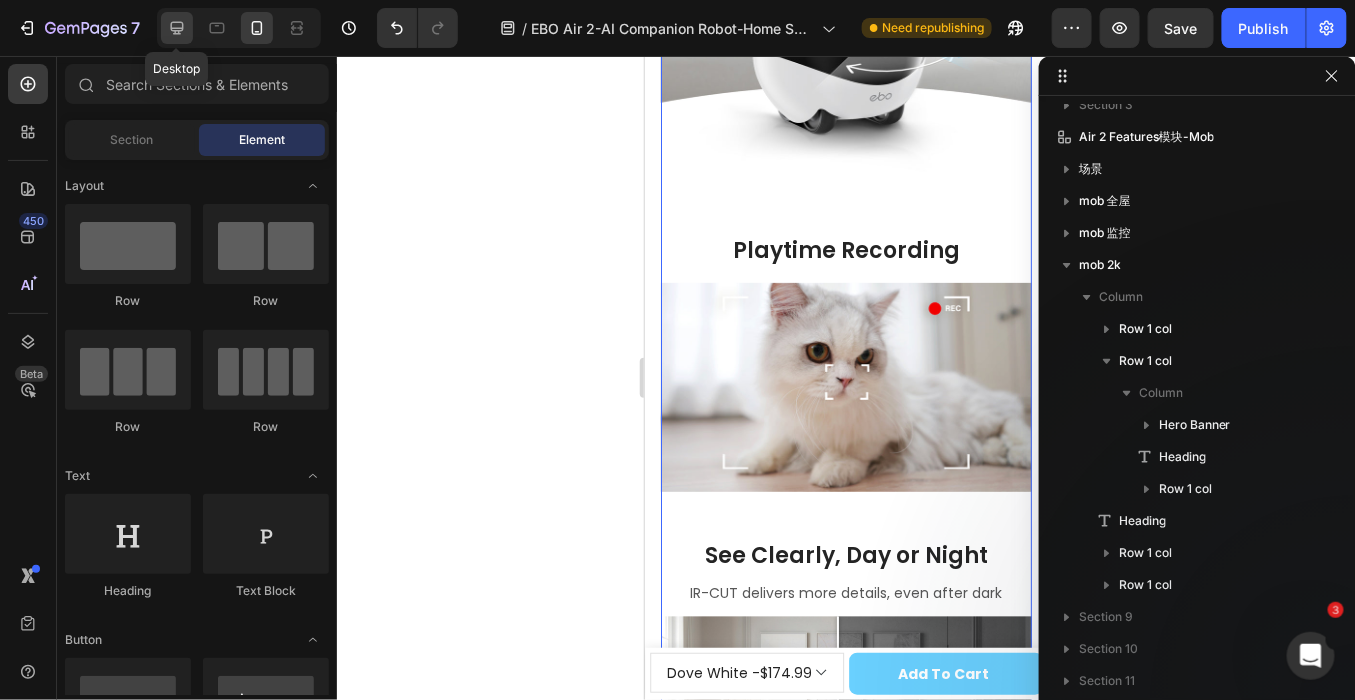 click 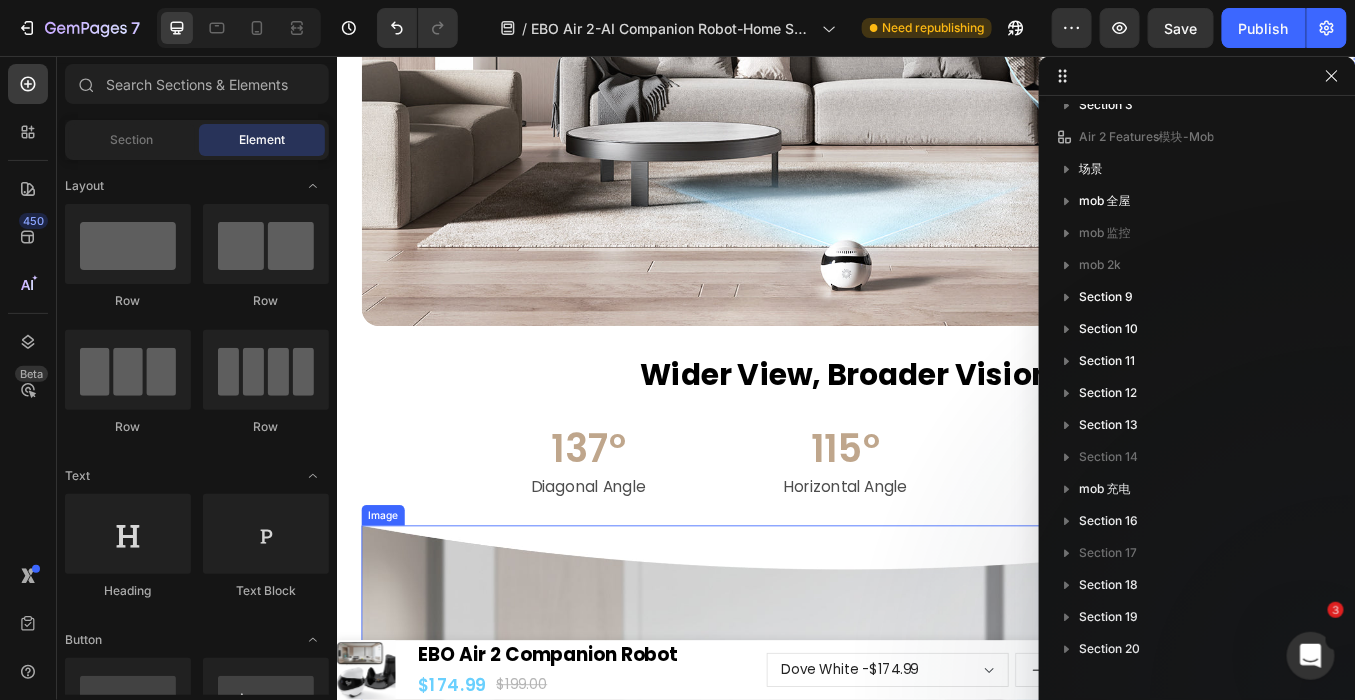 scroll, scrollTop: 5961, scrollLeft: 0, axis: vertical 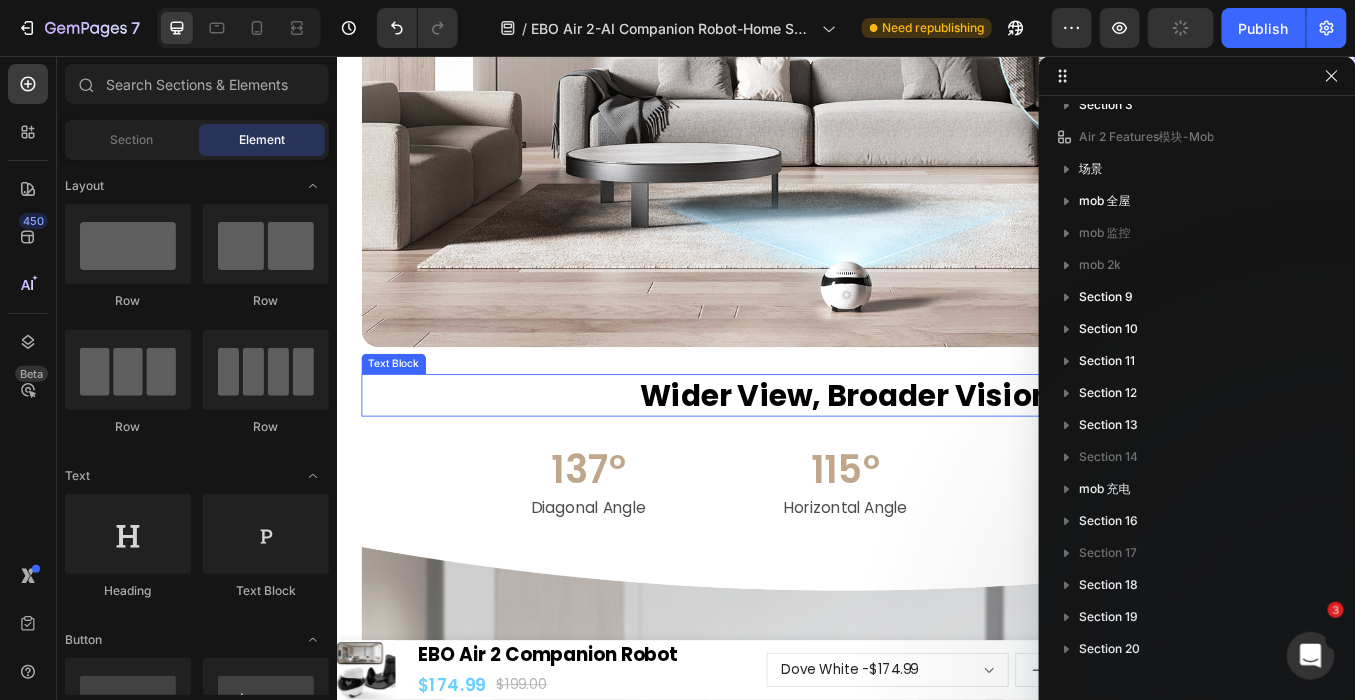 click on "Wider View, Broader Vision" at bounding box center [936, 455] 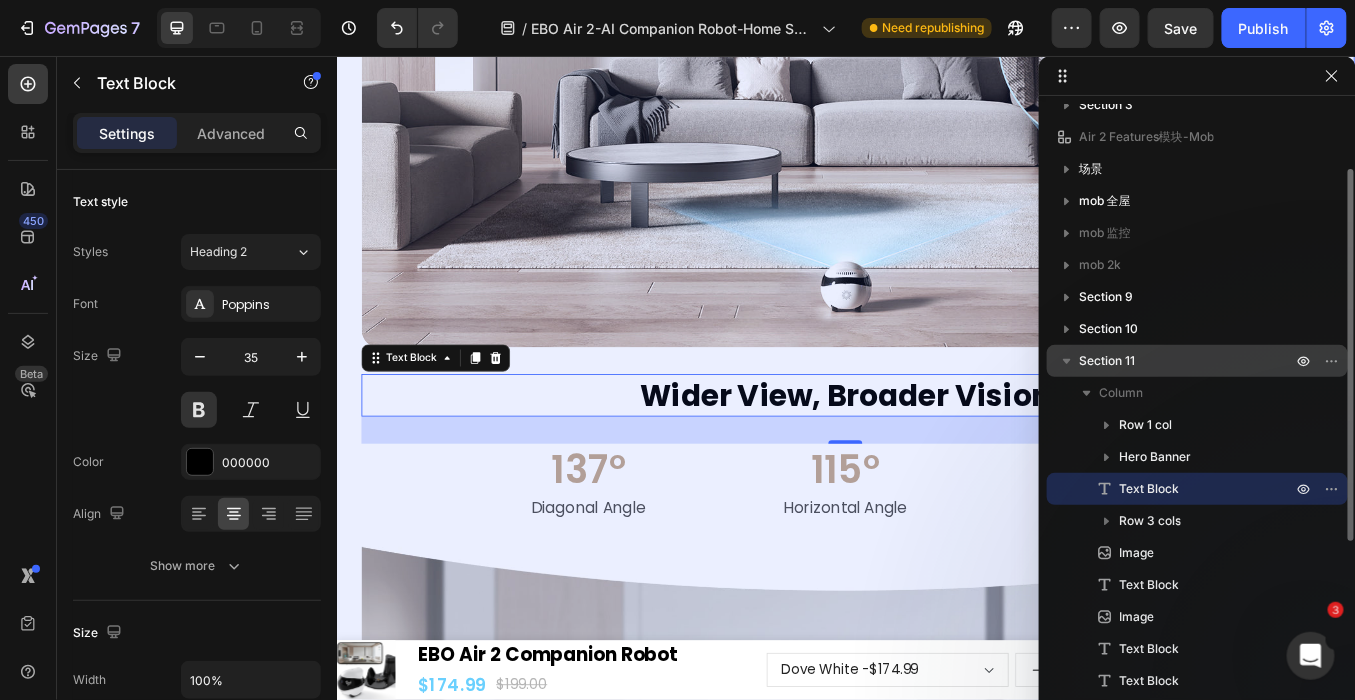 click 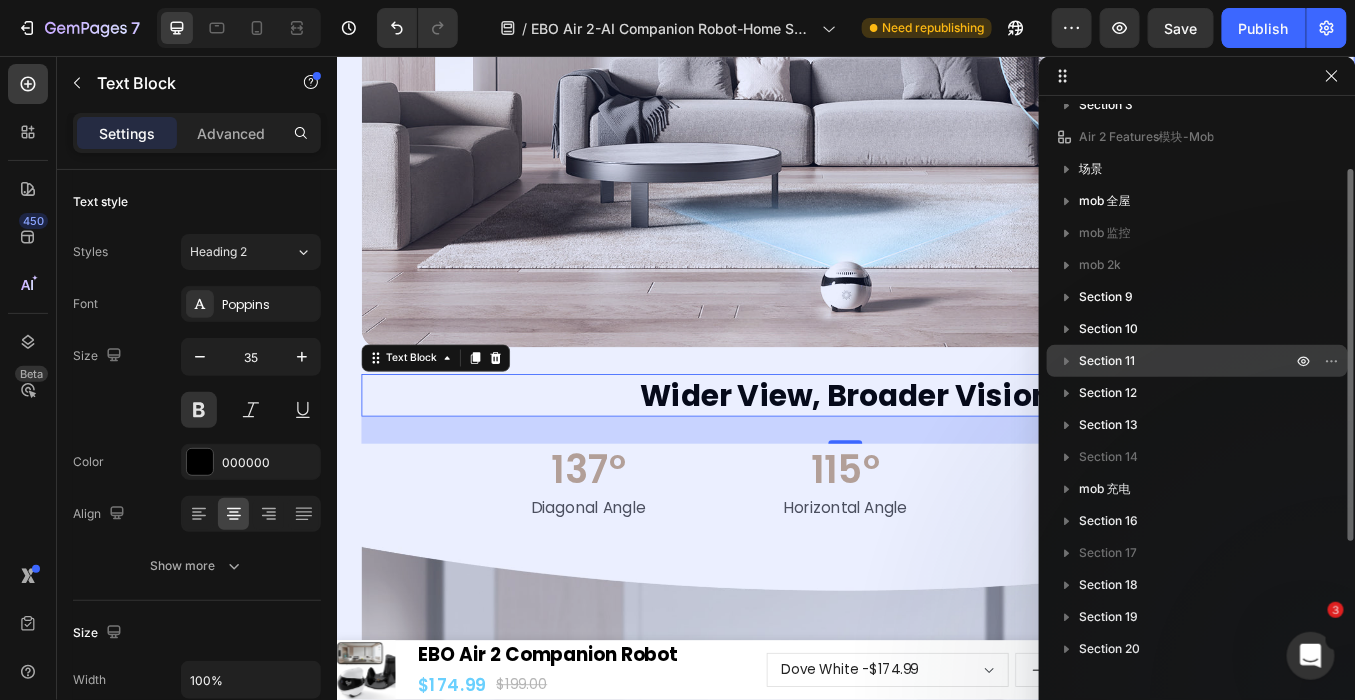 click on "Section 11" at bounding box center [1107, 361] 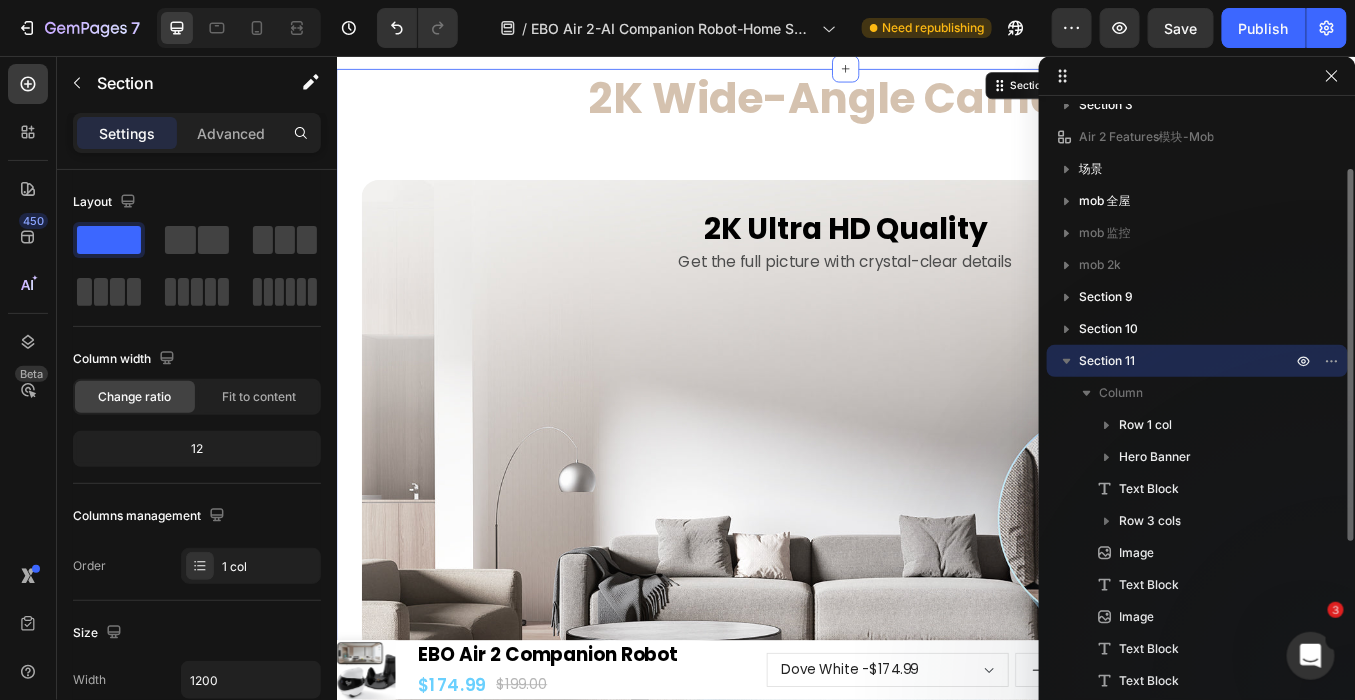 scroll, scrollTop: 5342, scrollLeft: 0, axis: vertical 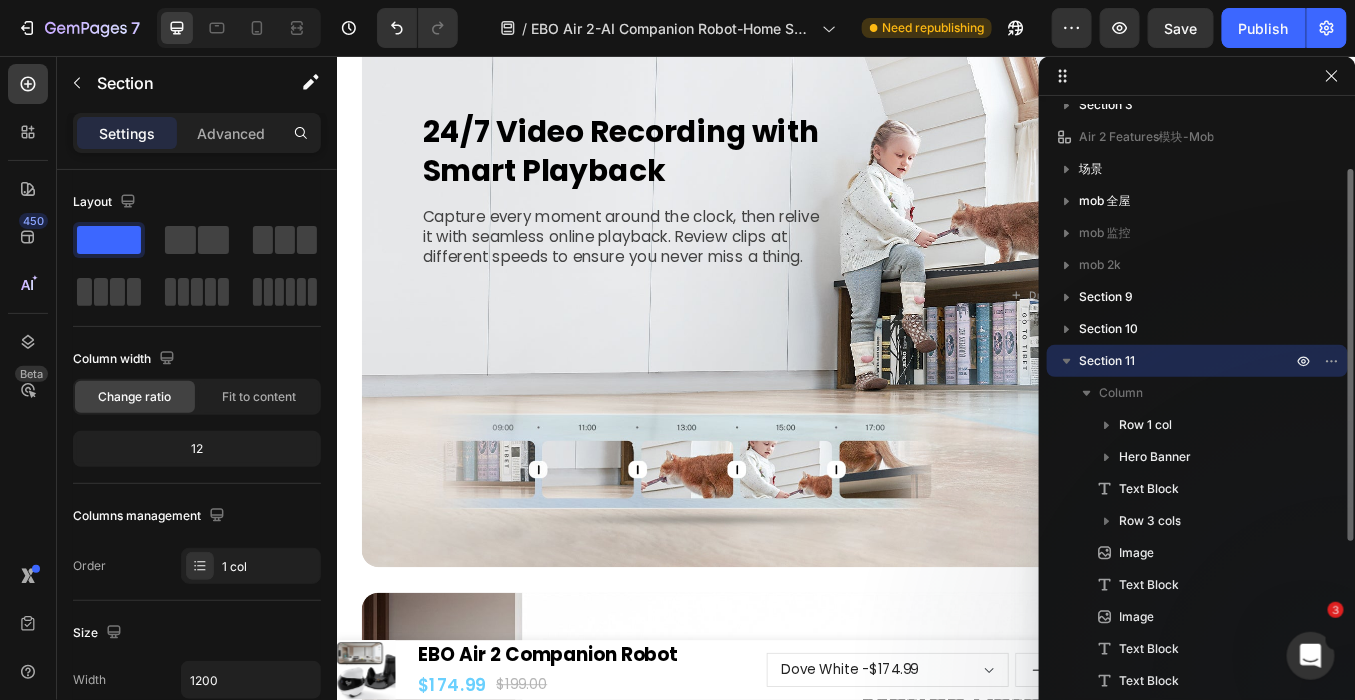 click on "Section 11" at bounding box center [1107, 361] 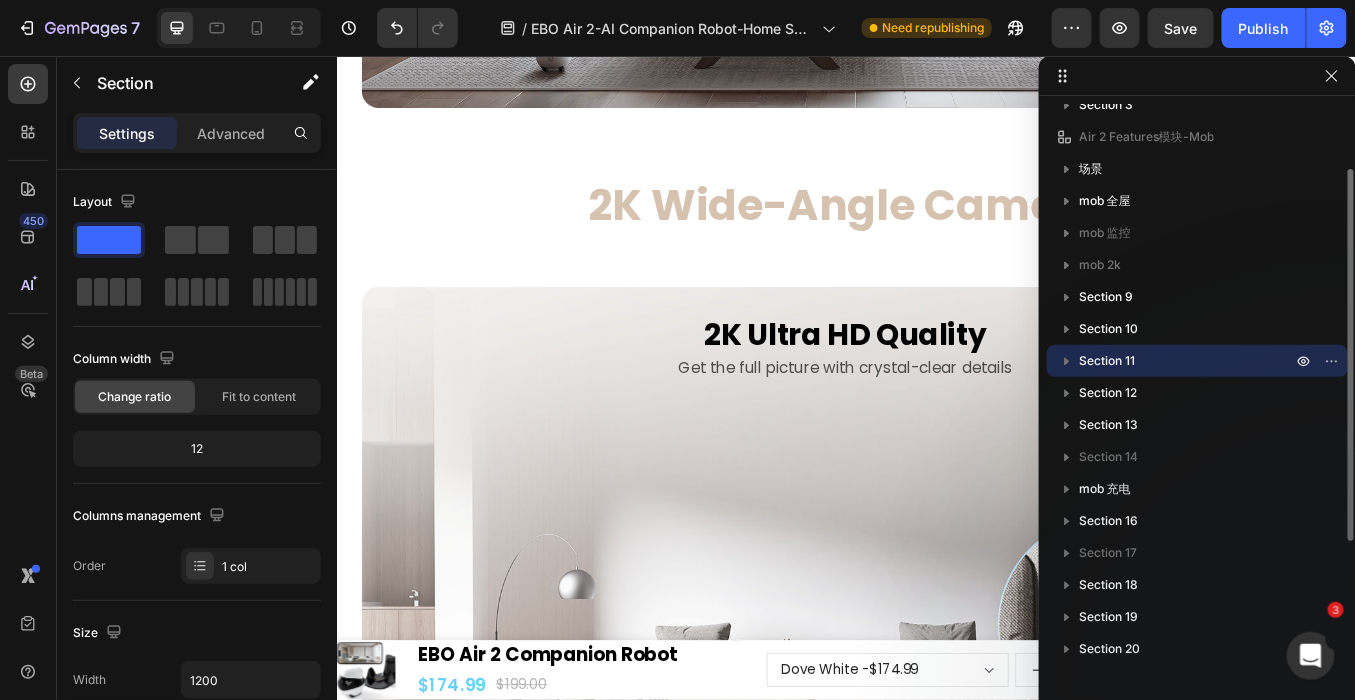 scroll, scrollTop: 6606, scrollLeft: 0, axis: vertical 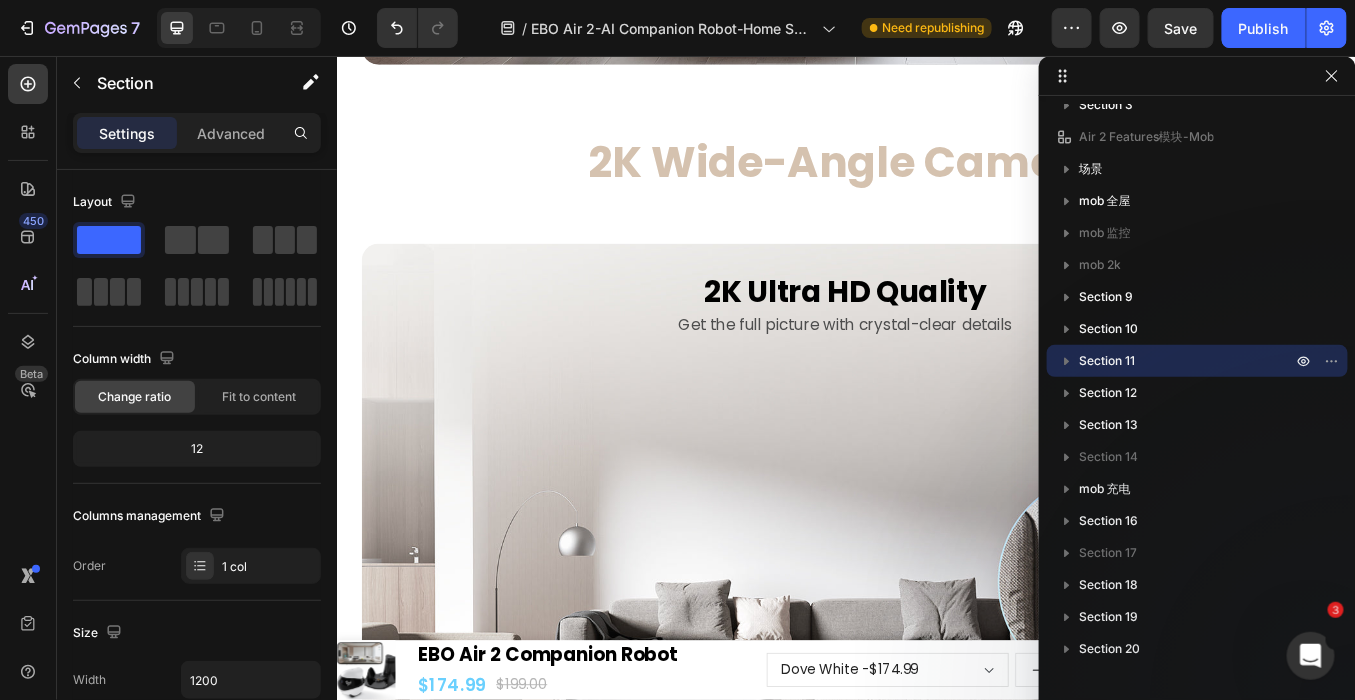 click on "2K Wide-Angle Camera Text Block Row 2K Ultra HD Quality Text Block Get the full picture with crystal-clear details Text Block Hero Banner Wider View, Broader Vision Text Block 137° Text Block Diagonal Angle Text Block Row 115° Text Block Horizontal Angle Text Block Row 60° Text Block Vertical Angle Text Block Row Row Image New Ways to View Your Pets, Interact Face-to-Face Text Block Image See Clearly, Day or Night Text Block IR-CUT delivers more details, even after dark Text Block Image Comparison Slide to switch vision modes Text Block" at bounding box center (936, 1819) 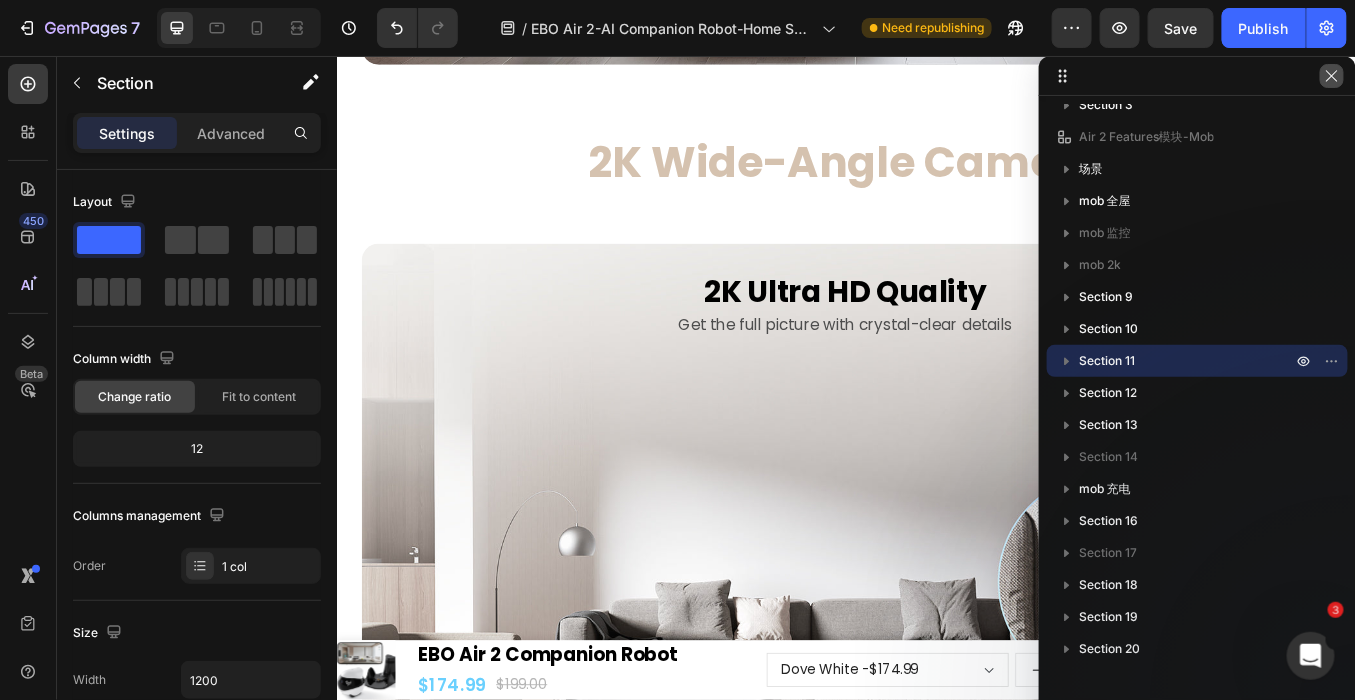 drag, startPoint x: 1323, startPoint y: 78, endPoint x: 1095, endPoint y: 76, distance: 228.00877 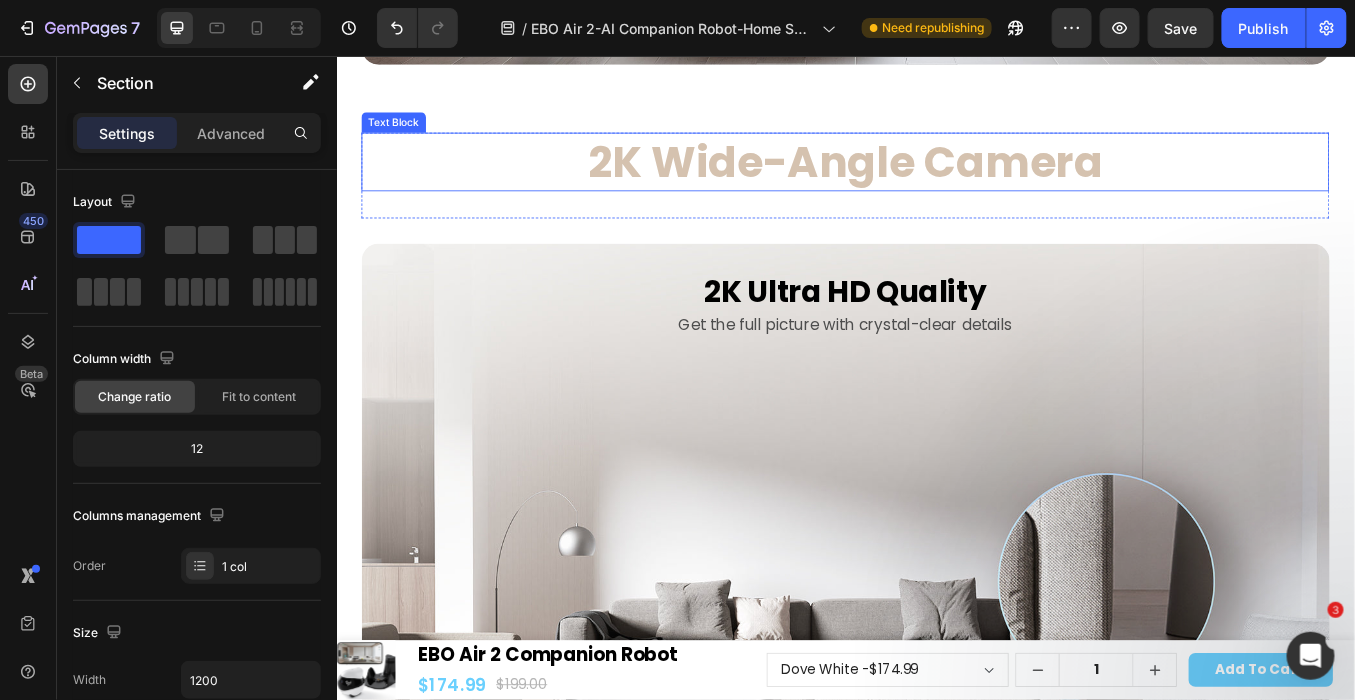 click on "[PHONE]k Wide-Angle Camera" at bounding box center [936, 179] 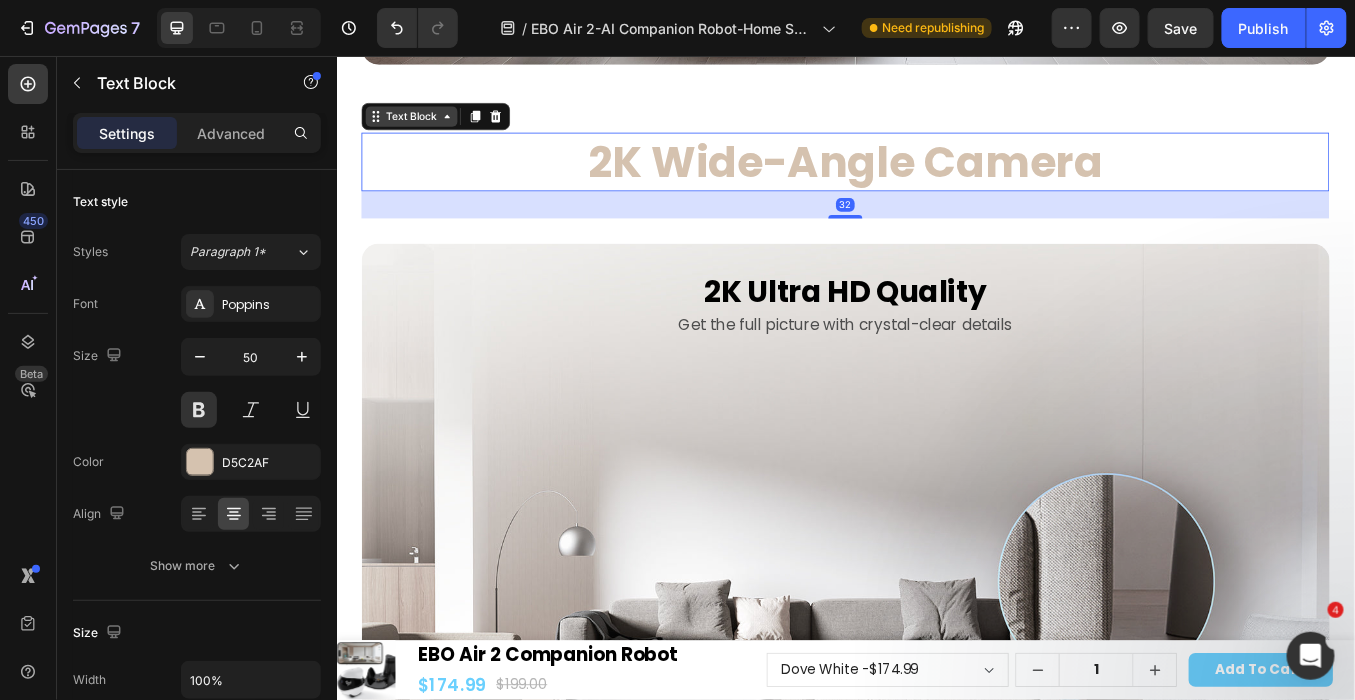 click on "Text Block" at bounding box center [425, 126] 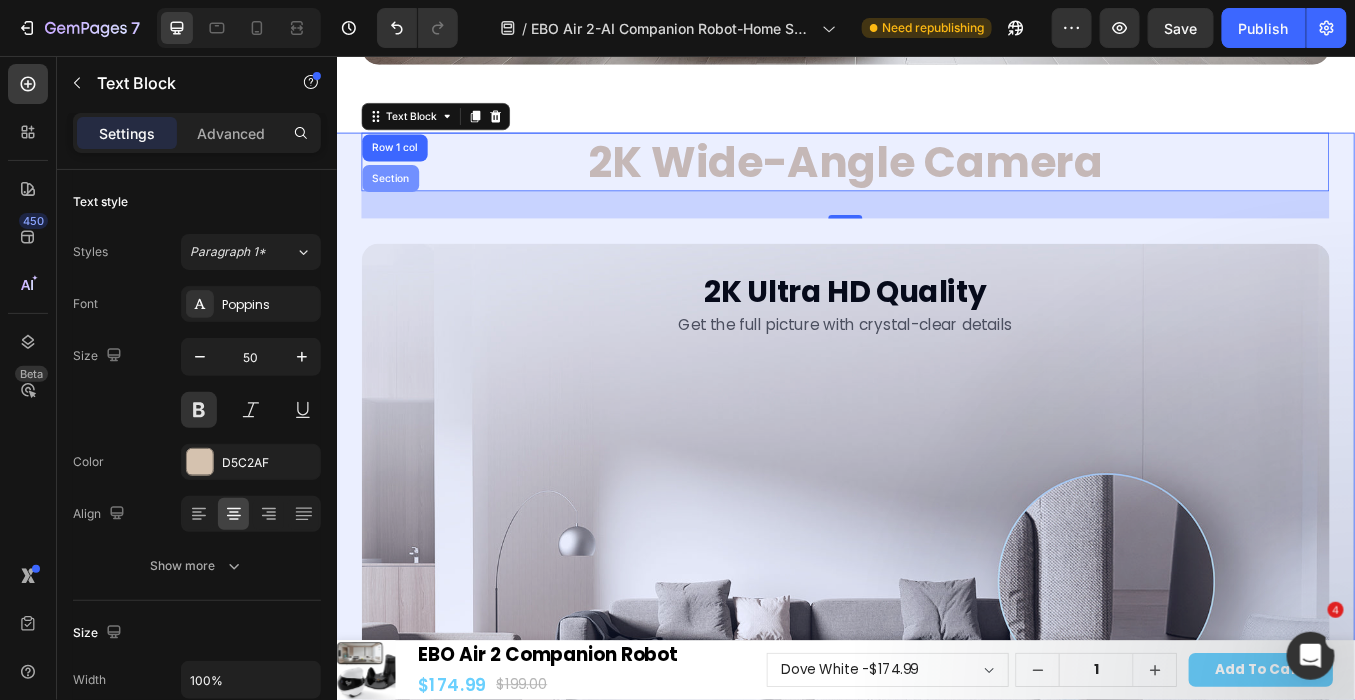 click on "Section" at bounding box center (400, 199) 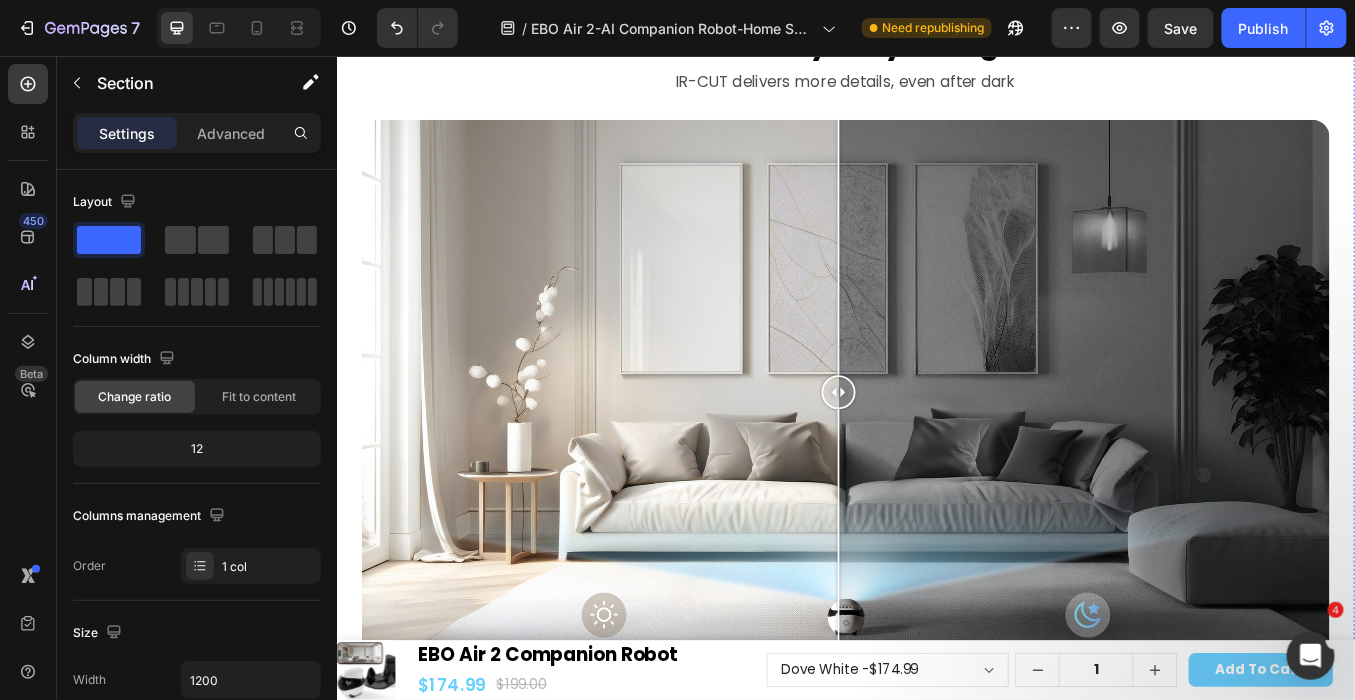 scroll, scrollTop: 9606, scrollLeft: 0, axis: vertical 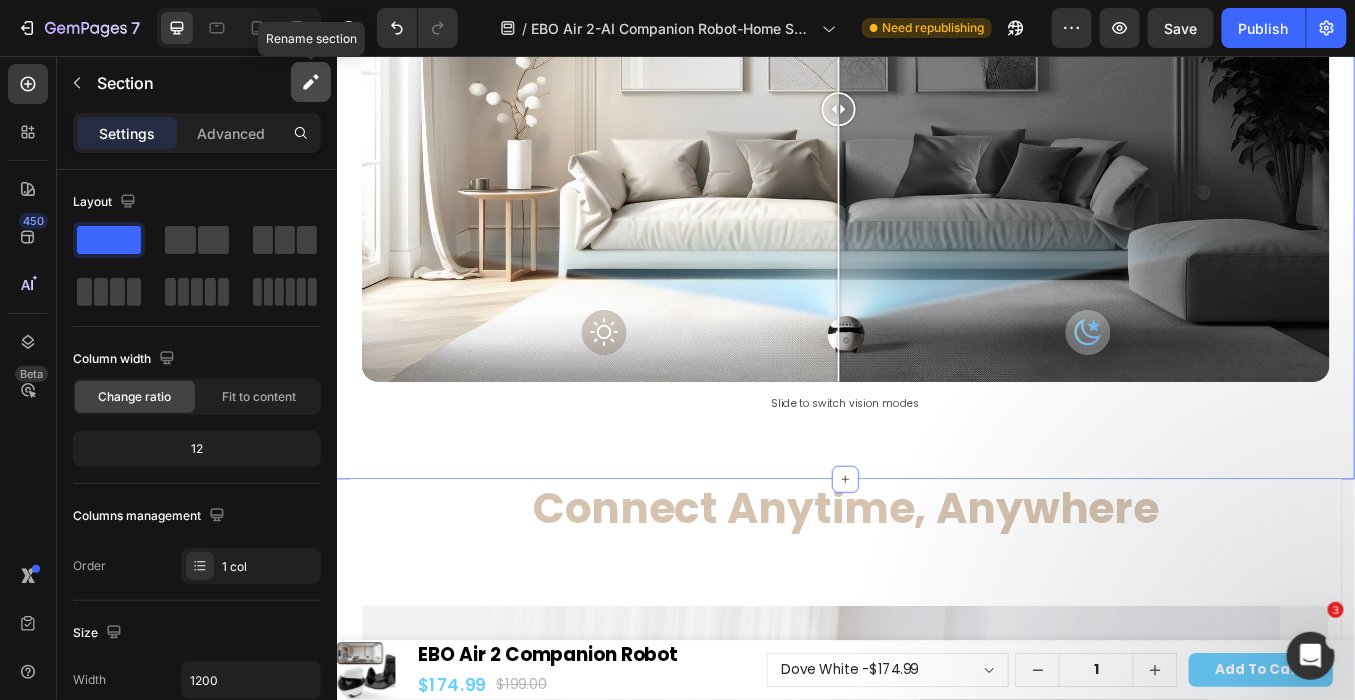 click 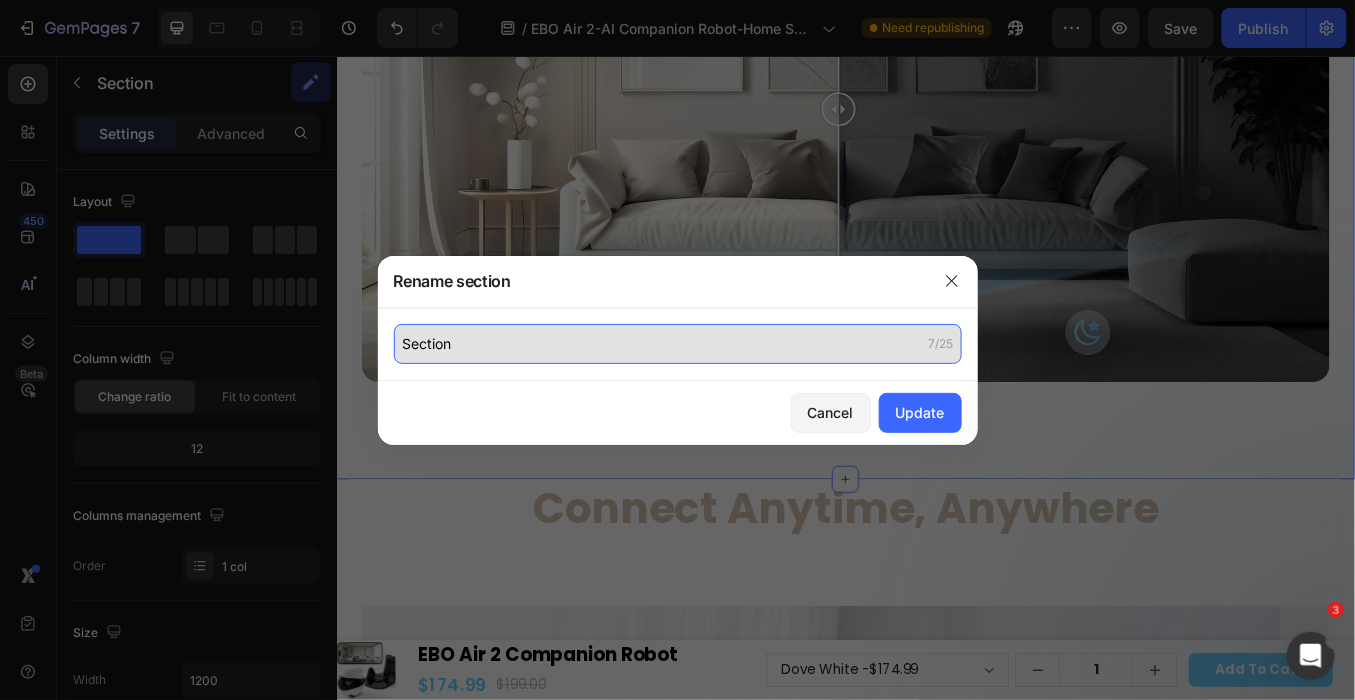 click on "Section" 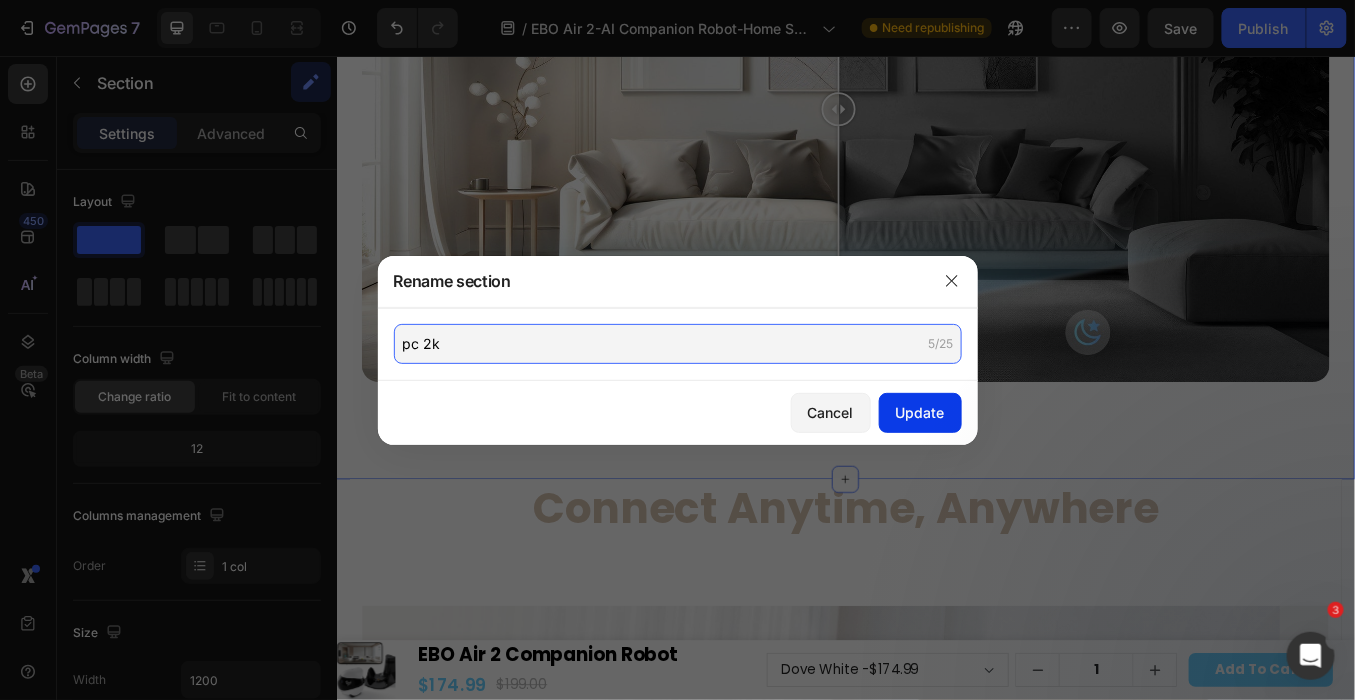 type on "pc [PHONE]k" 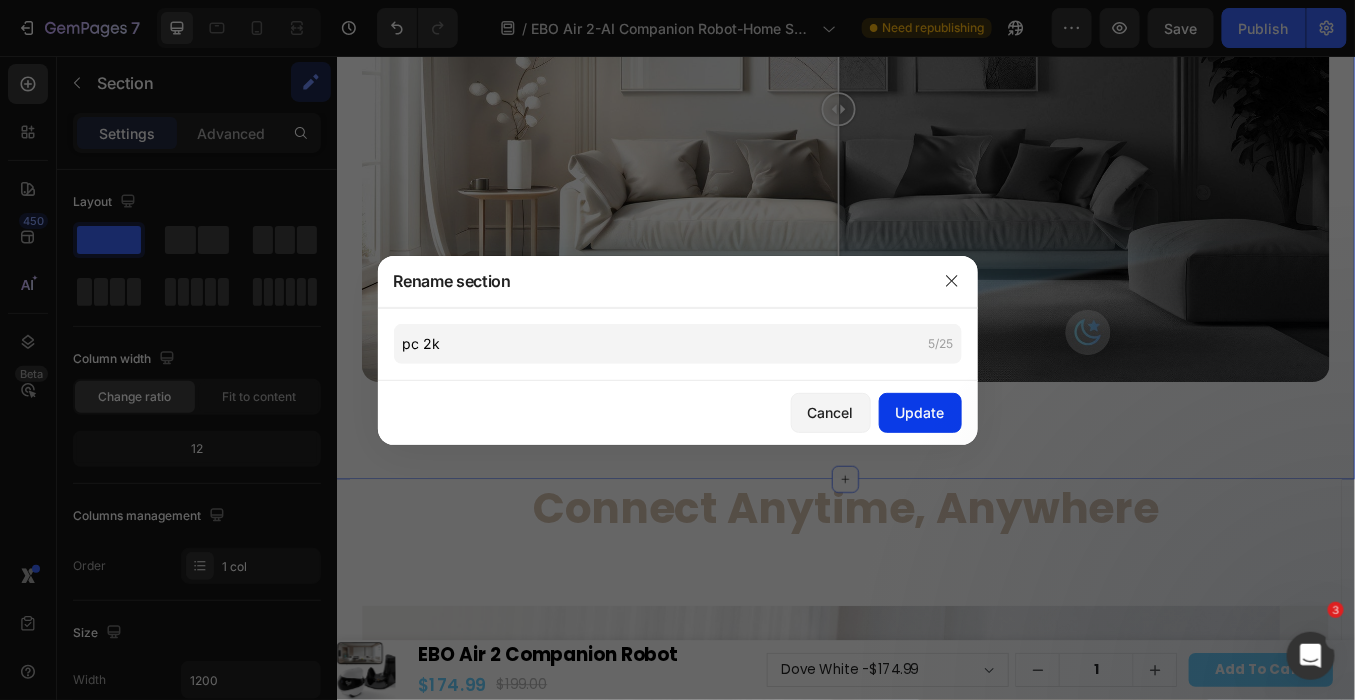 click on "Update" 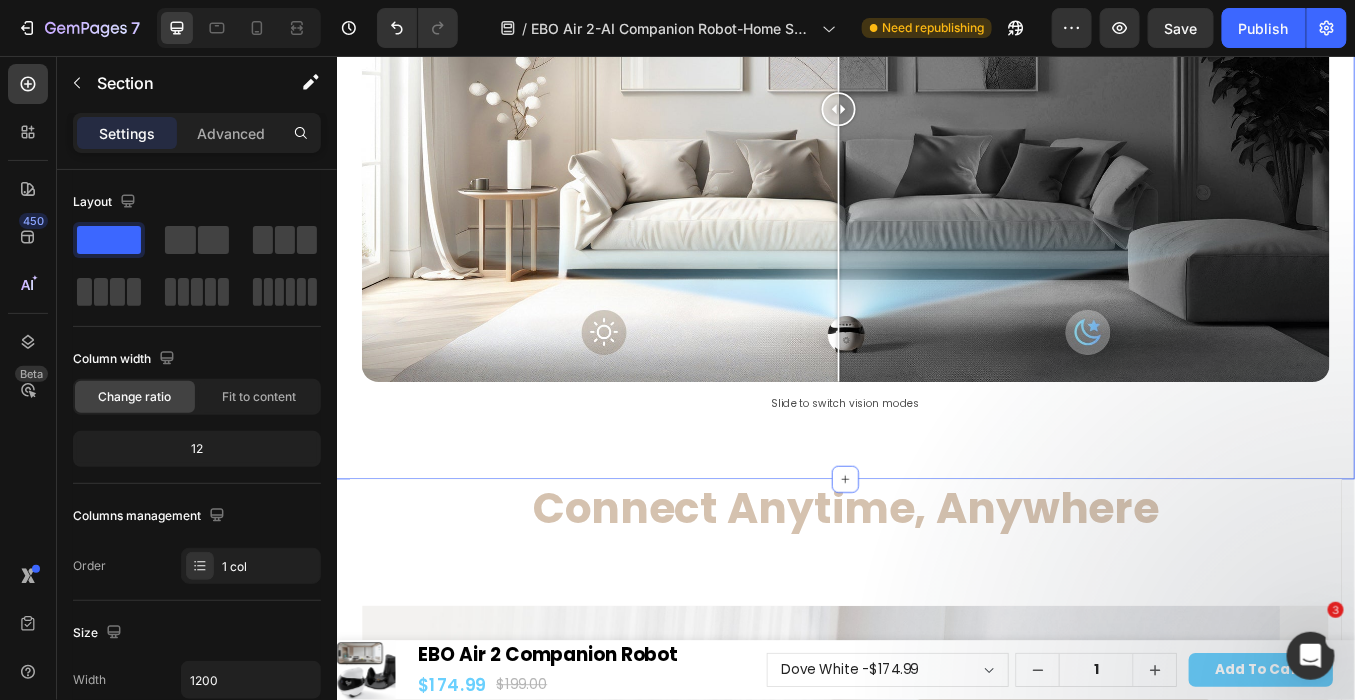 click on "Connect Anytime, Anywhere Text Block Stay Connected With Your Loved Ones When Their Phones Are Not Answered Text Block
Drop element here Hero Banner
Drop element here Chat and Play With Your Pet, So They're Never Alone Text Block Hero Banner Clear Voice AI Noise Cancellation Text Block Drown out all distractions! AI eliminates echo, static, and background noise so your voice stays sharp, even in loud environments. Text Block Row Hero Banner Better Streaming Smoother Control Heading Experience Immersive Pet's-Eye View with Upgraded 2K QHD Camera. Text Block Row Row Section 12/25" at bounding box center [936, 1570] 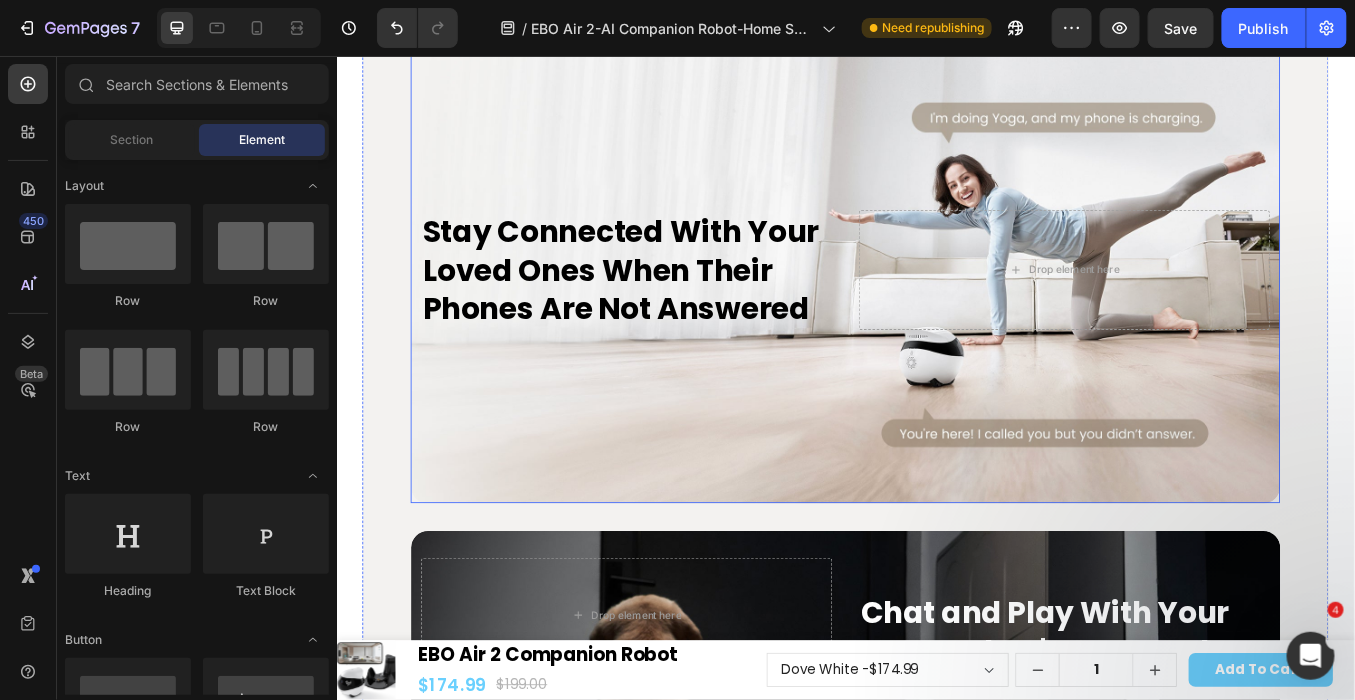 scroll, scrollTop: 9384, scrollLeft: 0, axis: vertical 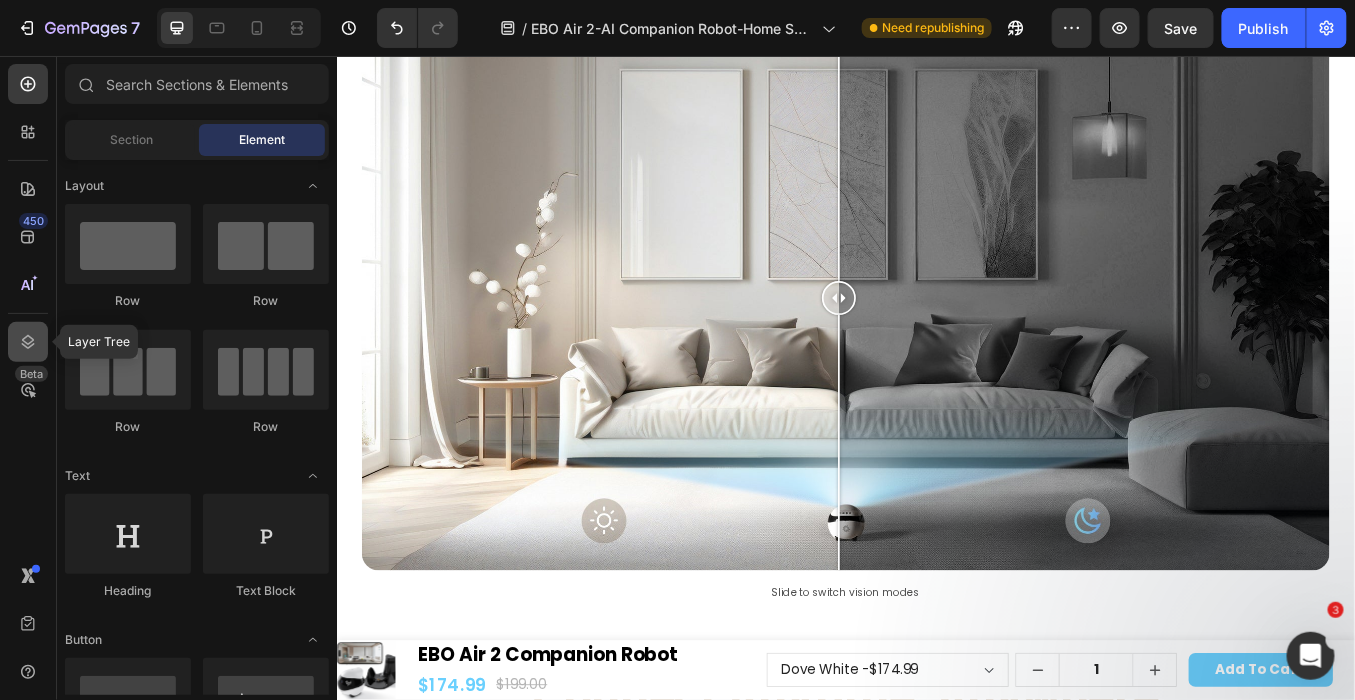 click 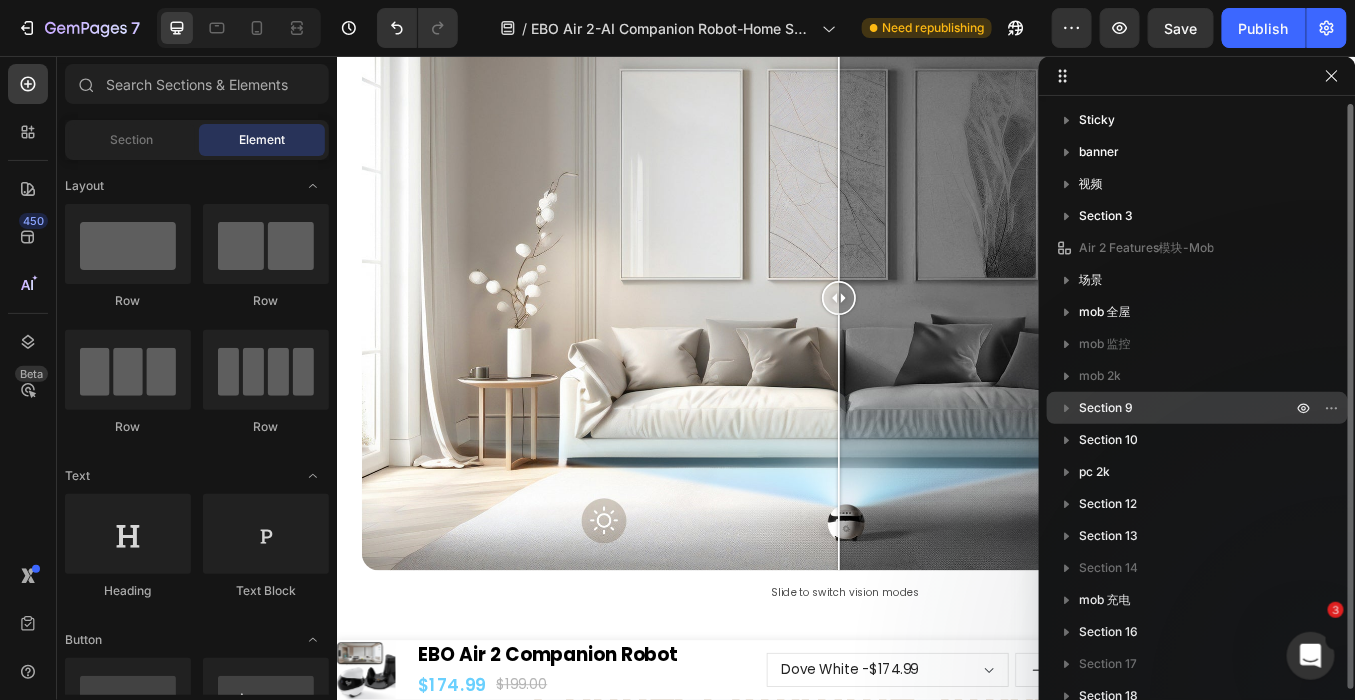 click on "Section 9" at bounding box center [1187, 408] 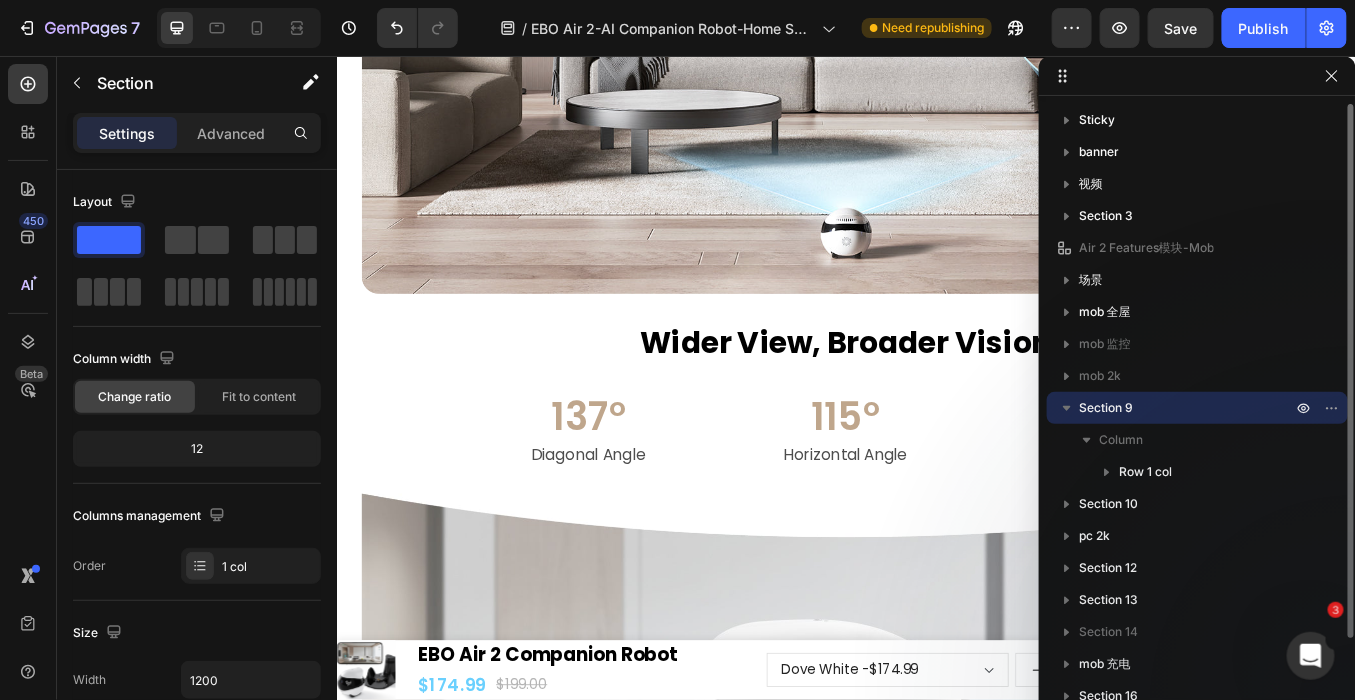 scroll, scrollTop: 4807, scrollLeft: 0, axis: vertical 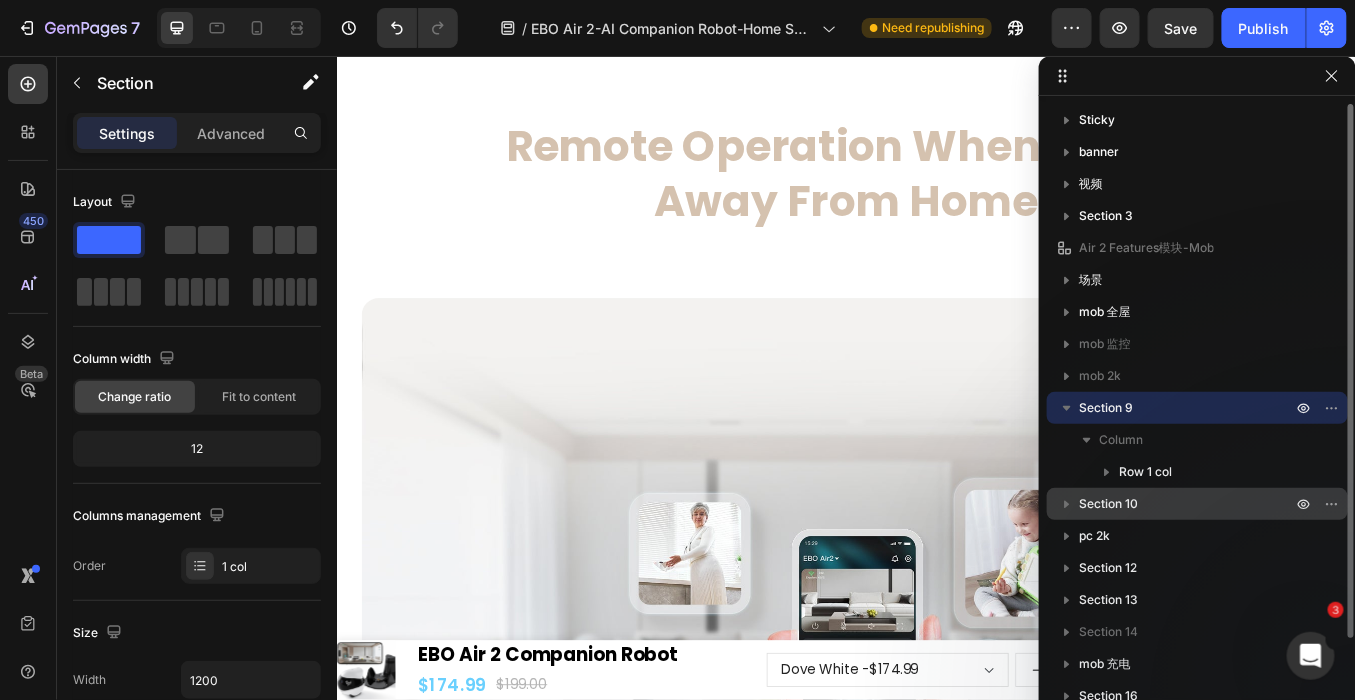 click on "Section 10" at bounding box center [1108, 504] 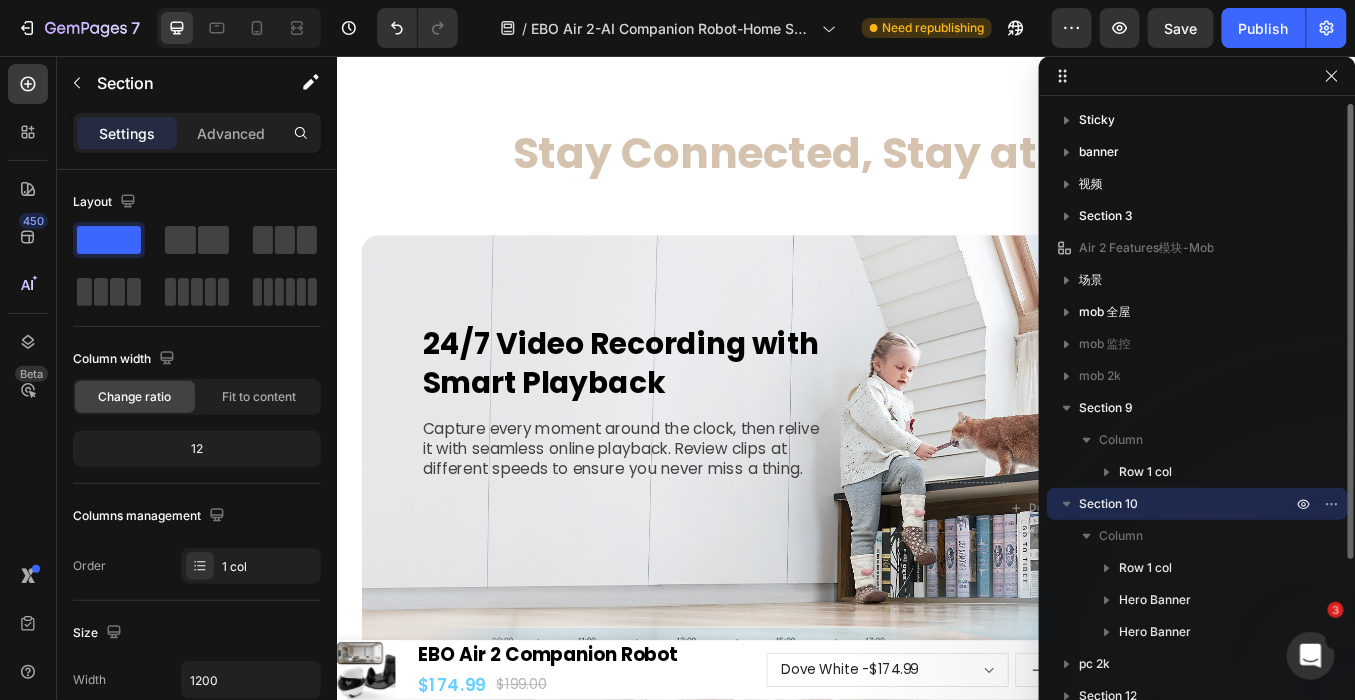 scroll, scrollTop: 5733, scrollLeft: 0, axis: vertical 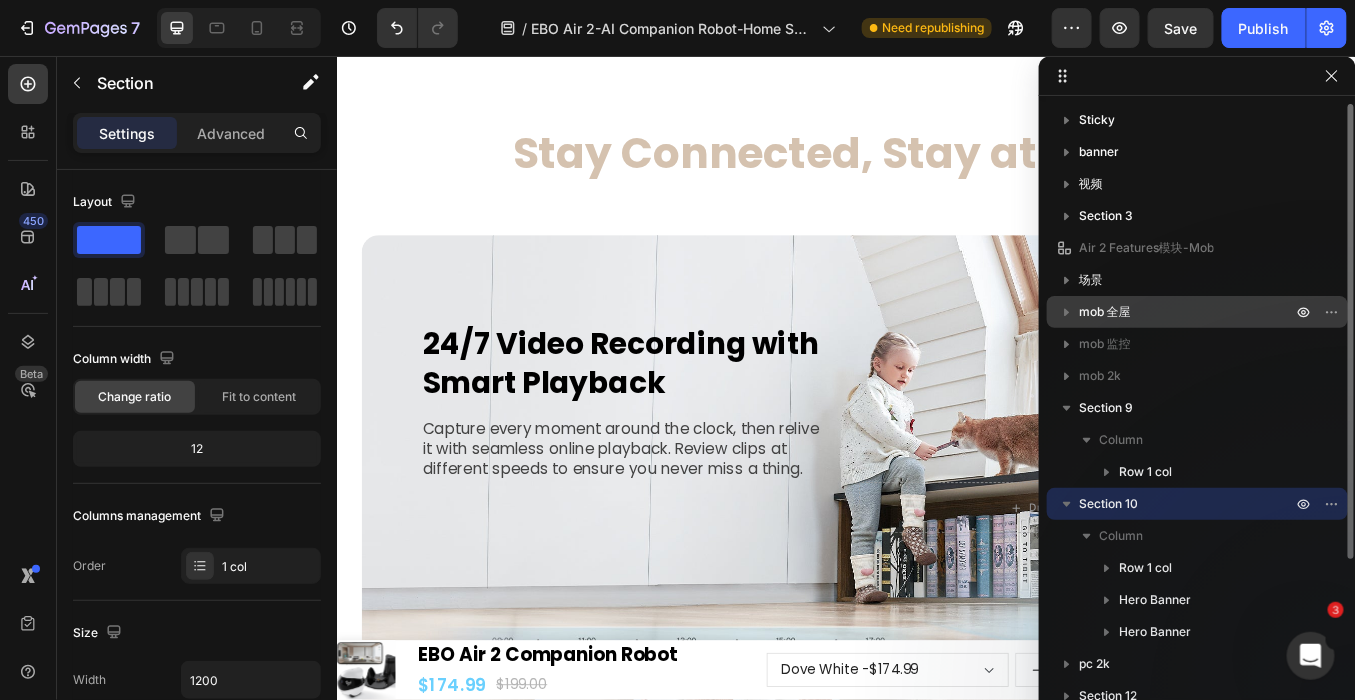 click on "mob 全屋" at bounding box center (1187, 312) 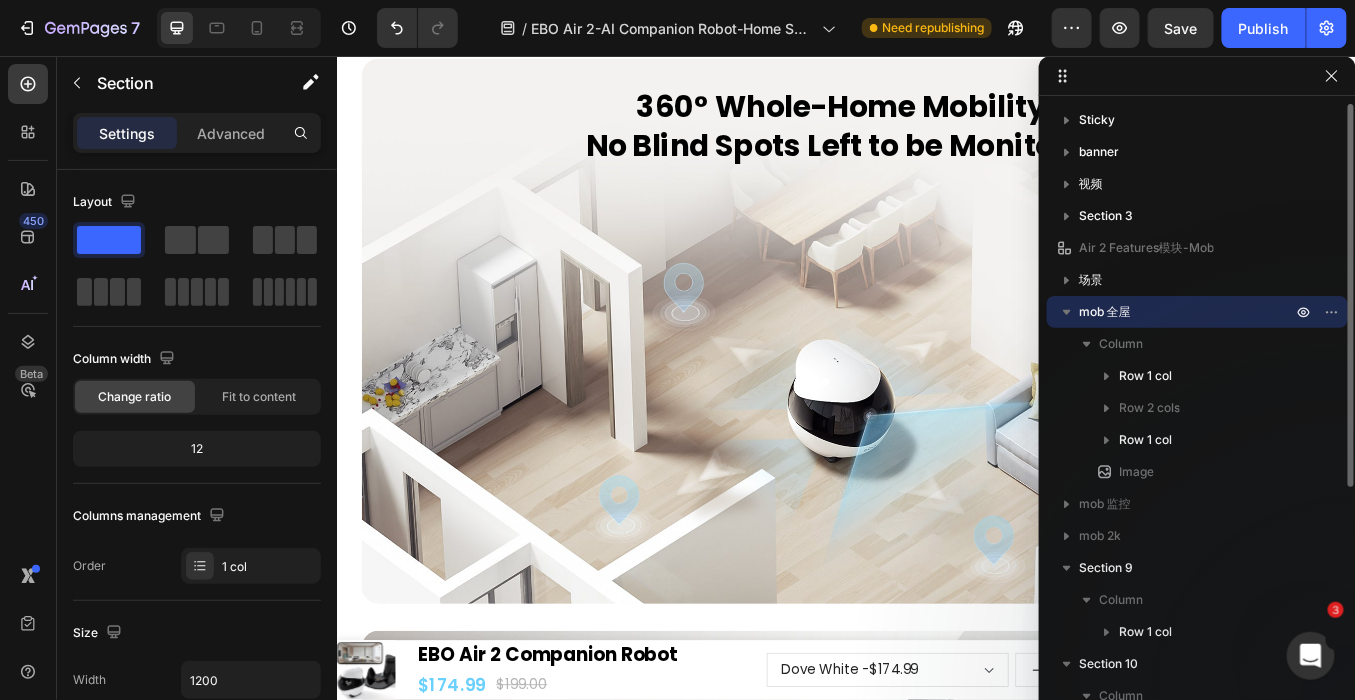 scroll, scrollTop: 3437, scrollLeft: 0, axis: vertical 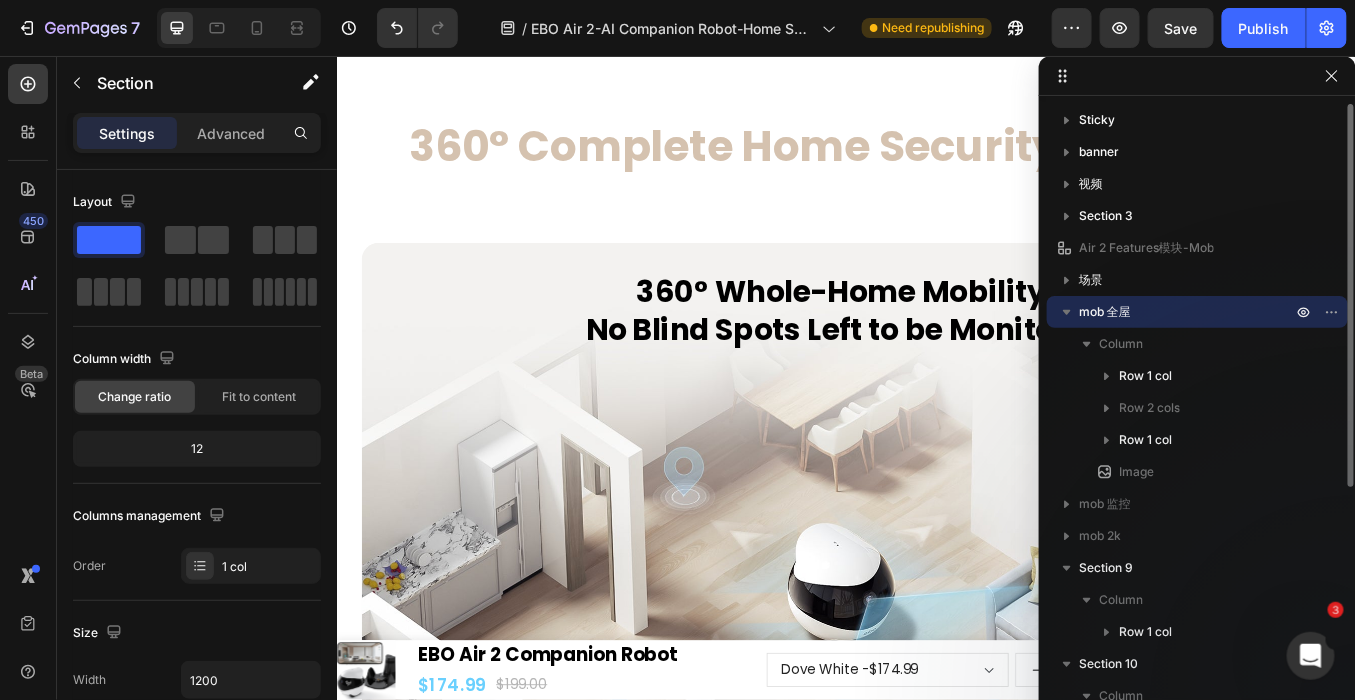 click on "mob 全屋" at bounding box center [1187, 312] 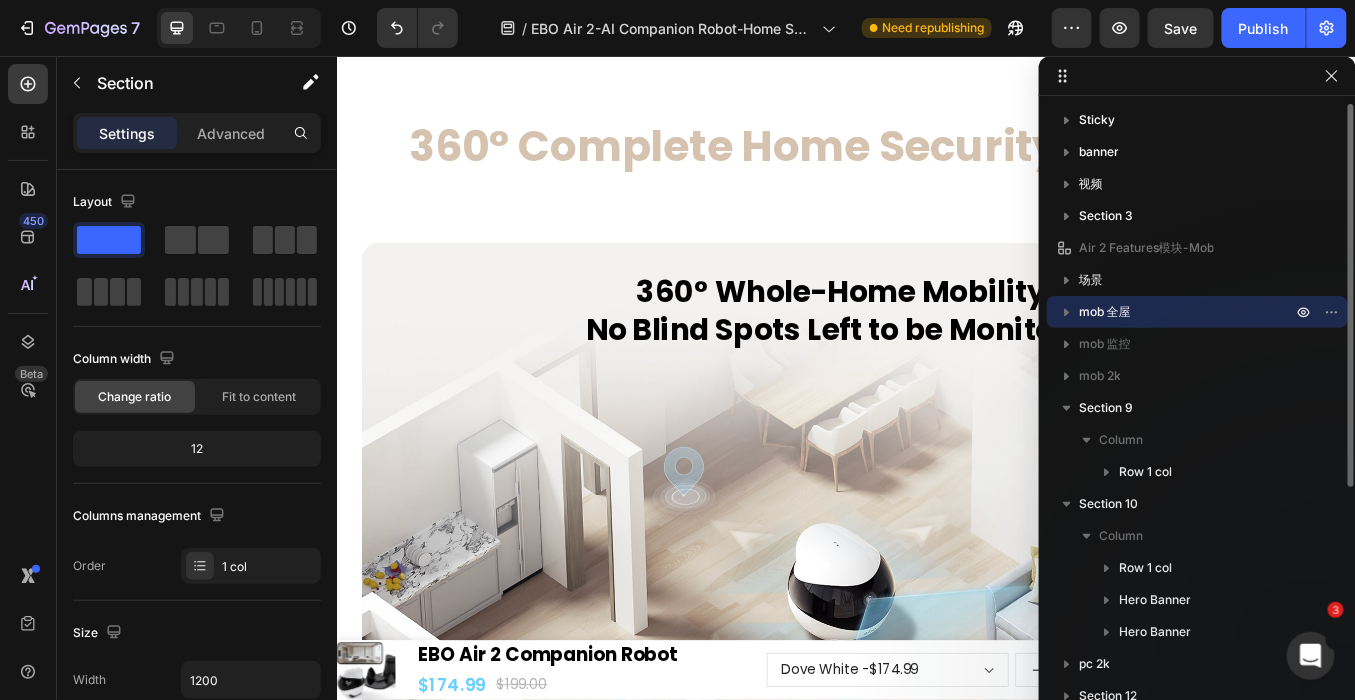 click on "mob 全屋" at bounding box center (1105, 312) 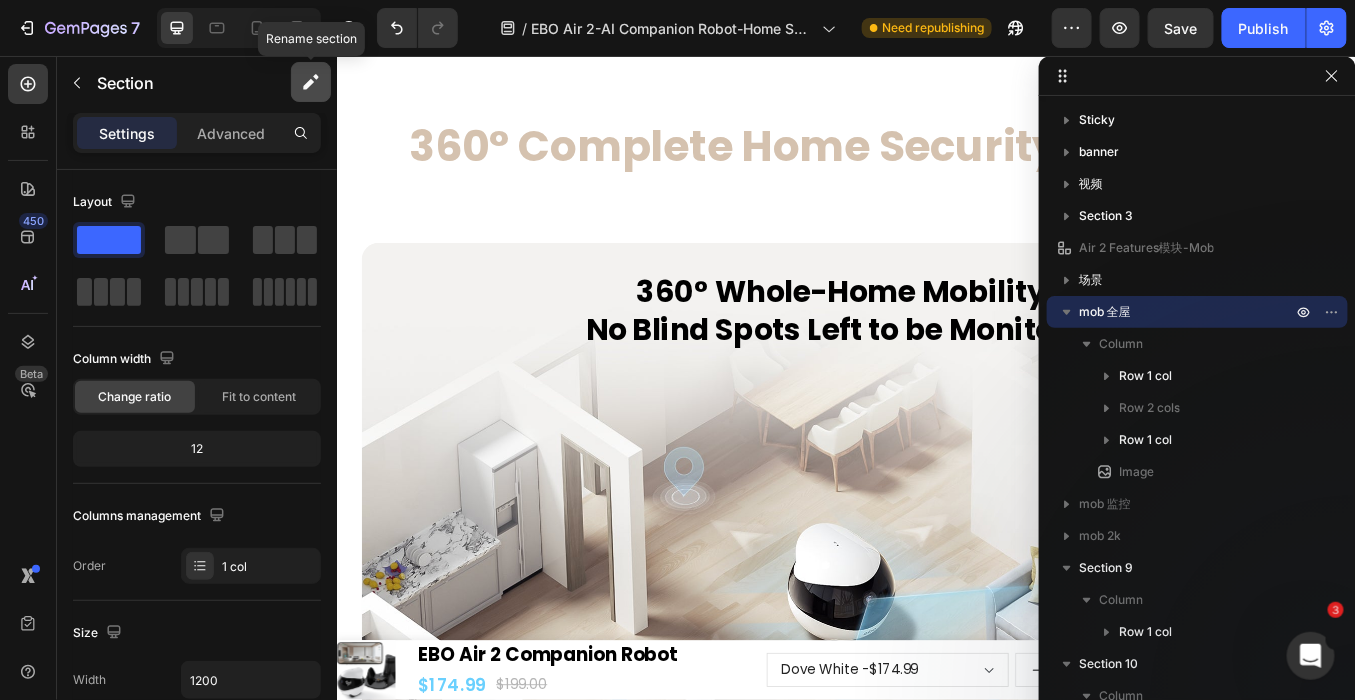 click 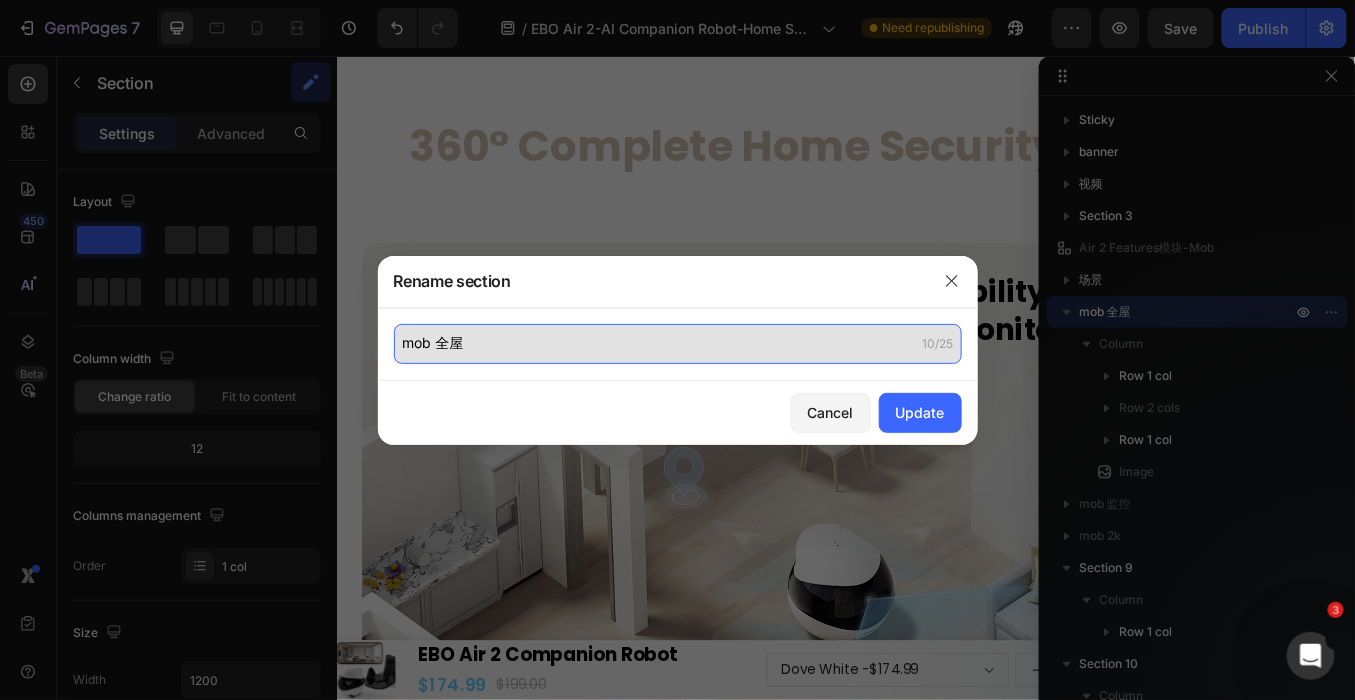 click on "mob 全屋" 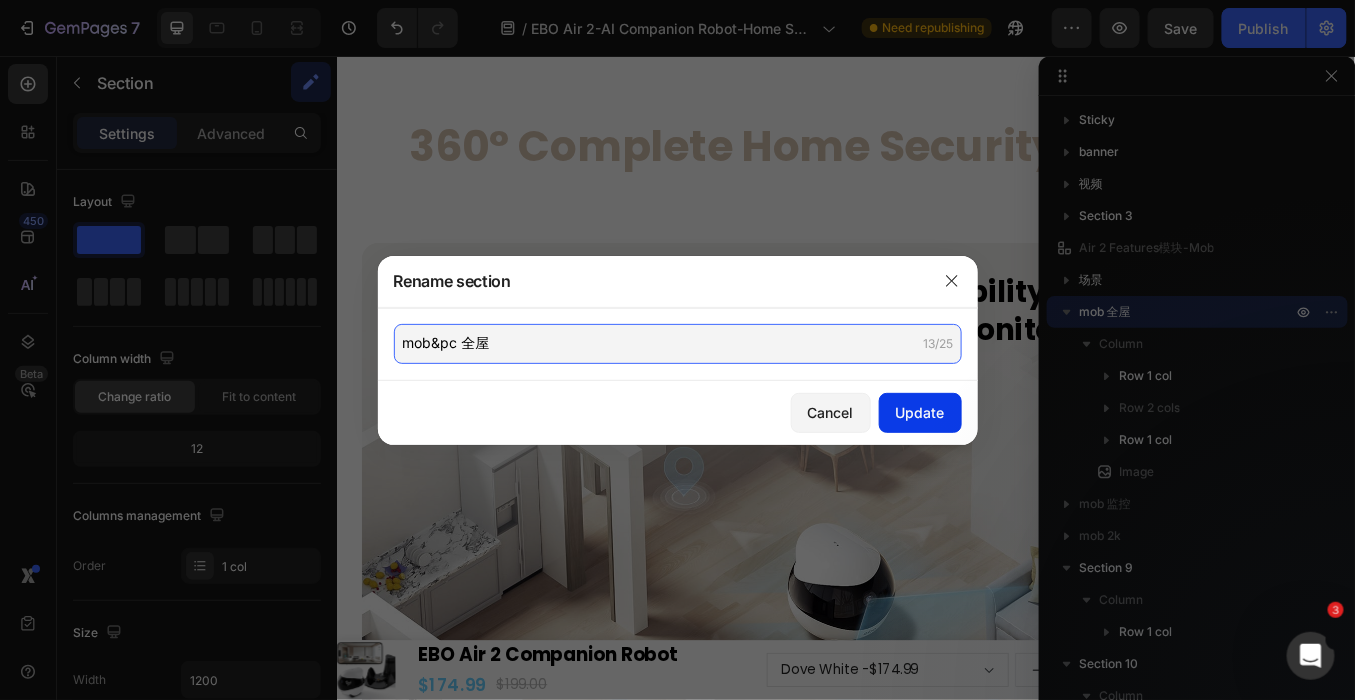 type on "mob&pc 全屋" 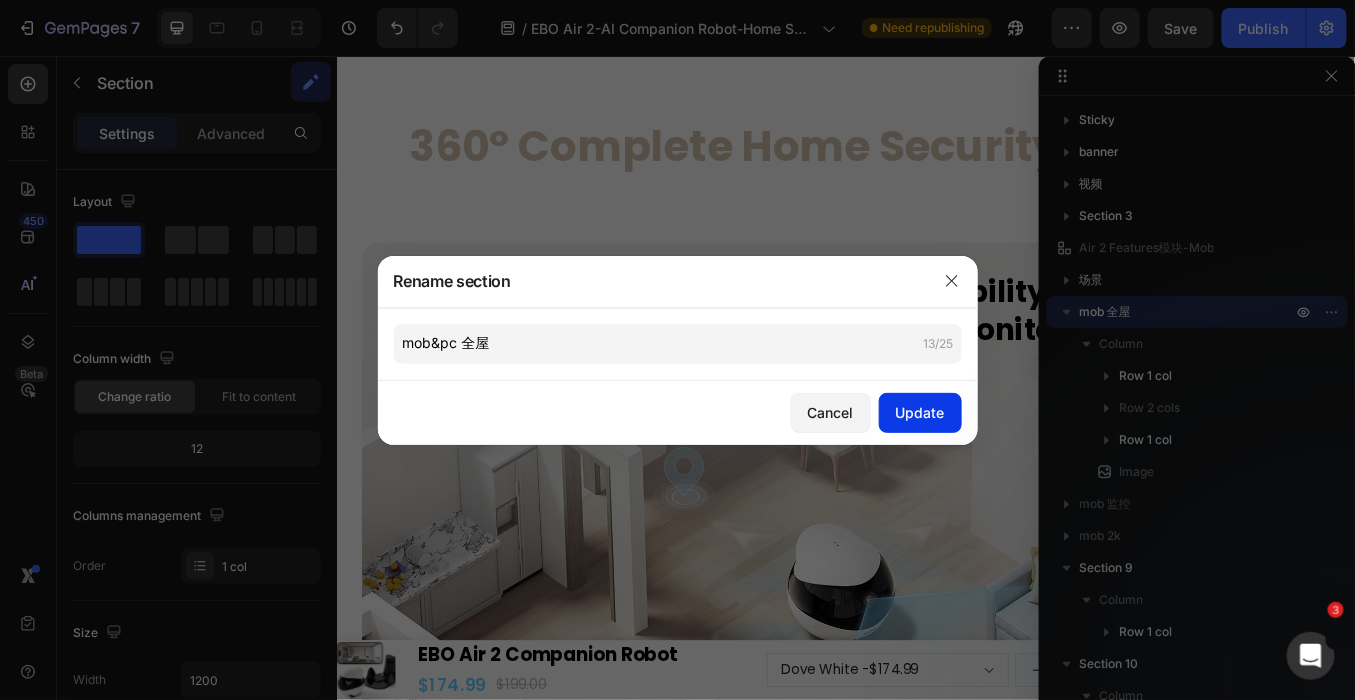 click on "Update" at bounding box center [920, 412] 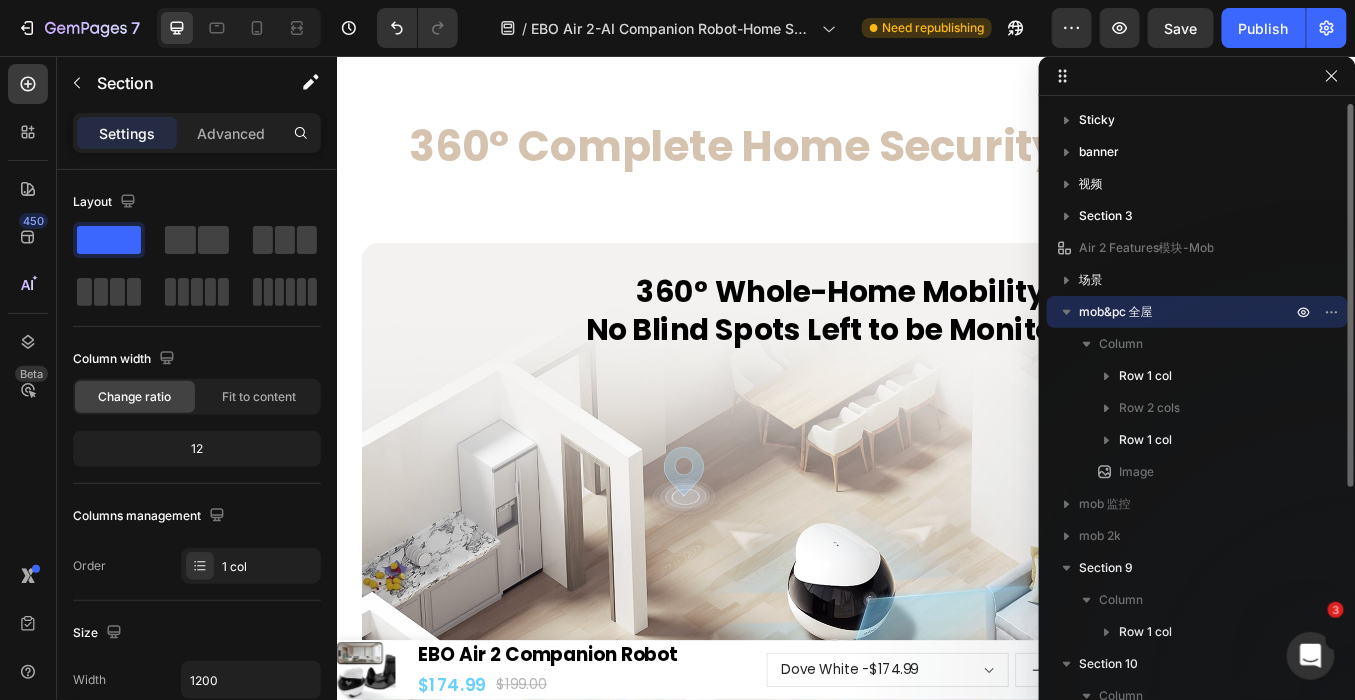 click 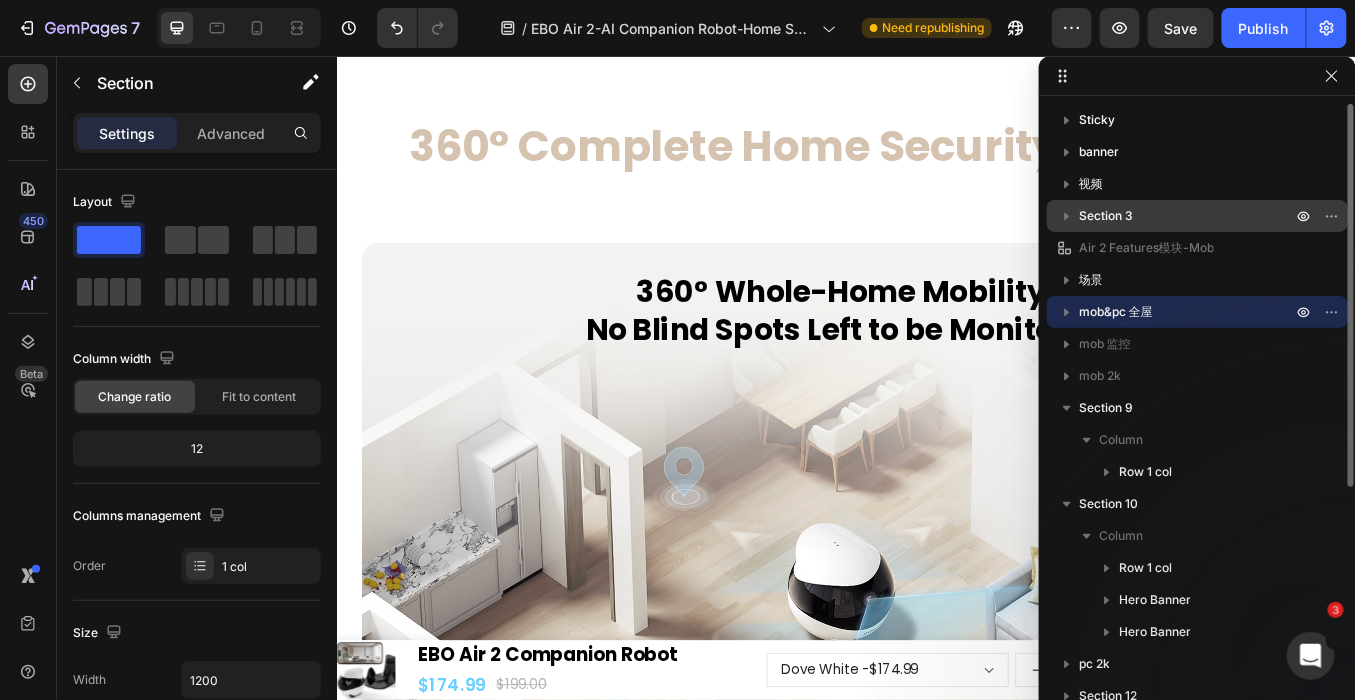 click on "Section 3" at bounding box center [1106, 216] 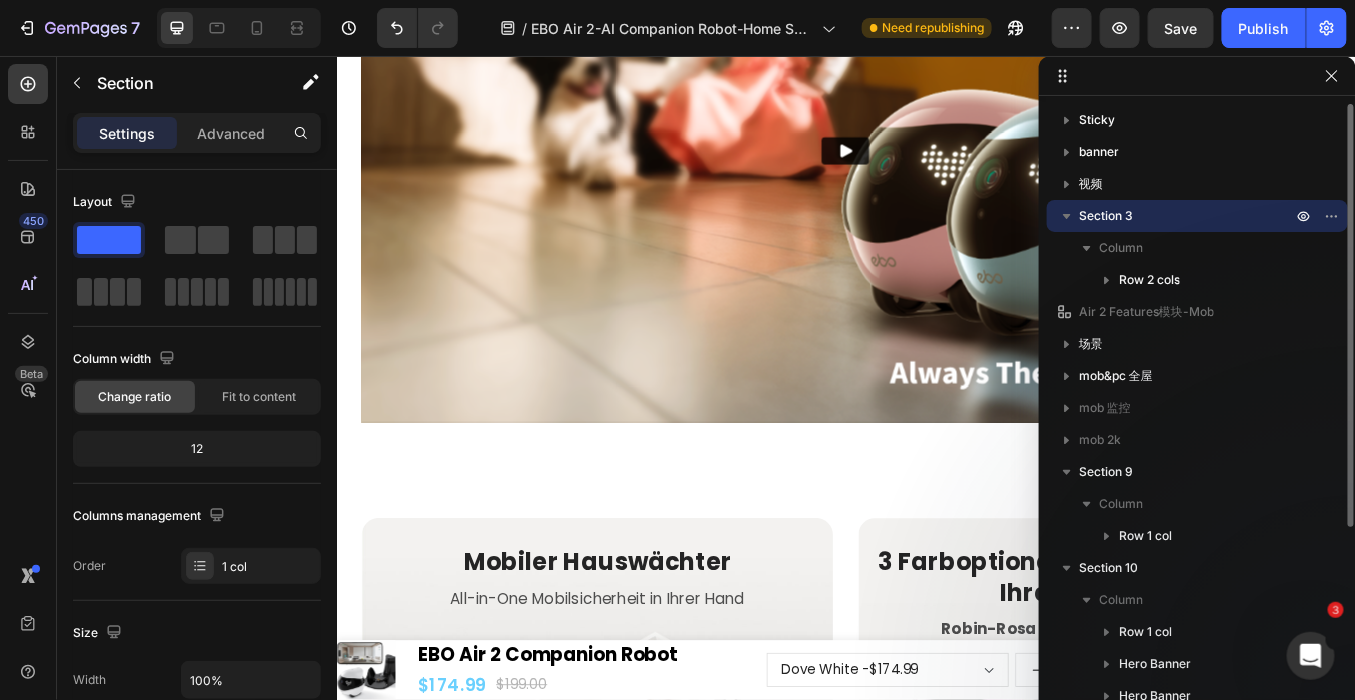 scroll, scrollTop: 733, scrollLeft: 0, axis: vertical 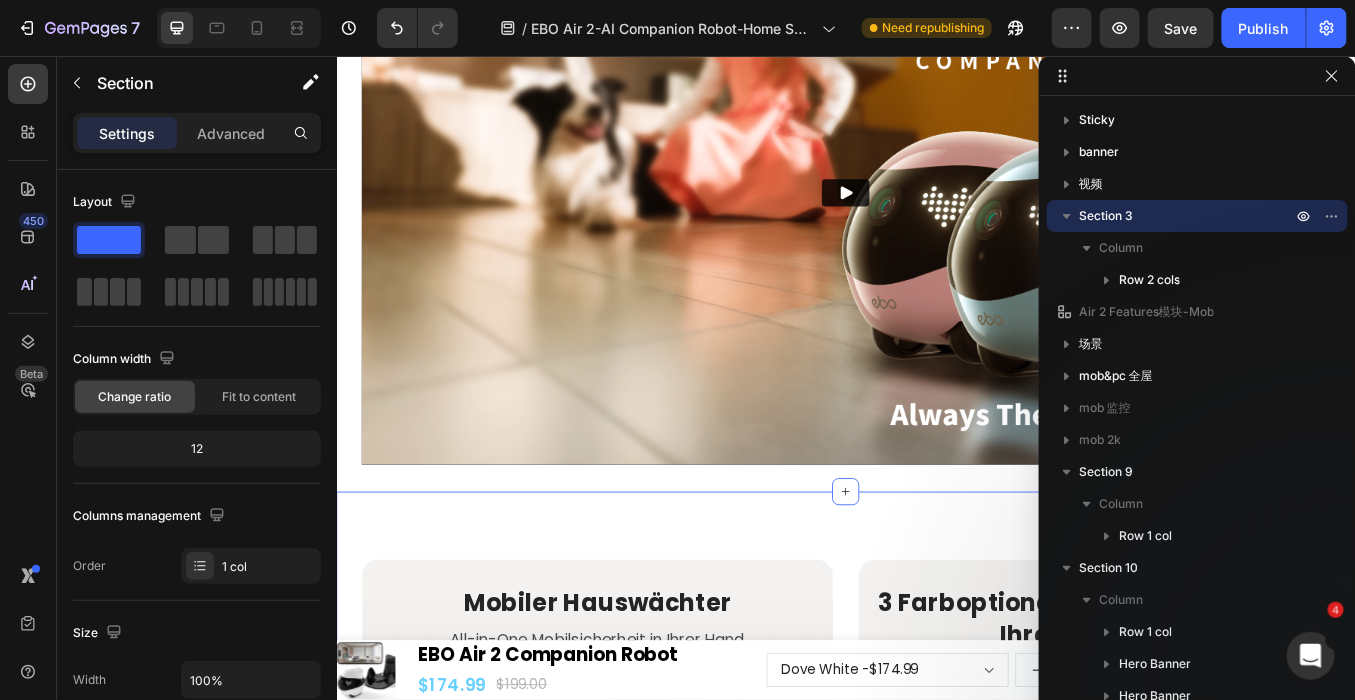 click on "Mobiler Hauswächter Heading All-in-One Mobilsicherheit in Ihrer Hand Text Block Row Automatische Aufladung Heading Schluss mit der Batterieangst Text Block Row Hero Banner 3 Farboptionen zur Verschönerung Ihres Zuhauses Heading Robin-Rosa | Taubenweiß | Häherblau Text Block Row Hero Banner Leuchtende Emoji-Interaktion Heading Eine zusätzliche Dimension voller Spaß und Interaktivität Text Block Row Hero Banner Hochauflösende Bildqualität Heading 2K HD-Kamera erfasst jedes Detail Text Block Row Hero Banner Row Section 3/25" at bounding box center (936, 1283) 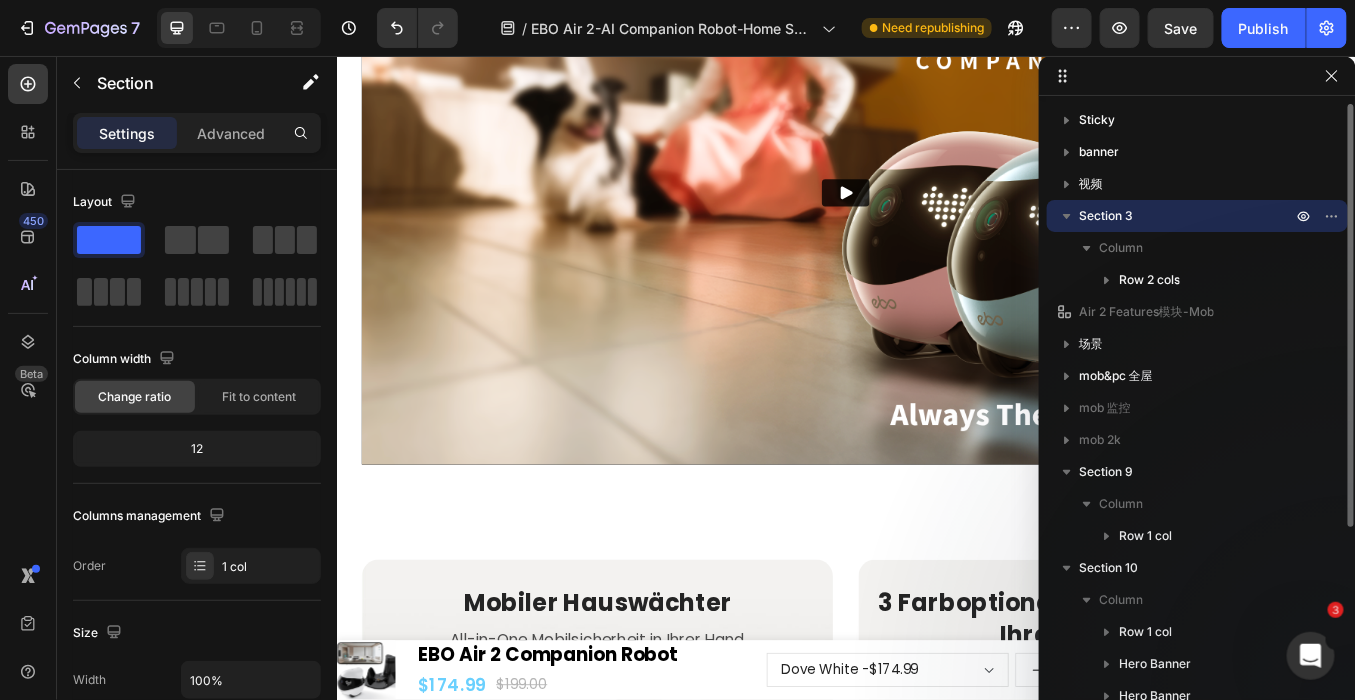 click on "Section 3" at bounding box center (1187, 216) 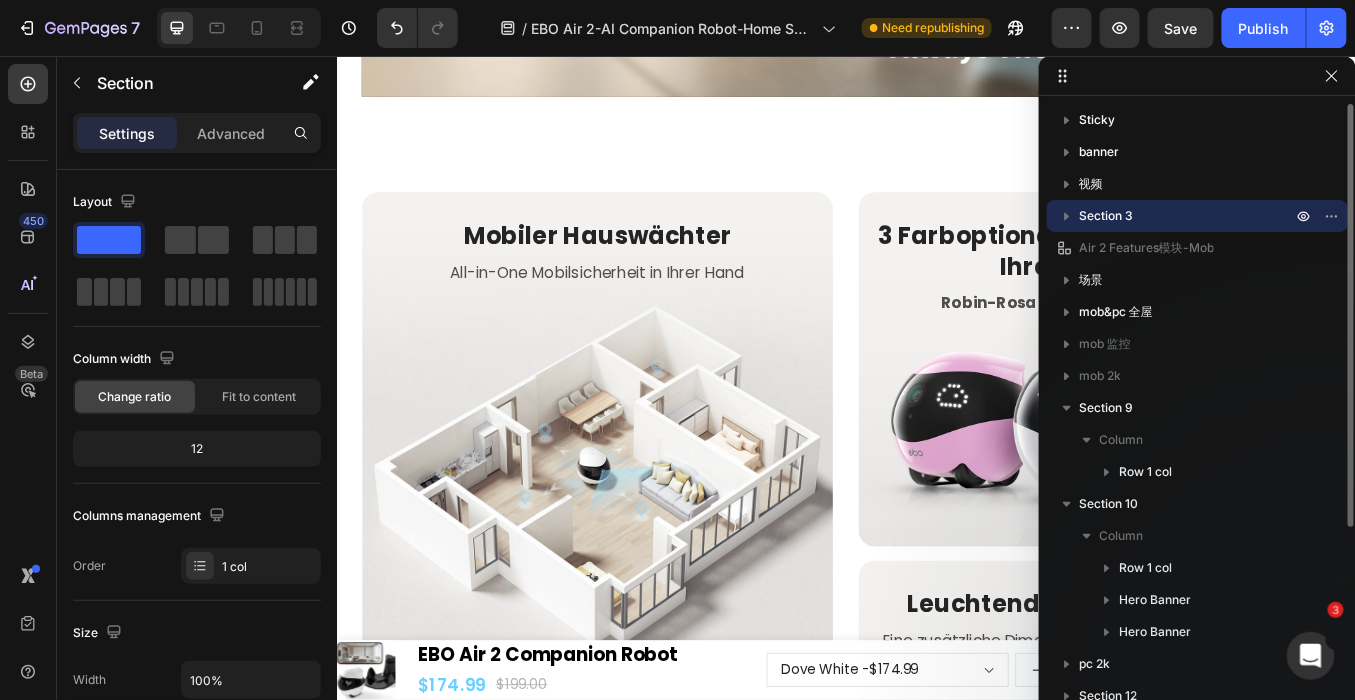 scroll, scrollTop: 1166, scrollLeft: 0, axis: vertical 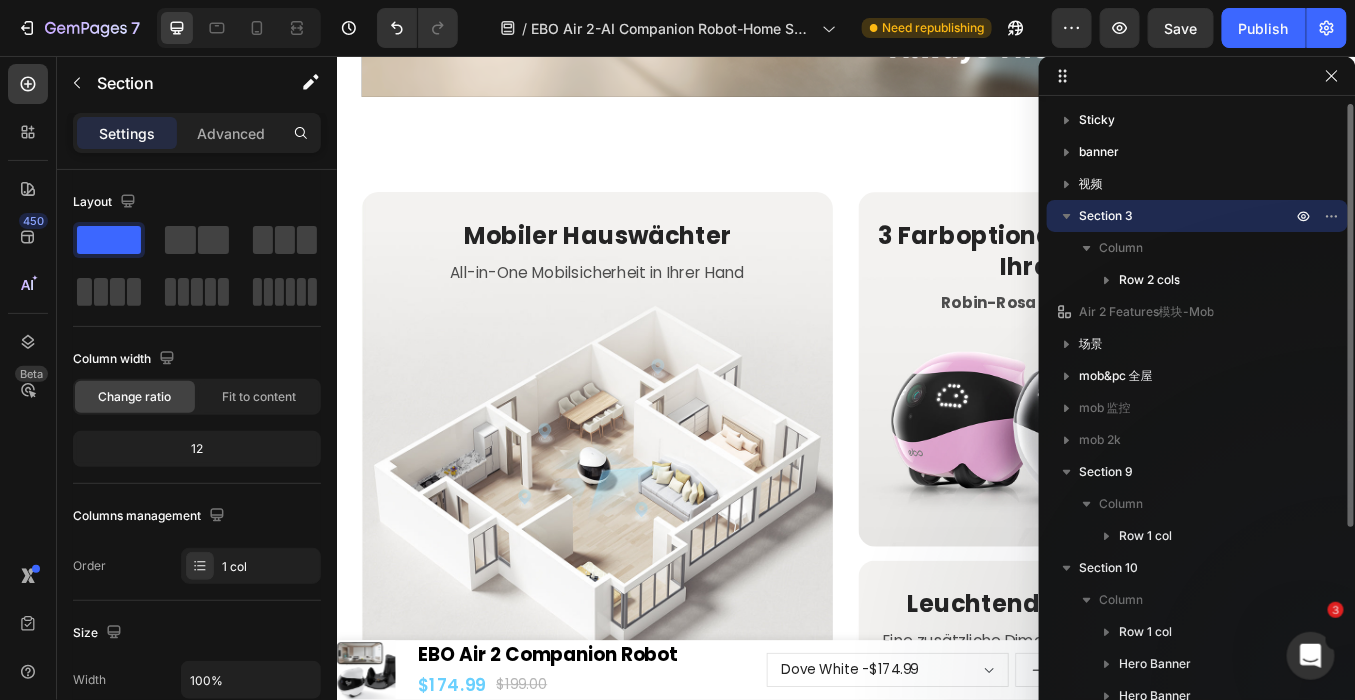 click on "Section 3" at bounding box center (1187, 216) 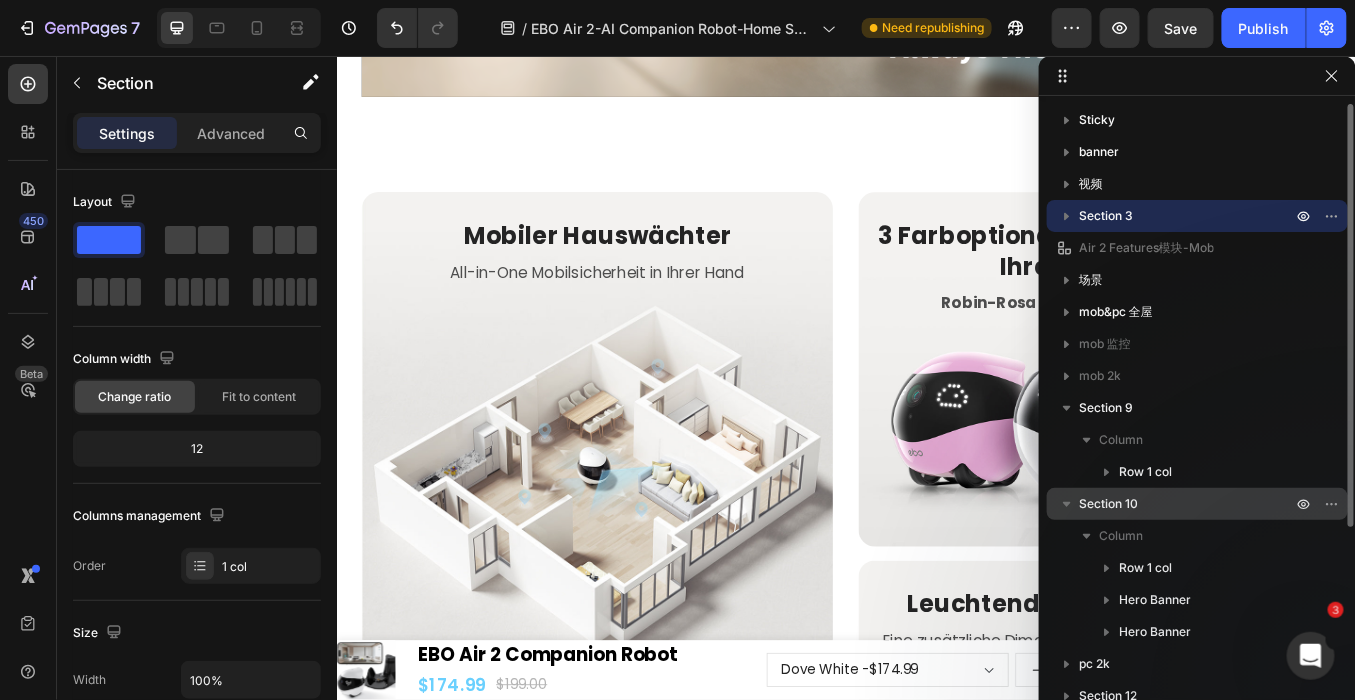 click on "Section 10" at bounding box center (1108, 504) 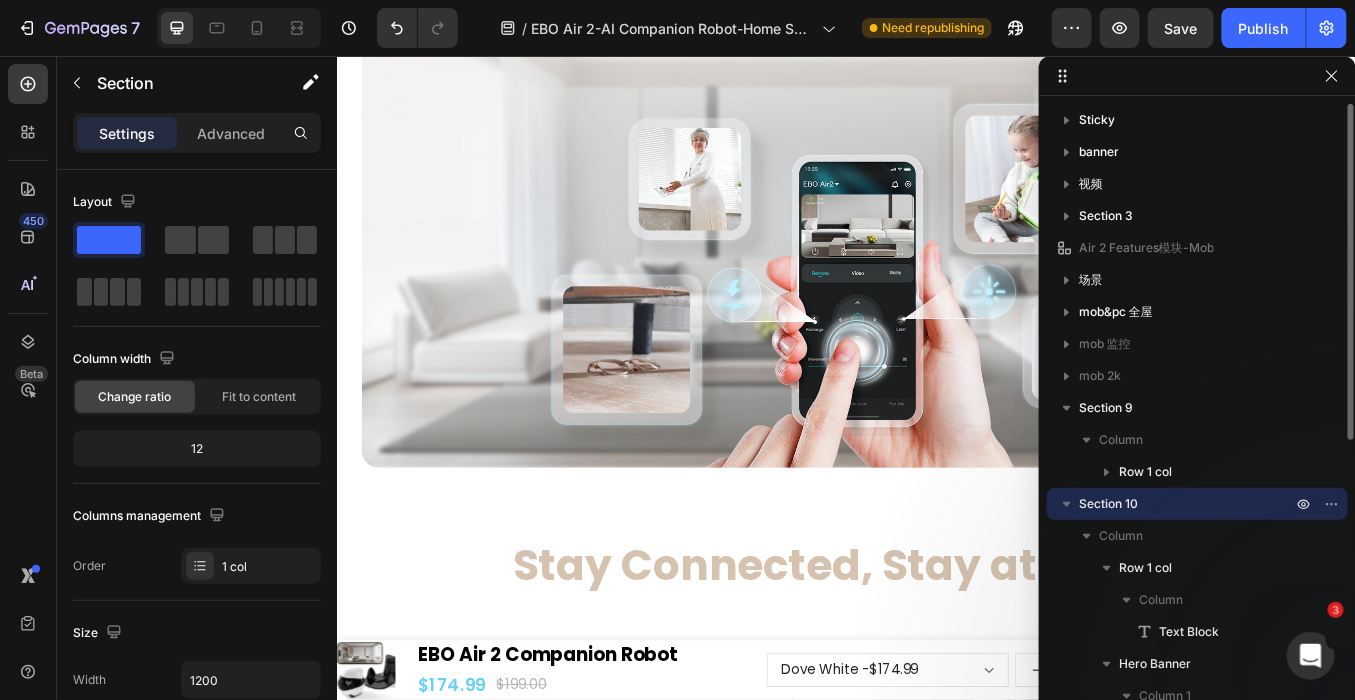 scroll, scrollTop: 7718, scrollLeft: 0, axis: vertical 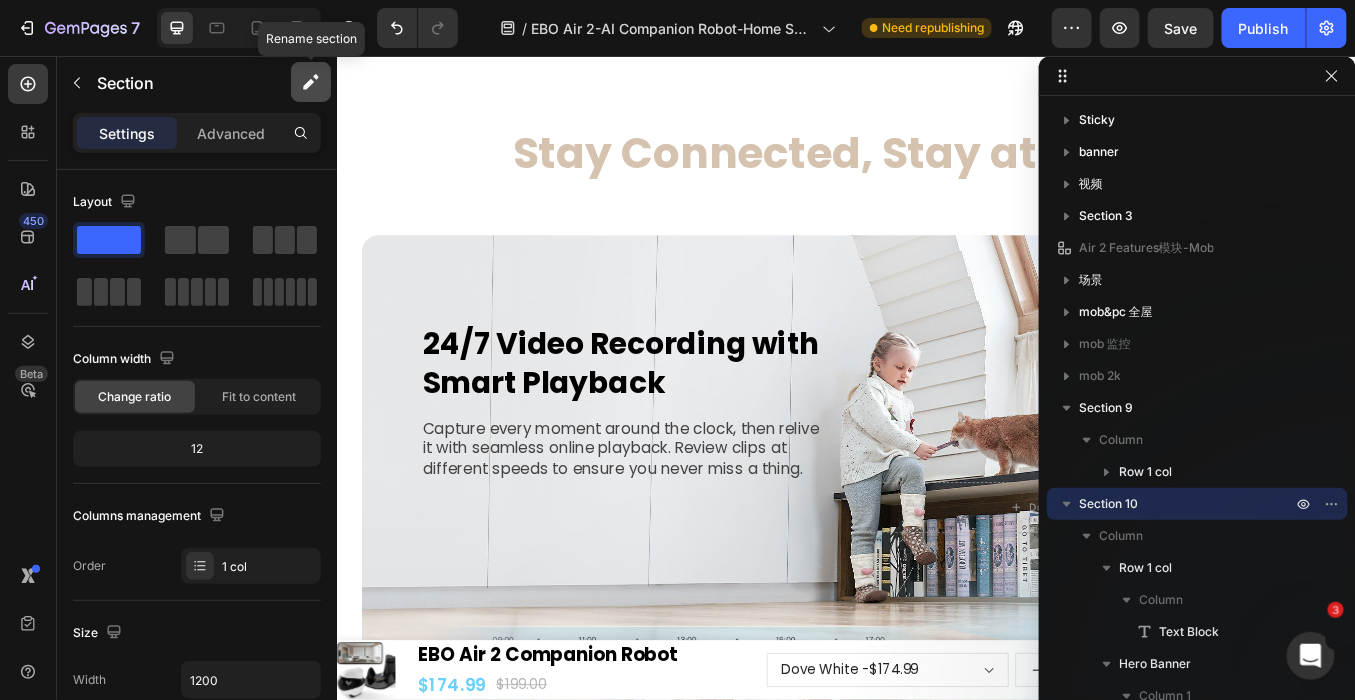 click 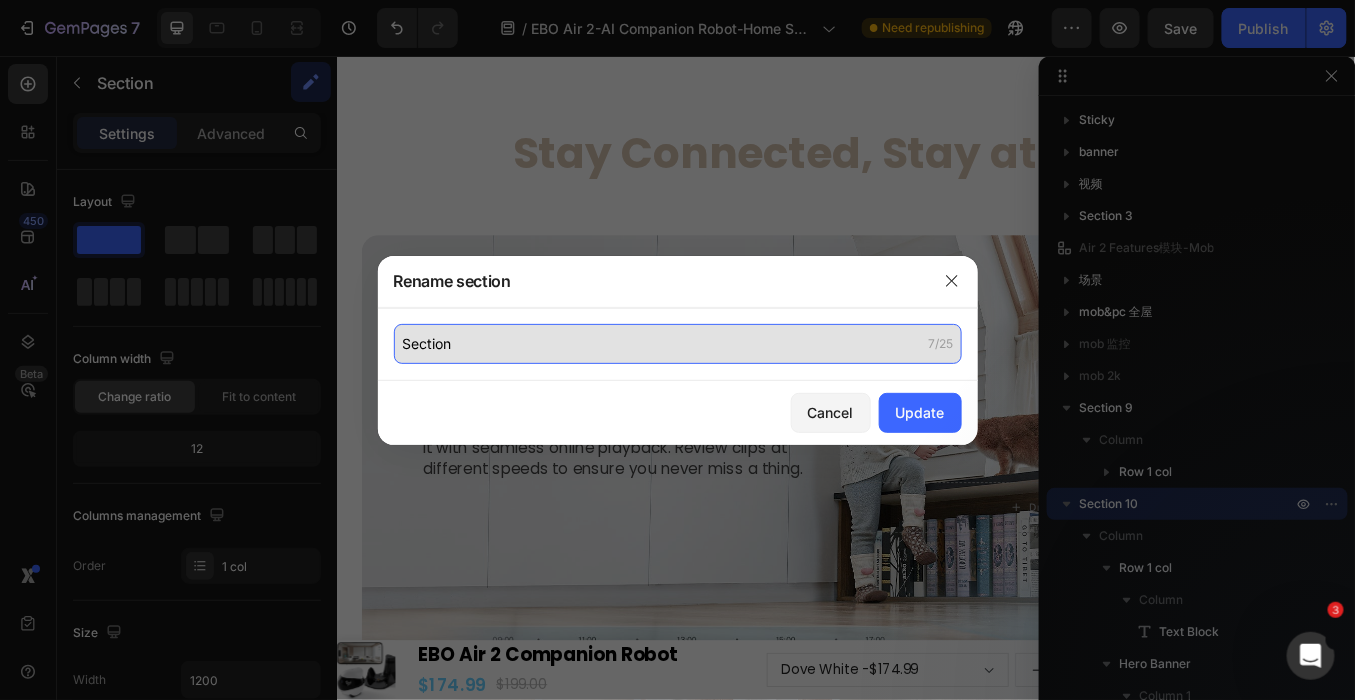 click on "Section" 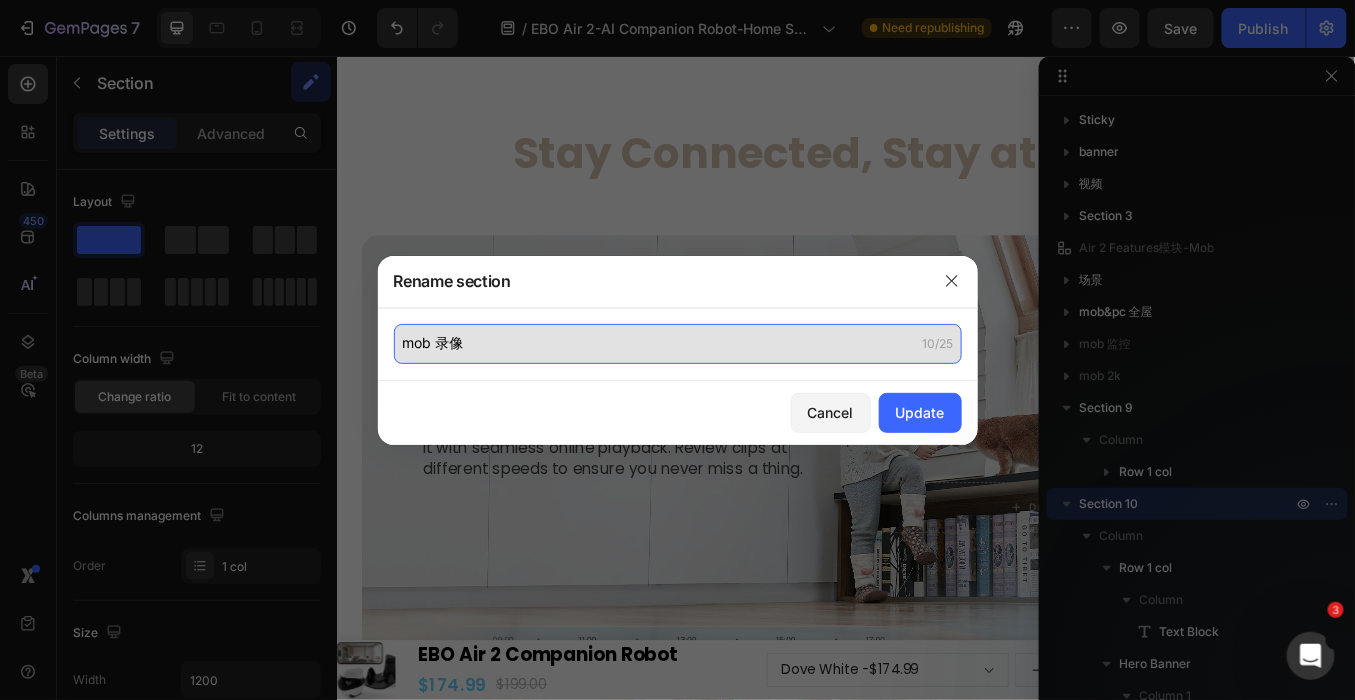 click on "mob 录像" 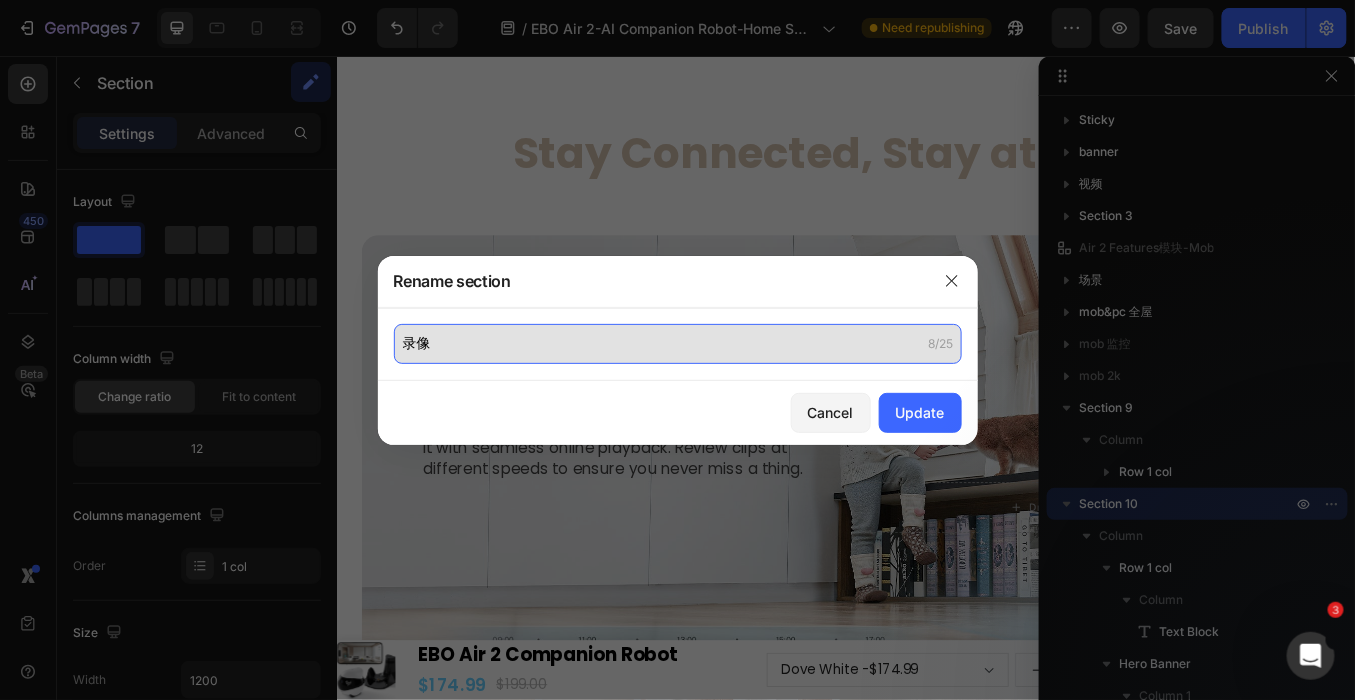 type on "录" 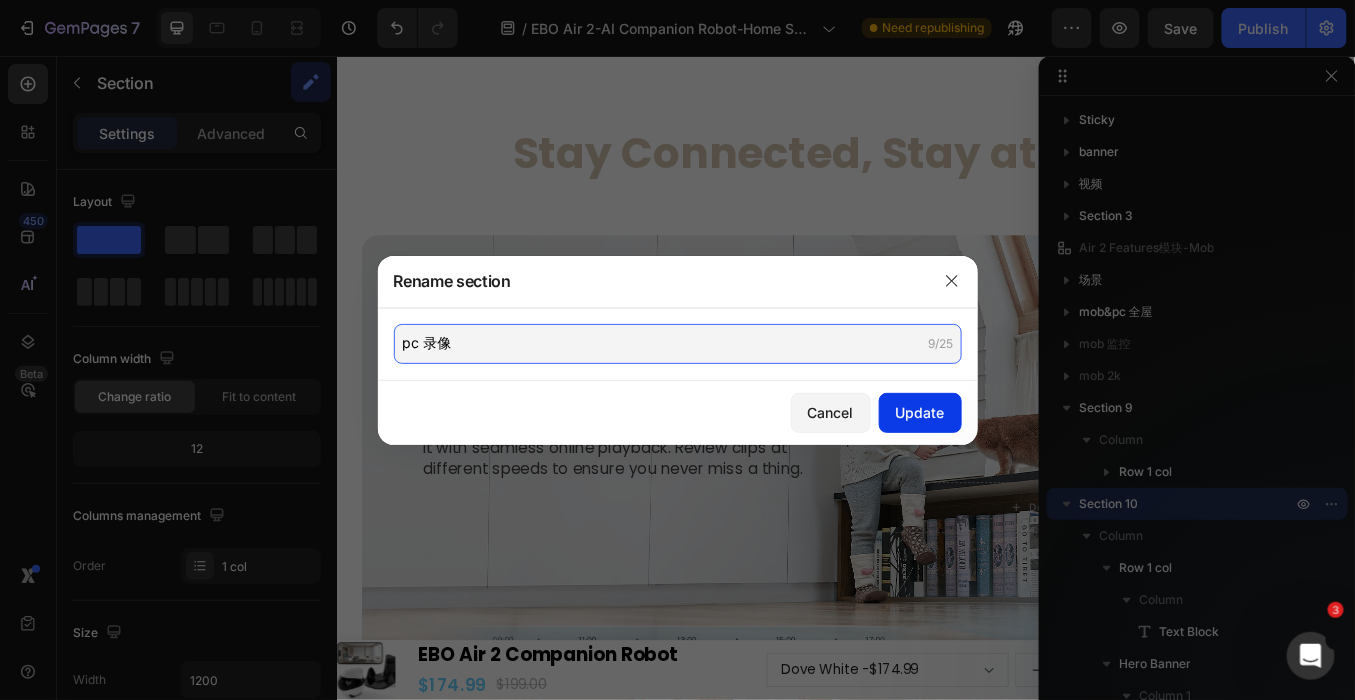 type on "pc 录像" 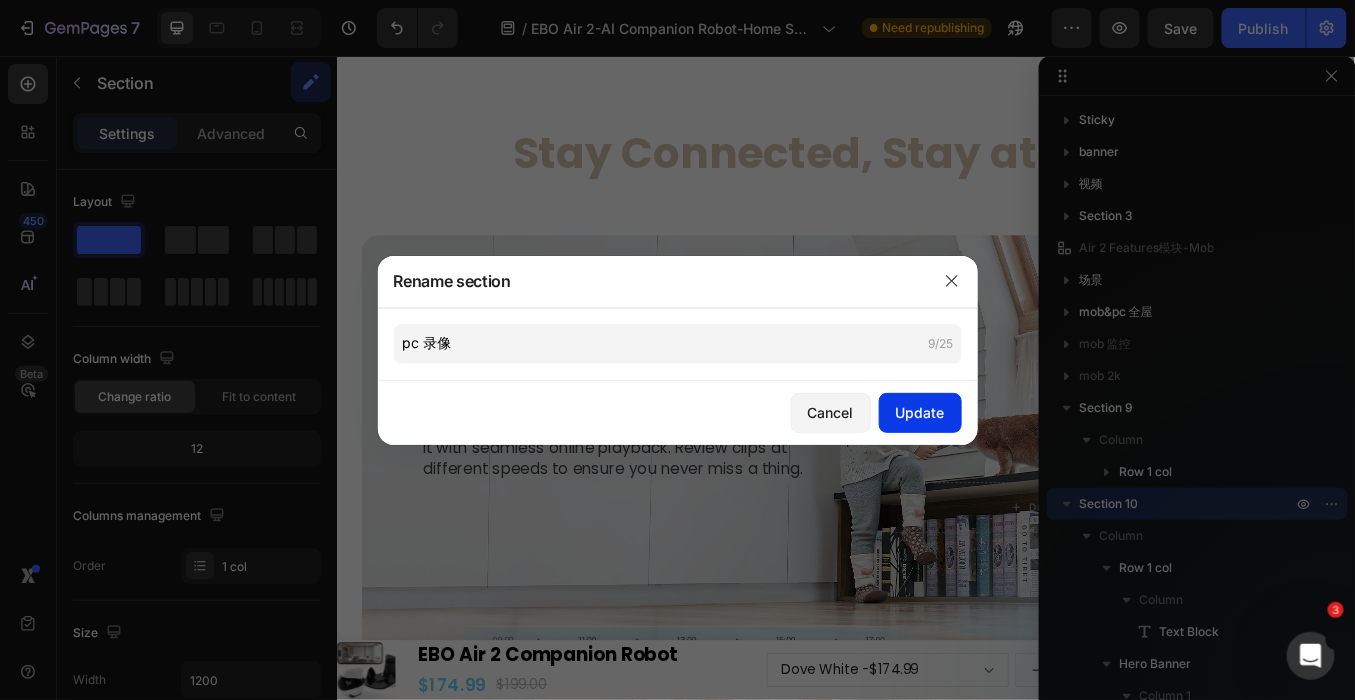 click on "Update" at bounding box center (920, 412) 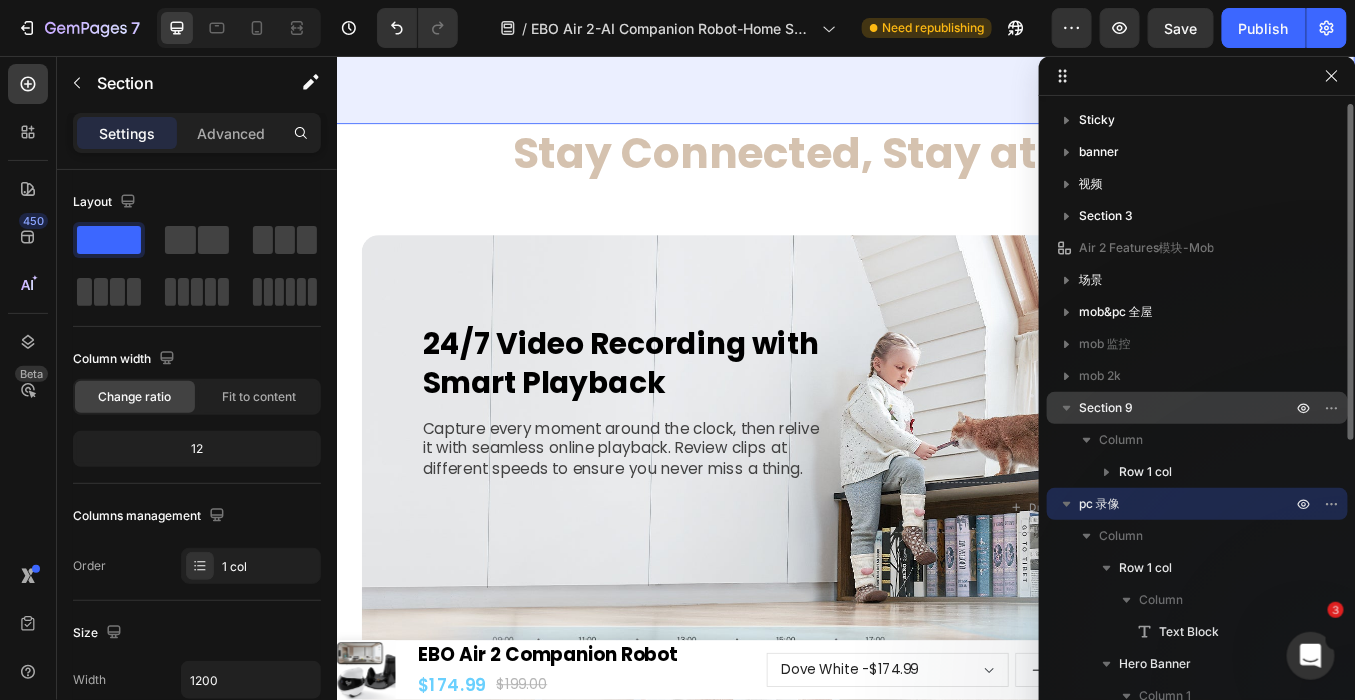 click on "Section 9" at bounding box center (1106, 408) 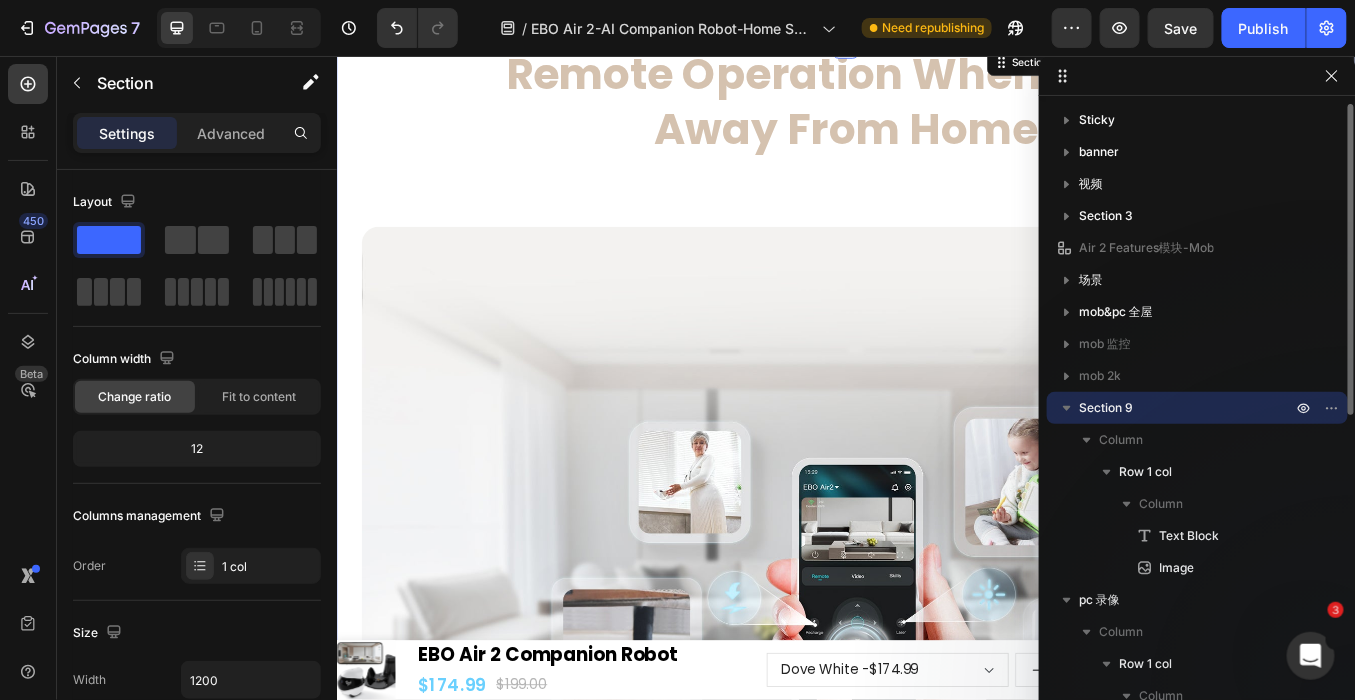 scroll, scrollTop: 6792, scrollLeft: 0, axis: vertical 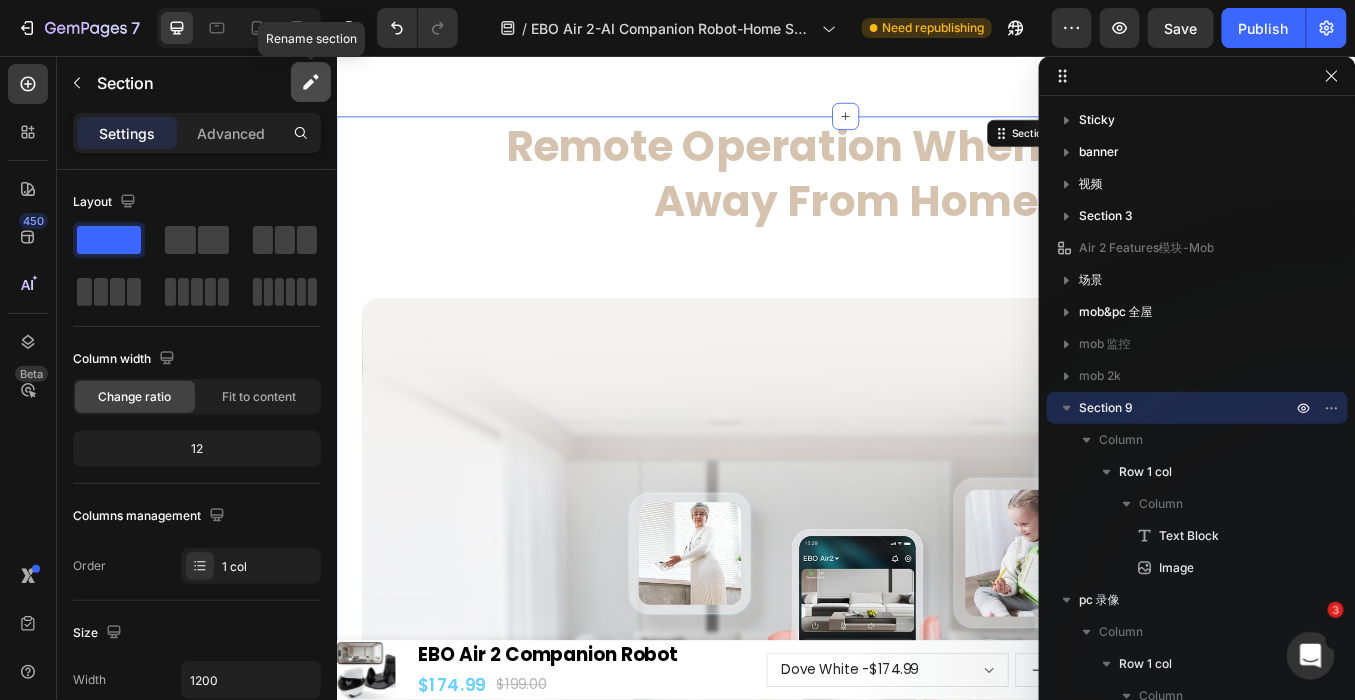 click 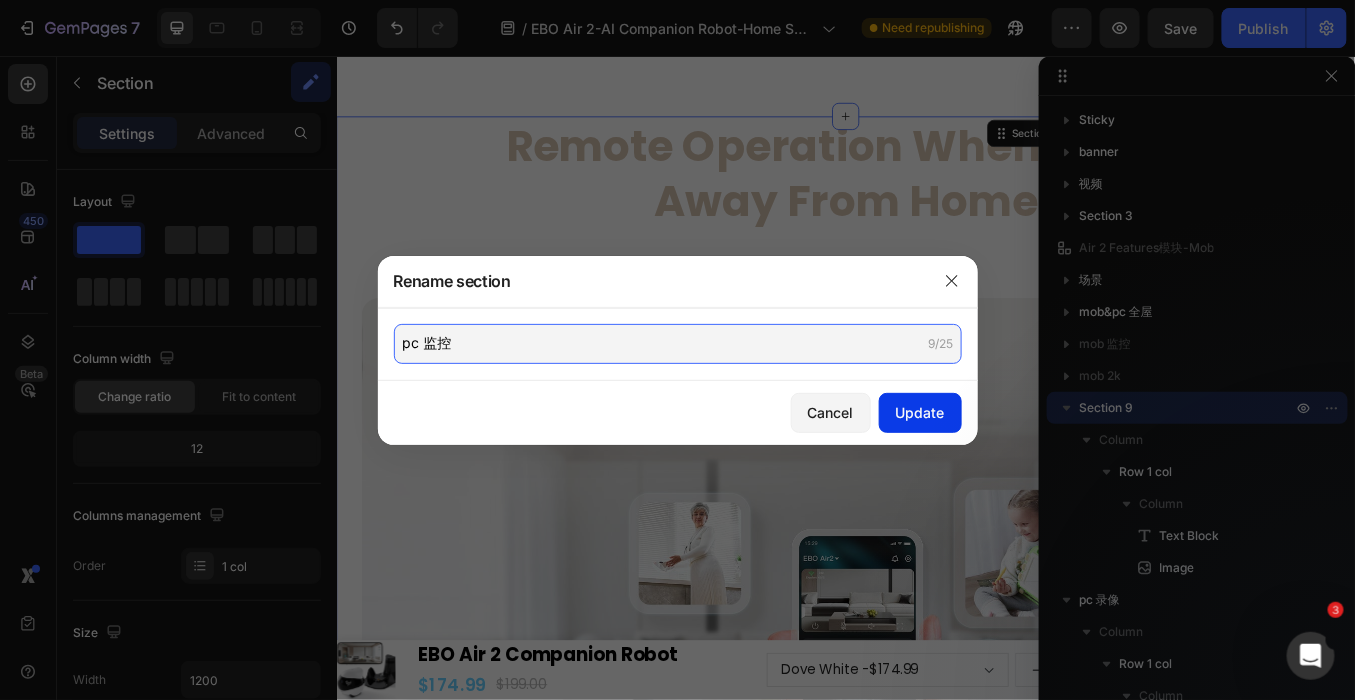 type on "pc 监控" 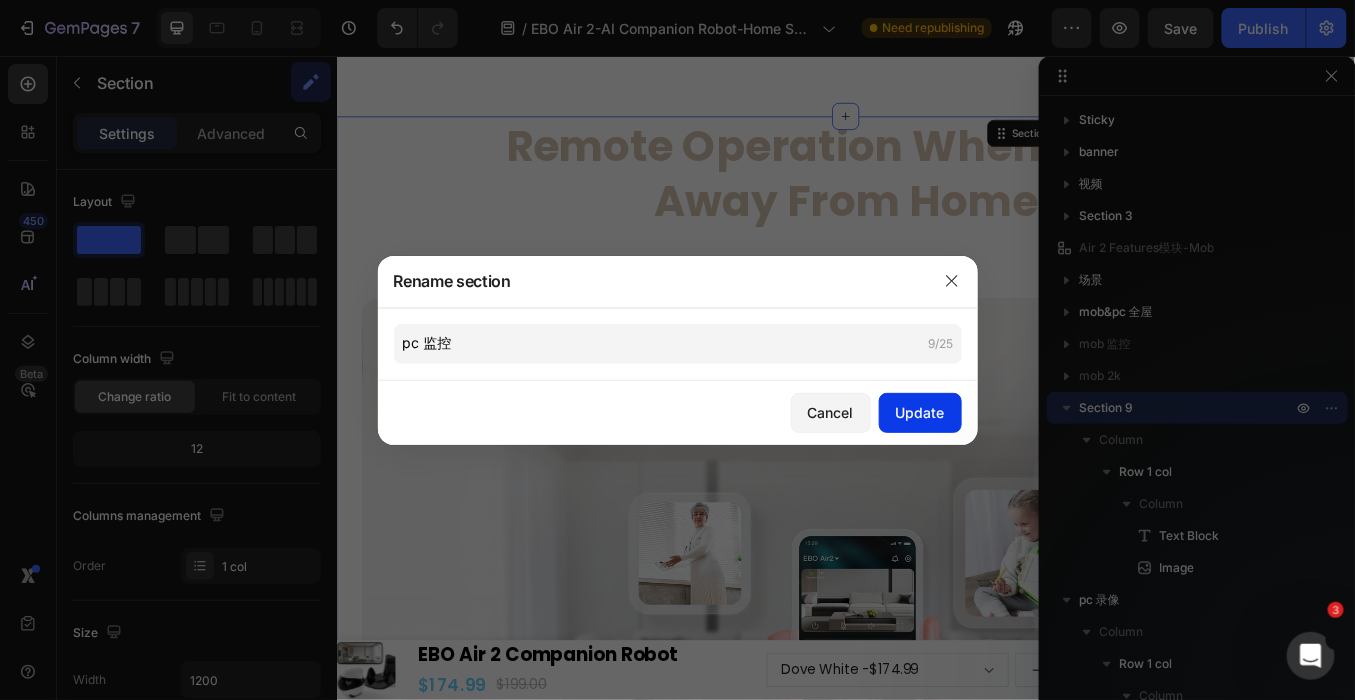 click on "Update" at bounding box center [920, 412] 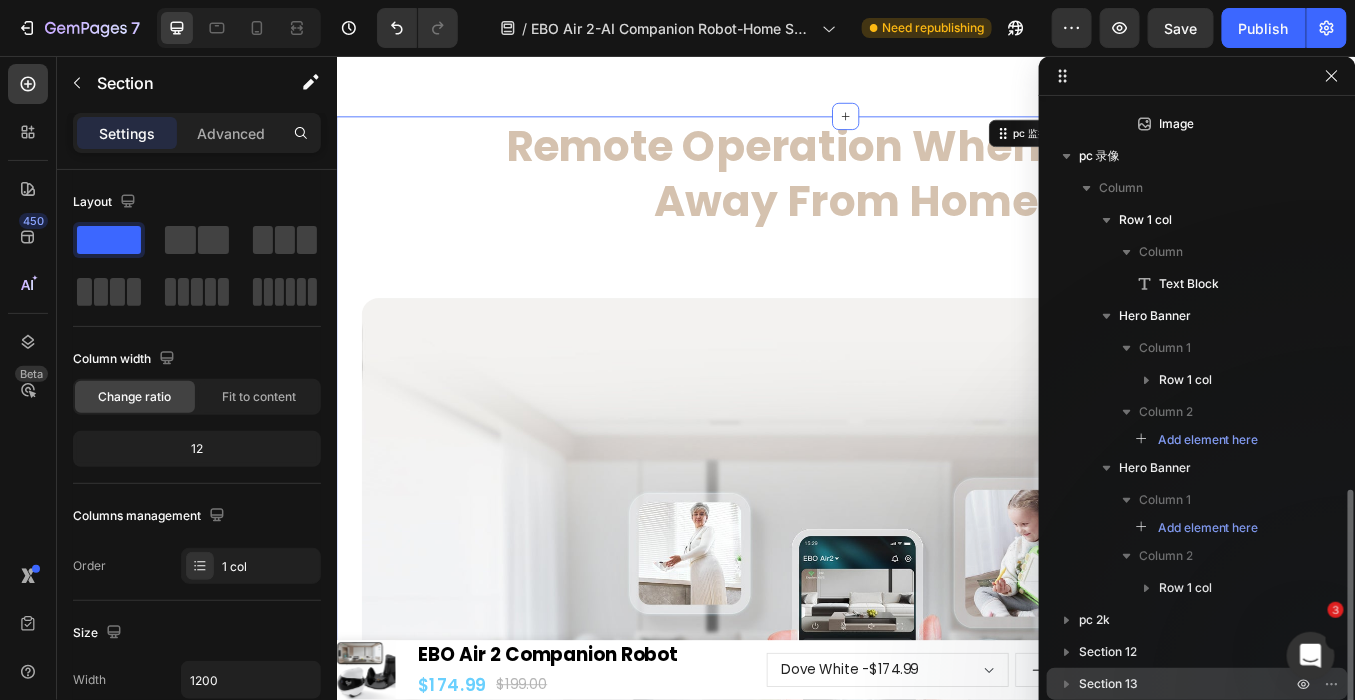 scroll, scrollTop: 637, scrollLeft: 0, axis: vertical 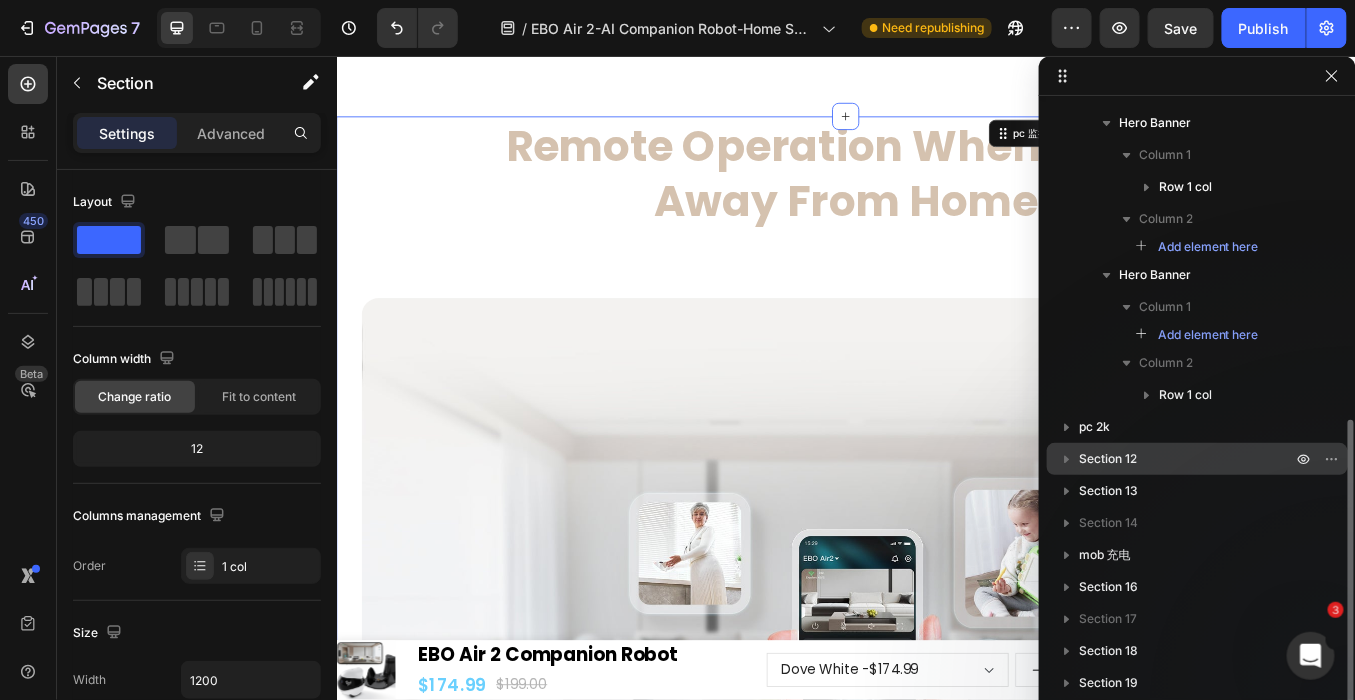 click on "Section 12" at bounding box center (1108, 459) 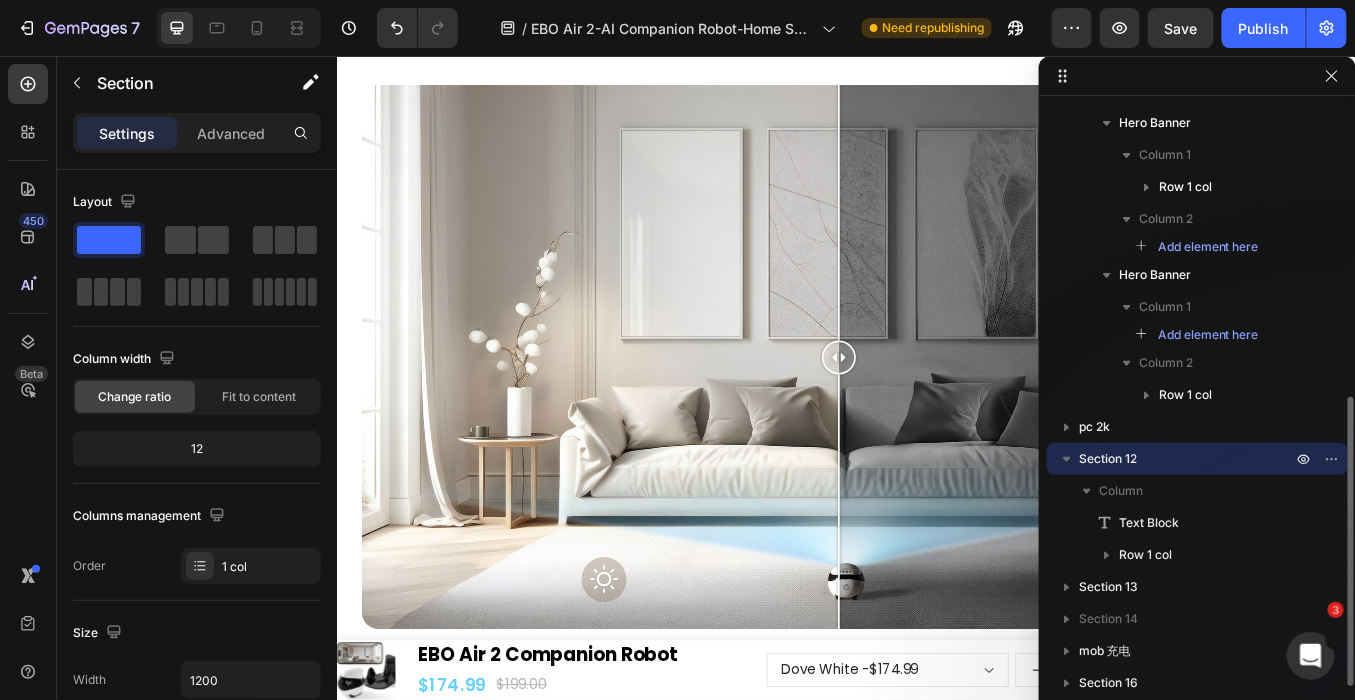 scroll, scrollTop: 12612, scrollLeft: 0, axis: vertical 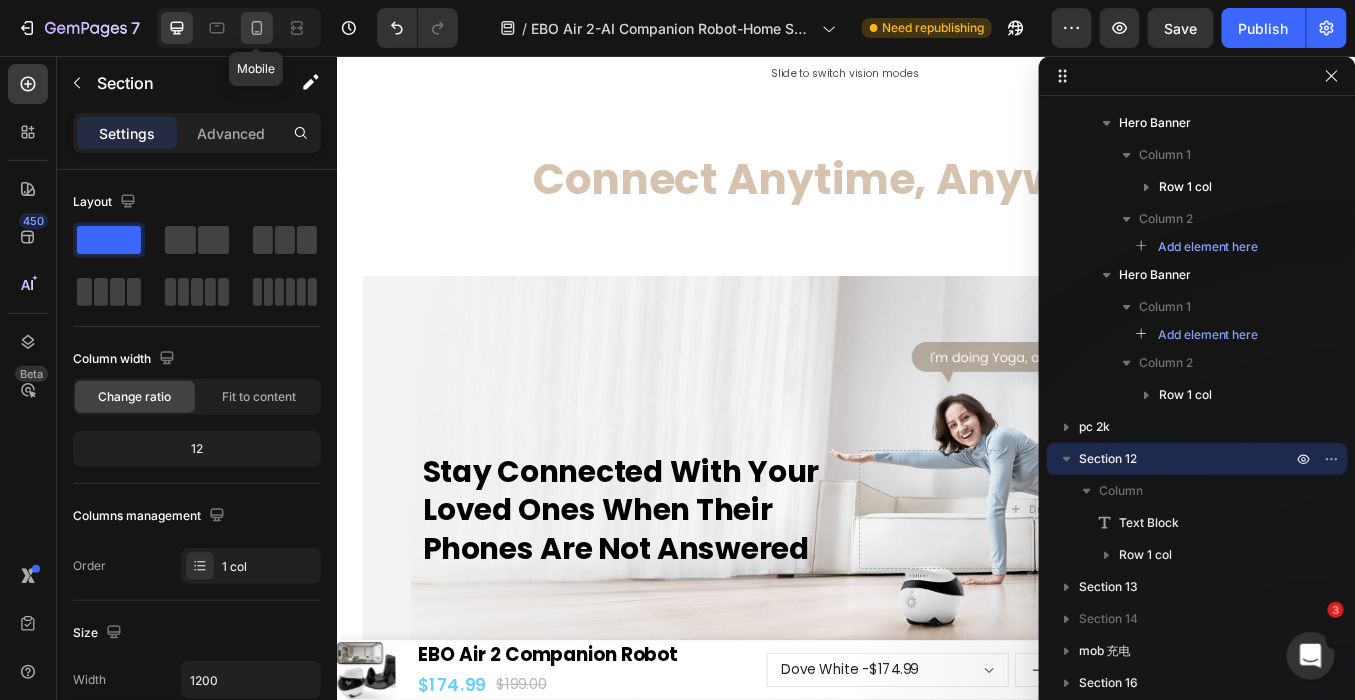 click 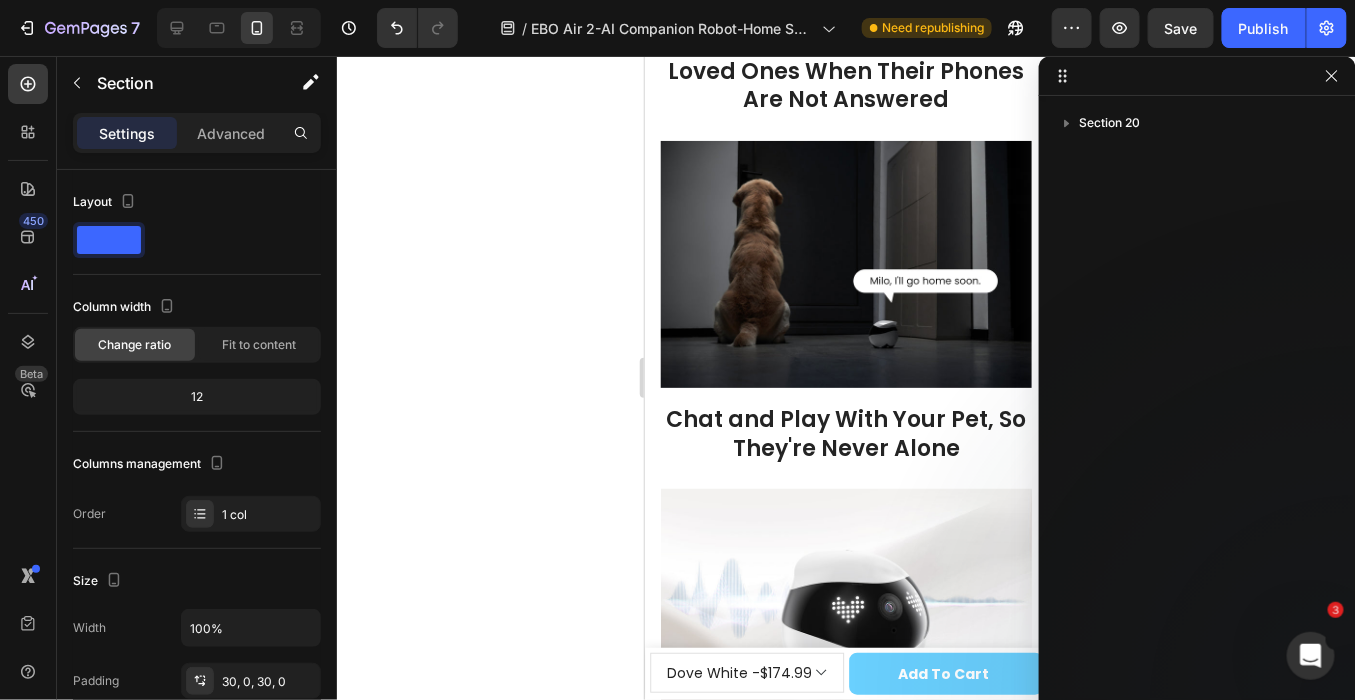 scroll, scrollTop: 9931, scrollLeft: 0, axis: vertical 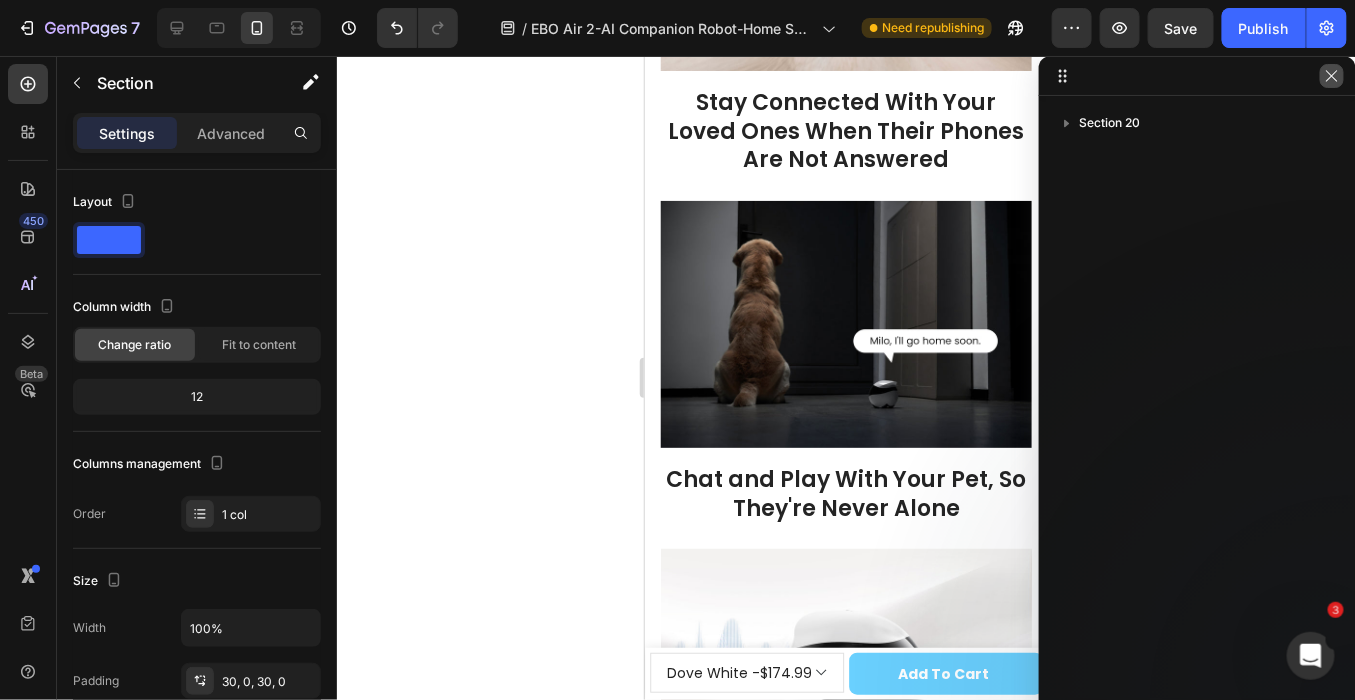 click 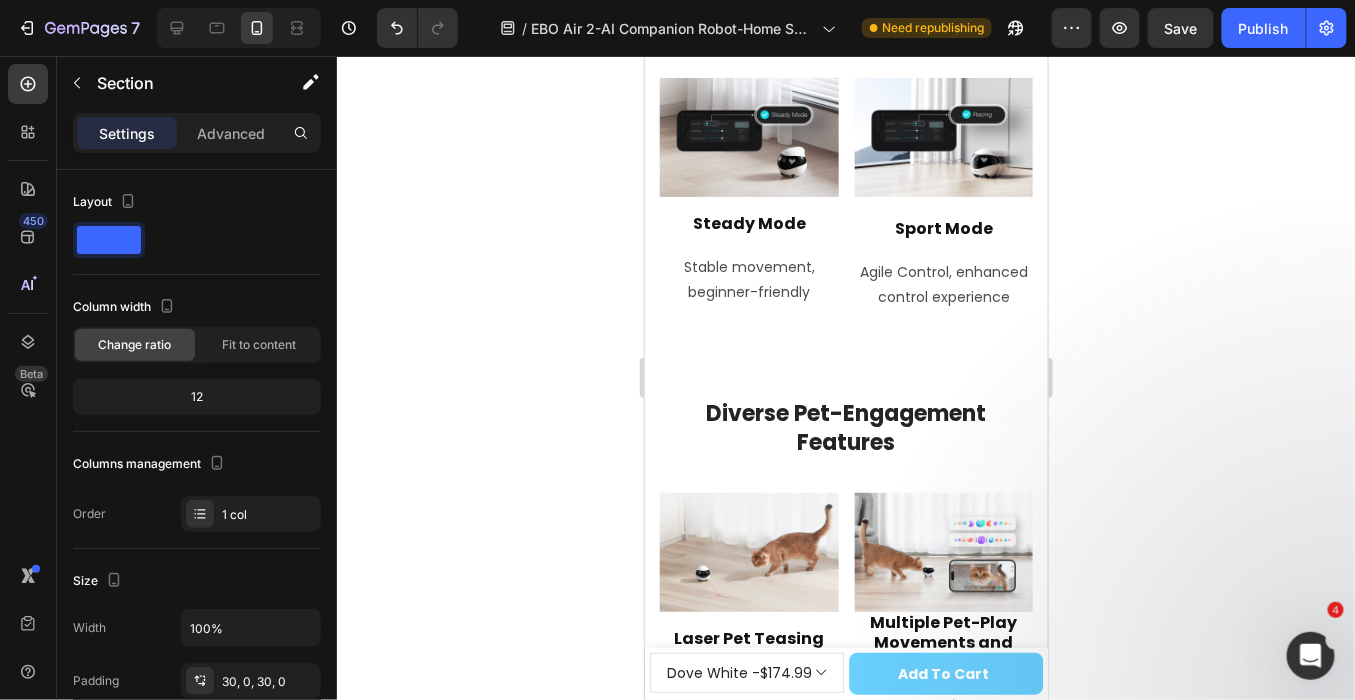 scroll, scrollTop: 15486, scrollLeft: 0, axis: vertical 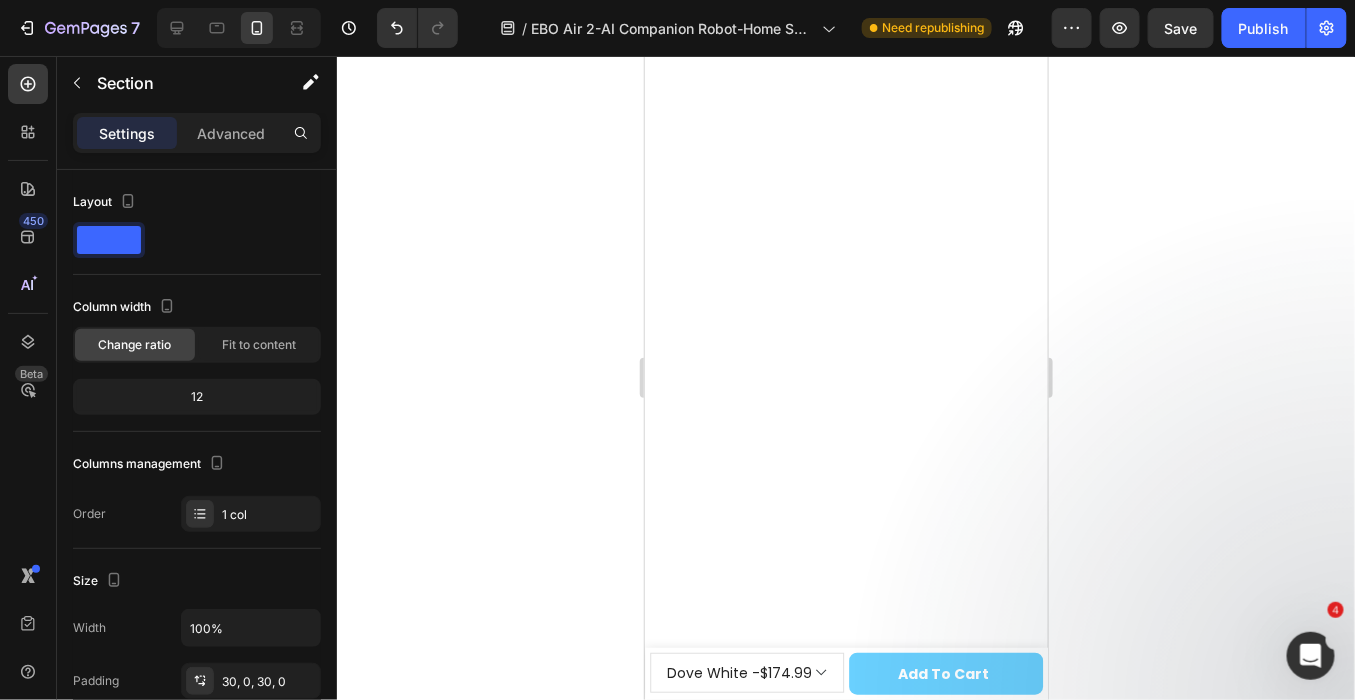 click on "Steady Mode" at bounding box center [748, -618] 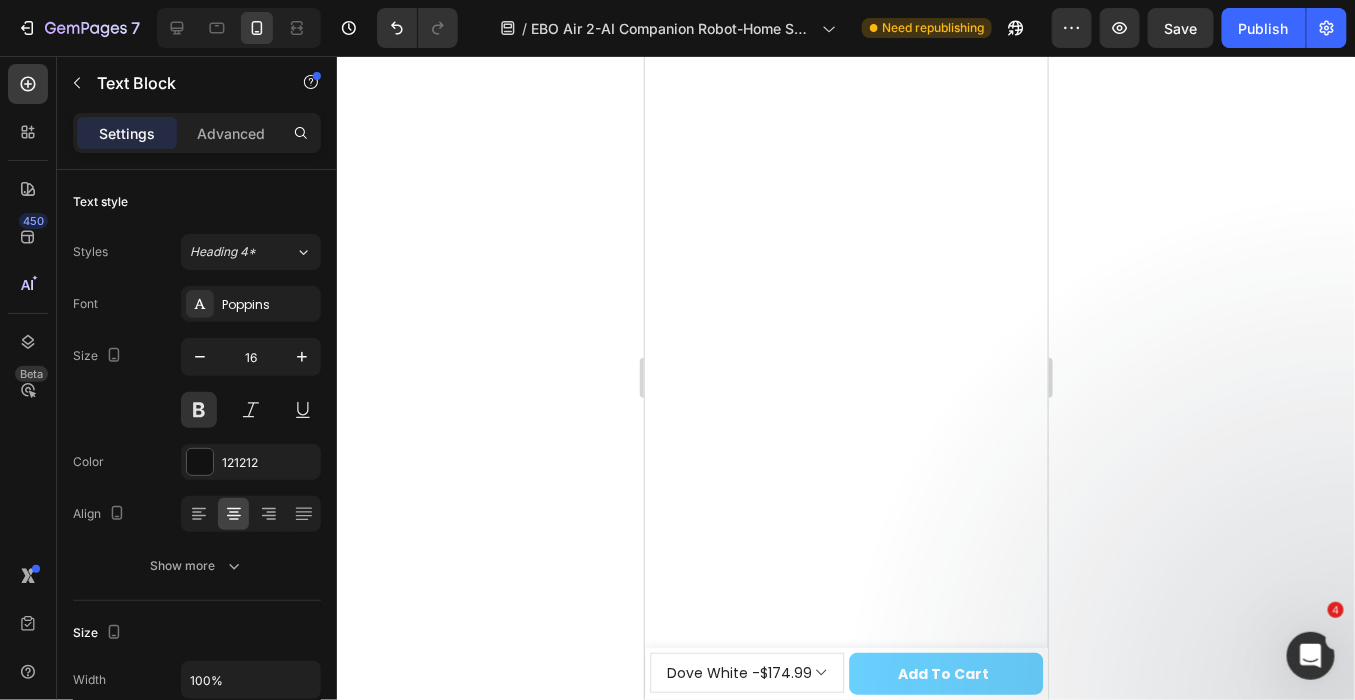 click at bounding box center (748, -706) 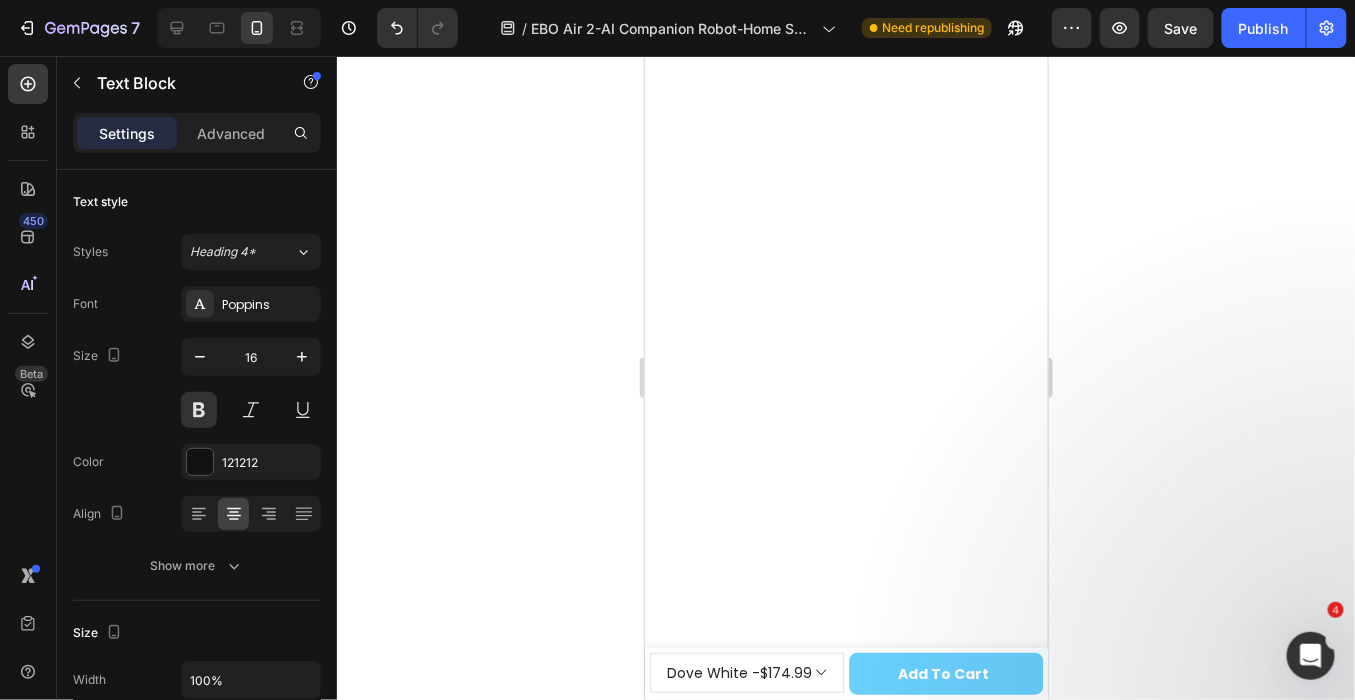 click on "Sport Mode" at bounding box center (943, -613) 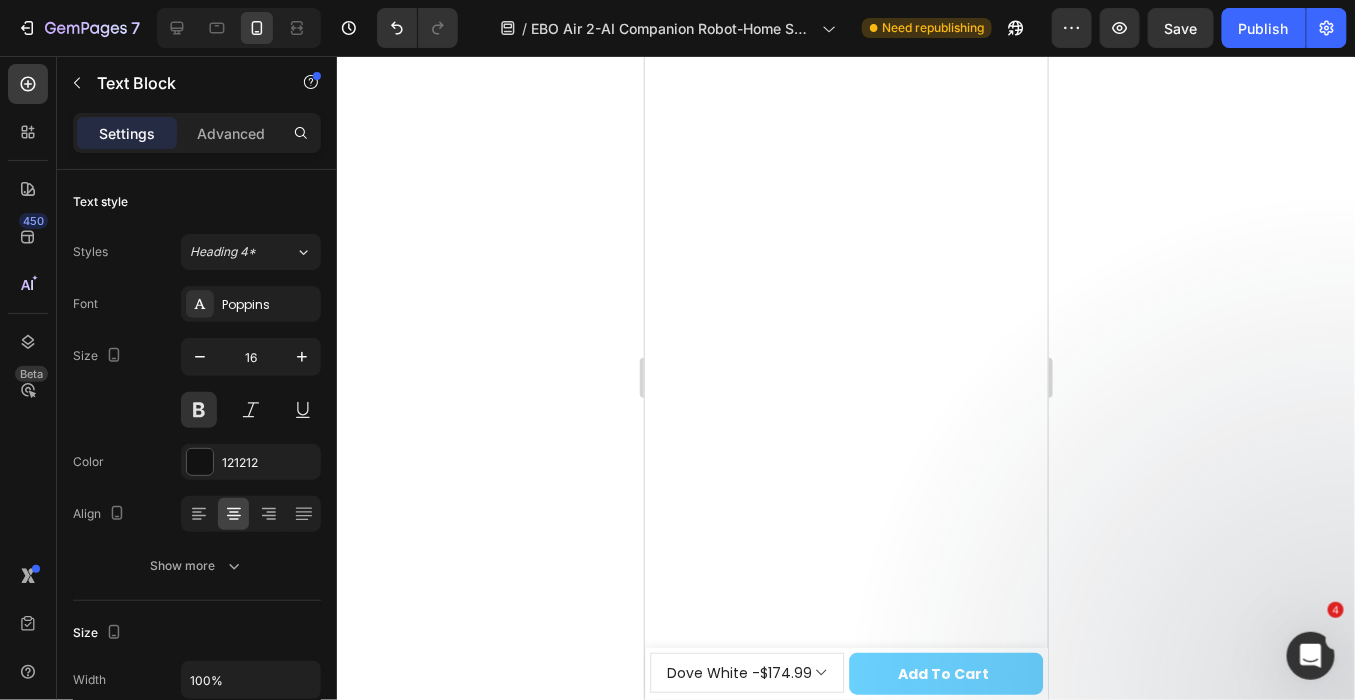 click on "Steady Mode" at bounding box center [748, -618] 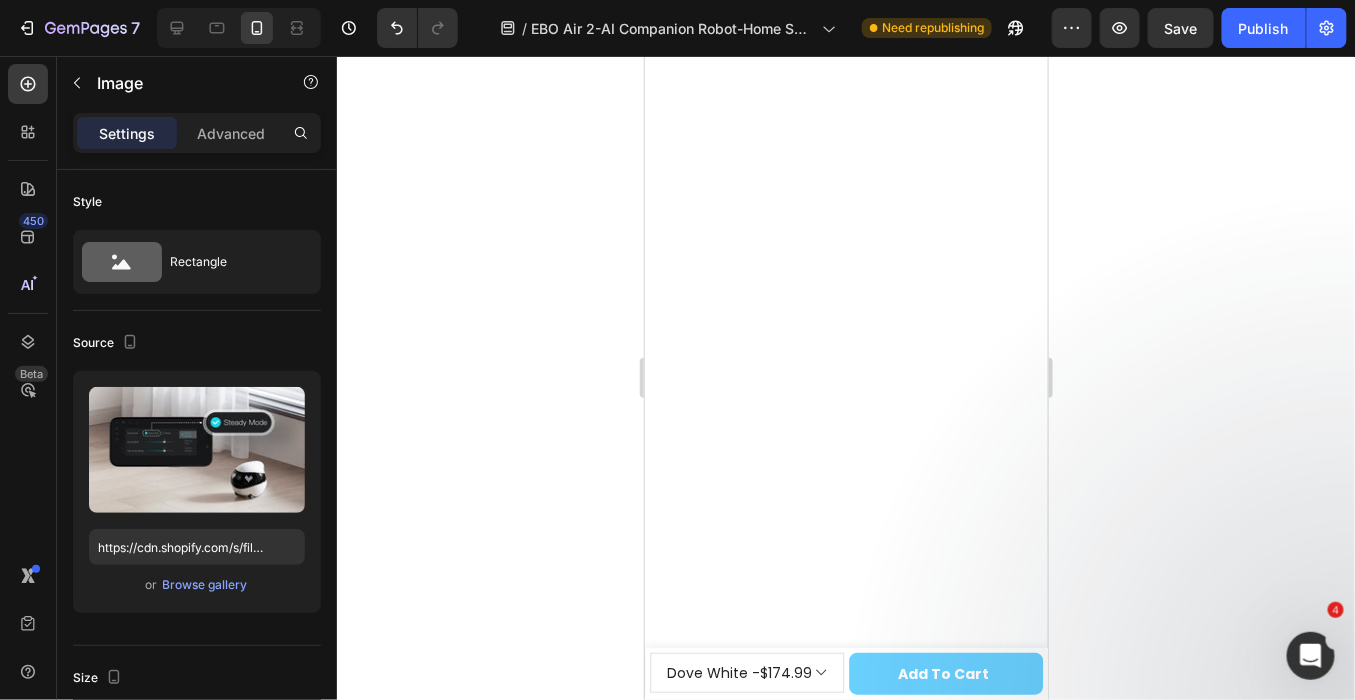 click at bounding box center [748, -706] 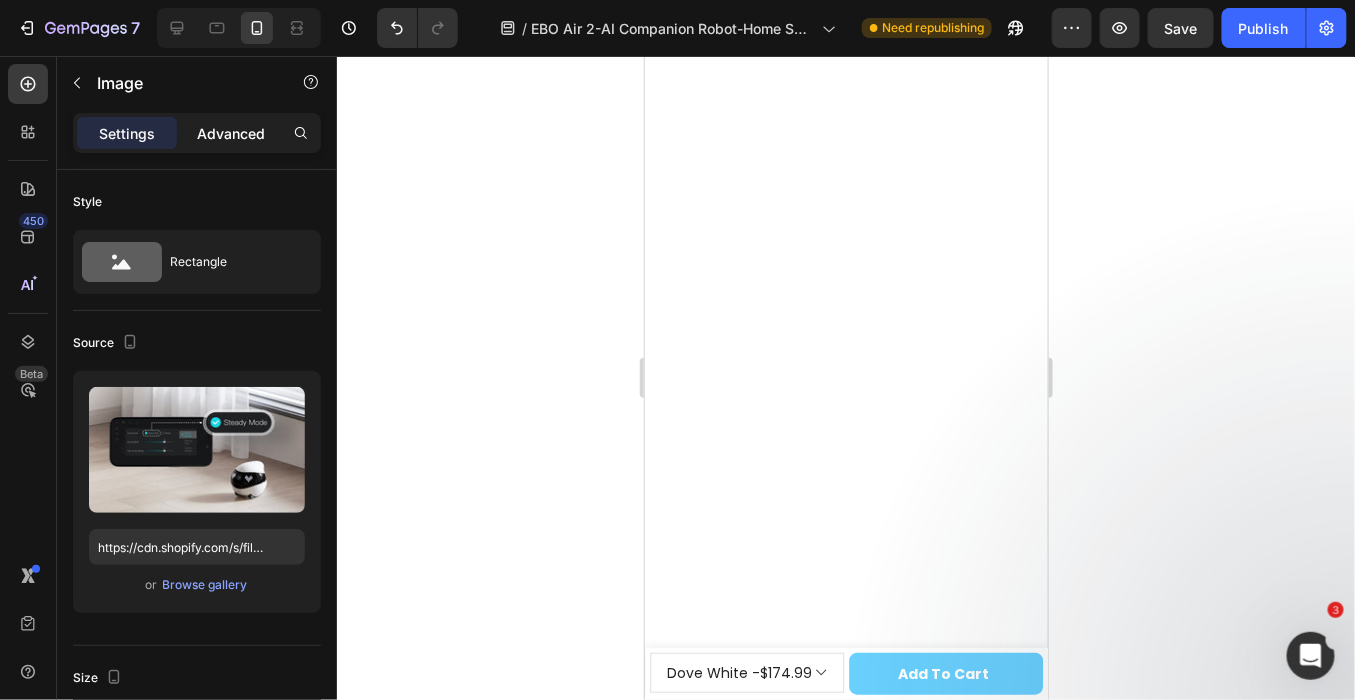 click on "Advanced" at bounding box center [231, 133] 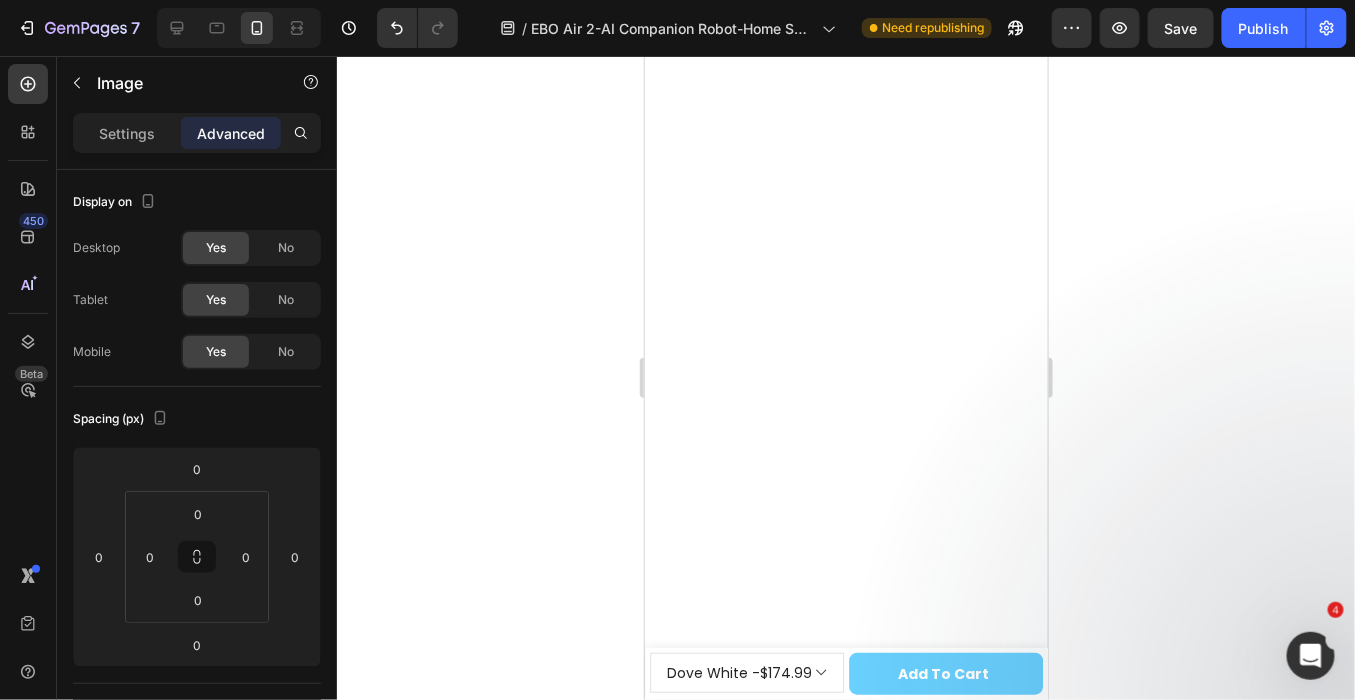 click at bounding box center [943, -706] 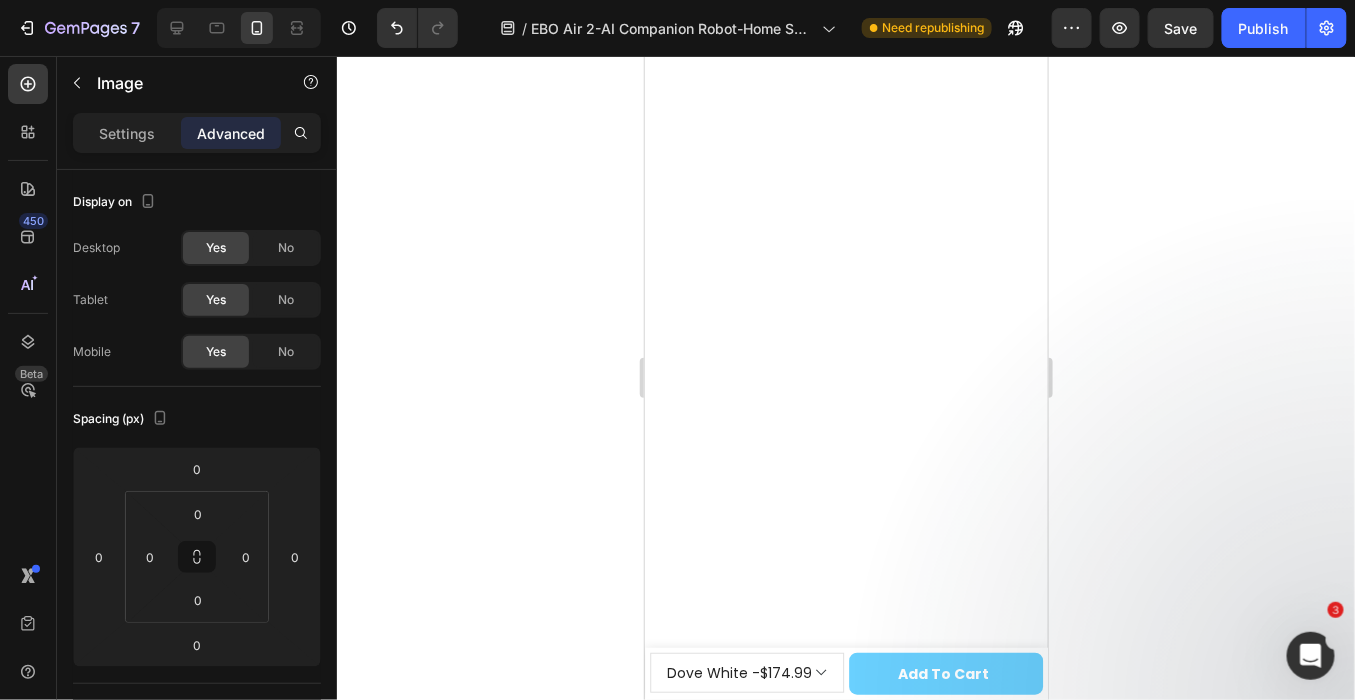 click on "Steady Mode" at bounding box center [748, -618] 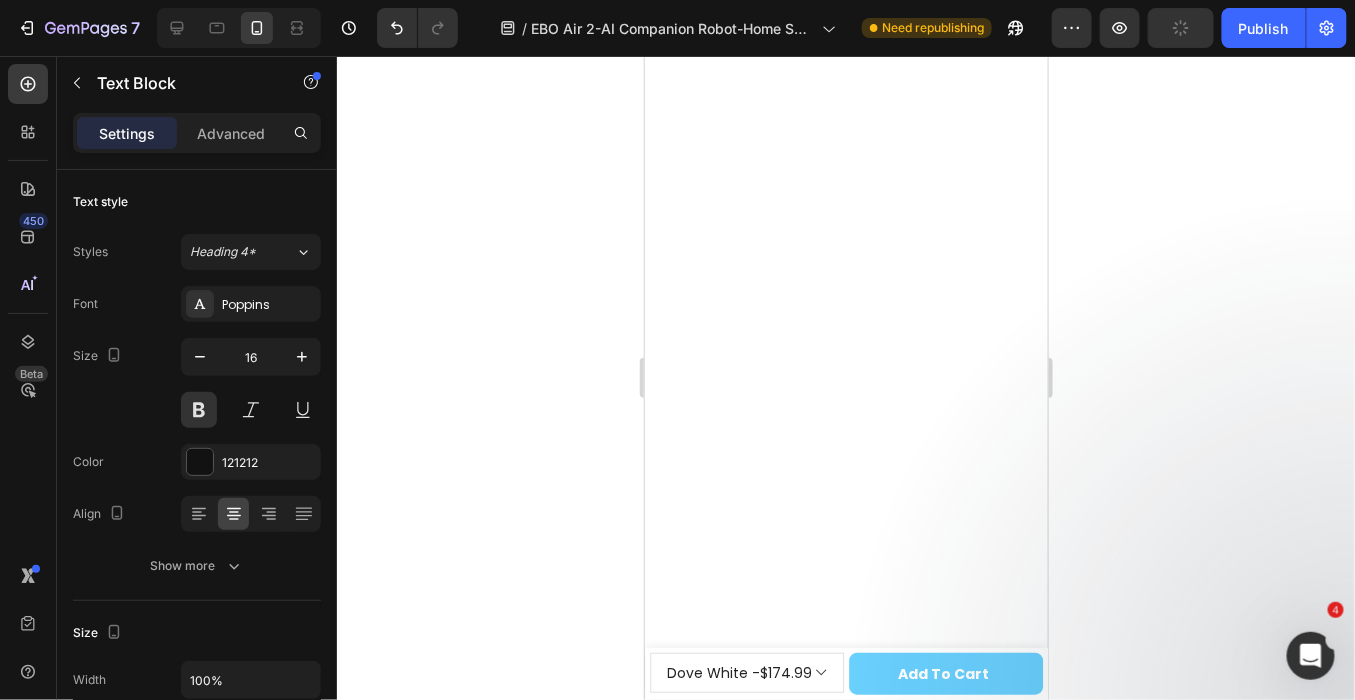 click on "Sport Mode" at bounding box center (943, -634) 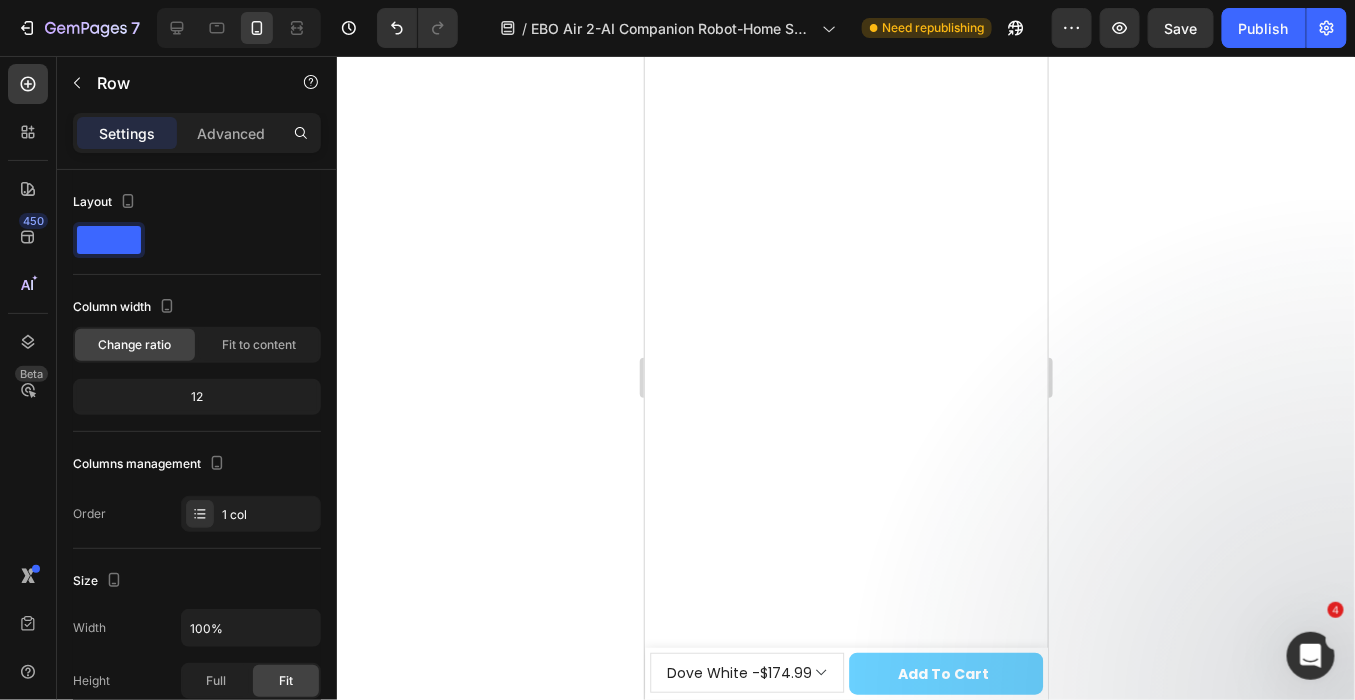 click on "Image Steady Mode Text Block Stable movement, beginner-friendly  Text Block Image Sport Mode  Text Block Agile Control, enhanced control experience Text Block Row" at bounding box center (845, -650) 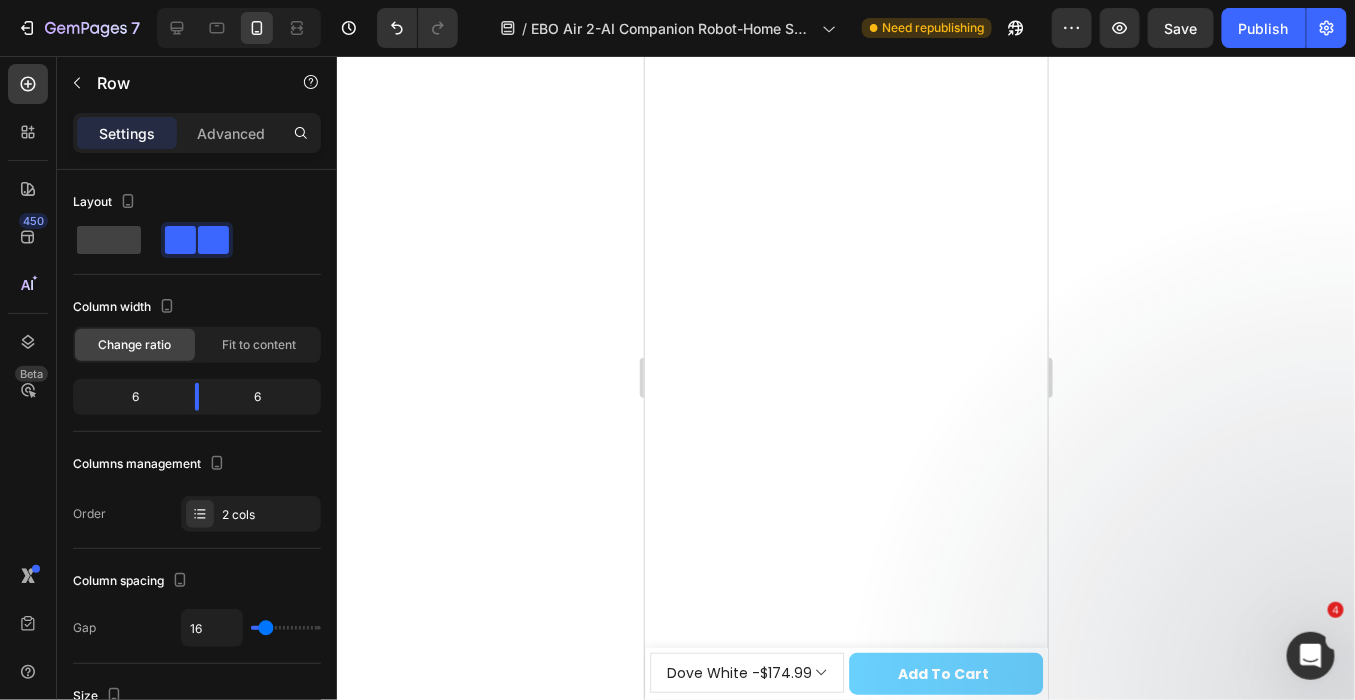 drag, startPoint x: 838, startPoint y: 589, endPoint x: 813, endPoint y: 524, distance: 69.641945 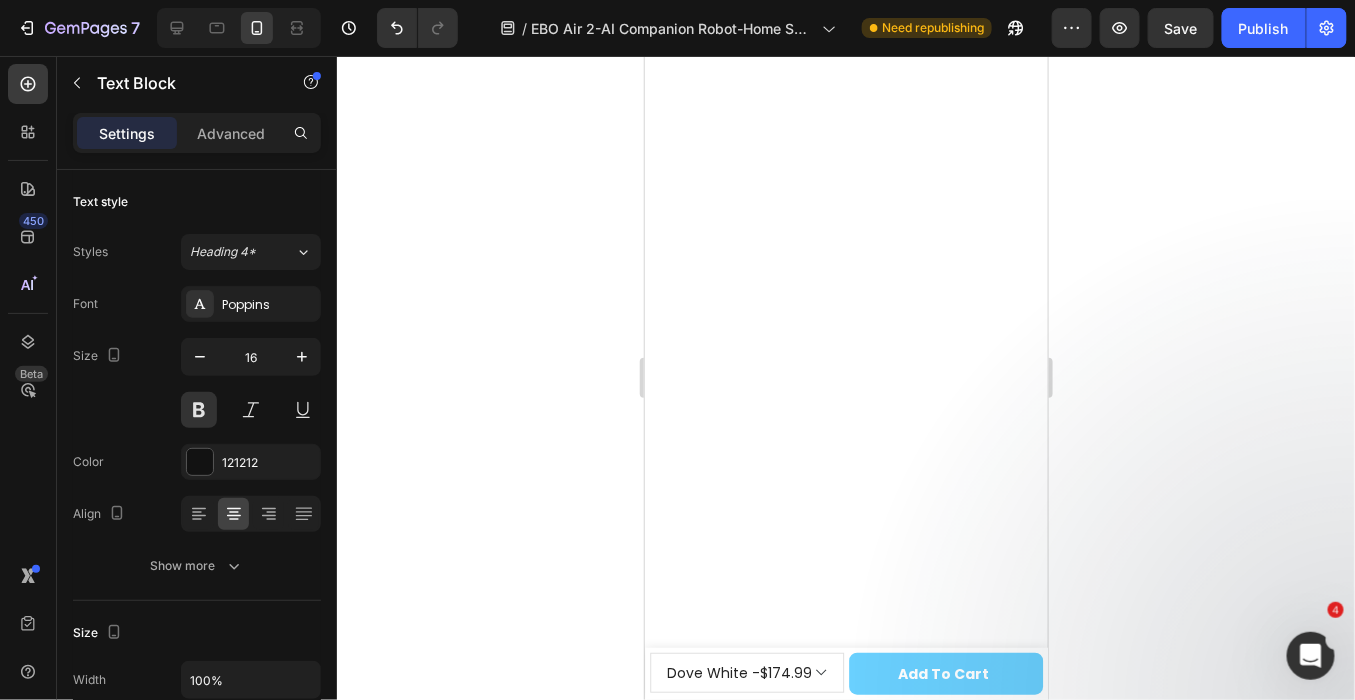 click on "Steady Mode" at bounding box center (748, -618) 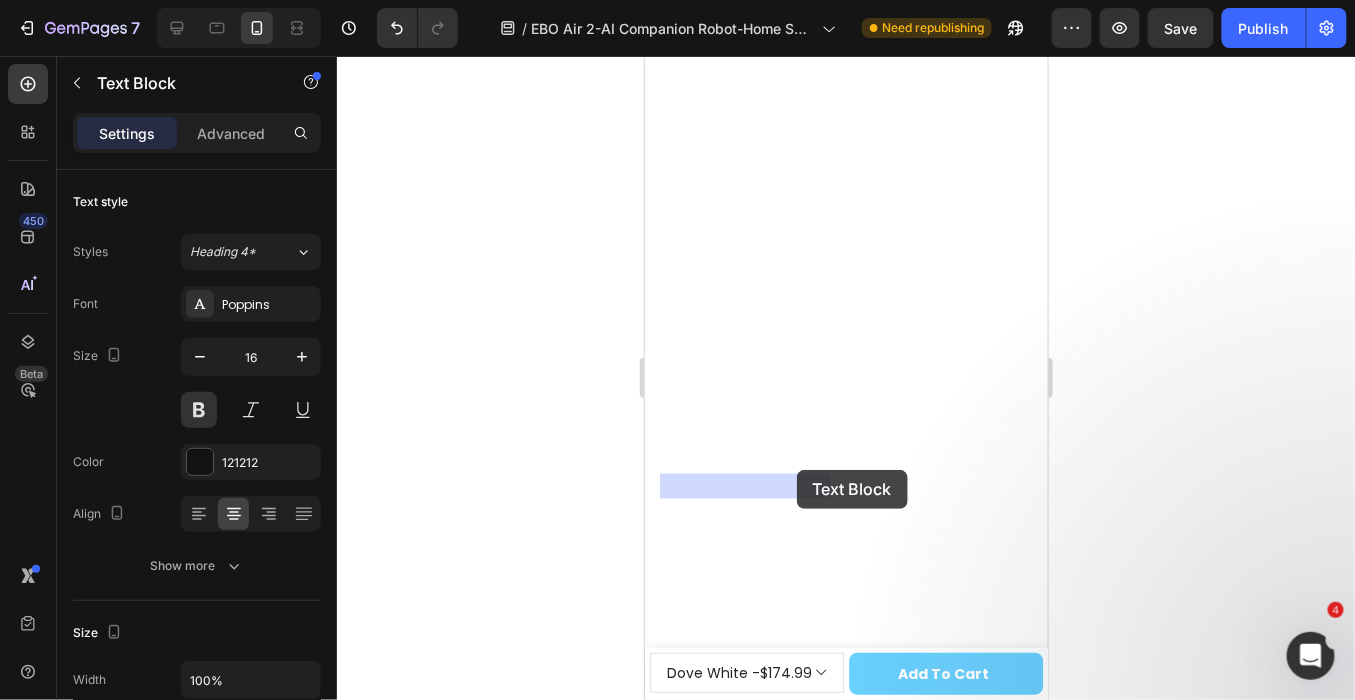 drag, startPoint x: 677, startPoint y: 446, endPoint x: 796, endPoint y: 469, distance: 121.20231 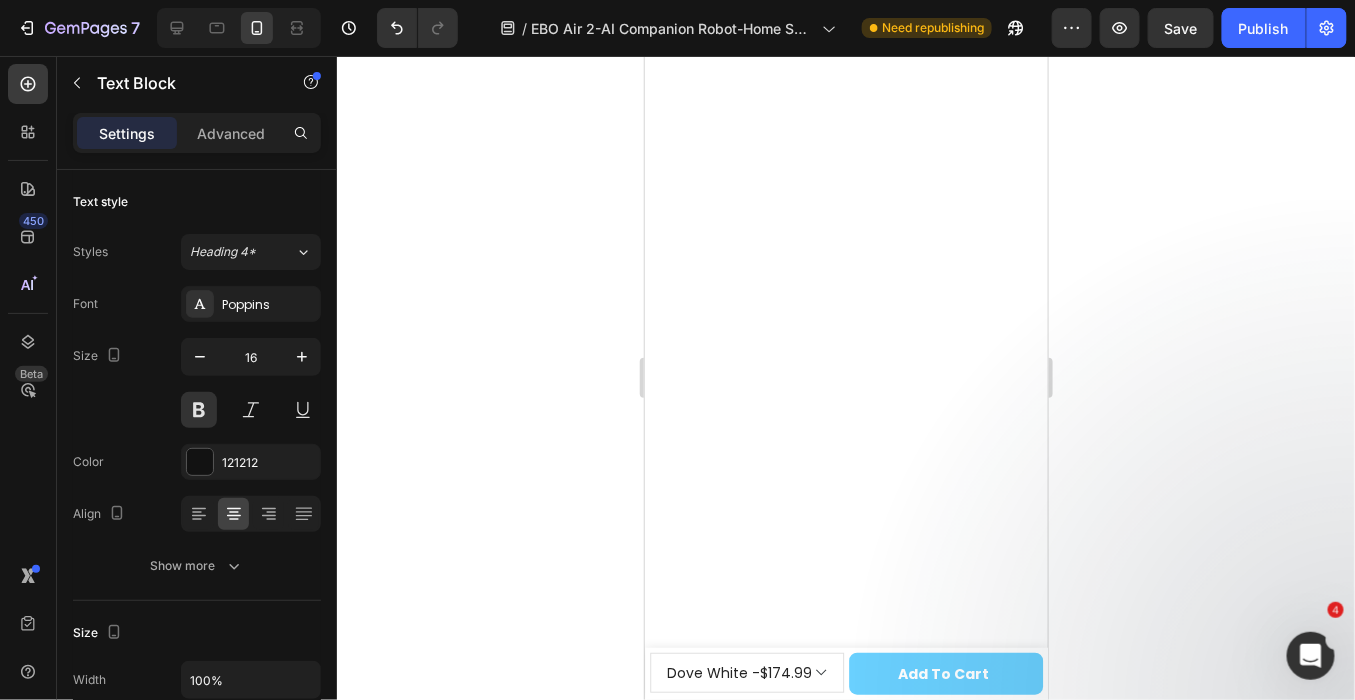 click on "Sport Mode" at bounding box center [943, -634] 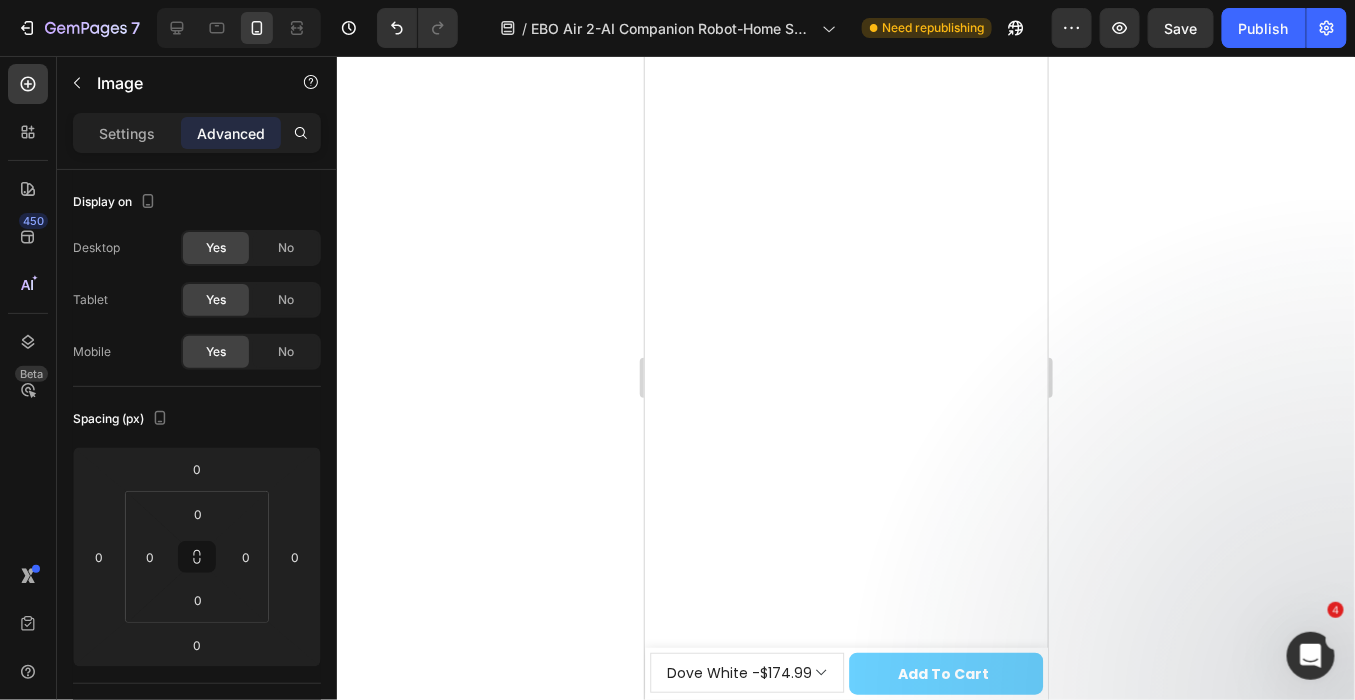 click at bounding box center [943, -706] 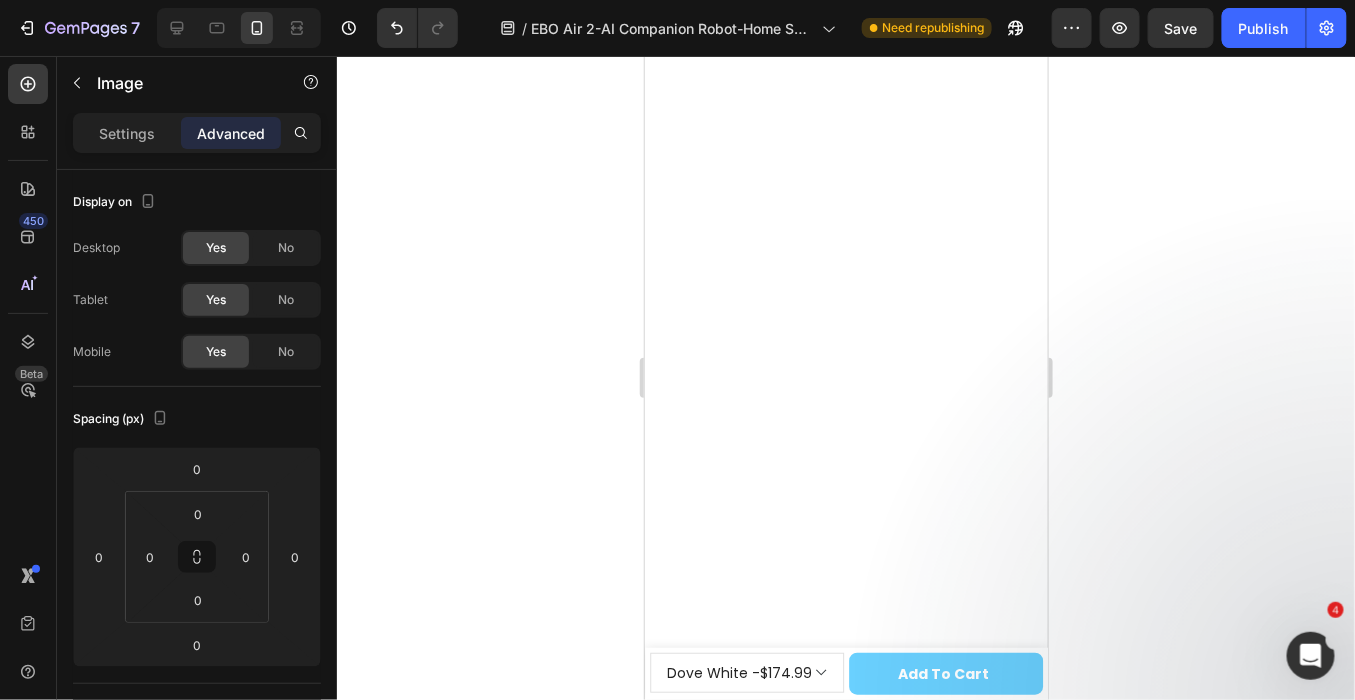 drag, startPoint x: 926, startPoint y: 437, endPoint x: 928, endPoint y: 454, distance: 17.117243 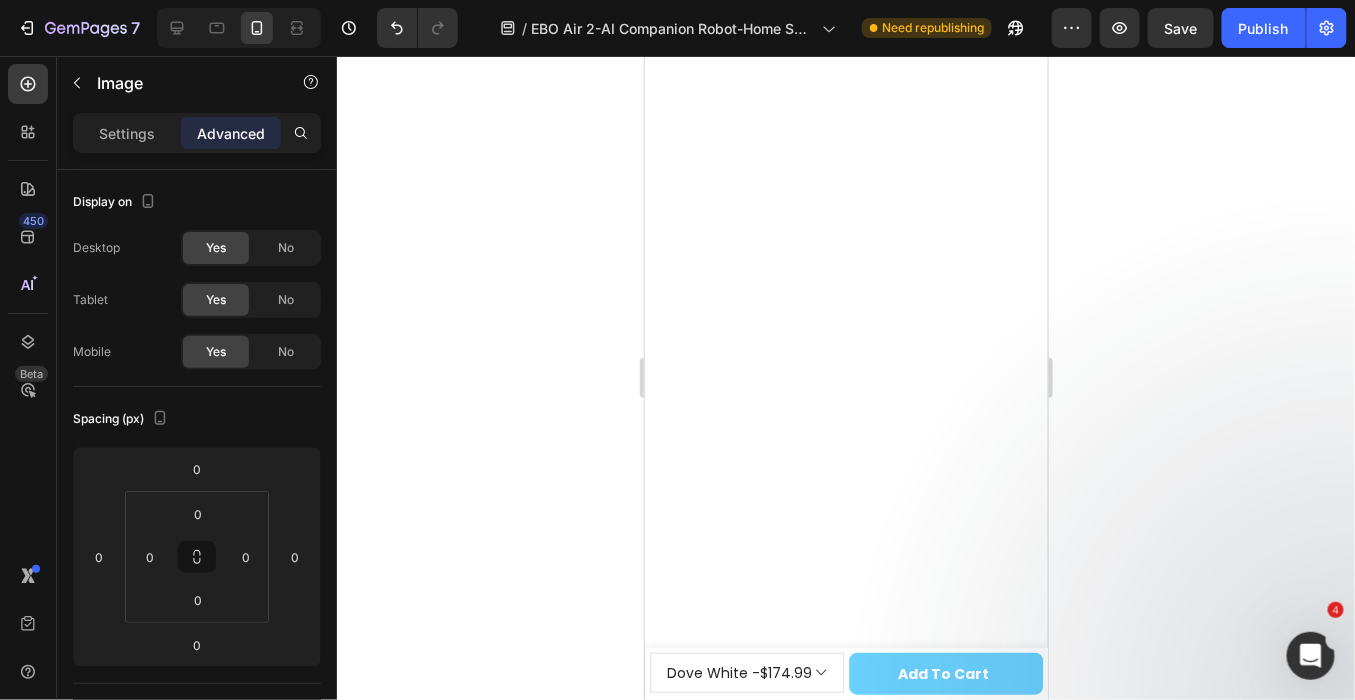 click at bounding box center (943, -632) 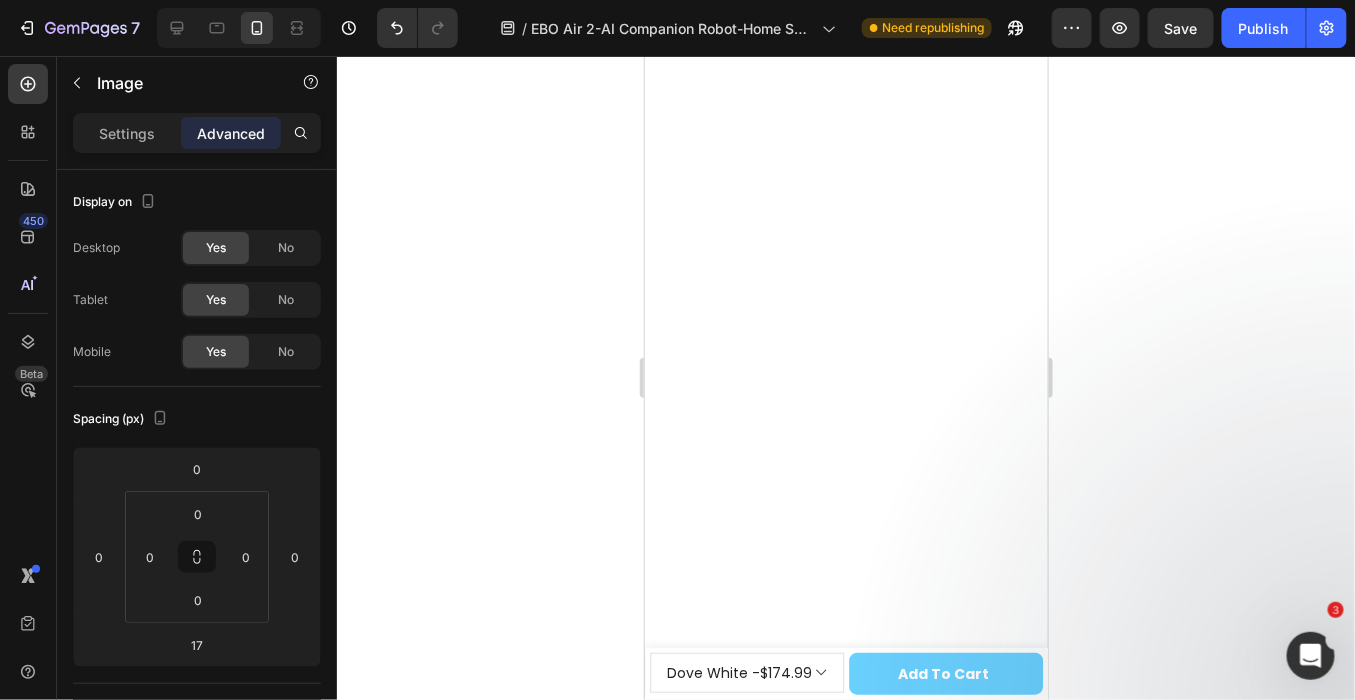 drag, startPoint x: 1157, startPoint y: 459, endPoint x: 1097, endPoint y: 449, distance: 60.827625 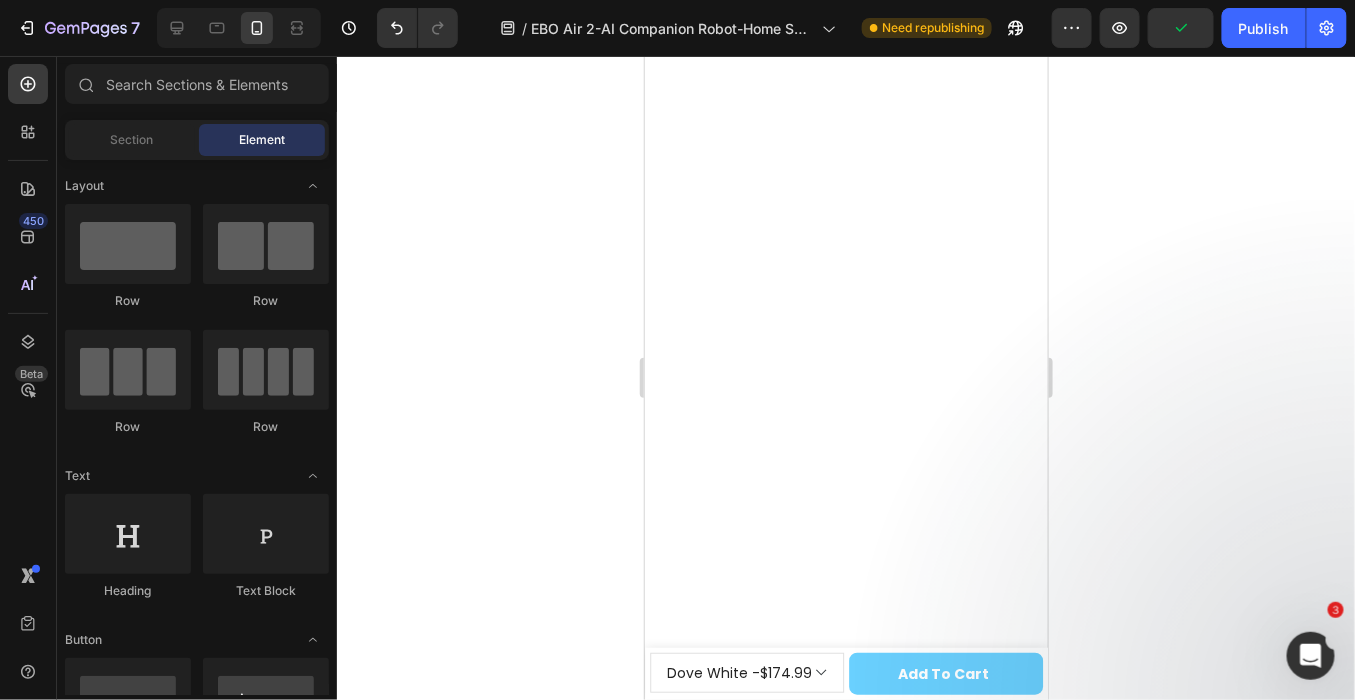 click on "Steady Mode" at bounding box center [748, -618] 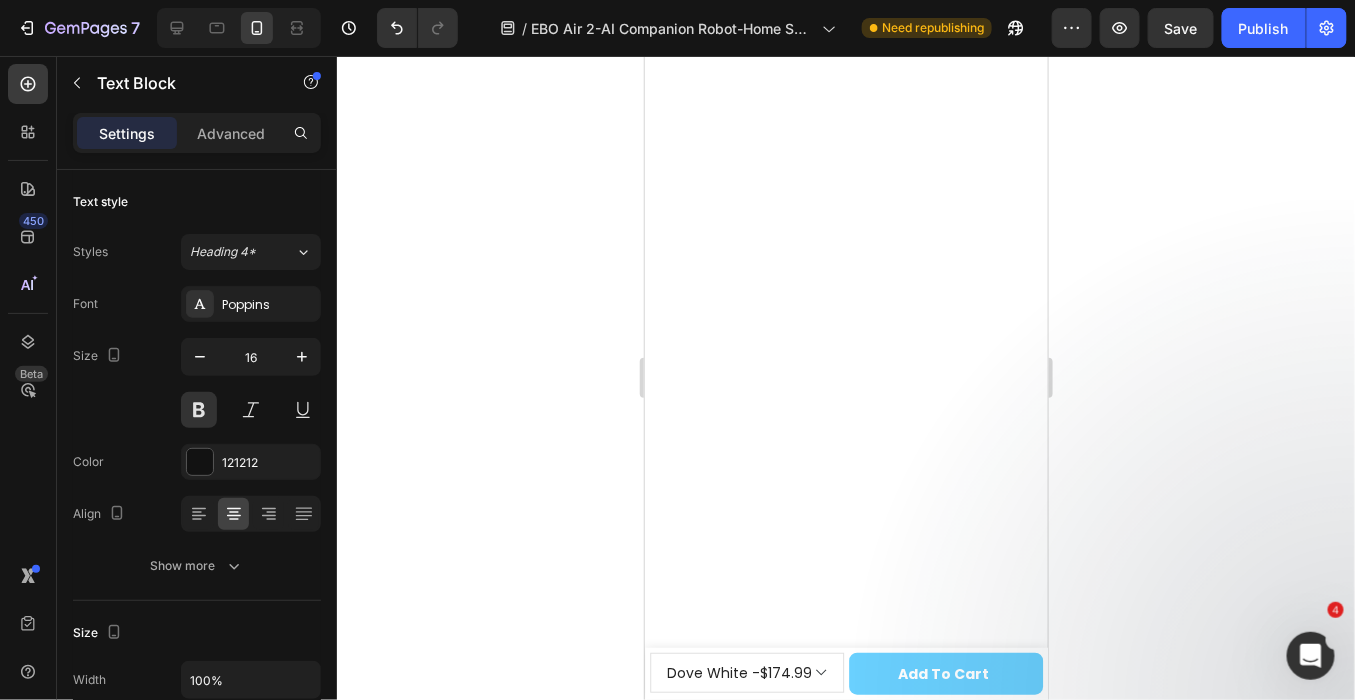 click on "Image Steady Mode Text Block   0 Stable movement, beginner-friendly  Text Block Image Sport Mode  Text Block Agile Control, enhanced control experience Text Block Row" at bounding box center (845, -650) 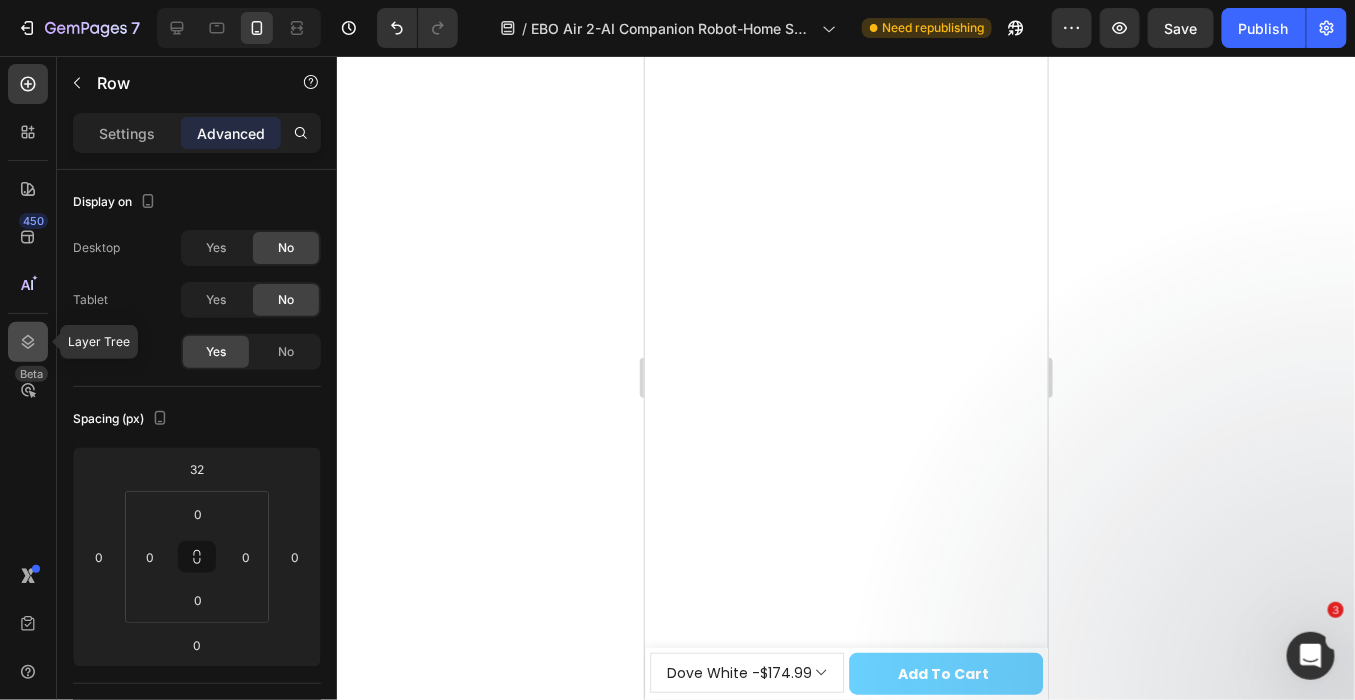 click 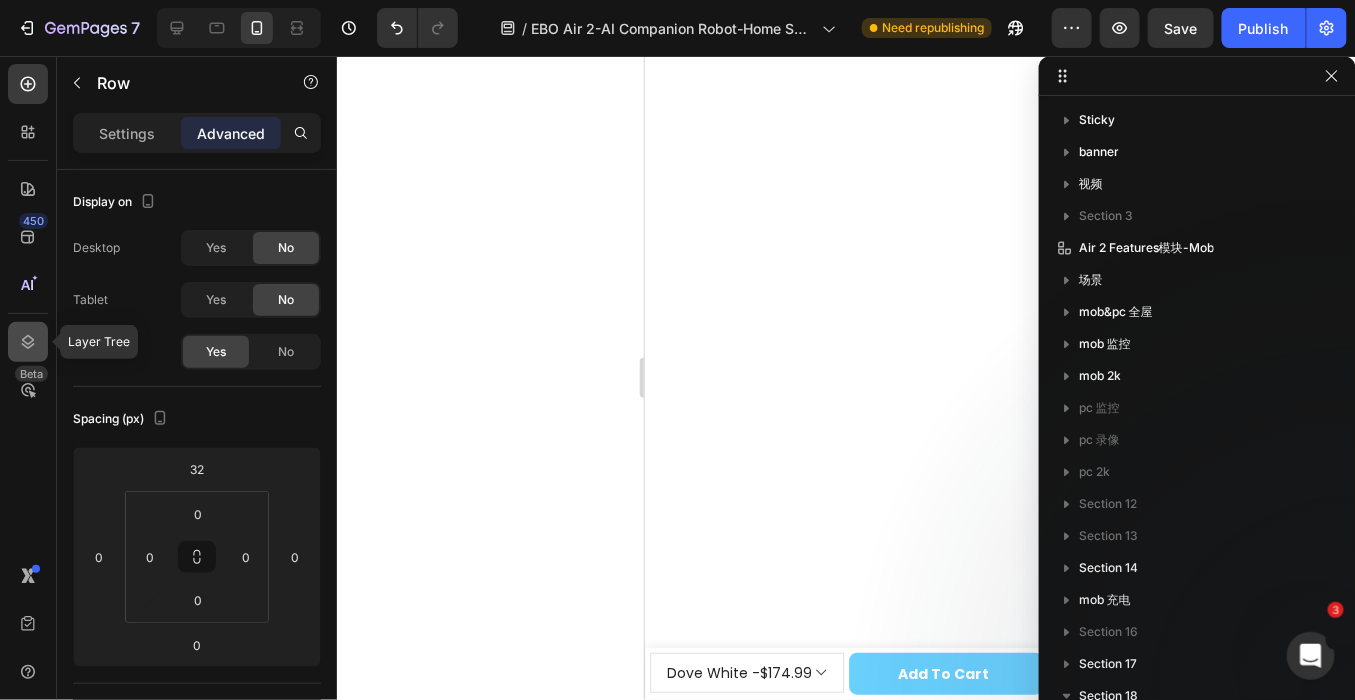 scroll, scrollTop: 524, scrollLeft: 0, axis: vertical 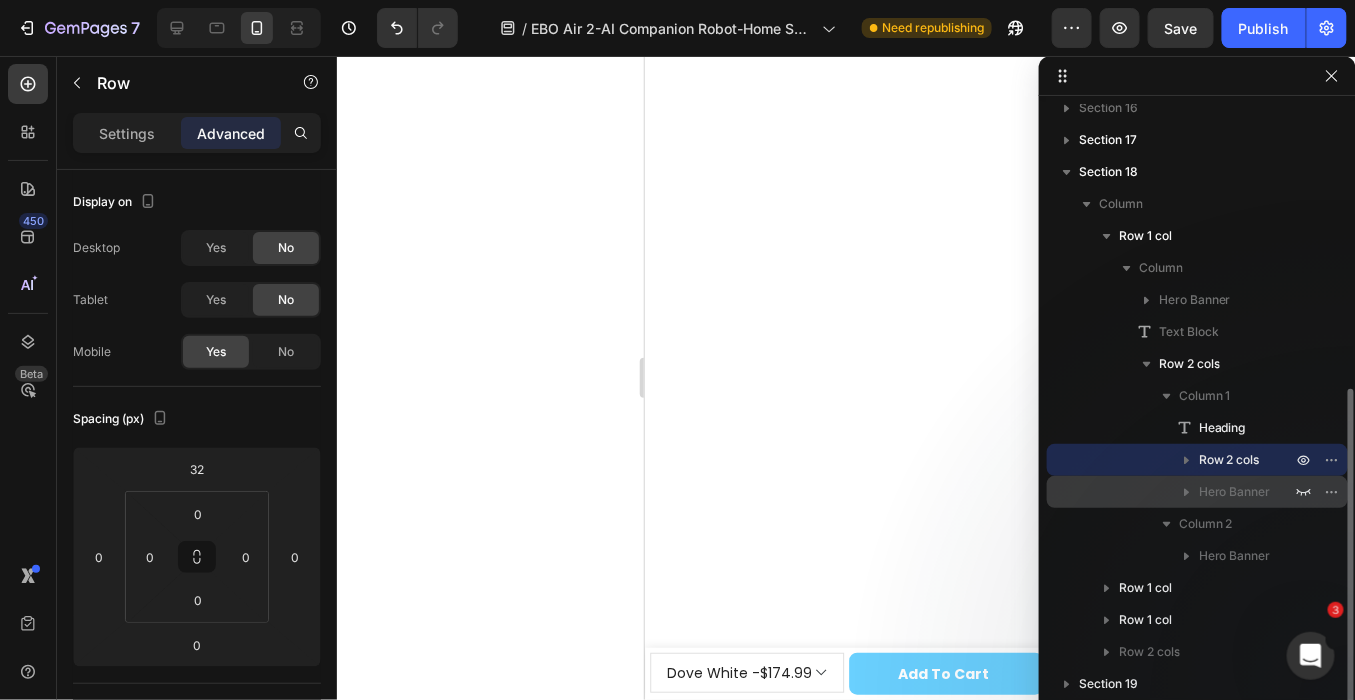 click on "Hero Banner" at bounding box center (1235, 492) 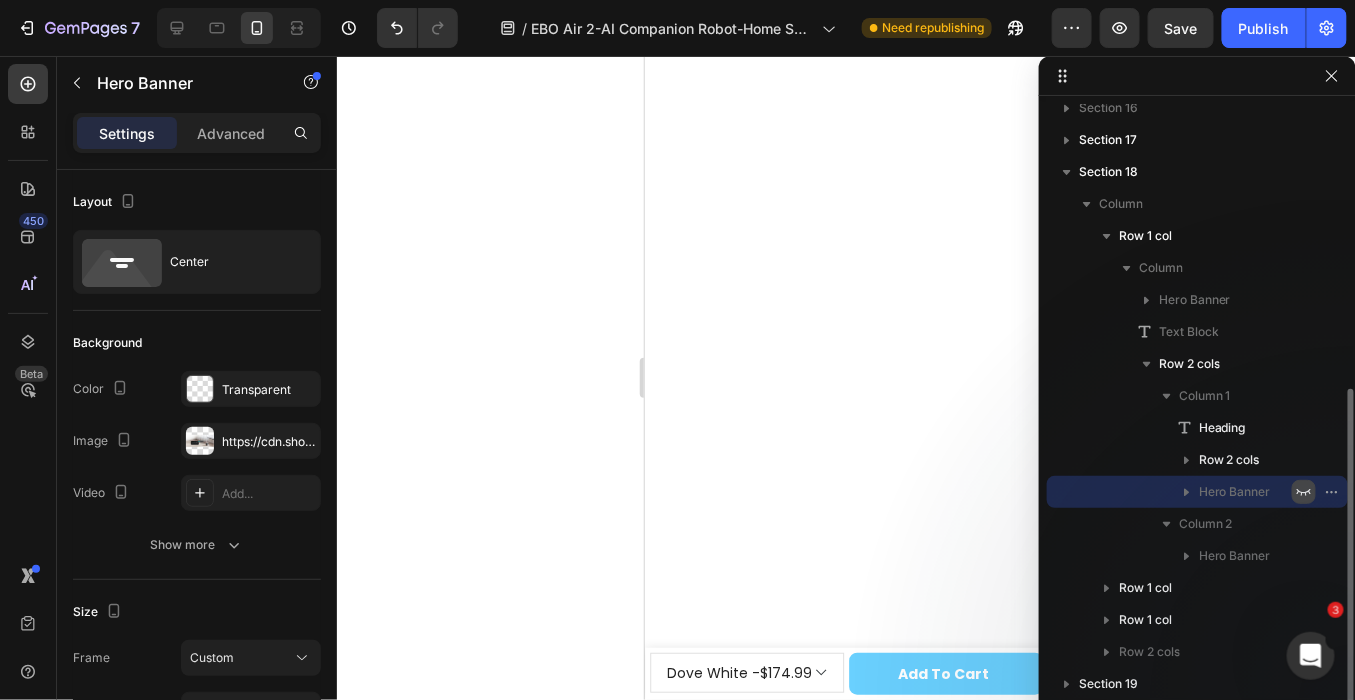 click at bounding box center (1304, 492) 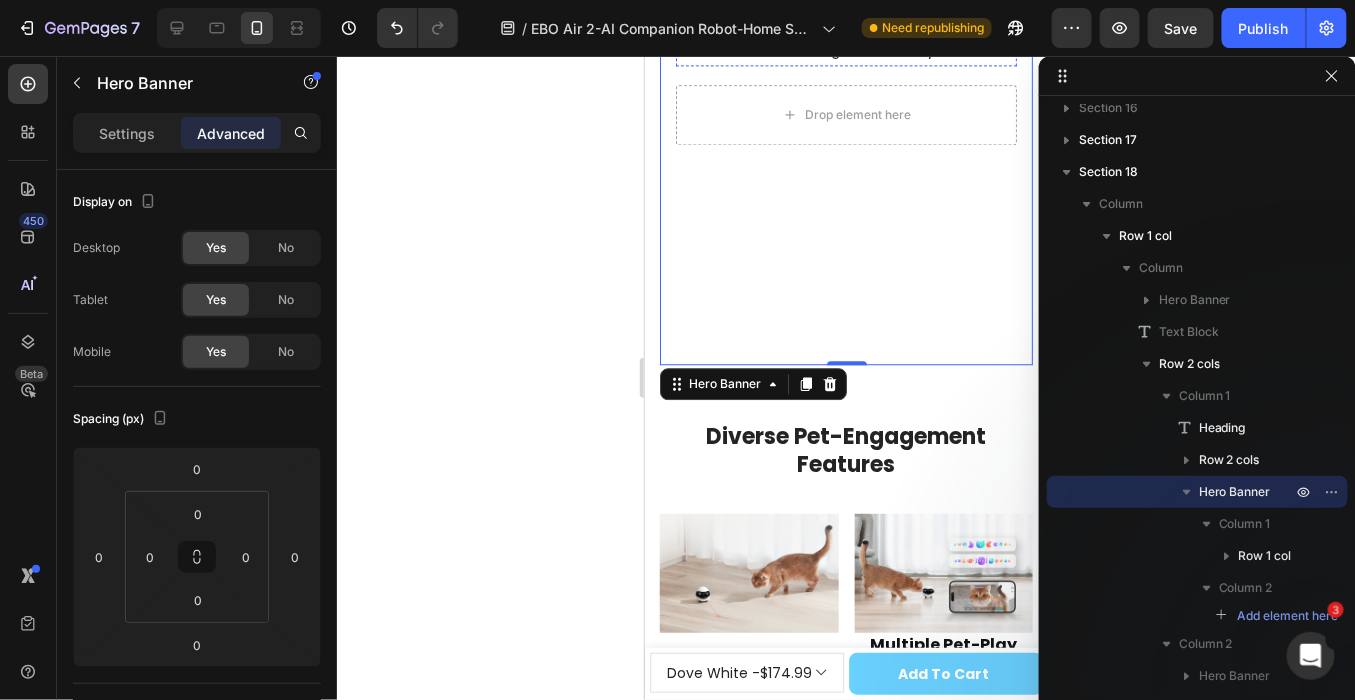 scroll, scrollTop: 16042, scrollLeft: 0, axis: vertical 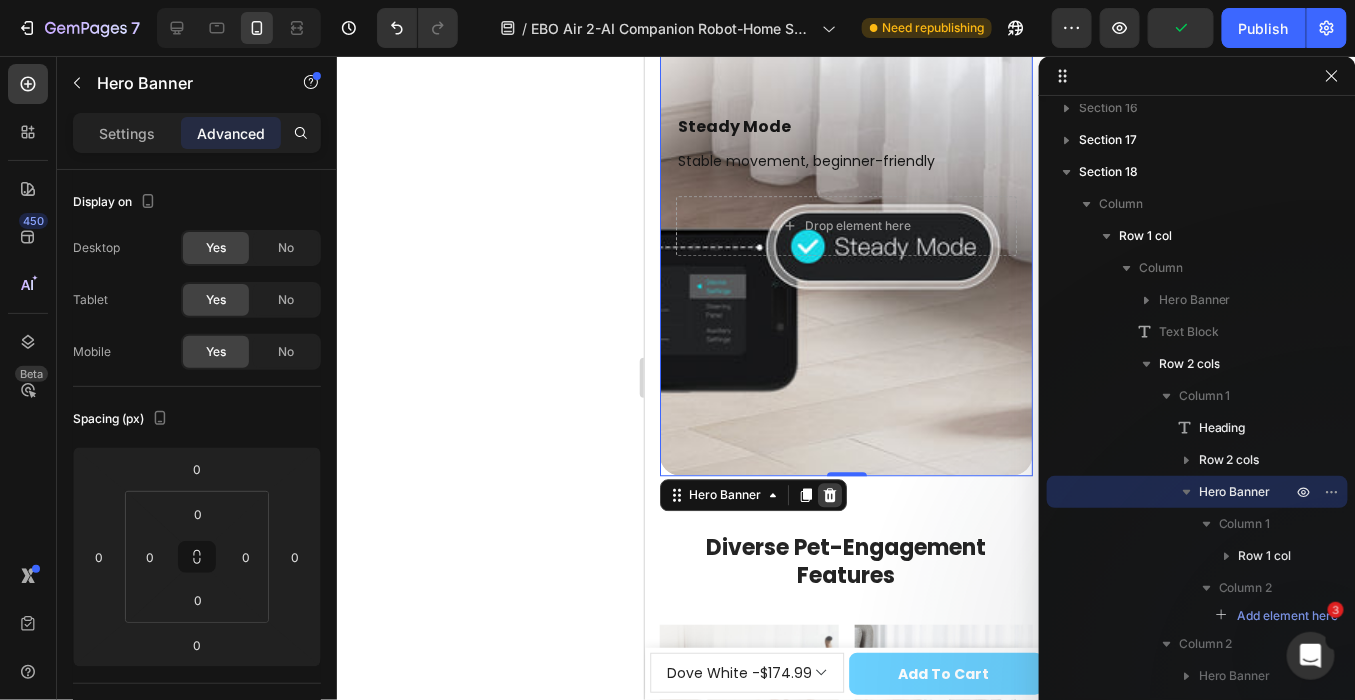 click 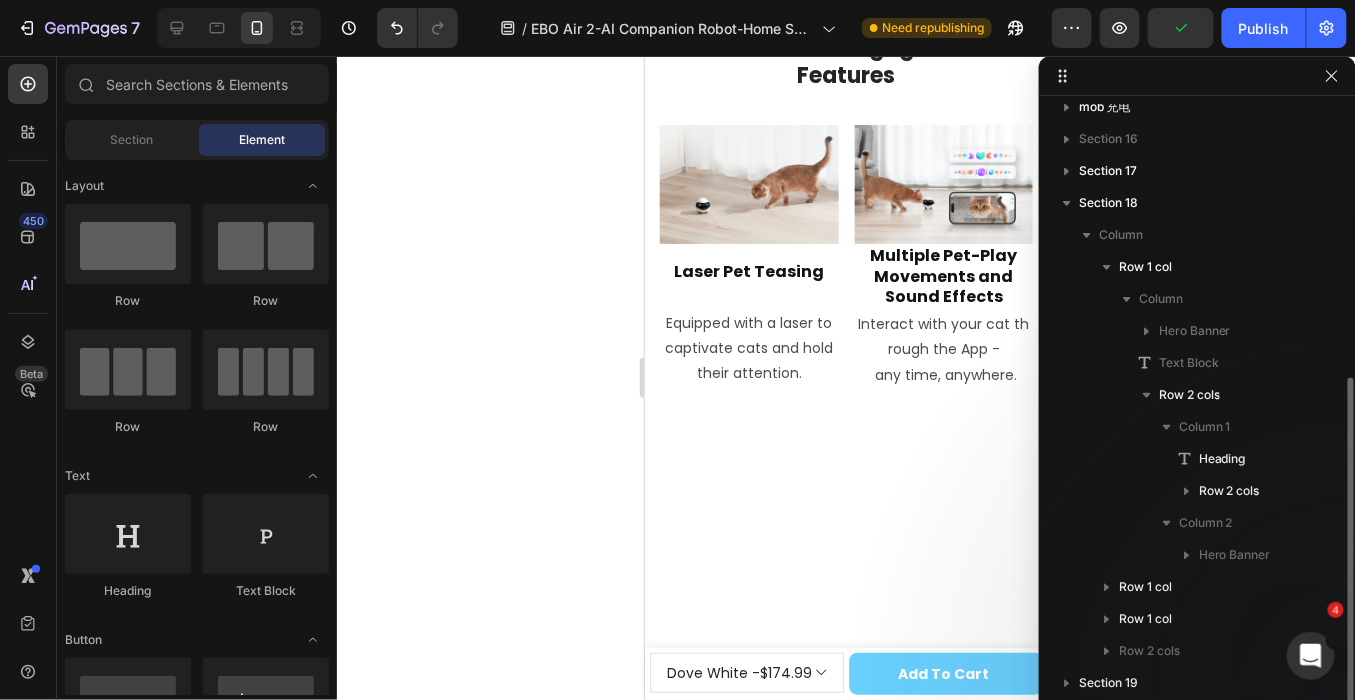scroll, scrollTop: 492, scrollLeft: 0, axis: vertical 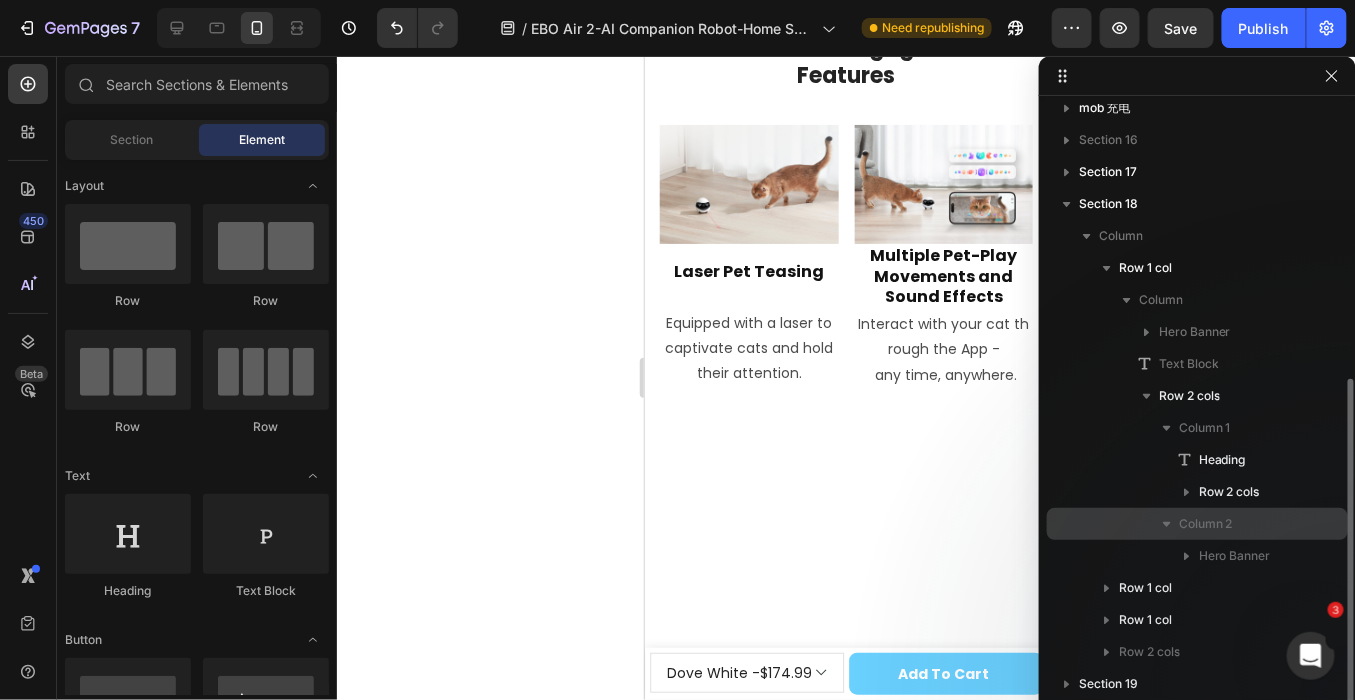 click on "Column 2" at bounding box center [1206, 524] 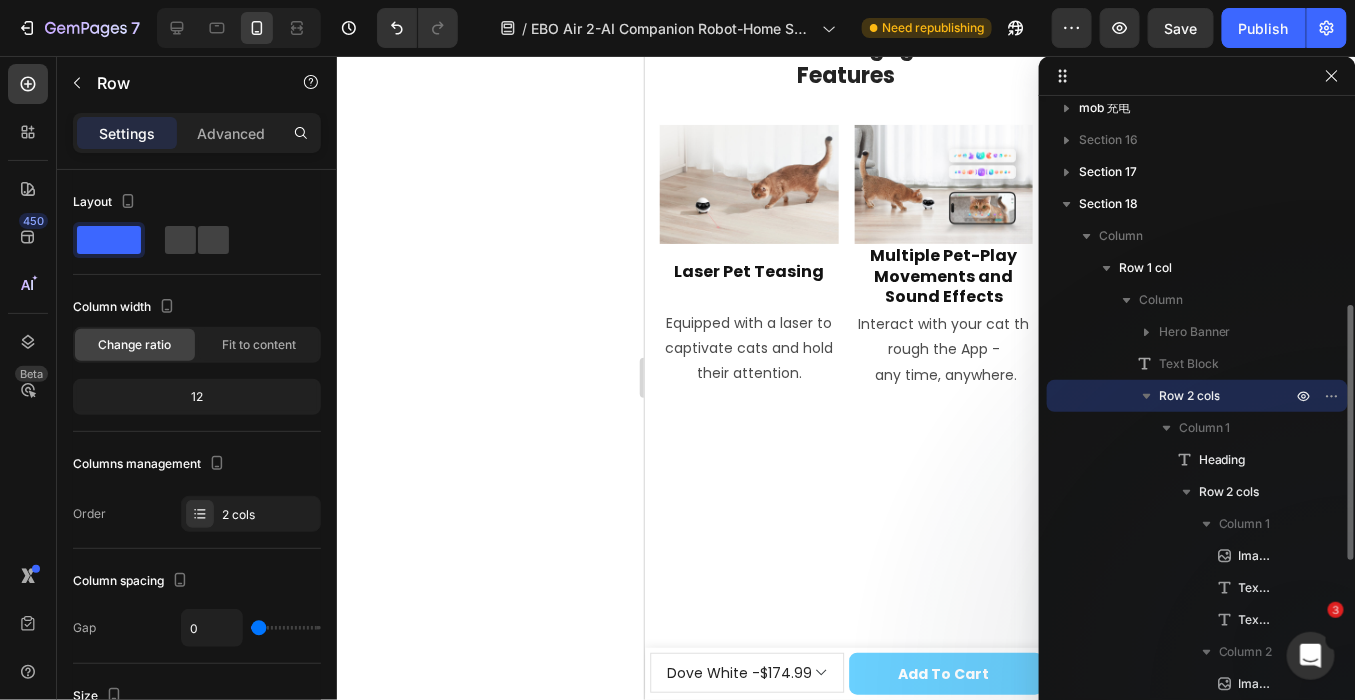 click on "Column 1" at bounding box center (1197, 524) 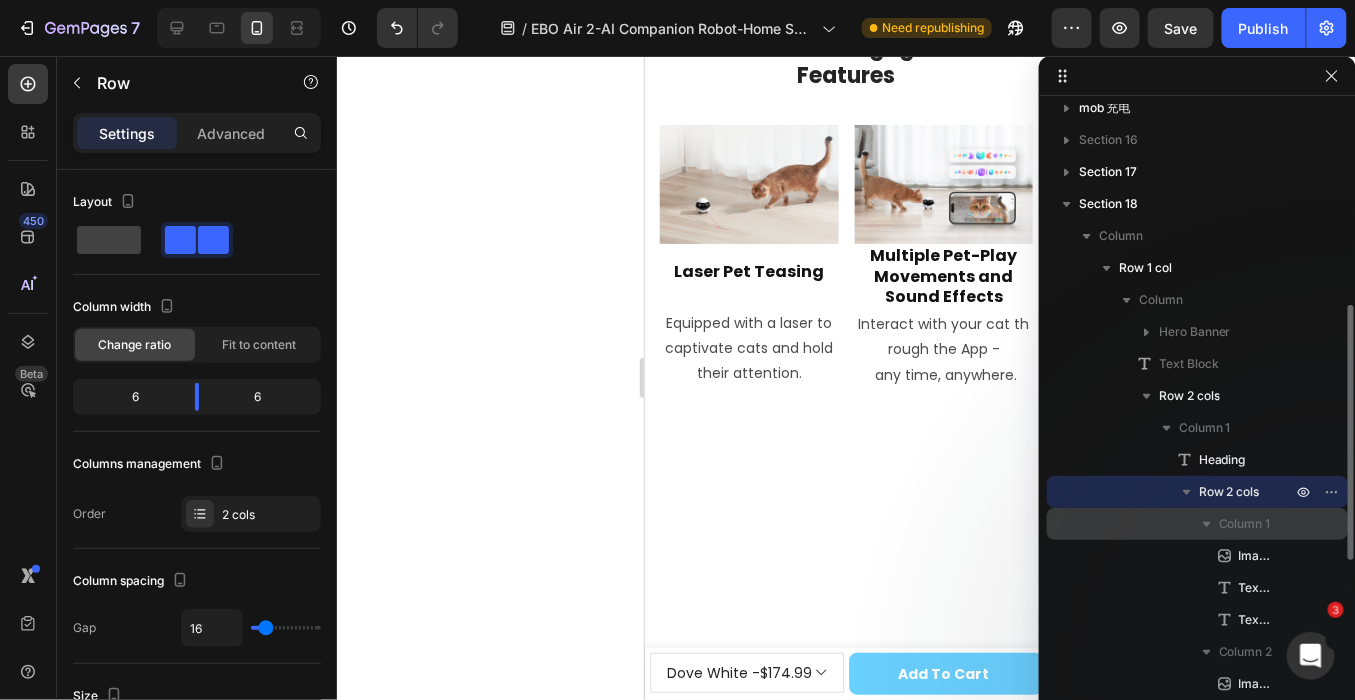 click 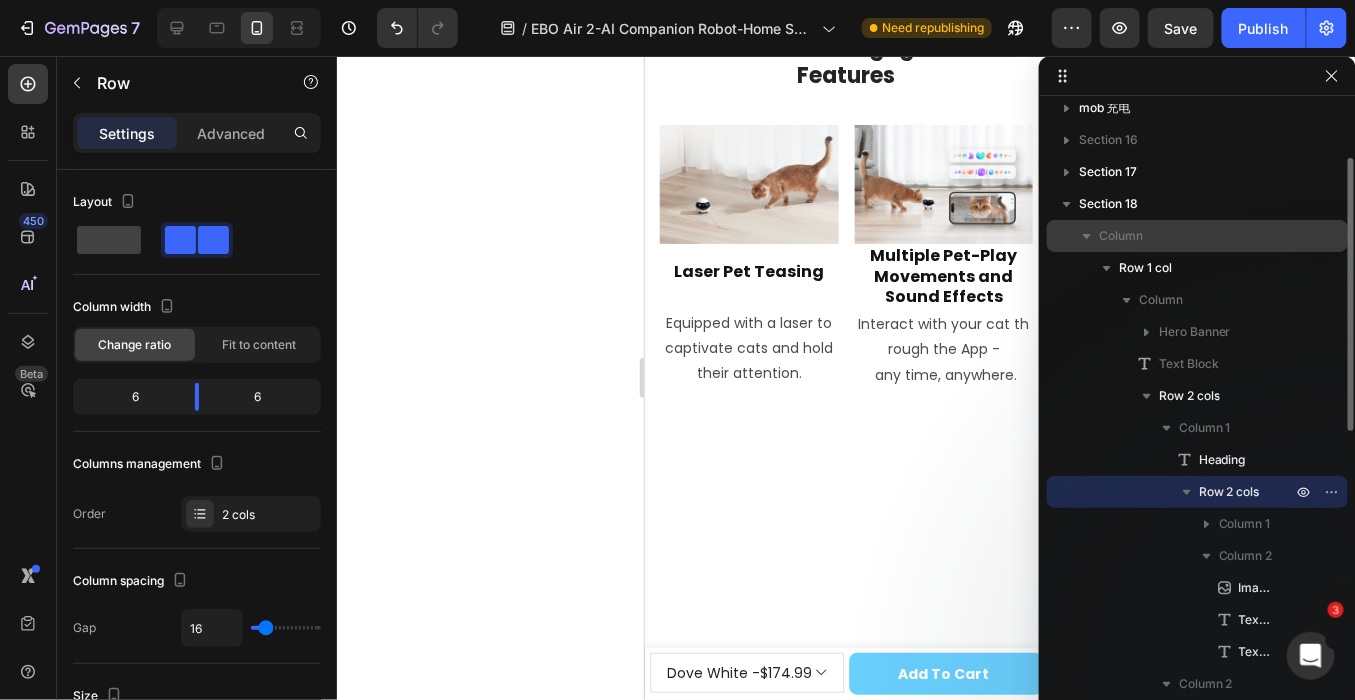 scroll, scrollTop: 381, scrollLeft: 0, axis: vertical 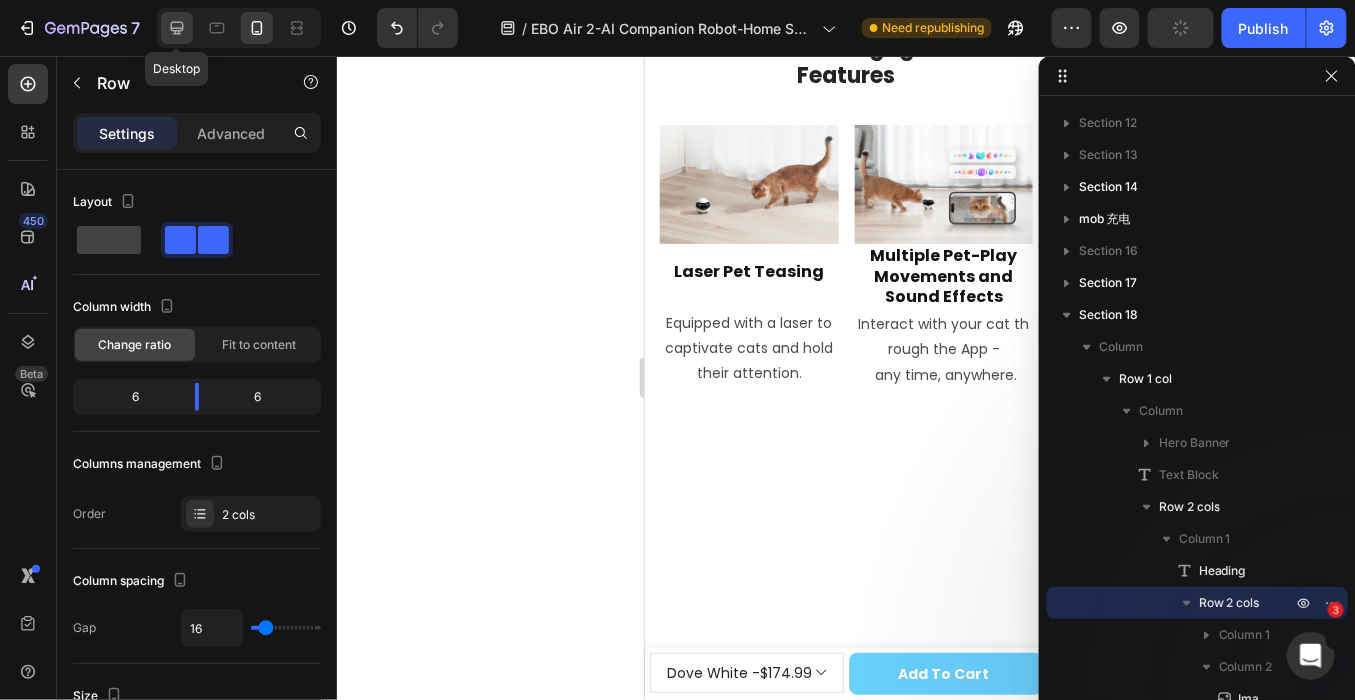 click 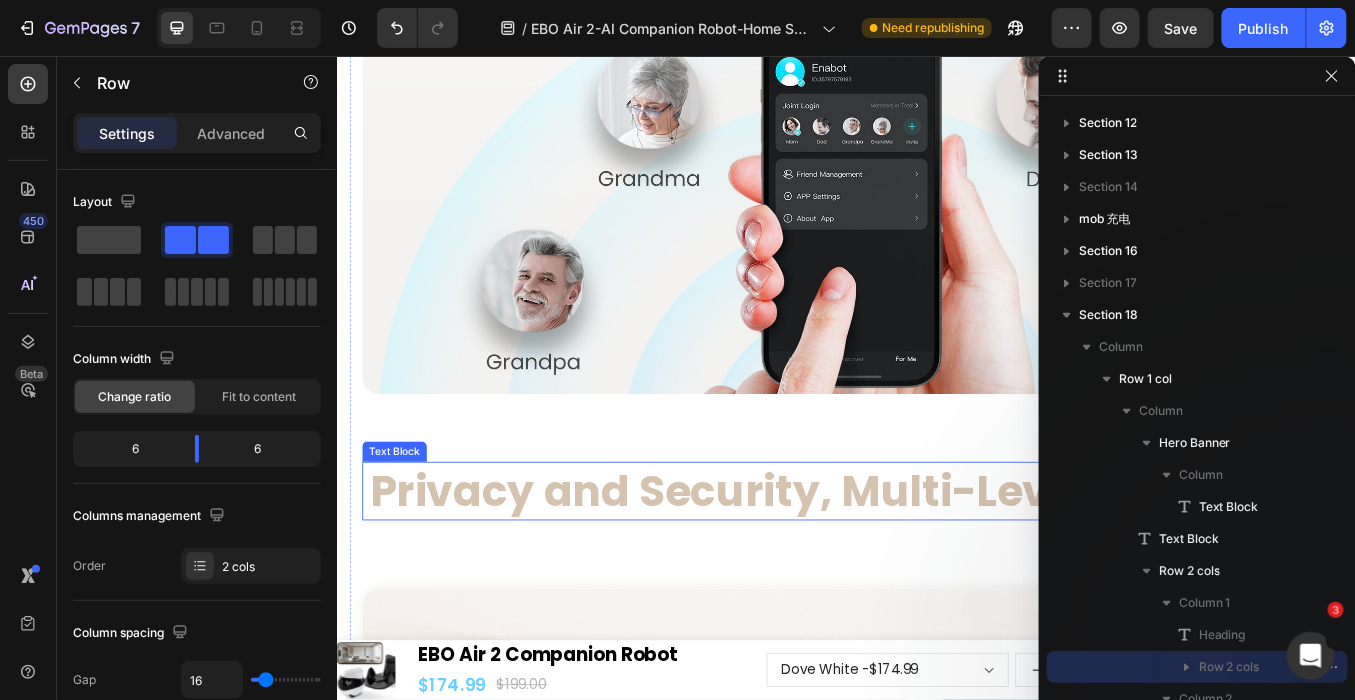 scroll, scrollTop: 15952, scrollLeft: 0, axis: vertical 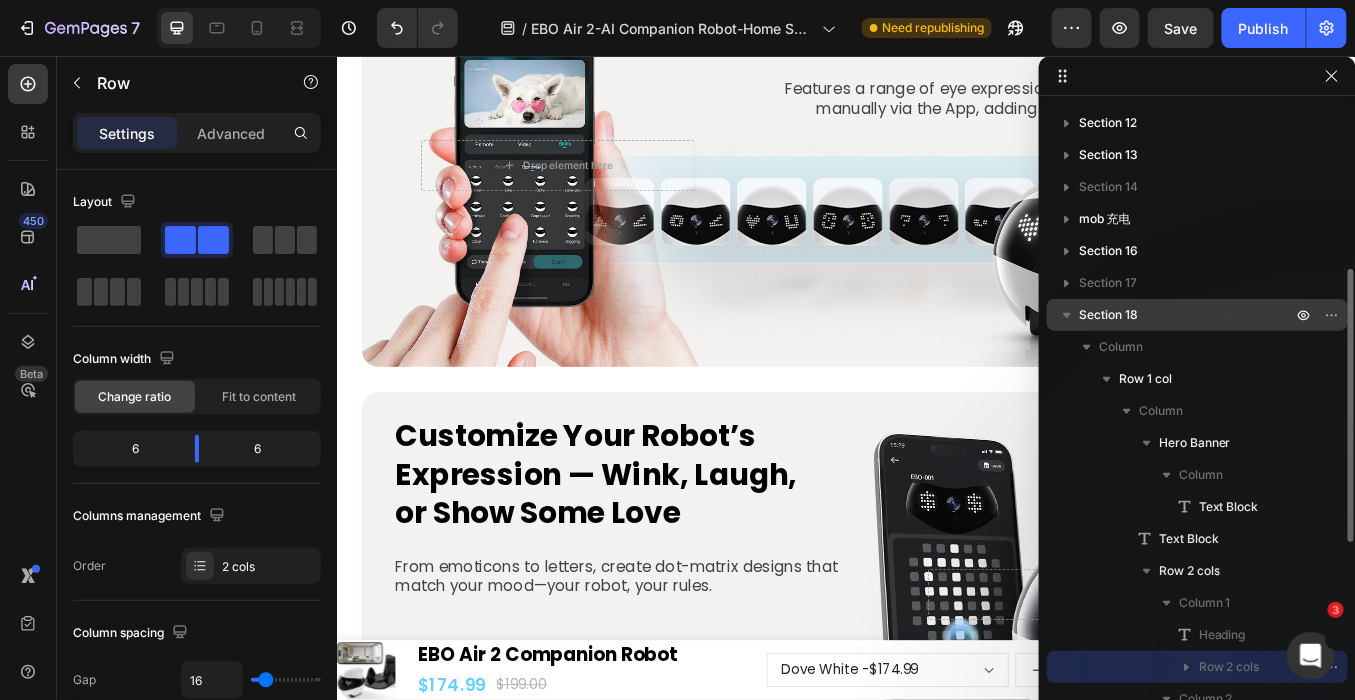 click on "Section 18" at bounding box center [1108, 315] 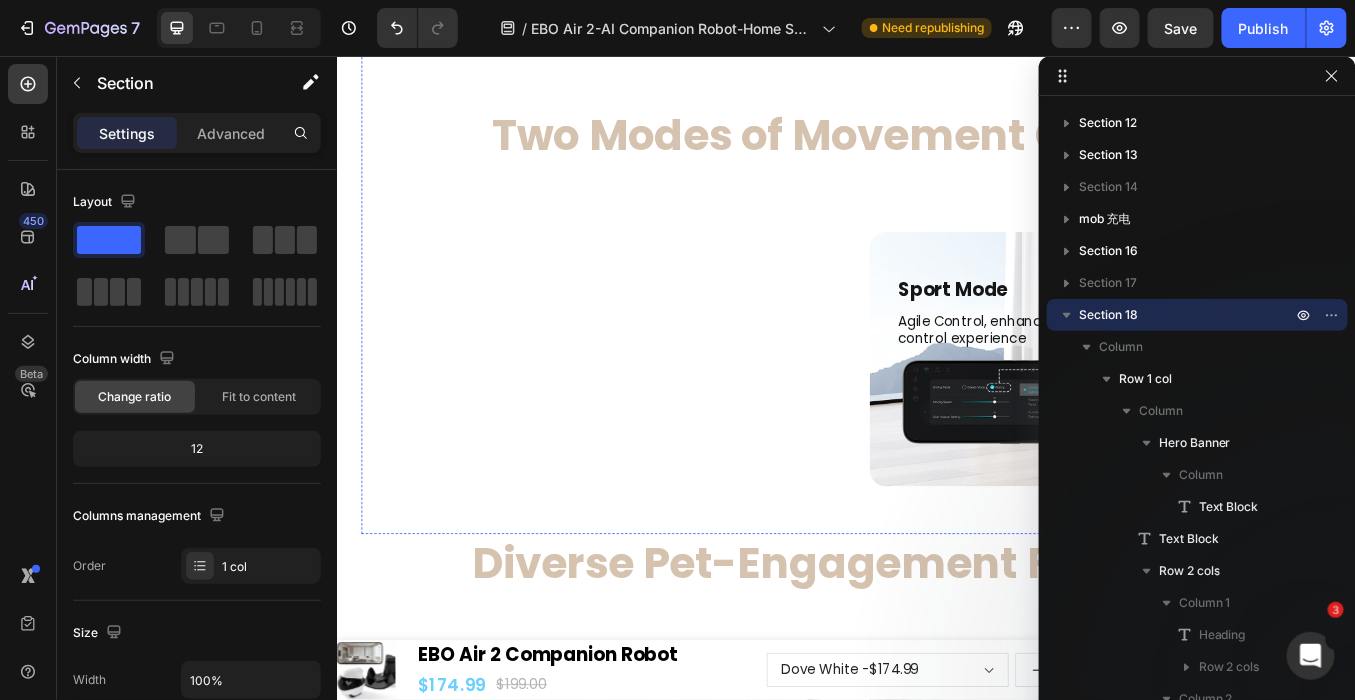 scroll, scrollTop: 20880, scrollLeft: 0, axis: vertical 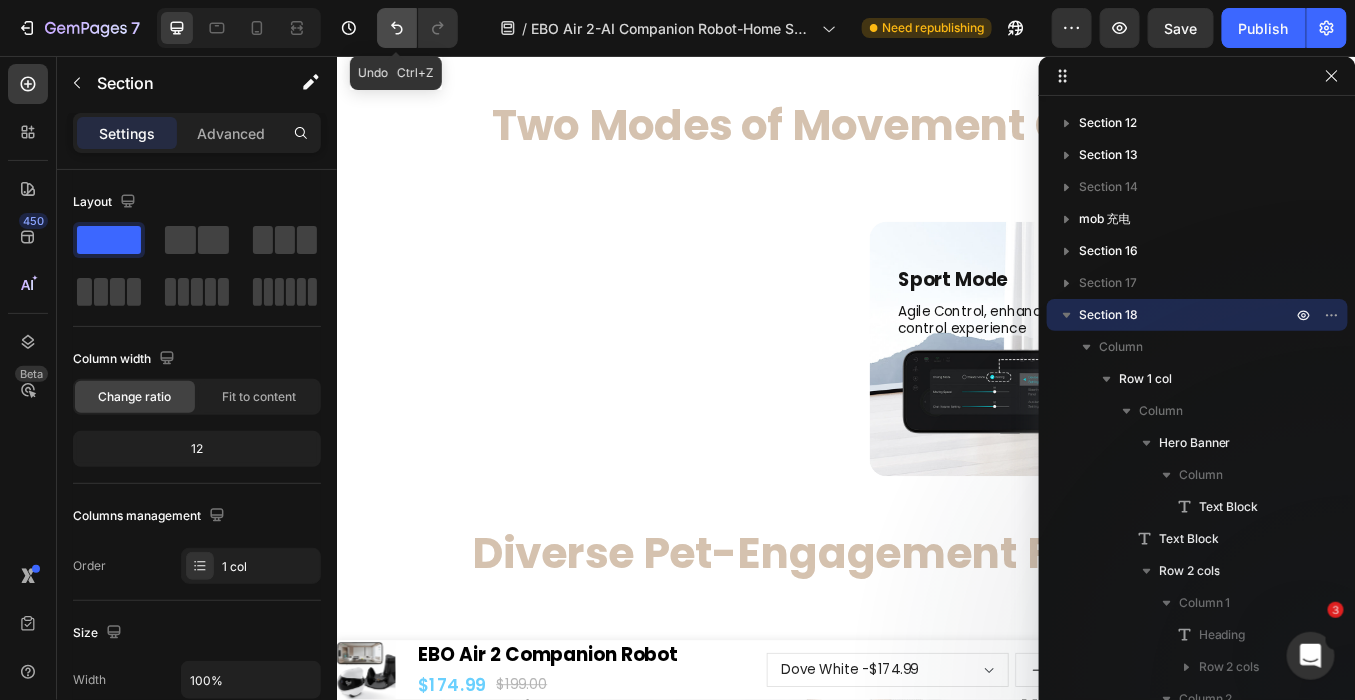 click 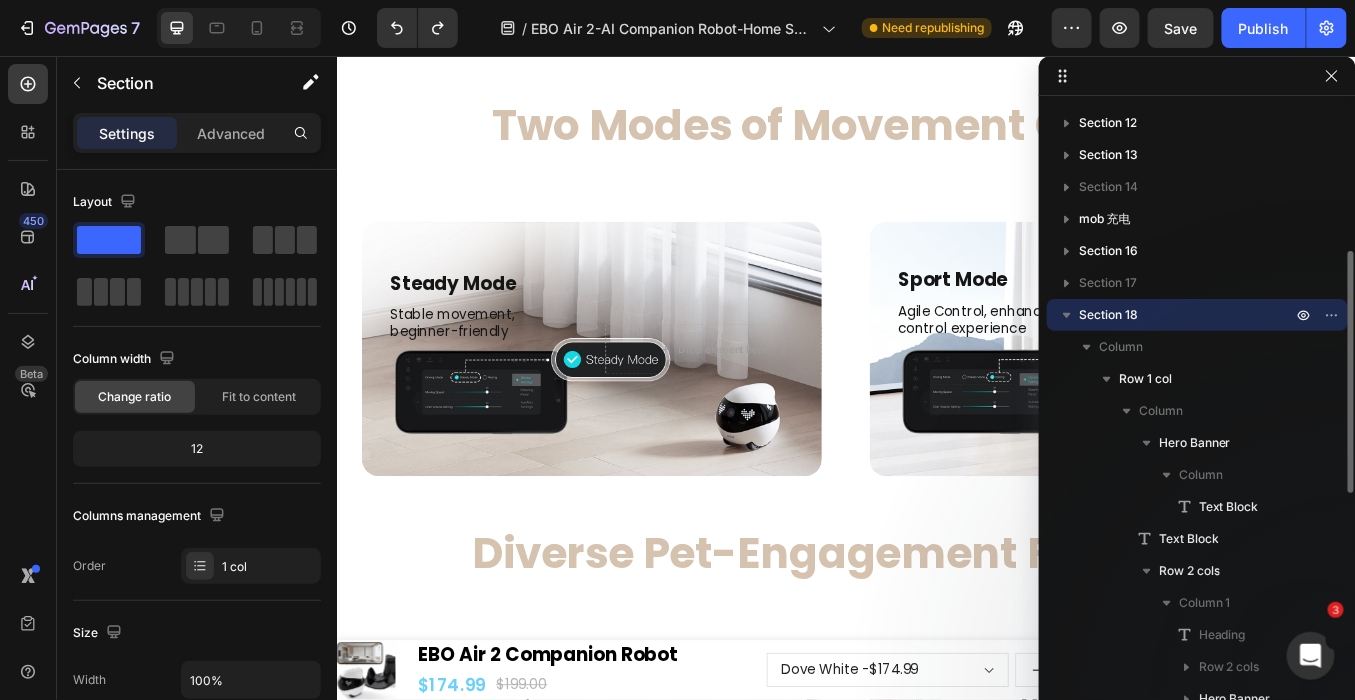 click on "Section 18" at bounding box center [1108, 315] 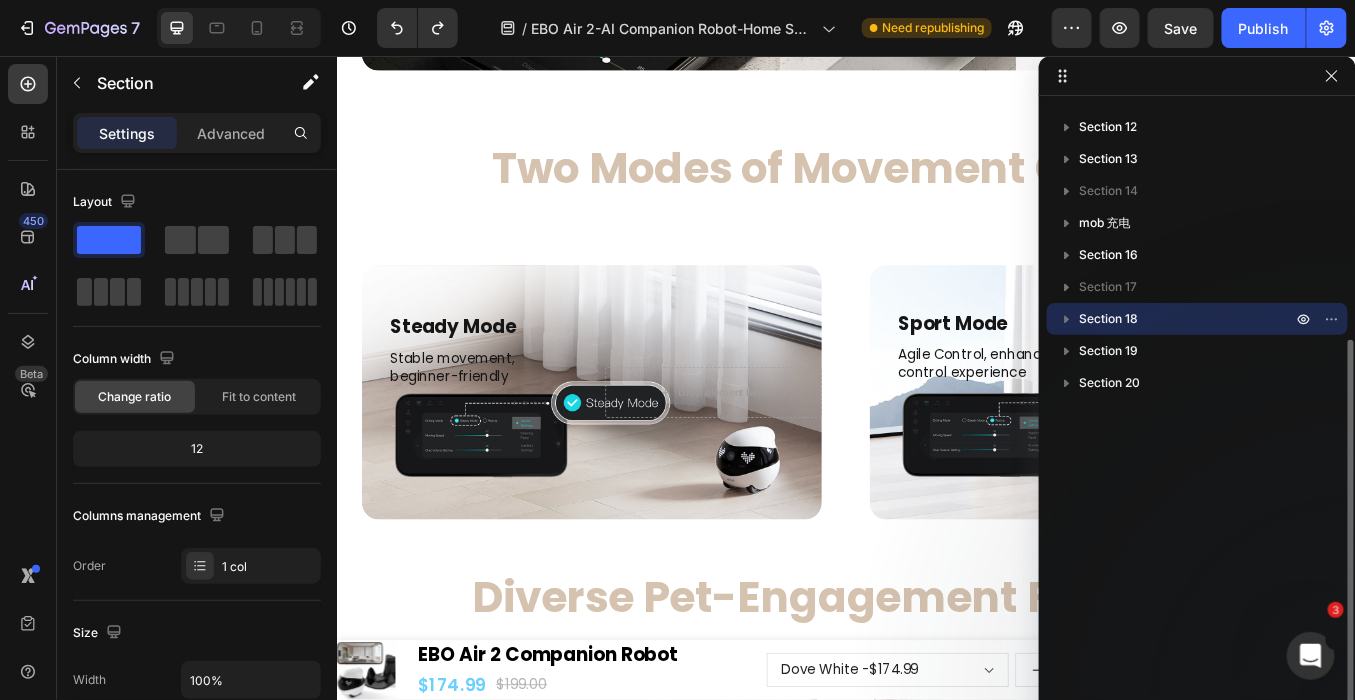 scroll, scrollTop: 20102, scrollLeft: 0, axis: vertical 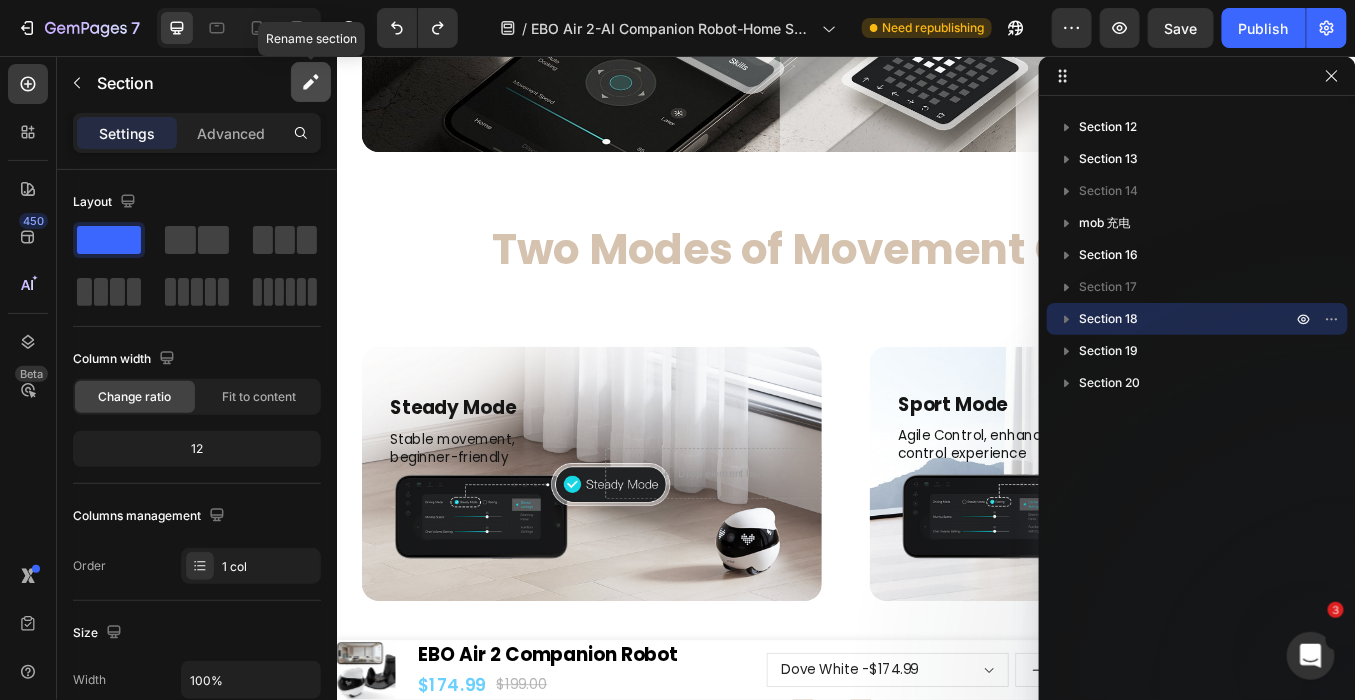 click 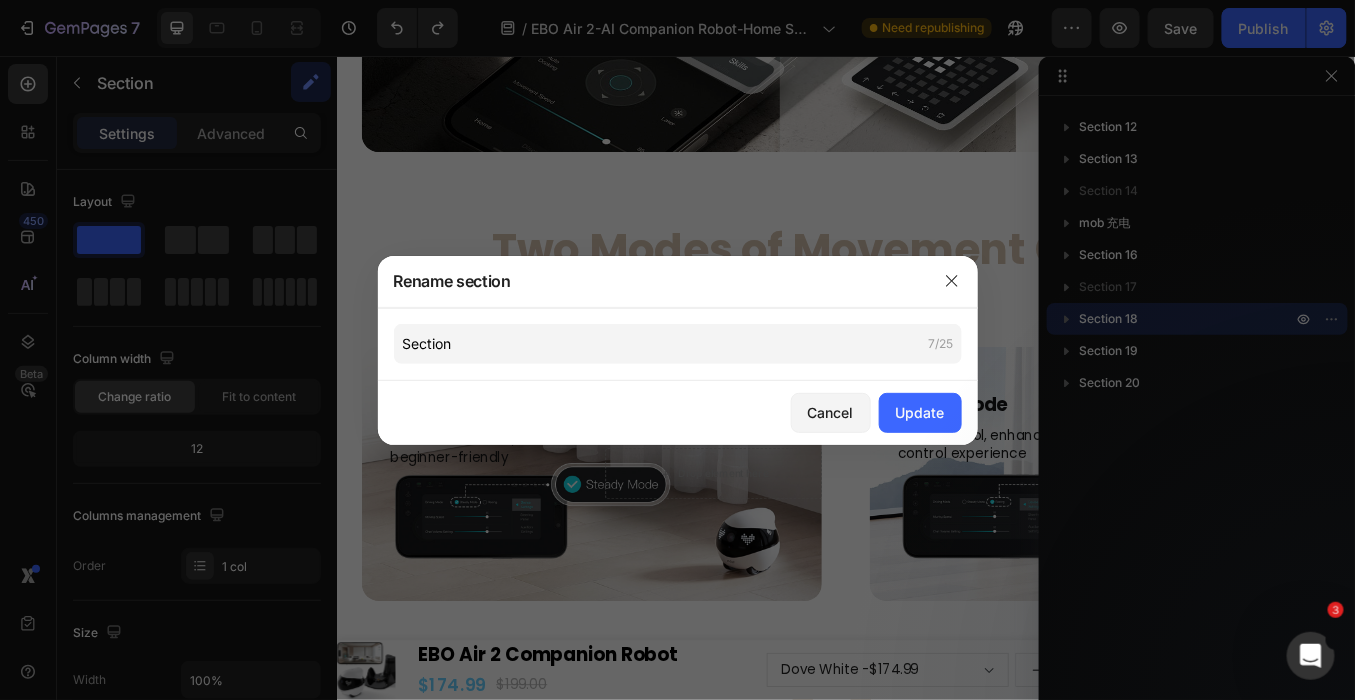 click on "Section 7/25" at bounding box center [678, 344] 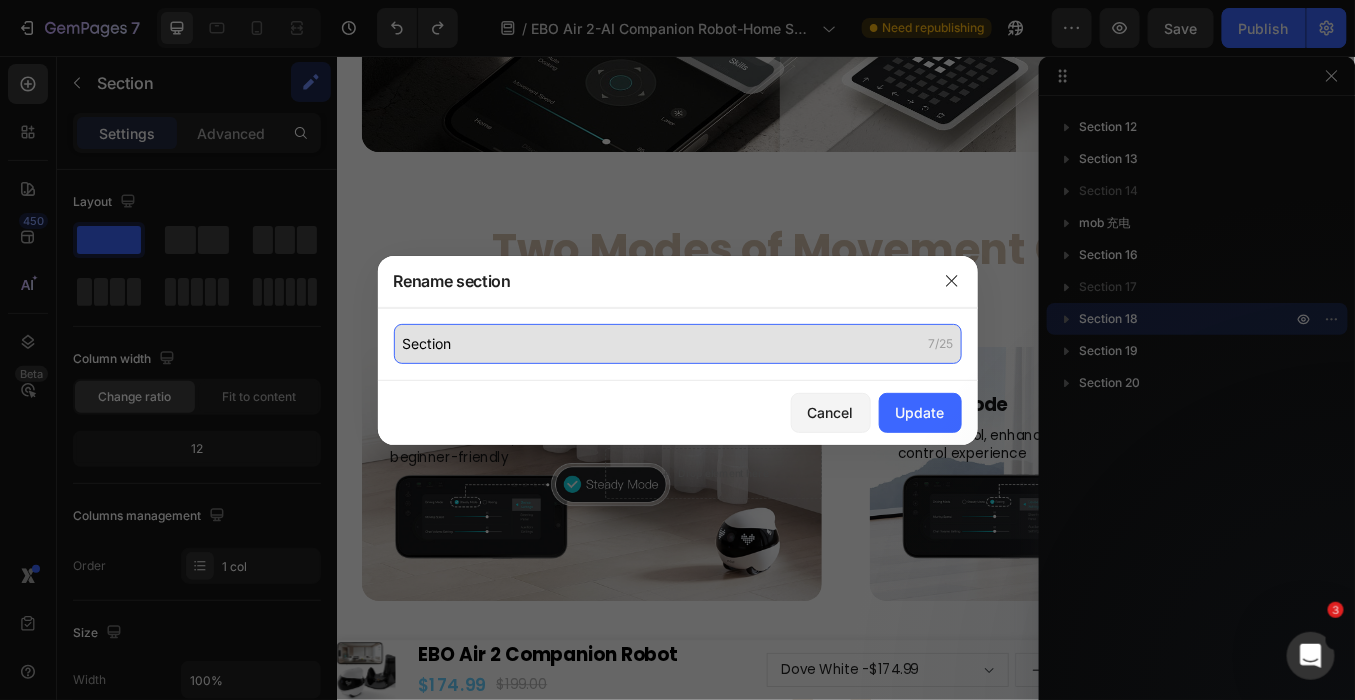 click on "Section" 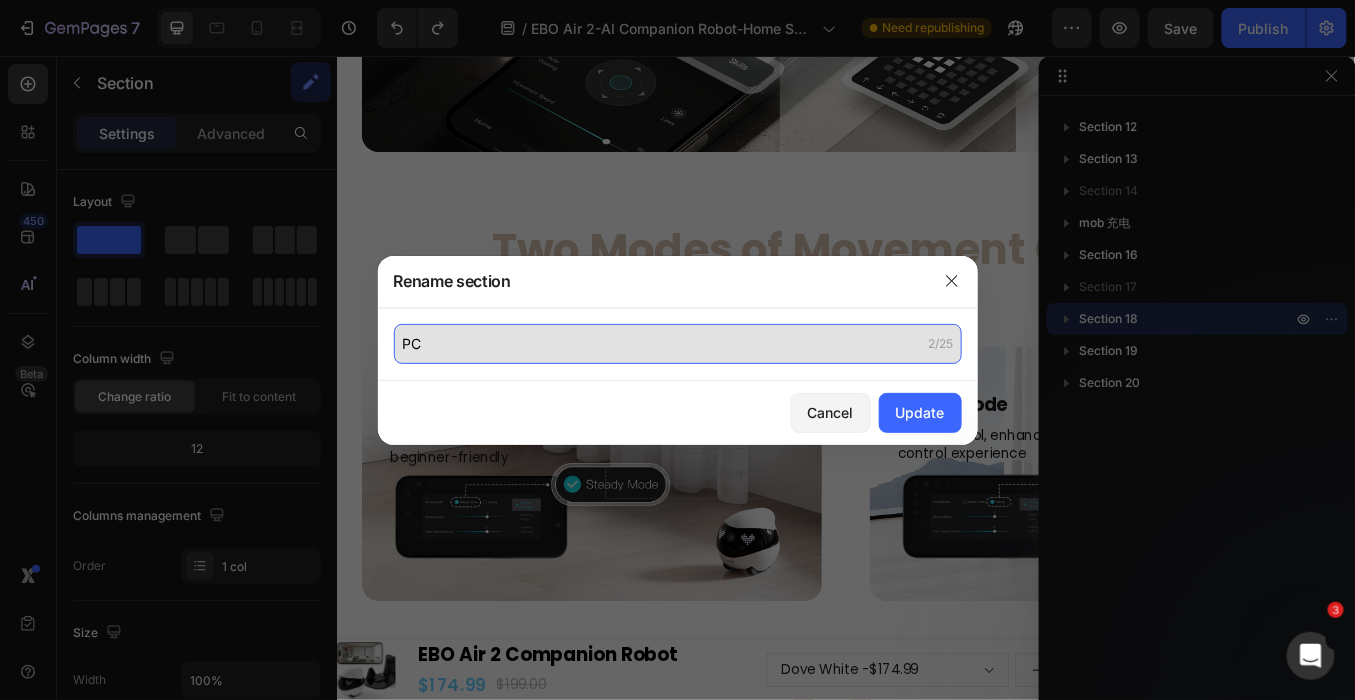 type on "P" 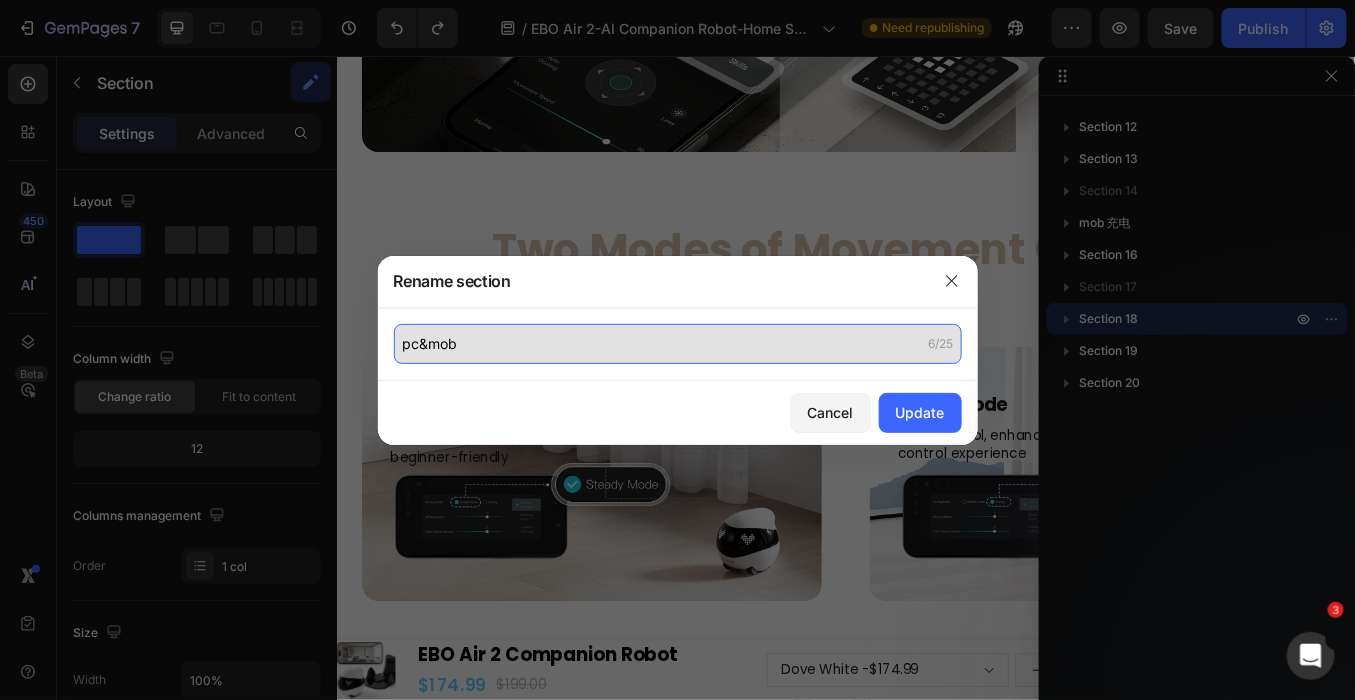 type on "pc&mob" 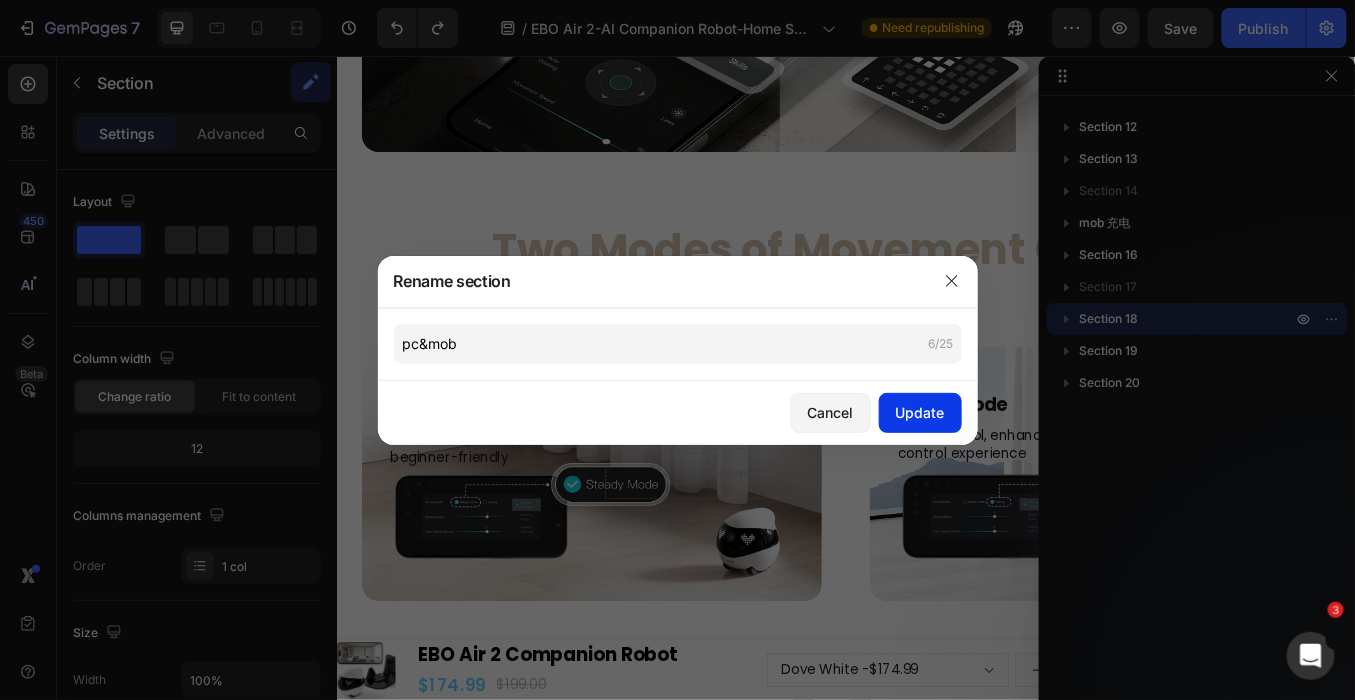 click on "Update" 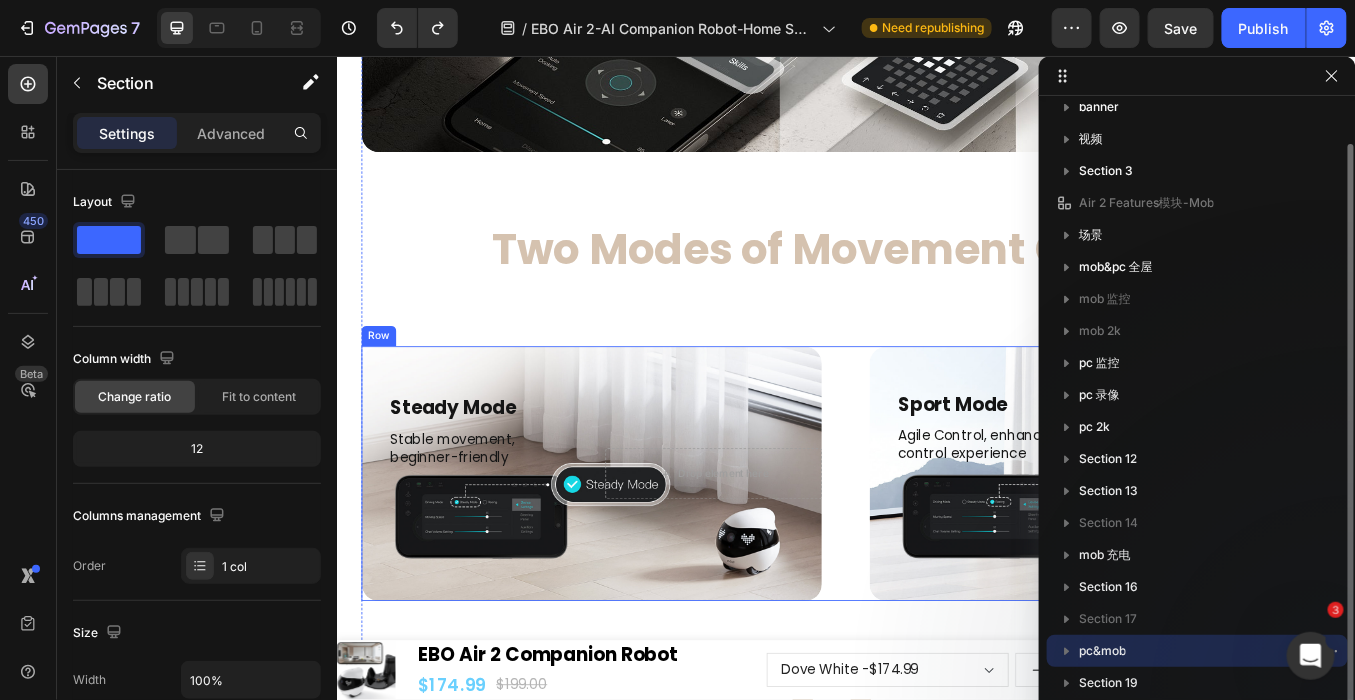 scroll, scrollTop: 44, scrollLeft: 0, axis: vertical 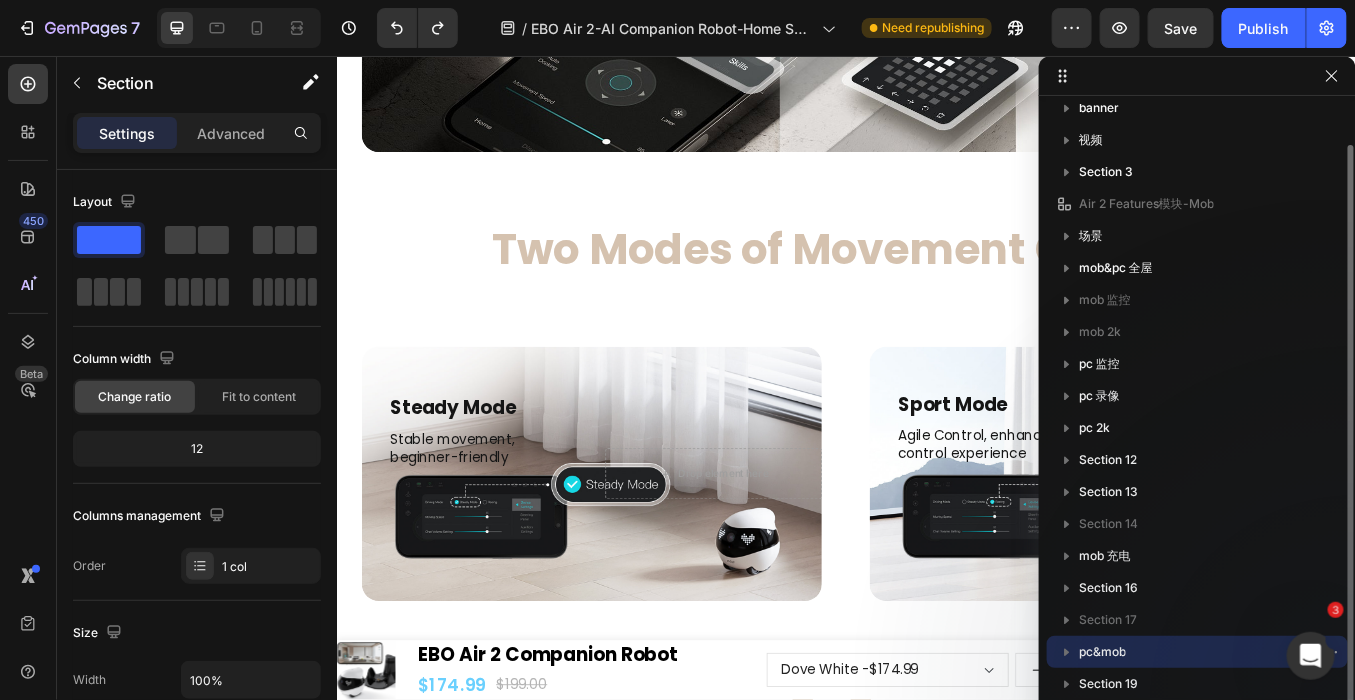 click 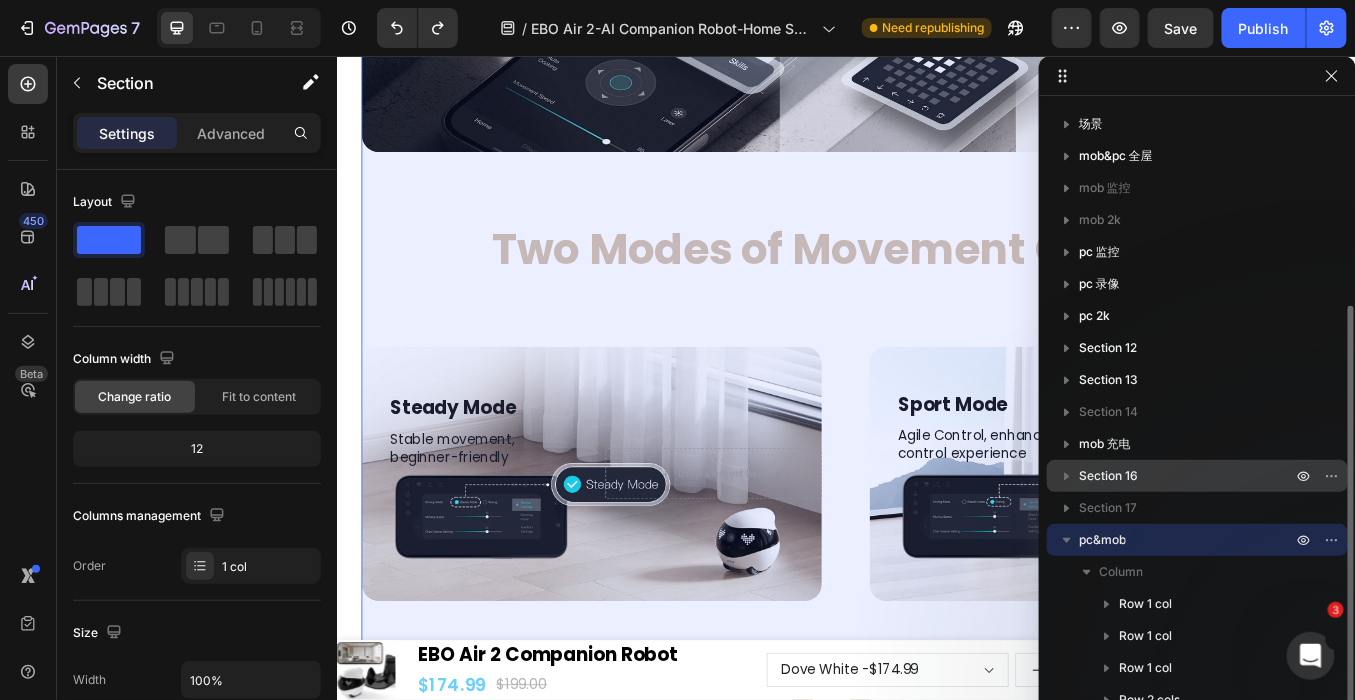 scroll, scrollTop: 204, scrollLeft: 0, axis: vertical 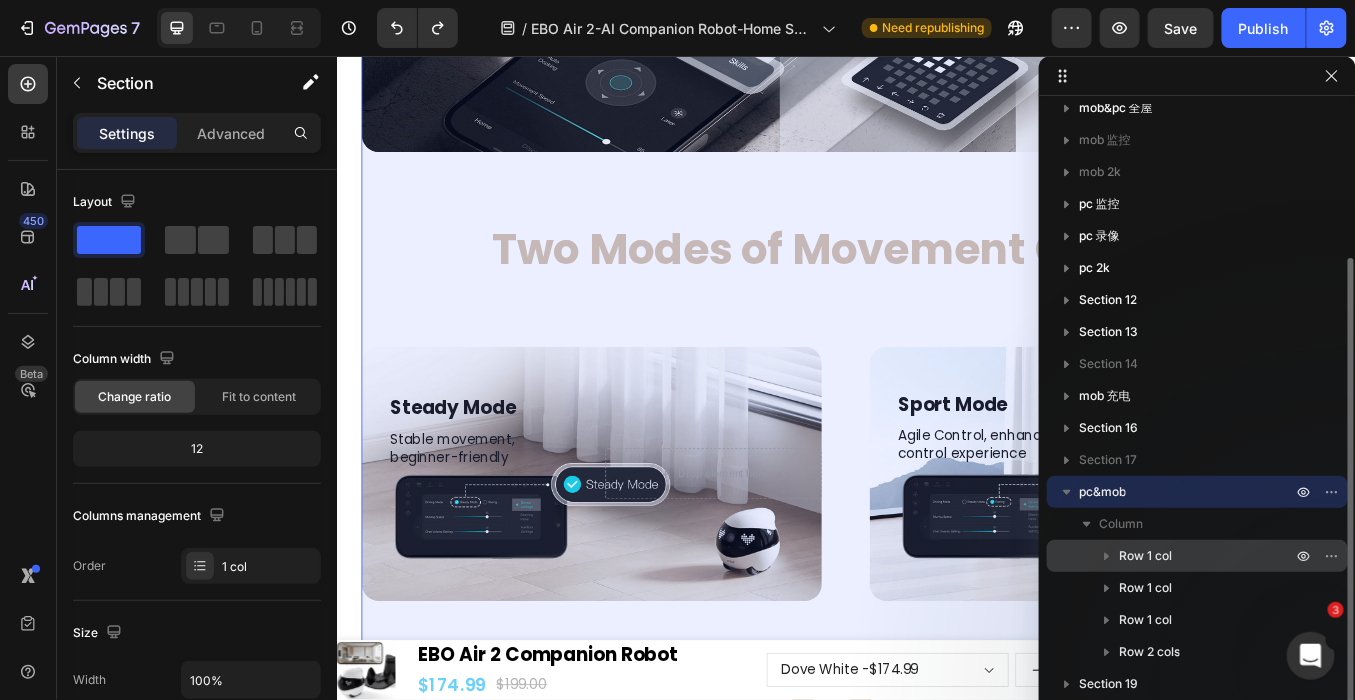 click 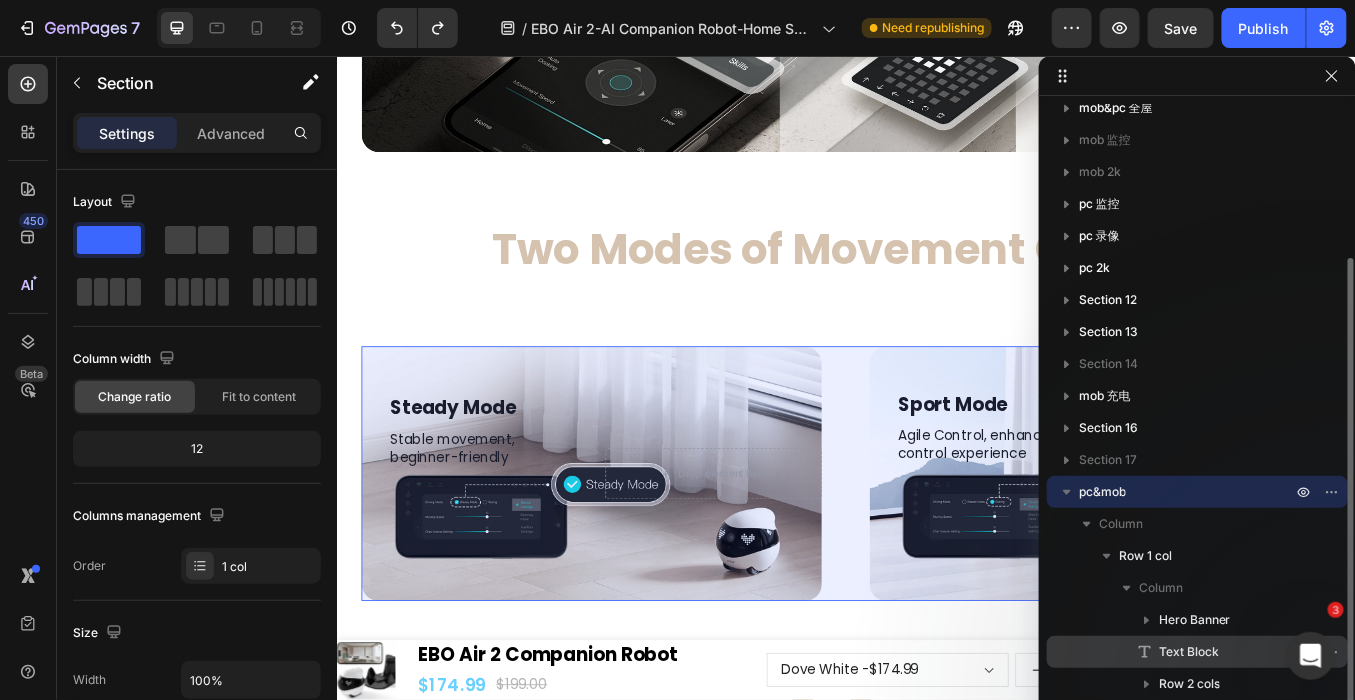 scroll, scrollTop: 332, scrollLeft: 0, axis: vertical 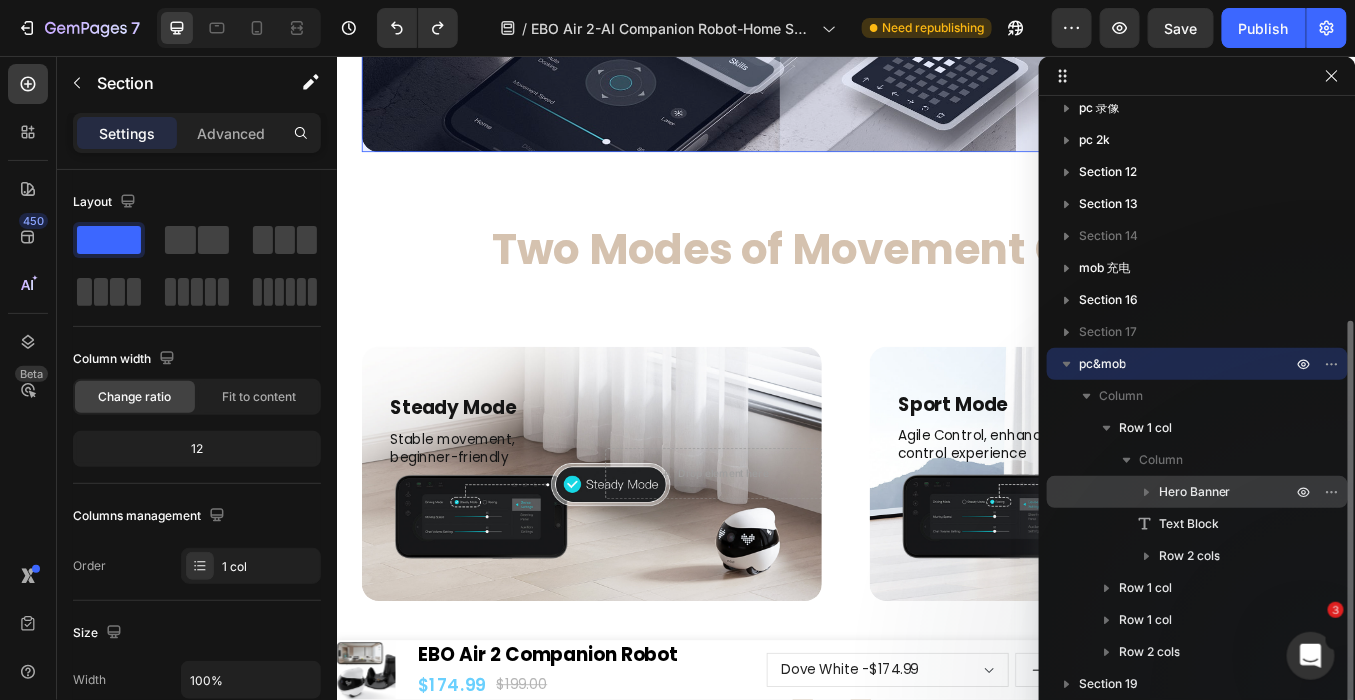 click on "Hero Banner" at bounding box center [1195, 492] 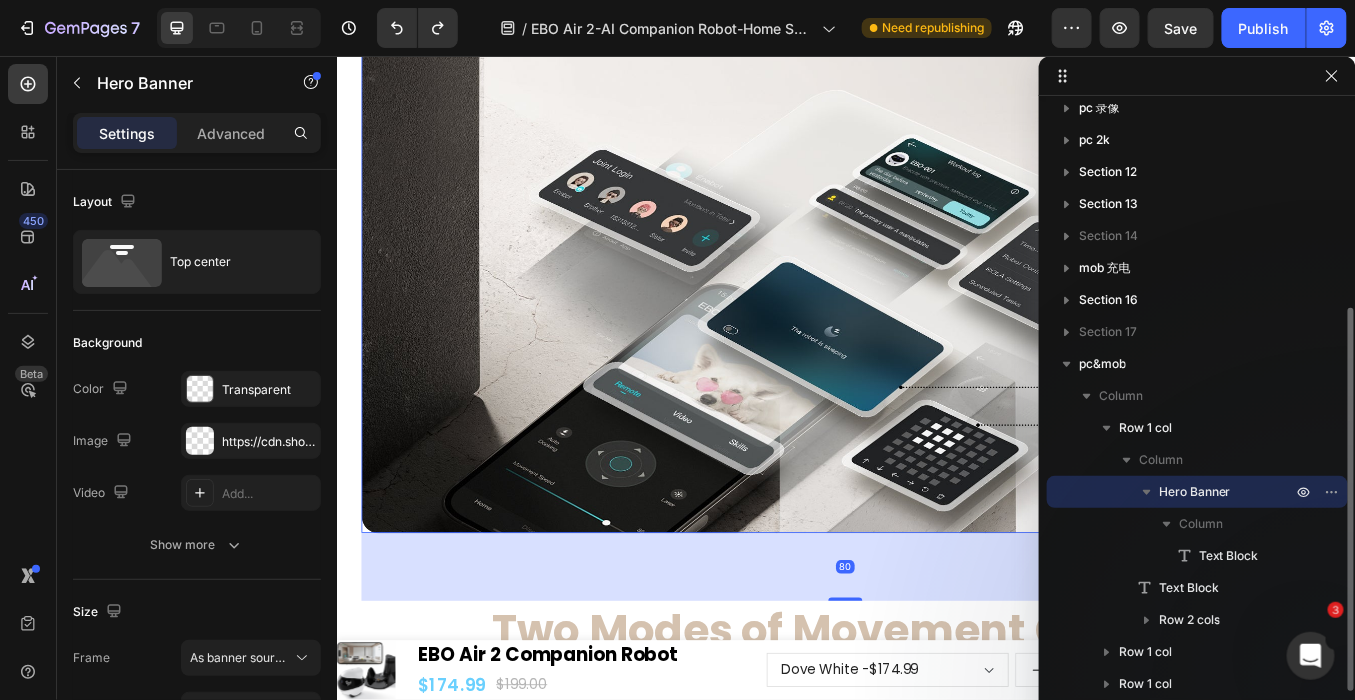 scroll, scrollTop: 19503, scrollLeft: 0, axis: vertical 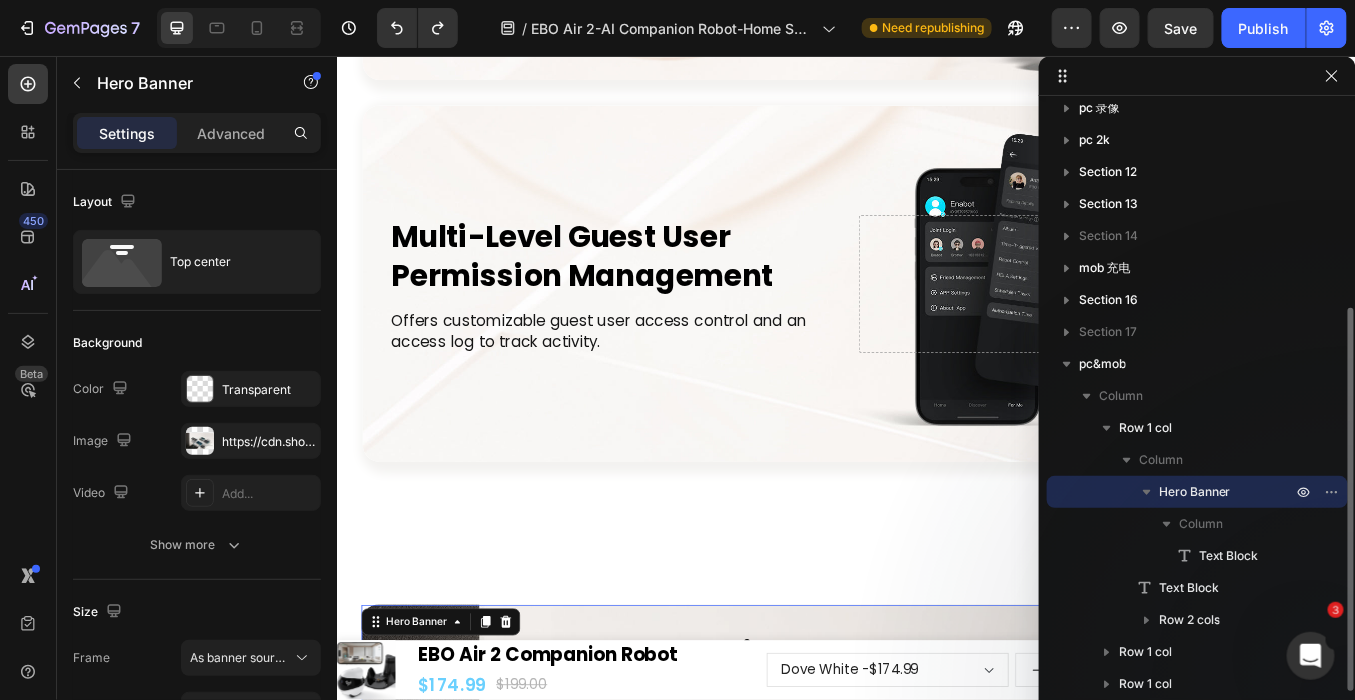 click 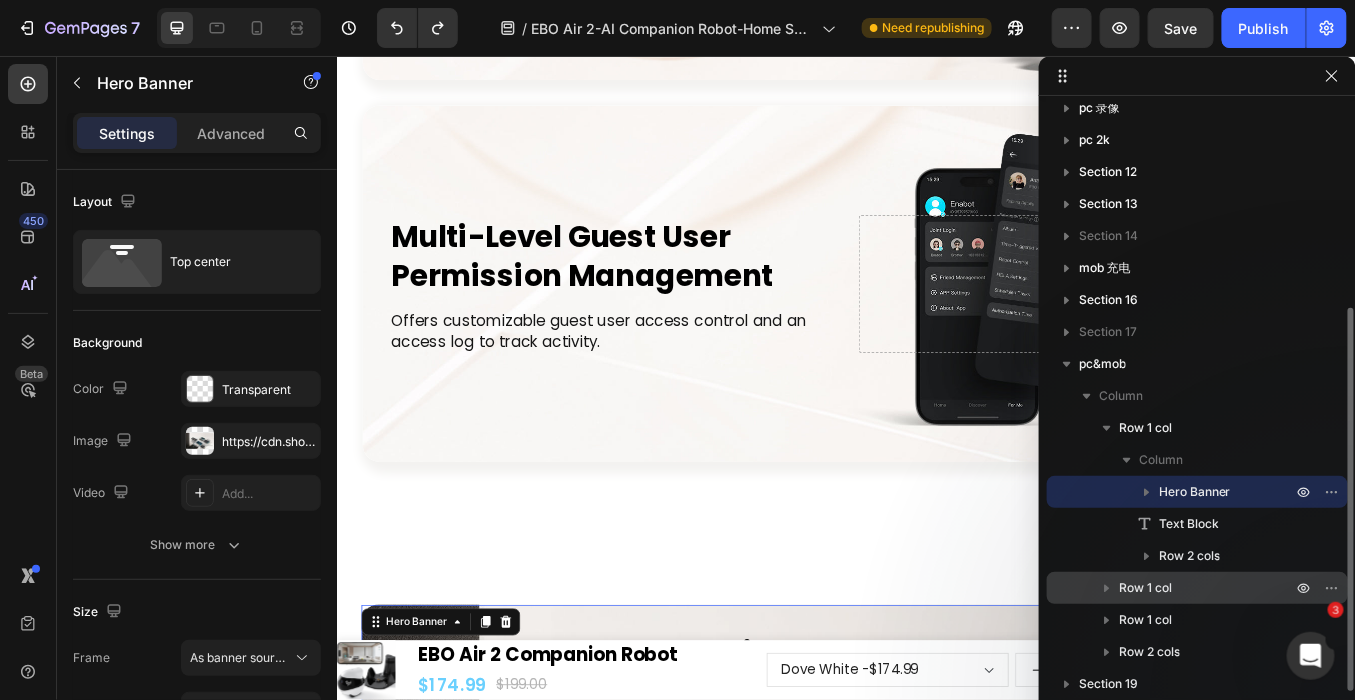 click 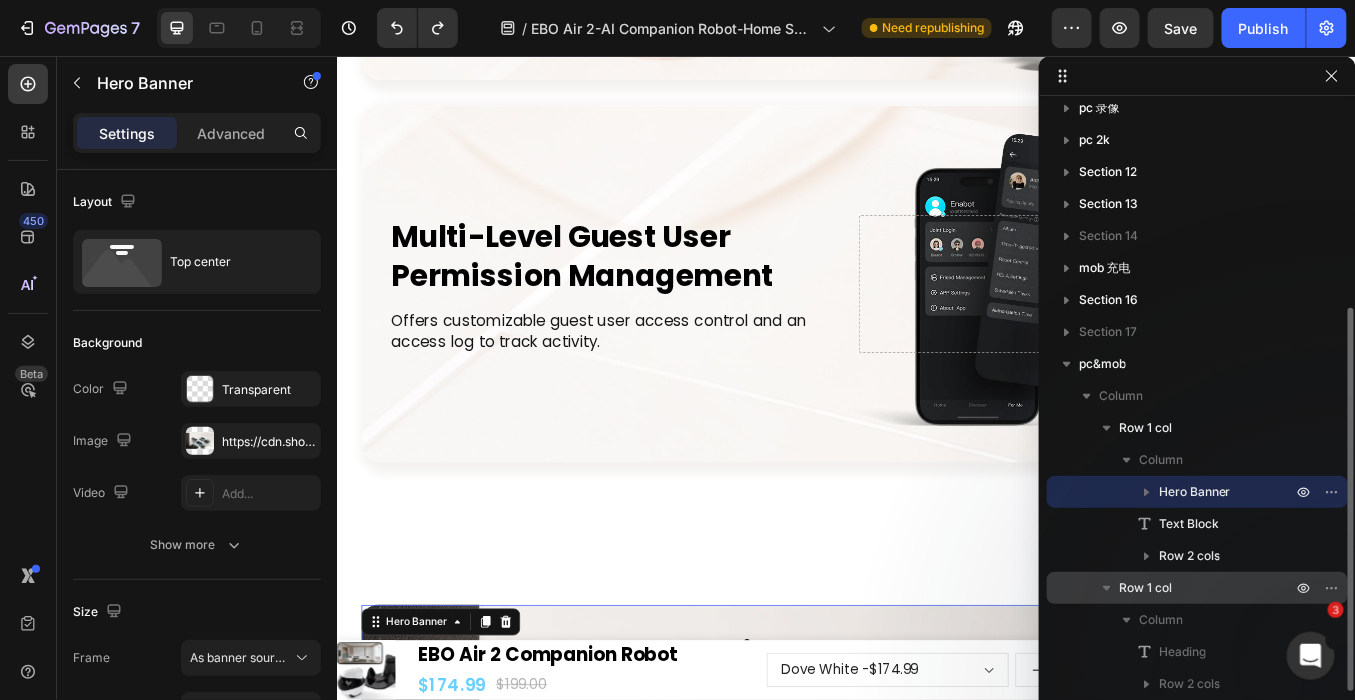 scroll, scrollTop: 428, scrollLeft: 0, axis: vertical 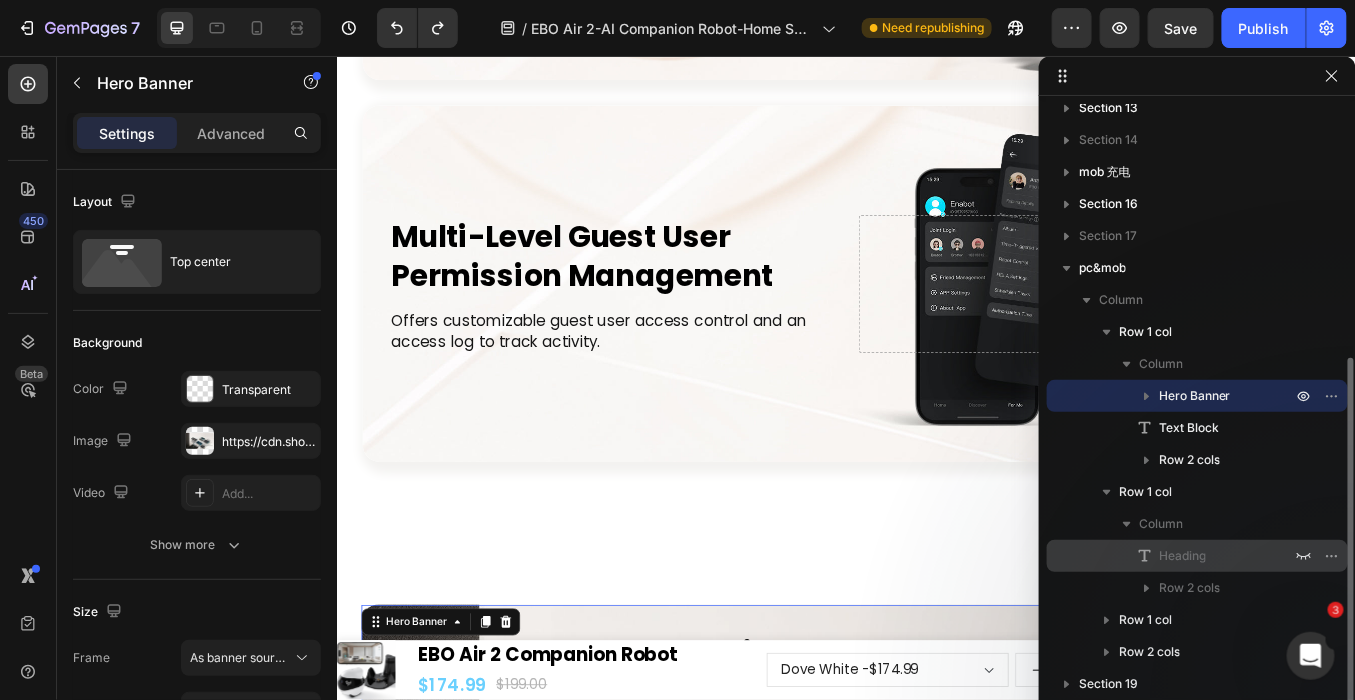 click on "Heading" at bounding box center (1182, 556) 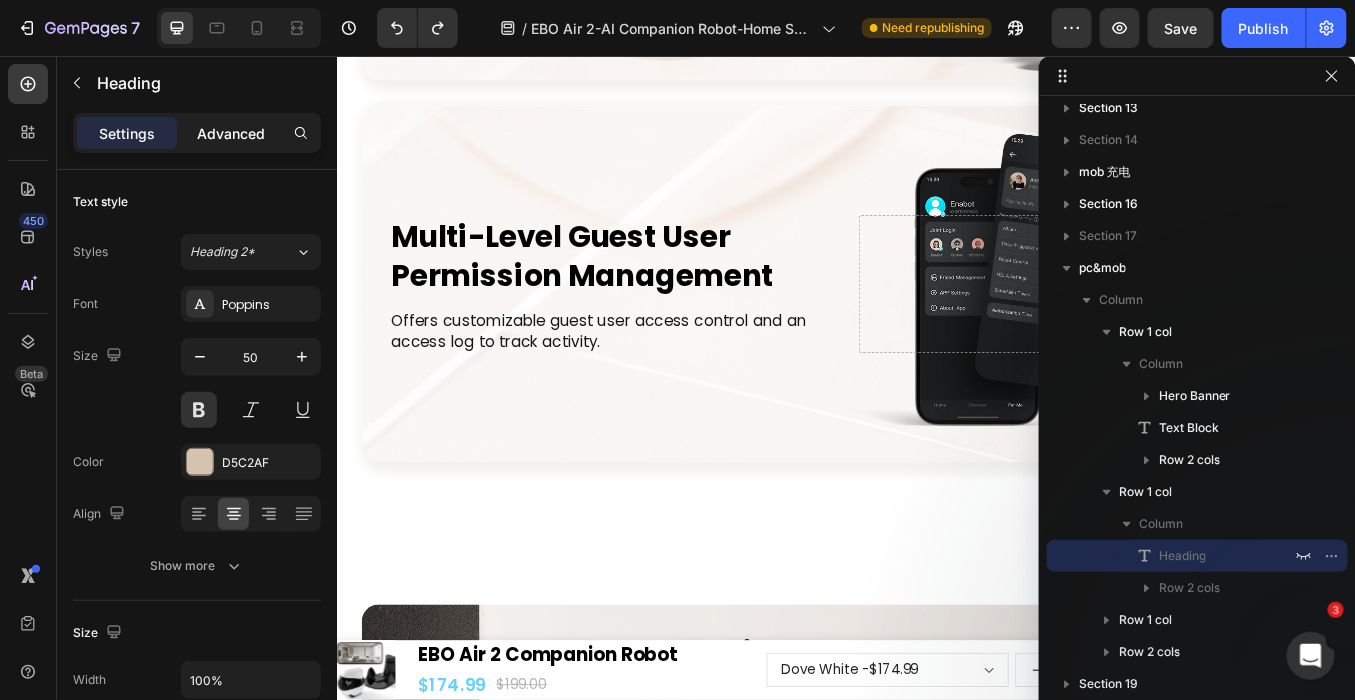 click on "Advanced" 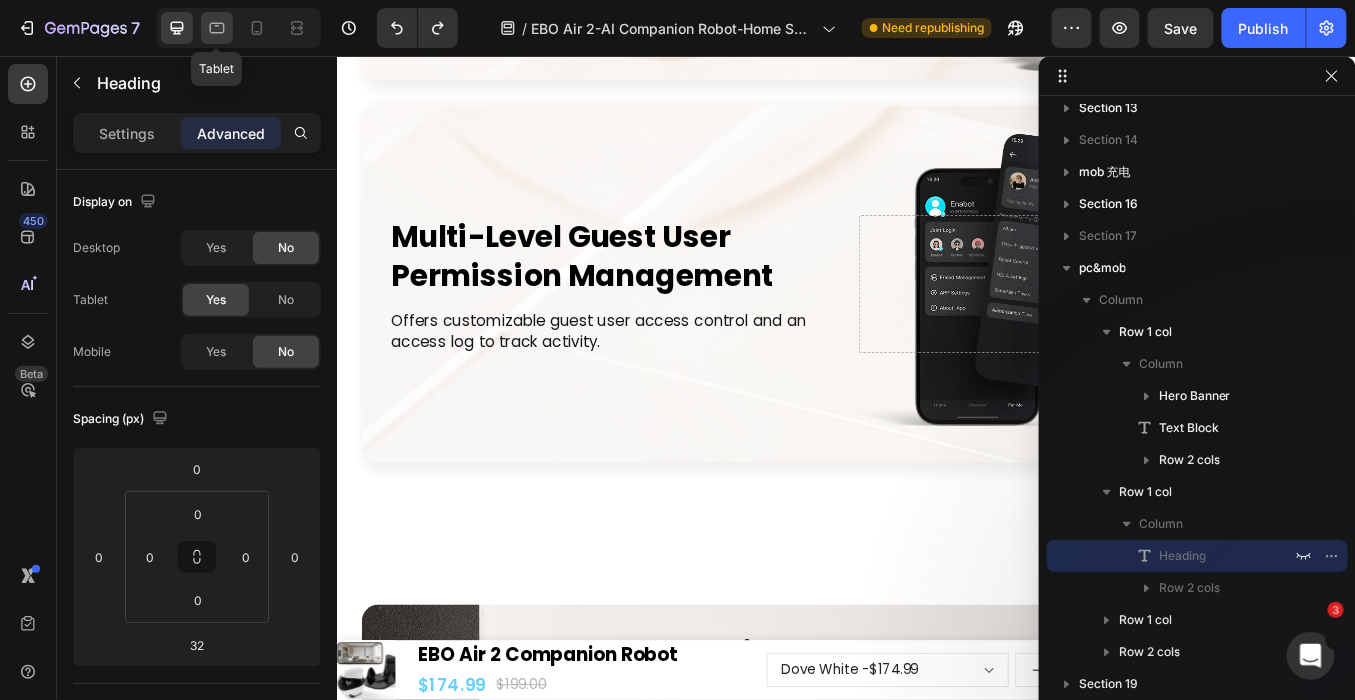 click 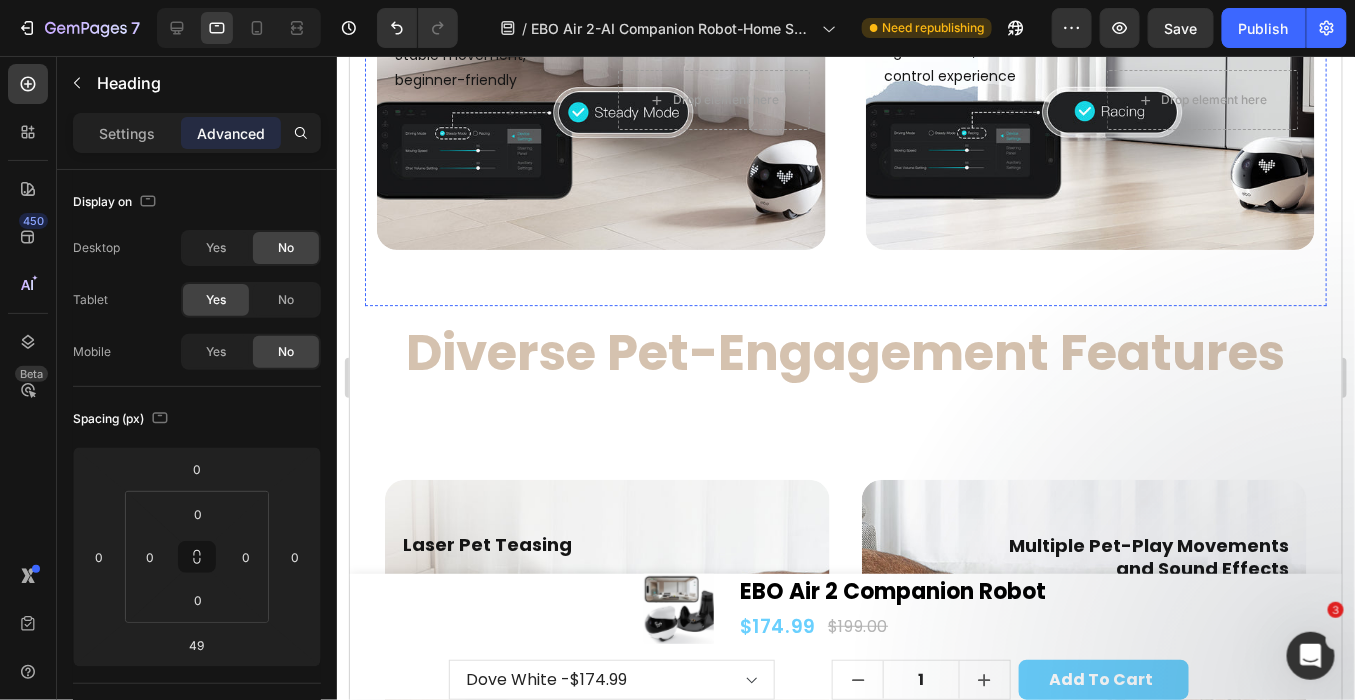 scroll, scrollTop: 21281, scrollLeft: 0, axis: vertical 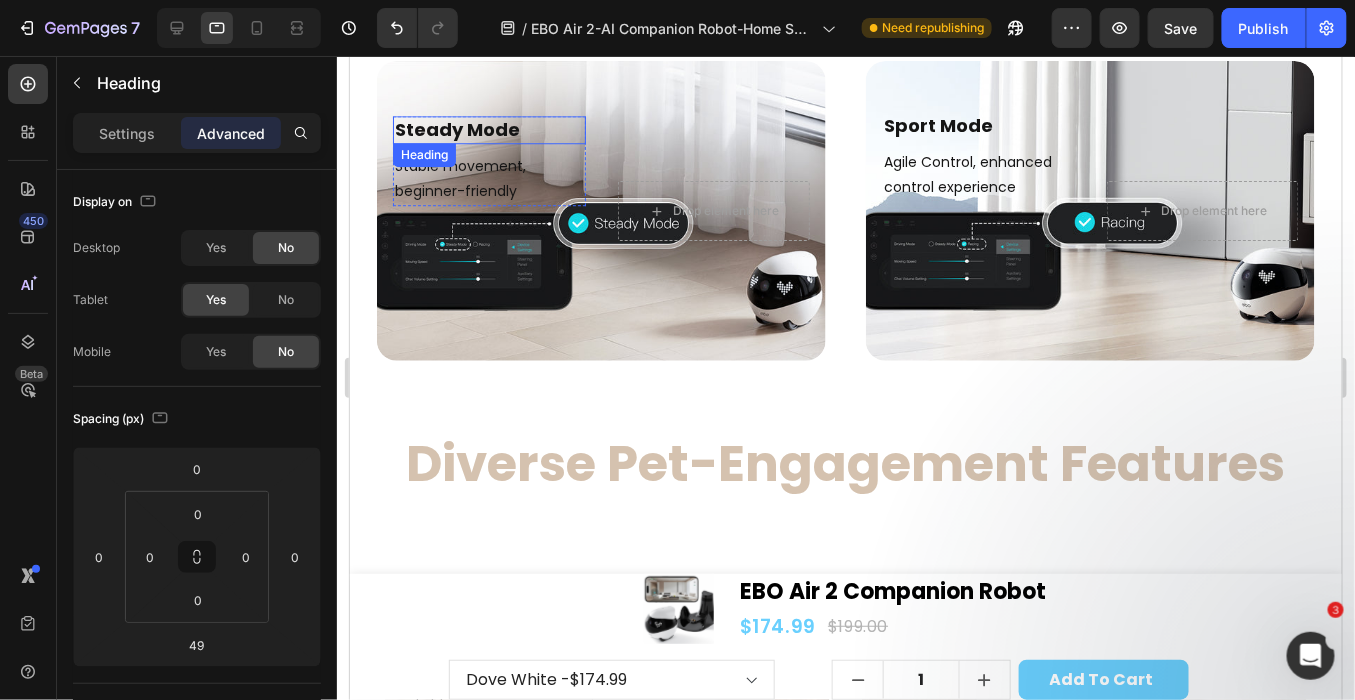 click on "Steady Mode" at bounding box center (488, 128) 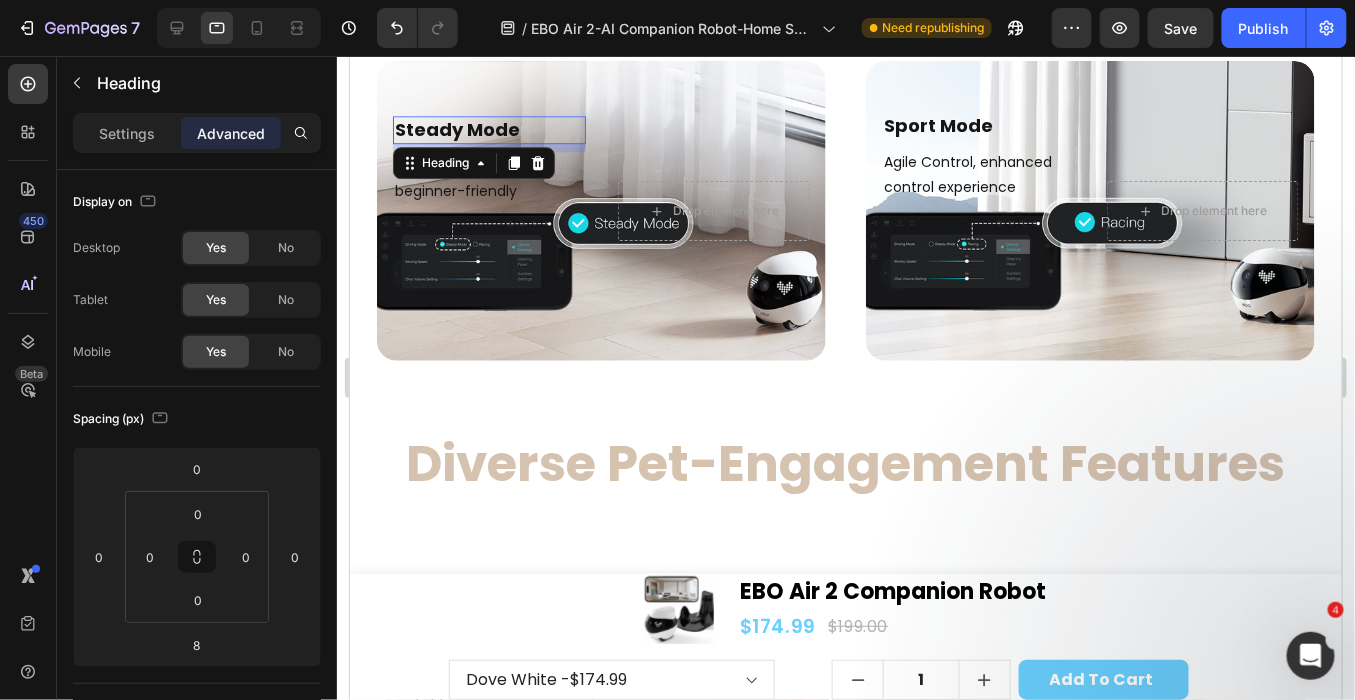 click 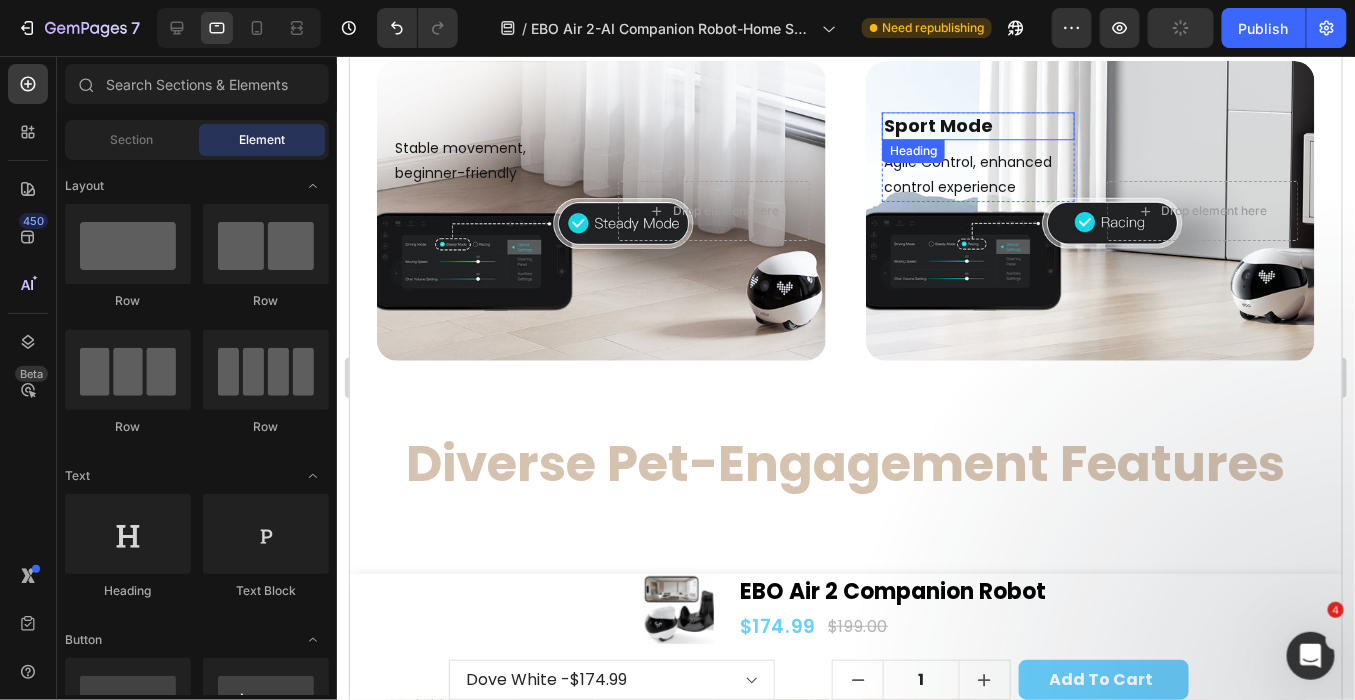 click on "Sport Mode" at bounding box center (977, 124) 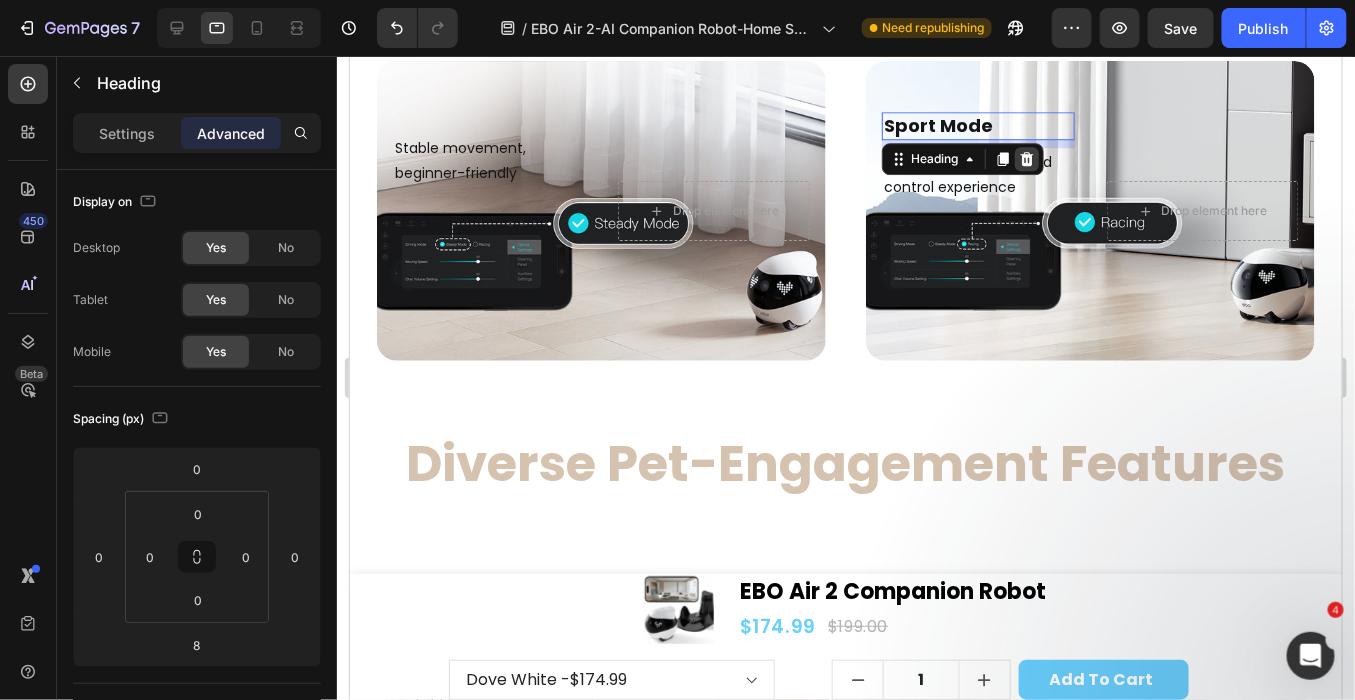 click 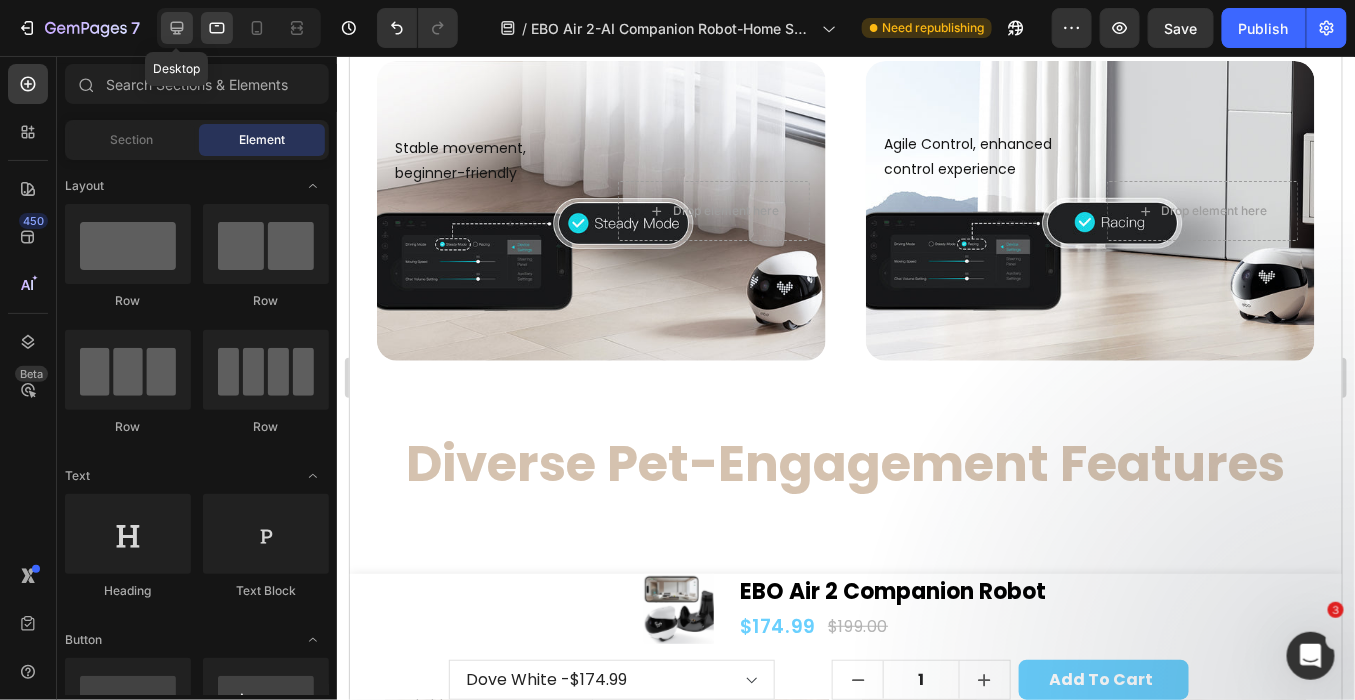 click 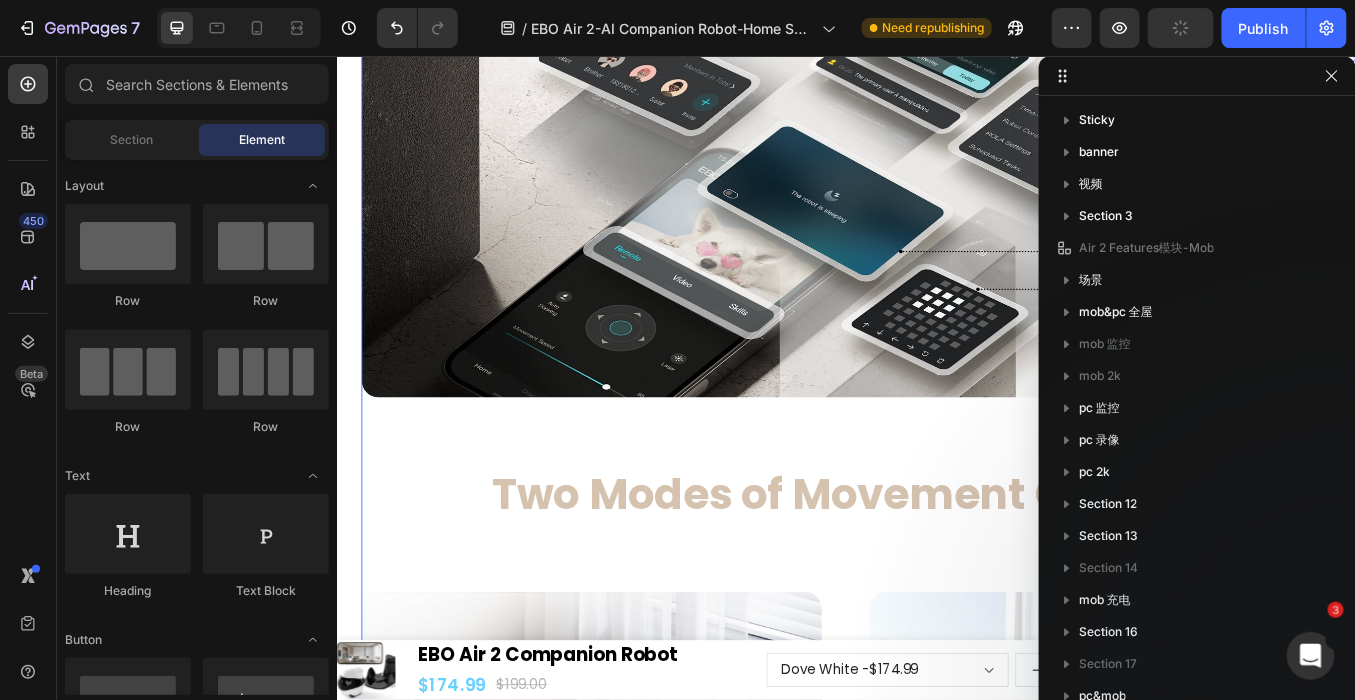 scroll, scrollTop: 20705, scrollLeft: 0, axis: vertical 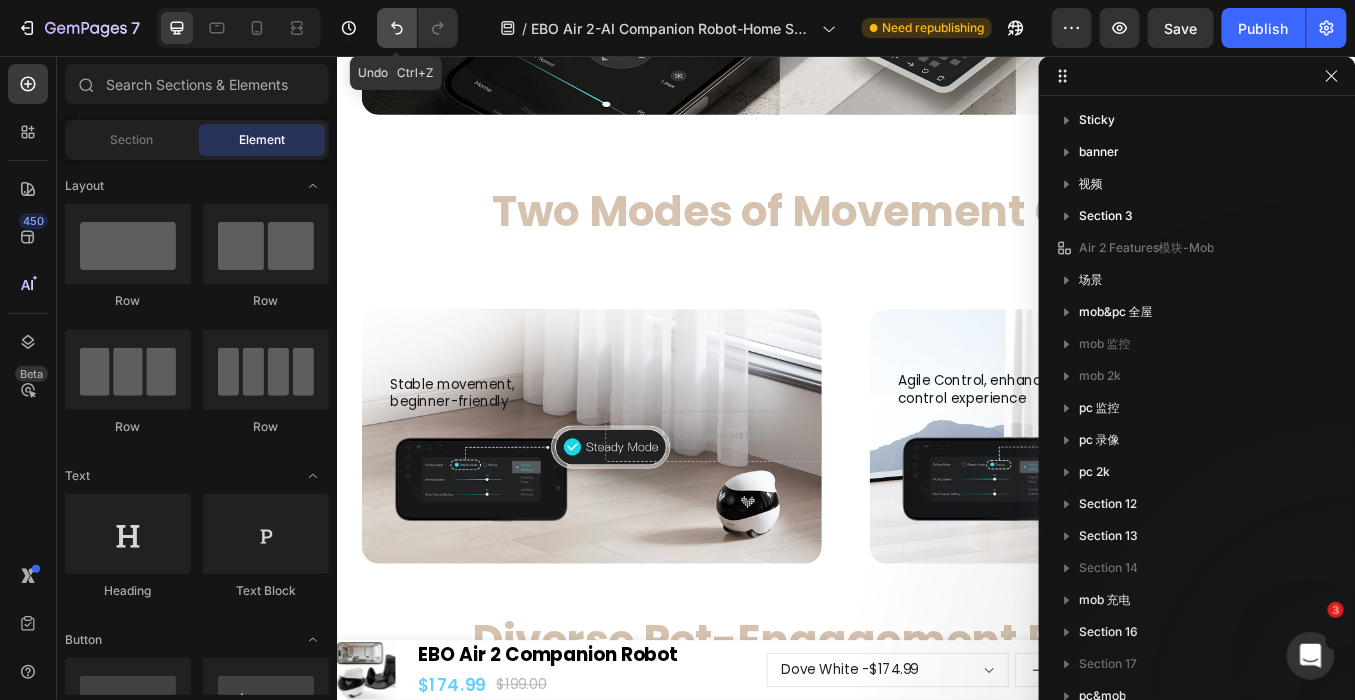 click 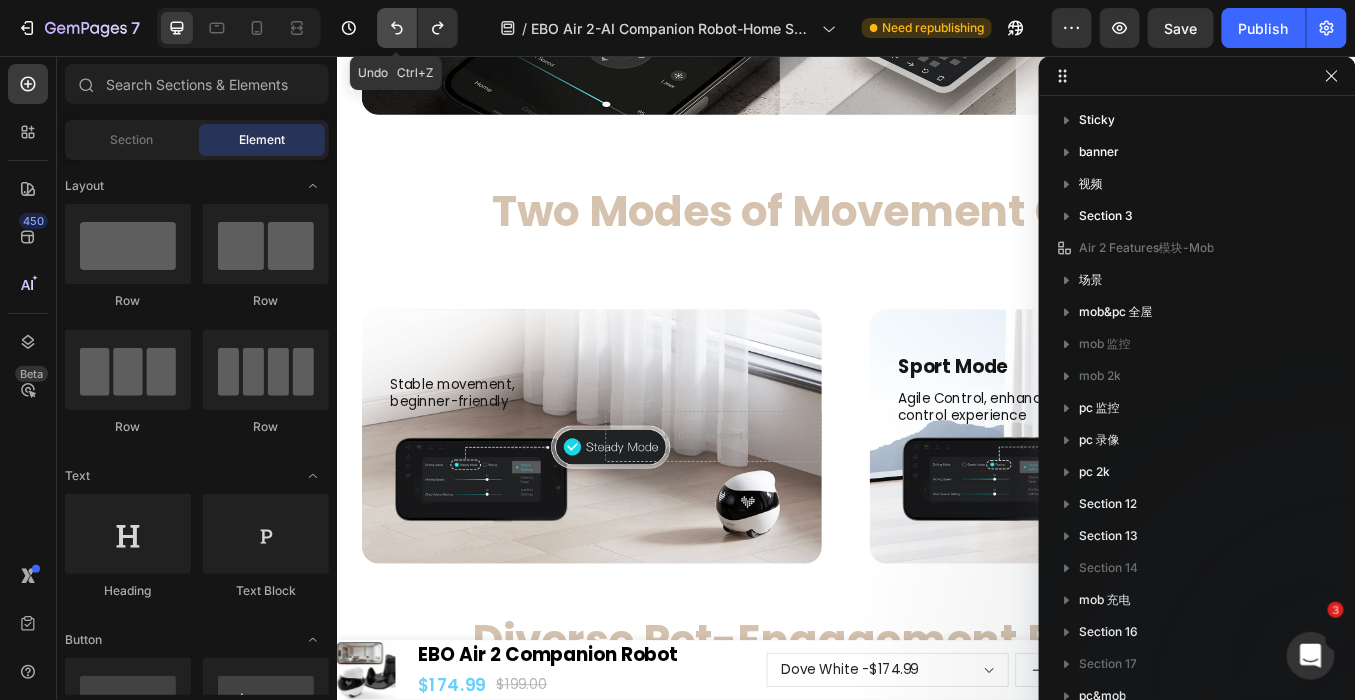 click 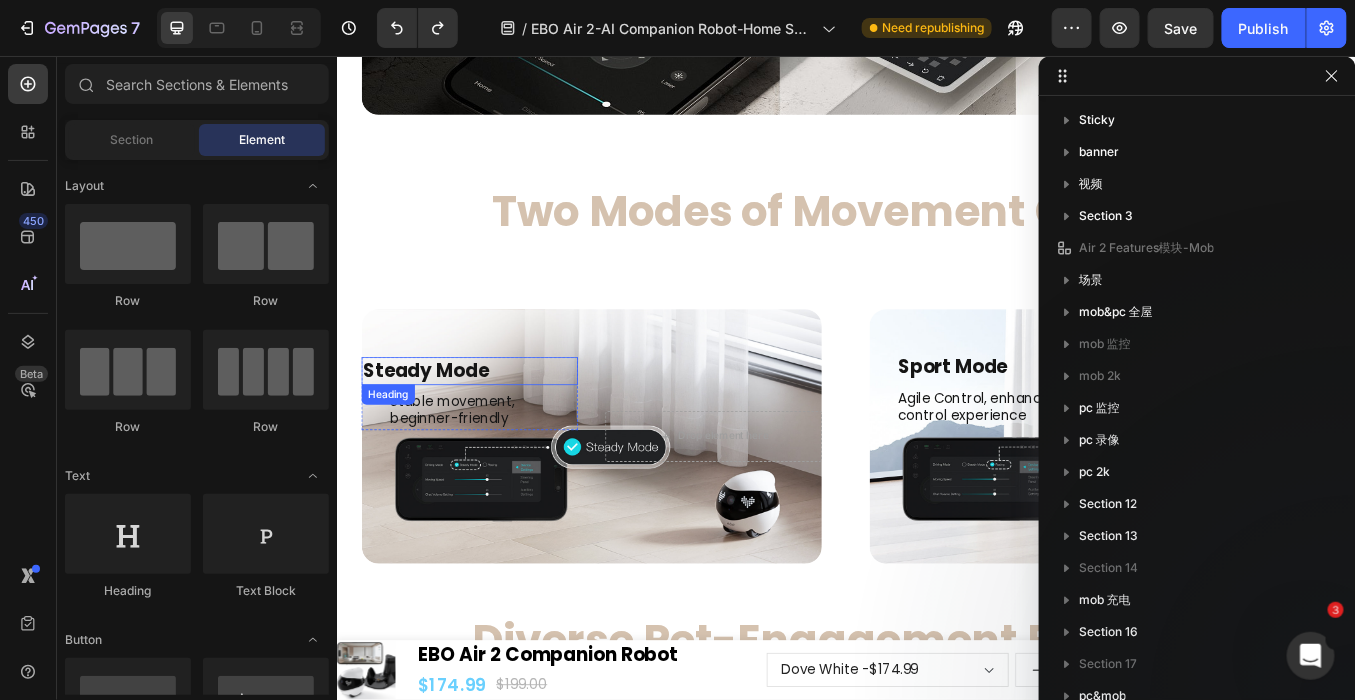 click on "Steady Mode" at bounding box center [493, 426] 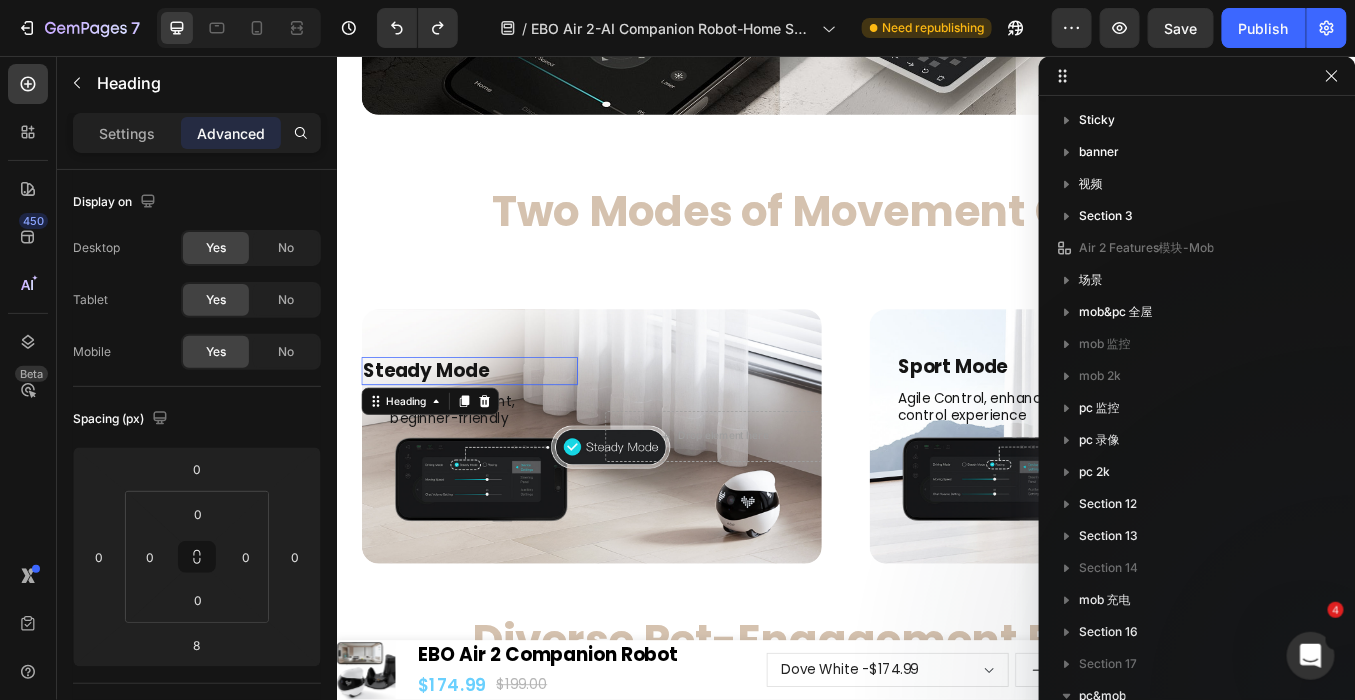 scroll, scrollTop: 740, scrollLeft: 0, axis: vertical 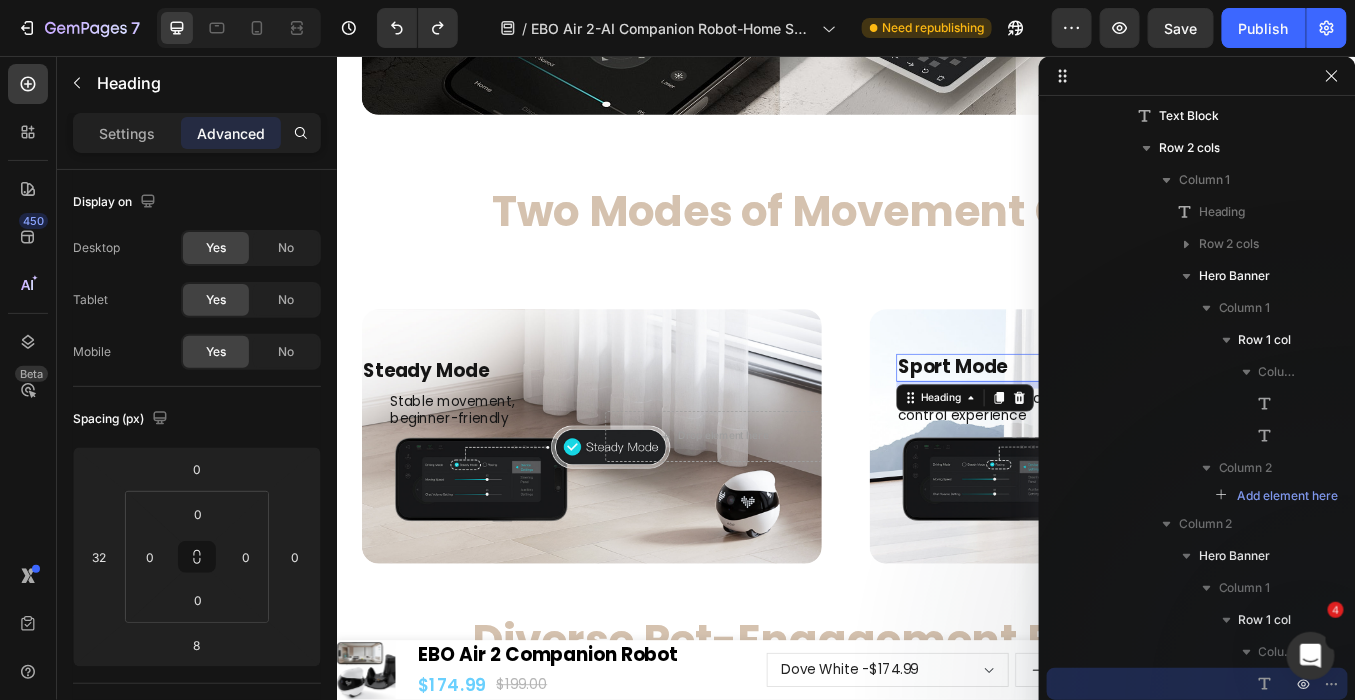 click on "Sport Mode" at bounding box center [1107, 422] 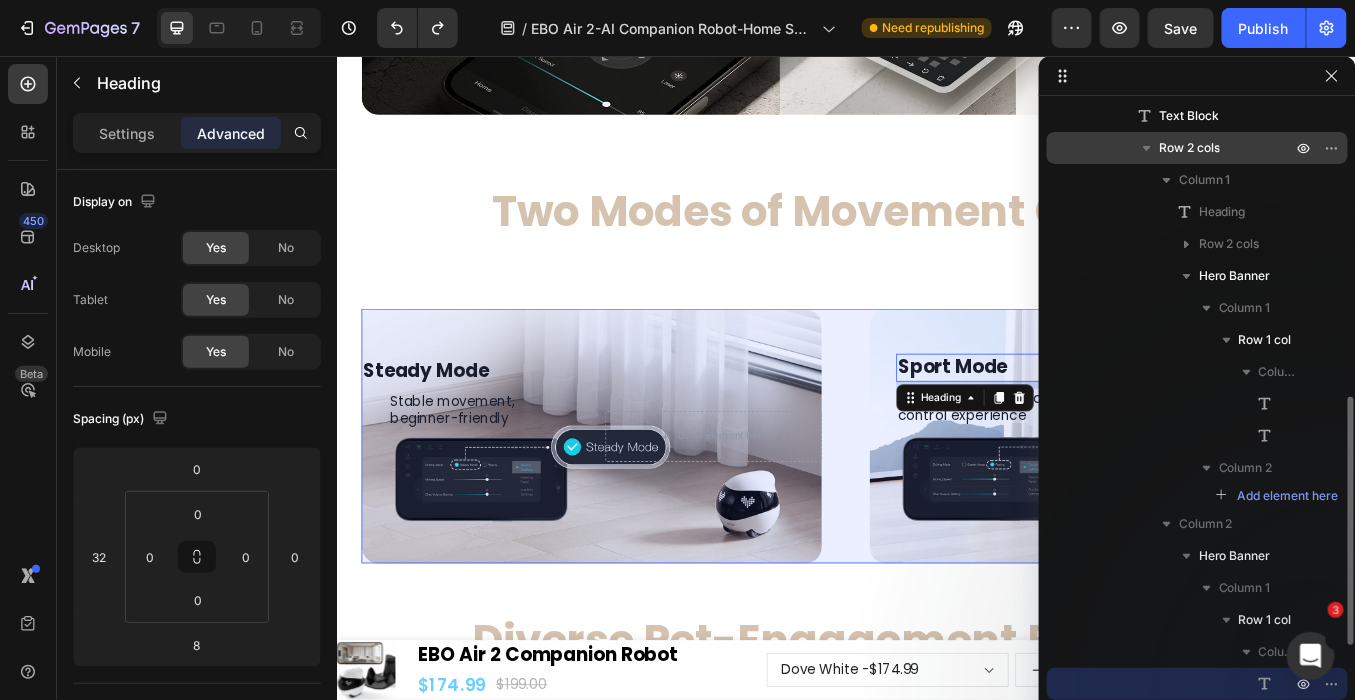 click 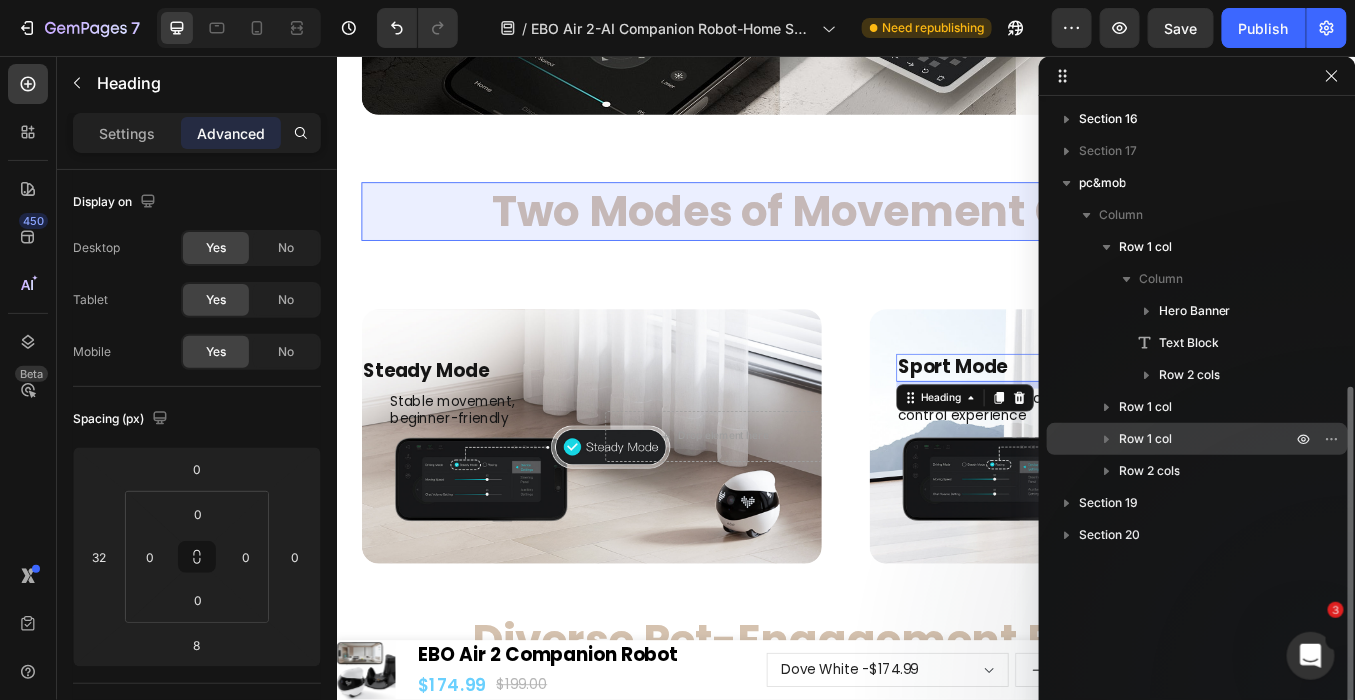 scroll, scrollTop: 402, scrollLeft: 0, axis: vertical 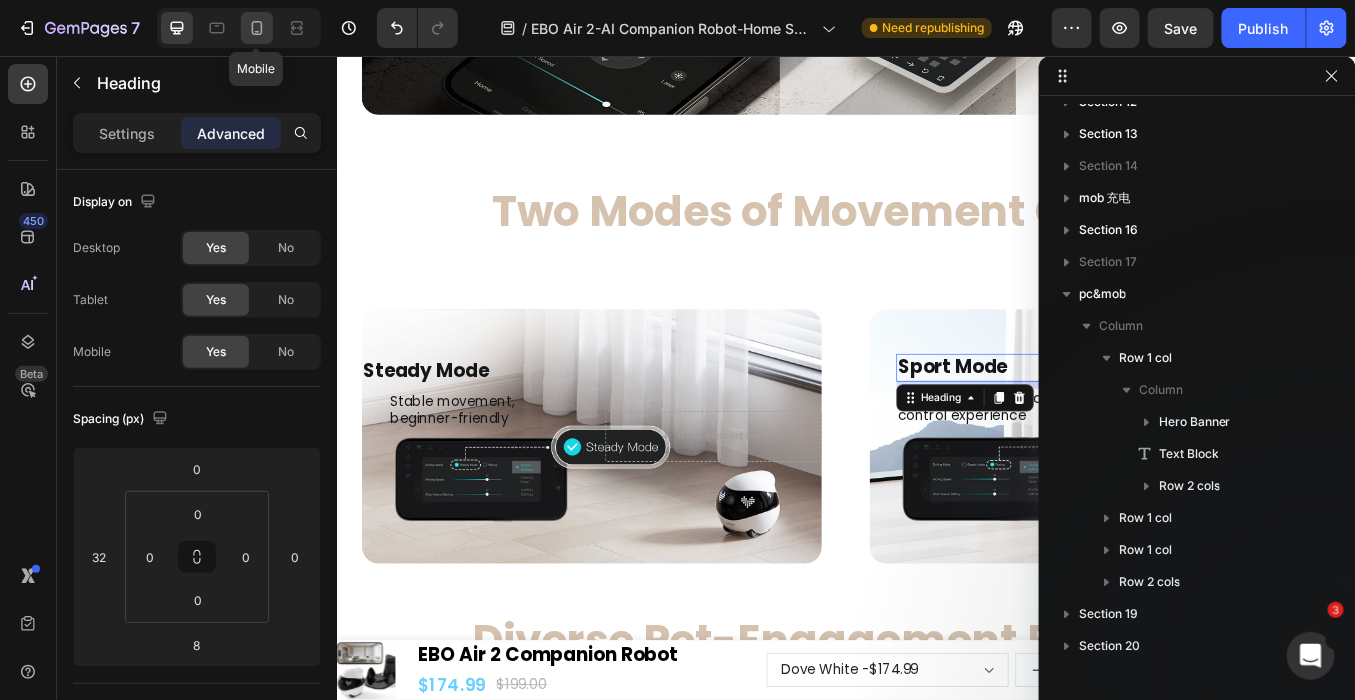 click 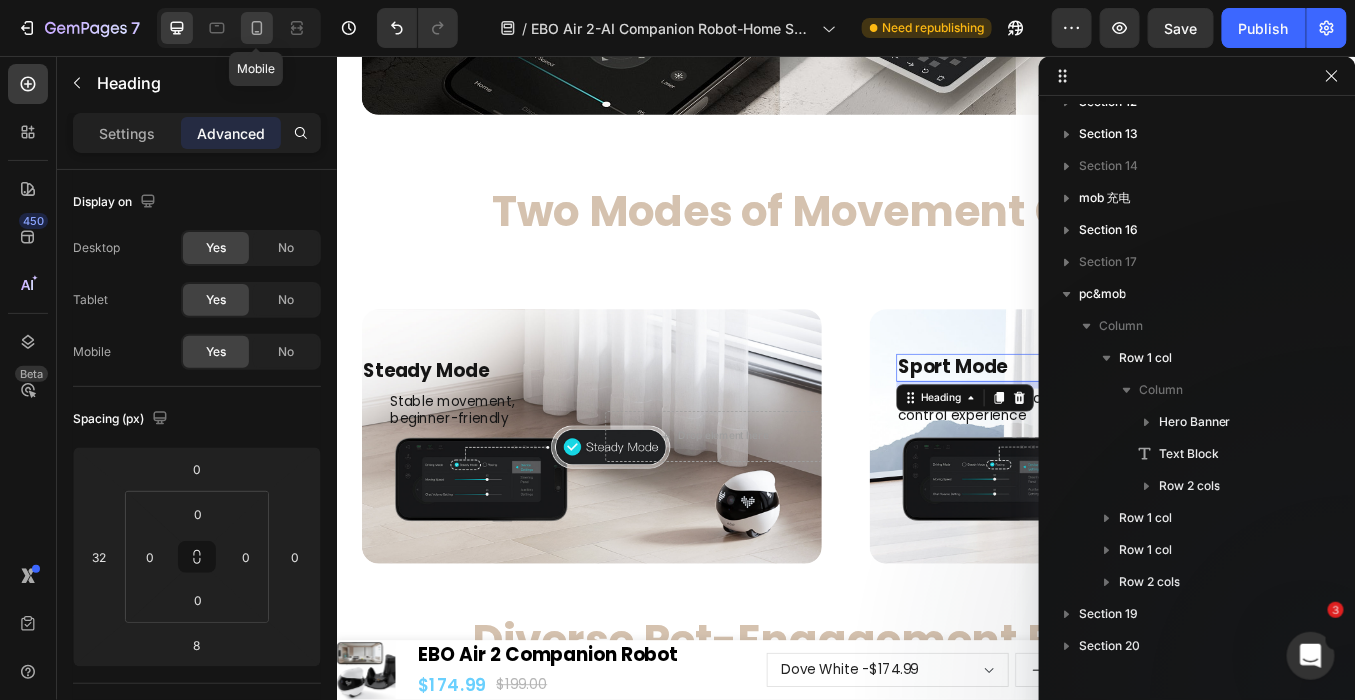 type on "0" 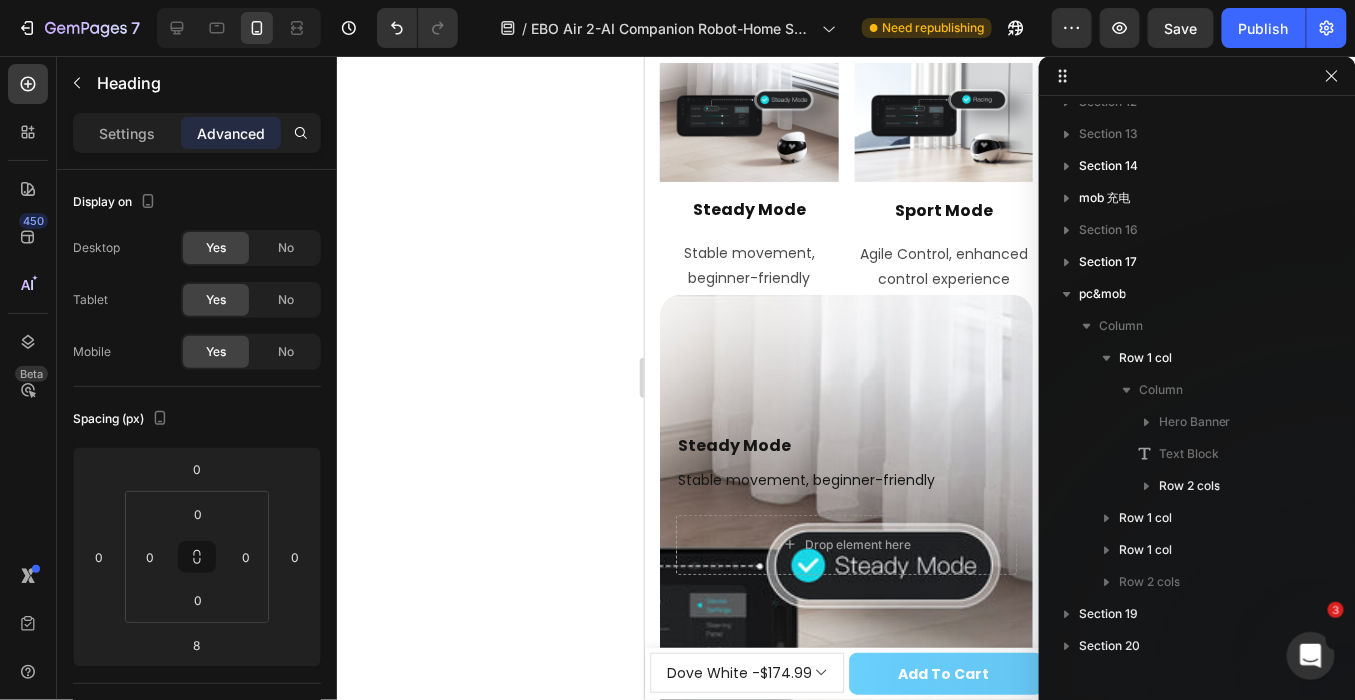 scroll, scrollTop: 12337, scrollLeft: 0, axis: vertical 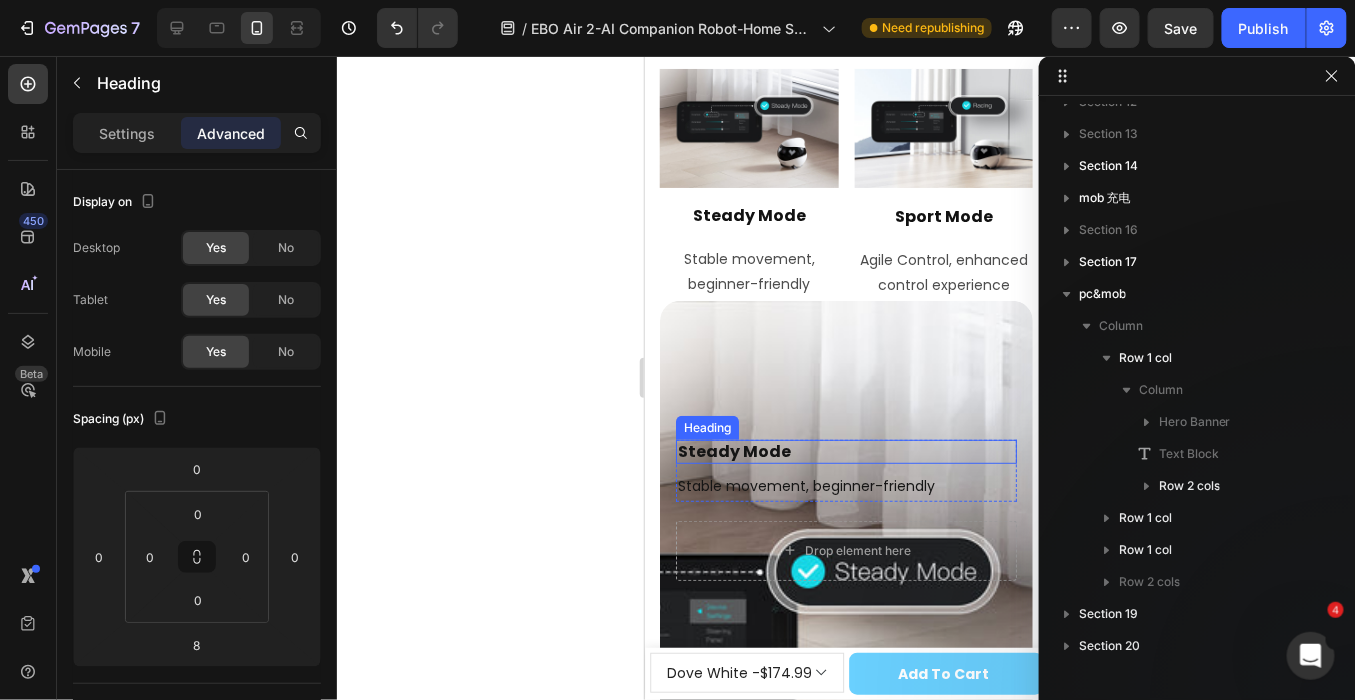 click on "Steady Mode" at bounding box center (845, 451) 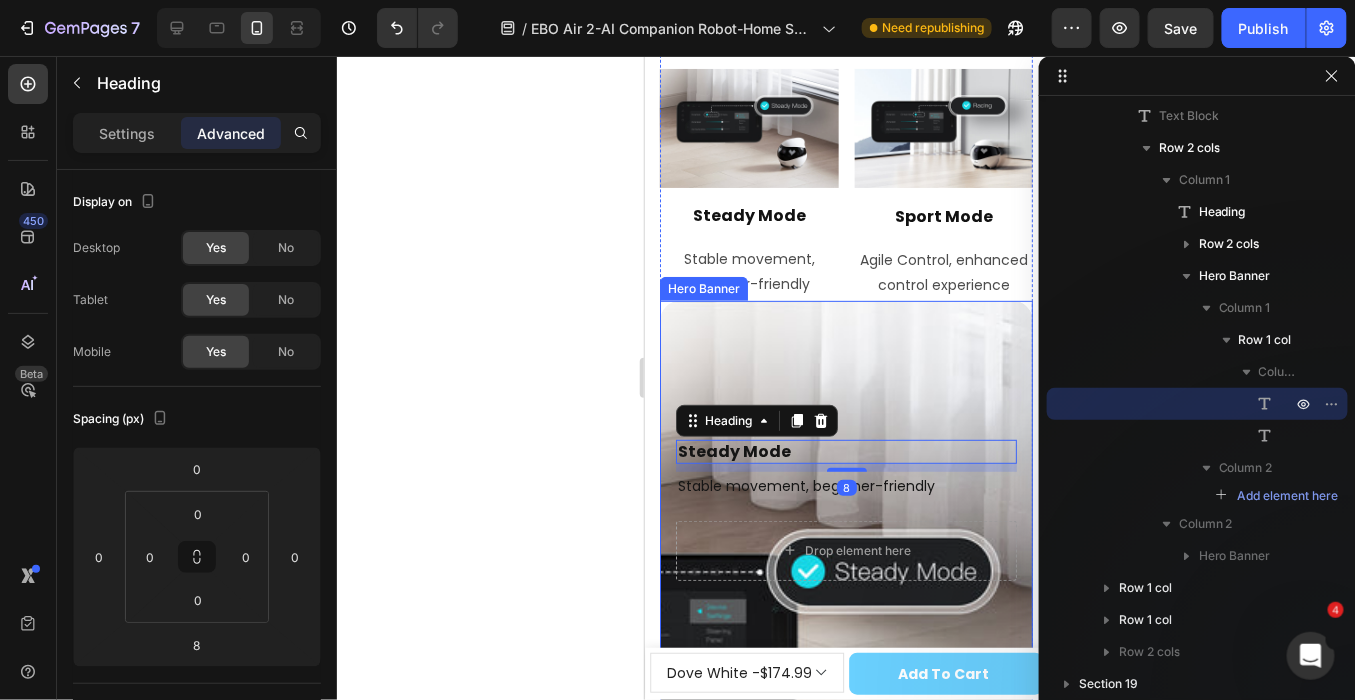 click at bounding box center (845, 550) 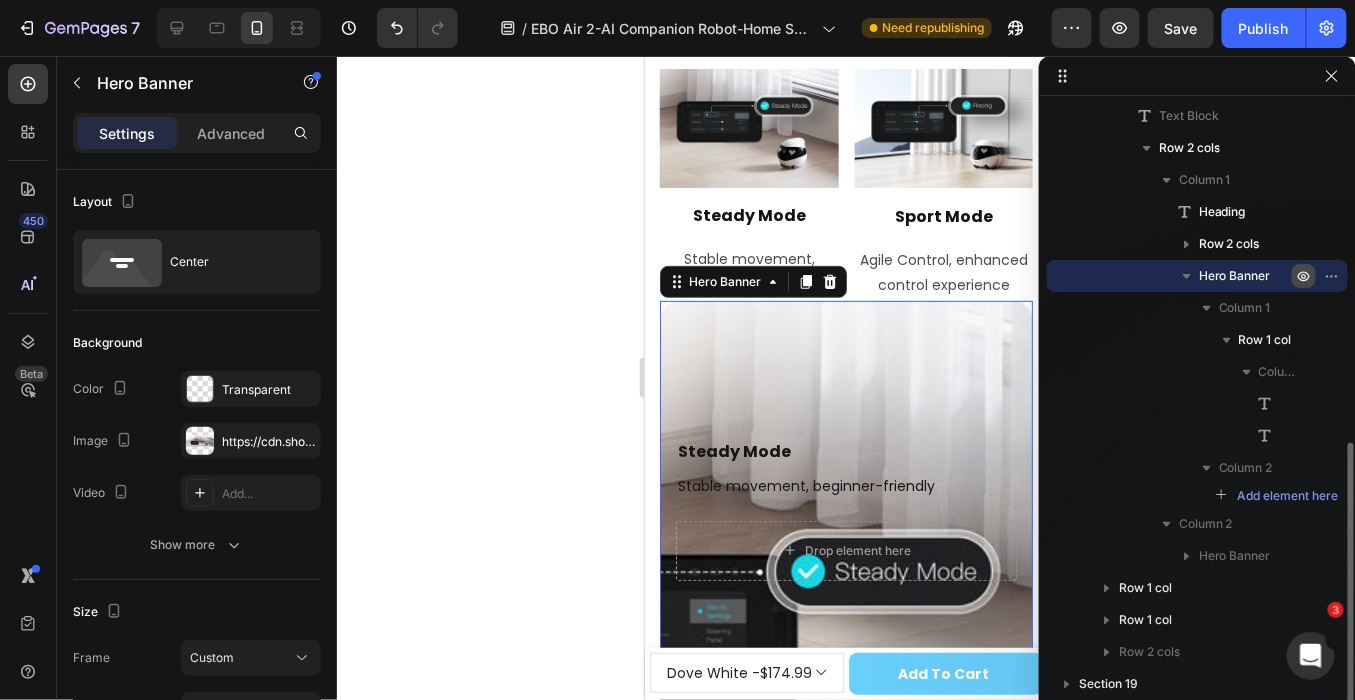 click 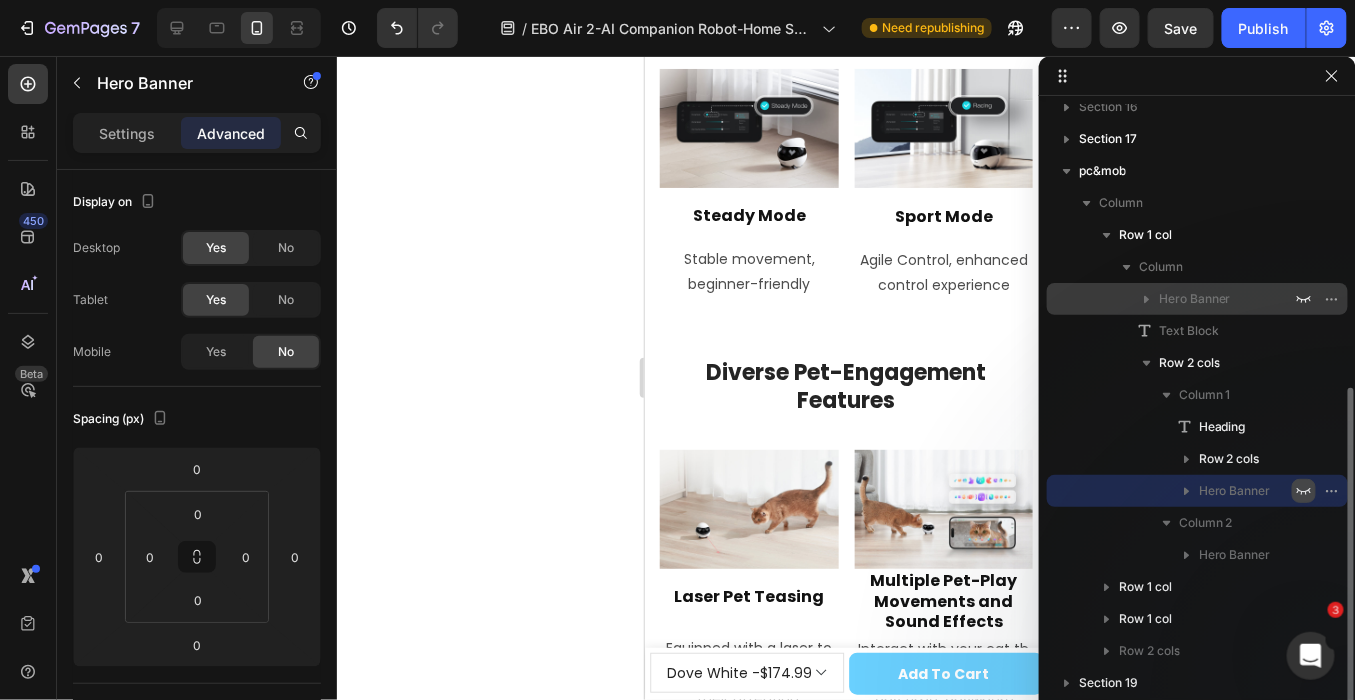 scroll, scrollTop: 524, scrollLeft: 0, axis: vertical 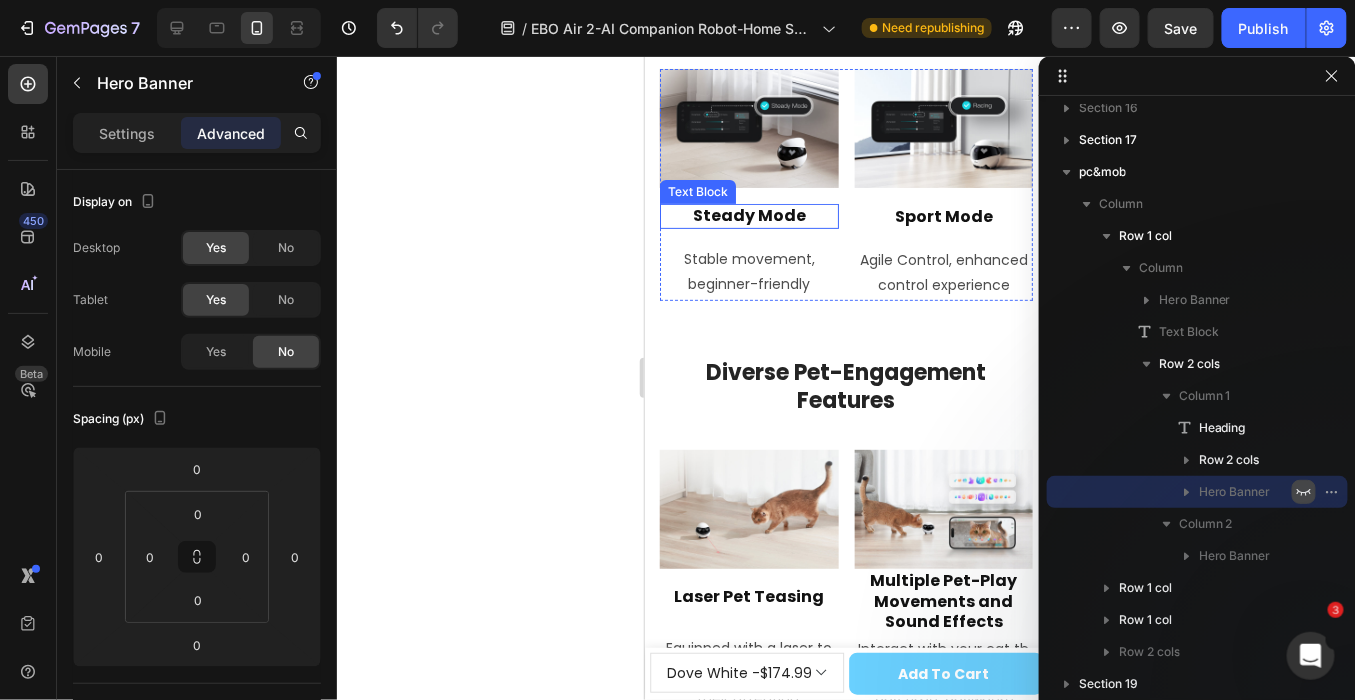 click on "Steady Mode" at bounding box center (748, 215) 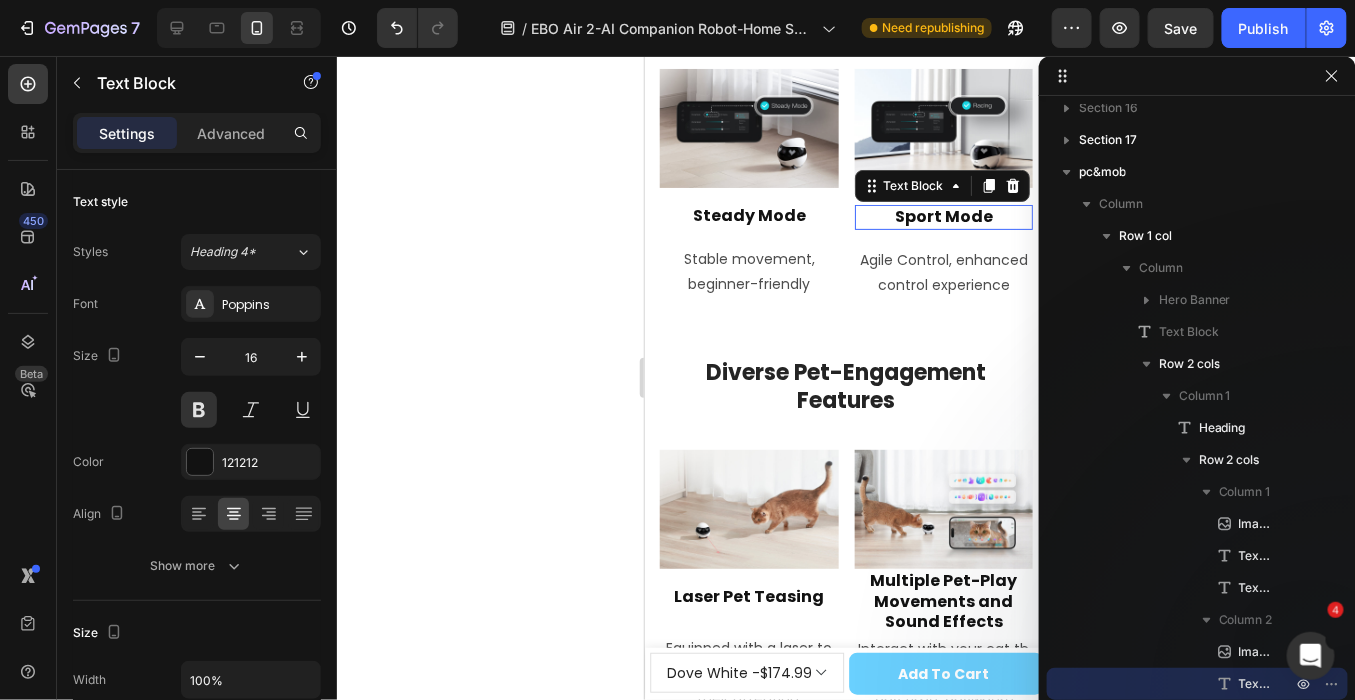 click on "Sport Mode" at bounding box center [943, 216] 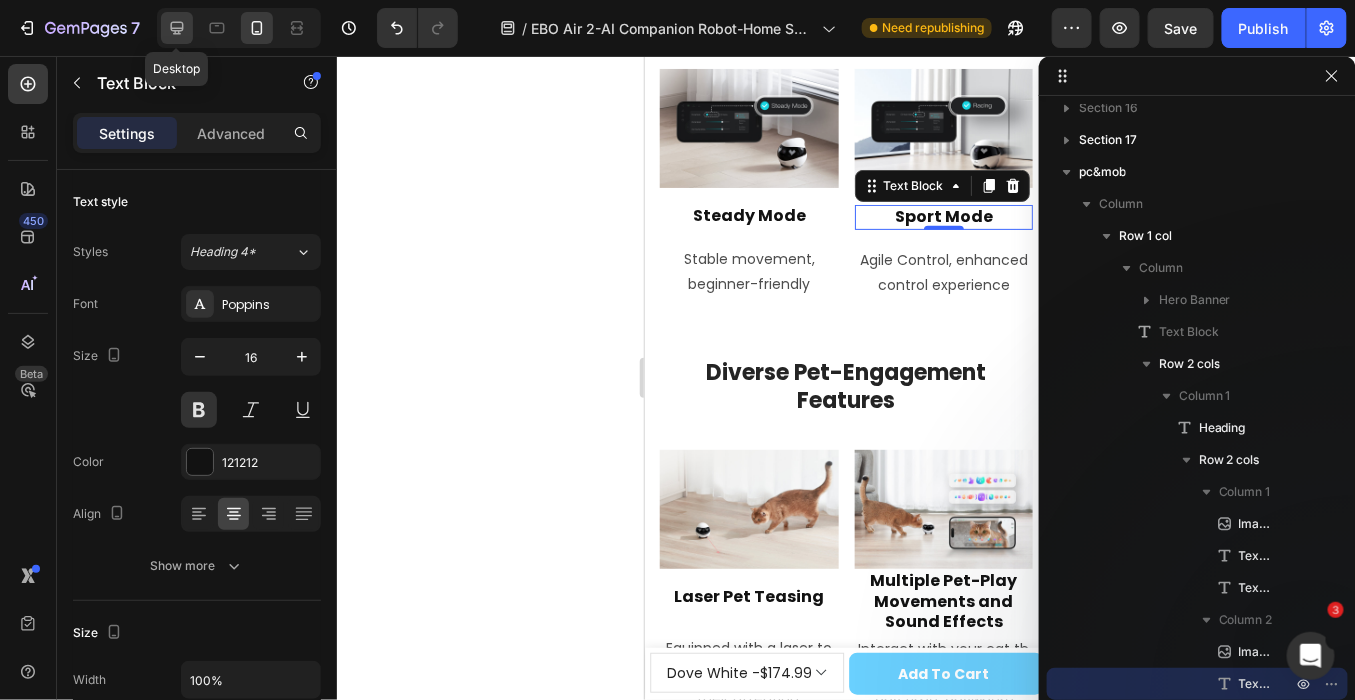 click 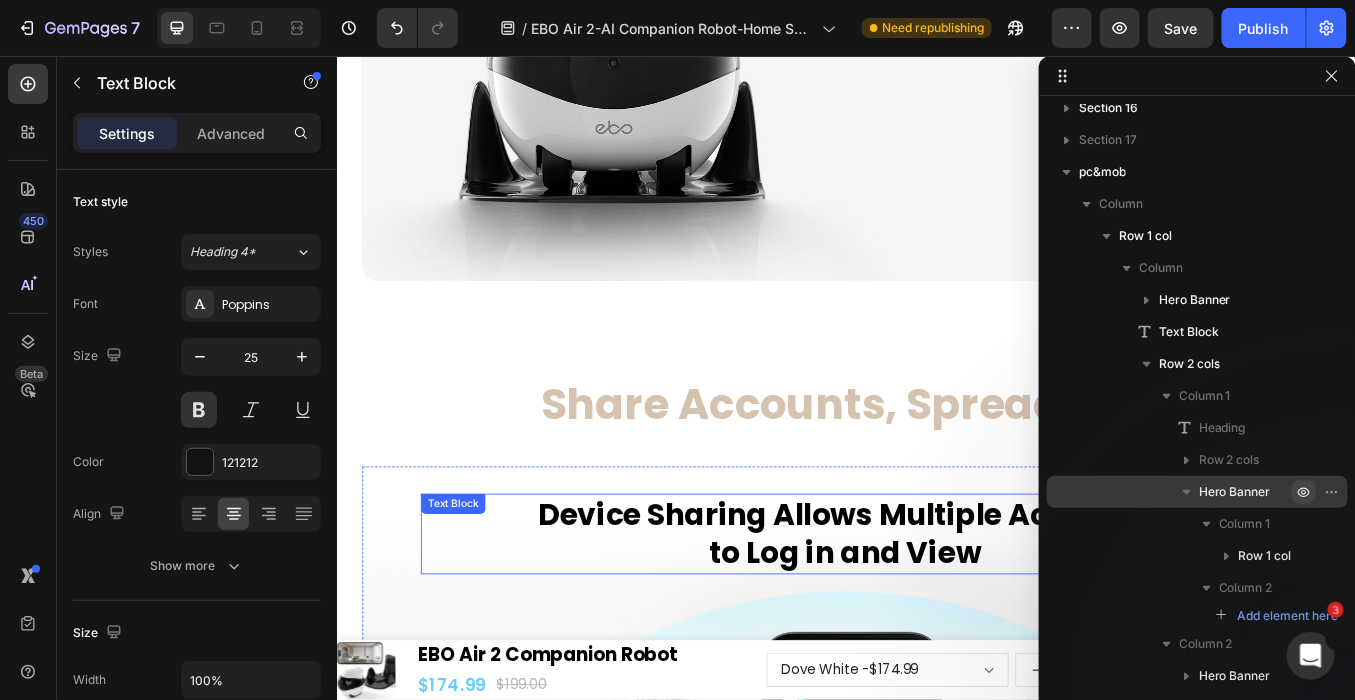 scroll, scrollTop: 13114, scrollLeft: 0, axis: vertical 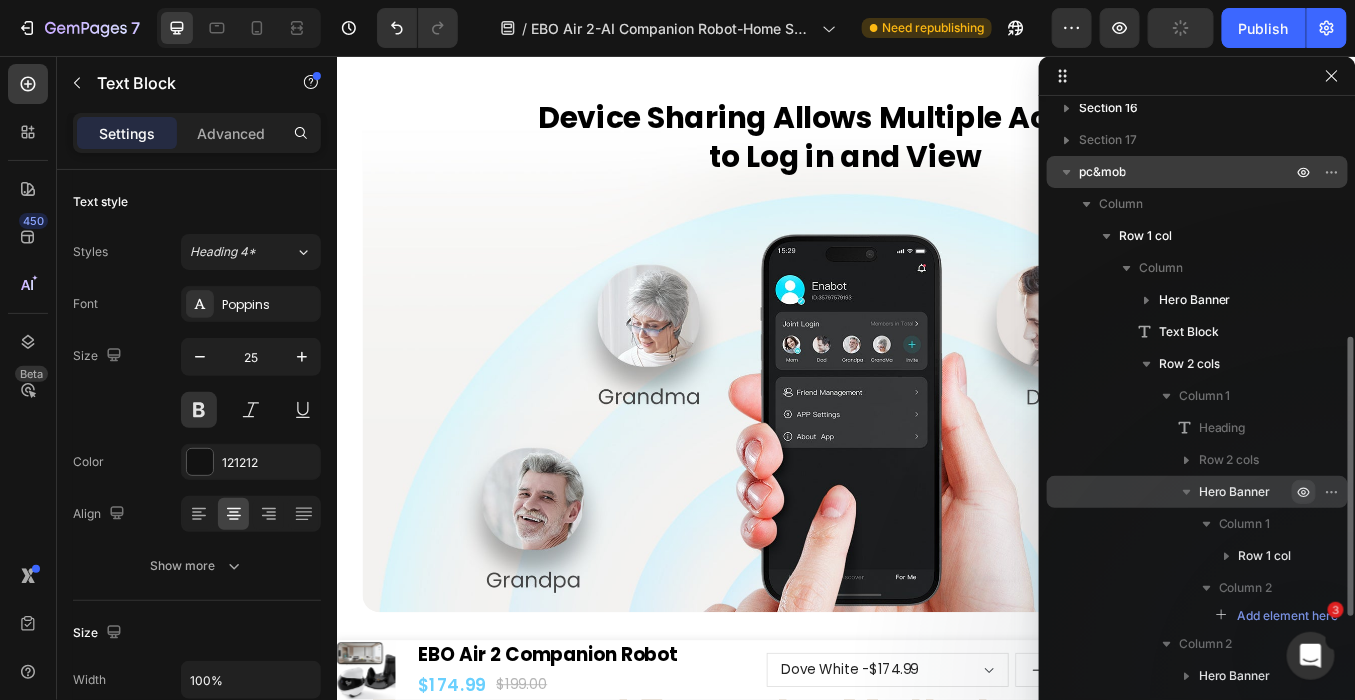 click at bounding box center [1067, 172] 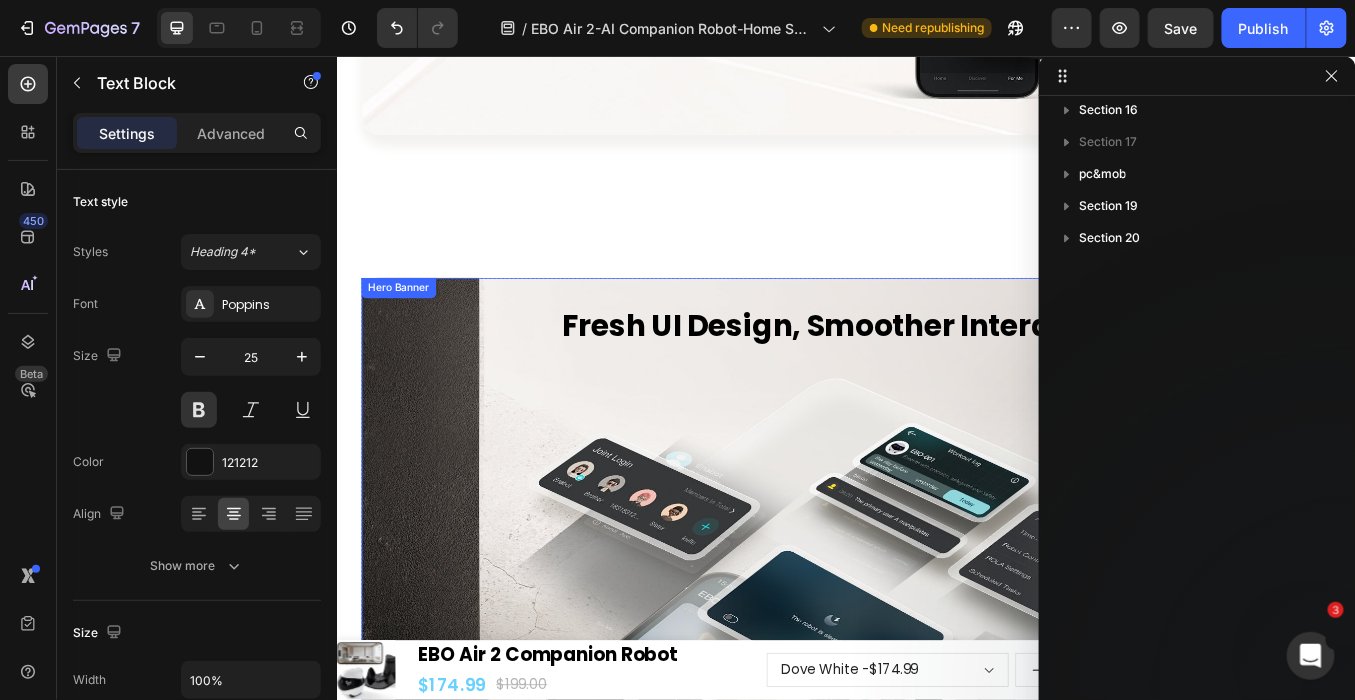 scroll, scrollTop: 15003, scrollLeft: 0, axis: vertical 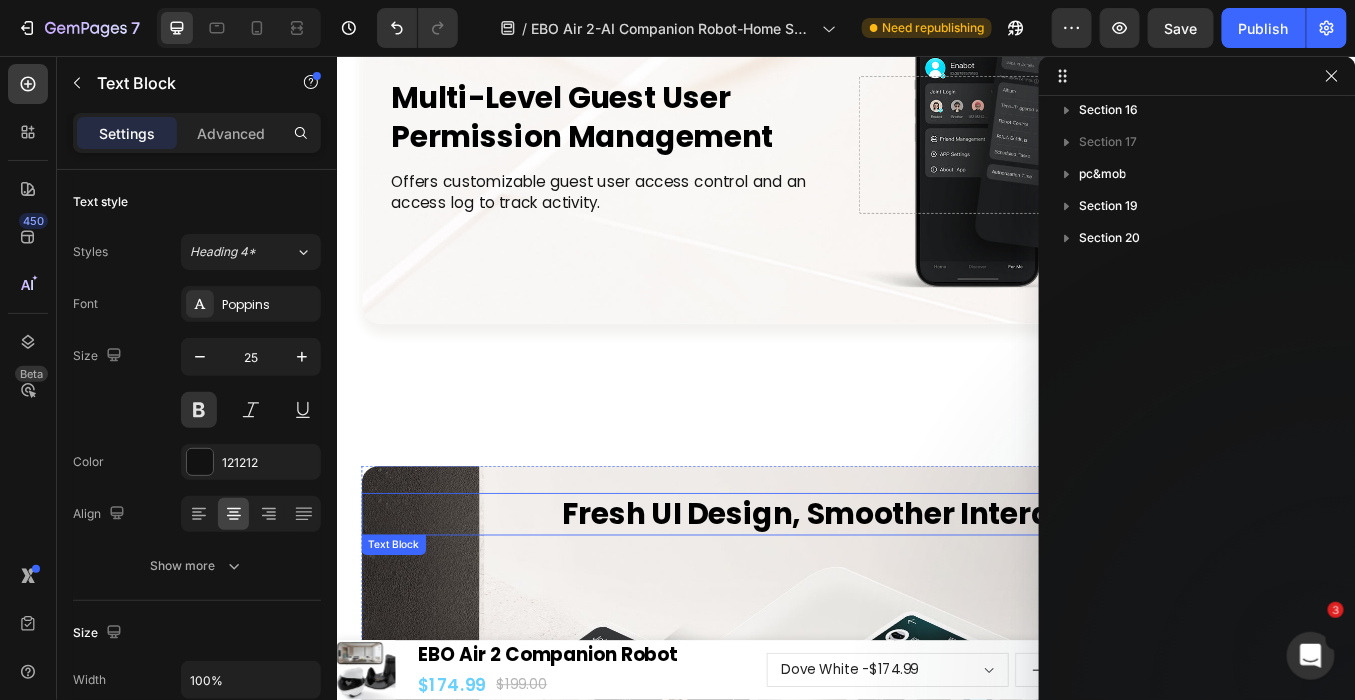 click on "Fresh UI Design, Smoother Interaction" at bounding box center (936, 595) 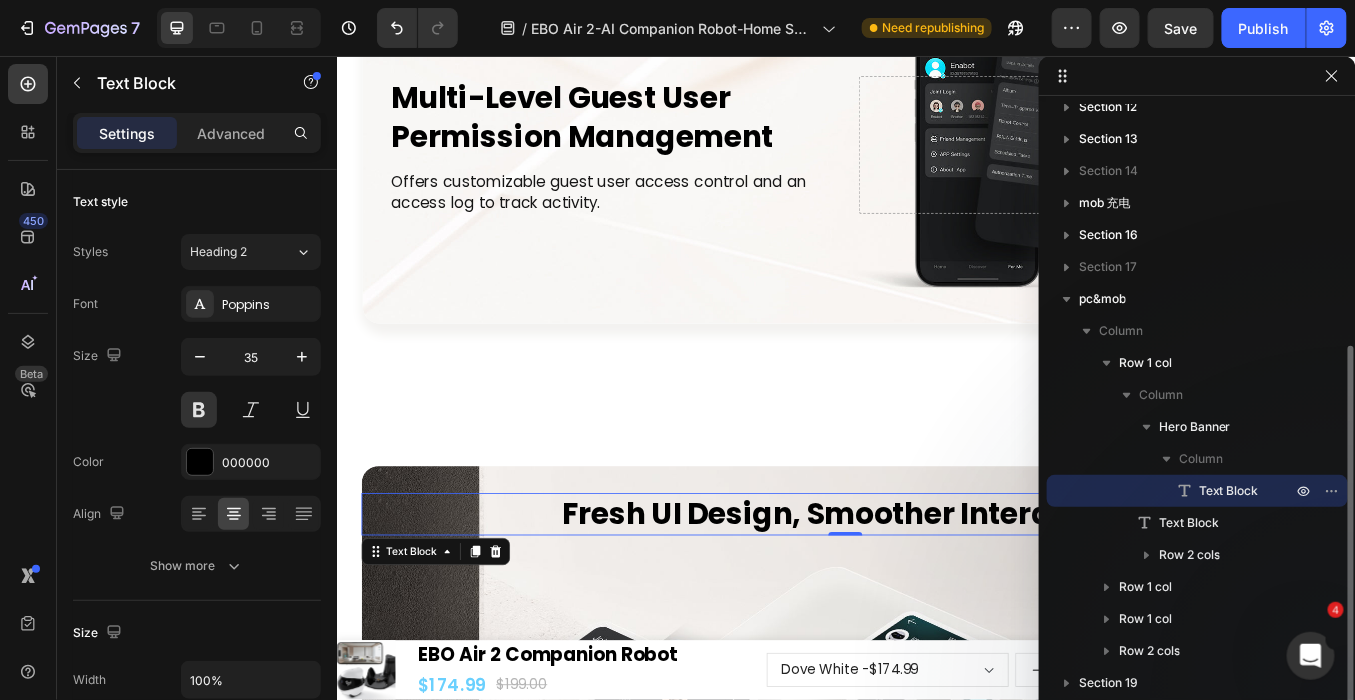 scroll, scrollTop: 396, scrollLeft: 0, axis: vertical 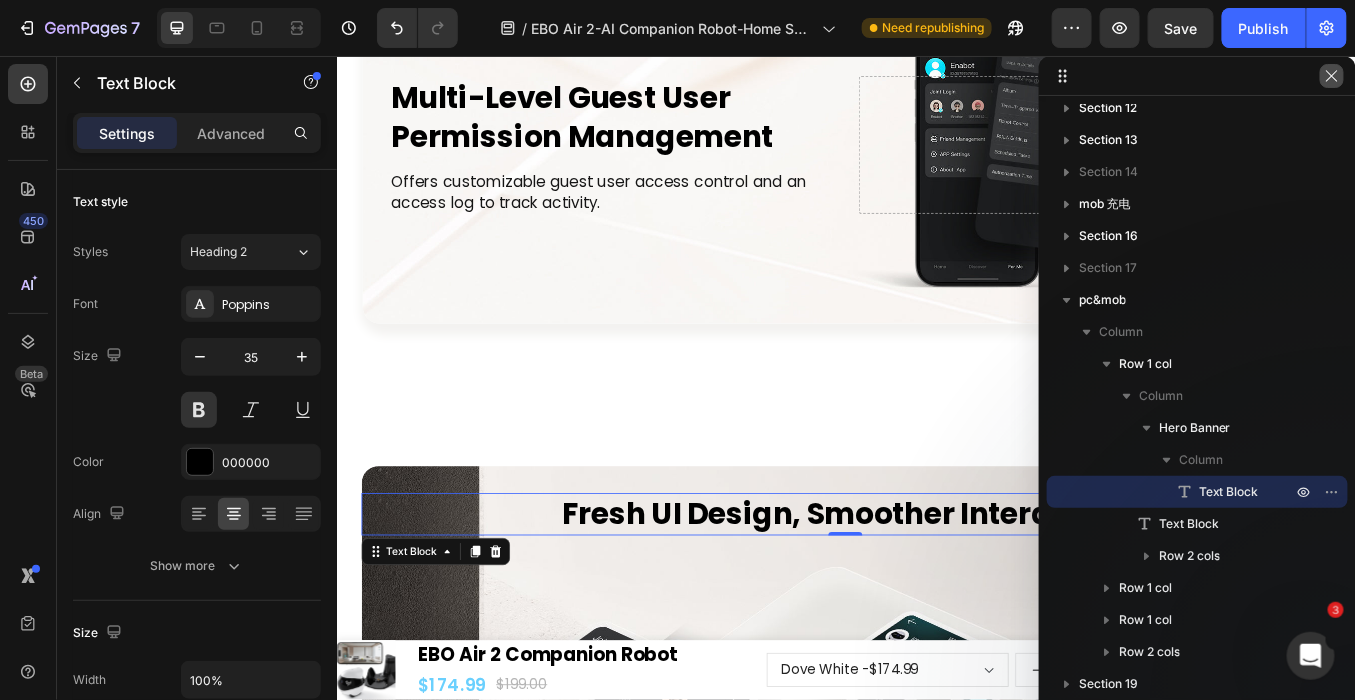 click 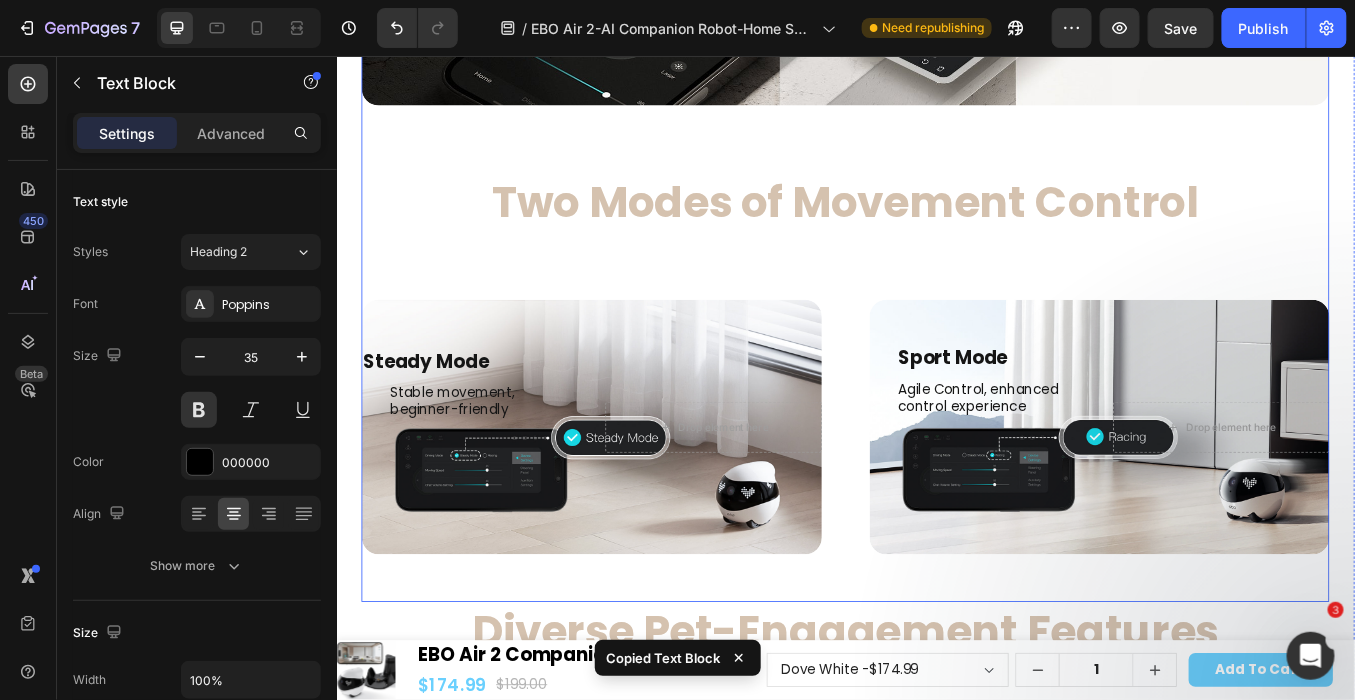 scroll, scrollTop: 16225, scrollLeft: 0, axis: vertical 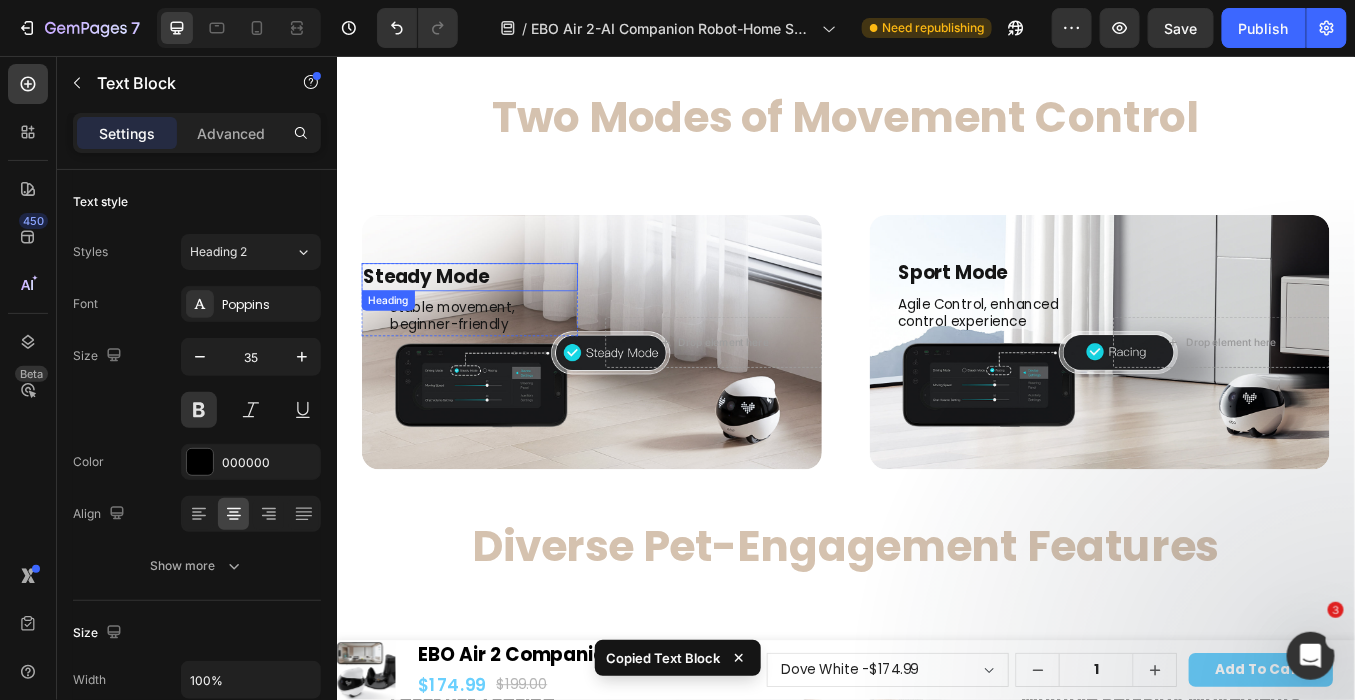 click on "Steady Mode" at bounding box center (493, 315) 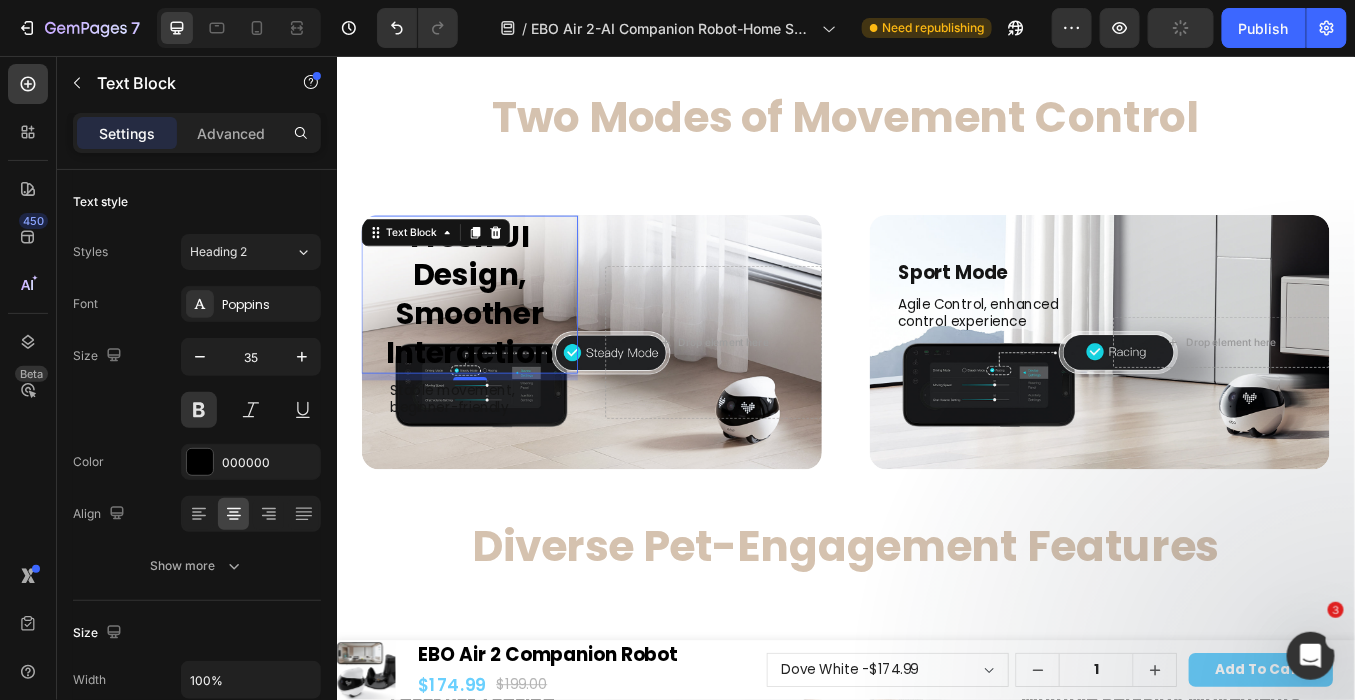 click on "Fresh UI Design, Smoother Interaction" at bounding box center [493, 336] 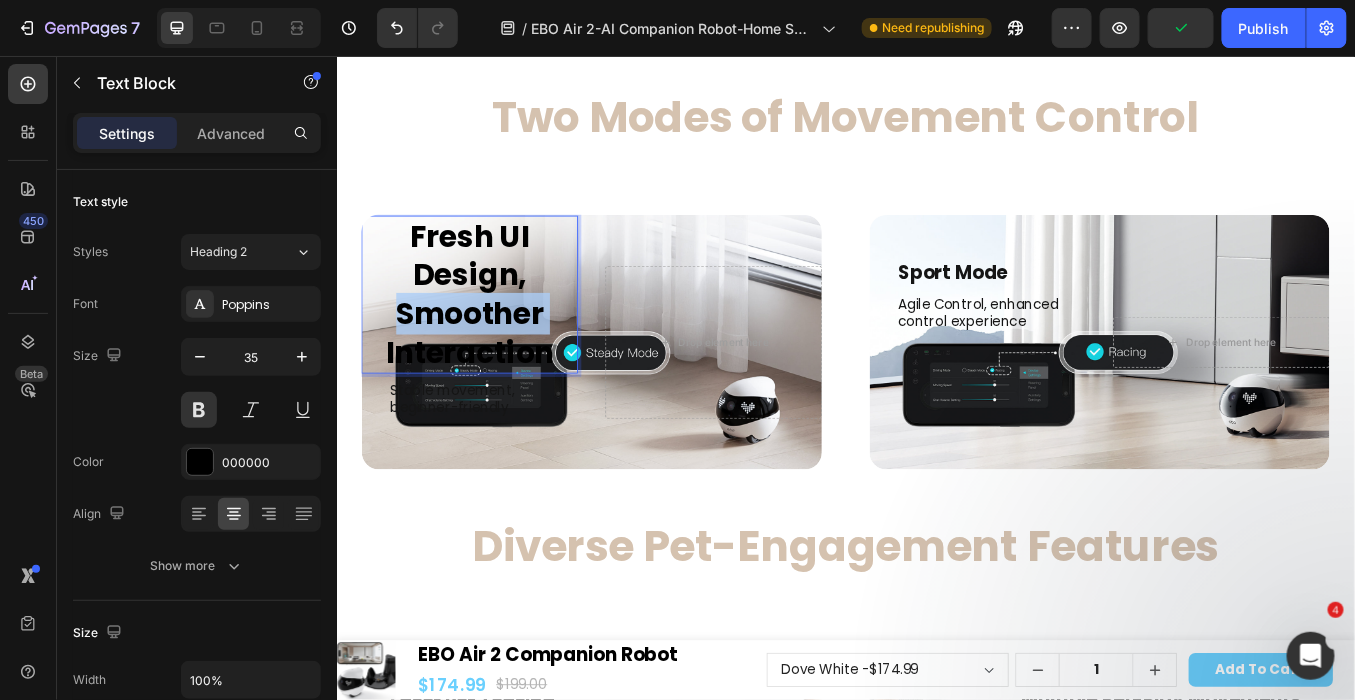 click on "Fresh UI Design, Smoother Interaction" at bounding box center (493, 336) 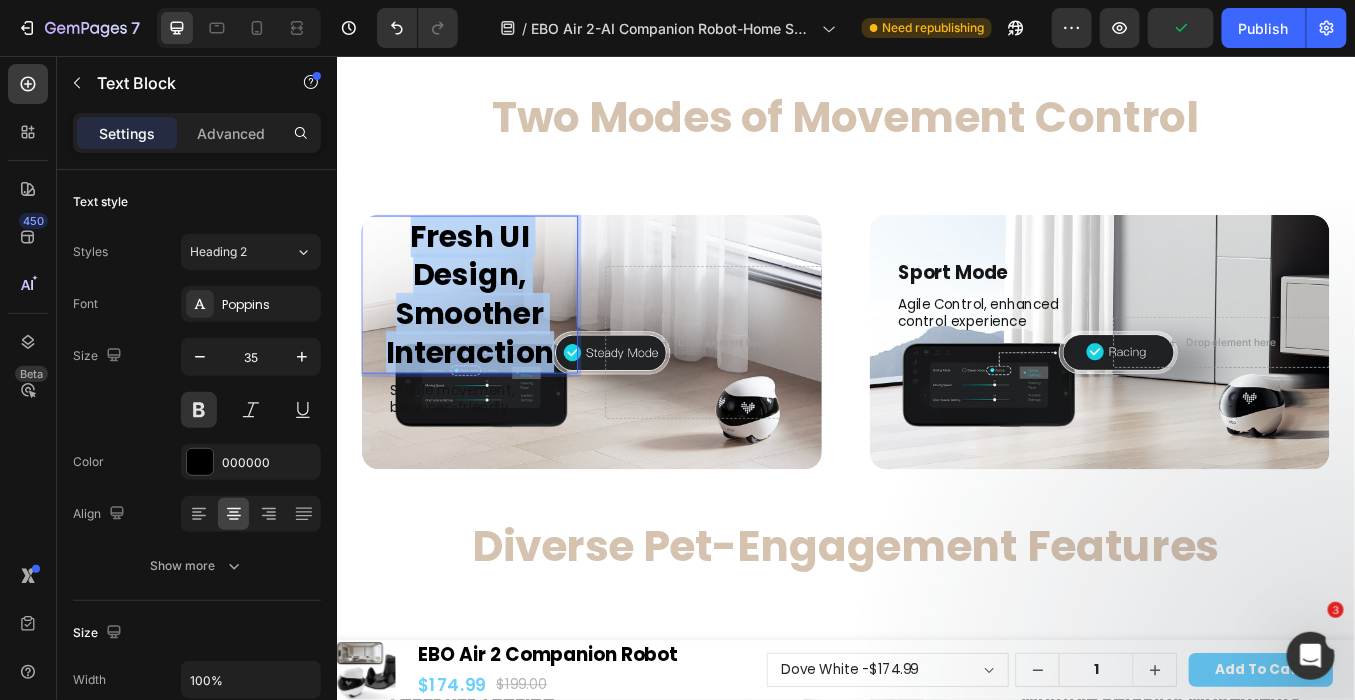 scroll, scrollTop: 16294, scrollLeft: 0, axis: vertical 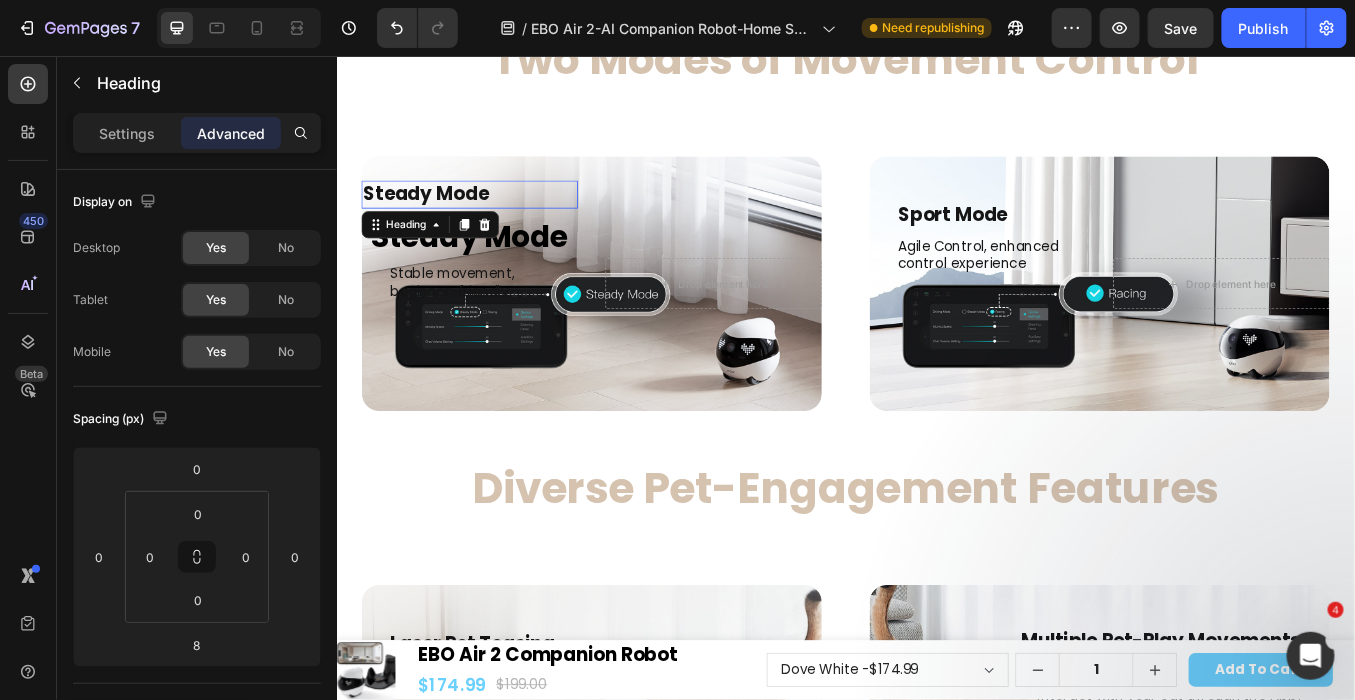 click on "Steady Mode" at bounding box center (493, 217) 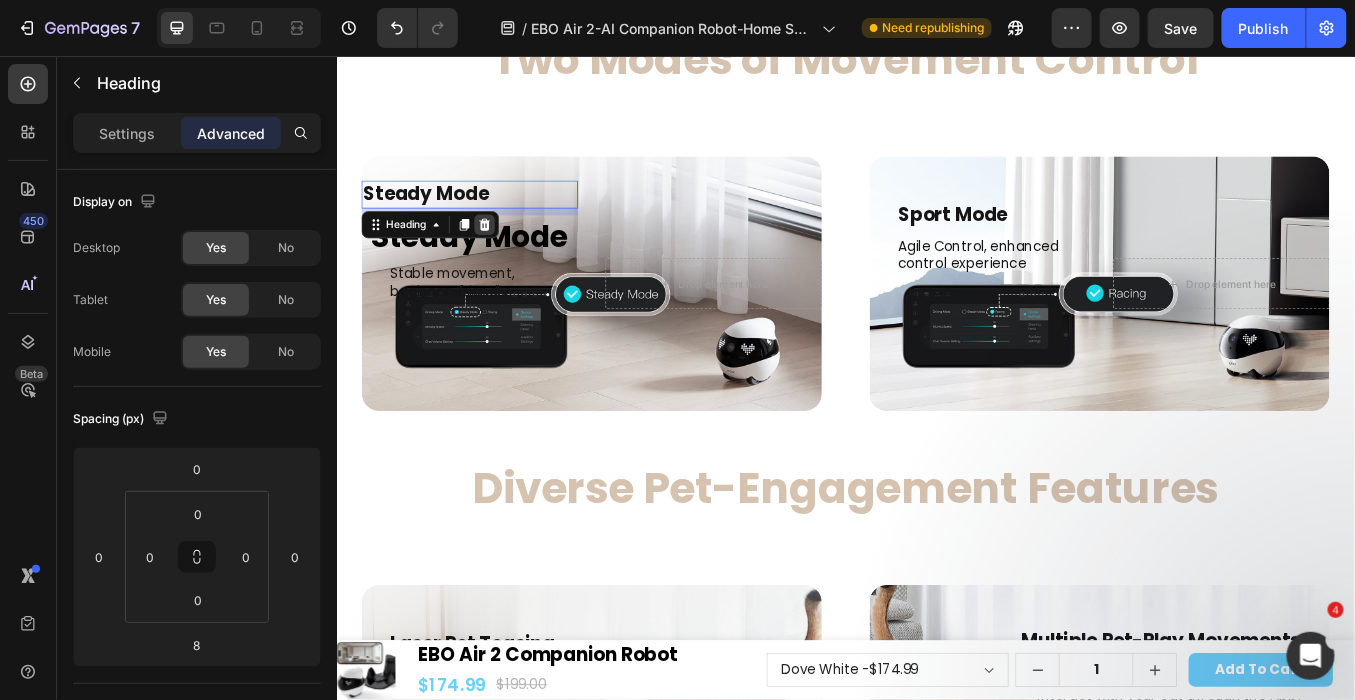click 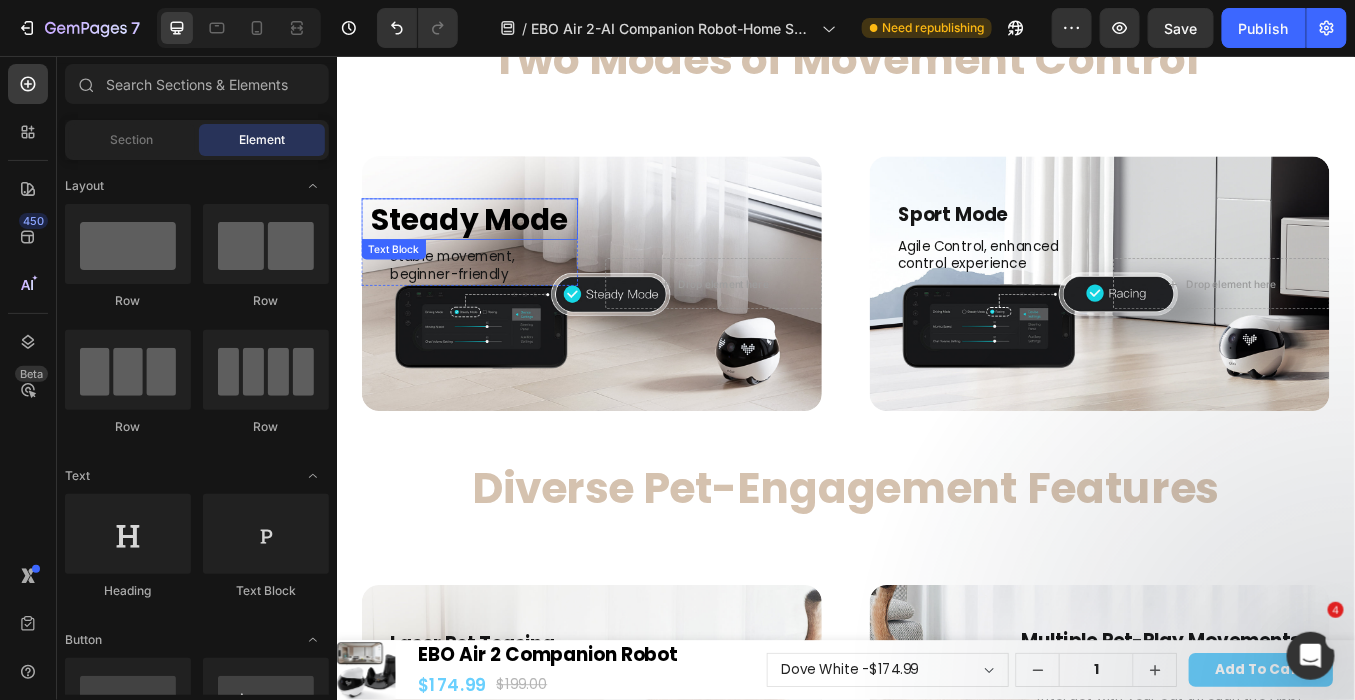 click on "Steady Mode" at bounding box center [493, 247] 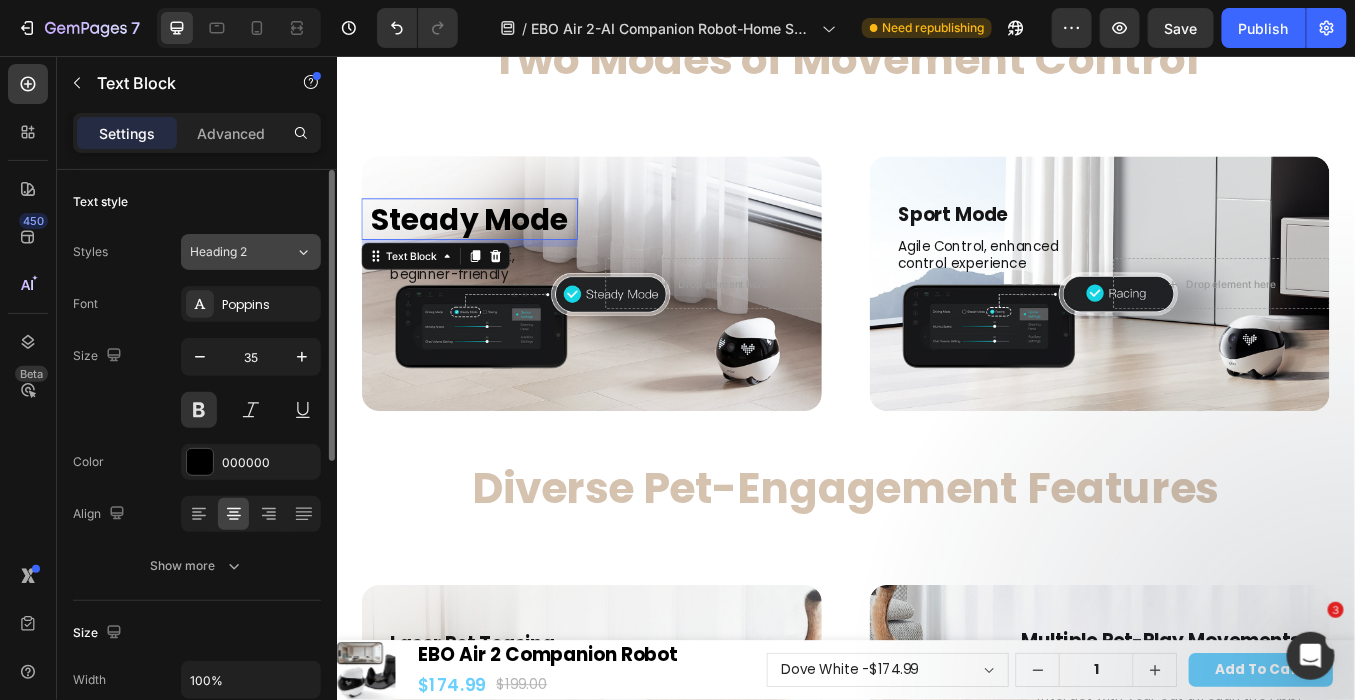 click on "Heading 2" at bounding box center [242, 252] 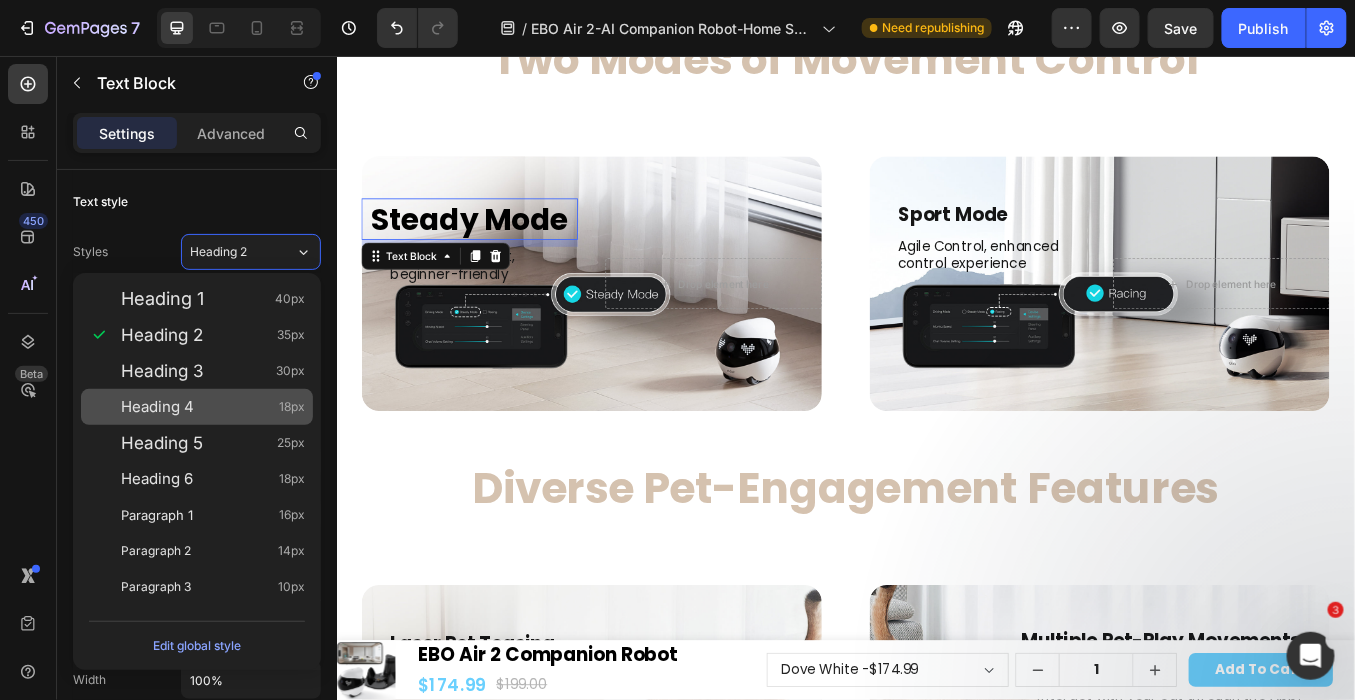 click on "Heading 4 18px" at bounding box center [213, 407] 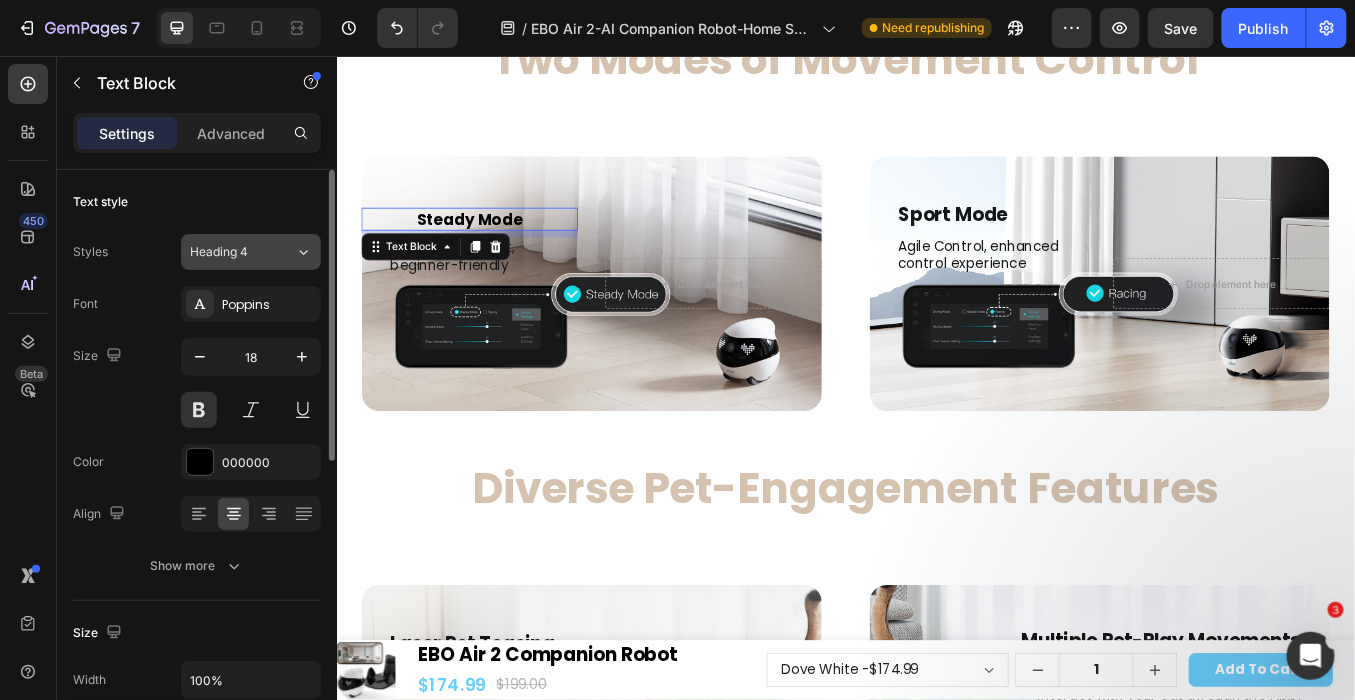 click on "Heading 4" at bounding box center (230, 252) 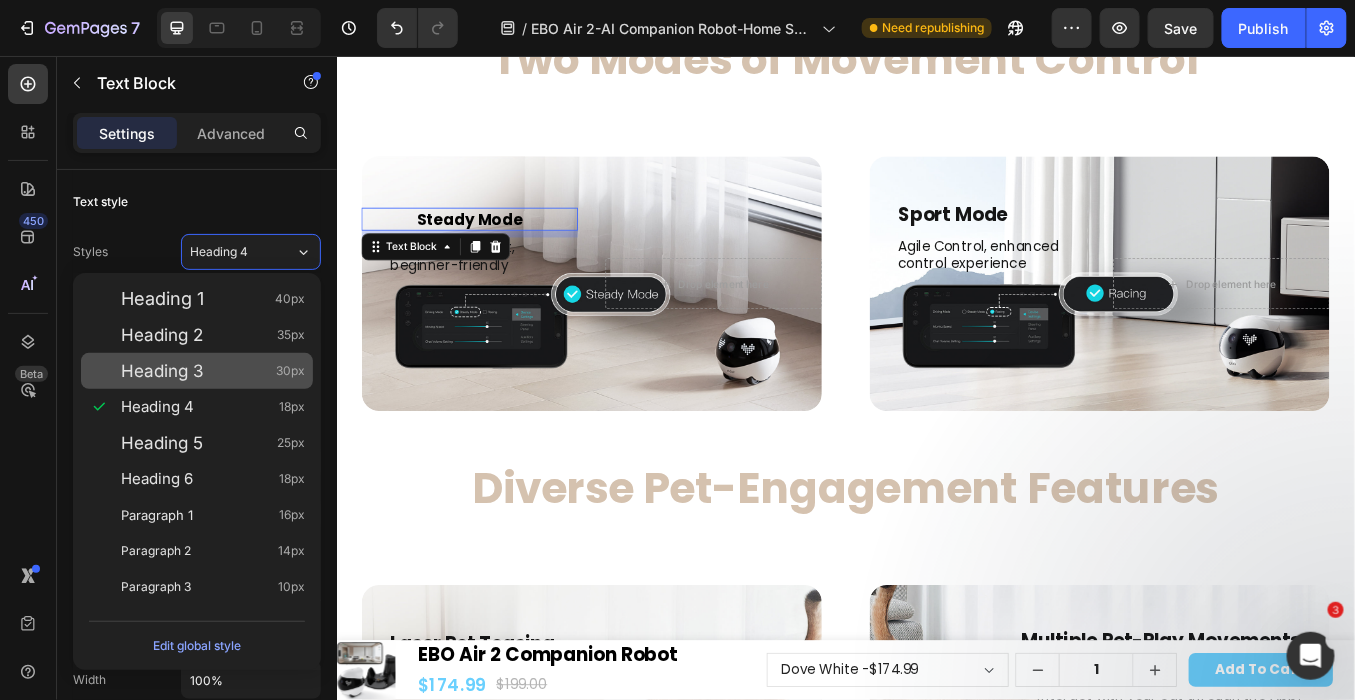 click on "Heading 3 30px" at bounding box center [213, 371] 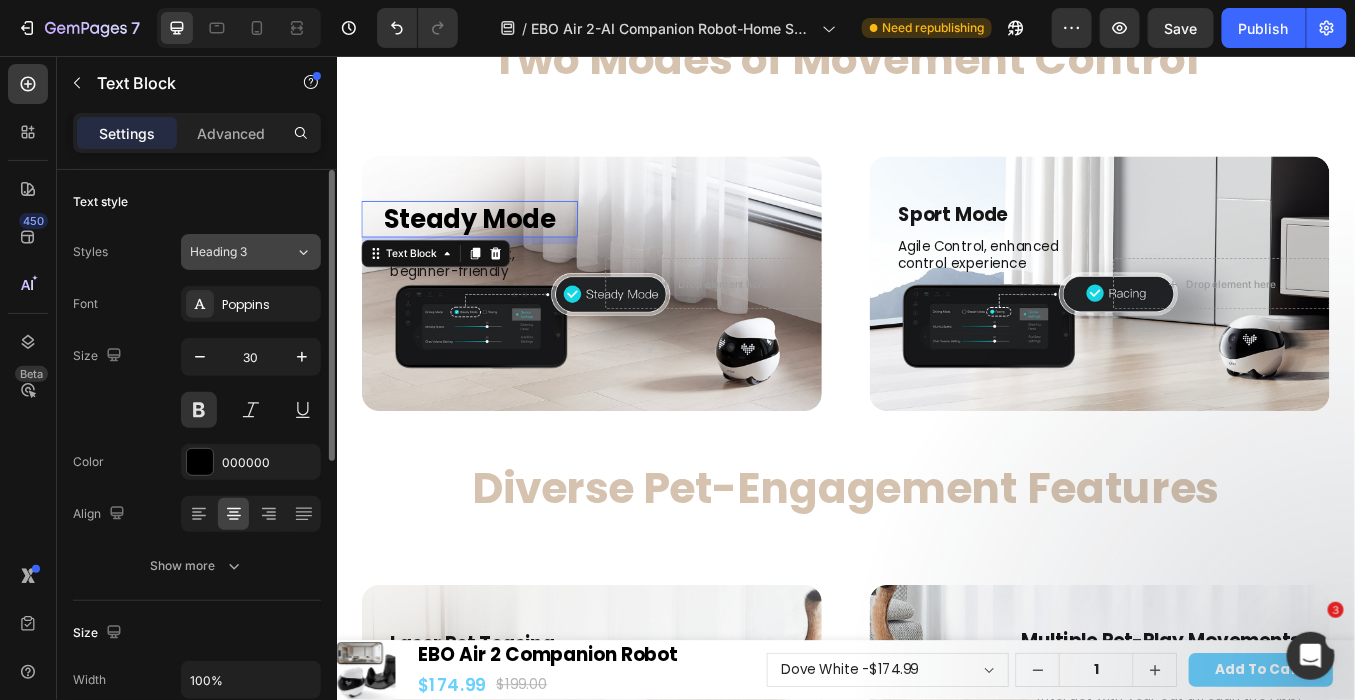 click on "Heading 3" at bounding box center [230, 252] 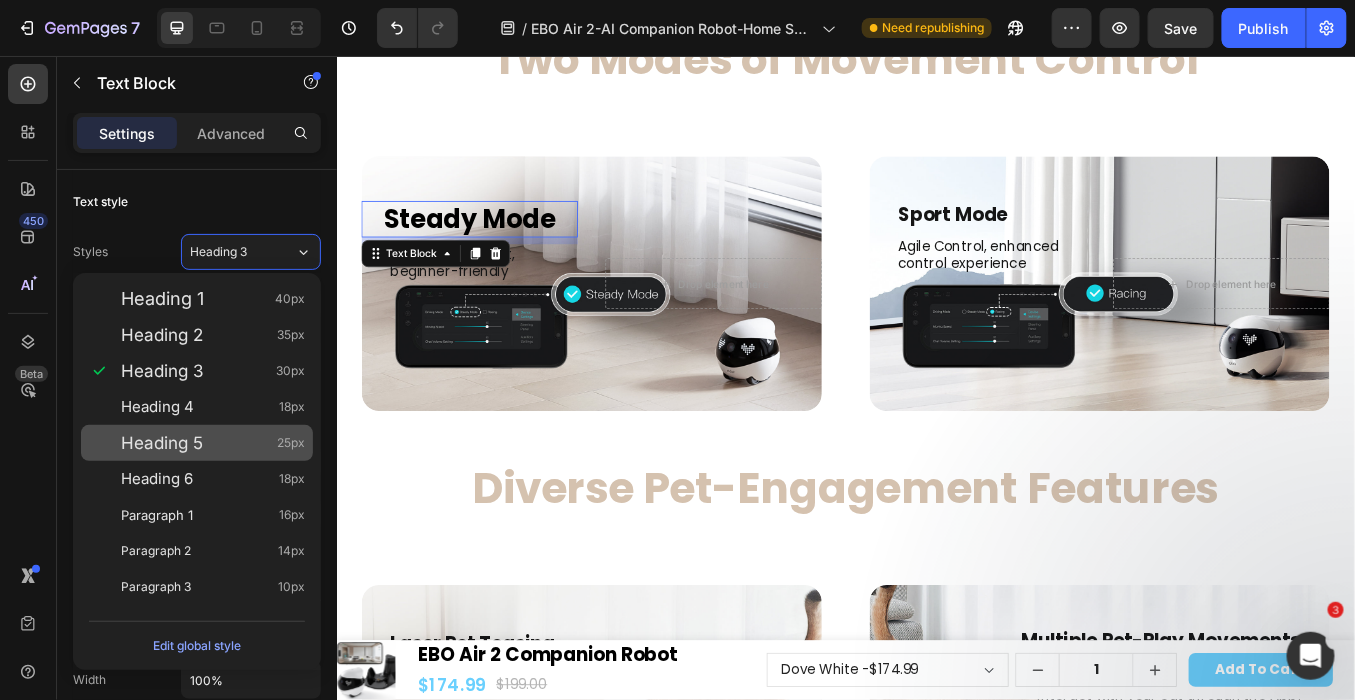 click on "Heading 5 25px" at bounding box center [213, 443] 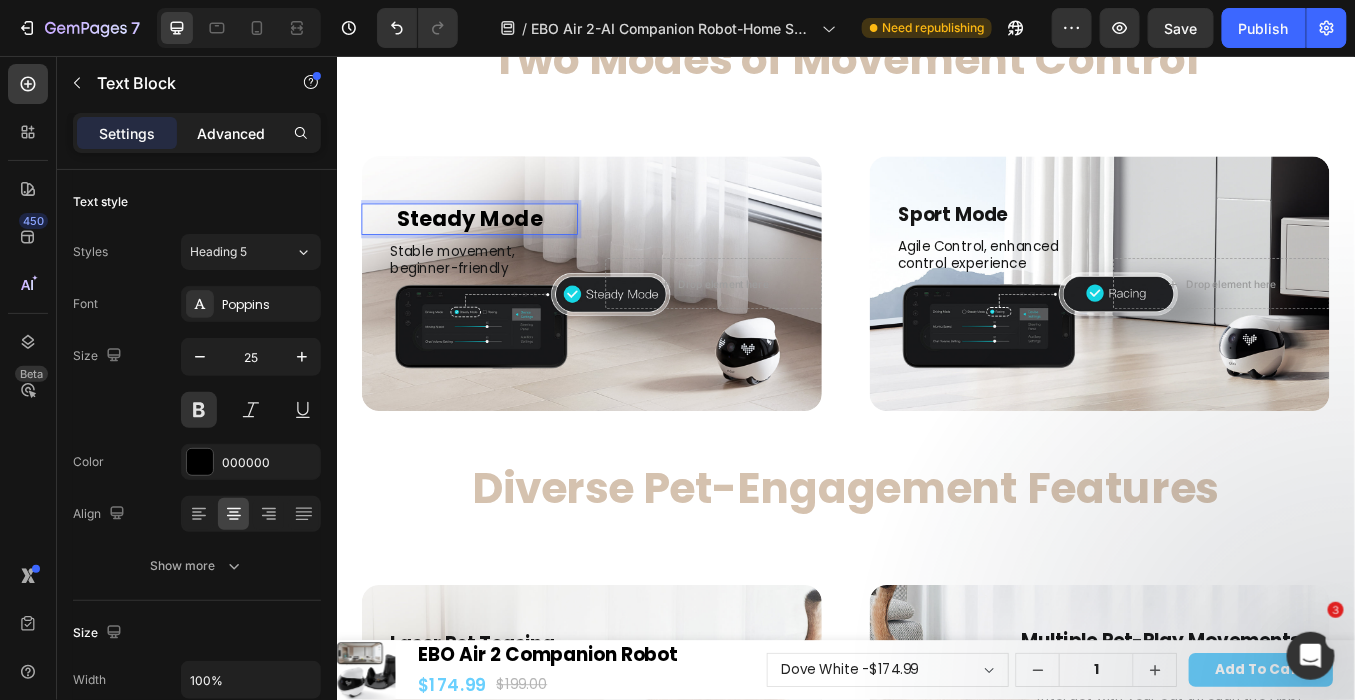 click on "Advanced" at bounding box center [231, 133] 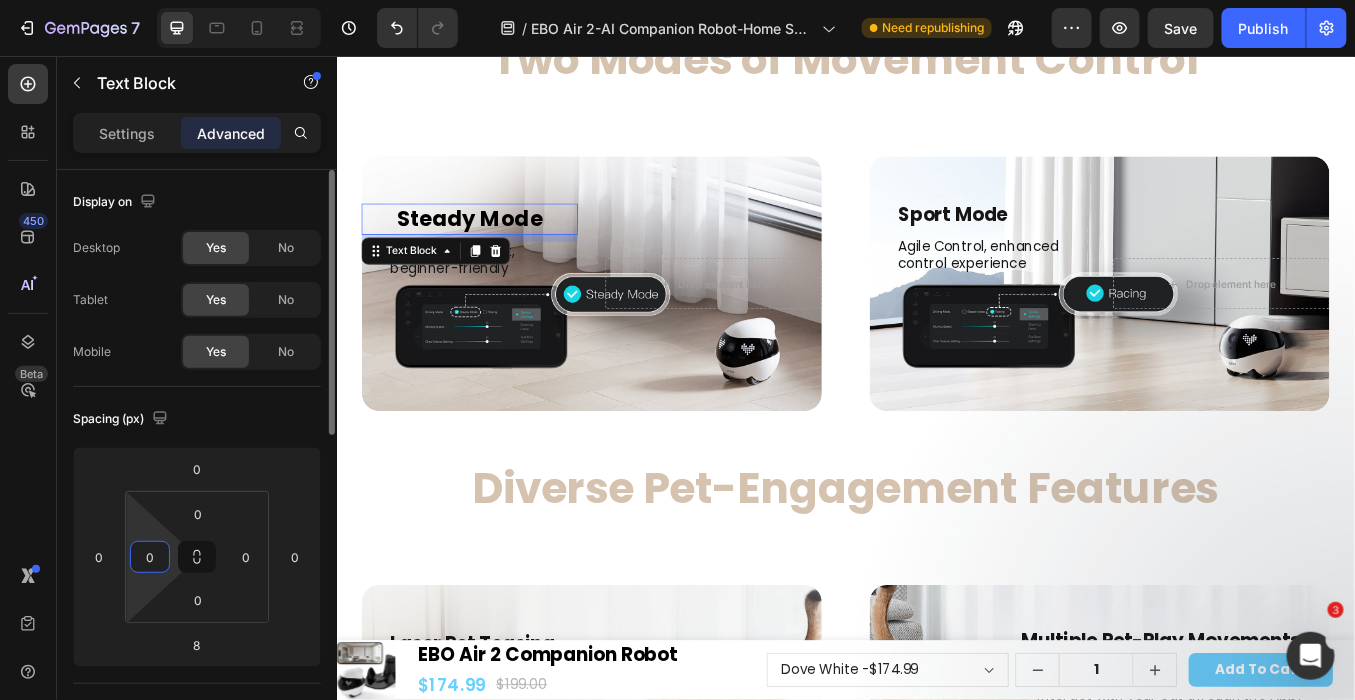 click on "0" at bounding box center (150, 557) 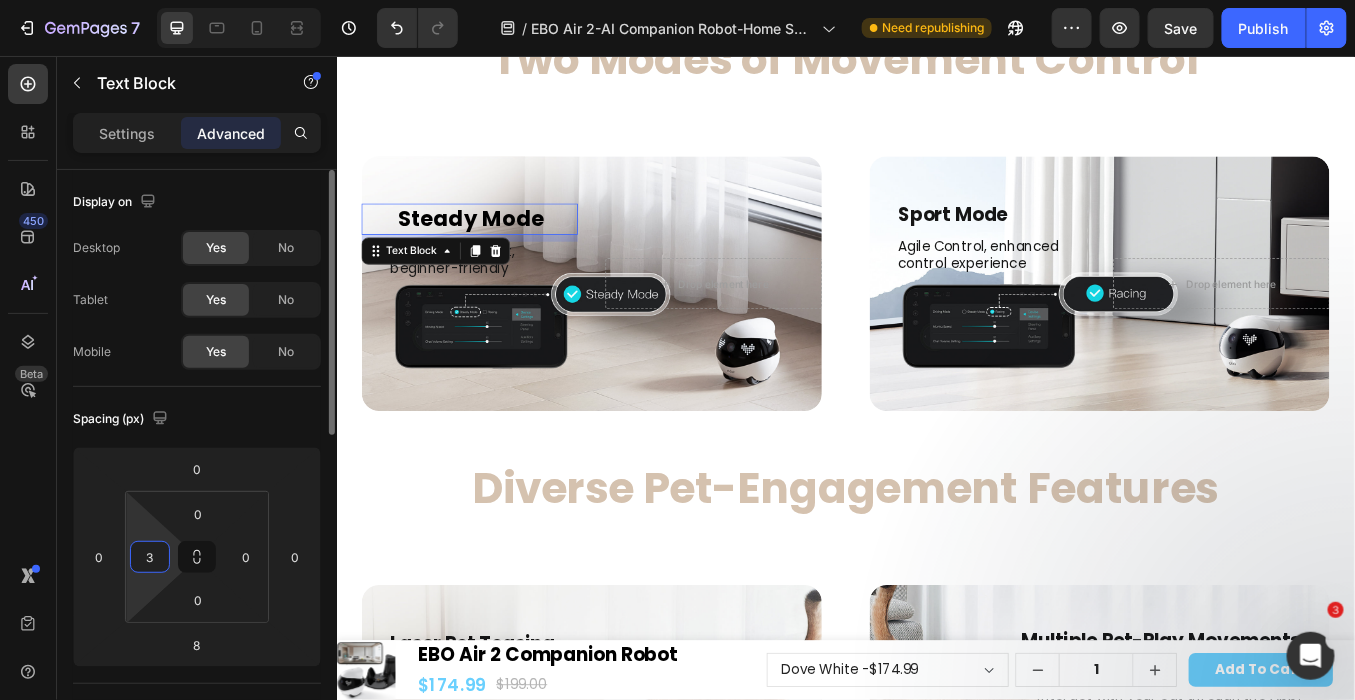 type on "32" 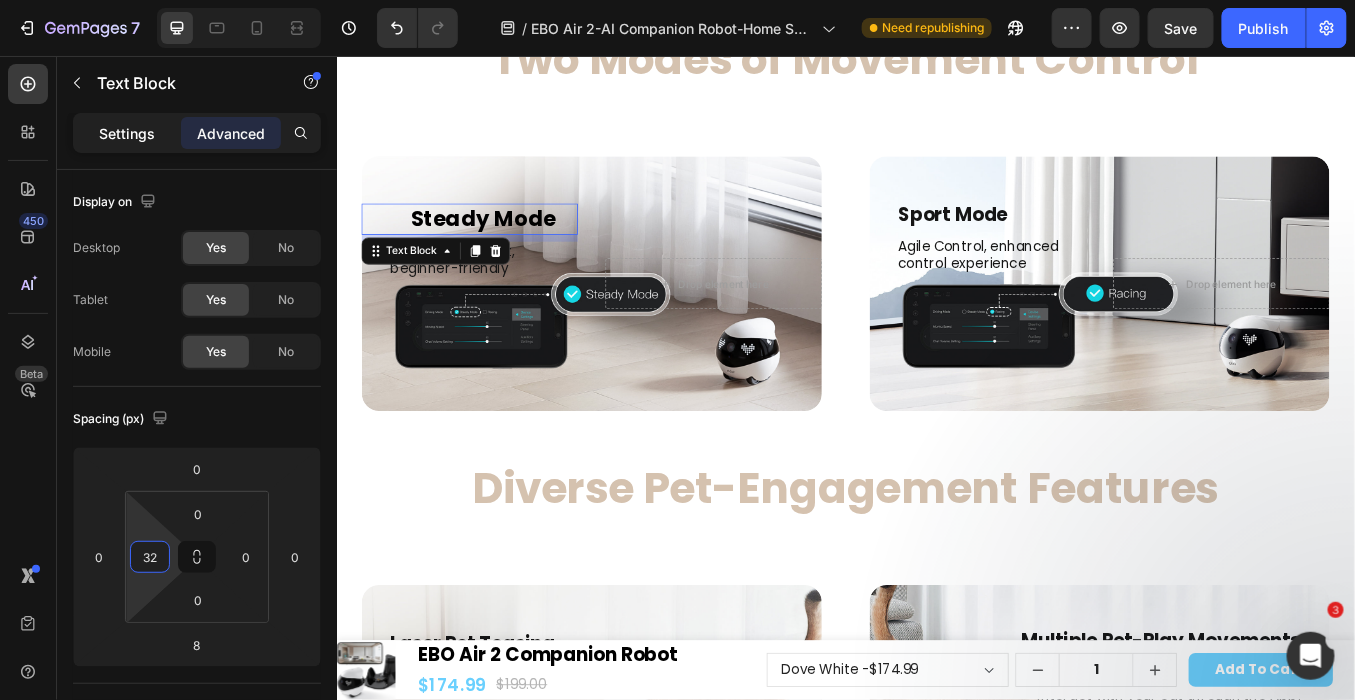 click on "Settings" at bounding box center [127, 133] 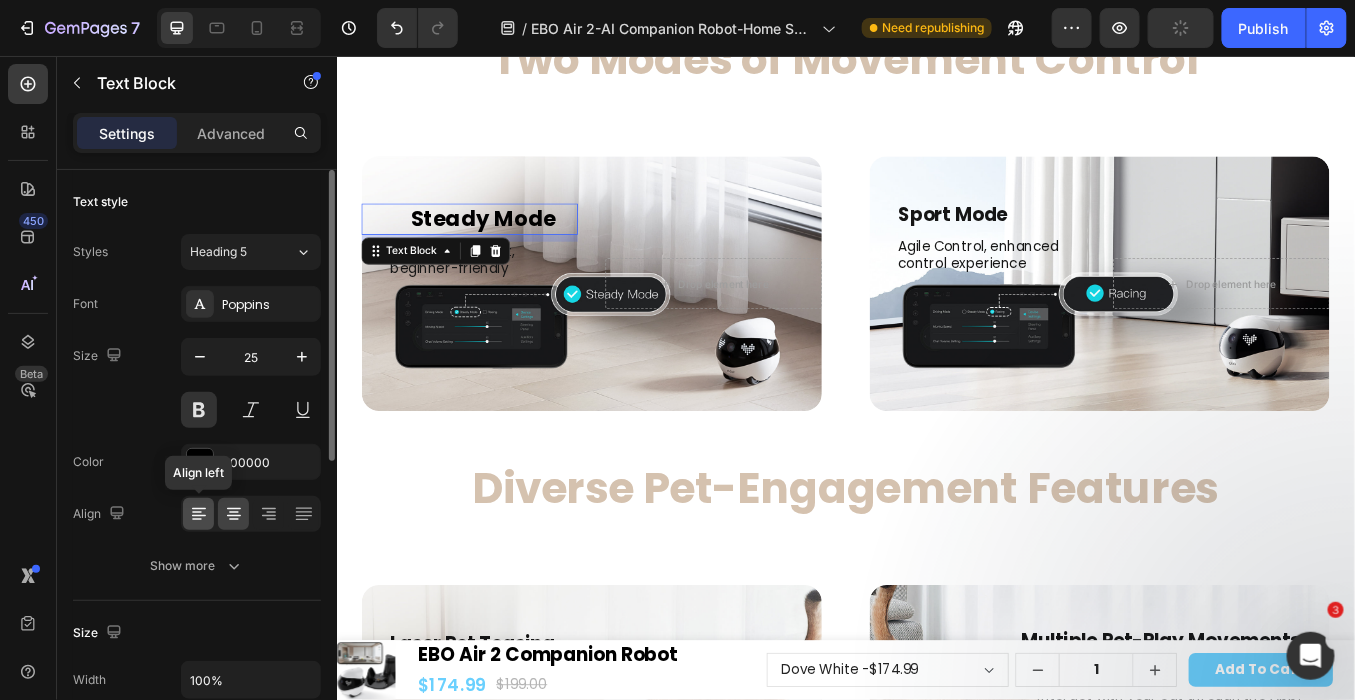 click 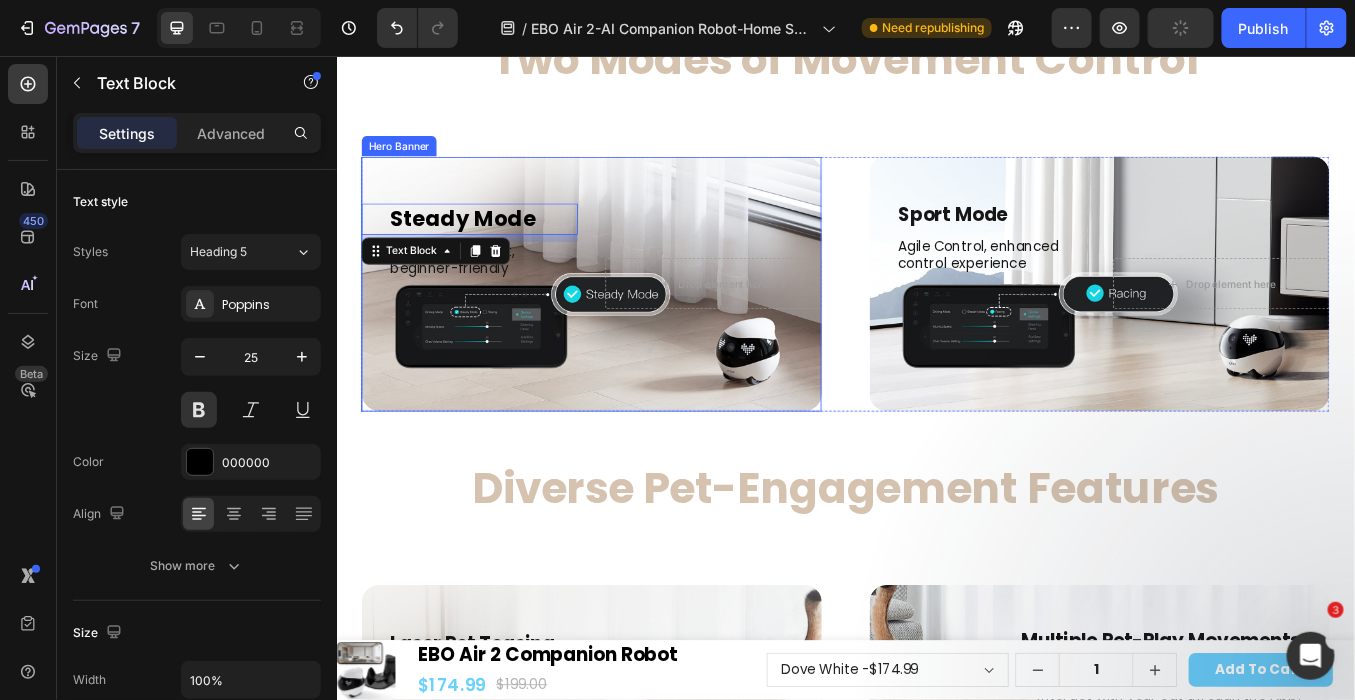 click at bounding box center (637, 323) 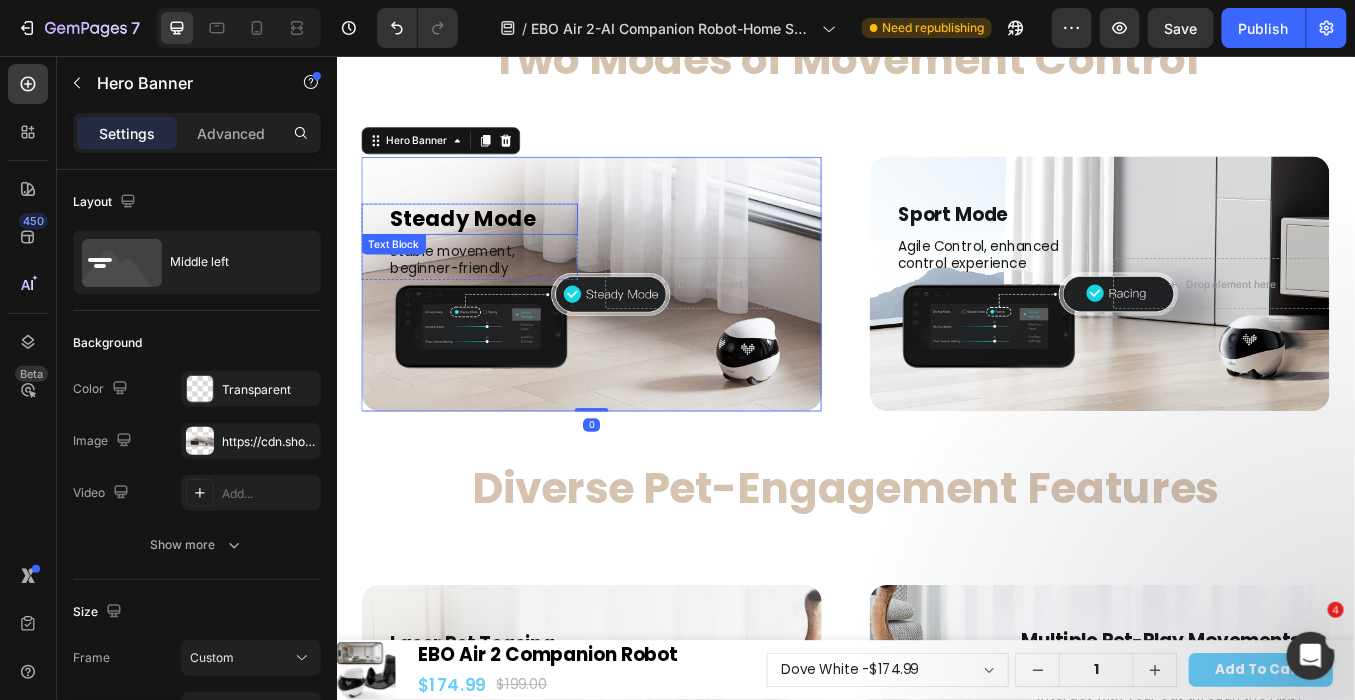 click on "Steady Mode" at bounding box center (509, 246) 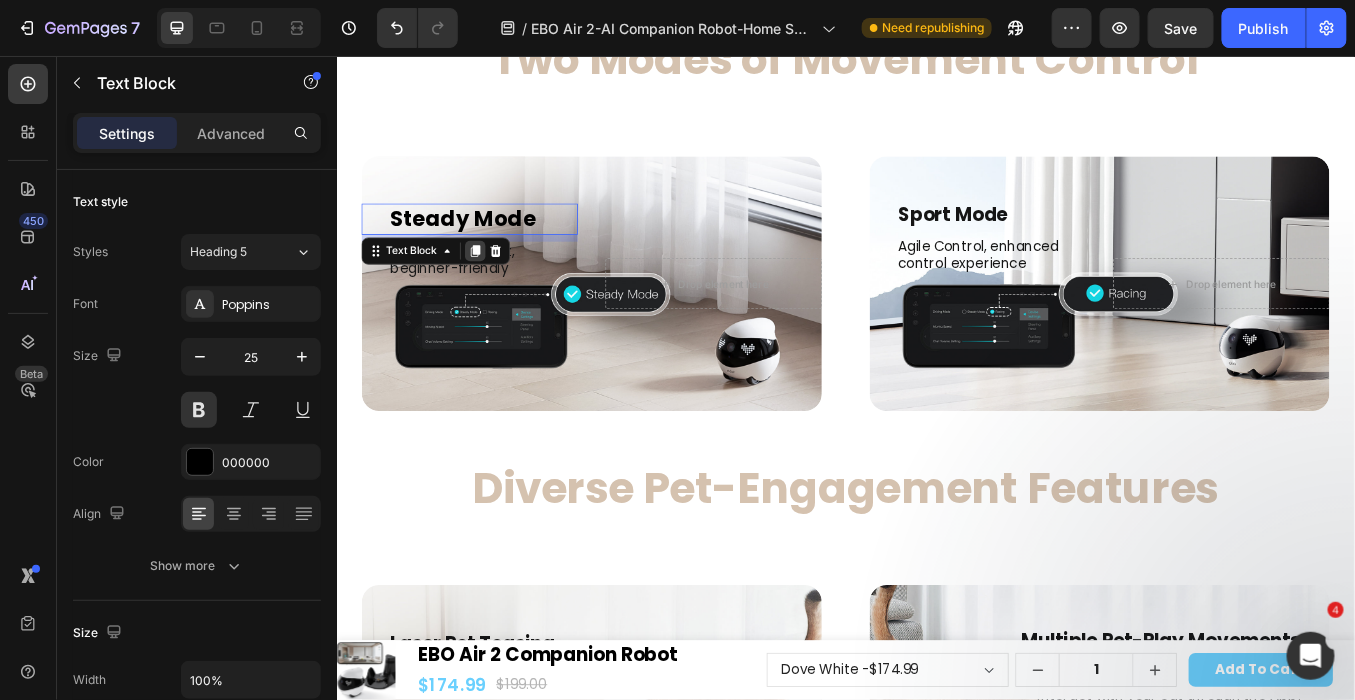 click 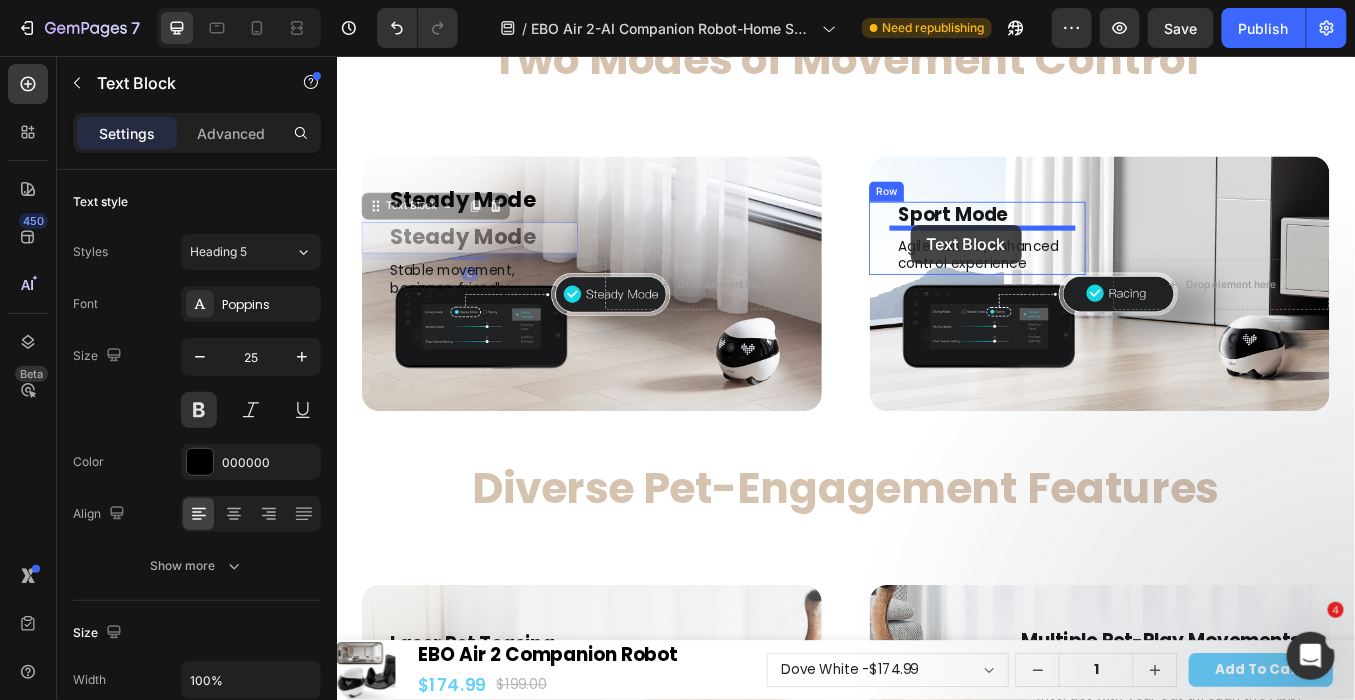 drag, startPoint x: 377, startPoint y: 221, endPoint x: 1012, endPoint y: 254, distance: 635.8569 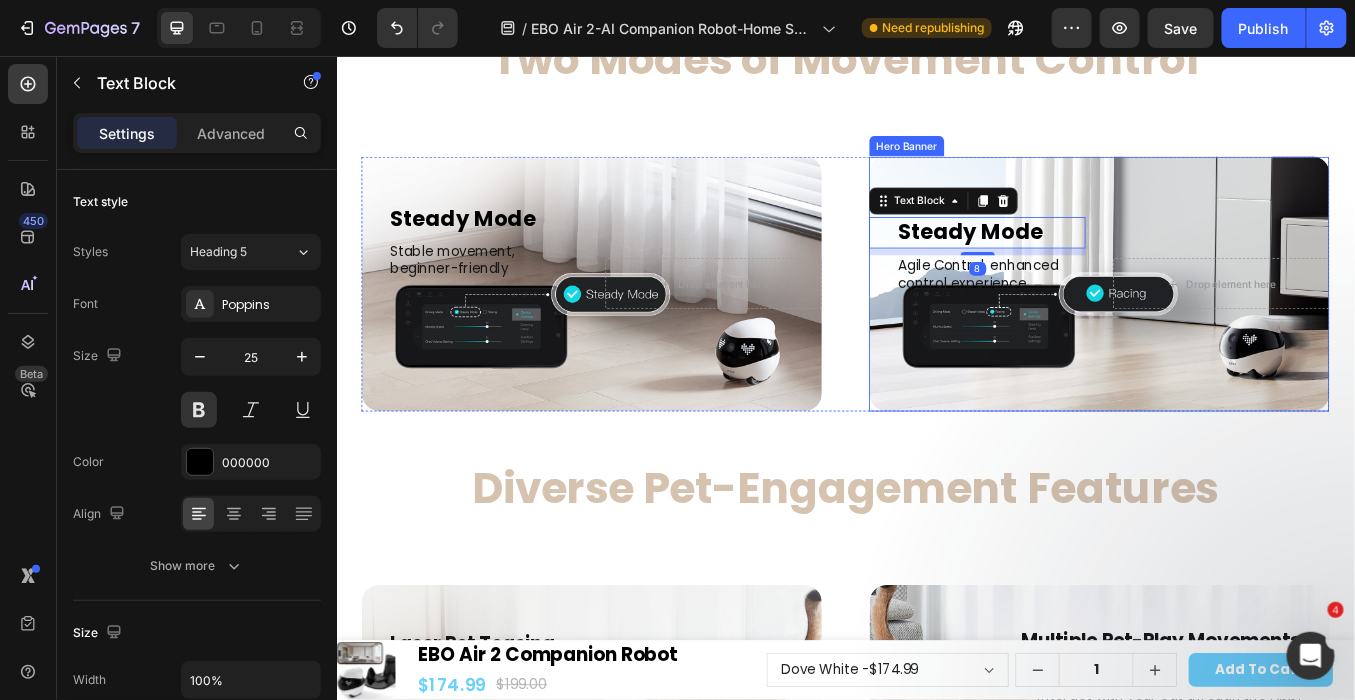 click at bounding box center [1235, 323] 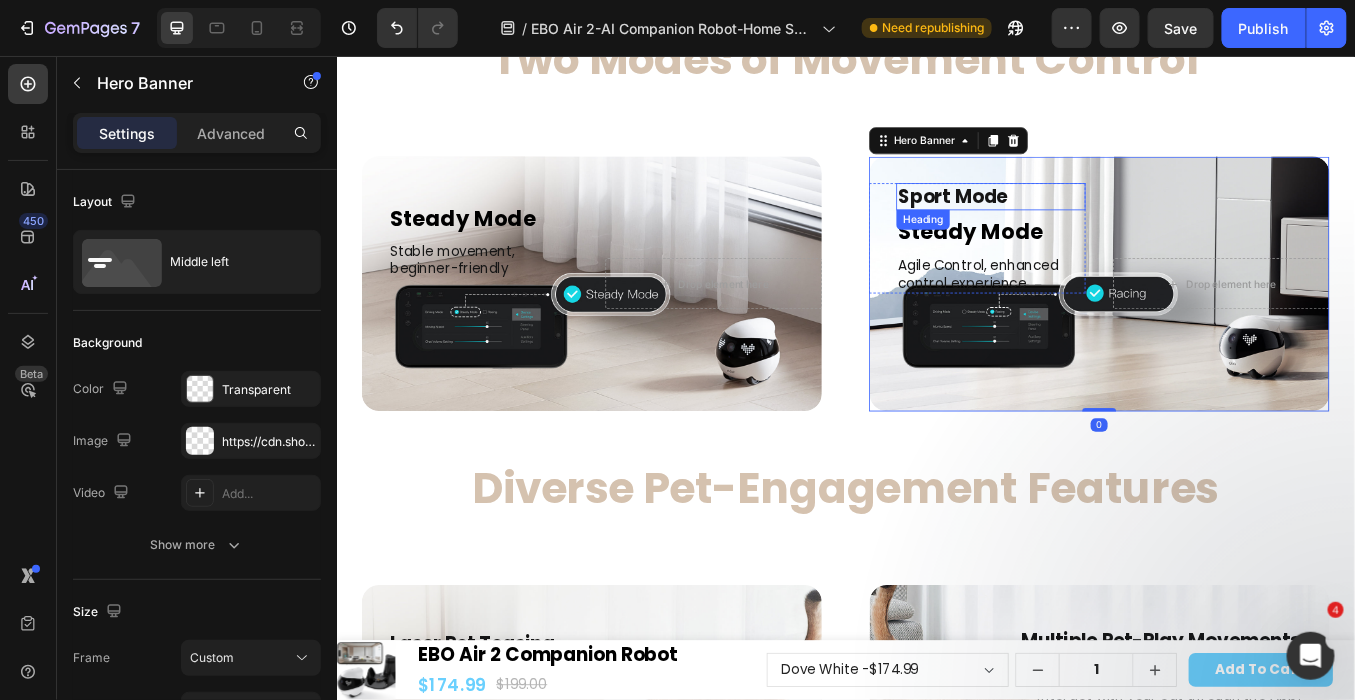 click on "Sport Mode" at bounding box center (1107, 220) 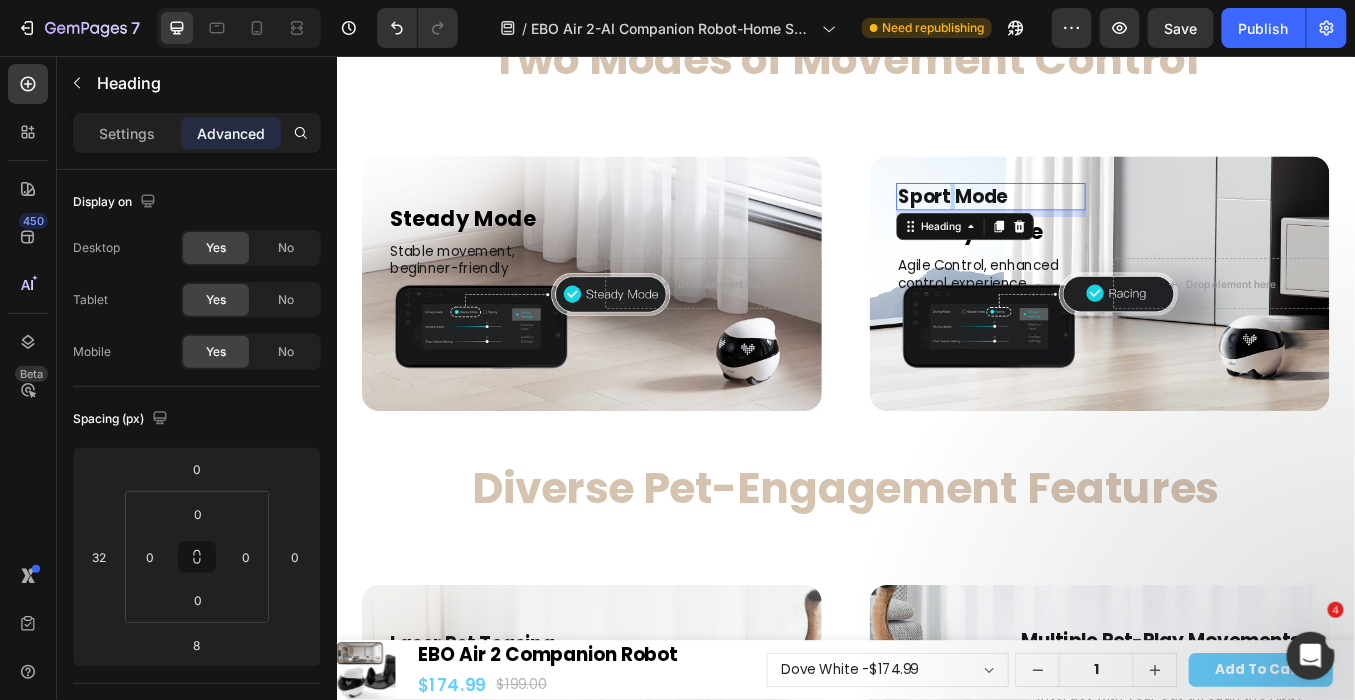 click on "Sport Mode" at bounding box center [1107, 220] 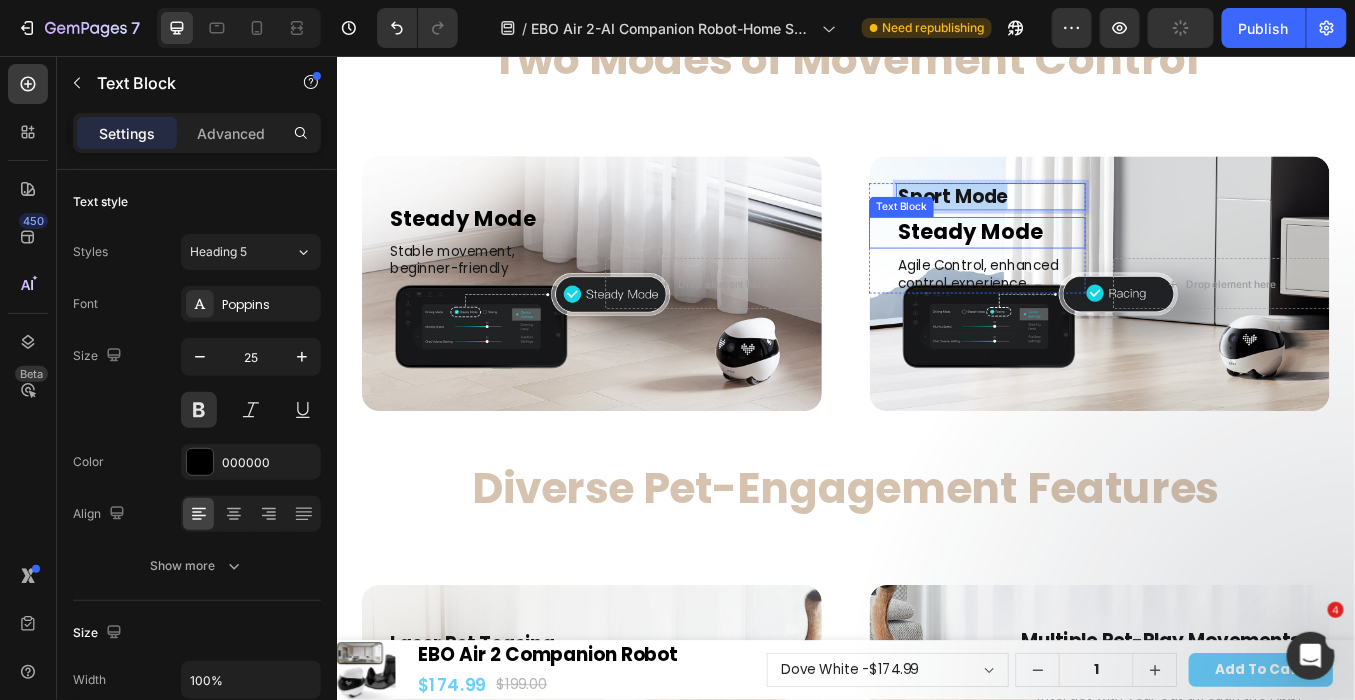 click on "Steady Mode" at bounding box center (1107, 262) 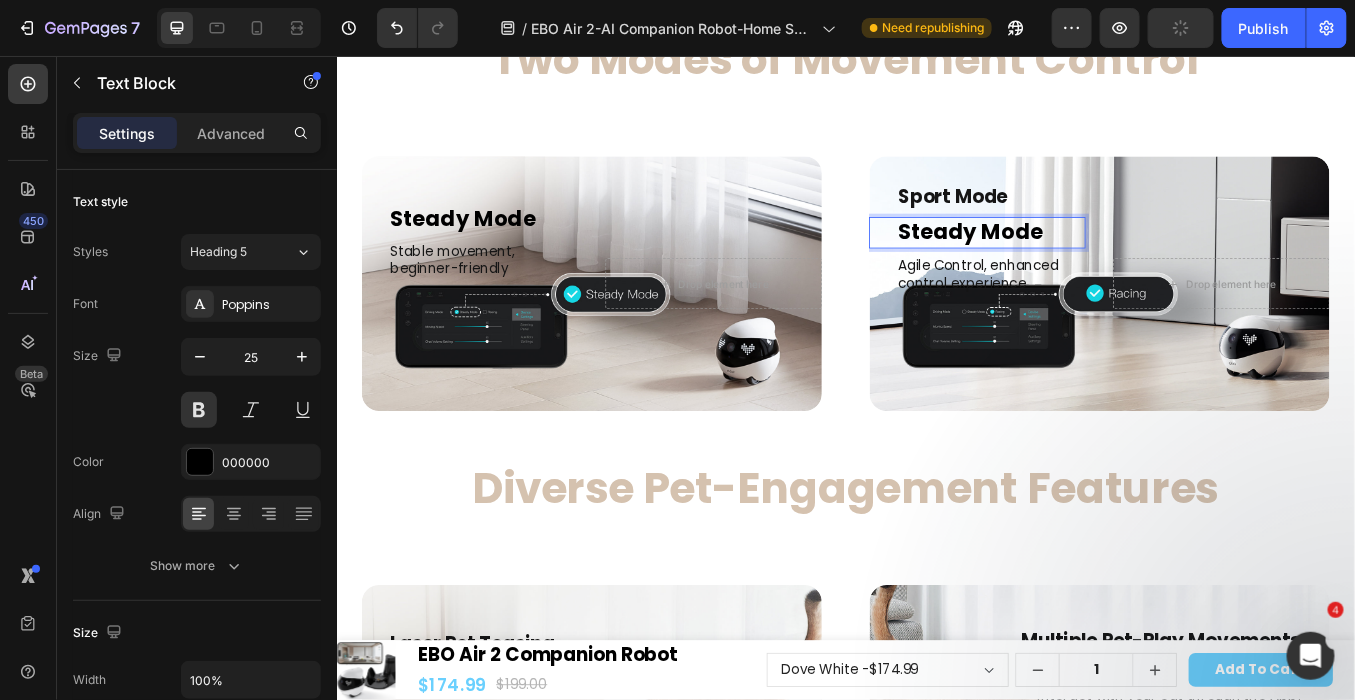 click on "Sport Mode Heading Steady Mode Text Block   8 Agile Control, enhanced control experience  Text Block" at bounding box center (1091, 269) 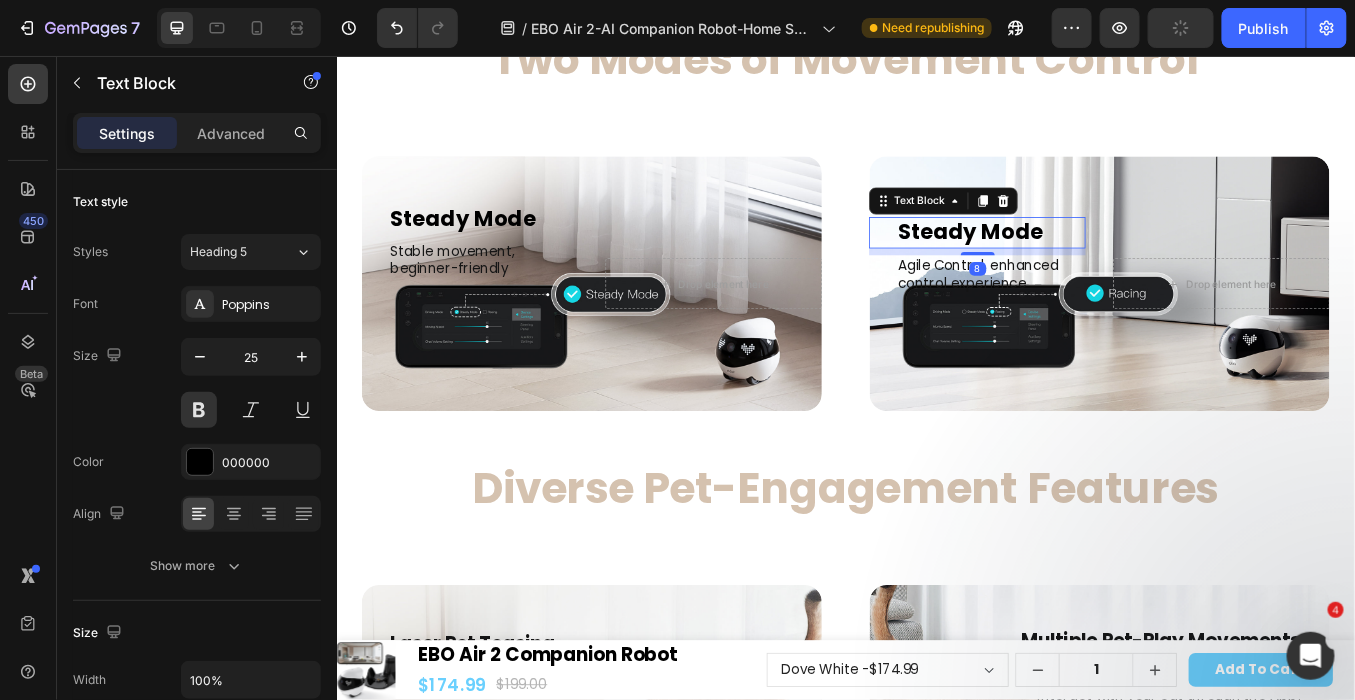 scroll, scrollTop: 16271, scrollLeft: 0, axis: vertical 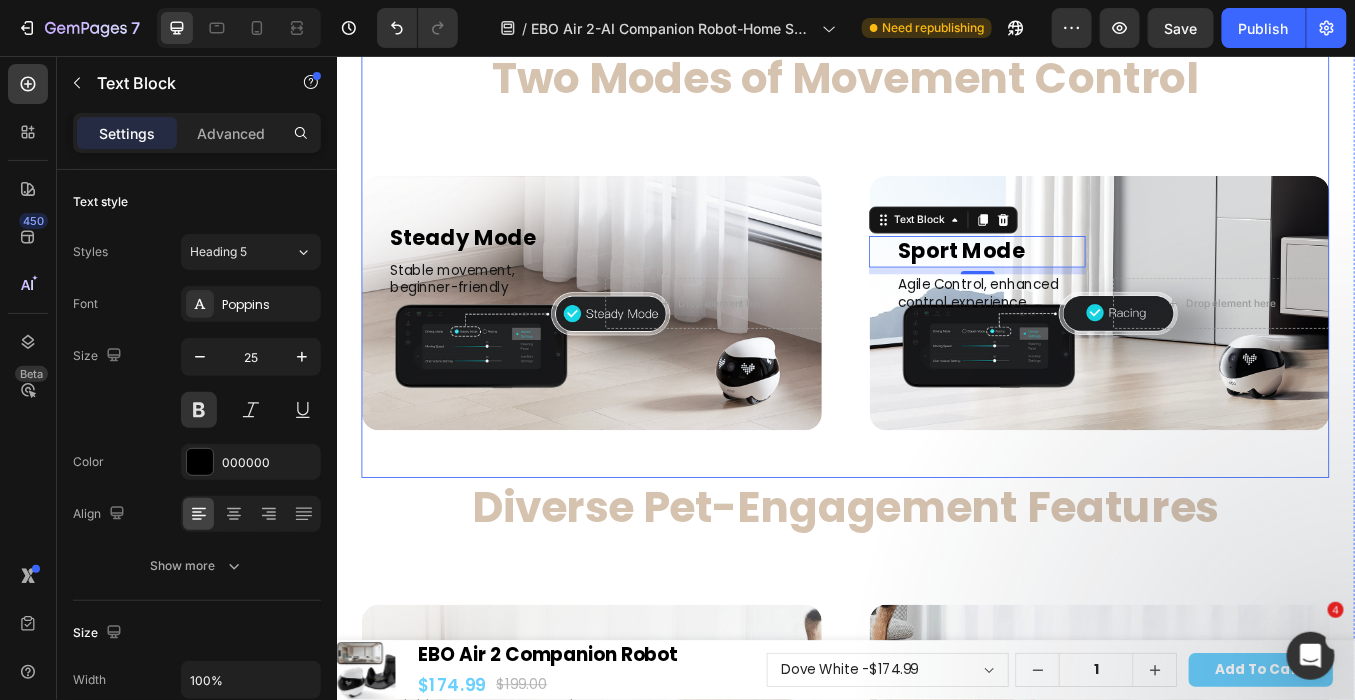click on "Fresh UI Design, Smoother Interaction Text Block Hero Banner Two Modes of Movement Control Text Block Two Modes of Movement Control    Heading Image Steady Mode Text Block Stable movement, beginner-friendly  Text Block Image Sport Mode  Text Block Agile Control, enhanced control experience Text Block Row Steady Mode Text Block Stable movement, beginner-friendly Text Block Row
Drop element here Hero Banner Sport Mode Heading Sport Mode Text Block   8 Agile Control, enhanced control experience  Text Block Row
Drop element here Hero Banner Row" at bounding box center [936, -61] 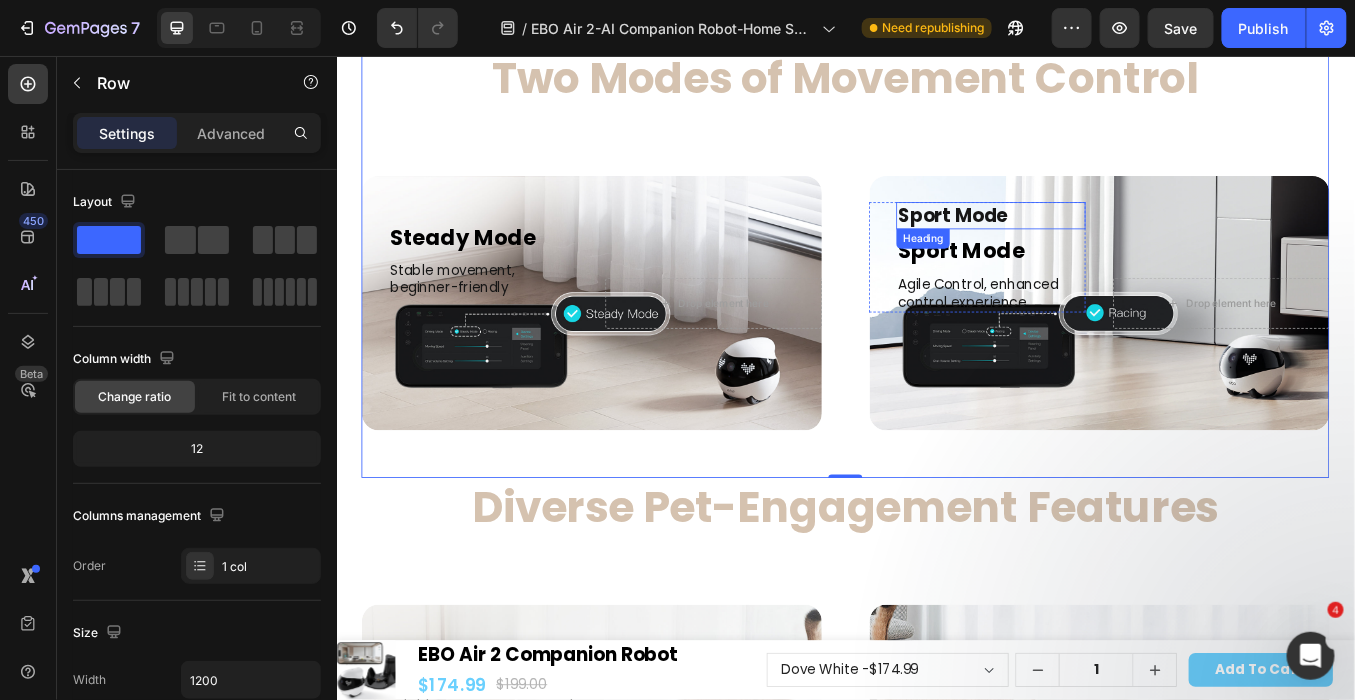 click on "Sport Mode" at bounding box center (1107, 243) 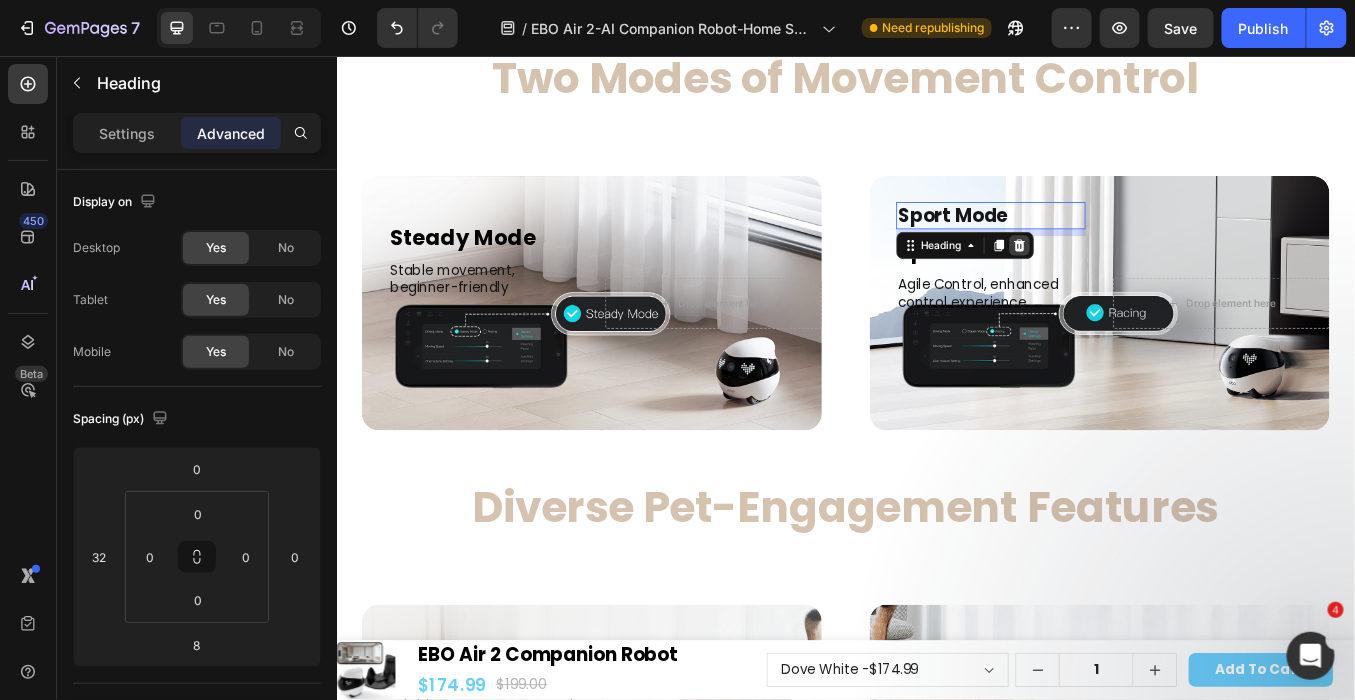 click 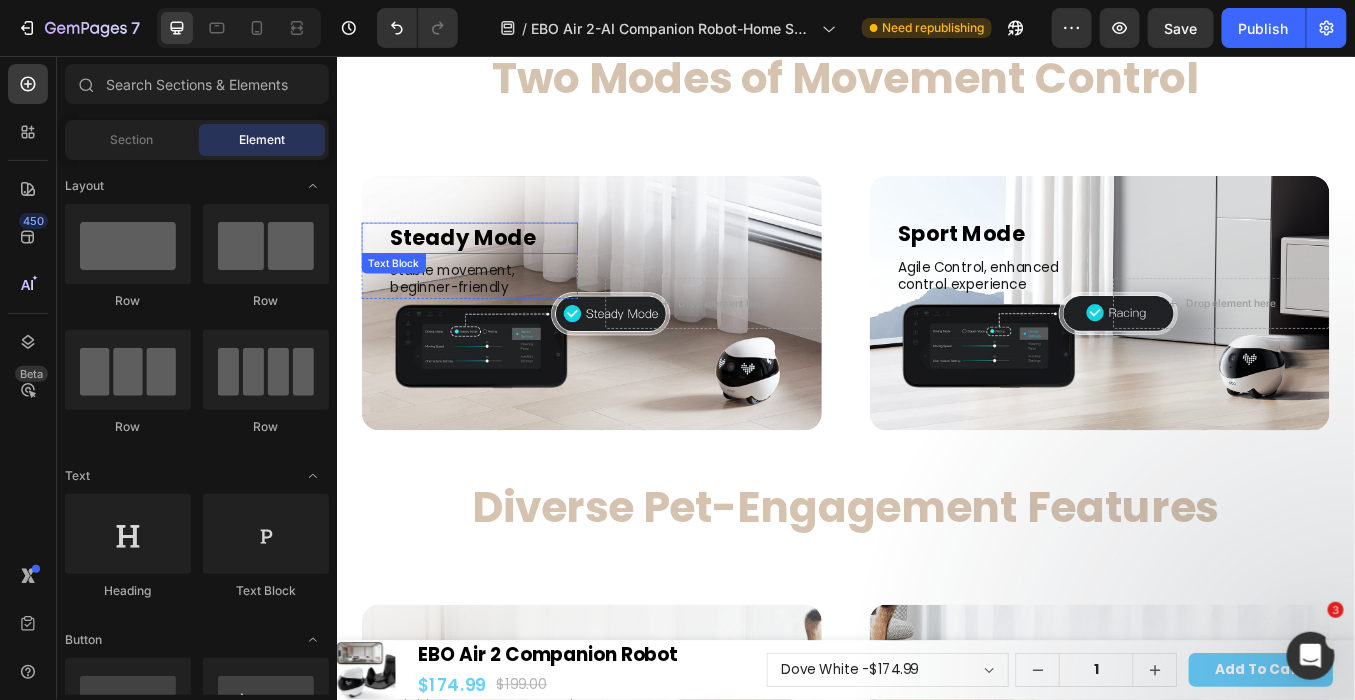 click on "Steady Mode" at bounding box center [509, 269] 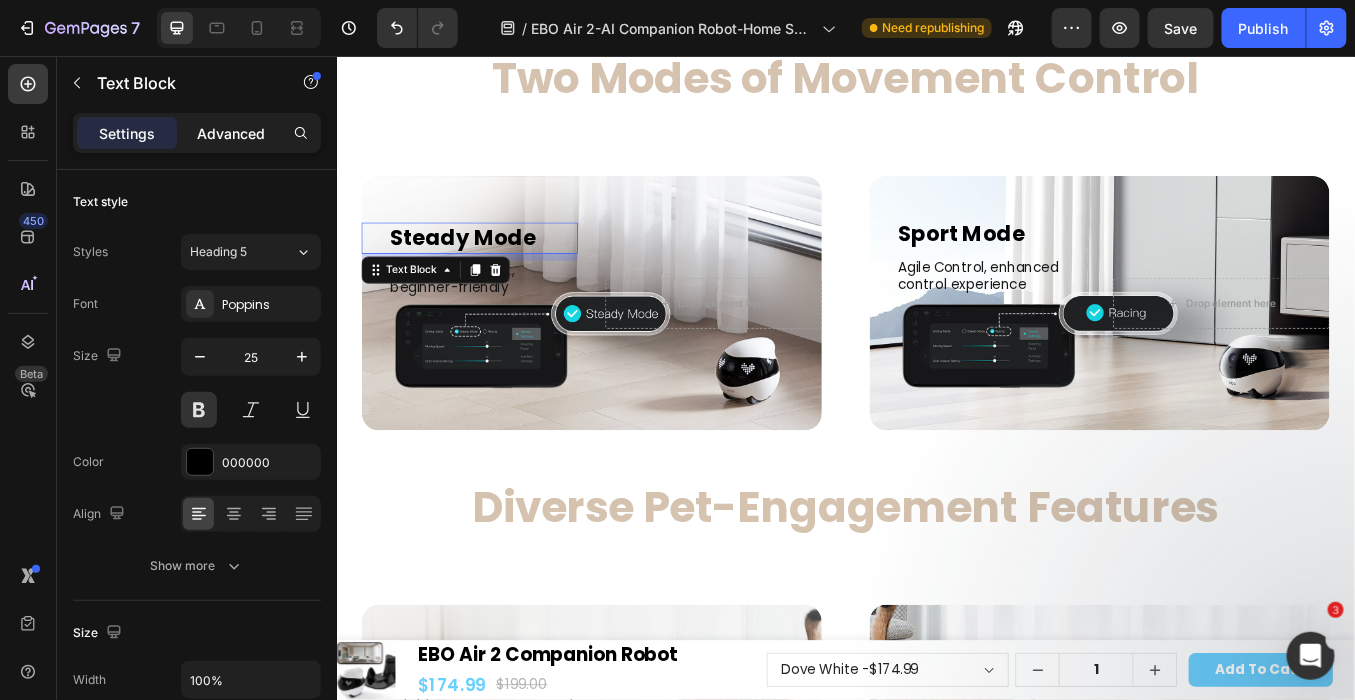 click on "Advanced" 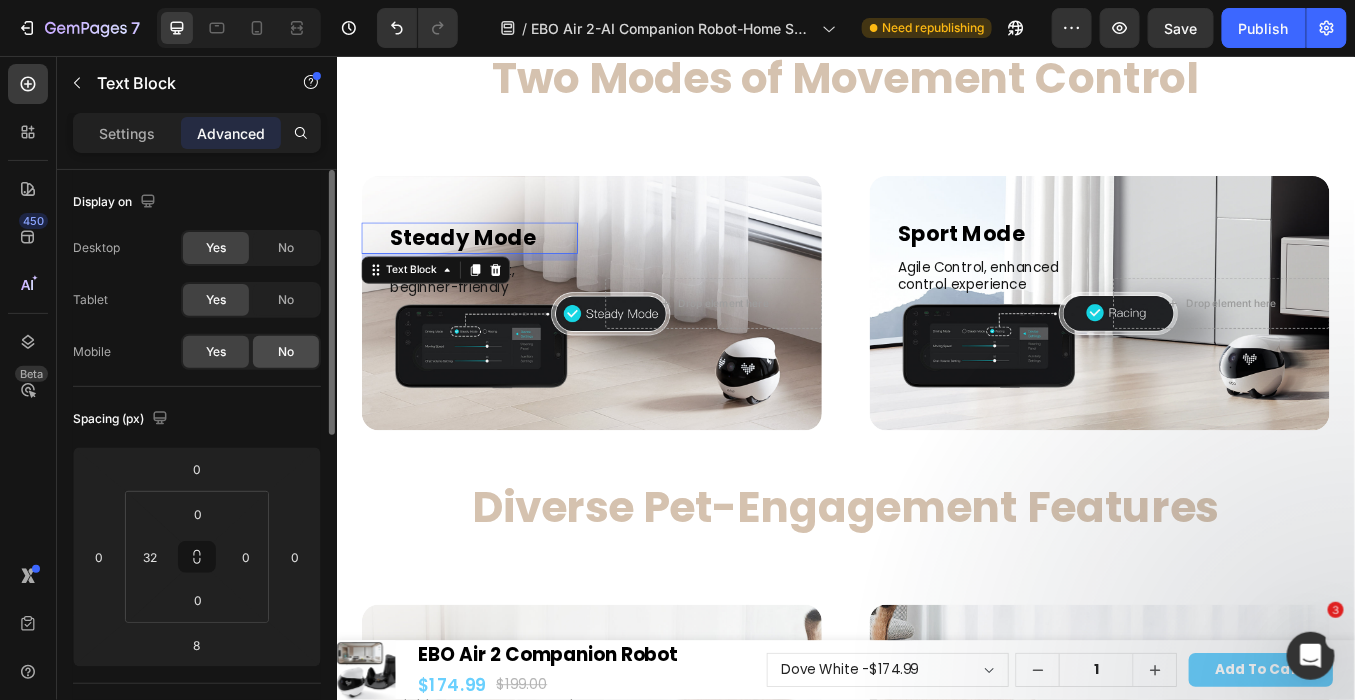 click on "No" 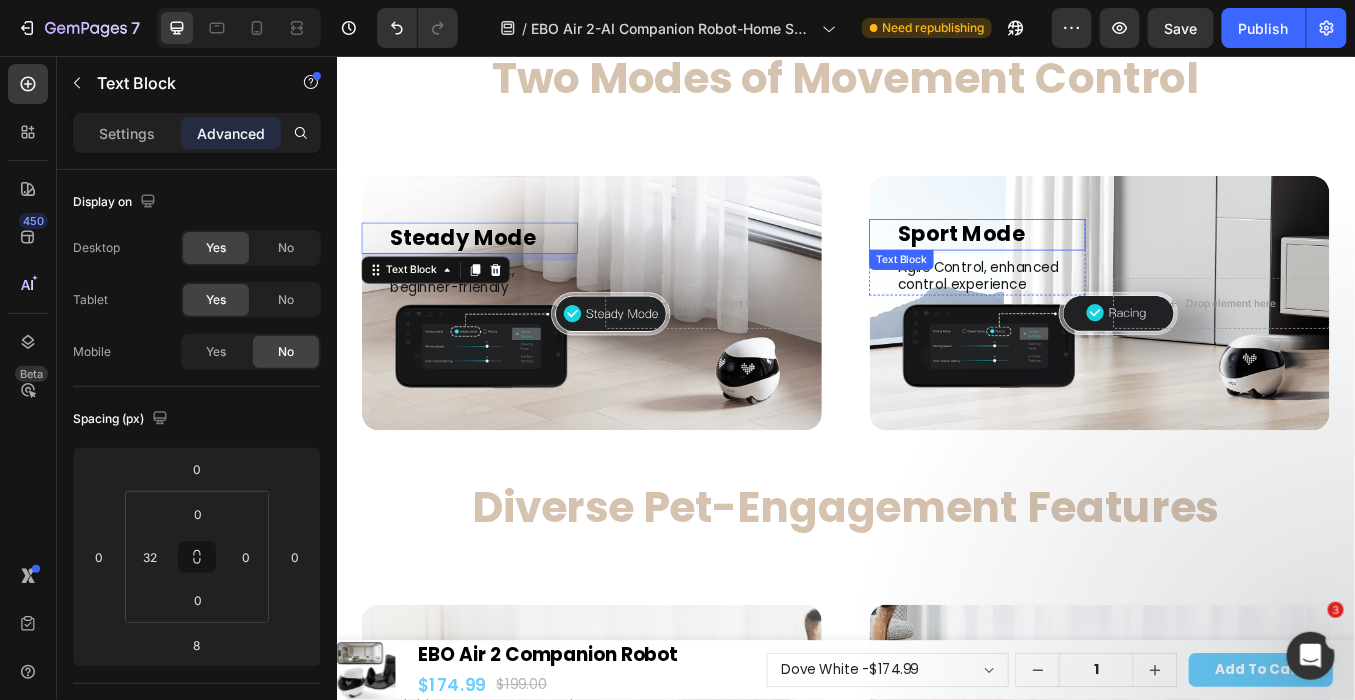 click on "Sport Mode" at bounding box center [1107, 265] 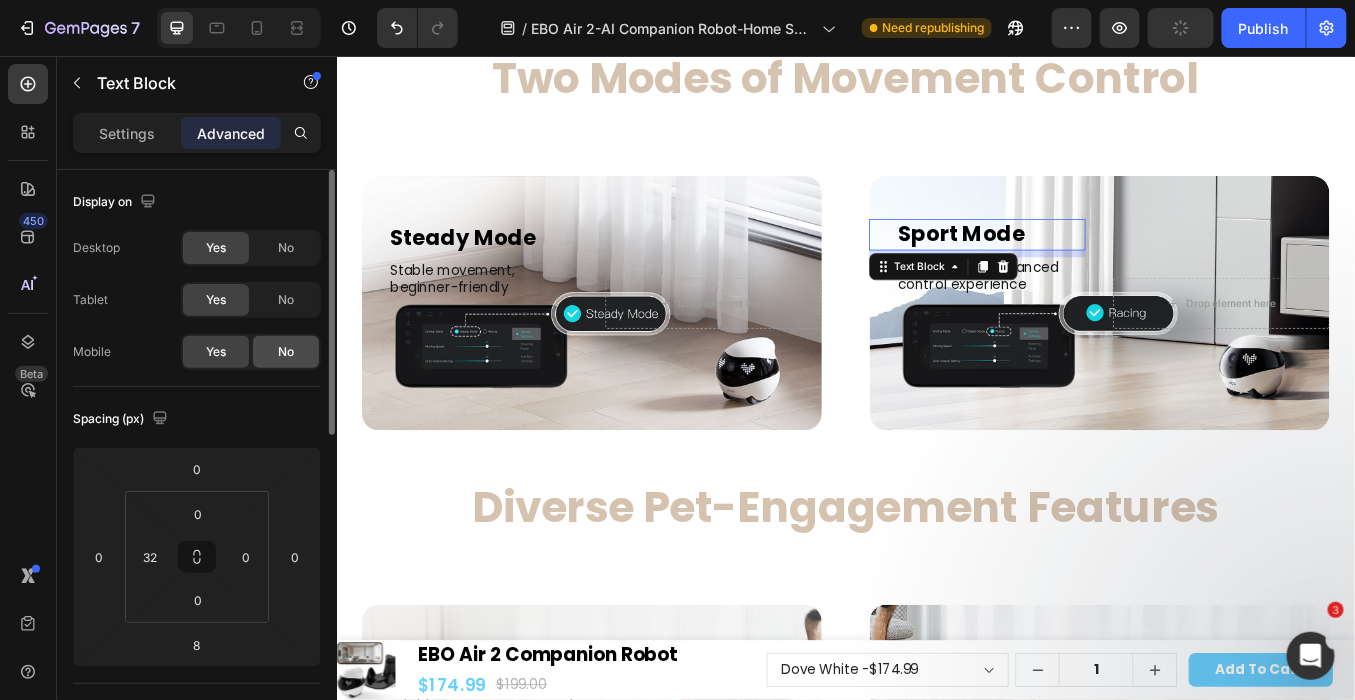 click on "No" 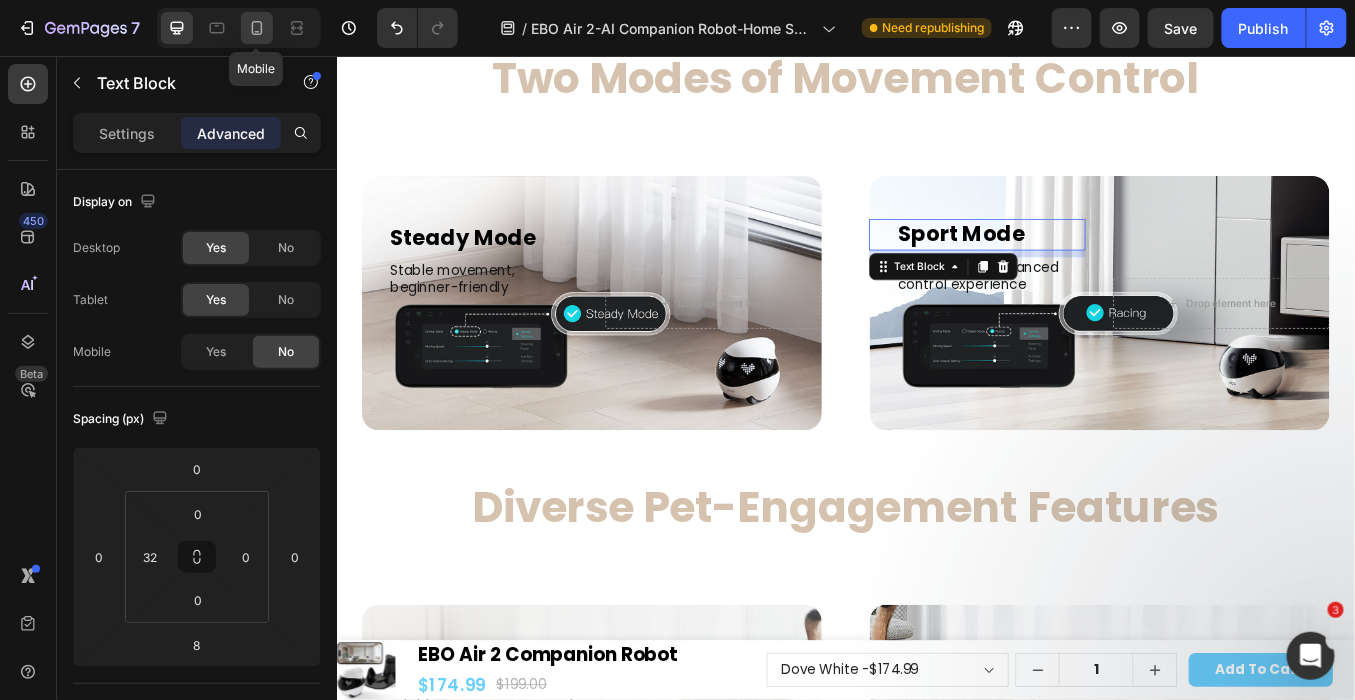 click 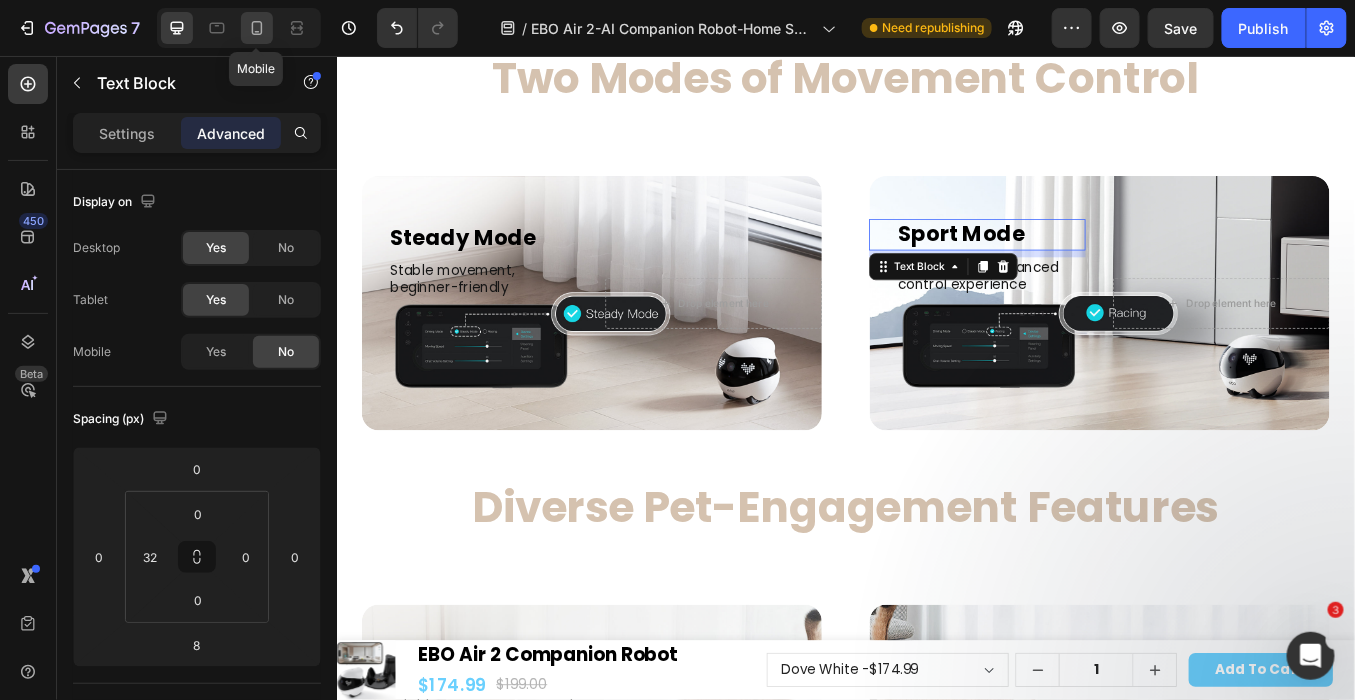 type on "24" 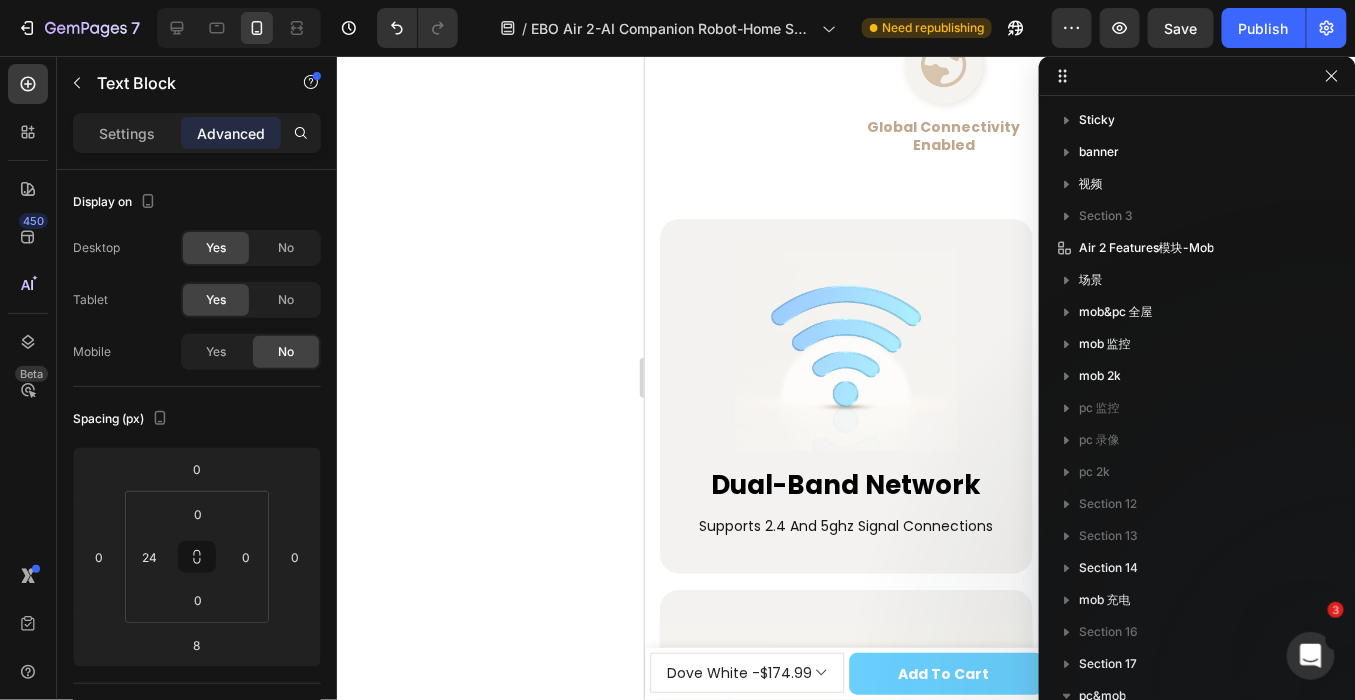 scroll, scrollTop: 13529, scrollLeft: 0, axis: vertical 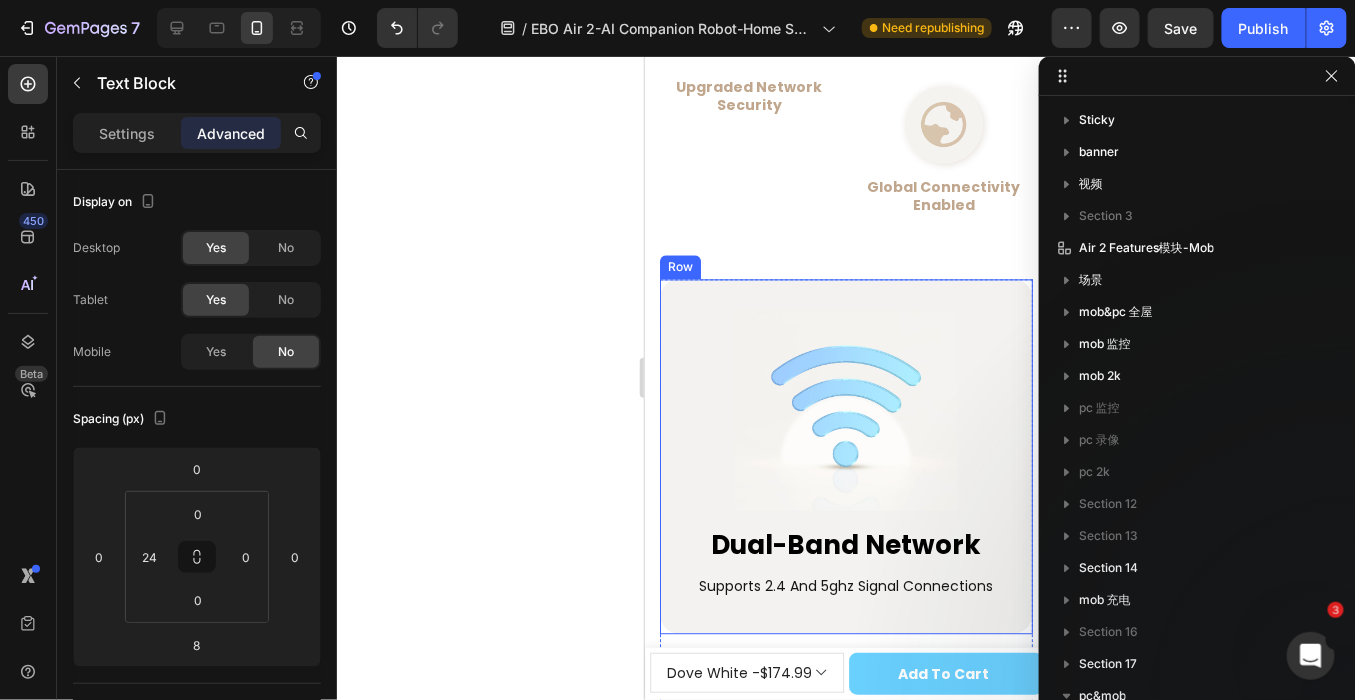 click on "Image Dual-Band Network Text Block supports 2.4 and 5ghz signal connections Text Block Row" at bounding box center (845, 455) 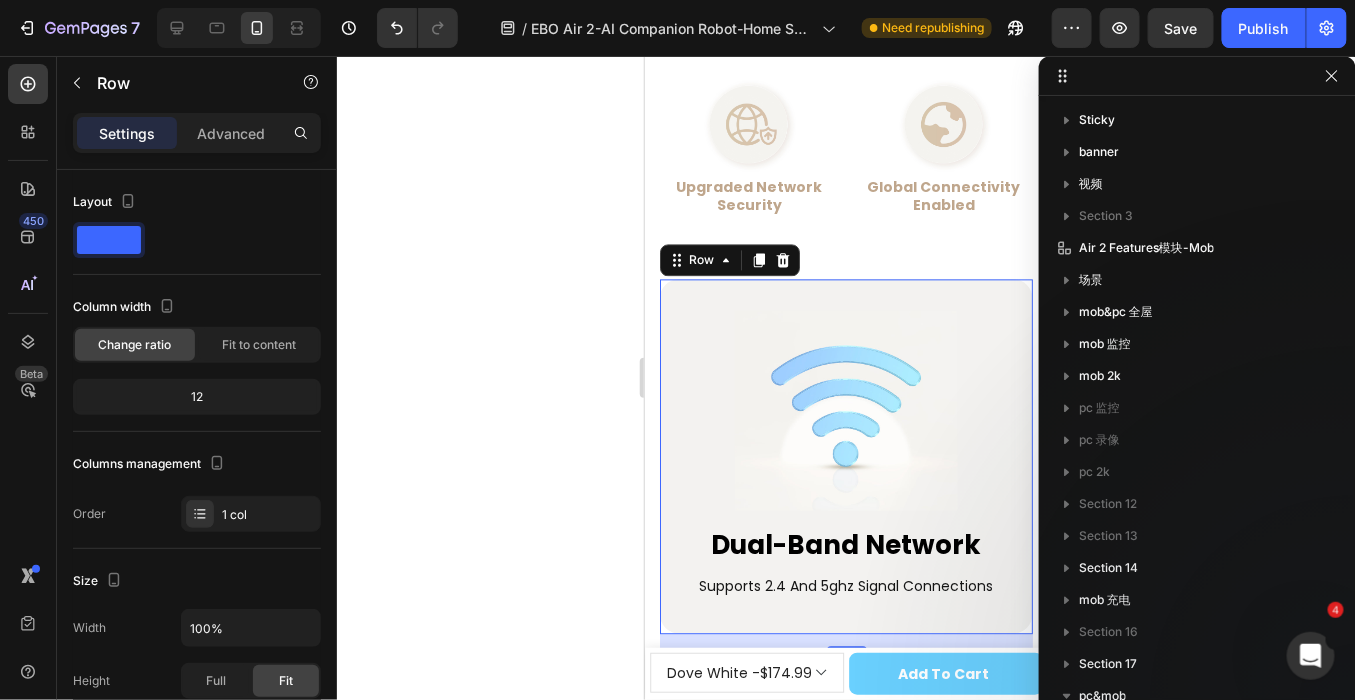 scroll, scrollTop: 908, scrollLeft: 0, axis: vertical 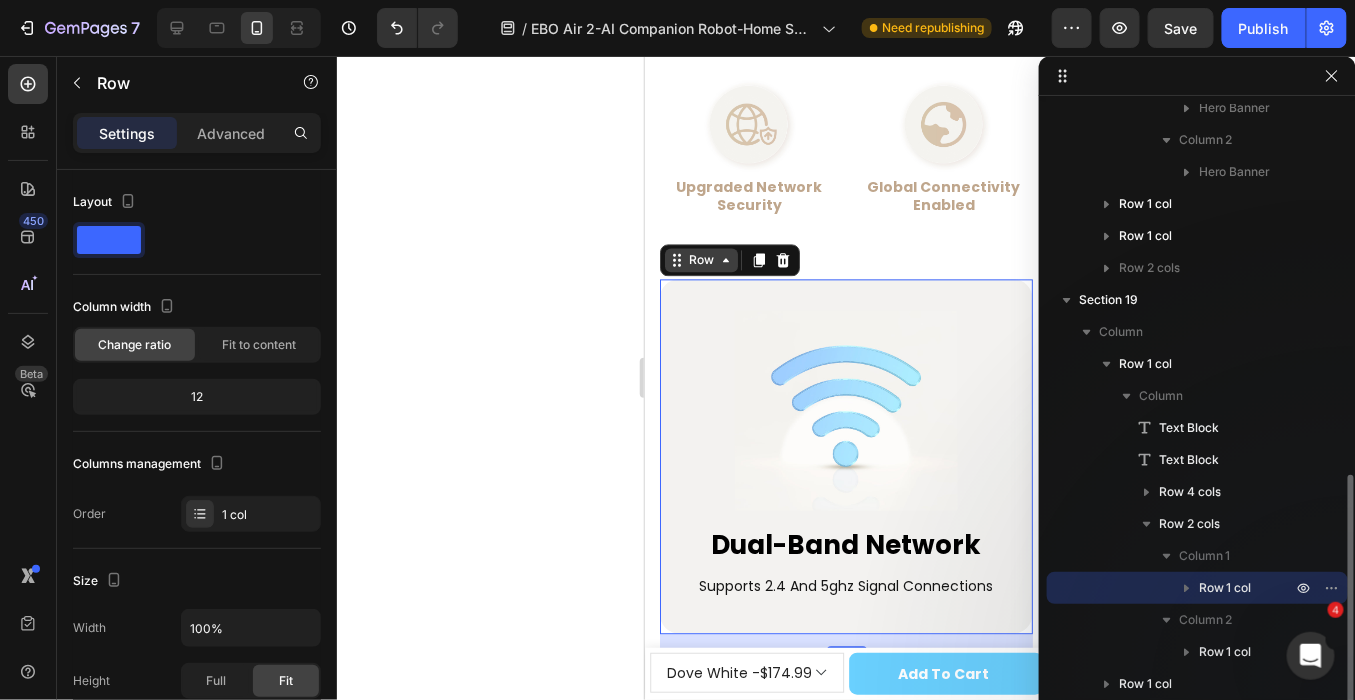 click on "Row" at bounding box center [700, 259] 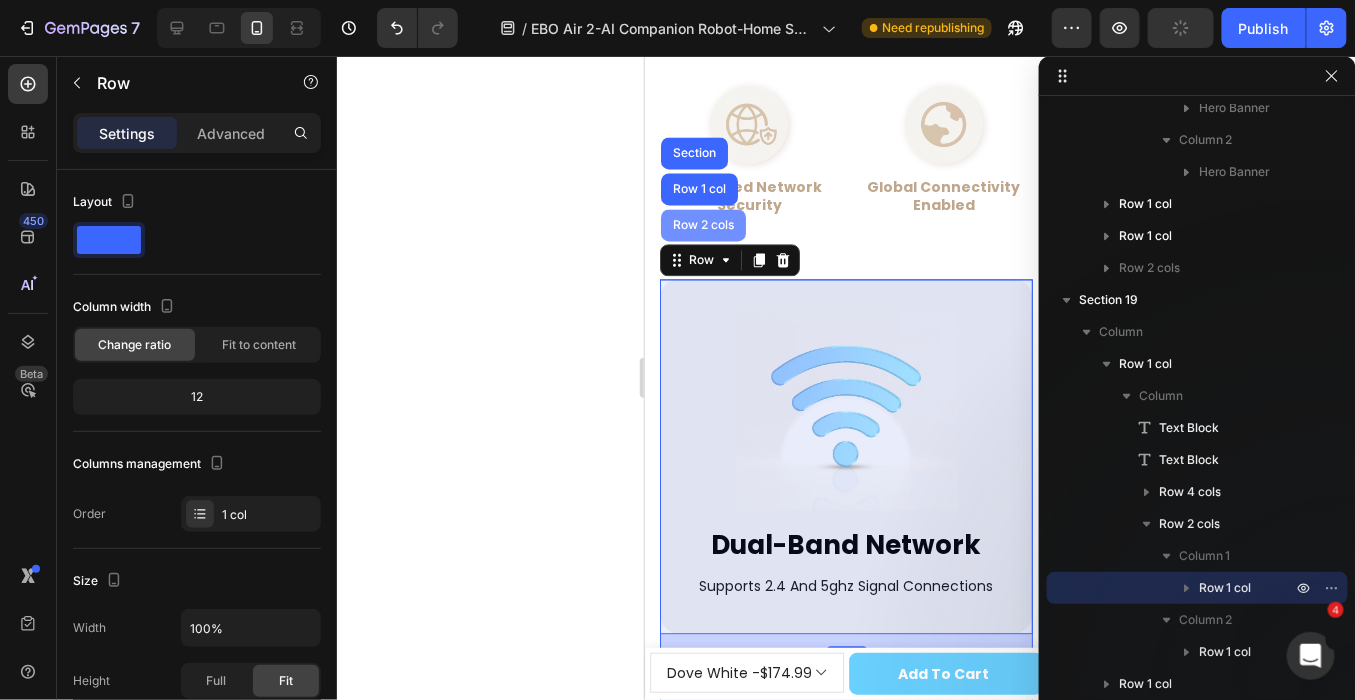 click on "Row 2 cols" at bounding box center [702, 224] 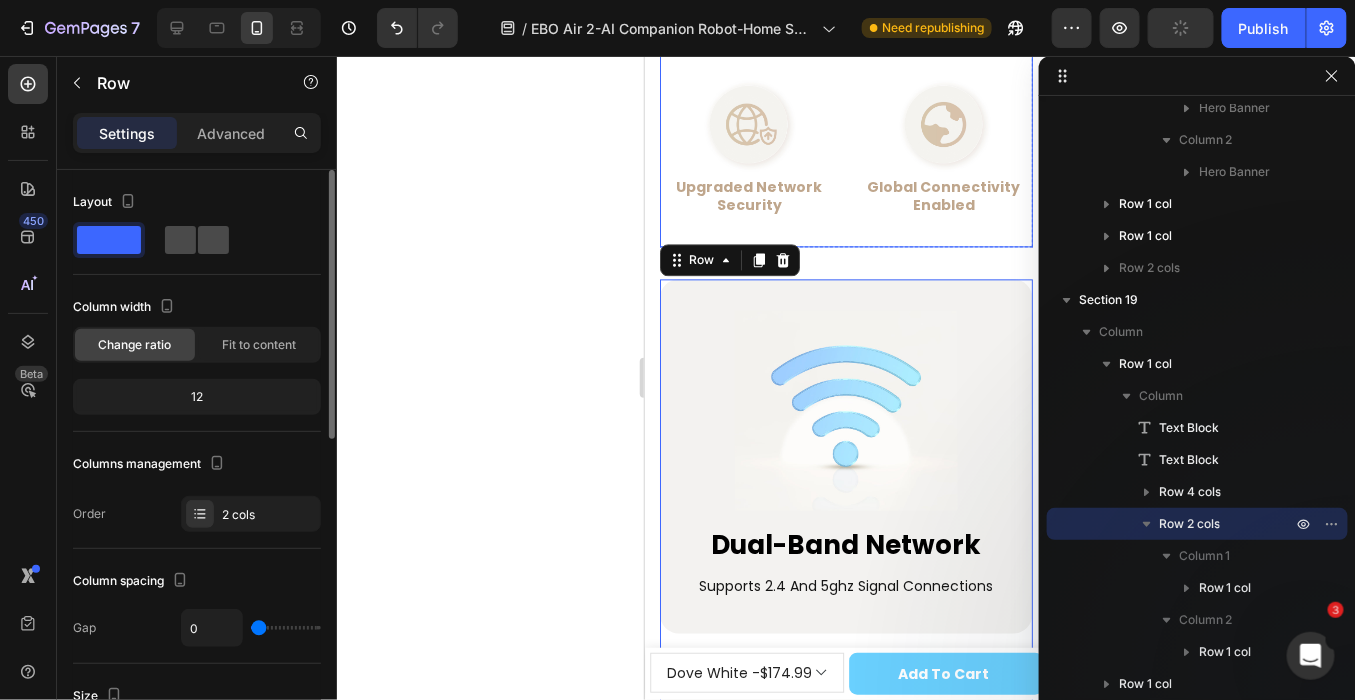 click 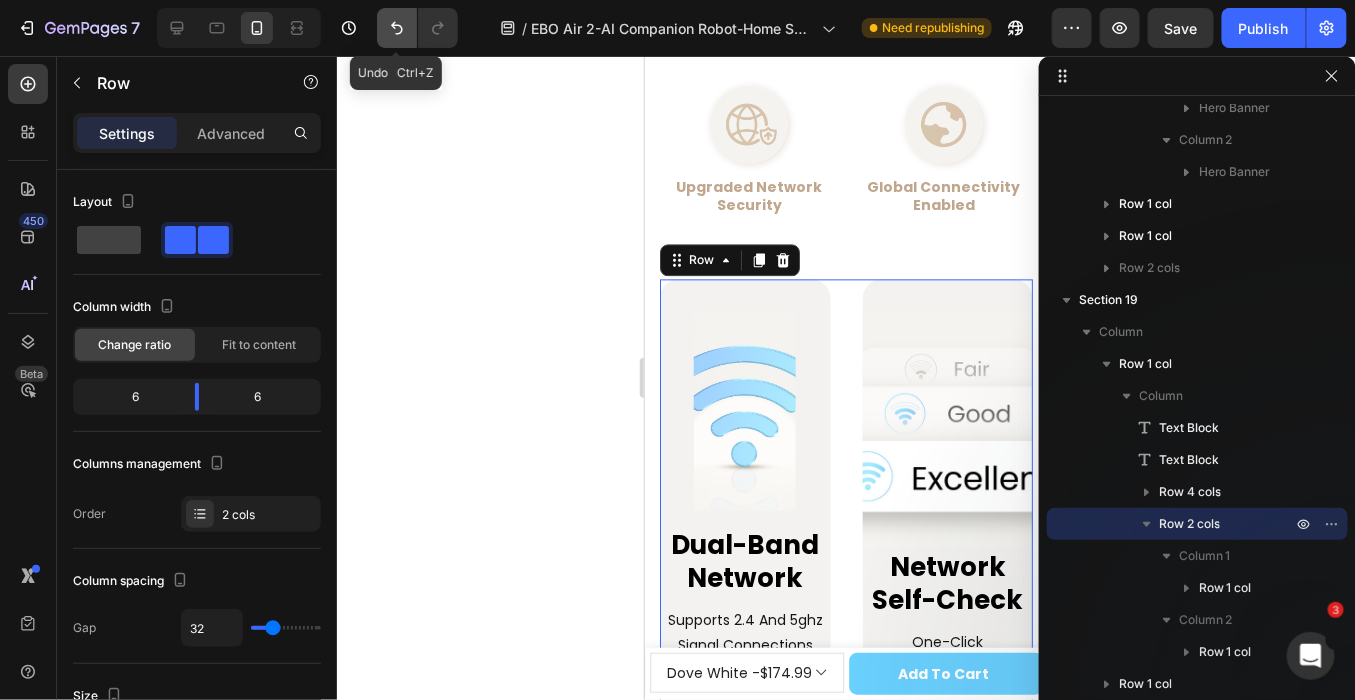 click 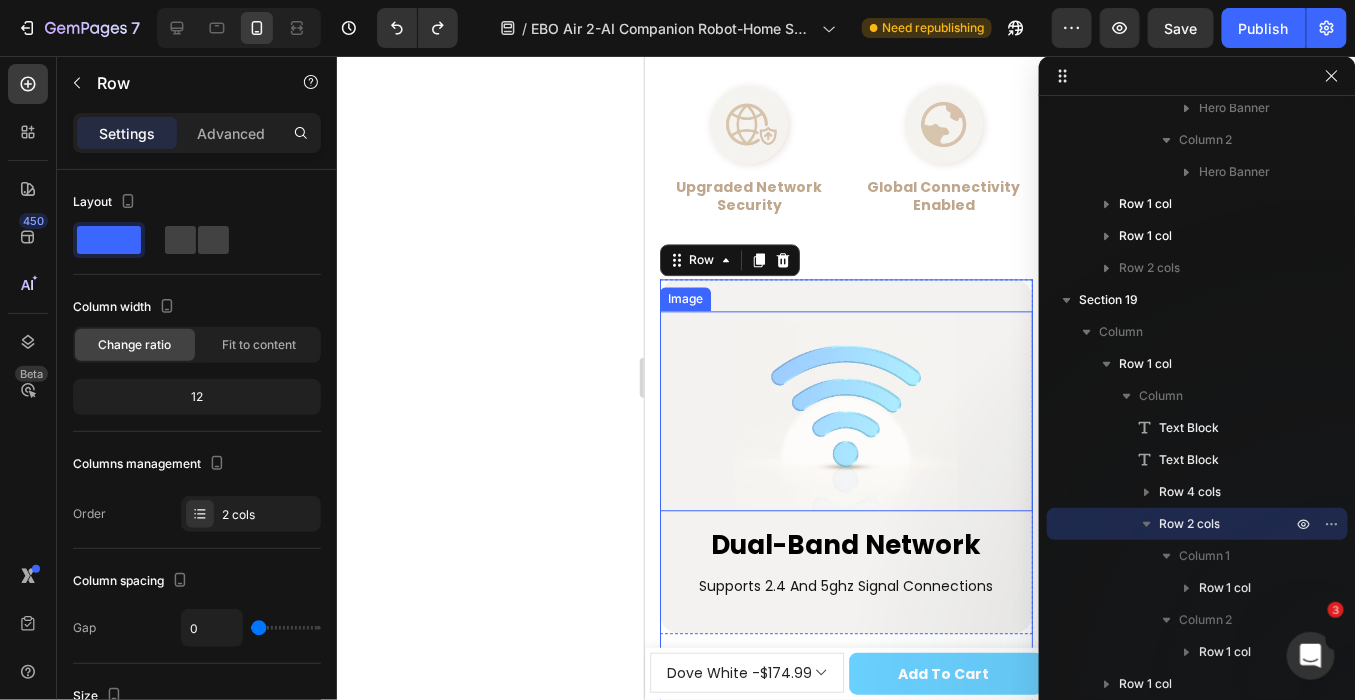 scroll, scrollTop: 13306, scrollLeft: 0, axis: vertical 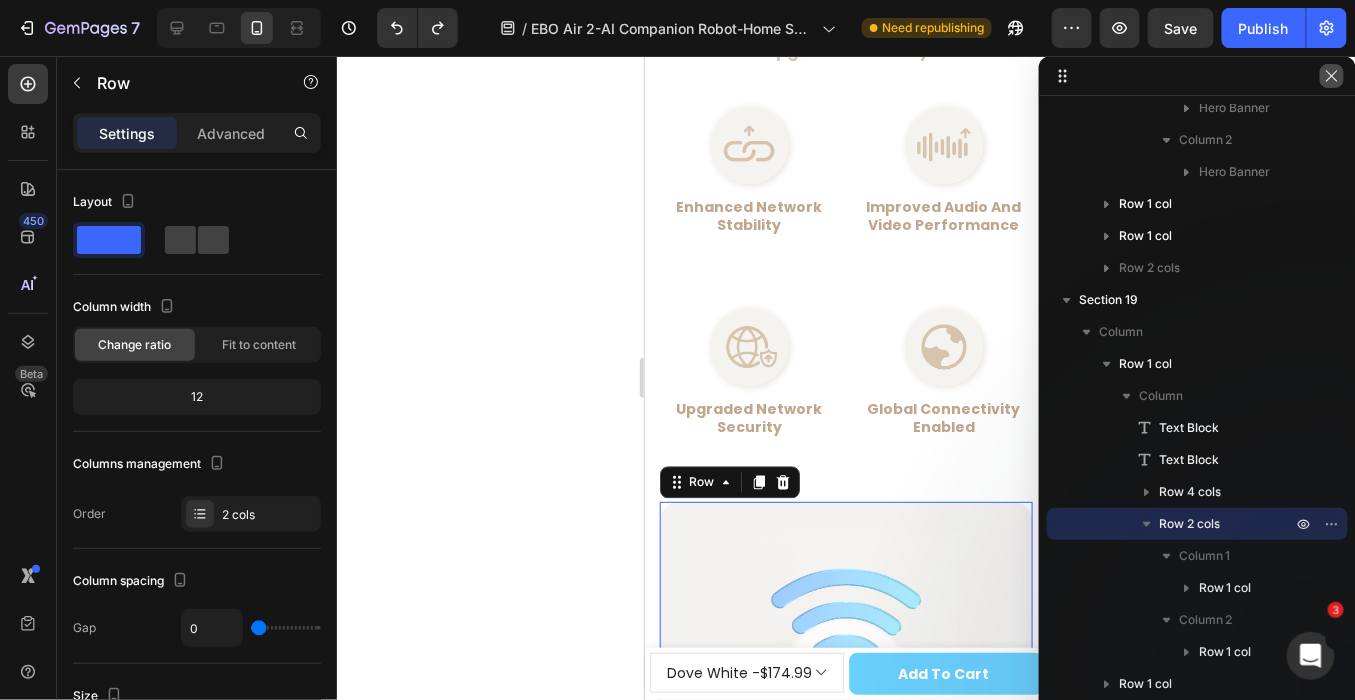 click 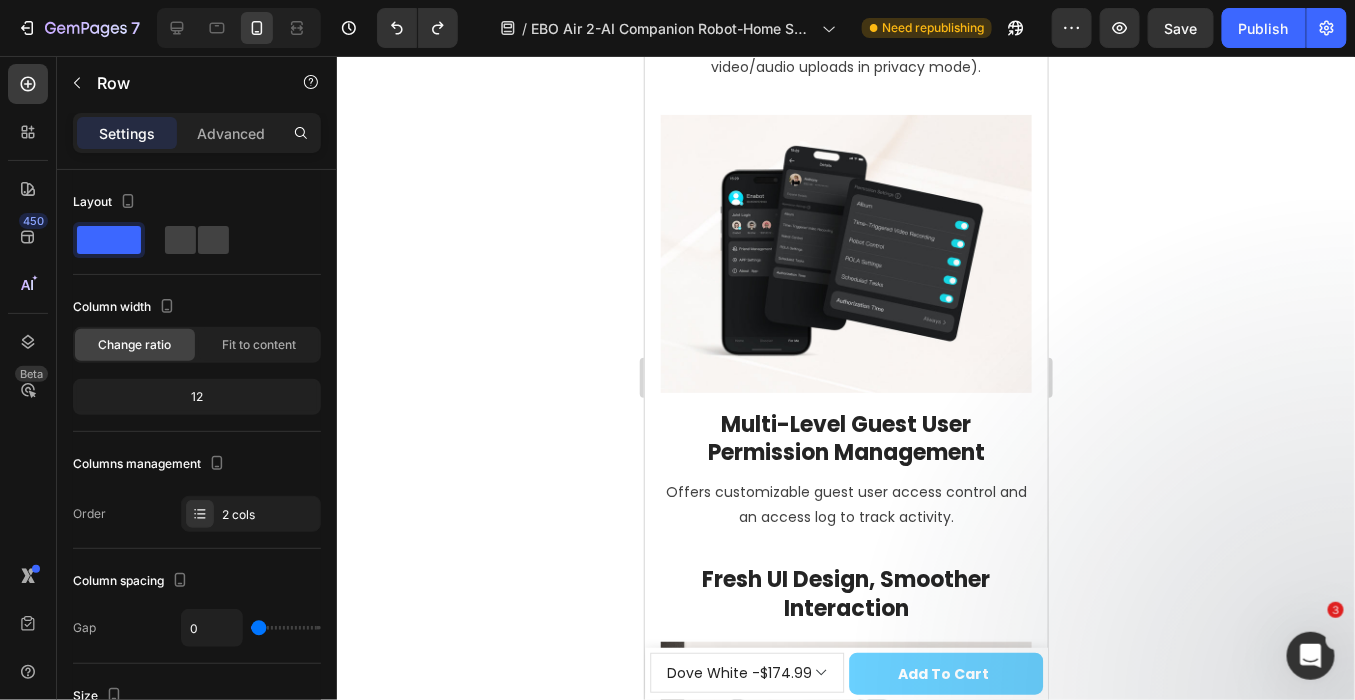 scroll, scrollTop: 12703, scrollLeft: 0, axis: vertical 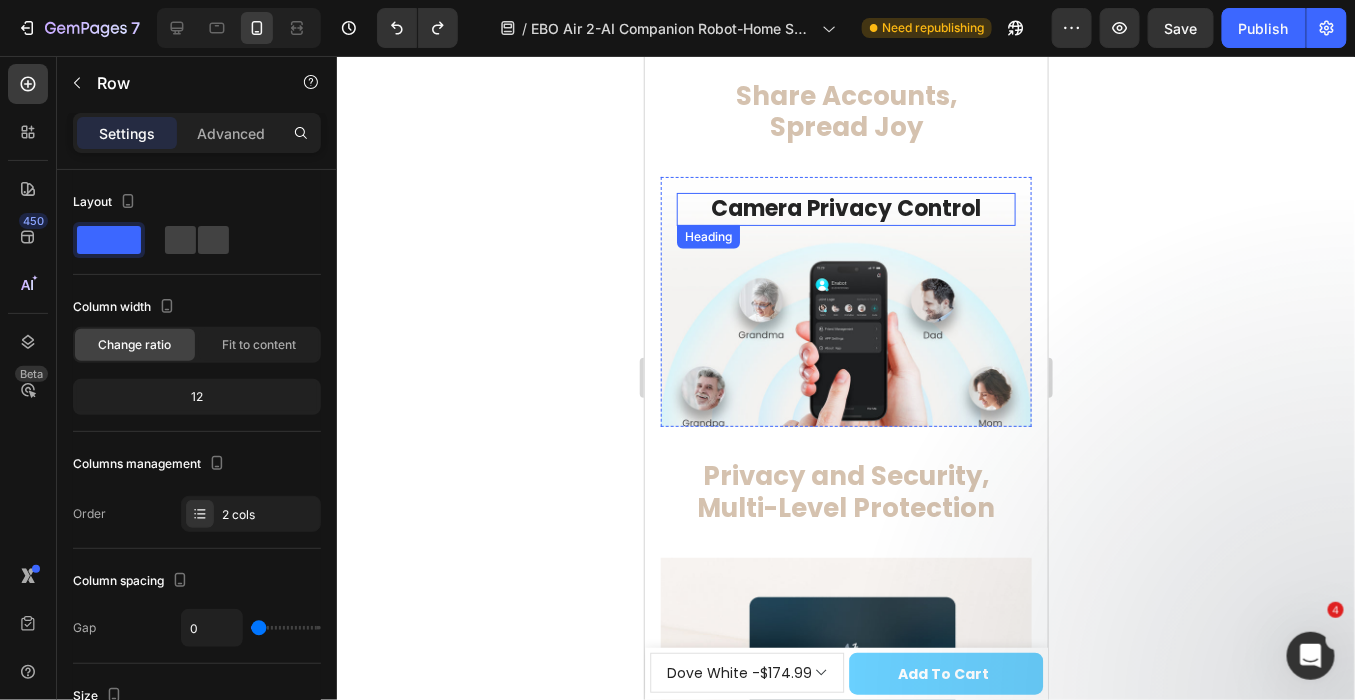 click on "Camera Privacy Control" at bounding box center (845, 208) 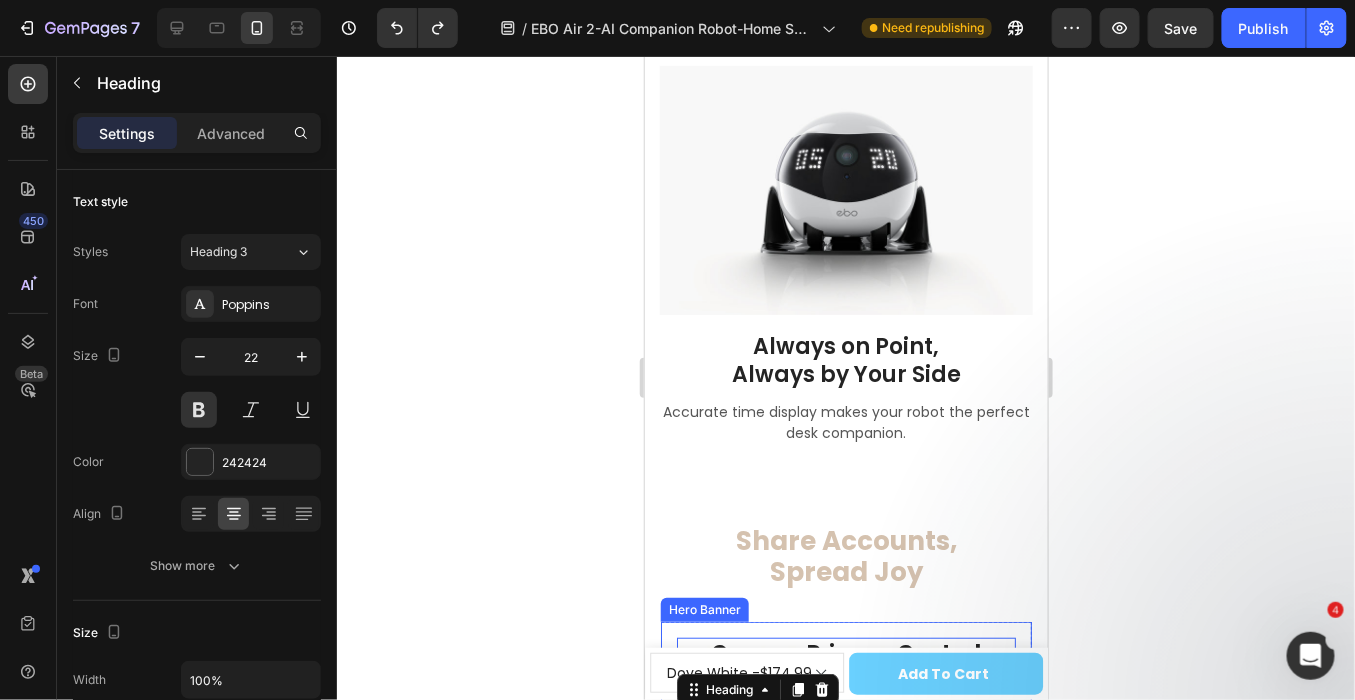 scroll, scrollTop: 12259, scrollLeft: 0, axis: vertical 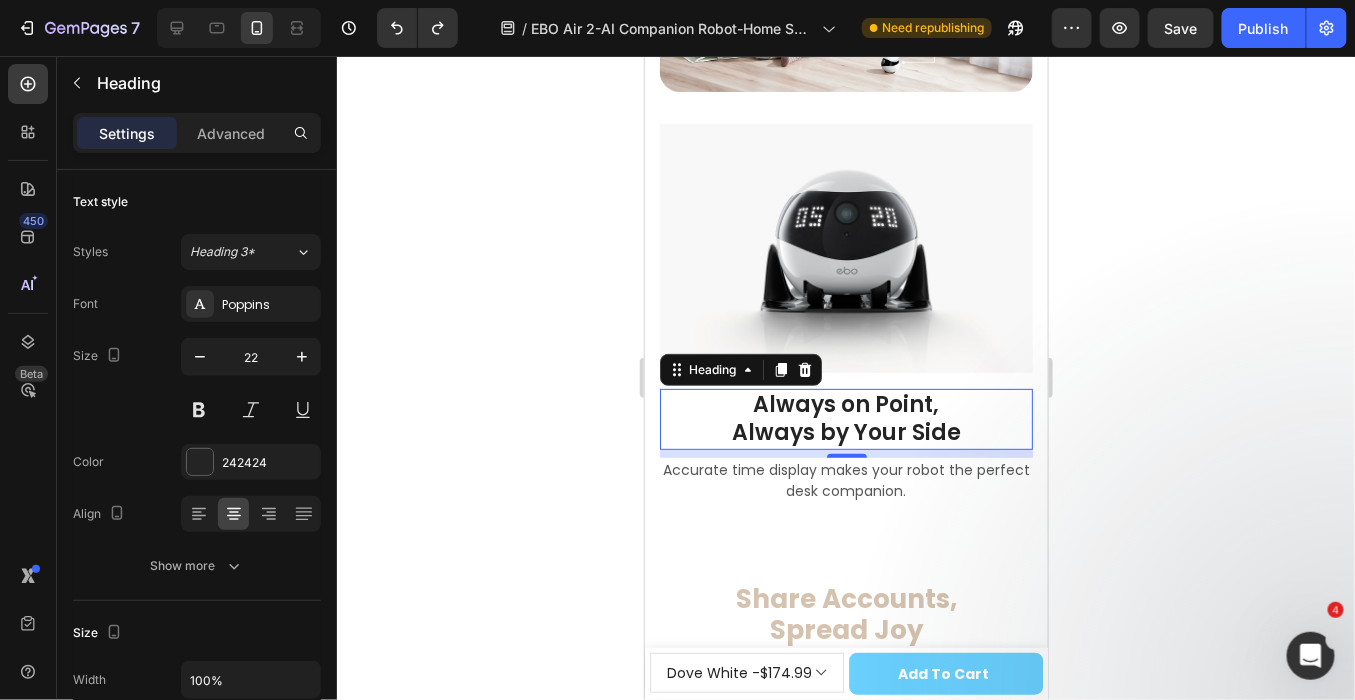click on "Always on Point,  Always by Your Side" at bounding box center (845, 418) 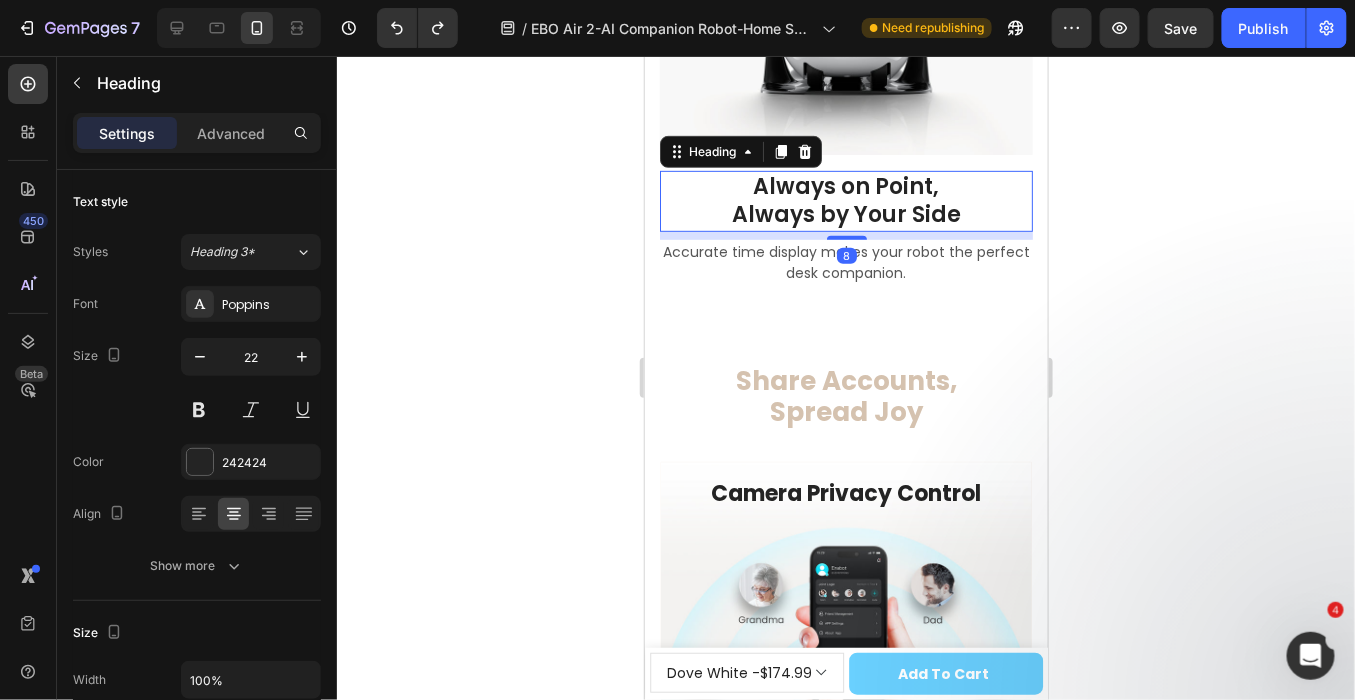 scroll, scrollTop: 12481, scrollLeft: 0, axis: vertical 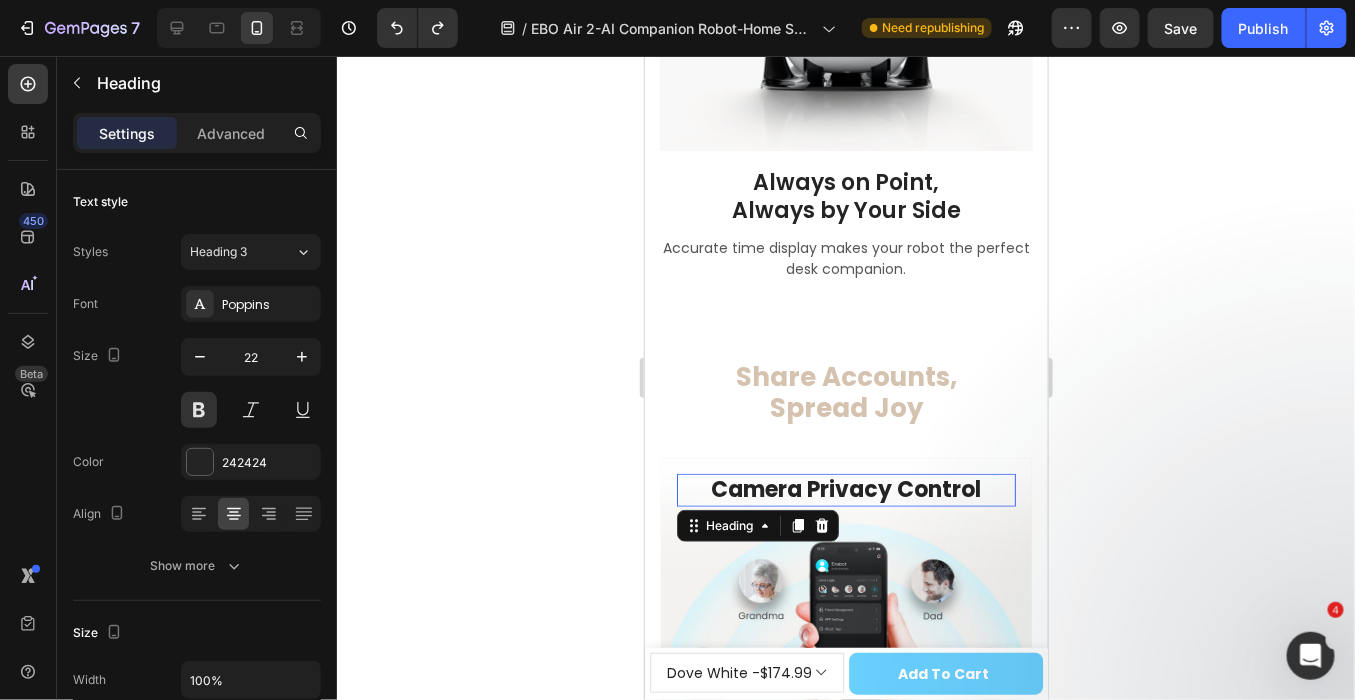 click on "Camera Privacy Control" at bounding box center (845, 489) 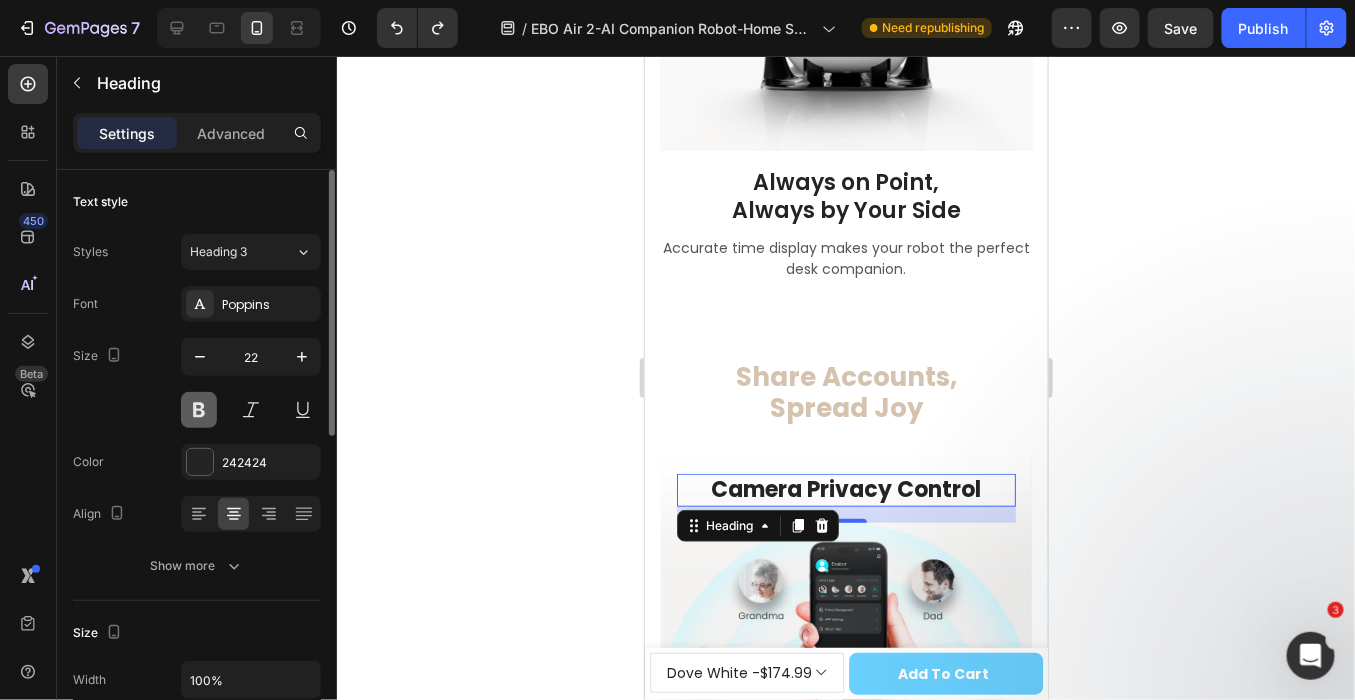click at bounding box center [199, 410] 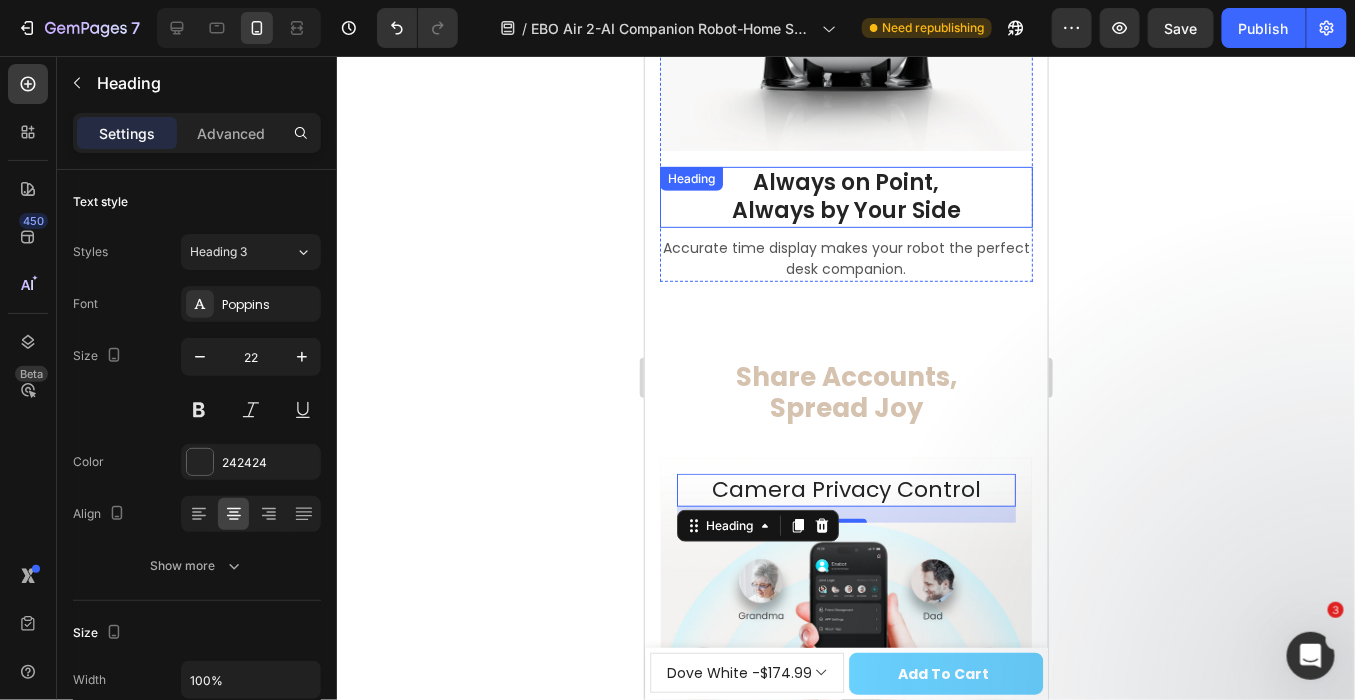 click on "Always on Point,  Always by Your Side" at bounding box center (845, 196) 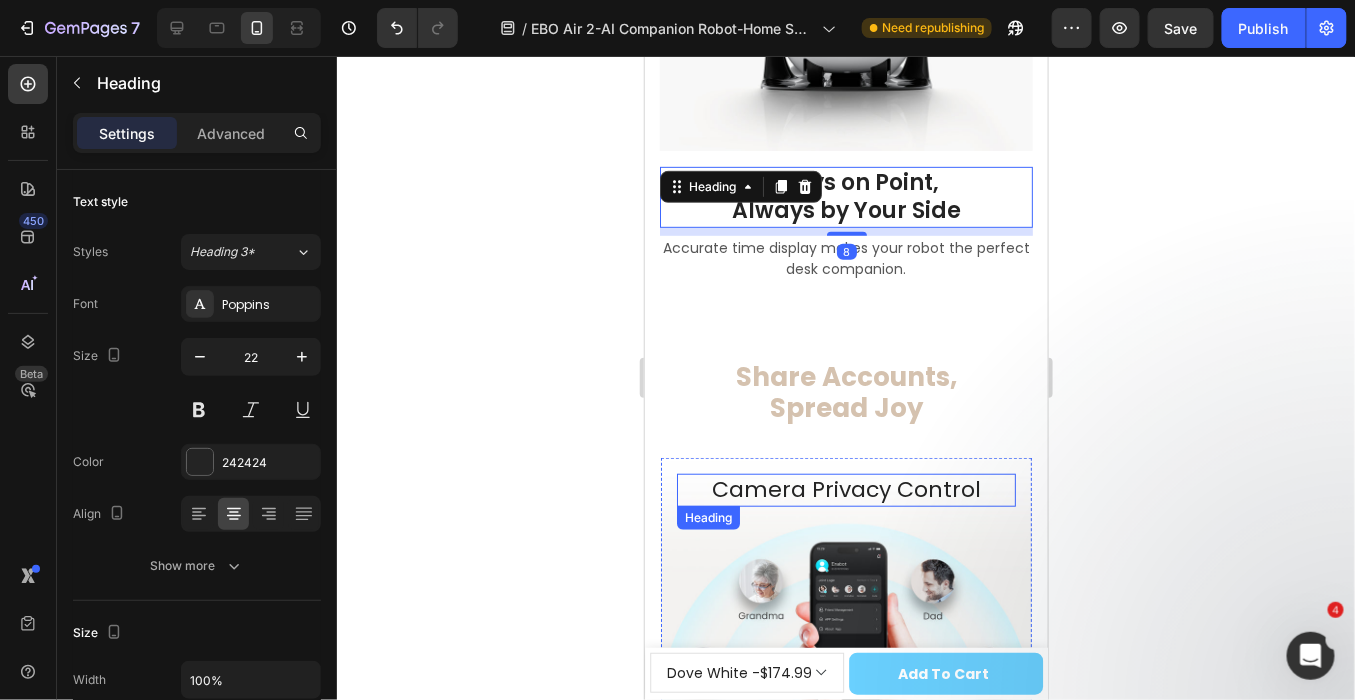 click on "Camera Privacy Control" at bounding box center (845, 489) 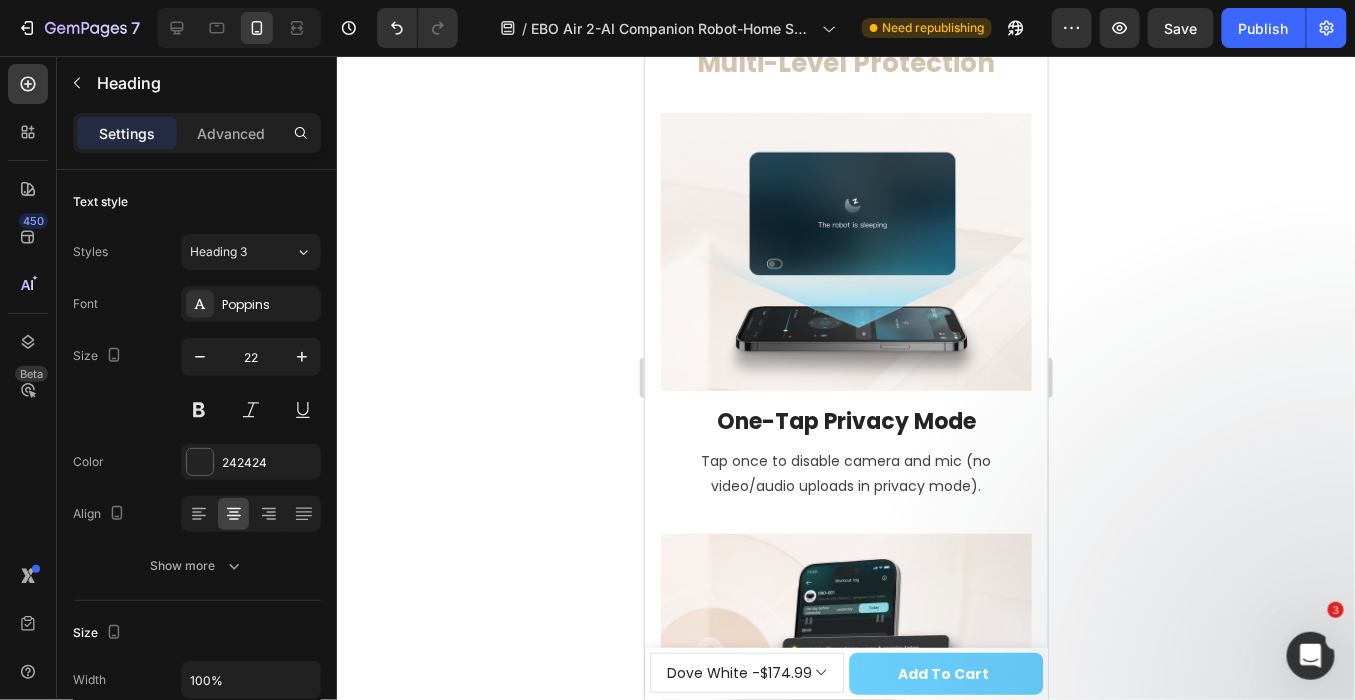scroll, scrollTop: 13370, scrollLeft: 0, axis: vertical 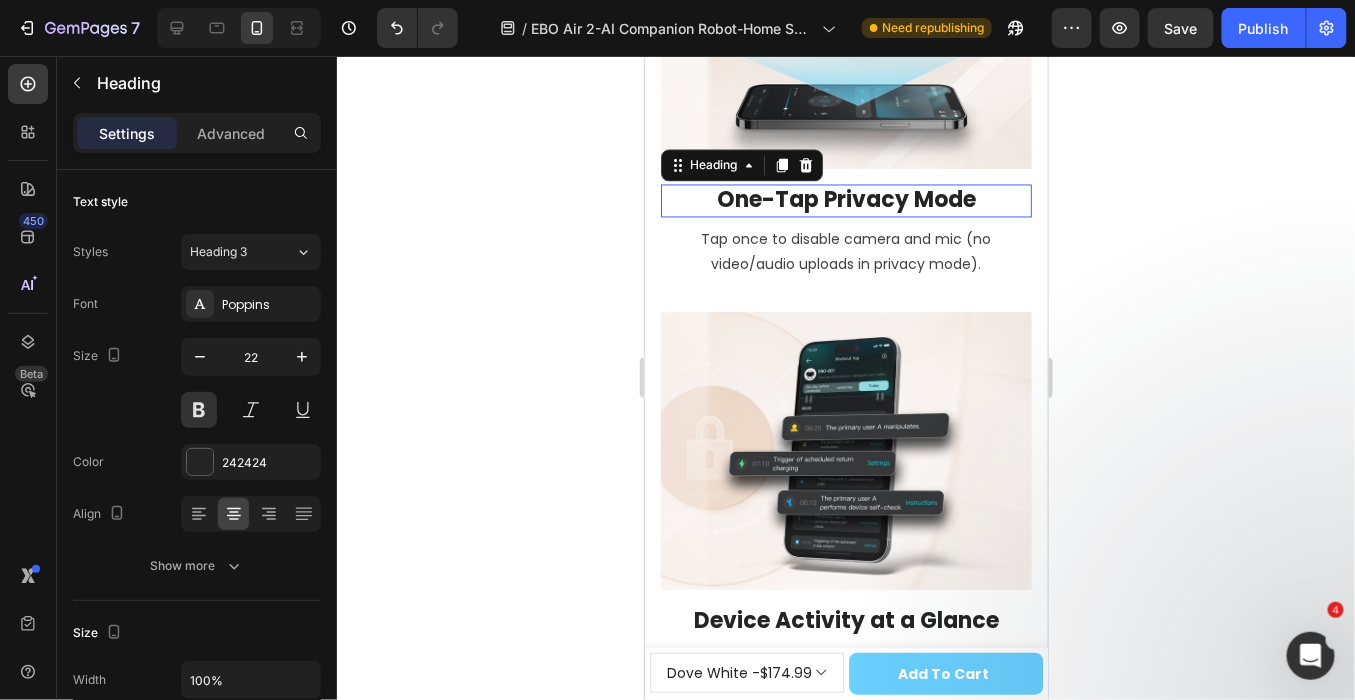 click on "One-Tap Privacy Mode" at bounding box center [845, 200] 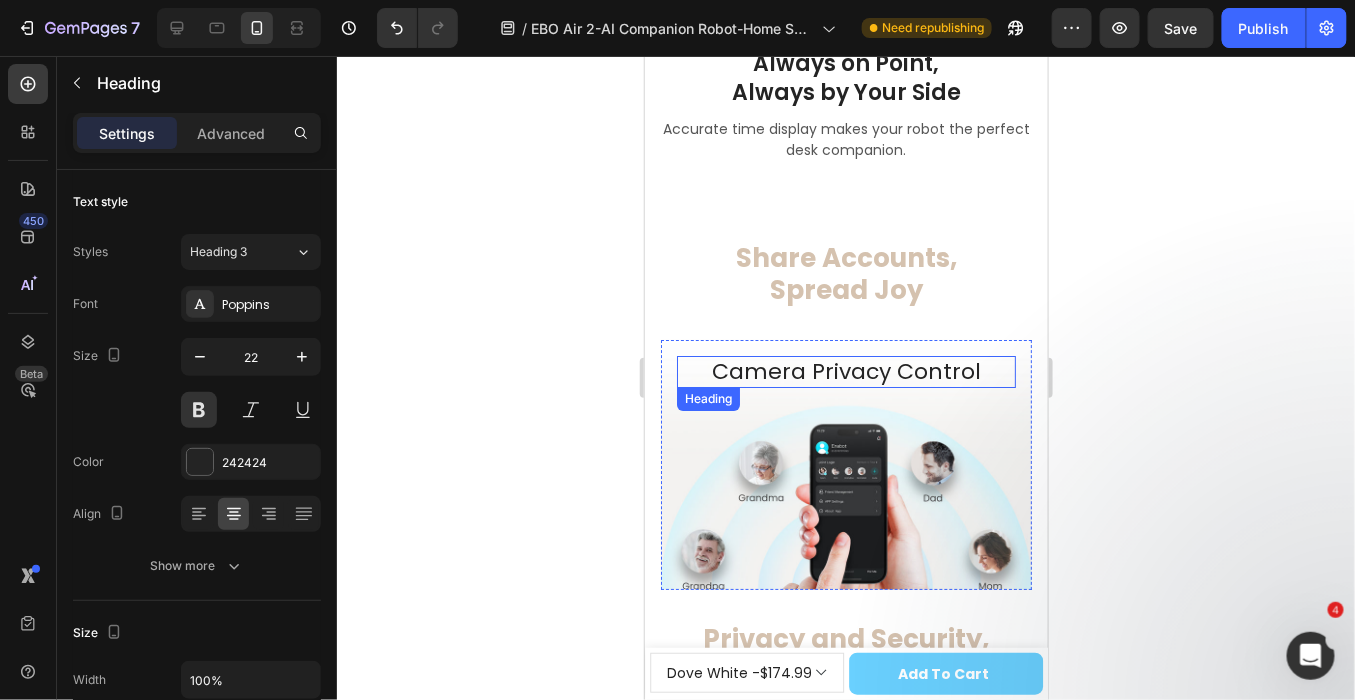 scroll, scrollTop: 11925, scrollLeft: 0, axis: vertical 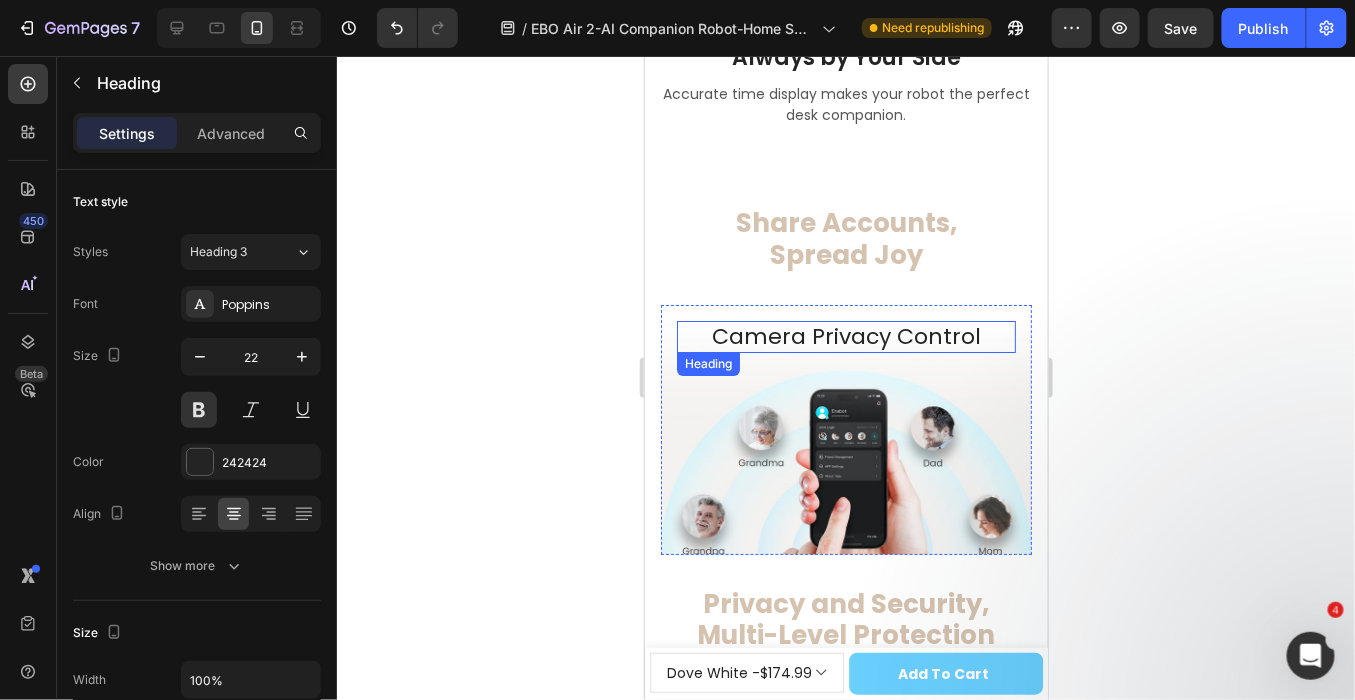 click on "Camera Privacy Control" at bounding box center [845, 336] 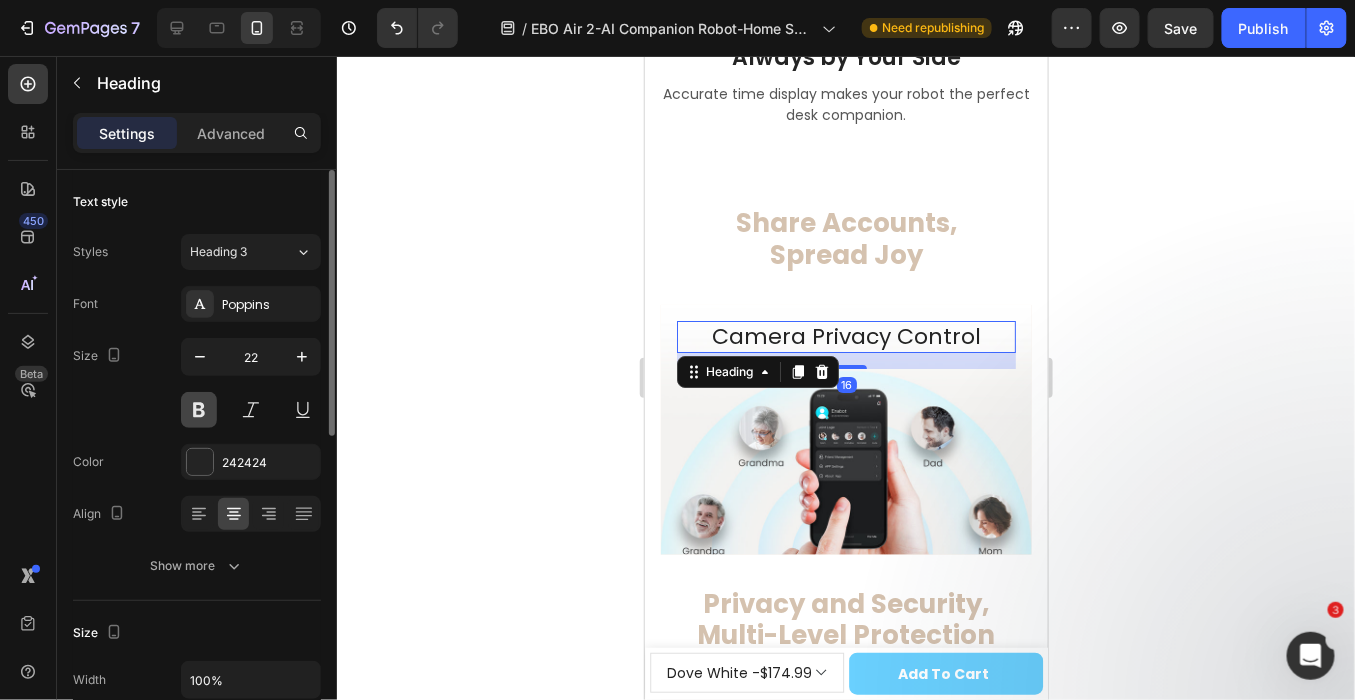 click at bounding box center (199, 410) 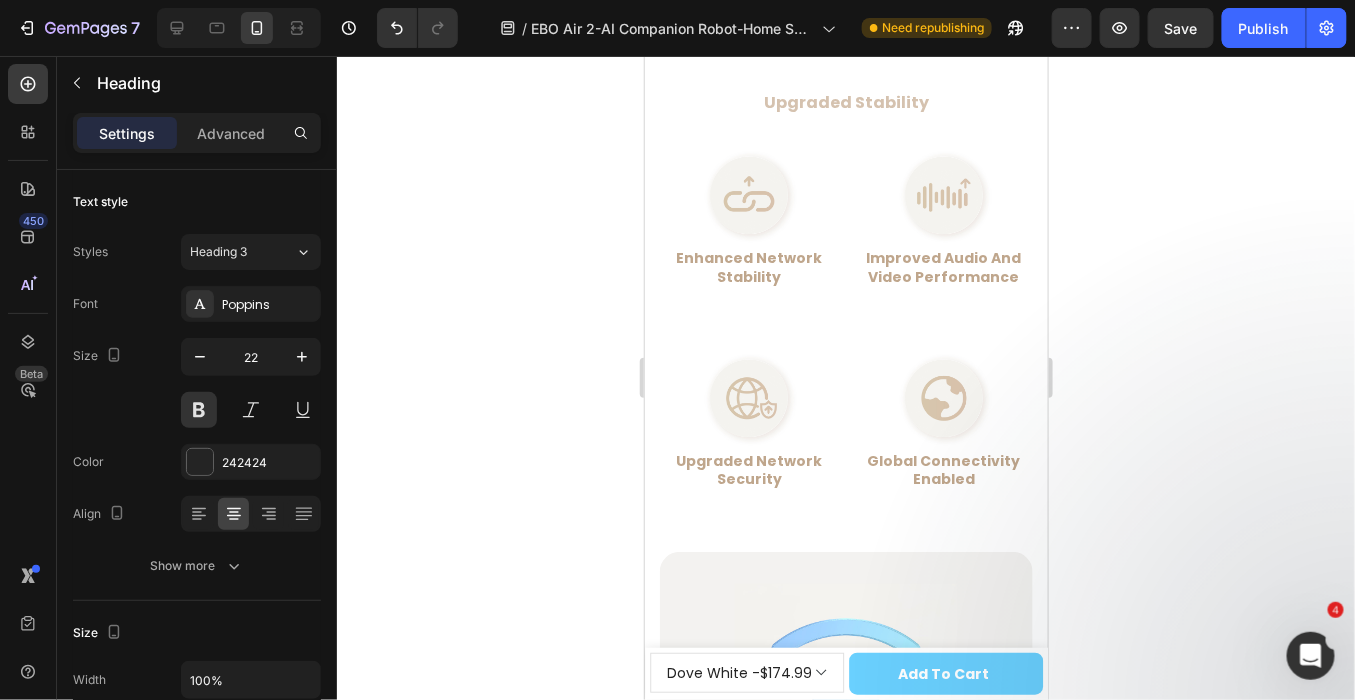 scroll, scrollTop: 14592, scrollLeft: 0, axis: vertical 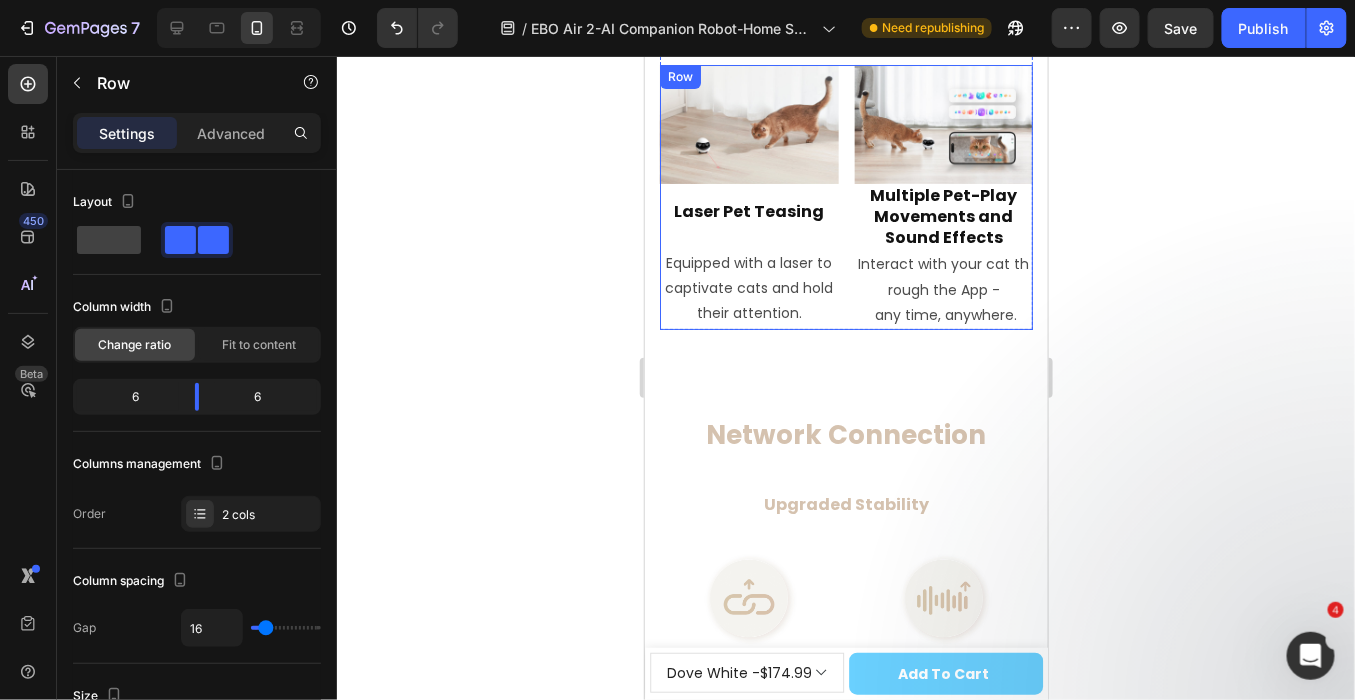 click on "Image Laser Pet Teasing Text Block Equipped with a laser to captivate cats and hold their attention. Text Block Image Multiple Pet-Play Movements and Sound Effects  Text Block Interact with your cat through the App - any time, anywhere. Text Block Row" at bounding box center [845, 196] 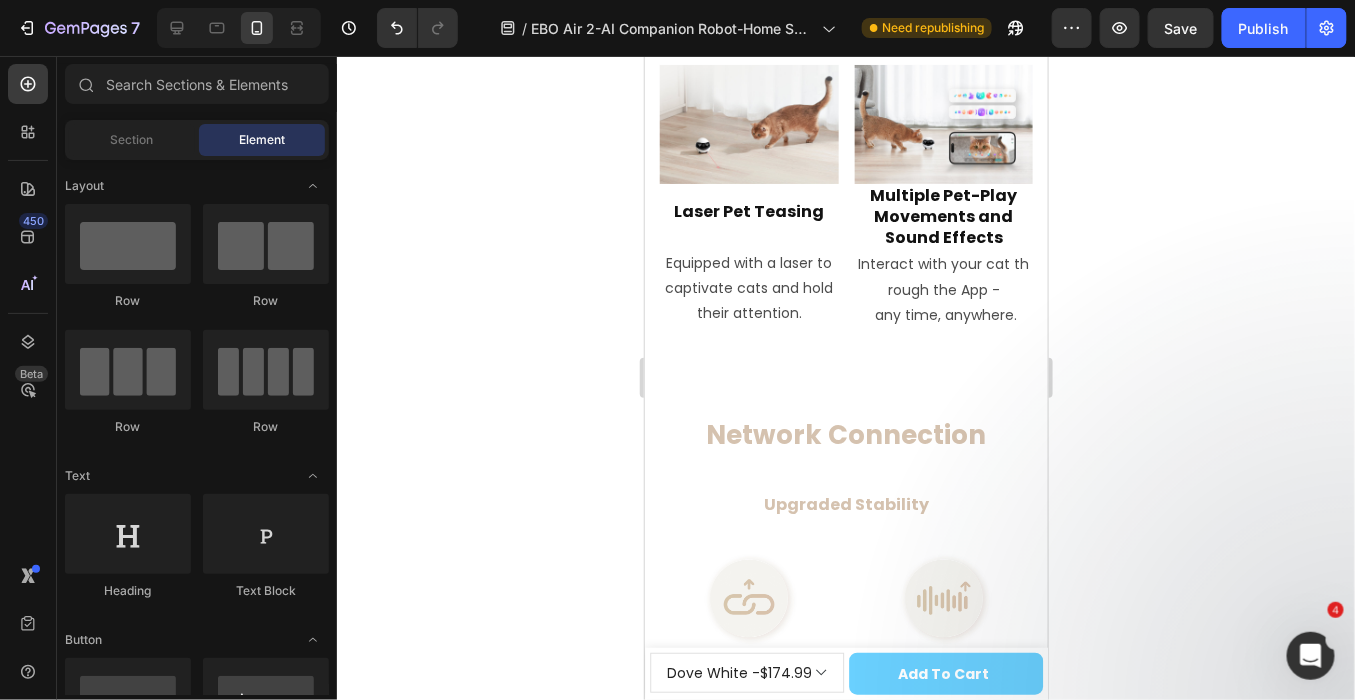 click on "Mobiler Hauswächter Heading All-in-One Mobilsicherheit in Ihrer Hand Text Block Row Automatische Aufladung Heading Schluss mit der Batterieangst Text Block Row Hero Banner 3 Farboptionen zur Verschönerung Ihres Zuhauses Heading Robin-Rosa | Taubenweiß | Häherblau Text Block Row Hero Banner Leuchtende Emoji-Interaktion Heading Eine zusätzliche Dimension voller Spaß und Interaktivität Text Block Row Hero Banner Hochauflösende Bildqualität Heading 2K HD-Kamera erfasst jedes Detail Text Block Row Hero Banner Row Section 3/25 Remote Operation When You're  Away From Home Text Block Image Row pc 监控 9/25 Stay Connected, Stay at Peace Text Block Row 24/7 Video Recording with Smart Playback Text Block Capture every moment around the clock, then relive it with seamless online playback. Review clips at different speeds to ensure you never miss a thing.  Text Block Row
Hero Banner
Motion Detection and Activity Alerts Text Block Text Block Row Hero Banner pc 录像 10/25" at bounding box center (845, -5699) 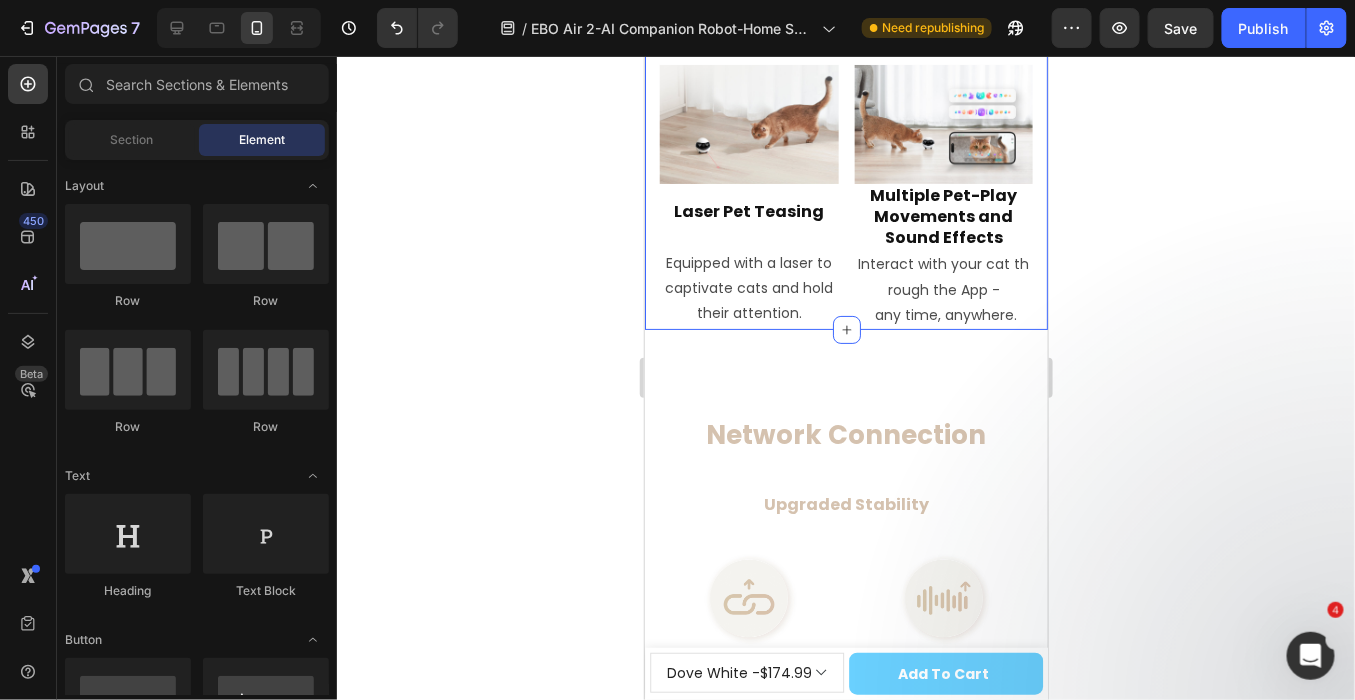 click on "Fresh UI Design, Smoother Interaction Text Block Hero Banner Two Modes of Movement Control Text Block Two Modes of Movement Control    Heading Image Steady Mode Text Block Stable movement, beginner-friendly  Text Block Image Sport Mode  Text Block Agile Control, enhanced control experience Text Block Row Steady Mode Text Block Stable movement, beginner-friendly Text Block Row
Hero Banner Sport Mode Text Block Agile Control, enhanced control experience  Text Block Row
Hero Banner Row Row Two Modes of Movement Control Heading Diverse Pet-Engagement Features  Heading Image Laser Pet Teasing Text Block Equipped with a laser to captivate cats and hold their attention. Text Block Image Multiple Pet-Play Movements and Sound Effects  Text Block Interact with your cat through the App - any time, anywhere. Text Block Row Steady Mode Heading Stable movement, beginner-friendly Text Block
Hero Banner Sport Mode Heading Text Block
Row" at bounding box center [845, -42] 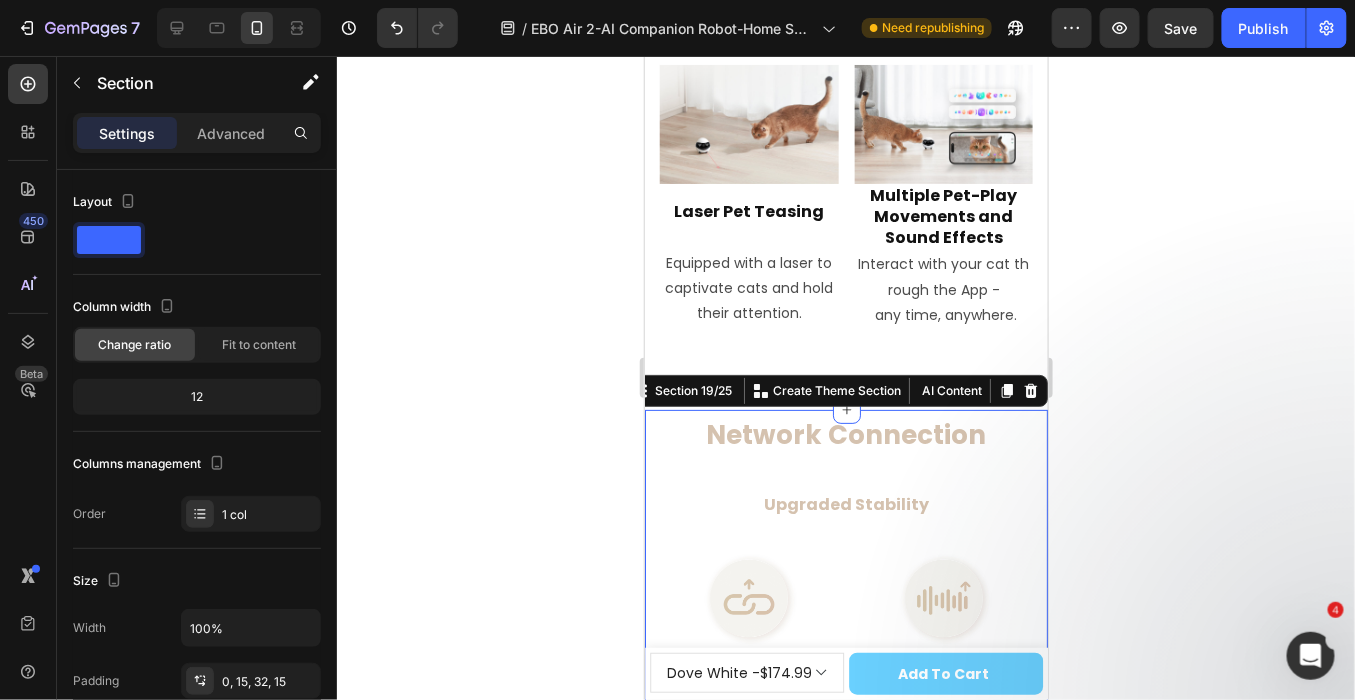 click on "Network Connection Text Block Upgraded Stability Text Block Image enhanced network stability Text Block Image improved audio and video performance  Text Block Row Image upgraded network security Text Block Image global connectivity enabled  Text Block Row Image enhanced network stability Text Block Row Image improved audio and video performance Text Block Row Row Image upgraded network security Text Block Row Image global connectivity enabled Text Block Row Row Image Dual-Band Network Text Block supports 2.4 and 5ghz signal connections Text Block Row Image Network Self-Check Text Block one-click troubleshooting Text Block Row Row Row Texture Upgrade, Color Diversity Text Block Image Row Section 19/25   Create Theme Section AI Content Write with GemAI What would you like to describe here? Tone and Voice Persuasive Product EBO Air 2 Plus Home Security Robot Show more Generate" at bounding box center [845, 1320] 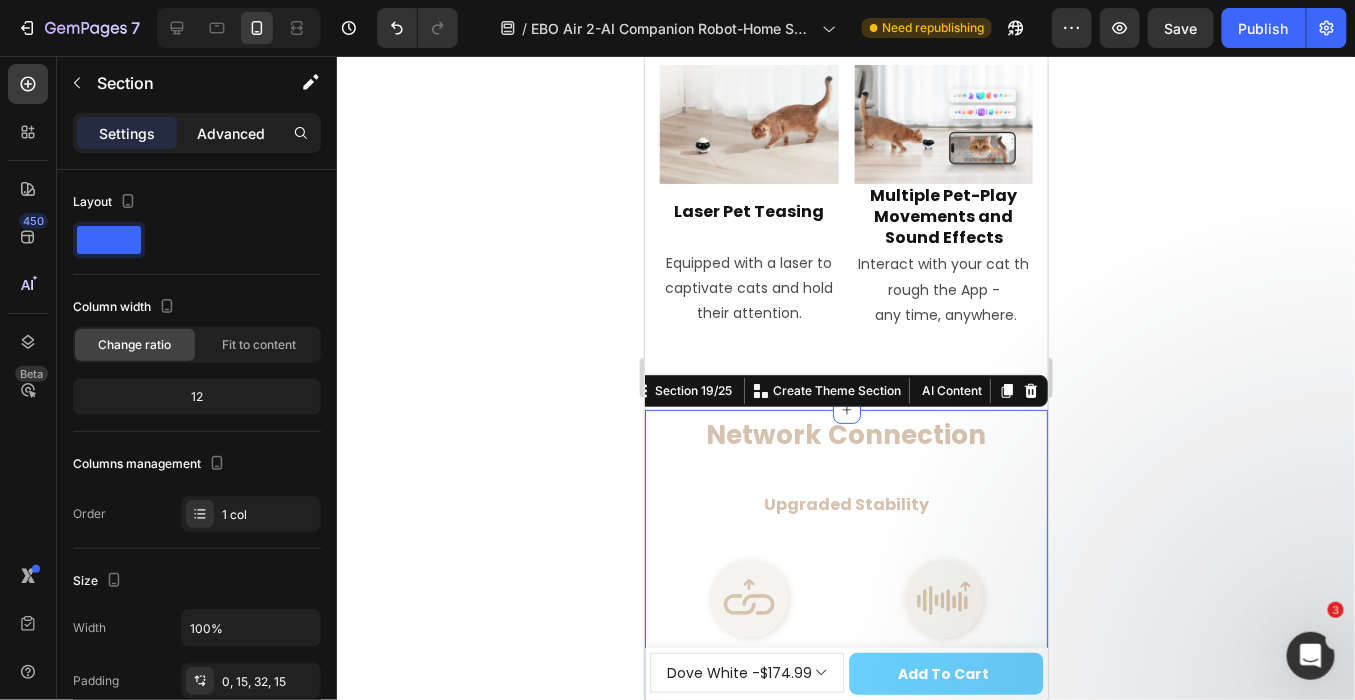 click on "Advanced" at bounding box center [231, 133] 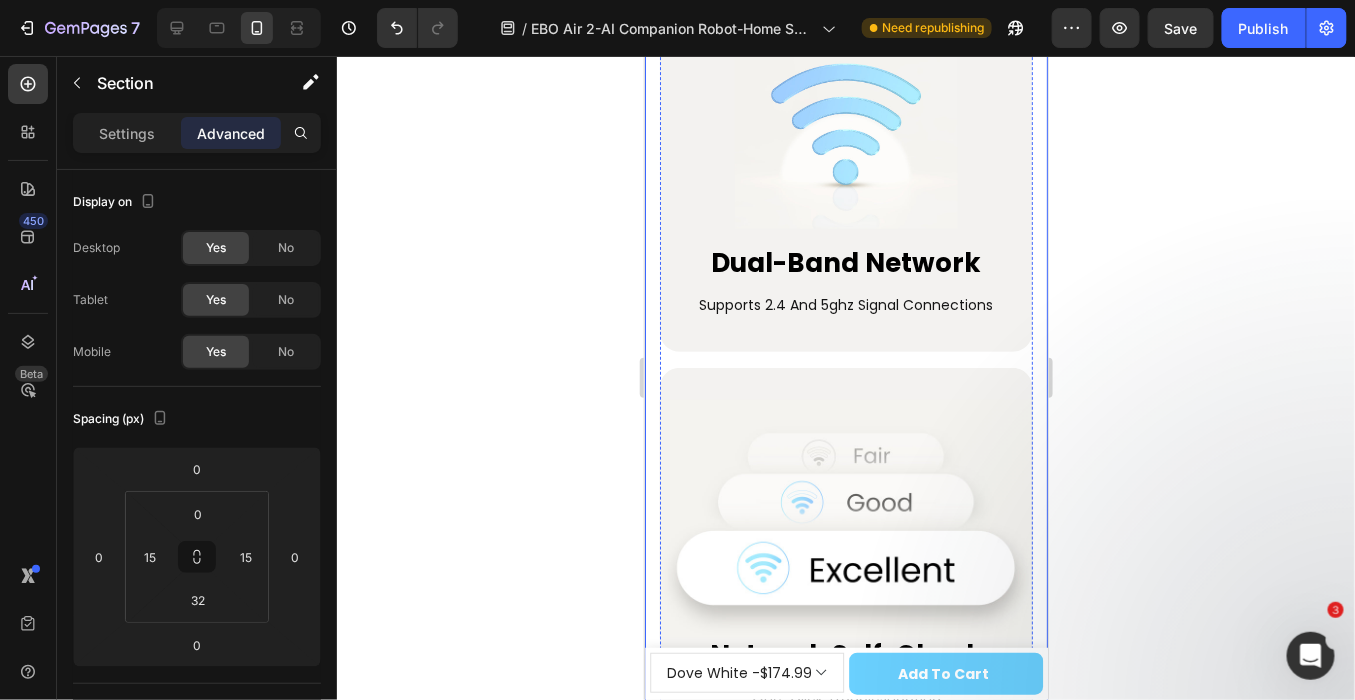 scroll, scrollTop: 15062, scrollLeft: 0, axis: vertical 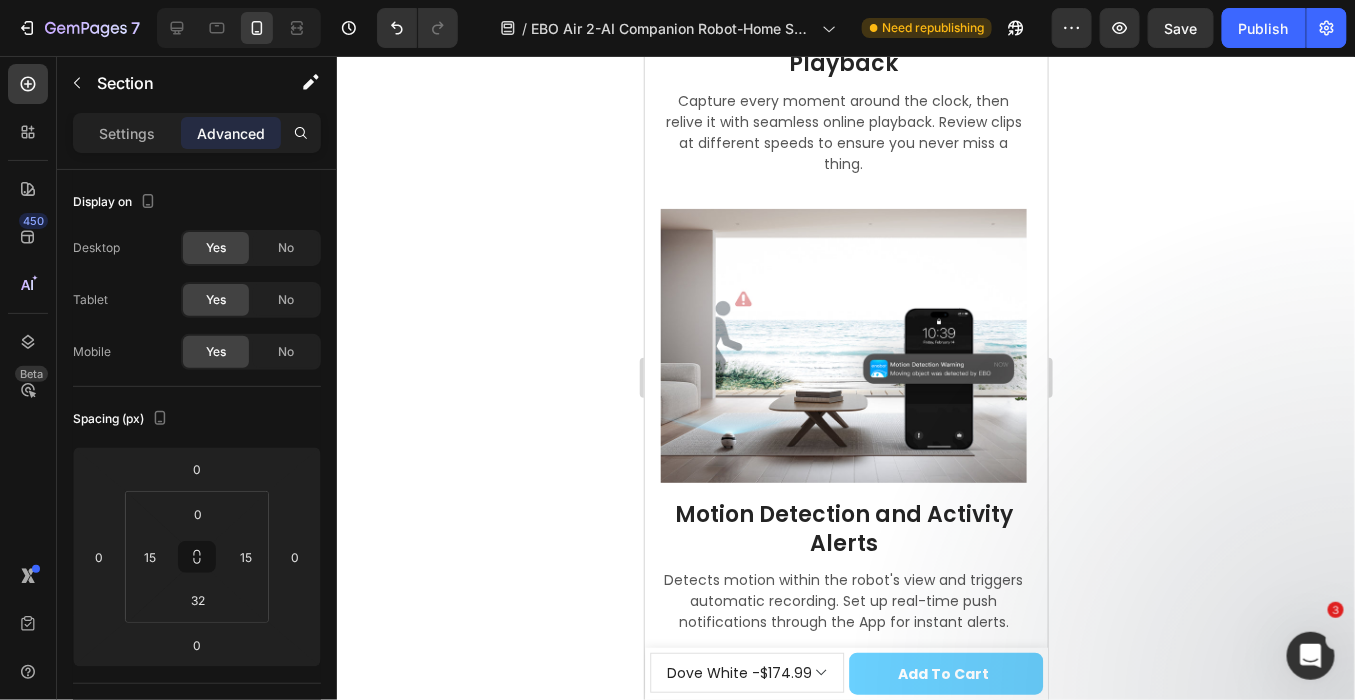 click 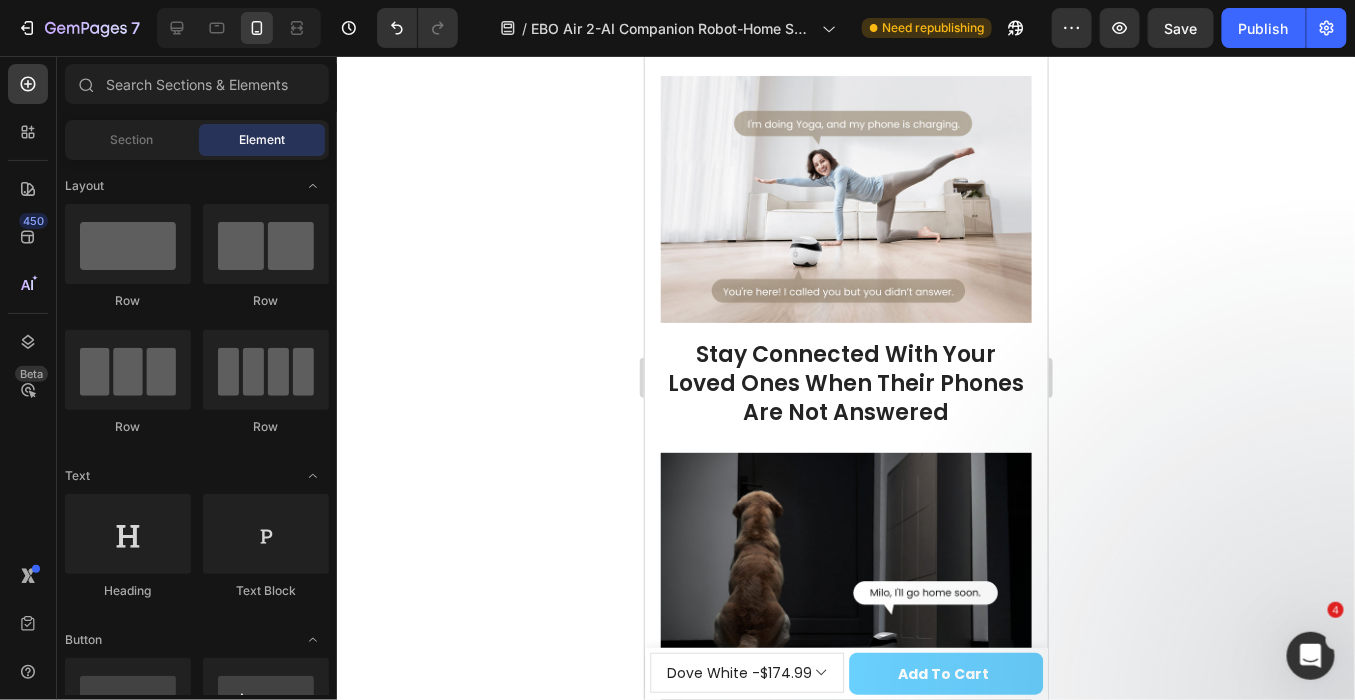 scroll, scrollTop: 8669, scrollLeft: 0, axis: vertical 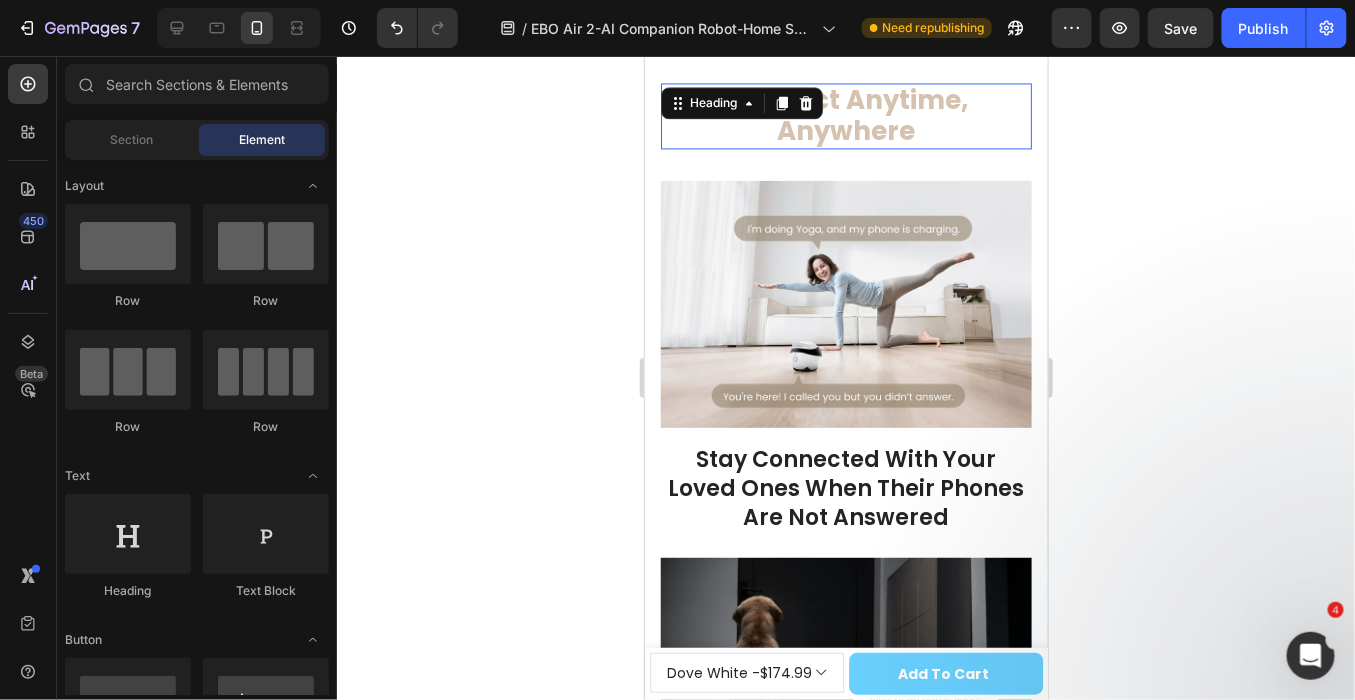 click on "Connect Anytime, Anywhere" at bounding box center [845, 115] 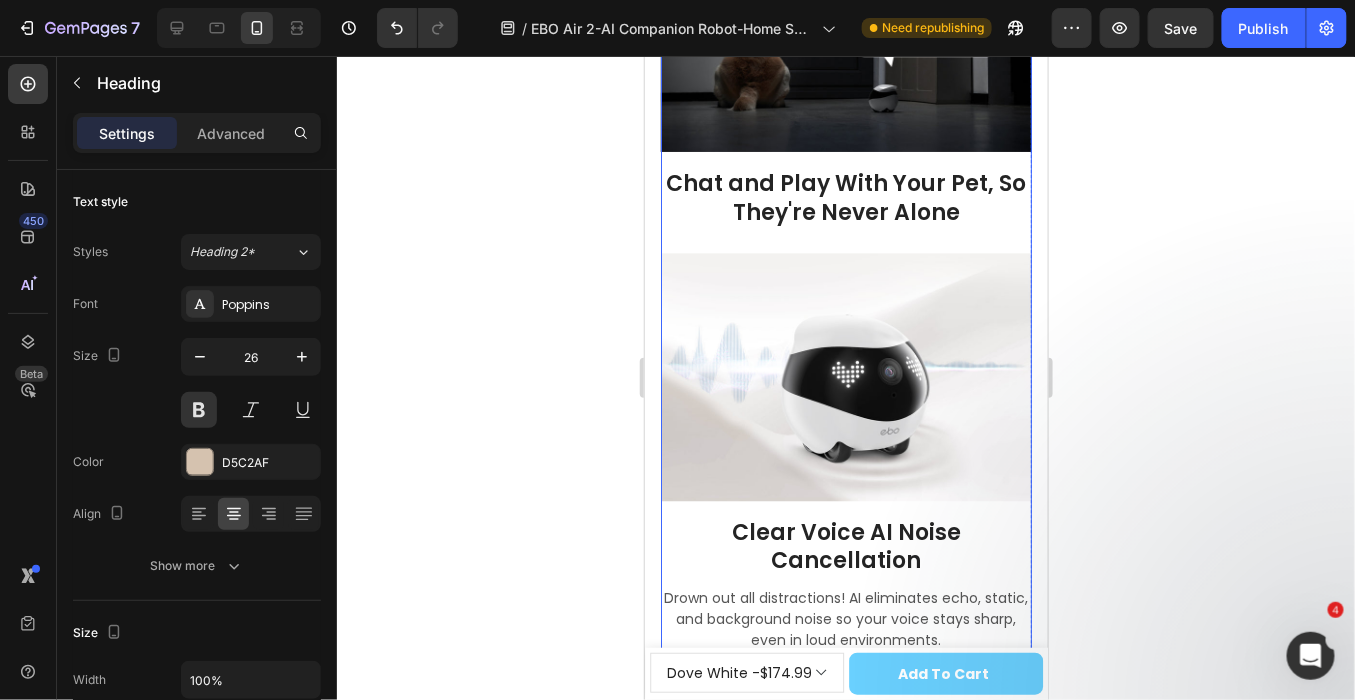 scroll, scrollTop: 8669, scrollLeft: 0, axis: vertical 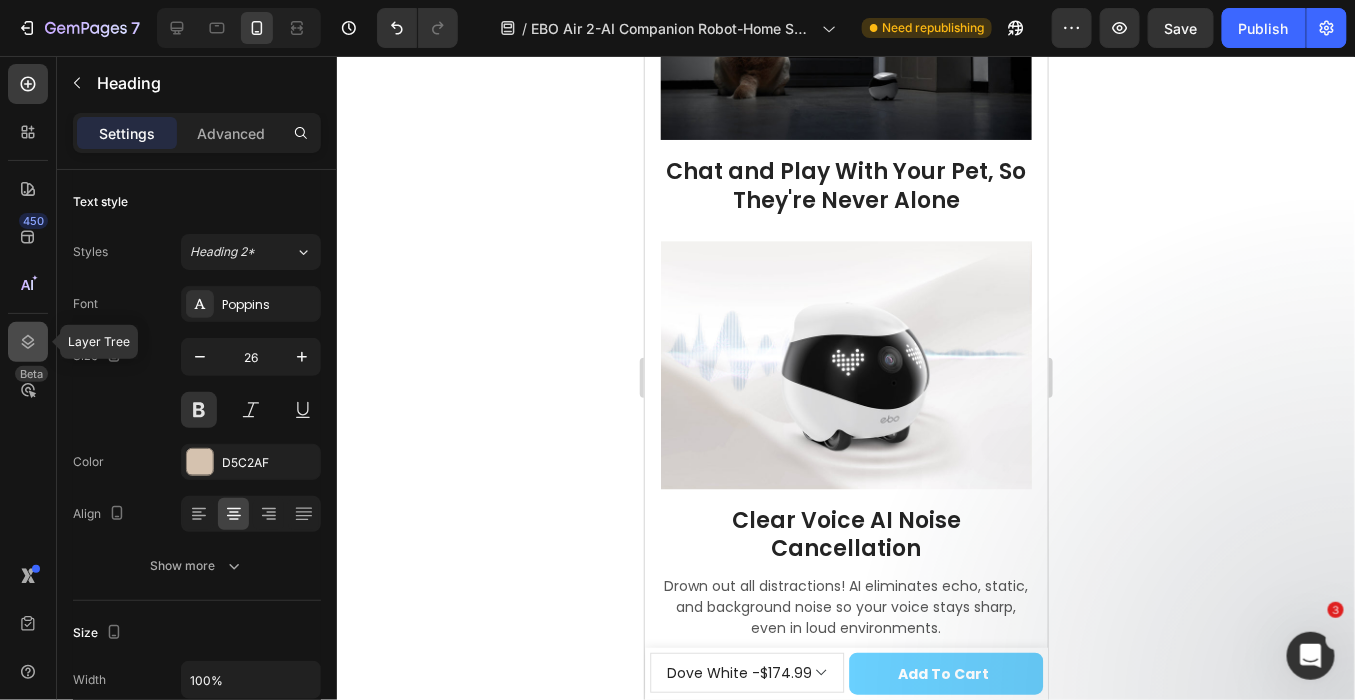 click 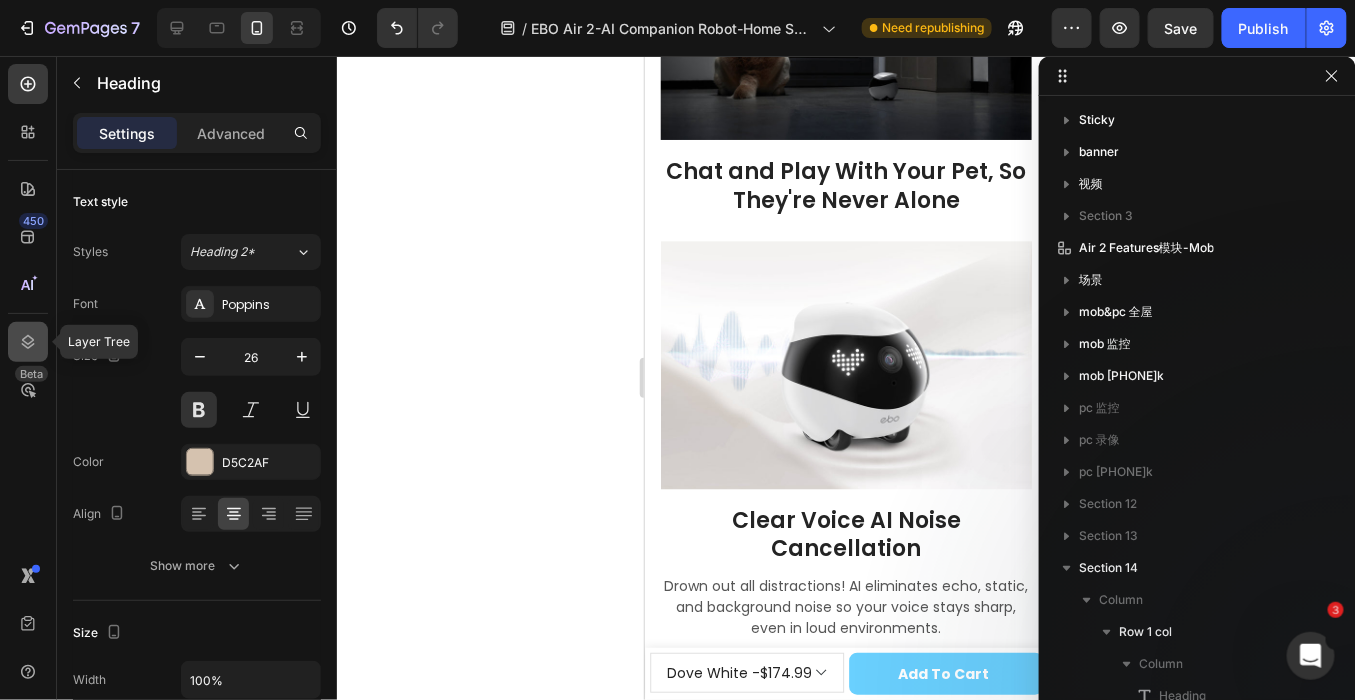scroll, scrollTop: 365, scrollLeft: 0, axis: vertical 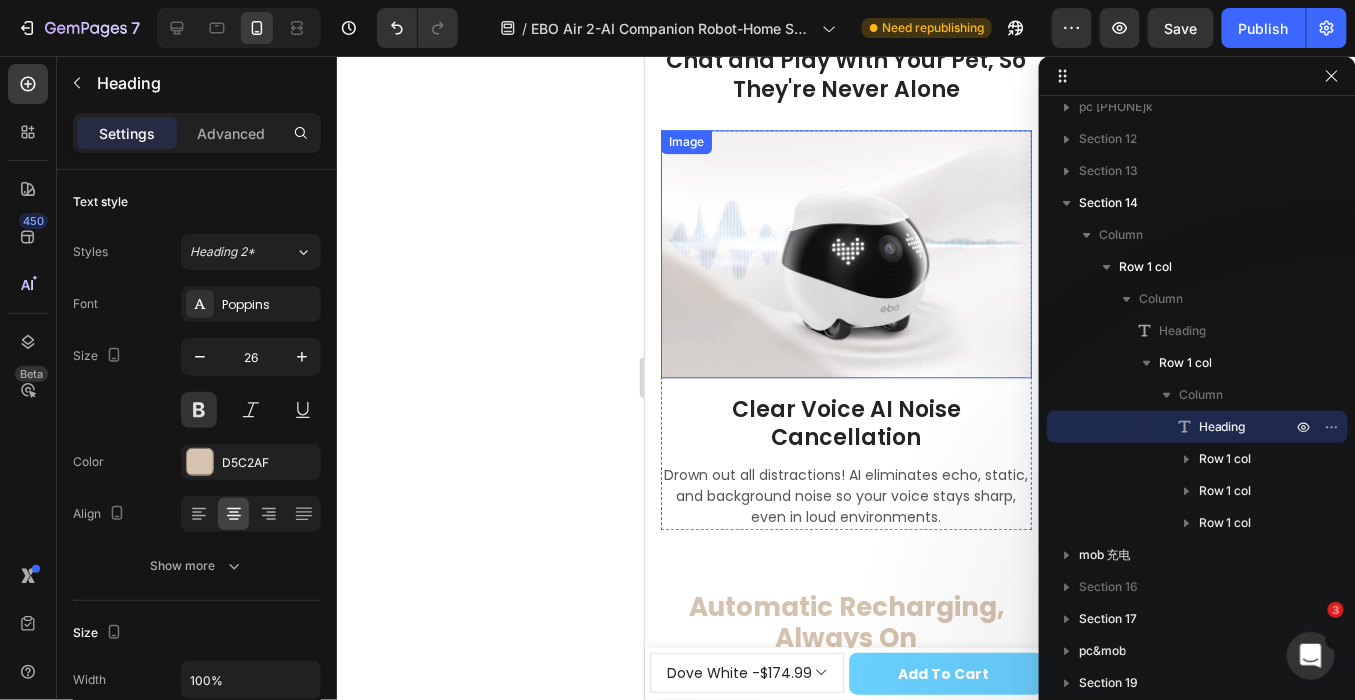 click at bounding box center [845, 252] 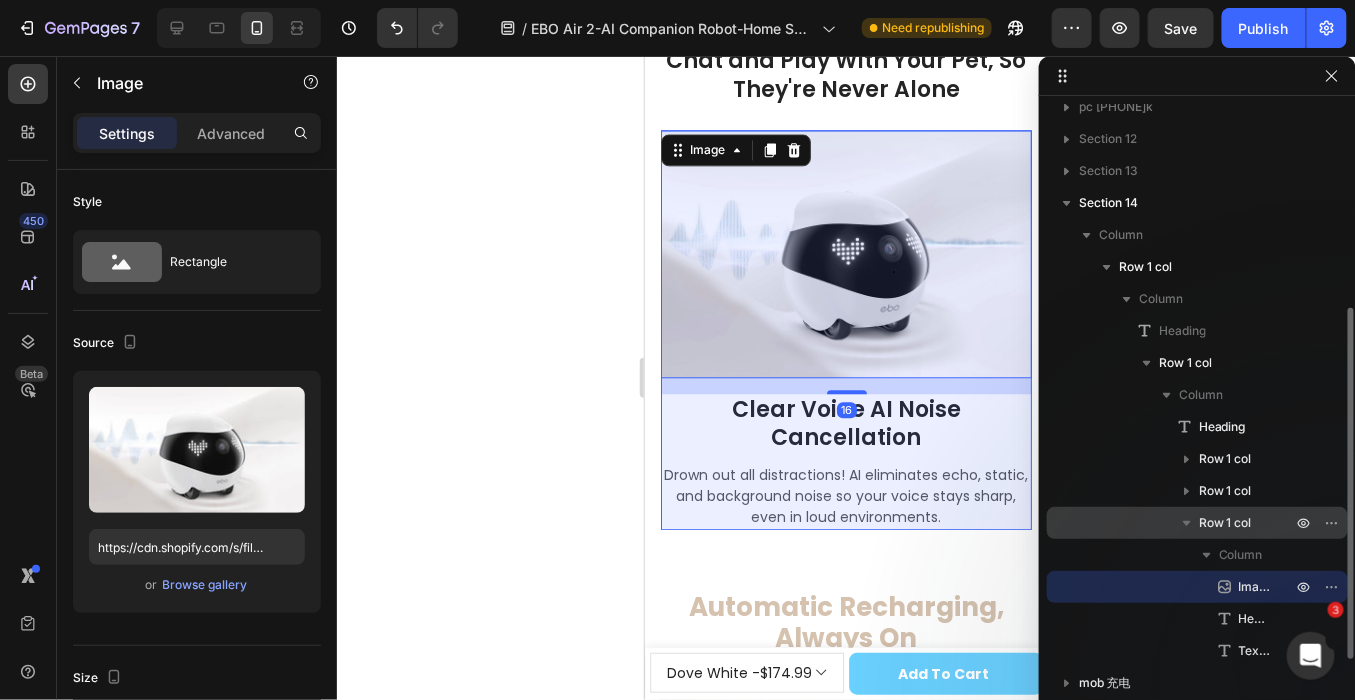 scroll, scrollTop: 476, scrollLeft: 0, axis: vertical 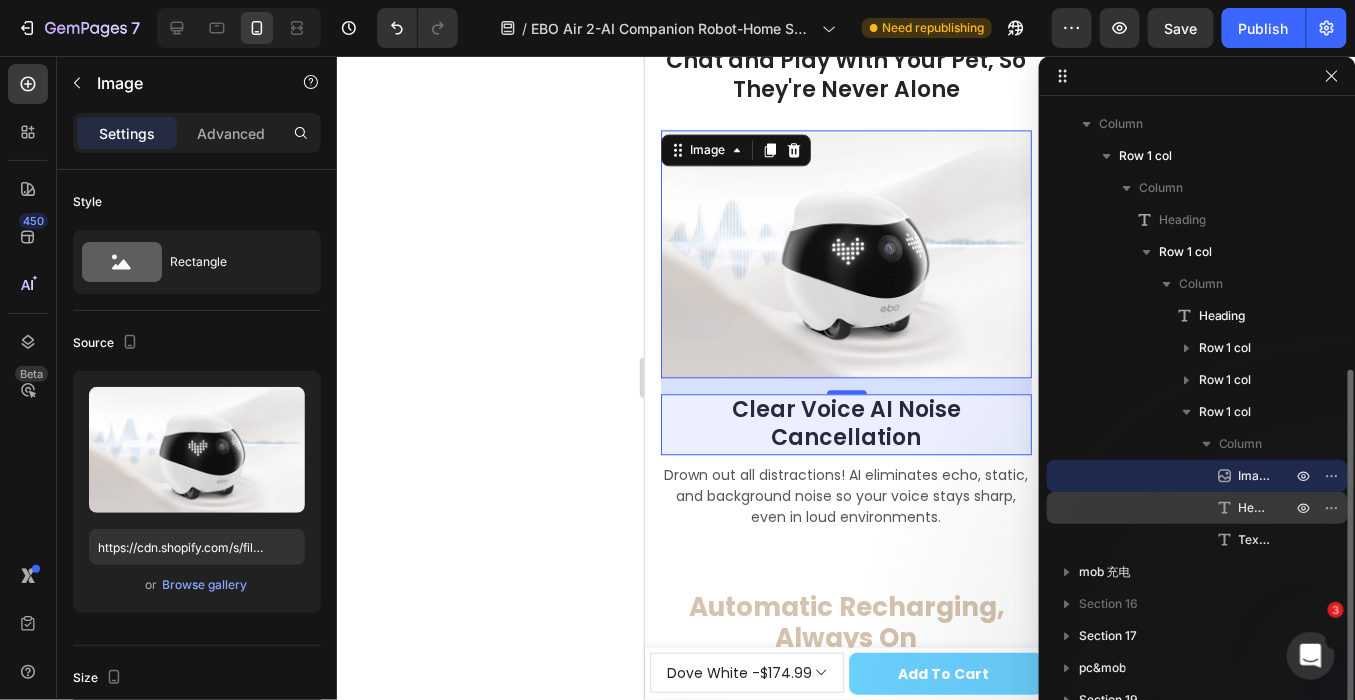 click on "Heading" at bounding box center [1255, 508] 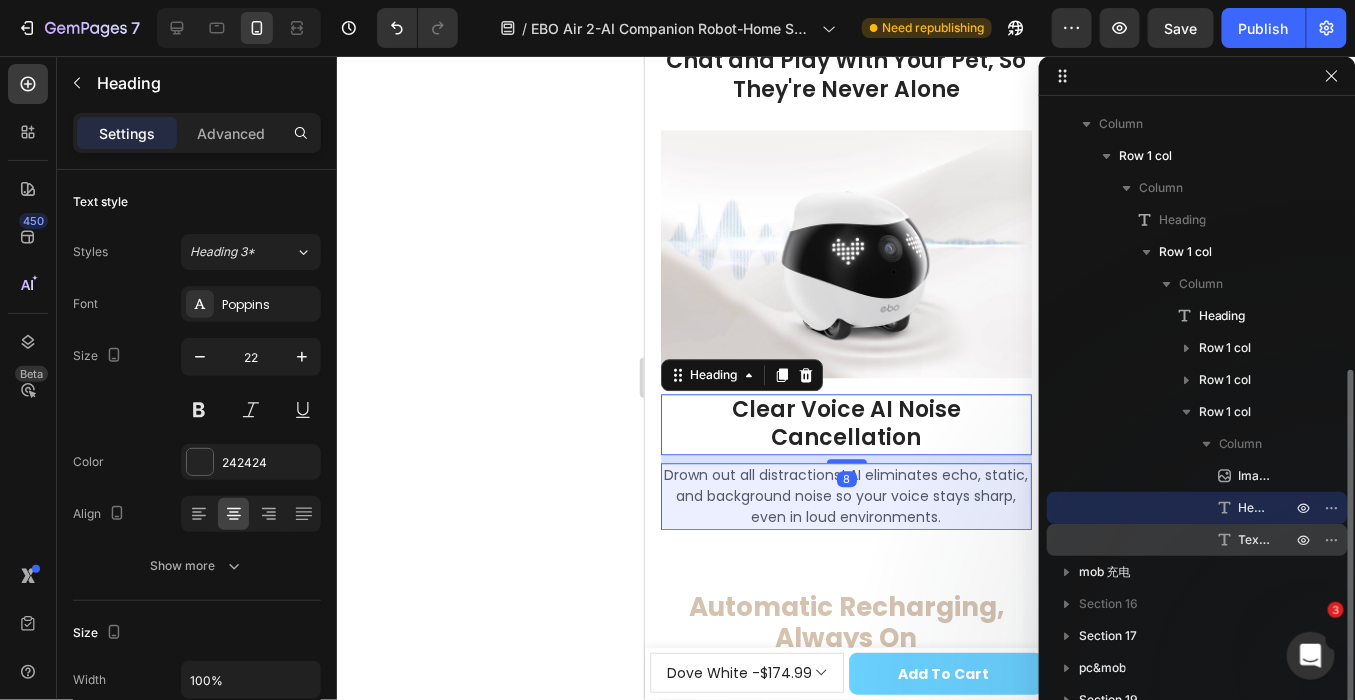 click on "Text block" at bounding box center [1255, 540] 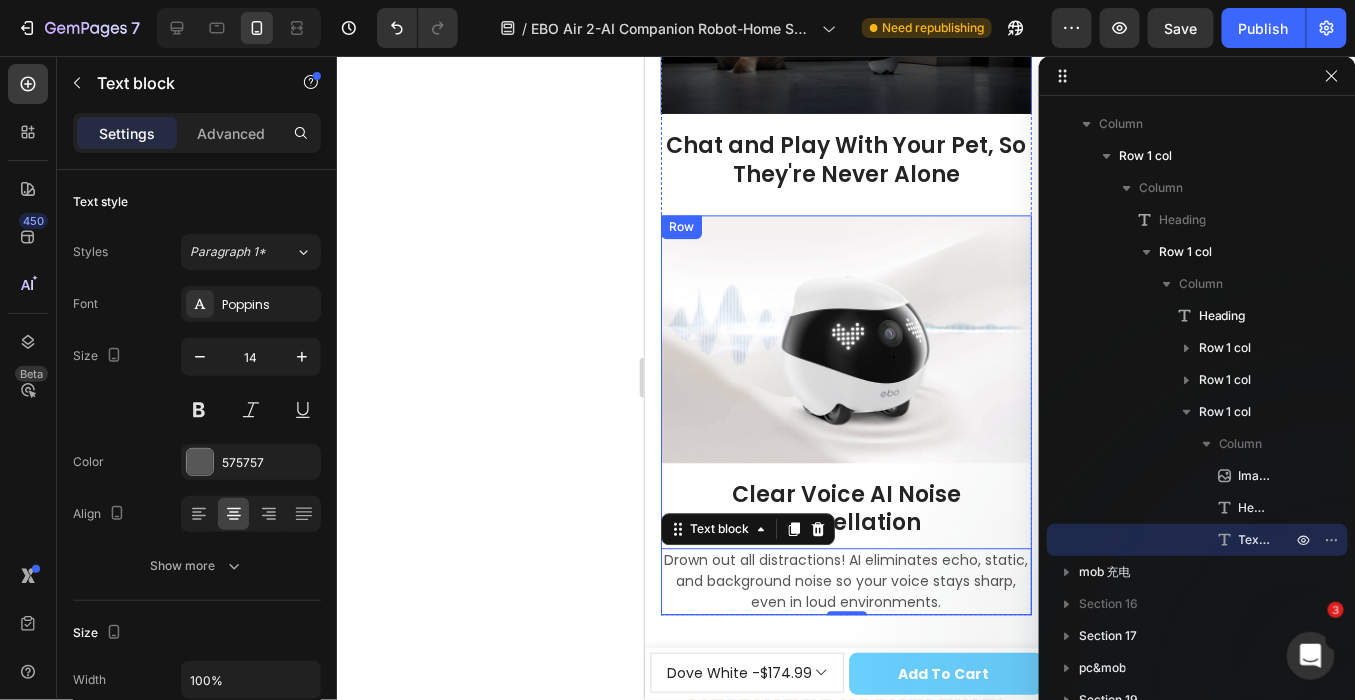 scroll, scrollTop: 8669, scrollLeft: 0, axis: vertical 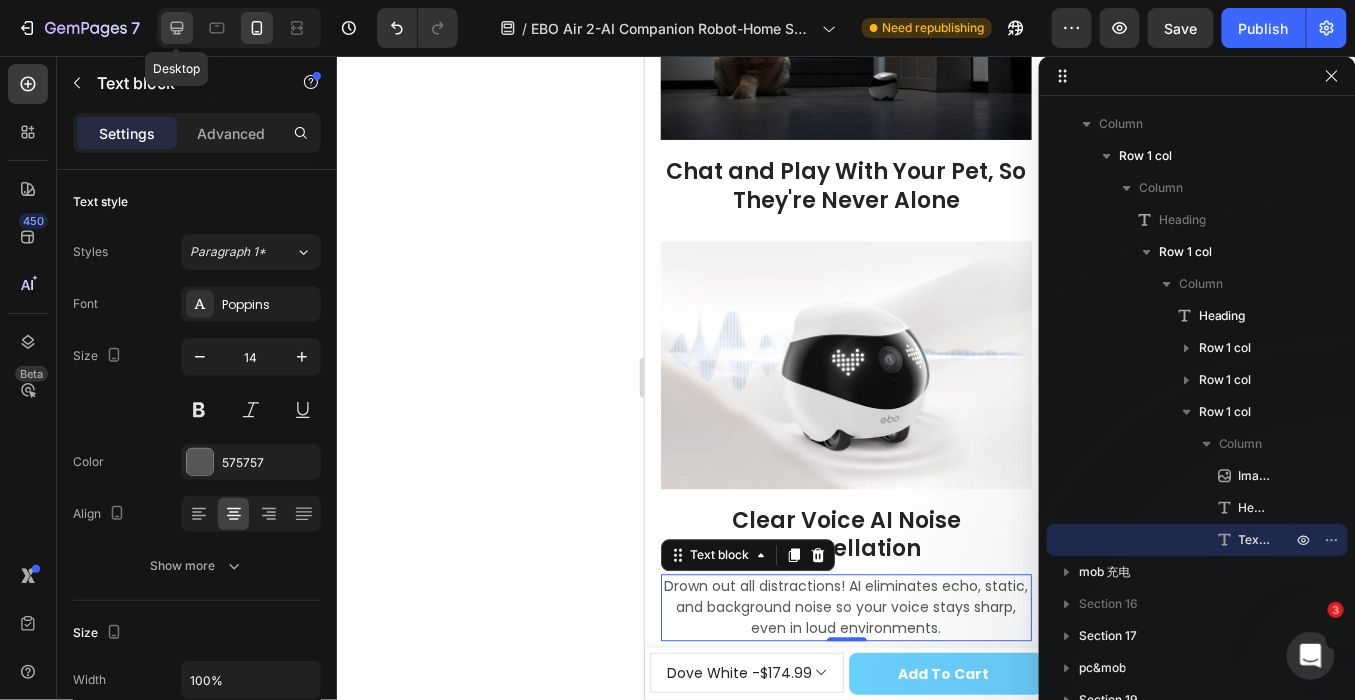 click 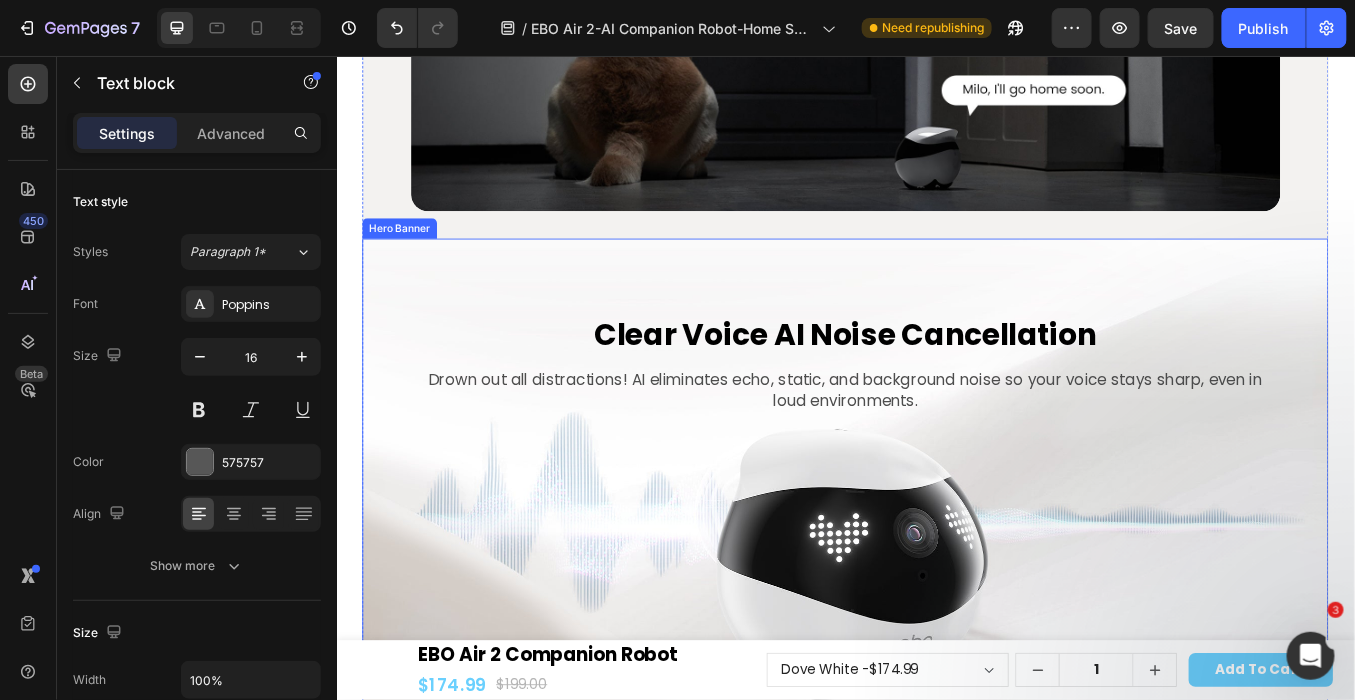 scroll, scrollTop: 8757, scrollLeft: 0, axis: vertical 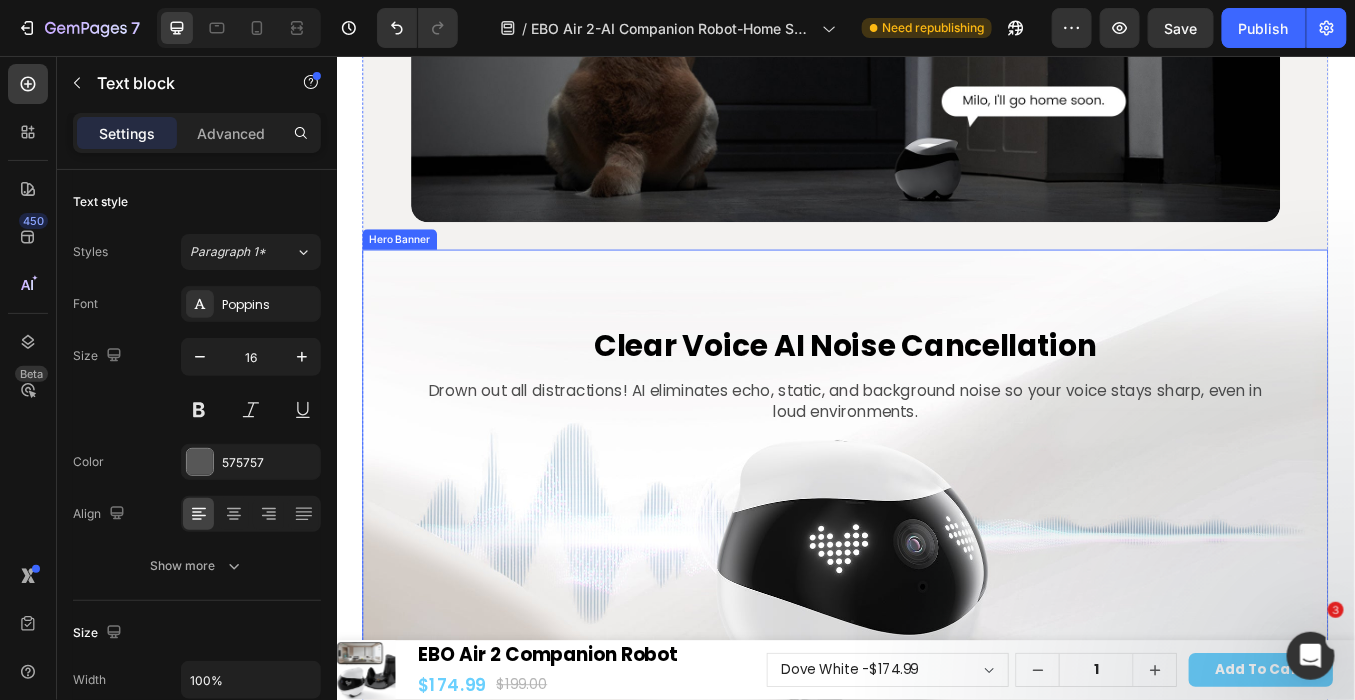 click at bounding box center [936, 603] 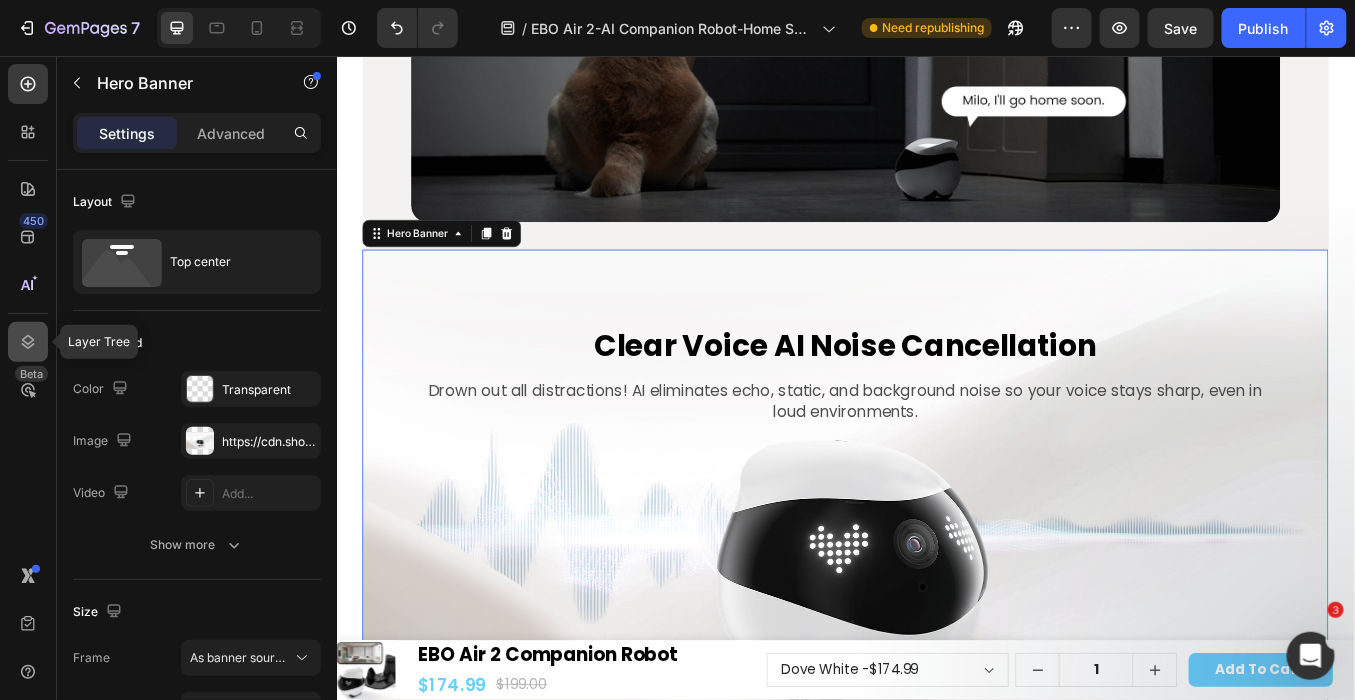 click 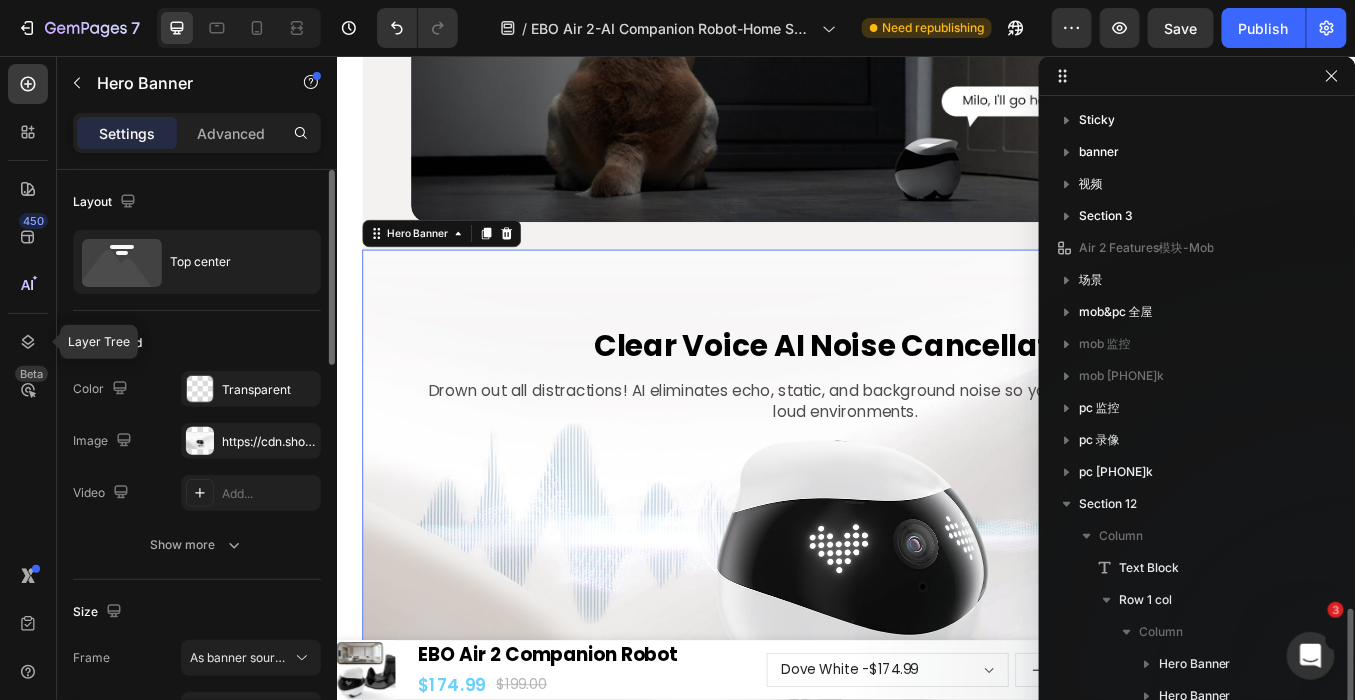scroll, scrollTop: 301, scrollLeft: 0, axis: vertical 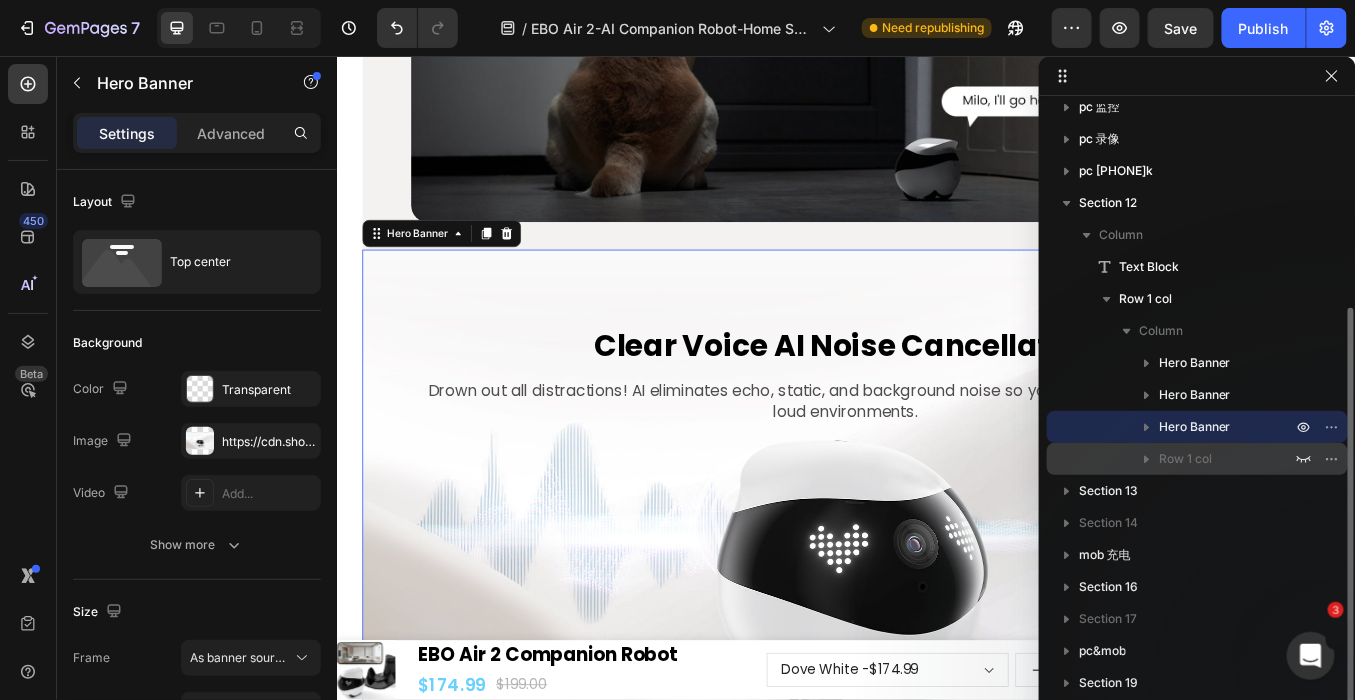 click 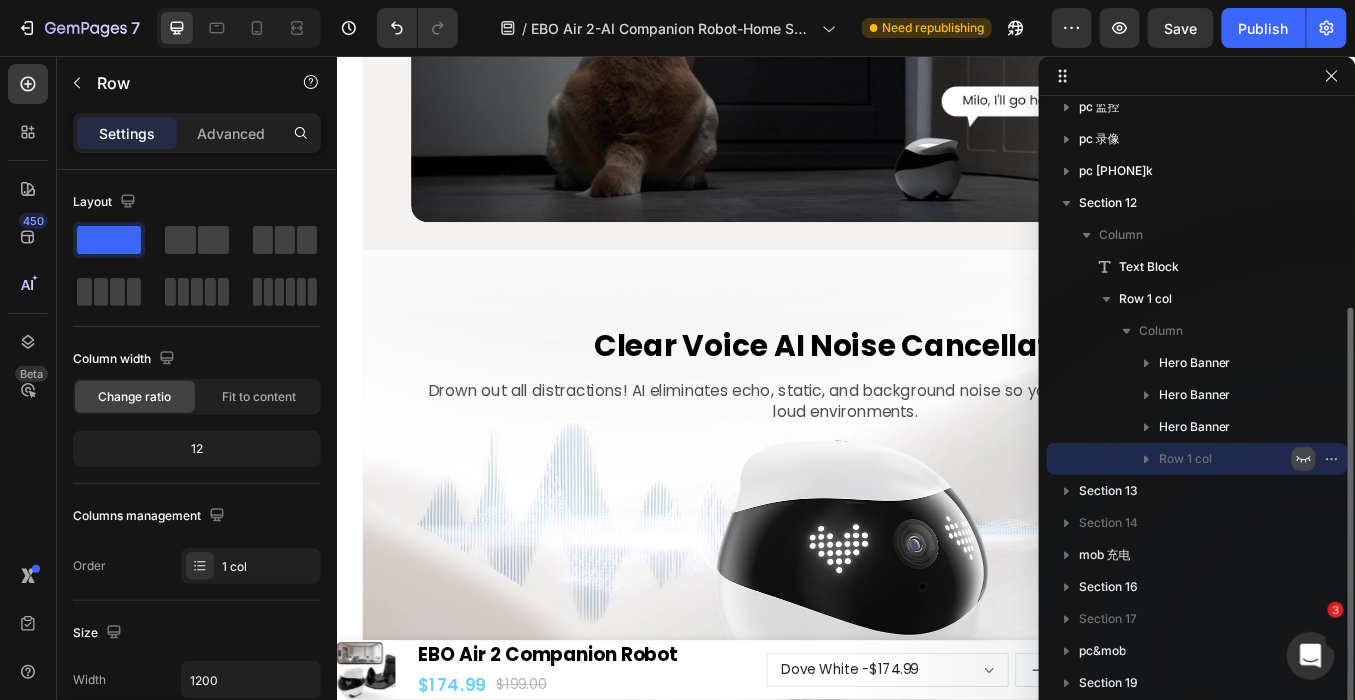 click 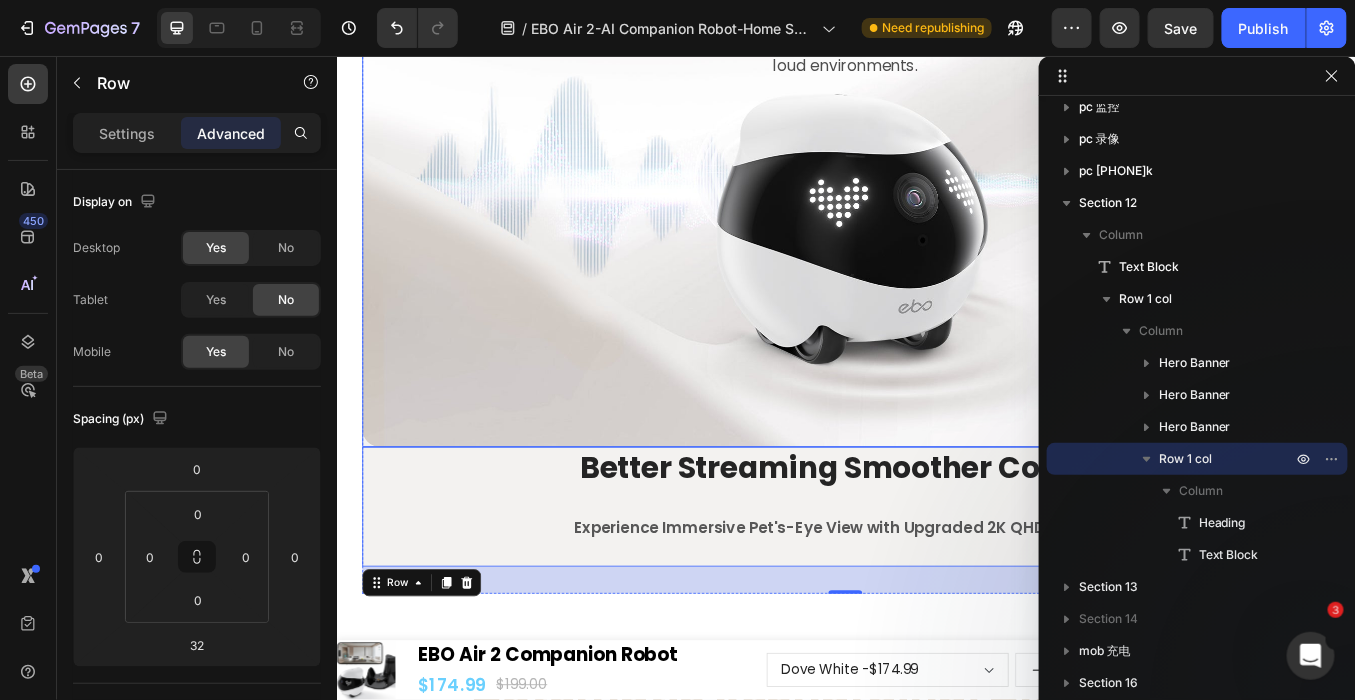 scroll, scrollTop: 9312, scrollLeft: 0, axis: vertical 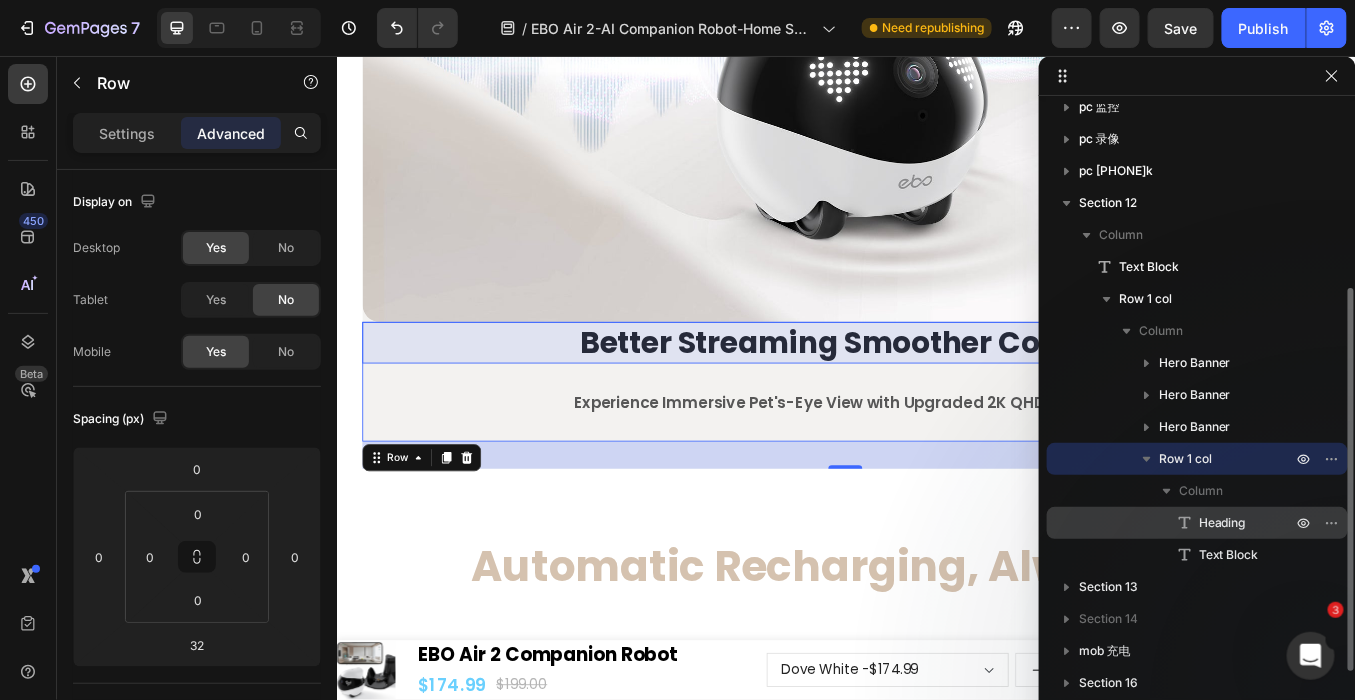 click on "Heading" at bounding box center (1222, 523) 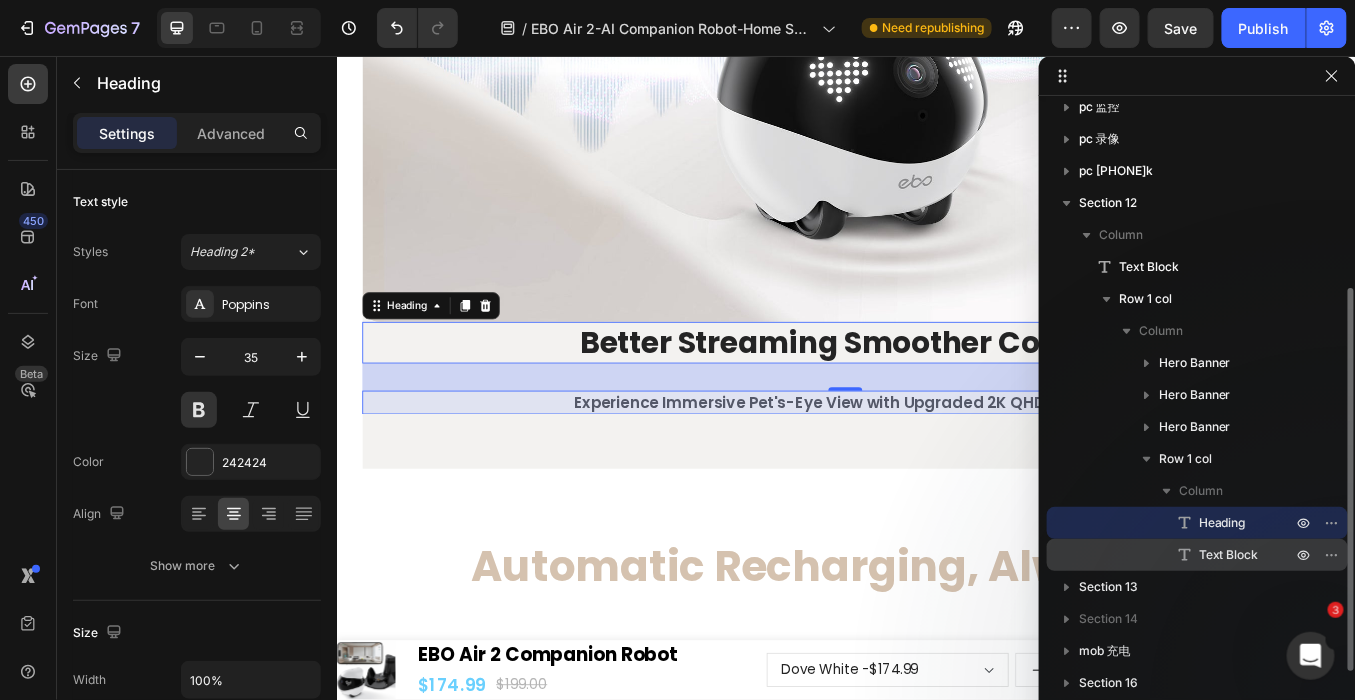 click on "Text Block" at bounding box center (1229, 555) 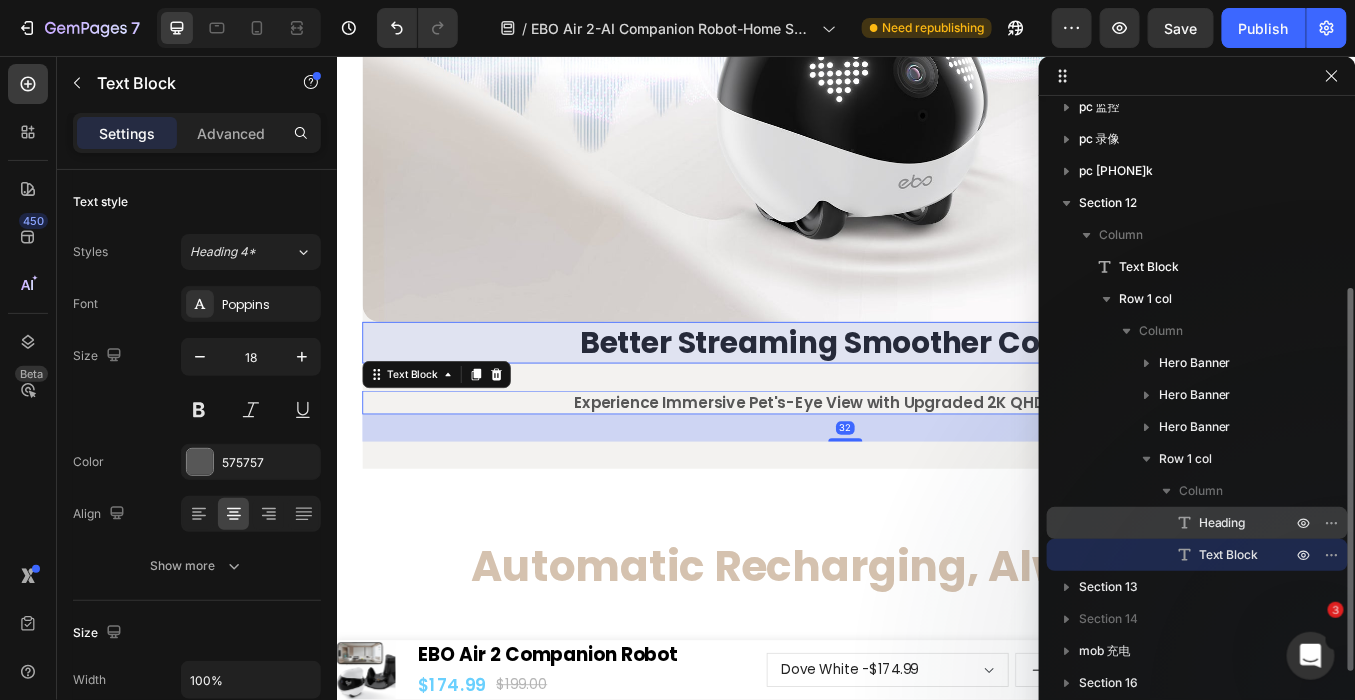 click on "Heading" at bounding box center (1222, 523) 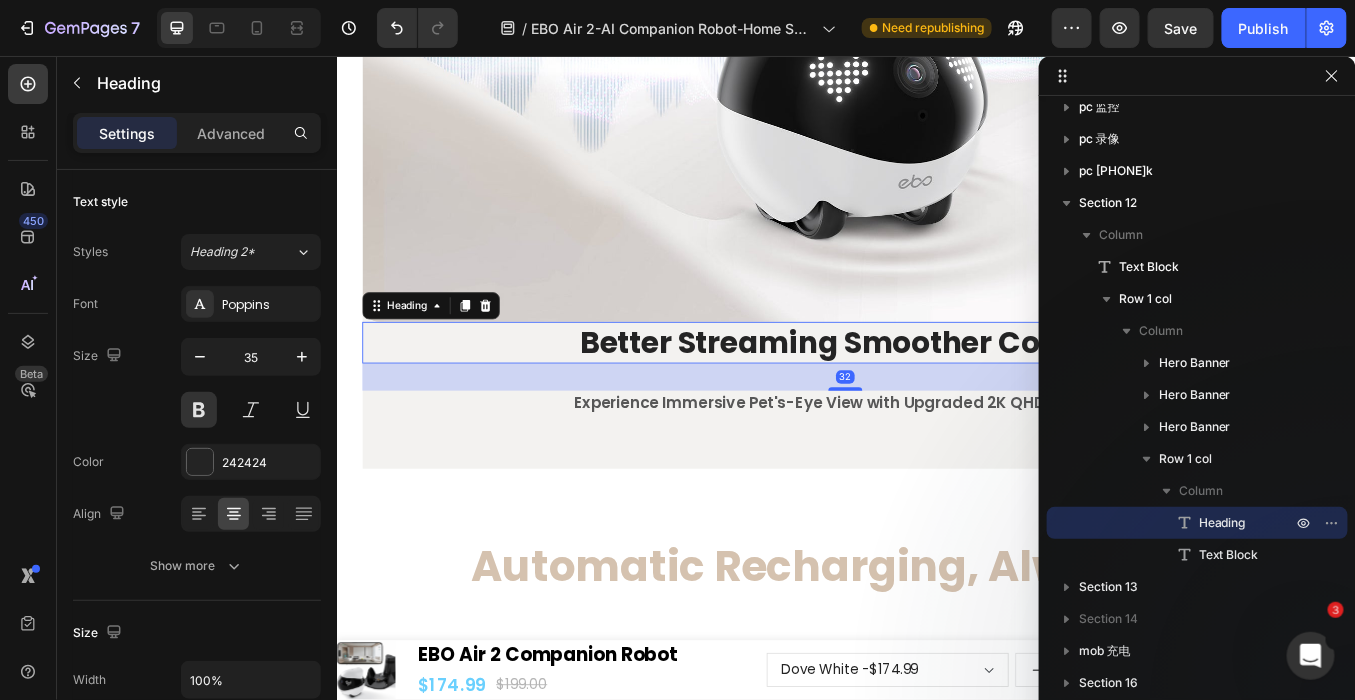 click on "Better Streaming Smoother Control" at bounding box center (936, 393) 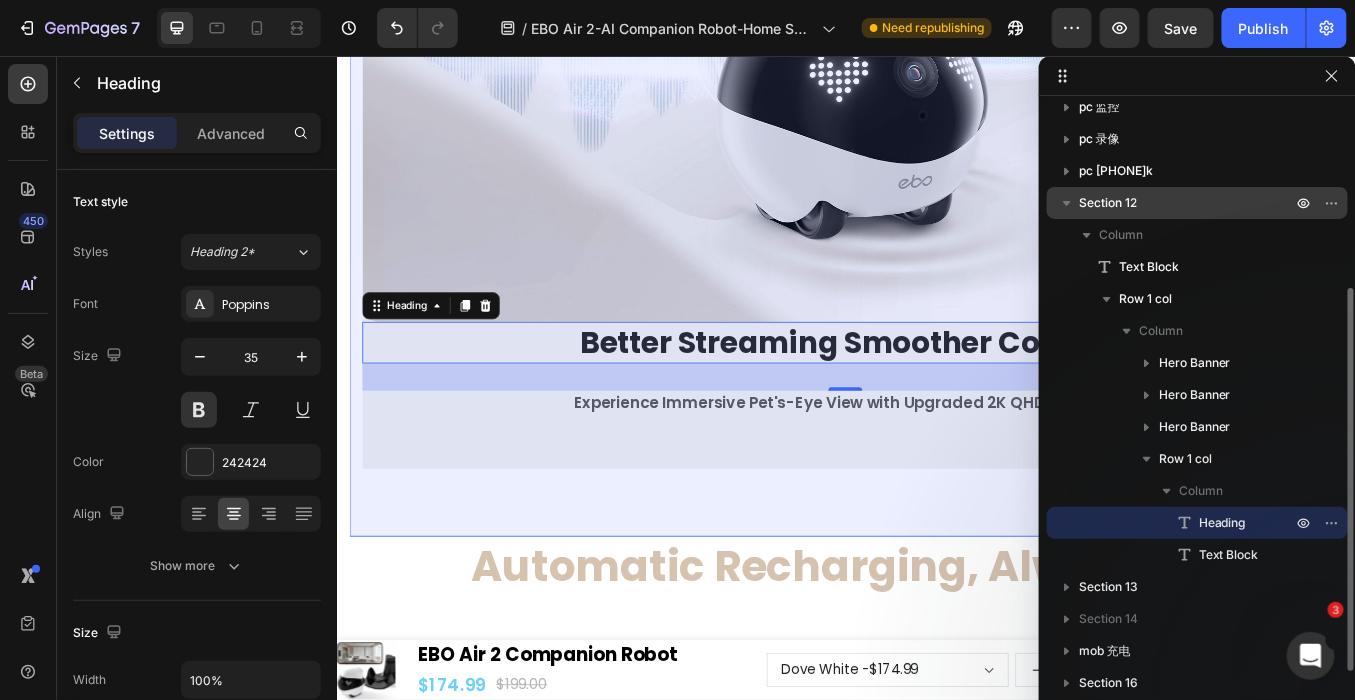 click on "Section 12" at bounding box center [1197, 203] 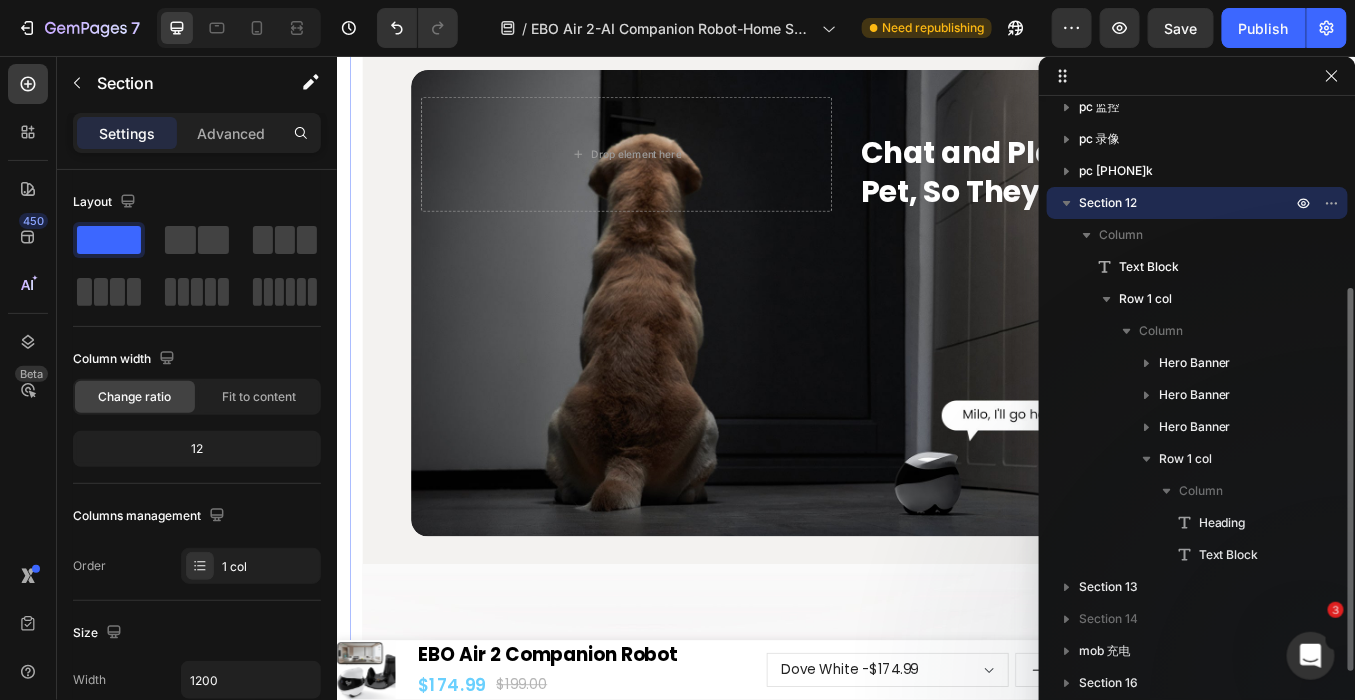 scroll, scrollTop: 7601, scrollLeft: 0, axis: vertical 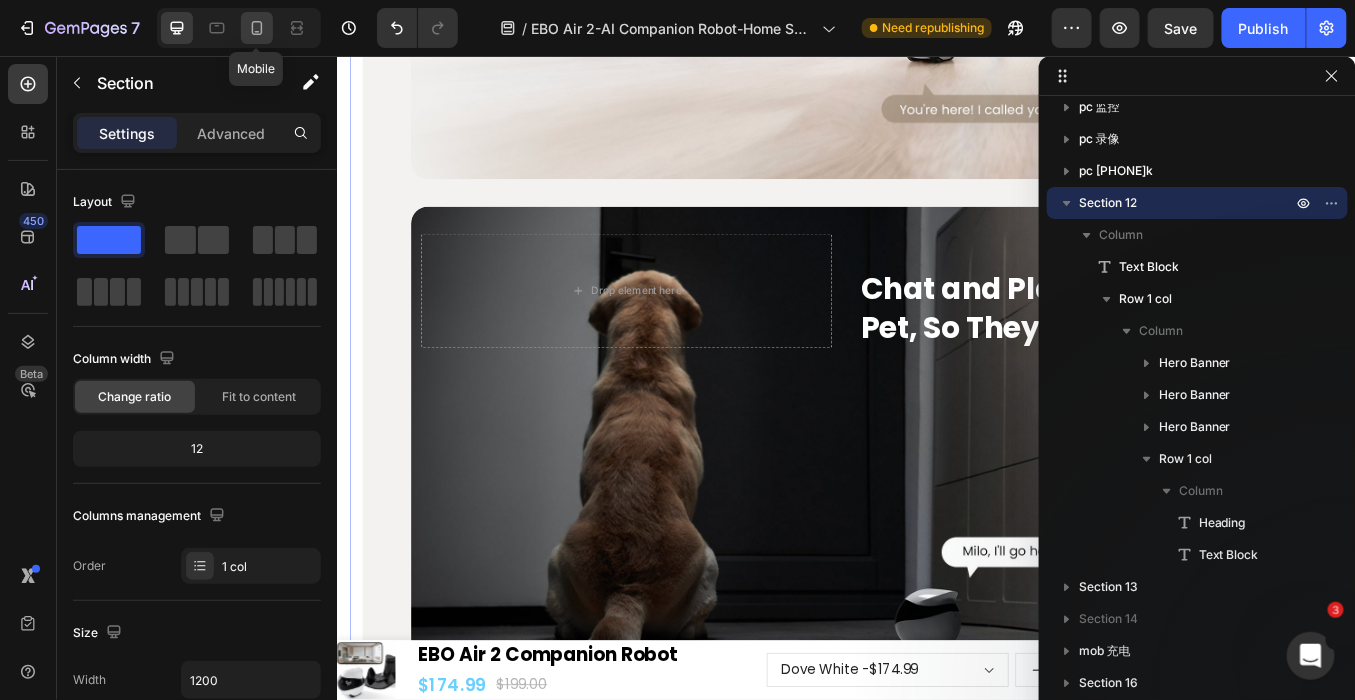 click 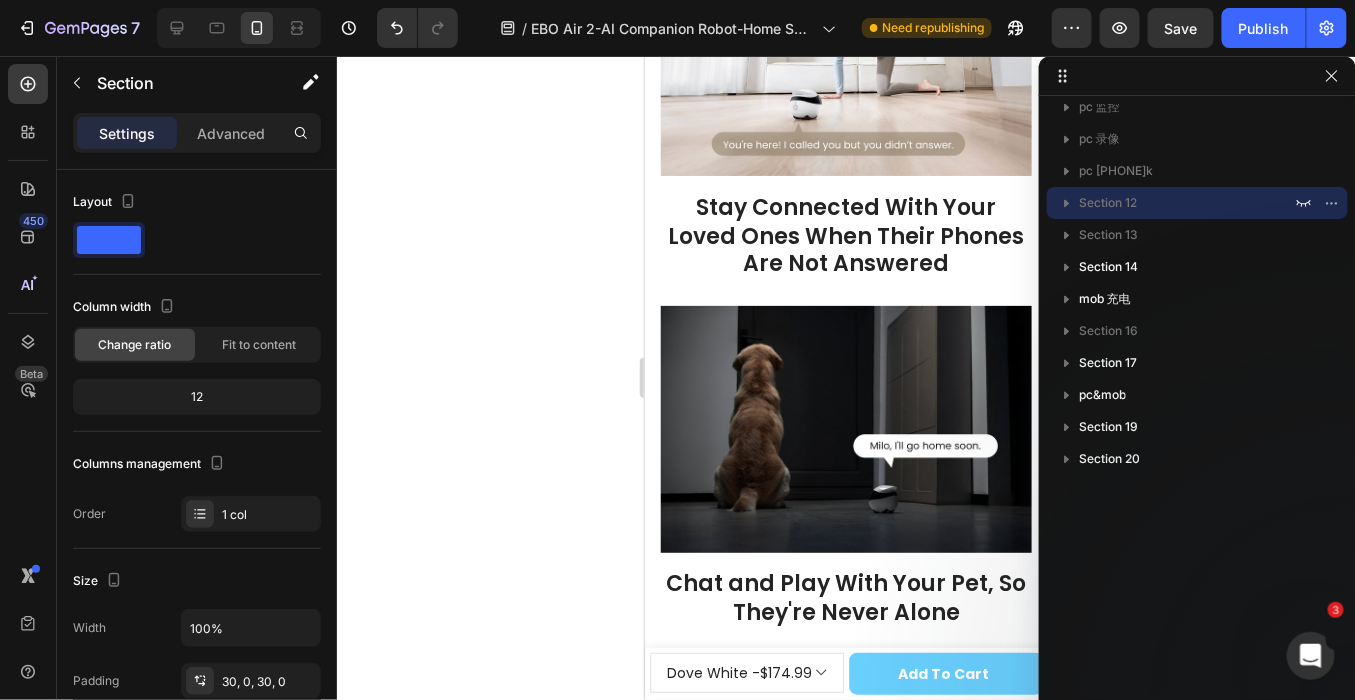scroll, scrollTop: 8306, scrollLeft: 0, axis: vertical 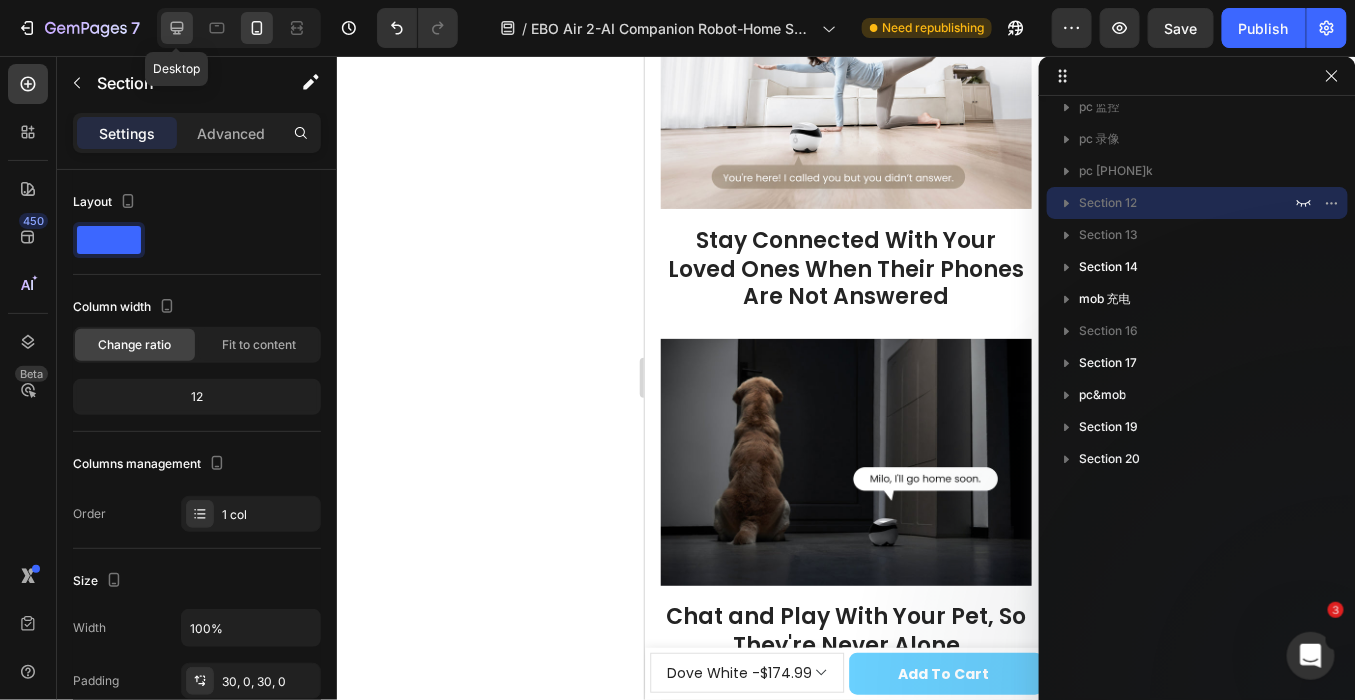 click 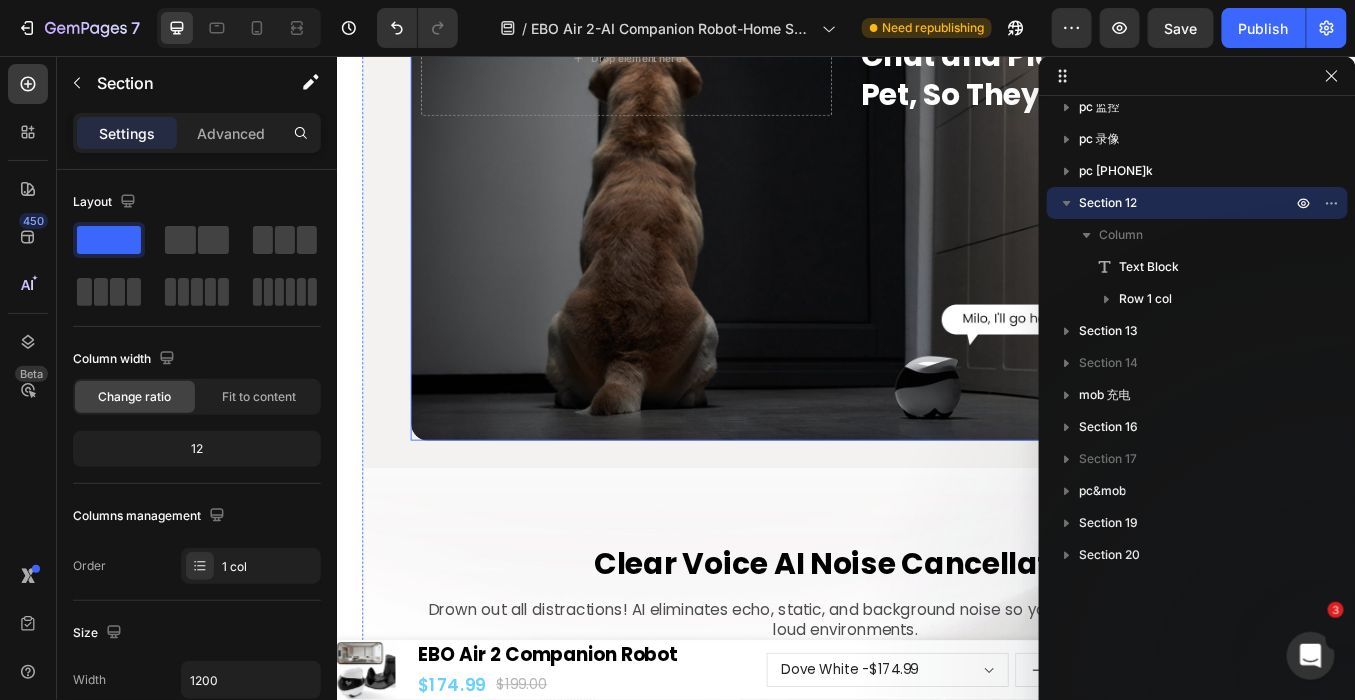 scroll, scrollTop: 10885, scrollLeft: 0, axis: vertical 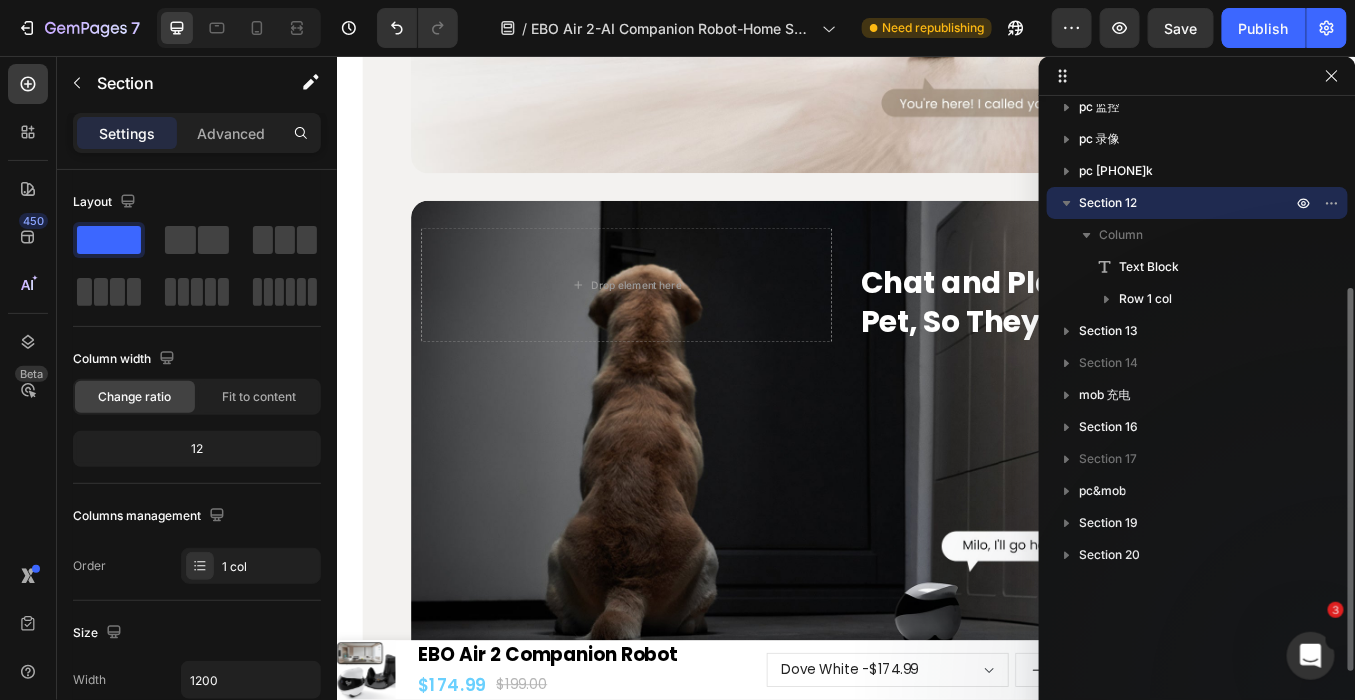 click on "Section 12" at bounding box center (1187, 203) 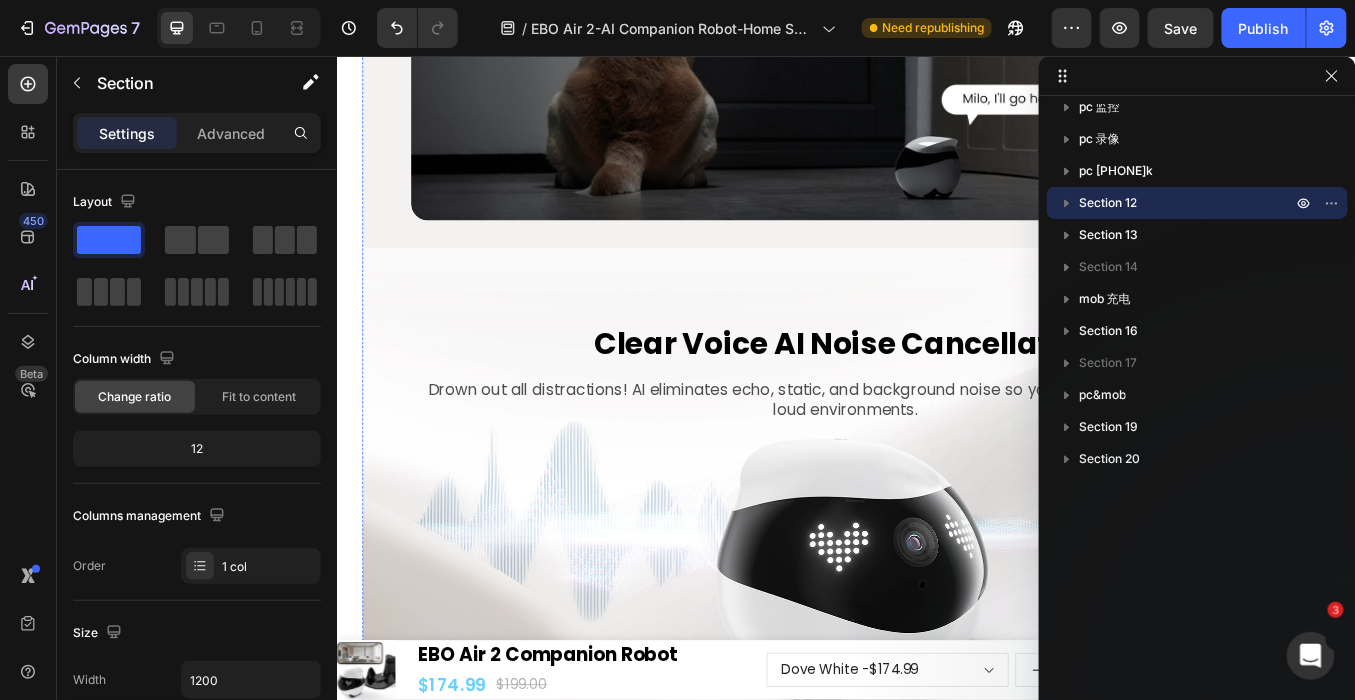 scroll, scrollTop: 10809, scrollLeft: 0, axis: vertical 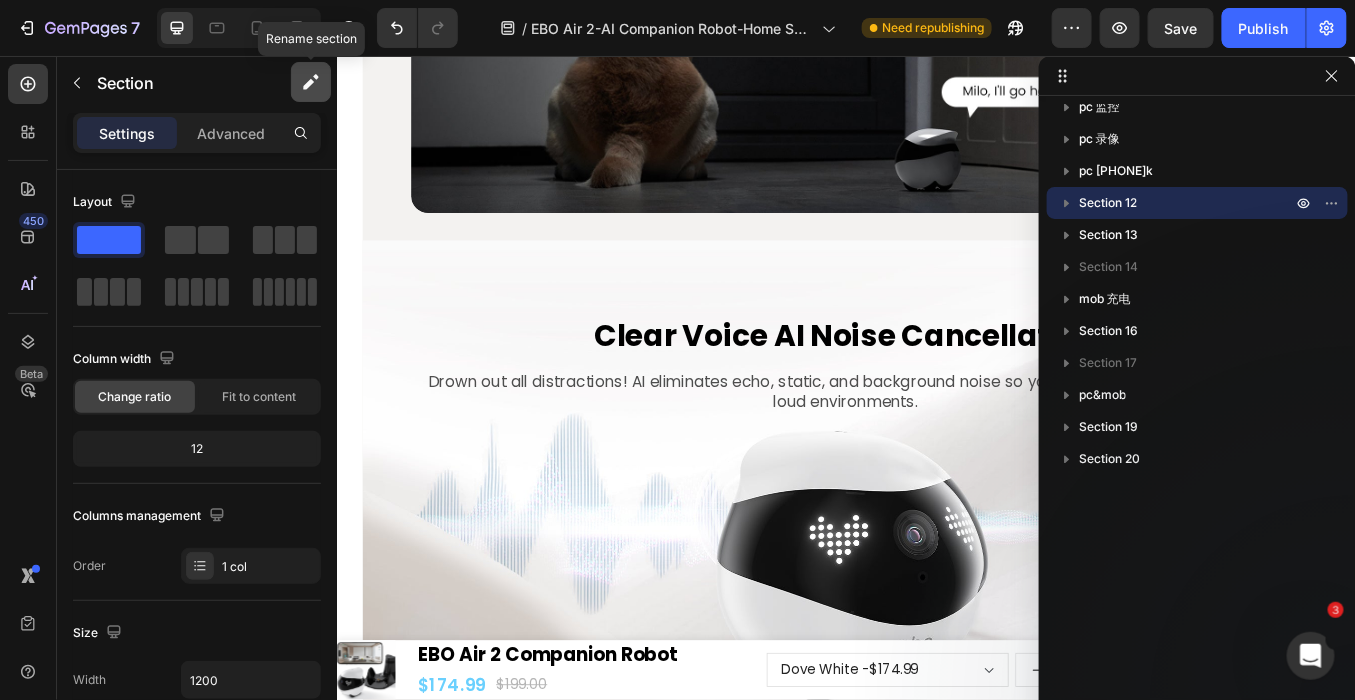 click 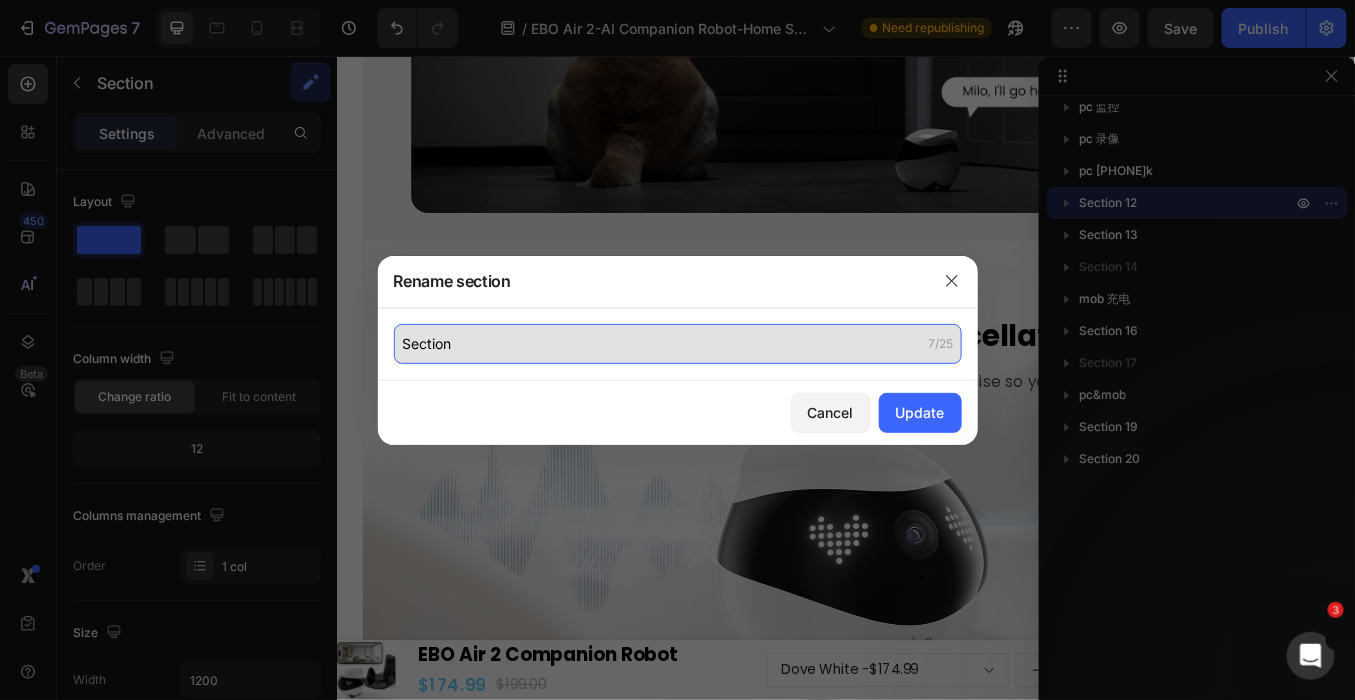 click on "Section" 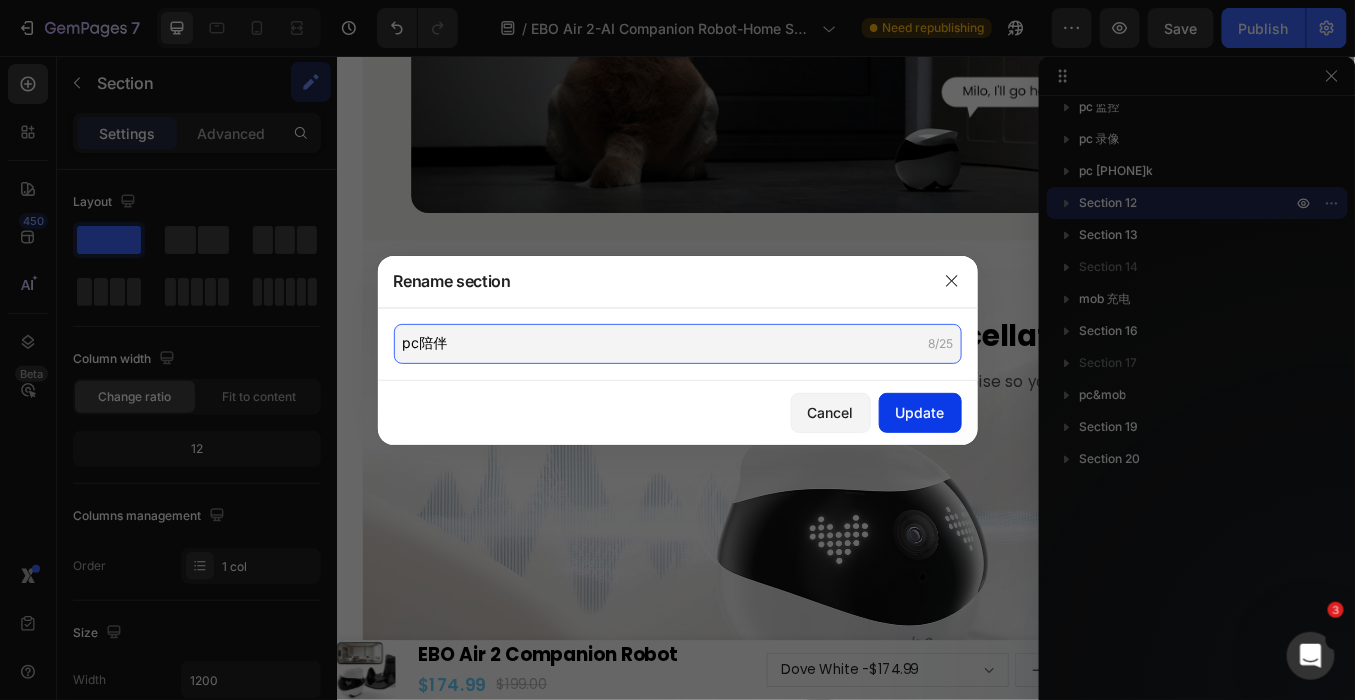 type on "pc陪伴" 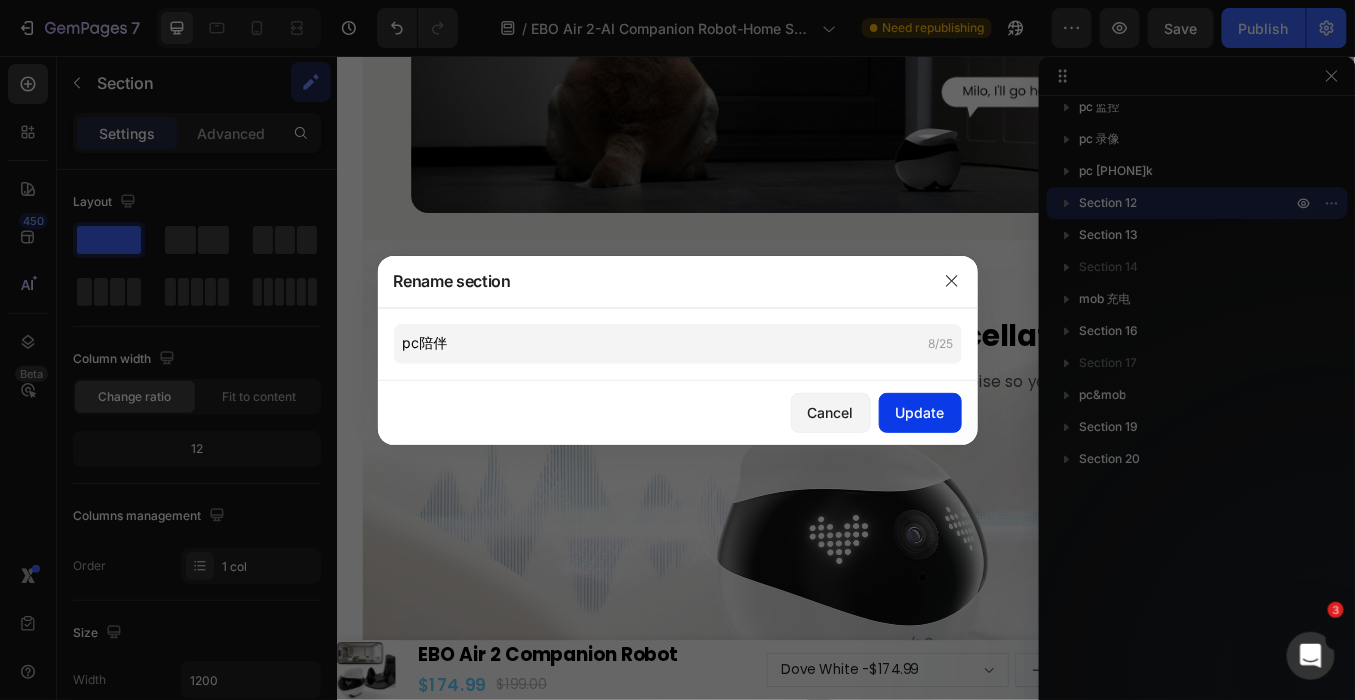 click on "Update" at bounding box center [920, 412] 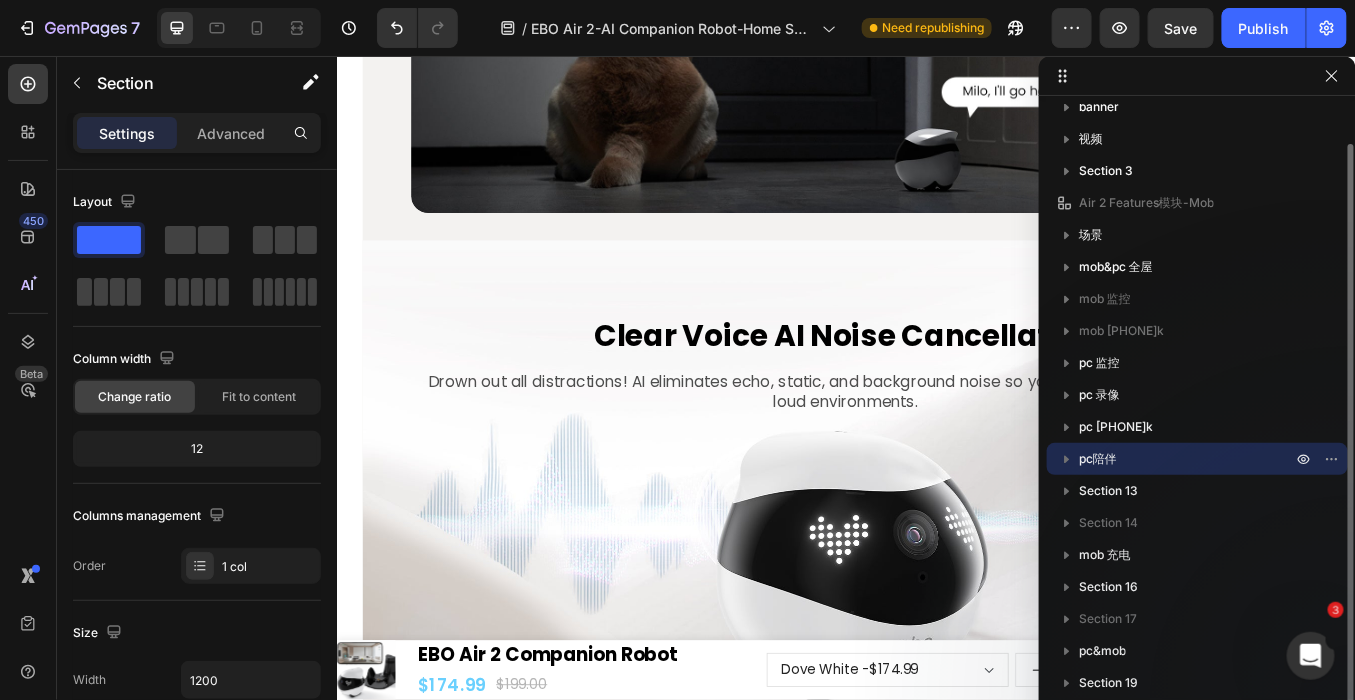 scroll, scrollTop: 44, scrollLeft: 0, axis: vertical 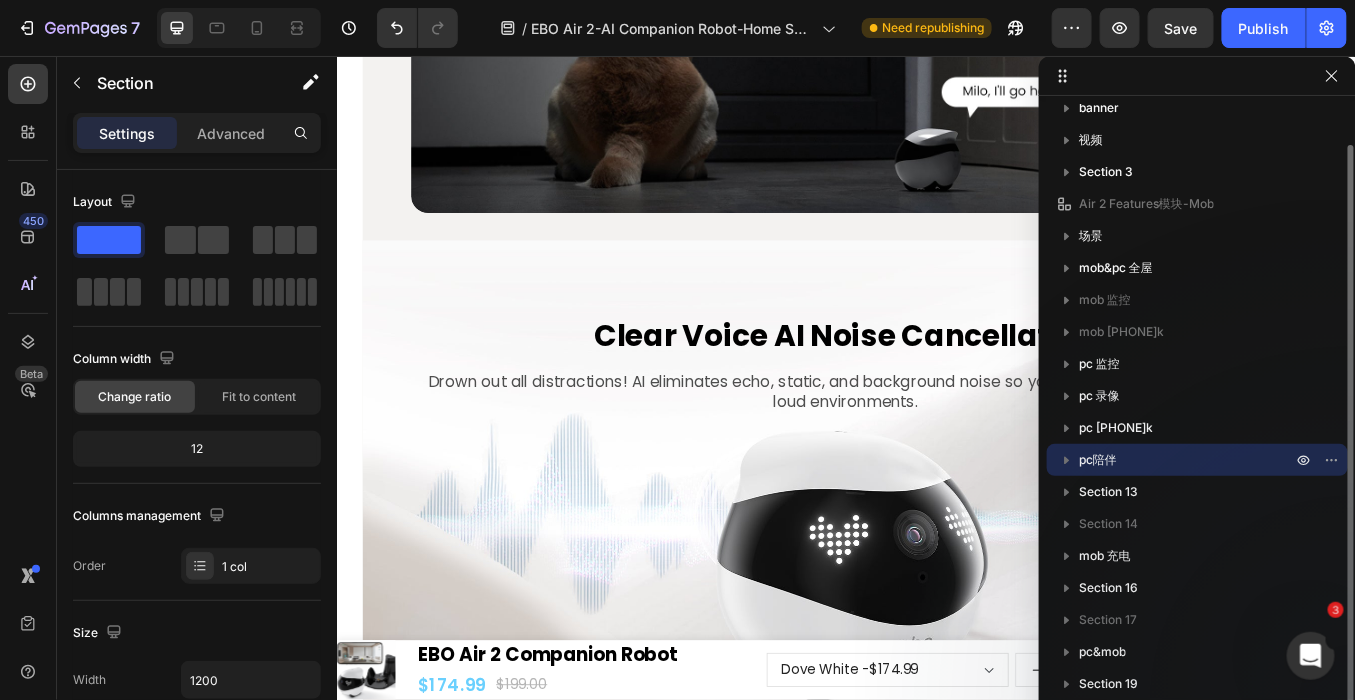 click 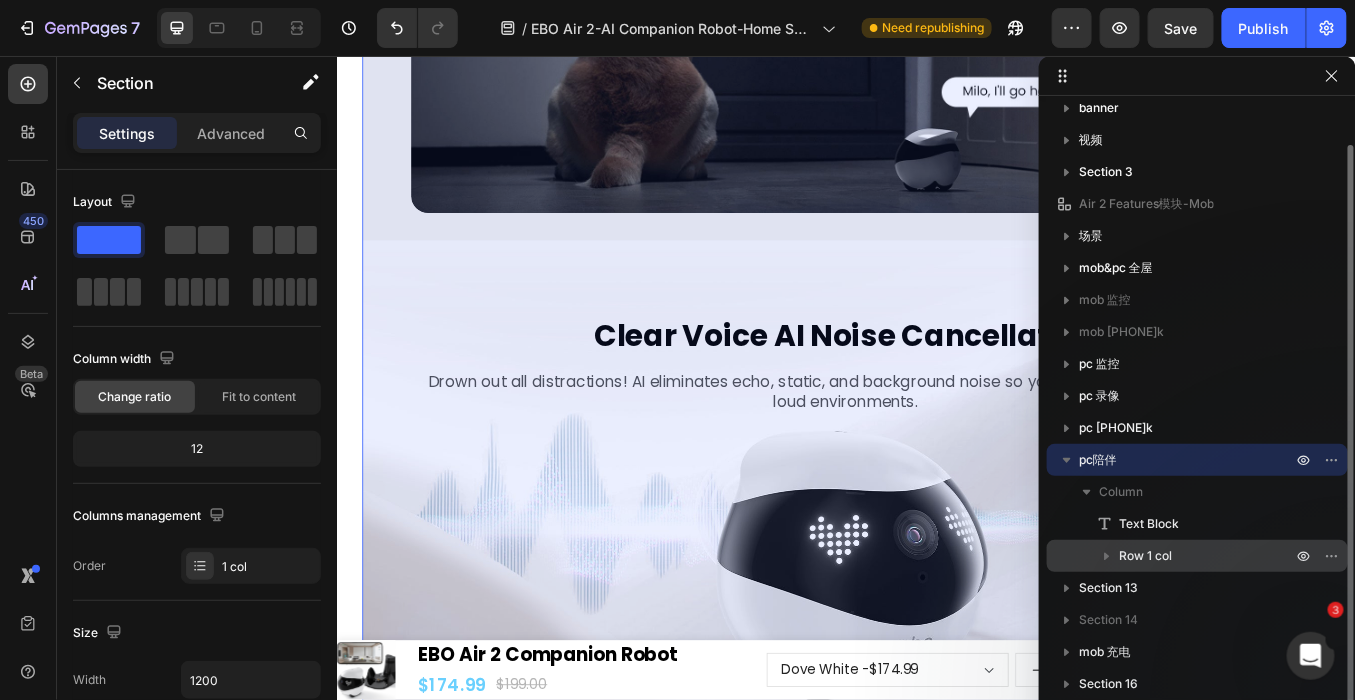 click on "Row 1 col" at bounding box center [1145, 556] 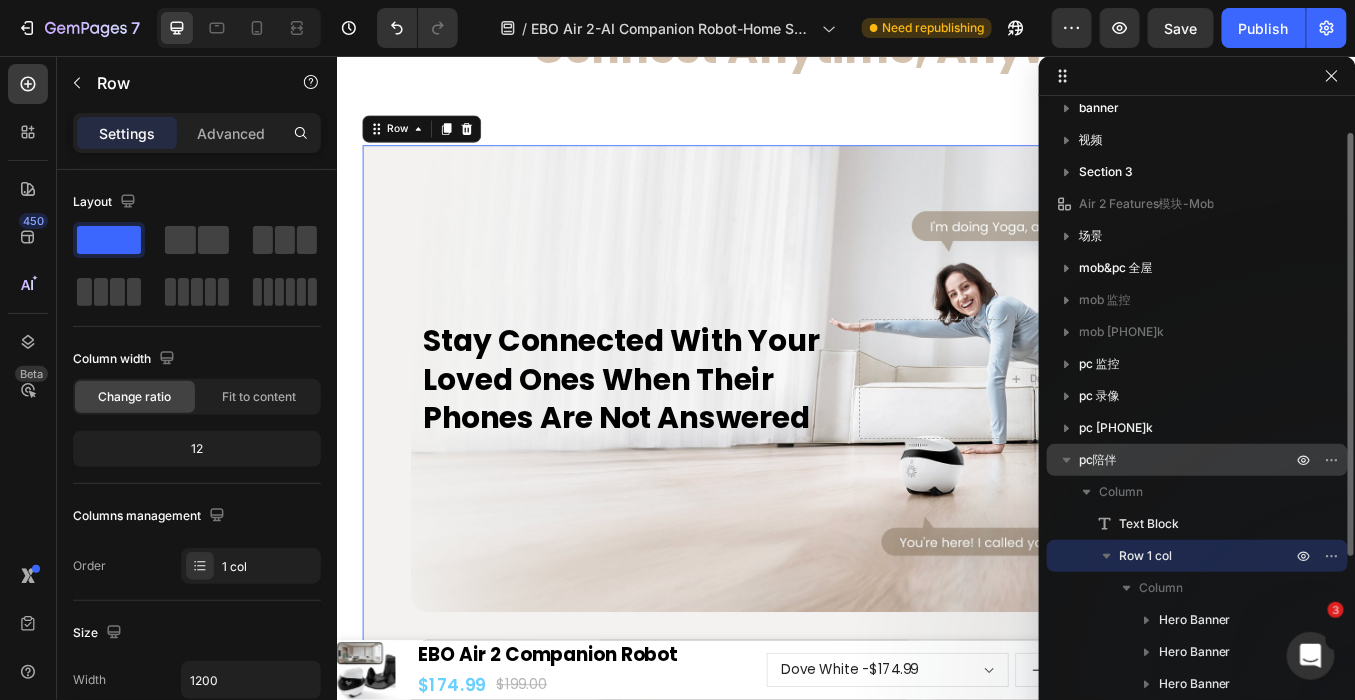 scroll, scrollTop: 11034, scrollLeft: 0, axis: vertical 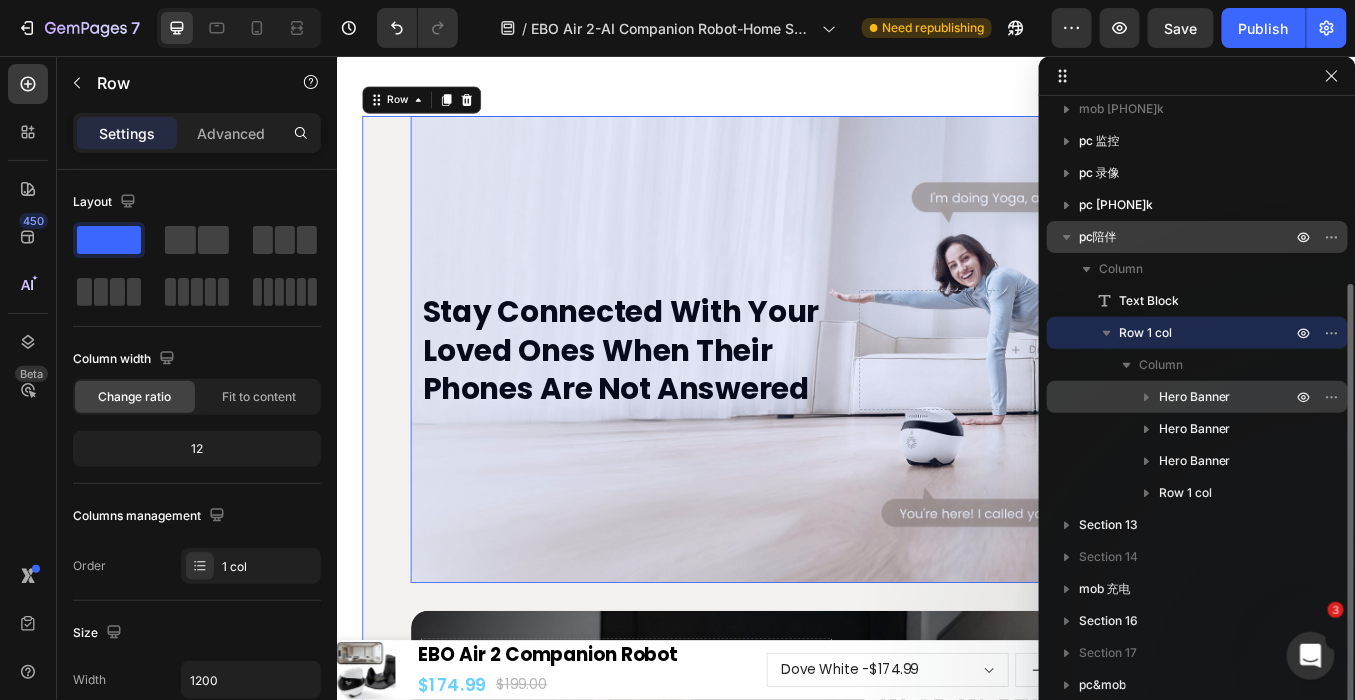 click on "Hero Banner" at bounding box center (1195, 397) 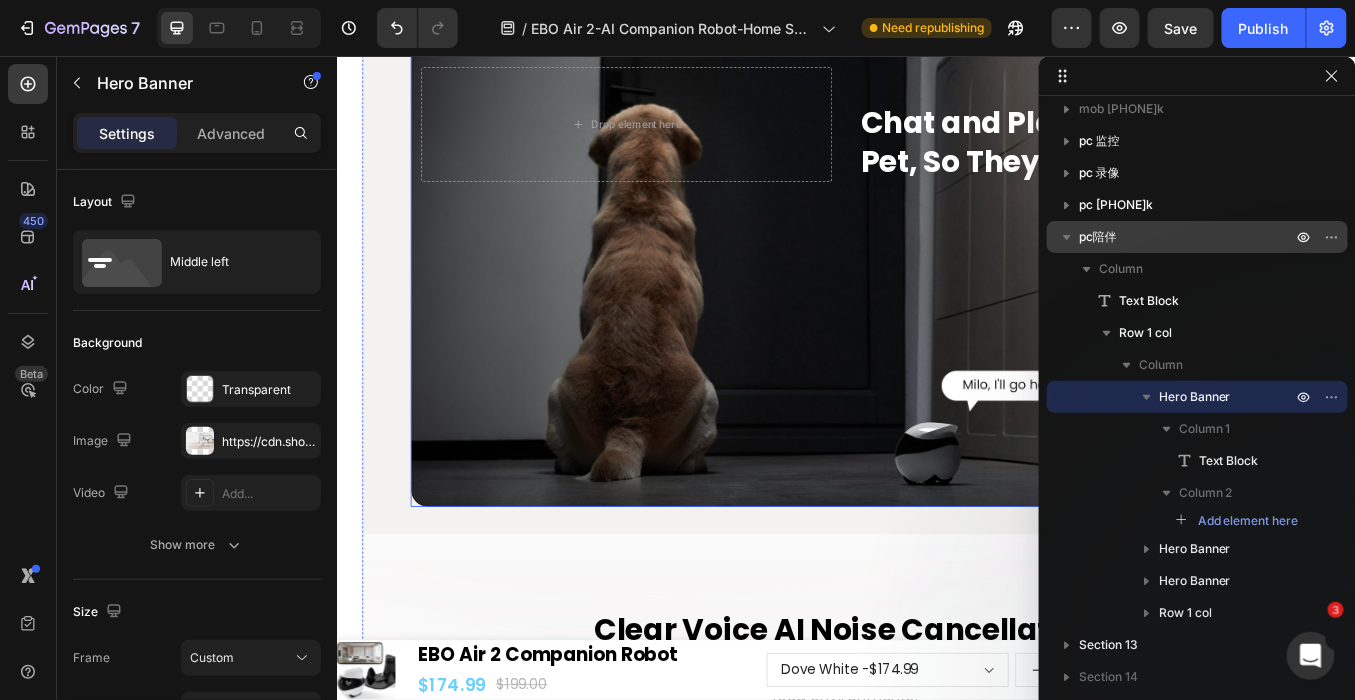 scroll, scrollTop: 11812, scrollLeft: 0, axis: vertical 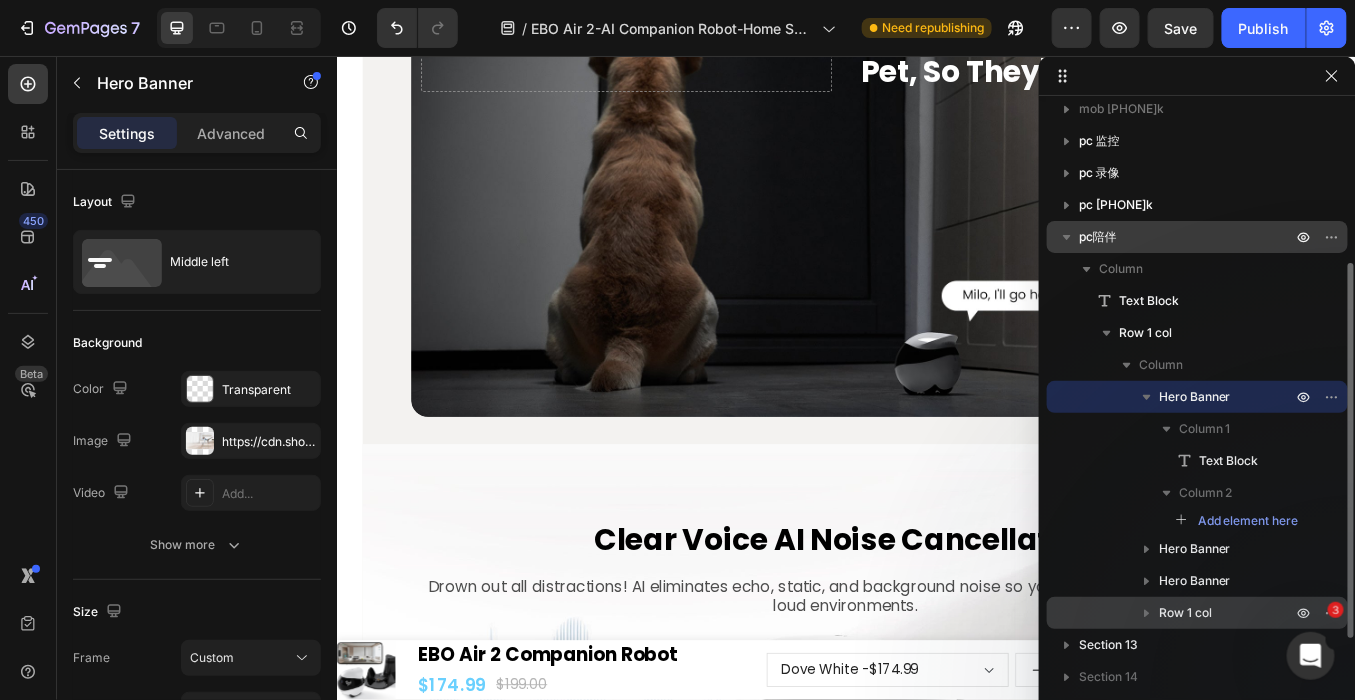 click on "Row 1 col" at bounding box center (1185, 613) 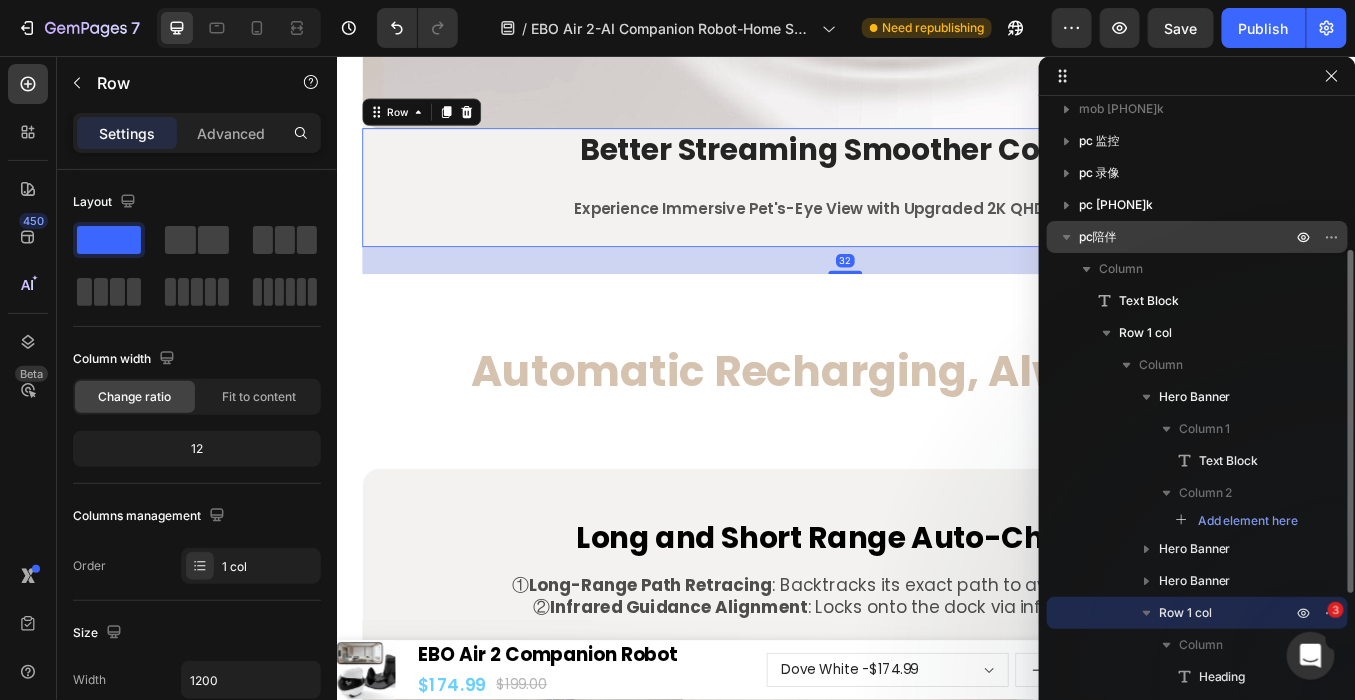 scroll, scrollTop: 12829, scrollLeft: 0, axis: vertical 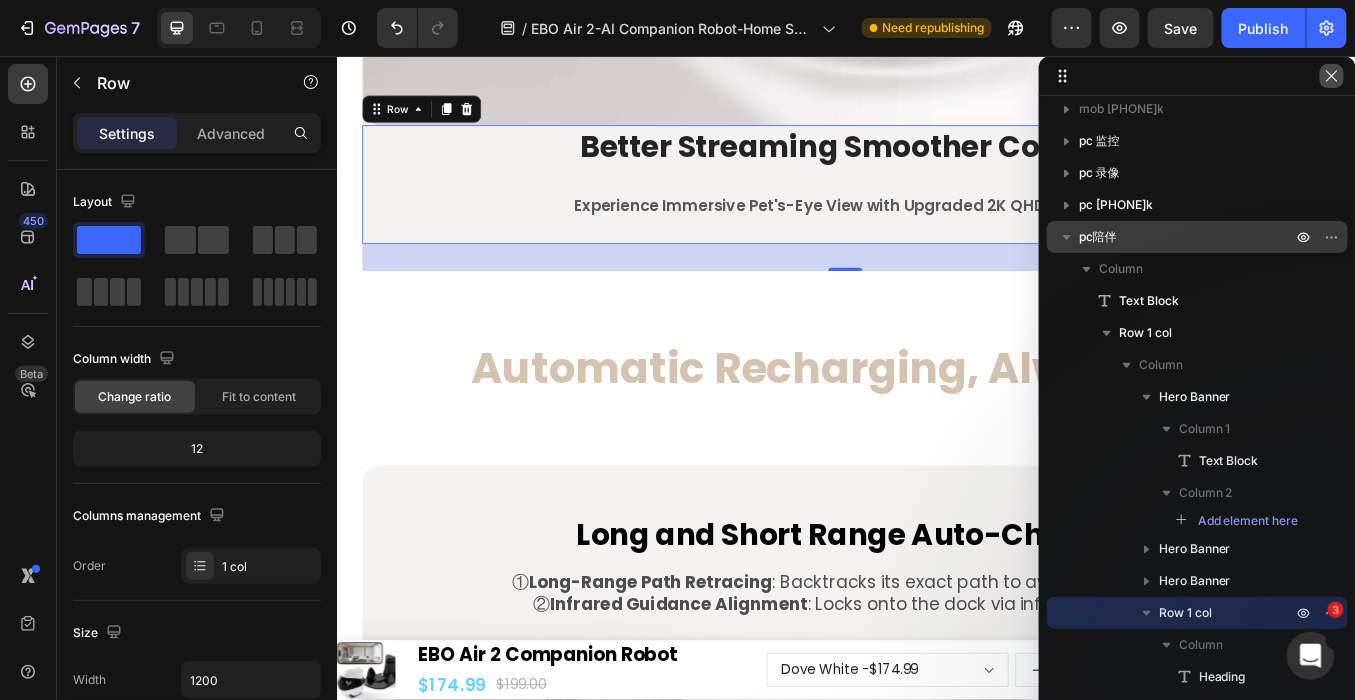 click 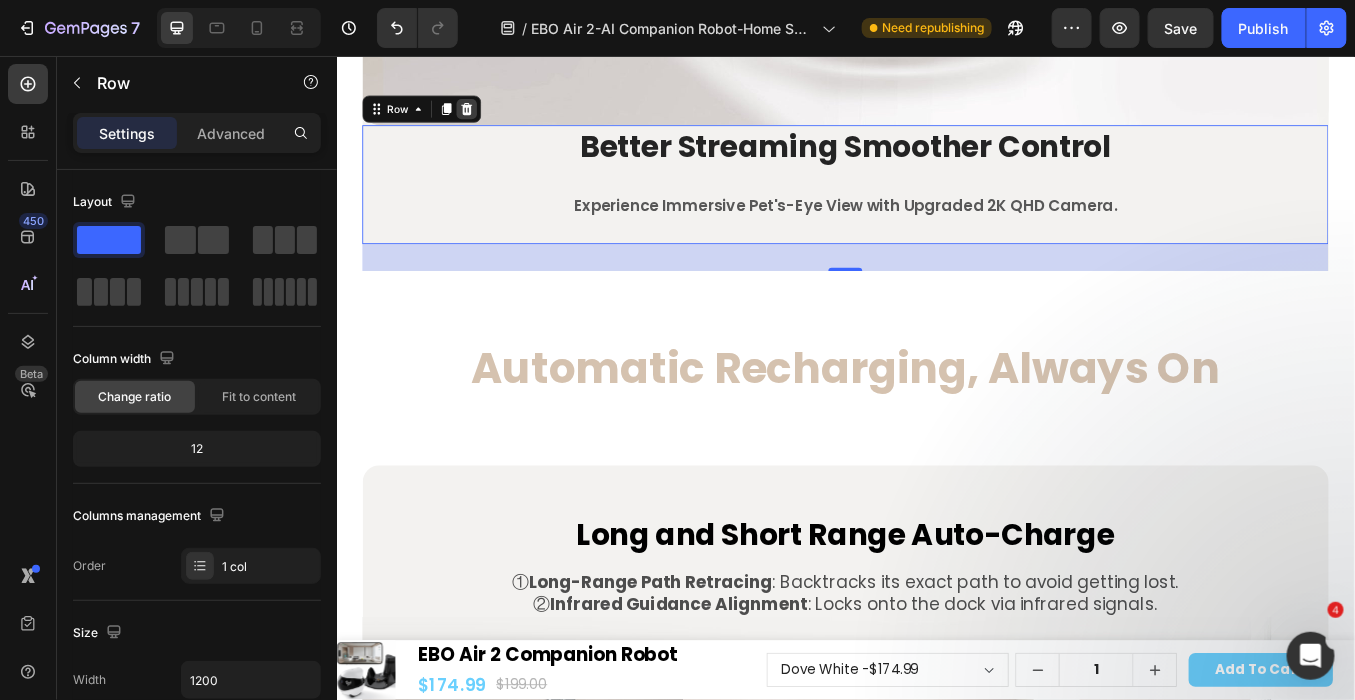 click 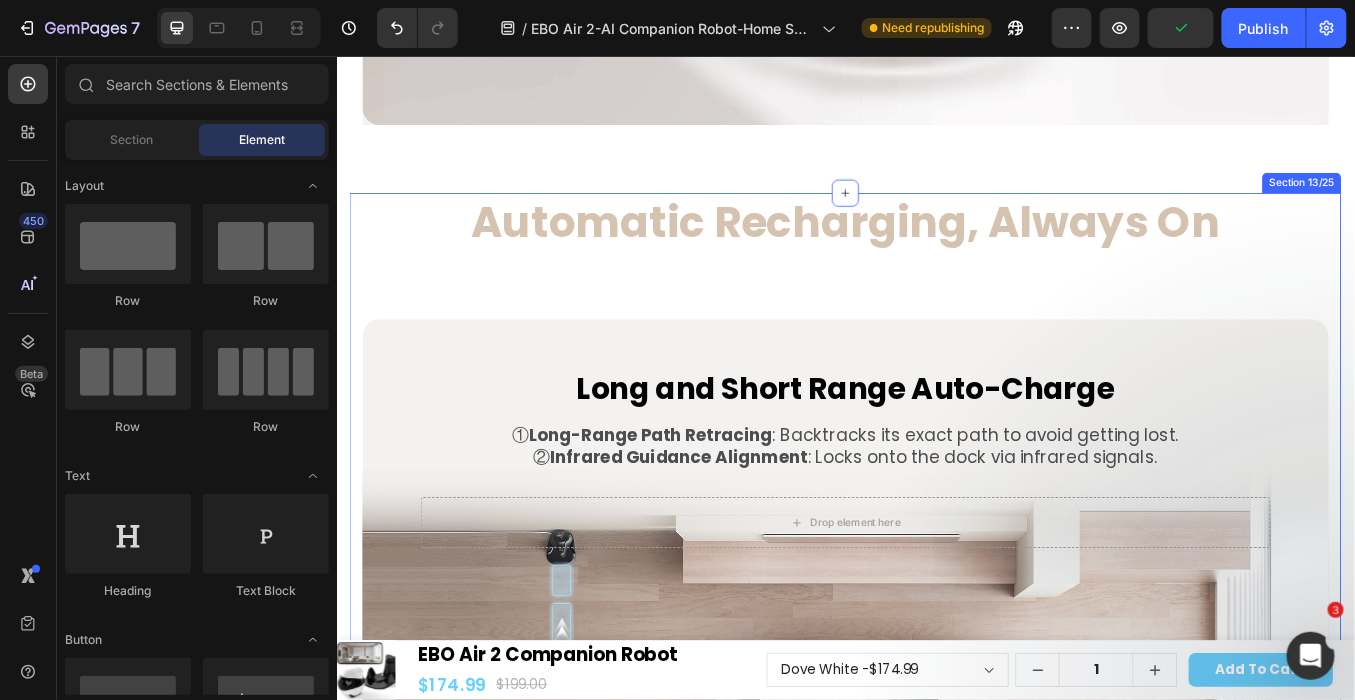 click on "Automatic Recharging, Always On Text Block Long and Short Range Auto-Charge Text Block ① Long-Range Path Retracing : Backtracks its exact path to avoid getting lost. ② Infrared Guidance Alignment : Locks onto the dock via infrared signals. Text Block Row
Drop element here Hero Banner Worry-Free Battery Management Text Block Self-initiates charging to prevent sudden shutdowns, ensuring uninterrupted home assistance. Text Block Hero Banner Smart Charge Schedule  Text Block Set precise docking times to keep your robot powered and ready whenever you need it. Text Block Hero Banner Row Better Streaming Smoother Control Heading Experience Immersive Pet's-Eye View with Upgraded [PHONE]k QHD Camera. Text Block Row Row Section [PHONE]/[PHONE]" at bounding box center [936, 1030] 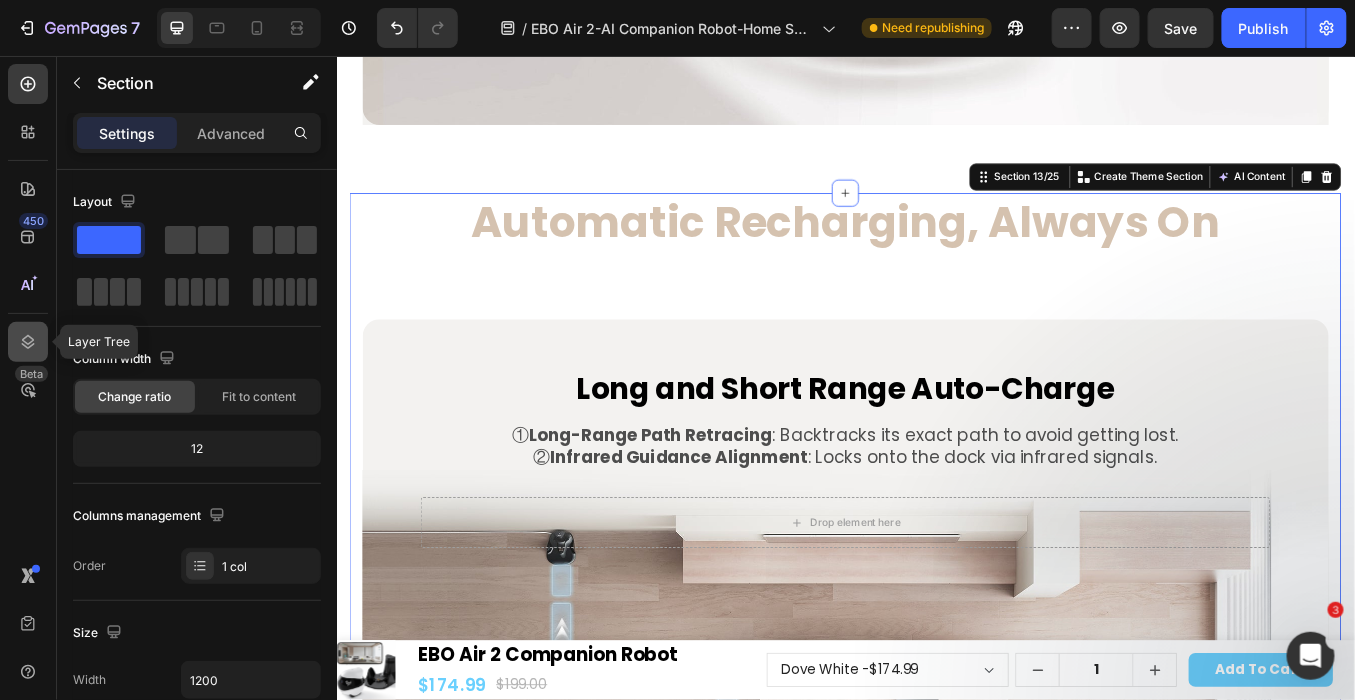 click 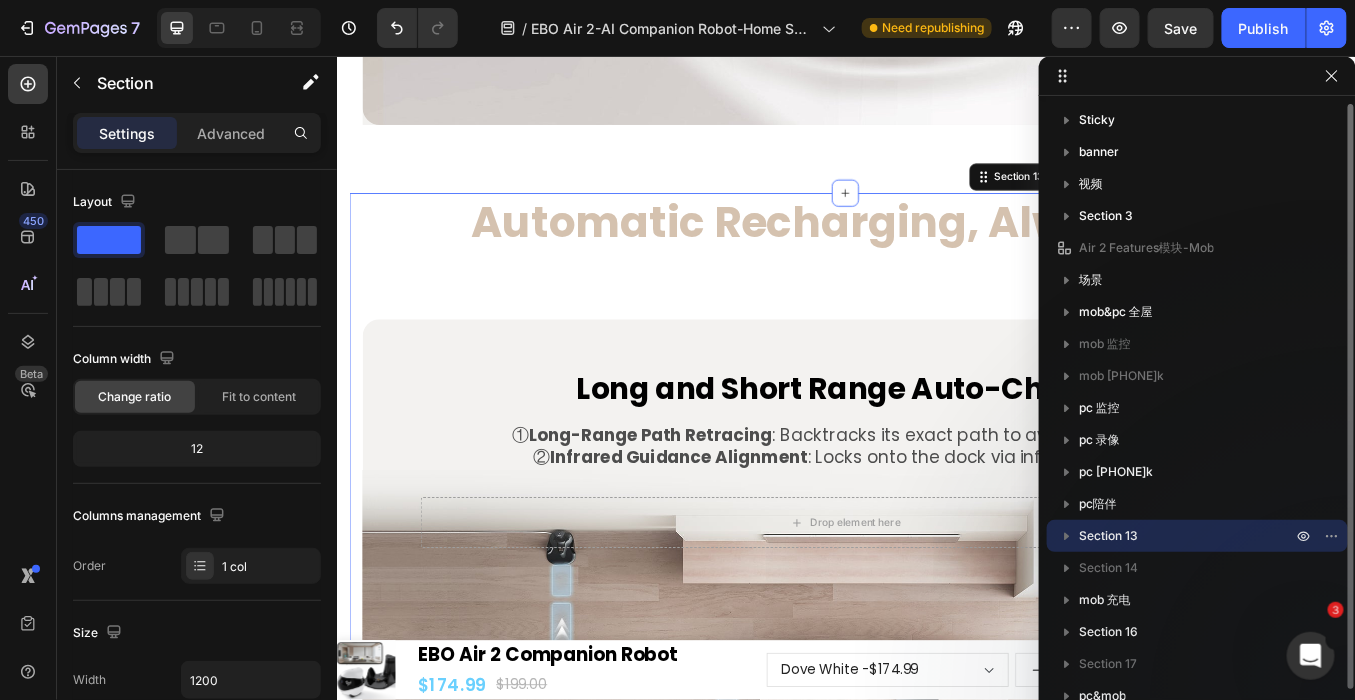 click on "Section 13" at bounding box center (1108, 536) 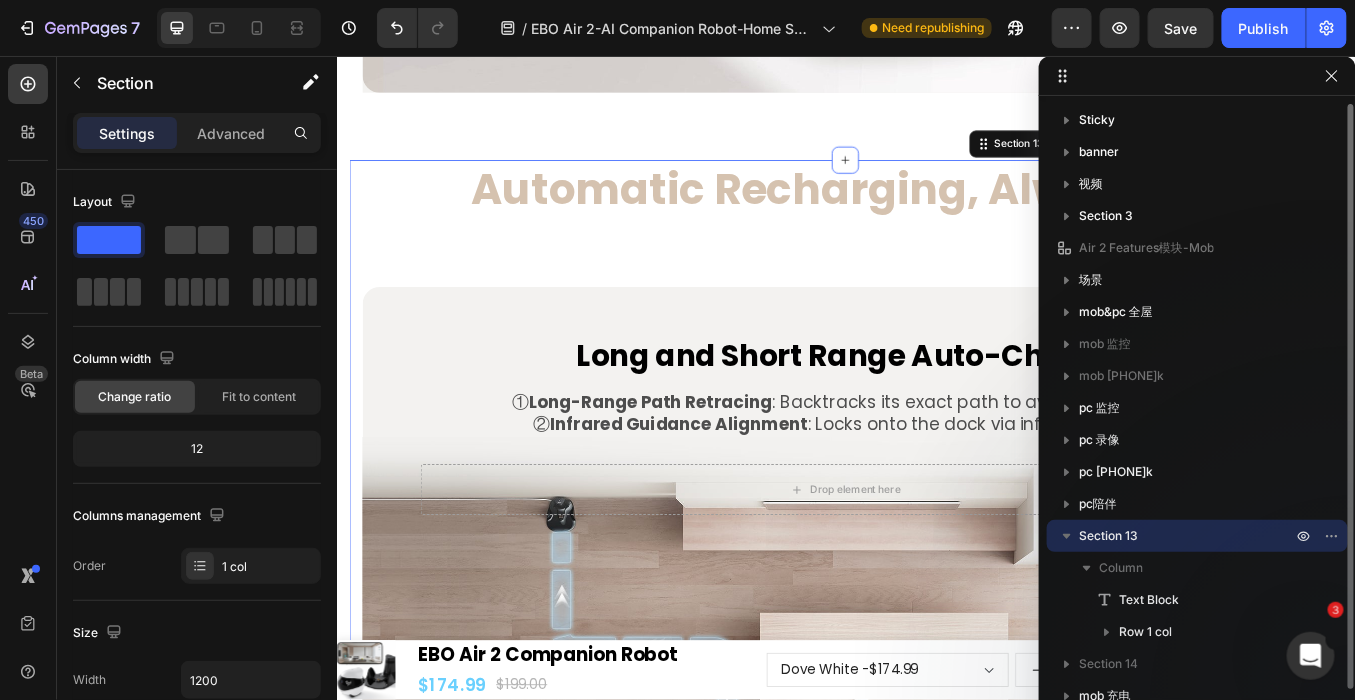 scroll, scrollTop: 12909, scrollLeft: 0, axis: vertical 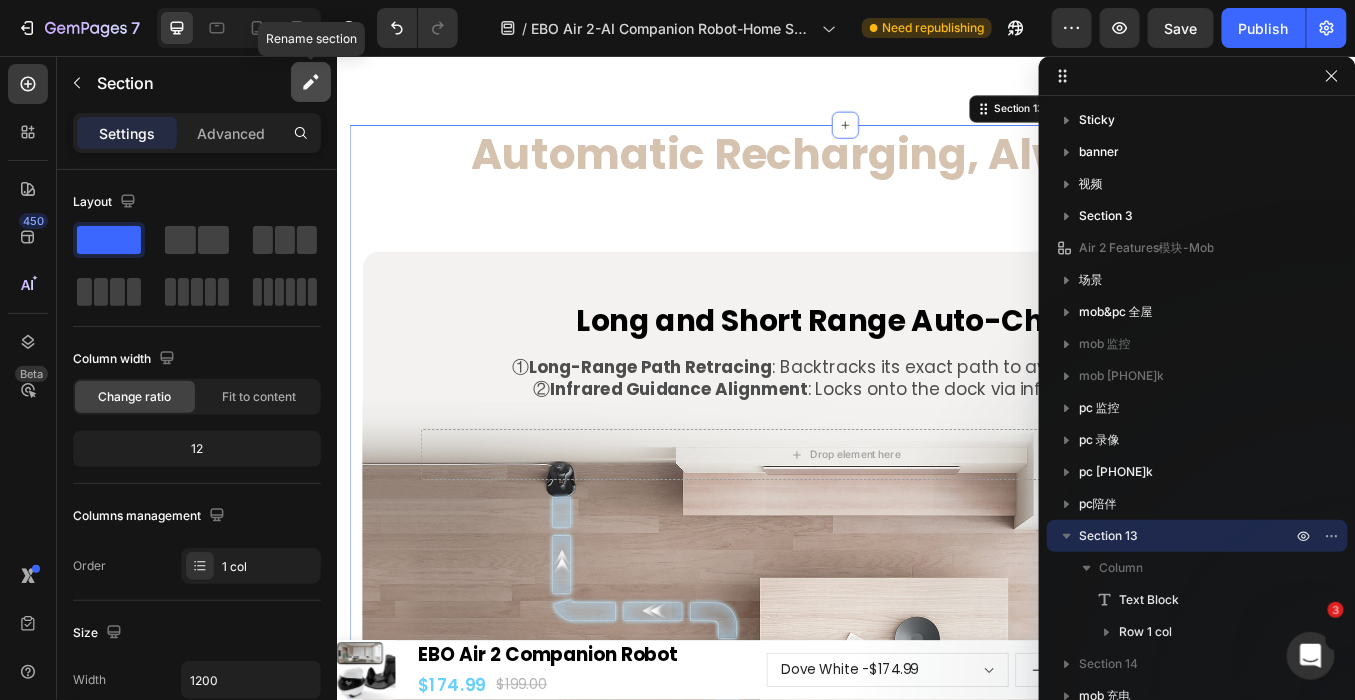 click 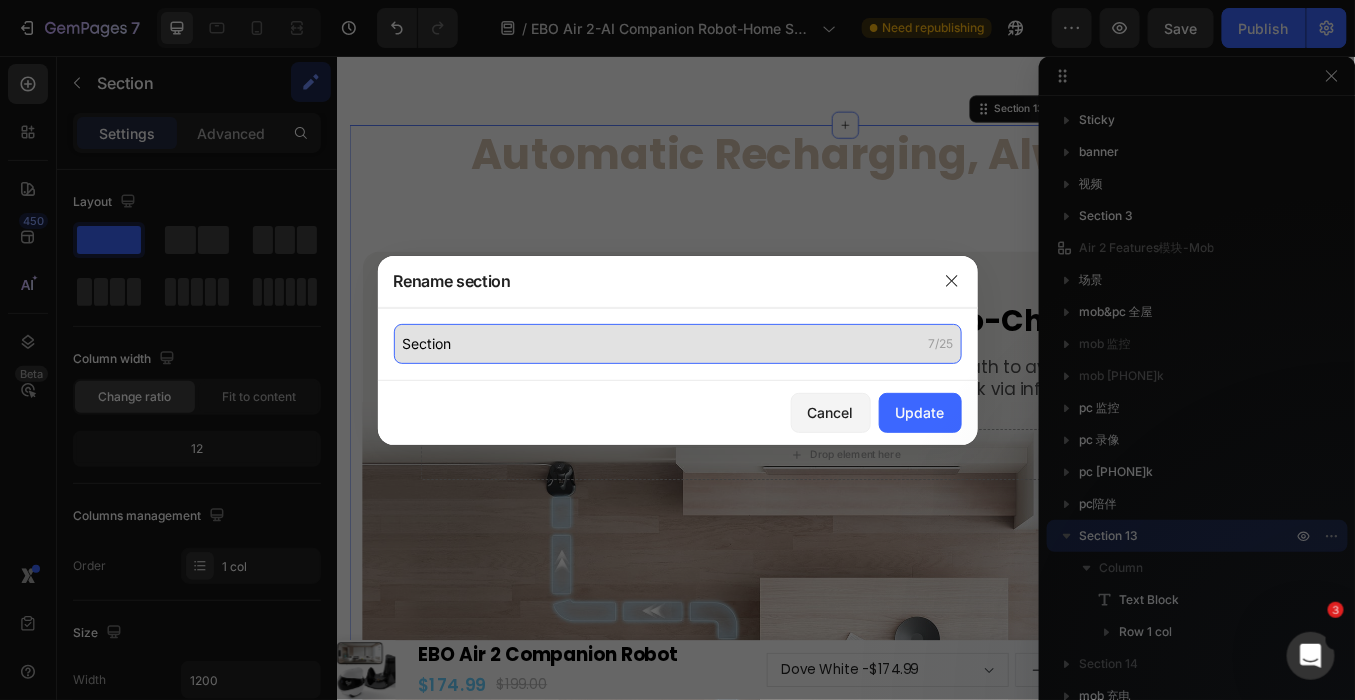 click on "Section" 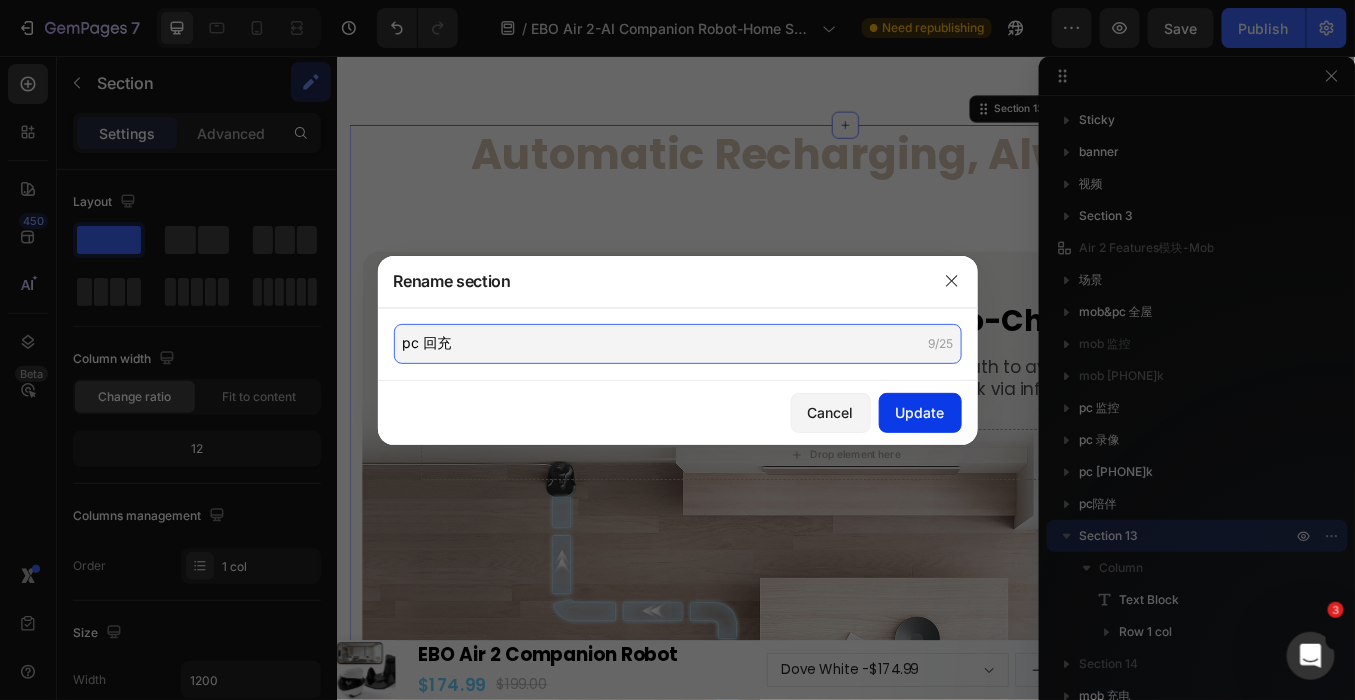 type on "pc 回充" 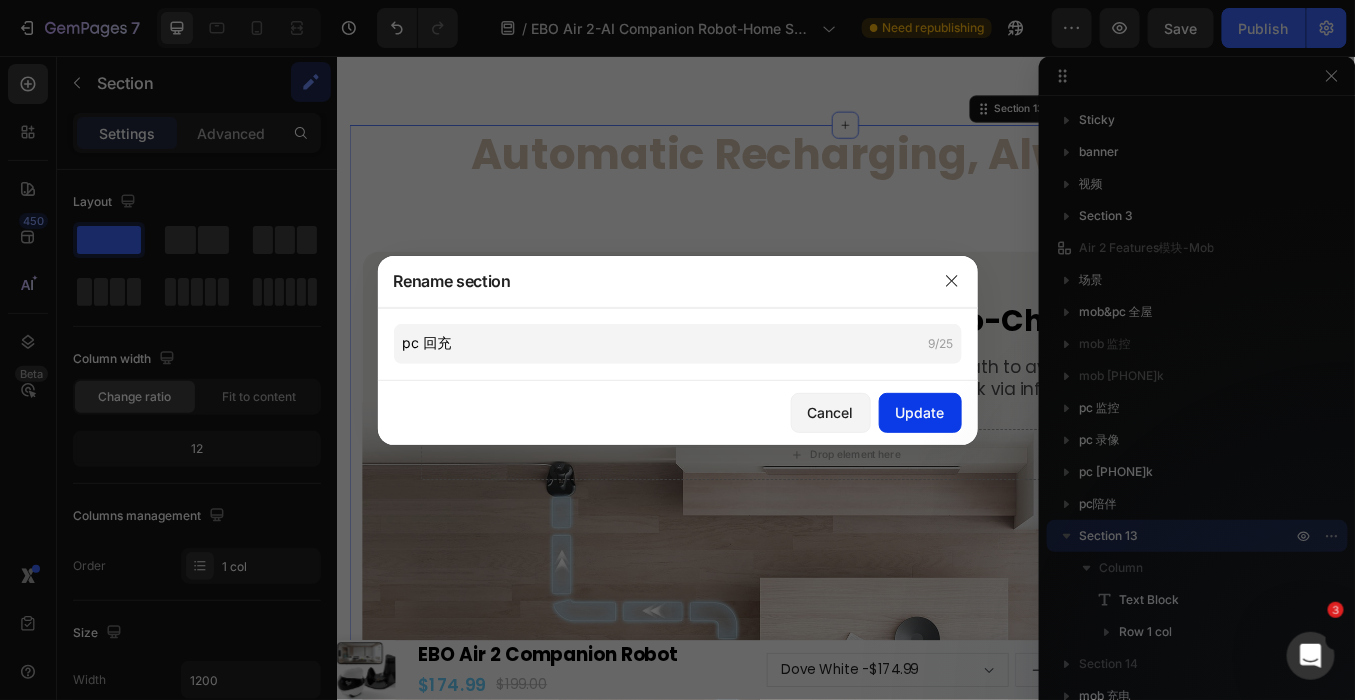click on "Update" at bounding box center (920, 412) 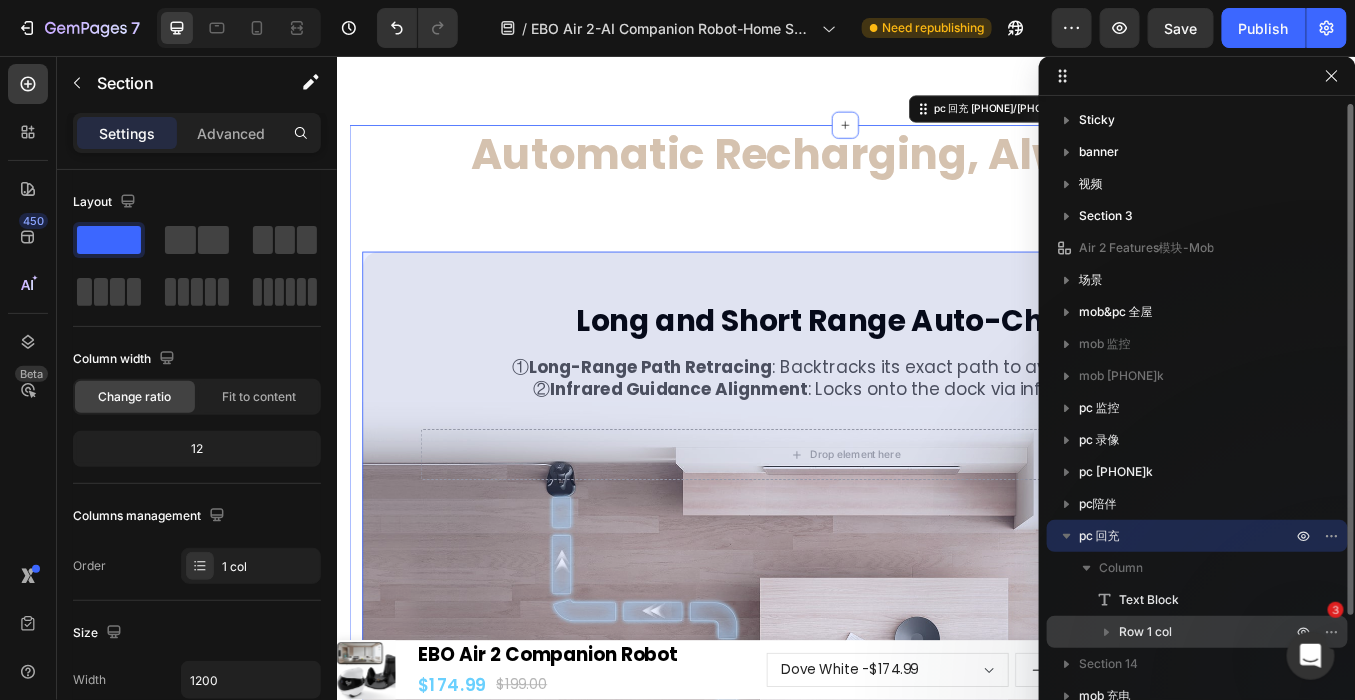 click 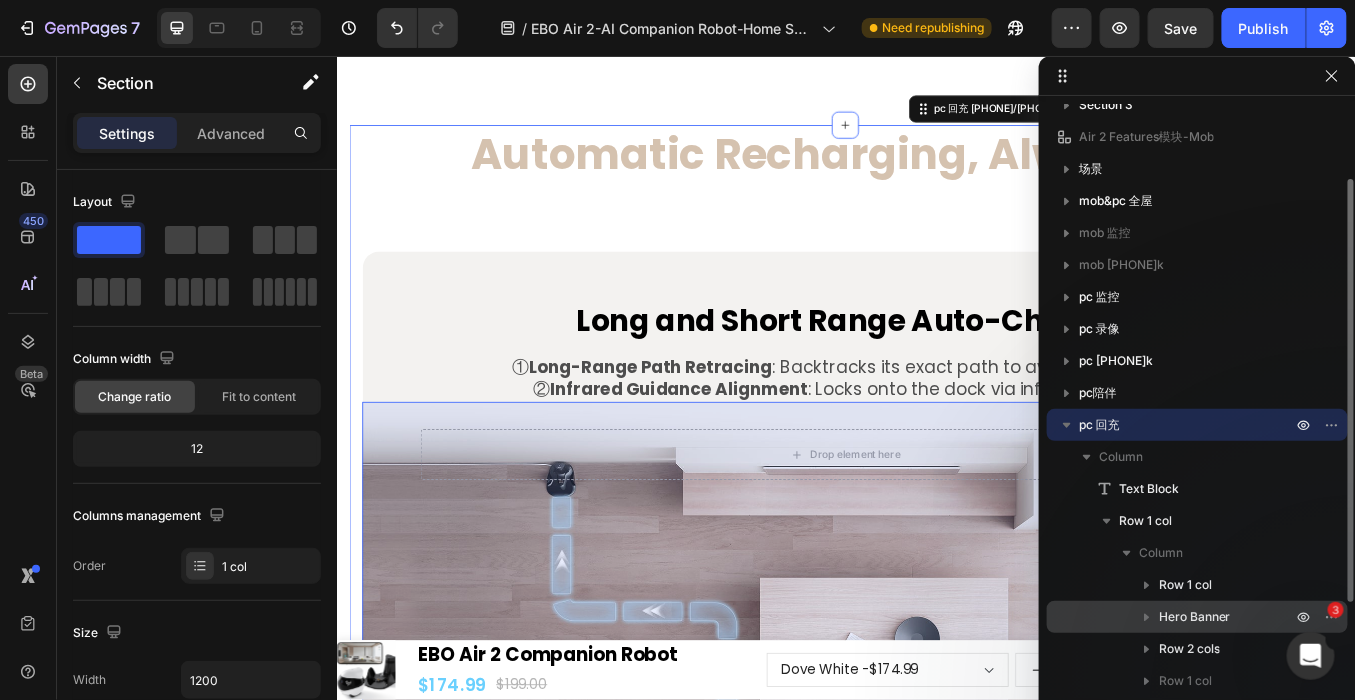 scroll, scrollTop: 301, scrollLeft: 0, axis: vertical 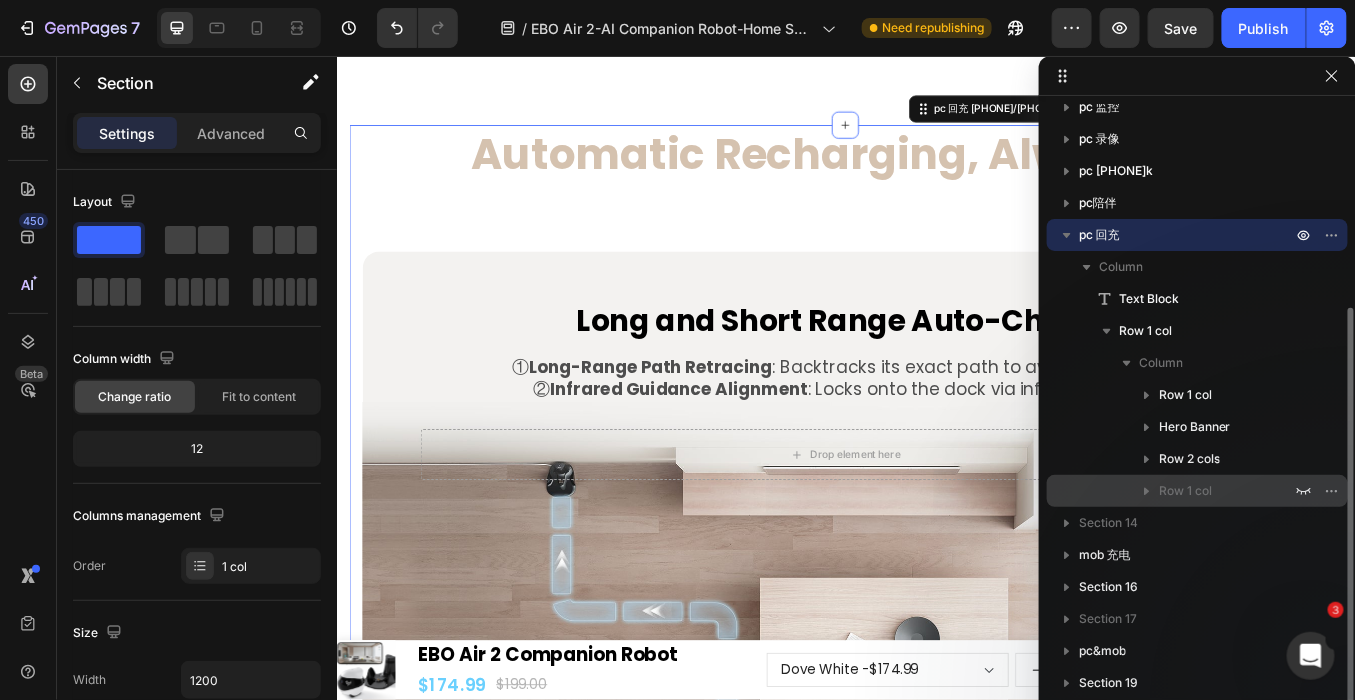 click on "Row 1 col" at bounding box center (1185, 491) 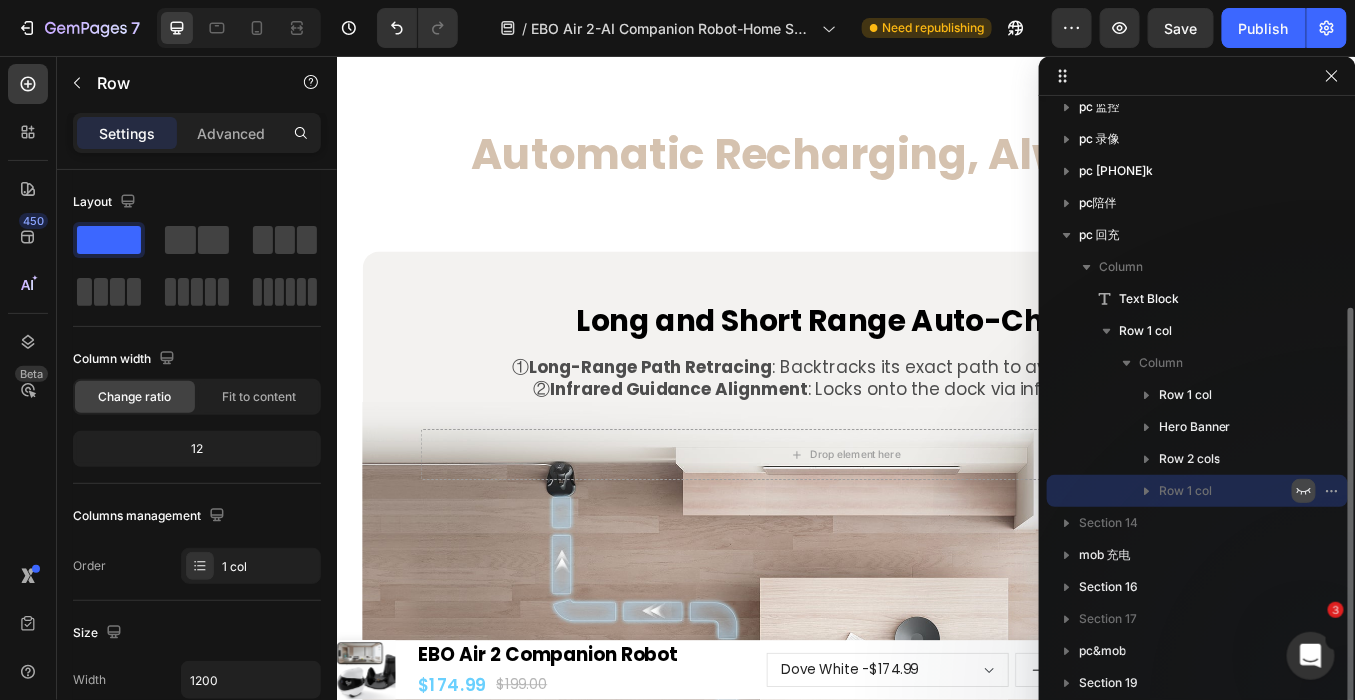 click at bounding box center [1304, 491] 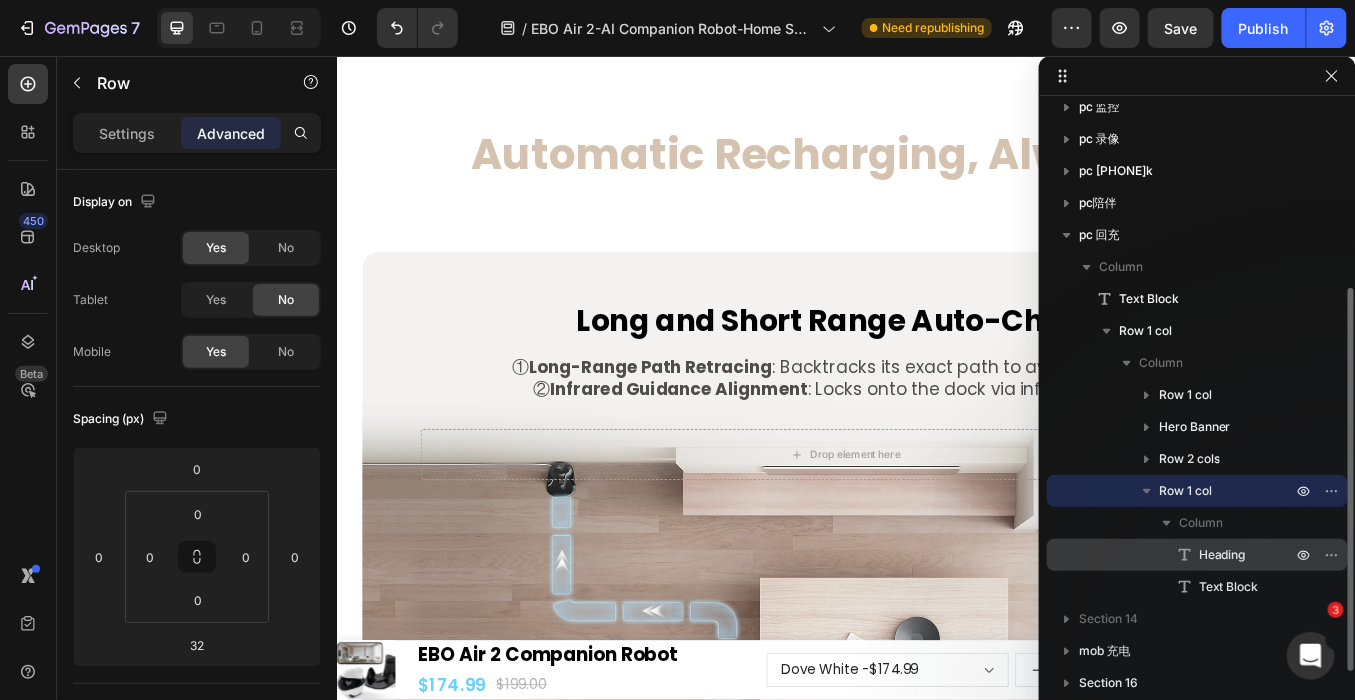 click on "Heading" at bounding box center (1222, 555) 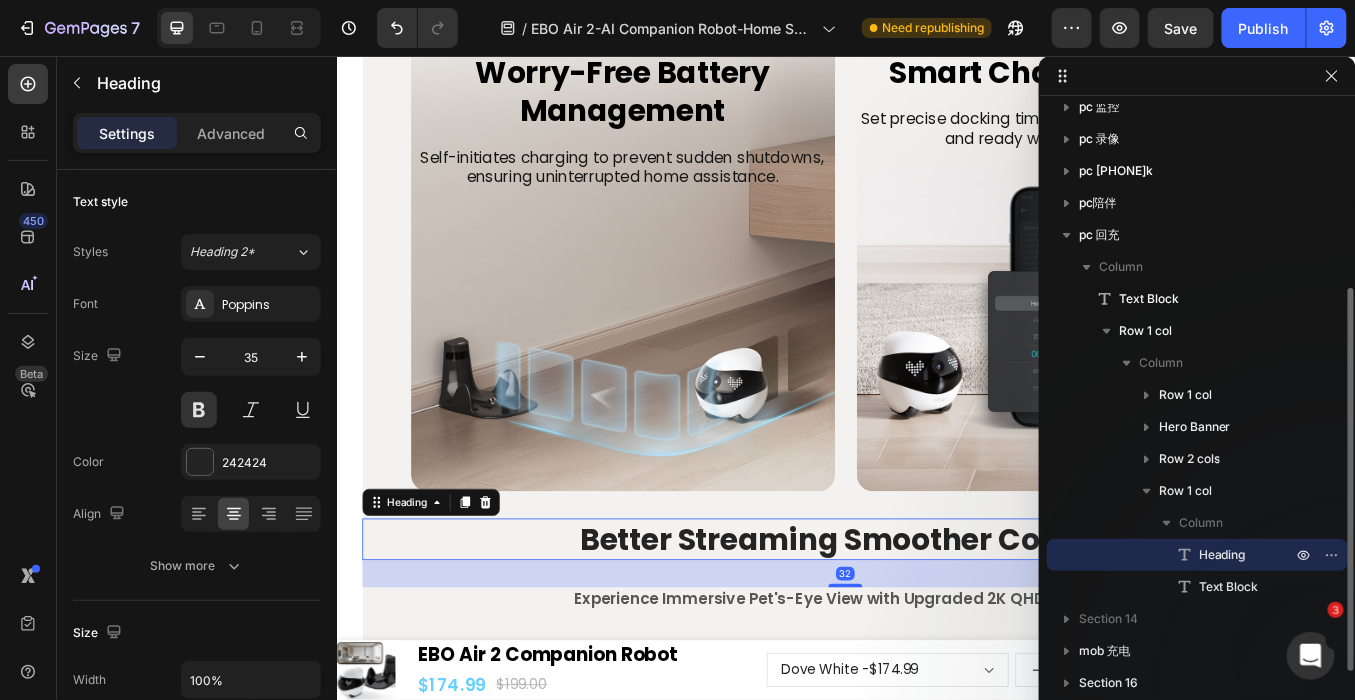 scroll, scrollTop: 14449, scrollLeft: 0, axis: vertical 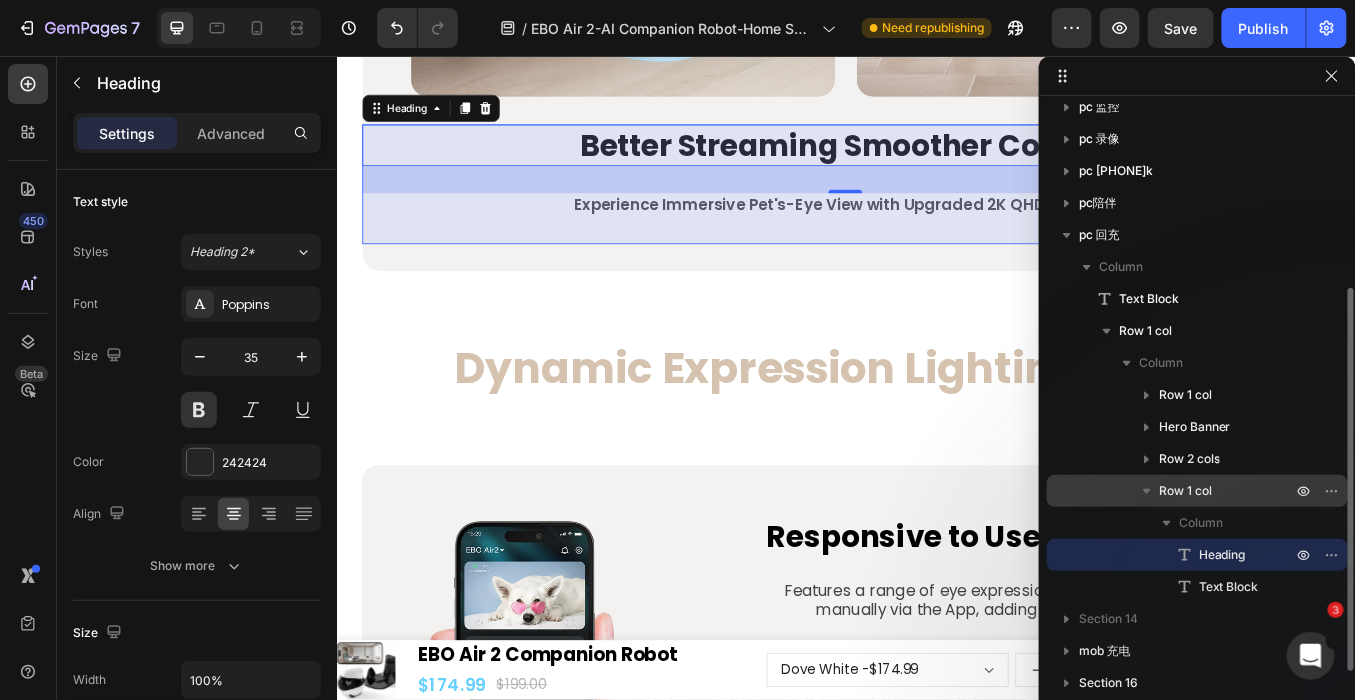 click on "Row 1 col" at bounding box center [1185, 491] 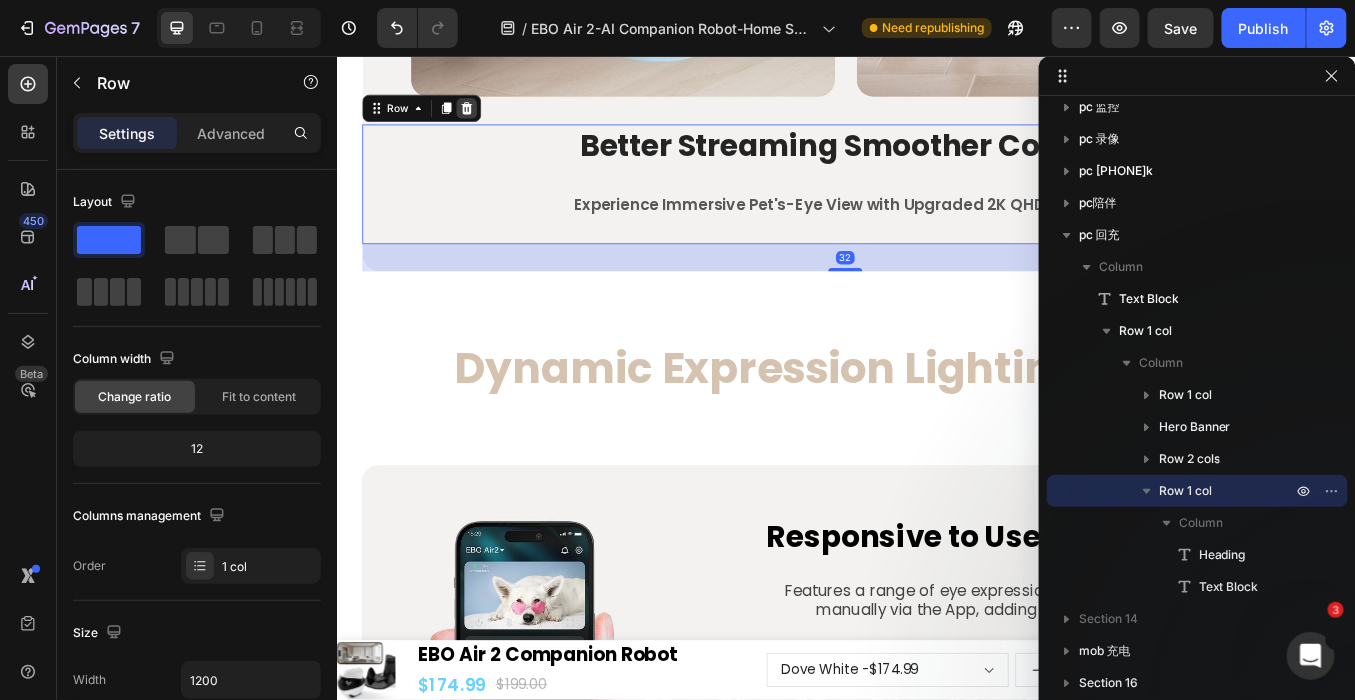 click 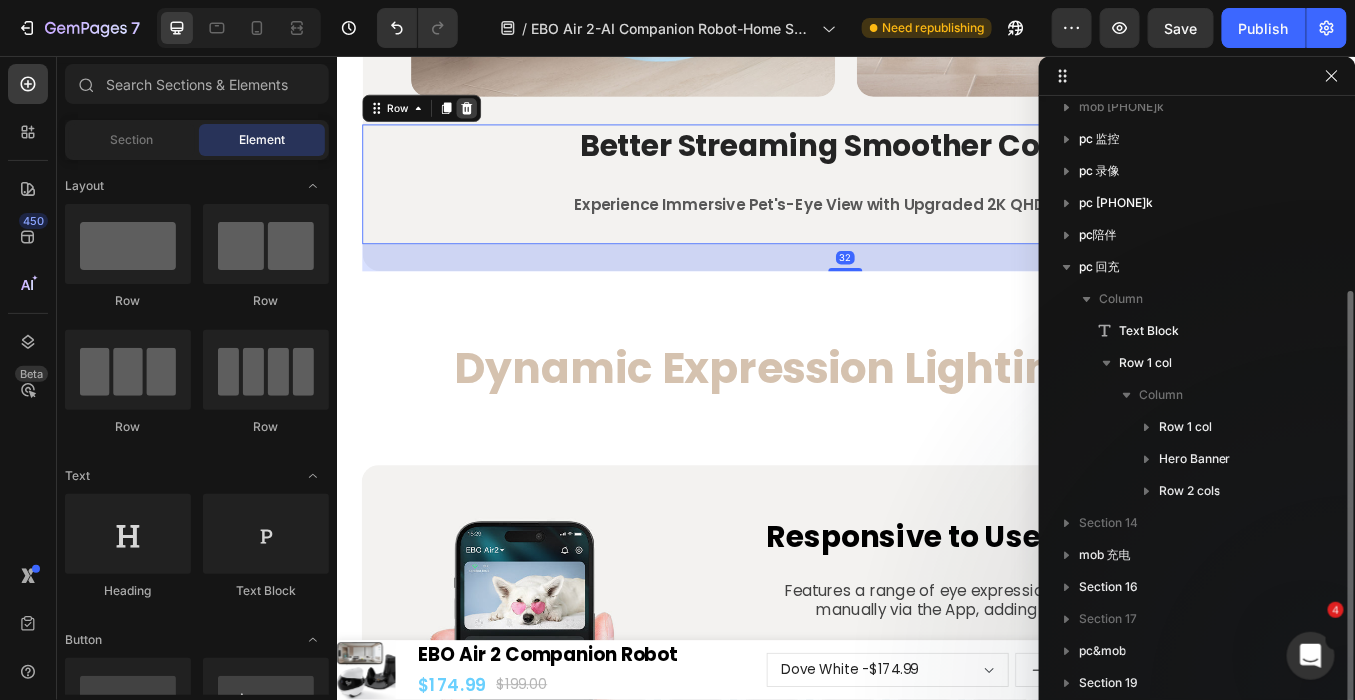 scroll, scrollTop: 268, scrollLeft: 0, axis: vertical 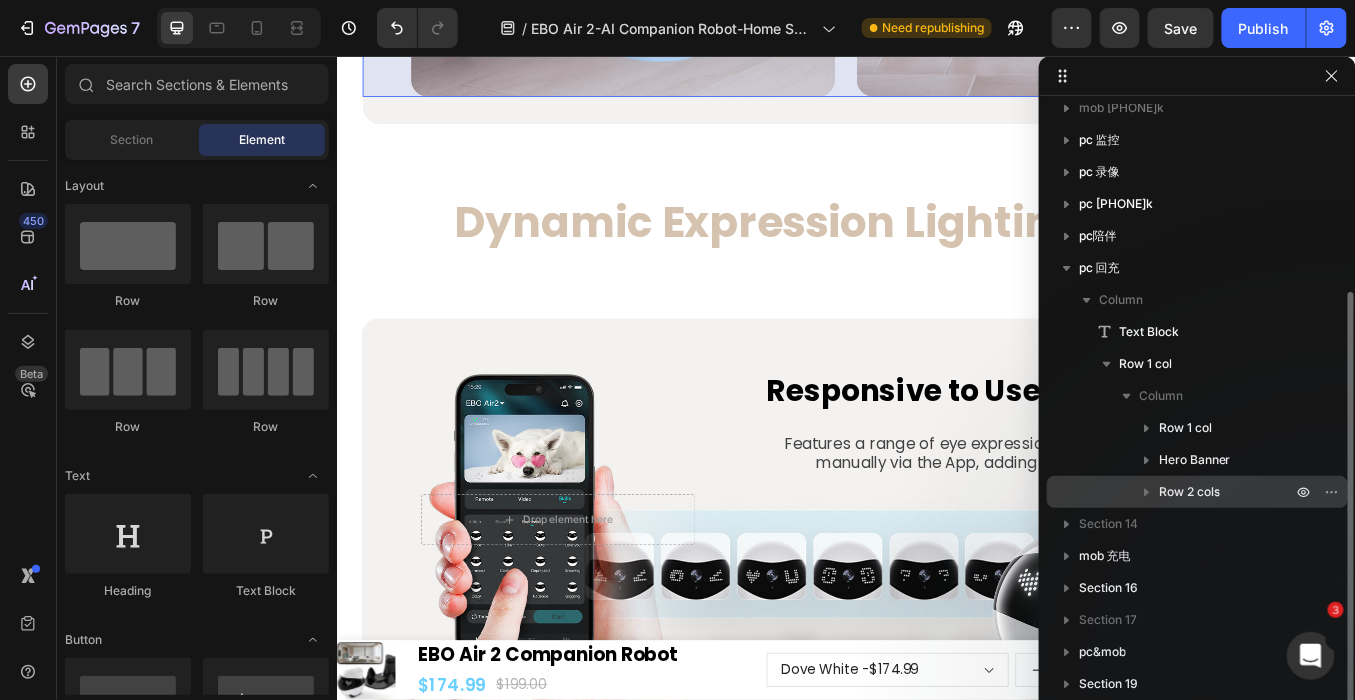 click 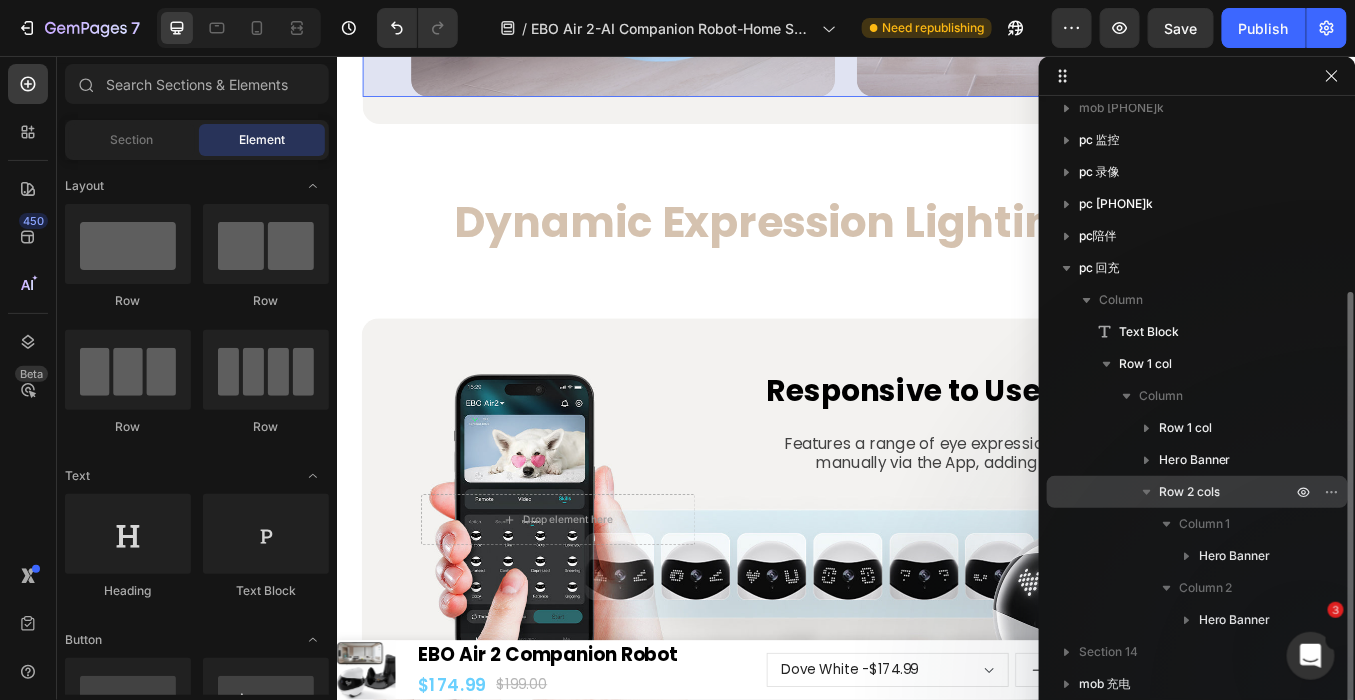 click 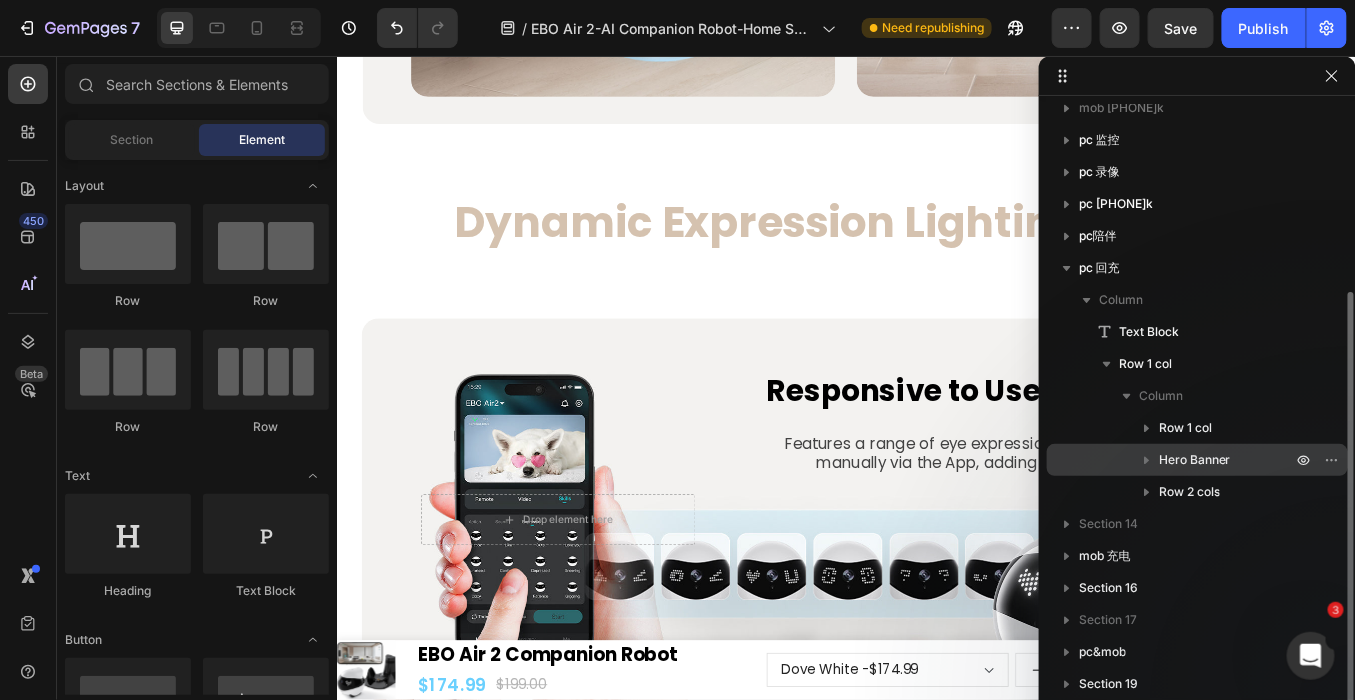 click 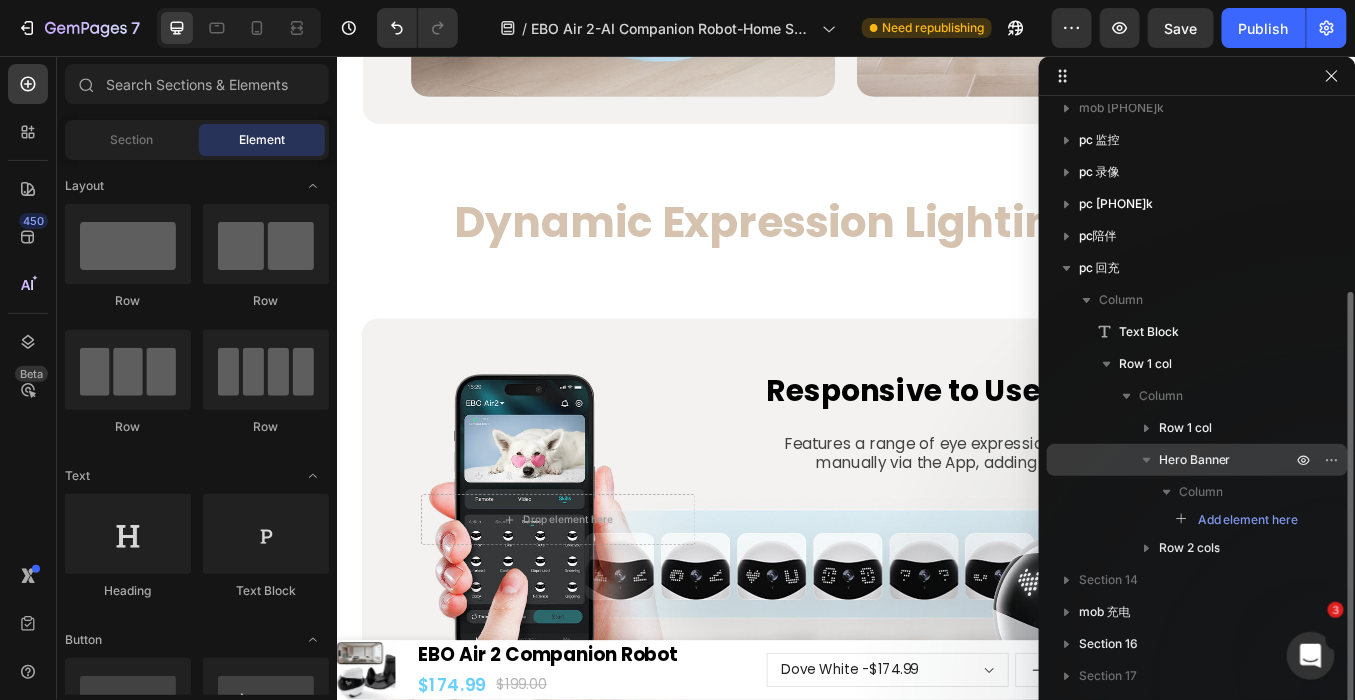 click 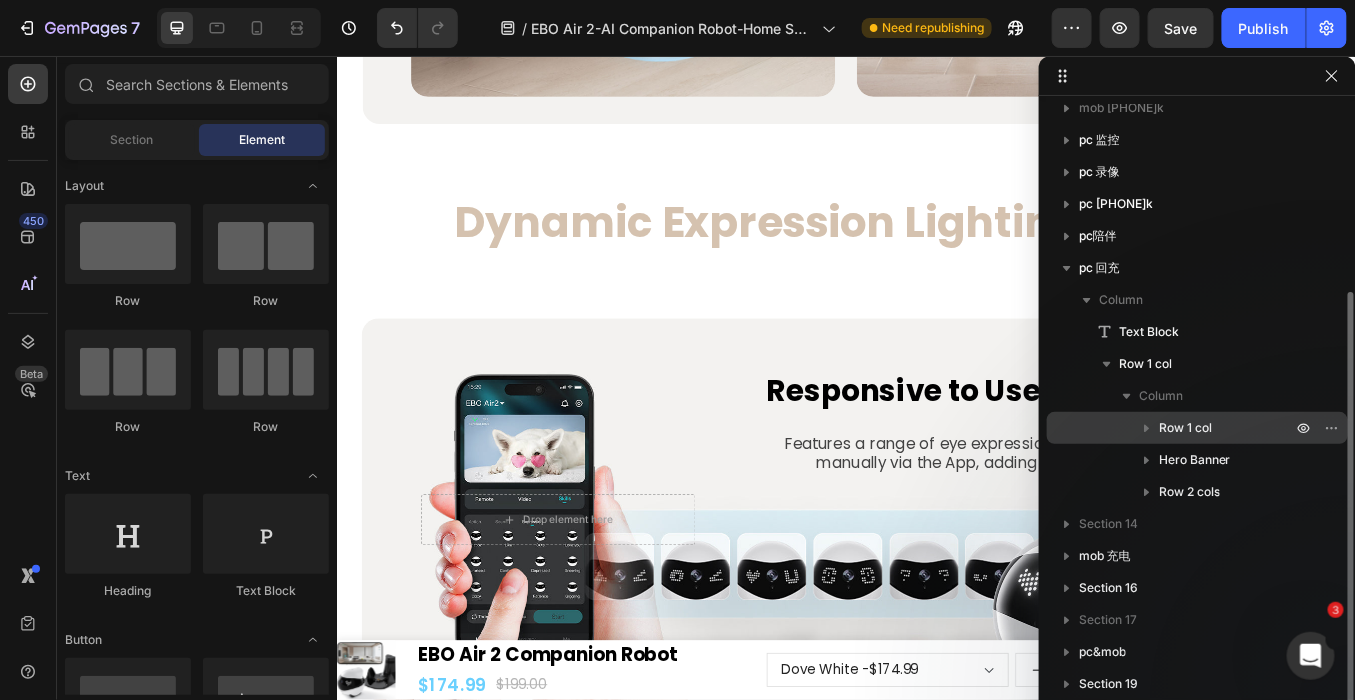 click 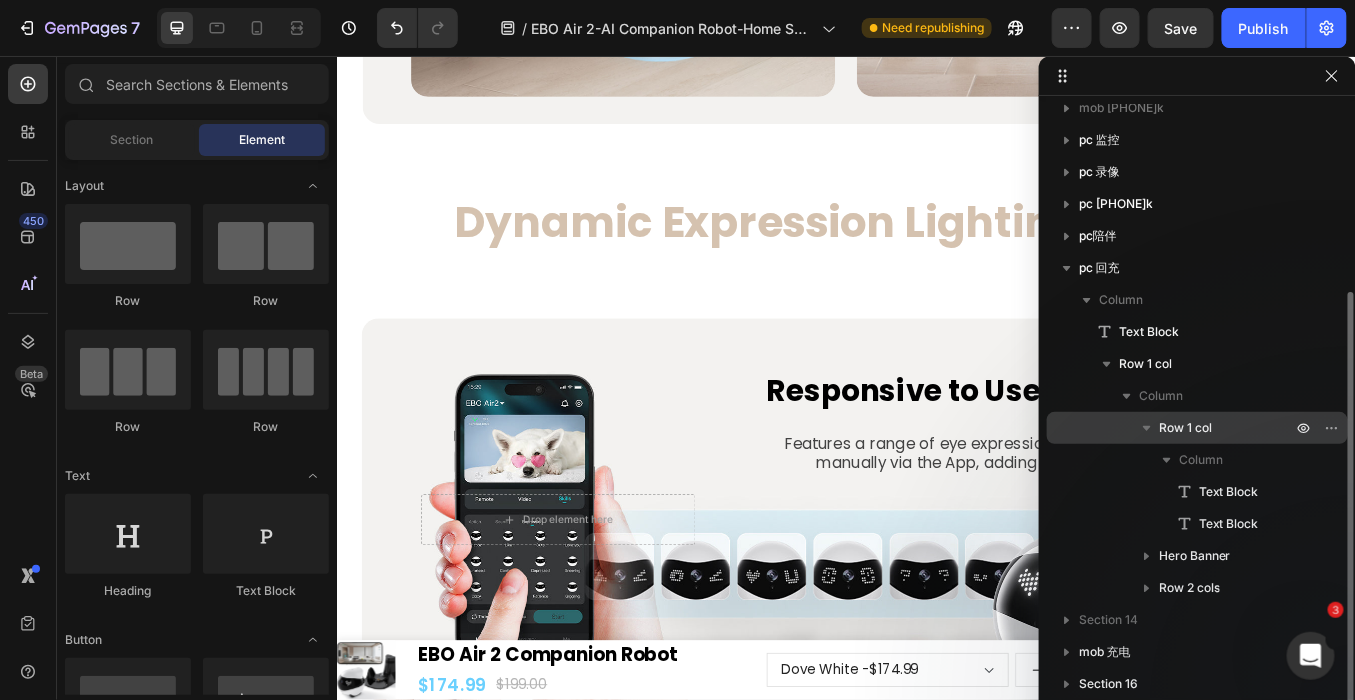 click 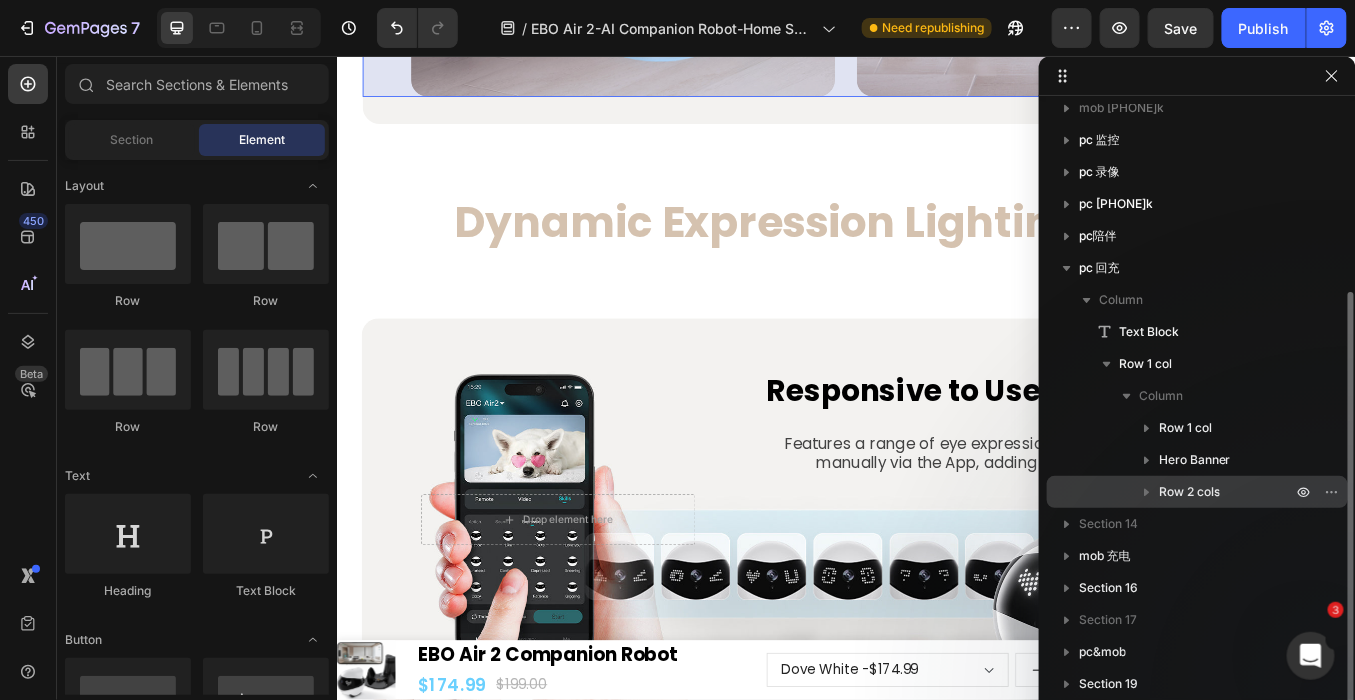 click 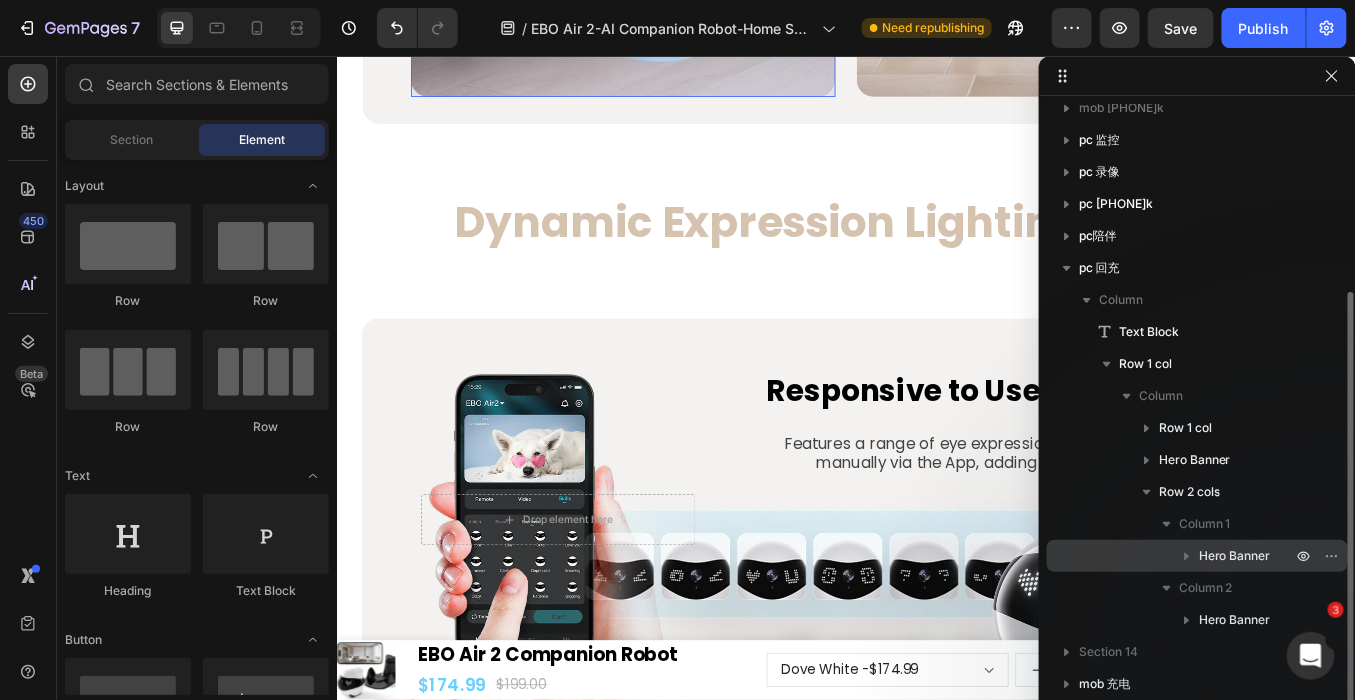 click 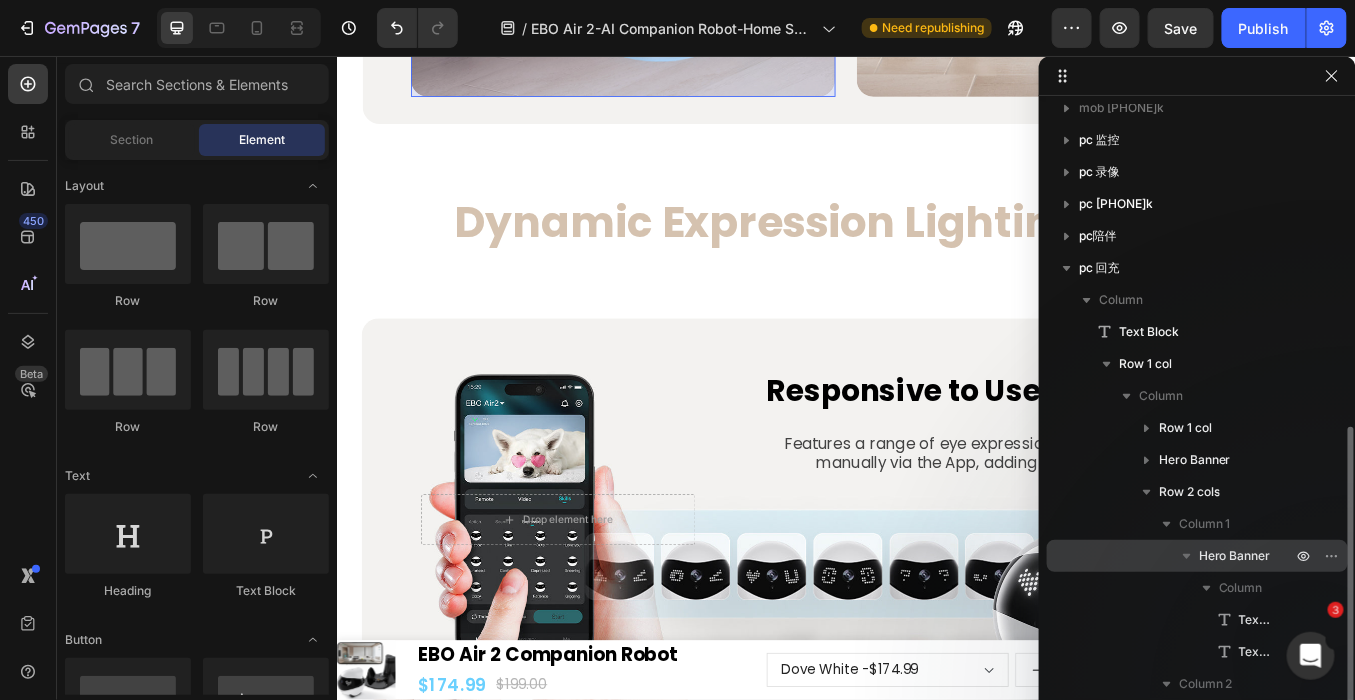 scroll, scrollTop: 379, scrollLeft: 0, axis: vertical 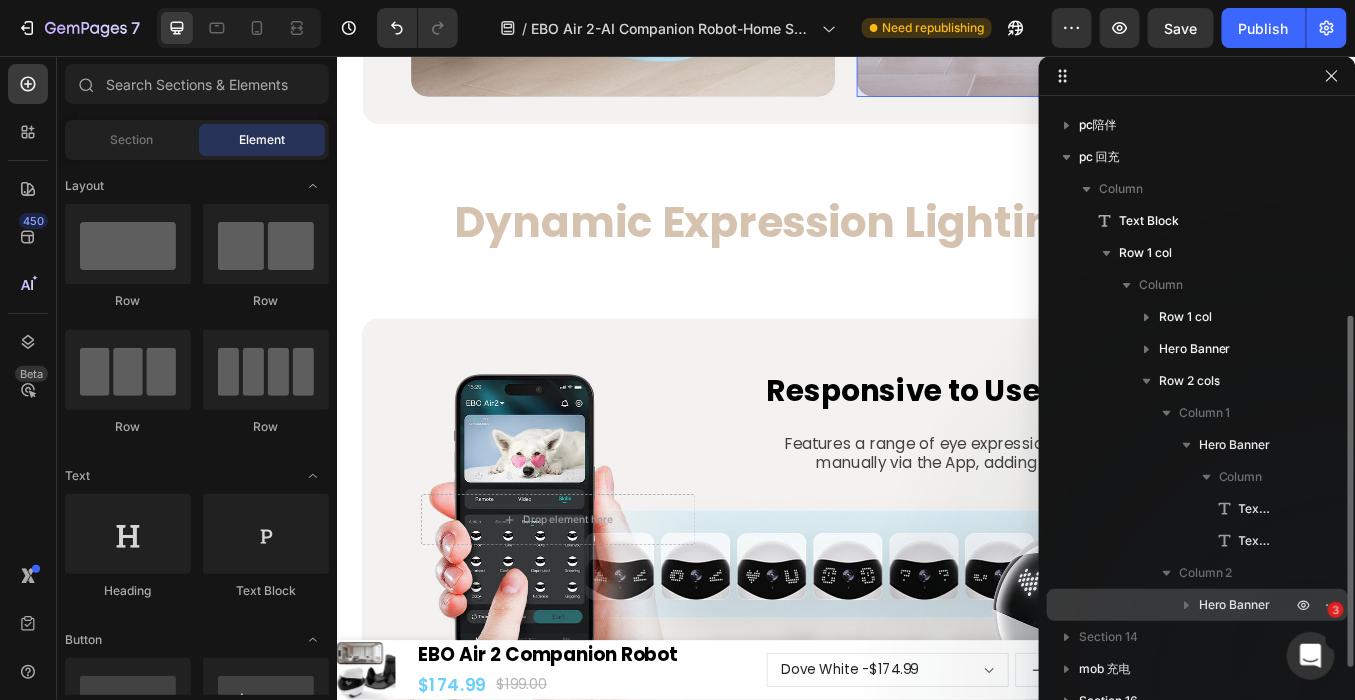 click 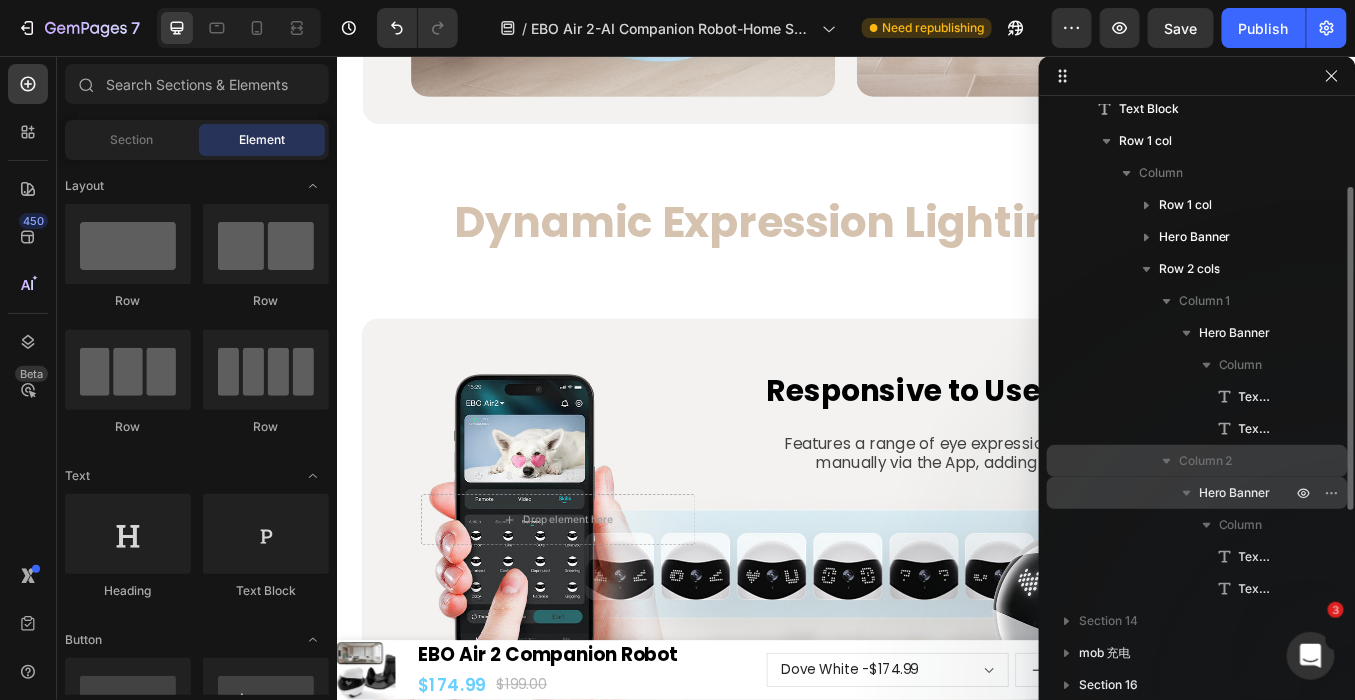 scroll, scrollTop: 379, scrollLeft: 0, axis: vertical 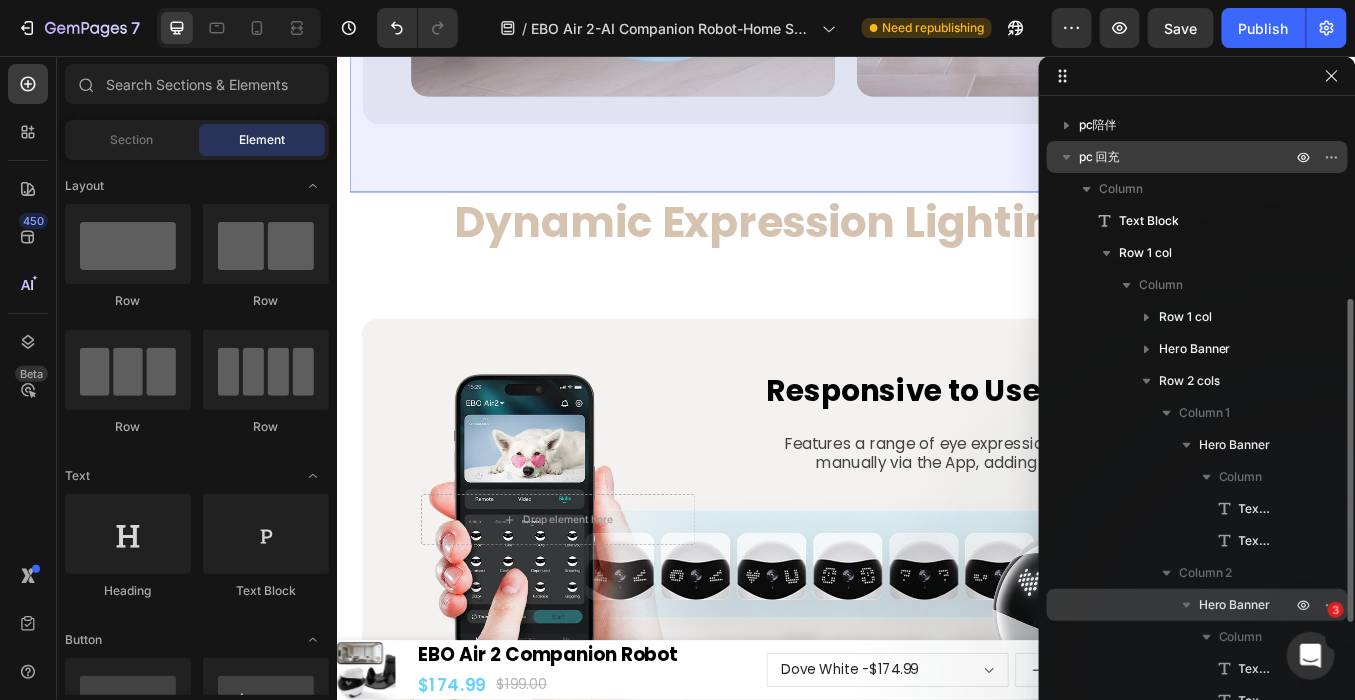 click 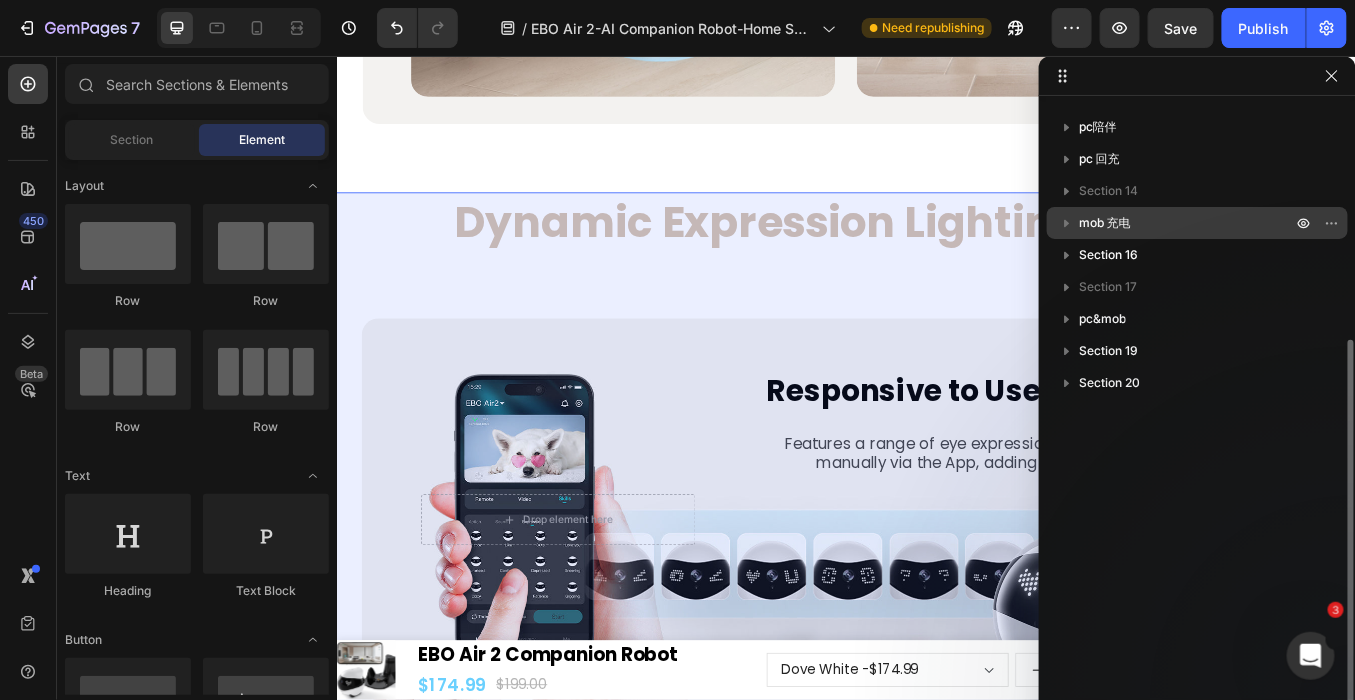 click 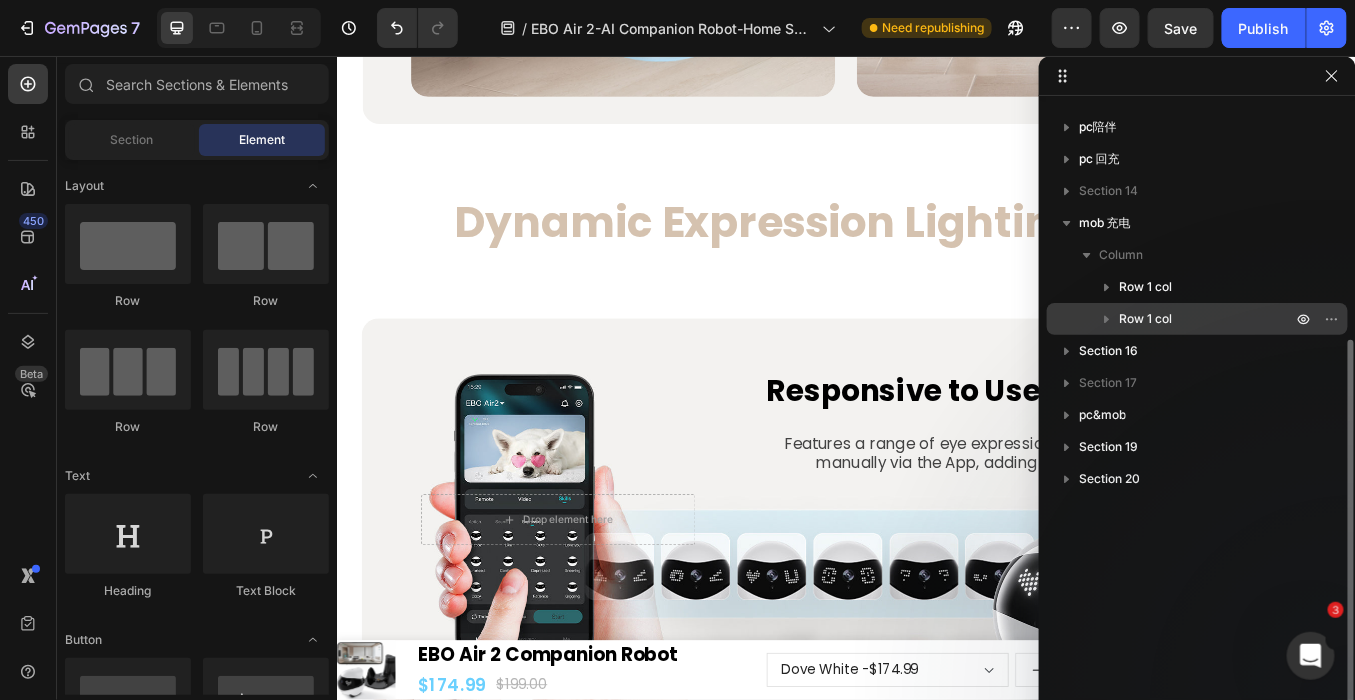 click 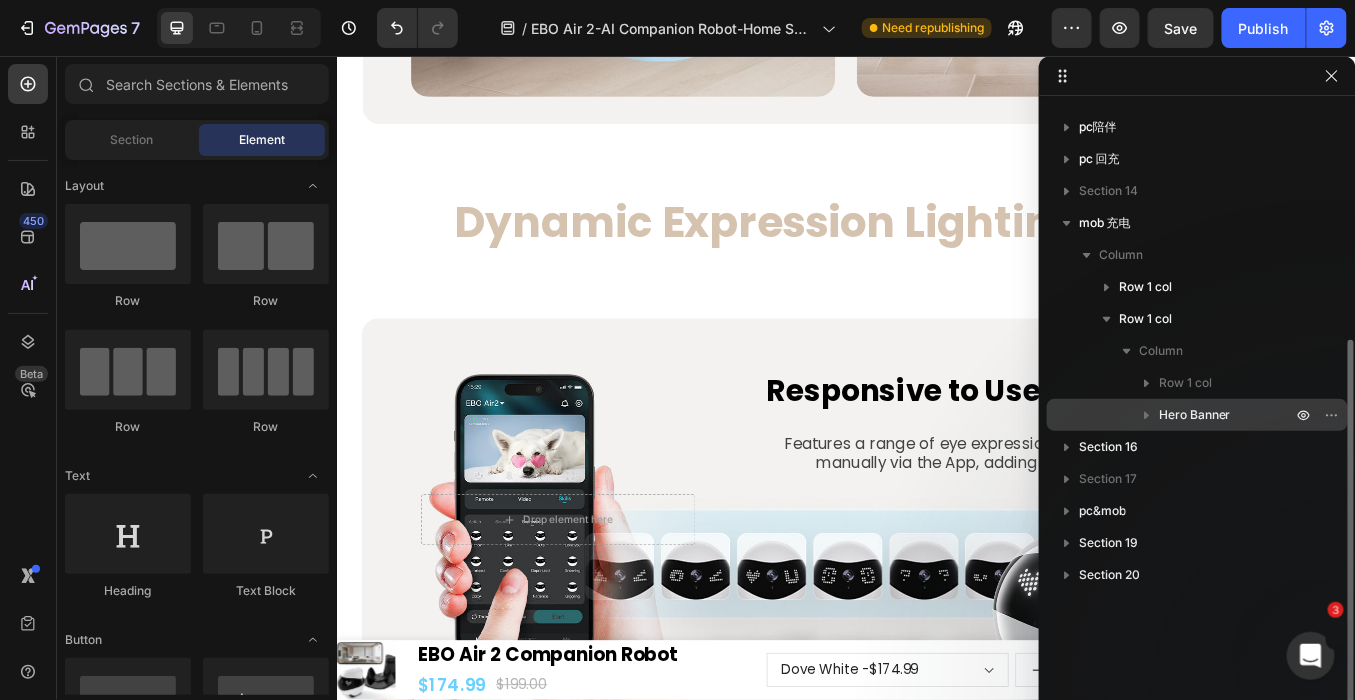 click 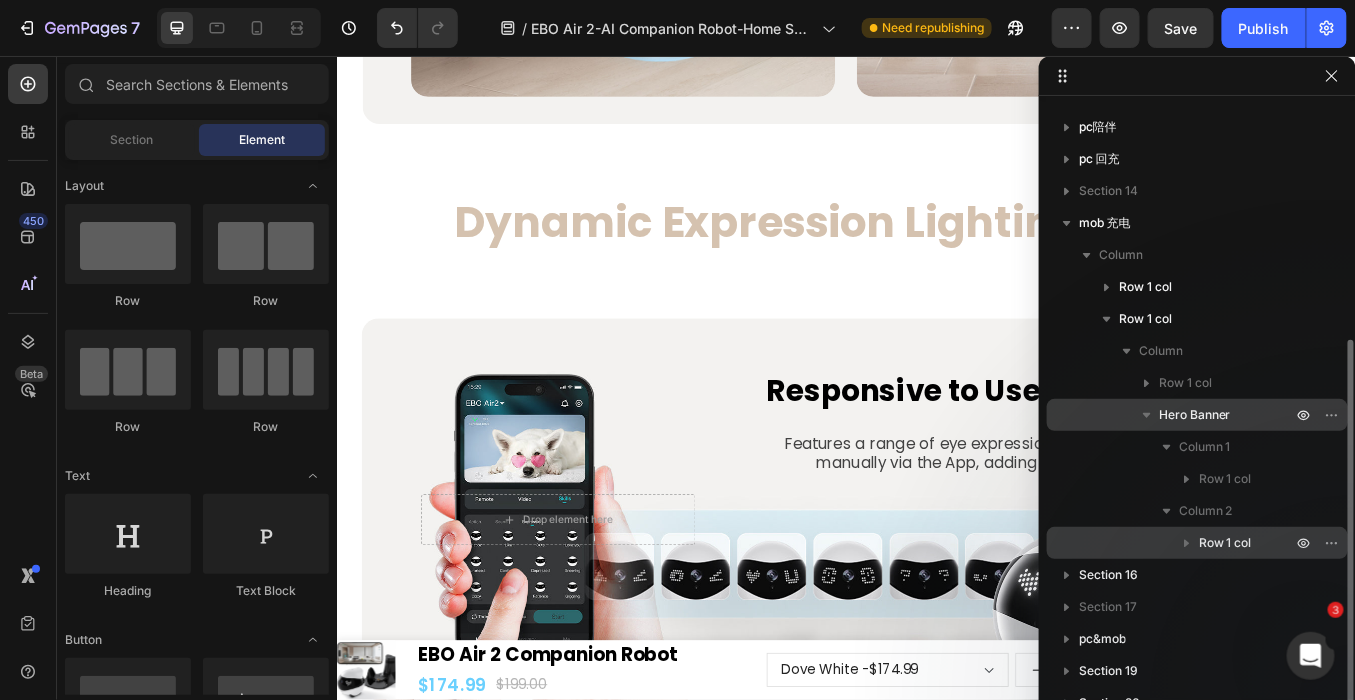 click 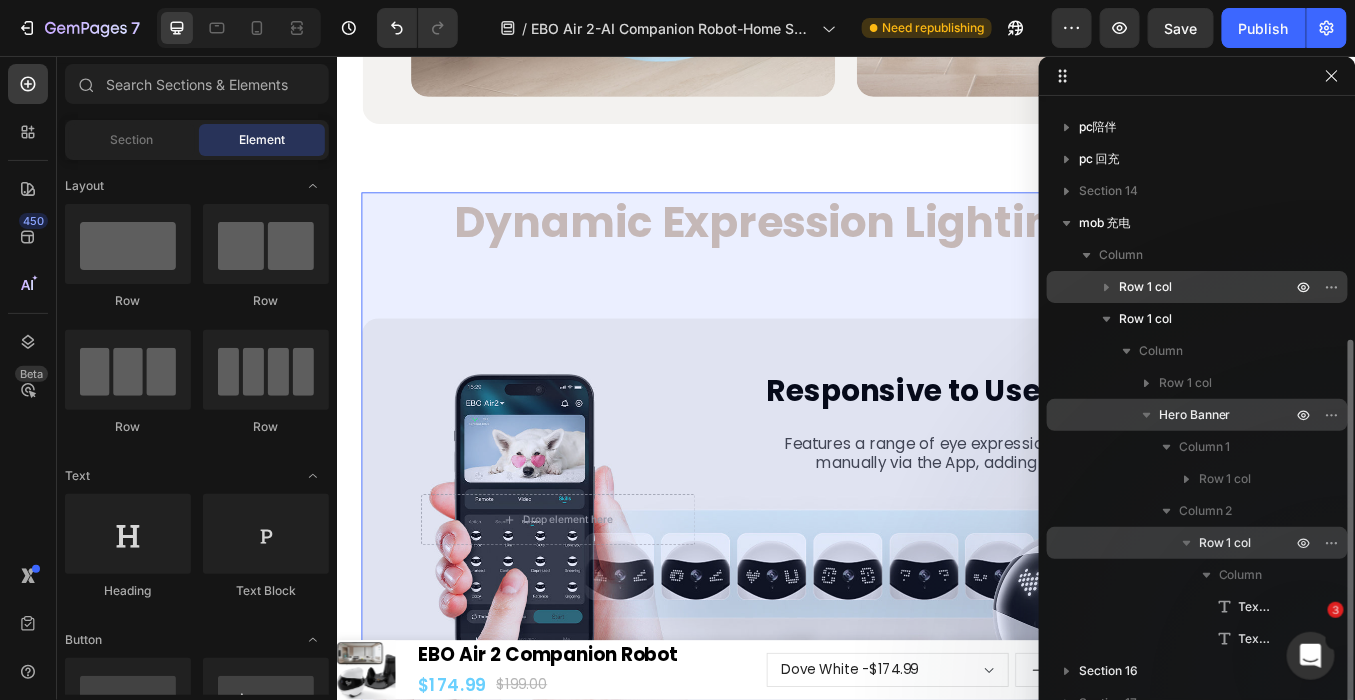 click 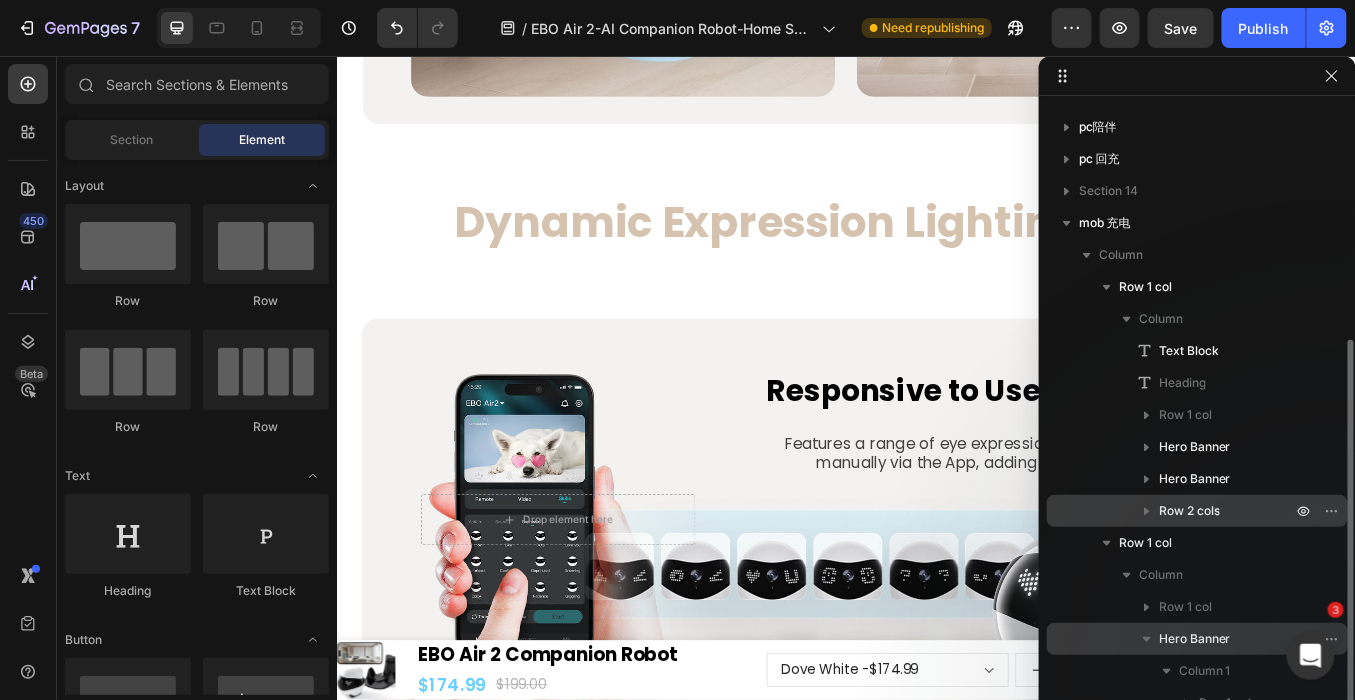 click 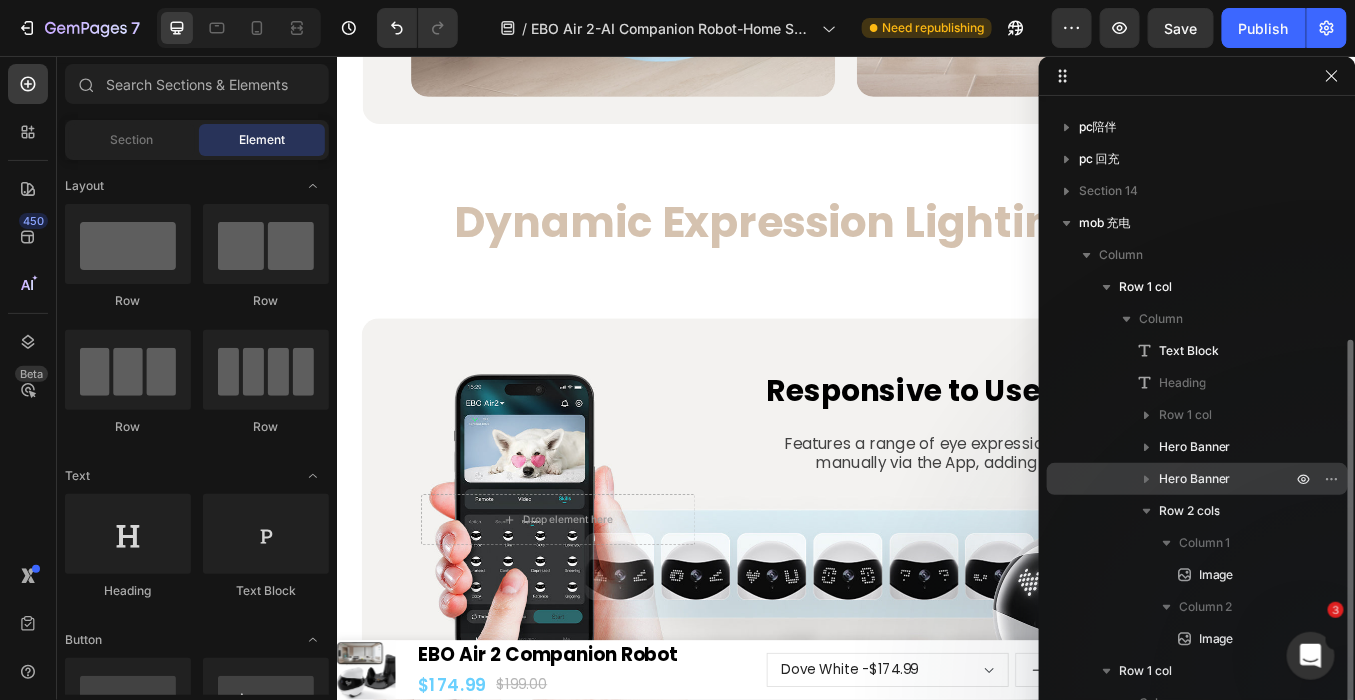 click 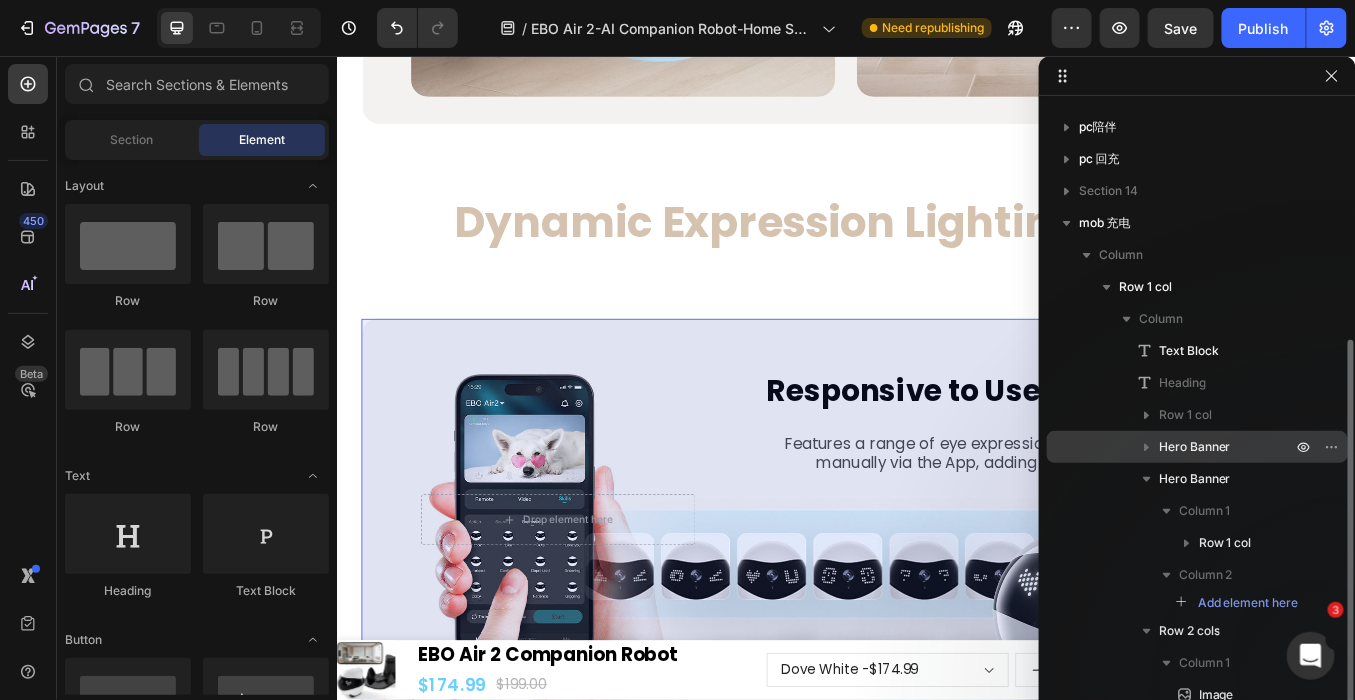 click 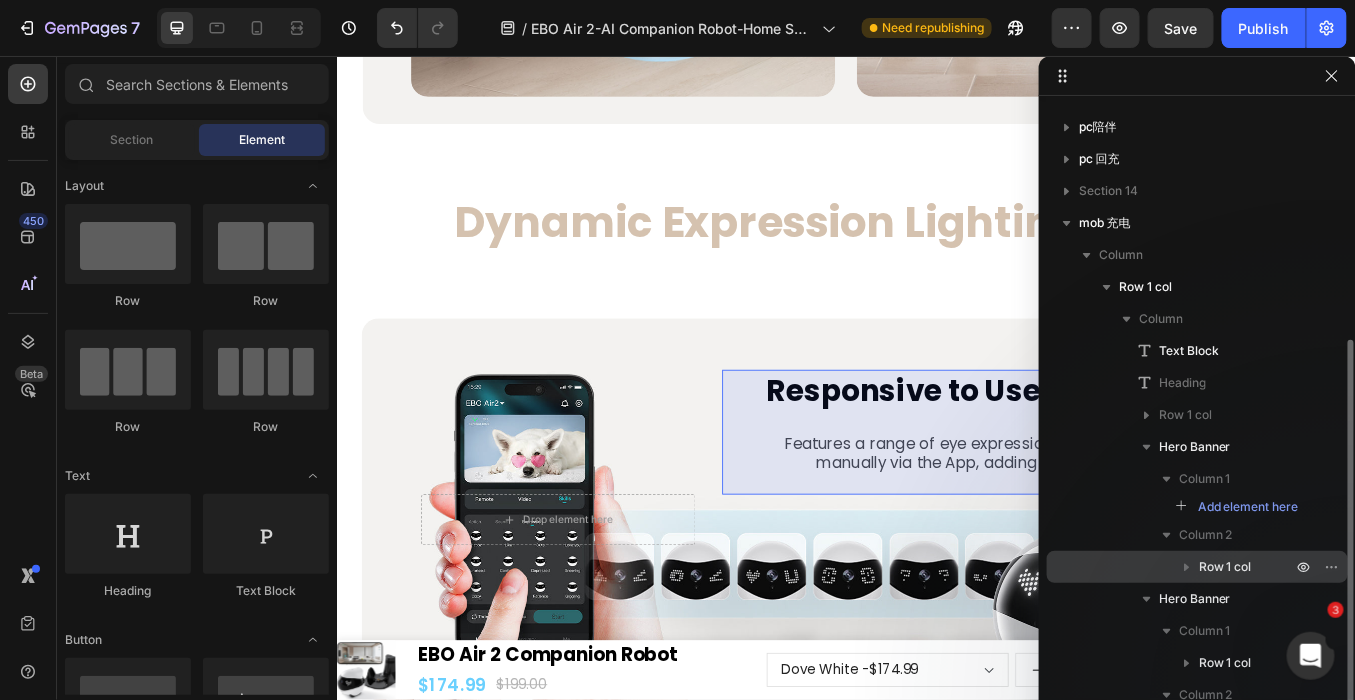 click 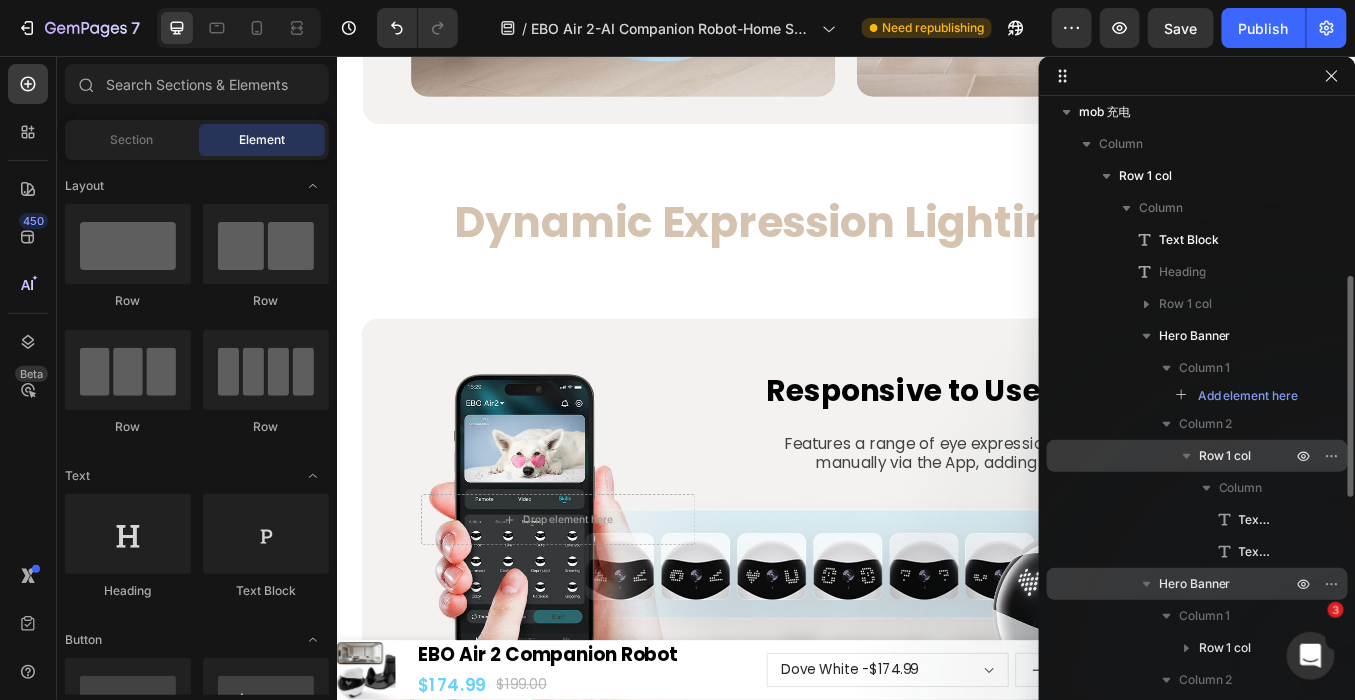 scroll, scrollTop: 599, scrollLeft: 0, axis: vertical 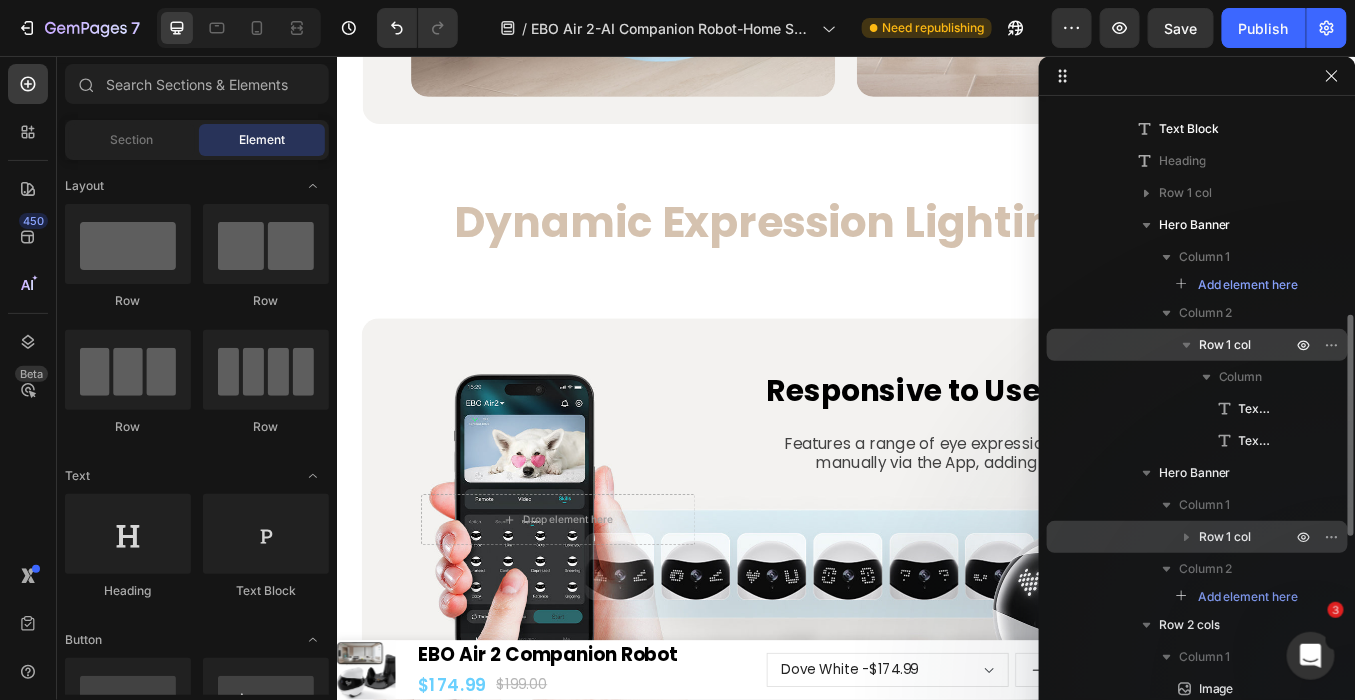 click 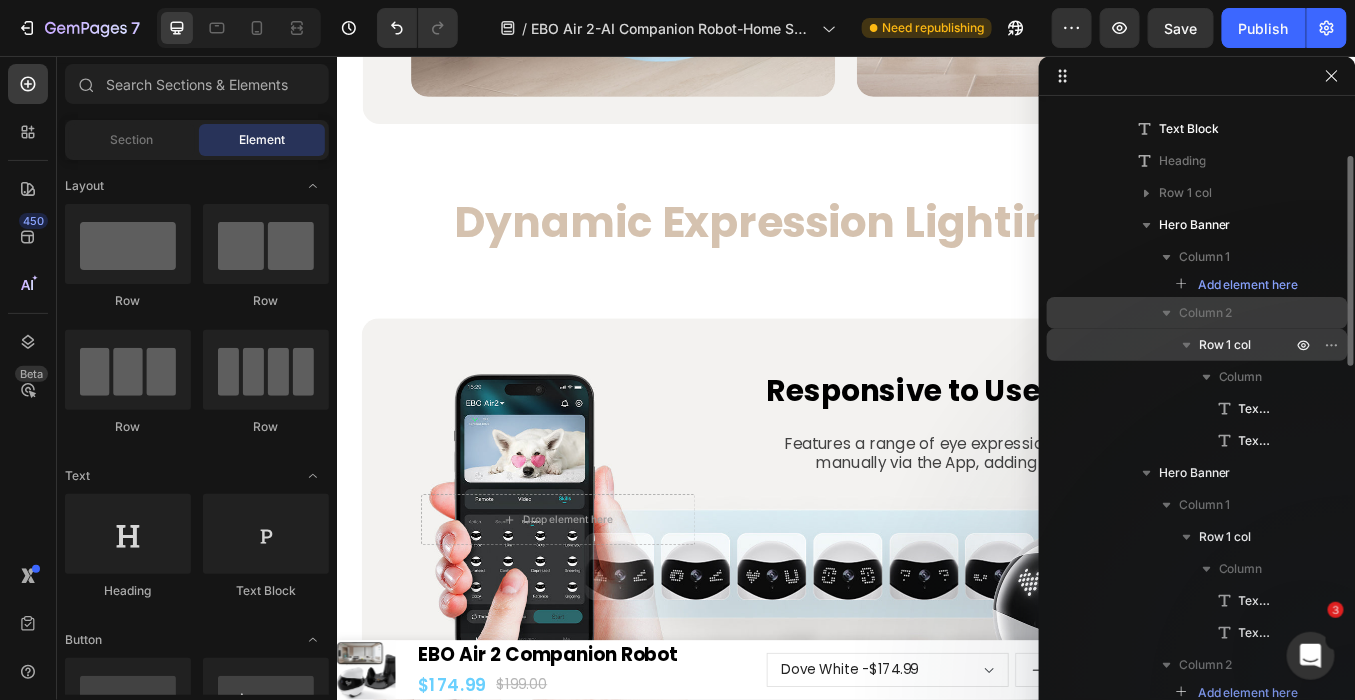 scroll, scrollTop: 488, scrollLeft: 0, axis: vertical 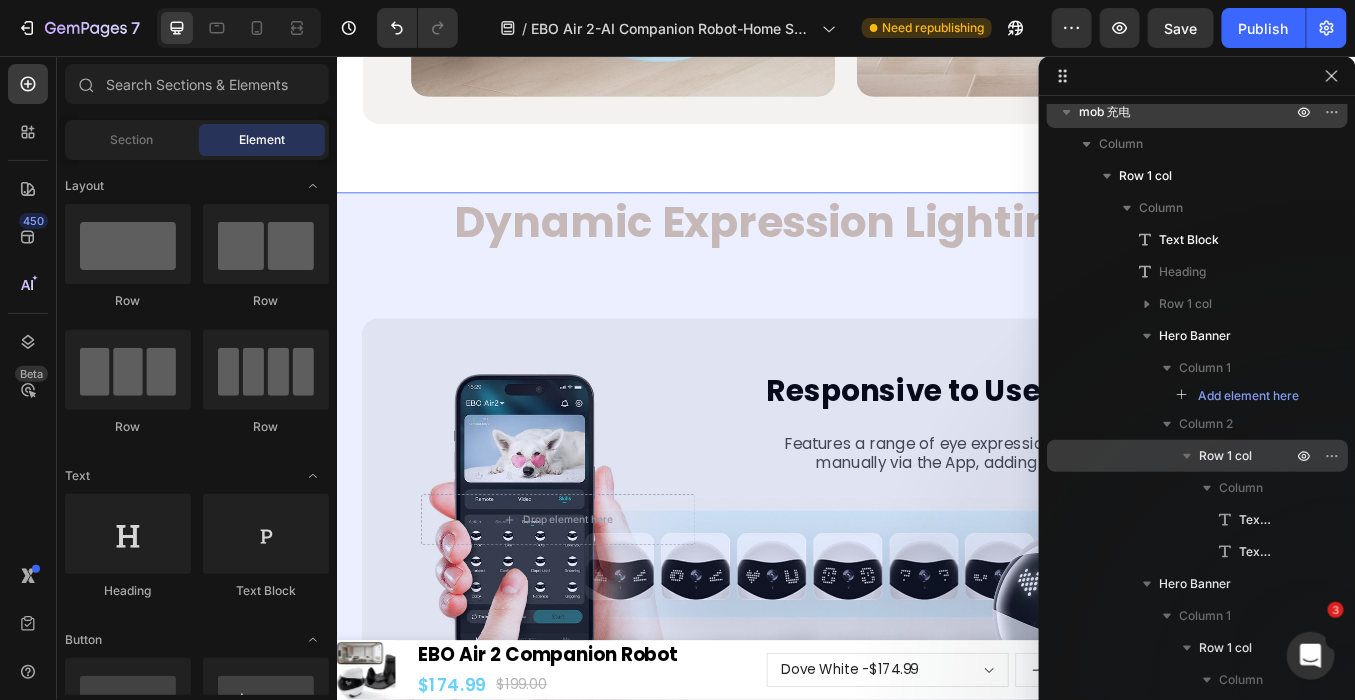 click 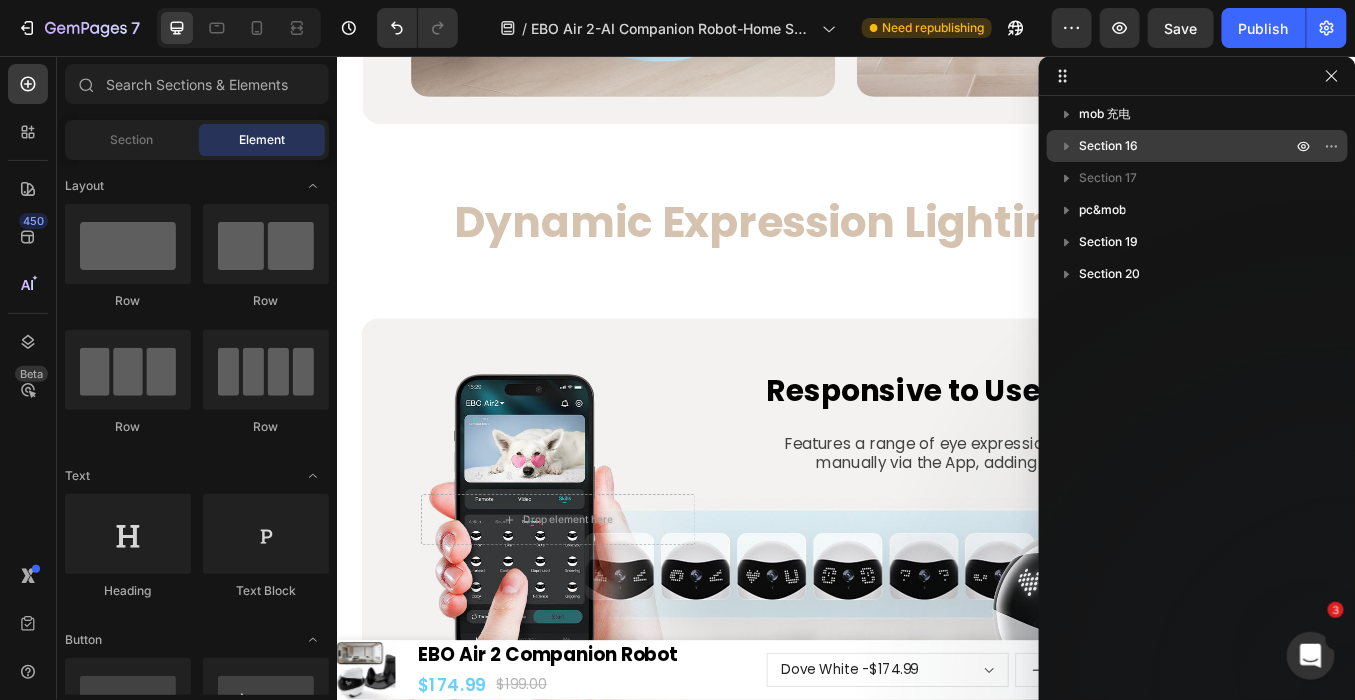 click on "Section 16" at bounding box center [1108, 146] 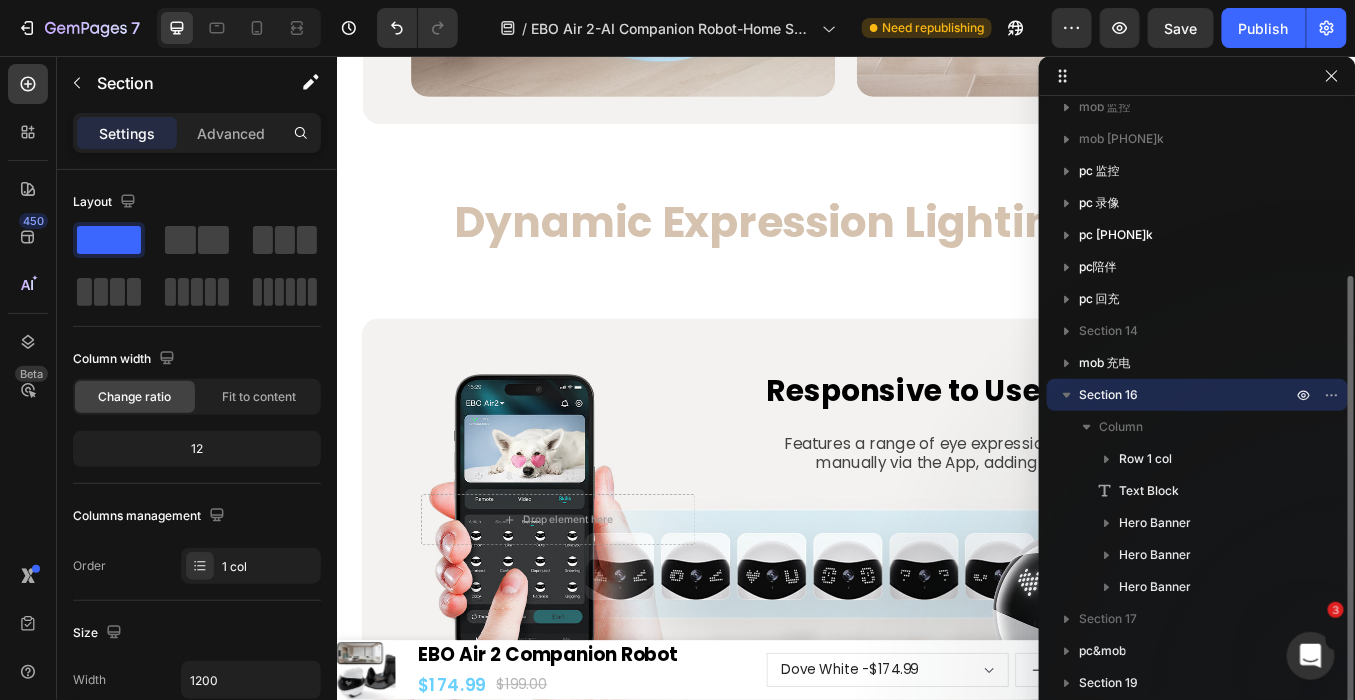 scroll, scrollTop: 237, scrollLeft: 0, axis: vertical 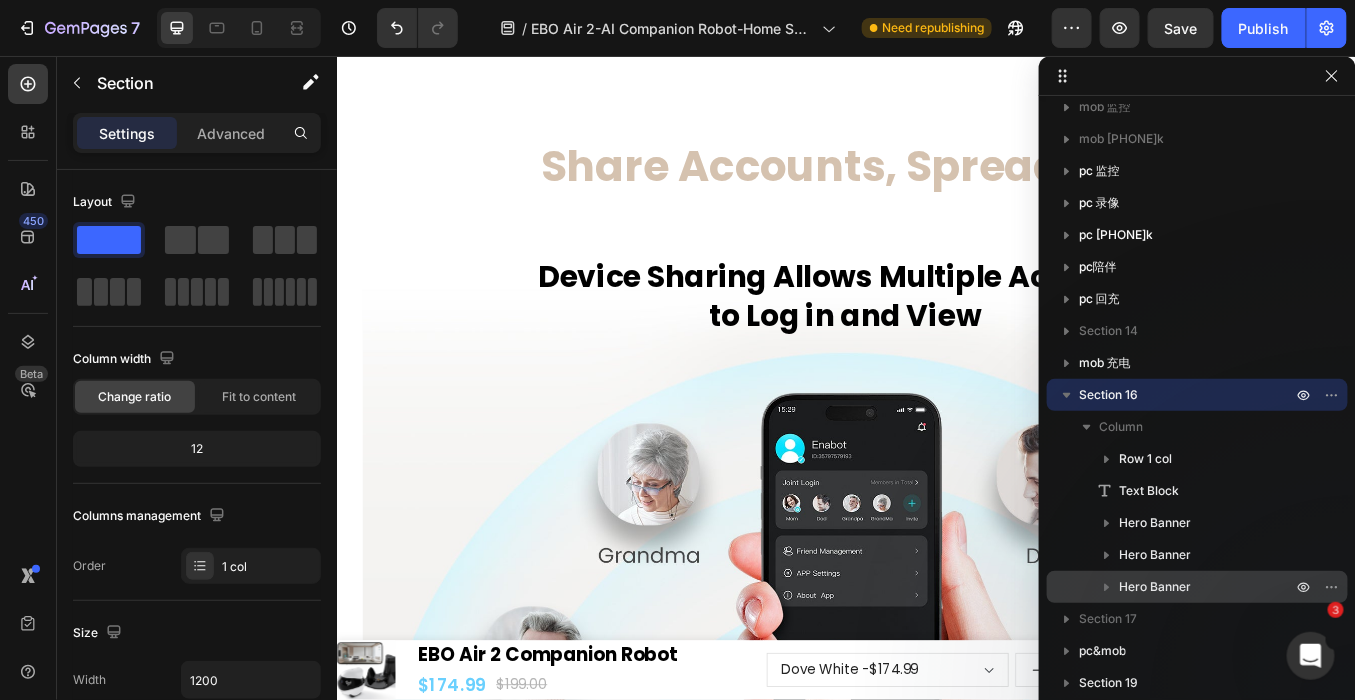 click 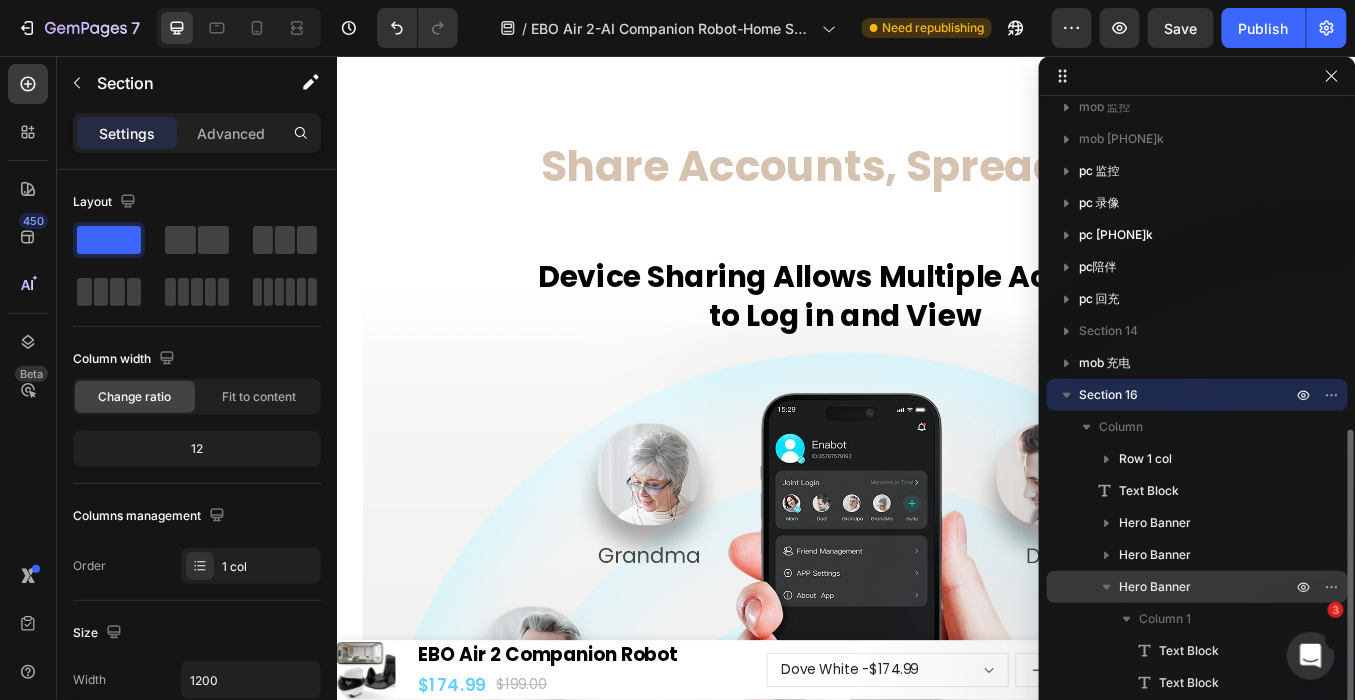 scroll, scrollTop: 348, scrollLeft: 0, axis: vertical 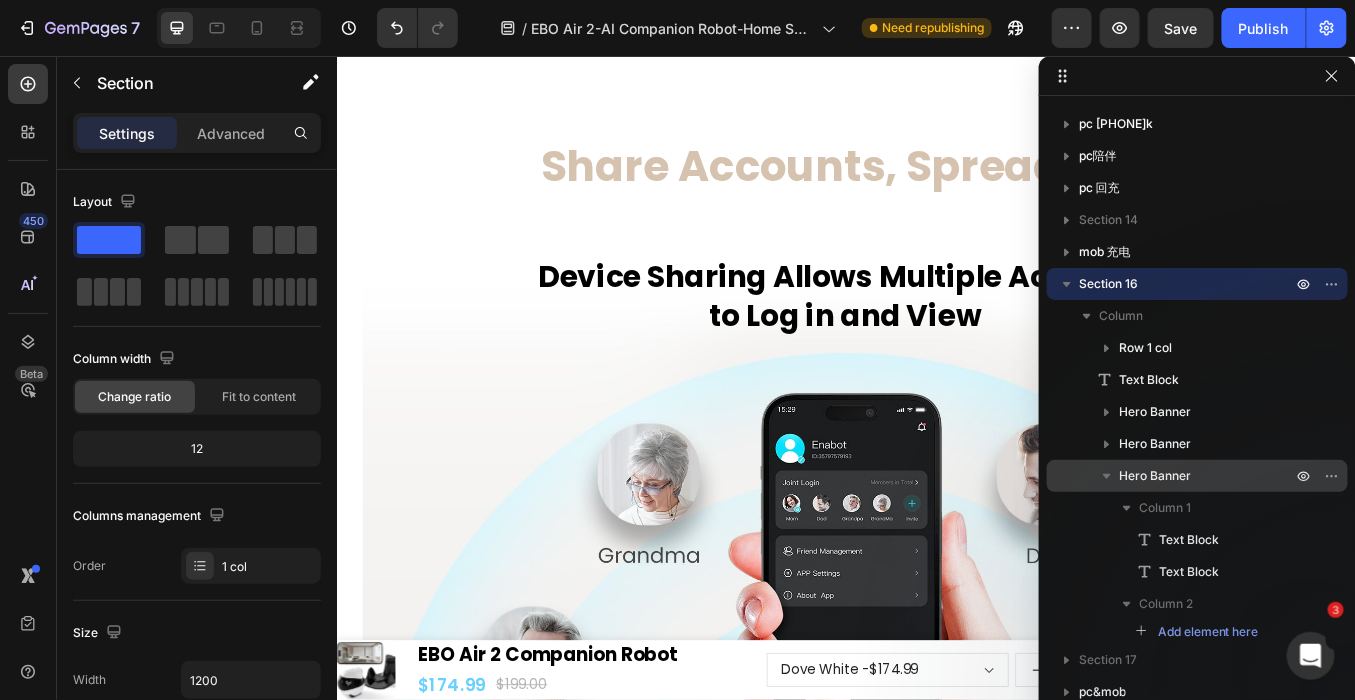 click 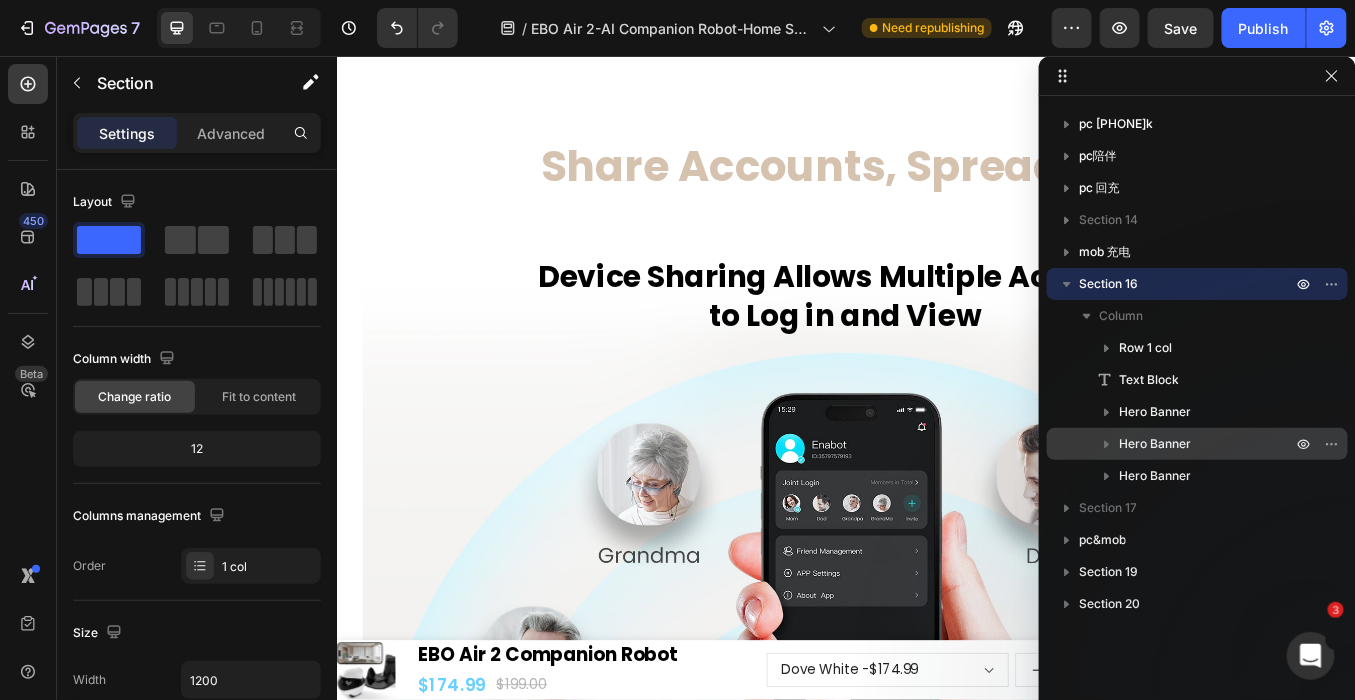 click 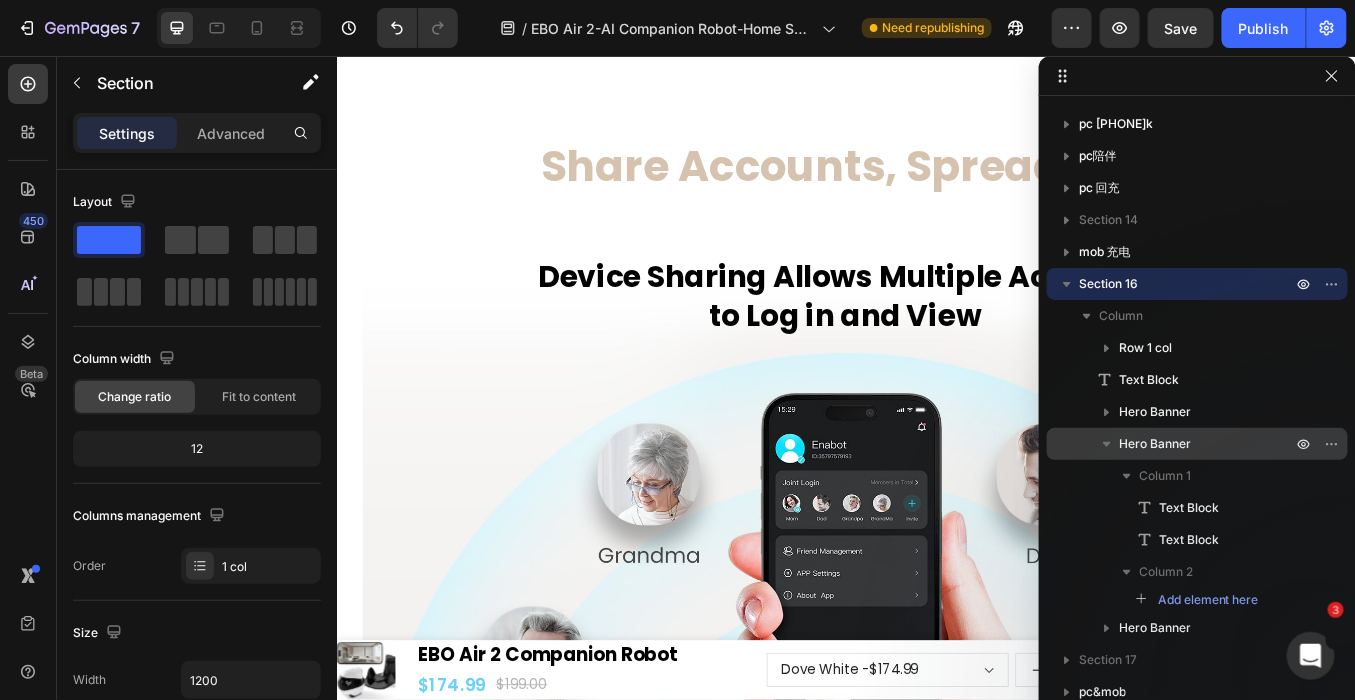 click 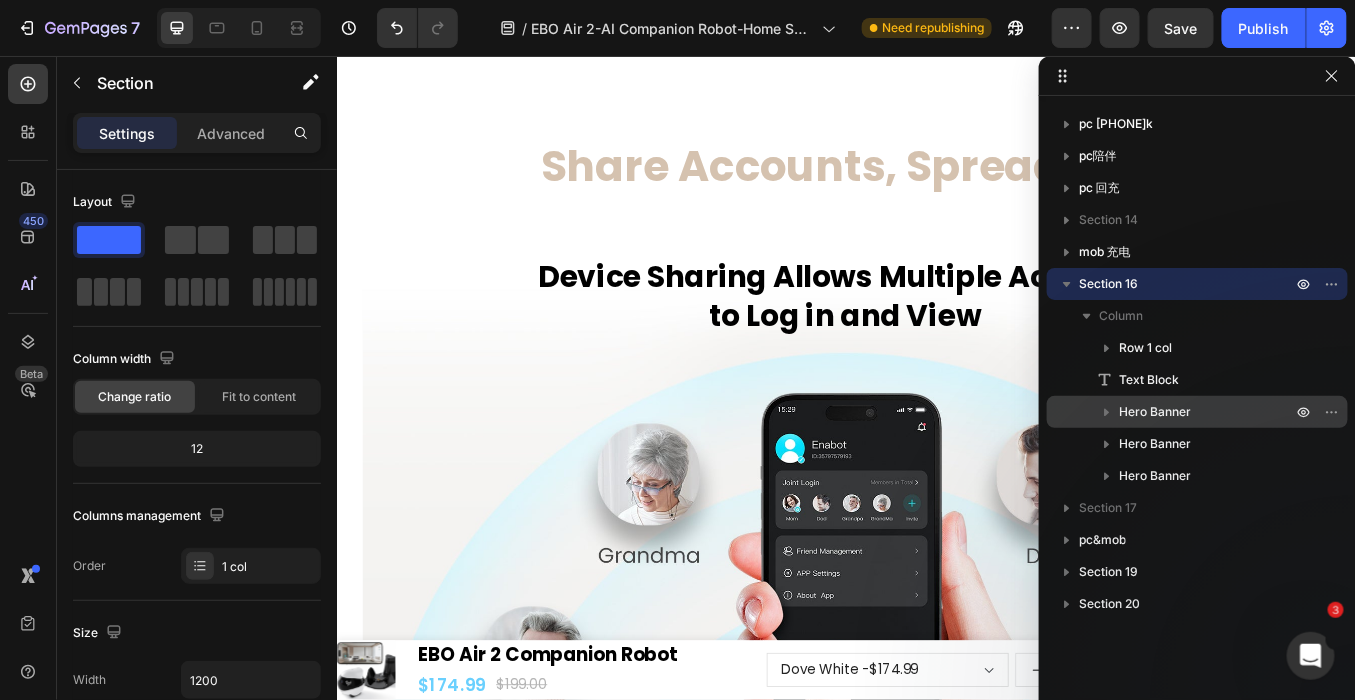 click 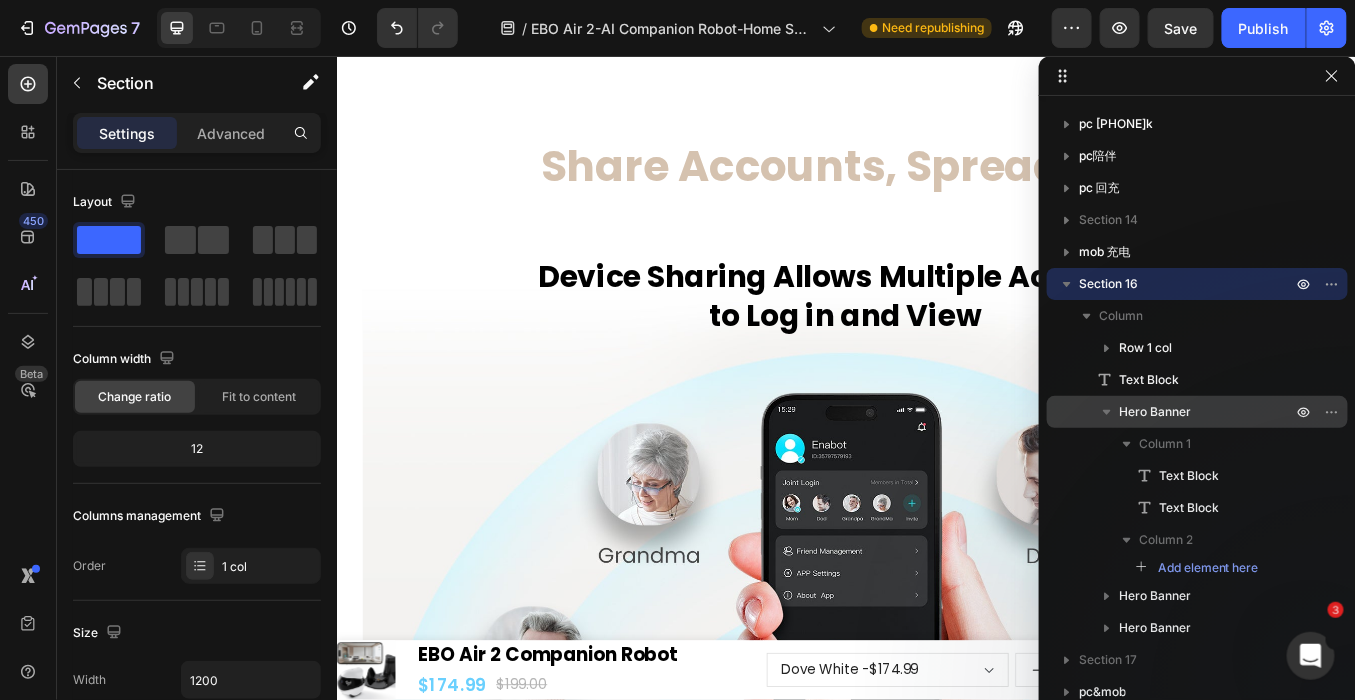 click 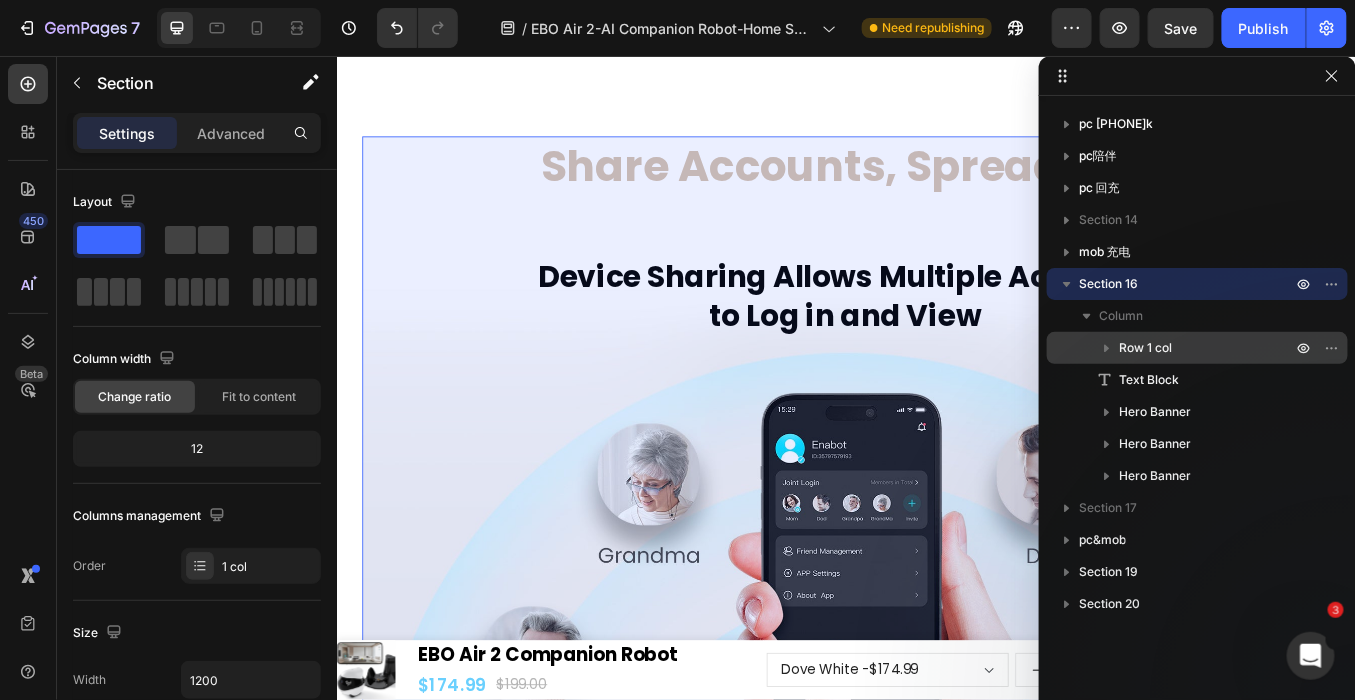 click 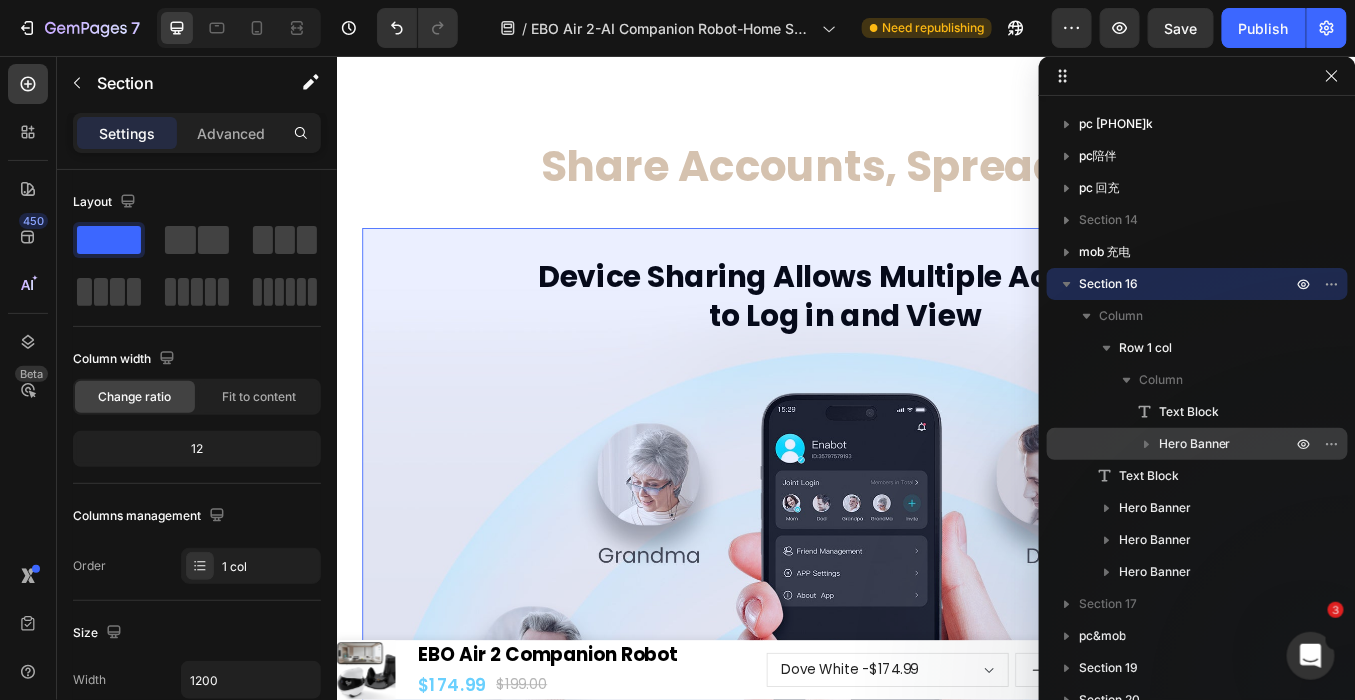 click 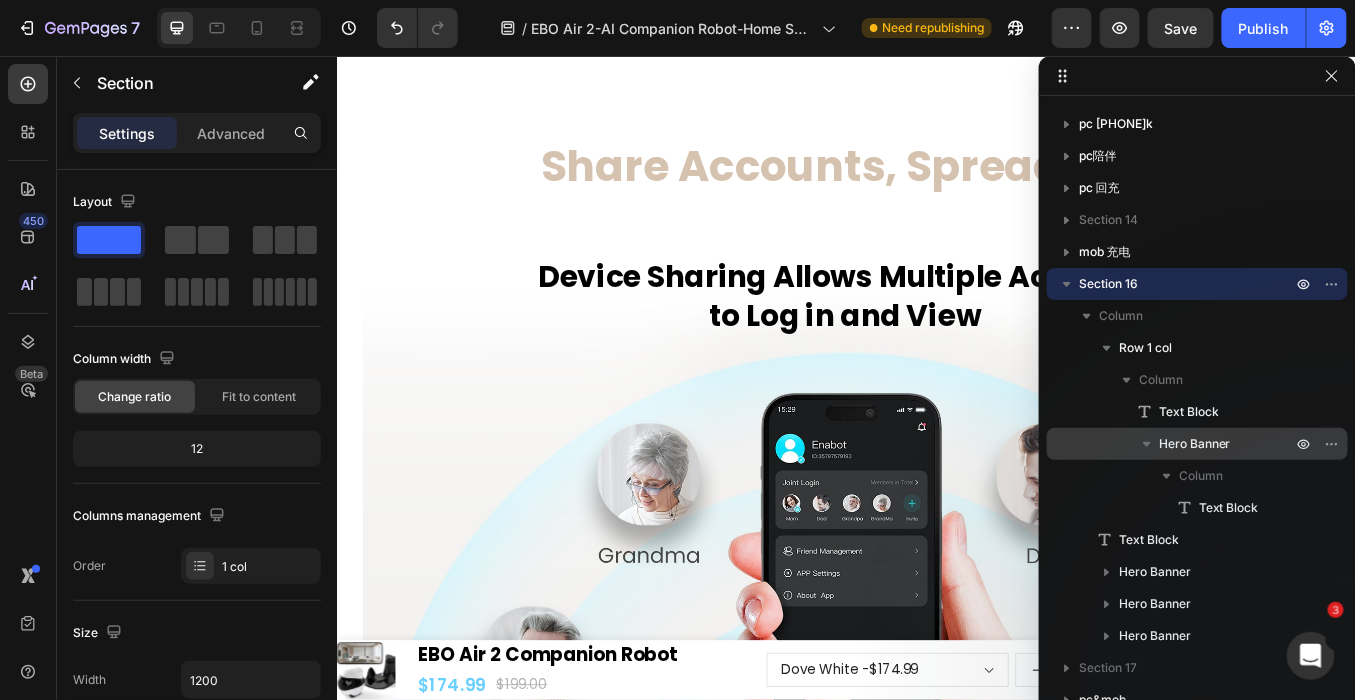 click 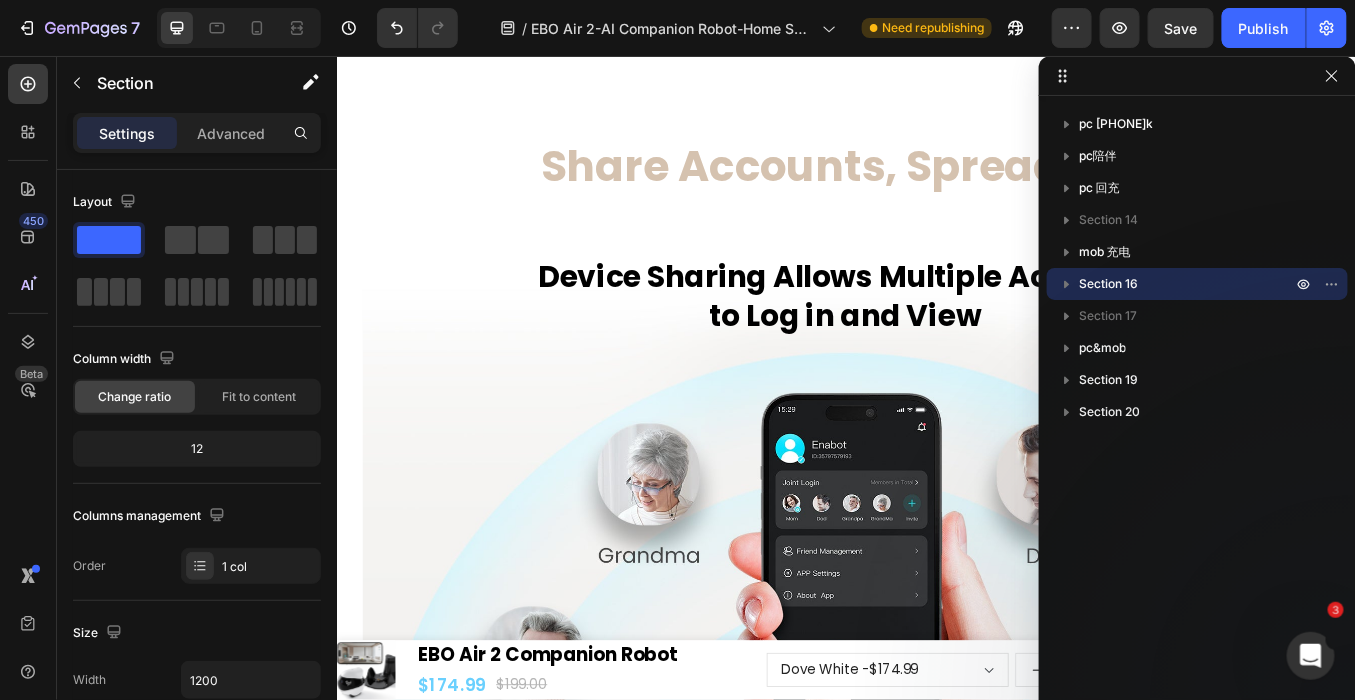 click on "Section 16" at bounding box center [1108, 284] 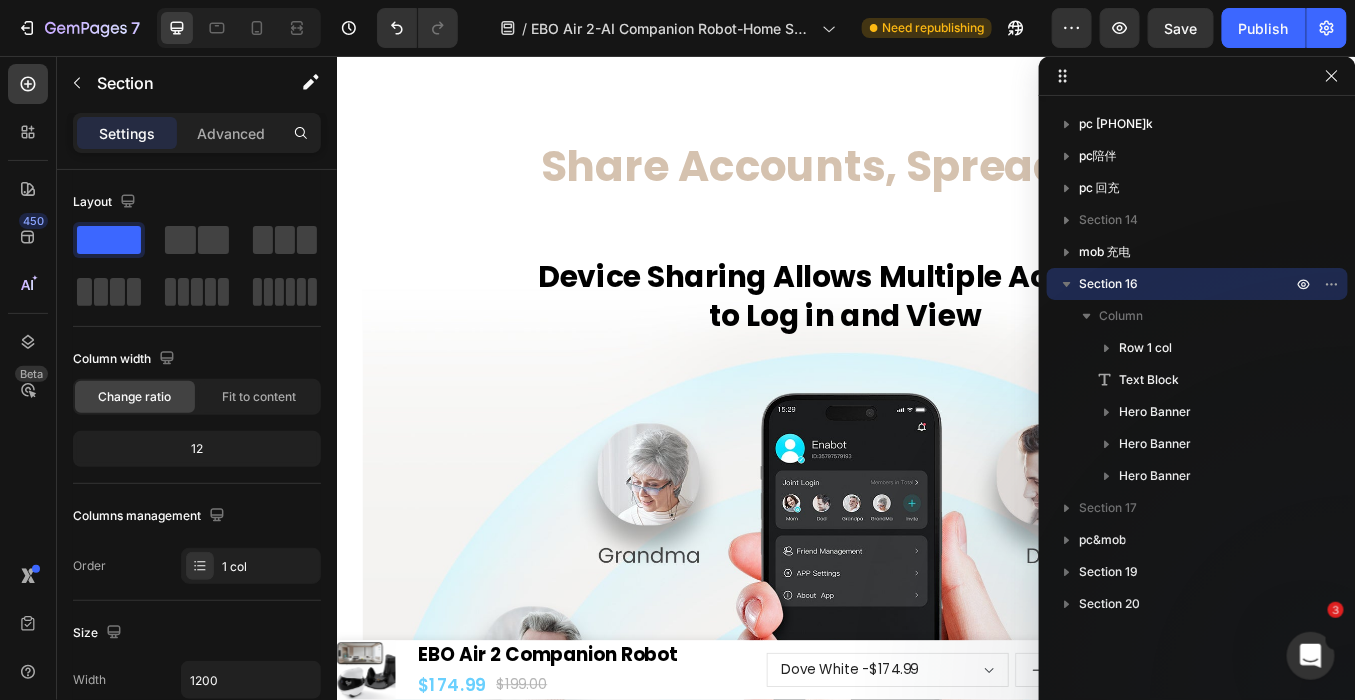 click on "Section 16" at bounding box center [1108, 284] 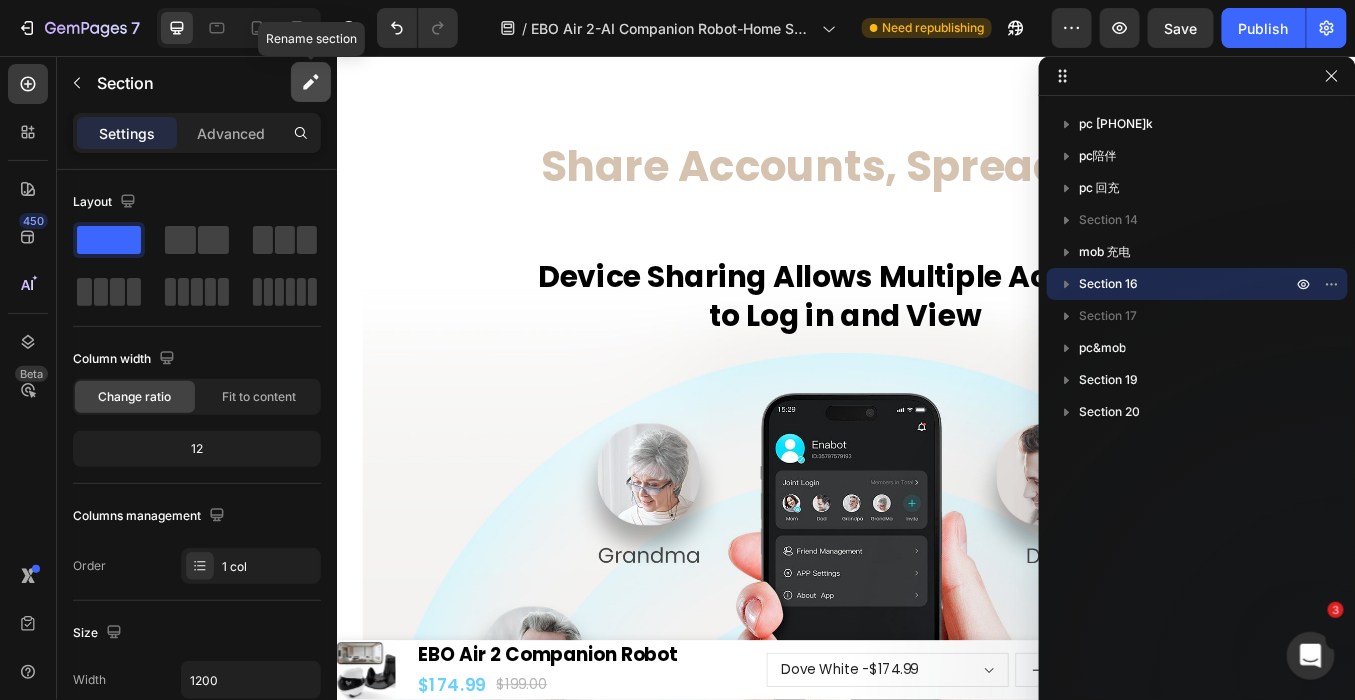 click 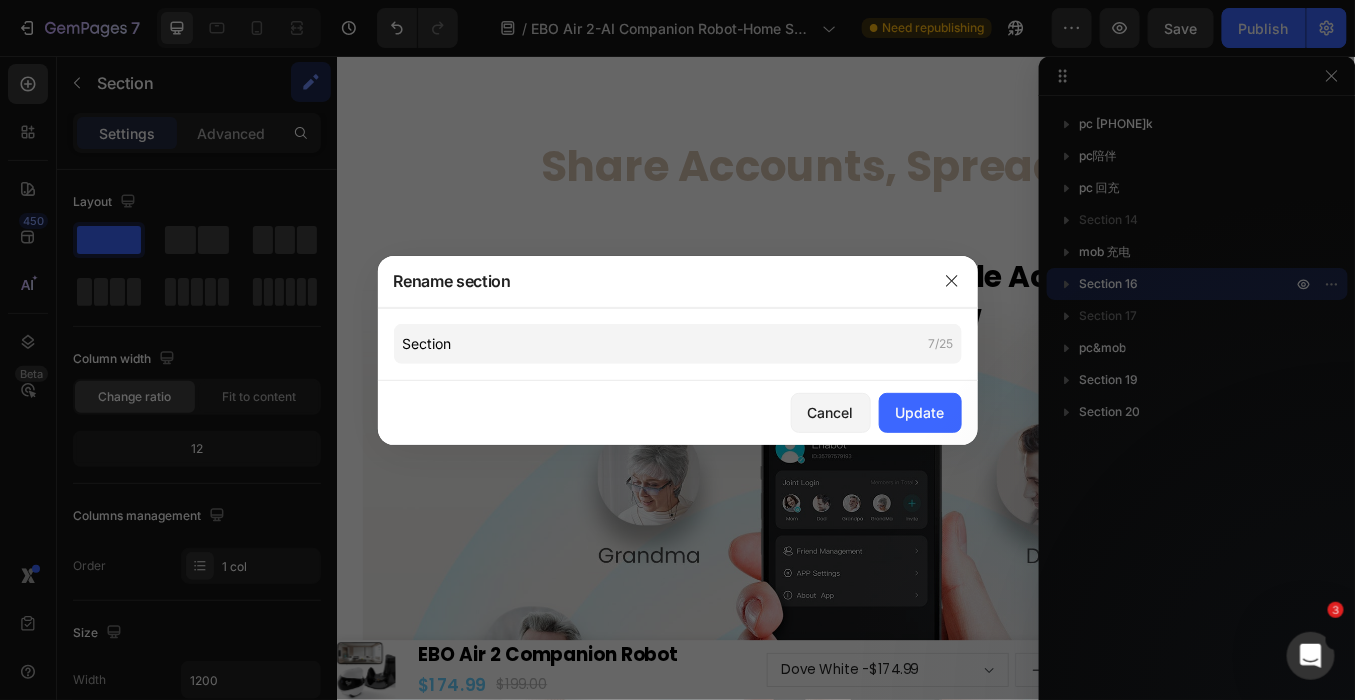 click on "Section 7/25" at bounding box center [678, 344] 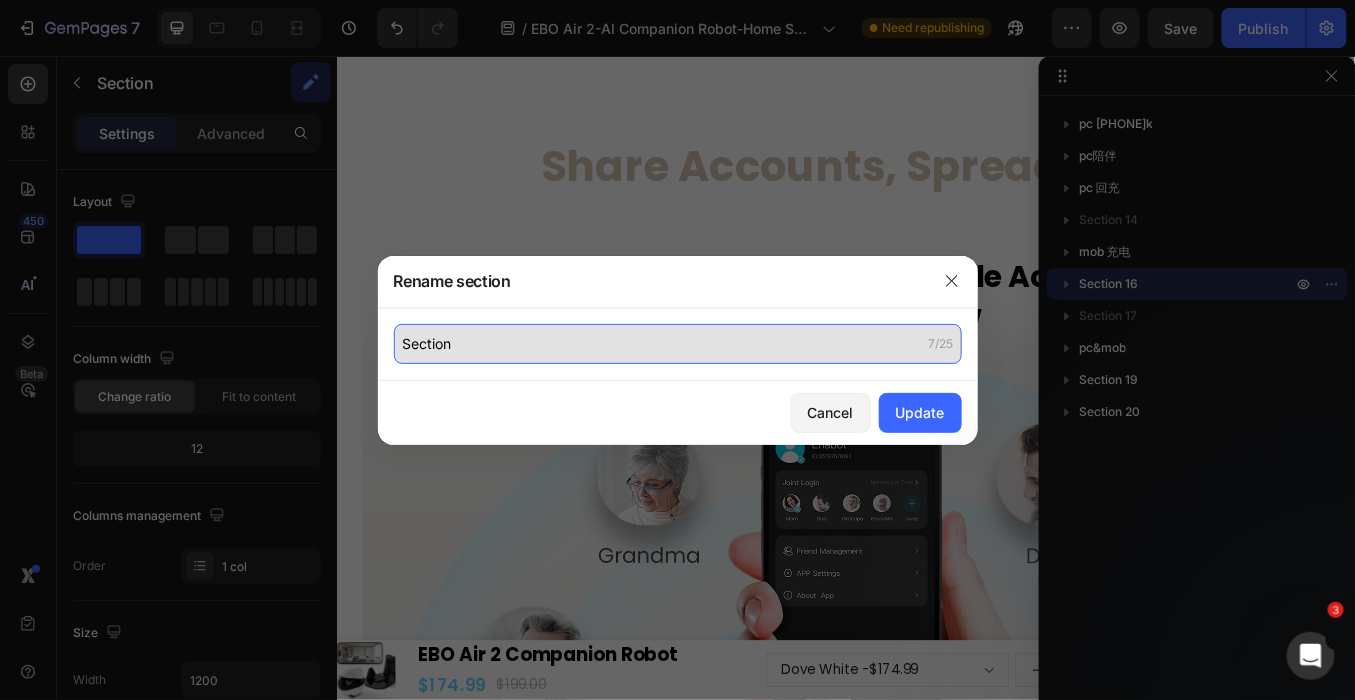 click on "Section" 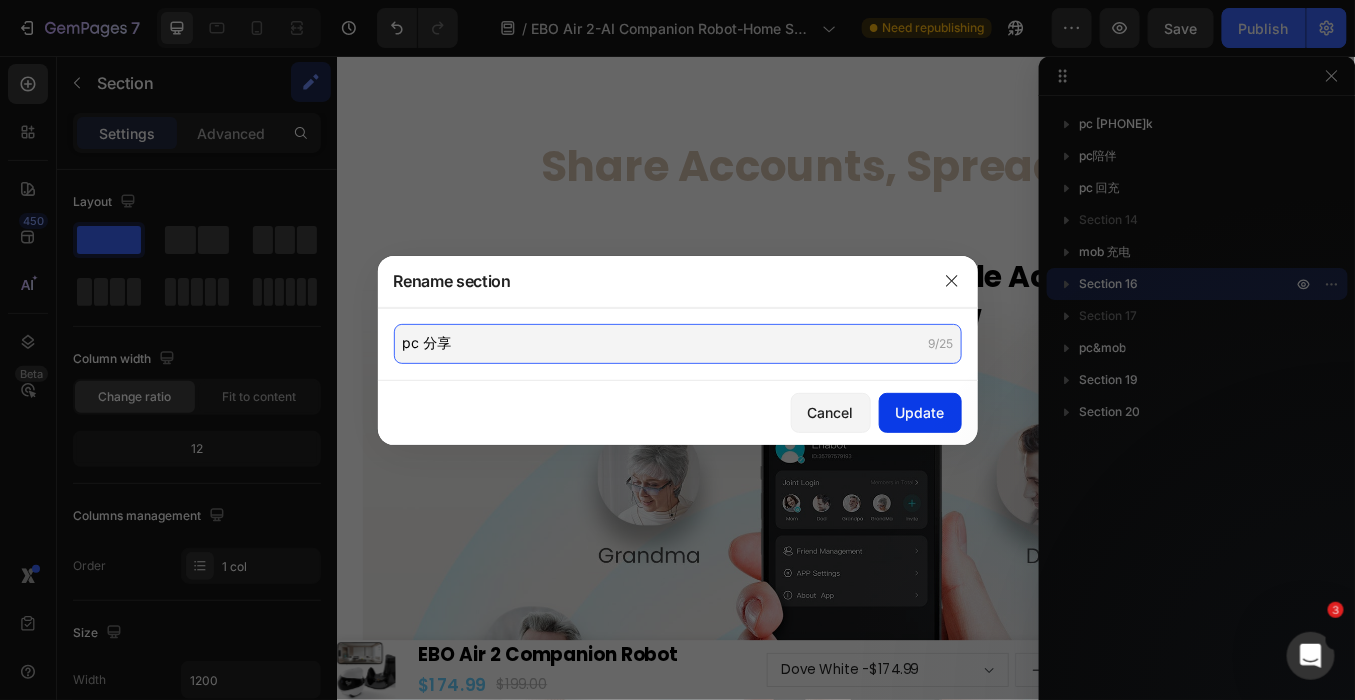type on "pc 分享" 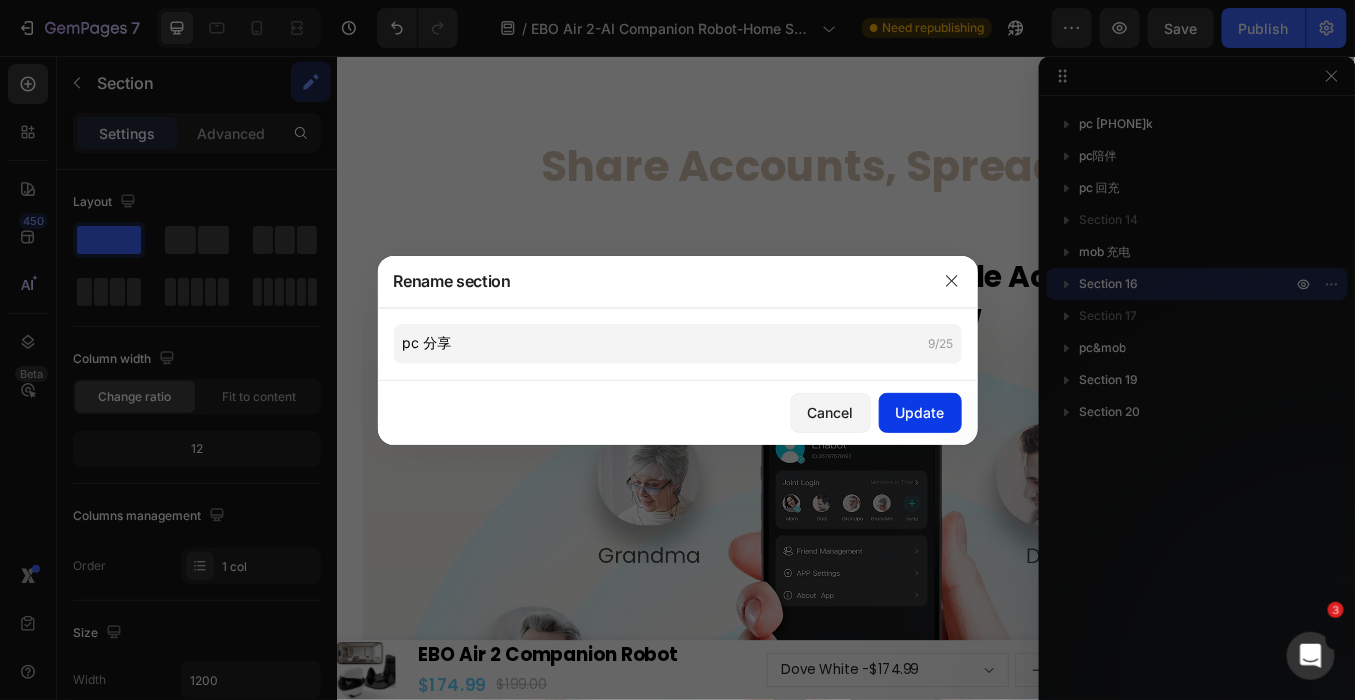 click on "Update" at bounding box center [920, 412] 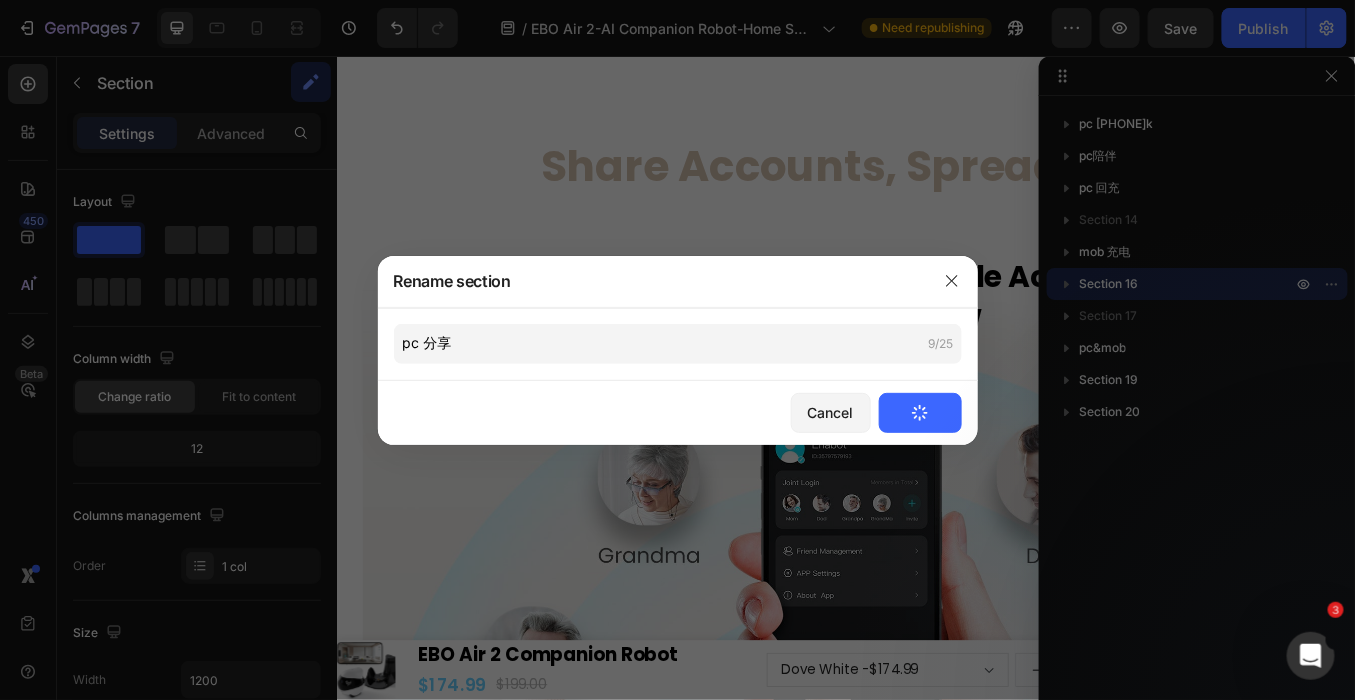 scroll, scrollTop: 44, scrollLeft: 0, axis: vertical 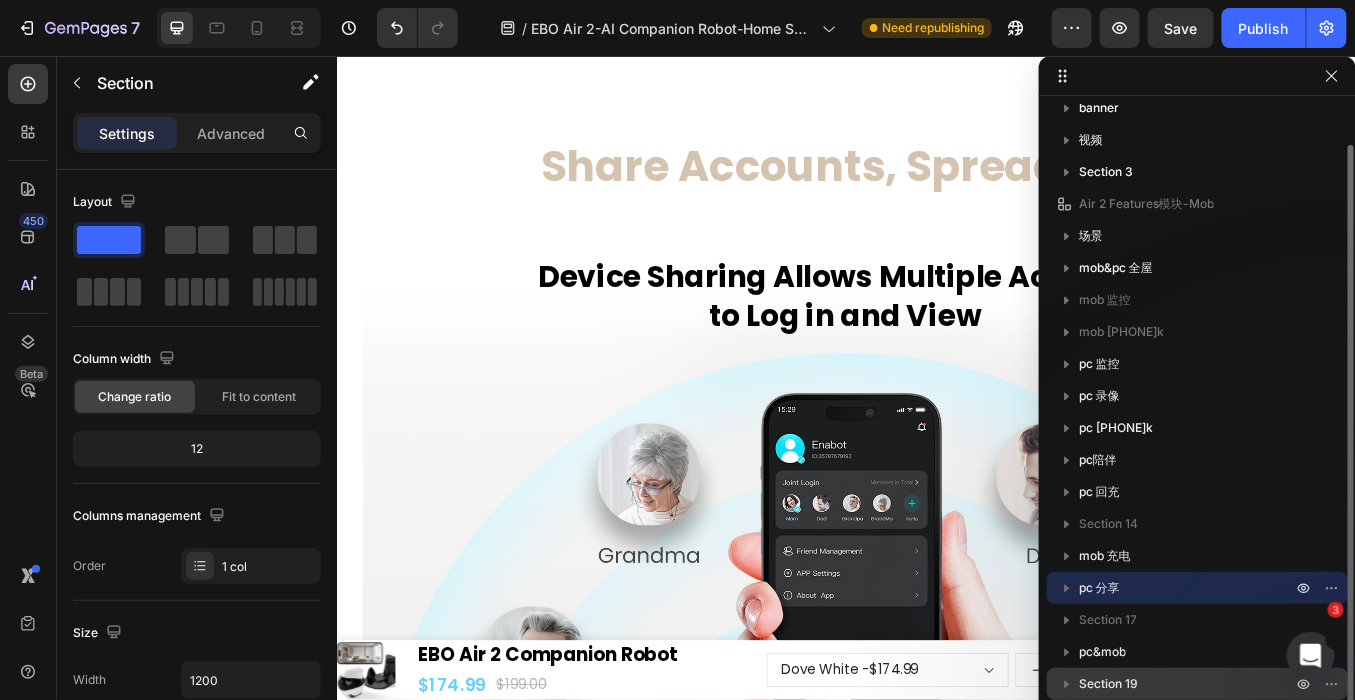 click on "Section 19" at bounding box center (1108, 684) 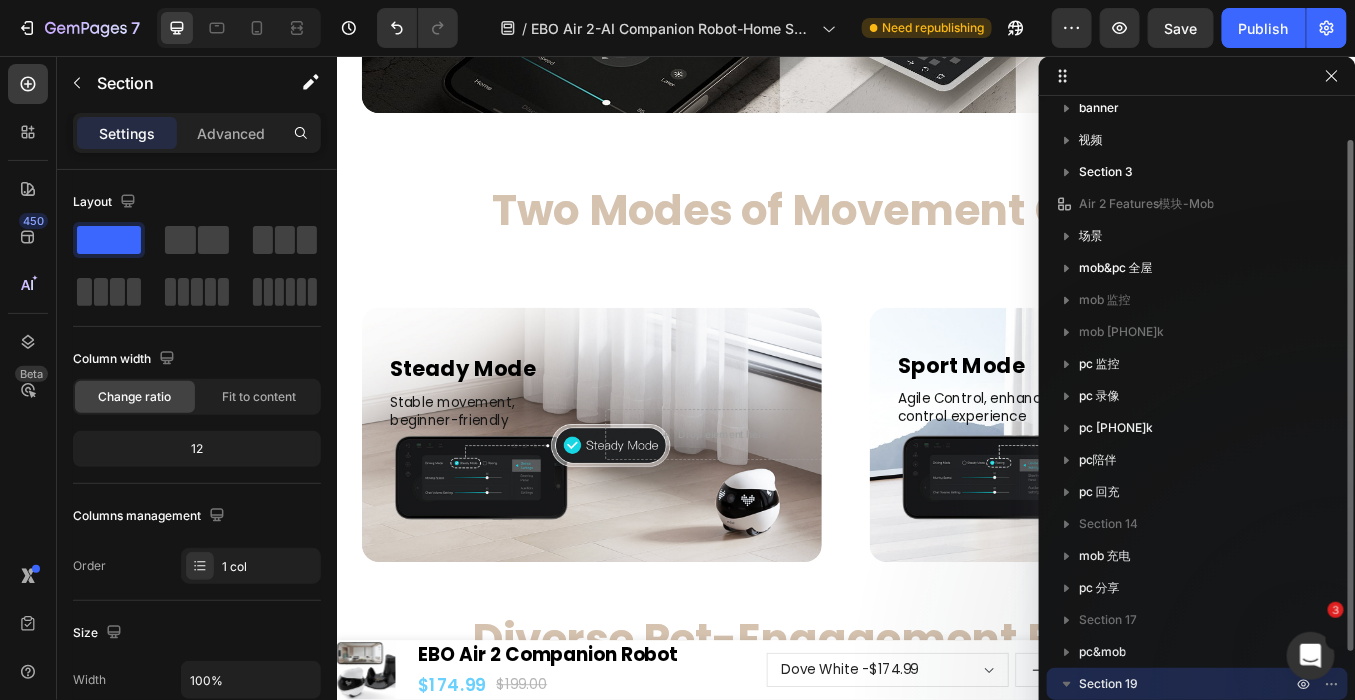scroll, scrollTop: 19872, scrollLeft: 0, axis: vertical 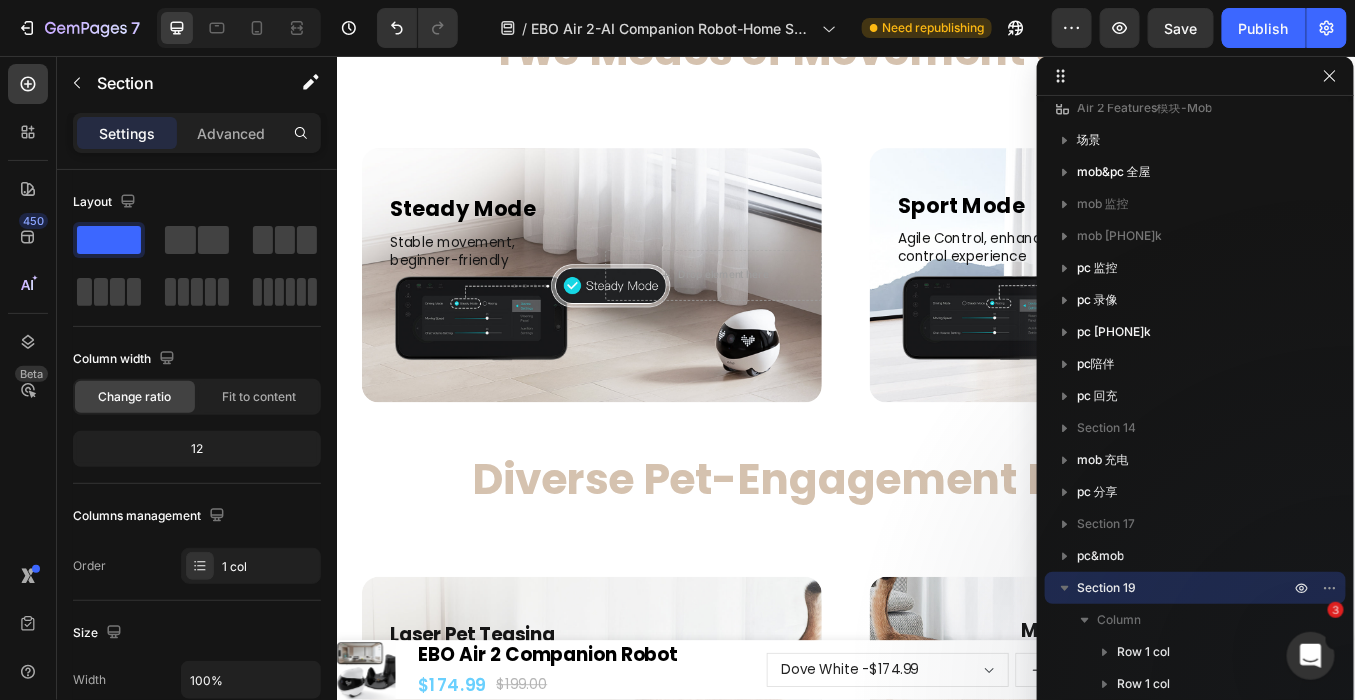 drag, startPoint x: 1198, startPoint y: 74, endPoint x: 1195, endPoint y: 36, distance: 38.118237 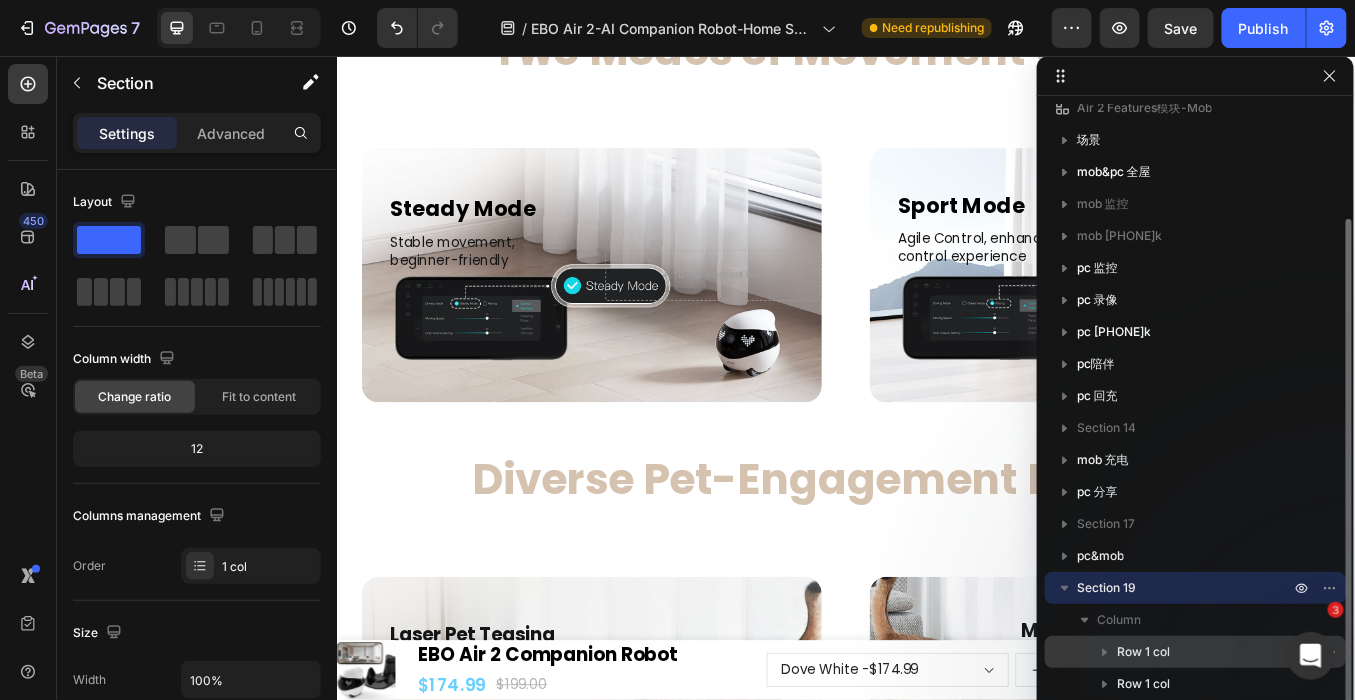 click 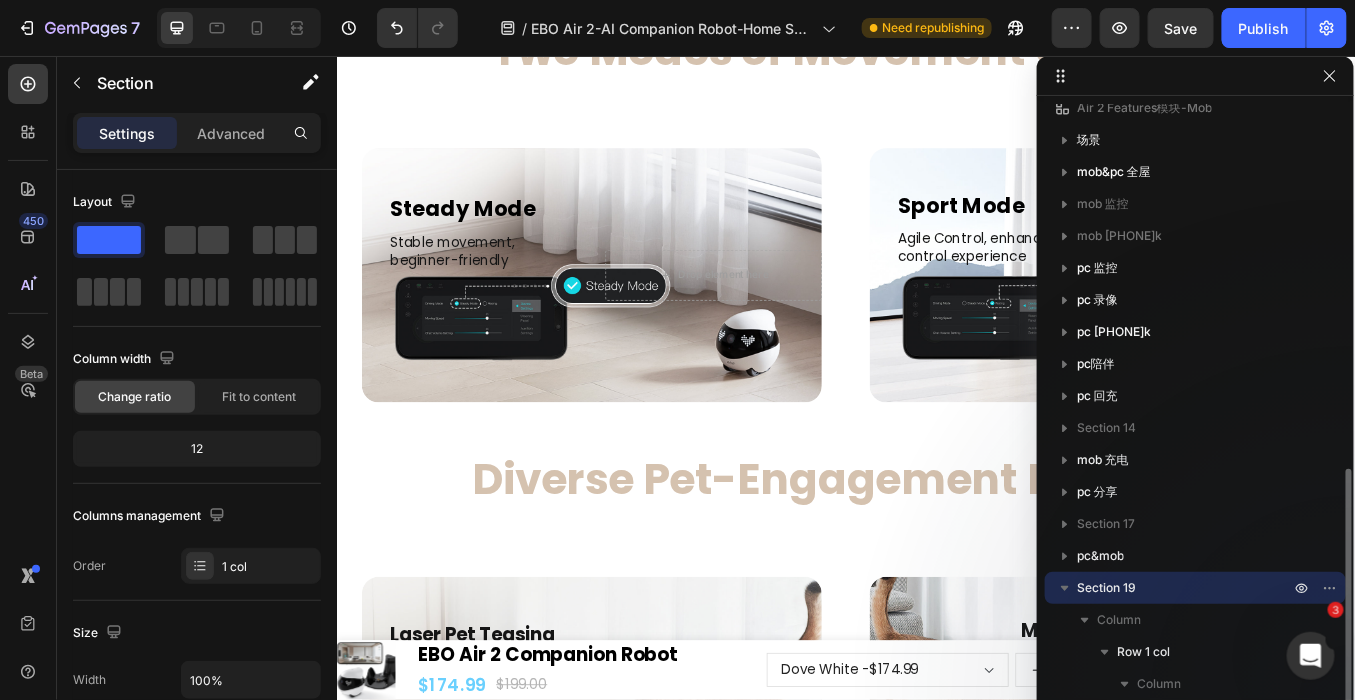 scroll, scrollTop: 301, scrollLeft: 0, axis: vertical 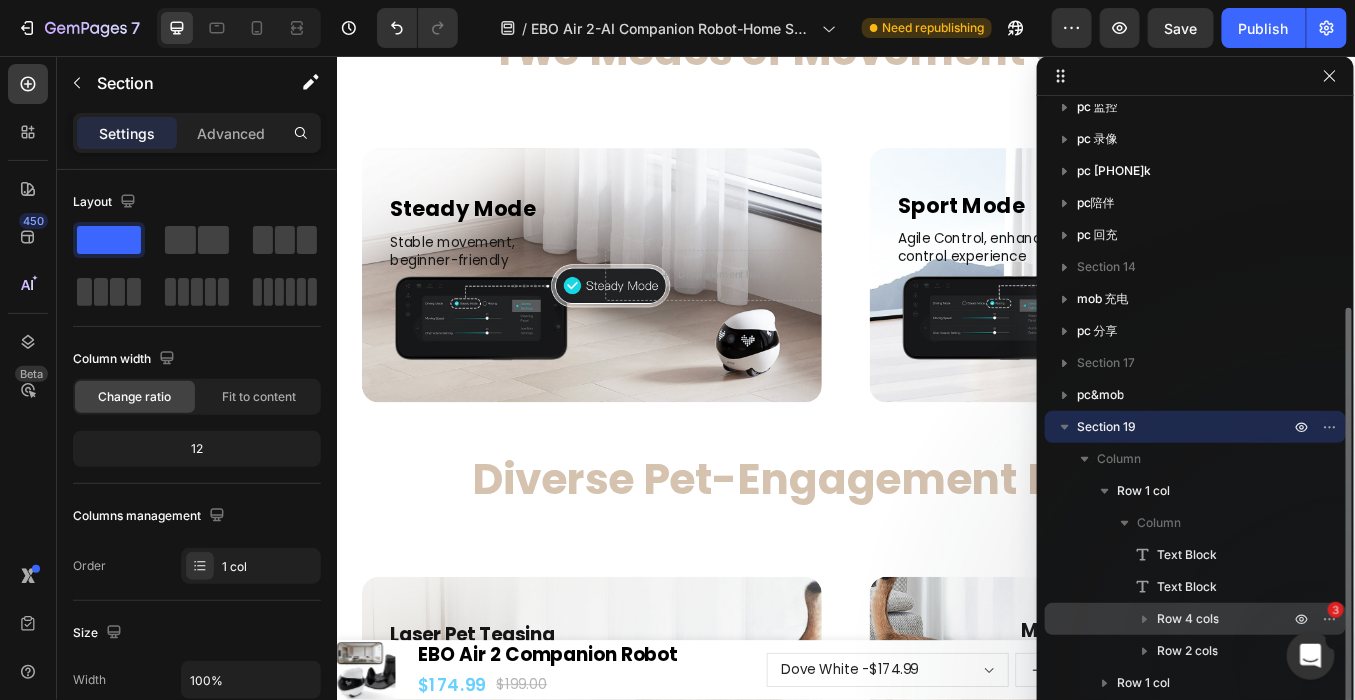 click 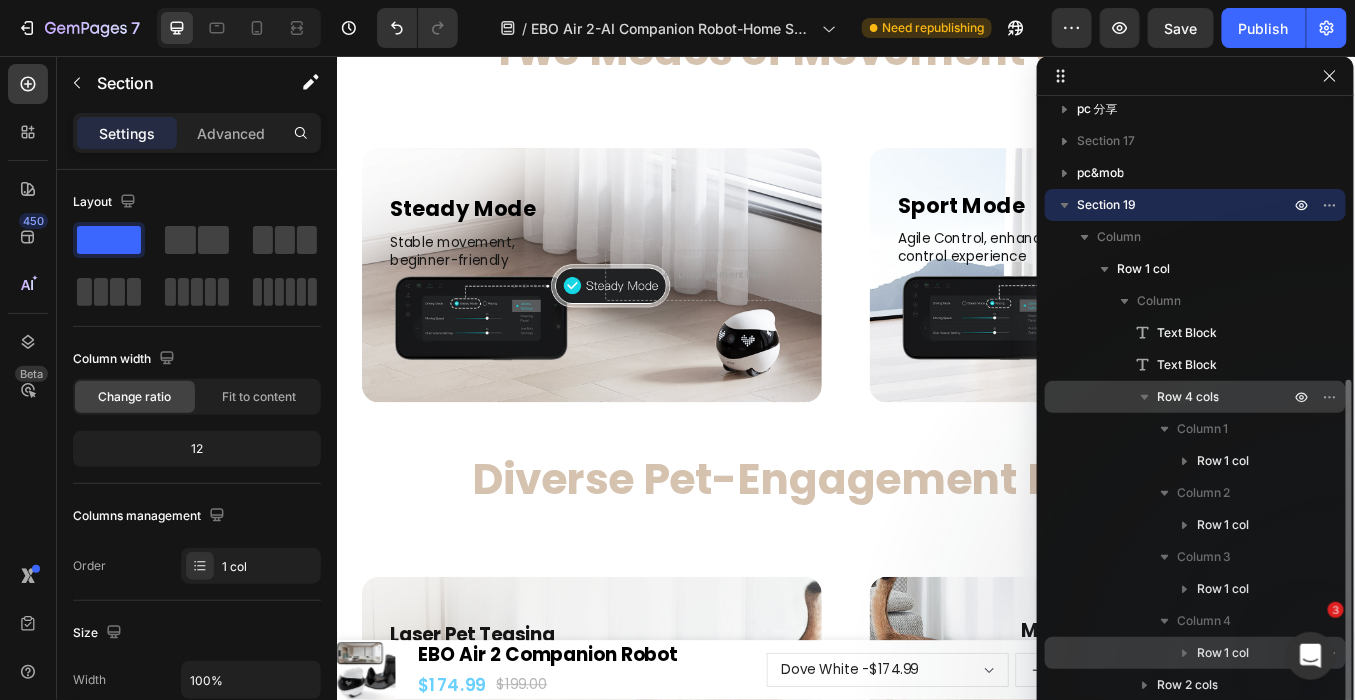 scroll, scrollTop: 556, scrollLeft: 0, axis: vertical 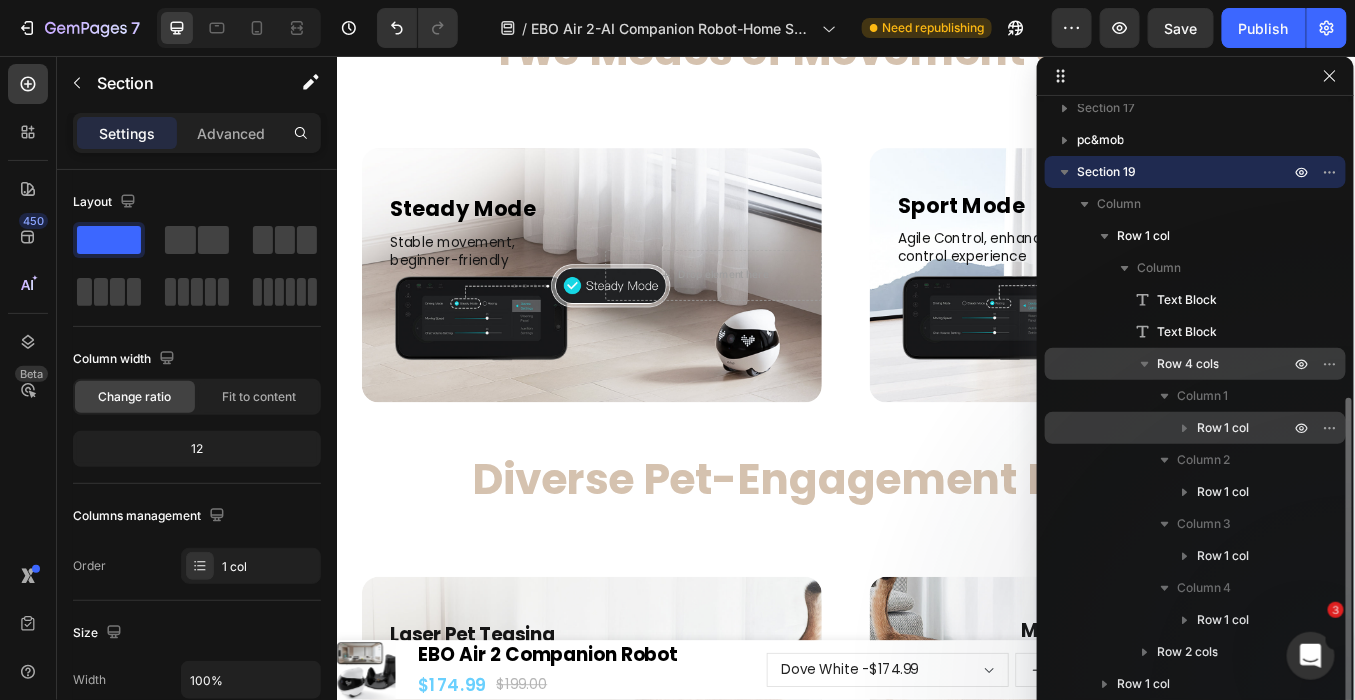 click 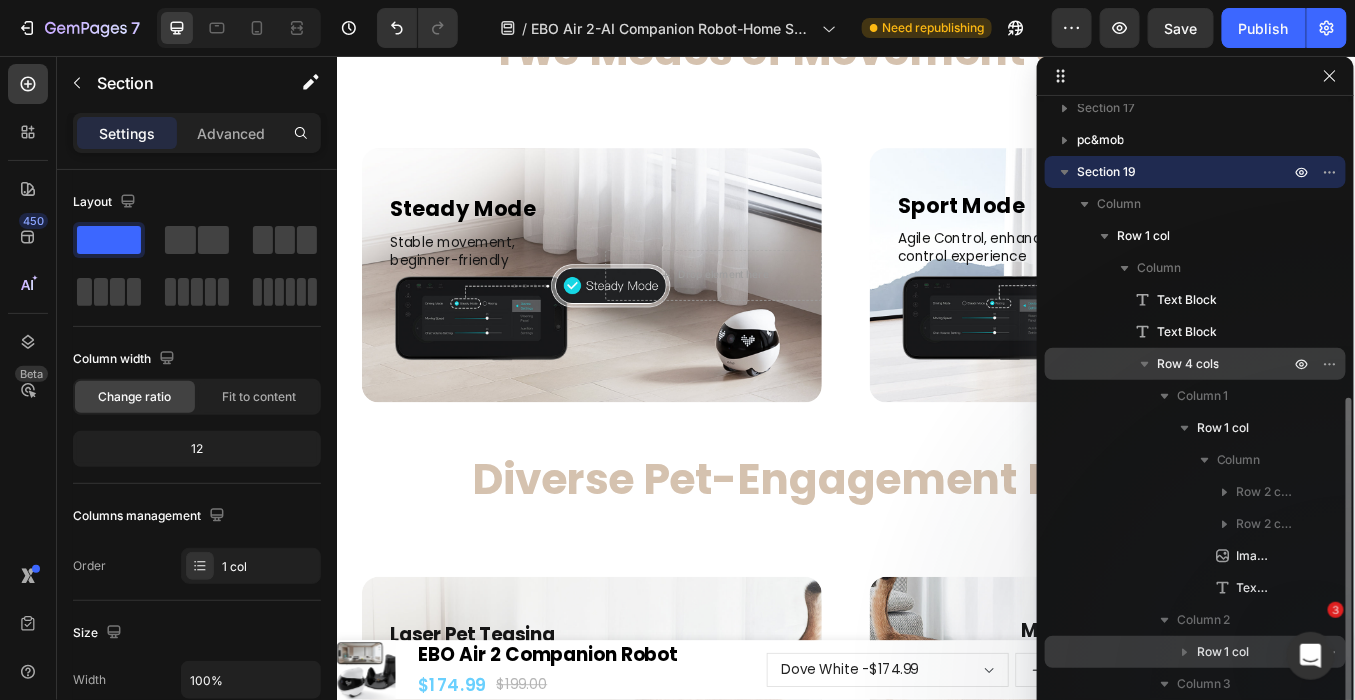 click 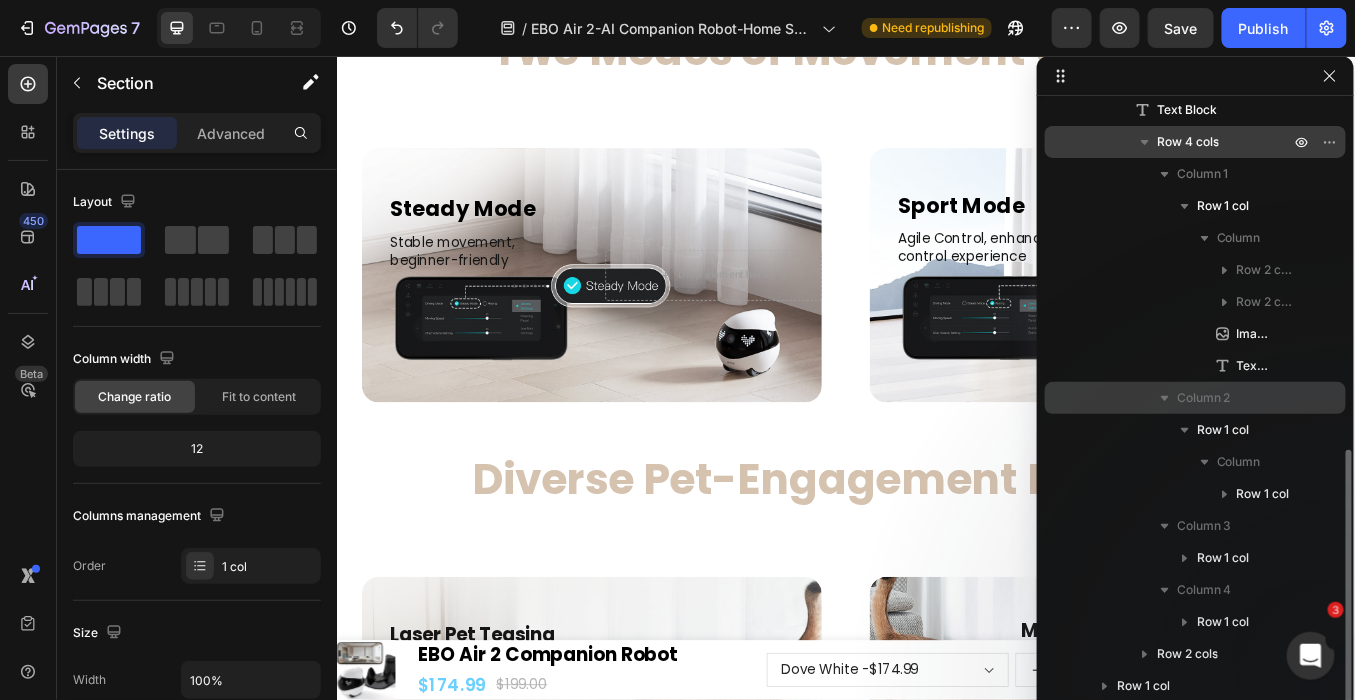 scroll, scrollTop: 780, scrollLeft: 0, axis: vertical 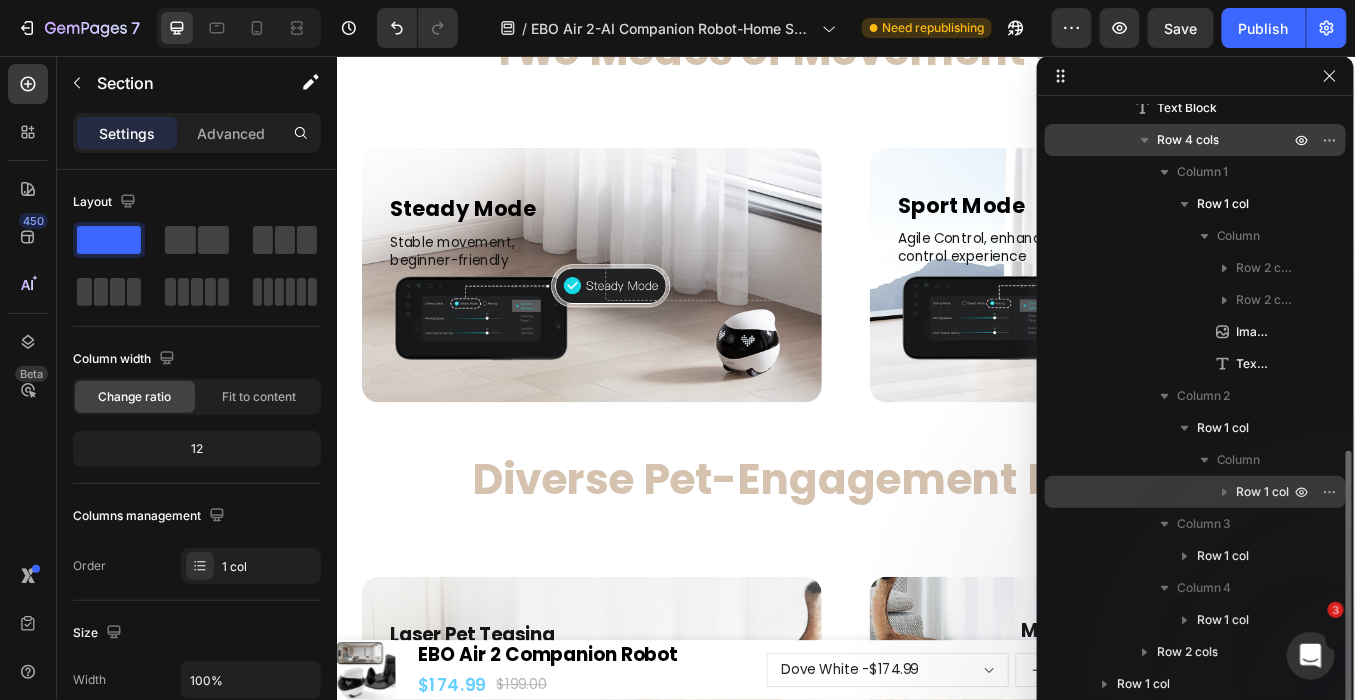 click 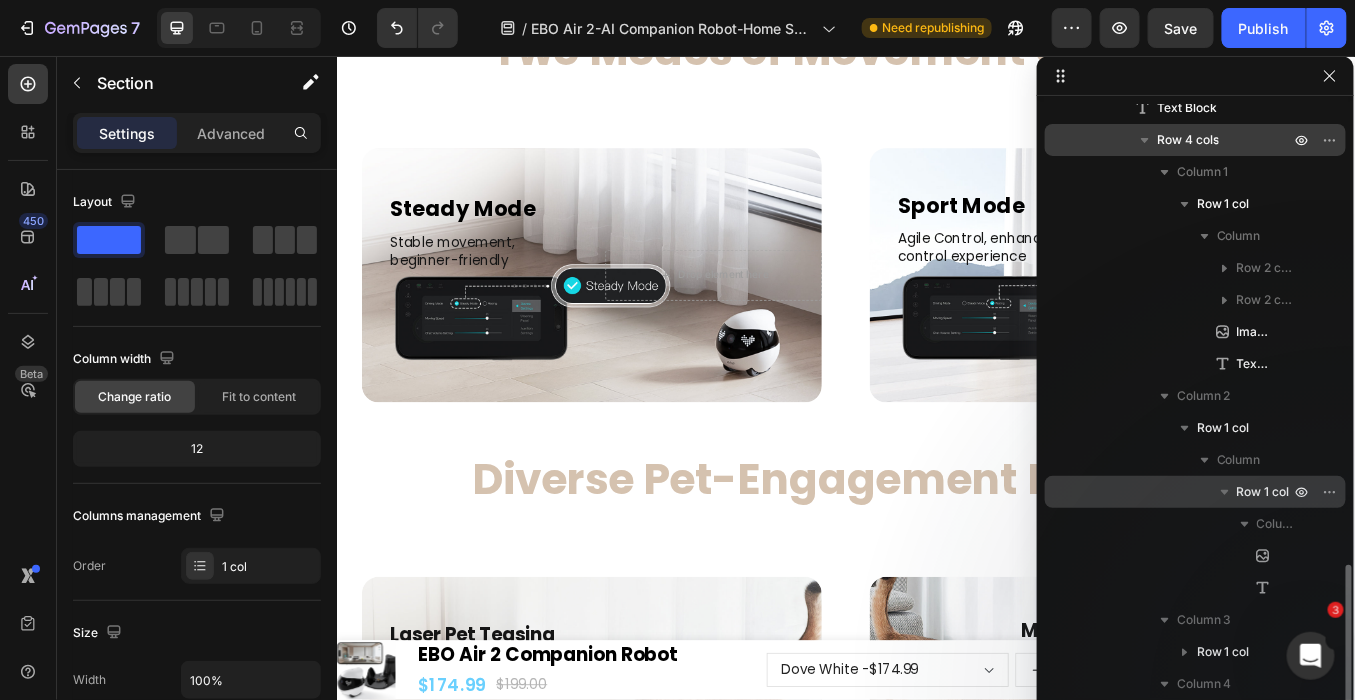 scroll, scrollTop: 876, scrollLeft: 0, axis: vertical 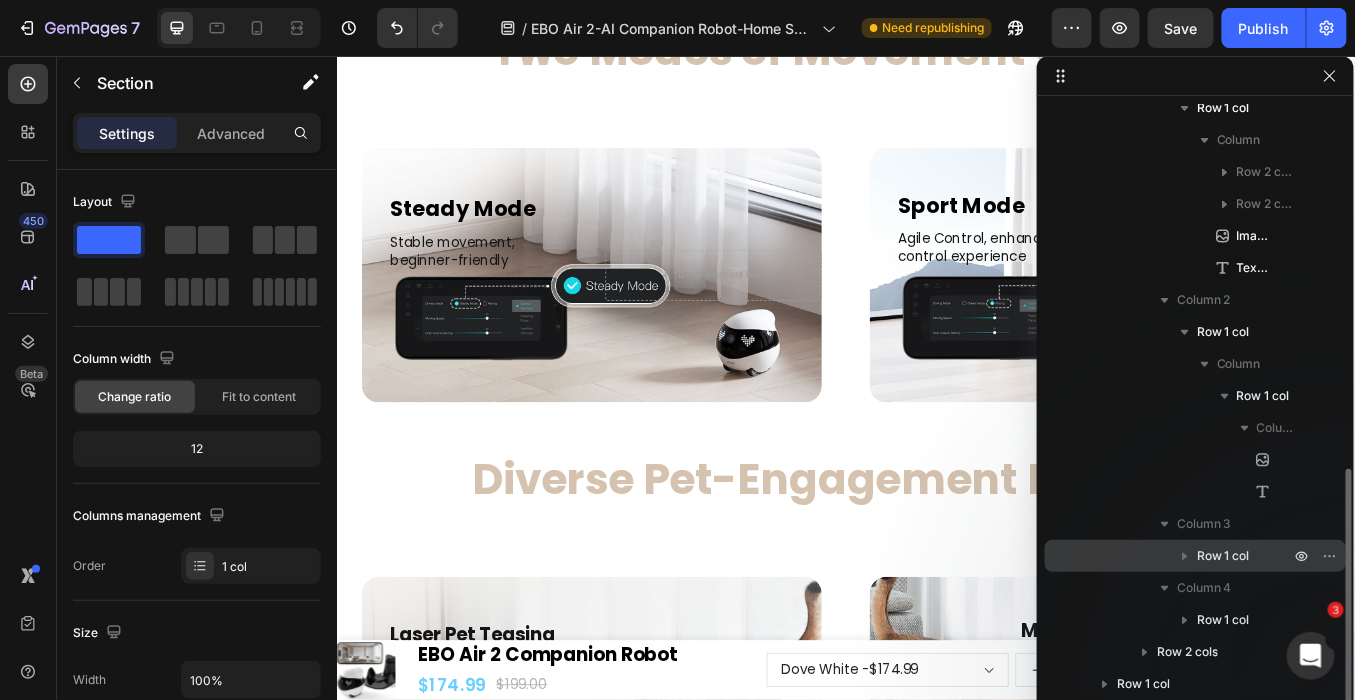 click 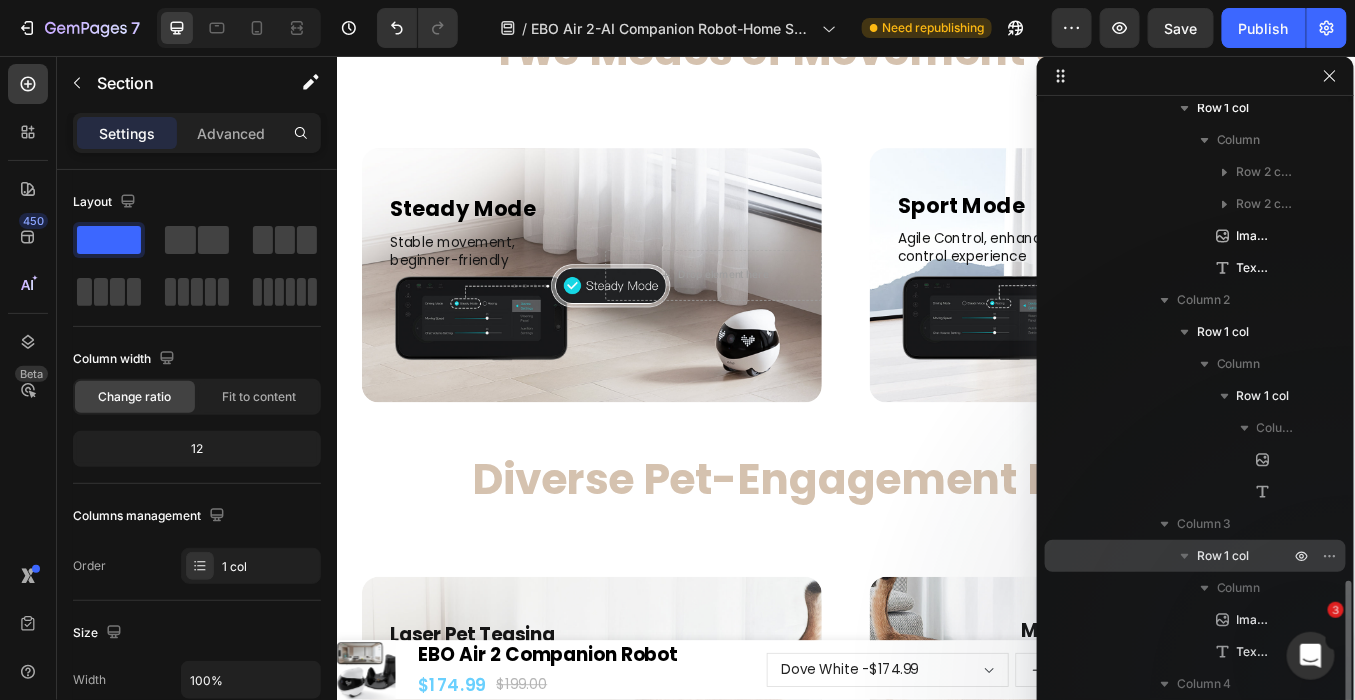 scroll, scrollTop: 972, scrollLeft: 0, axis: vertical 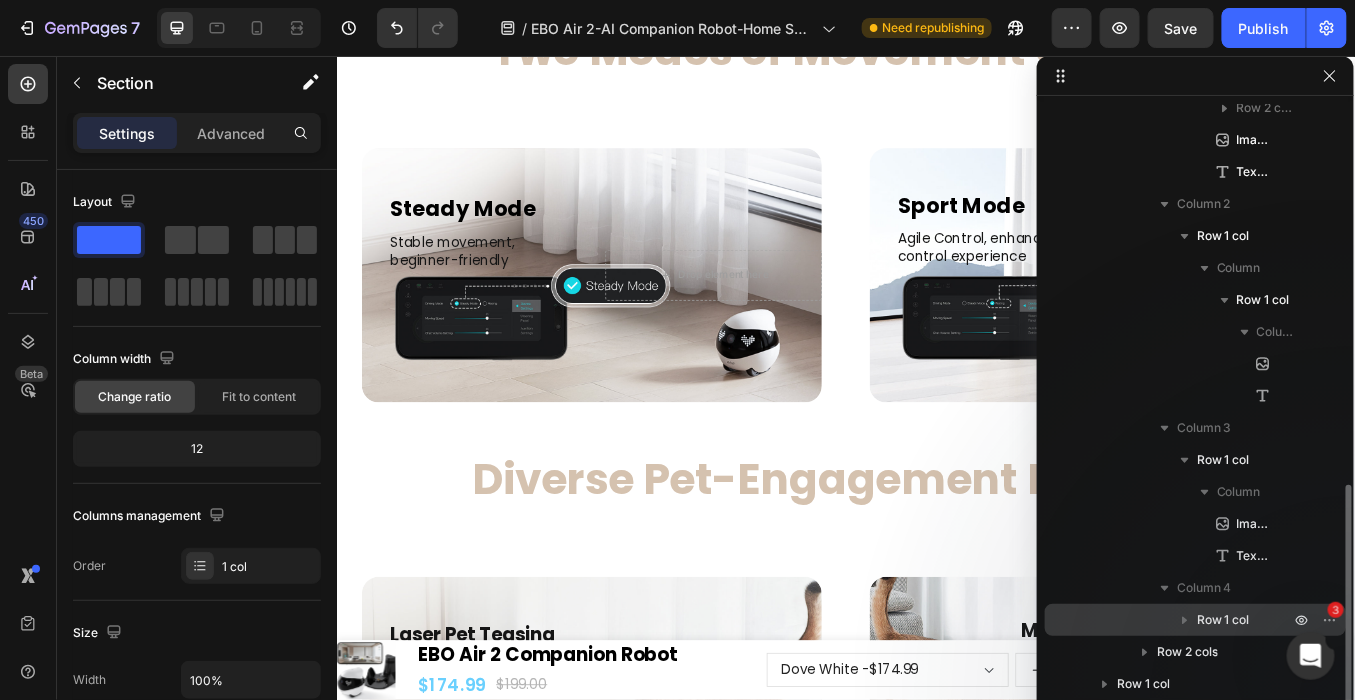 click 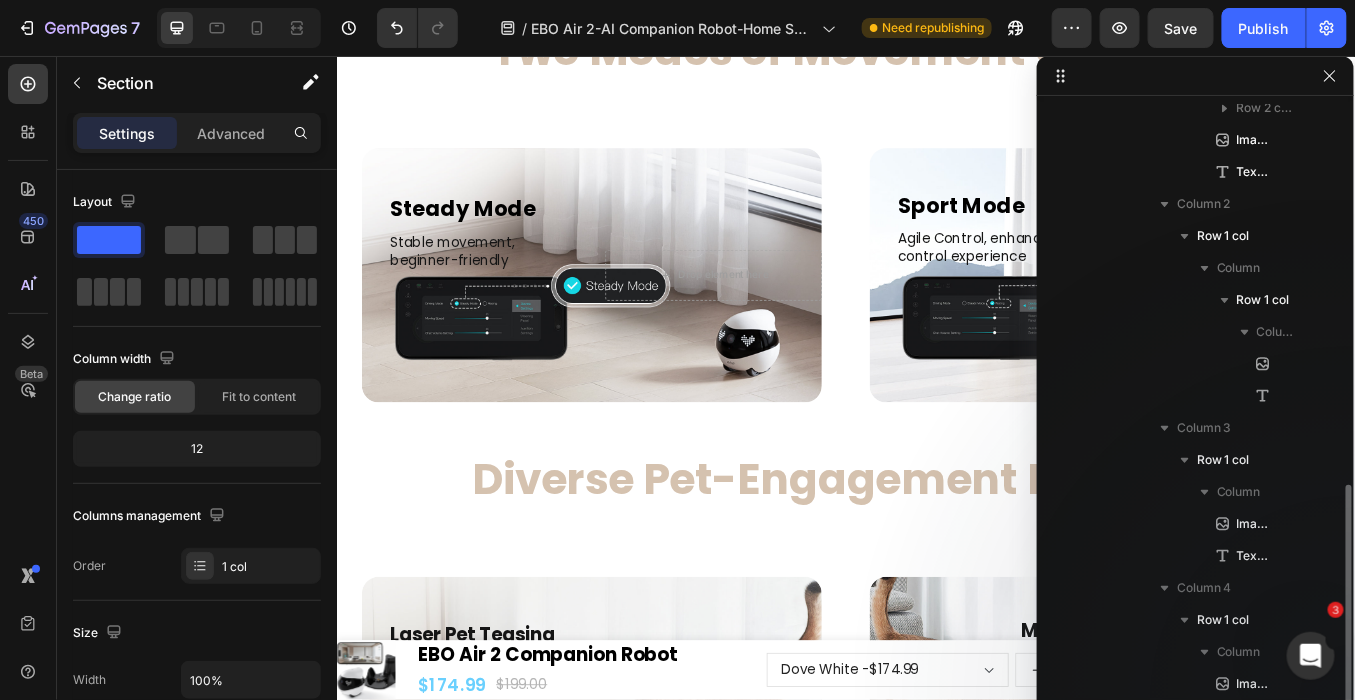 scroll, scrollTop: 1068, scrollLeft: 0, axis: vertical 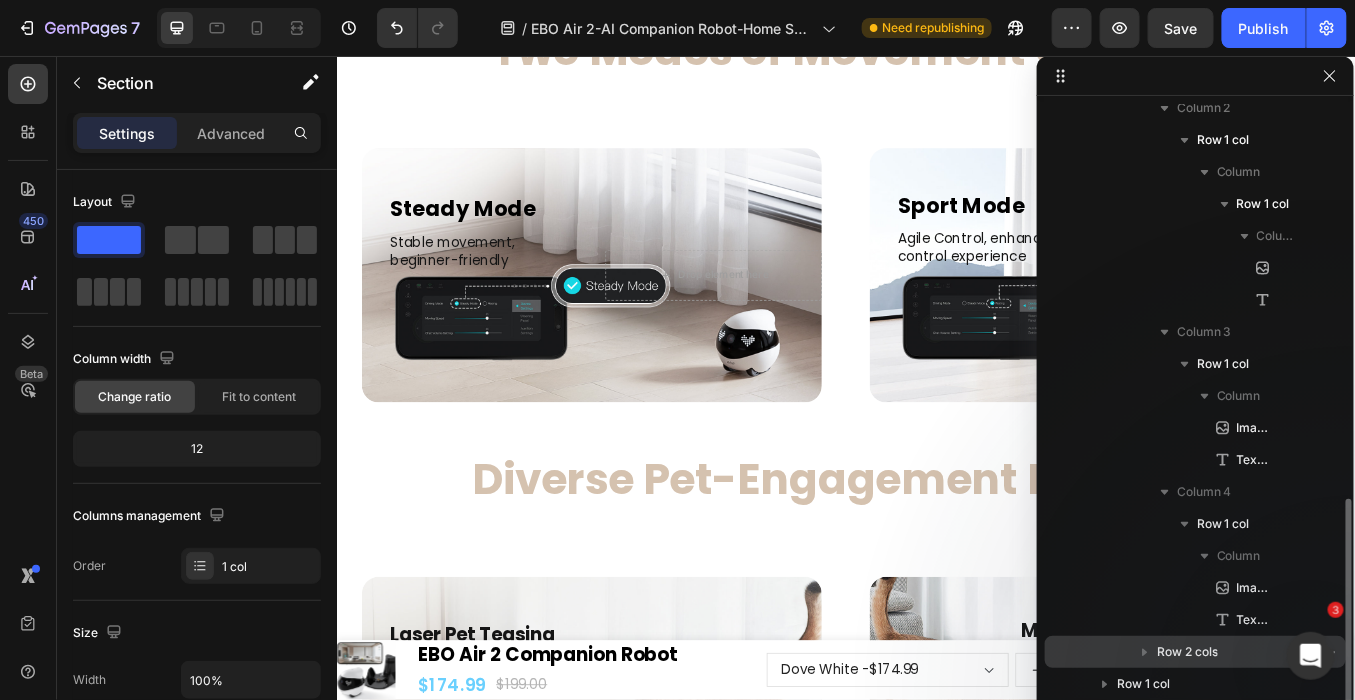 click 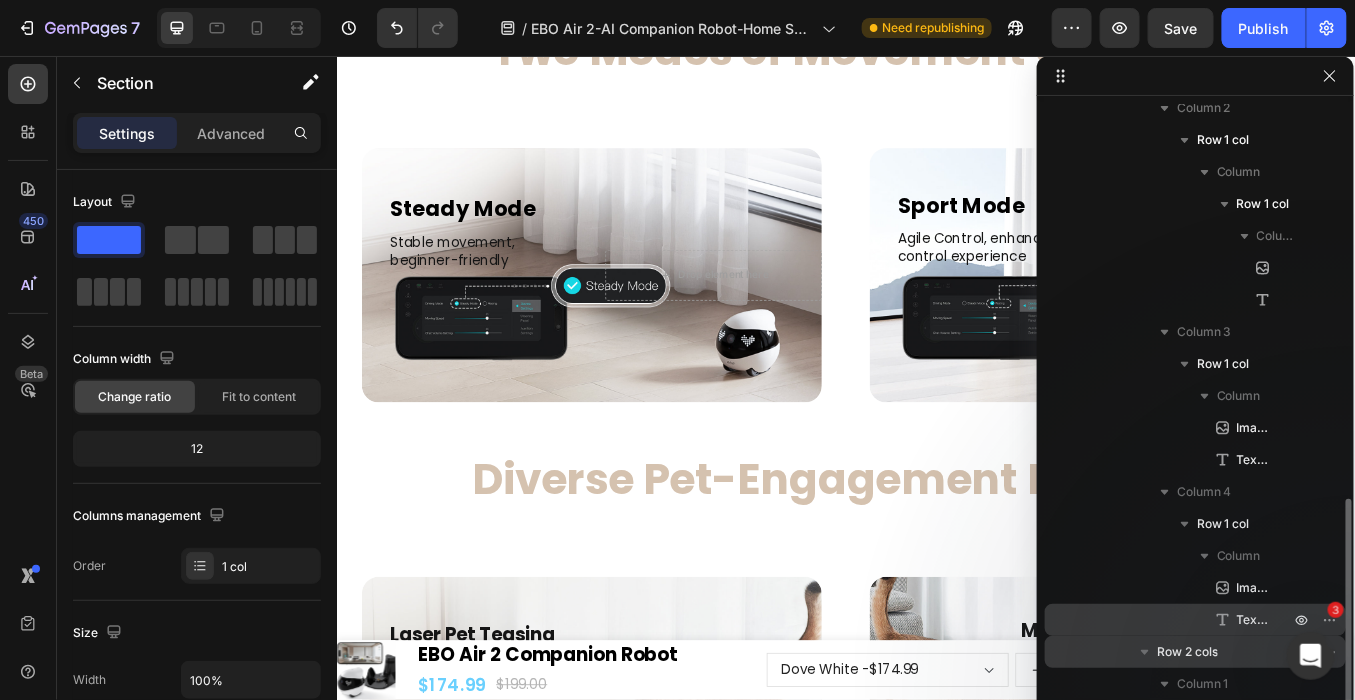 scroll, scrollTop: 1196, scrollLeft: 0, axis: vertical 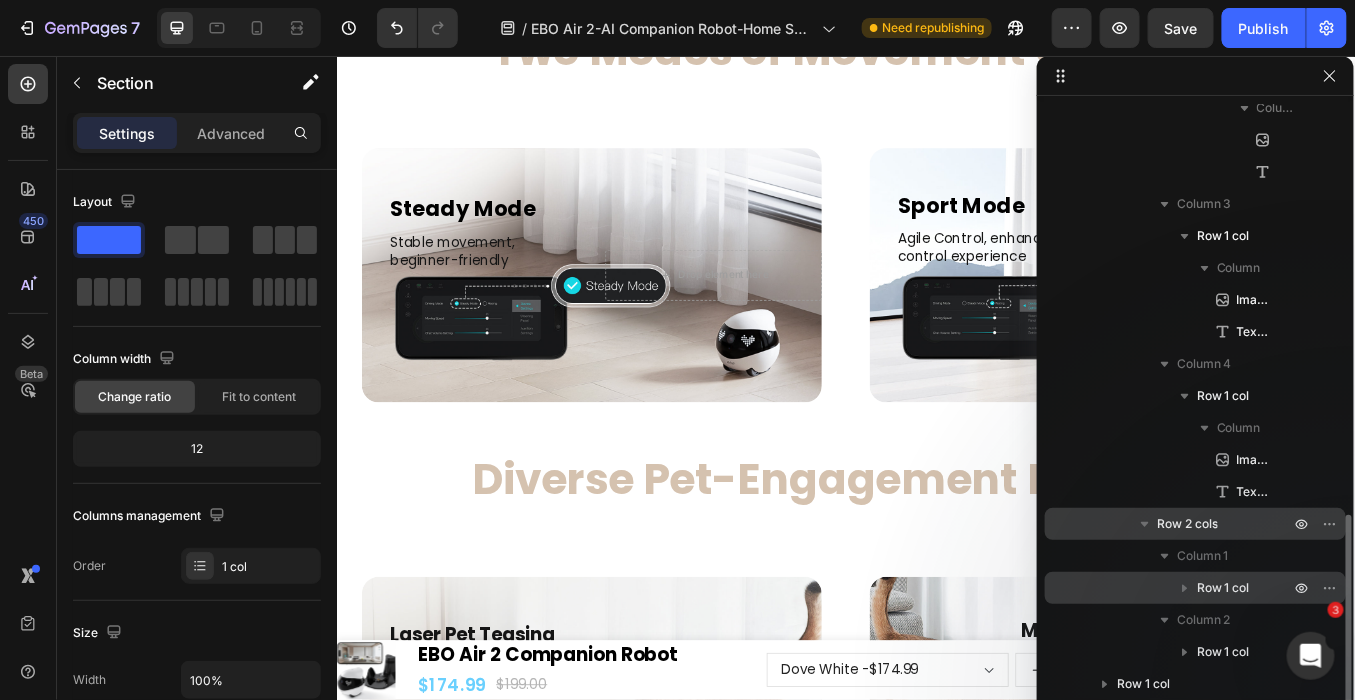click 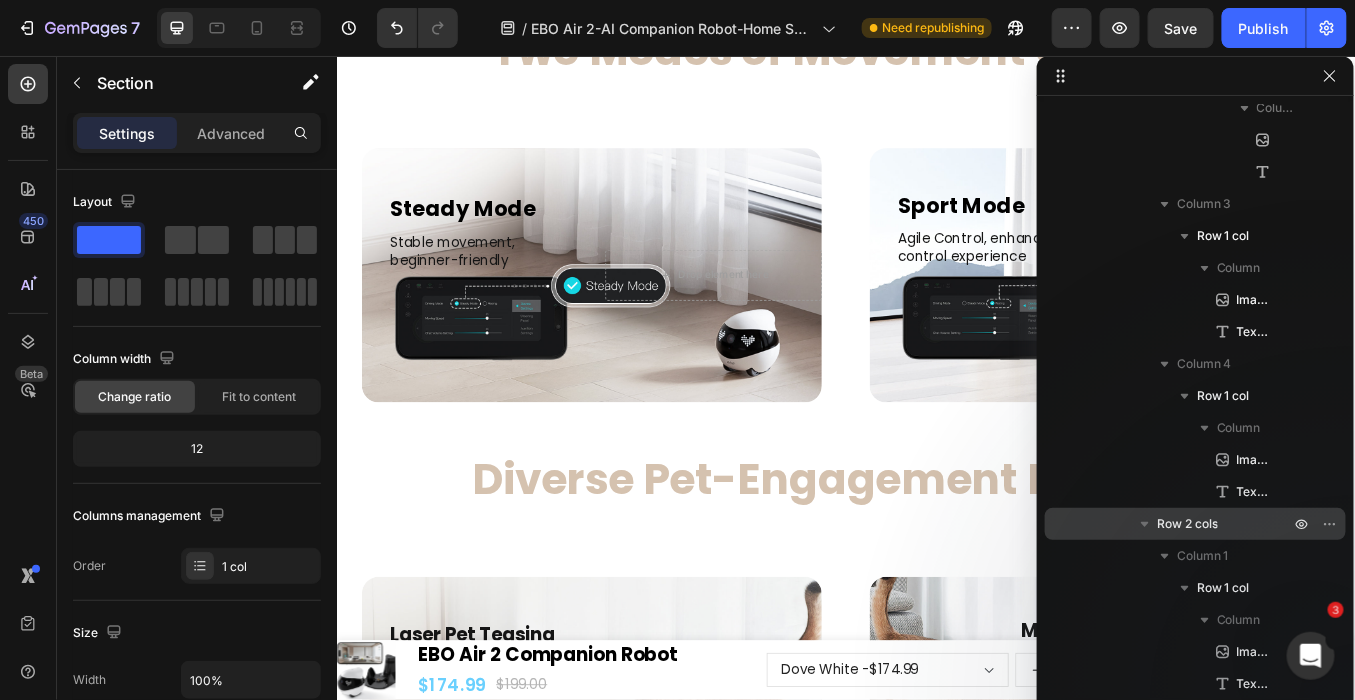 scroll, scrollTop: 1324, scrollLeft: 0, axis: vertical 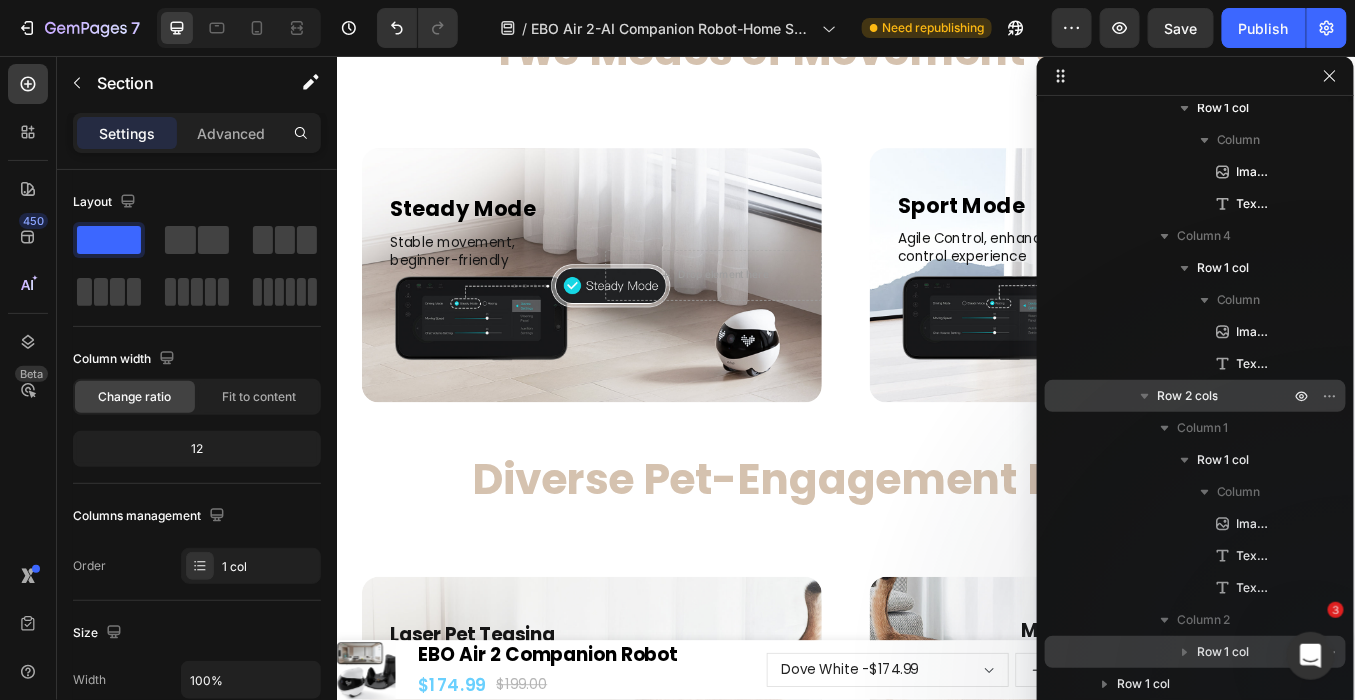 click 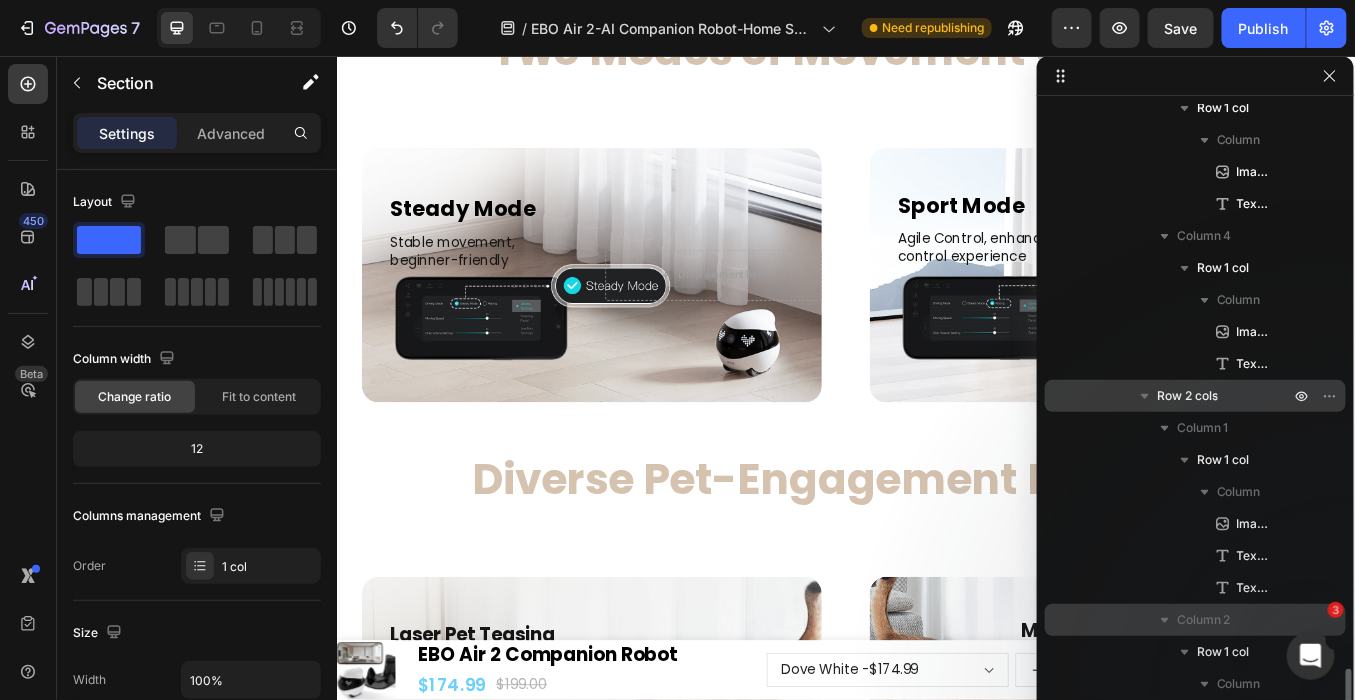 scroll, scrollTop: 1452, scrollLeft: 0, axis: vertical 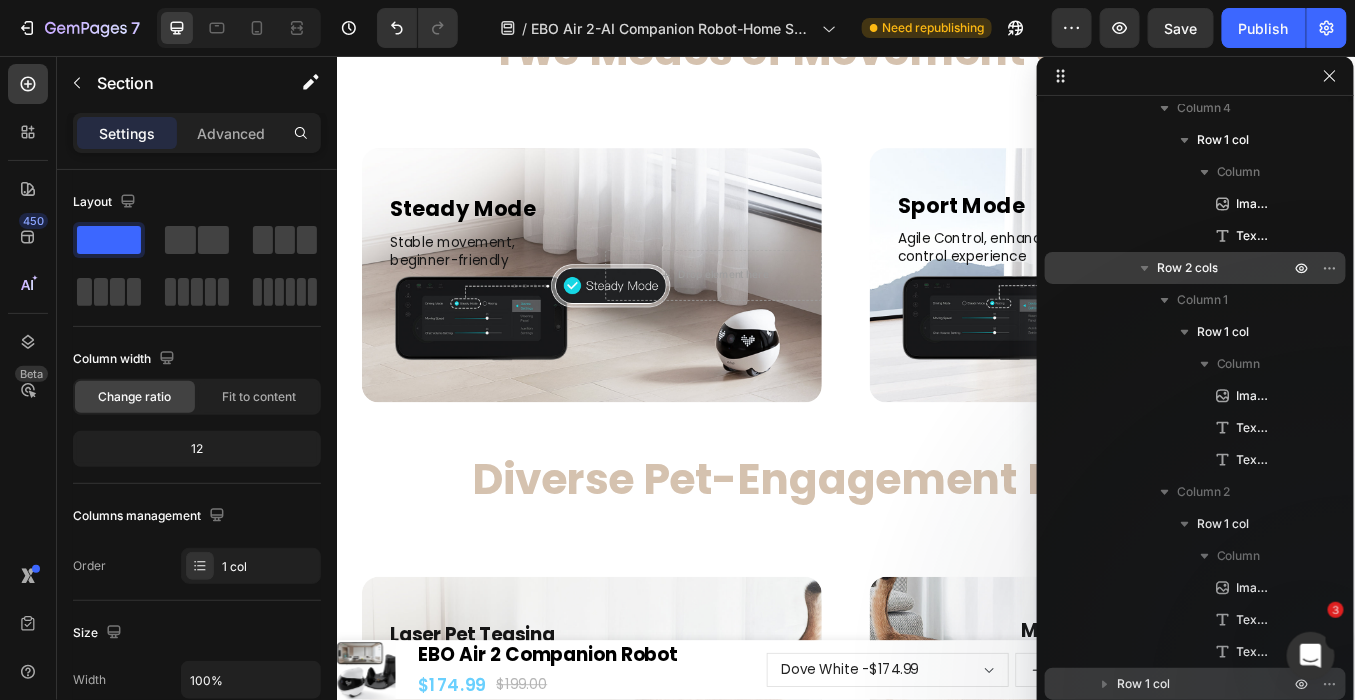 click 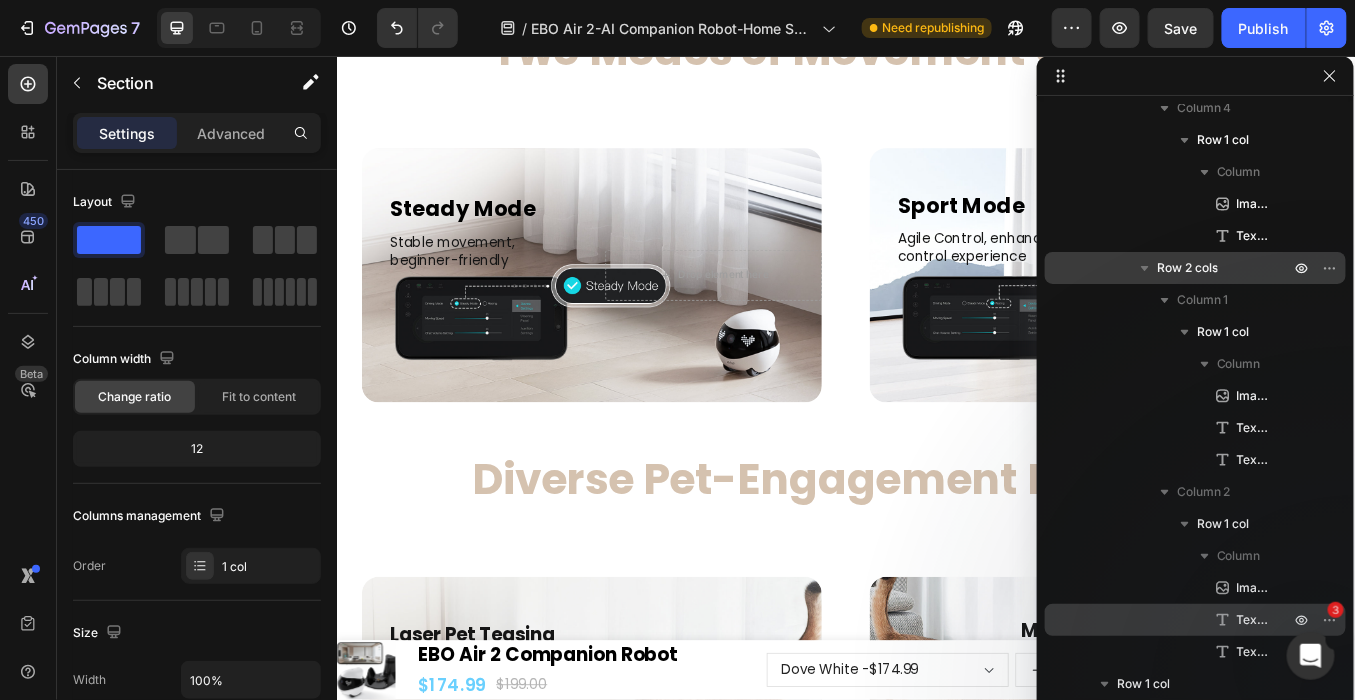 scroll, scrollTop: 1548, scrollLeft: 0, axis: vertical 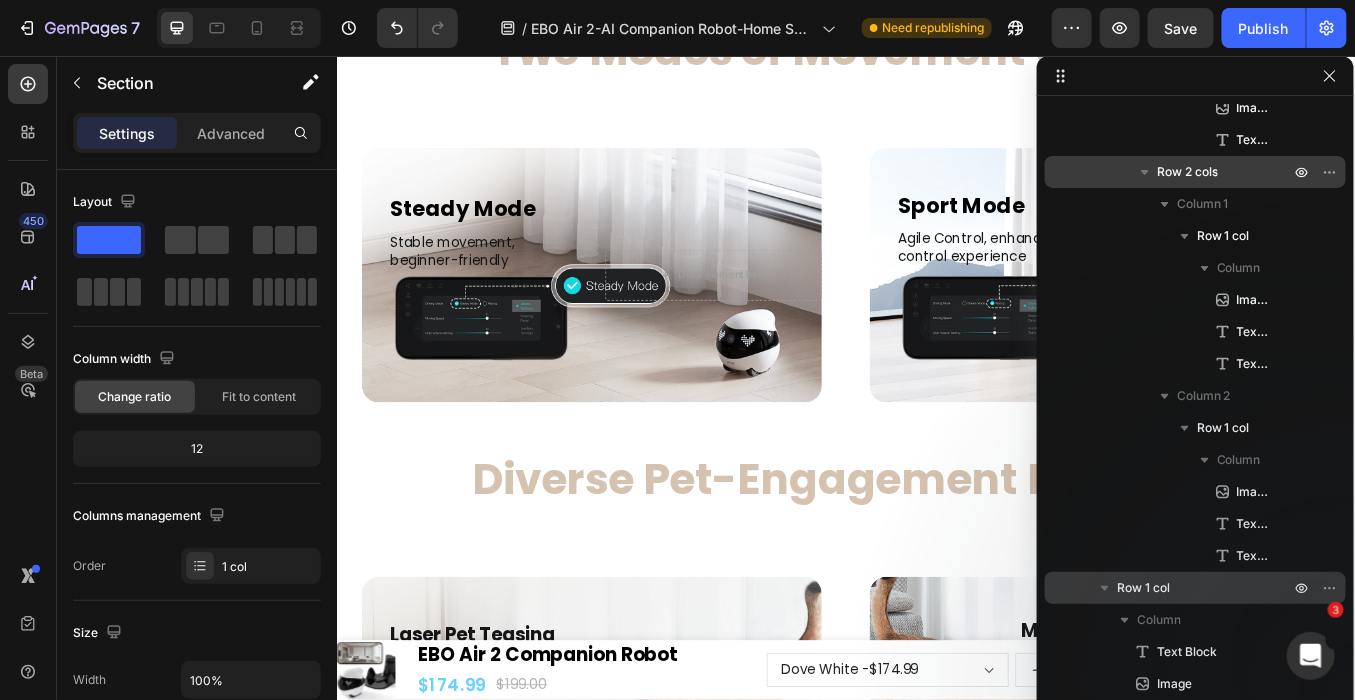 click 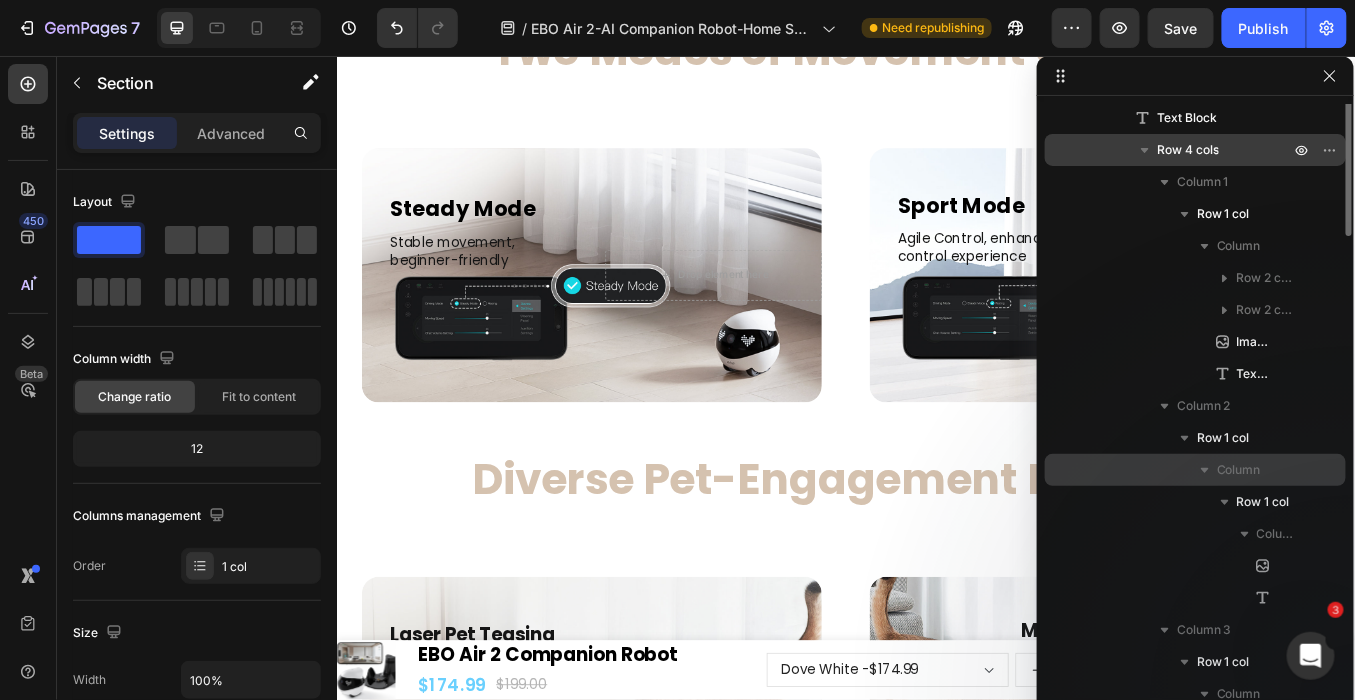 scroll, scrollTop: 548, scrollLeft: 0, axis: vertical 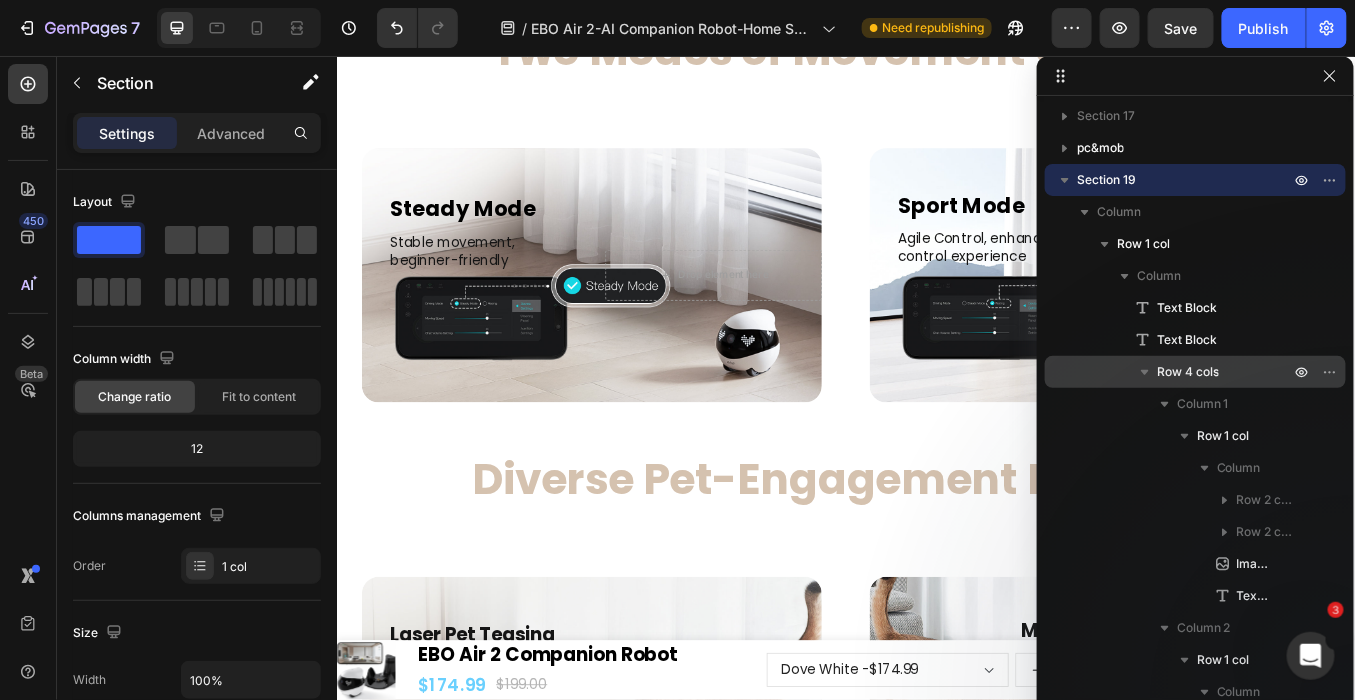 click 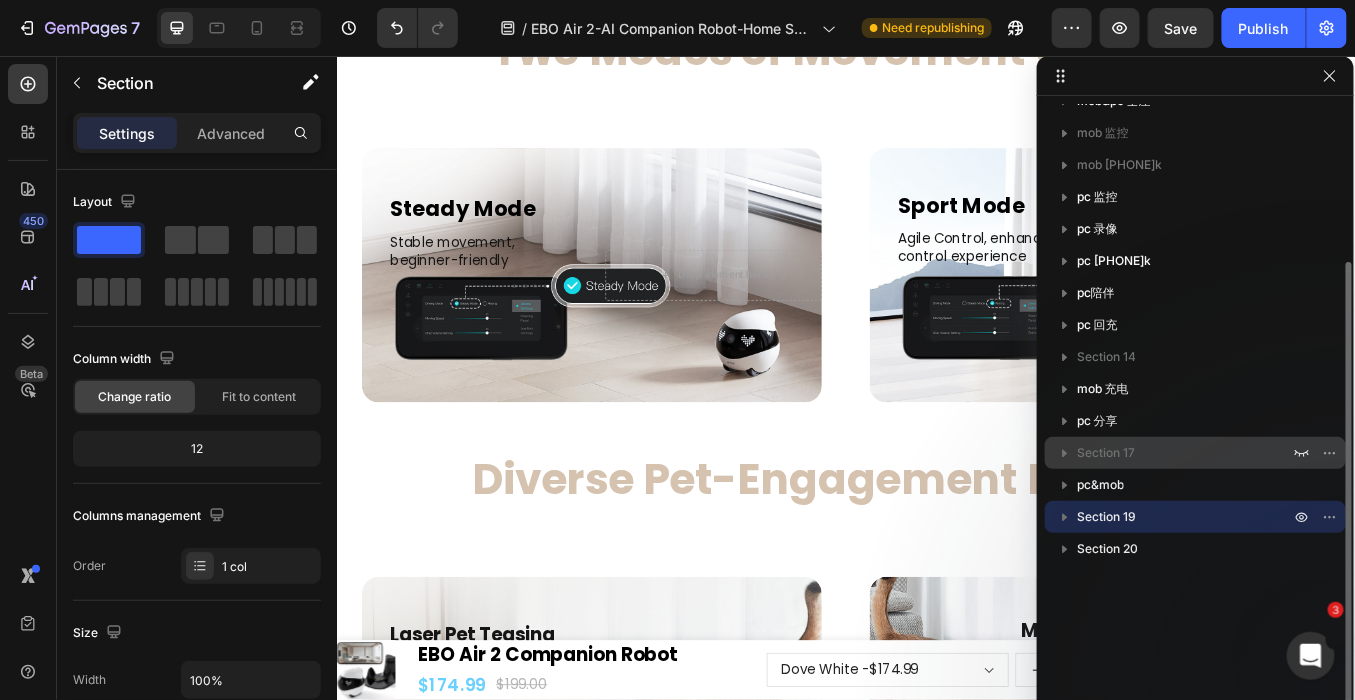 scroll, scrollTop: 100, scrollLeft: 0, axis: vertical 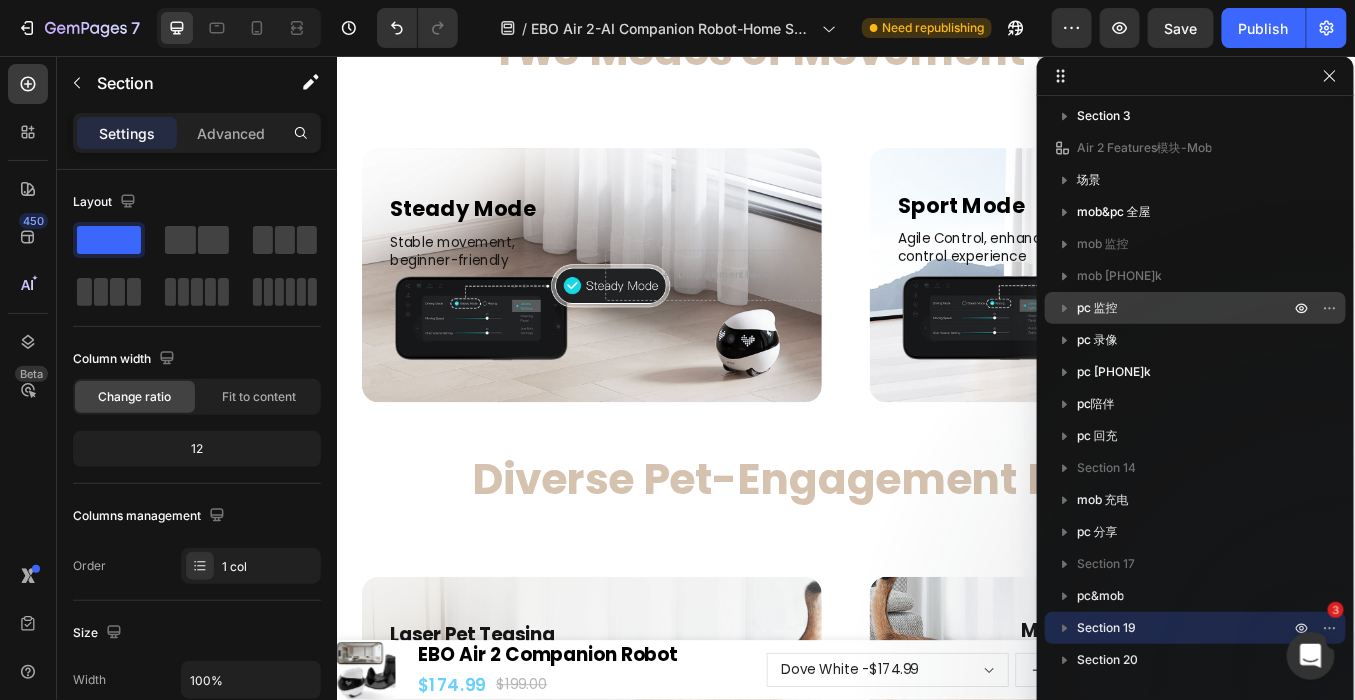 click on "pc 监控" at bounding box center [1185, 308] 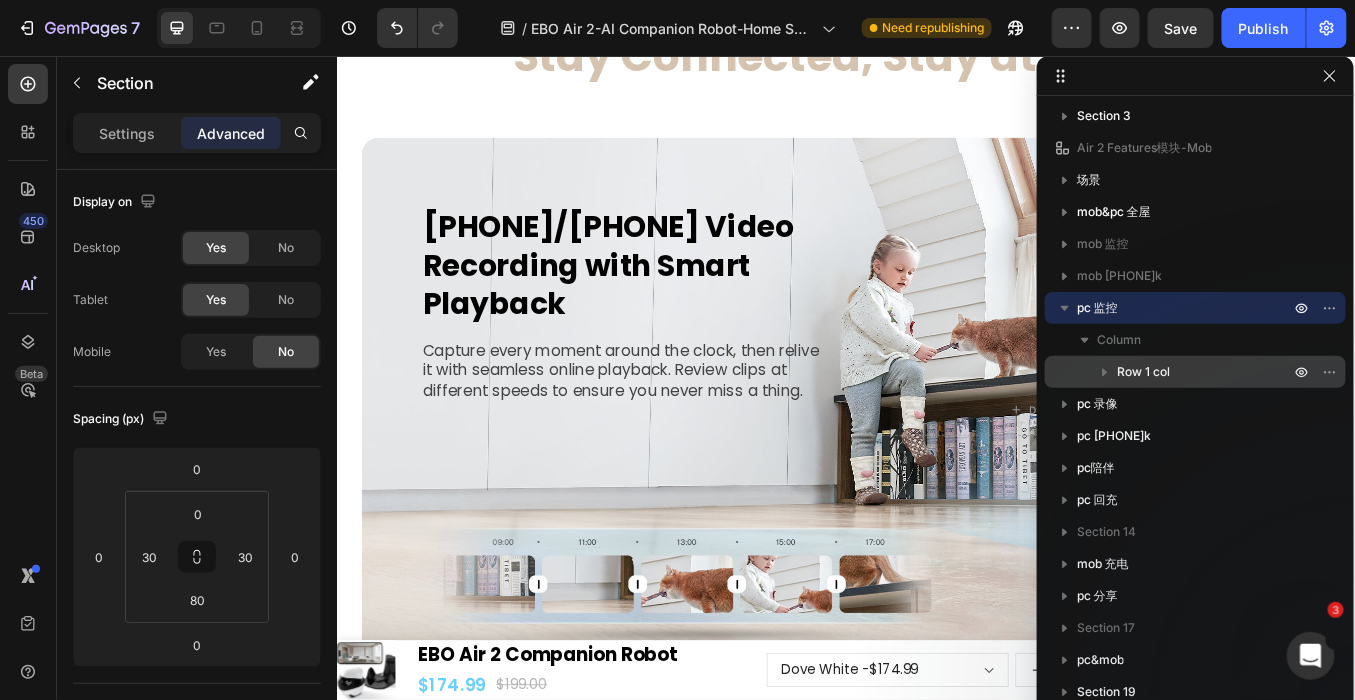 scroll, scrollTop: 5697, scrollLeft: 0, axis: vertical 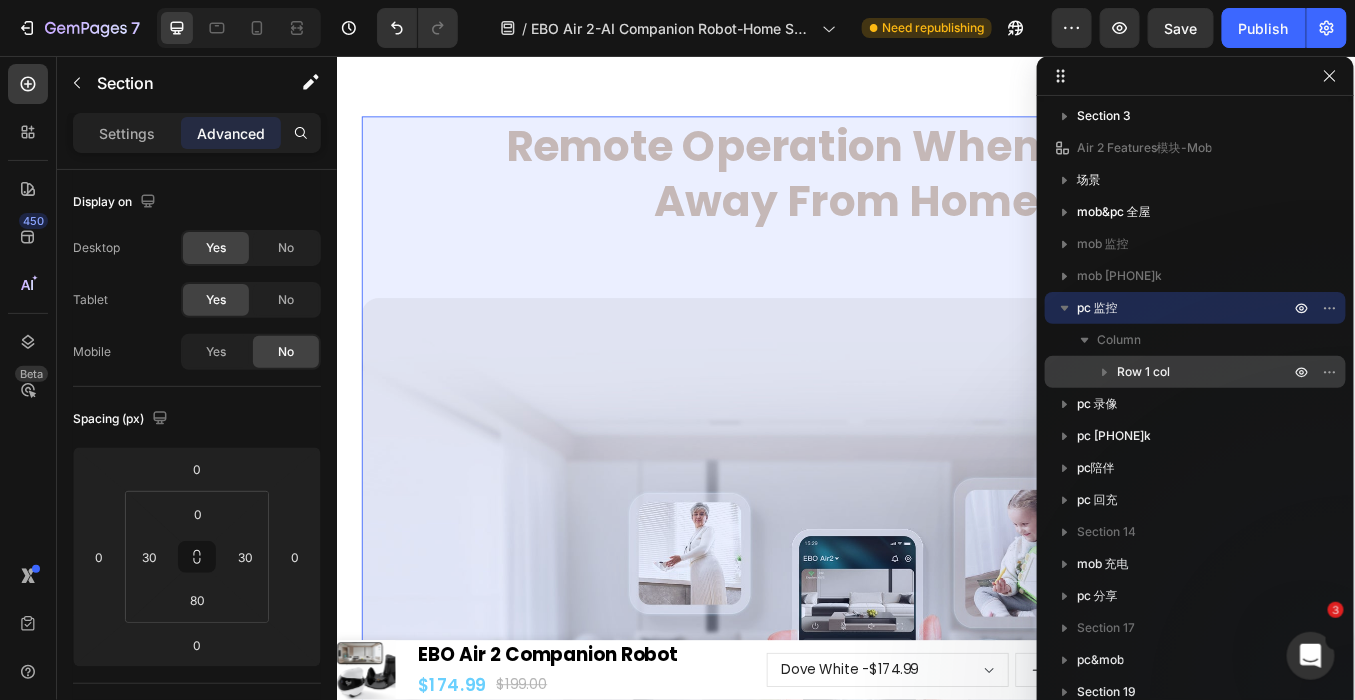 click 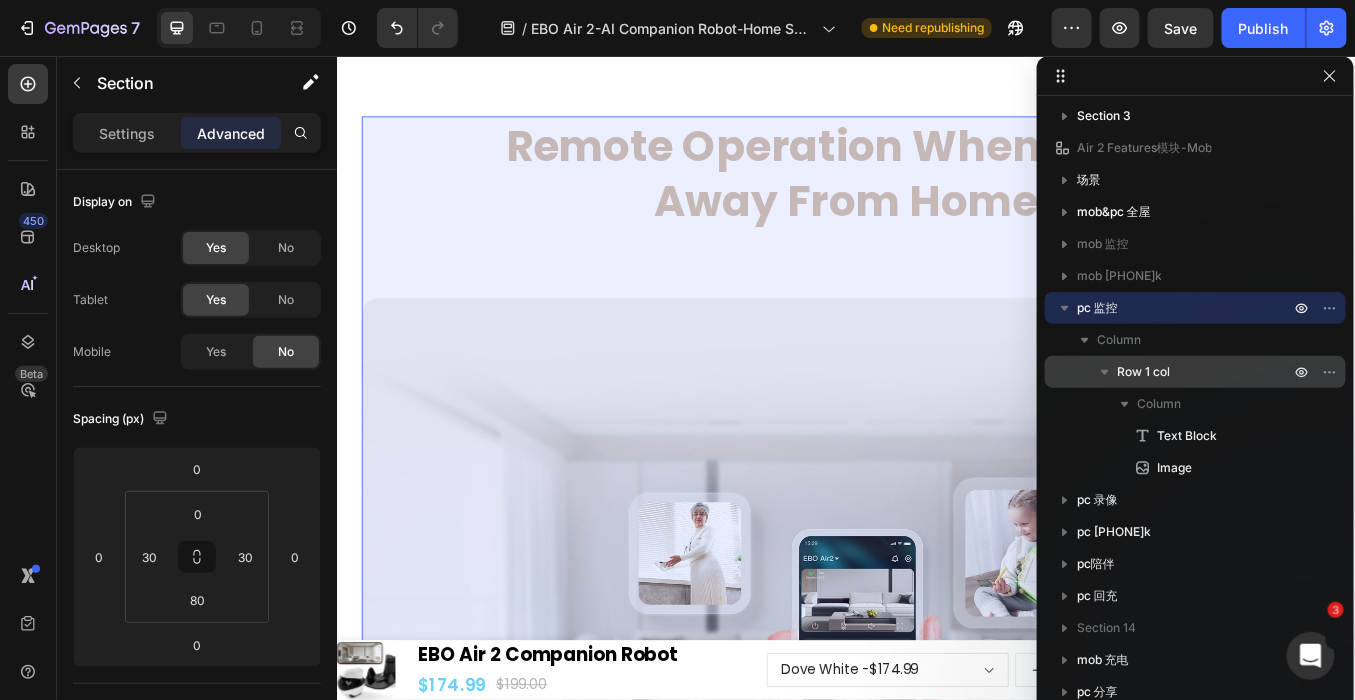 click 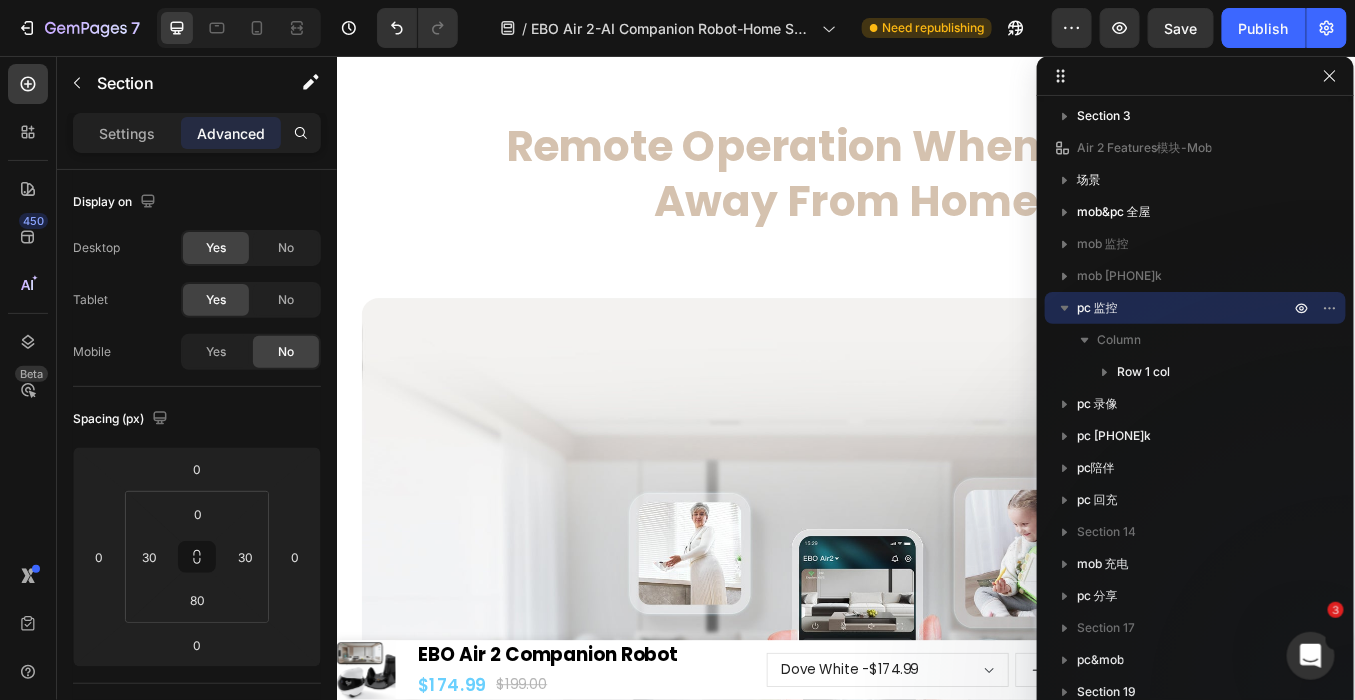 click 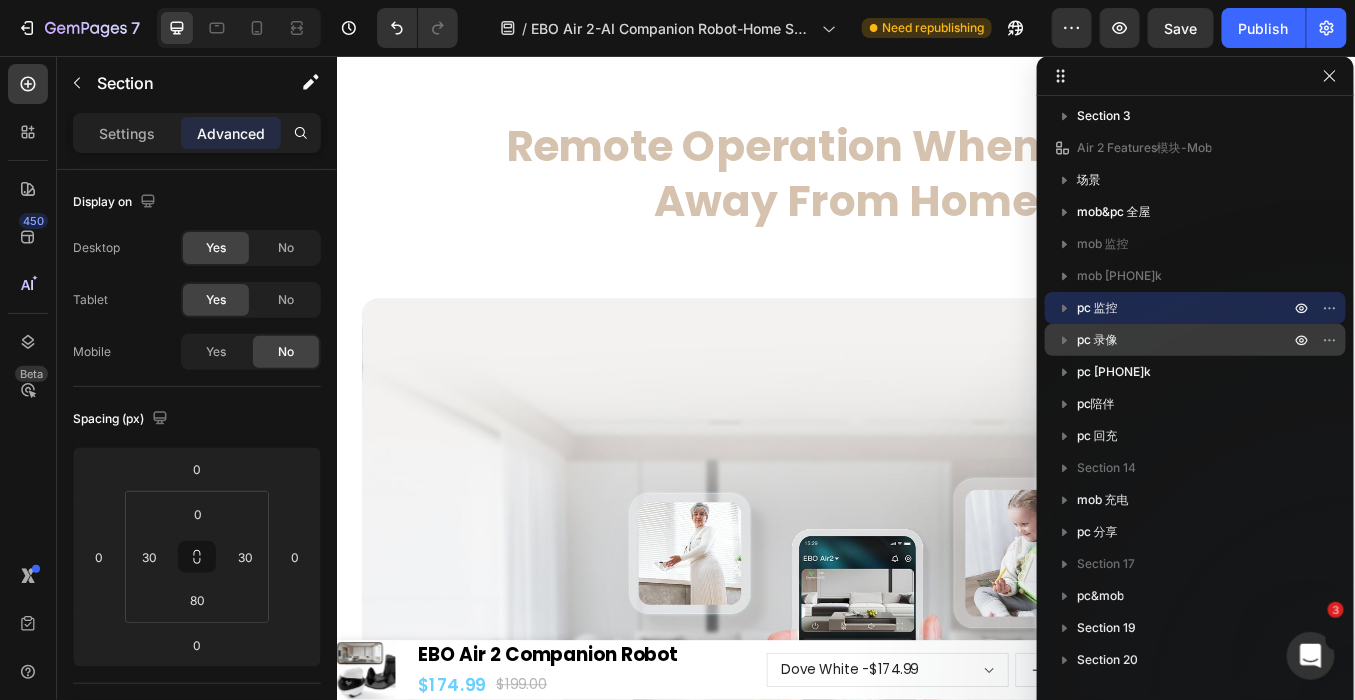 click 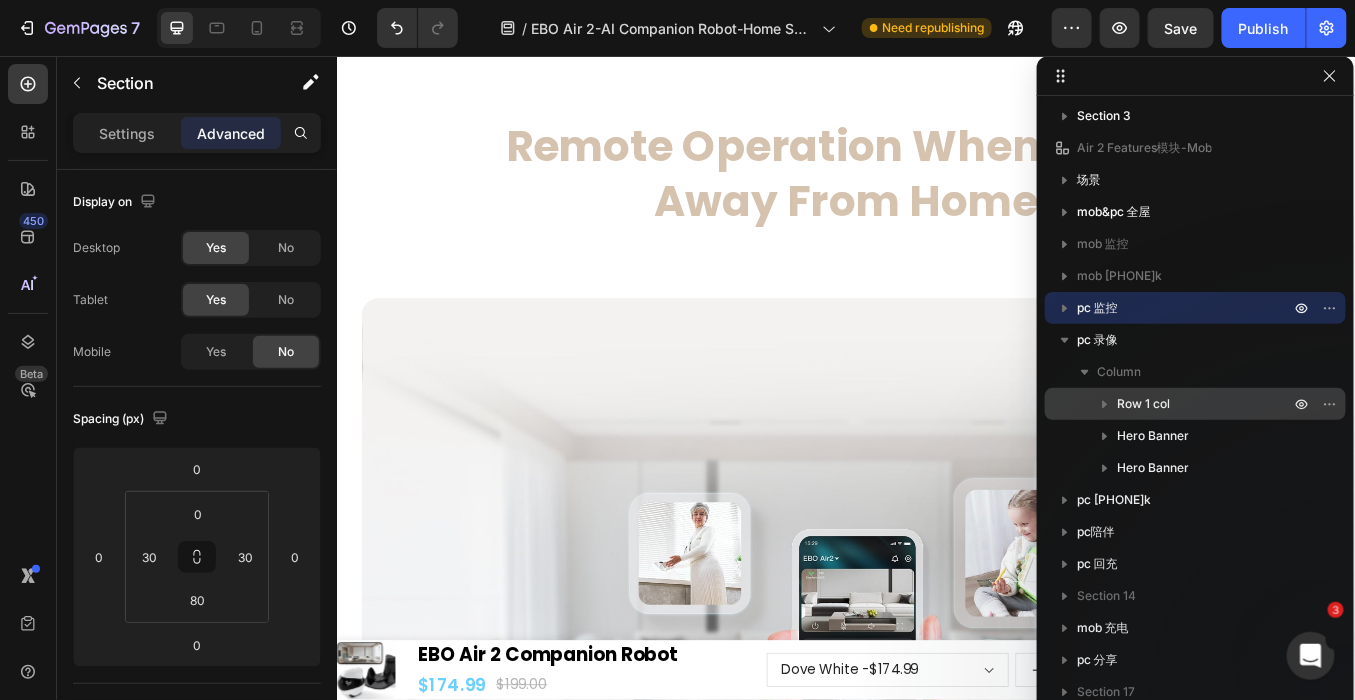 click 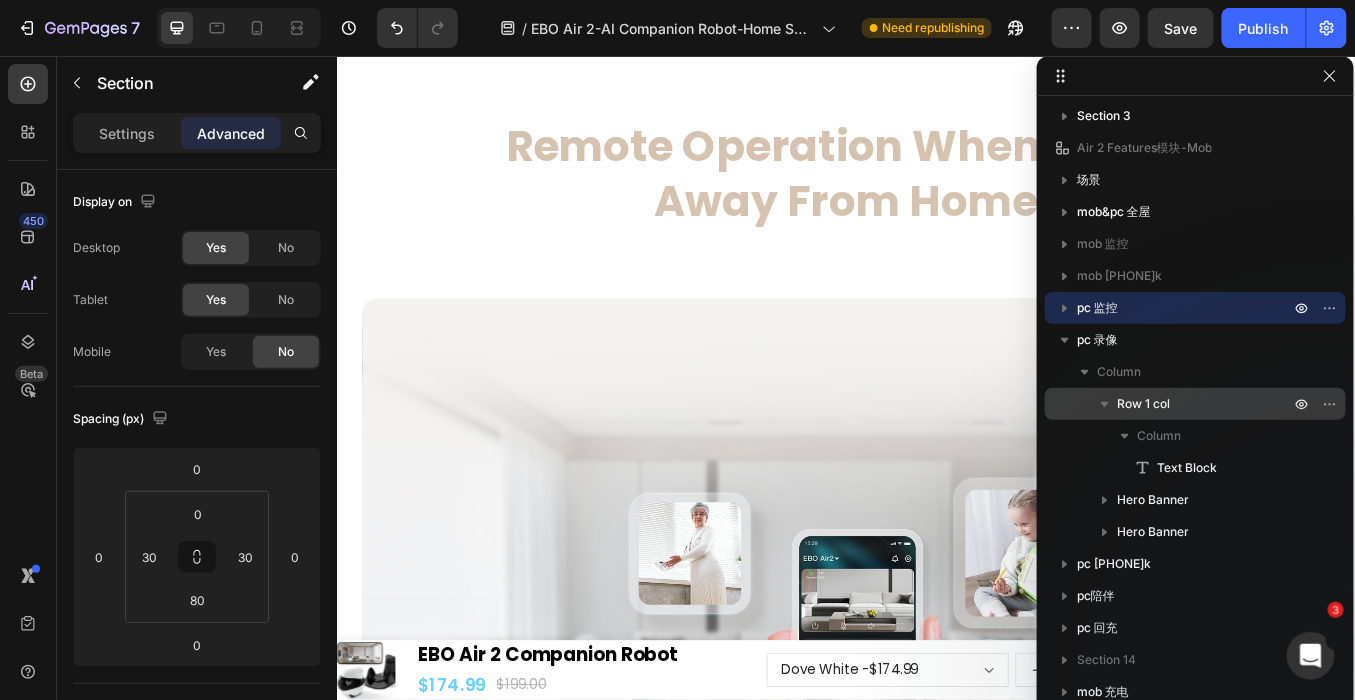 click 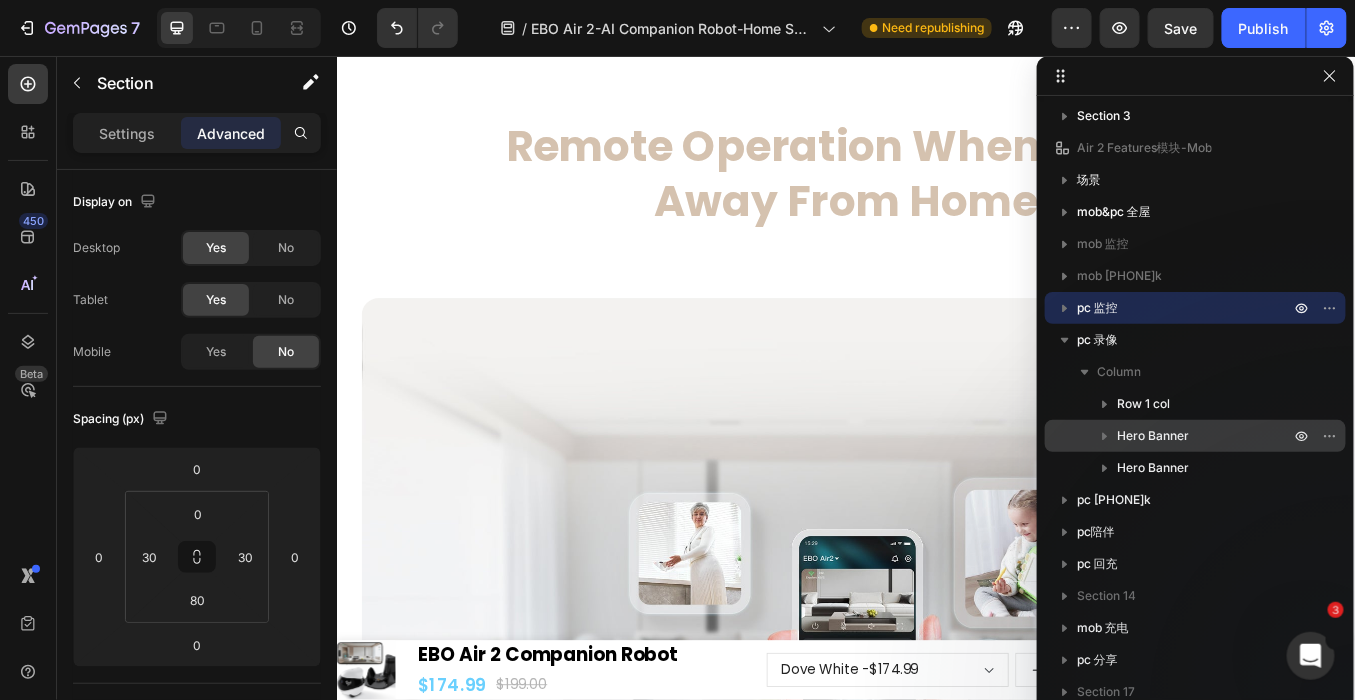 click 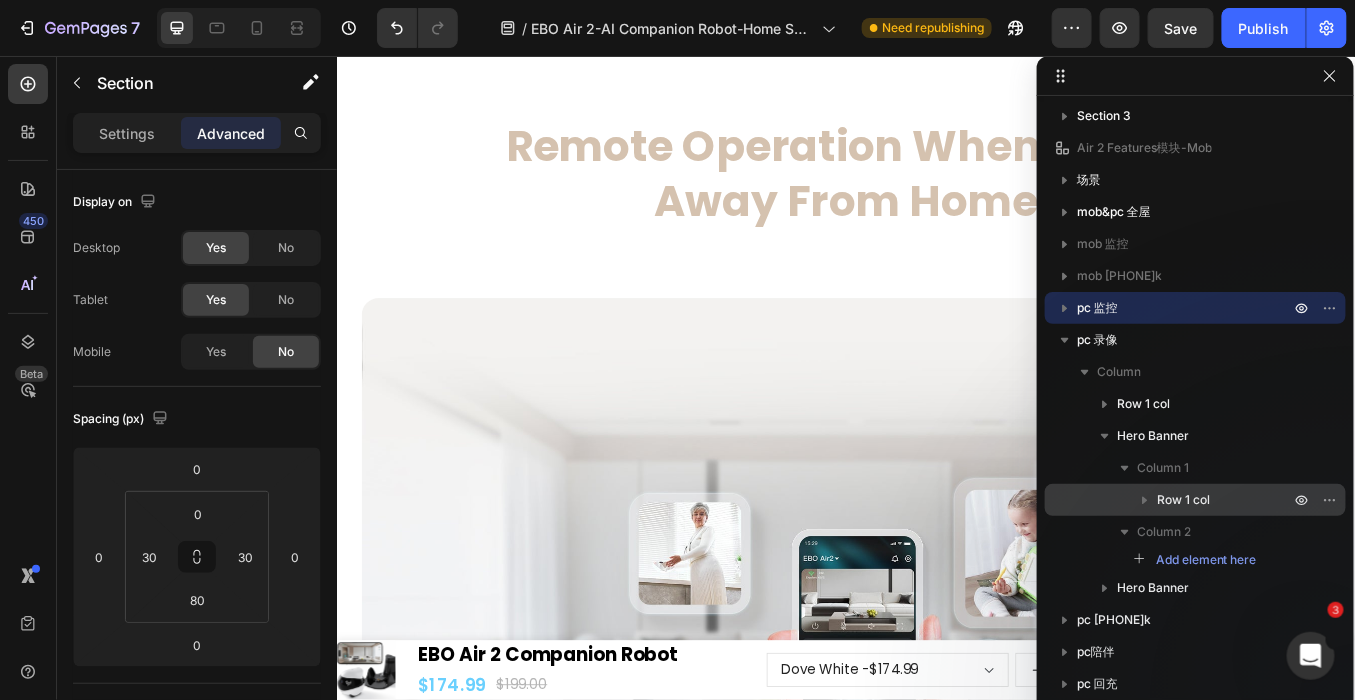 click 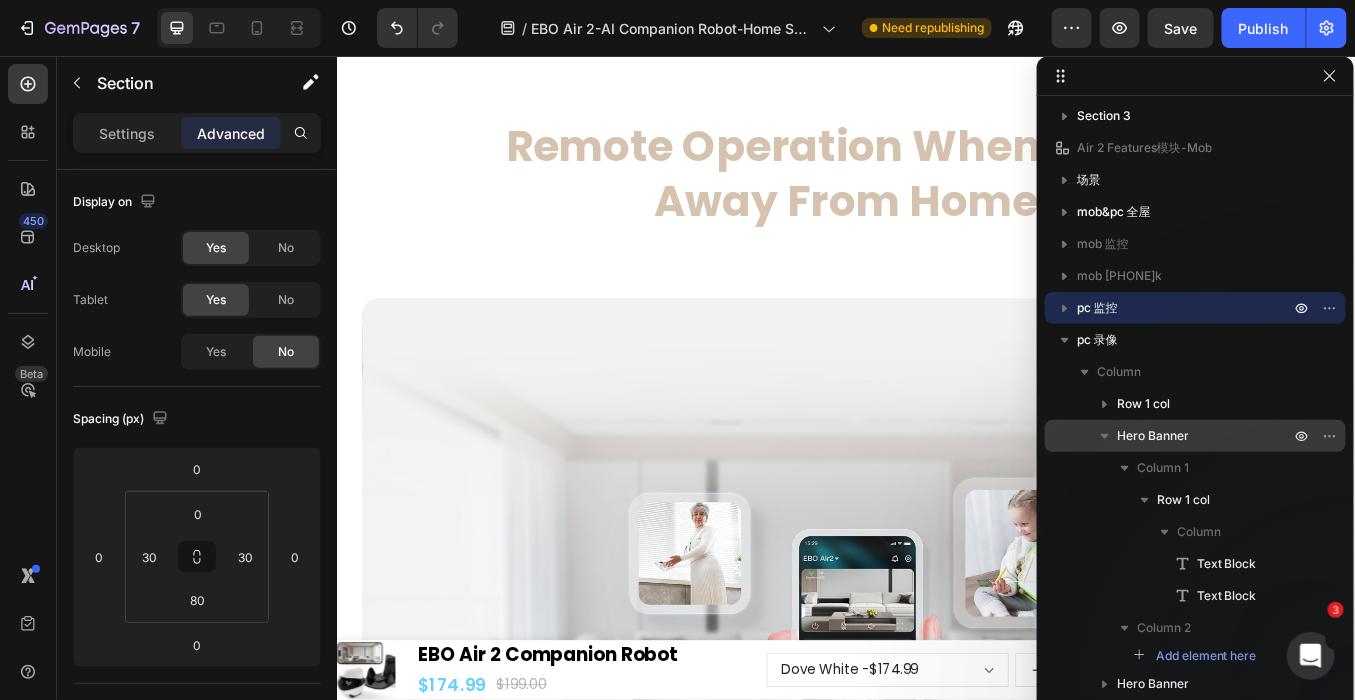 click 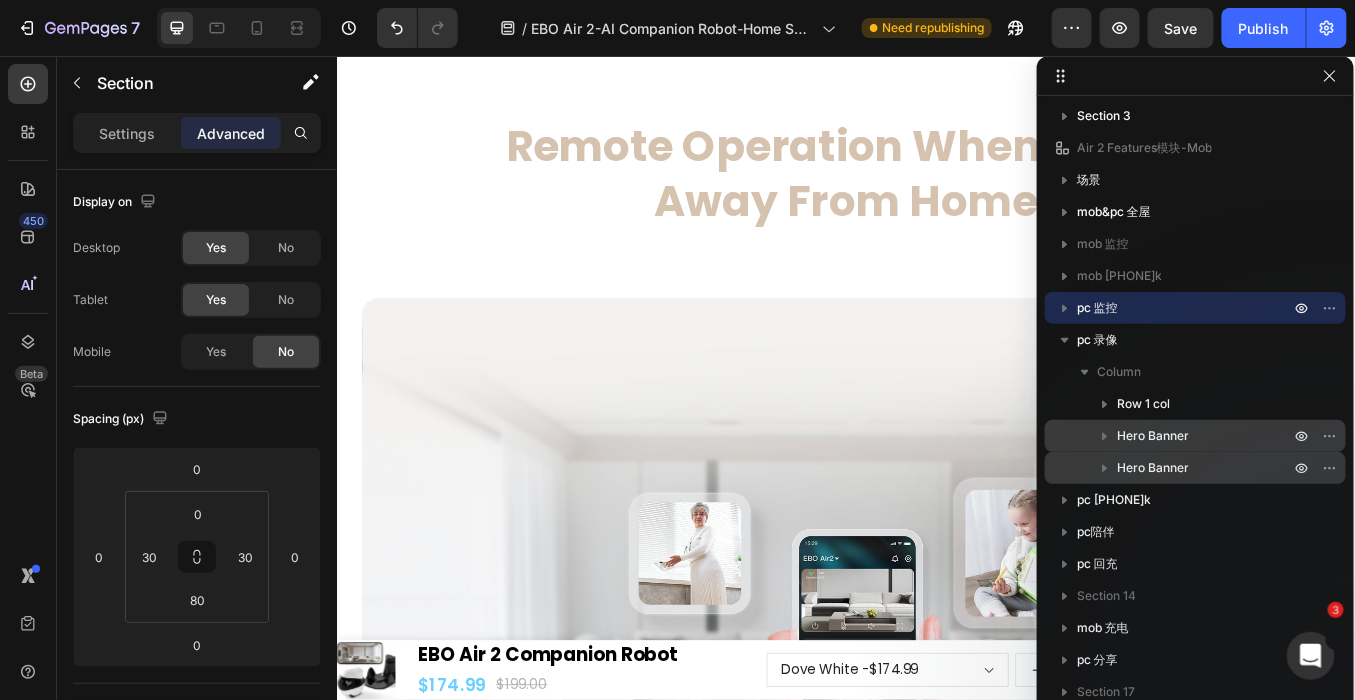 click 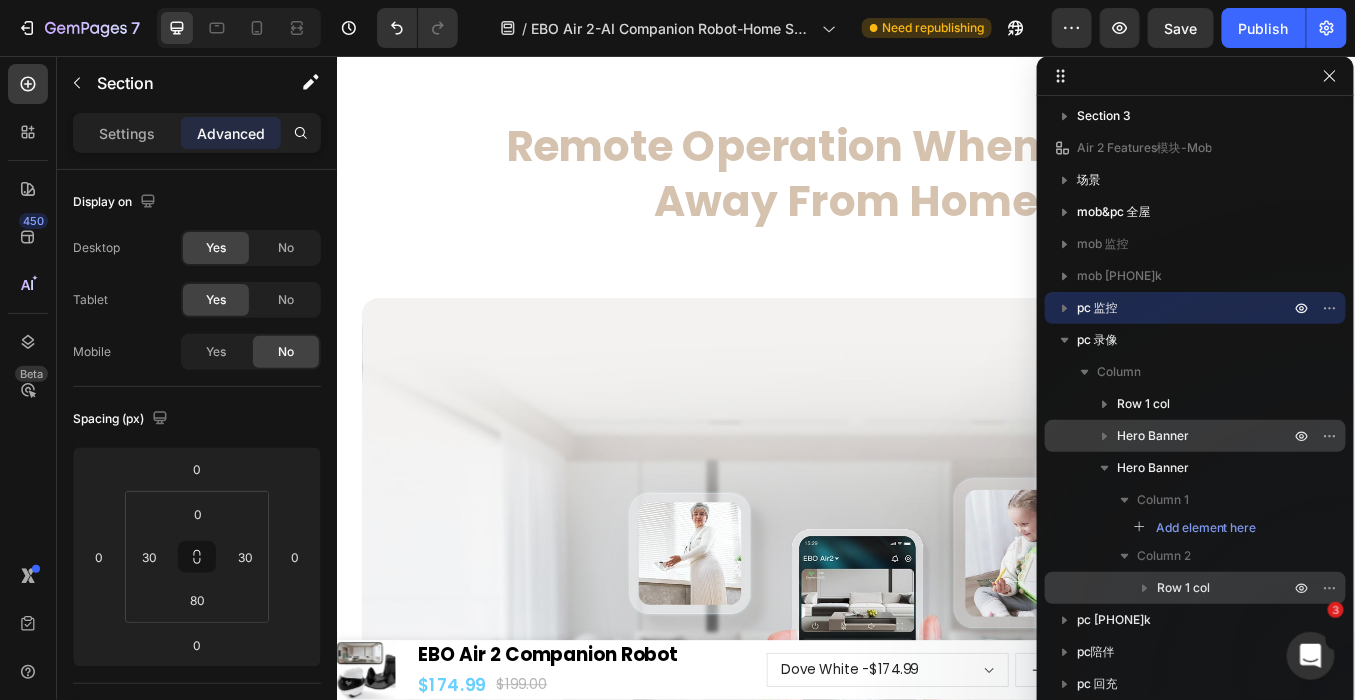 click 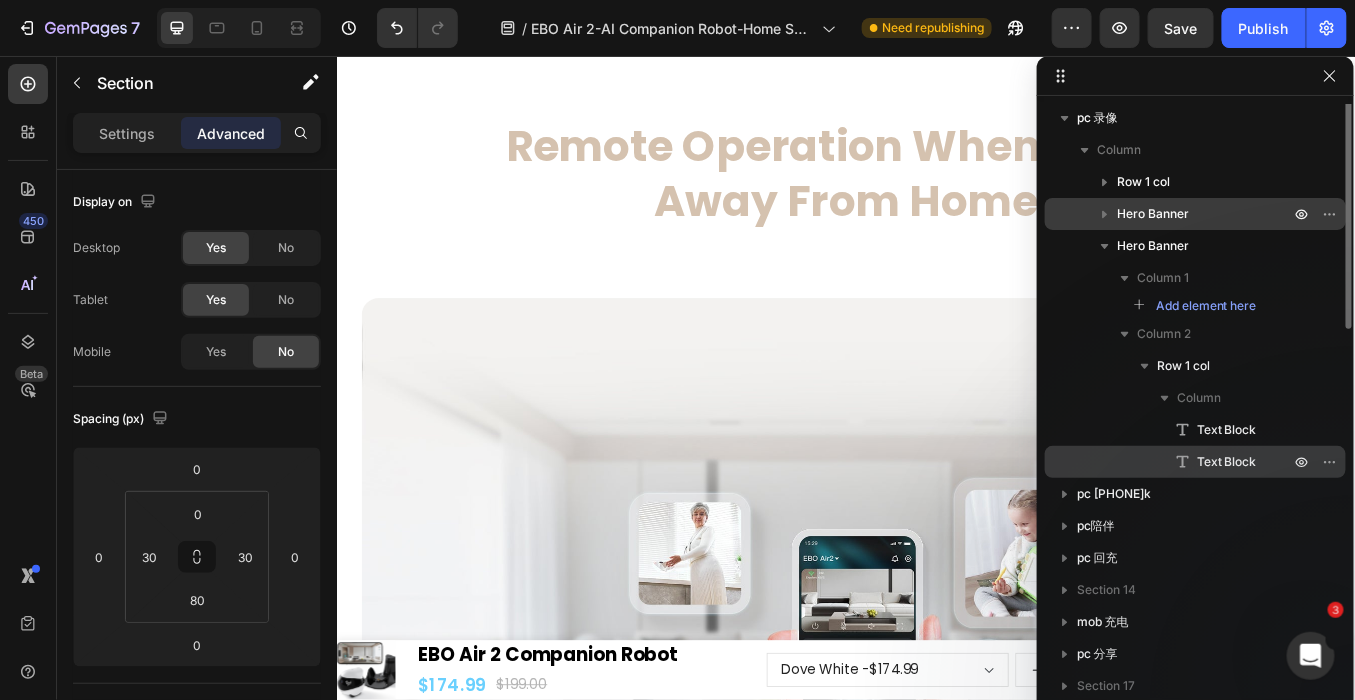 scroll, scrollTop: 100, scrollLeft: 0, axis: vertical 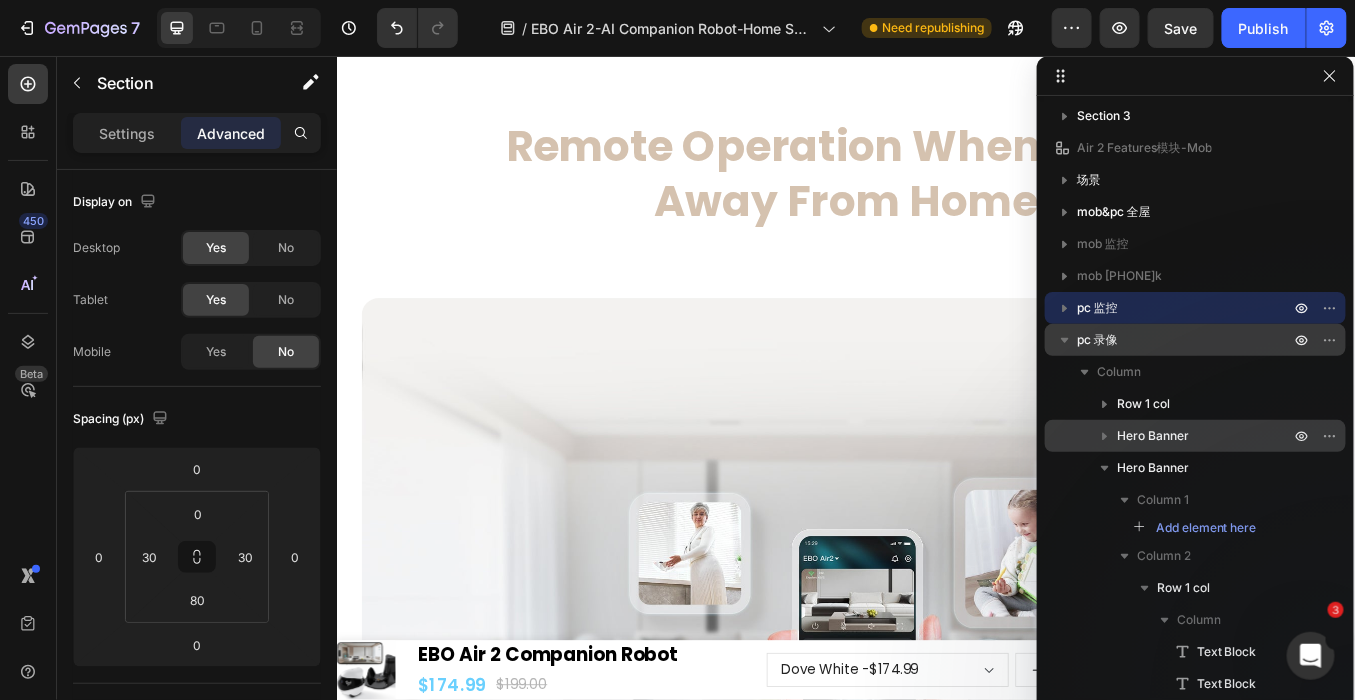 click 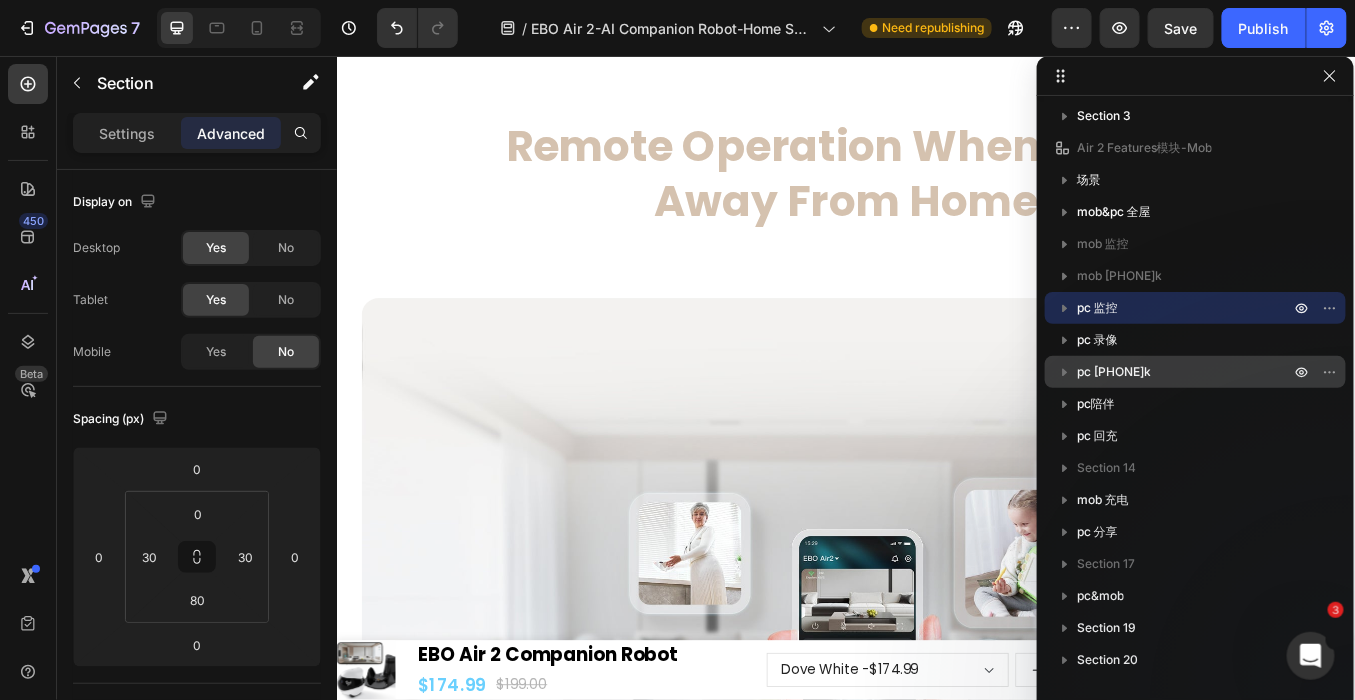 click 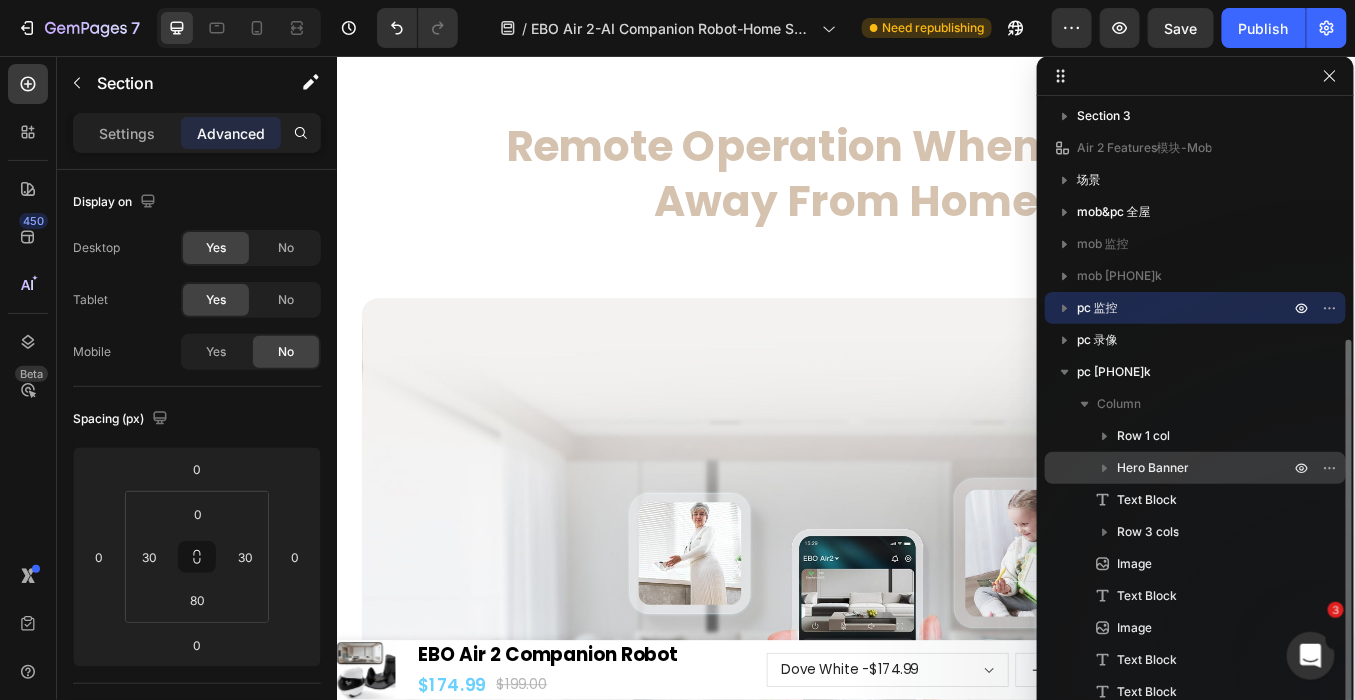 scroll, scrollTop: 211, scrollLeft: 0, axis: vertical 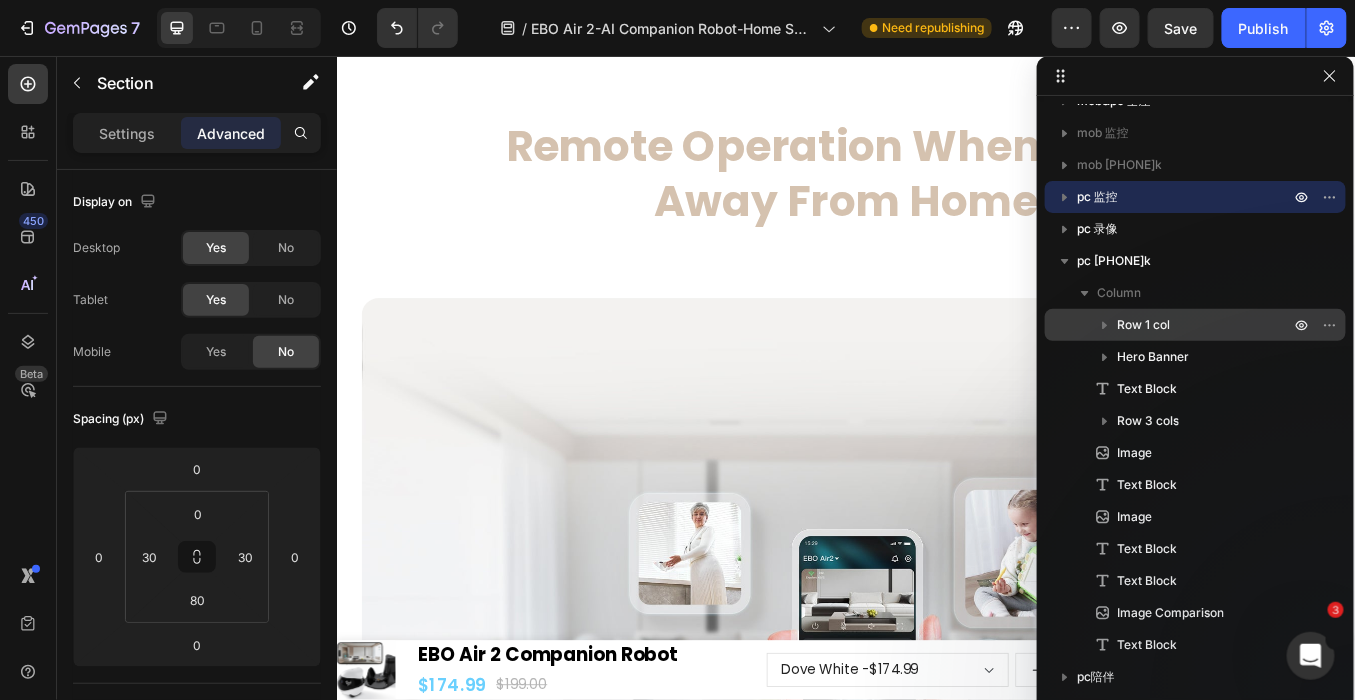 click 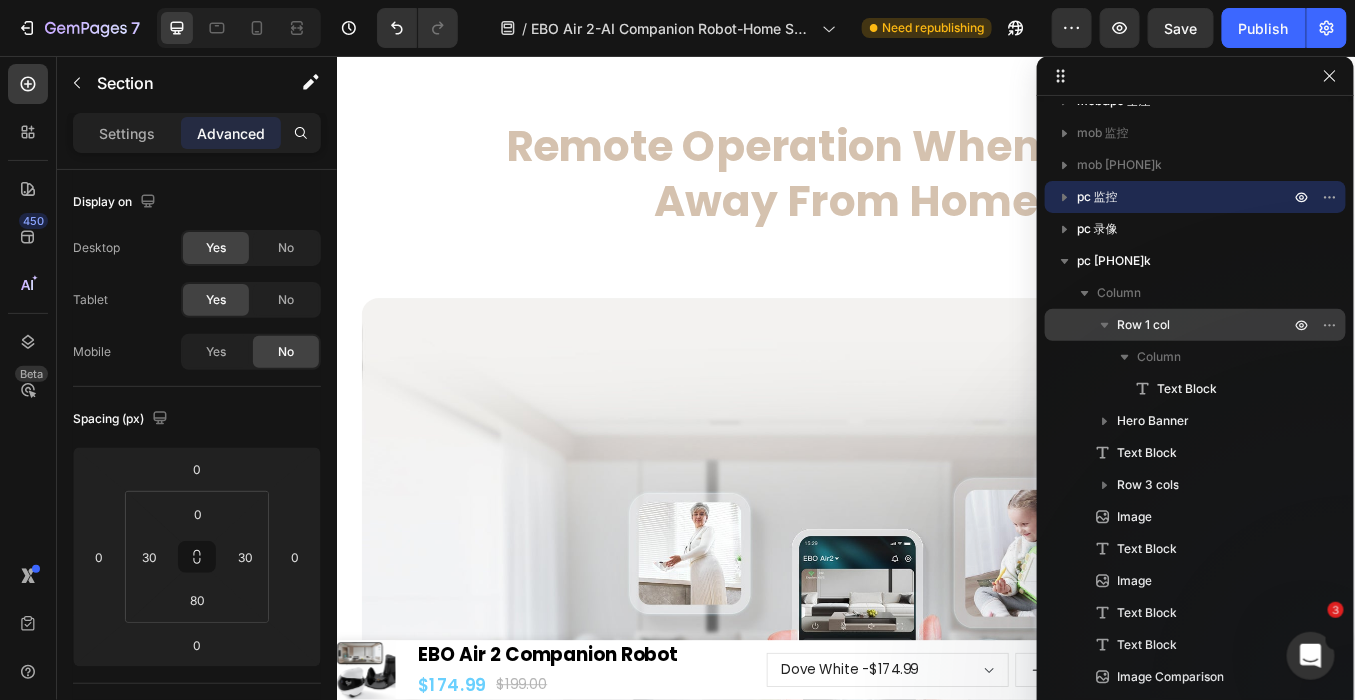 click 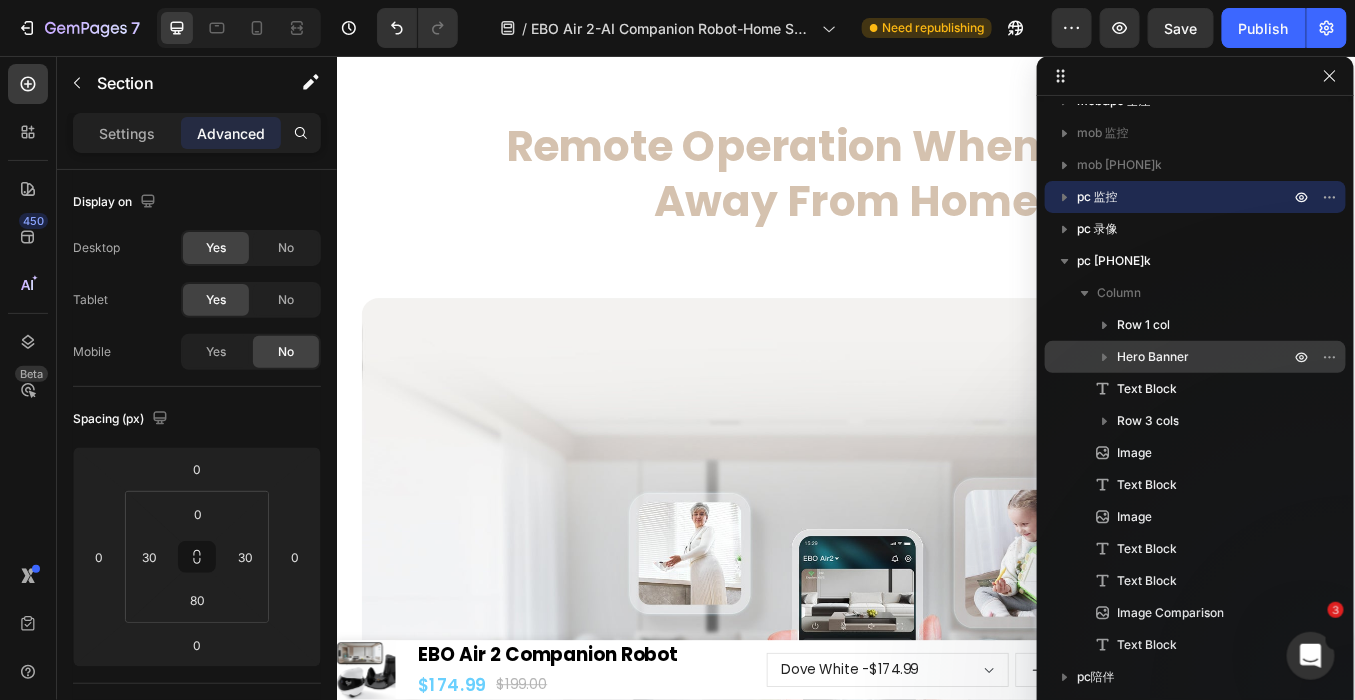 click 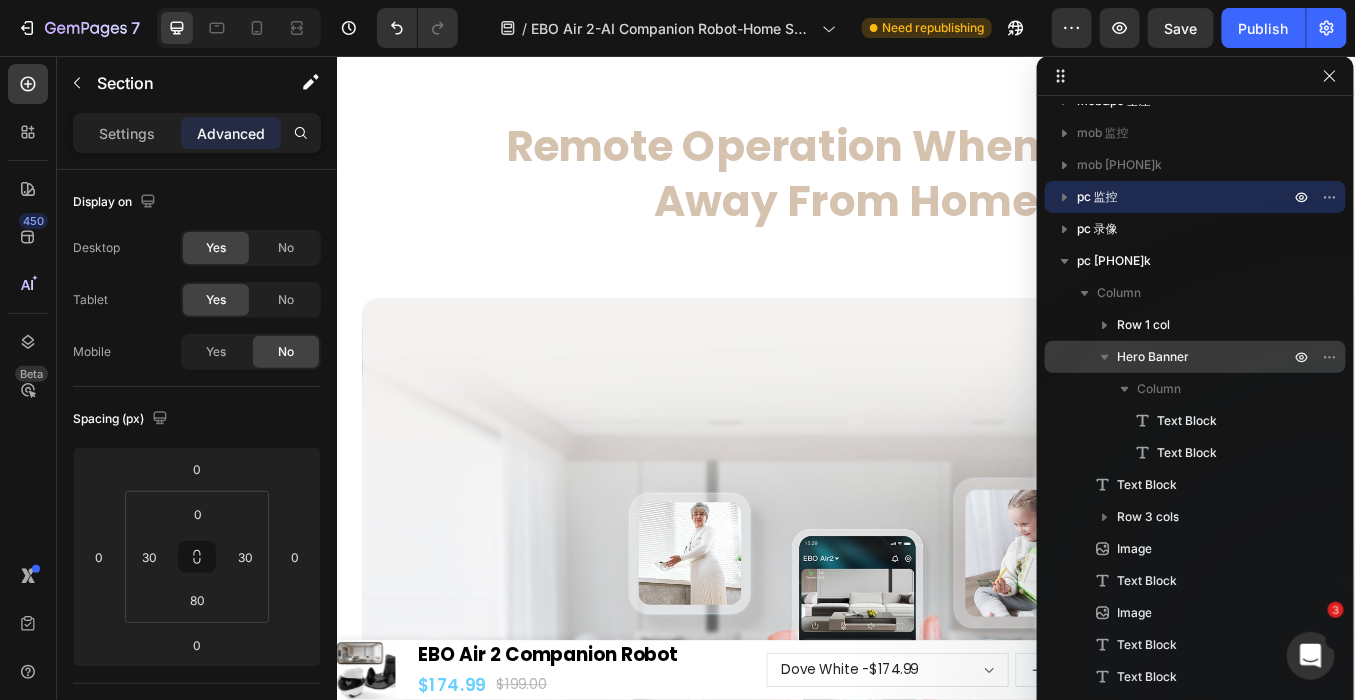 click 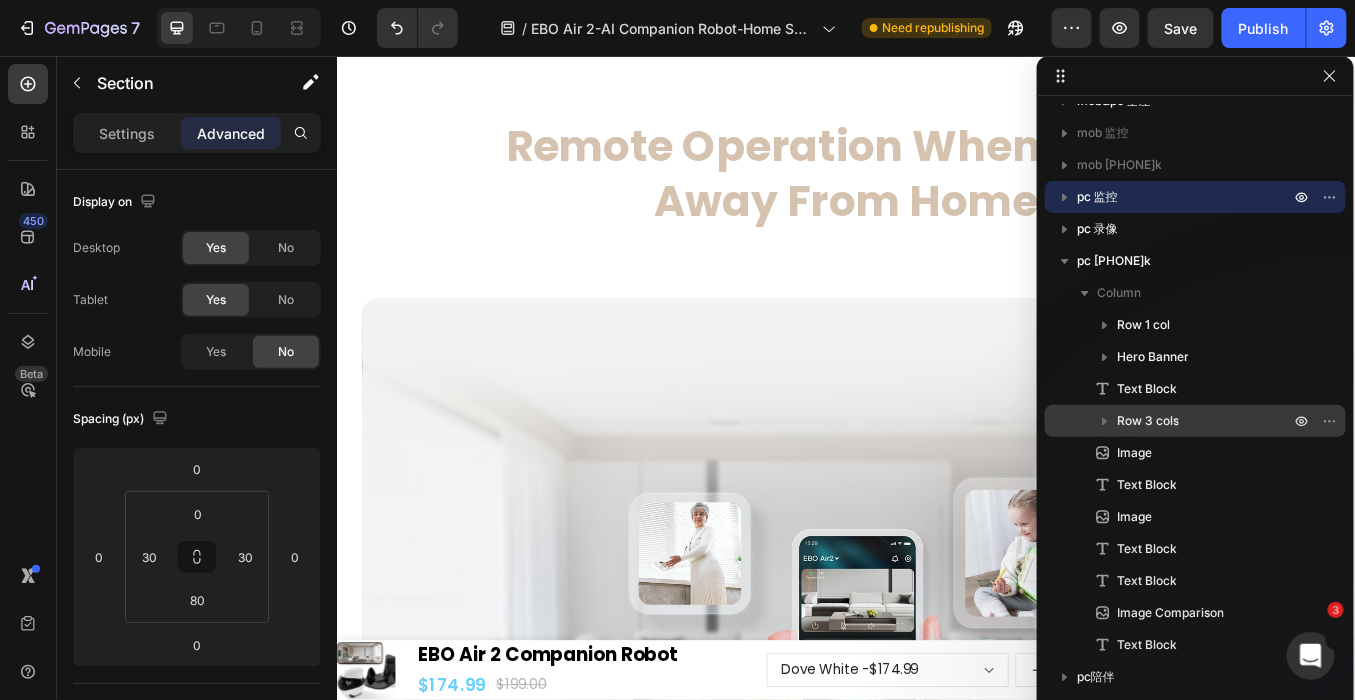 click 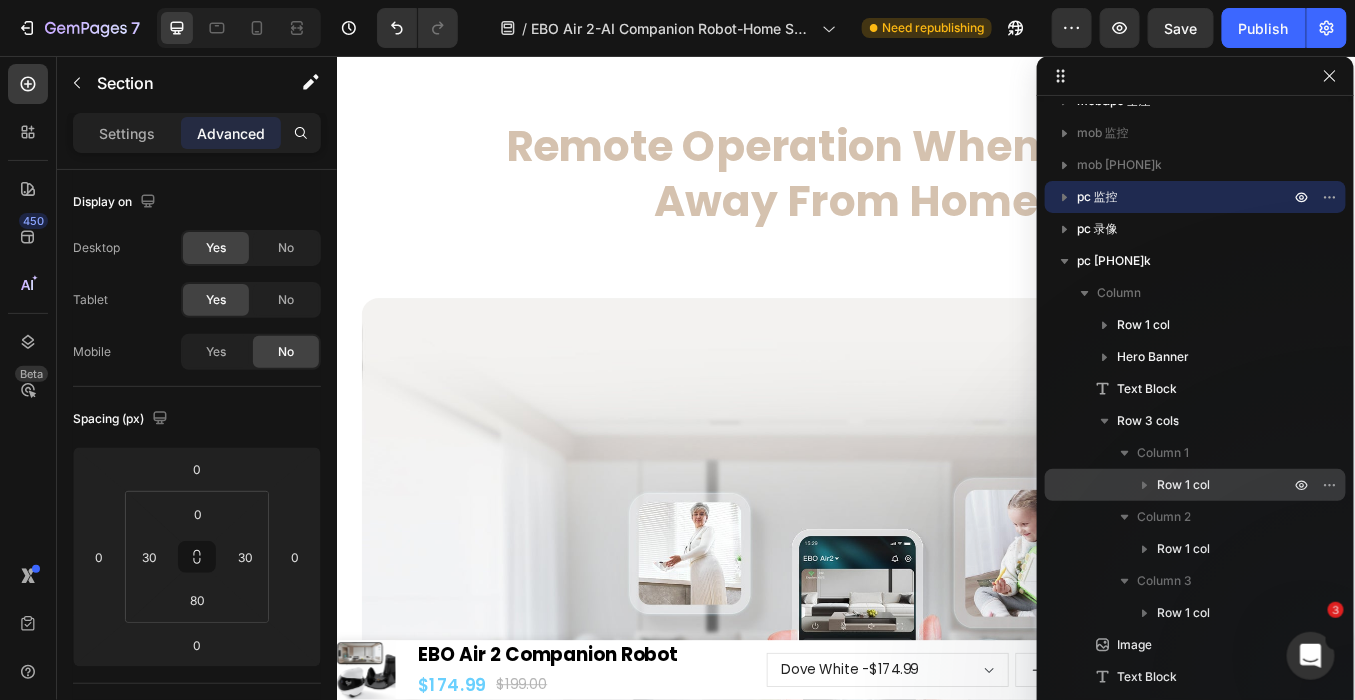 click 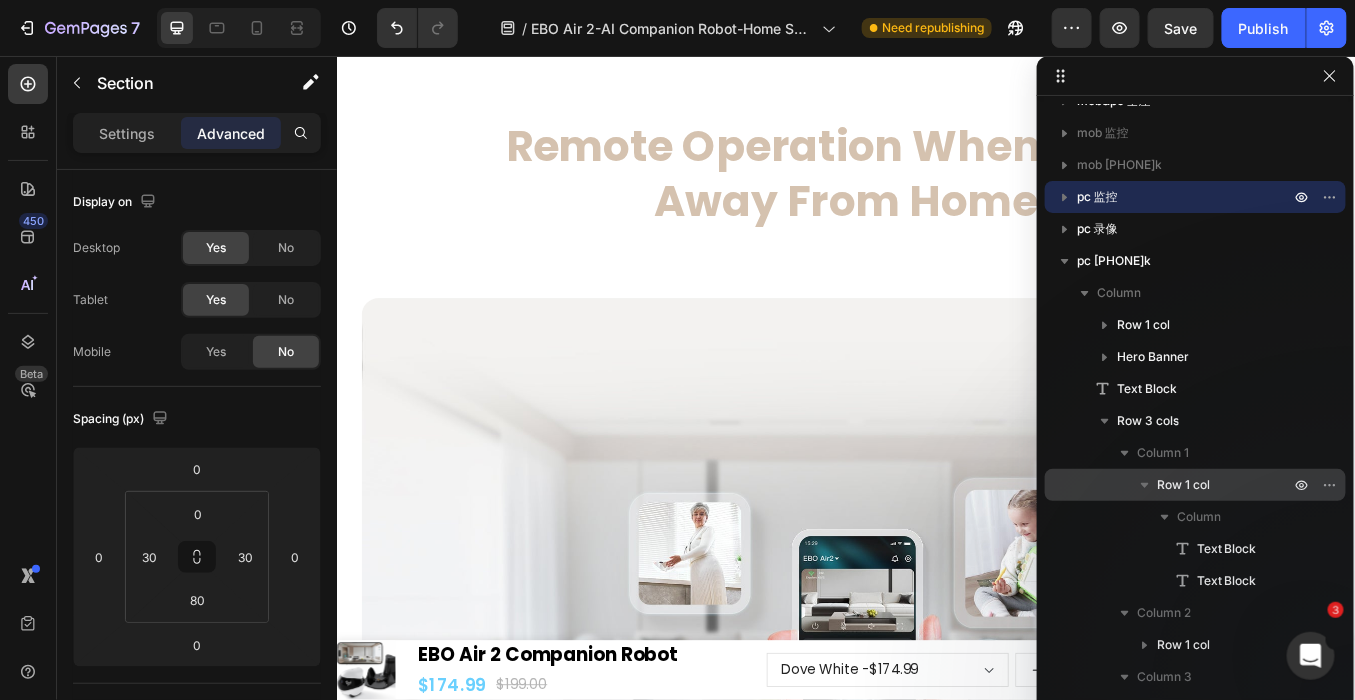 click 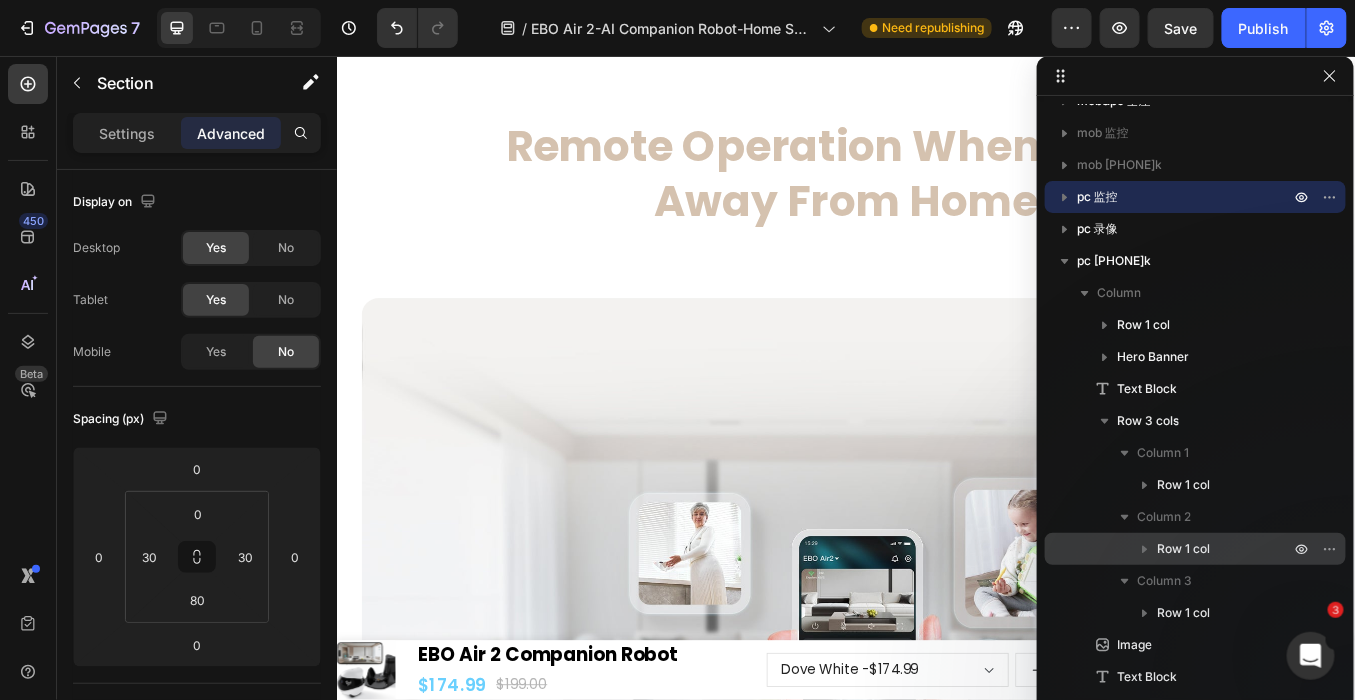 click 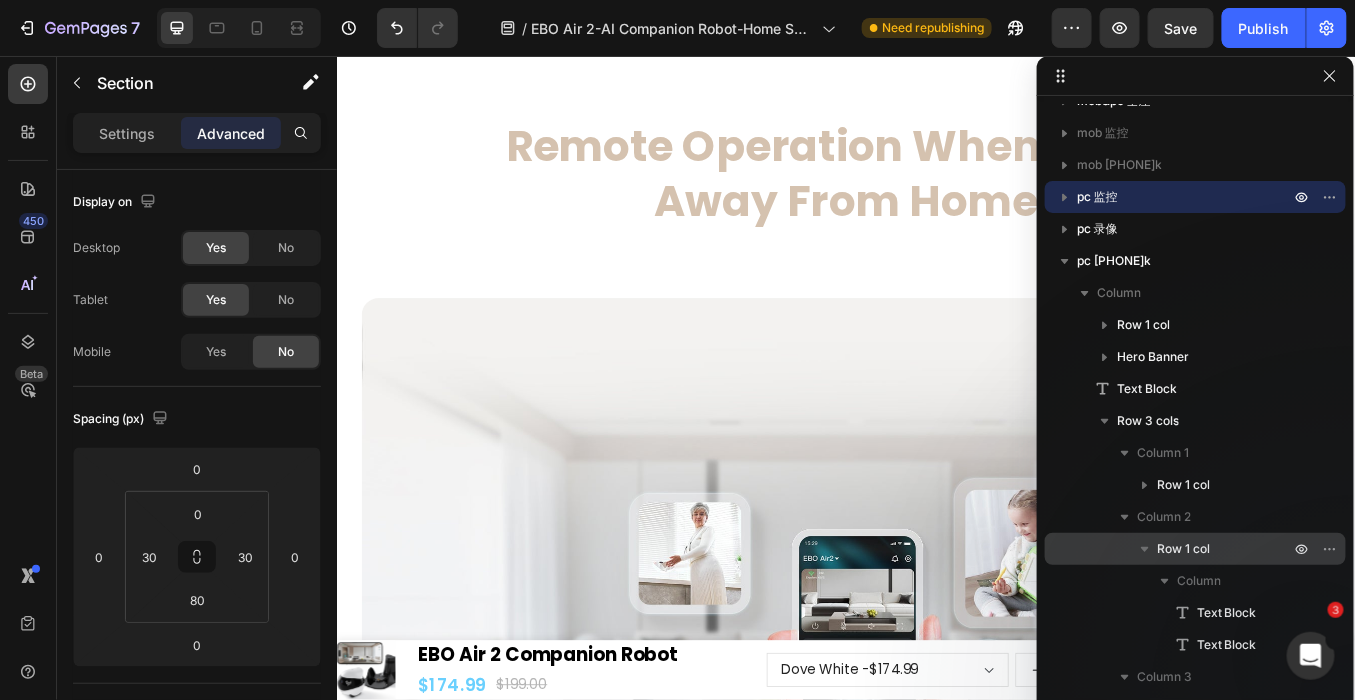 click 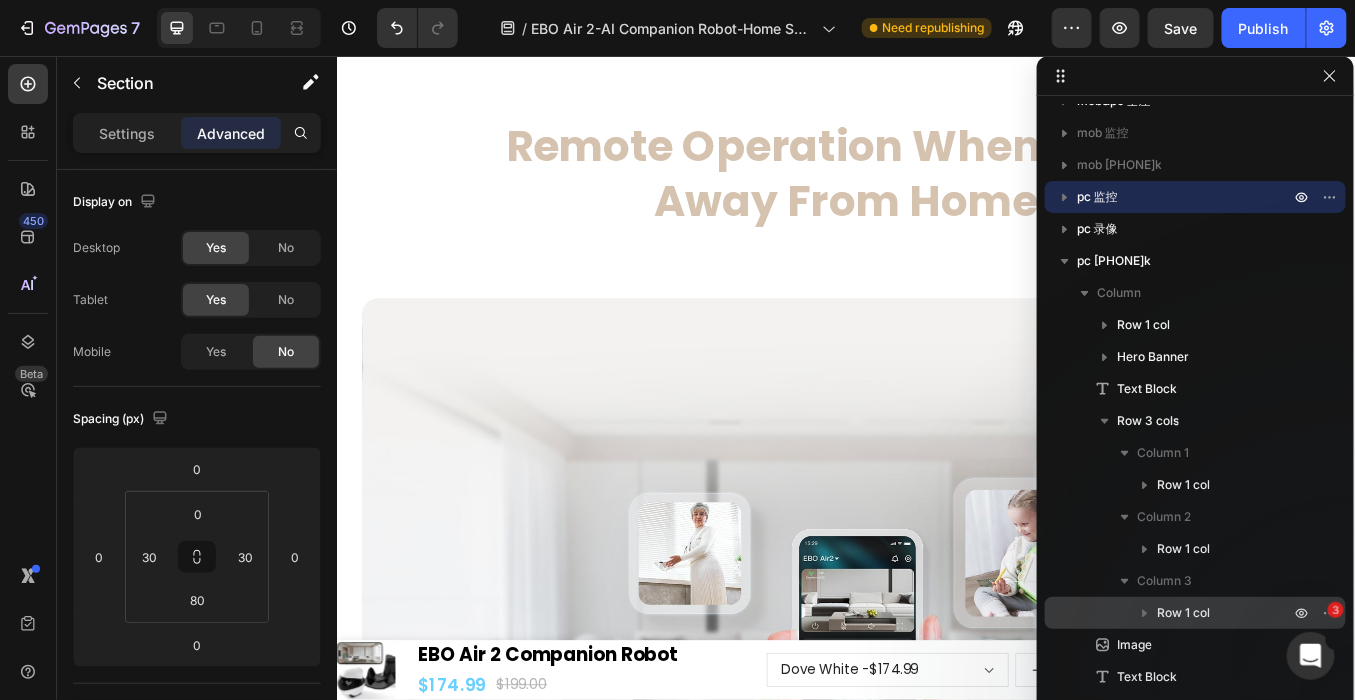click 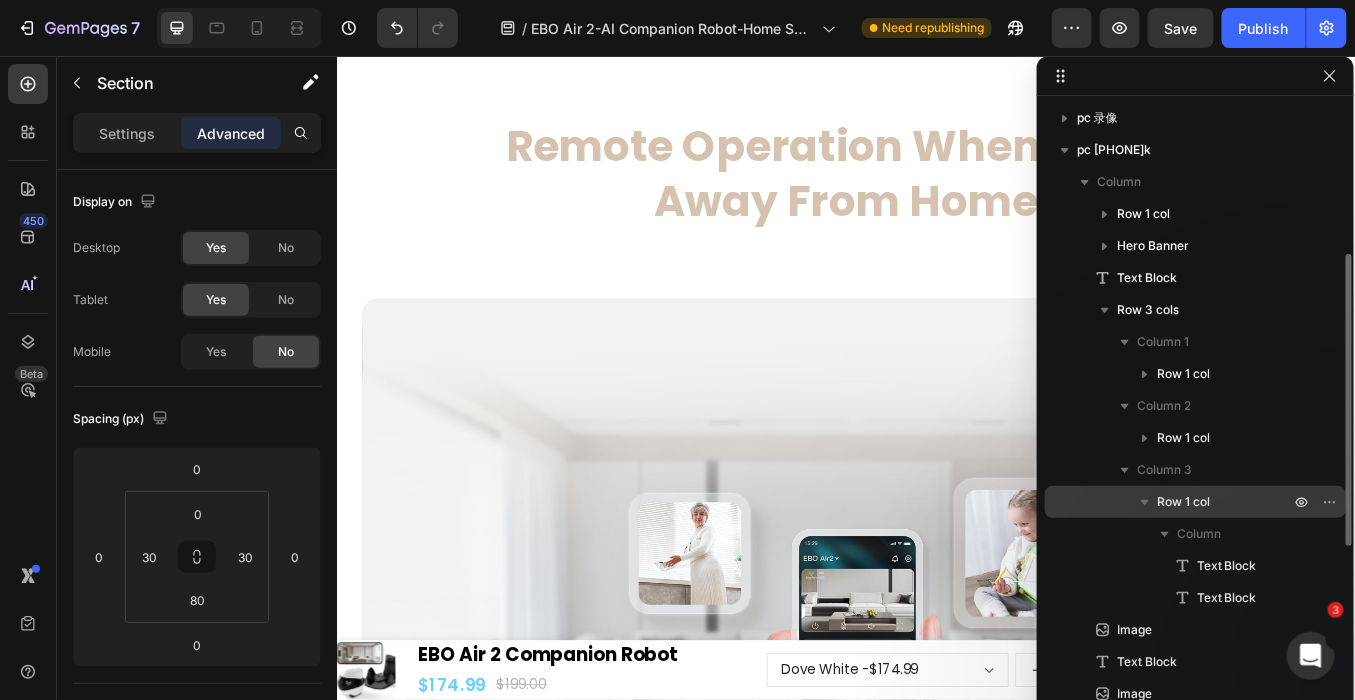 scroll, scrollTop: 211, scrollLeft: 0, axis: vertical 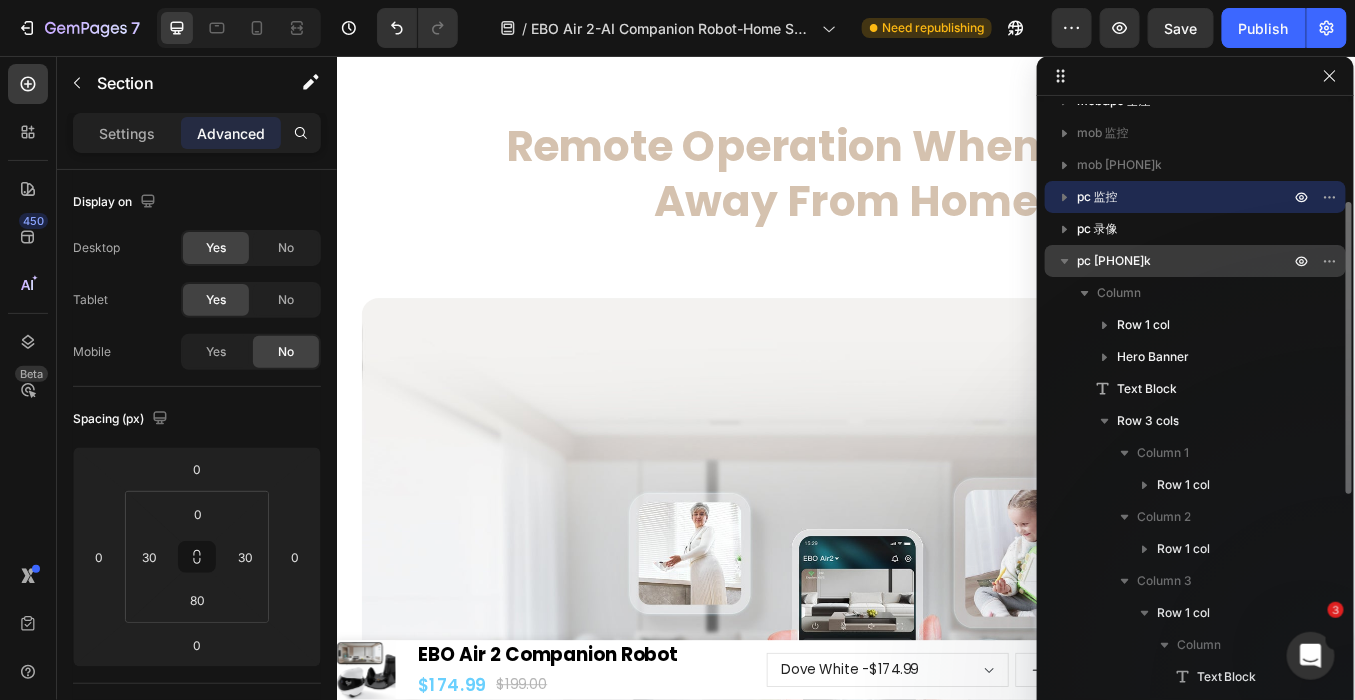 click 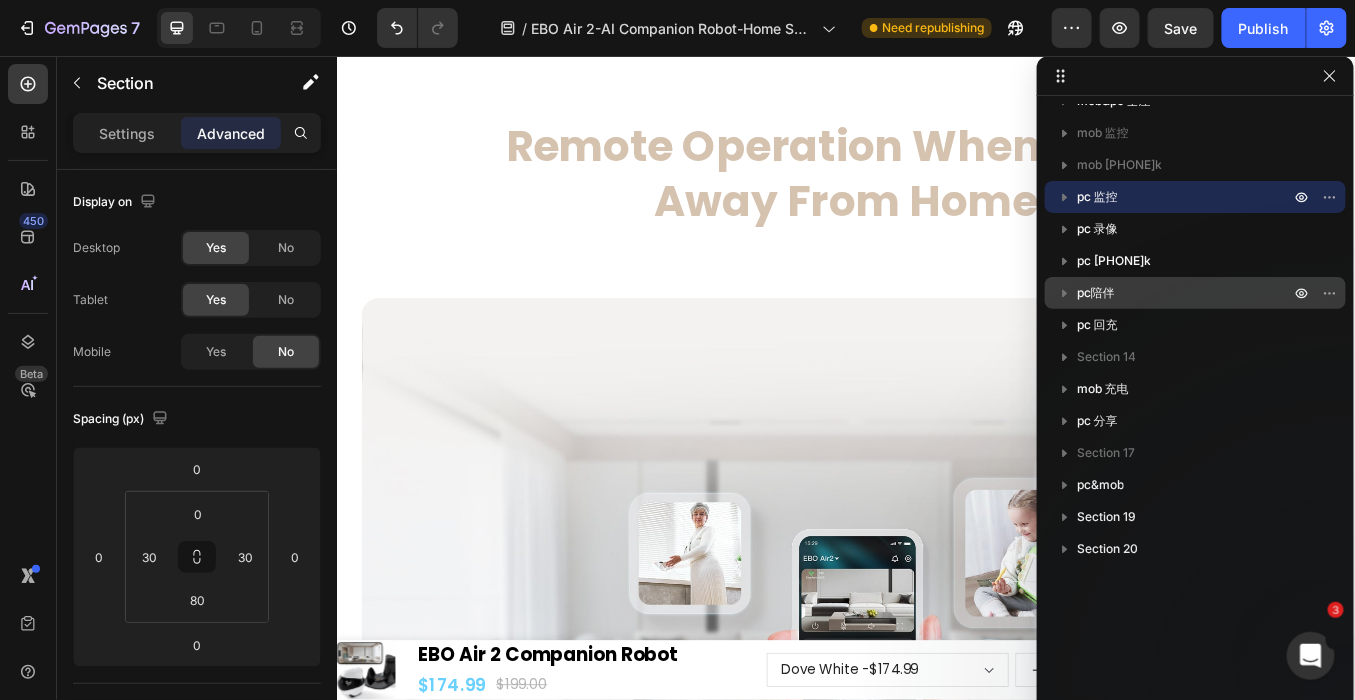 click 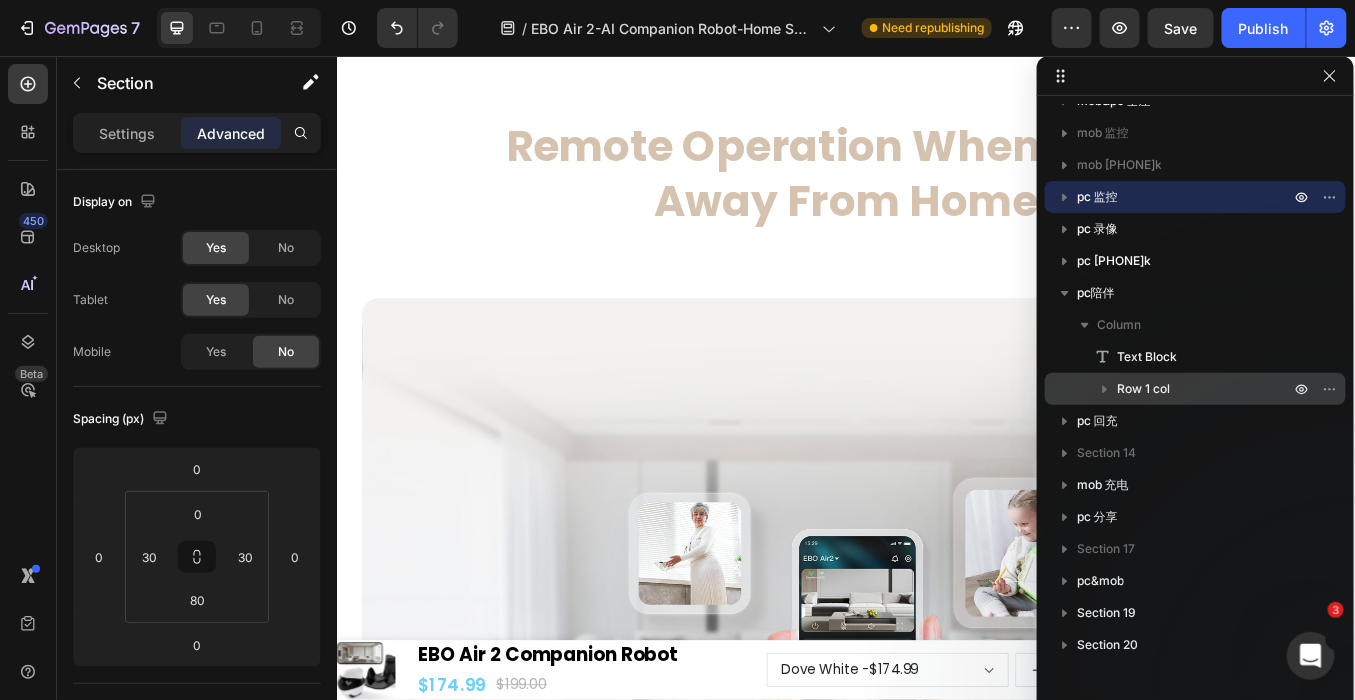 click 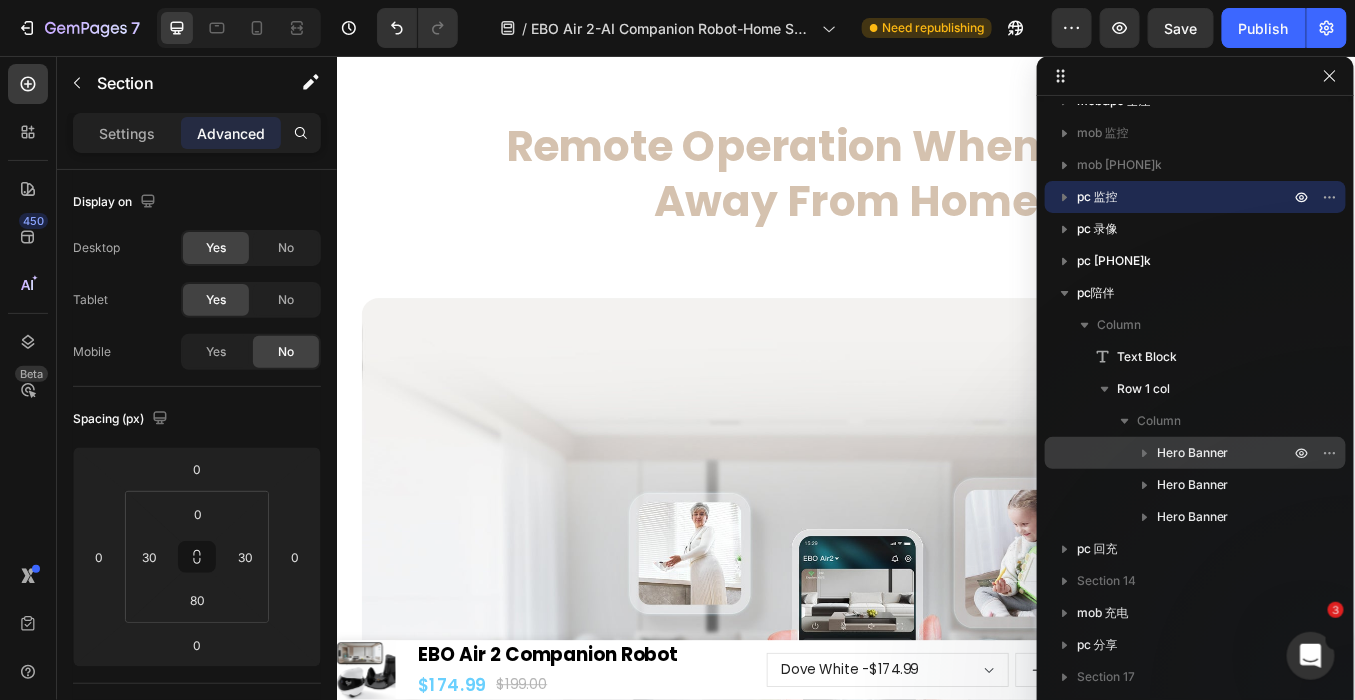 click 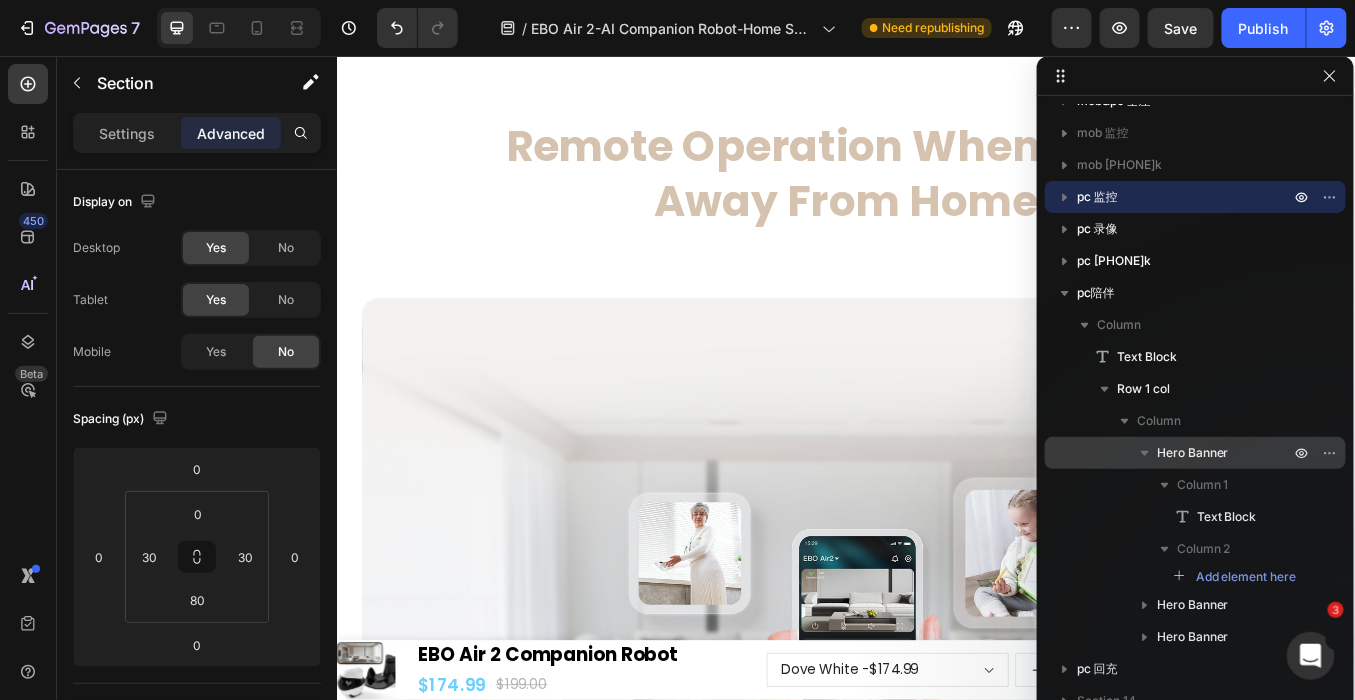 click 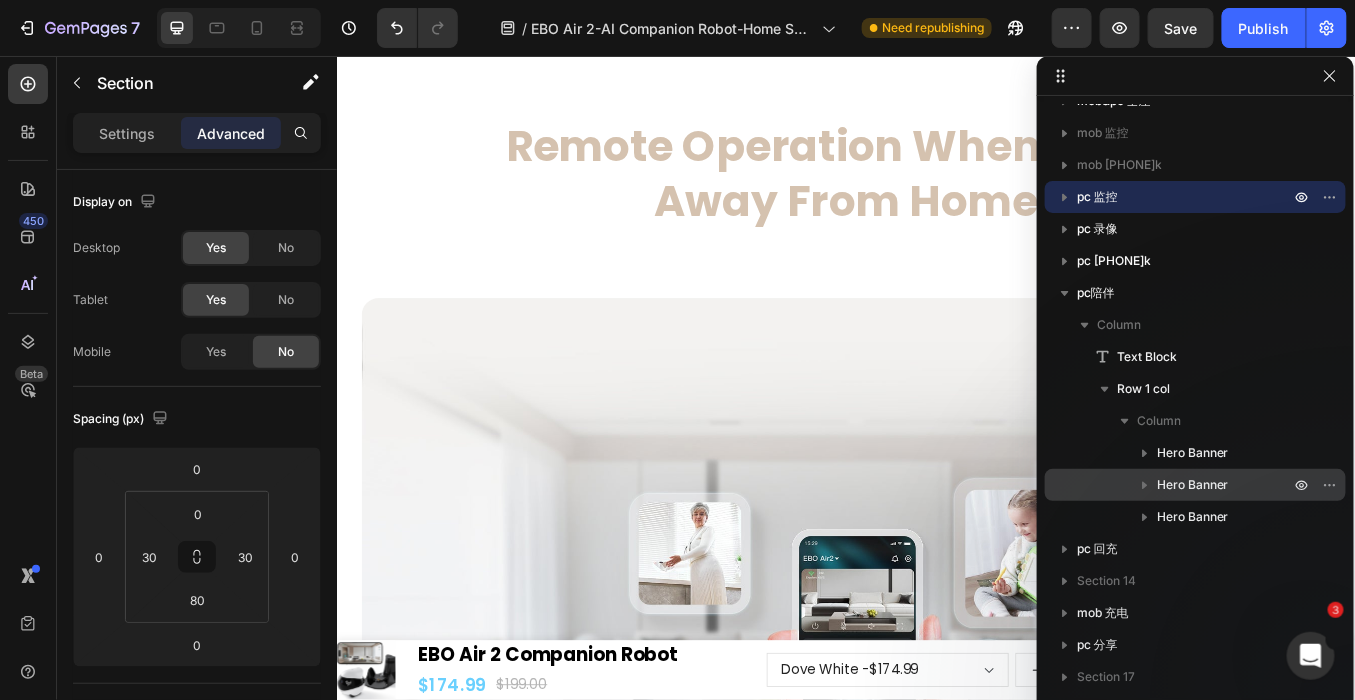 click 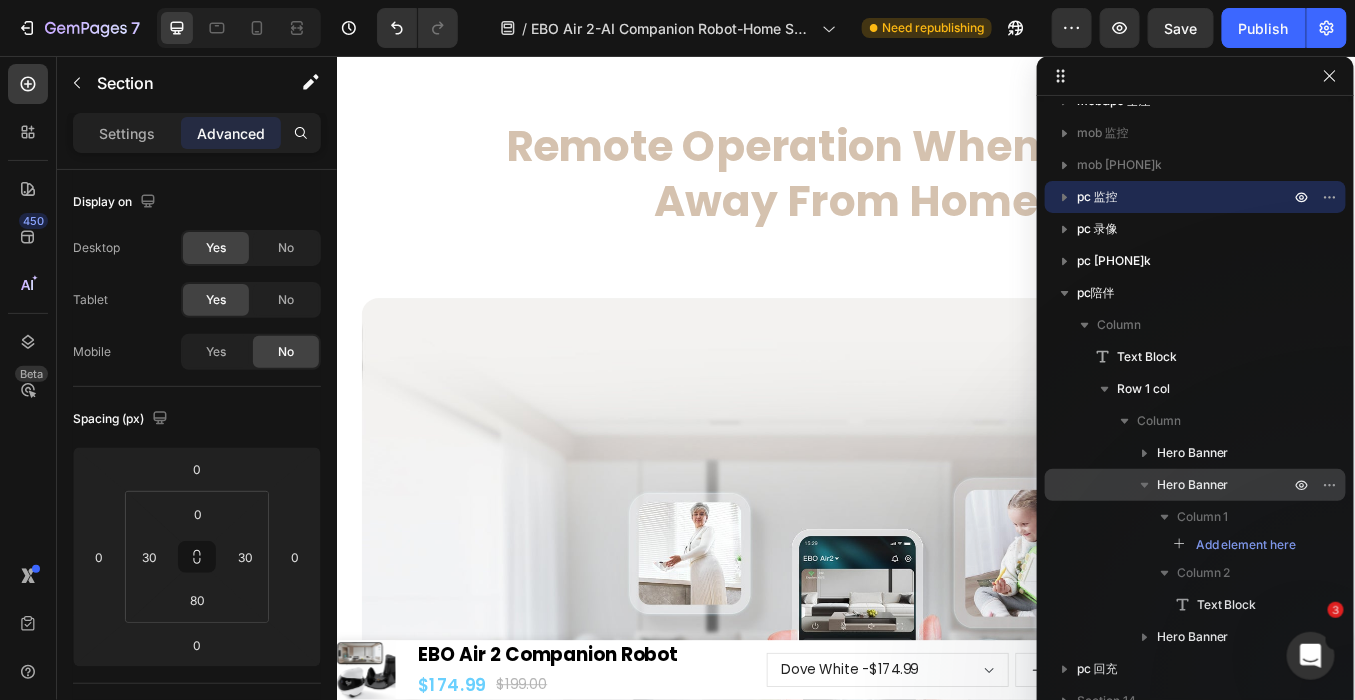 click 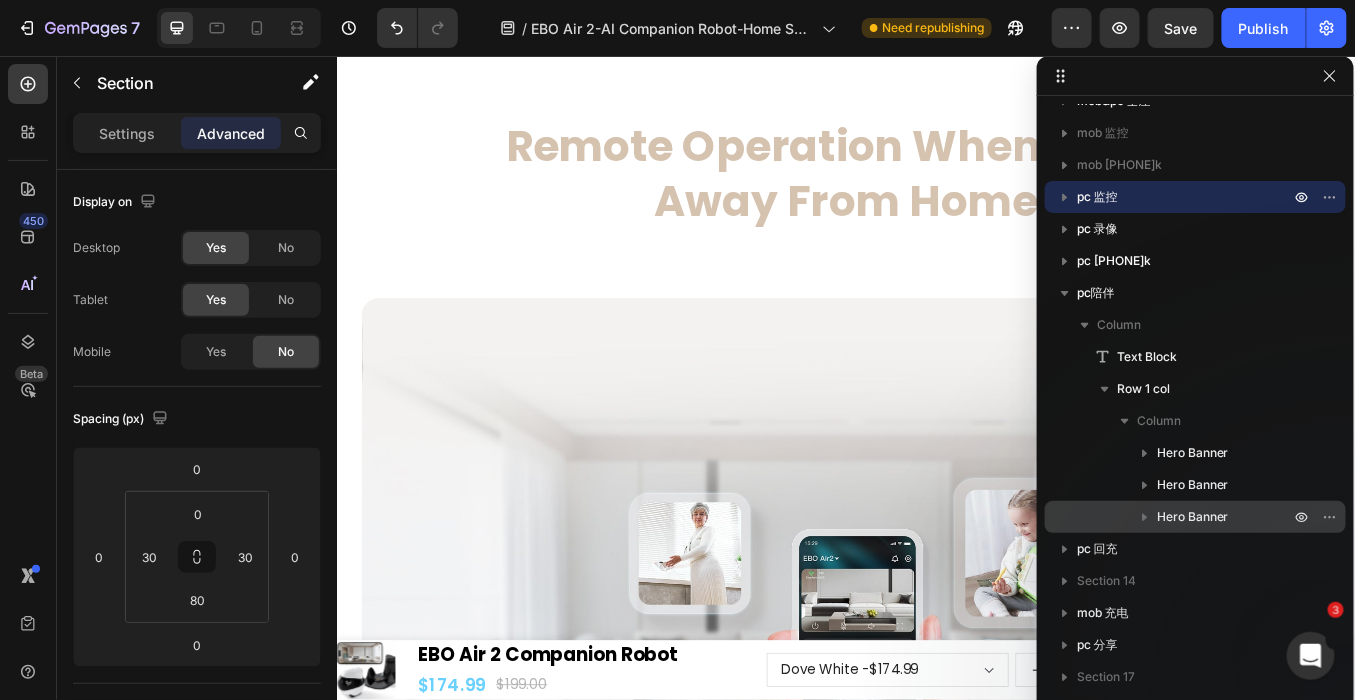 click 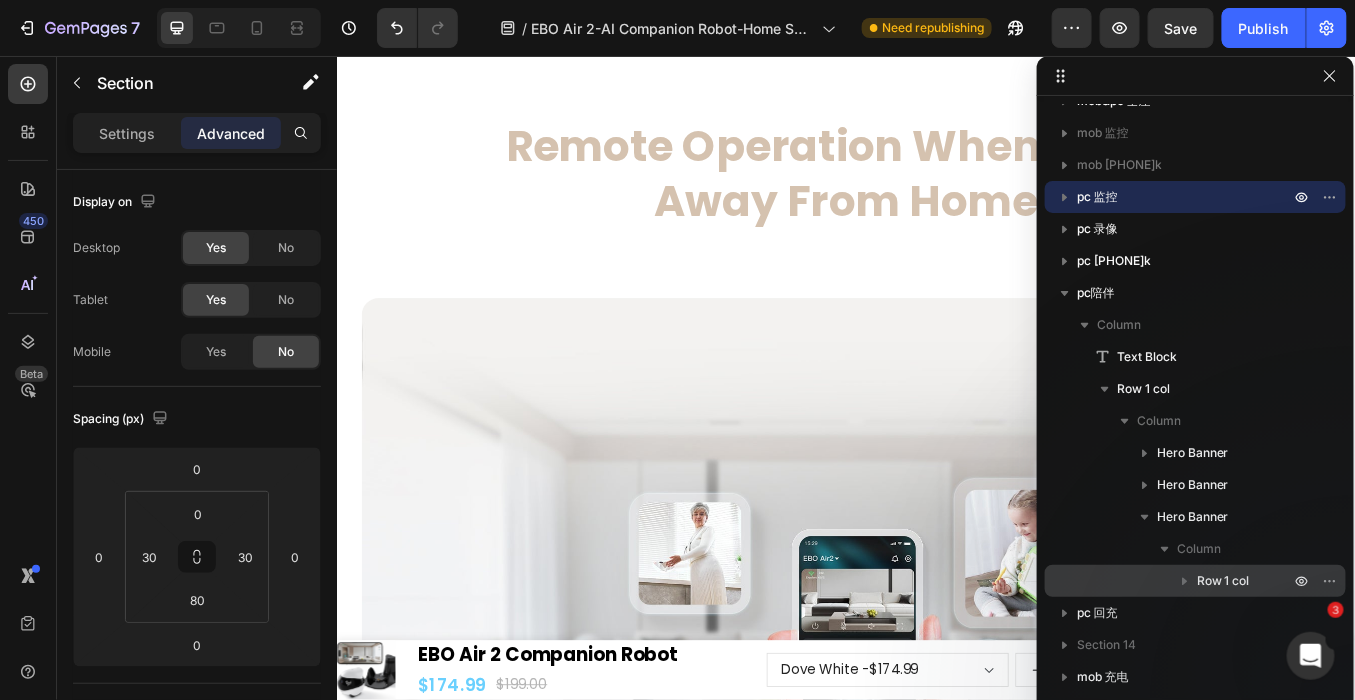 click 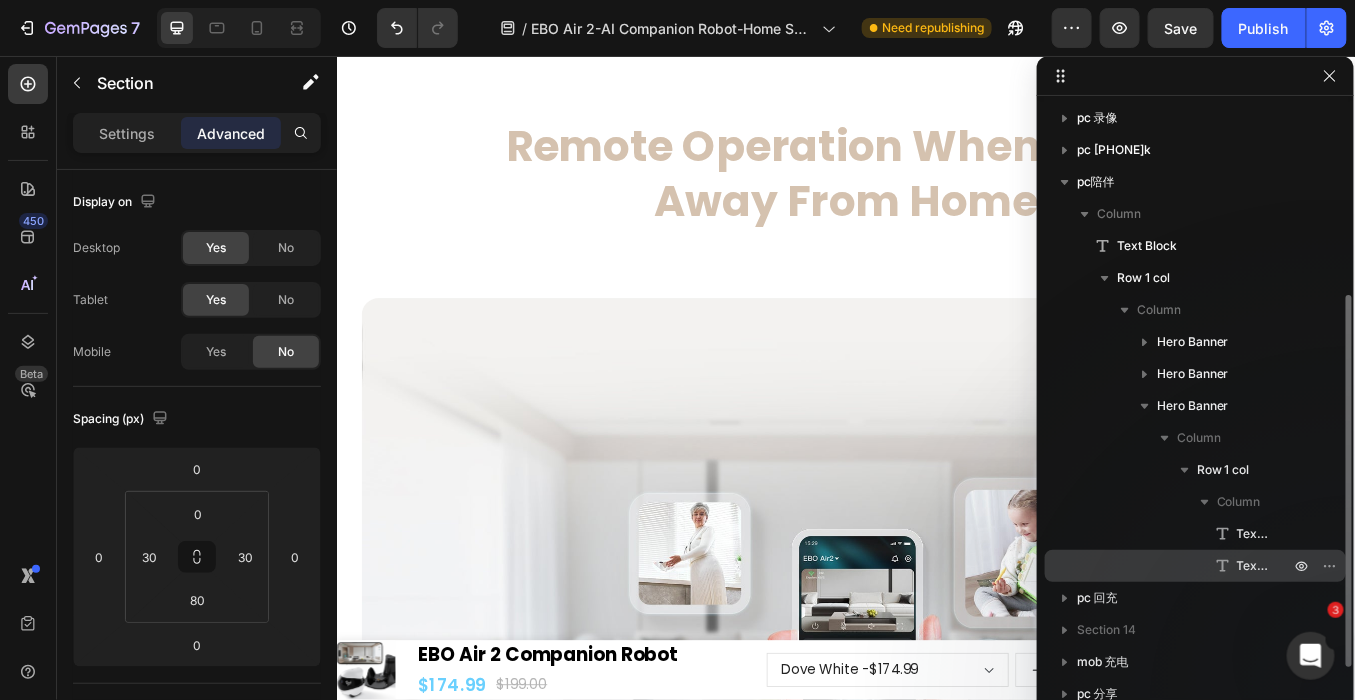 scroll, scrollTop: 100, scrollLeft: 0, axis: vertical 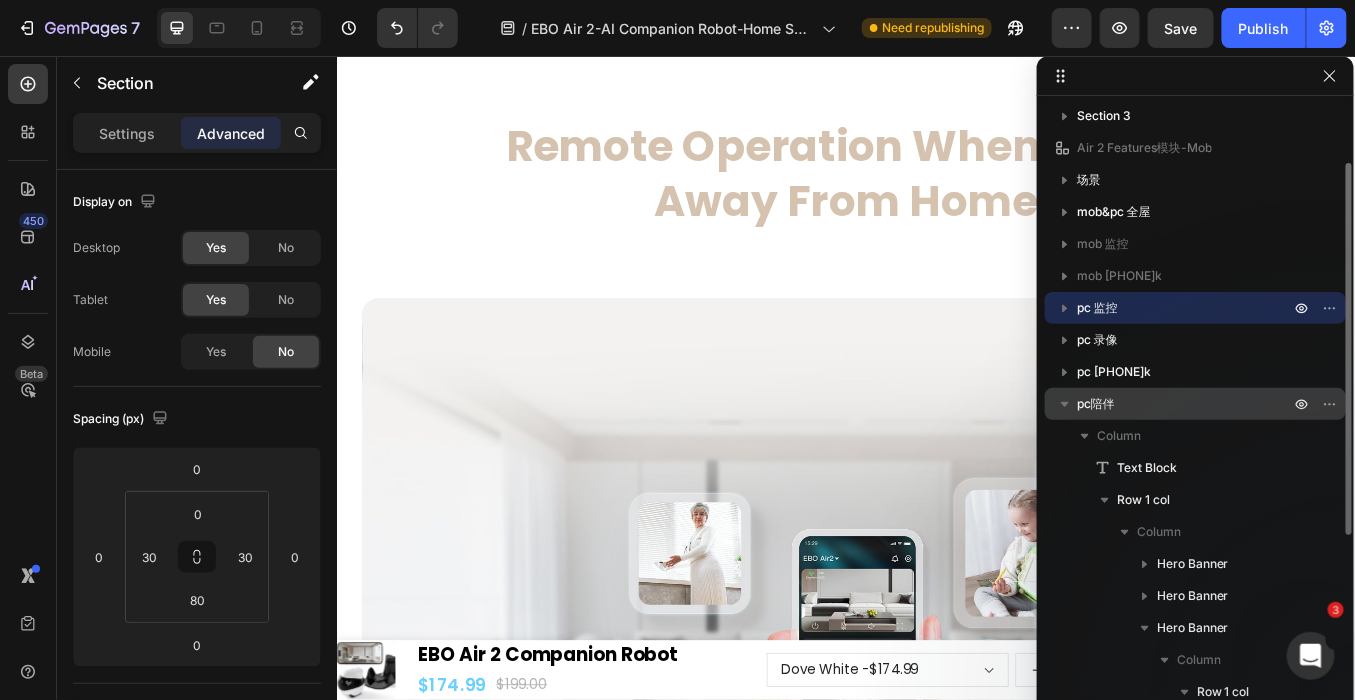 click 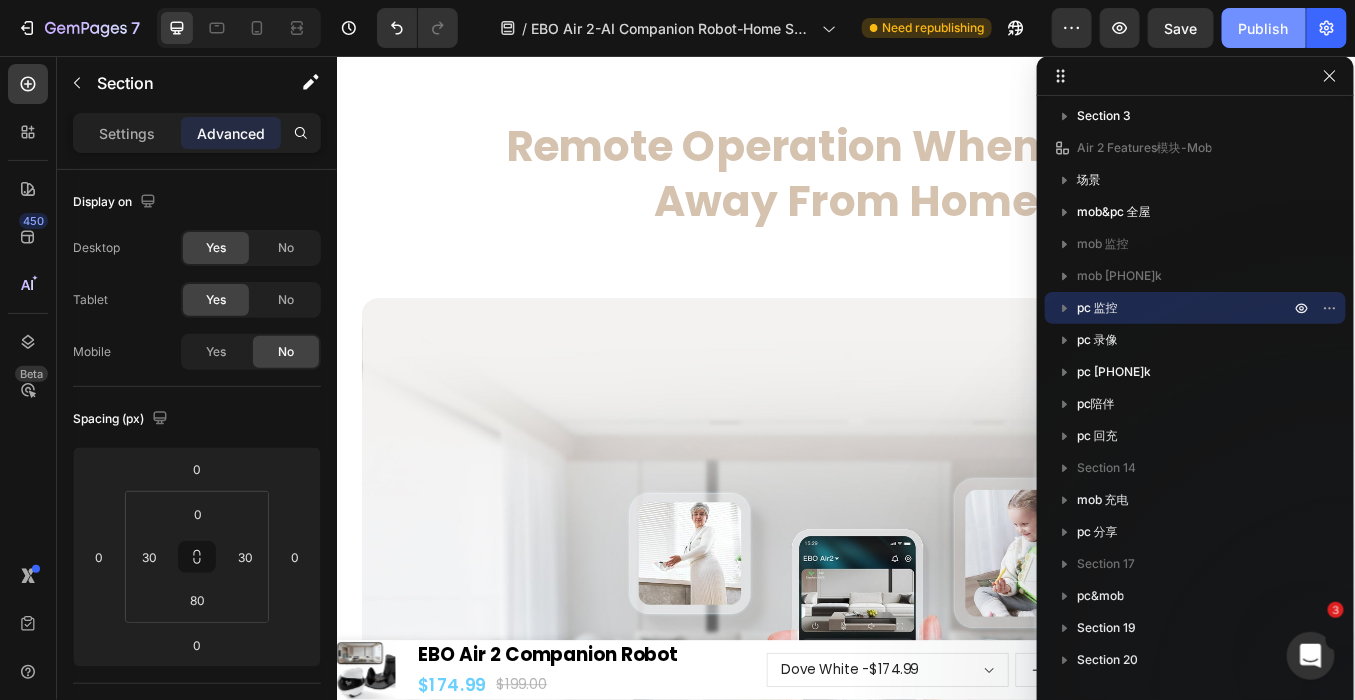 click on "Publish" at bounding box center [1264, 28] 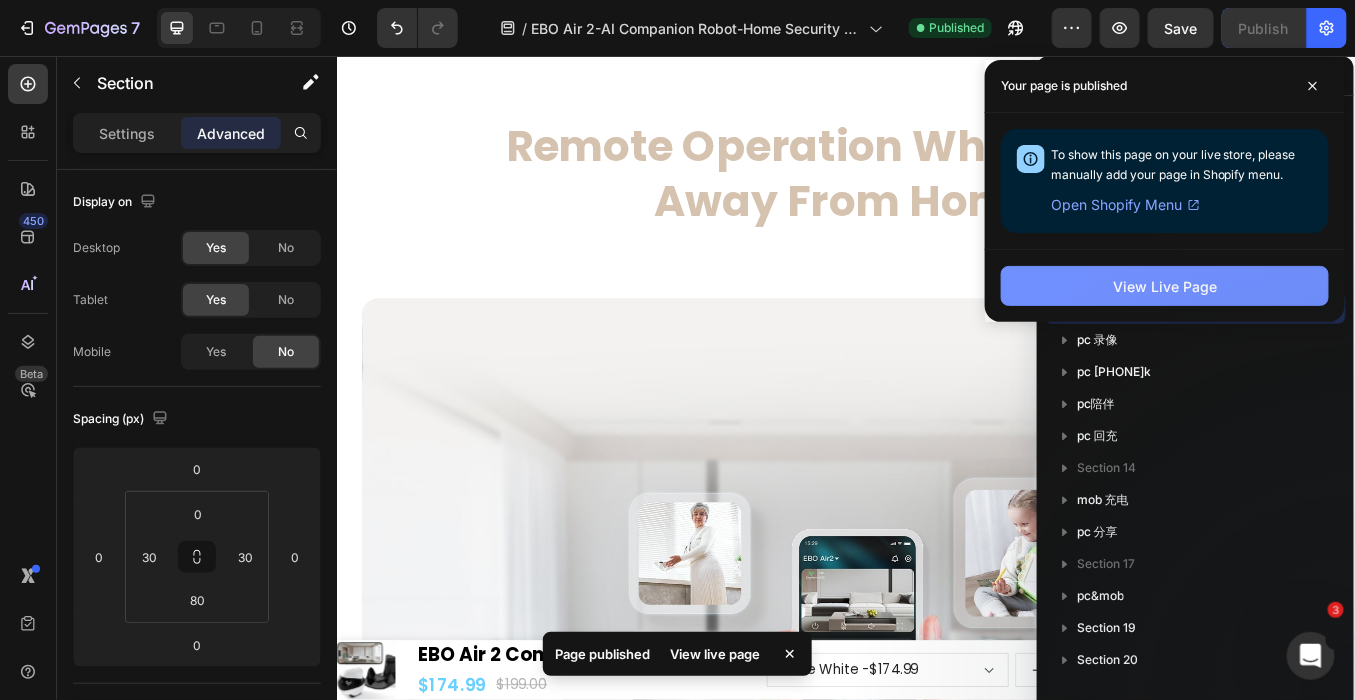 click on "View Live Page" at bounding box center (1165, 286) 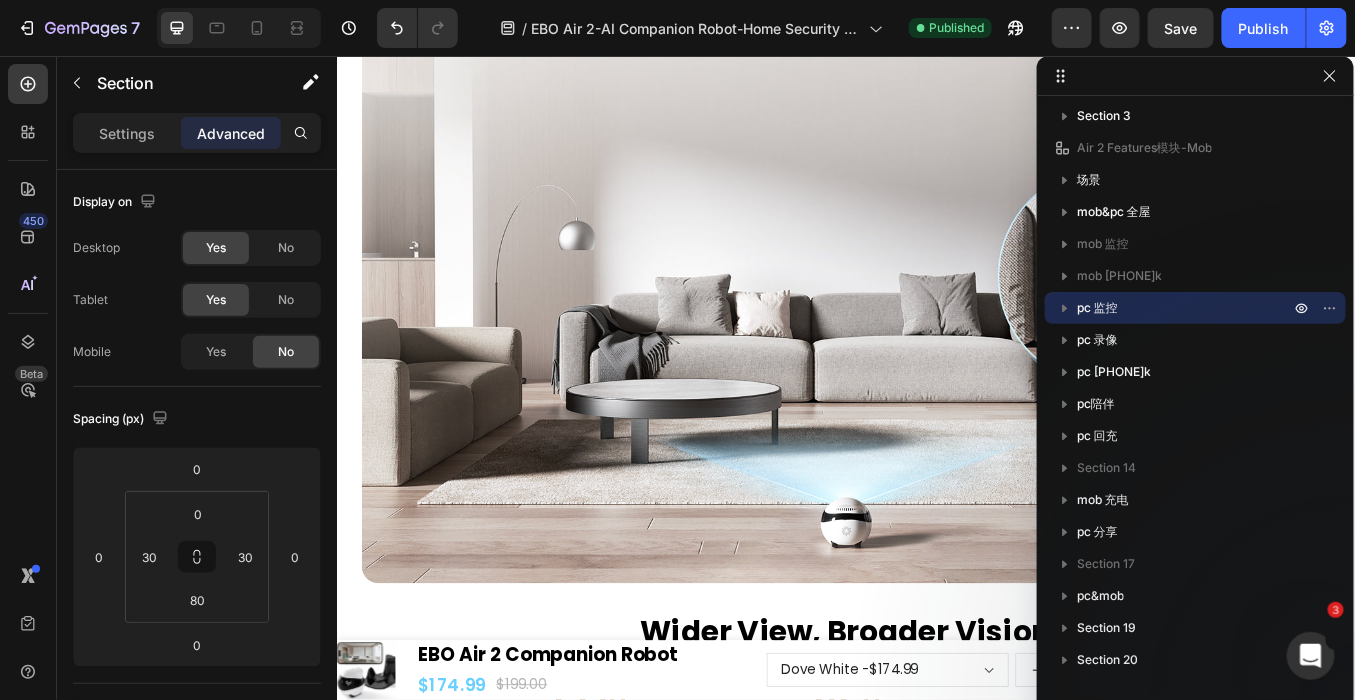 scroll, scrollTop: 8475, scrollLeft: 0, axis: vertical 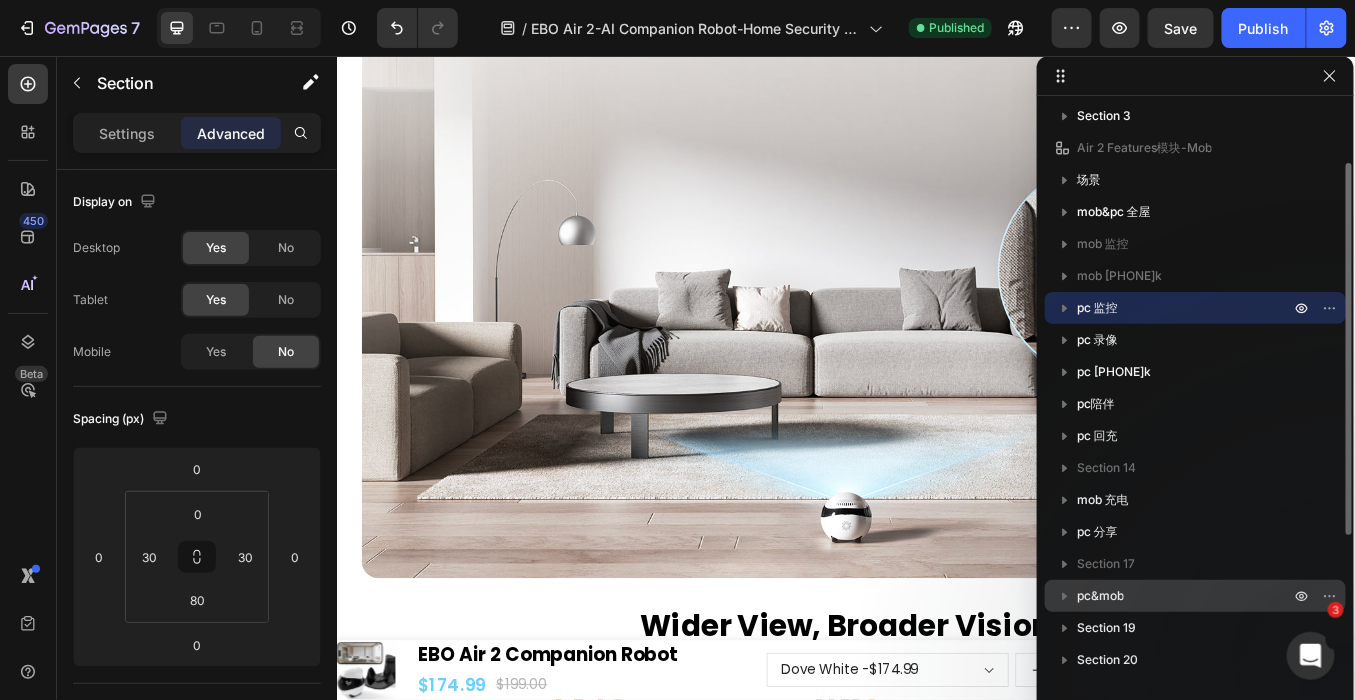 click on "pc&mob" at bounding box center [1100, 596] 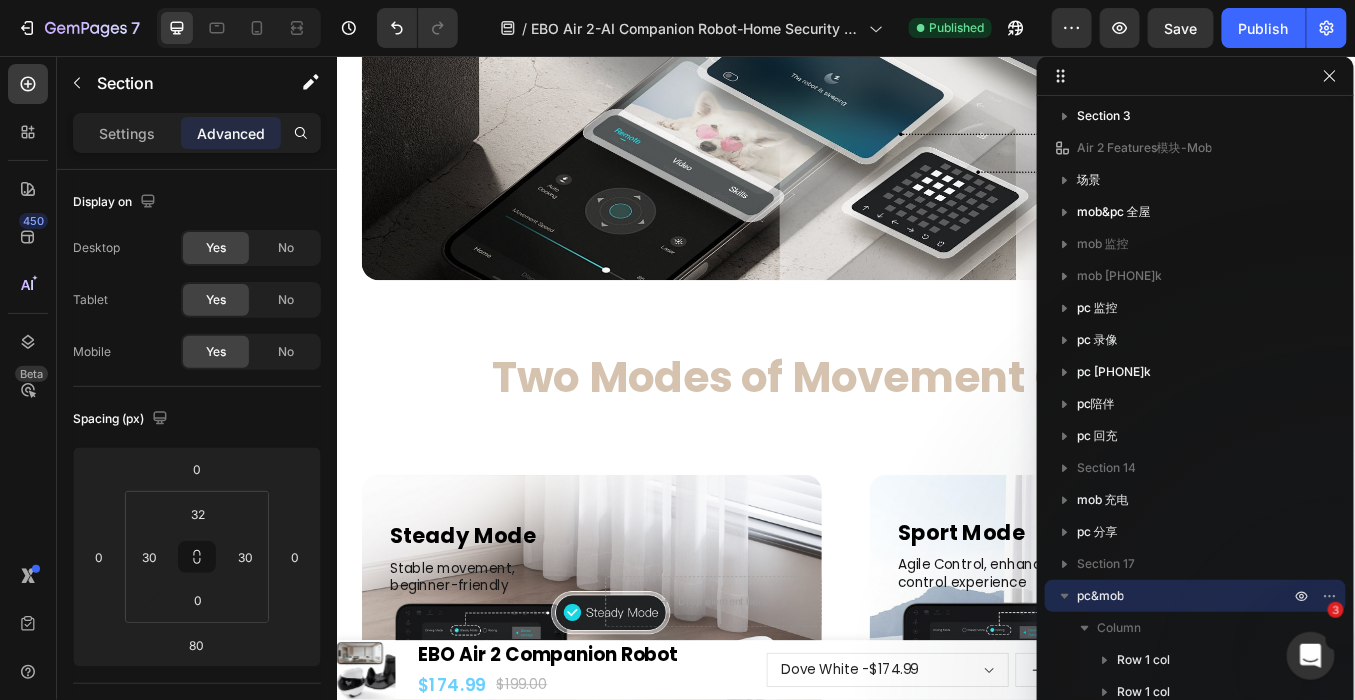 scroll, scrollTop: 18417, scrollLeft: 0, axis: vertical 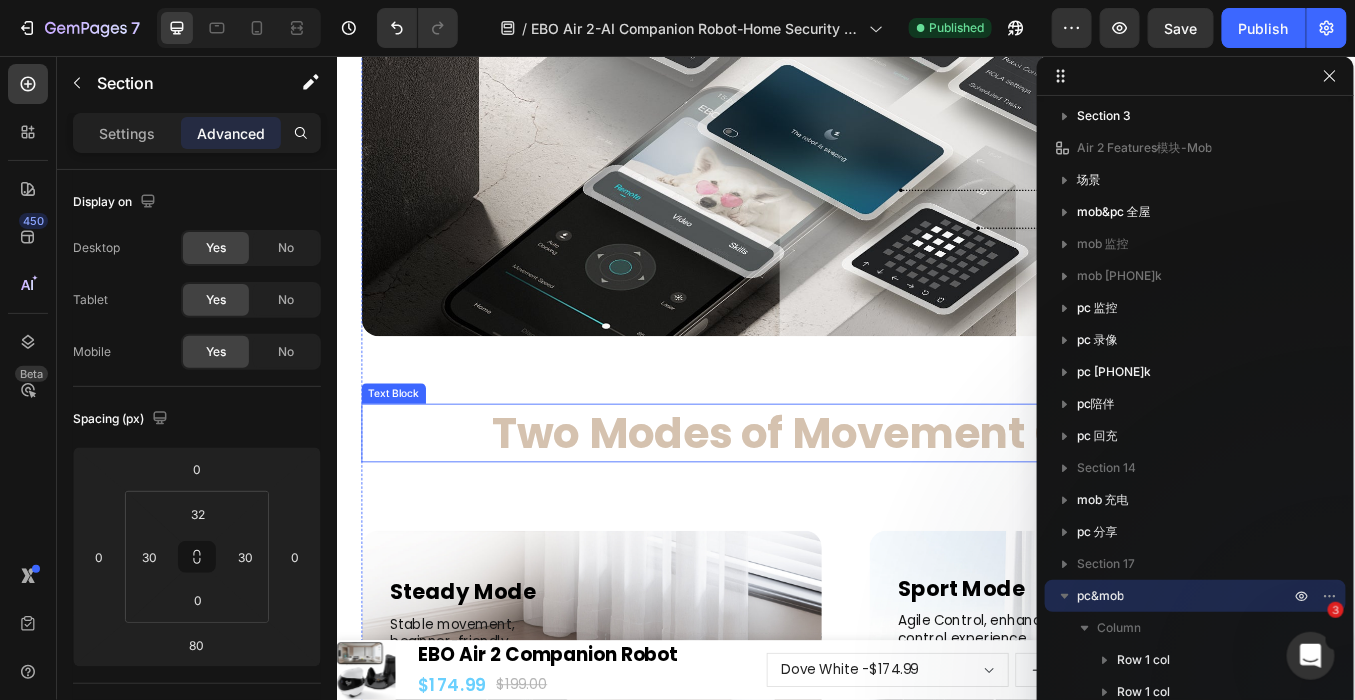click on "Two Modes of Movement Control" at bounding box center [936, 499] 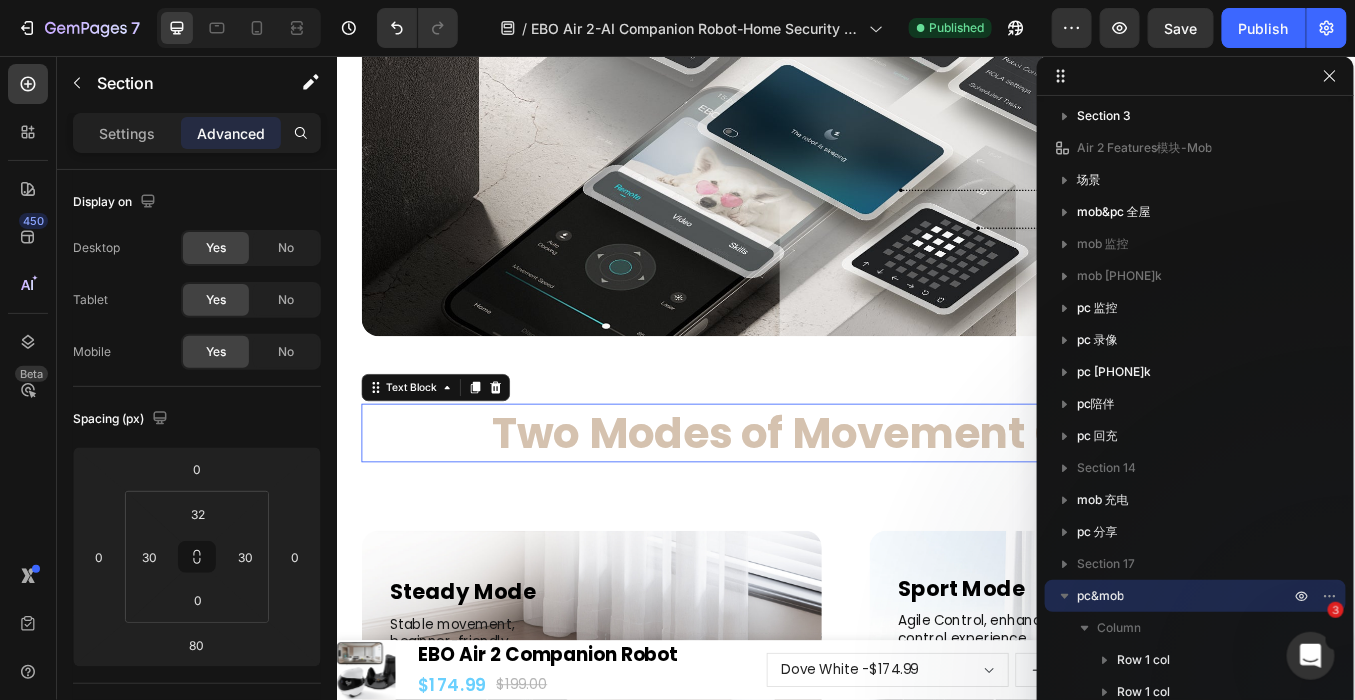 scroll, scrollTop: 332, scrollLeft: 0, axis: vertical 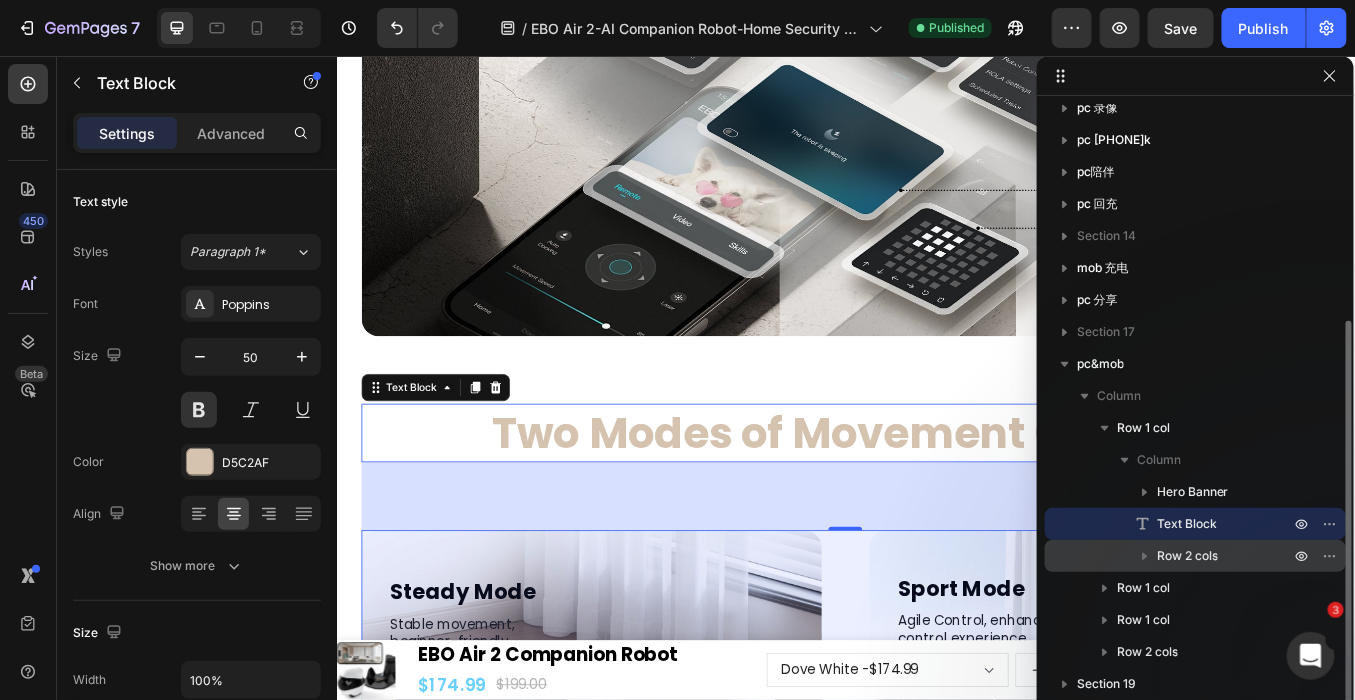 click 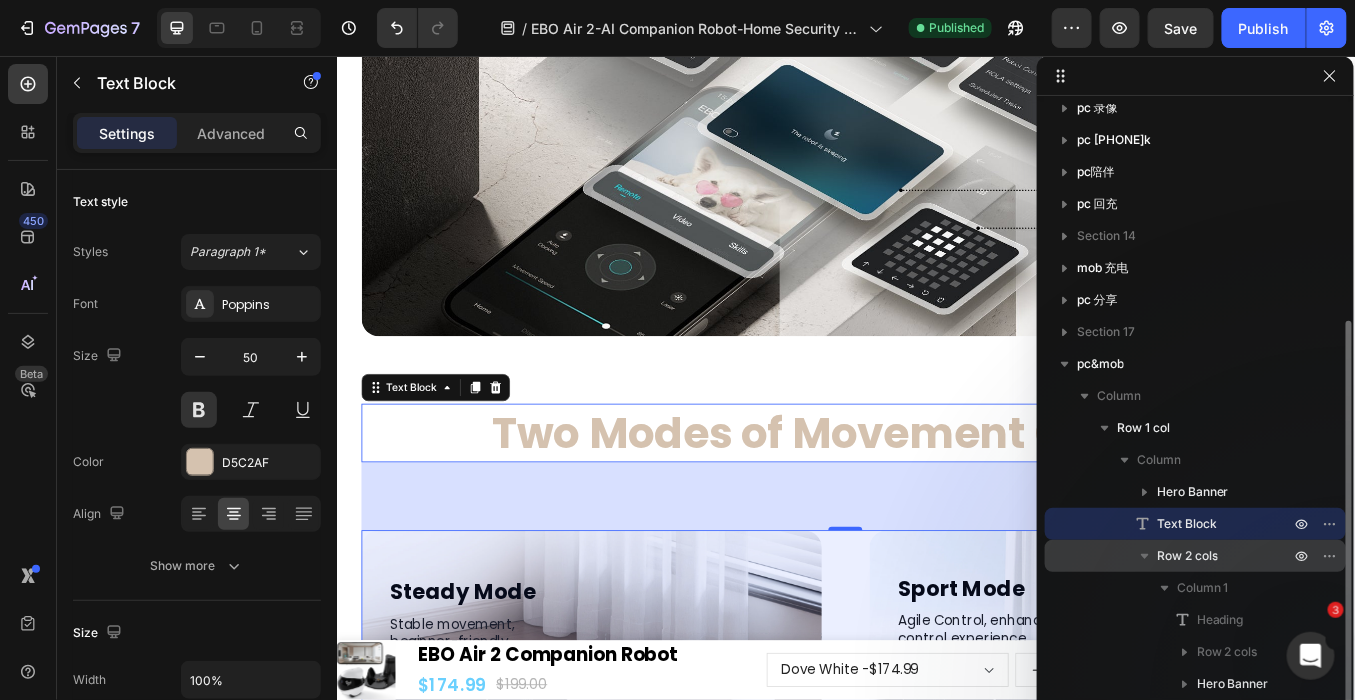 scroll, scrollTop: 443, scrollLeft: 0, axis: vertical 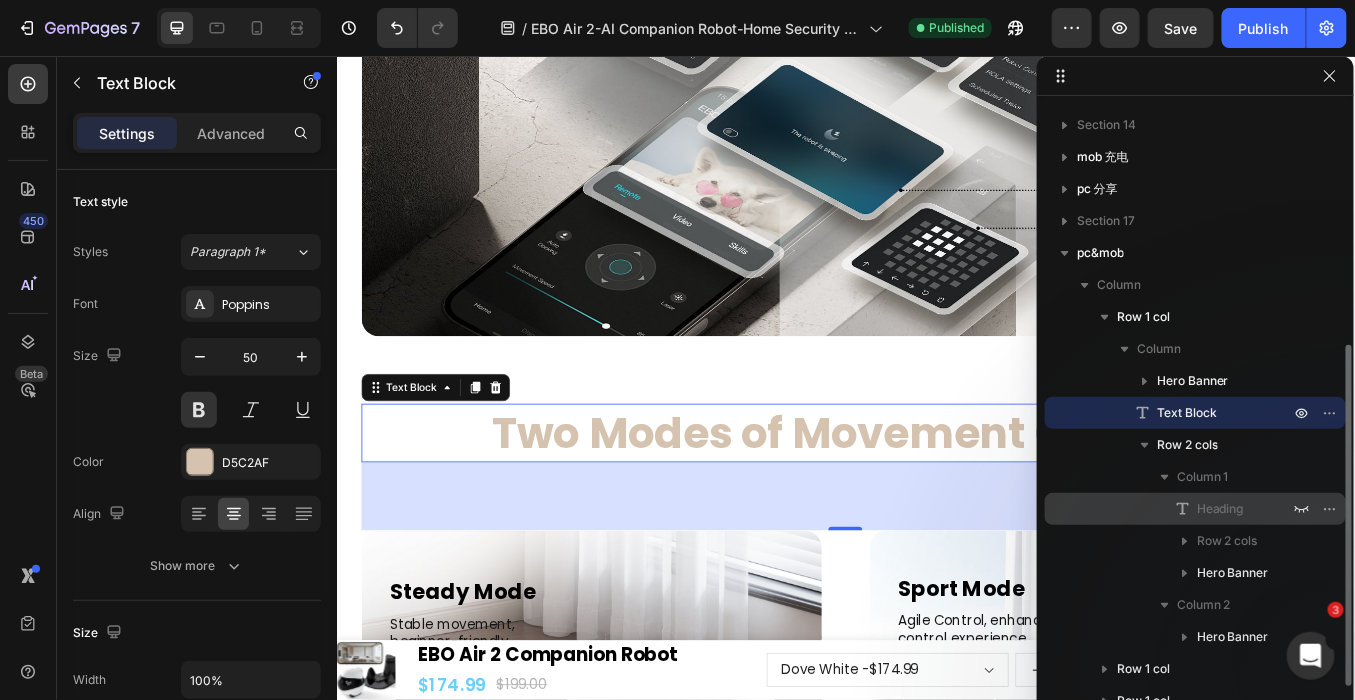 click on "Heading" at bounding box center [1195, 509] 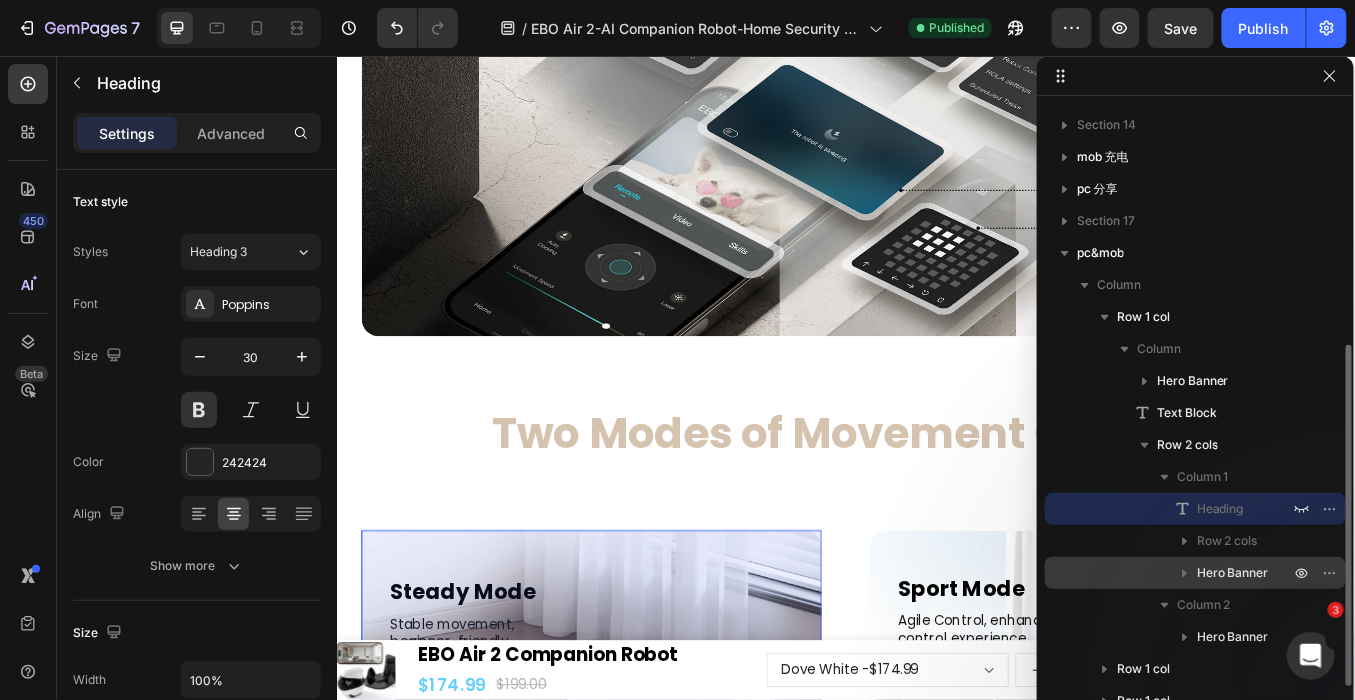click 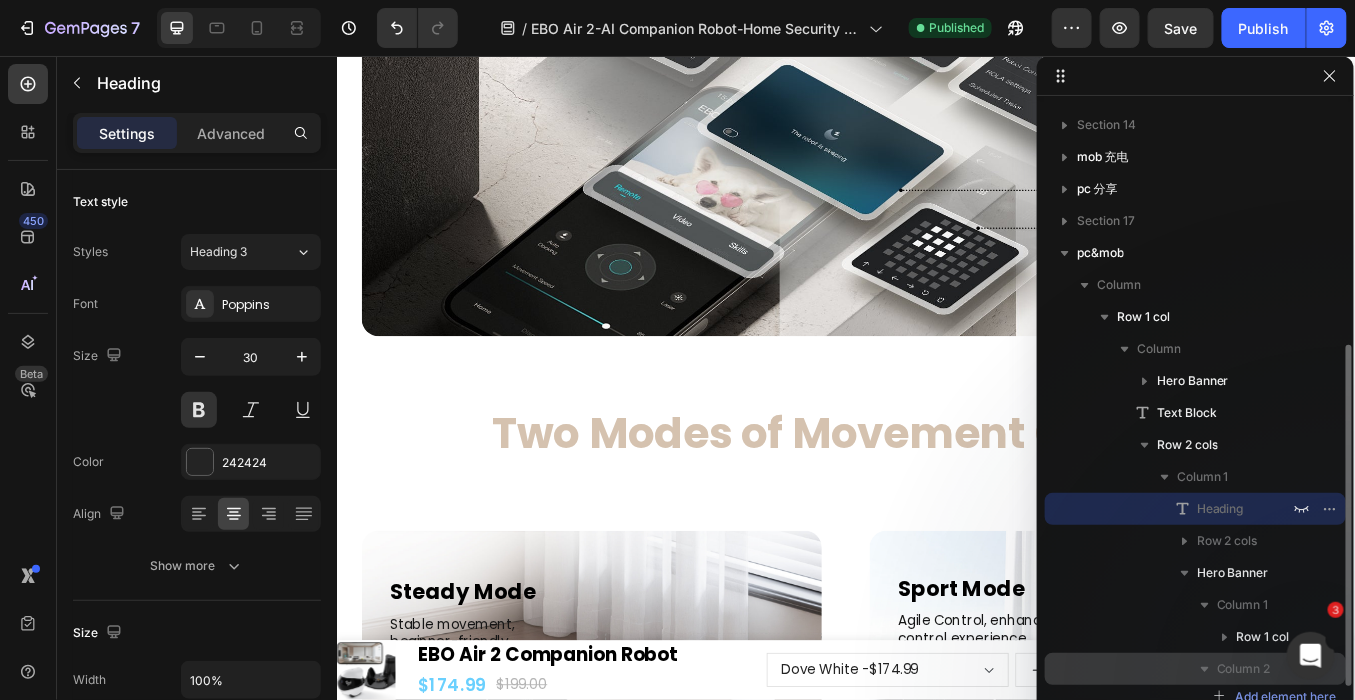 scroll, scrollTop: 555, scrollLeft: 0, axis: vertical 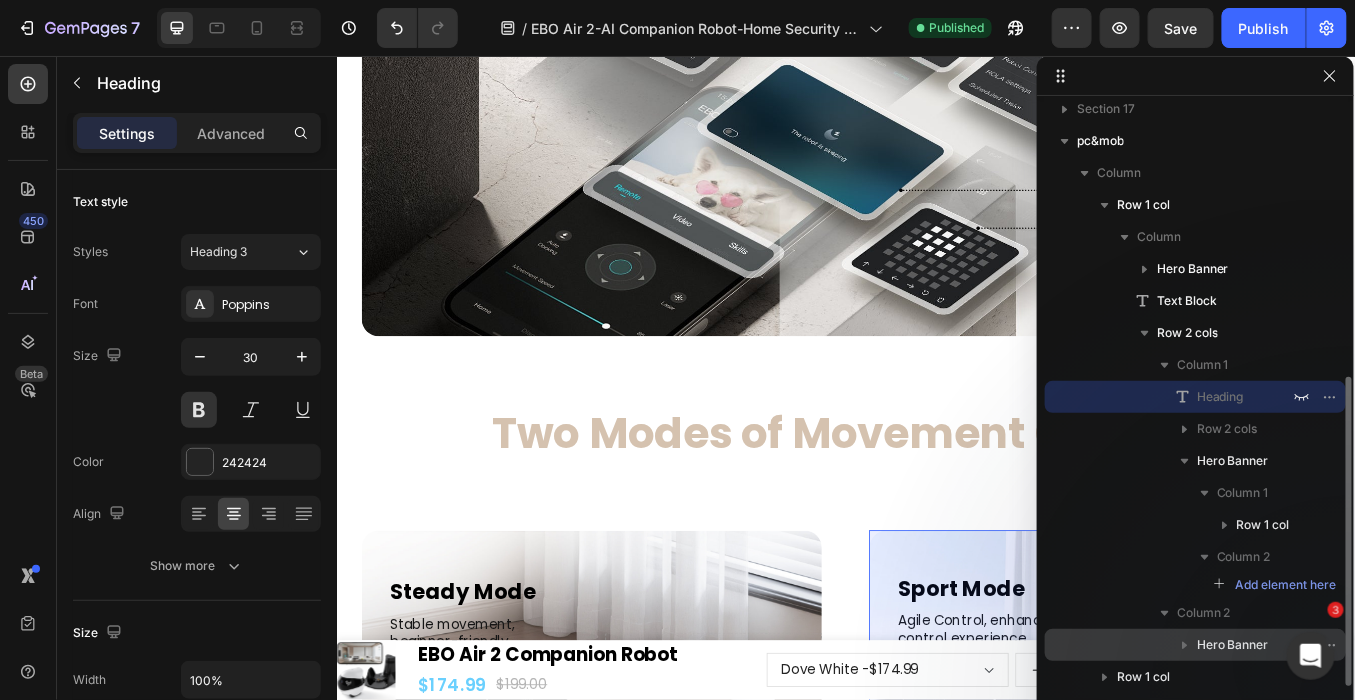 click 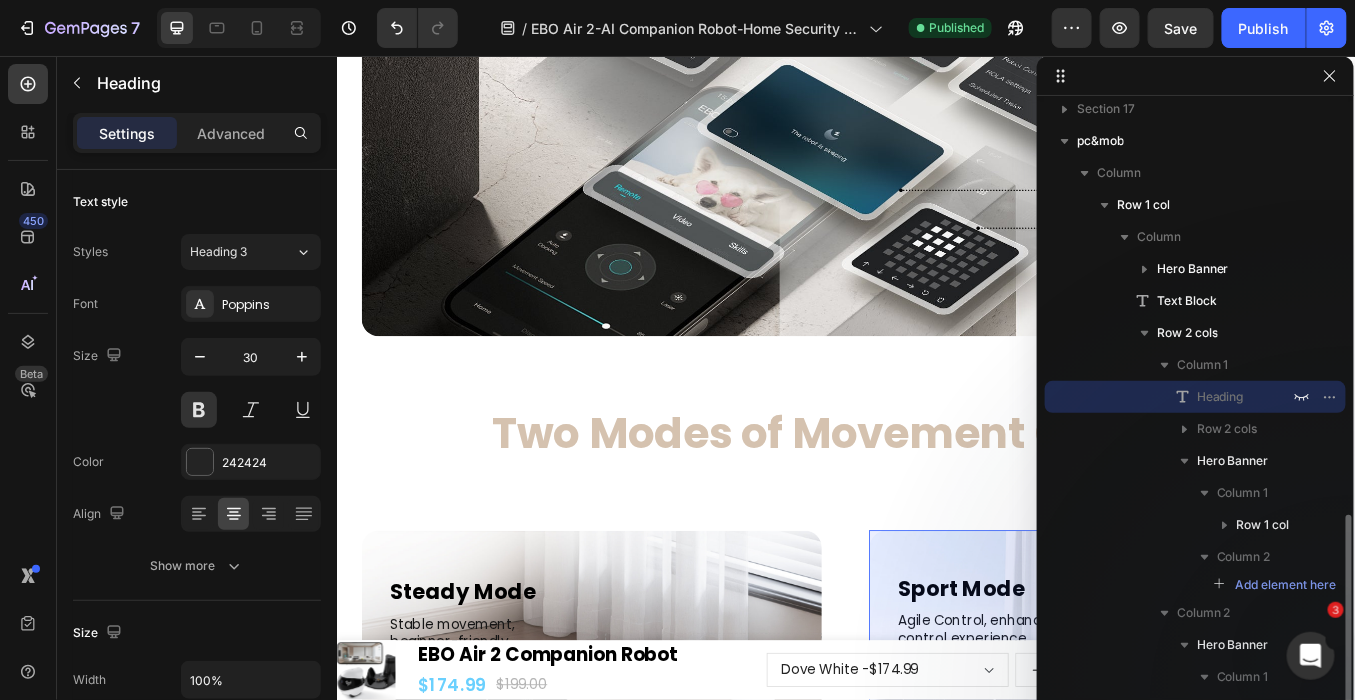 scroll, scrollTop: 666, scrollLeft: 0, axis: vertical 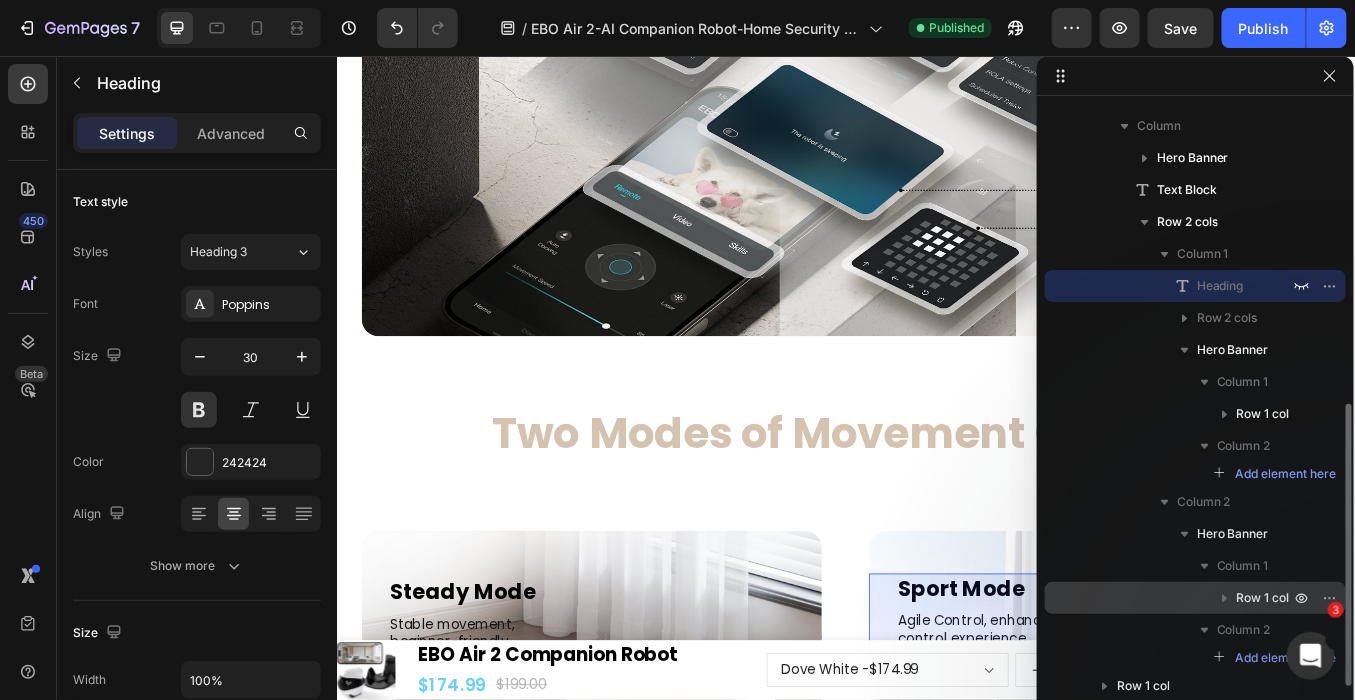 click 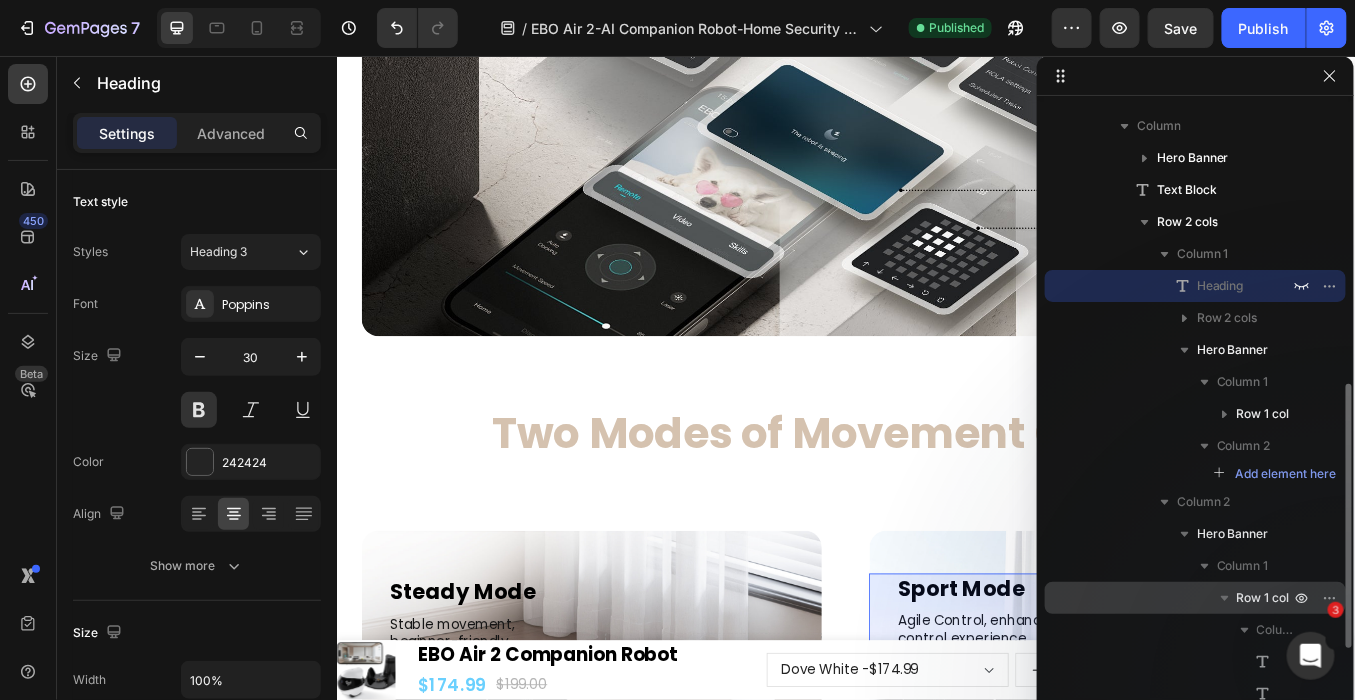 scroll, scrollTop: 555, scrollLeft: 0, axis: vertical 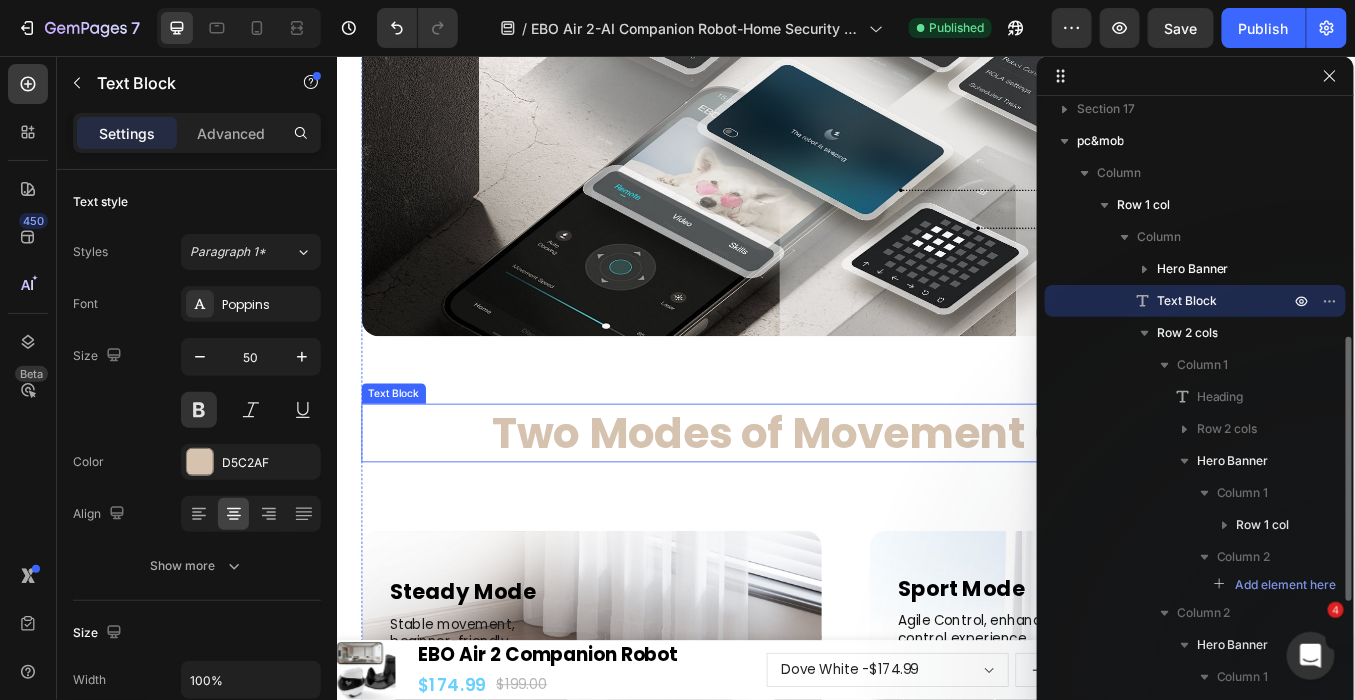 click on "Two Modes of Movement Control" at bounding box center (936, 499) 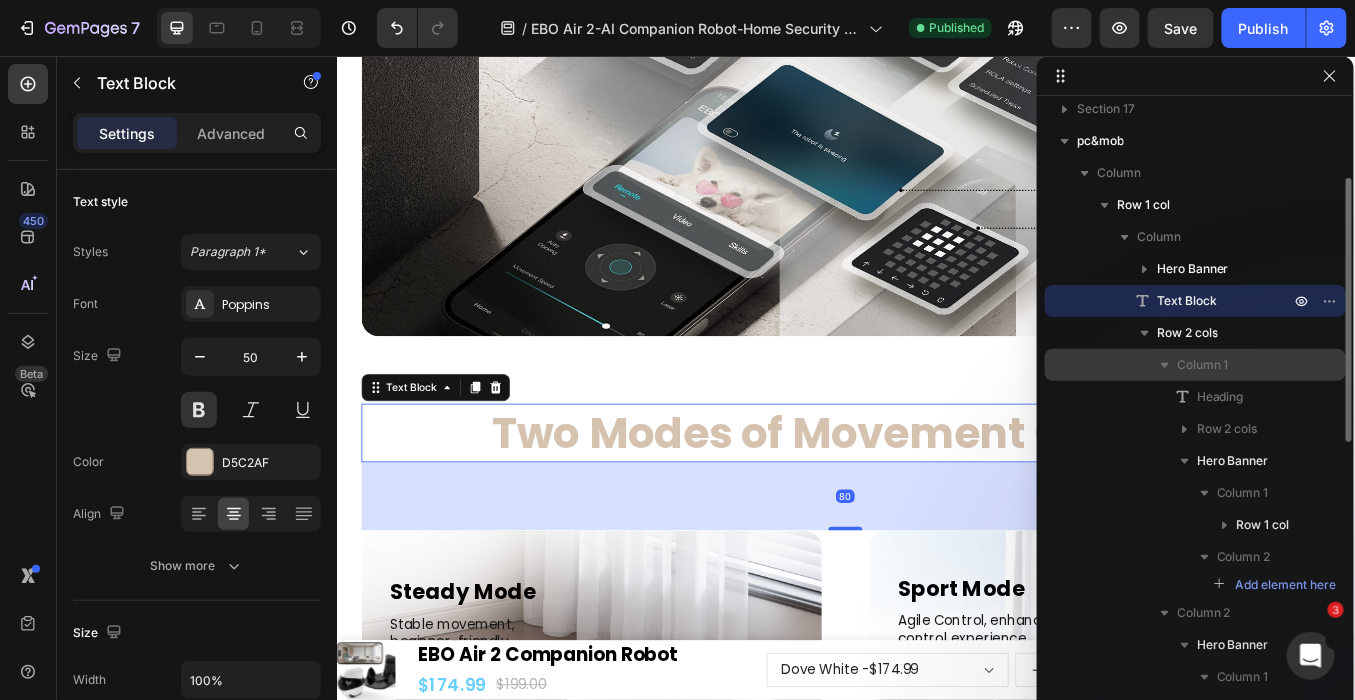scroll, scrollTop: 443, scrollLeft: 0, axis: vertical 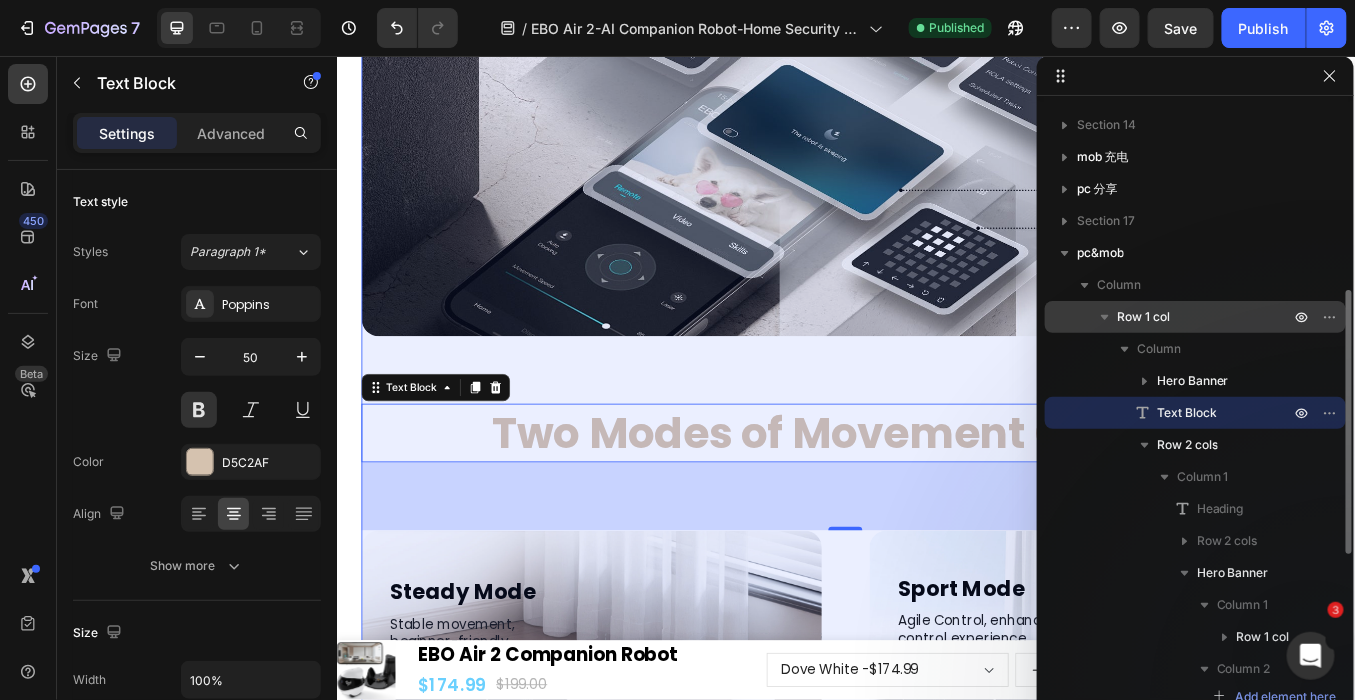 click 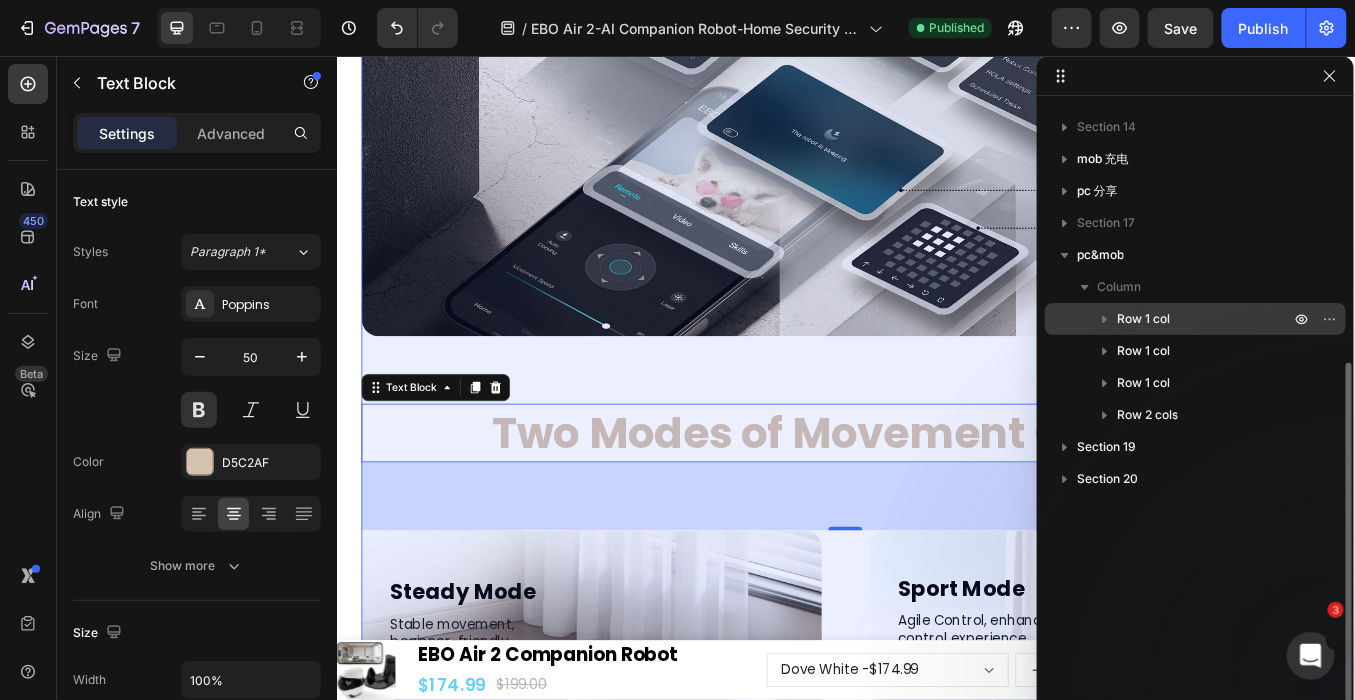 click 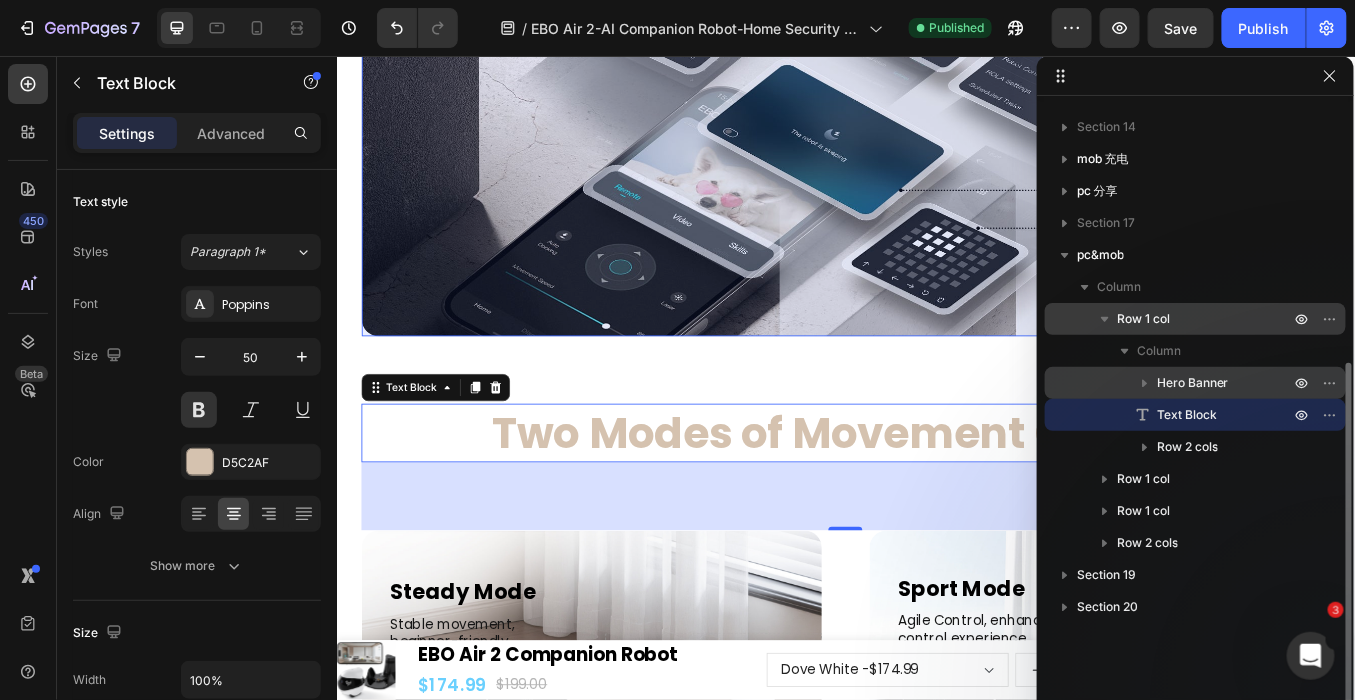 click 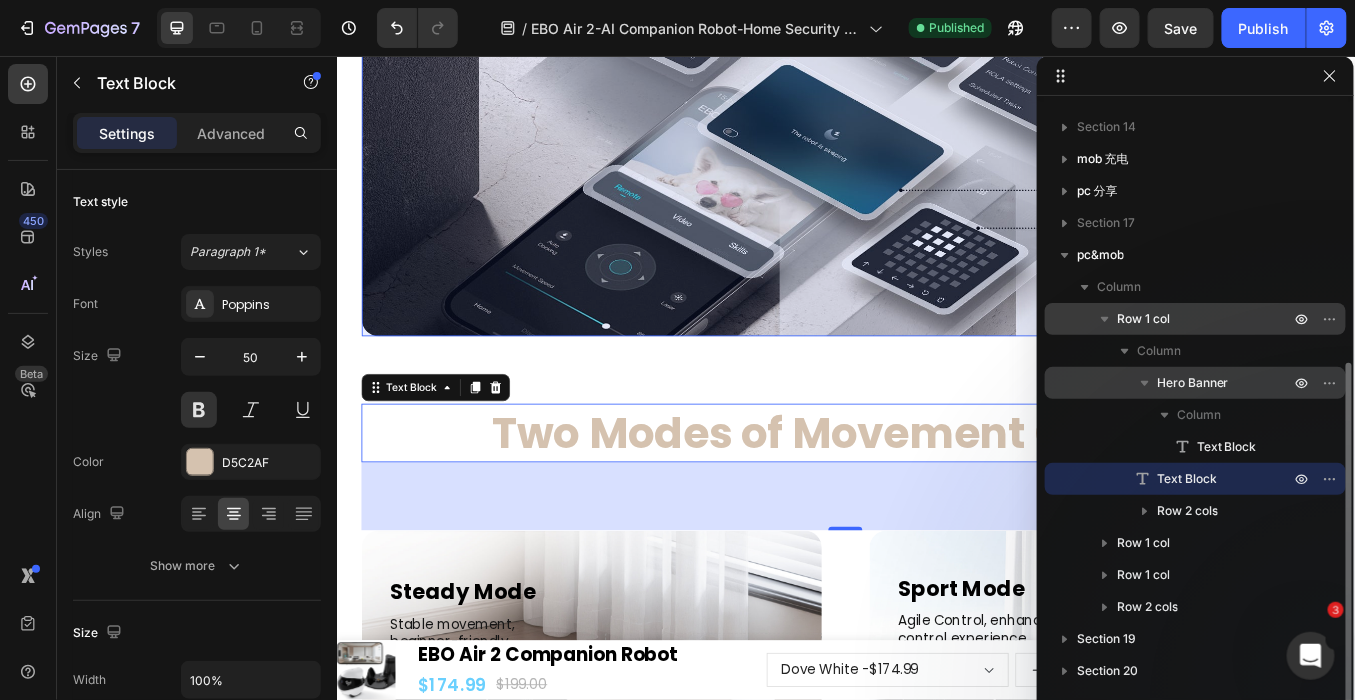 click 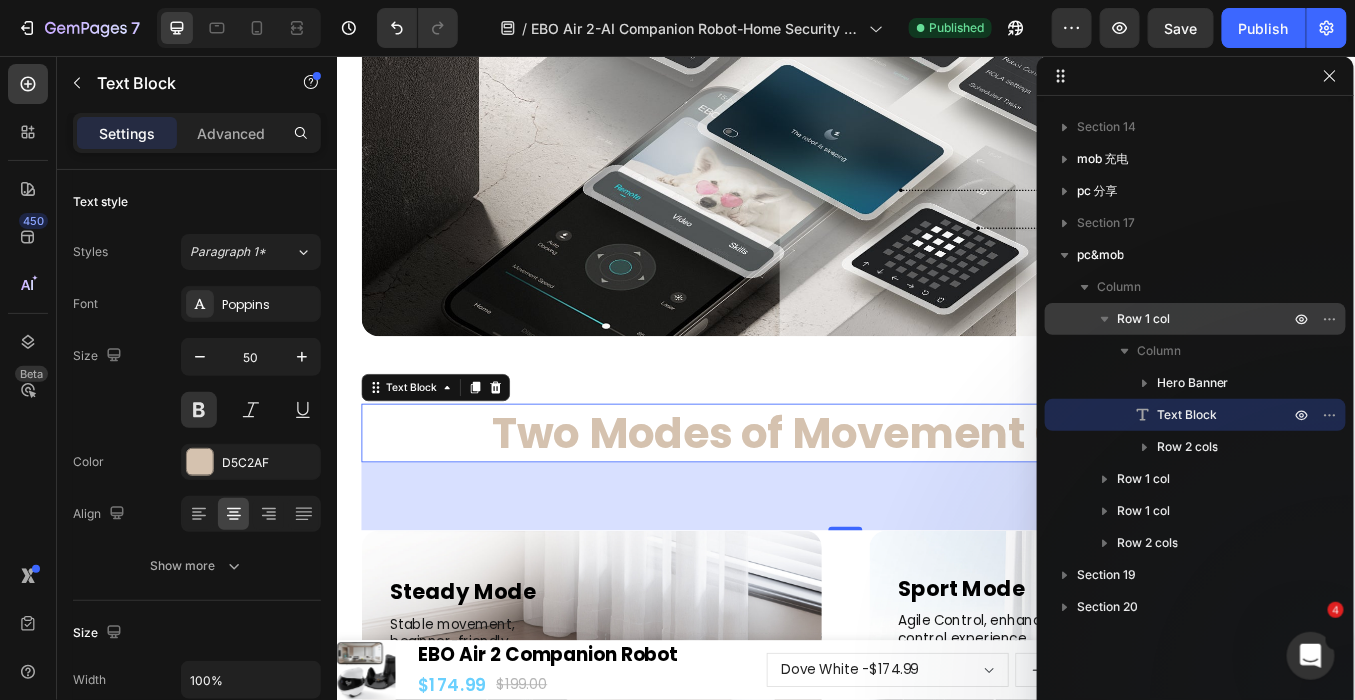 click on "Two Modes of Movement Control" at bounding box center [936, 499] 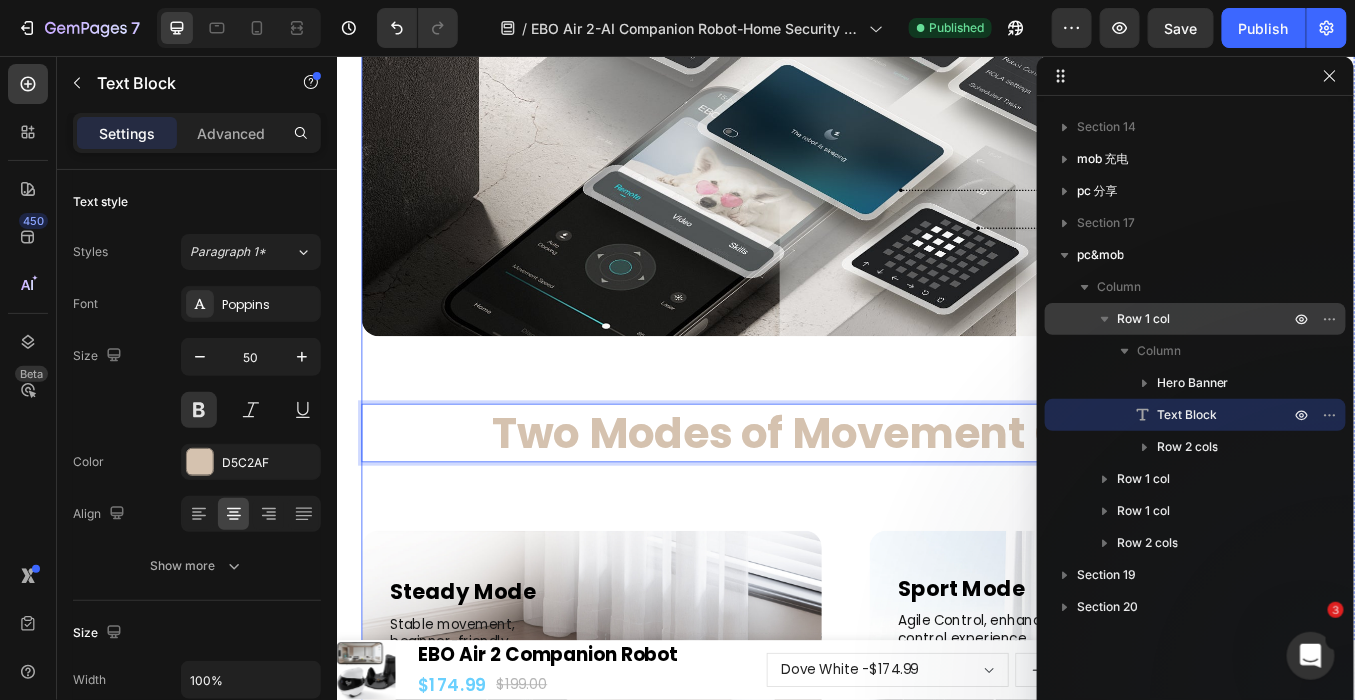click on "Fresh UI Design, Smoother Interaction Text Block Hero Banner Two Modes of Movement Control Text Block   80 Two Modes of Movement Control    Heading Image Steady Mode Text Block Stable movement, beginner-friendly  Text Block Image Sport Mode  Text Block Agile Control, enhanced control experience Text Block Row Steady Mode Text Block Stable movement, beginner-friendly Text Block Row
Drop element here Hero Banner Sport Mode Text Block Agile Control, enhanced control experience  Text Block Row
Drop element here Hero Banner Row" at bounding box center [936, 356] 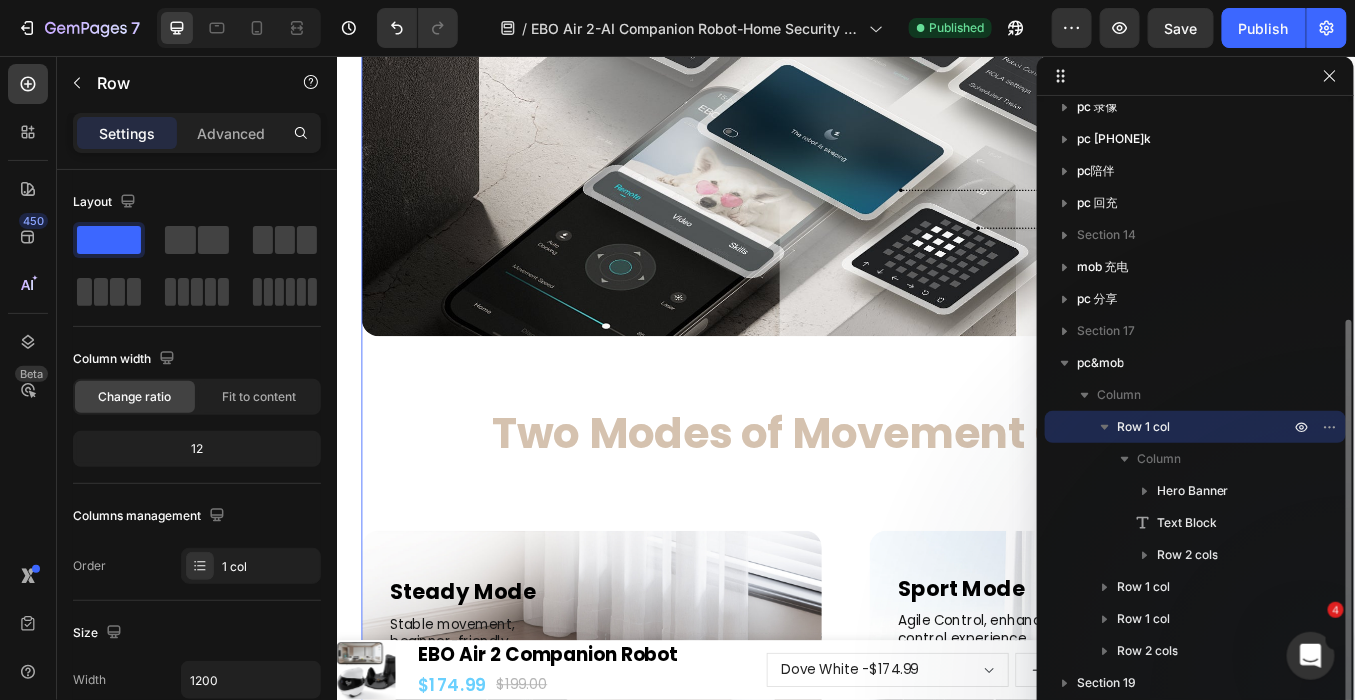 scroll, scrollTop: 332, scrollLeft: 0, axis: vertical 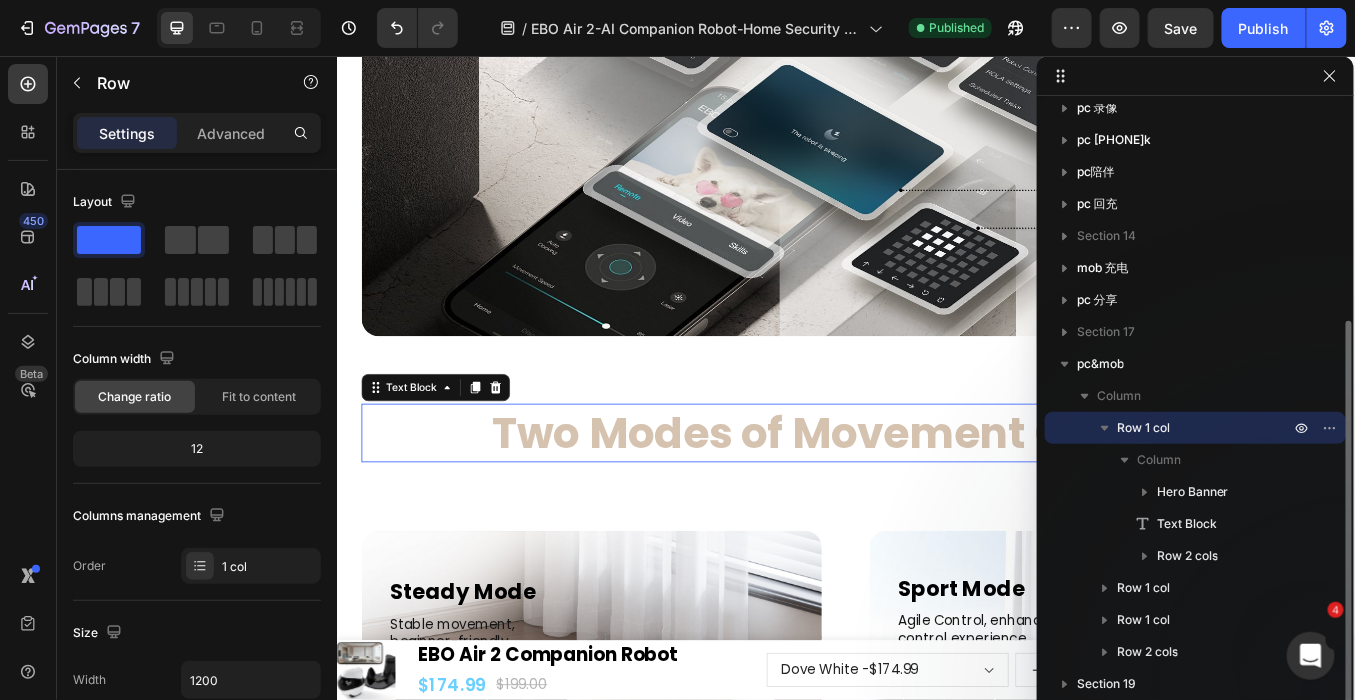 click on "Two Modes of Movement Control" at bounding box center [936, 499] 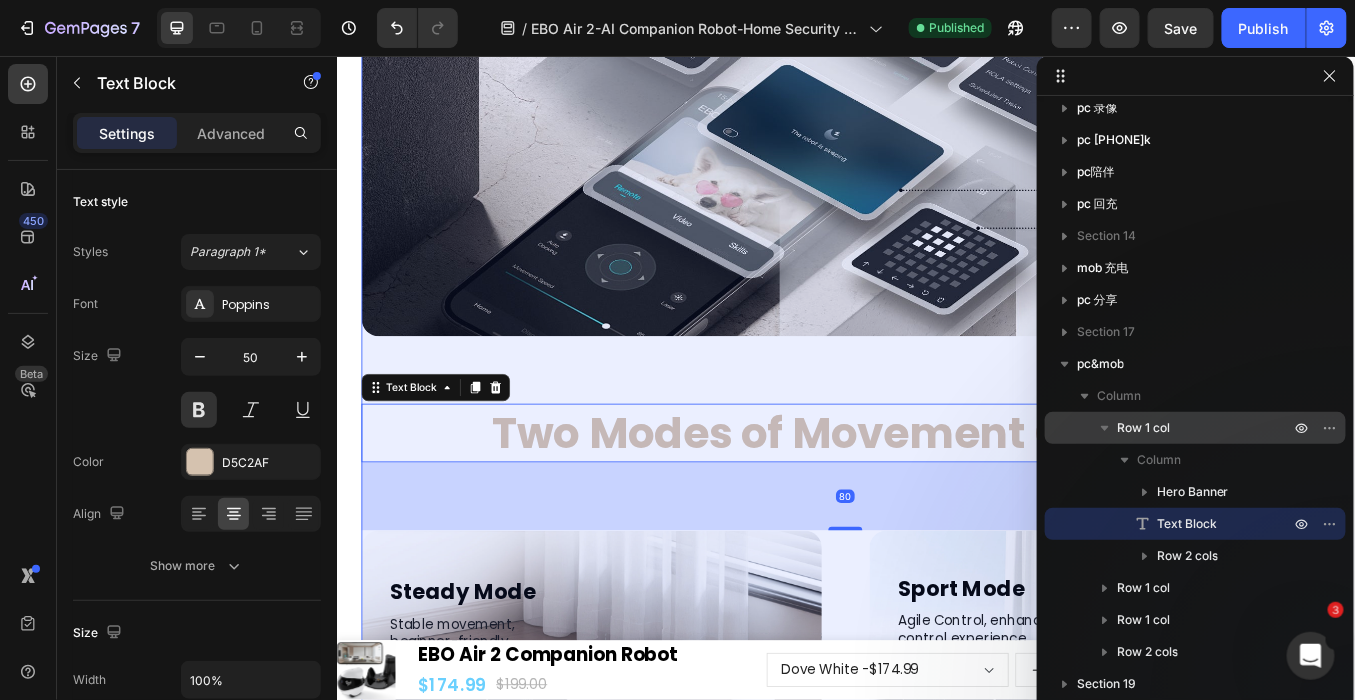 click 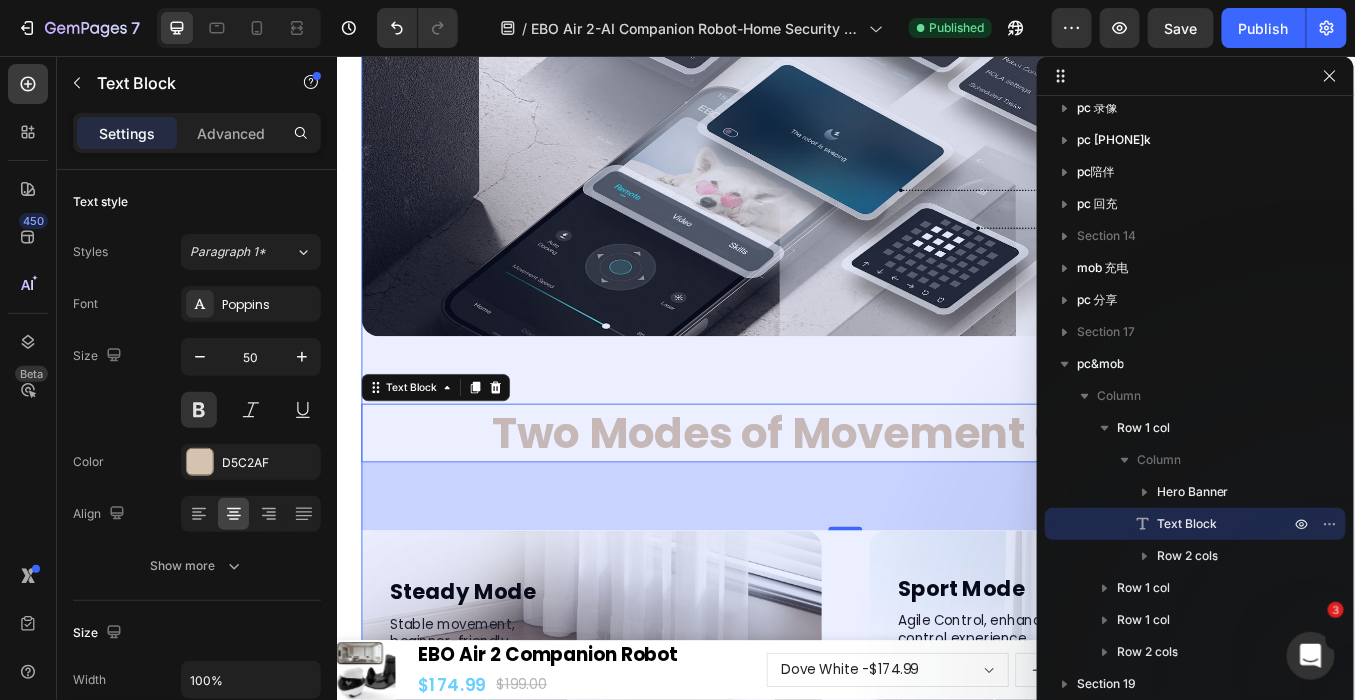 scroll, scrollTop: 331, scrollLeft: 0, axis: vertical 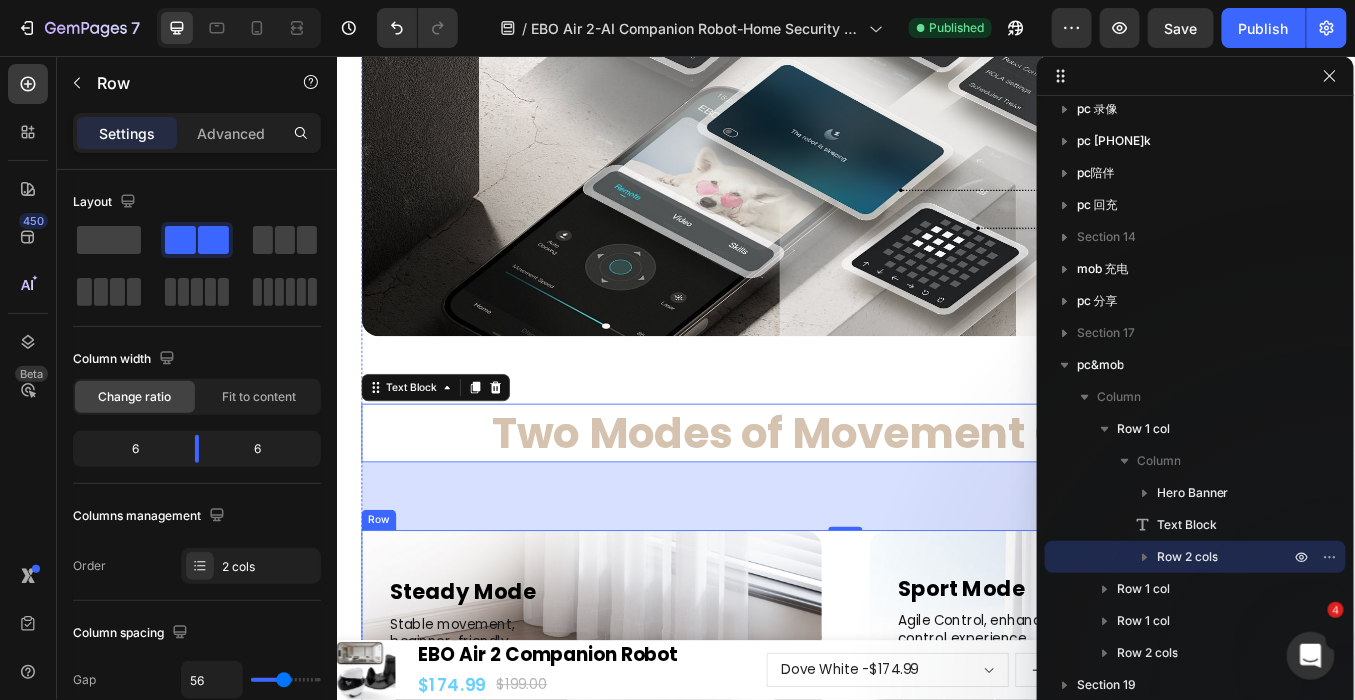 click on "Two Modes of Movement Control    Heading Image Steady Mode Text Block Stable movement, beginner-friendly  Text Block Image Sport Mode  Text Block Agile Control, enhanced control experience Text Block Row Steady Mode Text Block Stable movement, beginner-friendly Text Block Row
Drop element here Hero Banner Sport Mode Text Block Agile Control, enhanced control experience  Text Block Row
Drop element here Hero Banner Row" at bounding box center [936, 764] 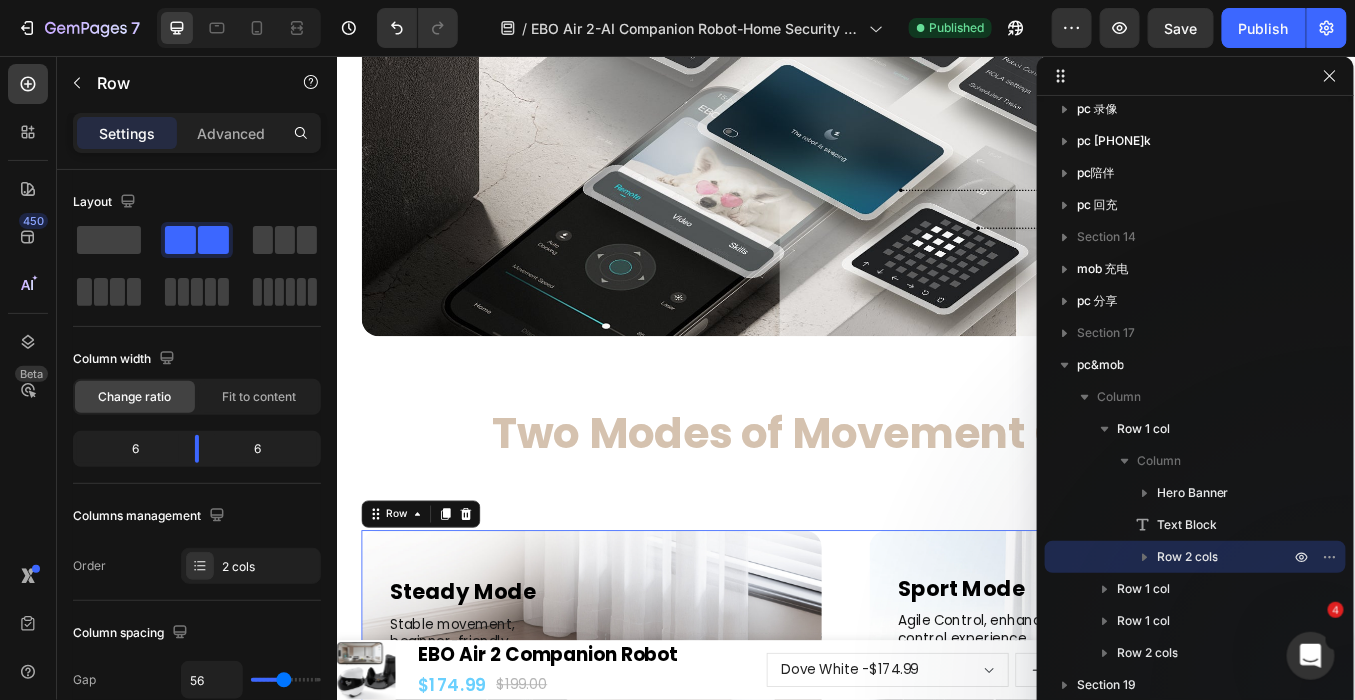 click on "Two Modes of Movement Control    Heading Image Steady Mode Text Block Stable movement, beginner-friendly  Text Block Image Sport Mode  Text Block Agile Control, enhanced control experience Text Block Row Steady Mode Text Block Stable movement, beginner-friendly Text Block Row
Drop element here Hero Banner Sport Mode Text Block Agile Control, enhanced control experience  Text Block Row
Drop element here Hero Banner Row   56" at bounding box center (936, 764) 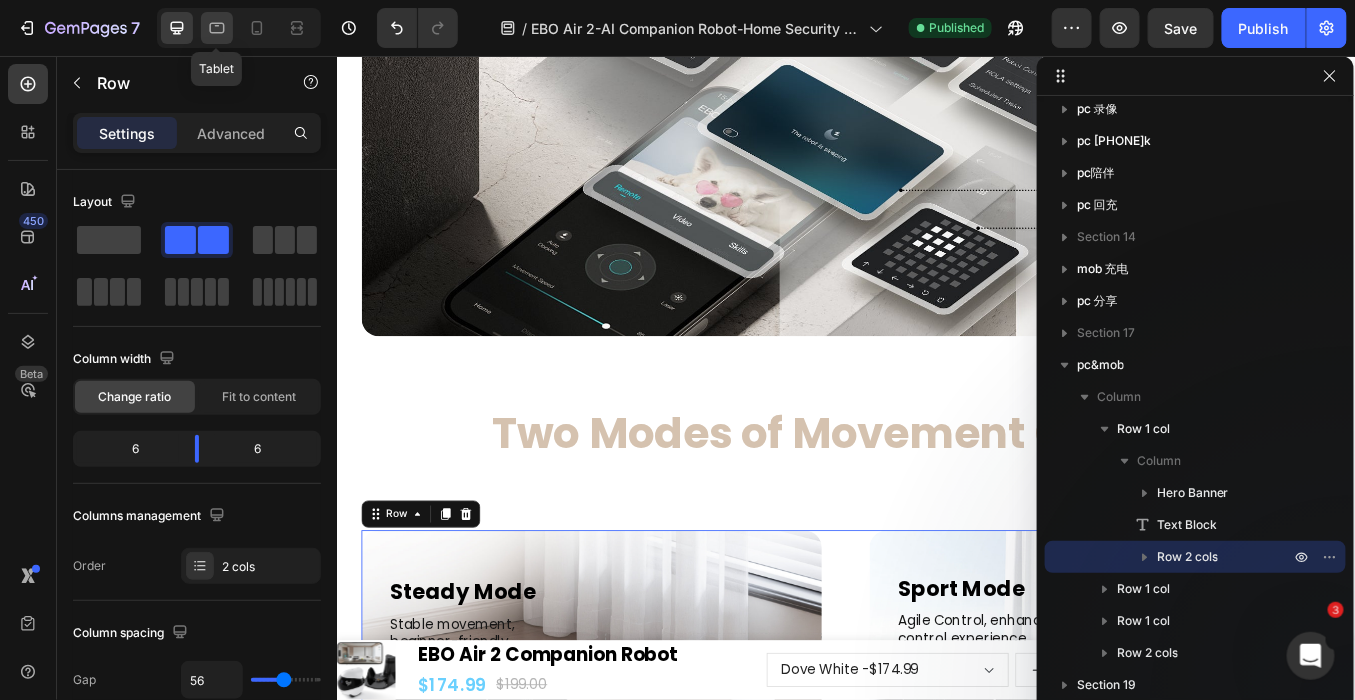 click 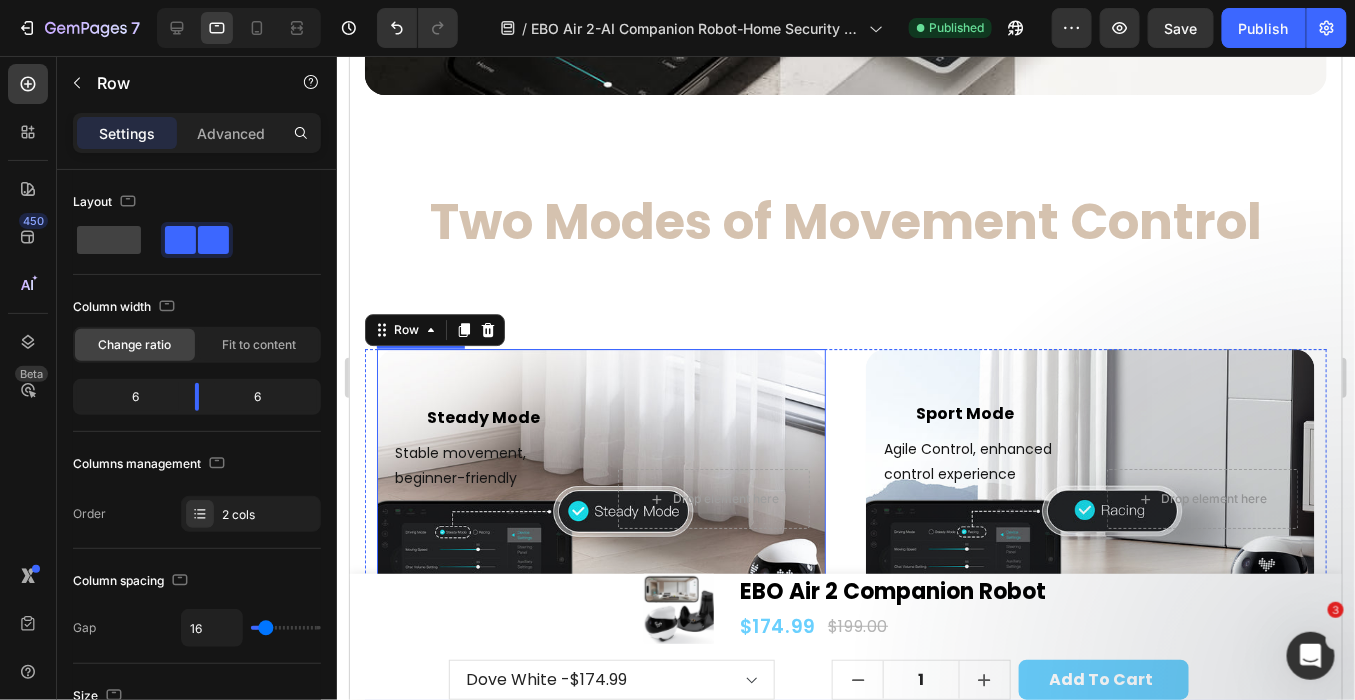 scroll, scrollTop: 18956, scrollLeft: 0, axis: vertical 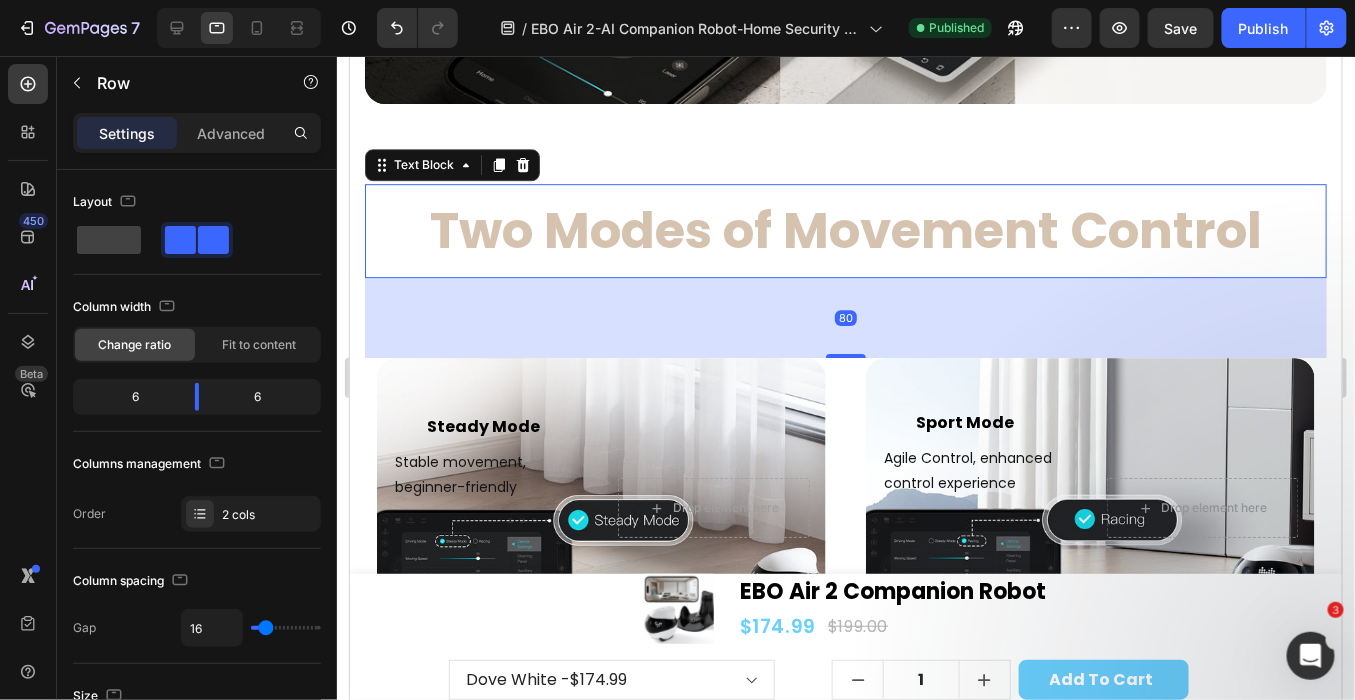 click on "Two Modes of Movement Control" at bounding box center [845, 230] 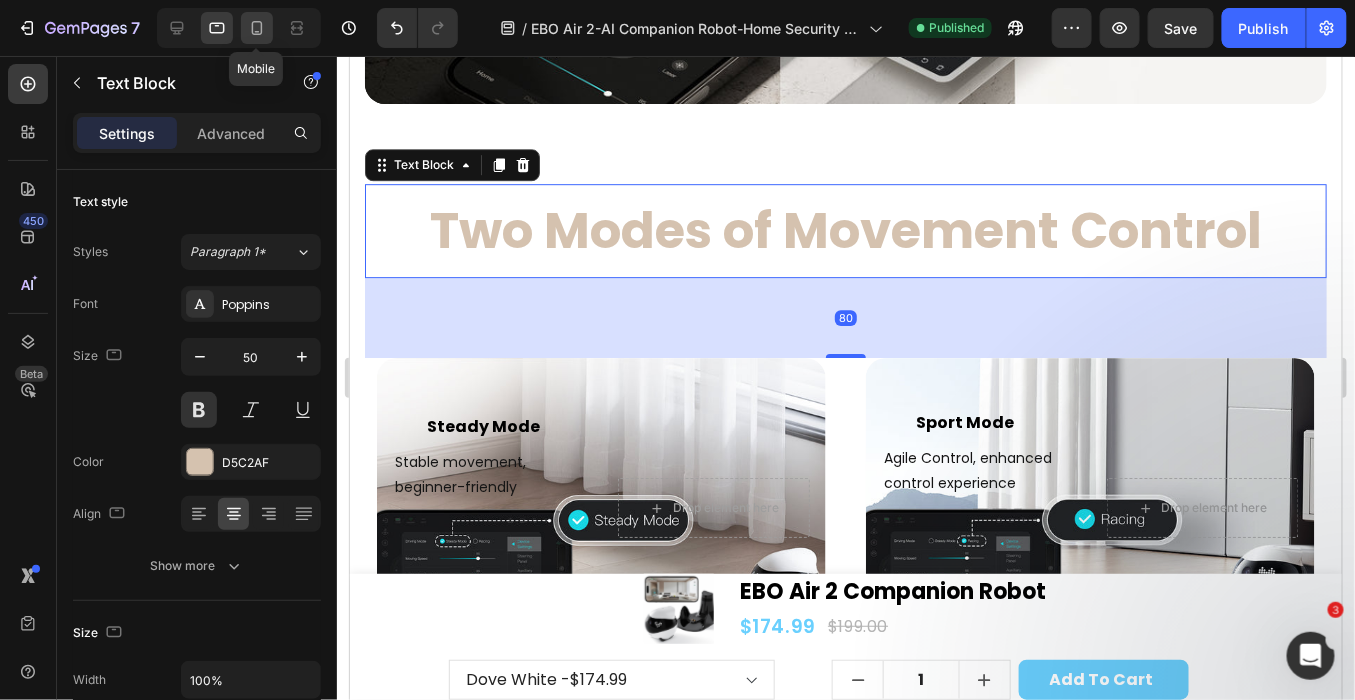 click 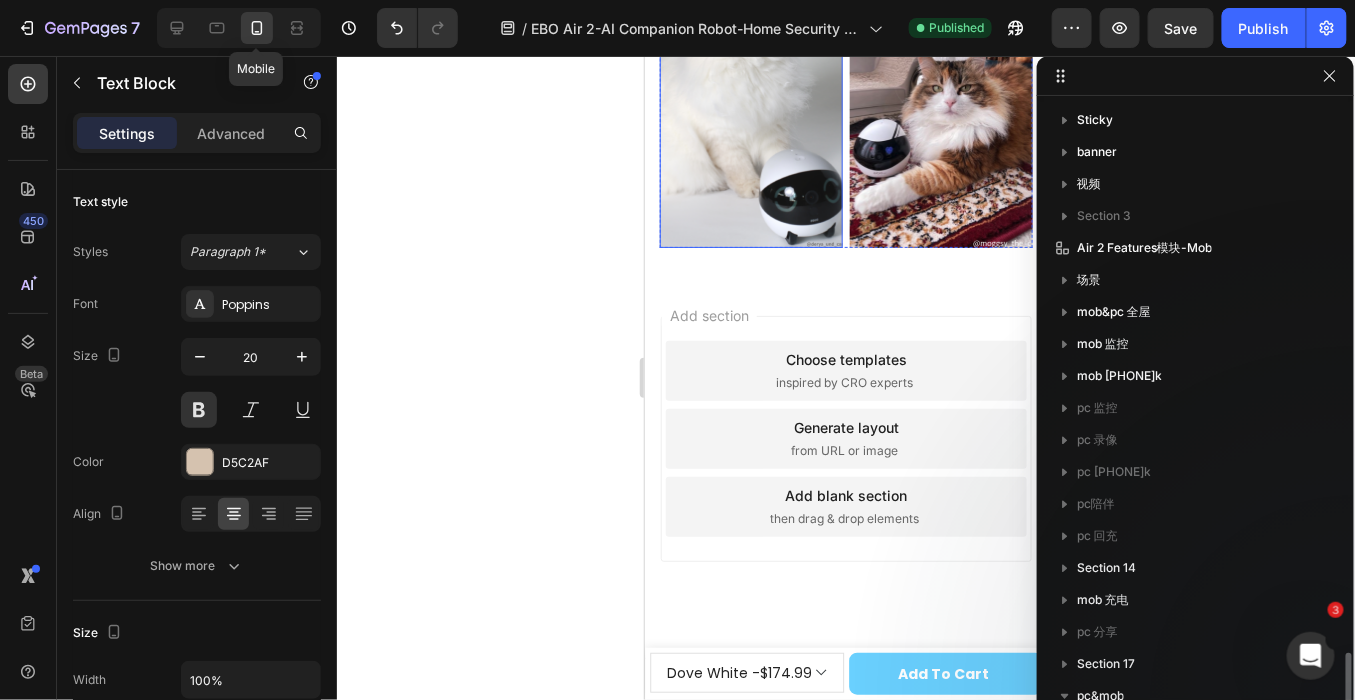 scroll, scrollTop: 12996, scrollLeft: 0, axis: vertical 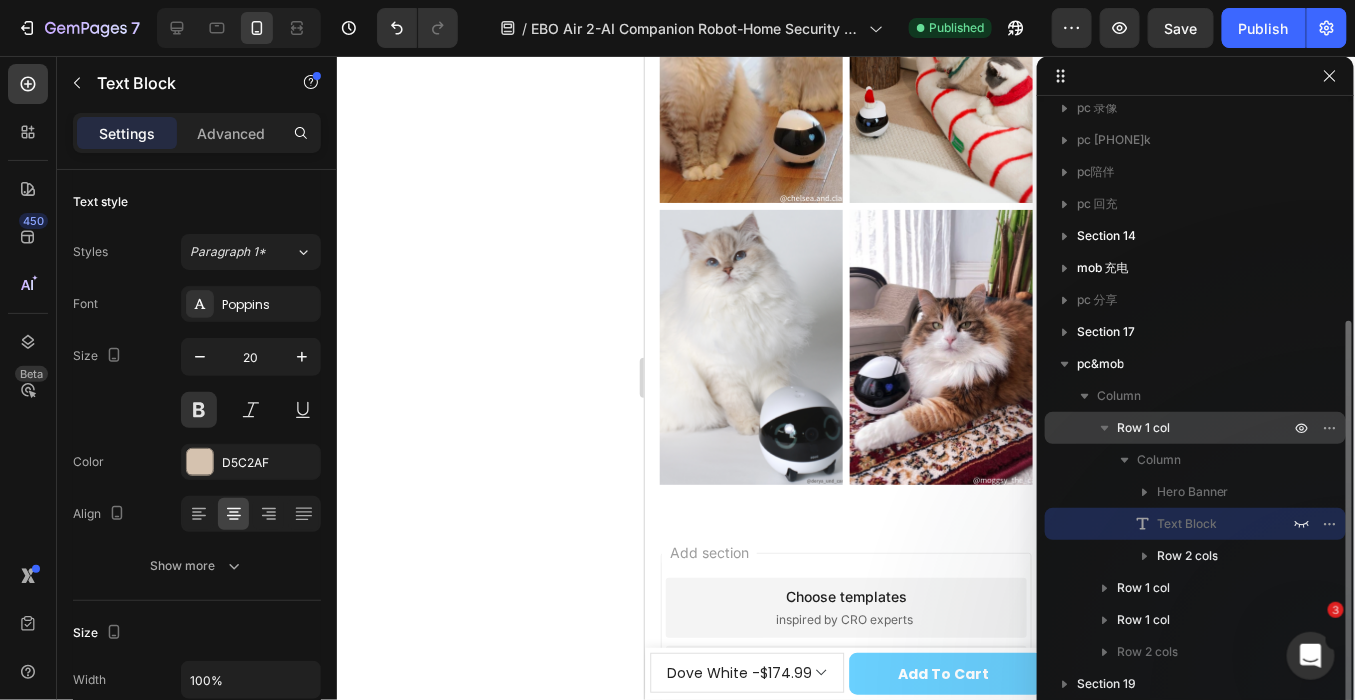 click on "Row 1 col" at bounding box center [1143, 428] 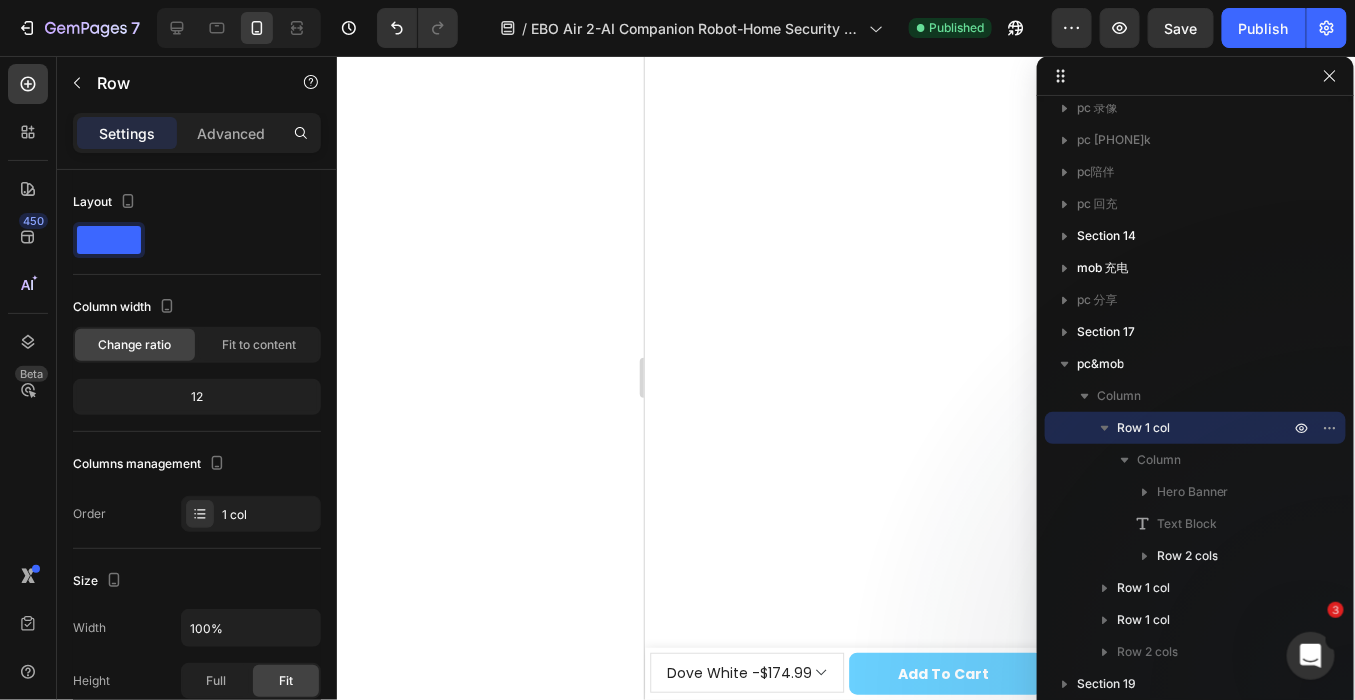 scroll, scrollTop: 10447, scrollLeft: 0, axis: vertical 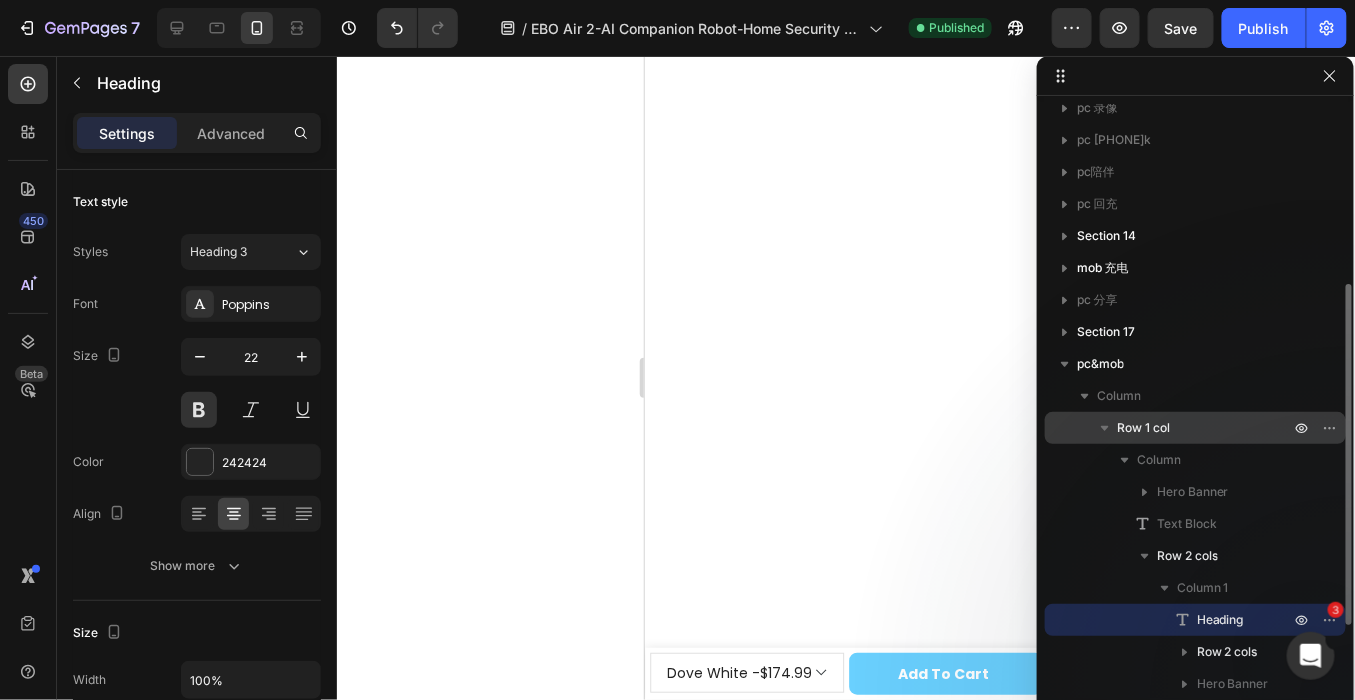 click 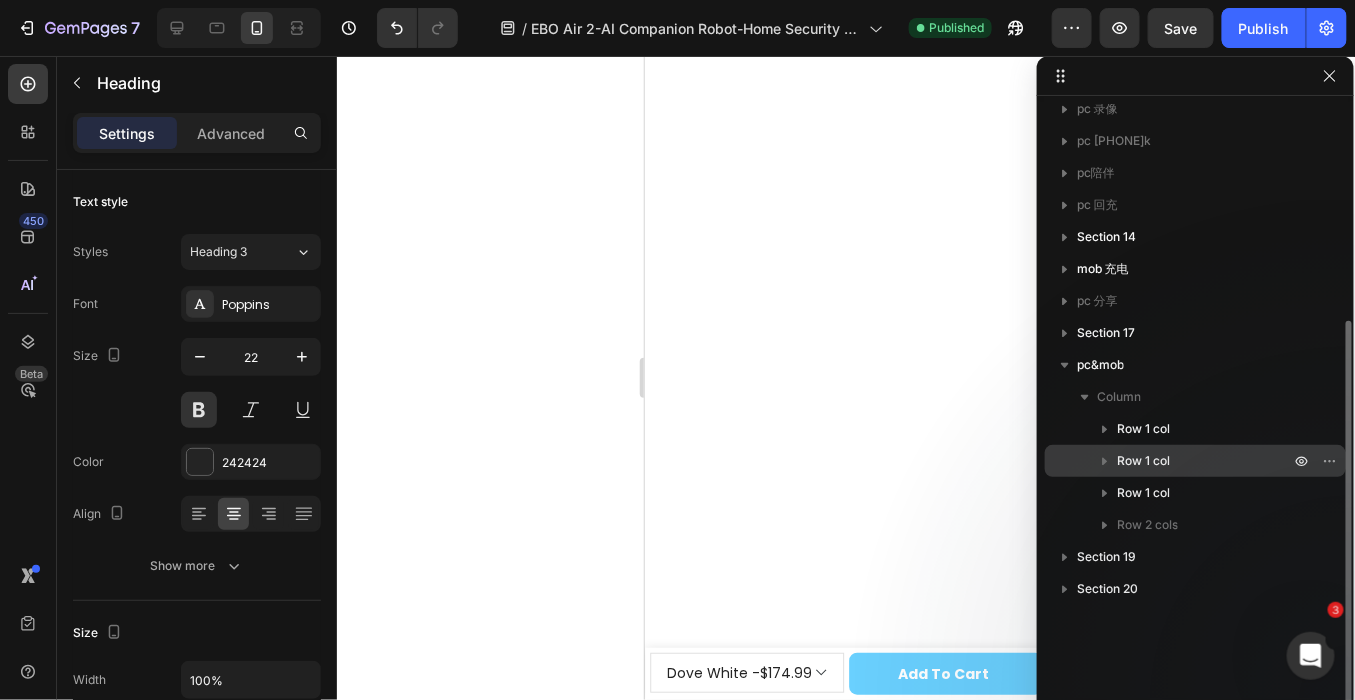 click on "Row 1 col" at bounding box center [1143, 461] 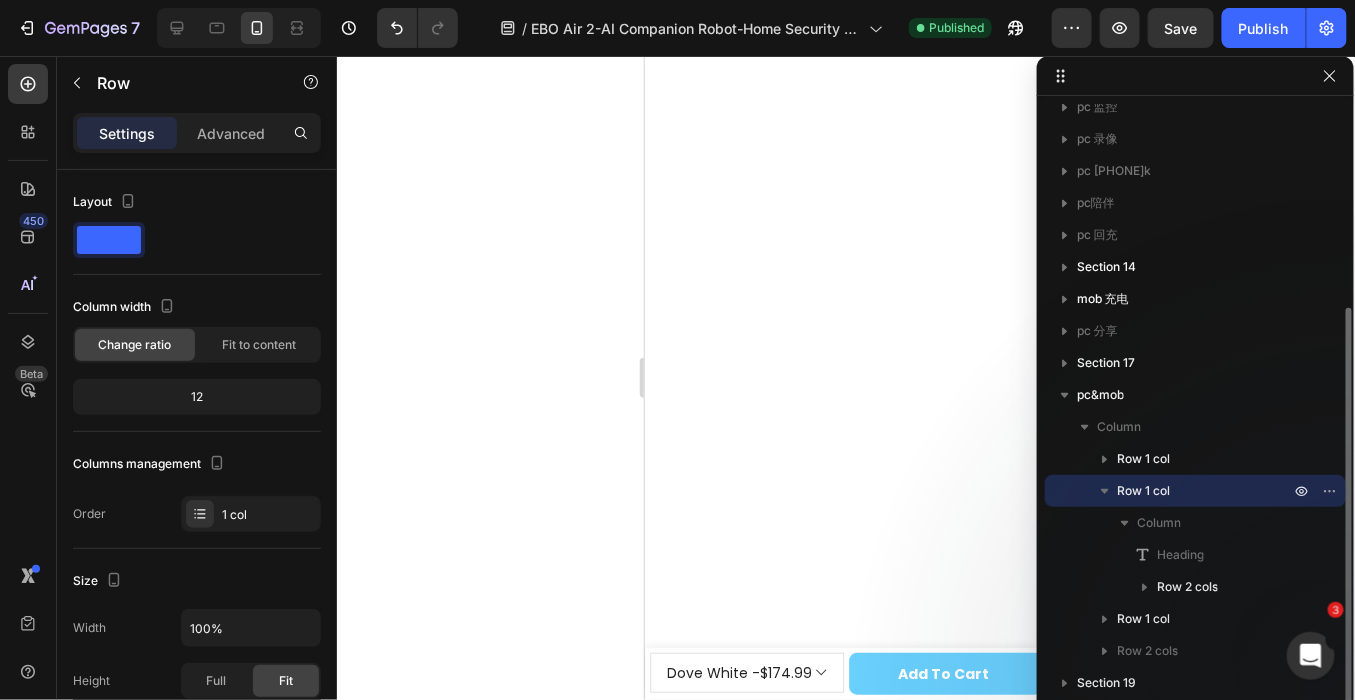scroll, scrollTop: 301, scrollLeft: 0, axis: vertical 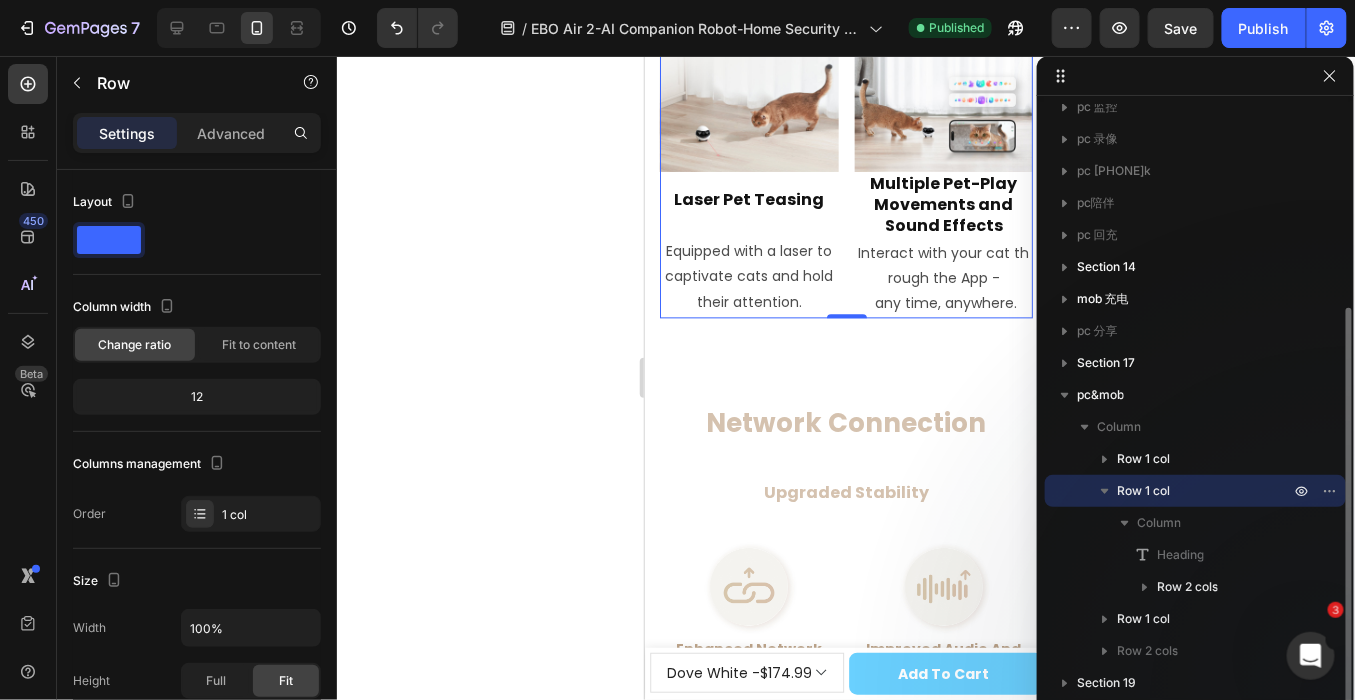 click 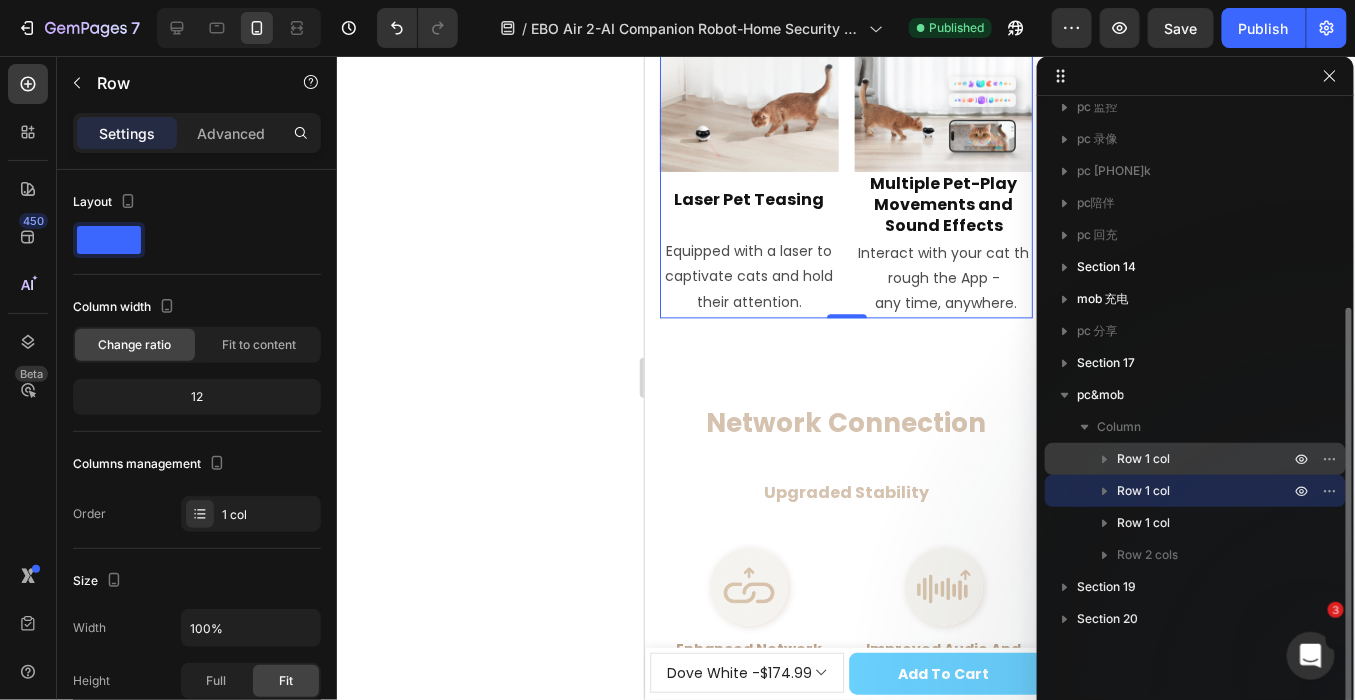 click 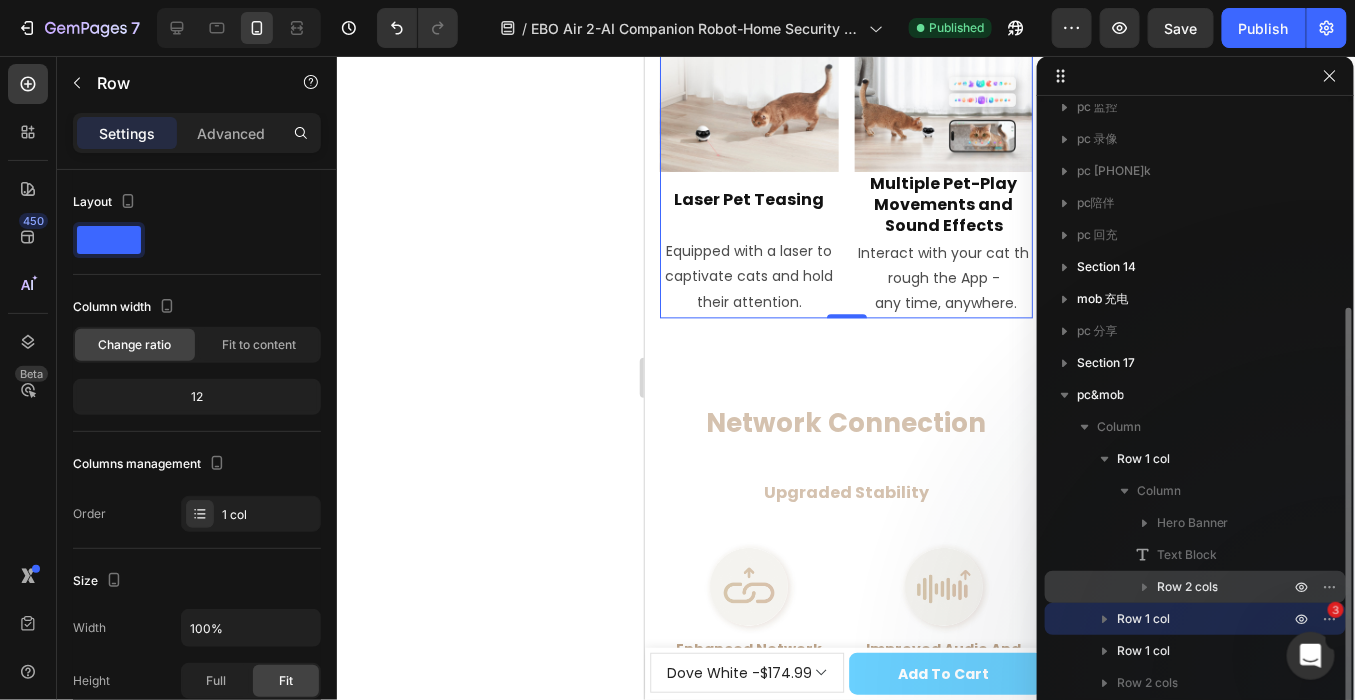 click 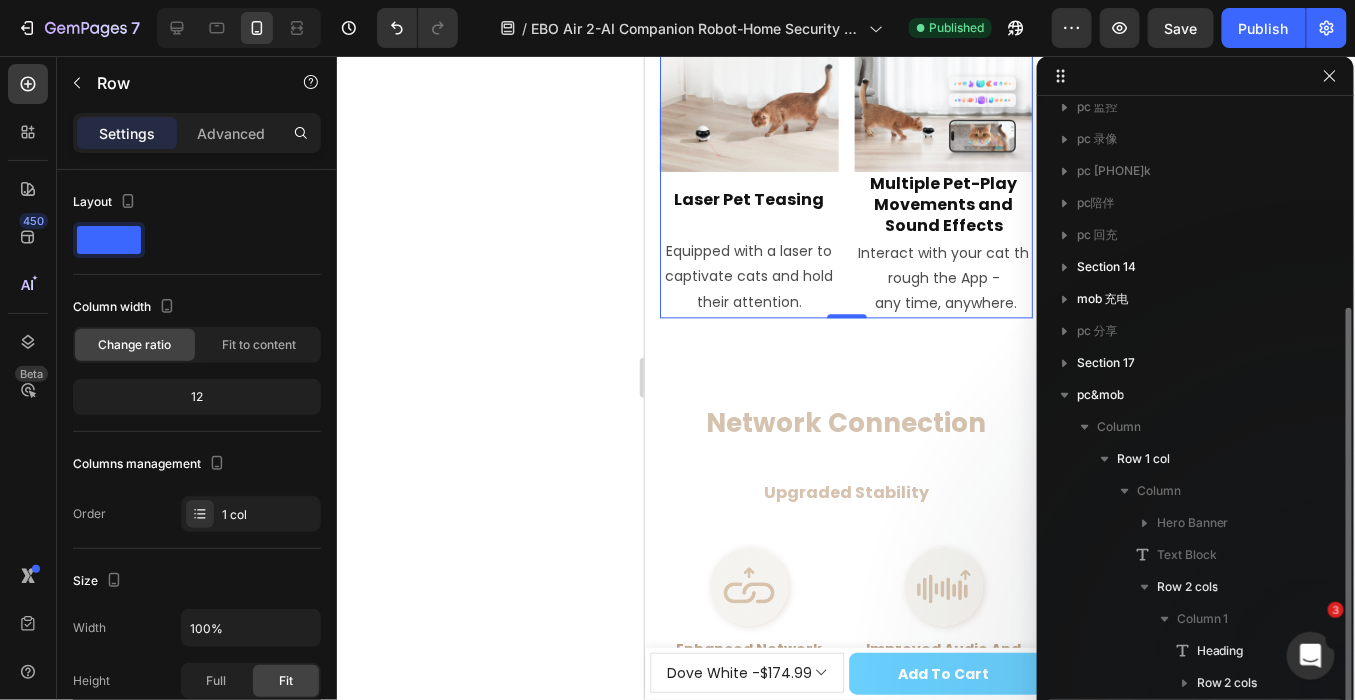 scroll, scrollTop: 412, scrollLeft: 0, axis: vertical 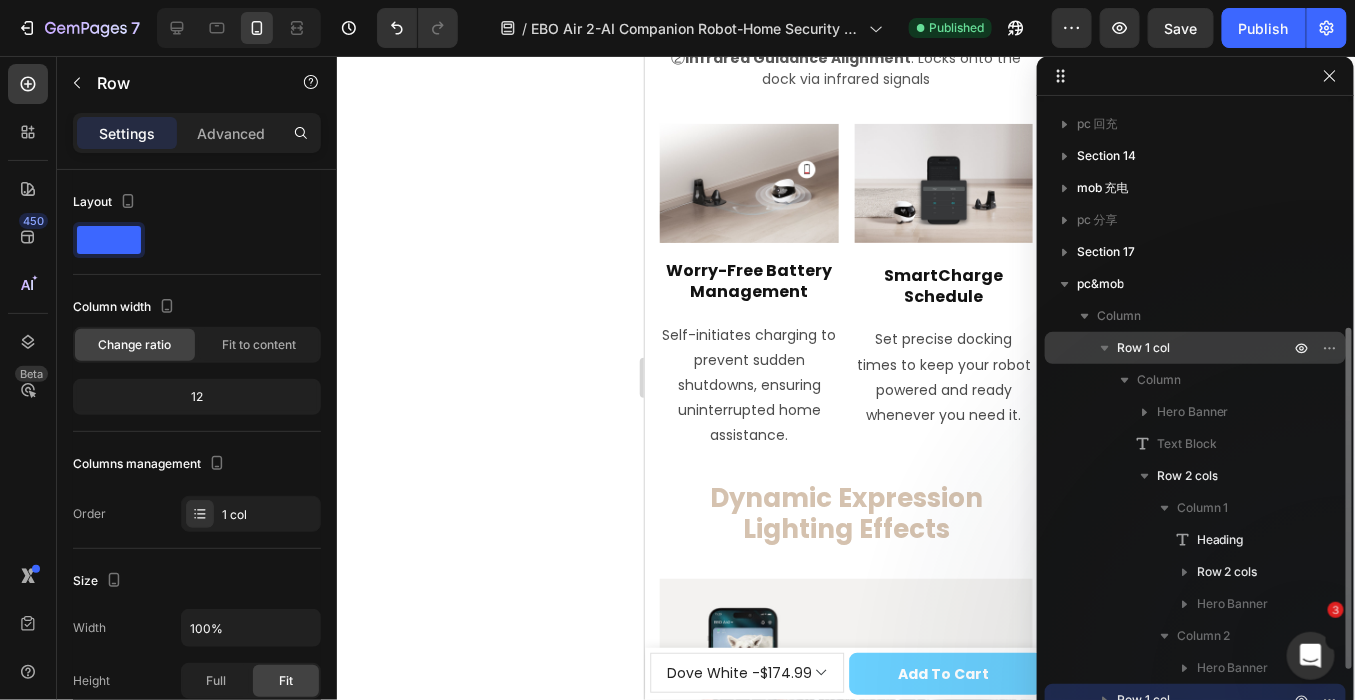 click at bounding box center (1105, 348) 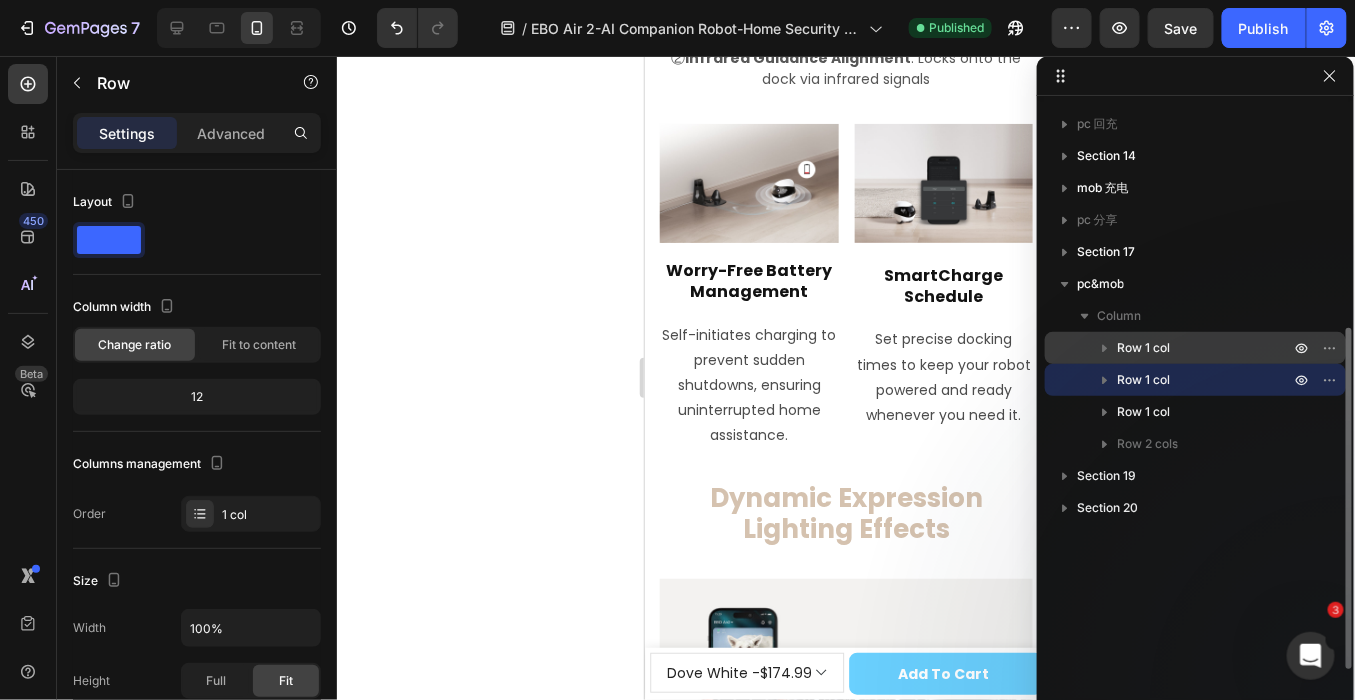 click 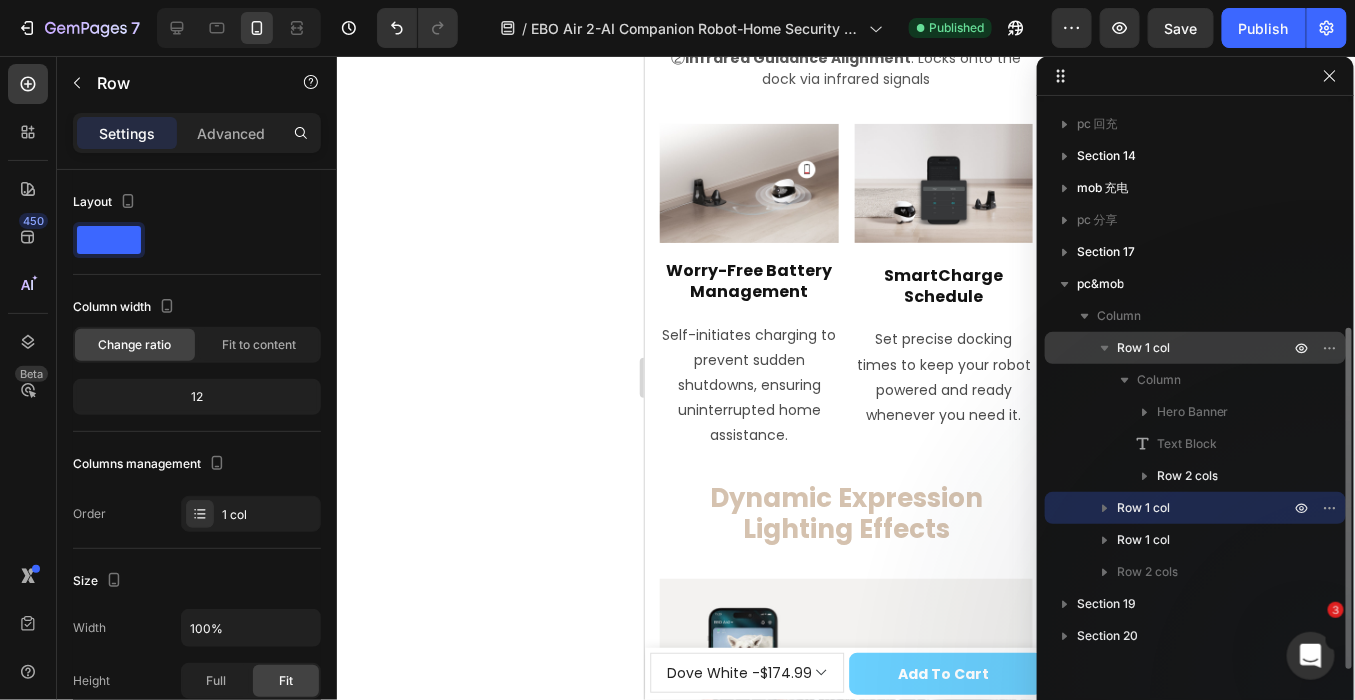 click 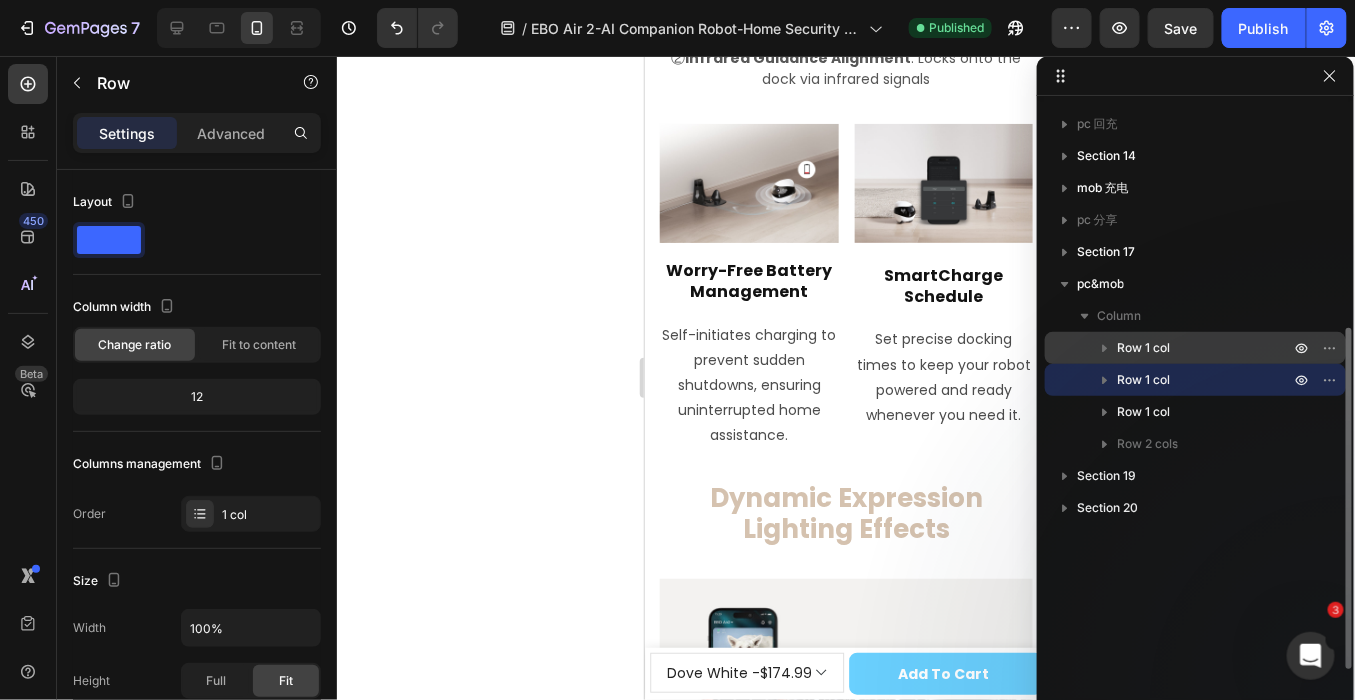 click on "Row 1 col" at bounding box center (1205, 348) 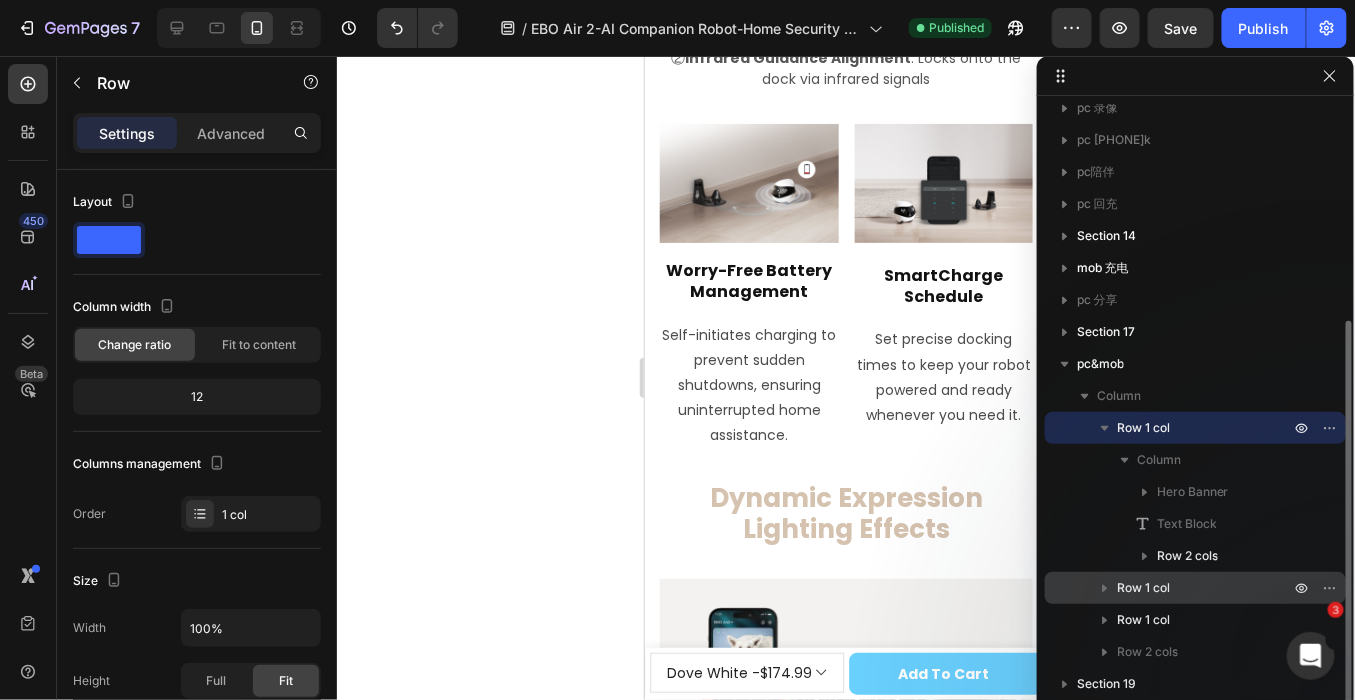 click on "Row 1 col" at bounding box center [1143, 428] 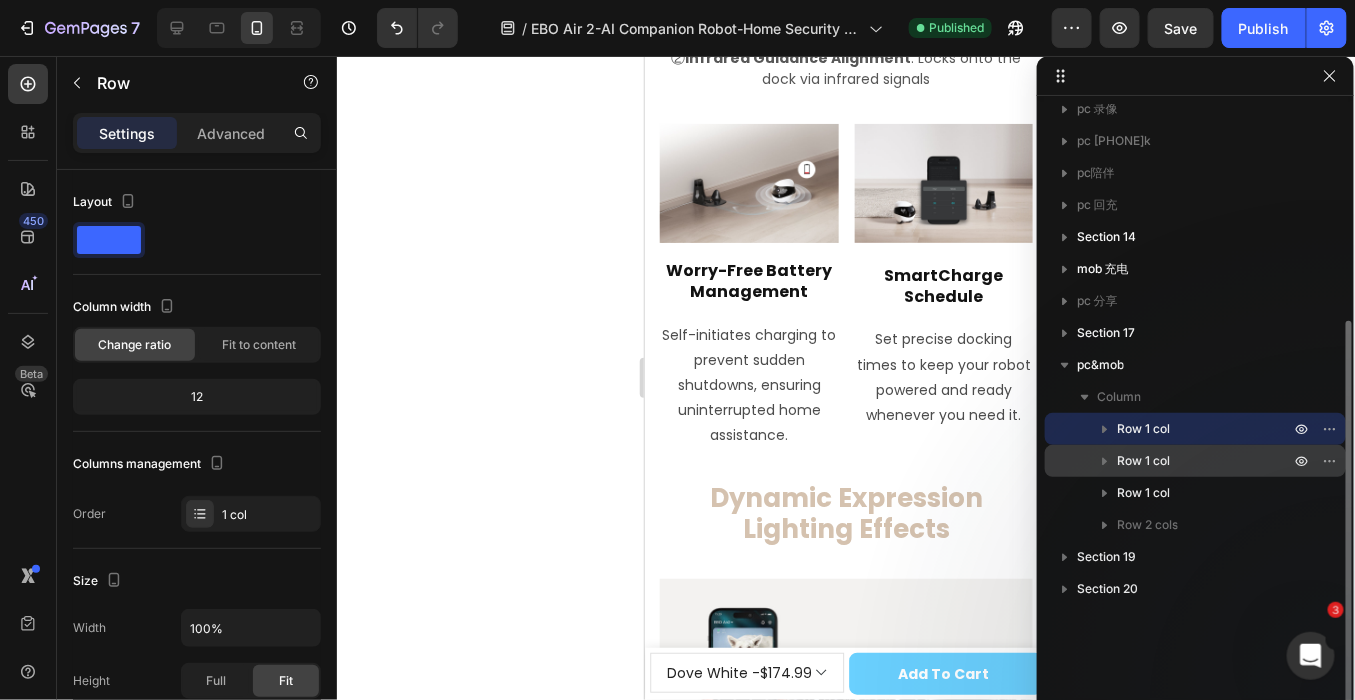 click on "Row 1 col" at bounding box center [1143, 461] 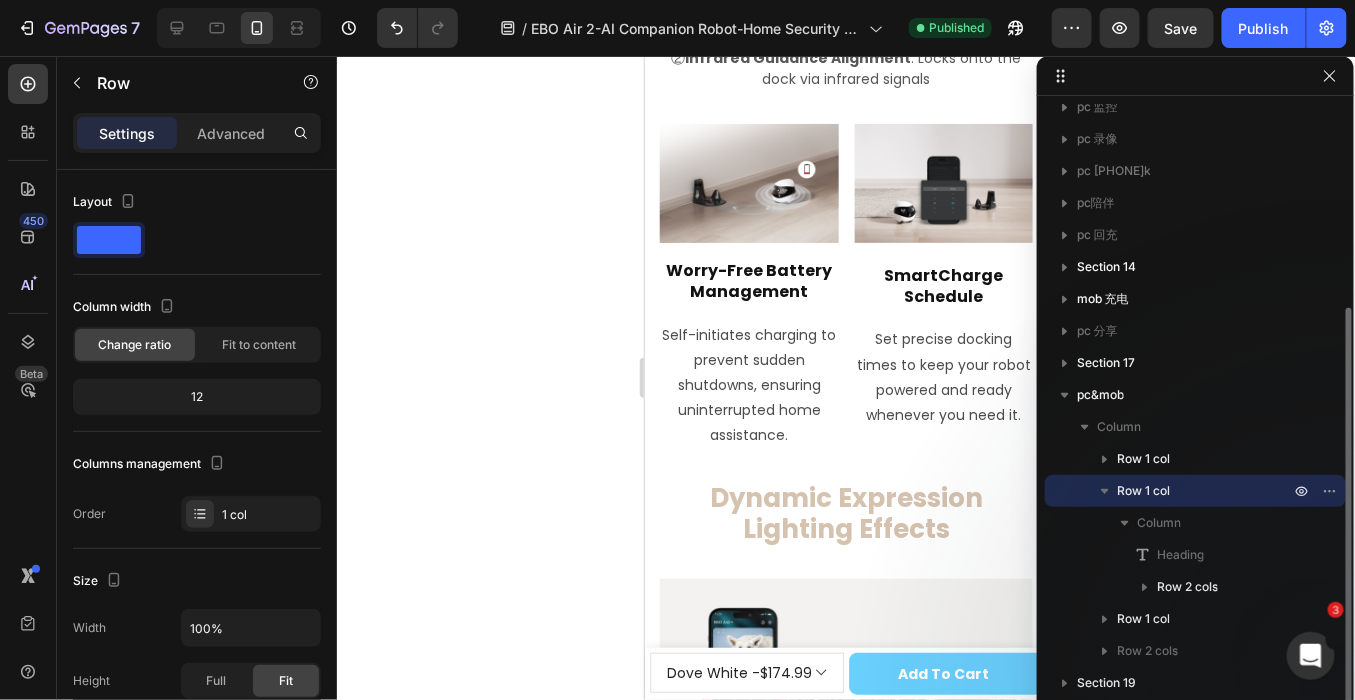 scroll, scrollTop: 301, scrollLeft: 0, axis: vertical 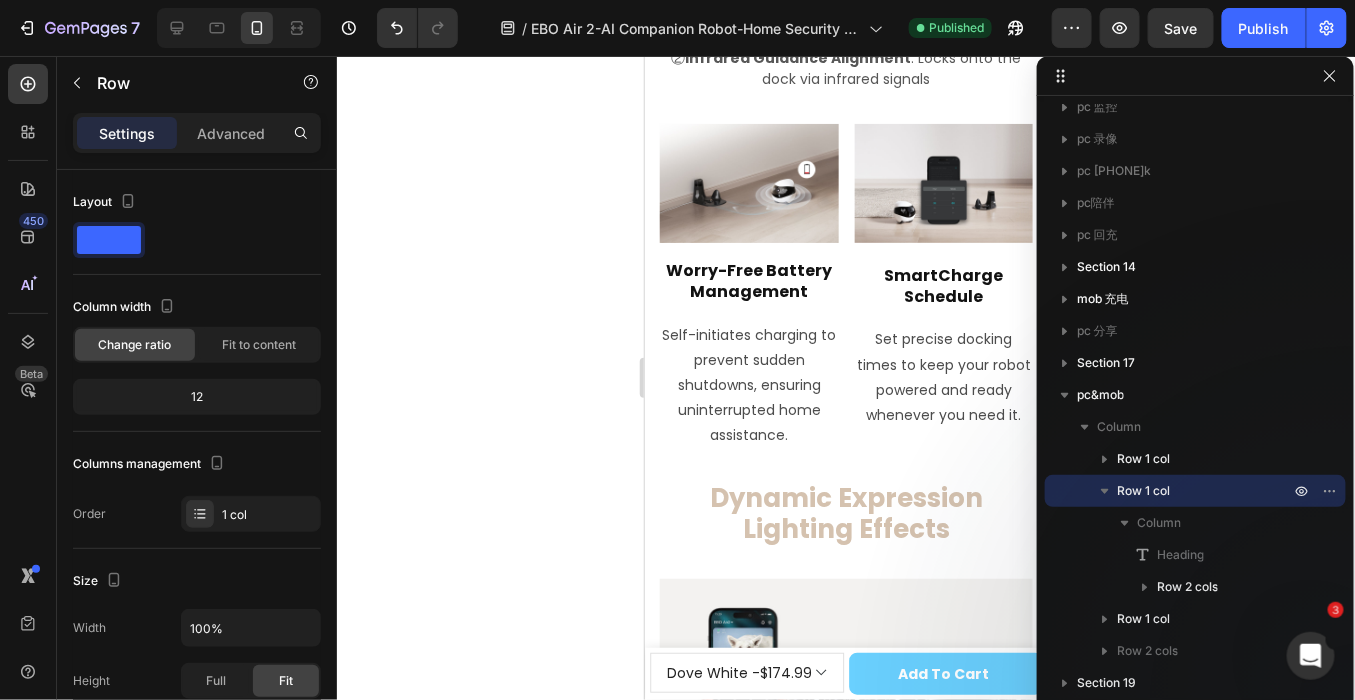 click on "Row 1 col" at bounding box center (1143, 491) 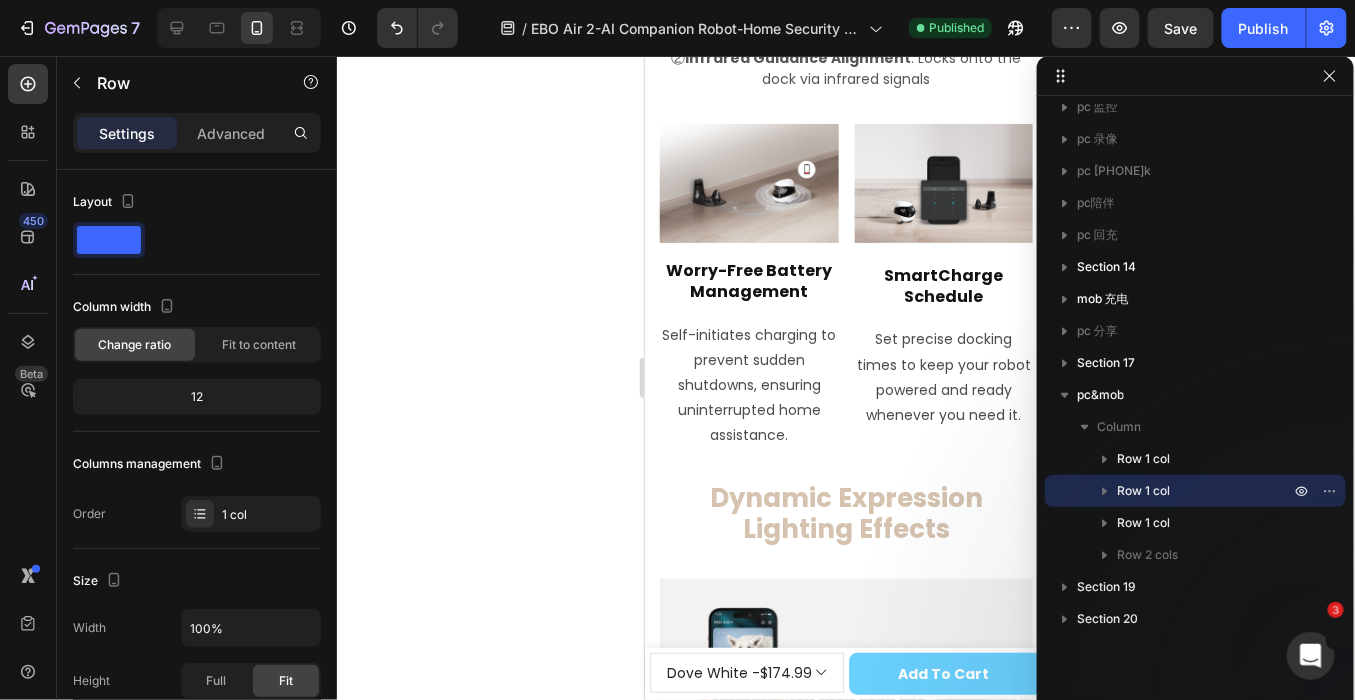 click on "Row 1 col" at bounding box center (1143, 491) 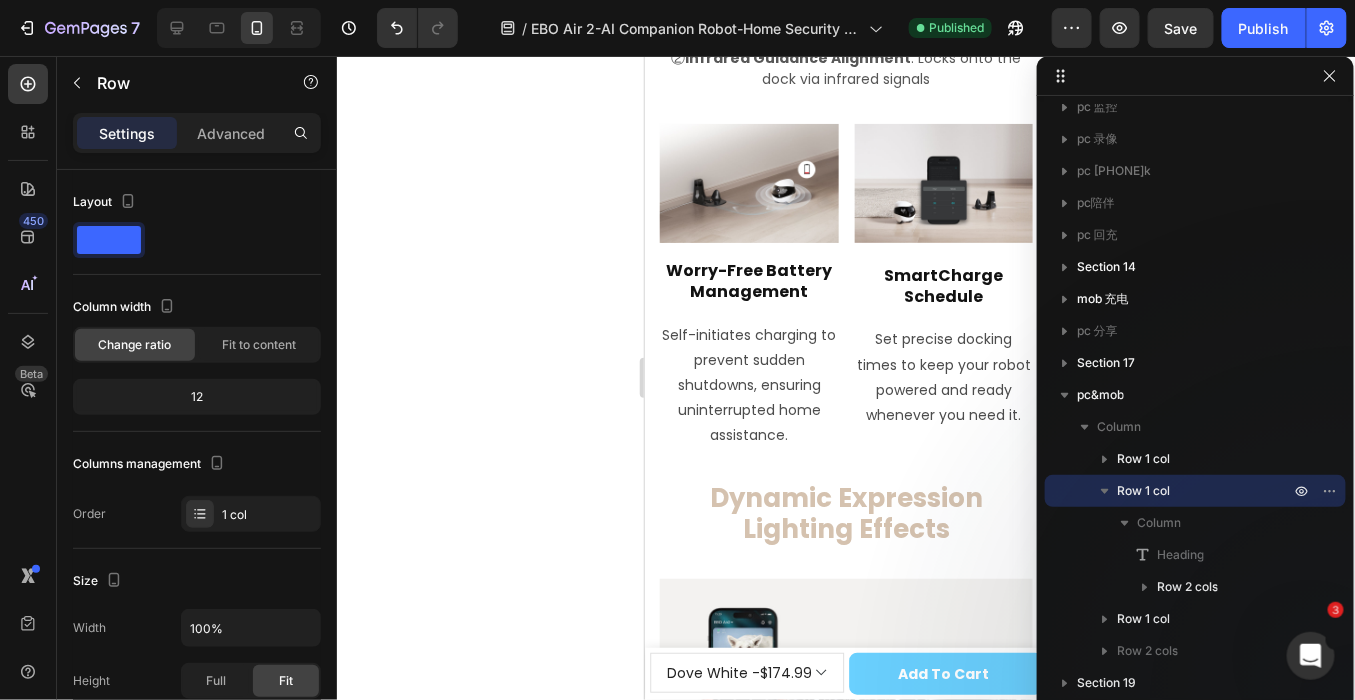 click on "Row 1 col" at bounding box center [1143, 491] 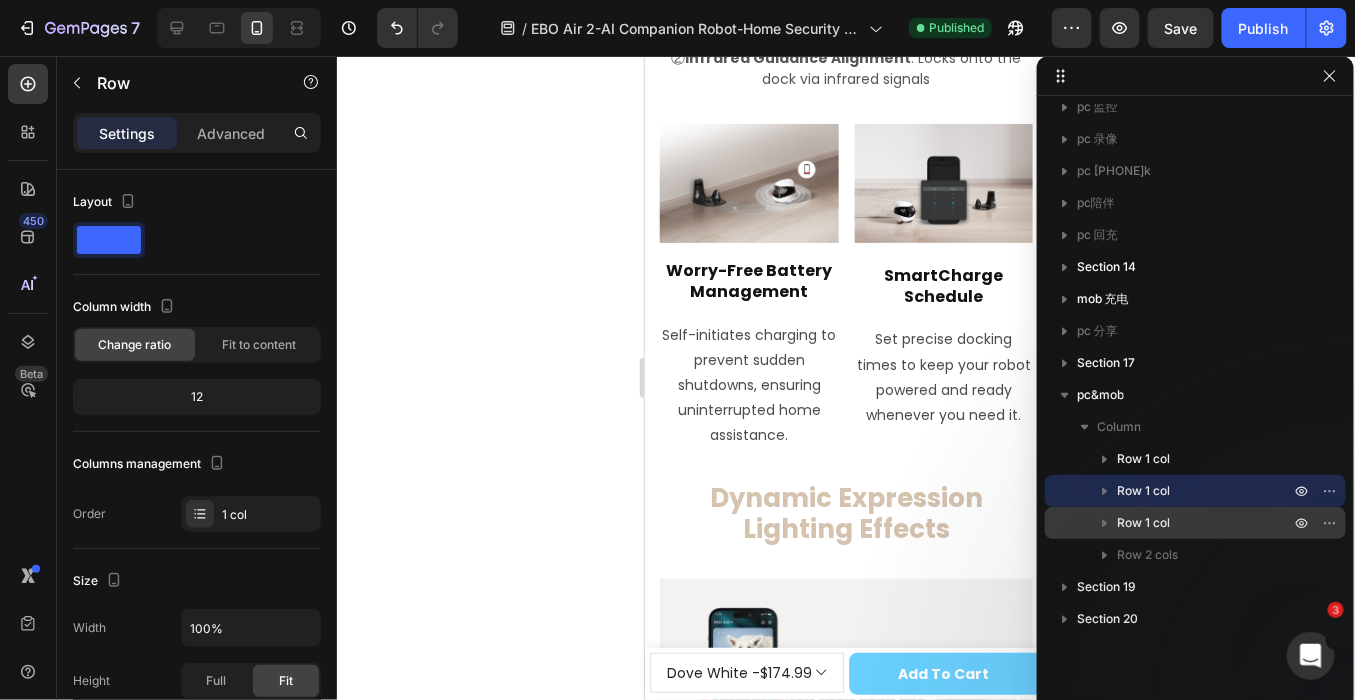 click on "Row 1 col" at bounding box center (1143, 523) 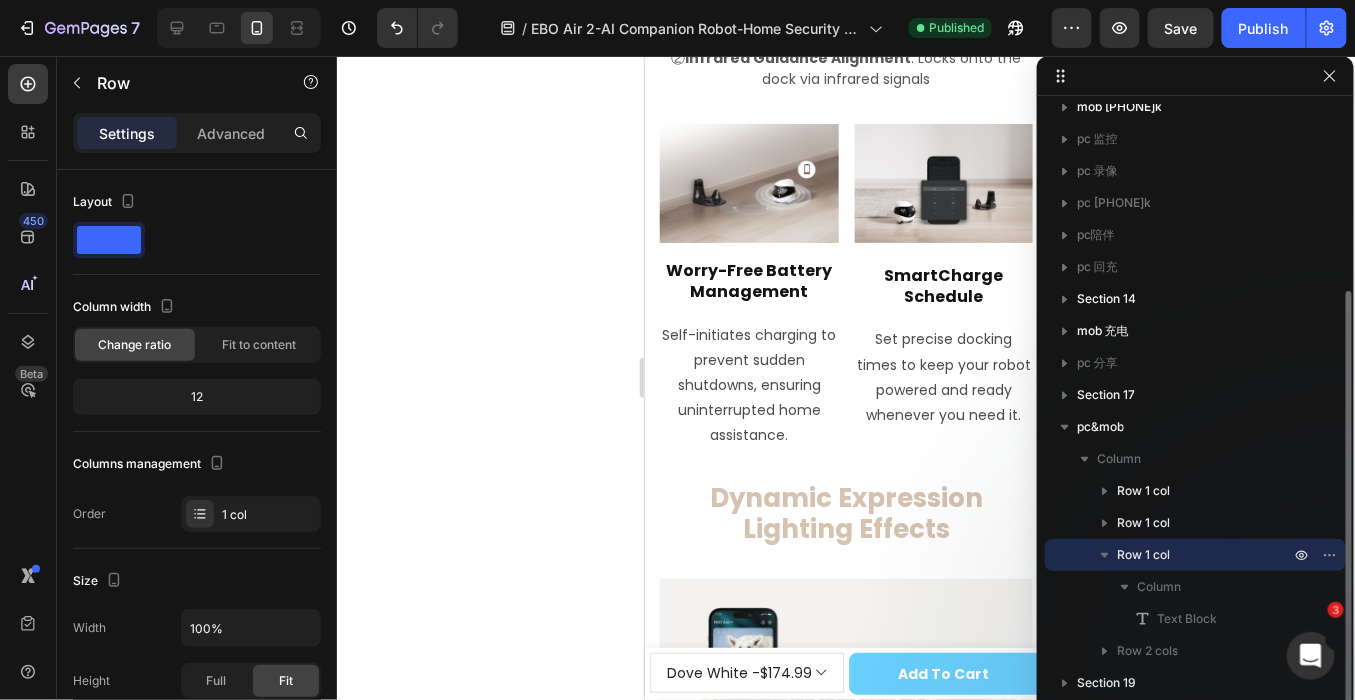 scroll, scrollTop: 268, scrollLeft: 0, axis: vertical 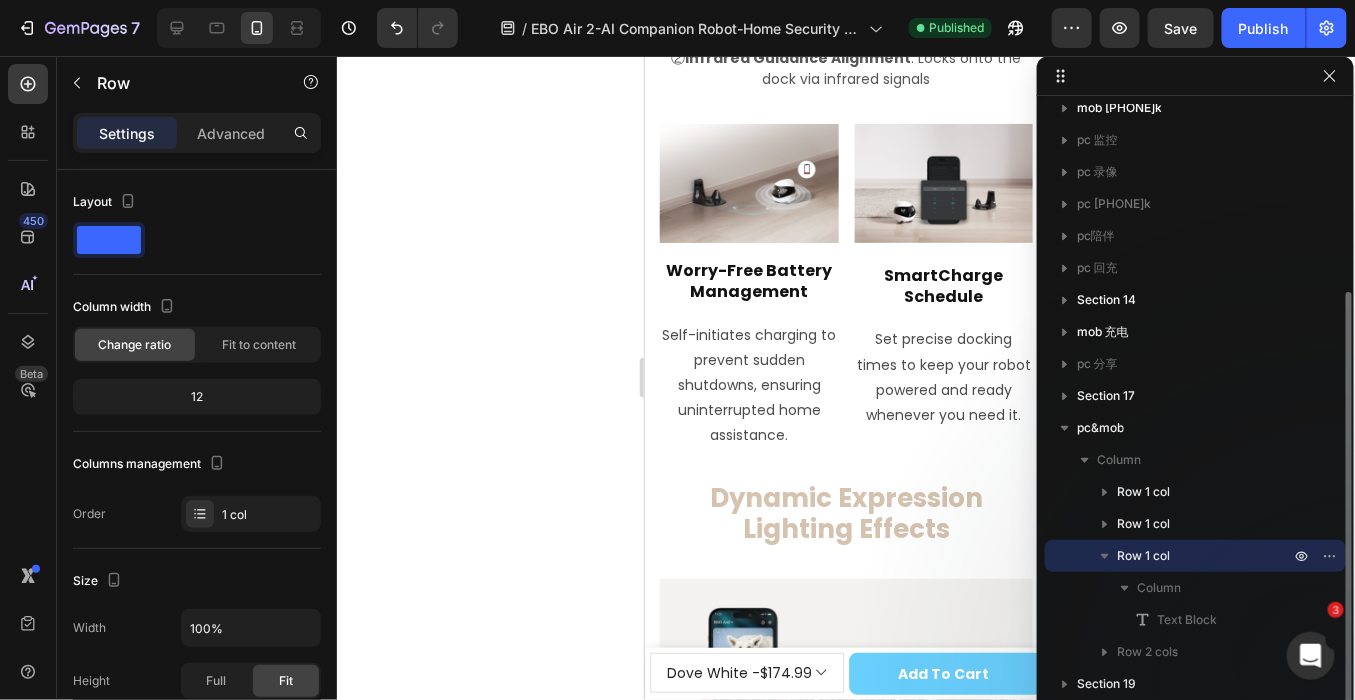 click on "Row 1 col" at bounding box center (1143, 556) 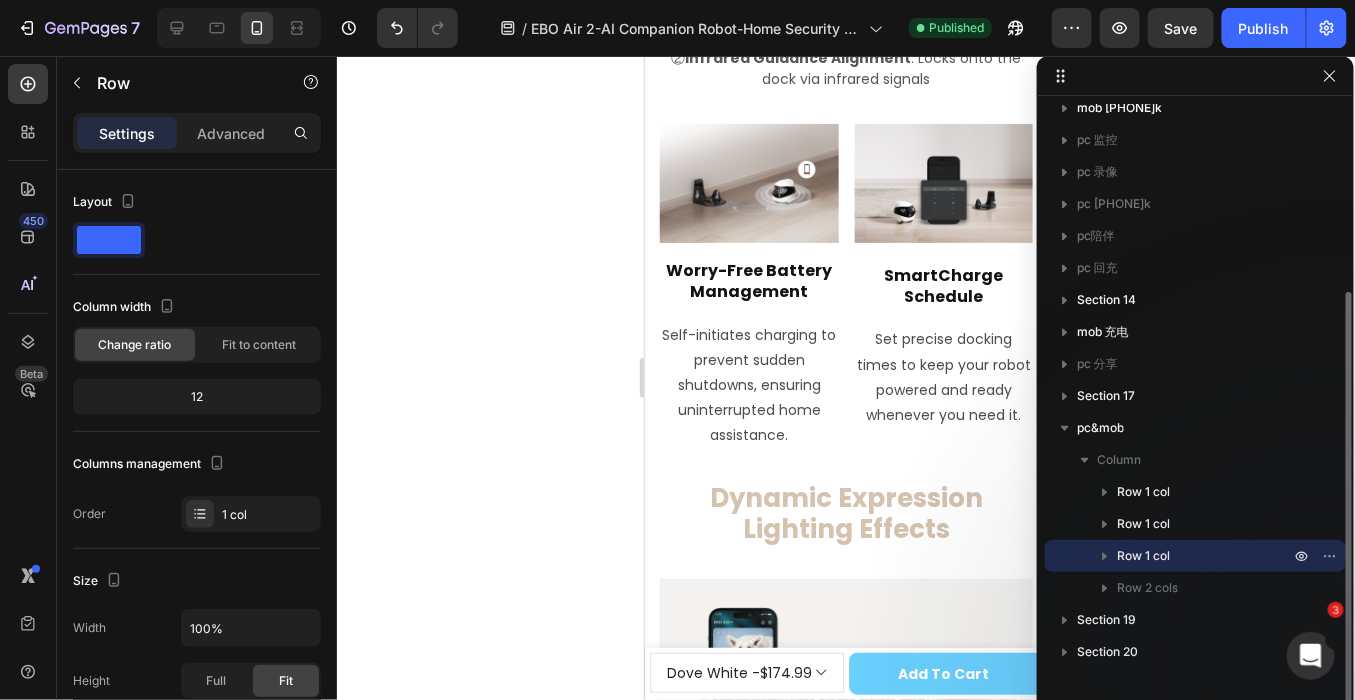 scroll, scrollTop: 268, scrollLeft: 0, axis: vertical 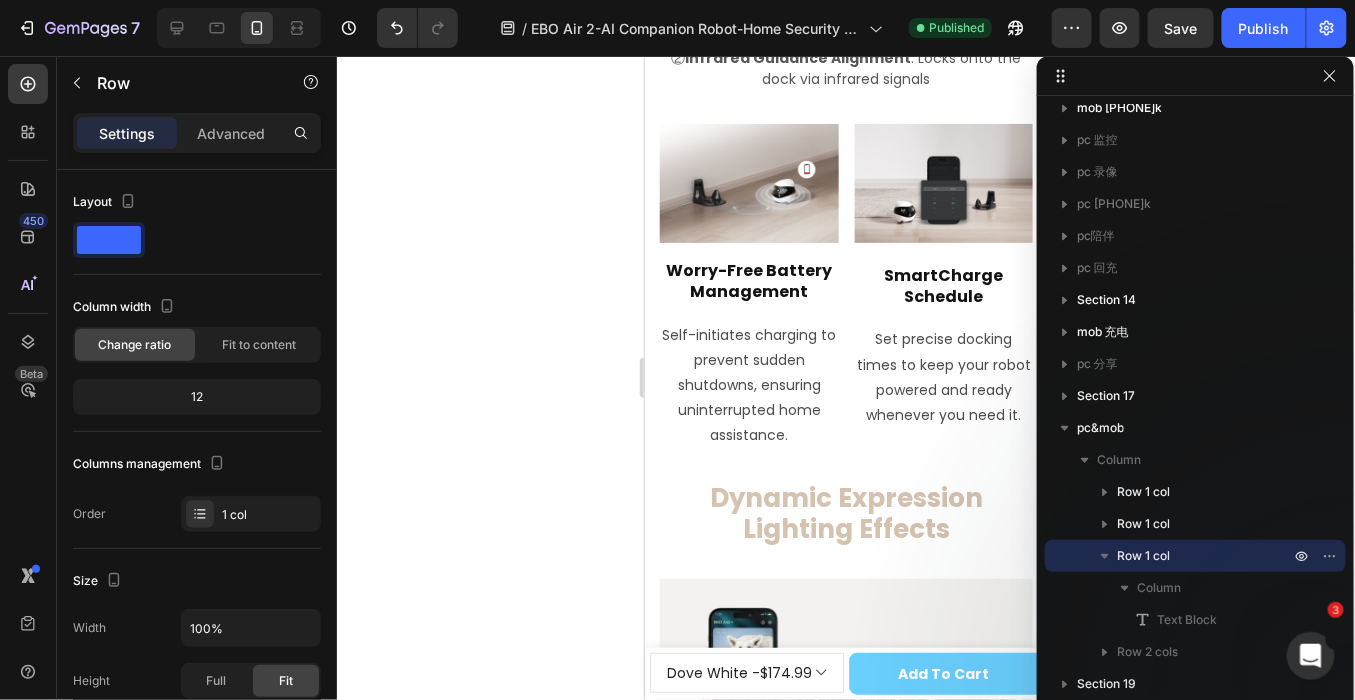 click on "Row 1 col" at bounding box center [1195, 556] 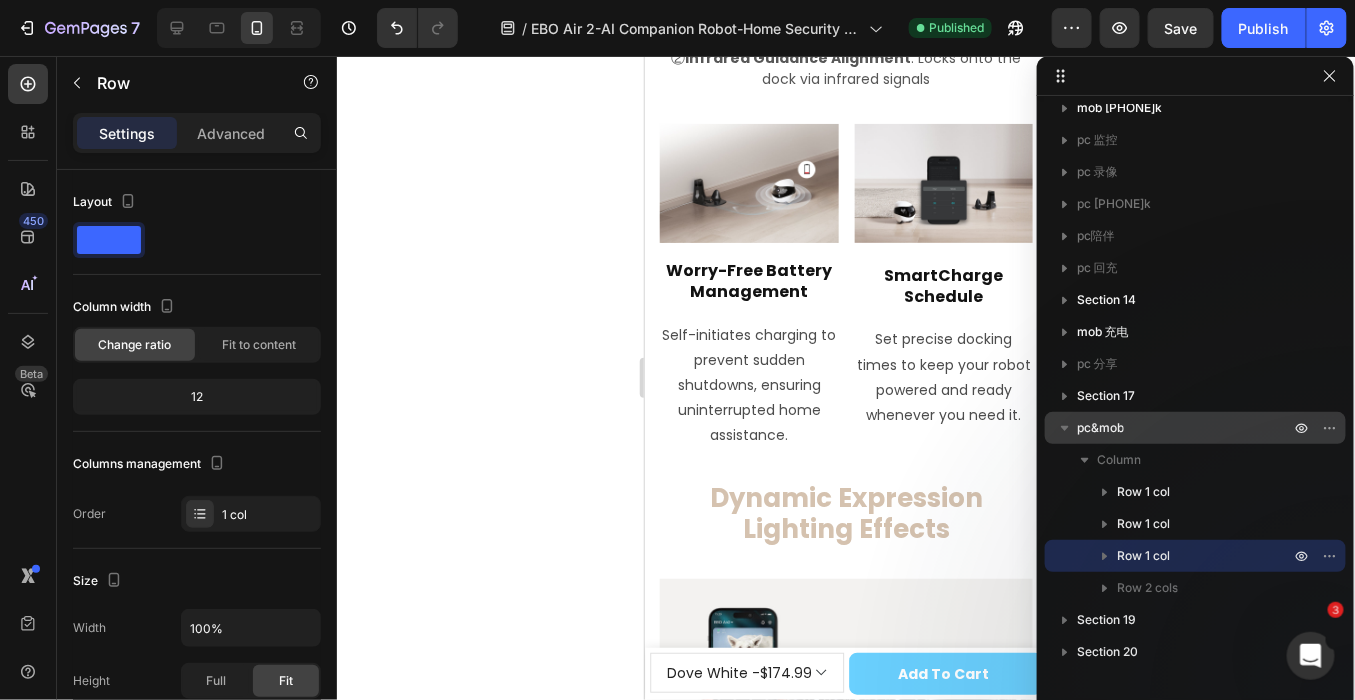 click 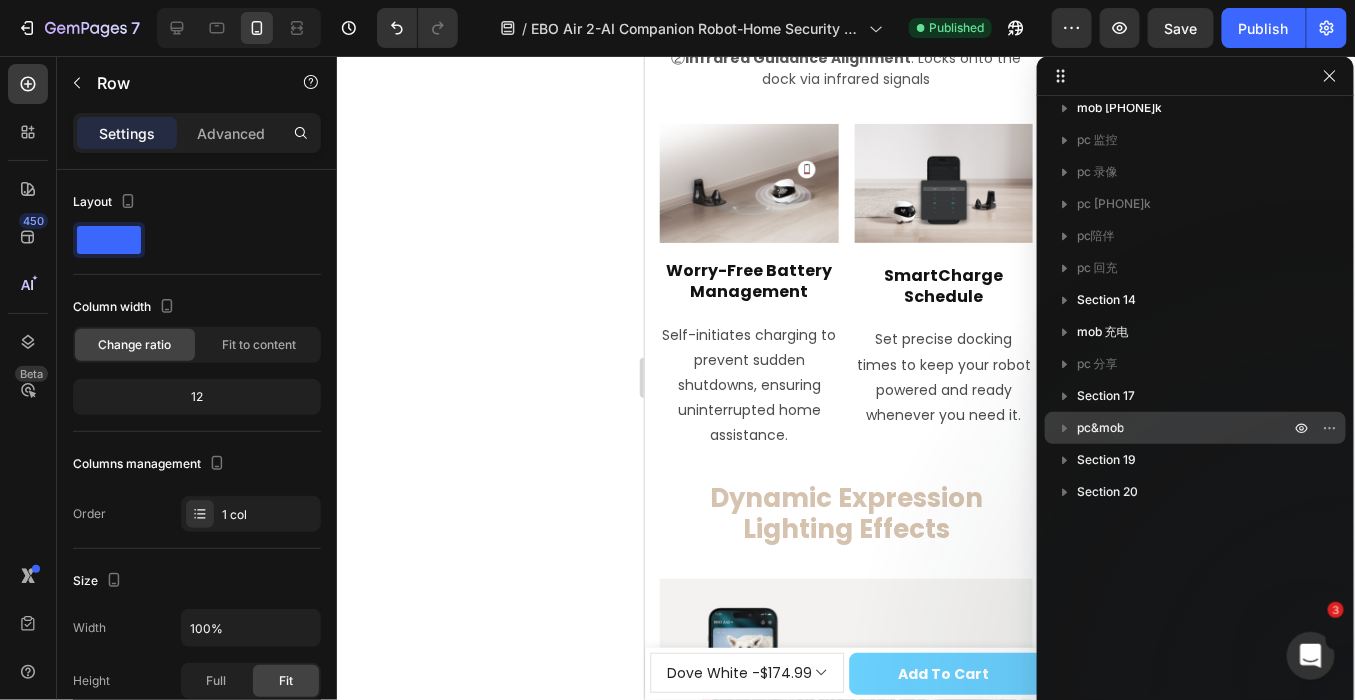 click 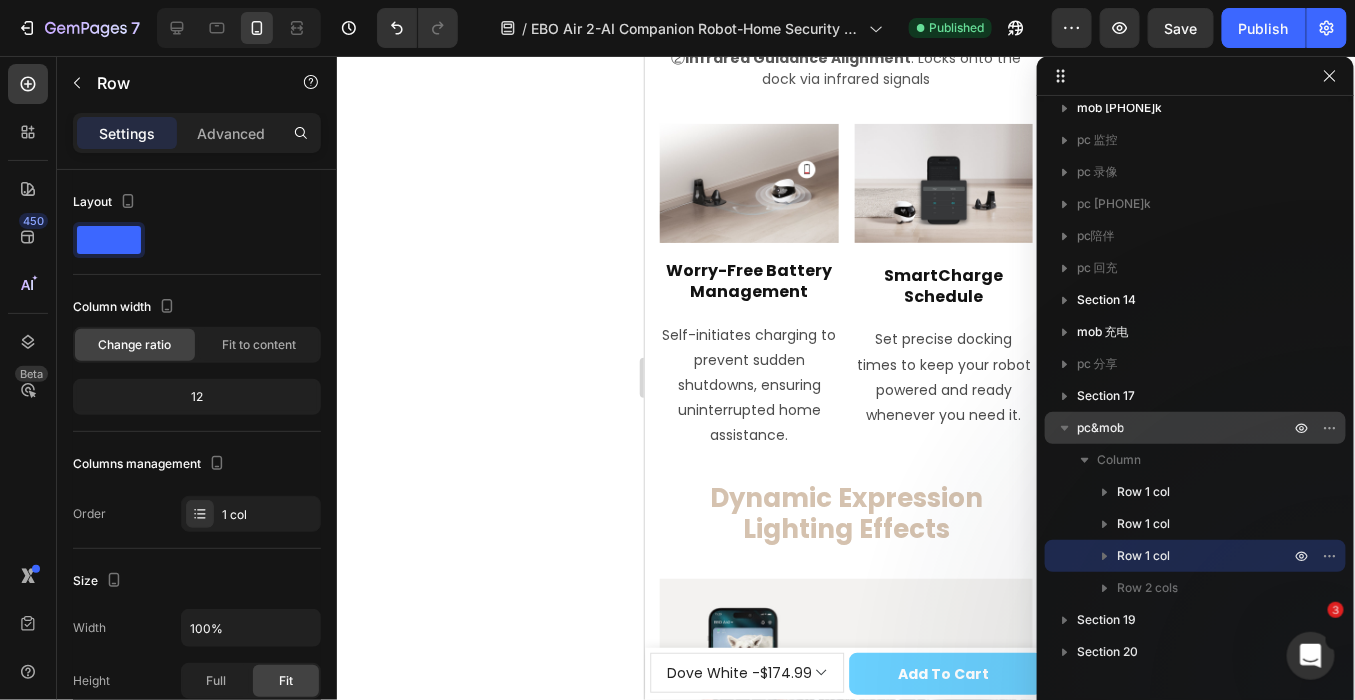 click on "pc&mob" at bounding box center [1100, 428] 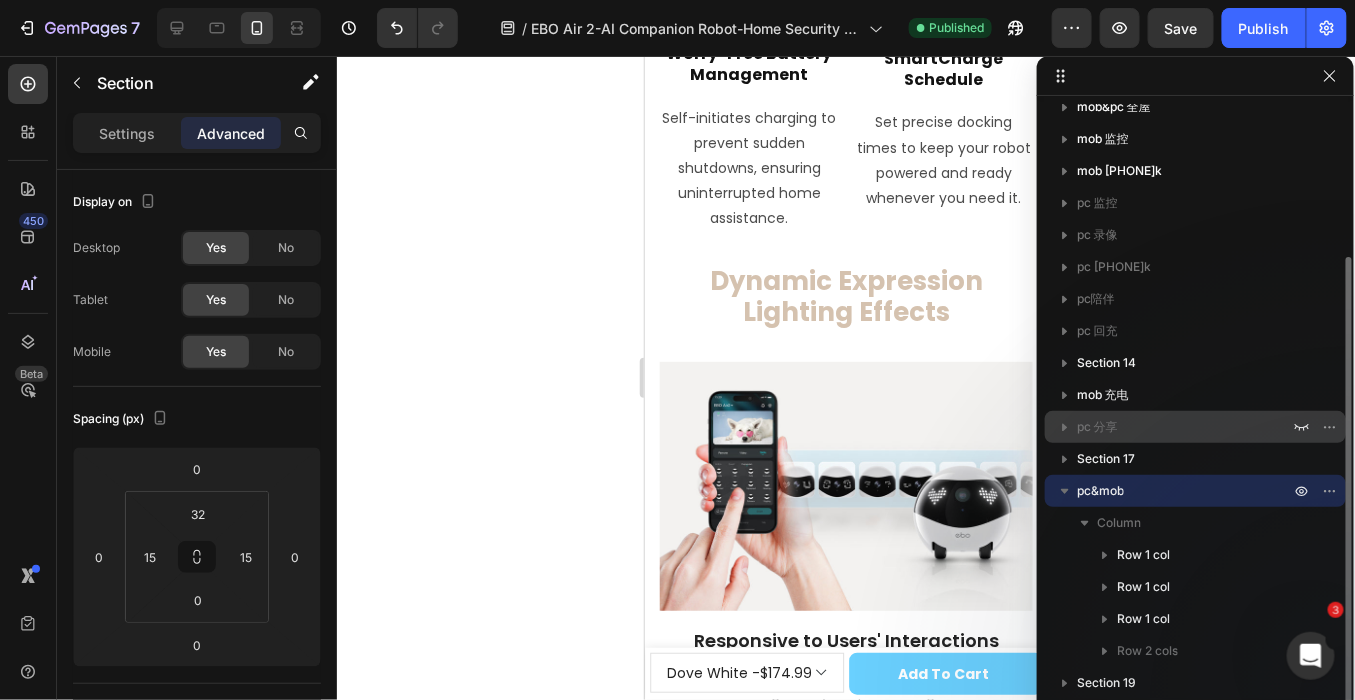 scroll, scrollTop: 204, scrollLeft: 0, axis: vertical 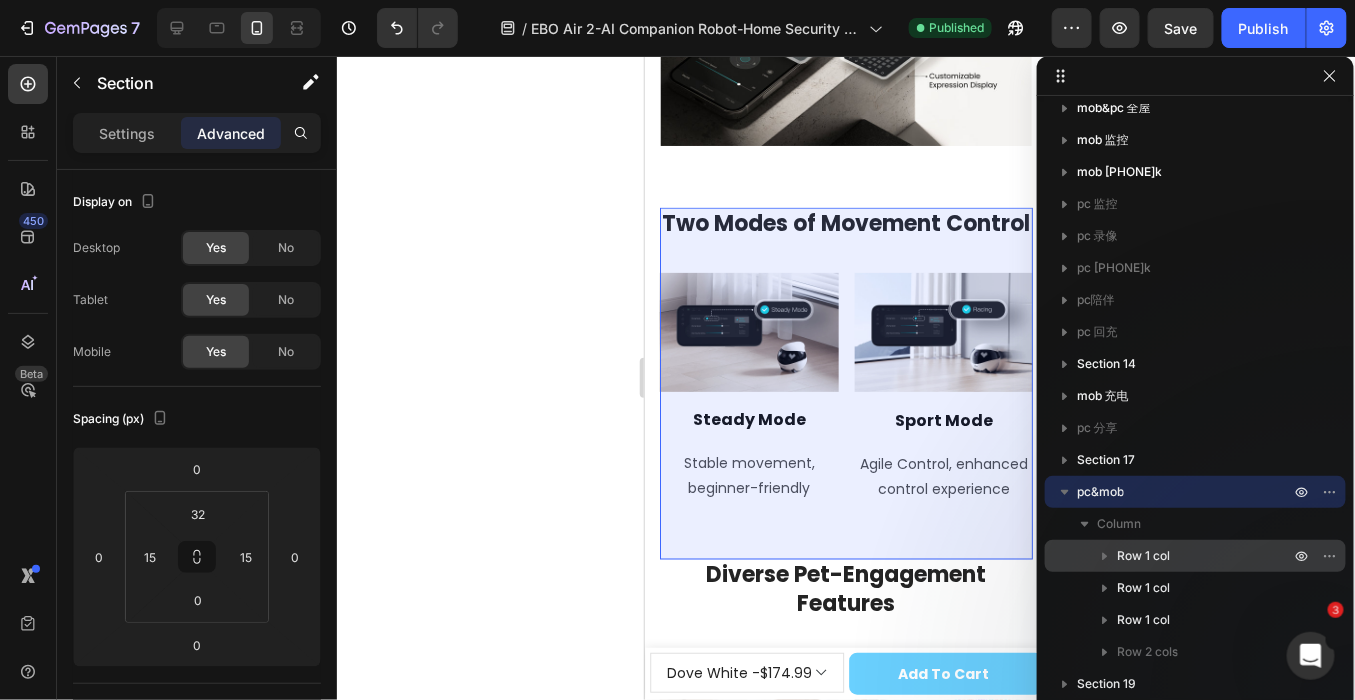 click on "Row 1 col" at bounding box center (1205, 556) 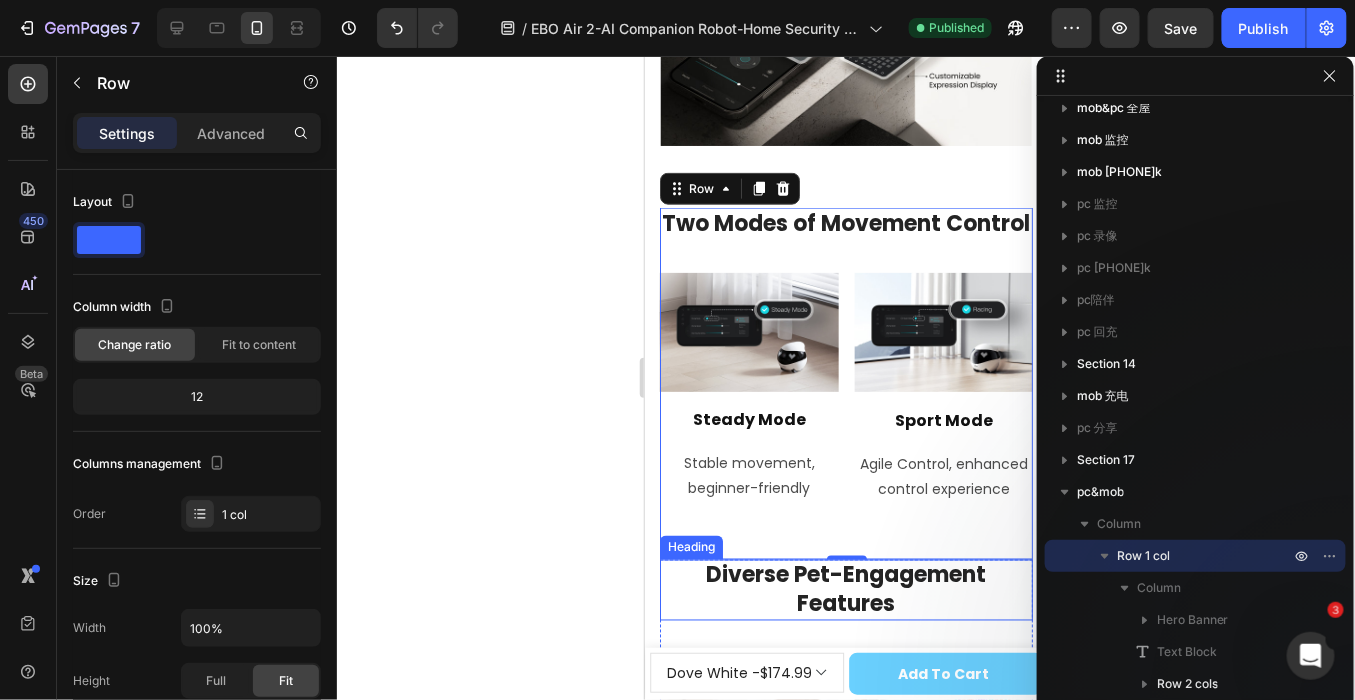click on "Diverse Pet-Engagement Features" at bounding box center [845, 589] 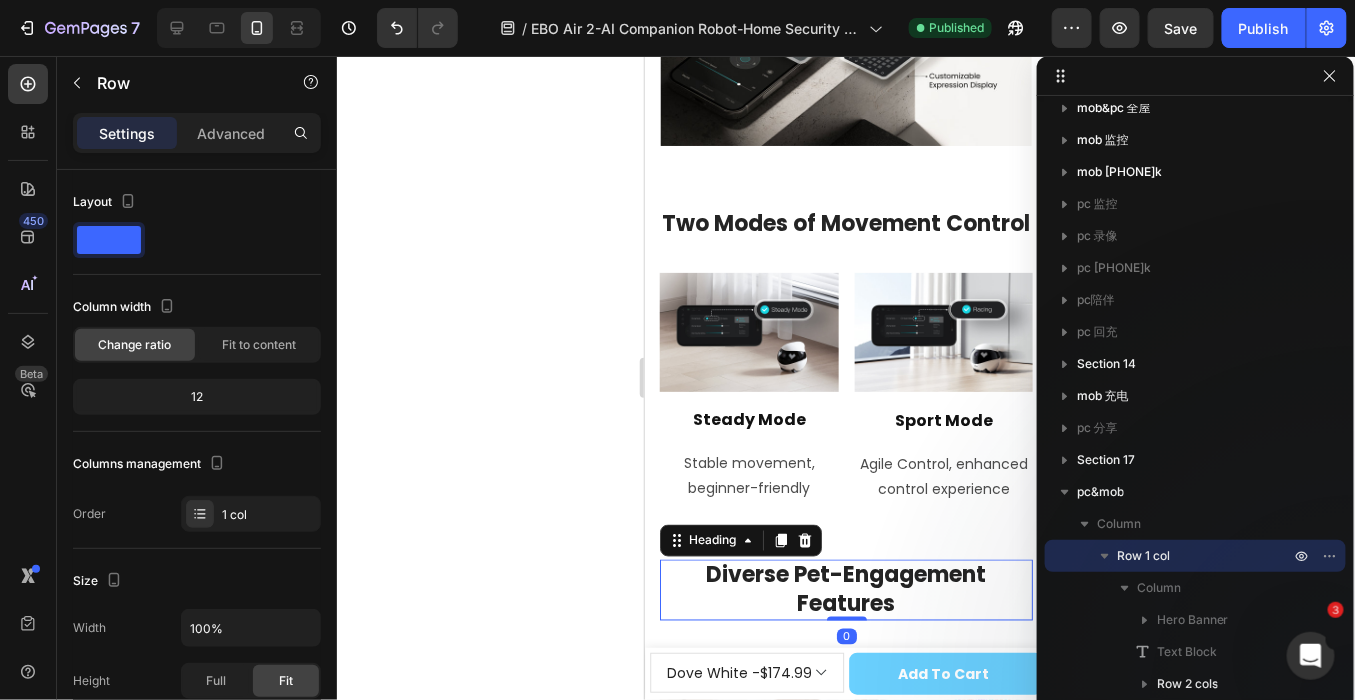 scroll, scrollTop: 620, scrollLeft: 0, axis: vertical 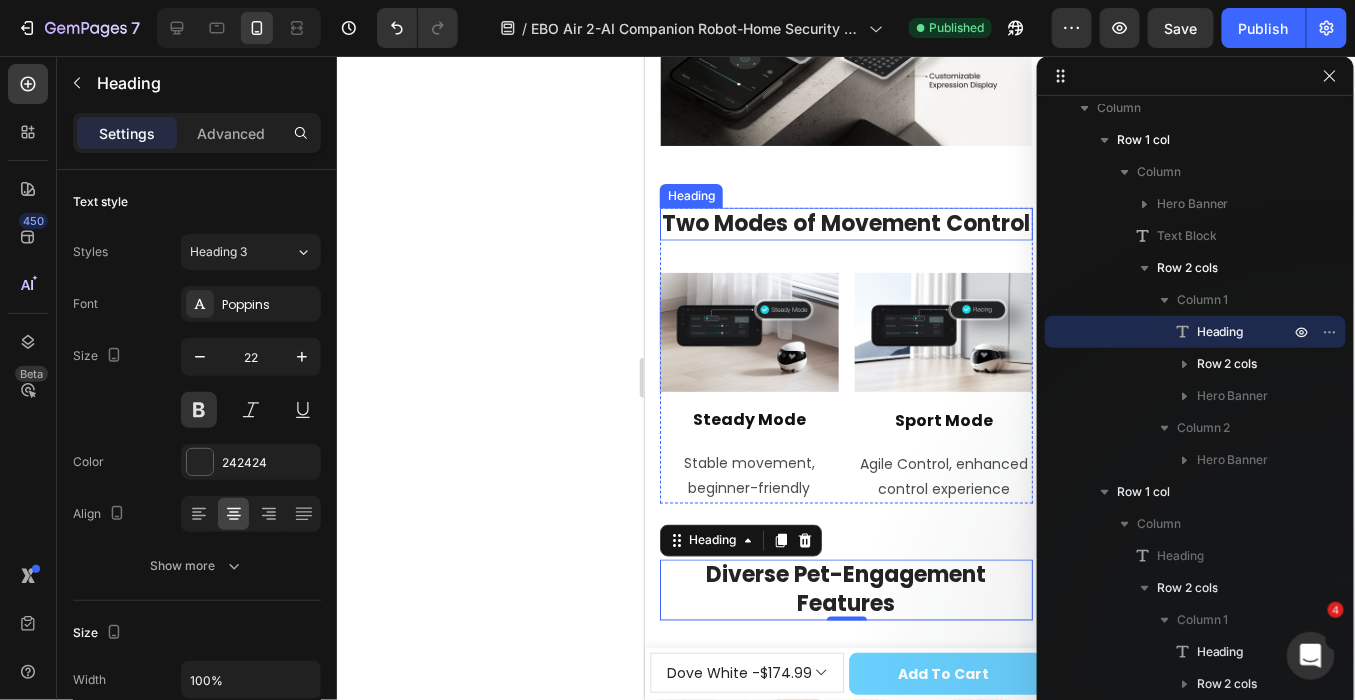 click on "Two Modes of Movement Control" at bounding box center [845, 223] 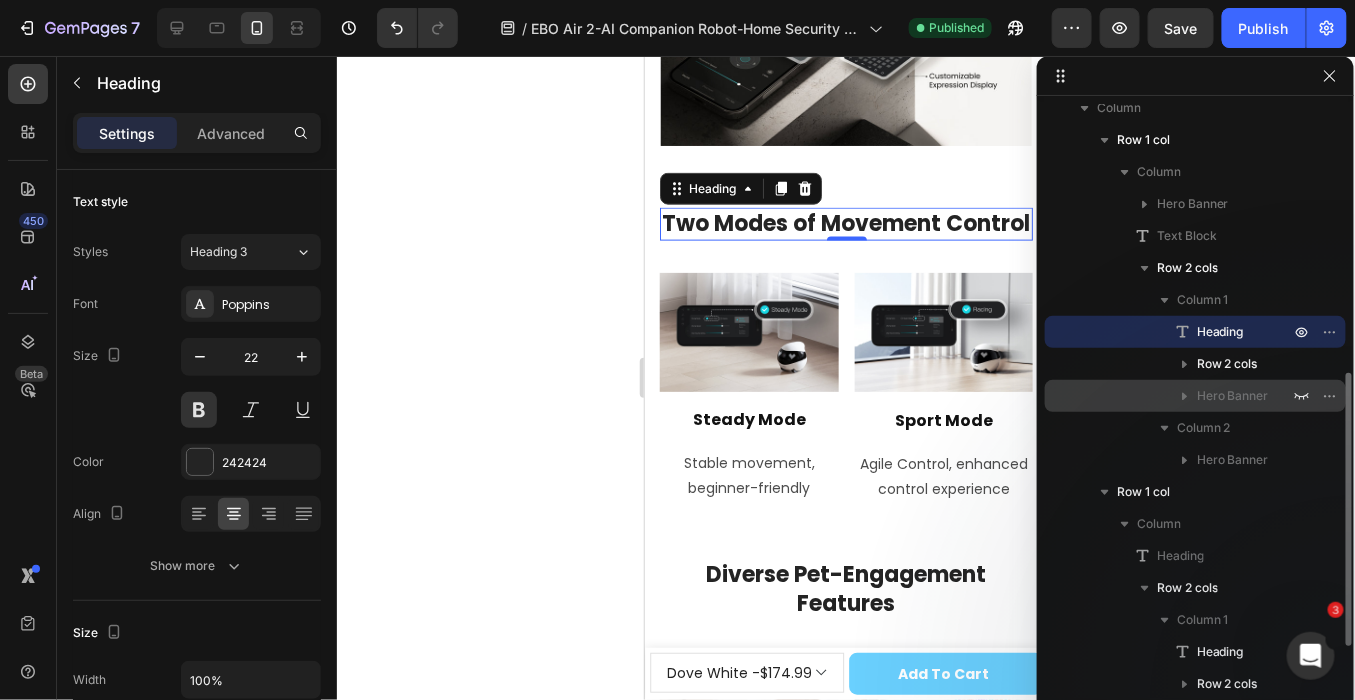 click 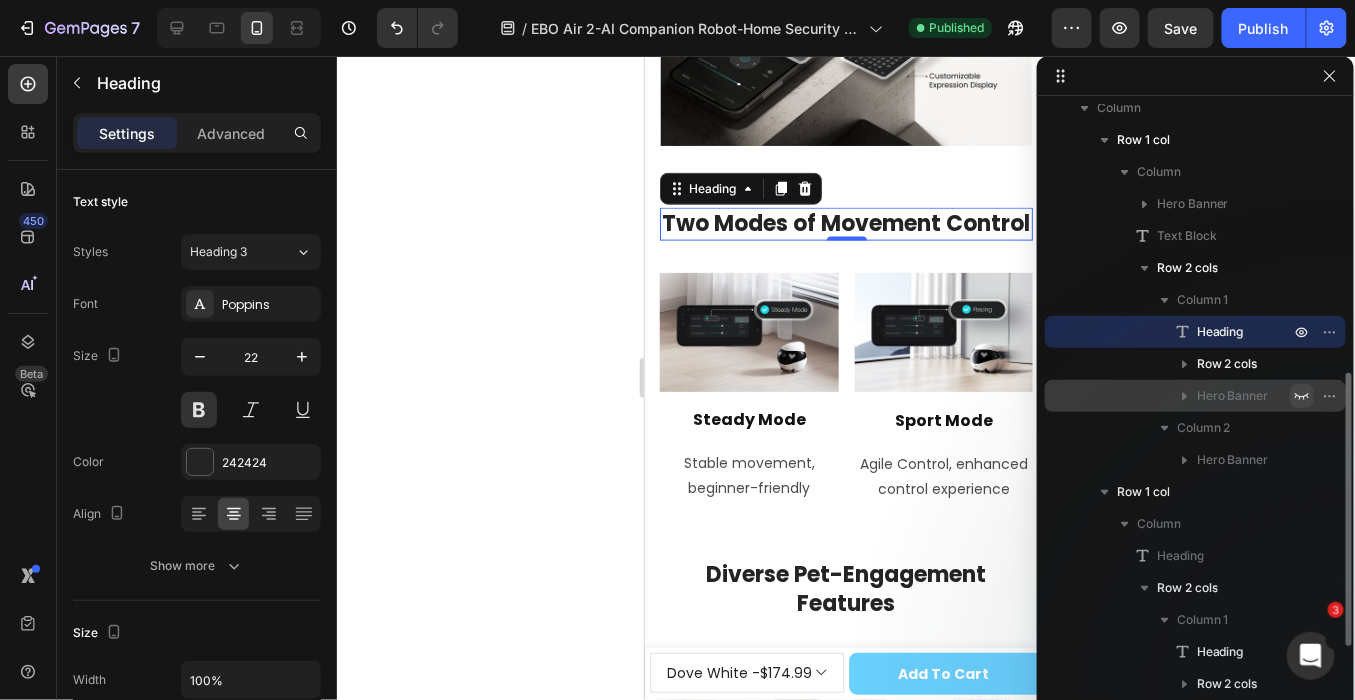click 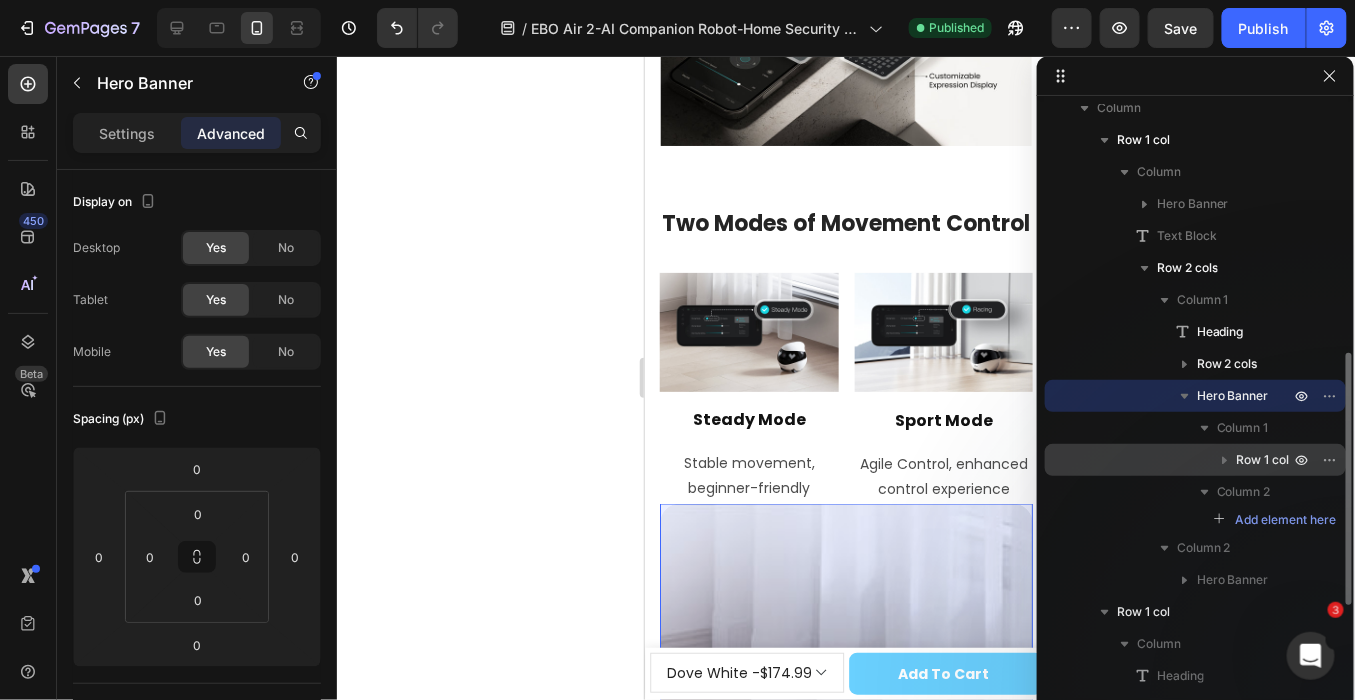 click 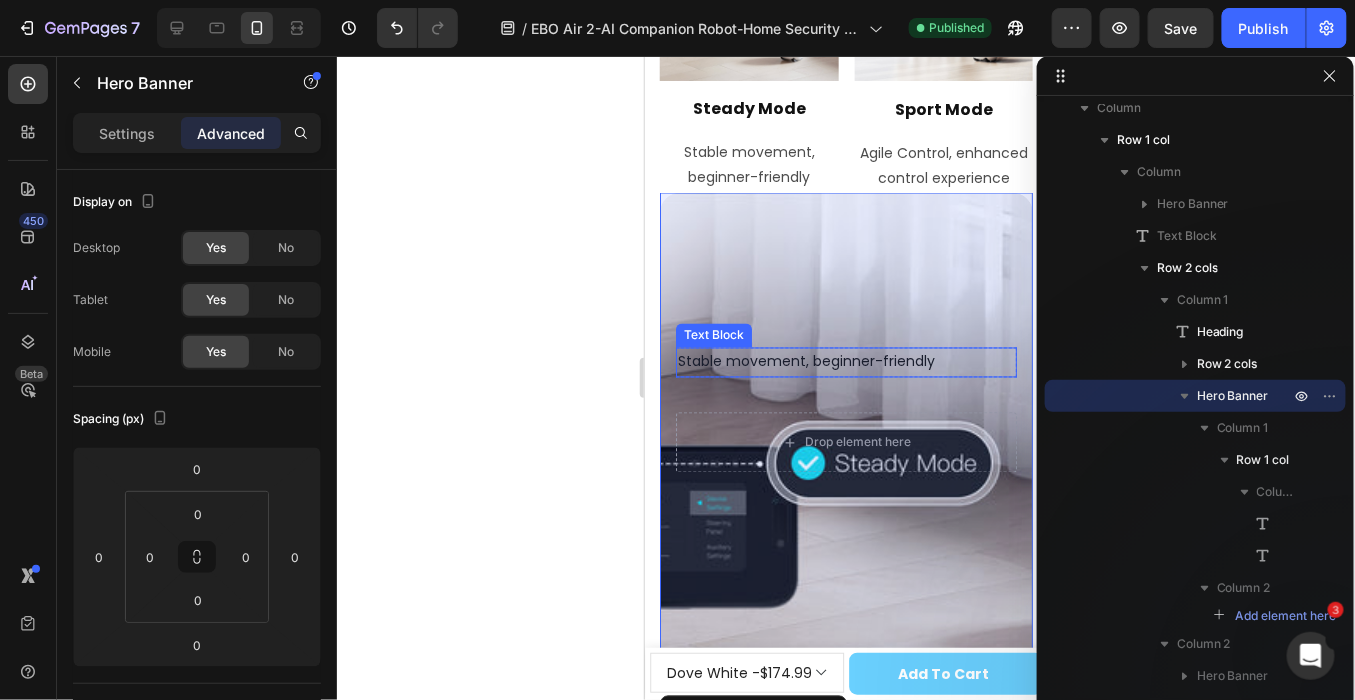 scroll, scrollTop: 13403, scrollLeft: 0, axis: vertical 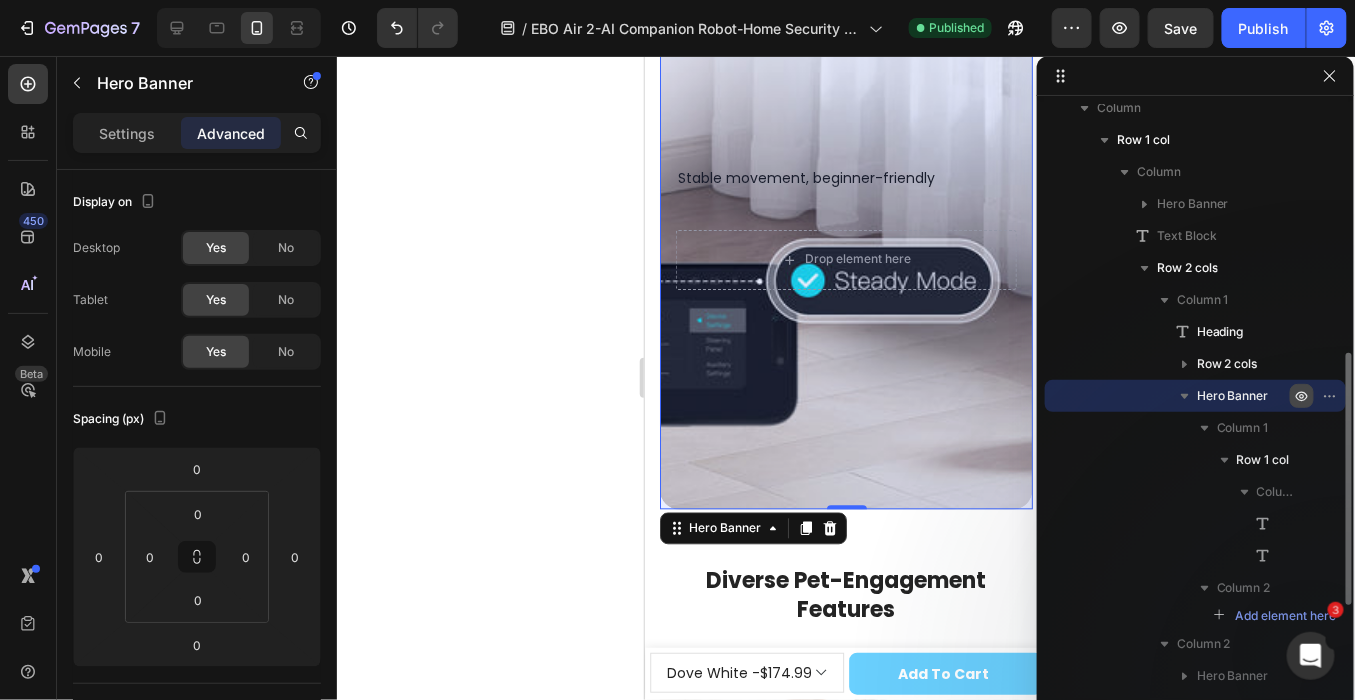 click 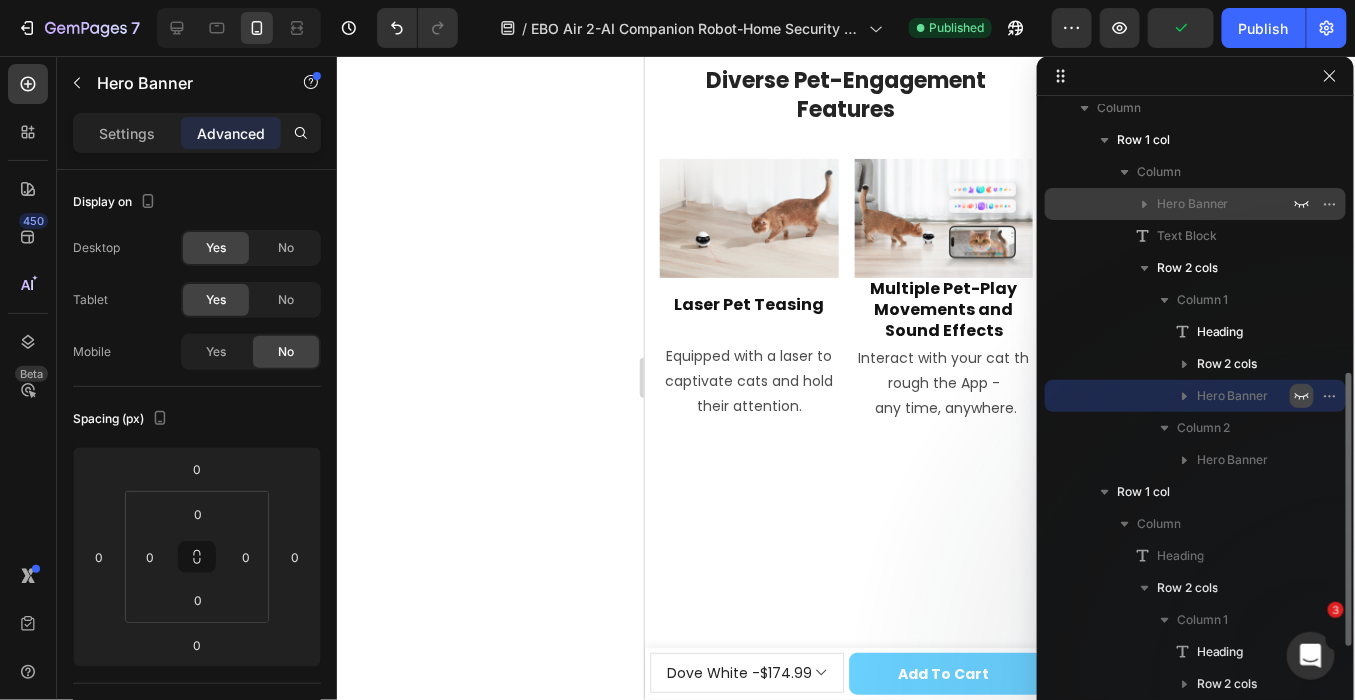 click 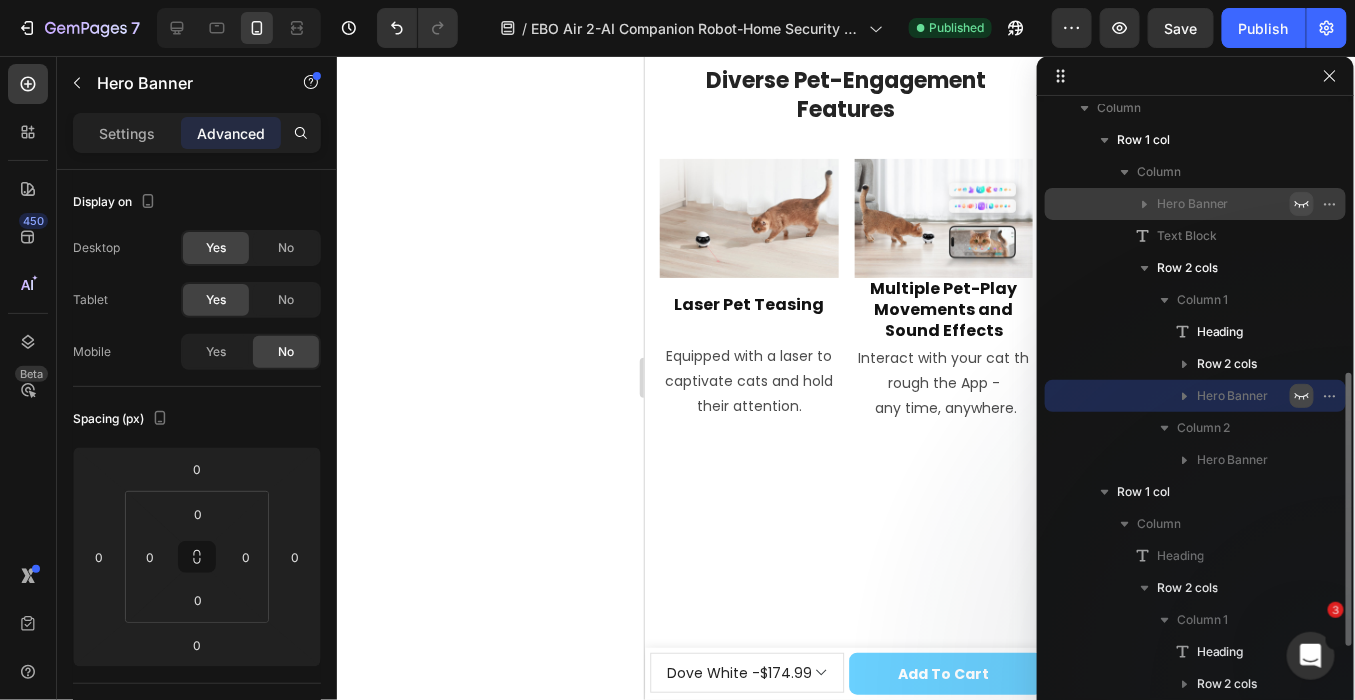 click 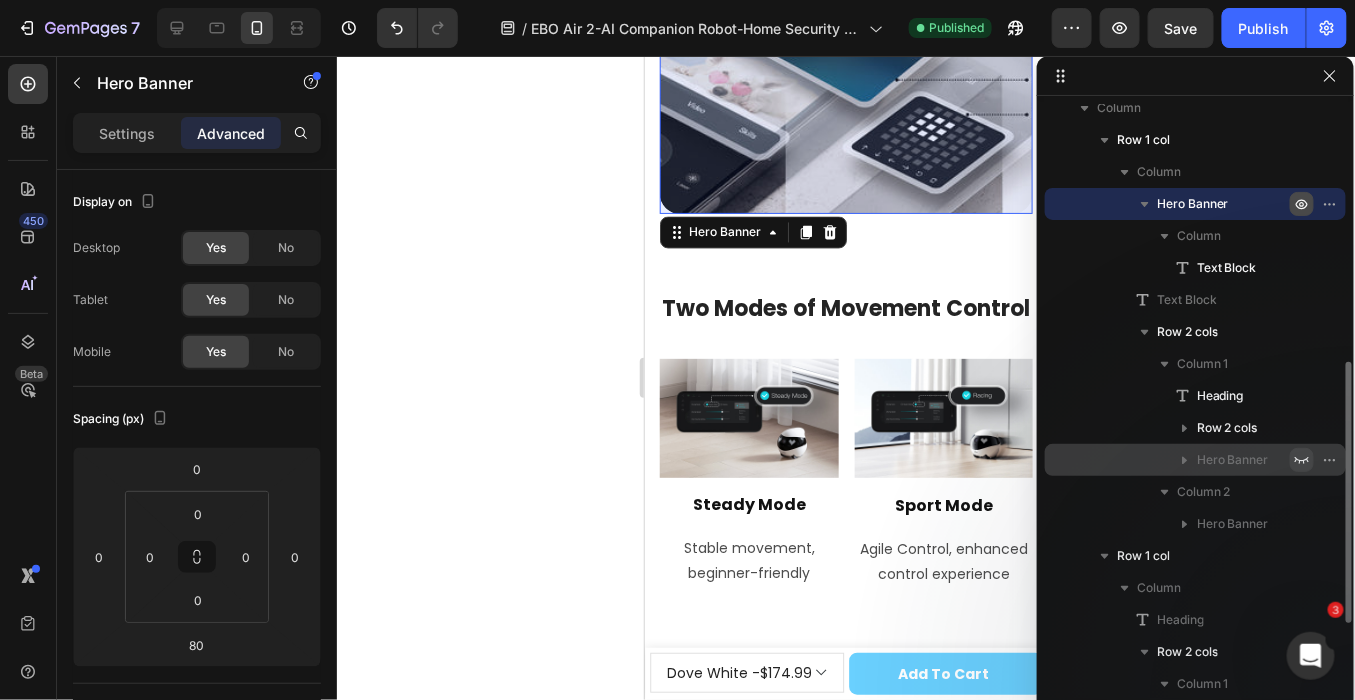 scroll, scrollTop: 13983, scrollLeft: 0, axis: vertical 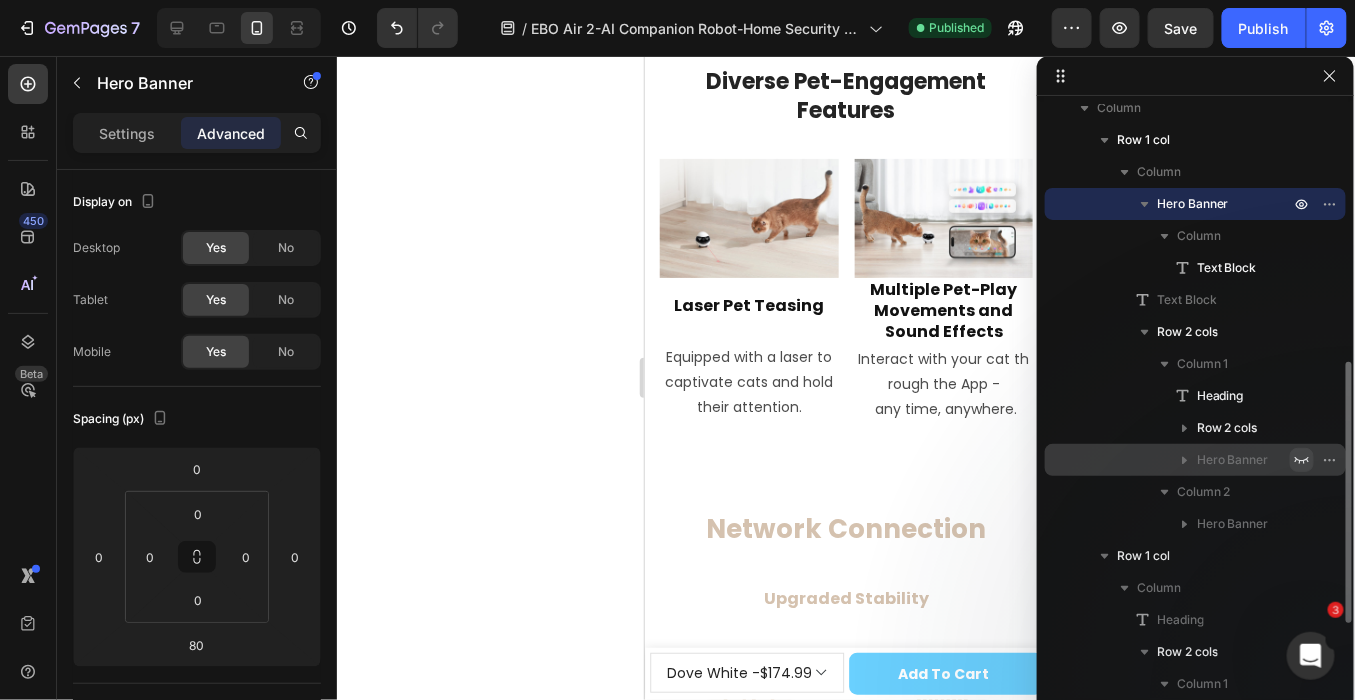 click on "Hero Banner" at bounding box center [1193, 204] 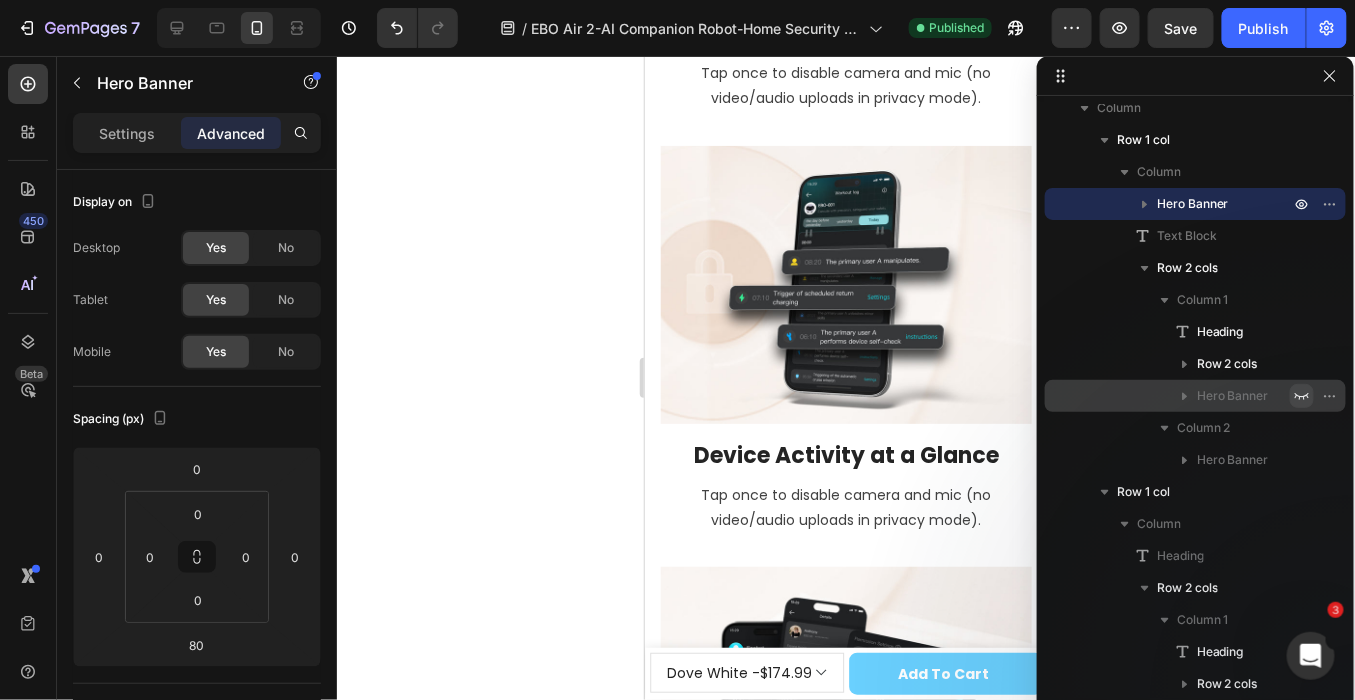 scroll, scrollTop: 11768, scrollLeft: 0, axis: vertical 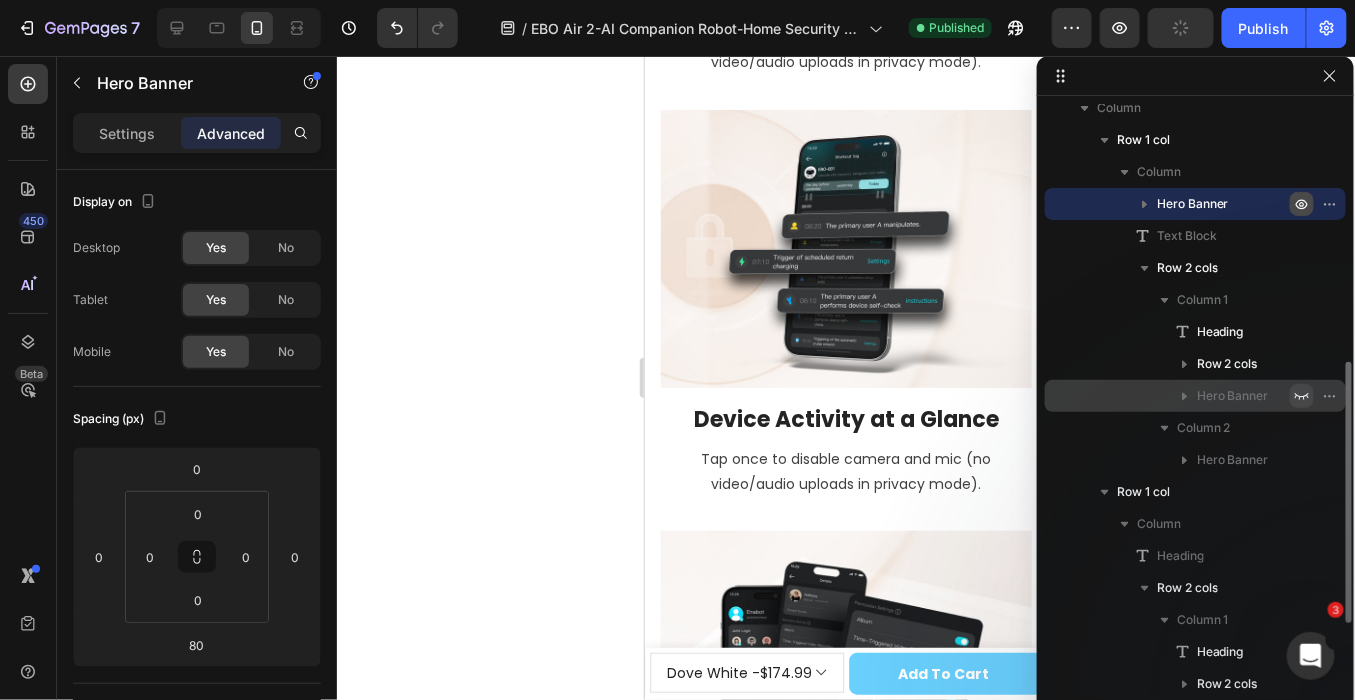 click 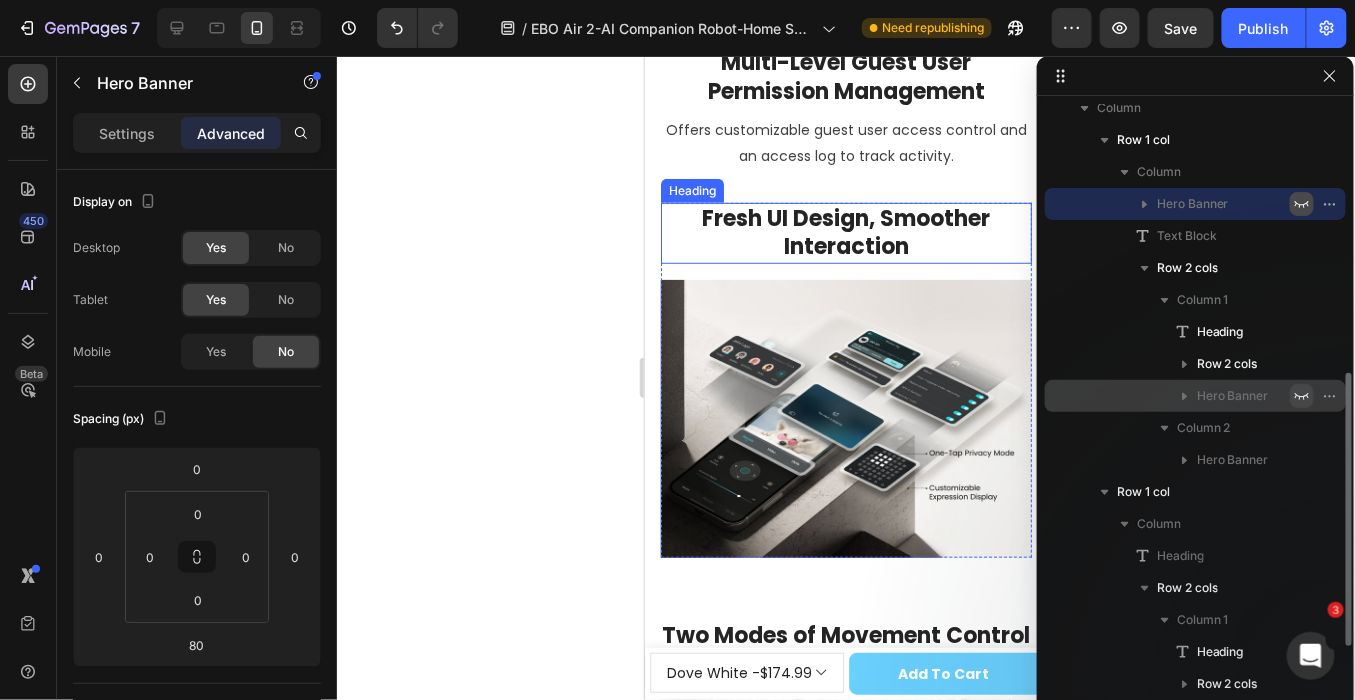 scroll, scrollTop: 12768, scrollLeft: 0, axis: vertical 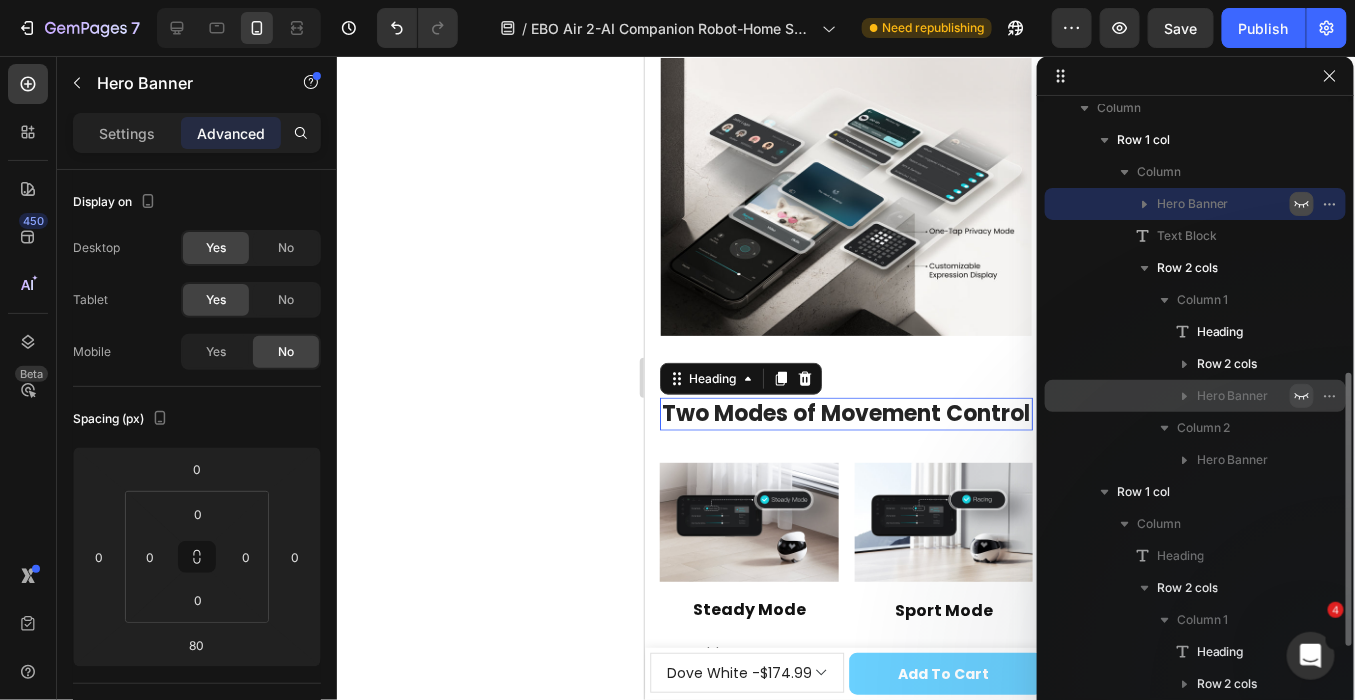 click on "Two Modes of Movement Control" at bounding box center [845, 413] 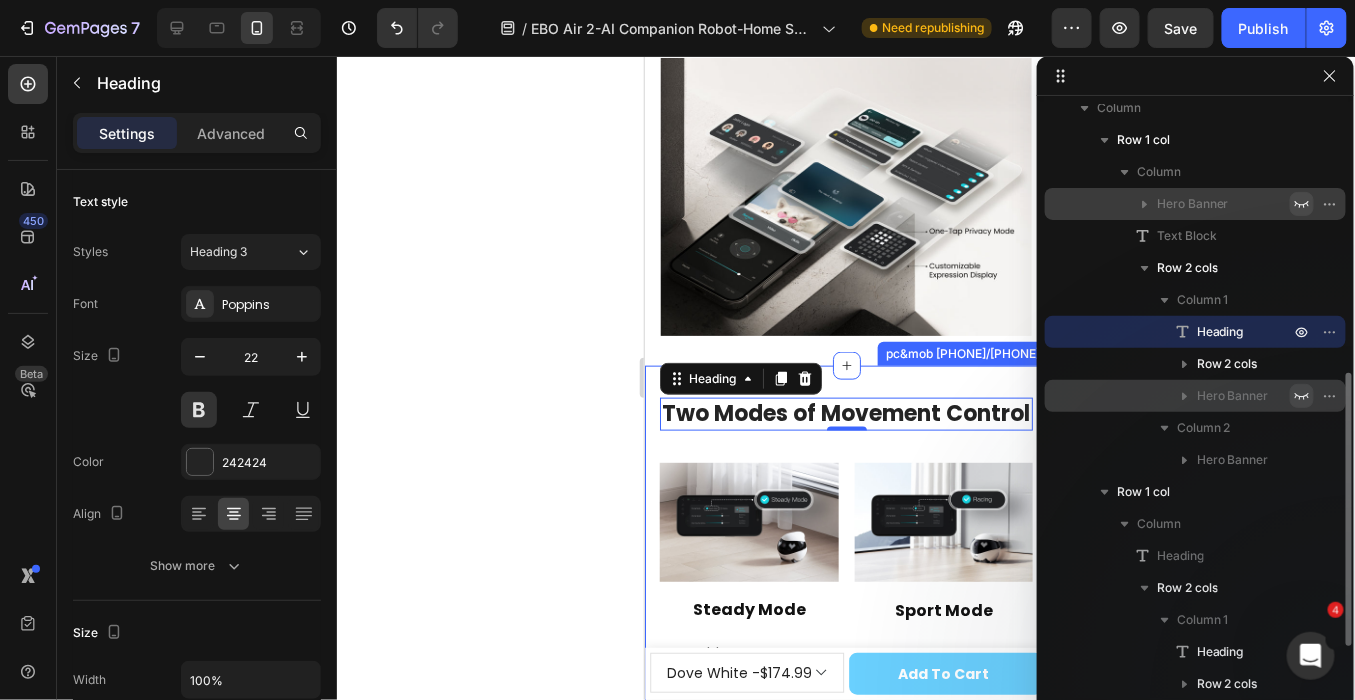 click on "Fresh UI Design, Smoother Interaction Text Block Hero Banner Two Modes of Movement Control Text Block Two Modes of Movement Control    Heading   0 Image Steady Mode Text Block Stable movement, beginner-friendly  Text Block Image Sport Mode  Text Block Agile Control, enhanced control experience Text Block Row Steady Mode Text Block Stable movement, beginner-friendly Text Block Row
Hero Banner Sport Mode Text Block Agile Control, enhanced control experience  Text Block Row
Hero Banner Row Row Two Modes of Movement Control Heading Diverse Pet-Engagement Features  Heading Image Laser Pet Teasing Text Block Equipped with a laser to captivate cats and hold their attention. Text Block Image Multiple Pet-Play Movements and Sound Effects  Text Block Interact with your cat through the App - any time, anywhere. Text Block Row Steady Mode Heading Stable movement, beginner-friendly Text Block
Hero Banner Sport Mode Heading Text Block" at bounding box center (845, 736) 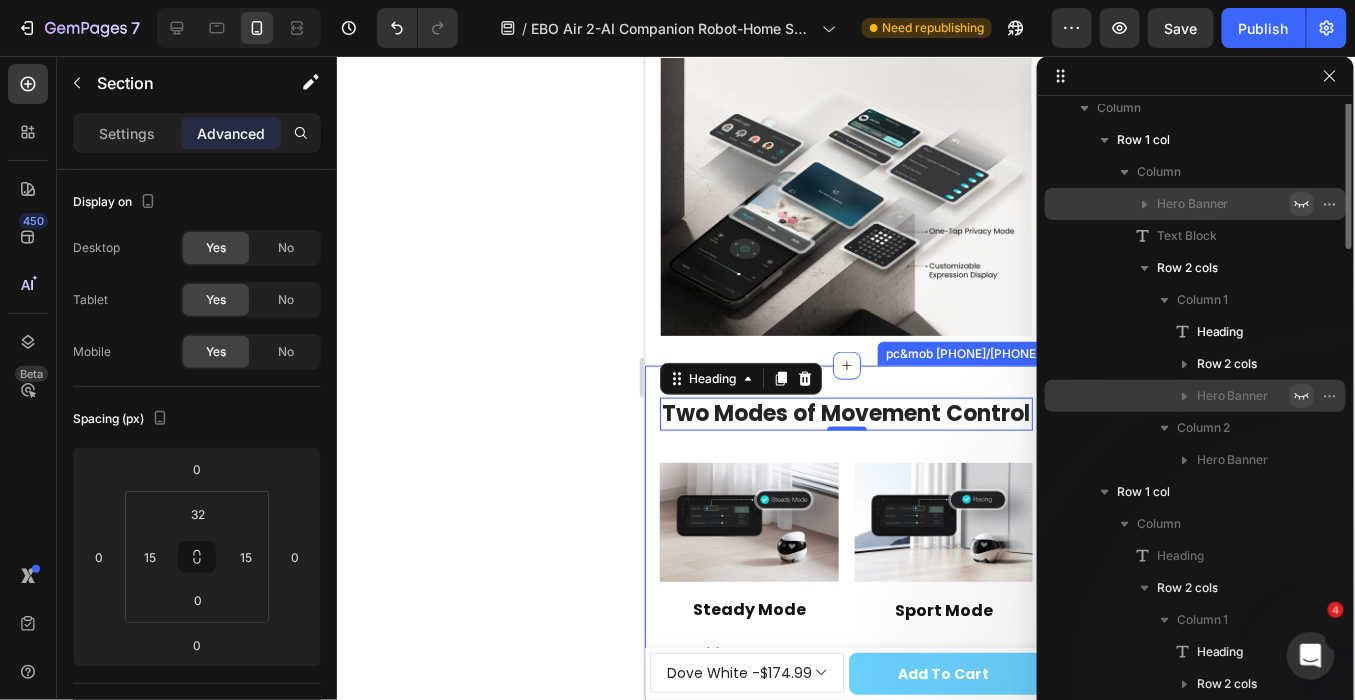scroll, scrollTop: 343, scrollLeft: 0, axis: vertical 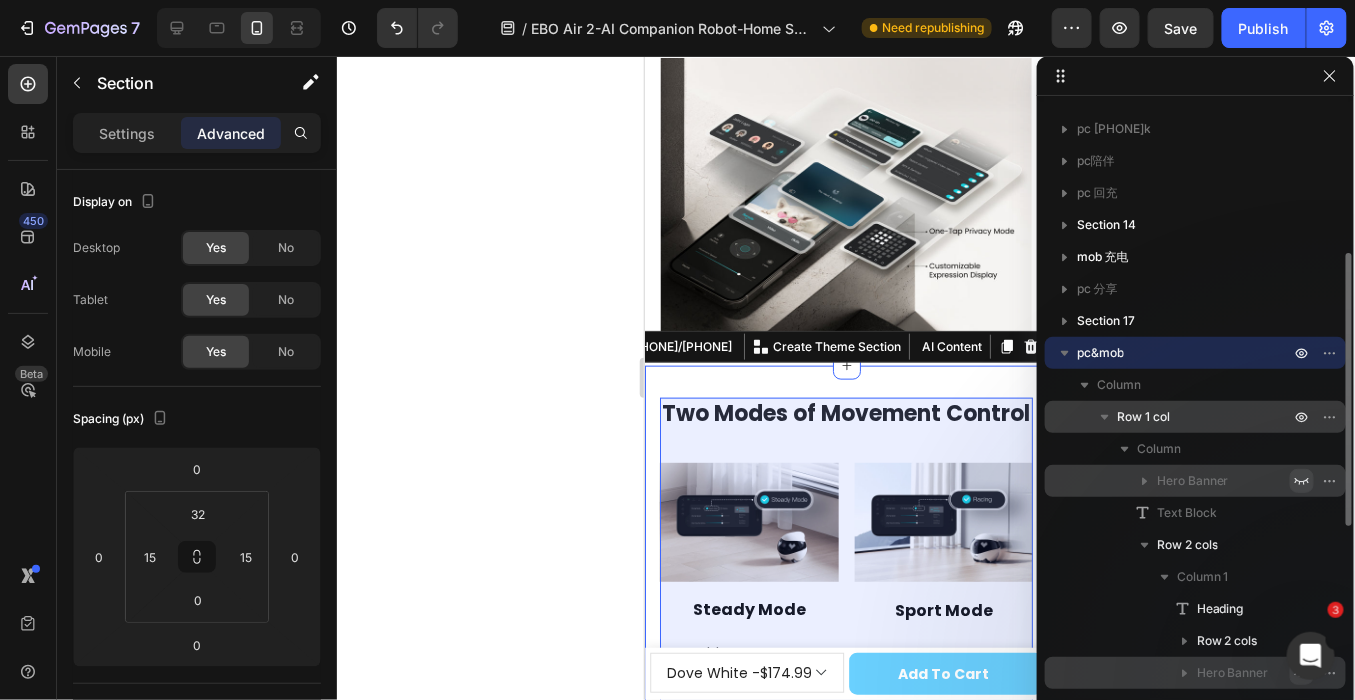 click 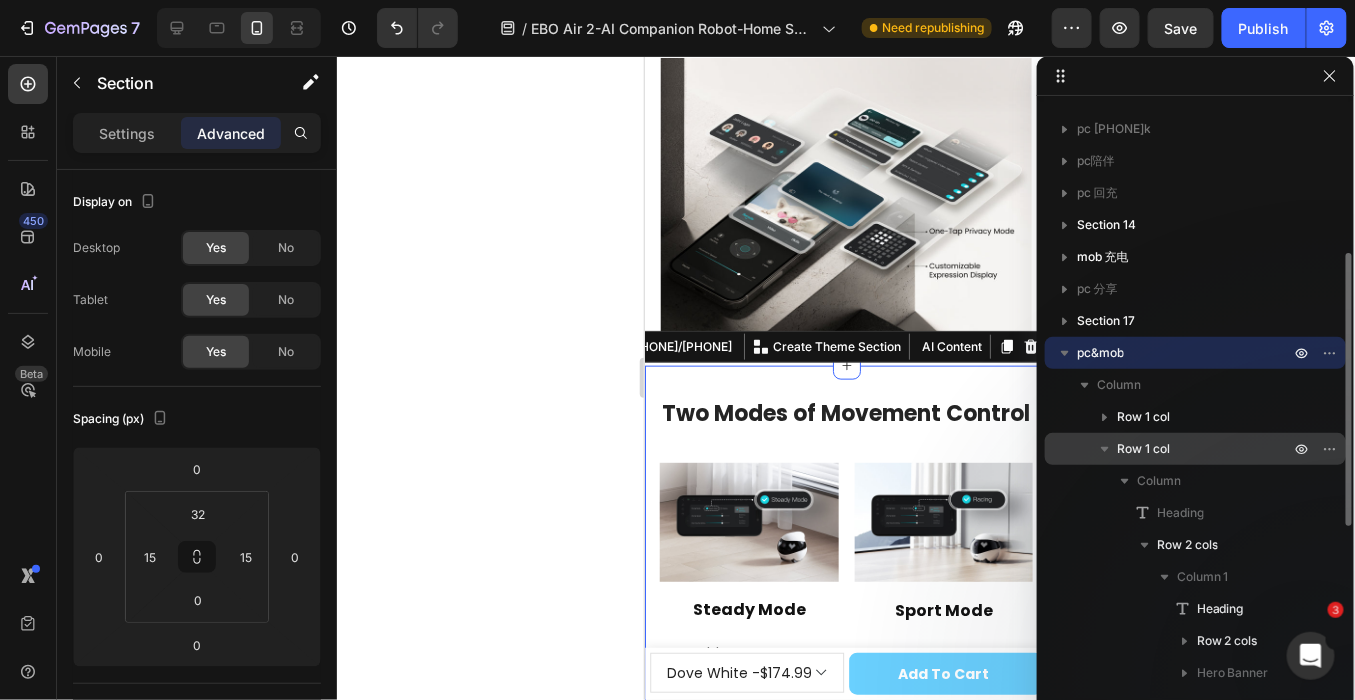 click 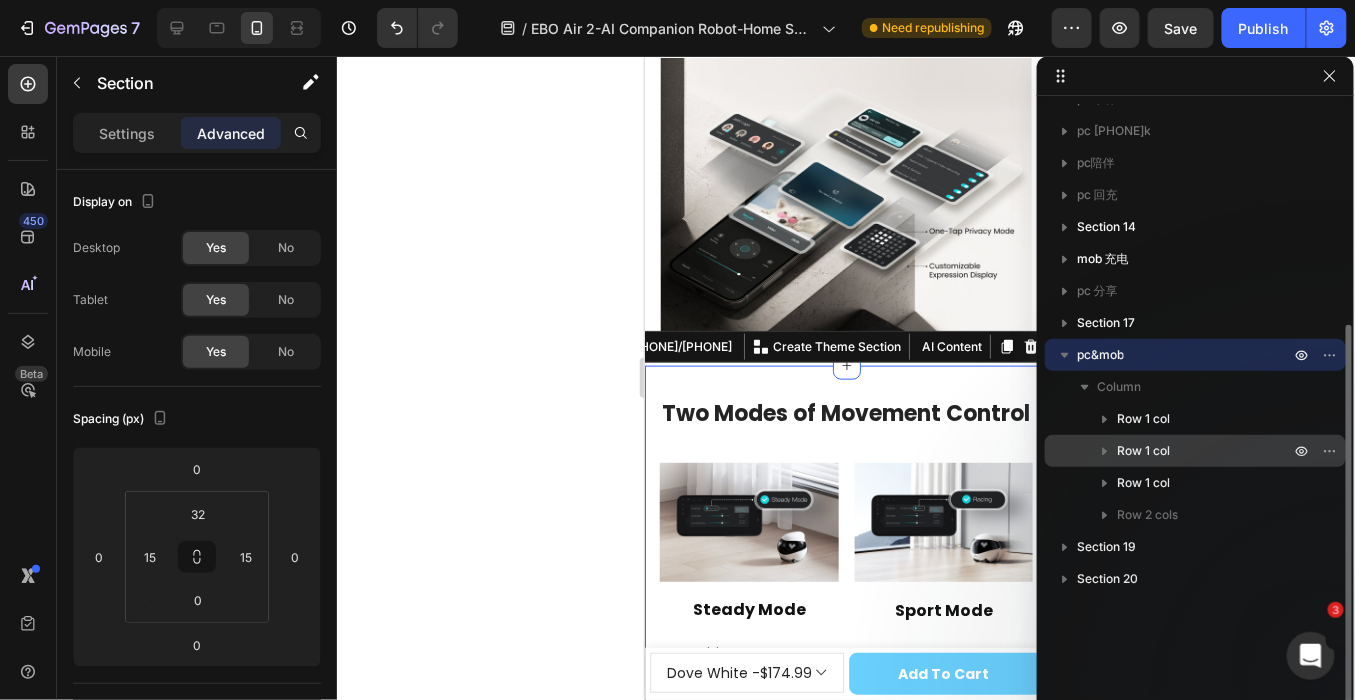 scroll, scrollTop: 341, scrollLeft: 0, axis: vertical 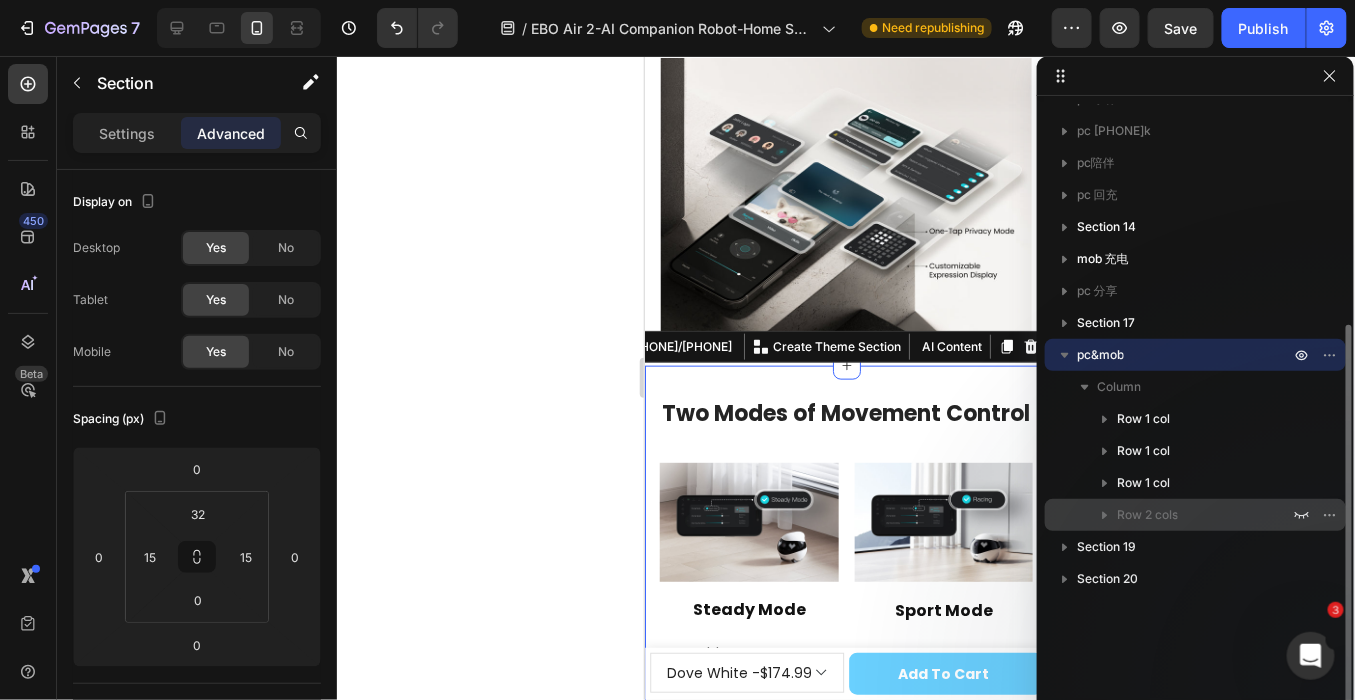 click on "Row 2 cols" at bounding box center [1147, 515] 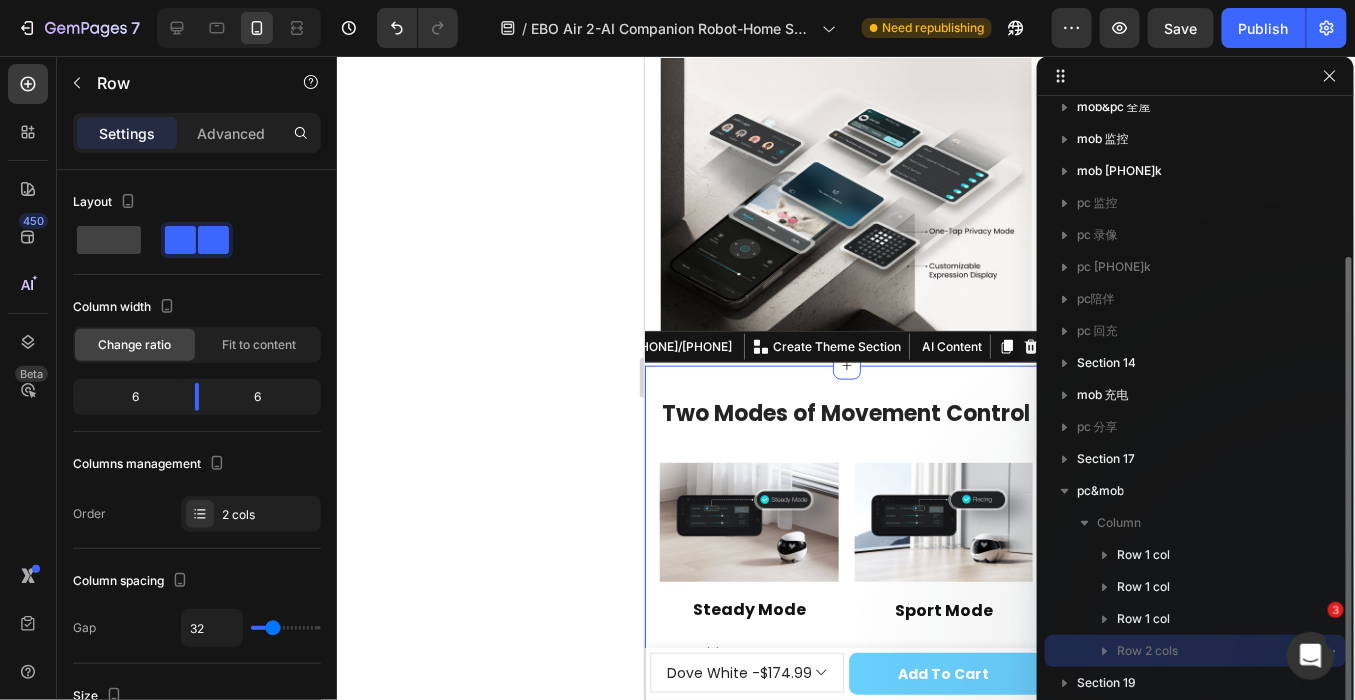 scroll, scrollTop: 204, scrollLeft: 0, axis: vertical 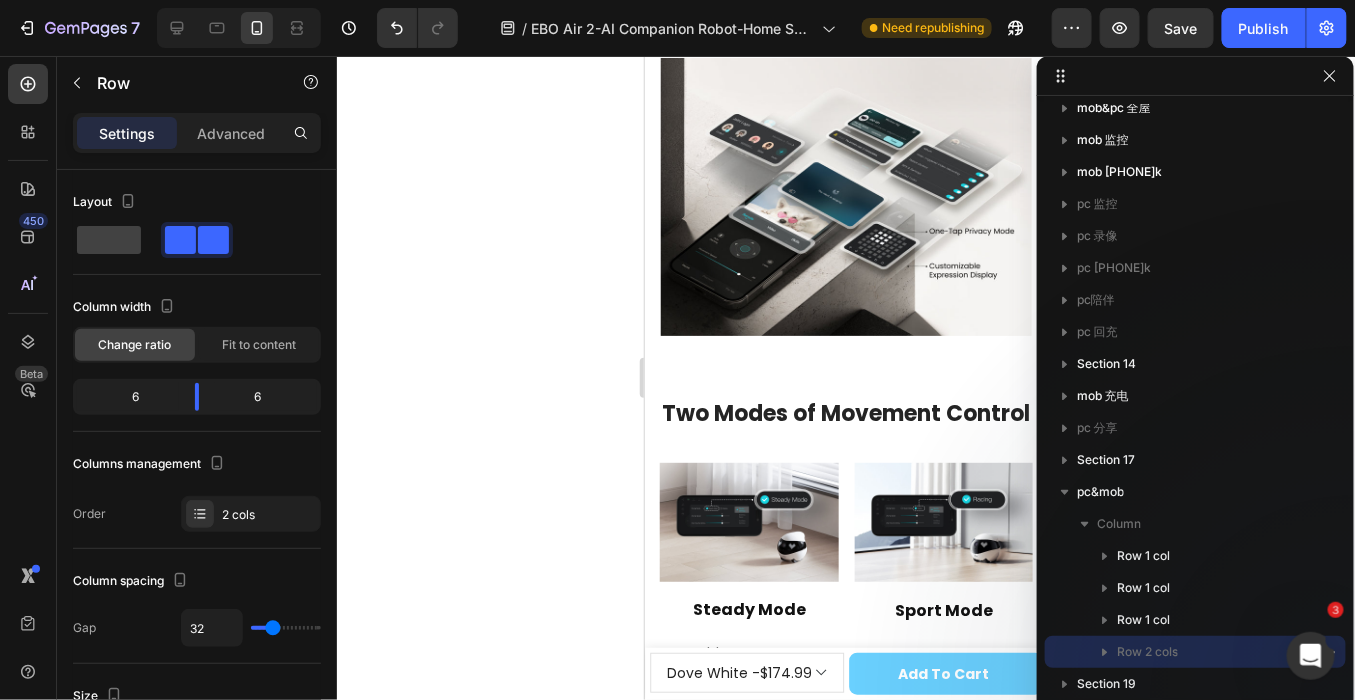 drag, startPoint x: 1309, startPoint y: 661, endPoint x: 1303, endPoint y: 575, distance: 86.209045 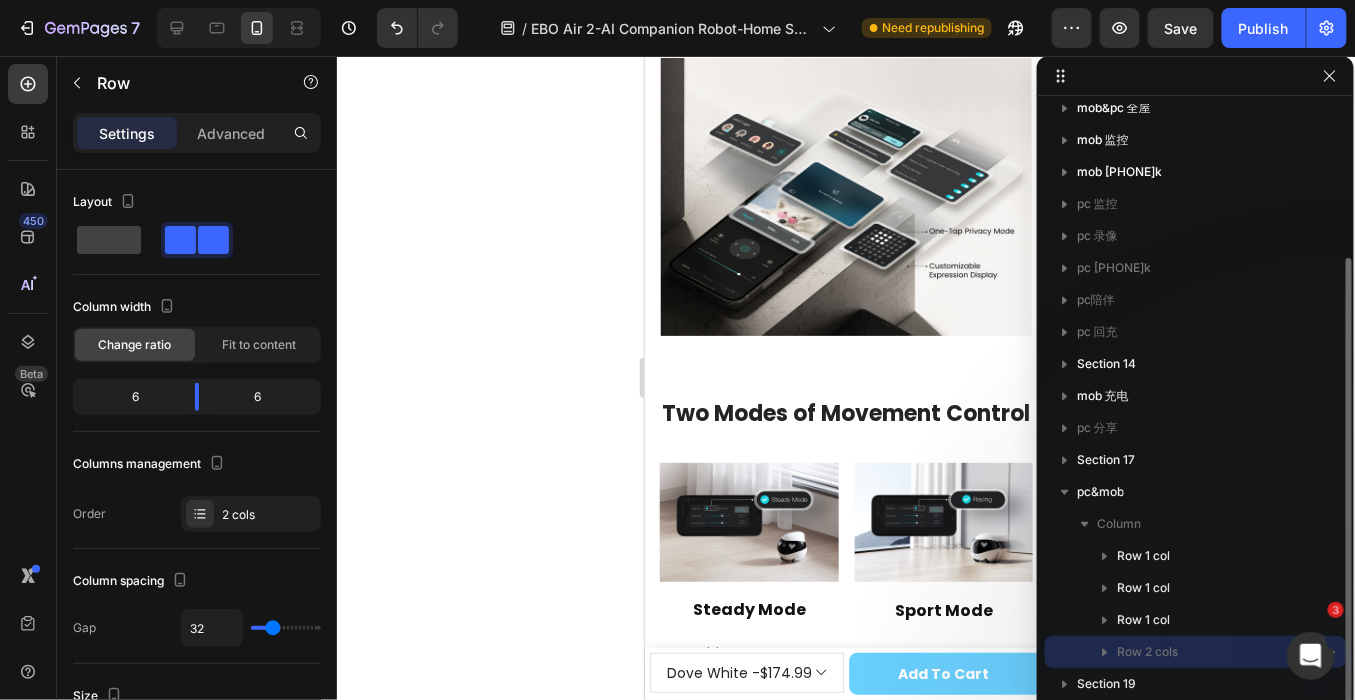 click on "Row 2 cols" at bounding box center [1205, 652] 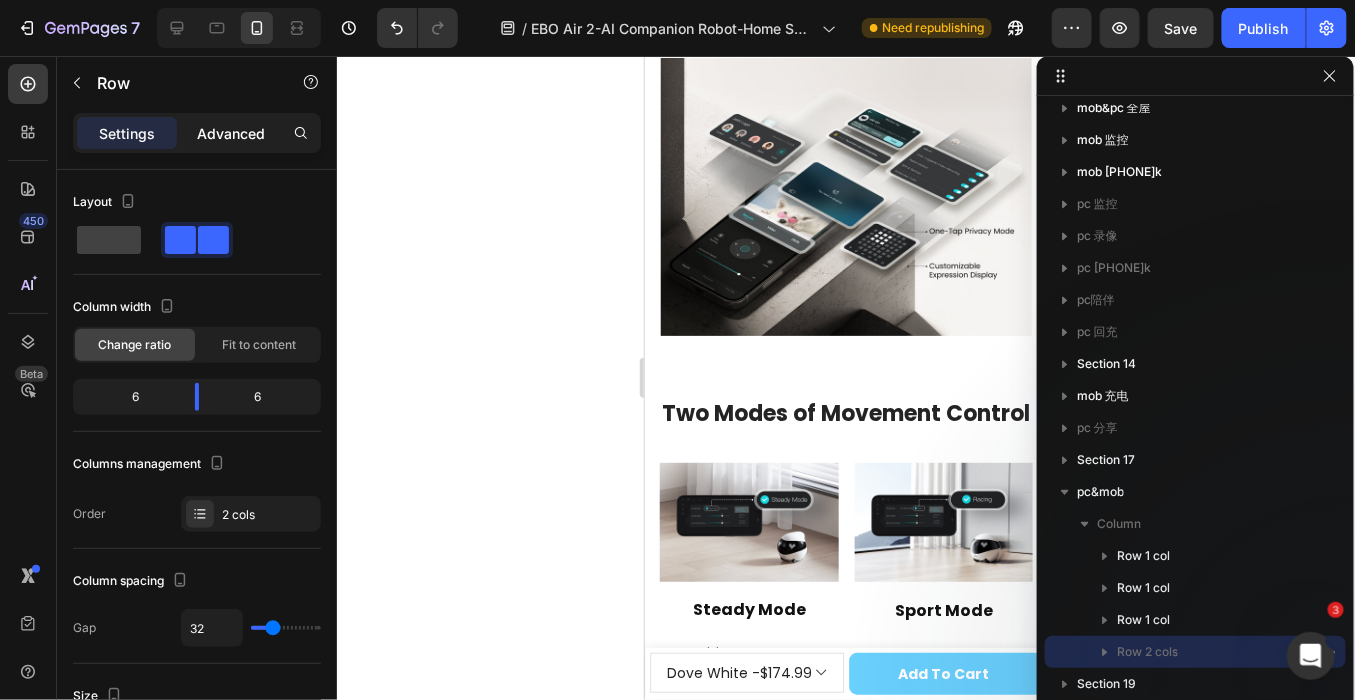 click on "Advanced" 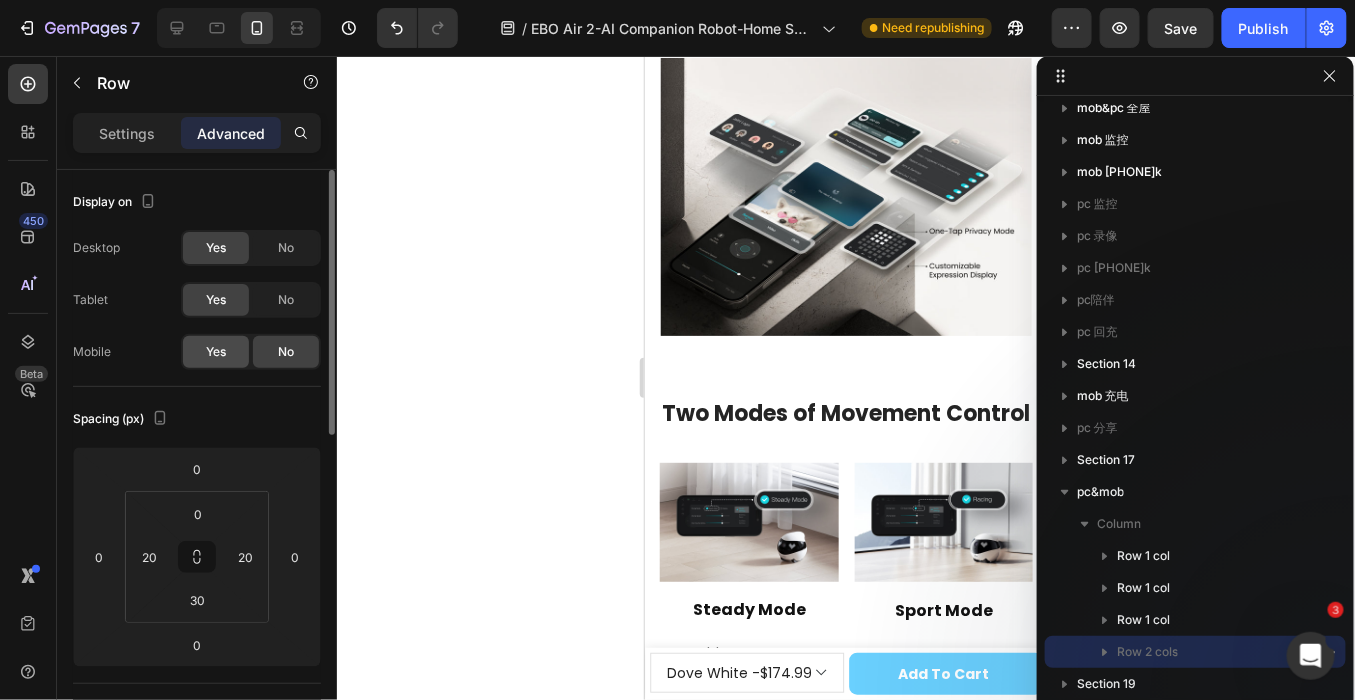 click on "Yes" 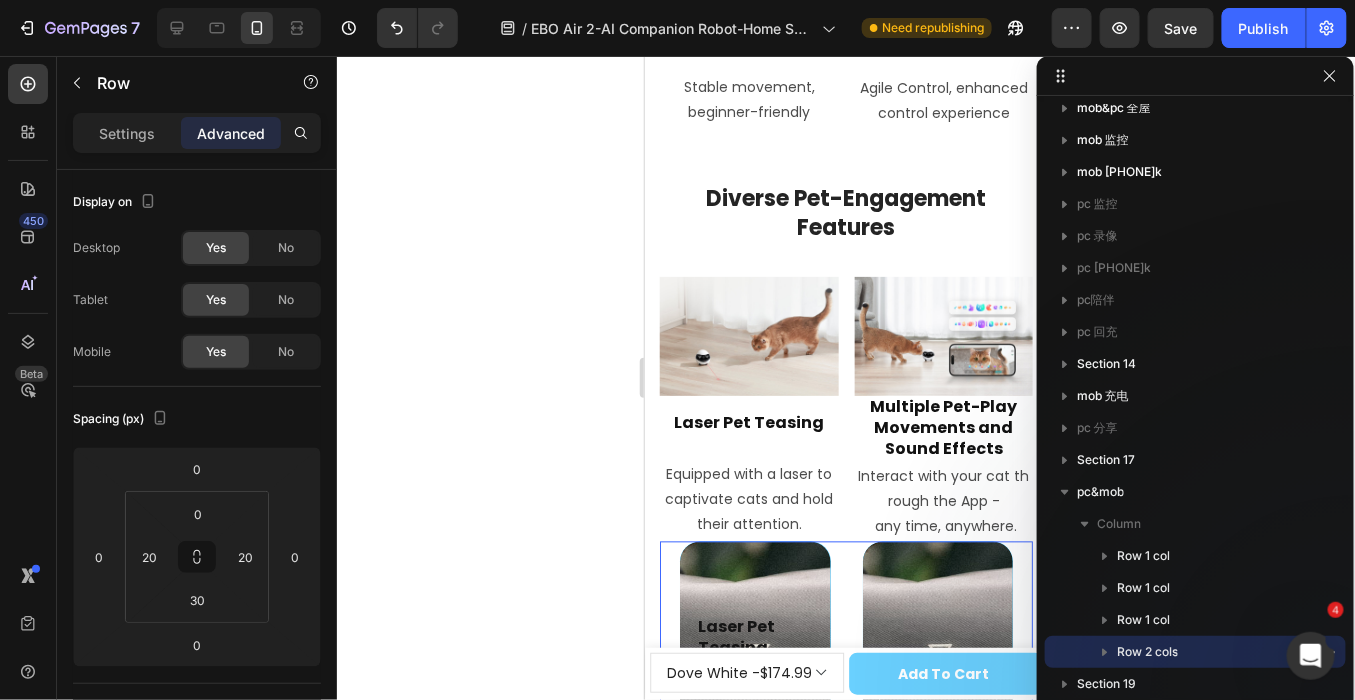 scroll, scrollTop: 13324, scrollLeft: 0, axis: vertical 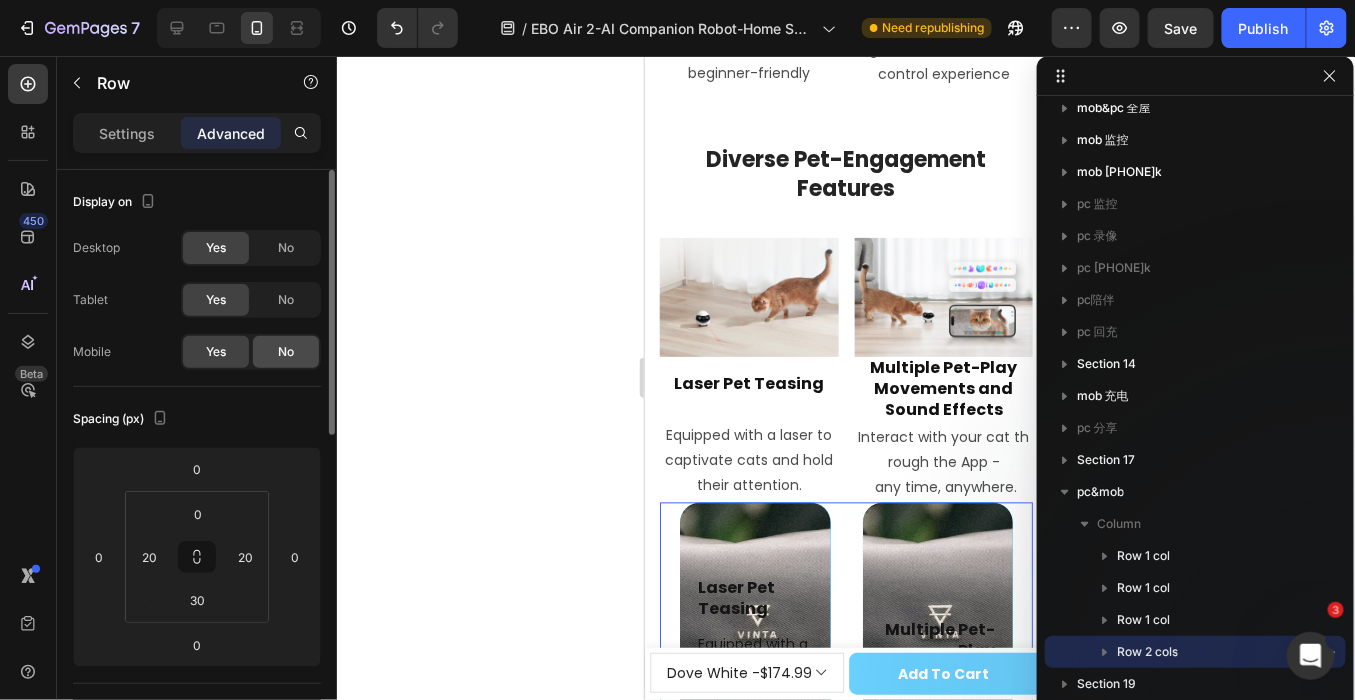 click on "No" 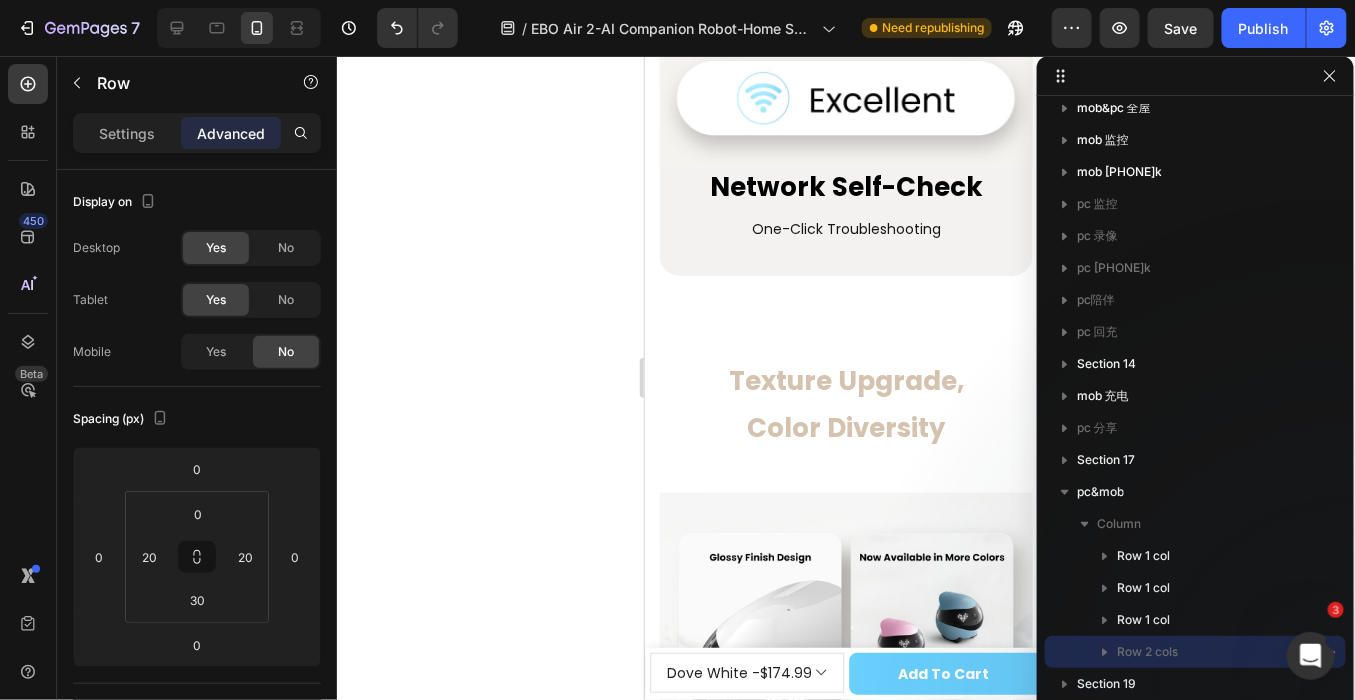 scroll, scrollTop: 14991, scrollLeft: 0, axis: vertical 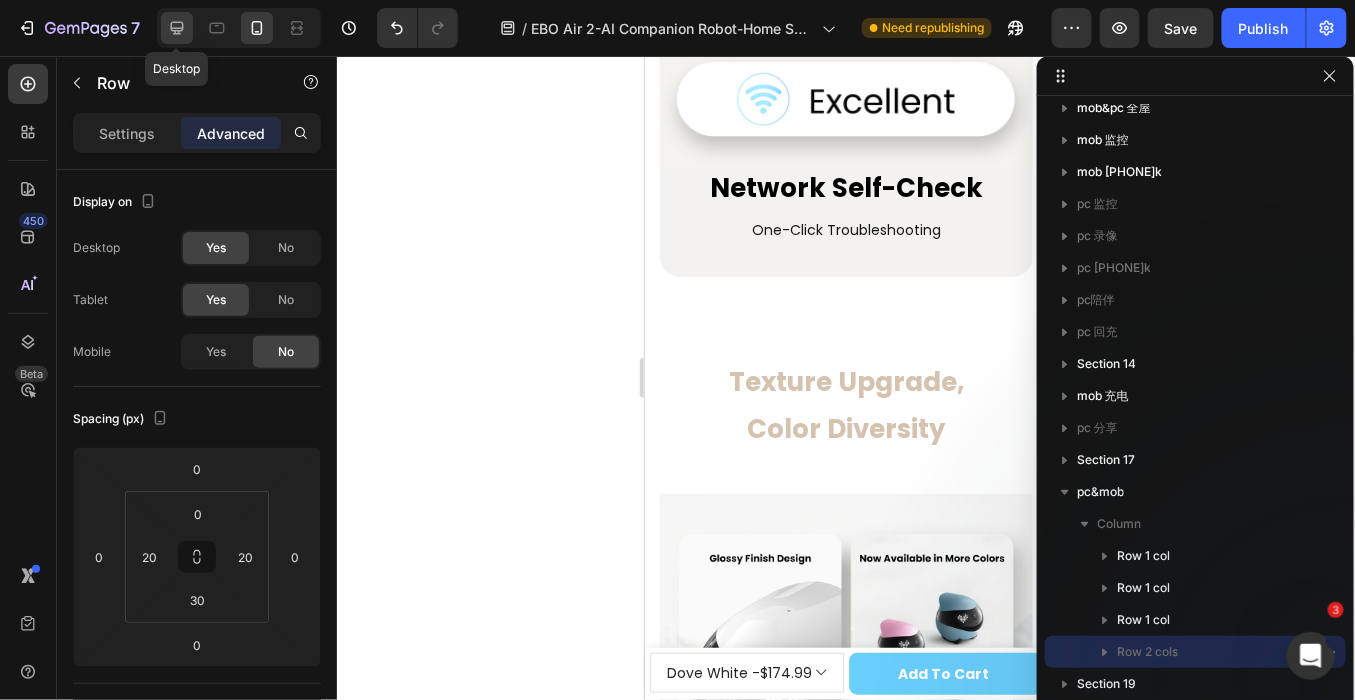 click 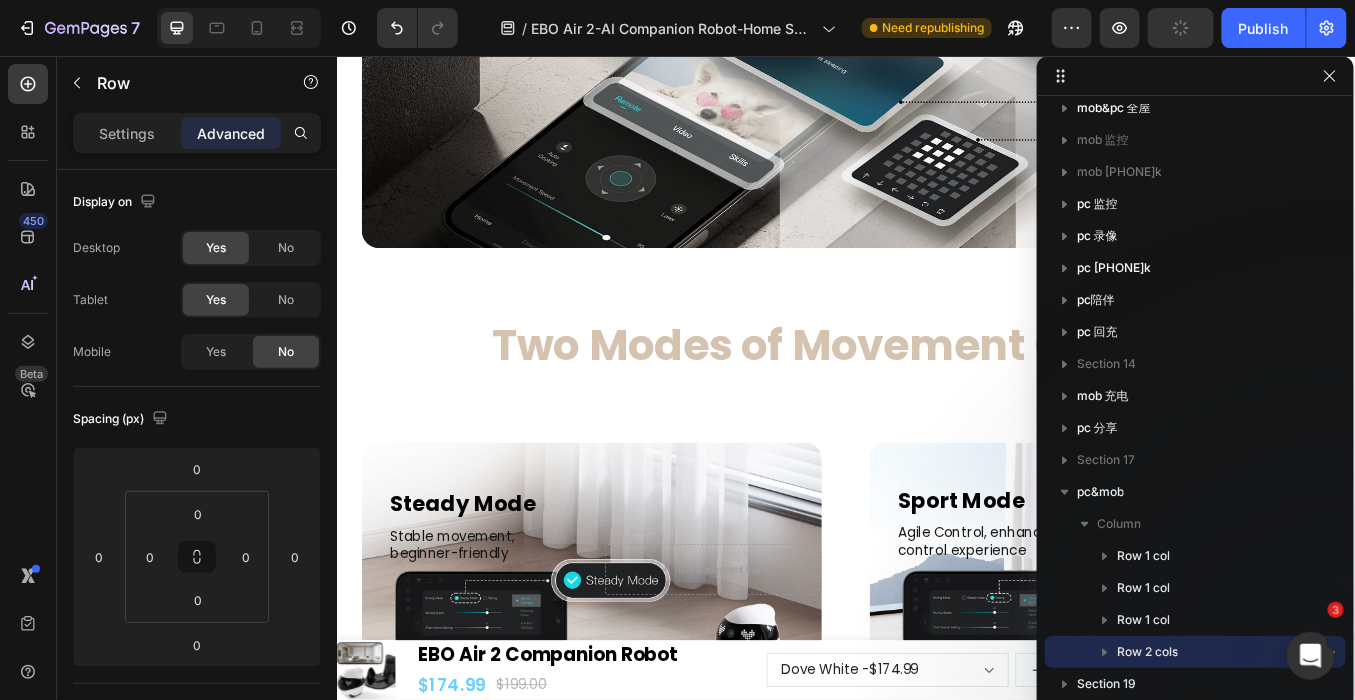 scroll, scrollTop: 17692, scrollLeft: 0, axis: vertical 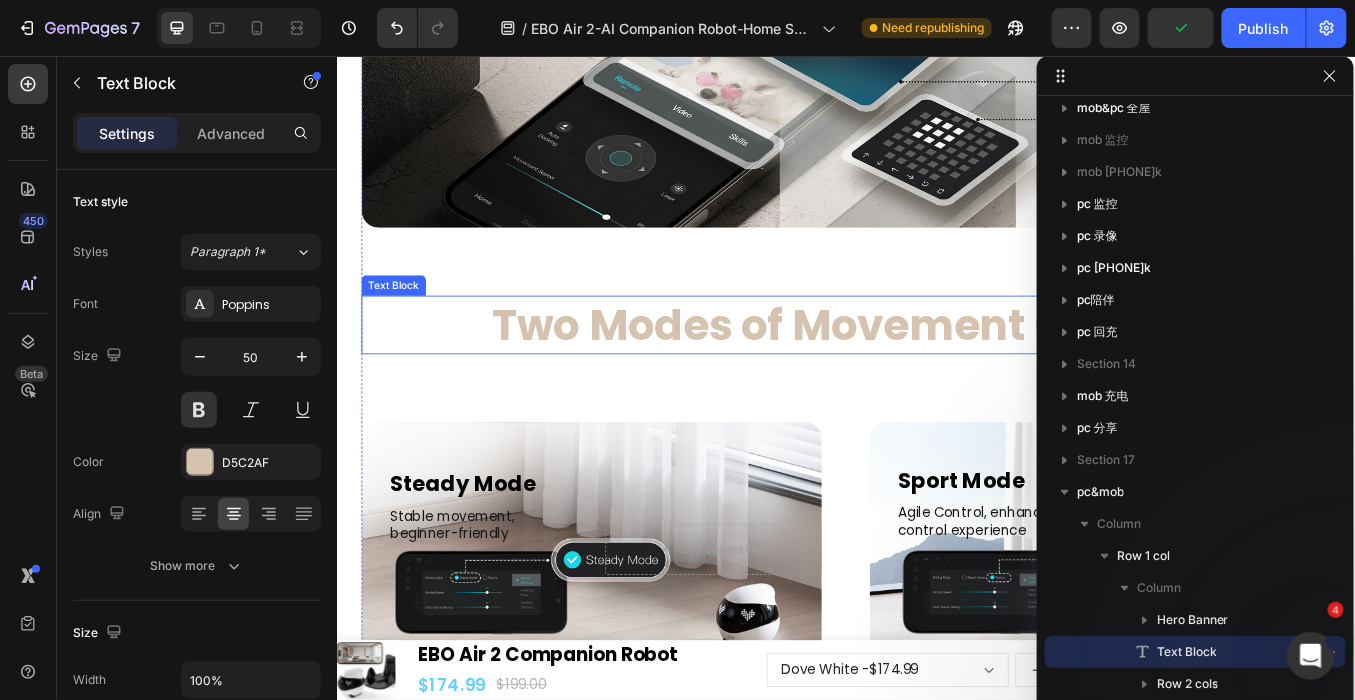click on "Two Modes of Movement Control" at bounding box center (936, 371) 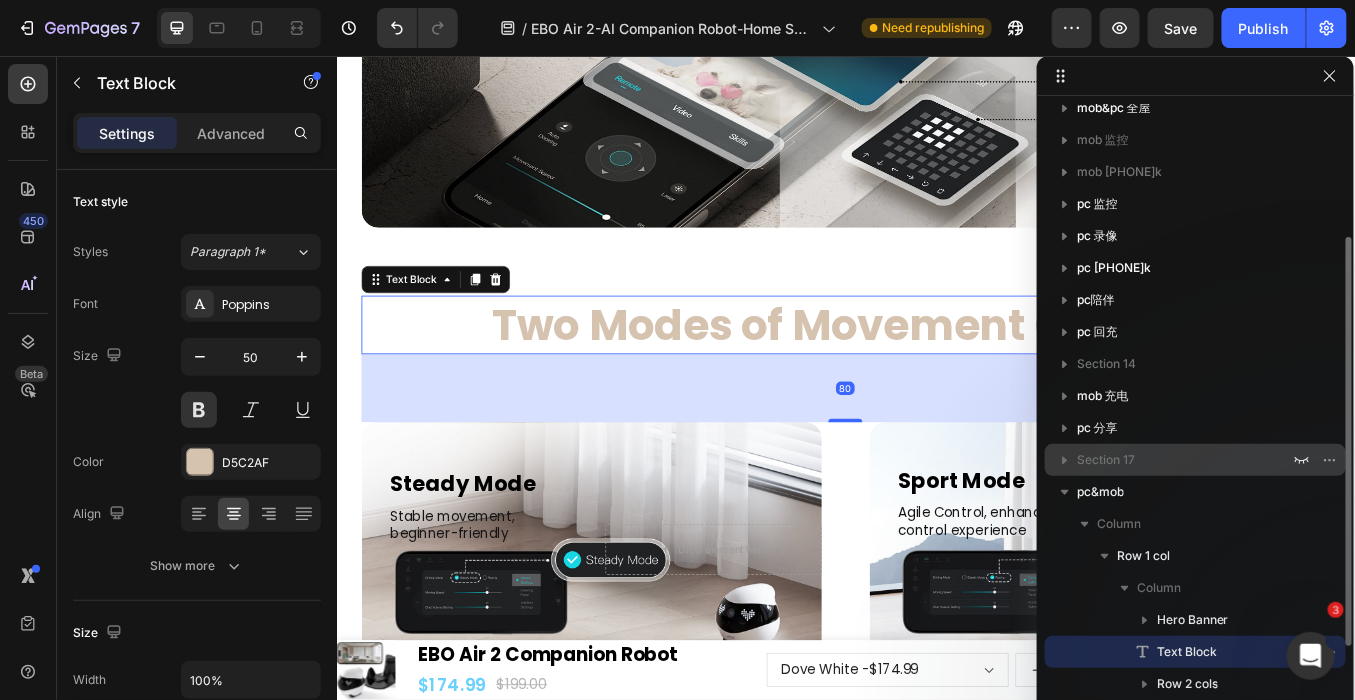 scroll, scrollTop: 315, scrollLeft: 0, axis: vertical 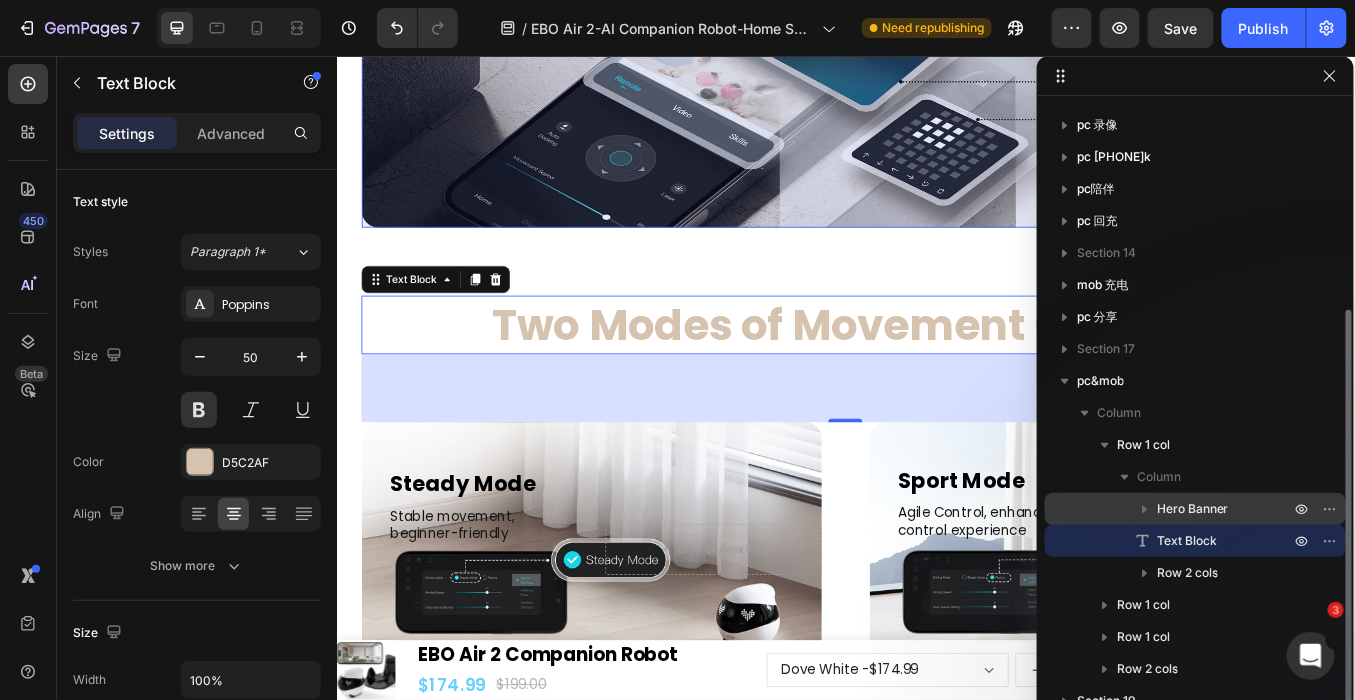 click 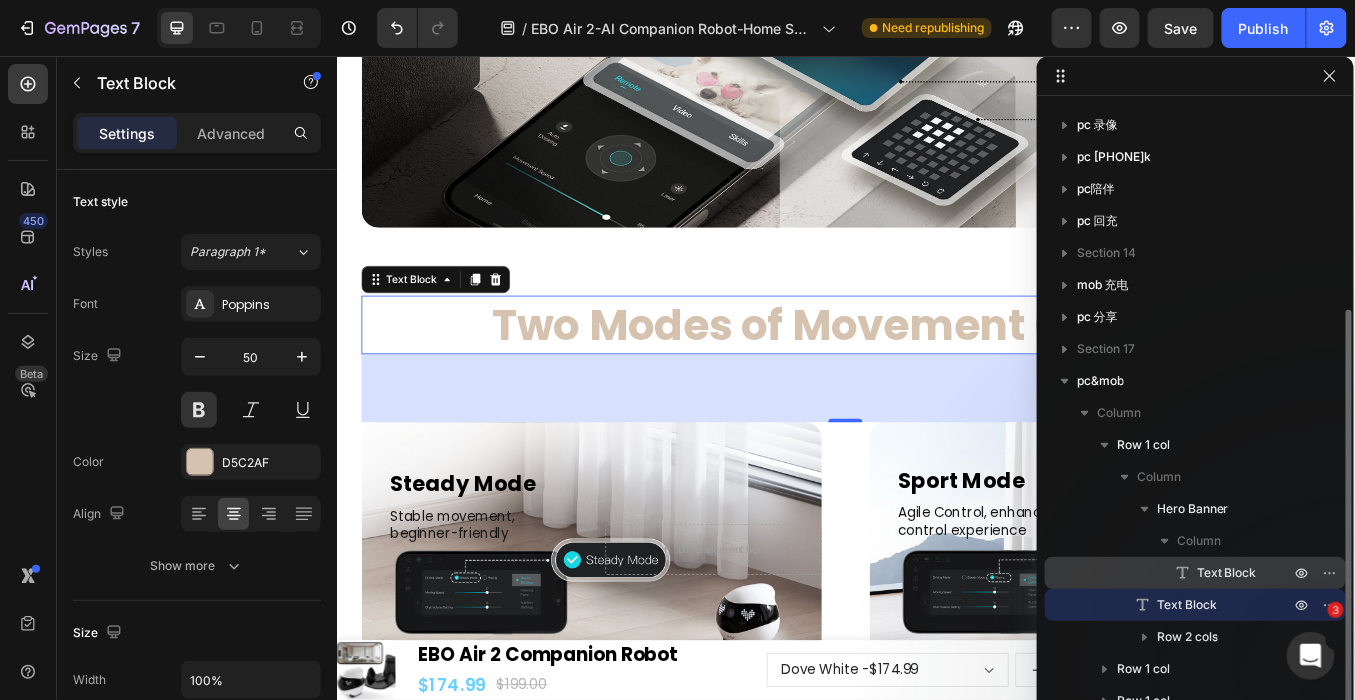 click on "Text Block" at bounding box center (1227, 573) 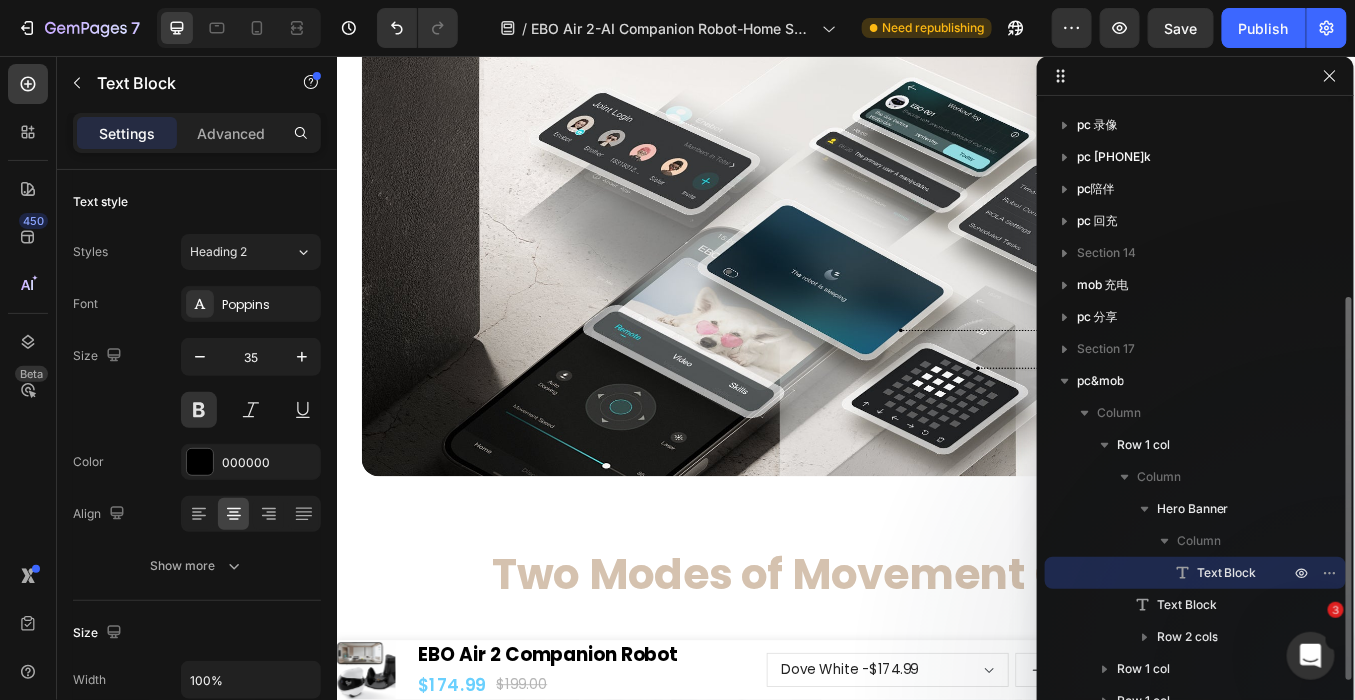 scroll, scrollTop: 17214, scrollLeft: 0, axis: vertical 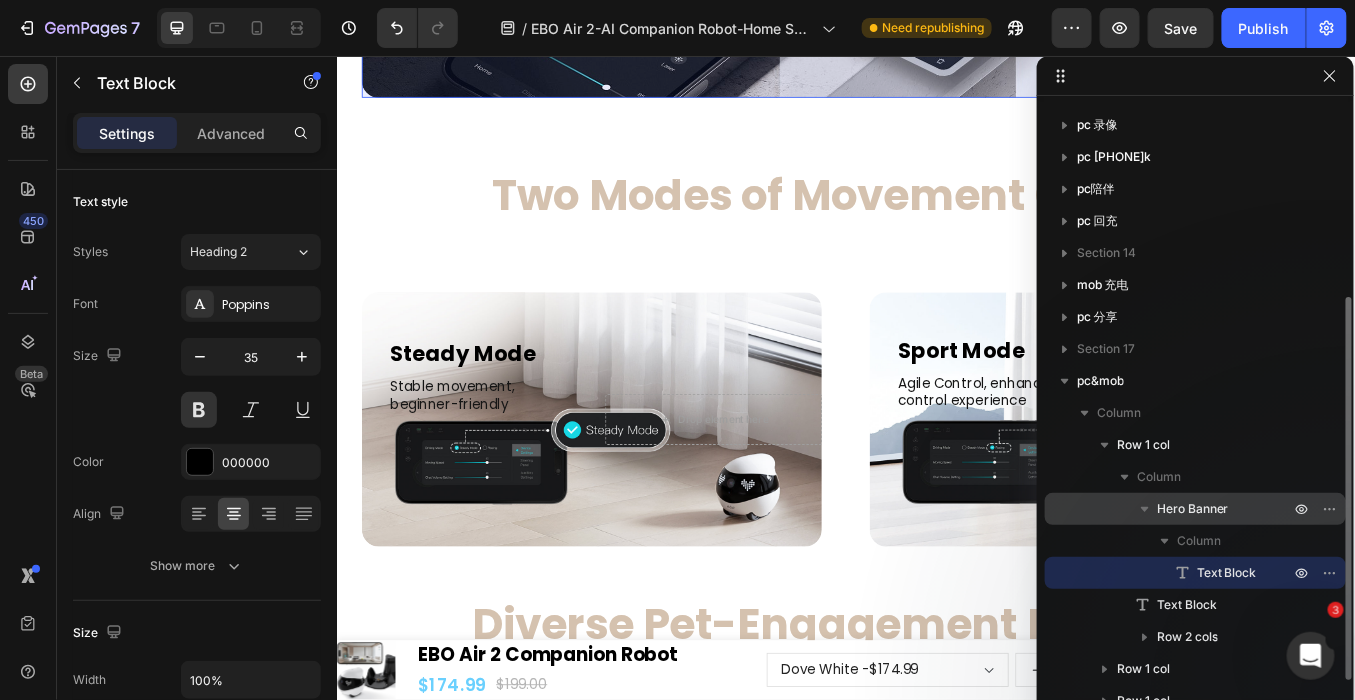 click 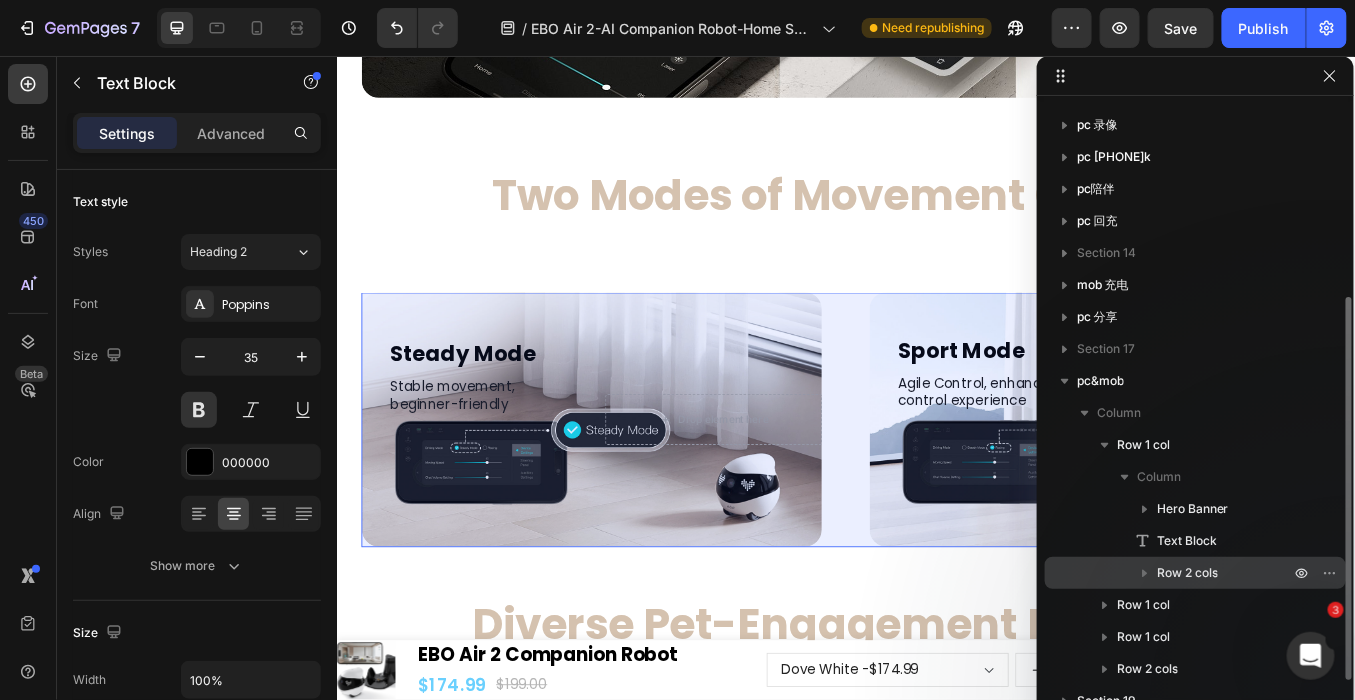 click 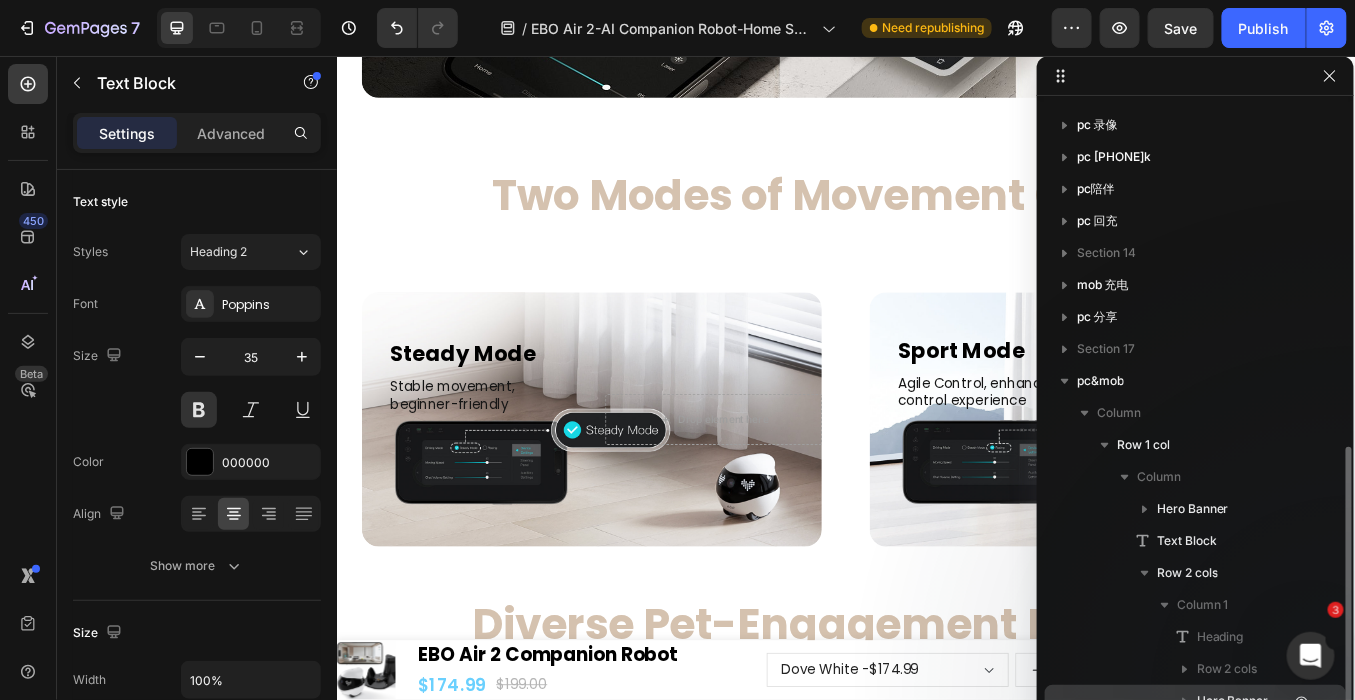 scroll, scrollTop: 426, scrollLeft: 0, axis: vertical 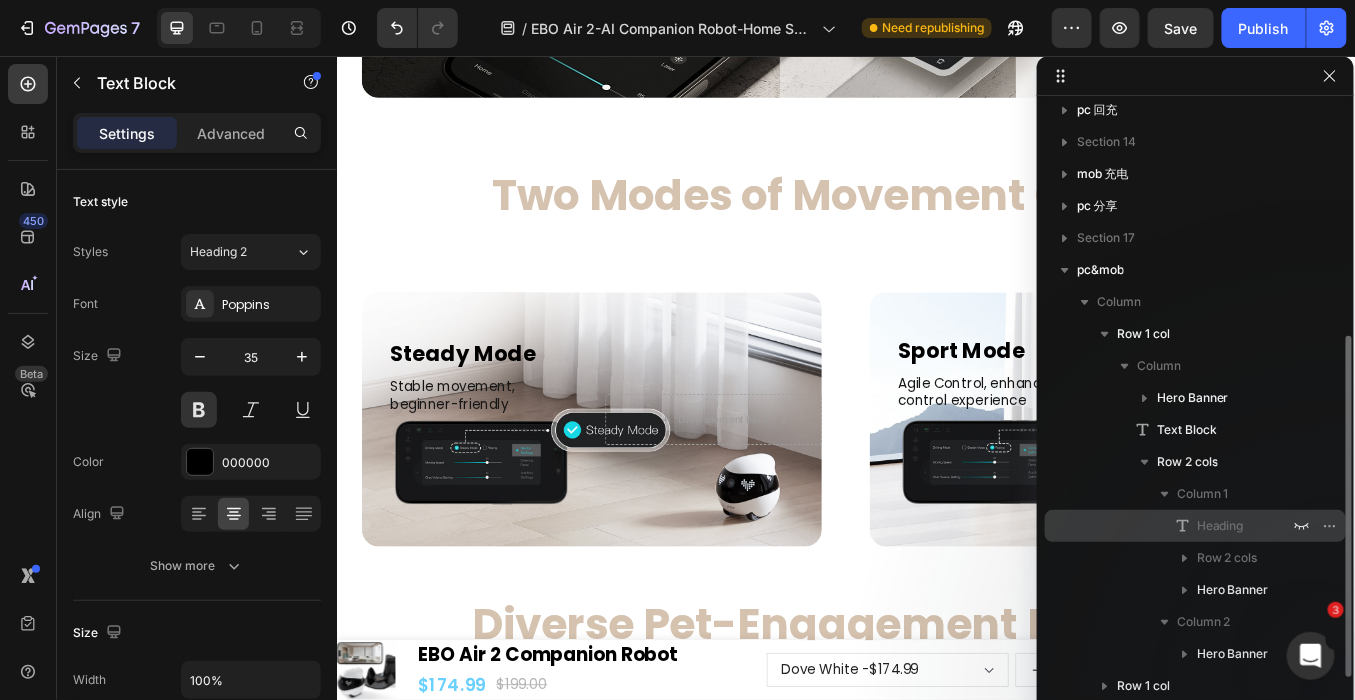 click on "Heading" at bounding box center (1220, 526) 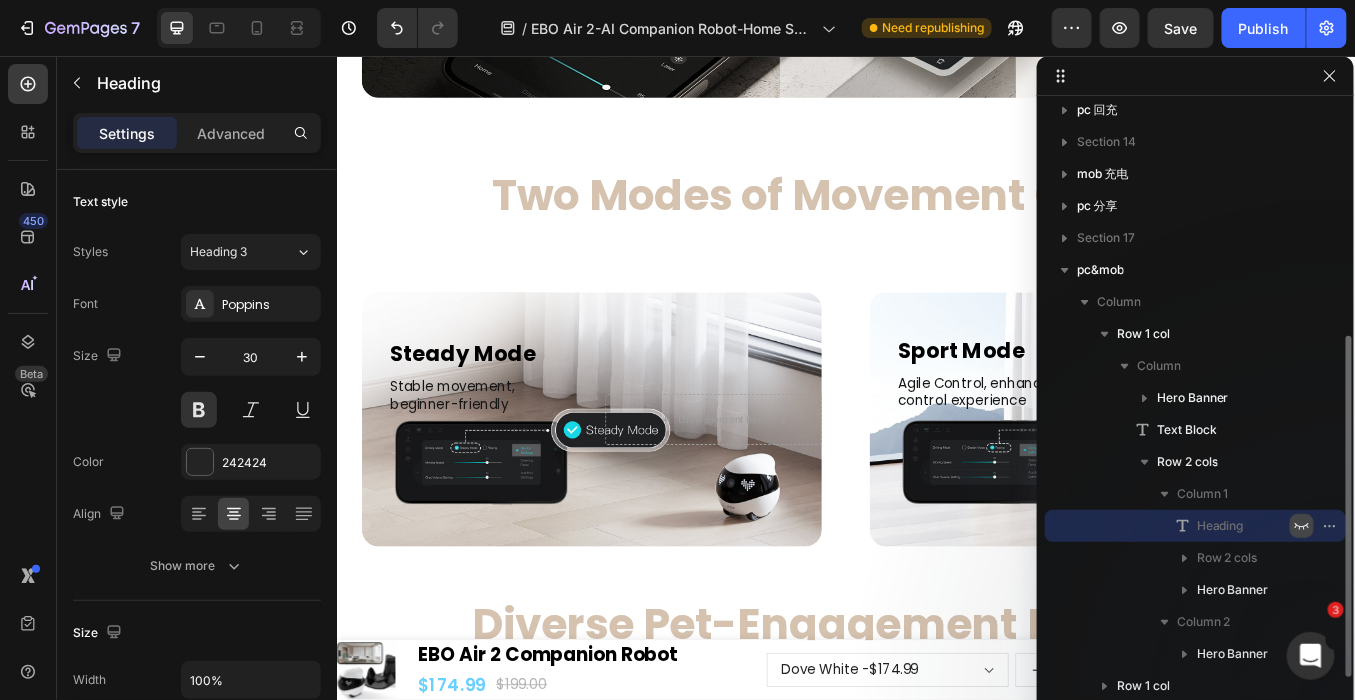 click 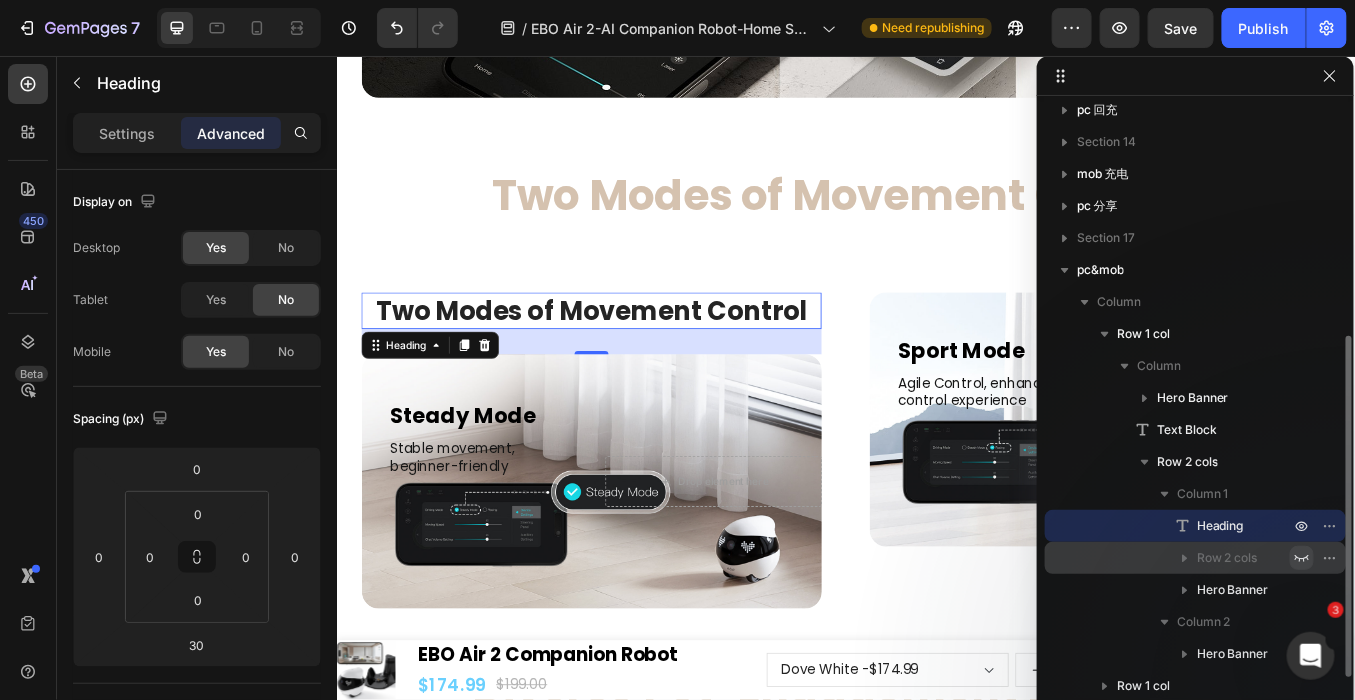 click 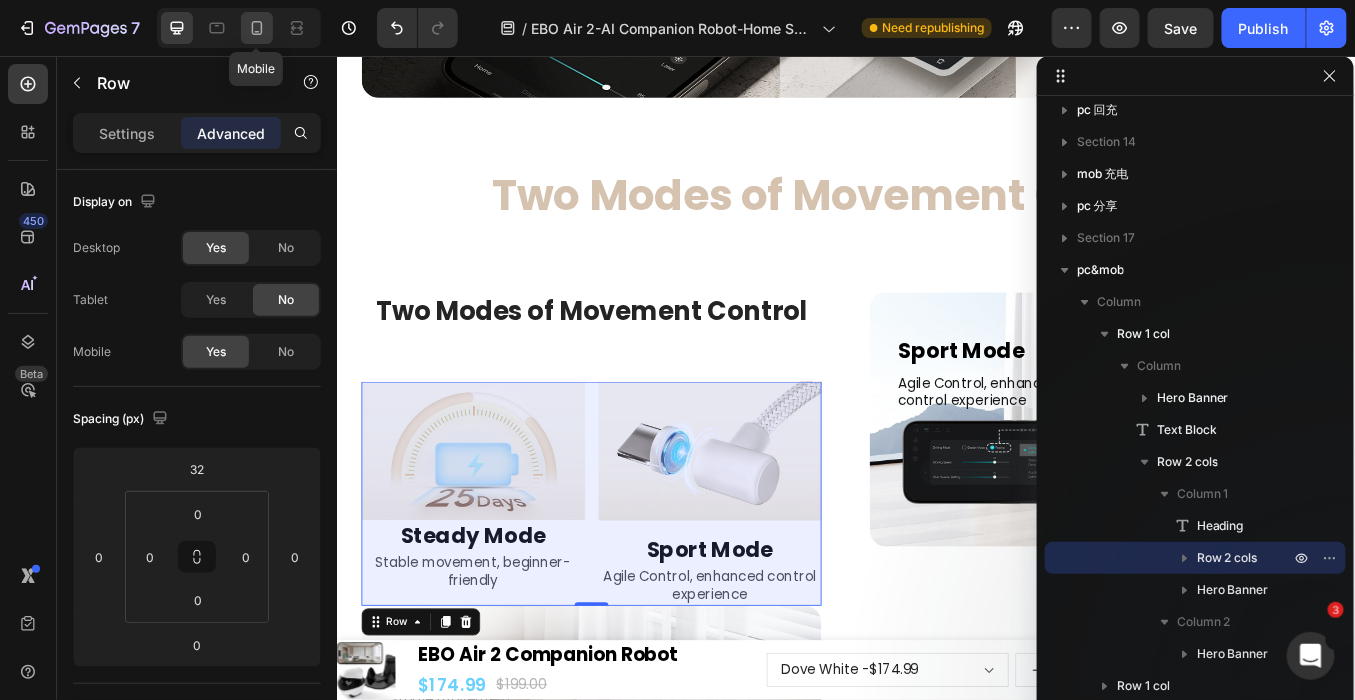 click 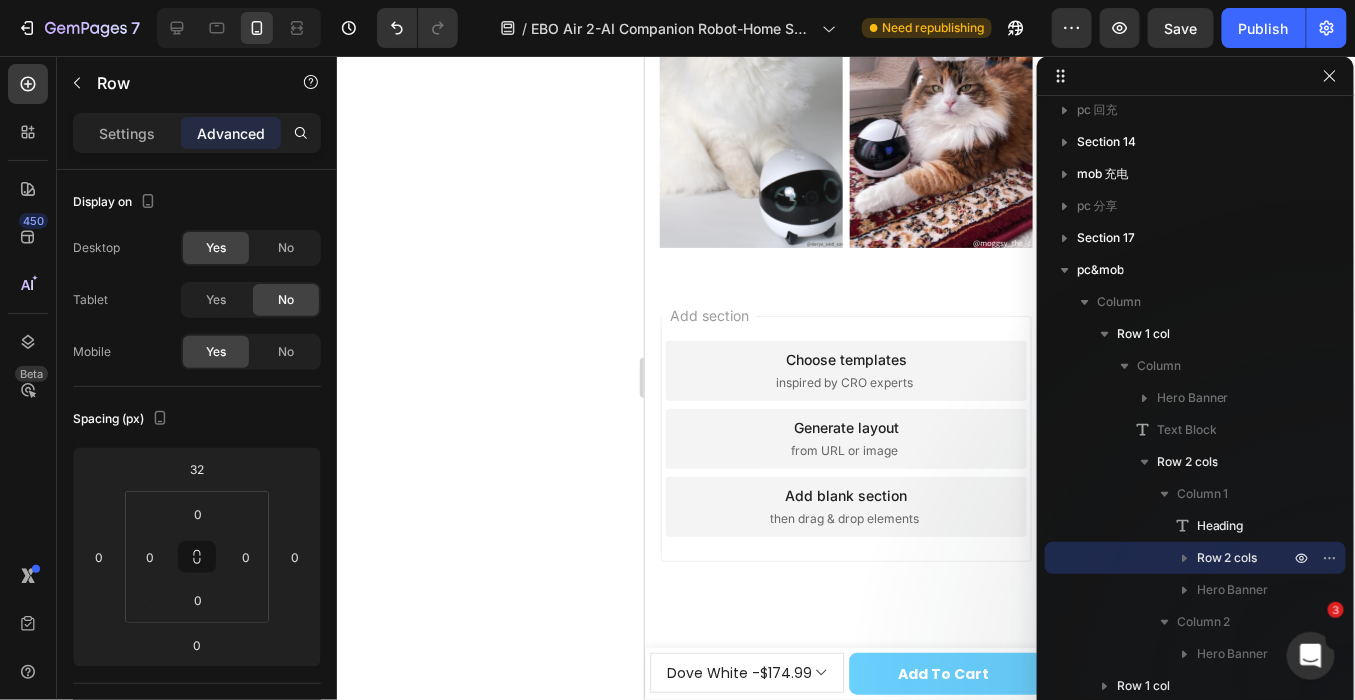 scroll, scrollTop: 15493, scrollLeft: 0, axis: vertical 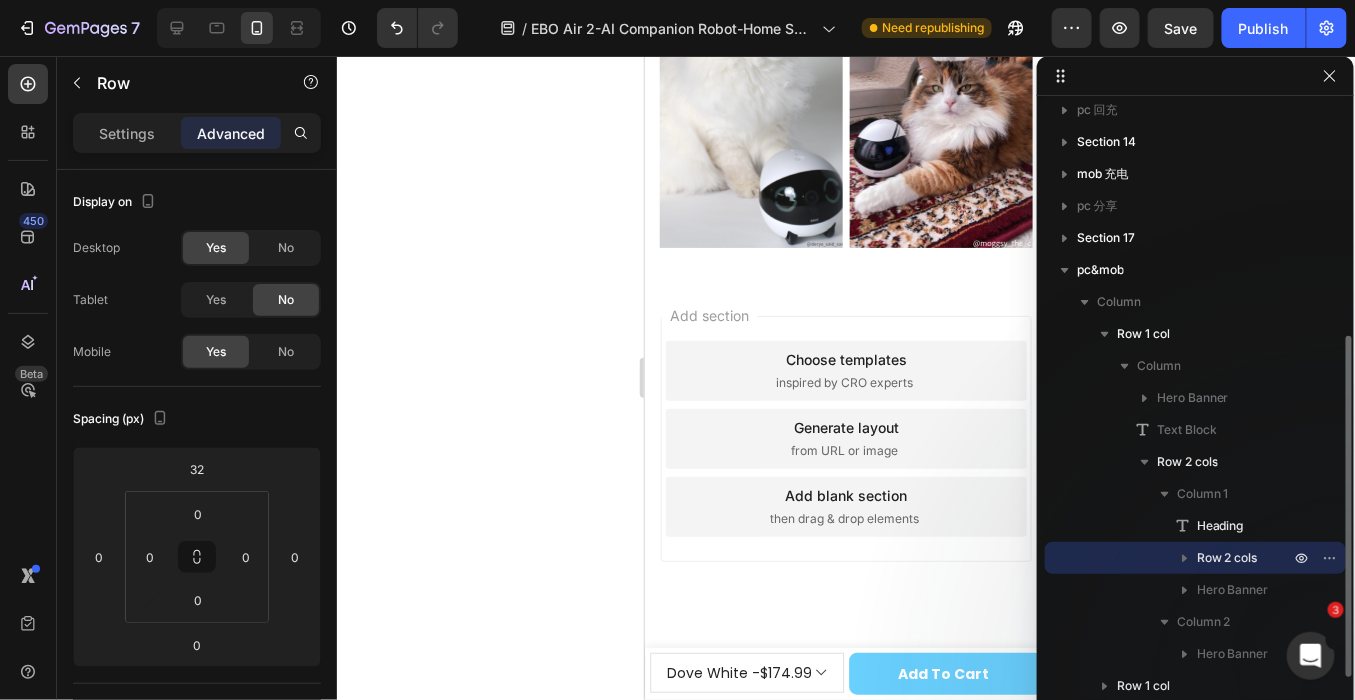 click on "Row 2 cols" at bounding box center (1227, 558) 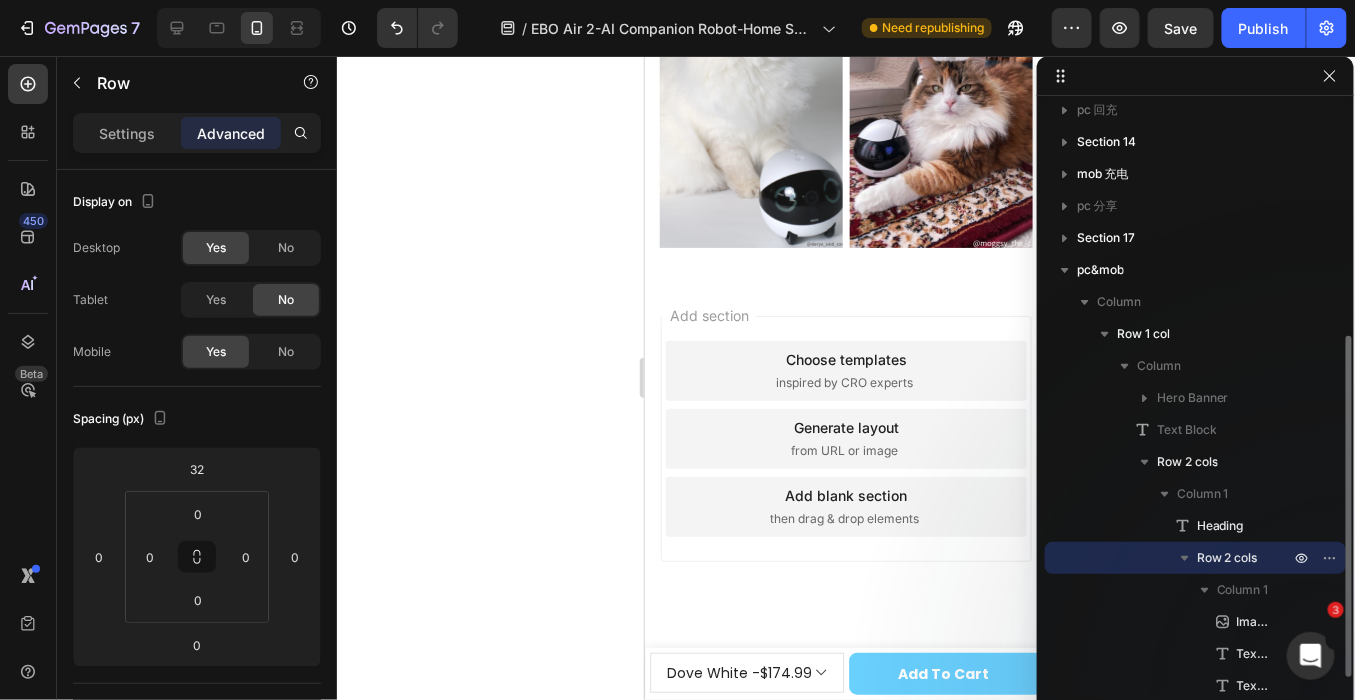 click on "Row 2 cols" at bounding box center (1227, 558) 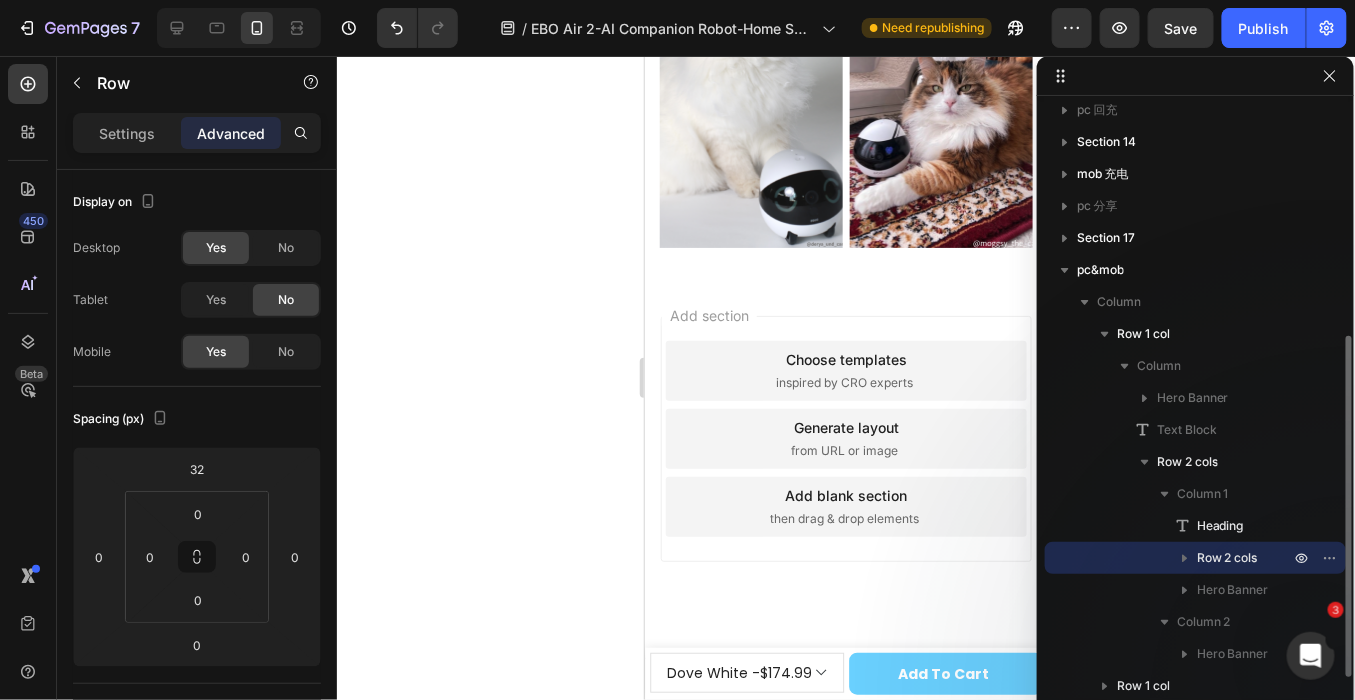 click on "Row 2 cols" at bounding box center [1195, 558] 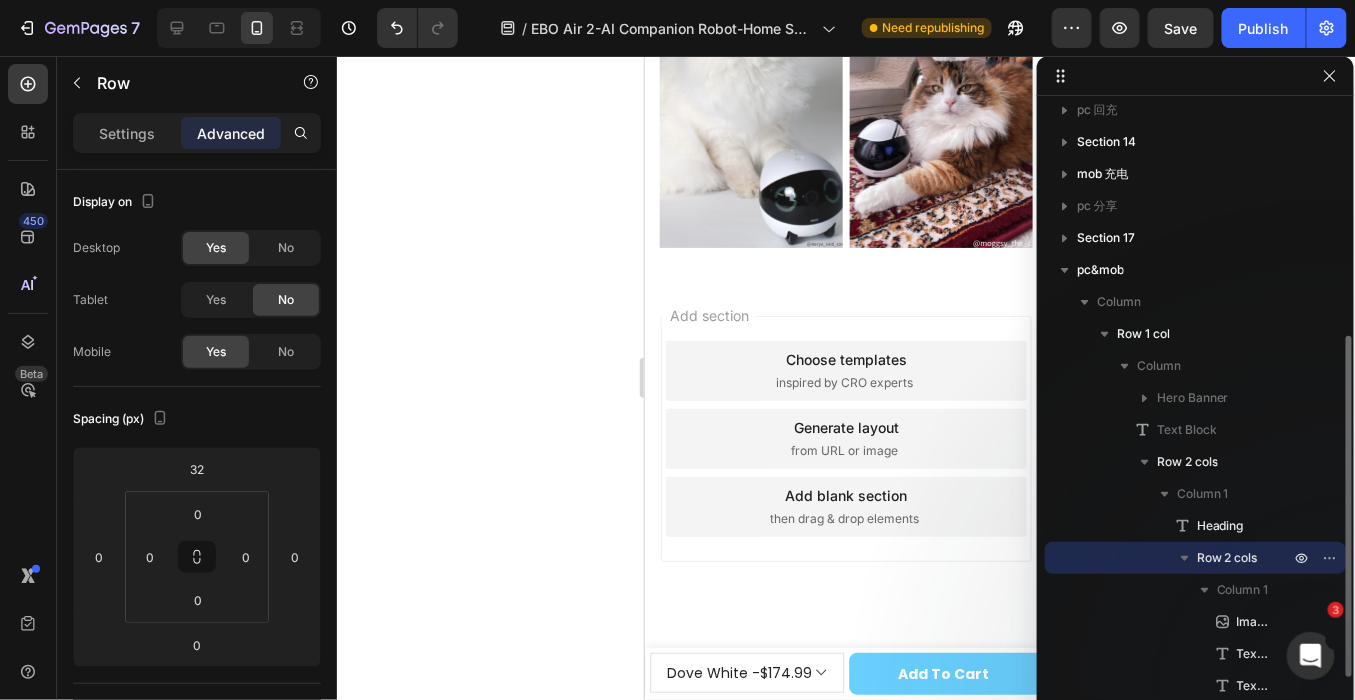 click on "Row 2 cols" at bounding box center [1195, 558] 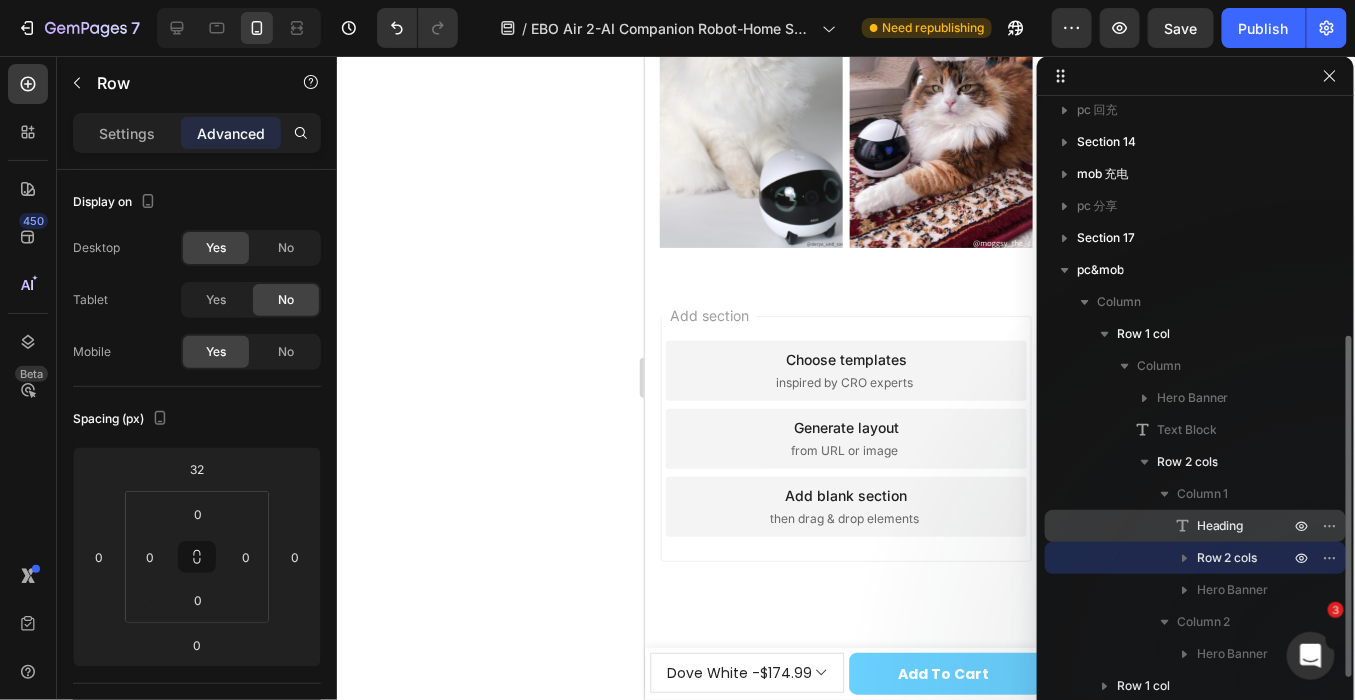 click on "Heading" at bounding box center (1220, 526) 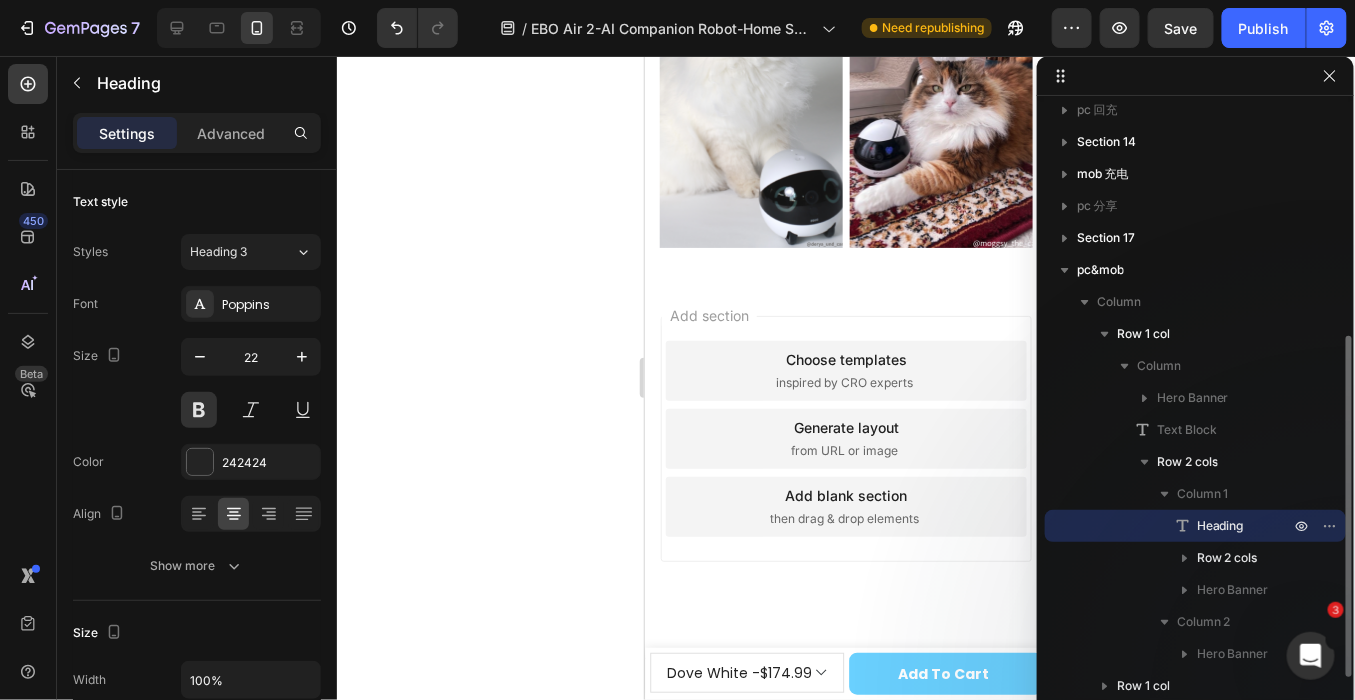 click on "Heading" at bounding box center (1195, 526) 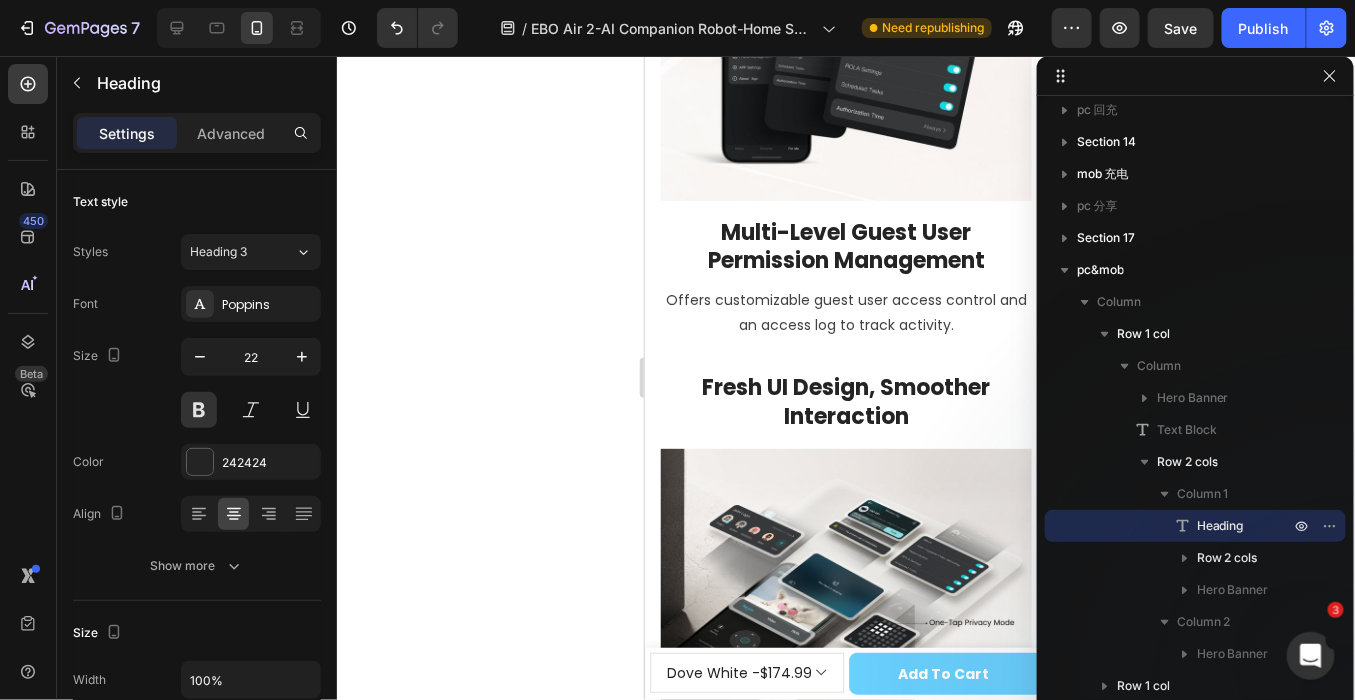 scroll, scrollTop: 12807, scrollLeft: 0, axis: vertical 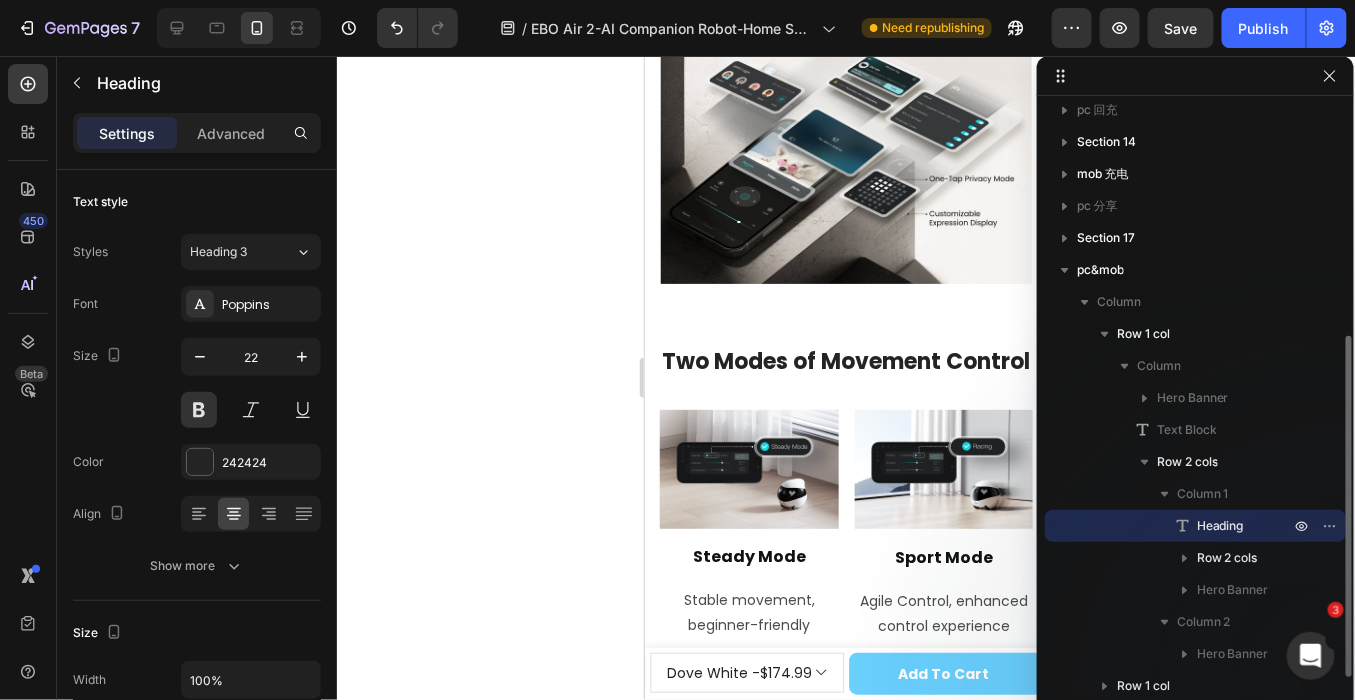 click on "Heading" at bounding box center [1195, 526] 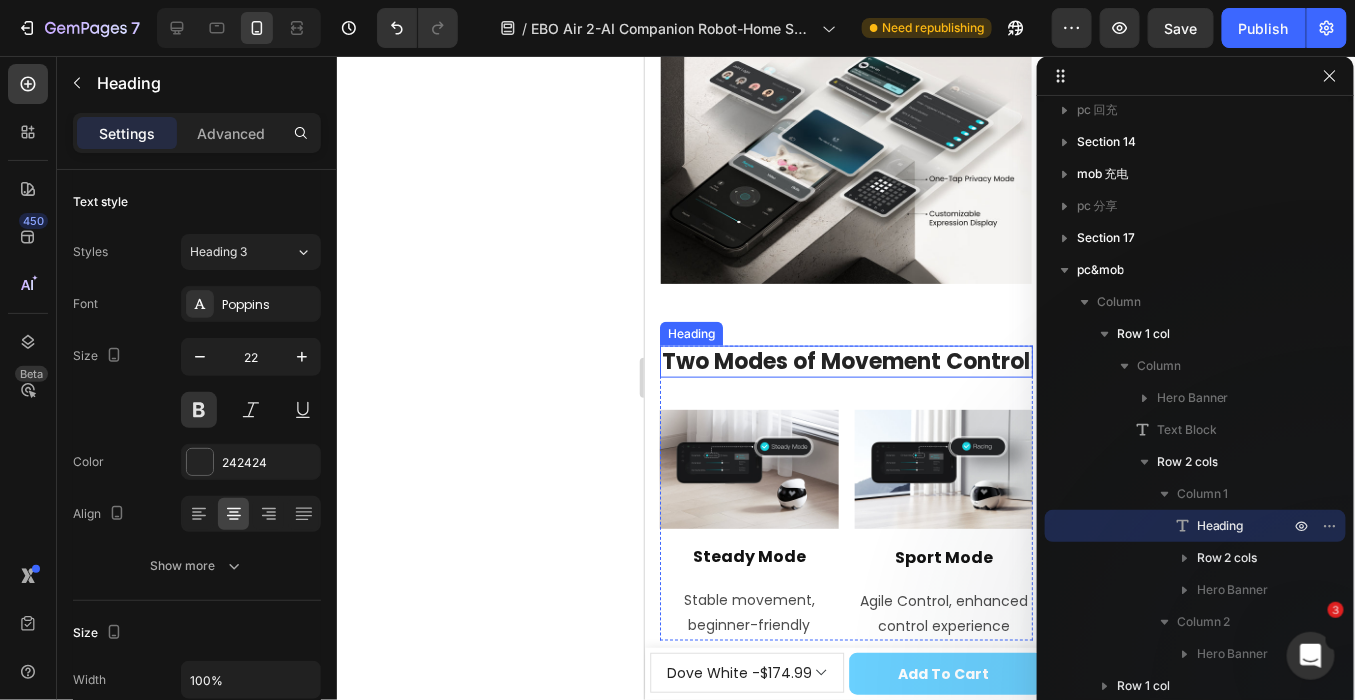 click on "Two Modes of Movement Control" at bounding box center [845, 361] 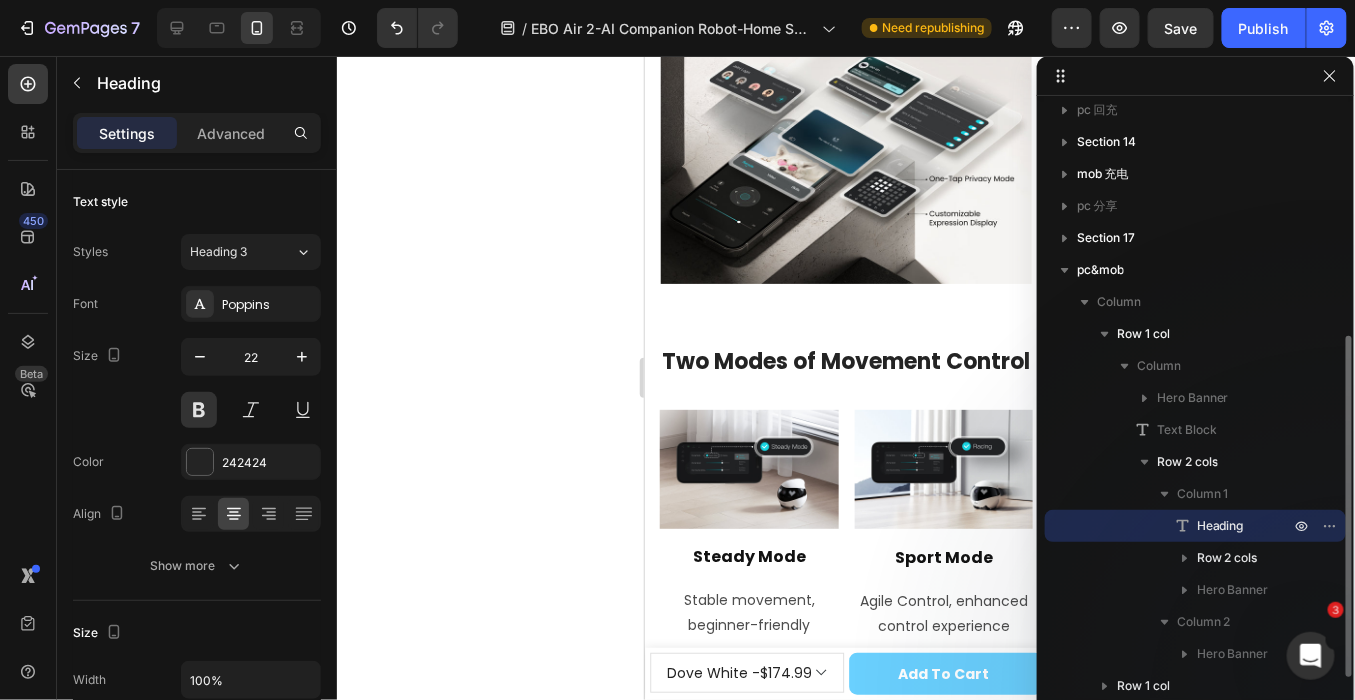click on "Heading" at bounding box center [1195, 526] 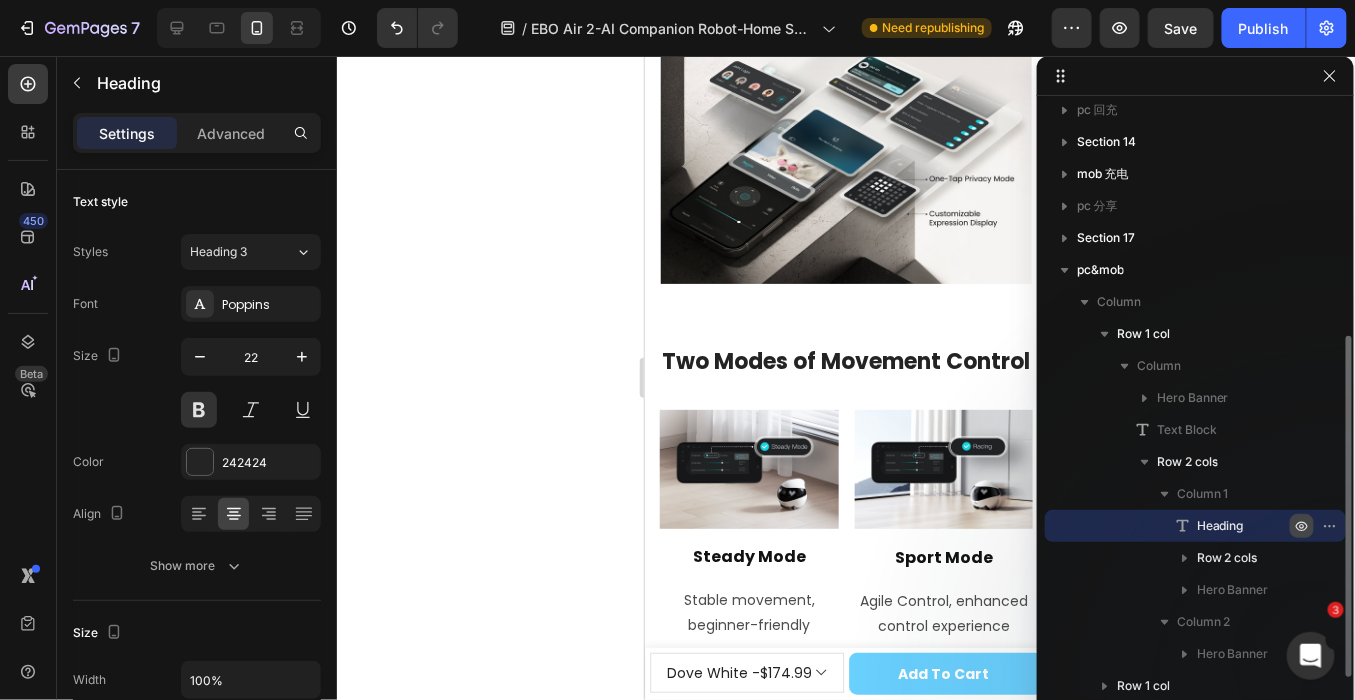 click 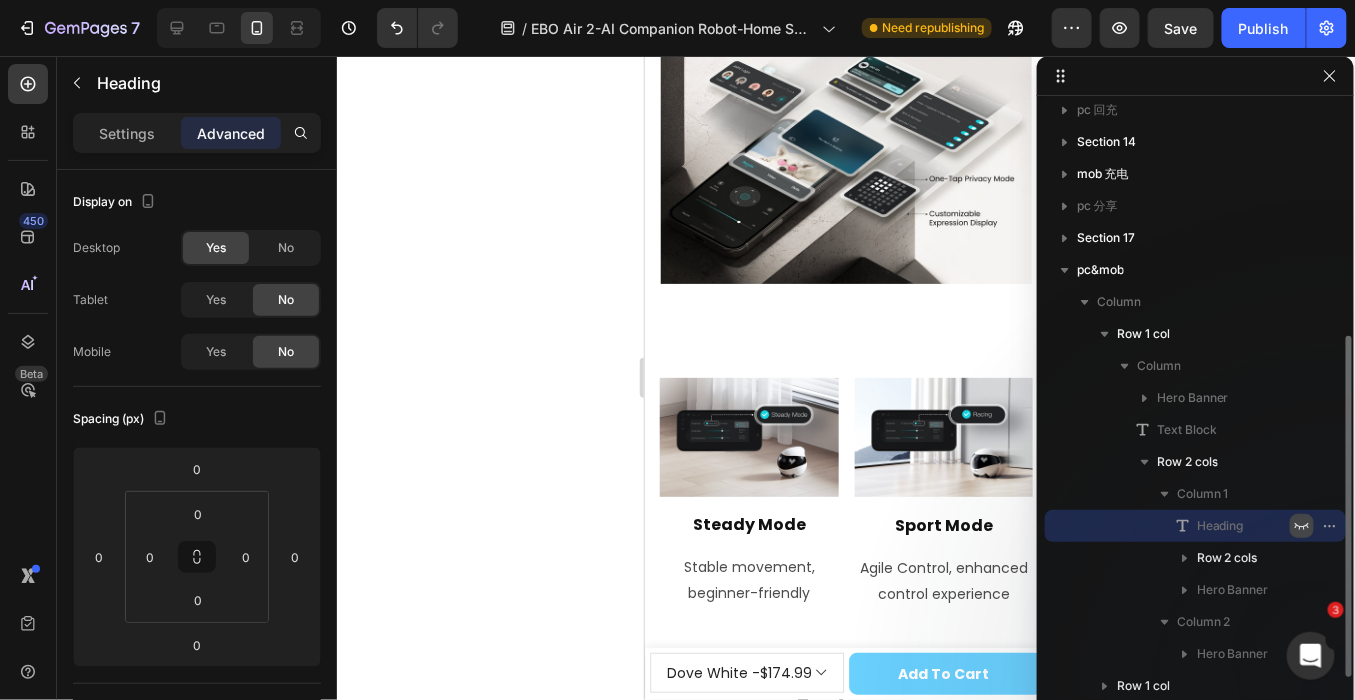 click 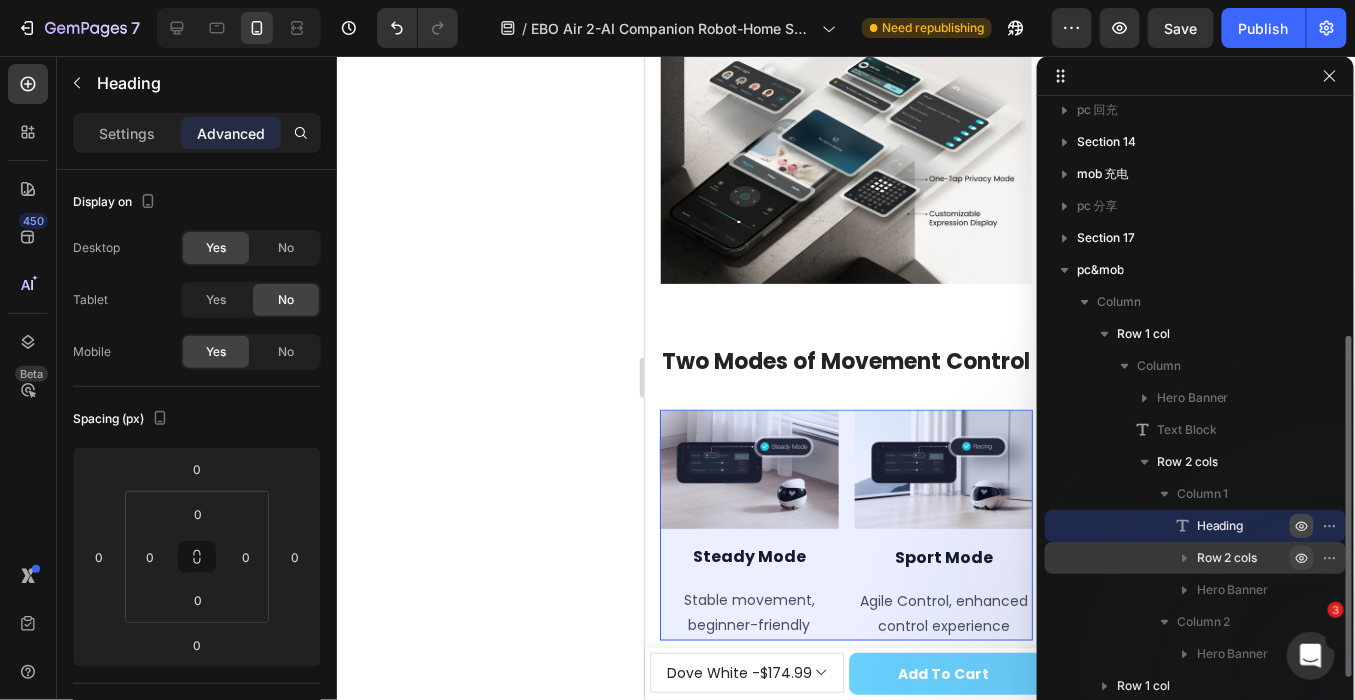 click 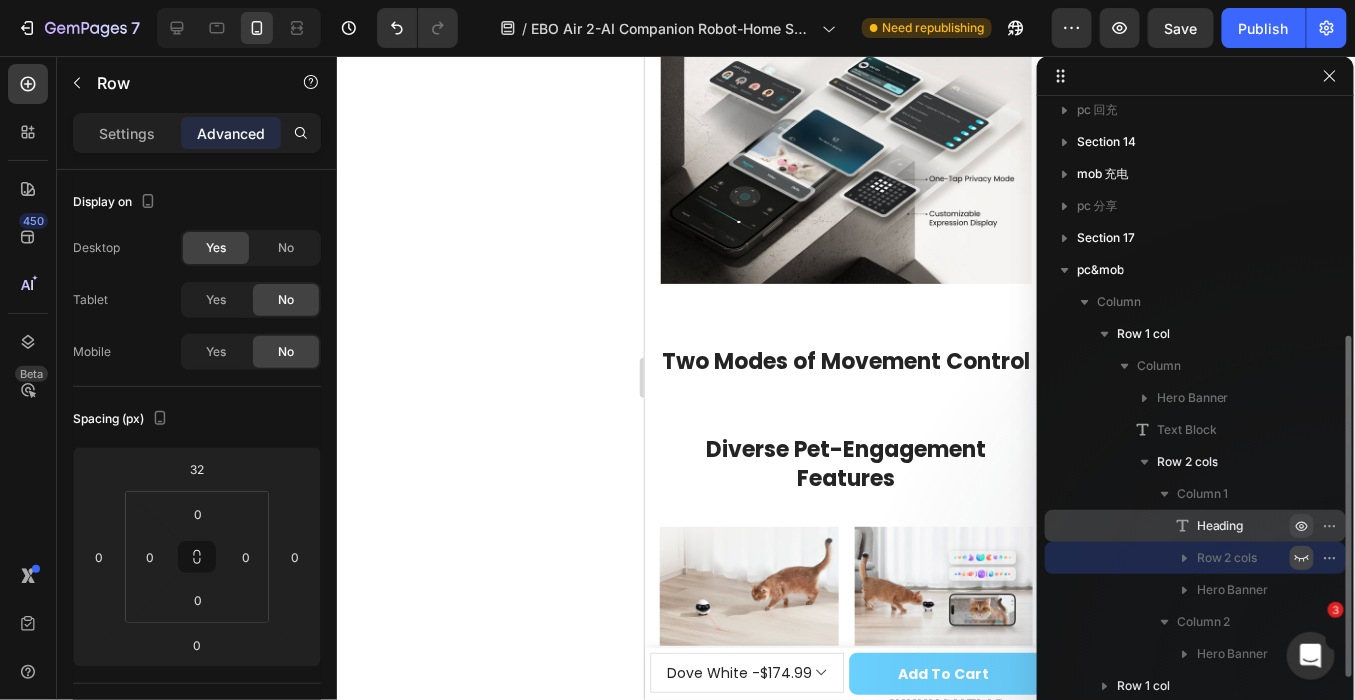 click 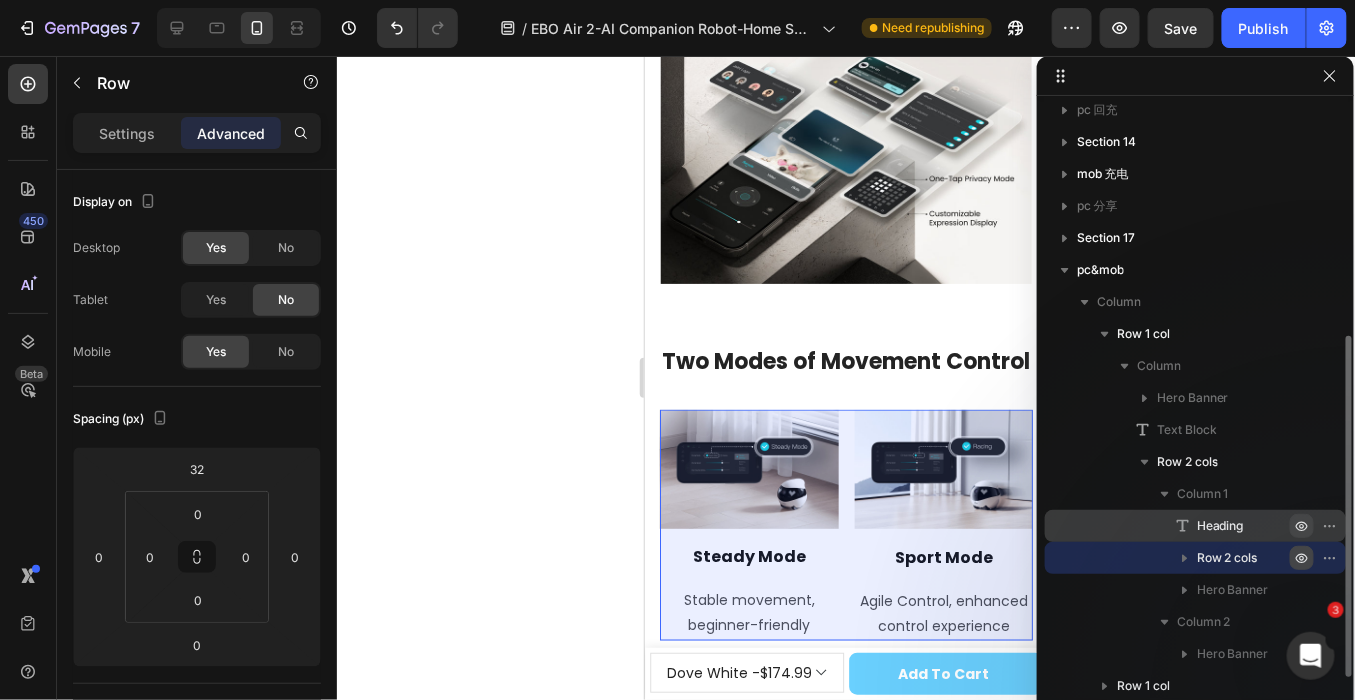 click 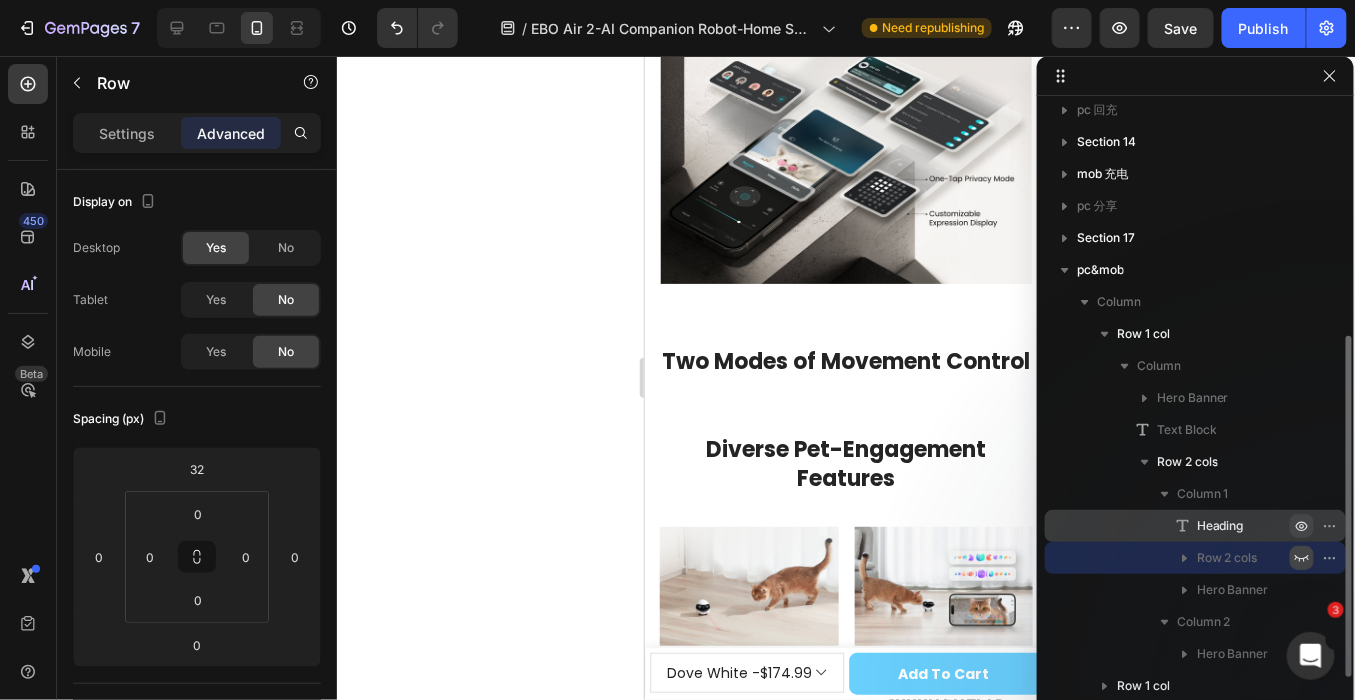 click 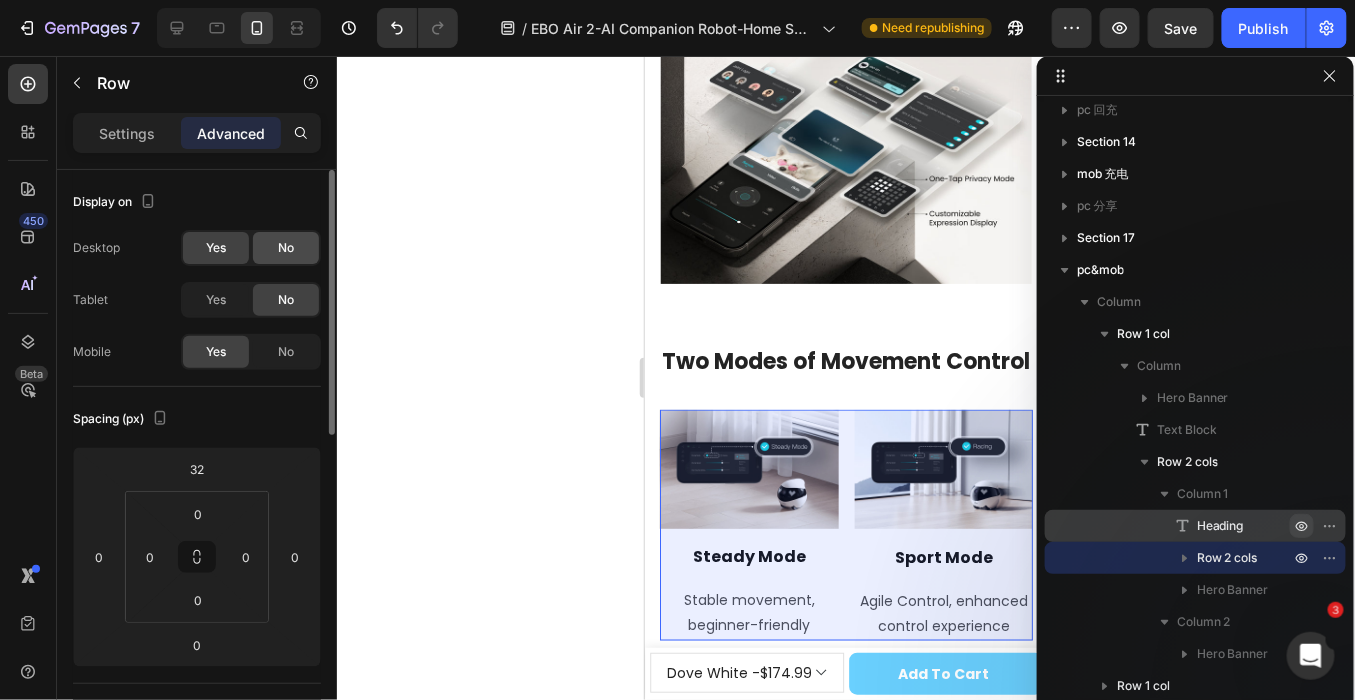 click on "No" 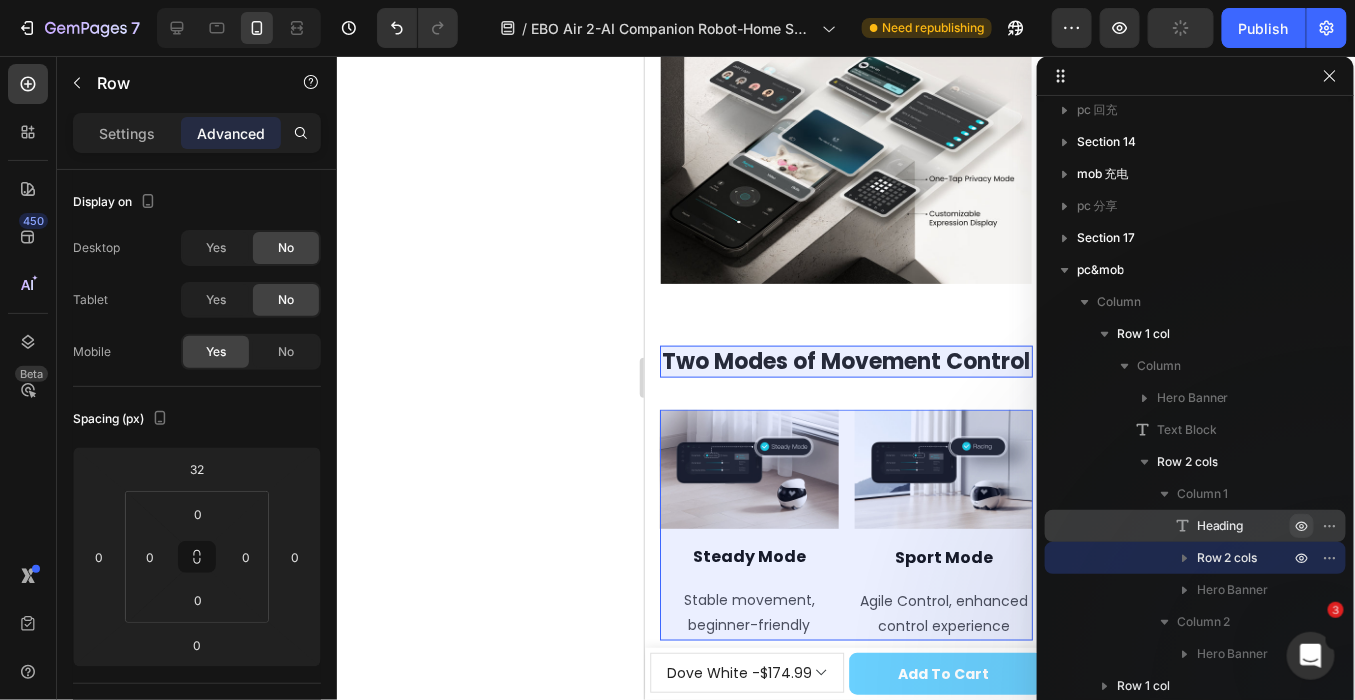 click on "Heading" at bounding box center [1221, 526] 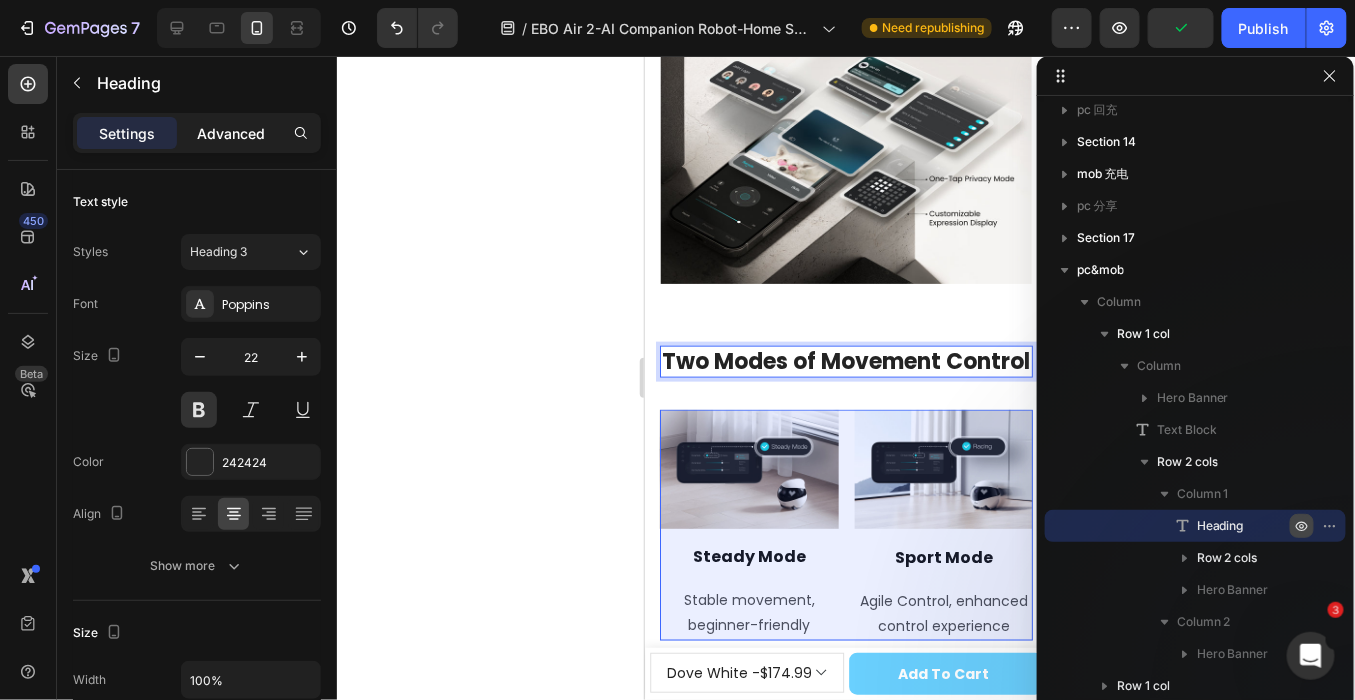 click on "Advanced" at bounding box center [231, 133] 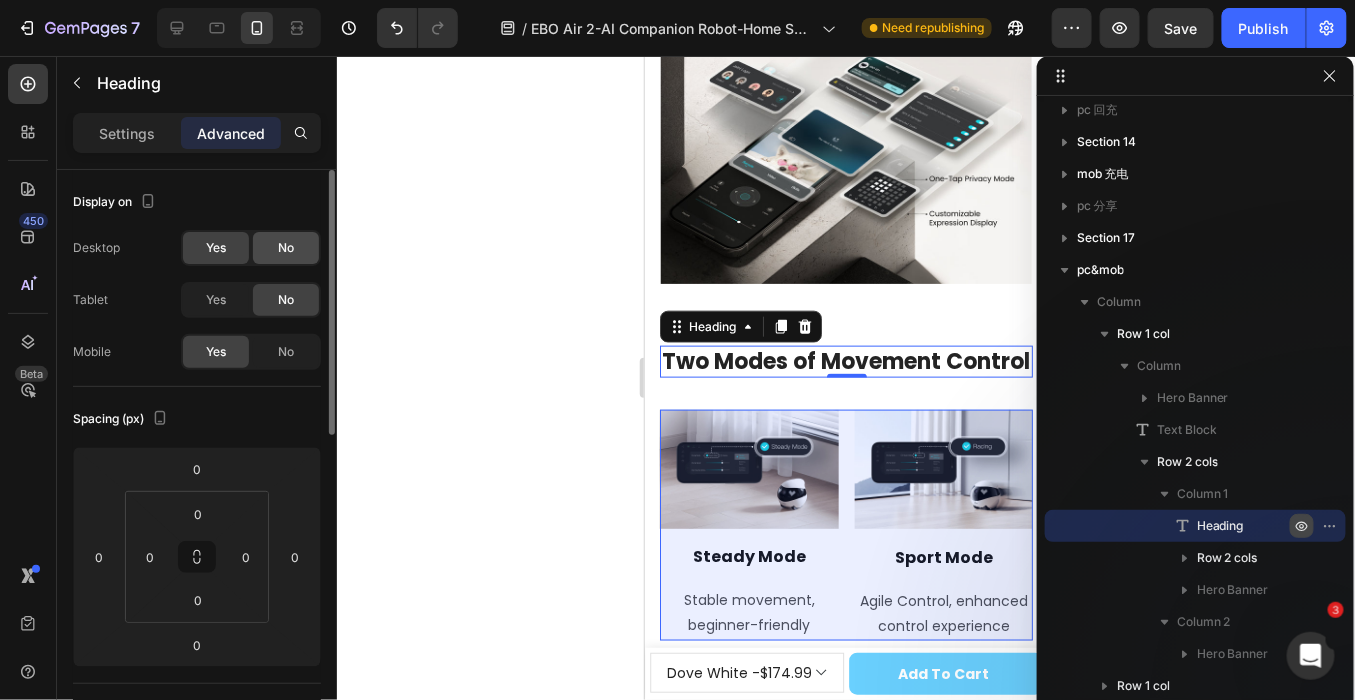 click on "No" 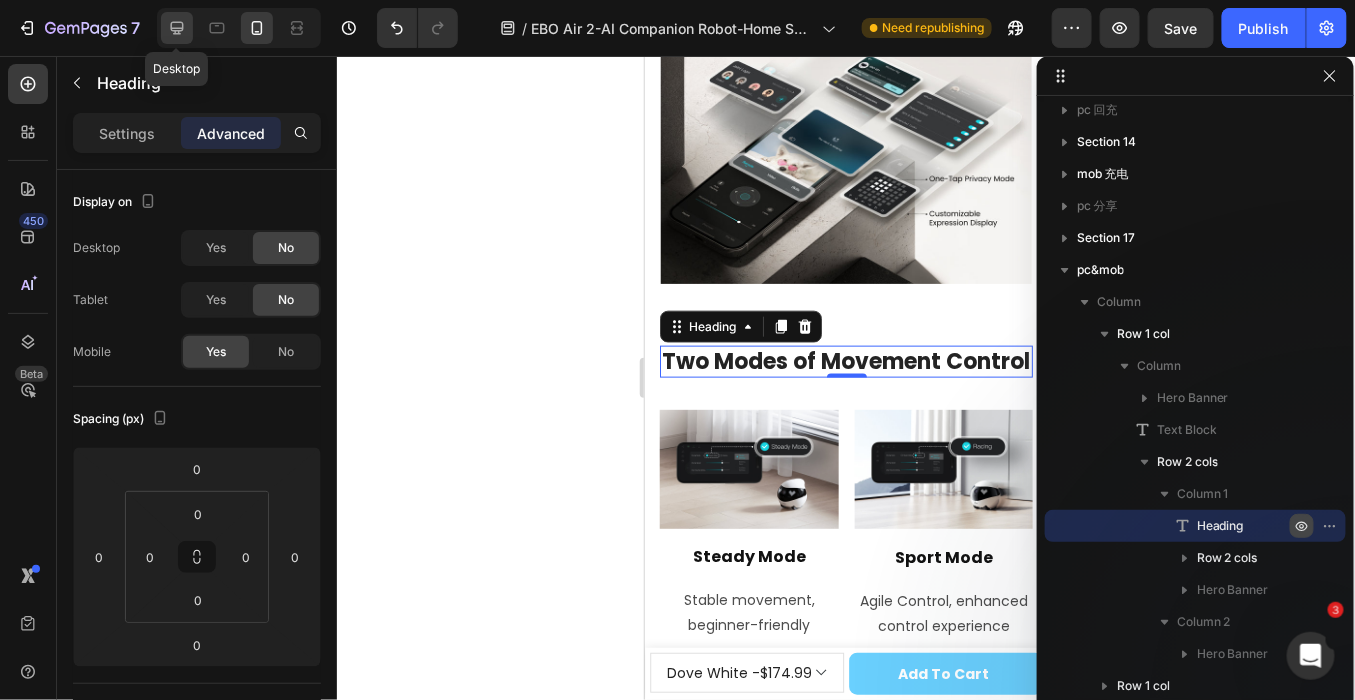click 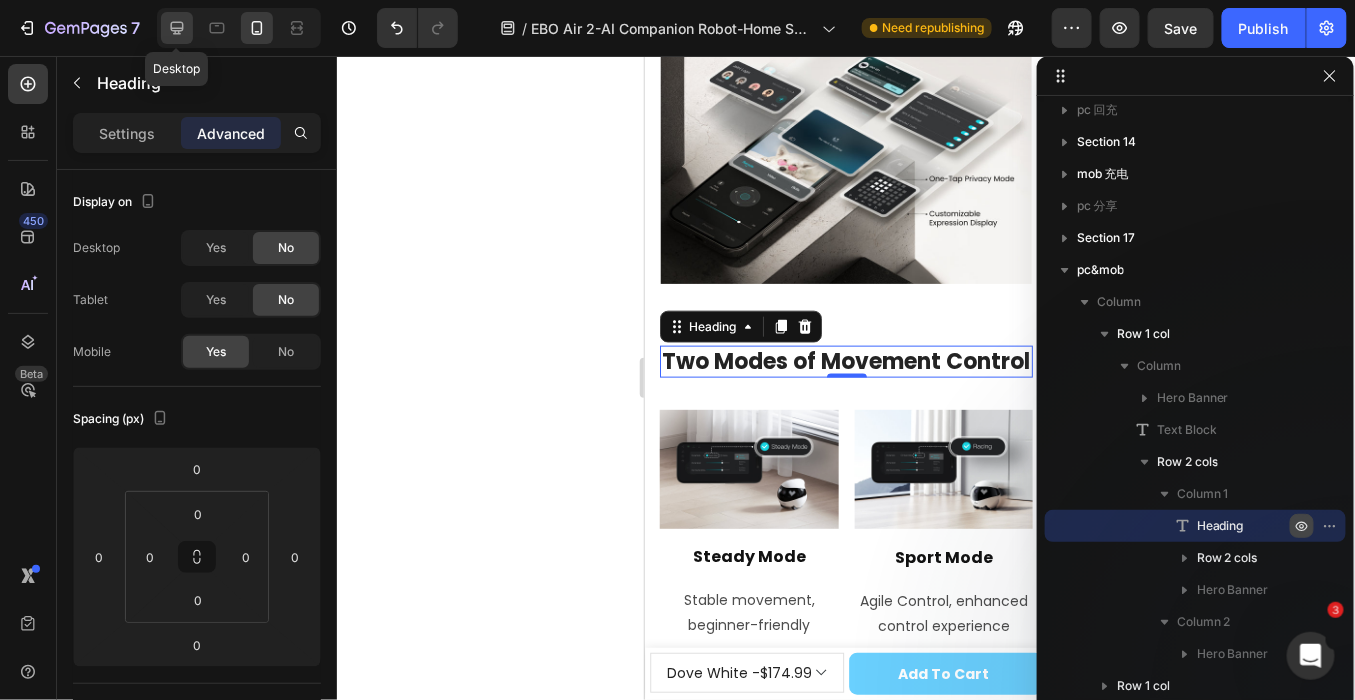 type on "30" 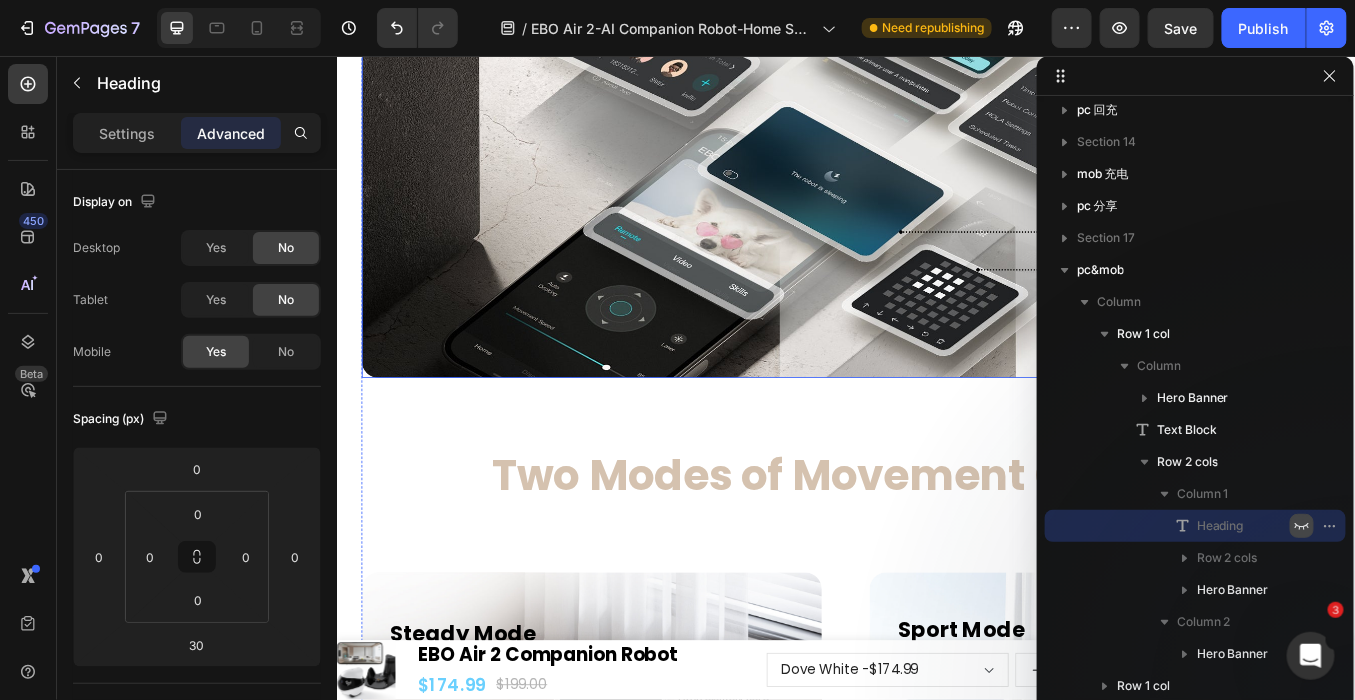 scroll, scrollTop: 16892, scrollLeft: 0, axis: vertical 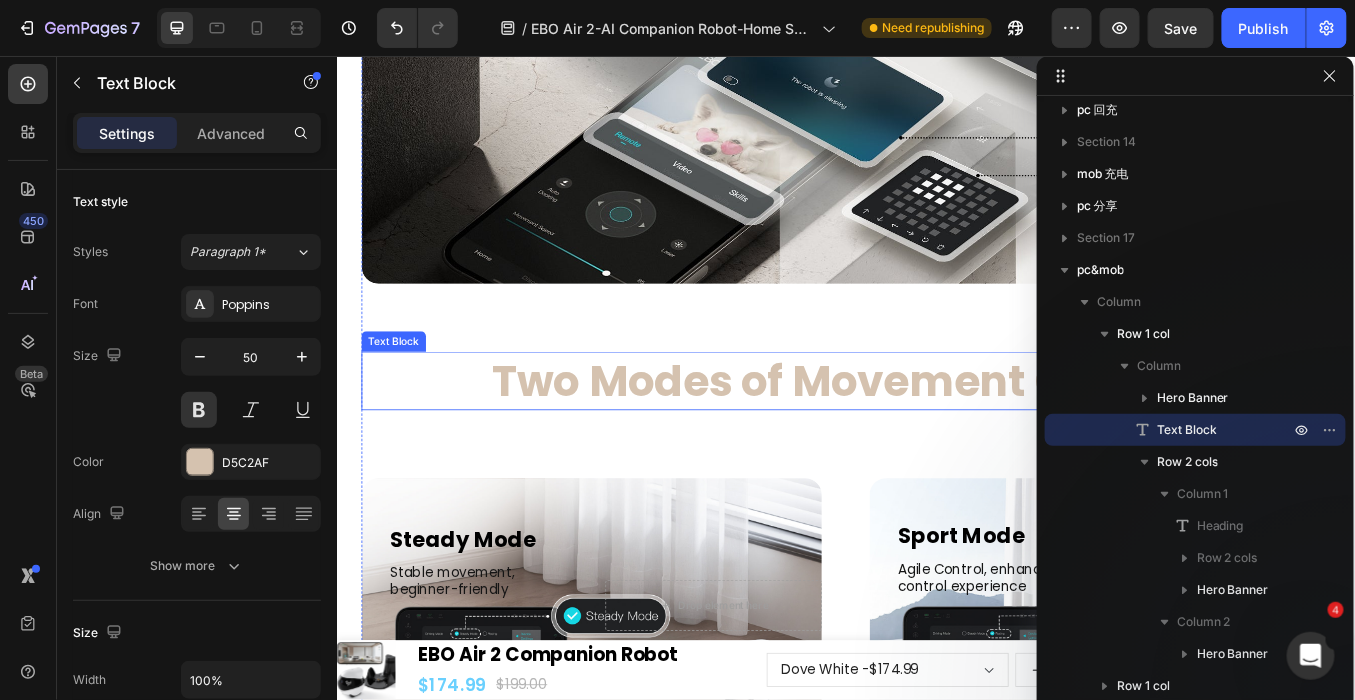 click on "Two Modes of Movement Control" at bounding box center [936, 437] 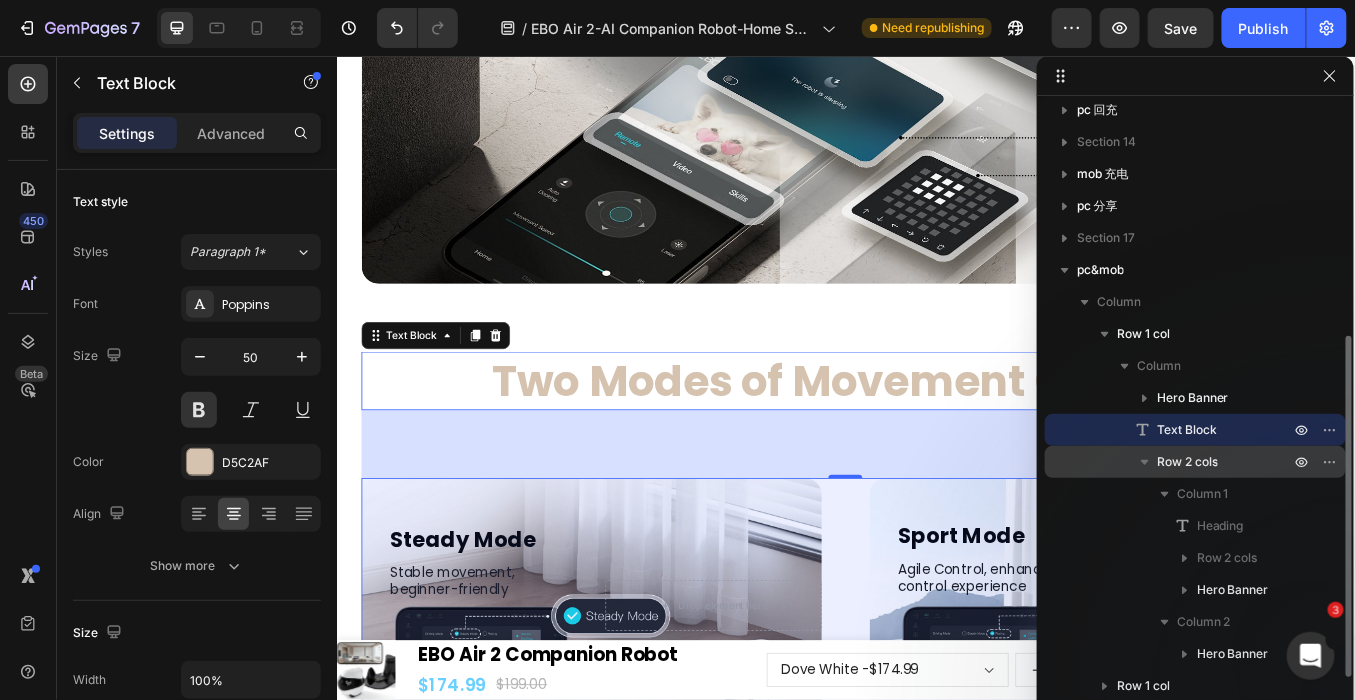scroll, scrollTop: 524, scrollLeft: 0, axis: vertical 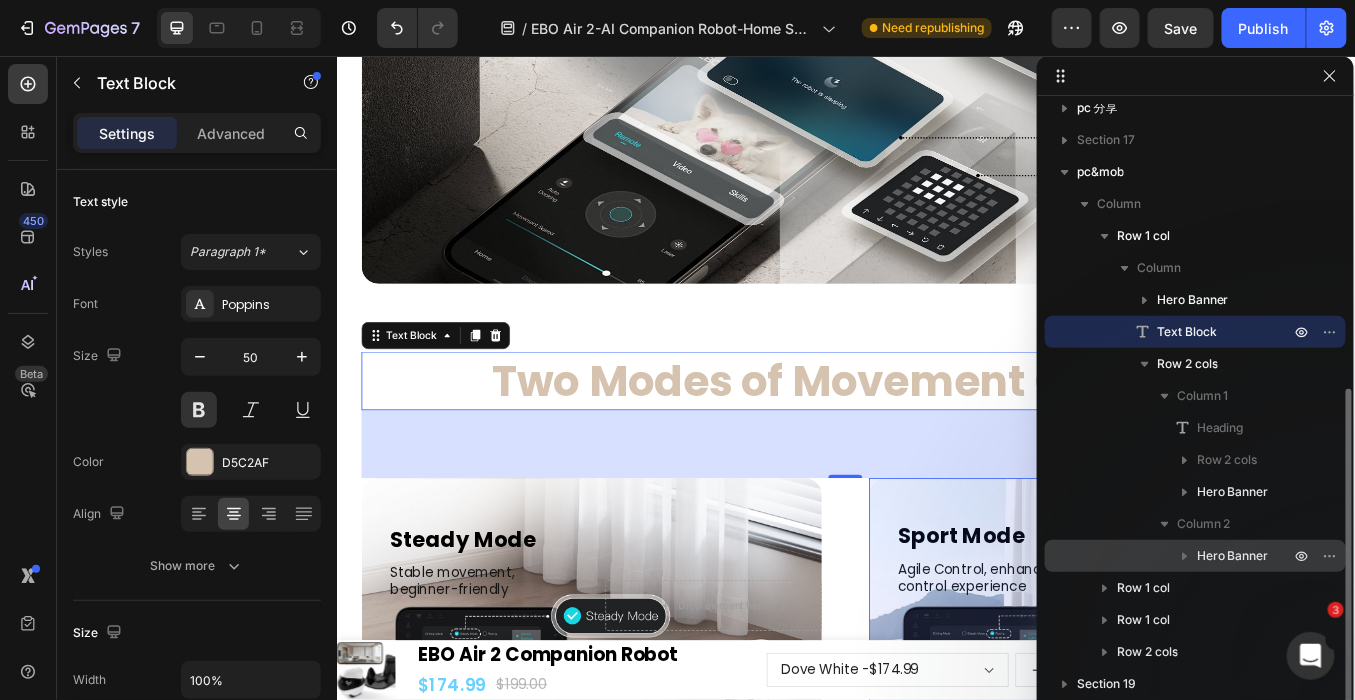 click 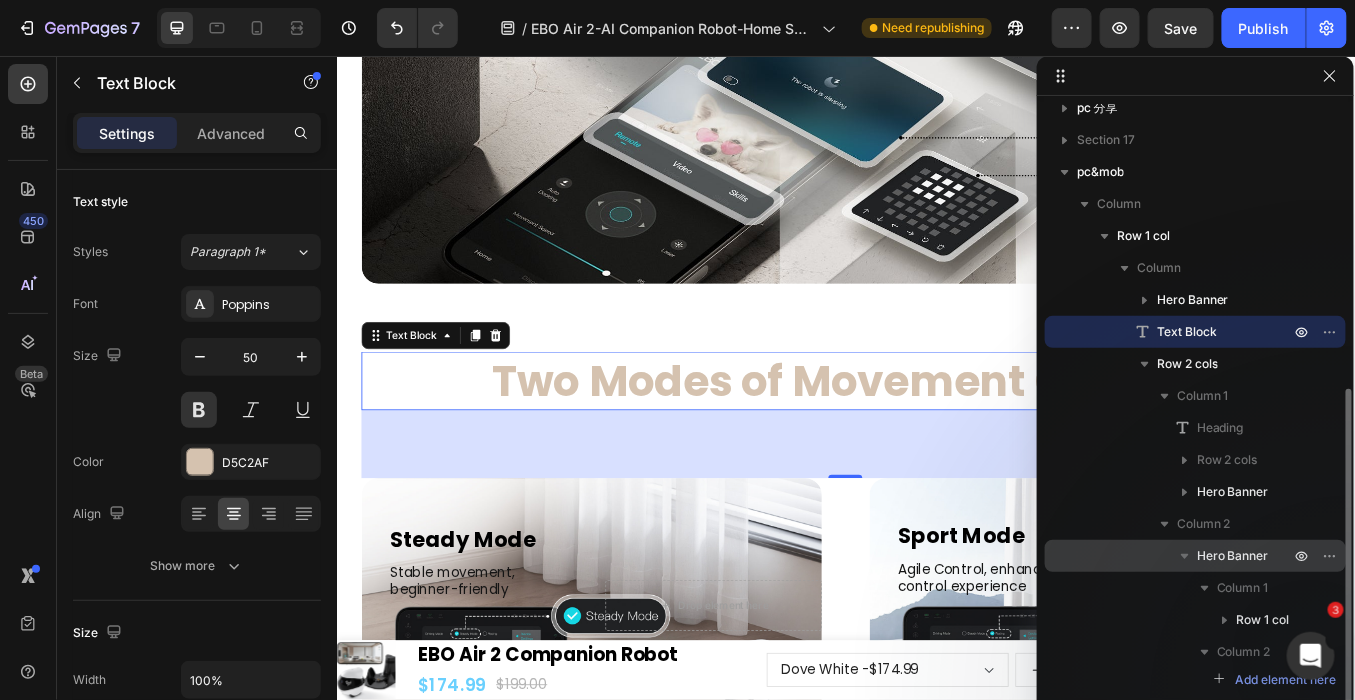 scroll, scrollTop: 635, scrollLeft: 0, axis: vertical 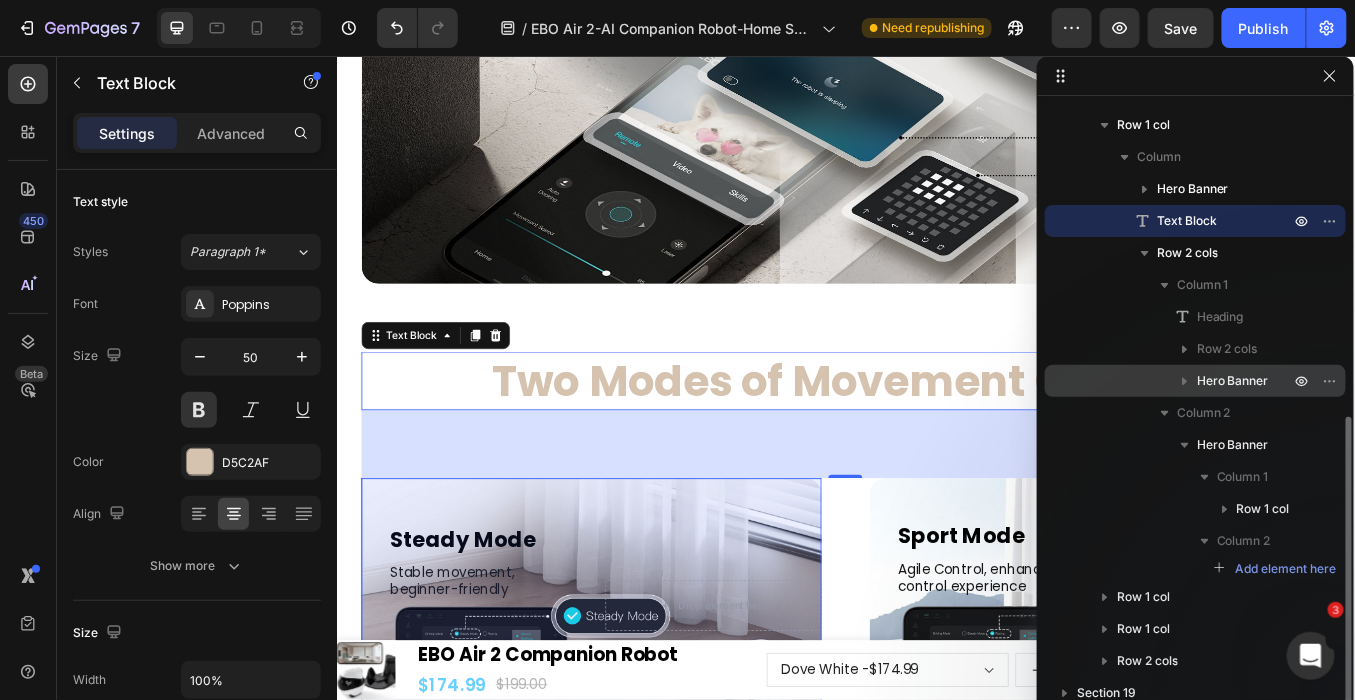 click 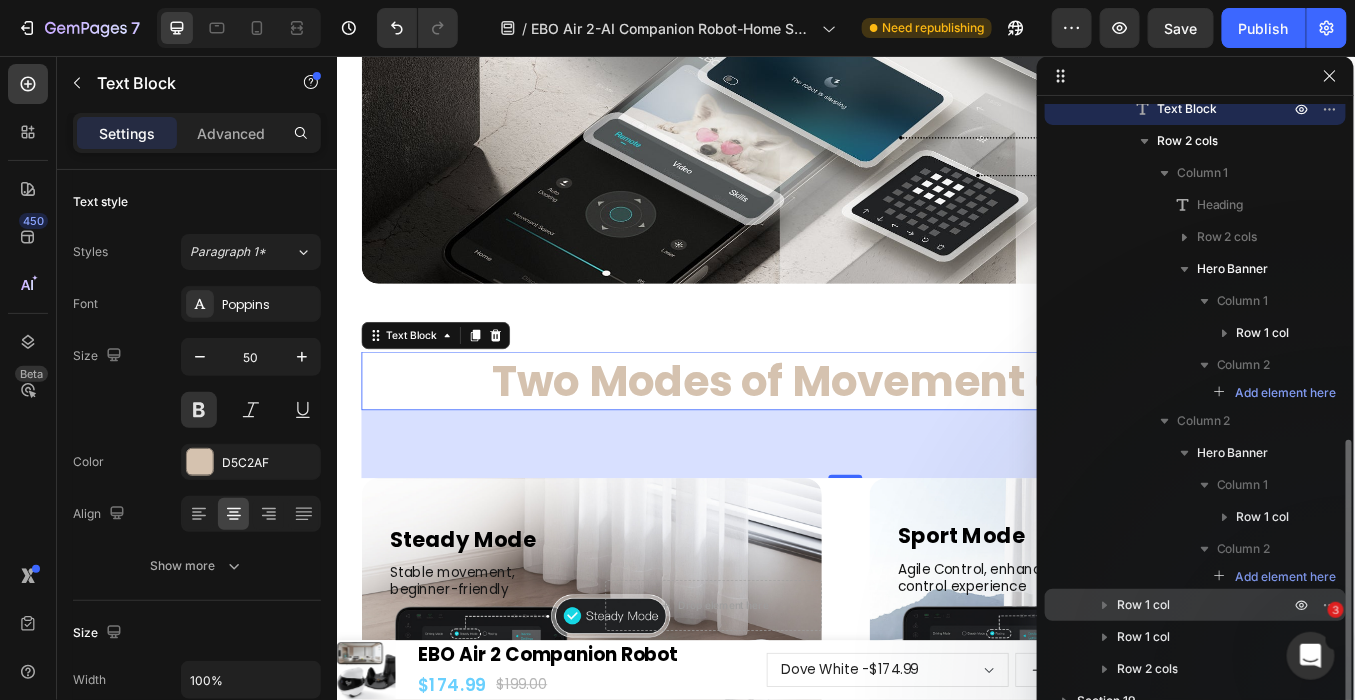 scroll, scrollTop: 764, scrollLeft: 0, axis: vertical 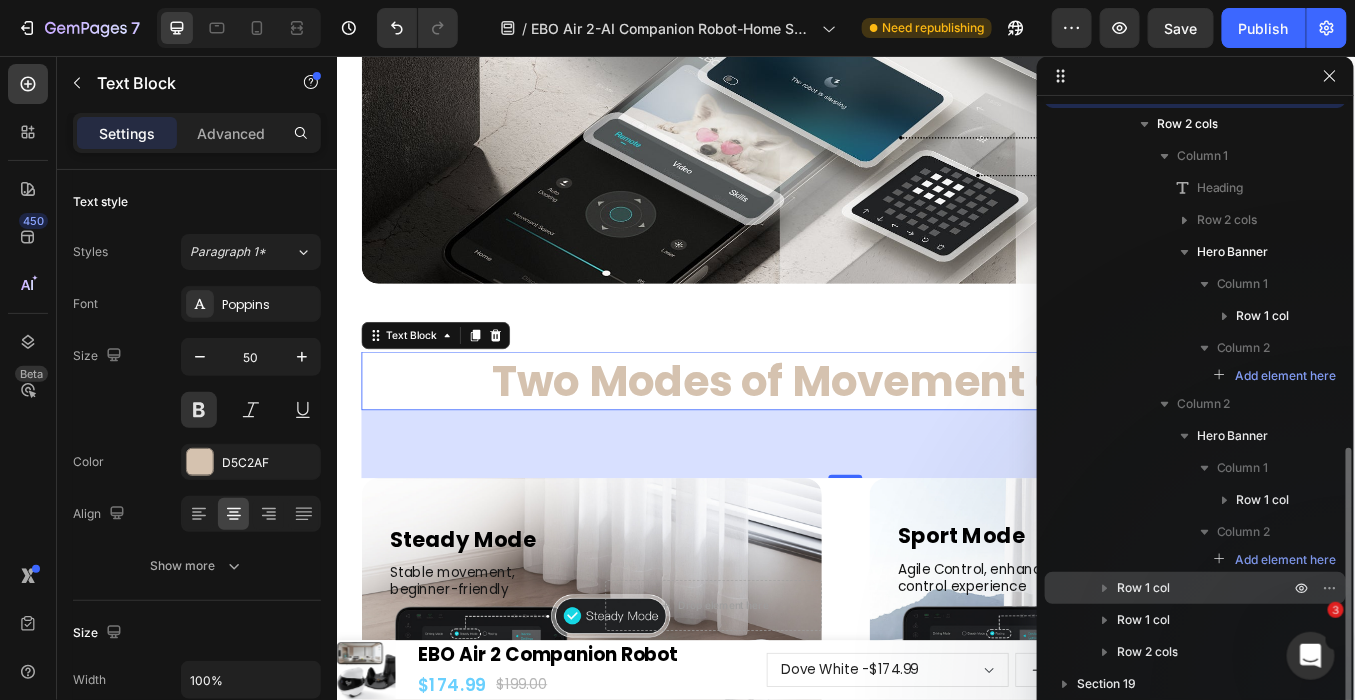 click 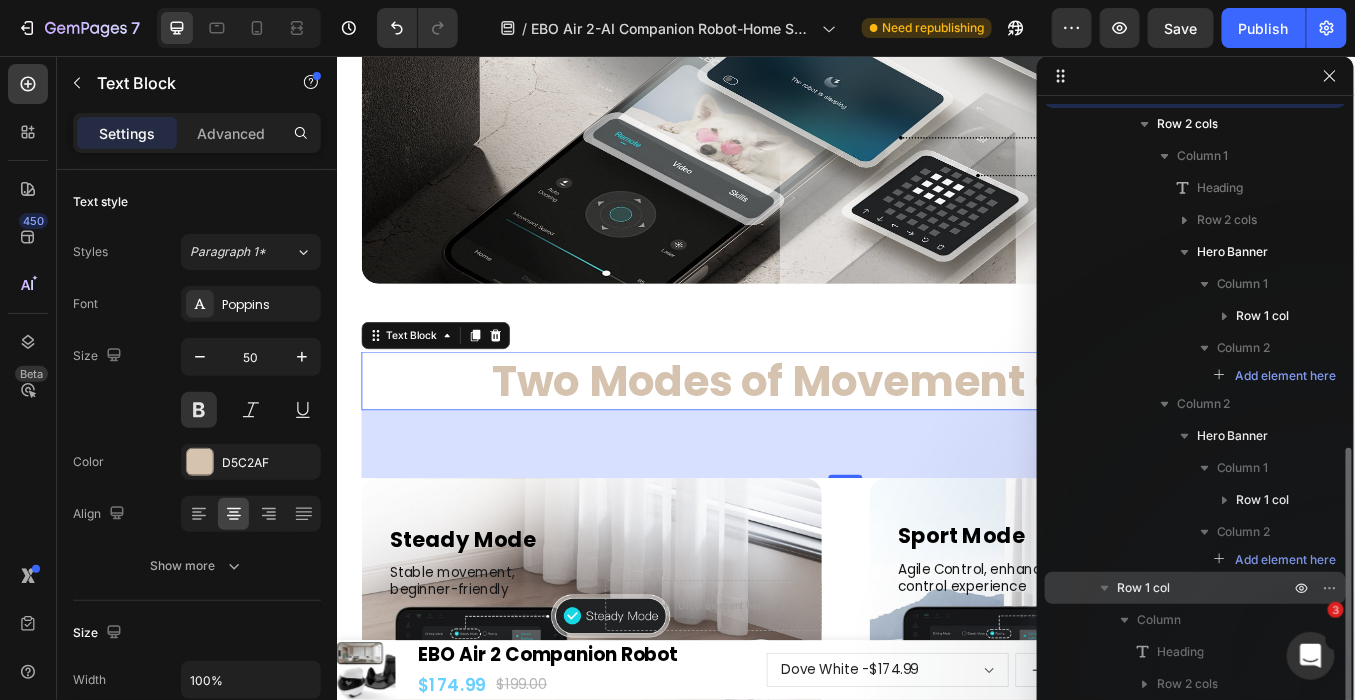 scroll, scrollTop: 860, scrollLeft: 0, axis: vertical 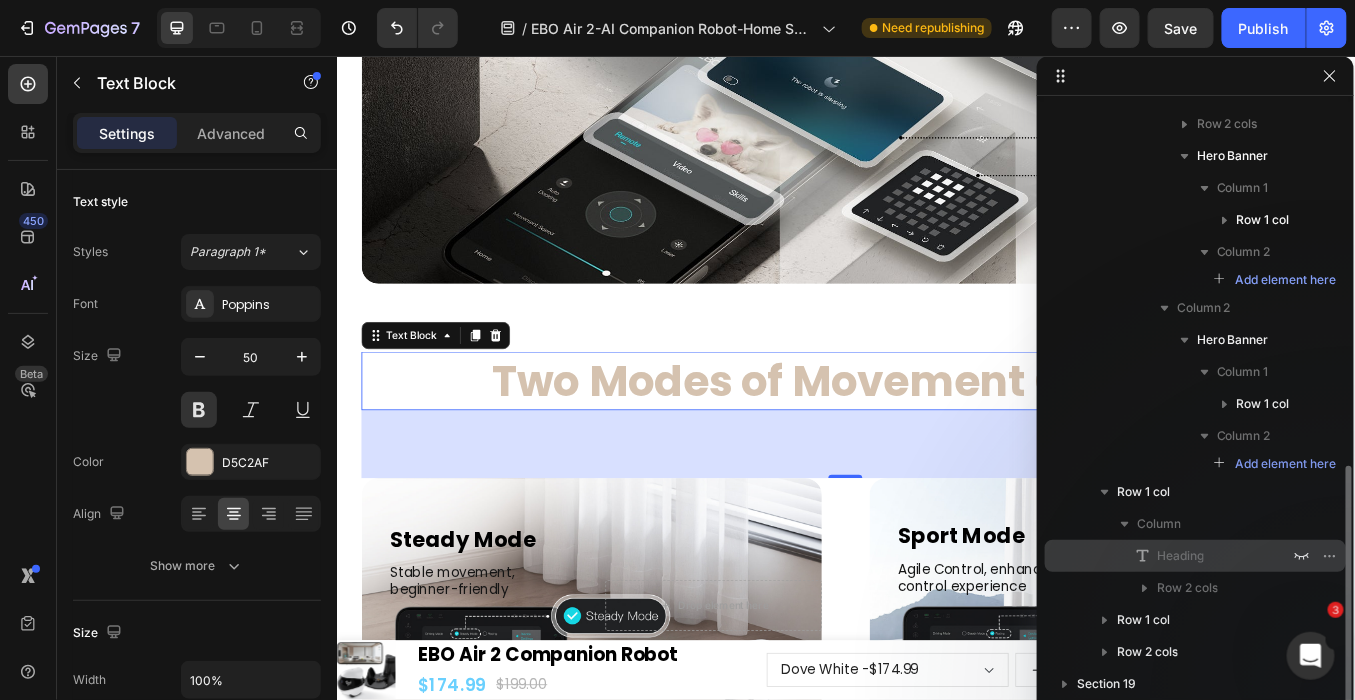 click on "Heading" at bounding box center [1180, 556] 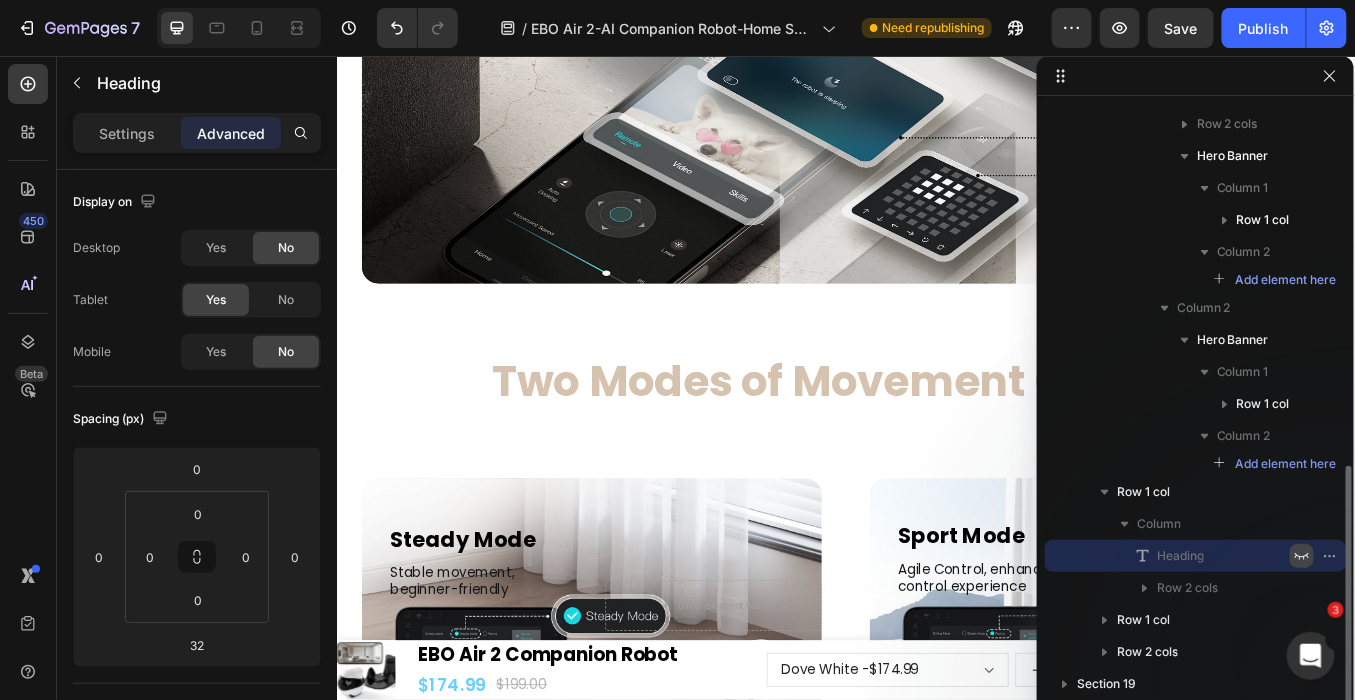 click 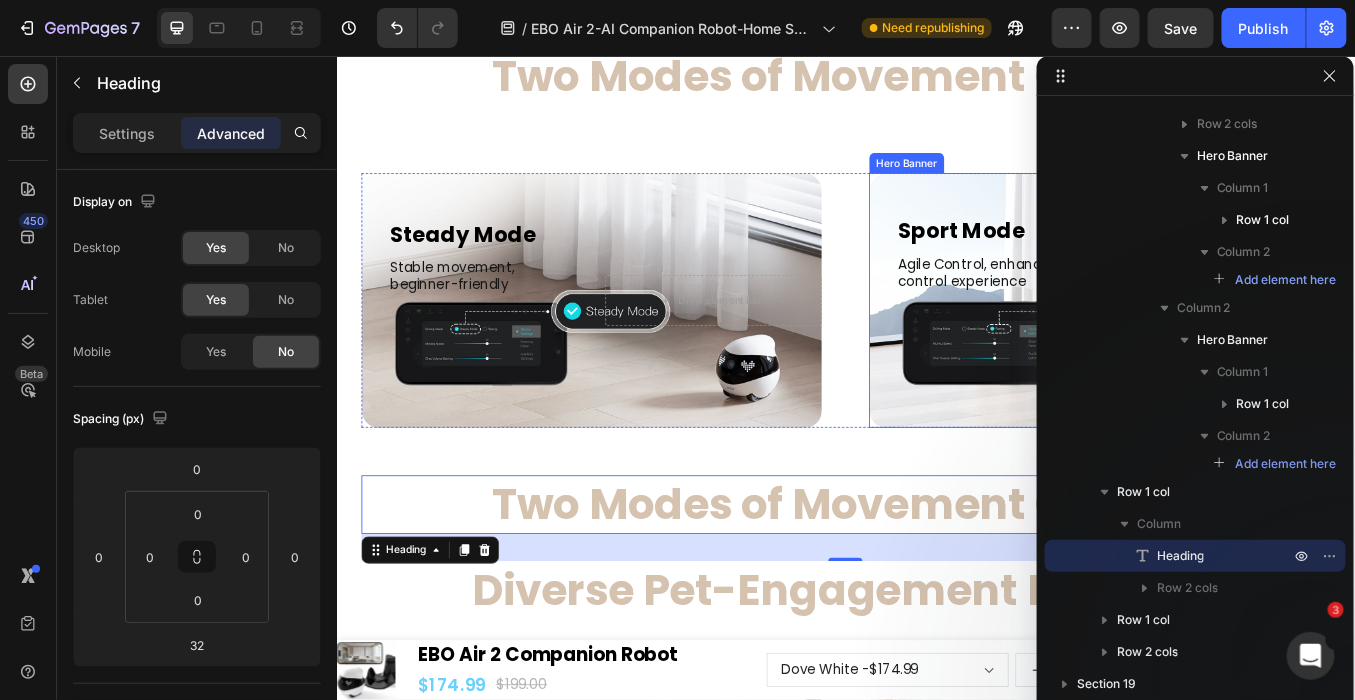 scroll, scrollTop: 17225, scrollLeft: 0, axis: vertical 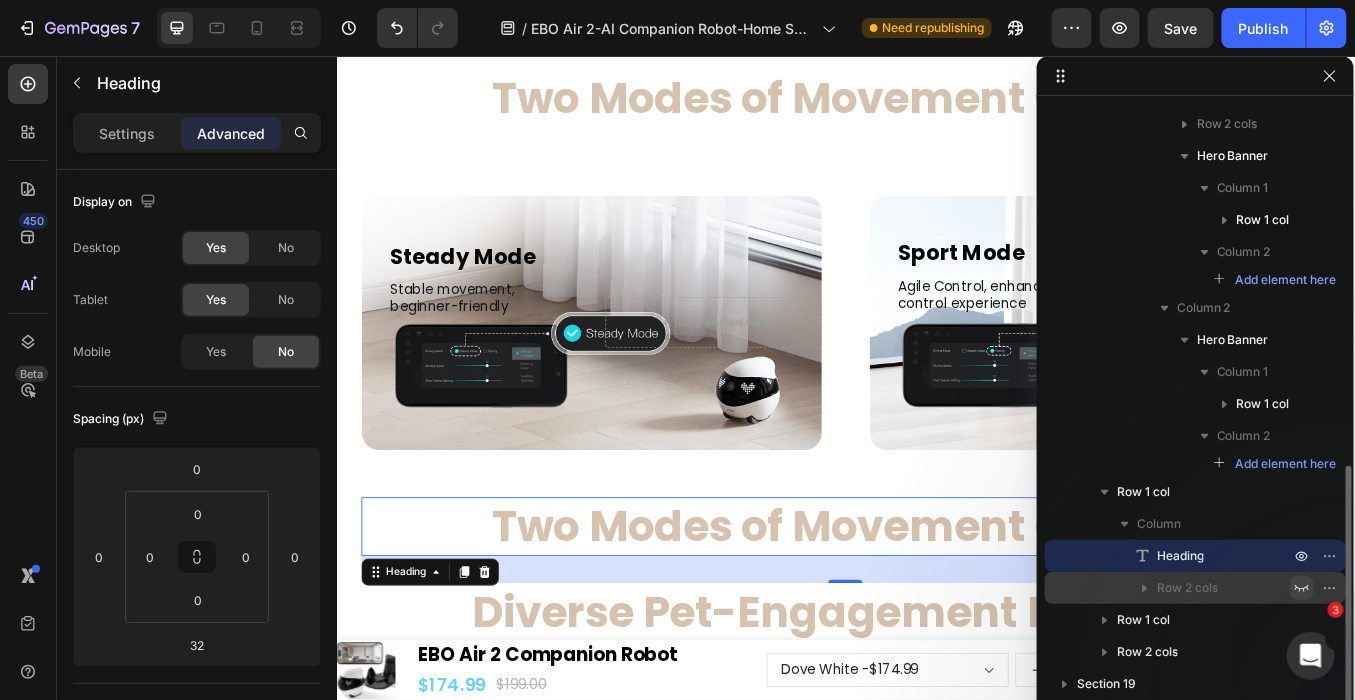 click 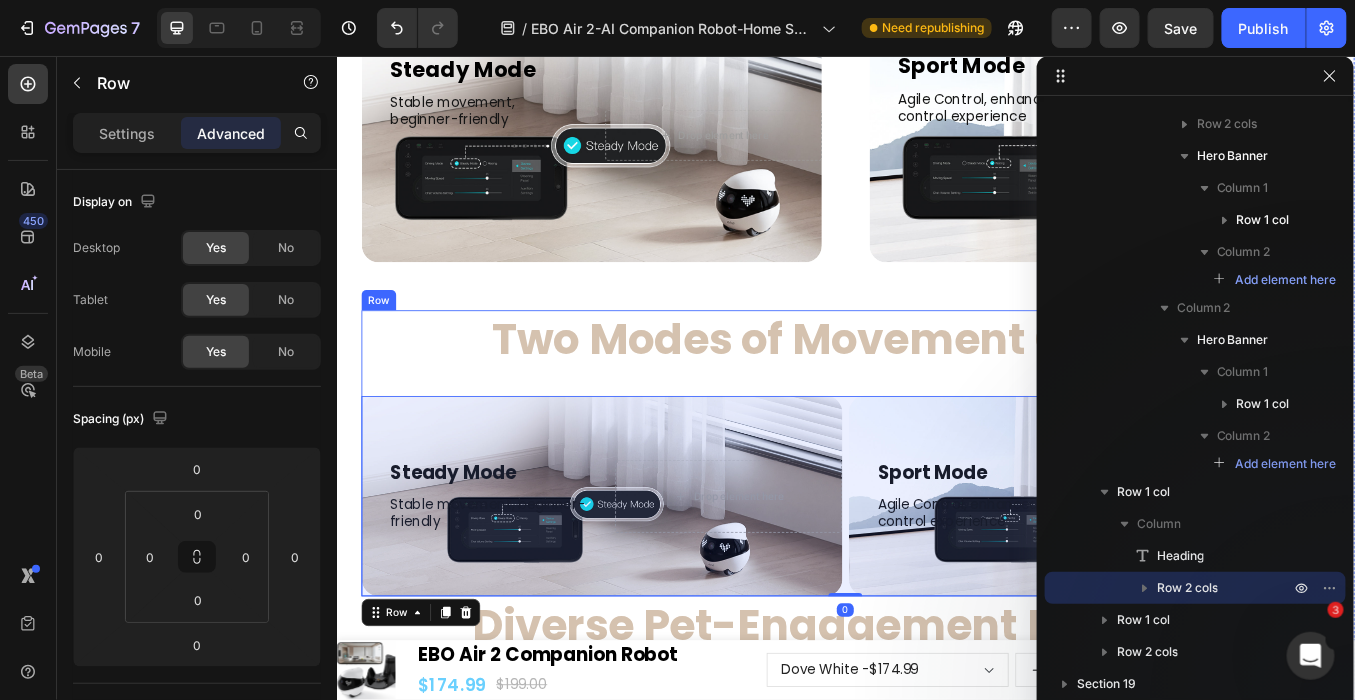 scroll, scrollTop: 17448, scrollLeft: 0, axis: vertical 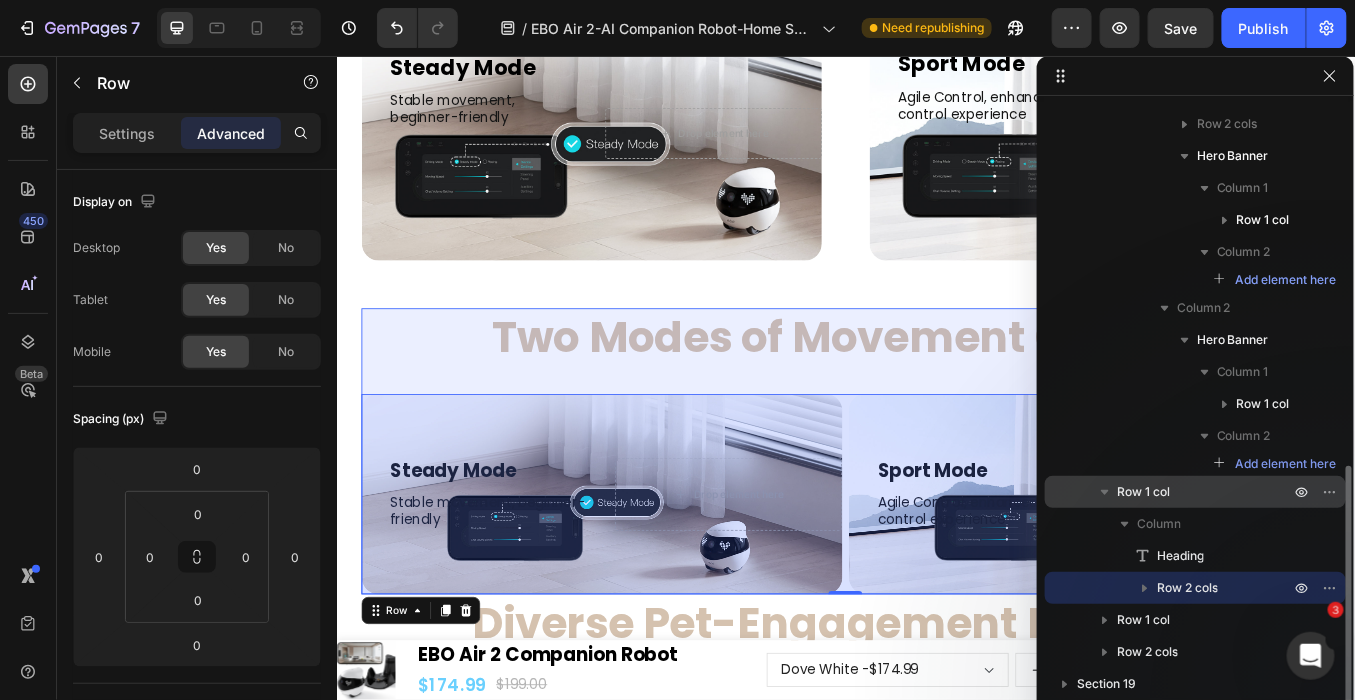 click on "Row 1 col" at bounding box center [1143, 492] 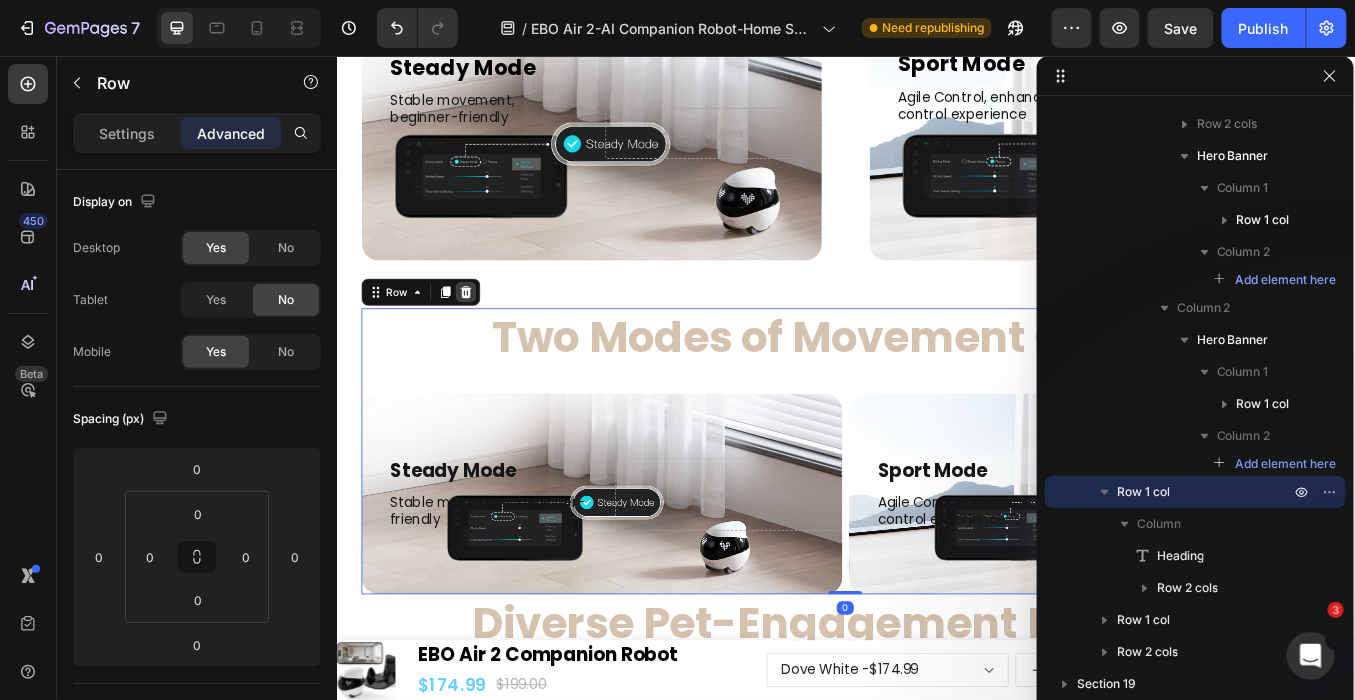 click at bounding box center [489, 333] 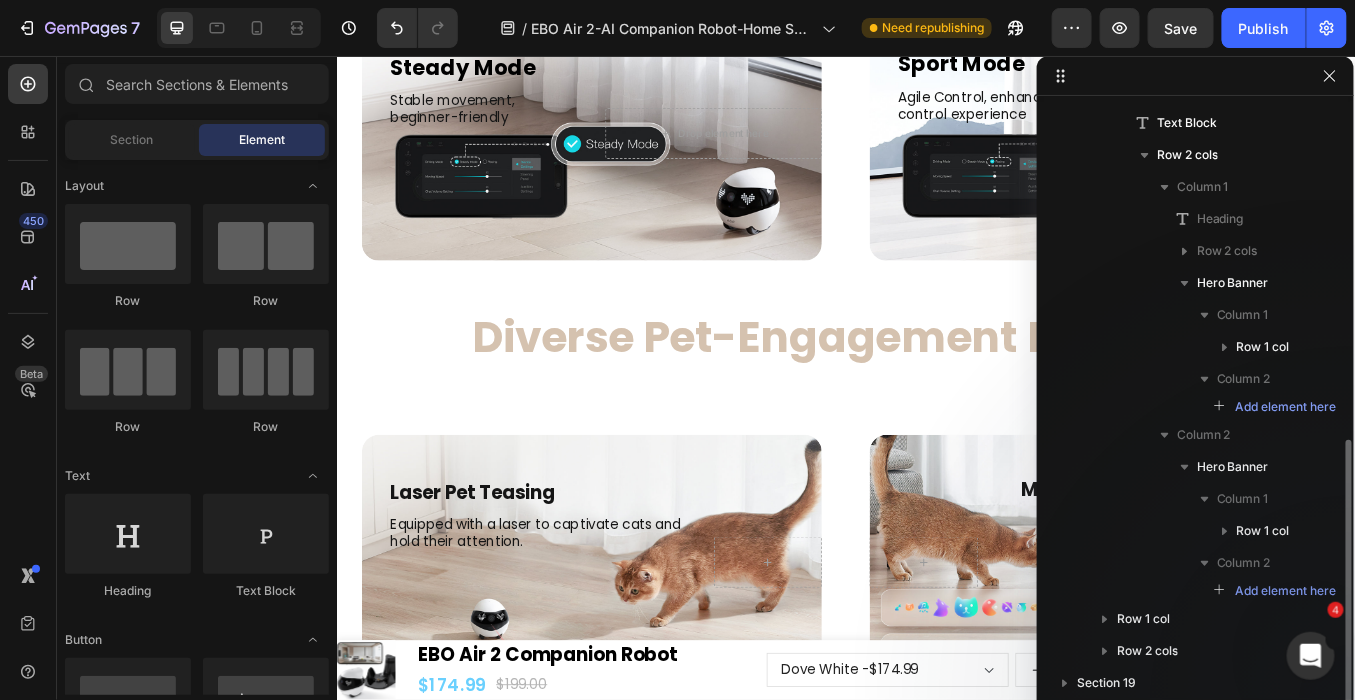 scroll, scrollTop: 732, scrollLeft: 0, axis: vertical 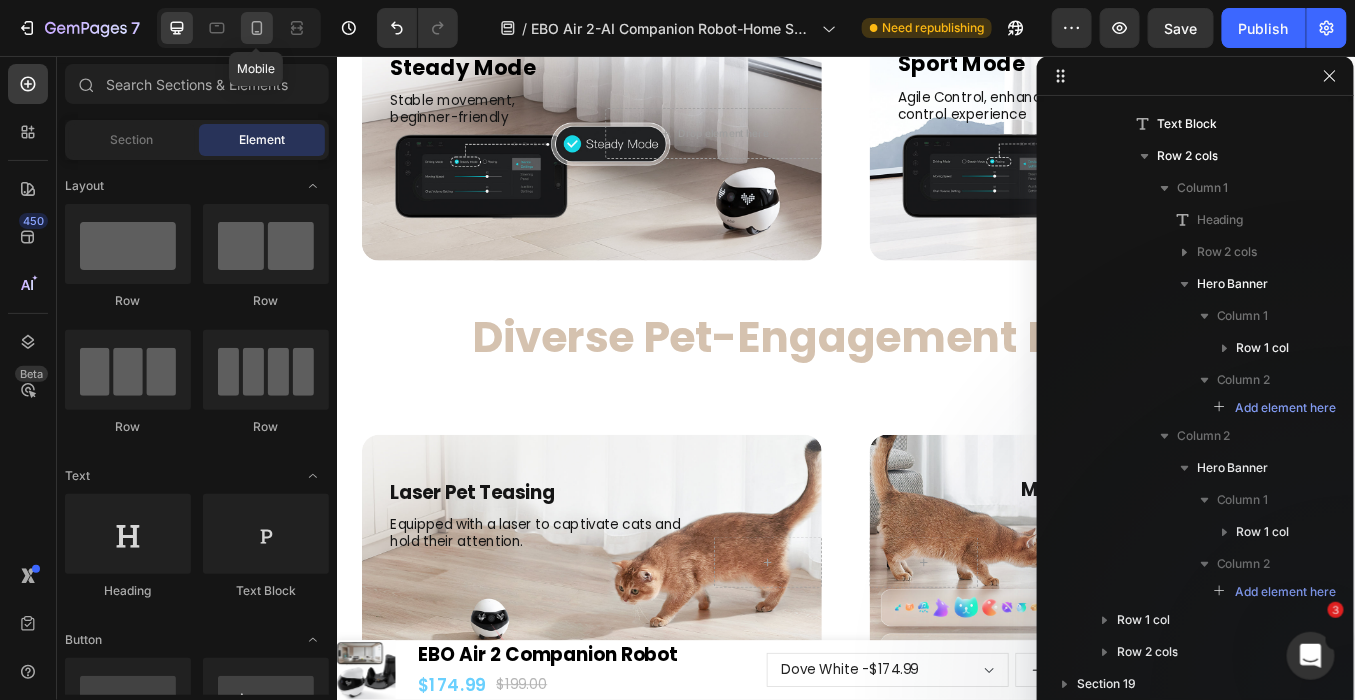 click 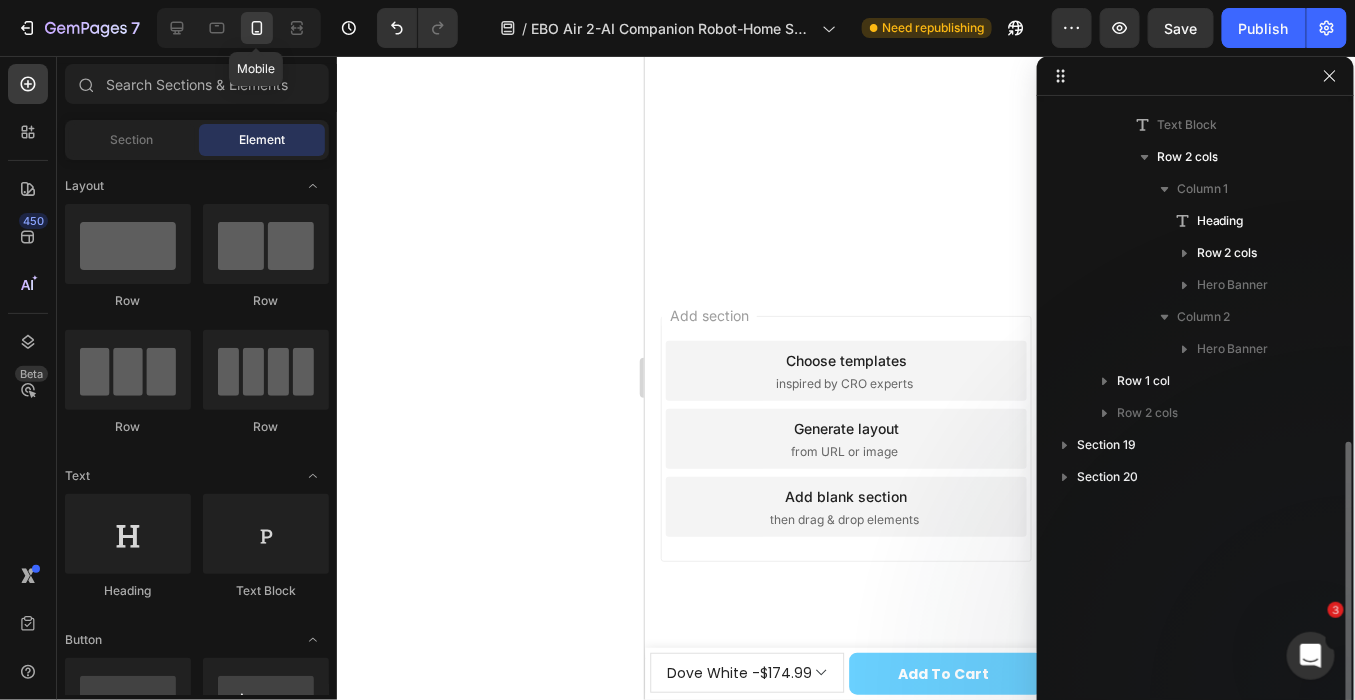 scroll, scrollTop: 731, scrollLeft: 0, axis: vertical 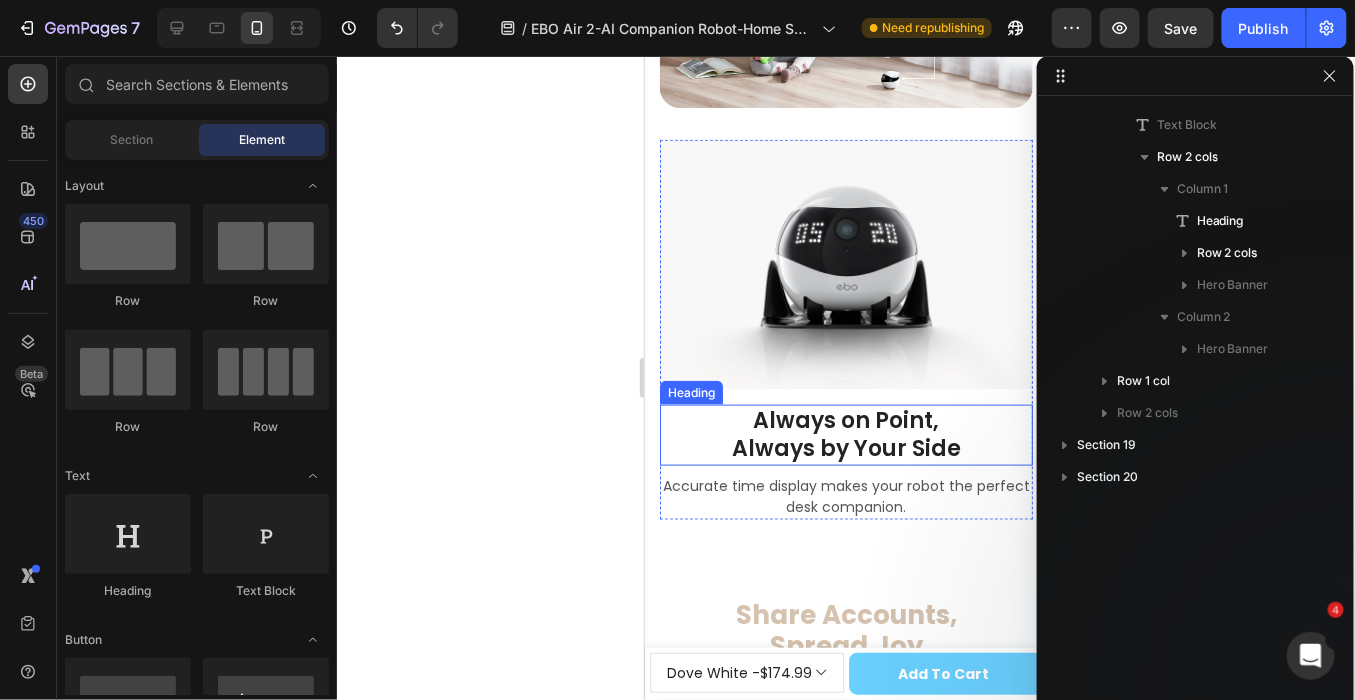 click on "Always on Point,  Always by Your Side" at bounding box center (845, 434) 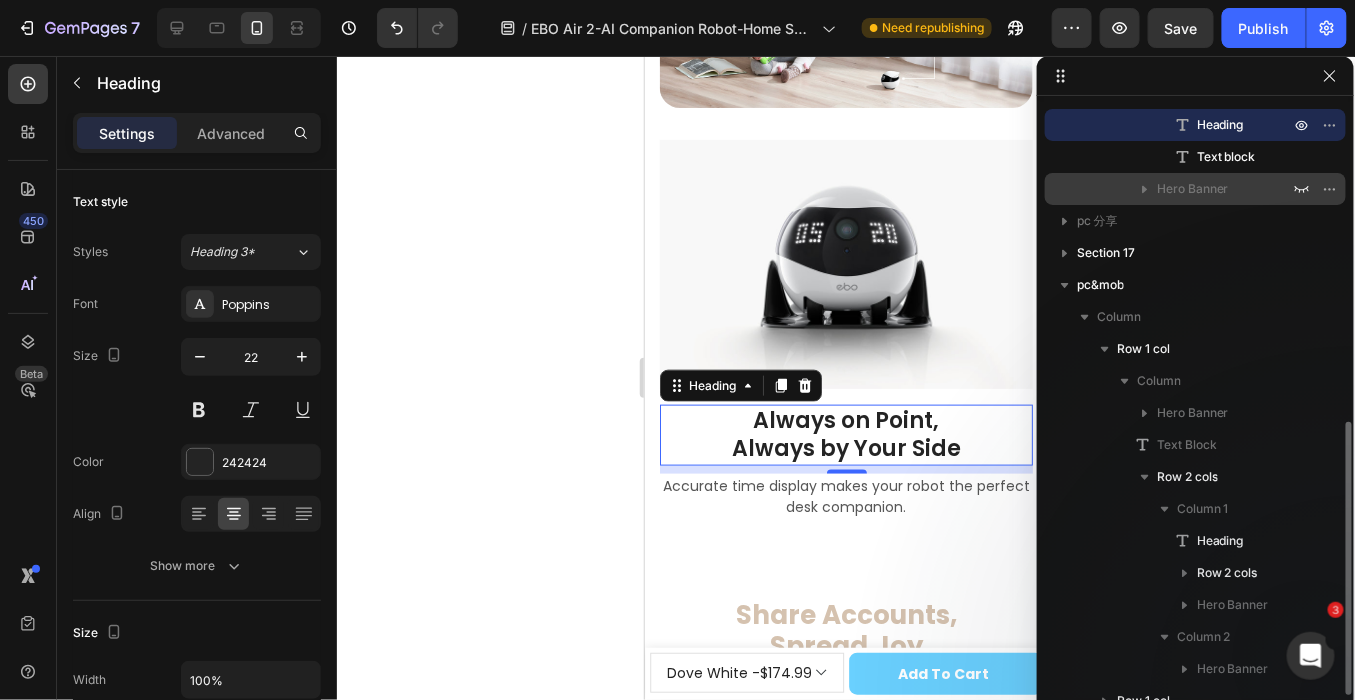 click 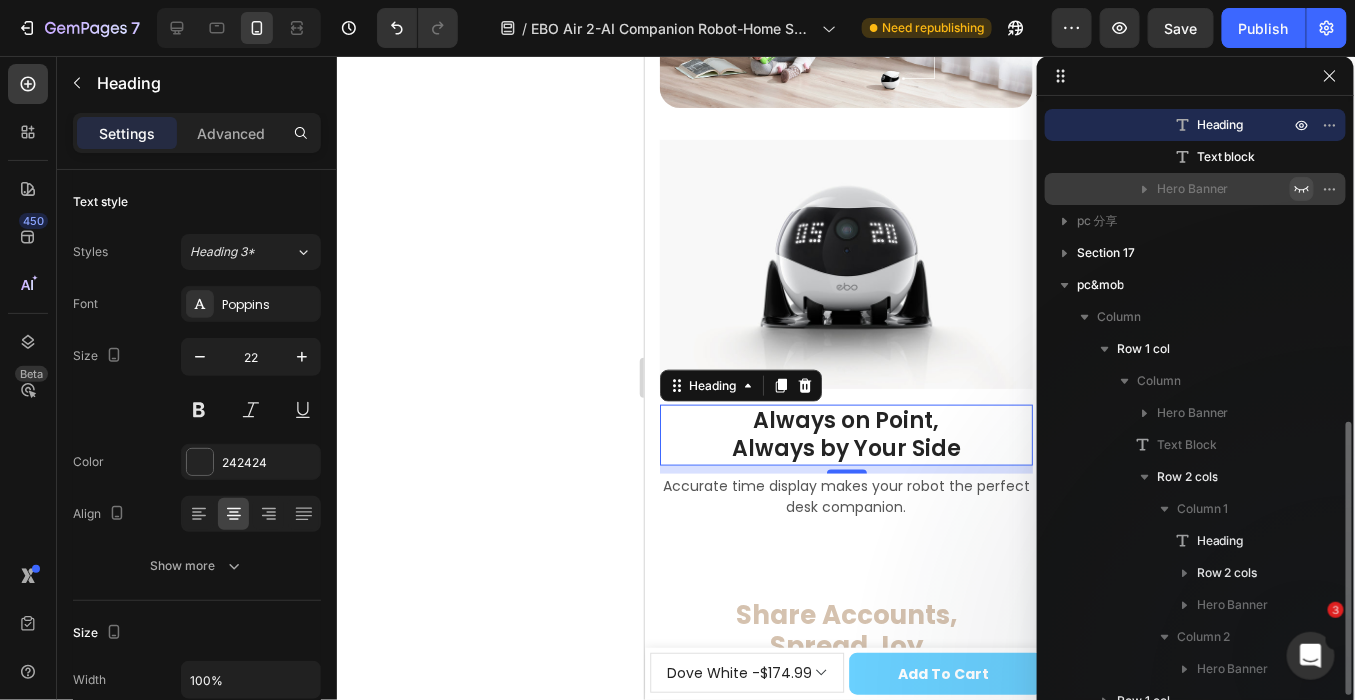 click 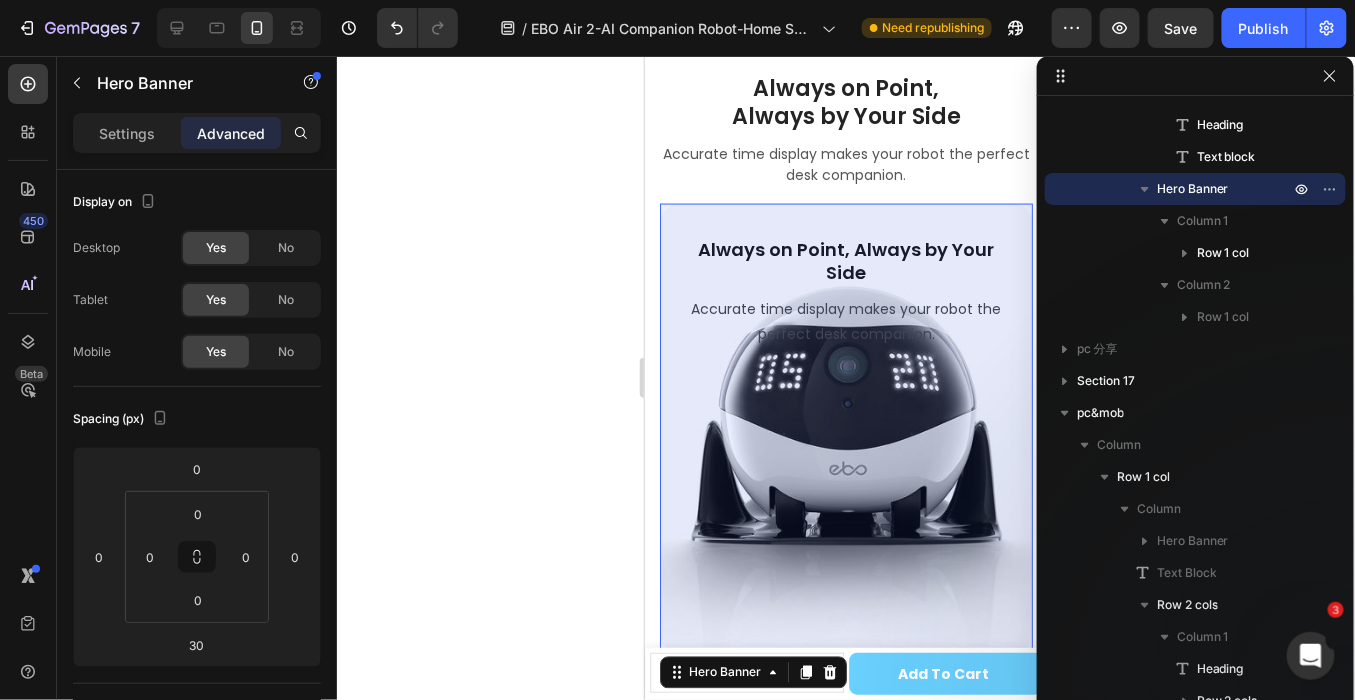 scroll, scrollTop: 10676, scrollLeft: 0, axis: vertical 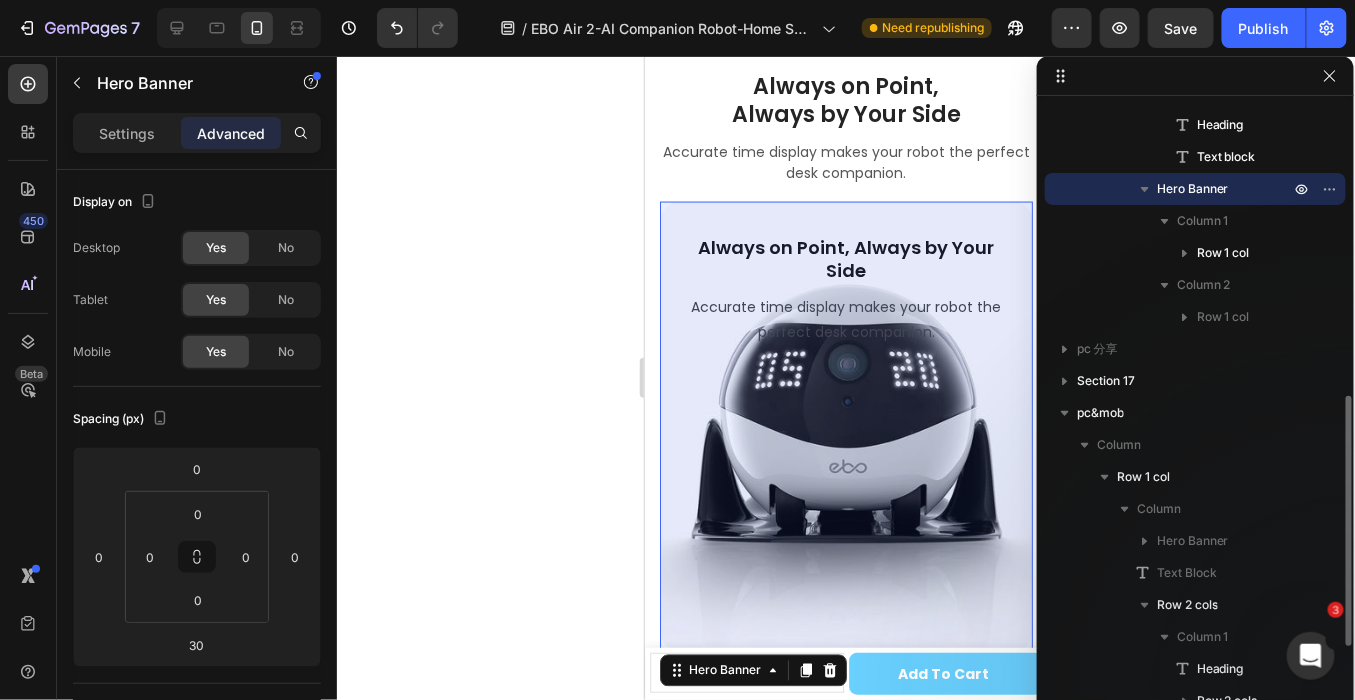 click on "Hero Banner" at bounding box center (1193, 189) 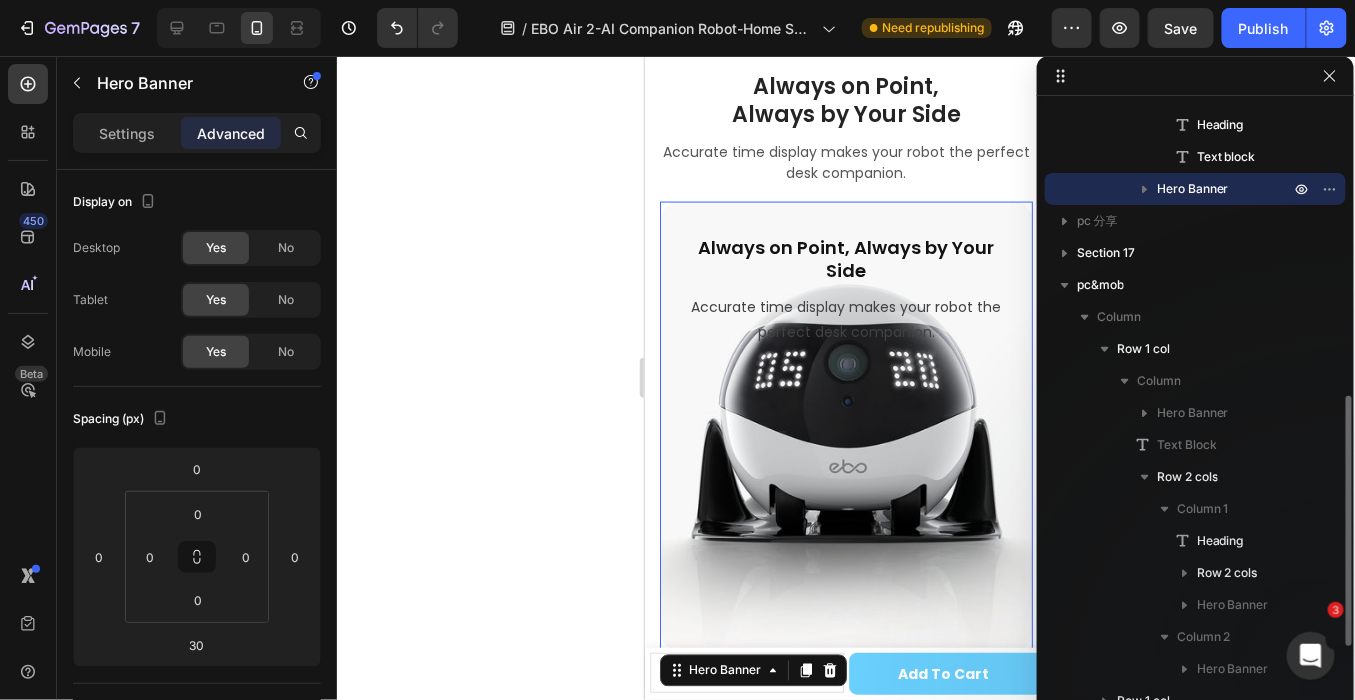 click on "Hero Banner" at bounding box center [1195, 189] 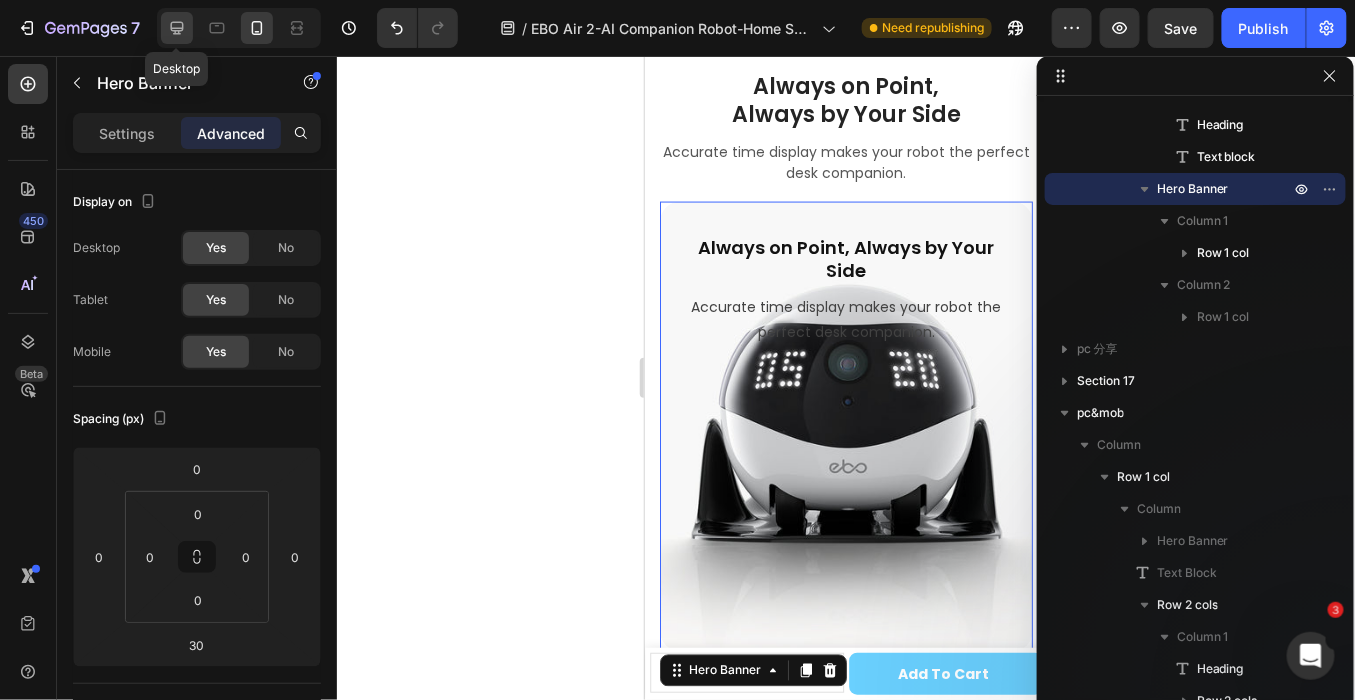click 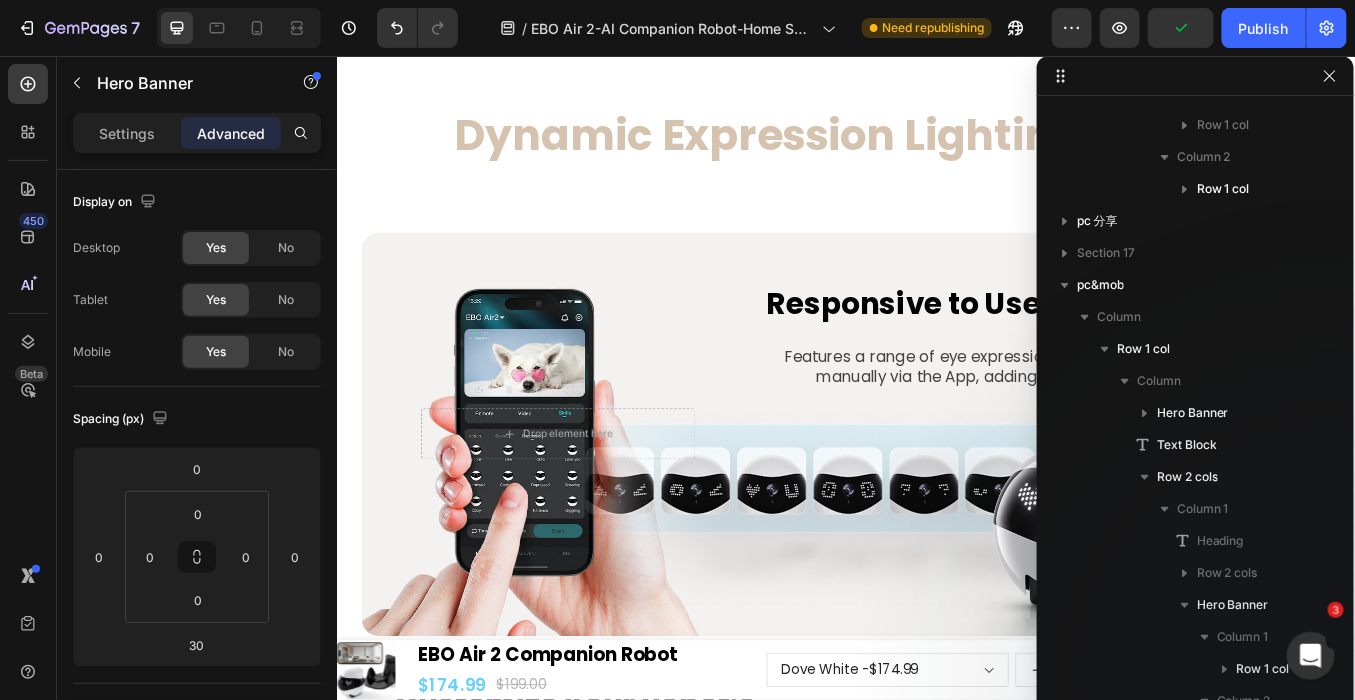 scroll, scrollTop: 14413, scrollLeft: 0, axis: vertical 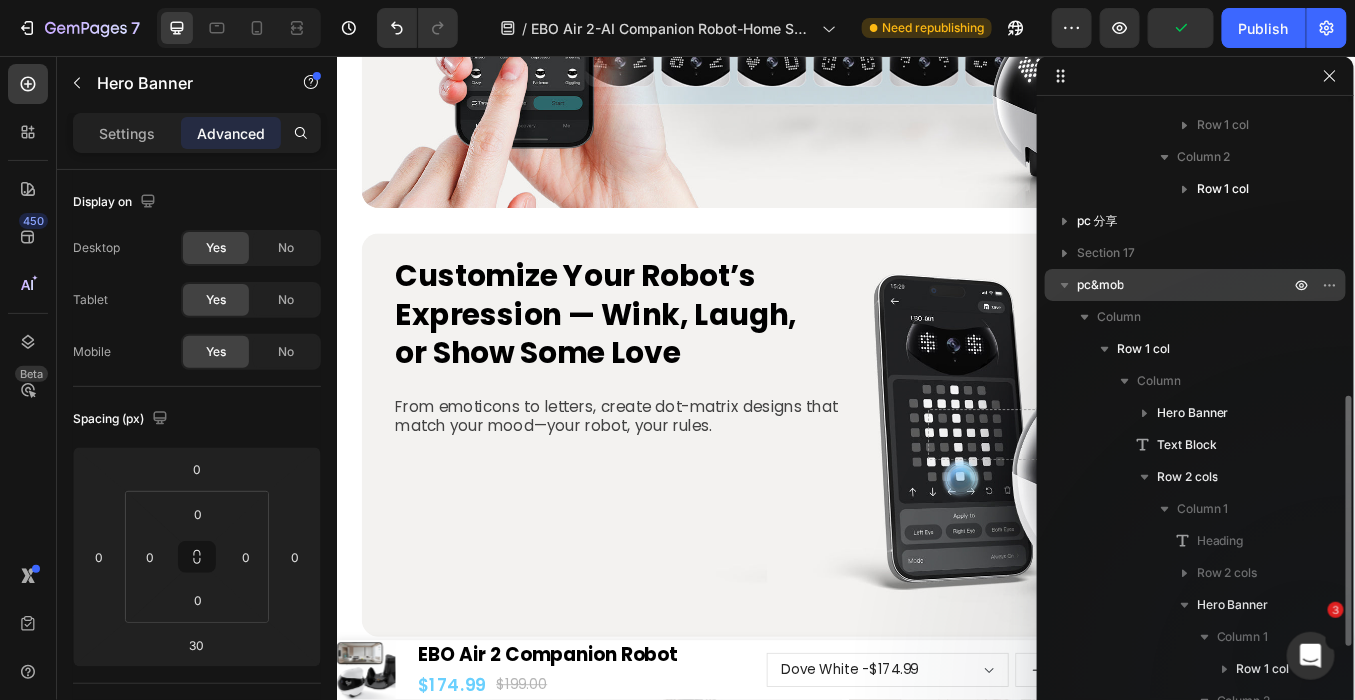 click 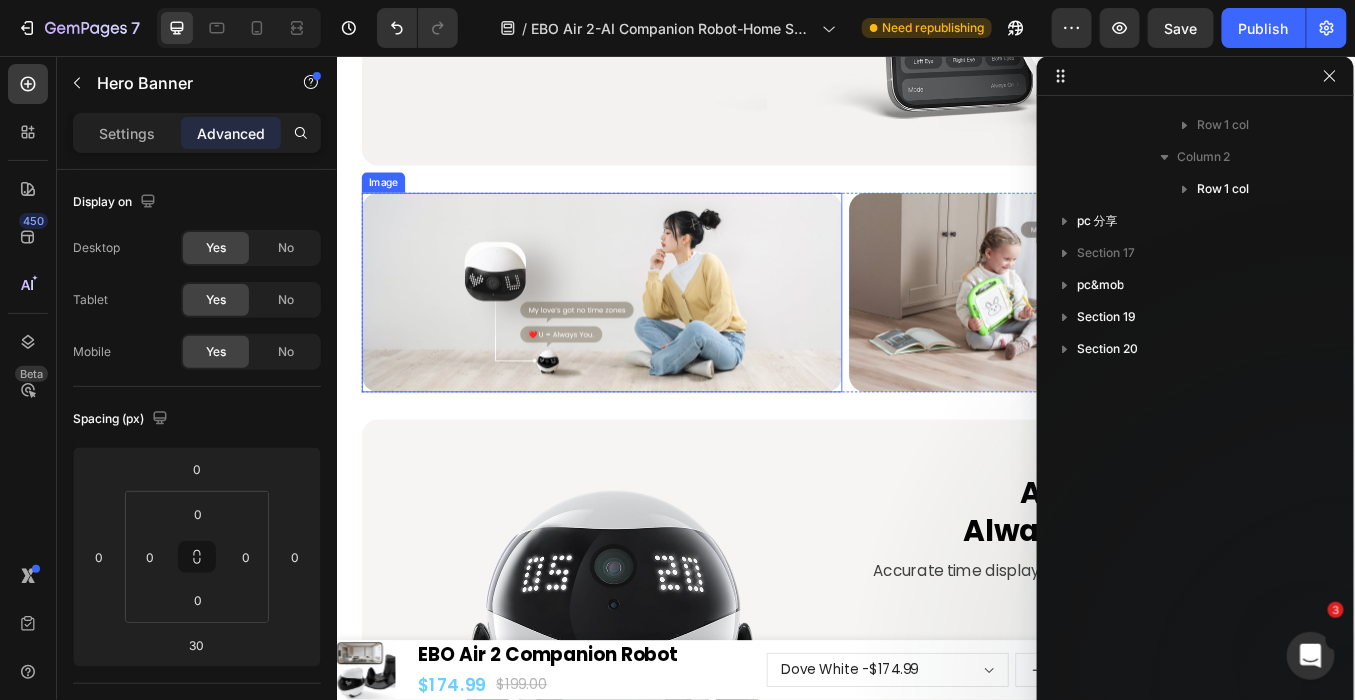 scroll, scrollTop: 15191, scrollLeft: 0, axis: vertical 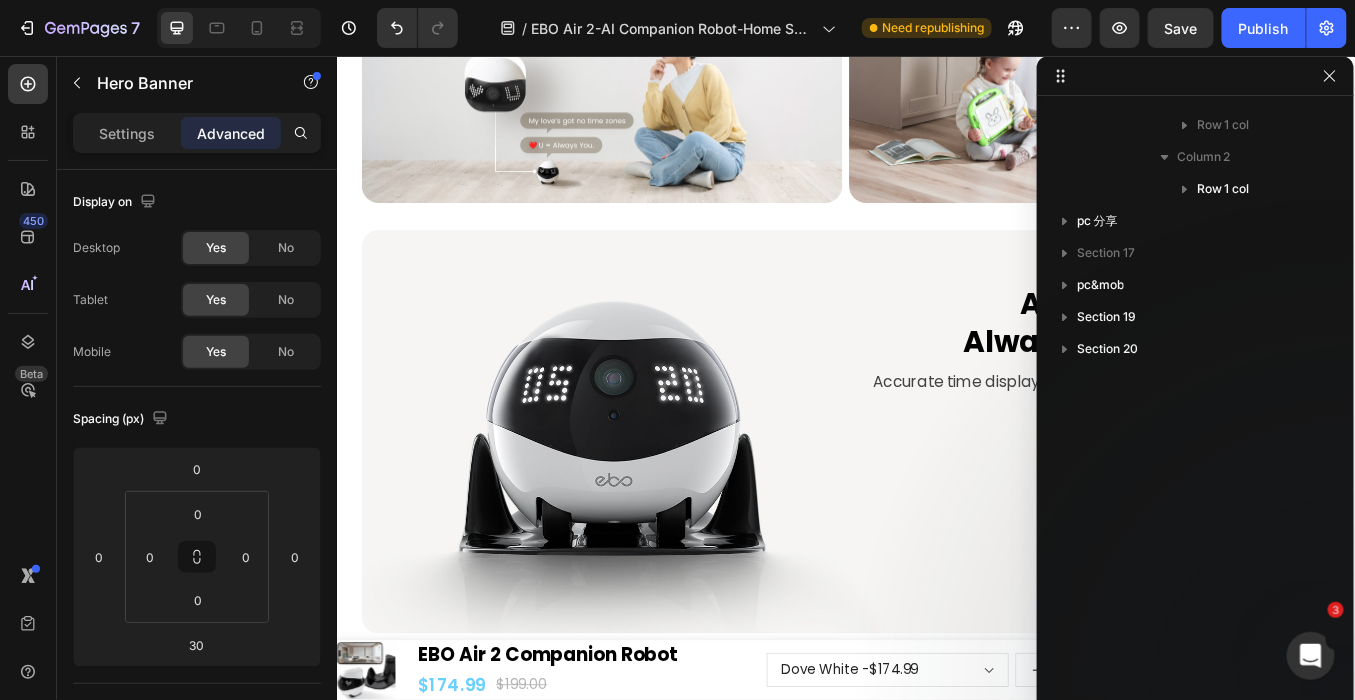 click at bounding box center [936, 497] 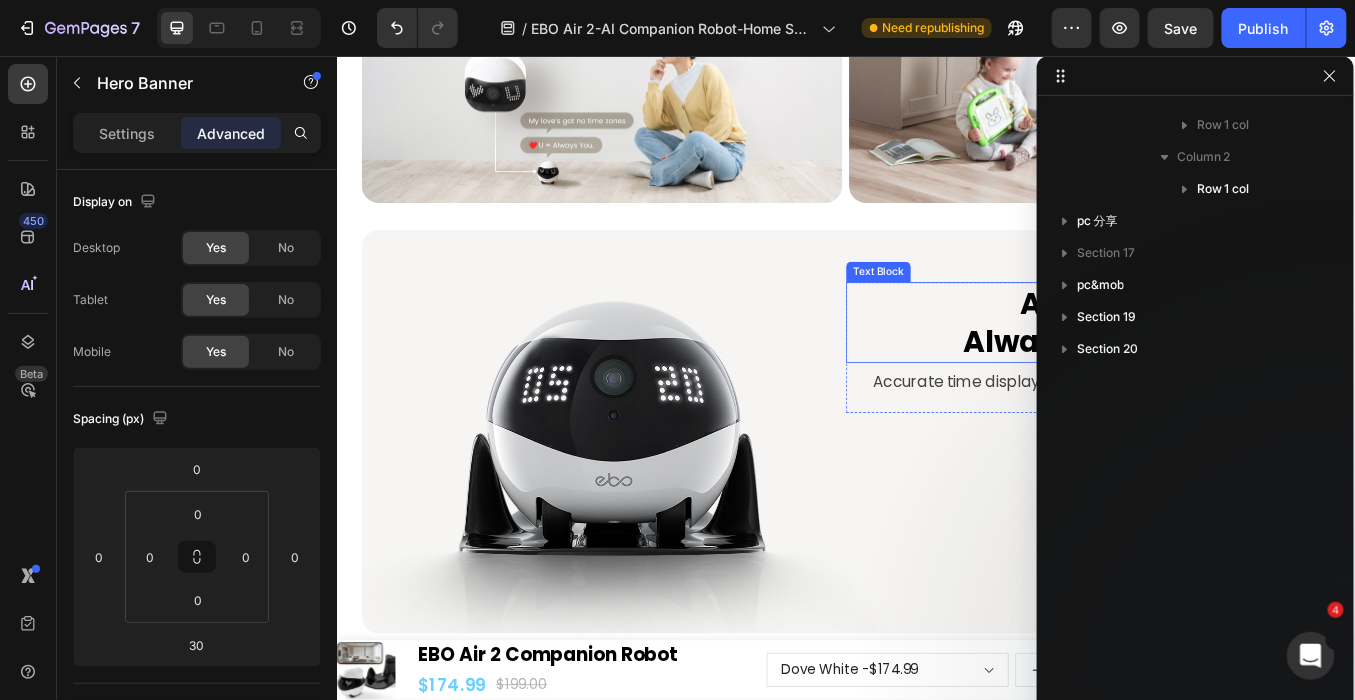 click on "Always by Your Side" at bounding box center [1187, 391] 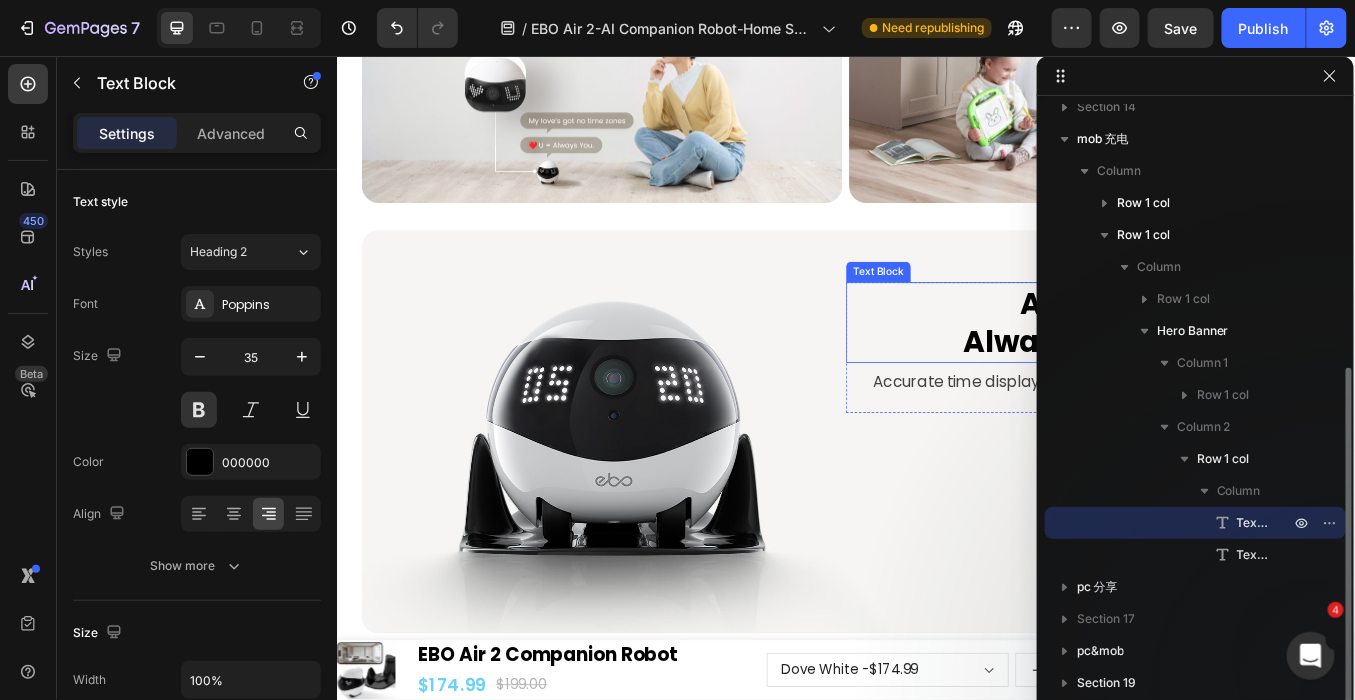 scroll, scrollTop: 460, scrollLeft: 0, axis: vertical 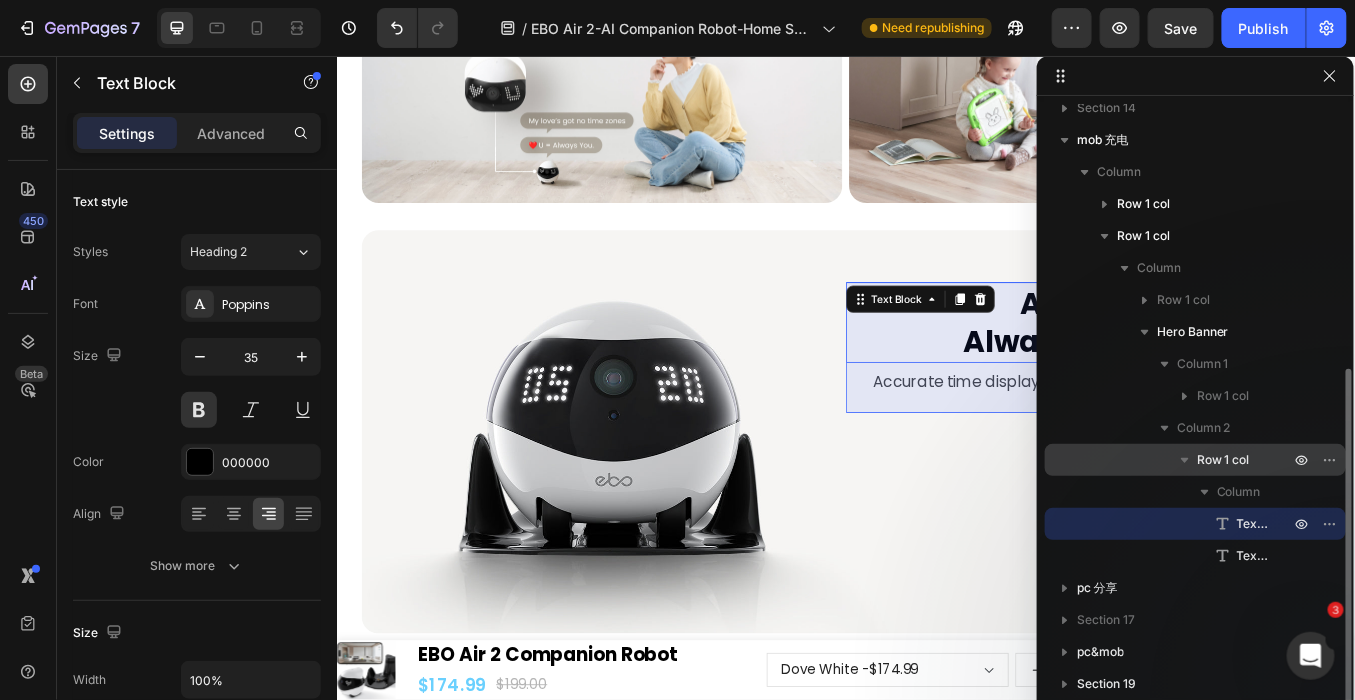 click 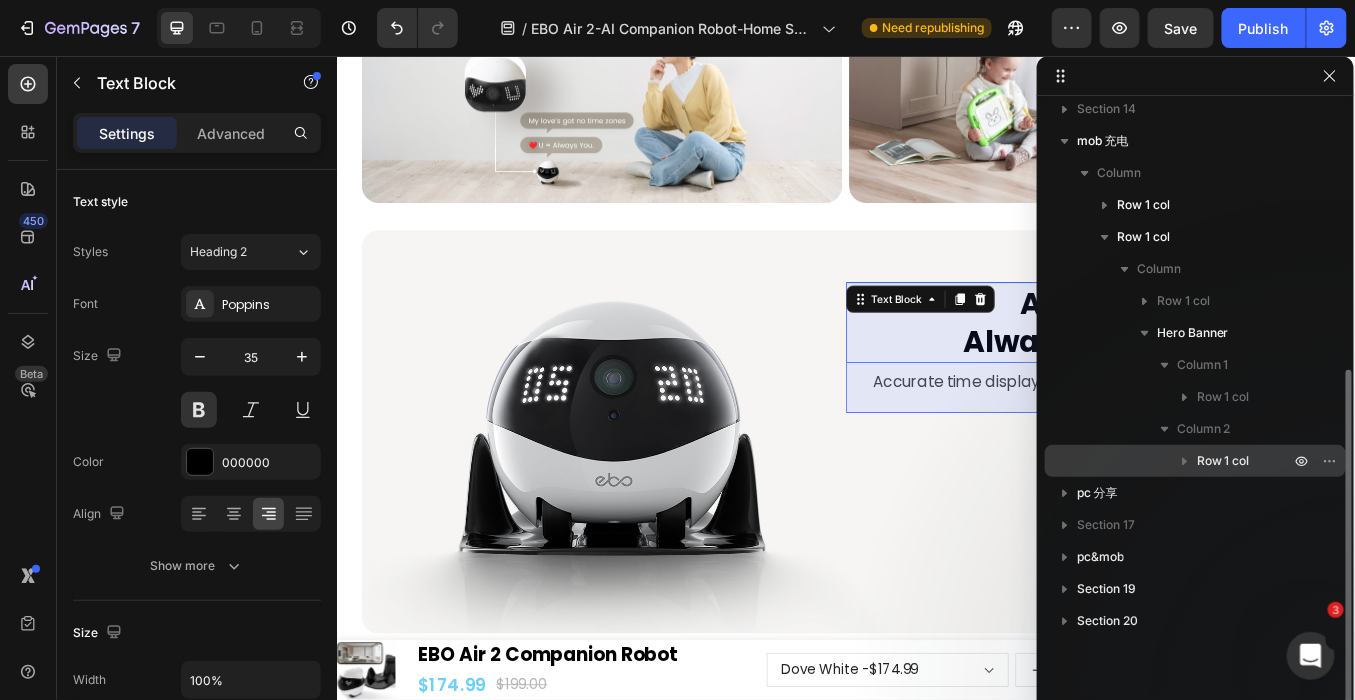 scroll, scrollTop: 459, scrollLeft: 0, axis: vertical 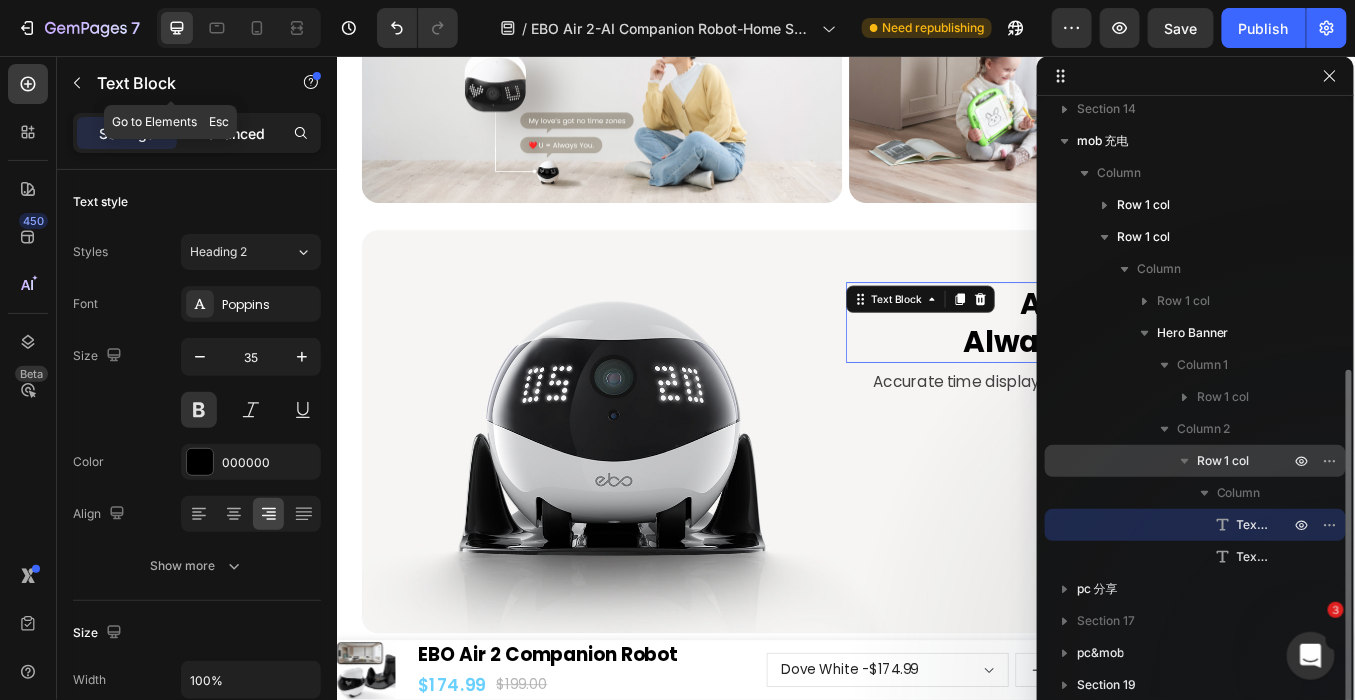 click on "Text Block" 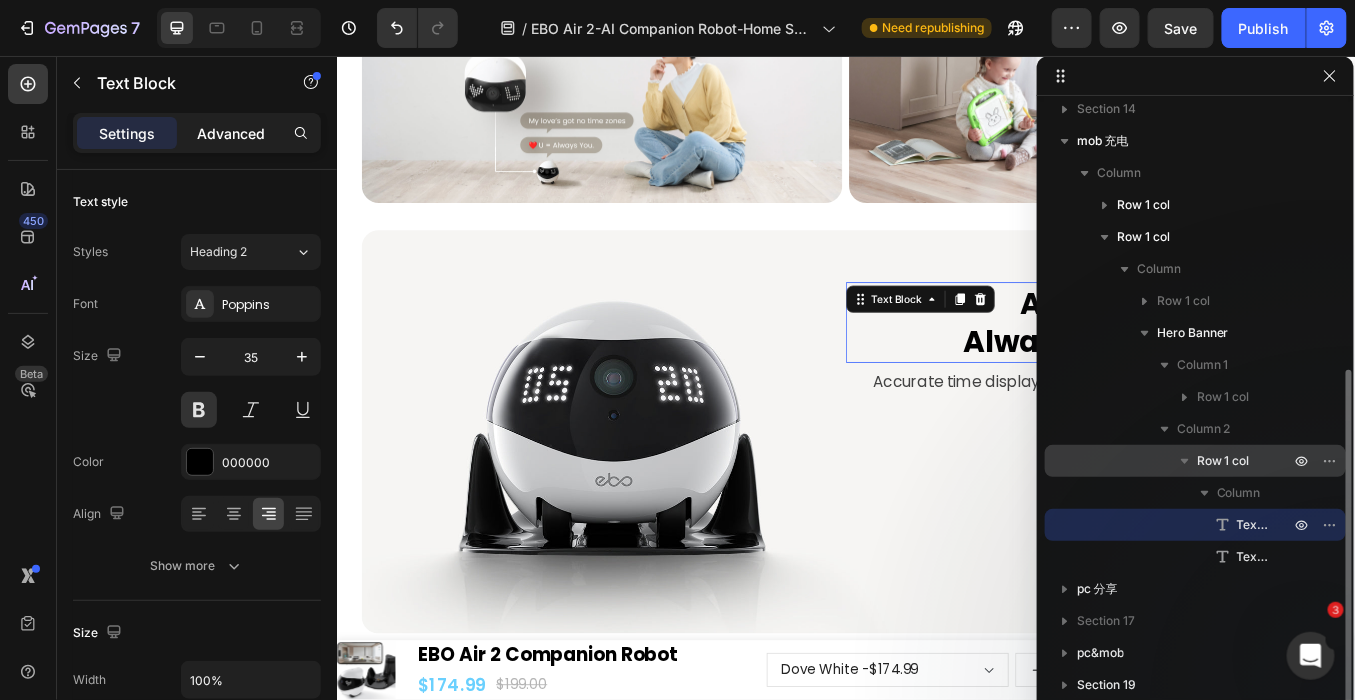 click on "Advanced" at bounding box center [231, 133] 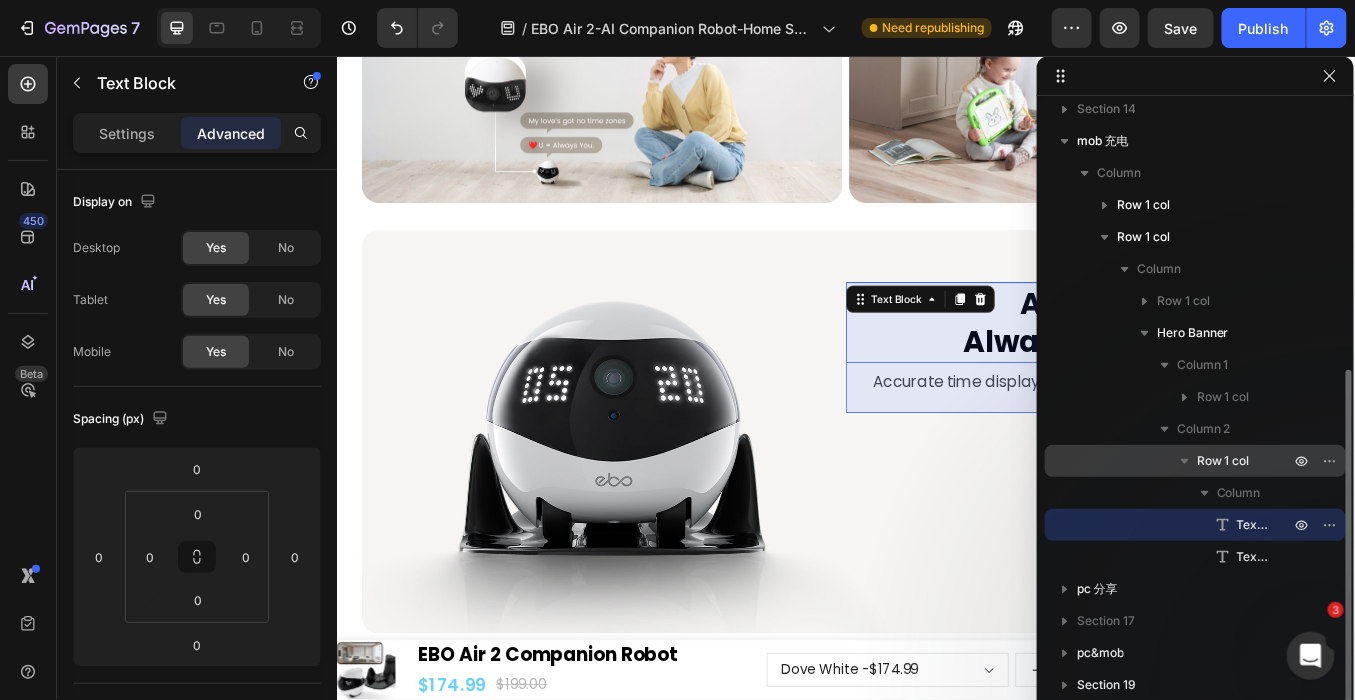 click 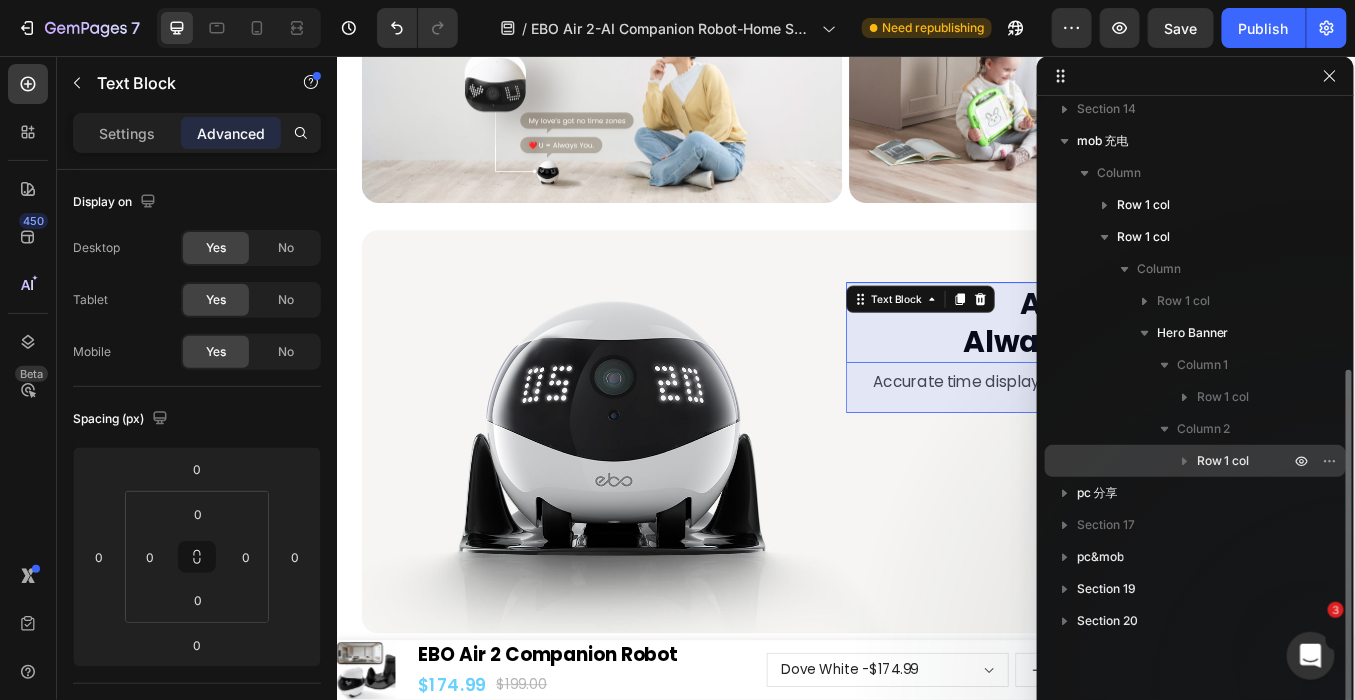 click 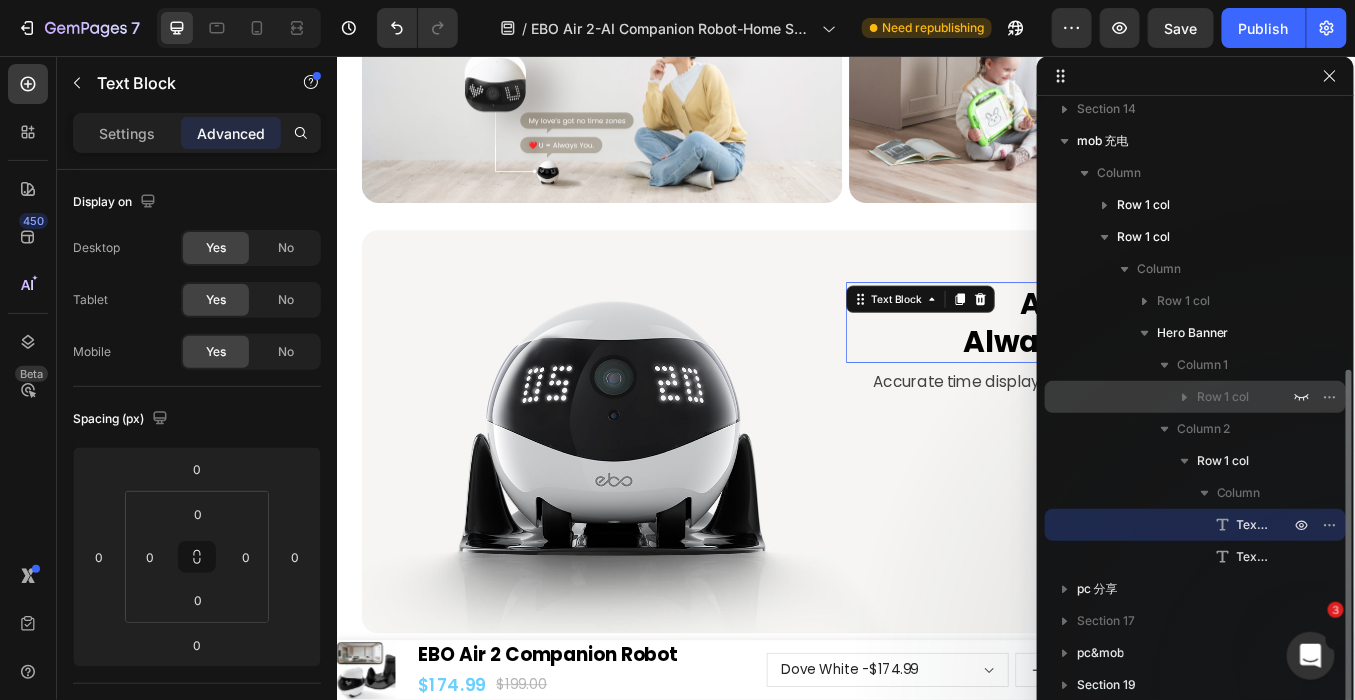 click 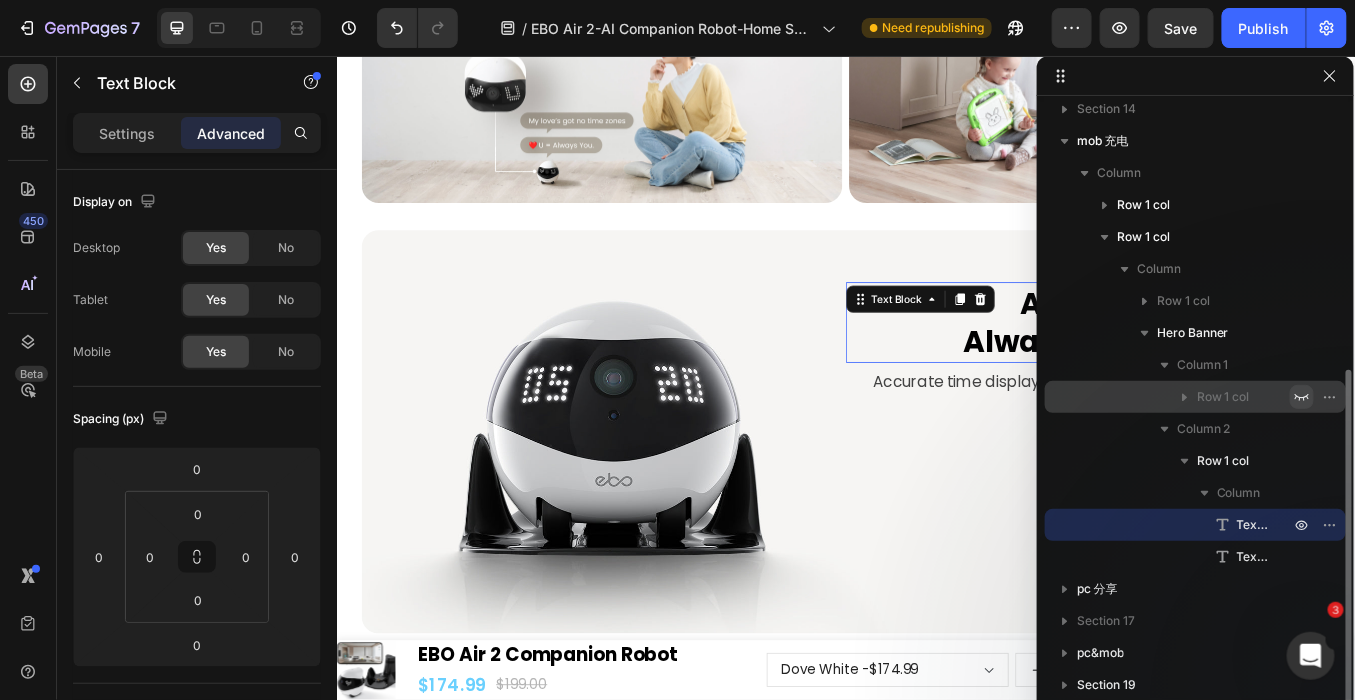 click 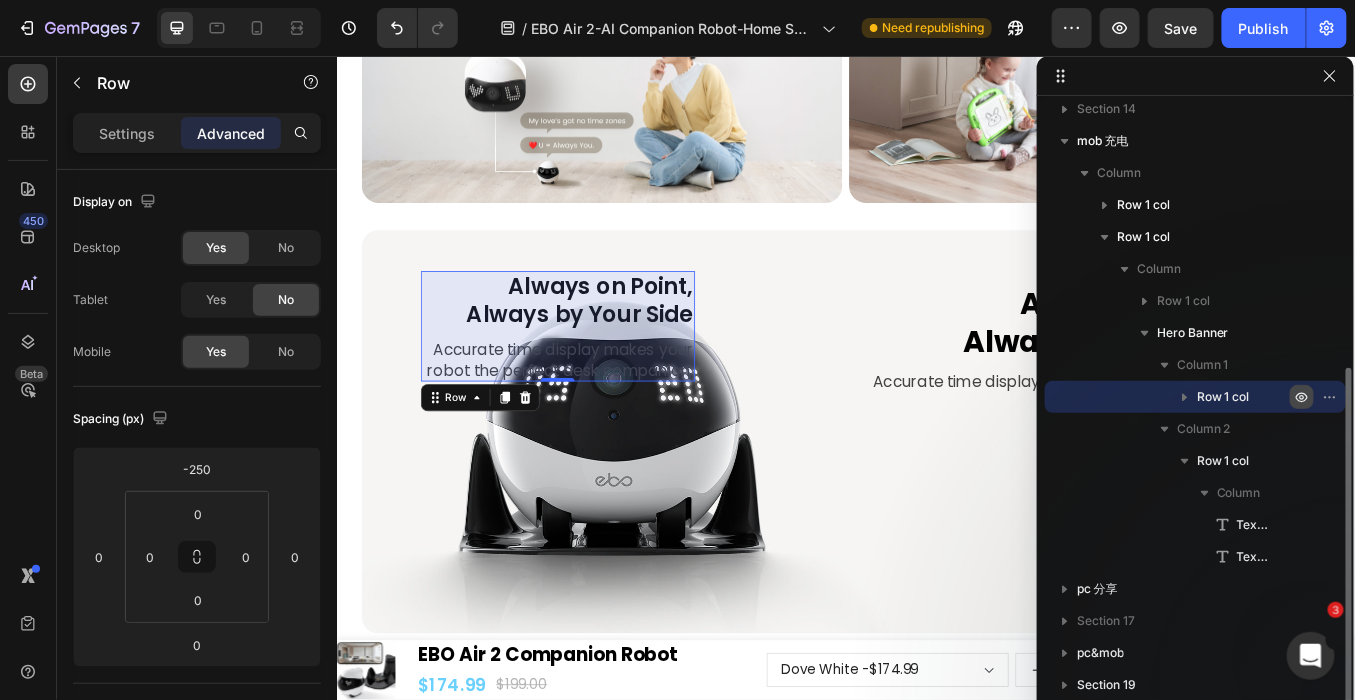 click 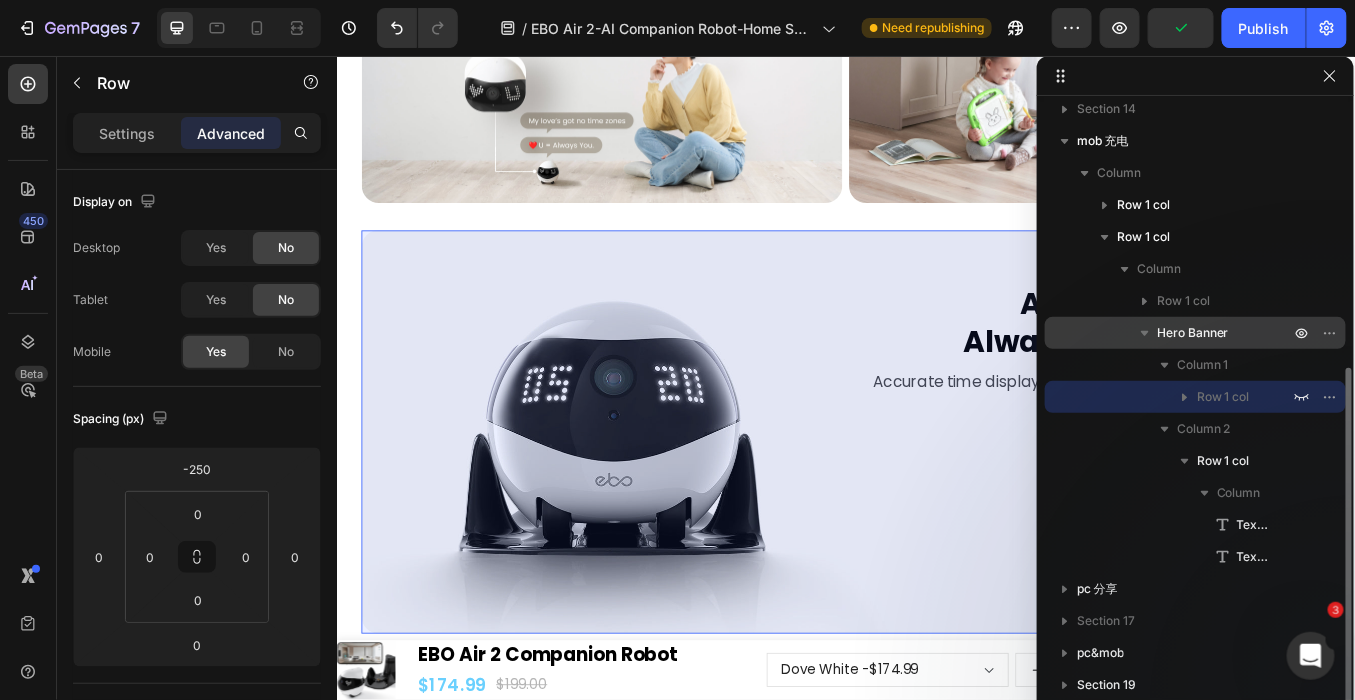click 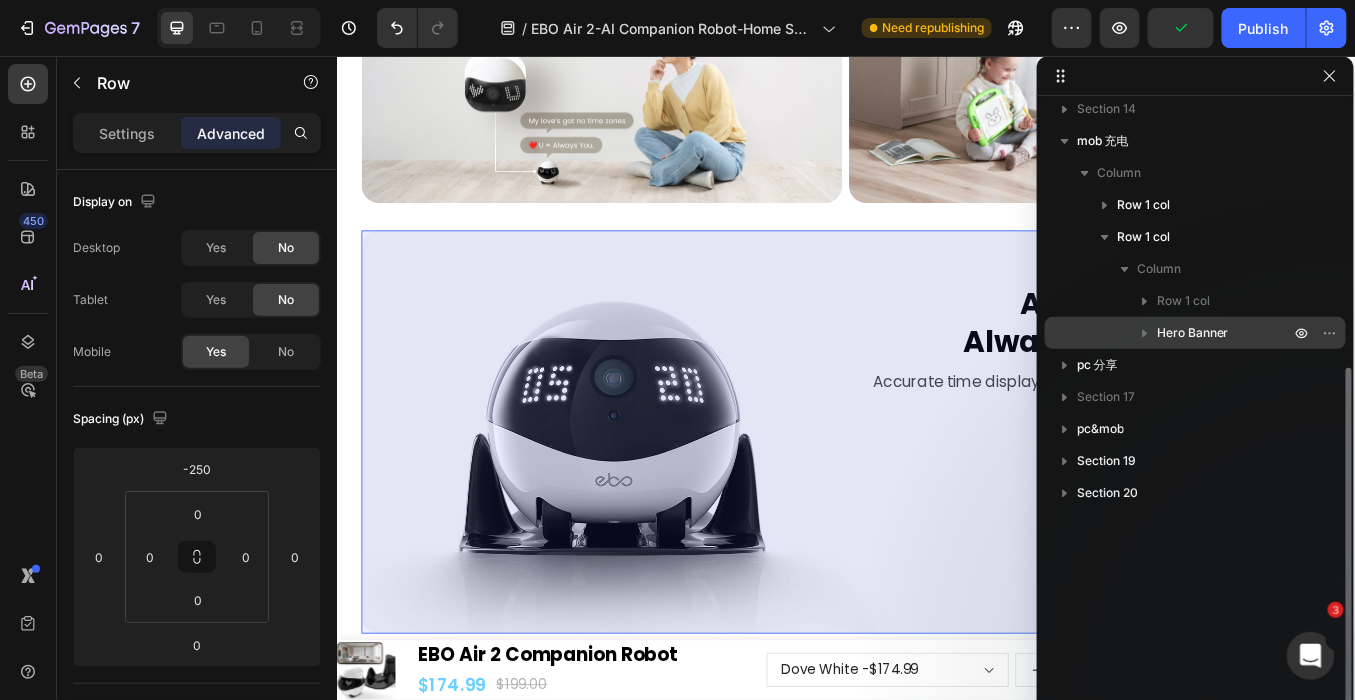 click 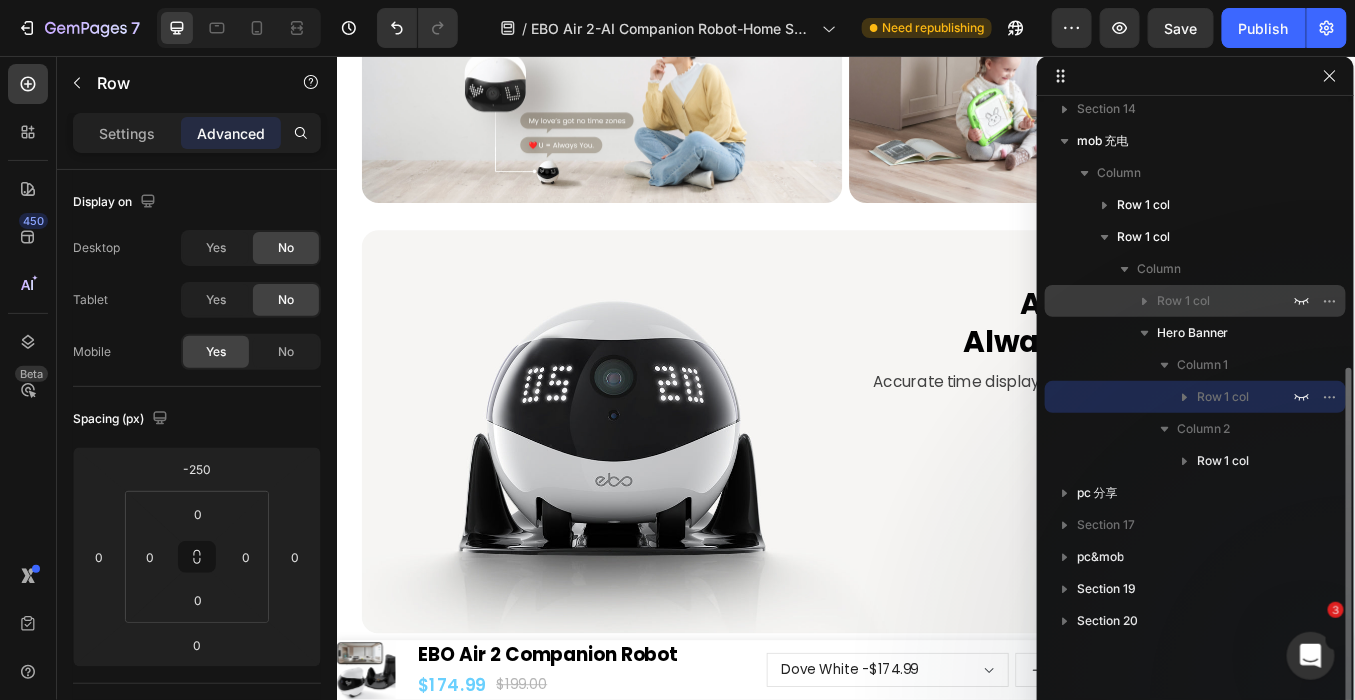 click 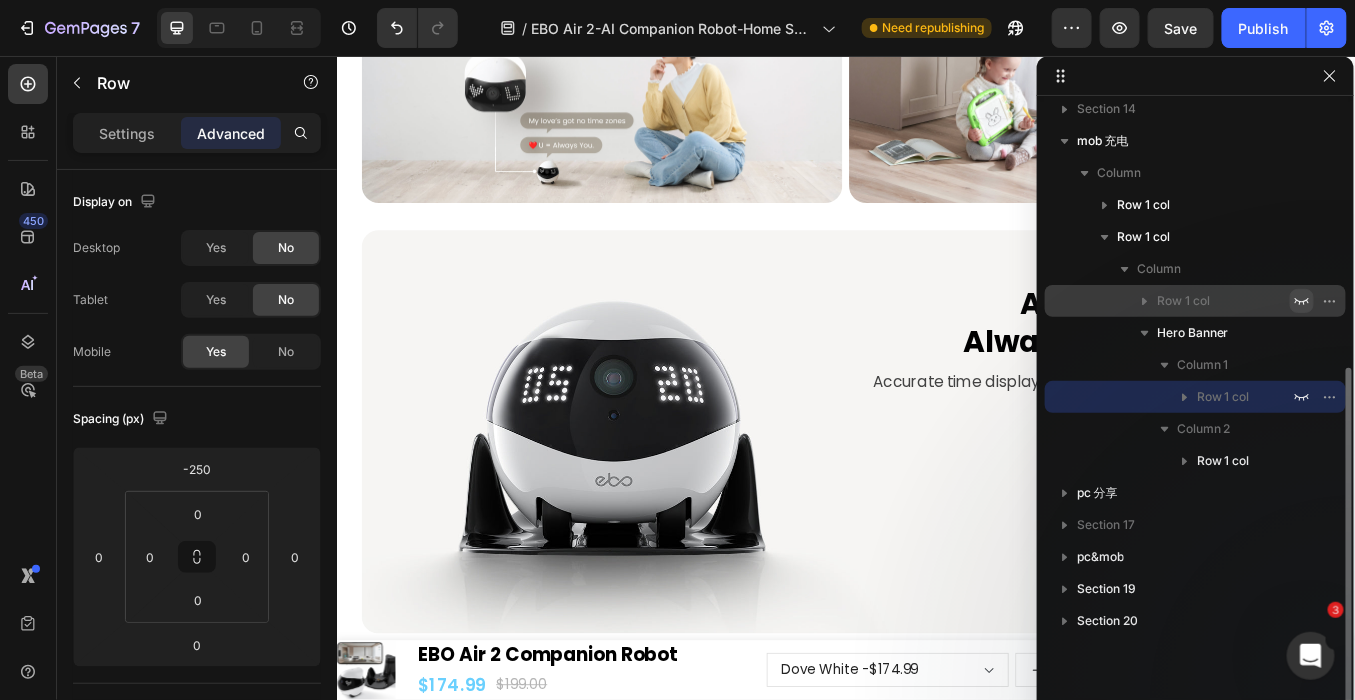 click 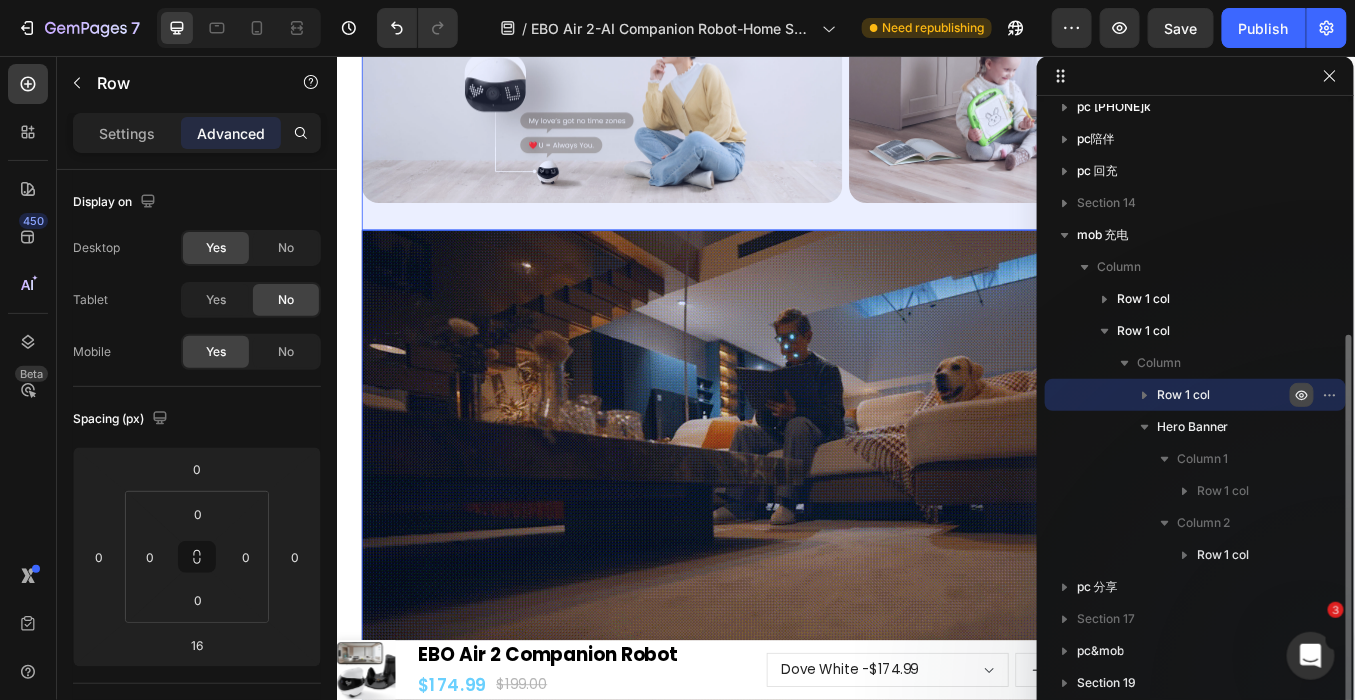 scroll, scrollTop: 365, scrollLeft: 0, axis: vertical 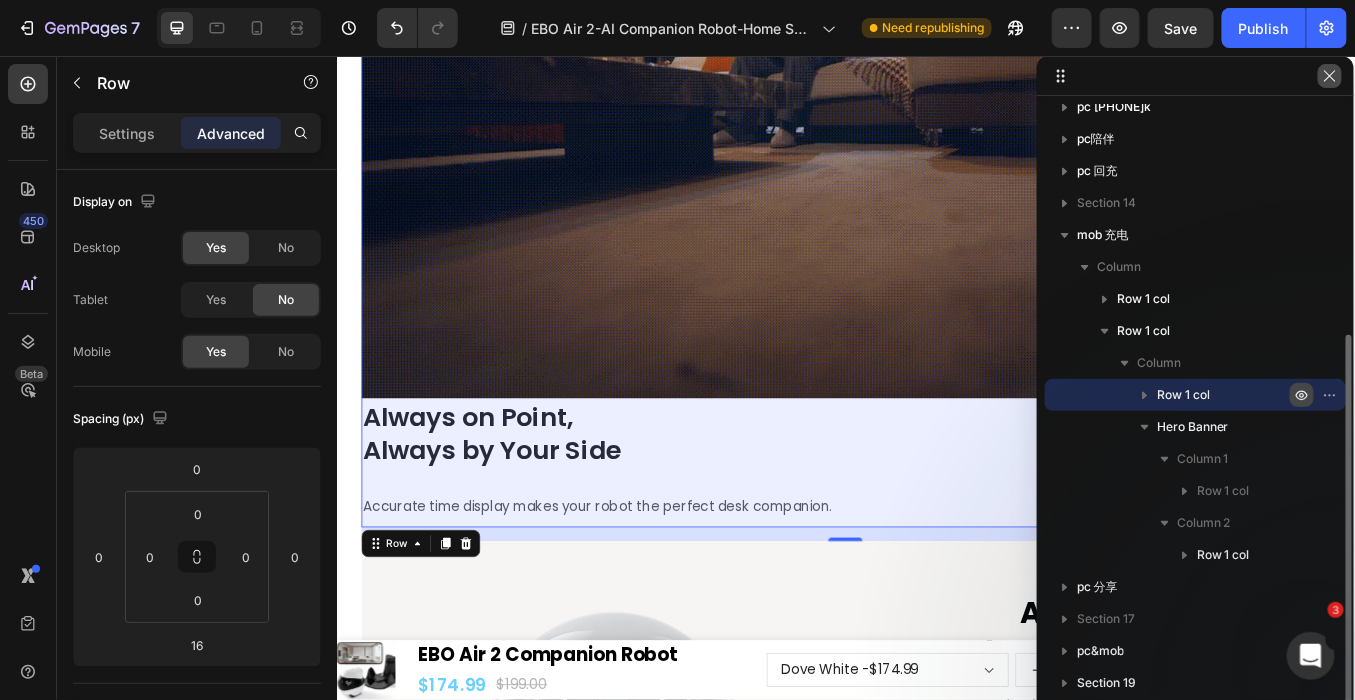 click at bounding box center [1330, 76] 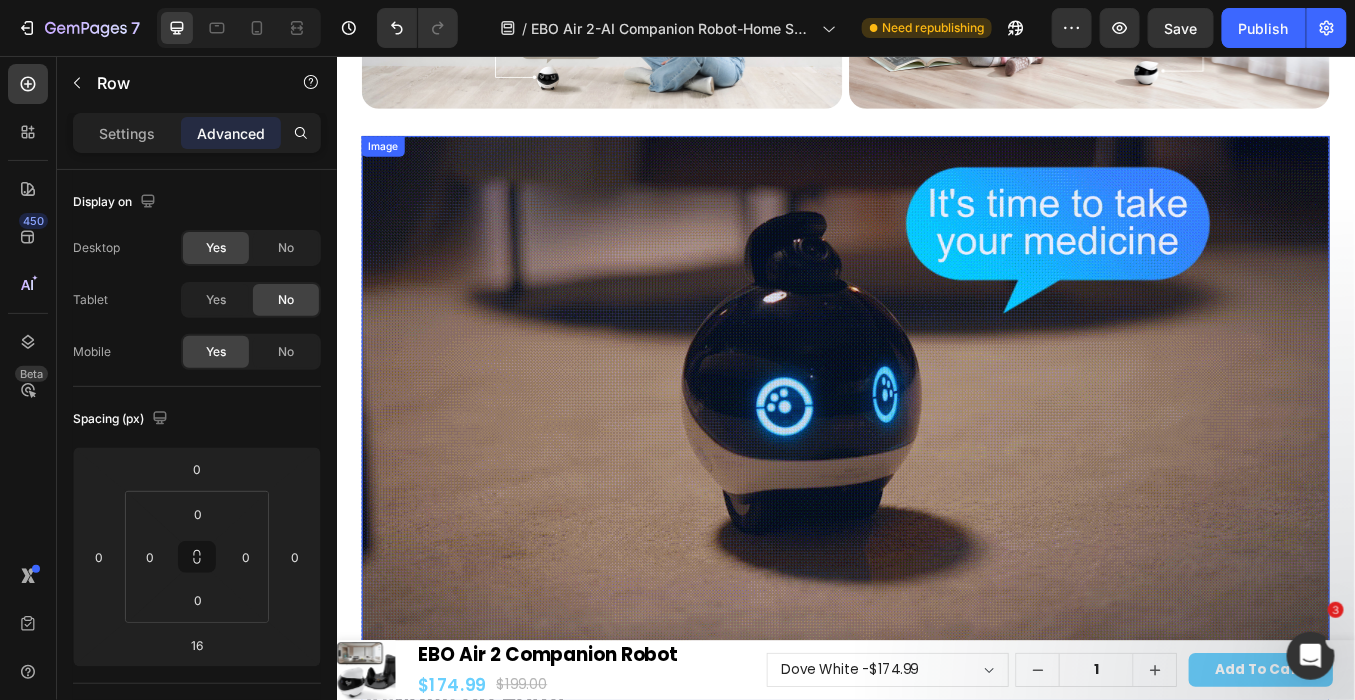 scroll, scrollTop: 15302, scrollLeft: 0, axis: vertical 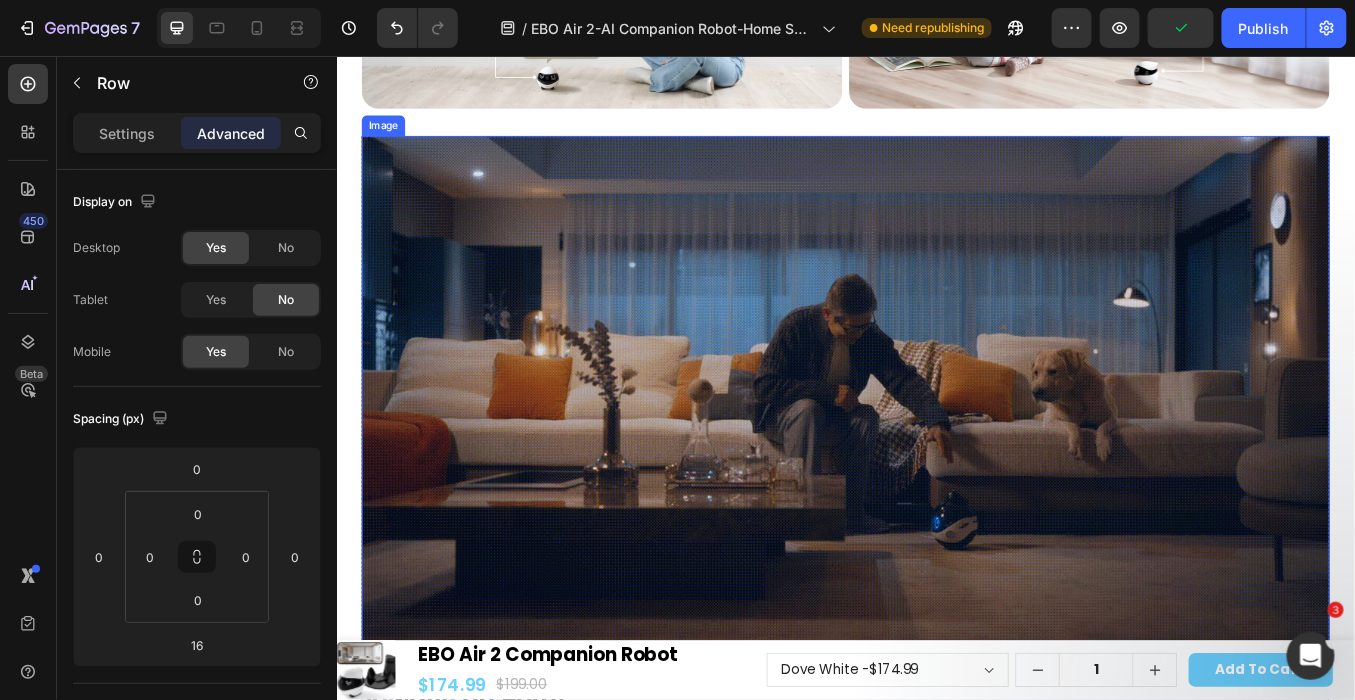 click at bounding box center (936, 469) 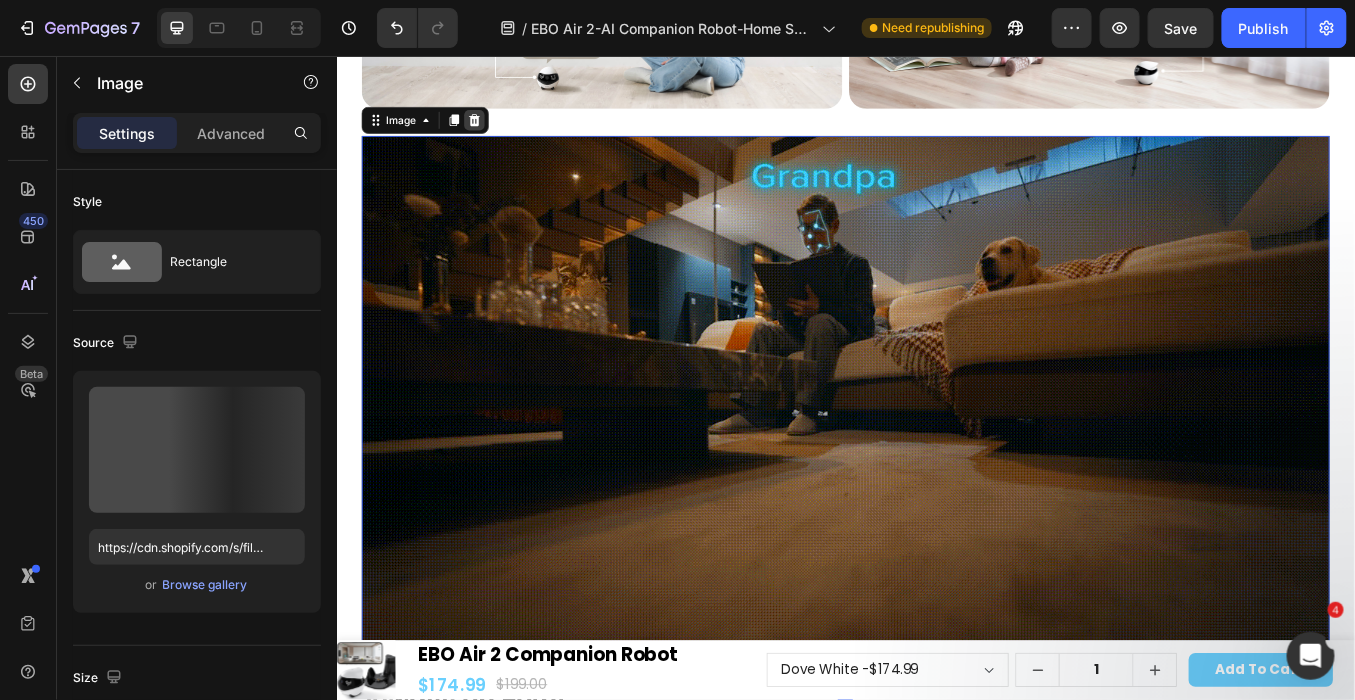 click 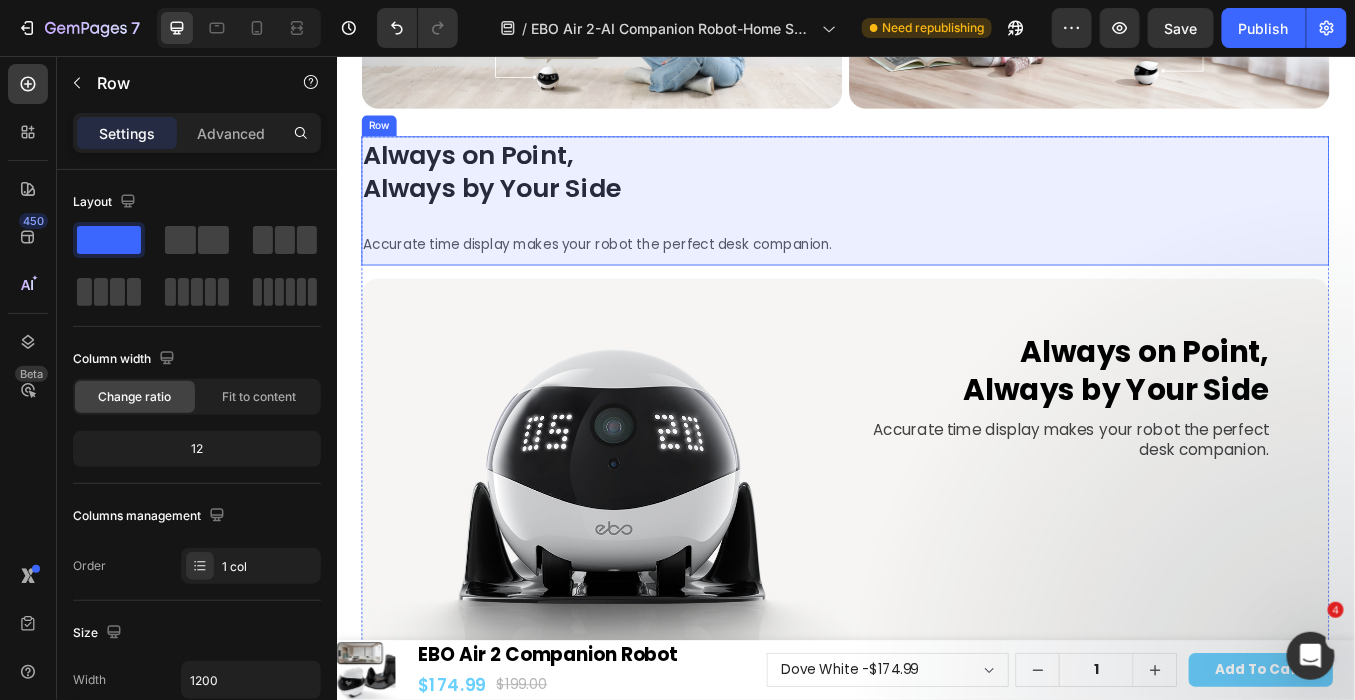 click on "Always on Point,  Always by Your Side Heading Accurate time display makes your robot the perfect desk companion. Text block" at bounding box center [936, 225] 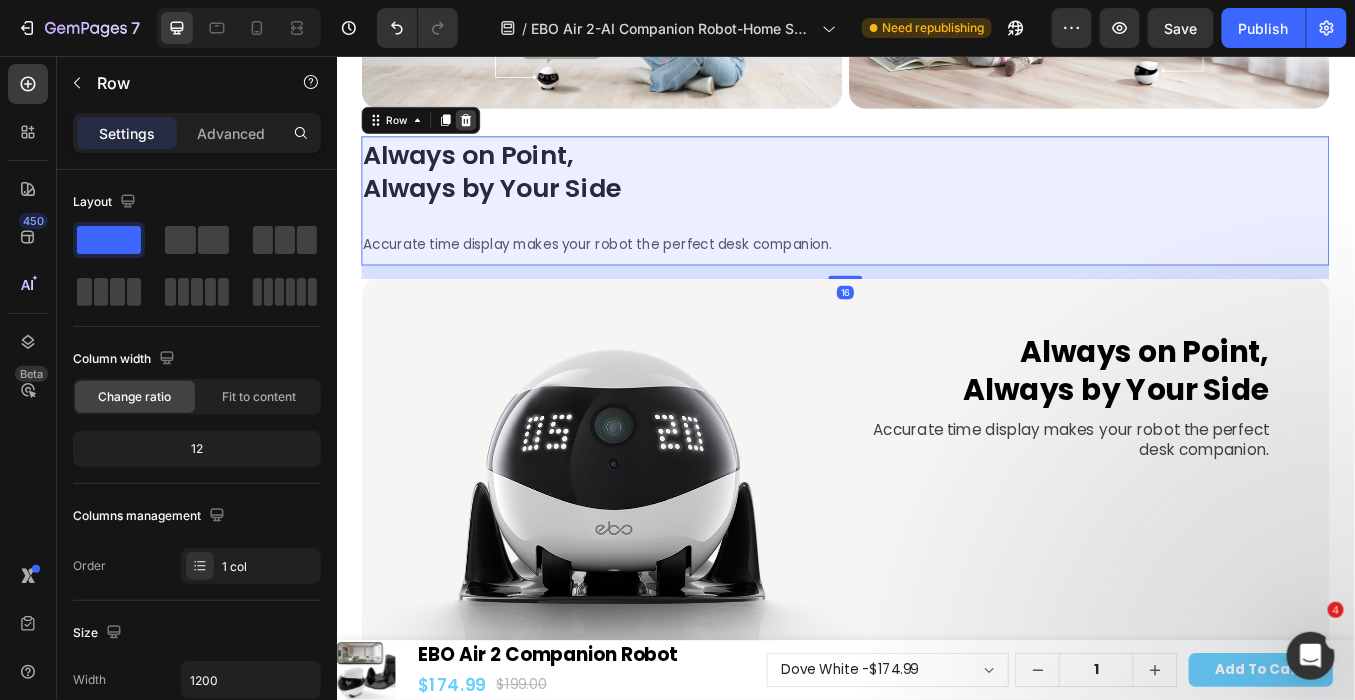click at bounding box center (489, 130) 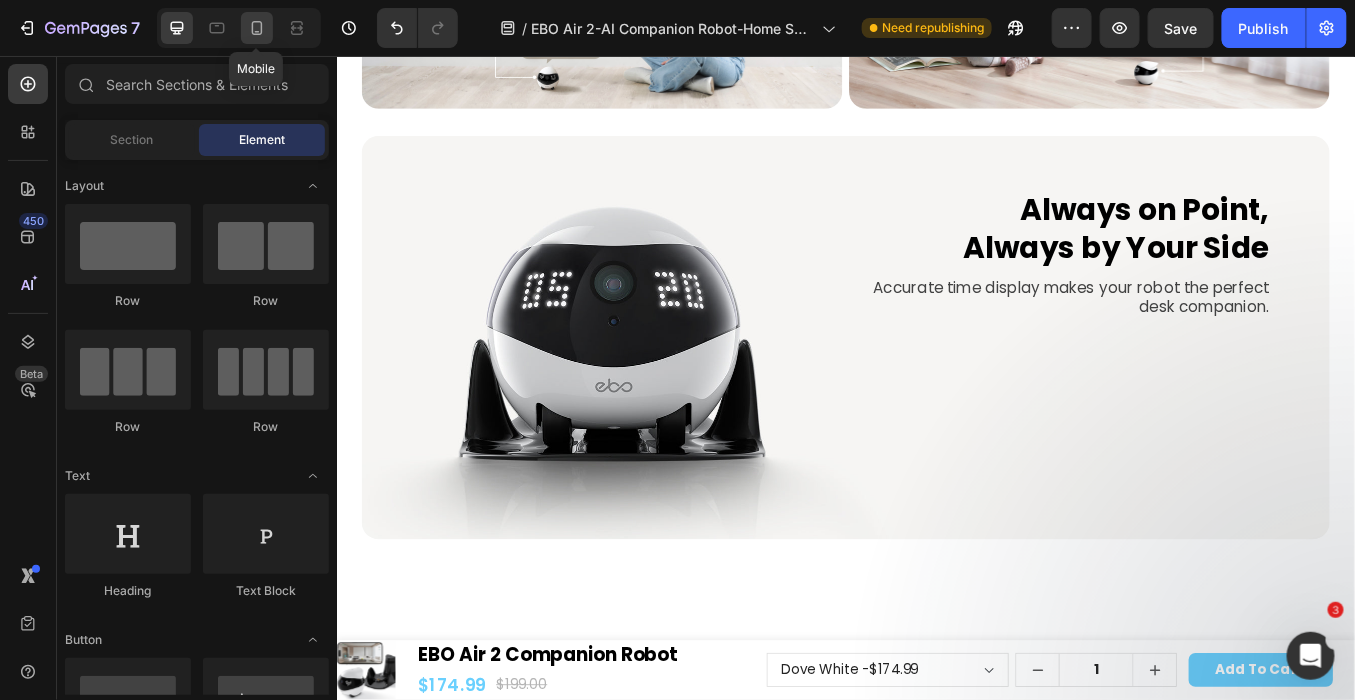click 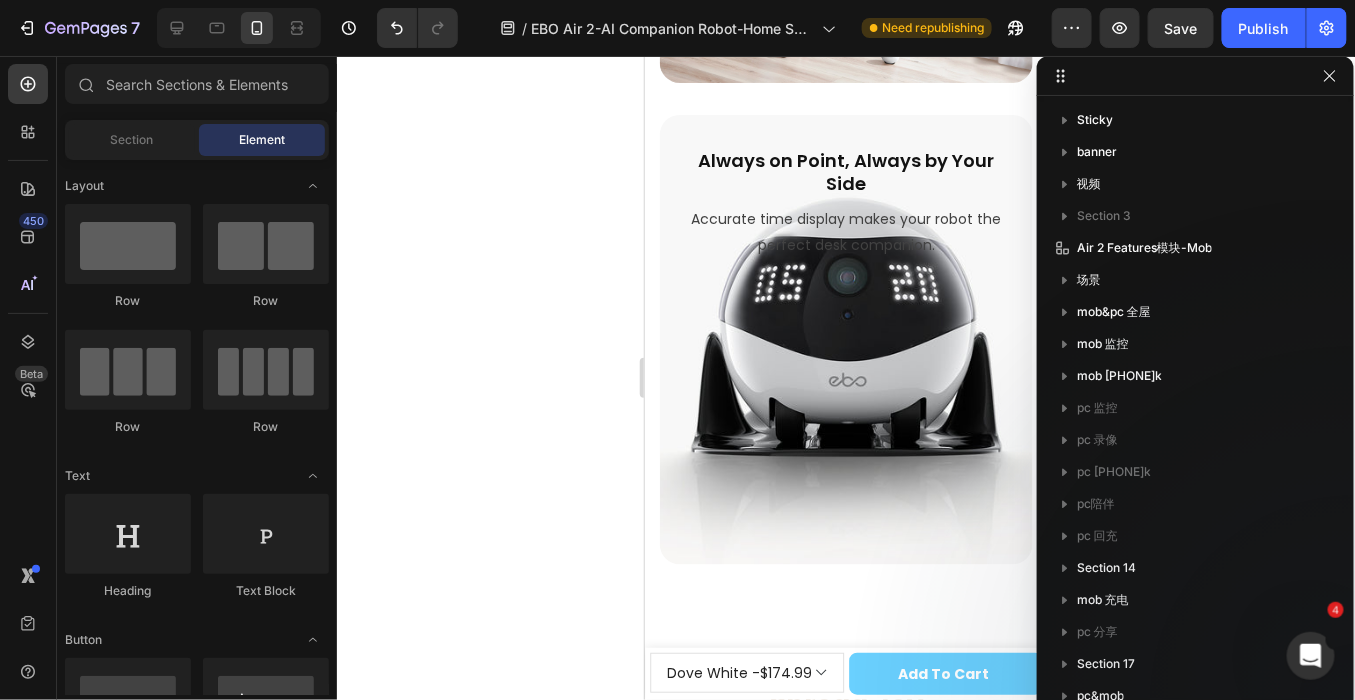 scroll, scrollTop: 11413, scrollLeft: 0, axis: vertical 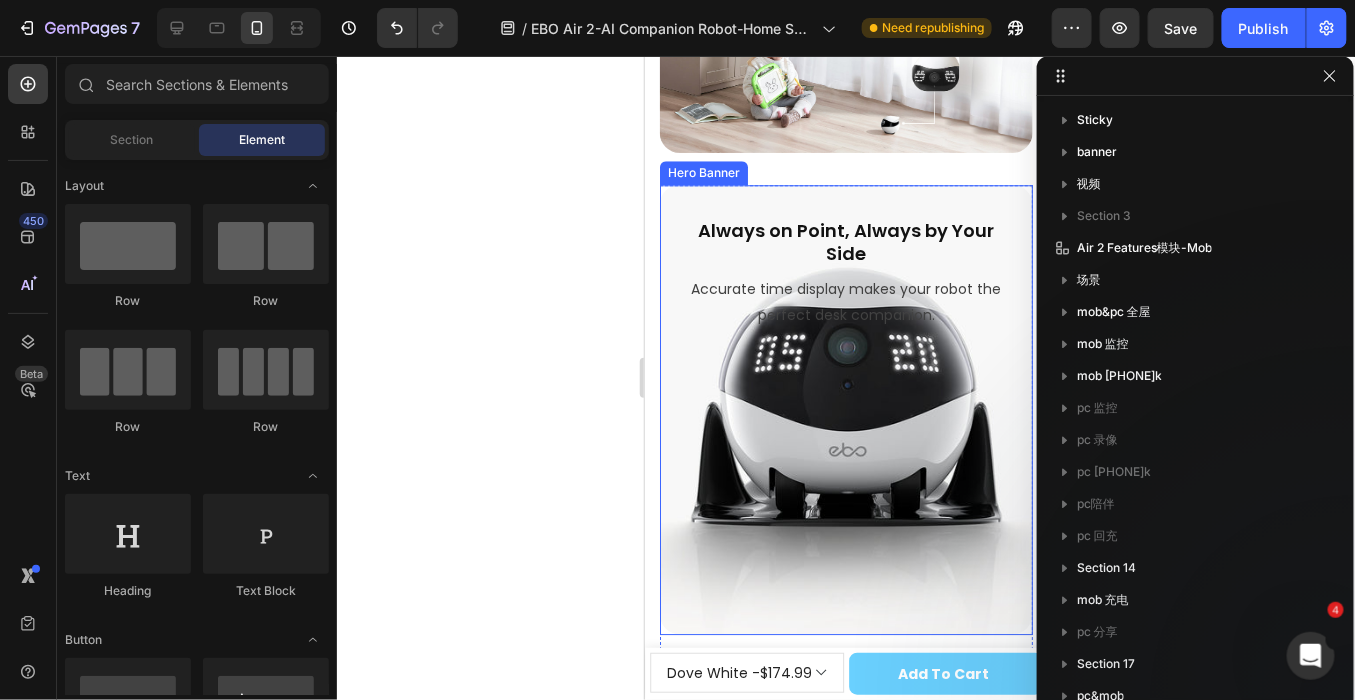 click on "Always on Point, Always by Your Side Heading Accurate time display makes your robot the perfect desk companion. Text Block Row Always on Point, Always by Your Side Text Block Accurate time display makes your robot the perfect desk companion. Text Block Row" at bounding box center (845, 264) 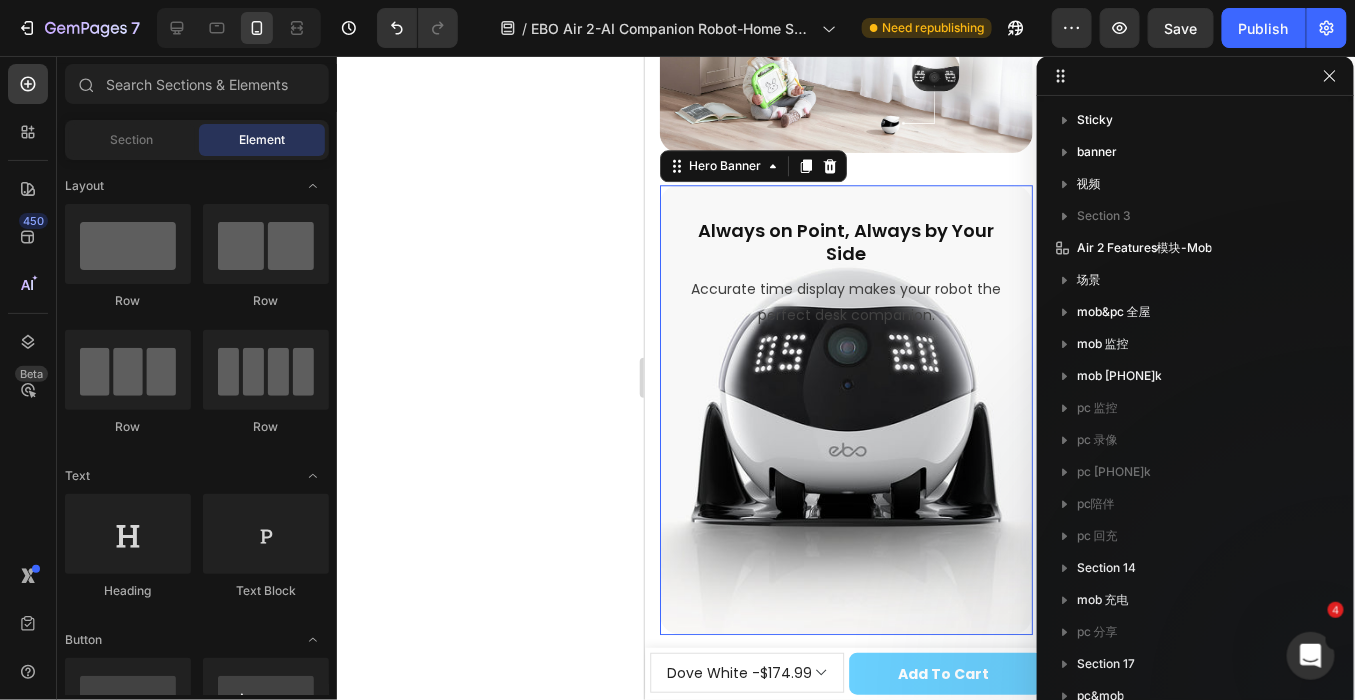 scroll, scrollTop: 204, scrollLeft: 0, axis: vertical 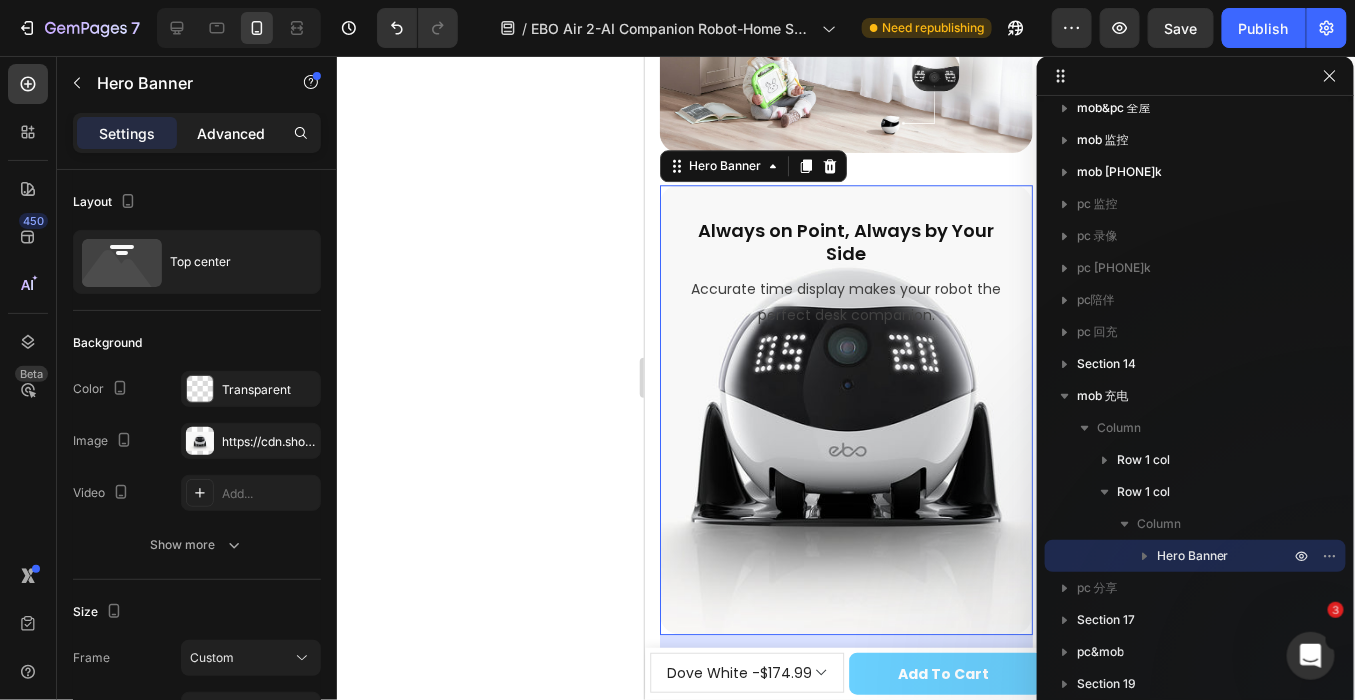 click on "Advanced" 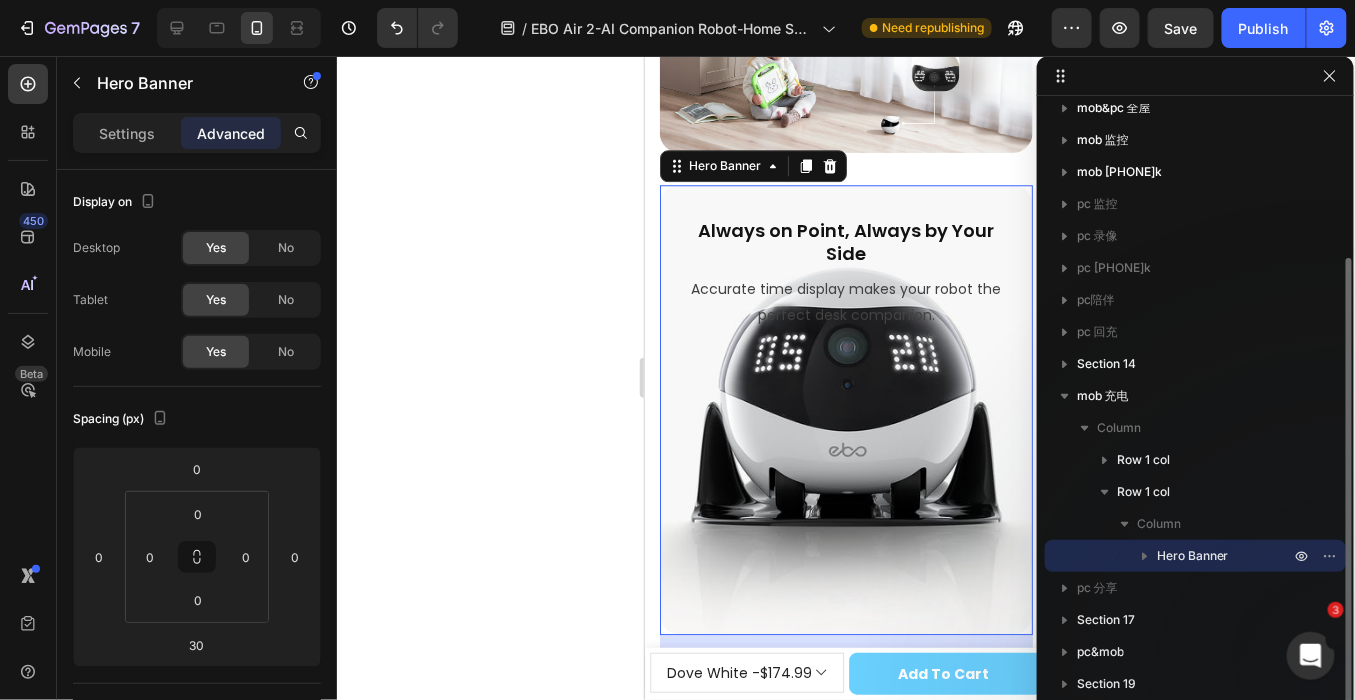 drag, startPoint x: 1306, startPoint y: 559, endPoint x: 1257, endPoint y: 559, distance: 49 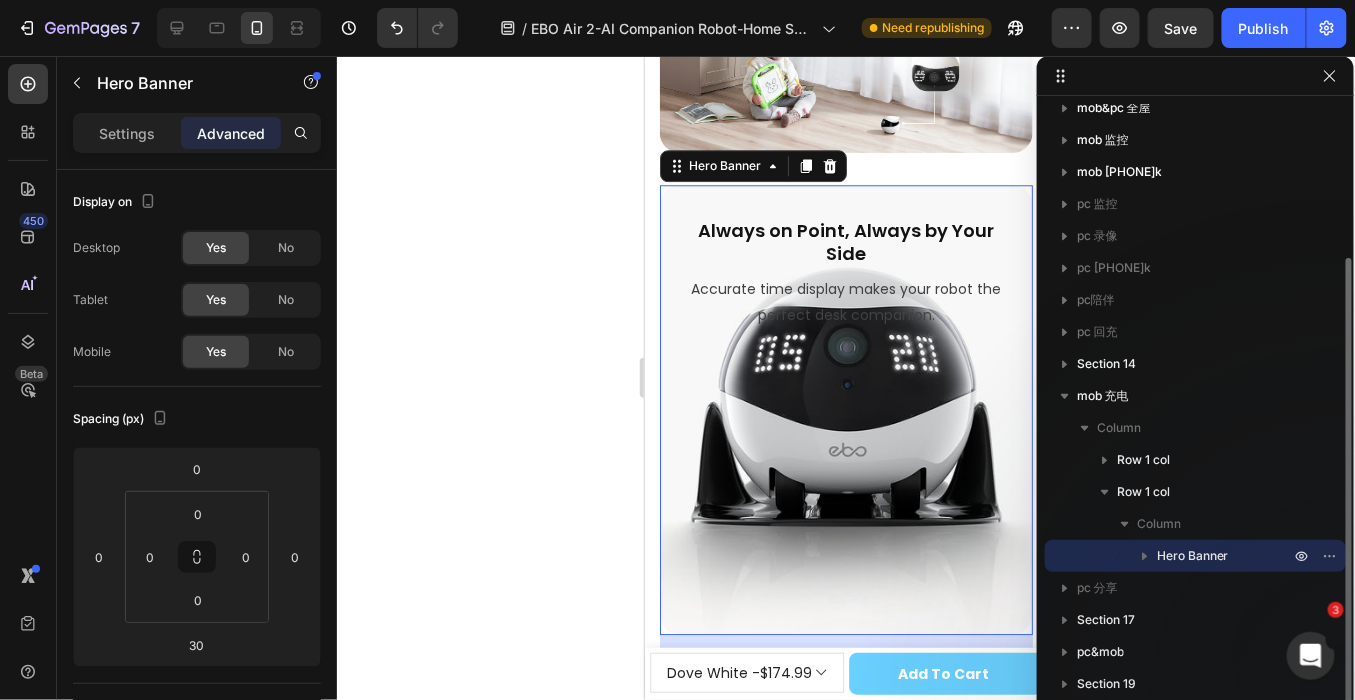 click 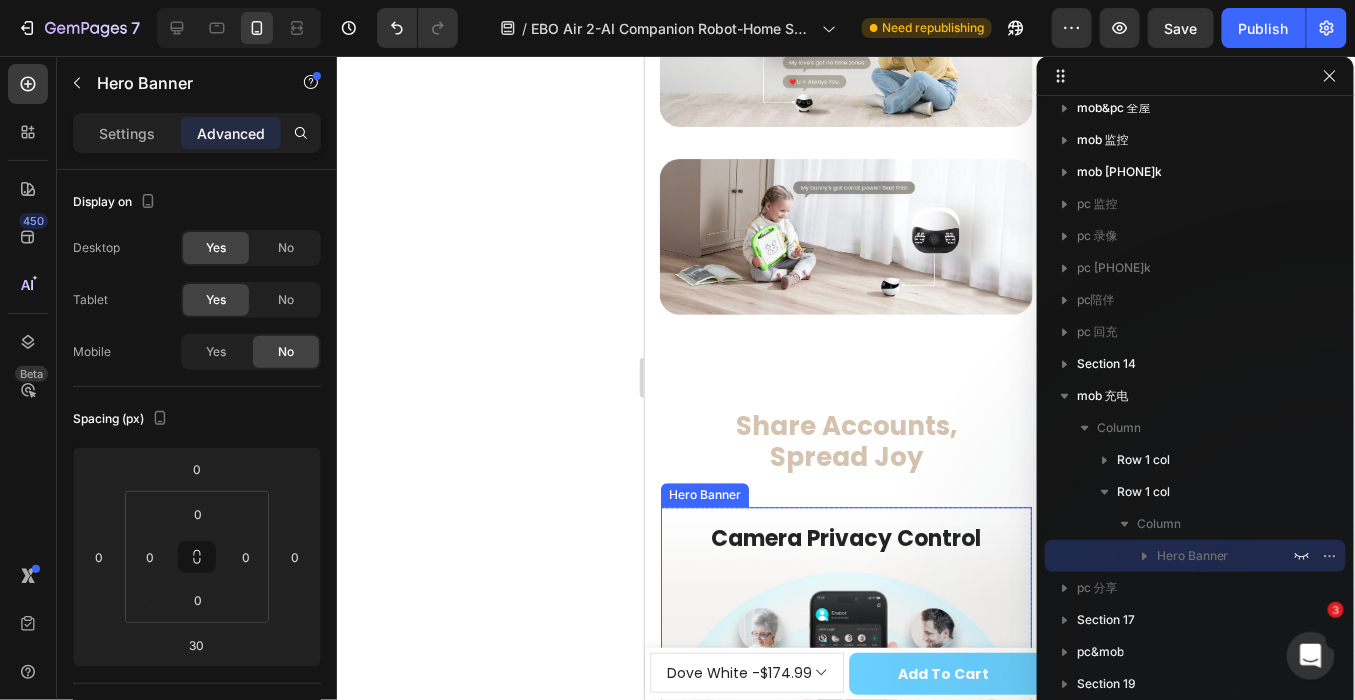 scroll, scrollTop: 11191, scrollLeft: 0, axis: vertical 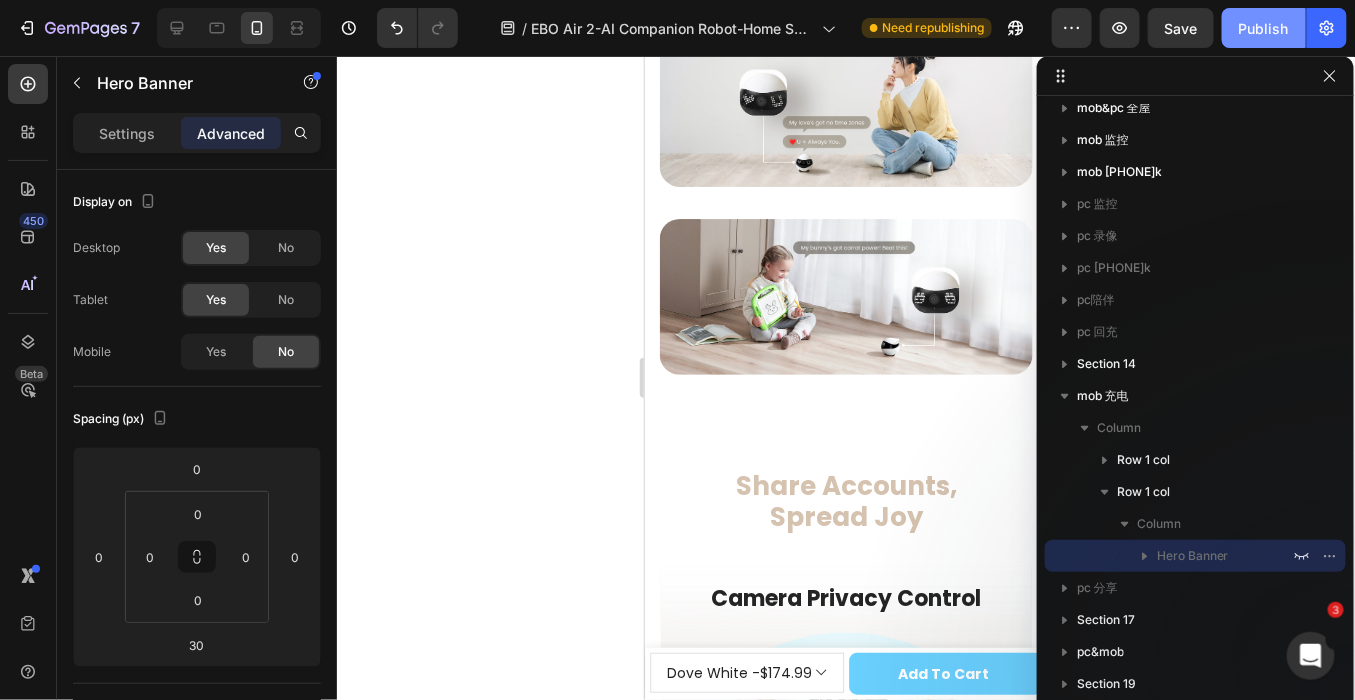 click on "Publish" at bounding box center [1264, 28] 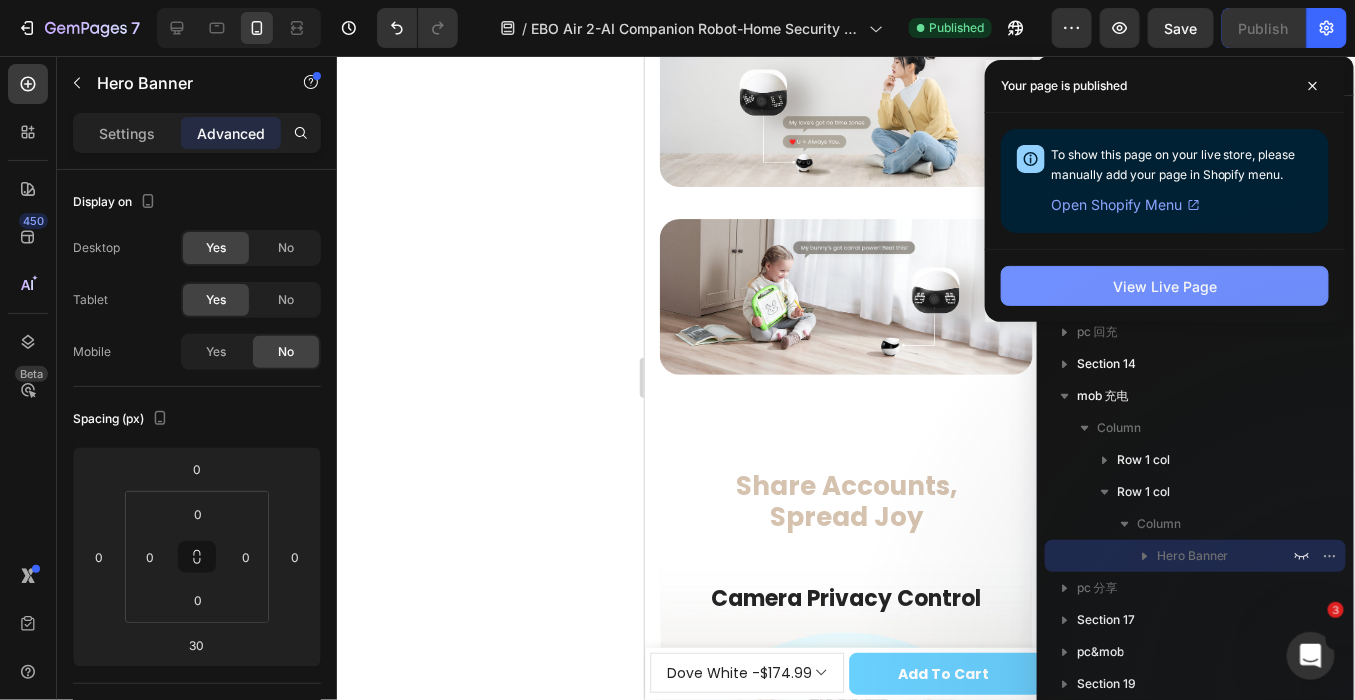 click on "View Live Page" at bounding box center [1165, 286] 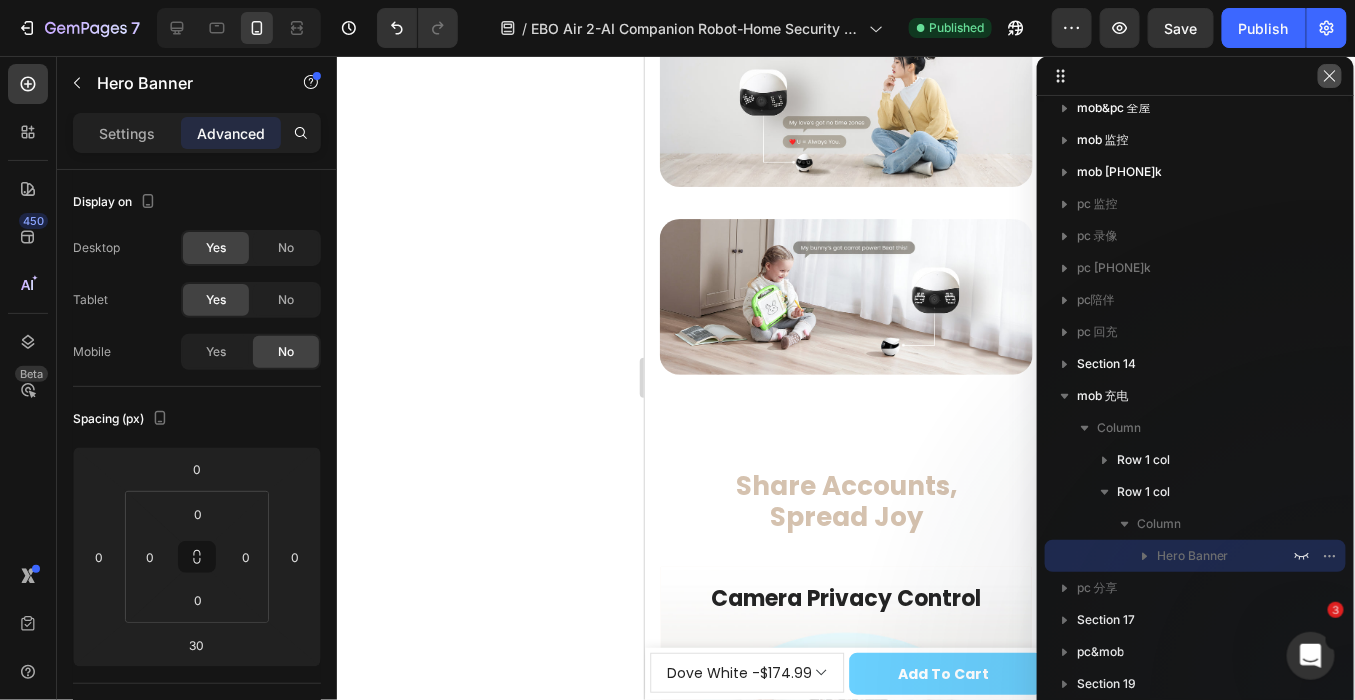 click 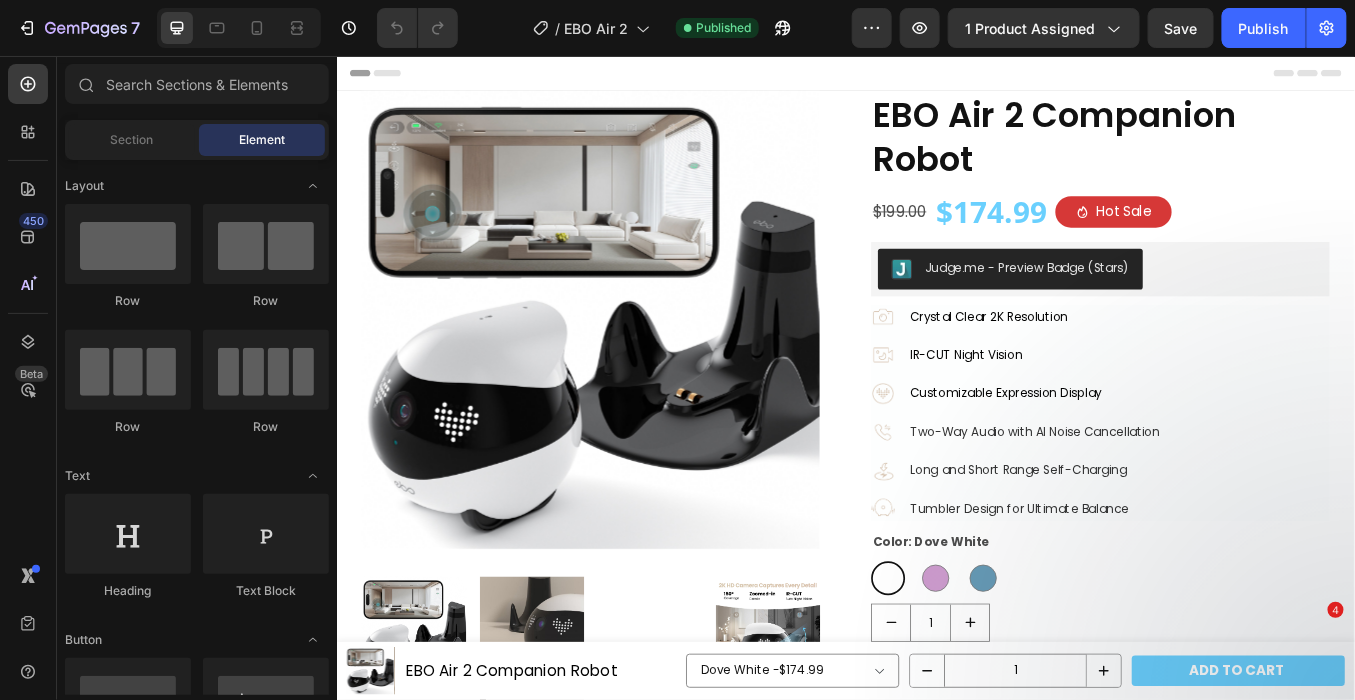 scroll, scrollTop: 0, scrollLeft: 0, axis: both 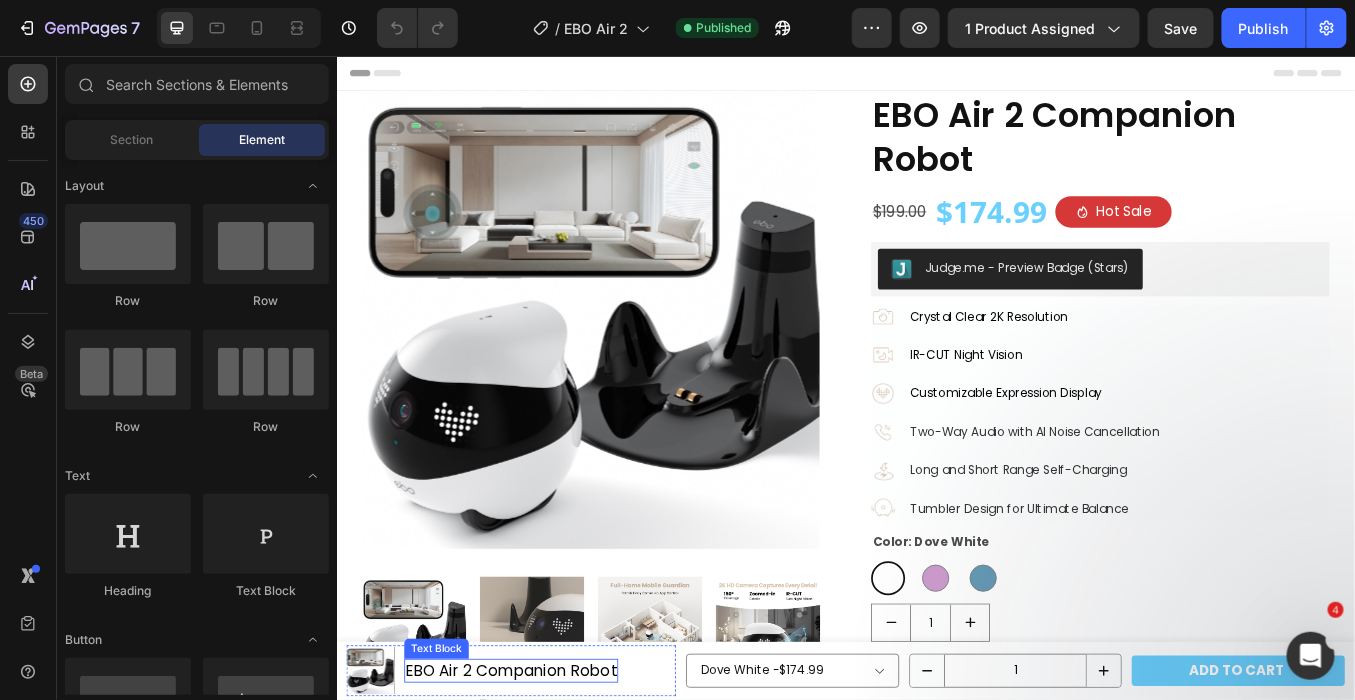 click on "EBO Air 2 Companion Robot" at bounding box center (542, 778) 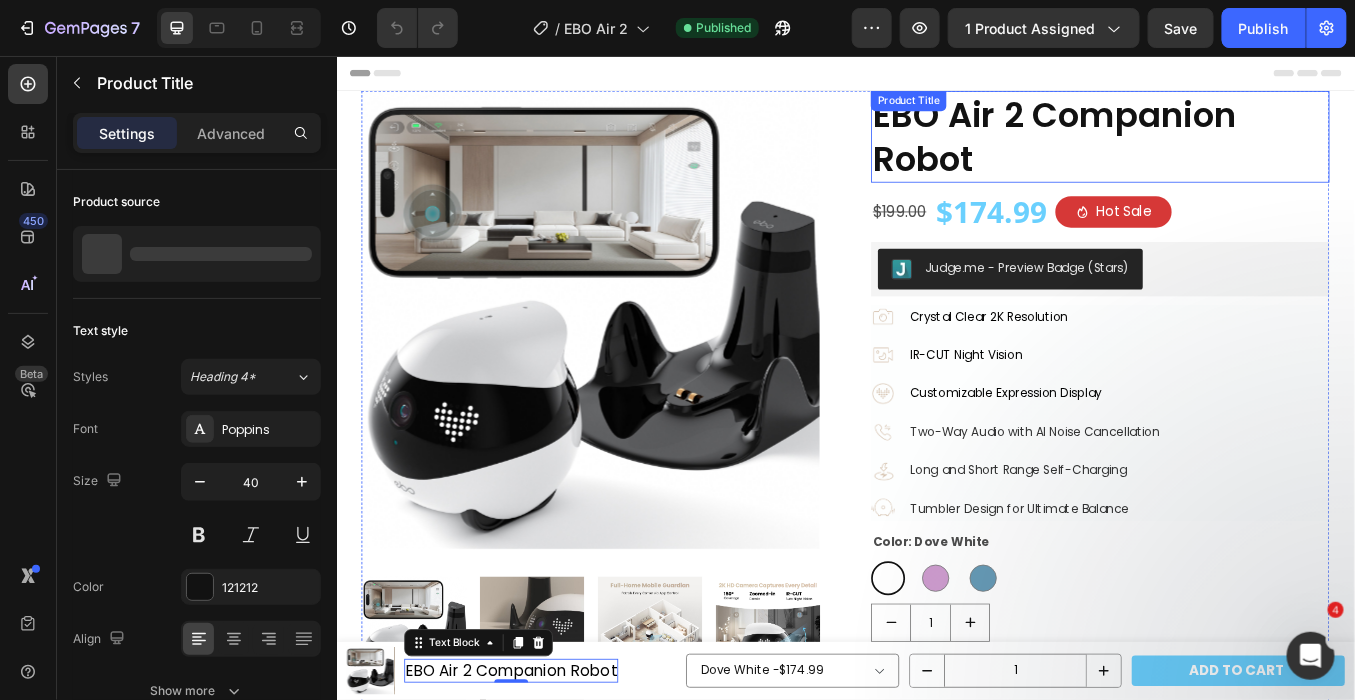 click on "EBO Air 2 Companion Robot" at bounding box center [1236, 150] 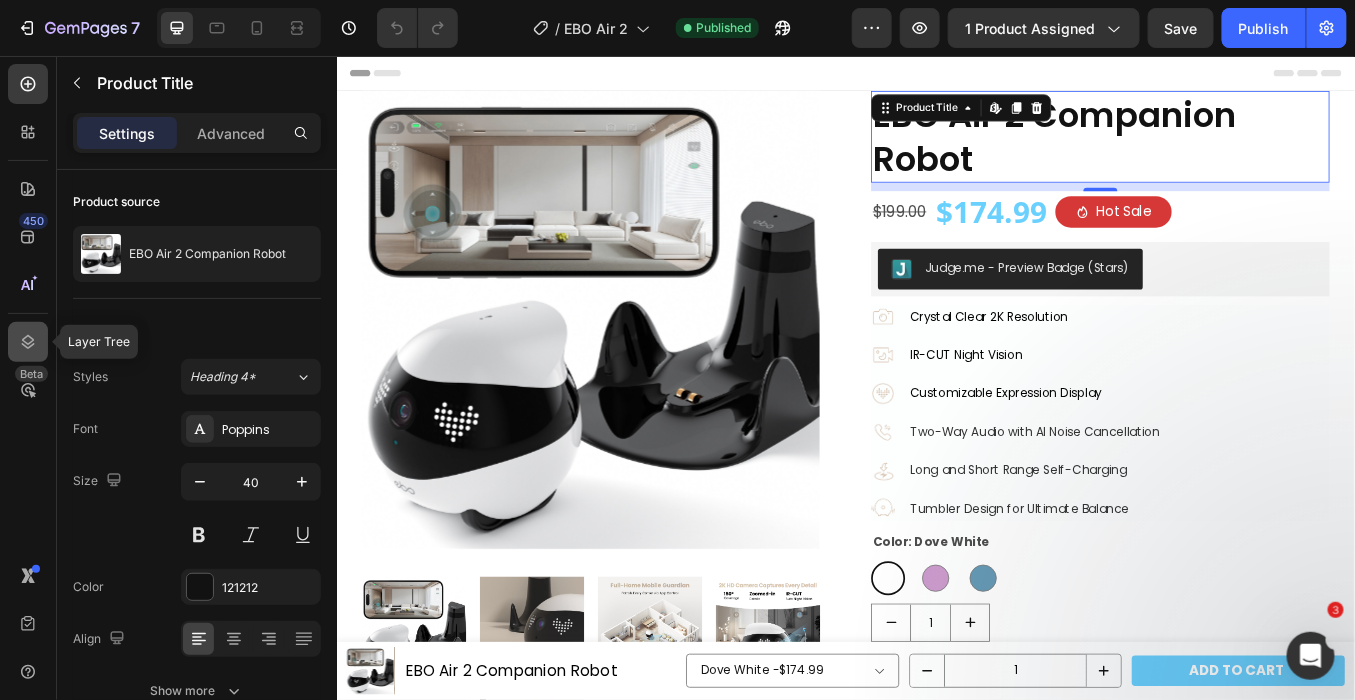 click 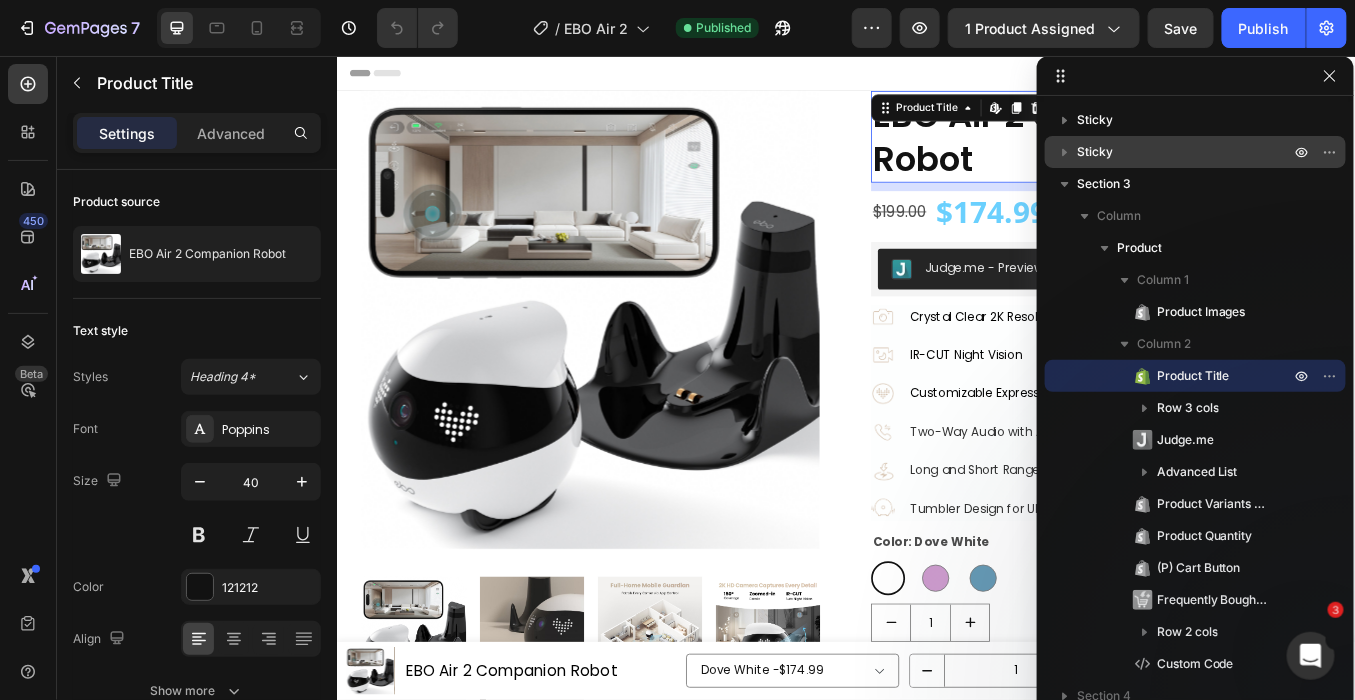 click 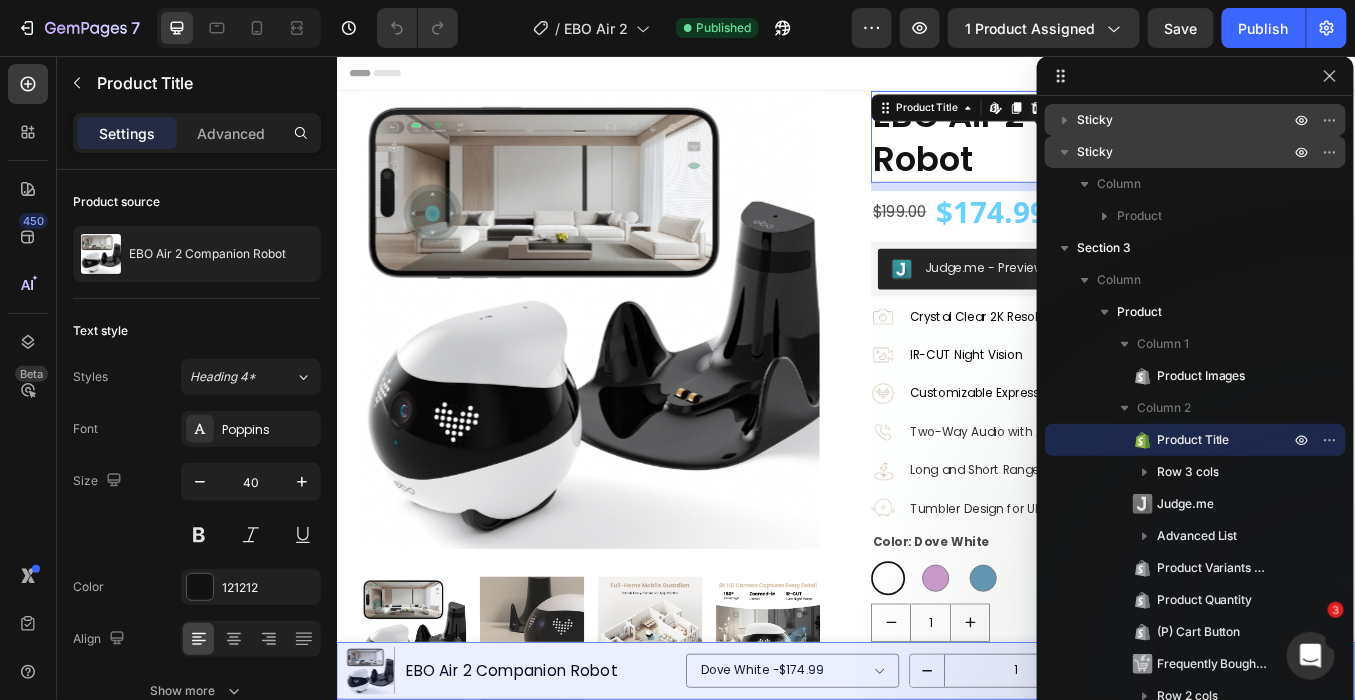 click 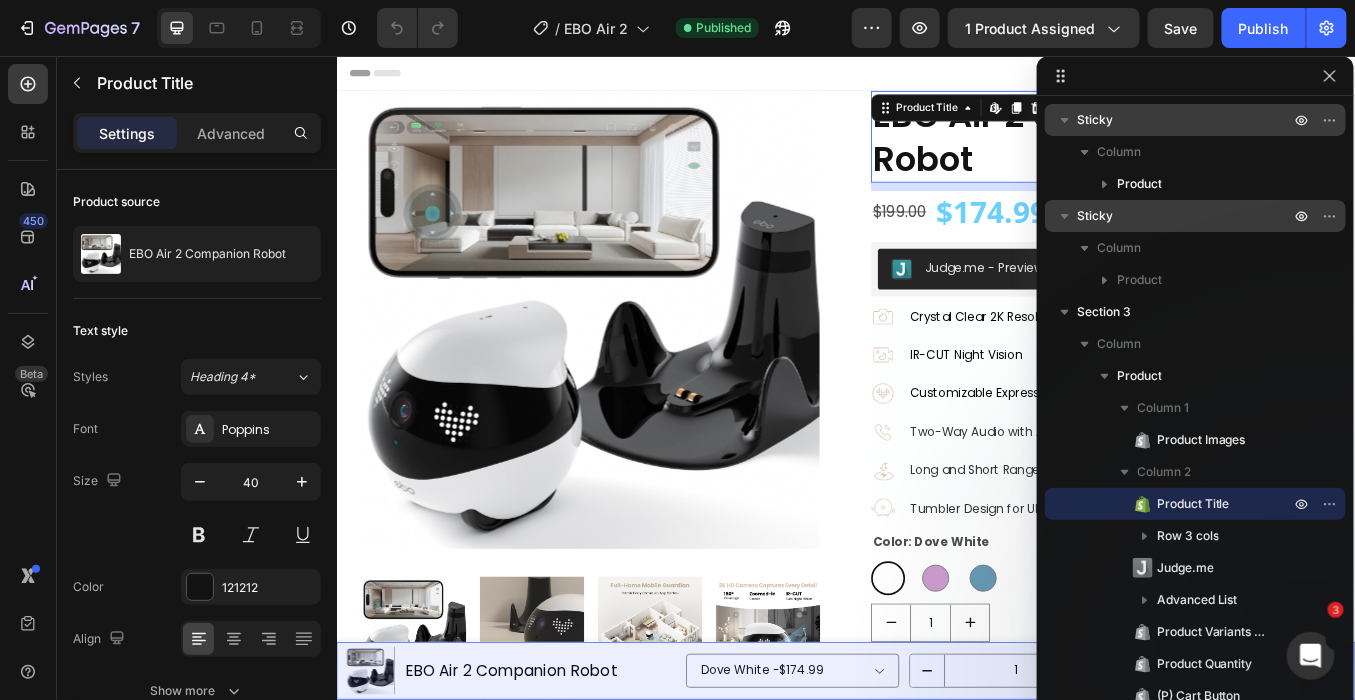 click 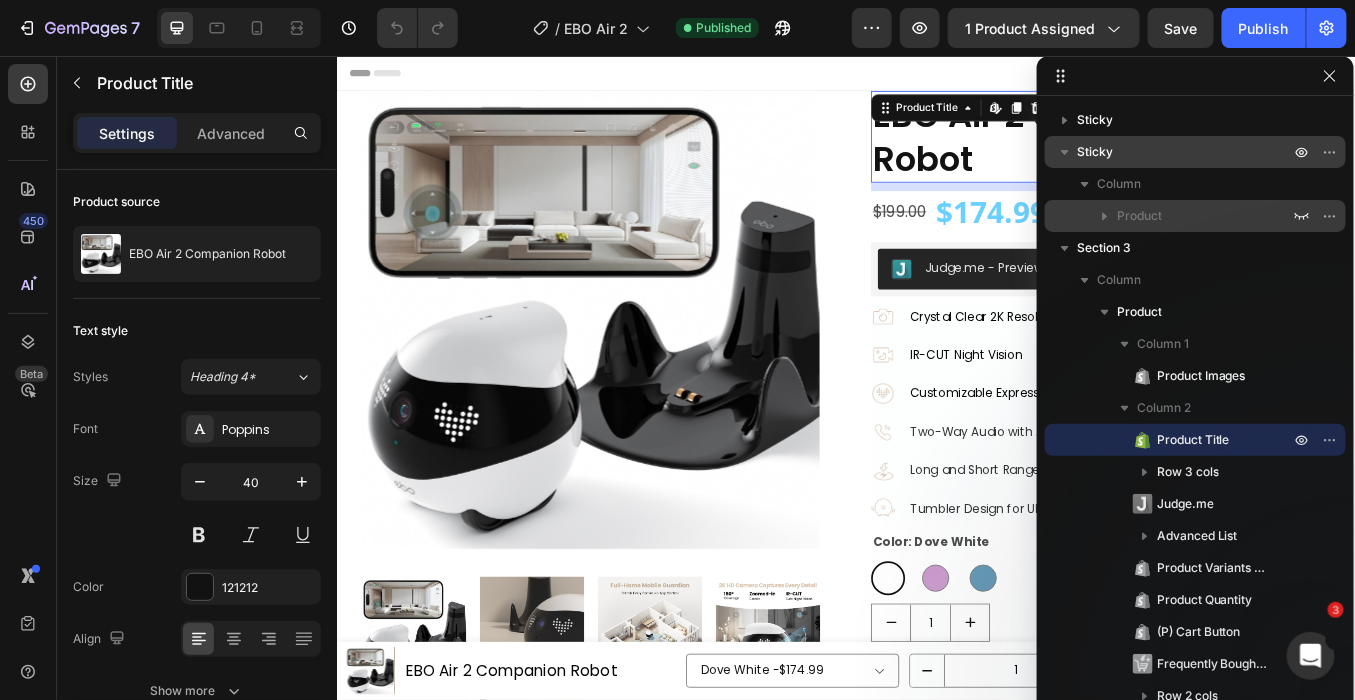 click on "Product" at bounding box center (1139, 216) 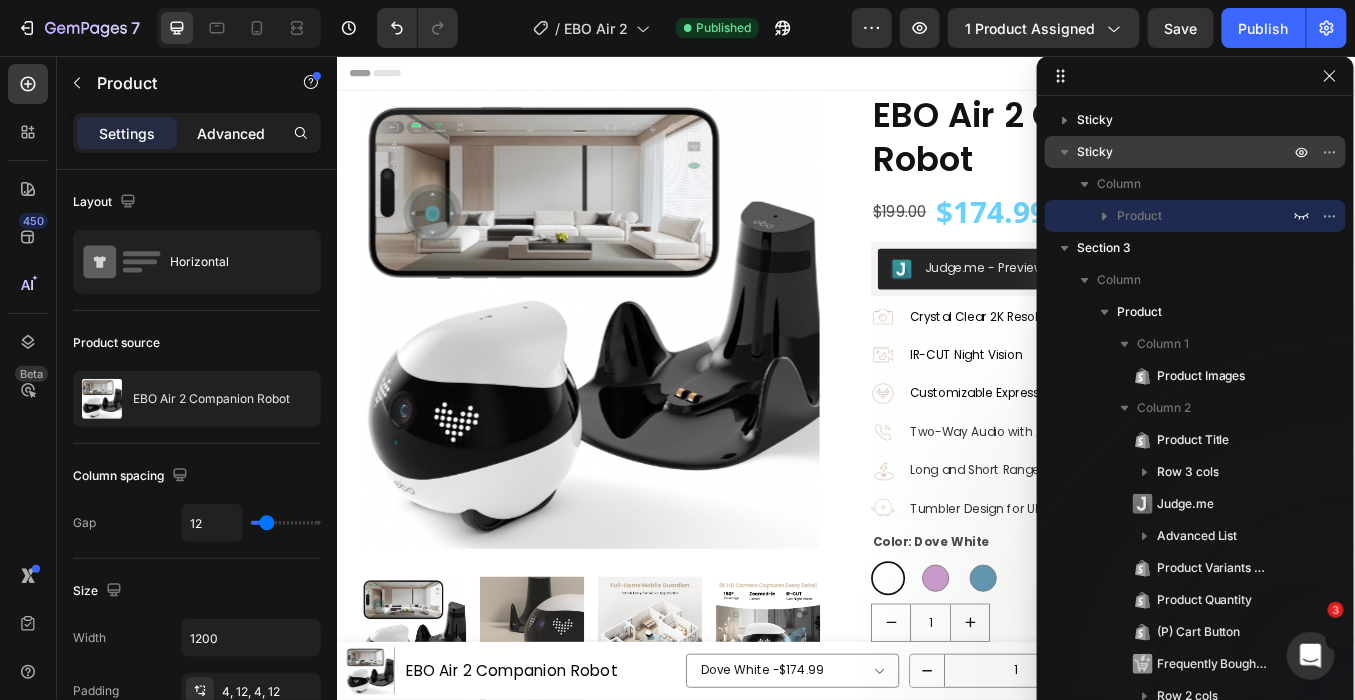 click on "Advanced" at bounding box center (231, 133) 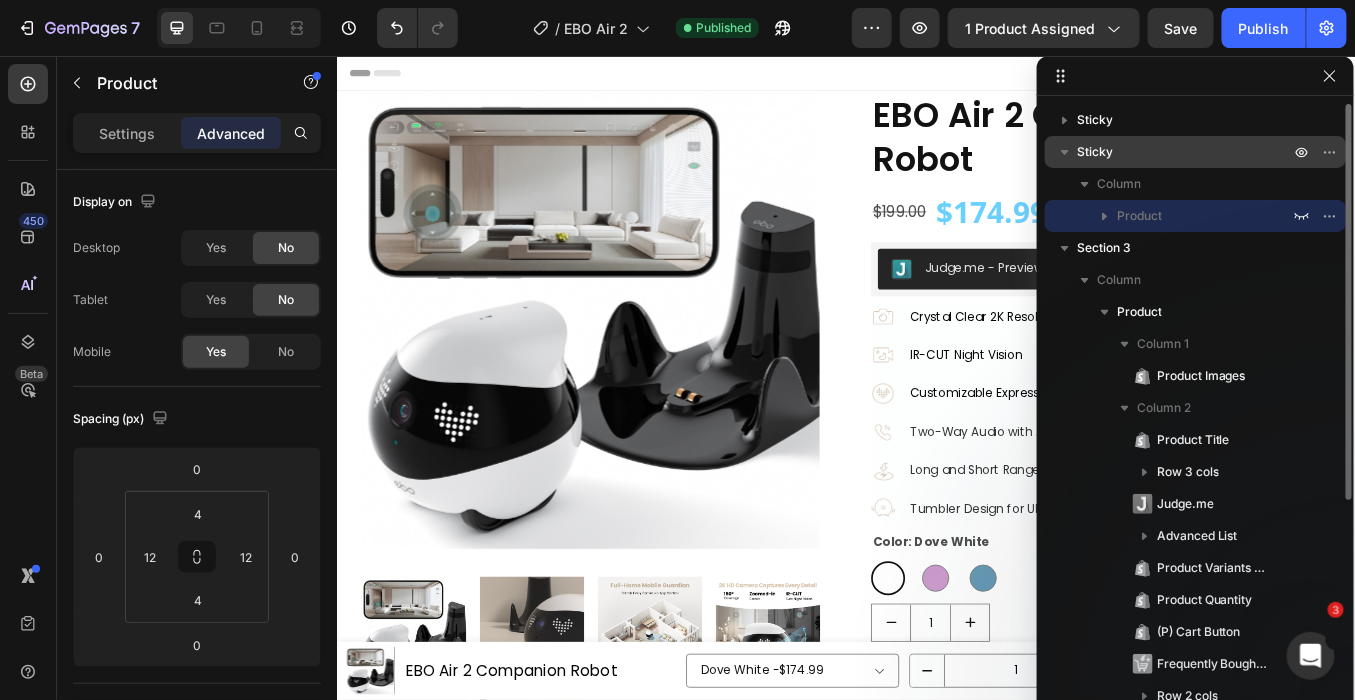 click 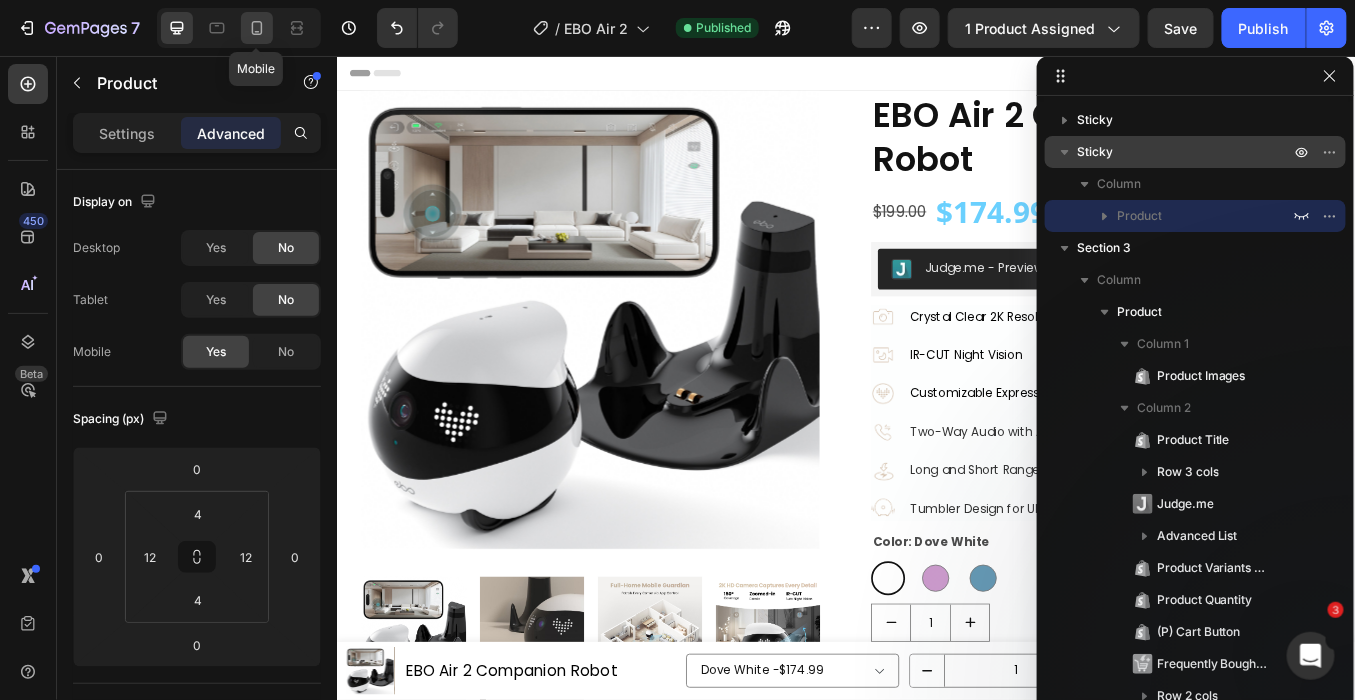 click 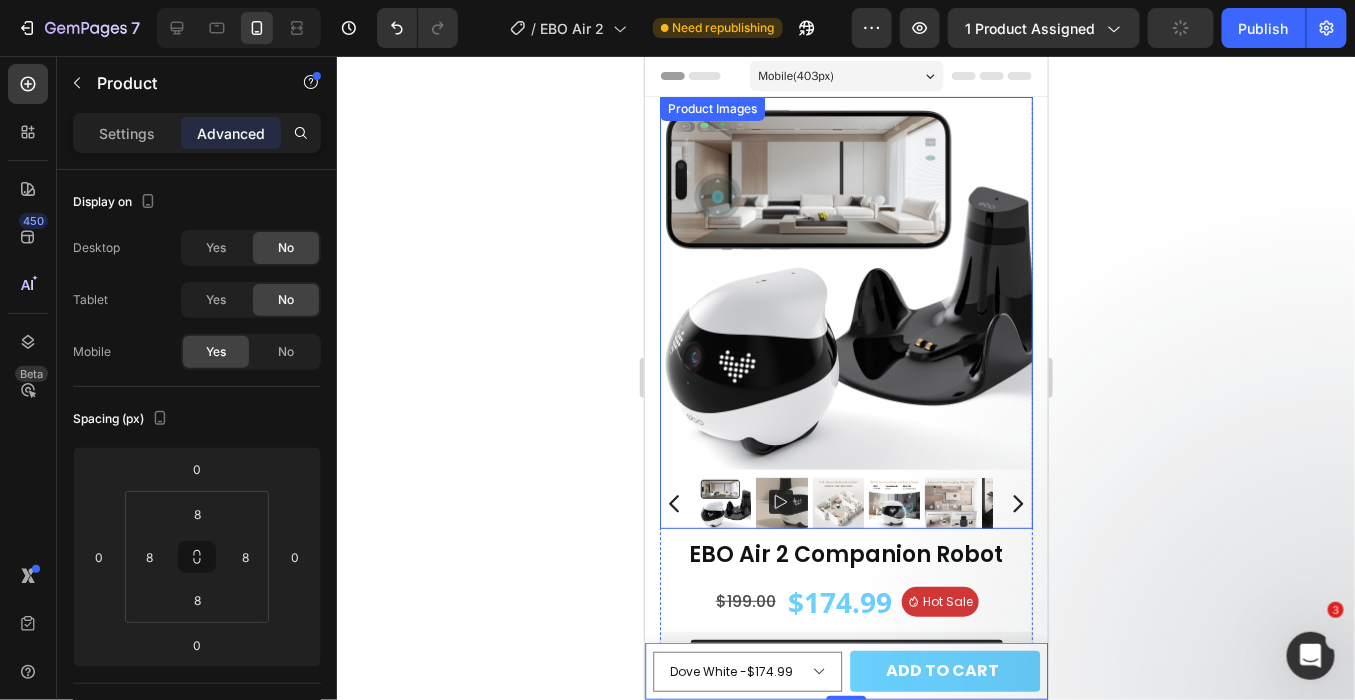 scroll, scrollTop: 516, scrollLeft: 0, axis: vertical 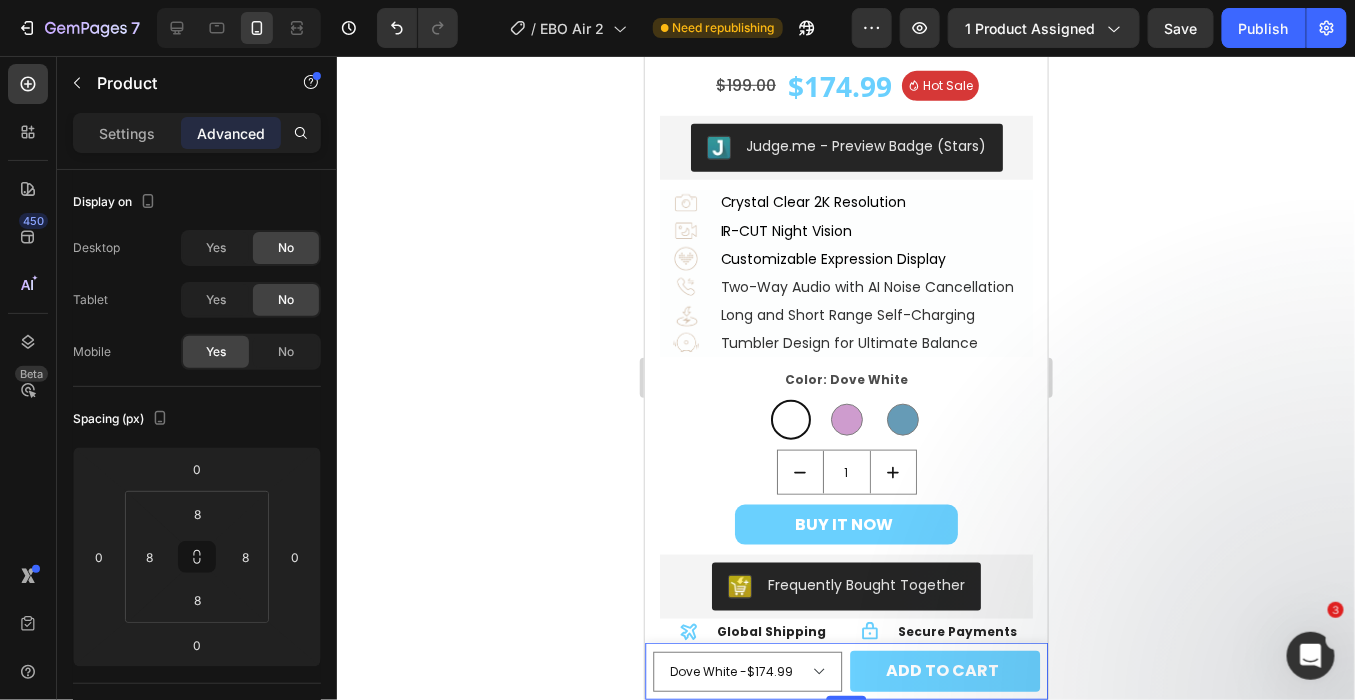 click on "Product Images EBO Air 2 Companion Robot Product Title $174.99 Product Price Product Price Row   Dove White -  $174.99   Robin Pink -  $174.99   Jay Blue -  $174.99   Product Variants & Swatches
1
Product Quantity   Dove White -  $174.99   Robin Pink -  $174.99   Jay Blue -  $174.99   Product Variants & Swatches ADD TO CART Product Cart Button Row Row Product   0" at bounding box center (845, 670) 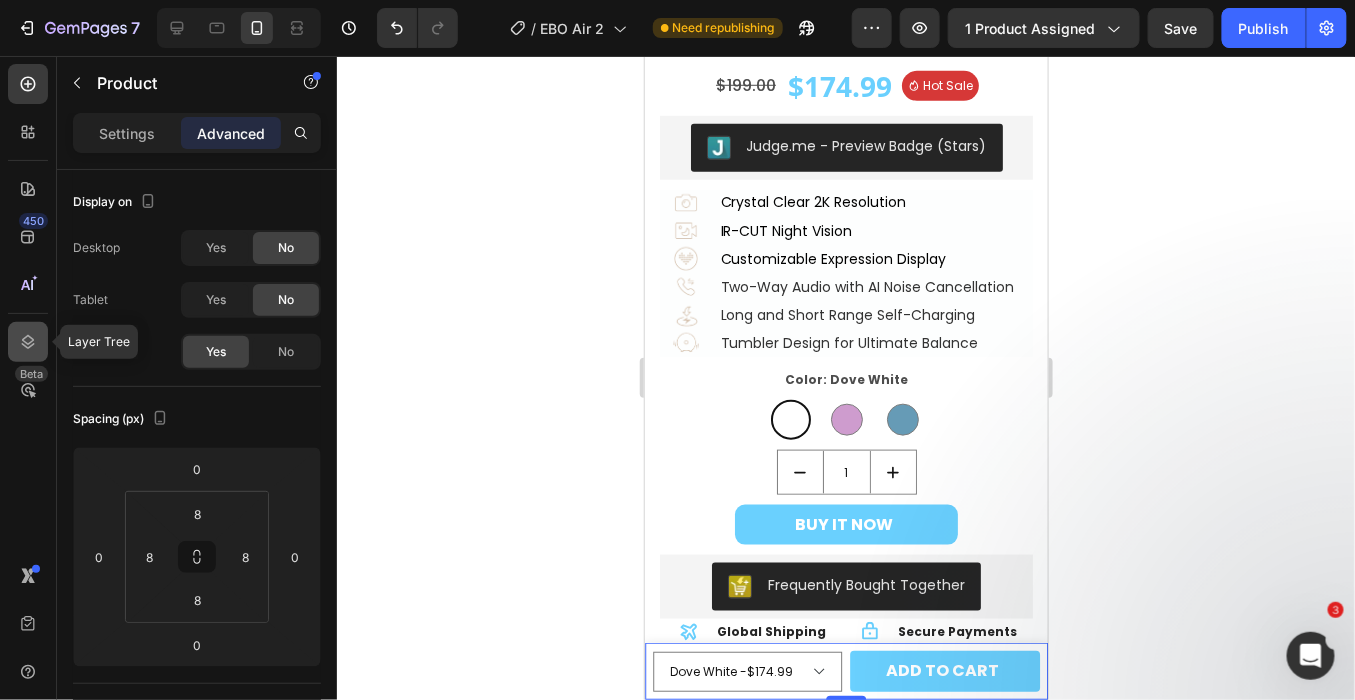 click 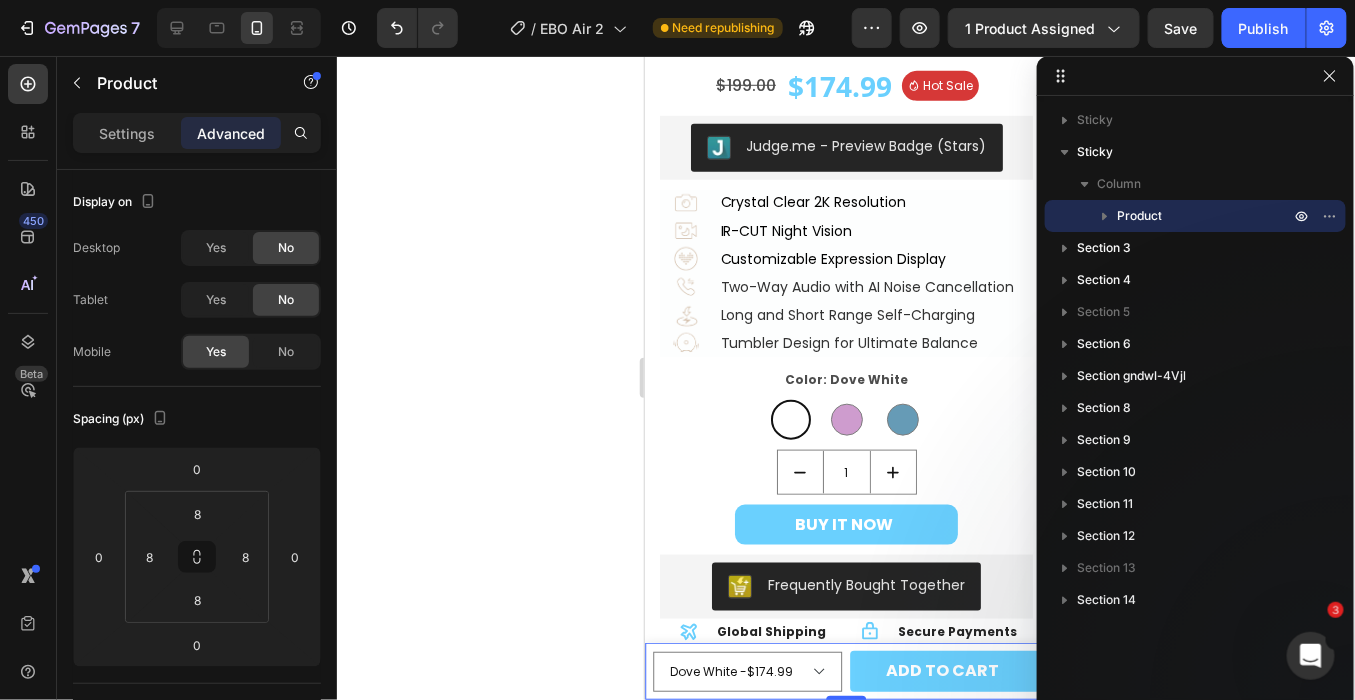 click 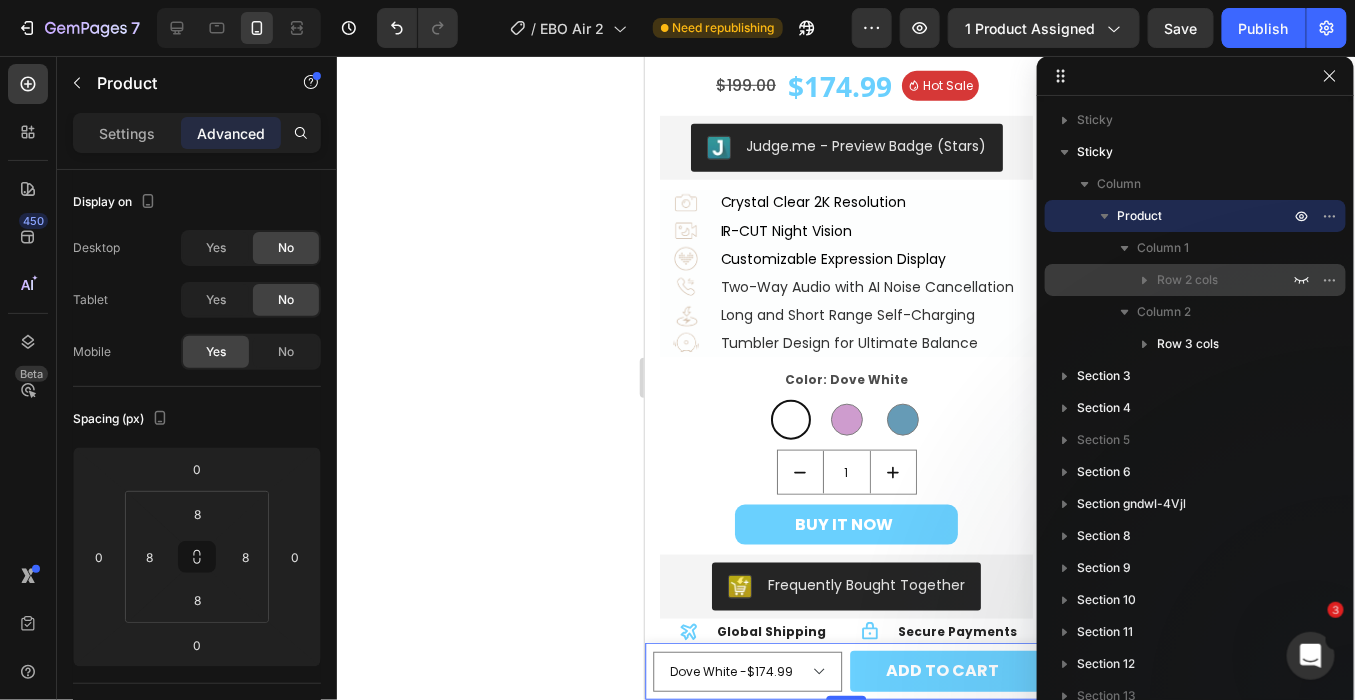 click 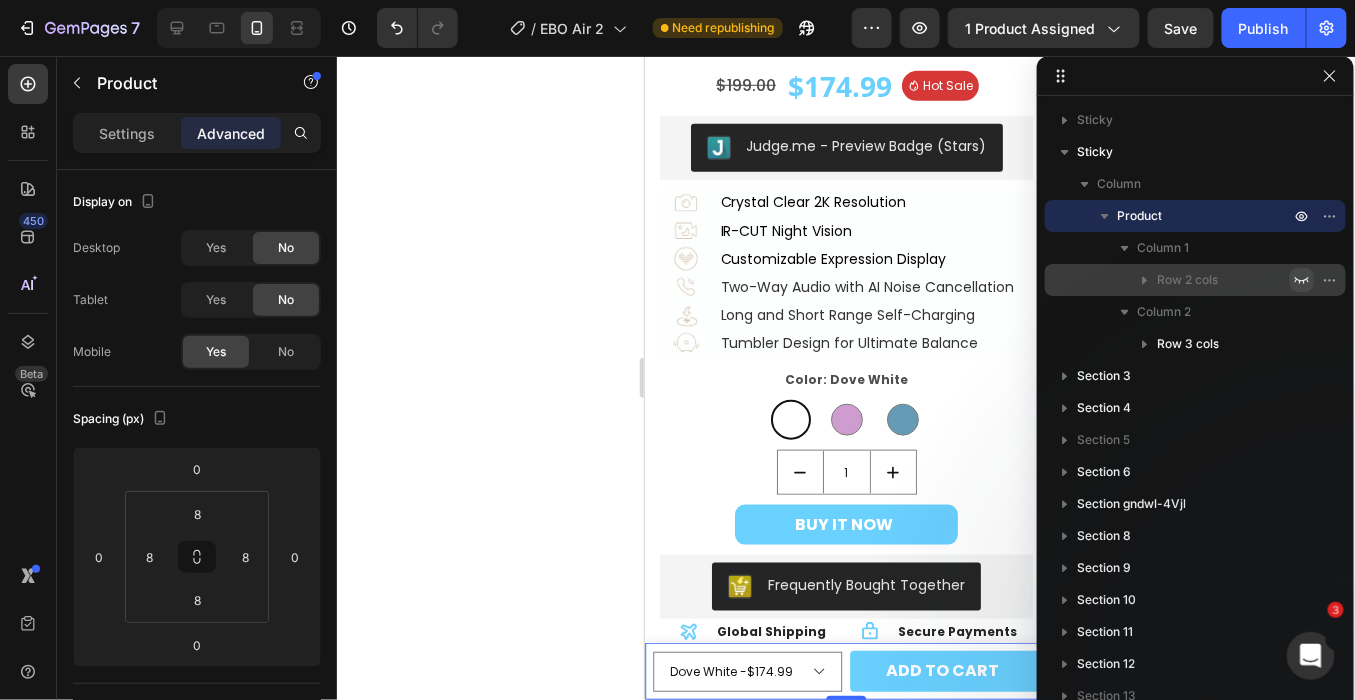 click 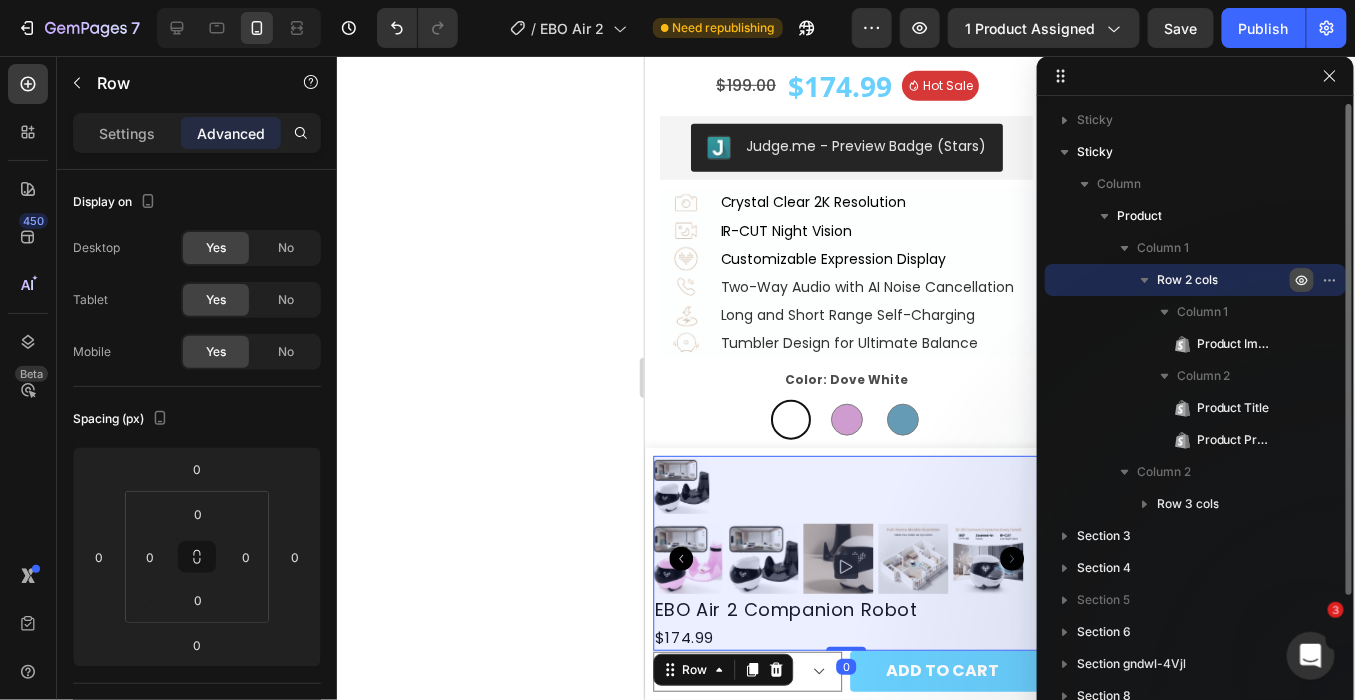 click 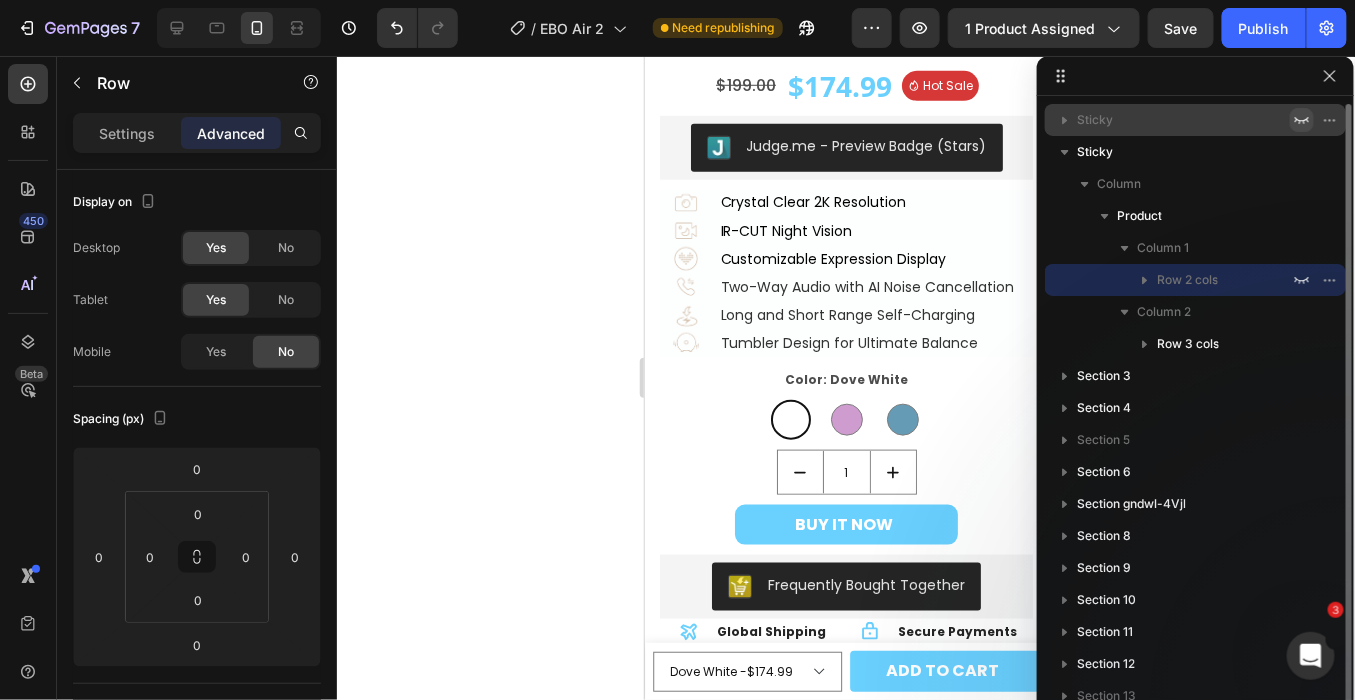 click 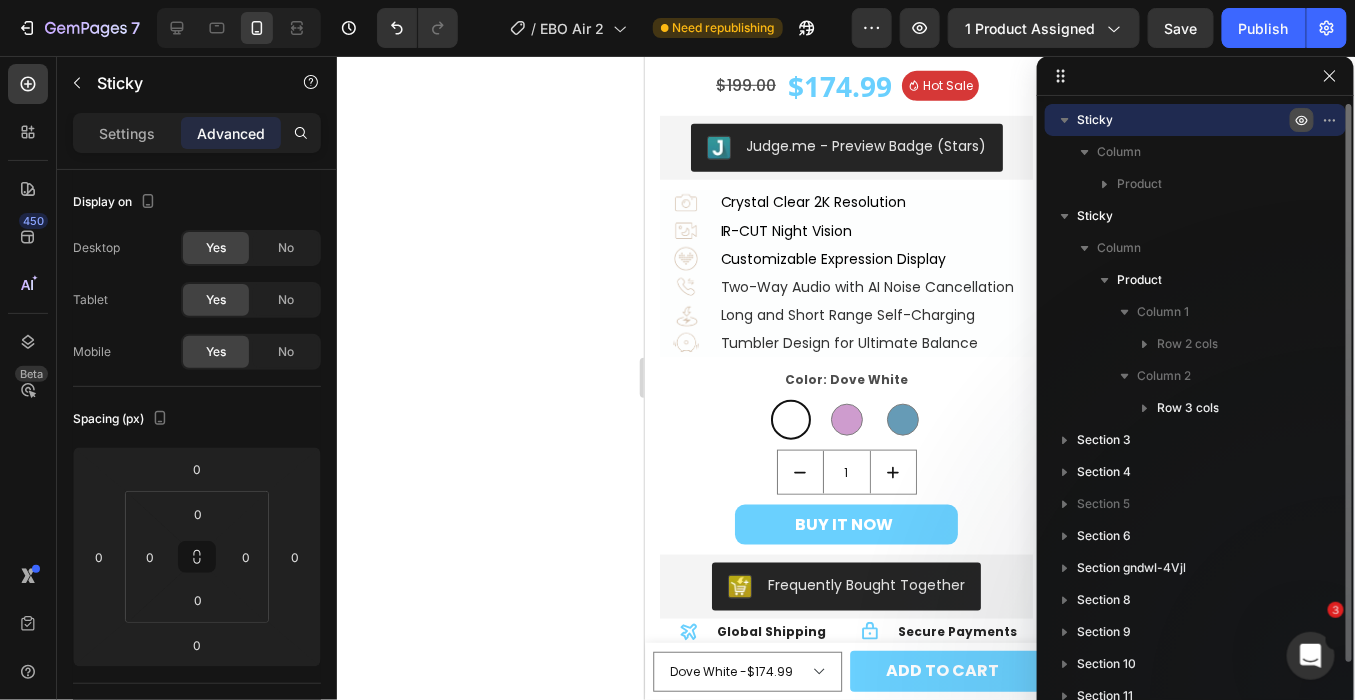 click 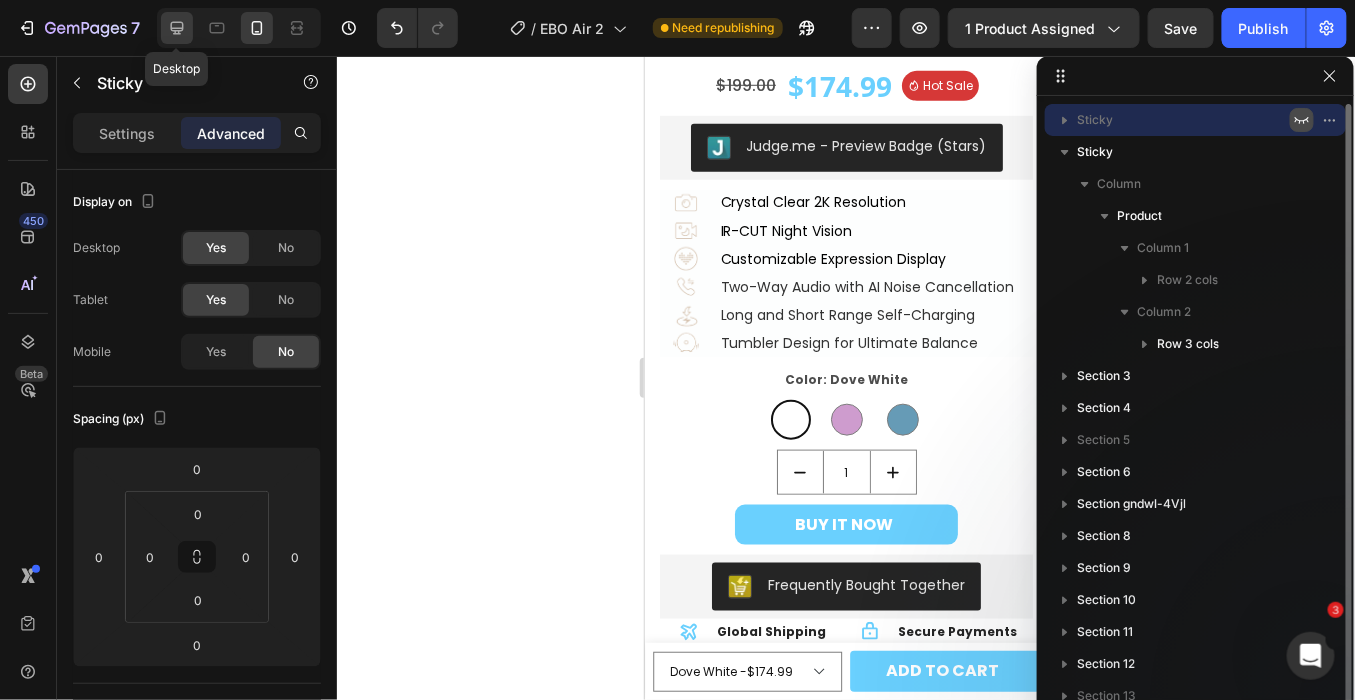 click 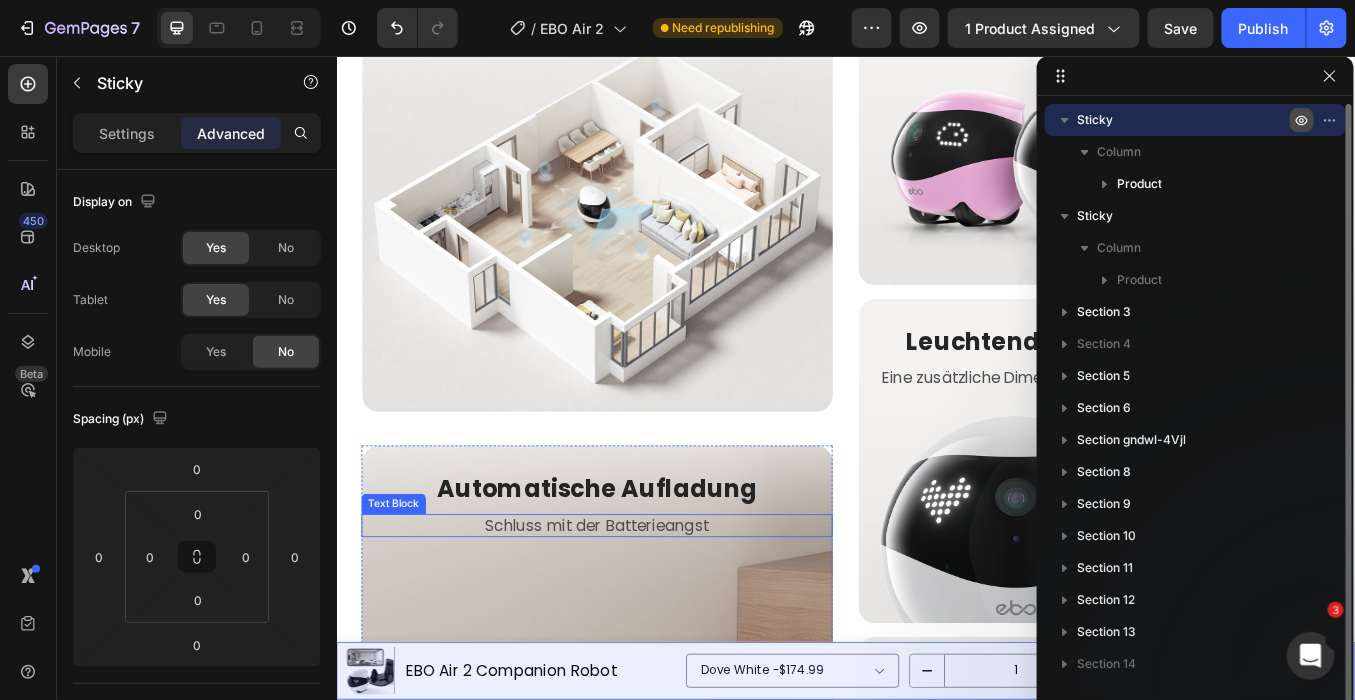 scroll, scrollTop: 1270, scrollLeft: 0, axis: vertical 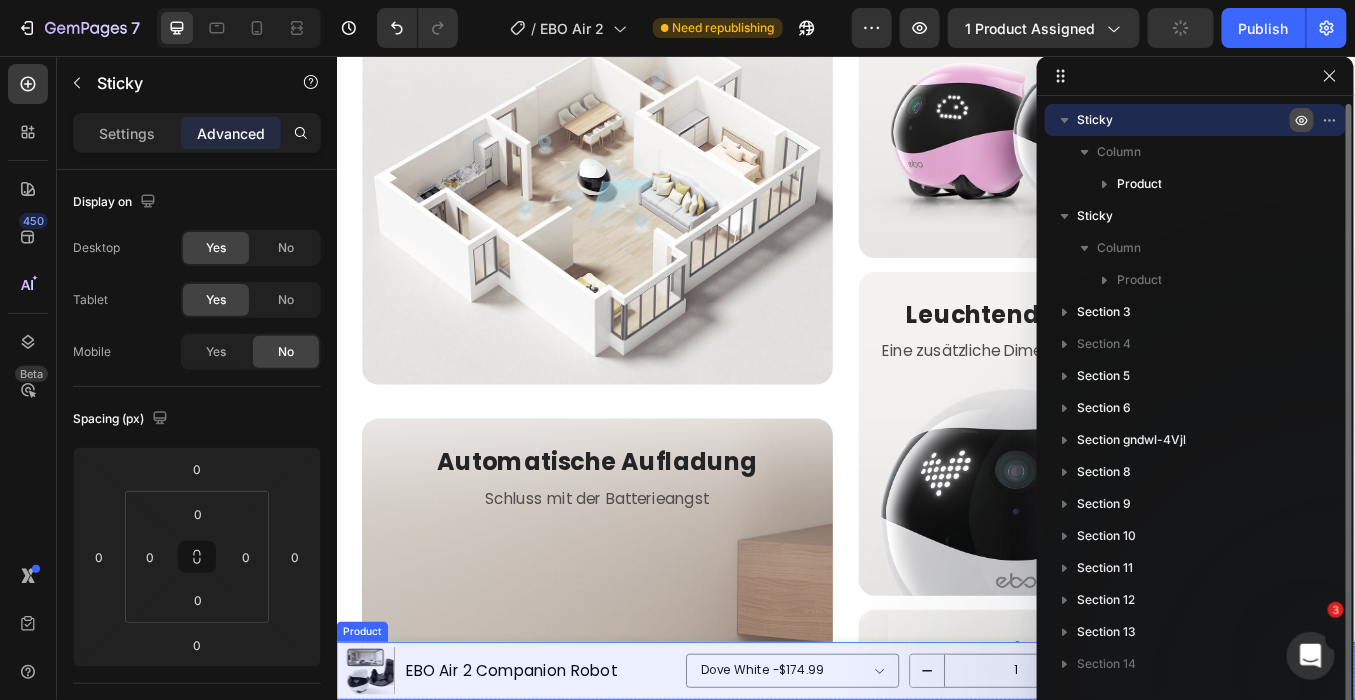 click on "Product Images EBO Air 2 Companion Robot Text Block Row   Dove White -  $174.99   Robin Pink -  $174.99   Jay Blue -  $174.99   Product Variants & Swatches
1
Product Quantity ADD TO CART Product Cart Button Row Product" at bounding box center (936, 779) 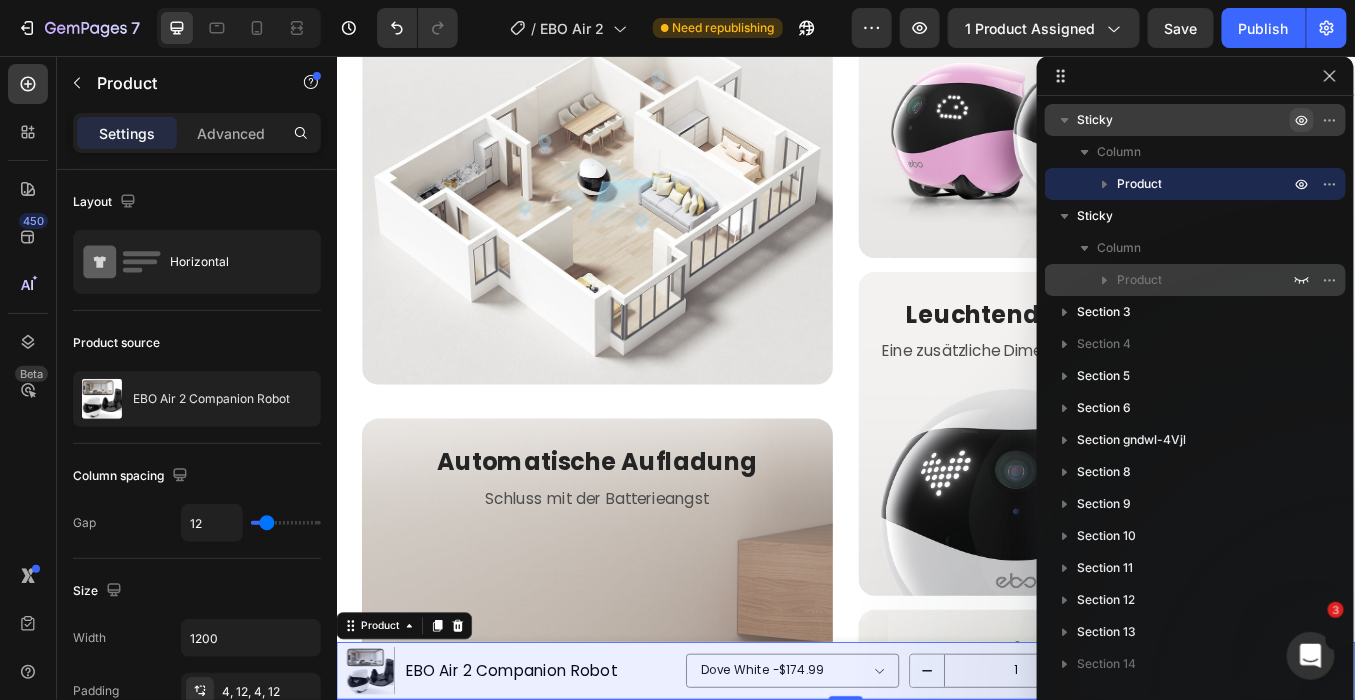 click 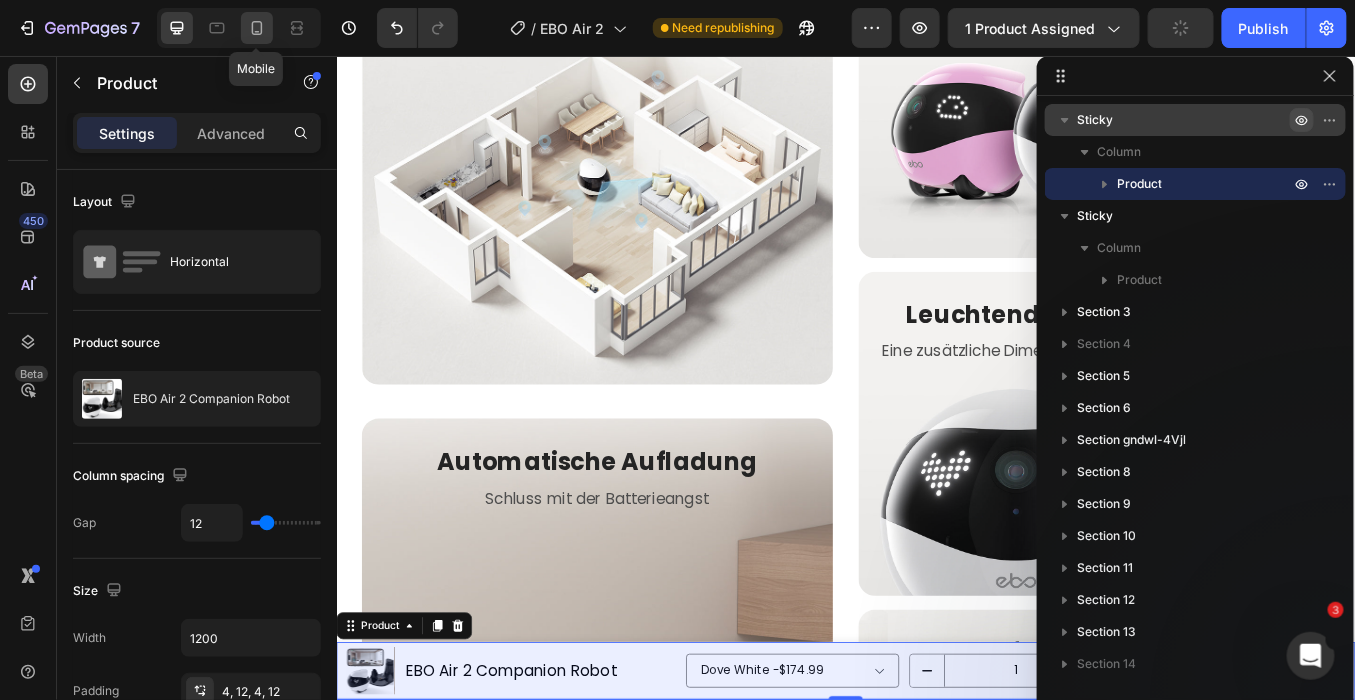 click 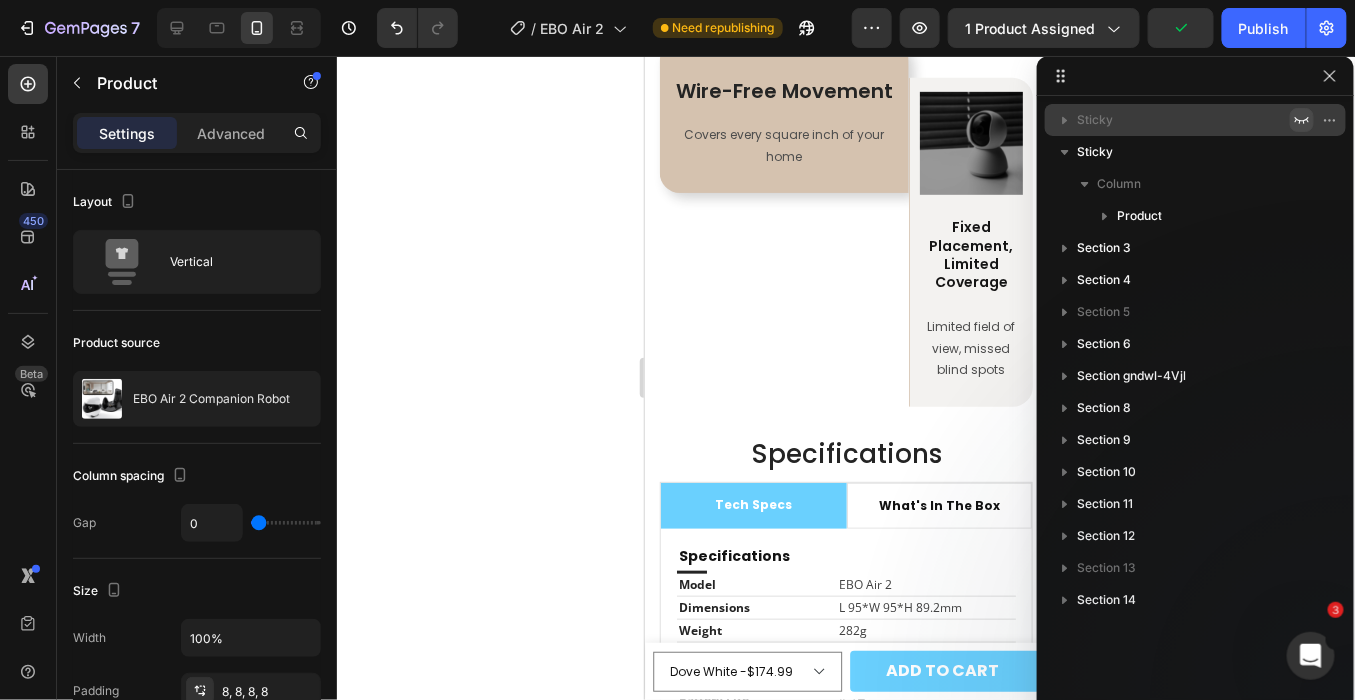 scroll, scrollTop: 2993, scrollLeft: 0, axis: vertical 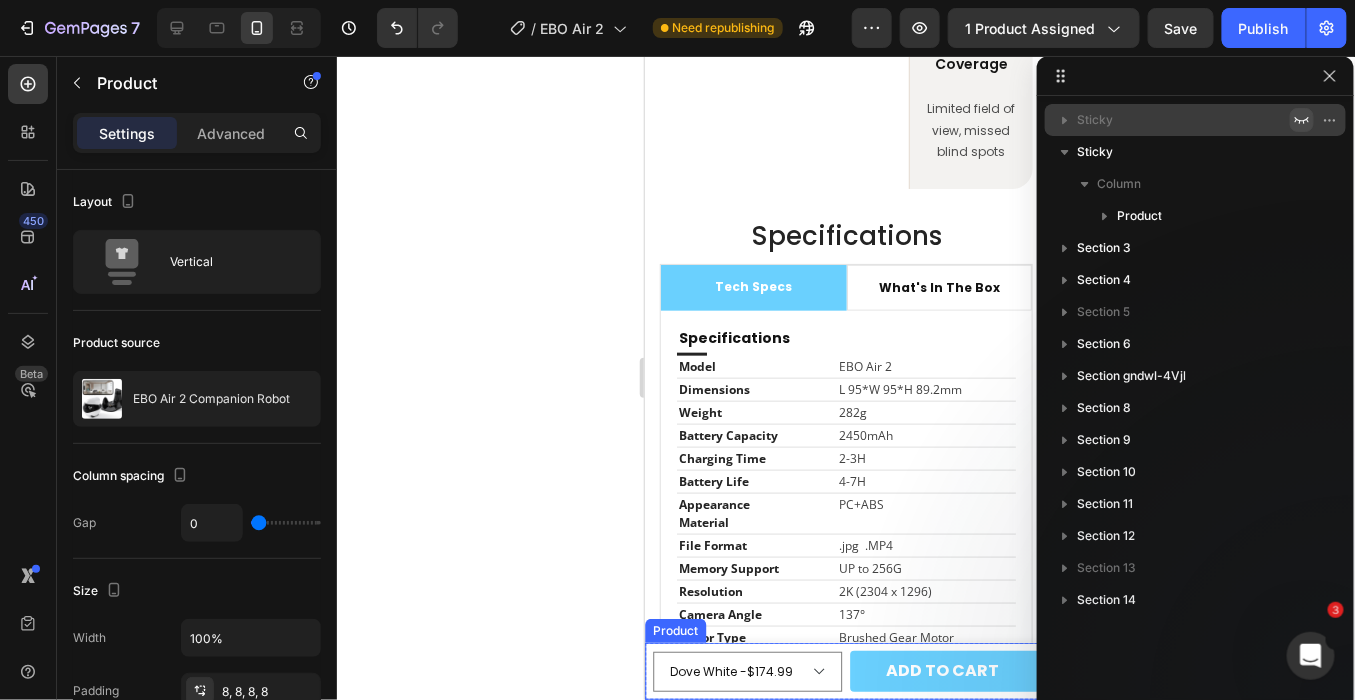 click on "Product Images EBO Air 2 Companion Robot Product Title $174.99 Product Price Product Price Row   Dove White -  $174.99   Robin Pink -  $174.99   Jay Blue -  $174.99   Product Variants & Swatches
1
Product Quantity   Dove White -  $174.99   Robin Pink -  $174.99   Jay Blue -  $174.99   Product Variants & Swatches ADD TO CART Product Cart Button Row Row Product" at bounding box center [845, 670] 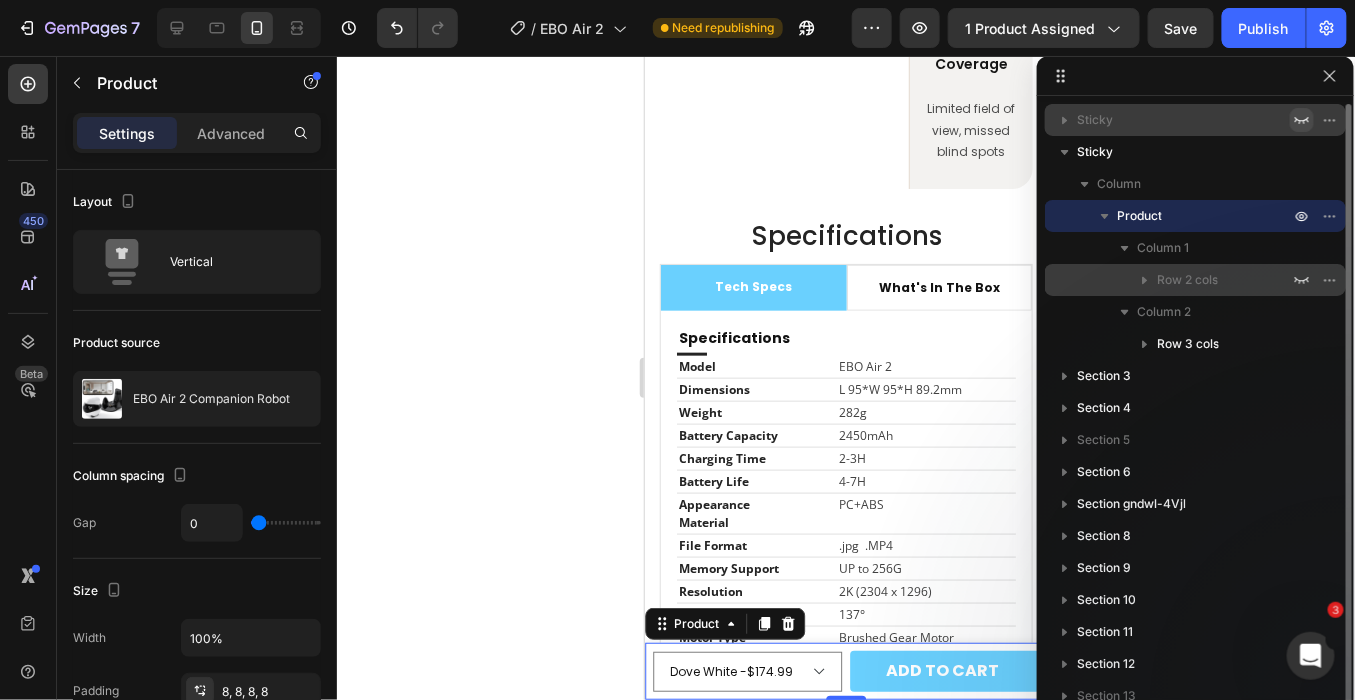 click on "Row 2 cols" at bounding box center (1187, 280) 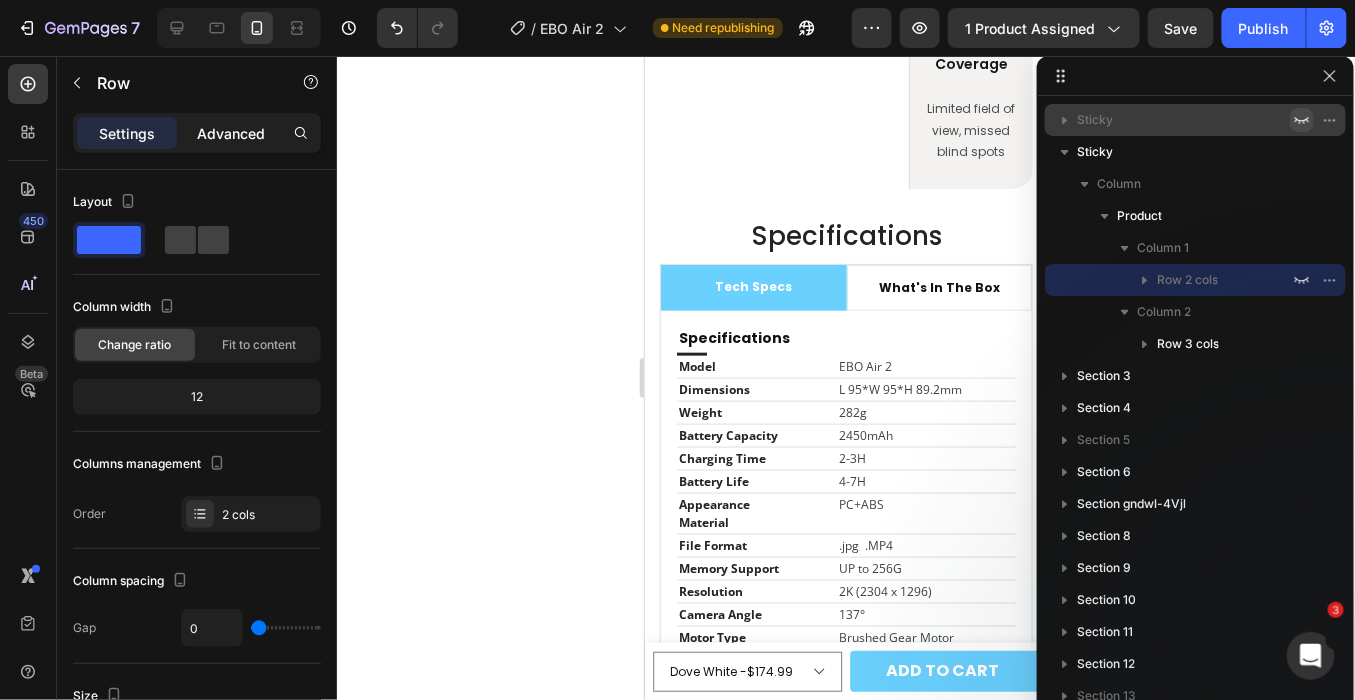 click on "Advanced" at bounding box center [231, 133] 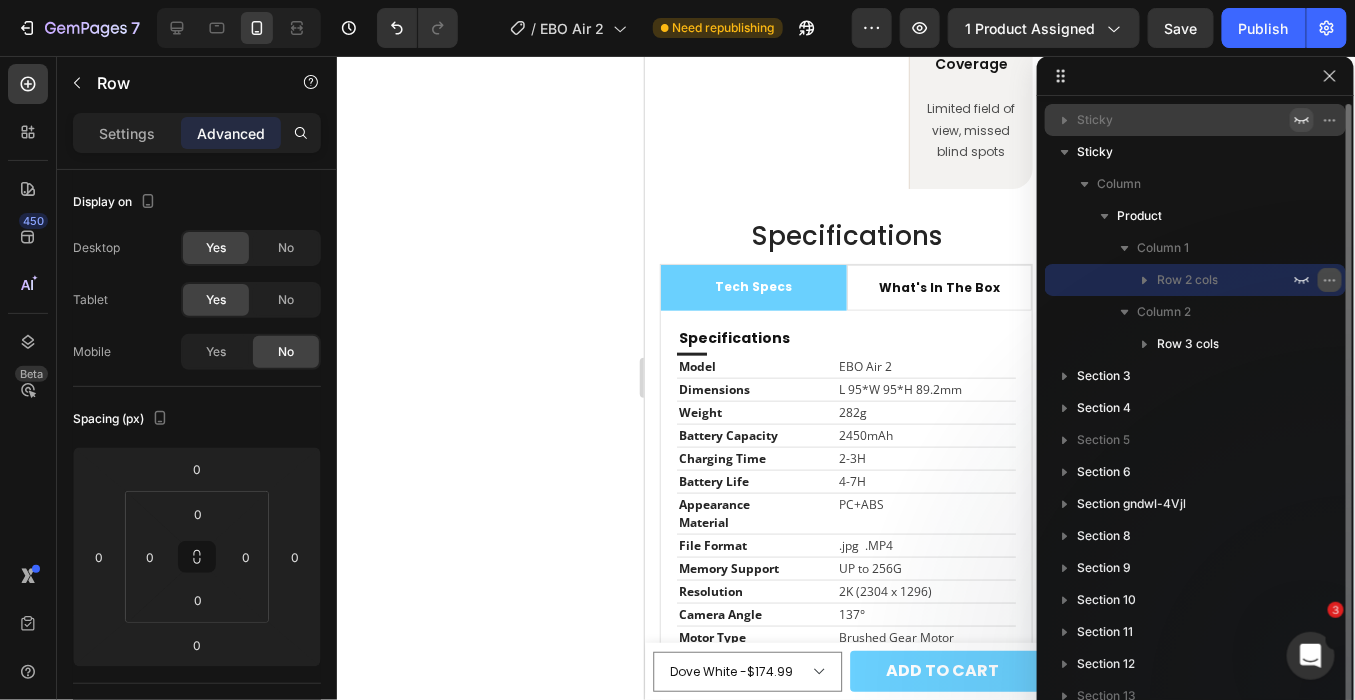 click 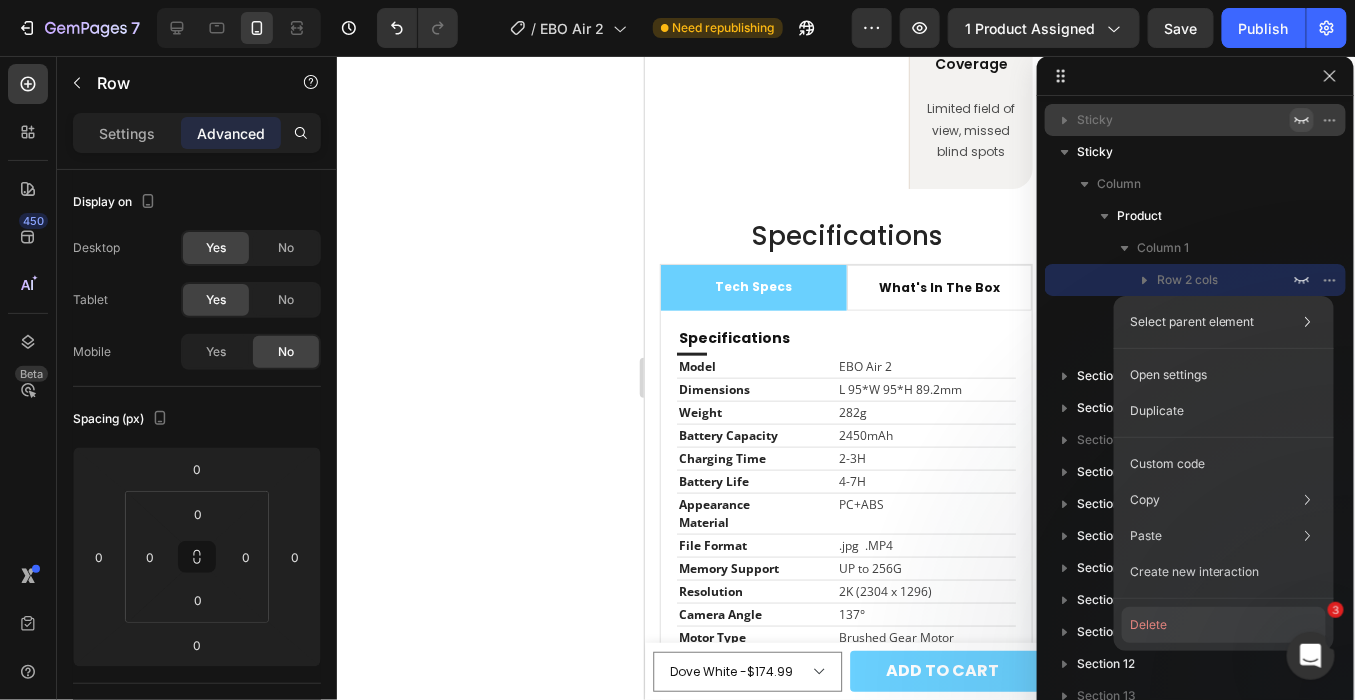 click on "Delete" 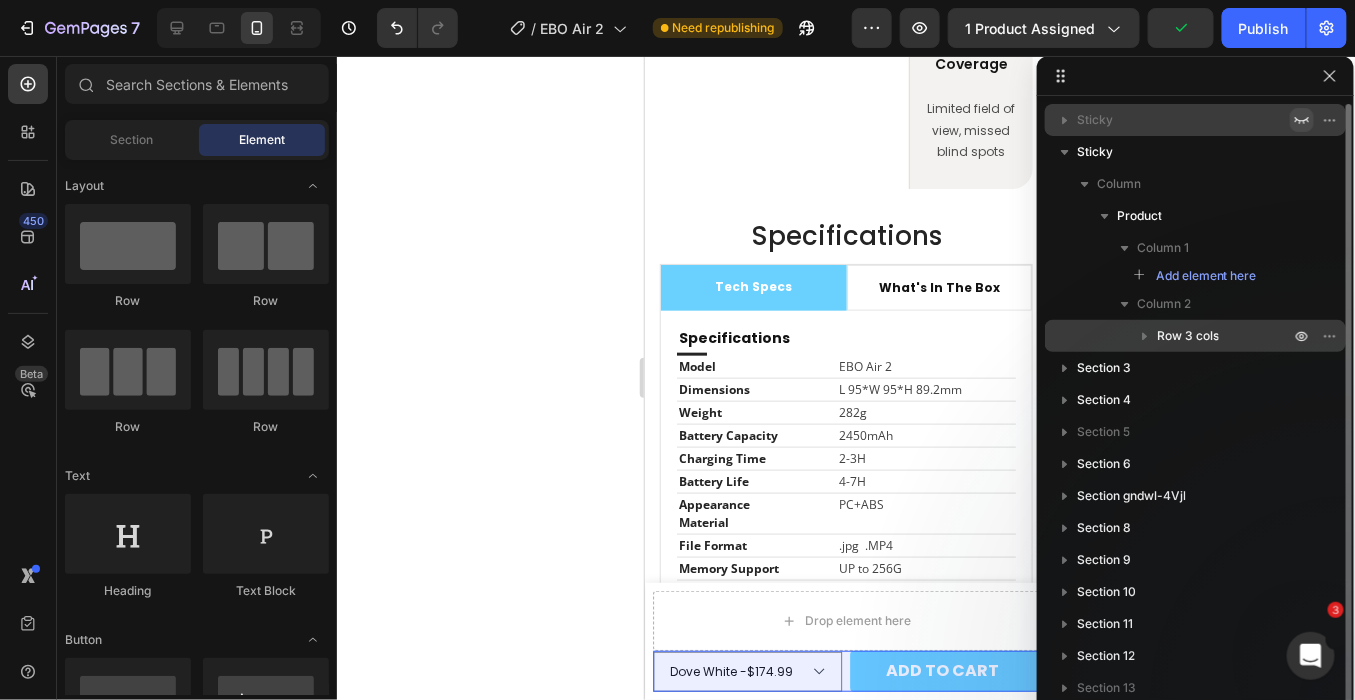click on "Row 3 cols" at bounding box center [1195, 336] 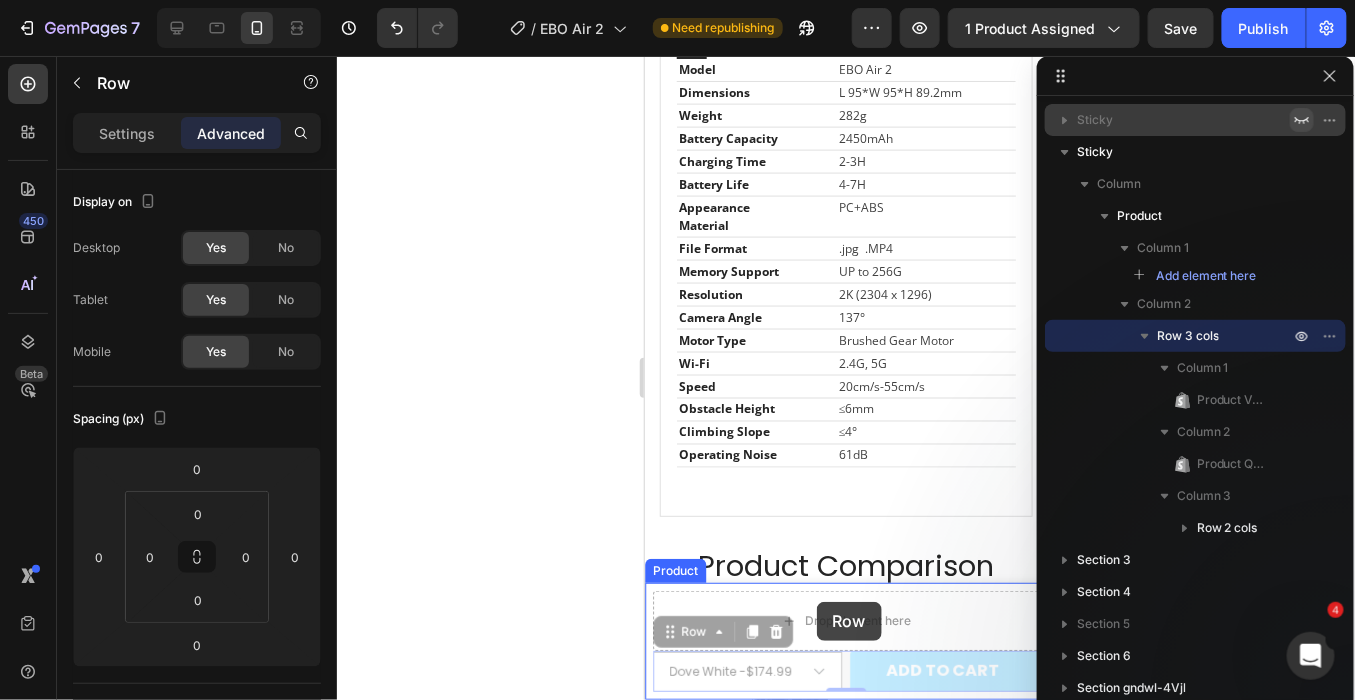 scroll, scrollTop: 3330, scrollLeft: 0, axis: vertical 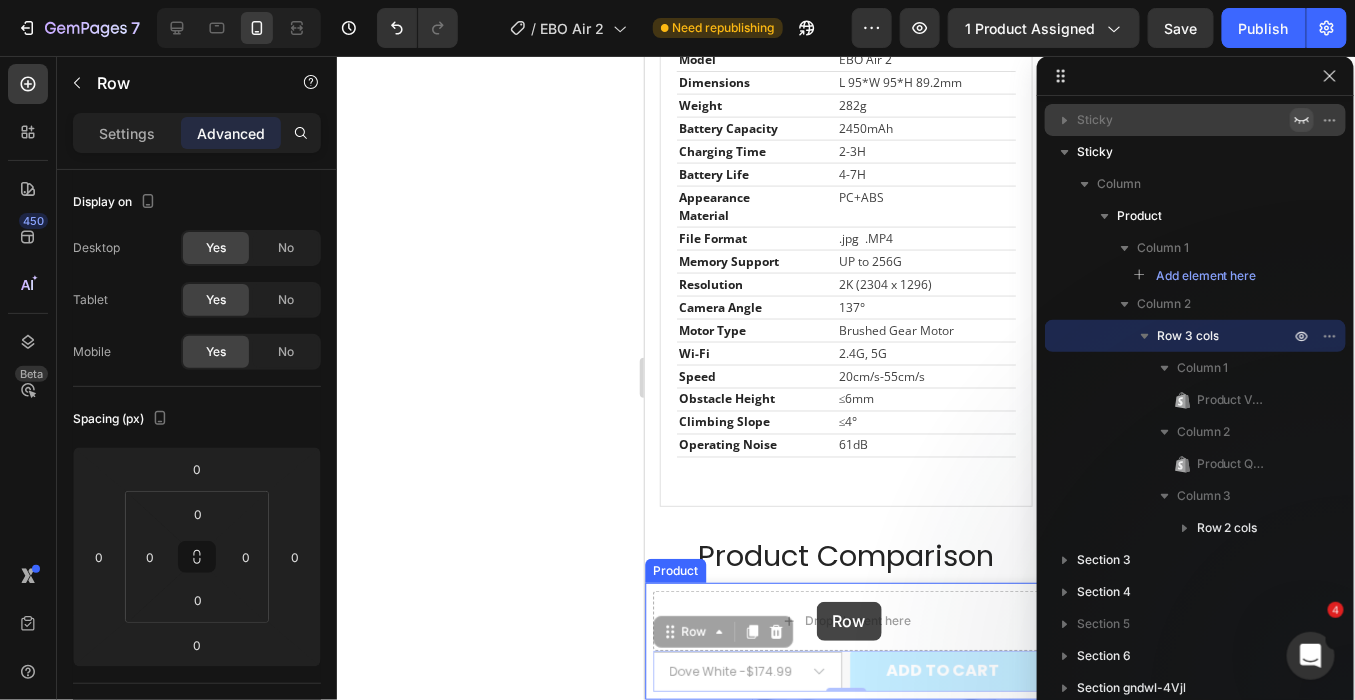 drag, startPoint x: 668, startPoint y: 630, endPoint x: 816, endPoint y: 601, distance: 150.81445 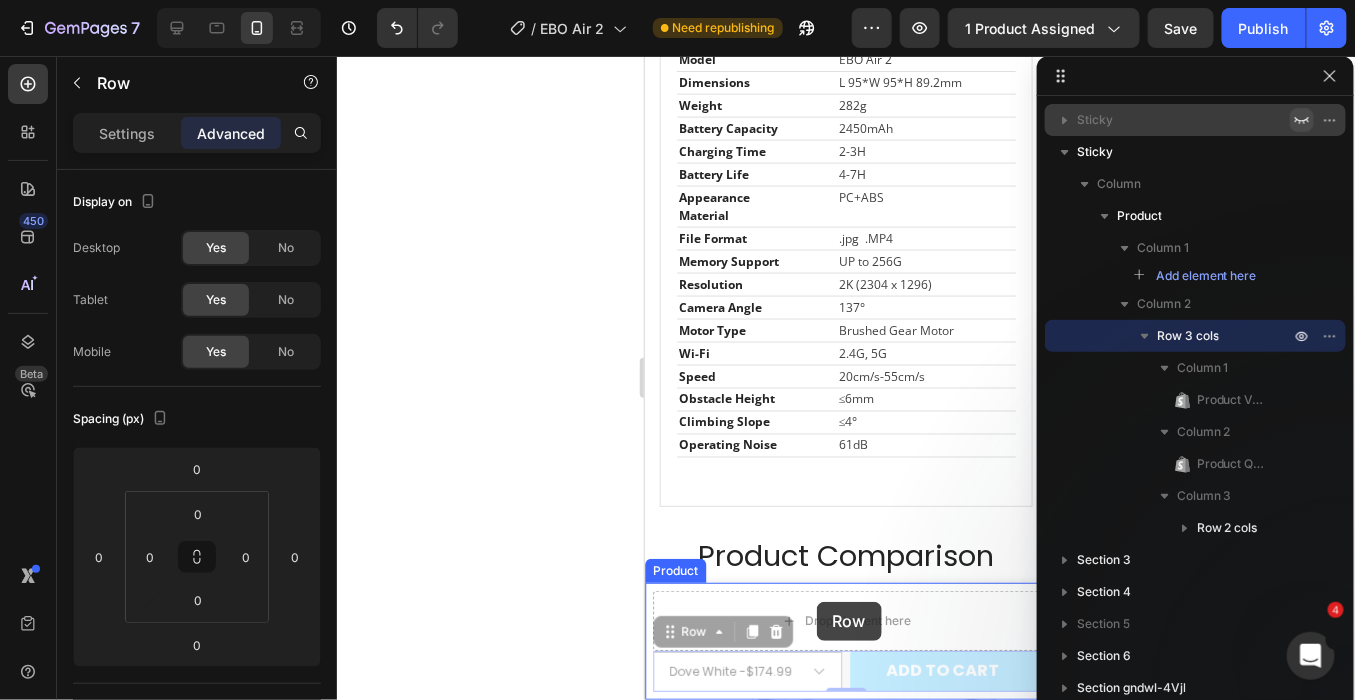 click on "Mobile  ( 403 px) iPhone 13 Mini iPhone 13 Pro iPhone 11 Pro Max iPhone 15 Pro Max Pixel 7 Galaxy S8+ Galaxy S20 Ultra iPad Mini iPad Air iPad Pro Header
Product Images EBO Air 2 Companion Robot Text Block Row   Dove White -  $174.99   Robin Pink -  $174.99   Jay Blue -  $174.99   Product Variants & Swatches
1
Product Quantity ADD TO CART Product Cart Button Row Product Sticky
Drop element here   Dove White -  $174.99   Robin Pink -  $174.99   Jay Blue -  $174.99   Product Variants & Swatches
1
Product Quantity   Dove White -  $174.99   Robin Pink -  $174.99   Jay Blue -  $174.99   Product Variants & Swatches ADD TO CART Product Cart Button Row Row   0   Dove White -  $174.99   Robin Pink -  $174.99   Jay Blue -  $174.99   Product Variants & Swatches
1
Product Quantity   Dove White -  $174.99   Robin Pink -  $174.99   Jay Blue -  $174.99   Product Variants & Swatches ADD TO CART" at bounding box center (845, 468) 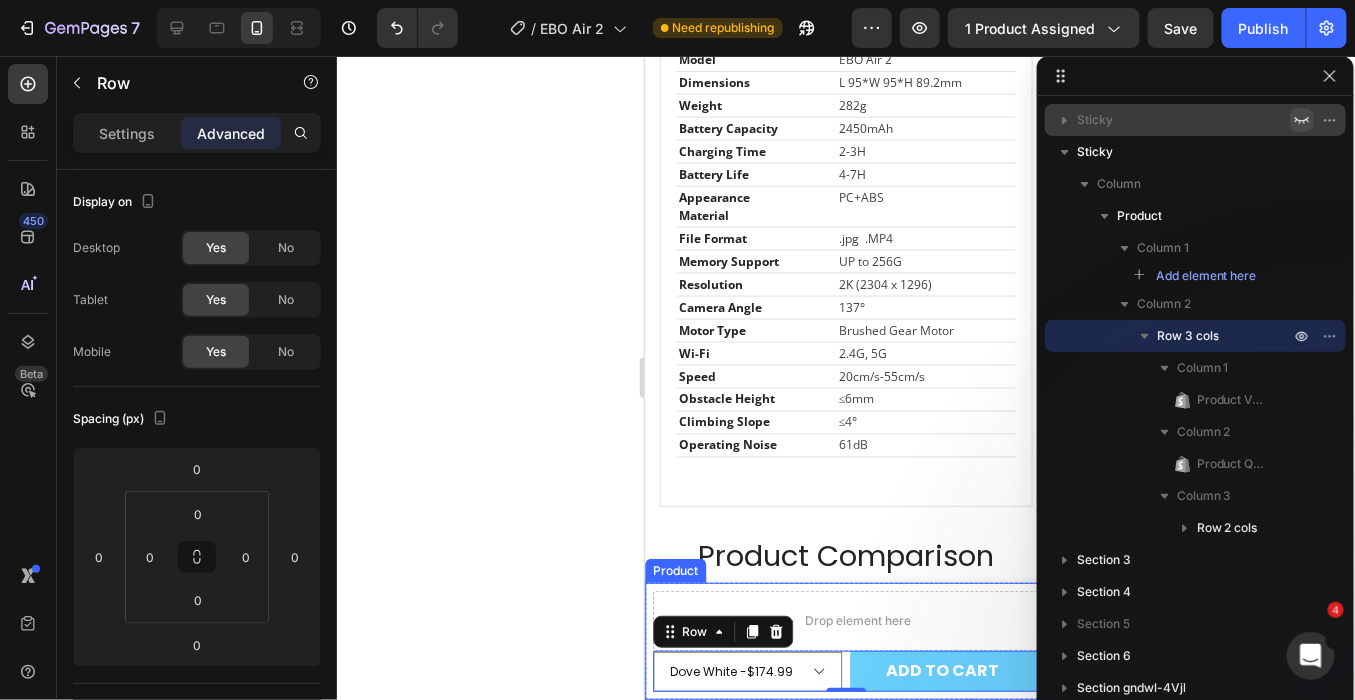 click on "Drop element here   Dove White -  $174.99   Robin Pink -  $174.99   Jay Blue -  $174.99   Product Variants & Swatches
1
Product Quantity   Dove White -  $174.99   Robin Pink -  $174.99   Jay Blue -  $174.99   Product Variants & Swatches ADD TO CART Product Cart Button Row Row   0 Product" at bounding box center [845, 640] 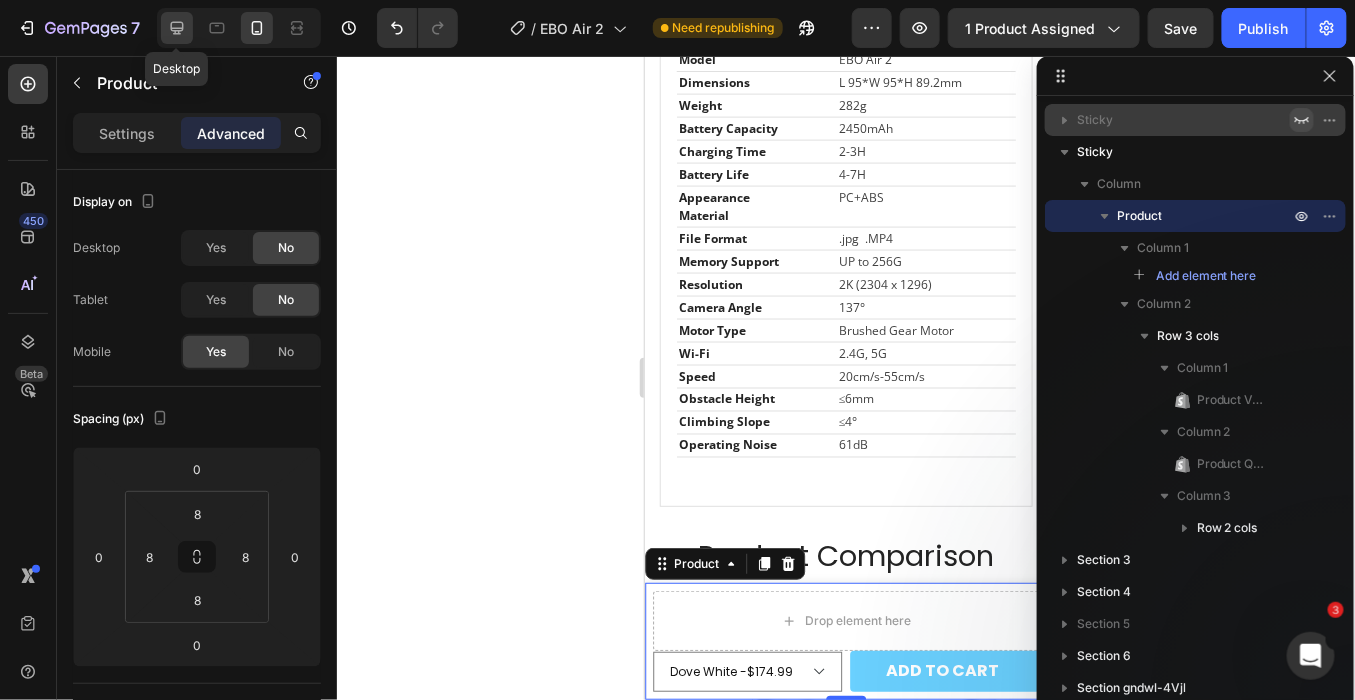 click 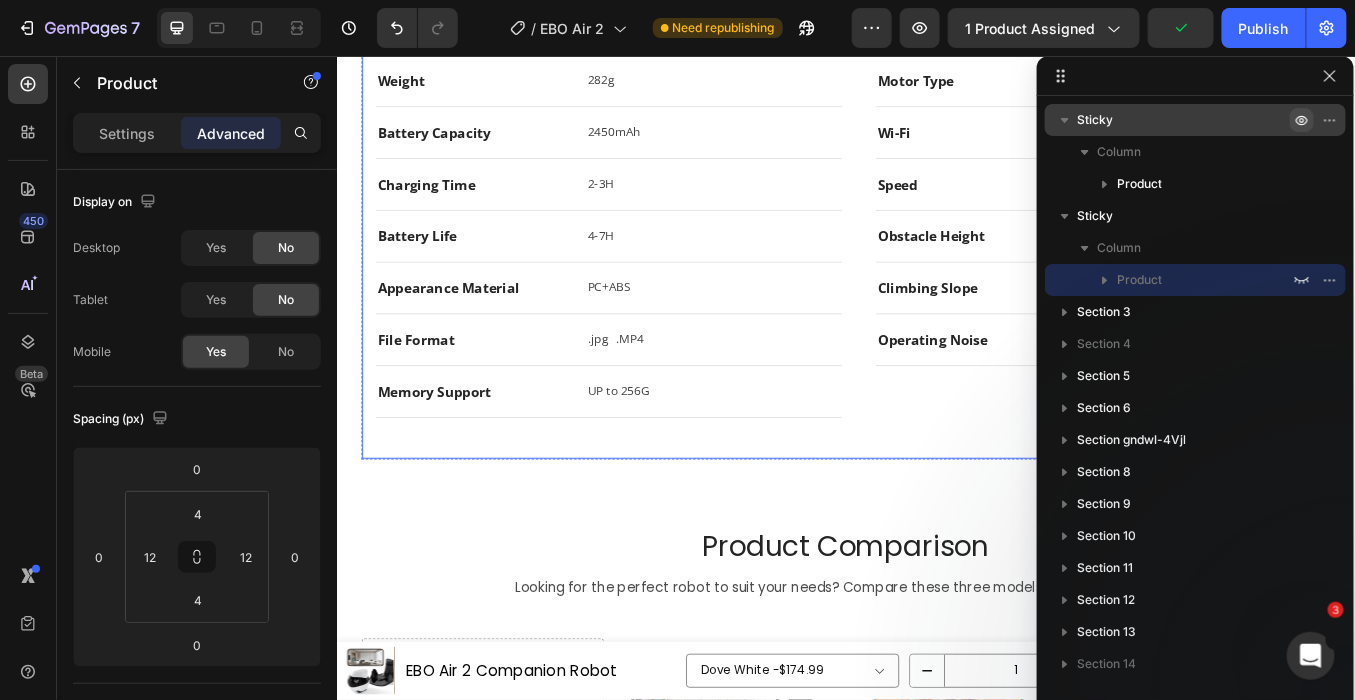 scroll, scrollTop: 3237, scrollLeft: 0, axis: vertical 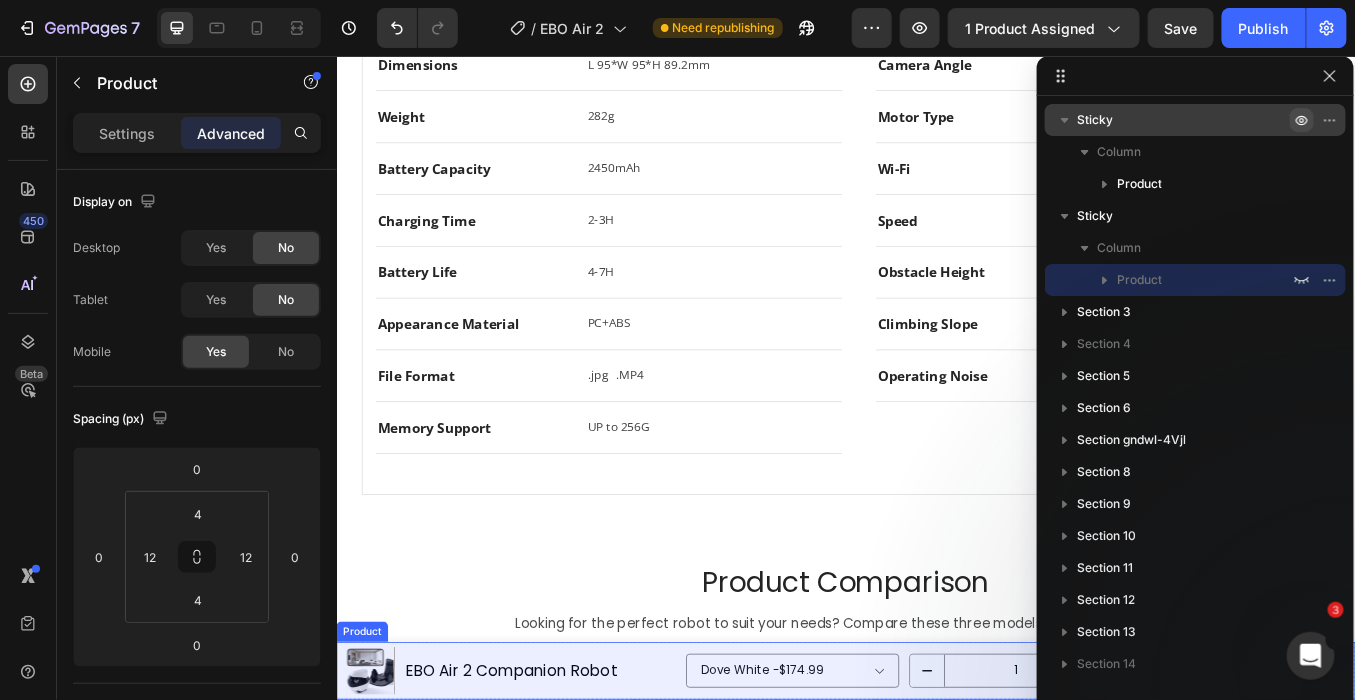 click on "Dove White -  $174.99   Robin Pink -  $174.99   Jay Blue -  $174.99   Product Variants & Swatches
1
Product Quantity ADD TO CART Product Cart Button Row" at bounding box center (1136, 779) 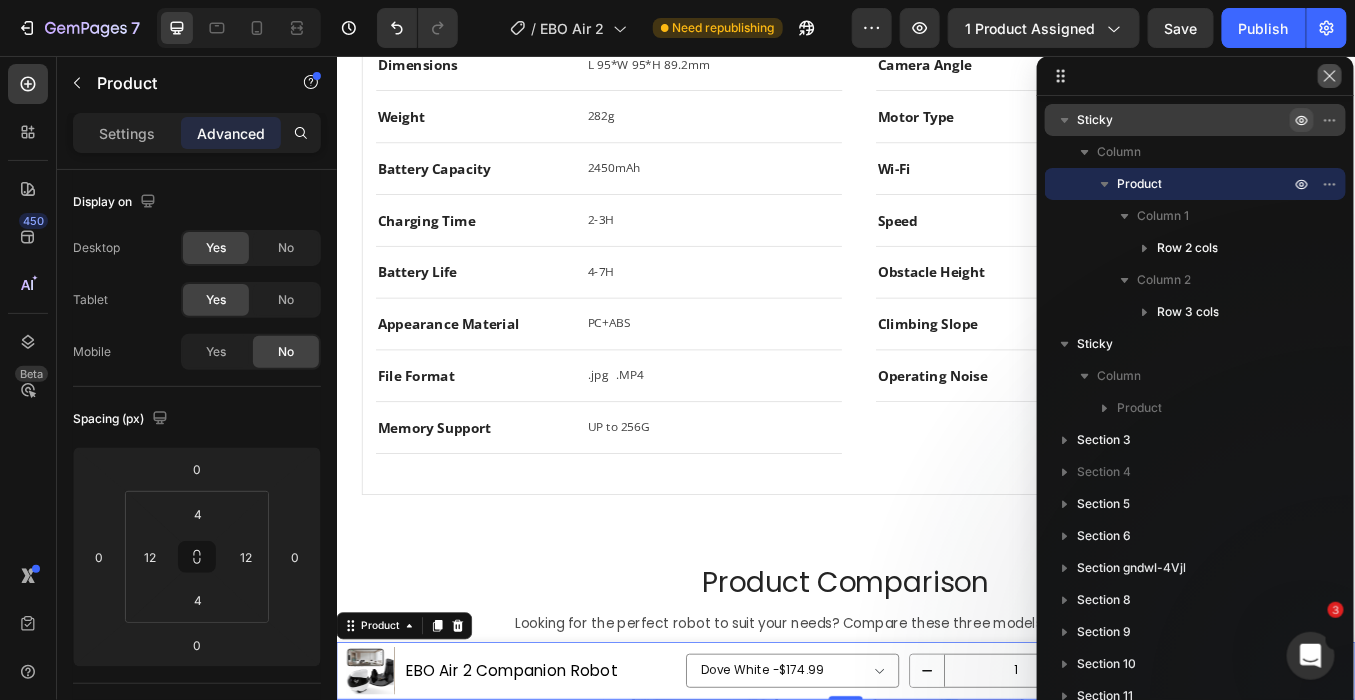 click 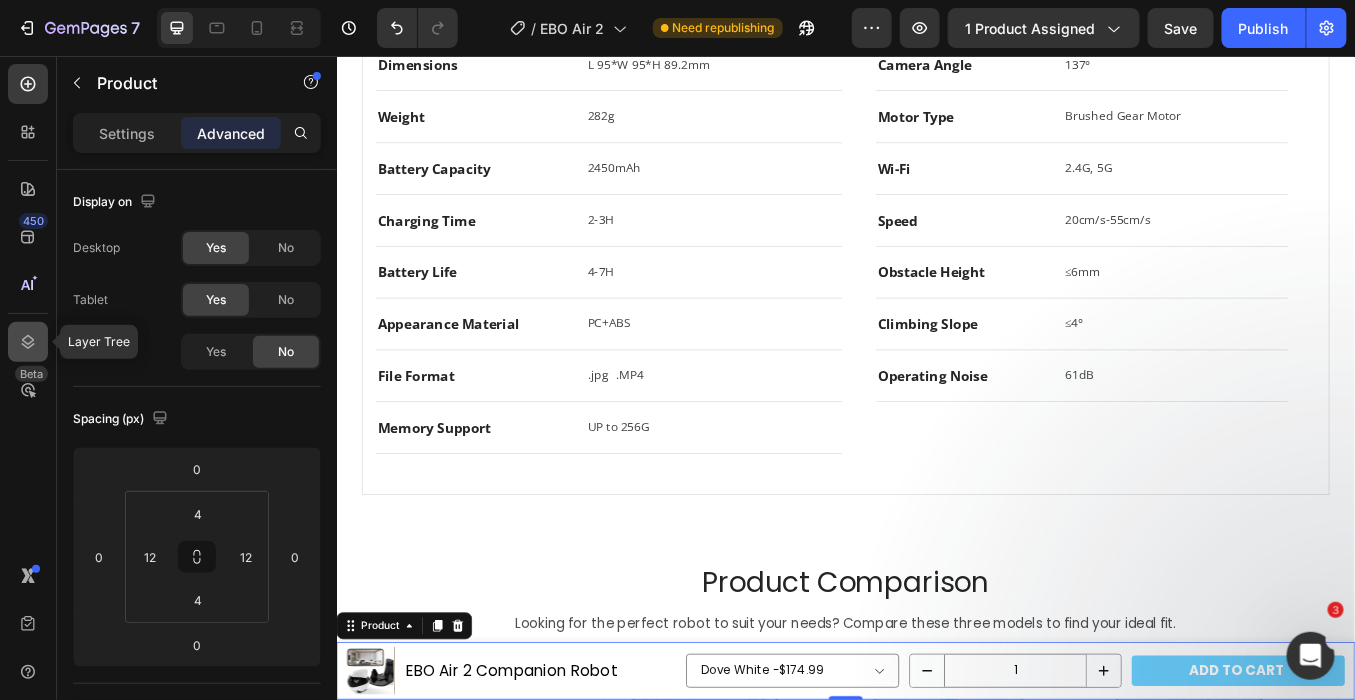 click 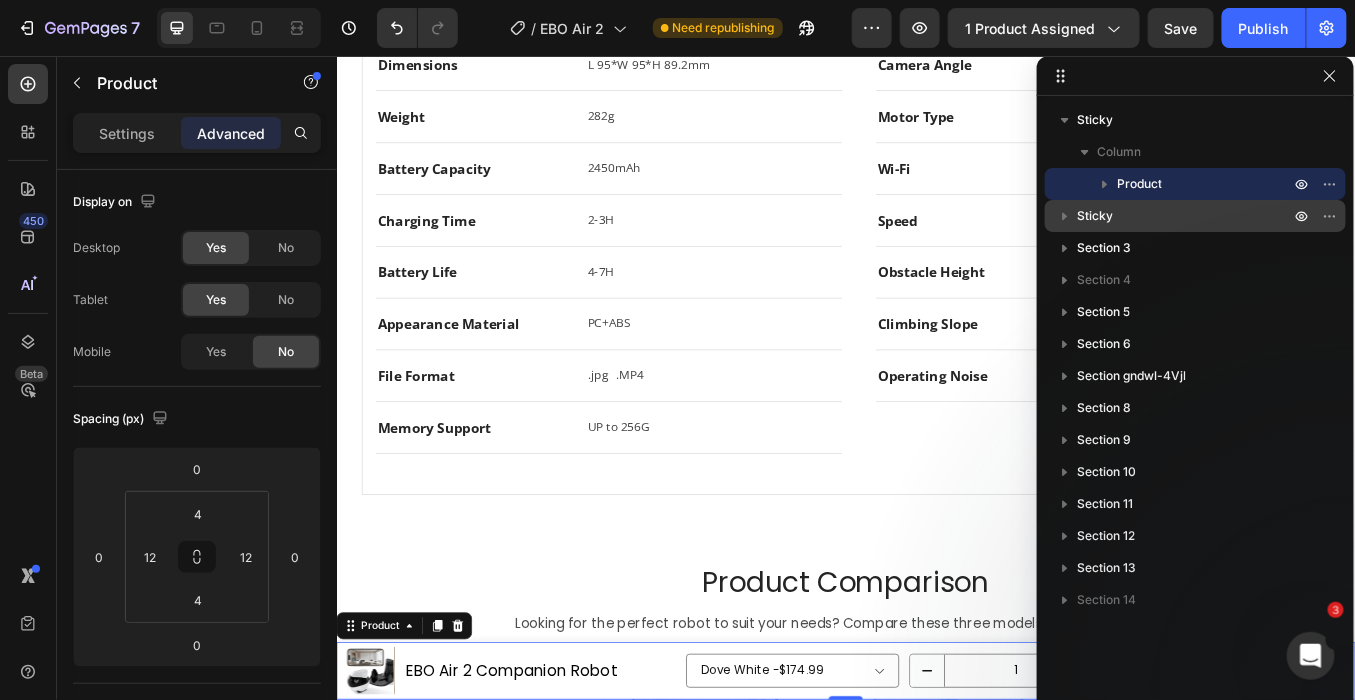 click on "Sticky" at bounding box center (1185, 216) 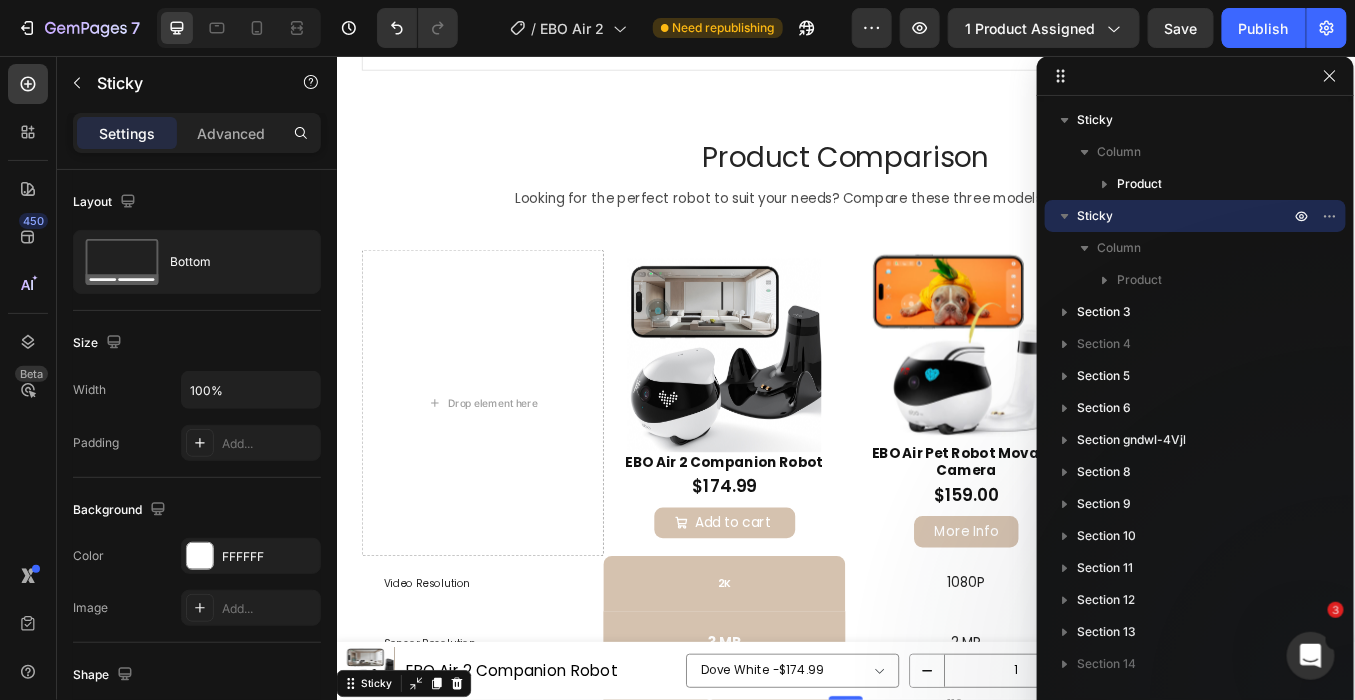 scroll, scrollTop: 3925, scrollLeft: 0, axis: vertical 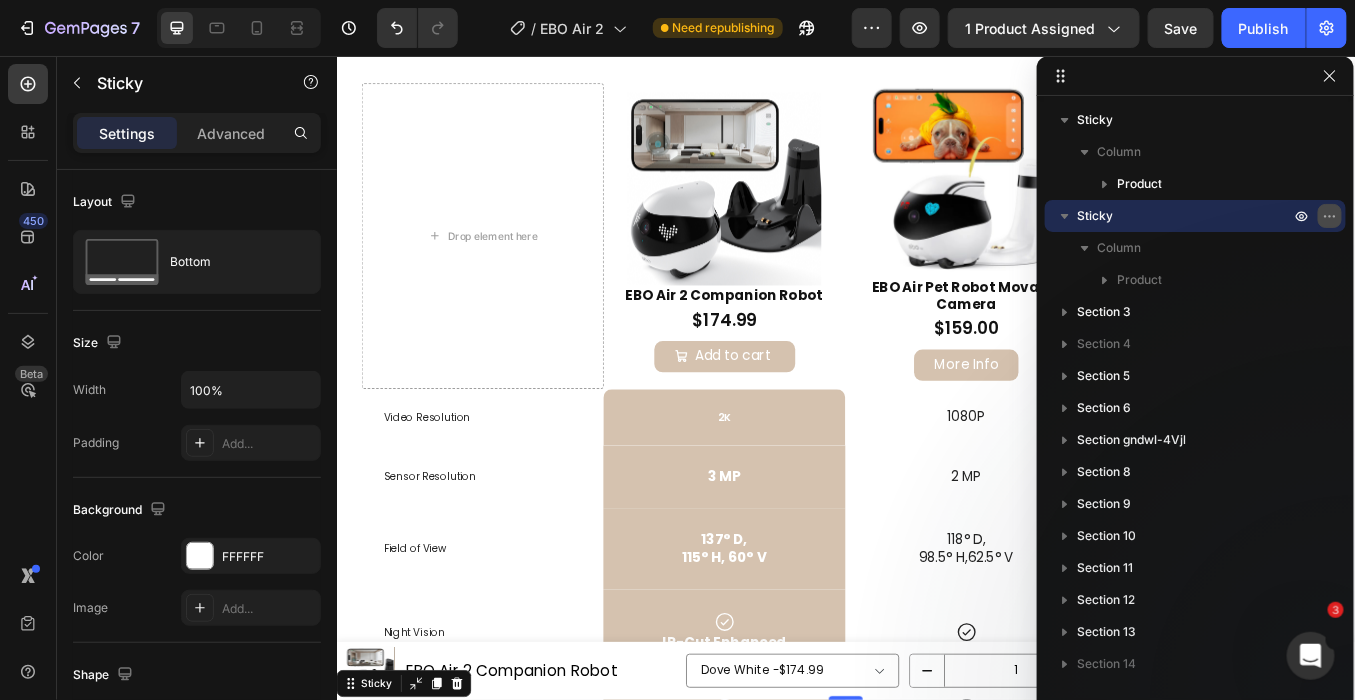 click 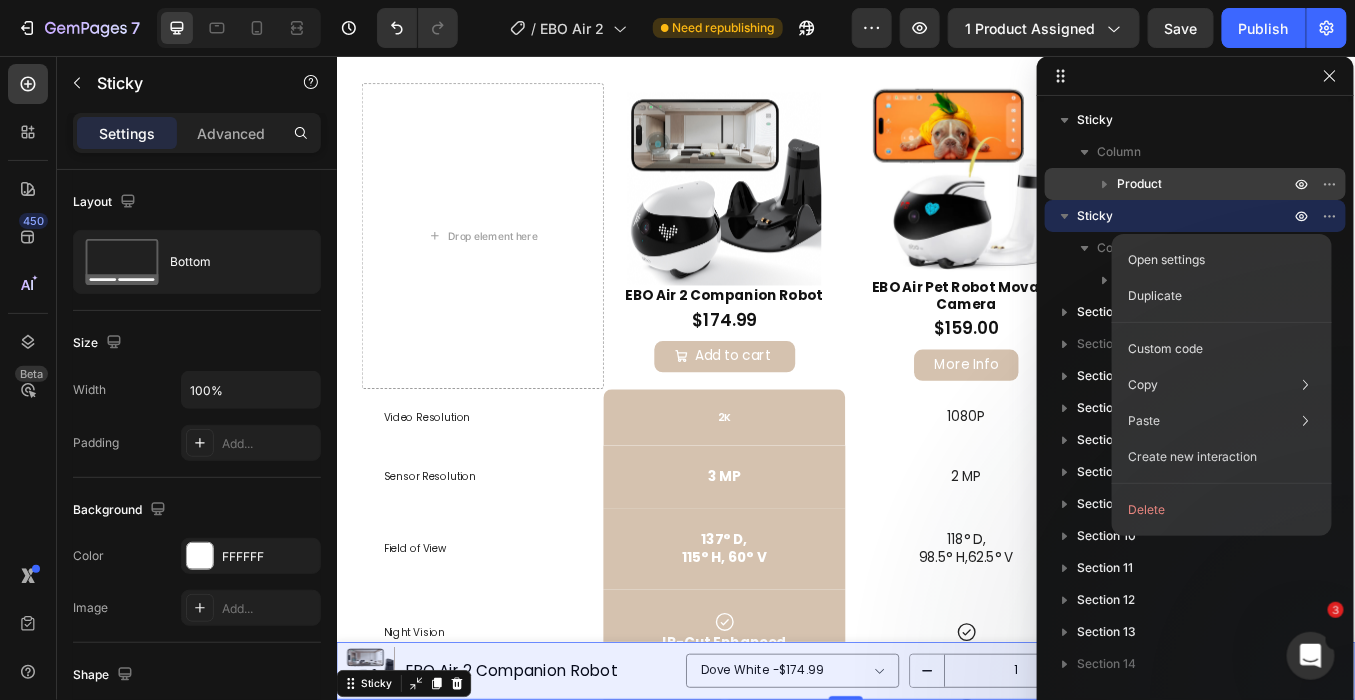 click on "Product" at bounding box center (1205, 184) 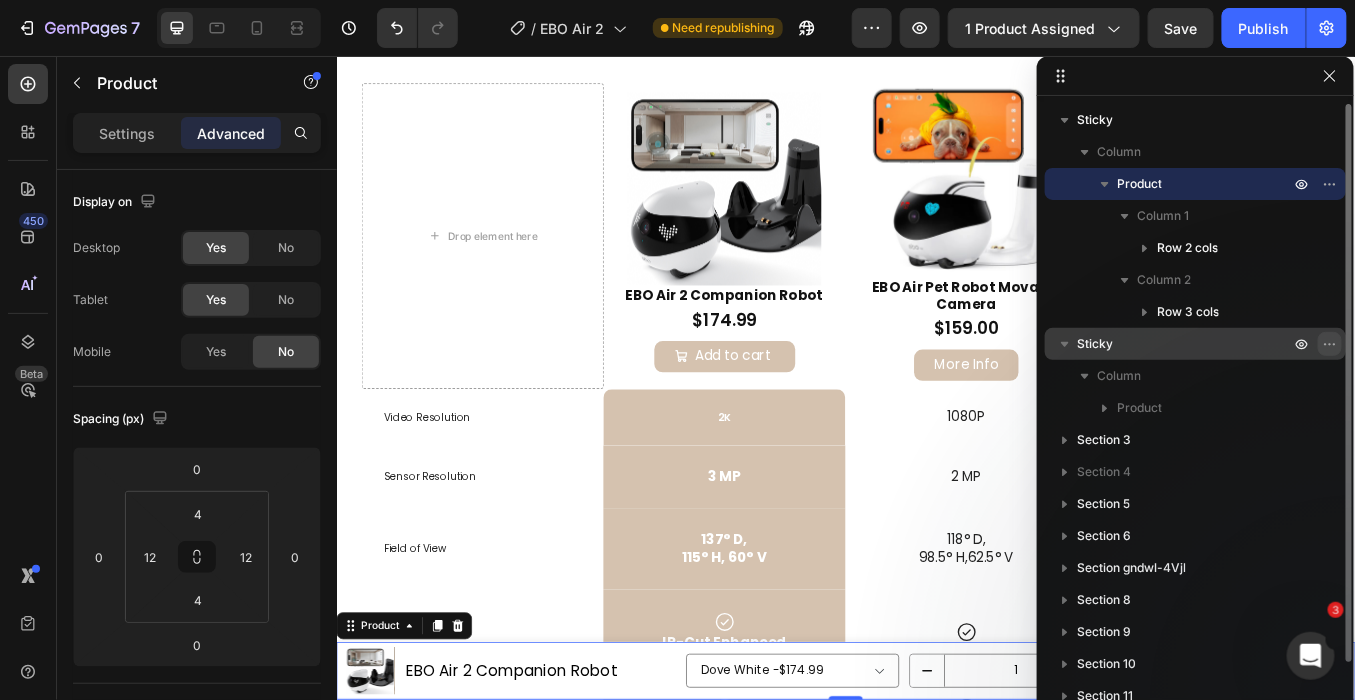 click 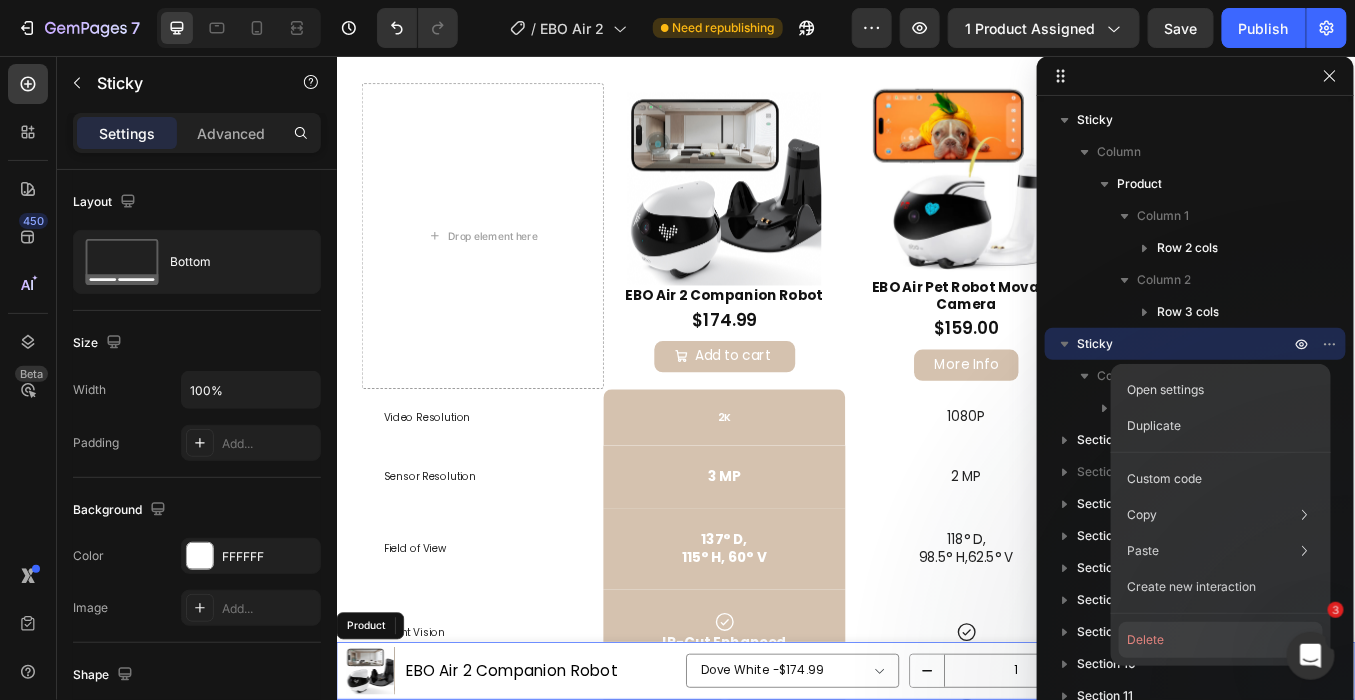 click on "Delete" 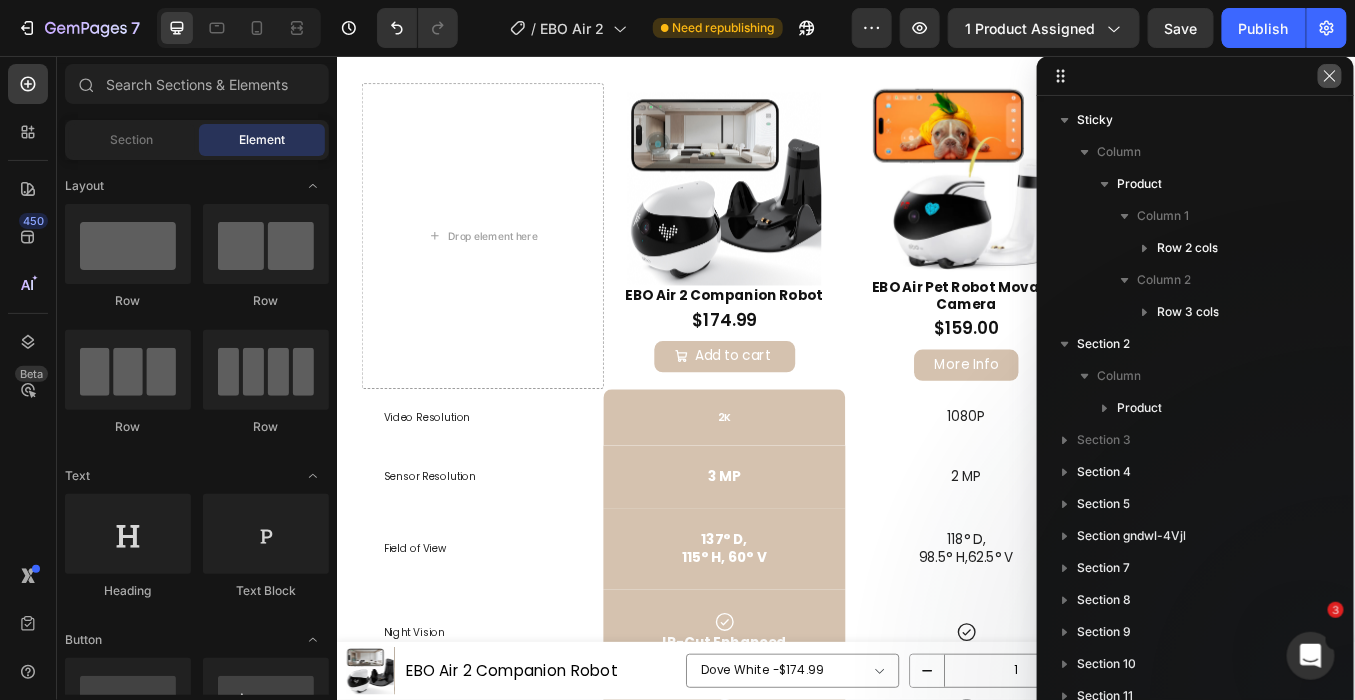 click 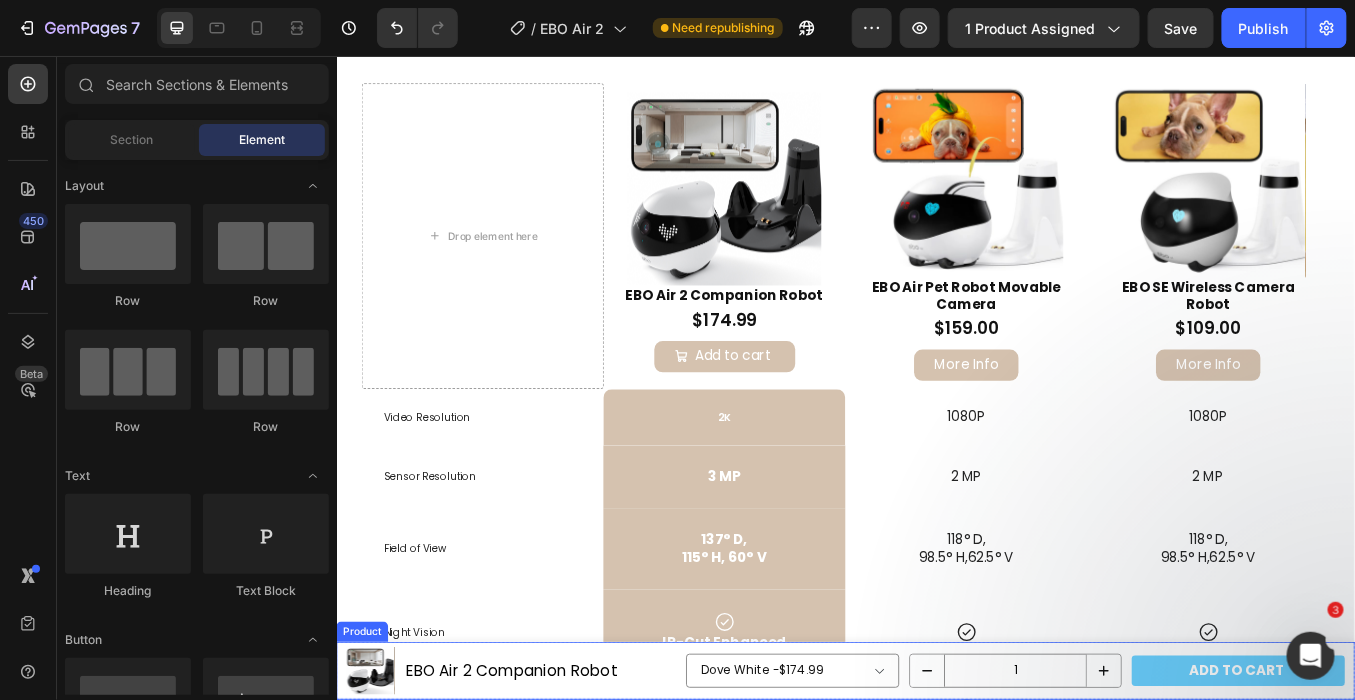 click on "Product Images EBO Air 2 Companion Robot Text Block Row   Dove White -  $174.99   Robin Pink -  $174.99   Jay Blue -  $174.99   Product Variants & Swatches
1
Product Quantity ADD TO CART Product Cart Button Row Product" at bounding box center [936, 779] 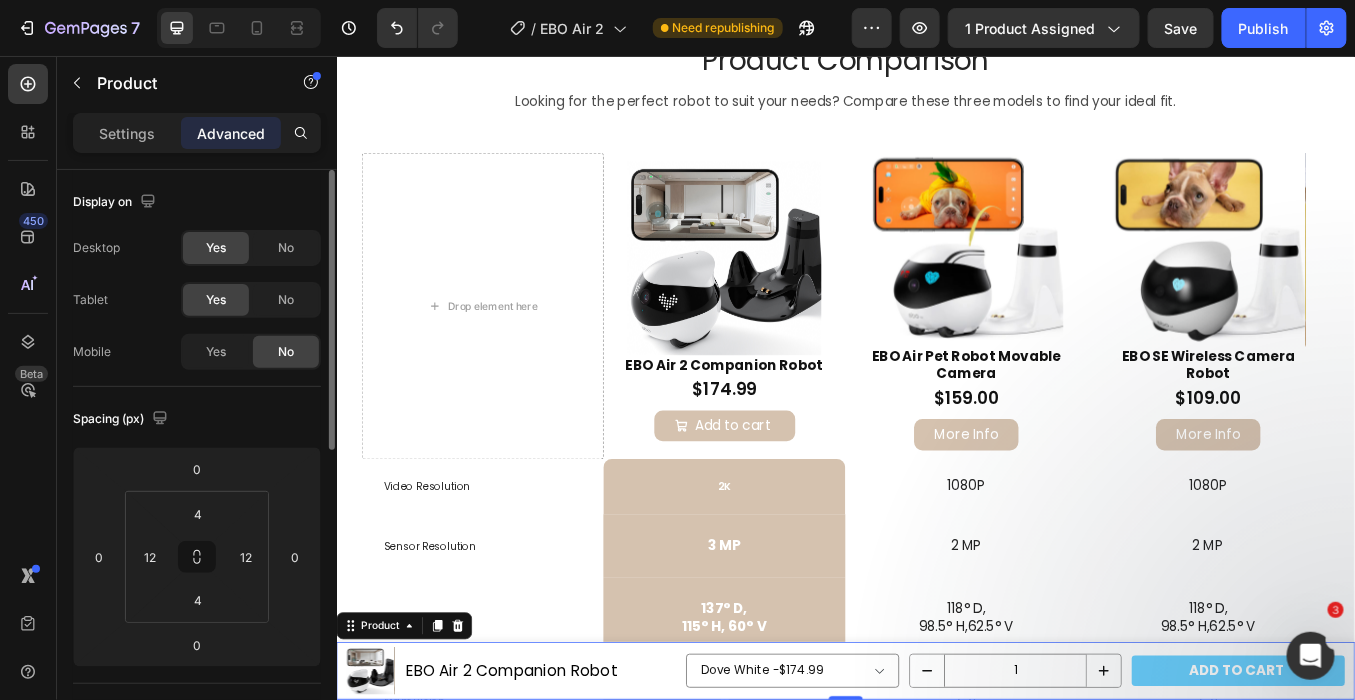 scroll, scrollTop: 3814, scrollLeft: 0, axis: vertical 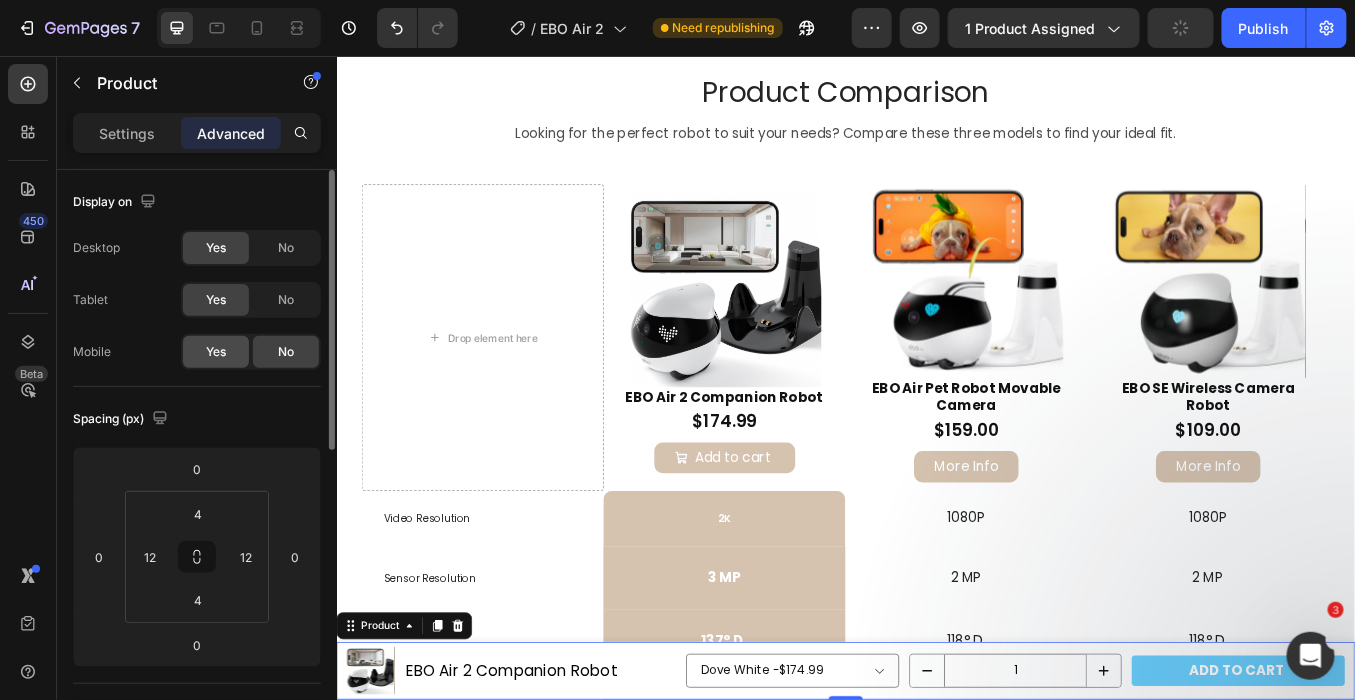 click on "Yes" 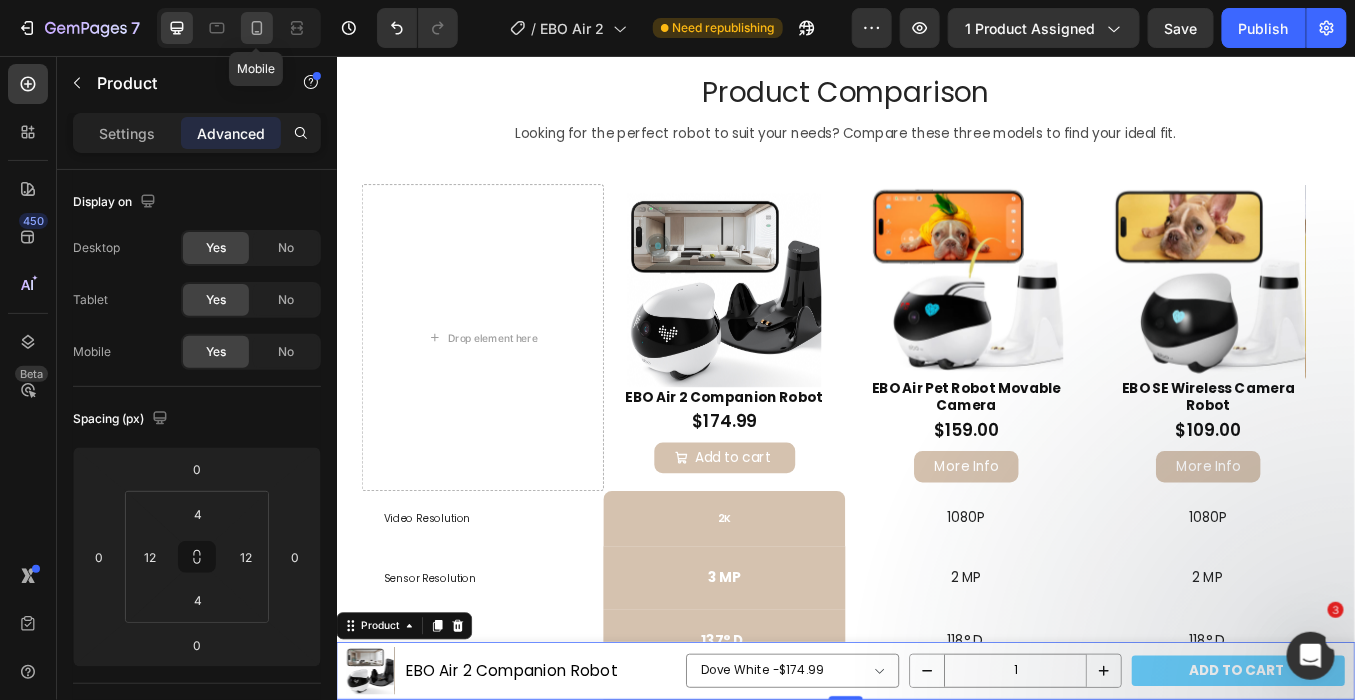 click 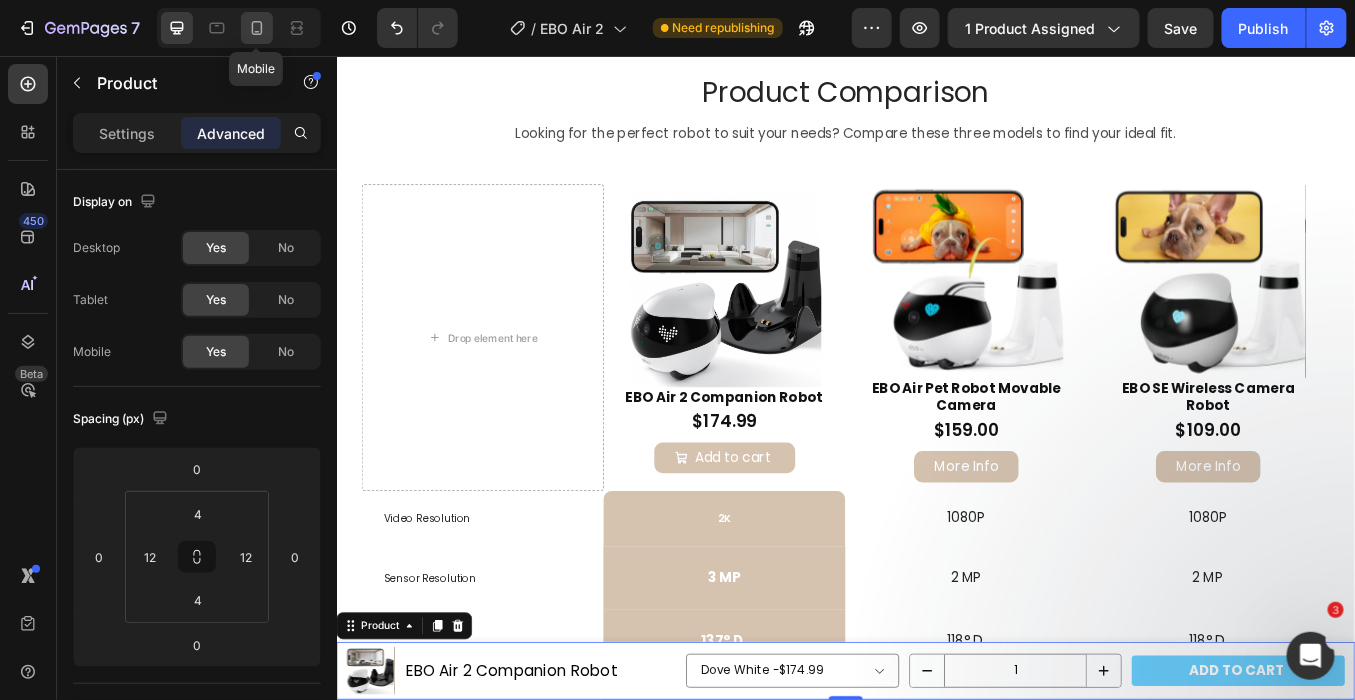 type on "8" 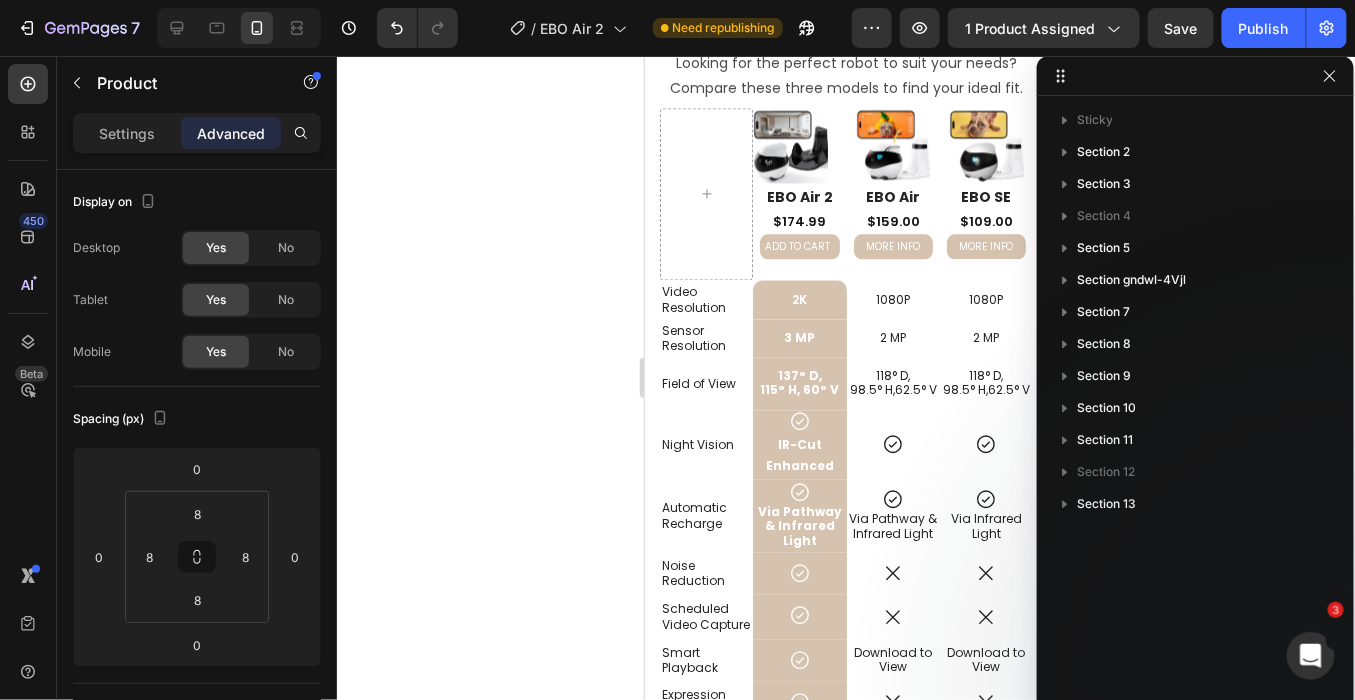 scroll, scrollTop: 3791, scrollLeft: 0, axis: vertical 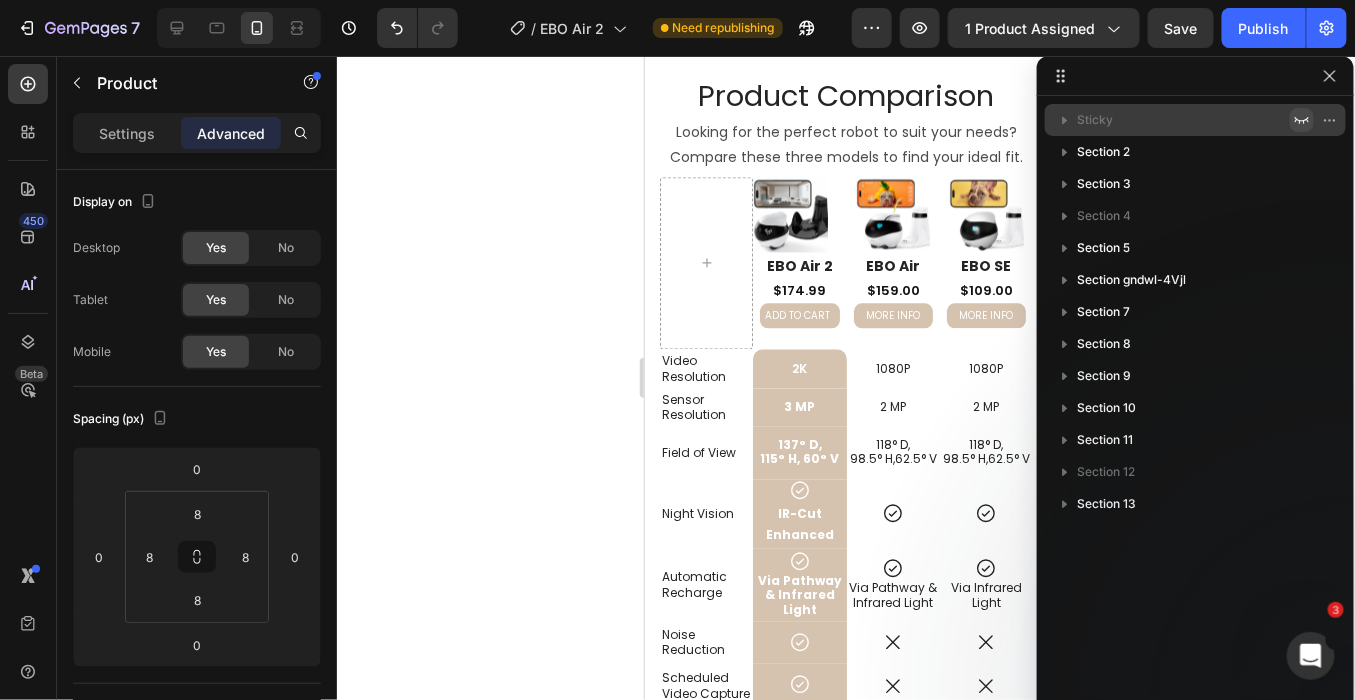 click 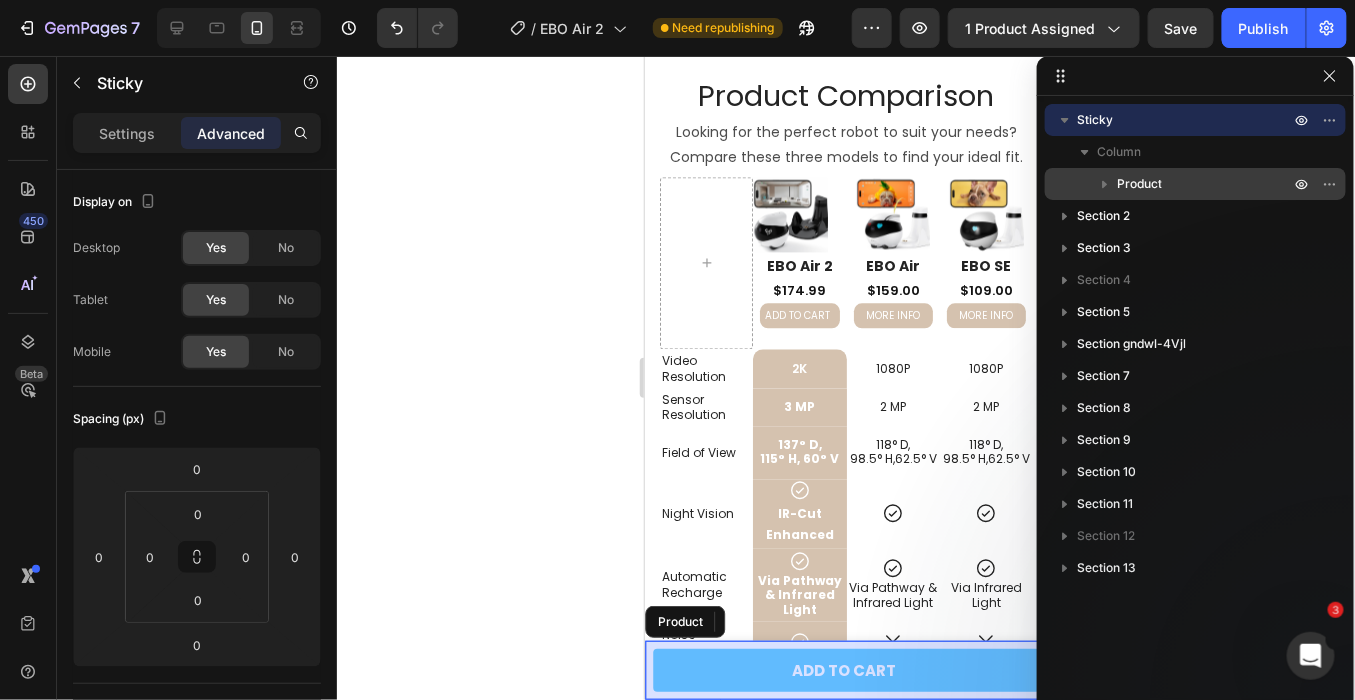 click 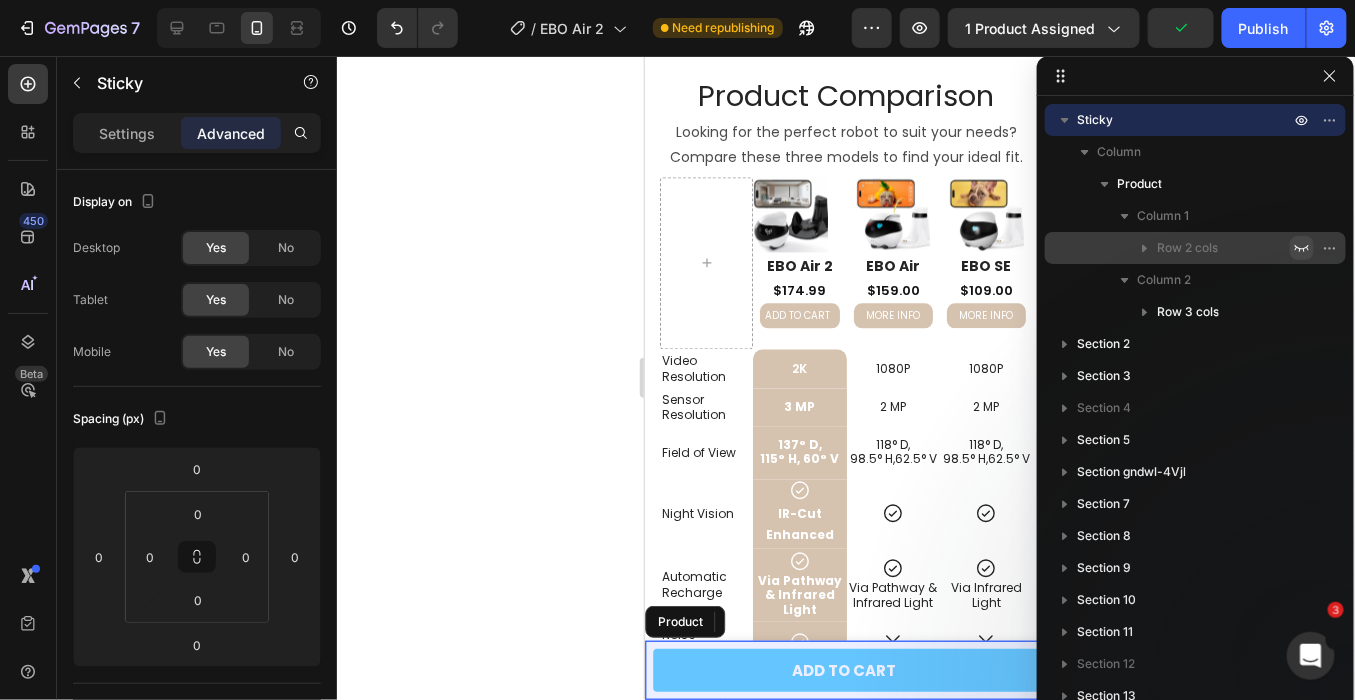click 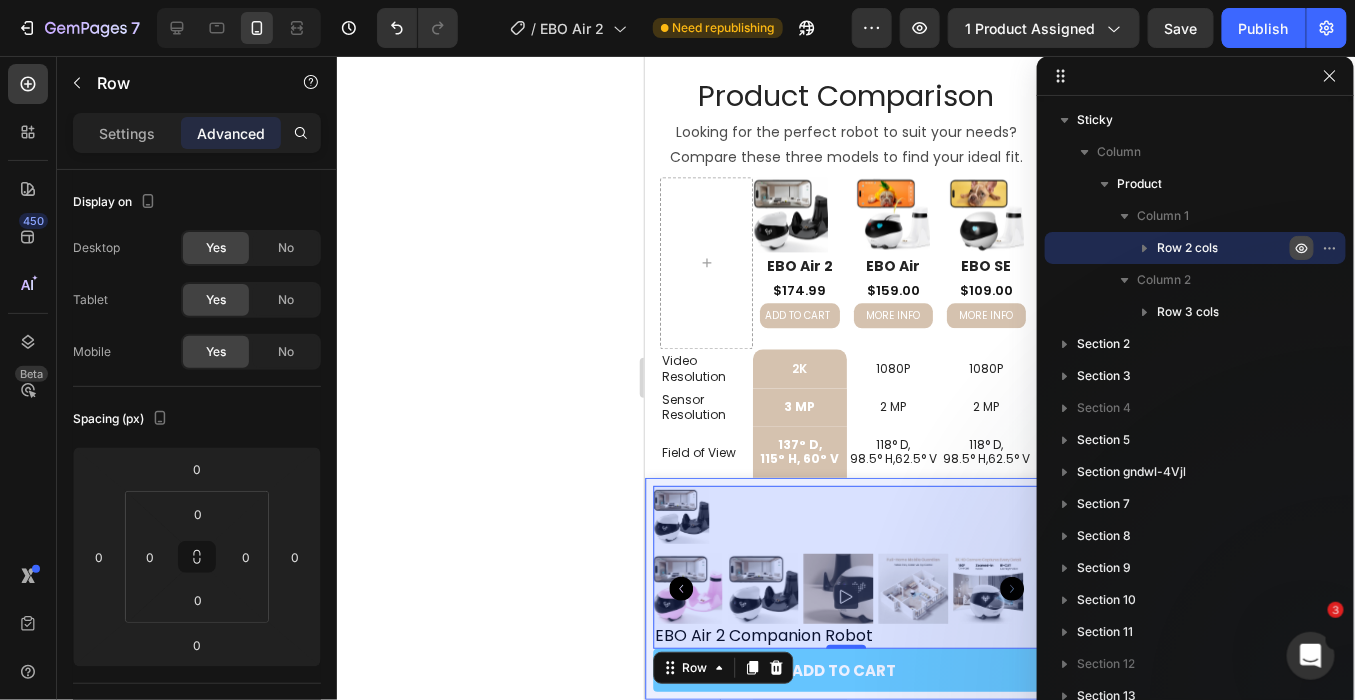 click 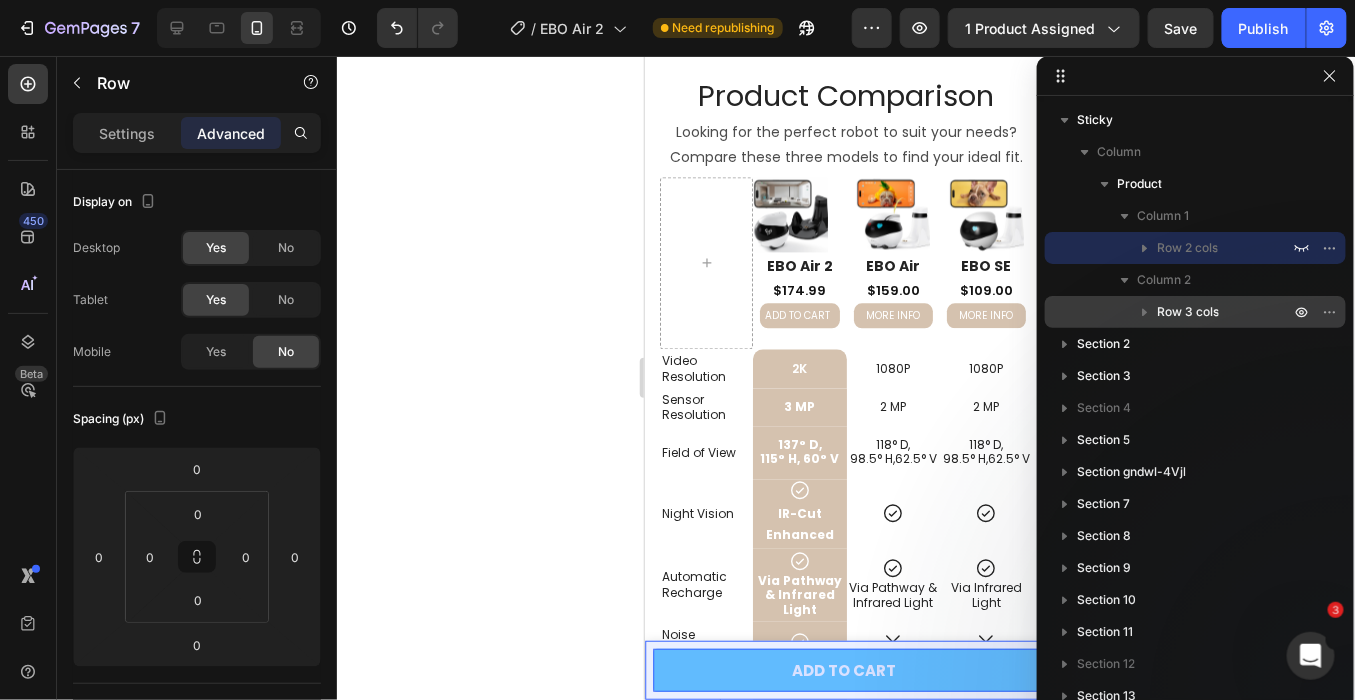 click 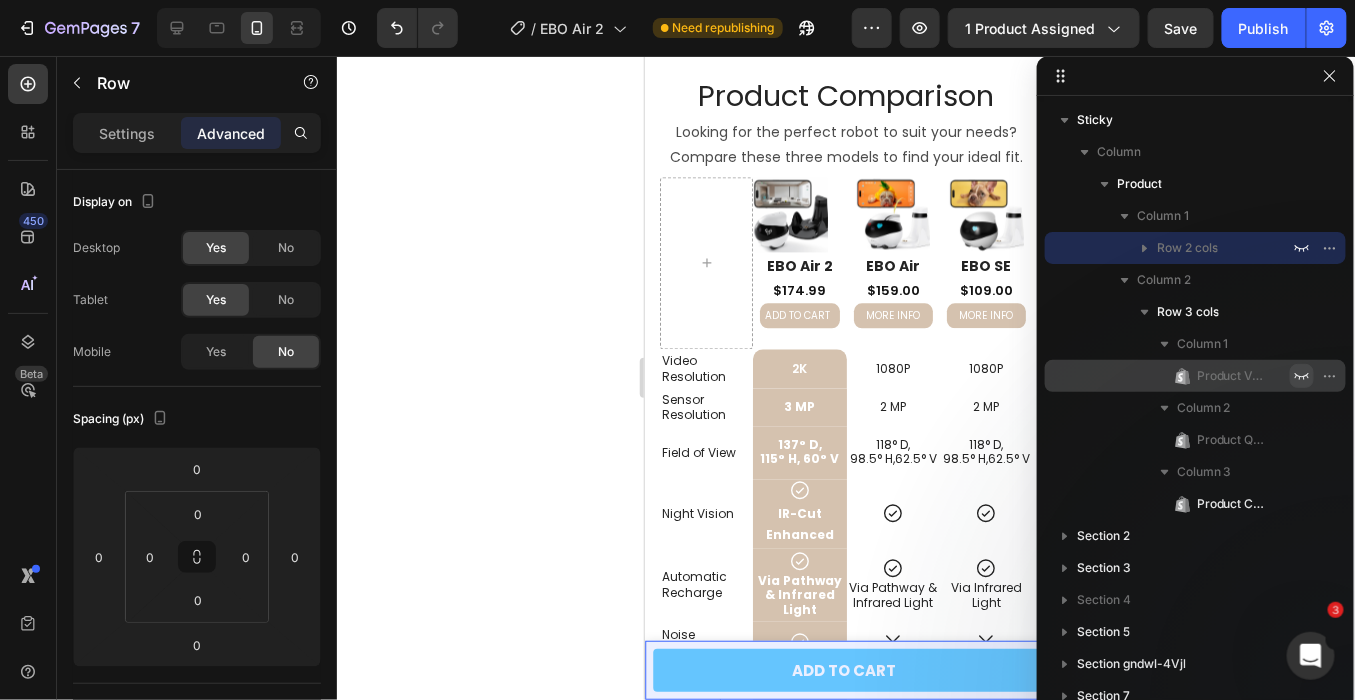 click 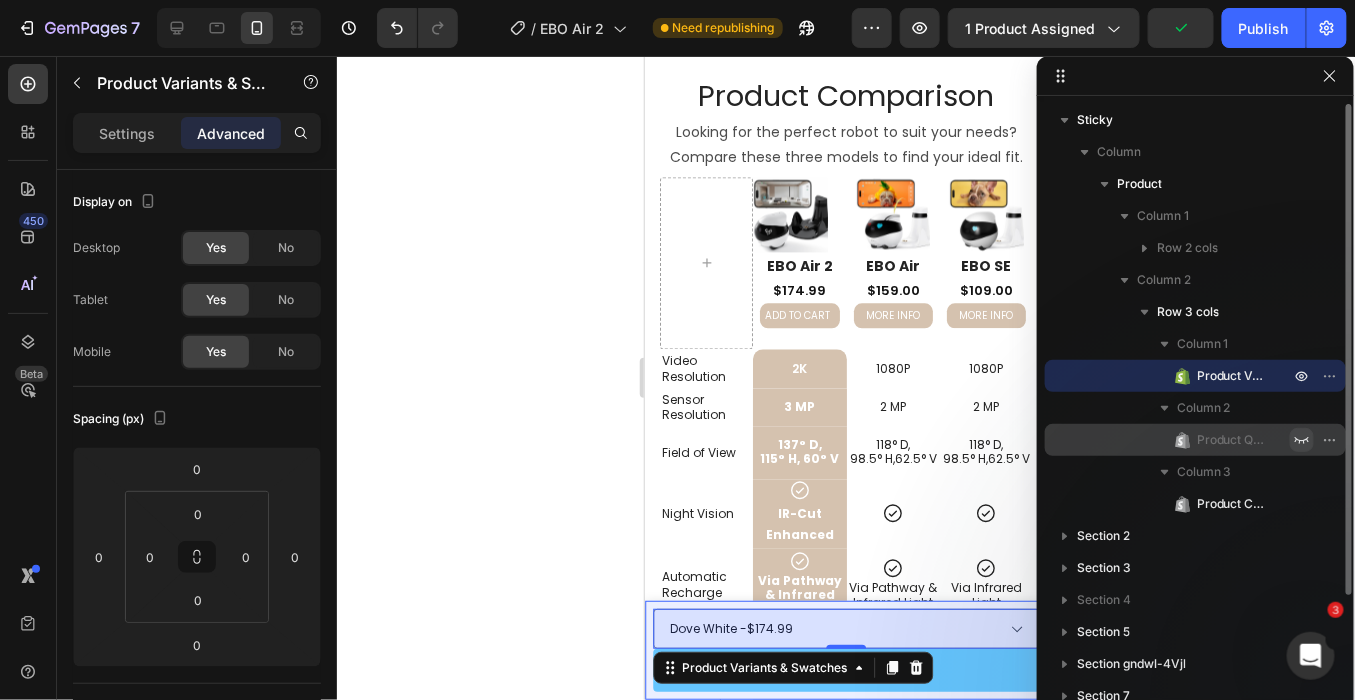 click 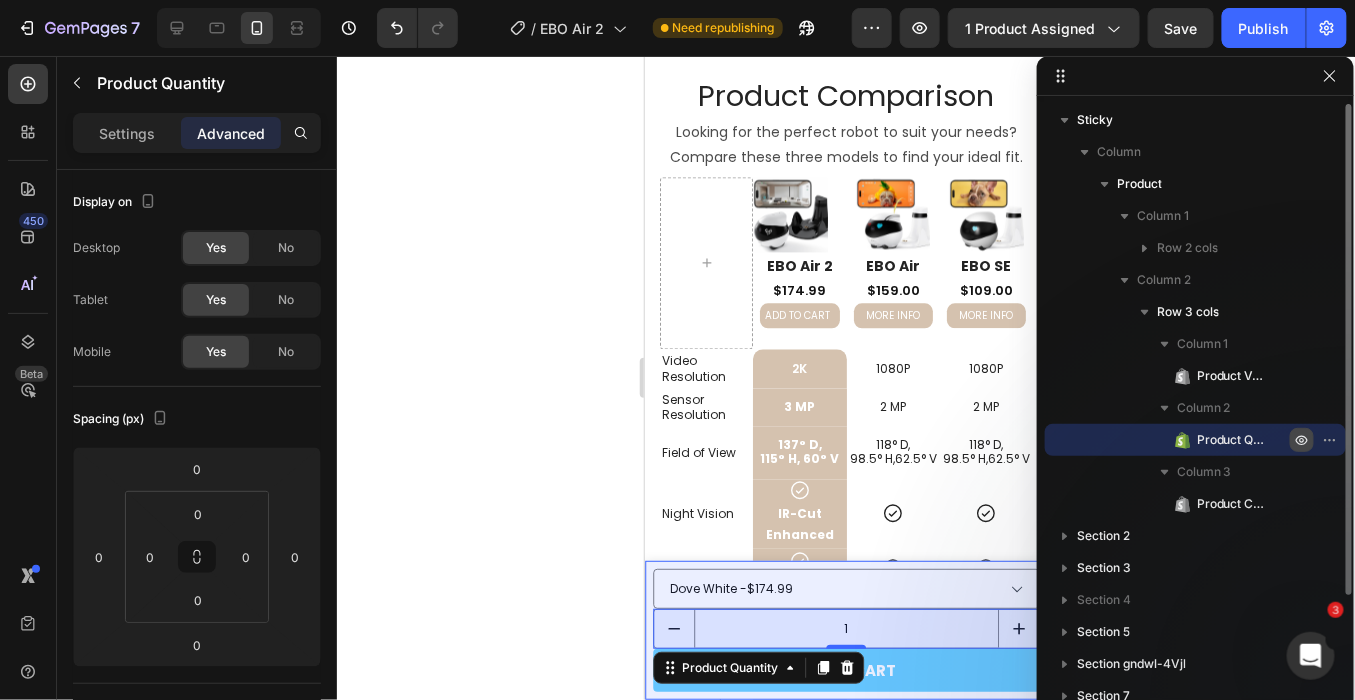 click 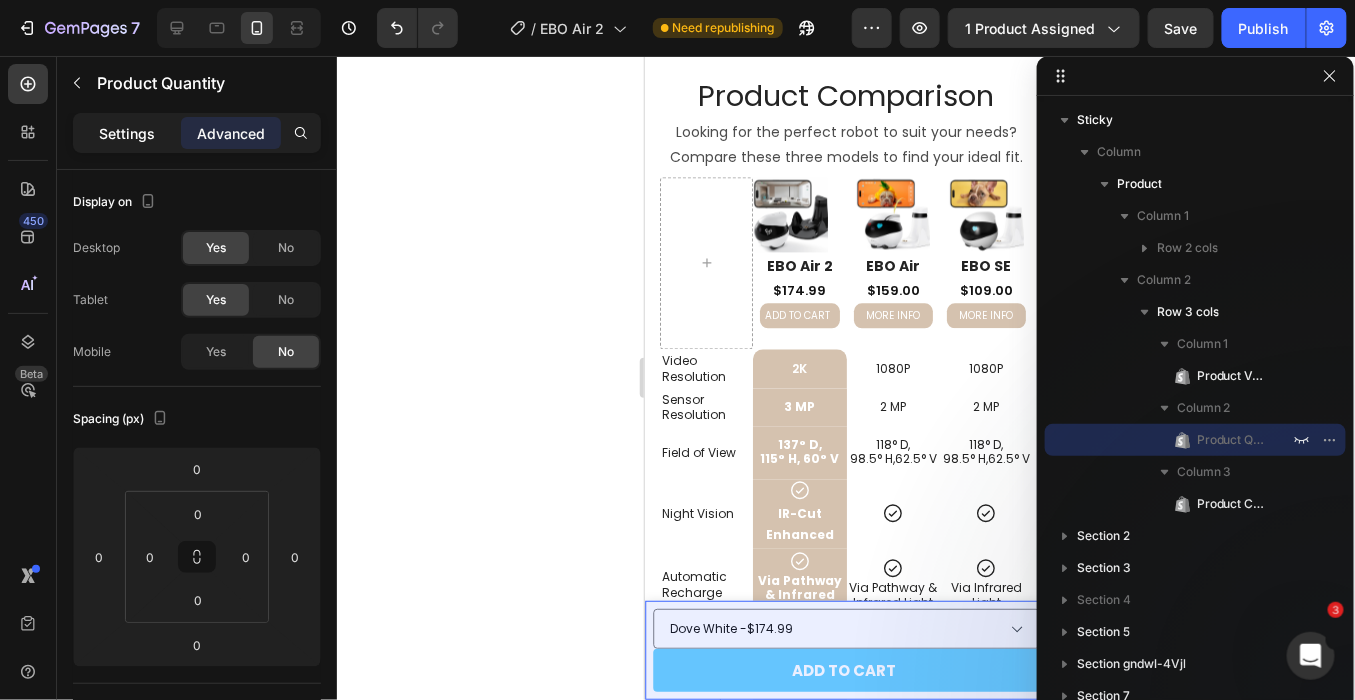 click on "Settings" at bounding box center [127, 133] 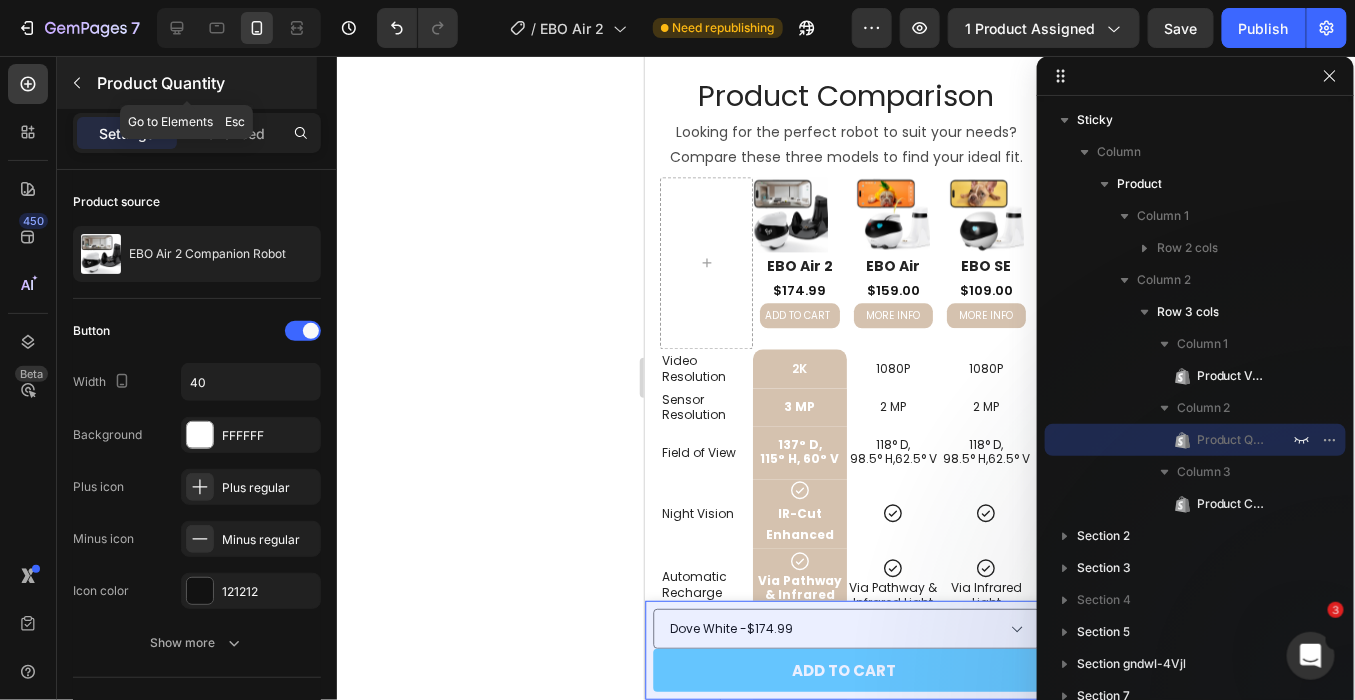 click 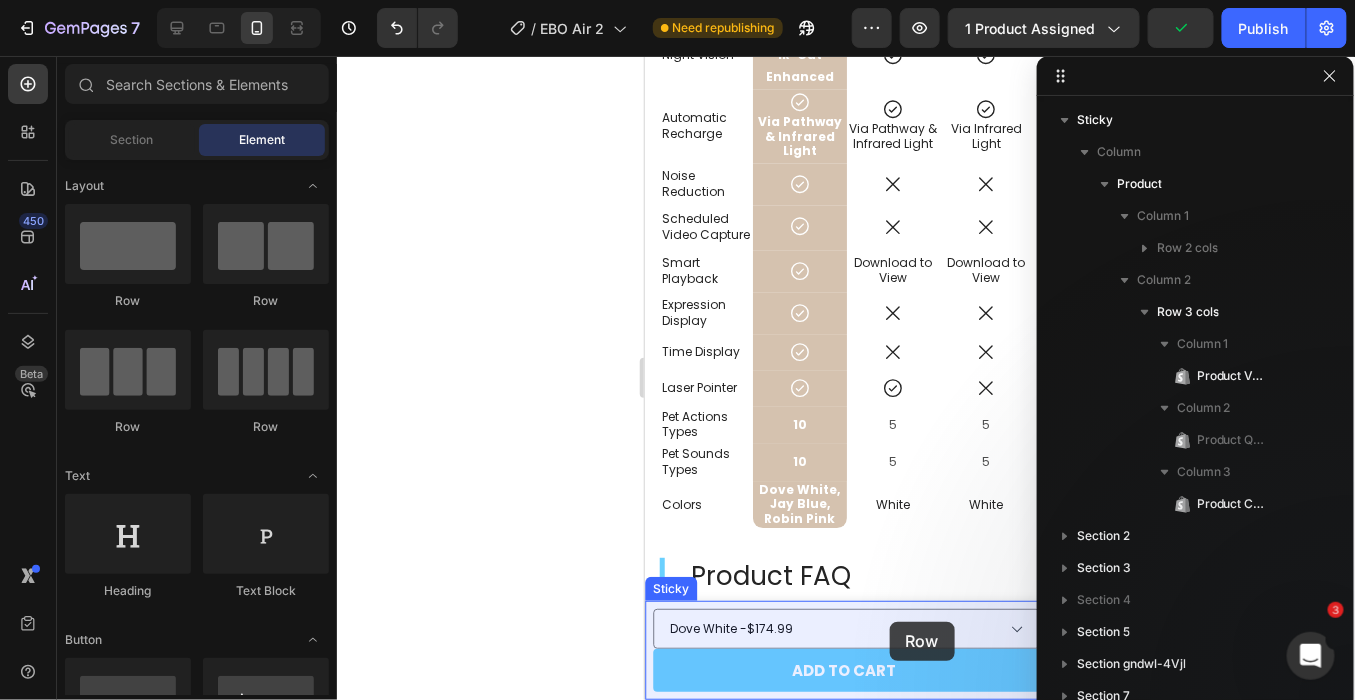 scroll, scrollTop: 4329, scrollLeft: 0, axis: vertical 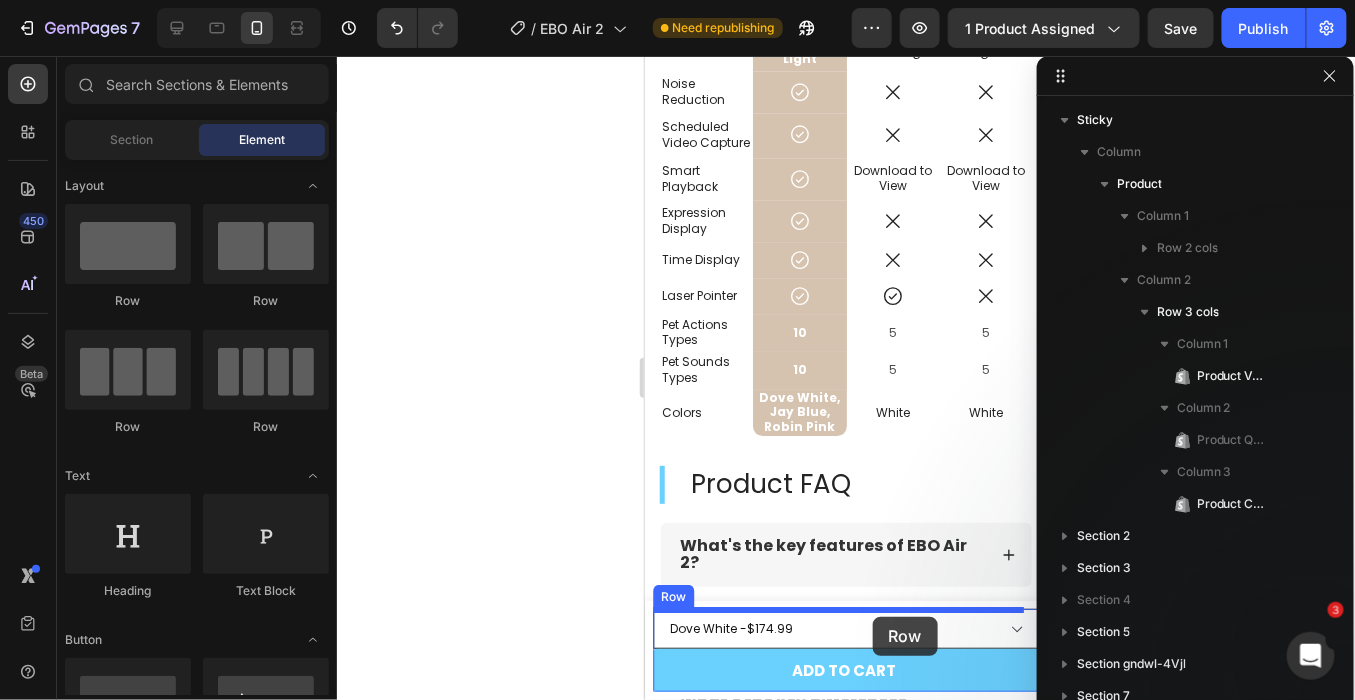 drag, startPoint x: 911, startPoint y: 313, endPoint x: 801, endPoint y: 640, distance: 345.0058 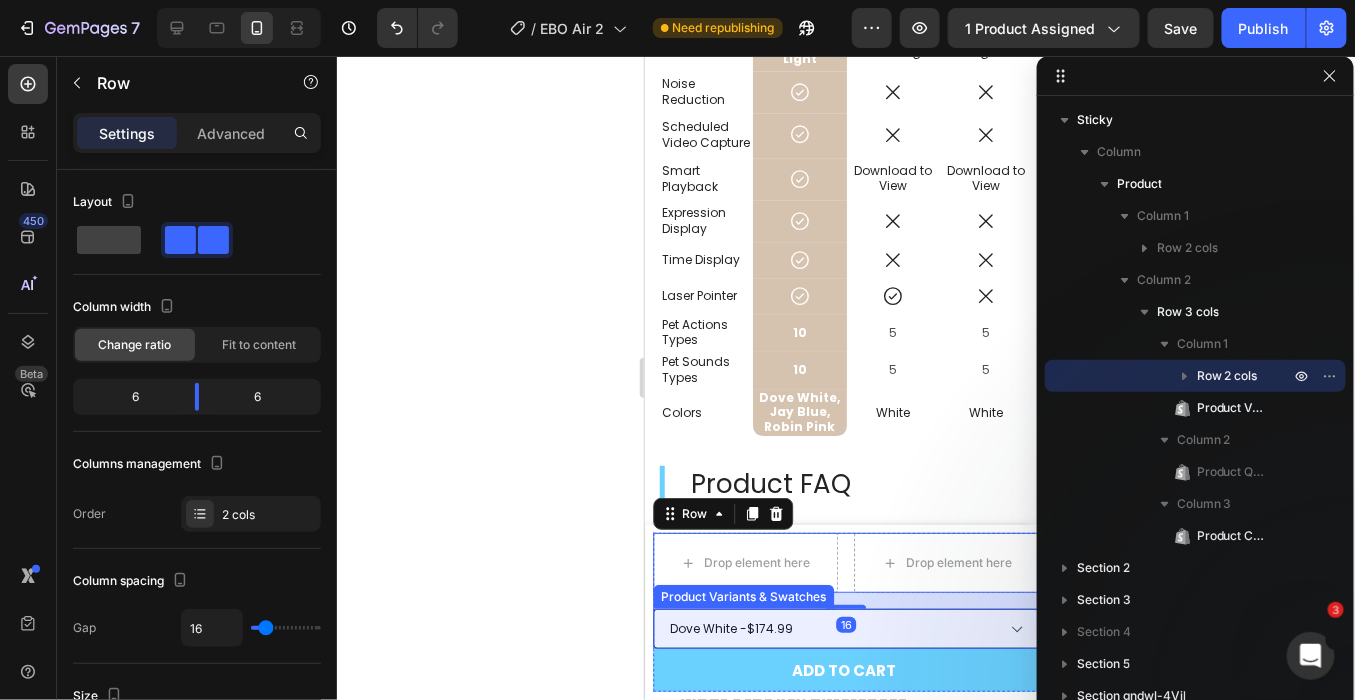 click on "Dove White -  $174.99   Robin Pink -  $174.99   Jay Blue -  $174.99" at bounding box center (845, 628) 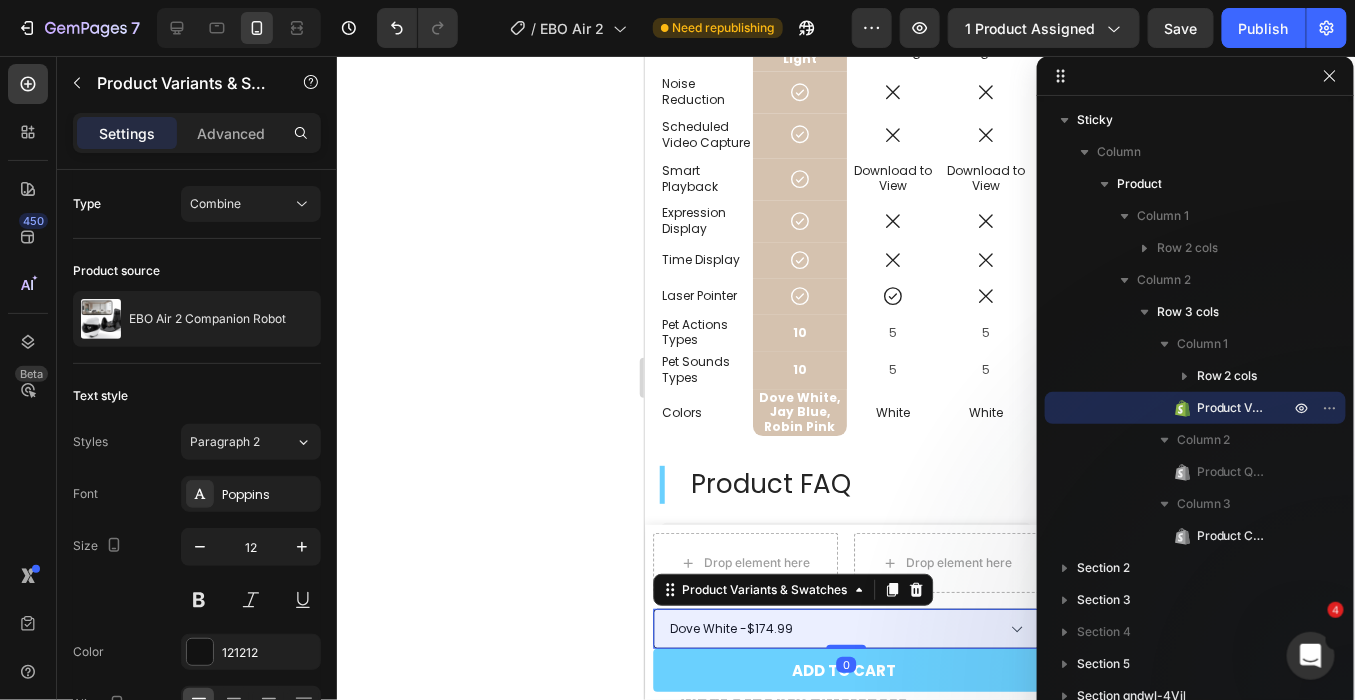 click on "Dove White -  $174.99   Robin Pink -  $174.99   Jay Blue -  $174.99" at bounding box center (845, 628) 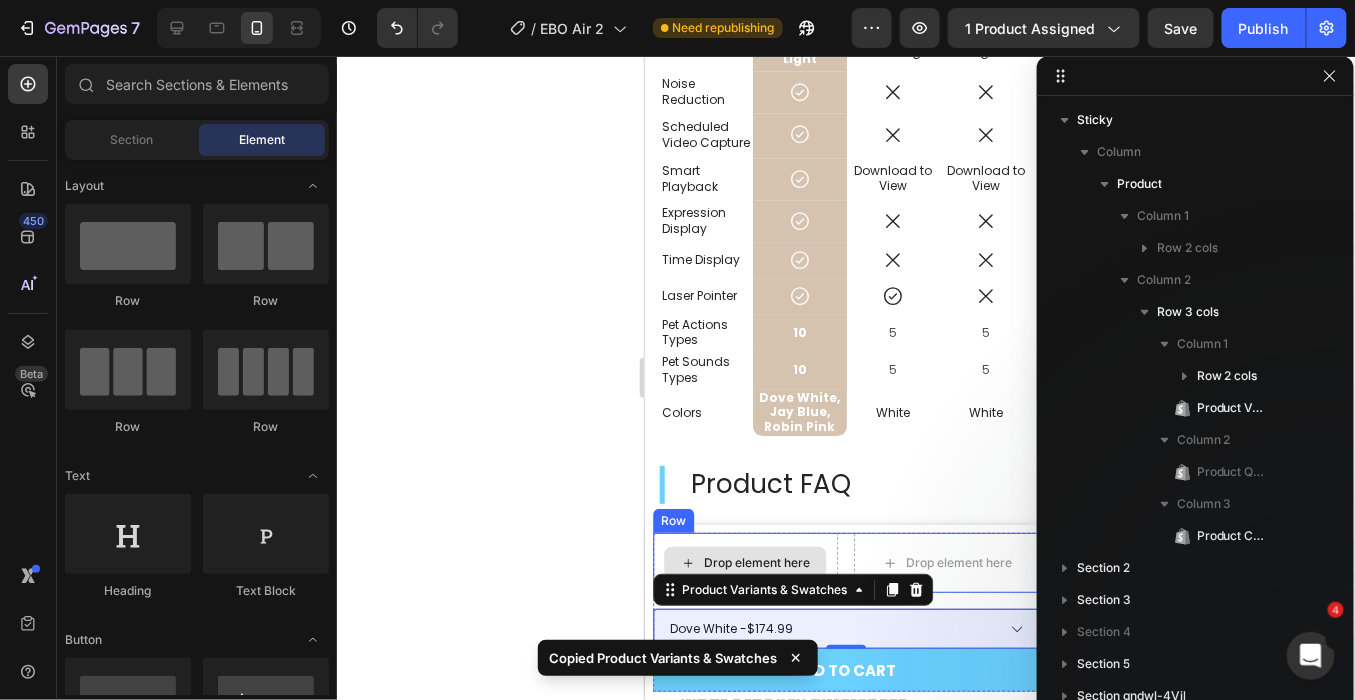 click on "Drop element here" at bounding box center (745, 562) 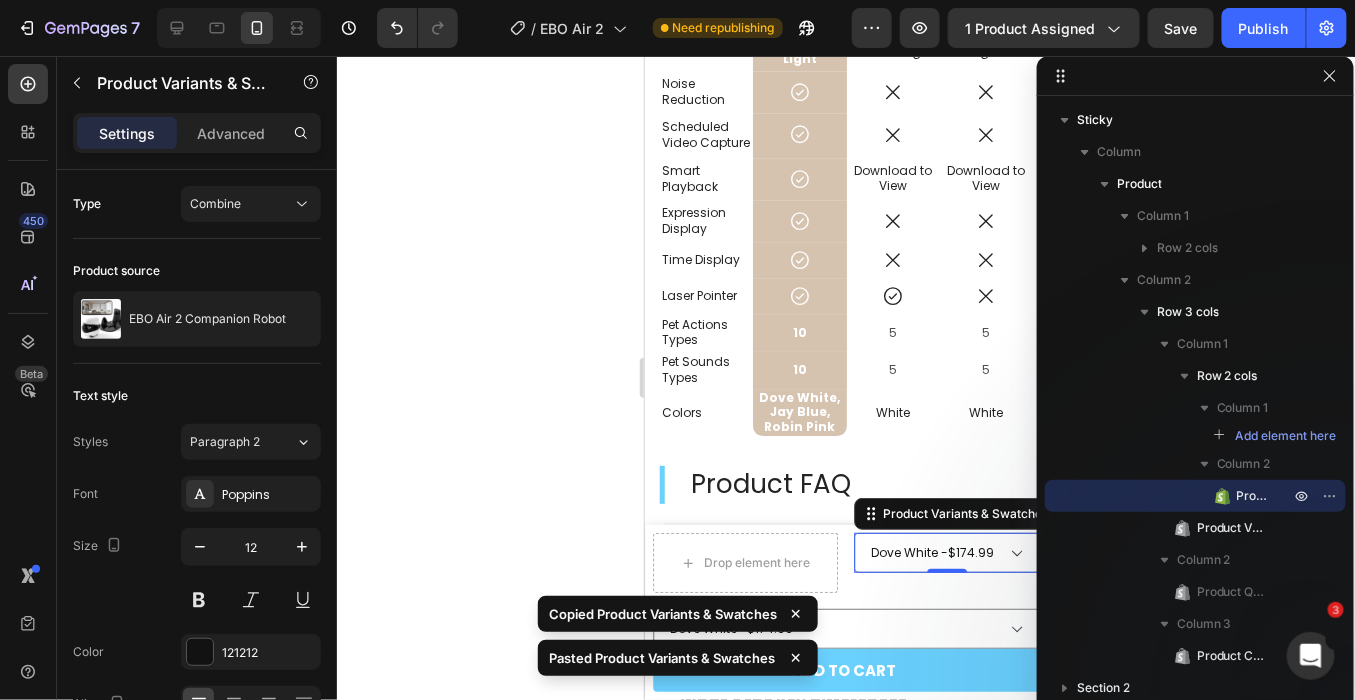 click on "Copied Product Variants & Swatches Pasted Product Variants & Swatches" 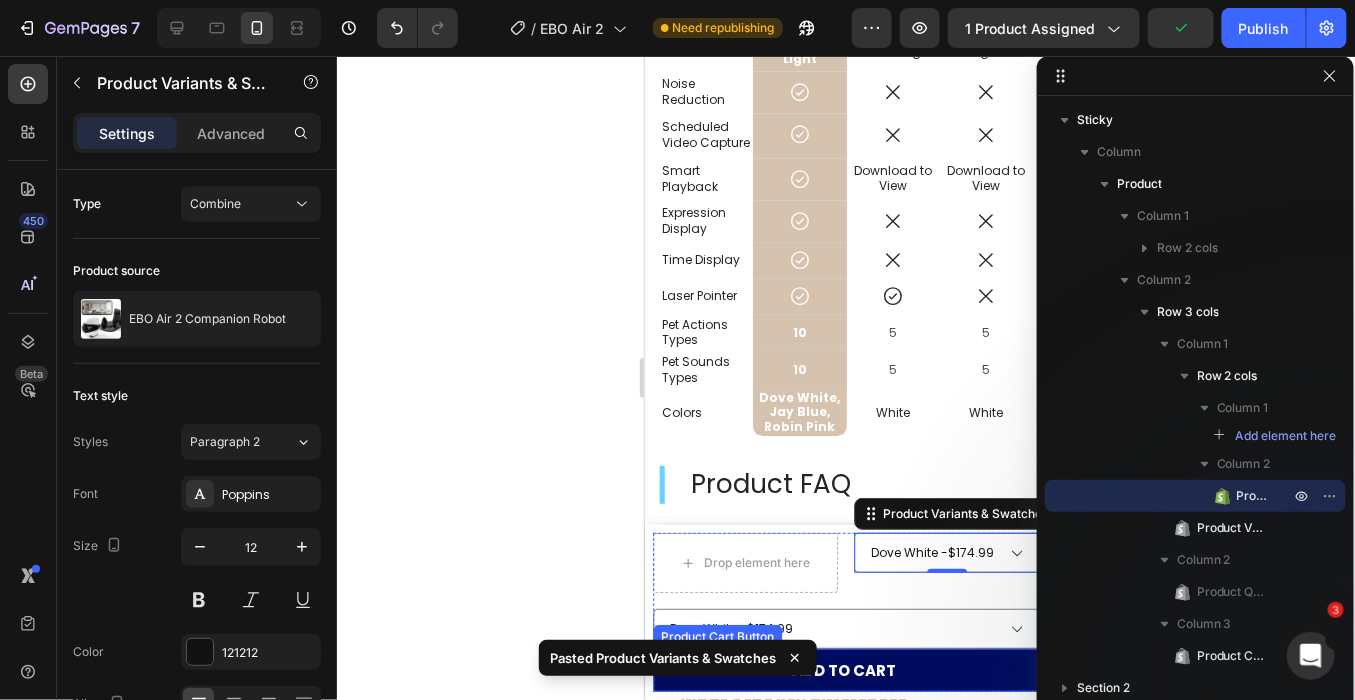 click on "ADD TO CART" at bounding box center [845, 669] 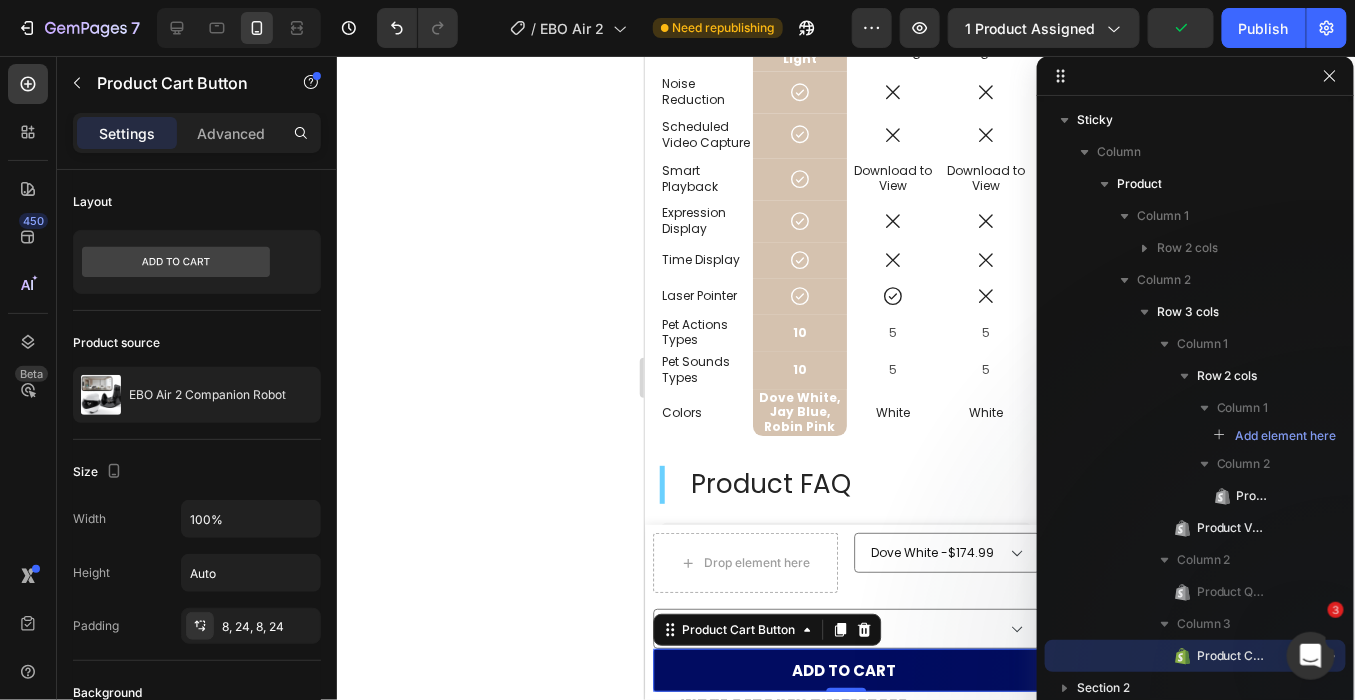 type 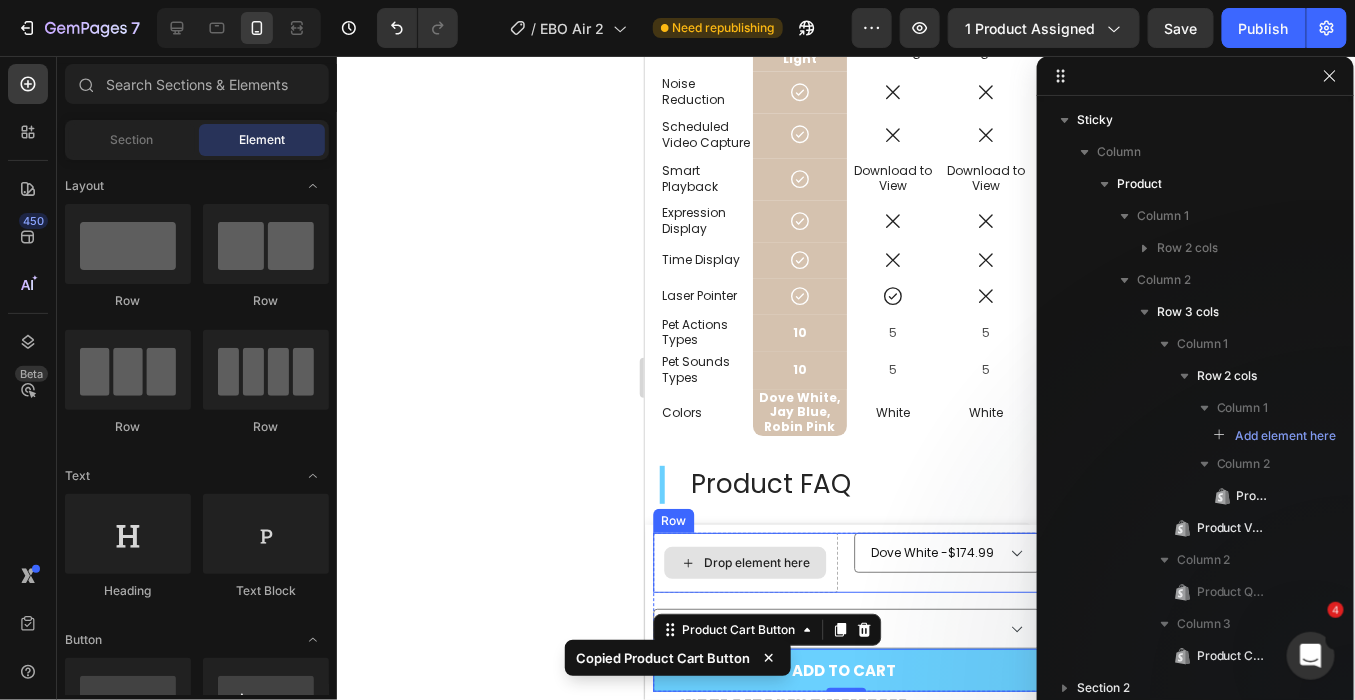 click on "Drop element here" at bounding box center (745, 562) 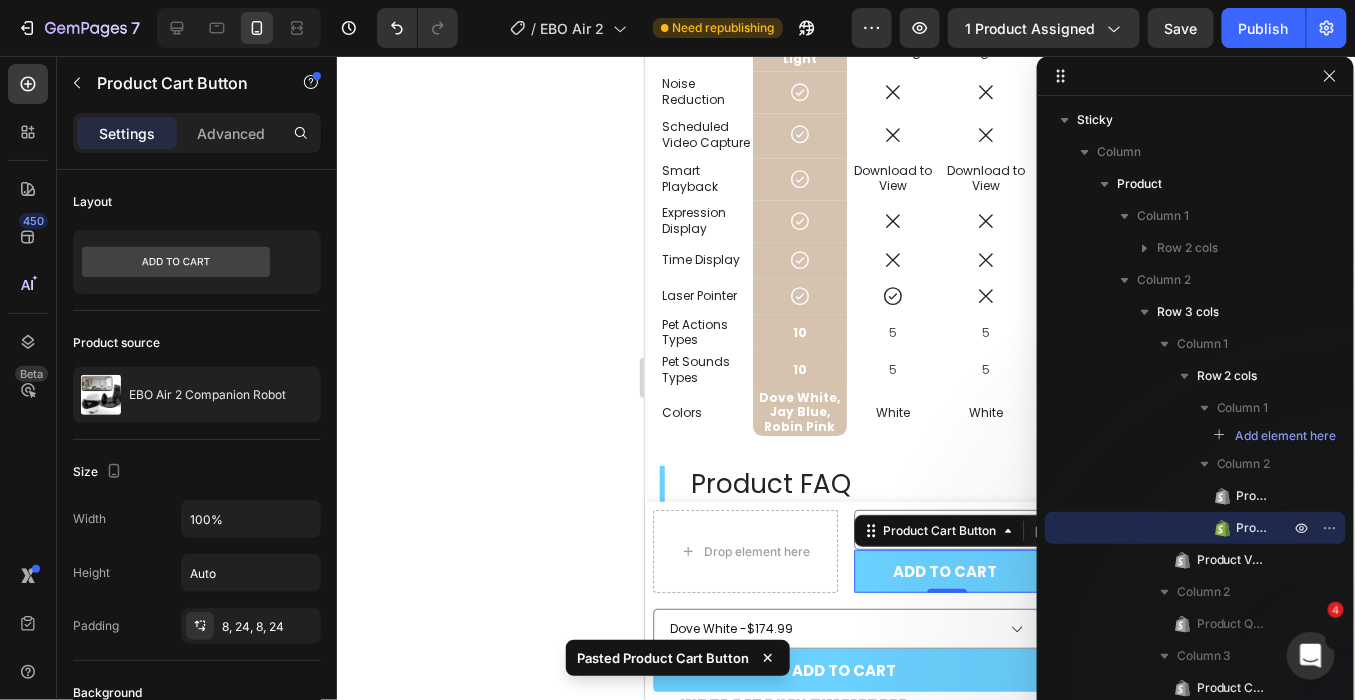 click on "Product Cart Button" at bounding box center [968, 530] 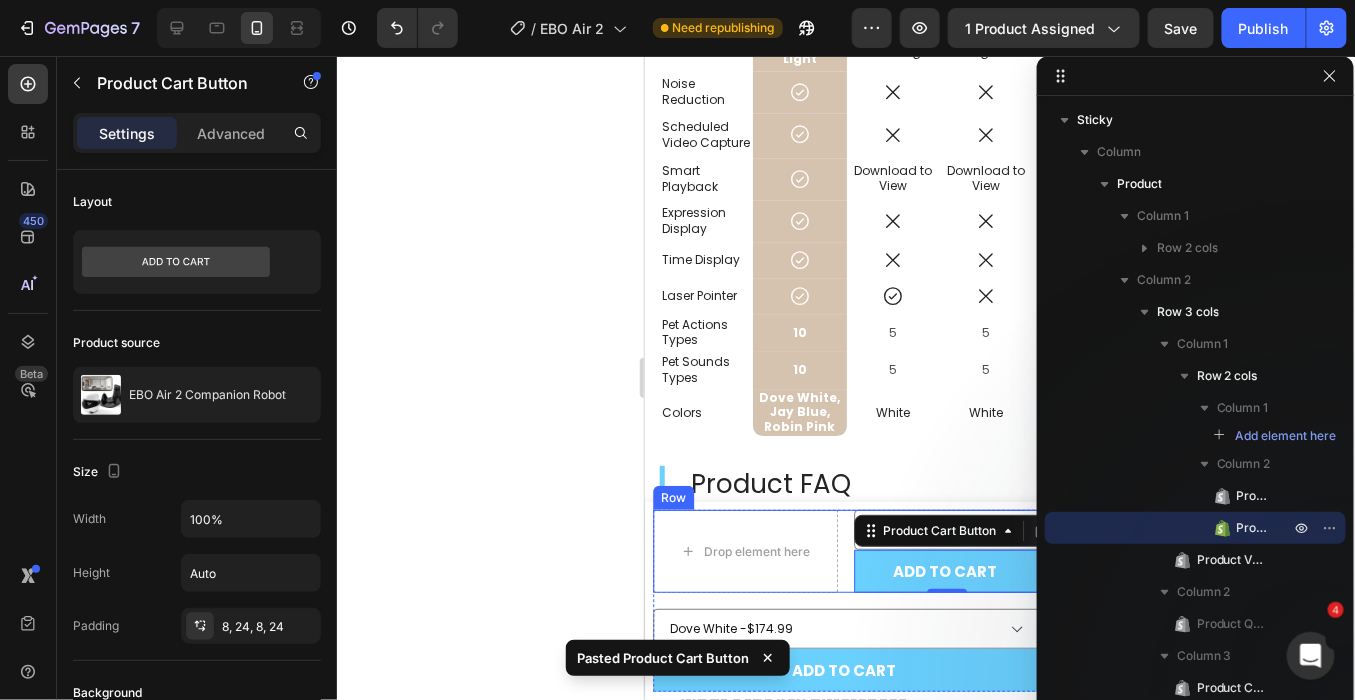 click on "Drop element here   Dove White -  $174.99   Robin Pink -  $174.99   Jay Blue -  $174.99   Product Variants & Swatches ADD TO CART Product Cart Button   0 Row" at bounding box center [845, 550] 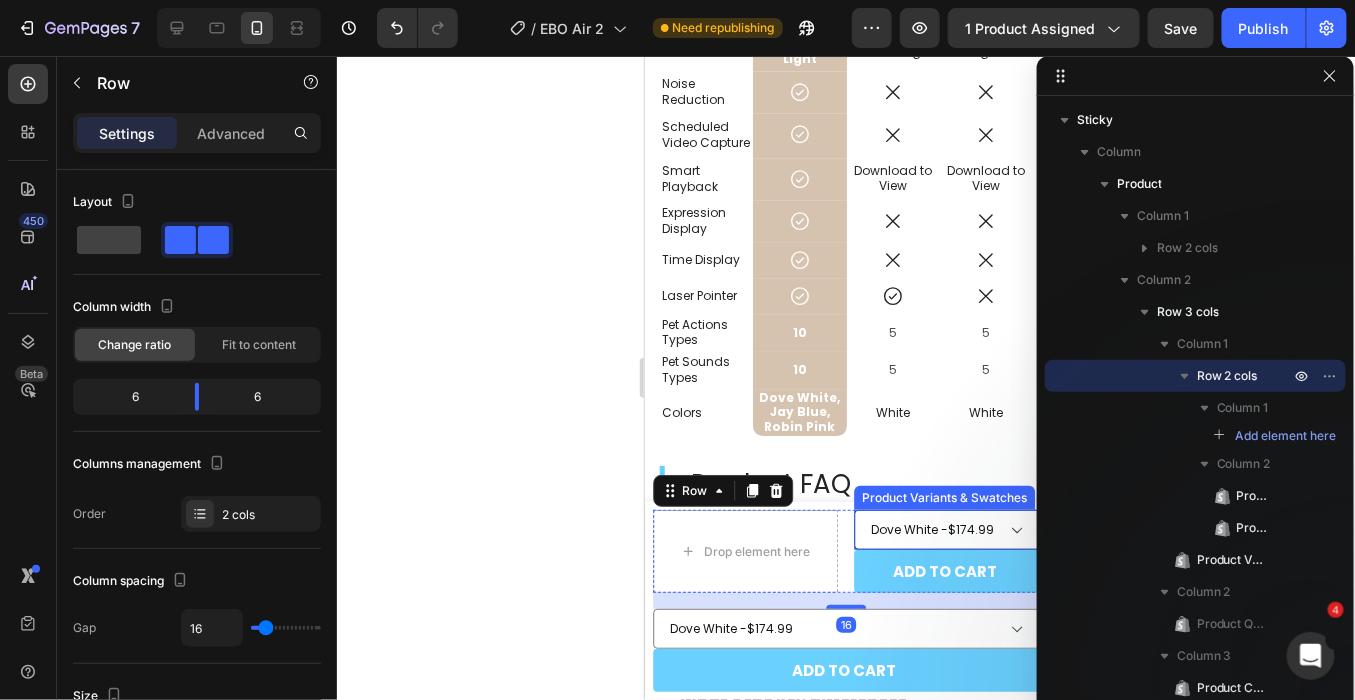 click on "Dove White -  $174.99   Robin Pink -  $174.99   Jay Blue -  $174.99" at bounding box center [947, 529] 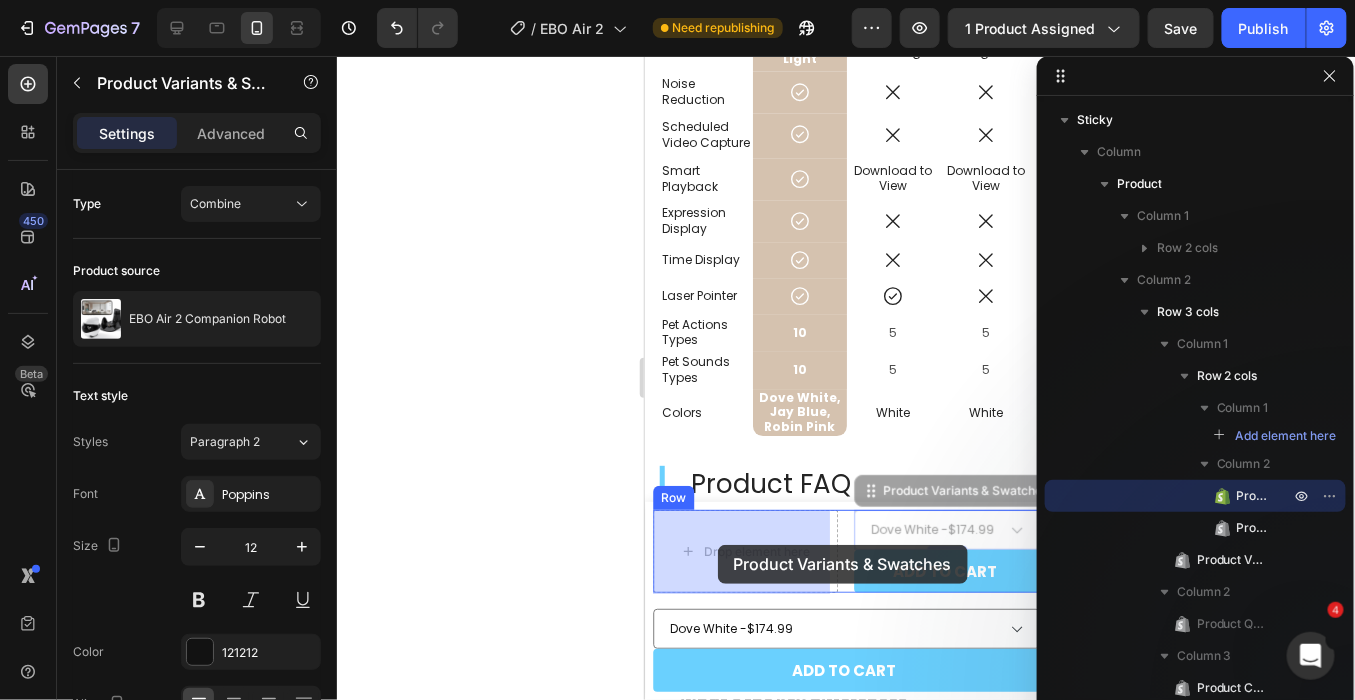 drag, startPoint x: 861, startPoint y: 493, endPoint x: 718, endPoint y: 543, distance: 151.48927 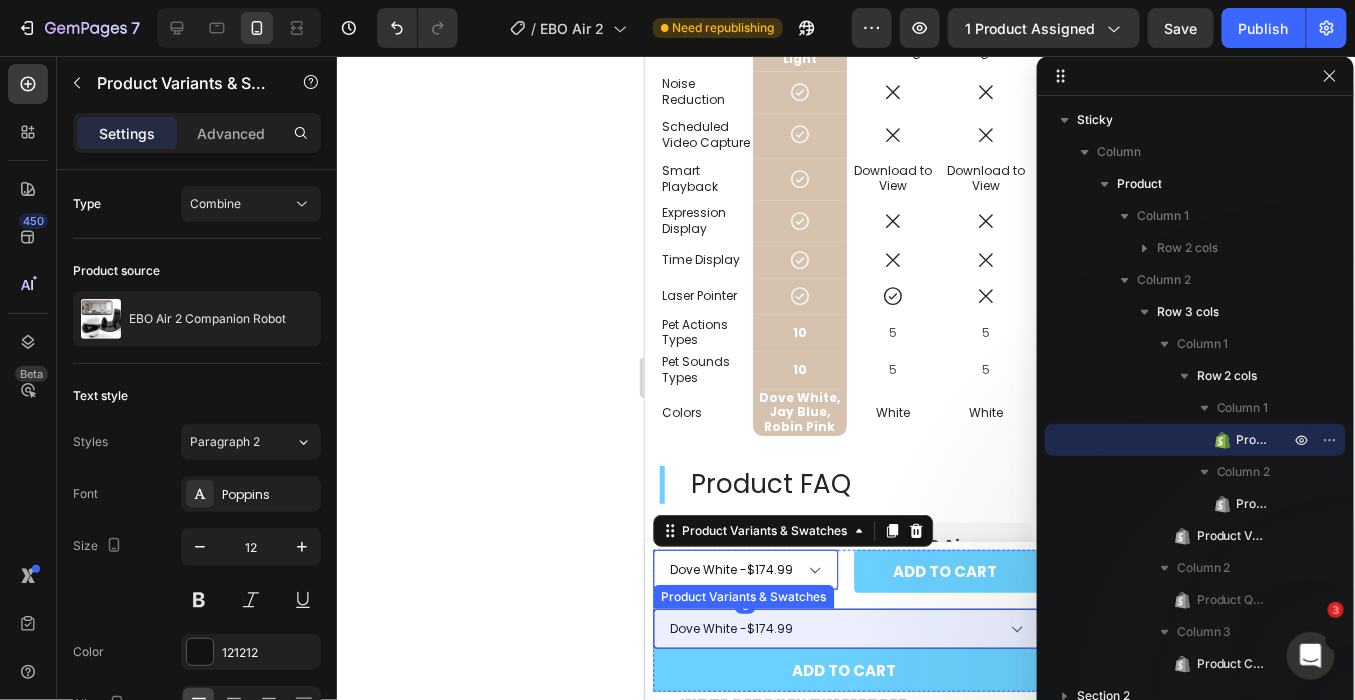 click on "Dove White -  $174.99   Robin Pink -  $174.99   Jay Blue -  $174.99" at bounding box center (845, 628) 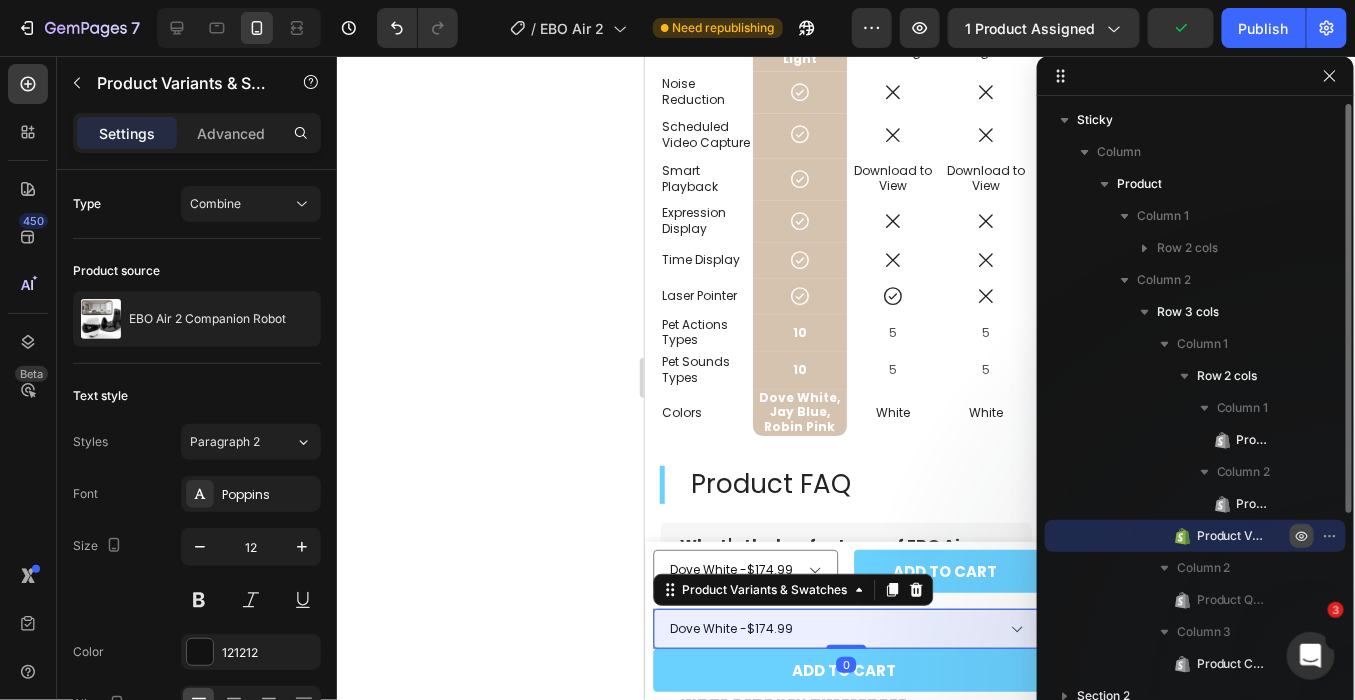click at bounding box center (1302, 536) 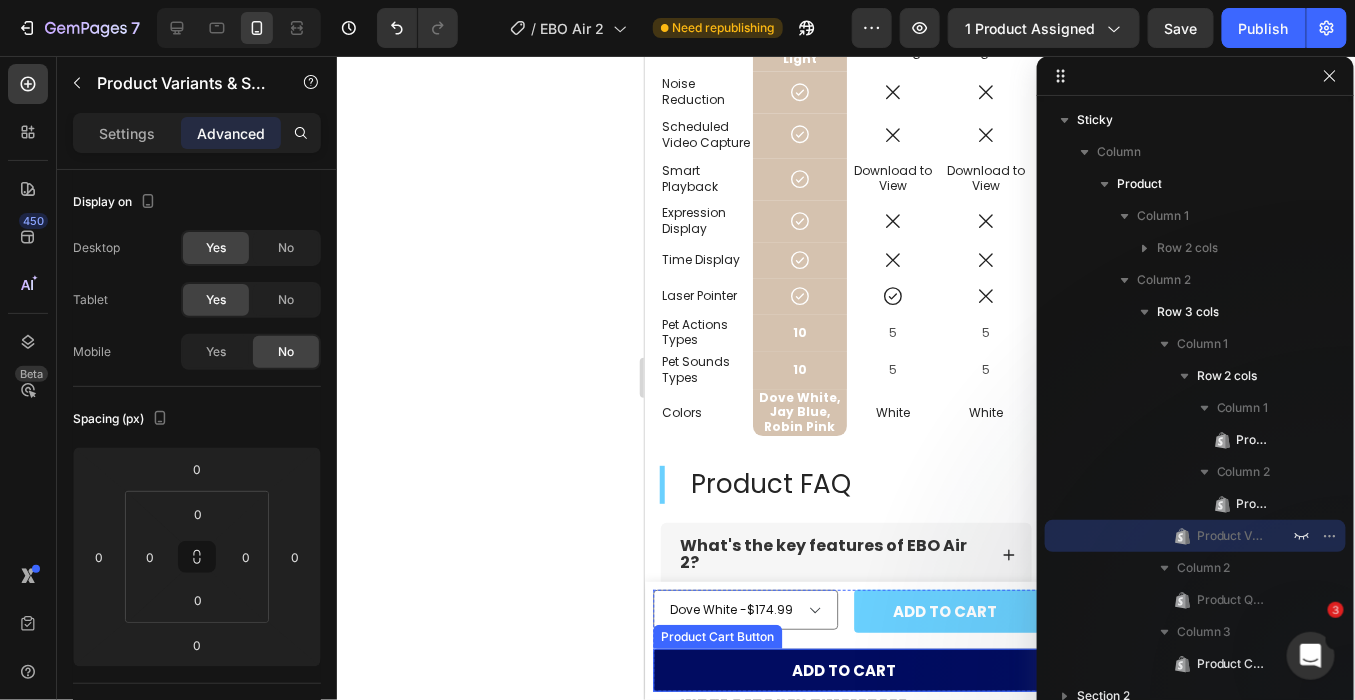click on "ADD TO CART" at bounding box center [845, 669] 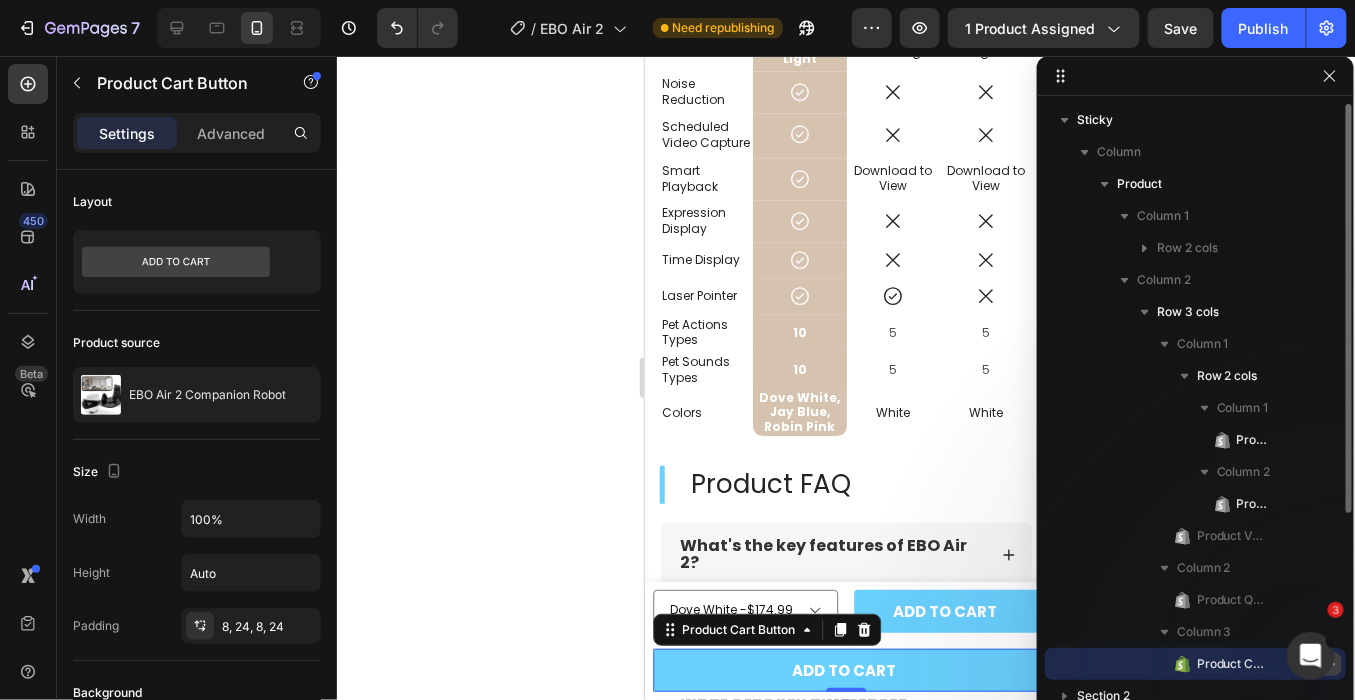 click at bounding box center (1330, 664) 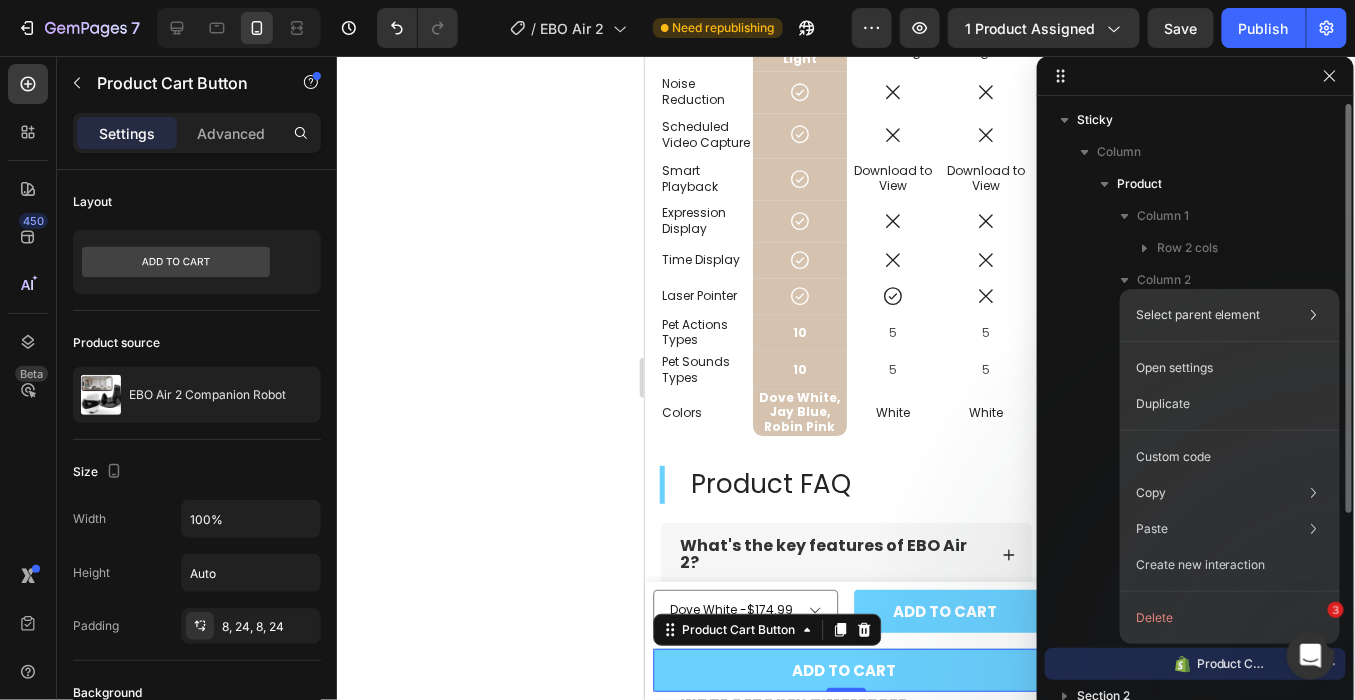 click on "Product Cart Button" at bounding box center (1195, 664) 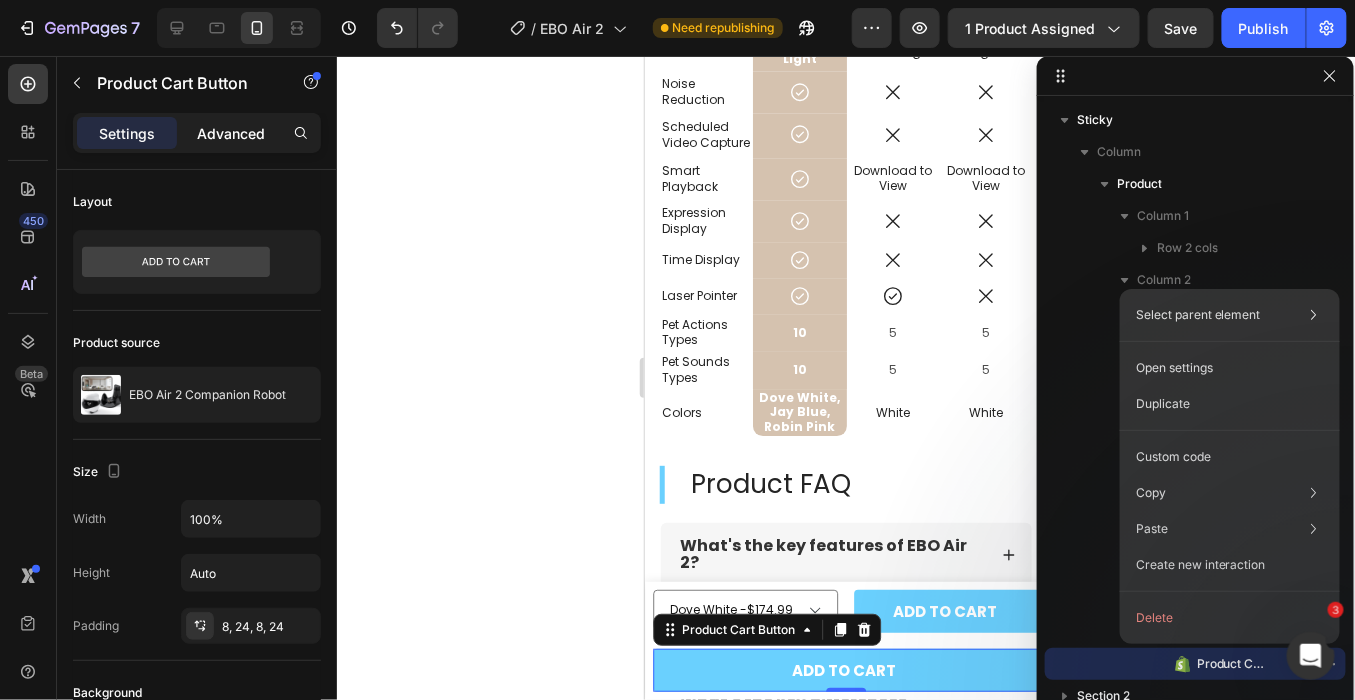 click on "Advanced" at bounding box center (231, 133) 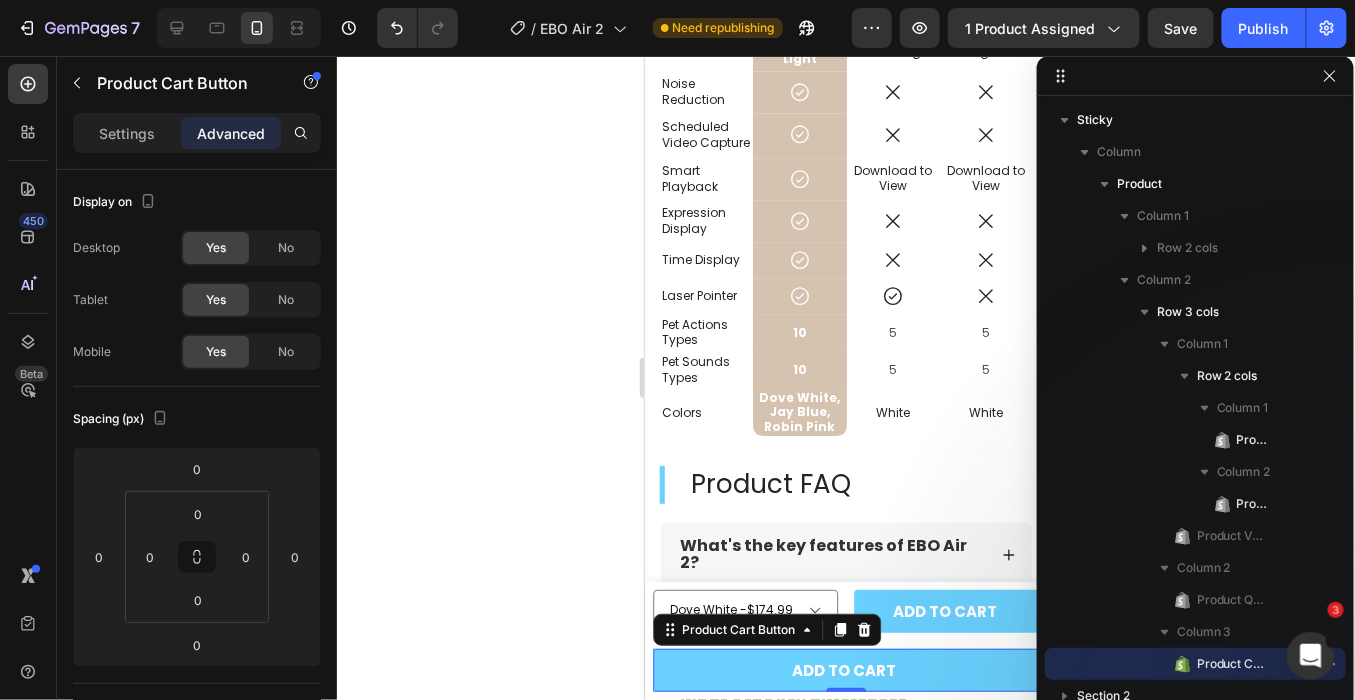 click on "No" 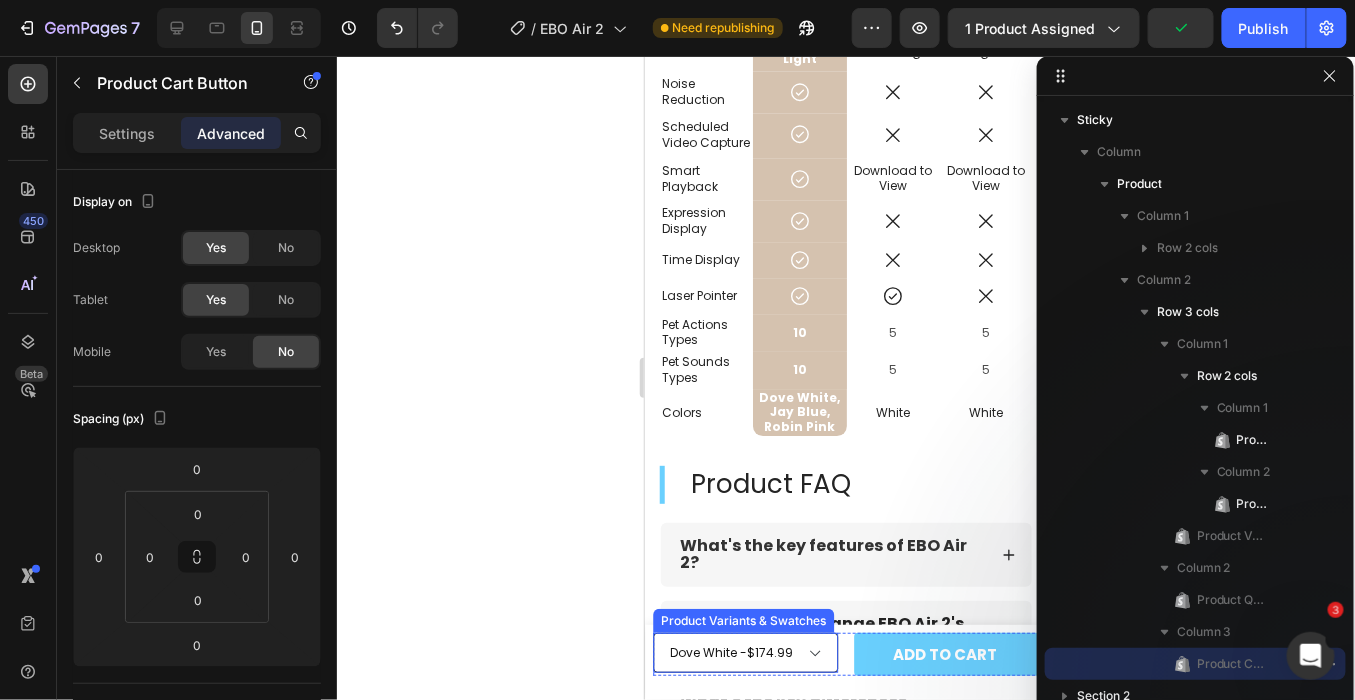 click on "Dove White -  $174.99   Robin Pink -  $174.99   Jay Blue -  $174.99" at bounding box center [745, 652] 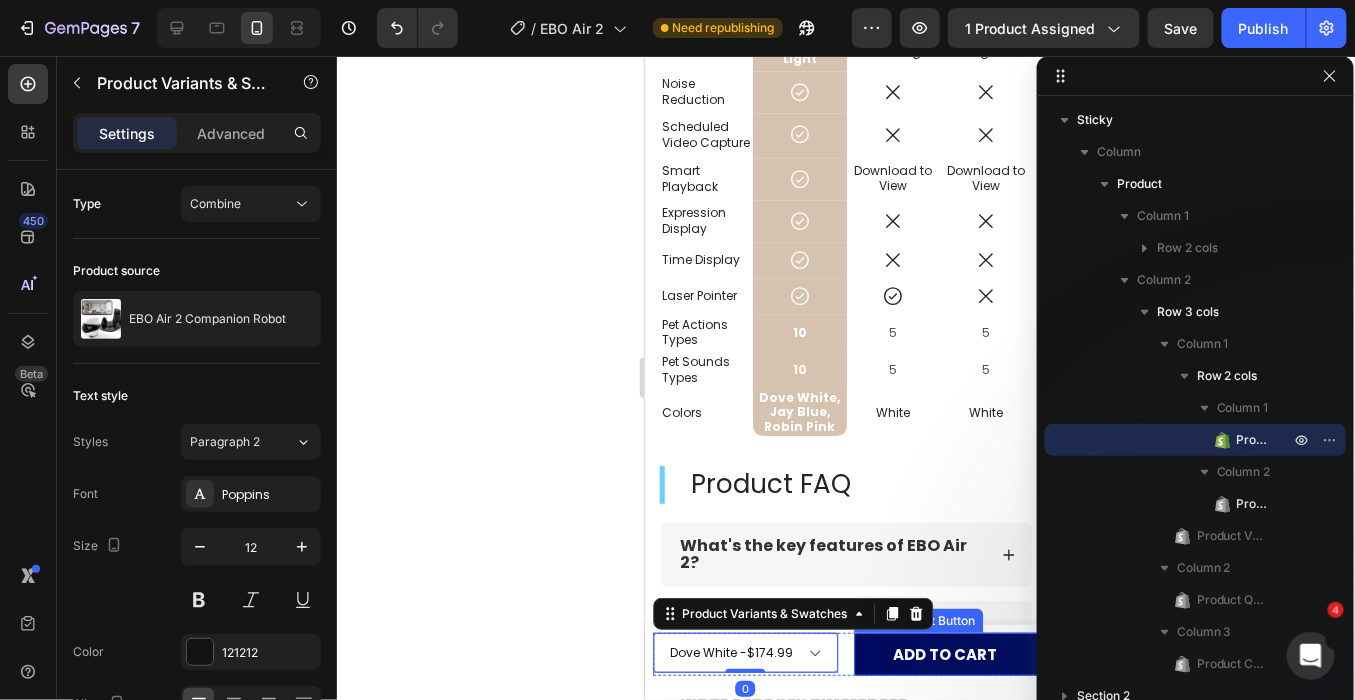 click on "ADD TO CART" at bounding box center (947, 653) 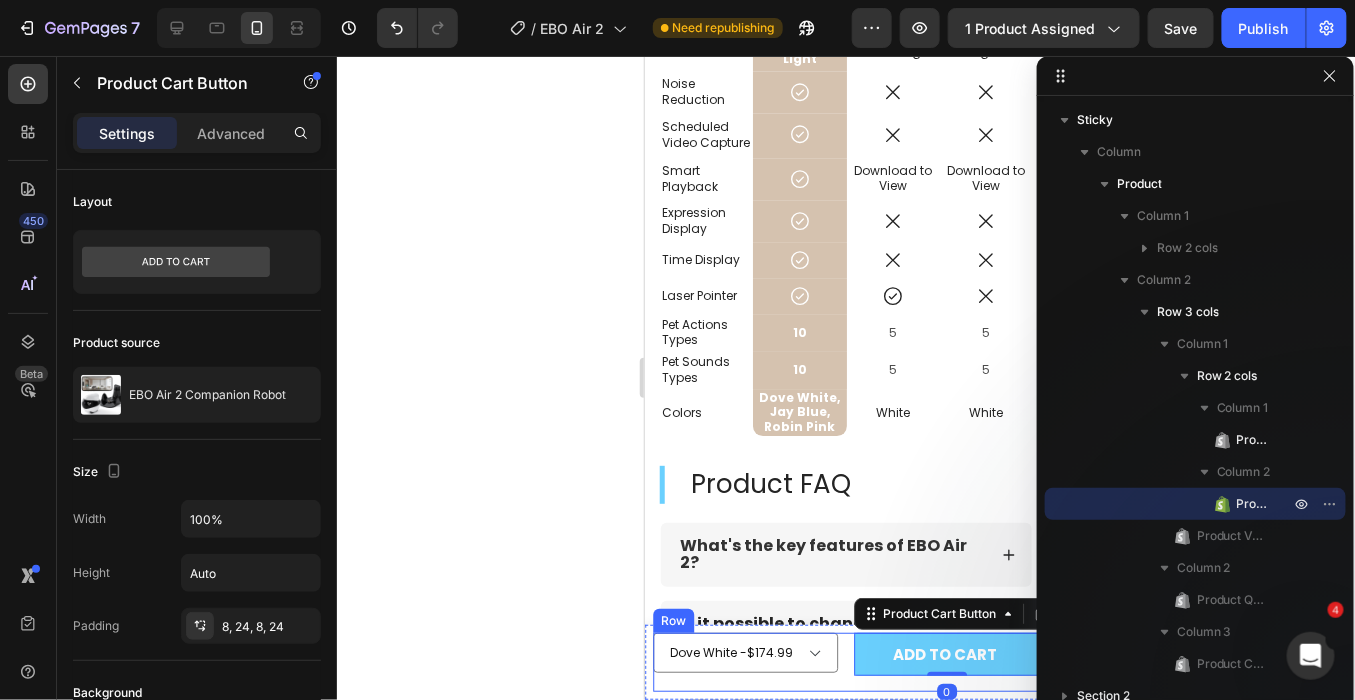click on "Dove White -  $174.99   Robin Pink -  $174.99   Jay Blue -  $174.99   Product Variants & Swatches ADD TO CART Product Cart Button   0 Row   Dove White -  $174.99   Robin Pink -  $174.99   Jay Blue -  $174.99   Product Variants & Swatches" at bounding box center [845, 661] 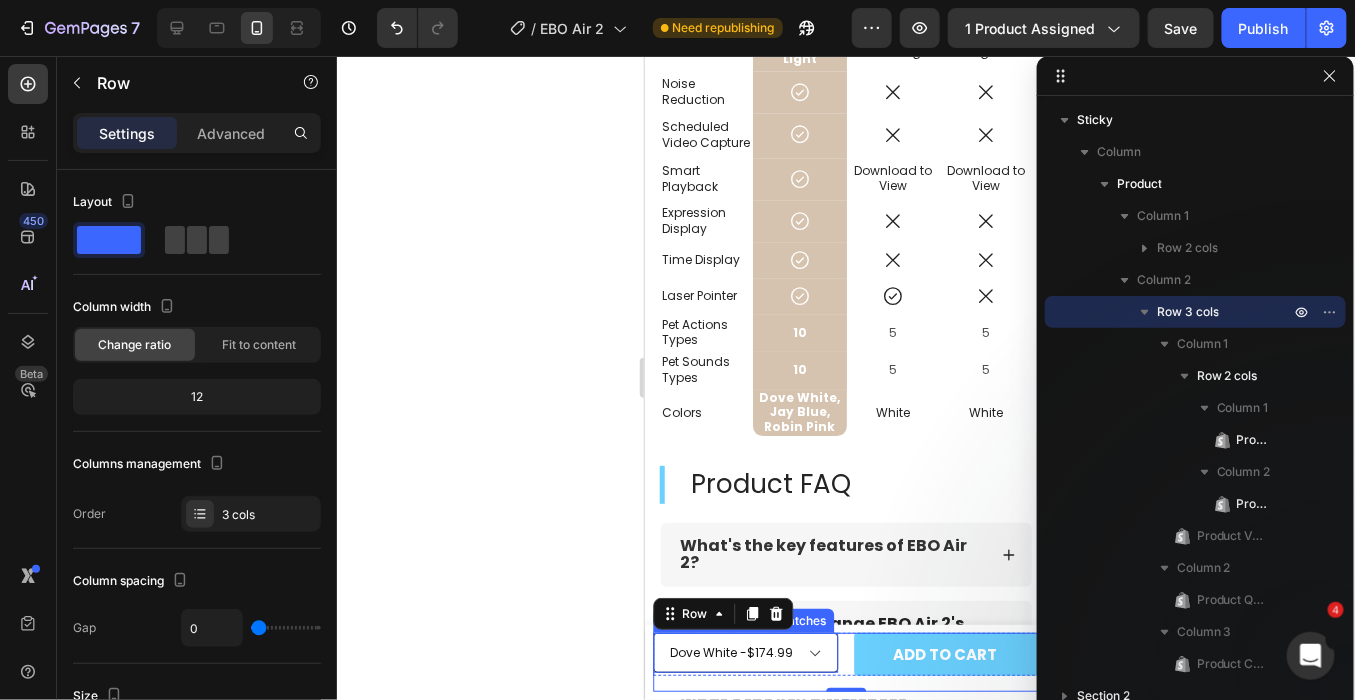 click on "Dove White -  $174.99   Robin Pink -  $174.99   Jay Blue -  $174.99" at bounding box center [745, 652] 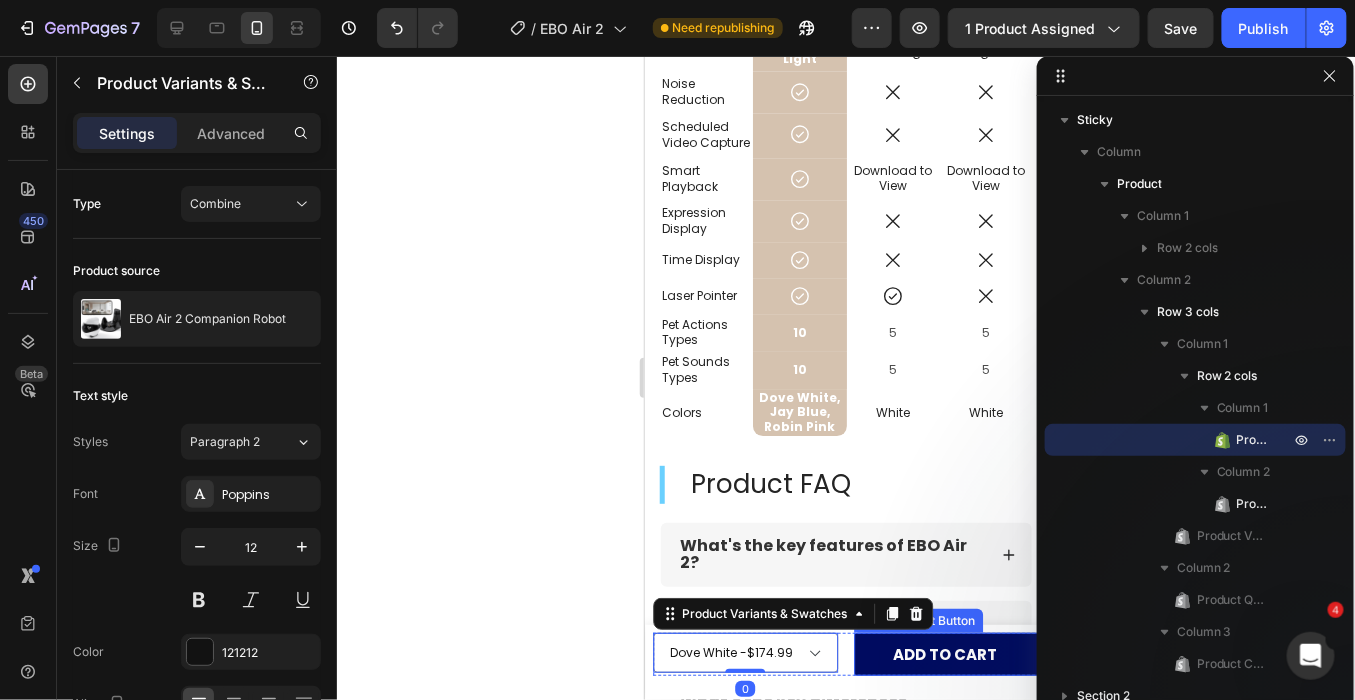 click on "ADD TO CART" at bounding box center (947, 653) 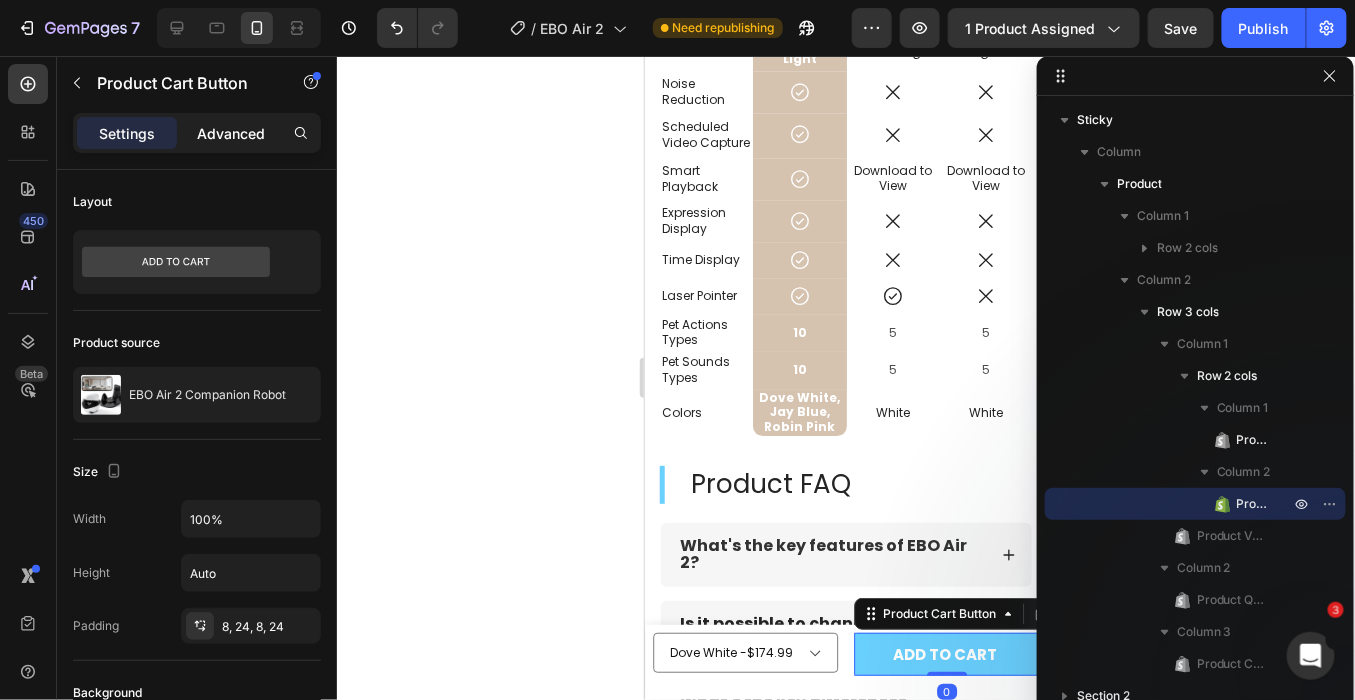 click on "Advanced" at bounding box center [231, 133] 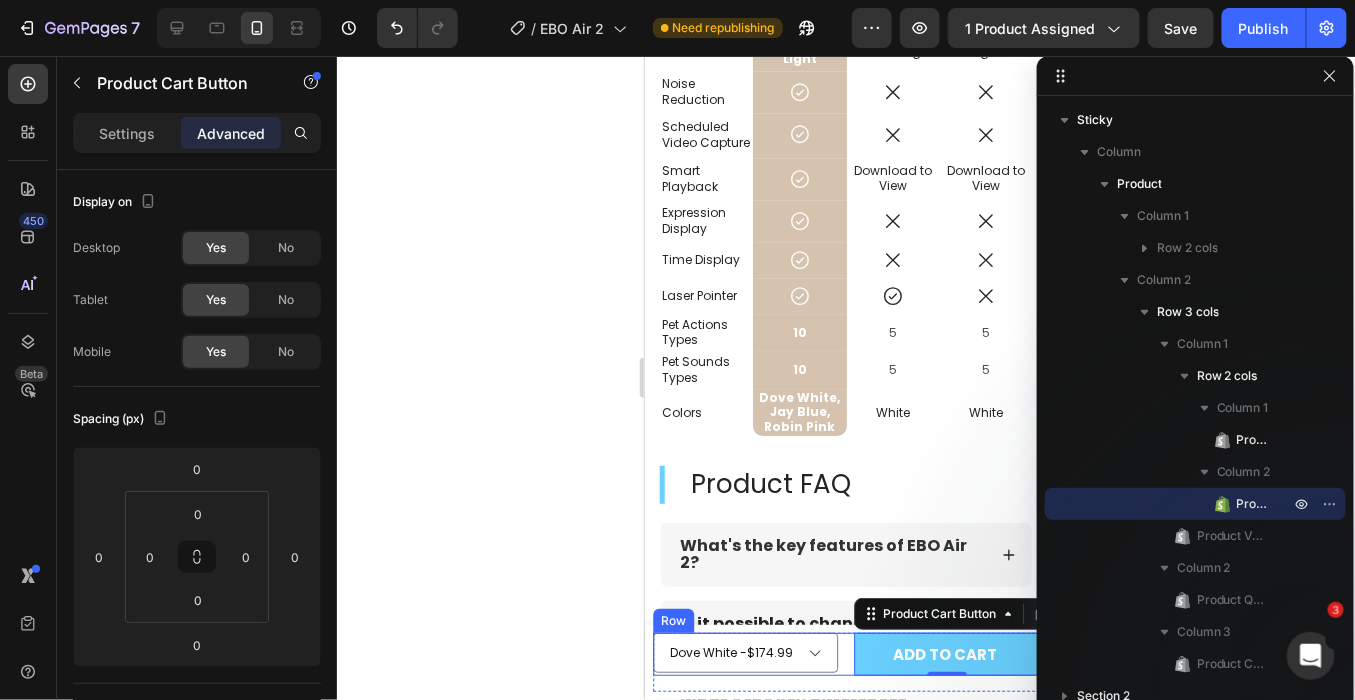 click on "Dove White -  $174.99   Robin Pink -  $174.99   Jay Blue -  $174.99   Product Variants & Swatches" at bounding box center (745, 653) 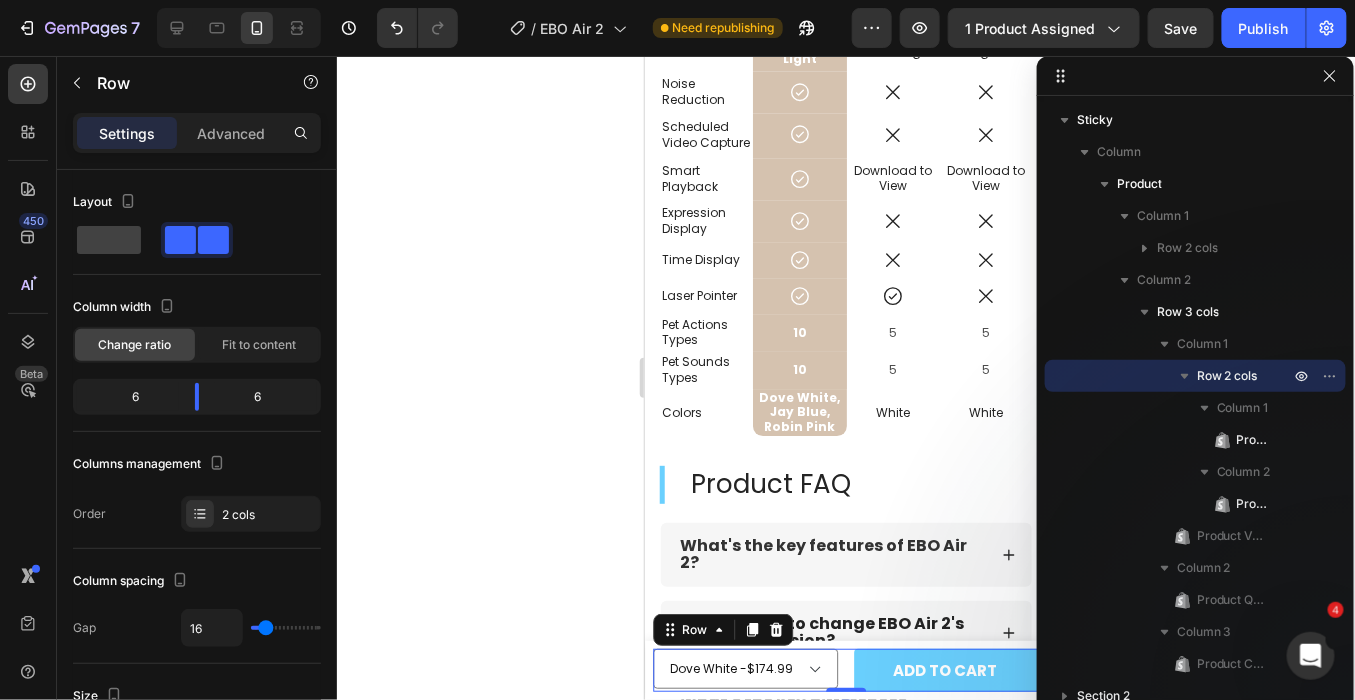 drag, startPoint x: 843, startPoint y: 688, endPoint x: 837, endPoint y: 652, distance: 36.496574 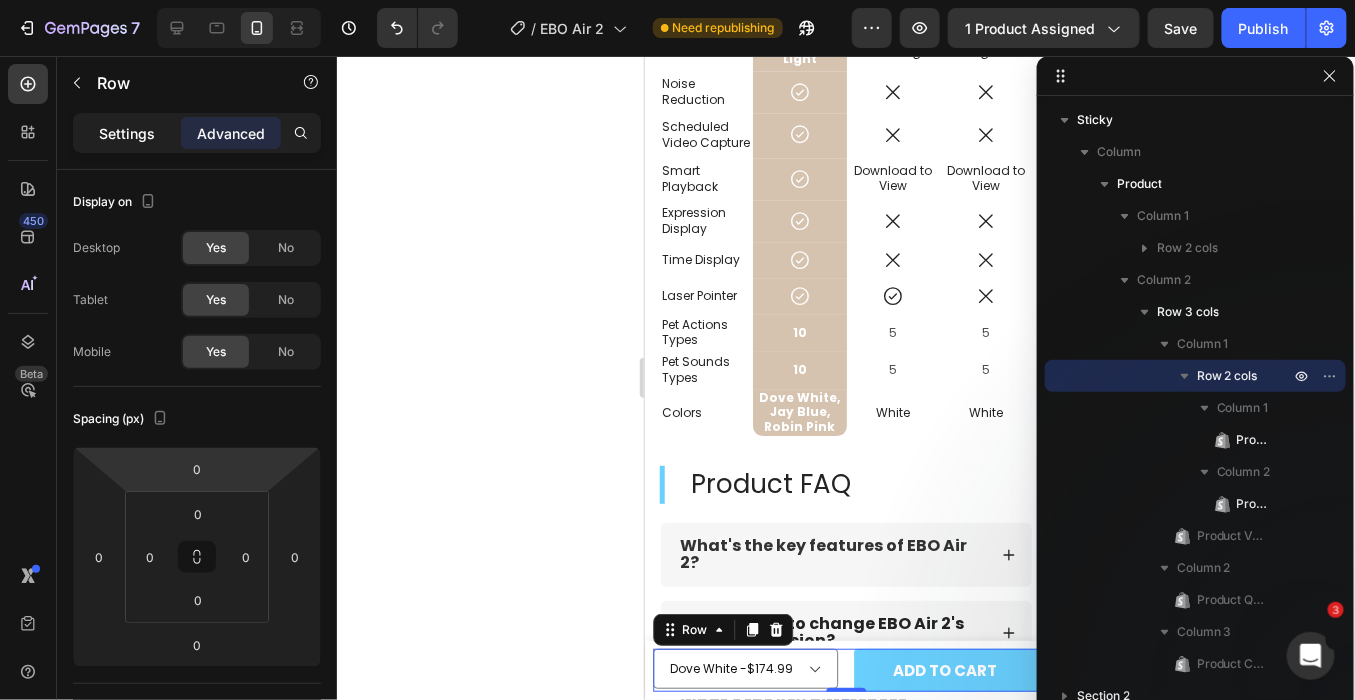 click on "Settings" at bounding box center (127, 133) 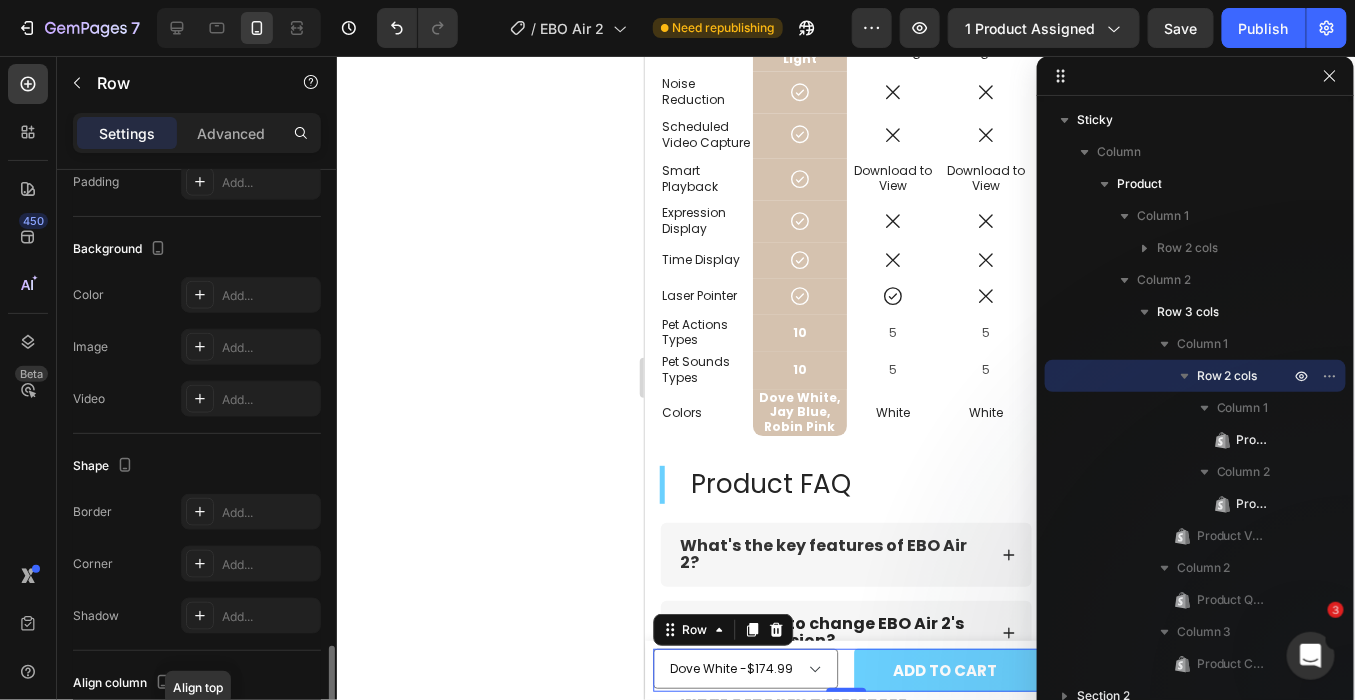 scroll, scrollTop: 803, scrollLeft: 0, axis: vertical 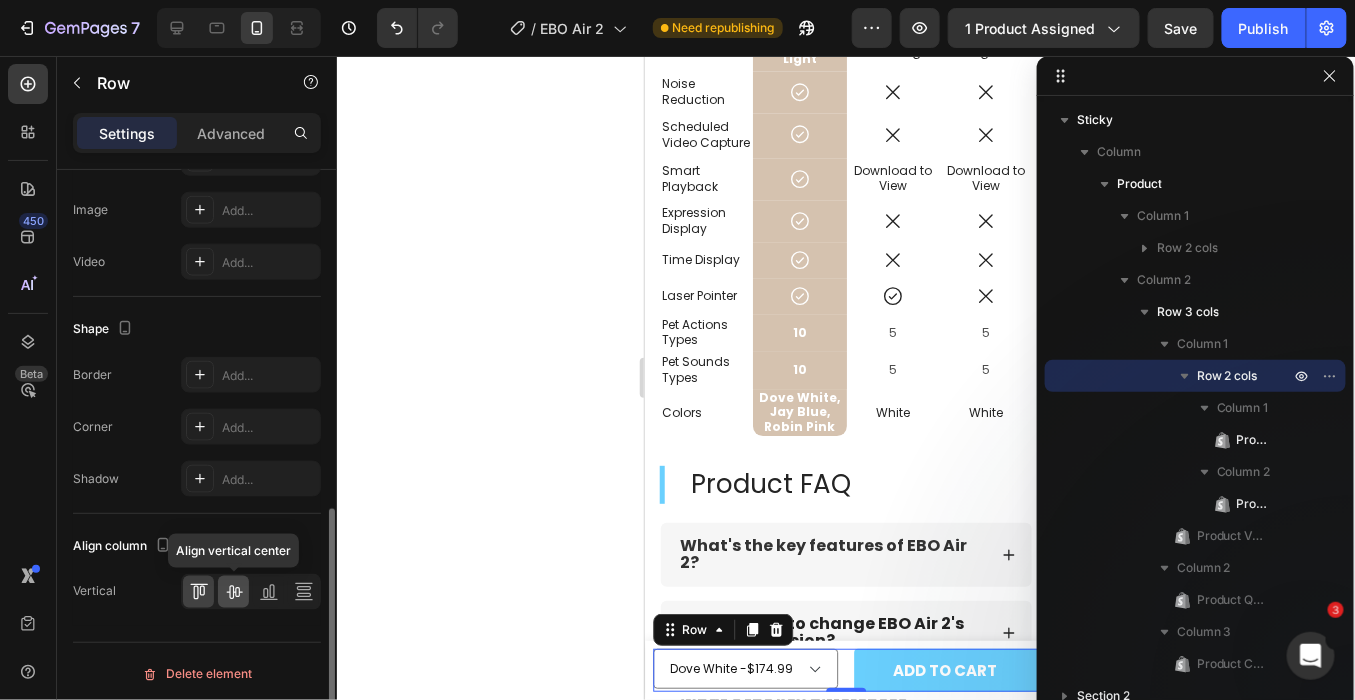 click 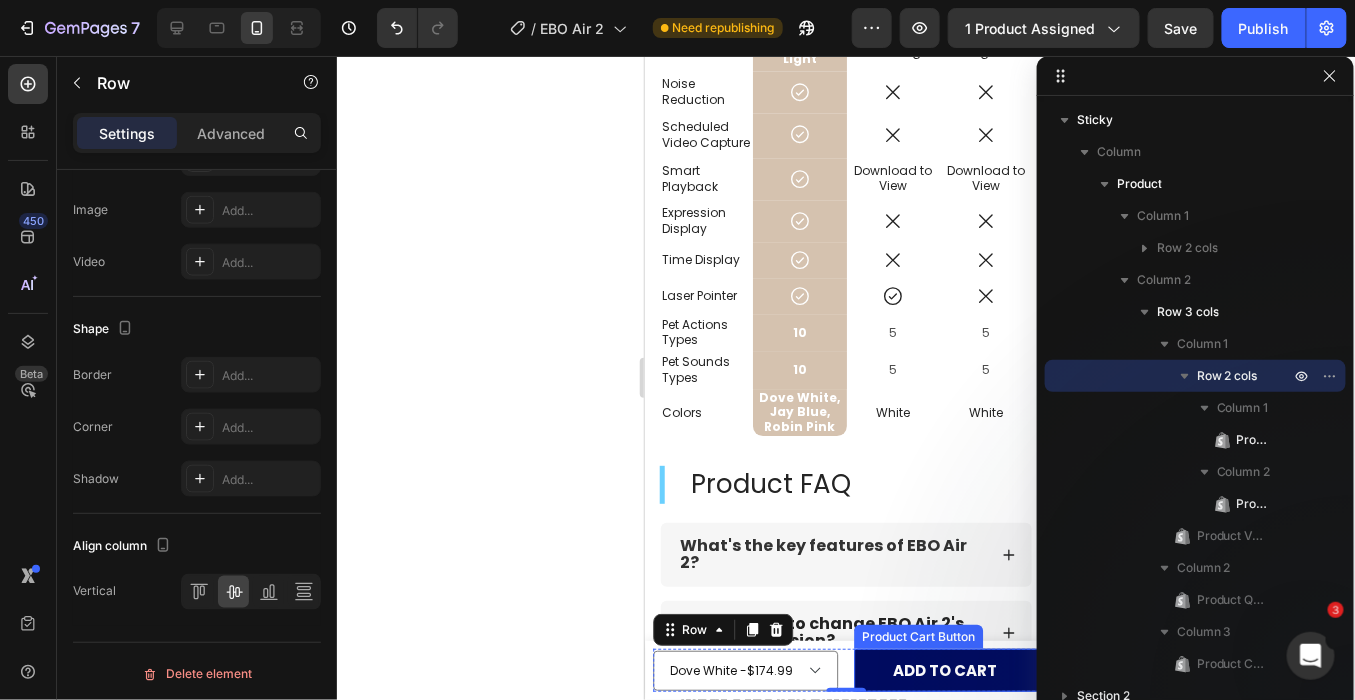 click on "ADD TO CART" at bounding box center (947, 669) 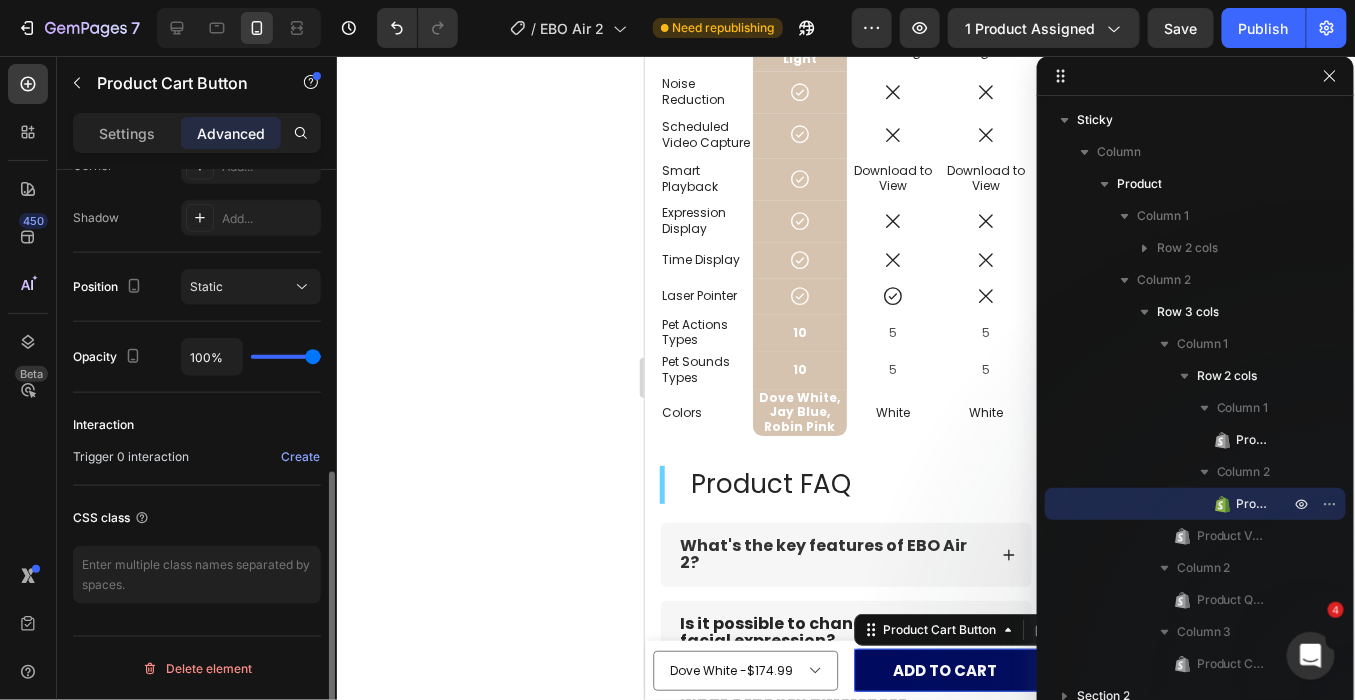 scroll, scrollTop: 0, scrollLeft: 0, axis: both 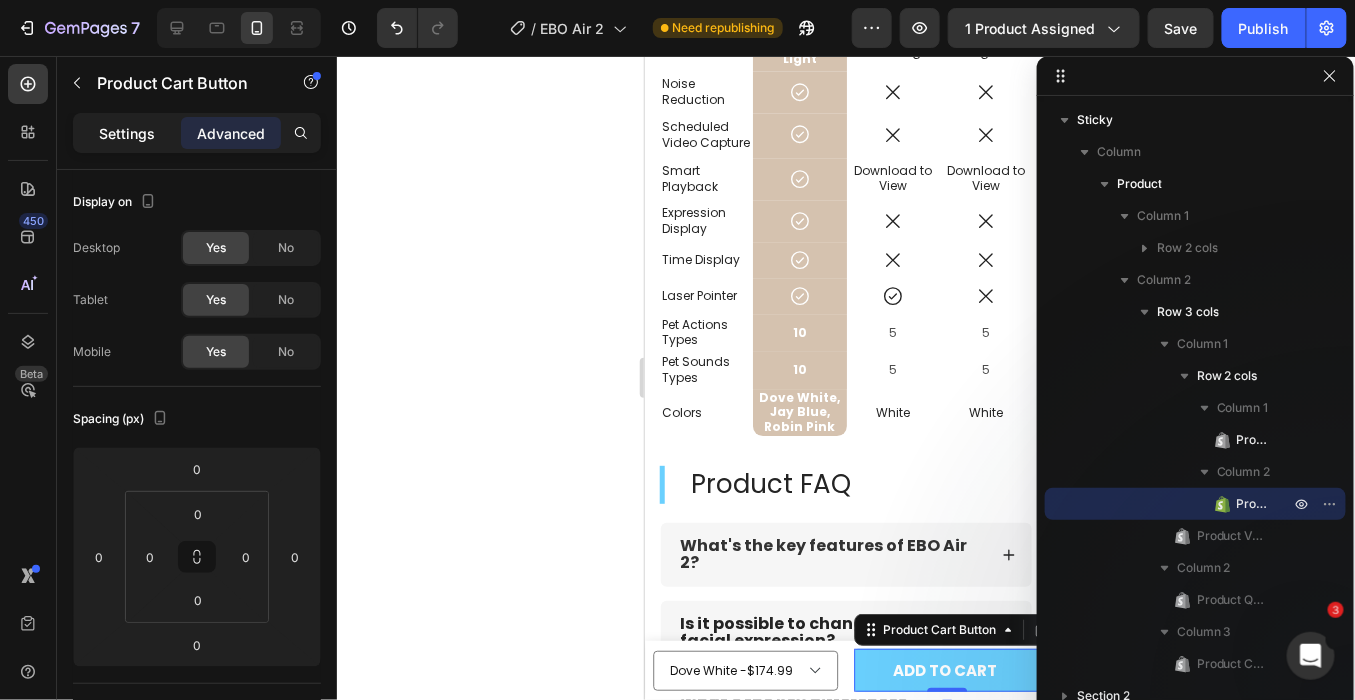 click on "Settings" at bounding box center [127, 133] 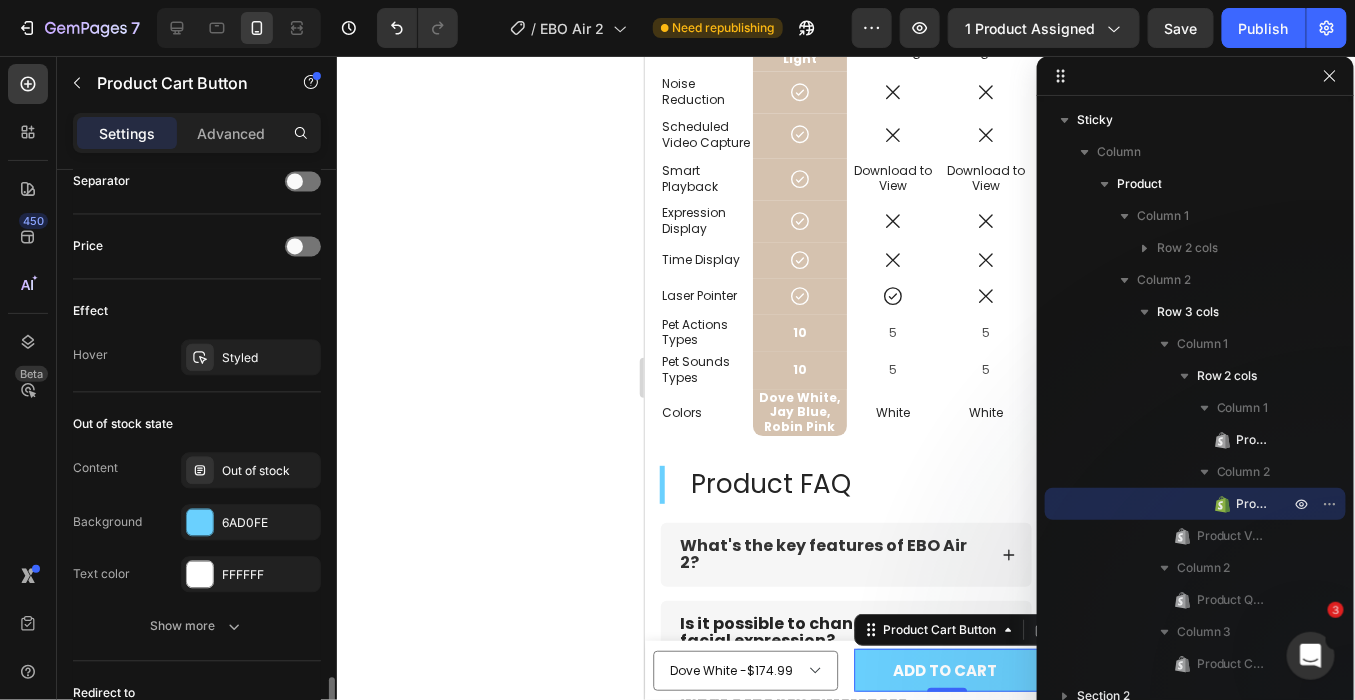 scroll, scrollTop: 1547, scrollLeft: 0, axis: vertical 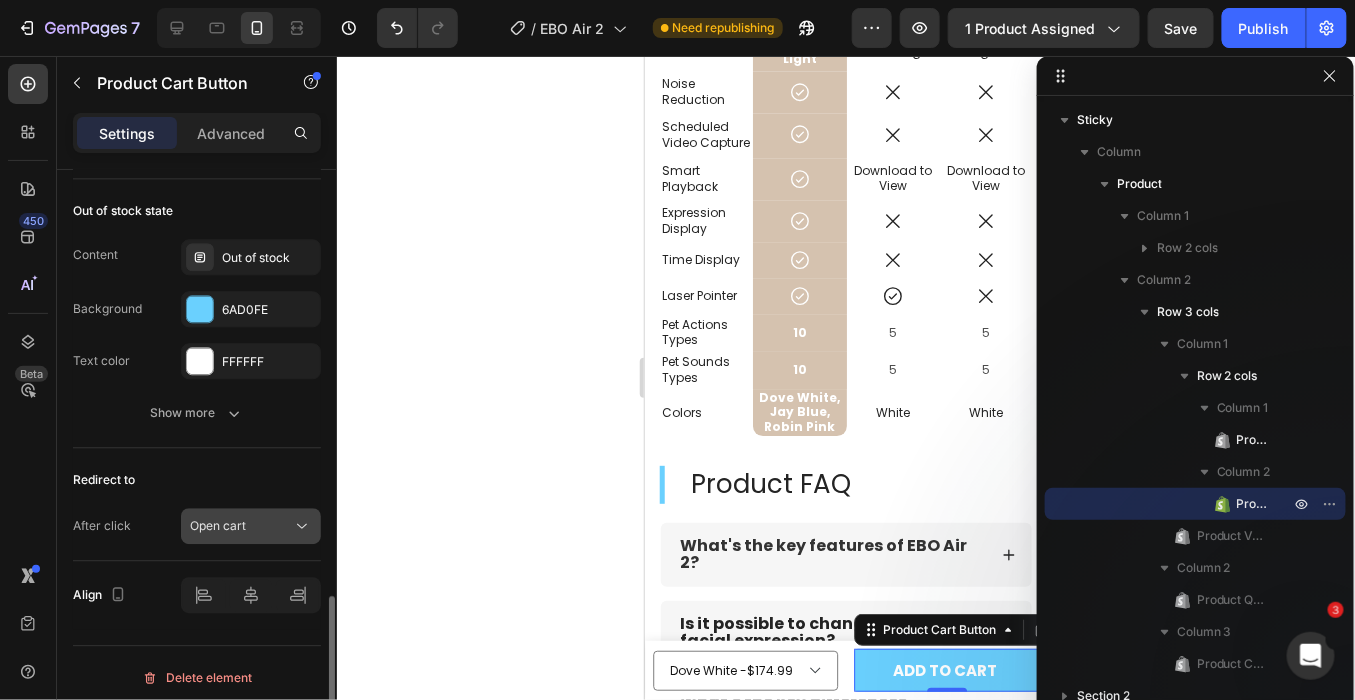 click on "Open cart" at bounding box center [218, 525] 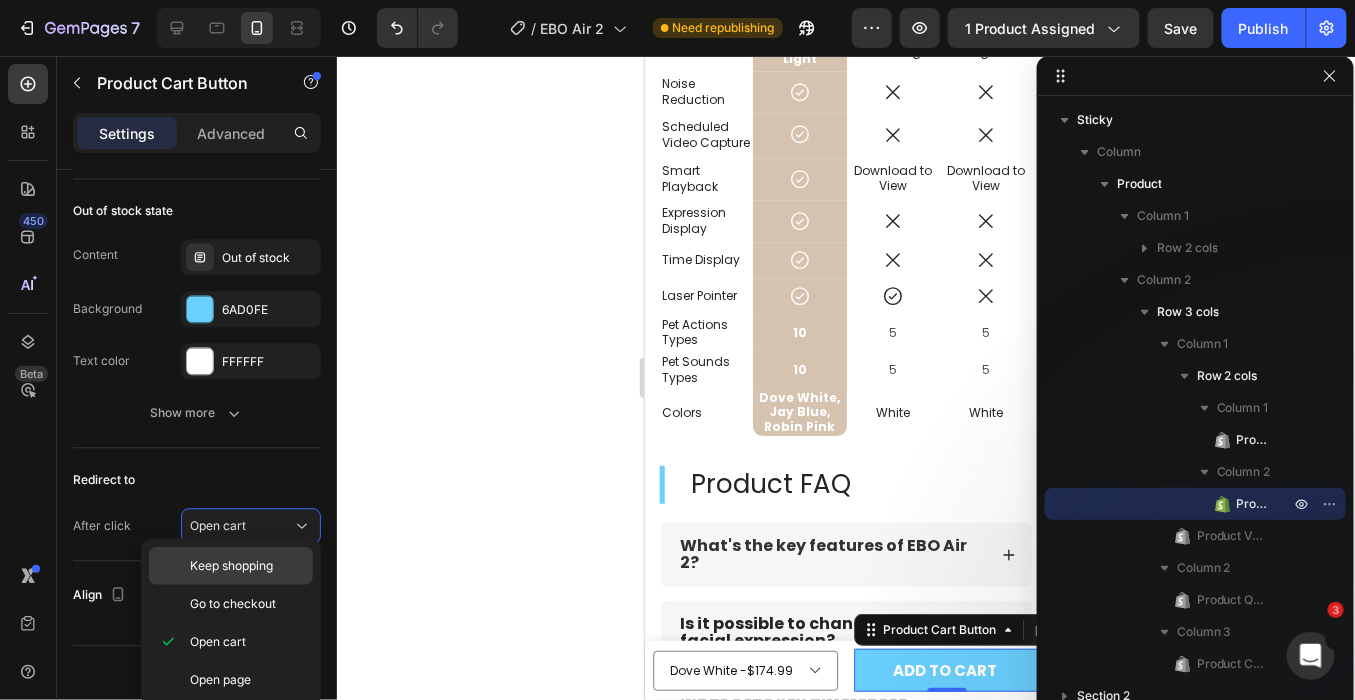 click on "Keep shopping" 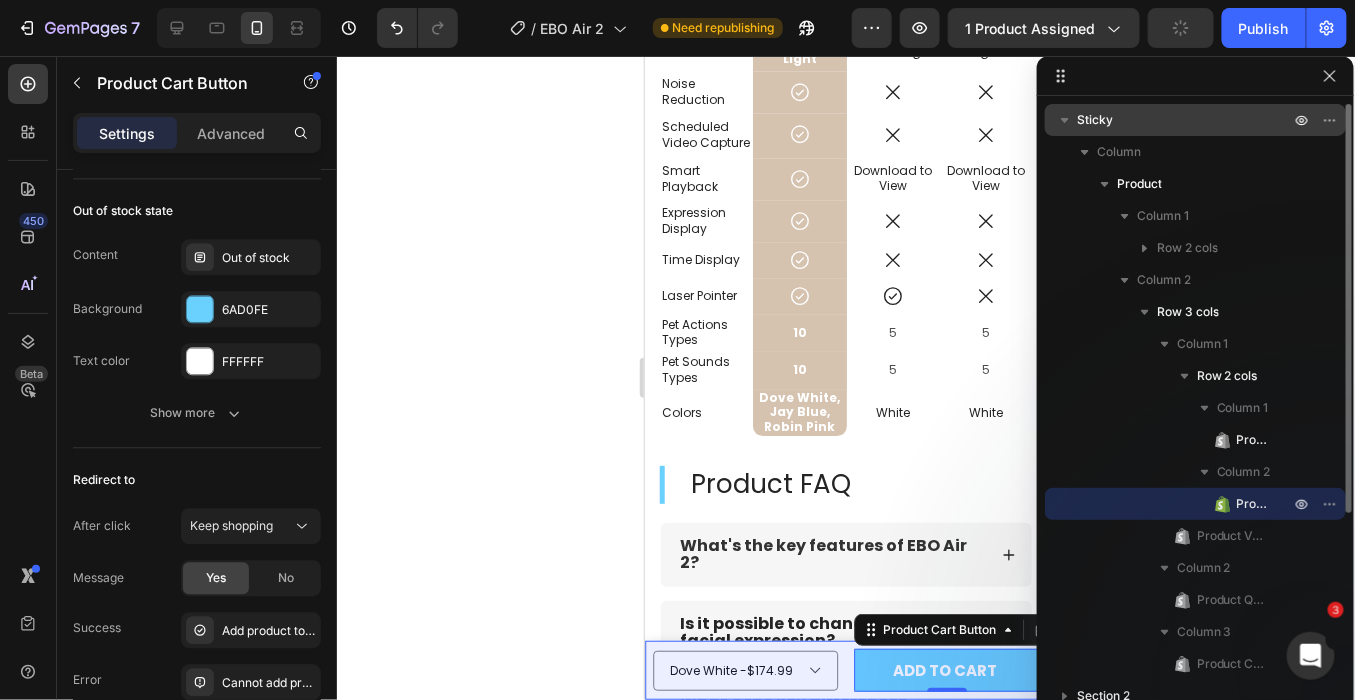 click 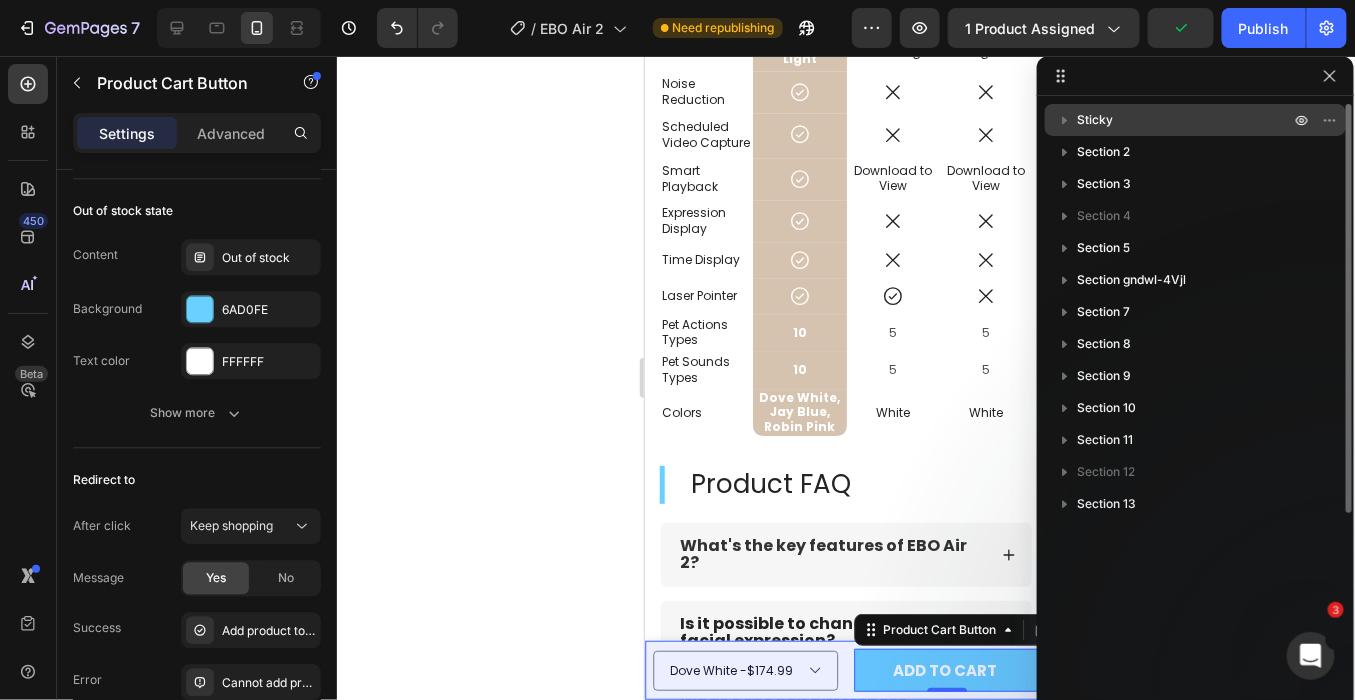 click 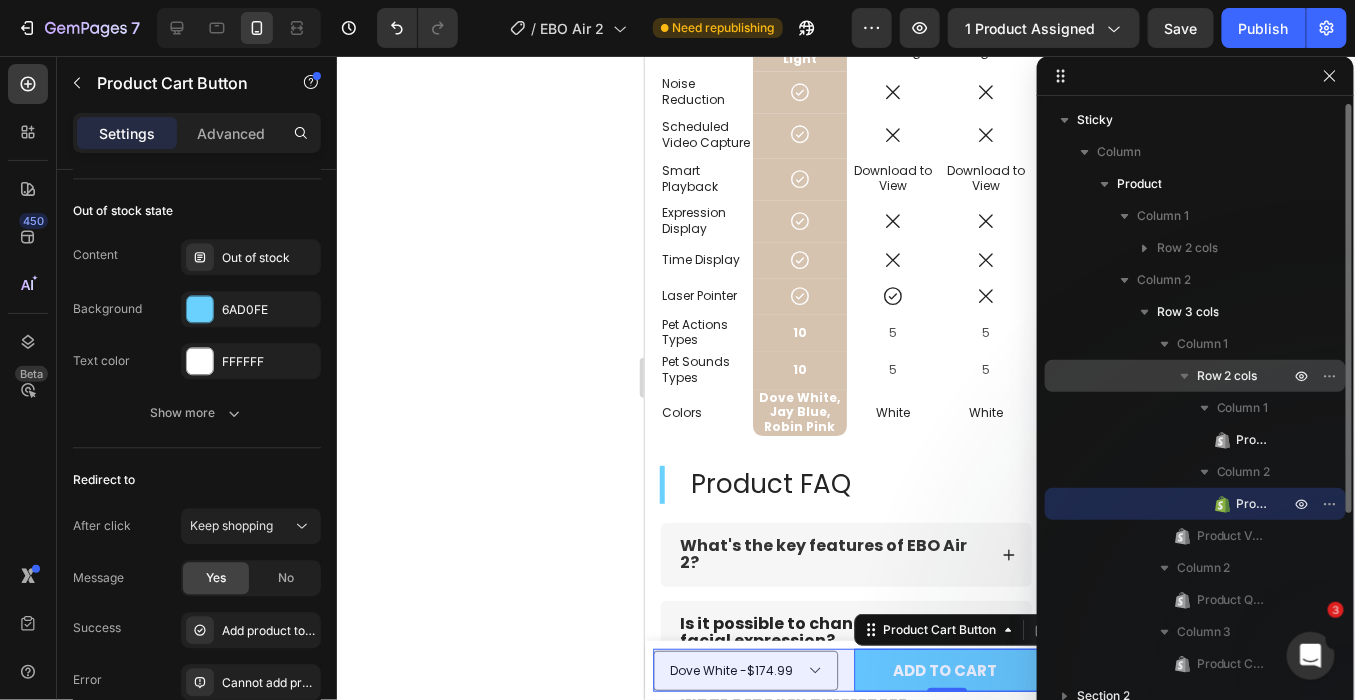click 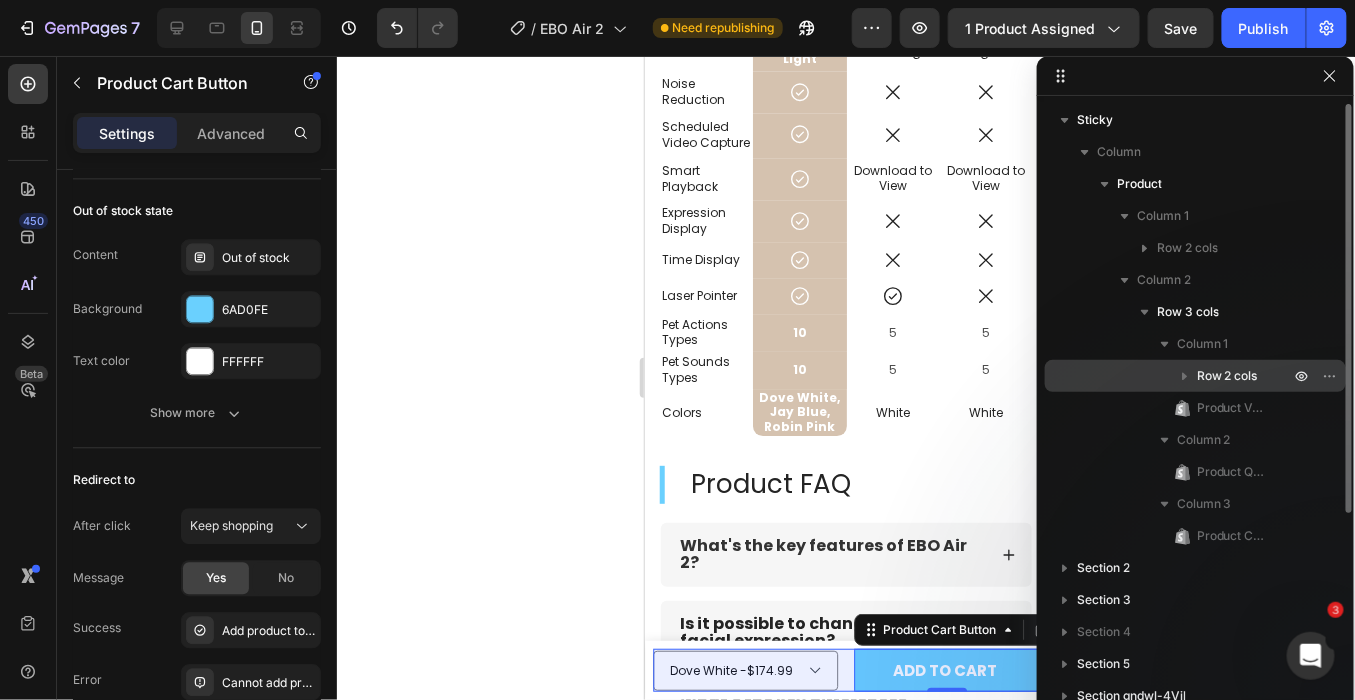click 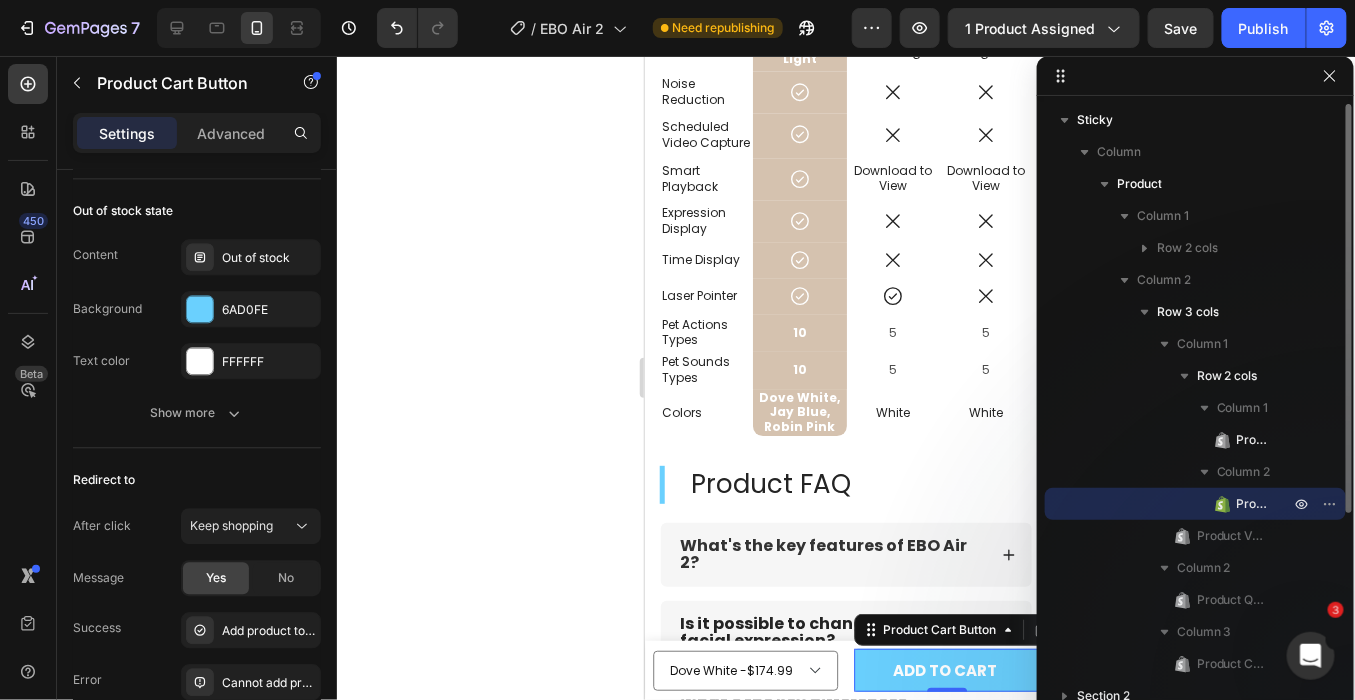 click on "Product Cart Button" at bounding box center [1253, 504] 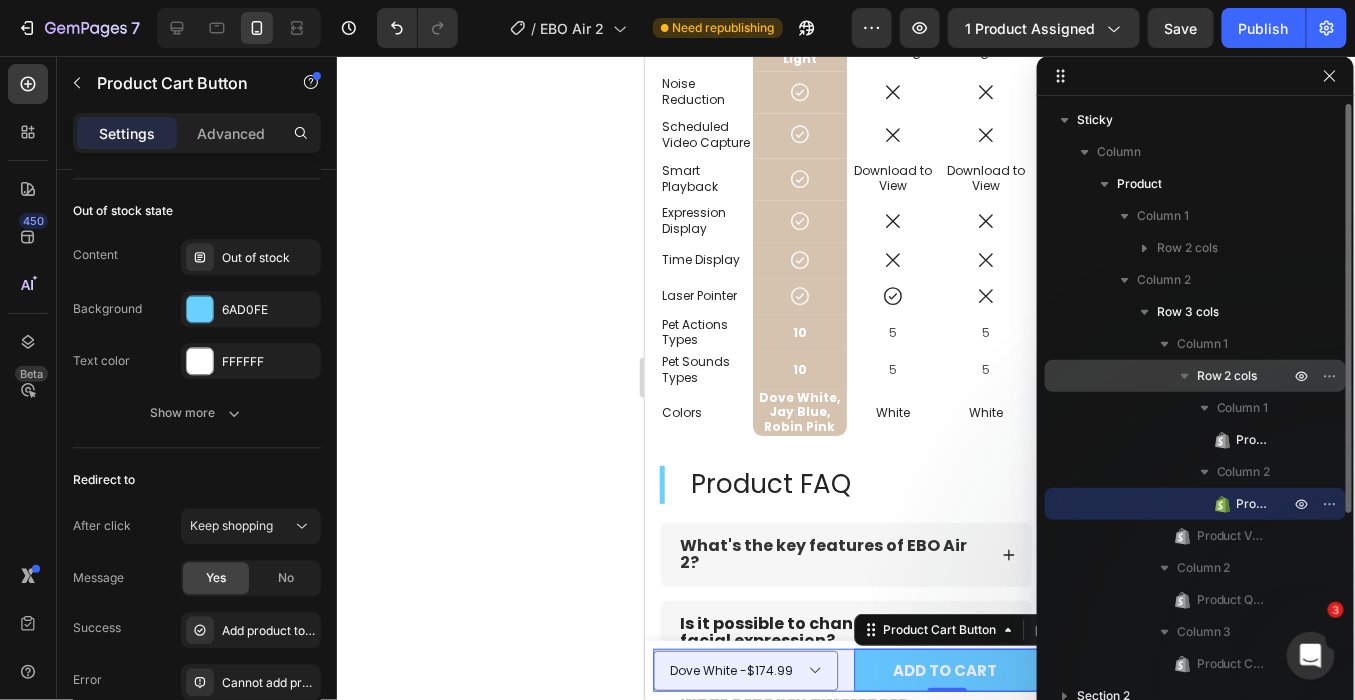 click 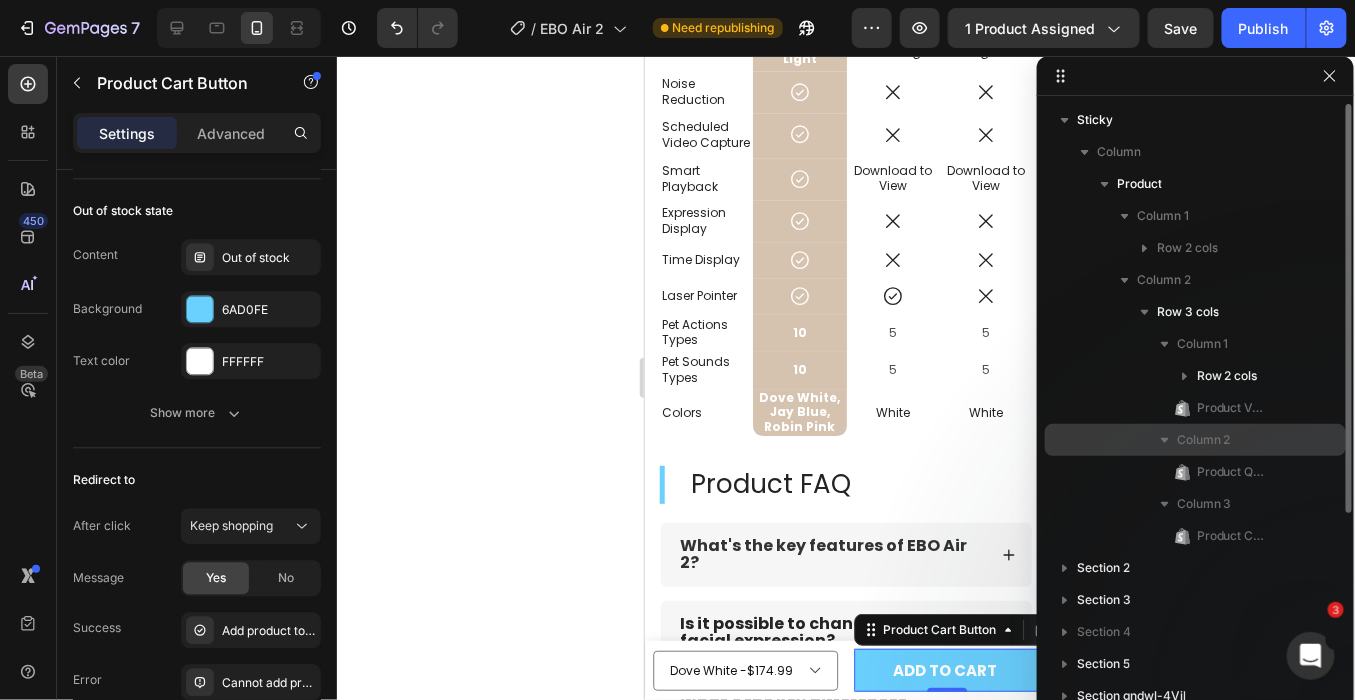click 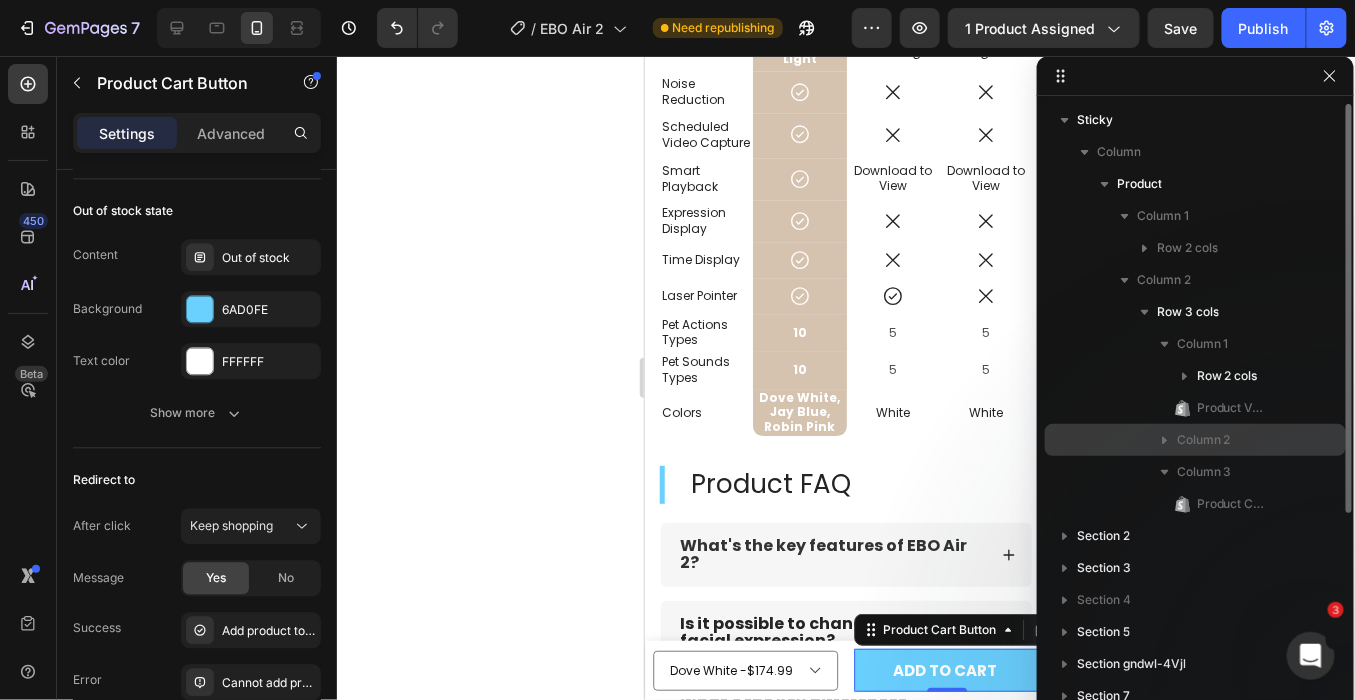 click 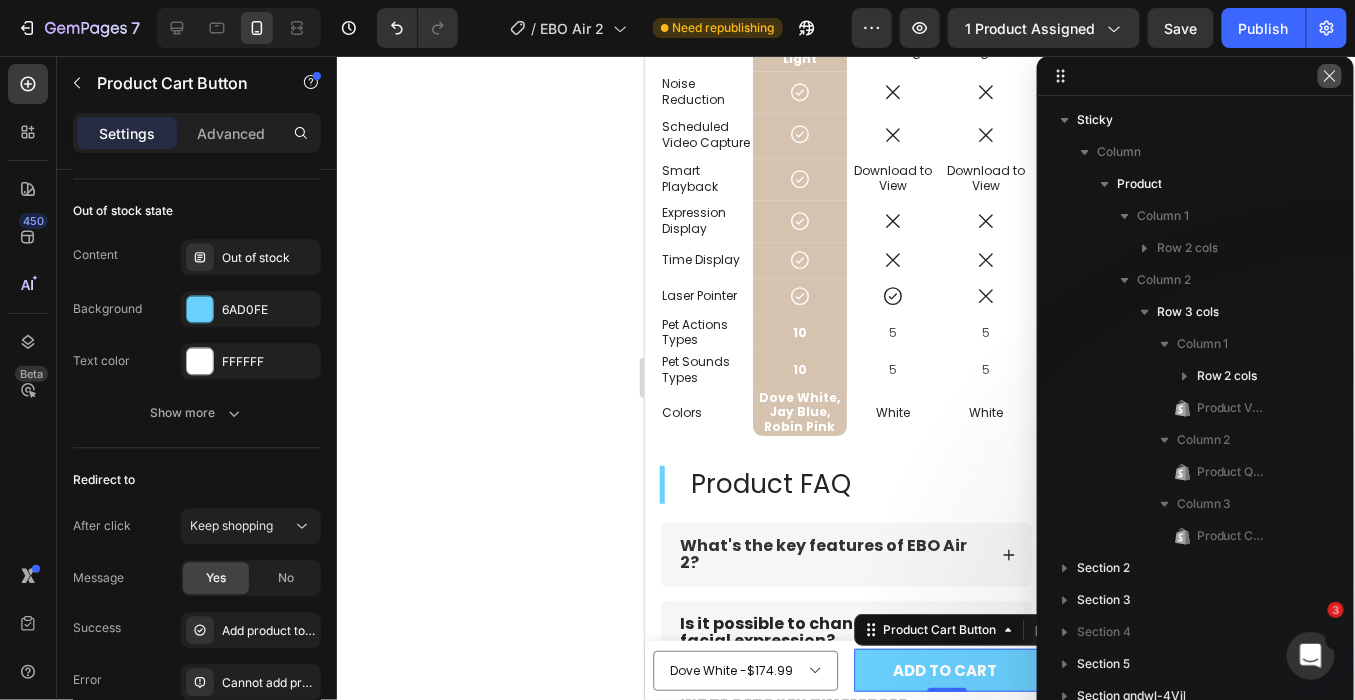 click 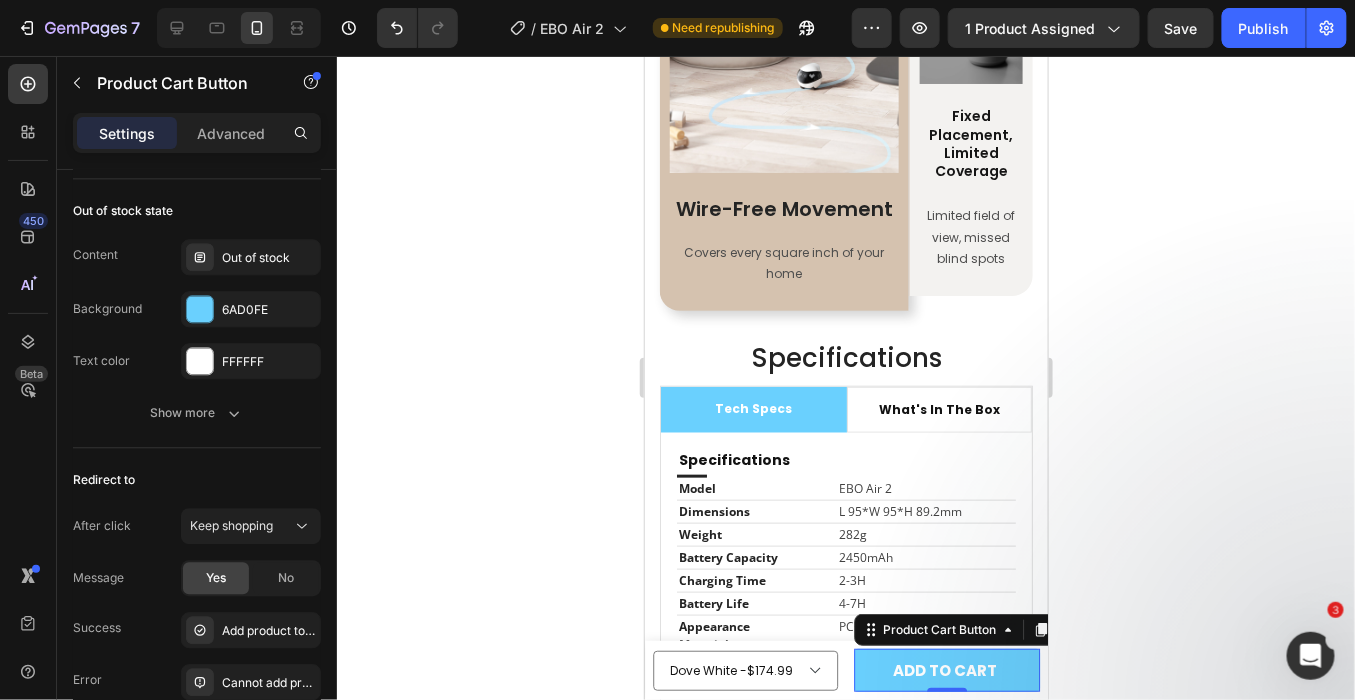 scroll, scrollTop: 2885, scrollLeft: 0, axis: vertical 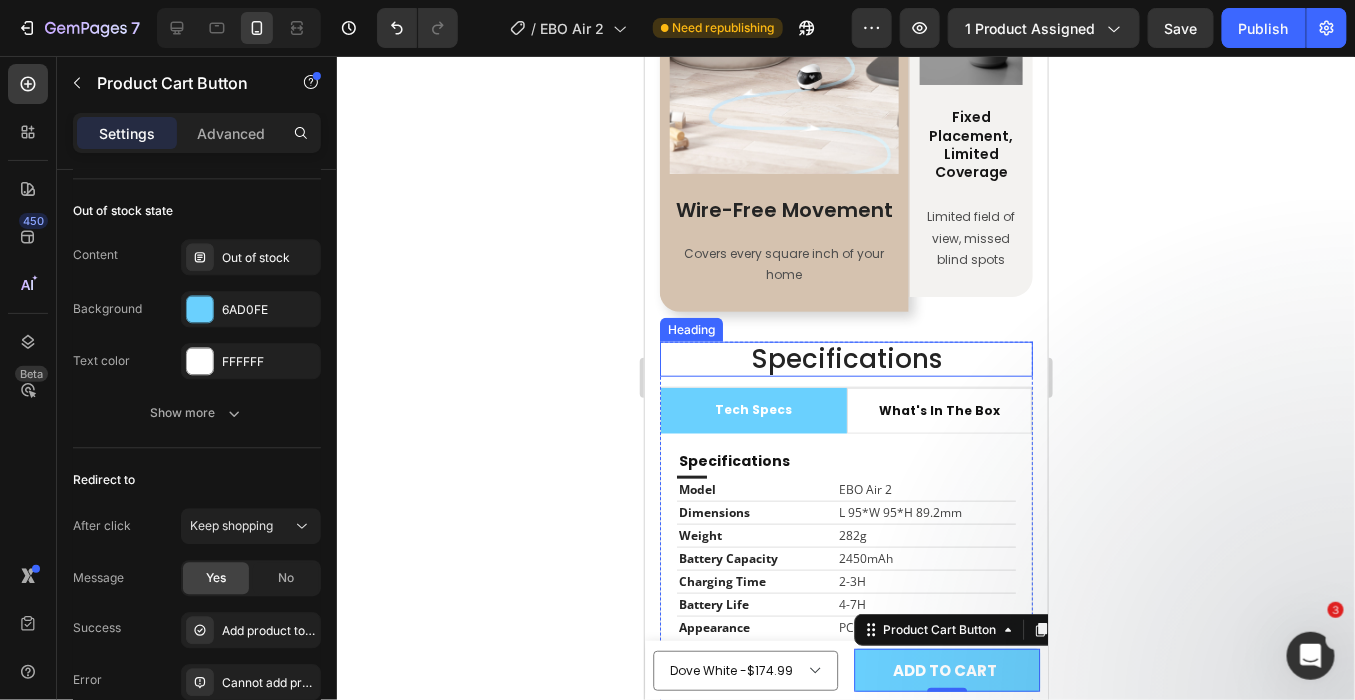 click on "Specifications" at bounding box center [845, 358] 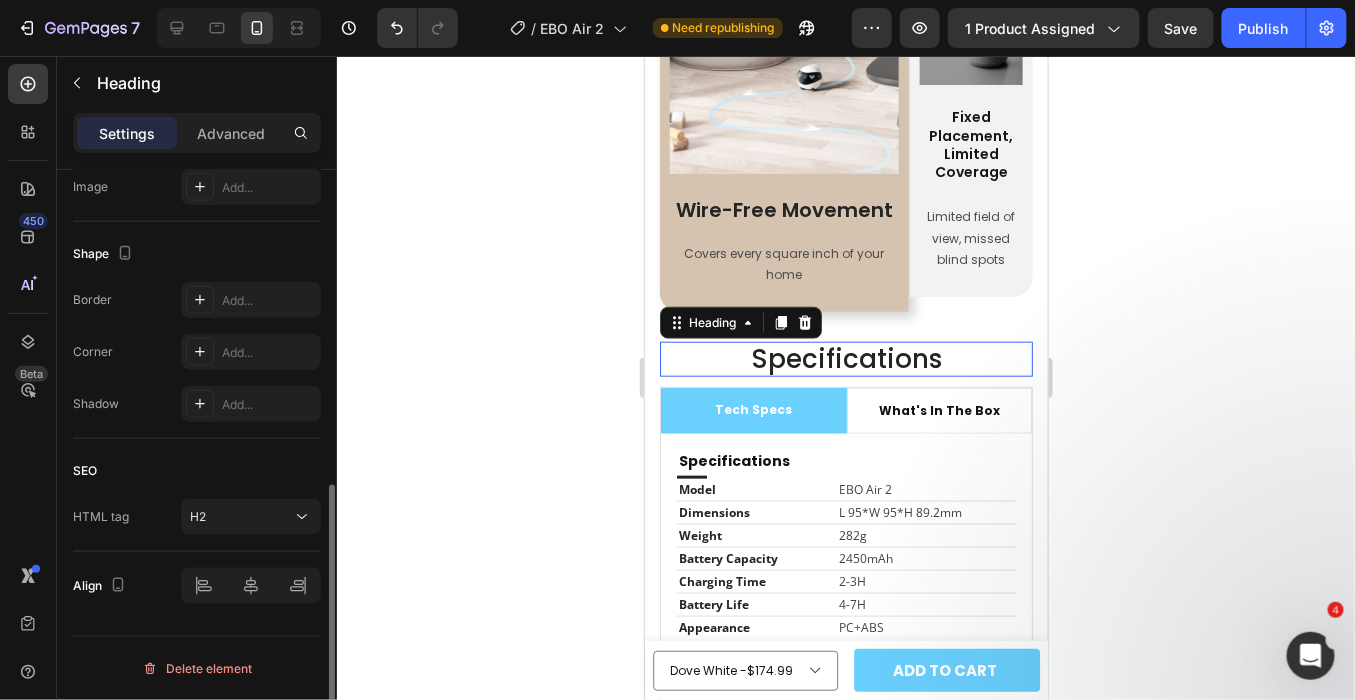 scroll, scrollTop: 0, scrollLeft: 0, axis: both 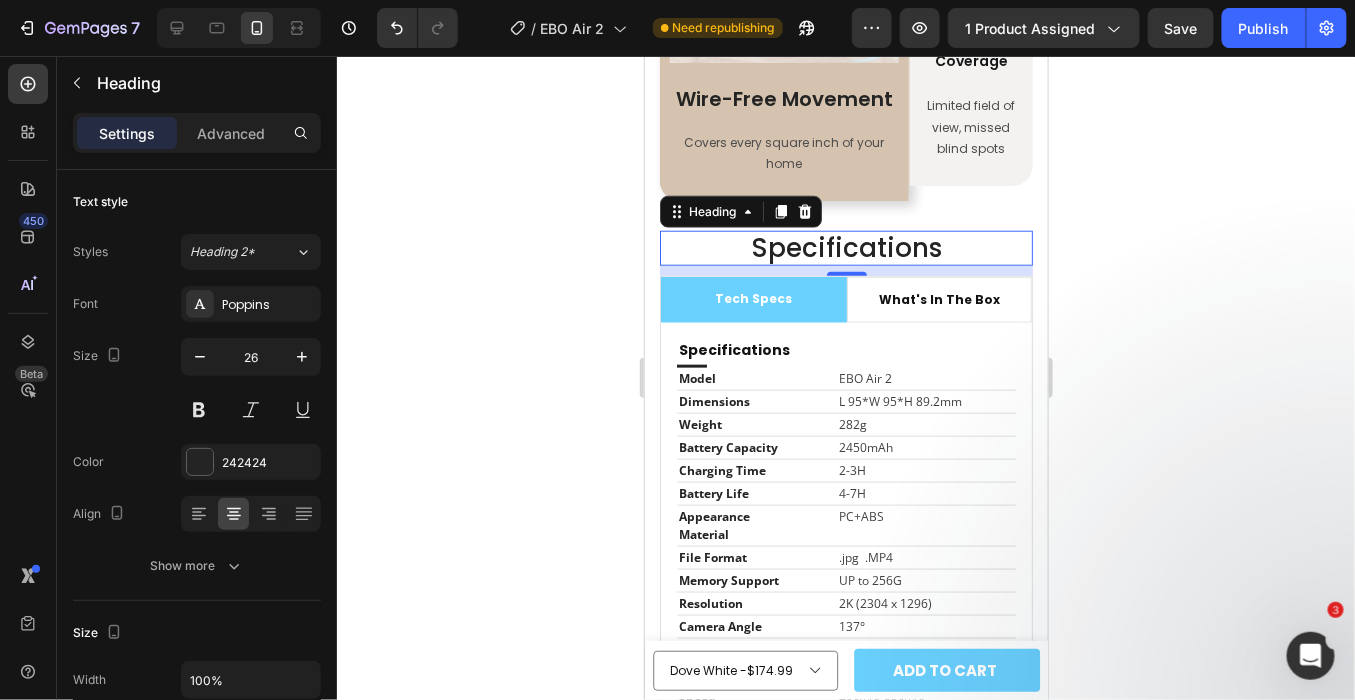 click on "Specifications" at bounding box center [845, 247] 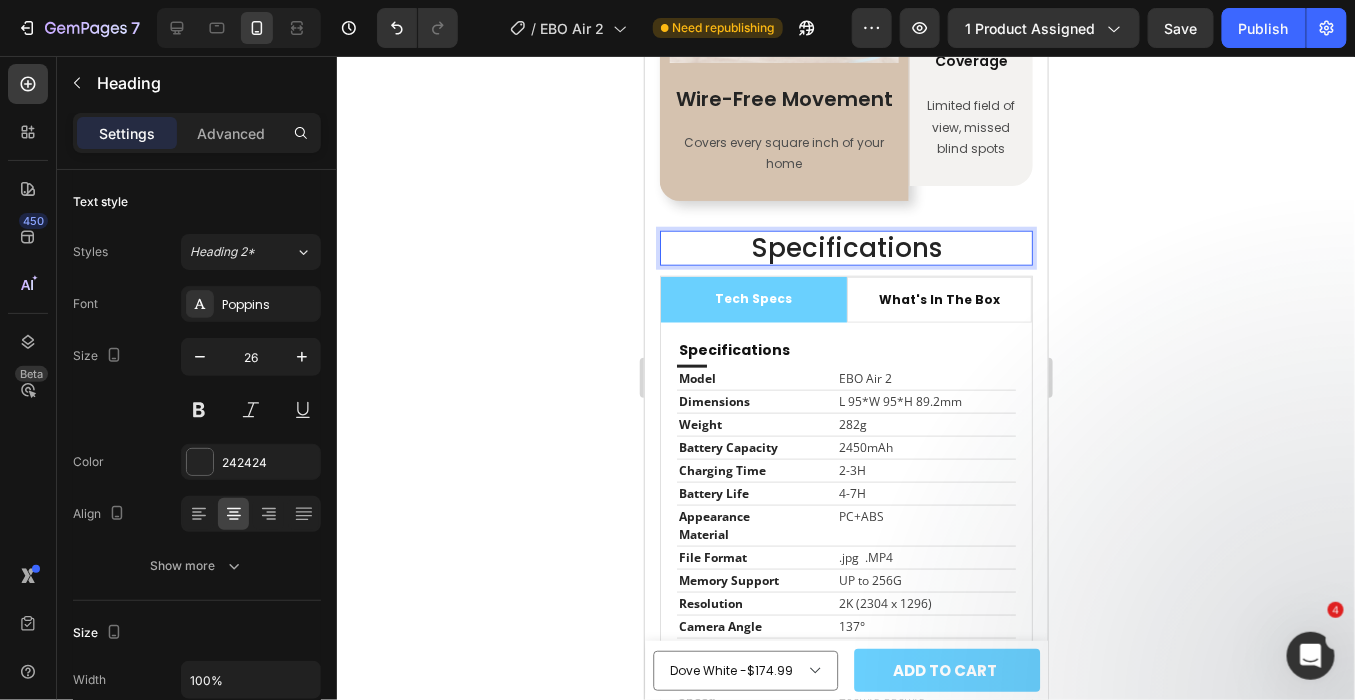 click on "Specifications" at bounding box center [845, 247] 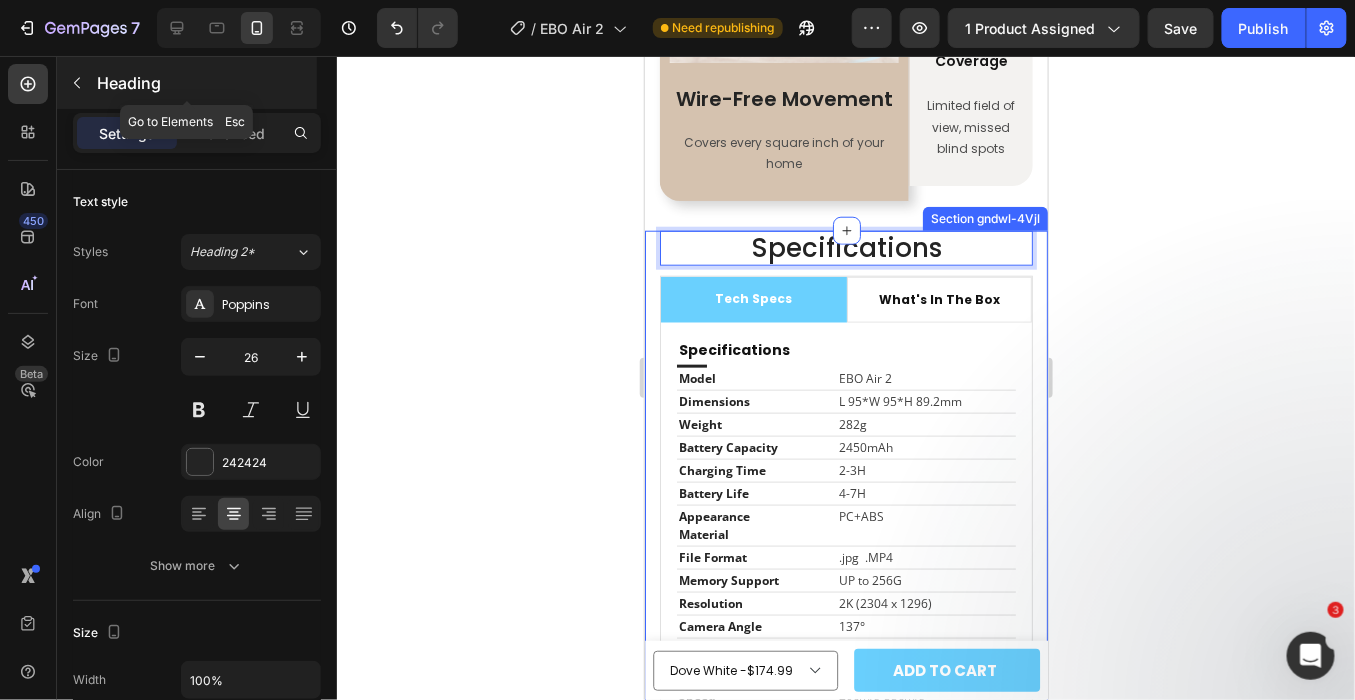 click 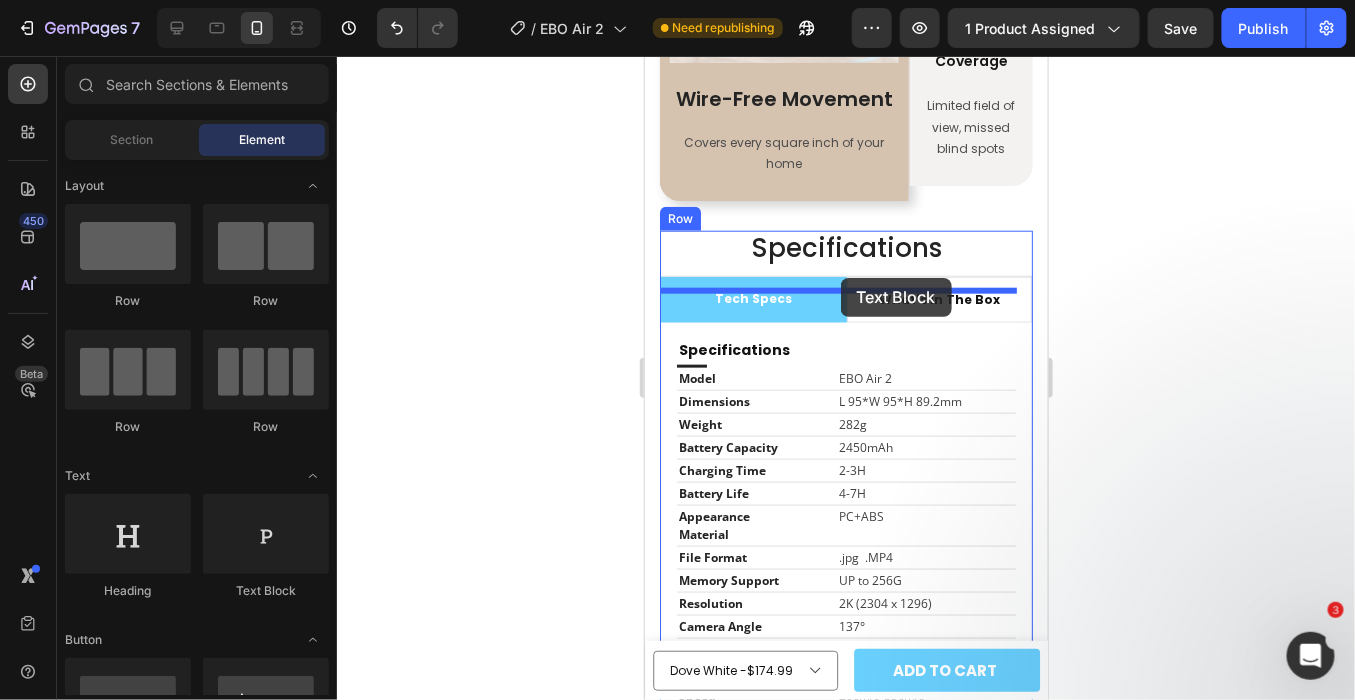 drag, startPoint x: 1123, startPoint y: 527, endPoint x: 840, endPoint y: 277, distance: 377.6096 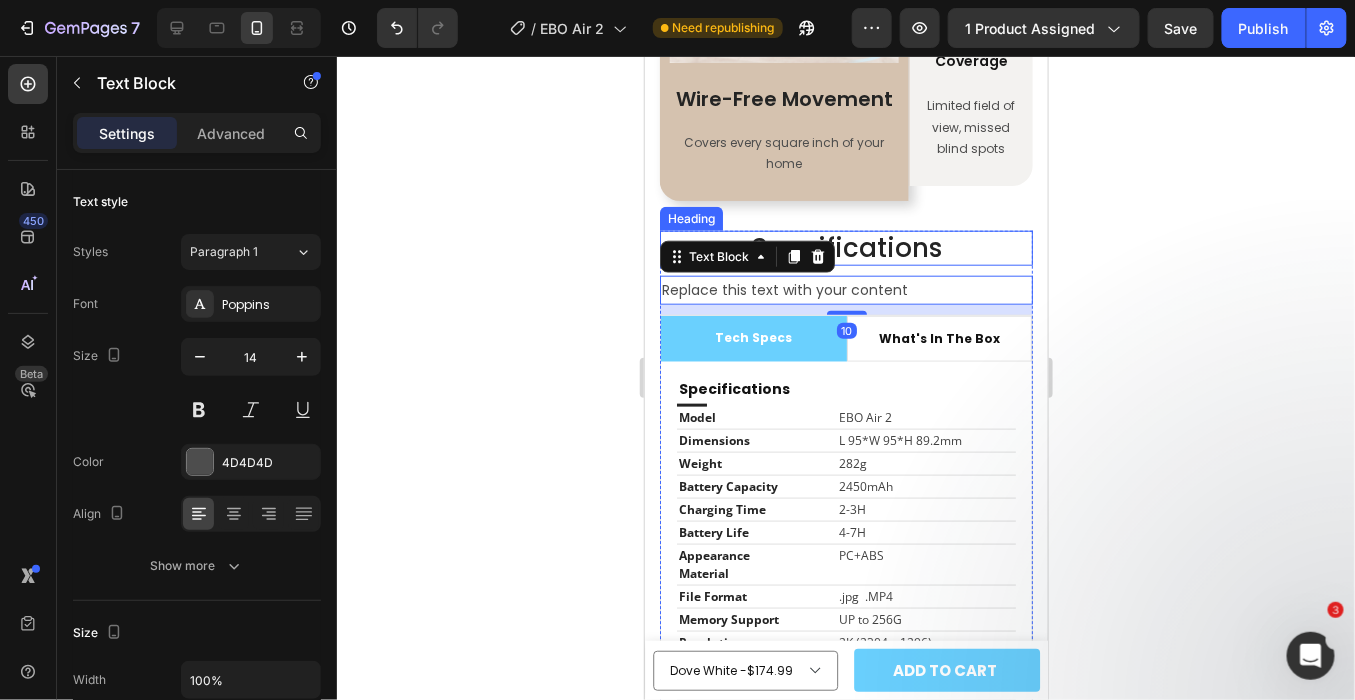 click on "Specifications" at bounding box center [845, 247] 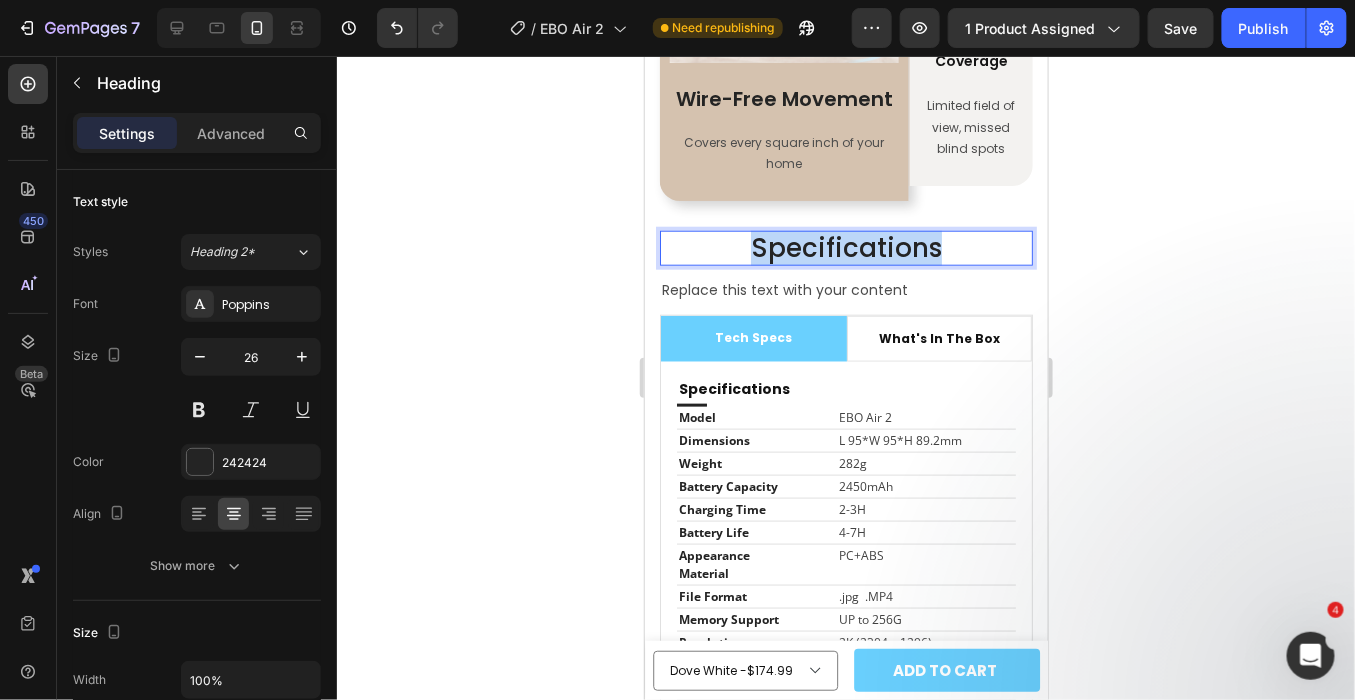 copy on "Specifications" 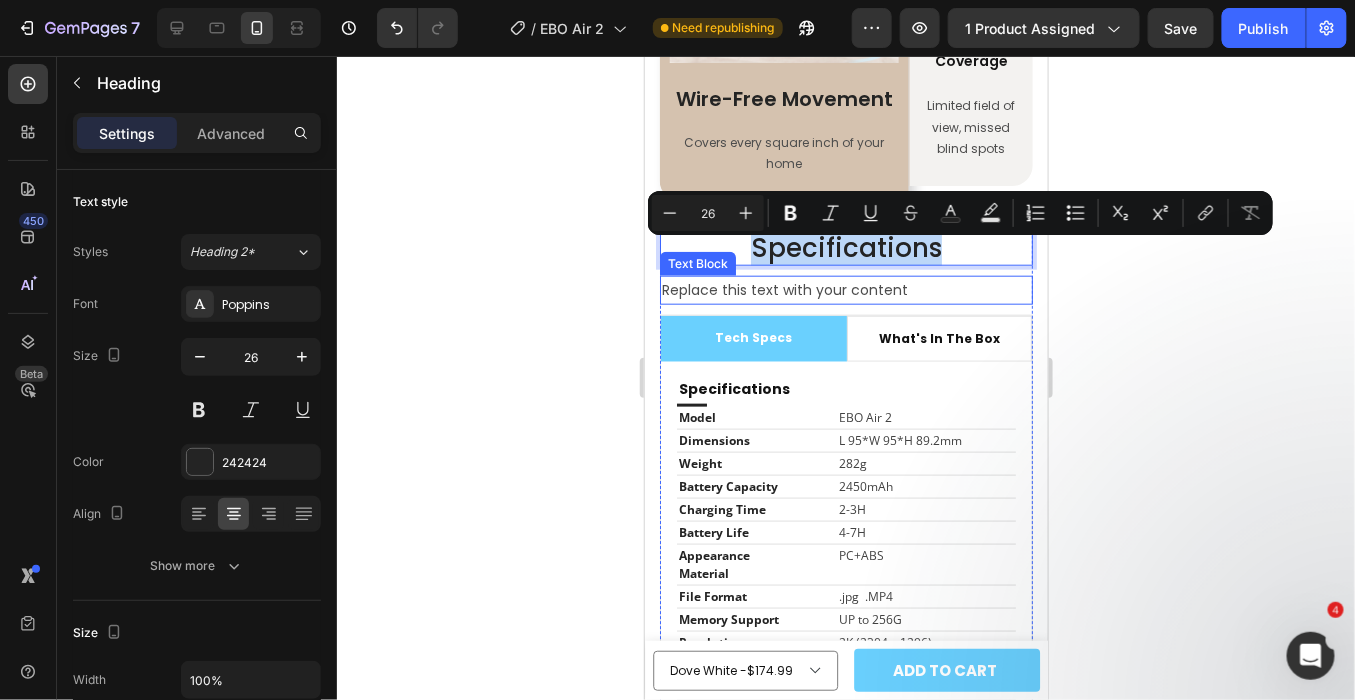 click on "Replace this text with your content" at bounding box center [845, 289] 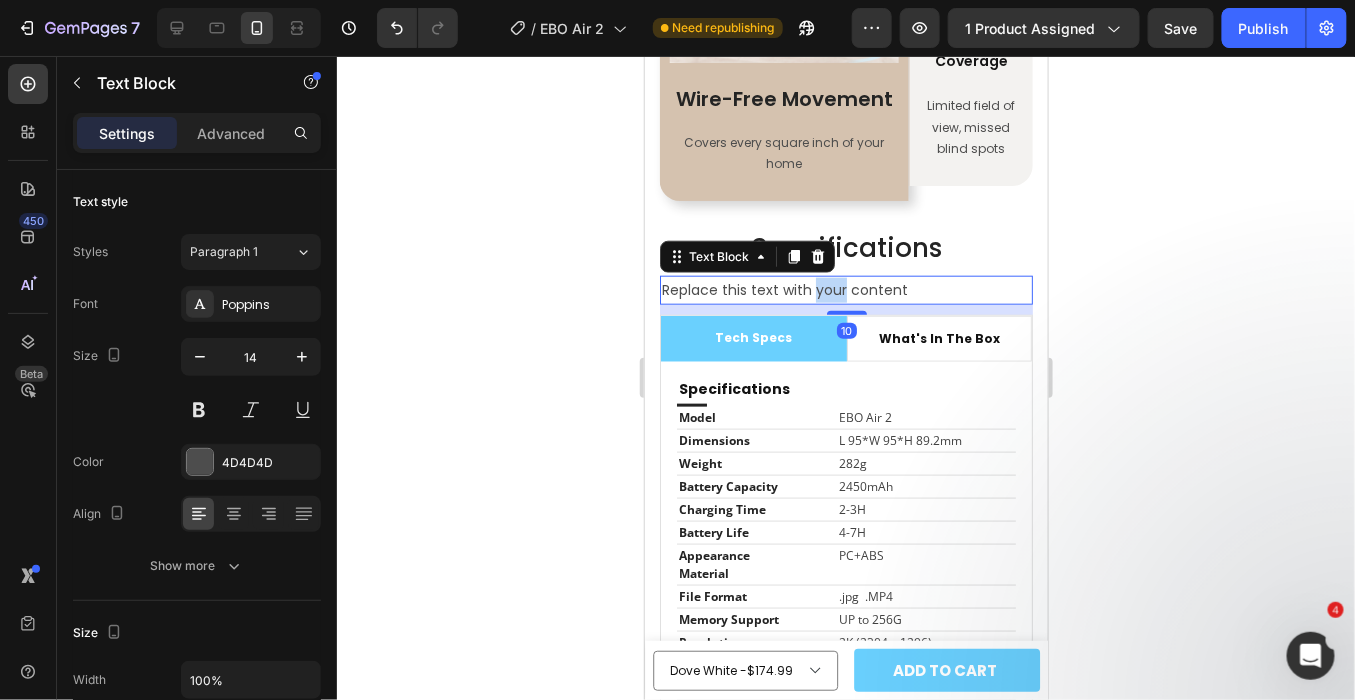 click on "Replace this text with your content" at bounding box center [845, 289] 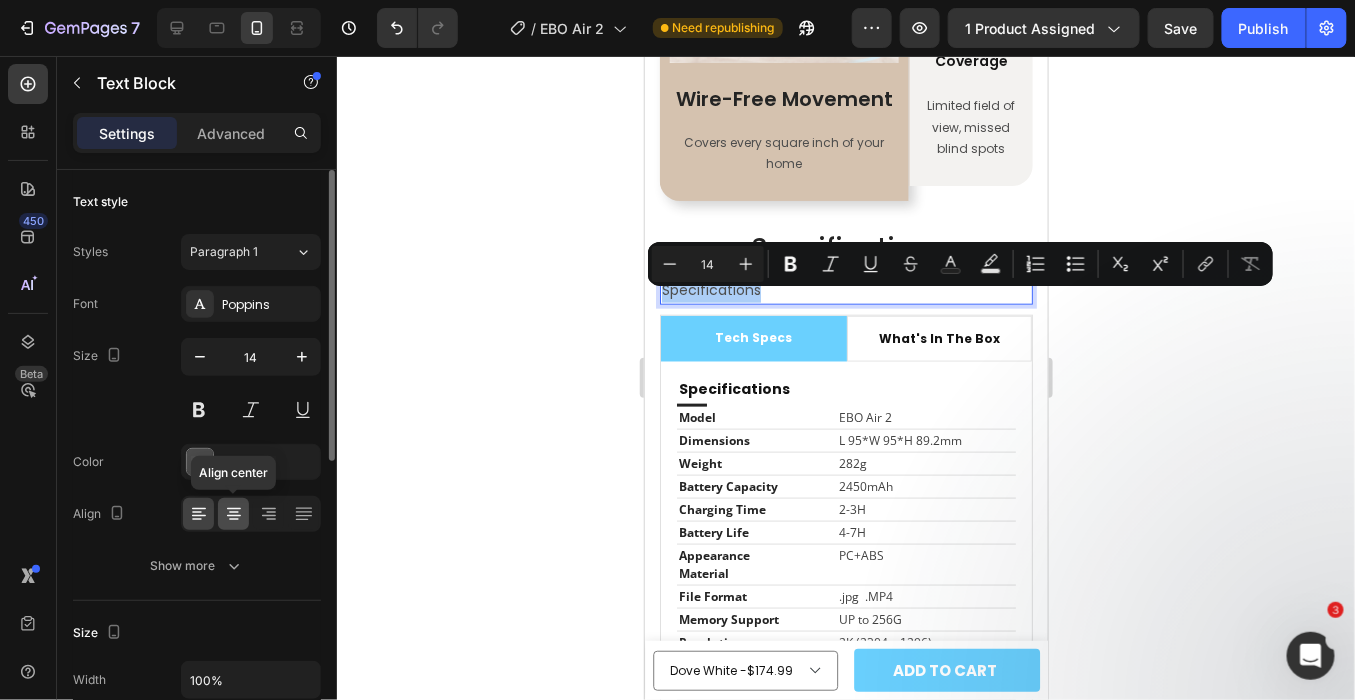 click 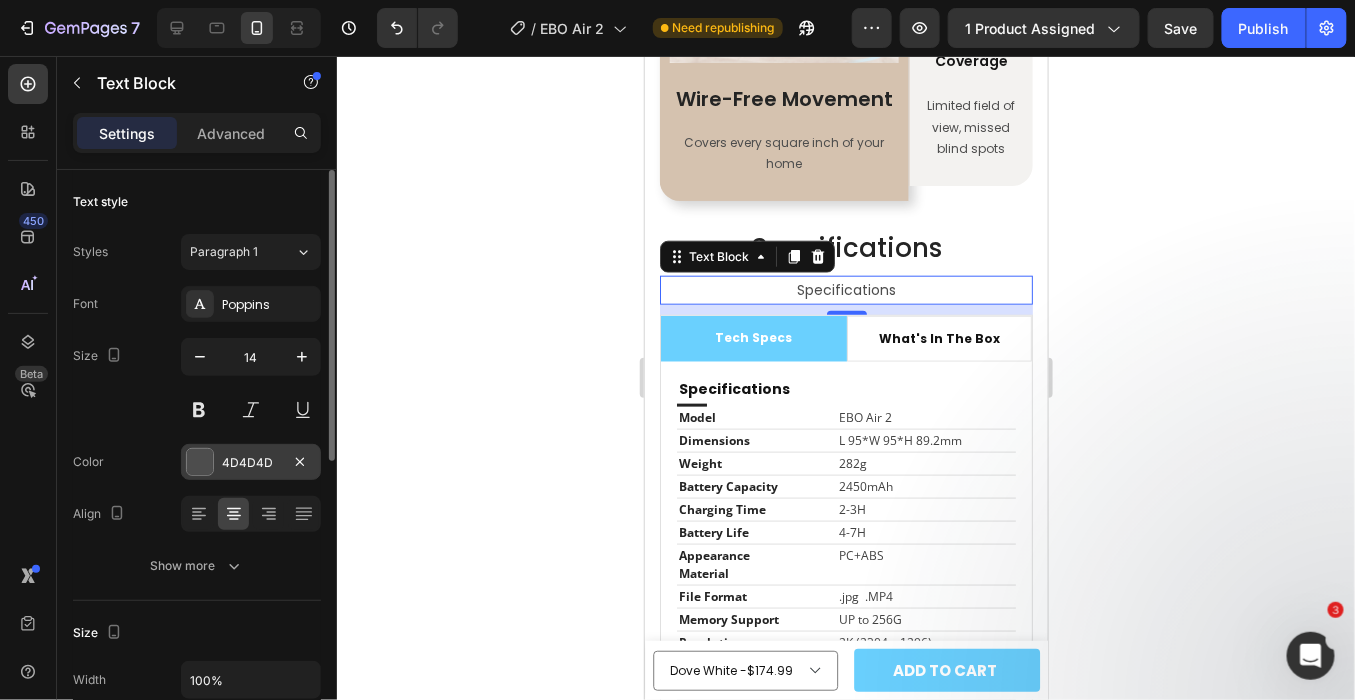 click on "4D4D4D" at bounding box center [251, 463] 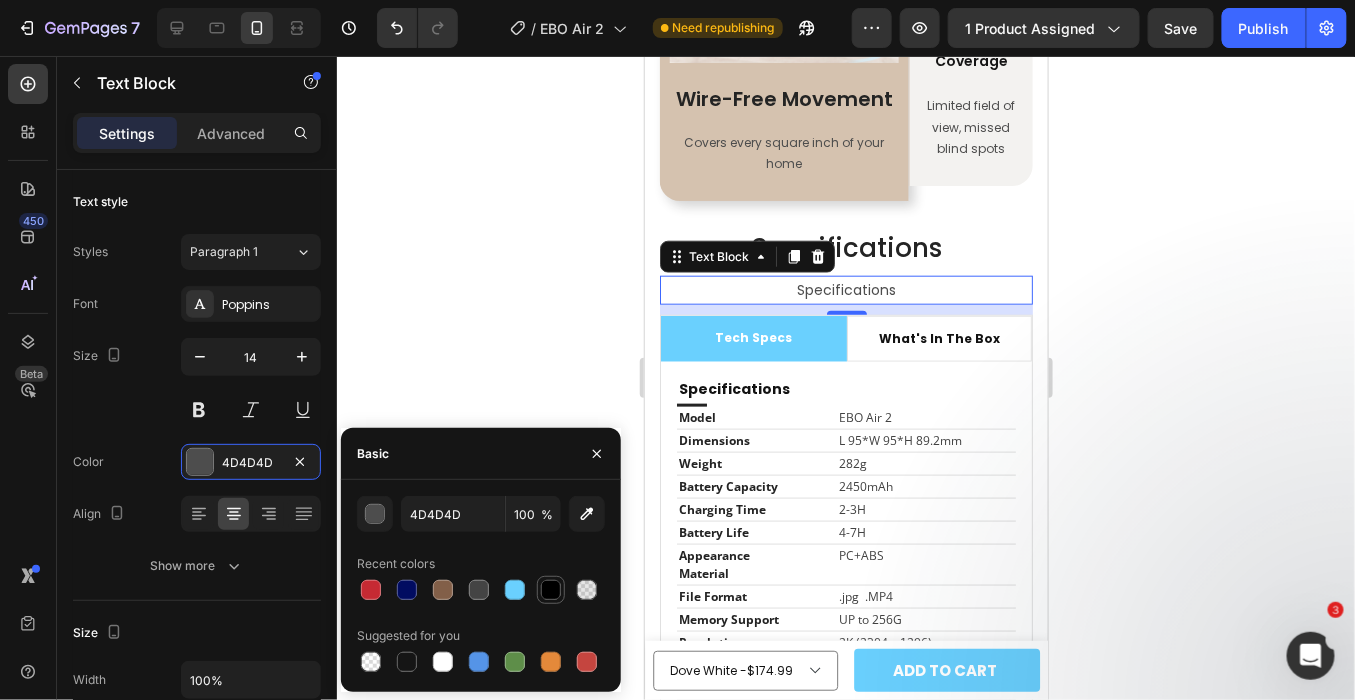 click at bounding box center [551, 590] 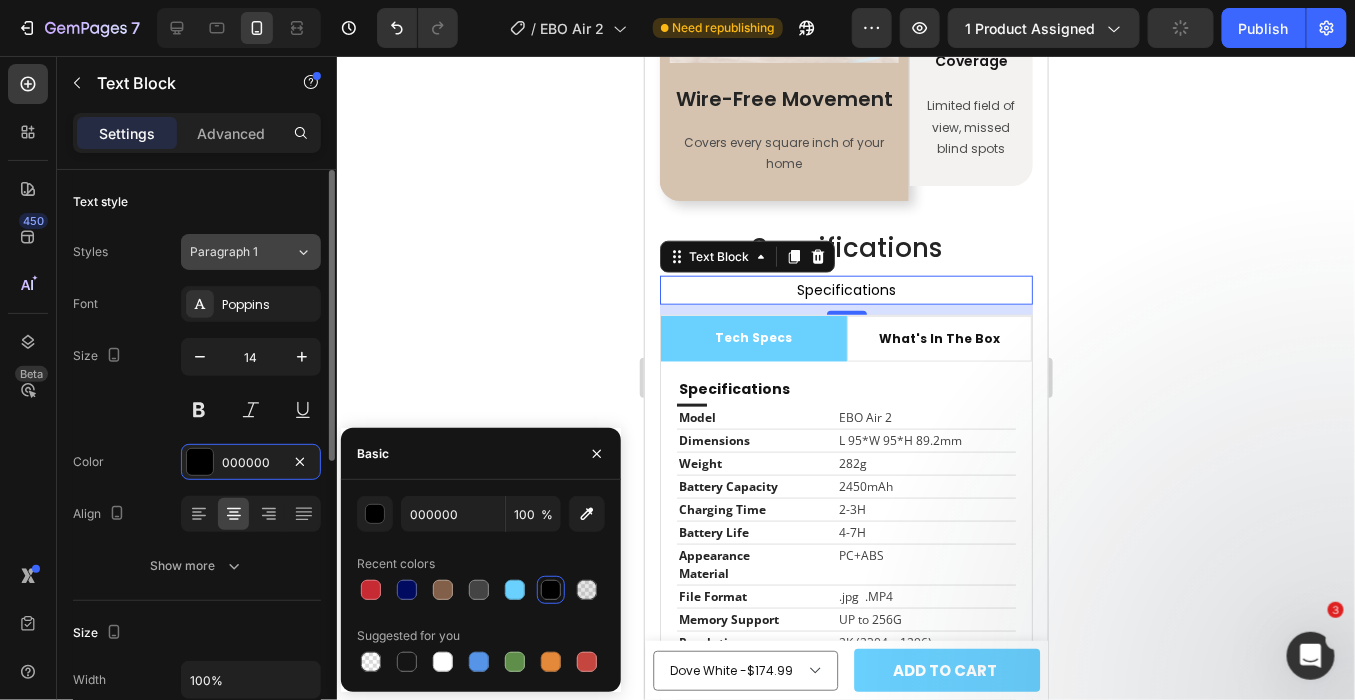click 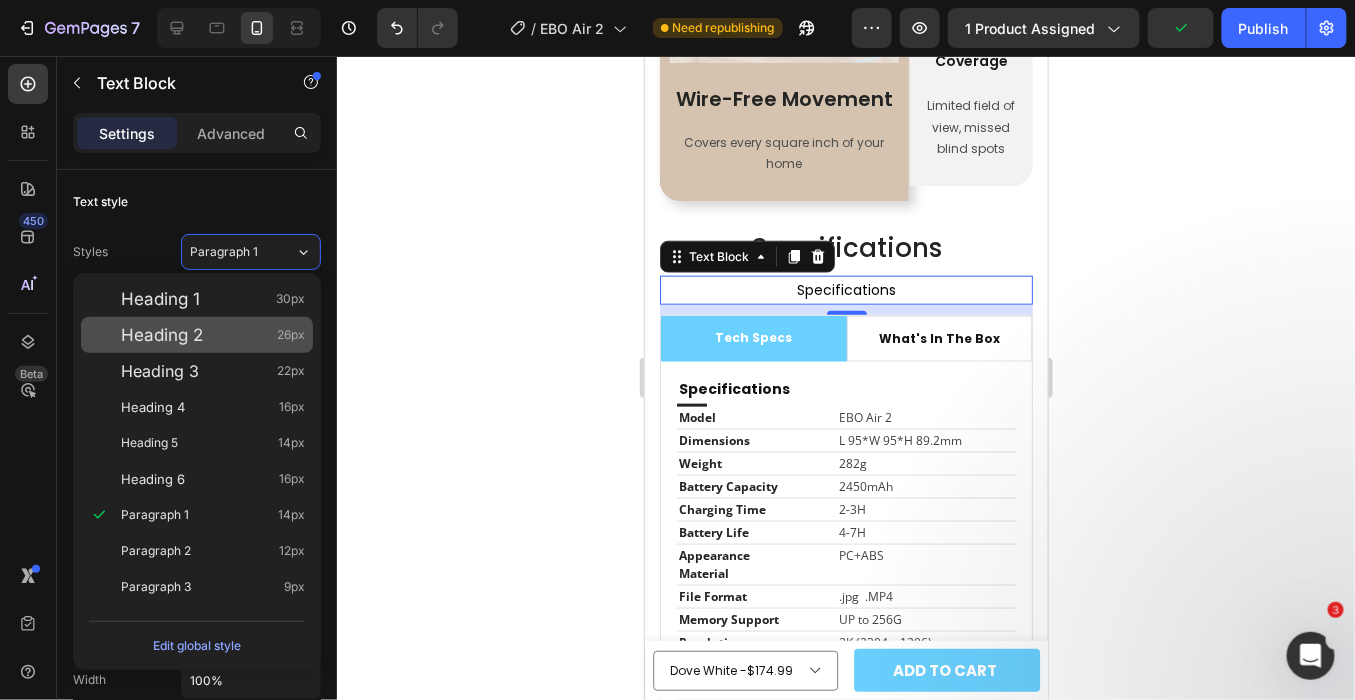 click on "26px" at bounding box center [291, 335] 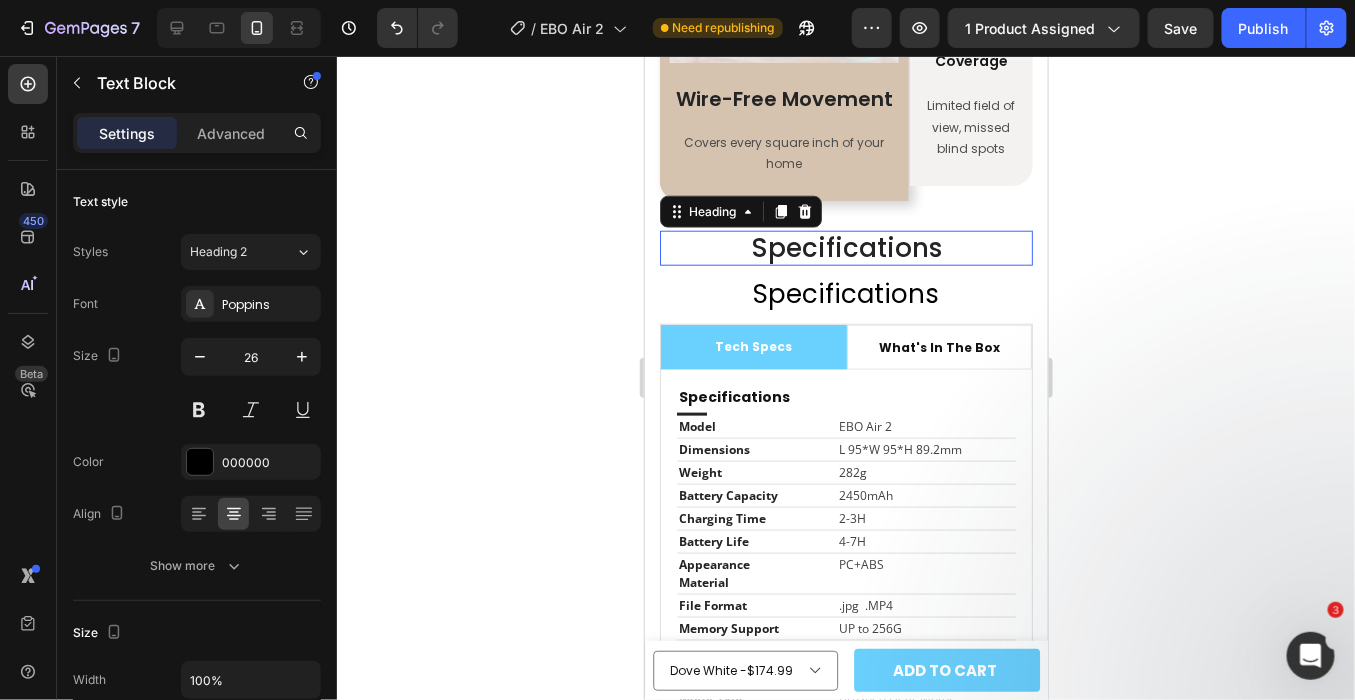 click on "Specifications" at bounding box center (845, 247) 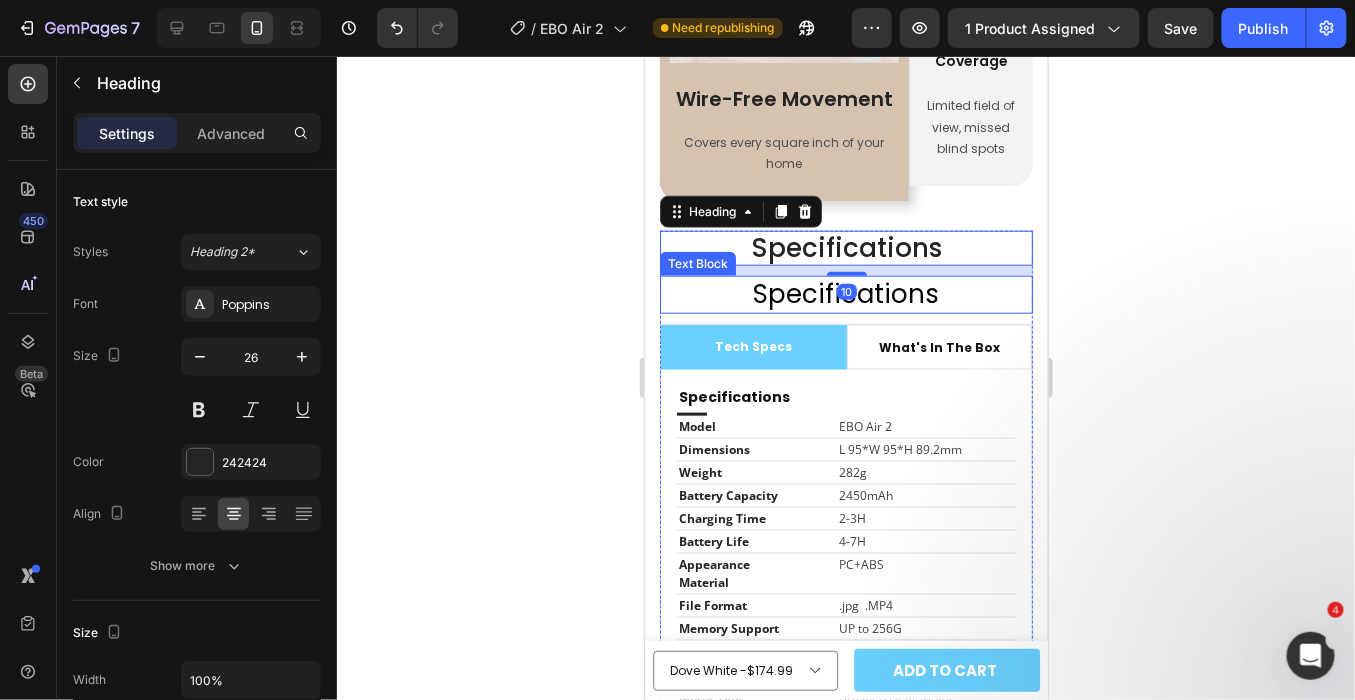 click on "Specifications" at bounding box center (845, 294) 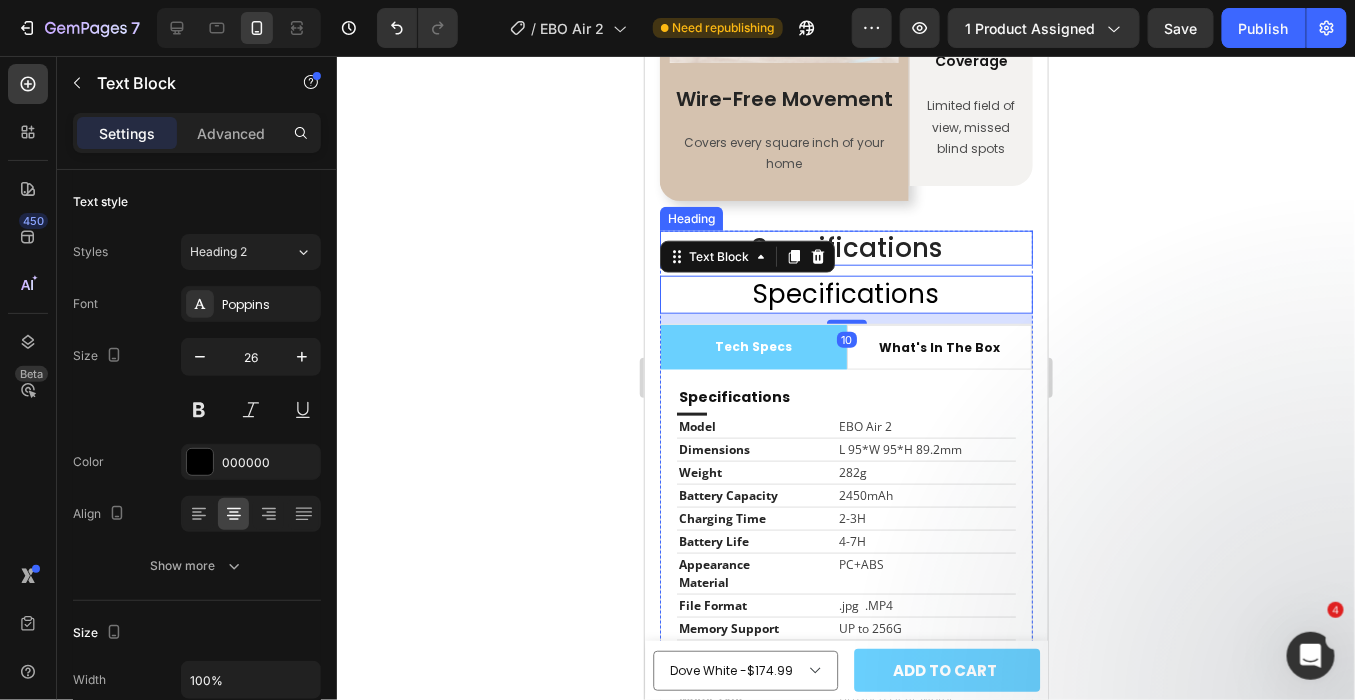 click on "Specifications" at bounding box center [845, 247] 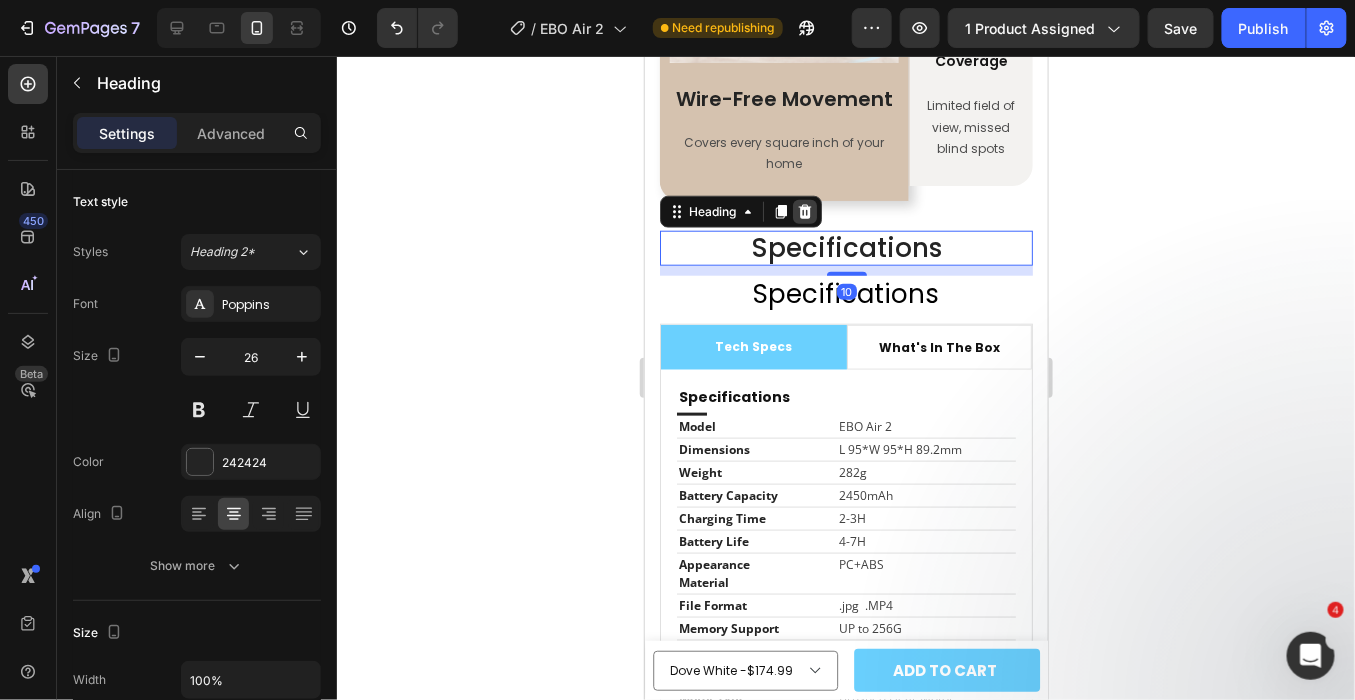 click 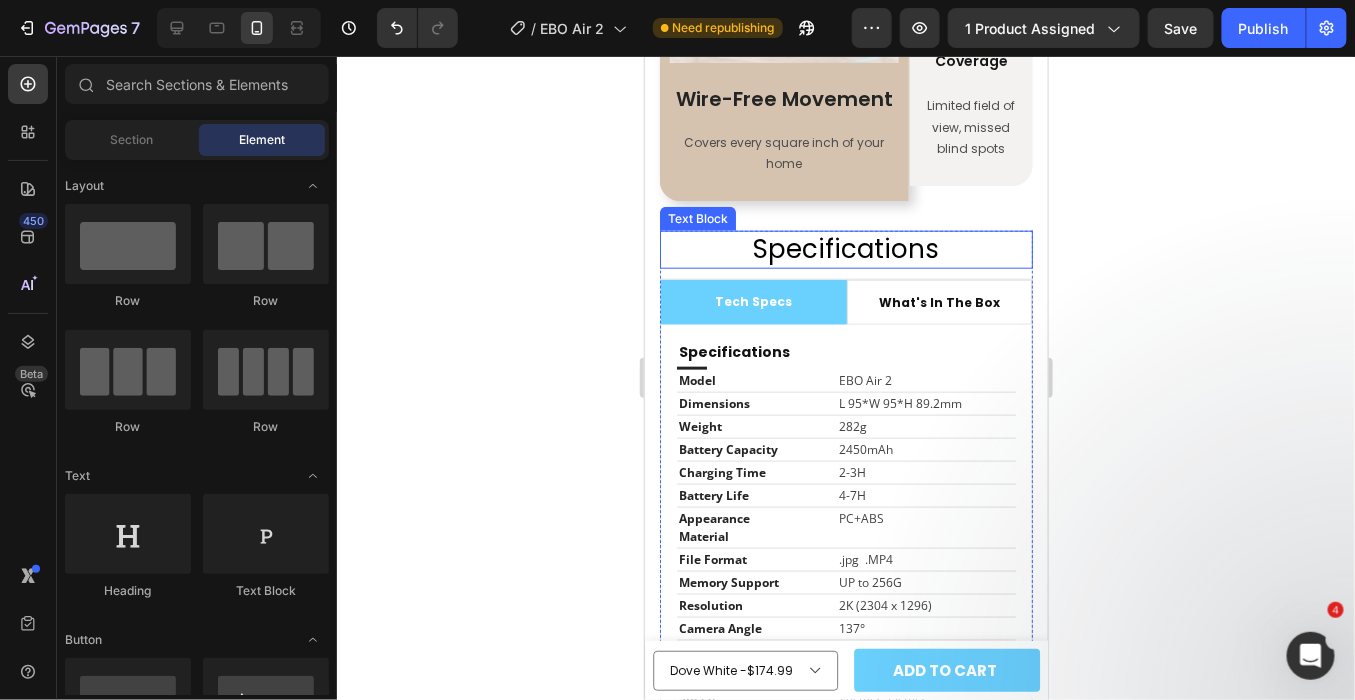 click on "Specifications" at bounding box center [845, 249] 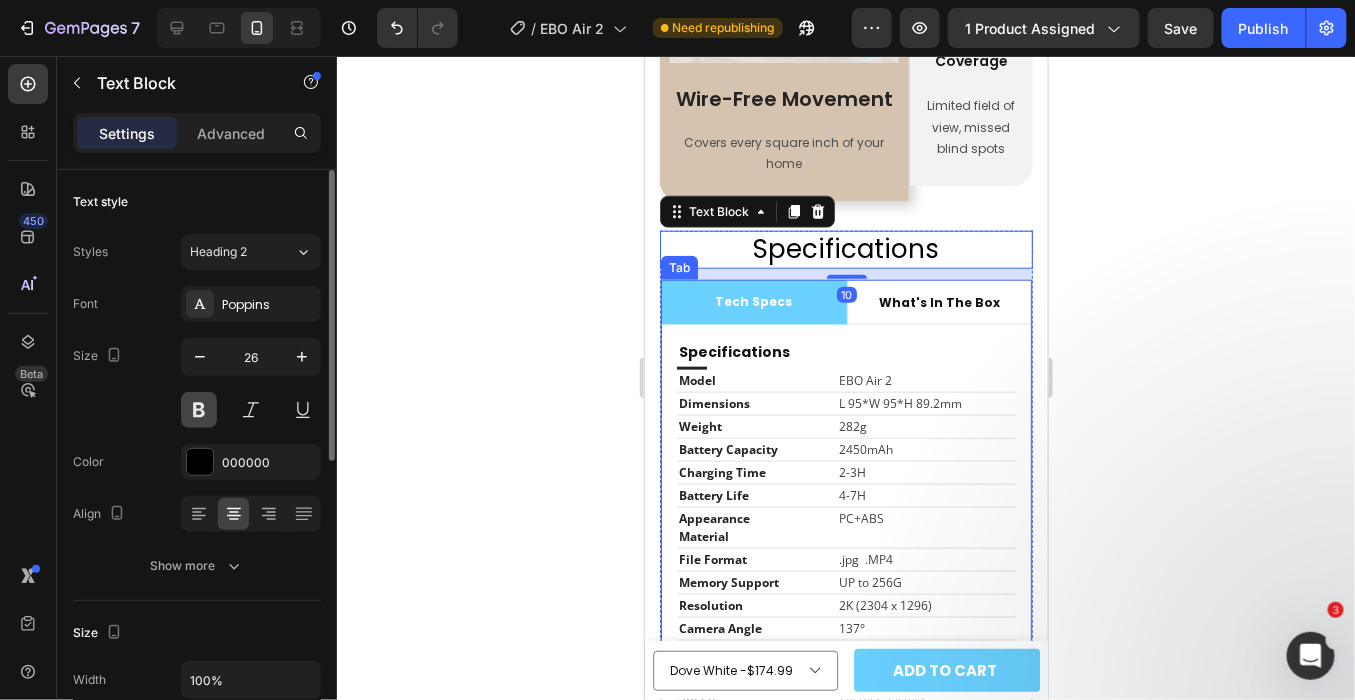 click at bounding box center [199, 410] 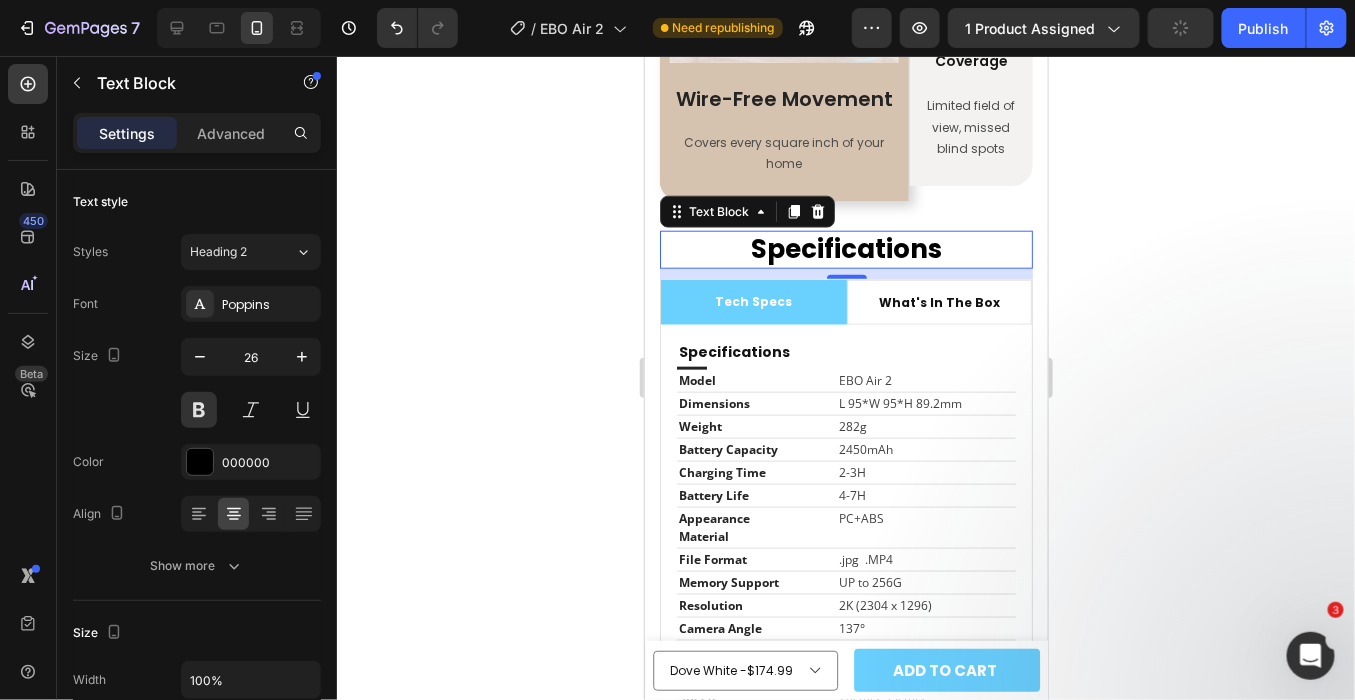 type 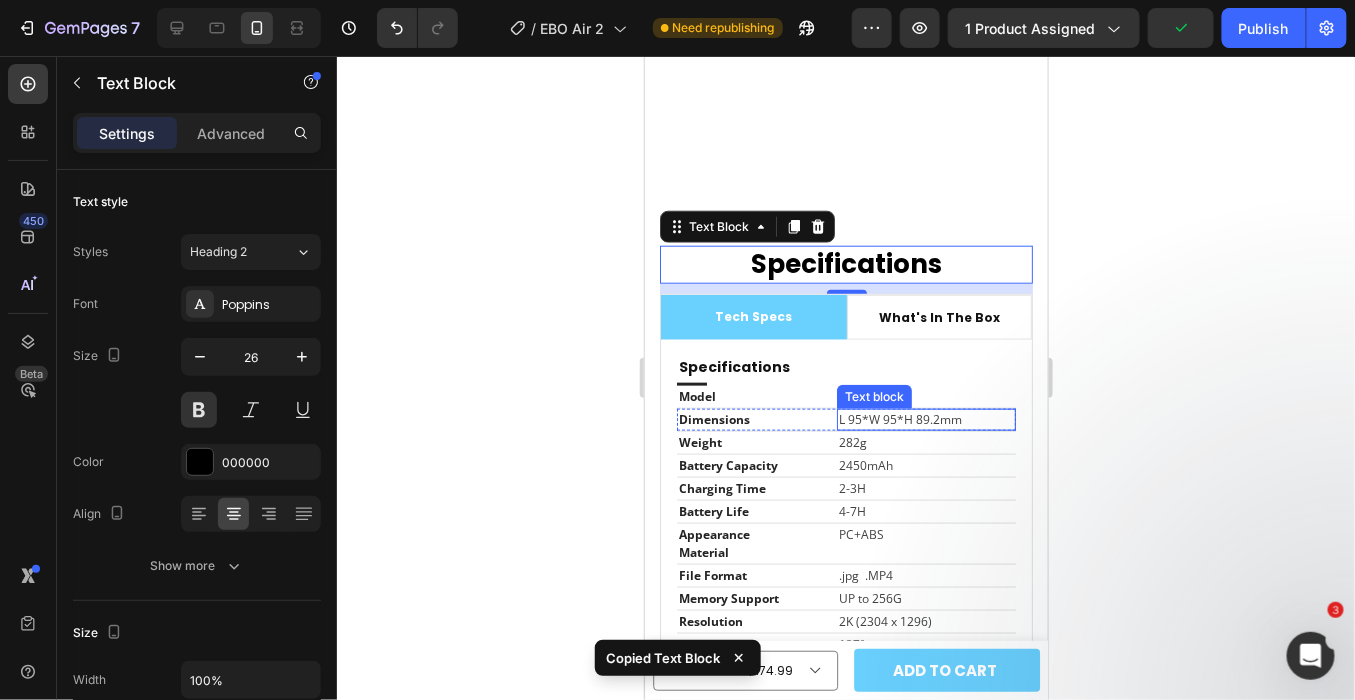 scroll, scrollTop: 3551, scrollLeft: 0, axis: vertical 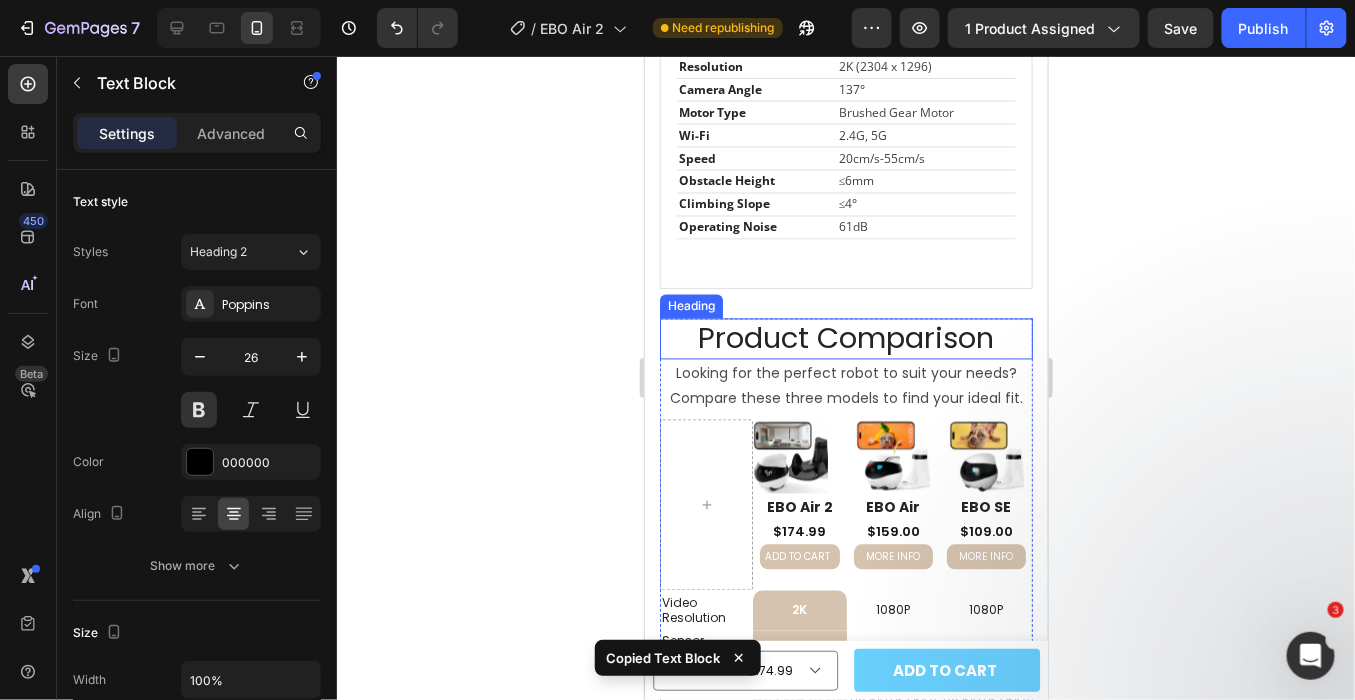 click on "Product Comparison" at bounding box center (845, 339) 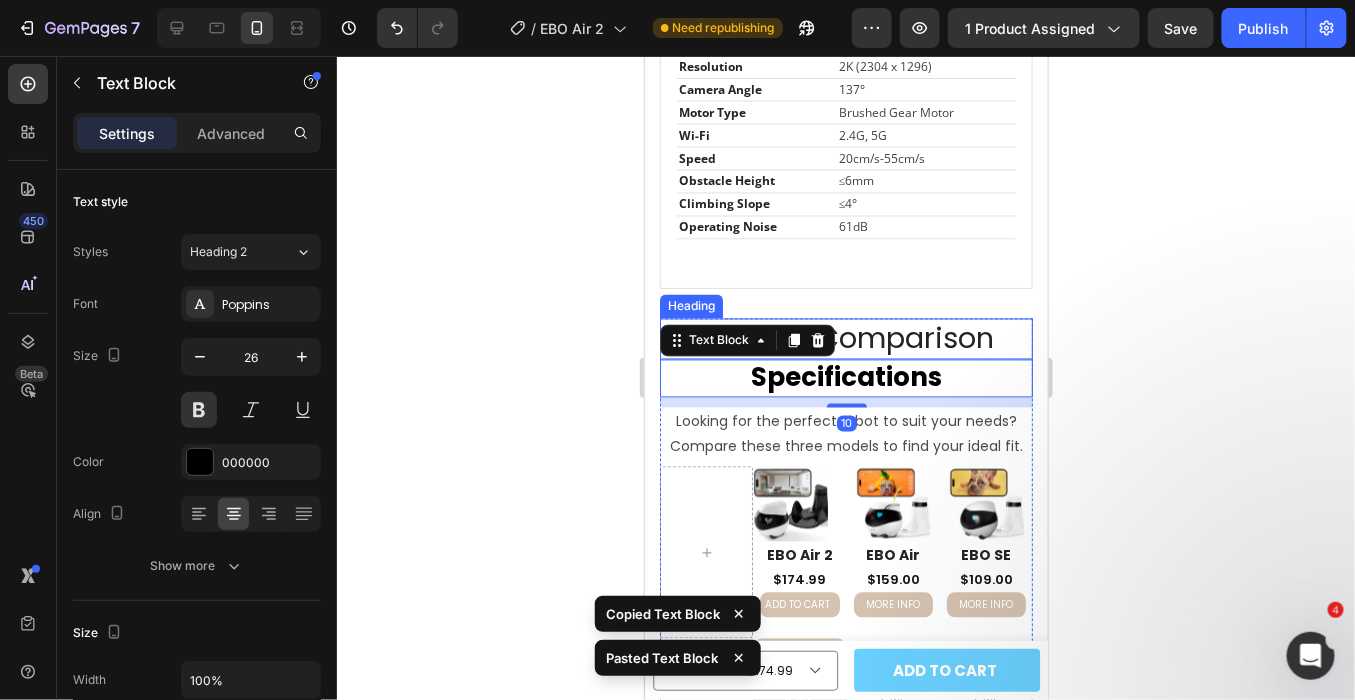 click on "Product Comparison" at bounding box center [845, 339] 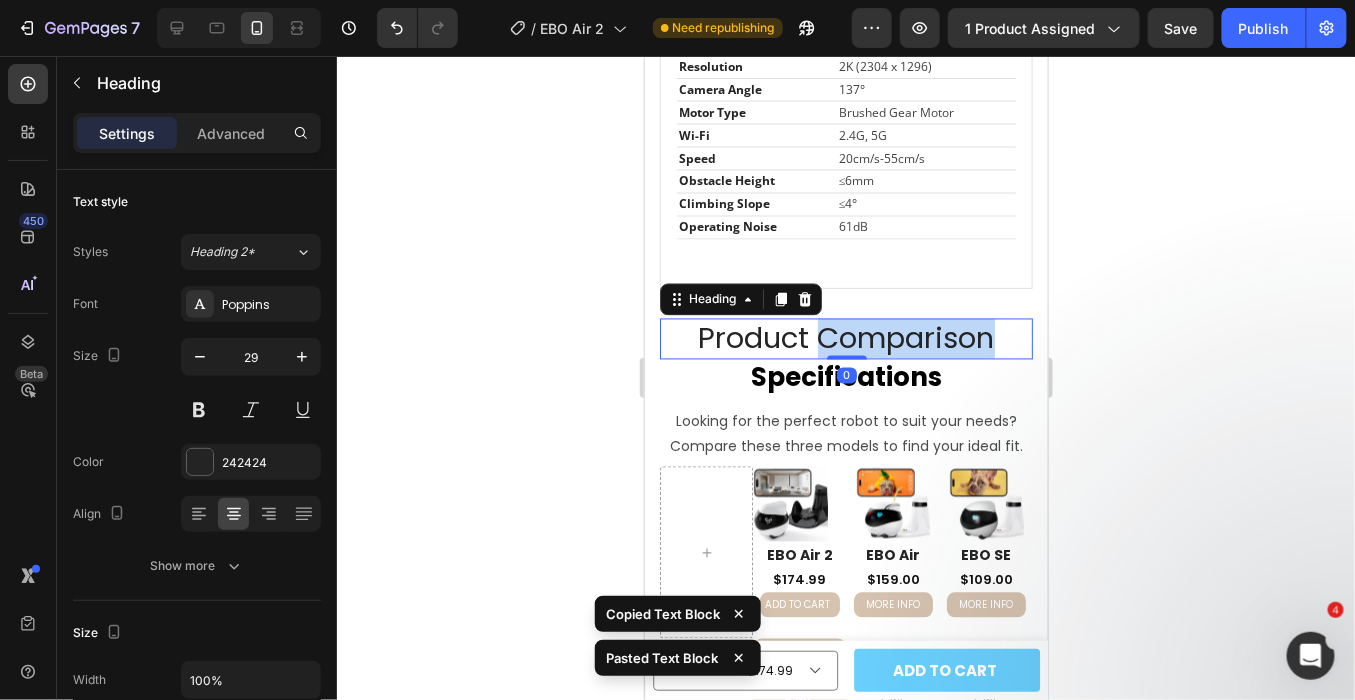 click on "Product Comparison" at bounding box center (845, 339) 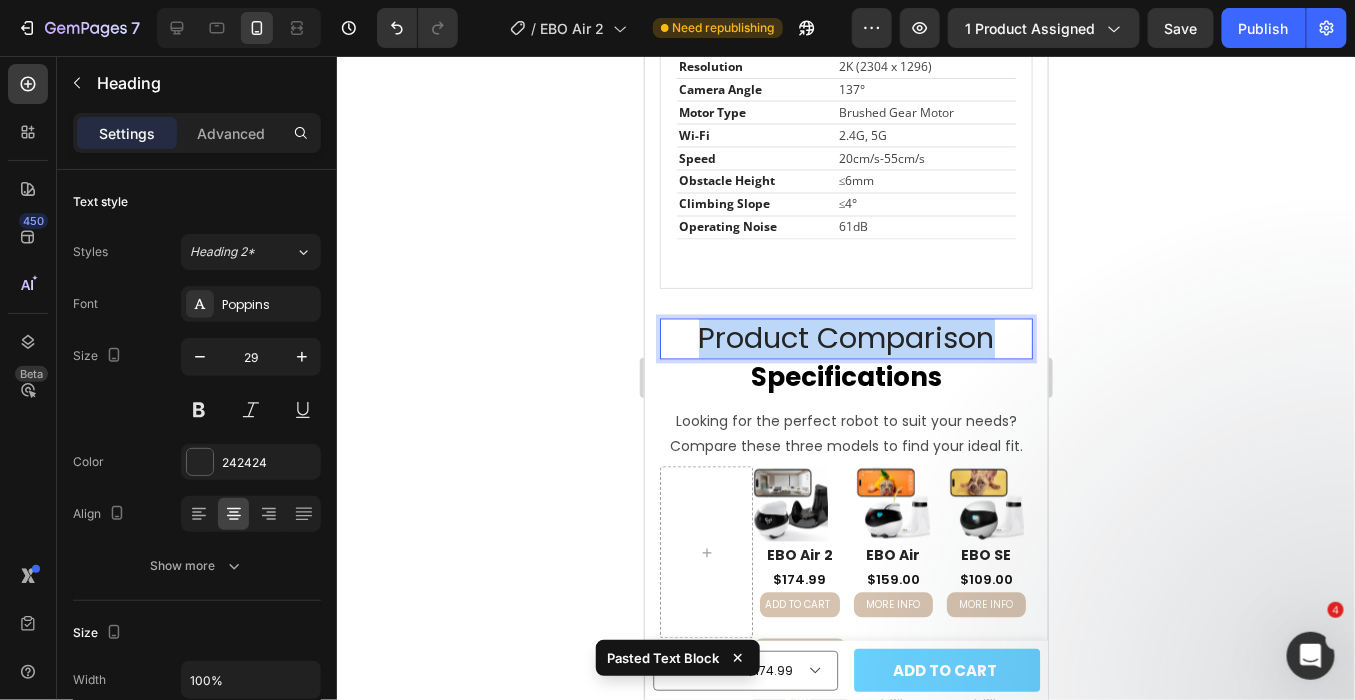 copy on "Product Comparison" 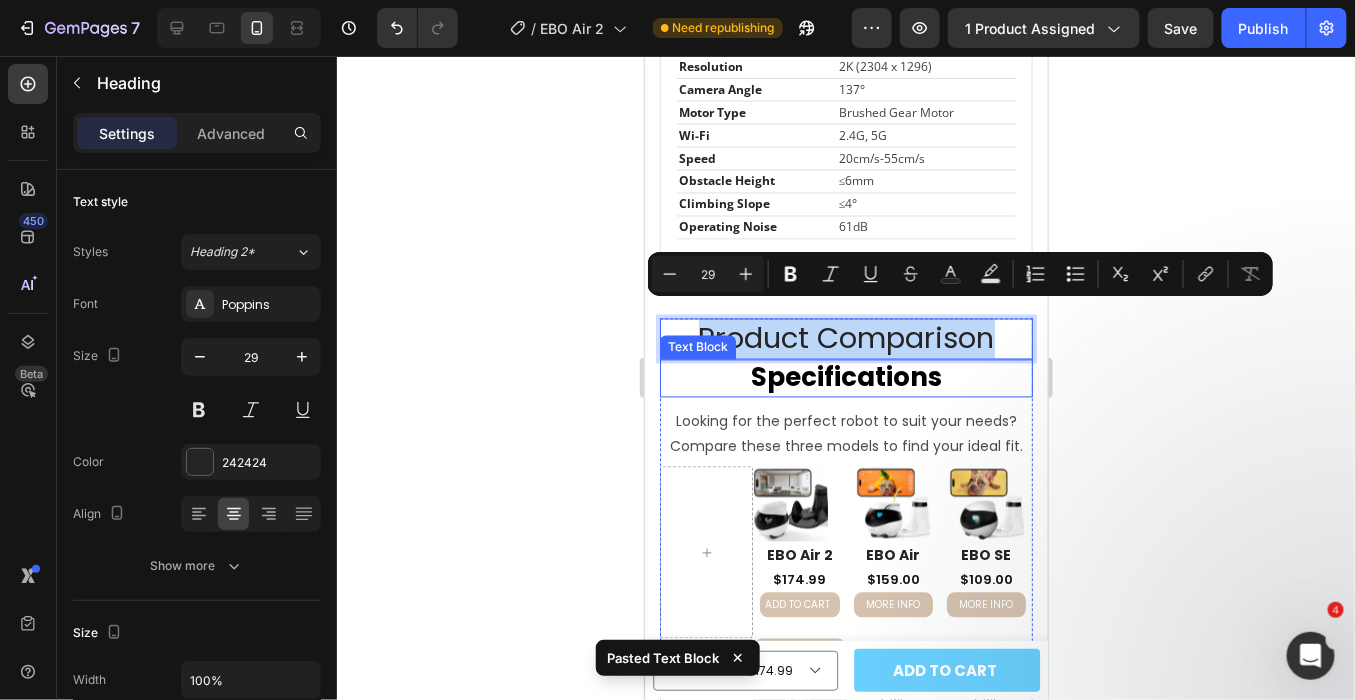 click on "Specifications" at bounding box center [845, 378] 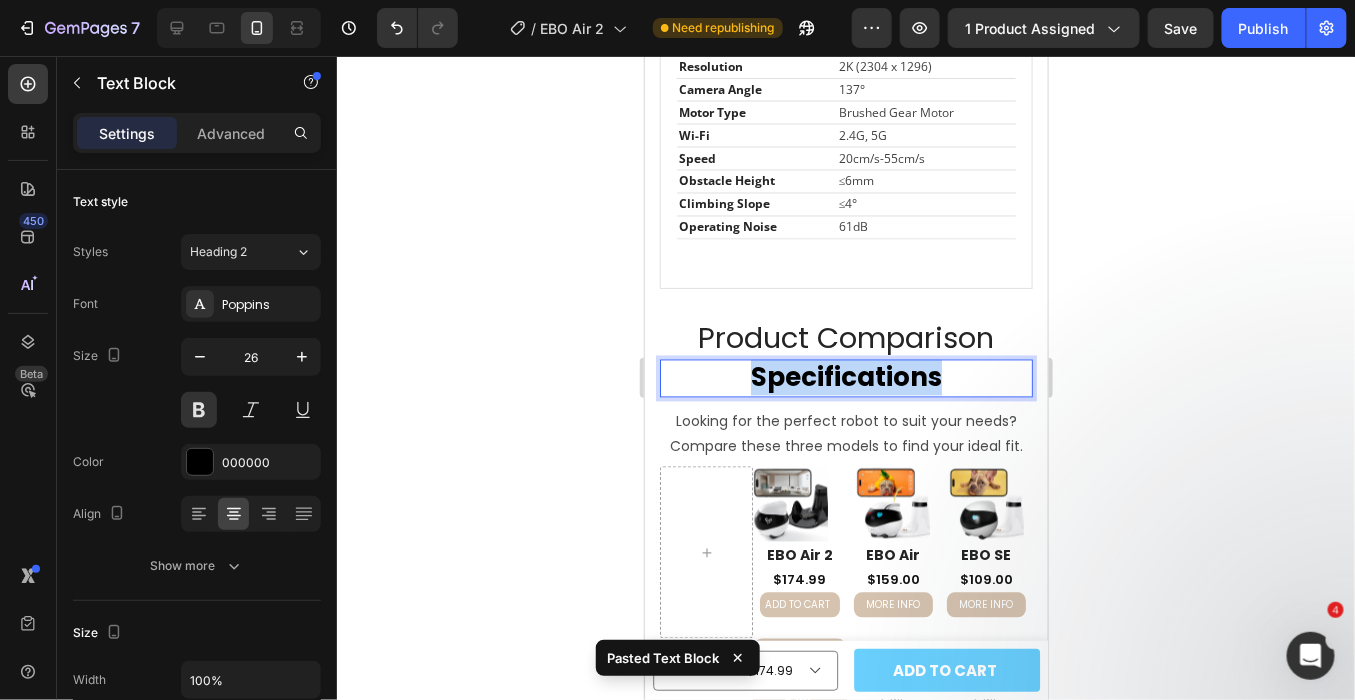 click on "Specifications" at bounding box center [845, 378] 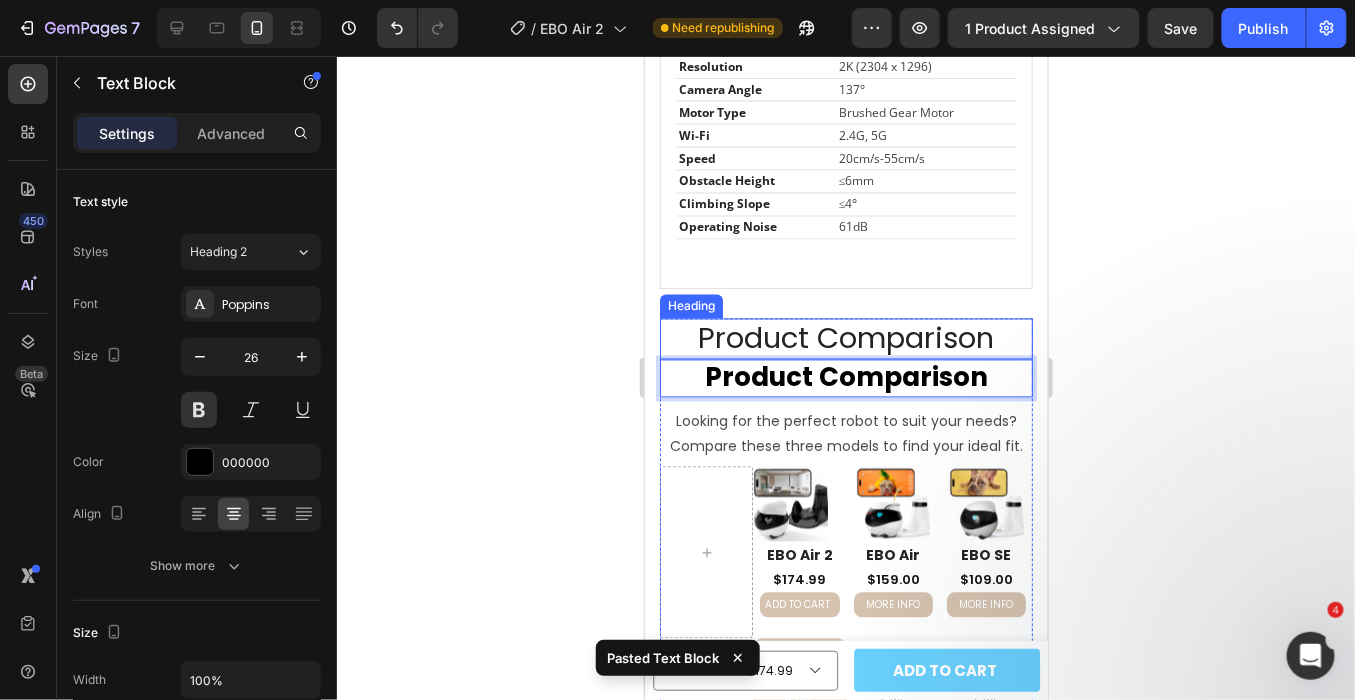 click on "Product Comparison" at bounding box center (845, 339) 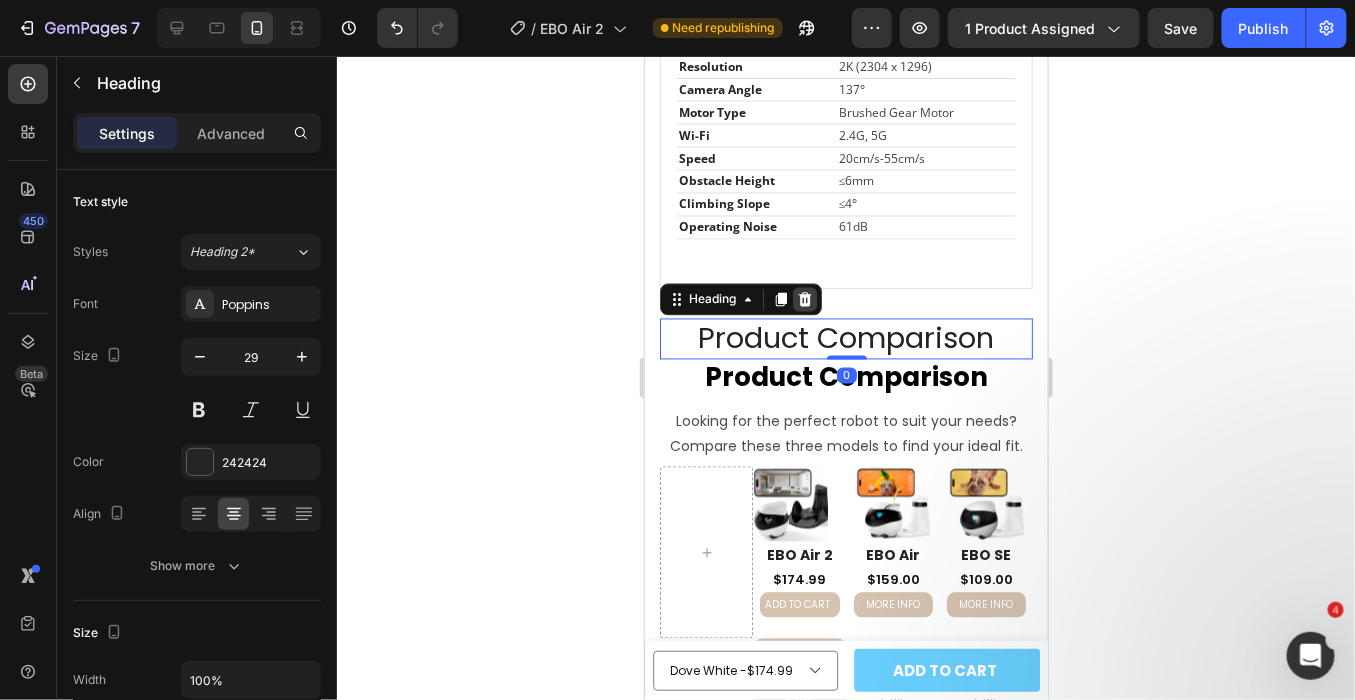 click 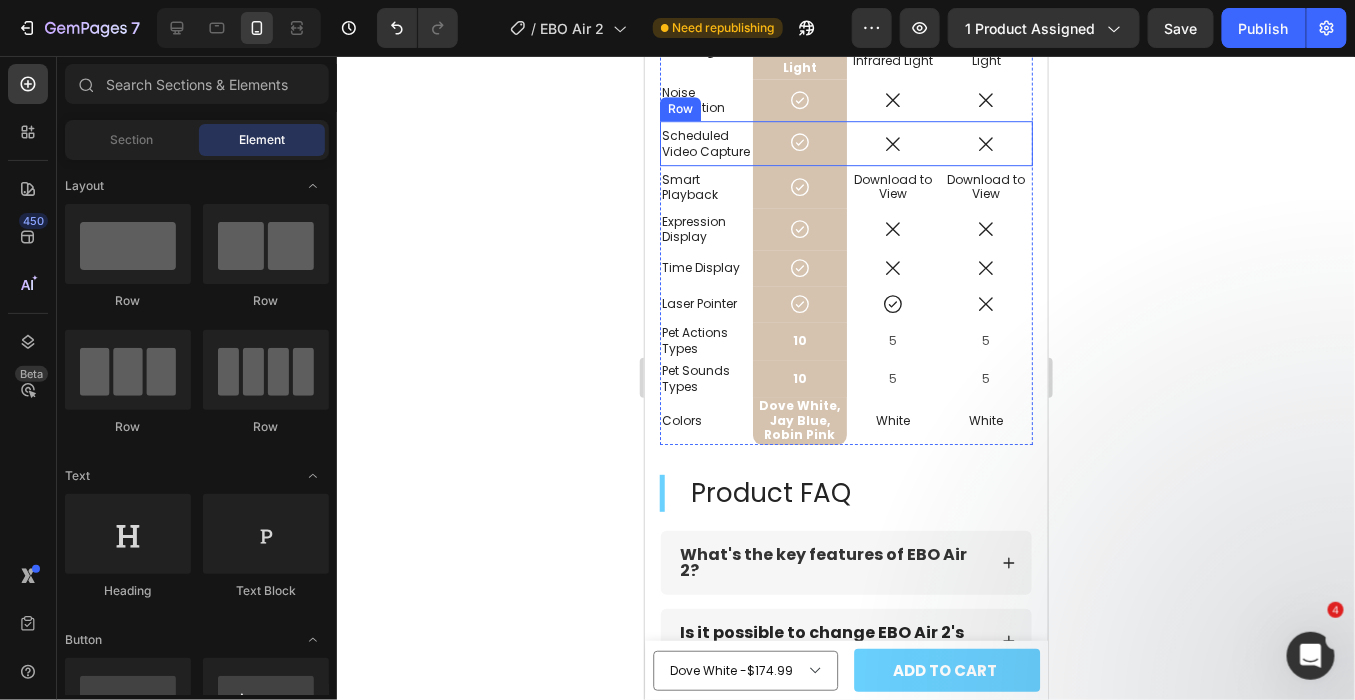 scroll, scrollTop: 4551, scrollLeft: 0, axis: vertical 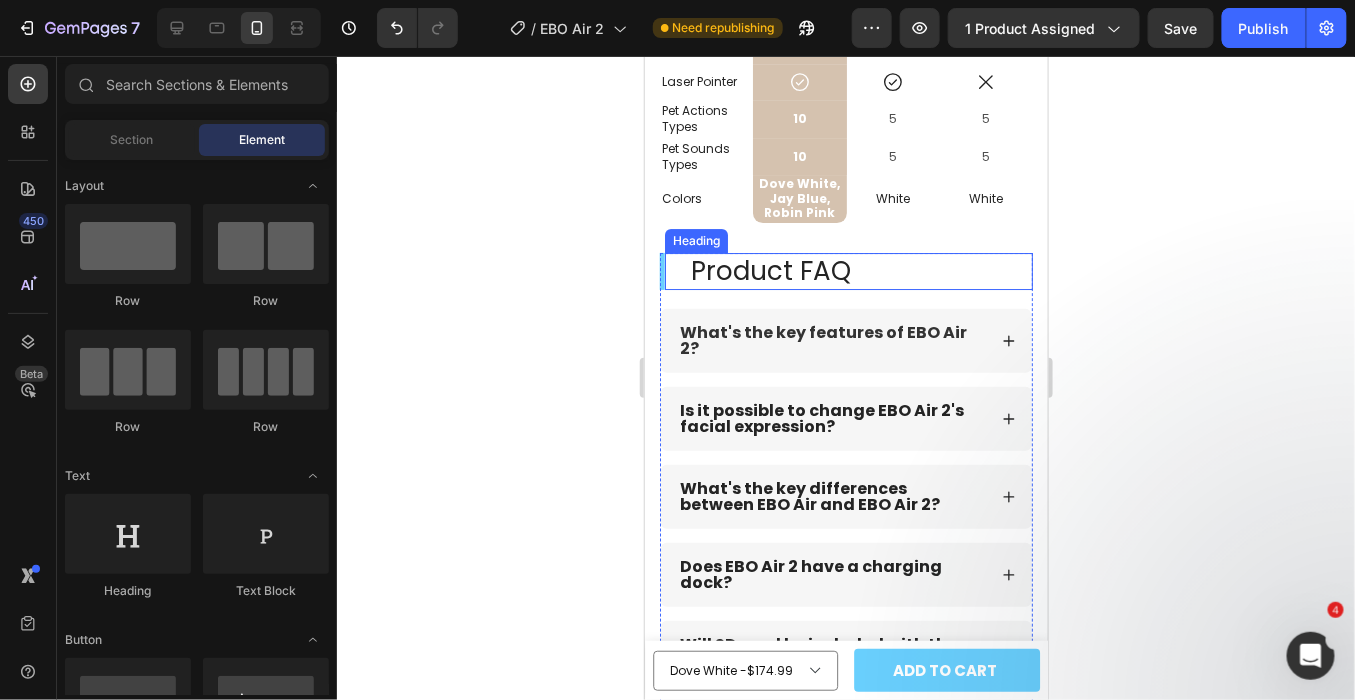 click on "Product FAQ" at bounding box center (860, 271) 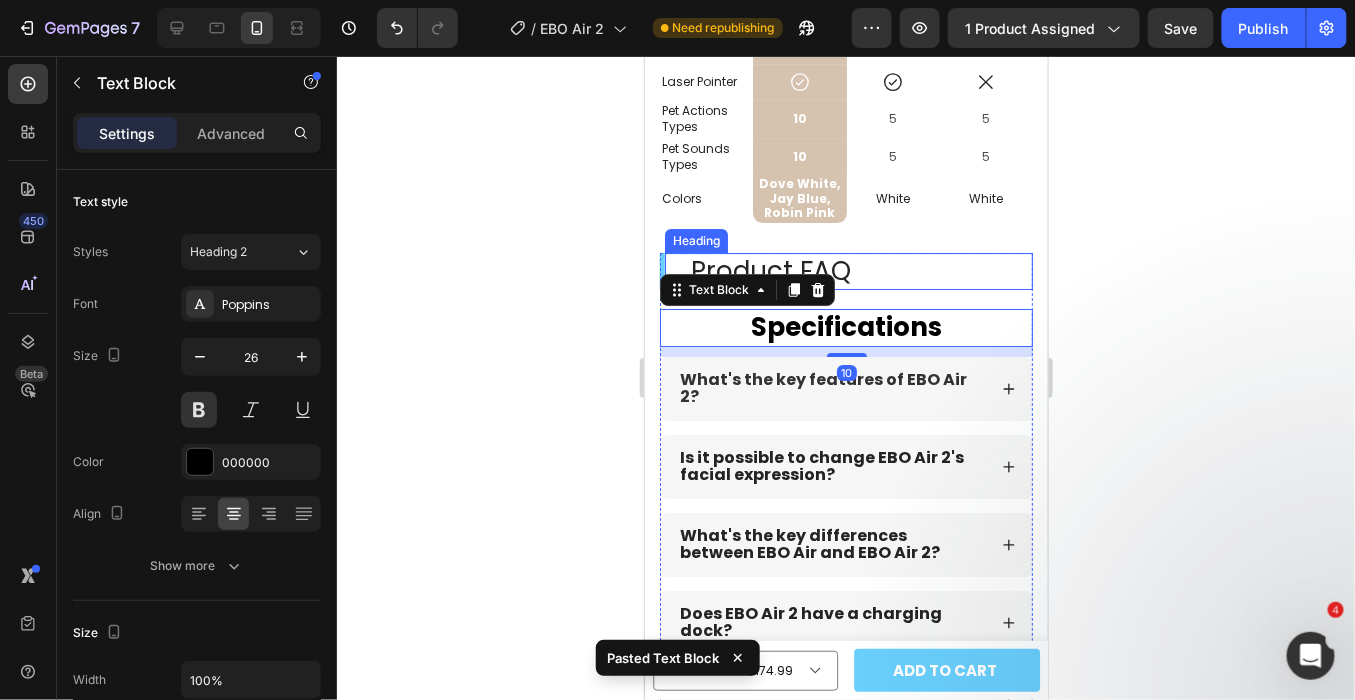click on "Product FAQ" at bounding box center (860, 271) 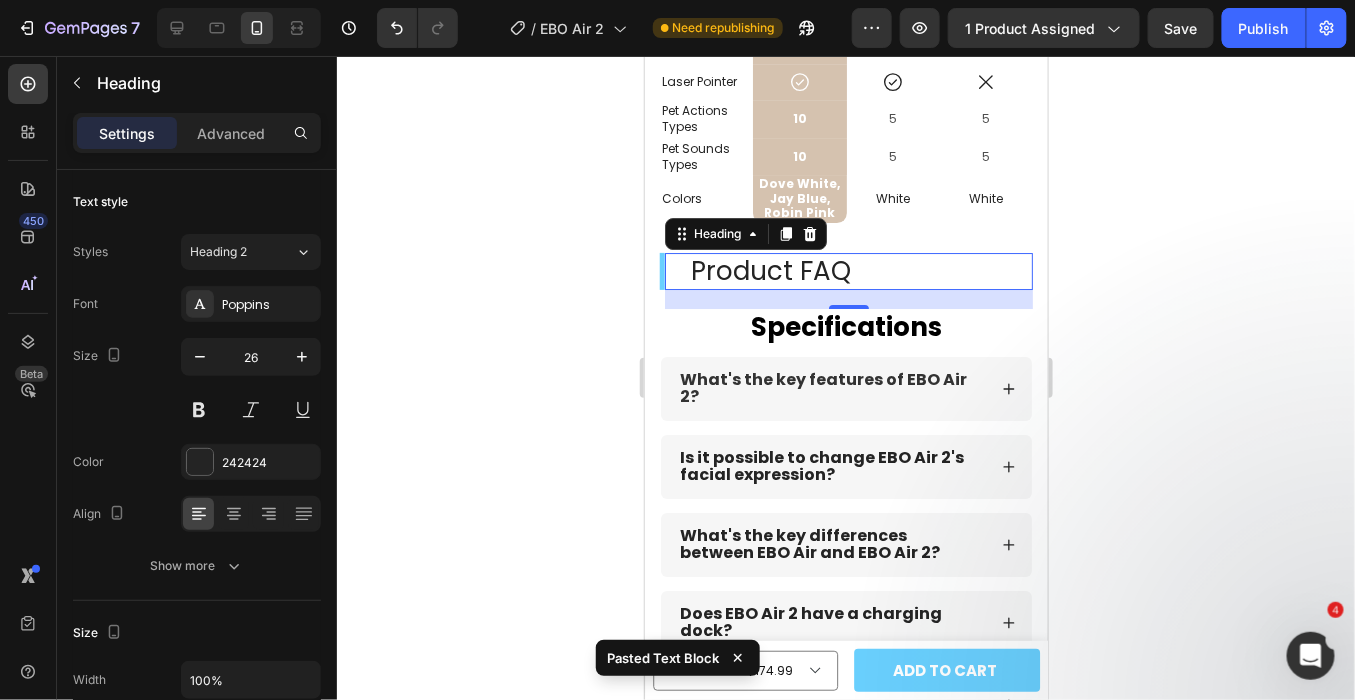 click on "Product FAQ" at bounding box center [860, 271] 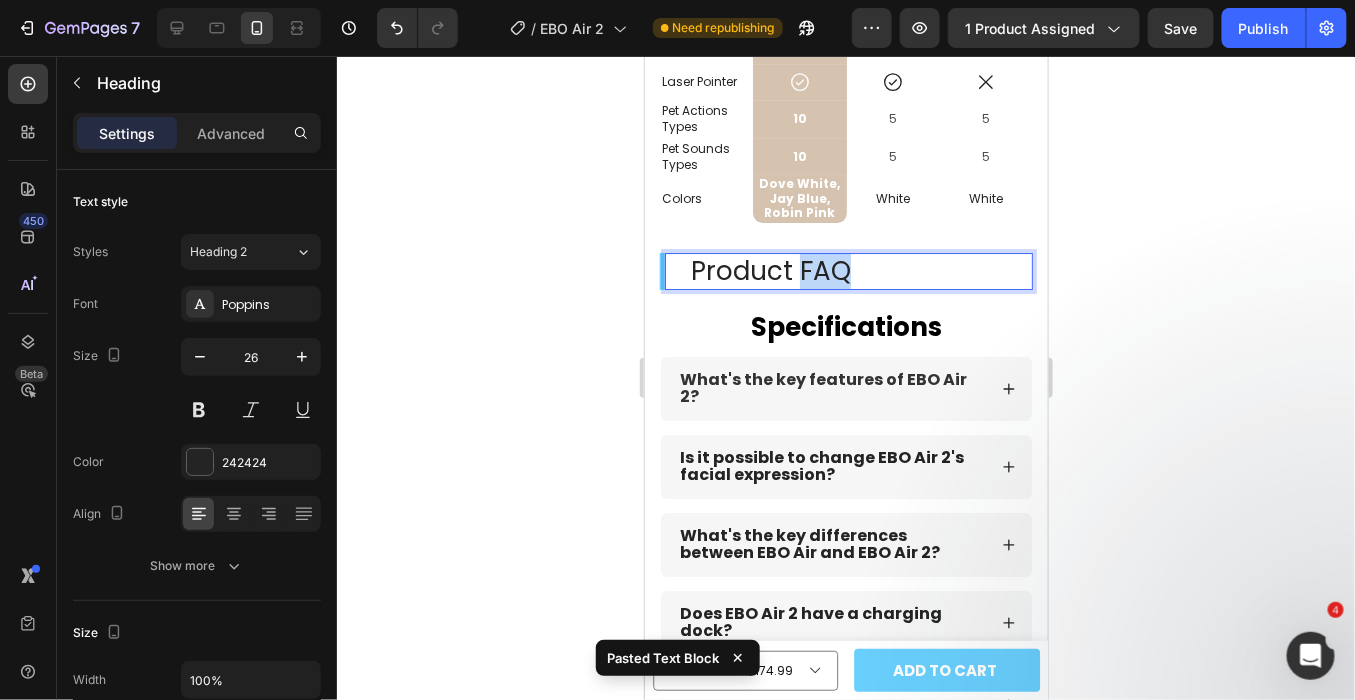 click on "Product FAQ" at bounding box center (860, 271) 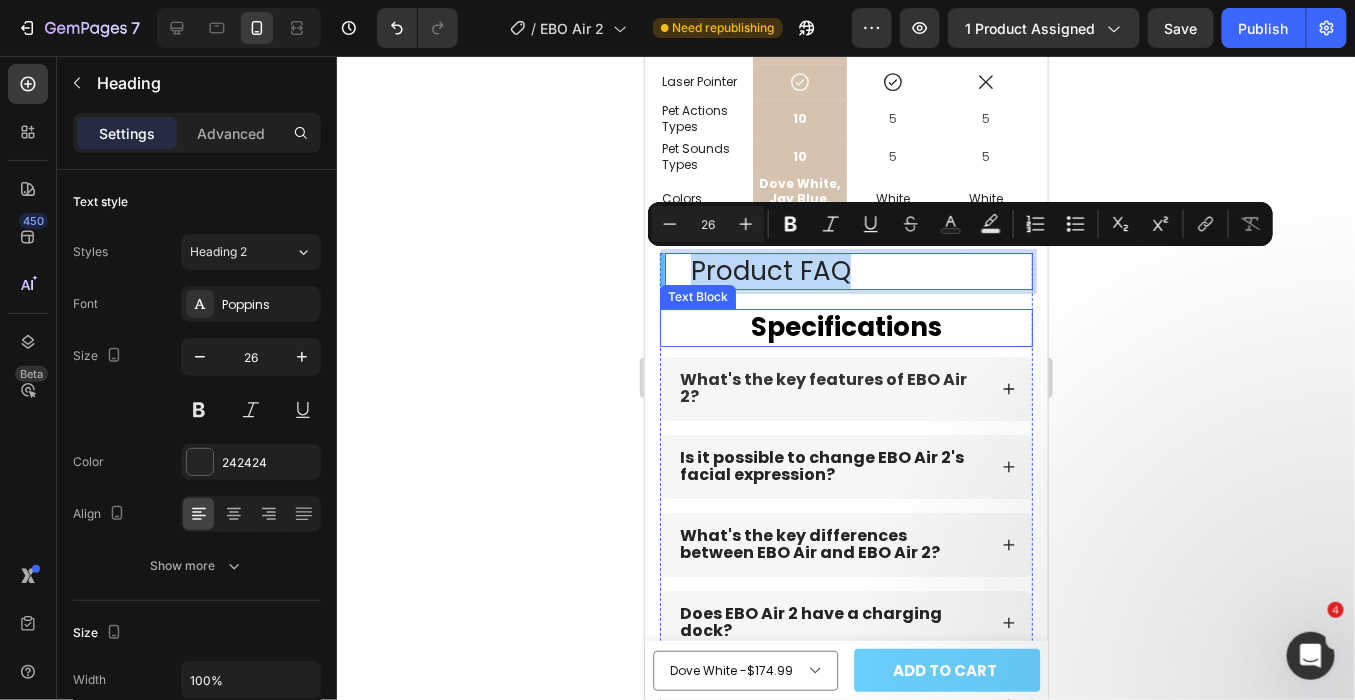 click on "Specifications" at bounding box center [845, 327] 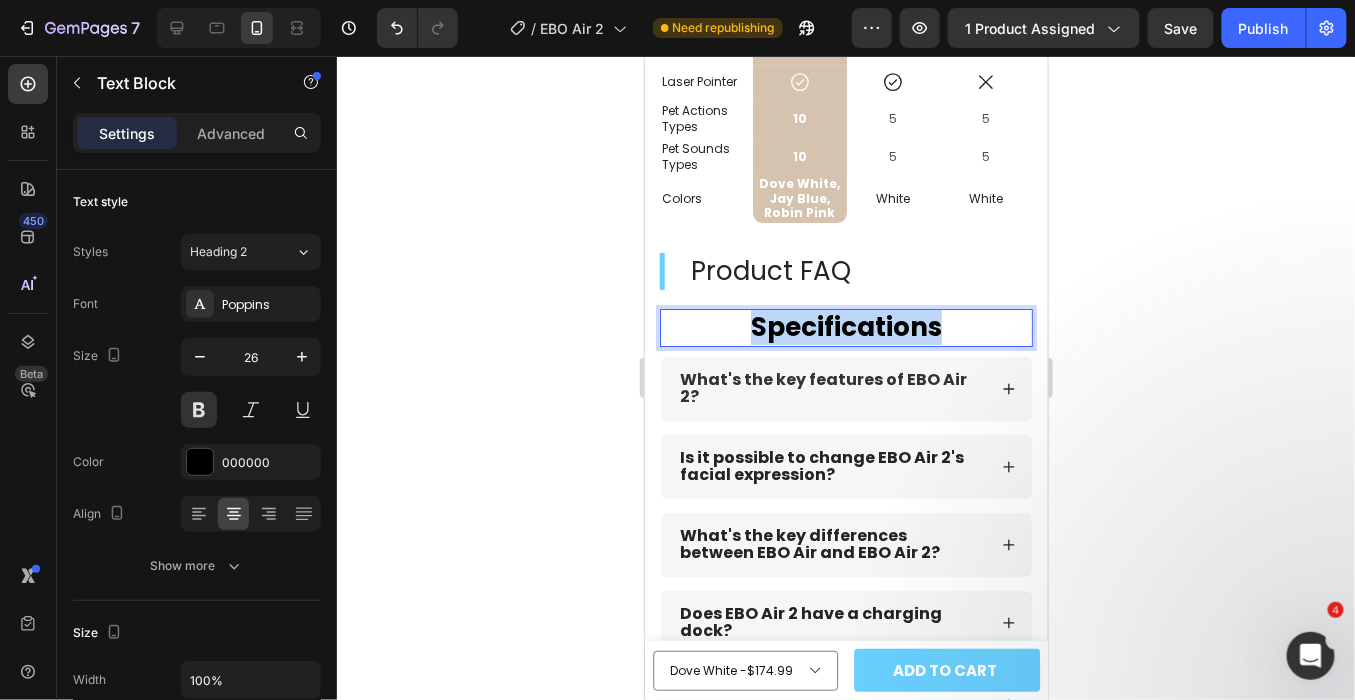 click on "Specifications" at bounding box center [845, 327] 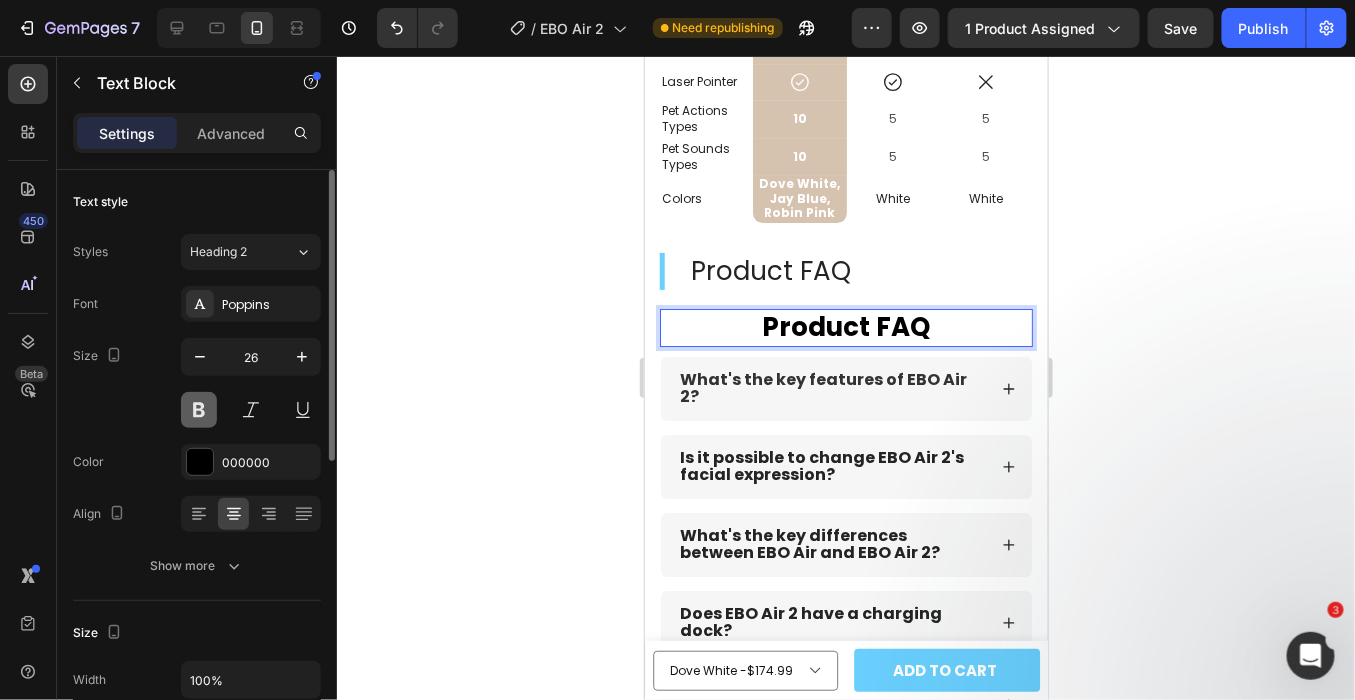 click at bounding box center [199, 410] 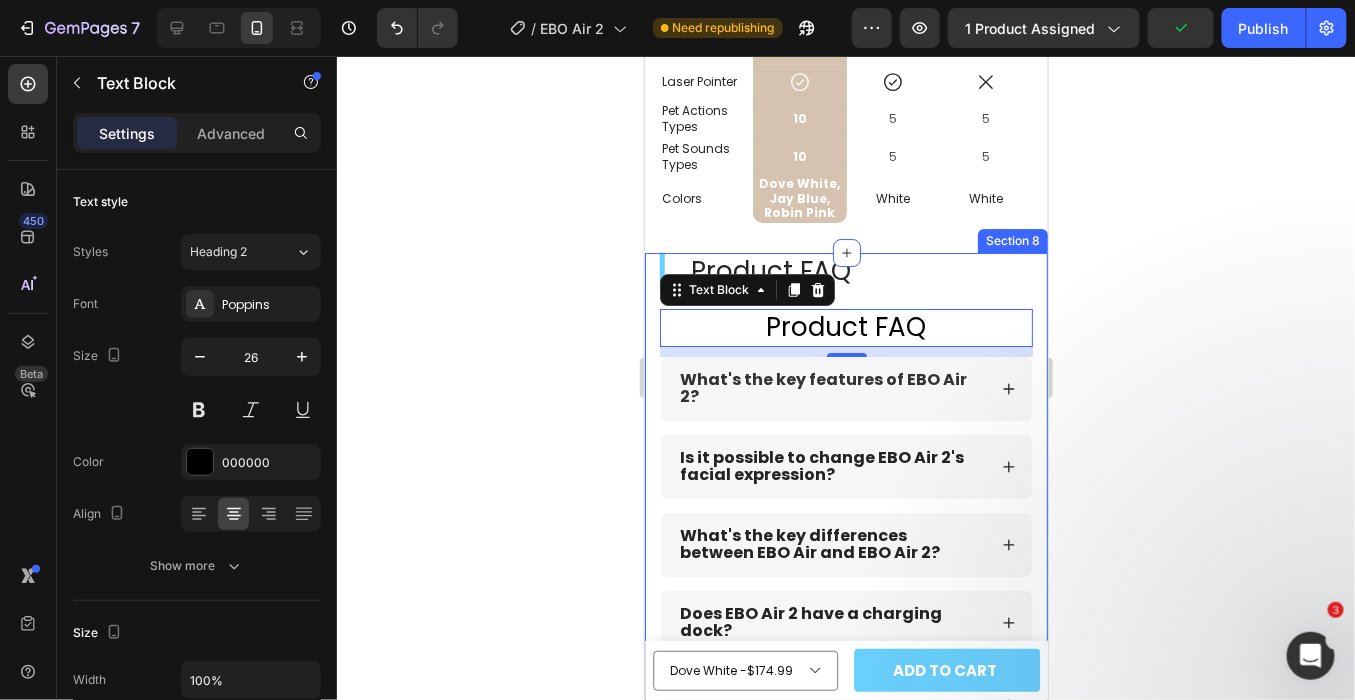 click 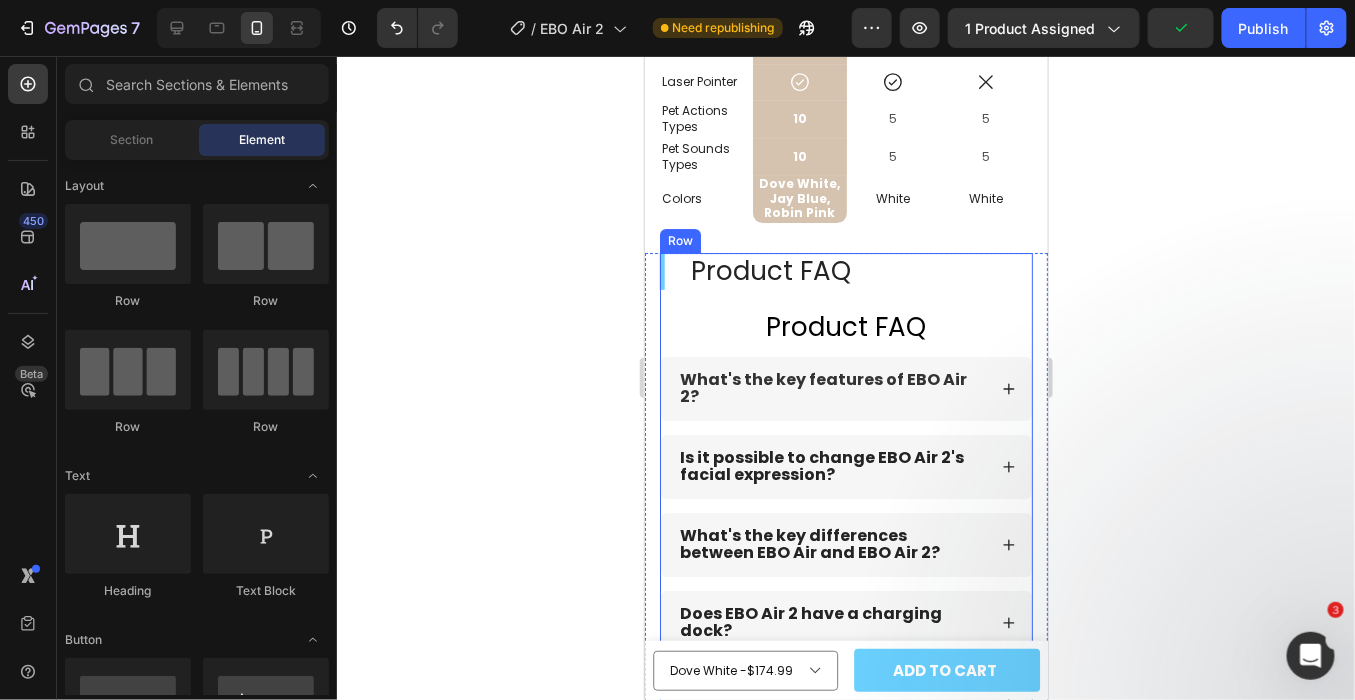 click on "Product FAQ" at bounding box center [845, 327] 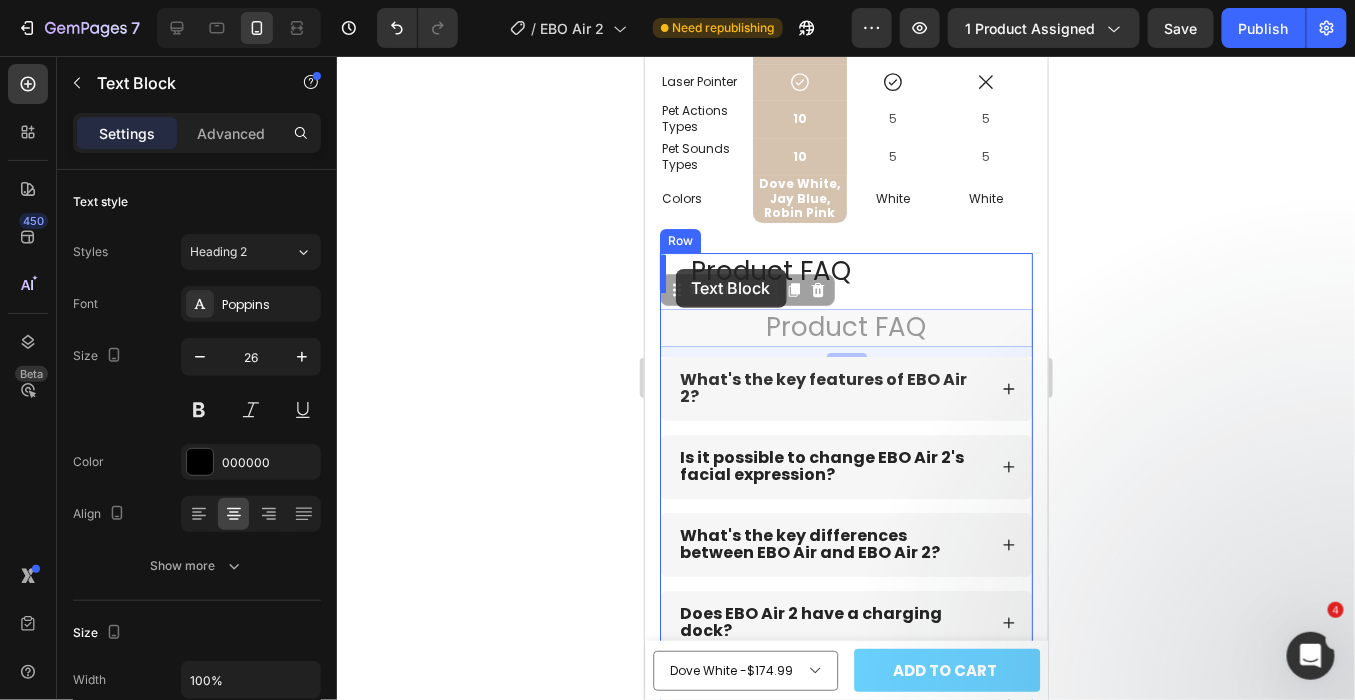 drag, startPoint x: 669, startPoint y: 296, endPoint x: 675, endPoint y: 268, distance: 28.635643 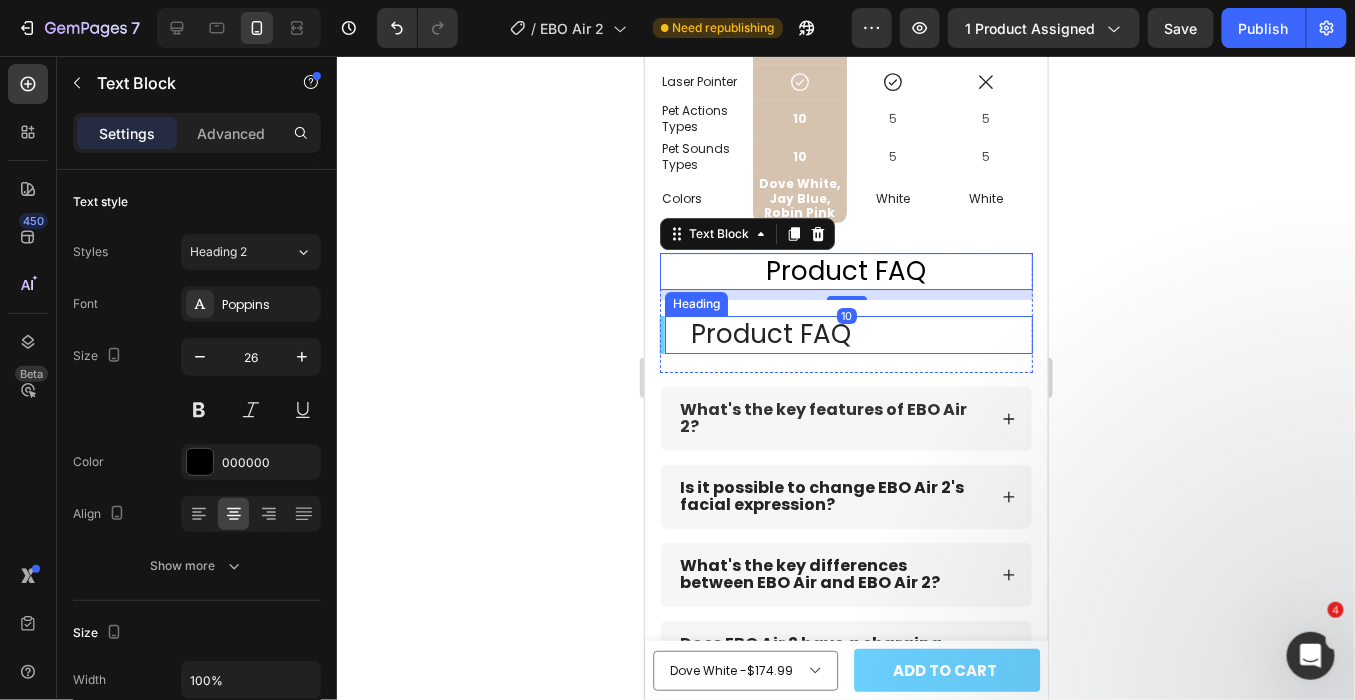 click on "Product FAQ" at bounding box center [860, 334] 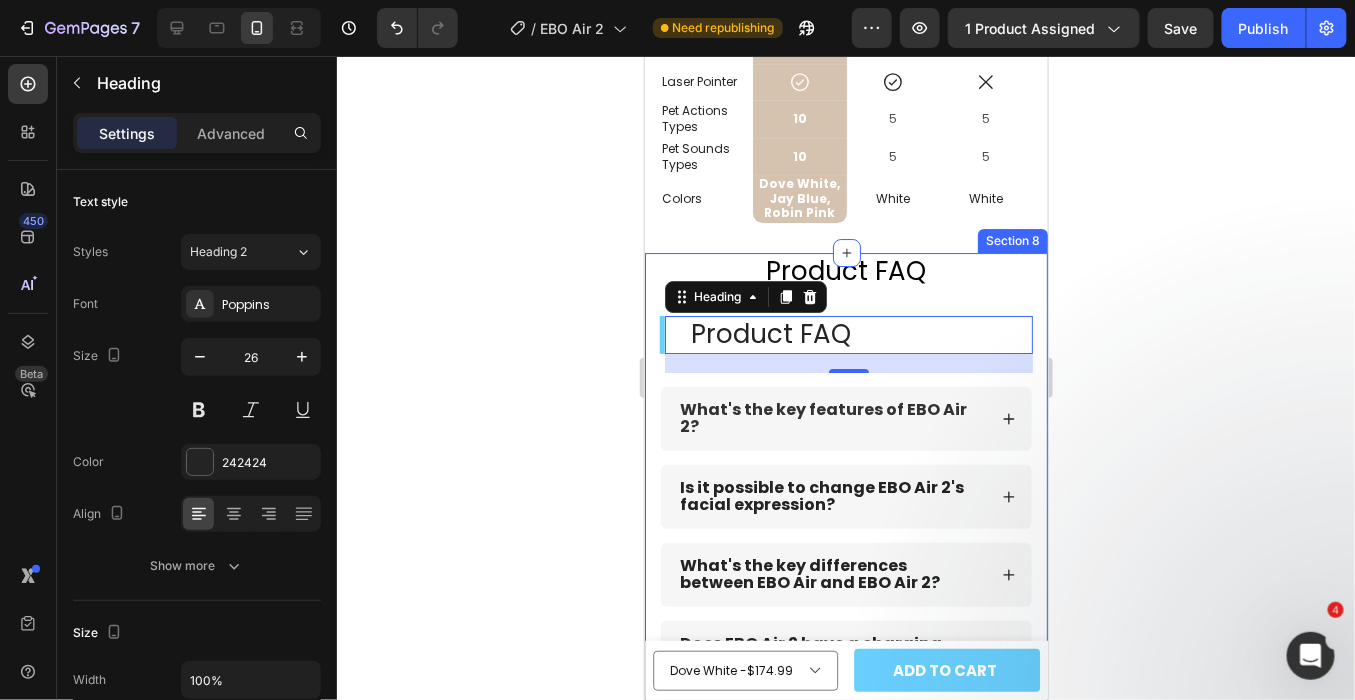 click on "Product FAQ Text Block Product FAQ Heading   19 Row
What's the key features of EBO Air 2?
Is it possible to change EBO Air 2's facial expression?
What's the key differences between EBO Air and EBO Air 2?
Does EBO Air 2 have a charging dock?
Will SD card be included with the purchase of the EBO Air 2?
Does EBO Air 2 have the infrared laser? Accordion More Questions? Text Block Text Field Email Field Row Product Text Block EBO Air 2 EBO X EBO Air EBO SE ROLA Mini ROLA Petpal ROLA PetTracker ROLA Water Fountain Dropdown Text Area Let Us Know Submit Button Go To Support Button Row Contact Form Image Row Section 8" at bounding box center [845, 803] 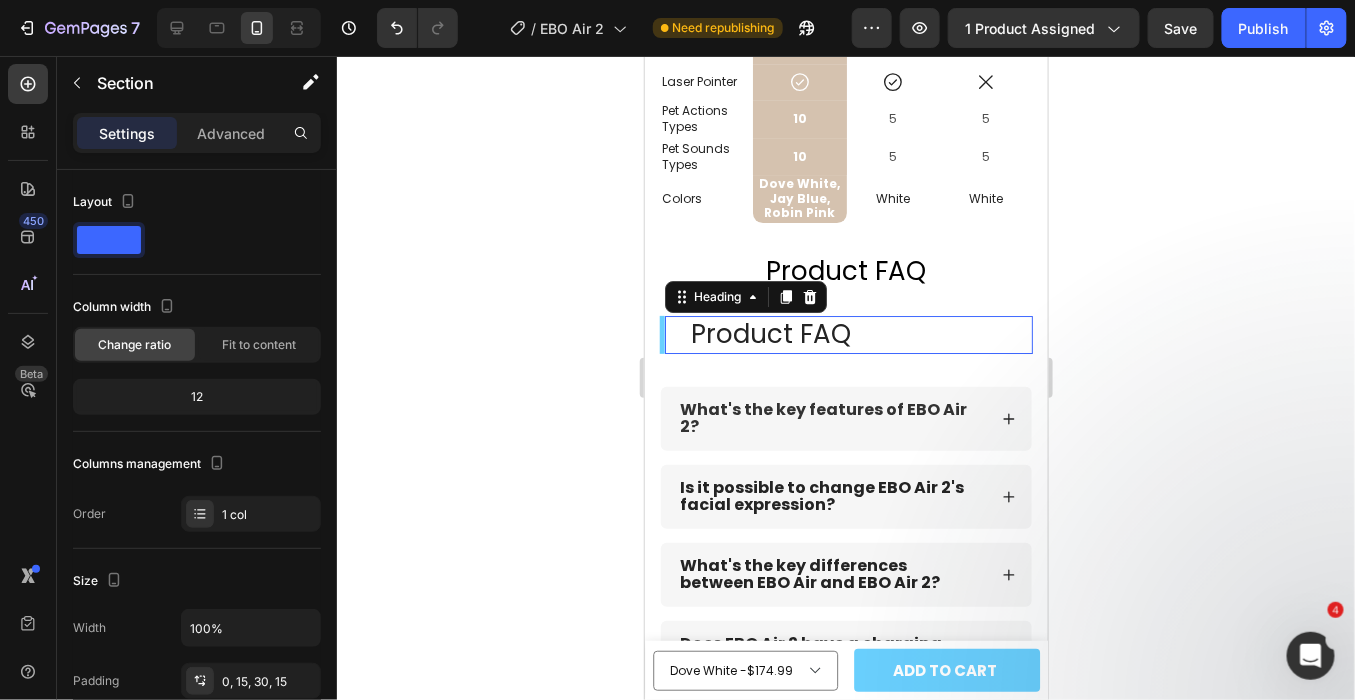 click on "Product FAQ Heading   0" at bounding box center [845, 334] 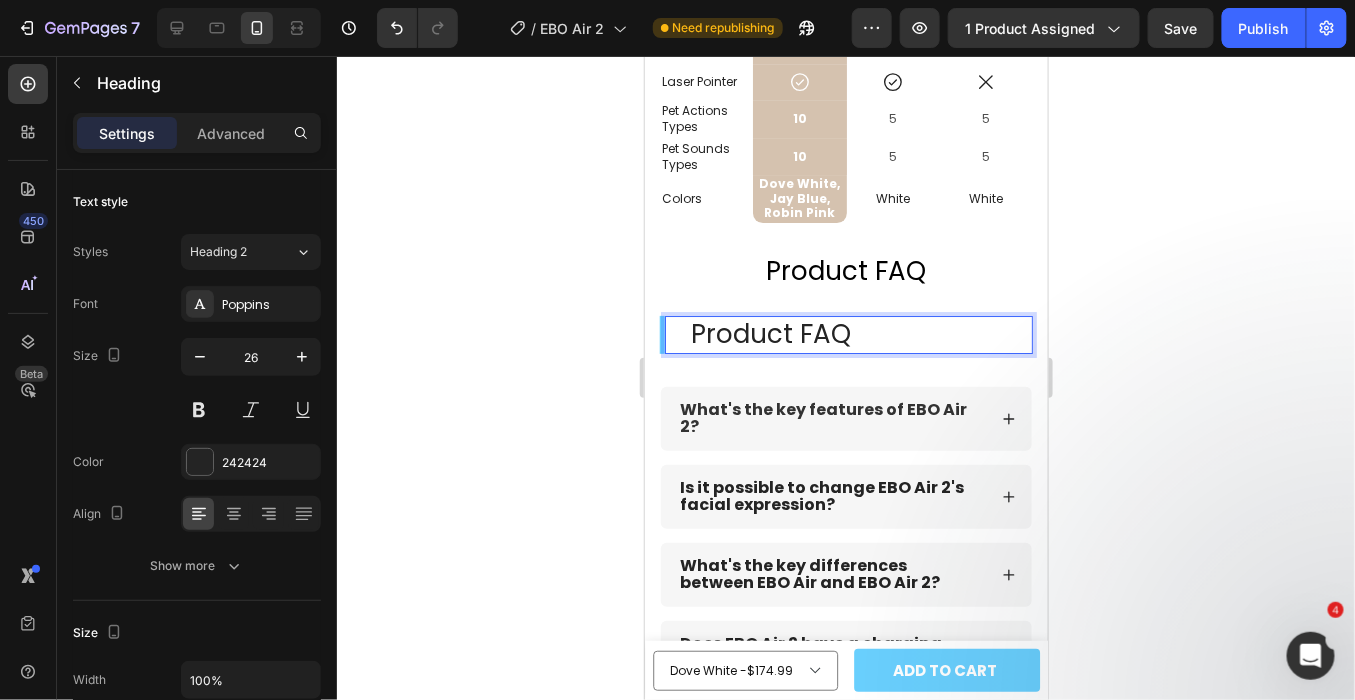 click on "Product FAQ" at bounding box center (860, 334) 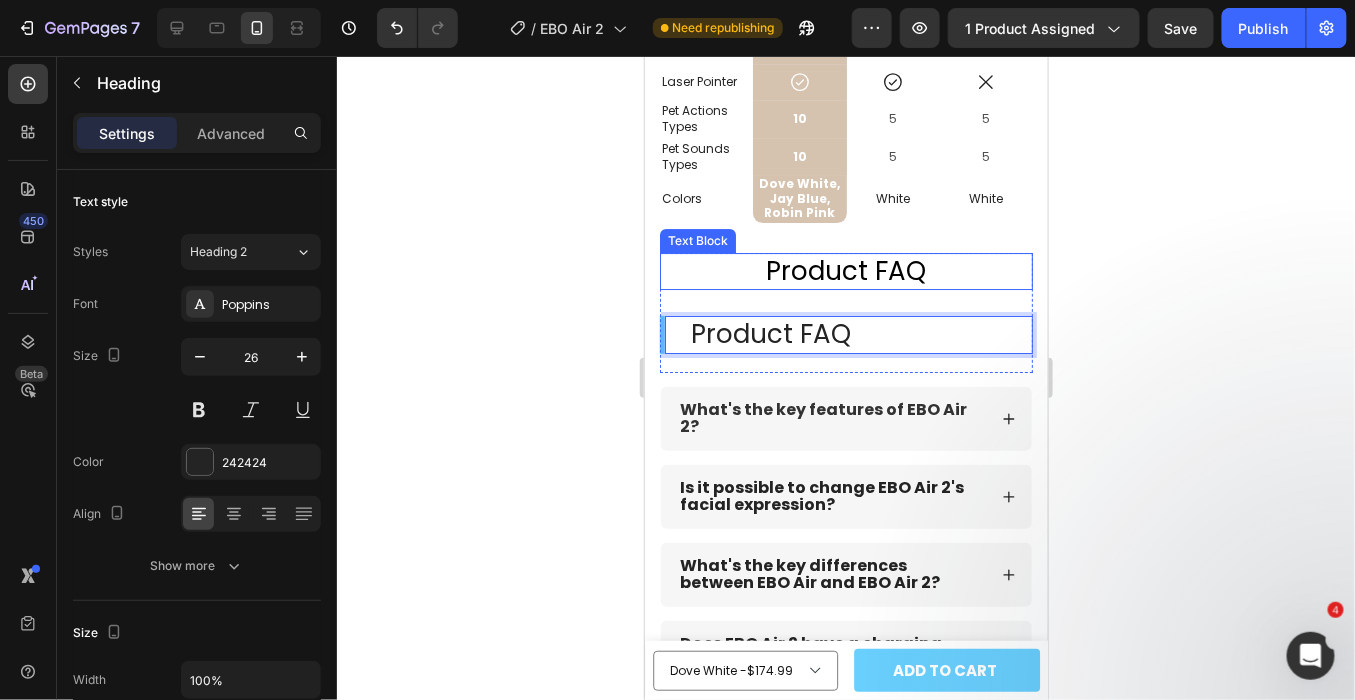 click on "Product FAQ" at bounding box center (845, 271) 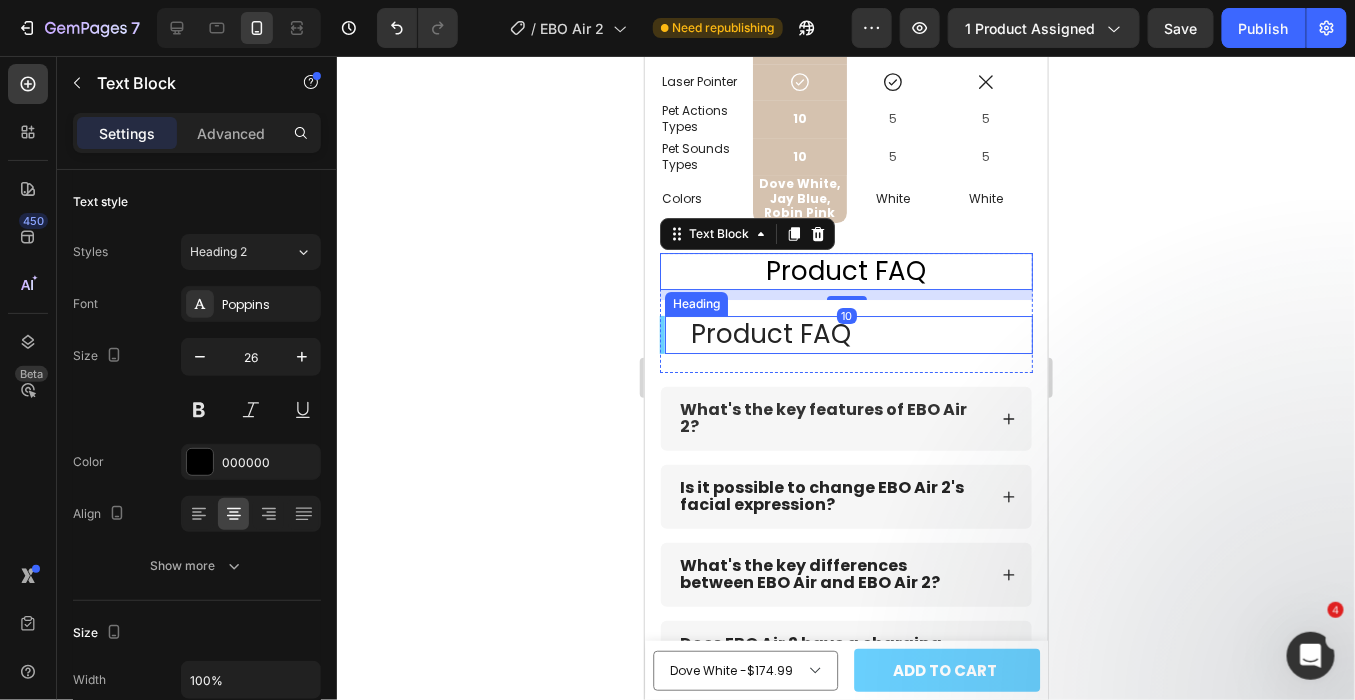 click on "Product FAQ" at bounding box center (860, 334) 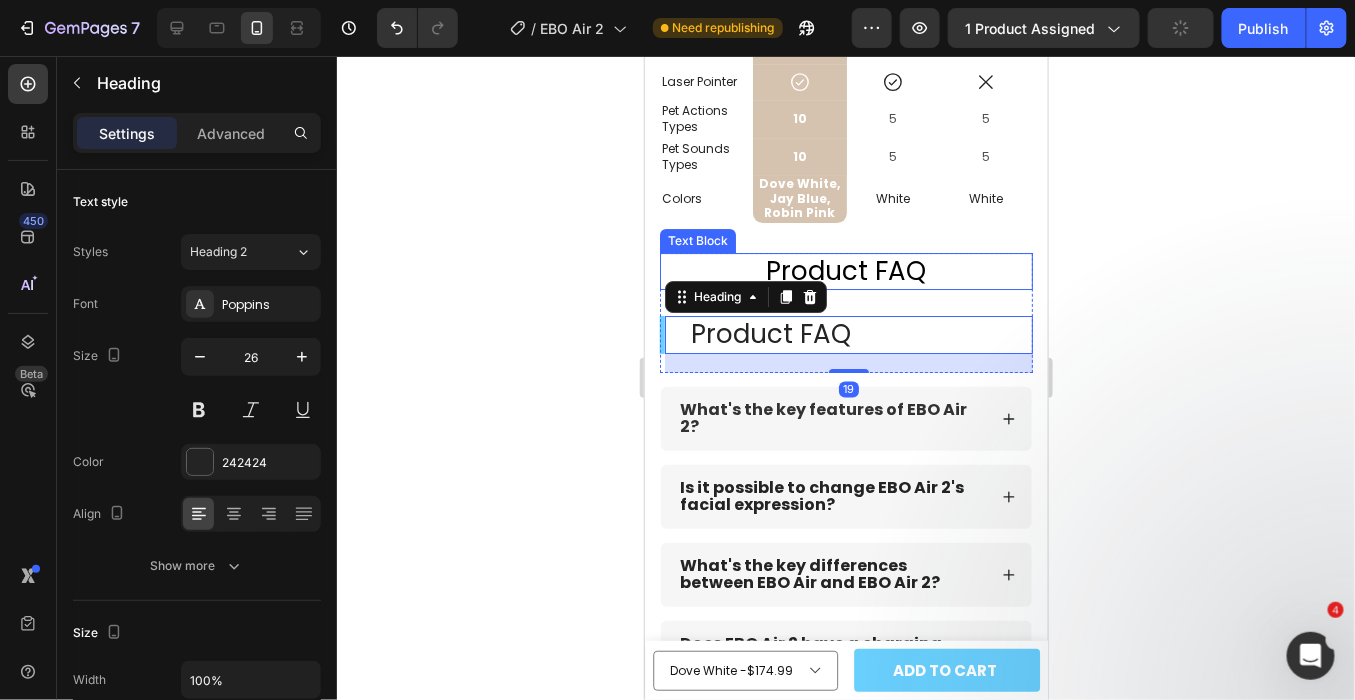 click on "Product FAQ" at bounding box center (845, 271) 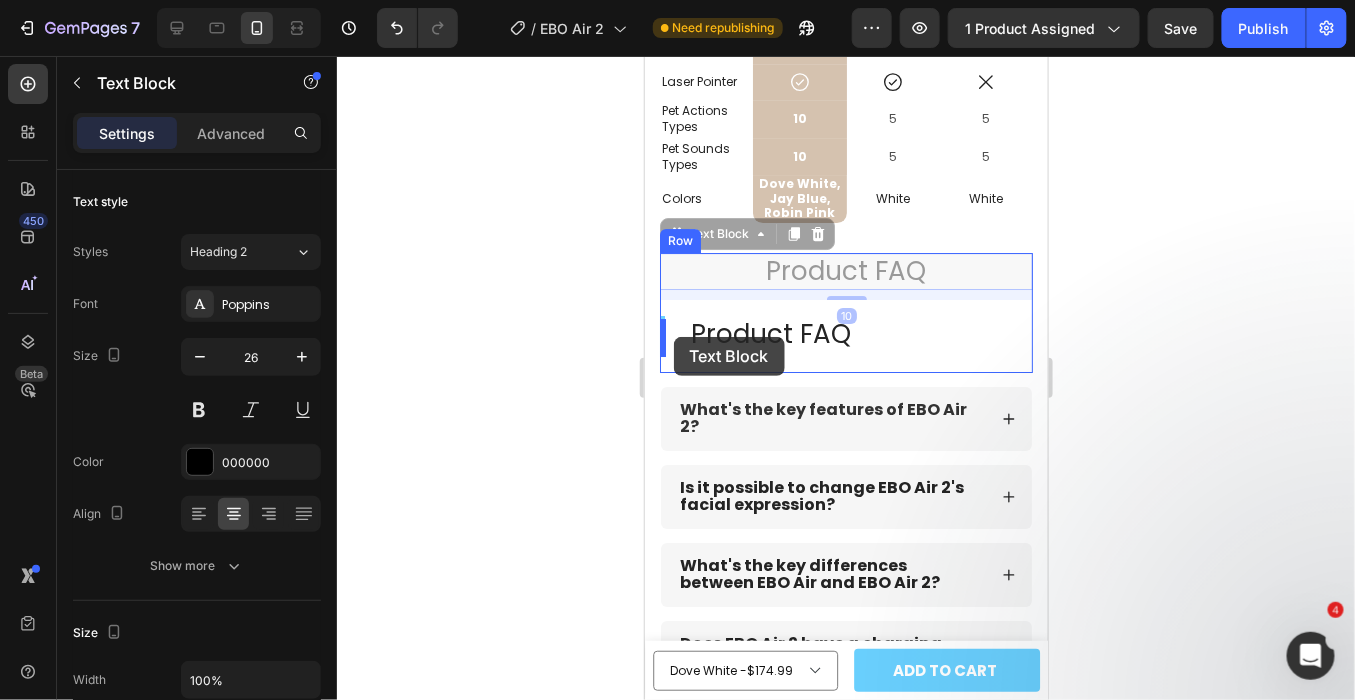 drag, startPoint x: 674, startPoint y: 237, endPoint x: 673, endPoint y: 336, distance: 99.00505 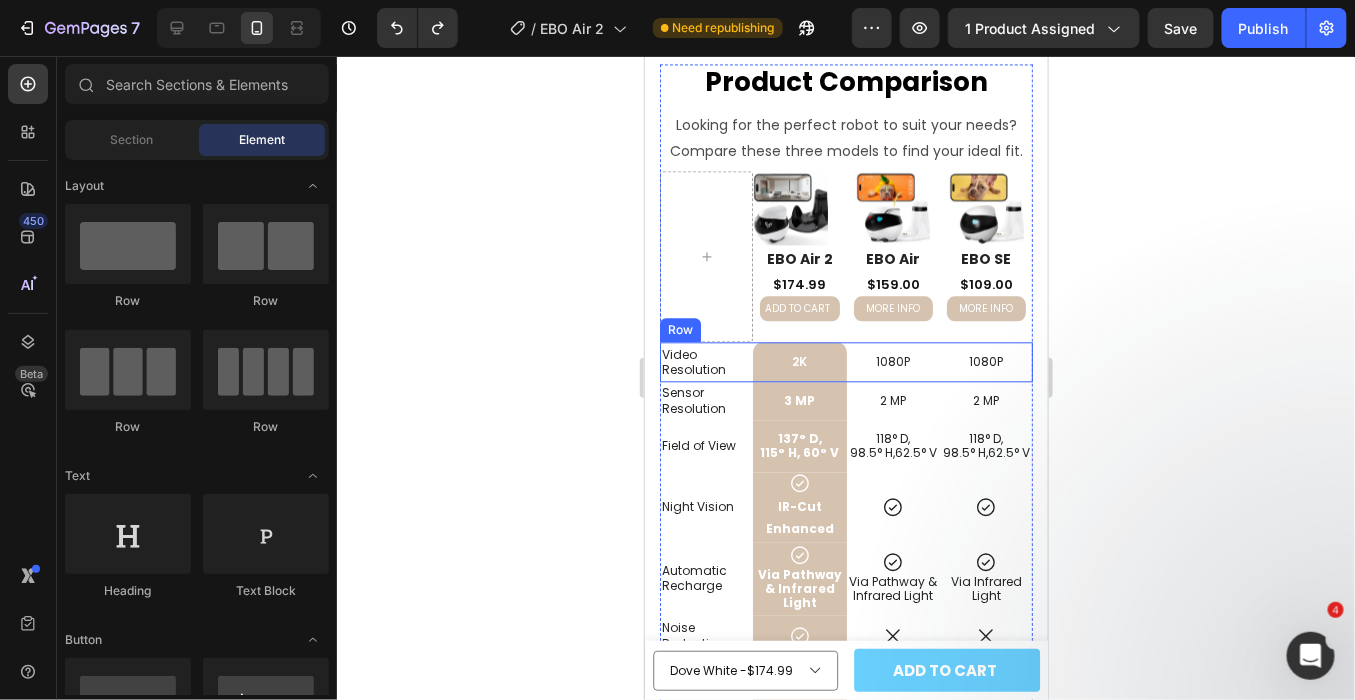 scroll, scrollTop: 3551, scrollLeft: 0, axis: vertical 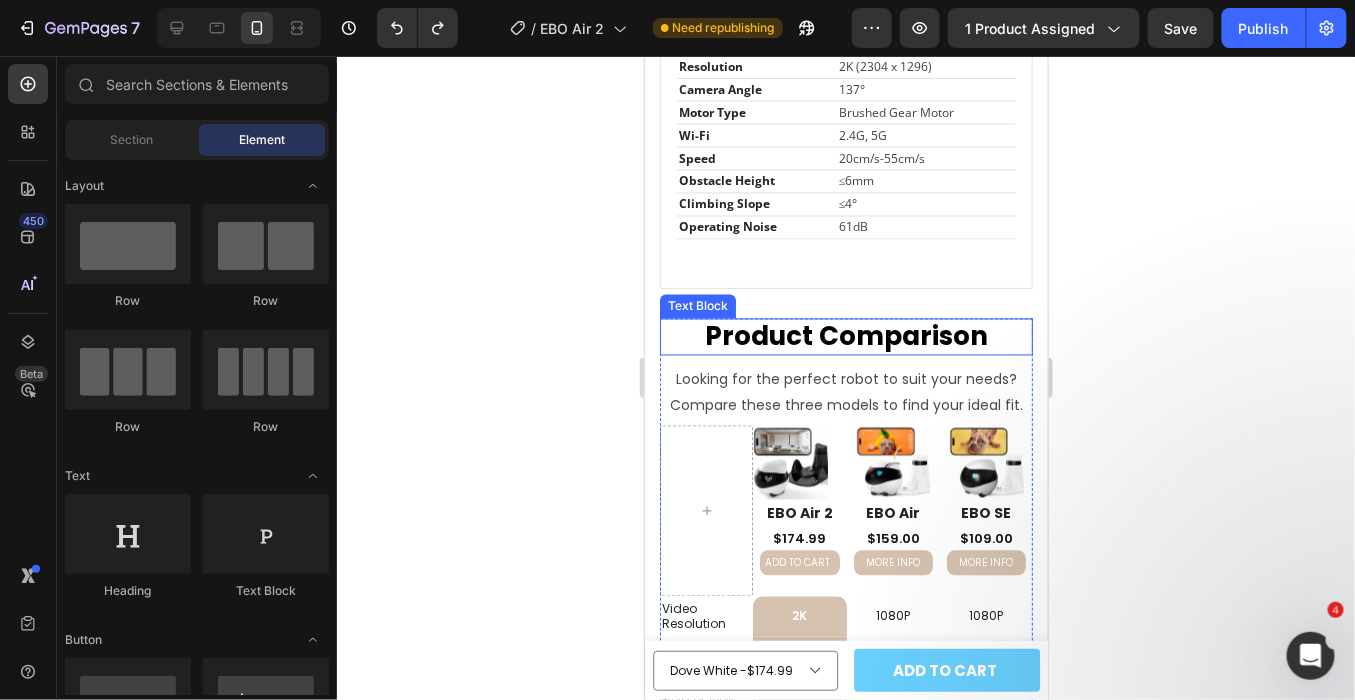 click on "Product Comparison" at bounding box center [845, 337] 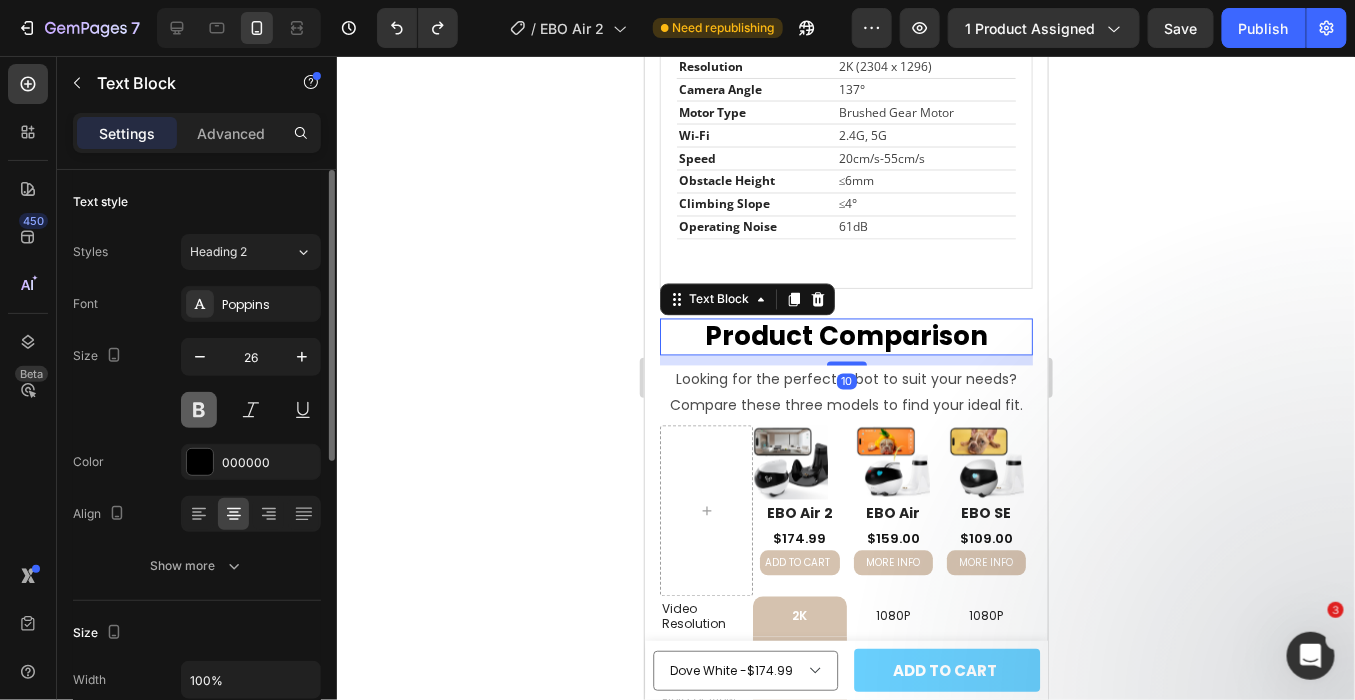 click at bounding box center [199, 410] 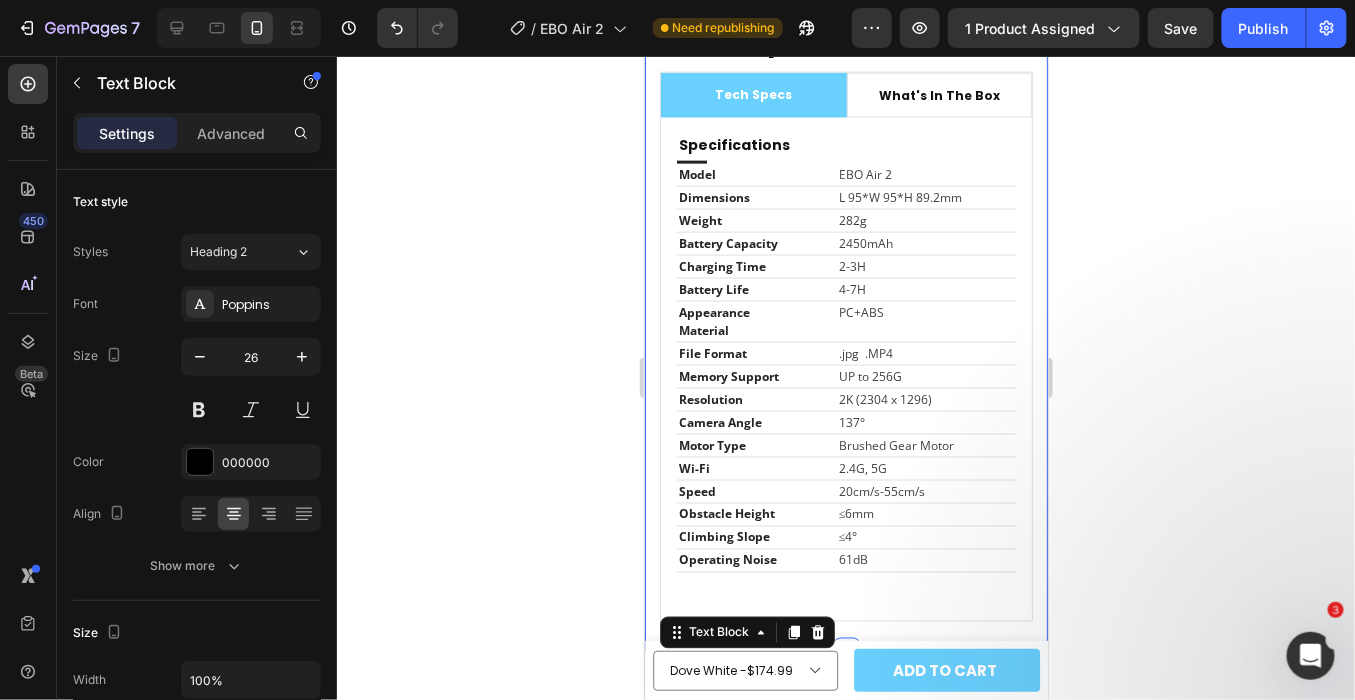 scroll, scrollTop: 2885, scrollLeft: 0, axis: vertical 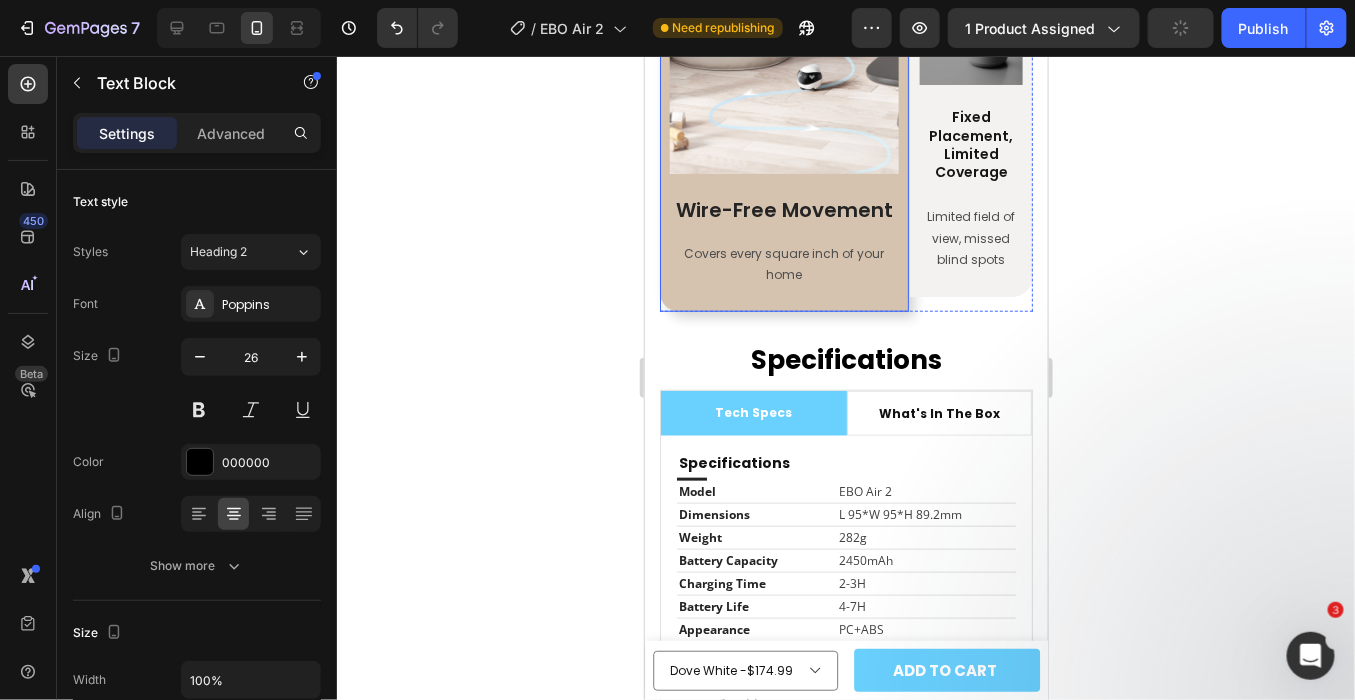 click on "Image Wire-Free Movement Text Block Covers every square inch of your home Text Block" at bounding box center (783, 127) 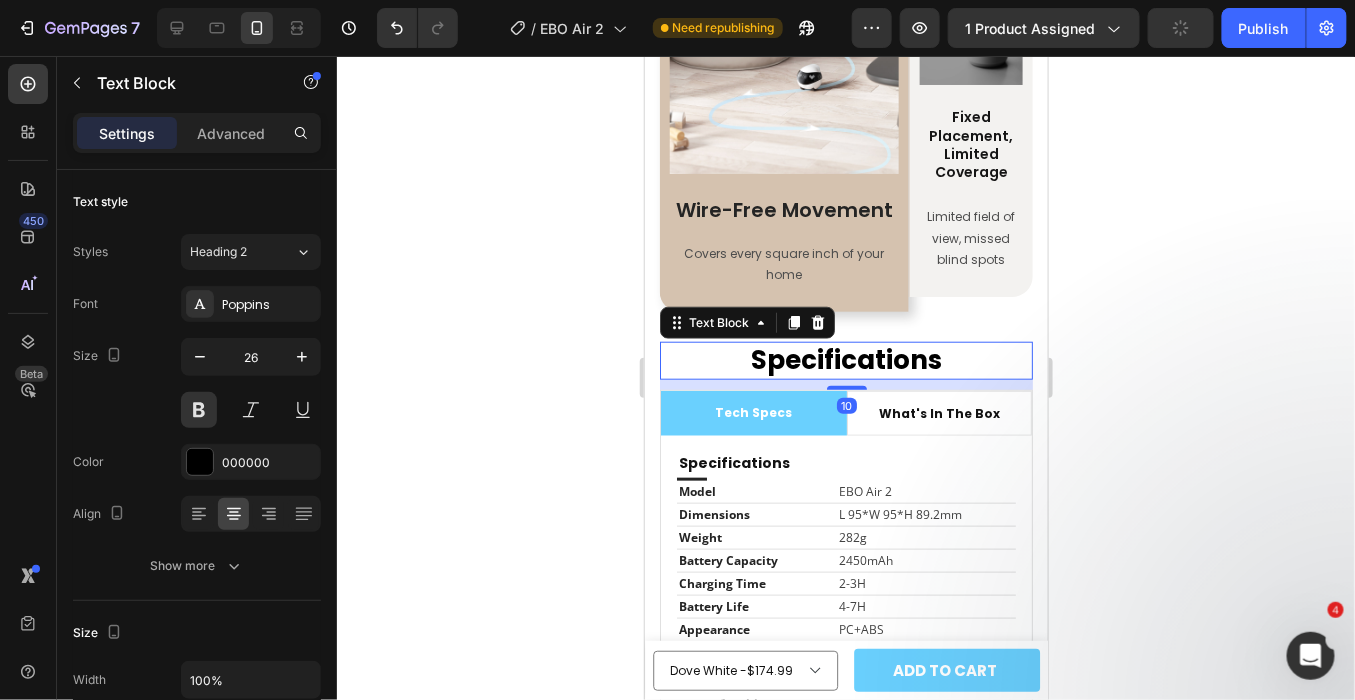 click on "Specifications" at bounding box center (845, 360) 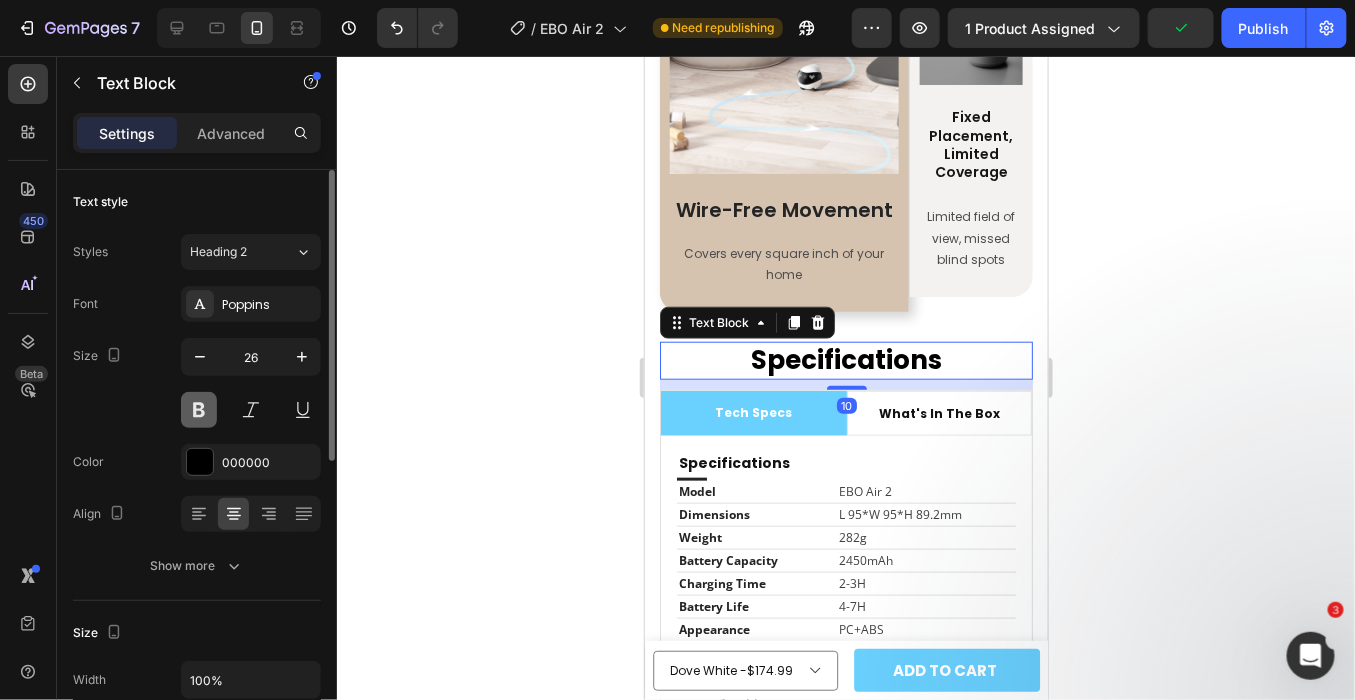 click at bounding box center (199, 410) 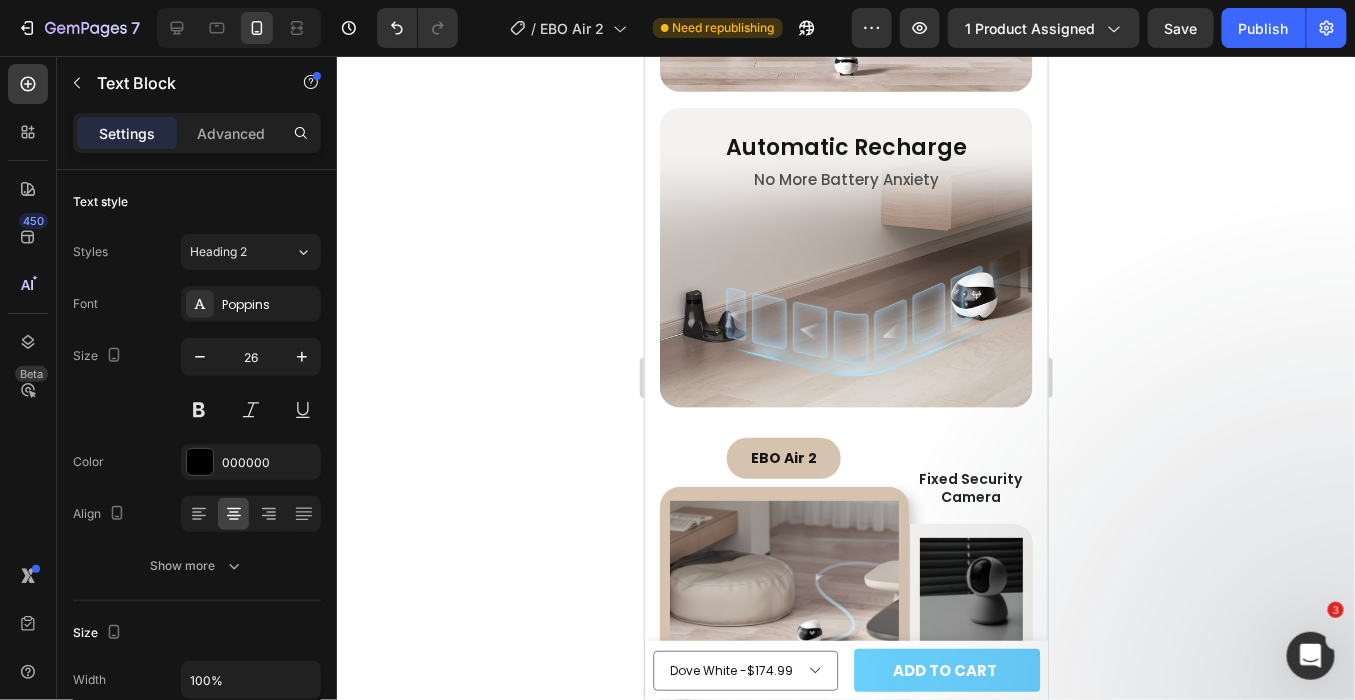 scroll, scrollTop: 2218, scrollLeft: 0, axis: vertical 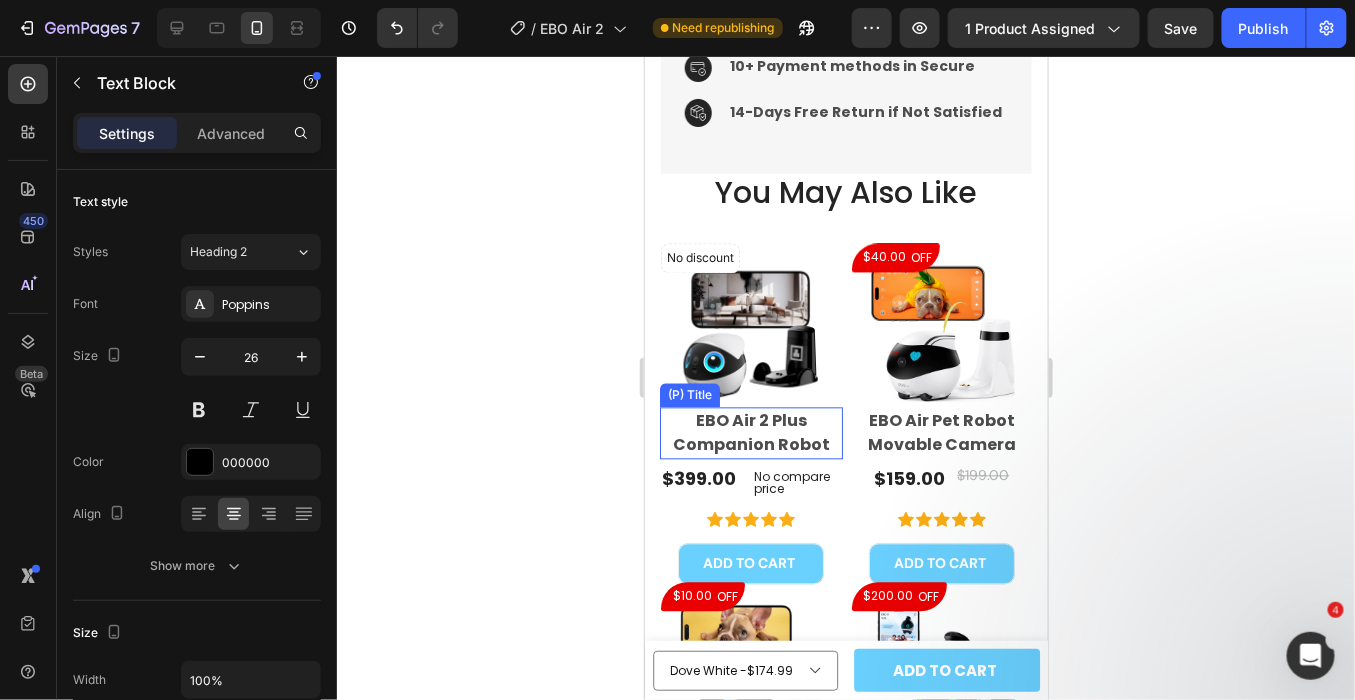 click on "EBO Air 2 Plus Companion Robot" at bounding box center (750, 433) 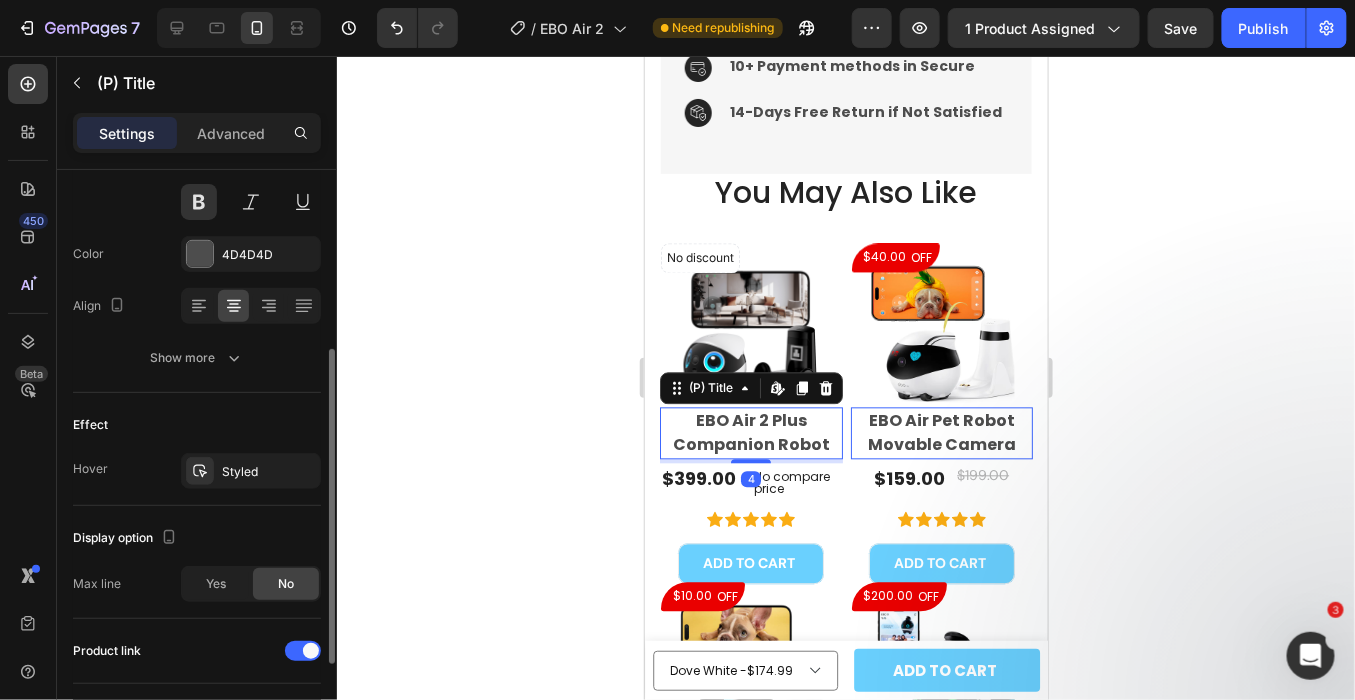 scroll, scrollTop: 505, scrollLeft: 0, axis: vertical 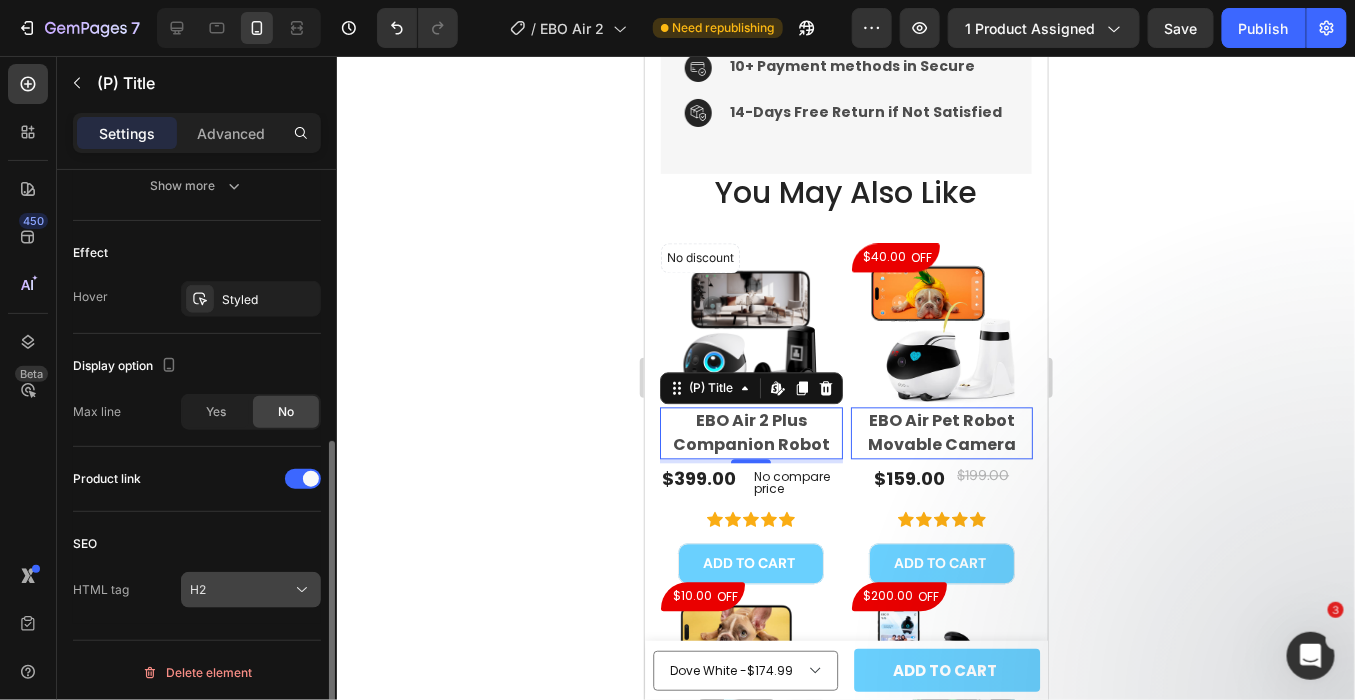 click 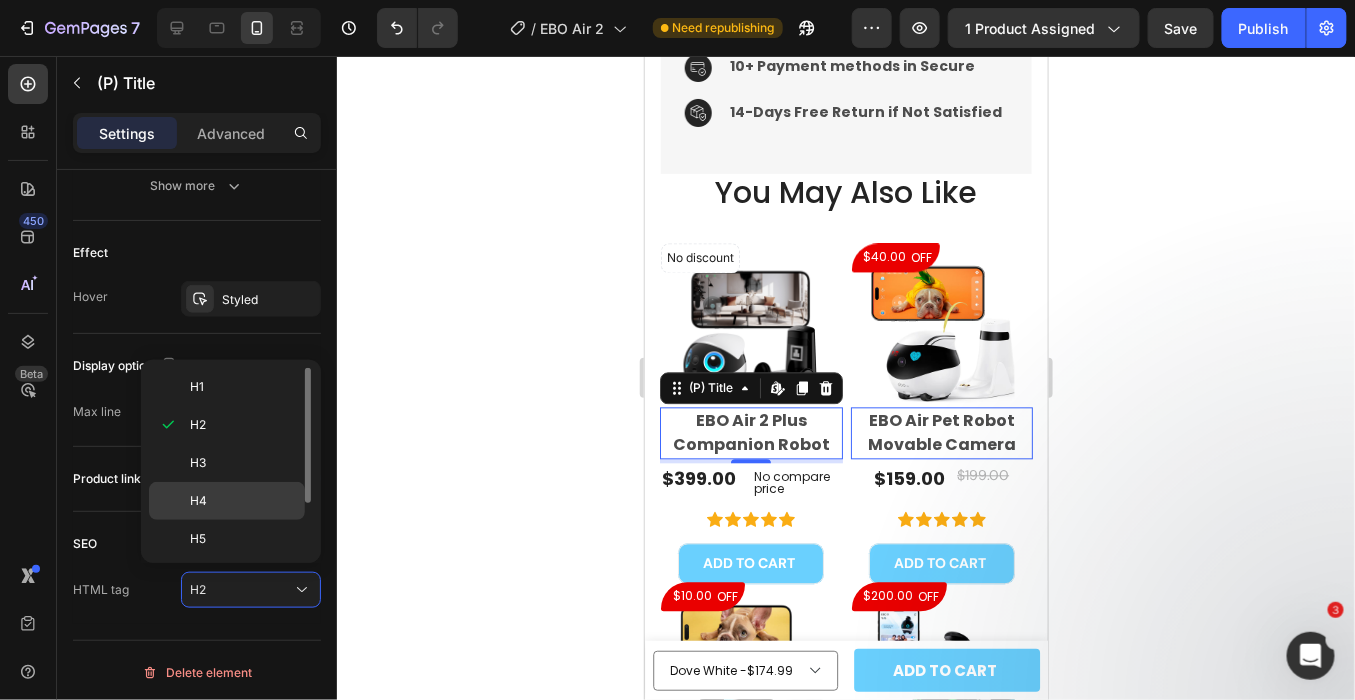 click on "H4" at bounding box center (243, 501) 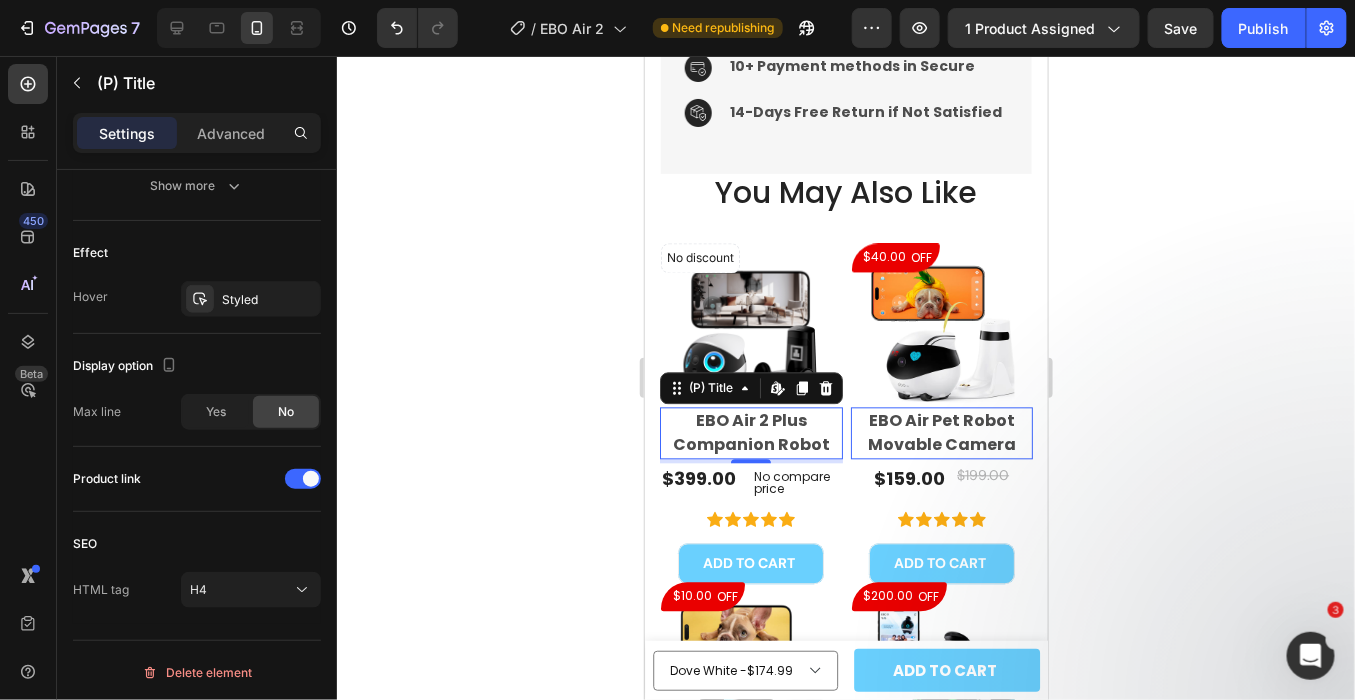 click on "EBO Air Pet Robot Movable Camera" at bounding box center (941, 433) 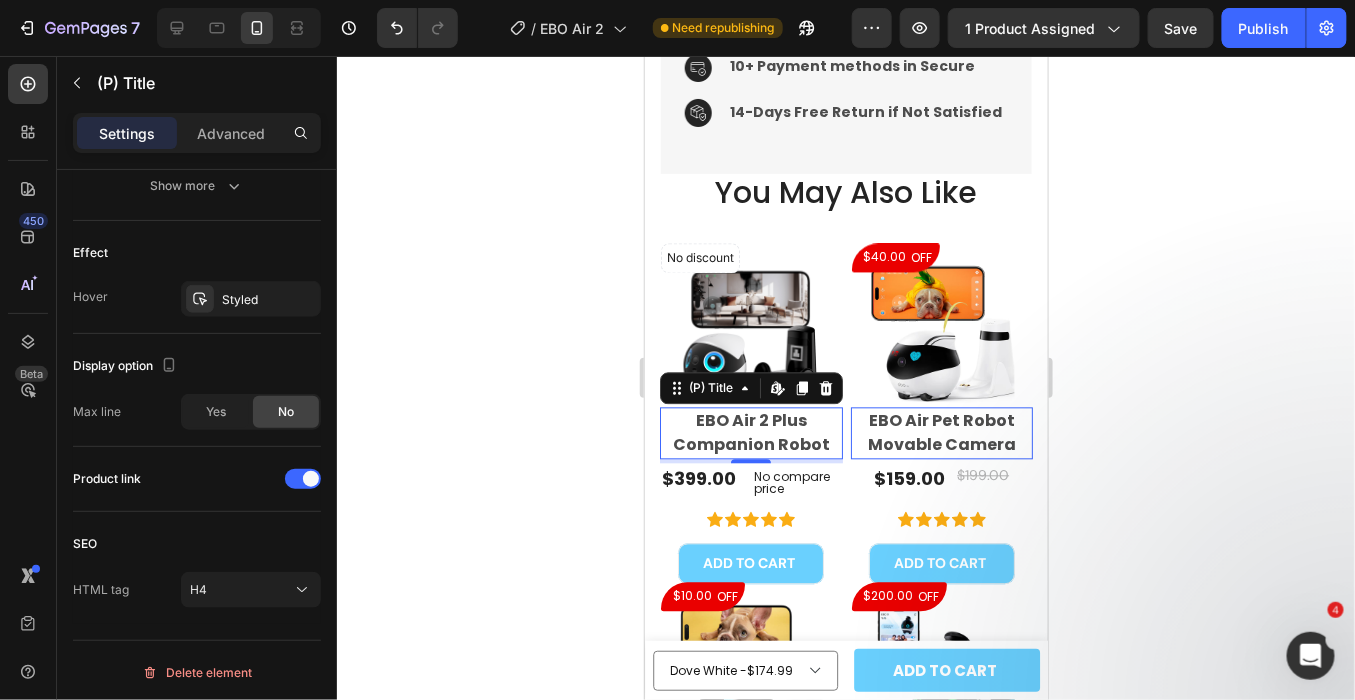 click on "EBO Air 2 Plus Companion Robot" at bounding box center [750, 433] 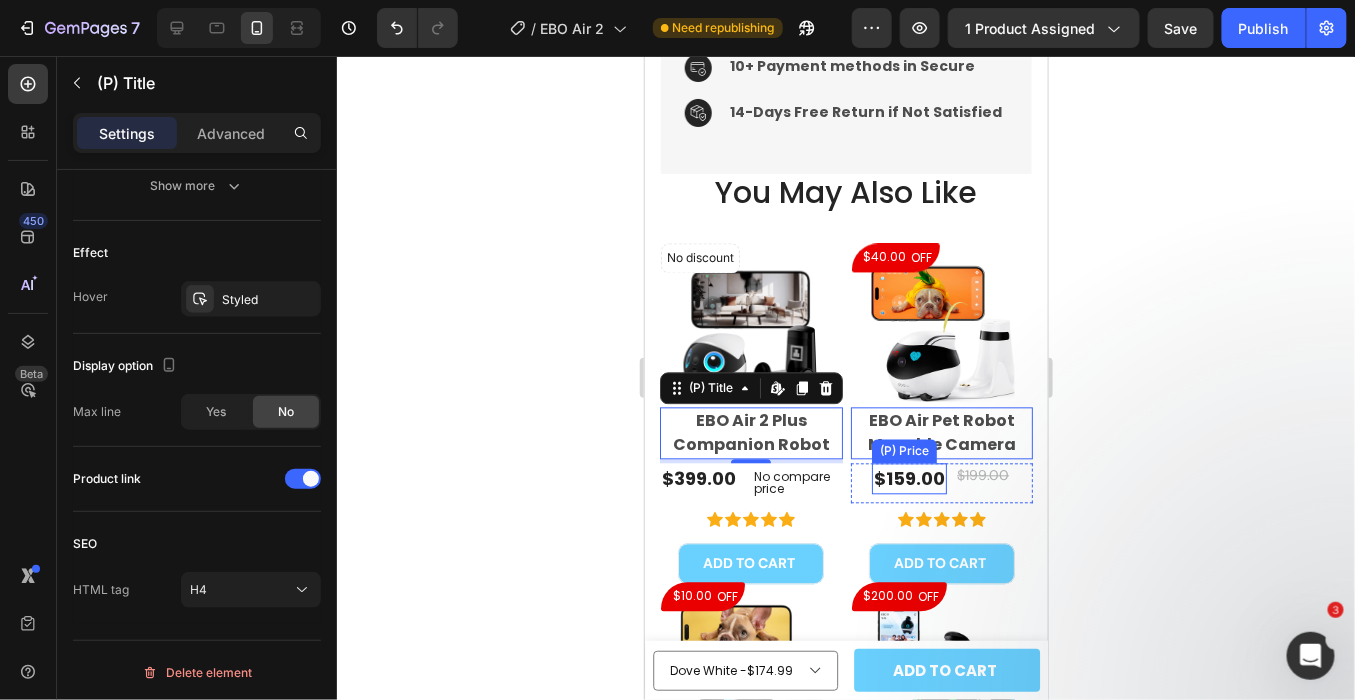 click on "(P) Price" at bounding box center (692, 451) 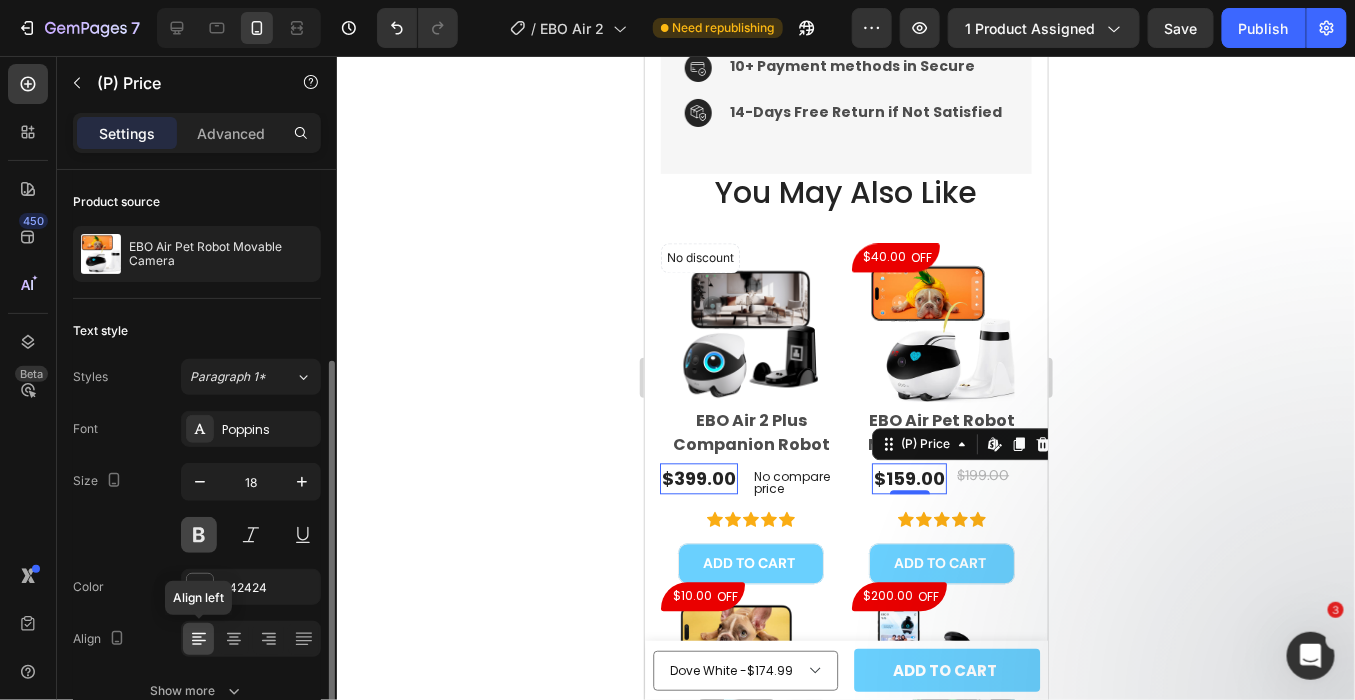 scroll, scrollTop: 103, scrollLeft: 0, axis: vertical 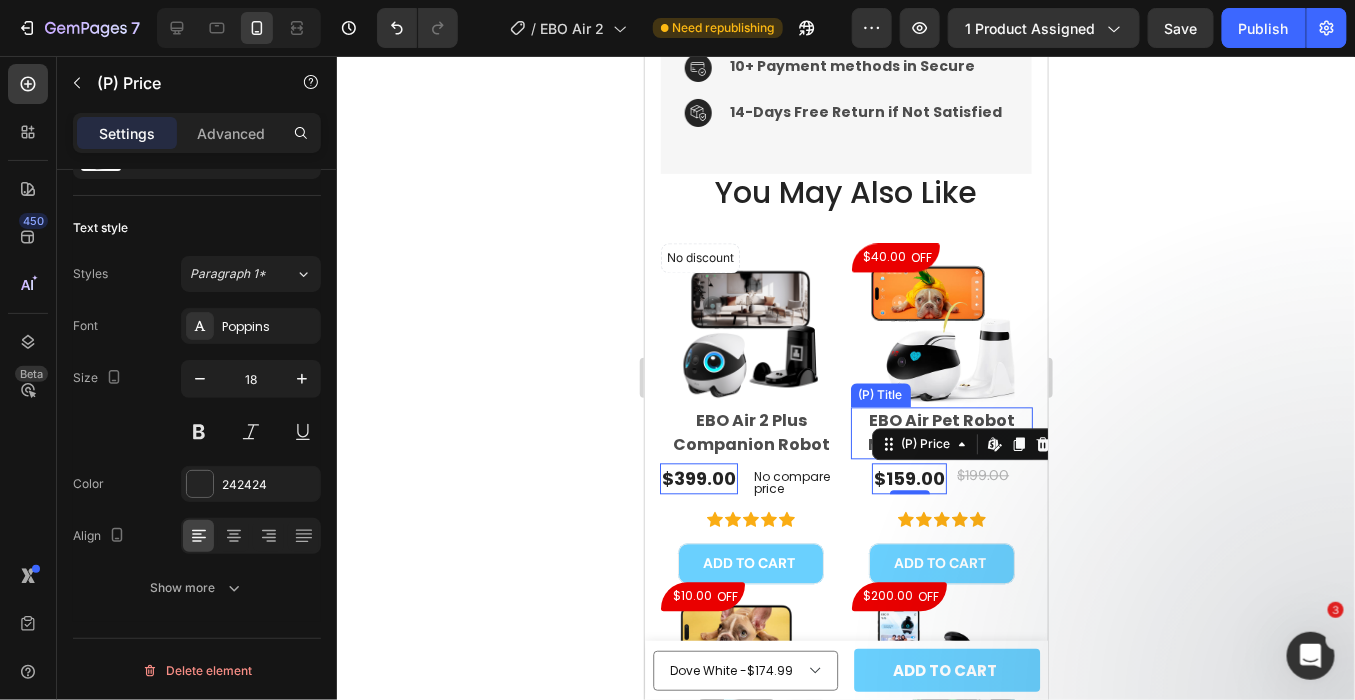 click on "EBO Air Pet Robot Movable Camera" at bounding box center (941, 433) 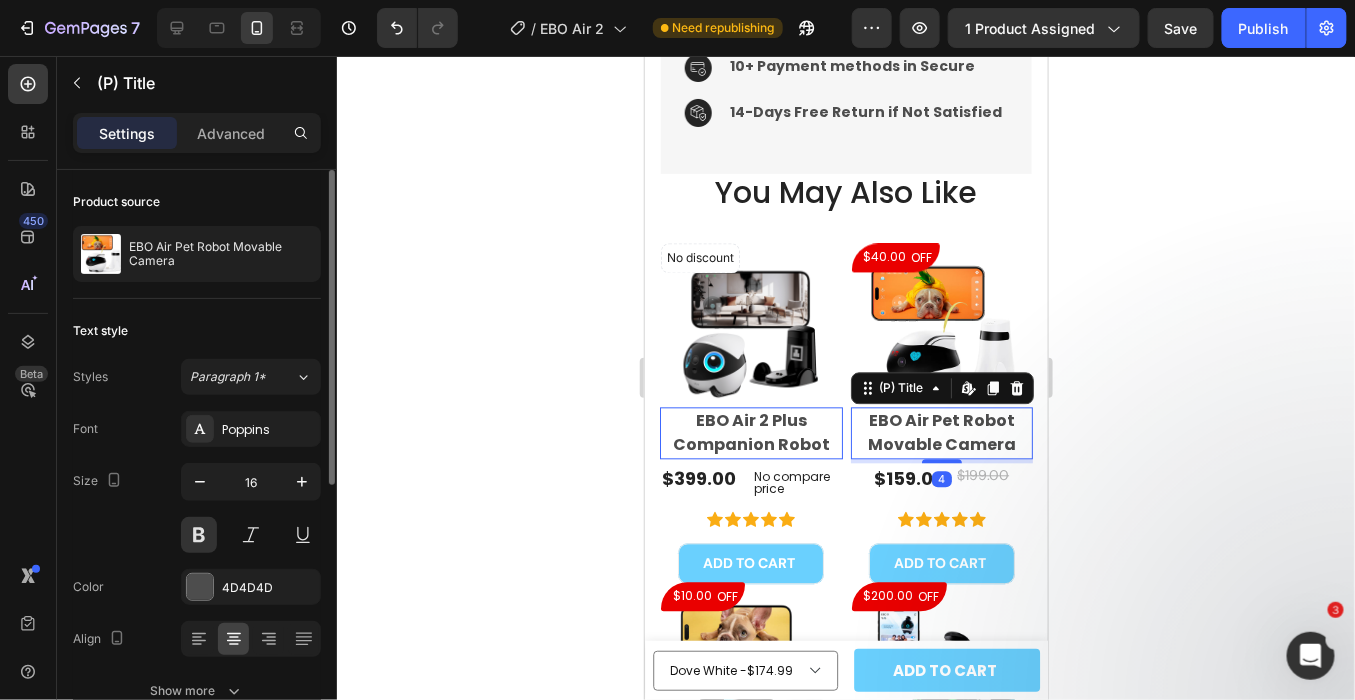 scroll, scrollTop: 444, scrollLeft: 0, axis: vertical 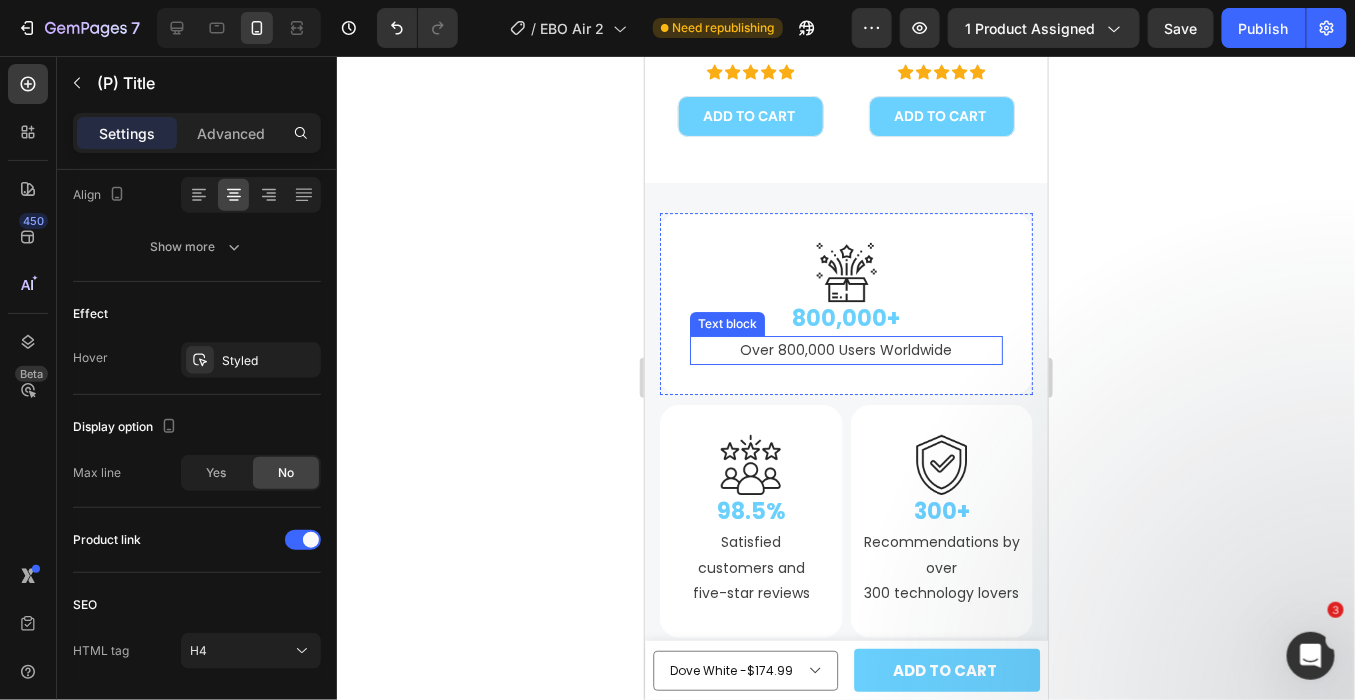 click on "Over 800,000 Users Worldwide" at bounding box center [845, 349] 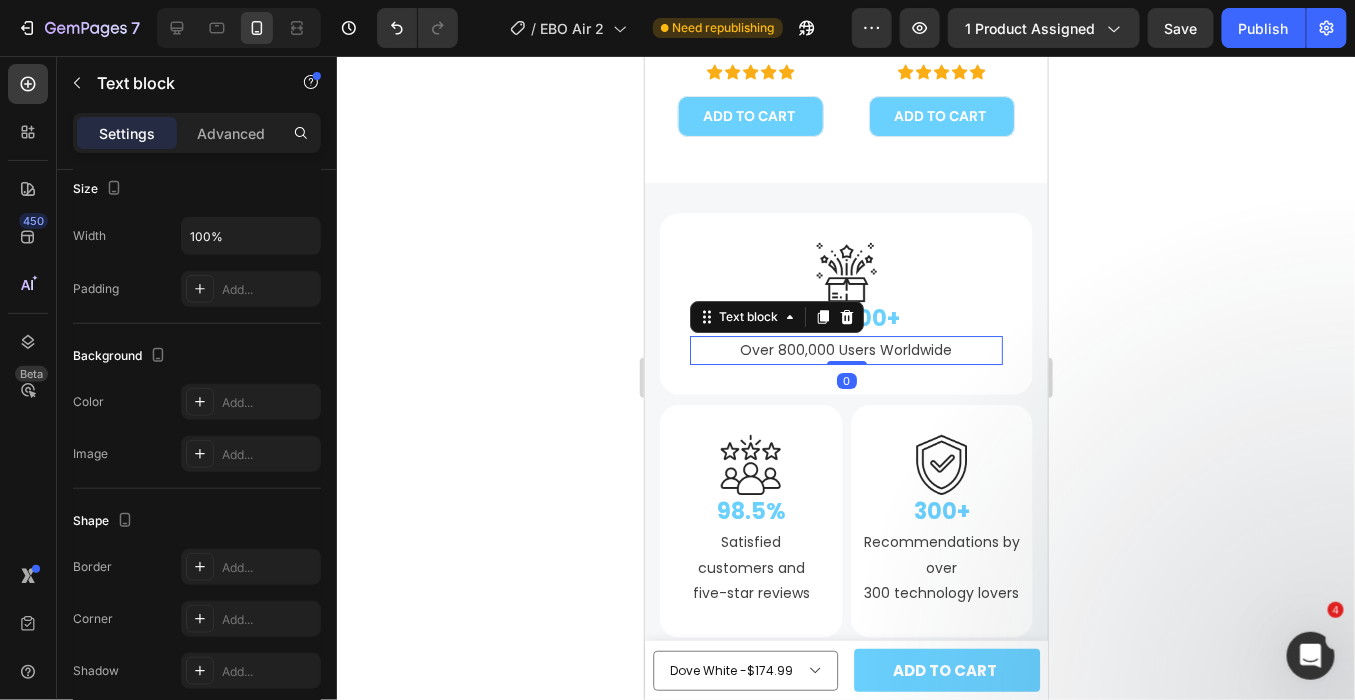 scroll, scrollTop: 0, scrollLeft: 0, axis: both 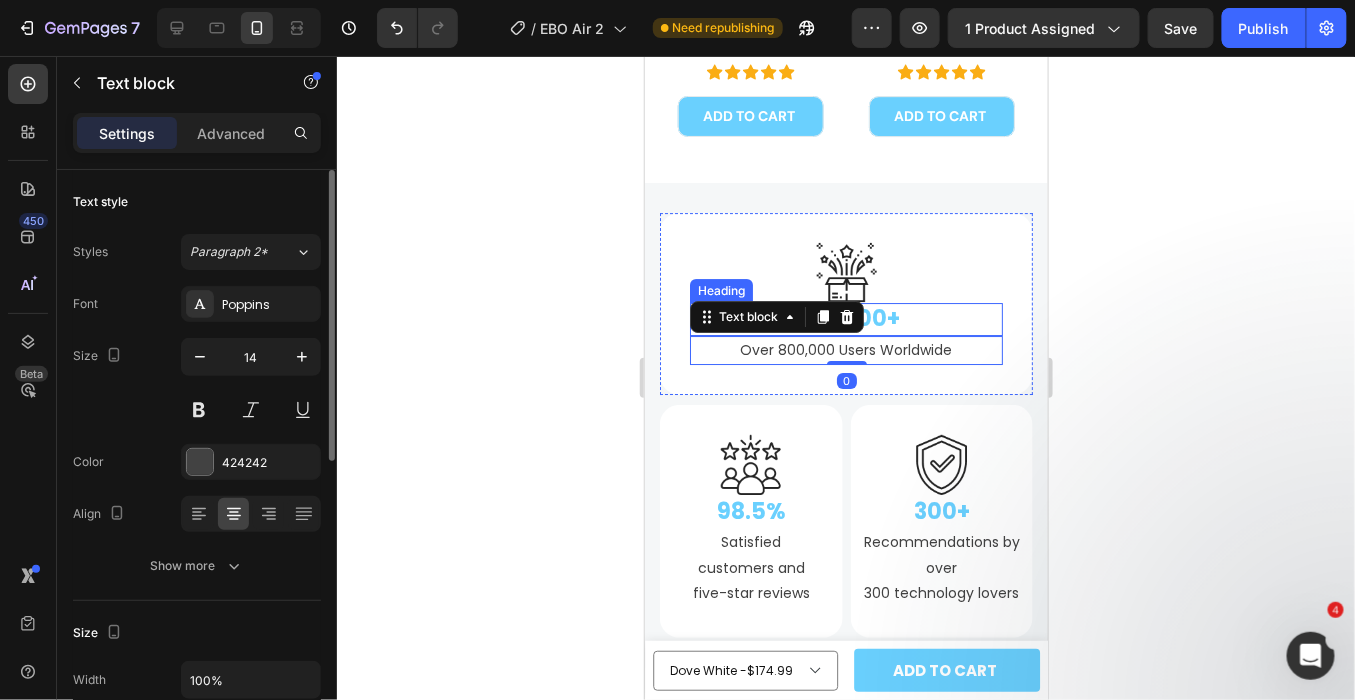 click on "800,000+" at bounding box center [845, 318] 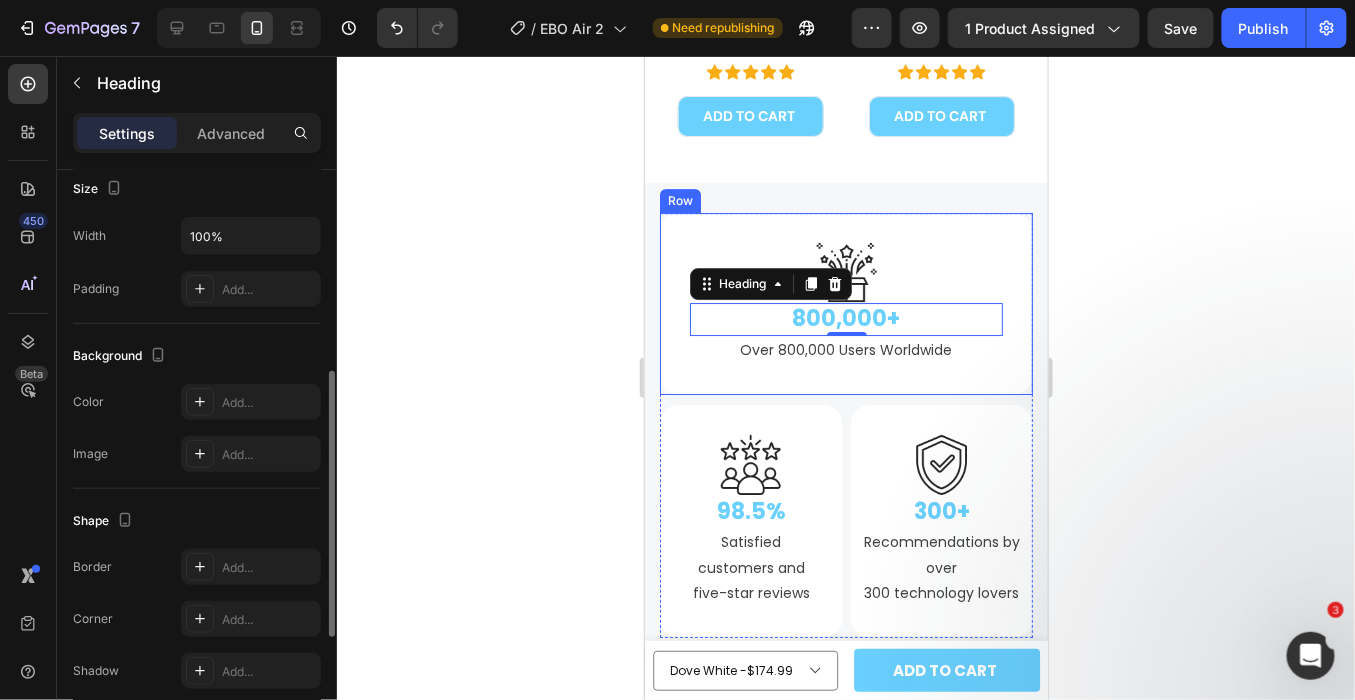 scroll, scrollTop: 706, scrollLeft: 0, axis: vertical 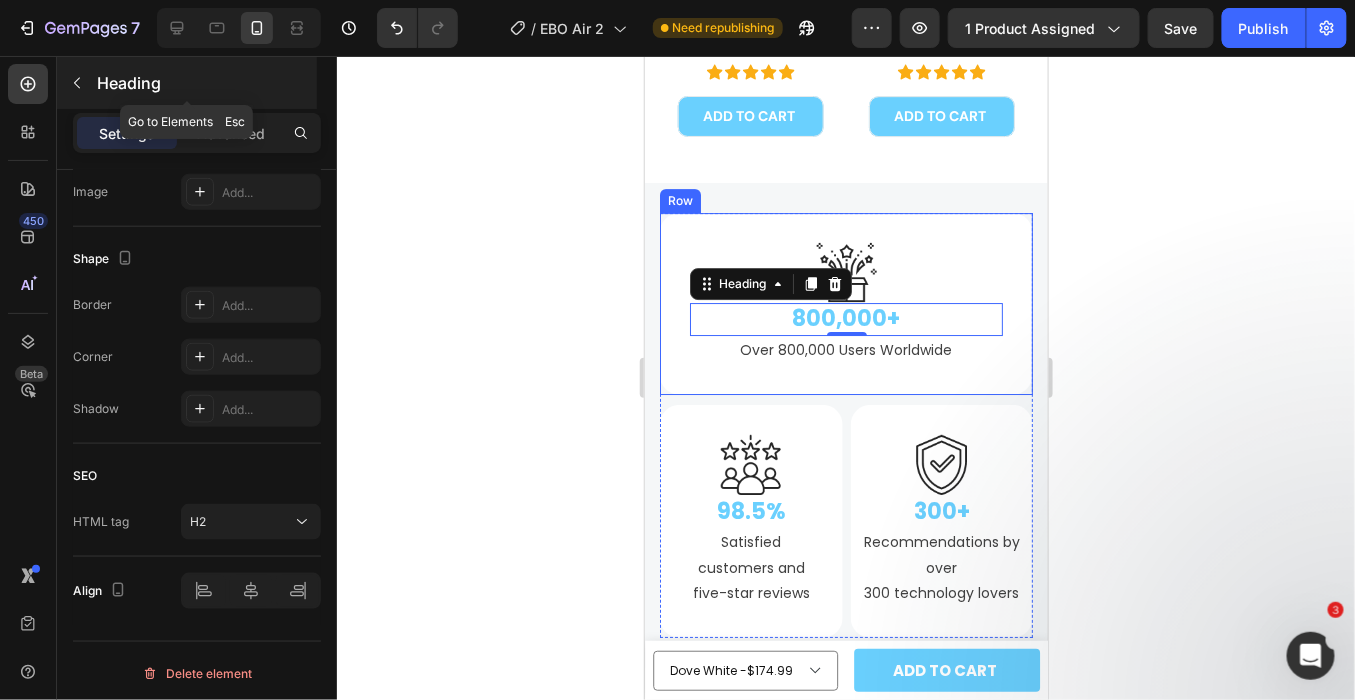 click 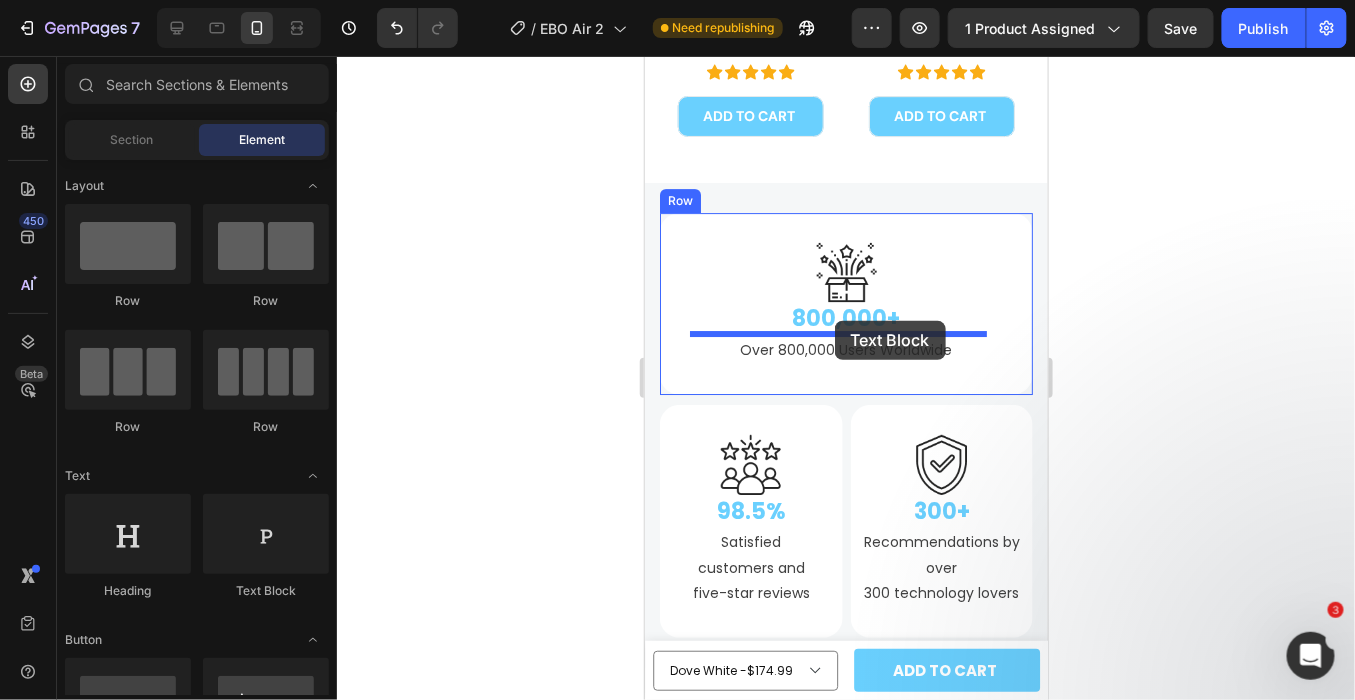 drag, startPoint x: 917, startPoint y: 598, endPoint x: 834, endPoint y: 320, distance: 290.12582 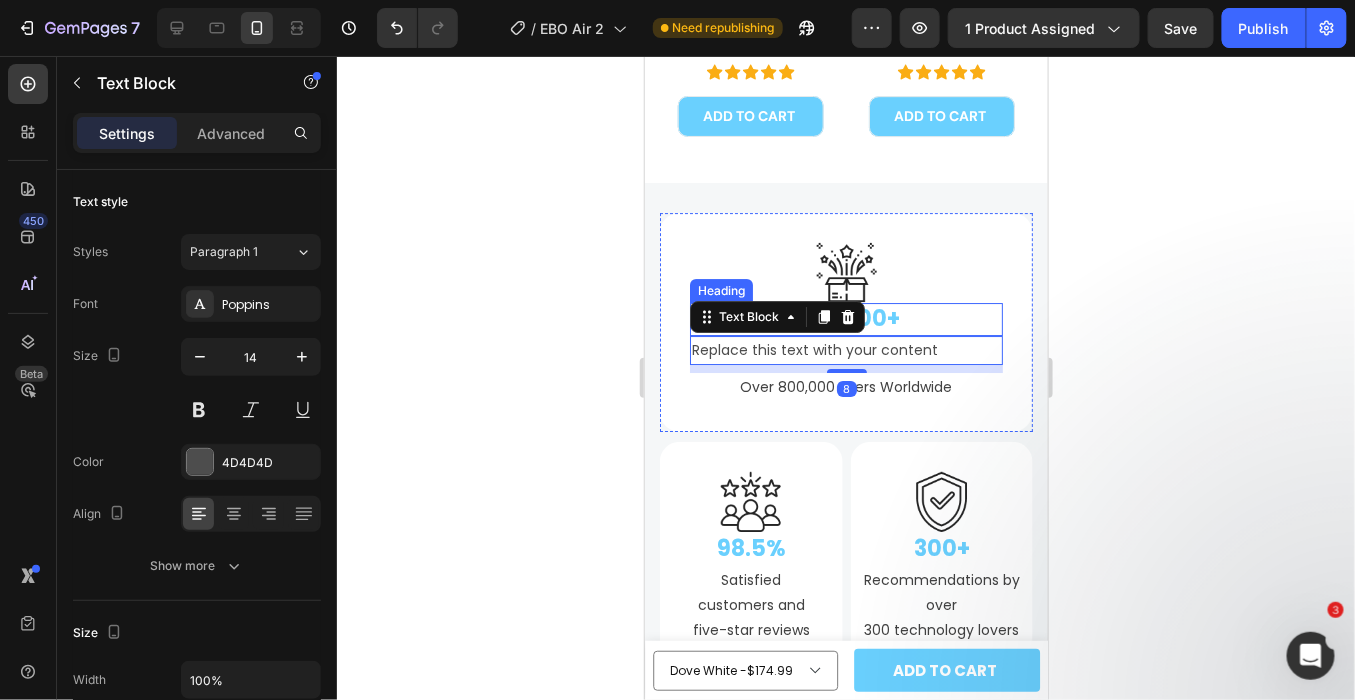 click on "800,000+" at bounding box center [845, 318] 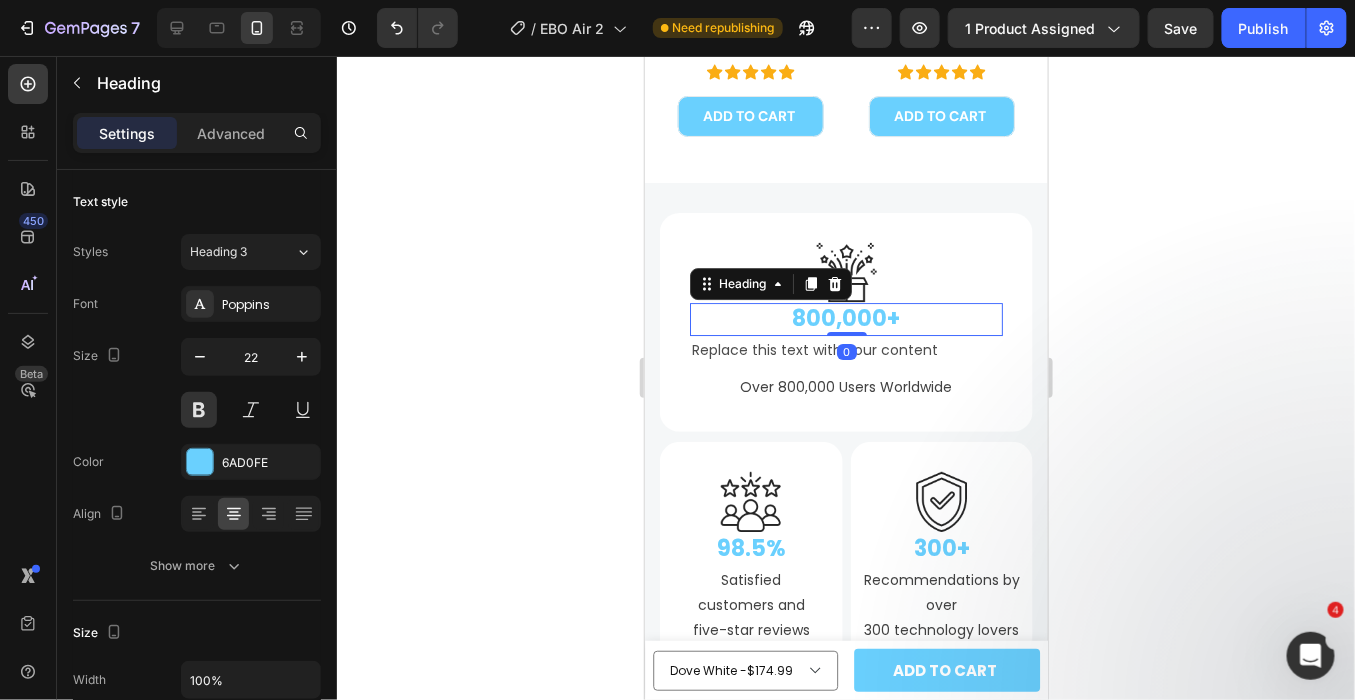 click on "800,000+" at bounding box center [845, 318] 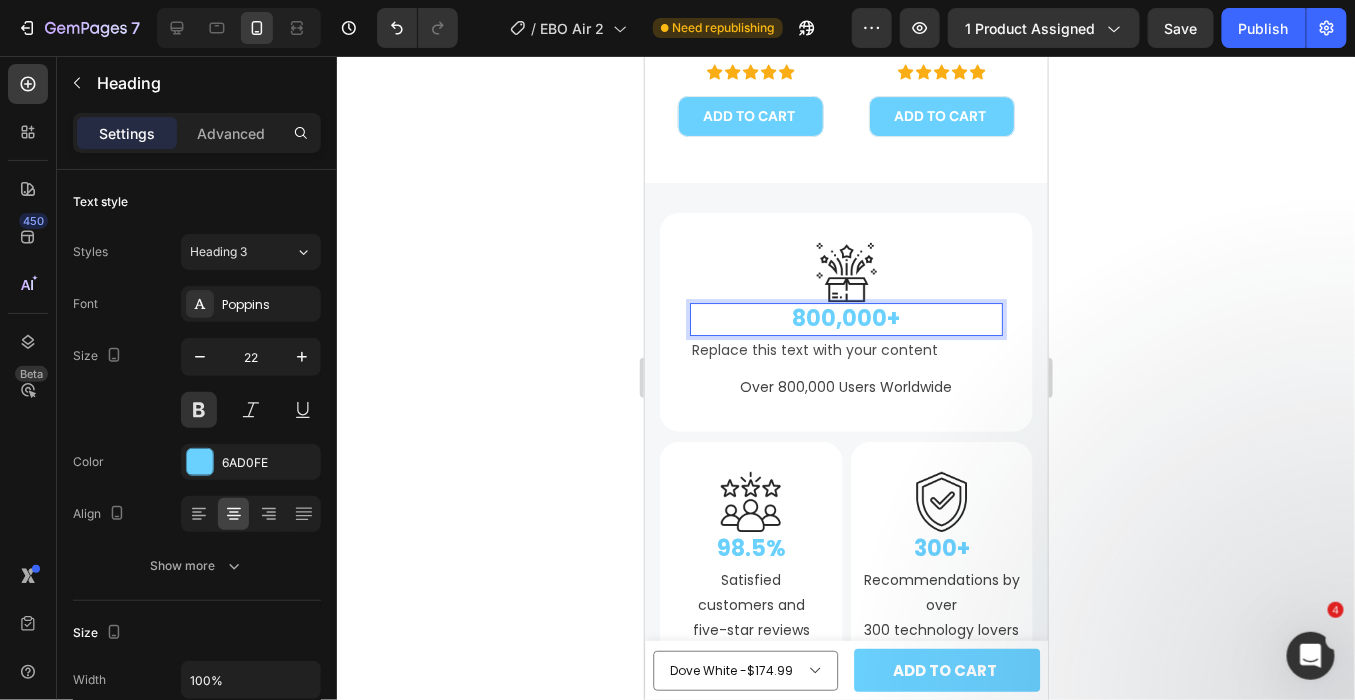 click on "800,000+" at bounding box center (845, 318) 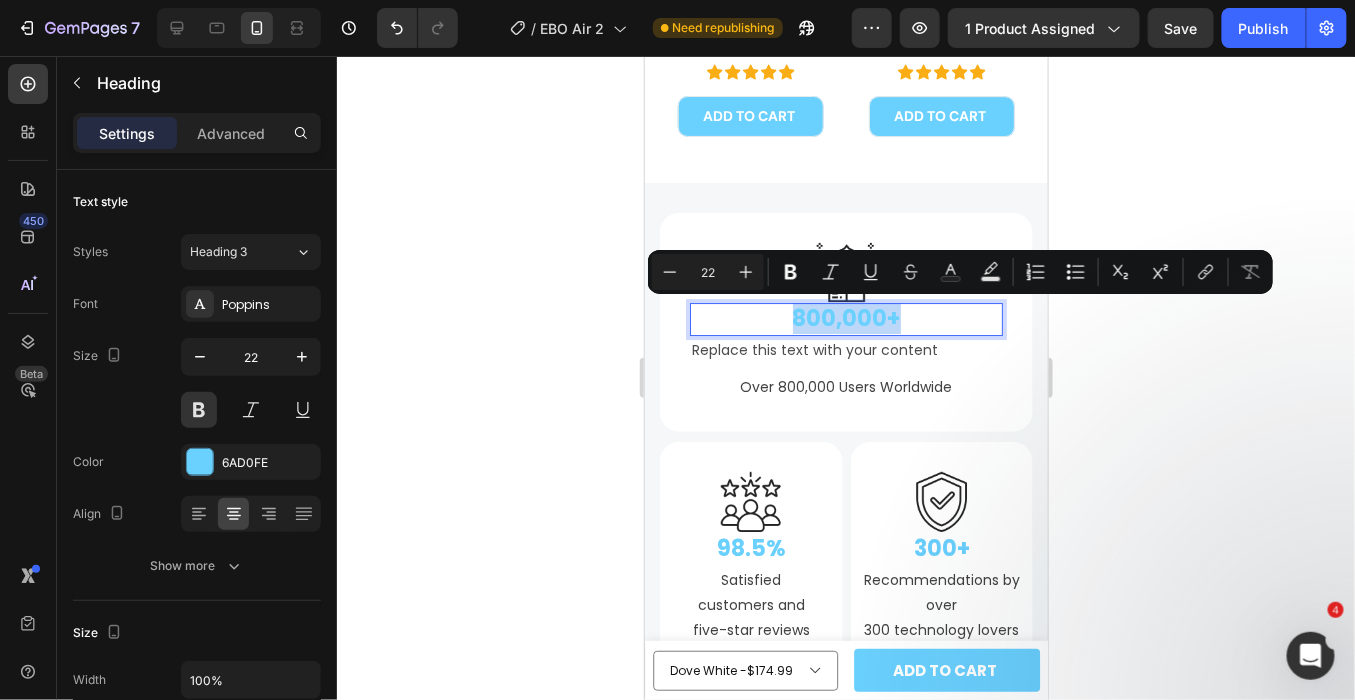 copy on "800,000+" 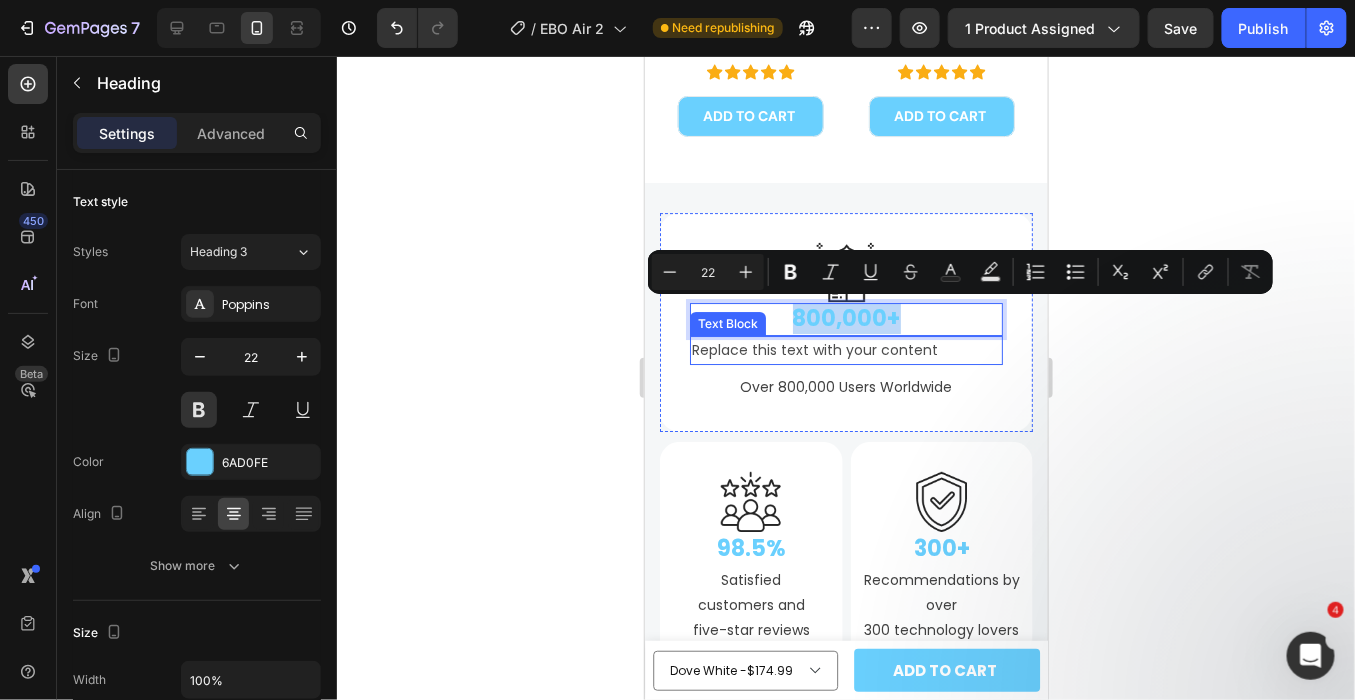 click on "Replace this text with your content" at bounding box center (845, 349) 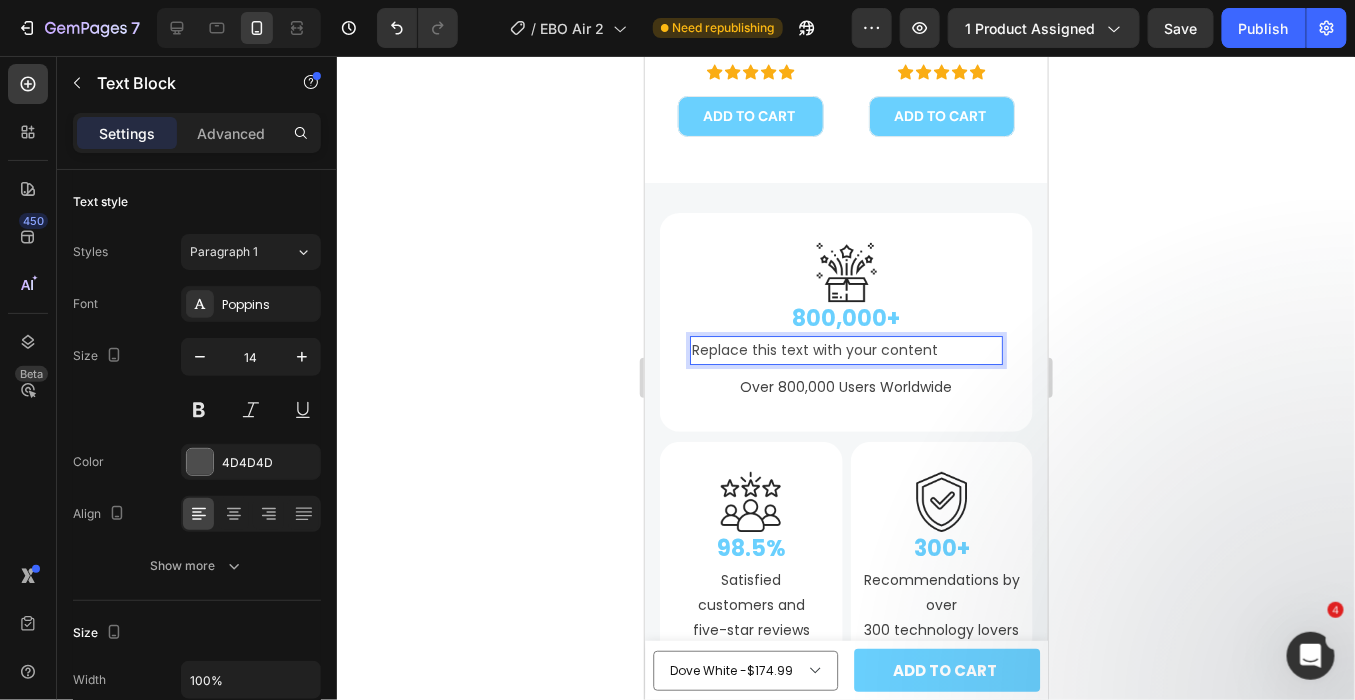 click on "Replace this text with your content" at bounding box center [845, 349] 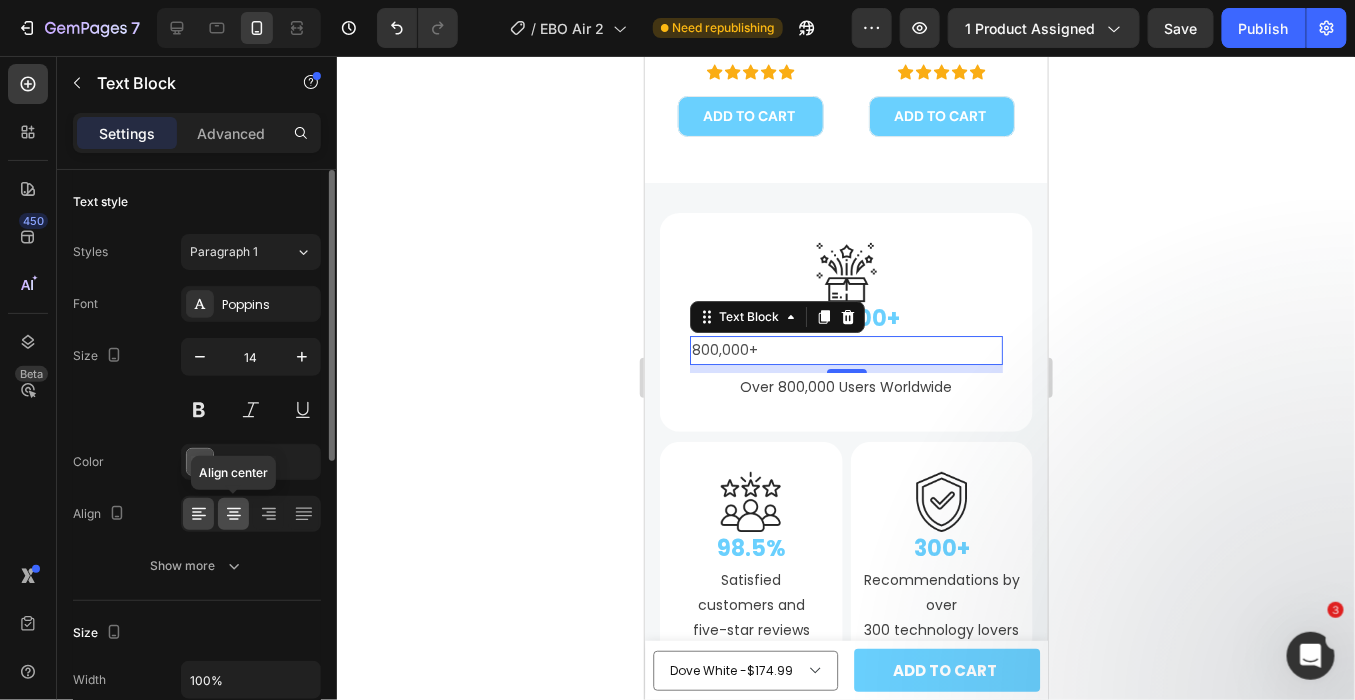 click 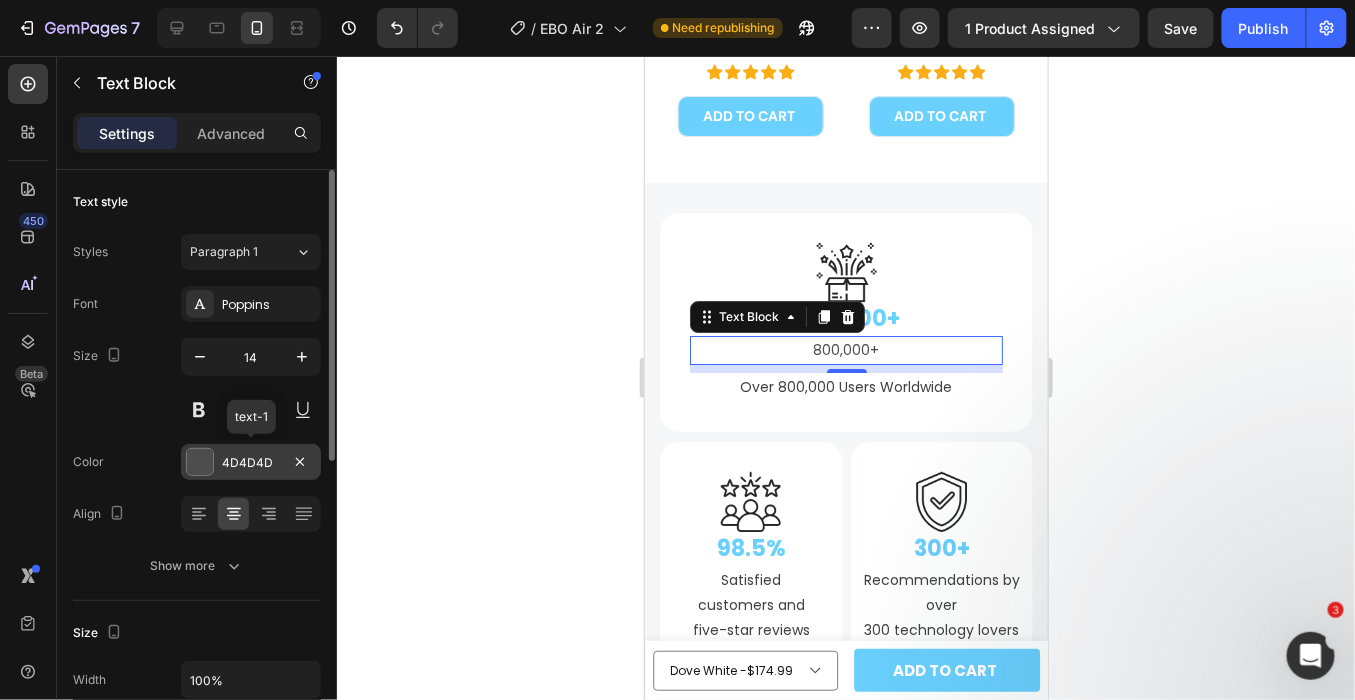 click on "4D4D4D" at bounding box center [251, 463] 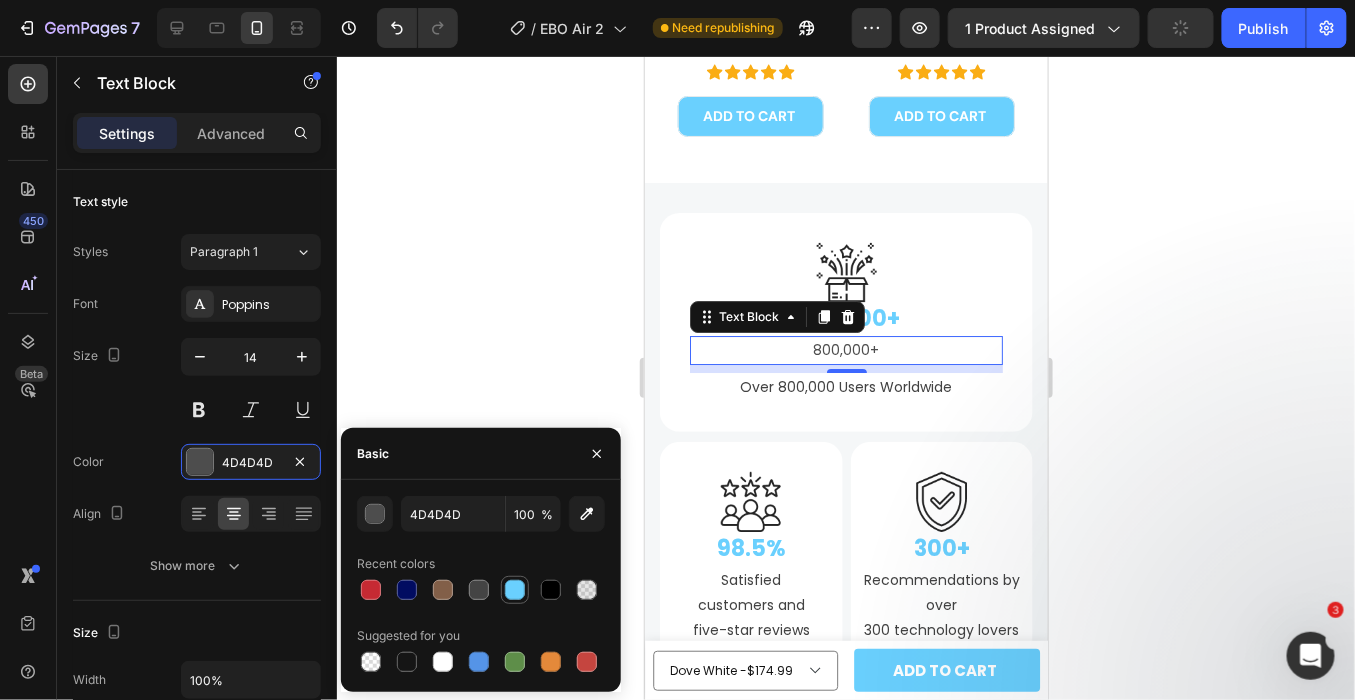 click at bounding box center (515, 590) 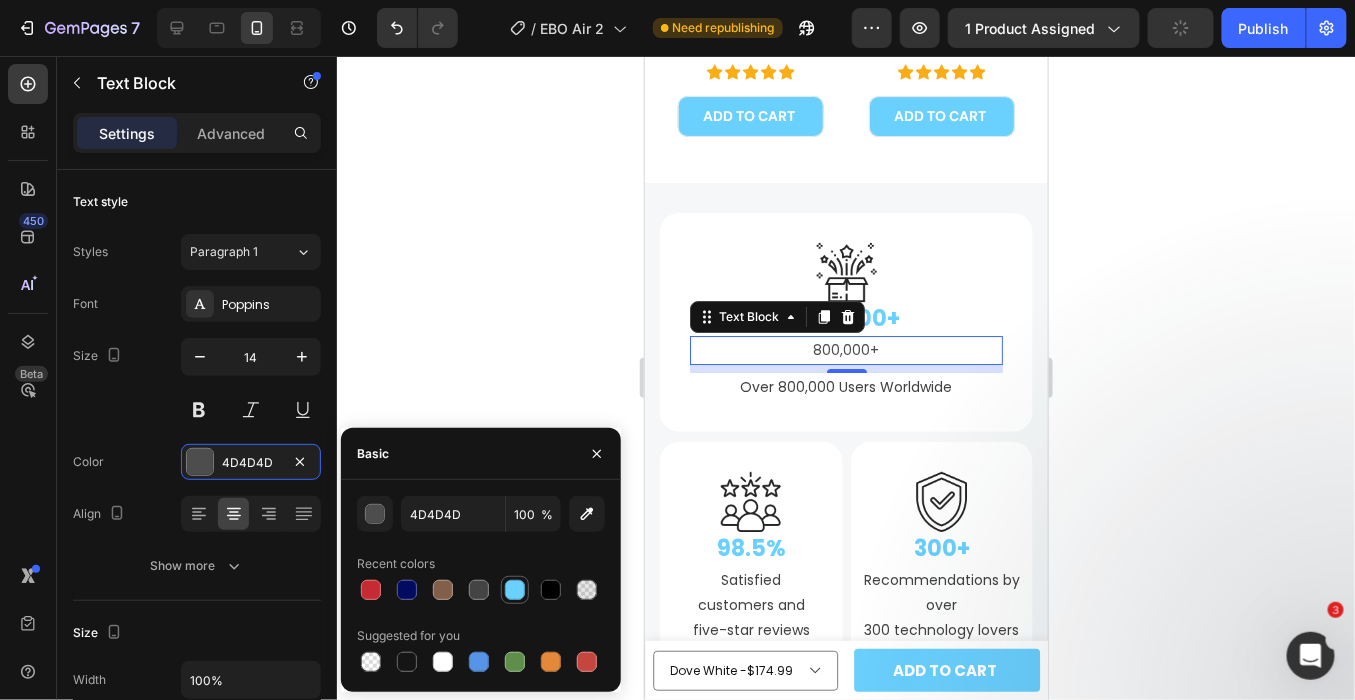 type on "6AD0FE" 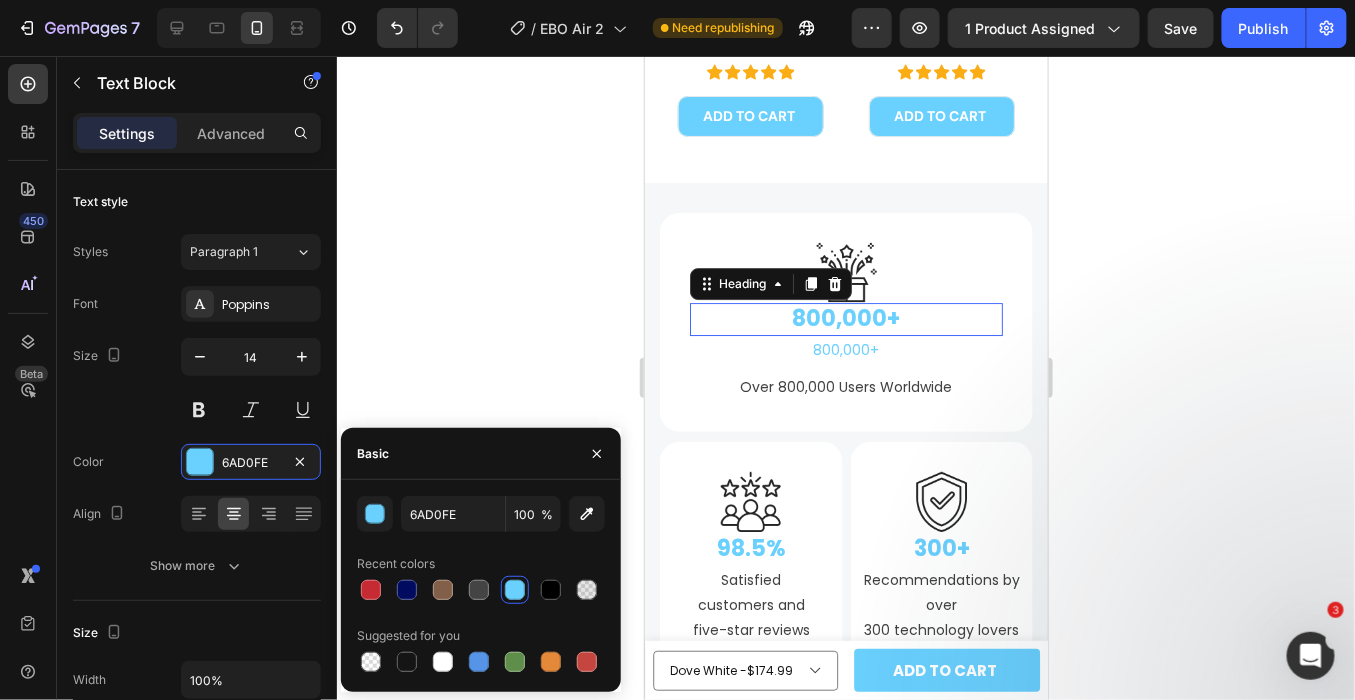click on "800,000+" at bounding box center [845, 318] 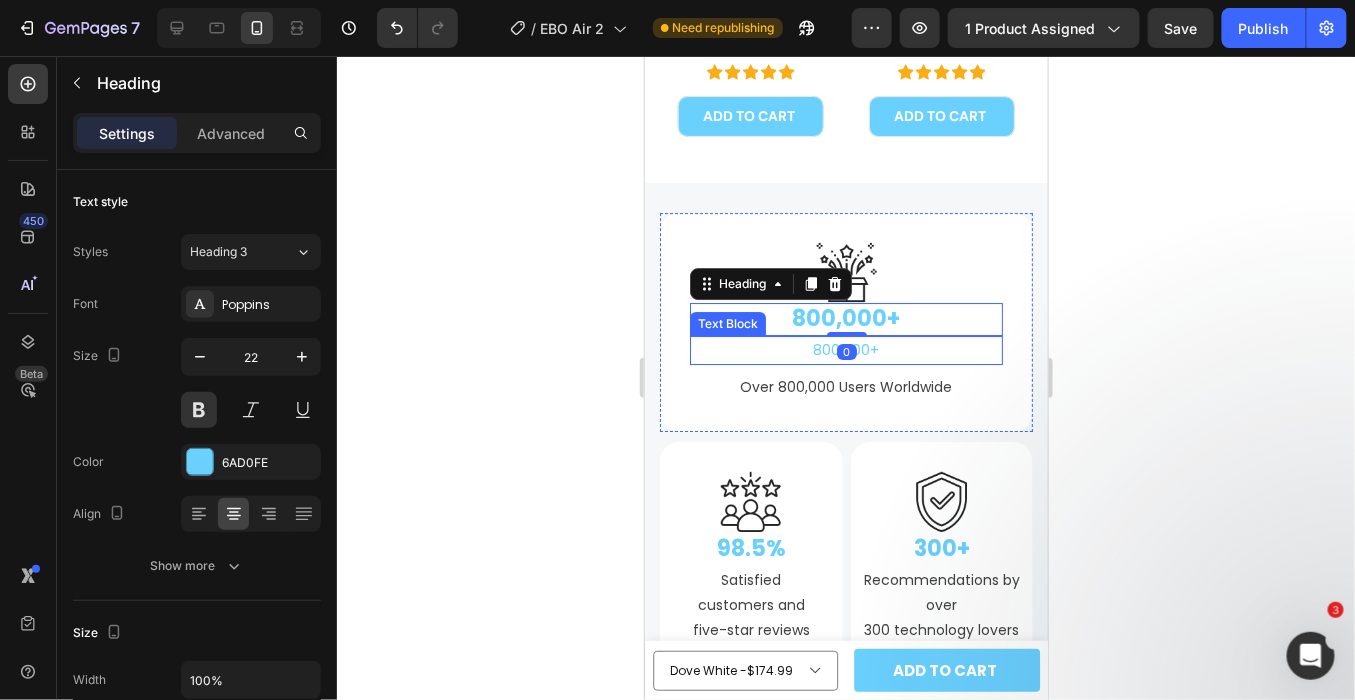 click on "800,000+" at bounding box center [845, 349] 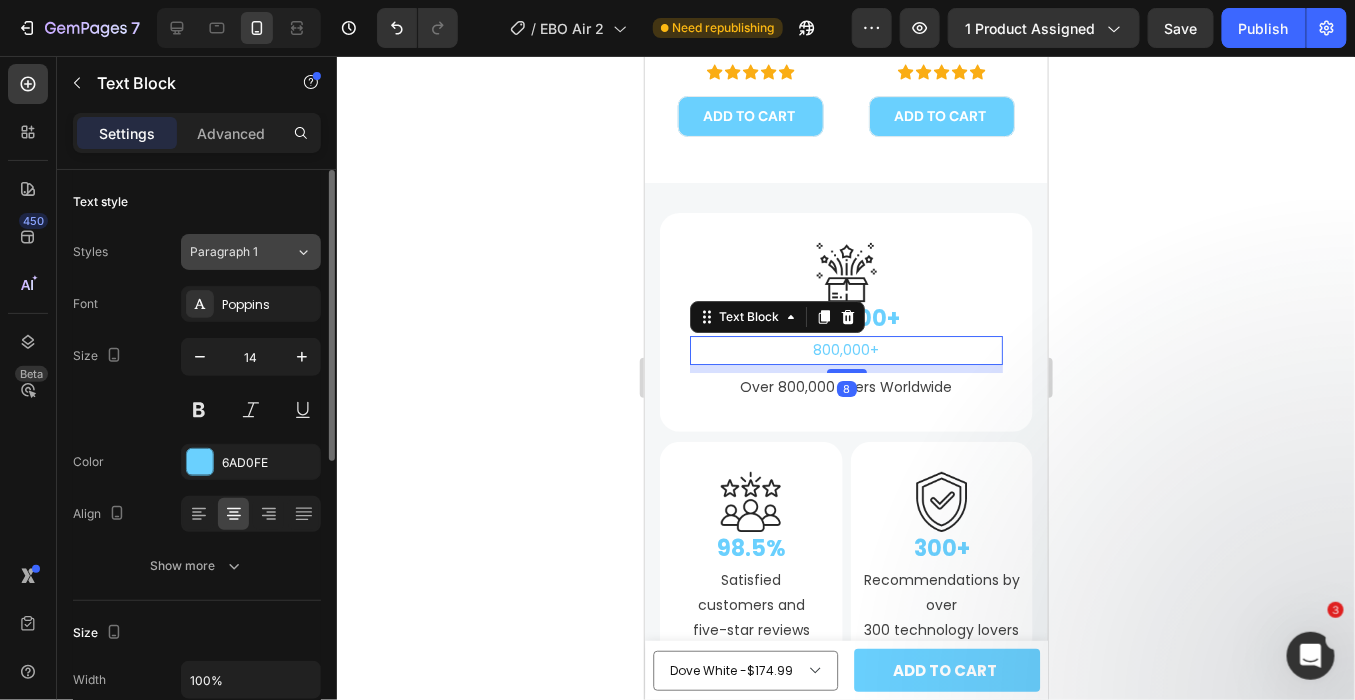 click on "Paragraph 1" at bounding box center (230, 252) 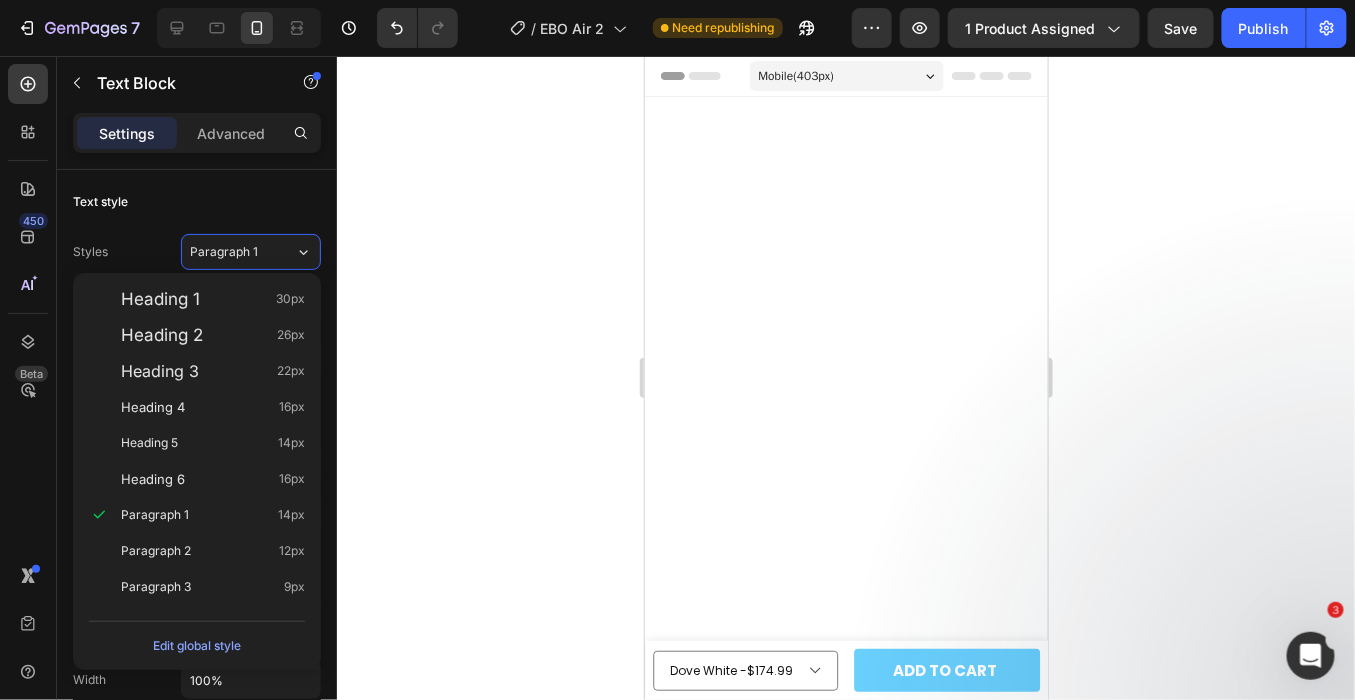 scroll, scrollTop: 6919, scrollLeft: 0, axis: vertical 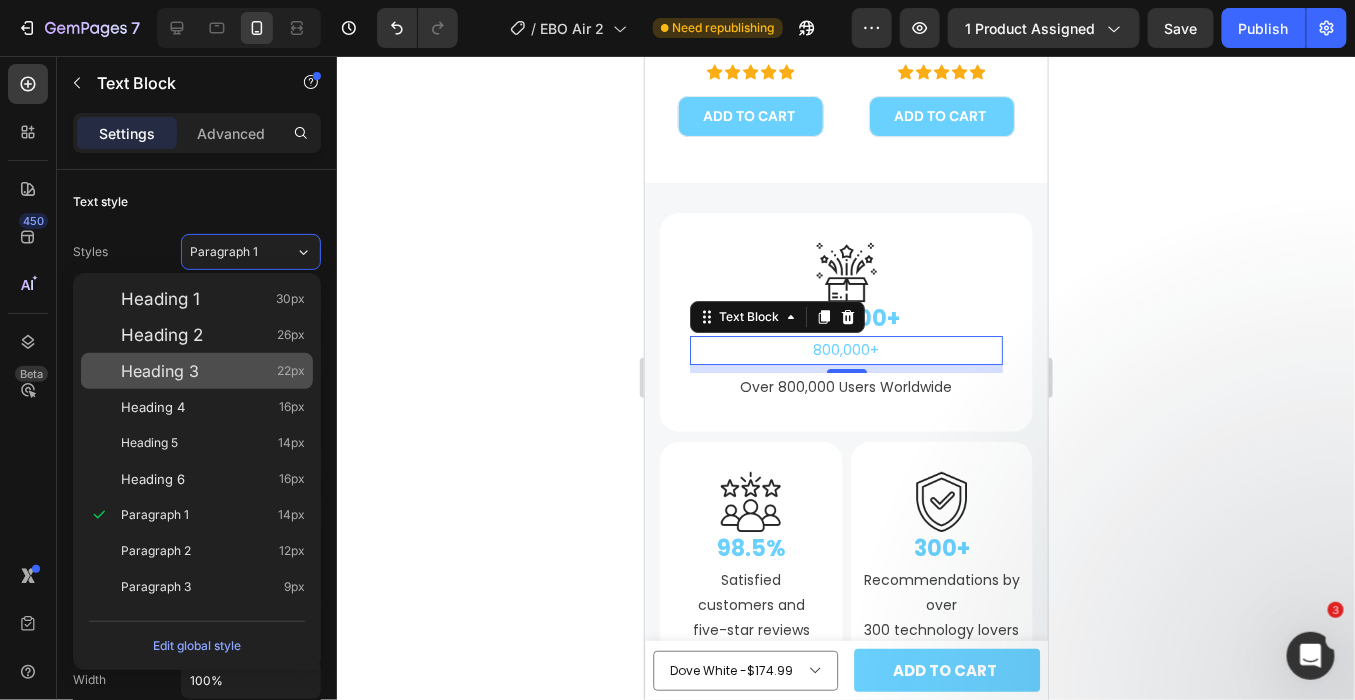 click on "Heading 3 22px" at bounding box center [213, 371] 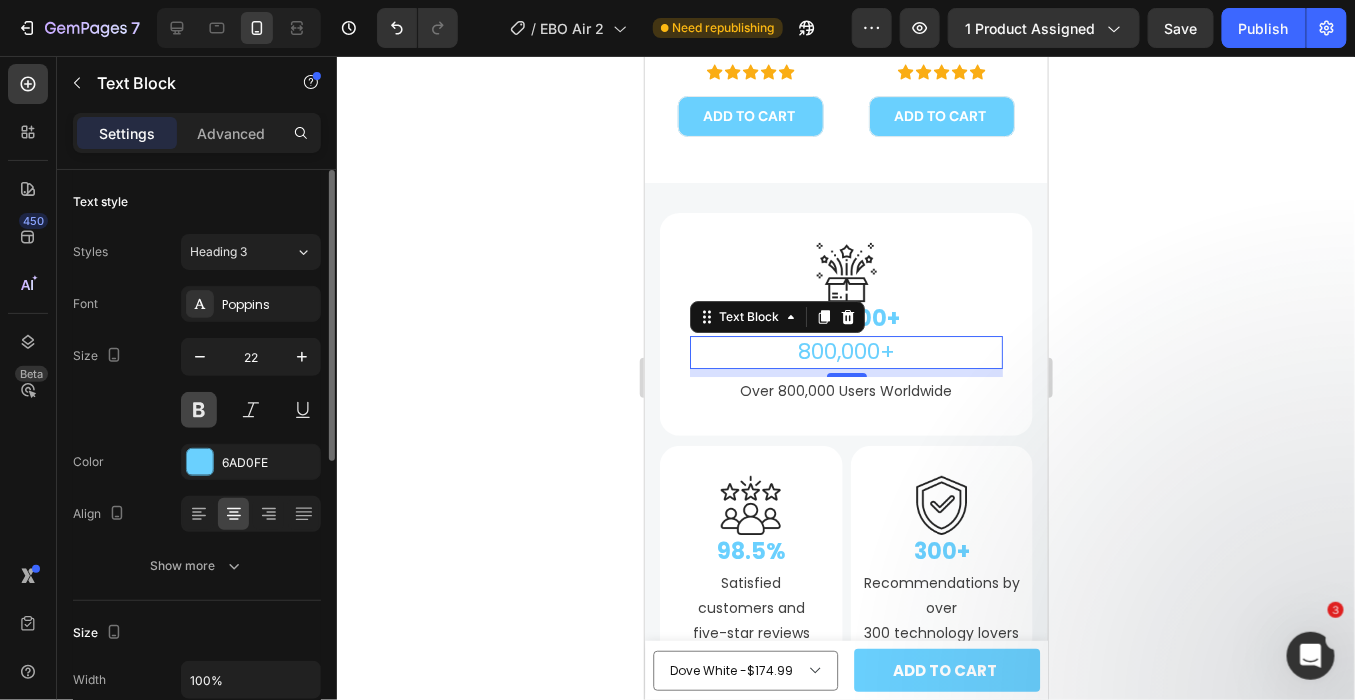 click at bounding box center (199, 410) 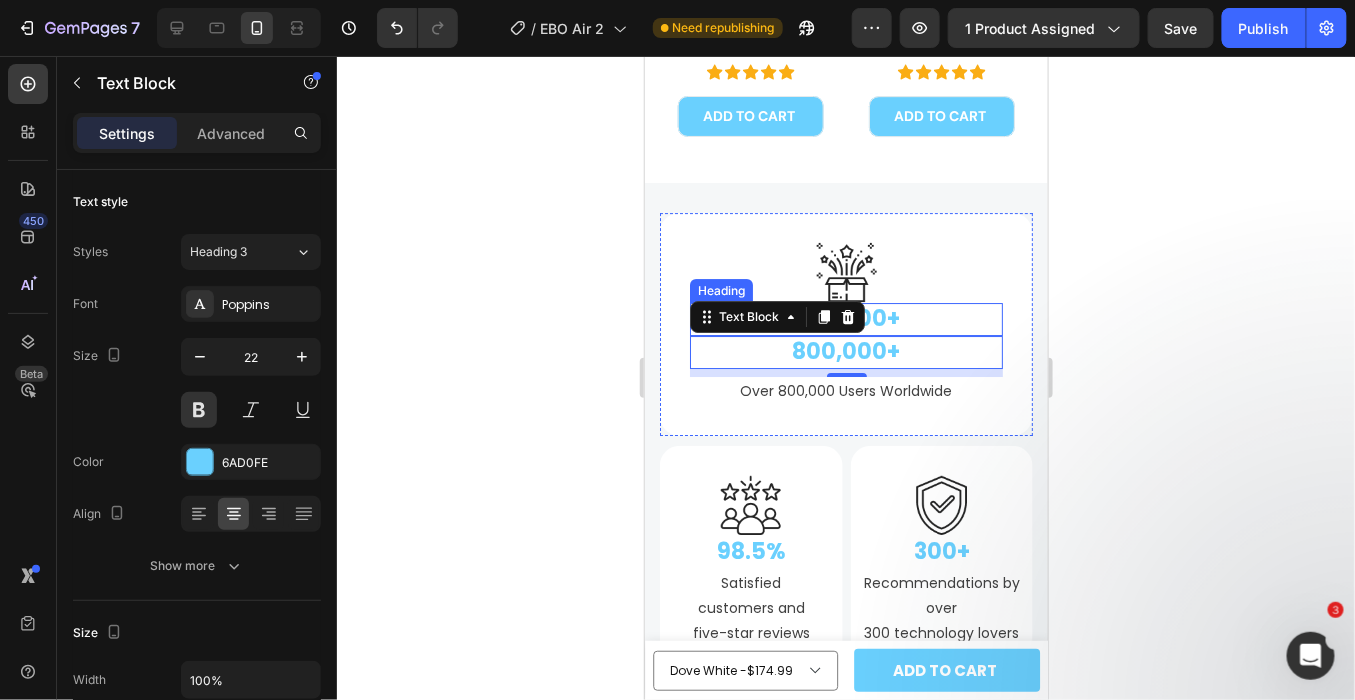 click on "800,000+" at bounding box center (845, 318) 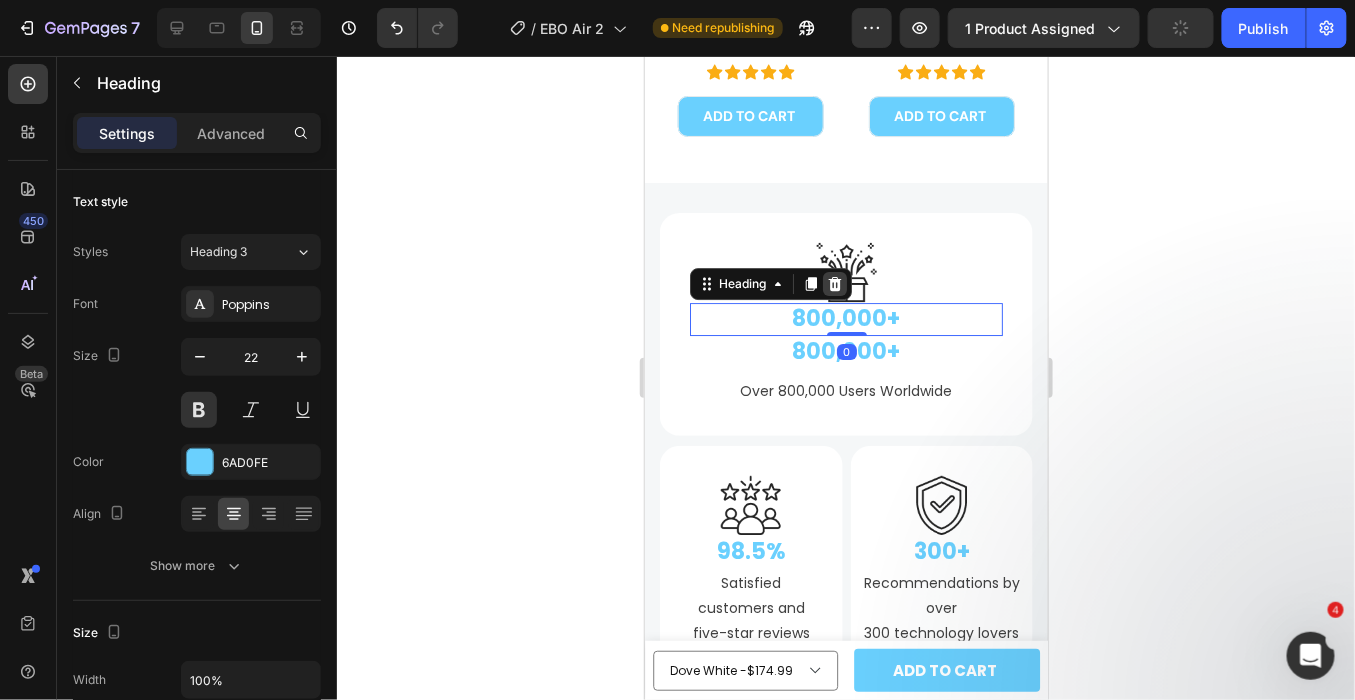 click 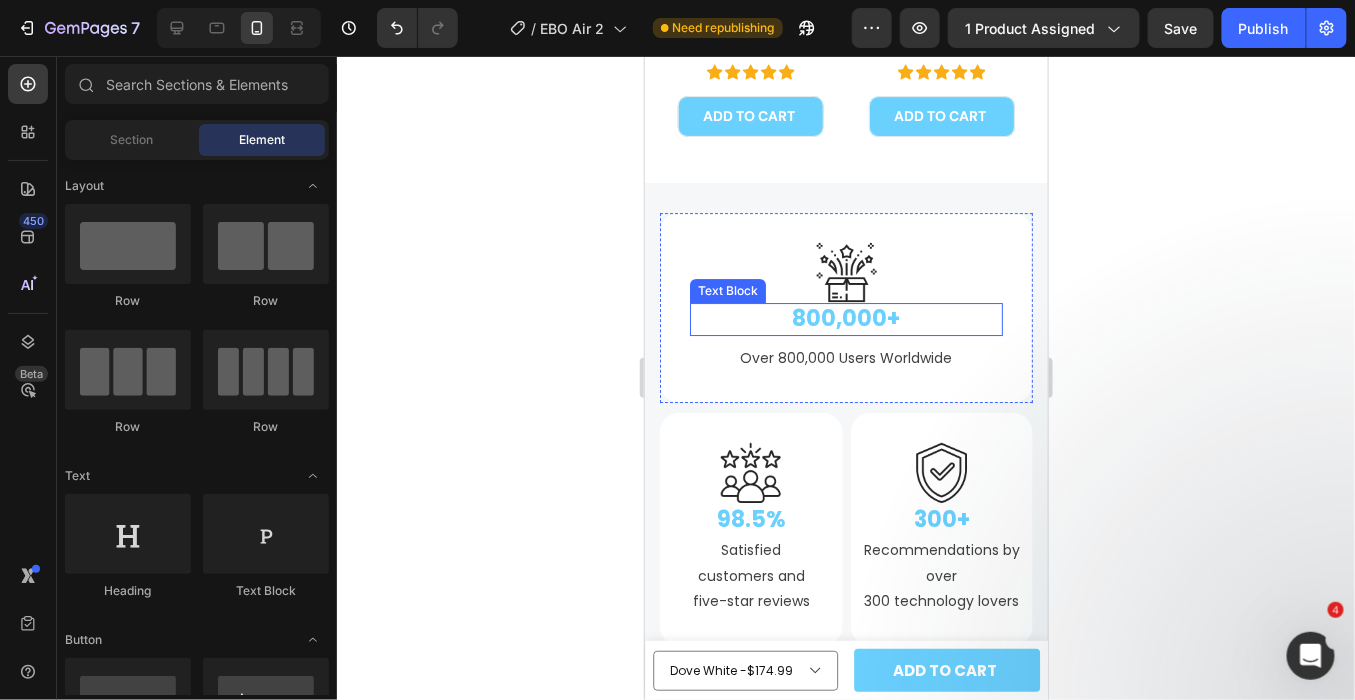 click on "800,000+" at bounding box center (845, 318) 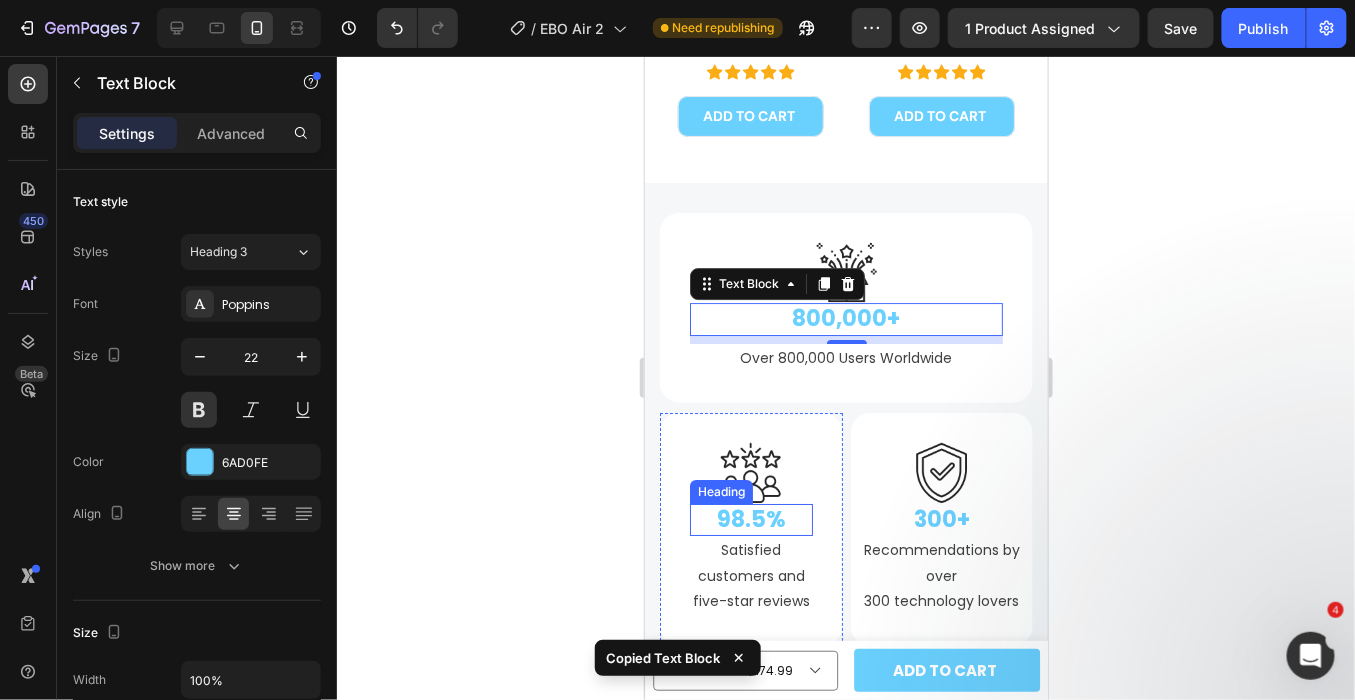 click on "98.5%" at bounding box center (750, 519) 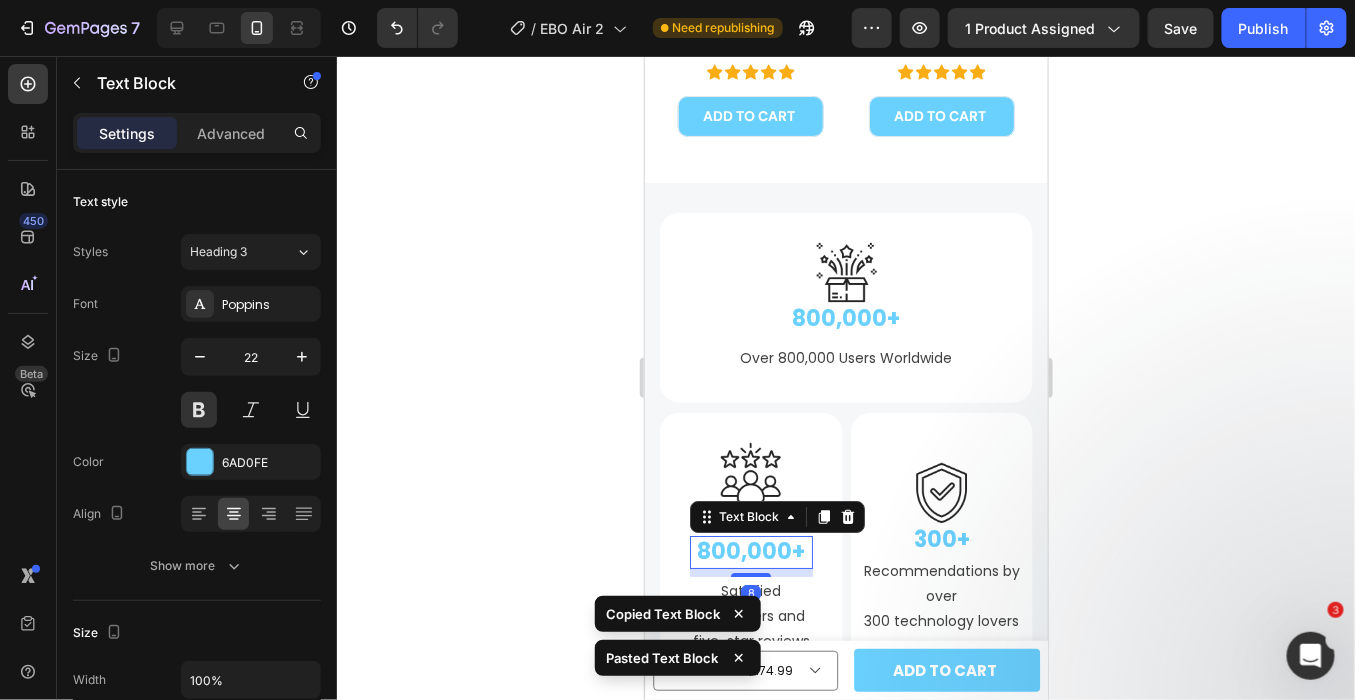 click 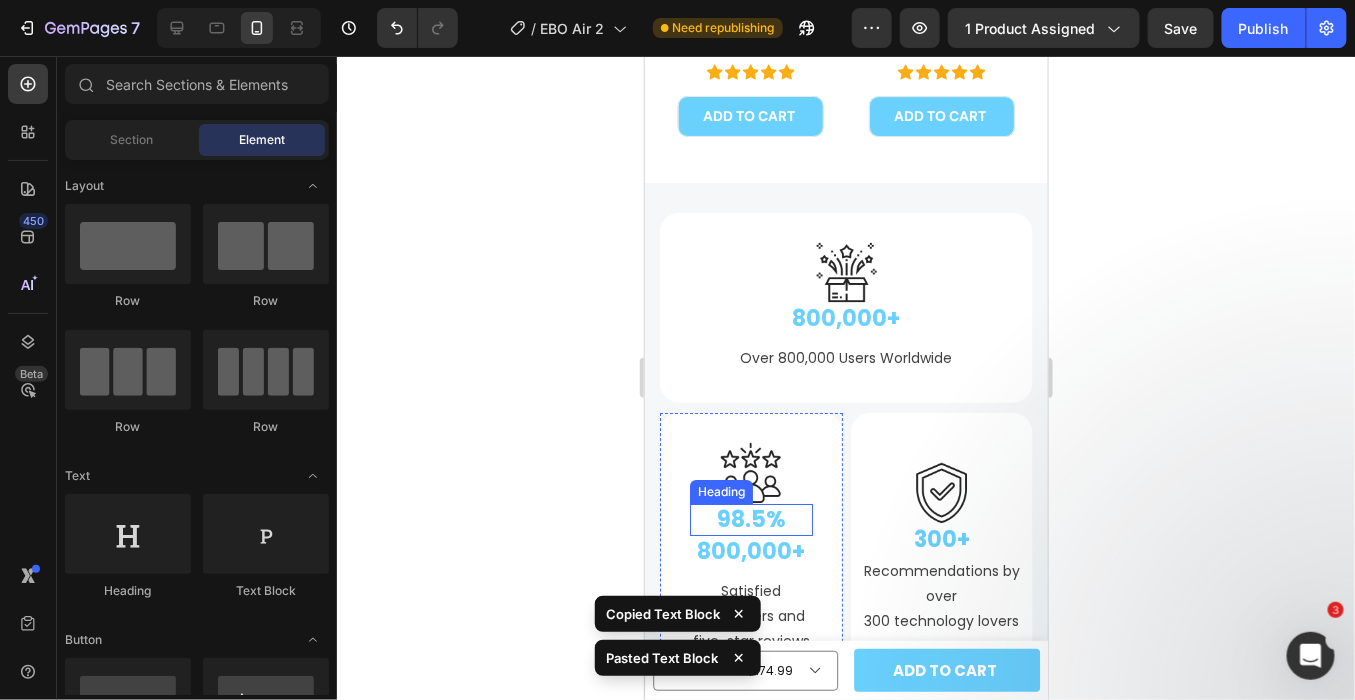 click on "98.5%" at bounding box center (750, 519) 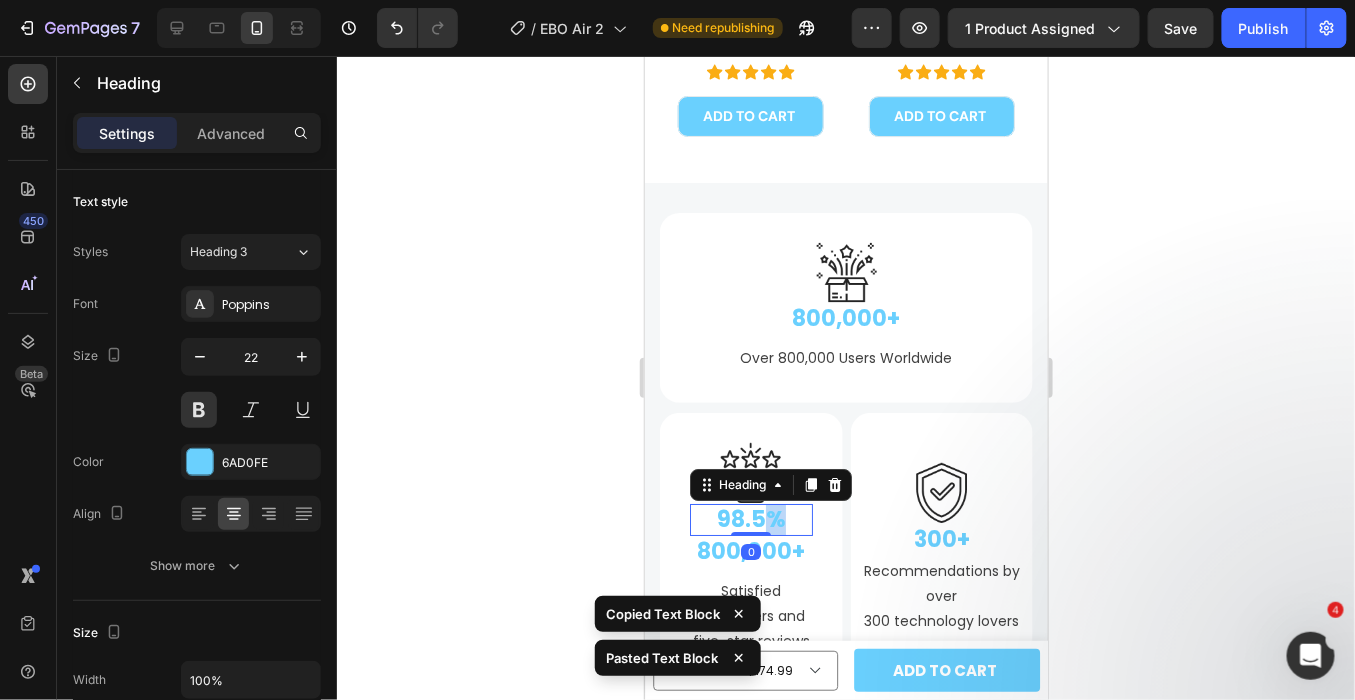 click on "98.5%" at bounding box center (750, 519) 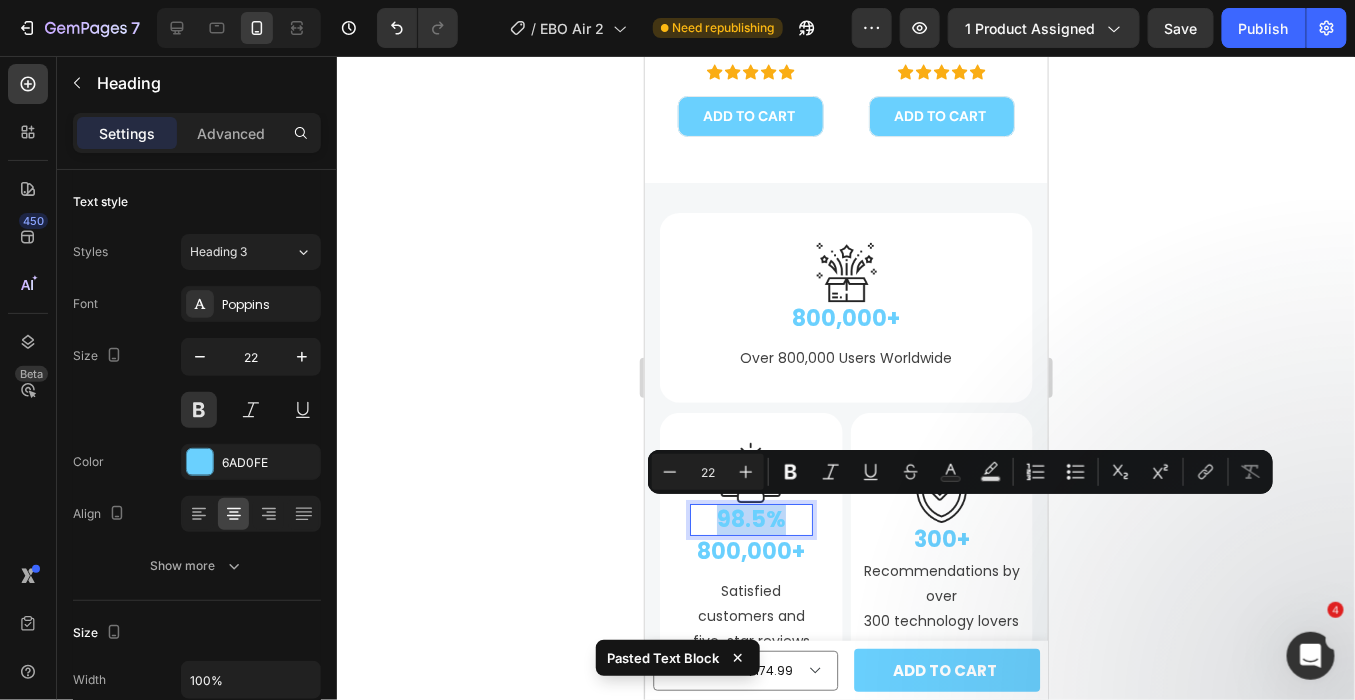 copy on "98.5%" 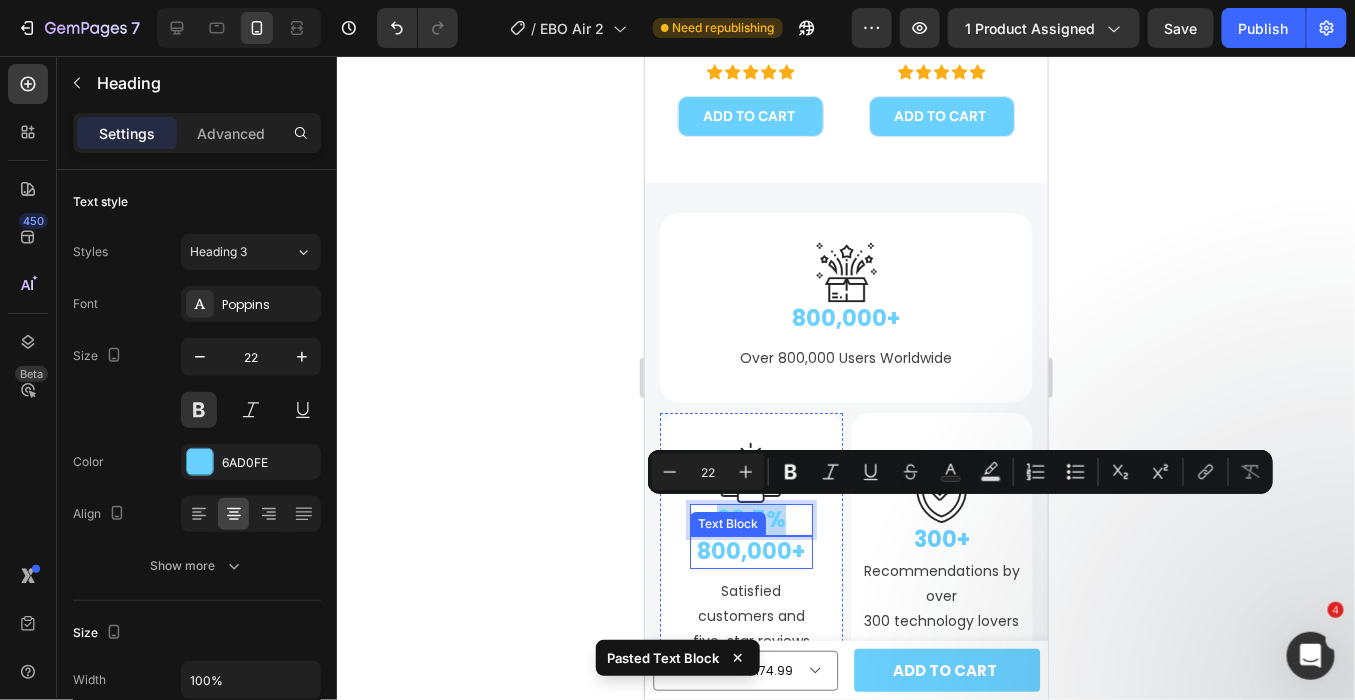 click on "800,000+" at bounding box center [750, 551] 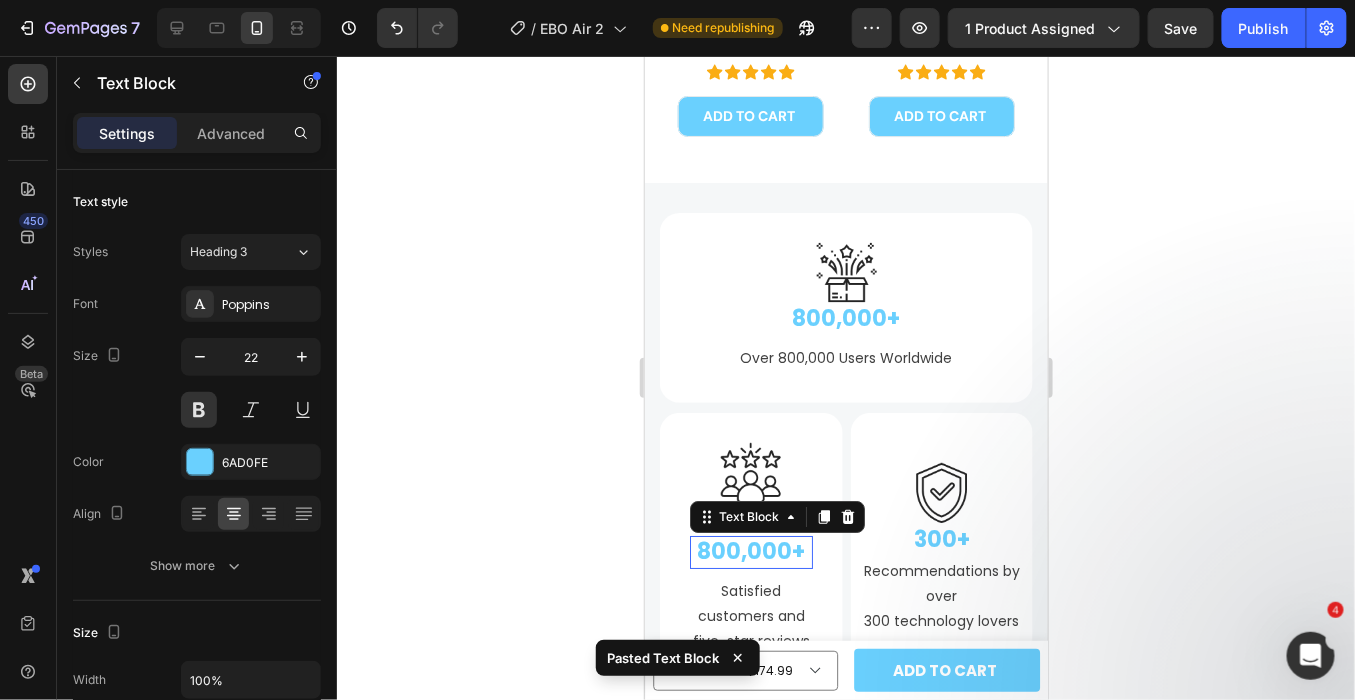 click on "800,000+" at bounding box center [750, 551] 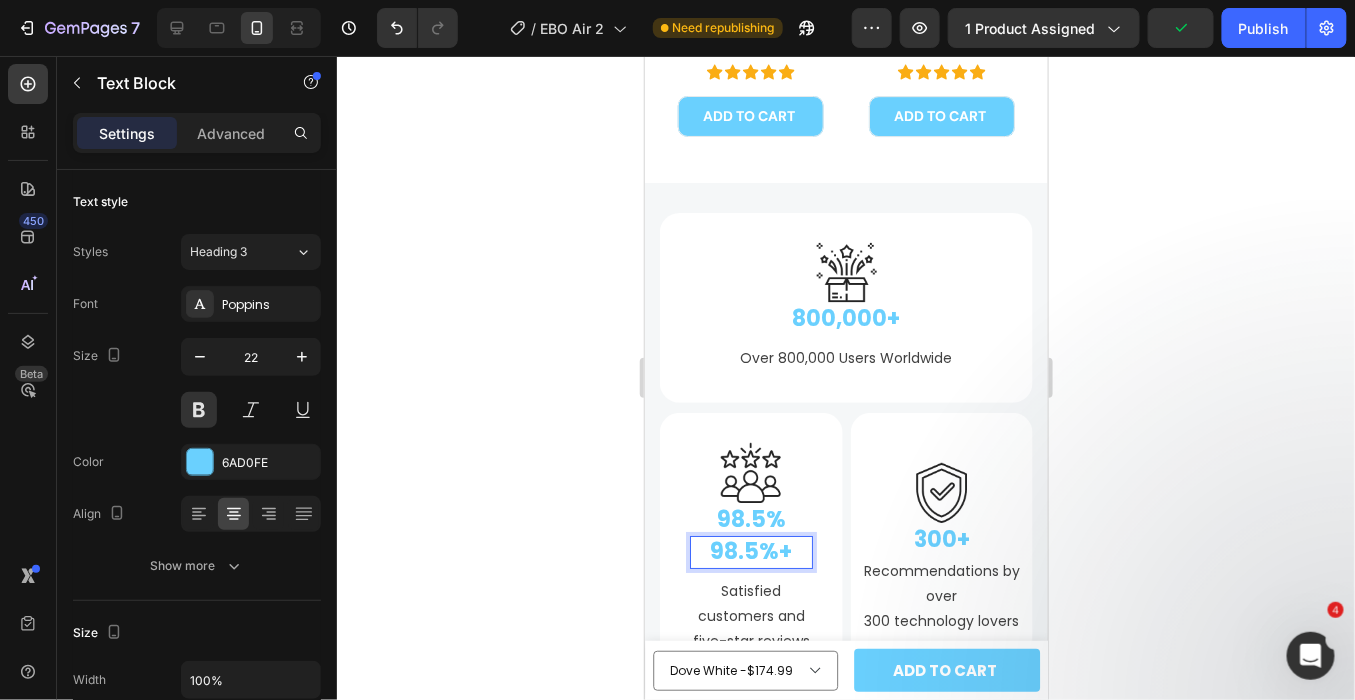 click on "98.5%+" at bounding box center (750, 551) 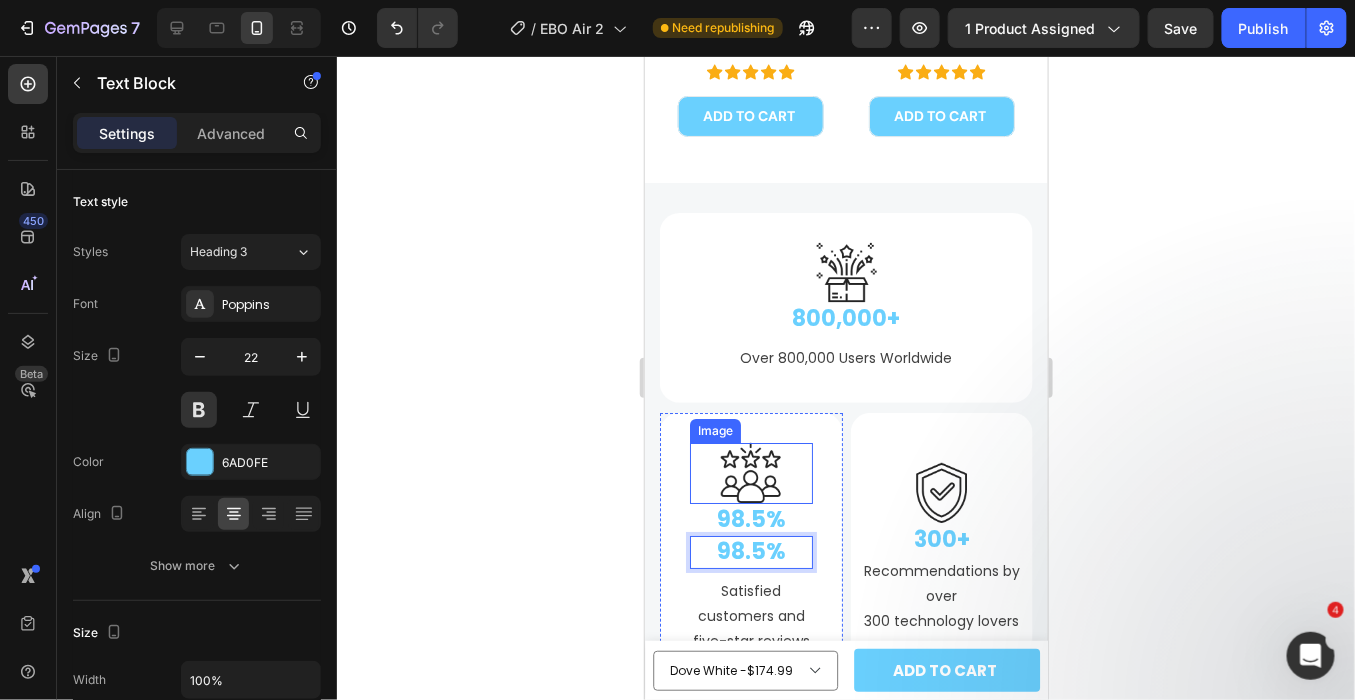 click on "98.5%" at bounding box center [750, 519] 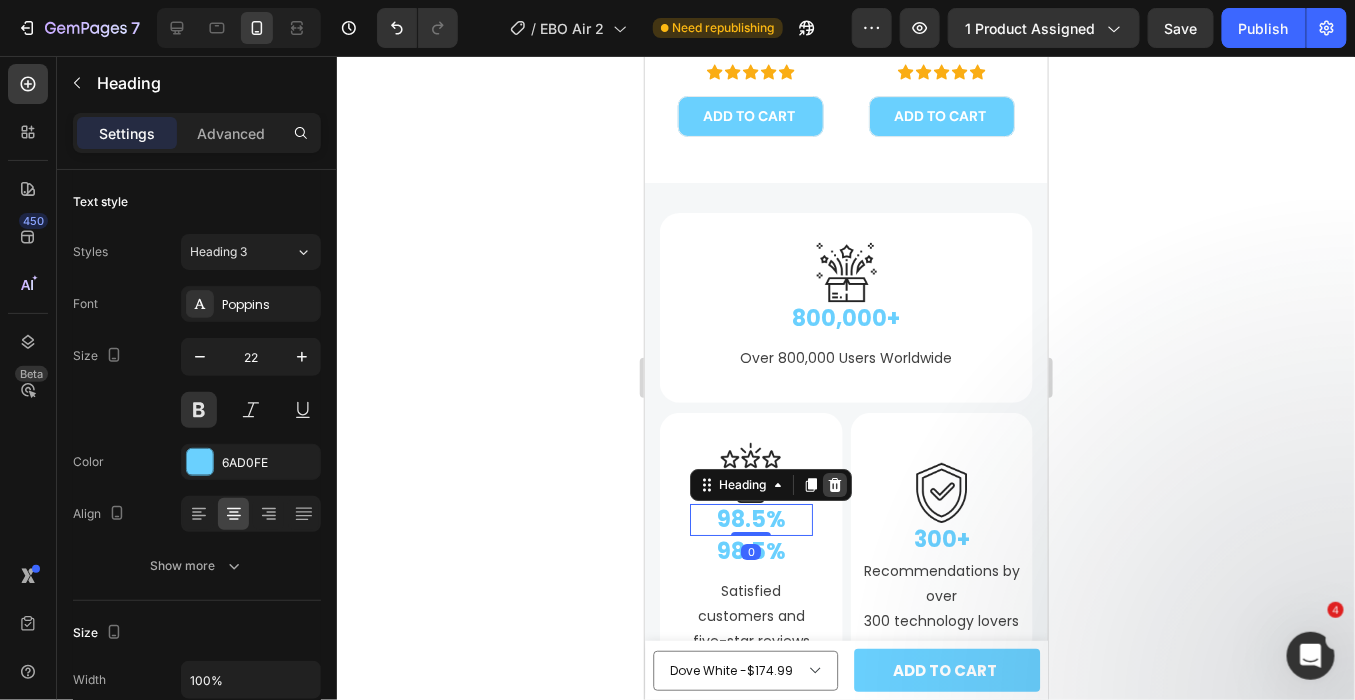 click 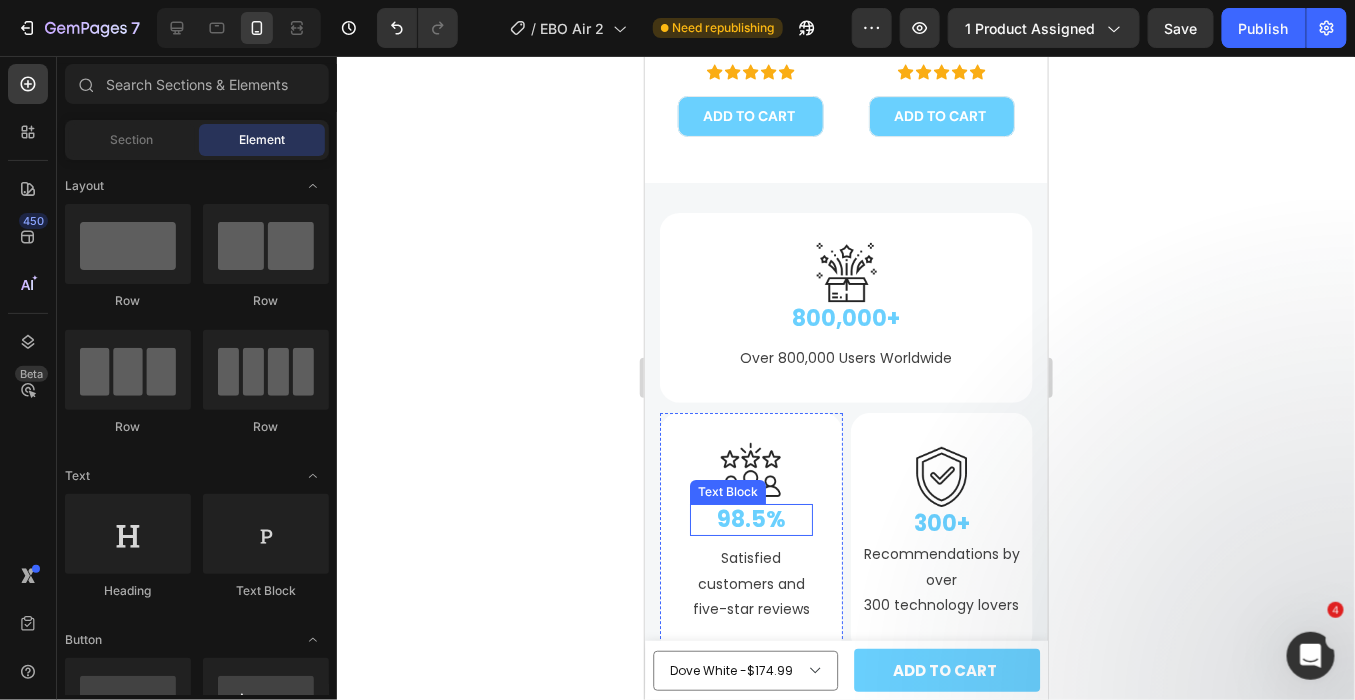 click on "98.5%" at bounding box center [750, 519] 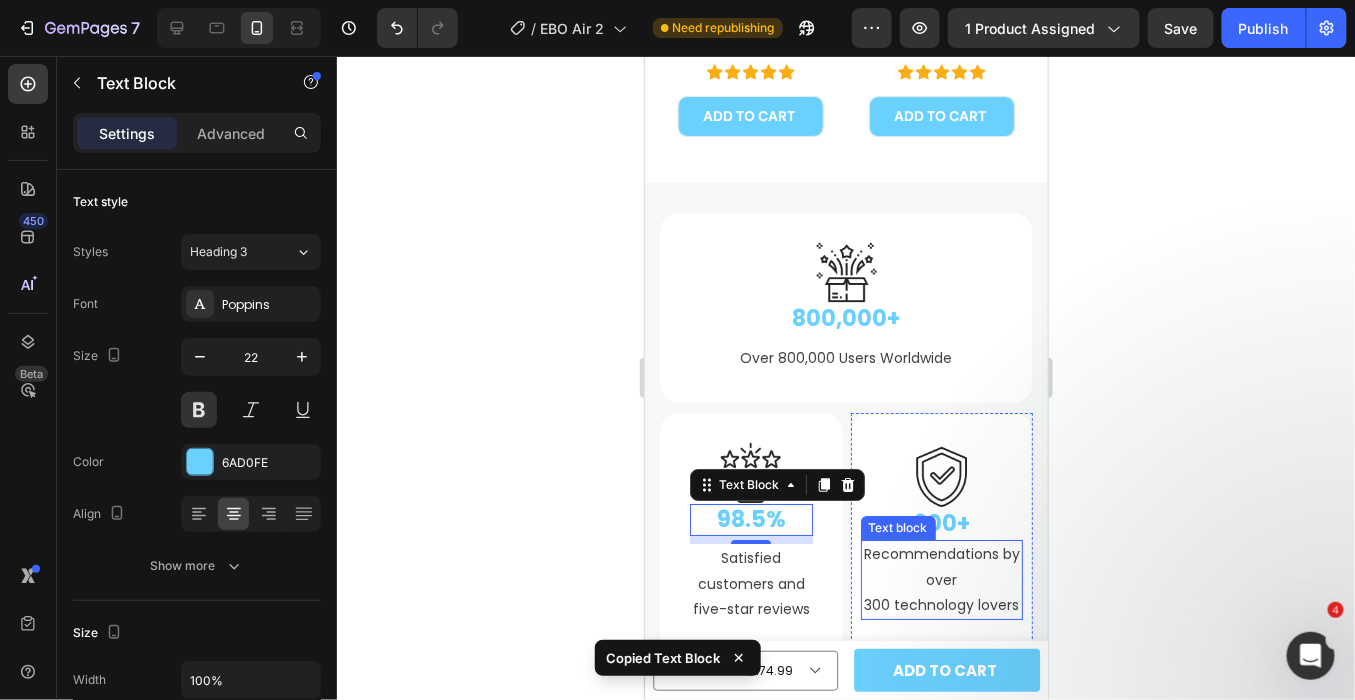 click on "Text block" at bounding box center (897, 527) 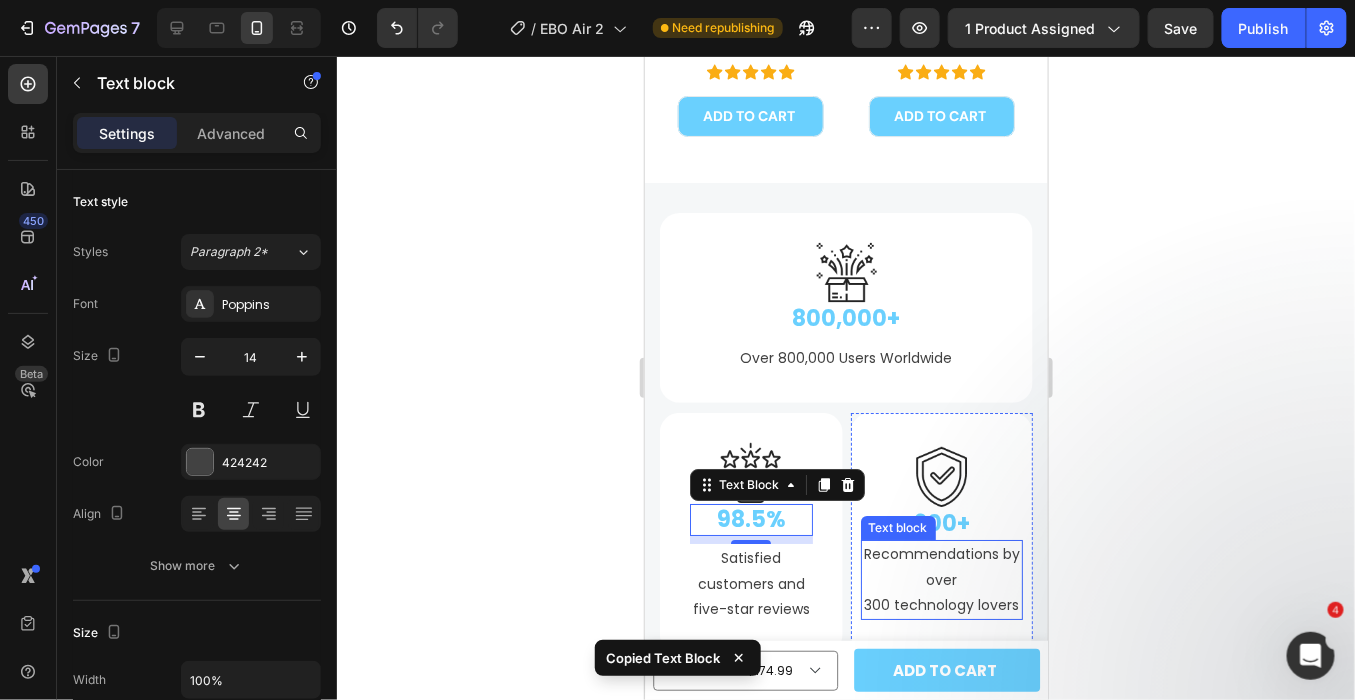 scroll, scrollTop: 593, scrollLeft: 0, axis: vertical 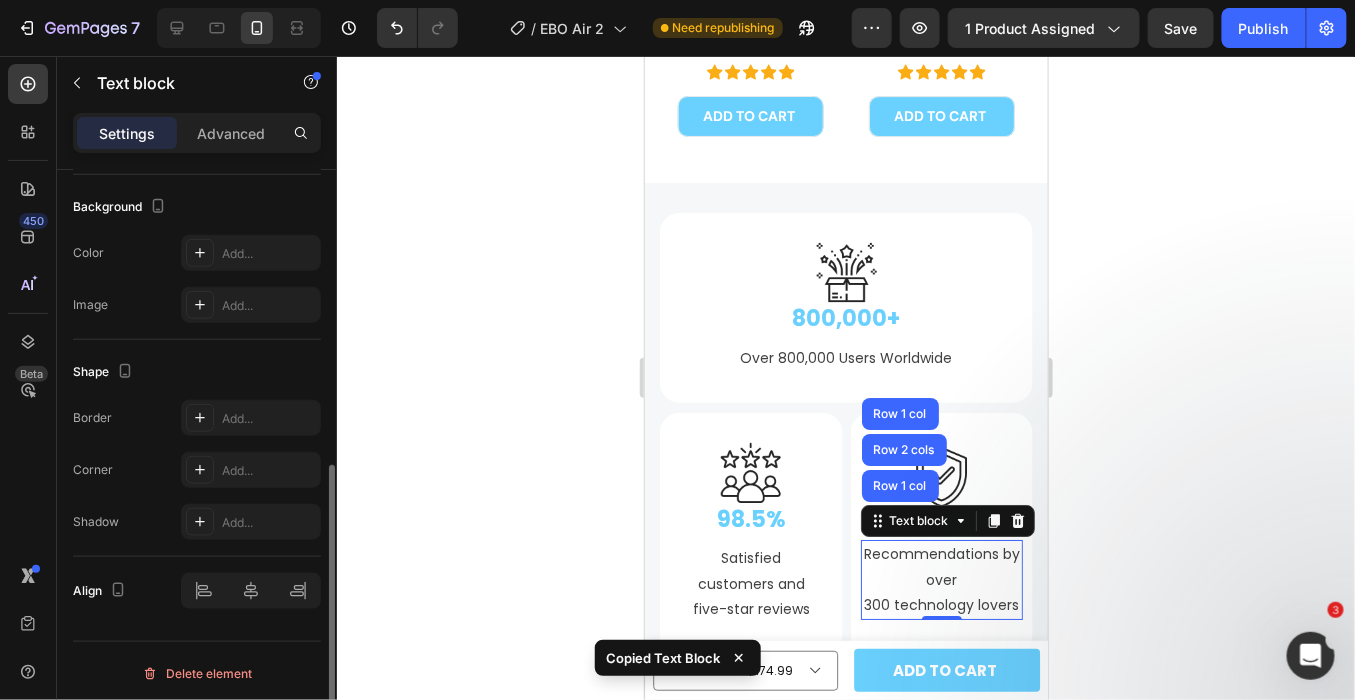click 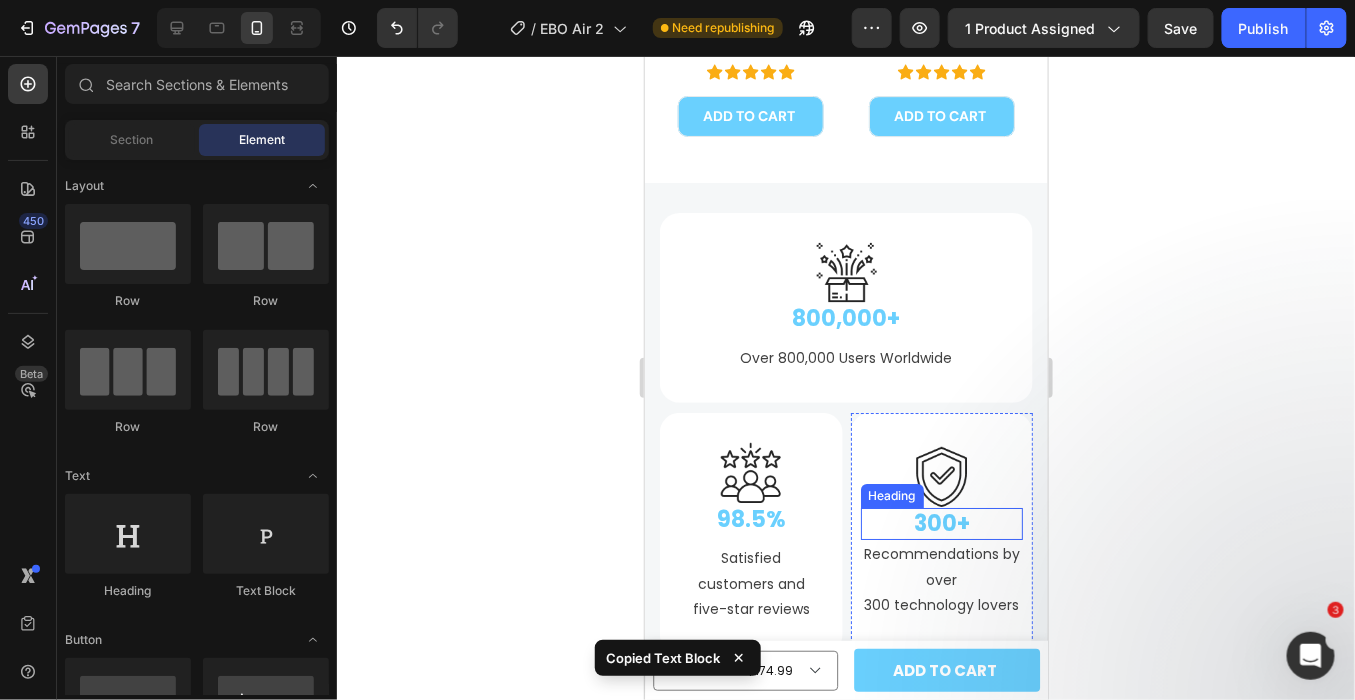 click on "300+" at bounding box center [941, 523] 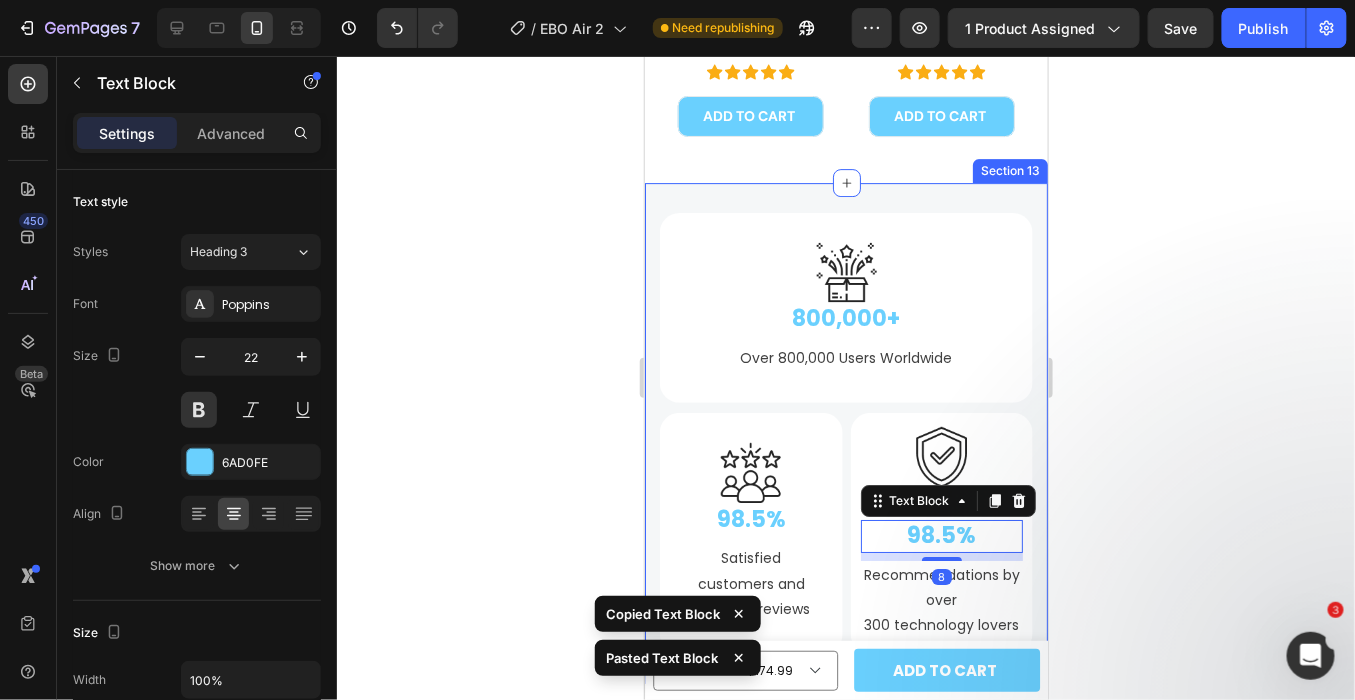 click 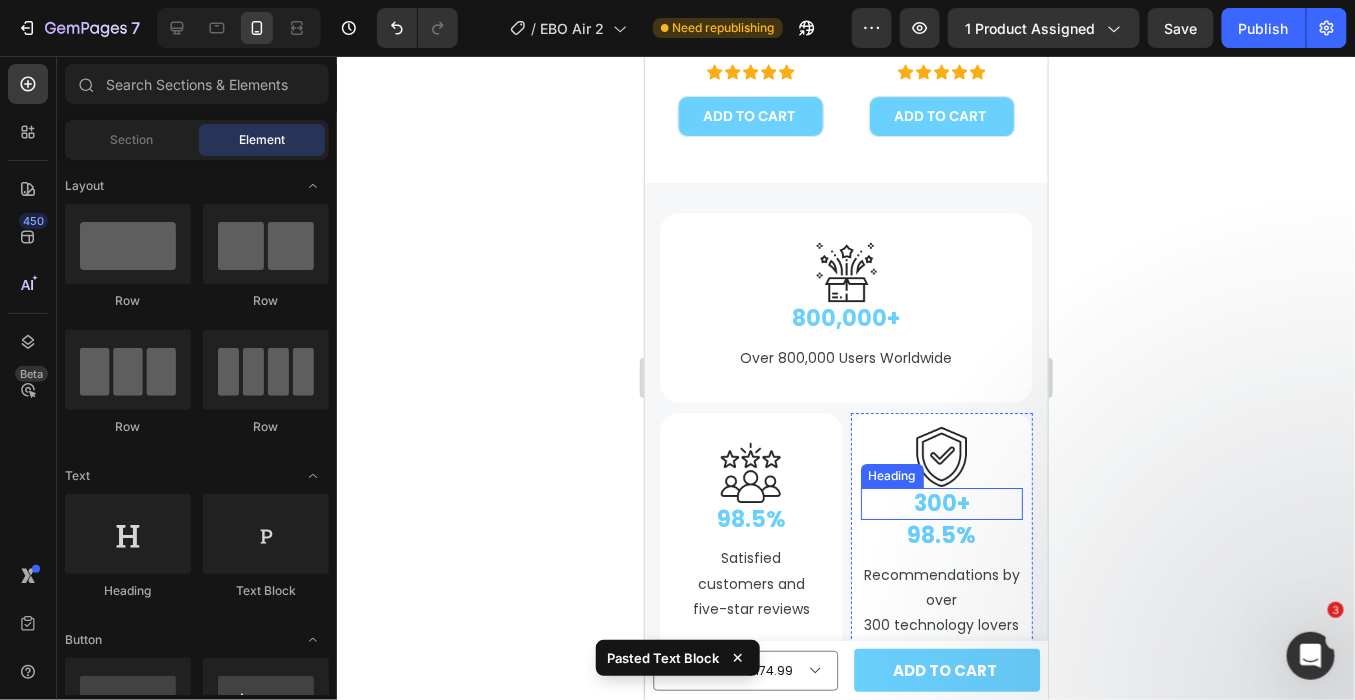 click on "300+" at bounding box center [941, 503] 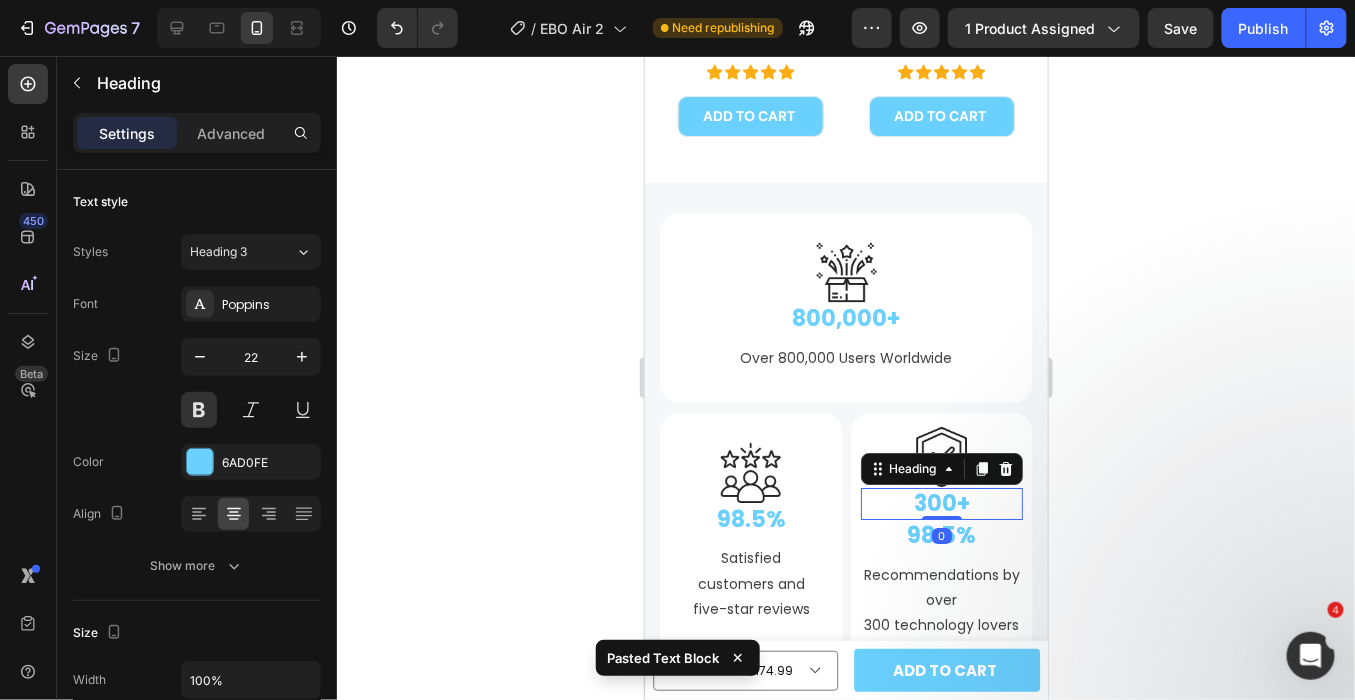 click on "300+" at bounding box center [941, 503] 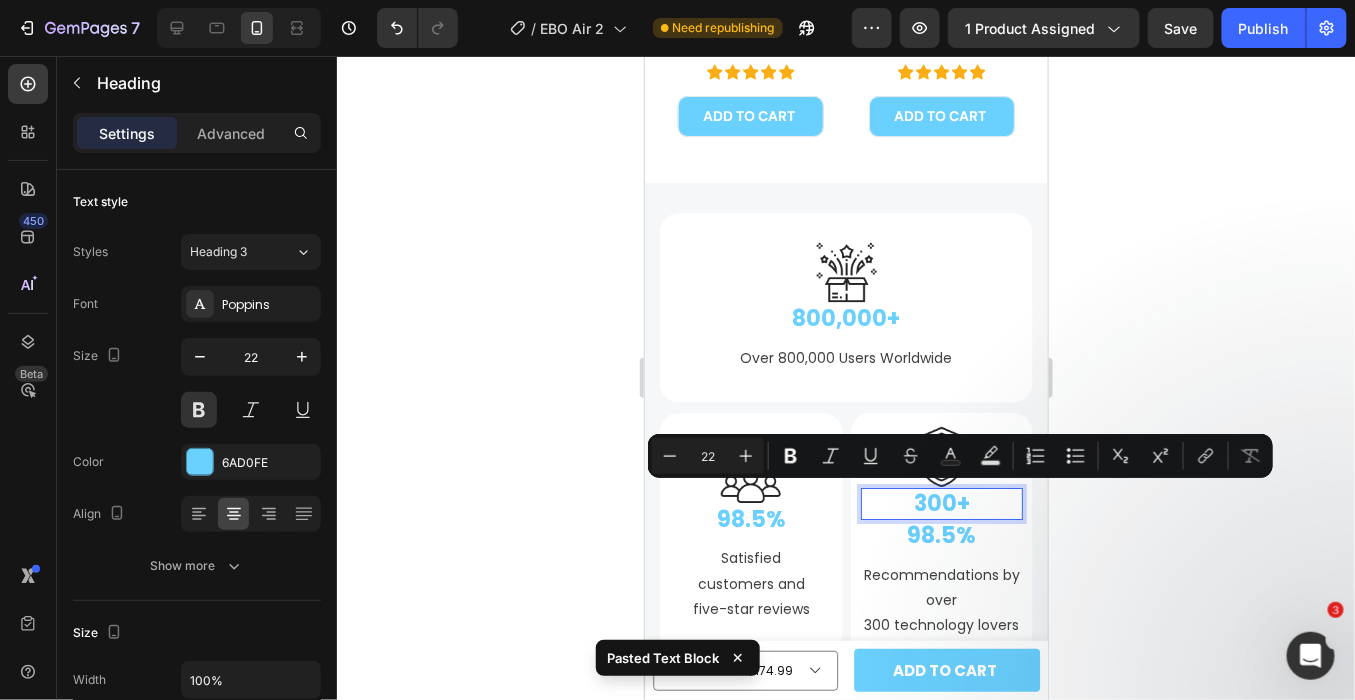 click on "300+" at bounding box center [941, 503] 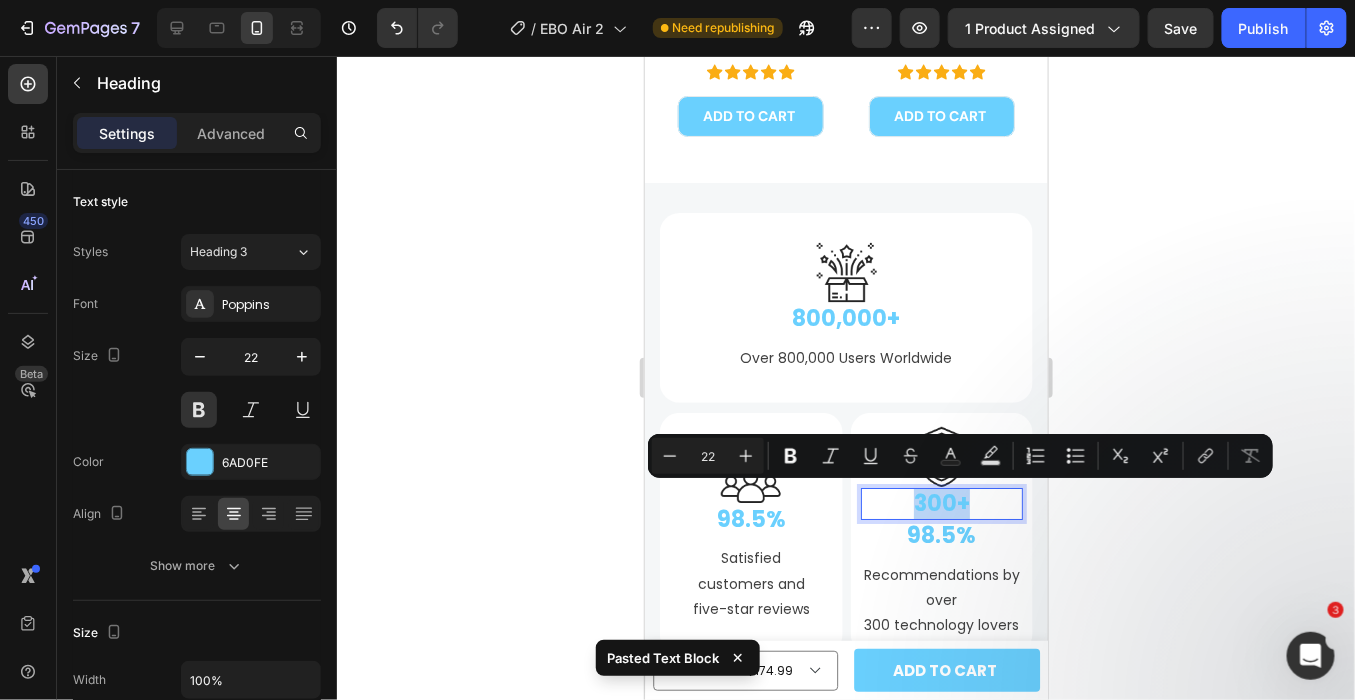 drag, startPoint x: 894, startPoint y: 504, endPoint x: 960, endPoint y: 506, distance: 66.0303 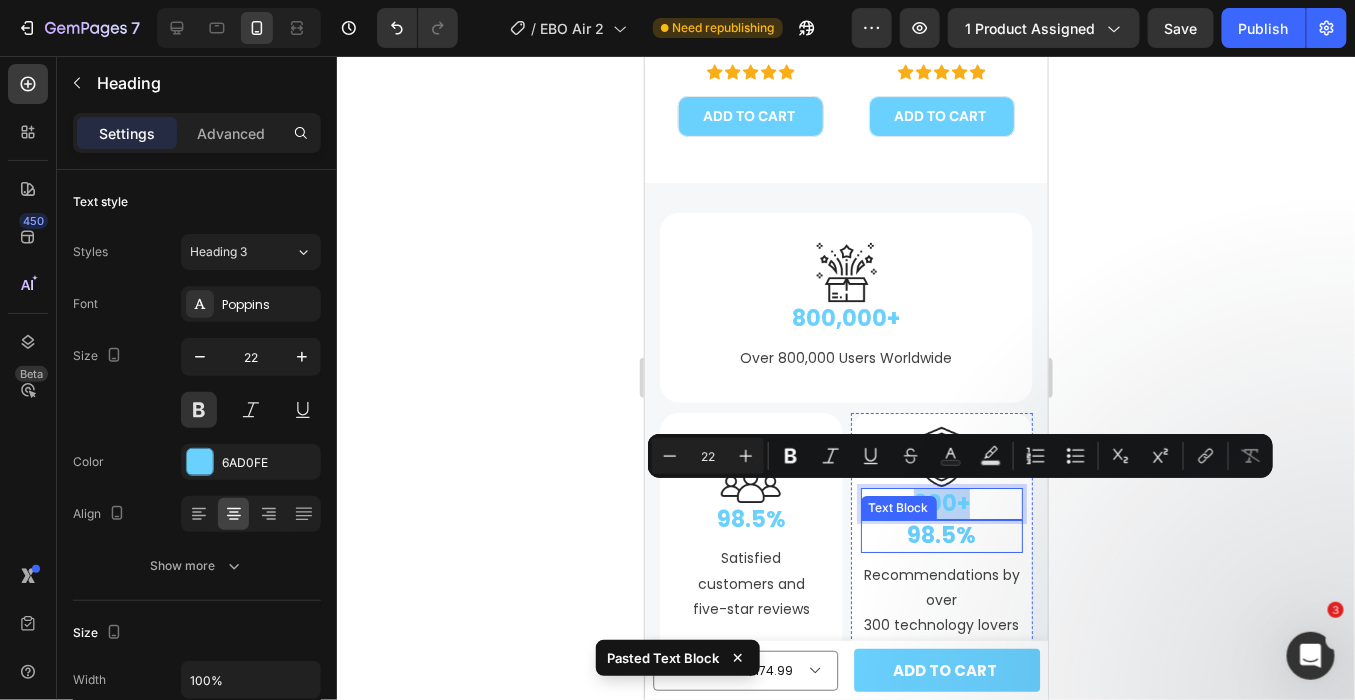 click on "98.5%" at bounding box center (941, 535) 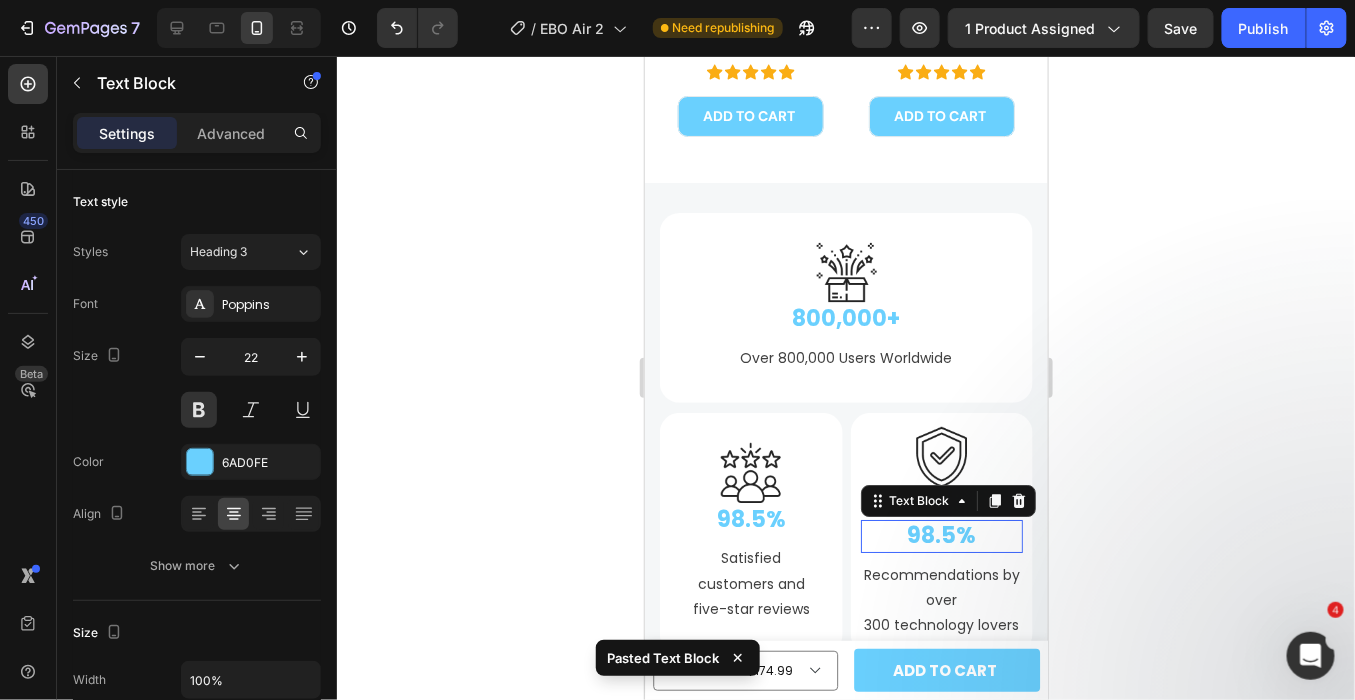 click on "98.5%" at bounding box center [941, 535] 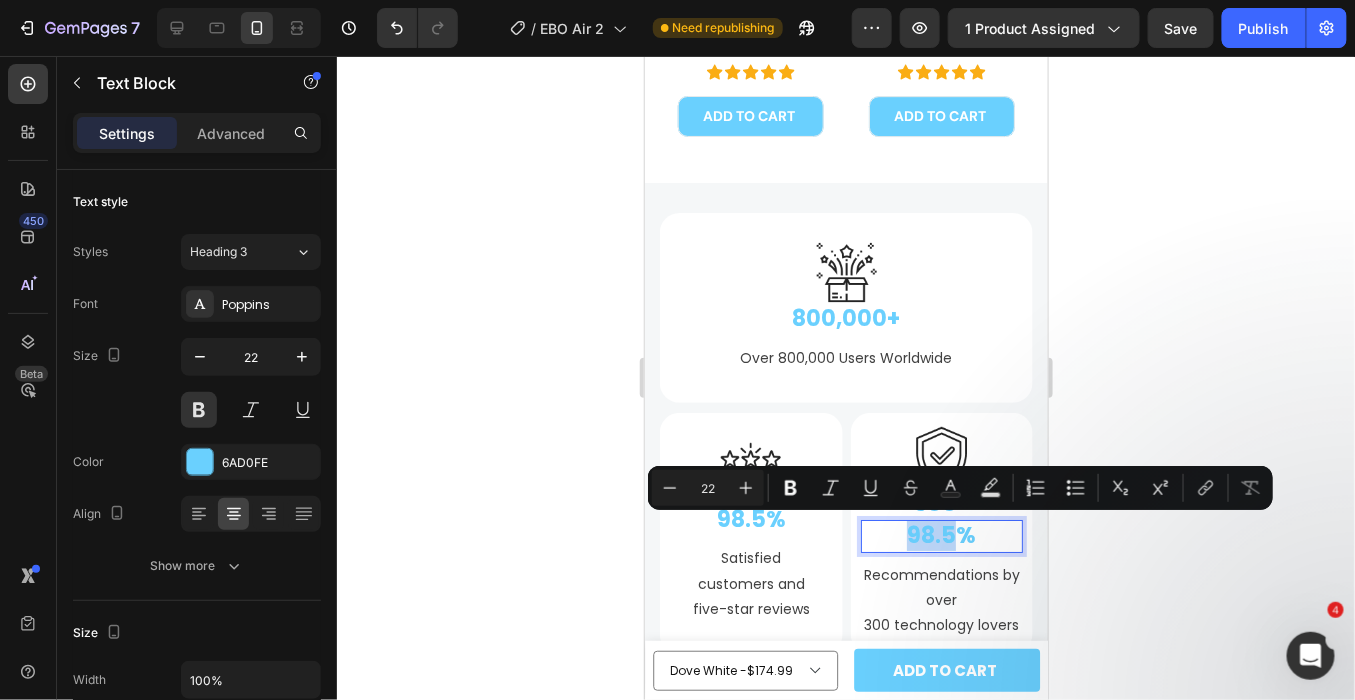 click on "98.5%" at bounding box center (941, 535) 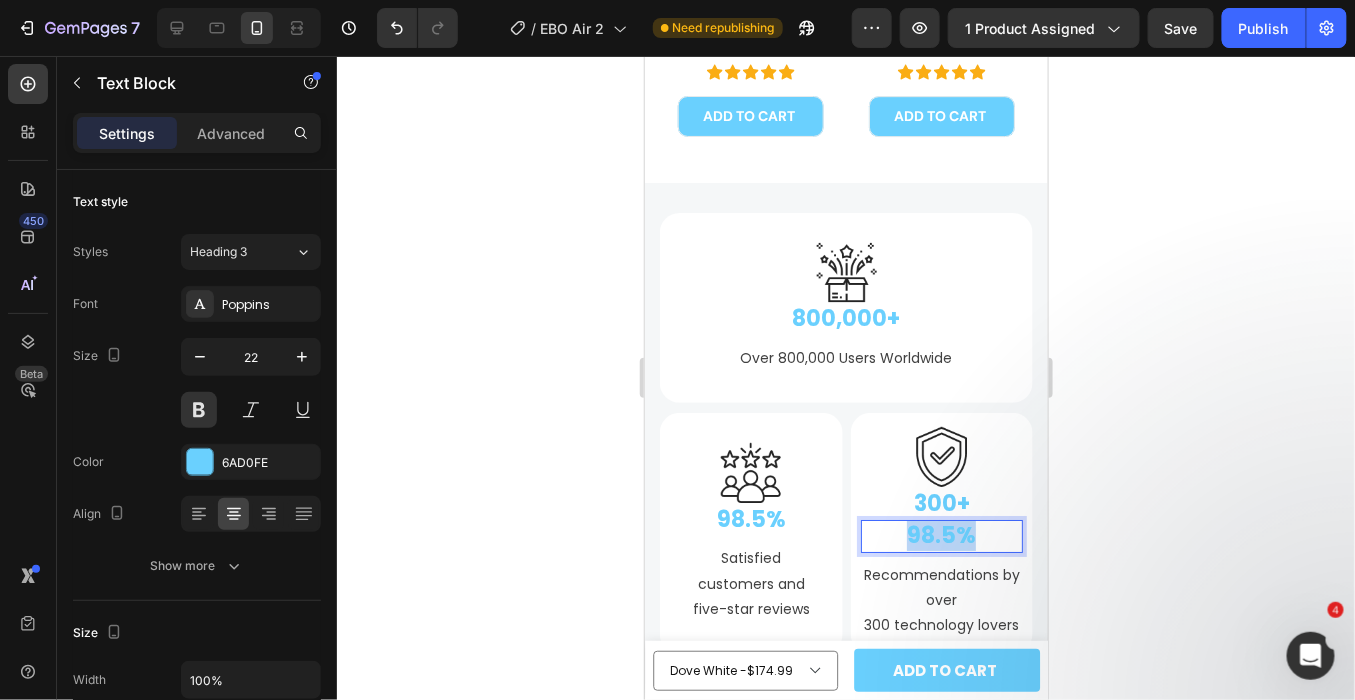 drag, startPoint x: 889, startPoint y: 540, endPoint x: 983, endPoint y: 540, distance: 94 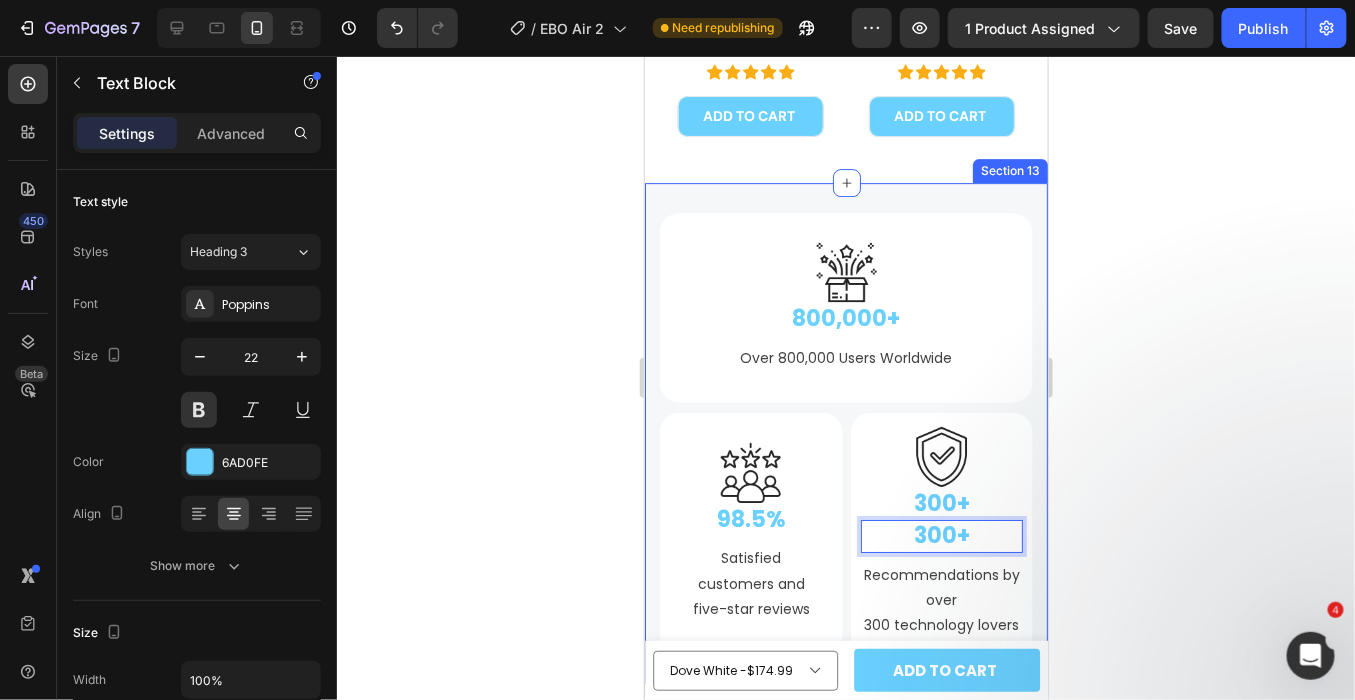 drag, startPoint x: 1191, startPoint y: 494, endPoint x: 1147, endPoint y: 494, distance: 44 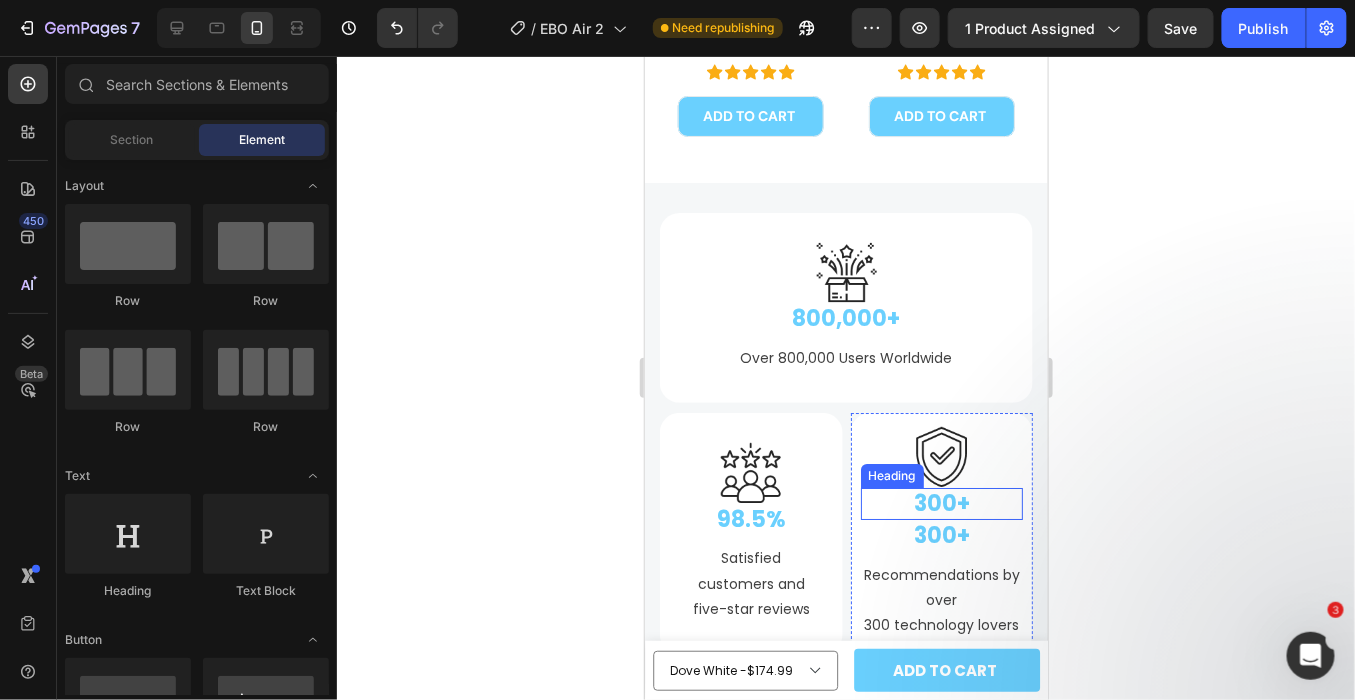 click on "300+" at bounding box center (941, 503) 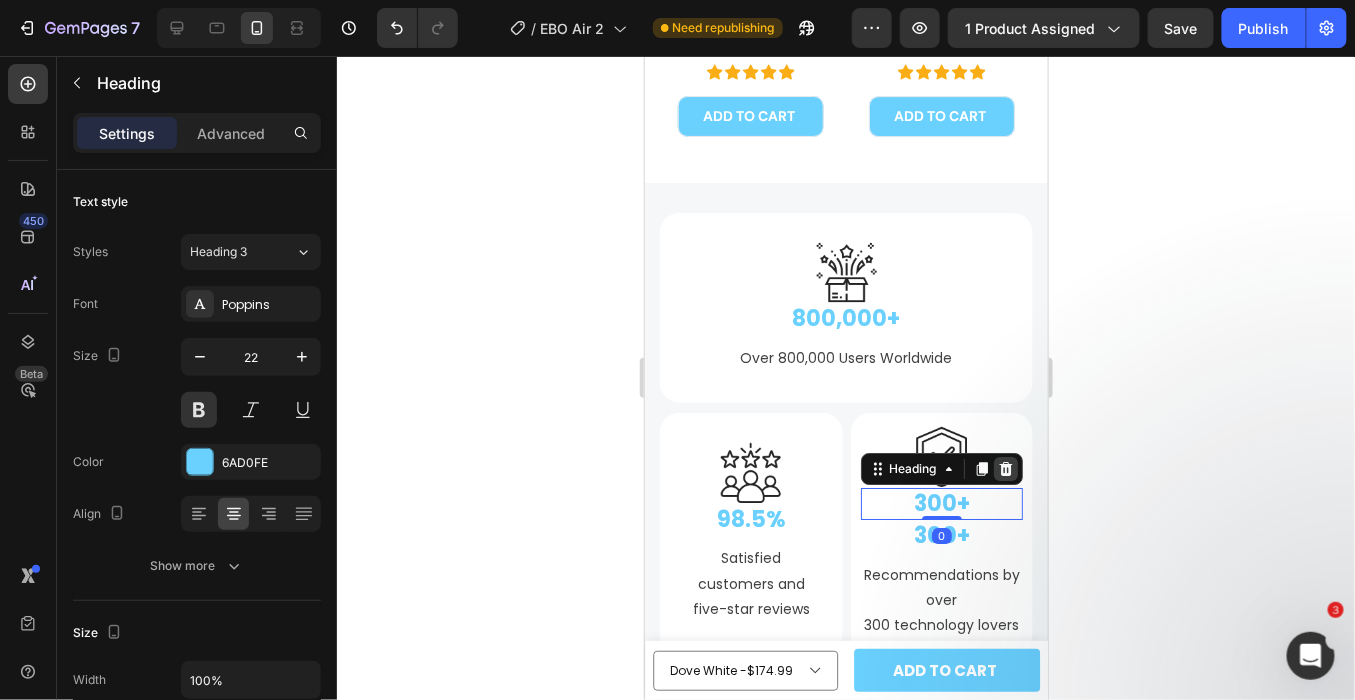 click 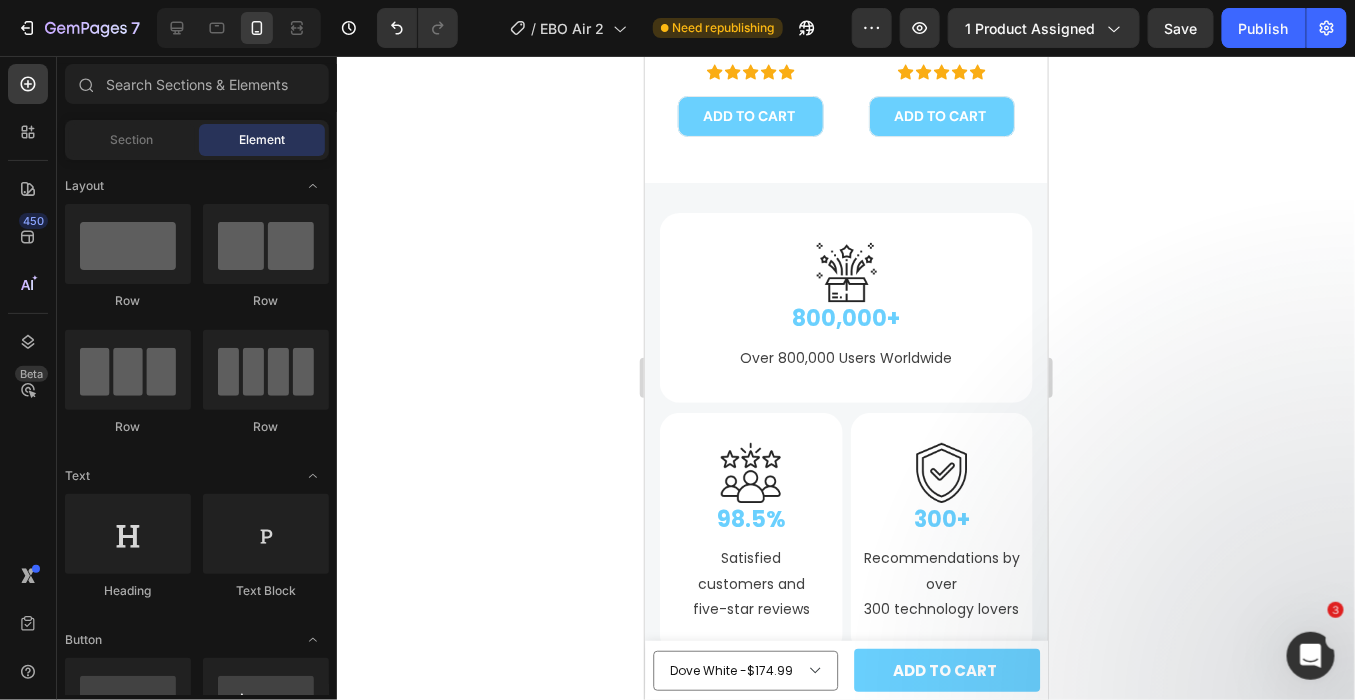 click 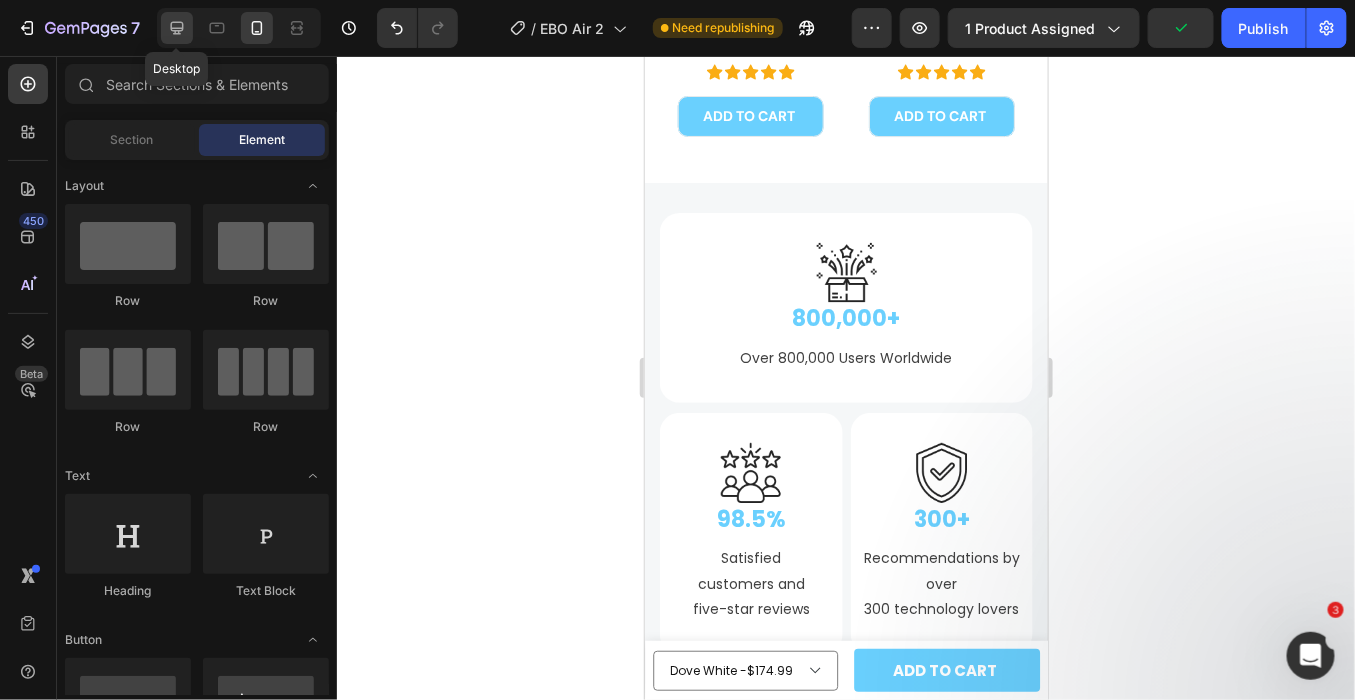 click 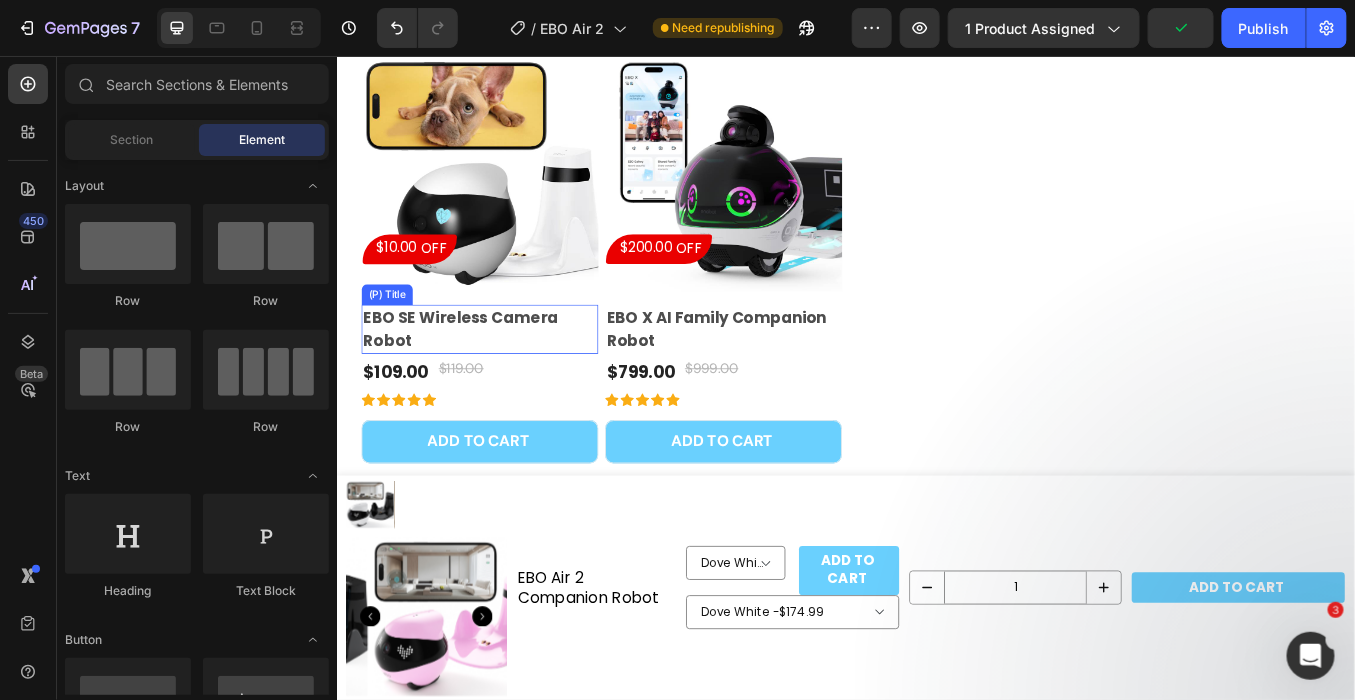 scroll, scrollTop: 6823, scrollLeft: 0, axis: vertical 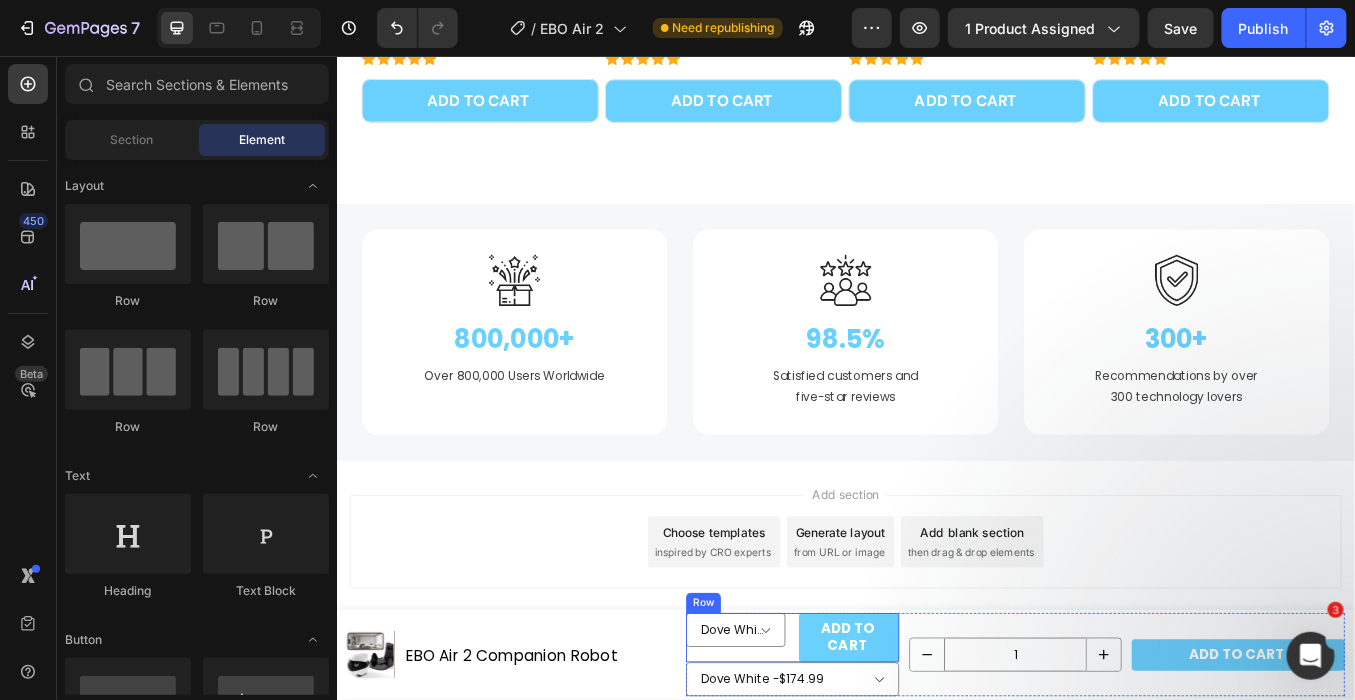click on "Dove White -  $174.99   Robin Pink -  $174.99   Jay Blue -  $174.99   Product Variants & Swatches ADD TO CART Product Cart Button Row" at bounding box center (873, 740) 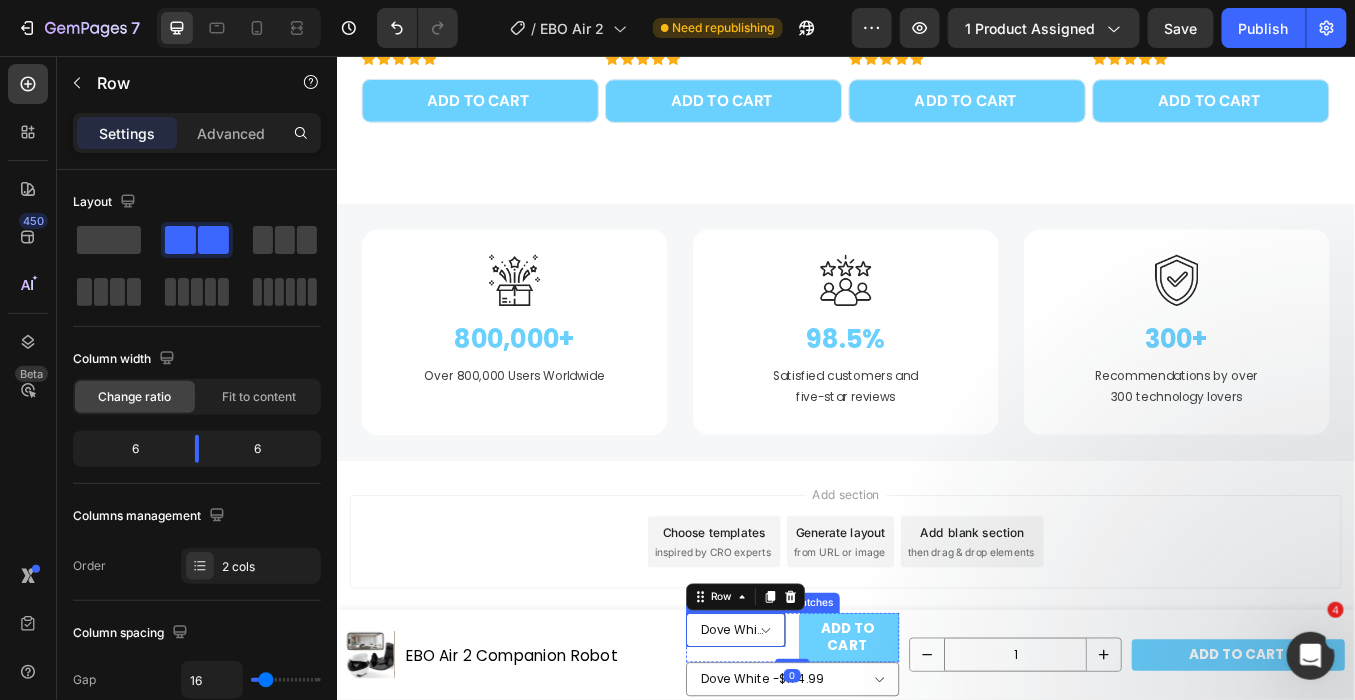 click on "Dove White -  $174.99   Robin Pink -  $174.99   Jay Blue -  $174.99" at bounding box center (806, 731) 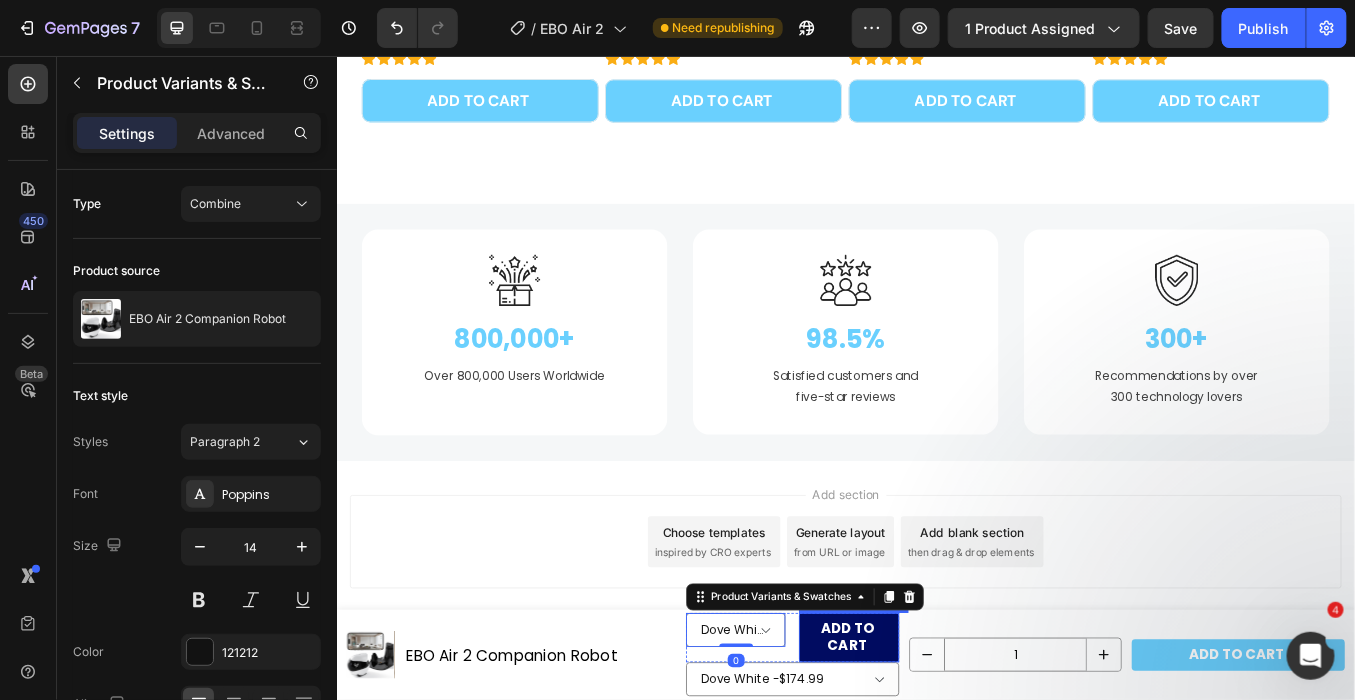 click on "ADD TO CART" at bounding box center (939, 740) 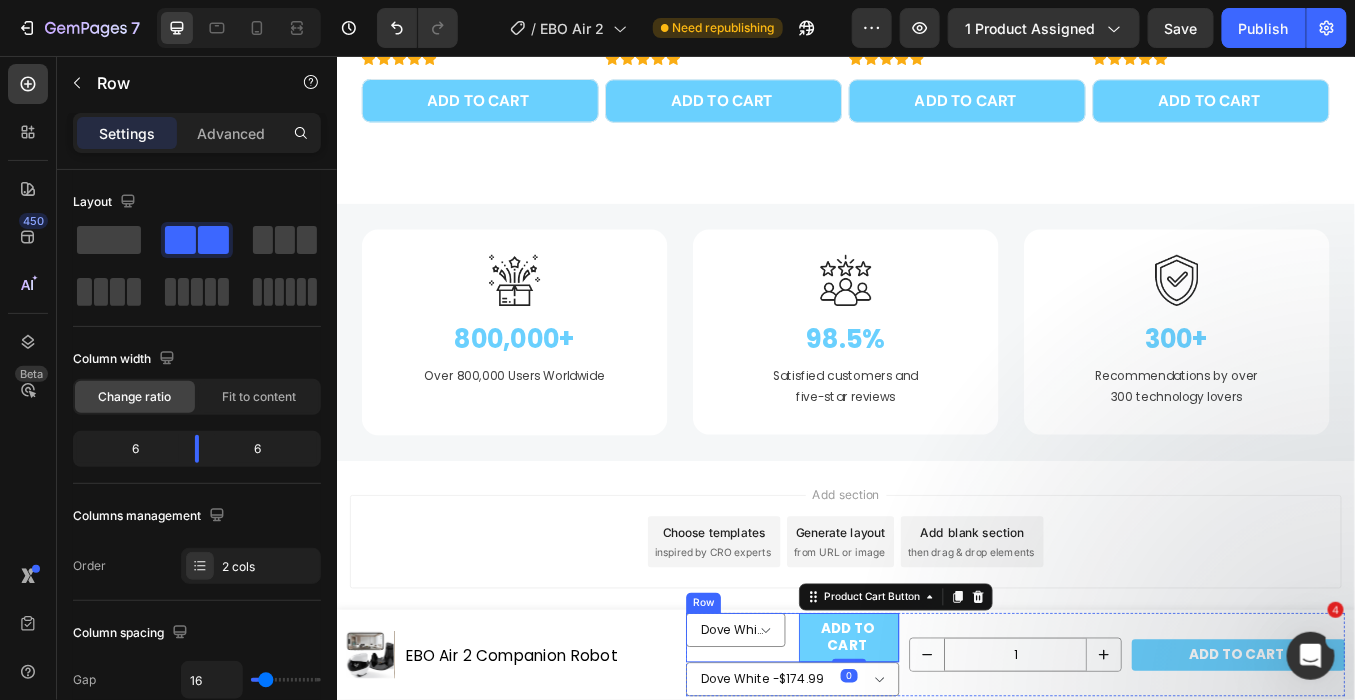click on "Dove White -  $174.99   Robin Pink -  $174.99   Jay Blue -  $174.99   Product Variants & Swatches ADD TO CART Product Cart Button   0 Row" at bounding box center (873, 740) 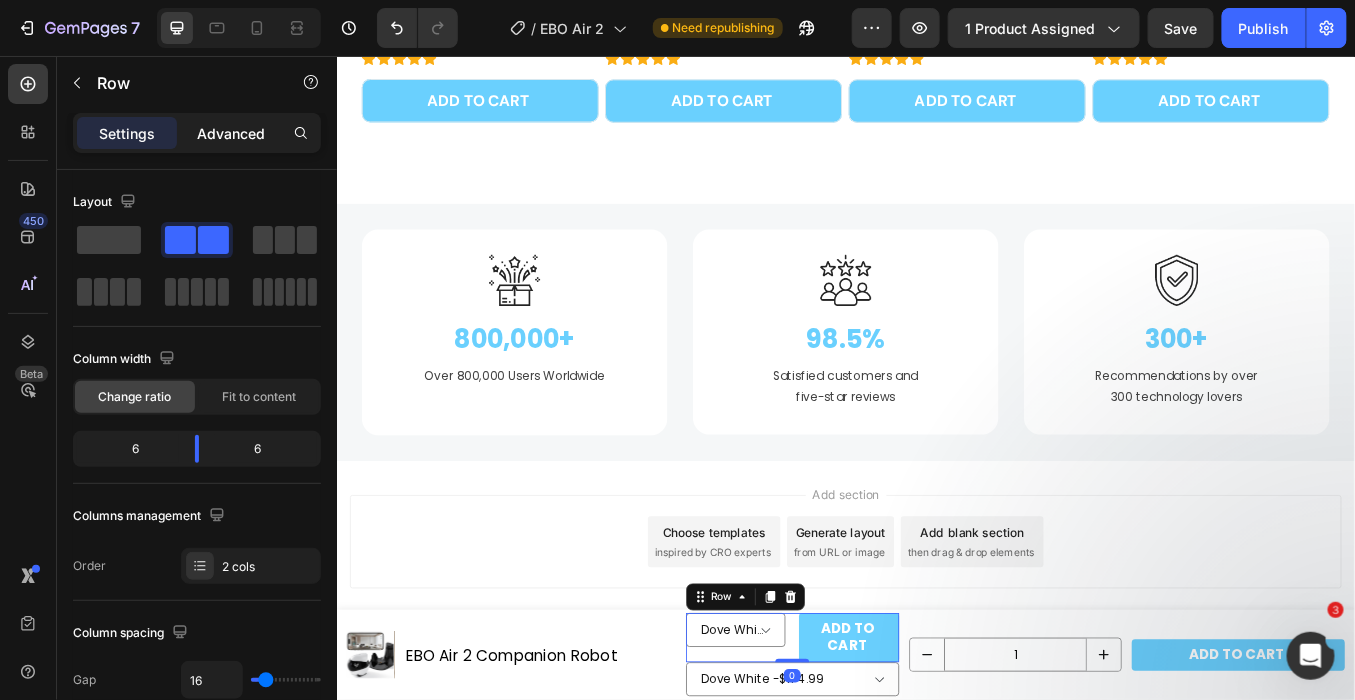 click on "Advanced" at bounding box center (231, 133) 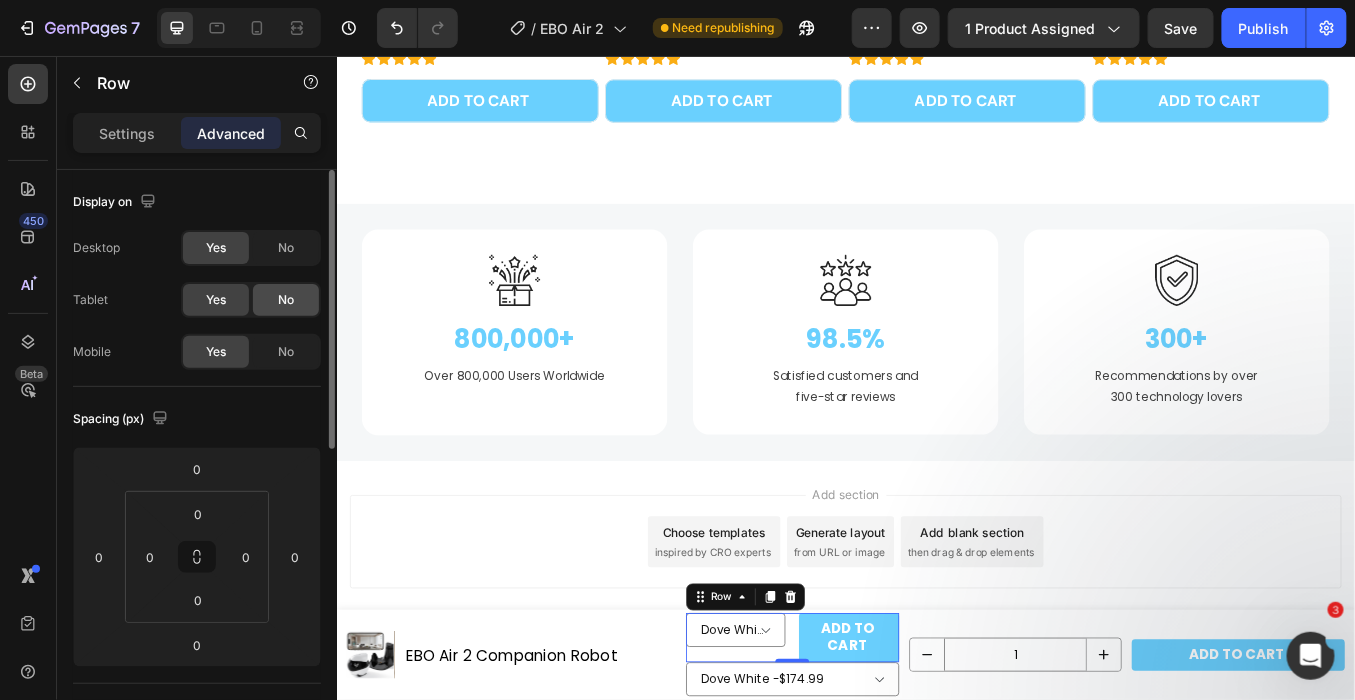 click on "No" 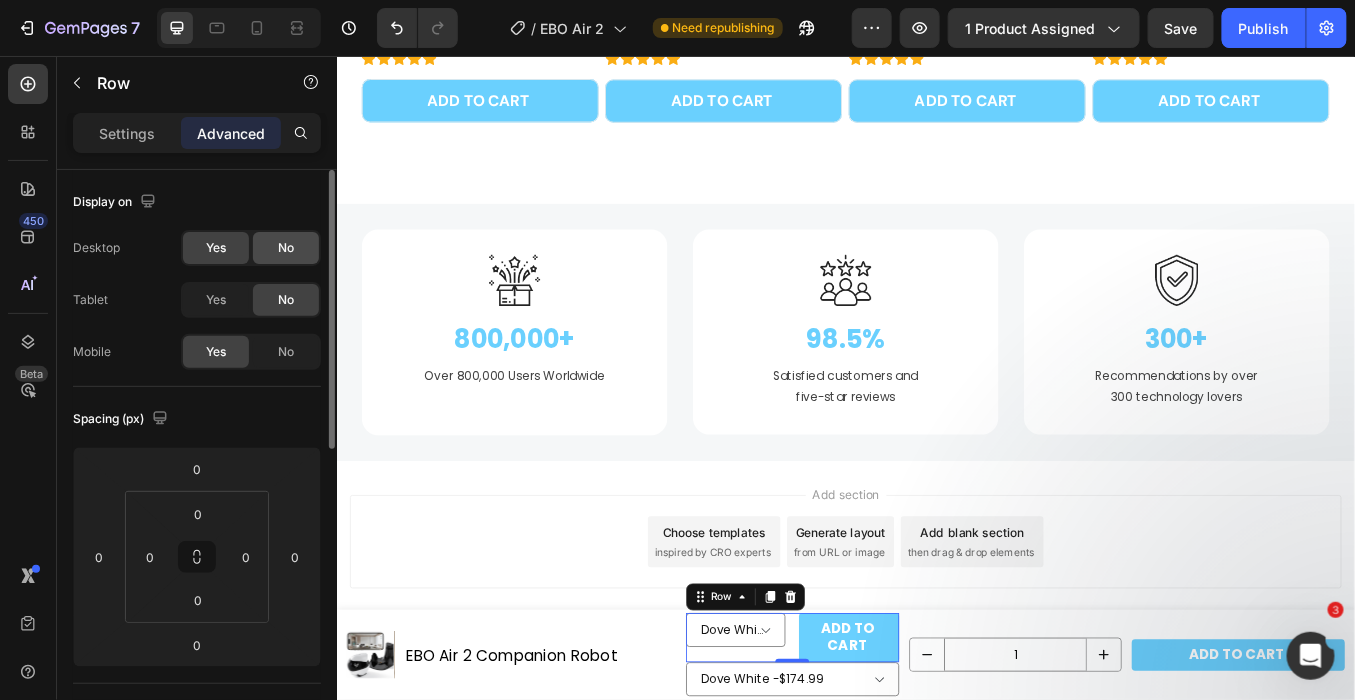 click on "No" 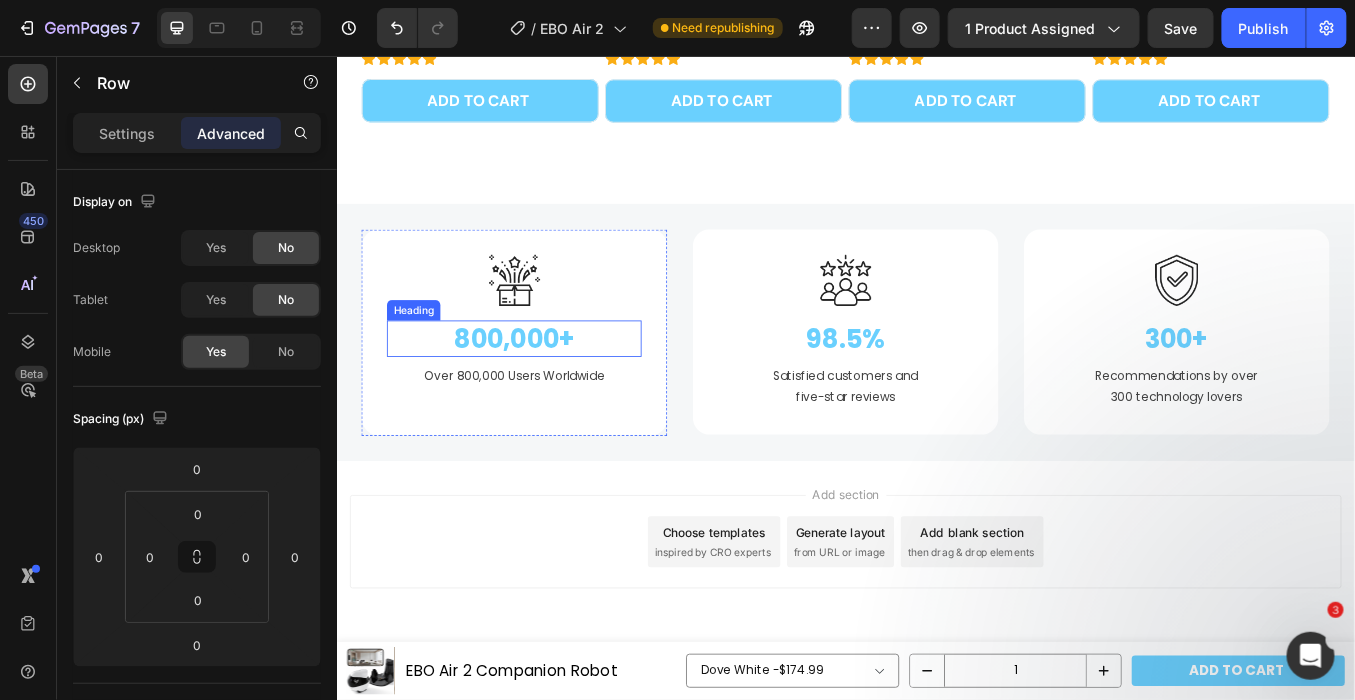 click on "800,000+" at bounding box center (546, 387) 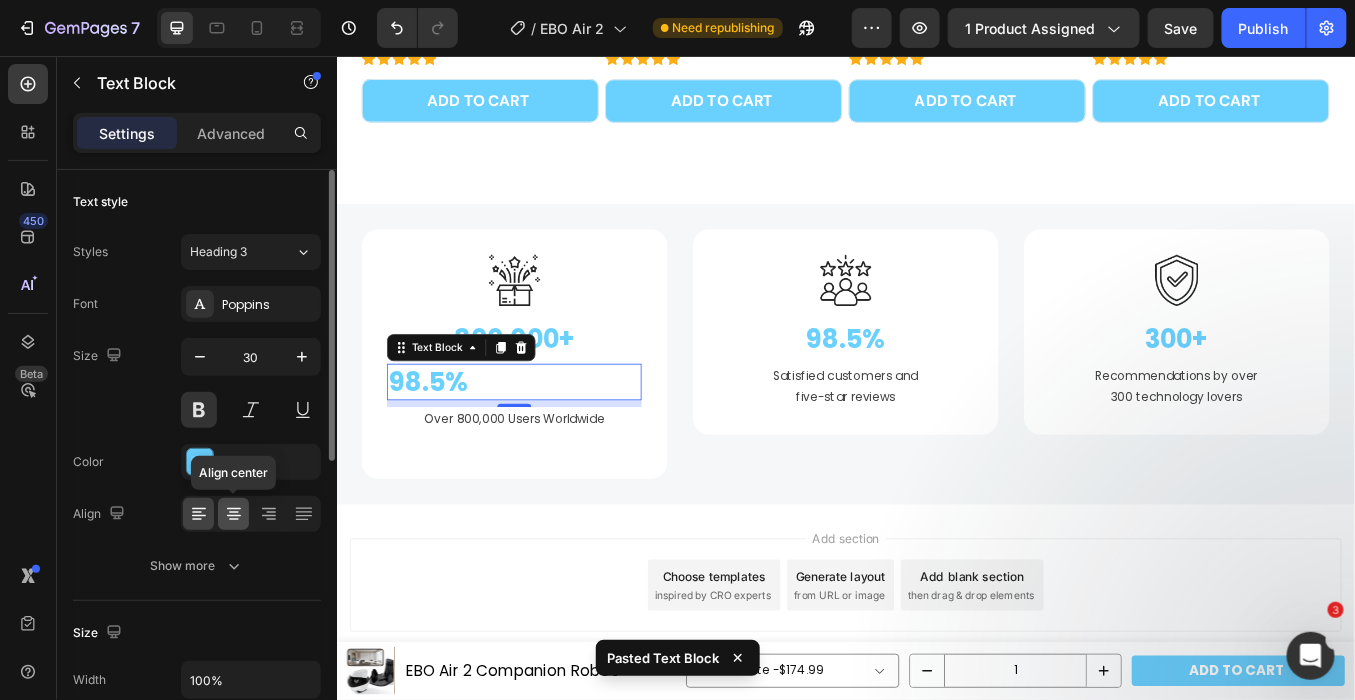 click 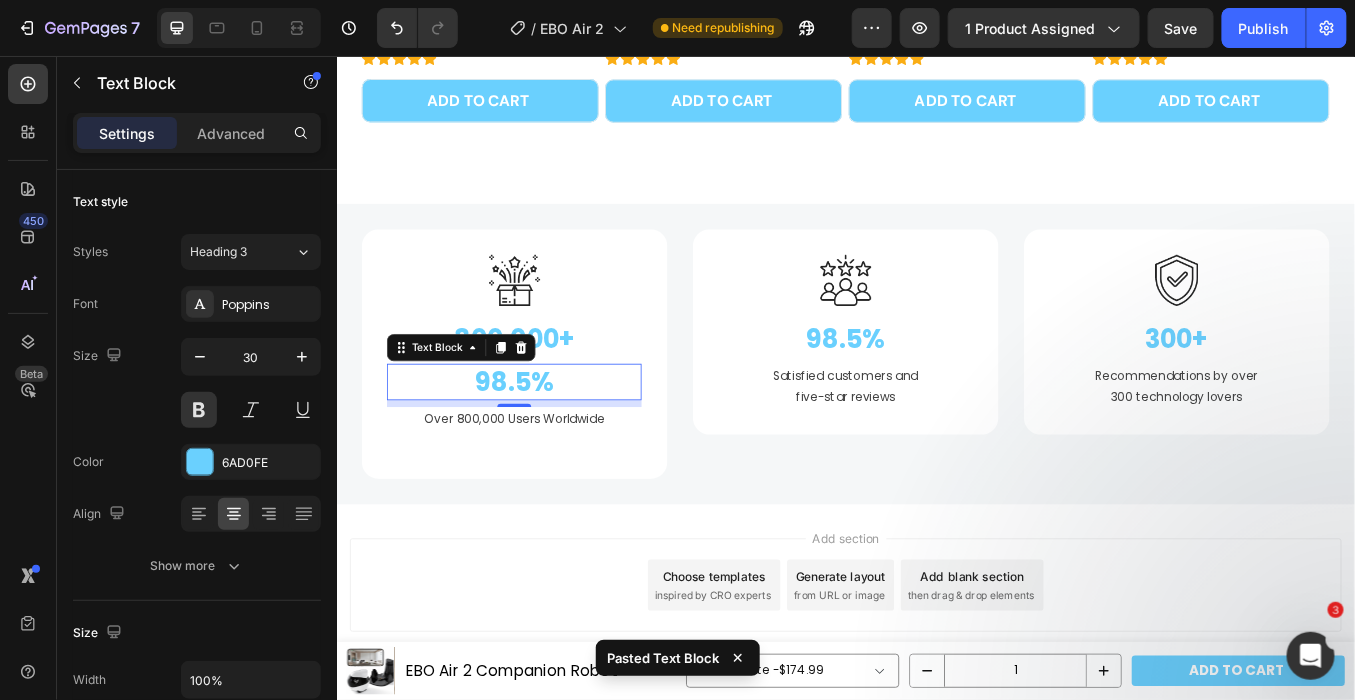 click on "800,000+" at bounding box center (546, 387) 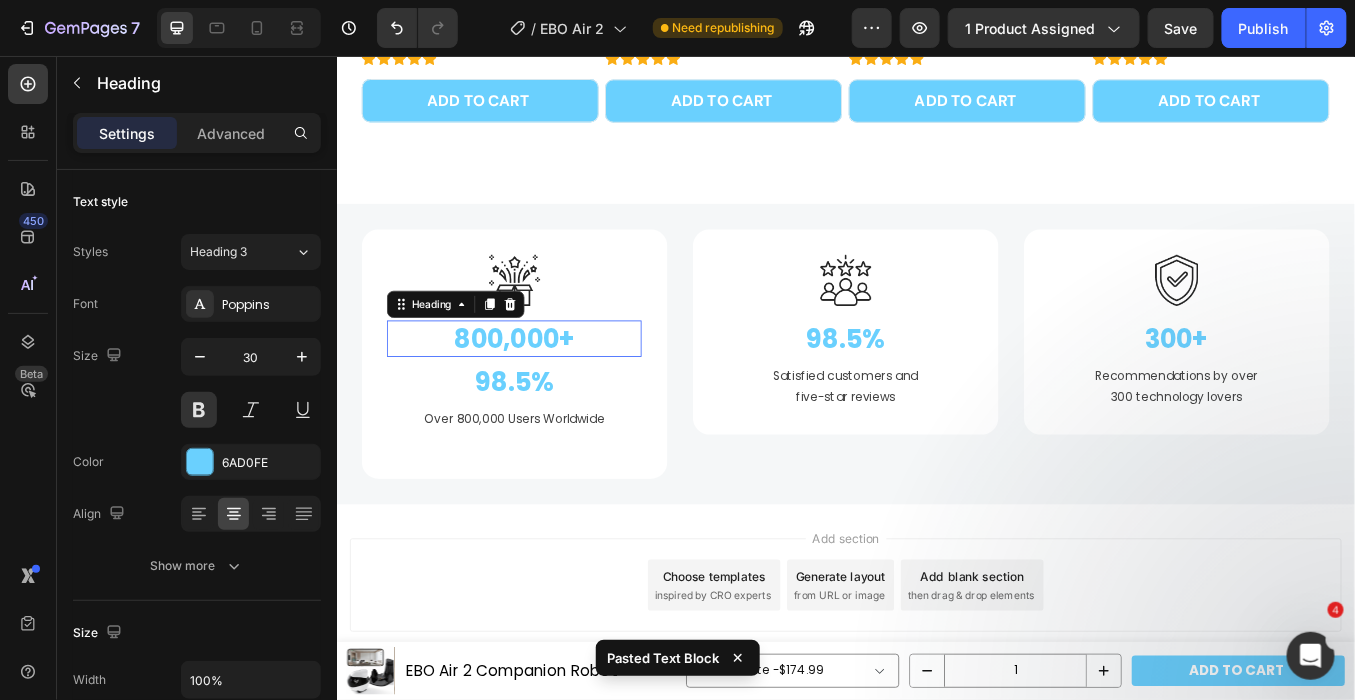 click on "800,000+" at bounding box center (546, 387) 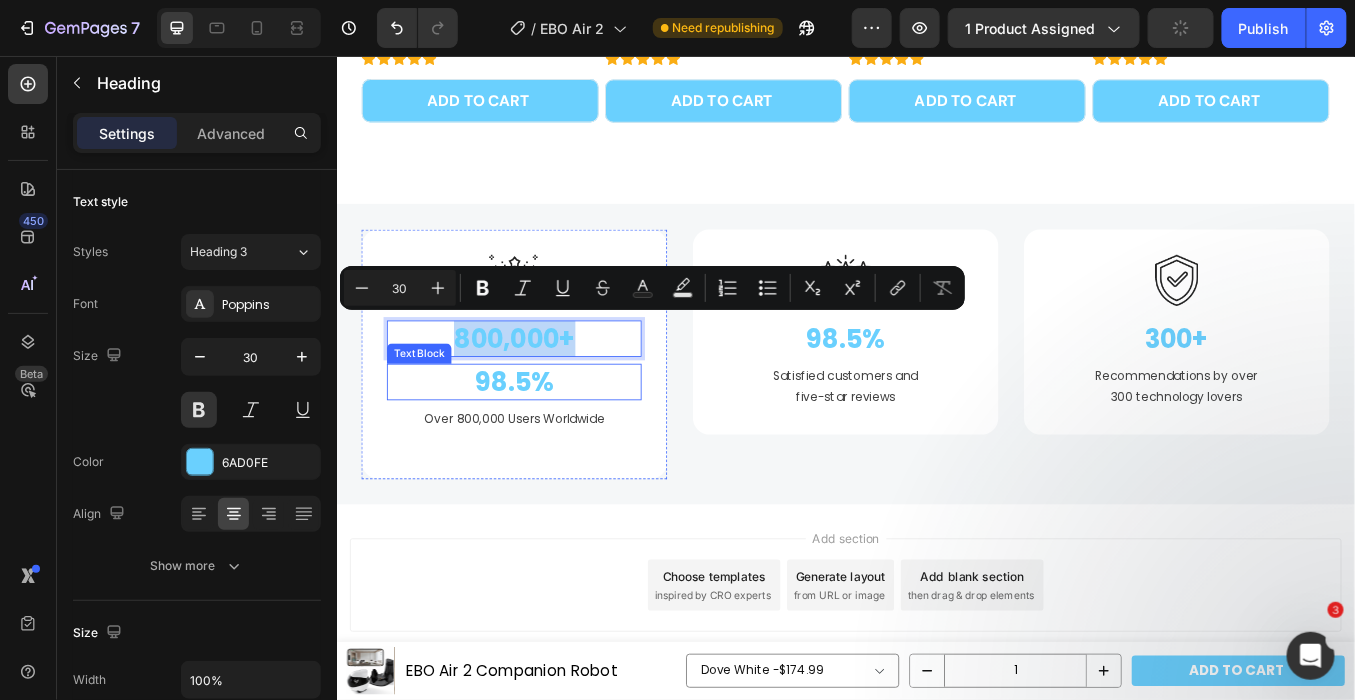 click on "98.5%" at bounding box center (546, 438) 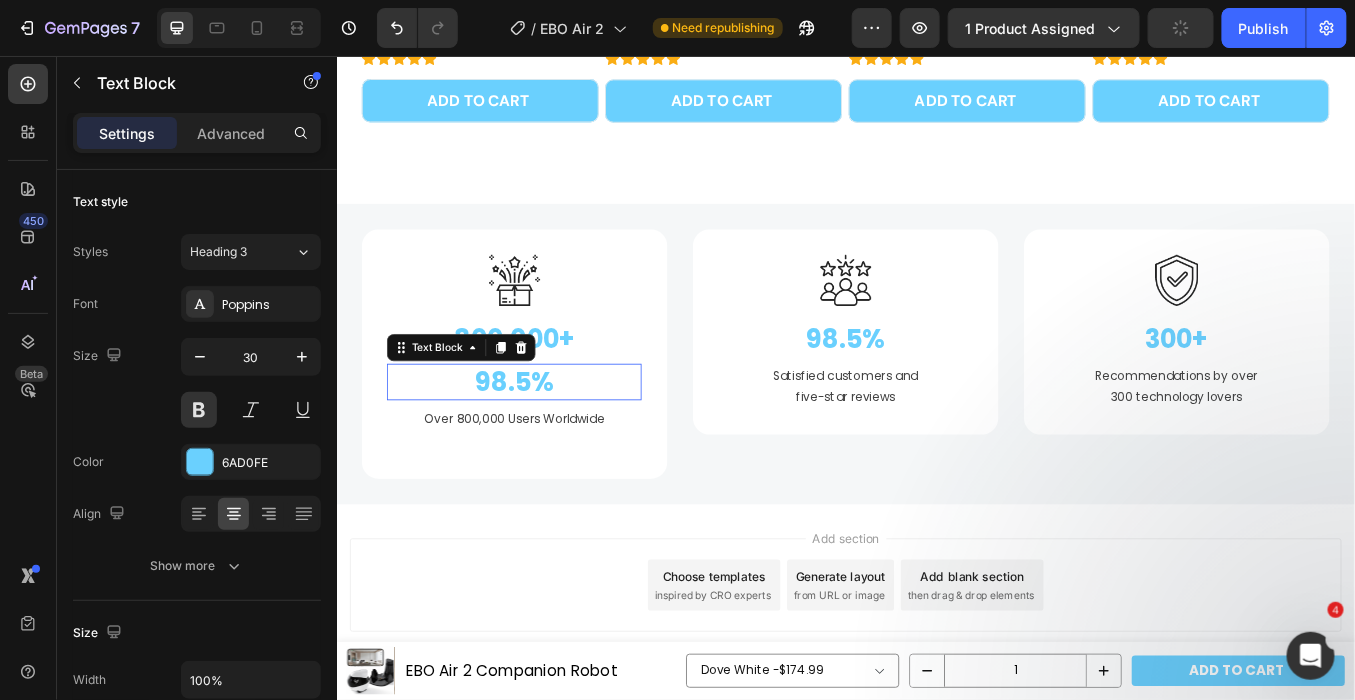 click on "98.5%" at bounding box center (546, 438) 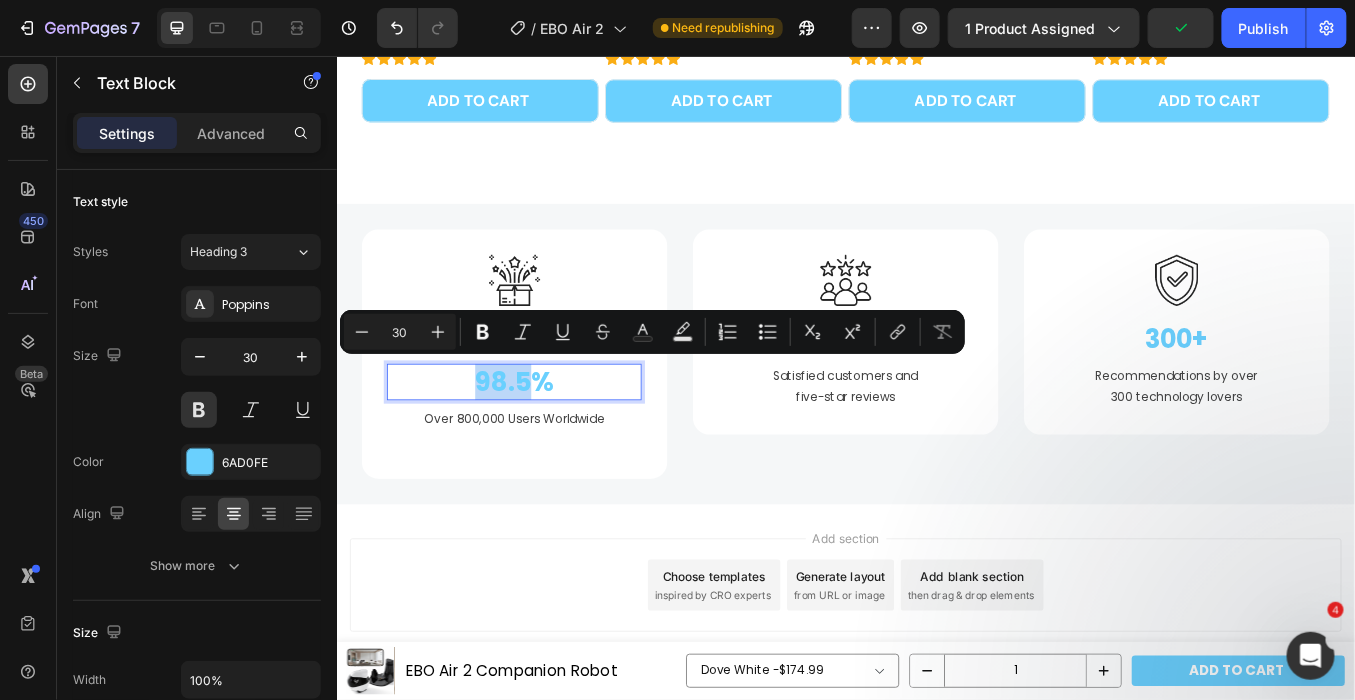 click on "98.5%" at bounding box center [546, 438] 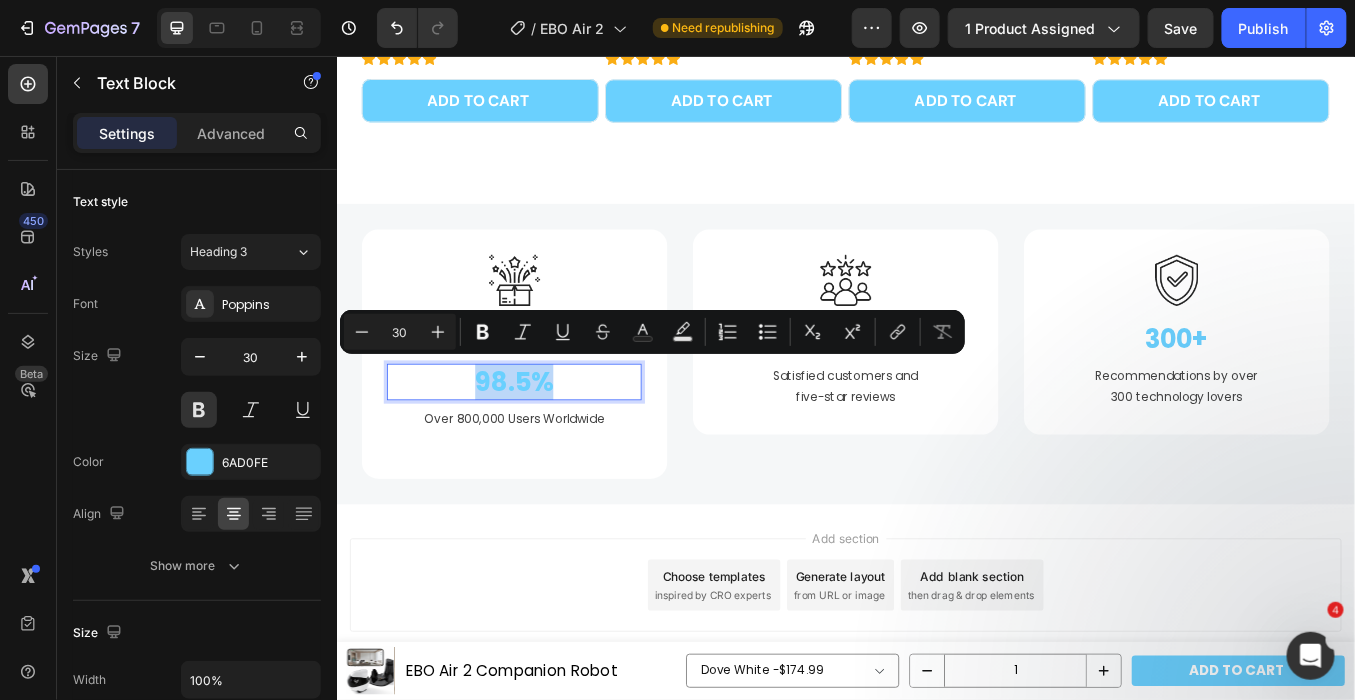 drag, startPoint x: 469, startPoint y: 447, endPoint x: 618, endPoint y: 448, distance: 149.00336 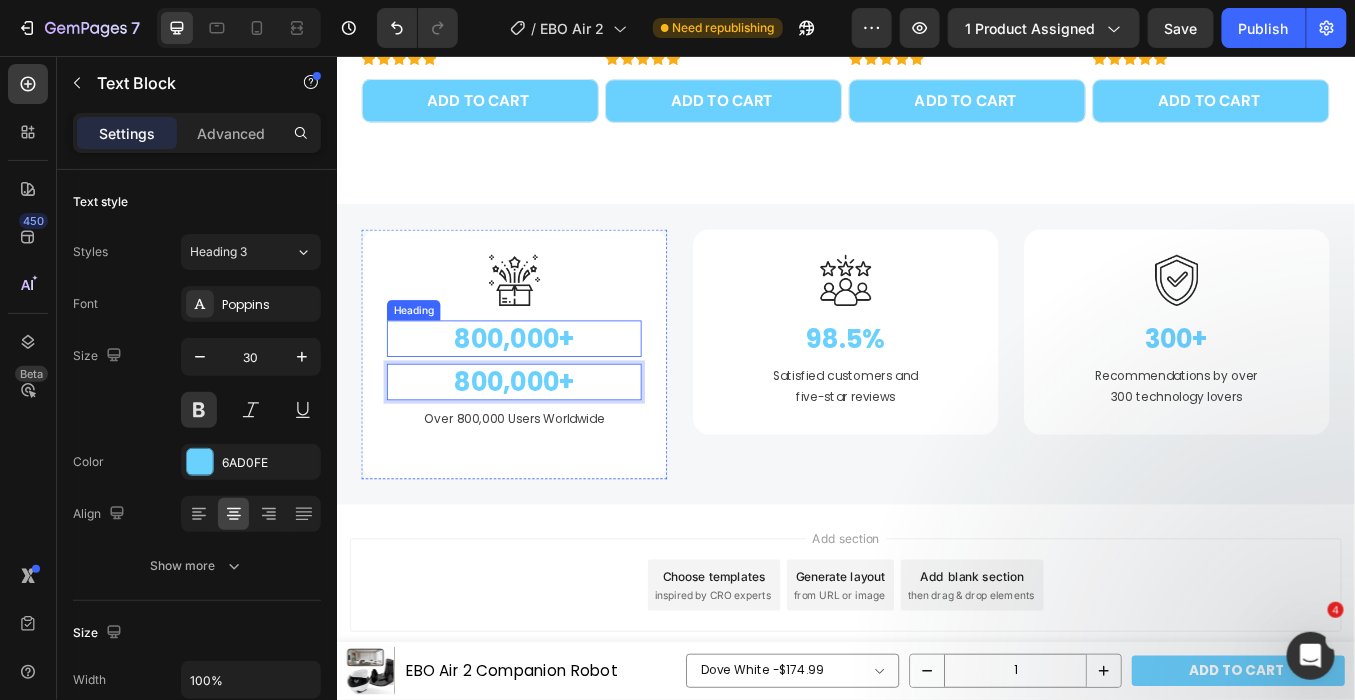 click on "800,000+" at bounding box center [546, 387] 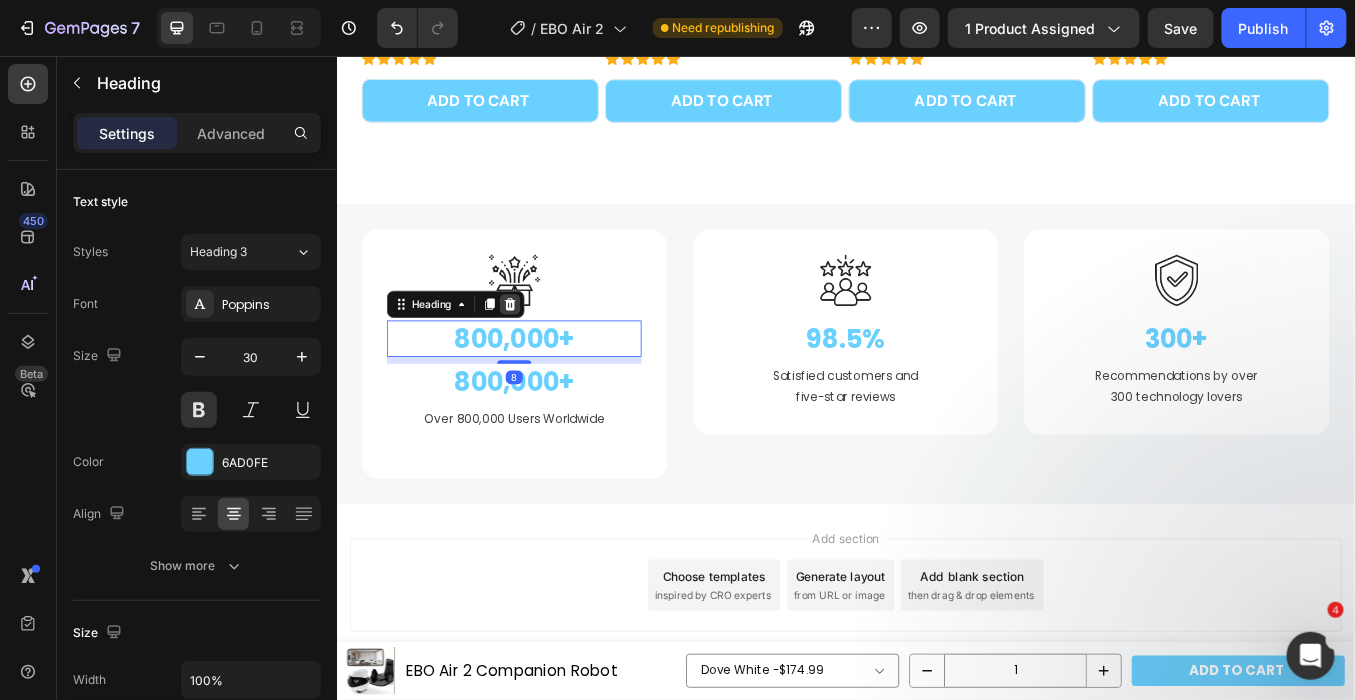 click 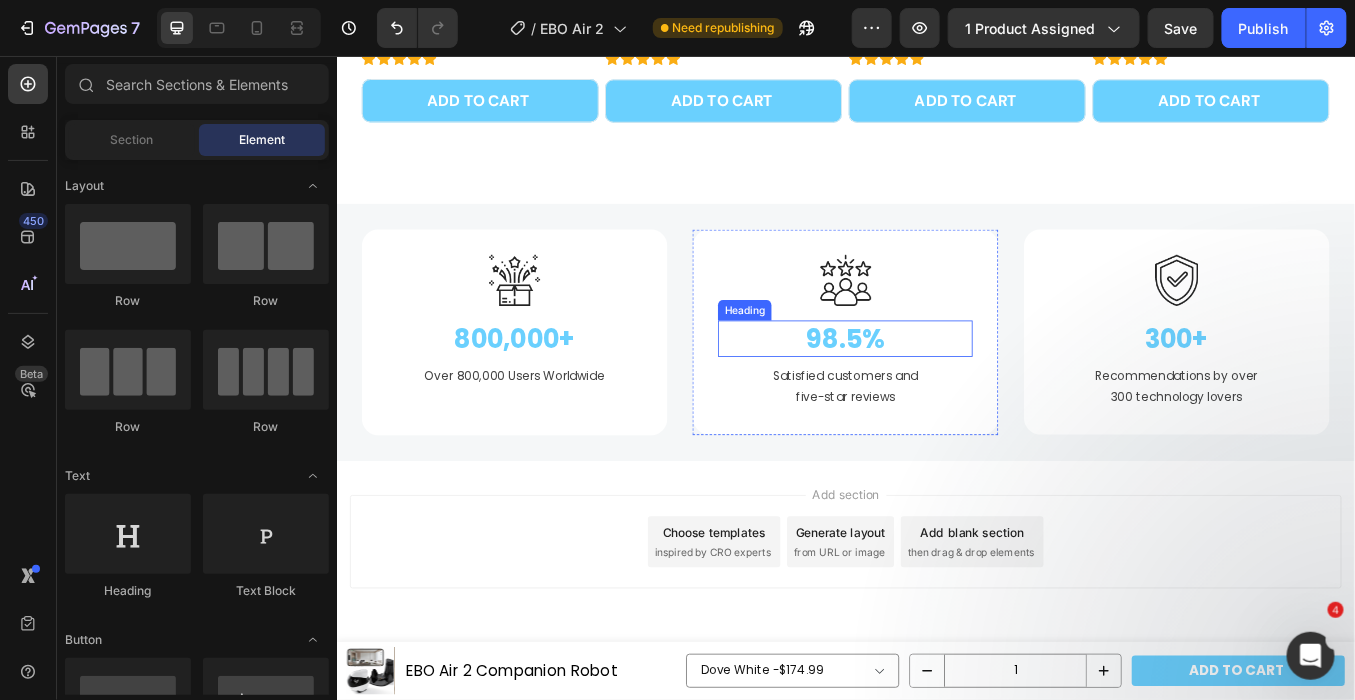 click on "98.5%" at bounding box center [936, 387] 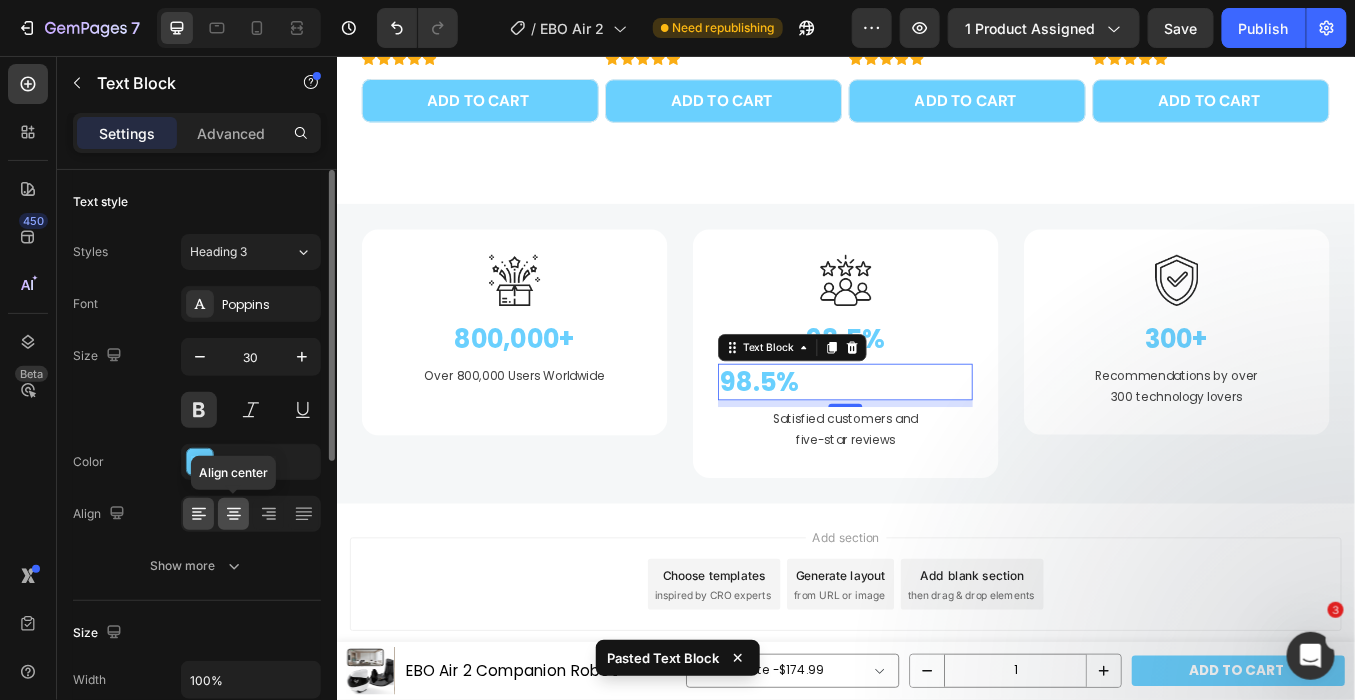 click 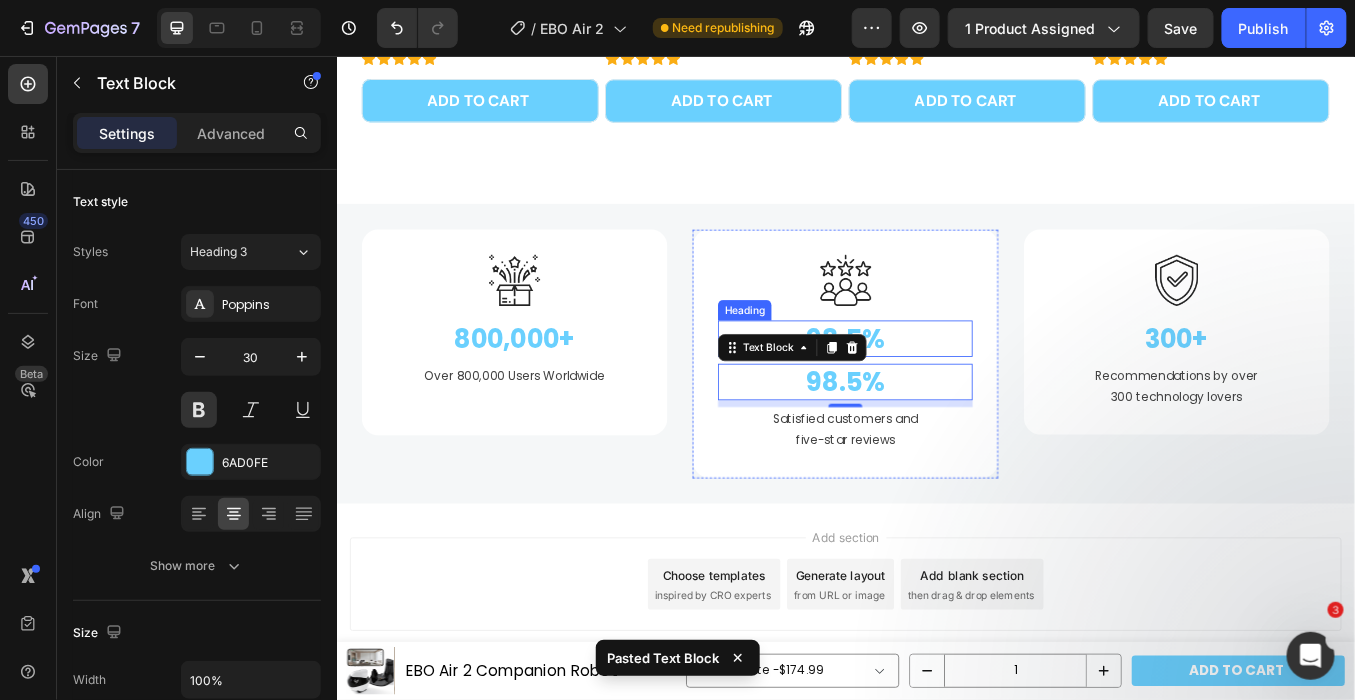 click on "98.5%" at bounding box center [936, 387] 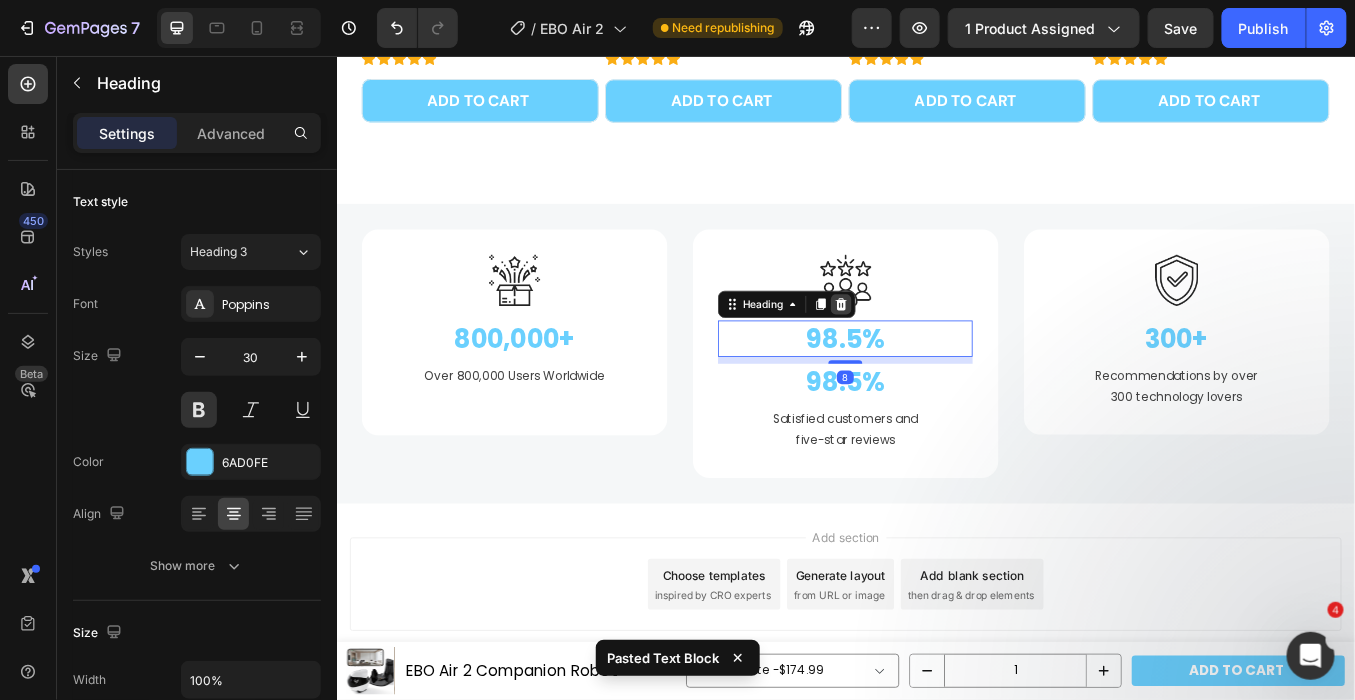 click 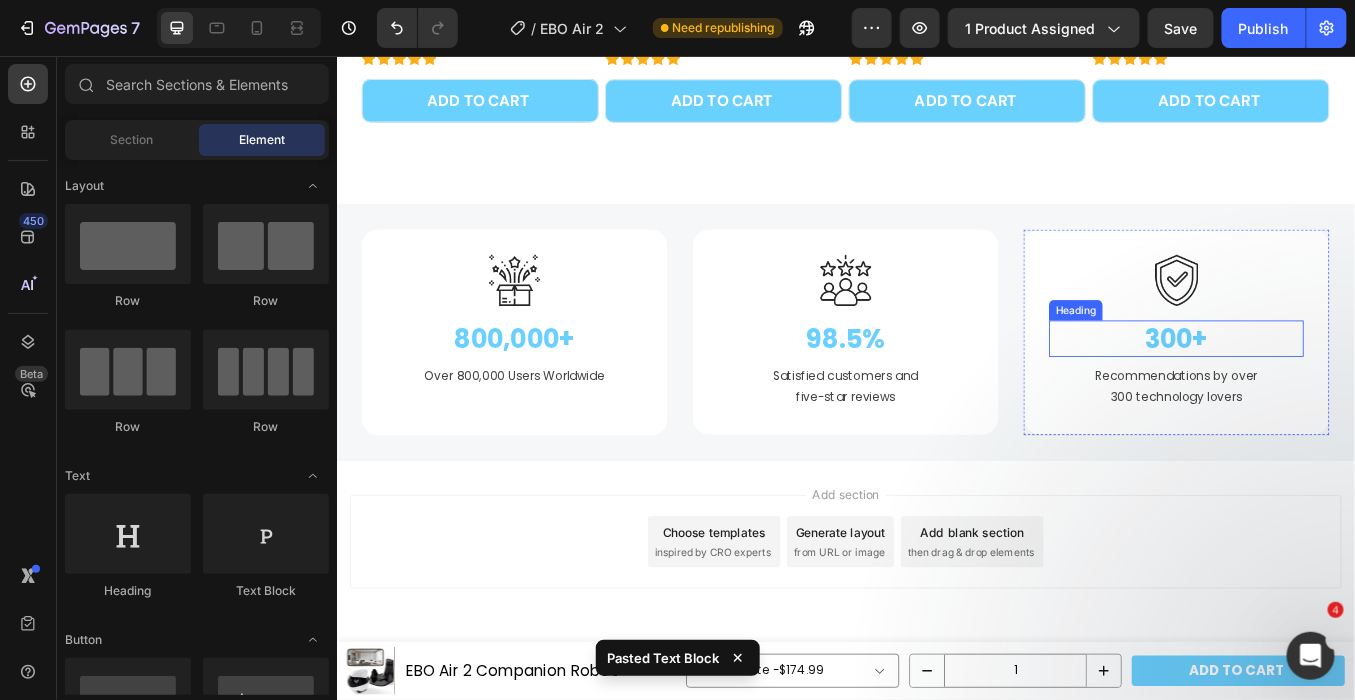 click on "300+" at bounding box center (1326, 387) 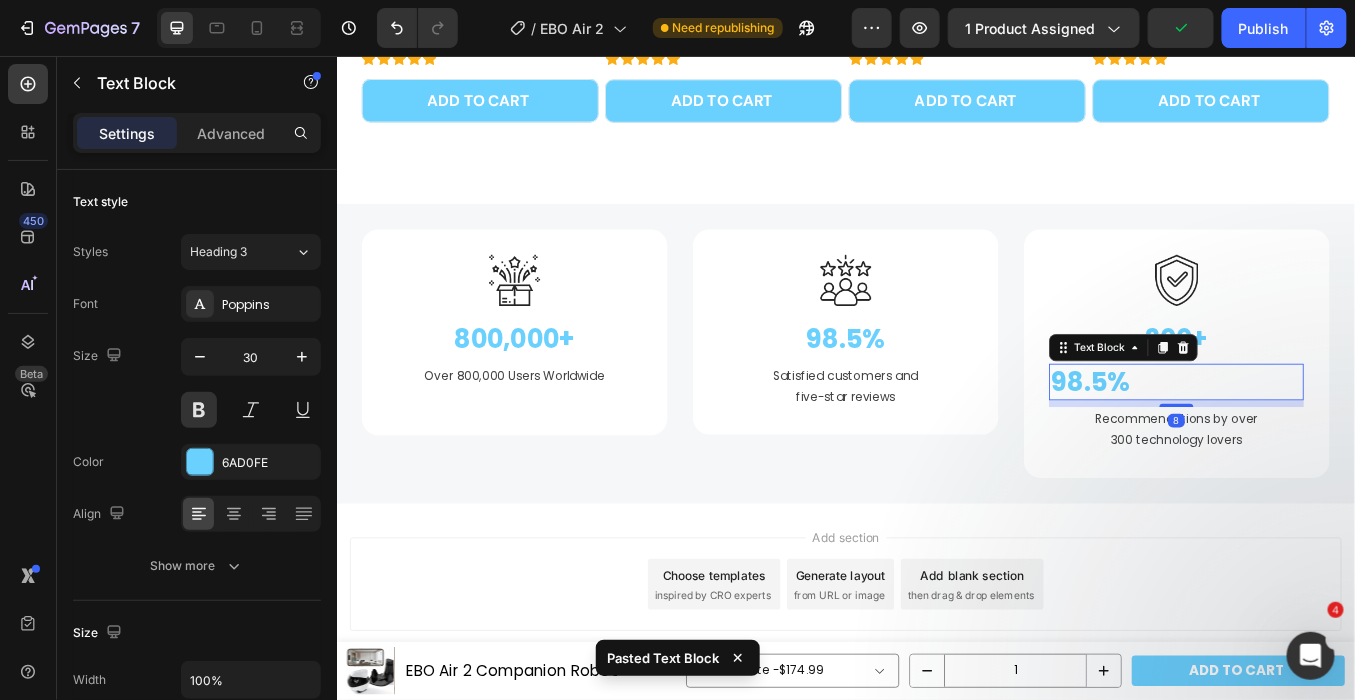 click on "98.5%" at bounding box center [1326, 438] 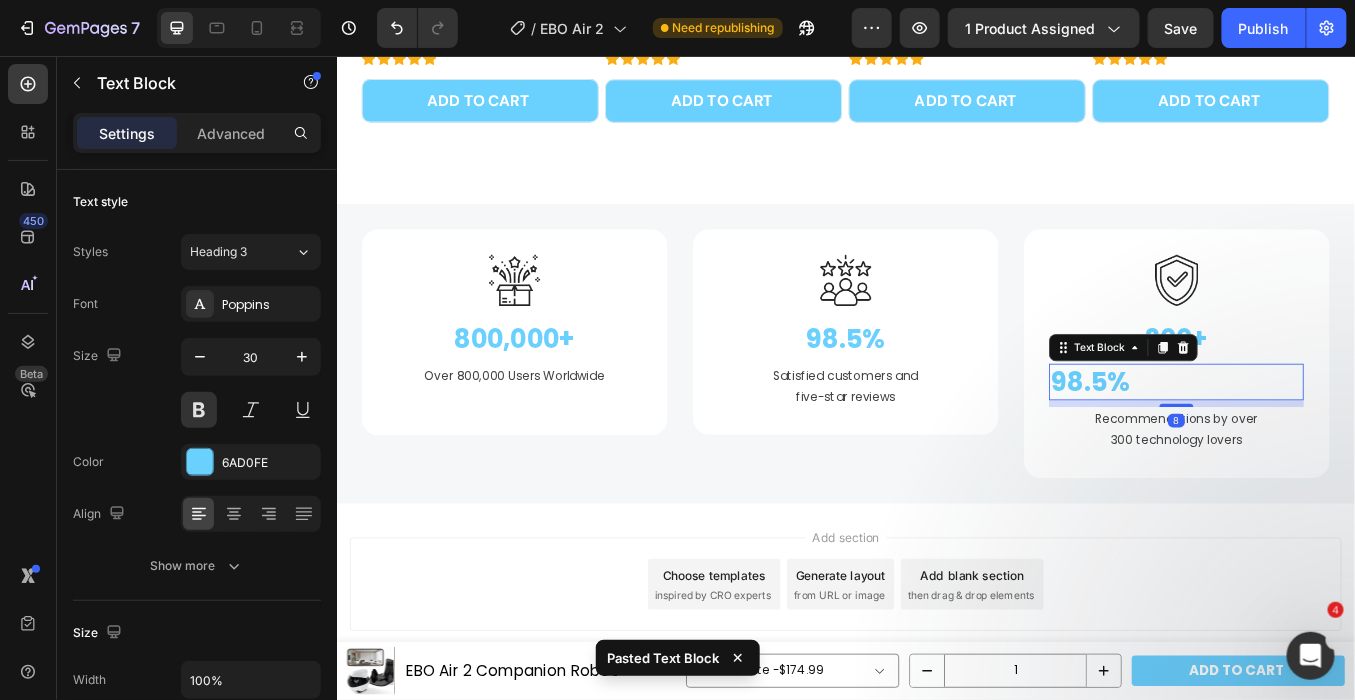 click on "98.5%" at bounding box center [1326, 438] 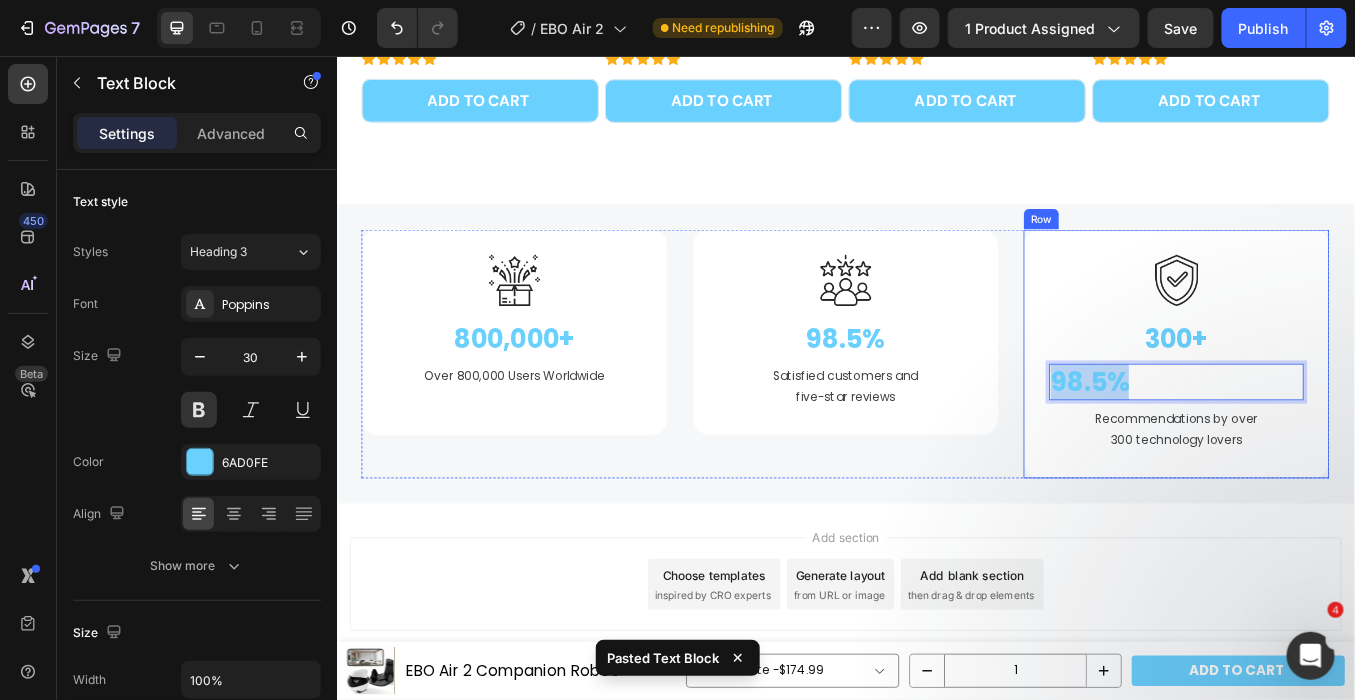 drag, startPoint x: 1285, startPoint y: 437, endPoint x: 1158, endPoint y: 427, distance: 127.39309 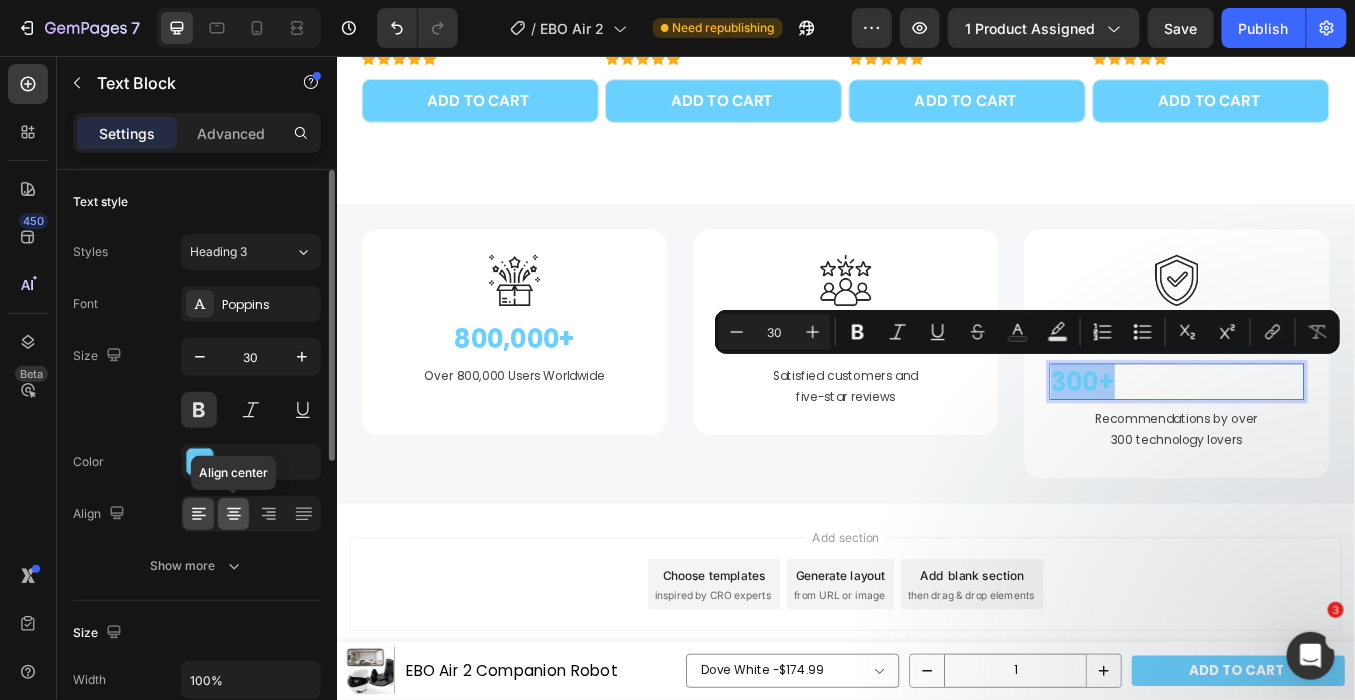 drag, startPoint x: 230, startPoint y: 521, endPoint x: 240, endPoint y: 514, distance: 12.206555 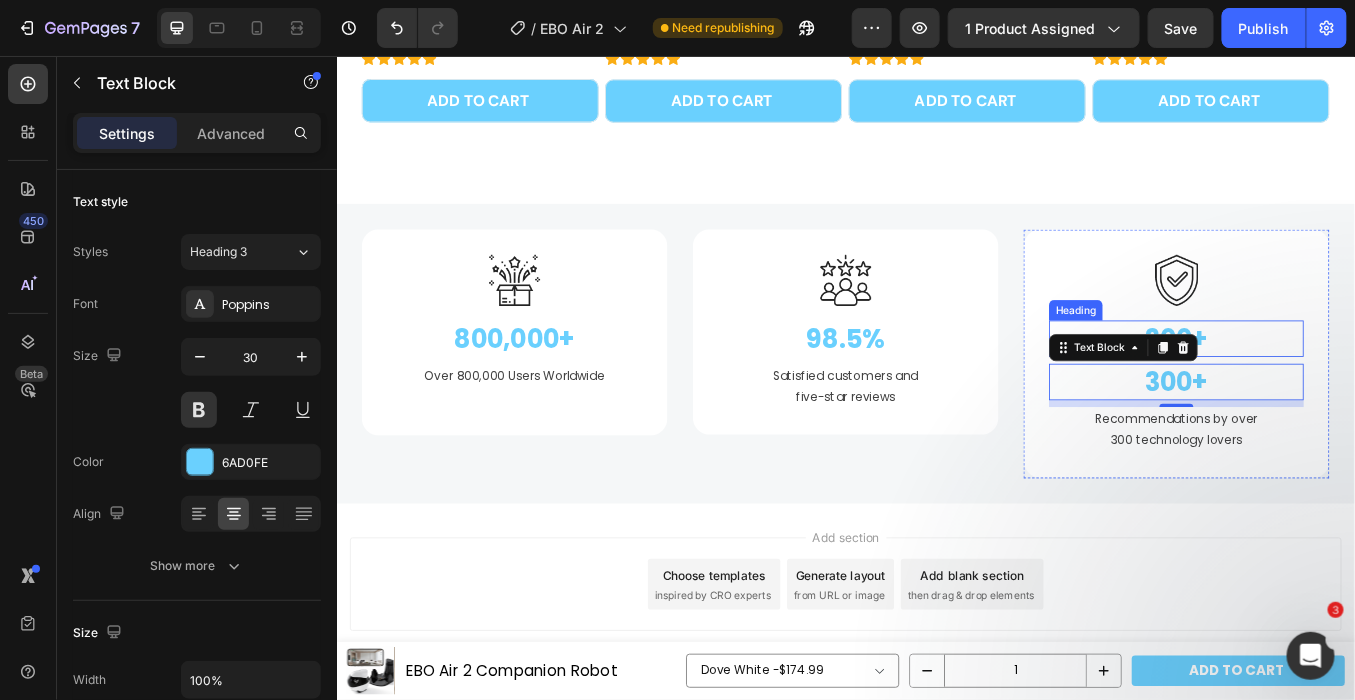 click on "300+" at bounding box center (1326, 387) 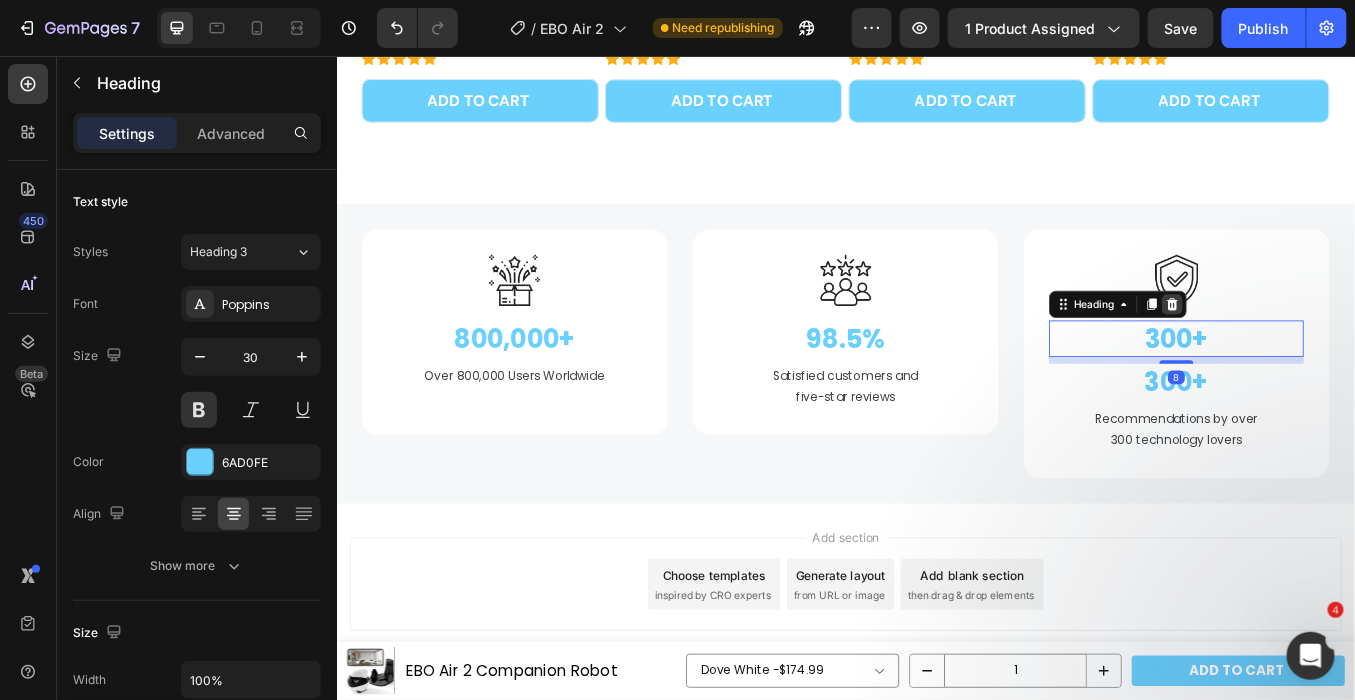 click 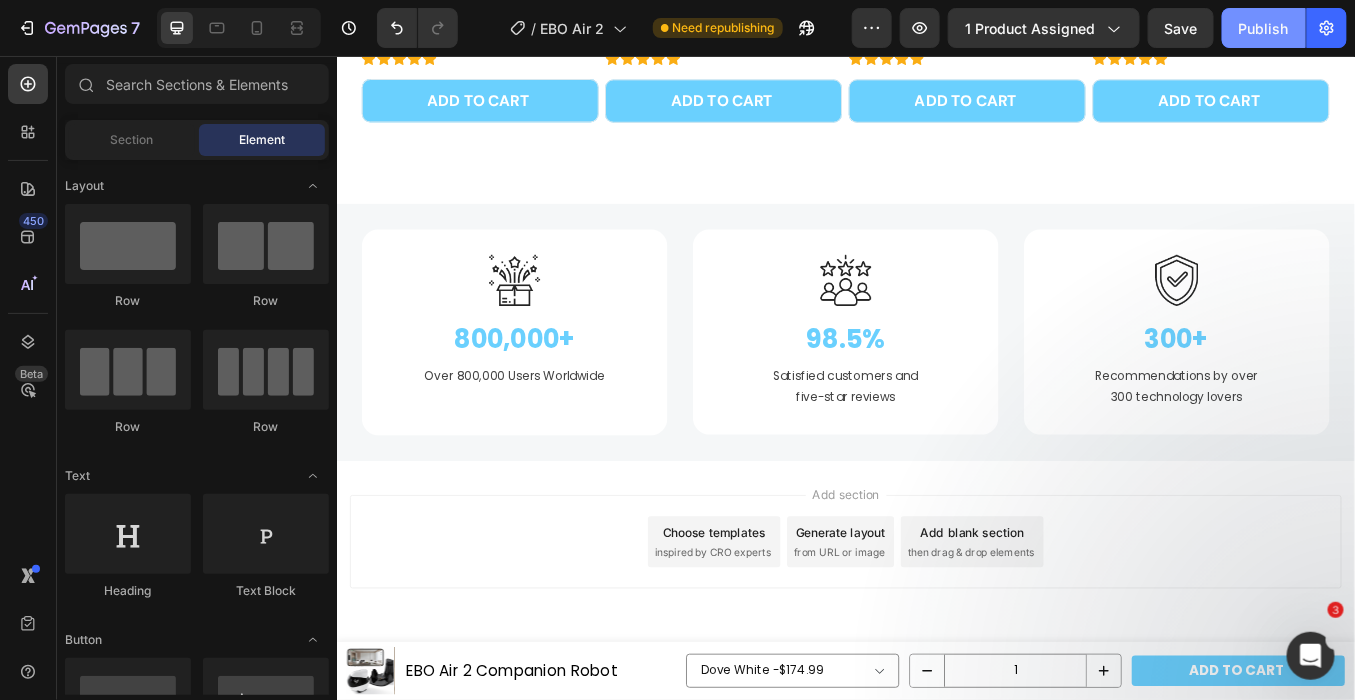 click on "Publish" at bounding box center [1264, 28] 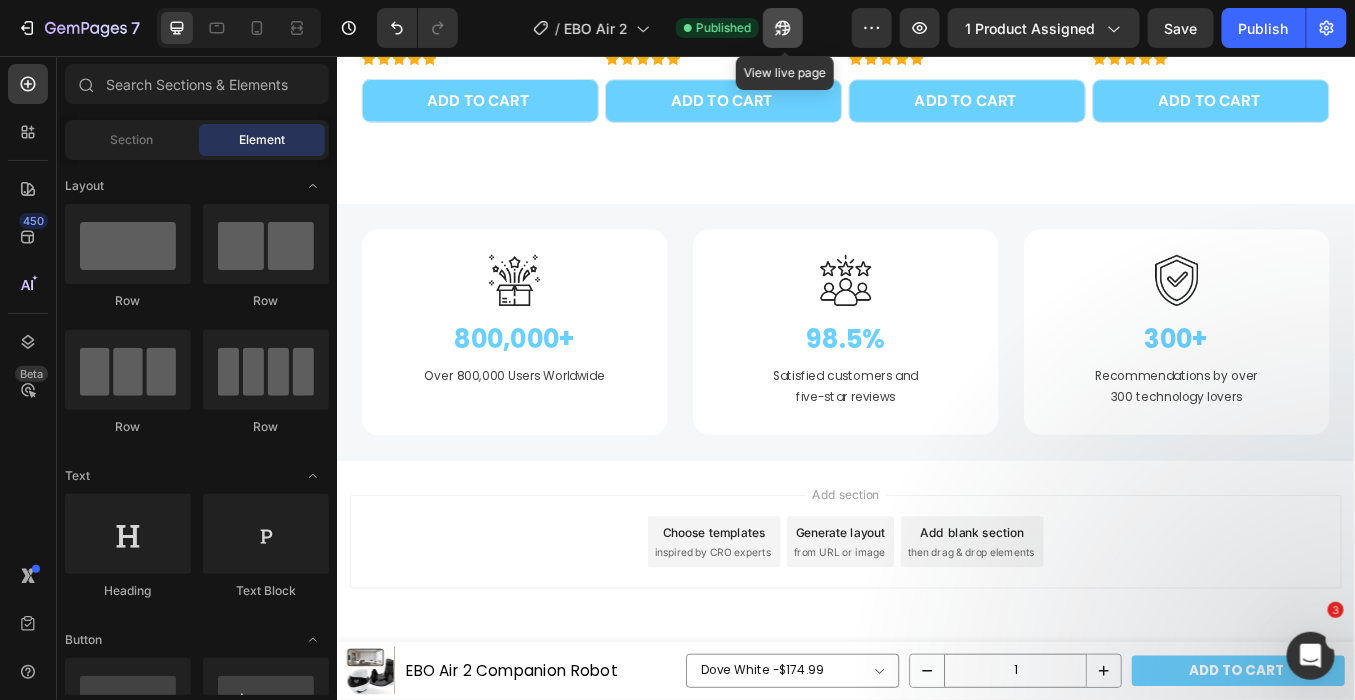 click 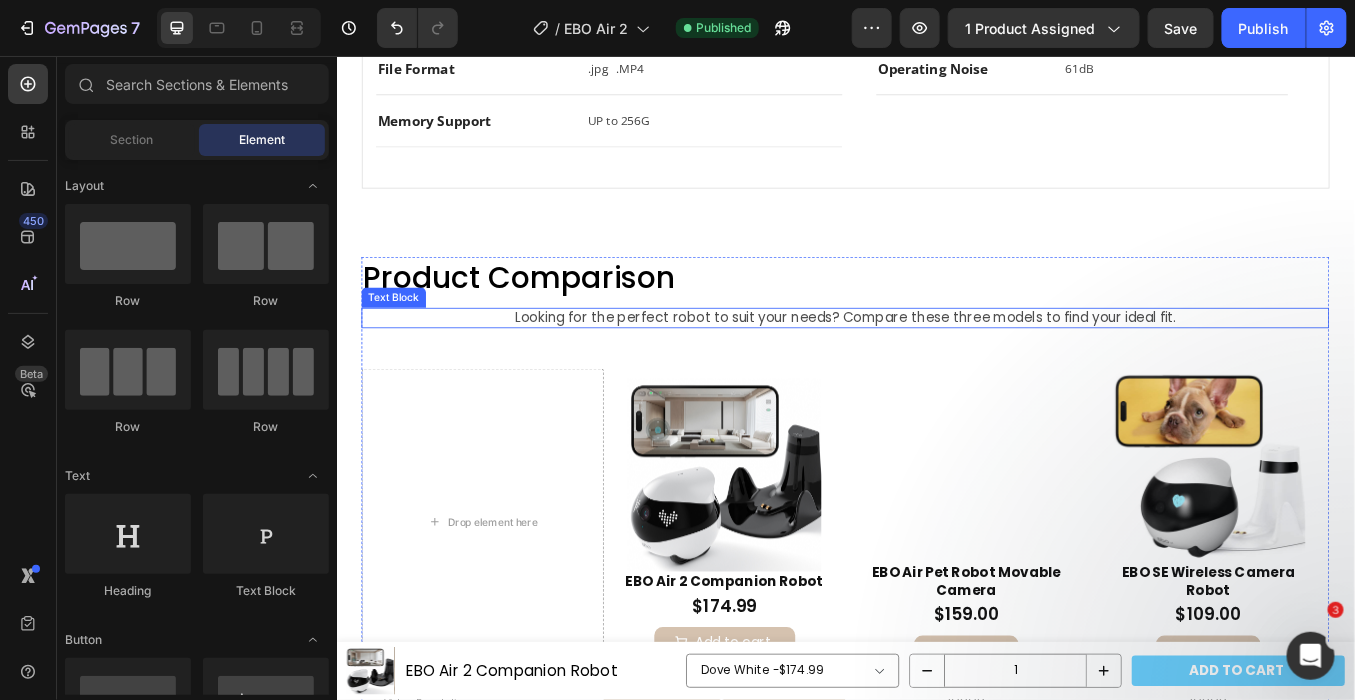 scroll, scrollTop: 3823, scrollLeft: 0, axis: vertical 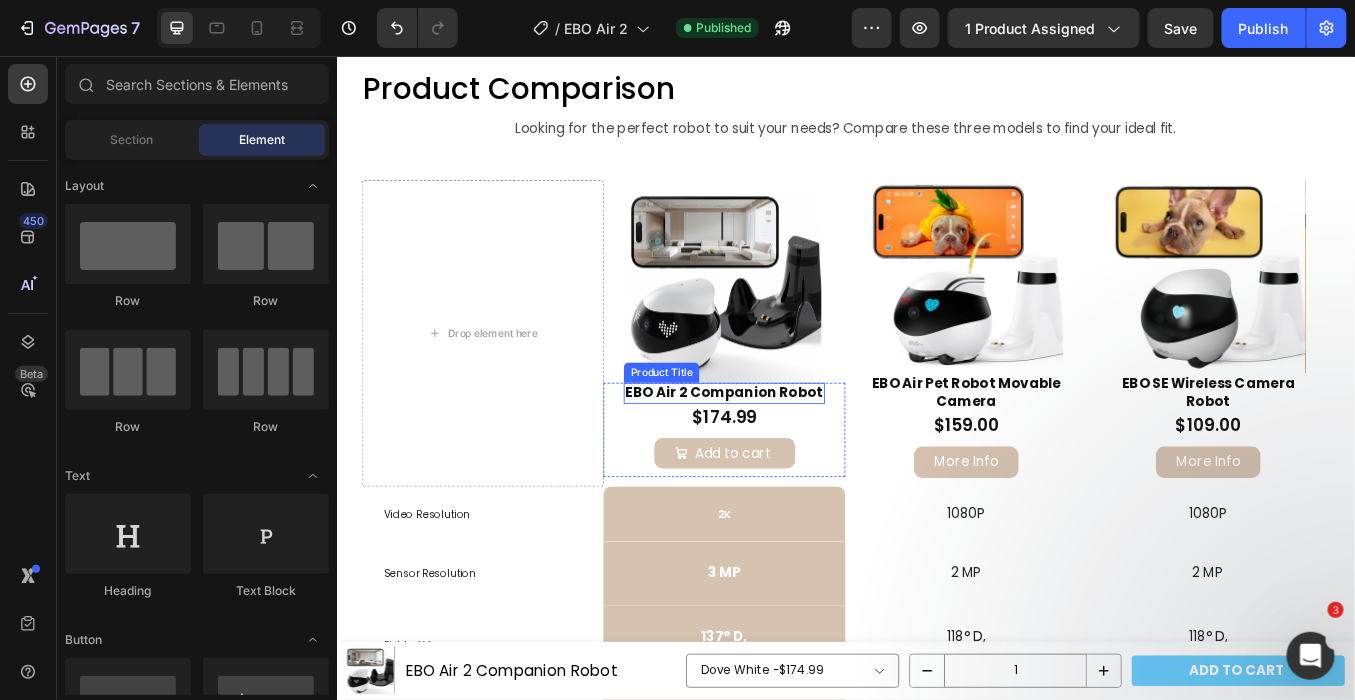 click on "EBO Air 2 Companion Robot" at bounding box center [793, 452] 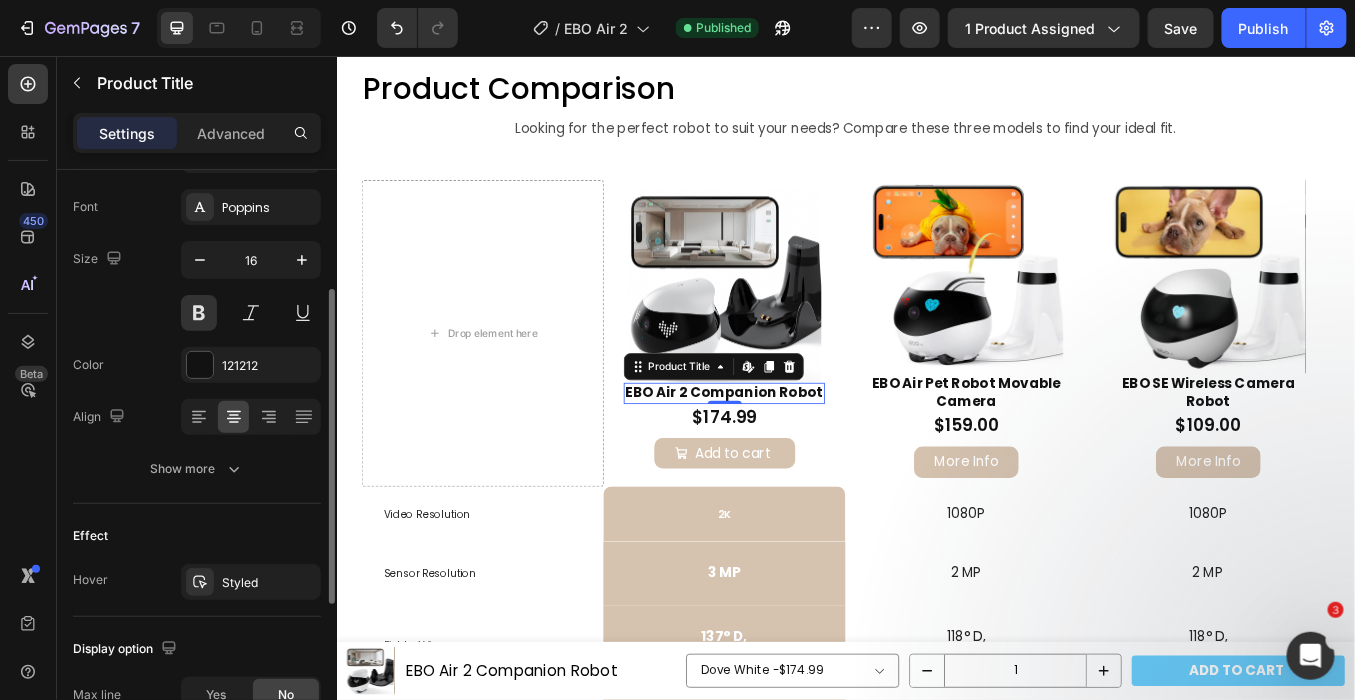 scroll, scrollTop: 333, scrollLeft: 0, axis: vertical 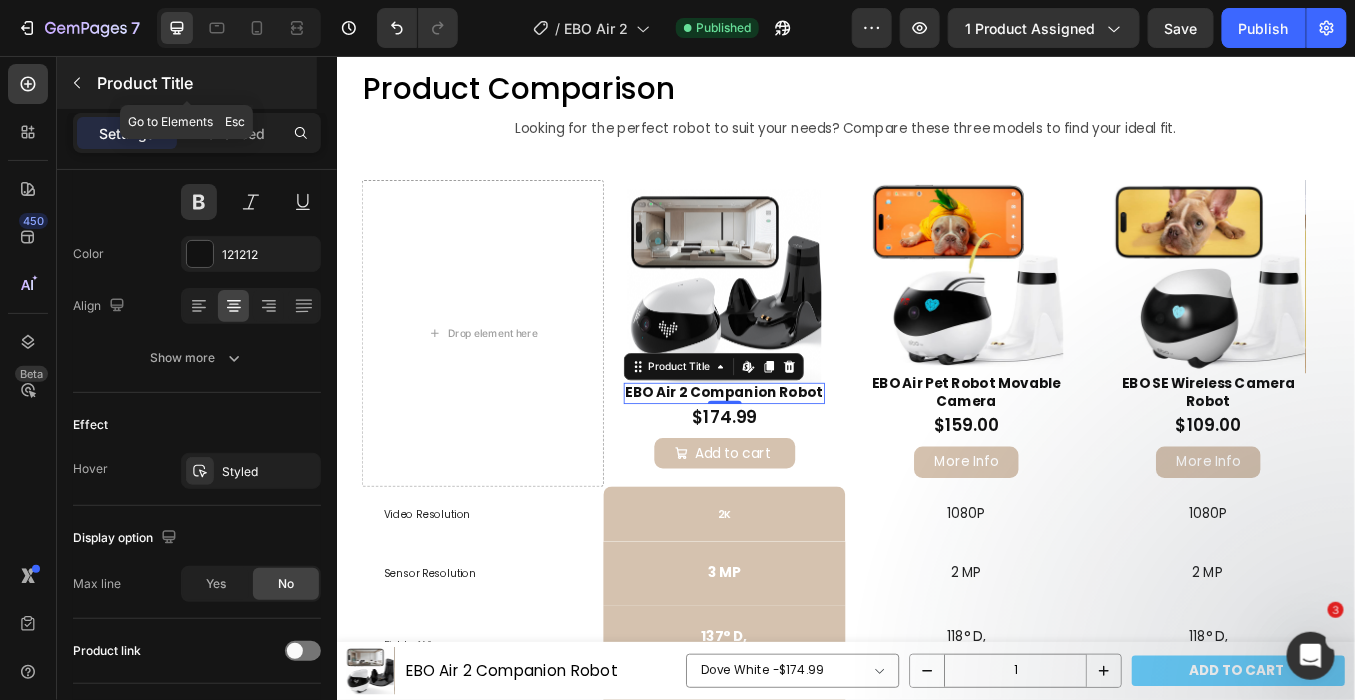 click 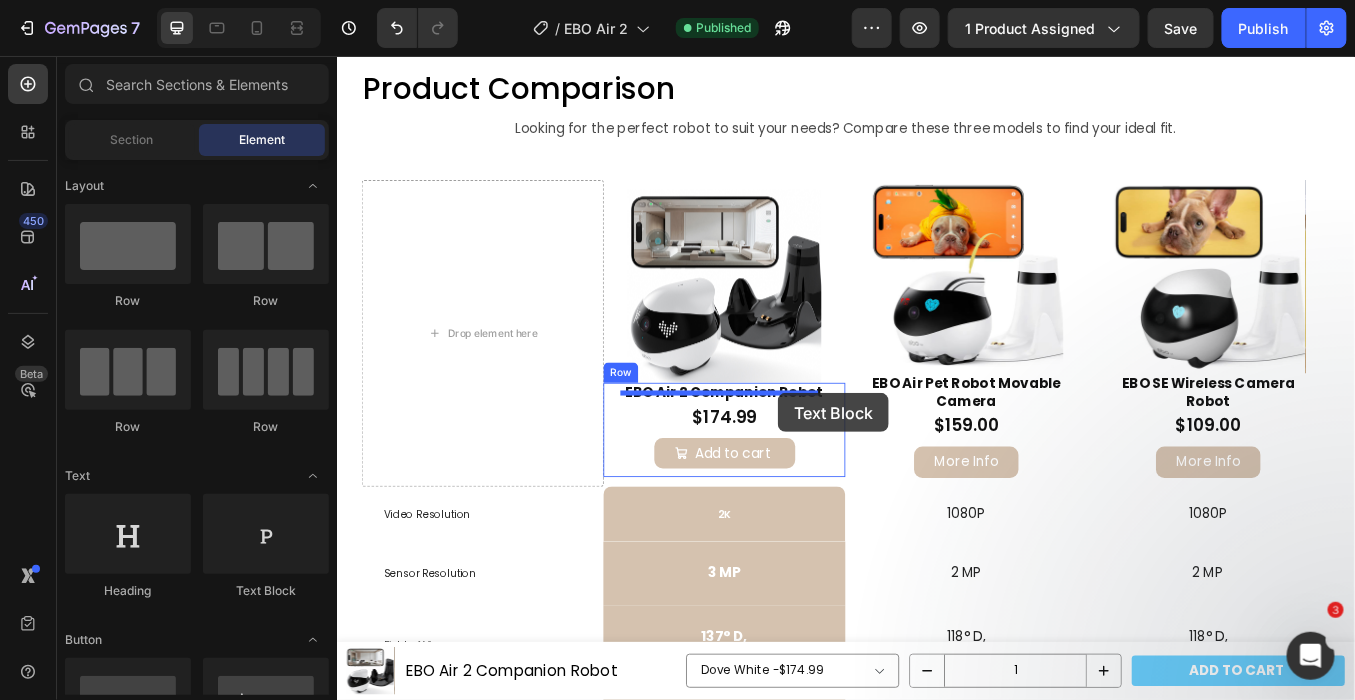 drag, startPoint x: 599, startPoint y: 587, endPoint x: 856, endPoint y: 452, distance: 290.29984 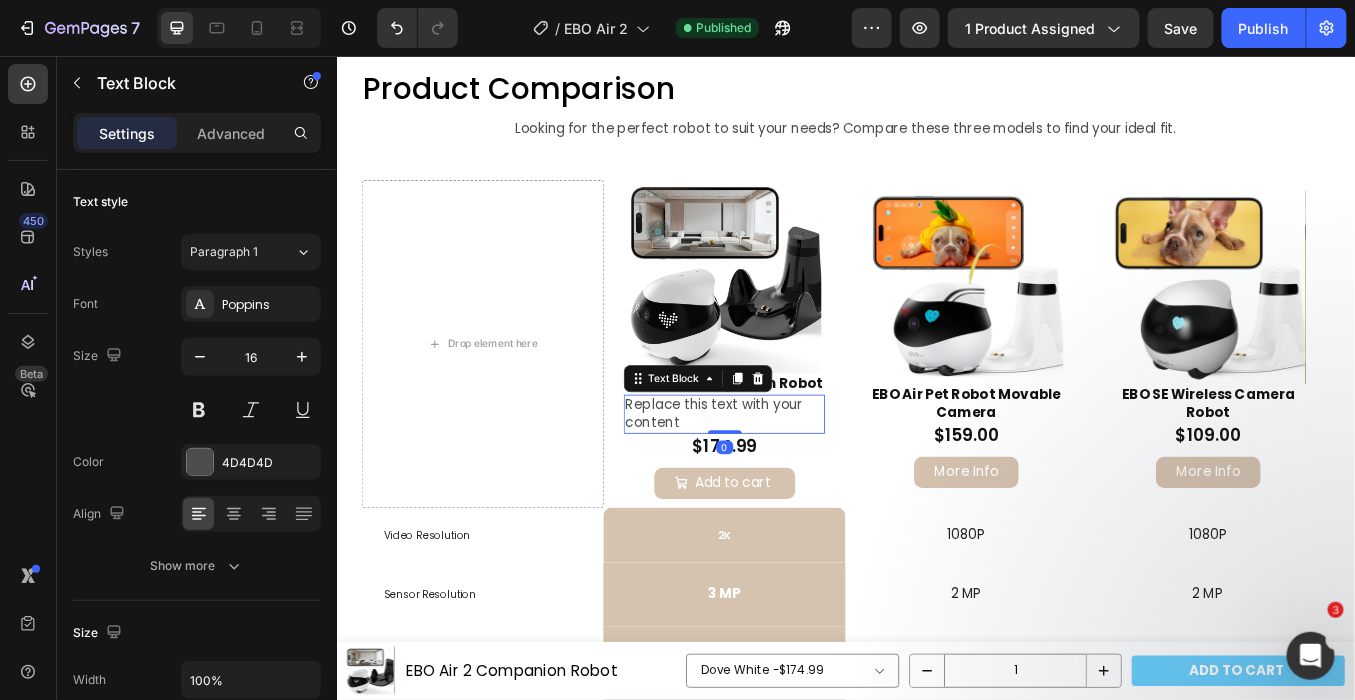 click on "Replace this text with your content" at bounding box center (793, 477) 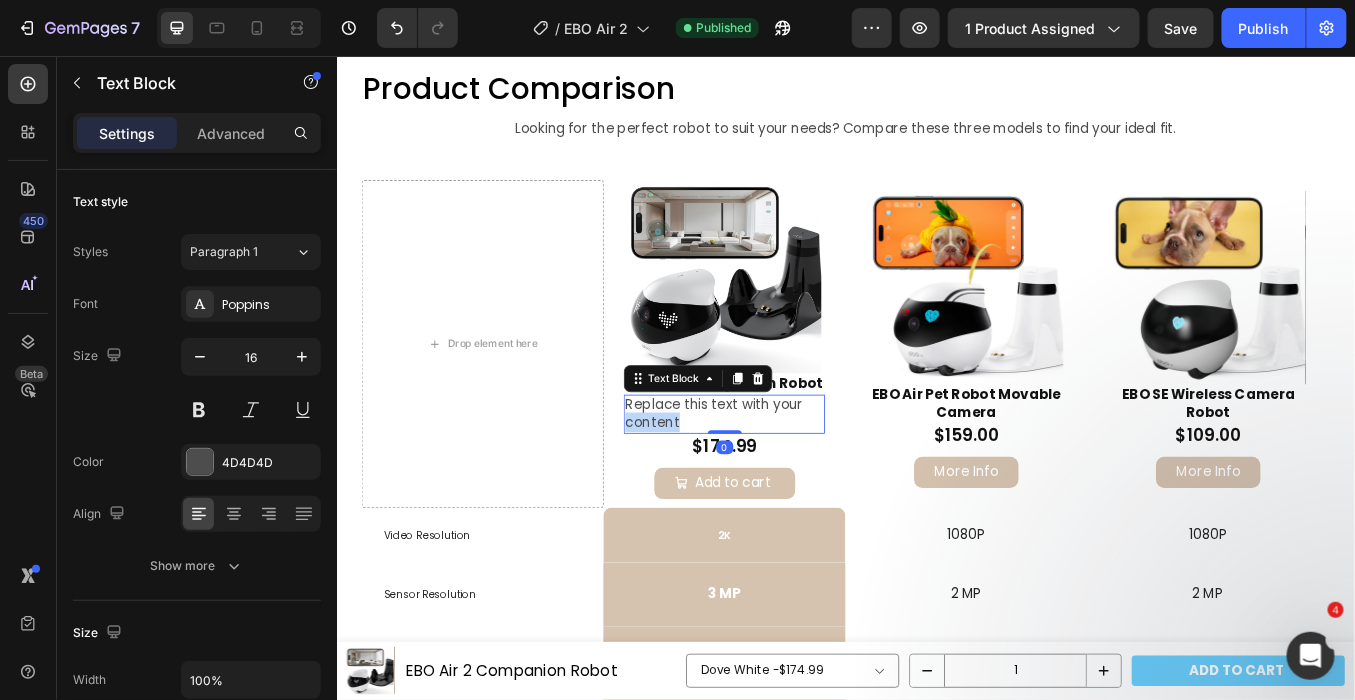 click on "Replace this text with your content" at bounding box center (793, 477) 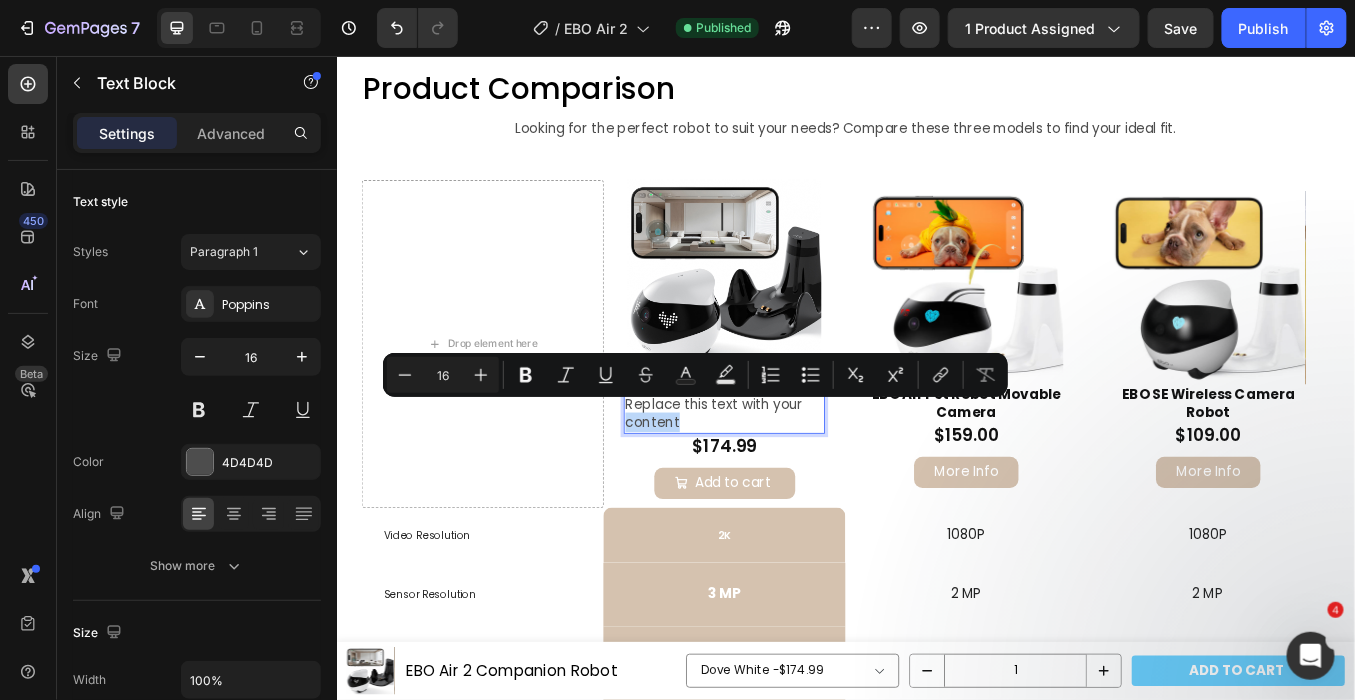 click on "Replace this text with your content" at bounding box center (793, 477) 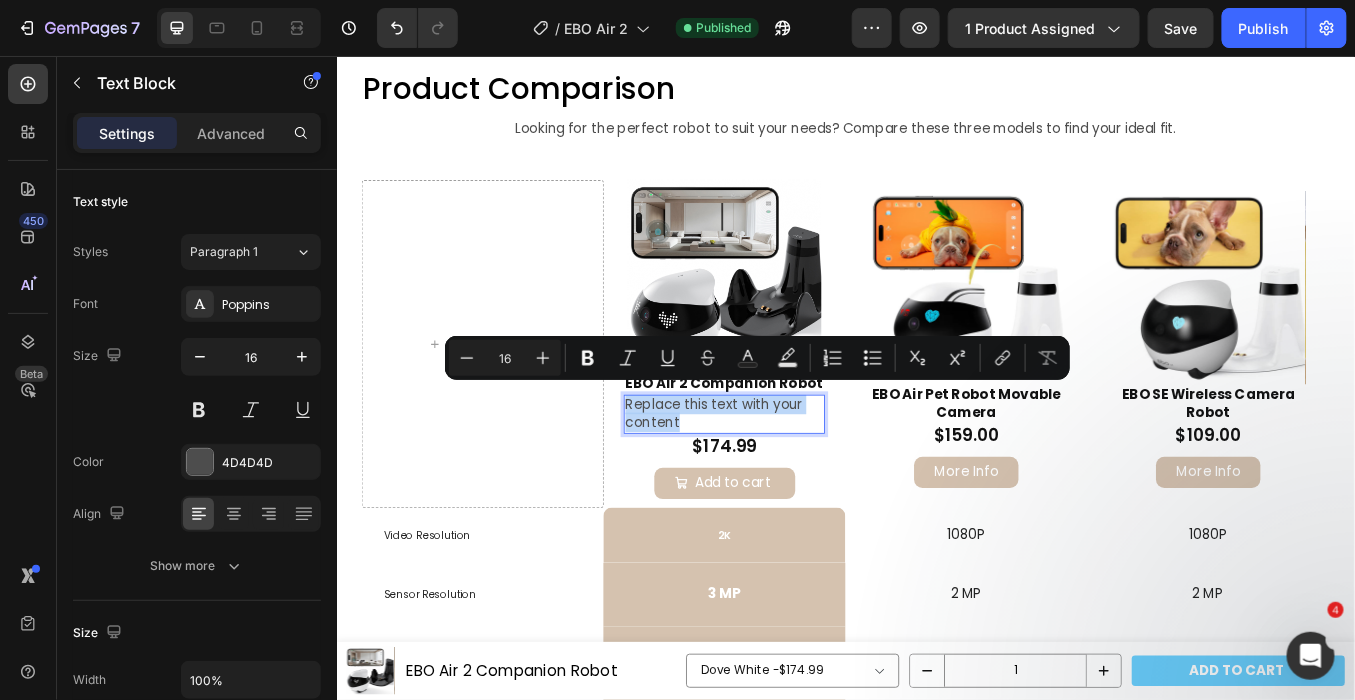 drag, startPoint x: 745, startPoint y: 475, endPoint x: 670, endPoint y: 449, distance: 79.37884 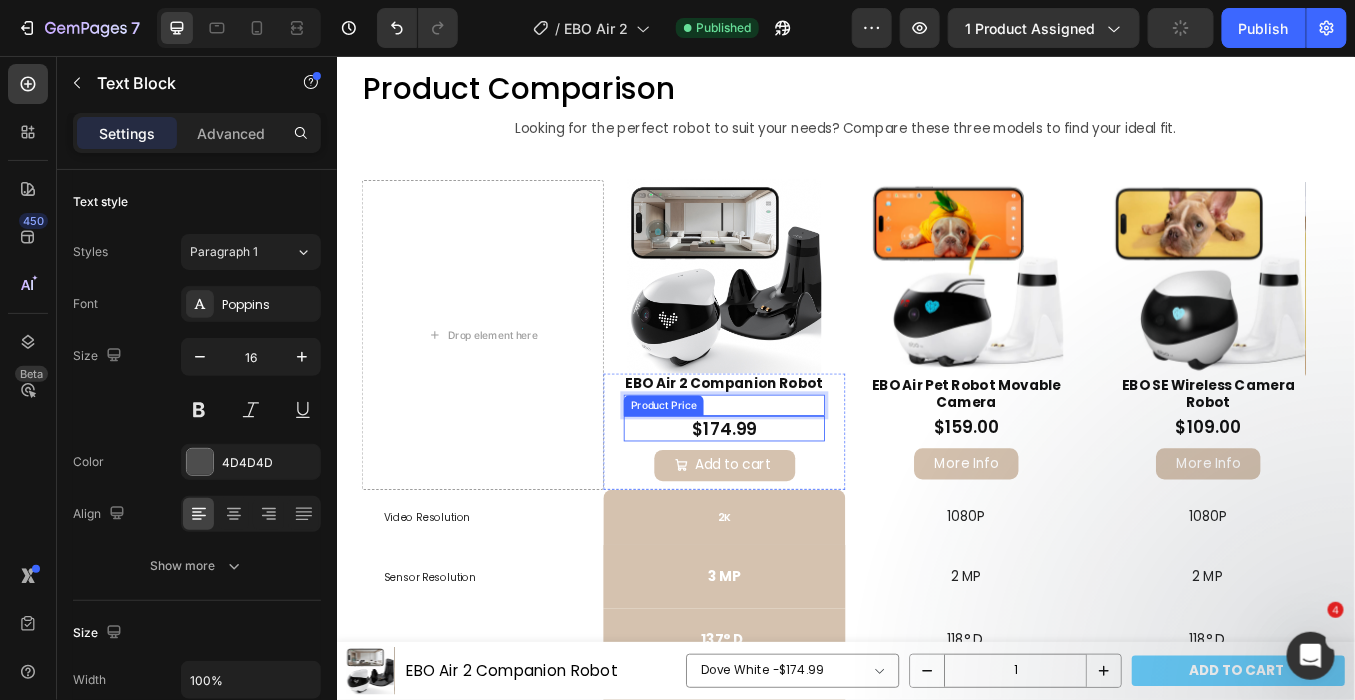 drag, startPoint x: 881, startPoint y: 493, endPoint x: 867, endPoint y: 483, distance: 17.20465 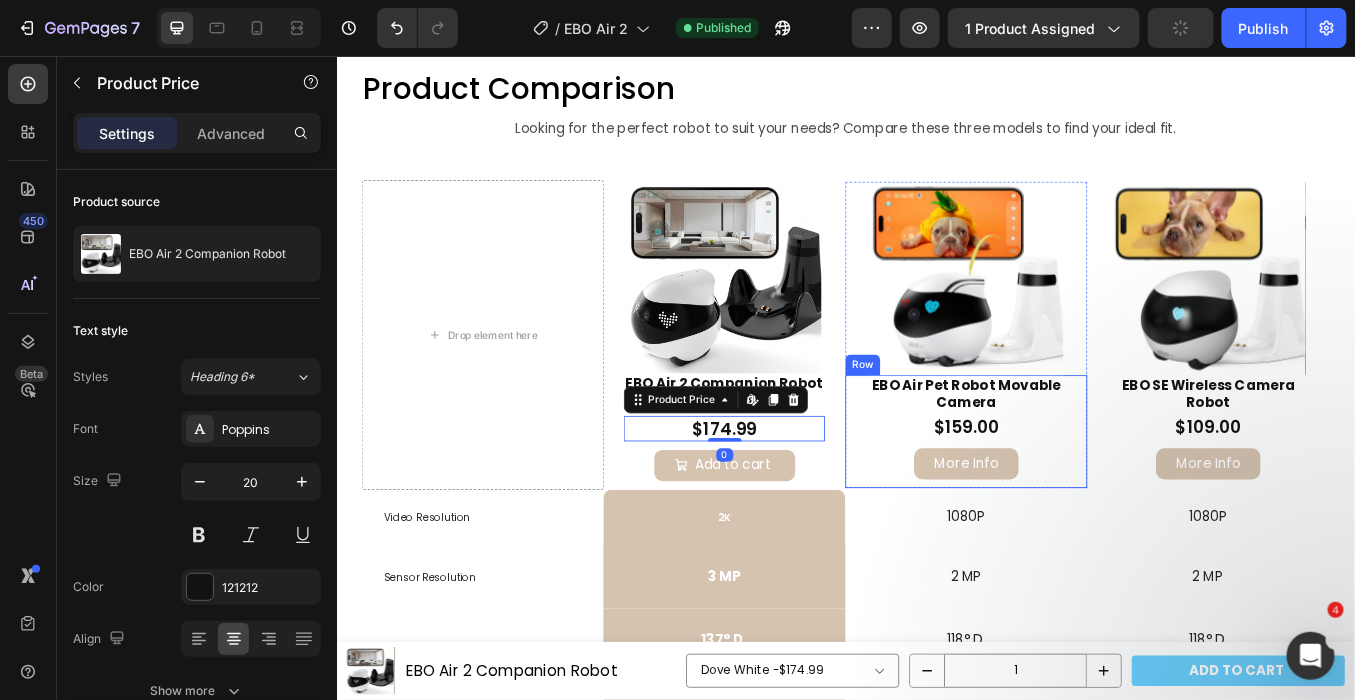 click on "EBO Air Pet Robot Movable Camera Product Title $159.00 Product Price Product Price More Info Button Row" at bounding box center [1078, 497] 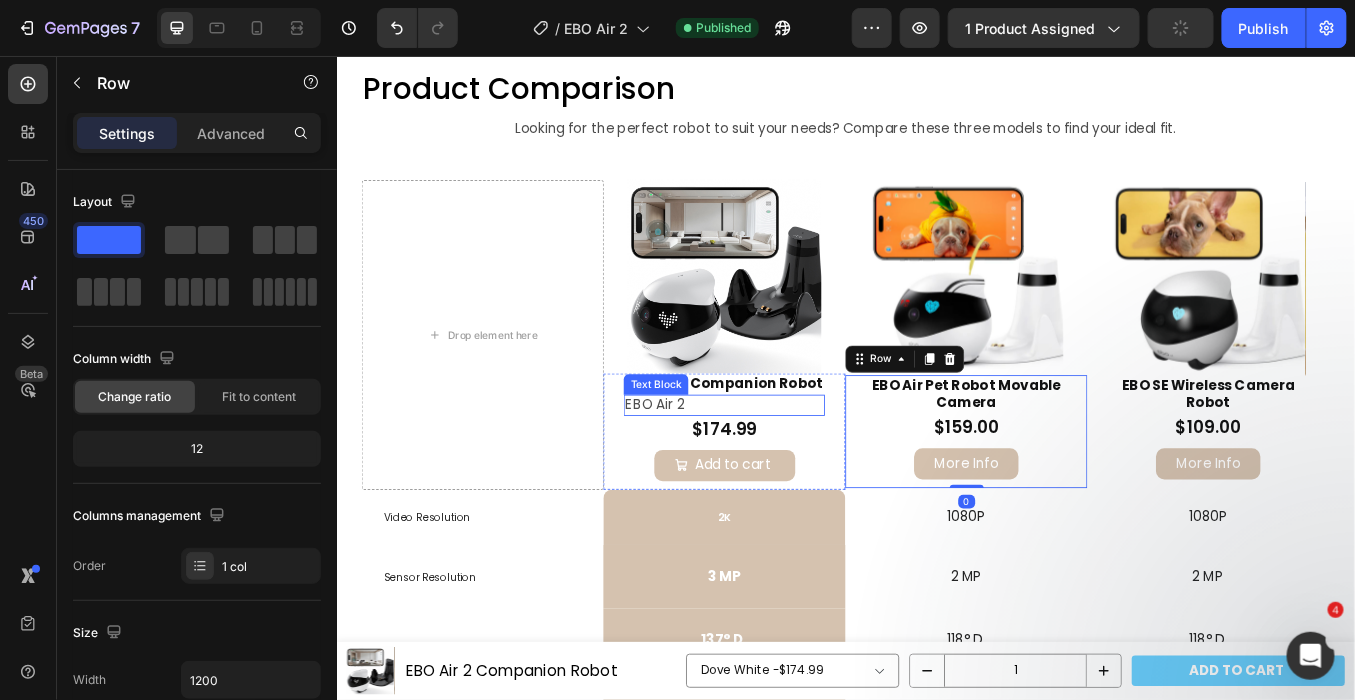 click on "EBO Air 2" at bounding box center [793, 466] 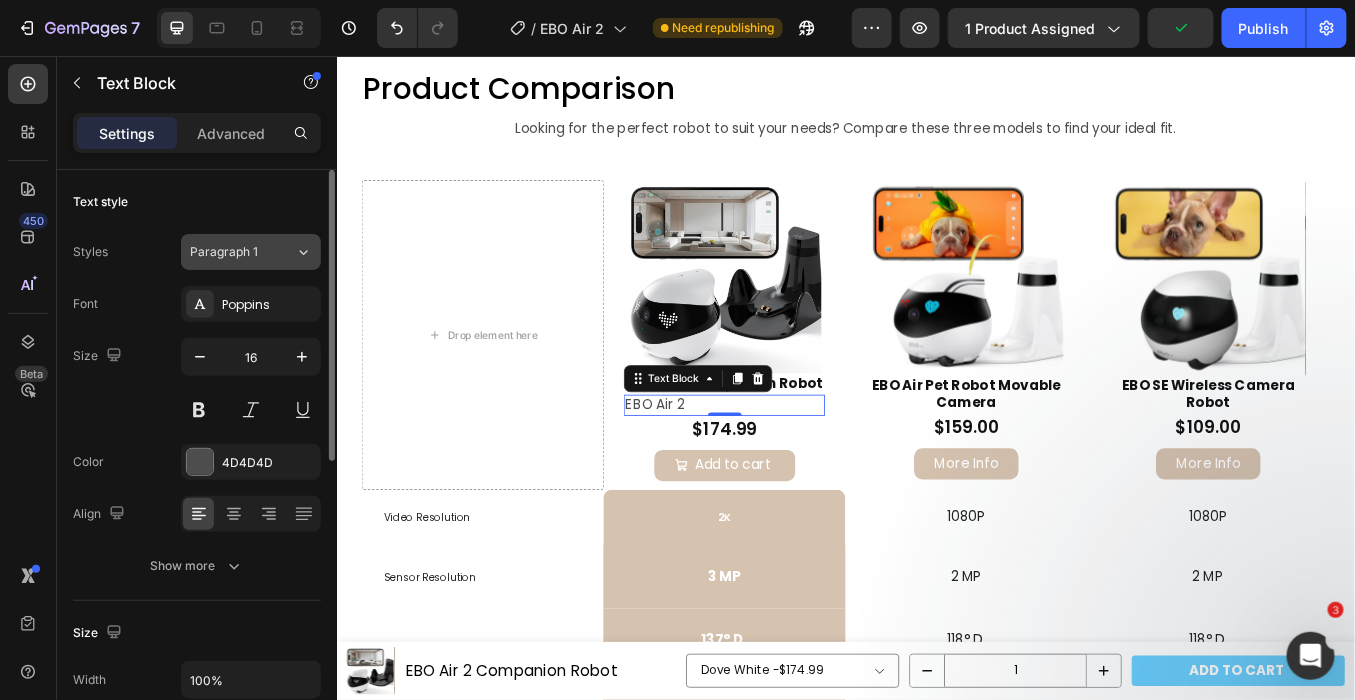 click 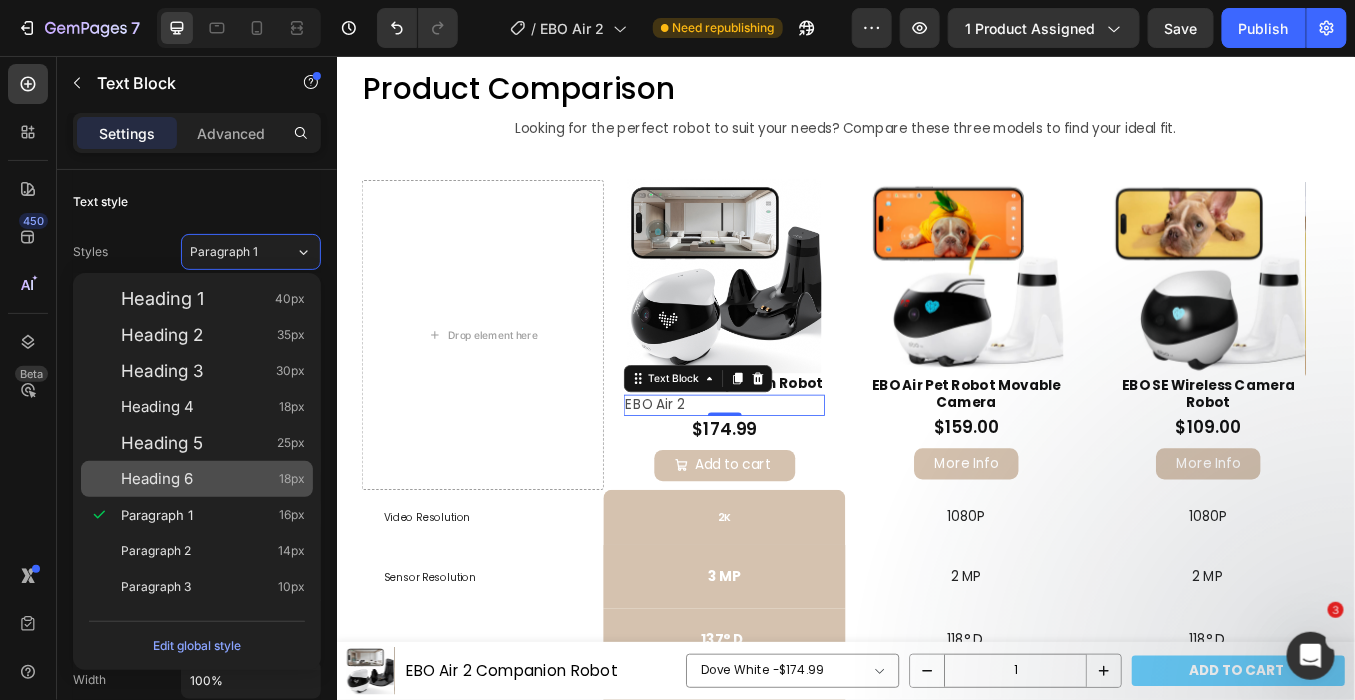 click on "18px" at bounding box center (292, 479) 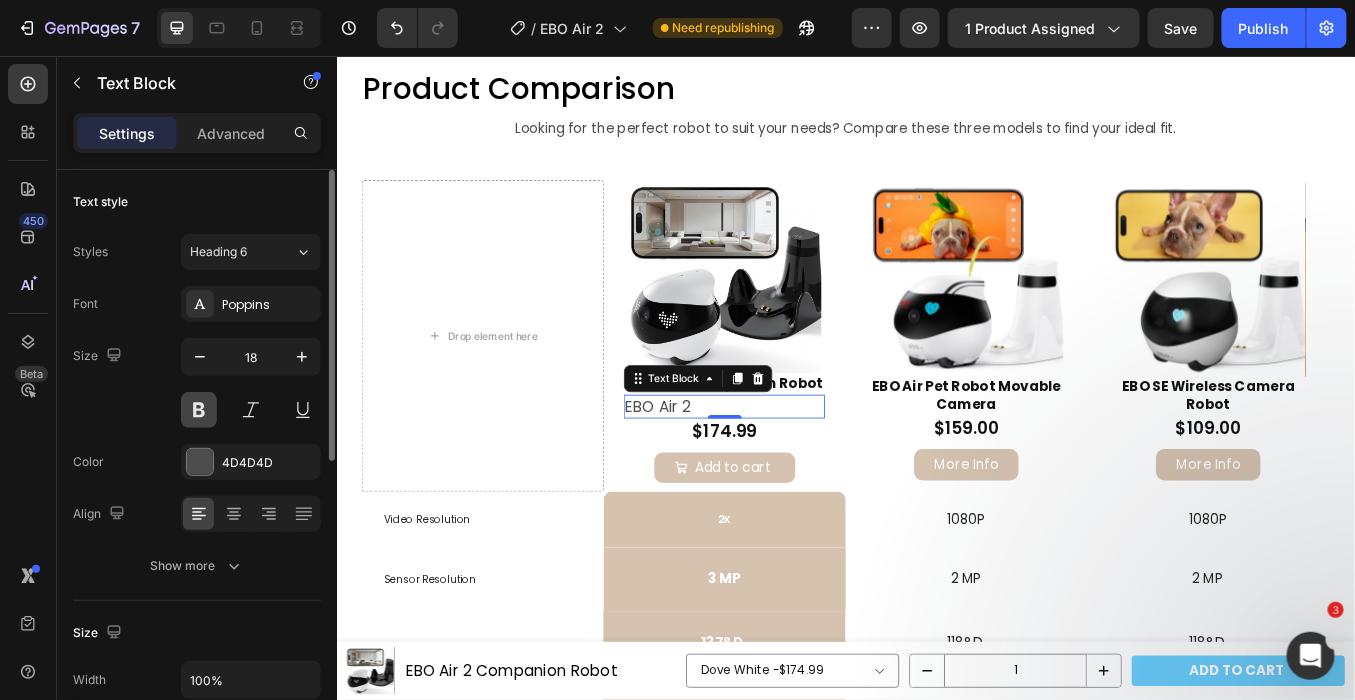 click at bounding box center (199, 410) 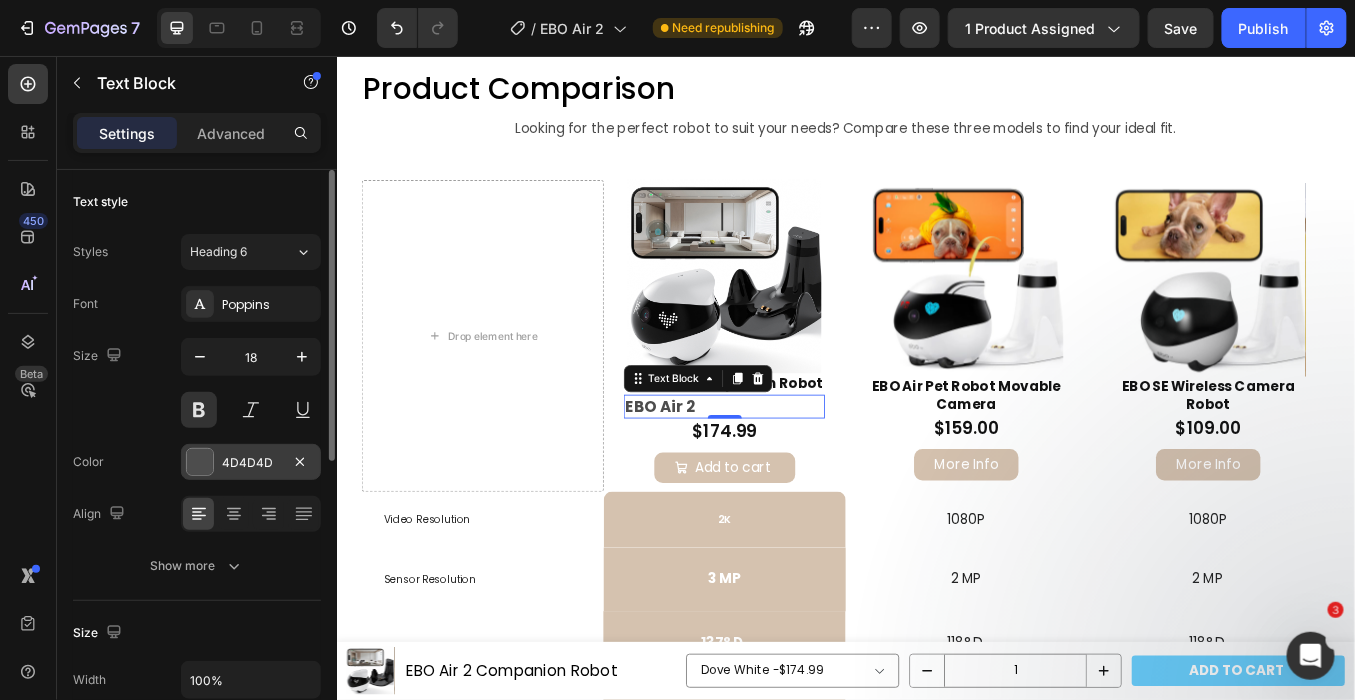 click on "4D4D4D" at bounding box center (251, 463) 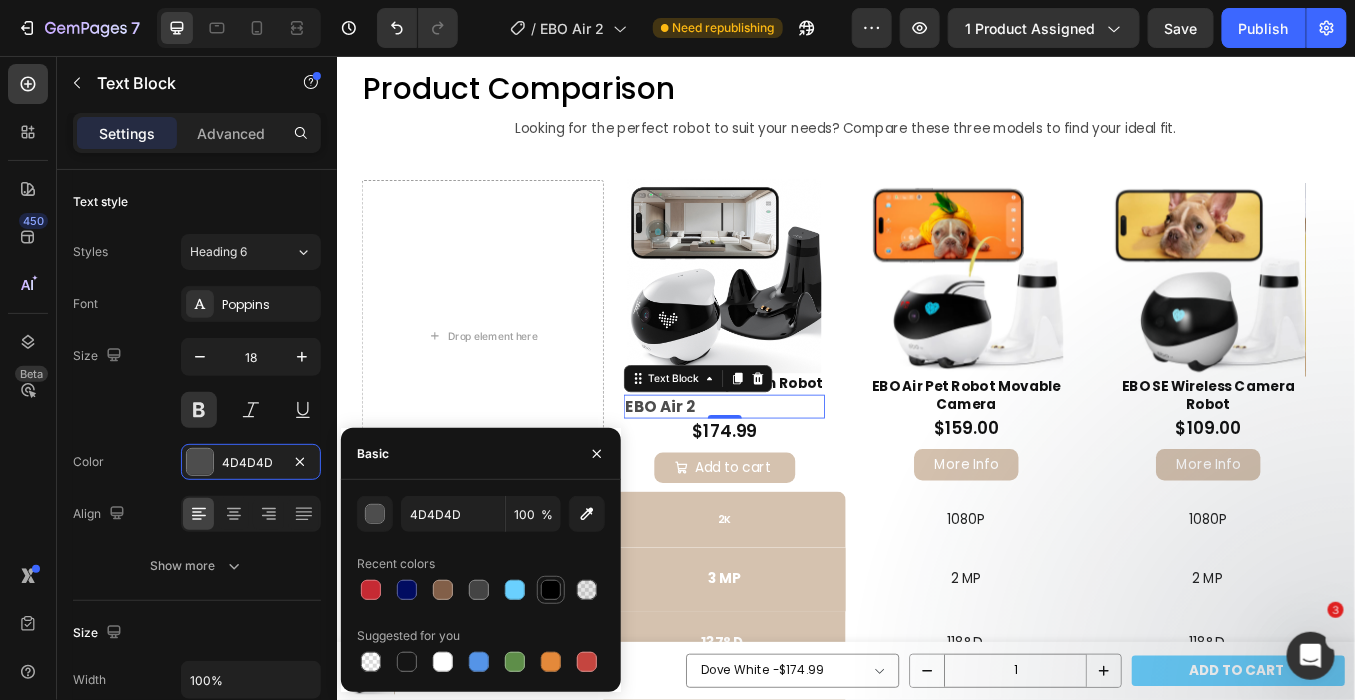 click at bounding box center (551, 590) 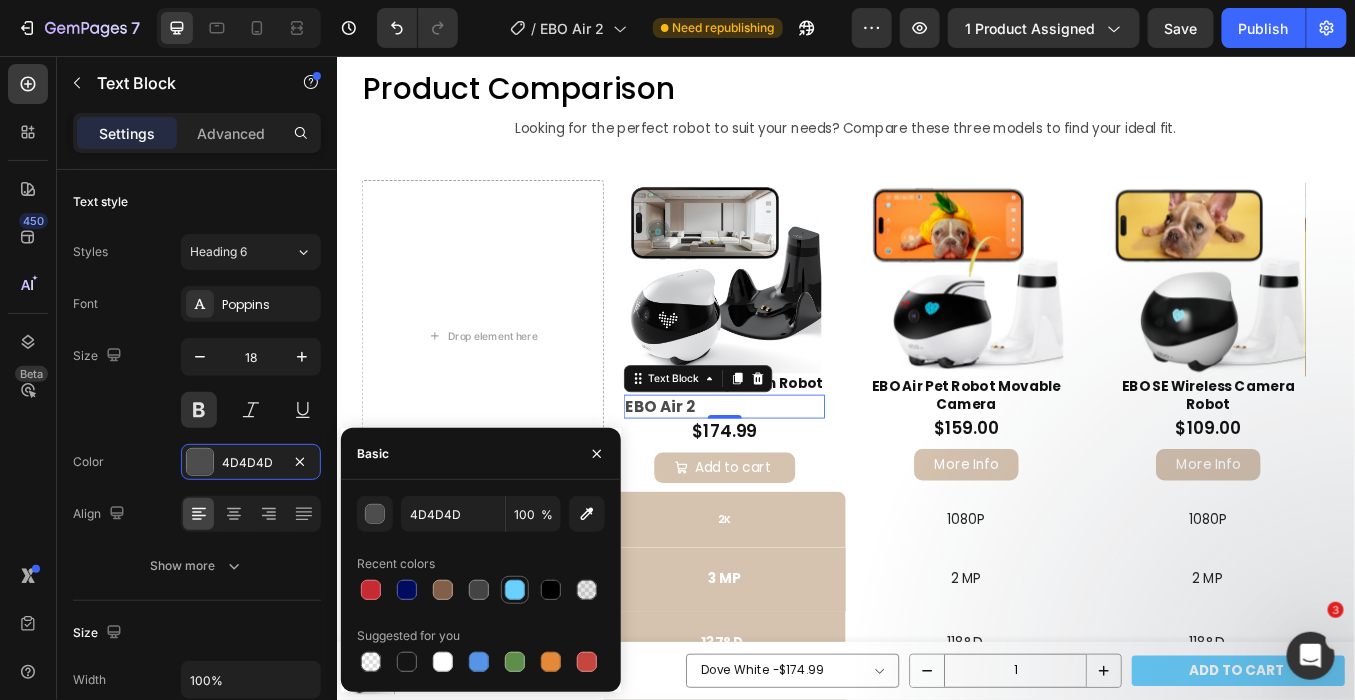 type on "000000" 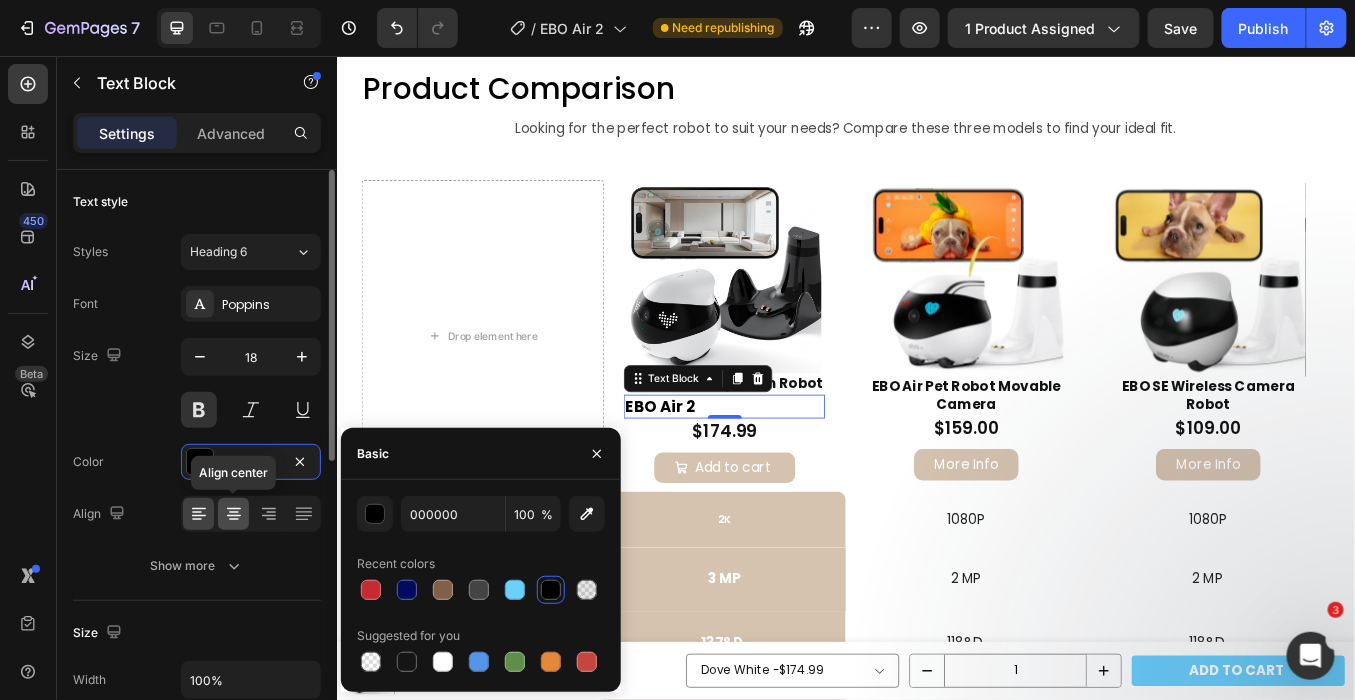 click 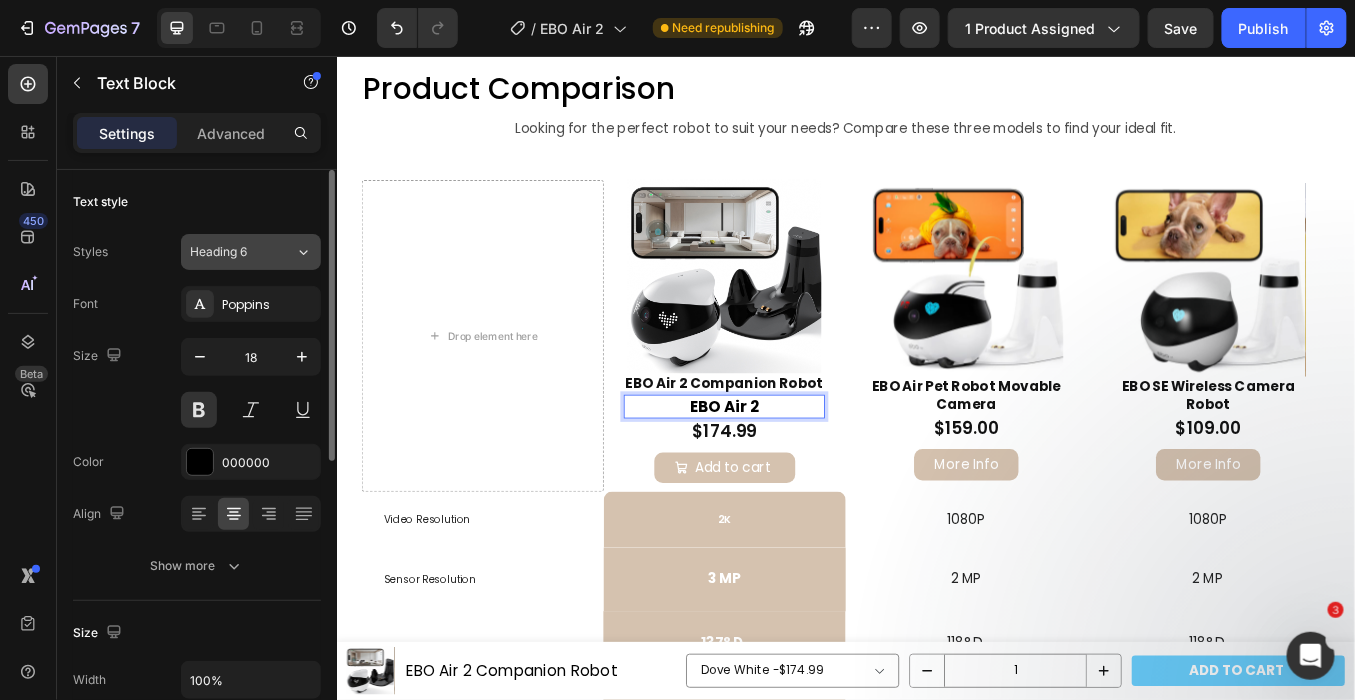 click on "Heading 6" at bounding box center (242, 252) 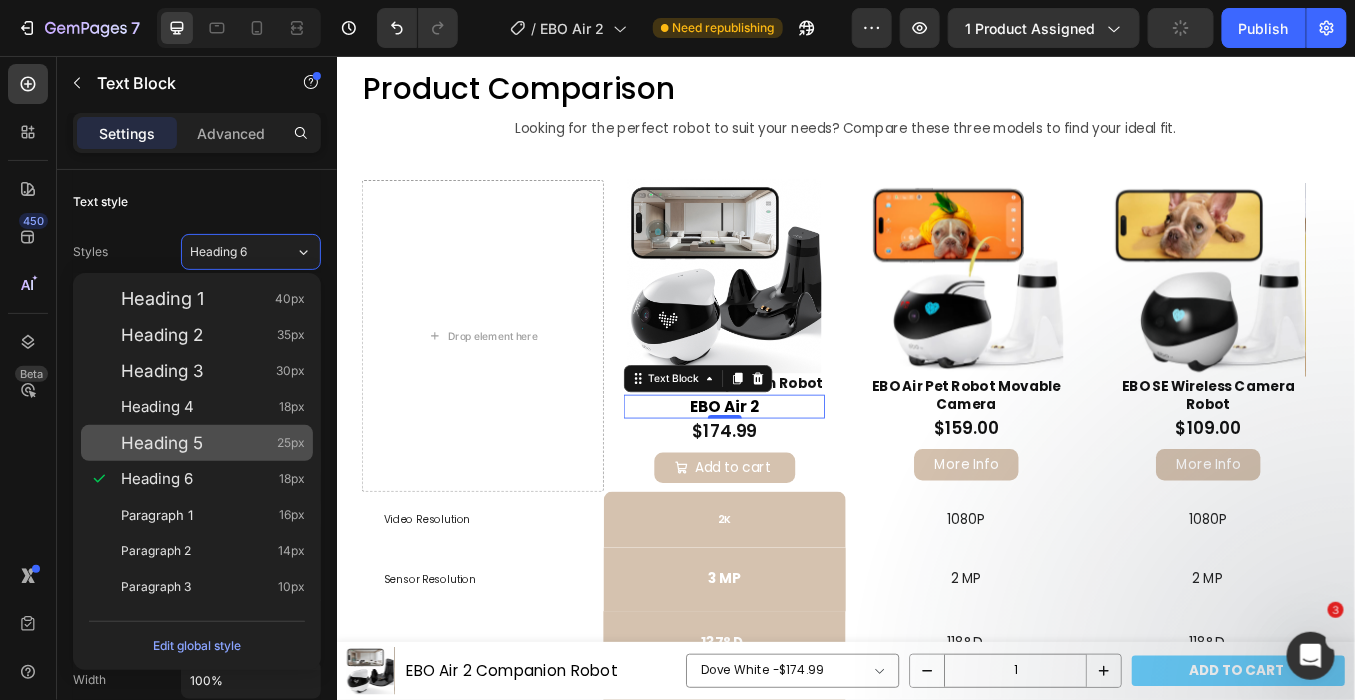 click on "Heading 5 25px" at bounding box center [213, 443] 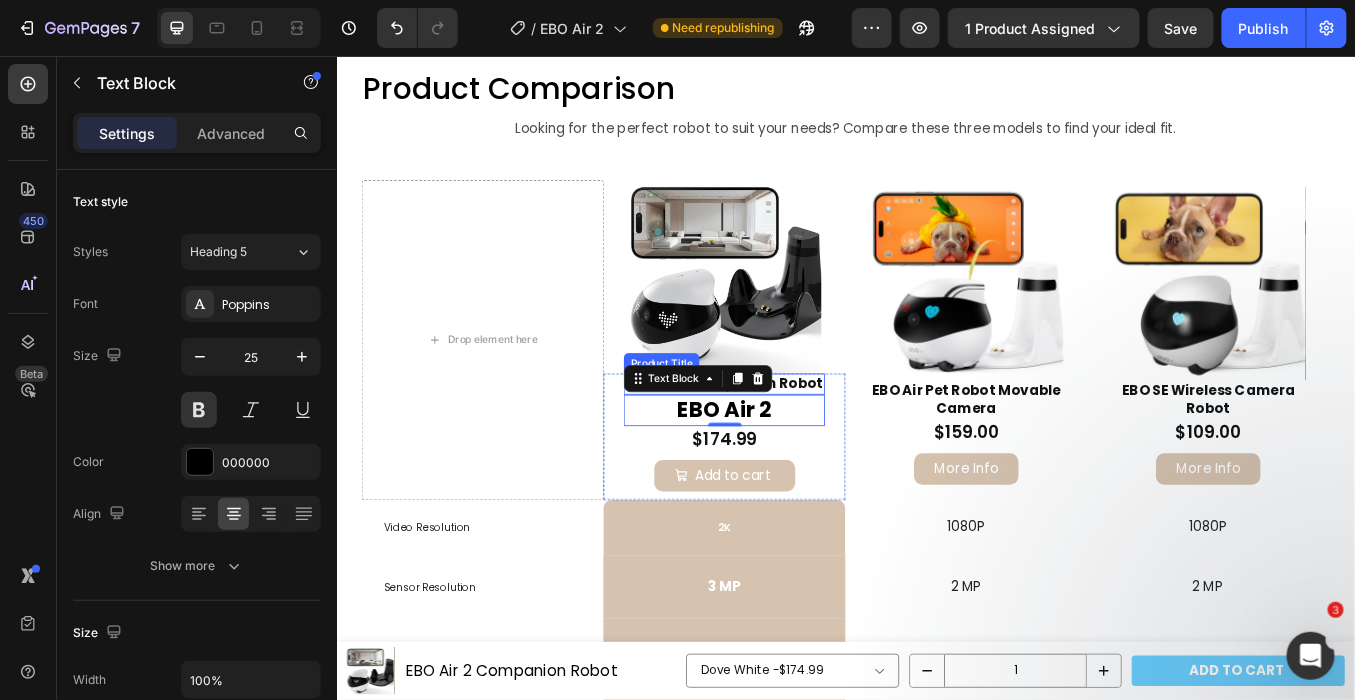 click on "EBO Air 2 Companion Robot" at bounding box center [793, 441] 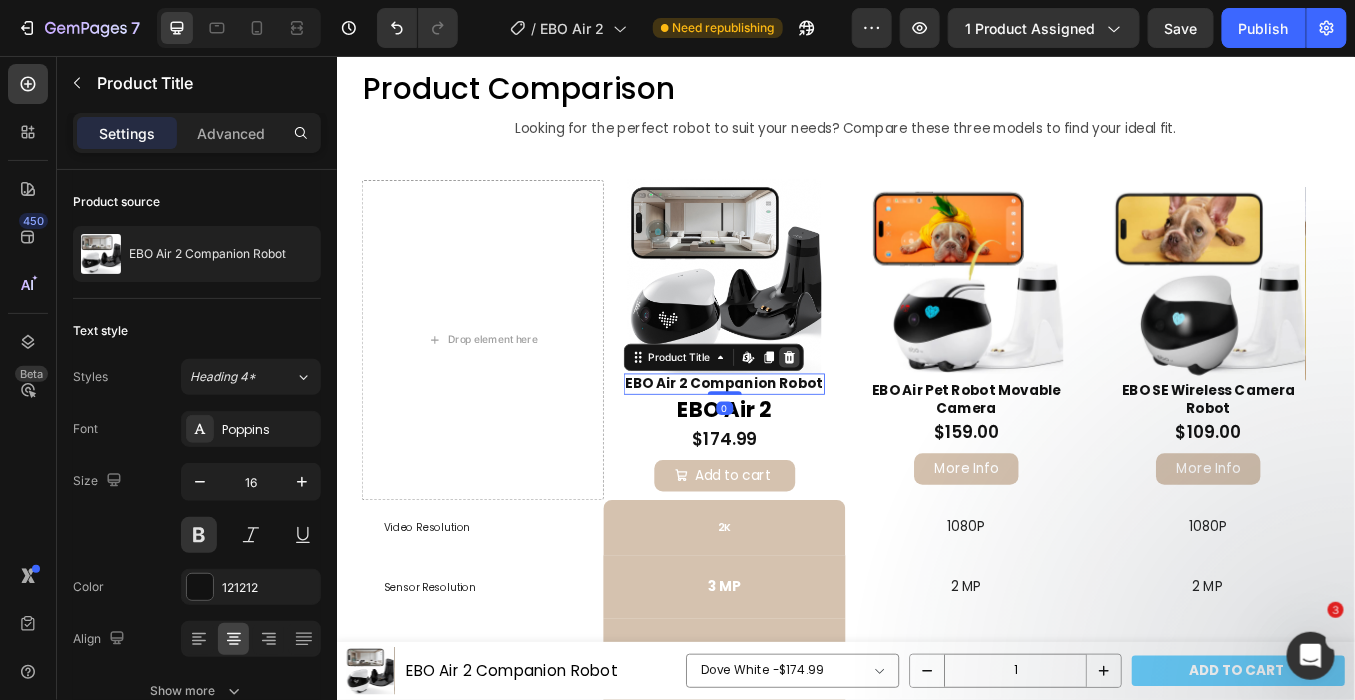 click 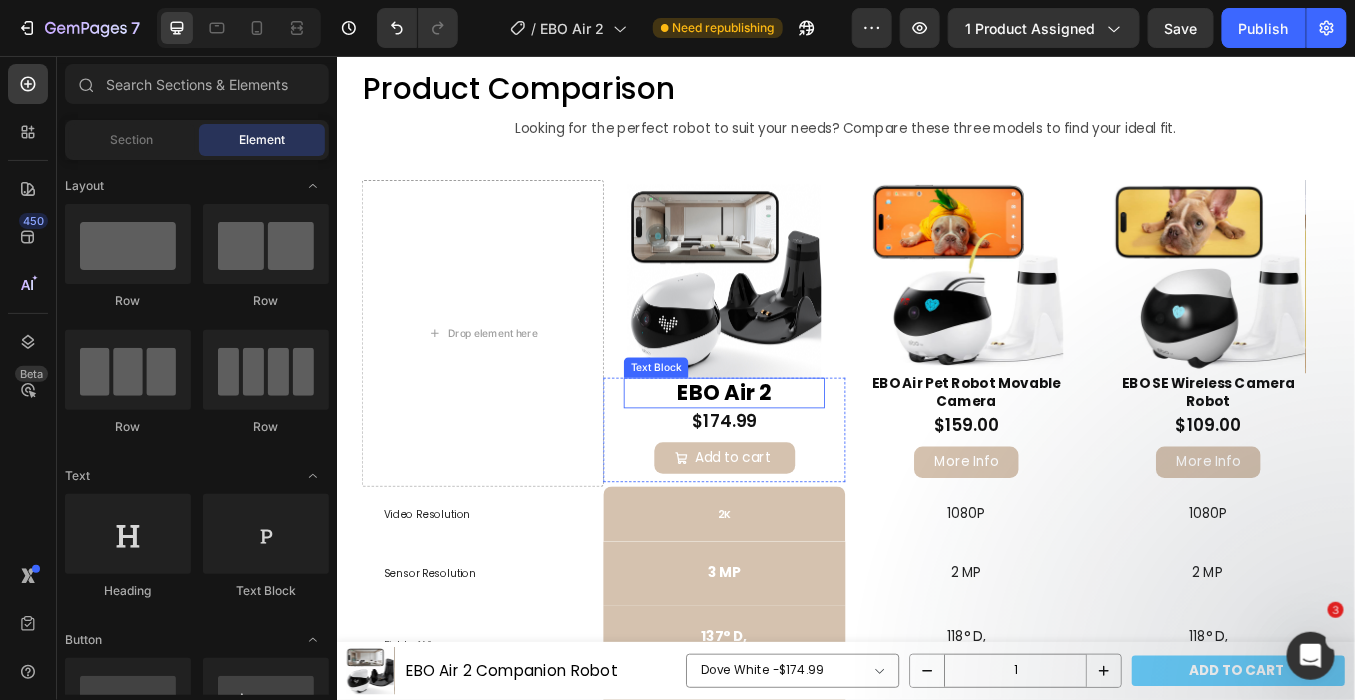 click on "EBO Air 2" at bounding box center [793, 452] 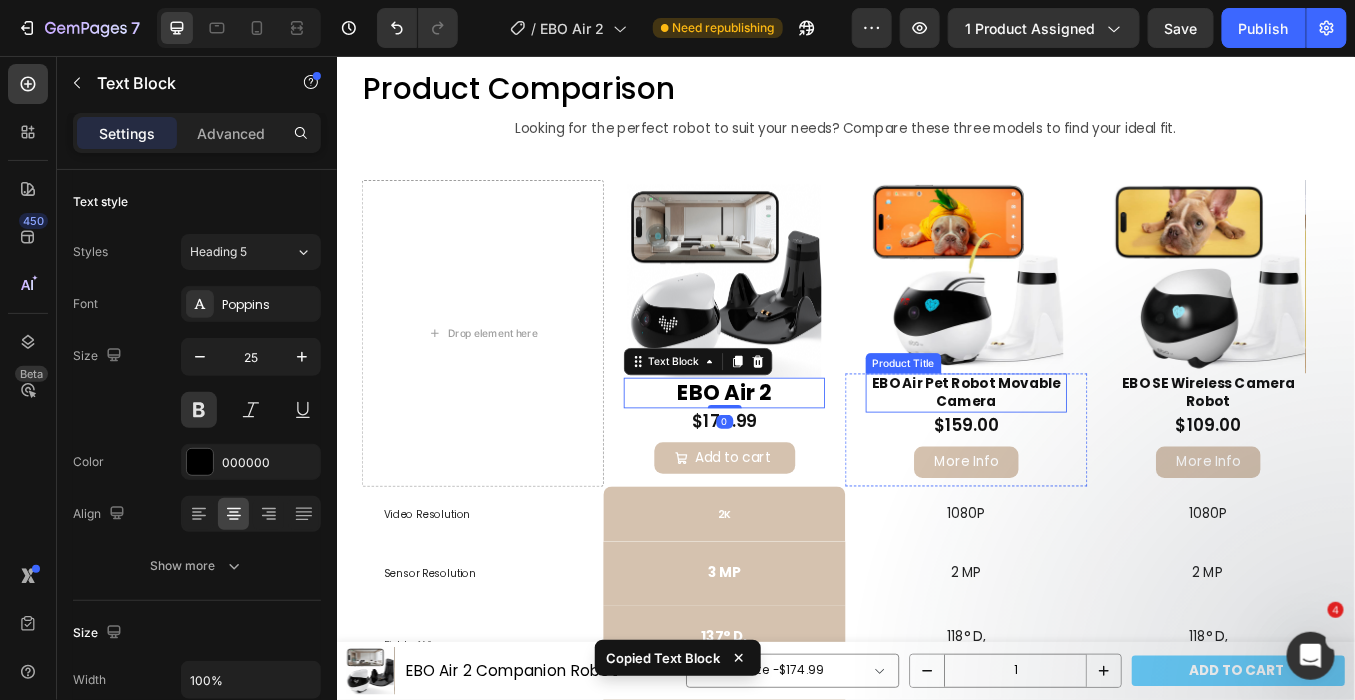 click on "EBO Air Pet Robot Movable Camera" at bounding box center [1078, 452] 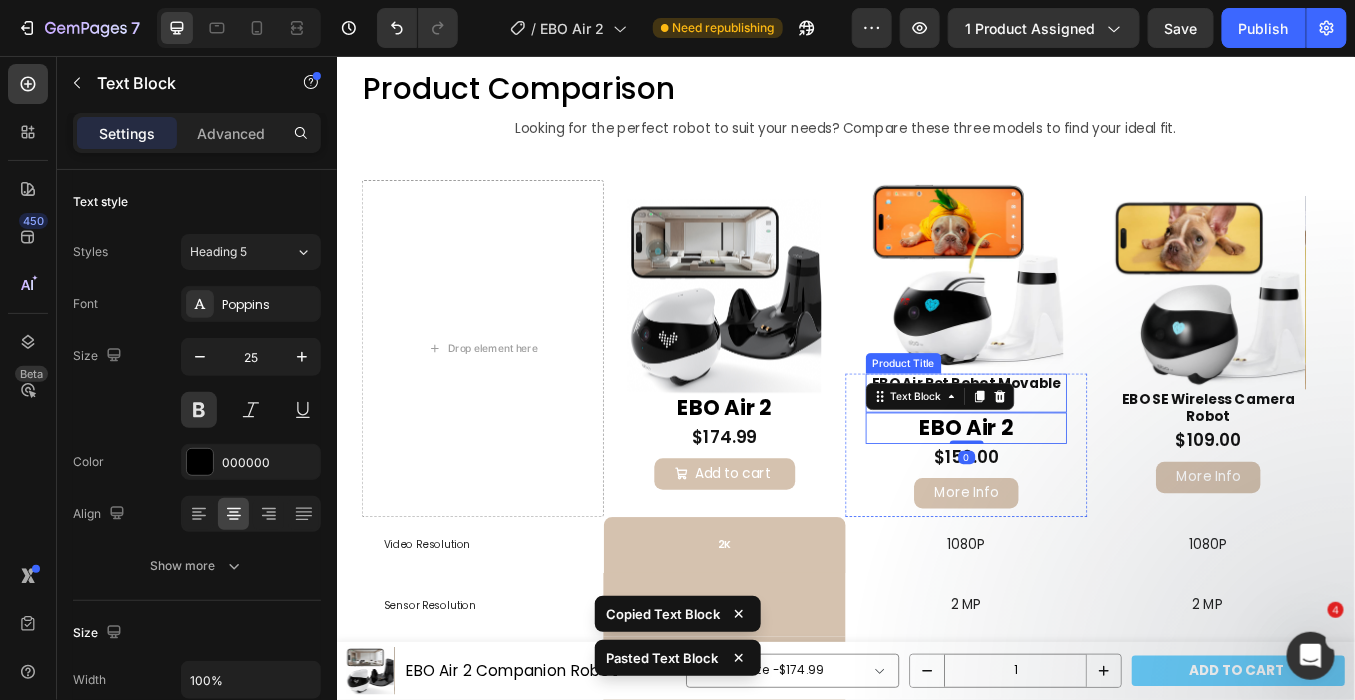 click on "EBO Air Pet Robot Movable Camera" at bounding box center [1078, 452] 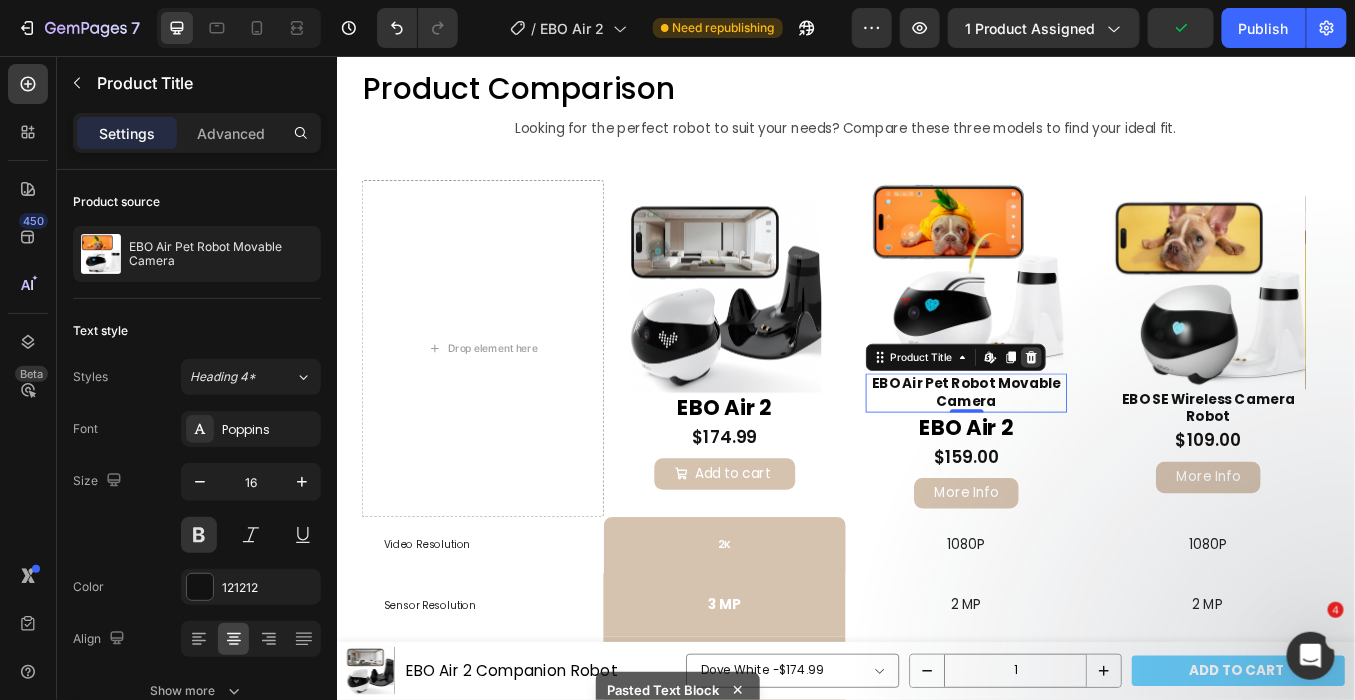 click 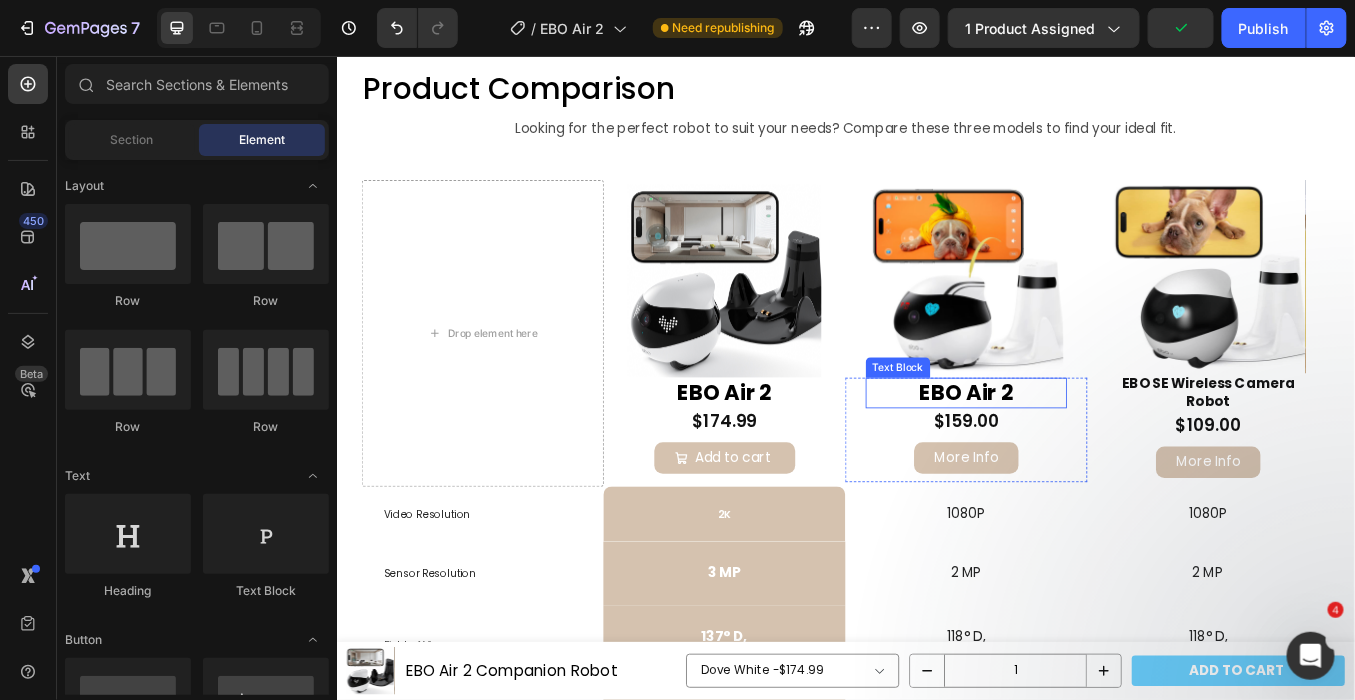 click on "EBO Air 2" at bounding box center [1078, 452] 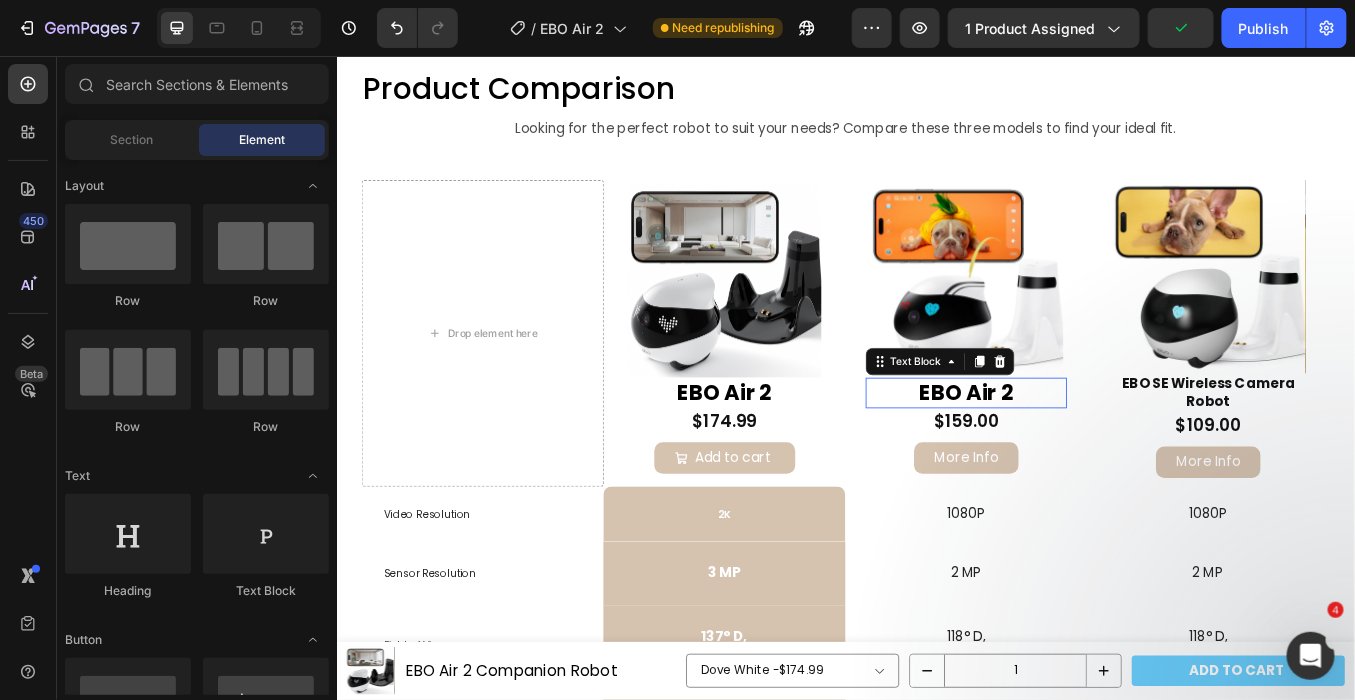 click on "EBO Air 2" at bounding box center (1078, 452) 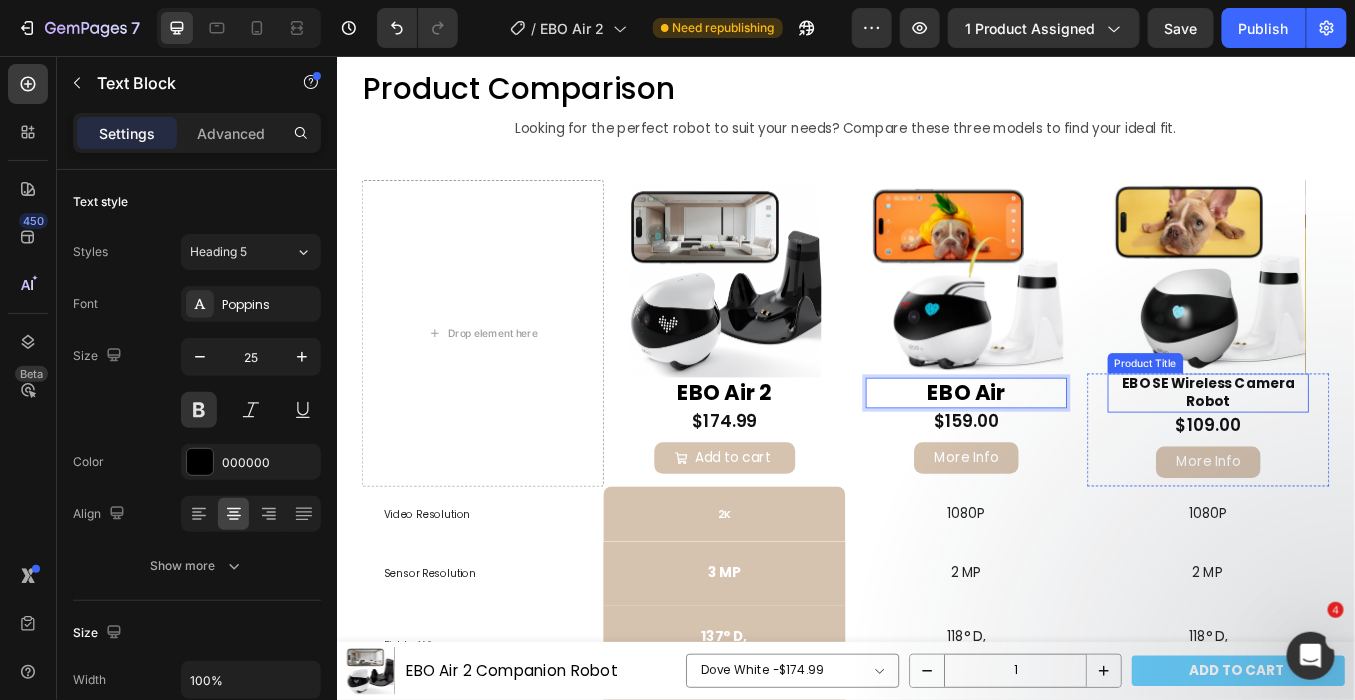 click on "EBO SE Wireless Camera Robot" at bounding box center (1363, 452) 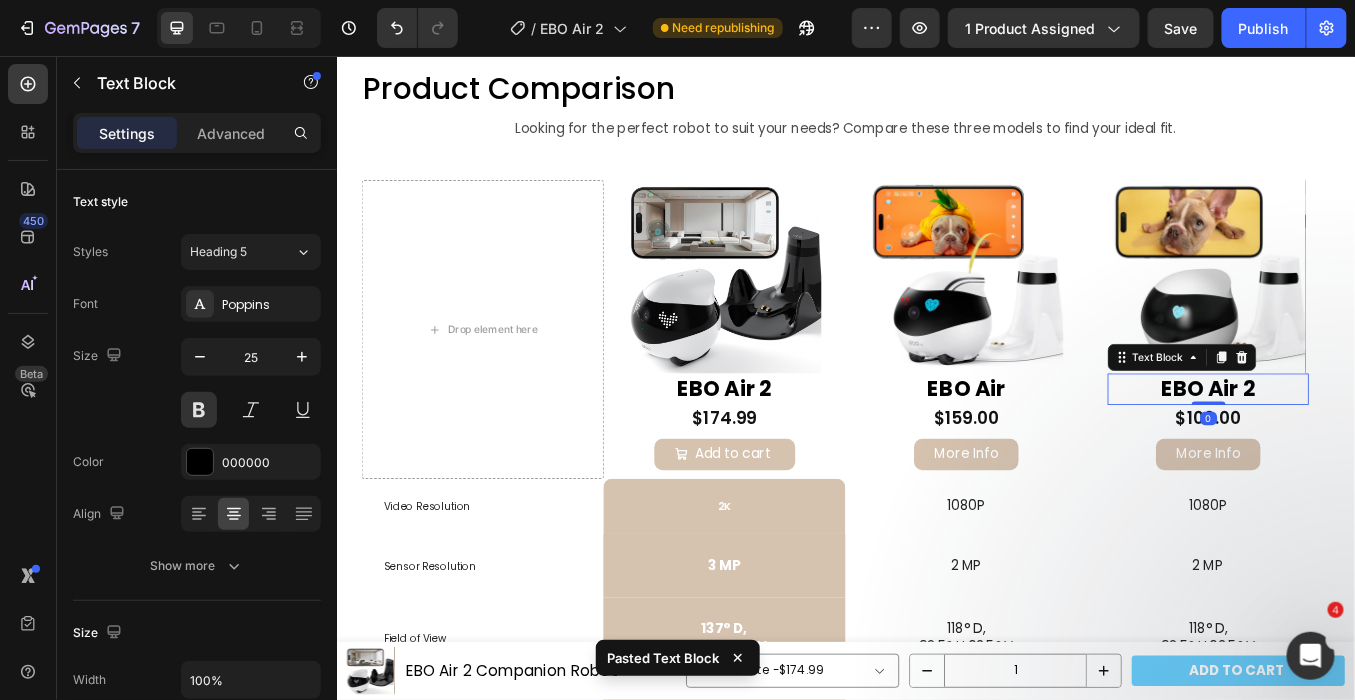 click on "EBO Air 2" at bounding box center [1363, 447] 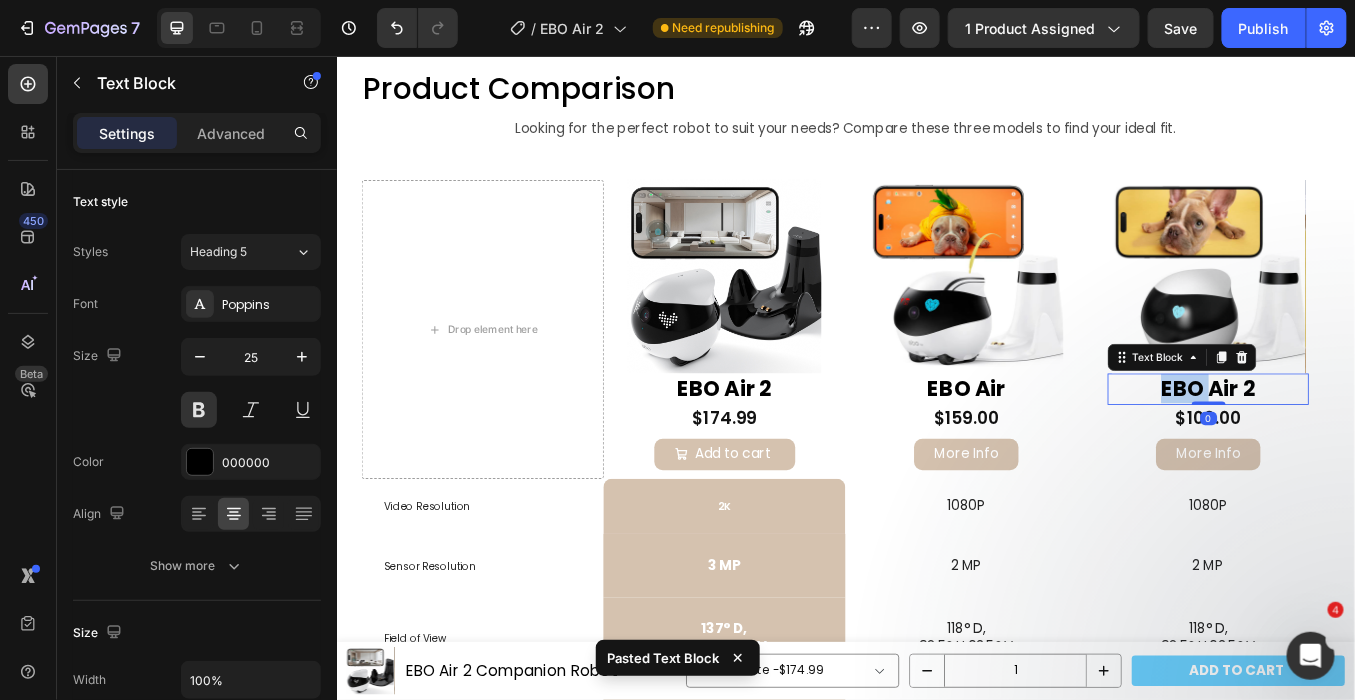 click on "EBO Air 2" at bounding box center [1363, 447] 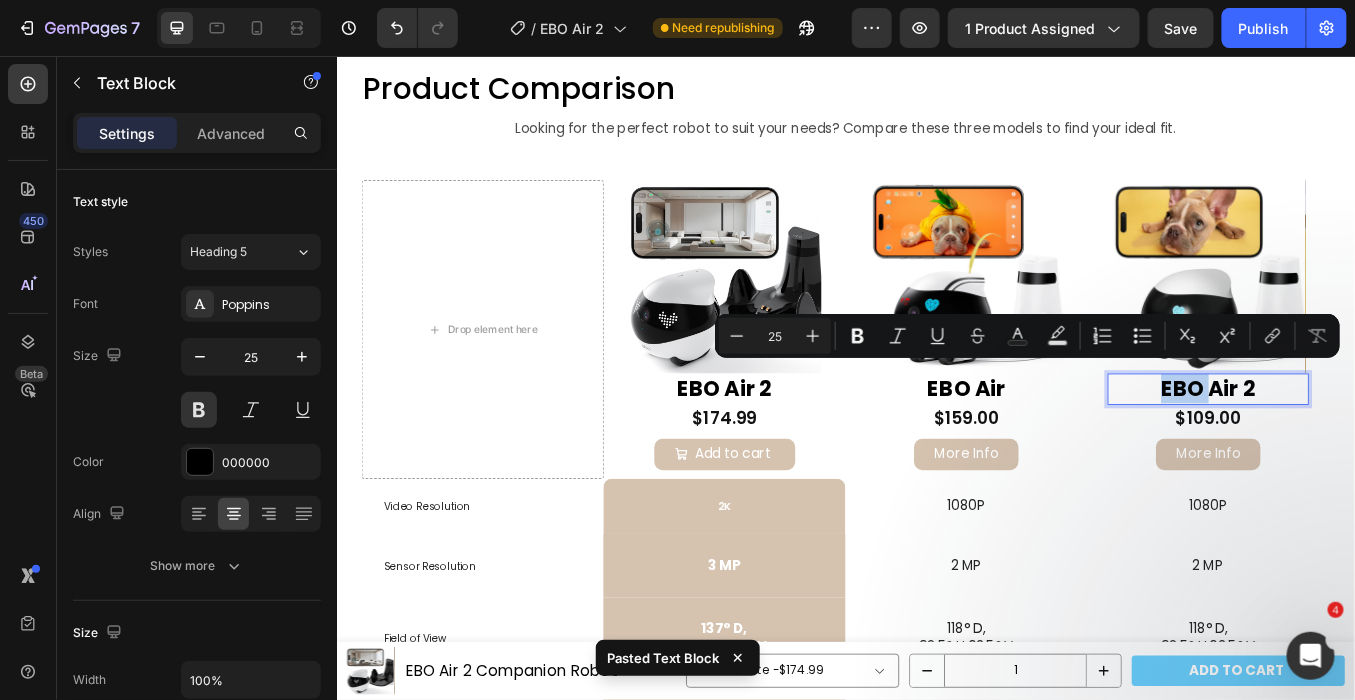 click on "EBO Air 2" at bounding box center (1363, 447) 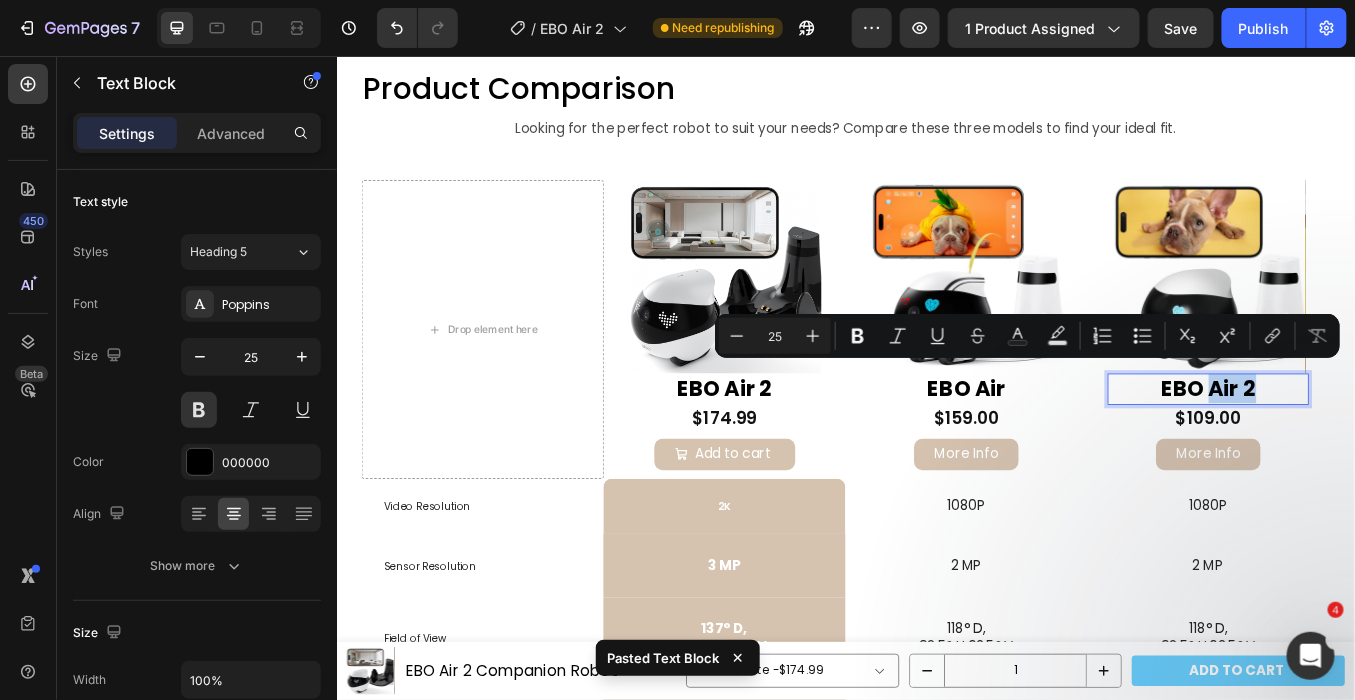 drag, startPoint x: 1351, startPoint y: 439, endPoint x: 1414, endPoint y: 437, distance: 63.03174 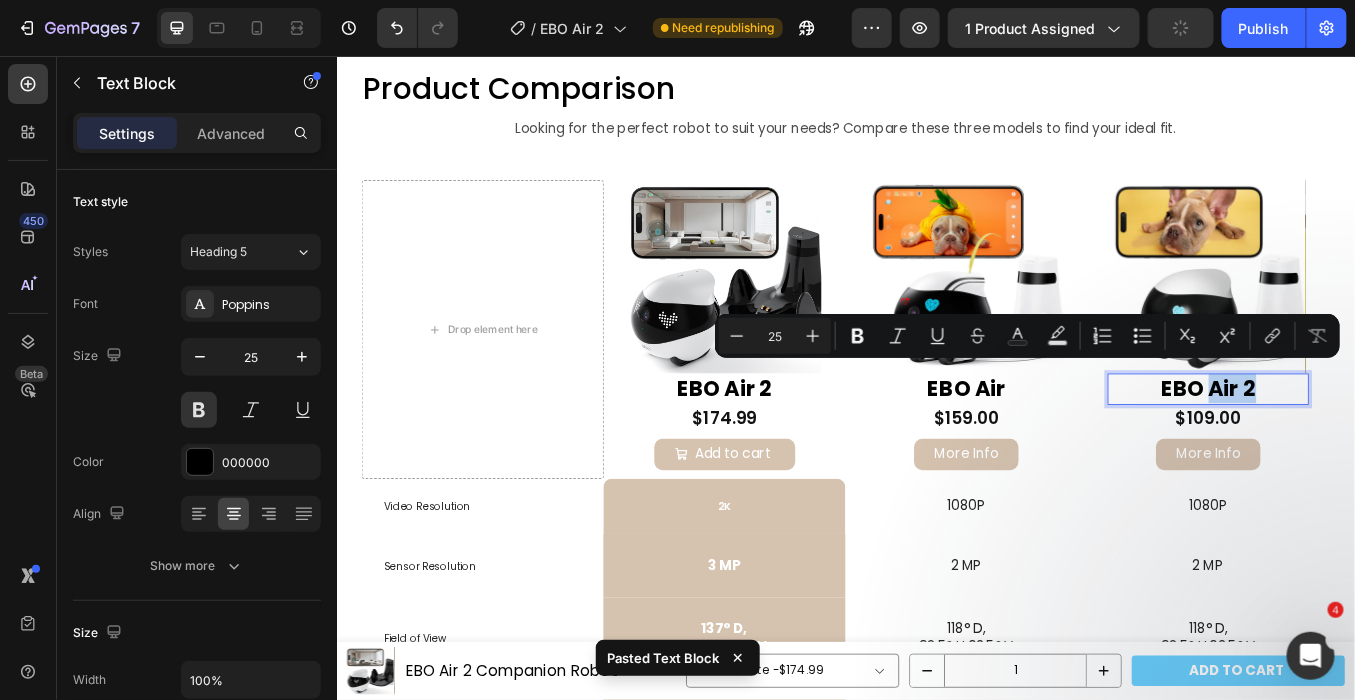 type 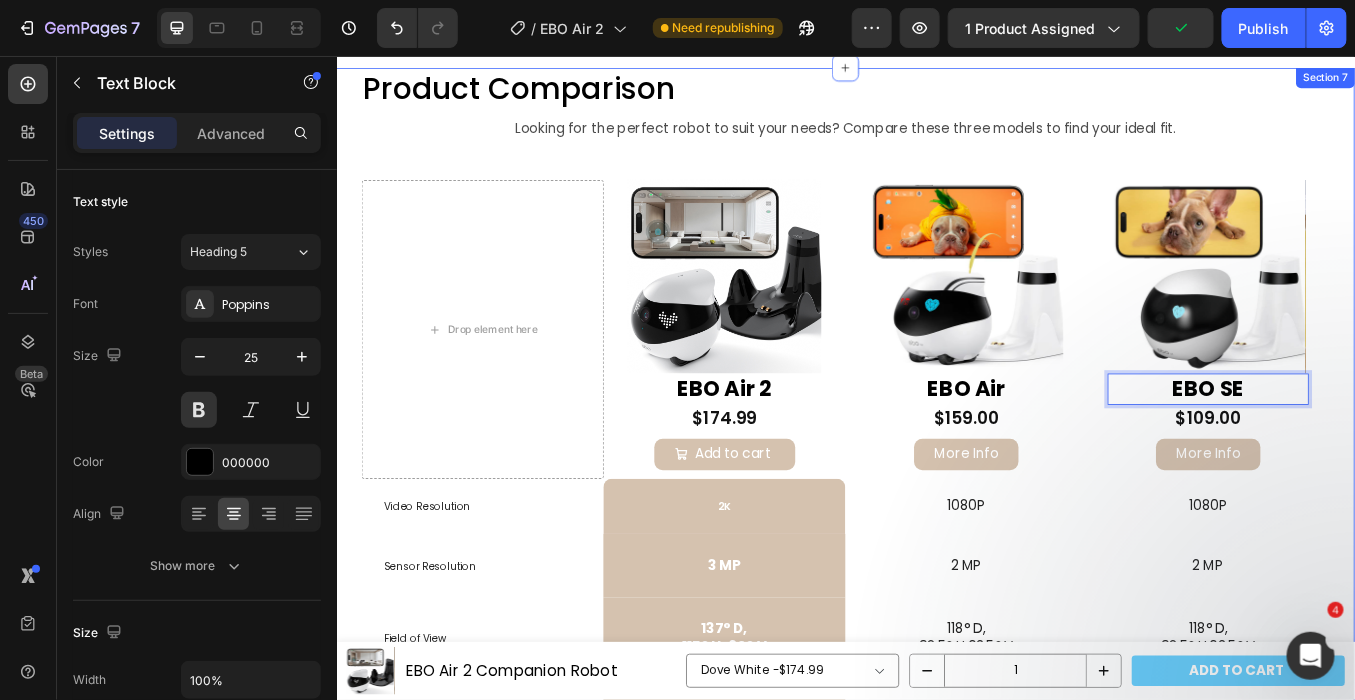 click on "Product Comparison Text Block Looking for the perfect robot to suit your needs? Compare these three models to find your ideal fit. Text Block
Drop element here Product Images EBO Air 2 Text Block $174.99 Product Price Product Price
Add to cart Add to Cart Row Product Product Images EBO Air 2 Text Block $174.99 Product Price Product Price ADD TO CART Add to Cart Add to Cart Button Row Product Product Images EBO Air Text Block $159.00 Product Price Product Price More Info Button Row Product Product Images EBO Air Text Block $159.00 Product Price Product Price MORE INFO Button Row Product Product Images EBO SE Text Block   0 $109.00 Product Price Product Price More Info Button Row Product Product Images EBO SE Text Block EBO SE Wireless Camera Robot Product Title $109.00 Product Price Product Price MORE INFO Button Row Product Row Video Resolution Text Block 2K Text Block 1080P Text Block 1080P Text Block Row Sensor Resolution Text Block 3 MP Text Block Row 2 MP Text Block 2 MP" at bounding box center (936, 952) 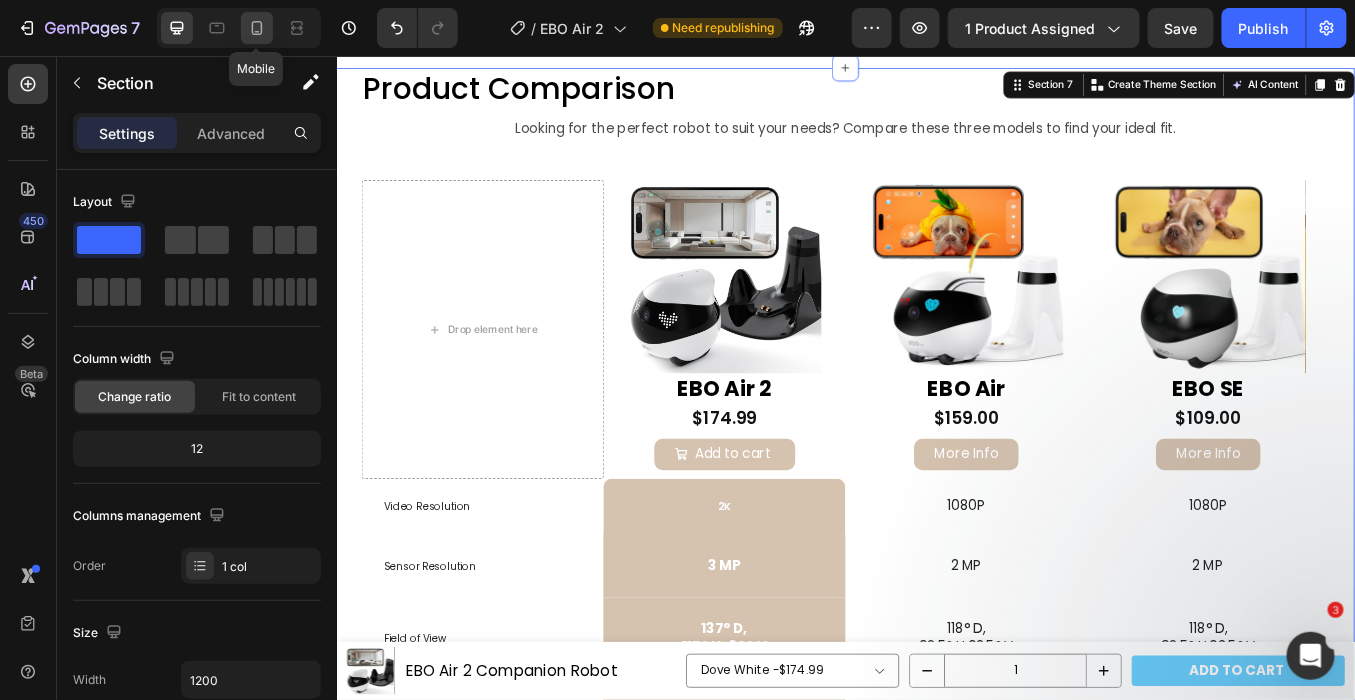click 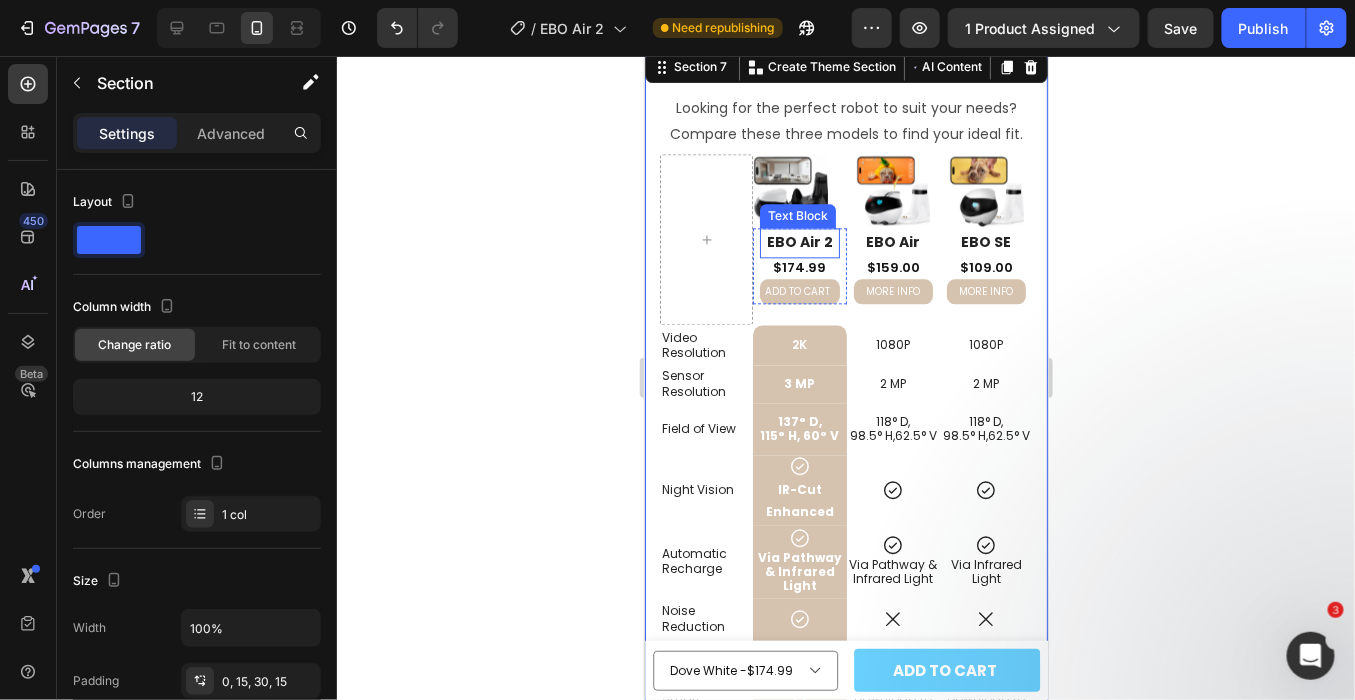 scroll, scrollTop: 3730, scrollLeft: 0, axis: vertical 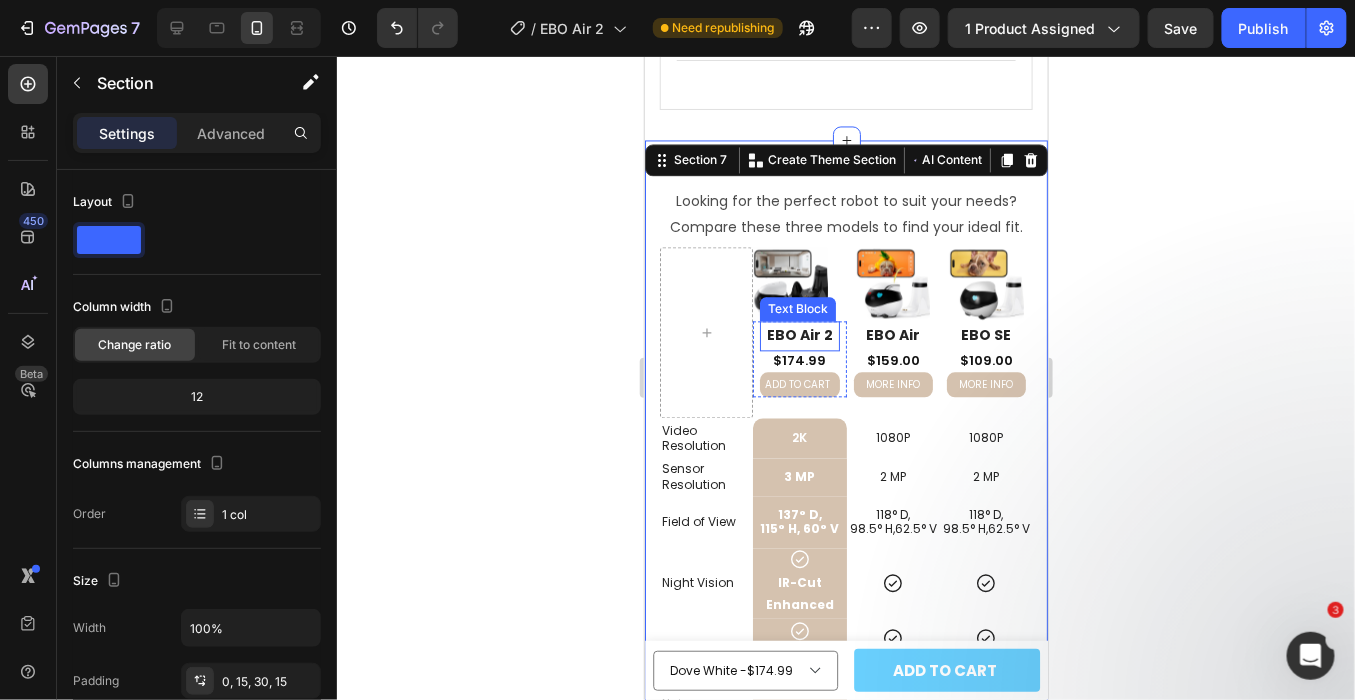 click on "EBO Air 2" at bounding box center (799, 334) 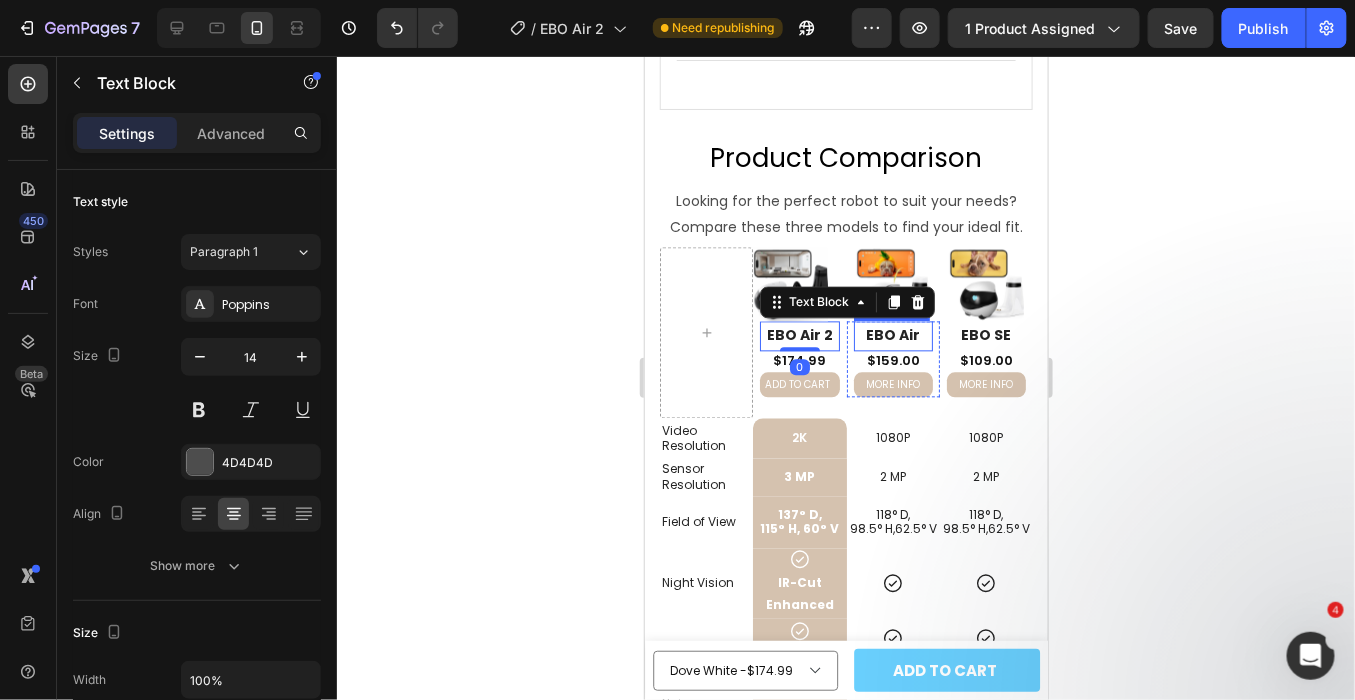 click on "EBO Air" at bounding box center [892, 334] 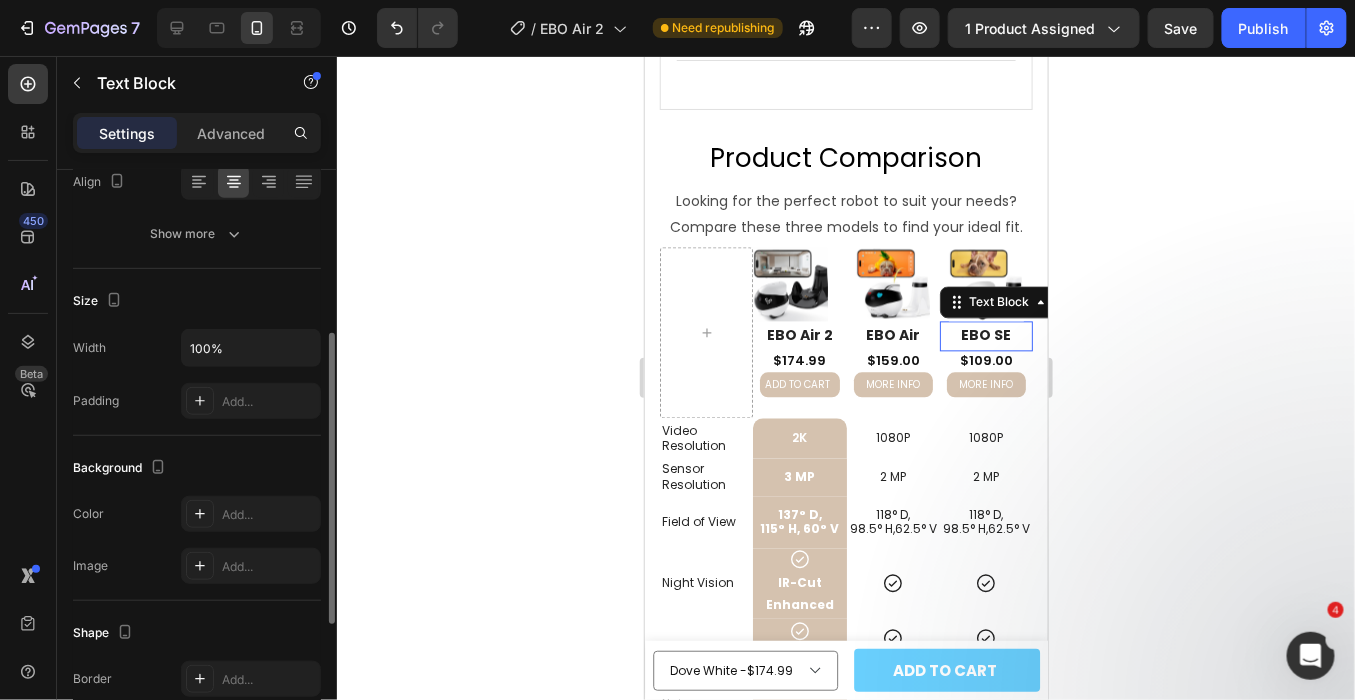 scroll, scrollTop: 331, scrollLeft: 0, axis: vertical 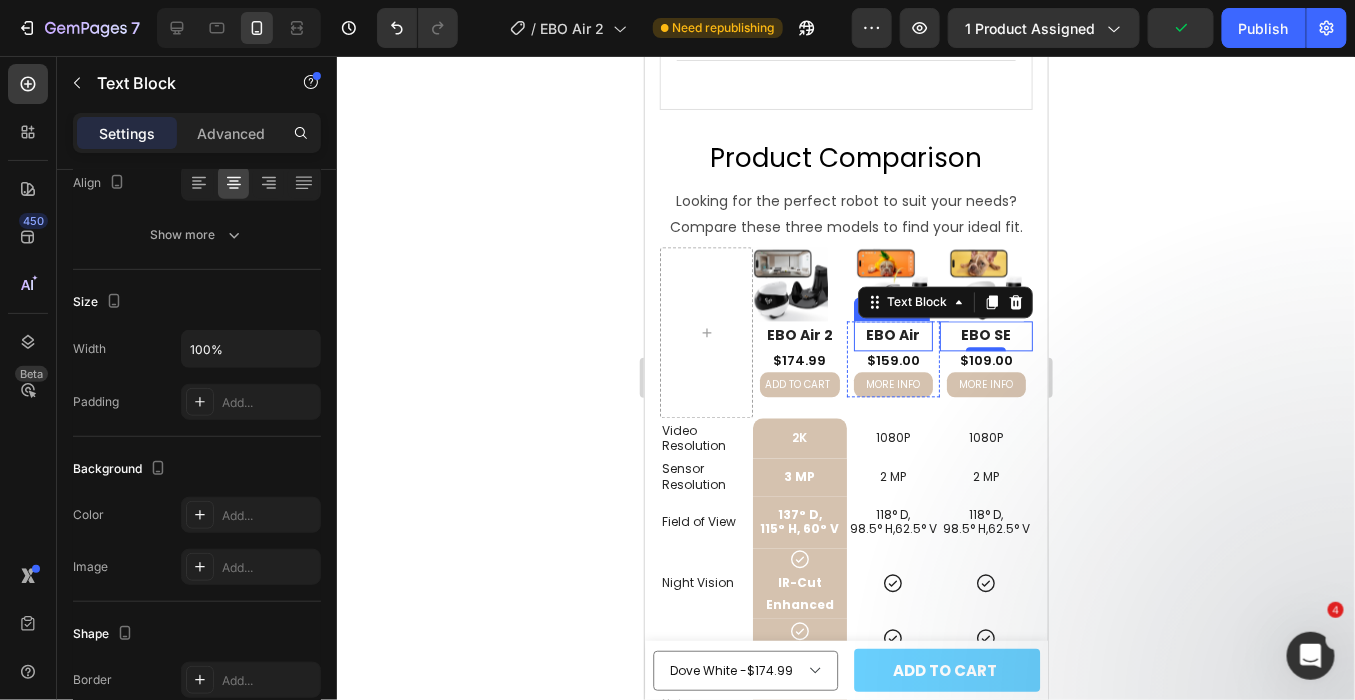 click on "EBO Air" at bounding box center (892, 334) 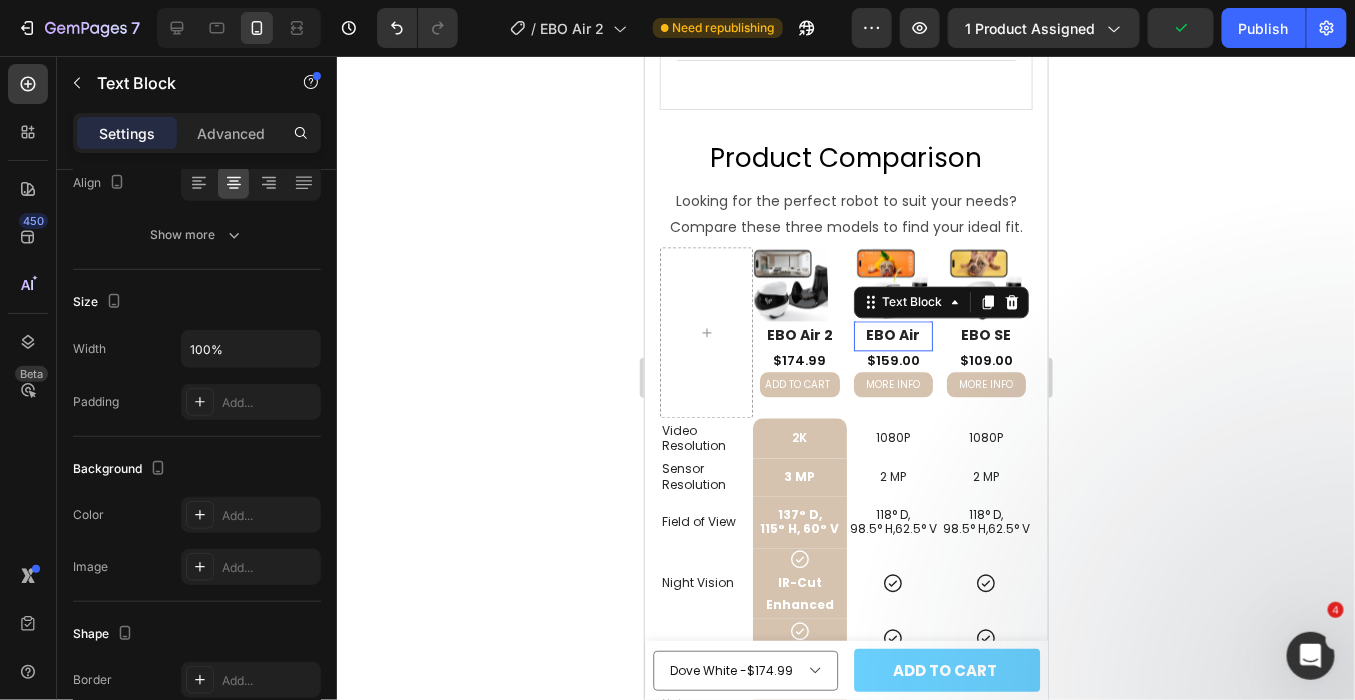 scroll, scrollTop: 331, scrollLeft: 0, axis: vertical 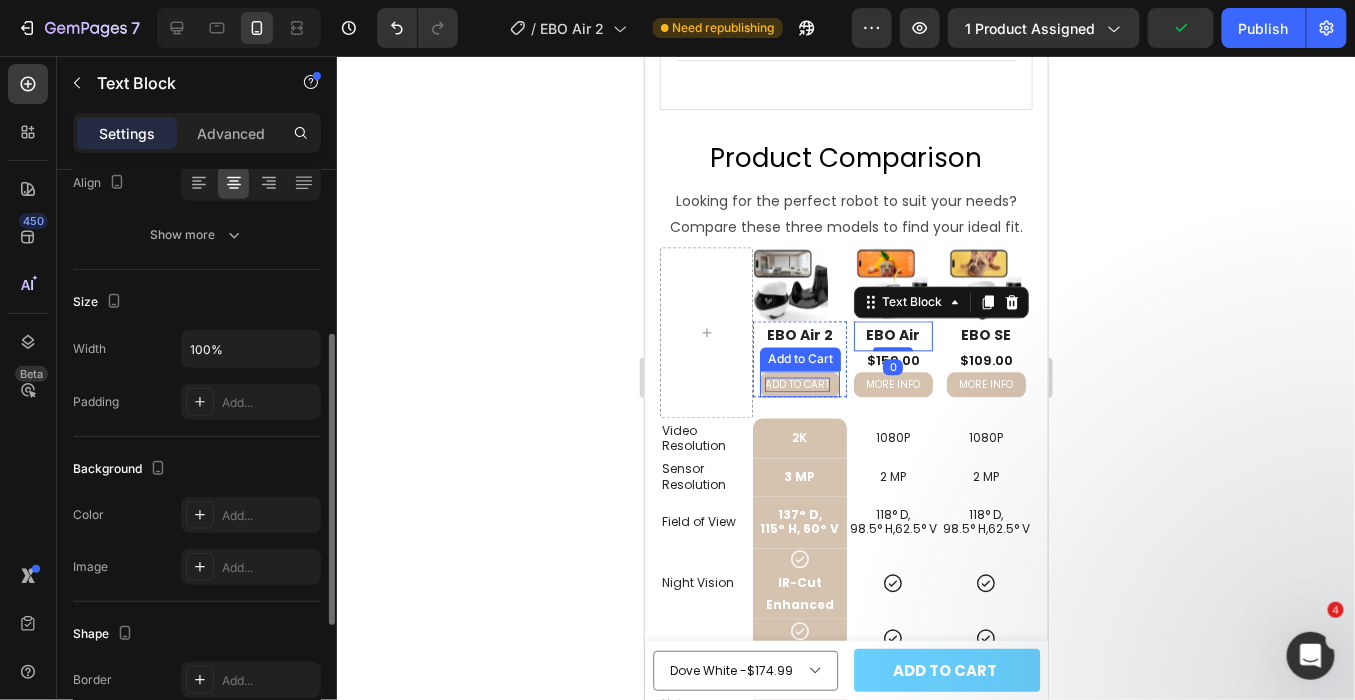 click on "ADD TO CART" at bounding box center (796, 383) 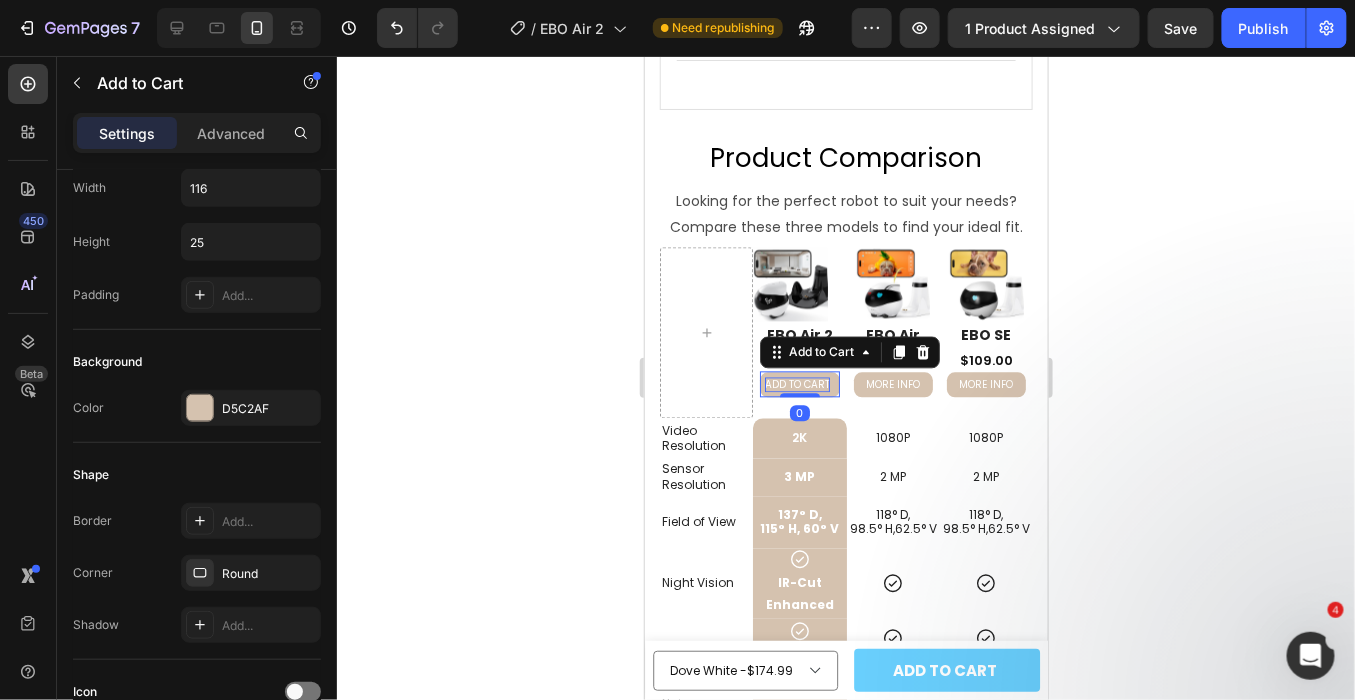 scroll, scrollTop: 0, scrollLeft: 0, axis: both 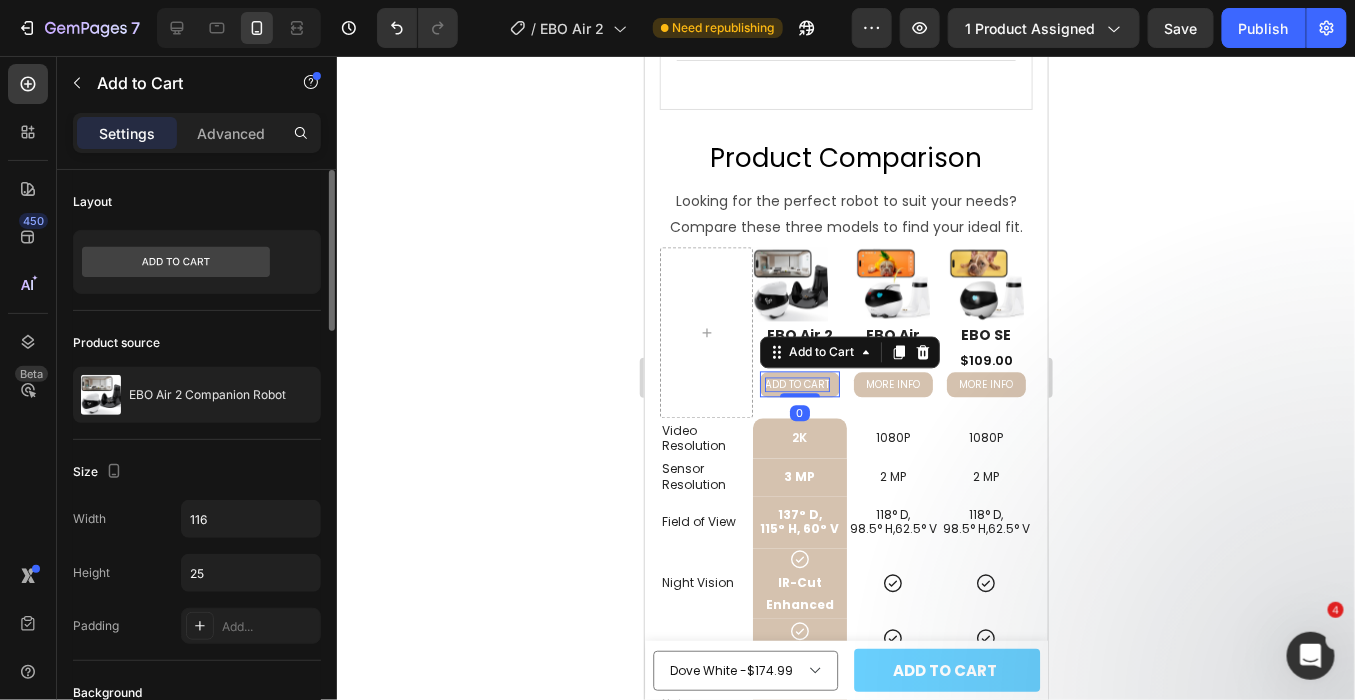 click on "ADD TO CART" at bounding box center (796, 383) 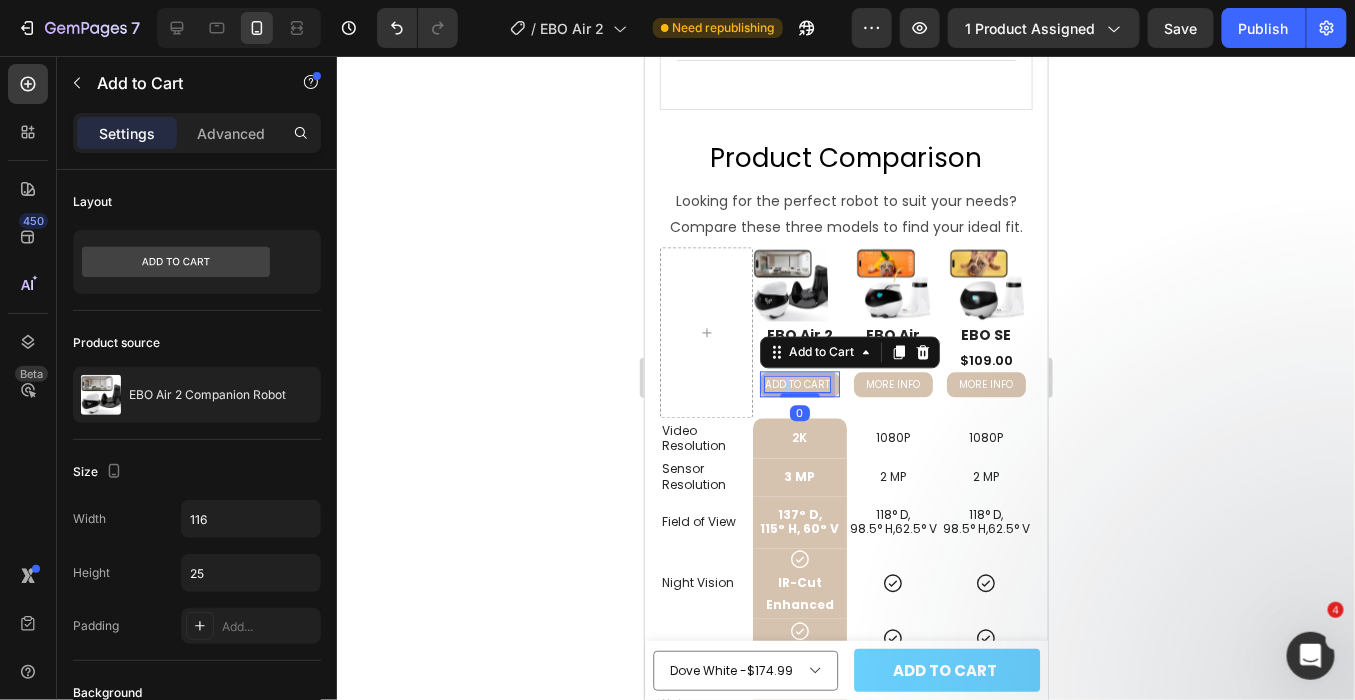 click on "ADD TO CART" at bounding box center (796, 383) 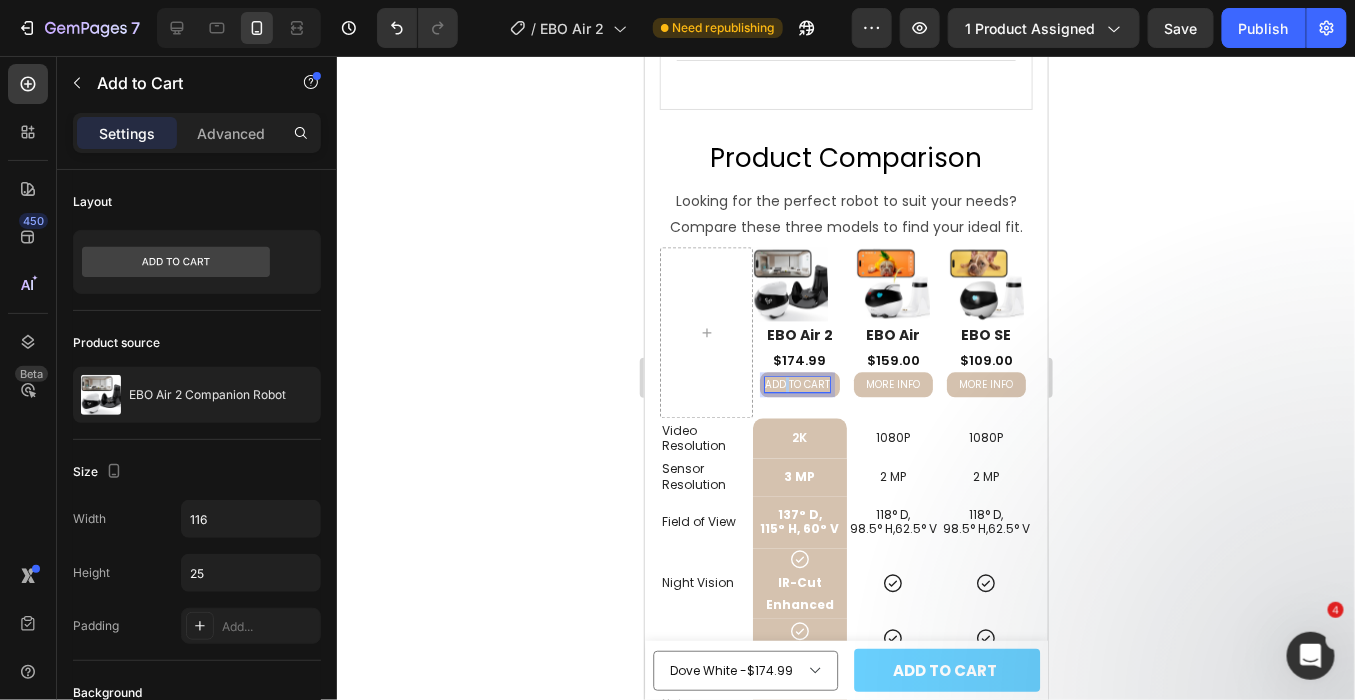 click on "ADD TO CART" at bounding box center (796, 383) 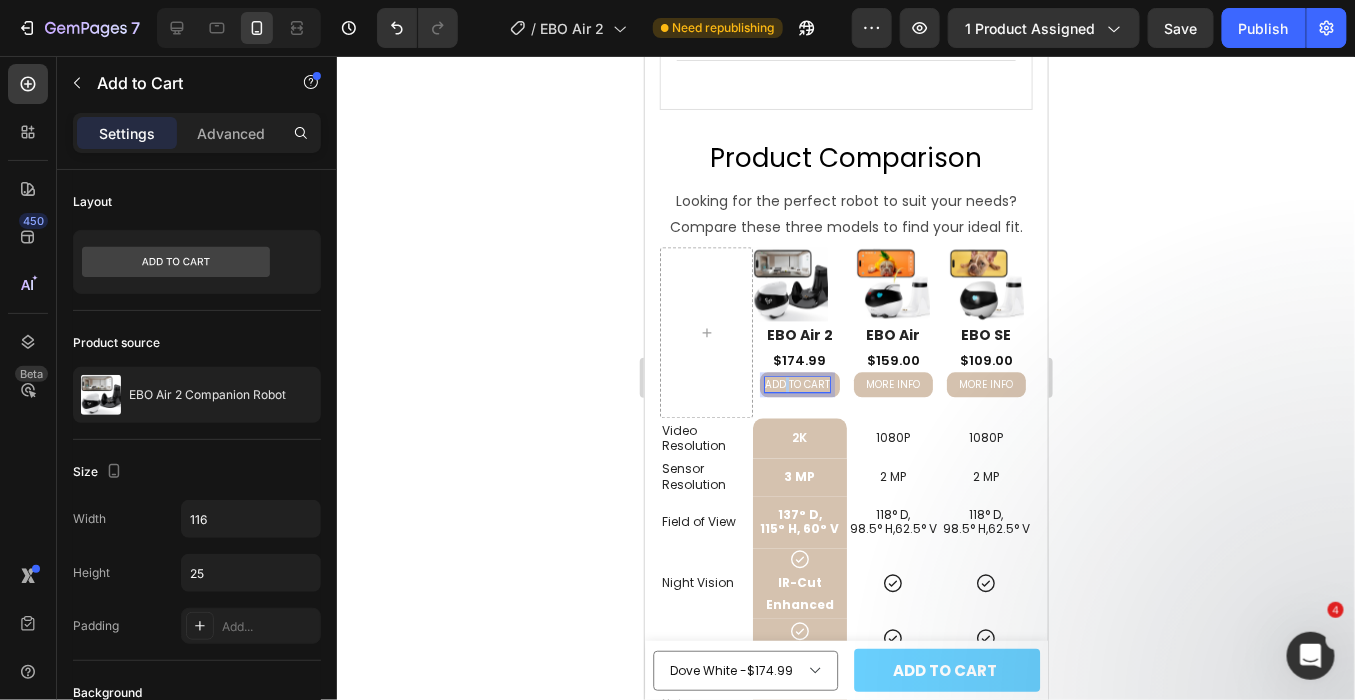 click on "ADD TO CART" at bounding box center (796, 383) 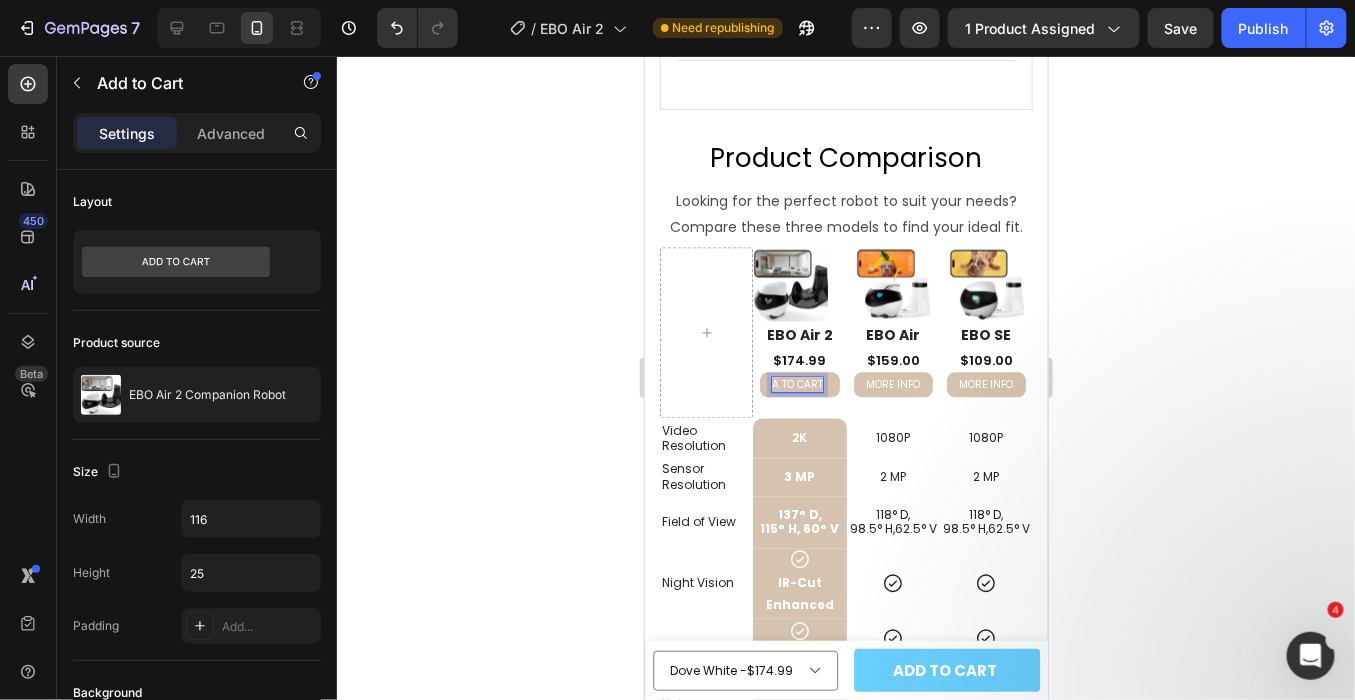 type 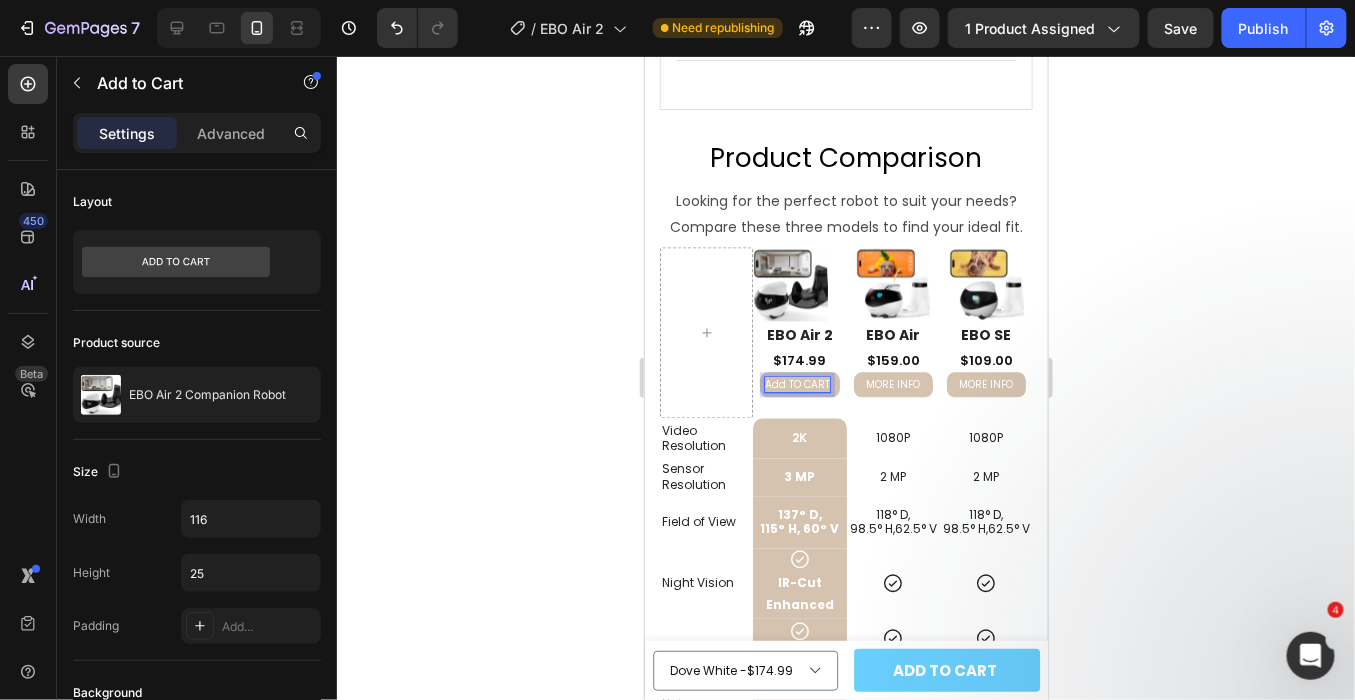 click on "Add TO CART" at bounding box center [796, 383] 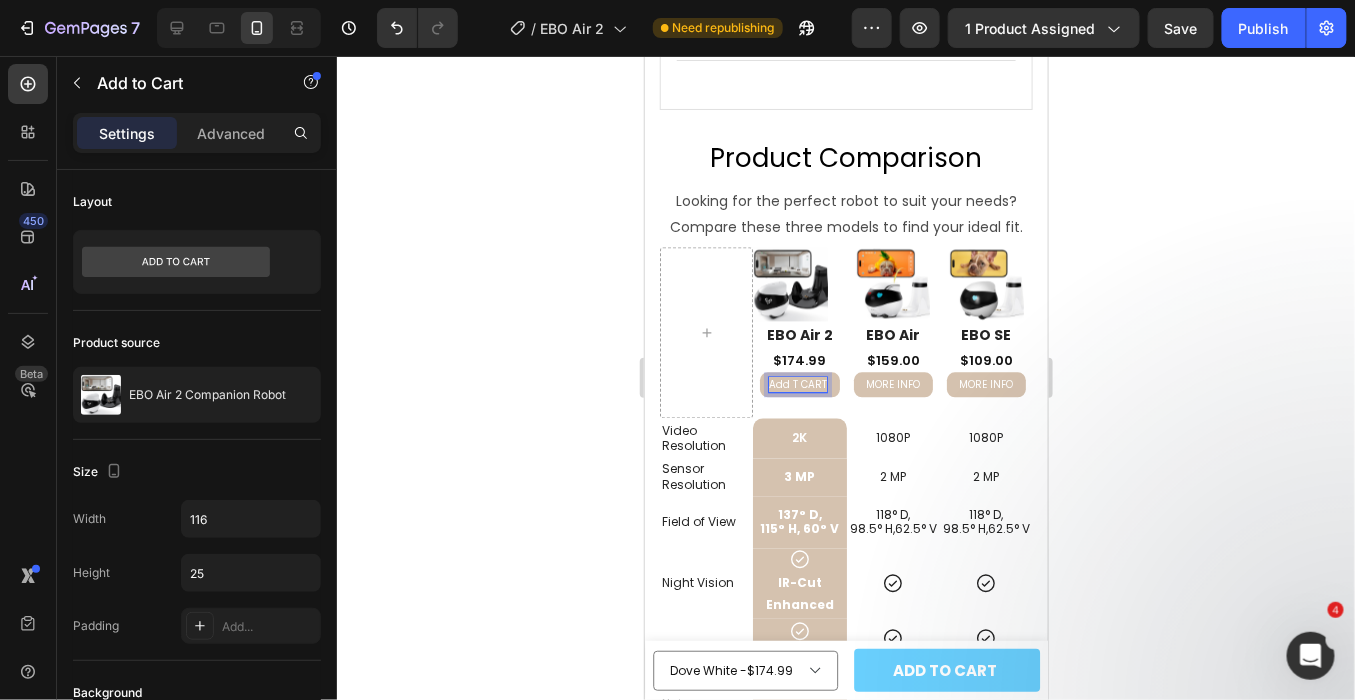 click on "Add T CART" at bounding box center (797, 383) 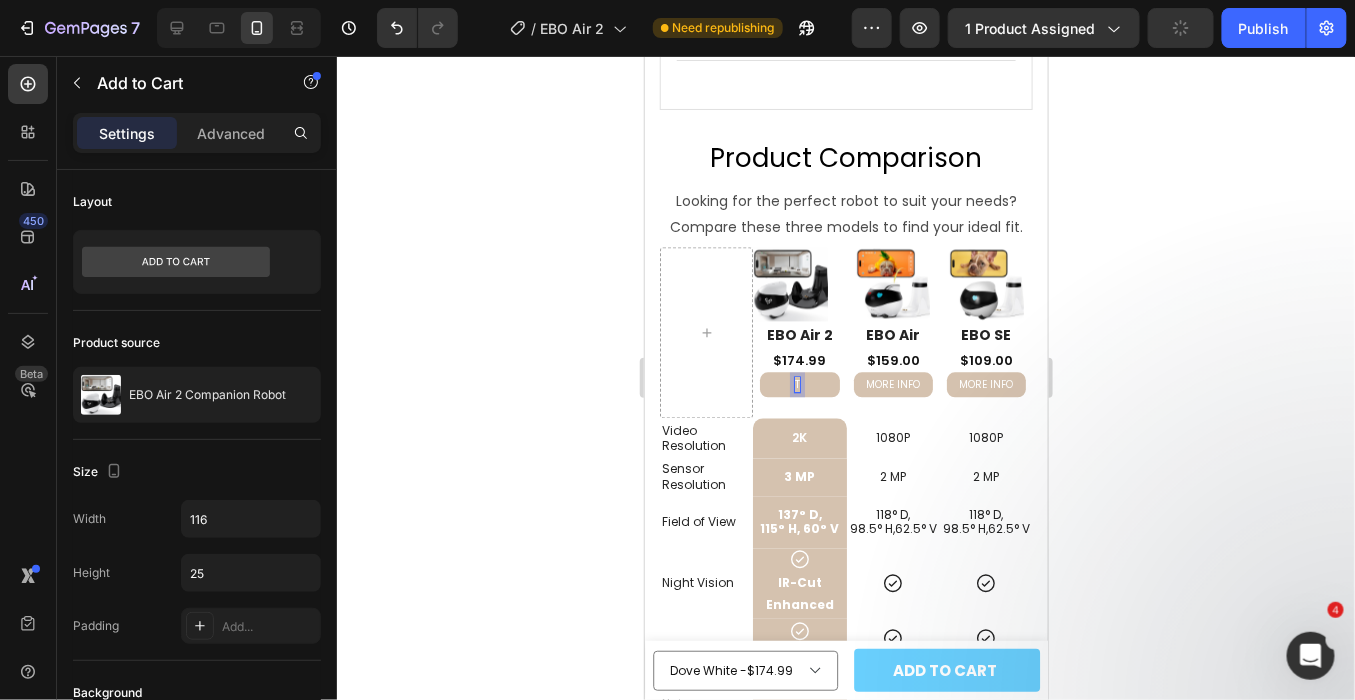 click on "T" at bounding box center (796, 383) 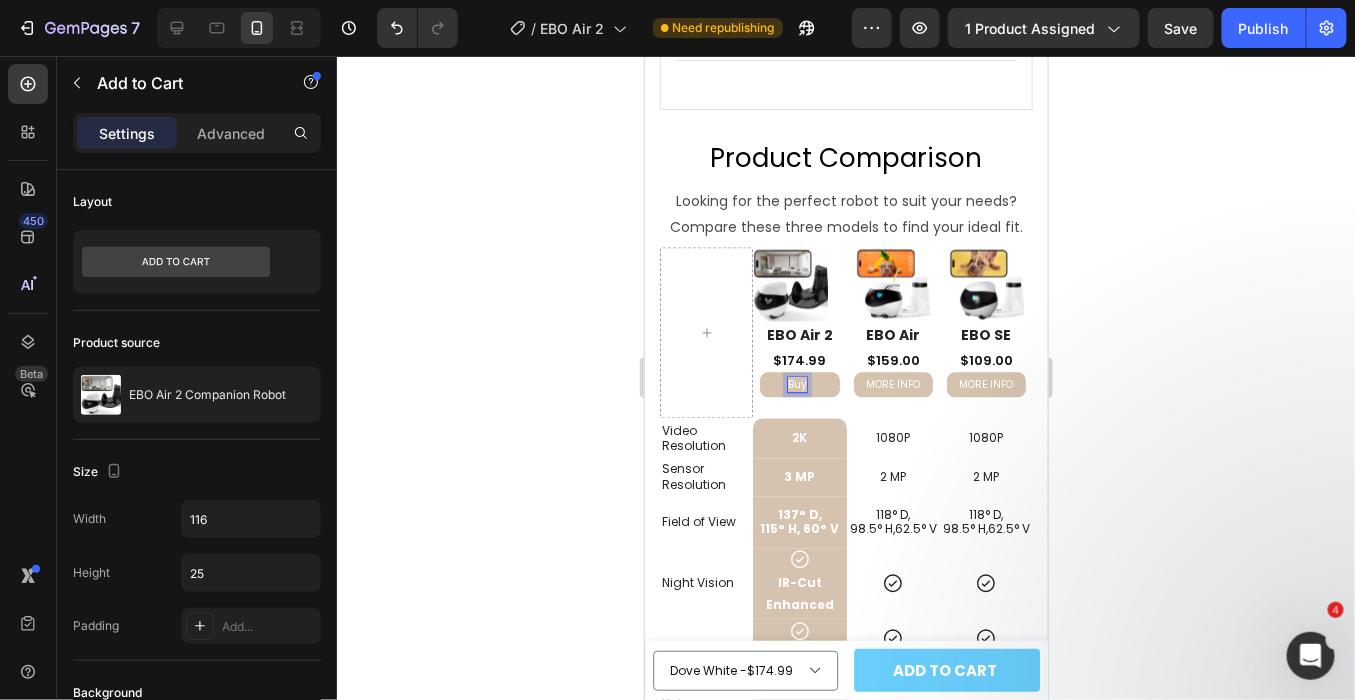 click on "Buy" at bounding box center (798, 383) 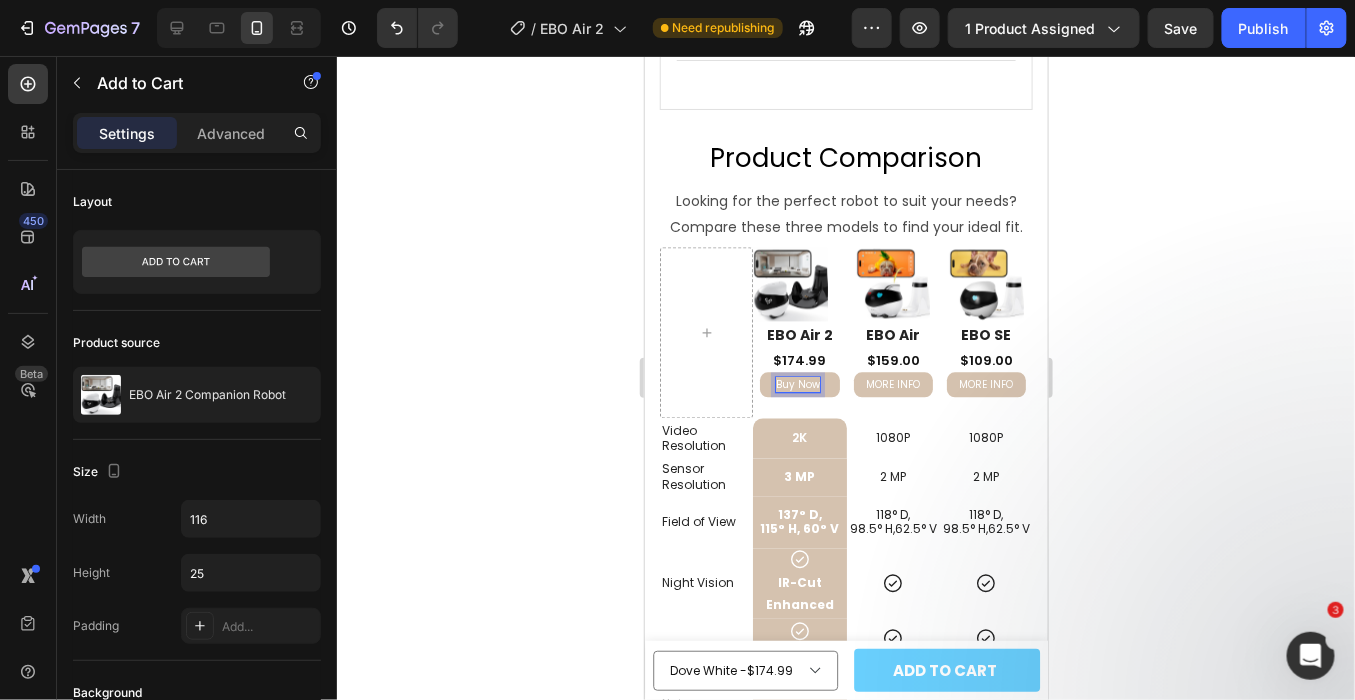 click 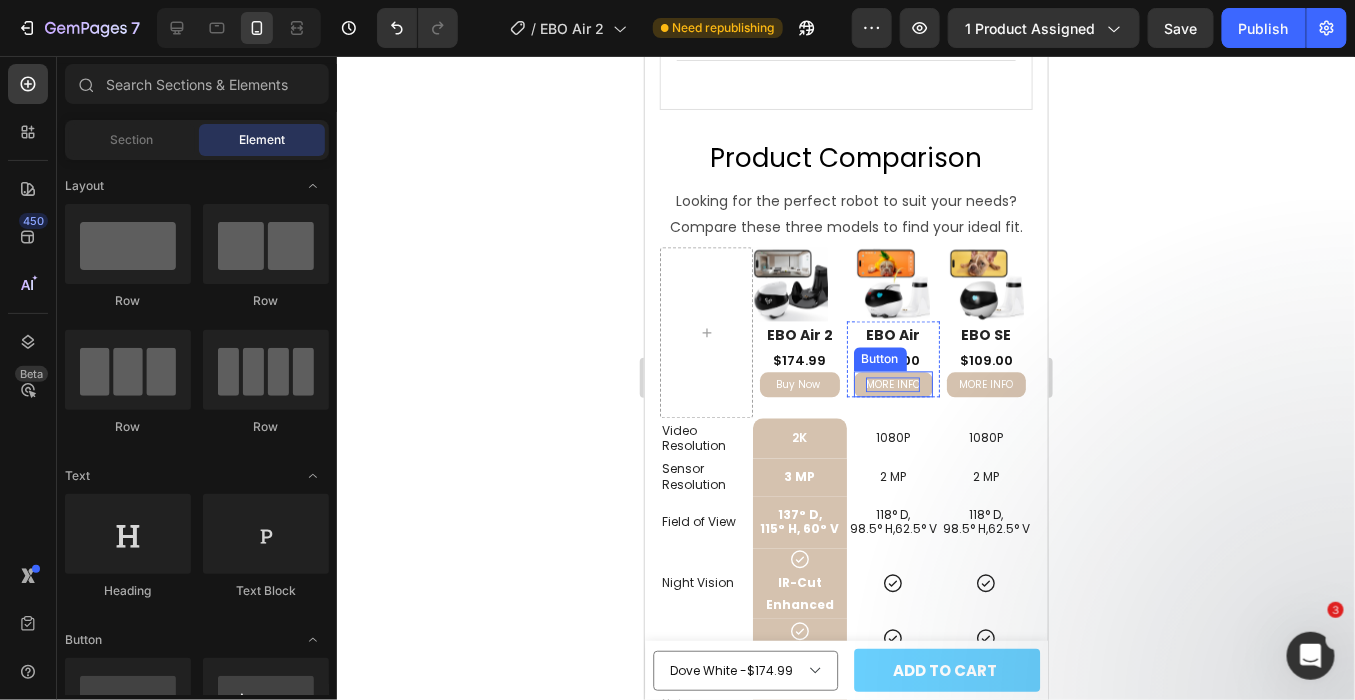 click on "MORE INFO" at bounding box center (892, 383) 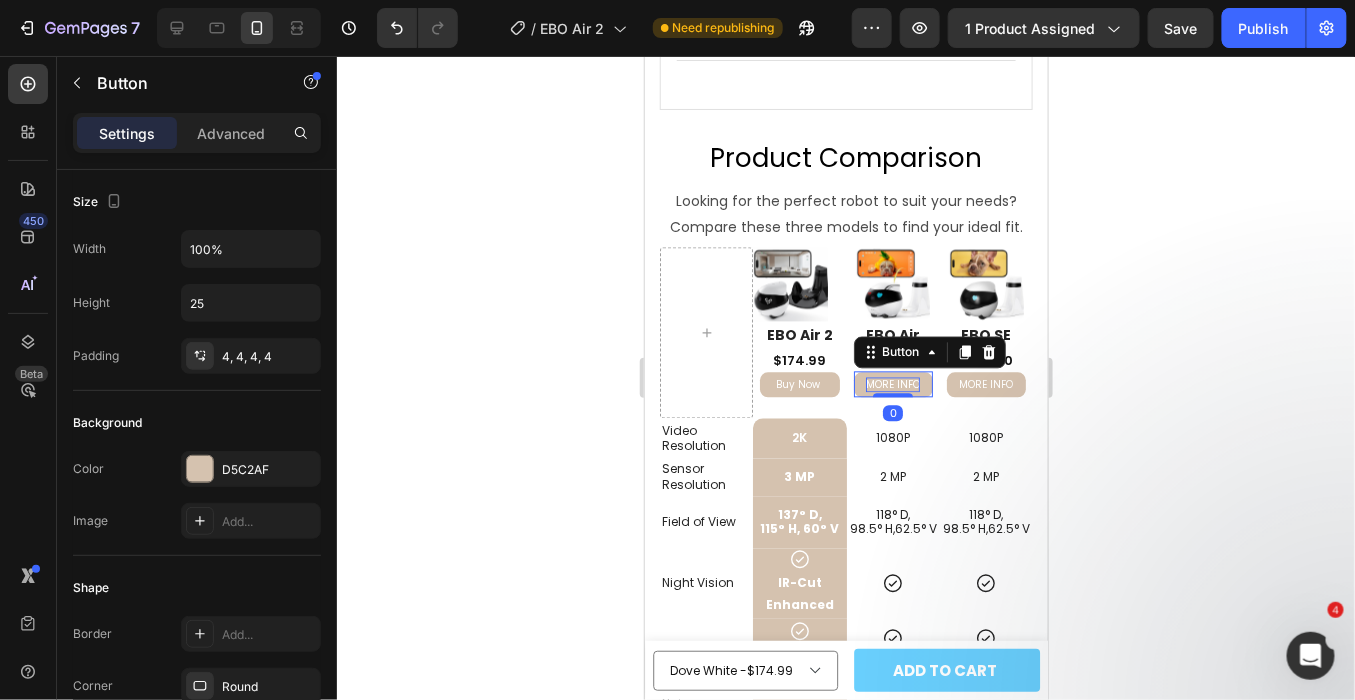 click on "MORE INFO" at bounding box center (892, 383) 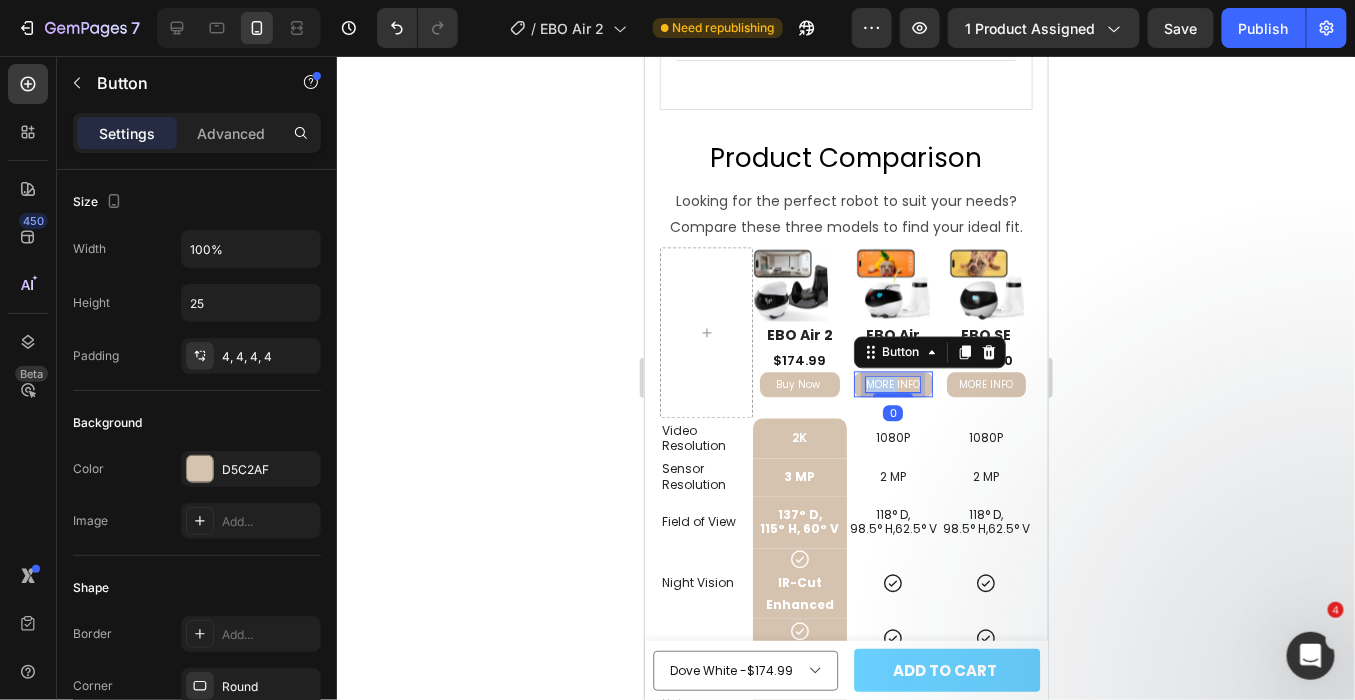 click on "MORE INFO" at bounding box center [892, 383] 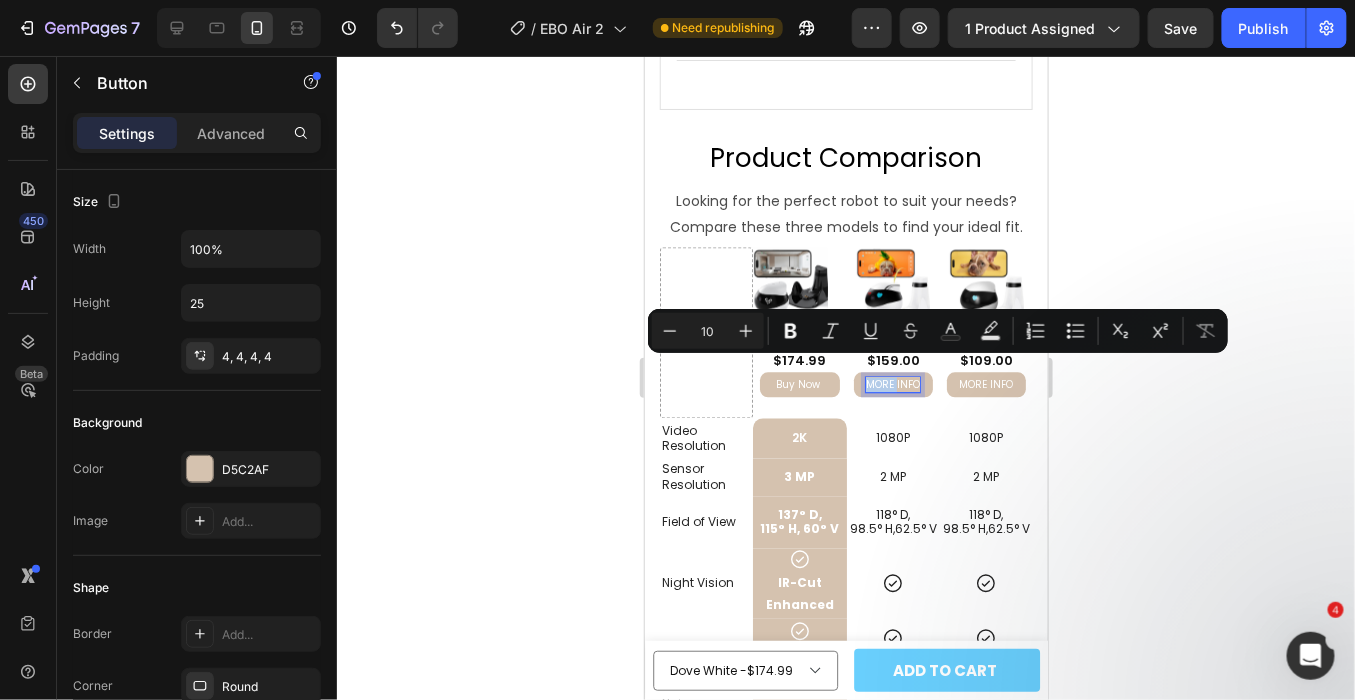 click on "MORE INFO" at bounding box center [892, 383] 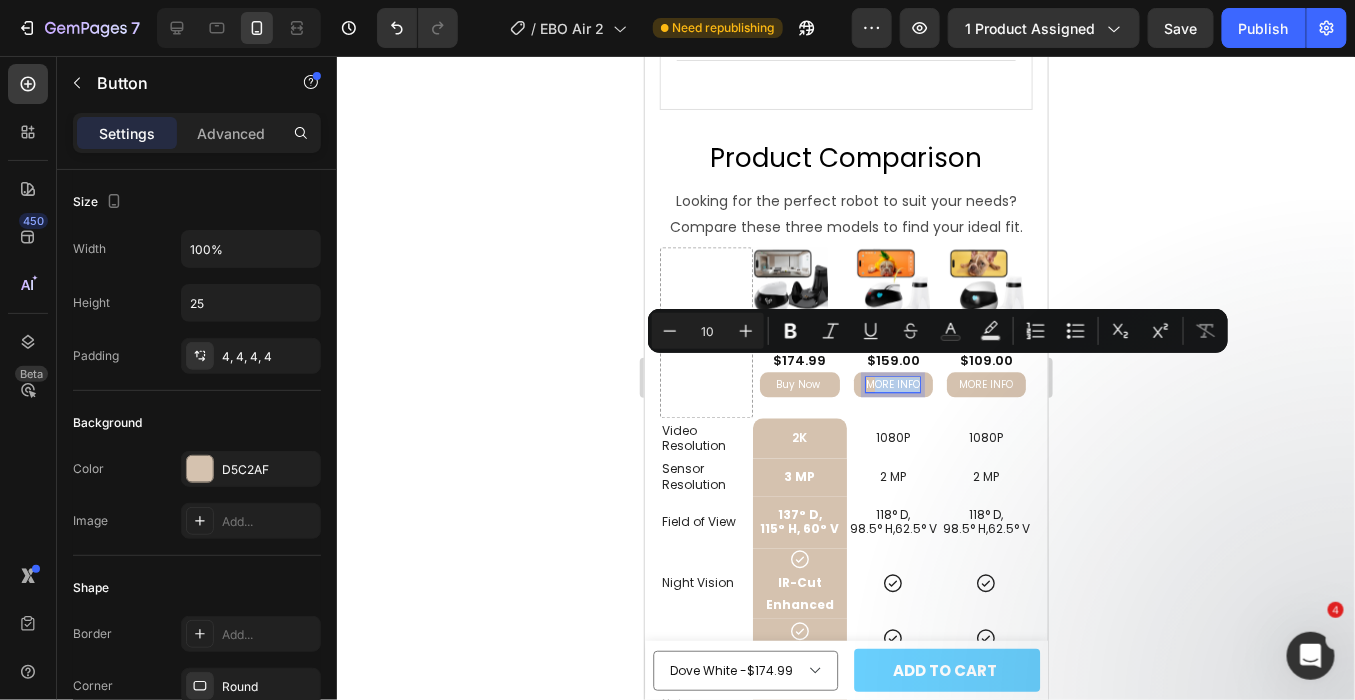 drag, startPoint x: 864, startPoint y: 366, endPoint x: 914, endPoint y: 375, distance: 50.803543 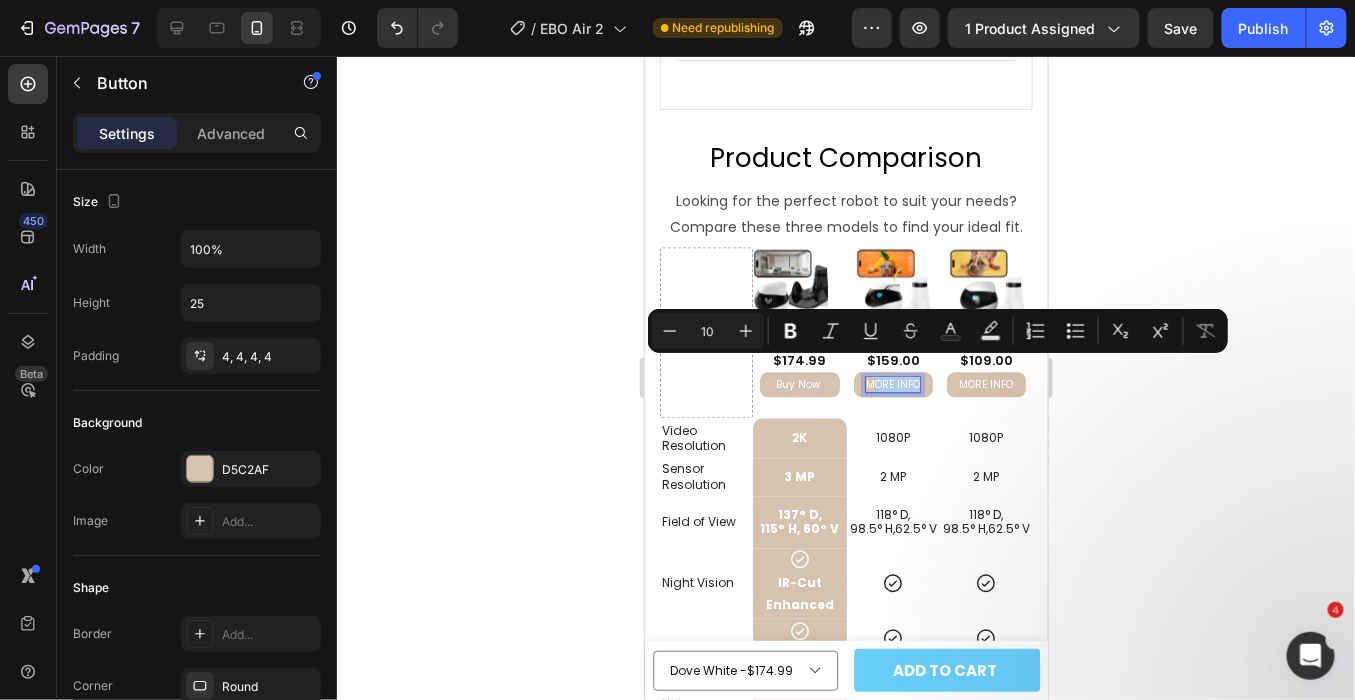 click on "MORE INFO" at bounding box center [892, 383] 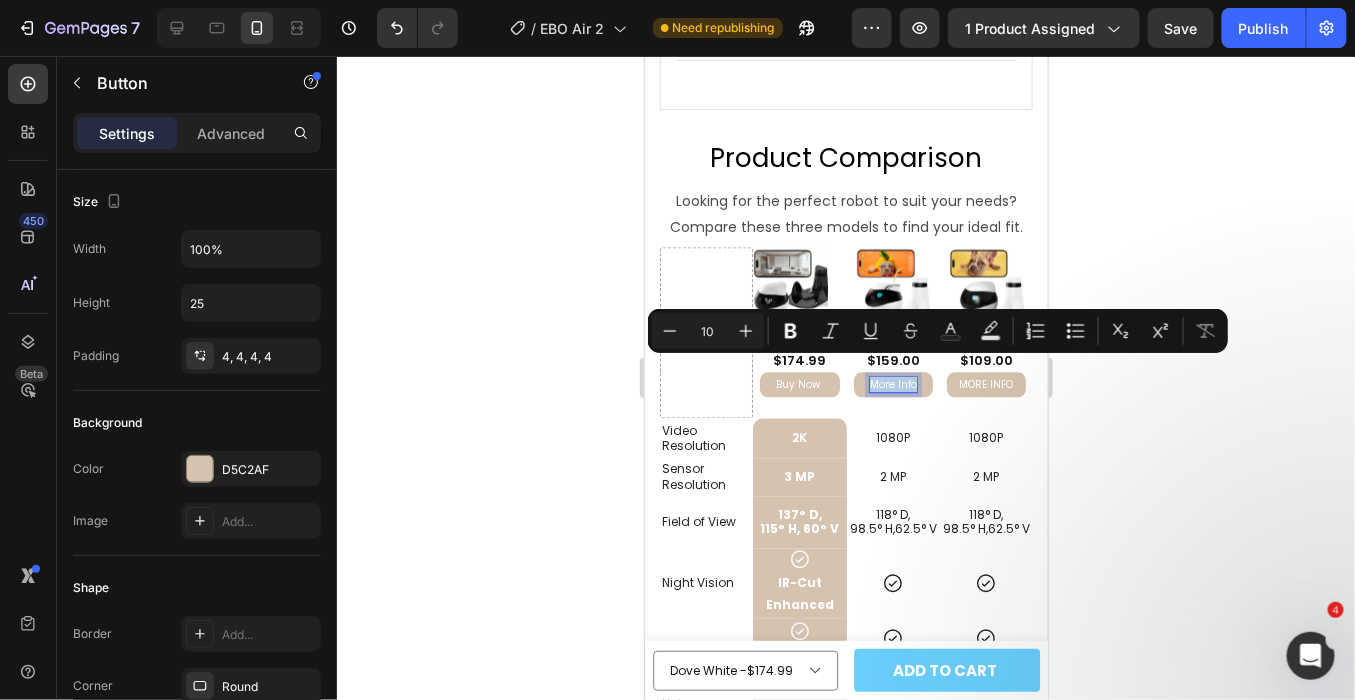 copy on "More Info" 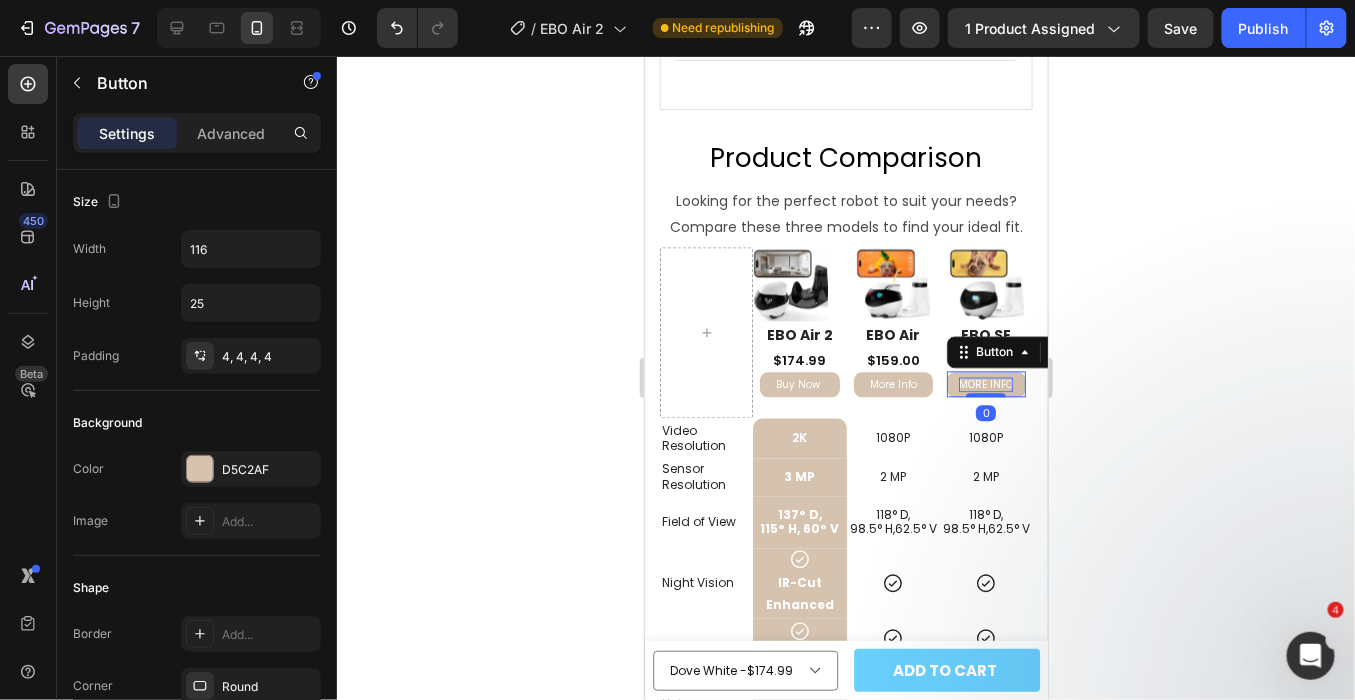 click on "MORE INFO" at bounding box center (985, 383) 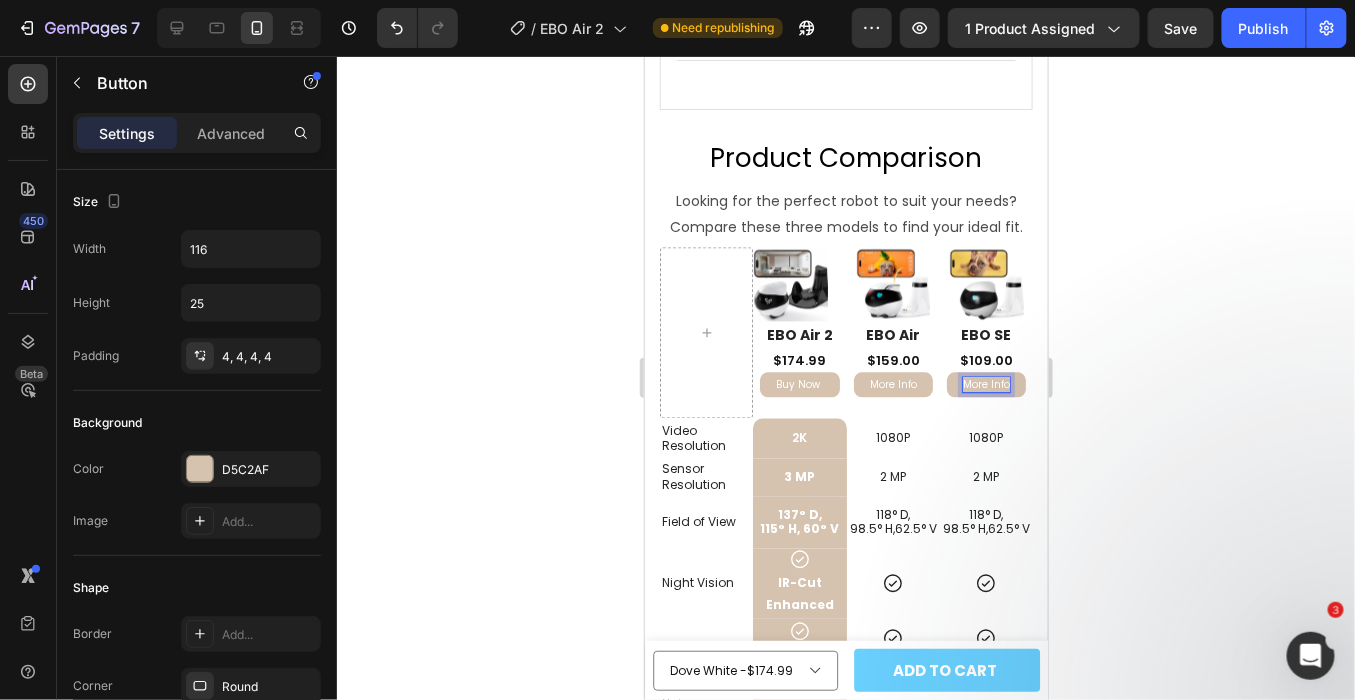 click 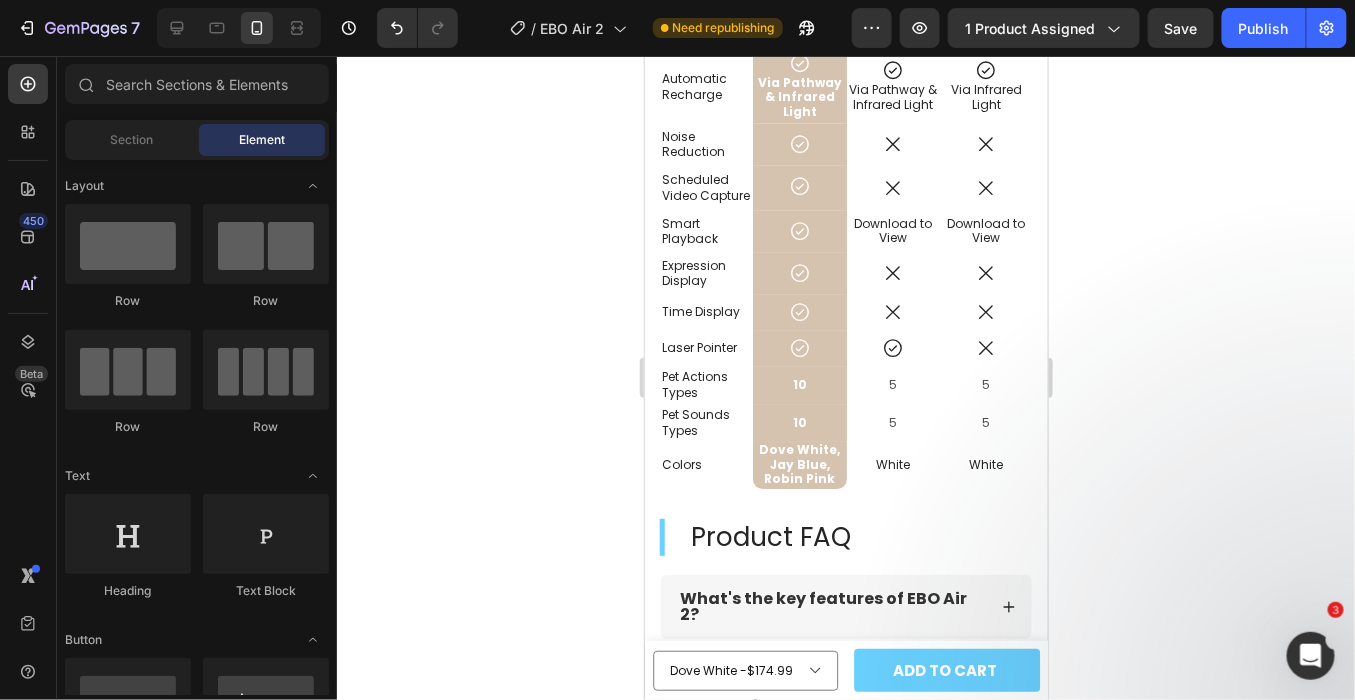 scroll, scrollTop: 4619, scrollLeft: 0, axis: vertical 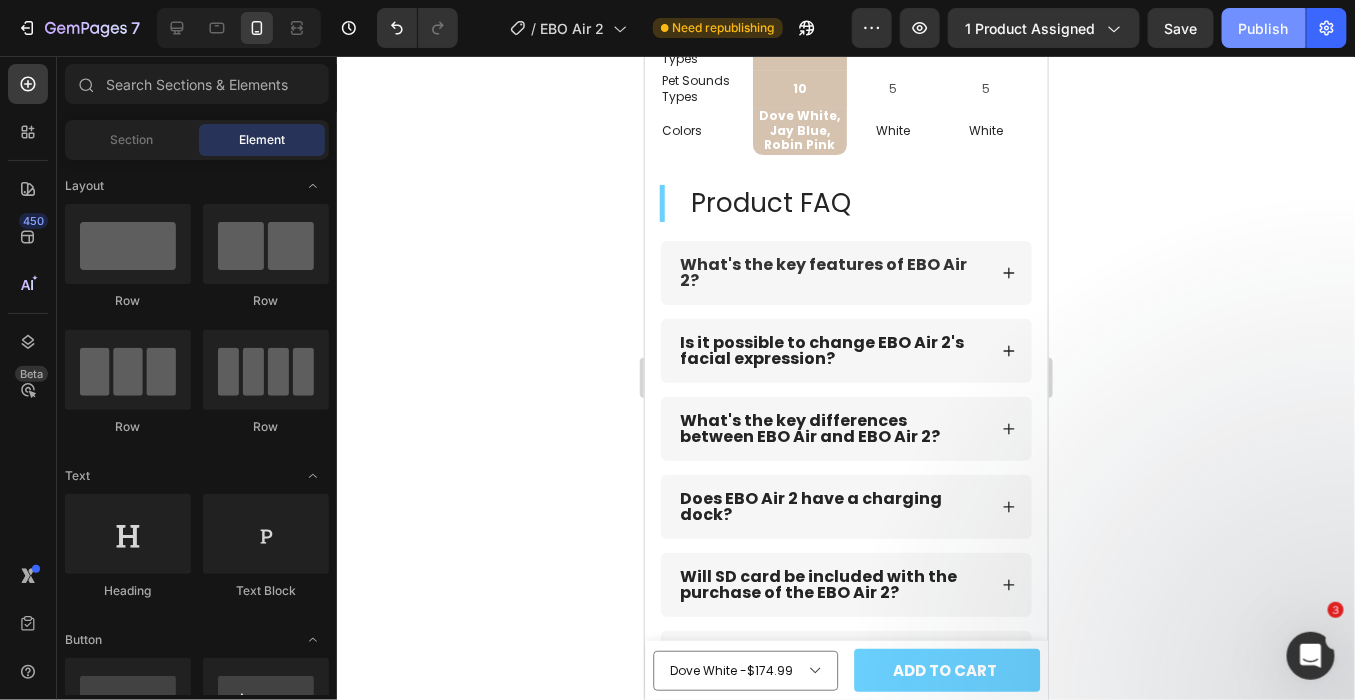click on "Publish" at bounding box center [1264, 28] 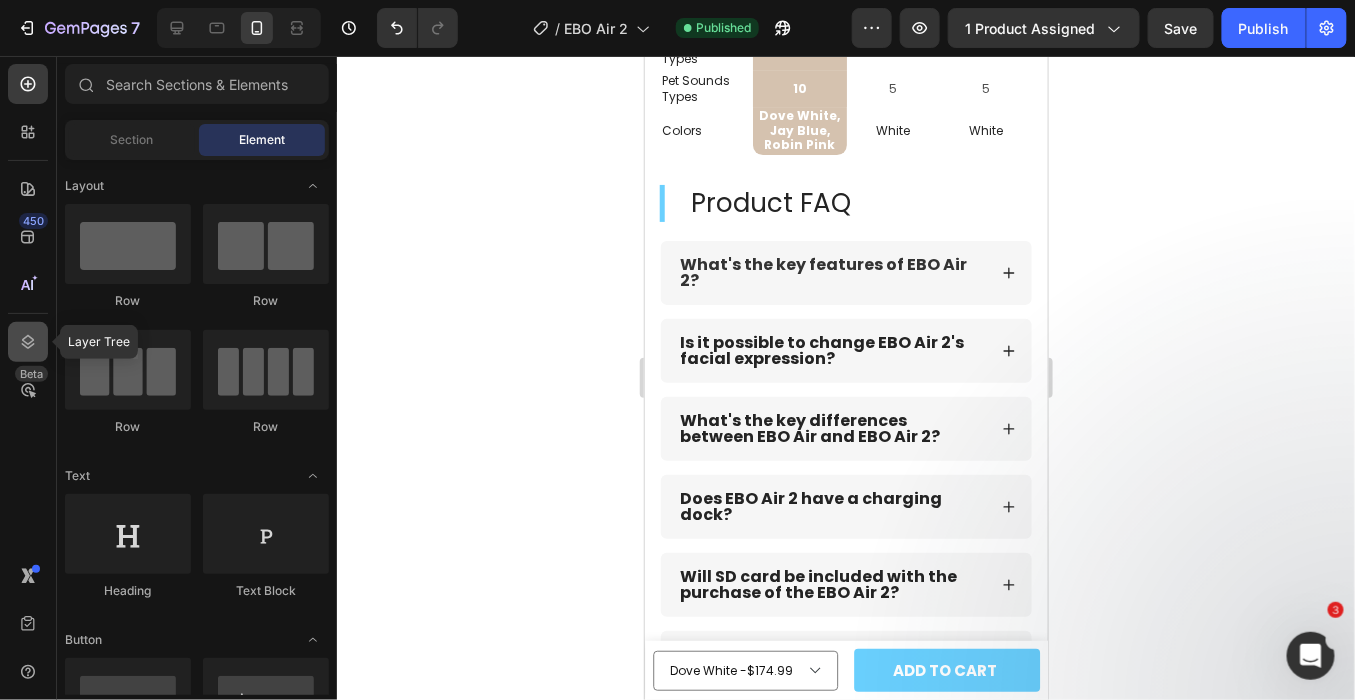 click 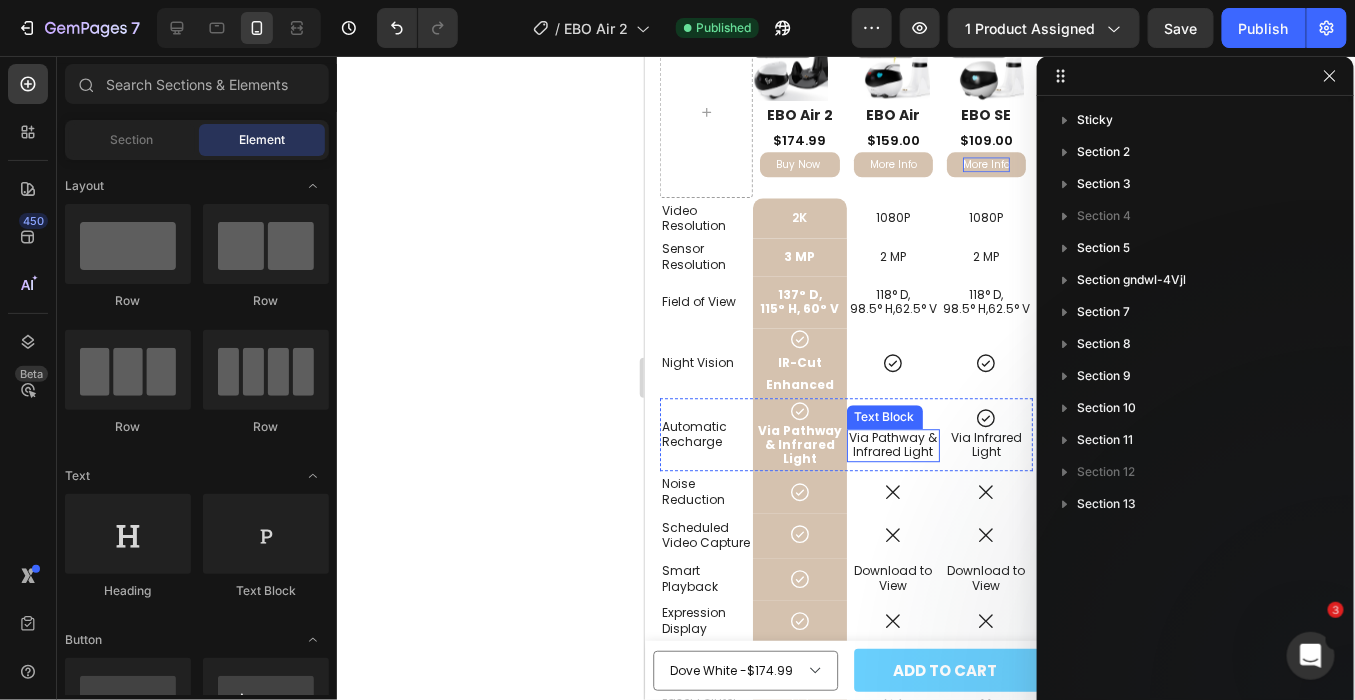 scroll, scrollTop: 3619, scrollLeft: 0, axis: vertical 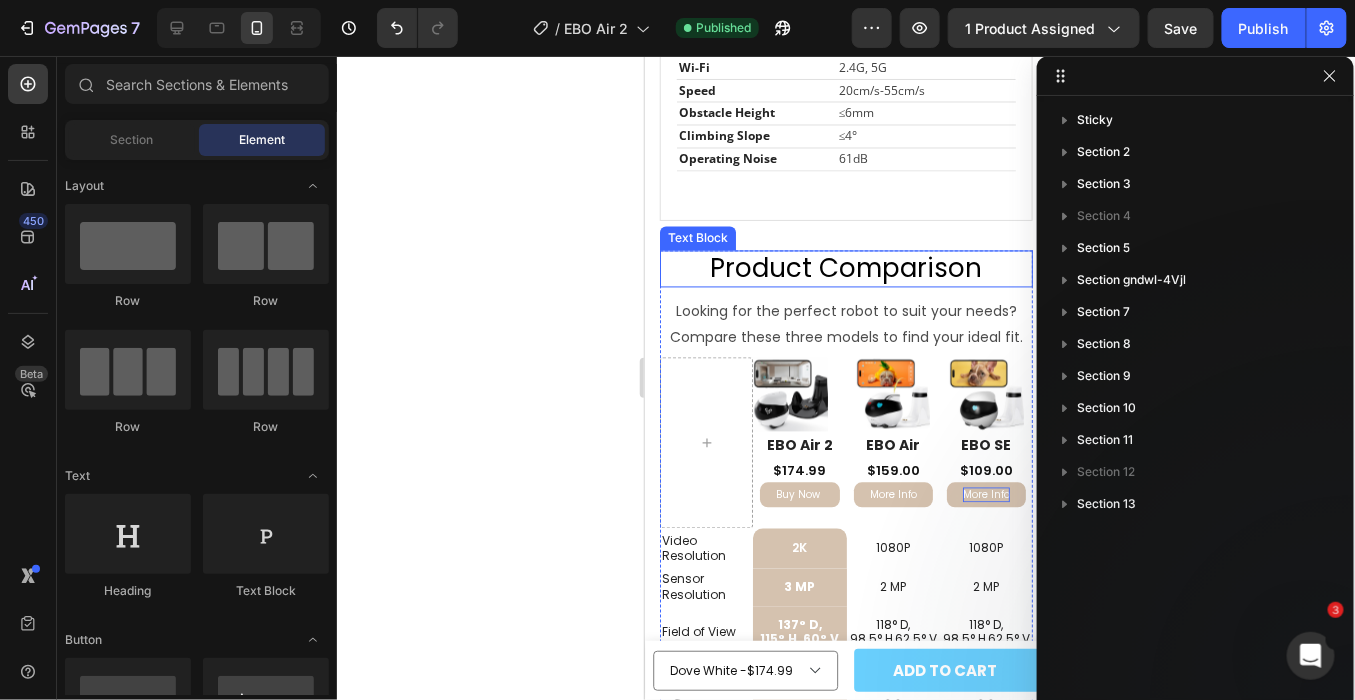 click on "Product Comparison" at bounding box center (845, 269) 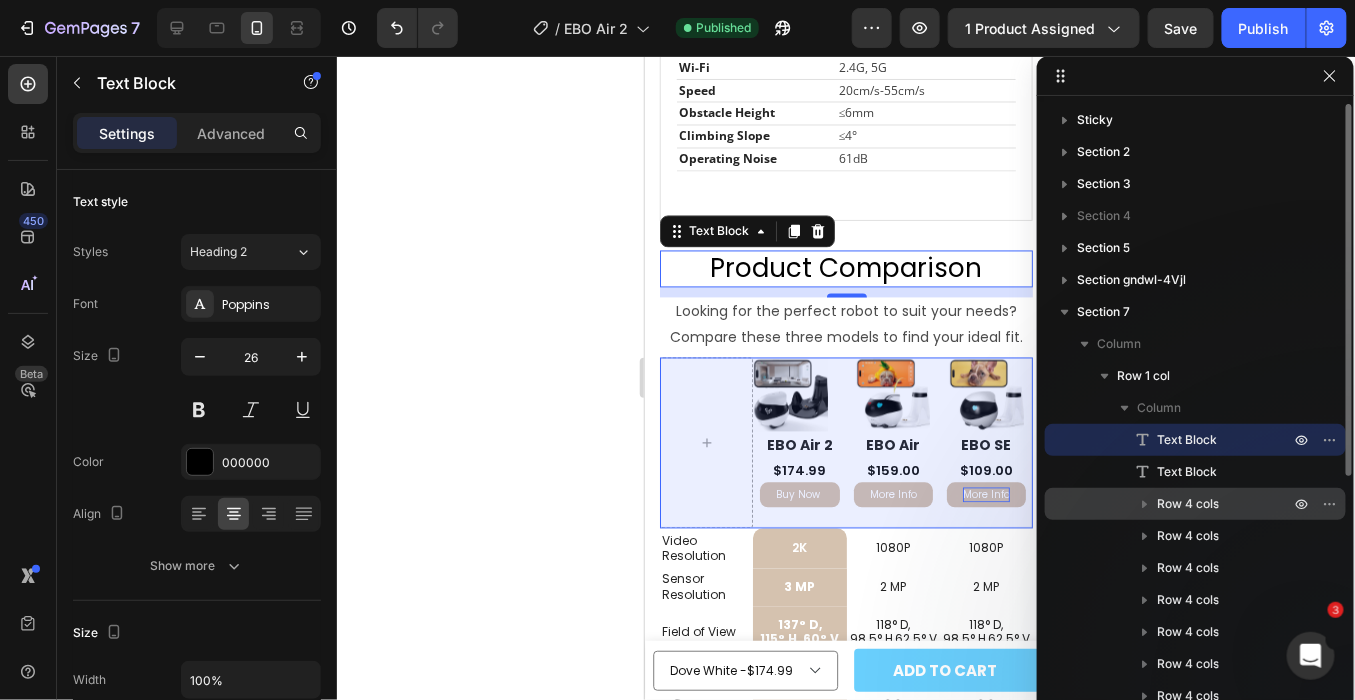 click 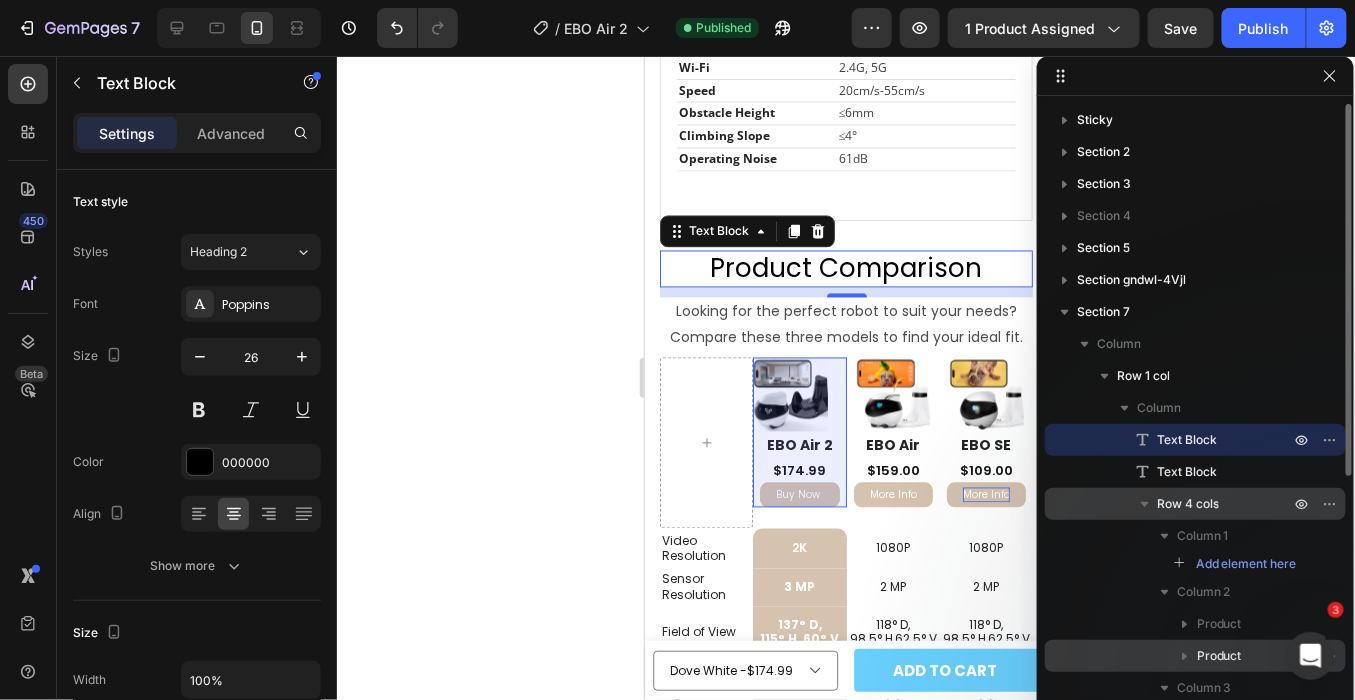 click 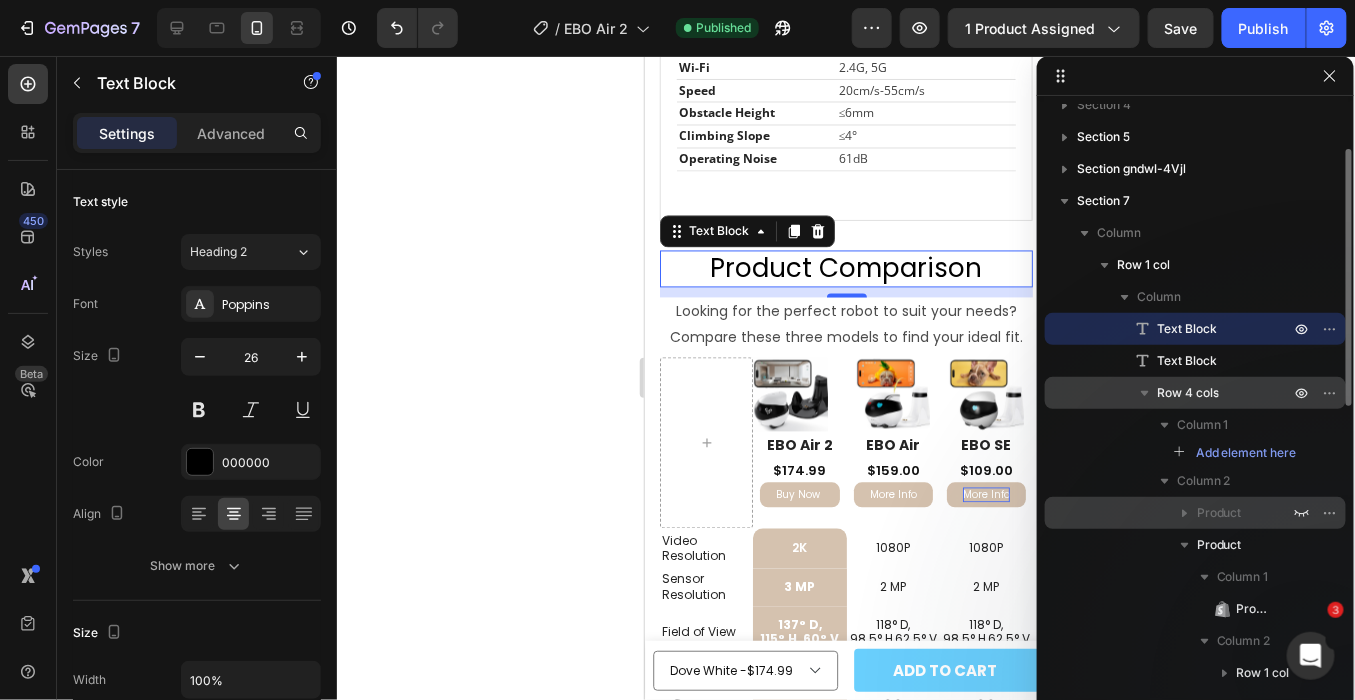 scroll, scrollTop: 222, scrollLeft: 0, axis: vertical 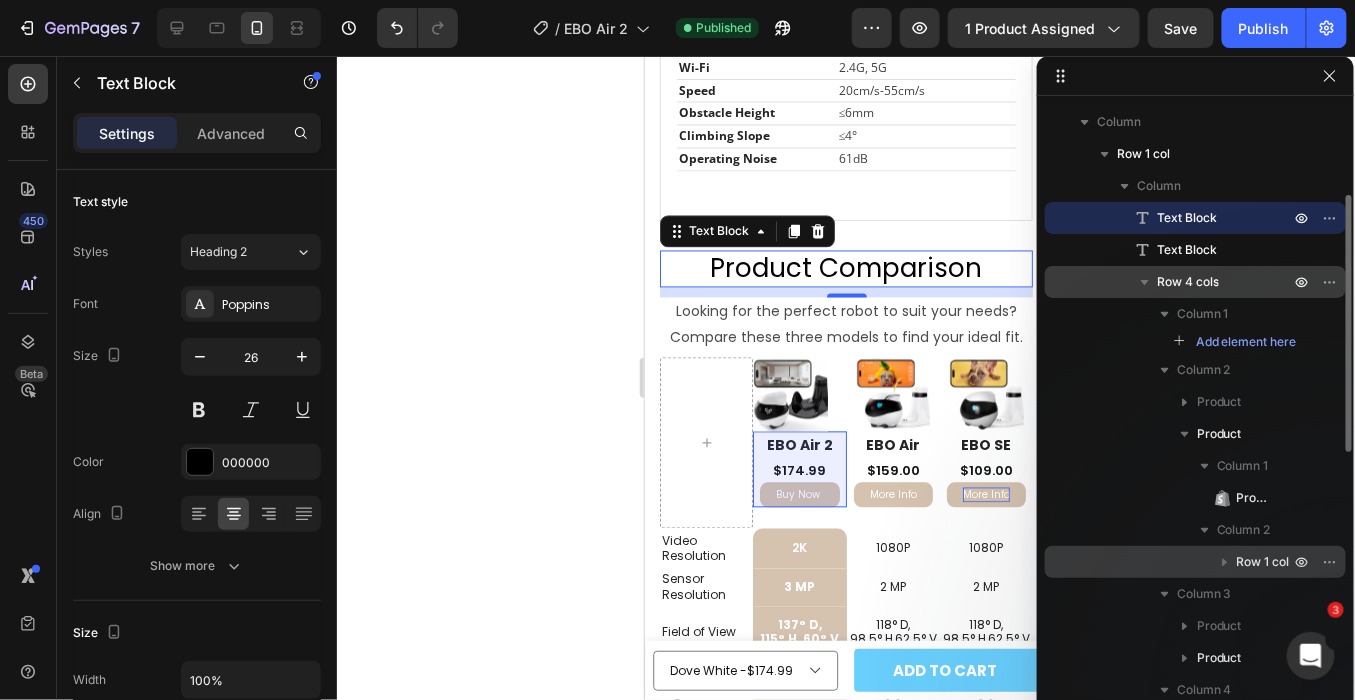 click 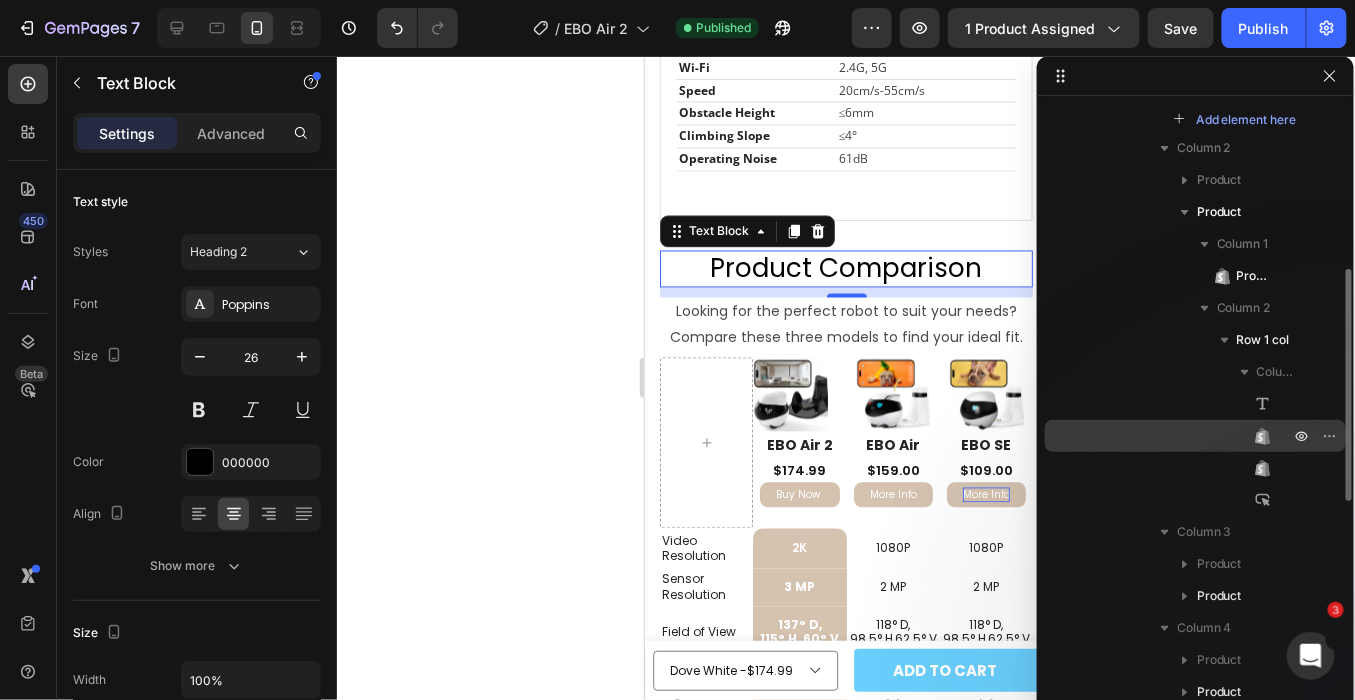 scroll, scrollTop: 555, scrollLeft: 0, axis: vertical 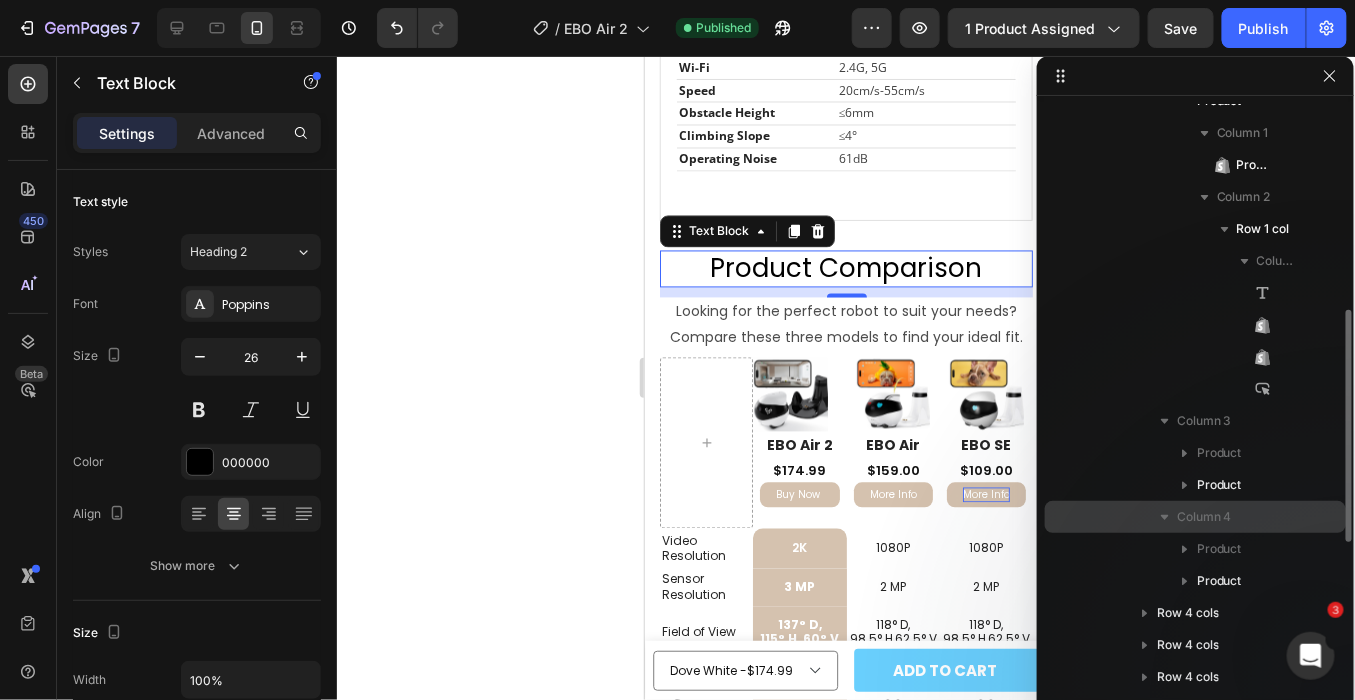 click 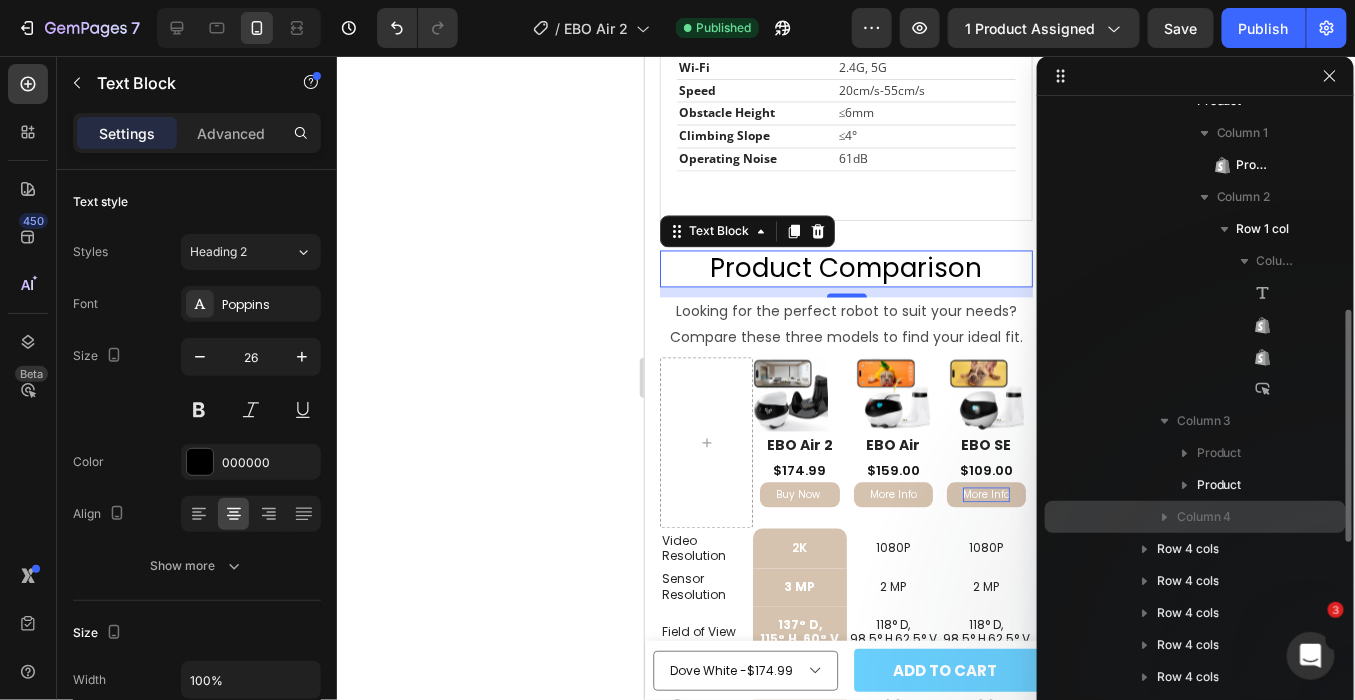 click 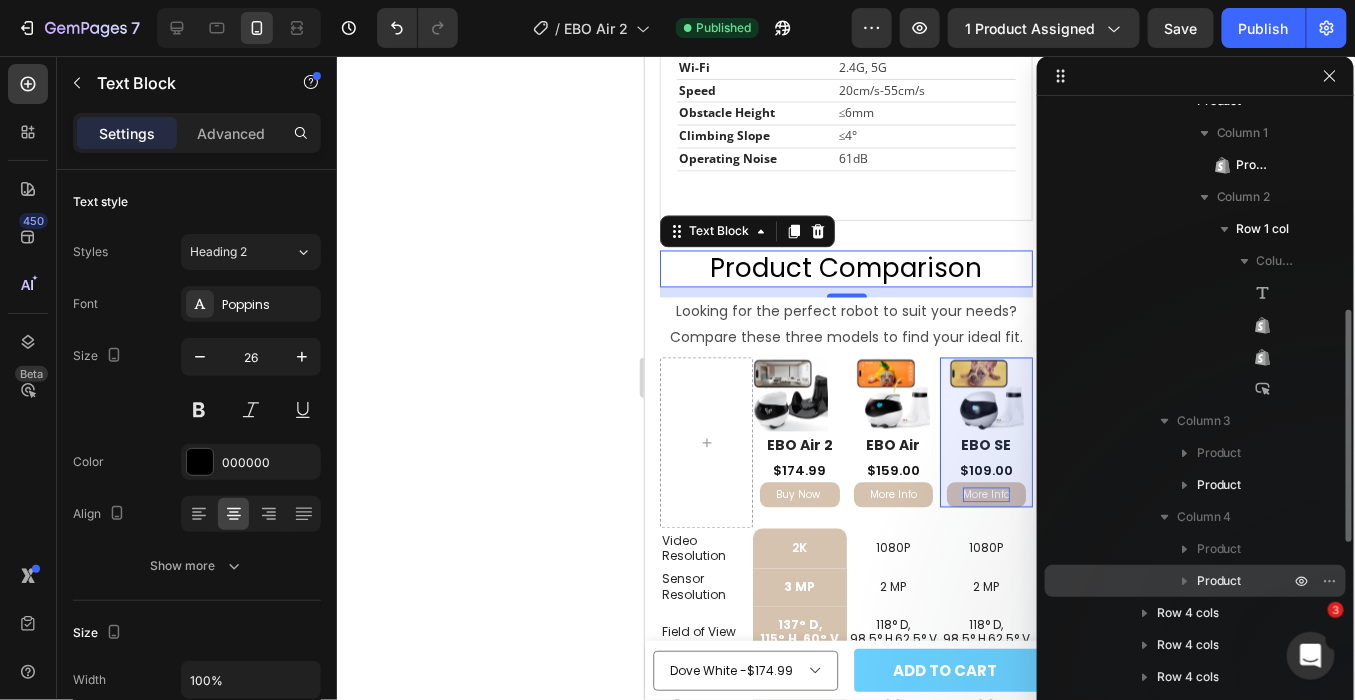 click 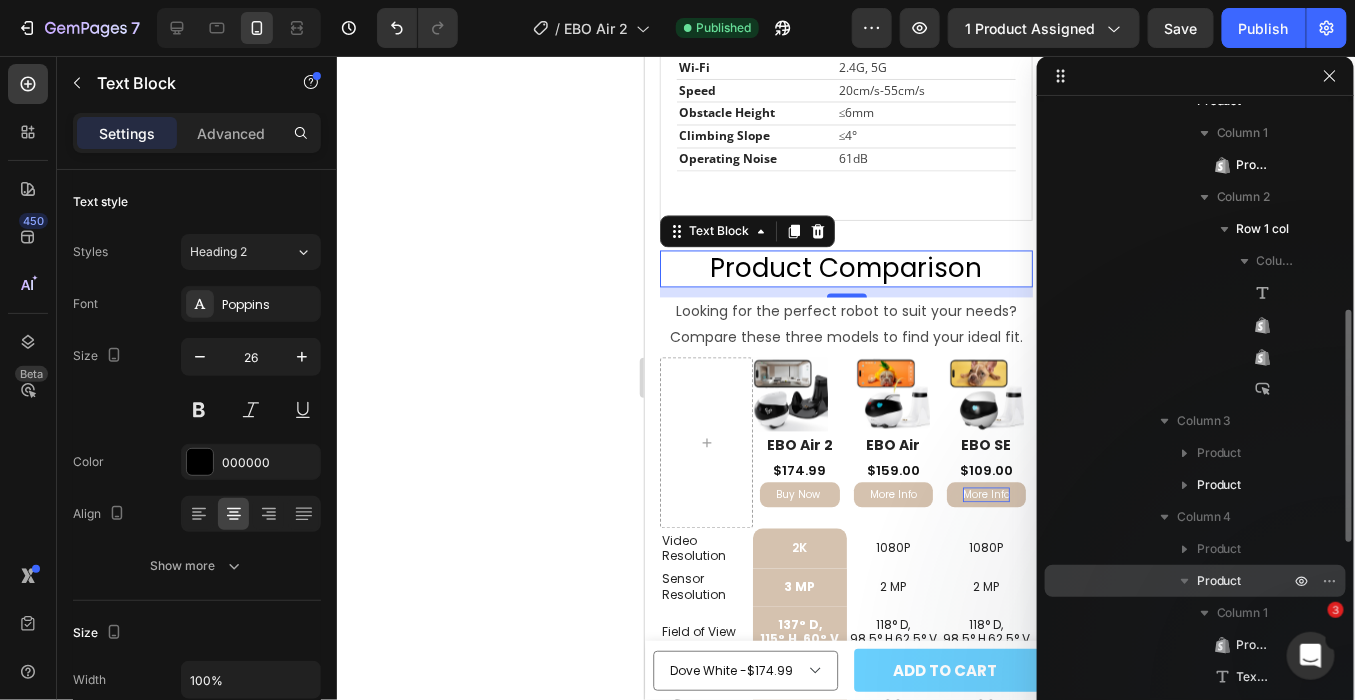 scroll, scrollTop: 666, scrollLeft: 0, axis: vertical 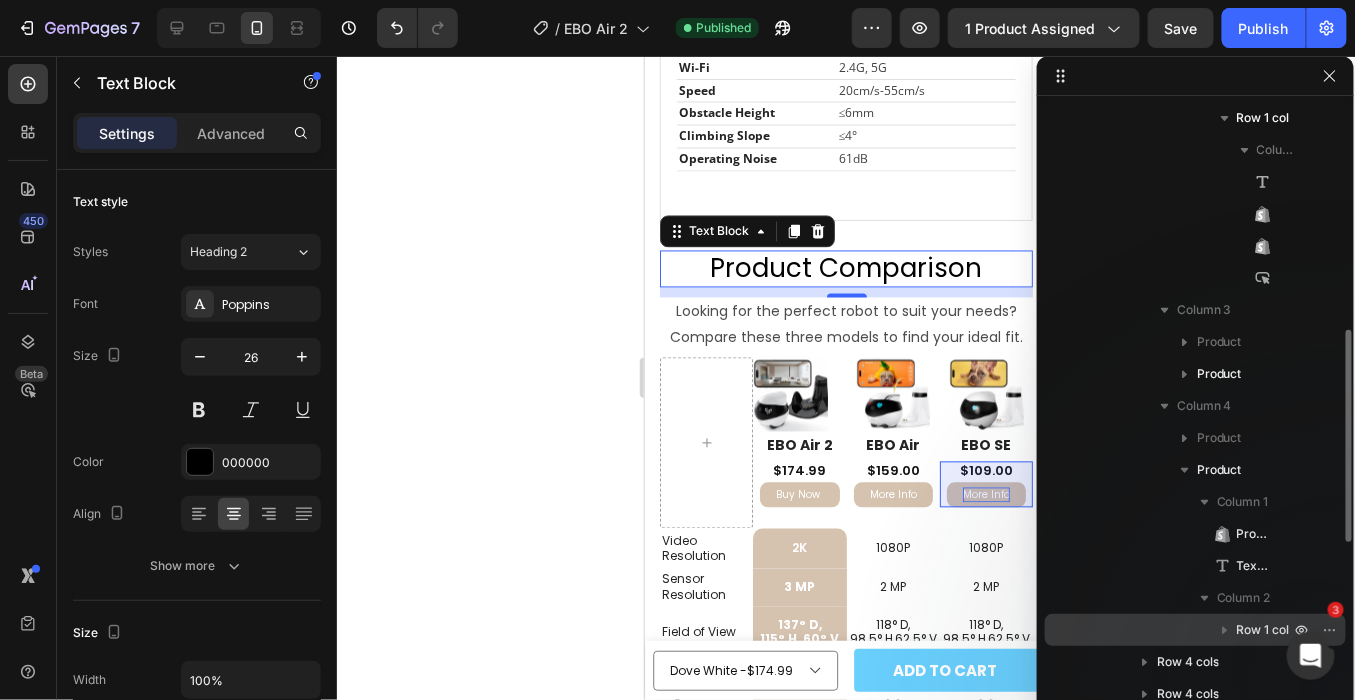 click 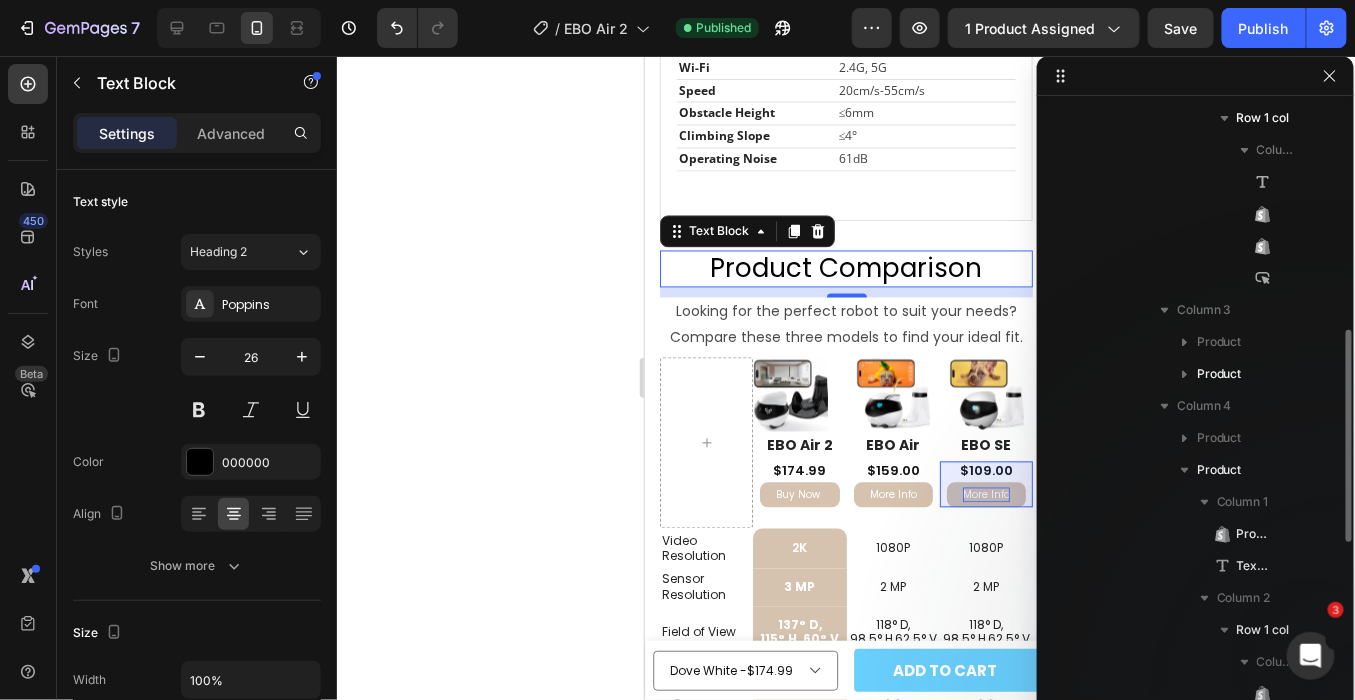 scroll, scrollTop: 777, scrollLeft: 0, axis: vertical 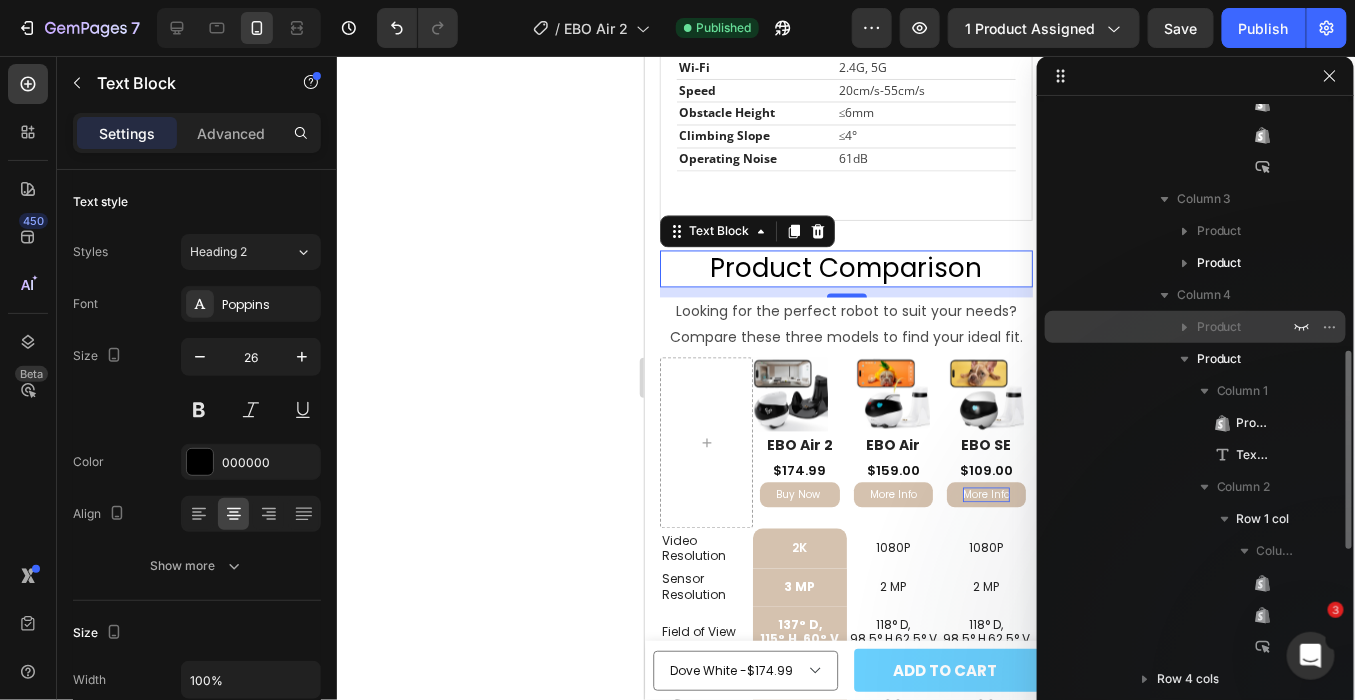 click on "Product" at bounding box center (1219, 327) 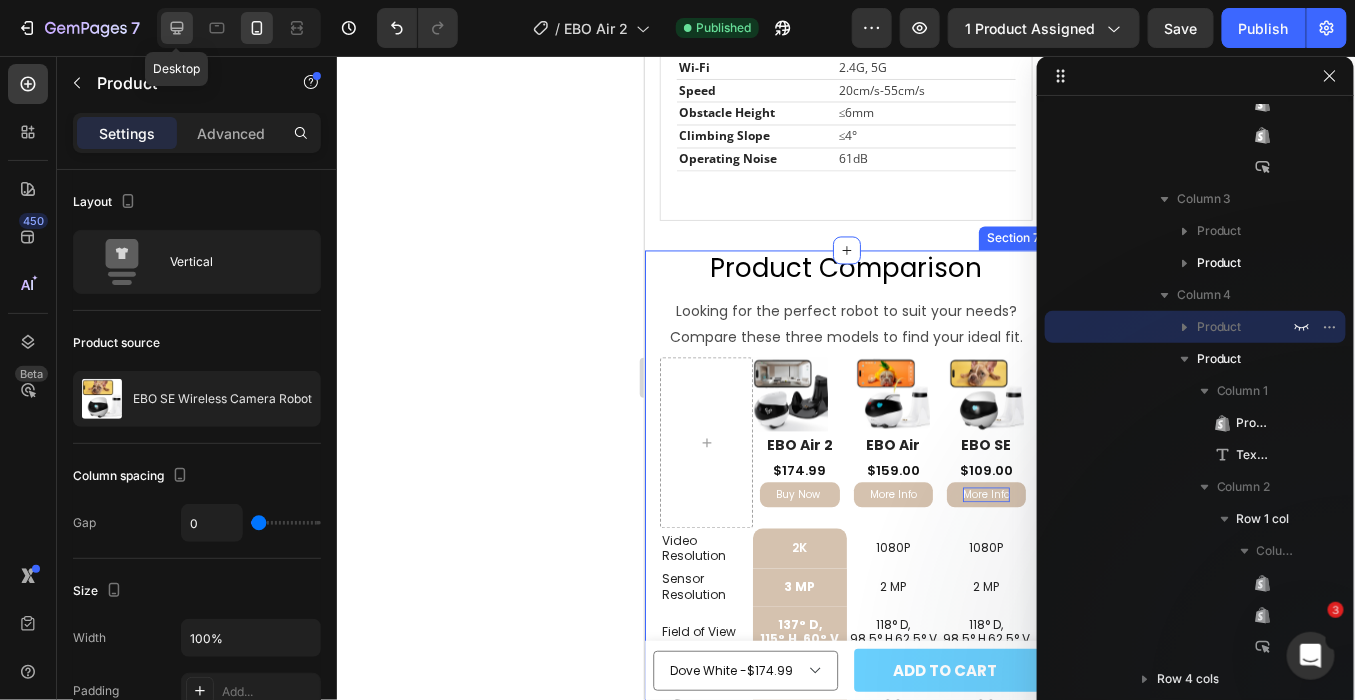click 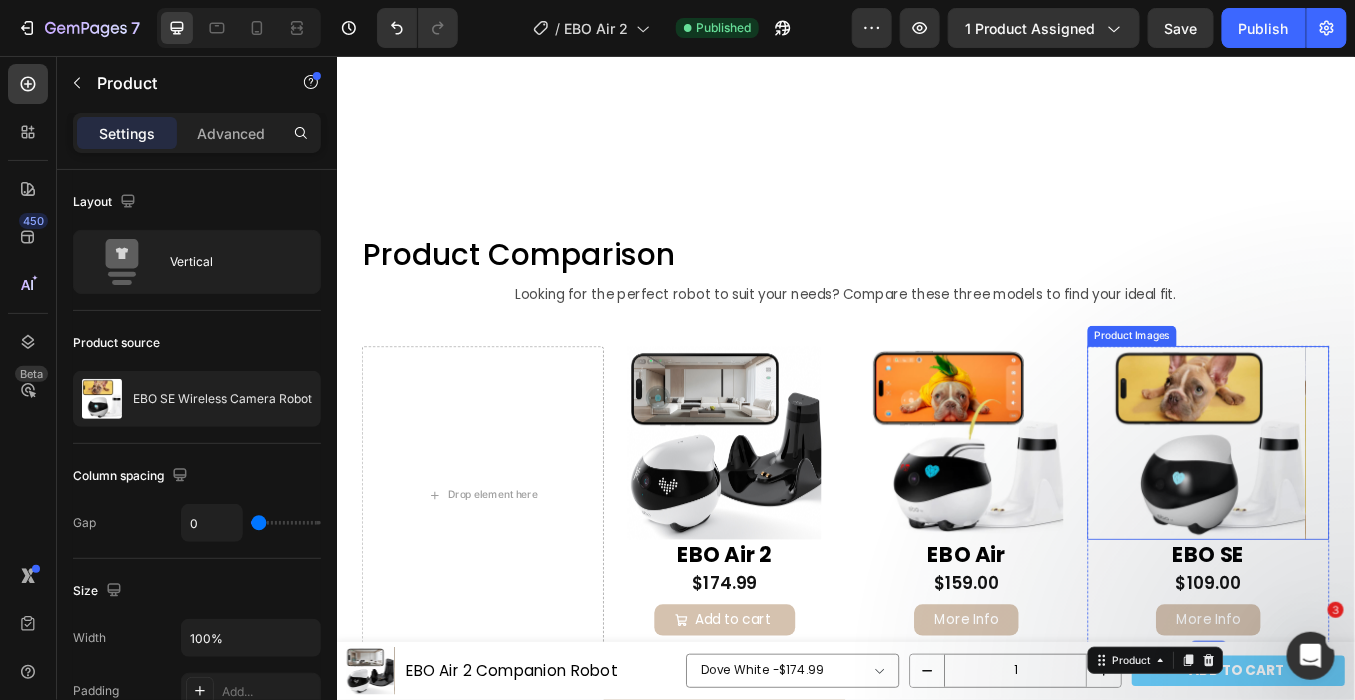 scroll, scrollTop: 3889, scrollLeft: 0, axis: vertical 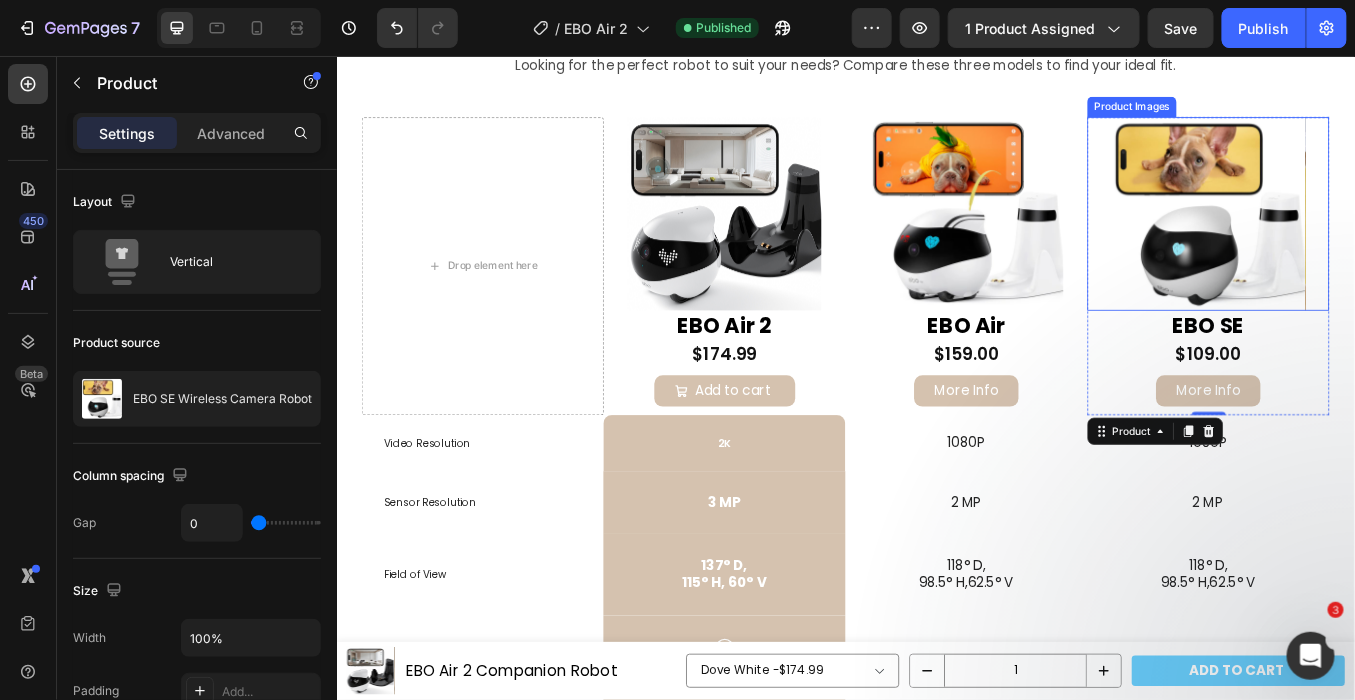 click at bounding box center (1364, 241) 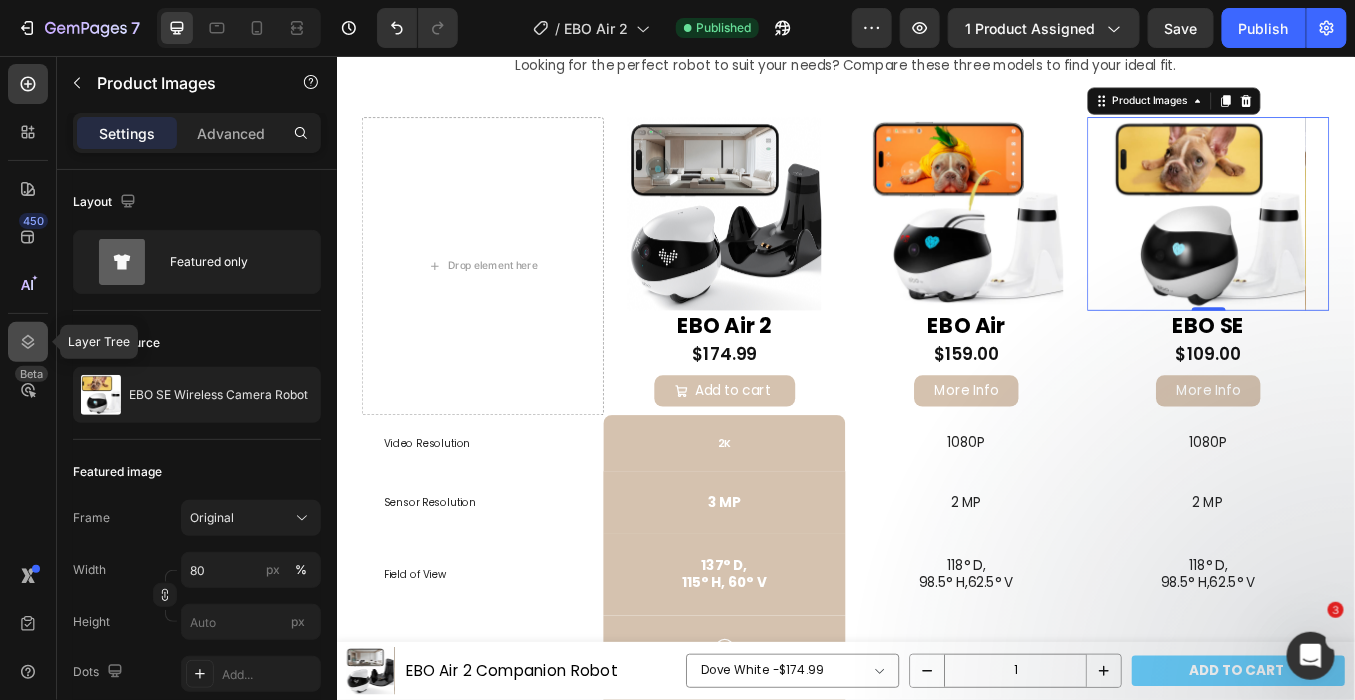 click 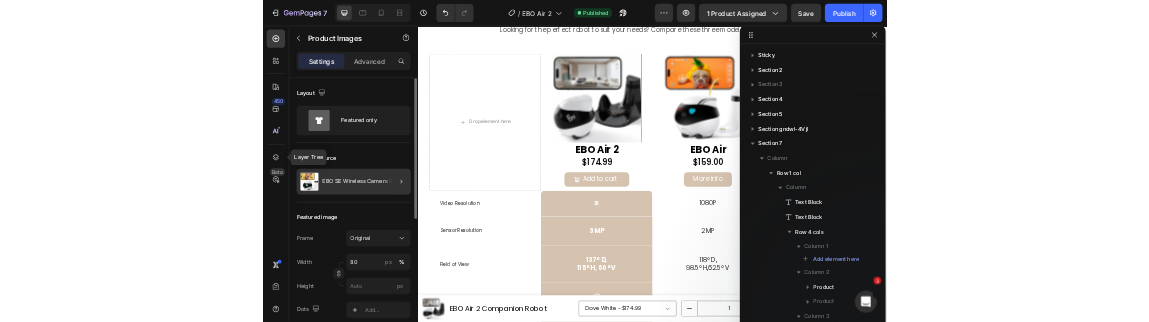scroll, scrollTop: 527, scrollLeft: 0, axis: vertical 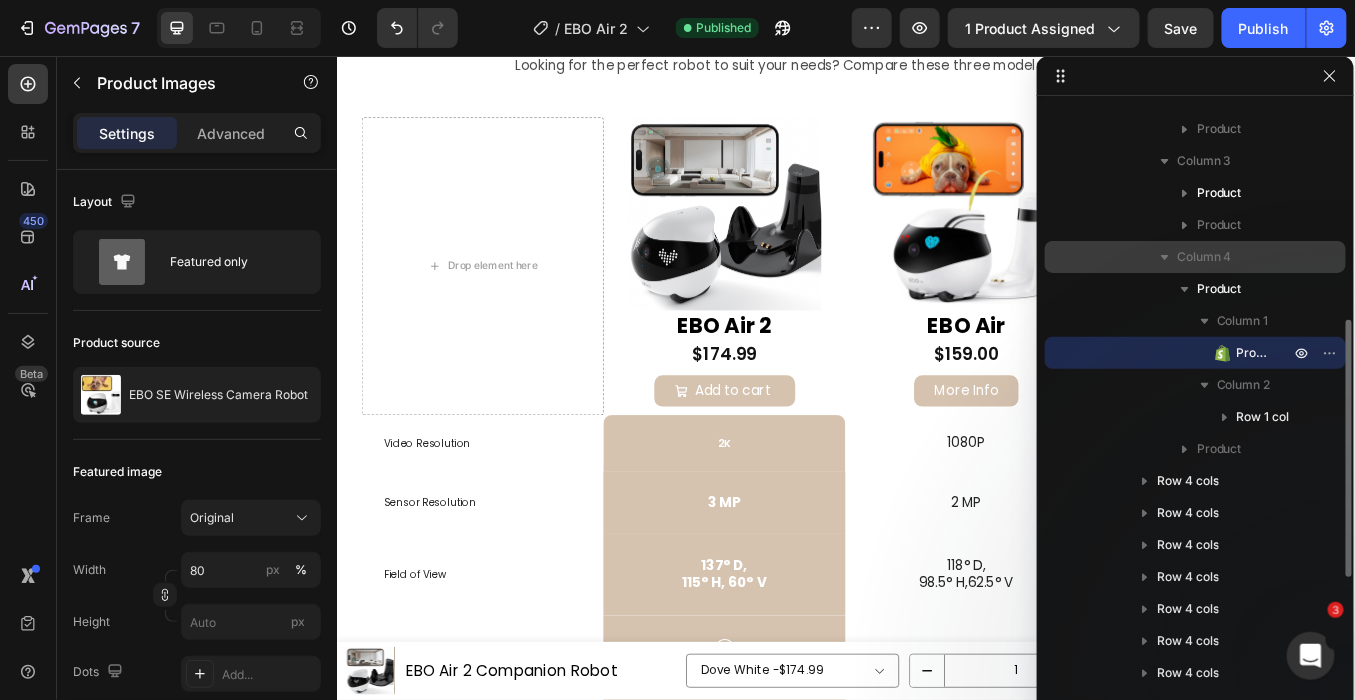 click 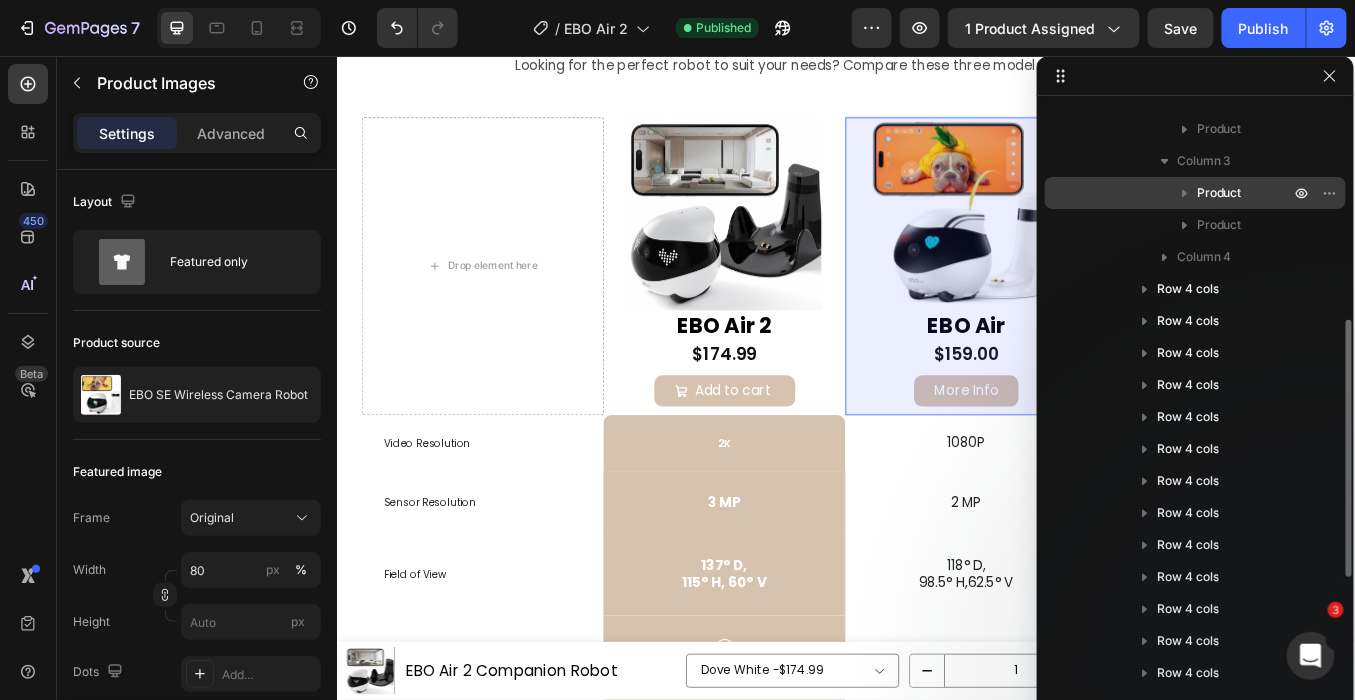 click 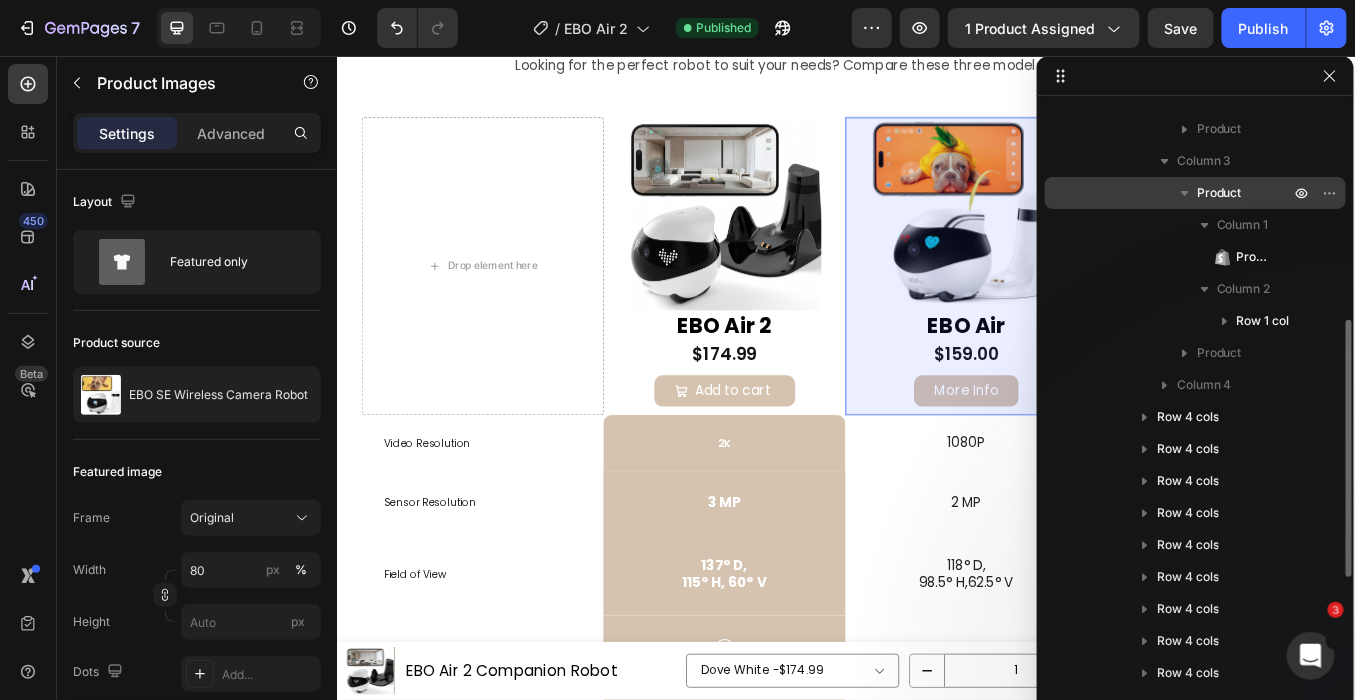 click 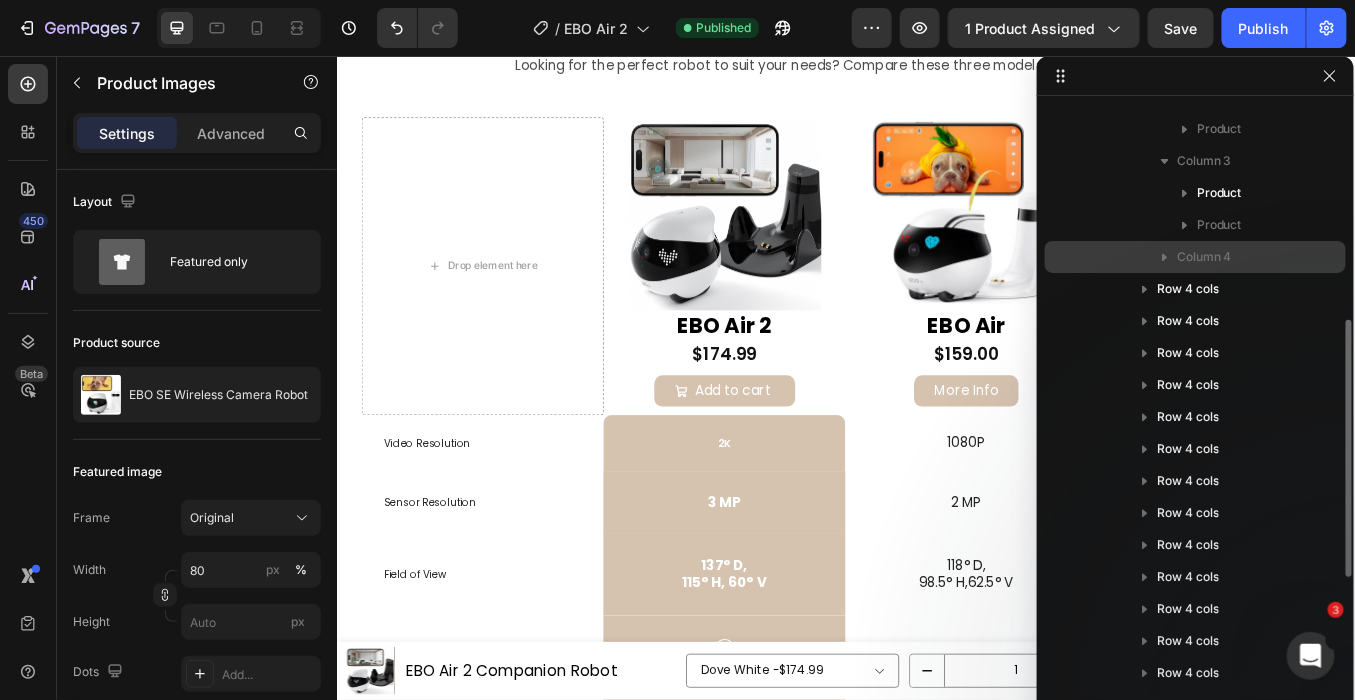 click 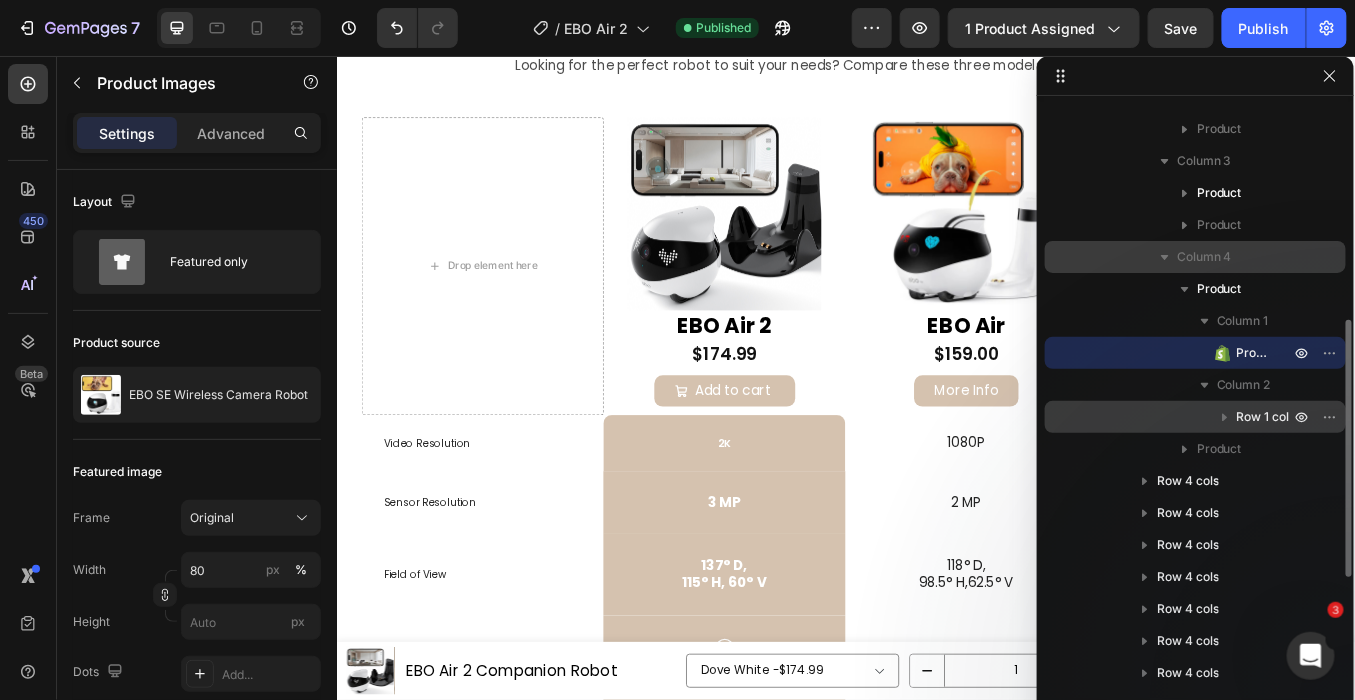 click 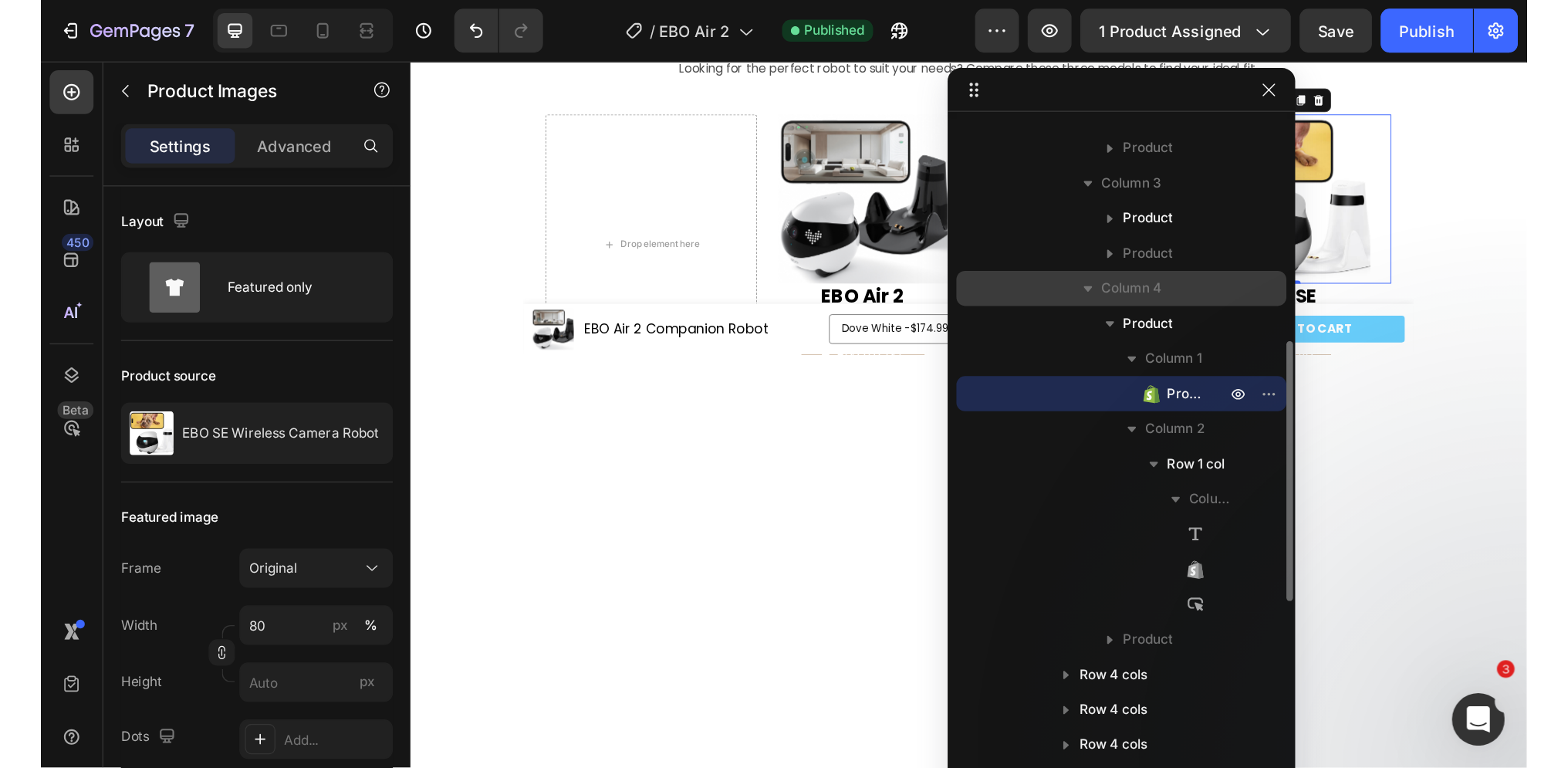 scroll, scrollTop: 408, scrollLeft: 0, axis: vertical 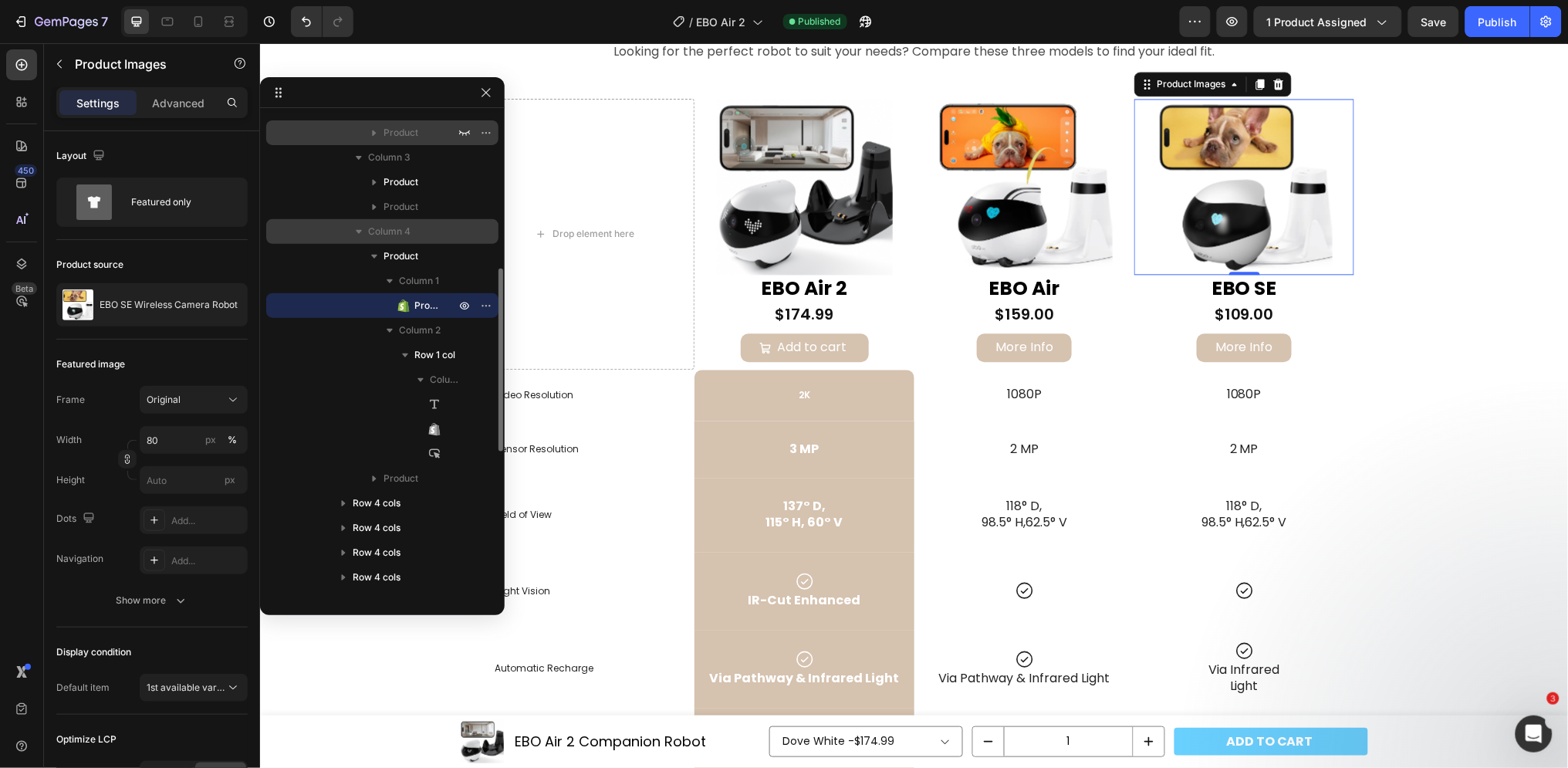 drag, startPoint x: 711, startPoint y: 56, endPoint x: 315, endPoint y: 142, distance: 405.2308 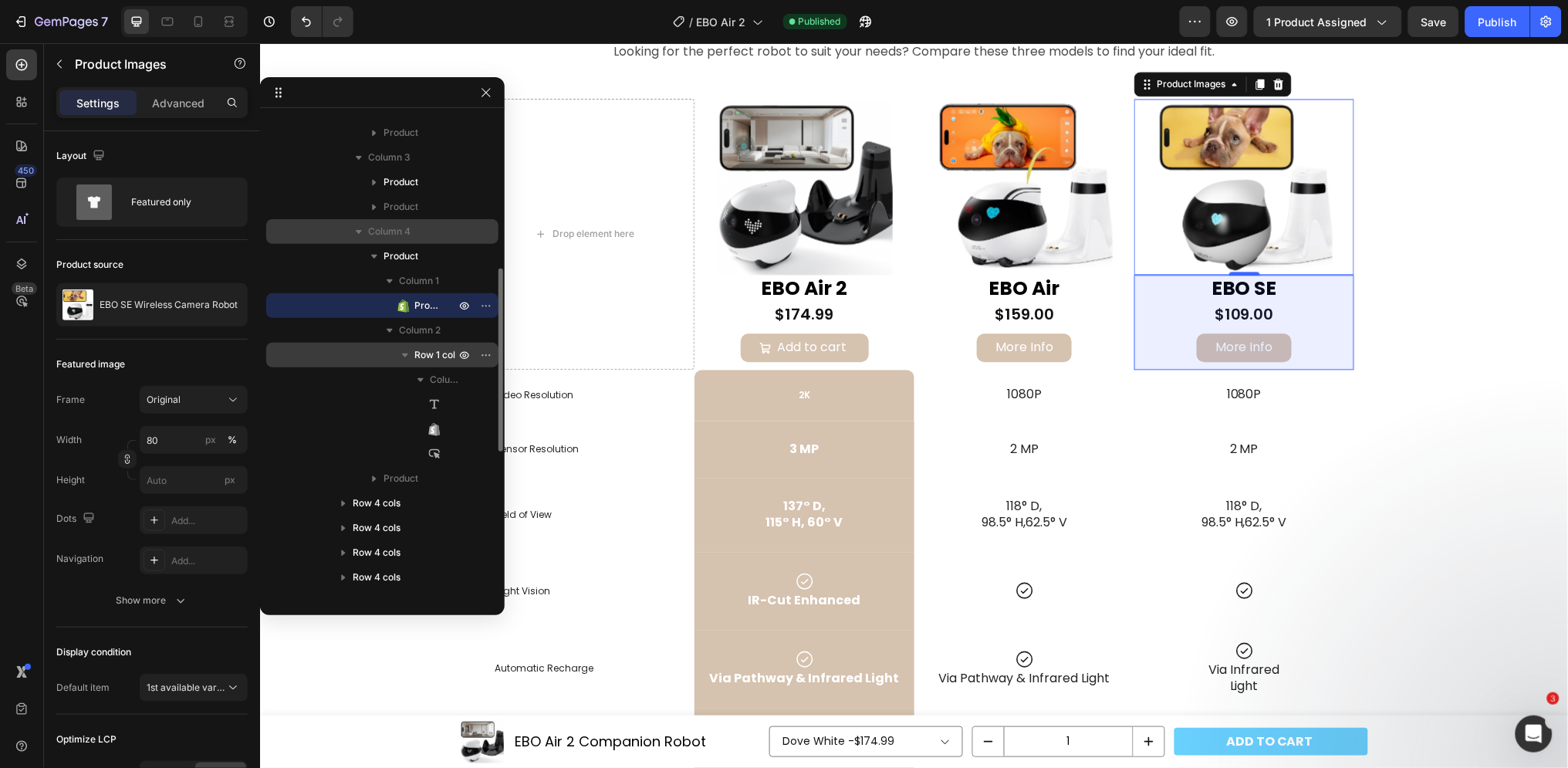 click 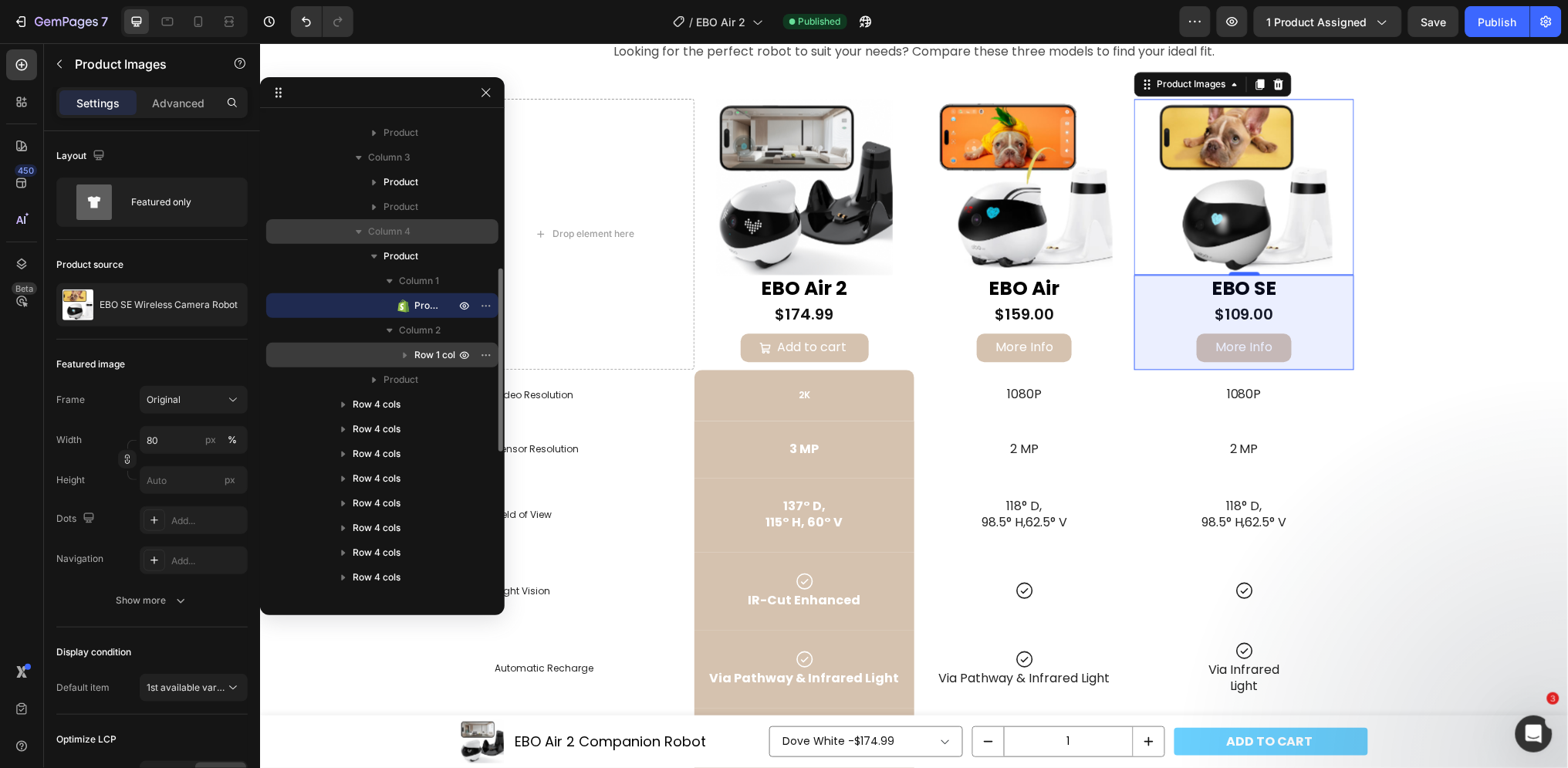 click 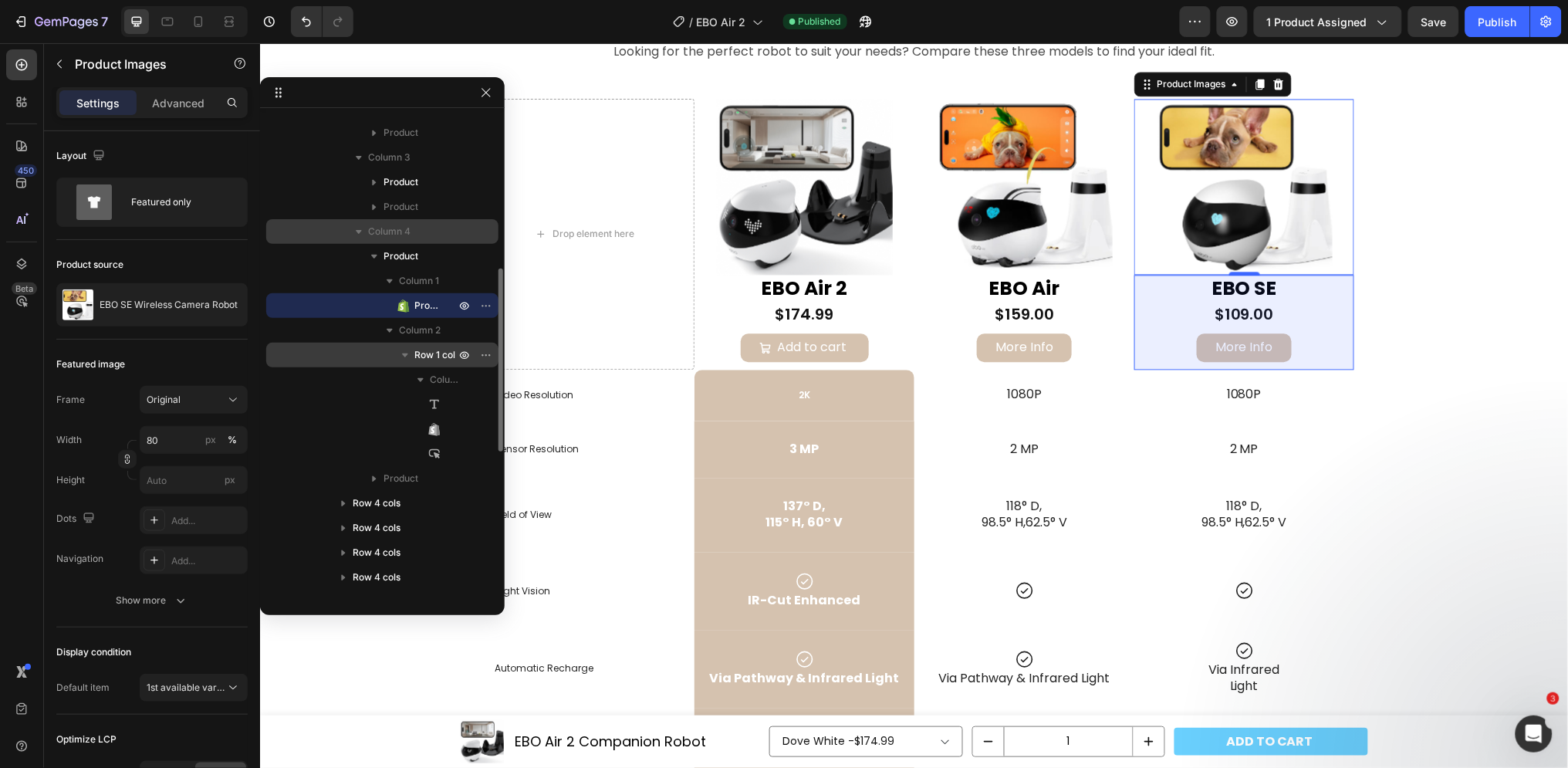 click 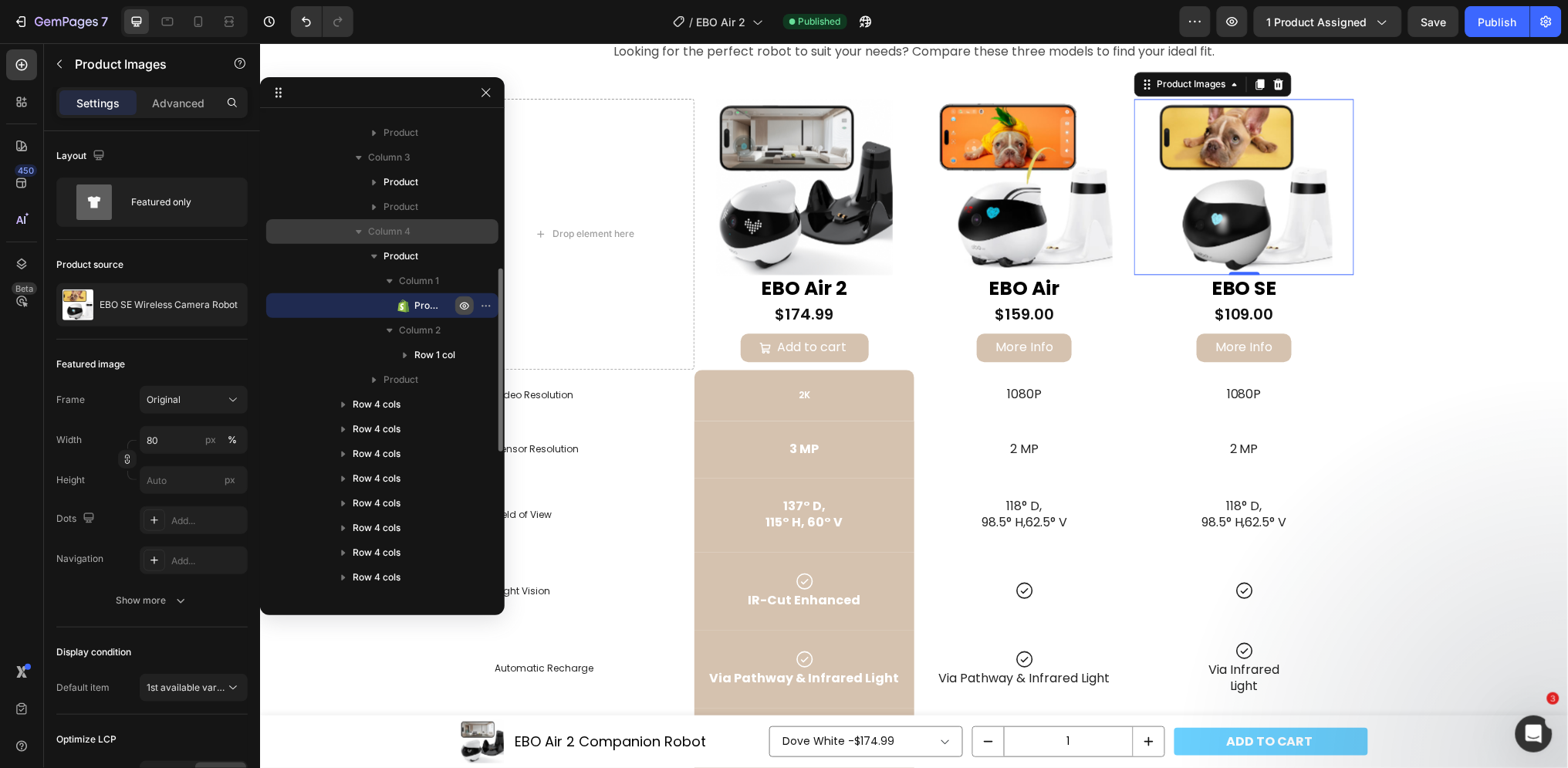 click 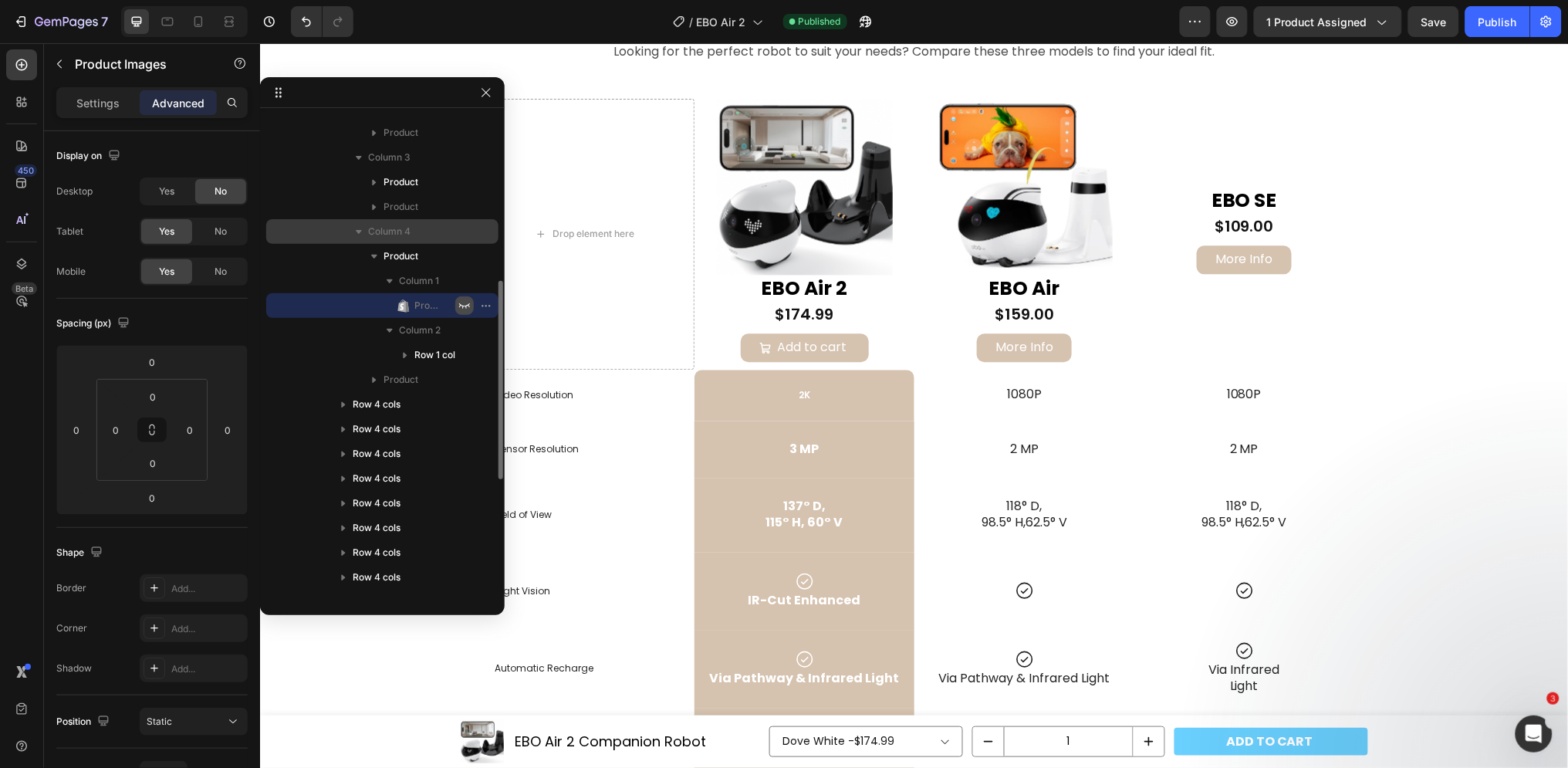 click 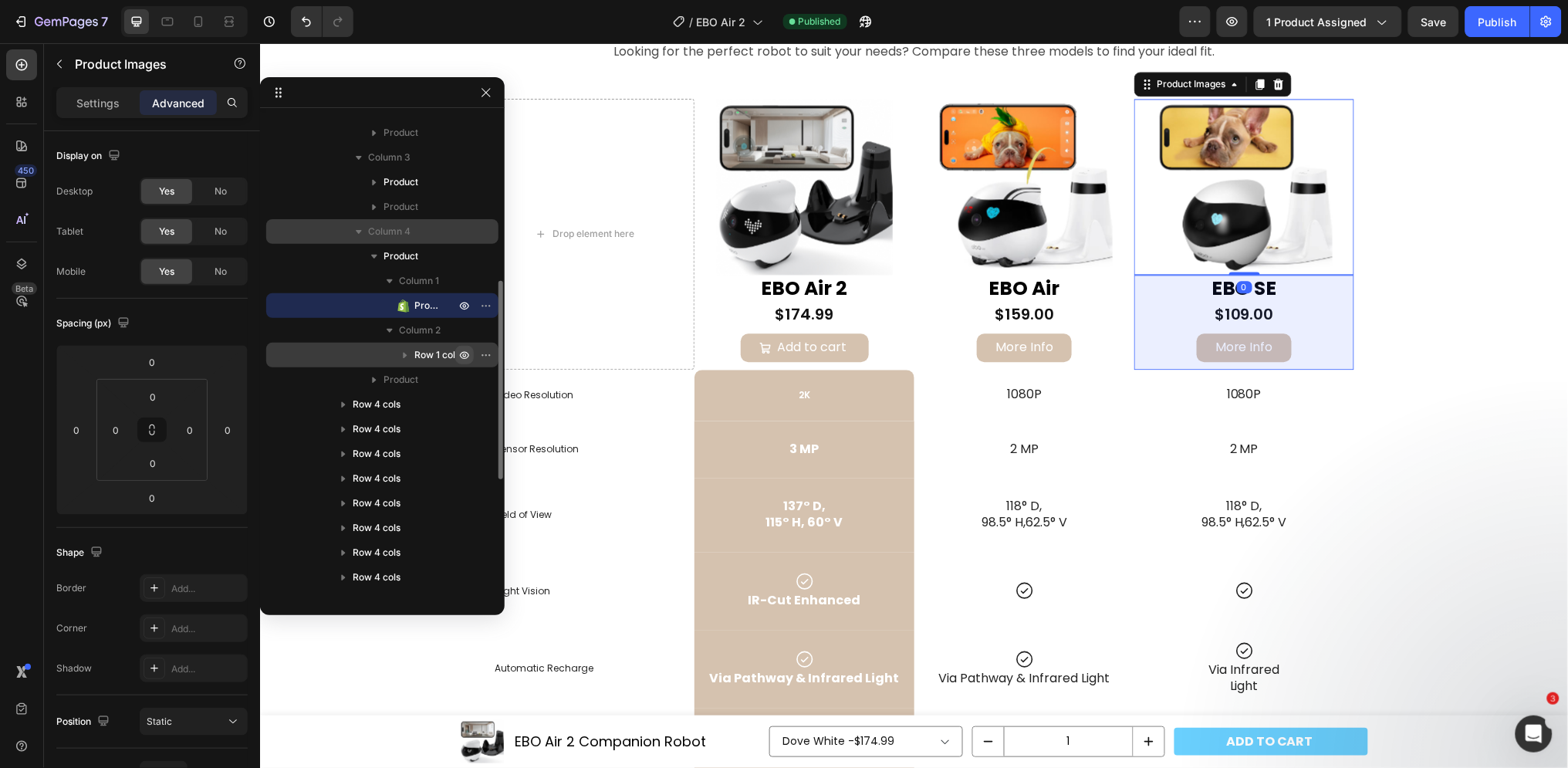 click 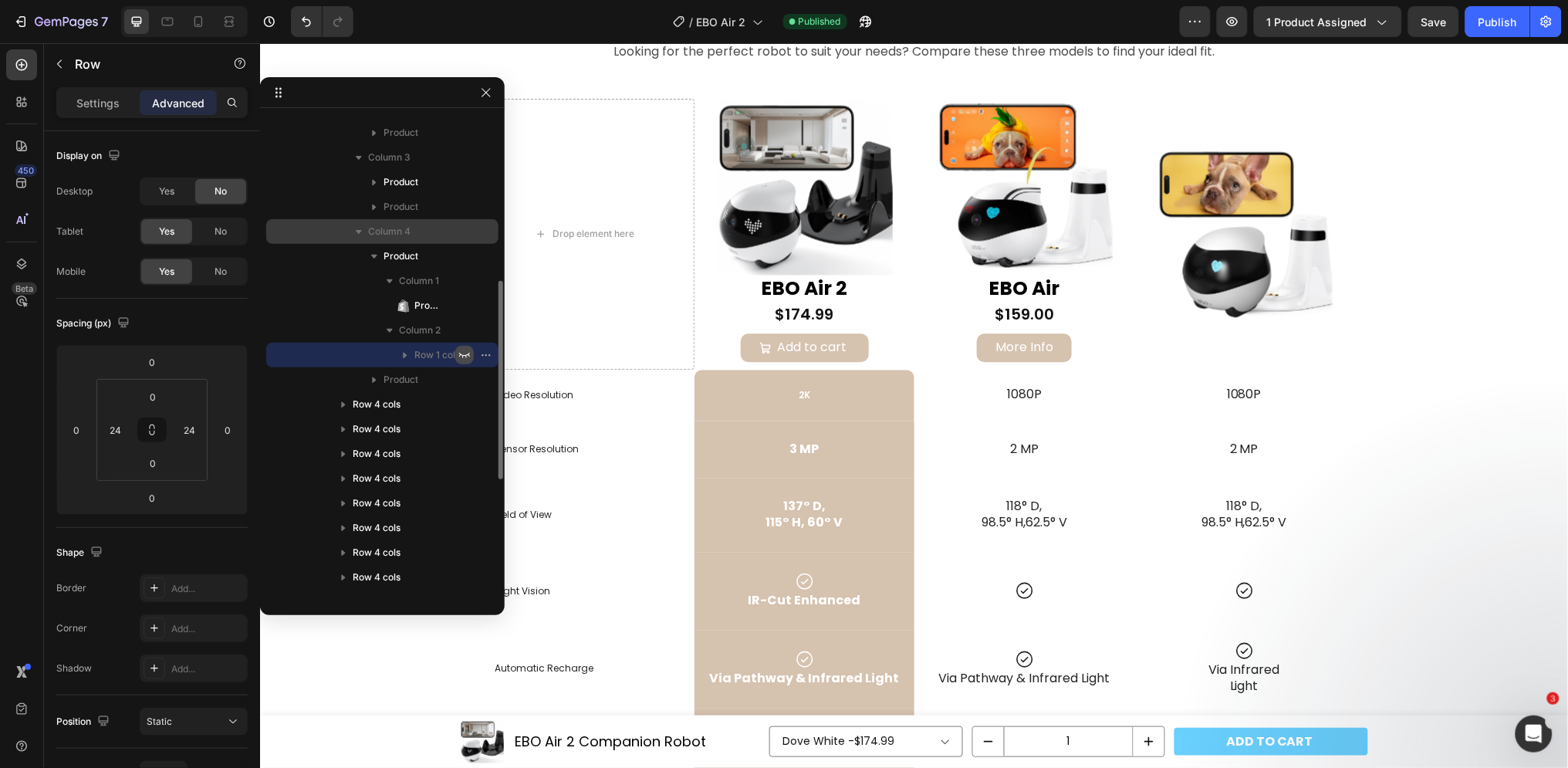 click 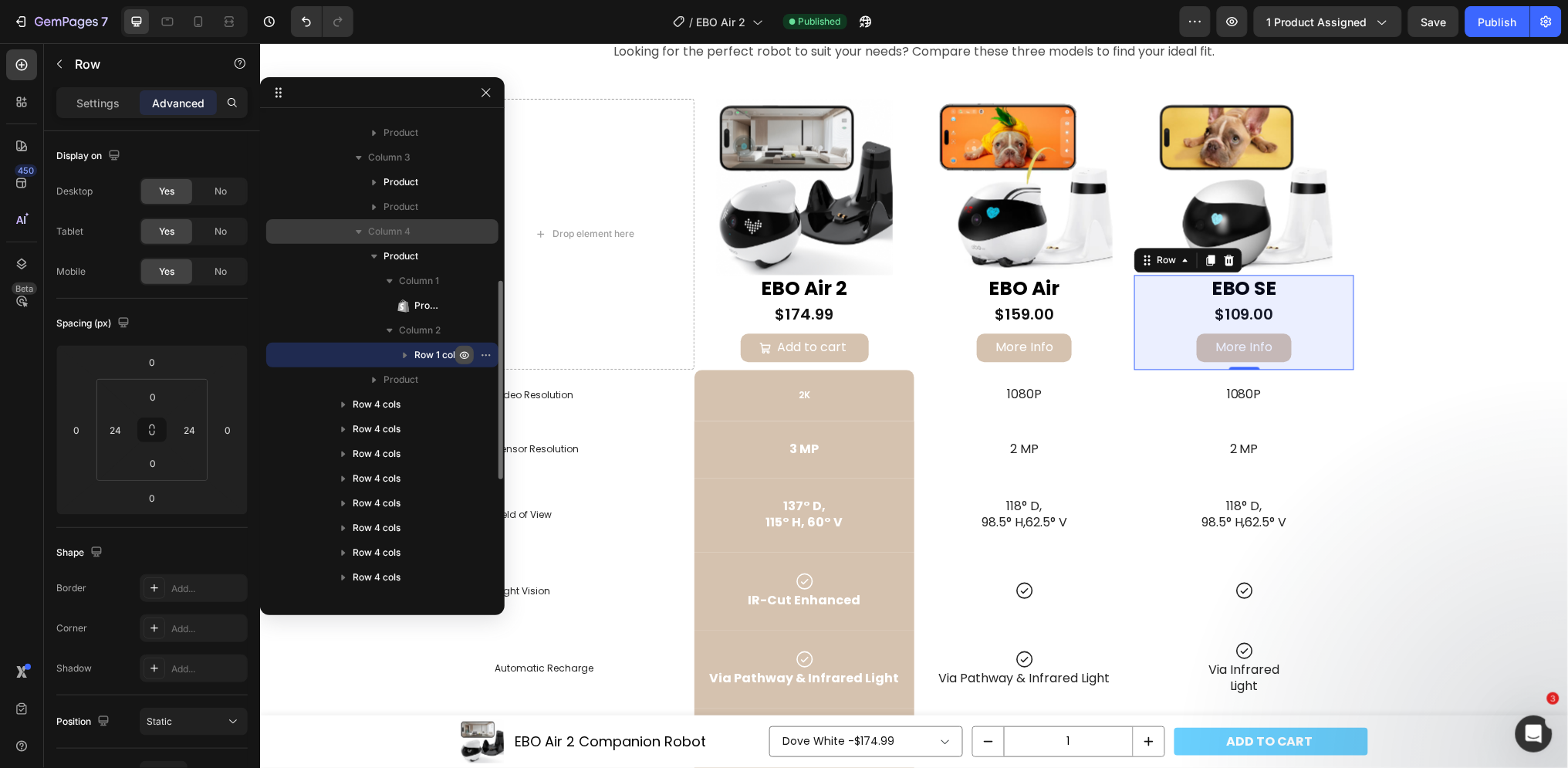 click 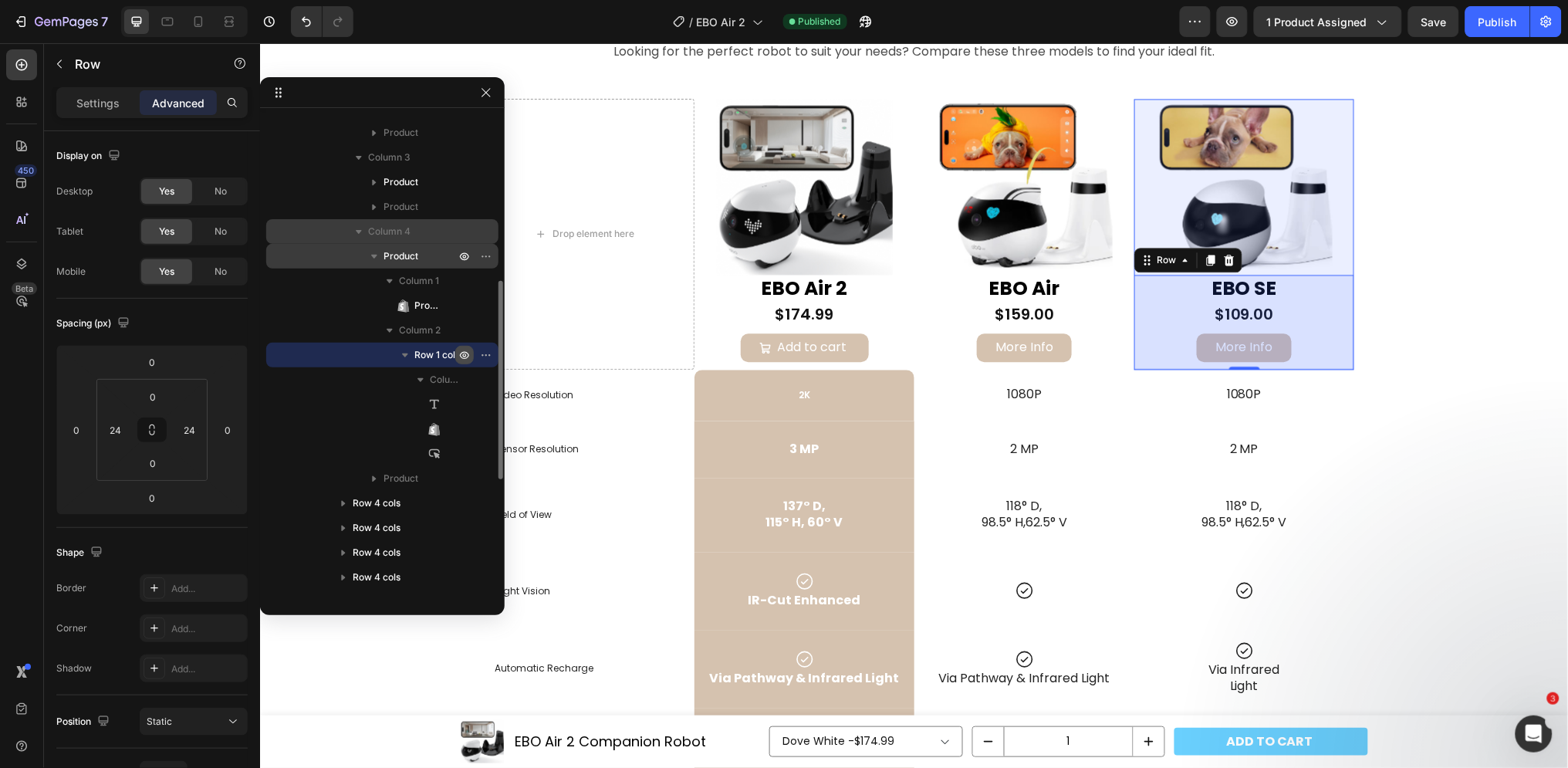 click 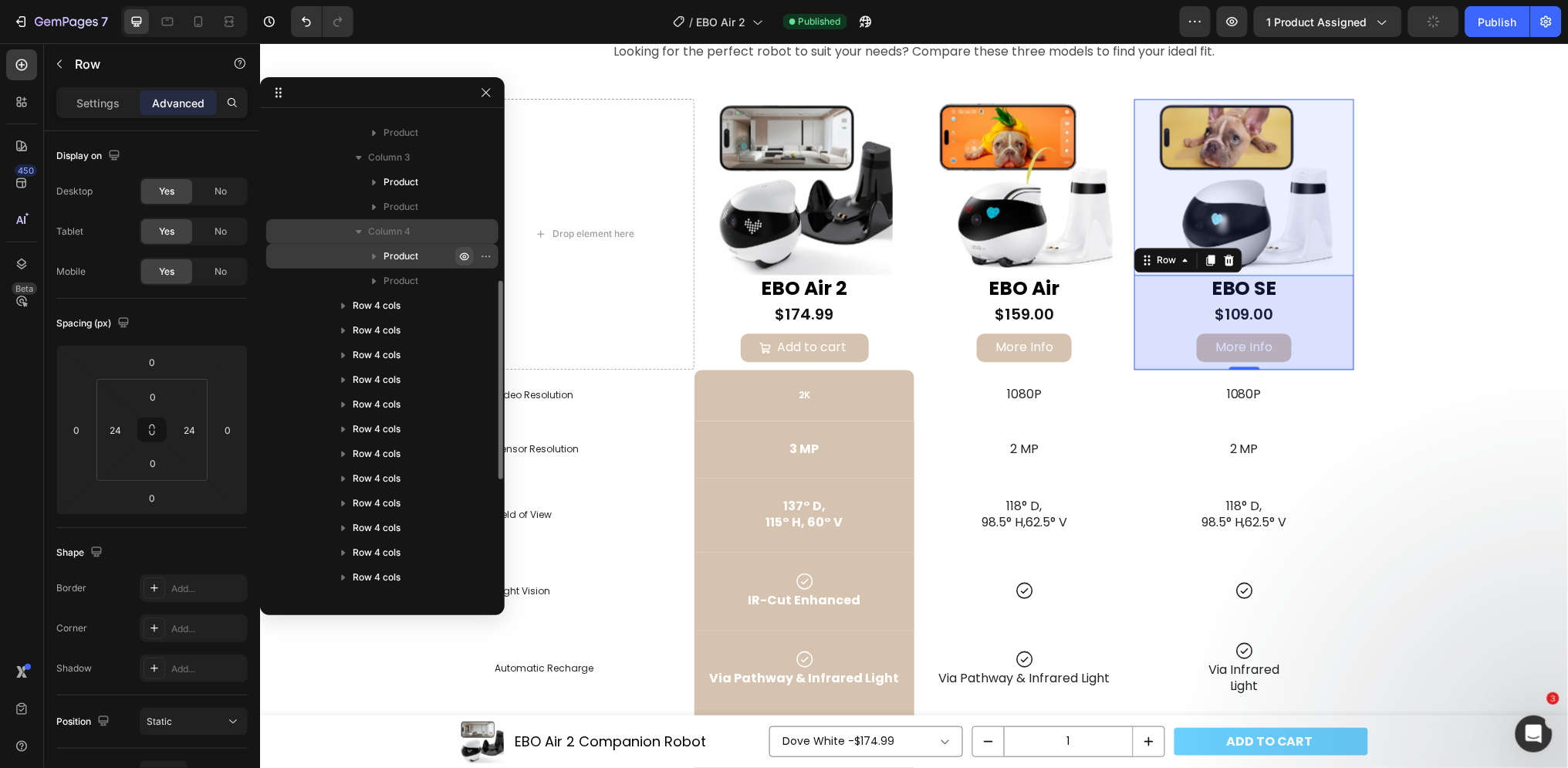 click 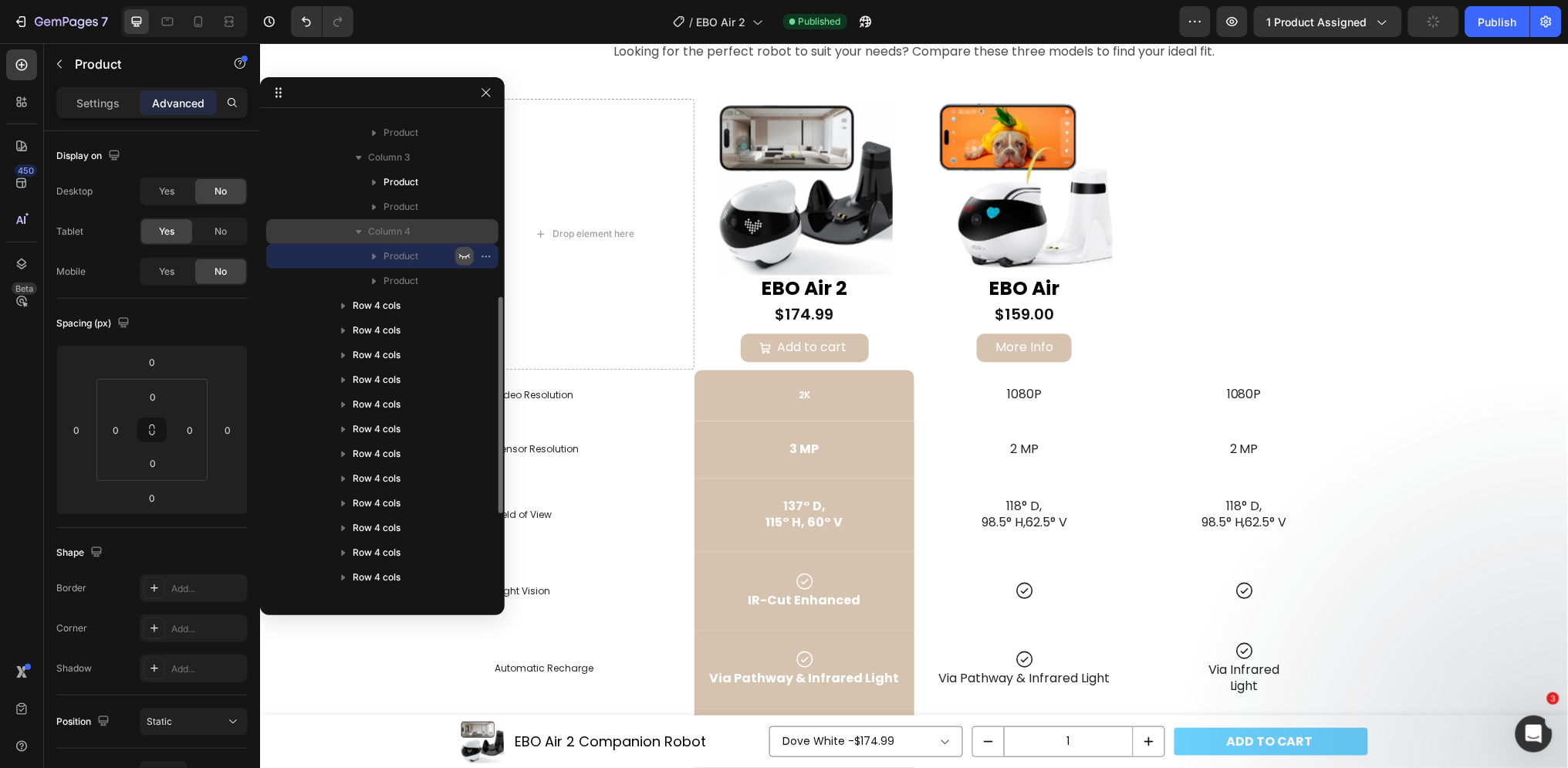 click 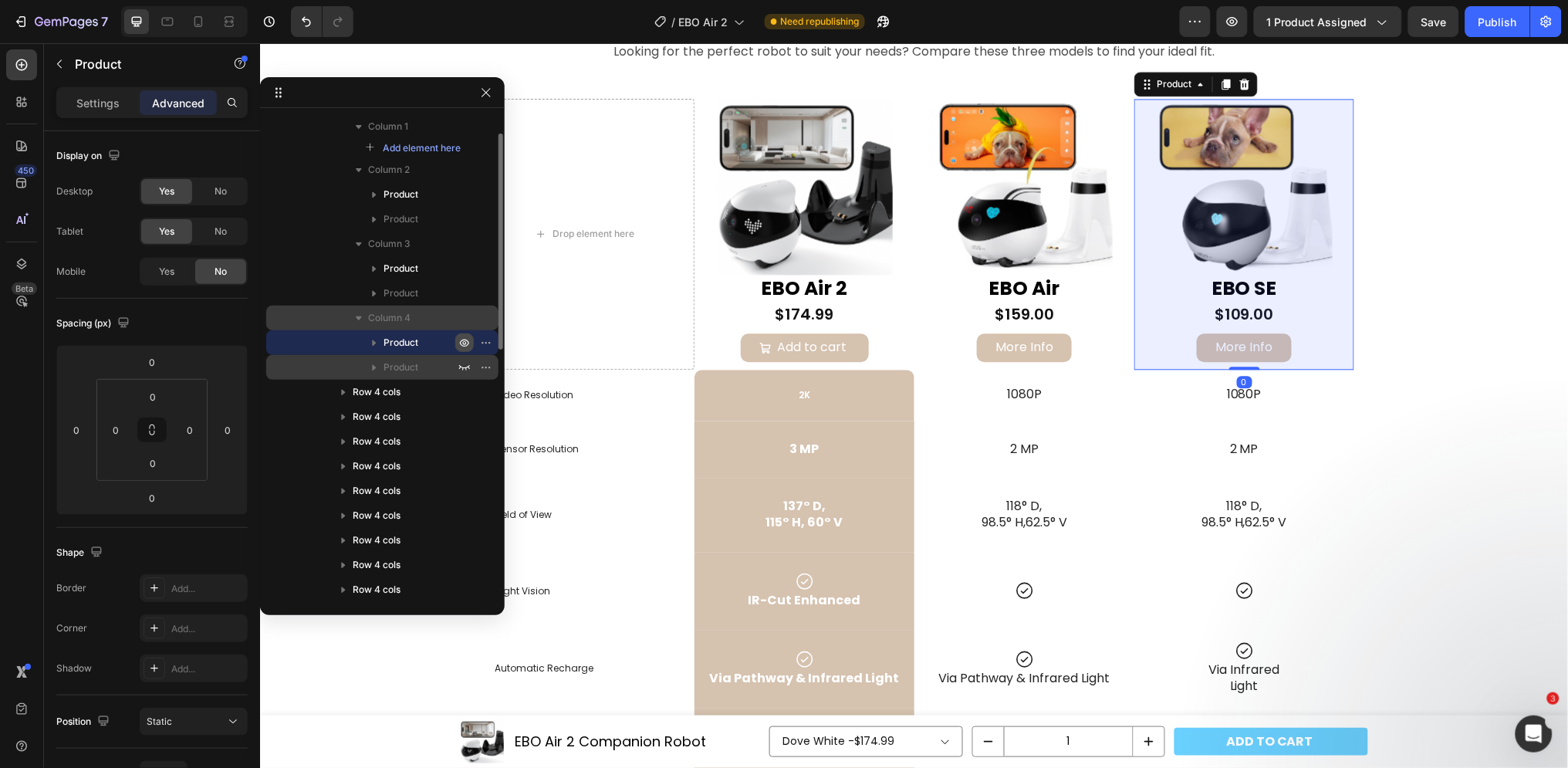 scroll, scrollTop: 235, scrollLeft: 0, axis: vertical 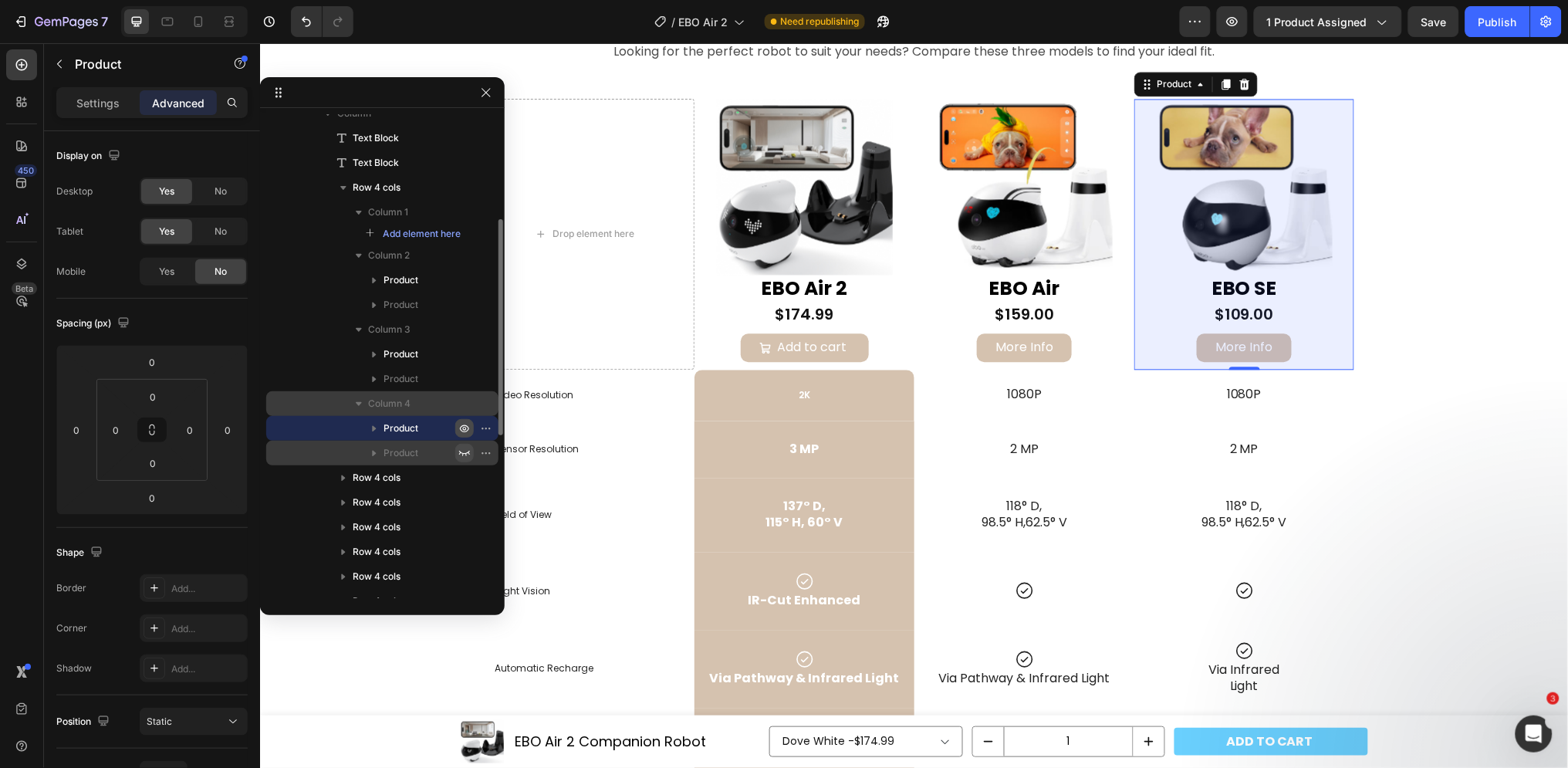 click 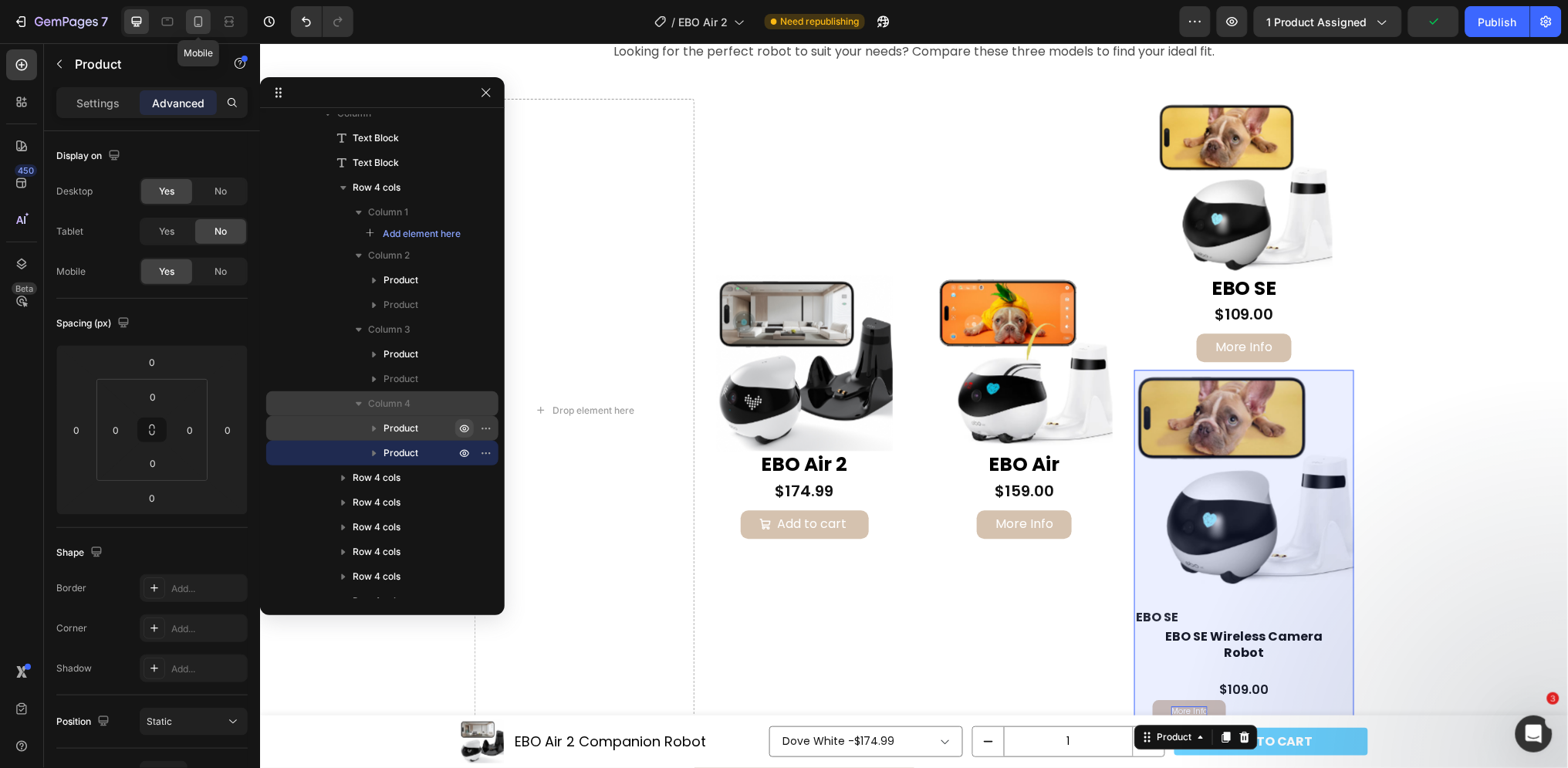 click 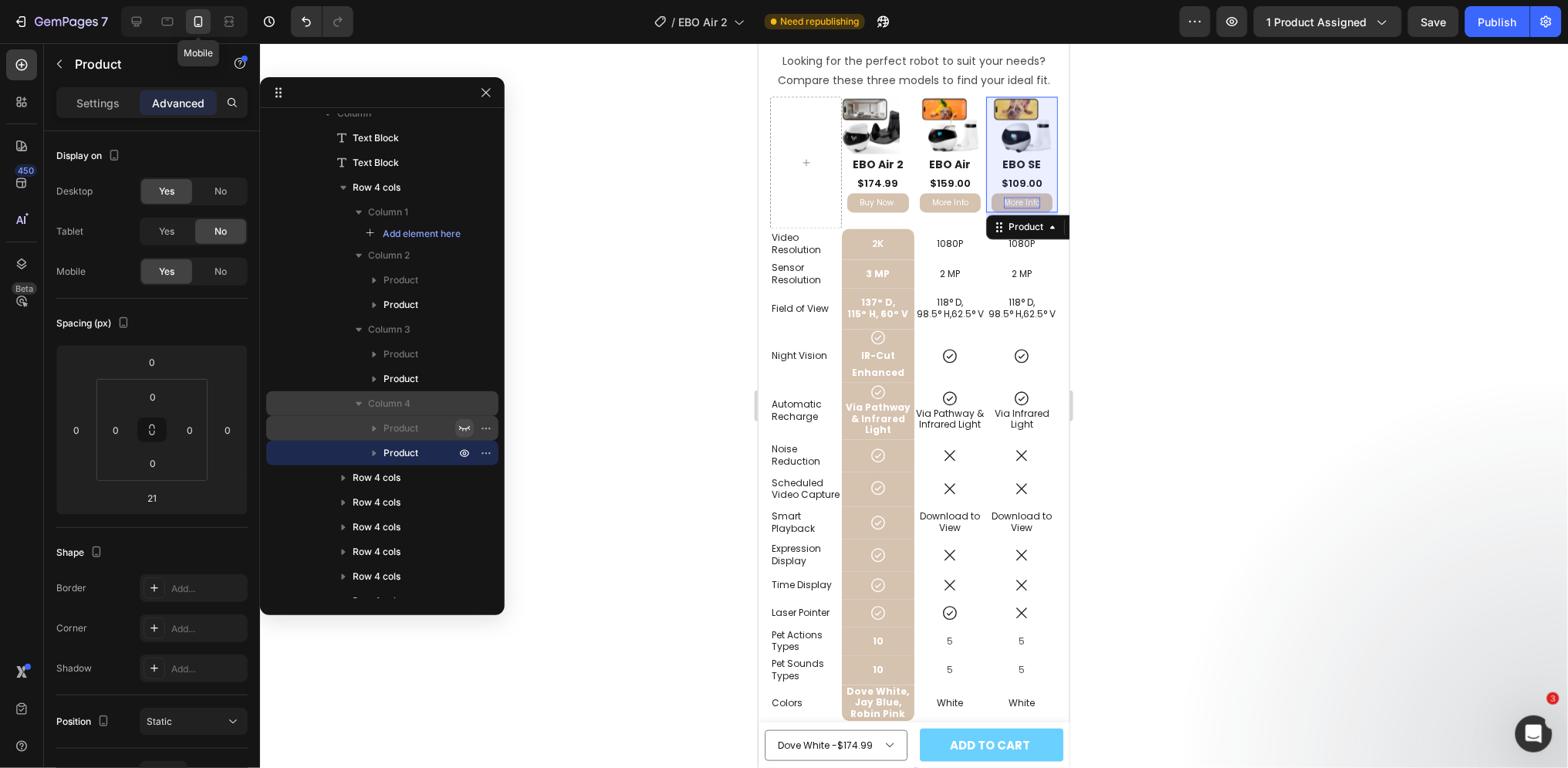 scroll, scrollTop: 2972, scrollLeft: 0, axis: vertical 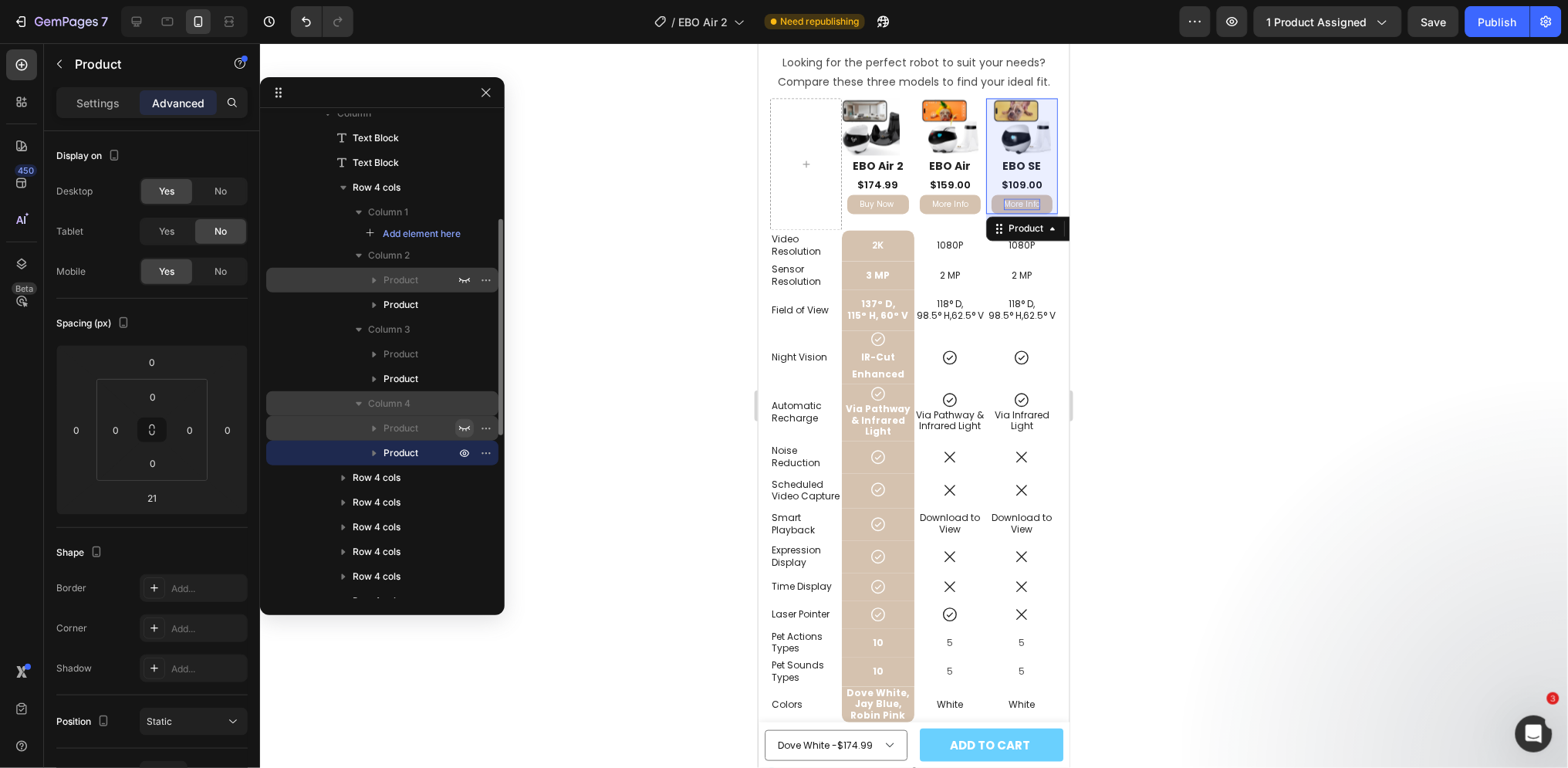 click 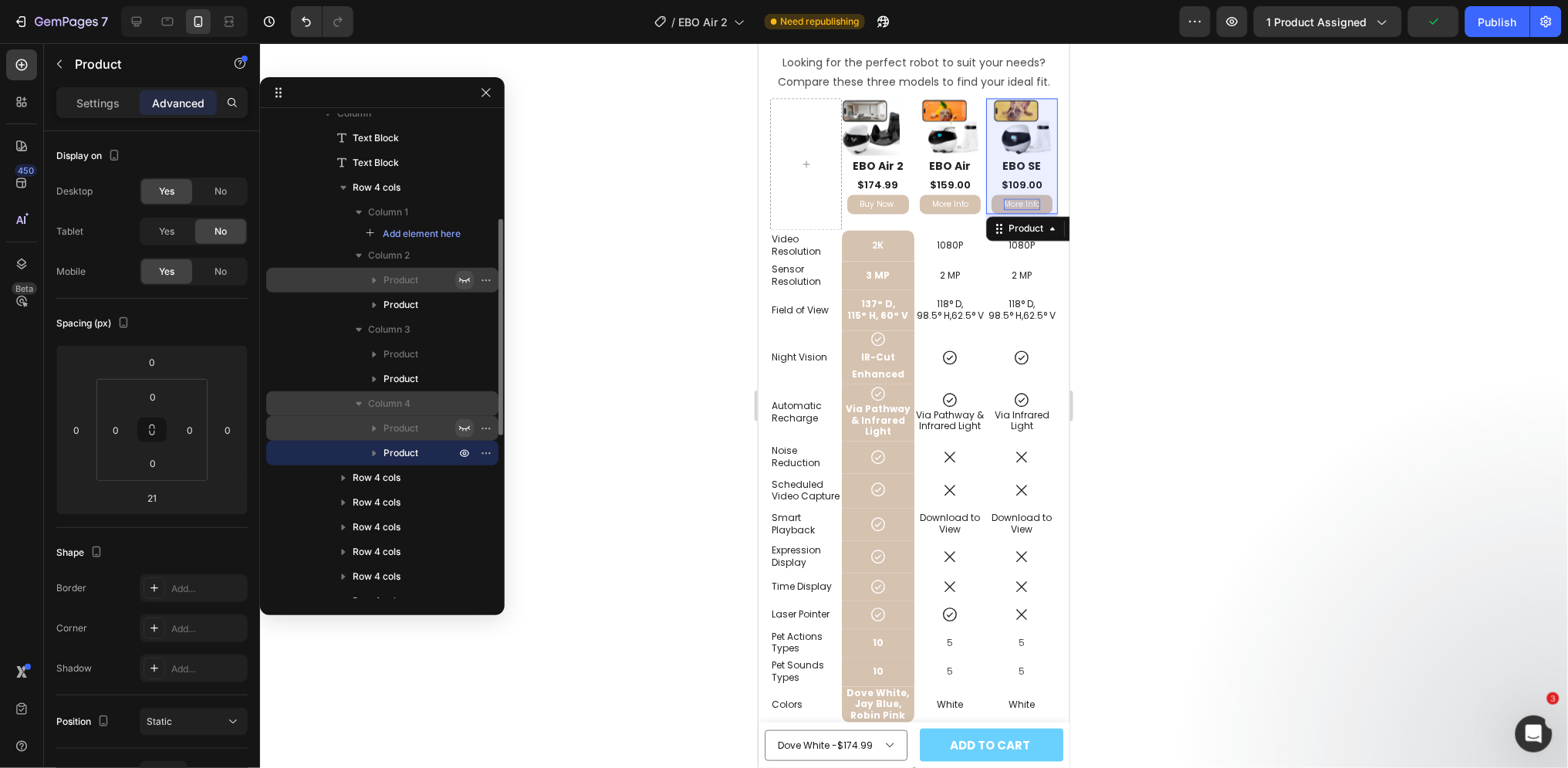 click 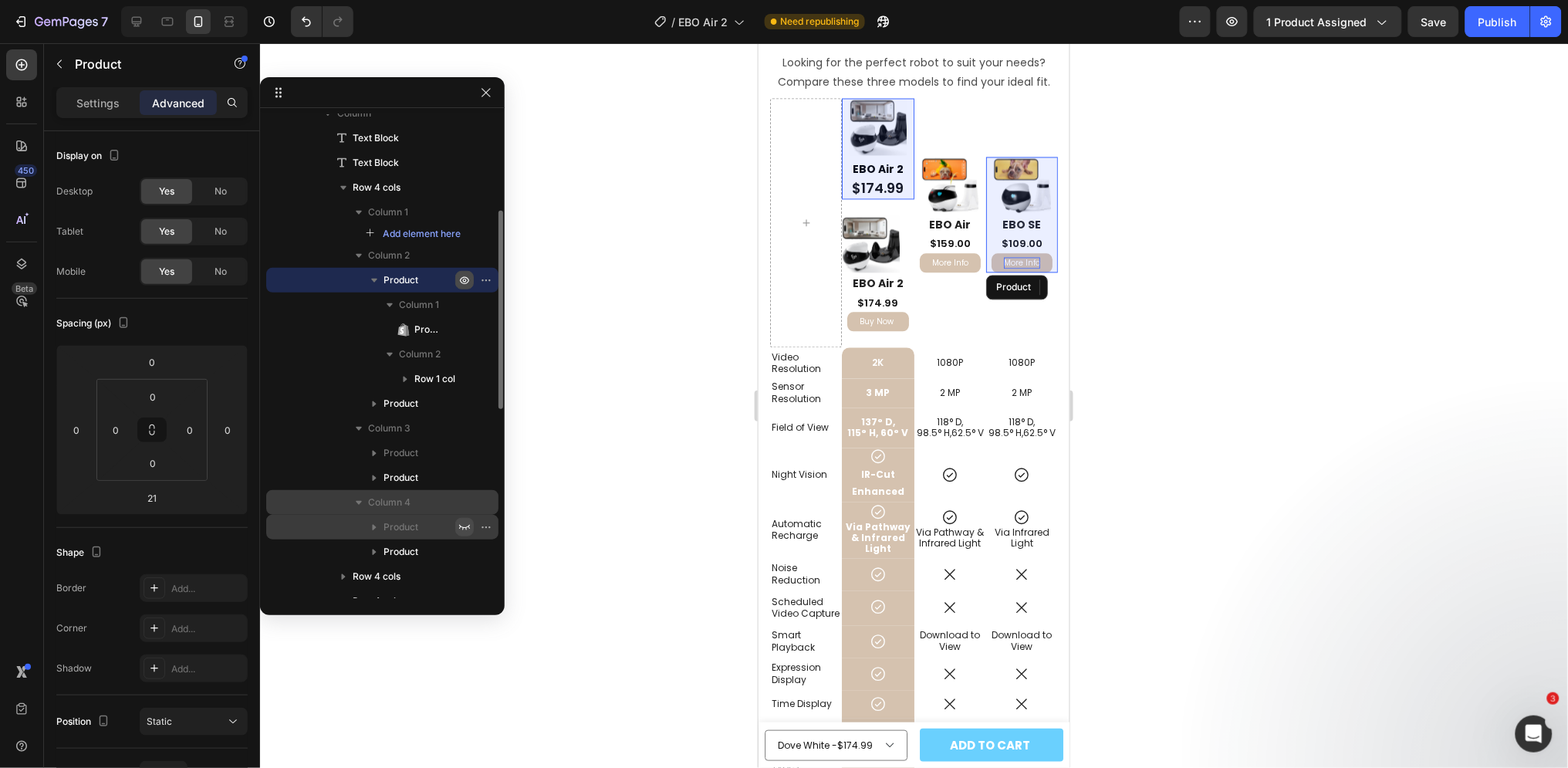 click 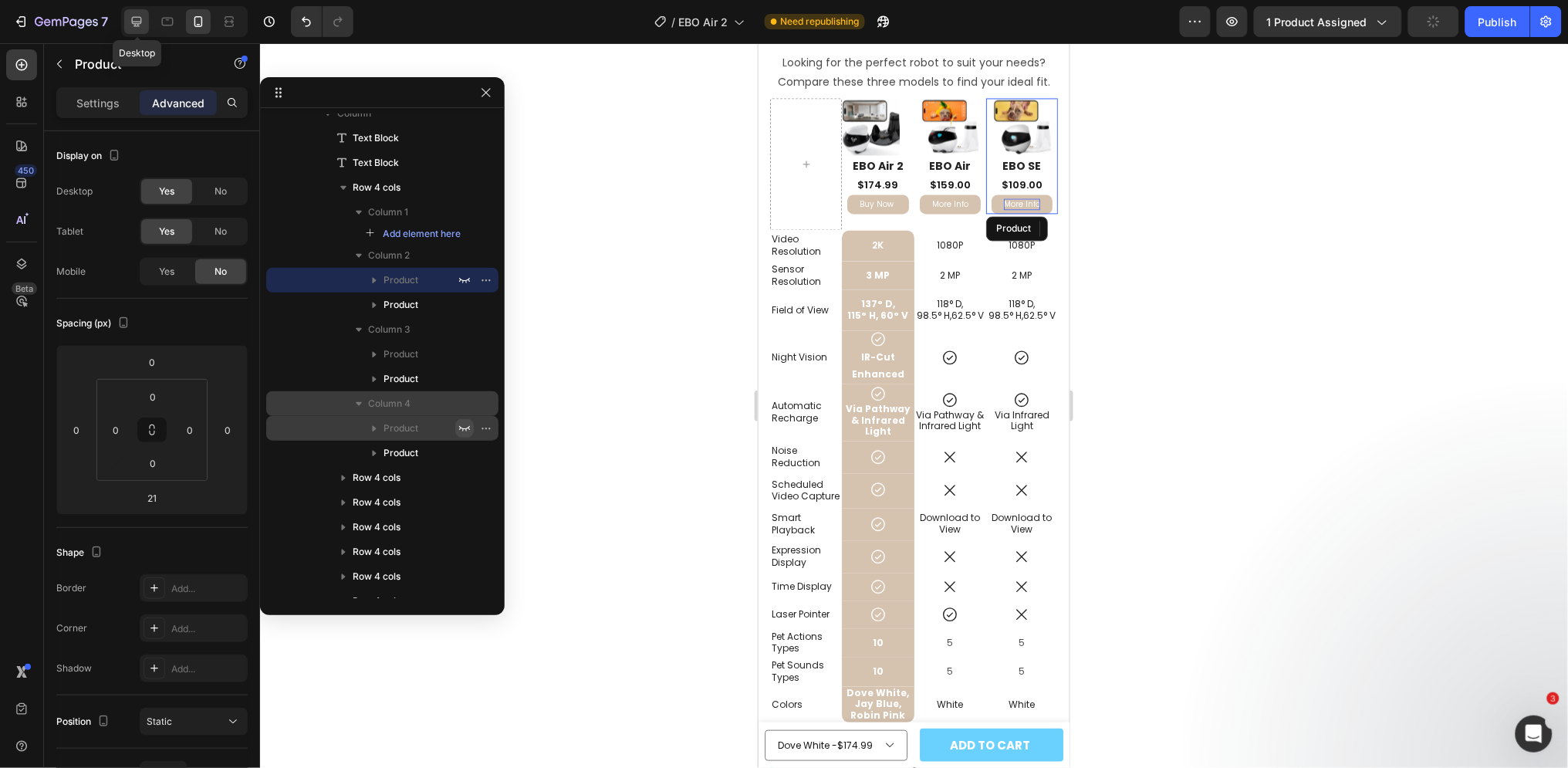 click 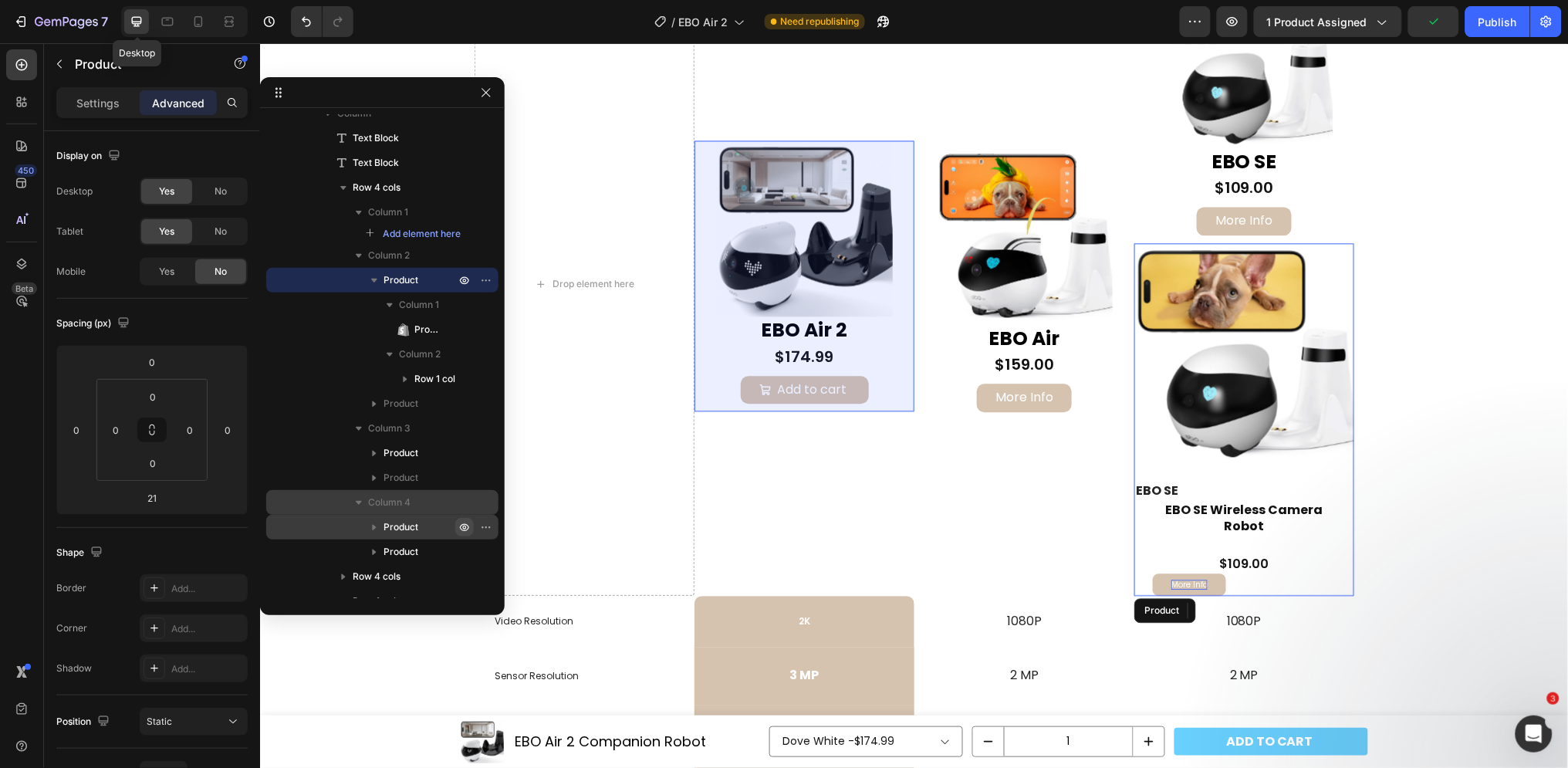 scroll, scrollTop: 3027, scrollLeft: 0, axis: vertical 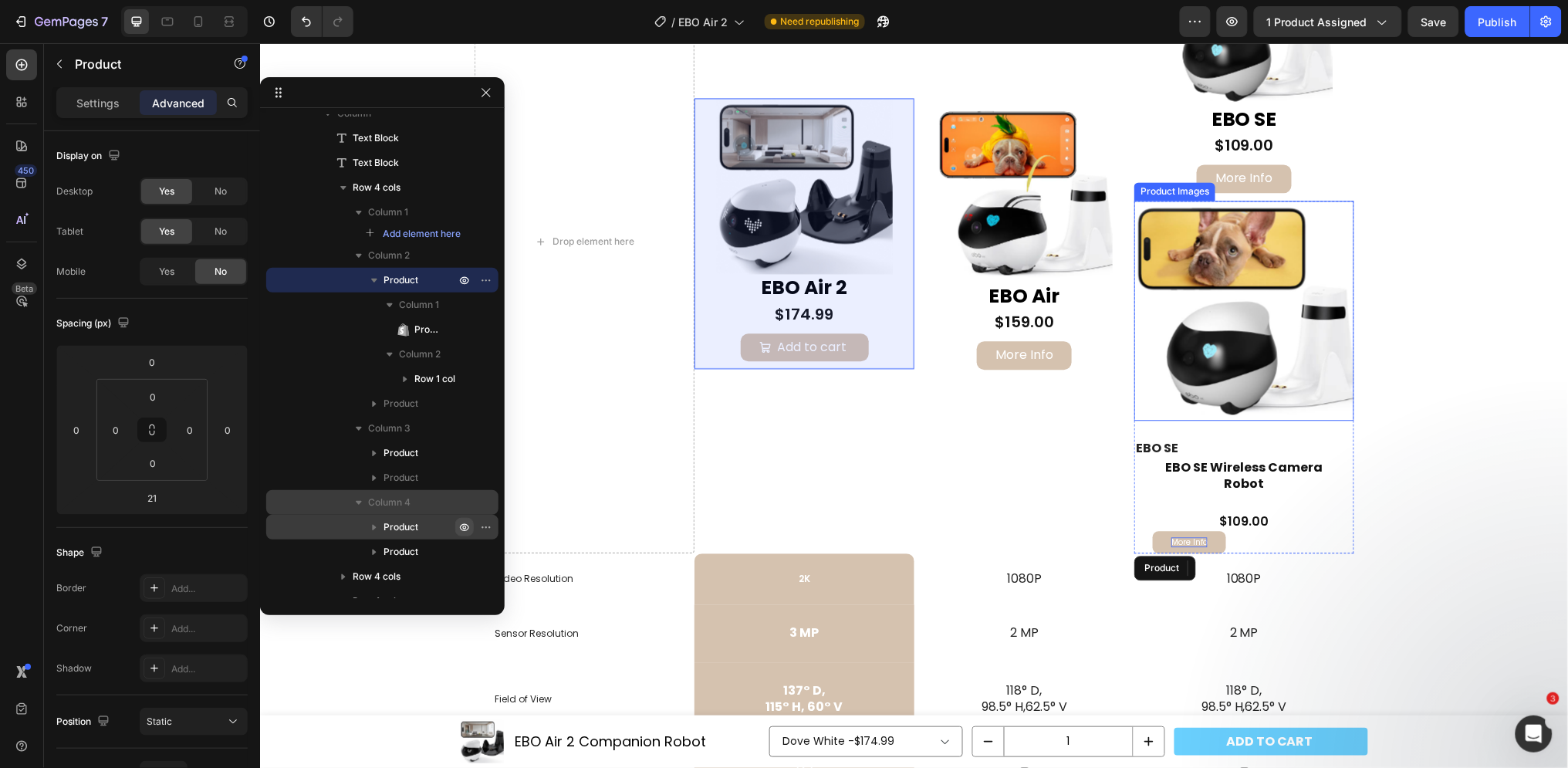 click at bounding box center [1243, 310] 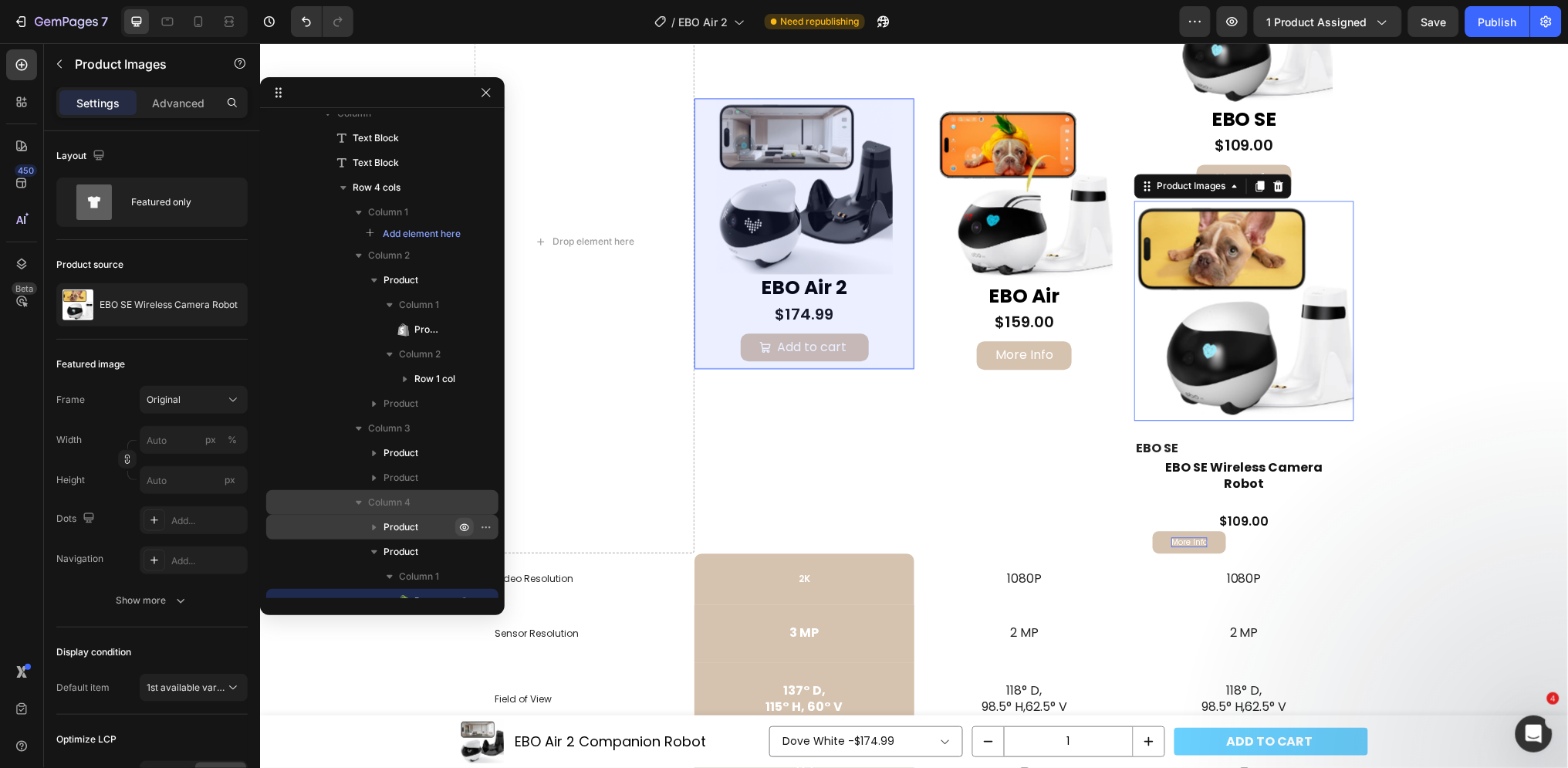 scroll, scrollTop: 530, scrollLeft: 0, axis: vertical 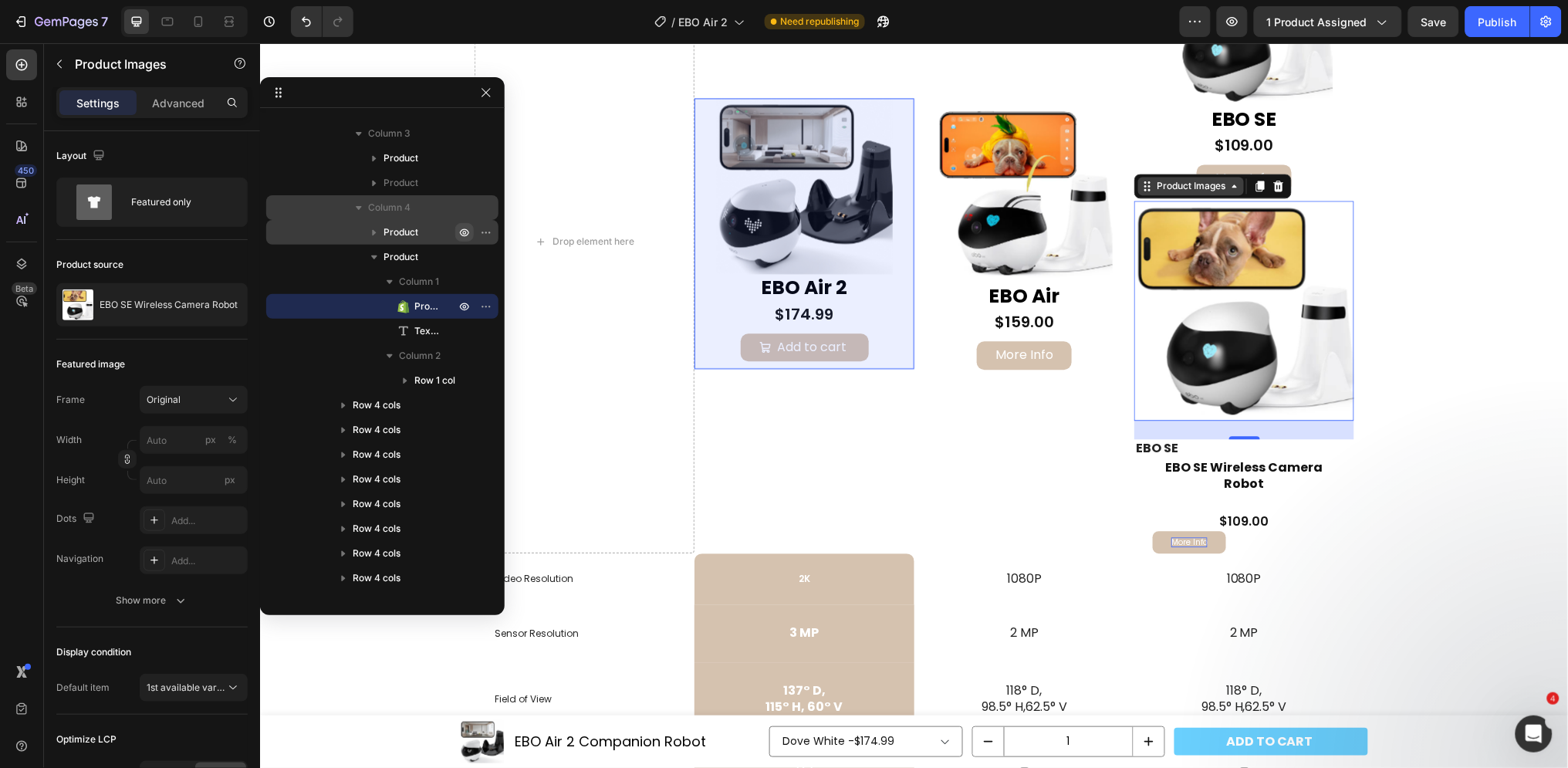 click on "Product Images" at bounding box center (1190, 185) 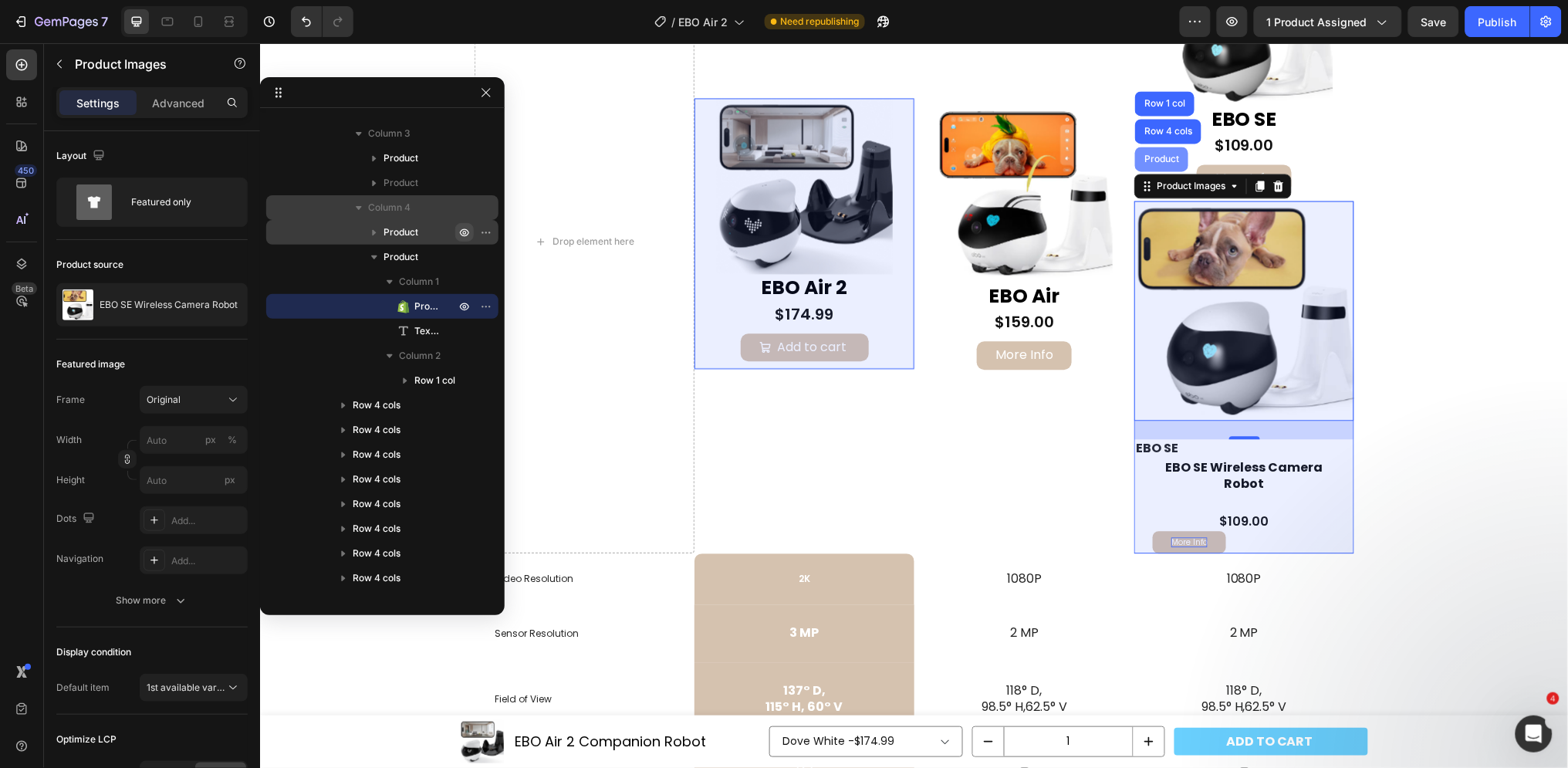click on "Product" at bounding box center (1161, 158) 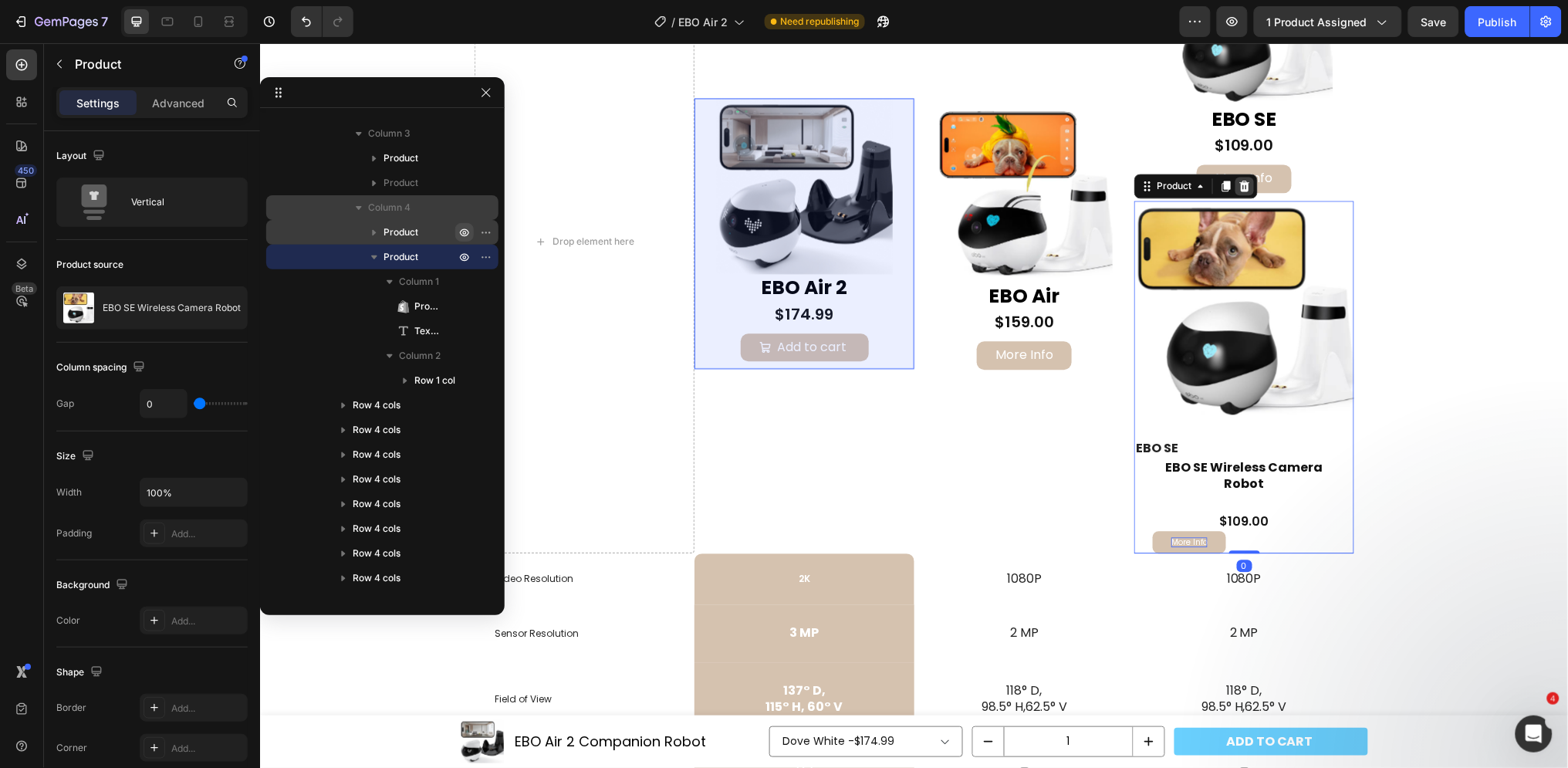 click 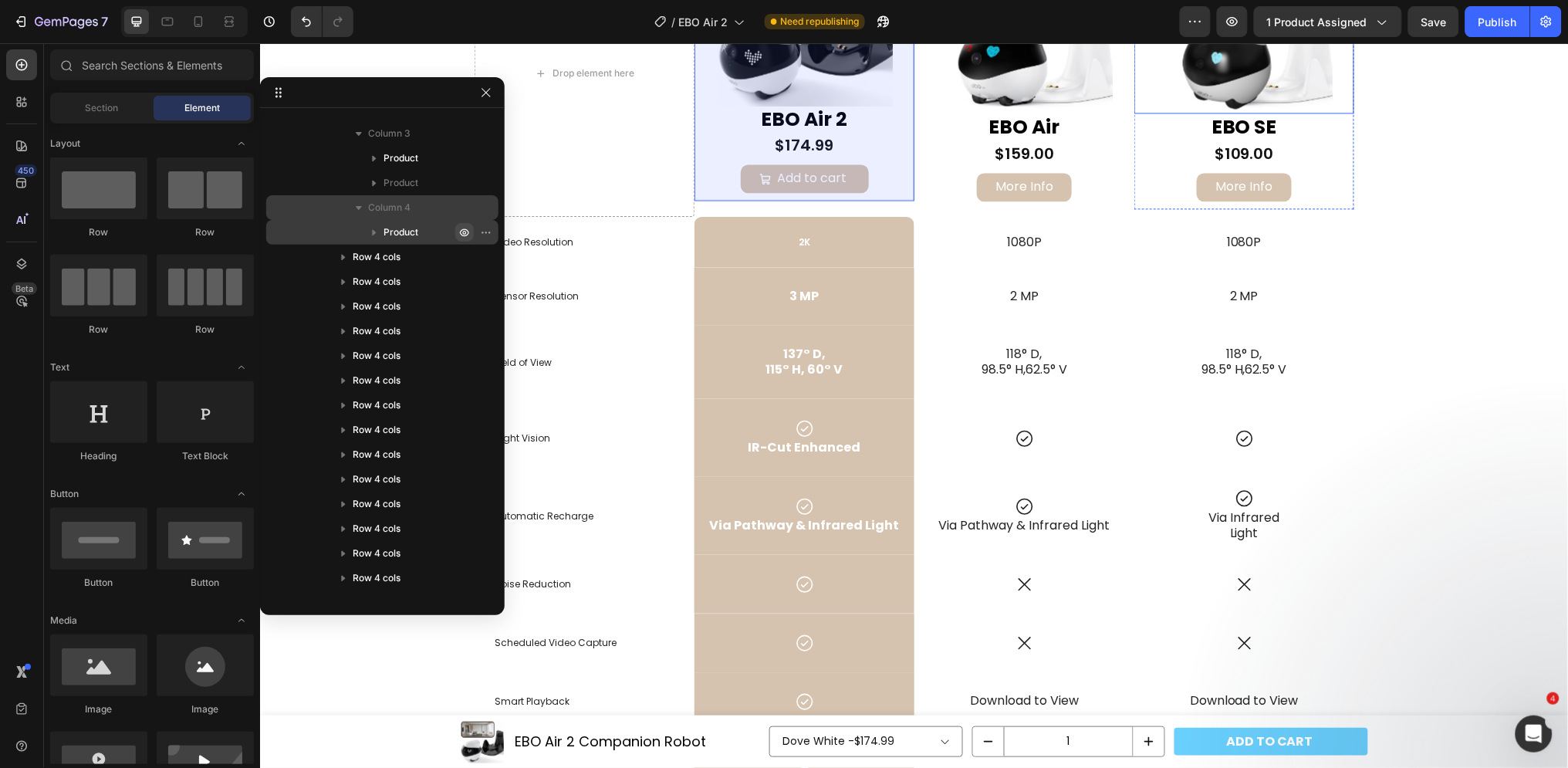 scroll, scrollTop: 2859, scrollLeft: 0, axis: vertical 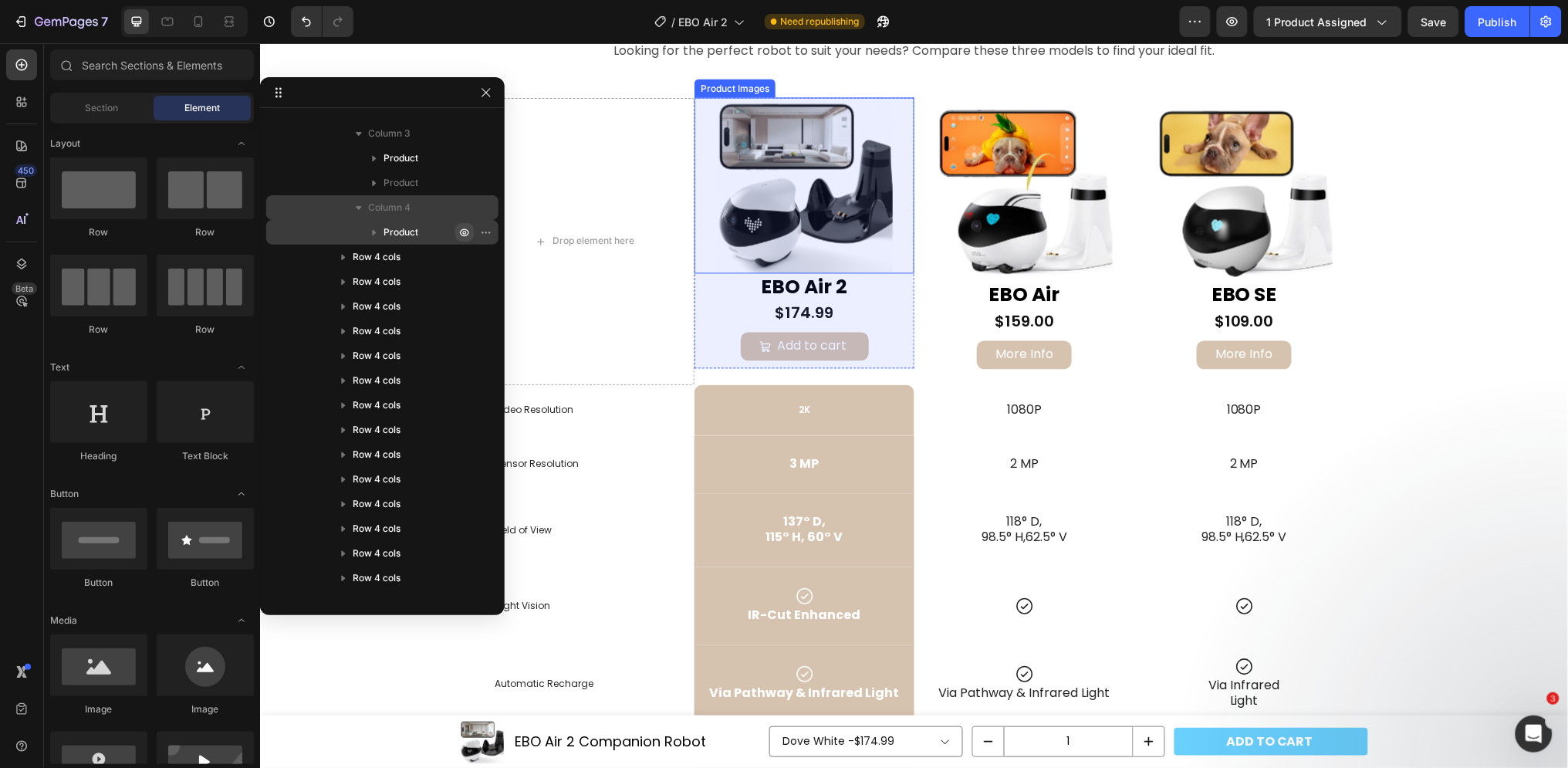 click at bounding box center [804, 185] 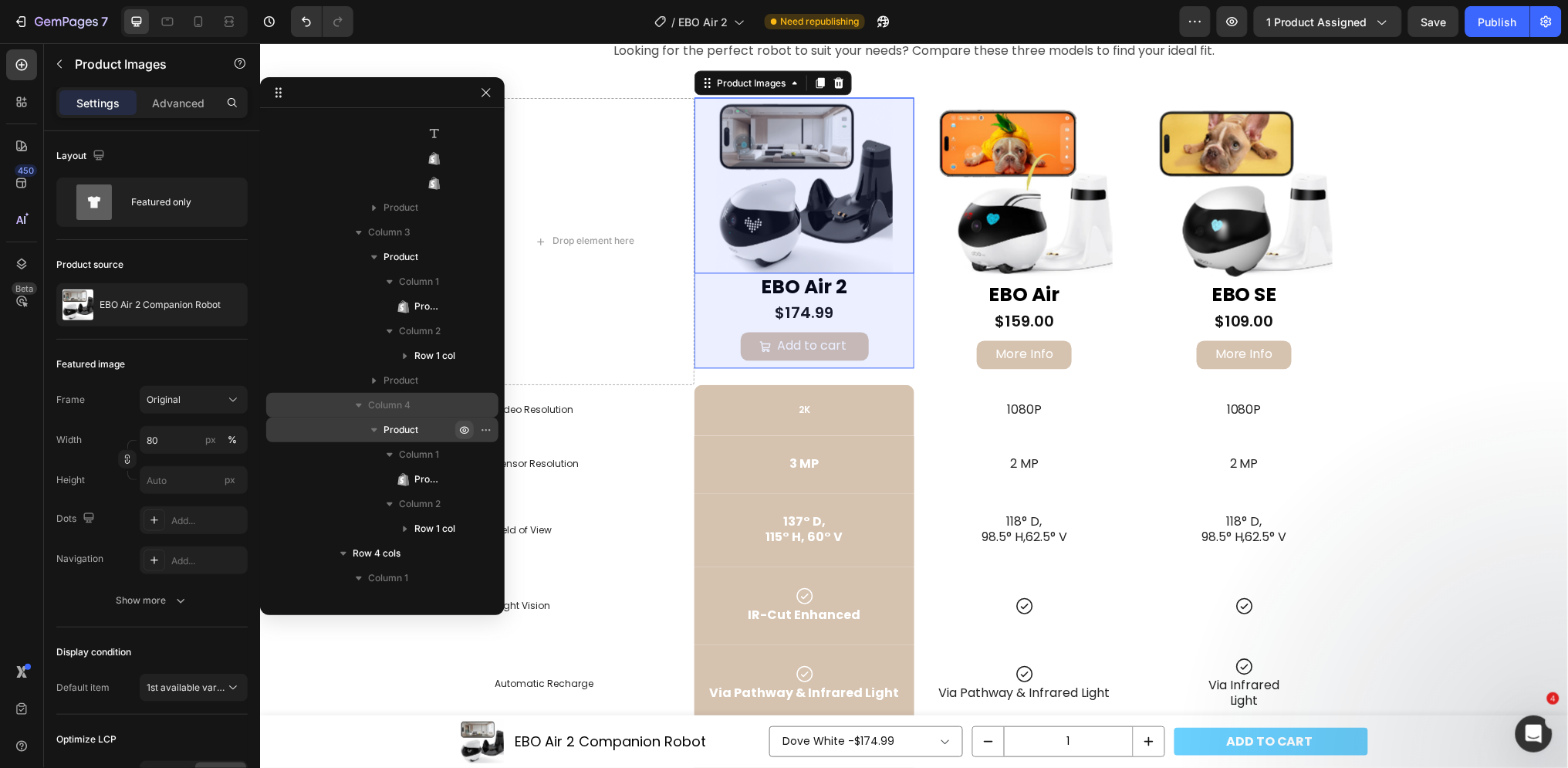 scroll, scrollTop: 259, scrollLeft: 0, axis: vertical 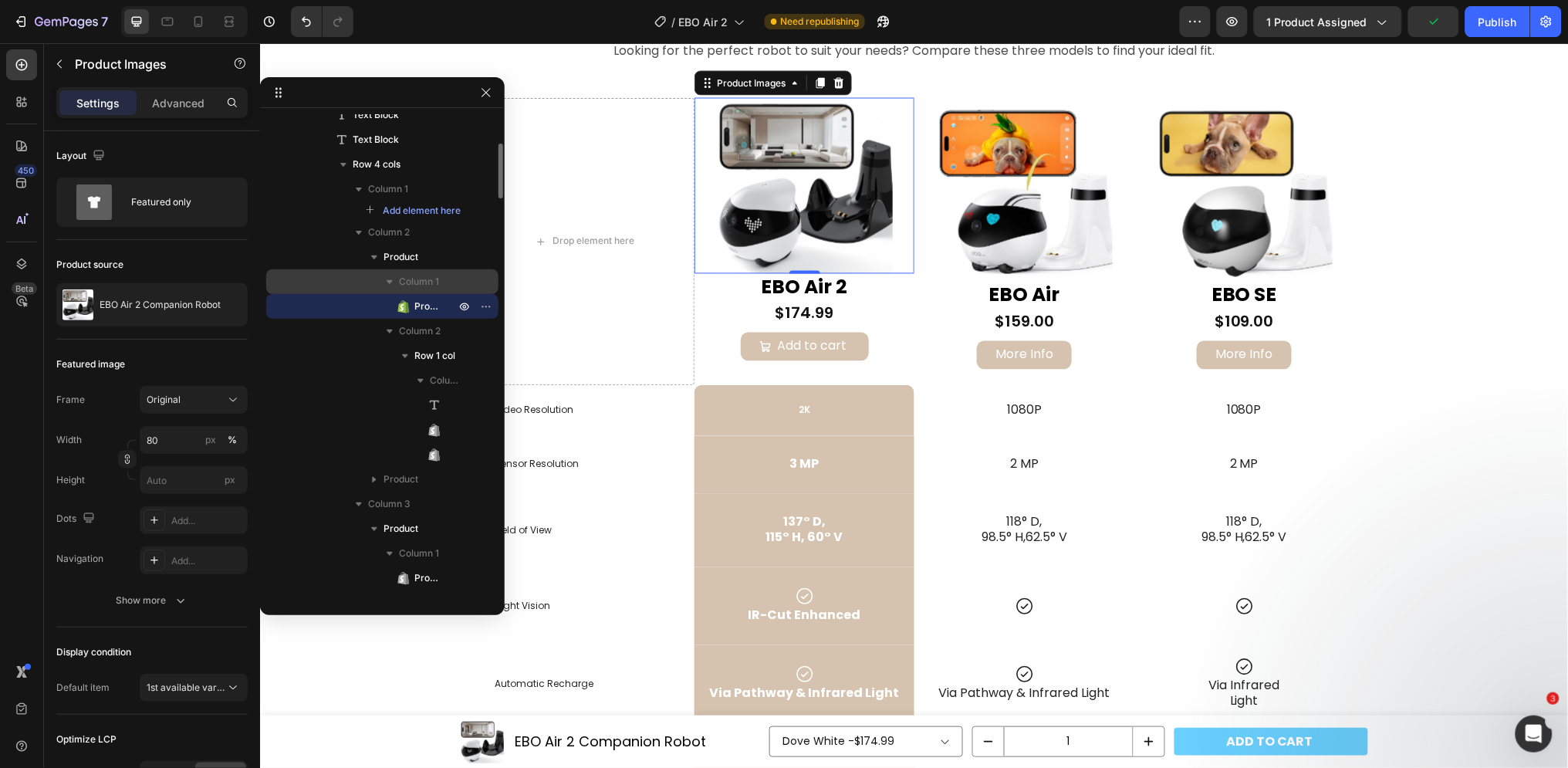 click 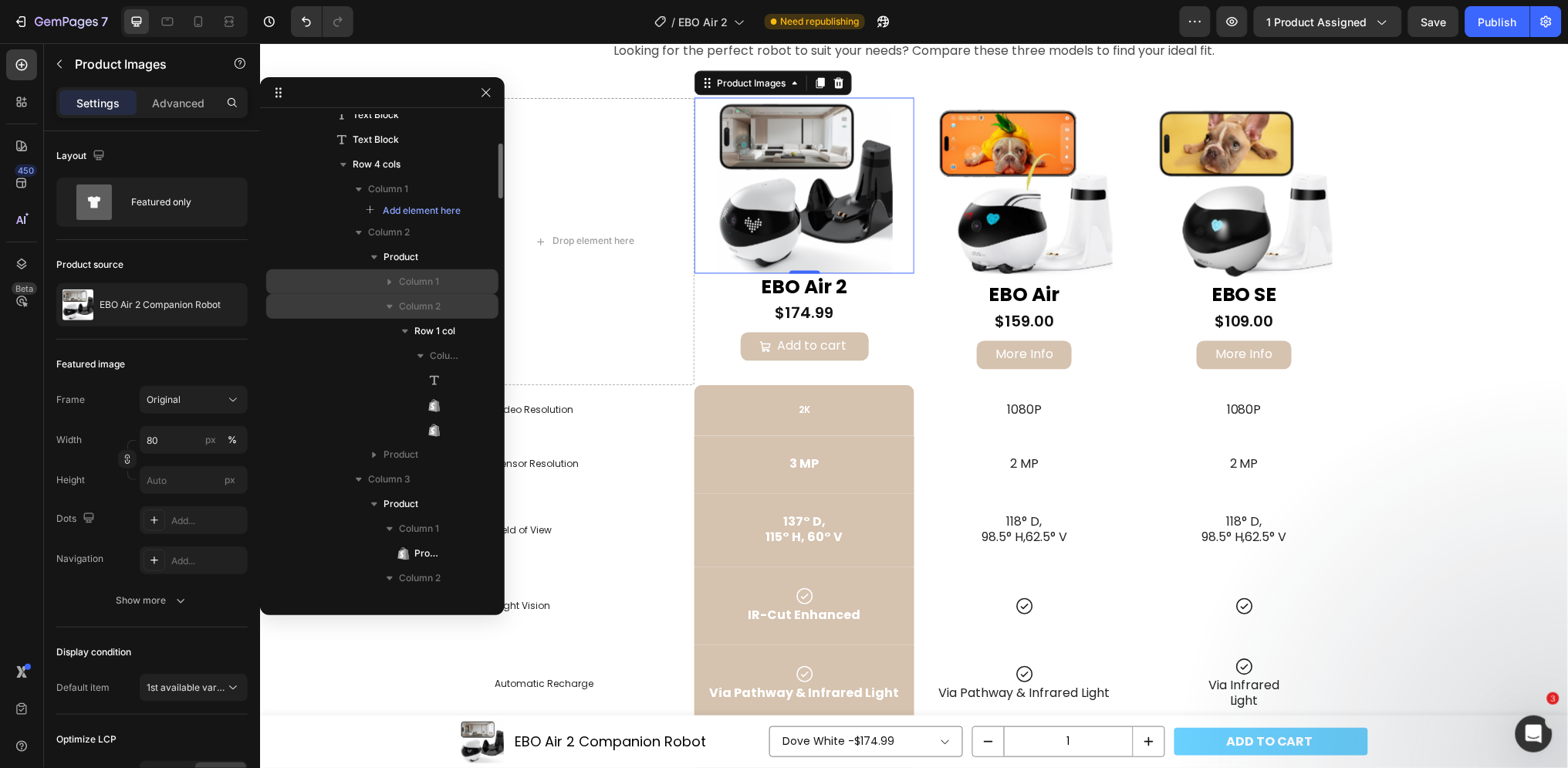 click at bounding box center (390, 306) 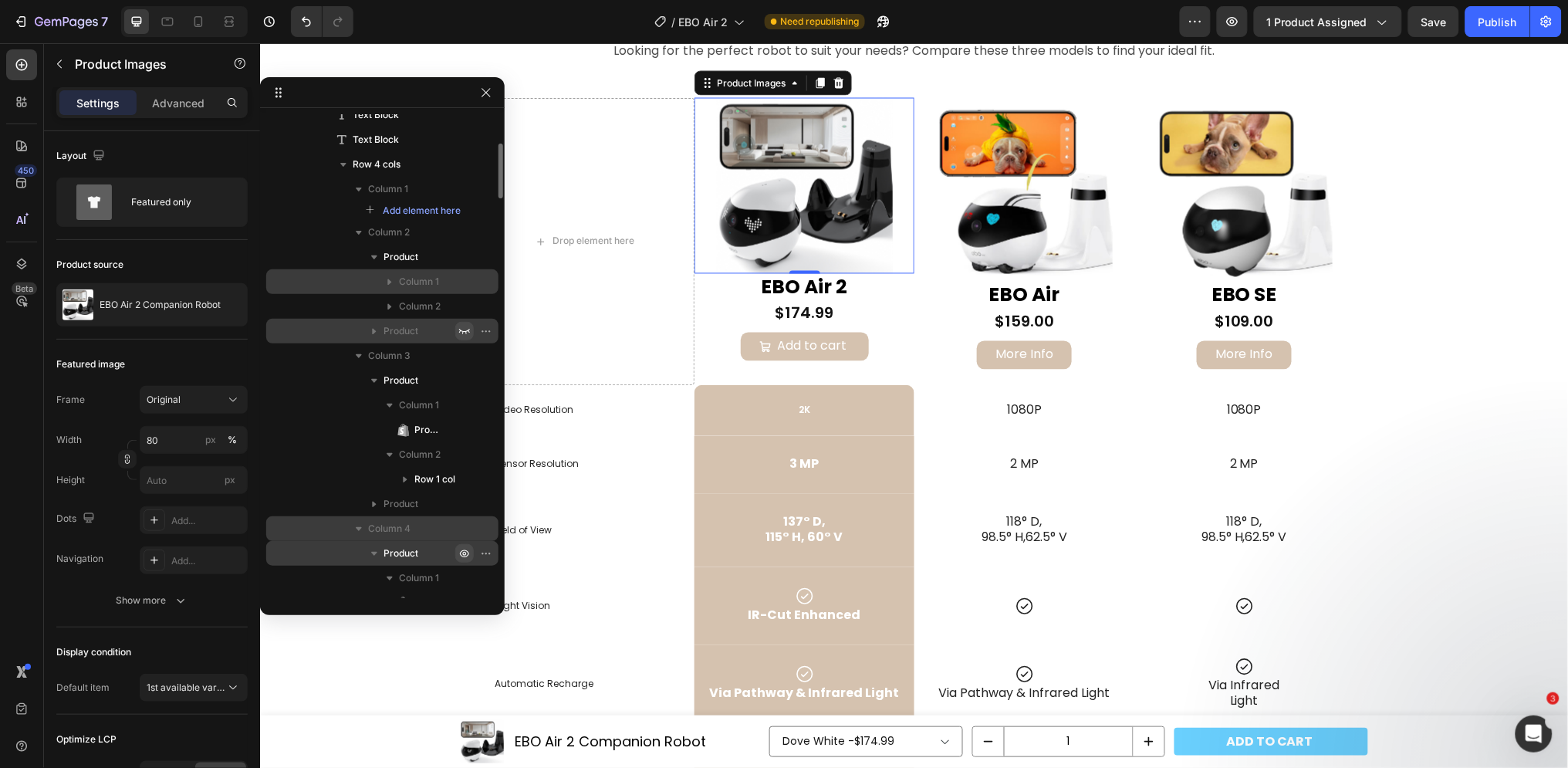 click 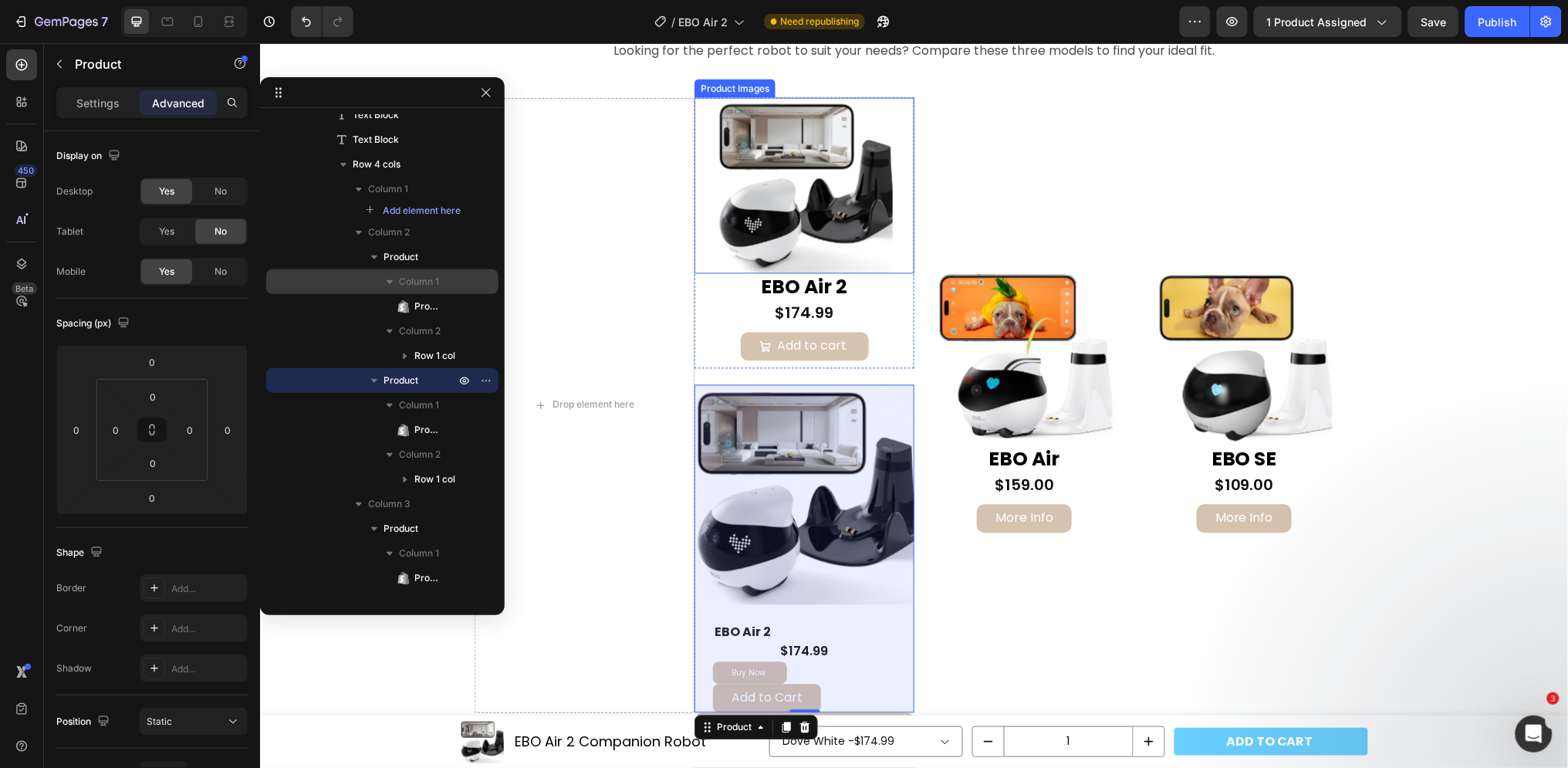 click at bounding box center [803, 185] 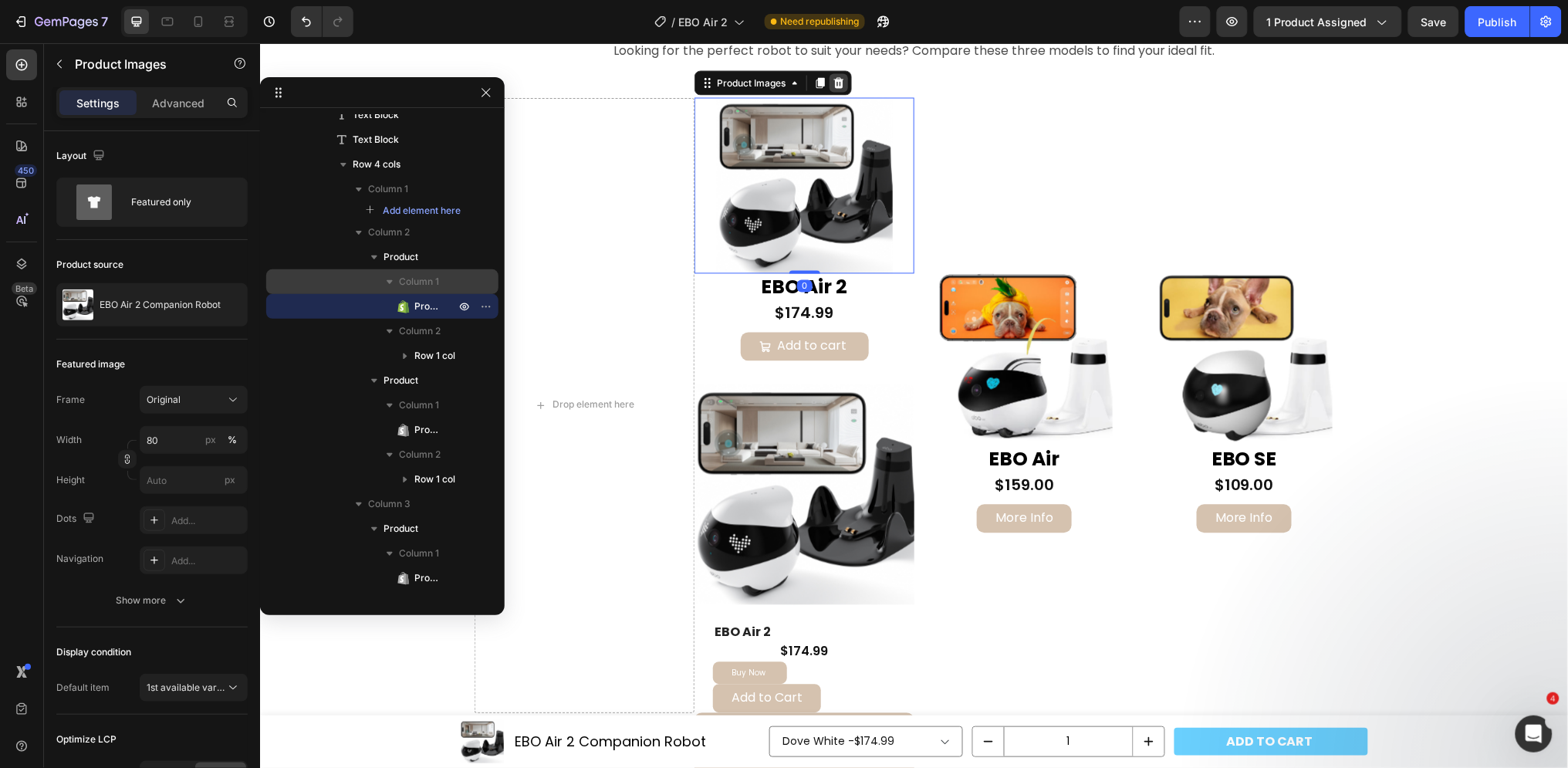 click 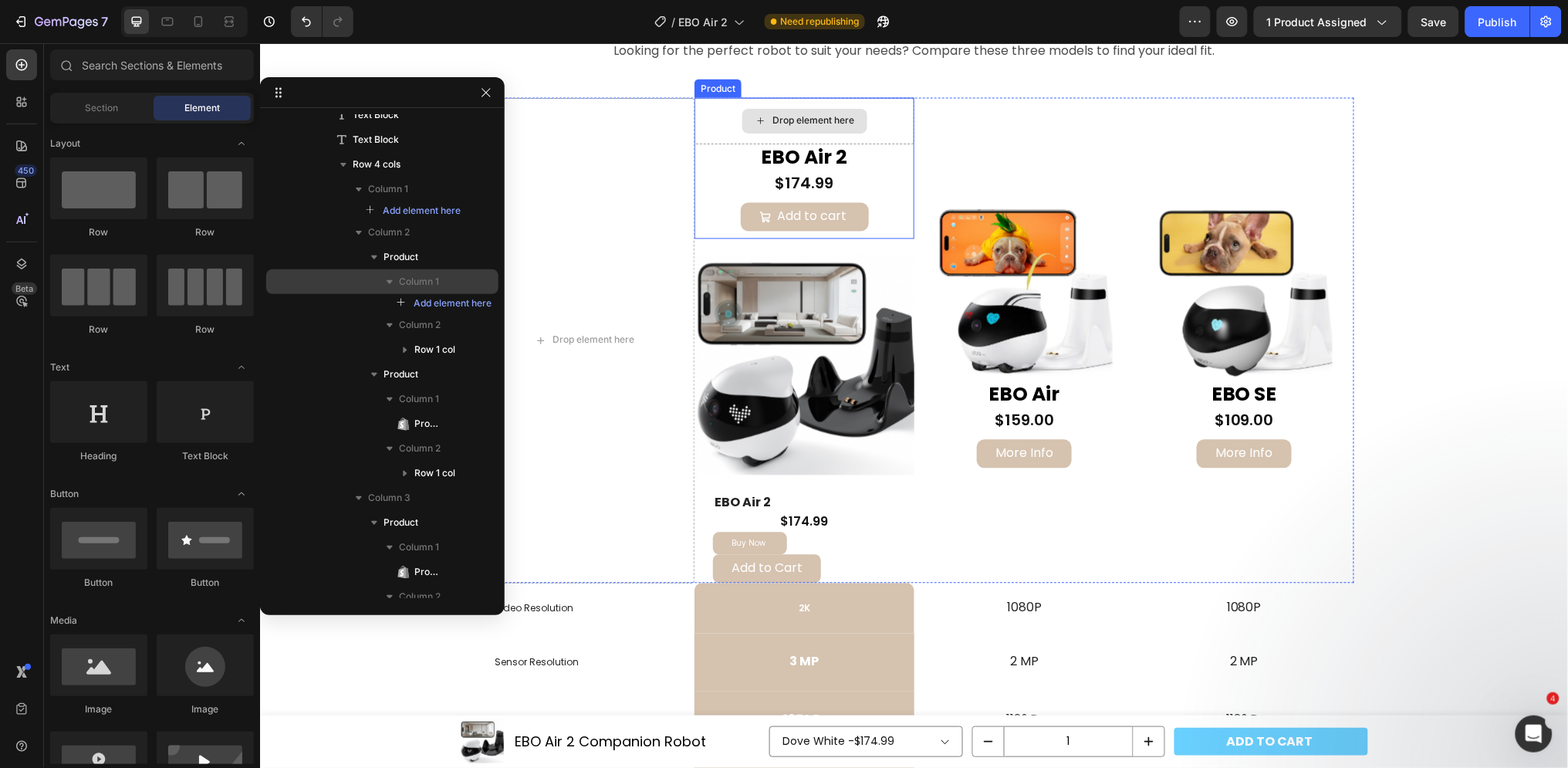 click on "Drop element here" at bounding box center (803, 120) 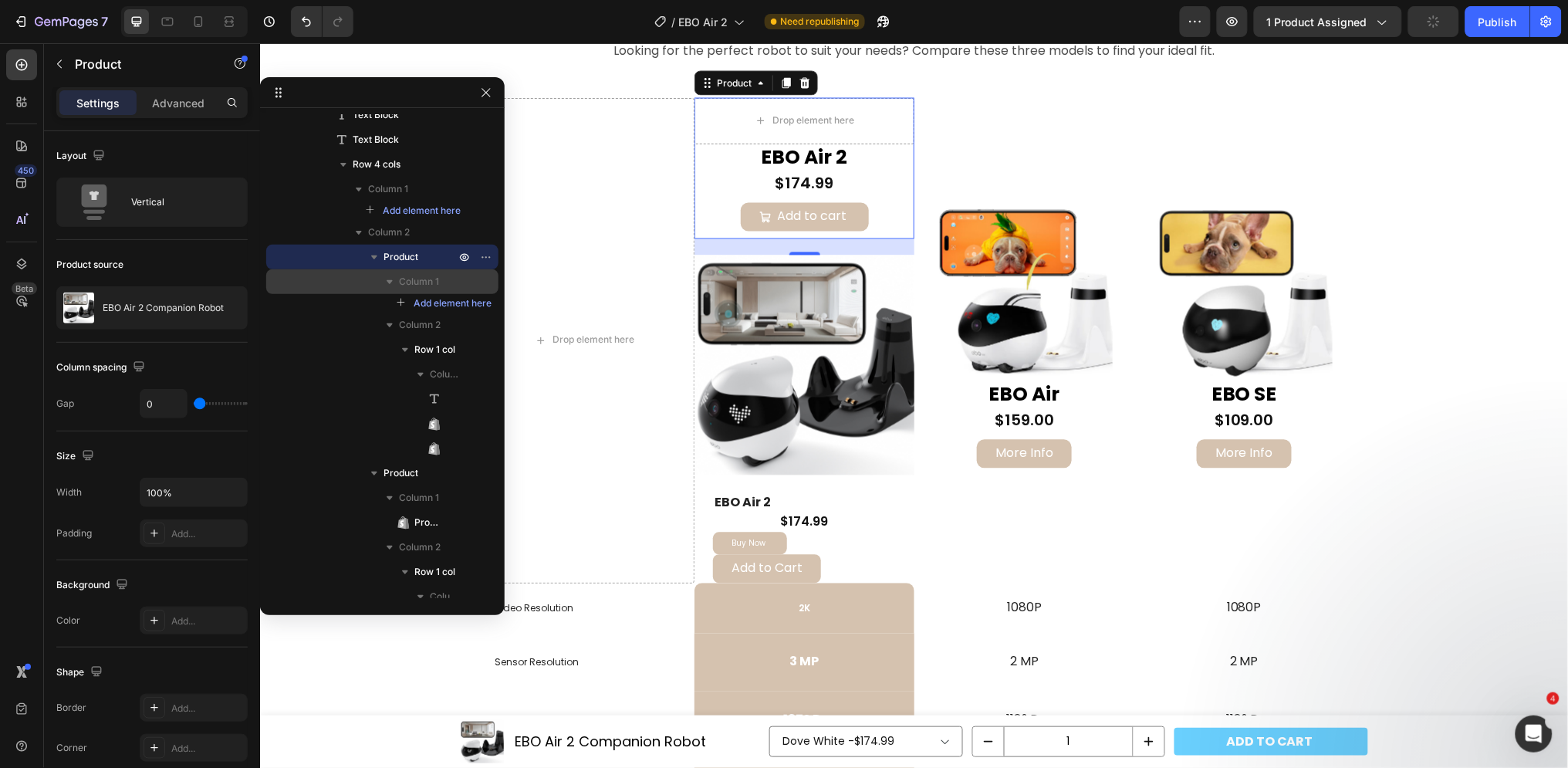 click on "Product" at bounding box center [755, 83] 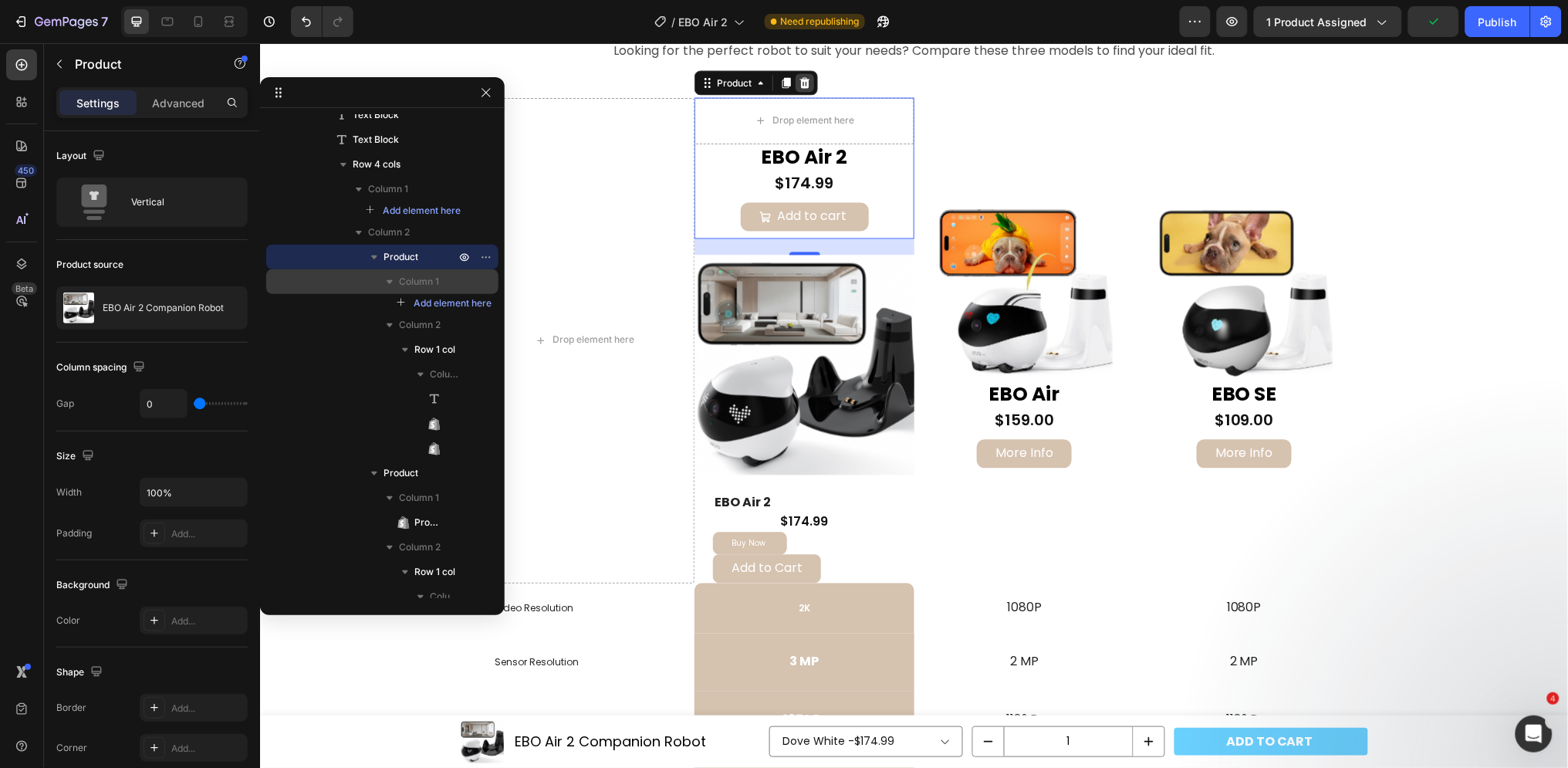 click 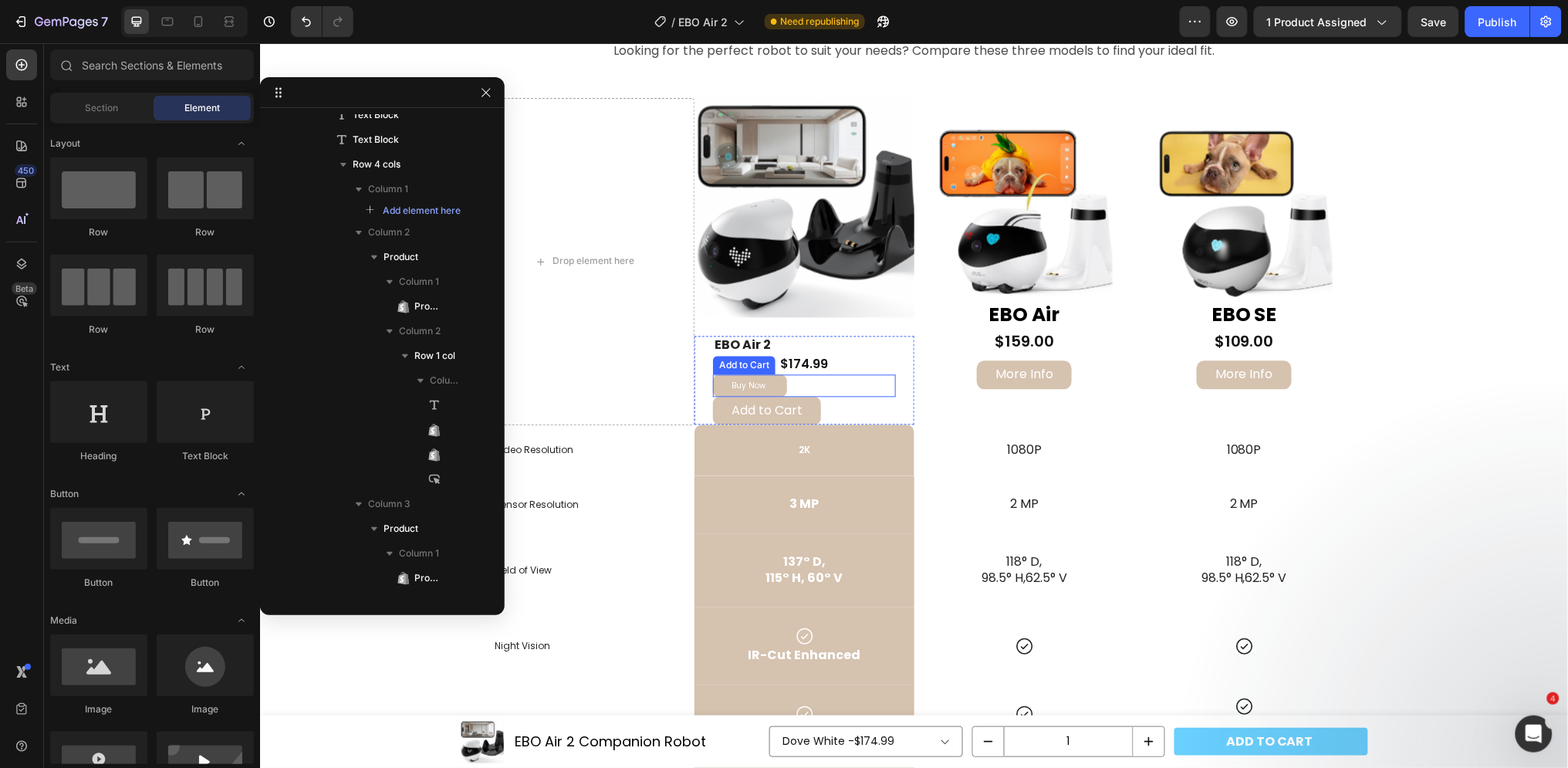 click on "Buy Now Add to Cart" at bounding box center [803, 385] 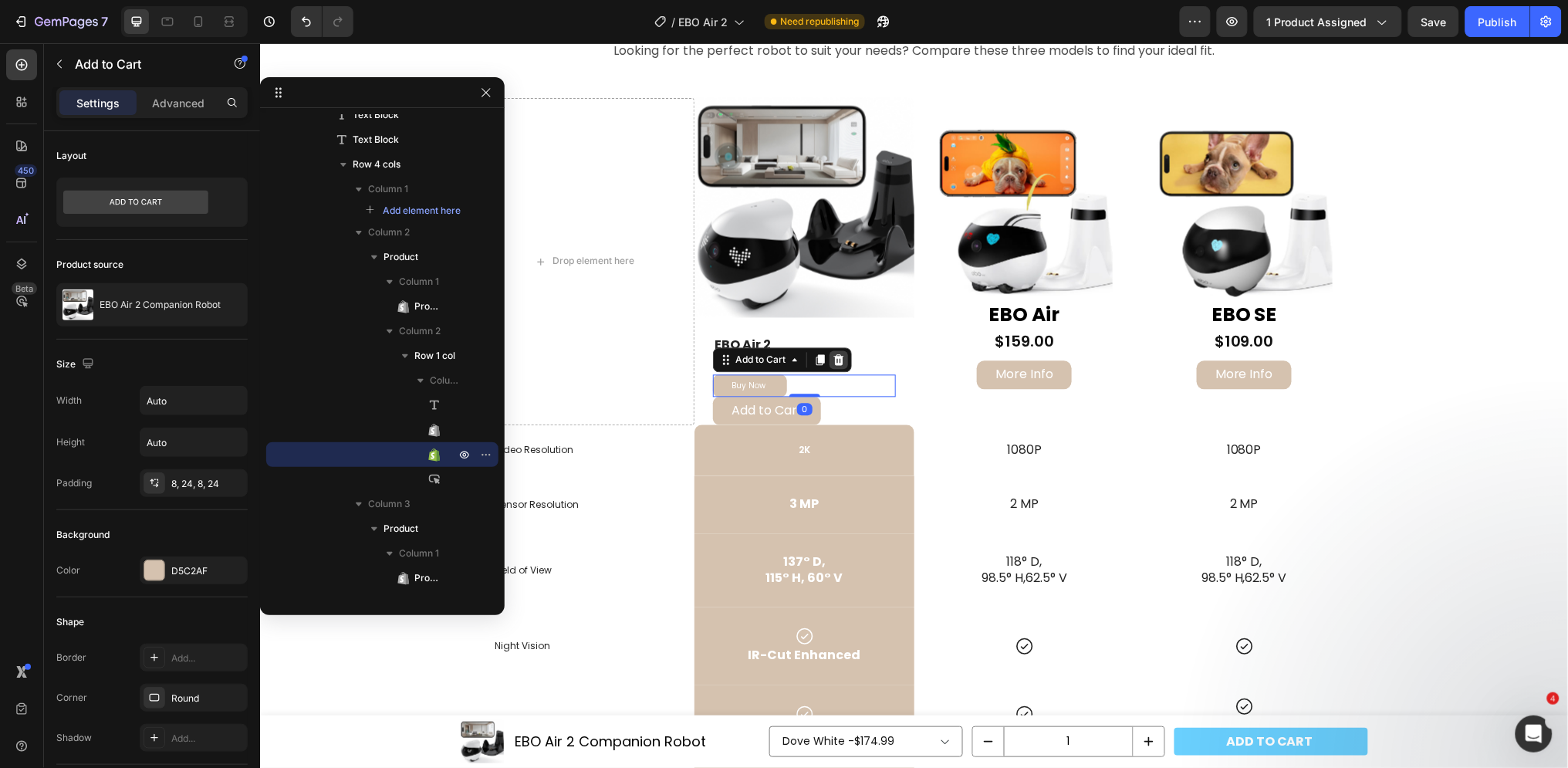 click 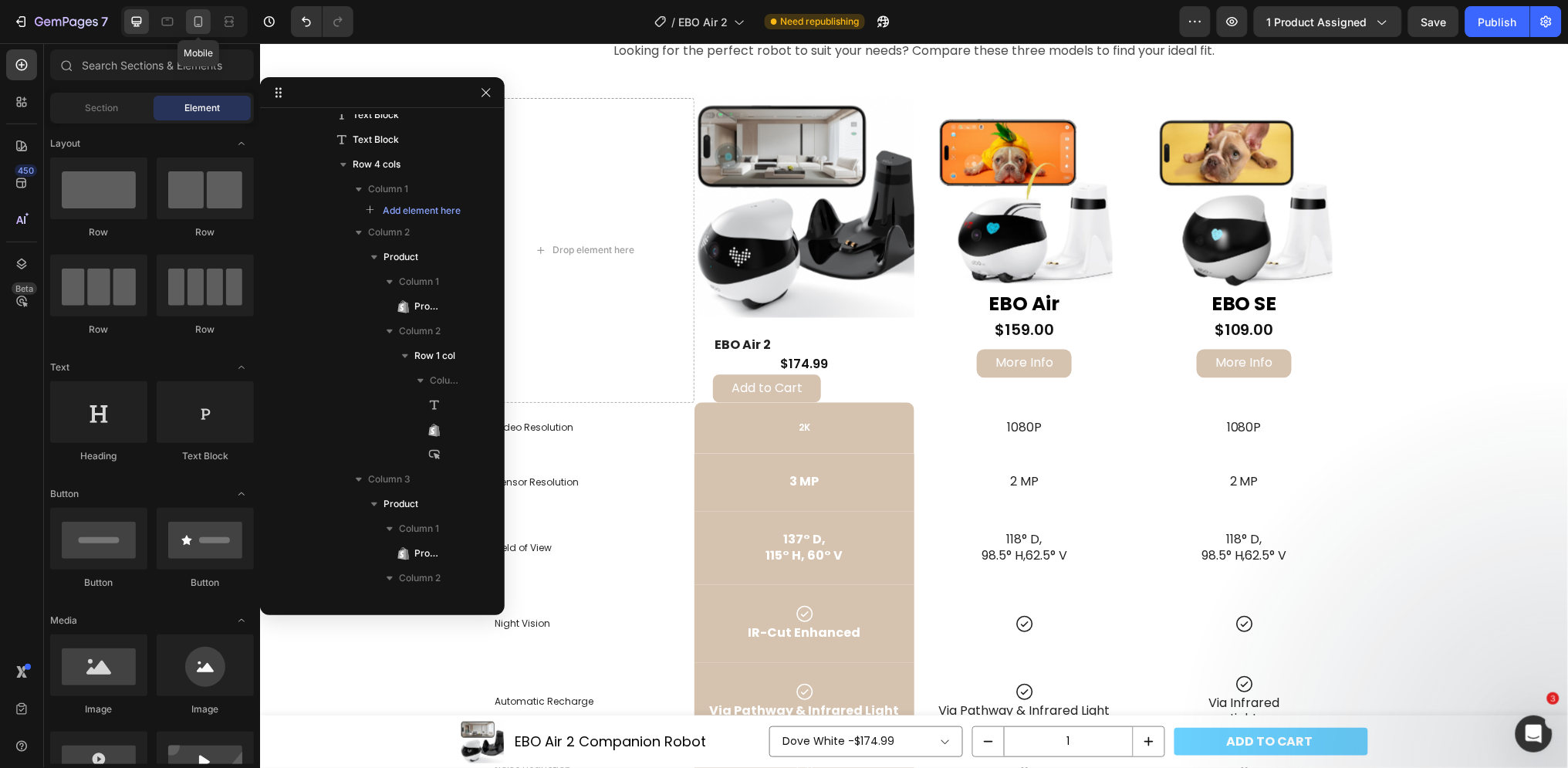 click 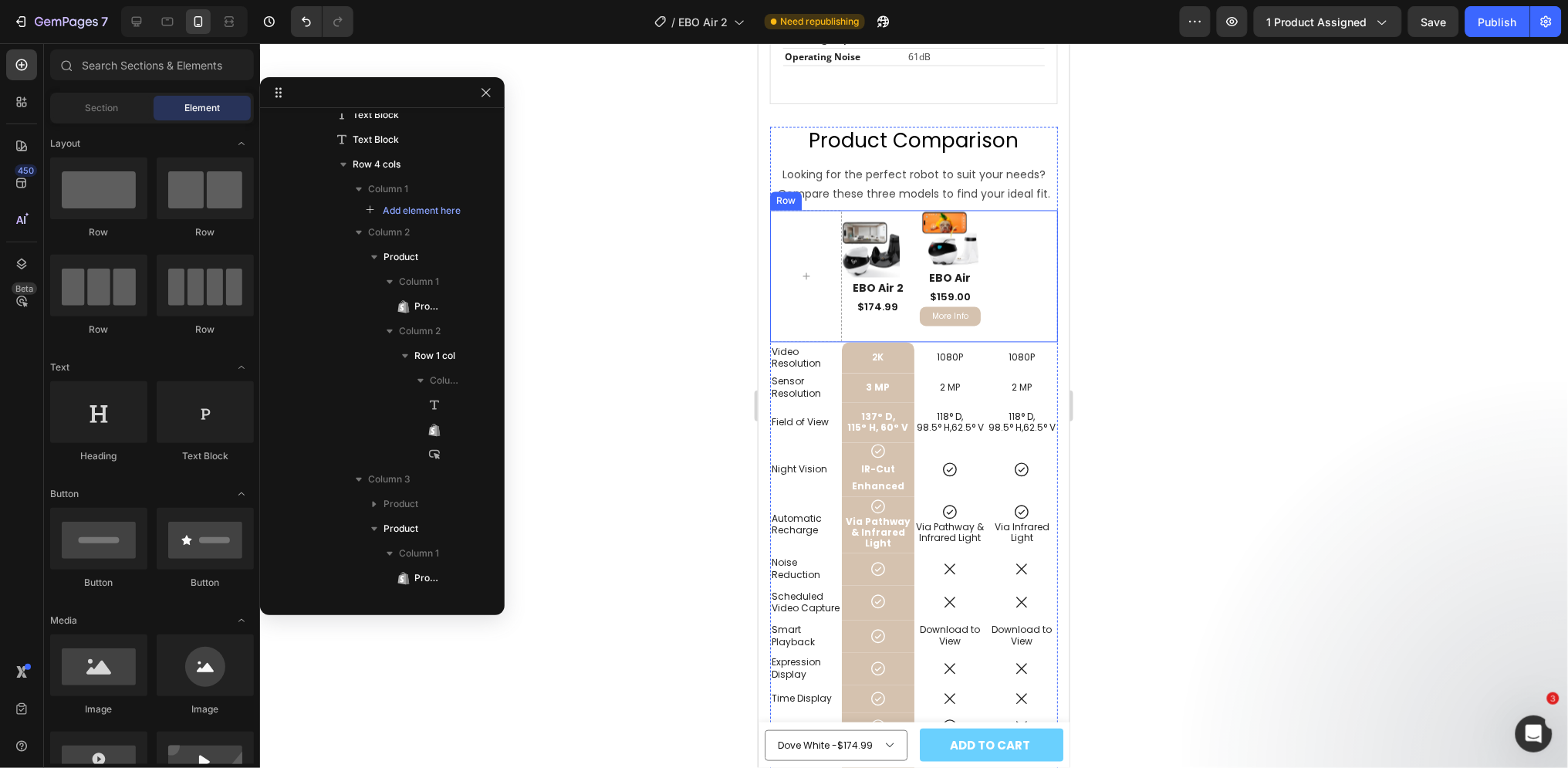 click on "Product Images EBO SE Text Block $109.00 Product Price Product Price More Info Button Row Product" at bounding box center [1021, 276] 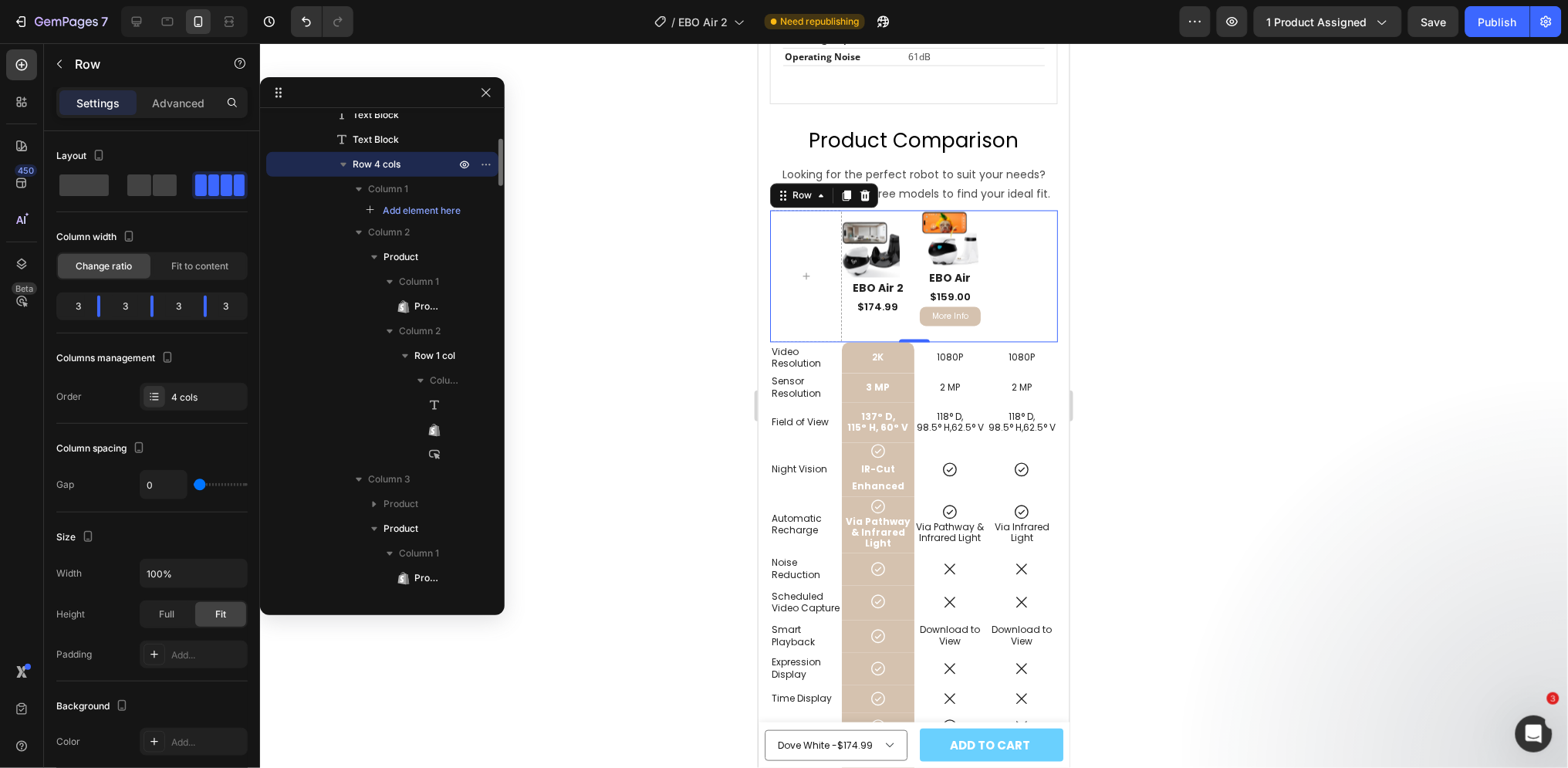 click 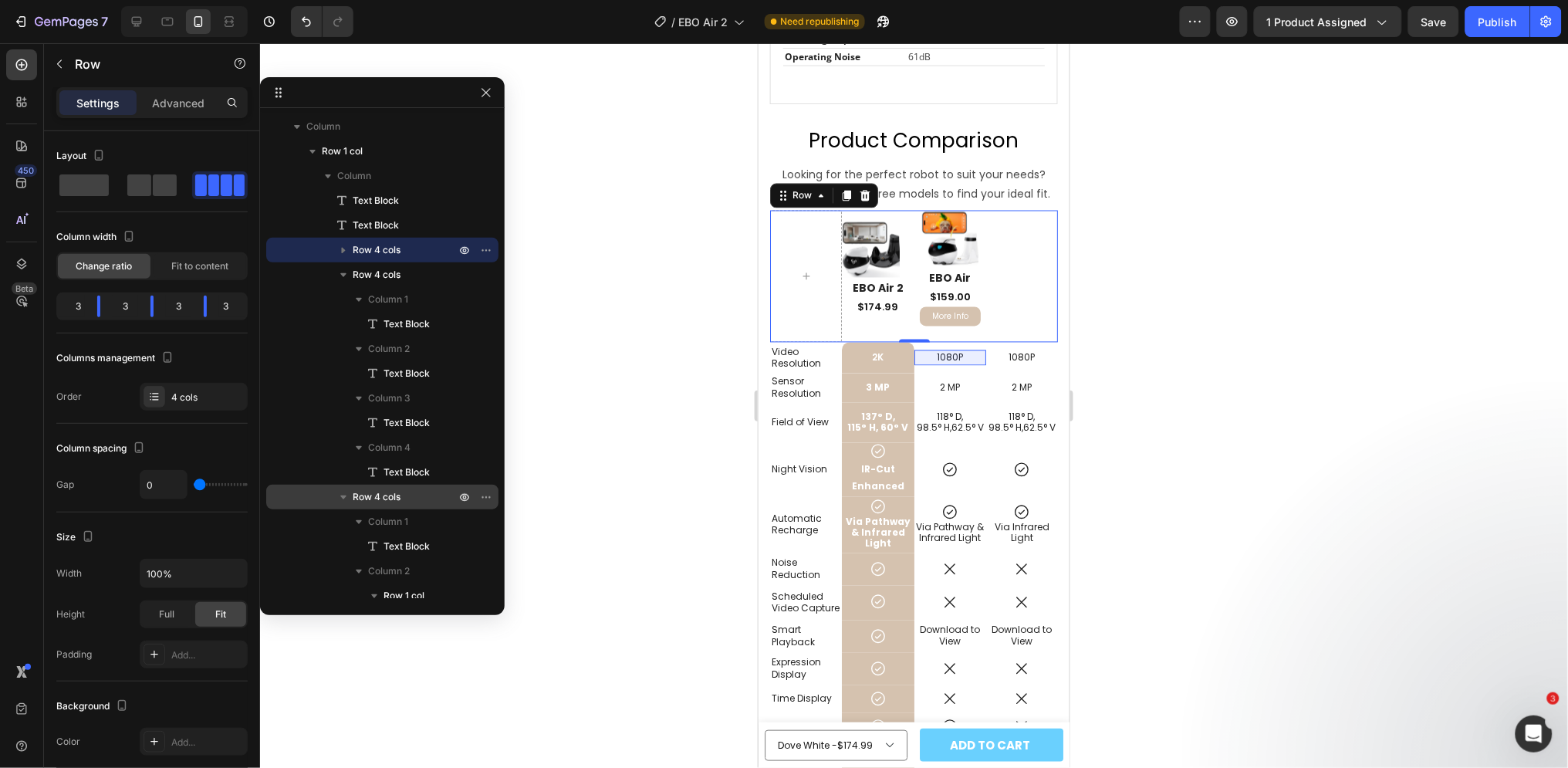 scroll, scrollTop: 87, scrollLeft: 0, axis: vertical 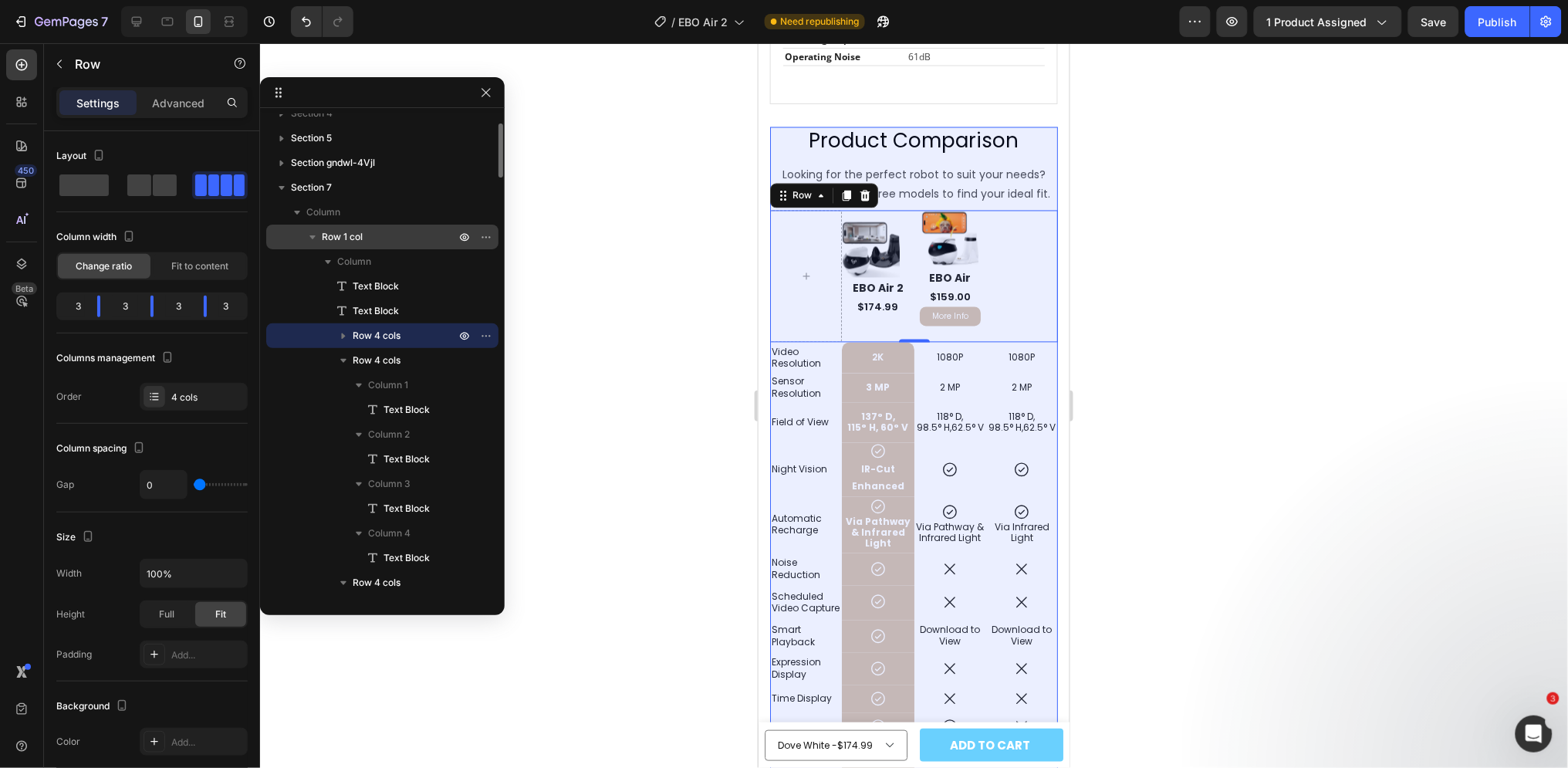 click 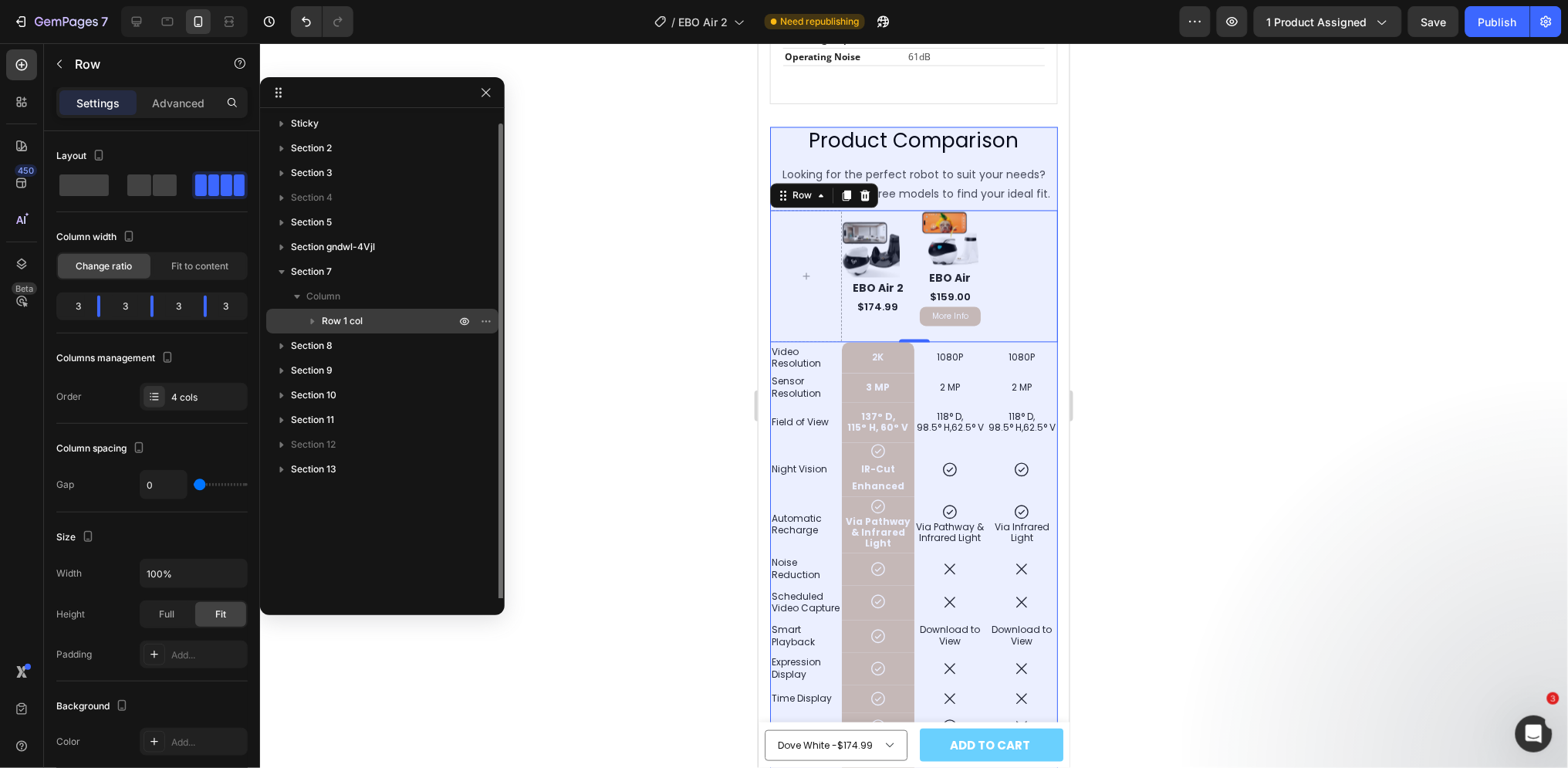 scroll, scrollTop: 0, scrollLeft: 0, axis: both 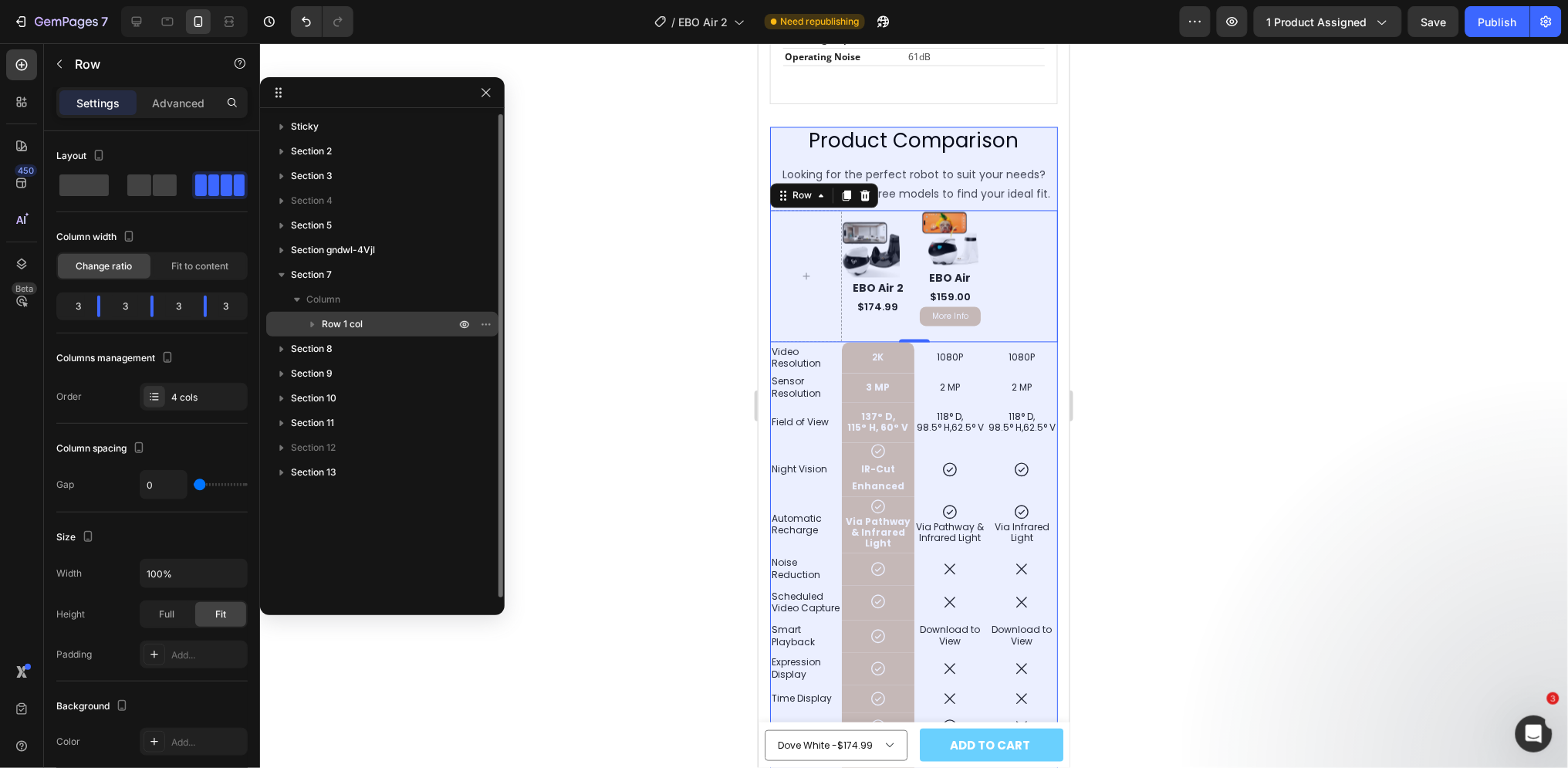click 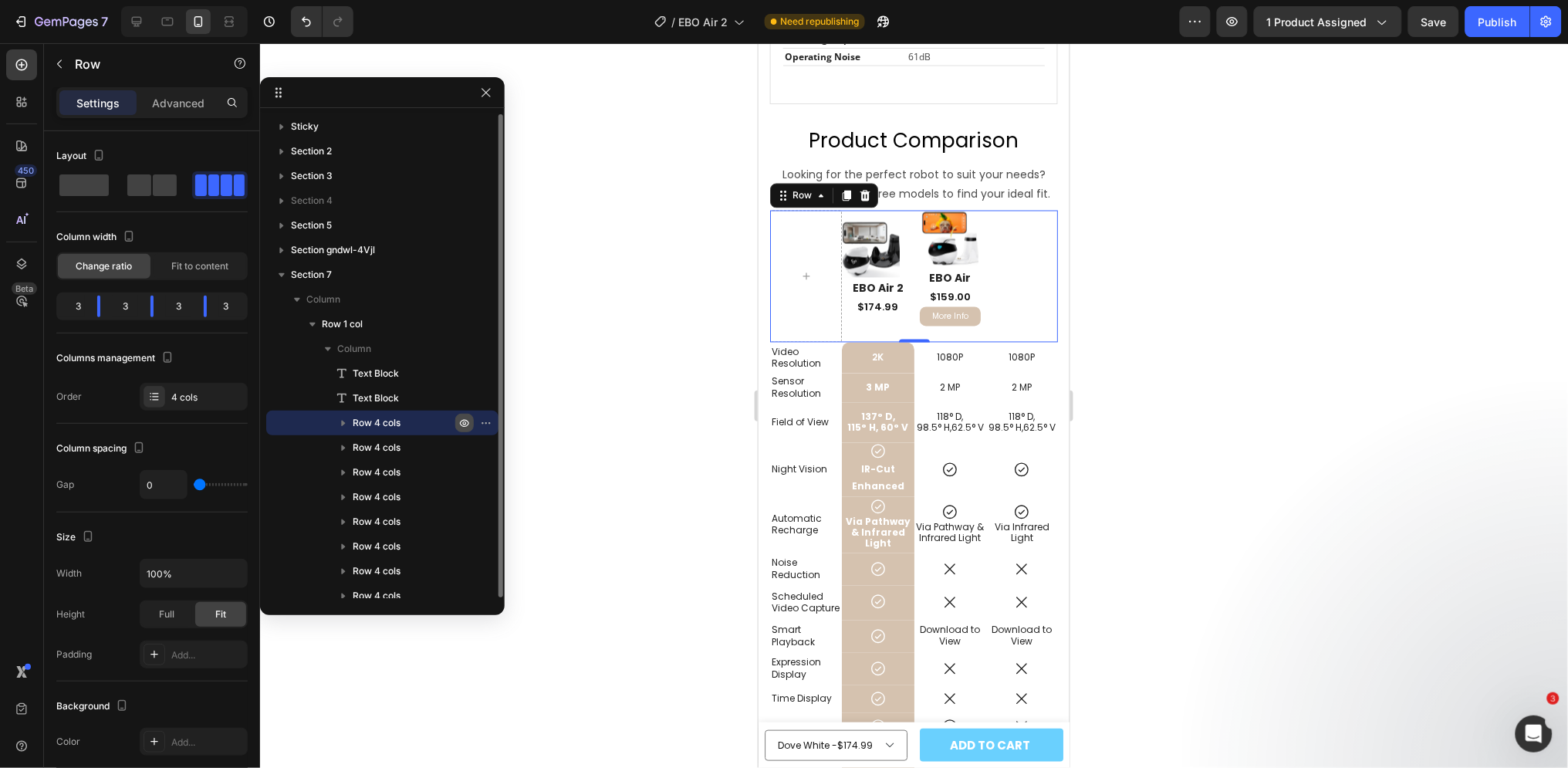 click 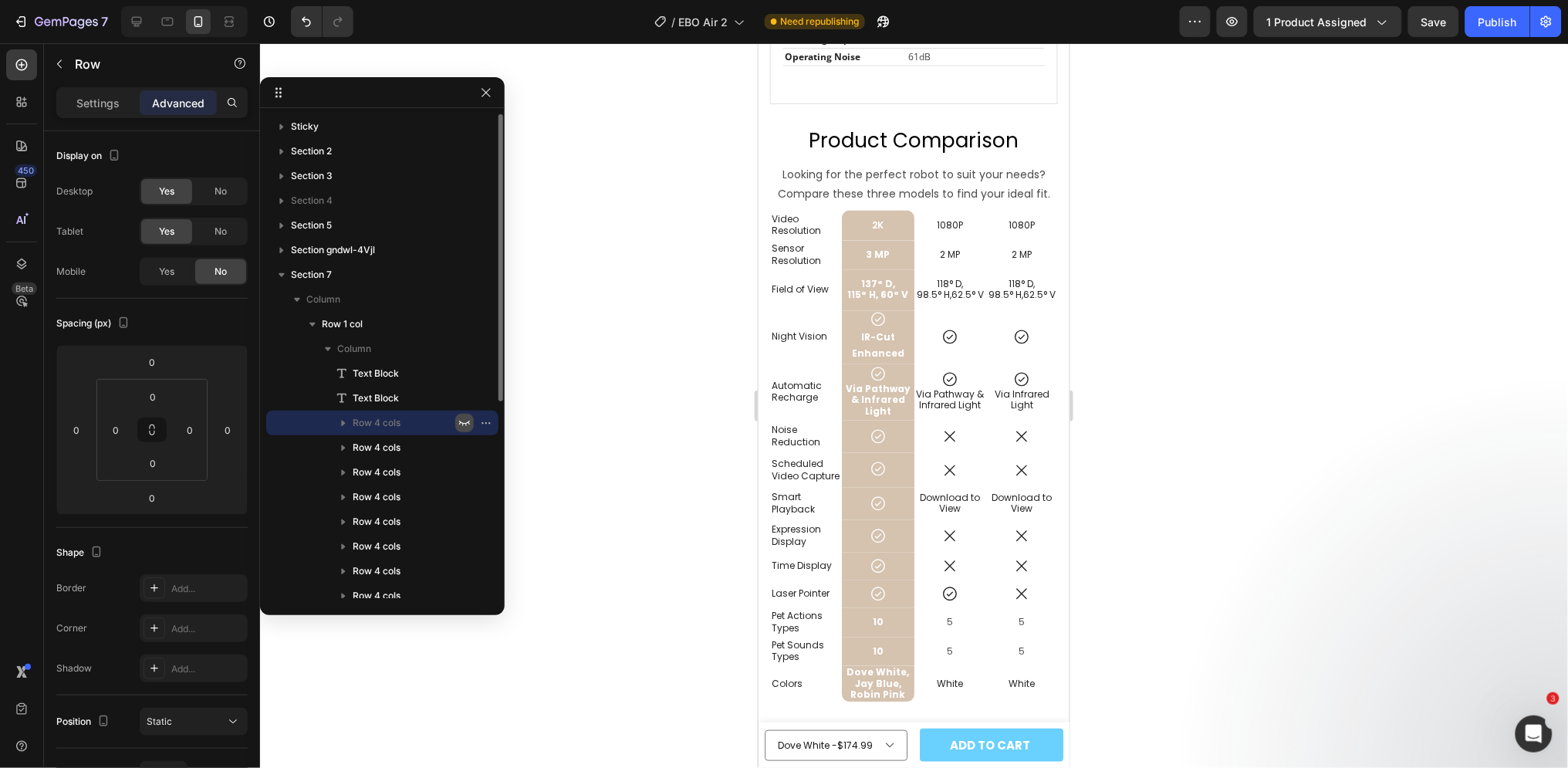 click 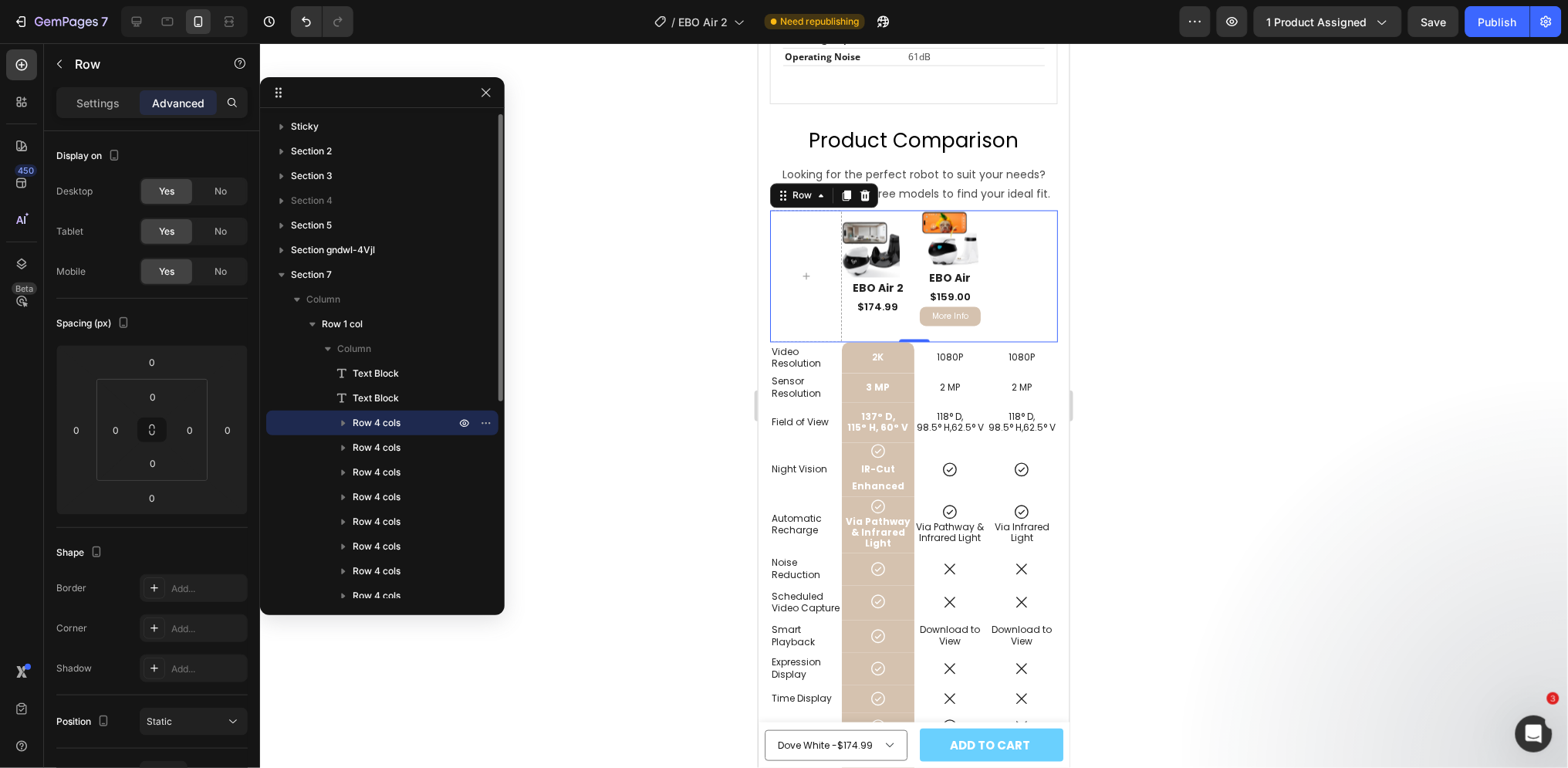 click 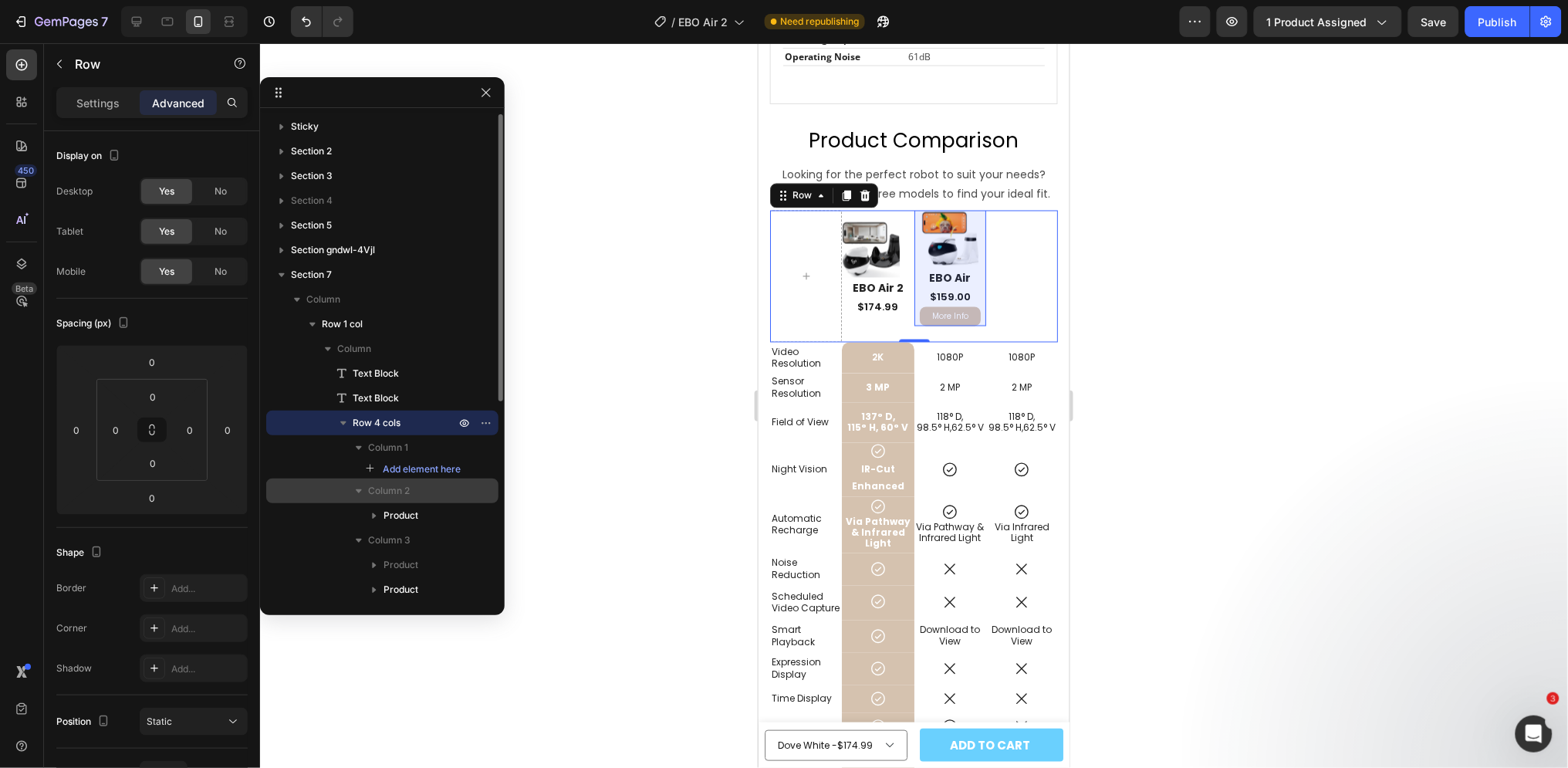 scroll, scrollTop: 86, scrollLeft: 0, axis: vertical 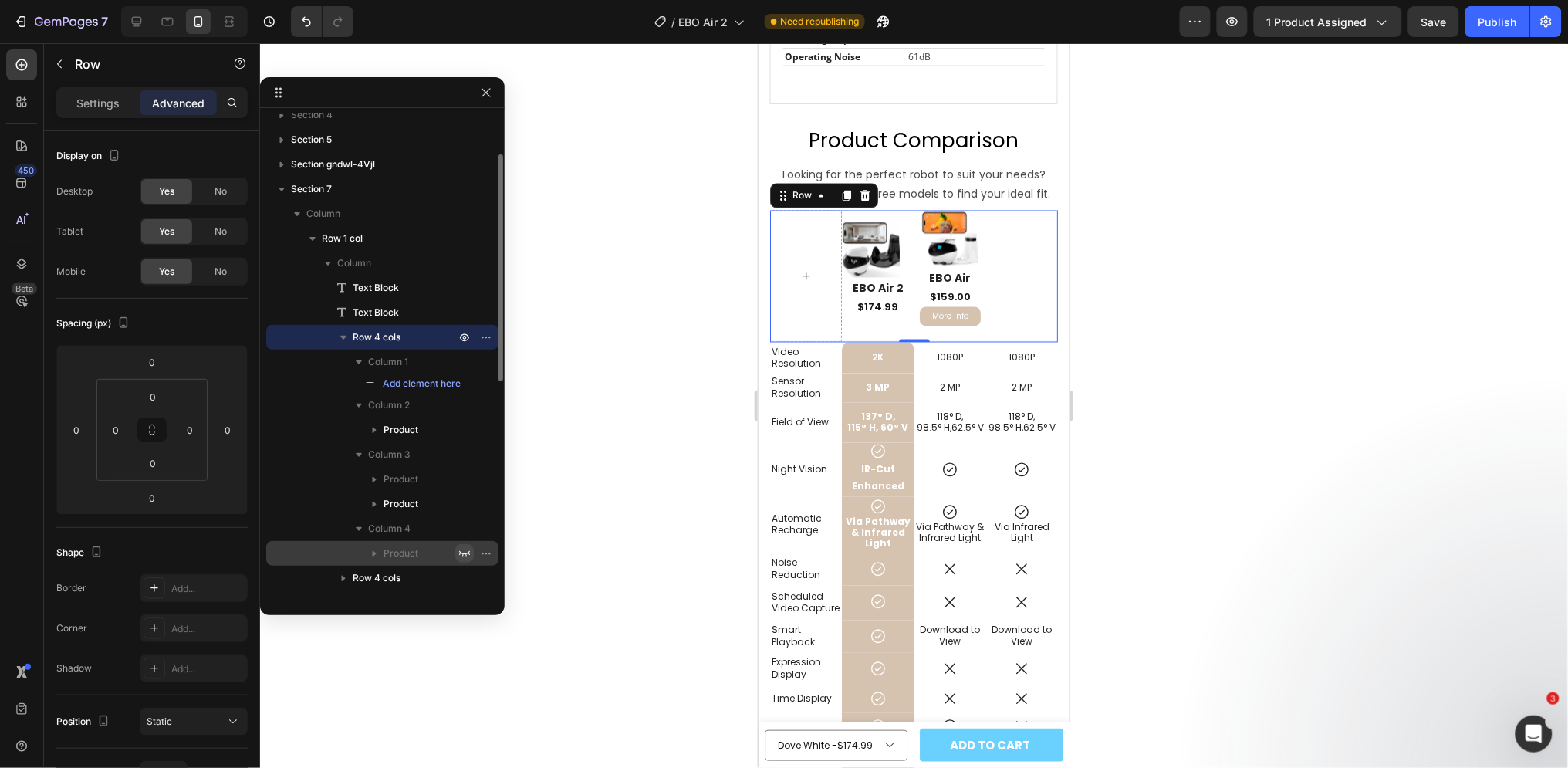 click 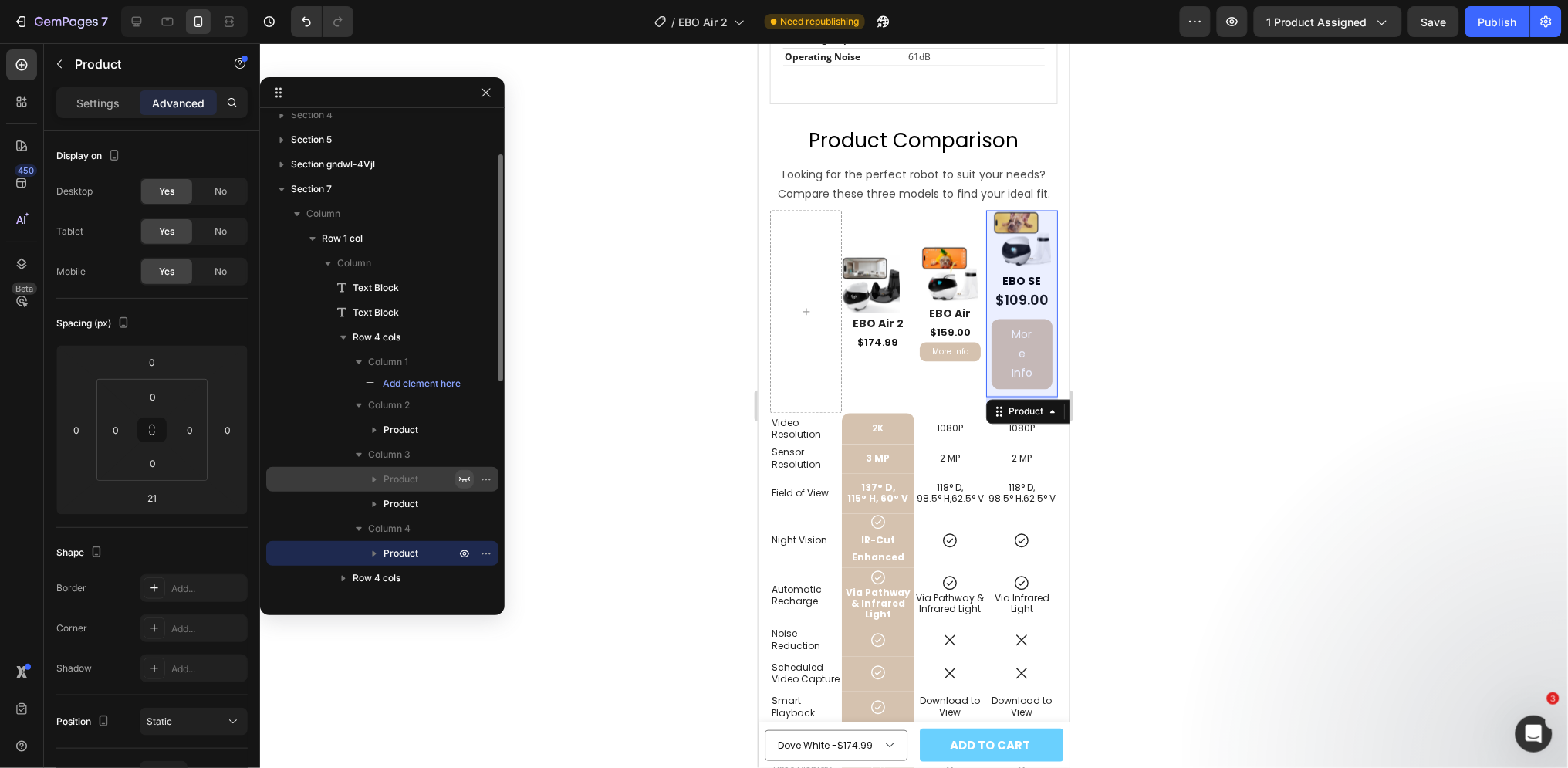 click 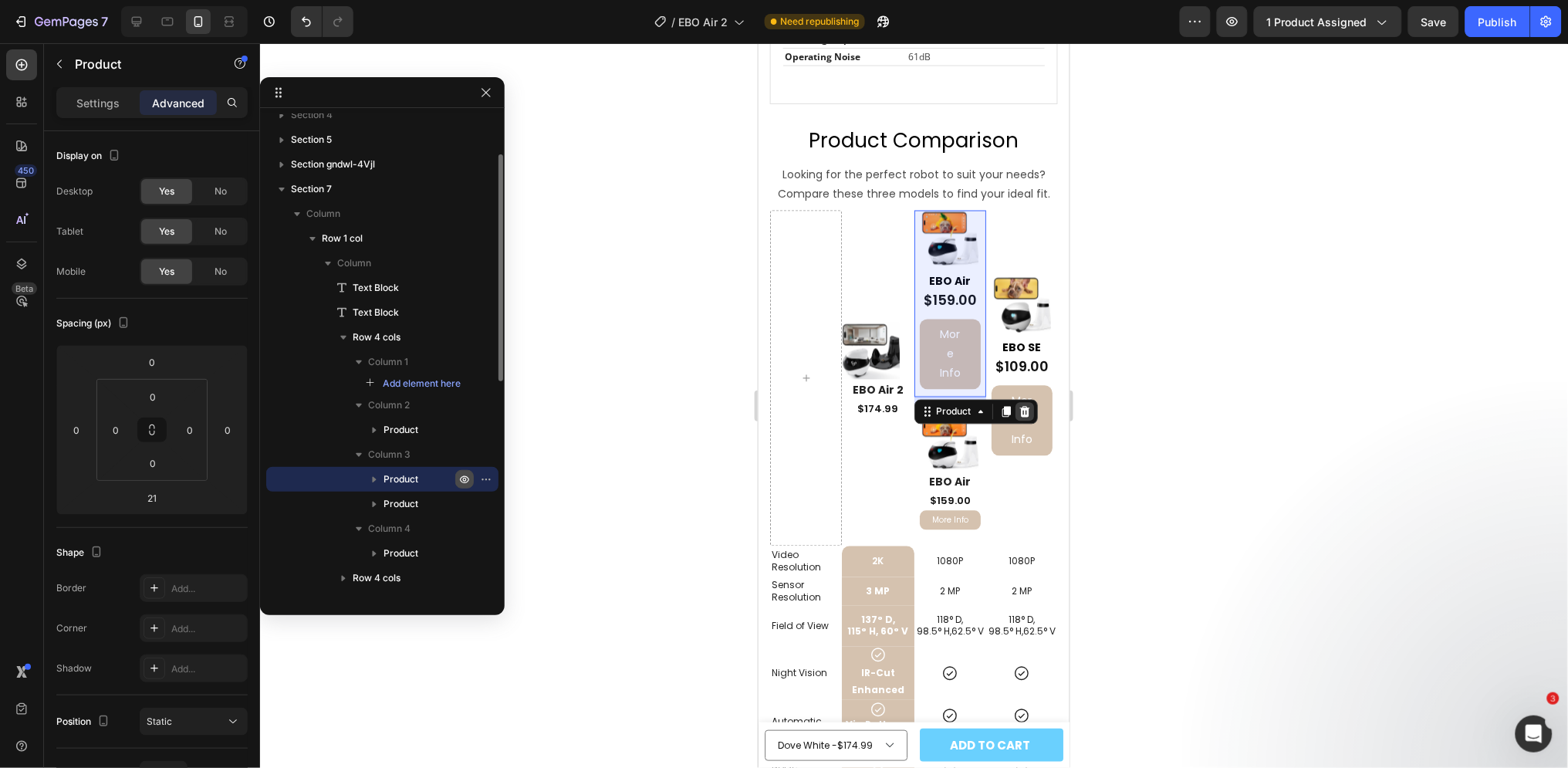 click 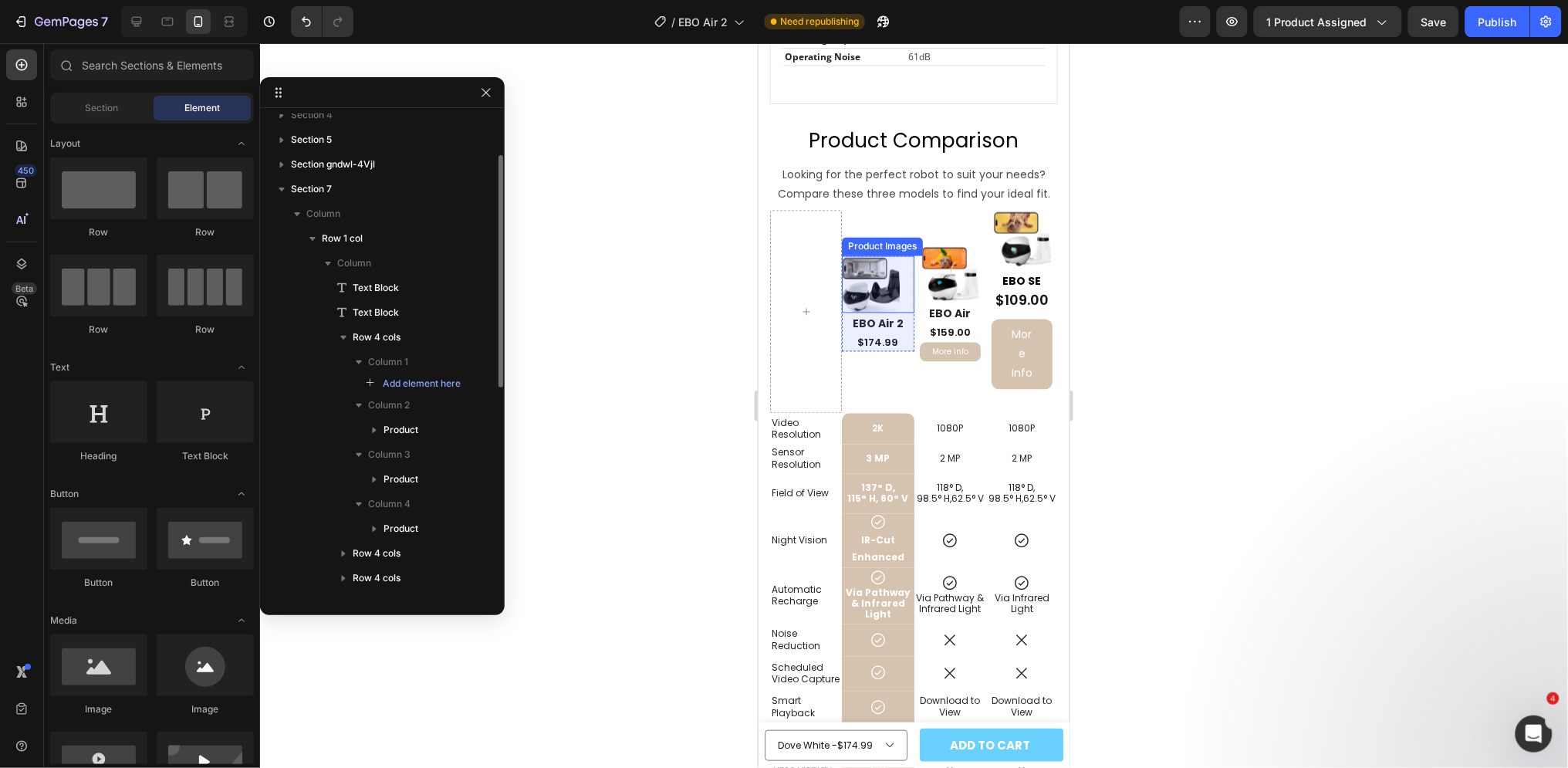 click at bounding box center (870, 284) 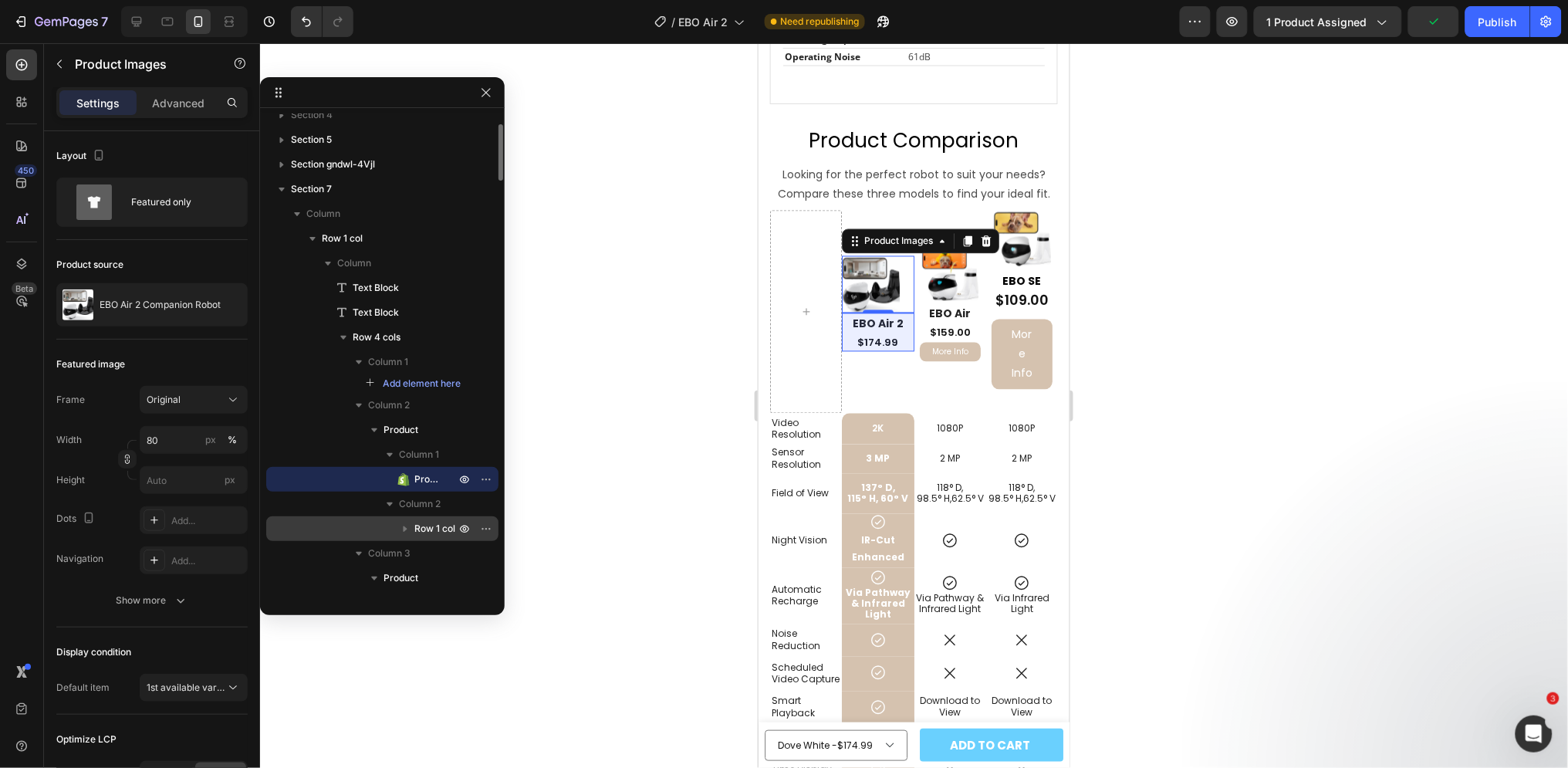 click 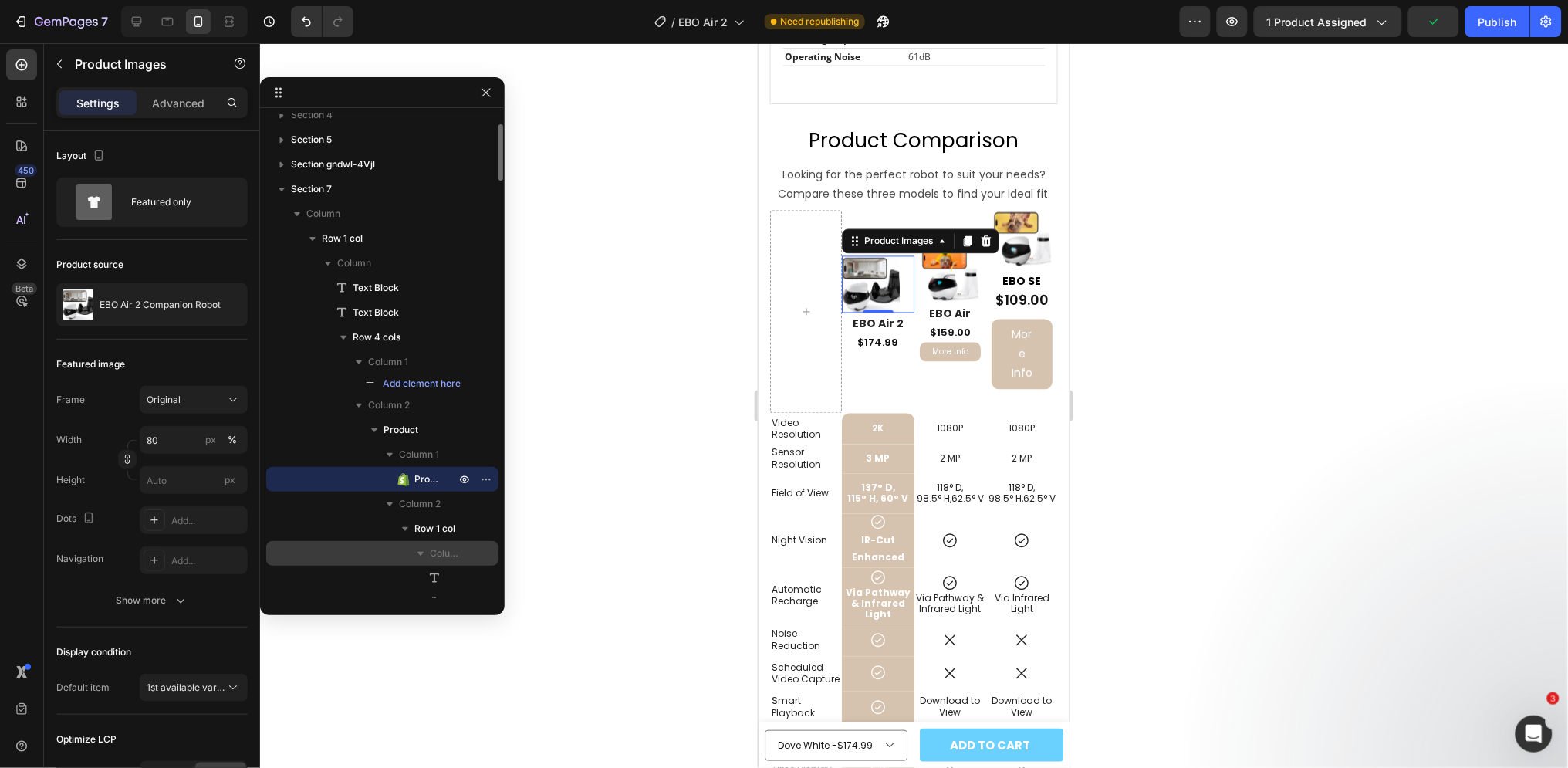 scroll, scrollTop: 171, scrollLeft: 0, axis: vertical 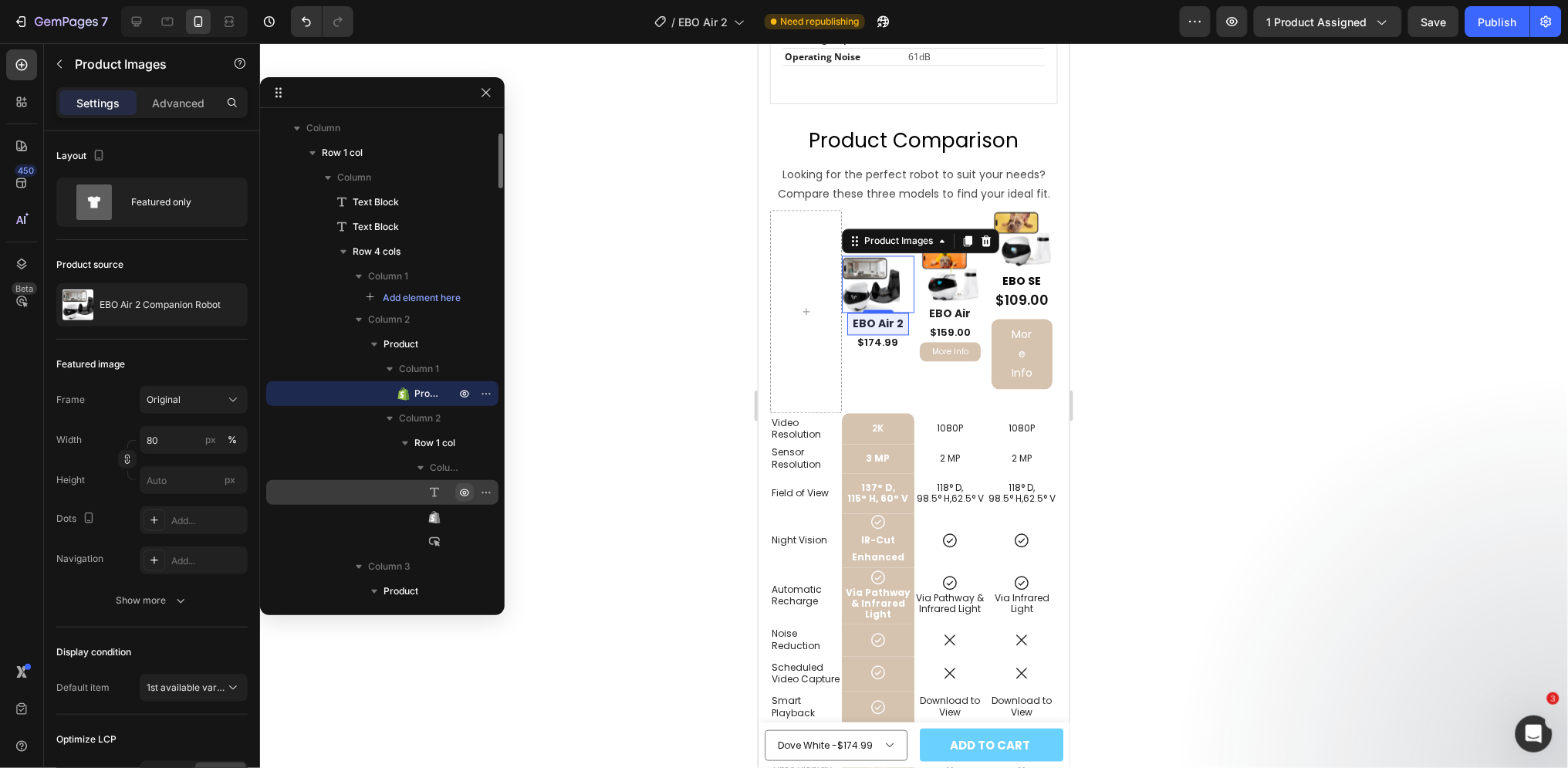 click 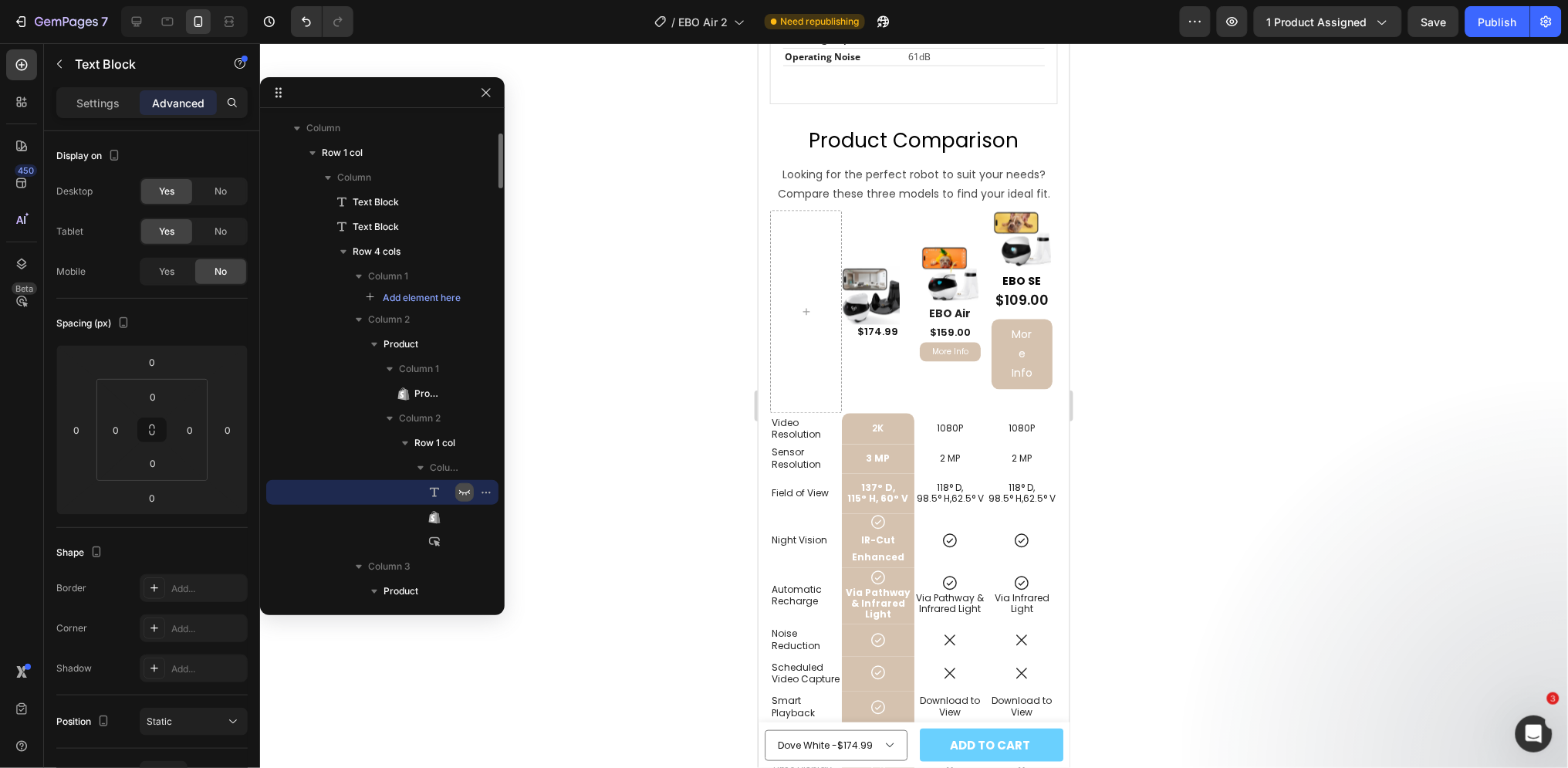 click 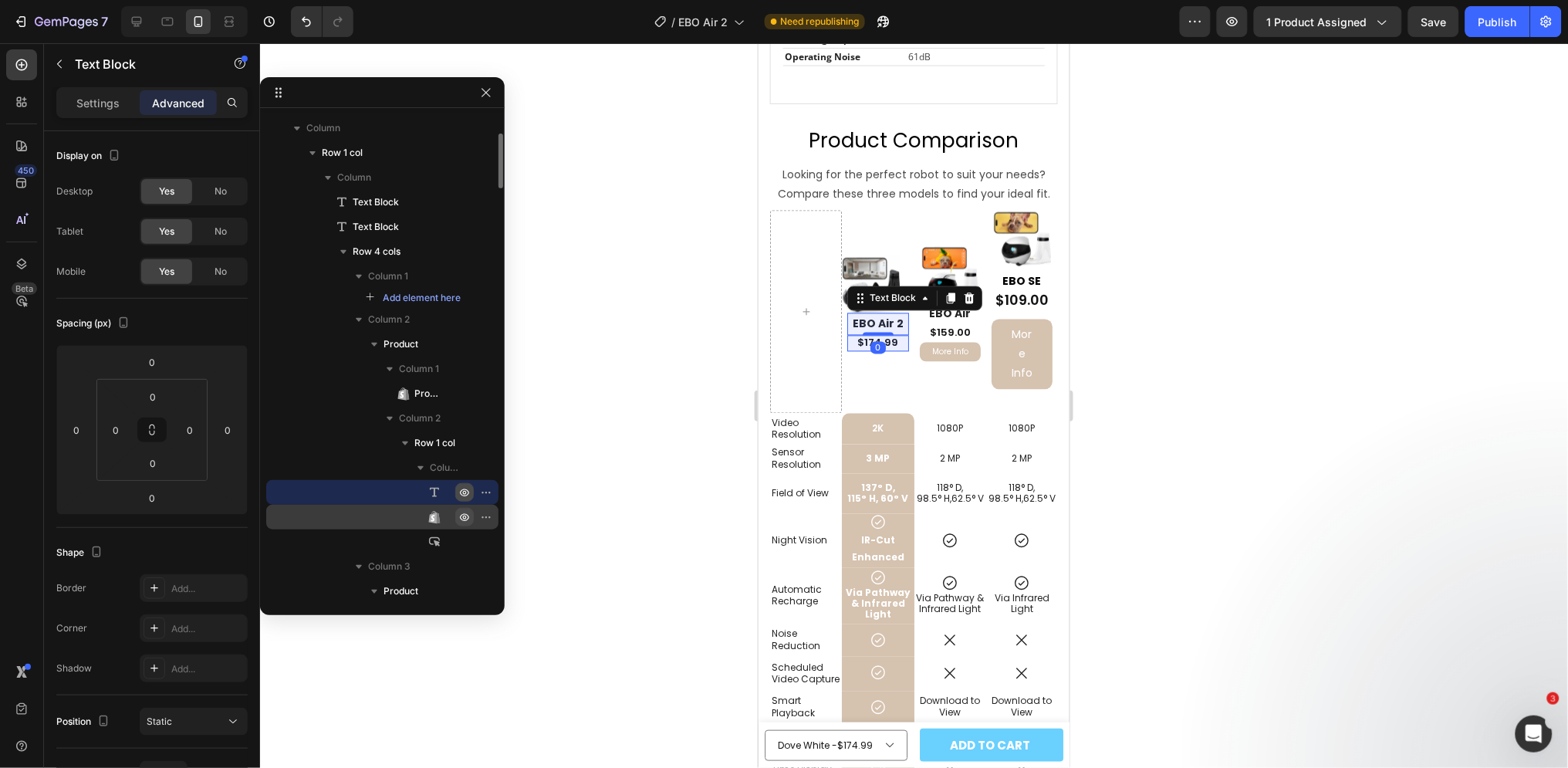 click 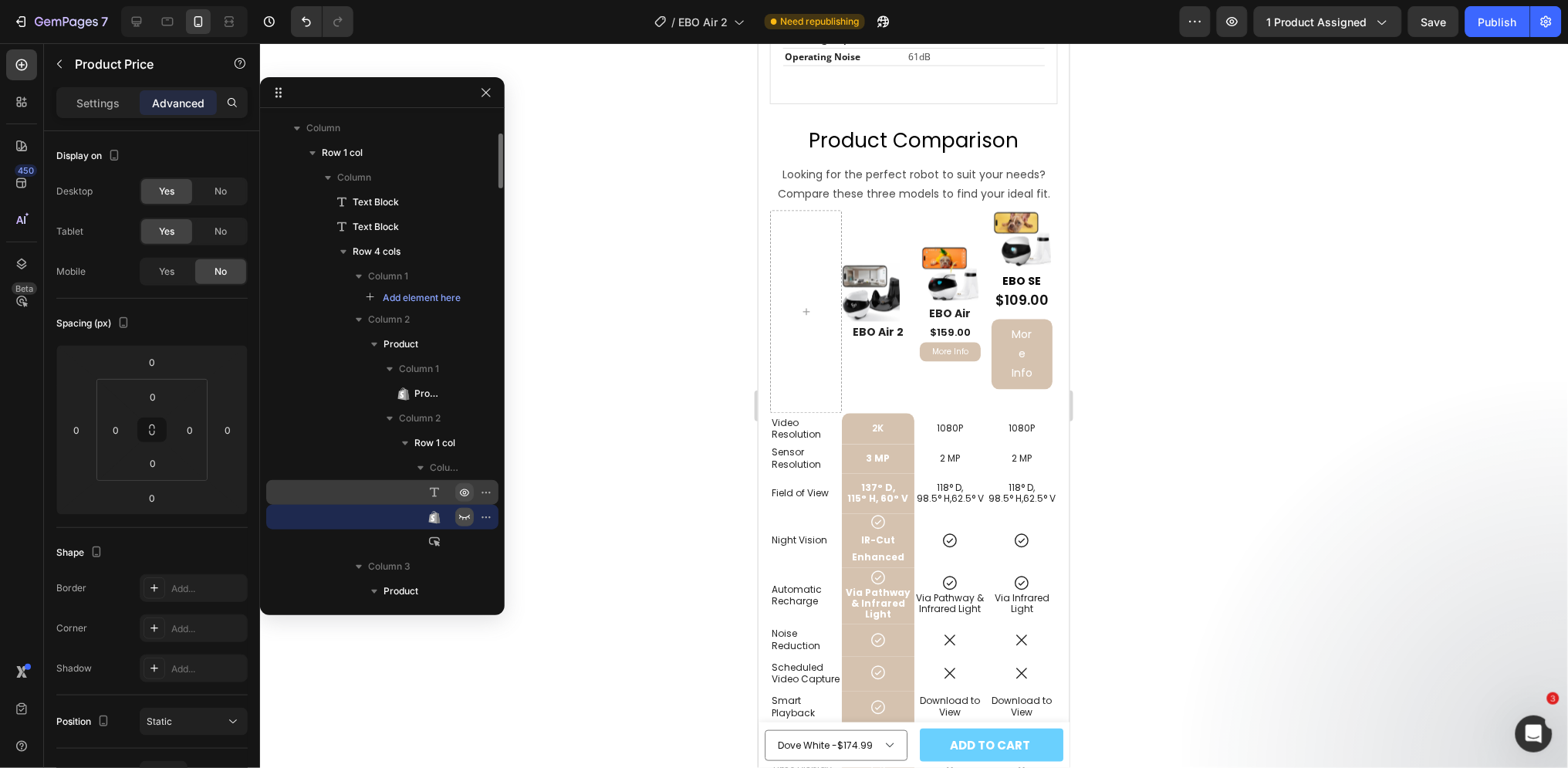 click 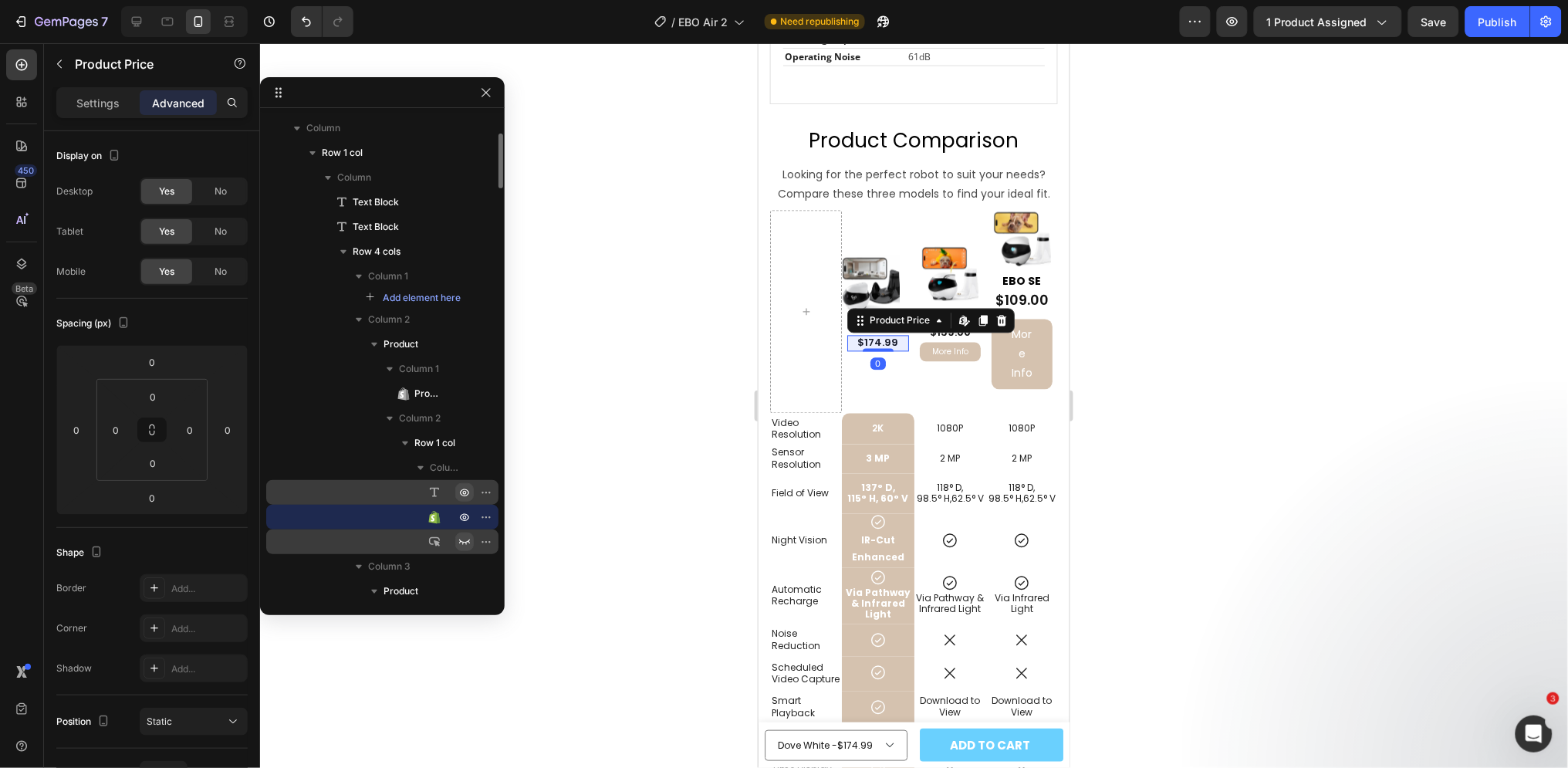 click 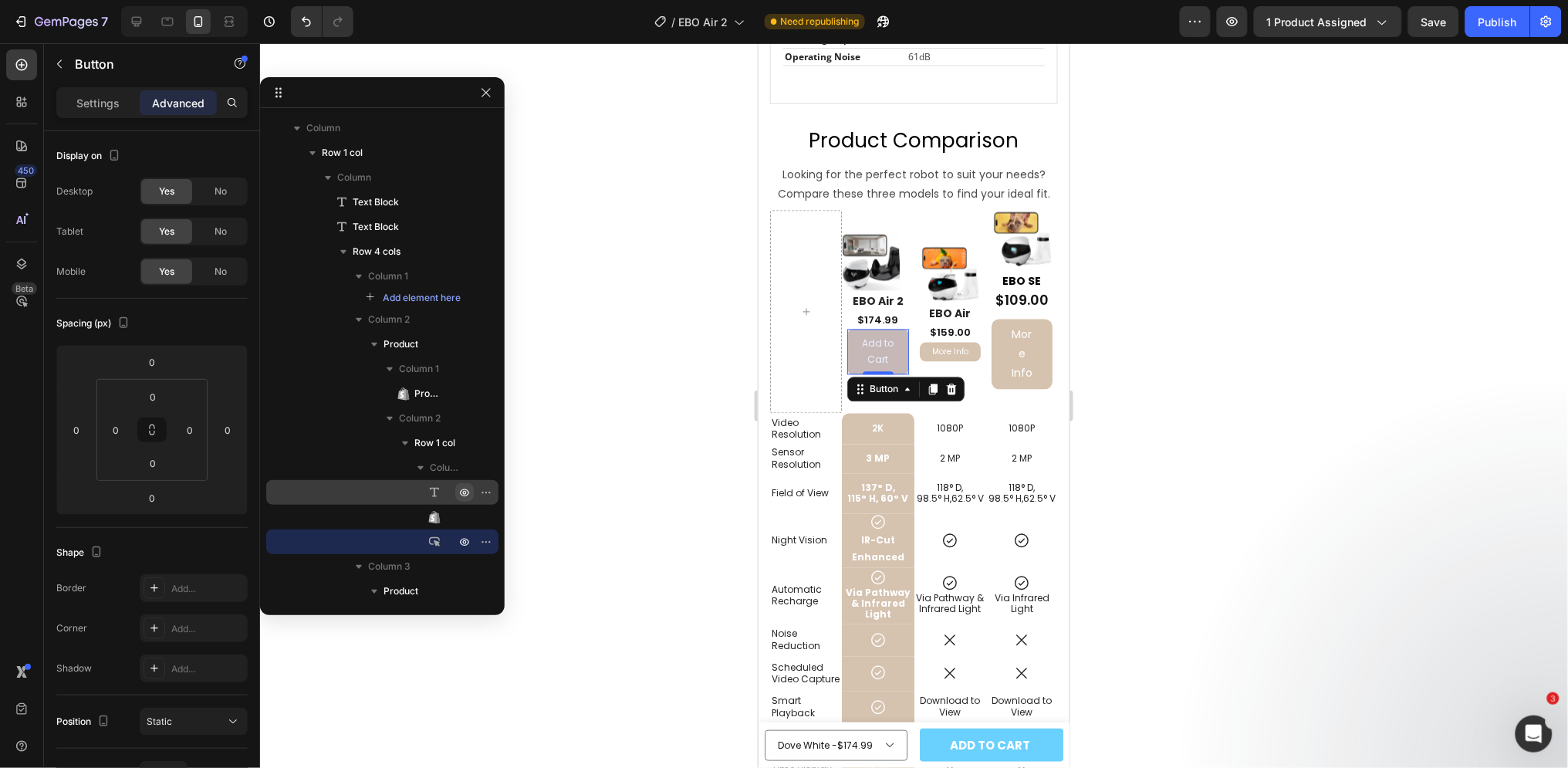 click 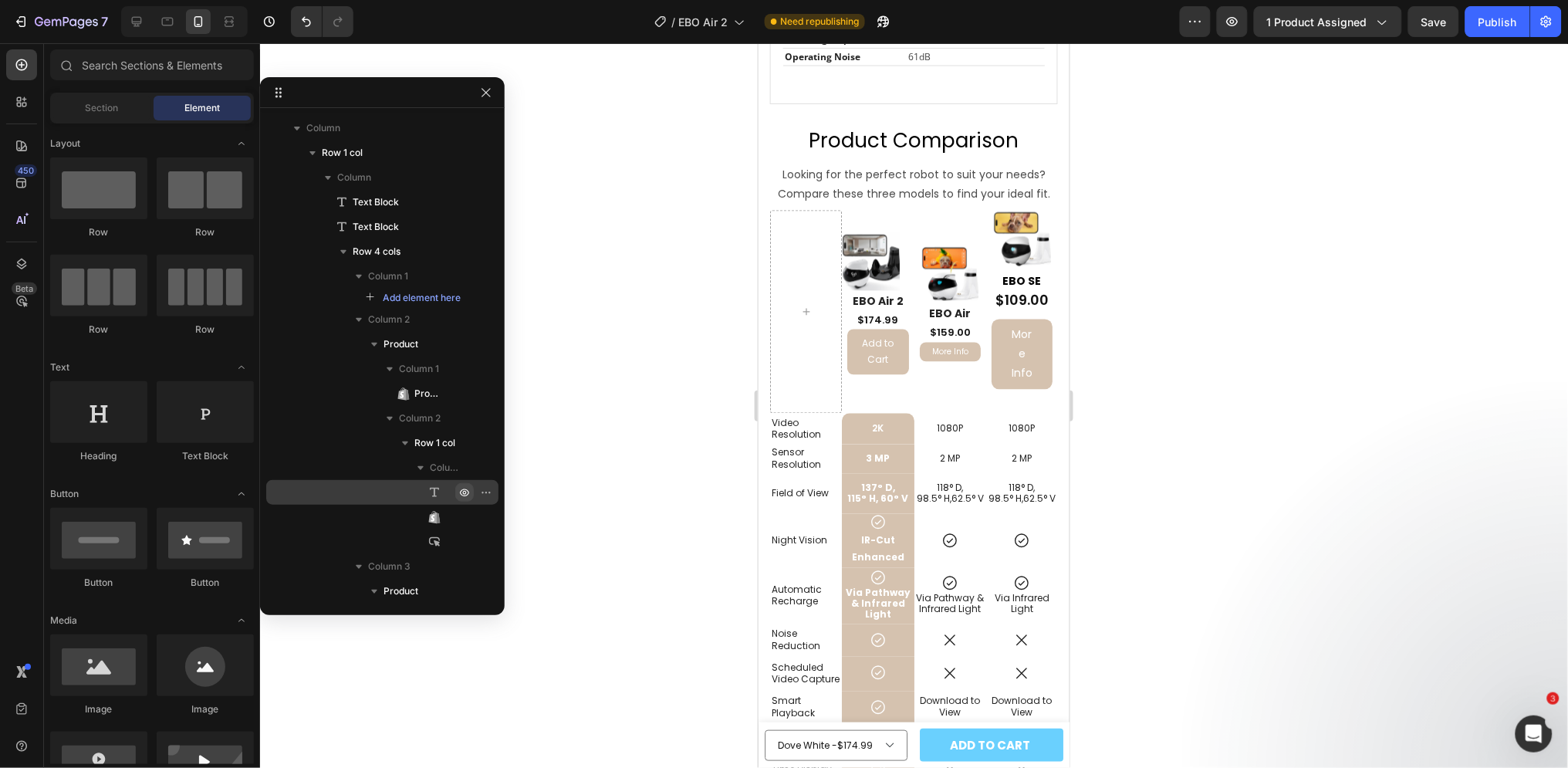 click 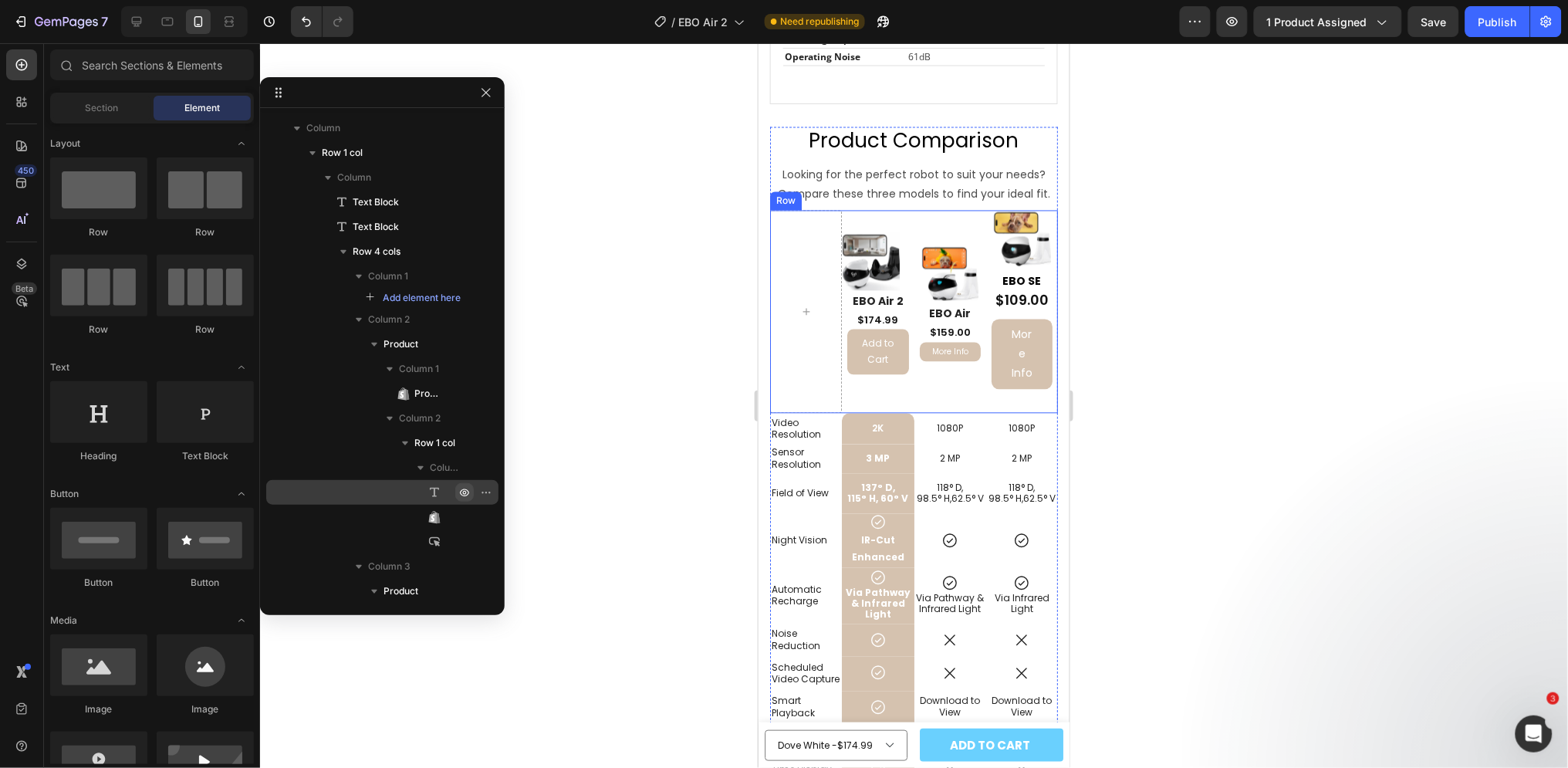 click on "Product Images EBO Air 2 Text Block $174.99 Product Price Product Price Add to Cart Button Row Product" at bounding box center [877, 312] 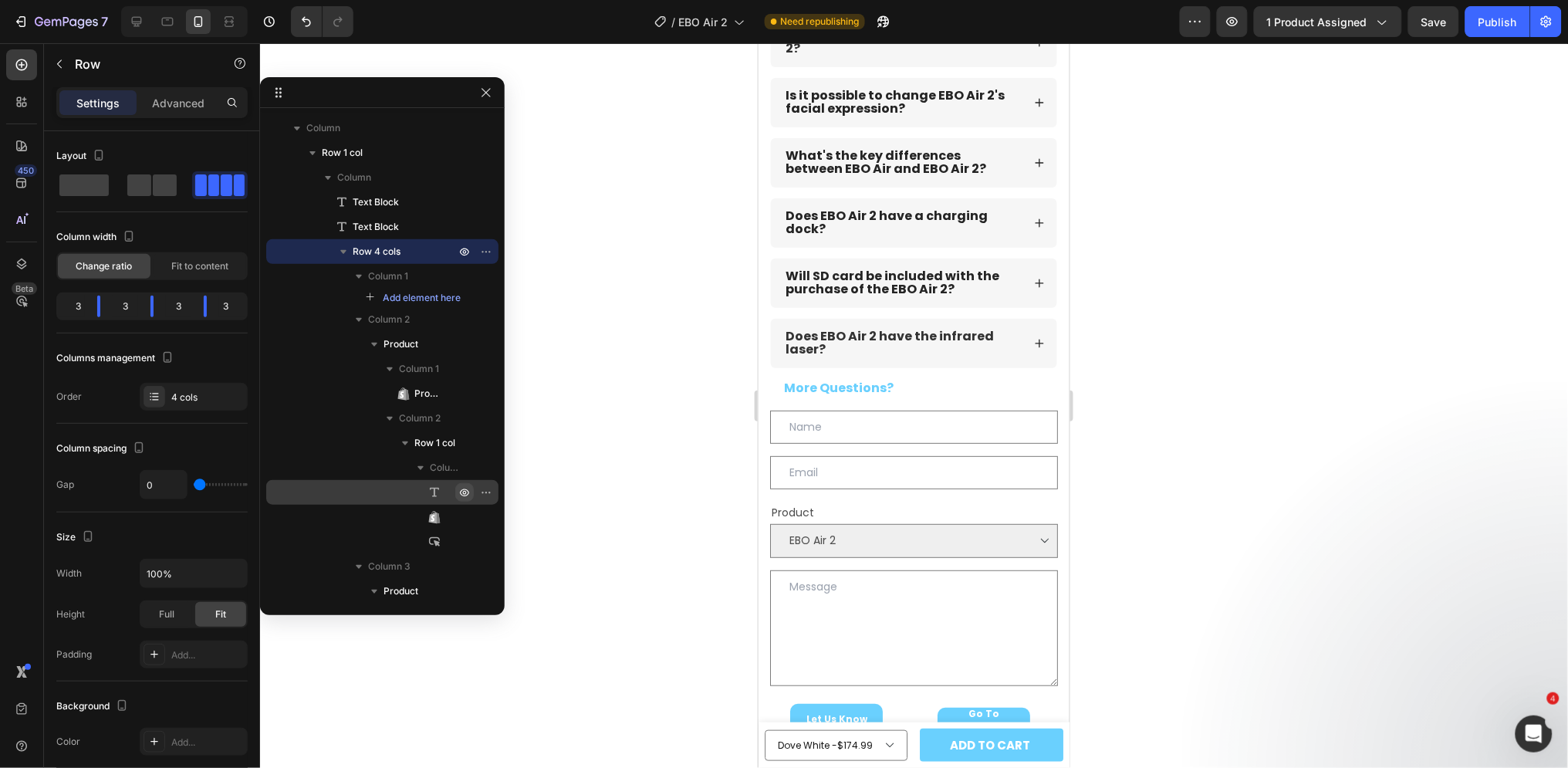 scroll, scrollTop: 3322, scrollLeft: 0, axis: vertical 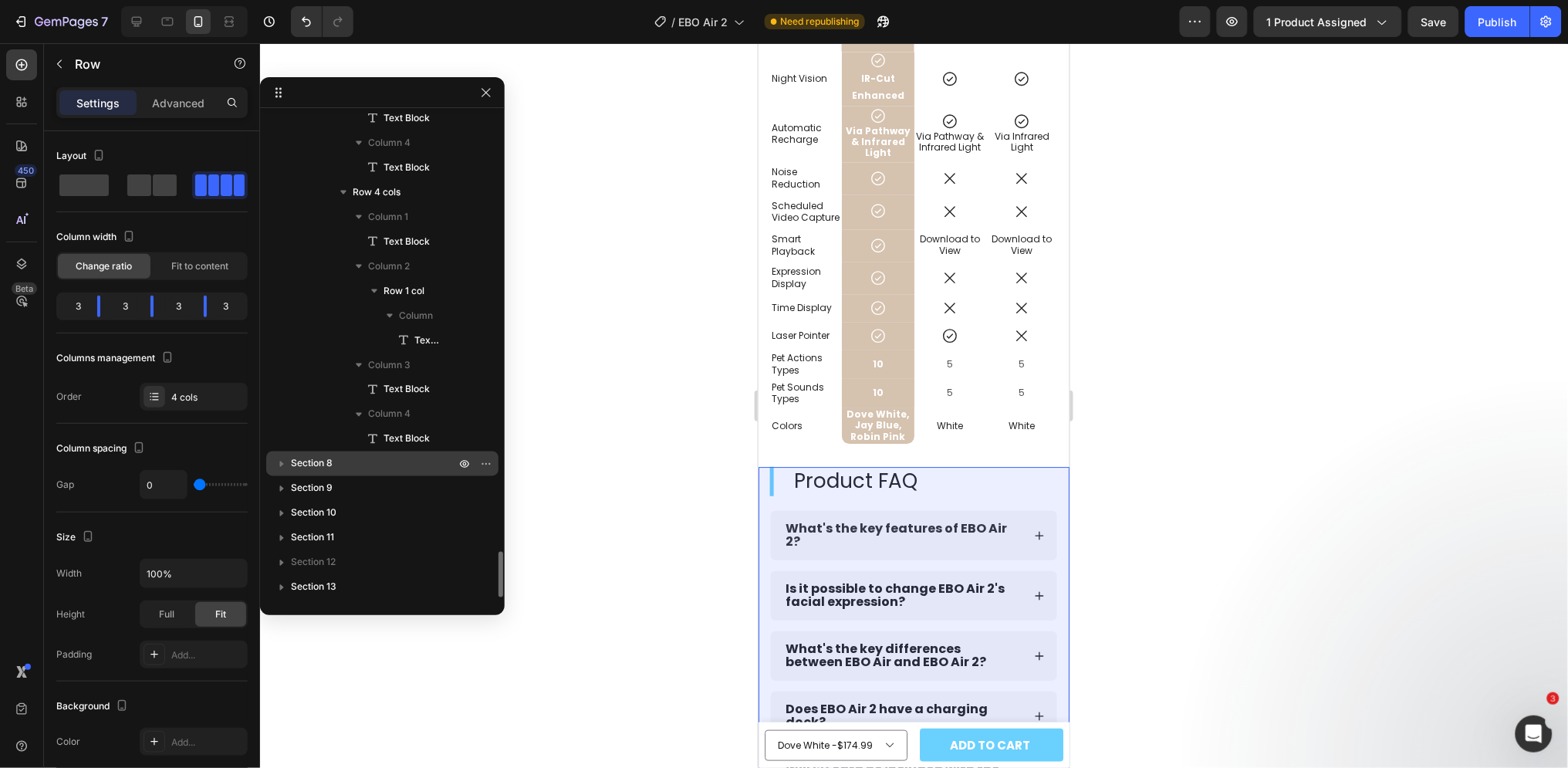 click 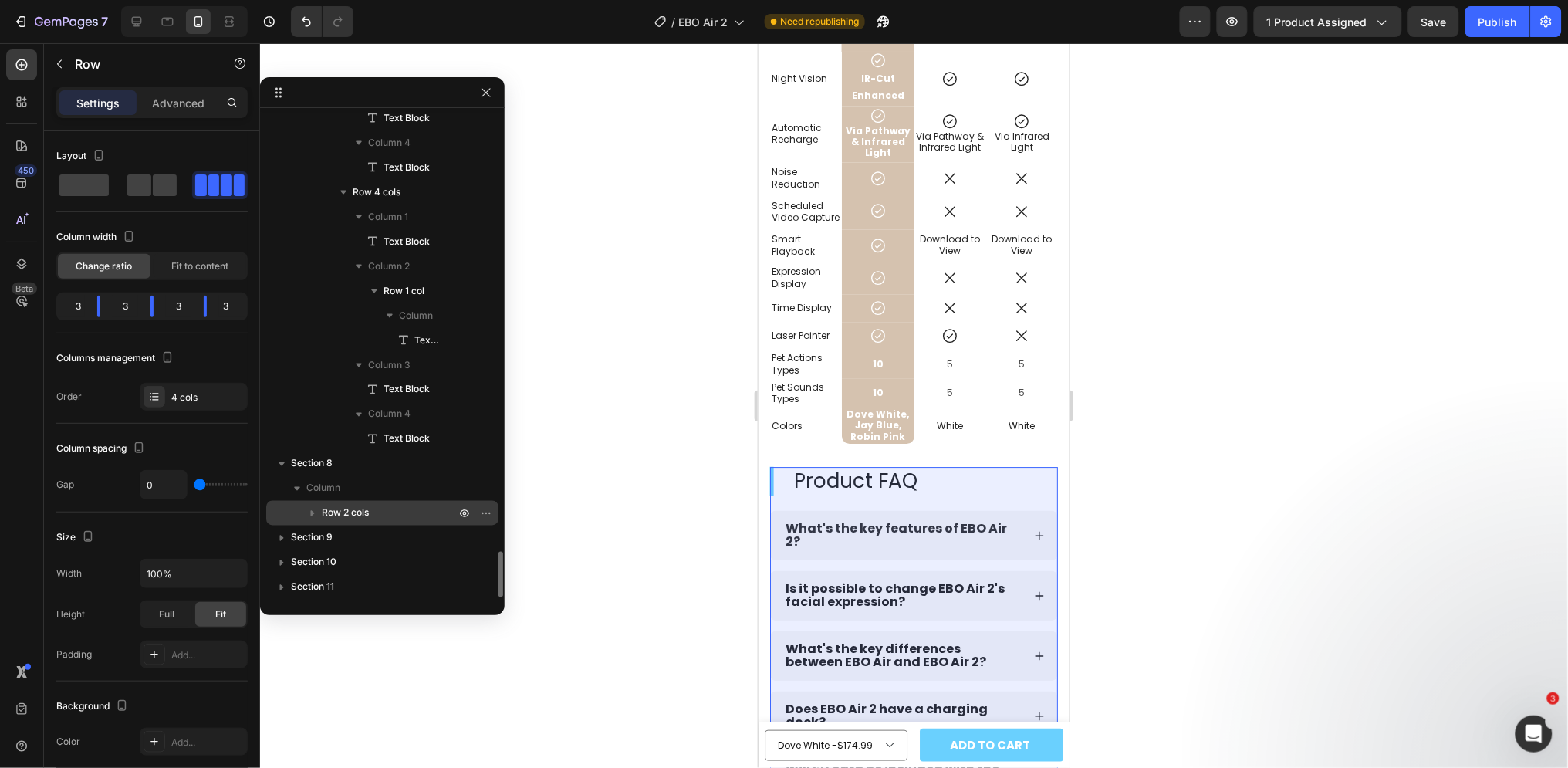 click 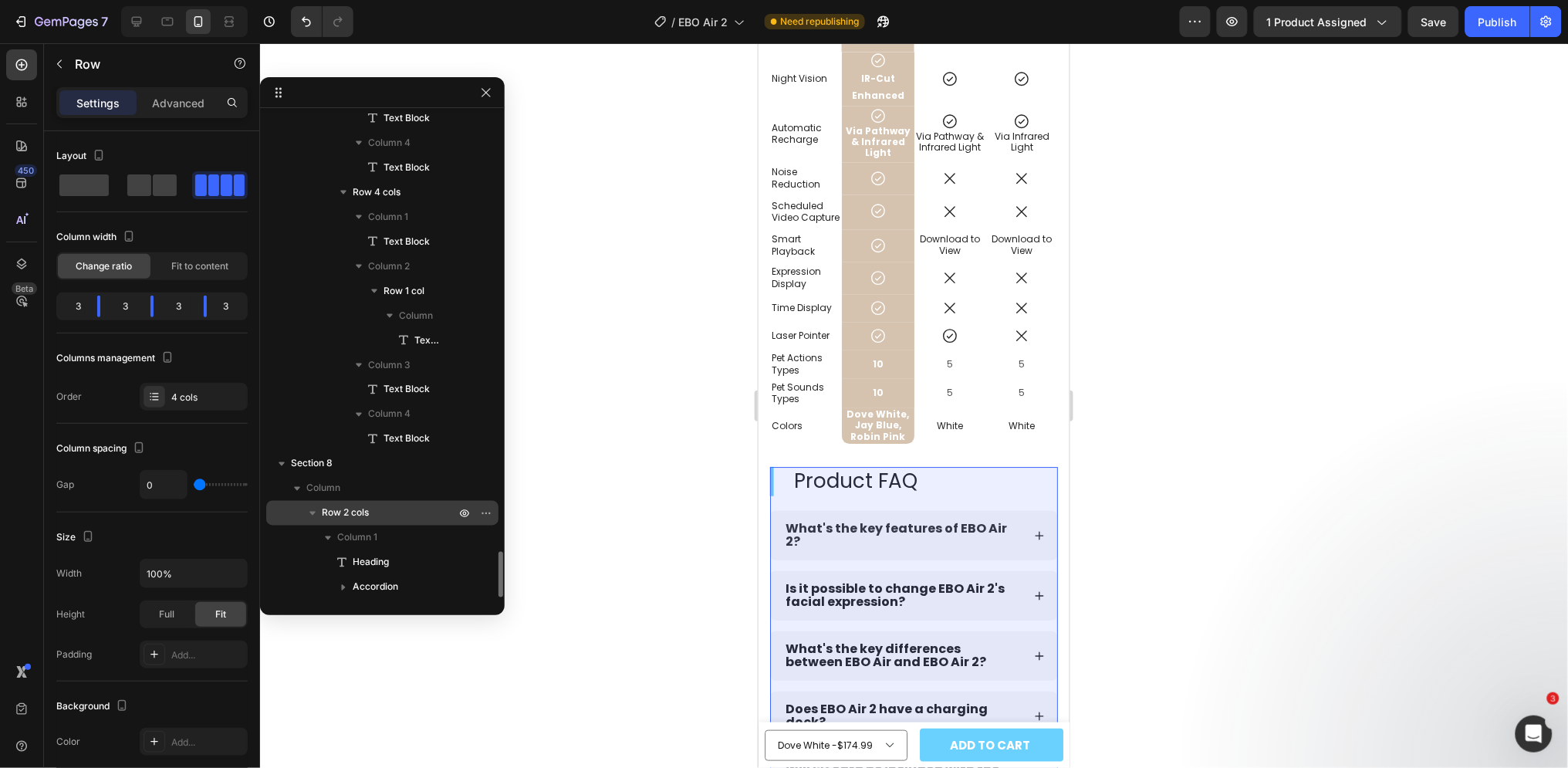 scroll, scrollTop: 4792, scrollLeft: 0, axis: vertical 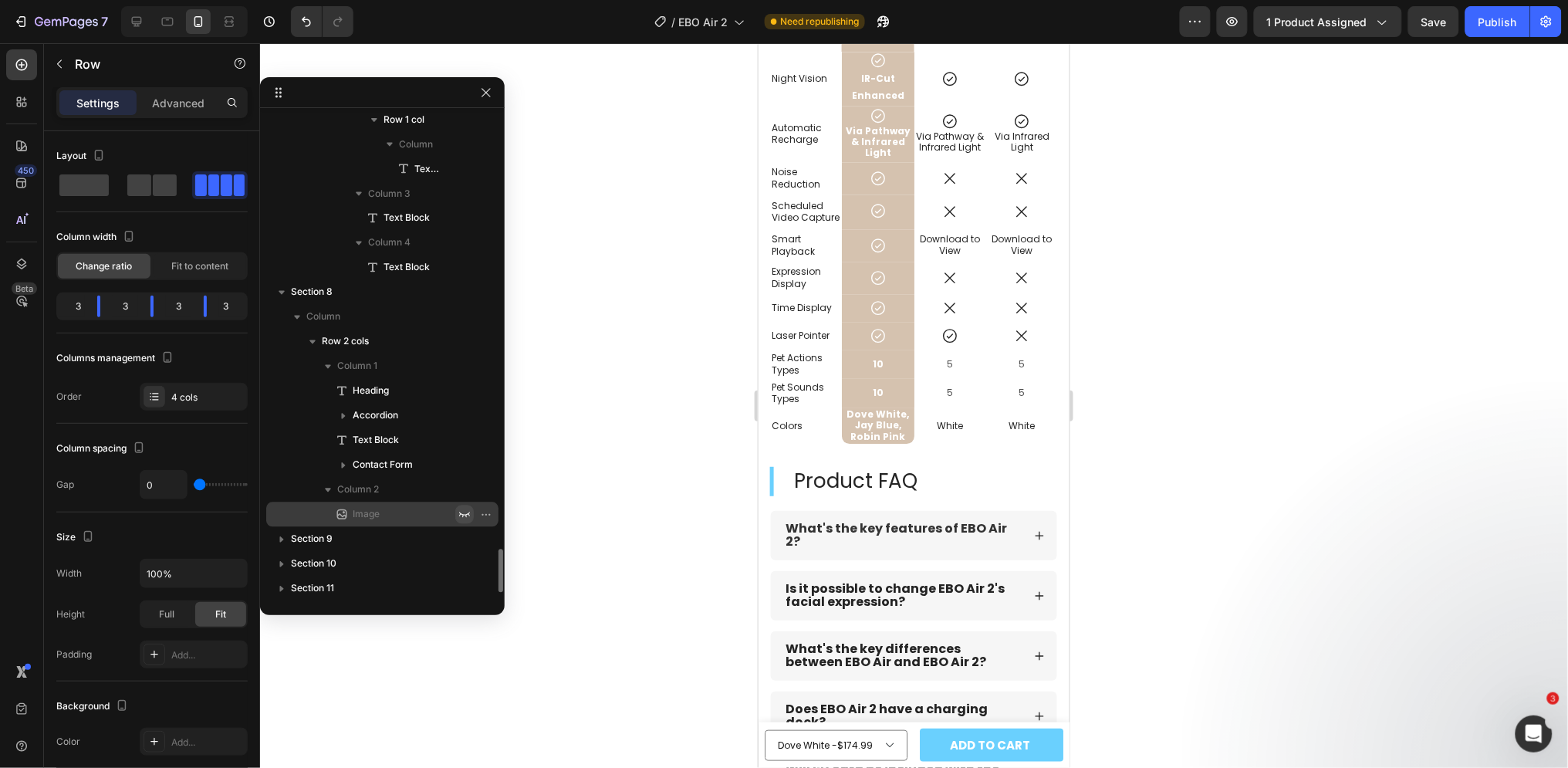 click 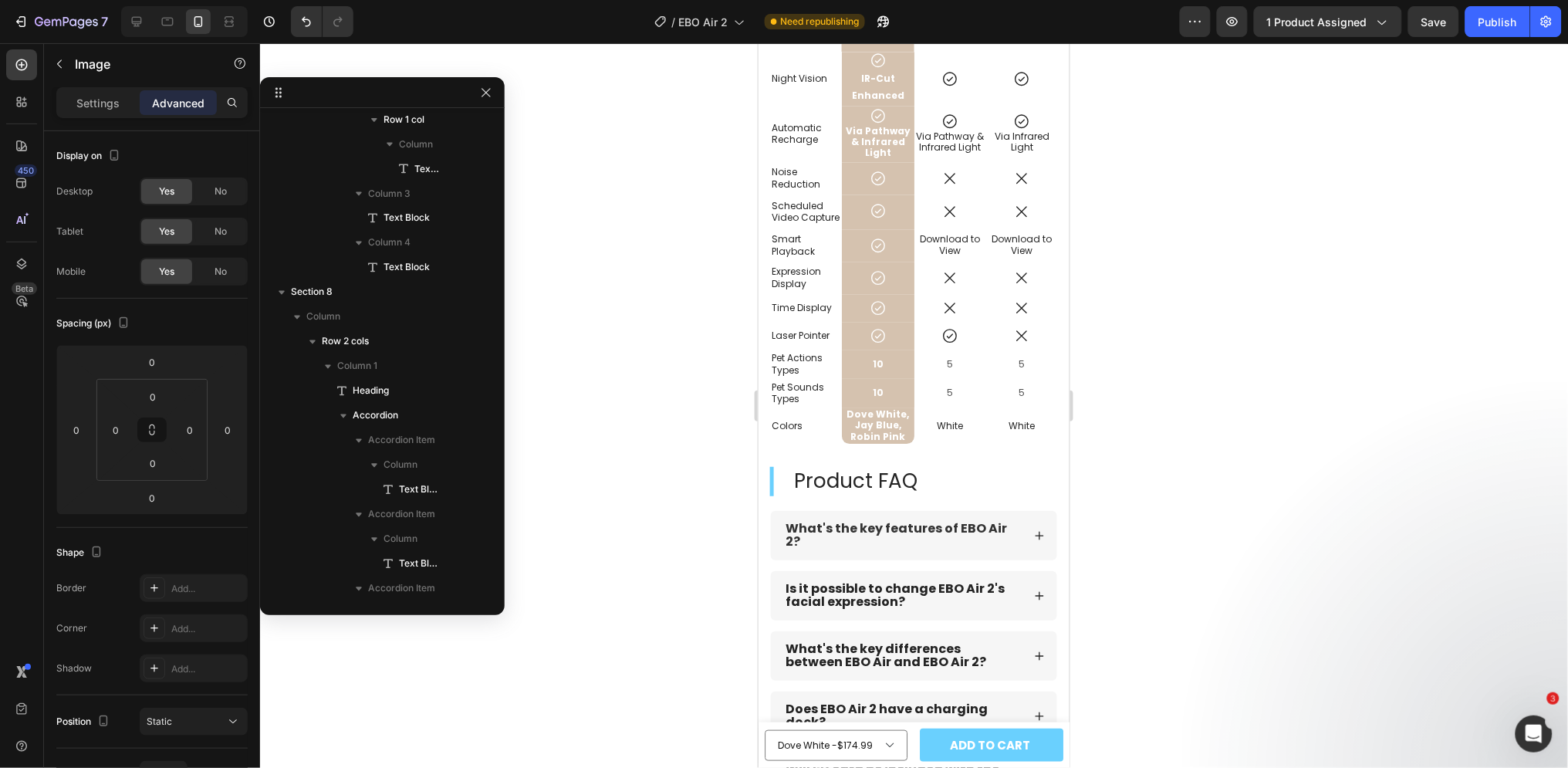 scroll, scrollTop: 5411, scrollLeft: 0, axis: vertical 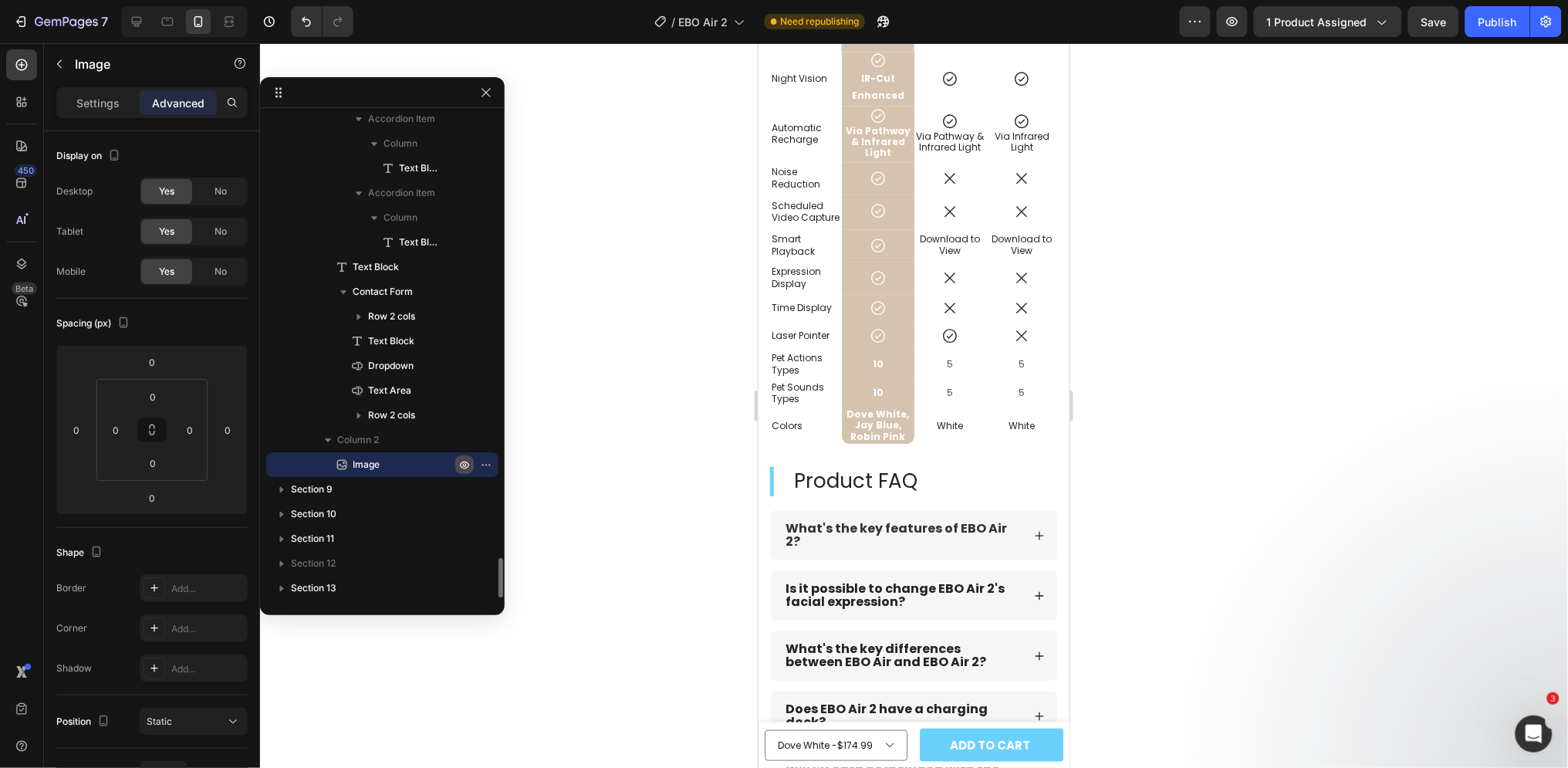 click 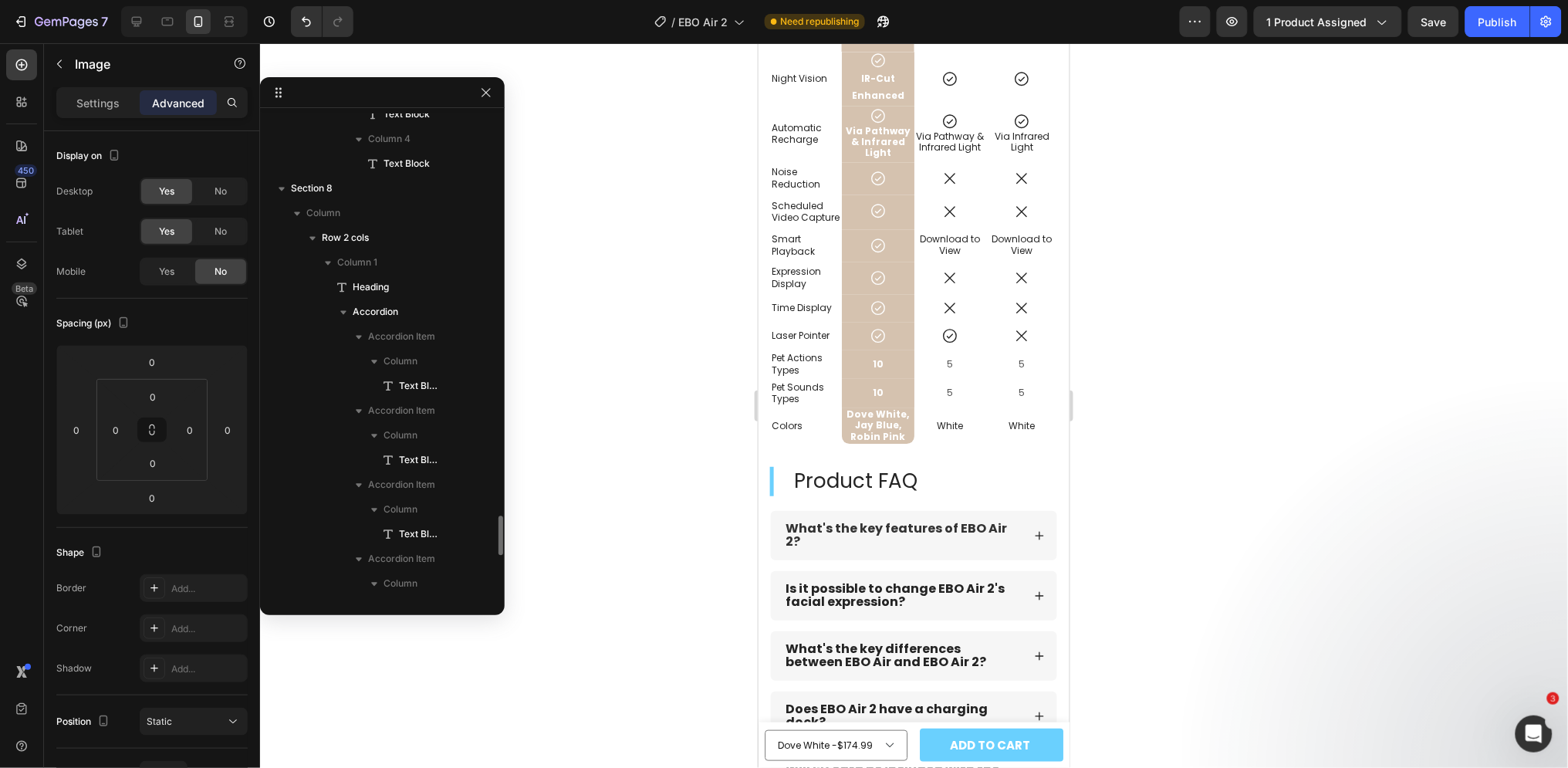 scroll, scrollTop: 4810, scrollLeft: 0, axis: vertical 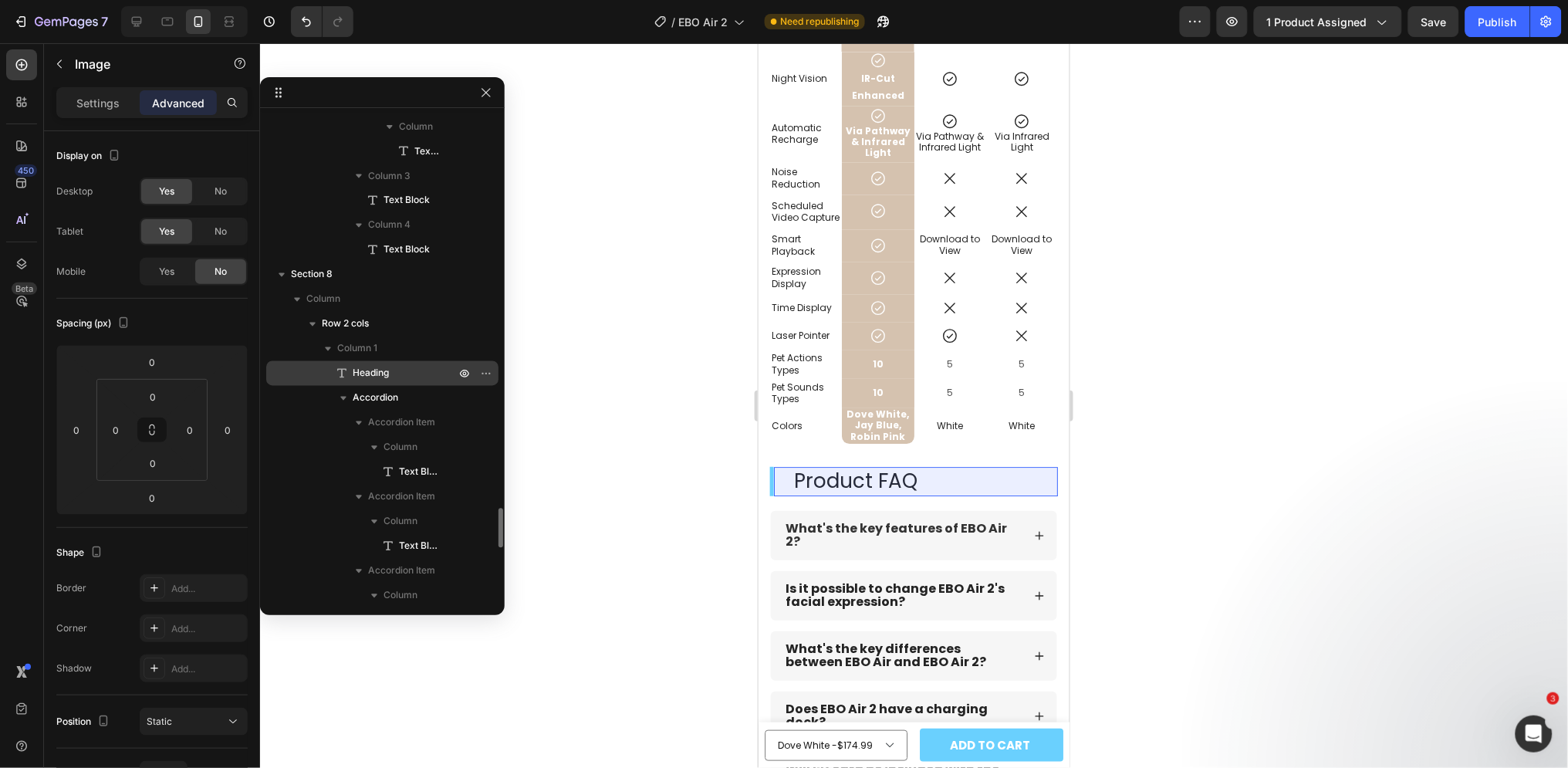 click on "Heading" at bounding box center (370, 374) 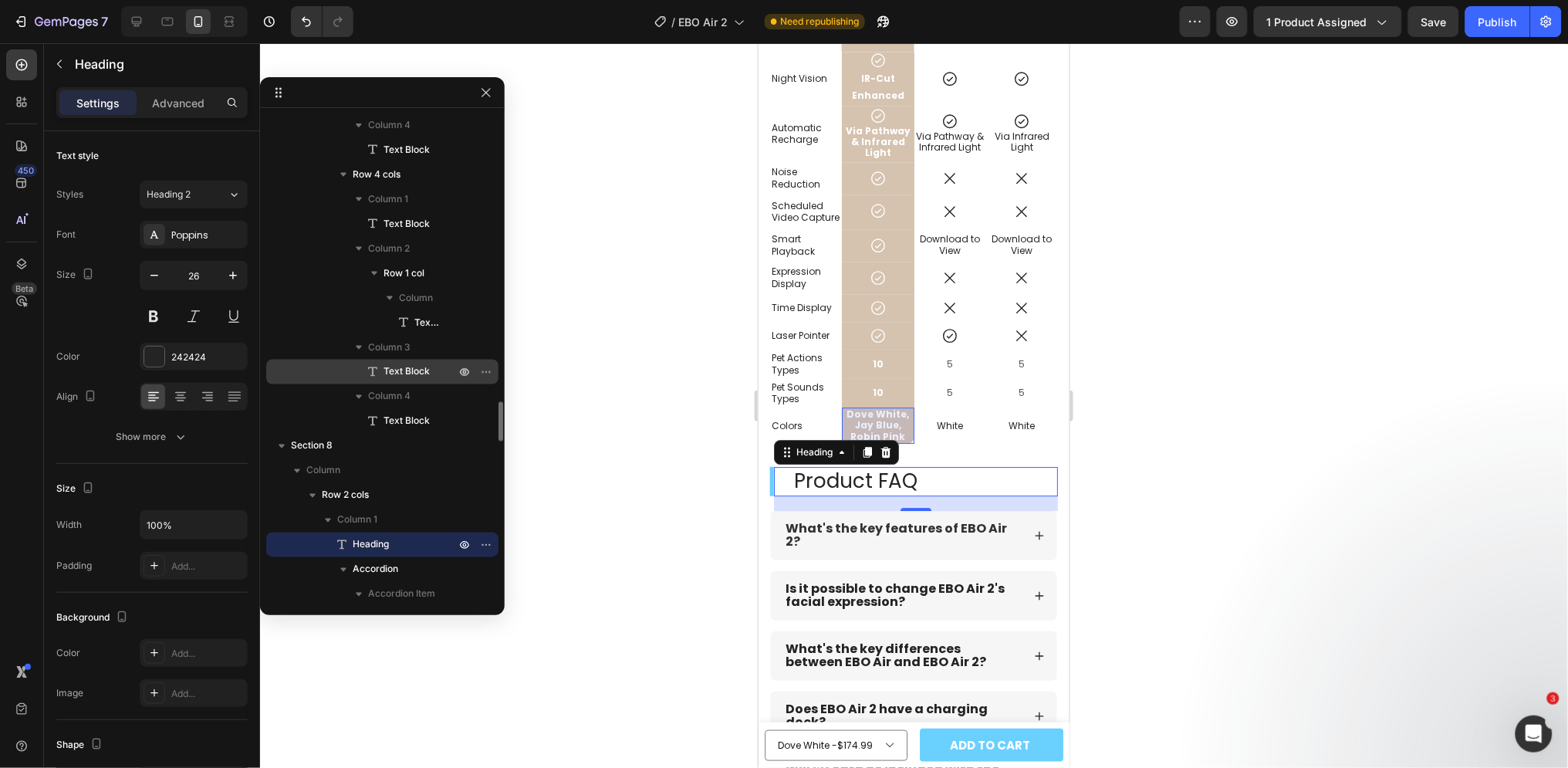 scroll, scrollTop: 4553, scrollLeft: 0, axis: vertical 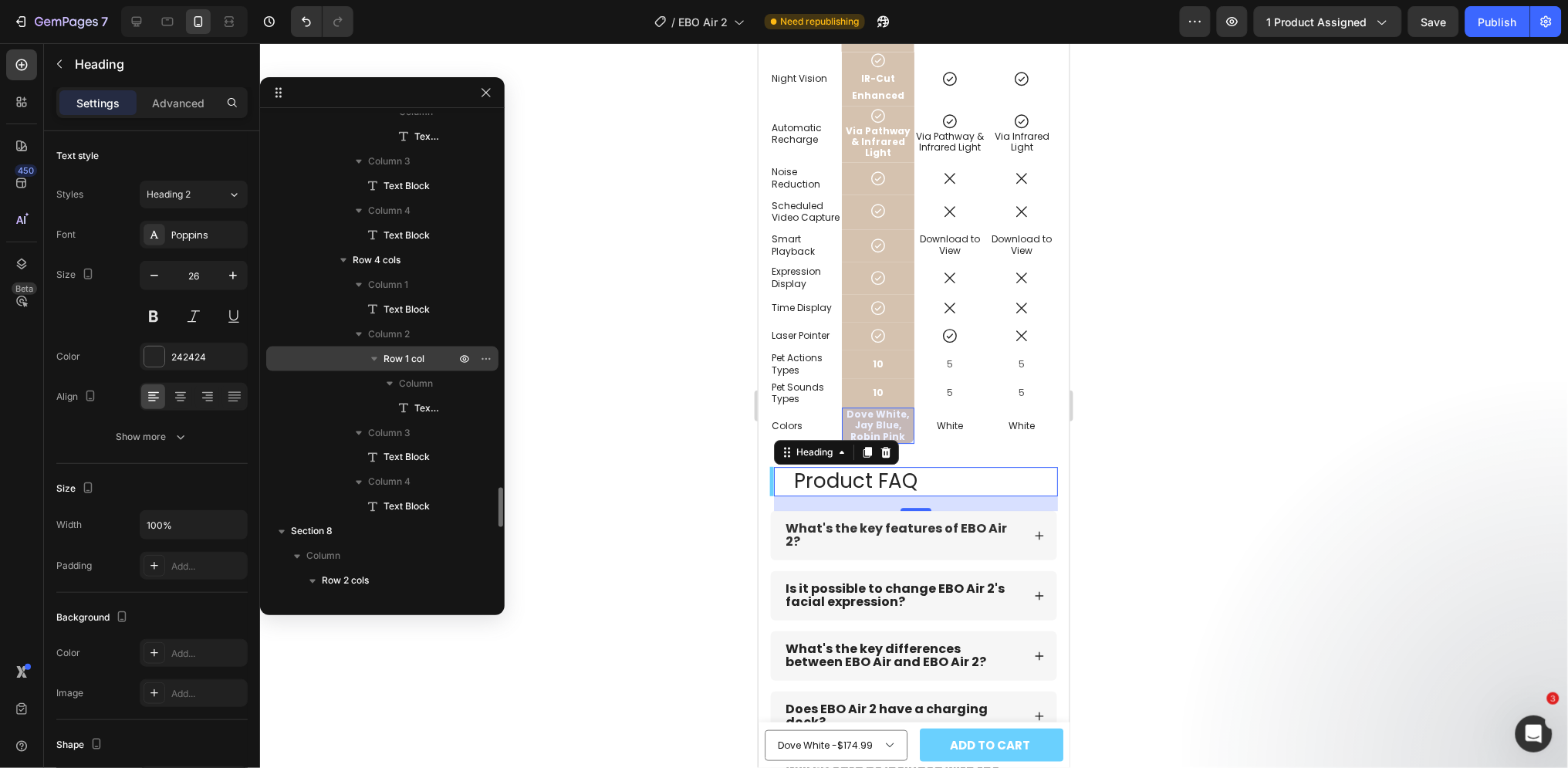 click 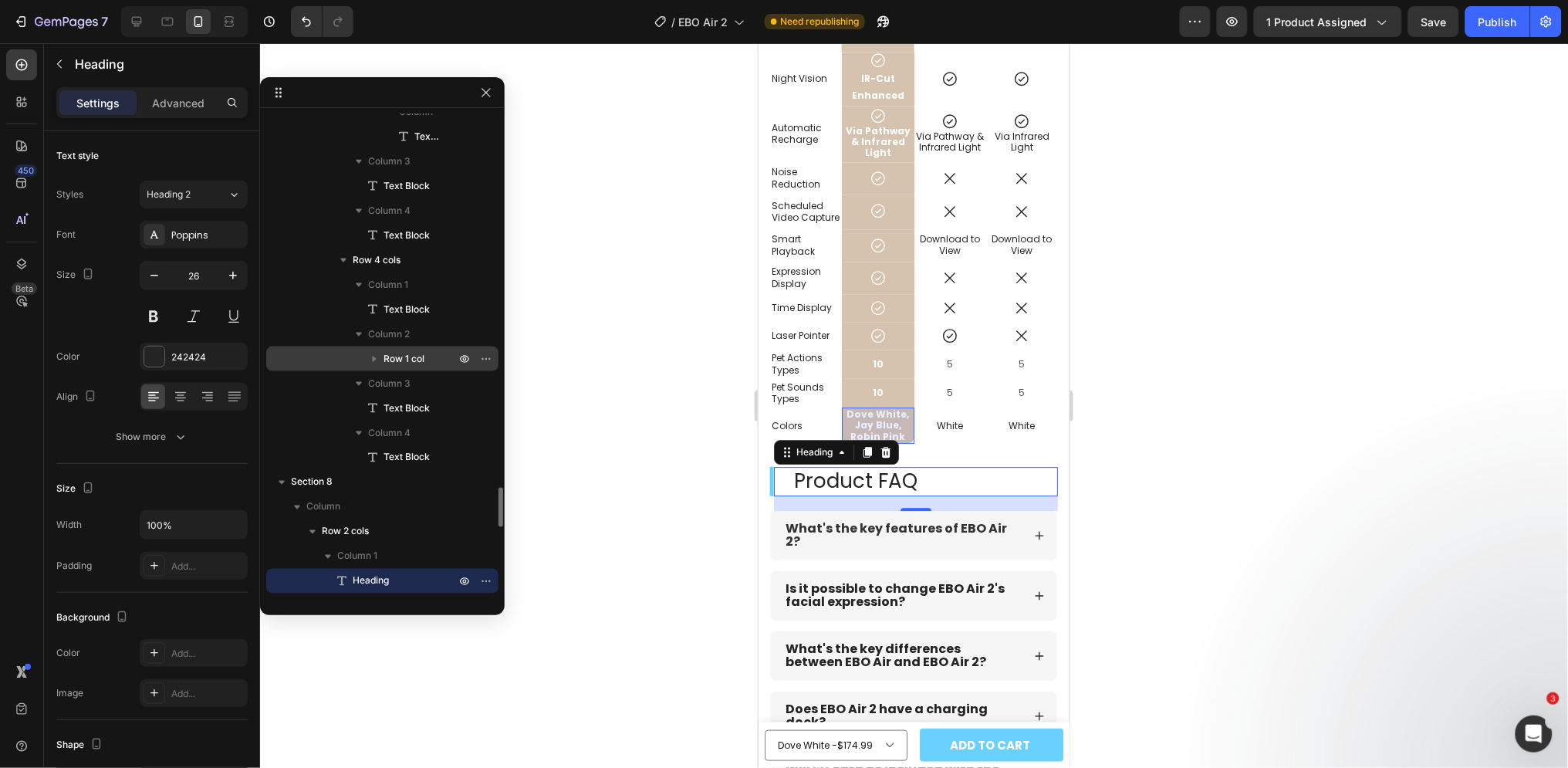 click 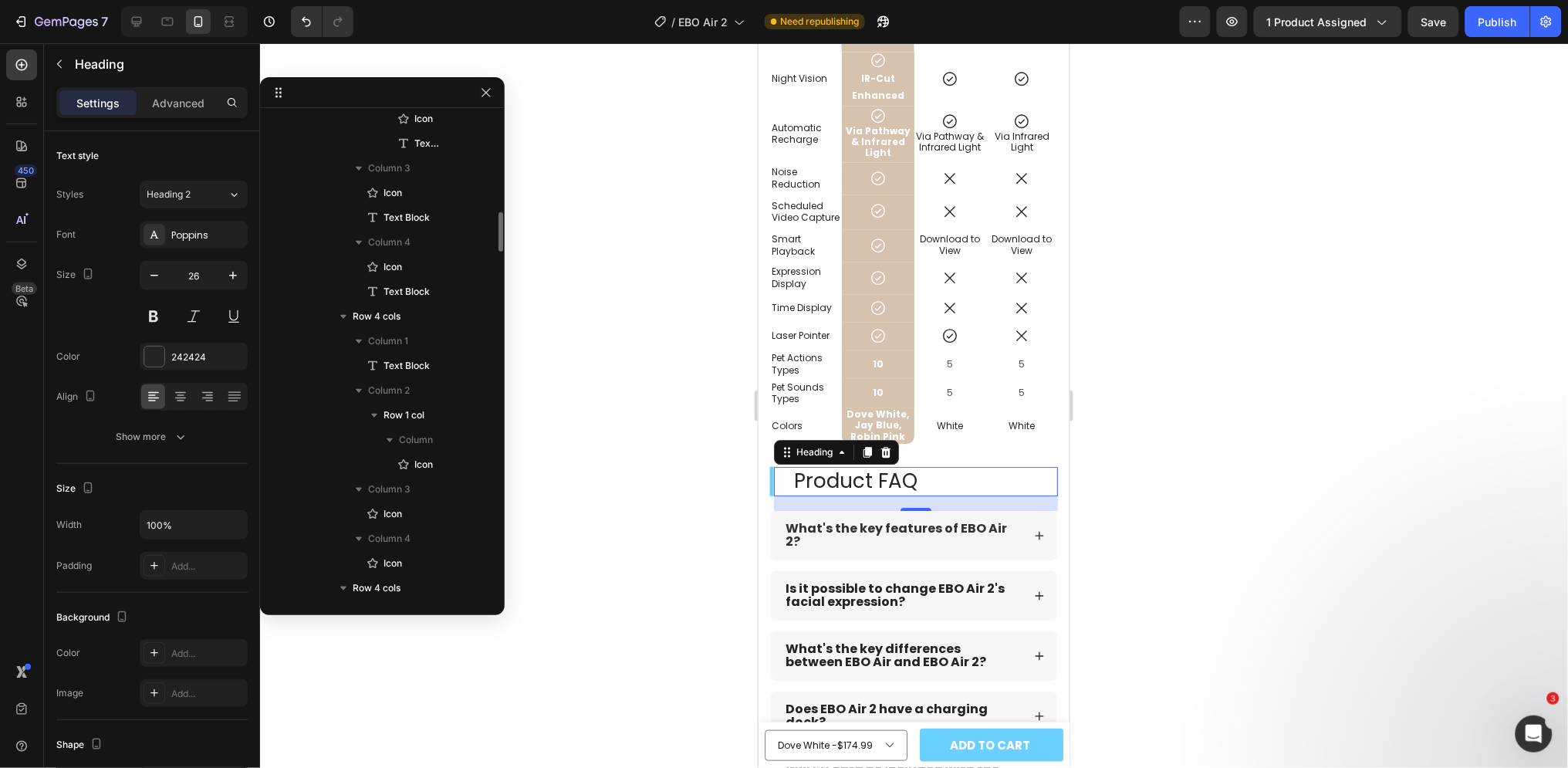 scroll, scrollTop: 2066, scrollLeft: 0, axis: vertical 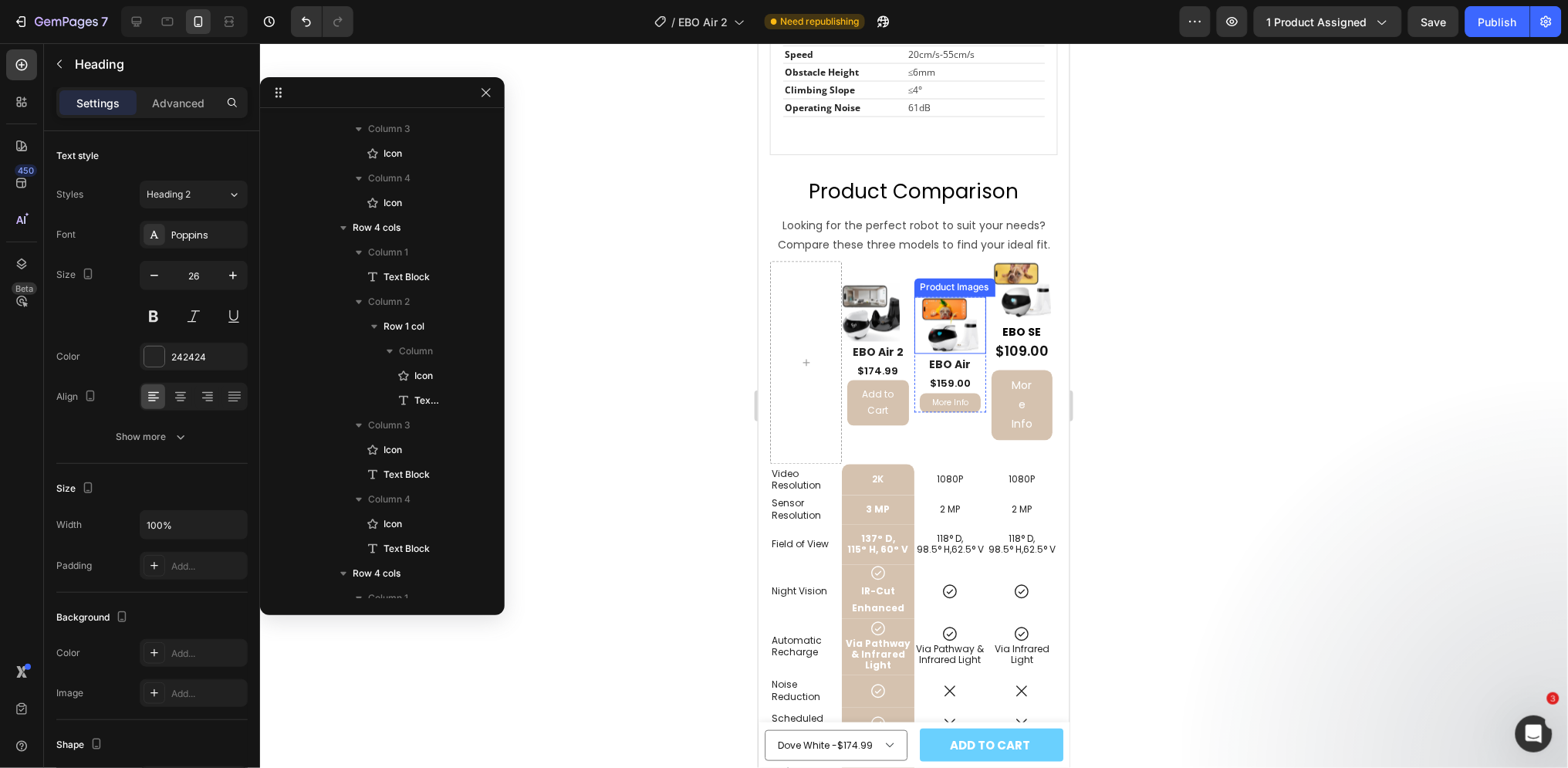 click at bounding box center [949, 325] 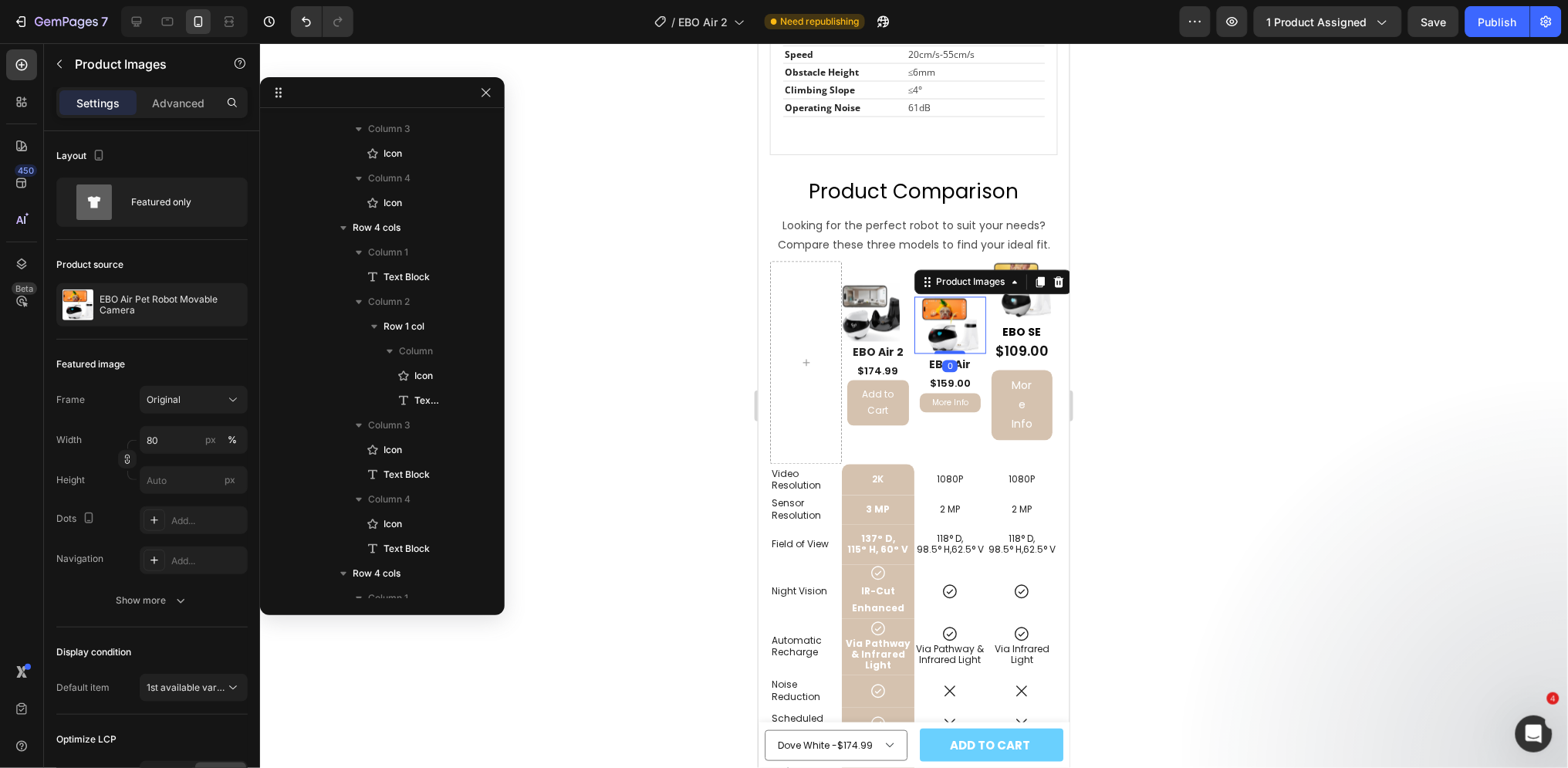 scroll, scrollTop: 506, scrollLeft: 0, axis: vertical 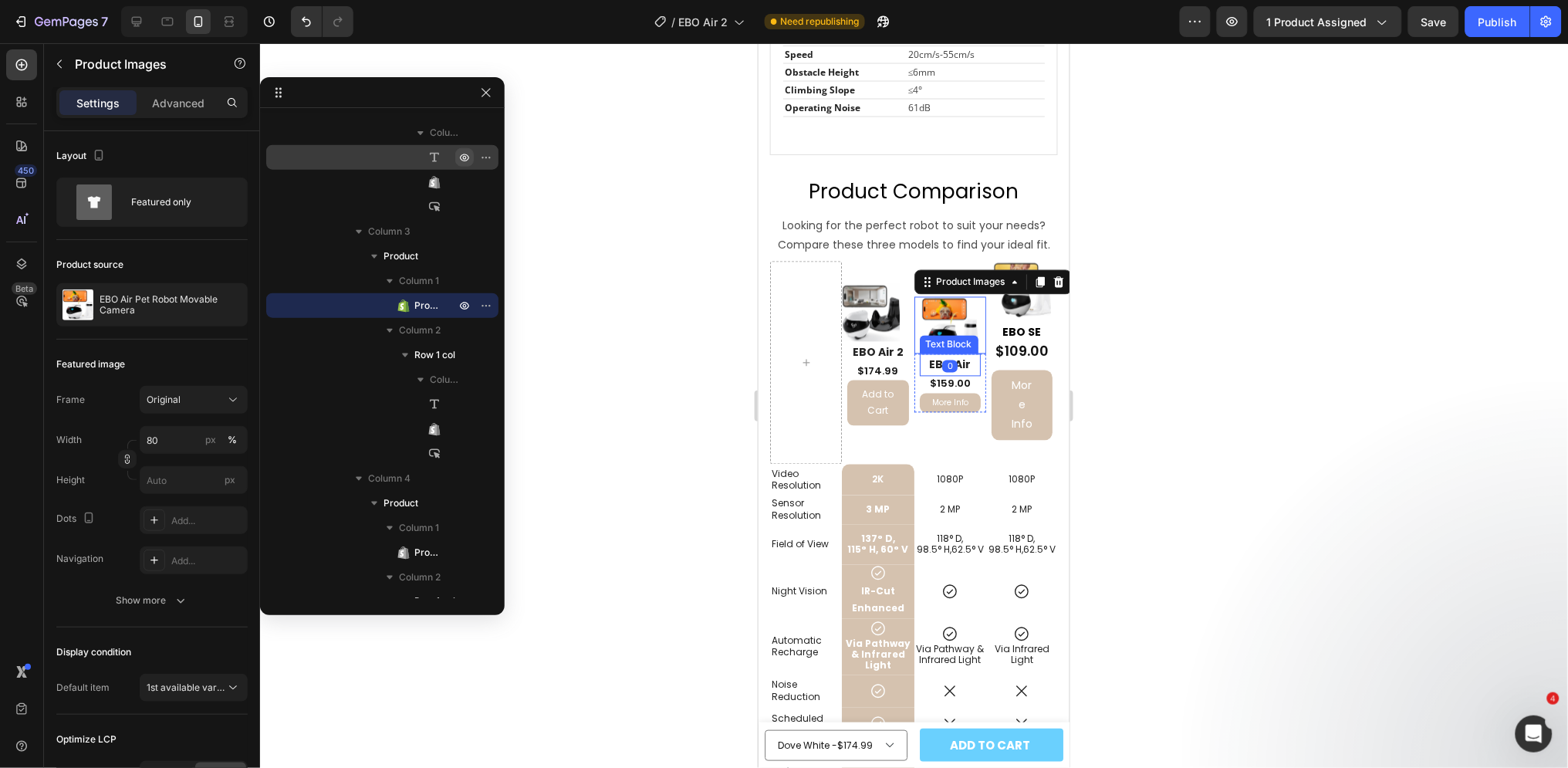 click on "EBO Air" at bounding box center [949, 364] 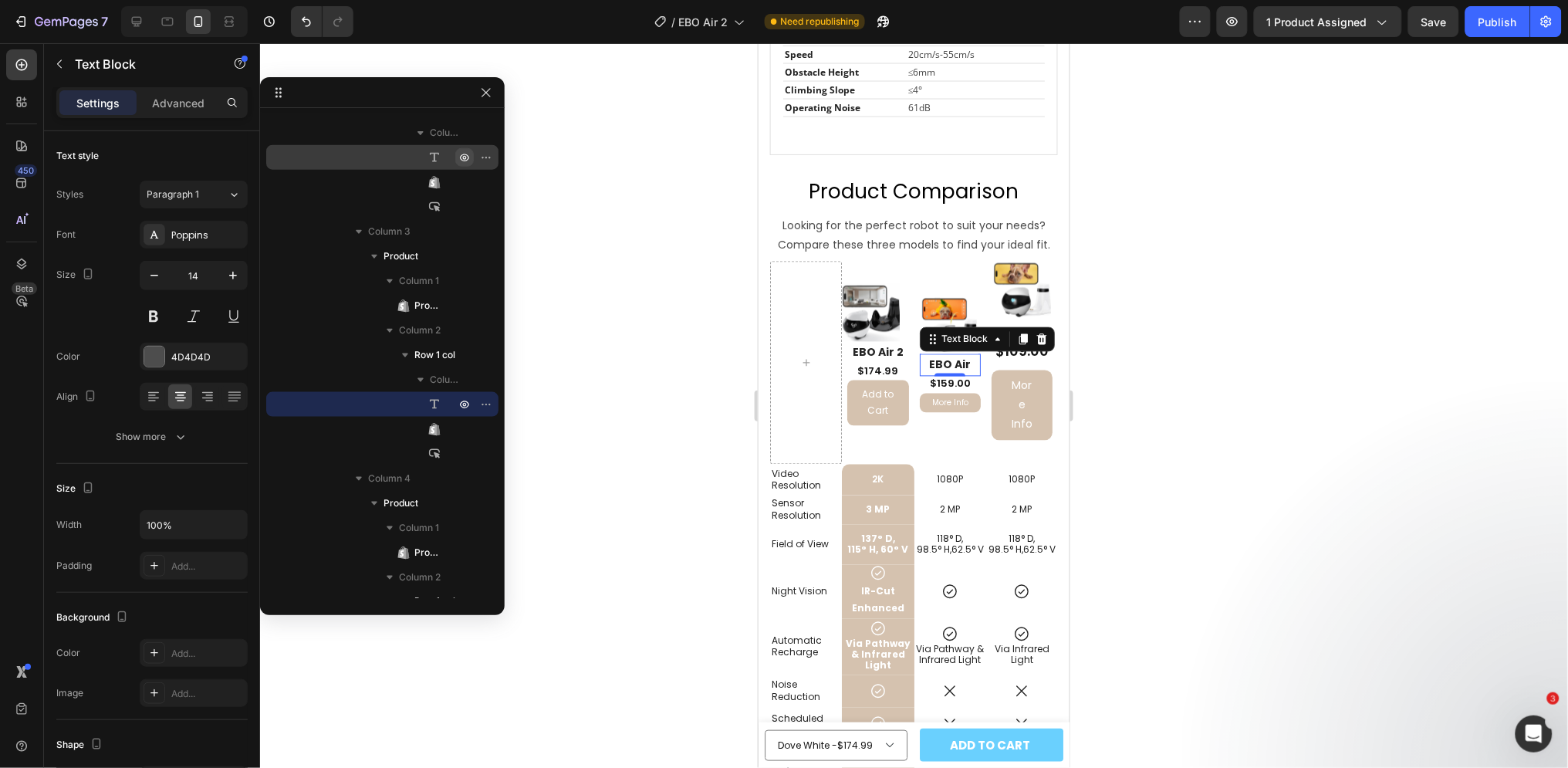 click 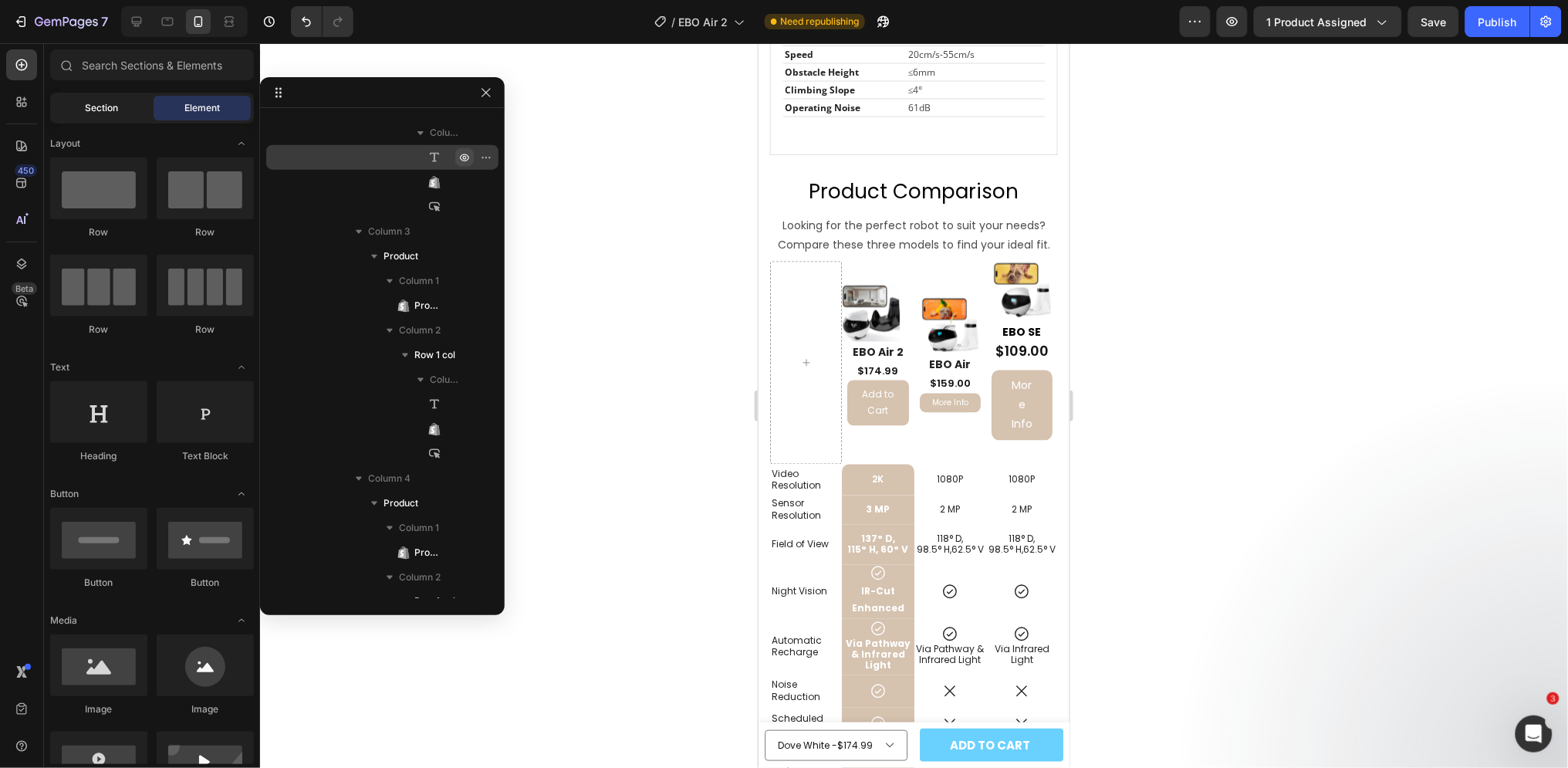 click on "Section" at bounding box center (102, 108) 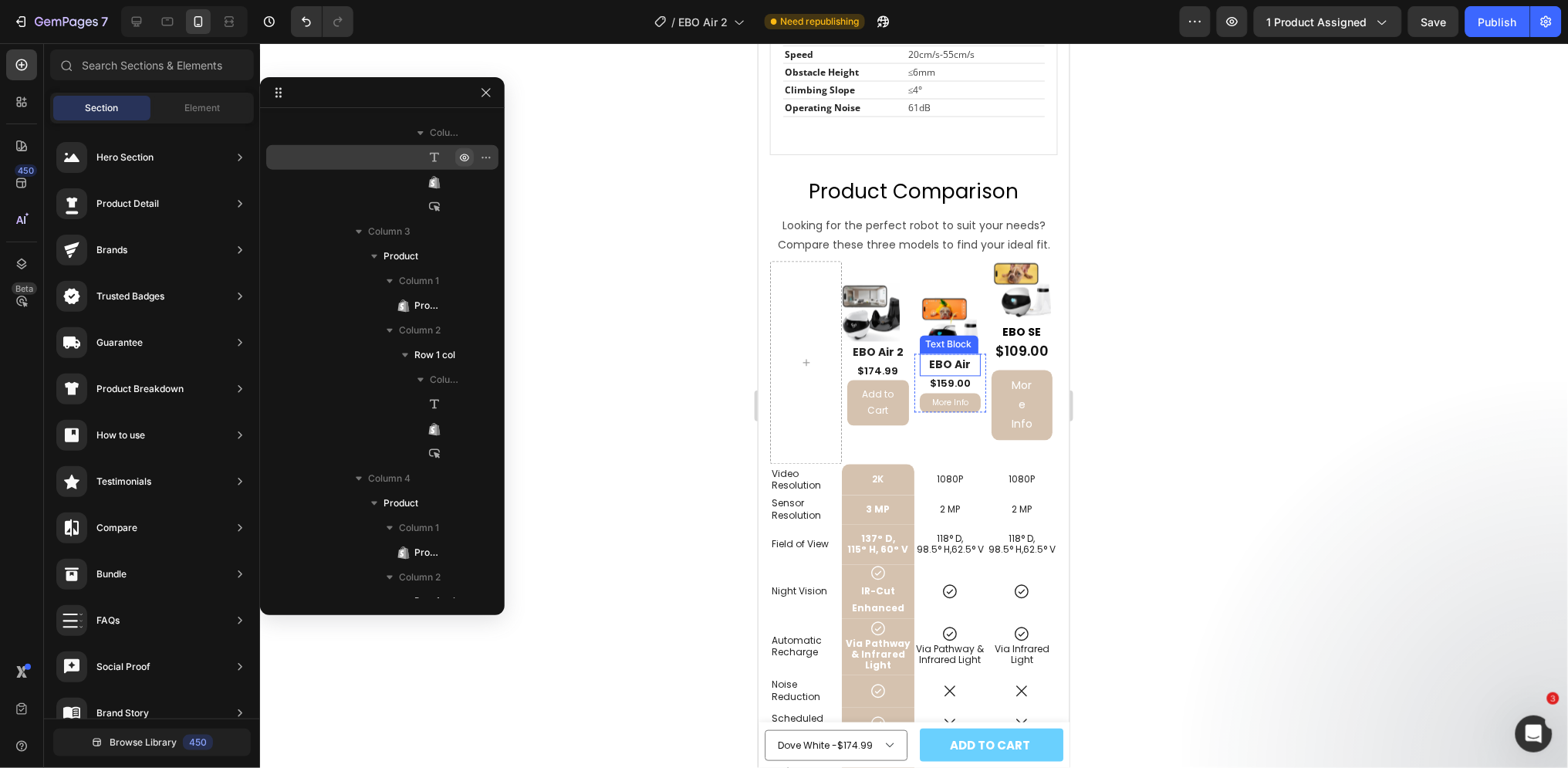 click on "EBO Air" at bounding box center (949, 364) 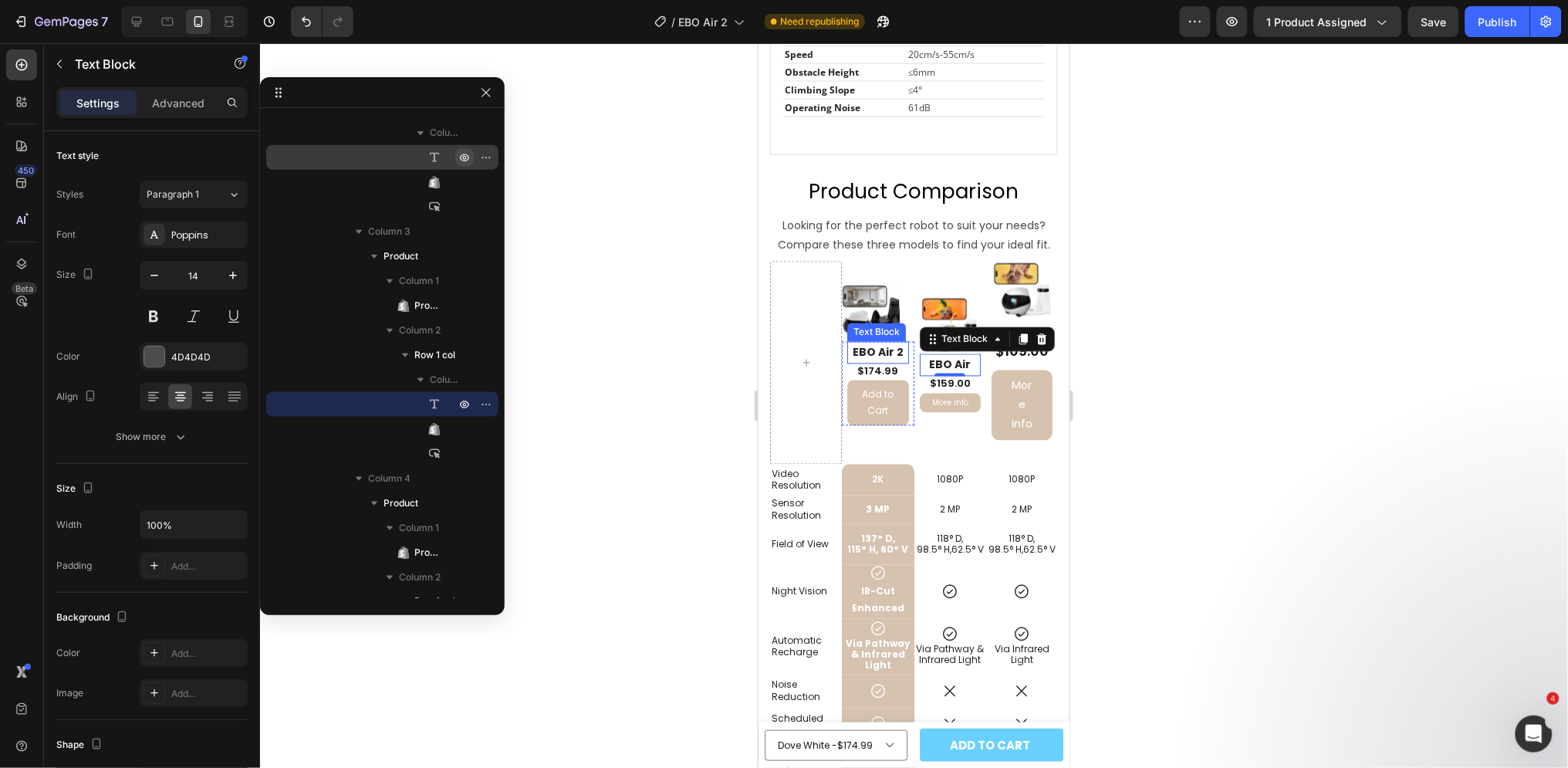click on "EBO Air 2" at bounding box center [877, 352] 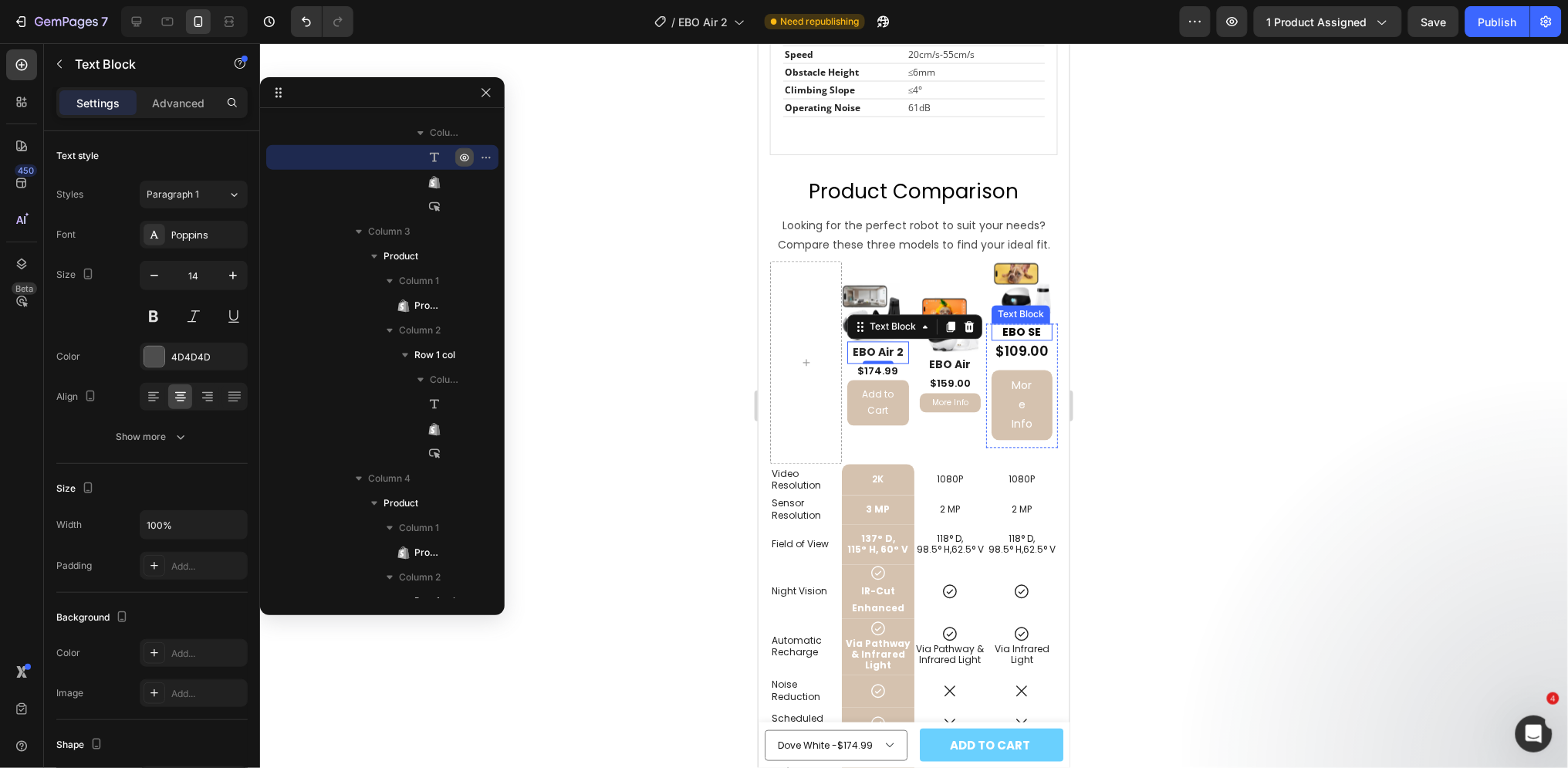 click on "EBO SE" at bounding box center (1021, 332) 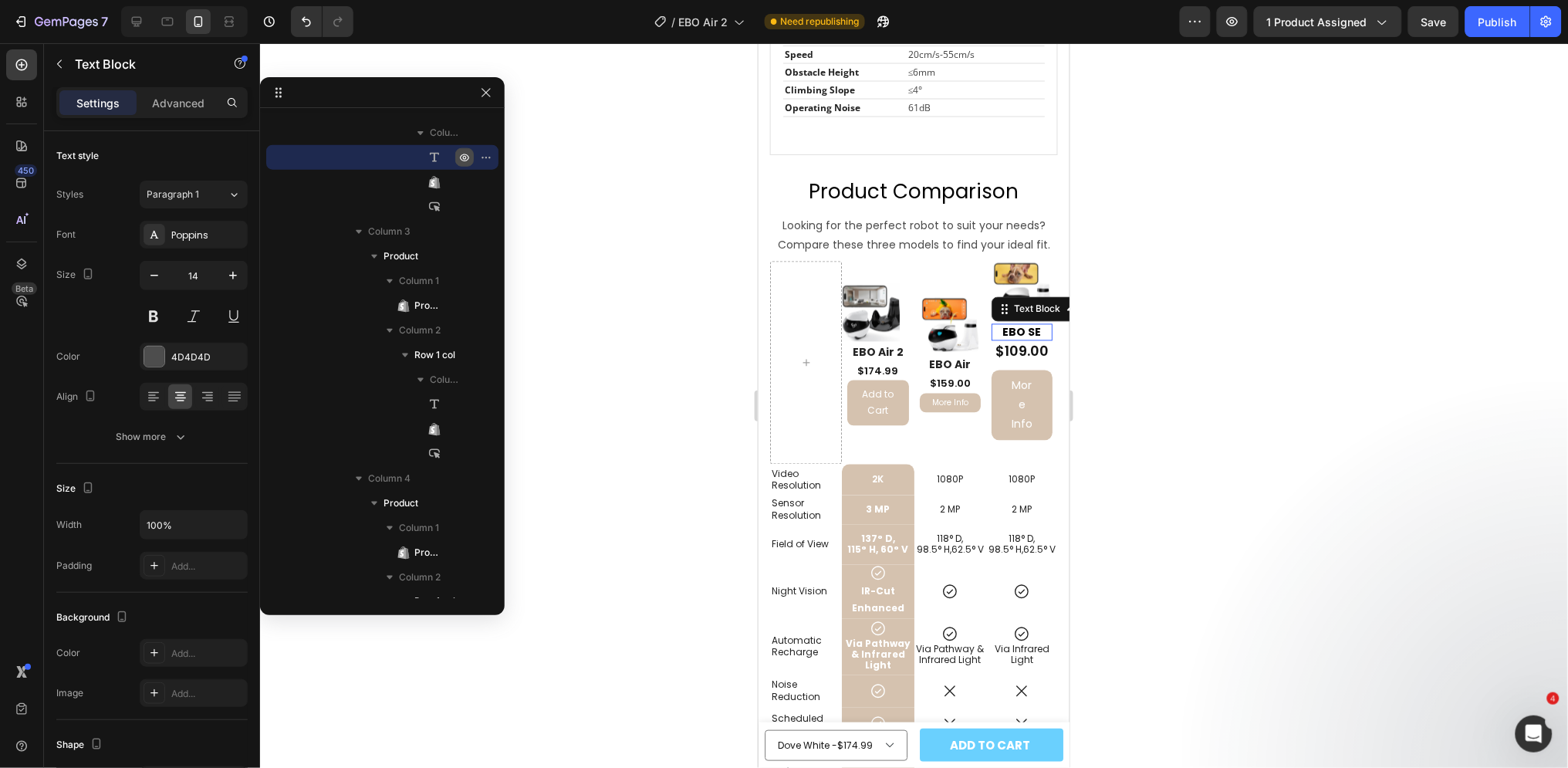 scroll, scrollTop: 851, scrollLeft: 0, axis: vertical 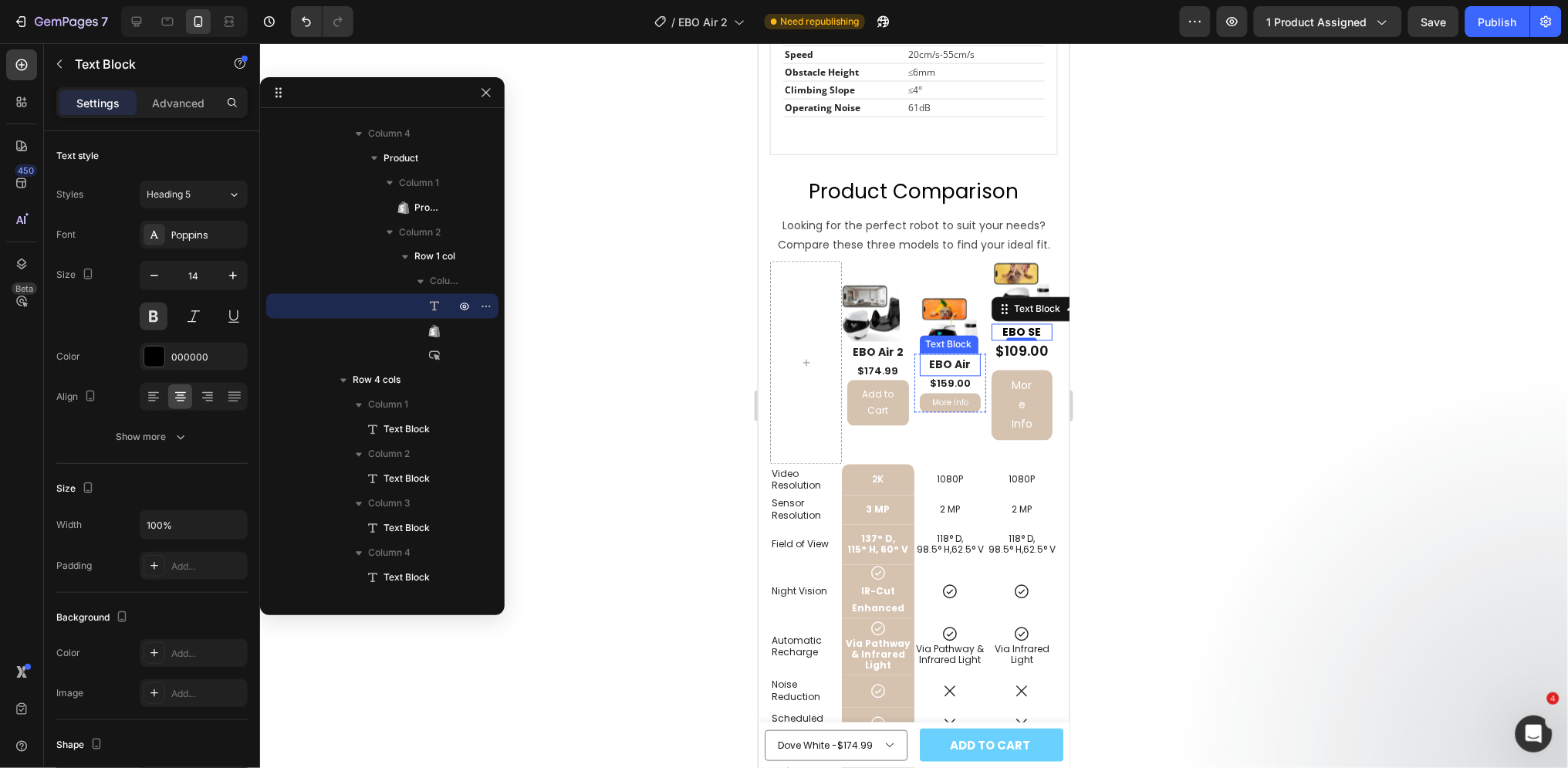 click on "EBO Air" at bounding box center (949, 364) 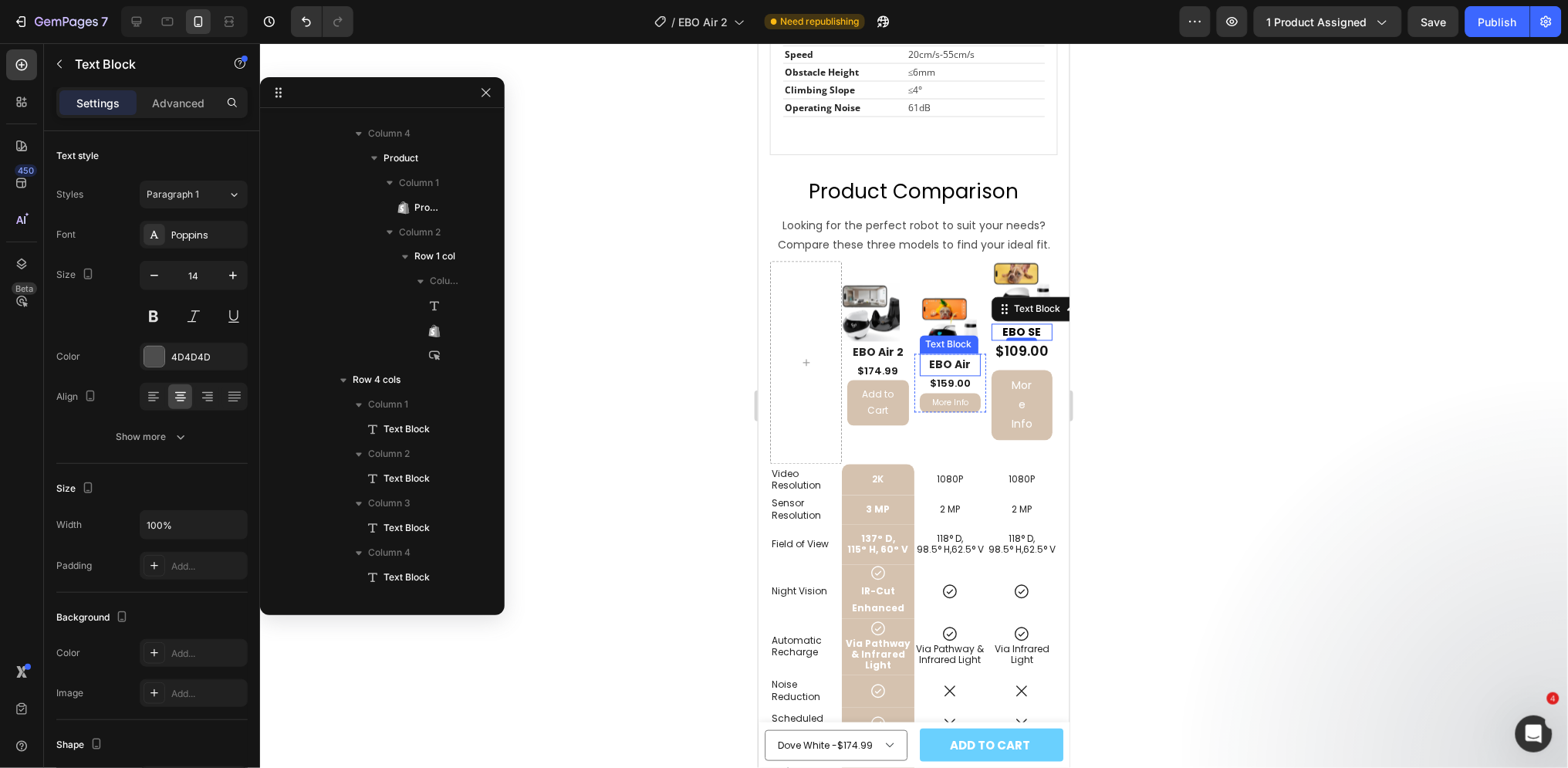 scroll, scrollTop: 605, scrollLeft: 0, axis: vertical 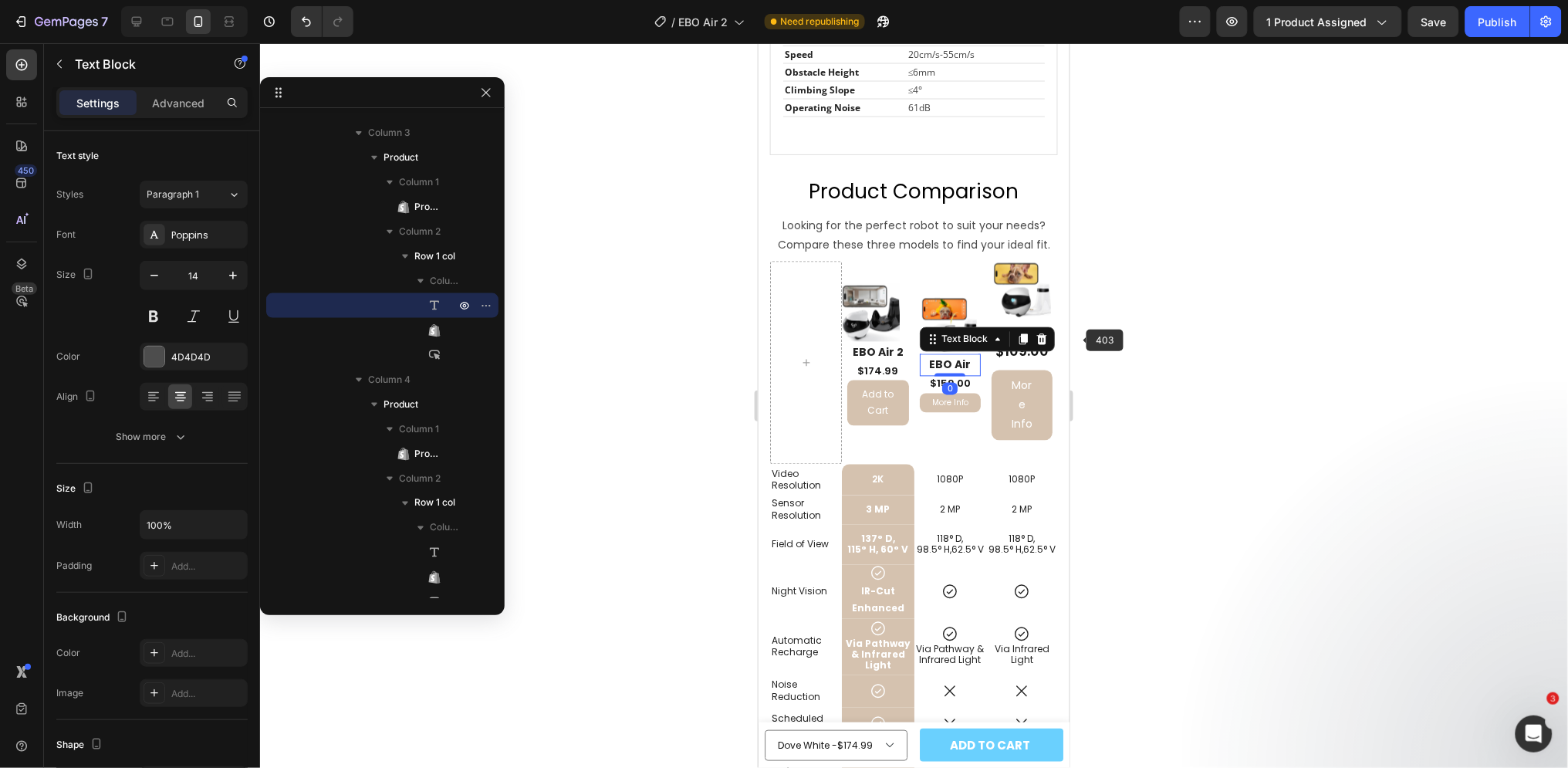 click 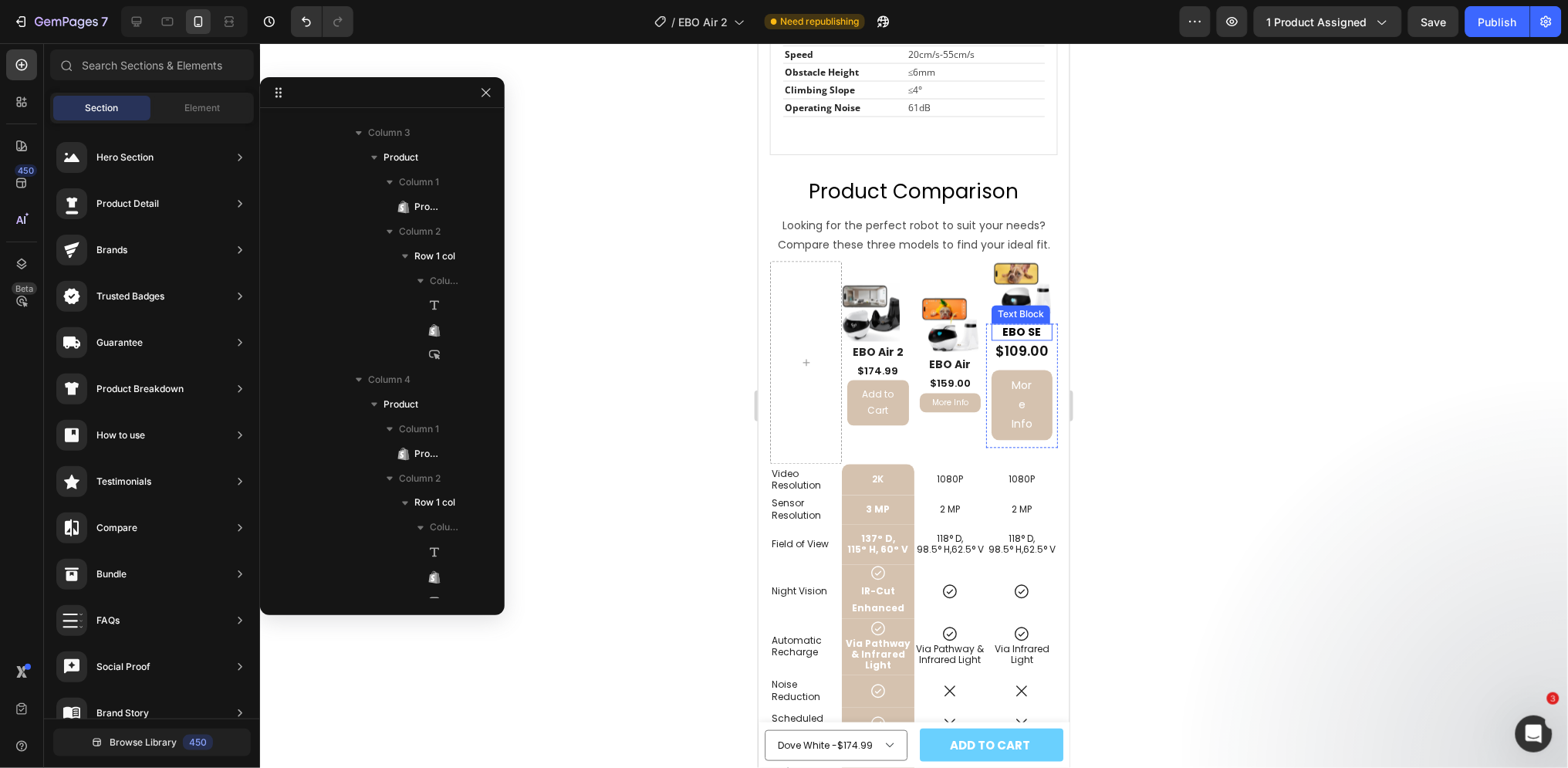 click on "EBO SE" at bounding box center [1021, 332] 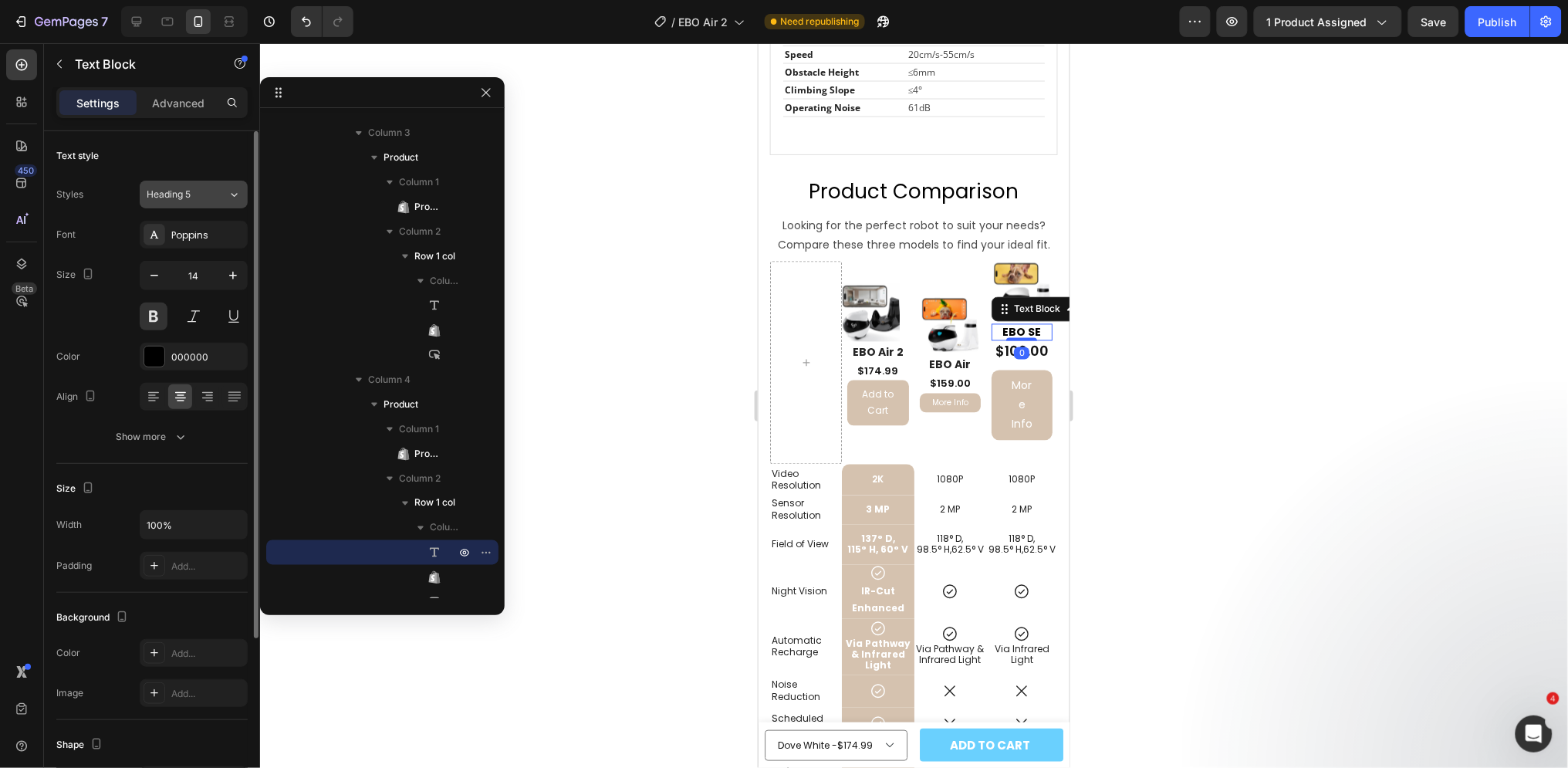click on "Heading 5" at bounding box center (187, 195) 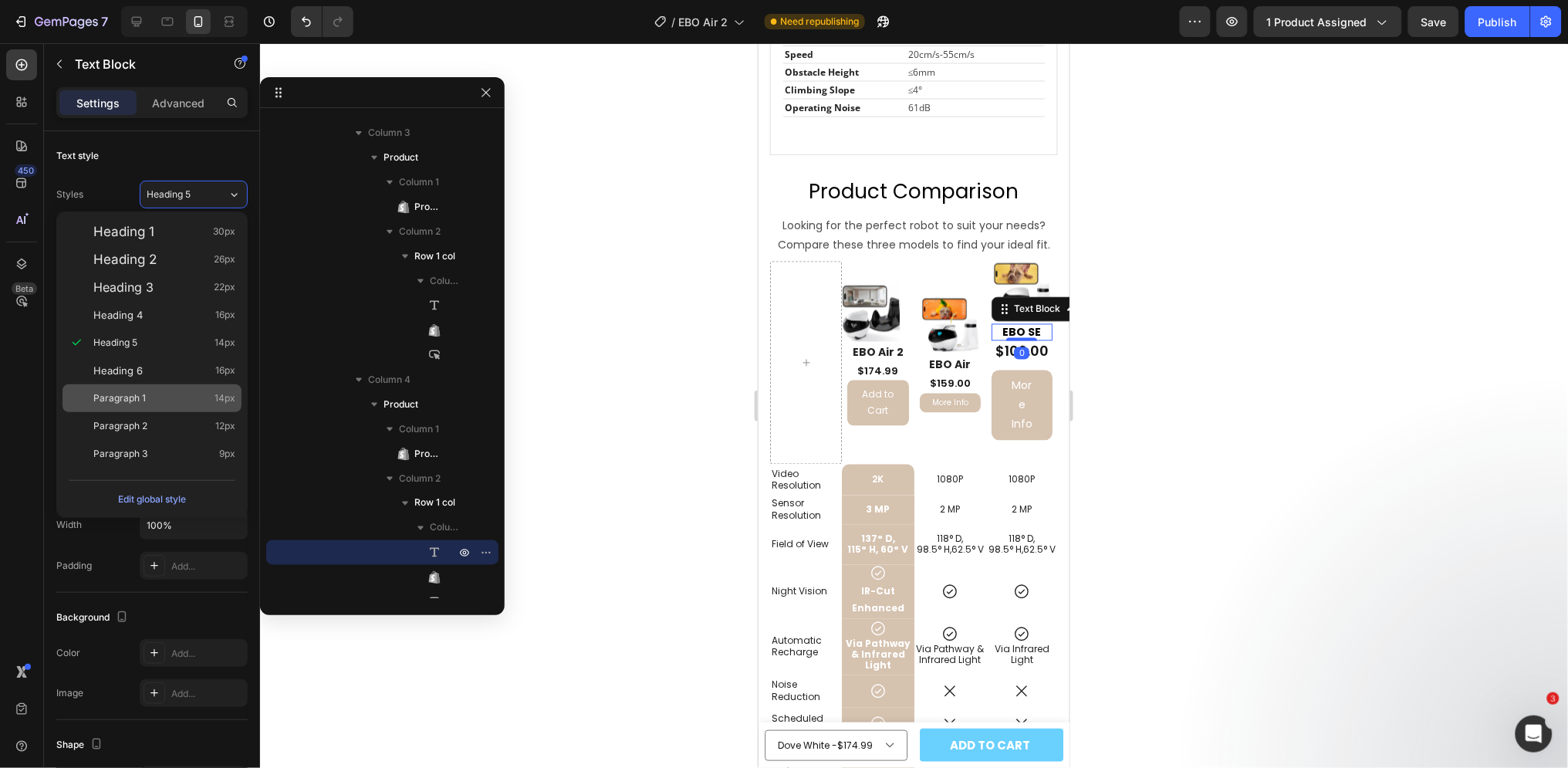 click on "Paragraph 1 14px" at bounding box center [164, 398] 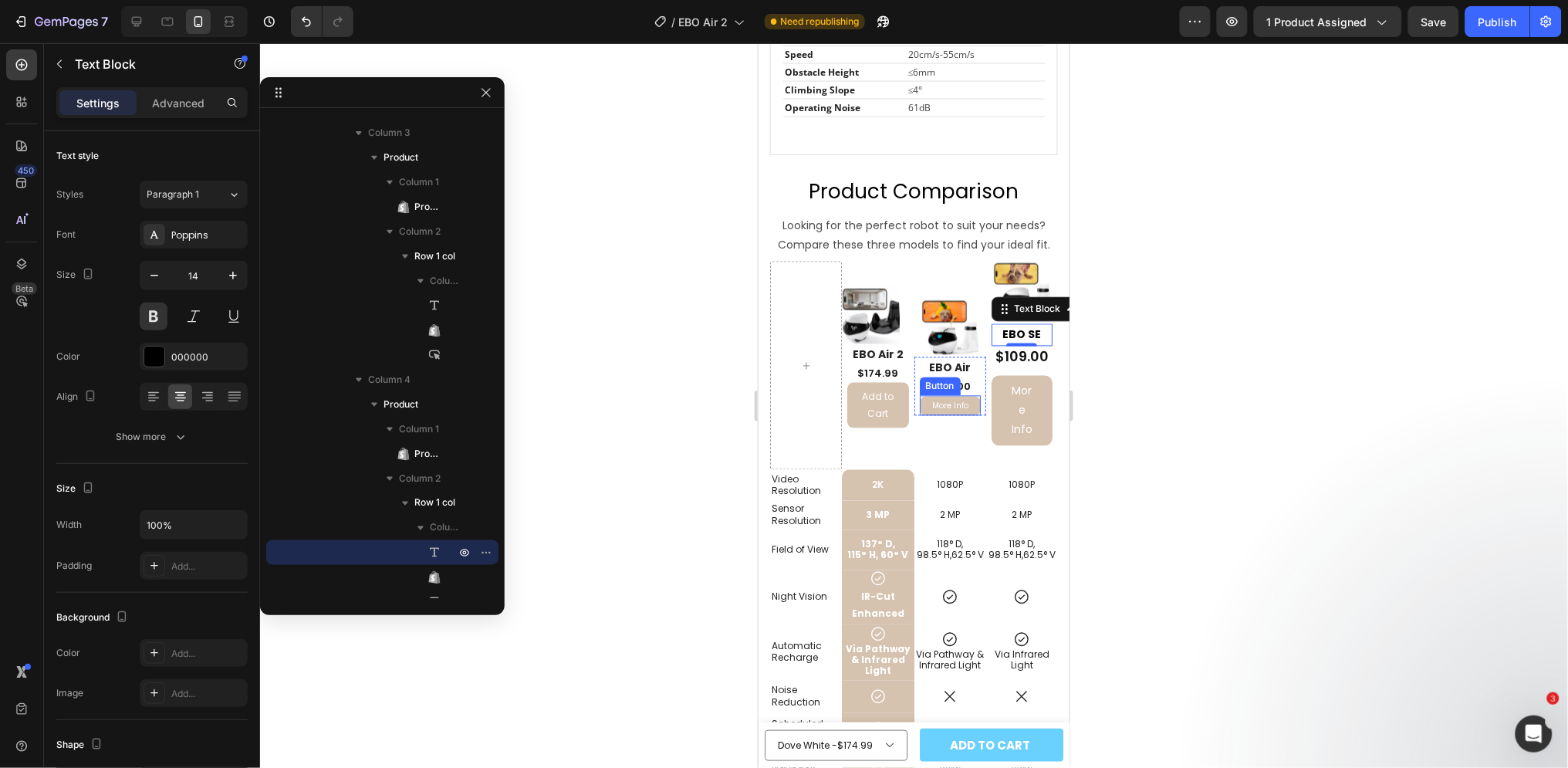 click on "More Info" at bounding box center [949, 405] 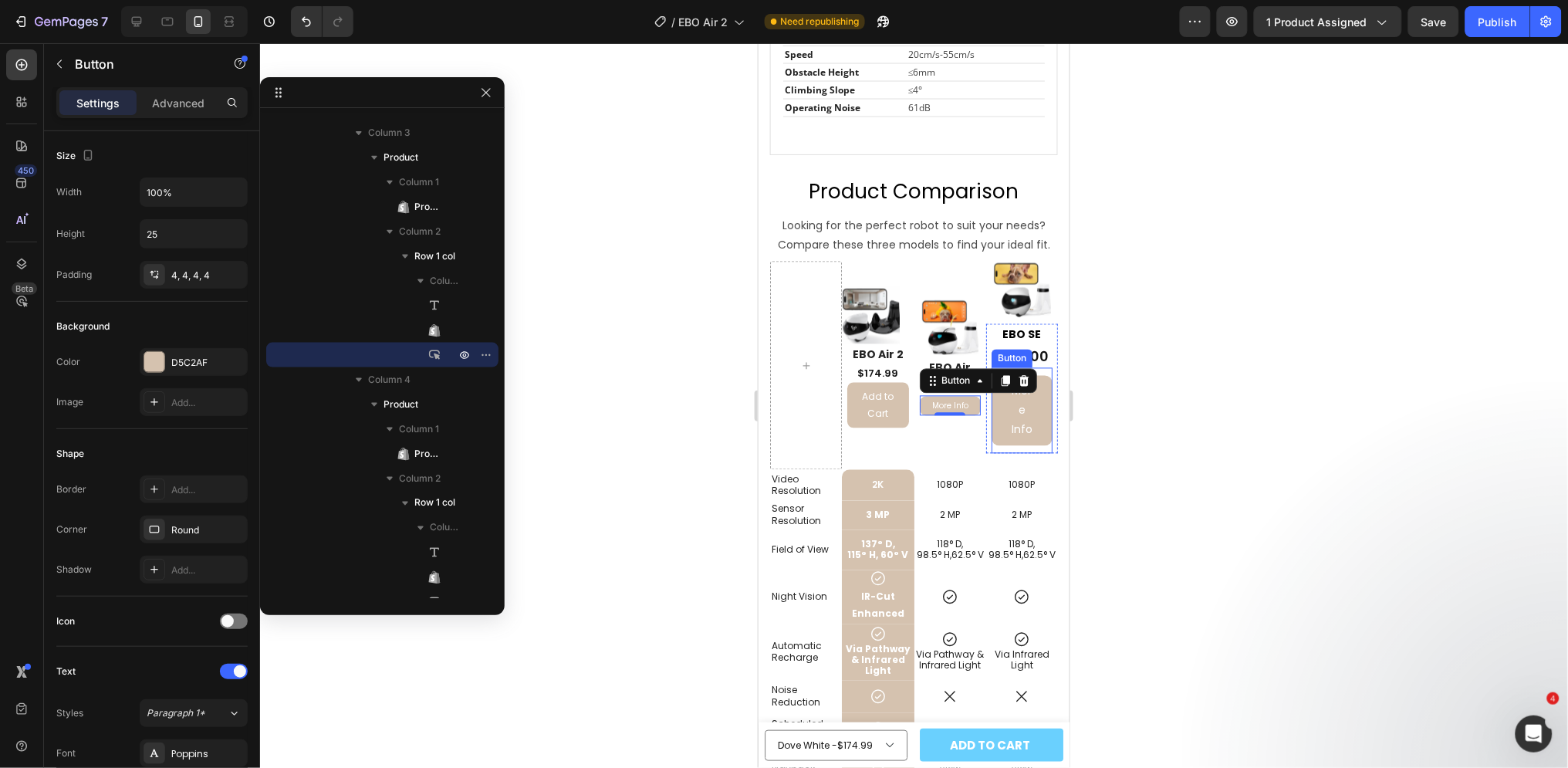click on "More Info" at bounding box center [1021, 411] 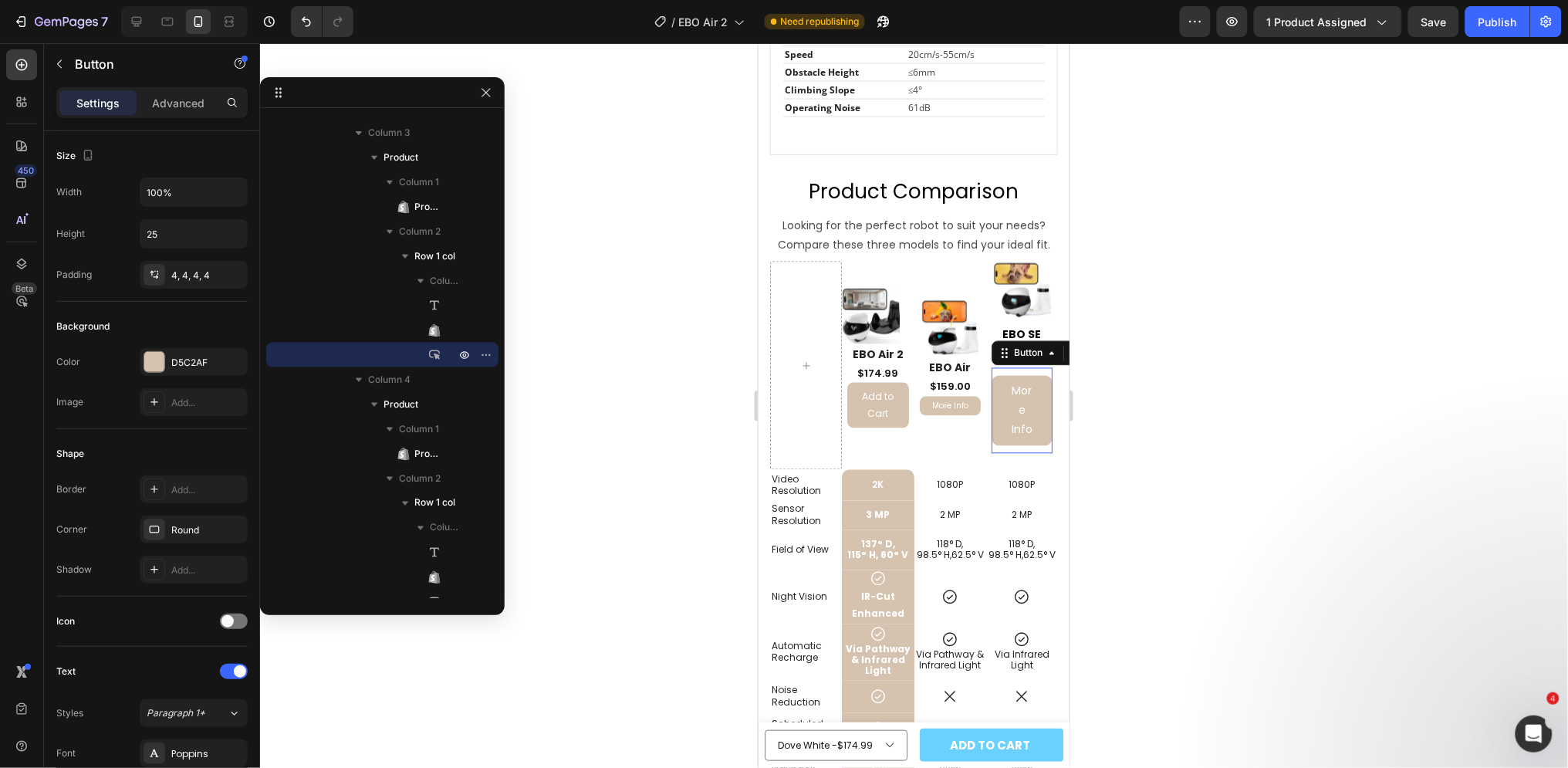 scroll, scrollTop: 901, scrollLeft: 0, axis: vertical 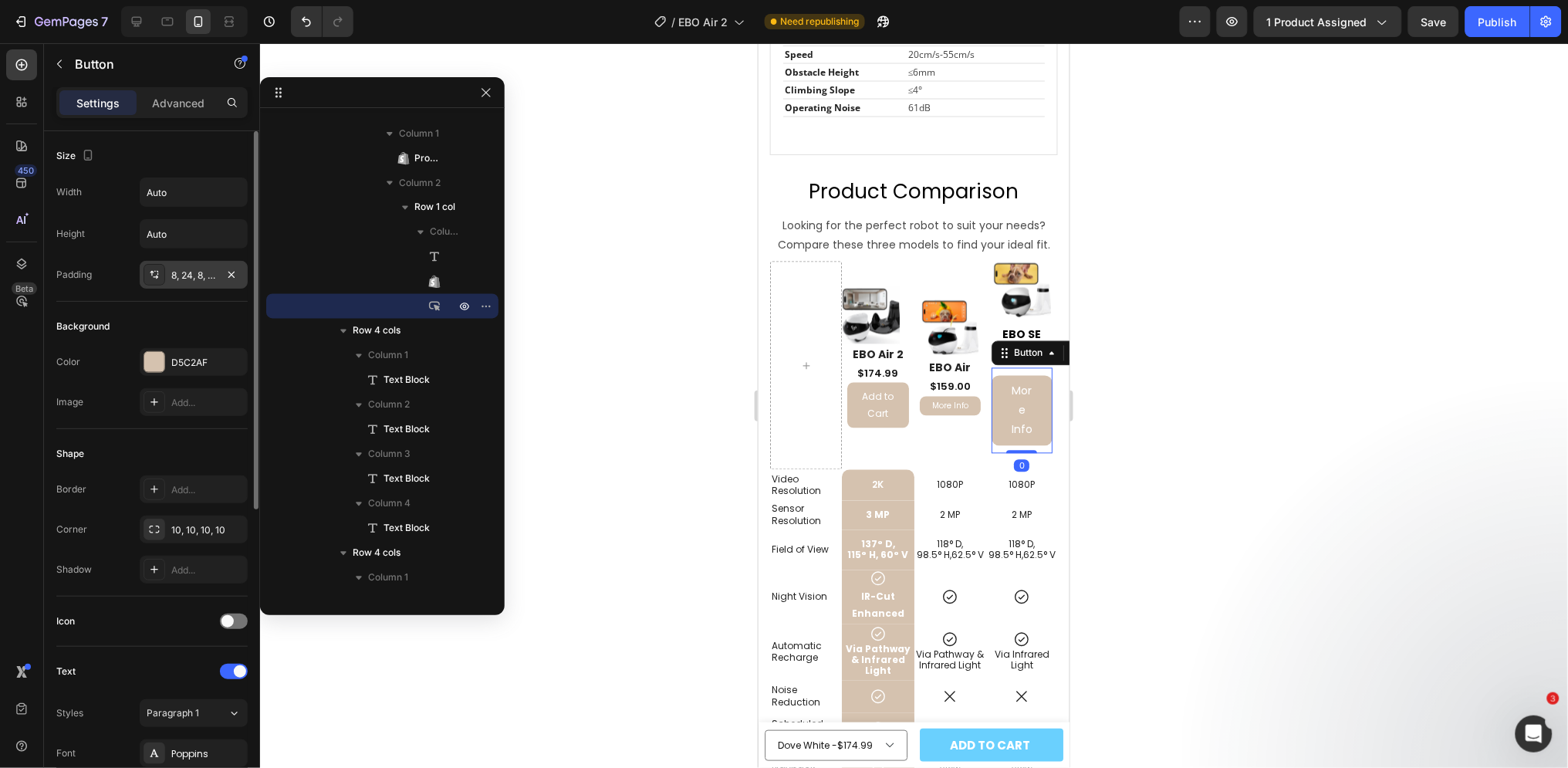click on "8, 24, 8, 24" at bounding box center (194, 276) 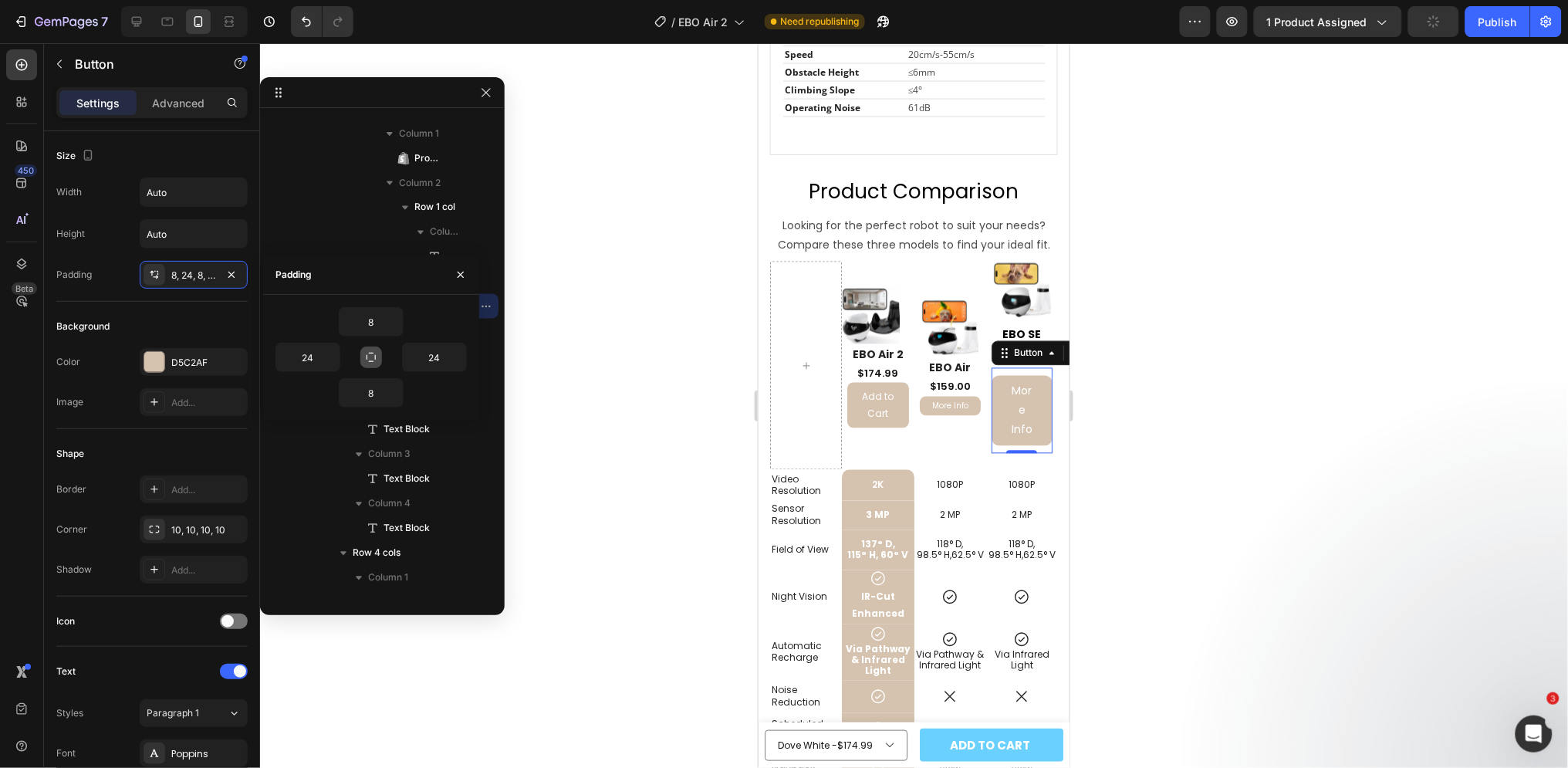click at bounding box center [371, 357] 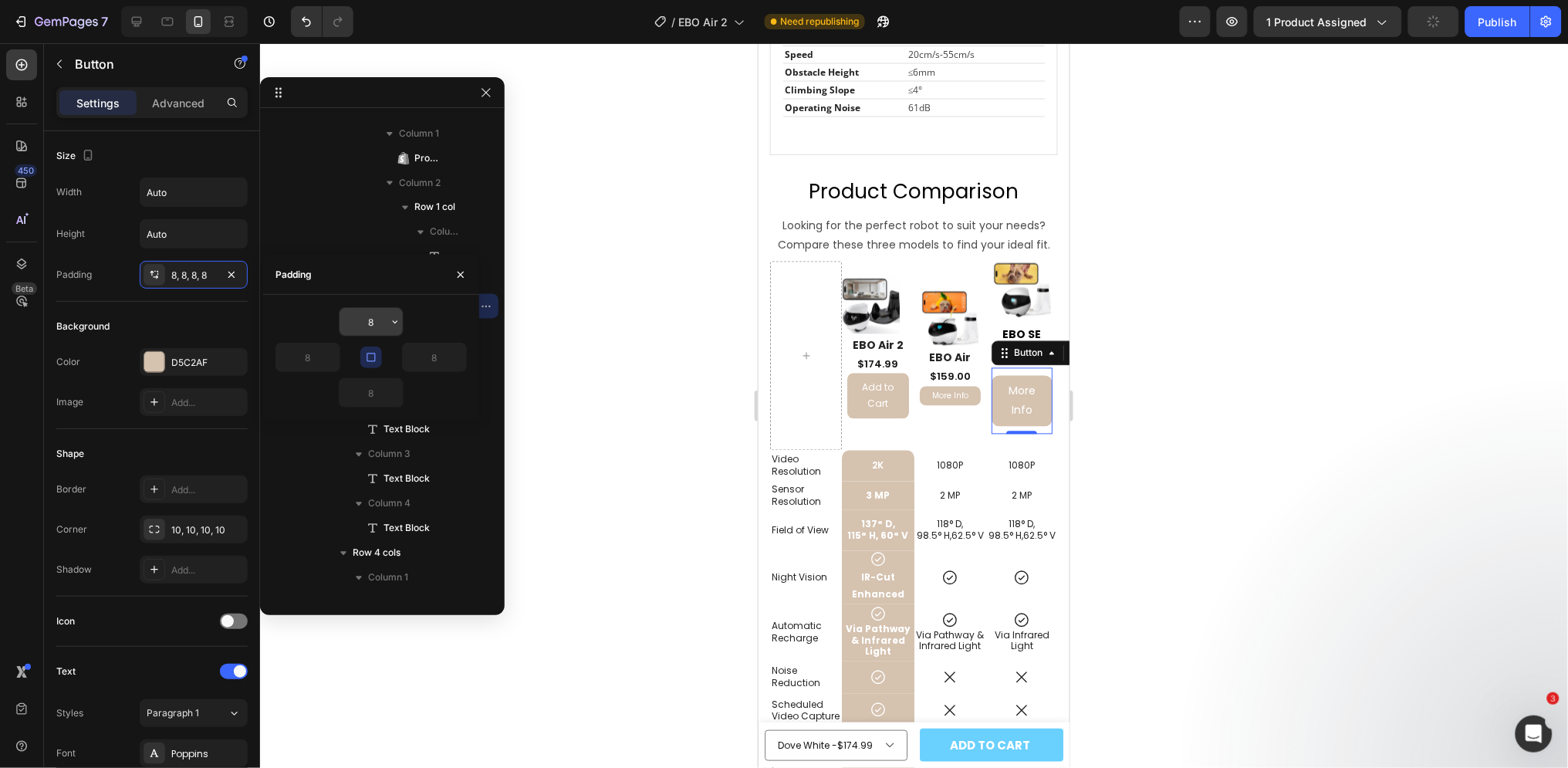 click on "8" at bounding box center [371, 322] 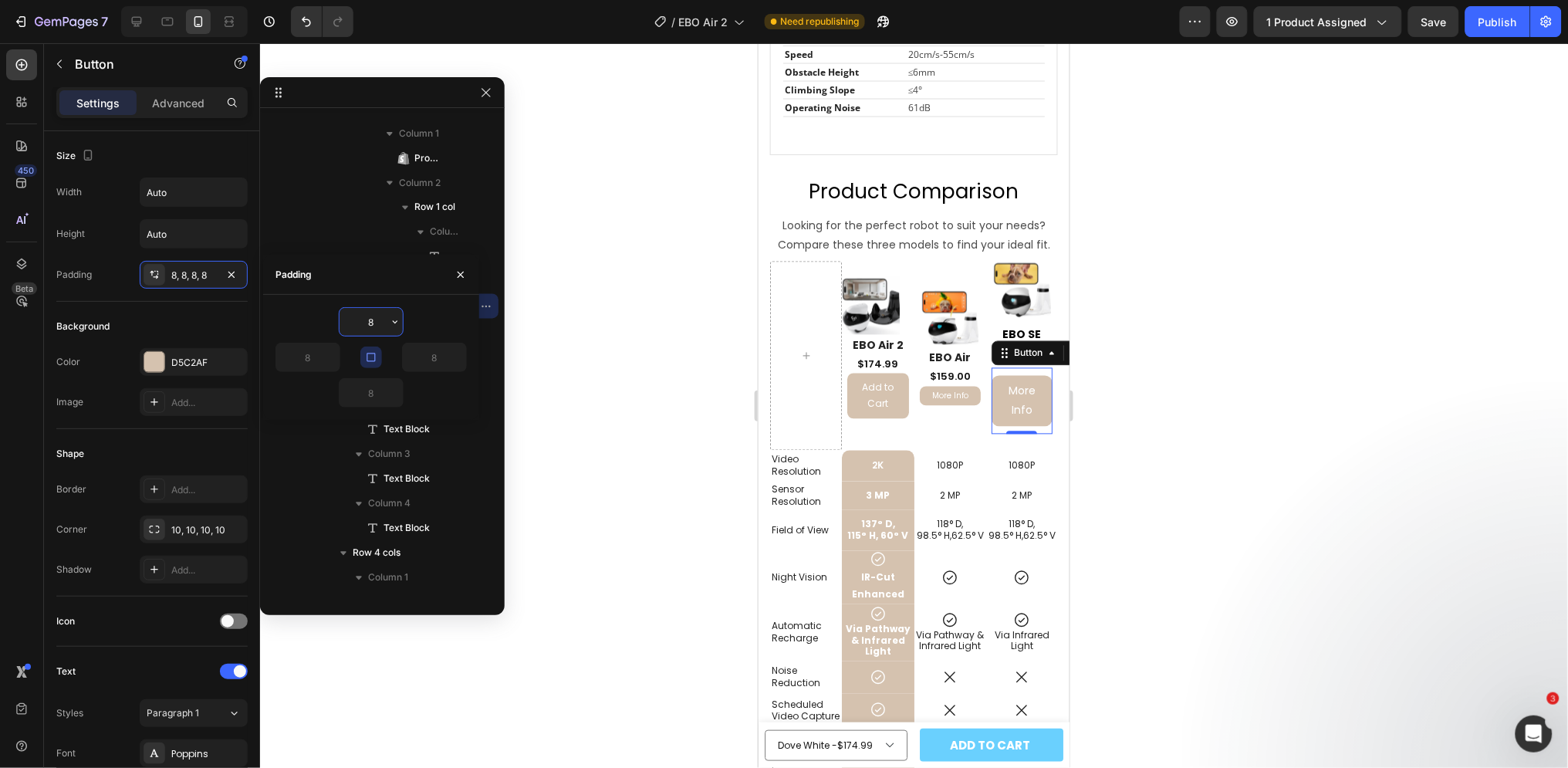 type on "4" 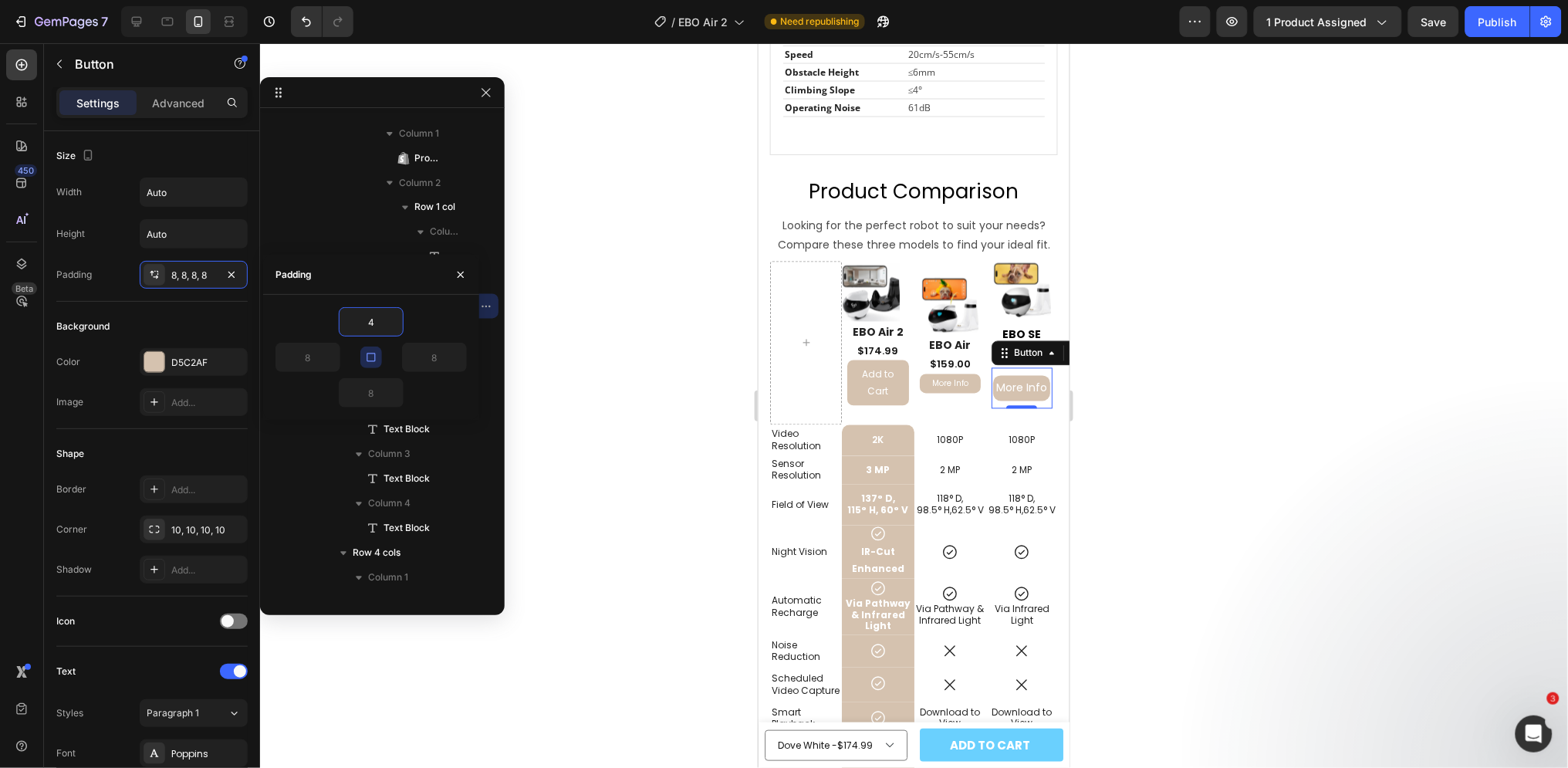 click 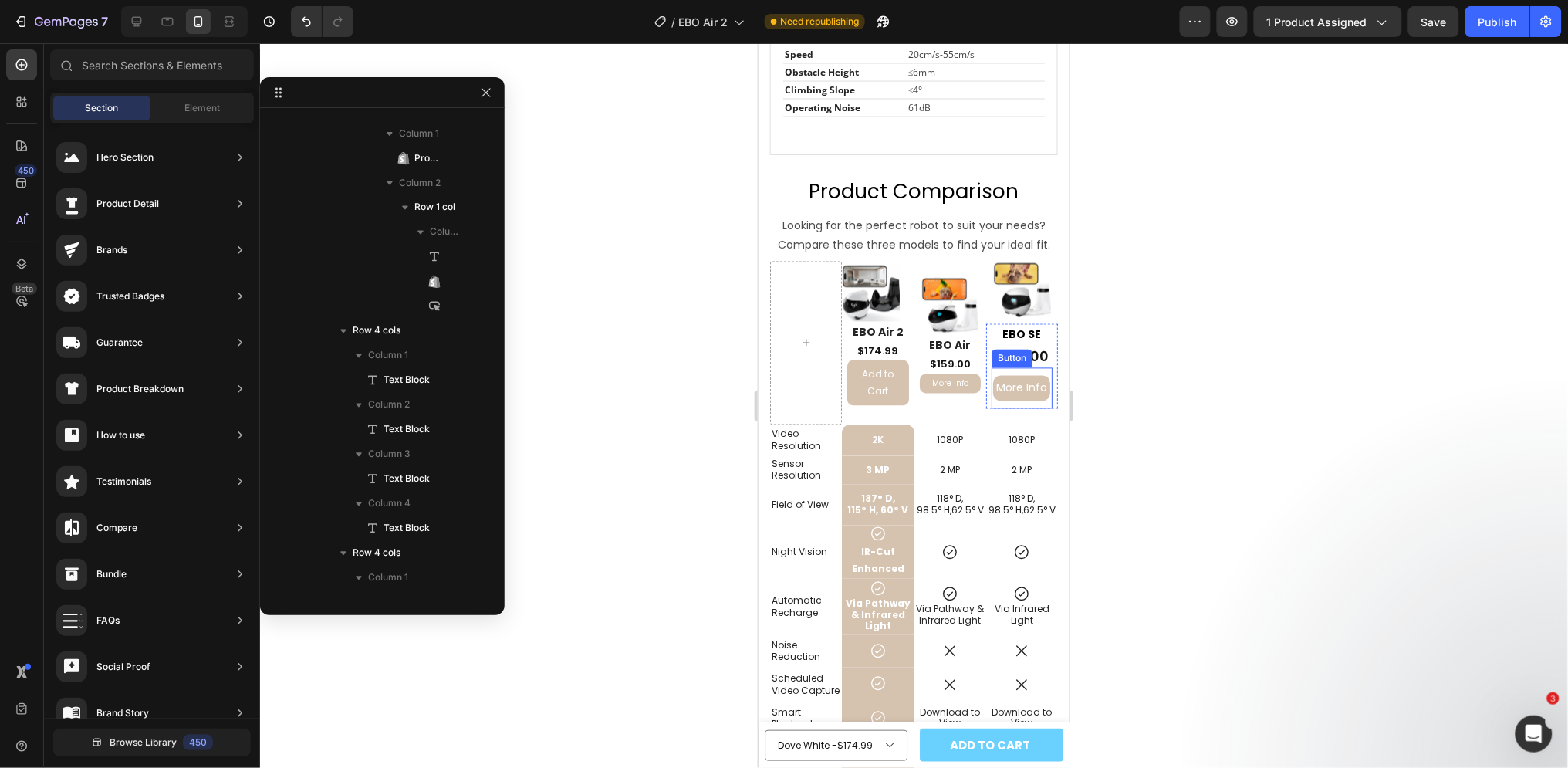 click on "More Info" at bounding box center (1021, 387) 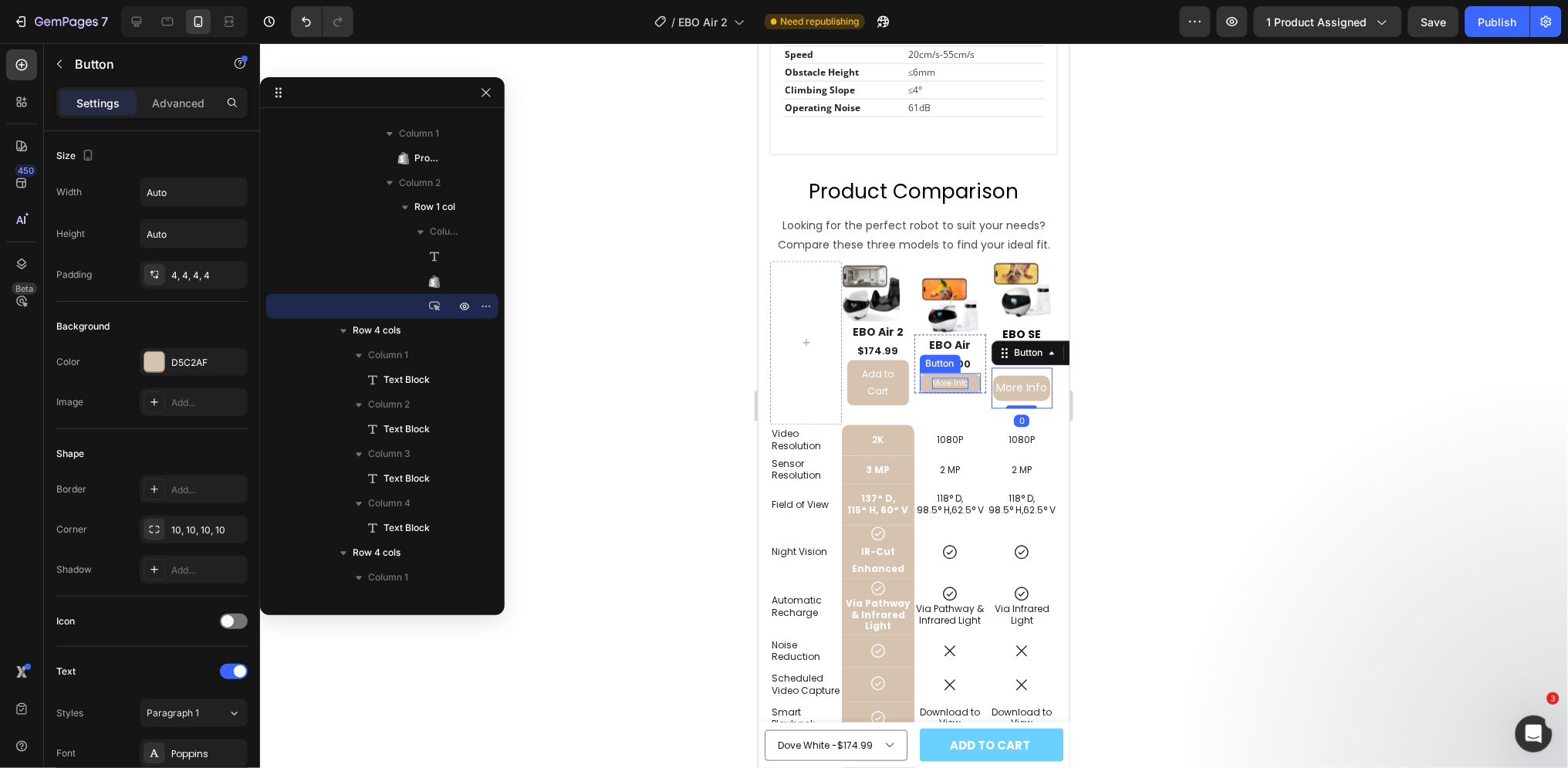 click on "More Info" at bounding box center (949, 383) 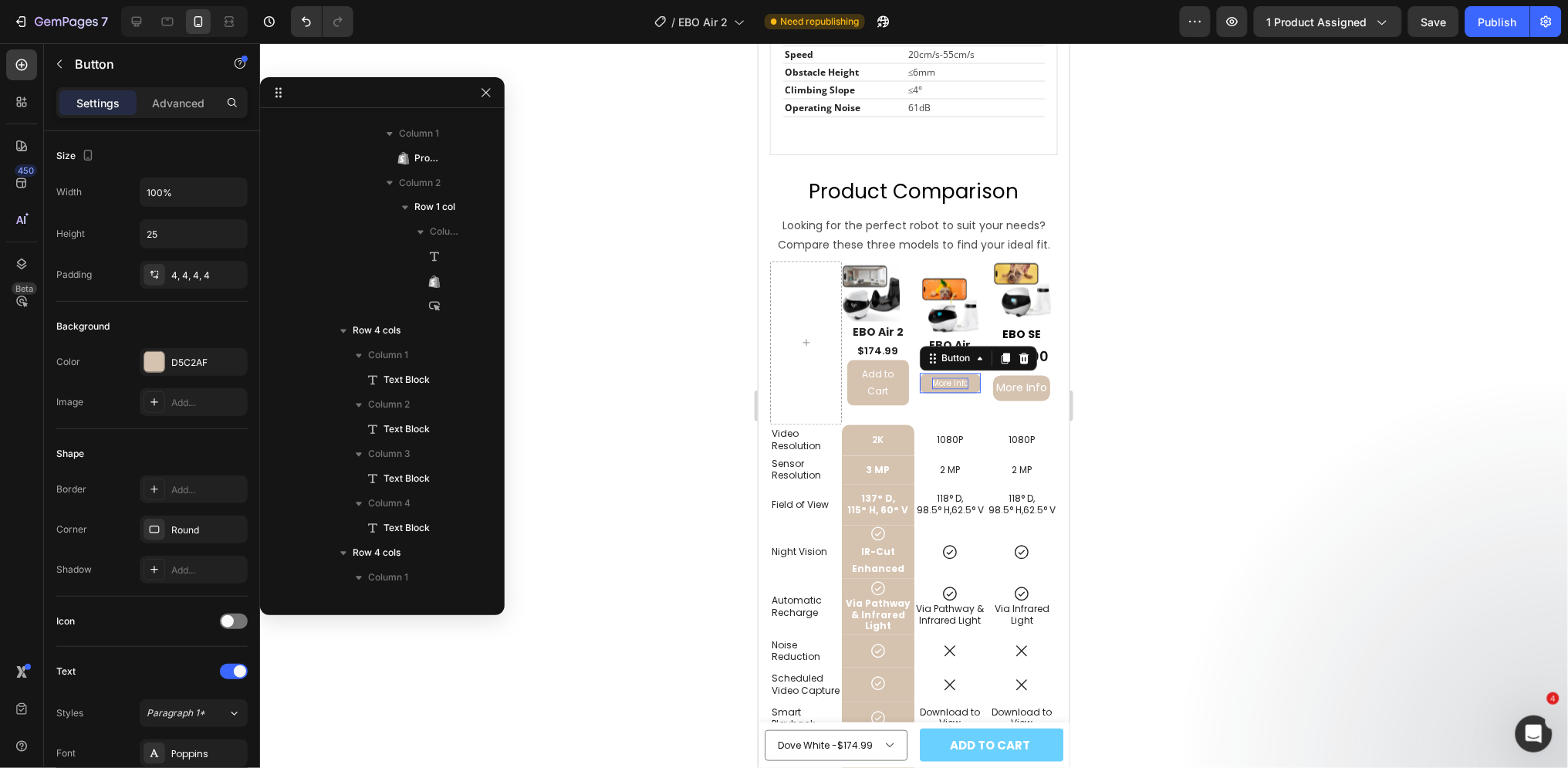 scroll, scrollTop: 654, scrollLeft: 0, axis: vertical 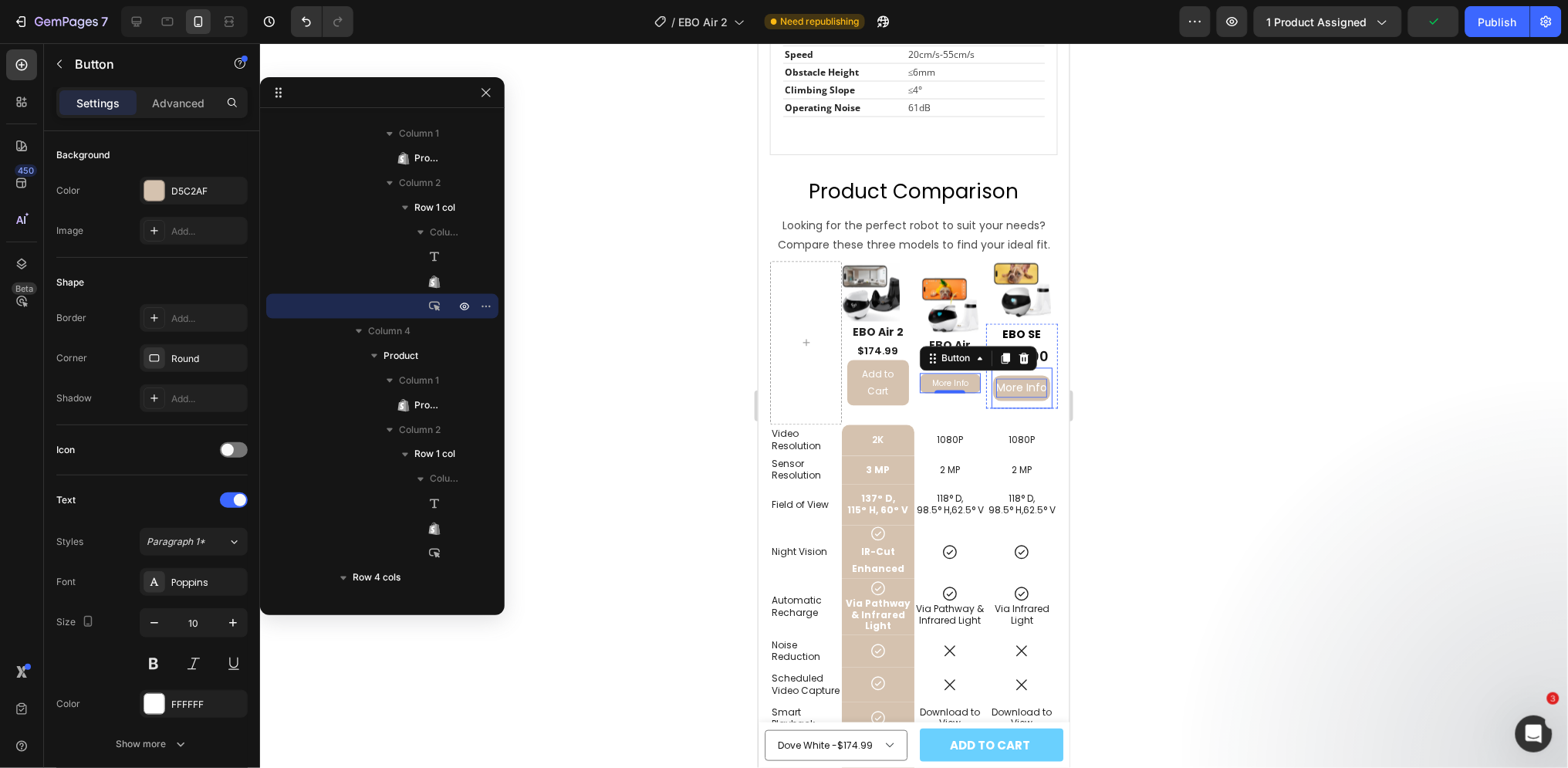 click on "More Info" at bounding box center [1021, 387] 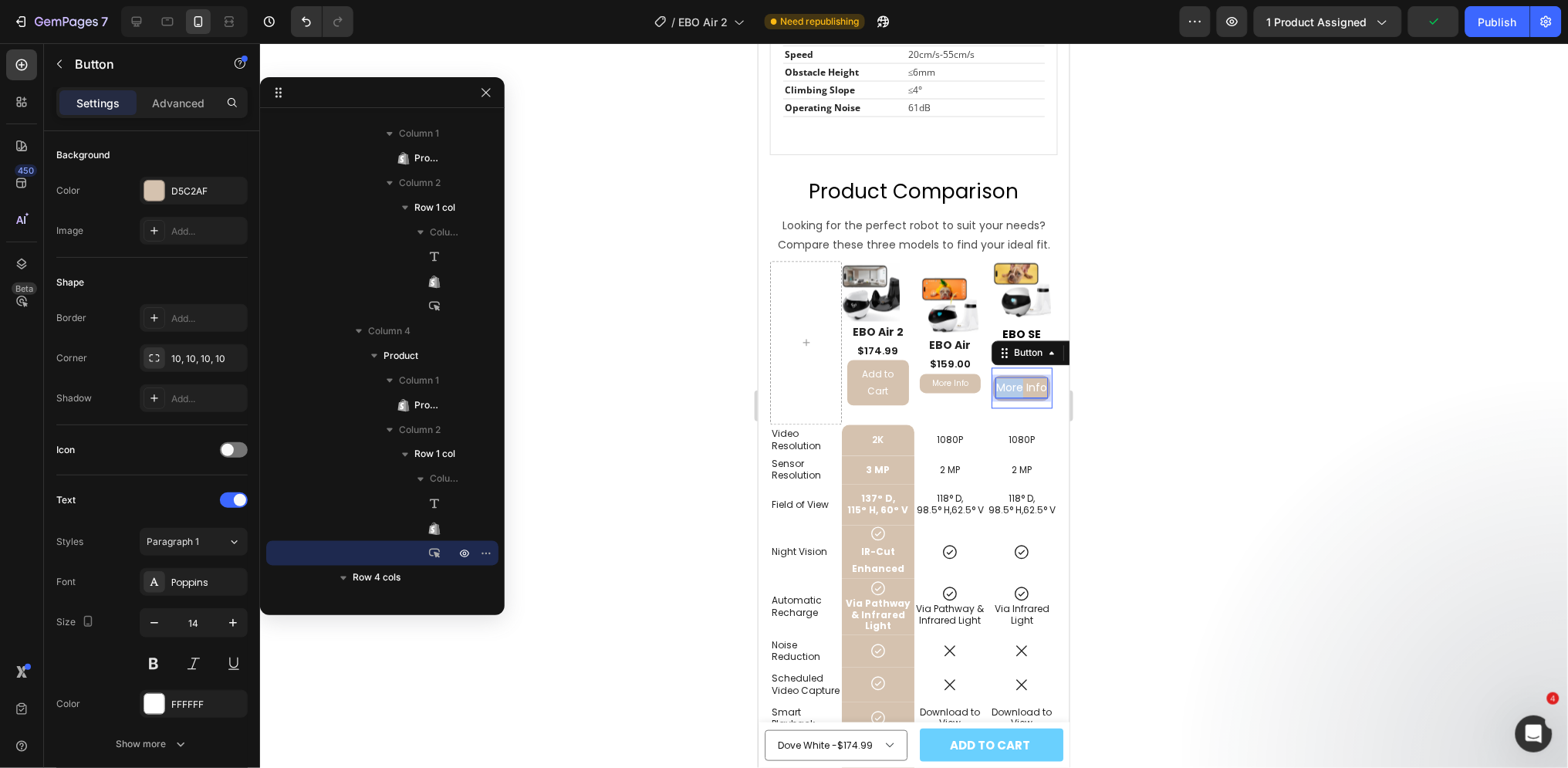 click on "More Info" at bounding box center [1021, 387] 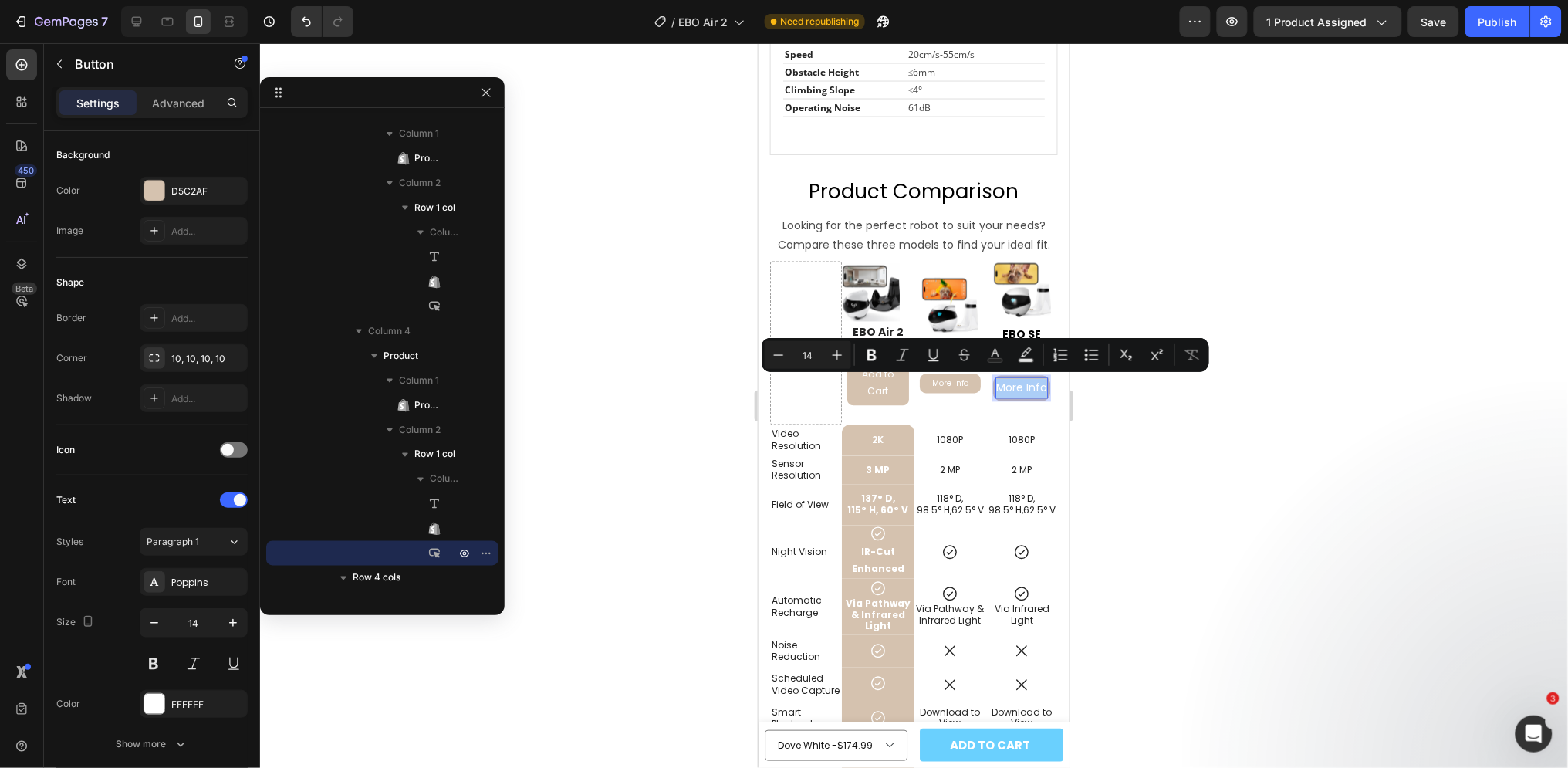click on "14" at bounding box center [808, 355] 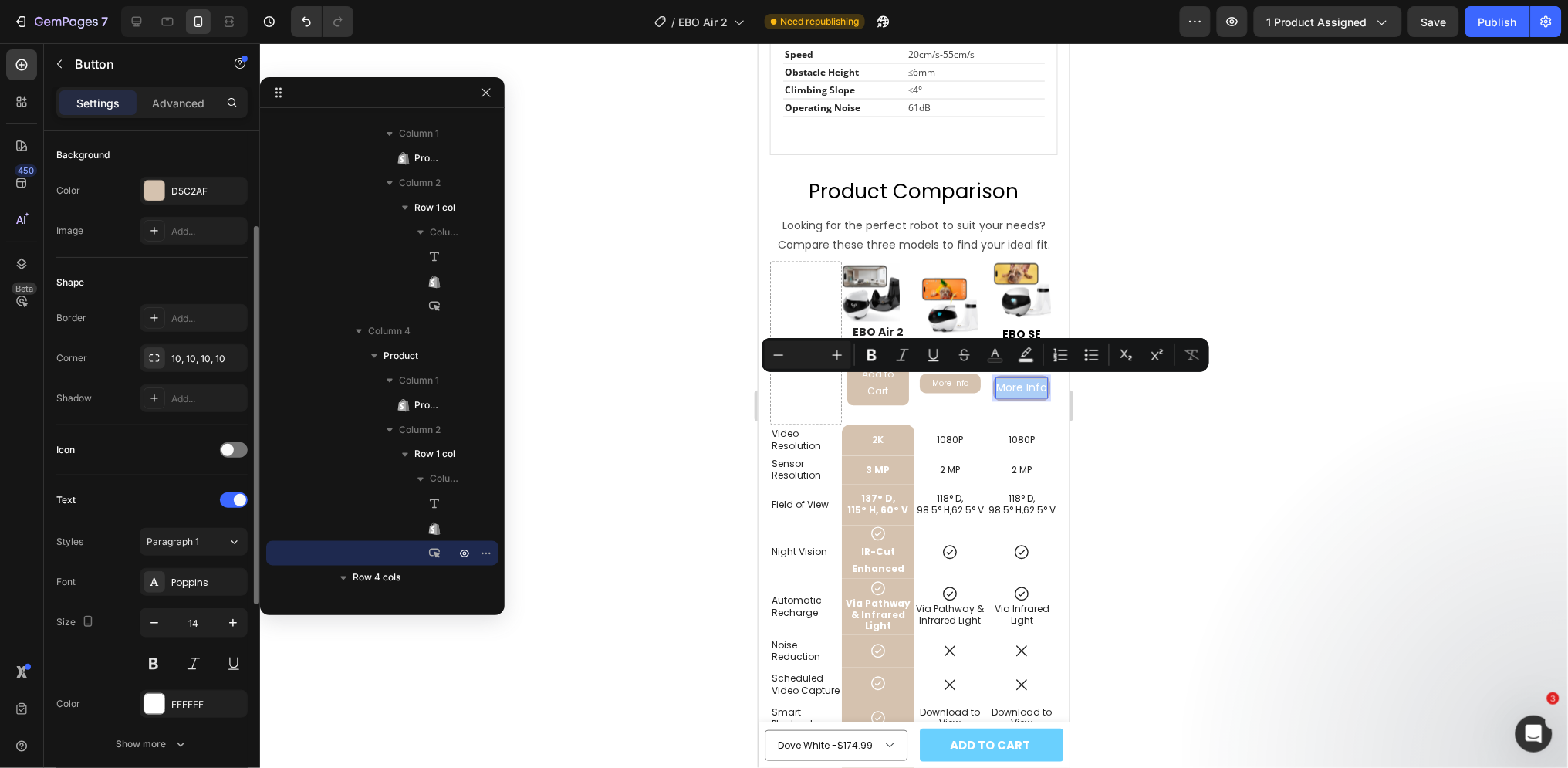 type 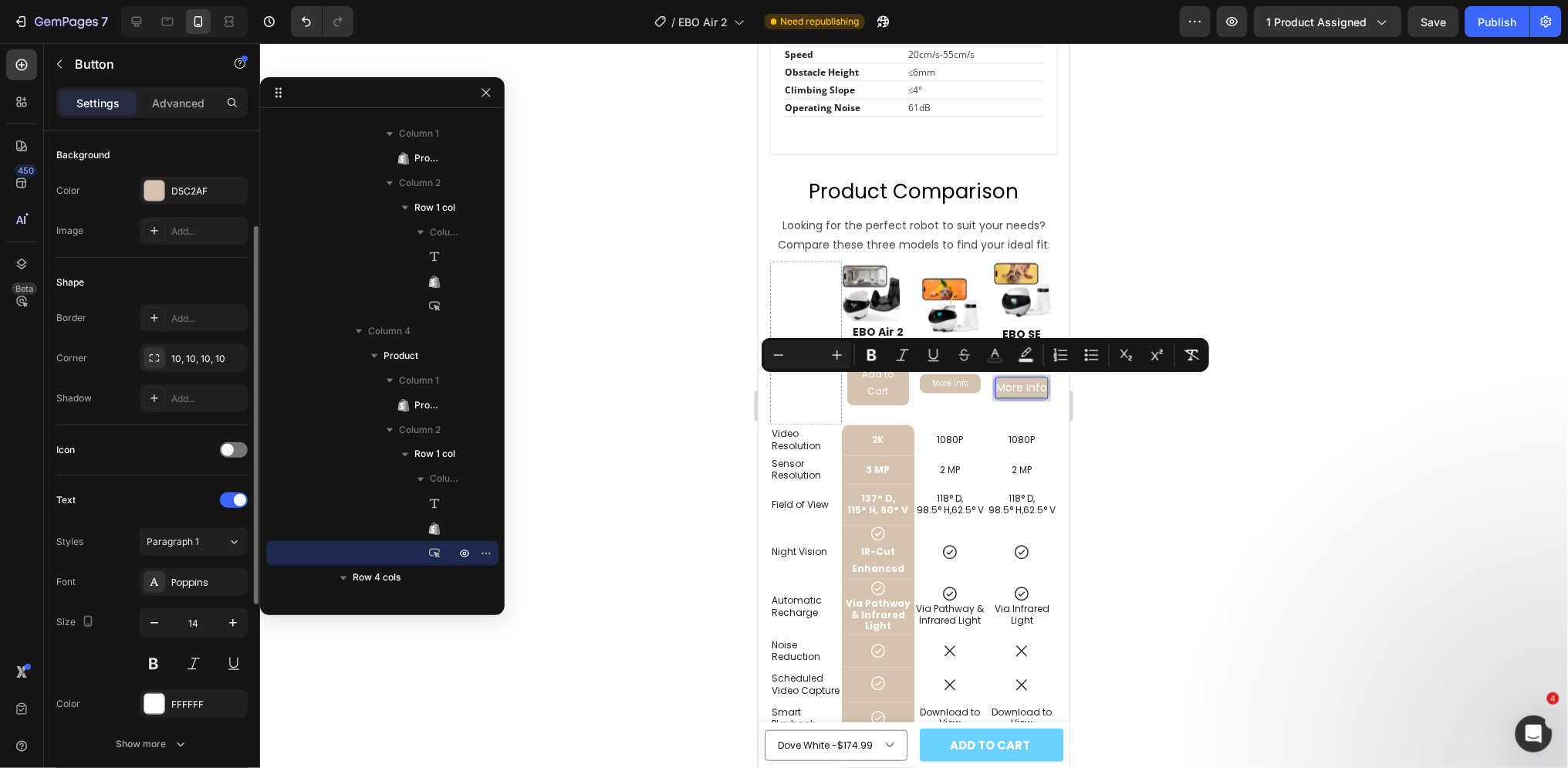 scroll, scrollTop: 257, scrollLeft: 0, axis: vertical 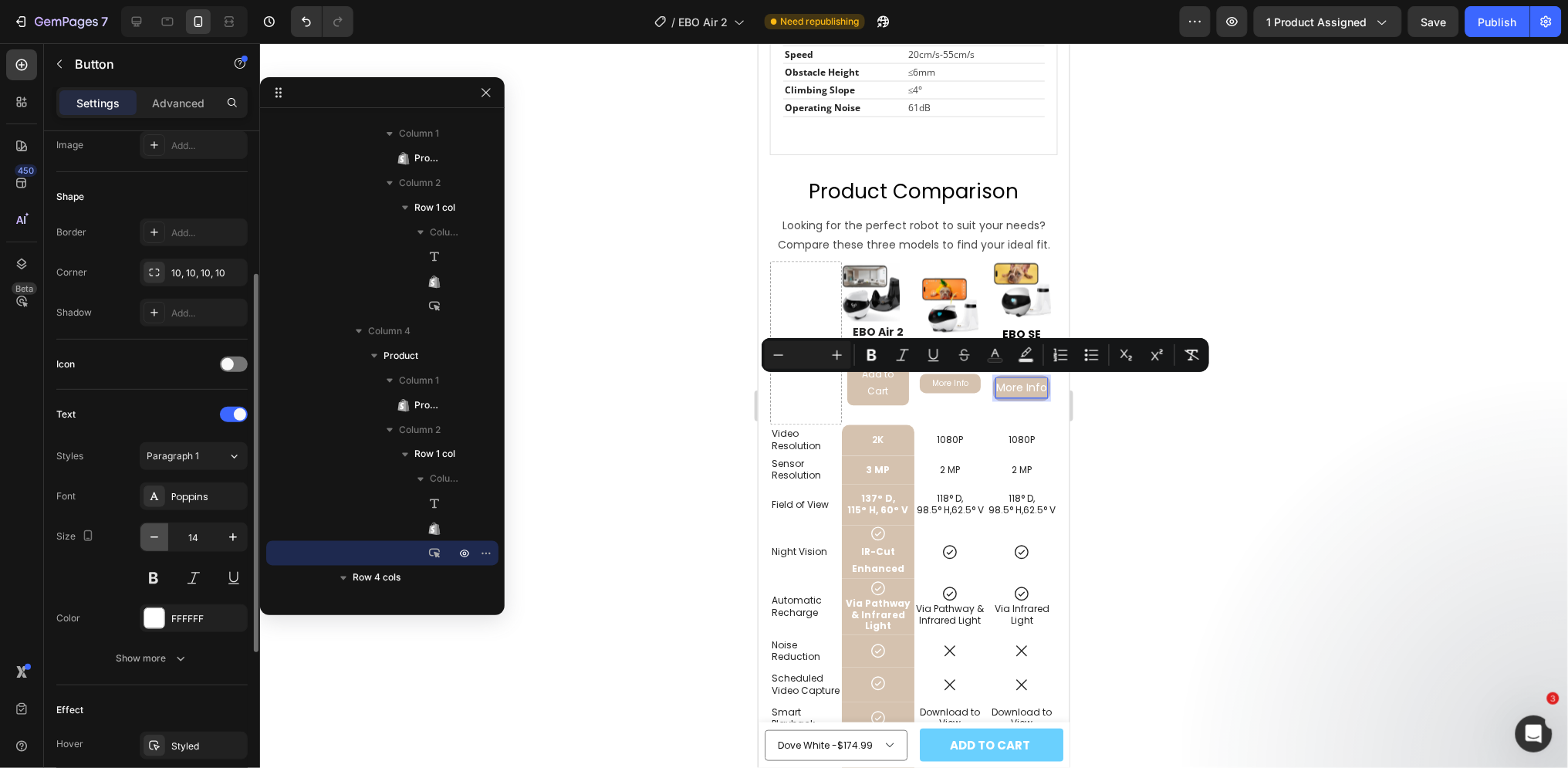 click 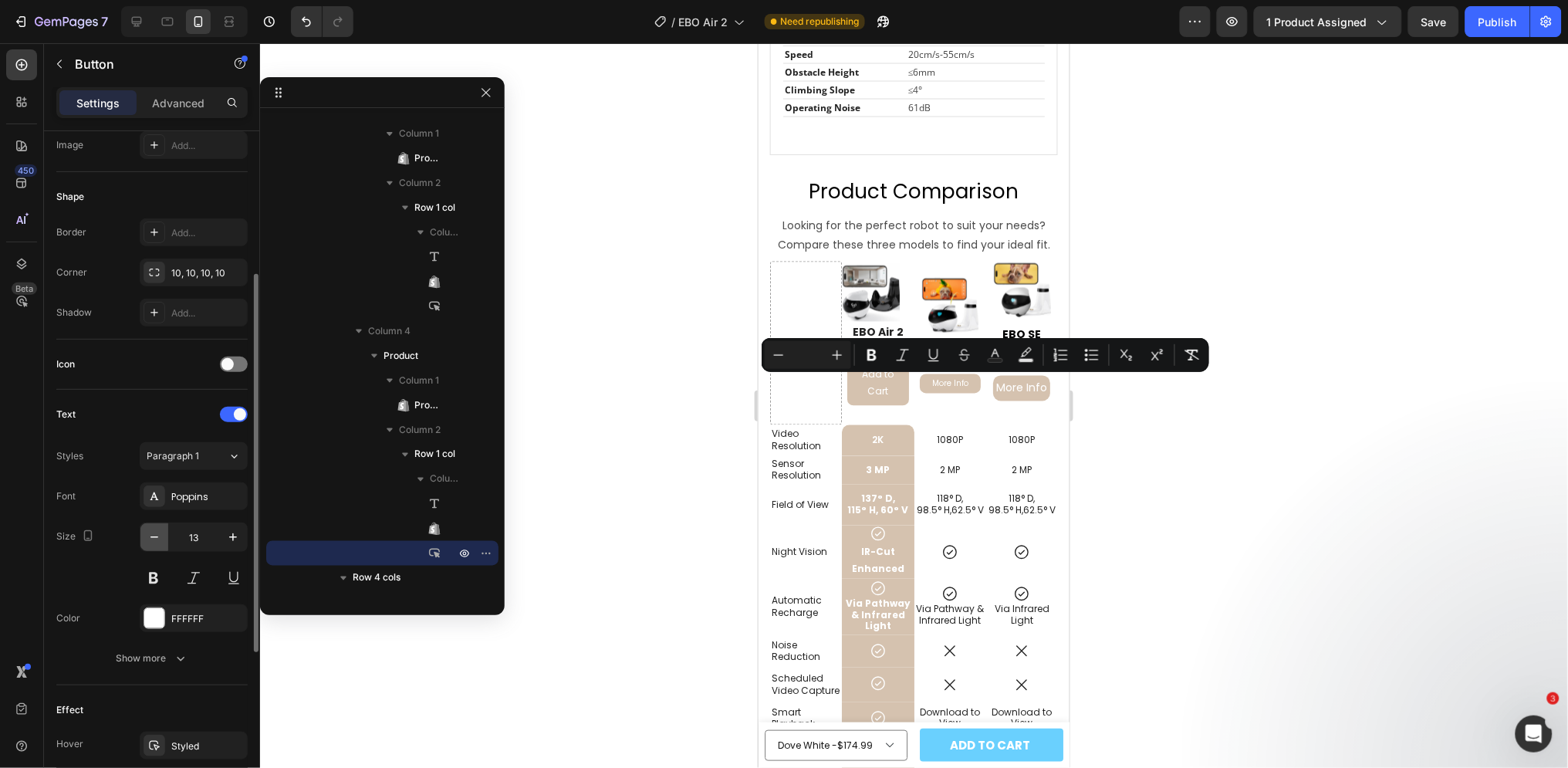 click 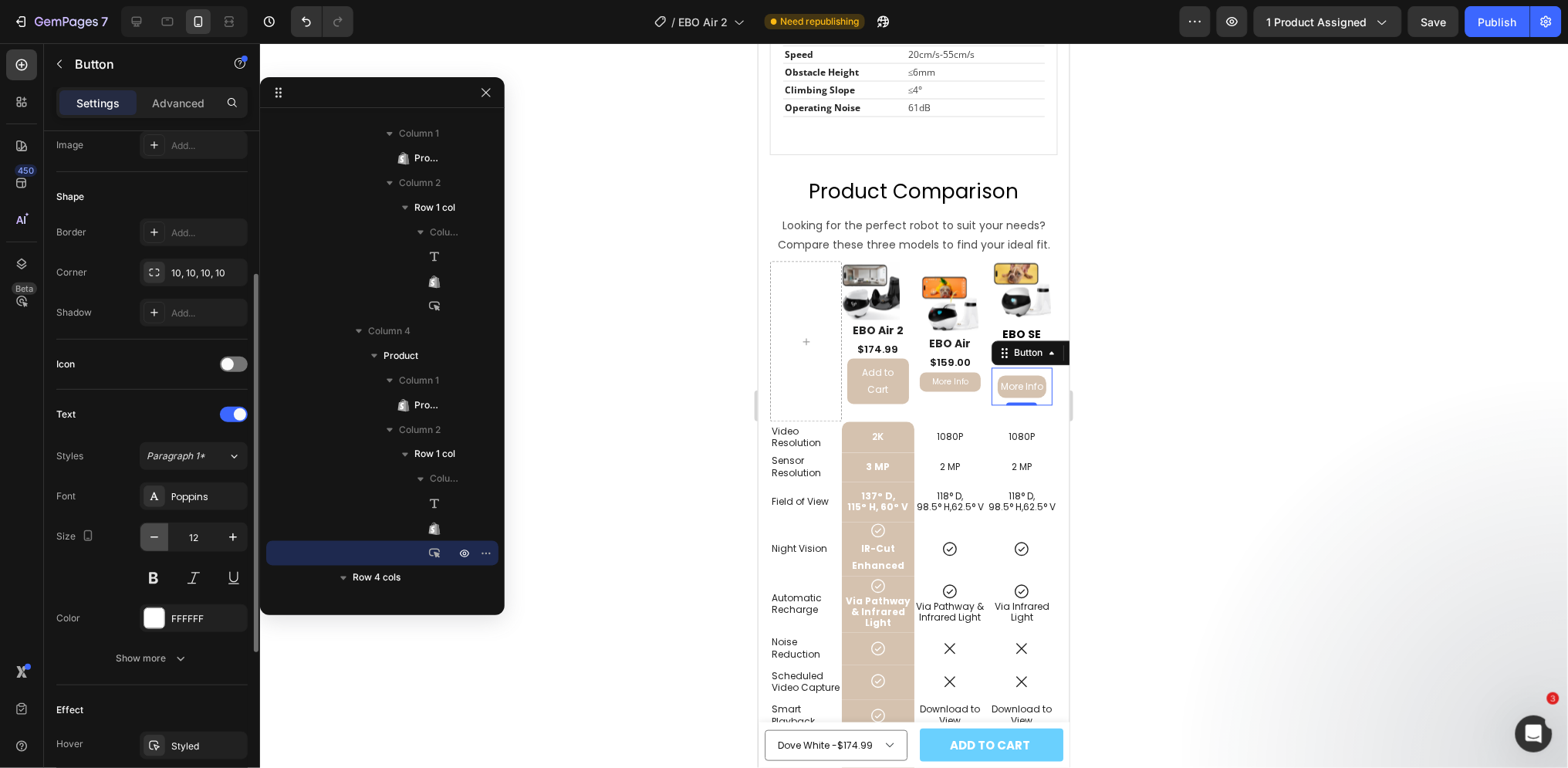 click 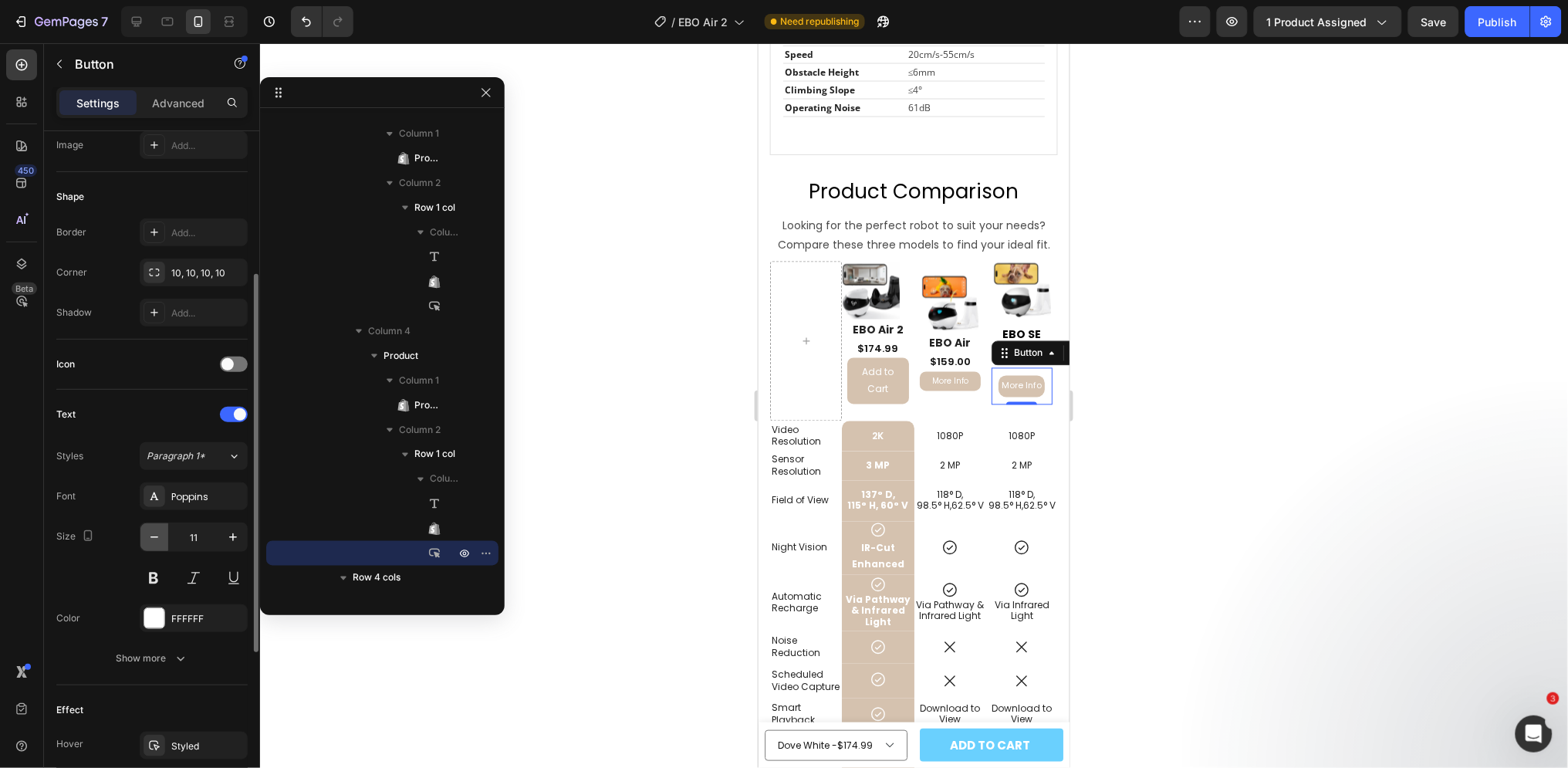 click 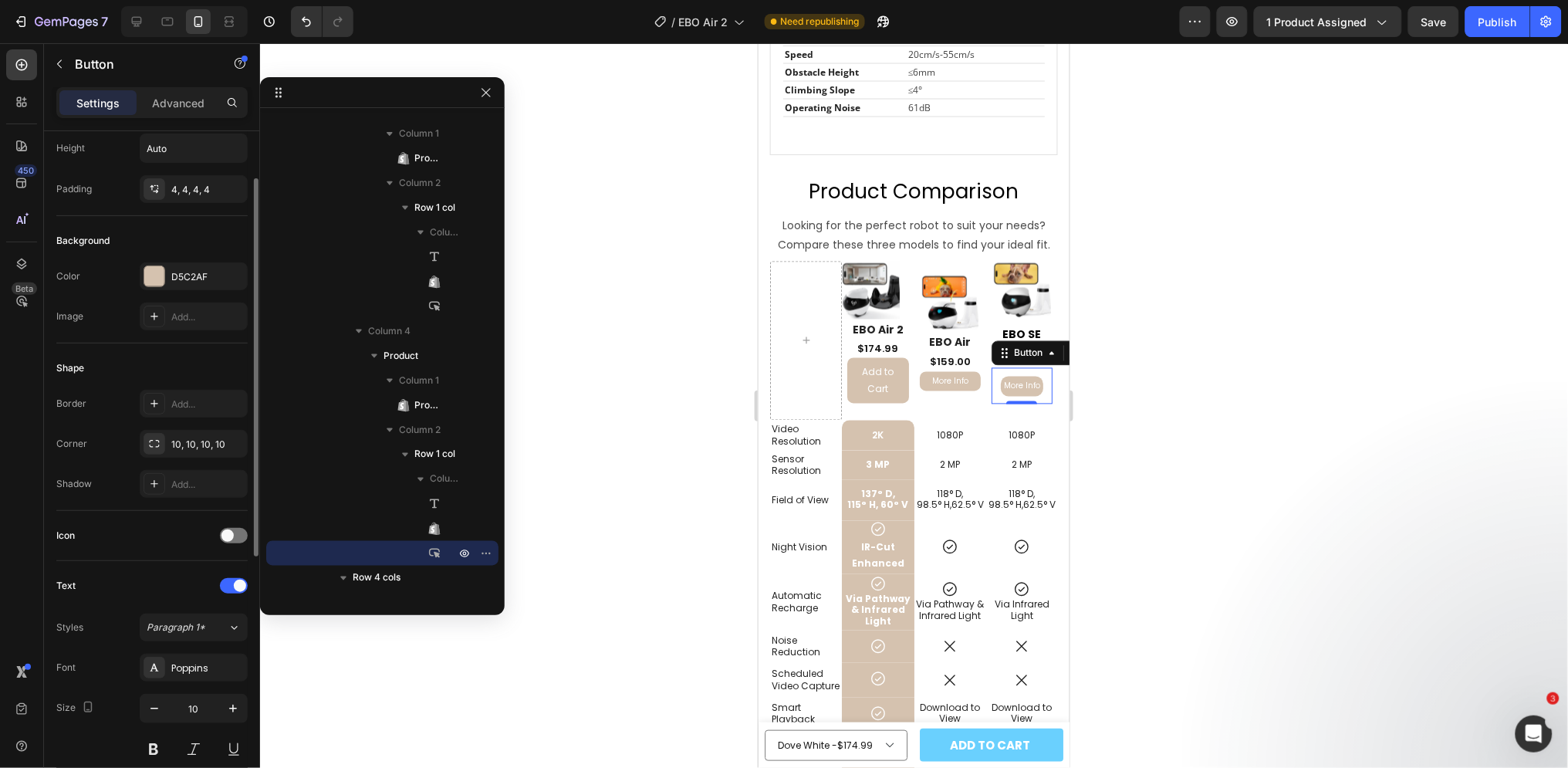scroll, scrollTop: 0, scrollLeft: 0, axis: both 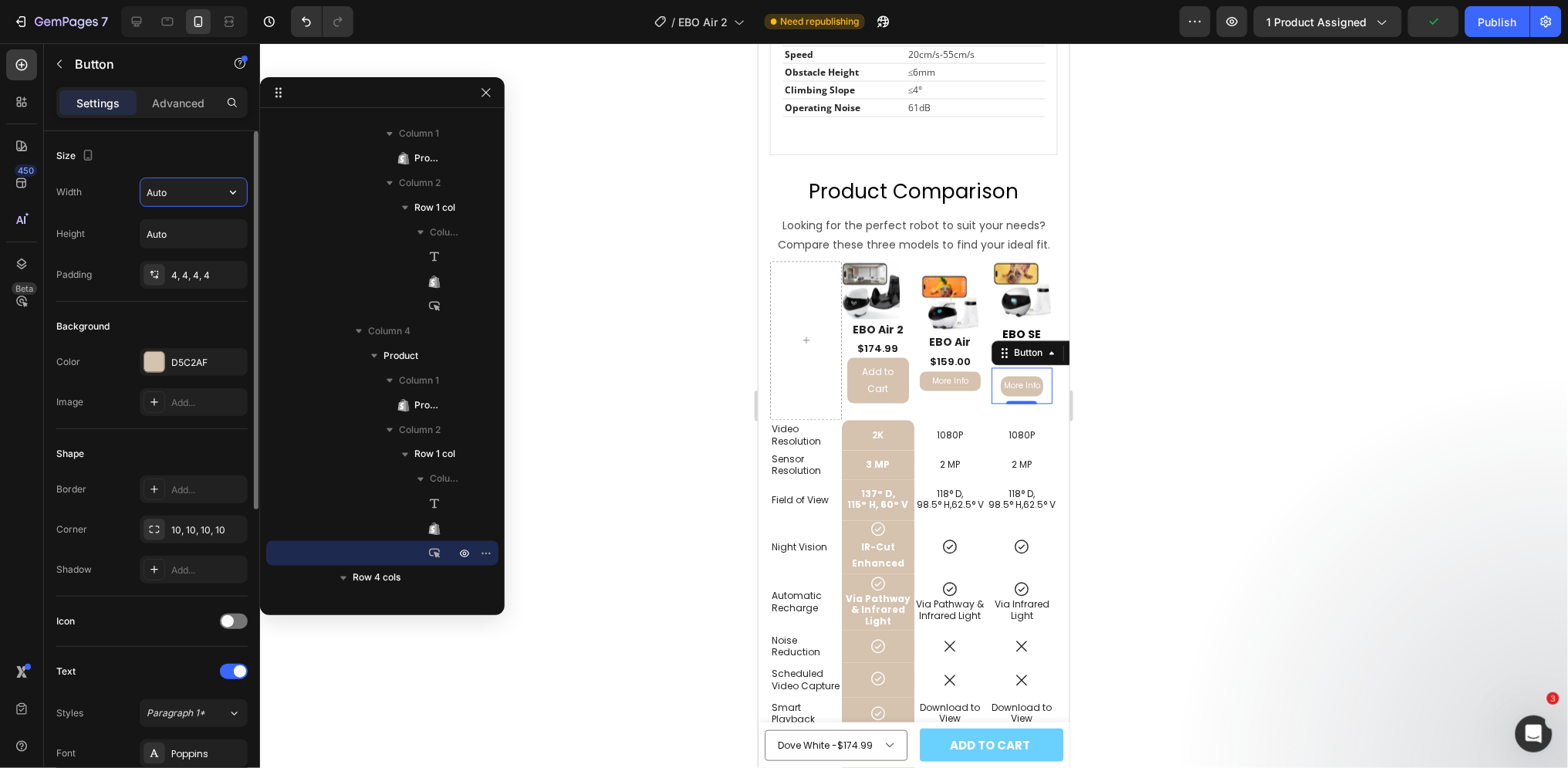 click on "Auto" at bounding box center [194, 192] 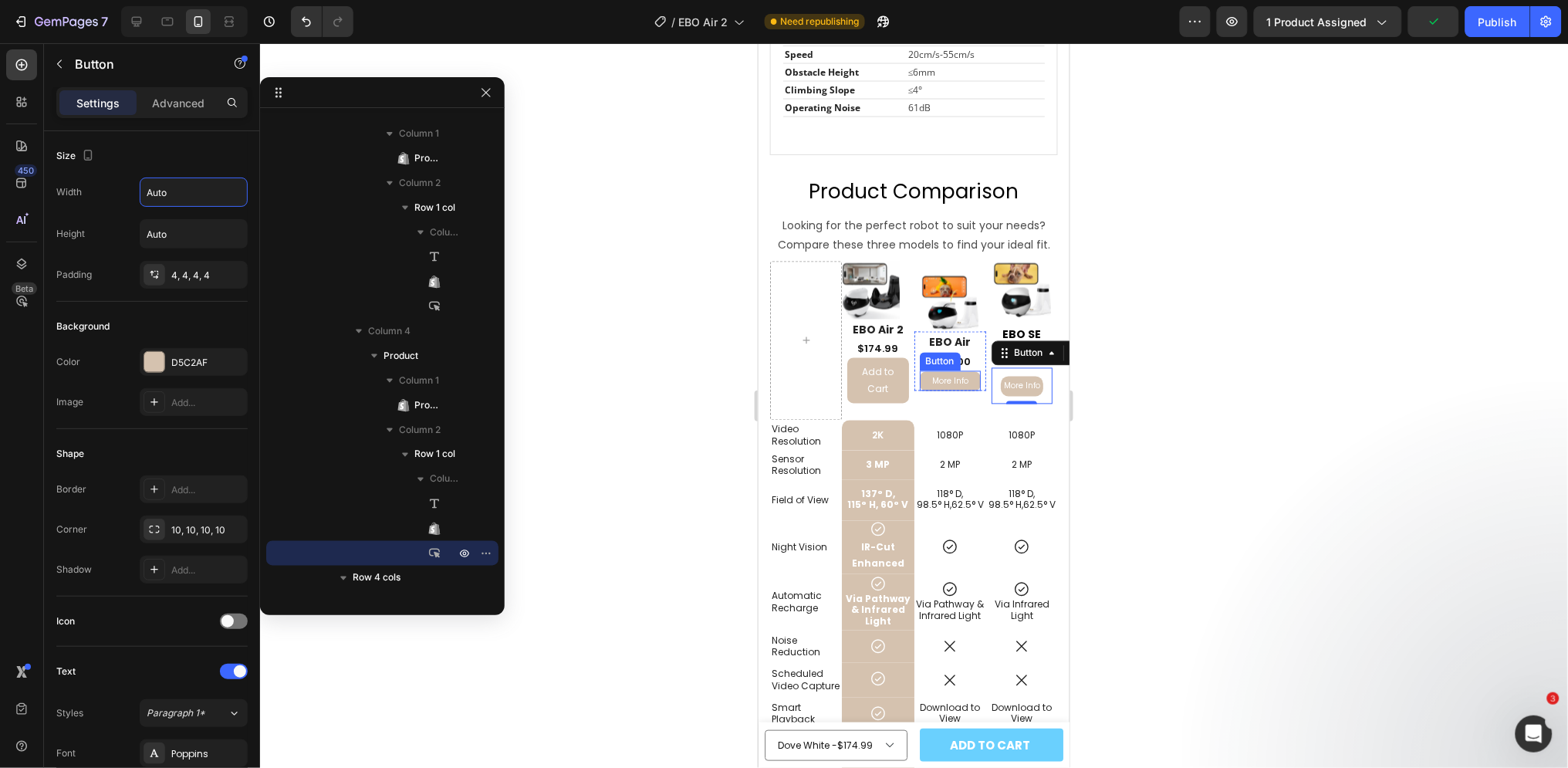 click on "More Info" at bounding box center (949, 381) 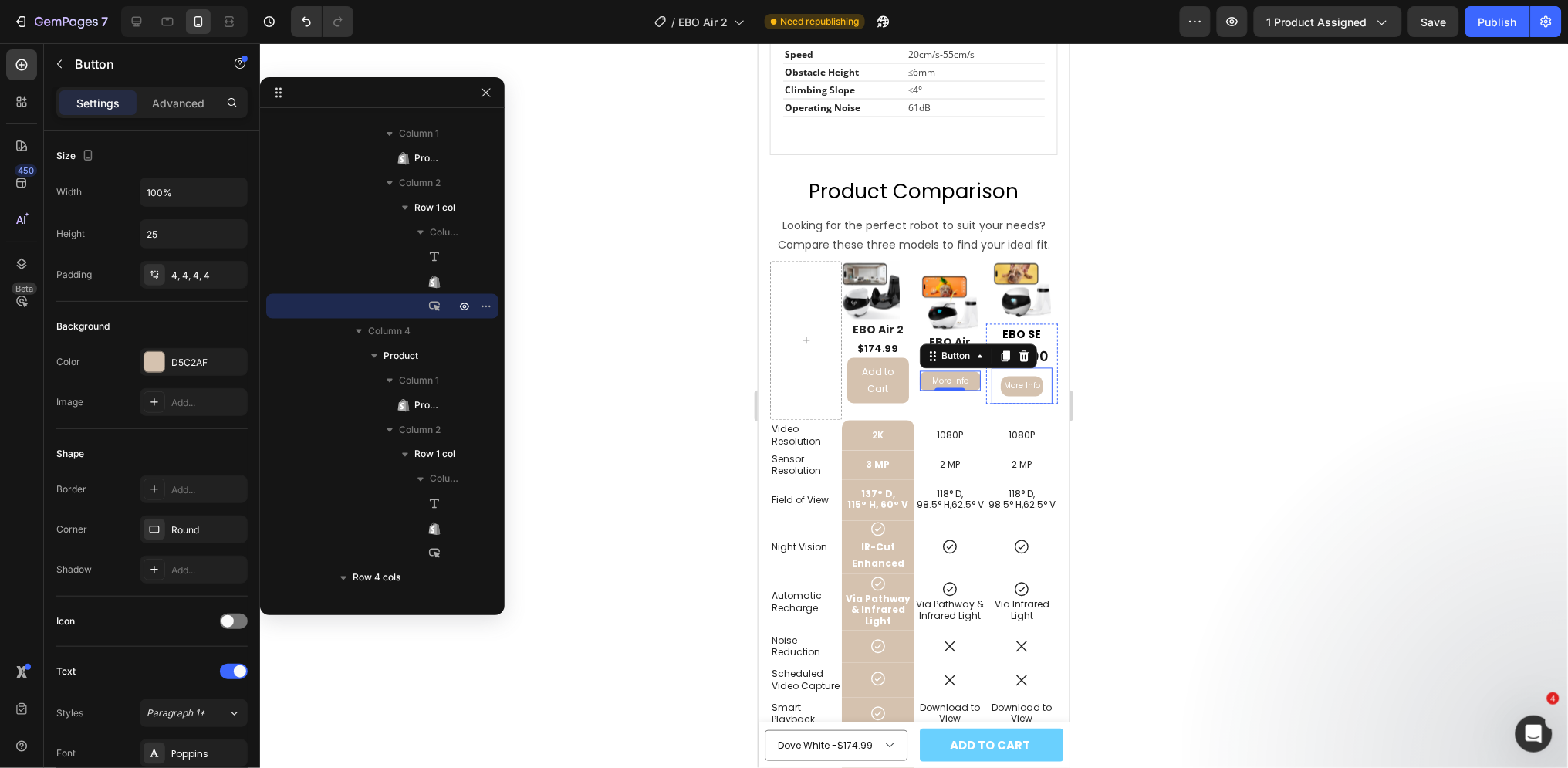 click on "More Info" at bounding box center [1021, 386] 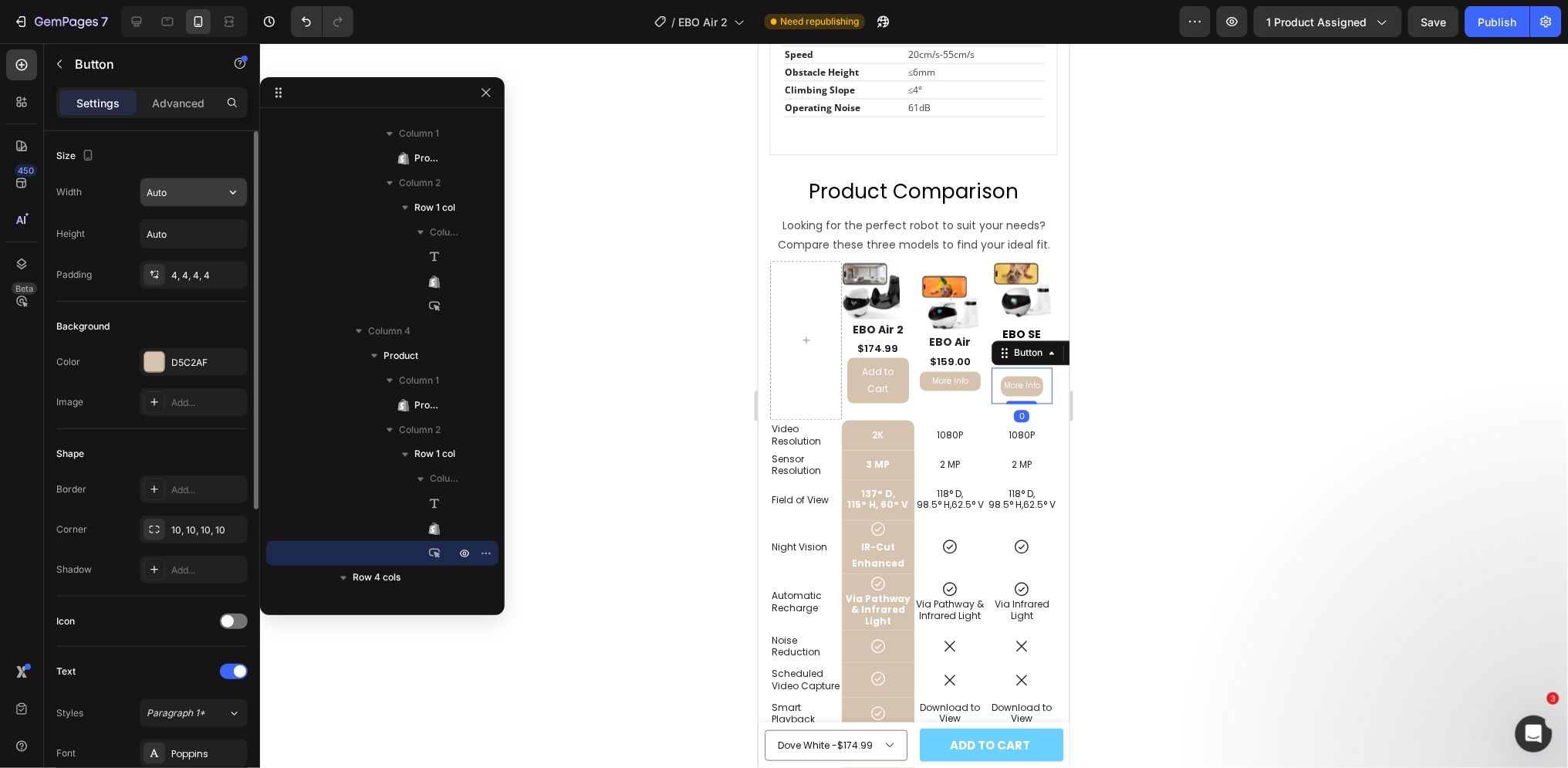 click on "Auto" at bounding box center (194, 192) 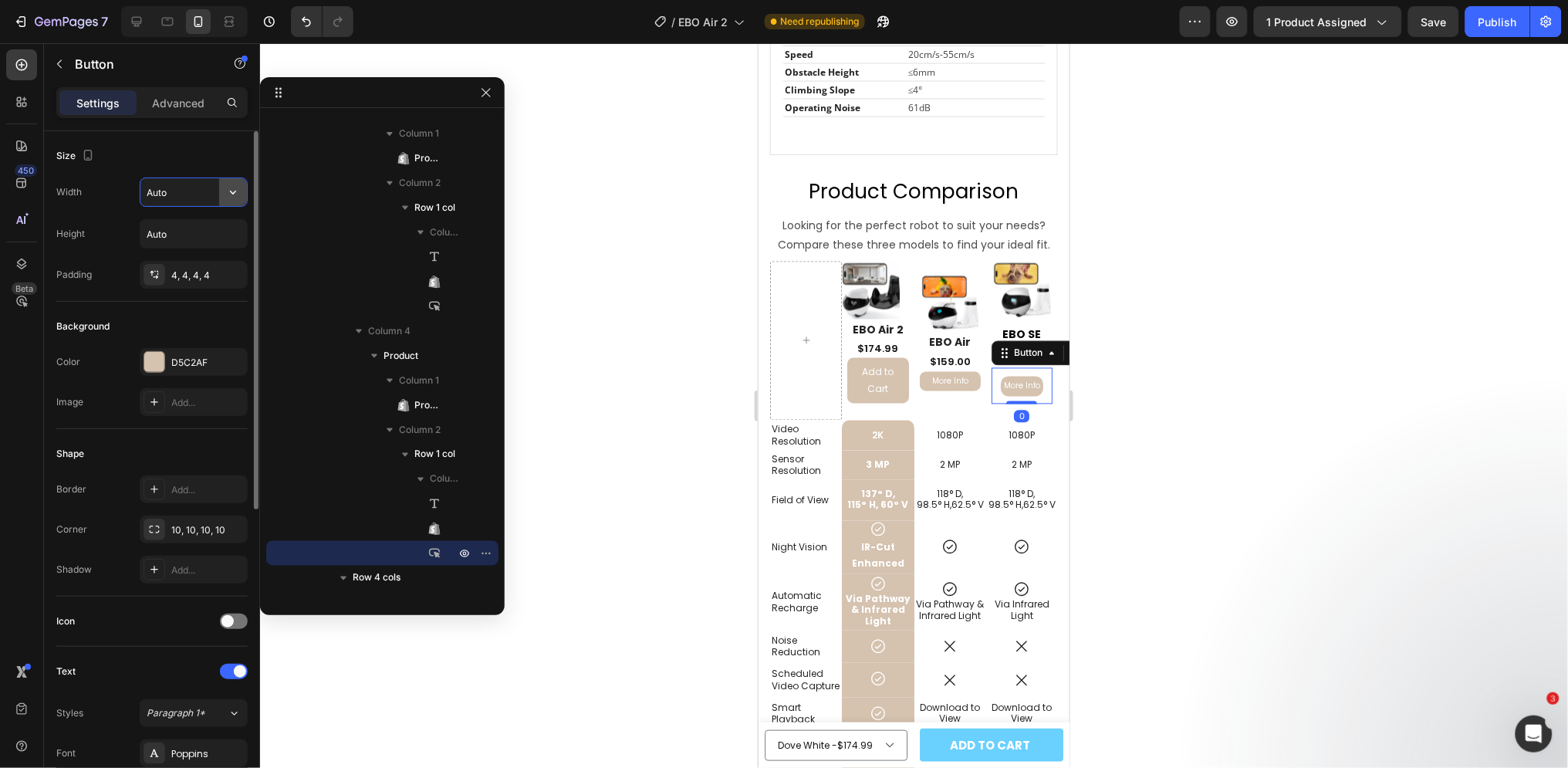 click 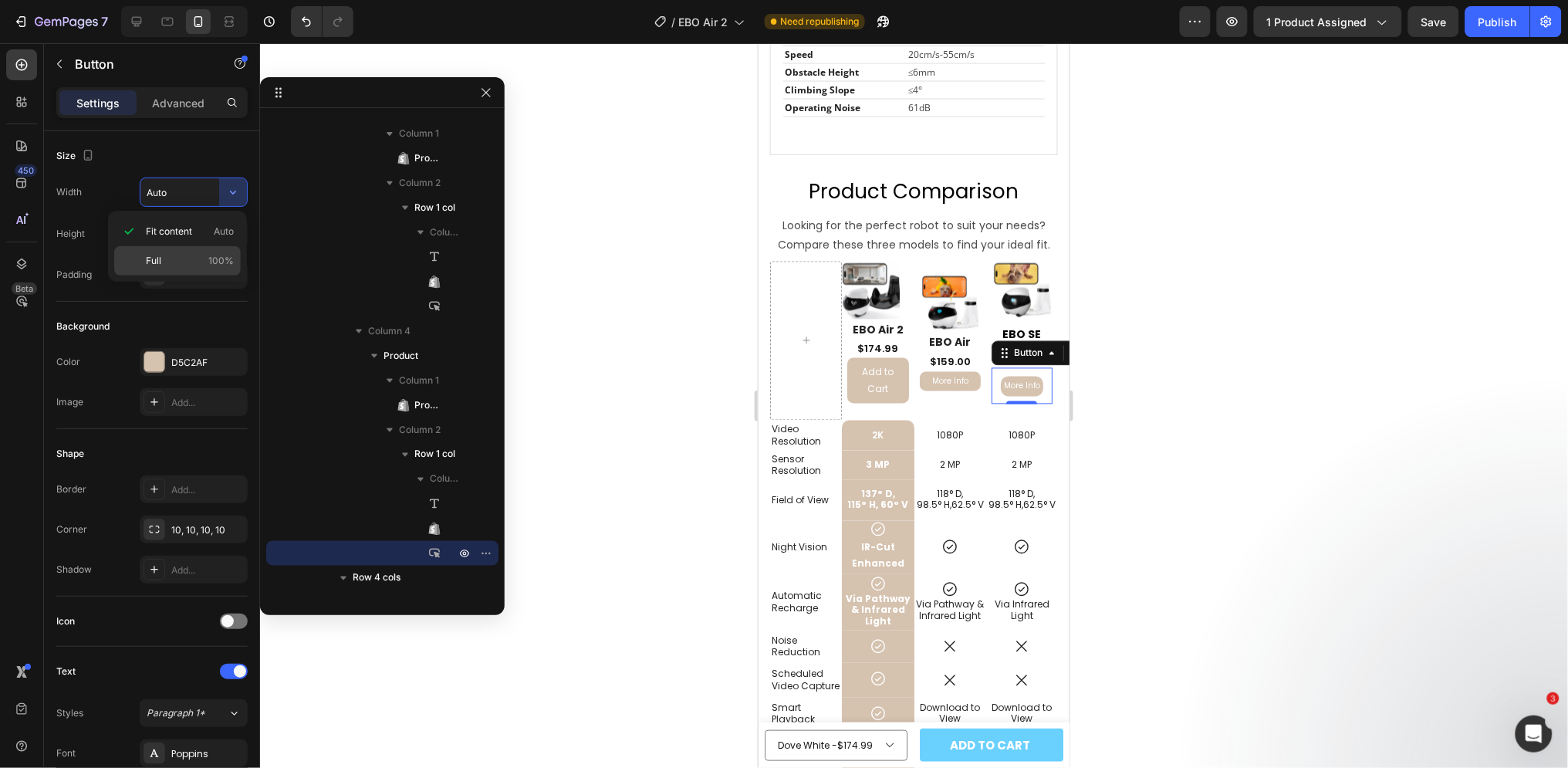 click on "Full 100%" 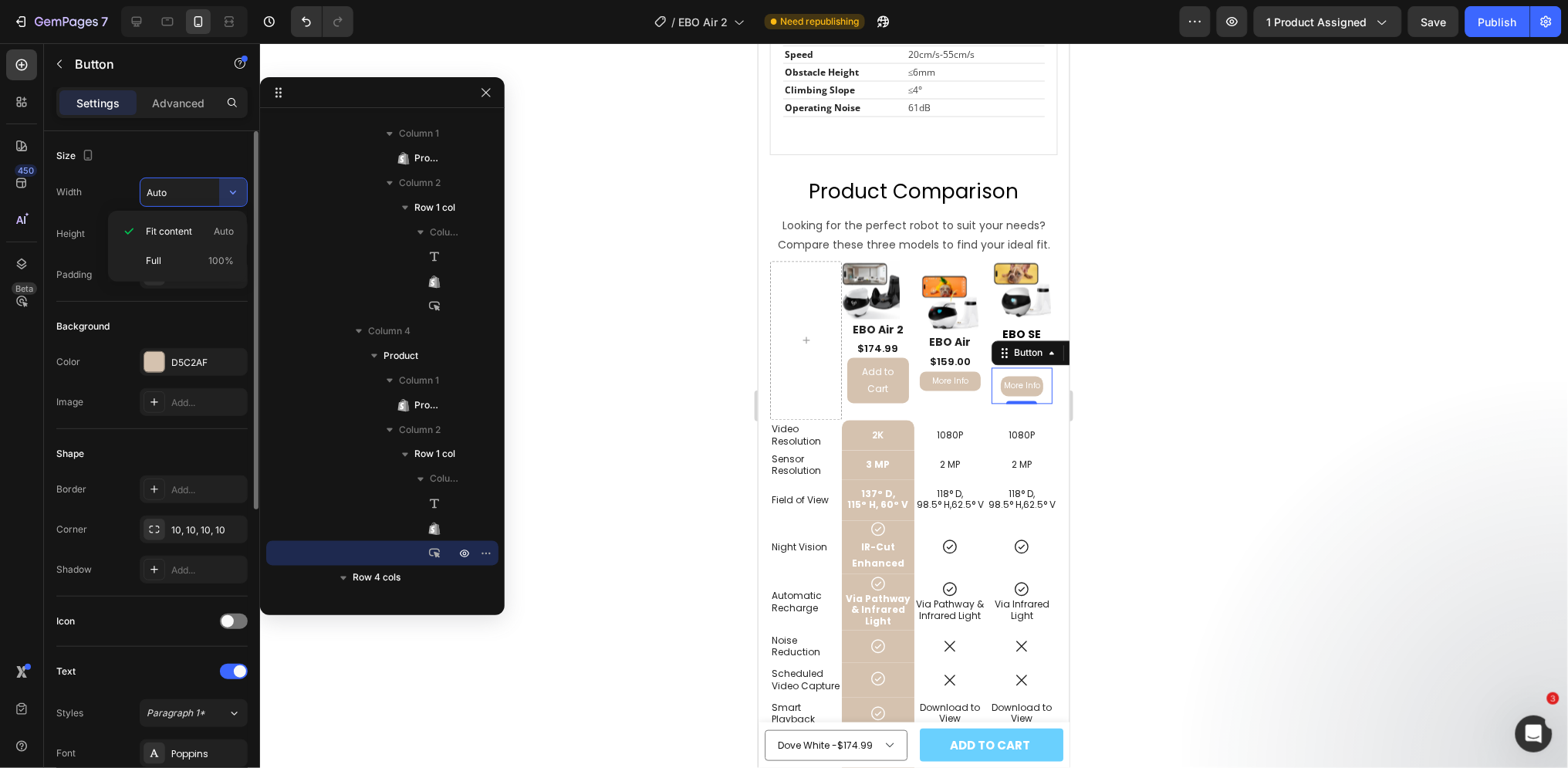 type on "100%" 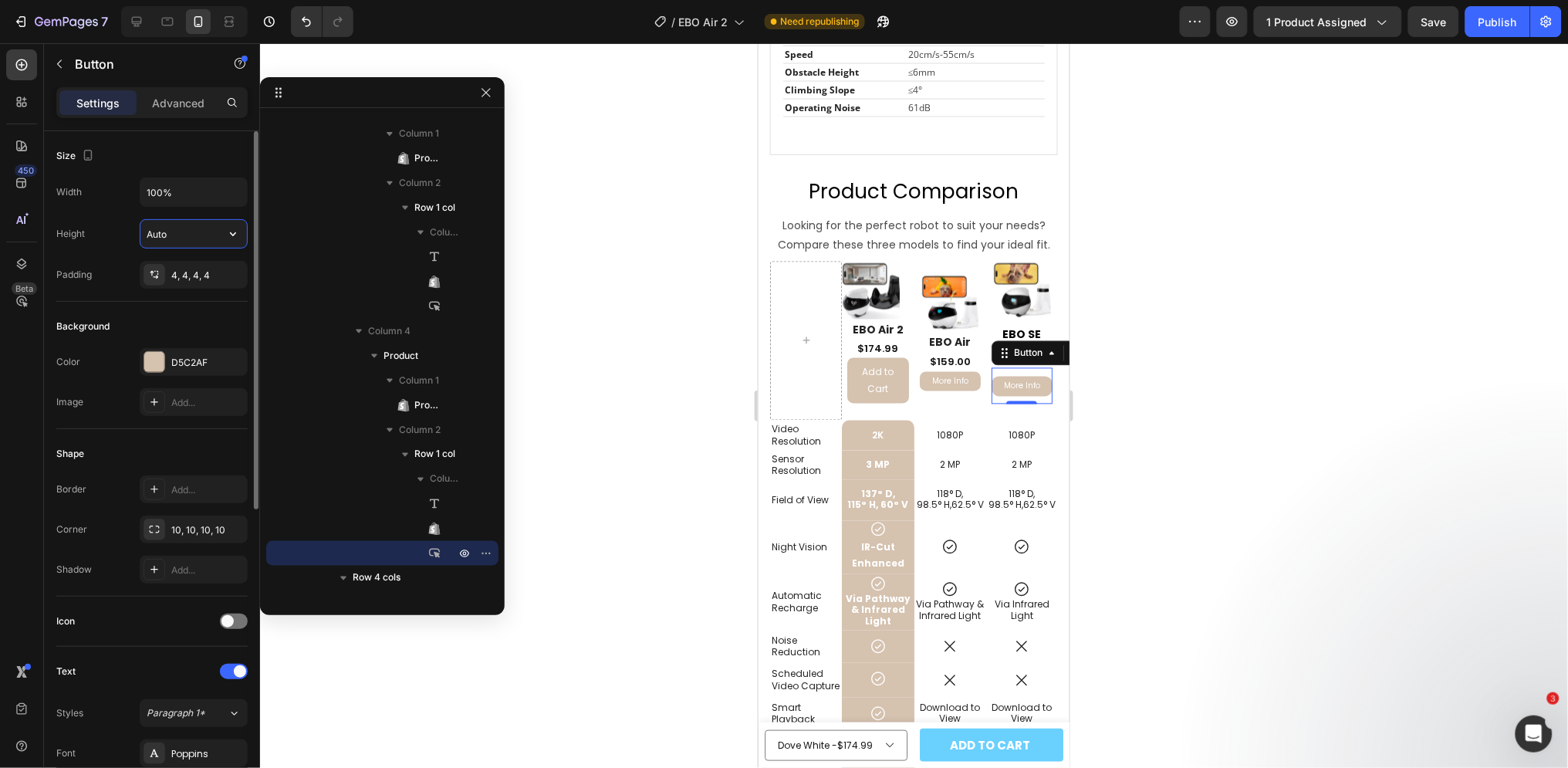 click on "Auto" at bounding box center (194, 234) 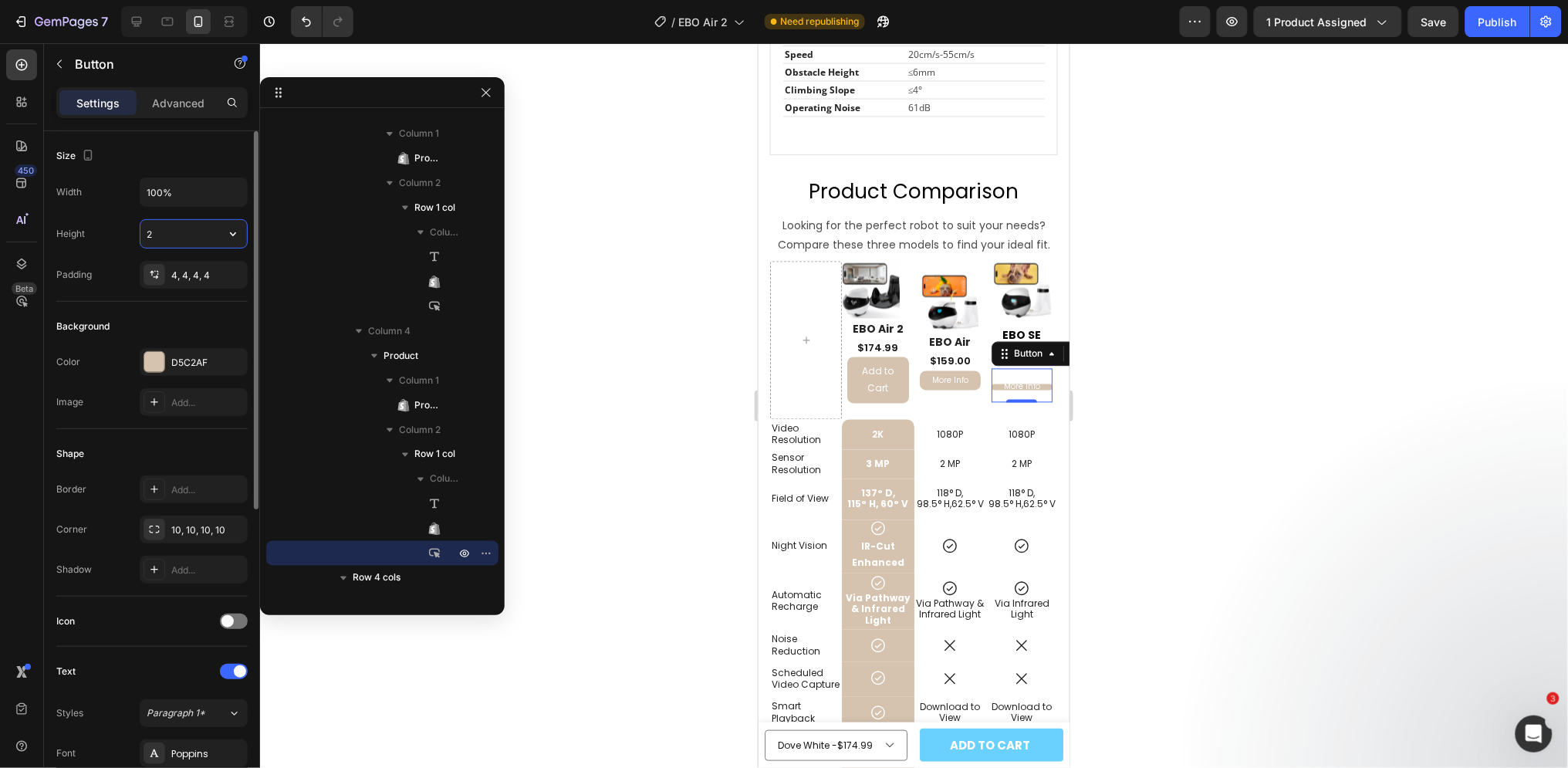 type on "25" 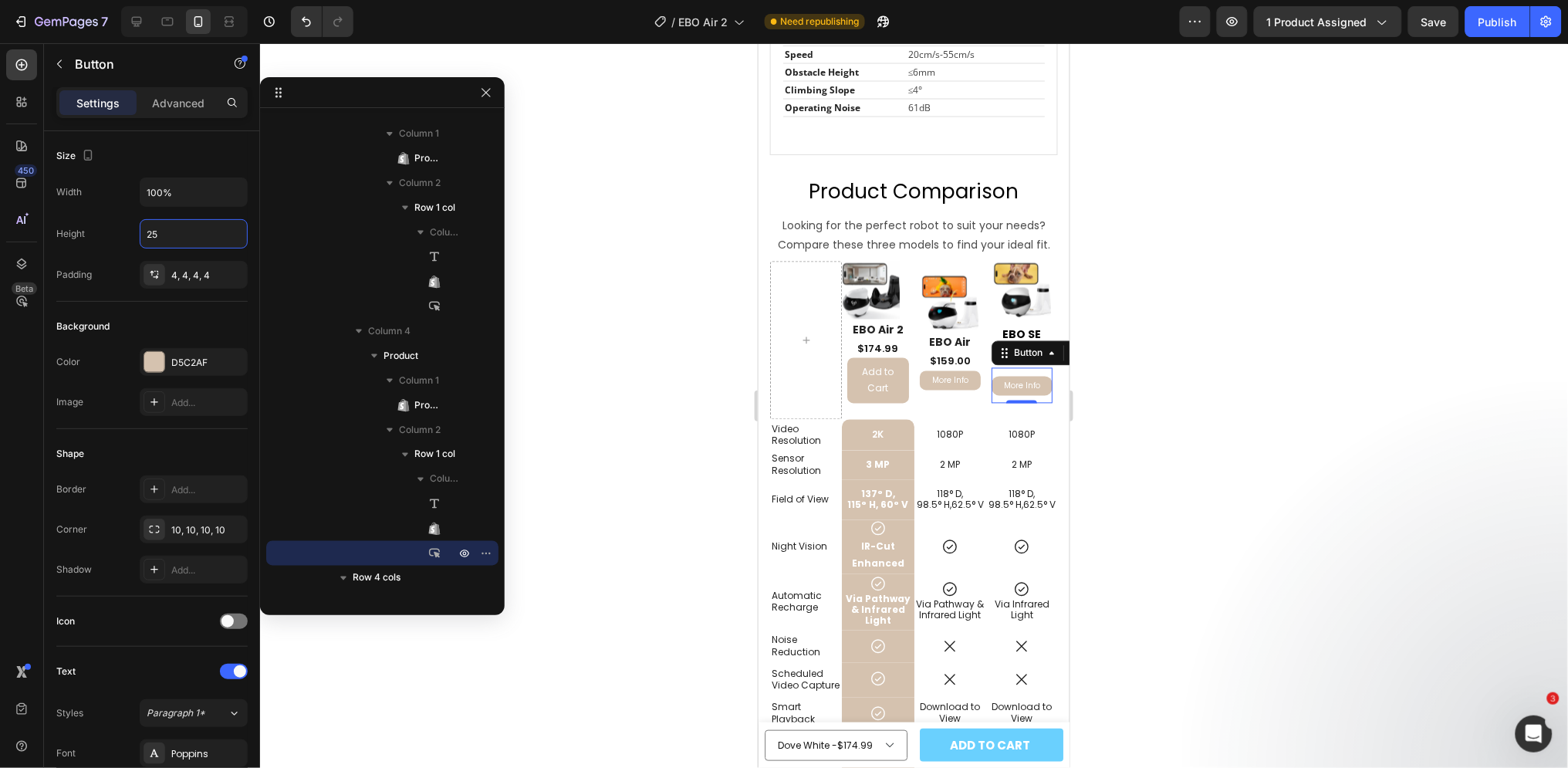 click 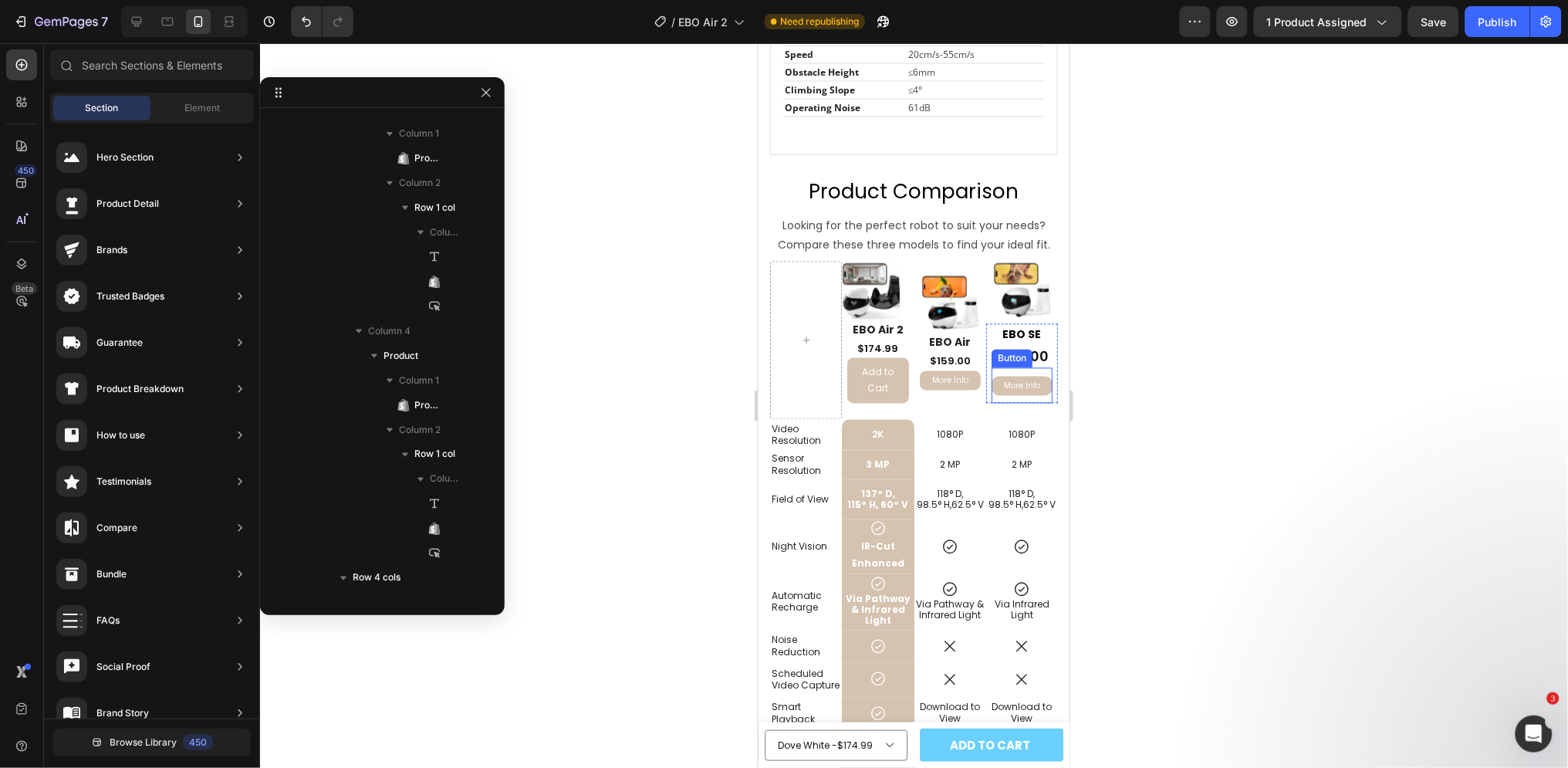 click on "Button" at bounding box center (1011, 358) 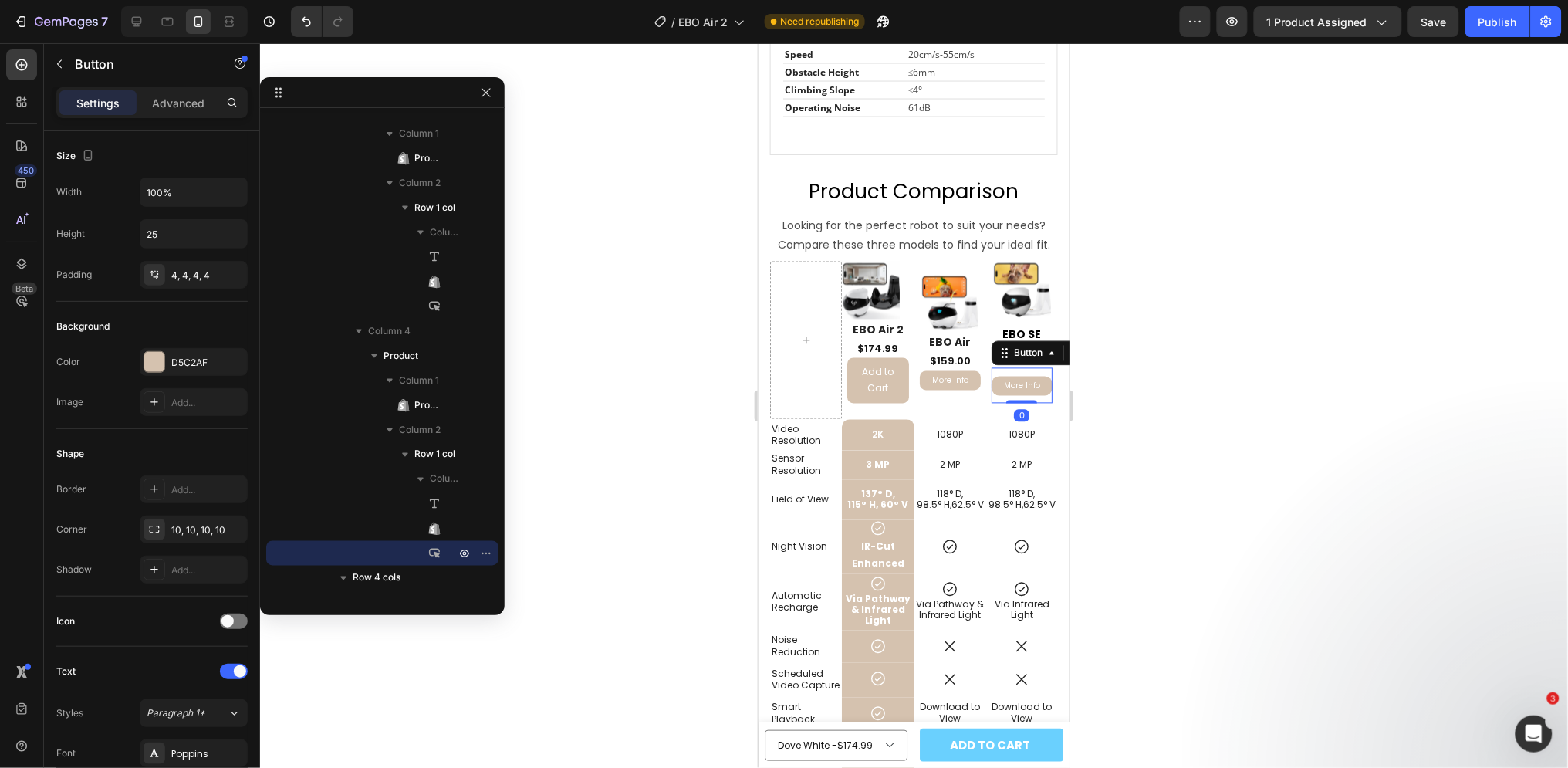 click 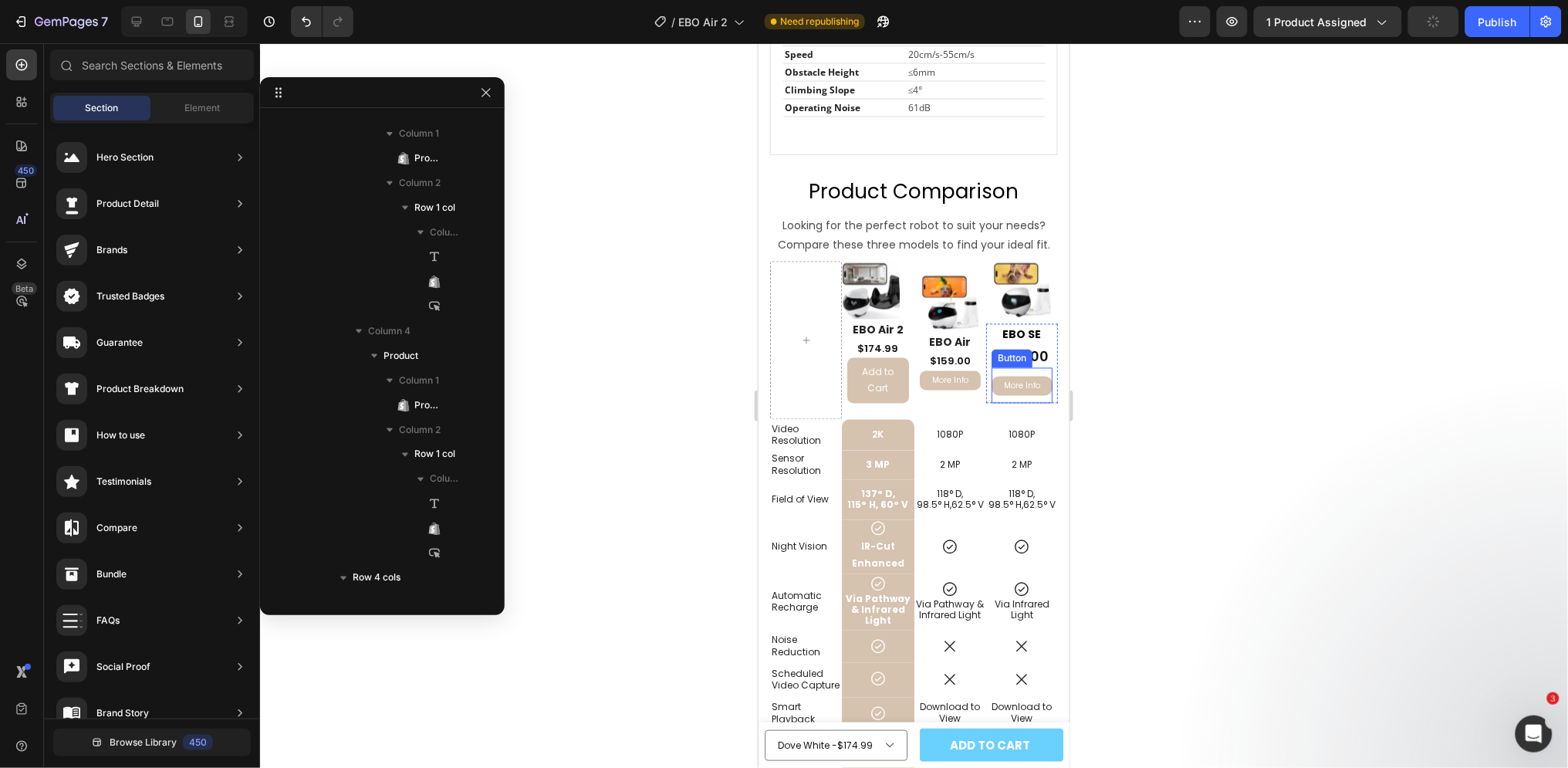 click on "More Info Button" at bounding box center [1021, 385] 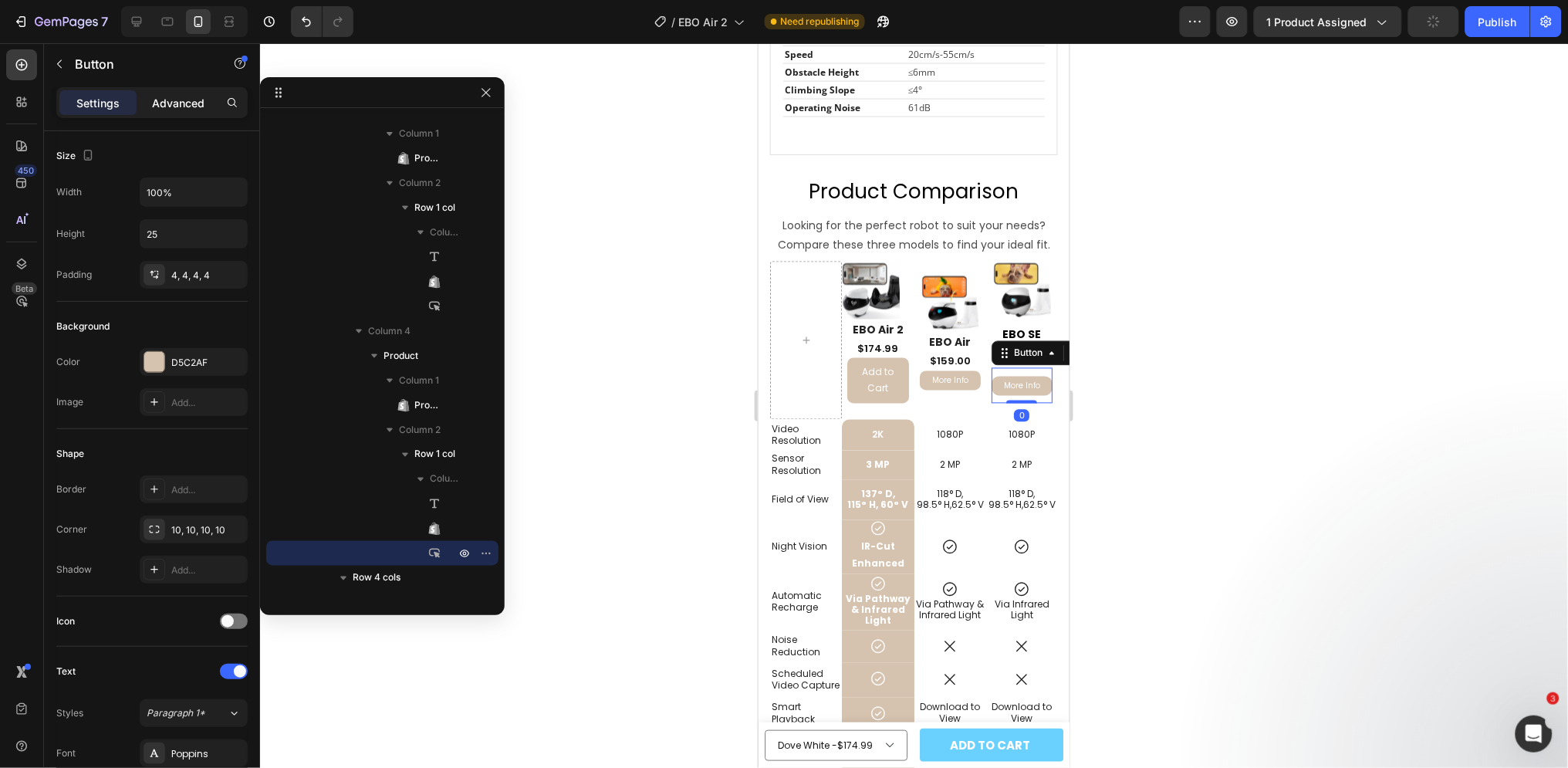 click on "Advanced" at bounding box center (178, 103) 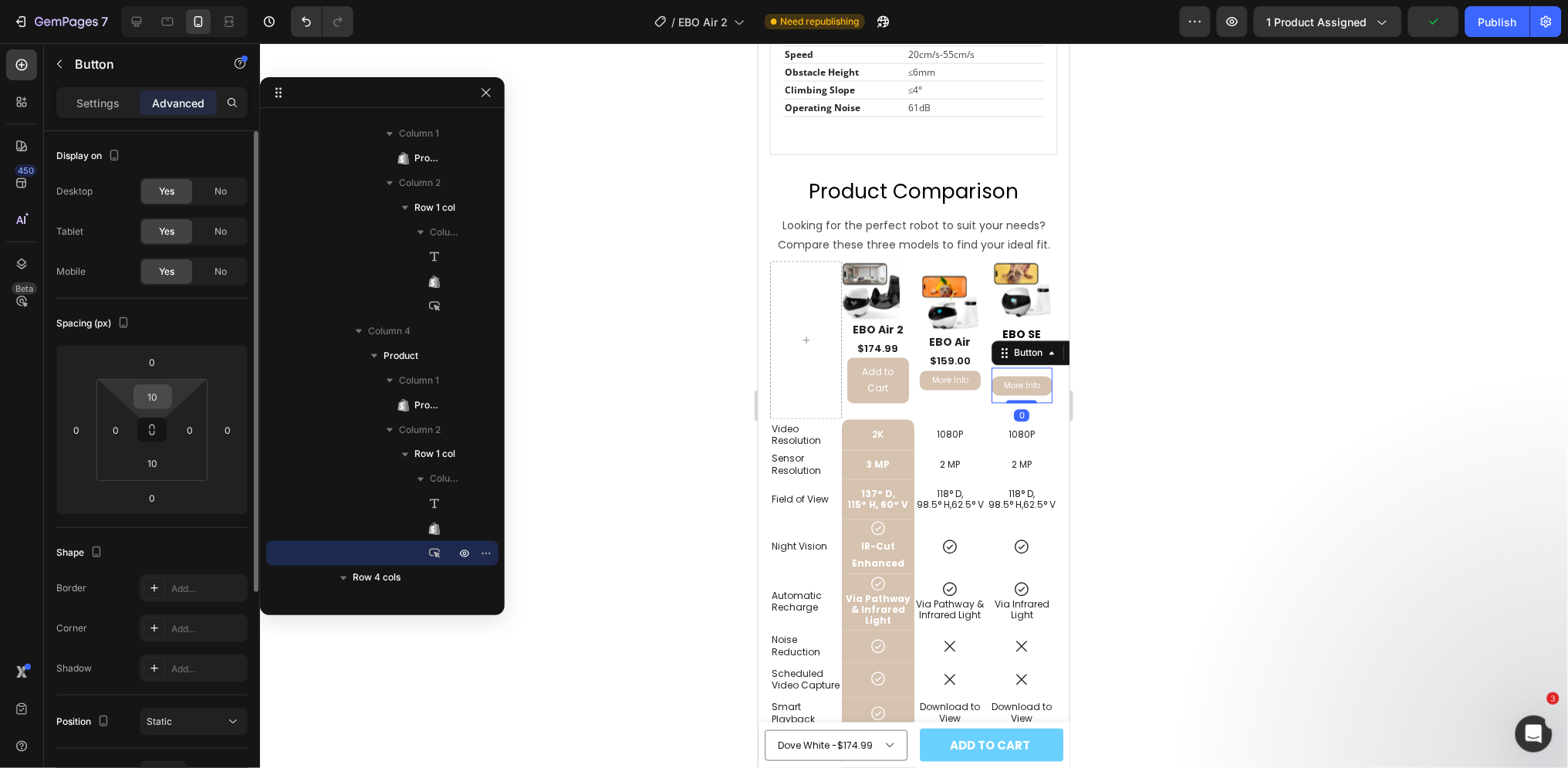 click on "10" at bounding box center (153, 397) 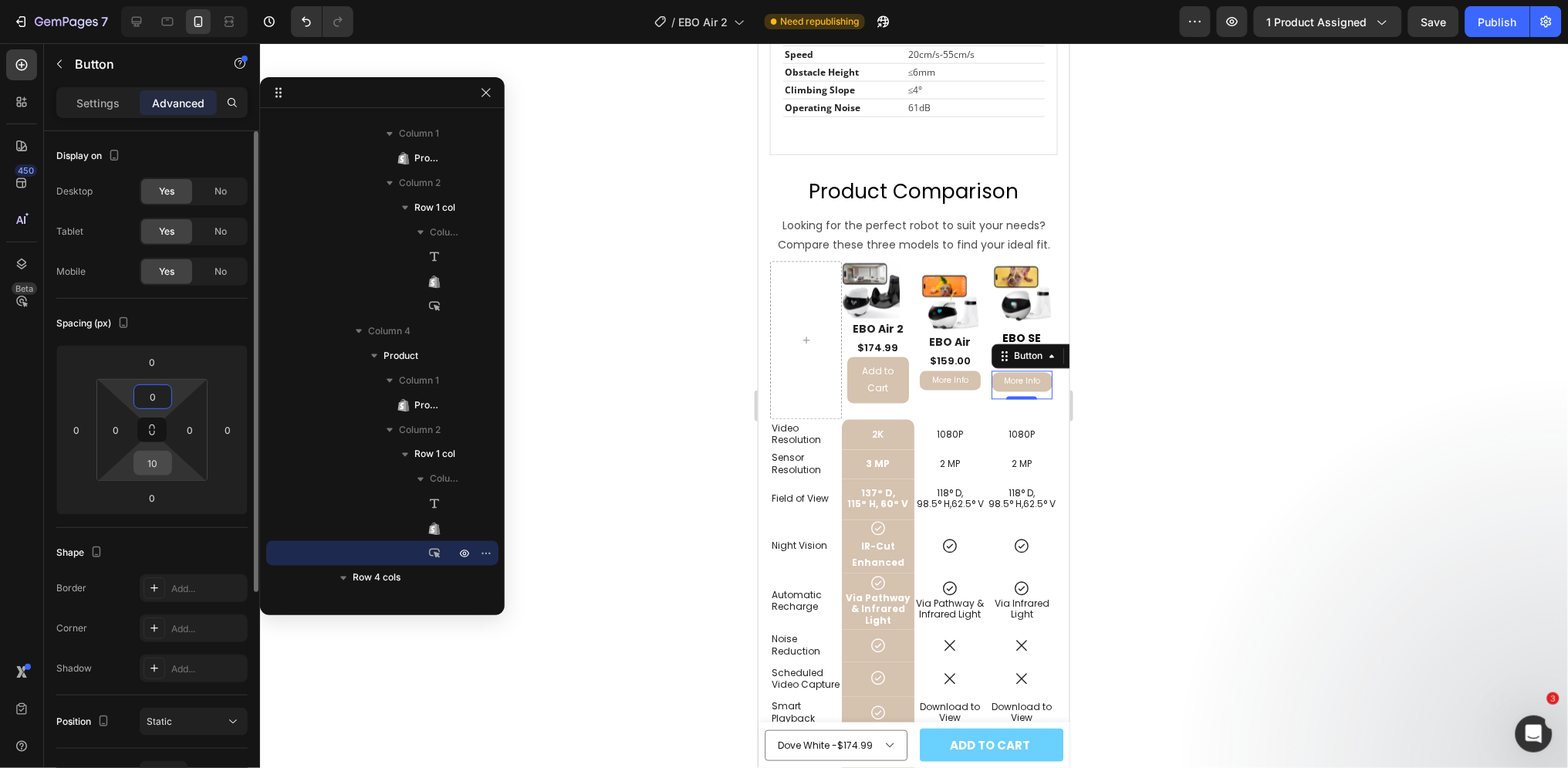 type on "0" 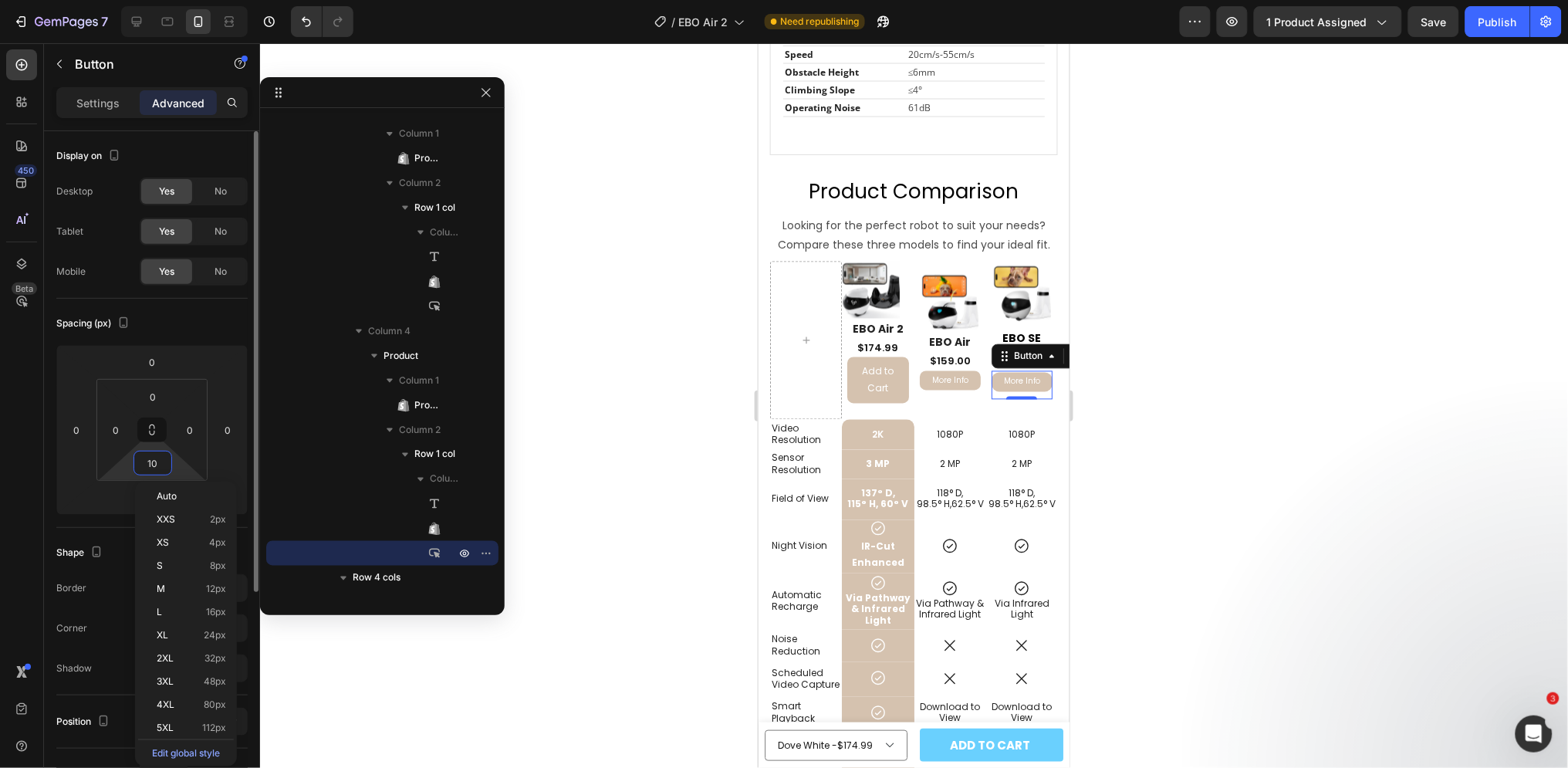 type on "0" 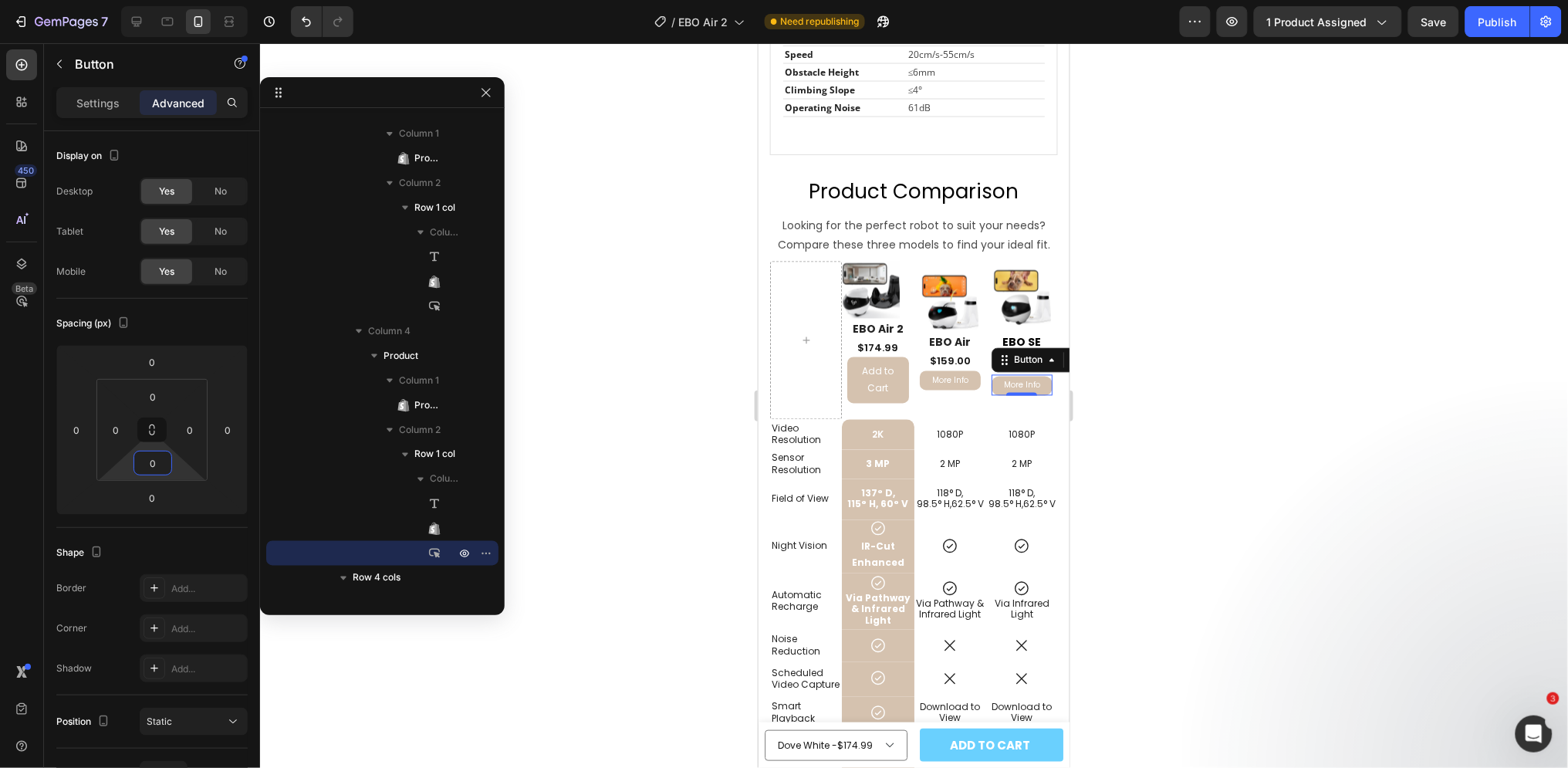 click 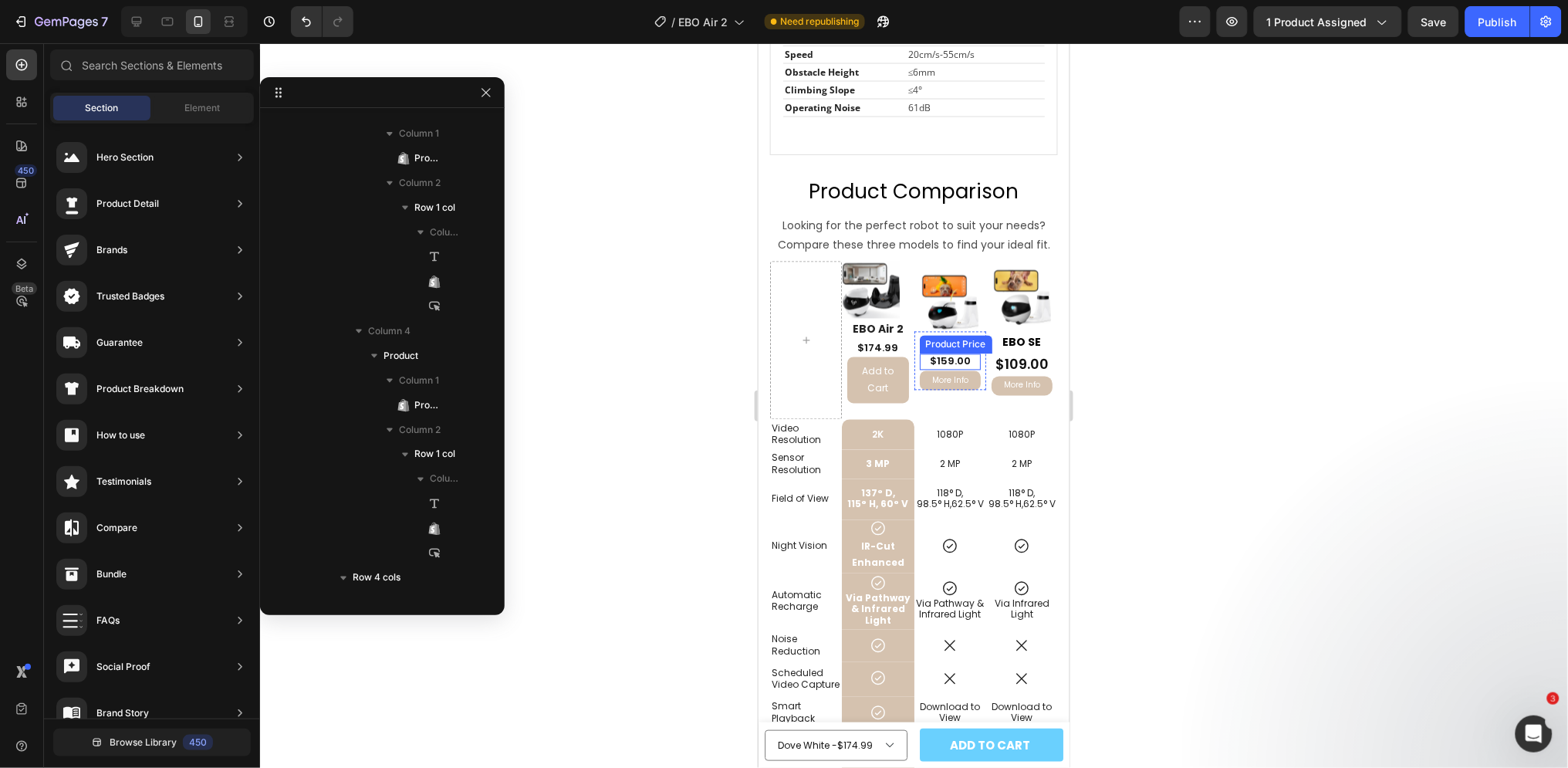 click on "$159.00" at bounding box center (949, 360) 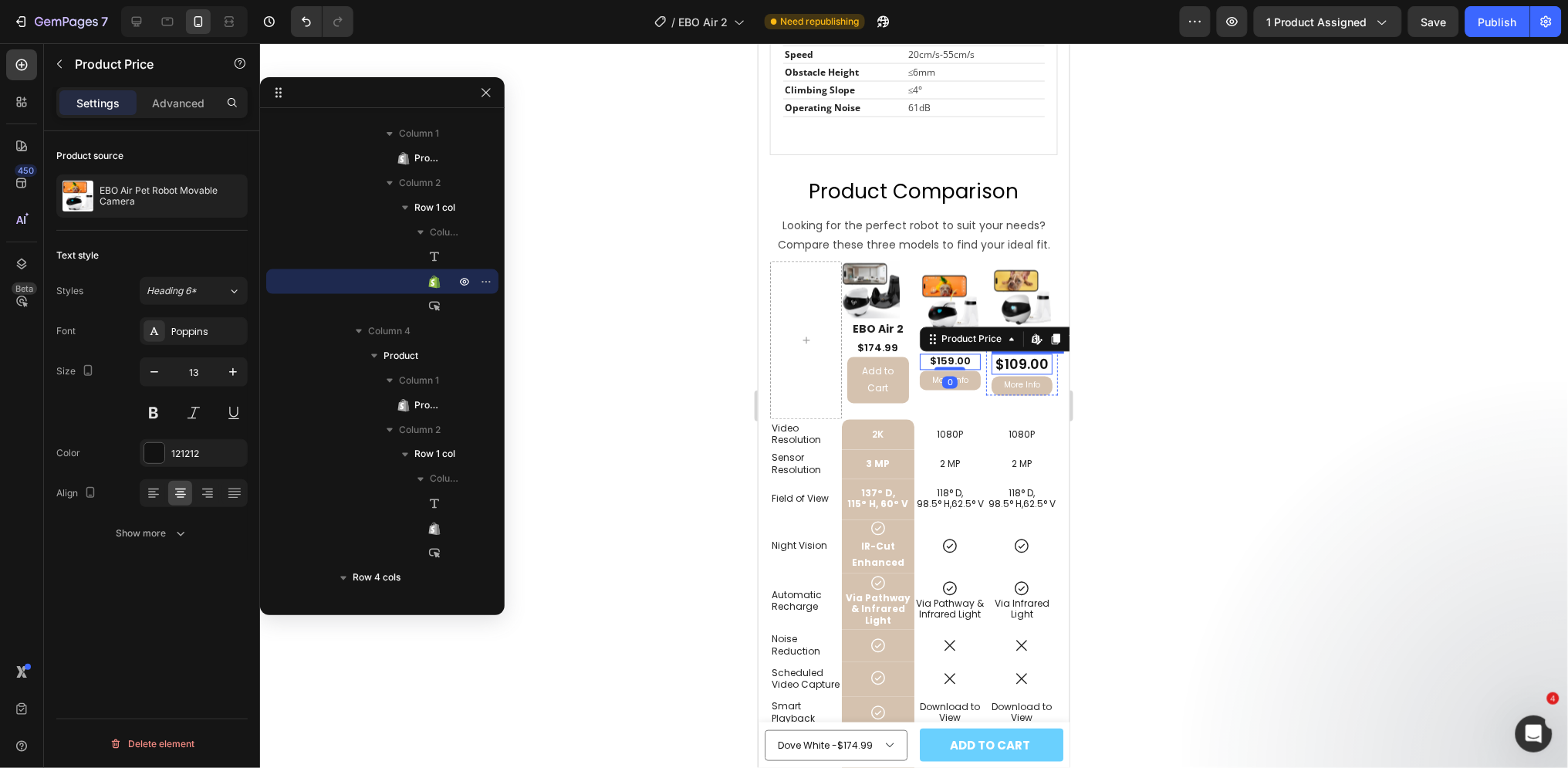 click on "$109.00" at bounding box center (1021, 364) 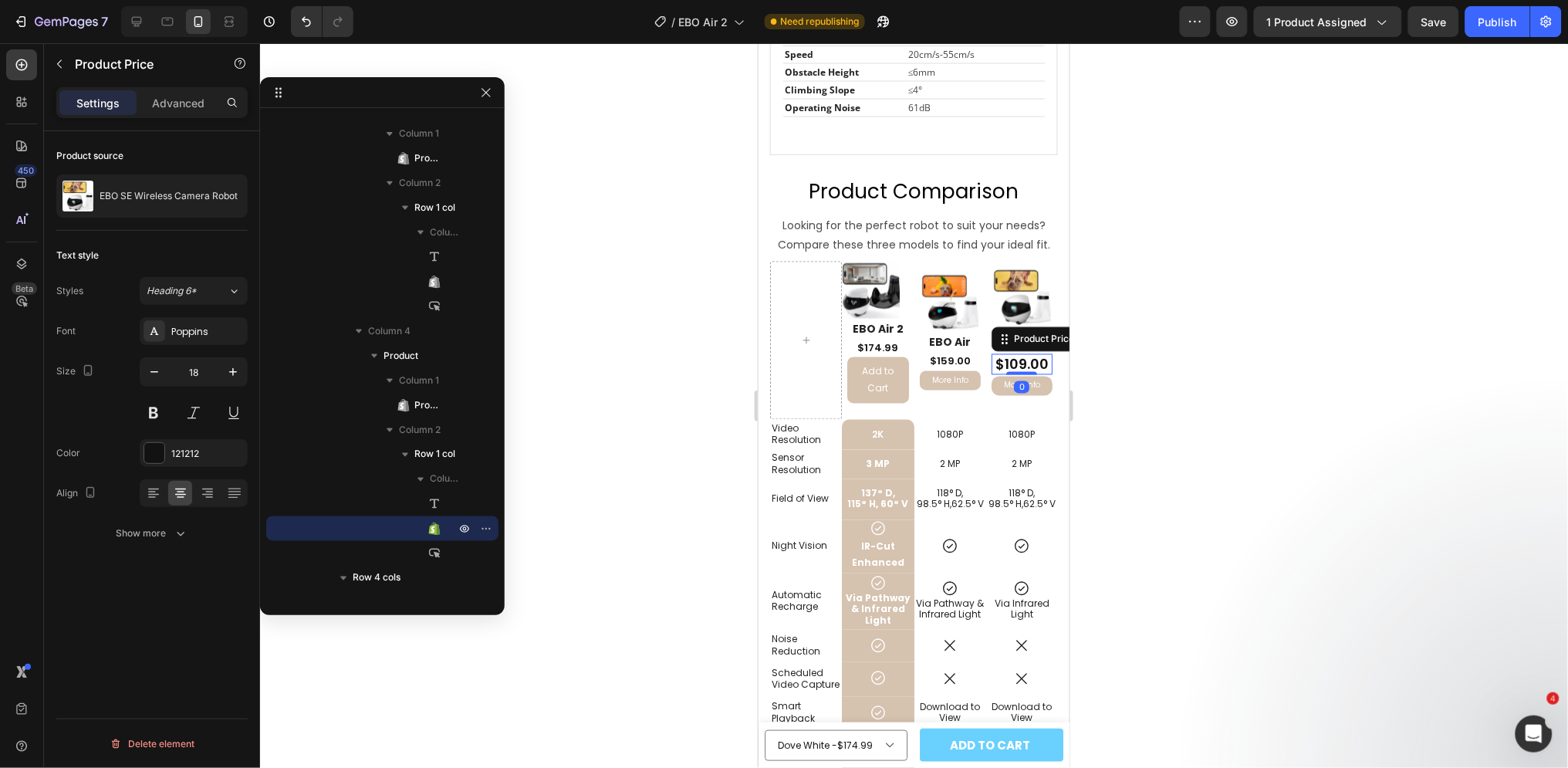 click on "$109.00" at bounding box center [1021, 364] 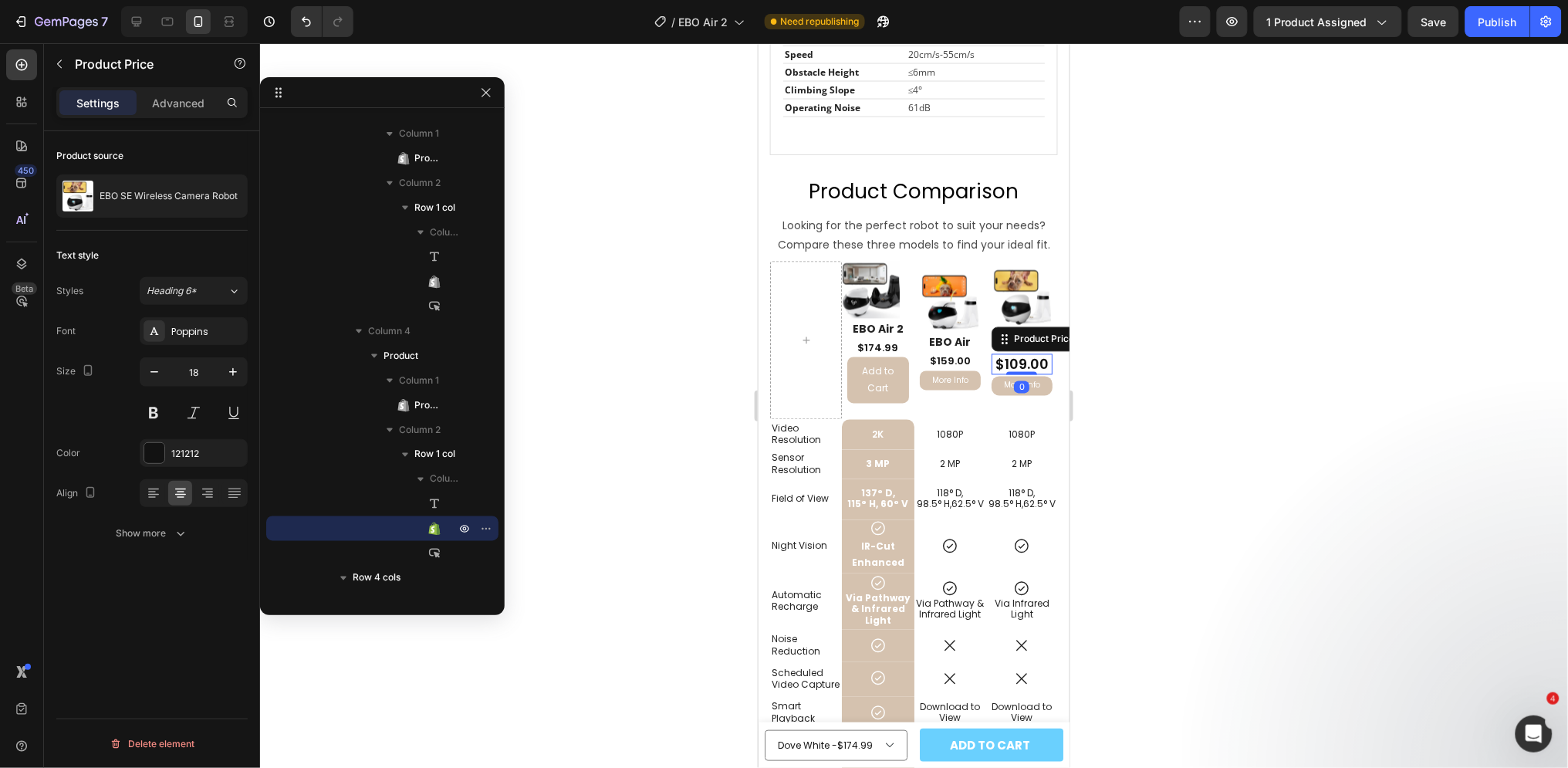 click on "$109.00" at bounding box center (1021, 364) 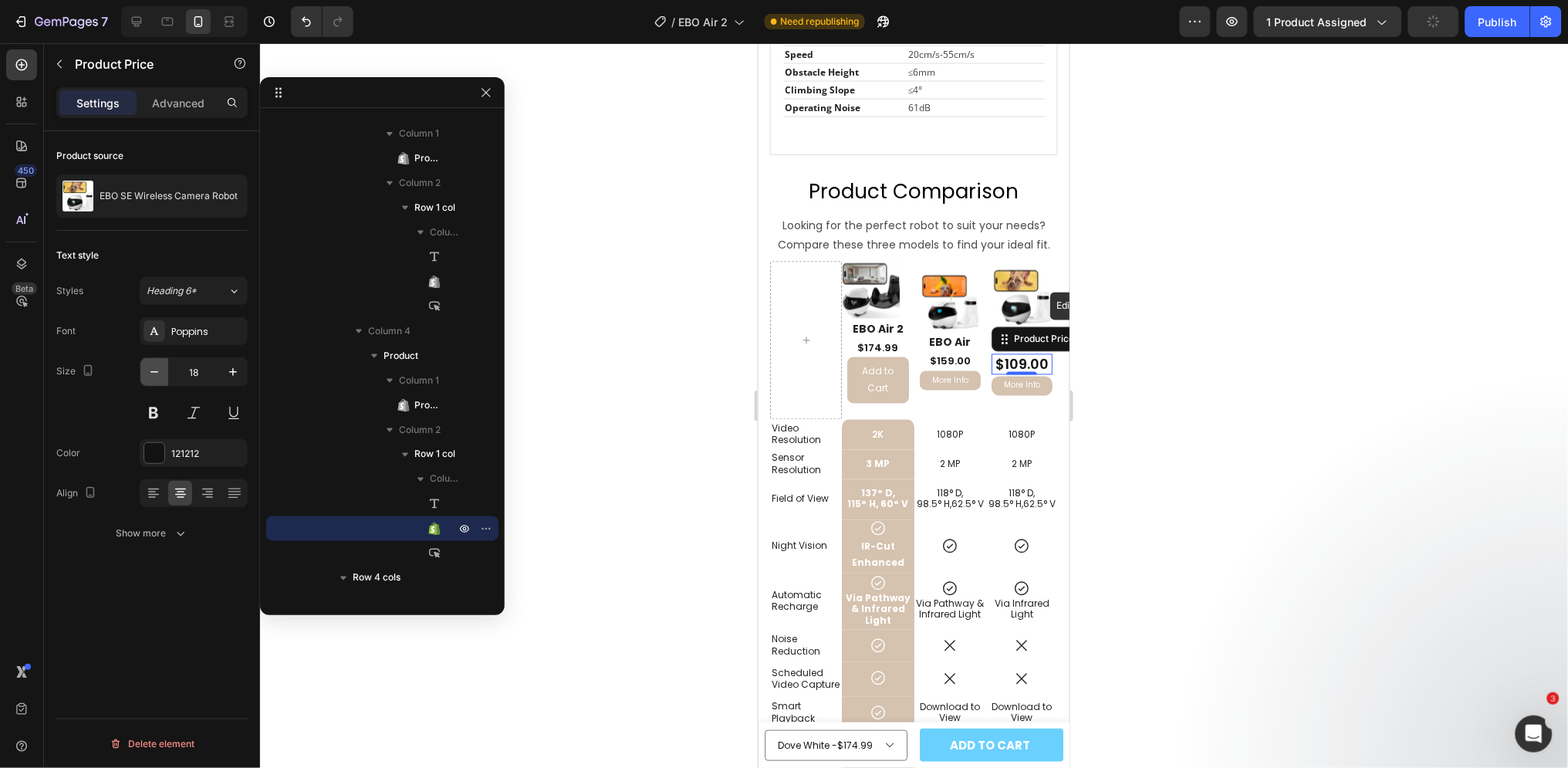click 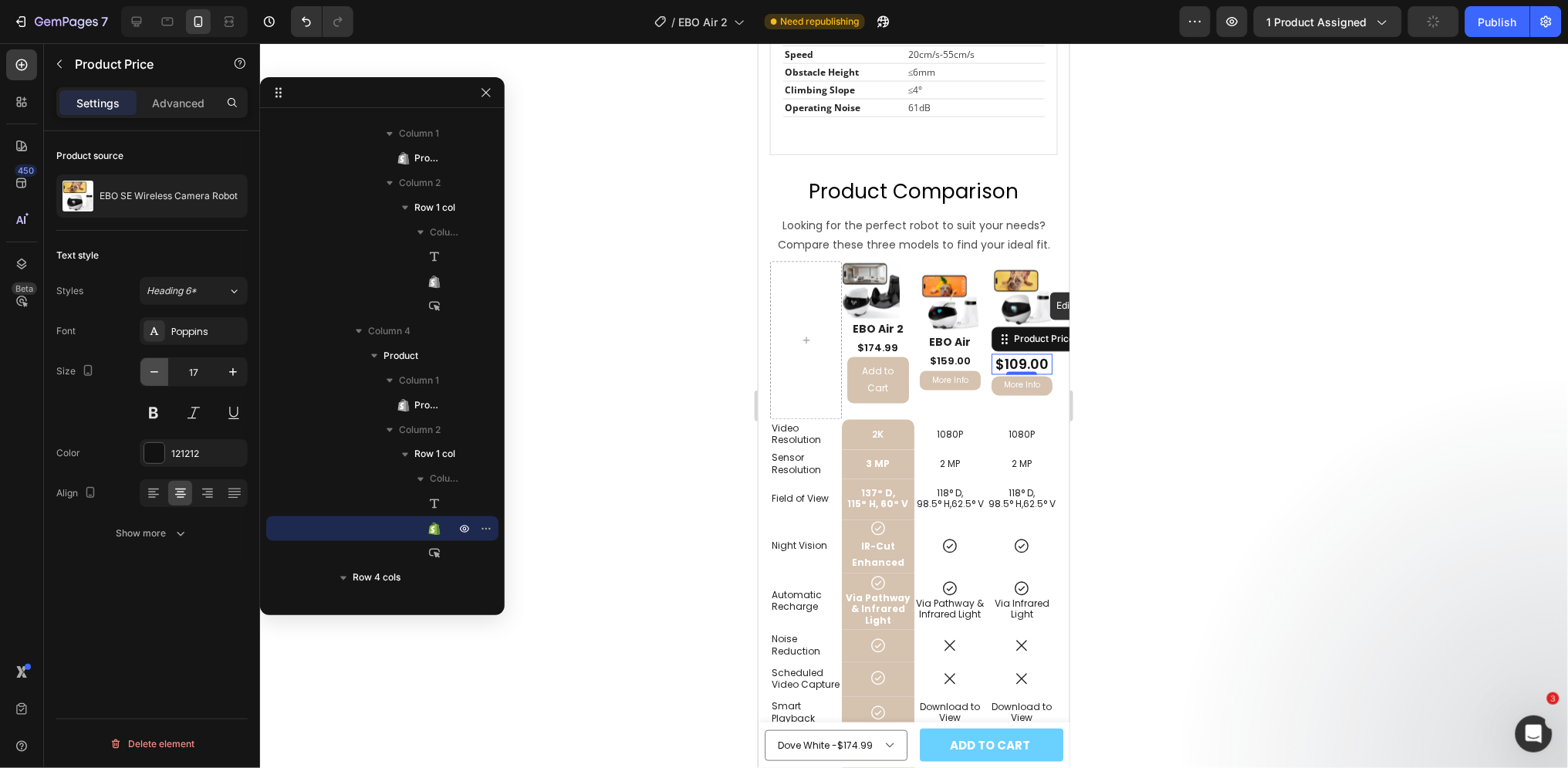 click 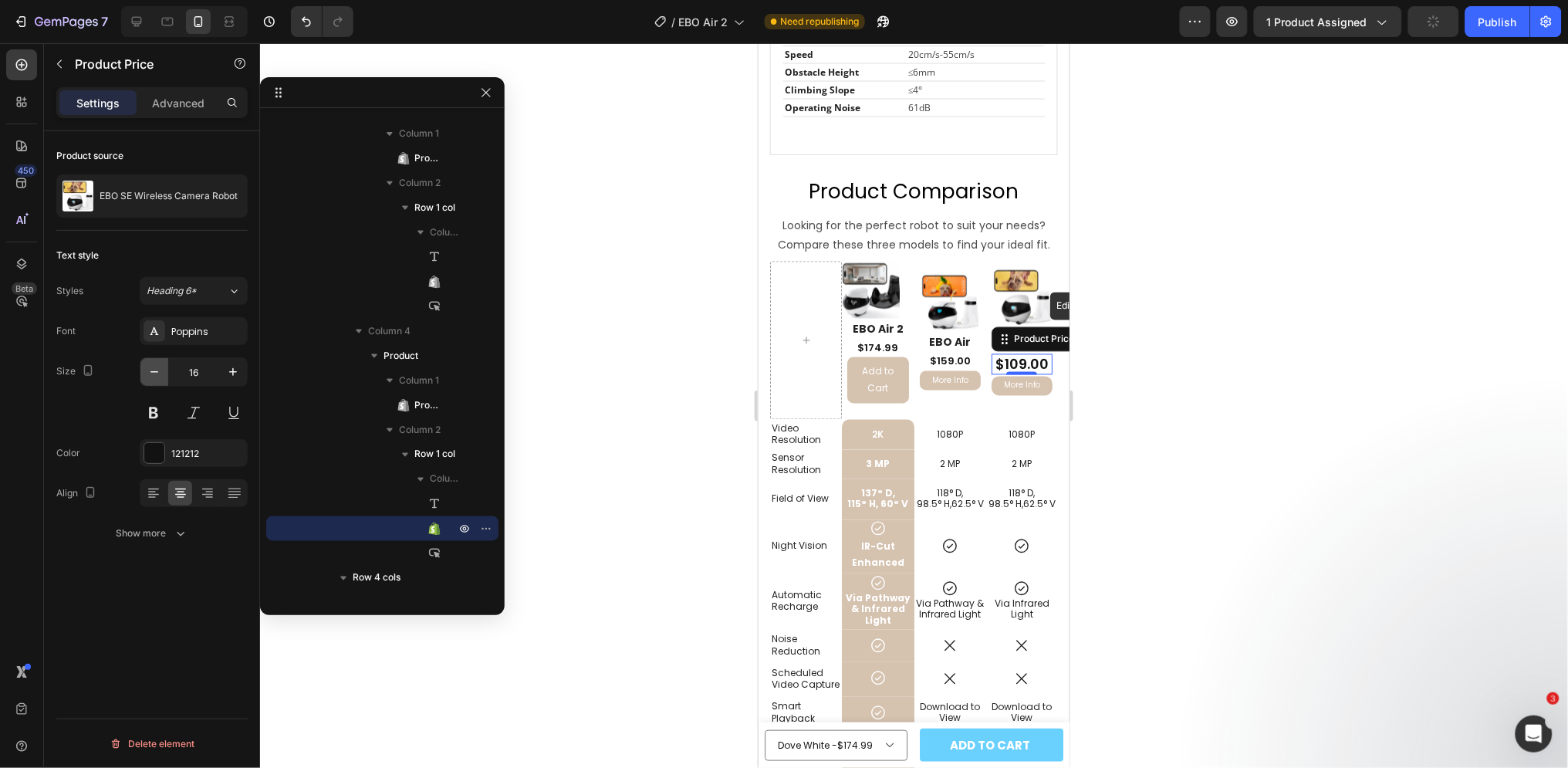 click 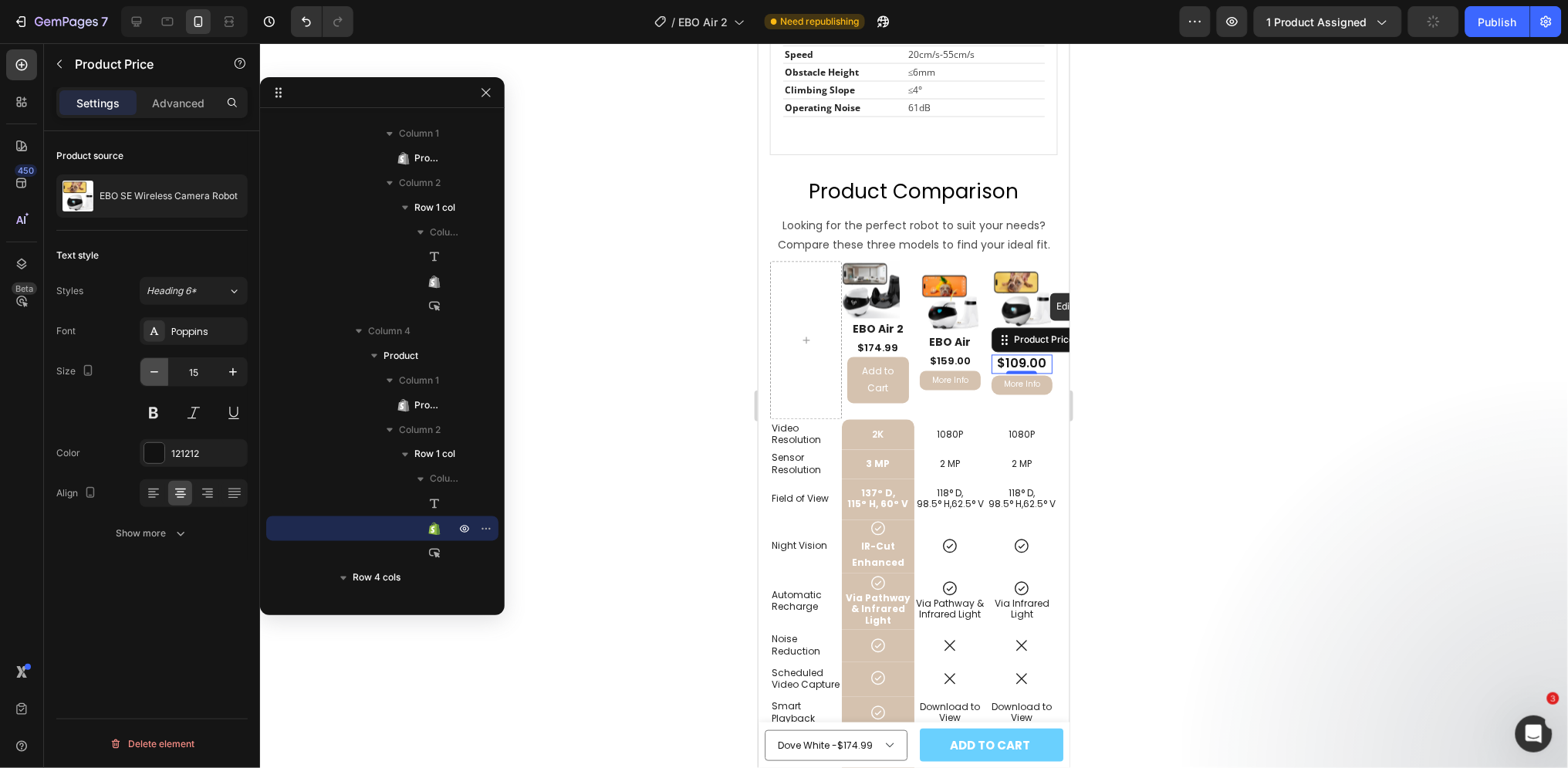 click 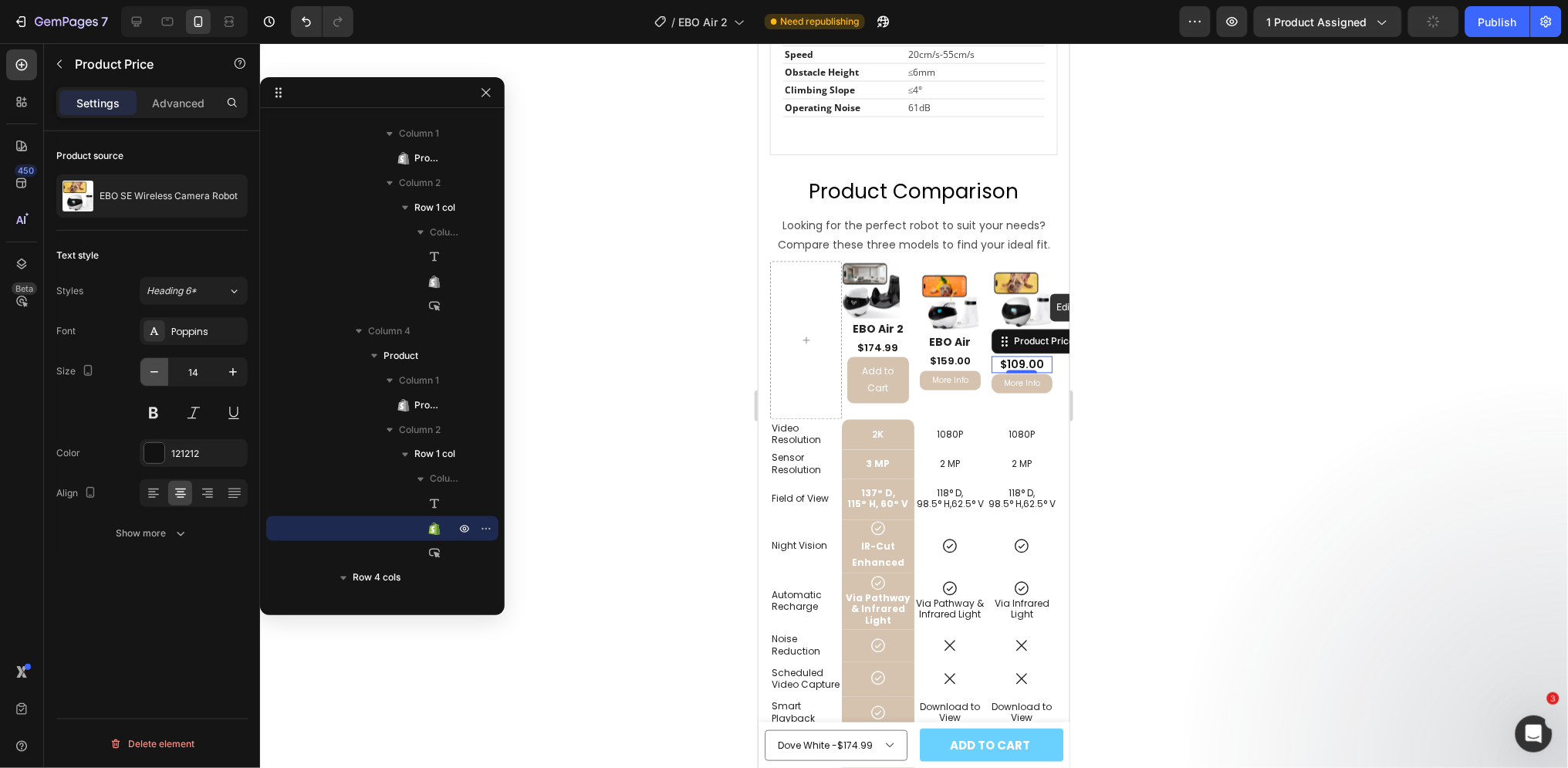 click 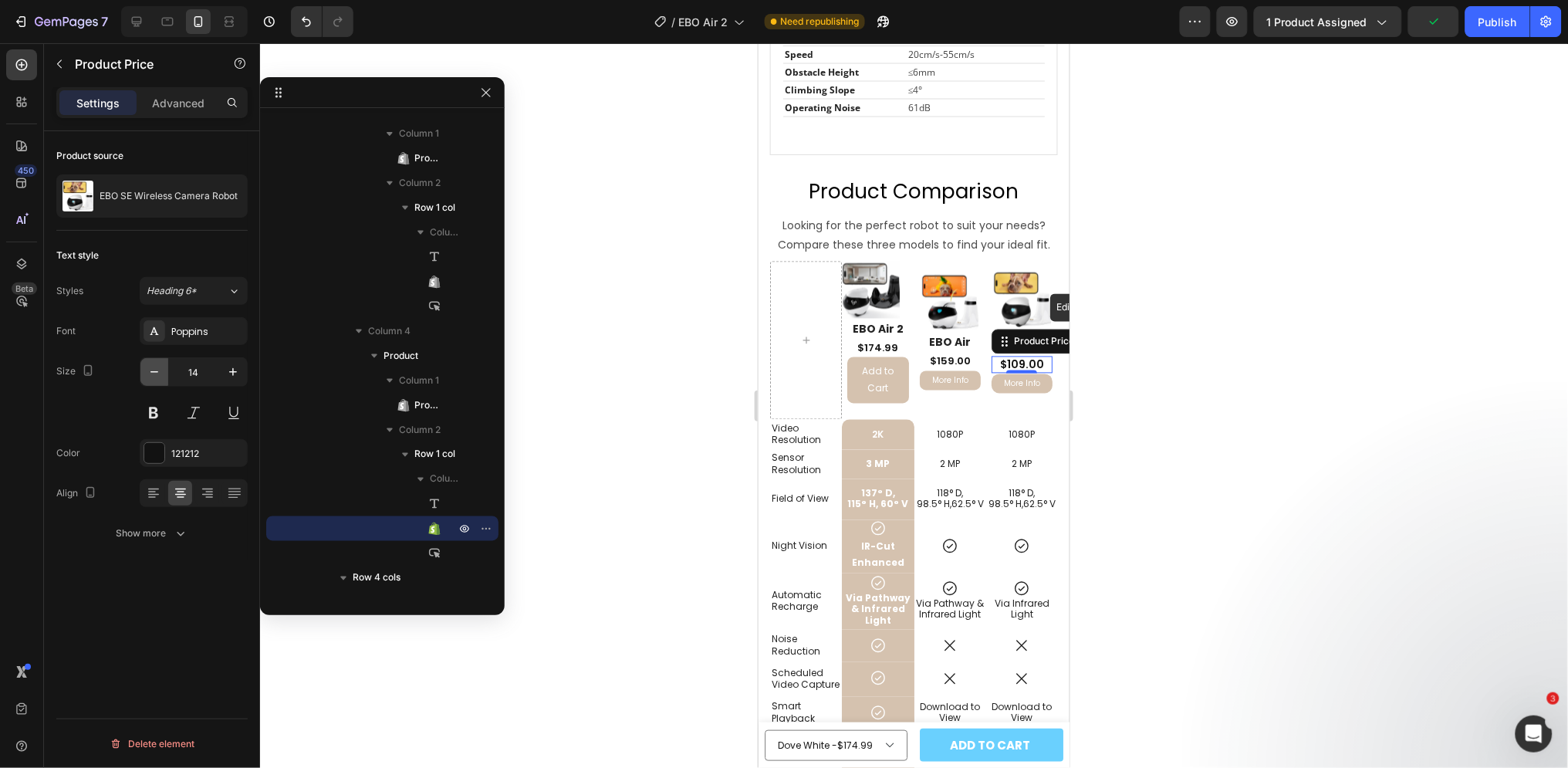 type on "13" 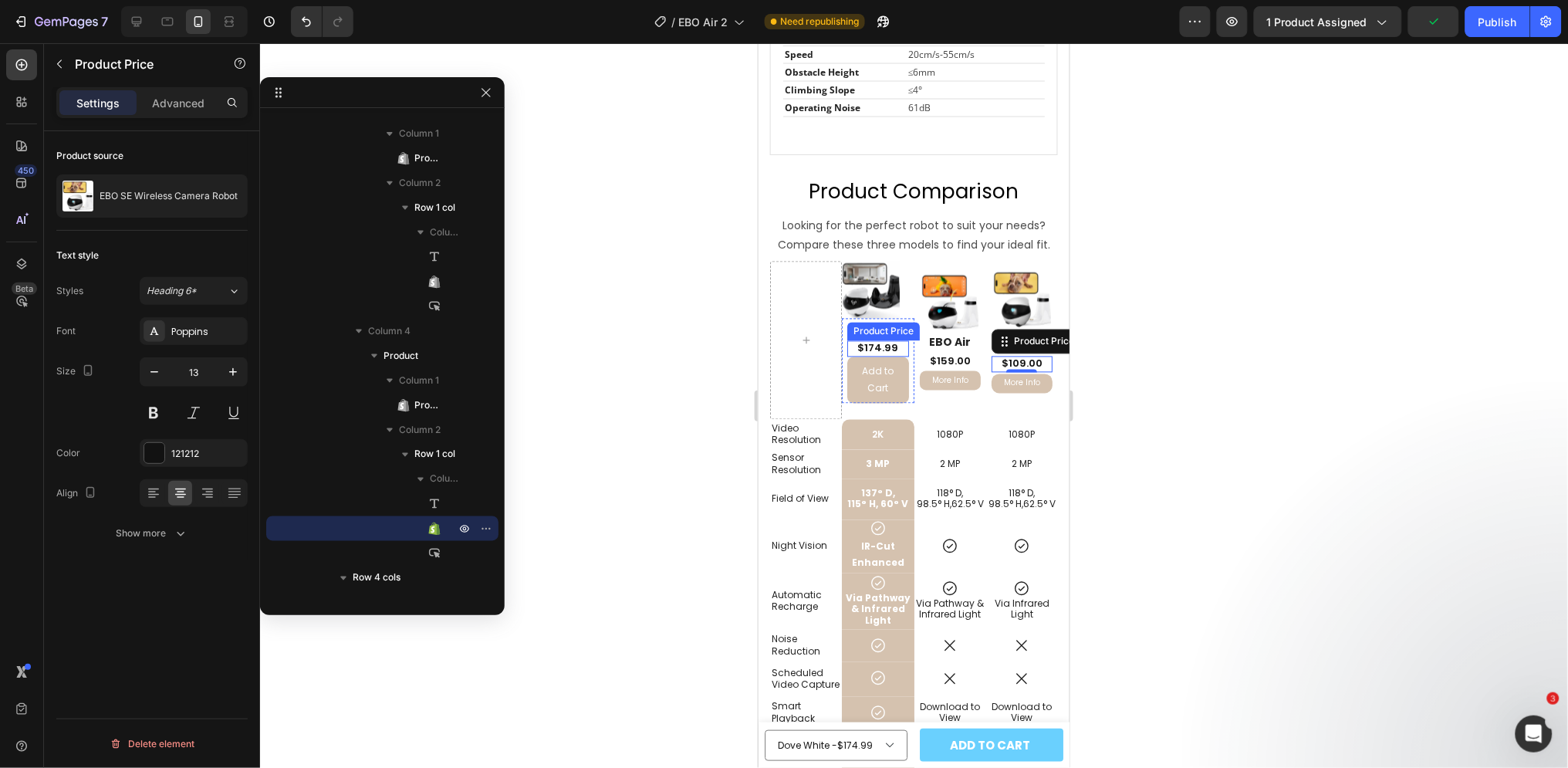 click on "$174.99" at bounding box center (877, 347) 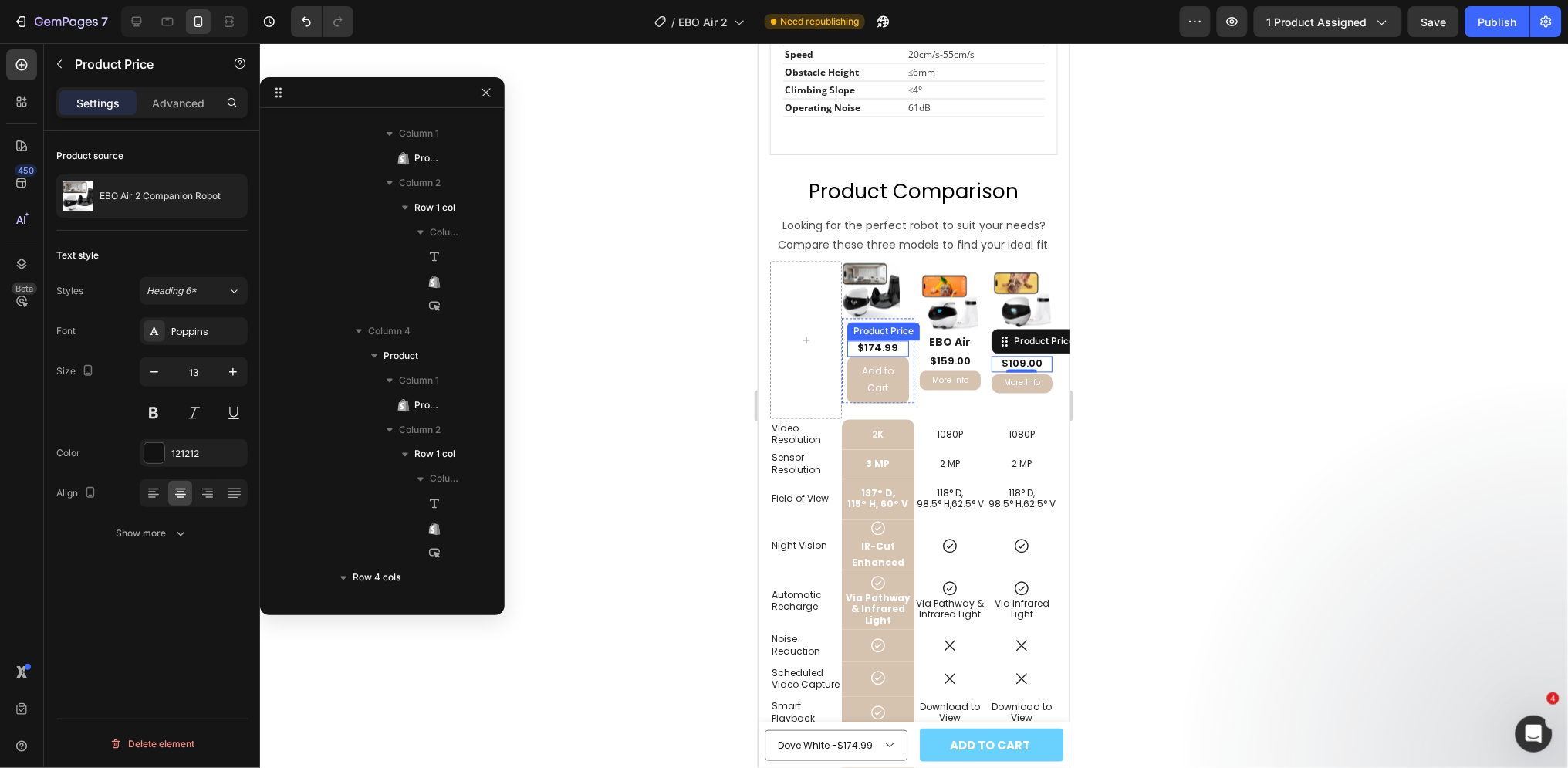 scroll, scrollTop: 382, scrollLeft: 0, axis: vertical 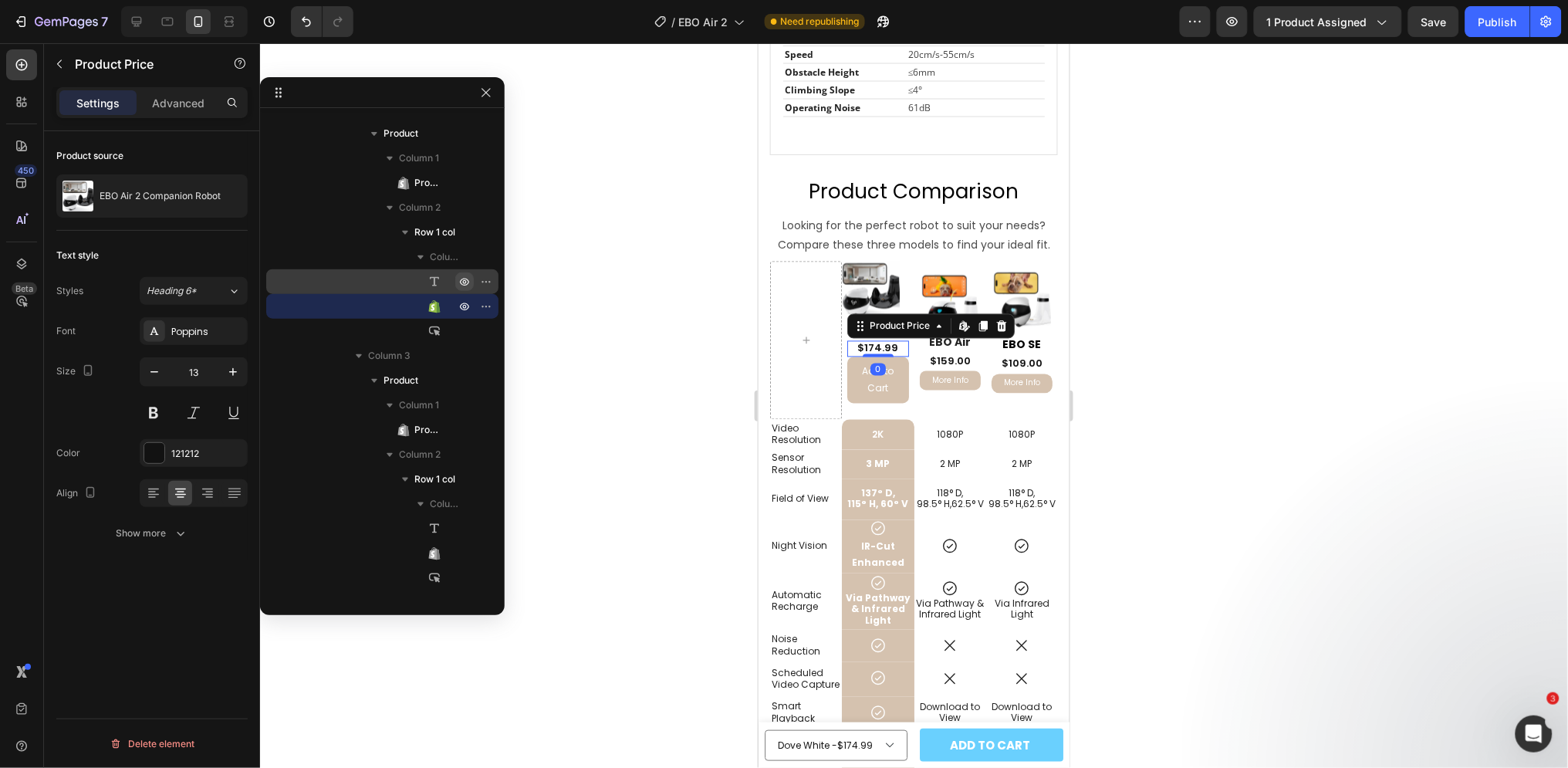 click 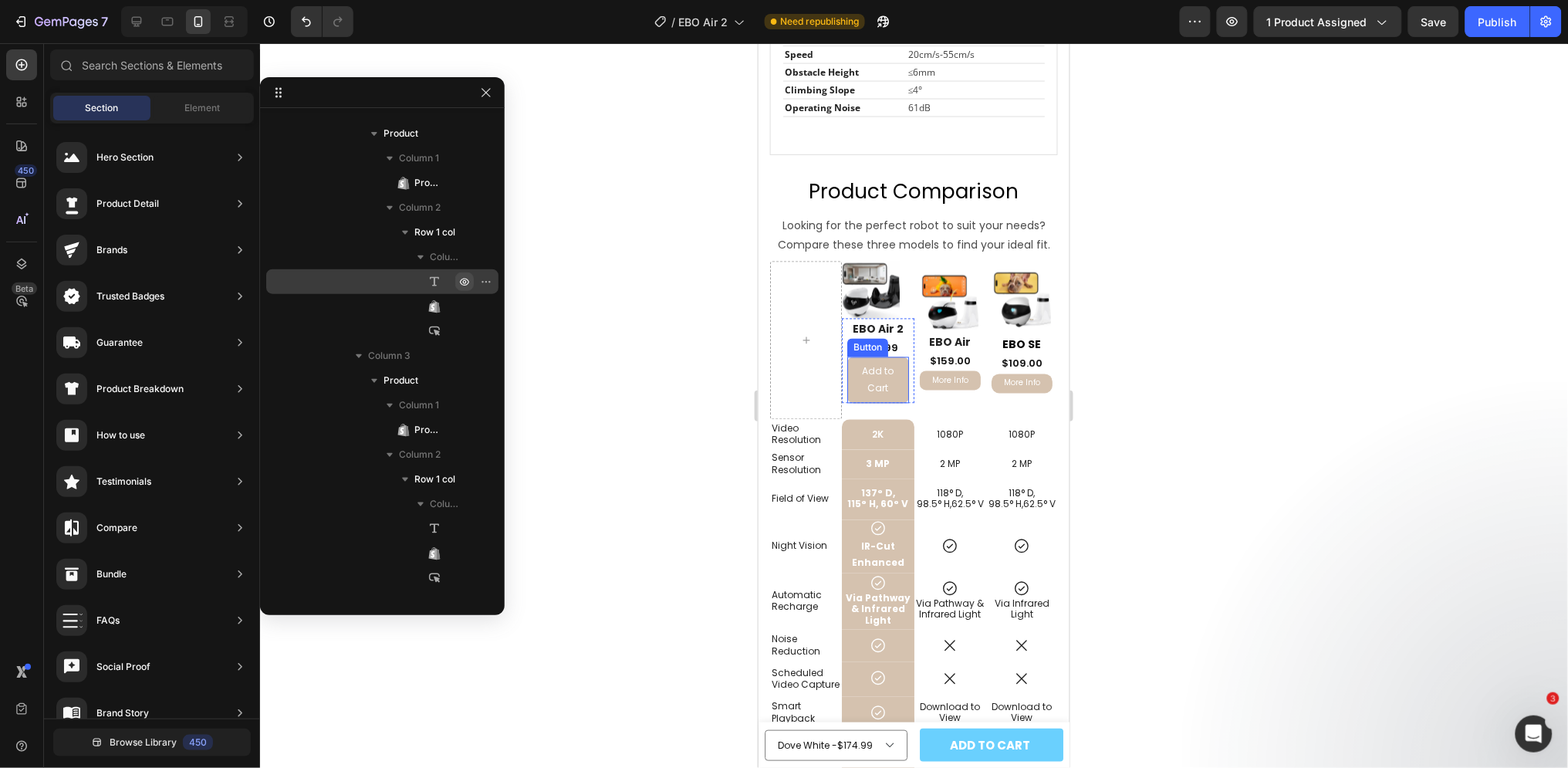 click on "Add to Cart" at bounding box center (877, 379) 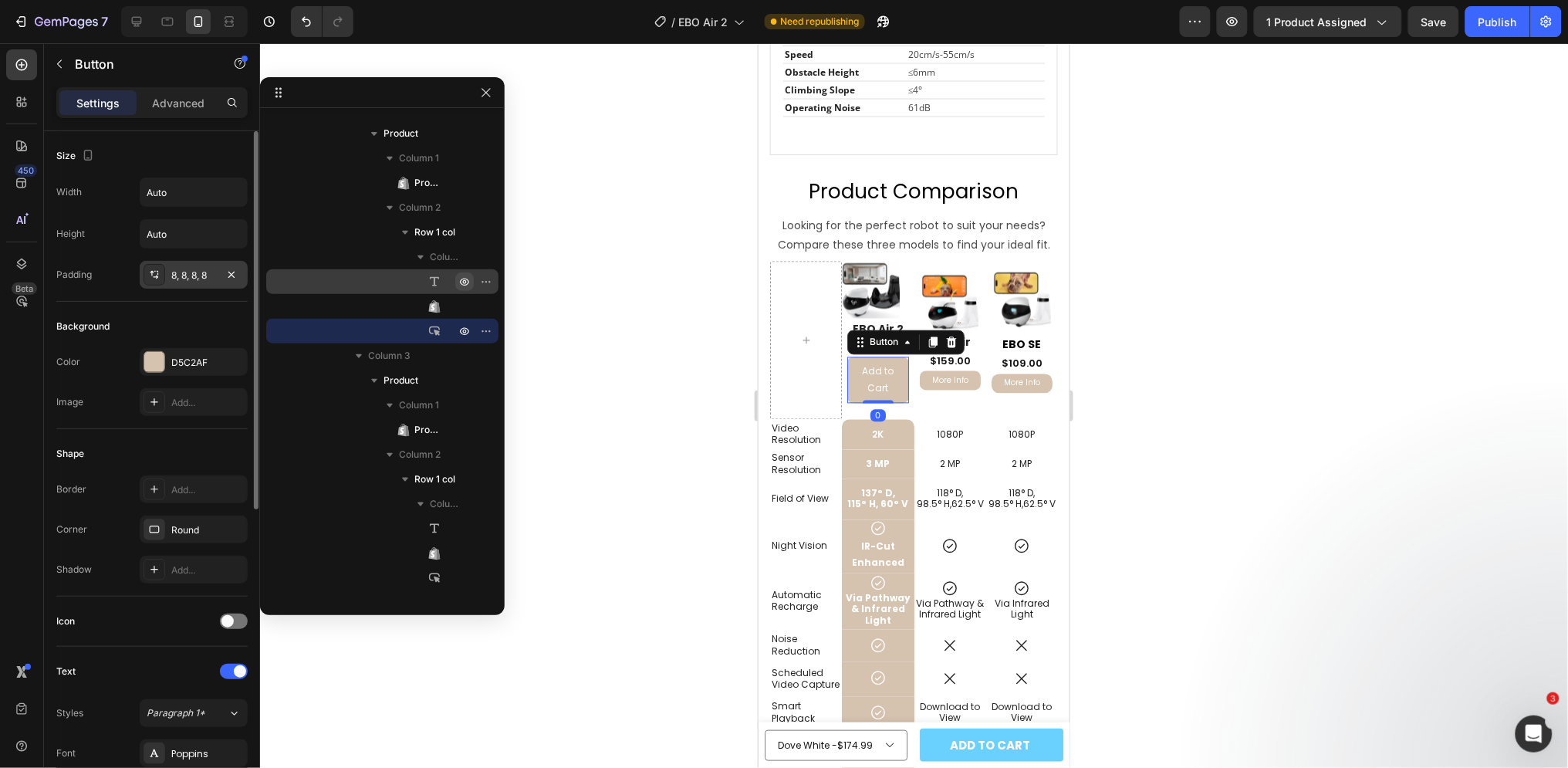click on "8, 8, 8, 8" at bounding box center (194, 276) 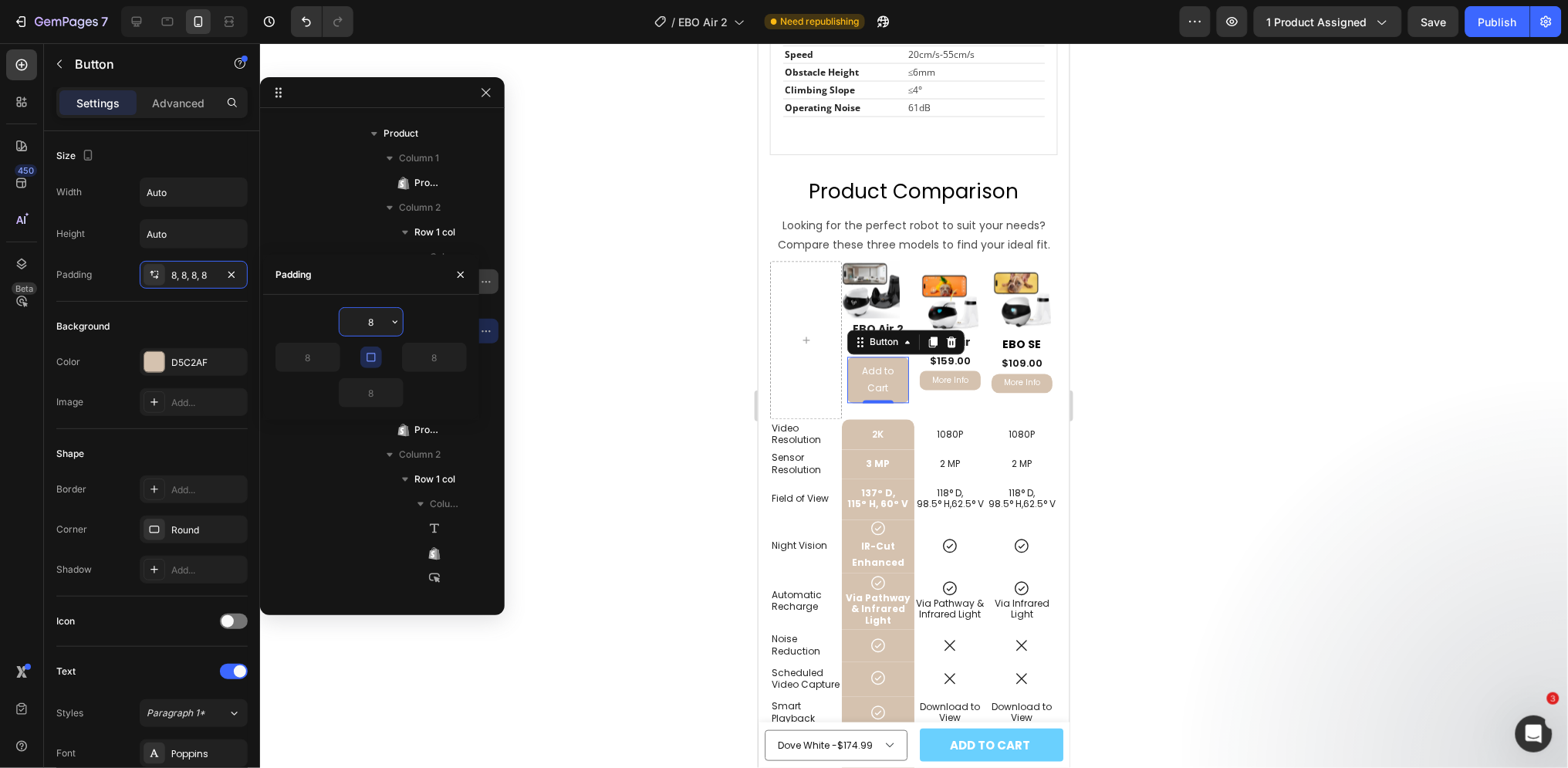 click on "8" at bounding box center (371, 322) 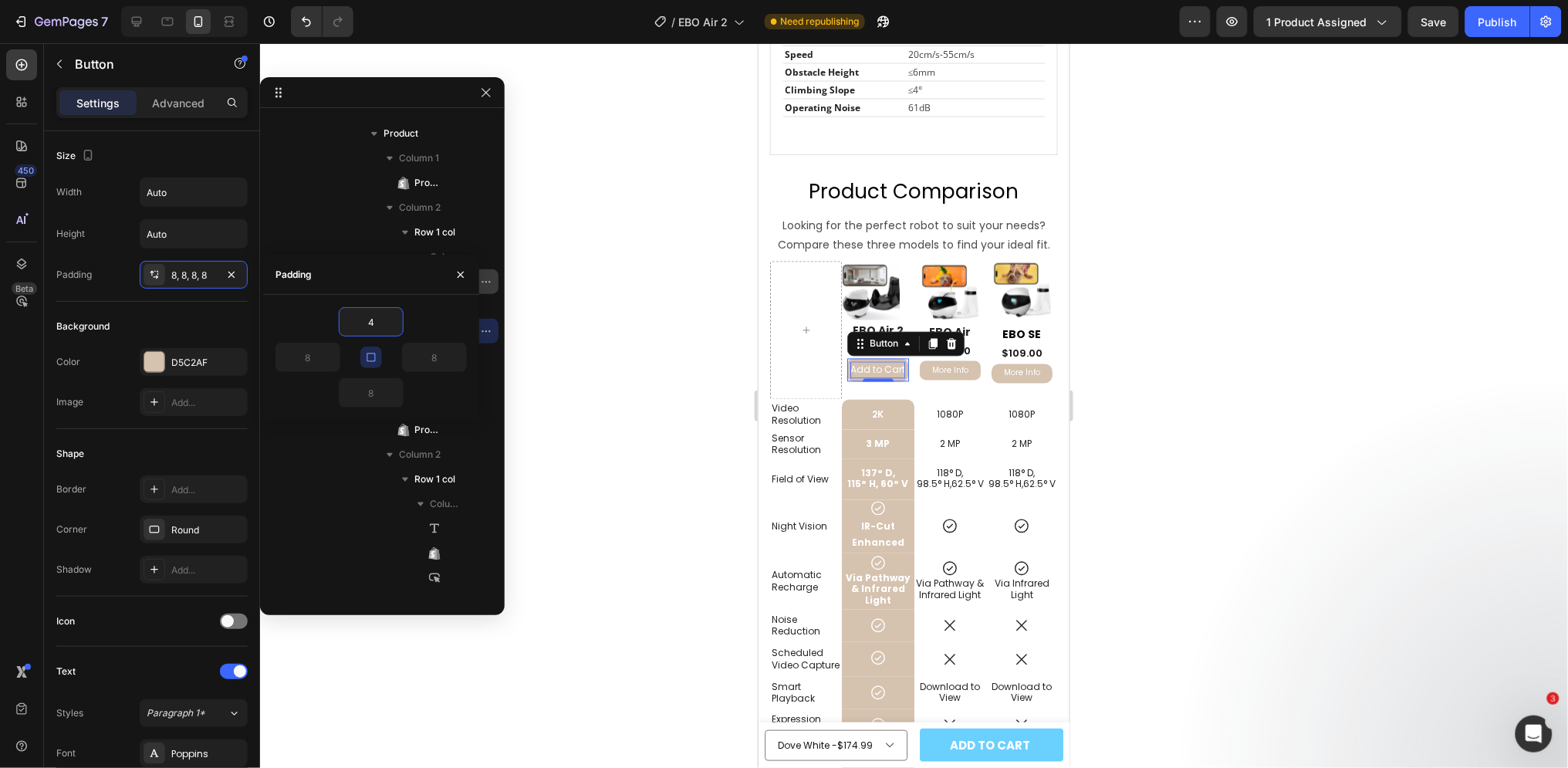 click on "Add to Cart" at bounding box center (877, 370) 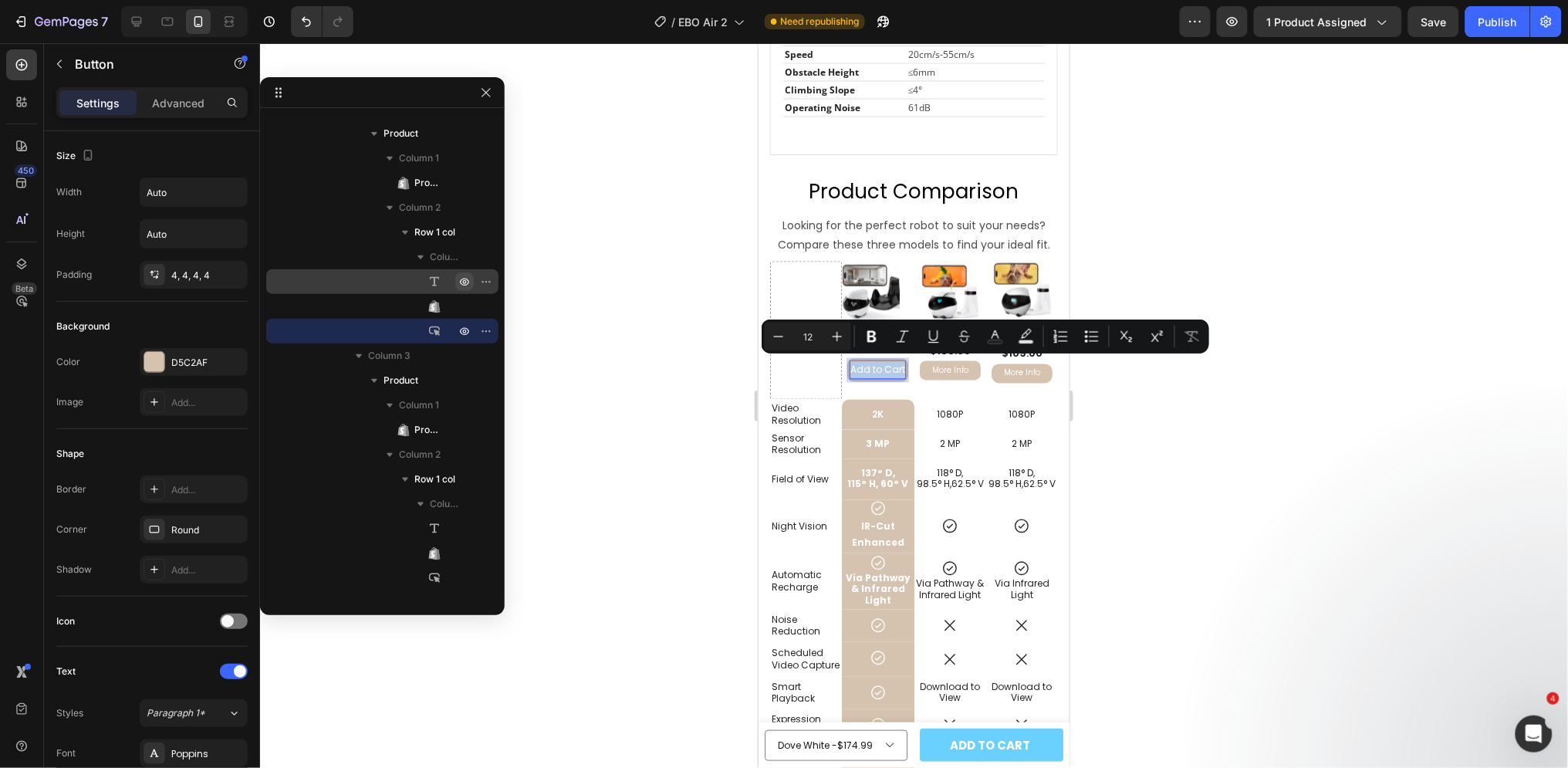type 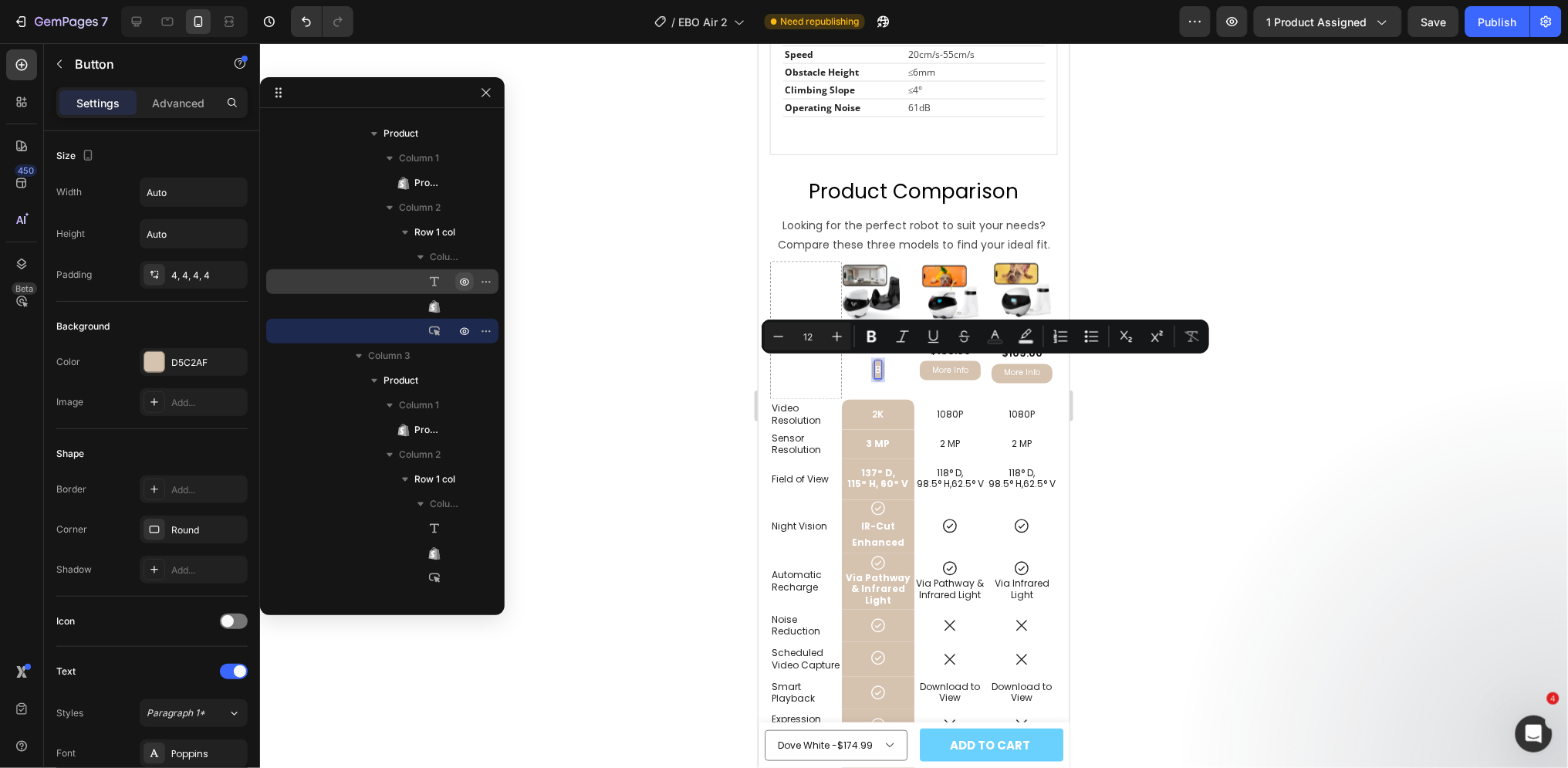 scroll, scrollTop: 2810, scrollLeft: 0, axis: vertical 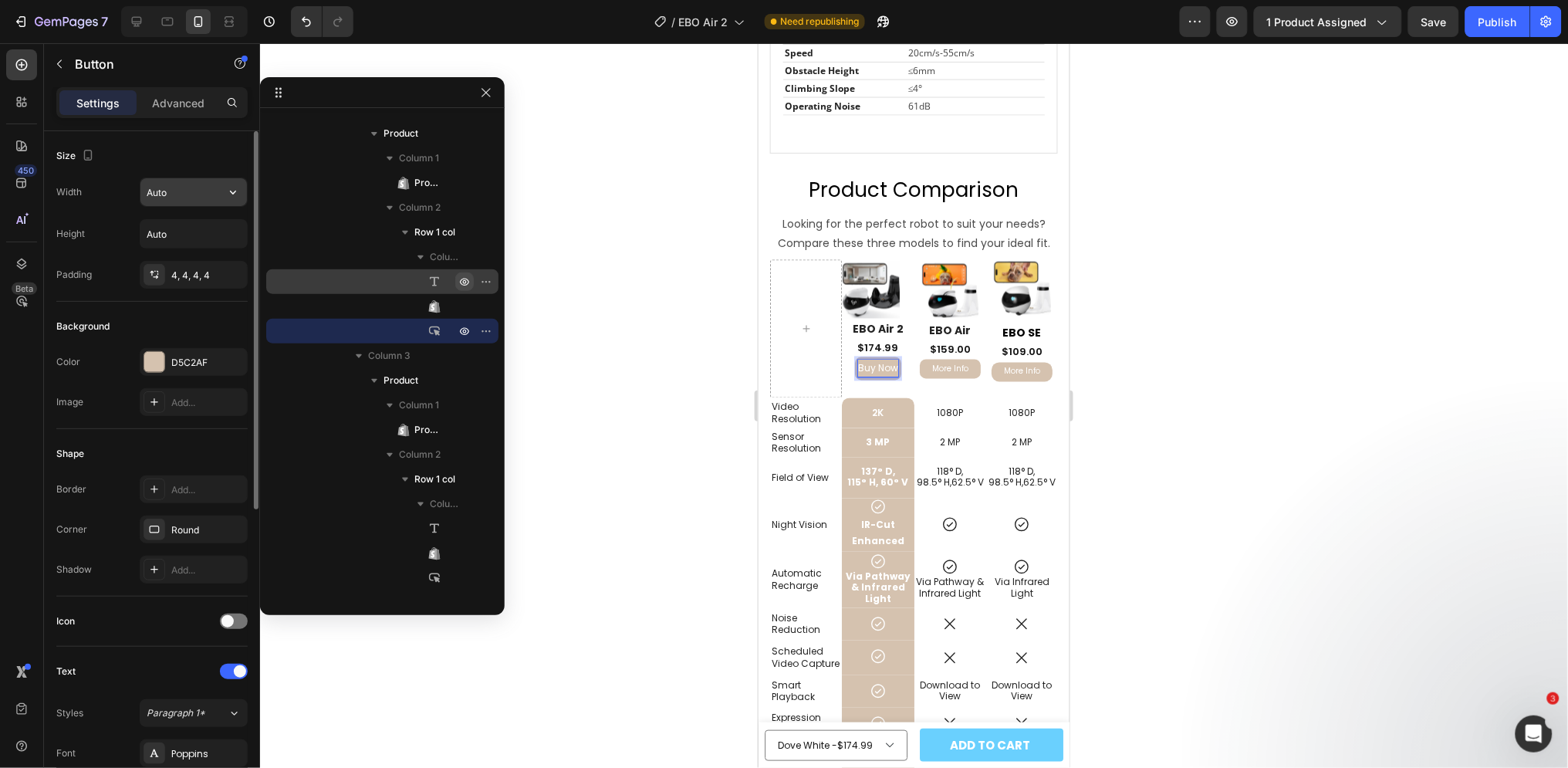 click on "Auto" at bounding box center [194, 192] 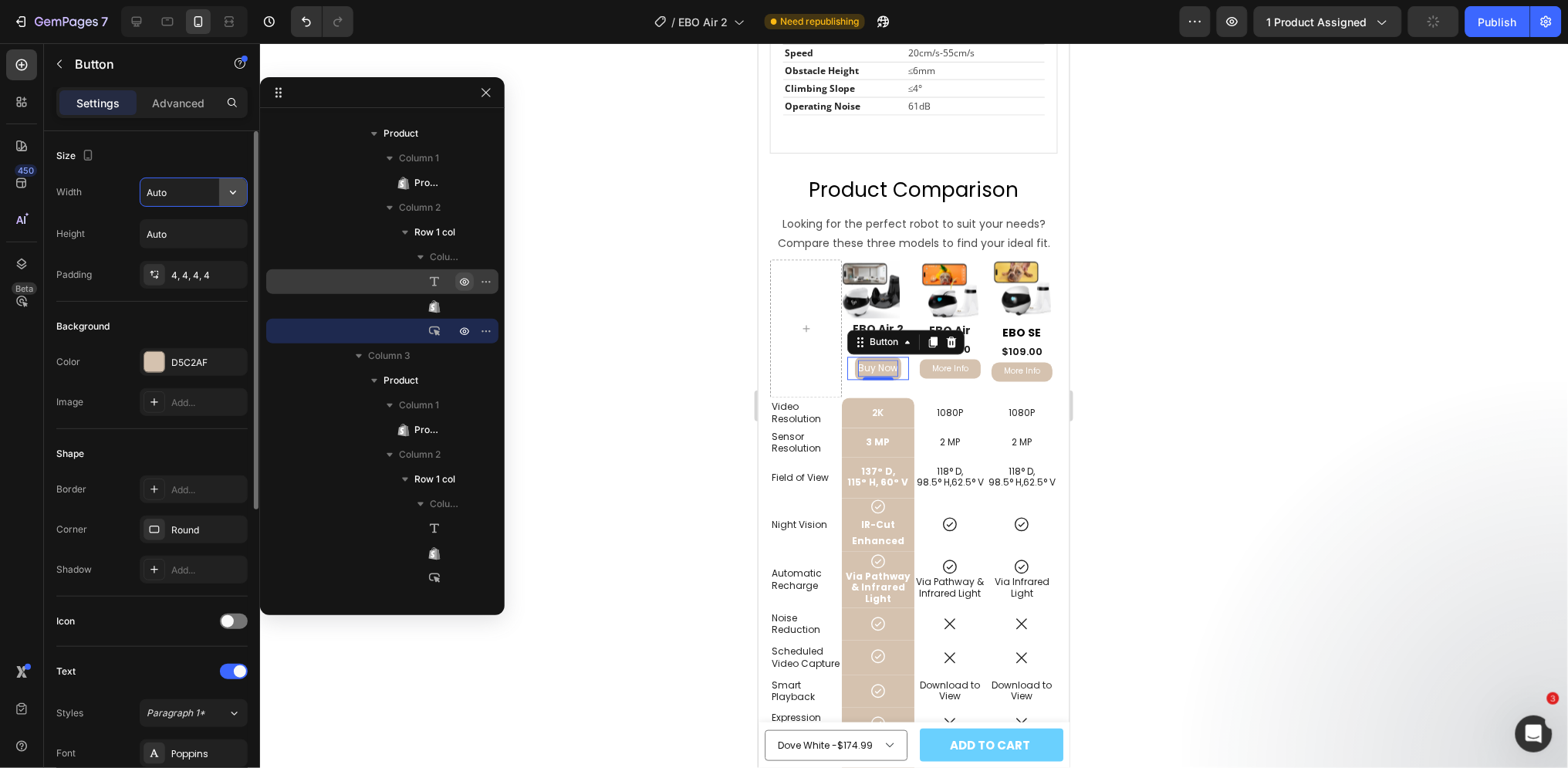click 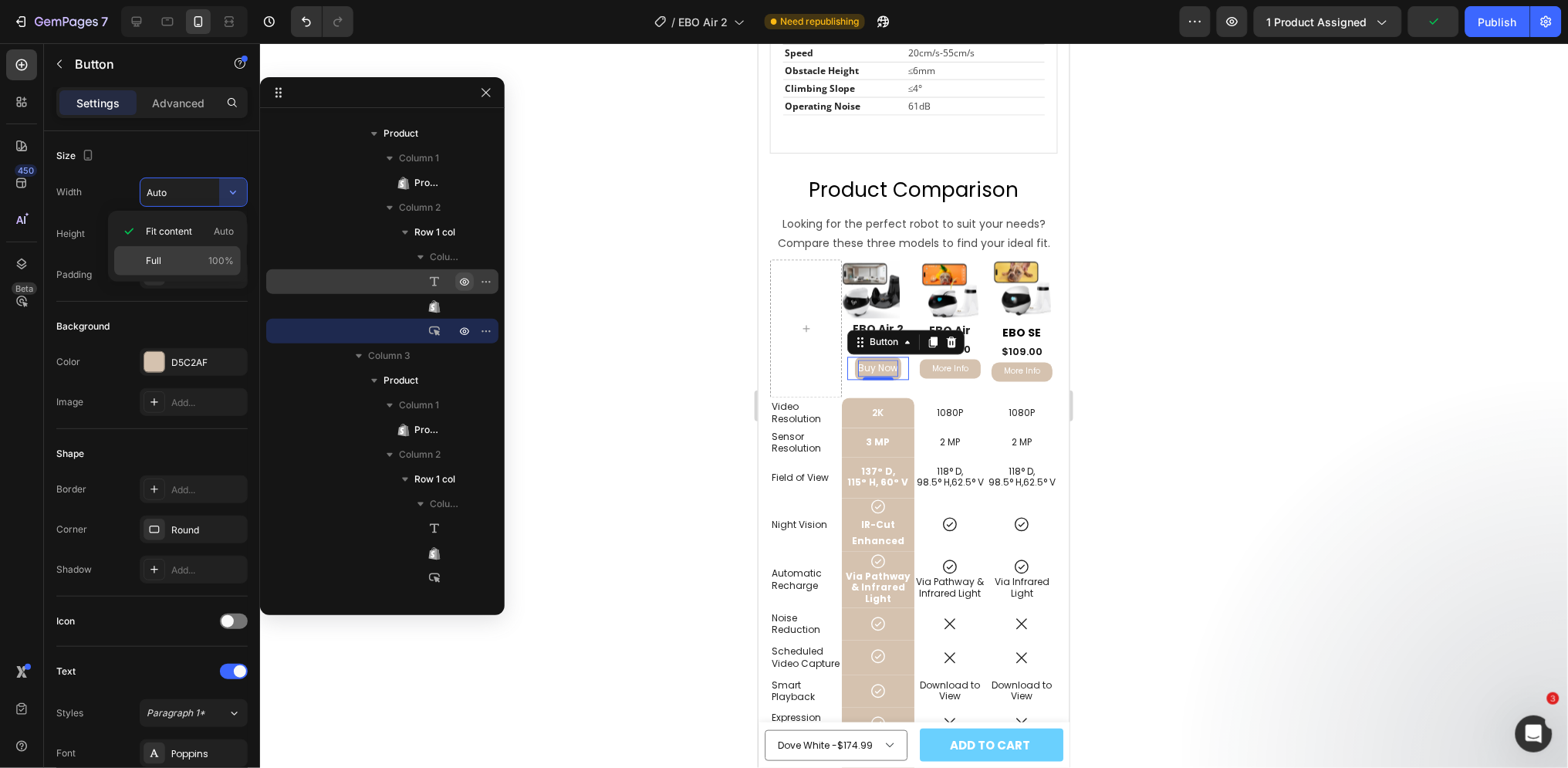 click on "100%" at bounding box center [221, 261] 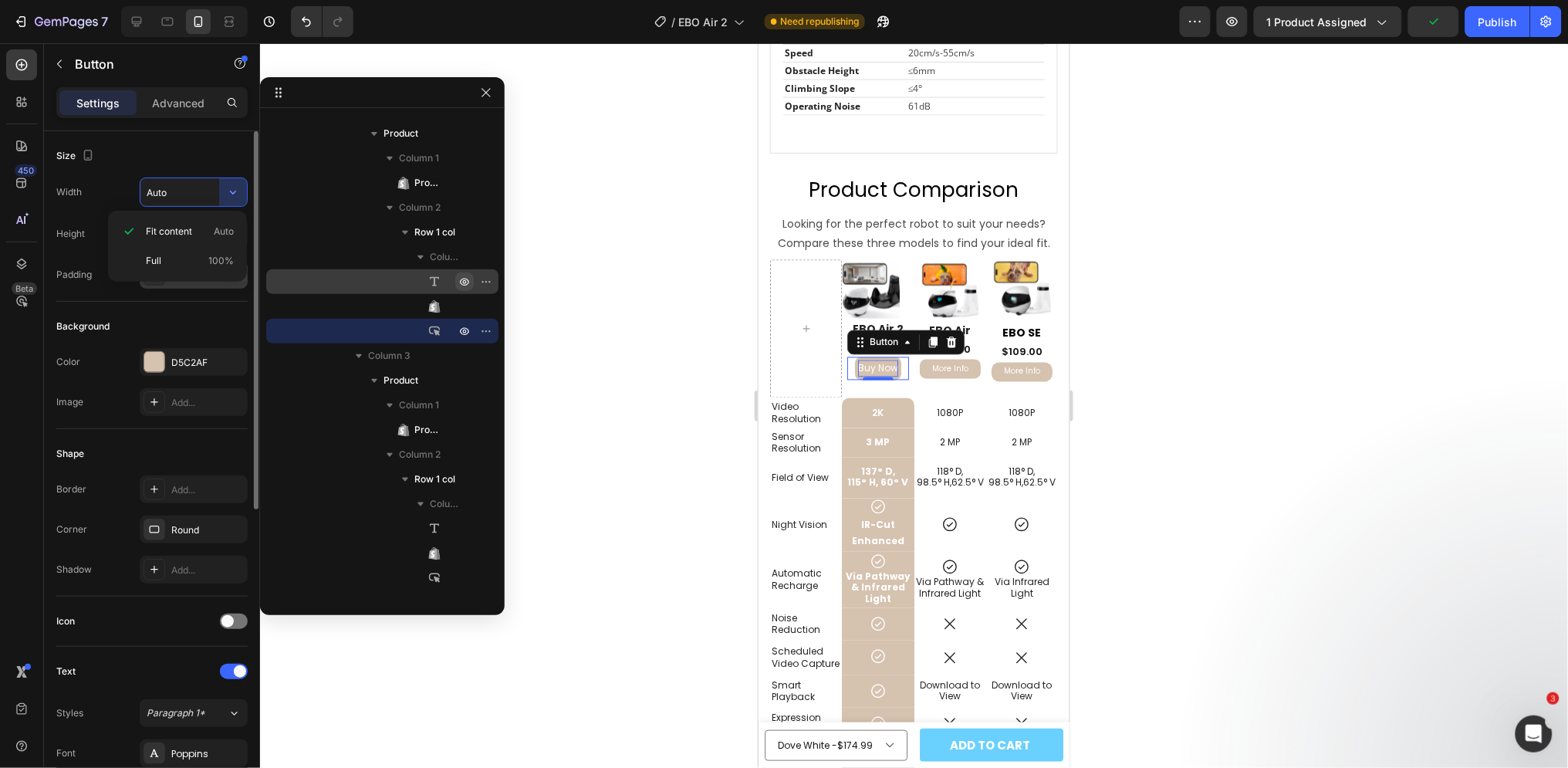 type on "100%" 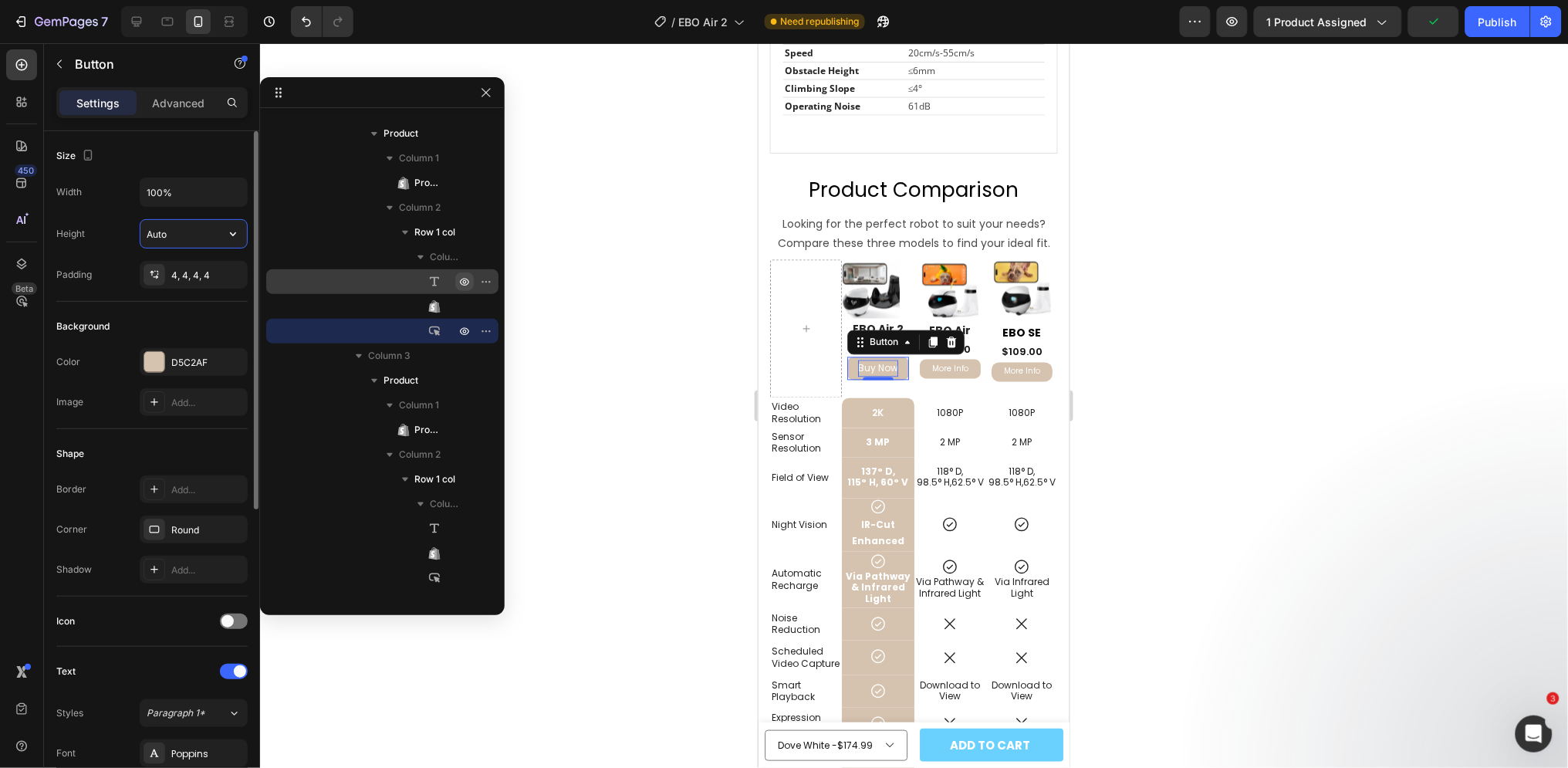 click on "Auto" at bounding box center [194, 234] 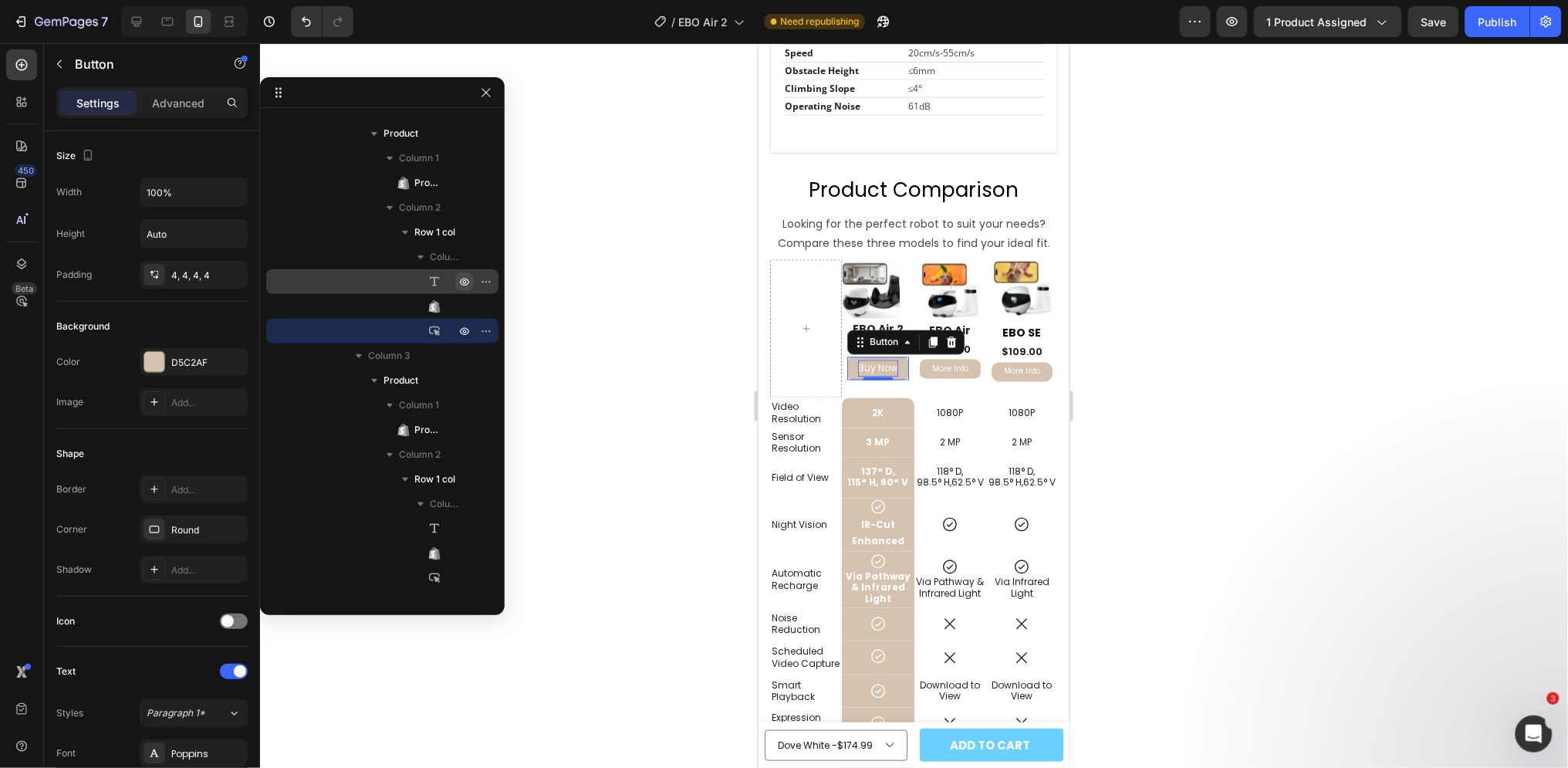 click 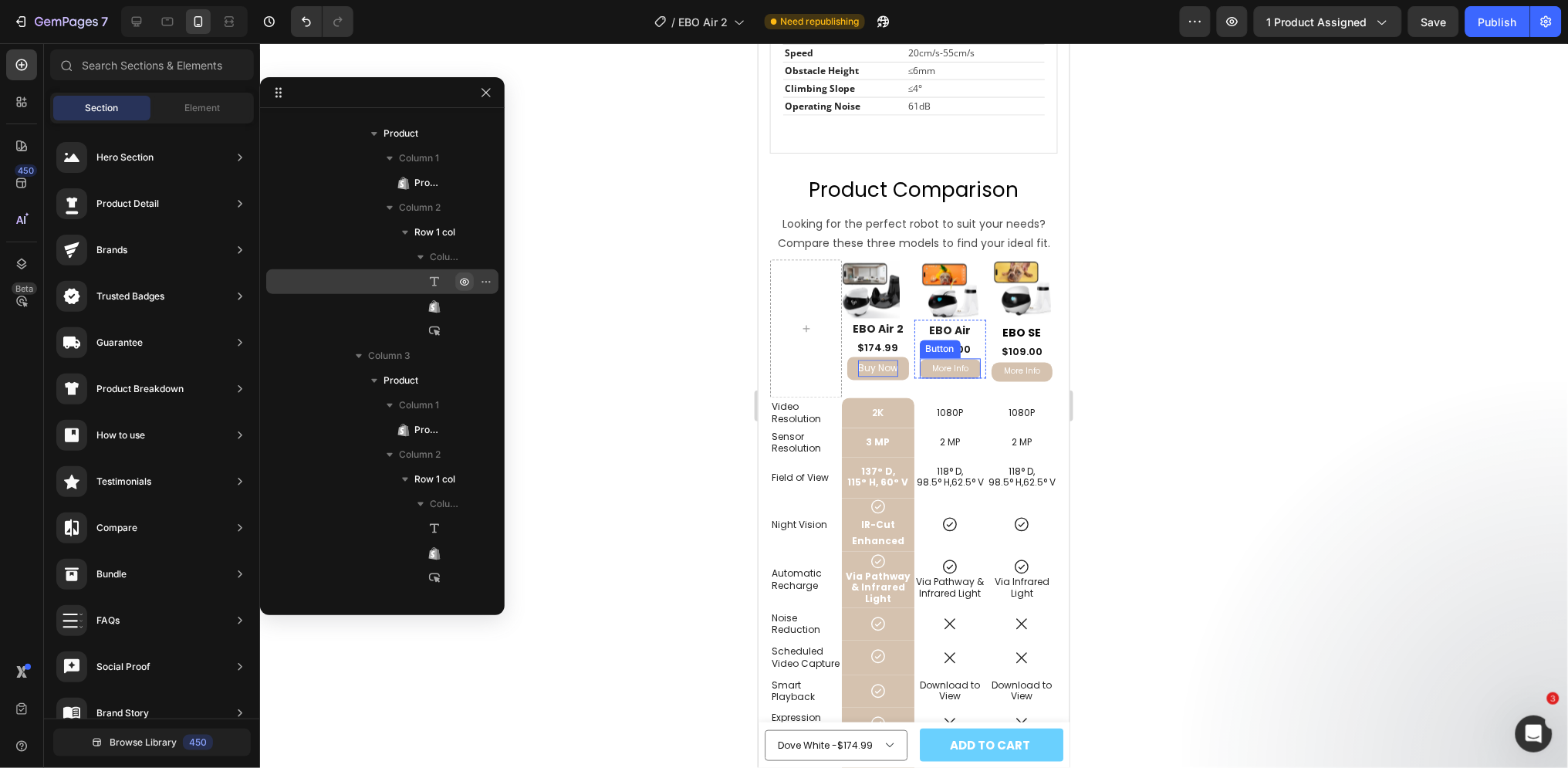 click on "More Info" at bounding box center [949, 368] 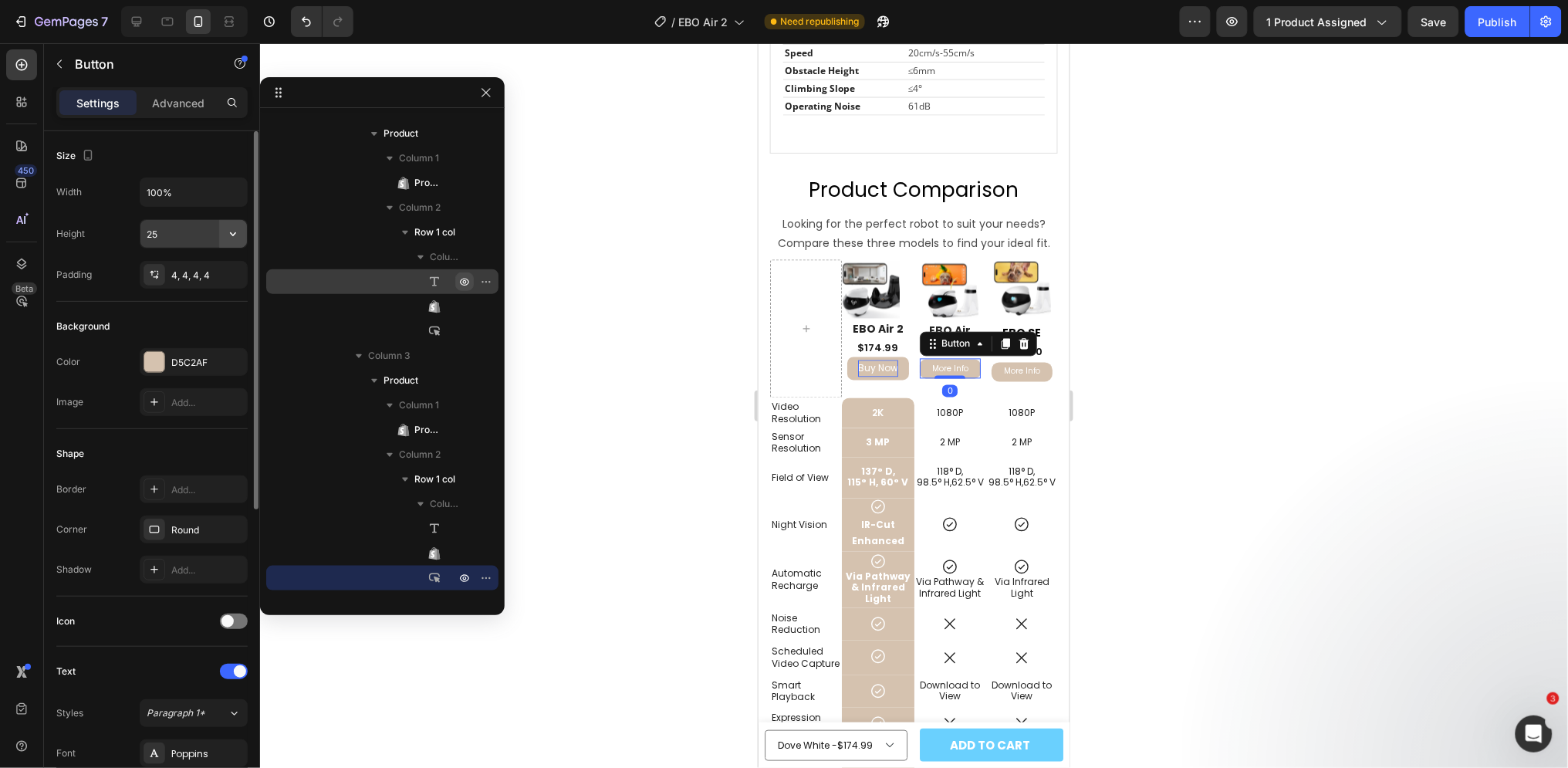 click 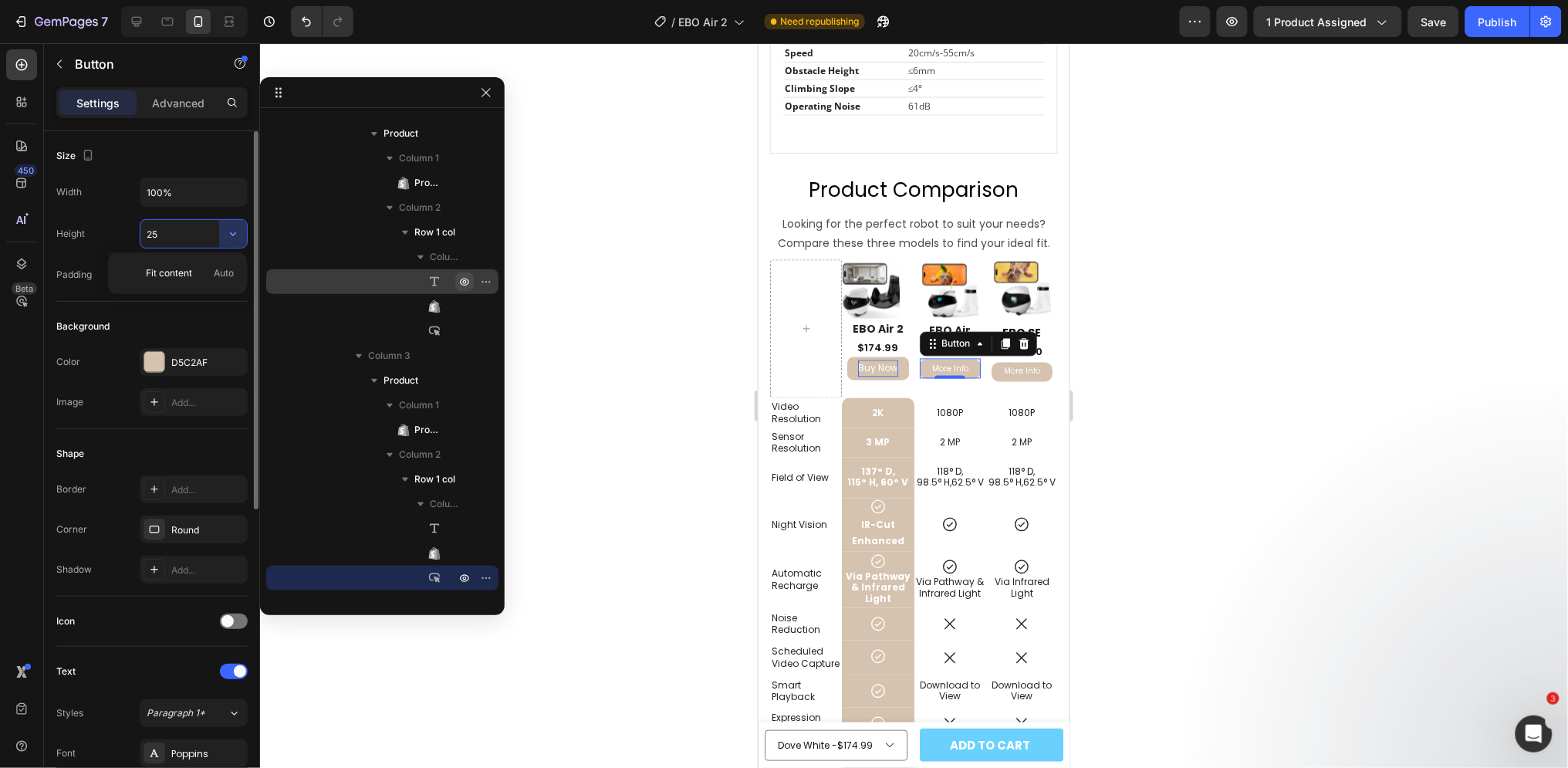 click on "25" at bounding box center (194, 234) 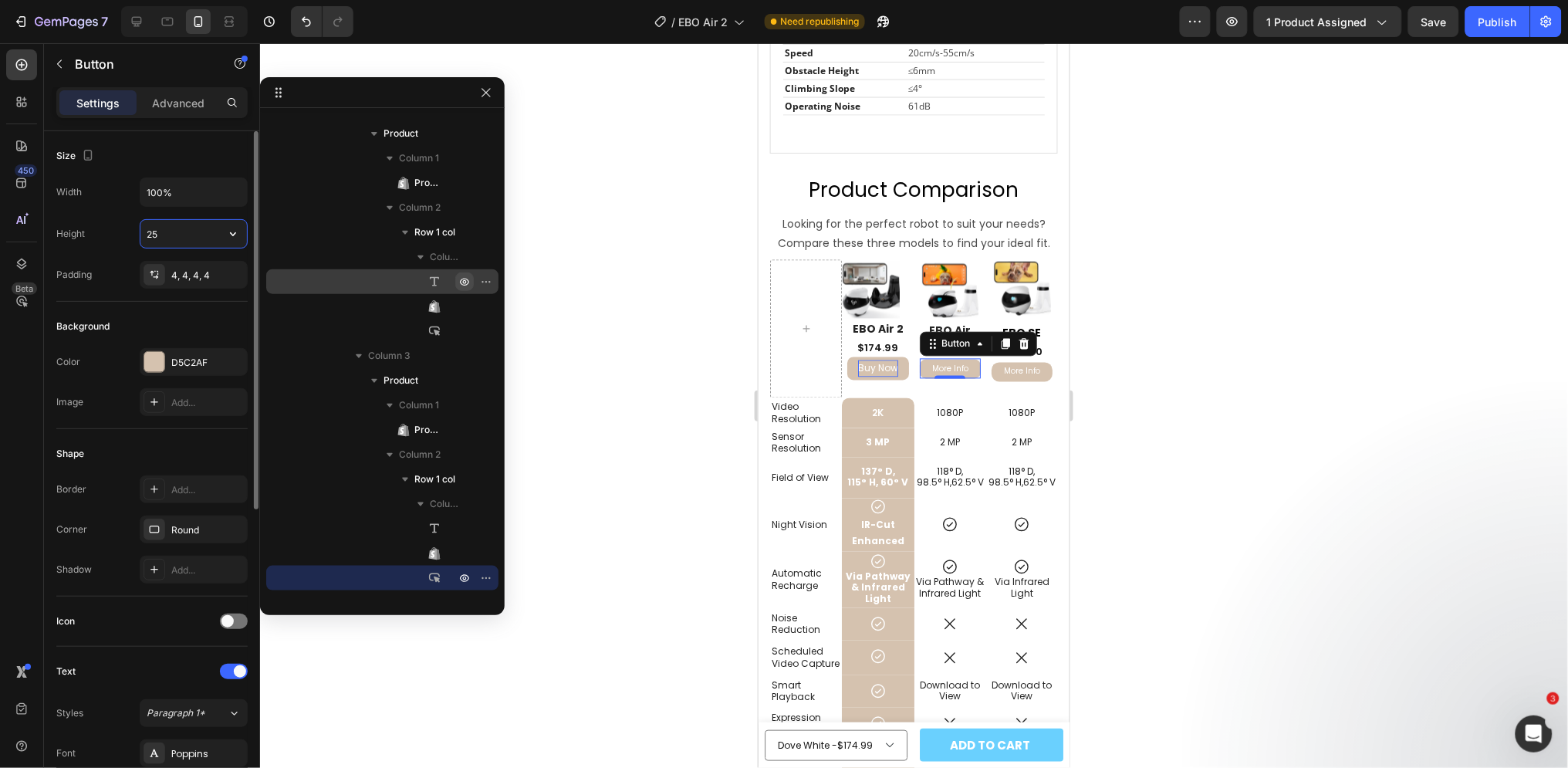 type 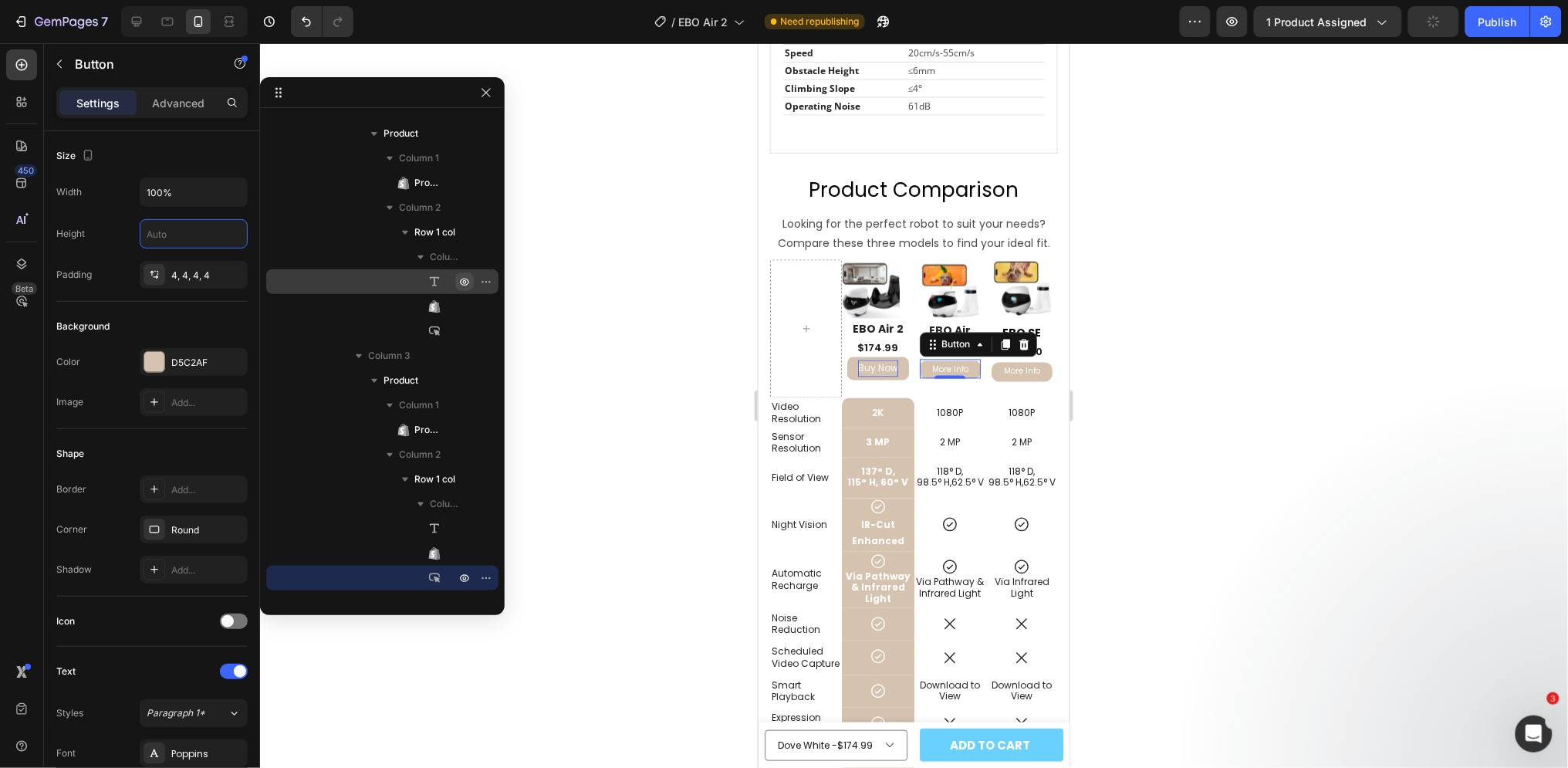click 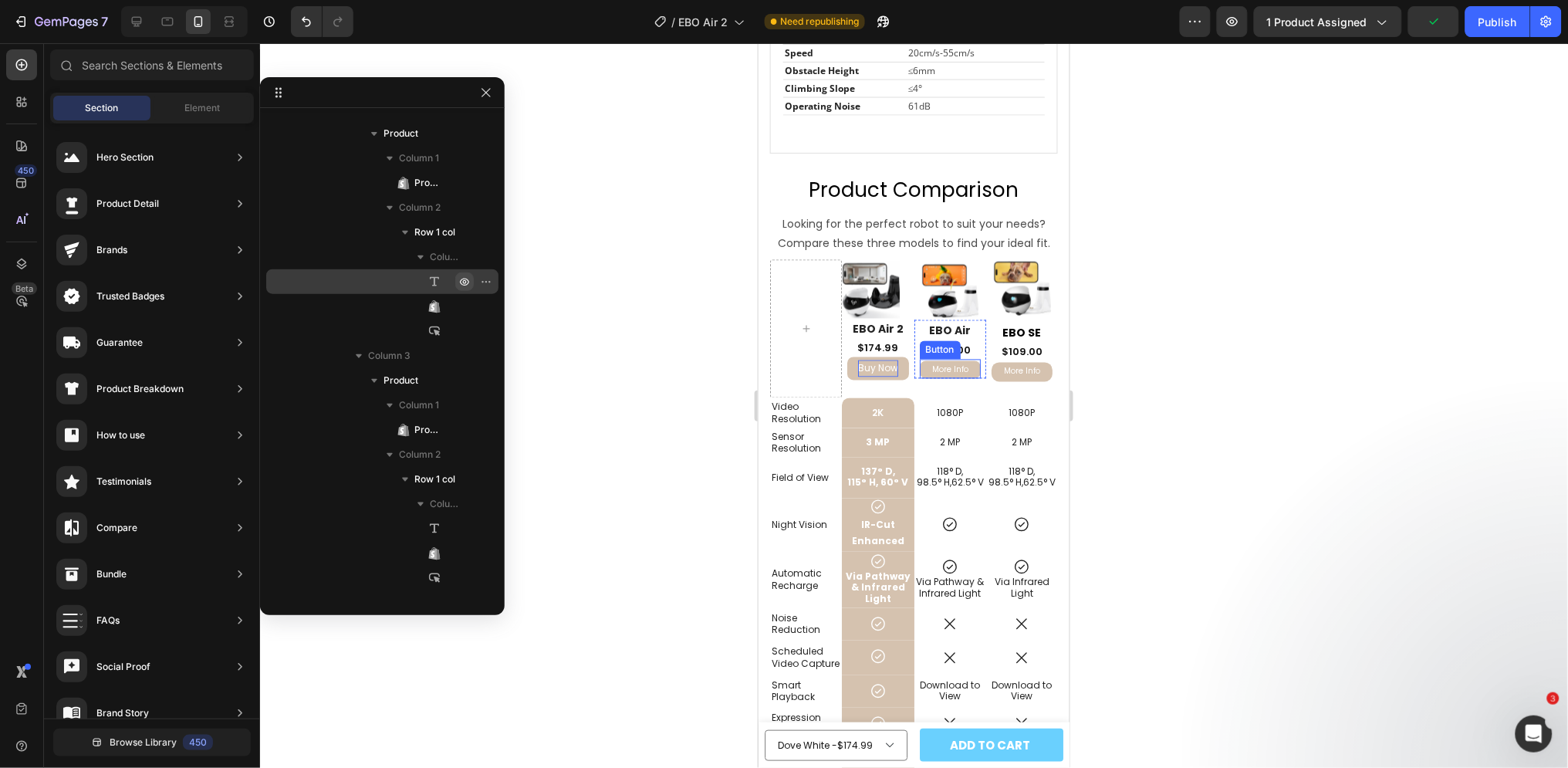 click on "More Info" at bounding box center (949, 369) 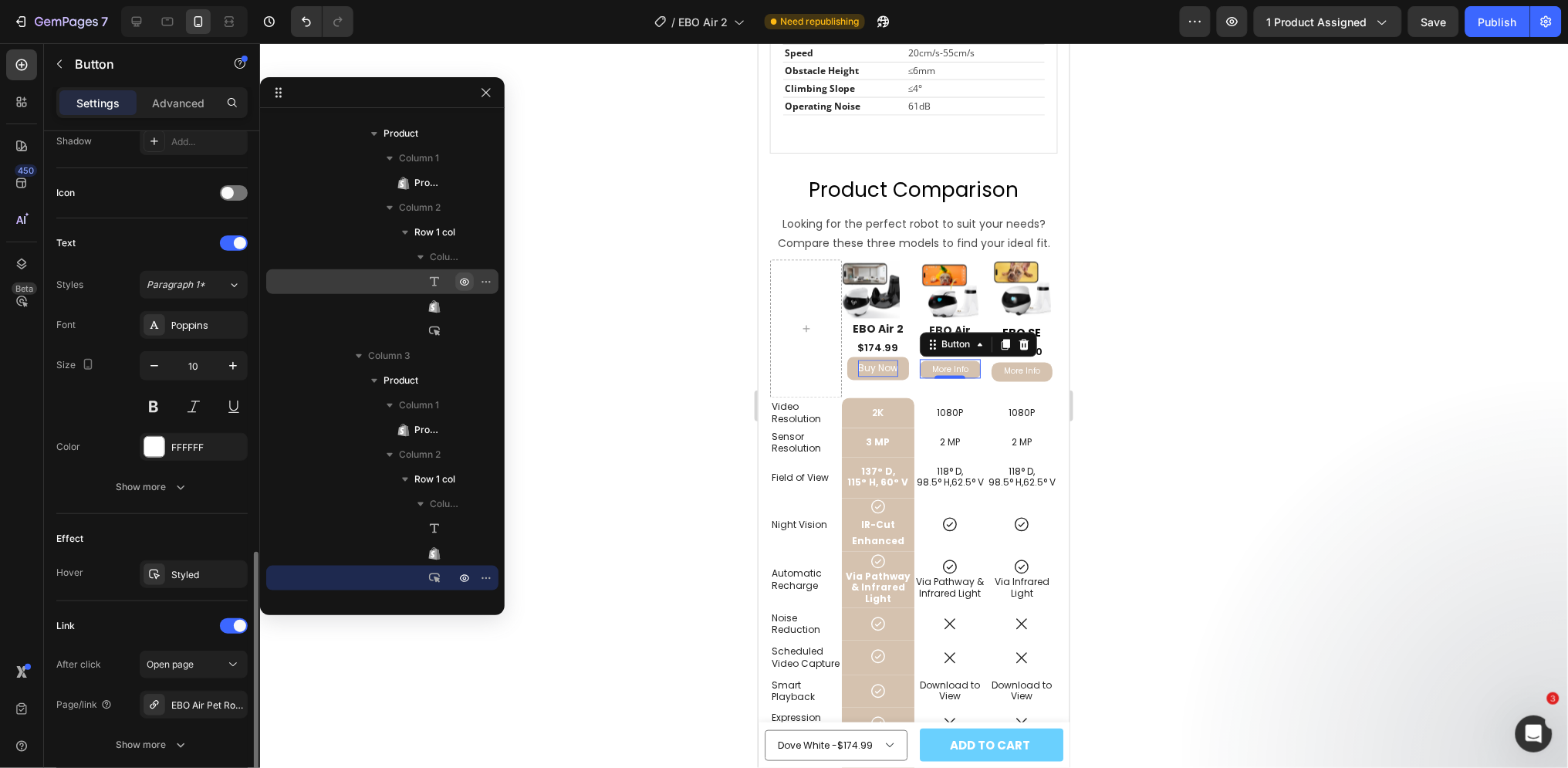 scroll, scrollTop: 546, scrollLeft: 0, axis: vertical 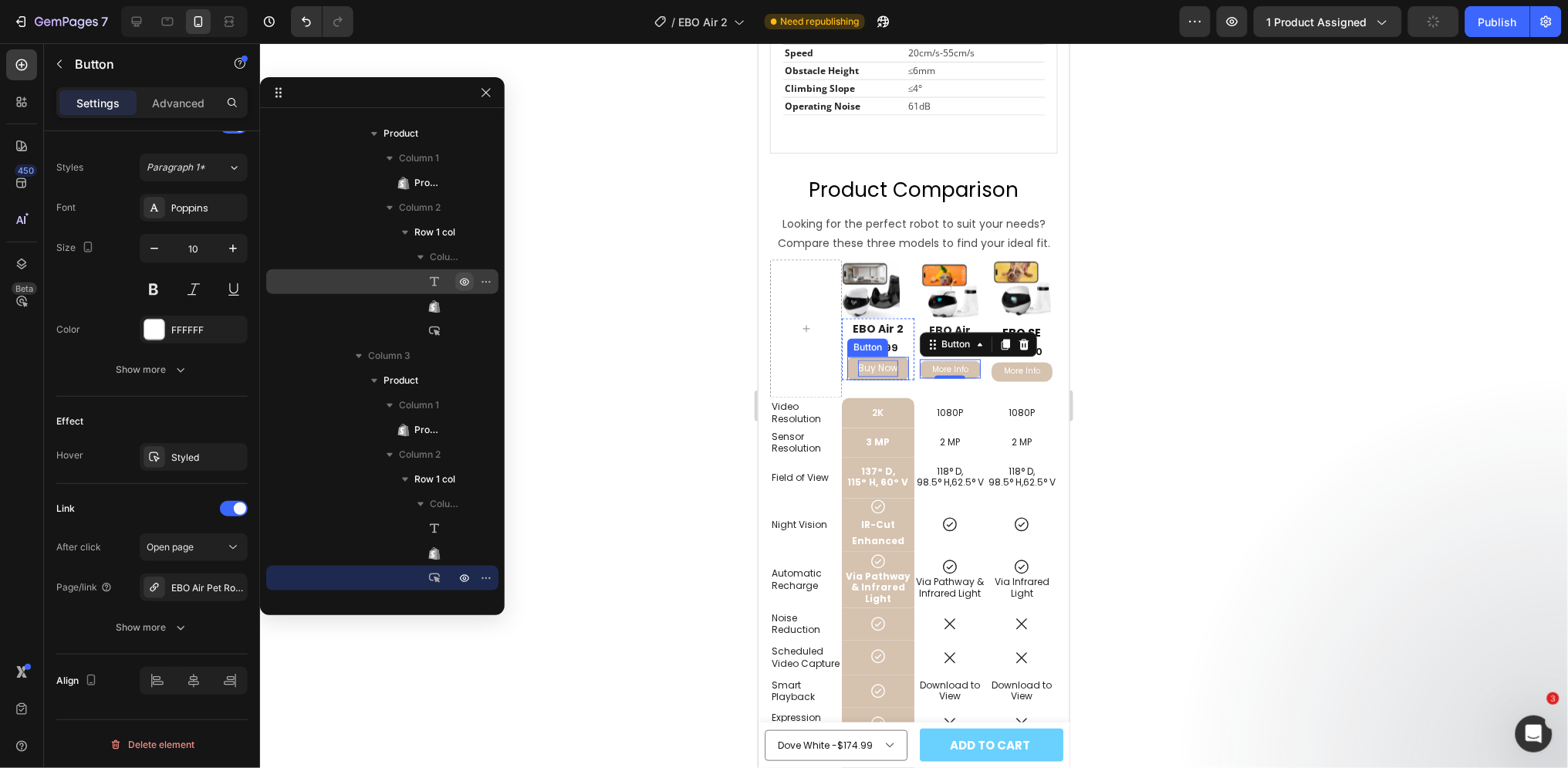 click on "Buy Now" at bounding box center [877, 368] 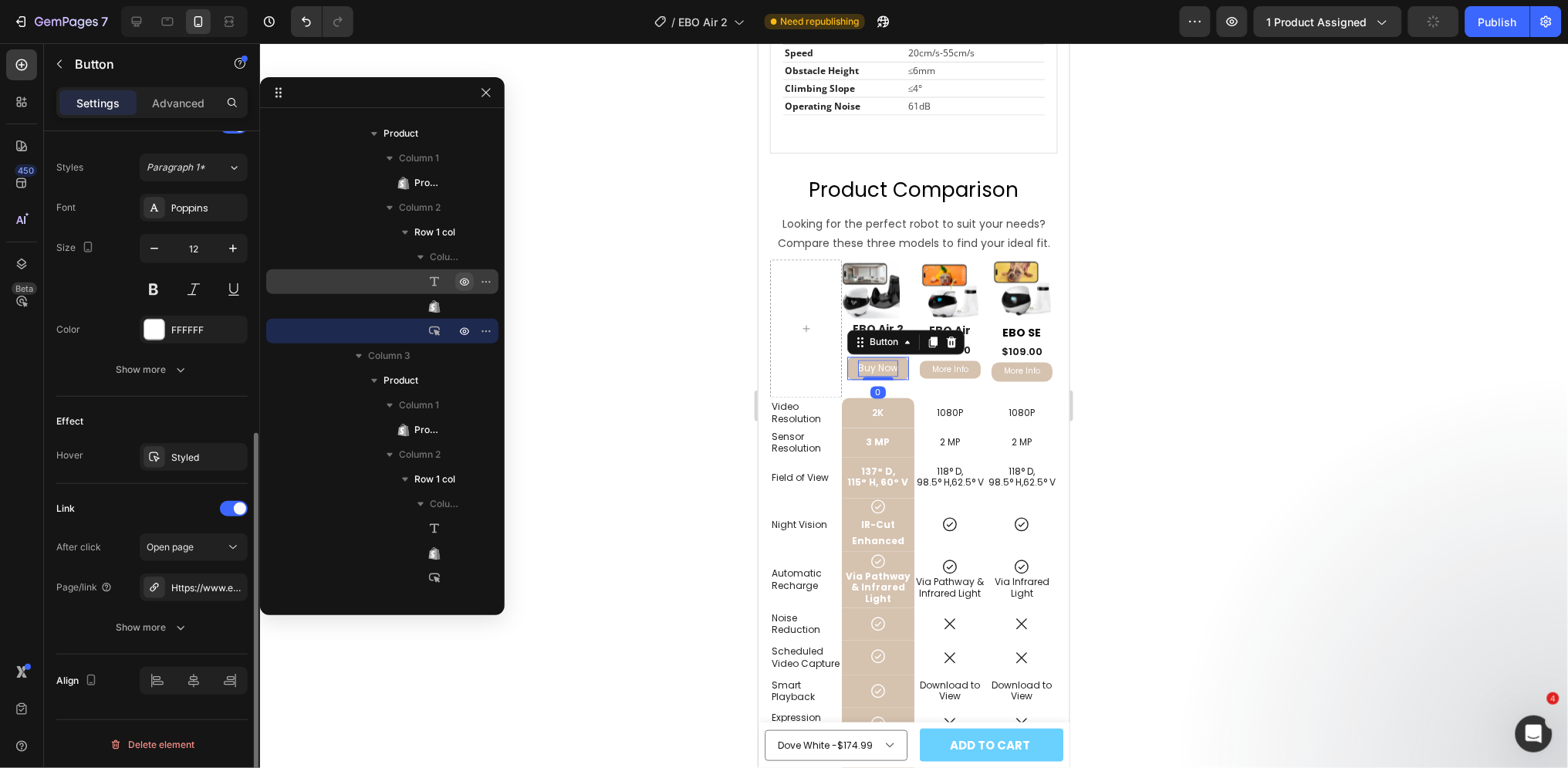 scroll, scrollTop: 545, scrollLeft: 0, axis: vertical 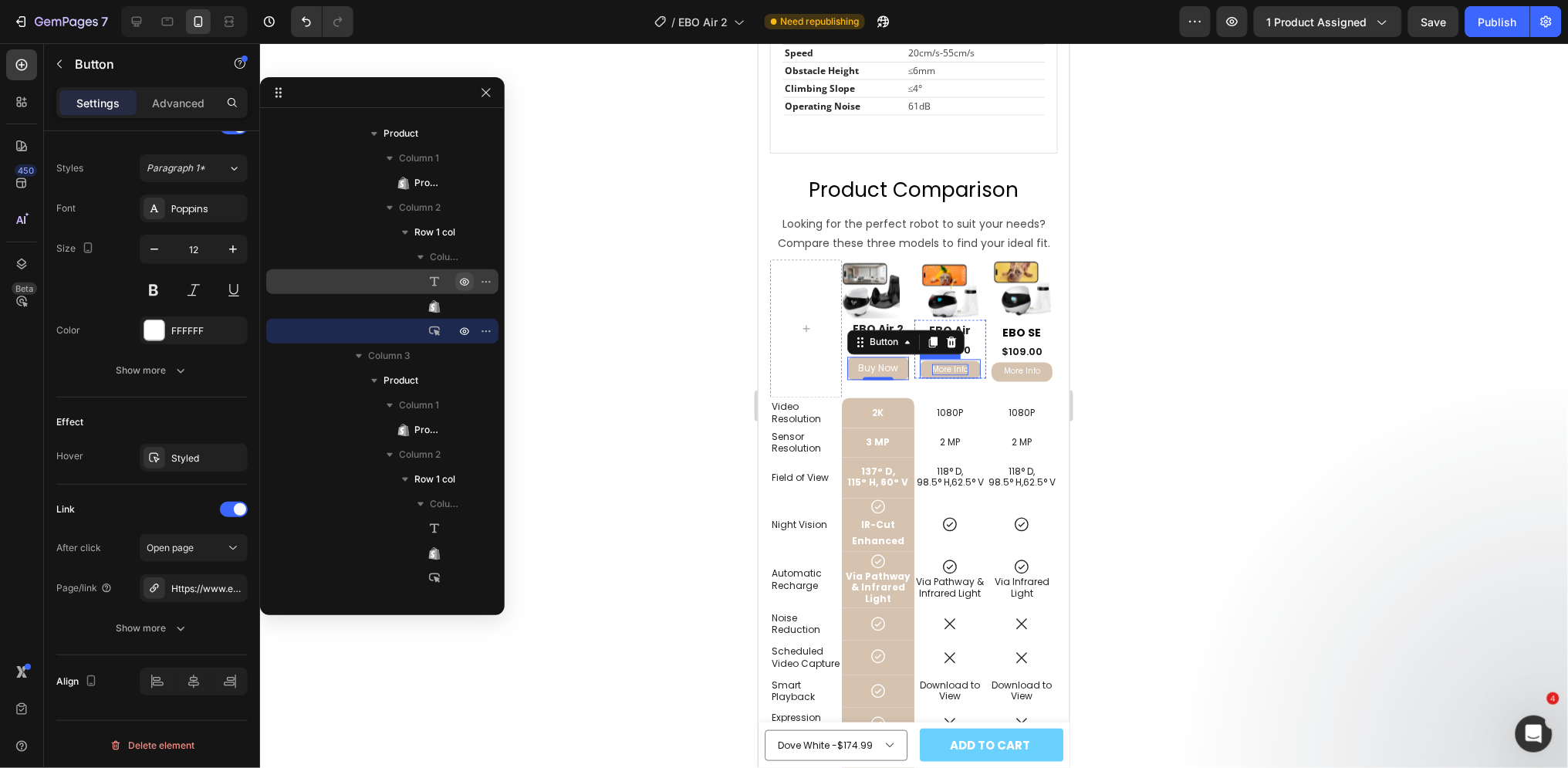 click on "More Info" at bounding box center [949, 369] 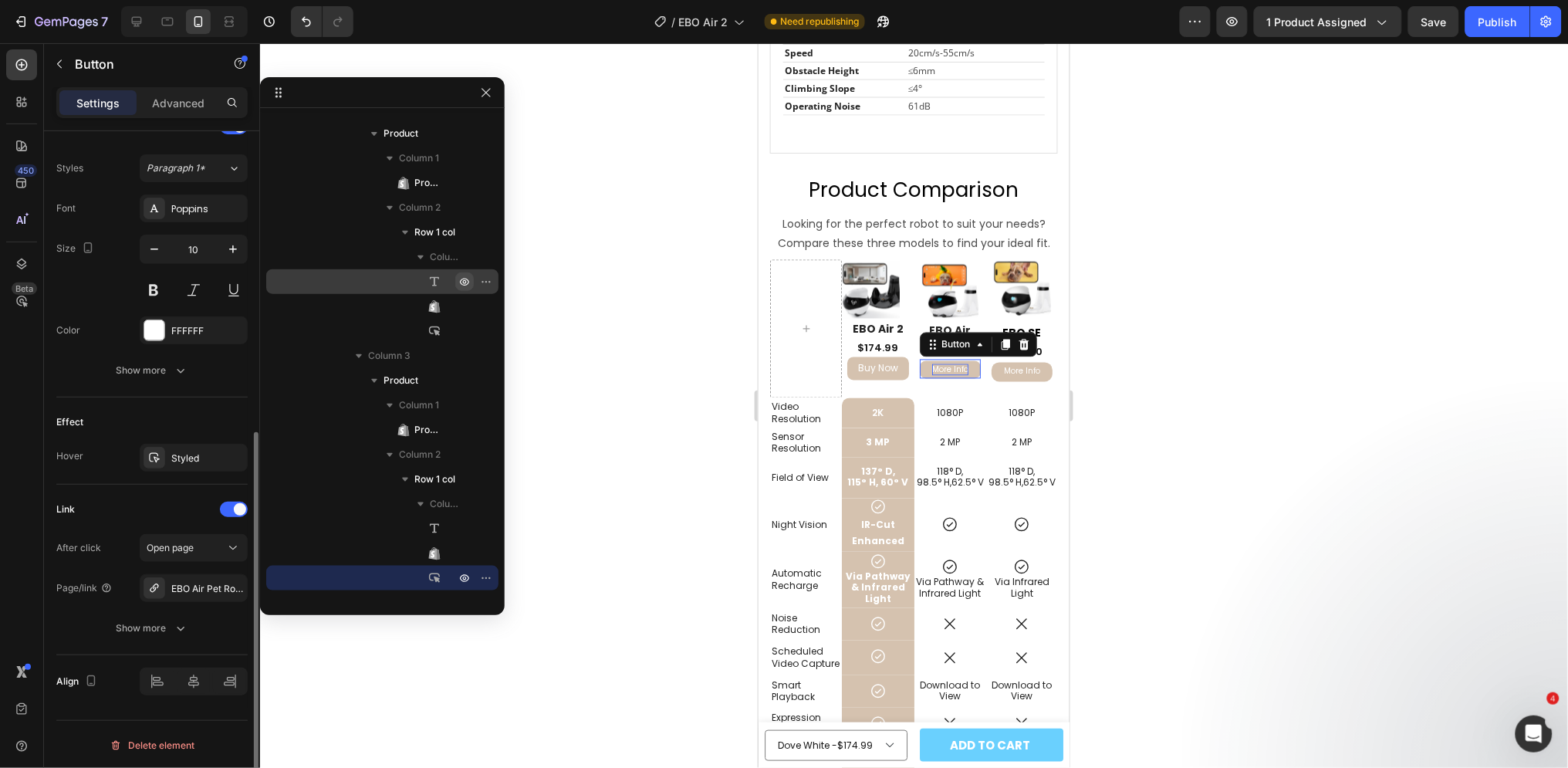 scroll, scrollTop: 544, scrollLeft: 0, axis: vertical 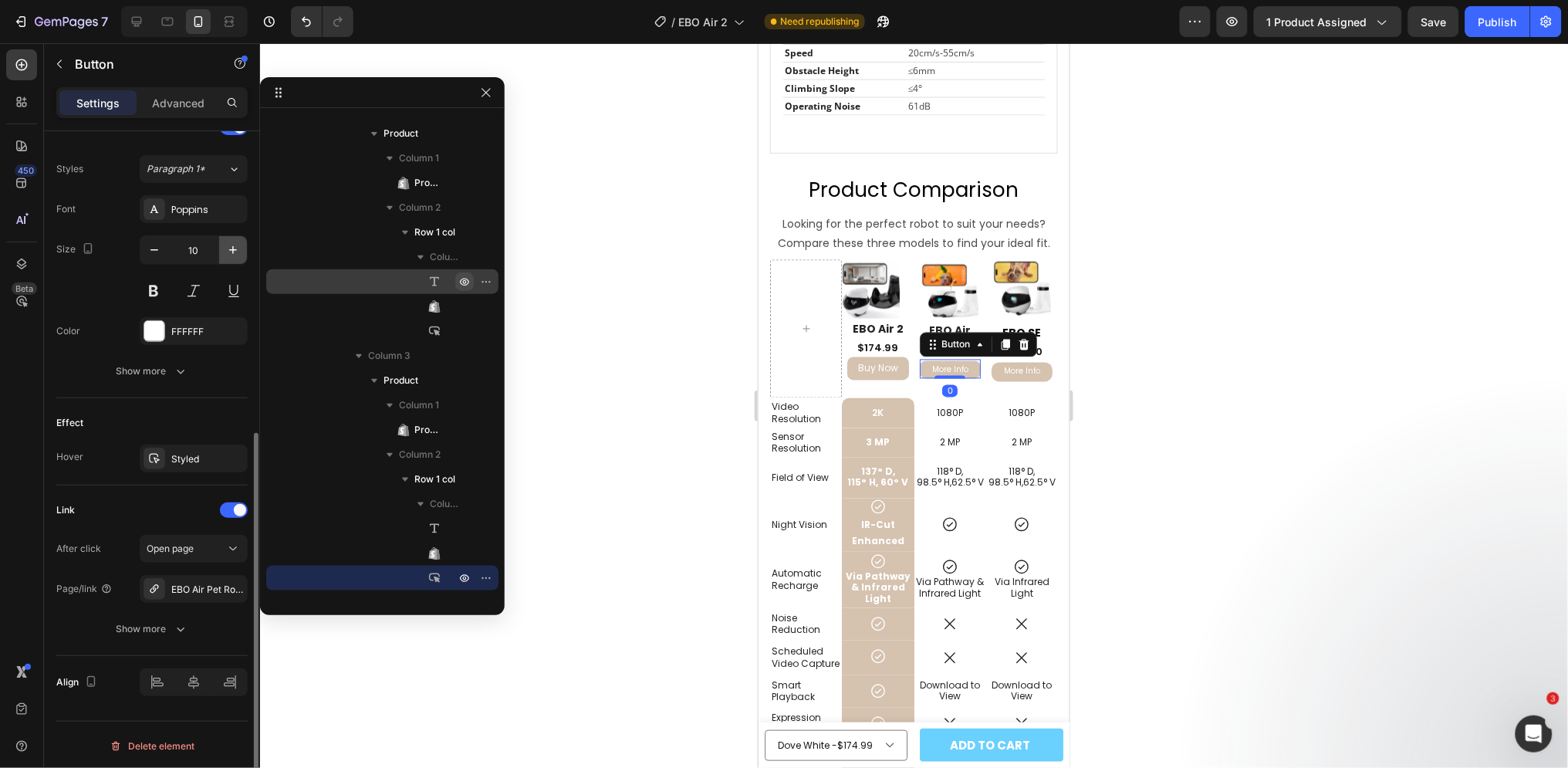 click 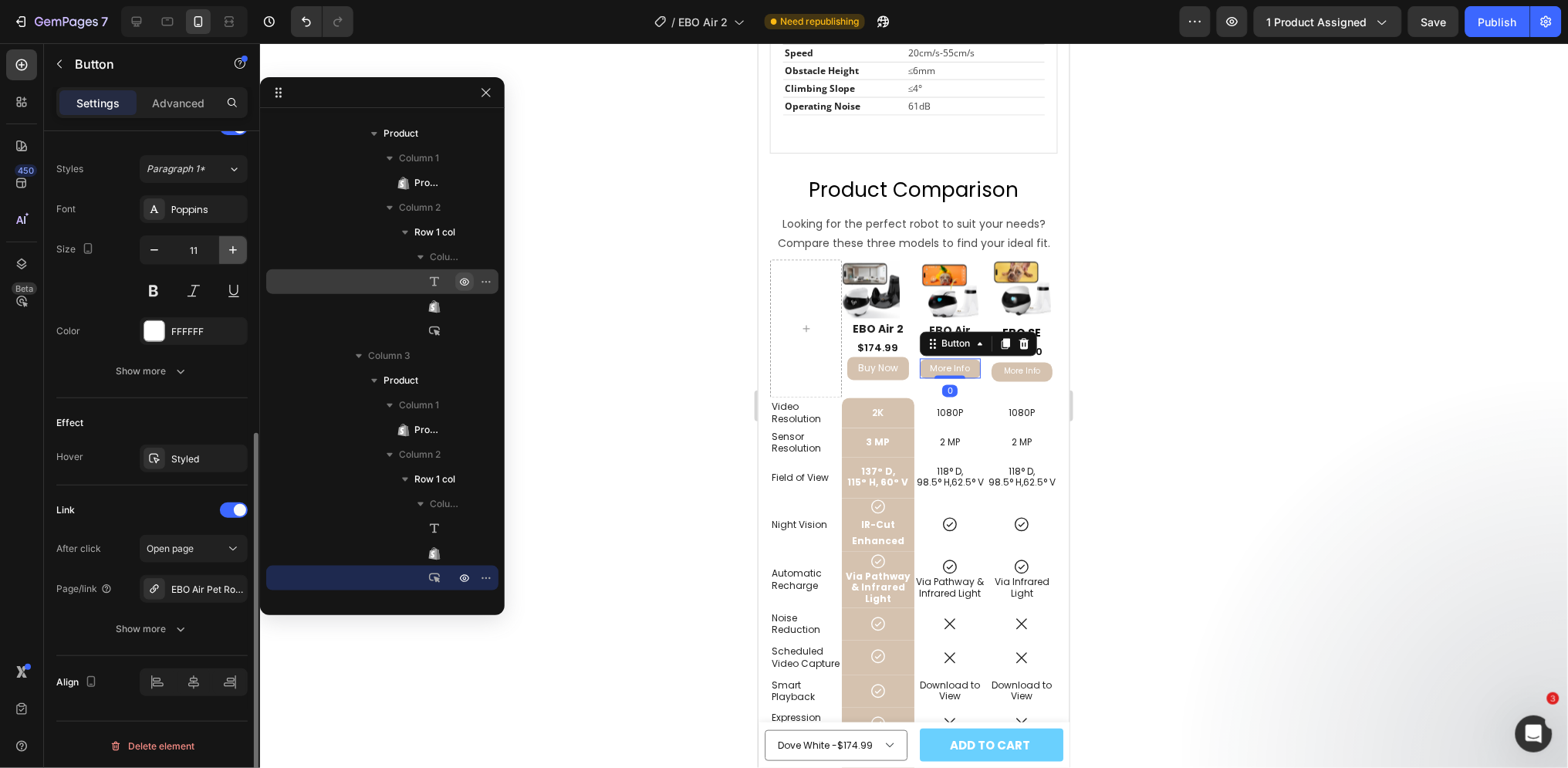 click 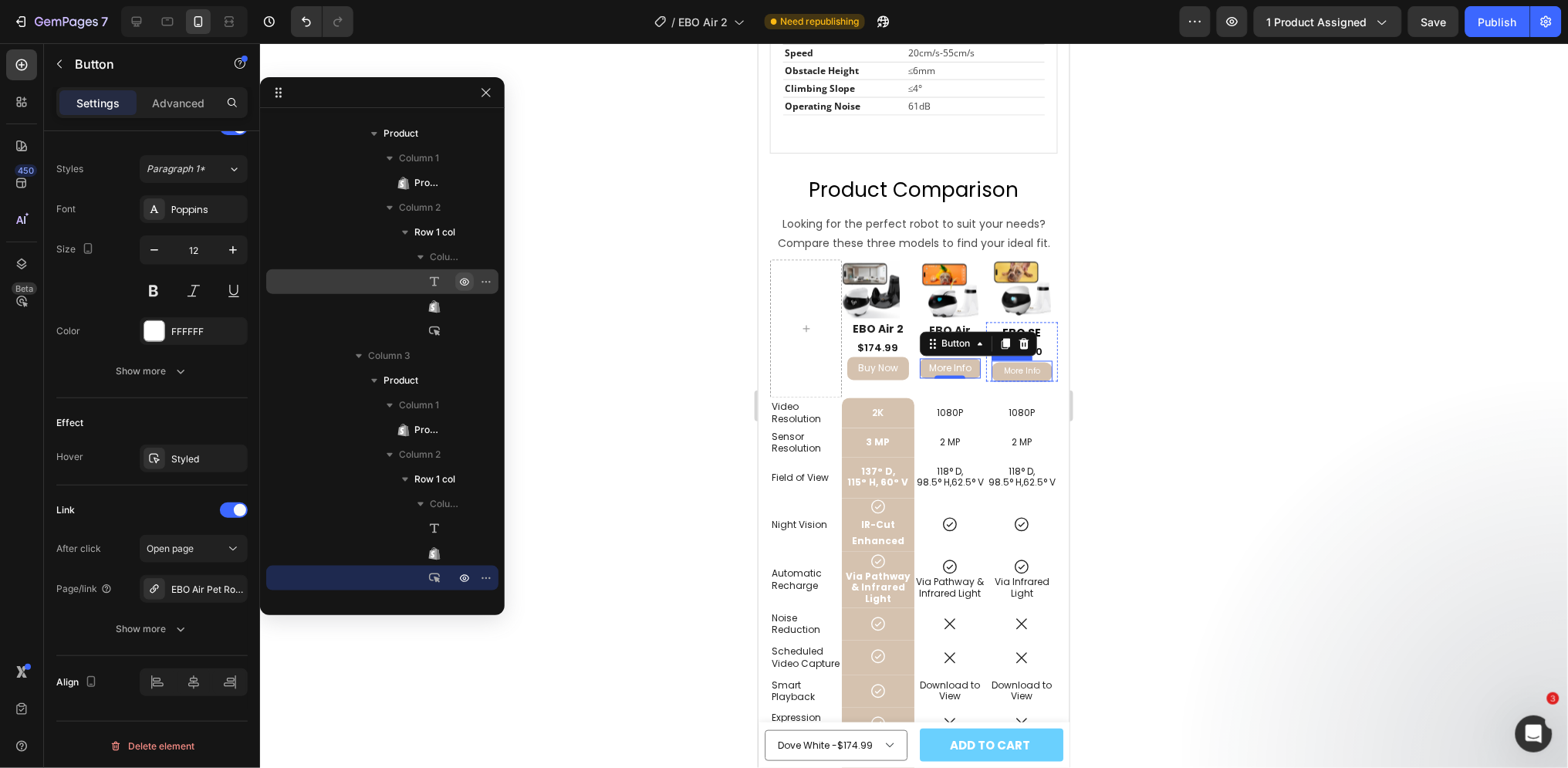 drag, startPoint x: 1025, startPoint y: 366, endPoint x: 990, endPoint y: 371, distance: 35.35534 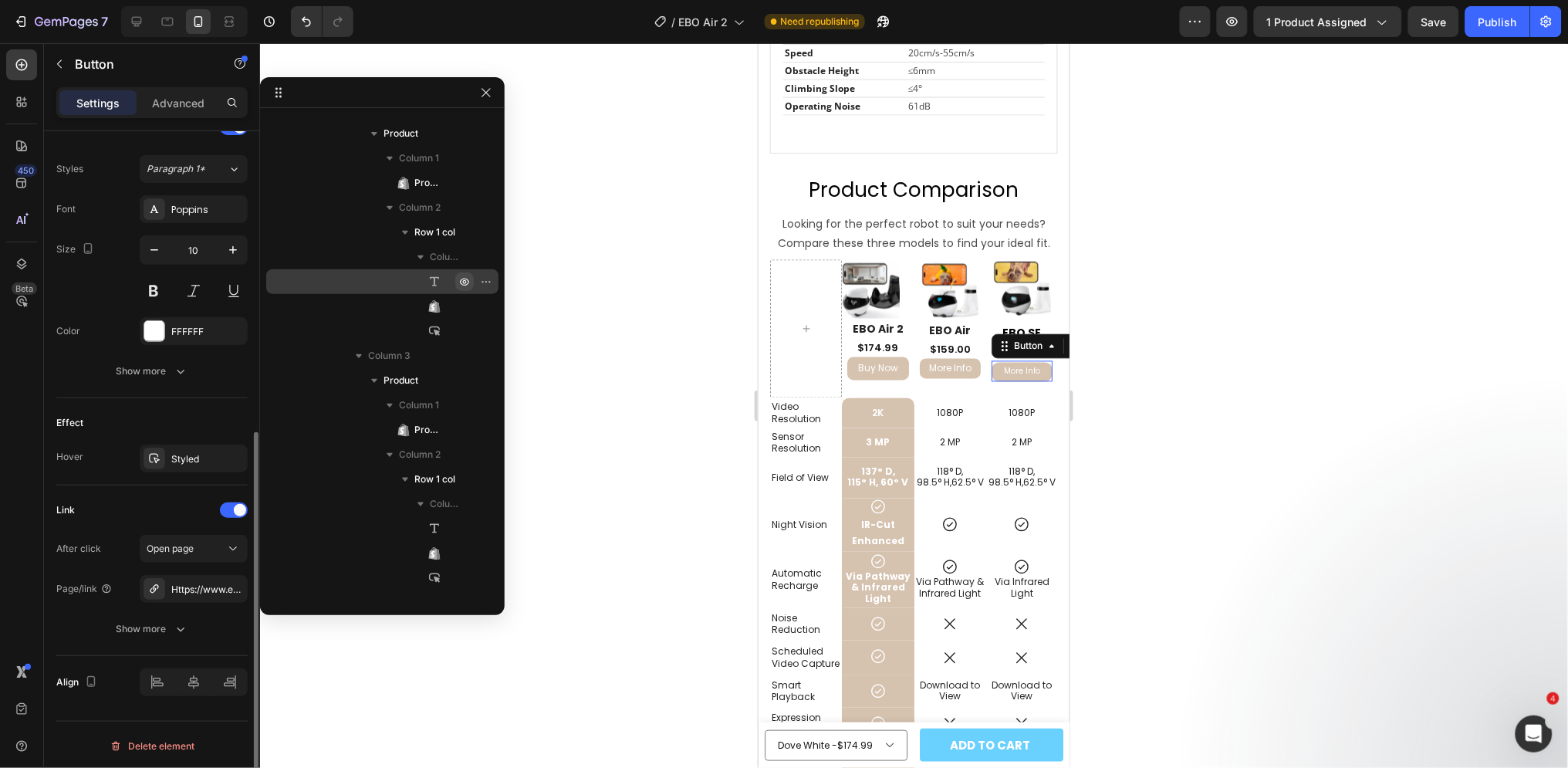scroll, scrollTop: 543, scrollLeft: 0, axis: vertical 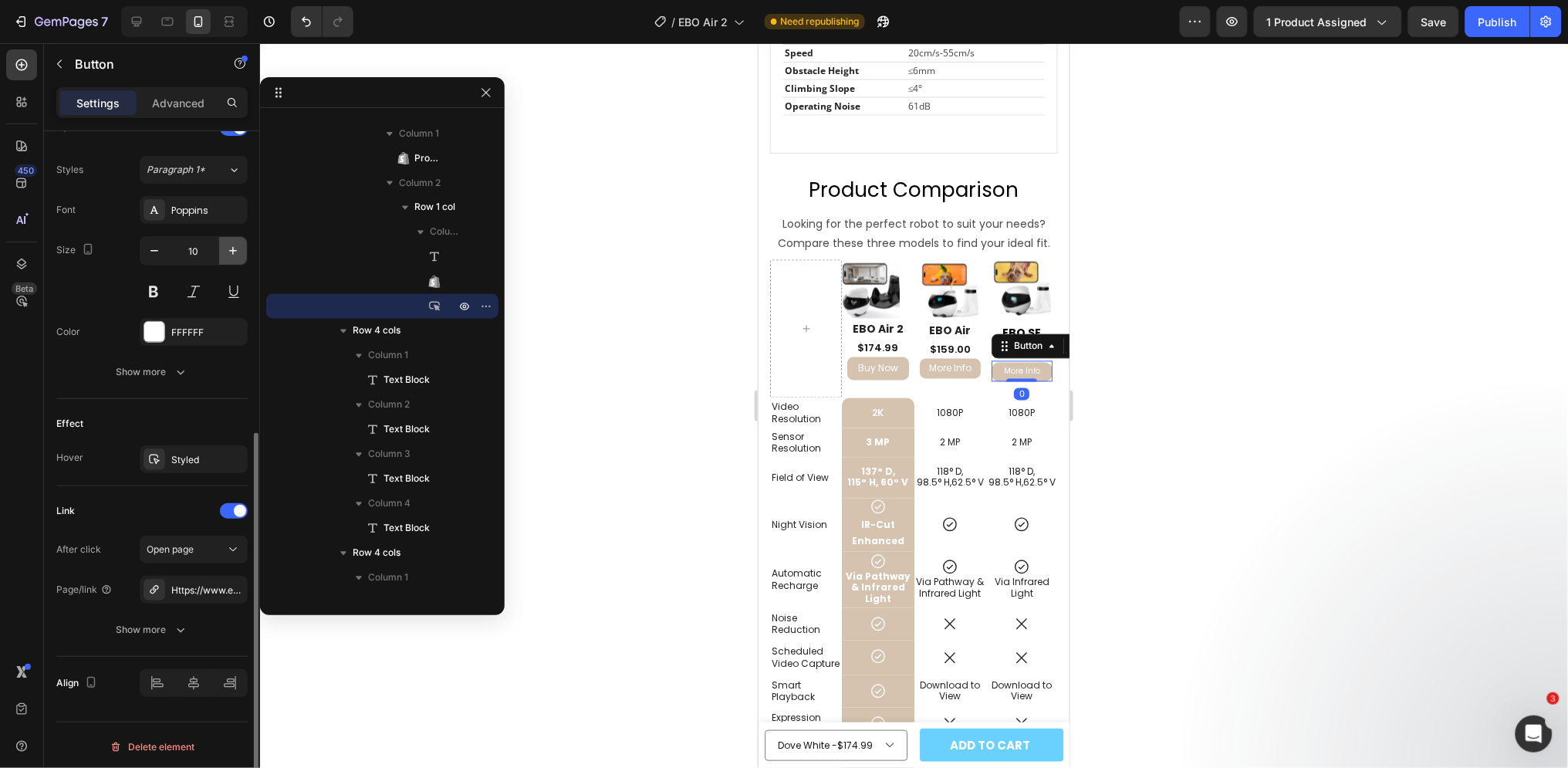 click 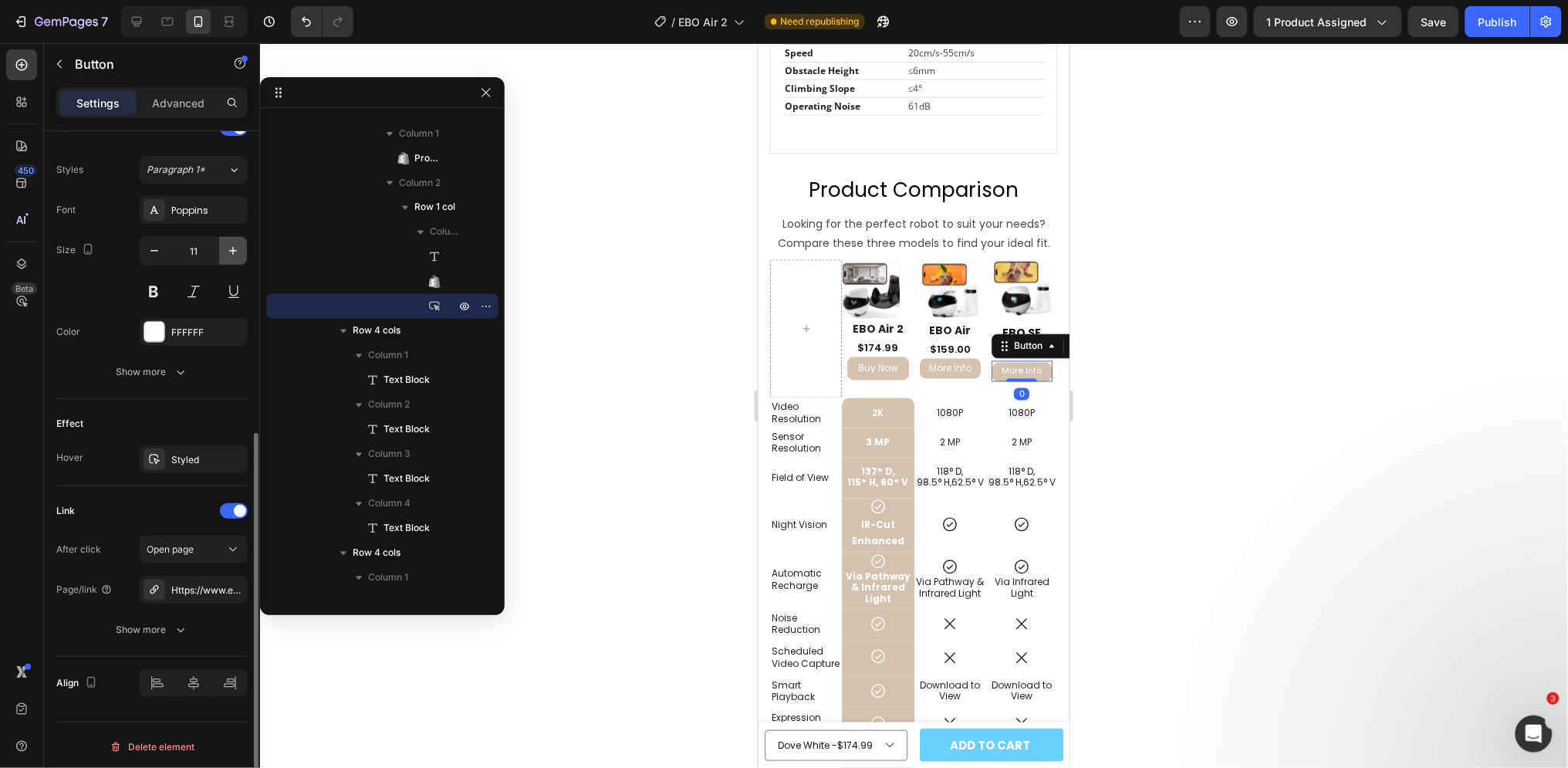 click 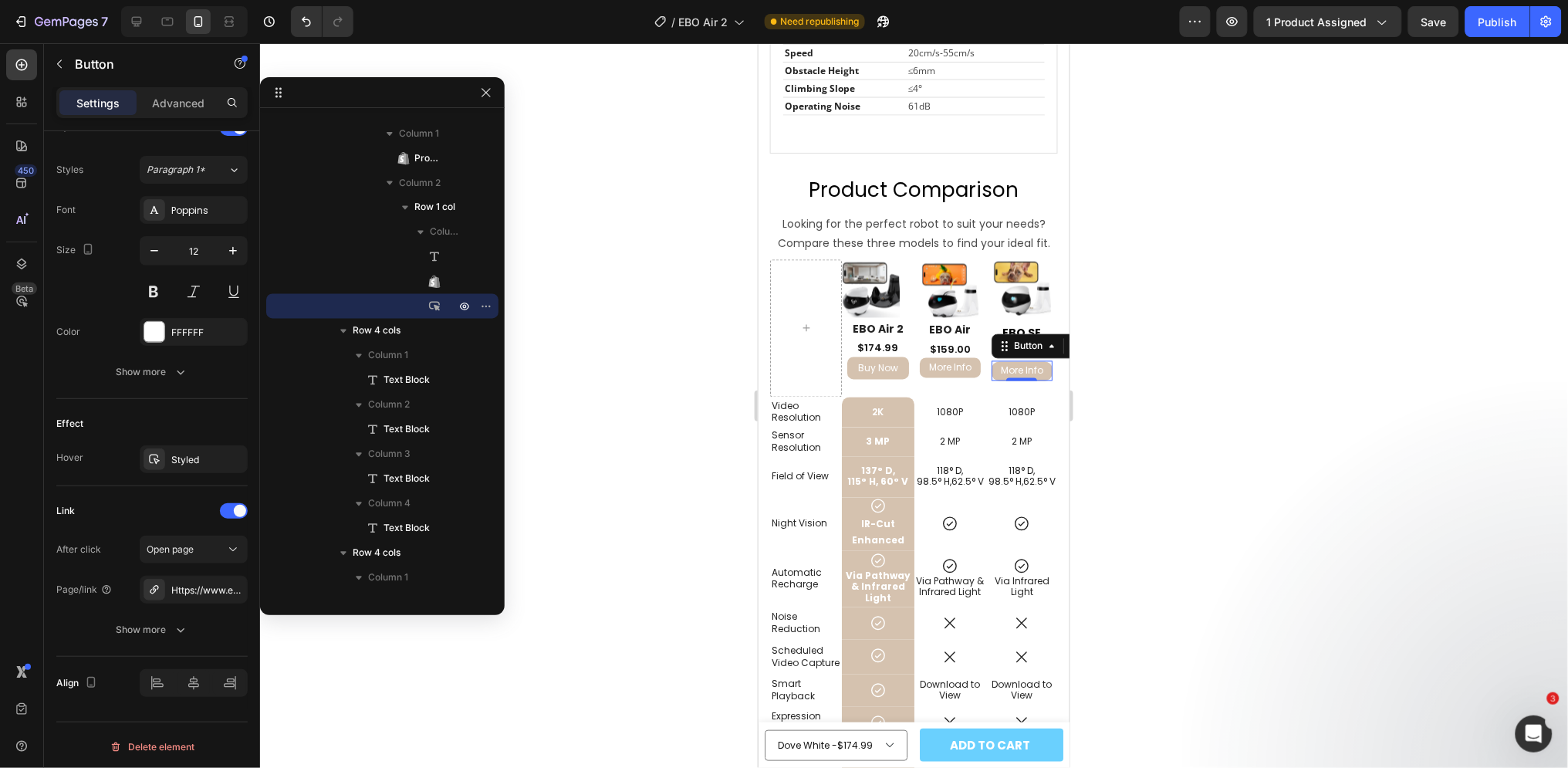 click 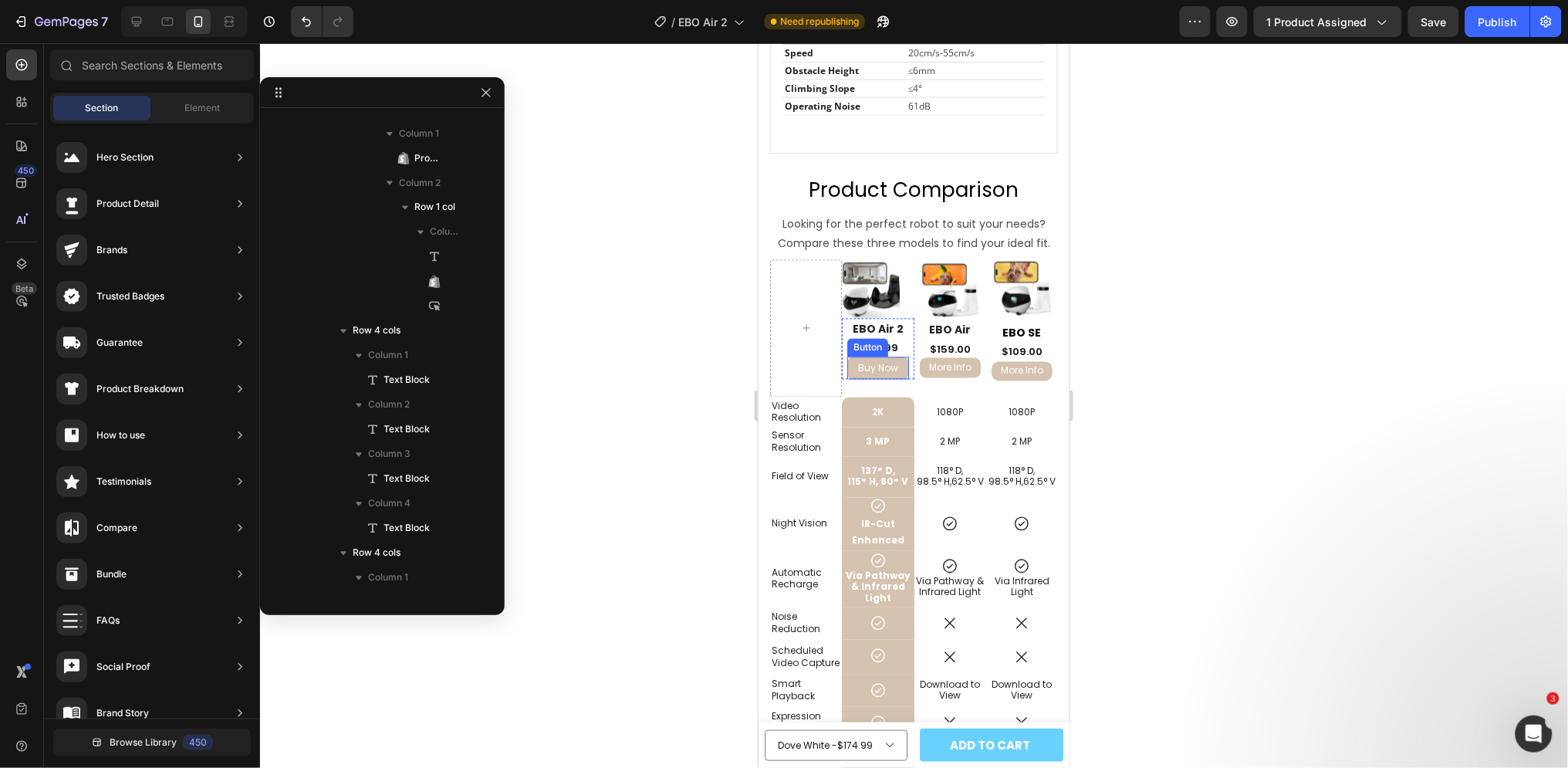 click on "Buy Now" at bounding box center (877, 368) 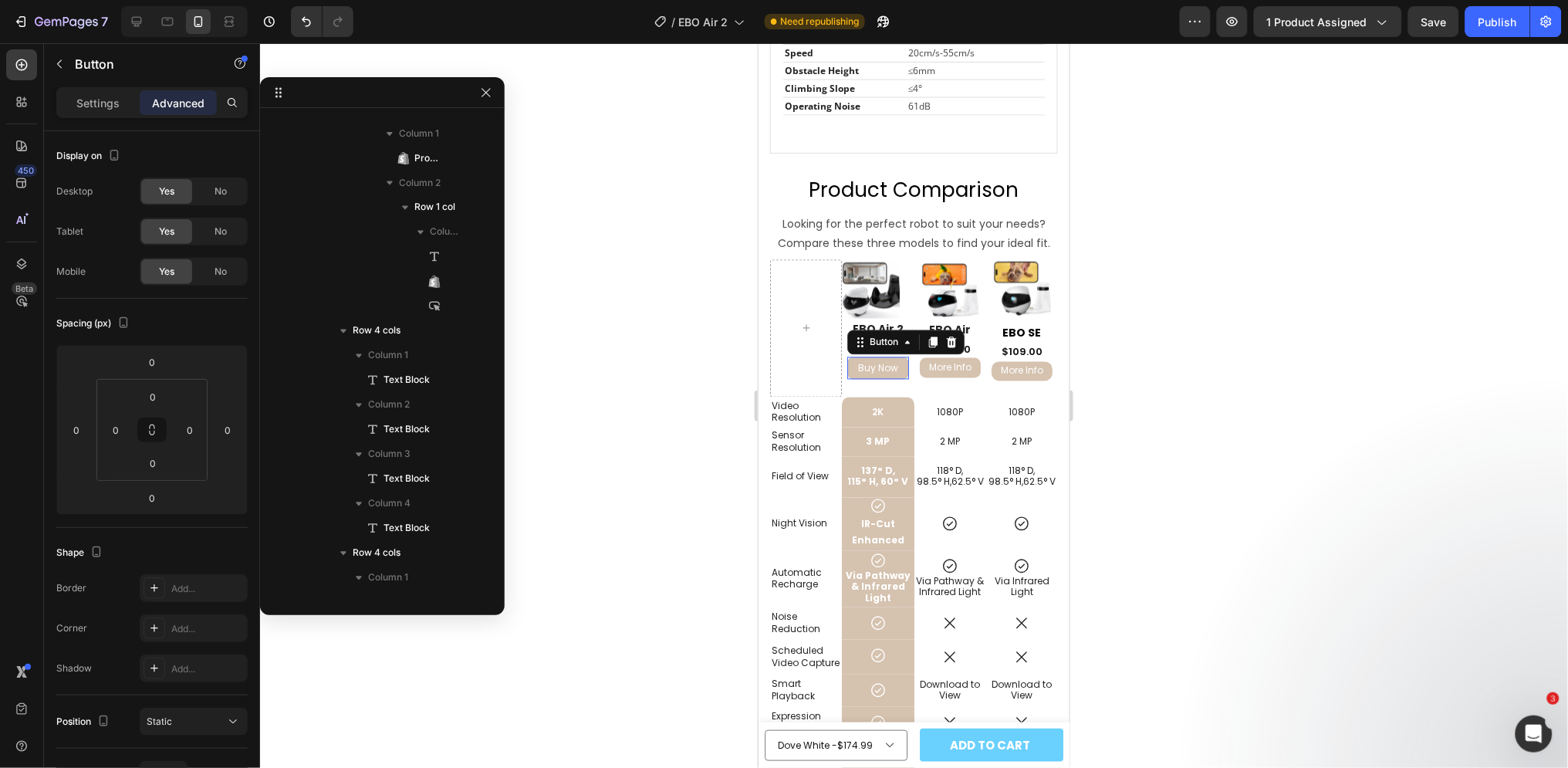 scroll, scrollTop: 408, scrollLeft: 0, axis: vertical 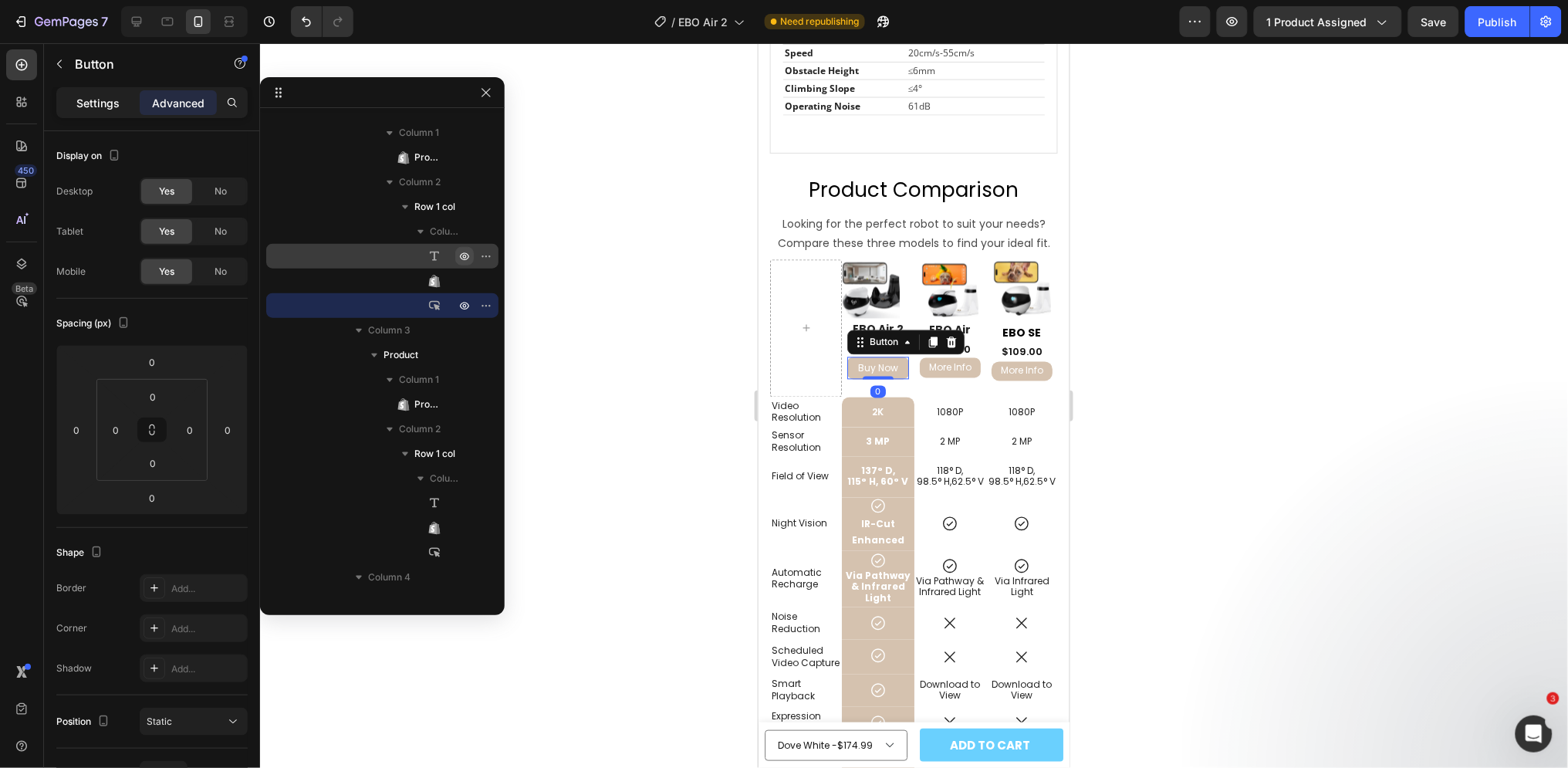 click on "Settings" at bounding box center (98, 103) 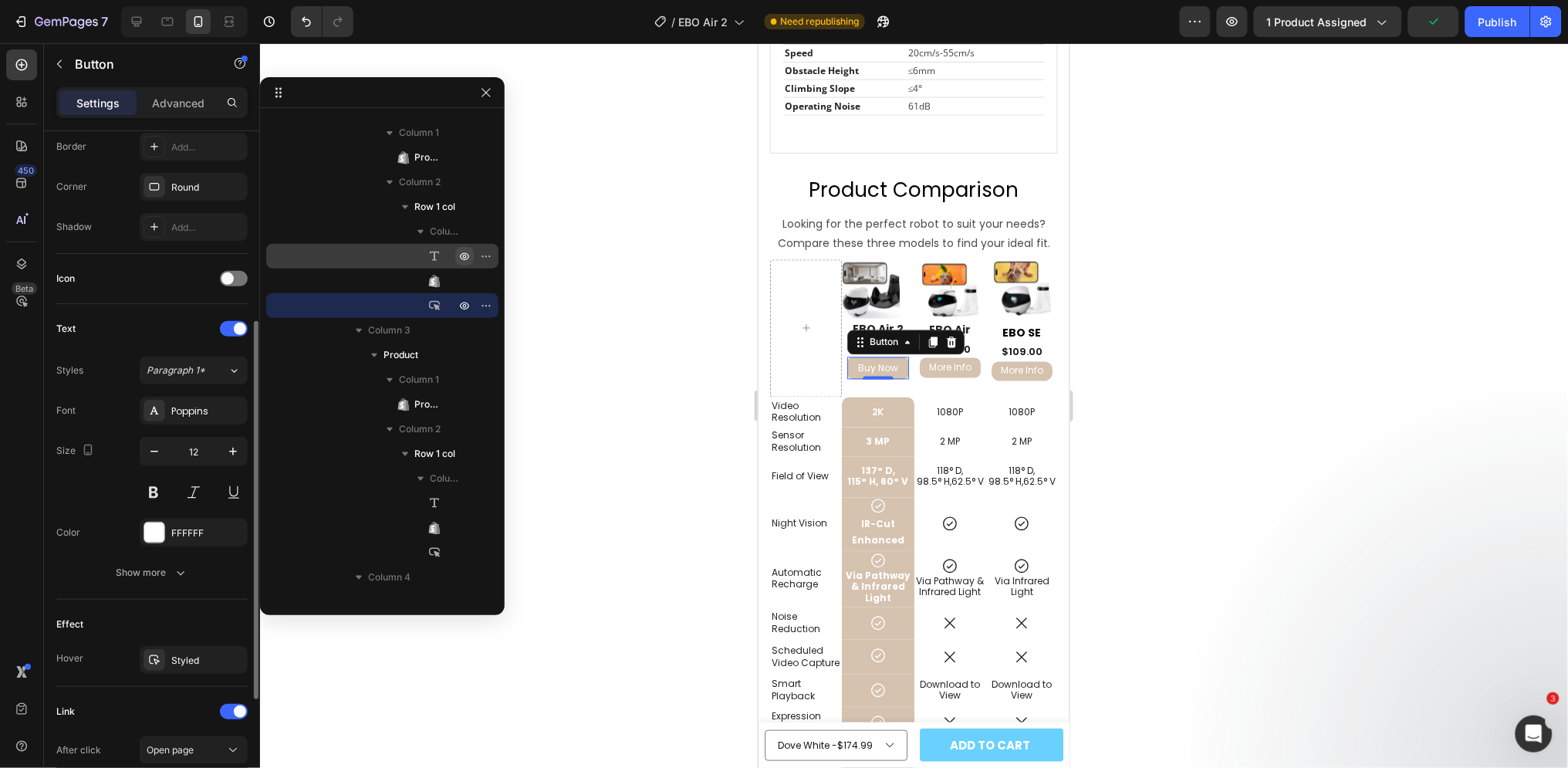 scroll, scrollTop: 428, scrollLeft: 0, axis: vertical 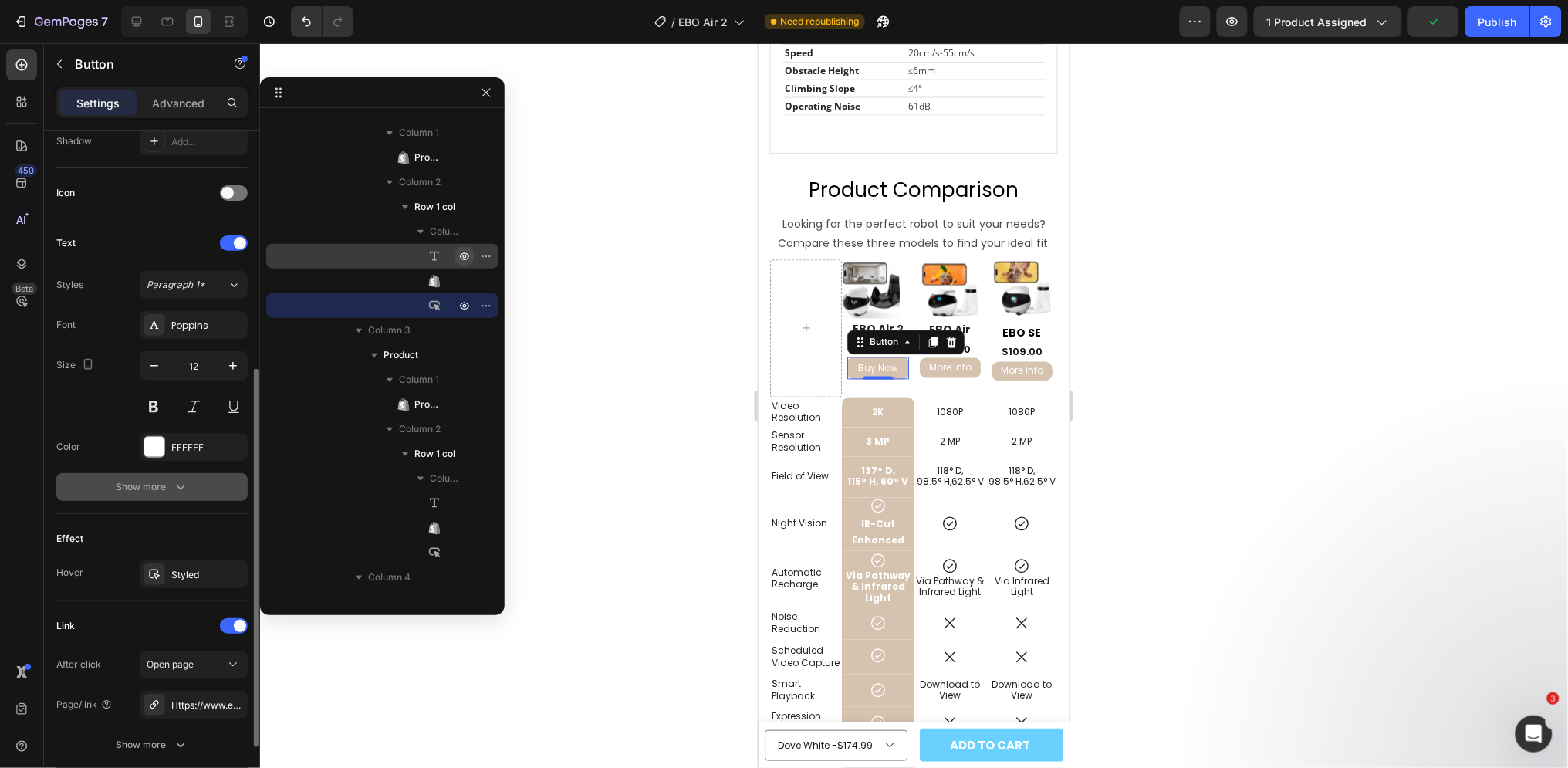 click on "Show more" at bounding box center (152, 487) 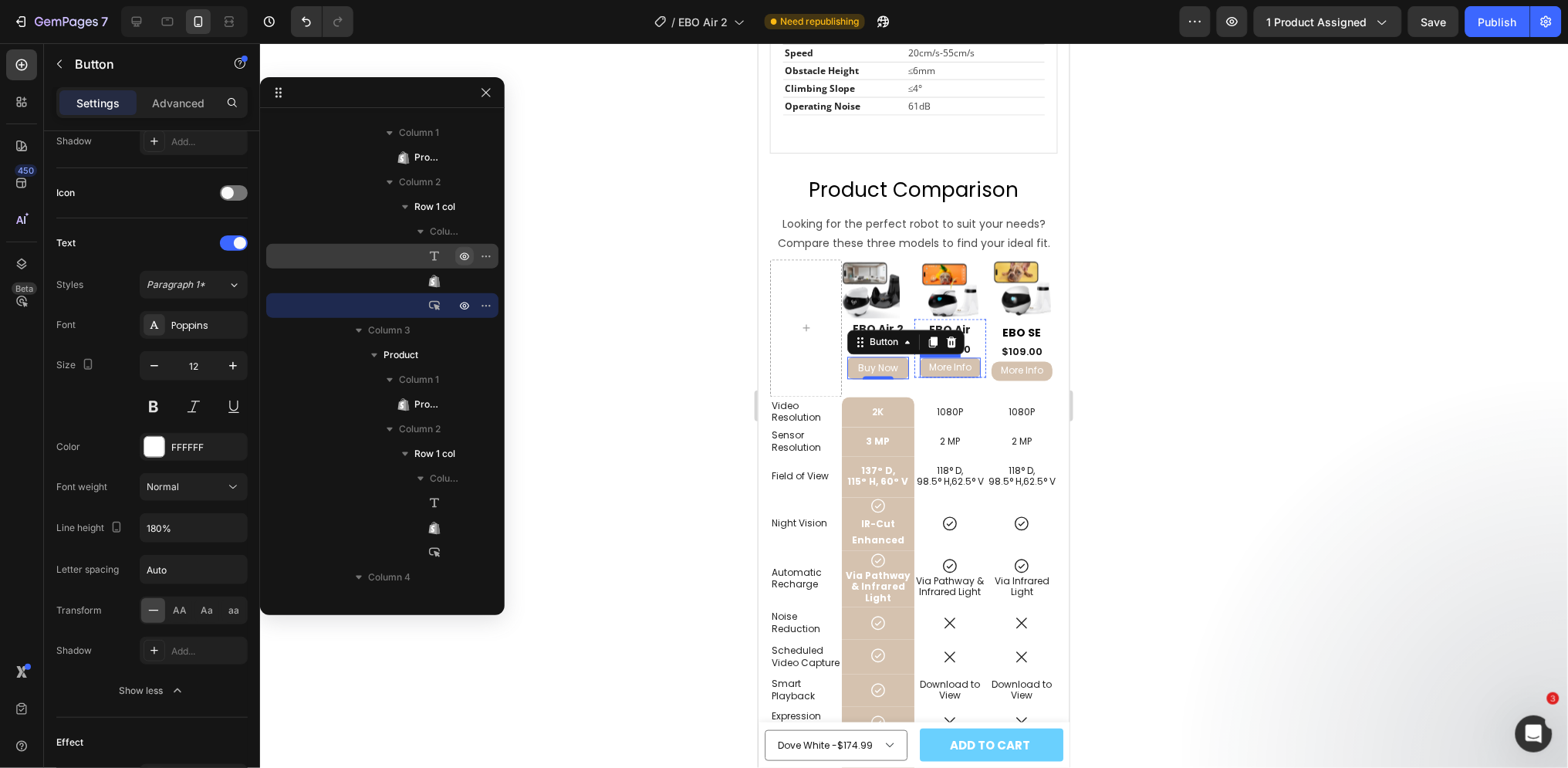 click on "More Info" at bounding box center [949, 367] 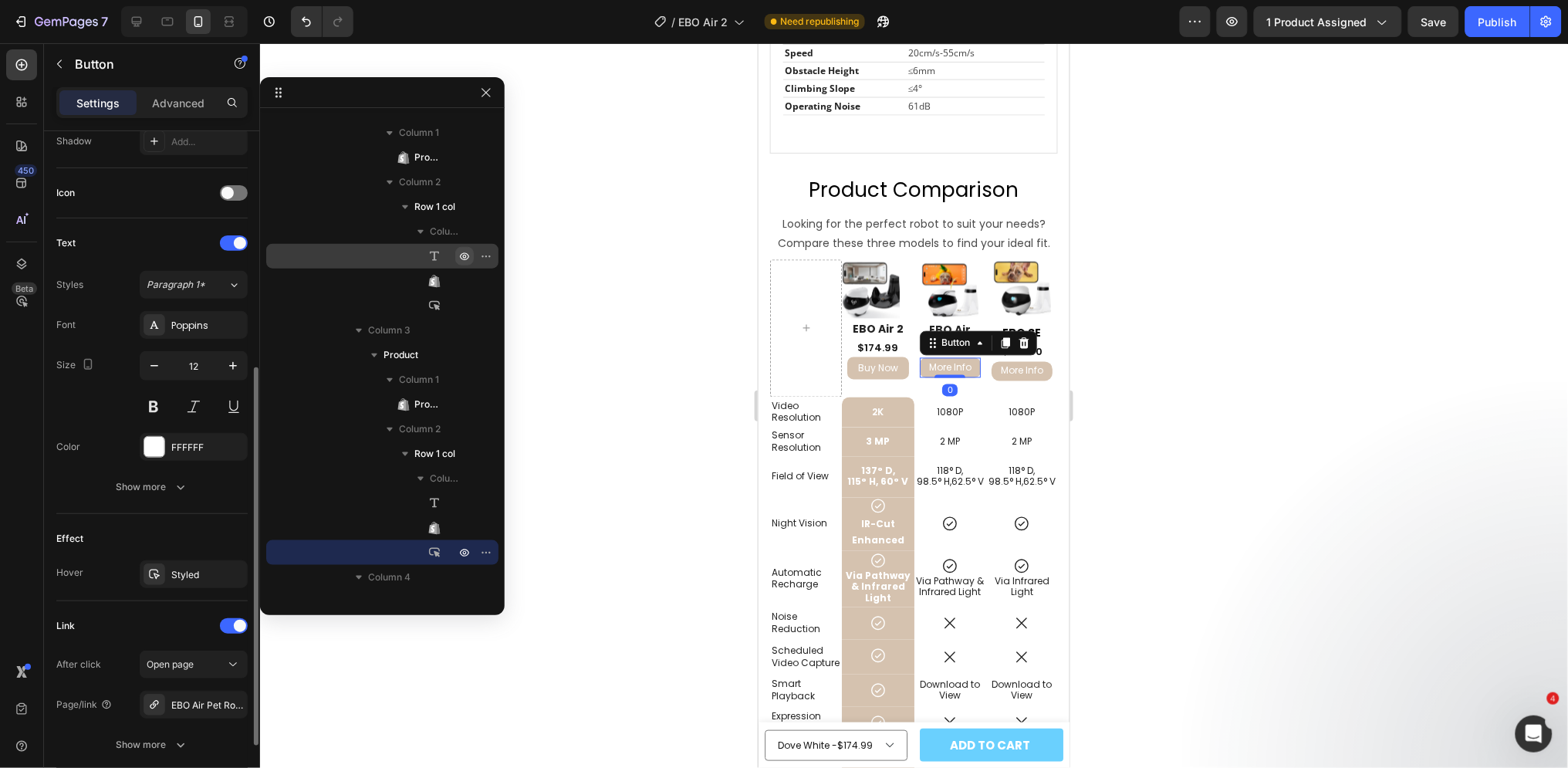 scroll, scrollTop: 428, scrollLeft: 0, axis: vertical 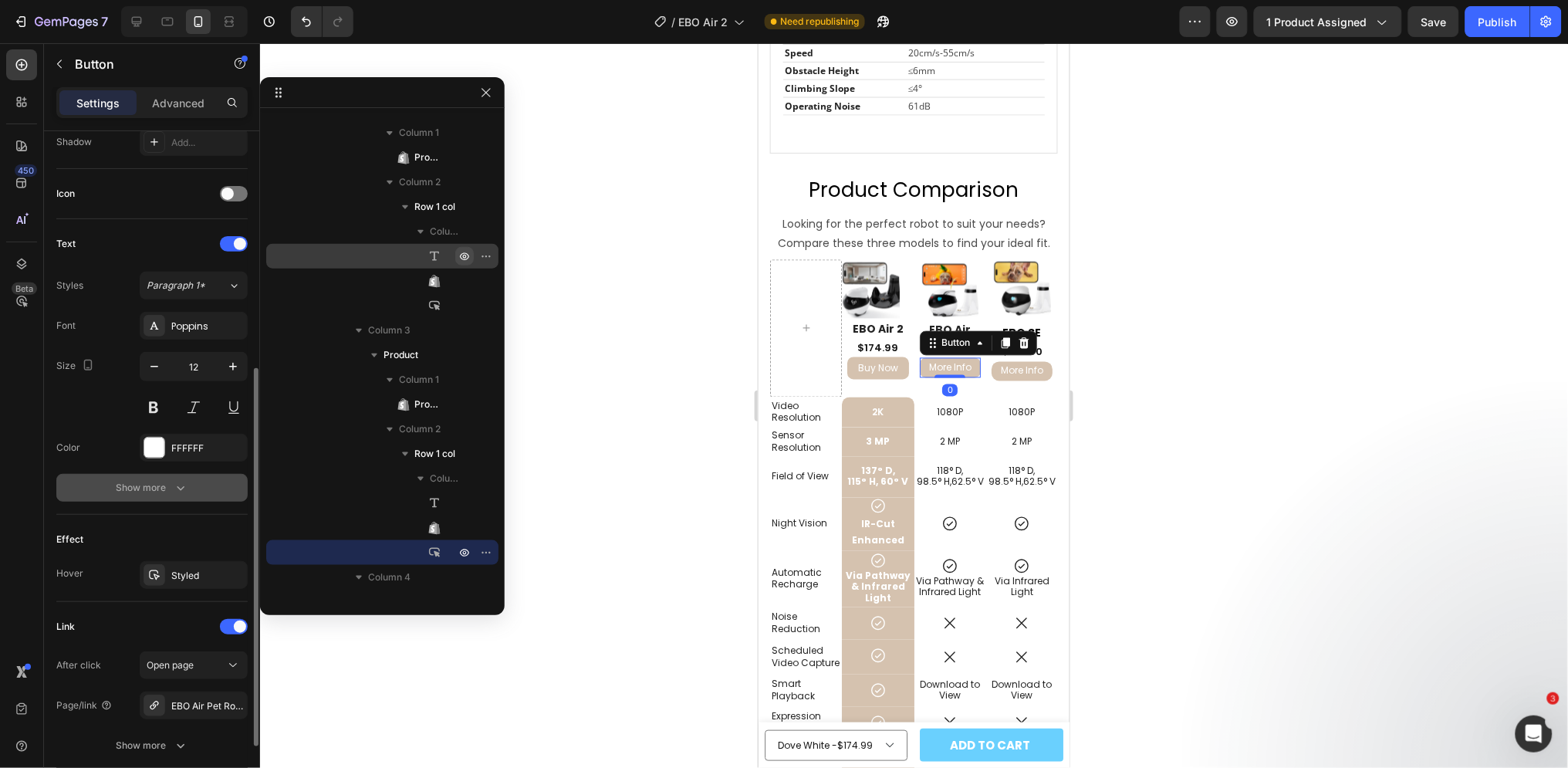 click 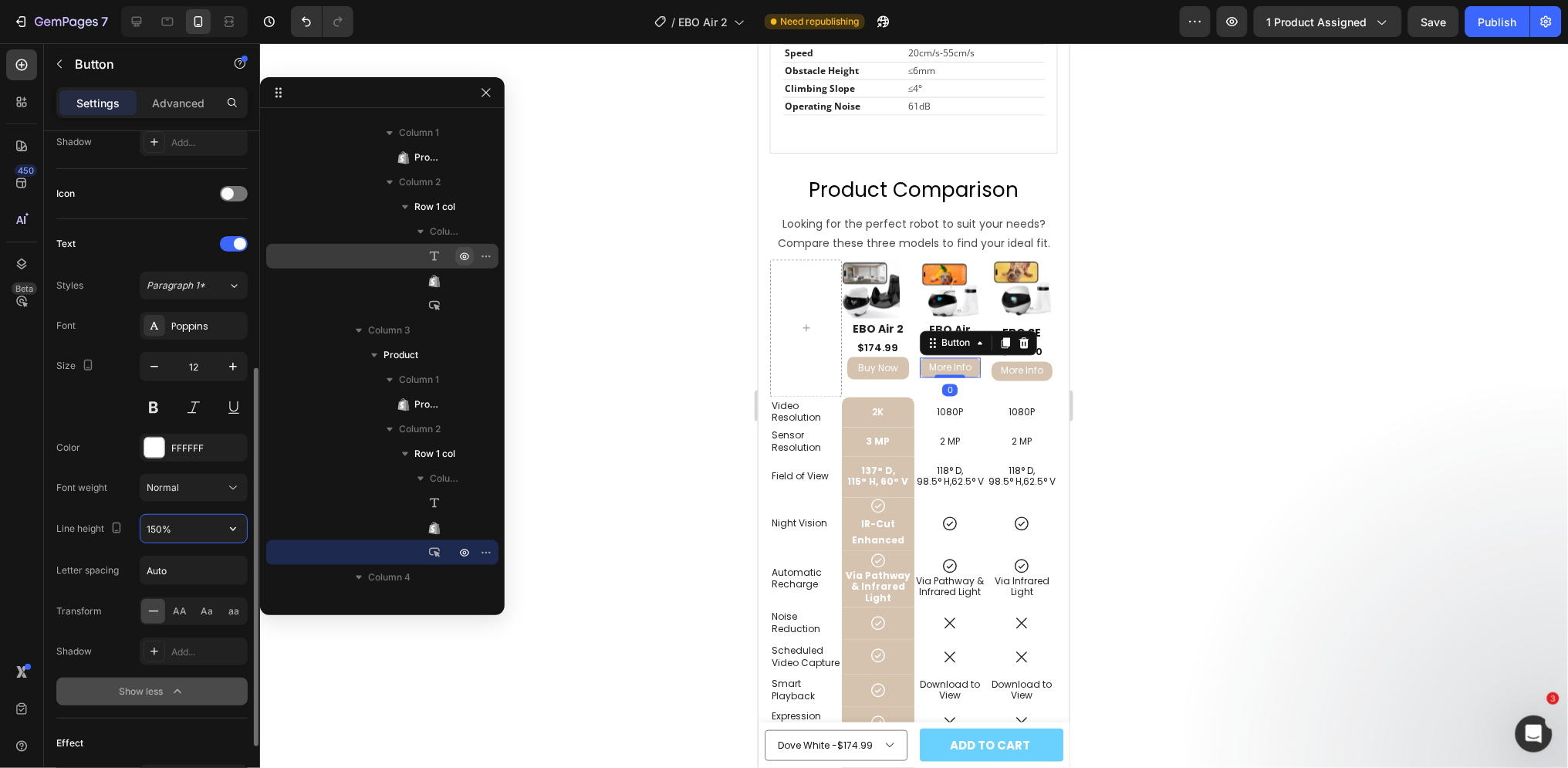 click on "150%" at bounding box center (194, 529) 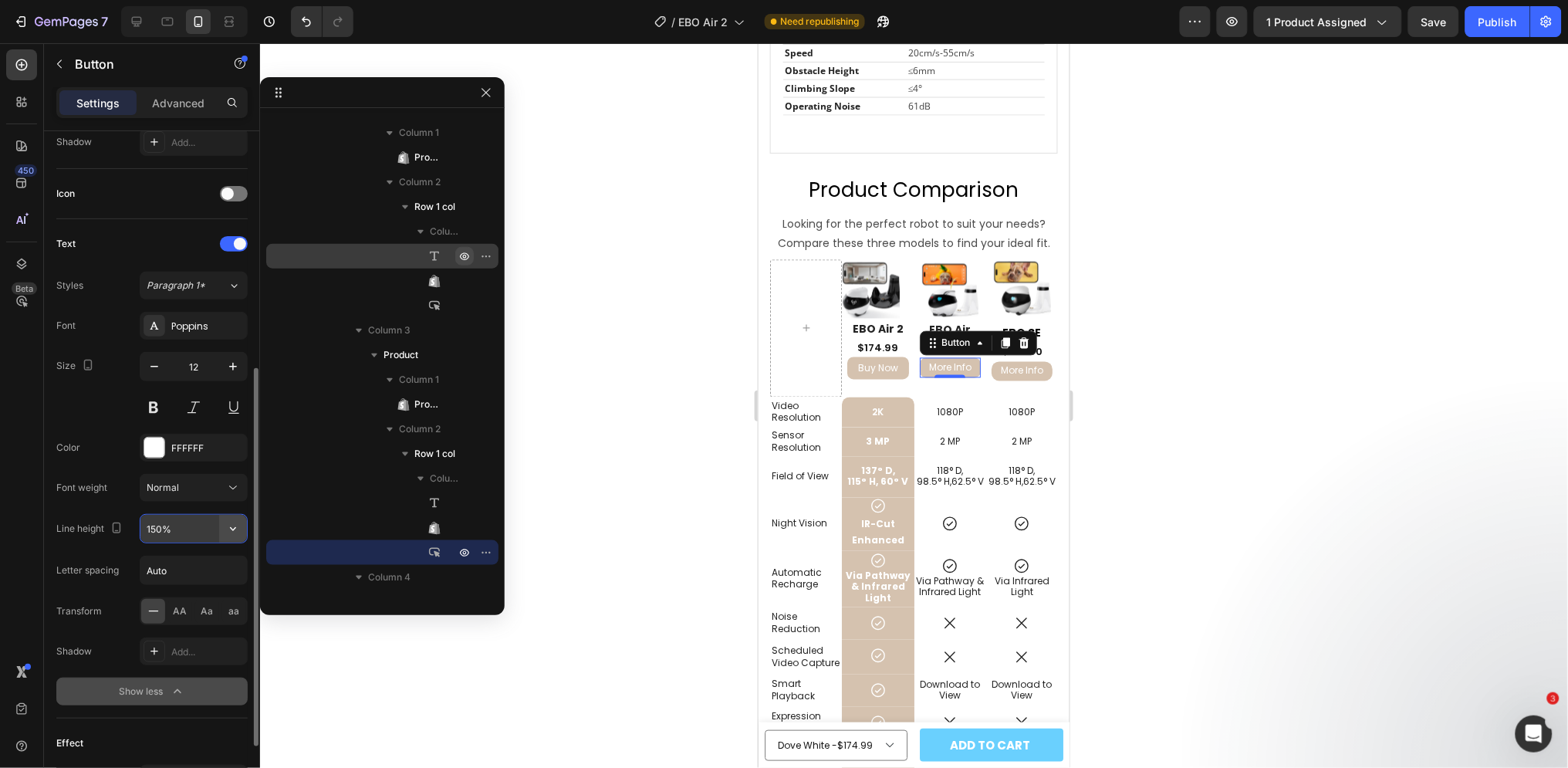 click 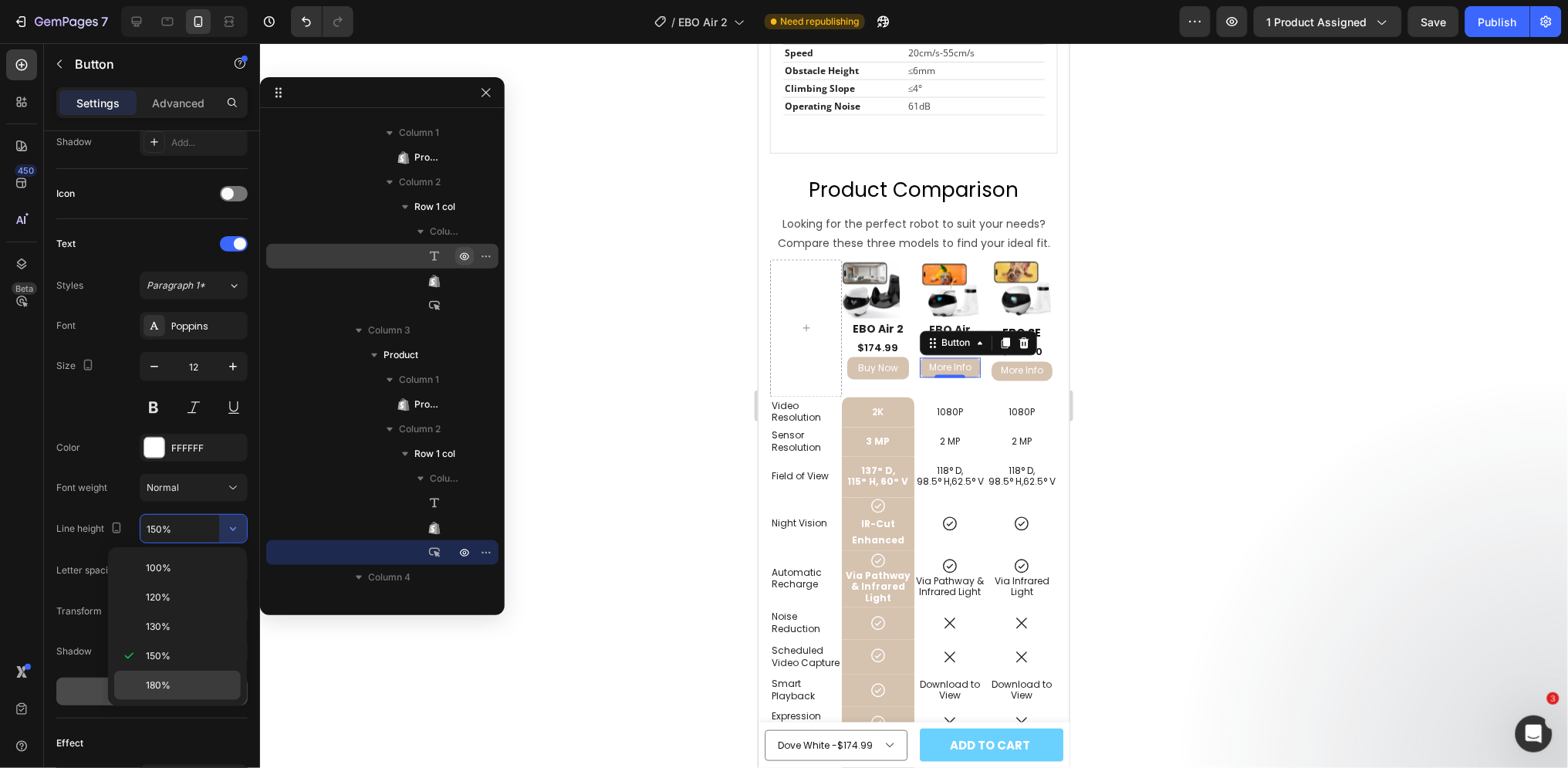 click on "180%" at bounding box center [190, 685] 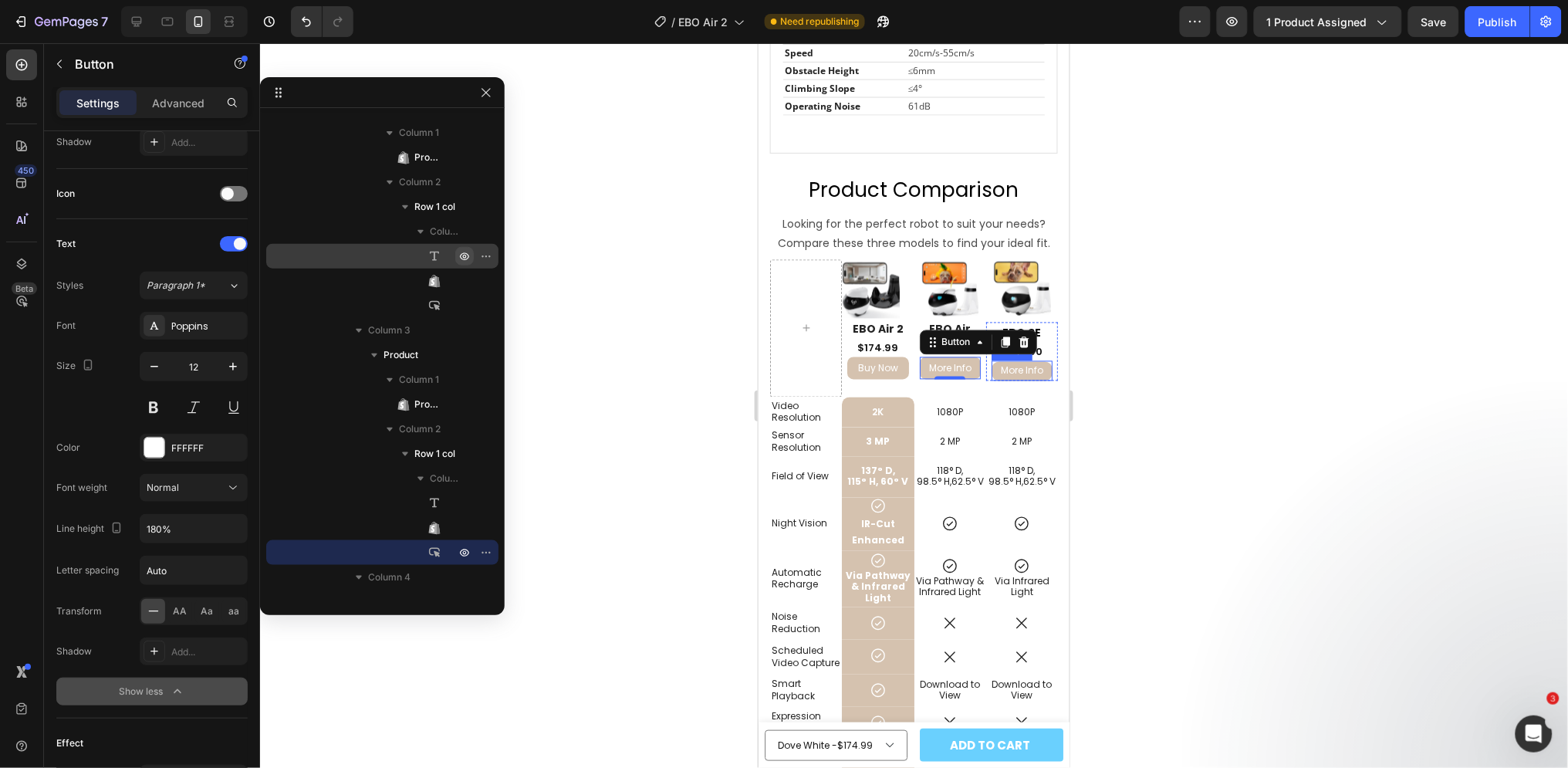 click on "More Info" at bounding box center [1021, 370] 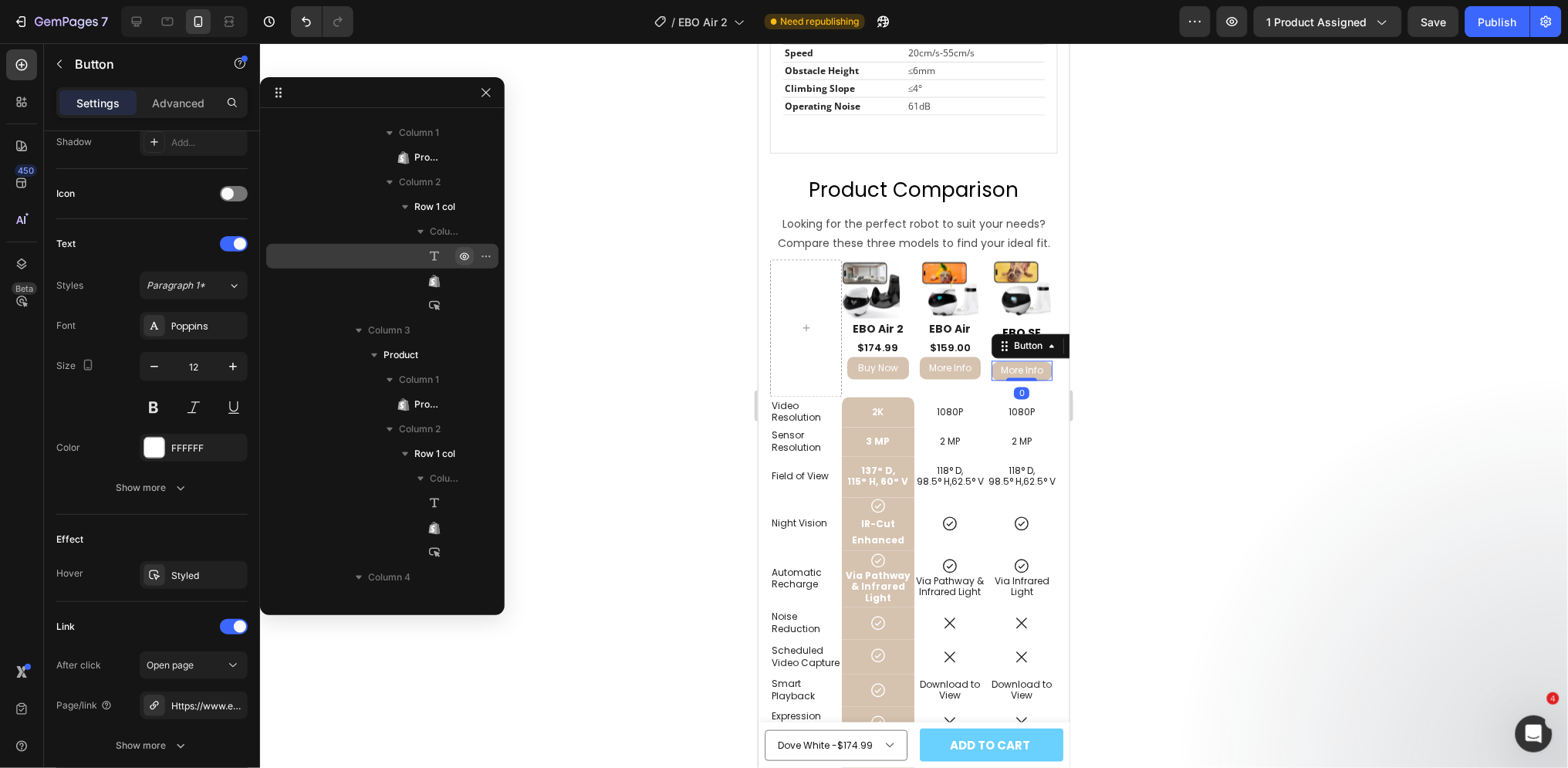 scroll, scrollTop: 901, scrollLeft: 0, axis: vertical 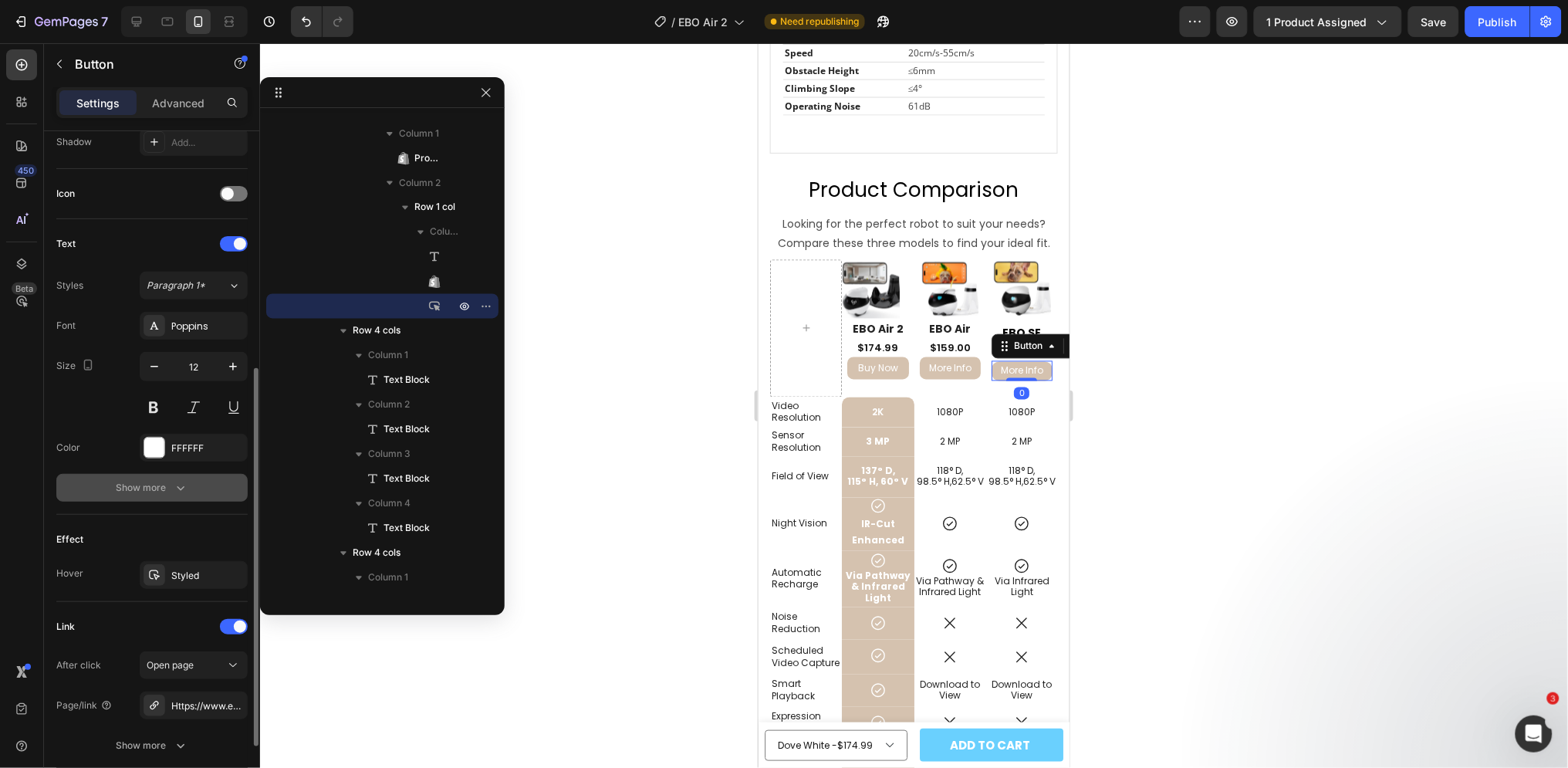 click 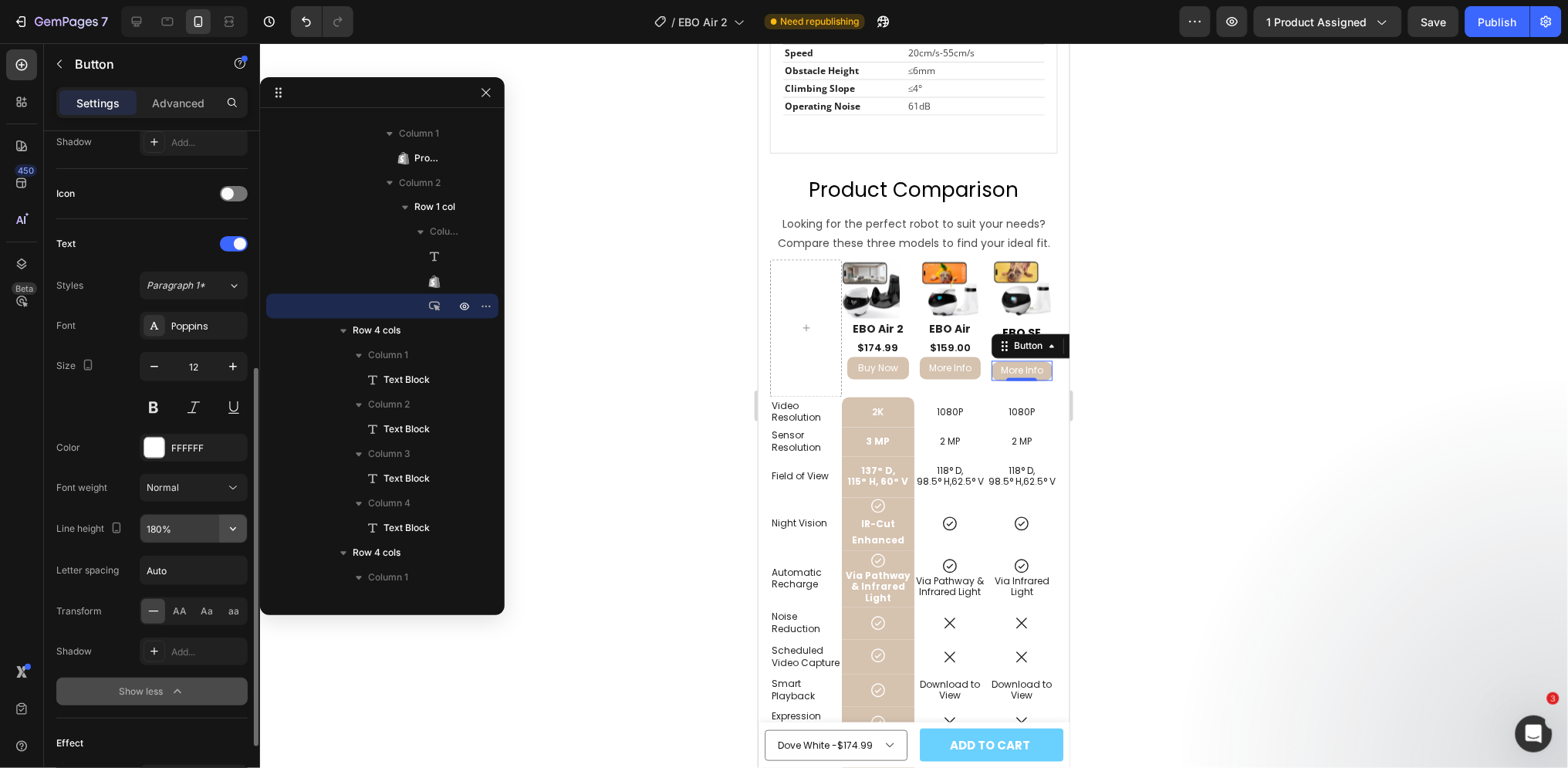 click 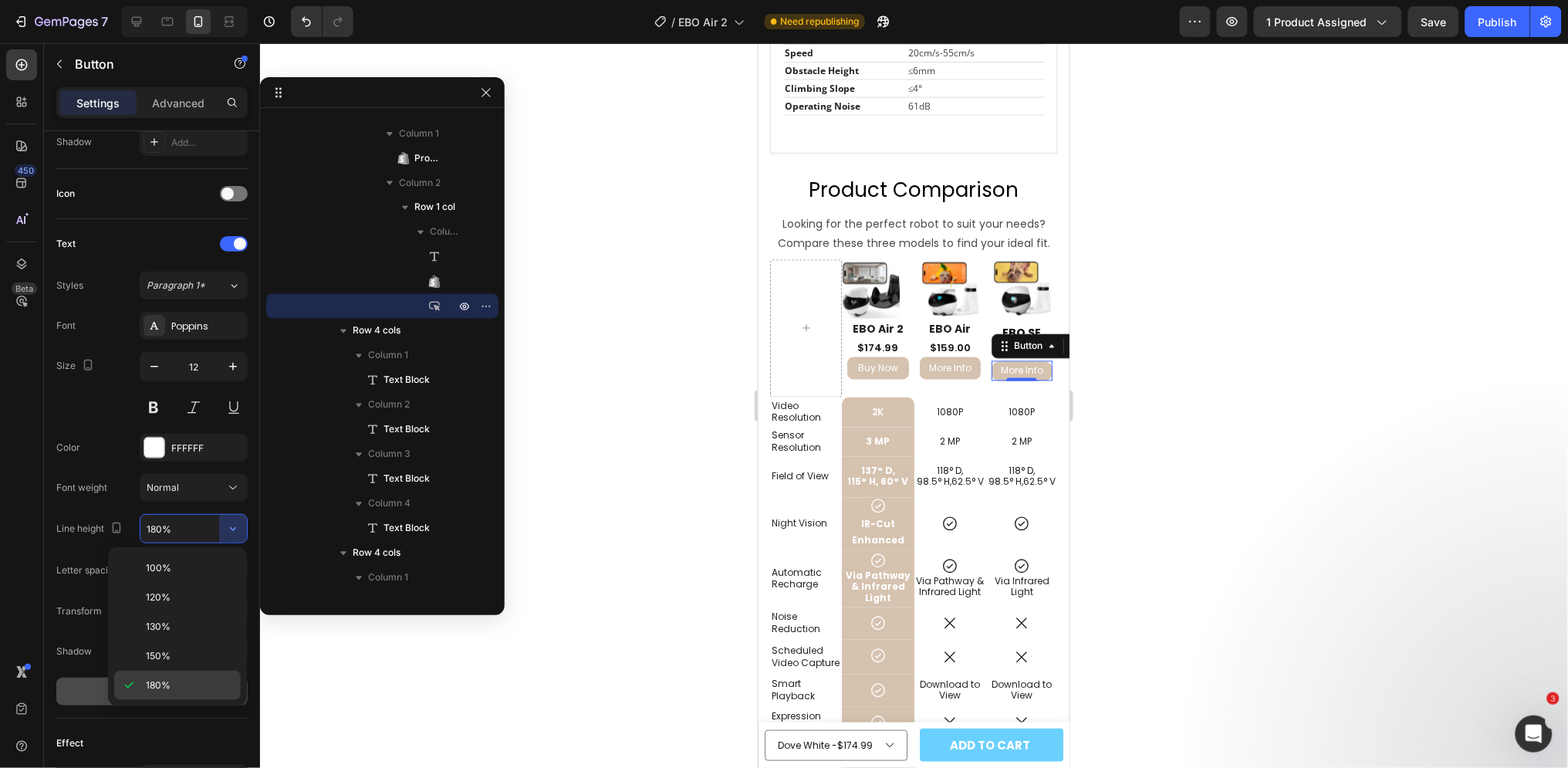 click on "180%" 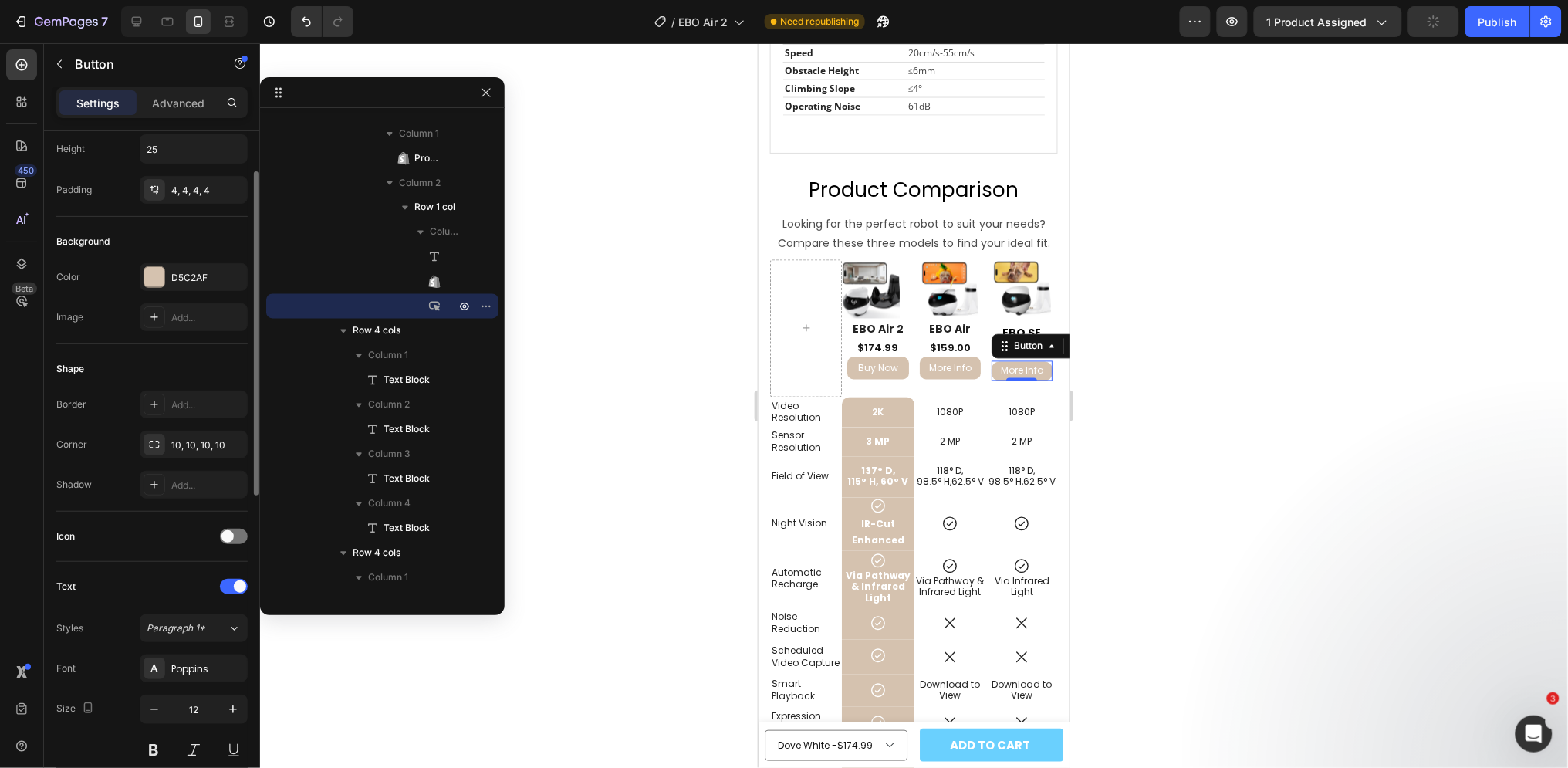 scroll, scrollTop: 0, scrollLeft: 0, axis: both 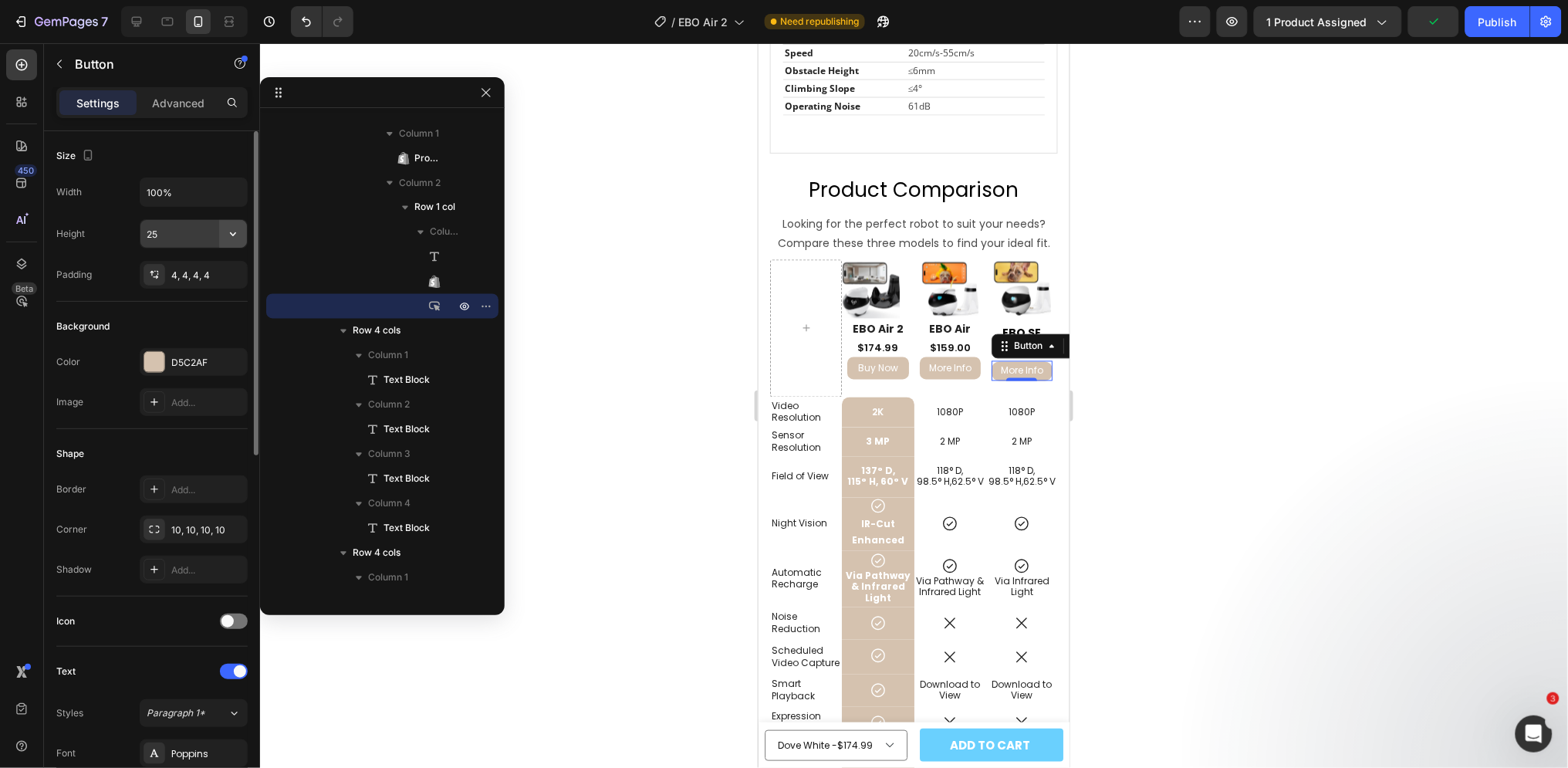 click 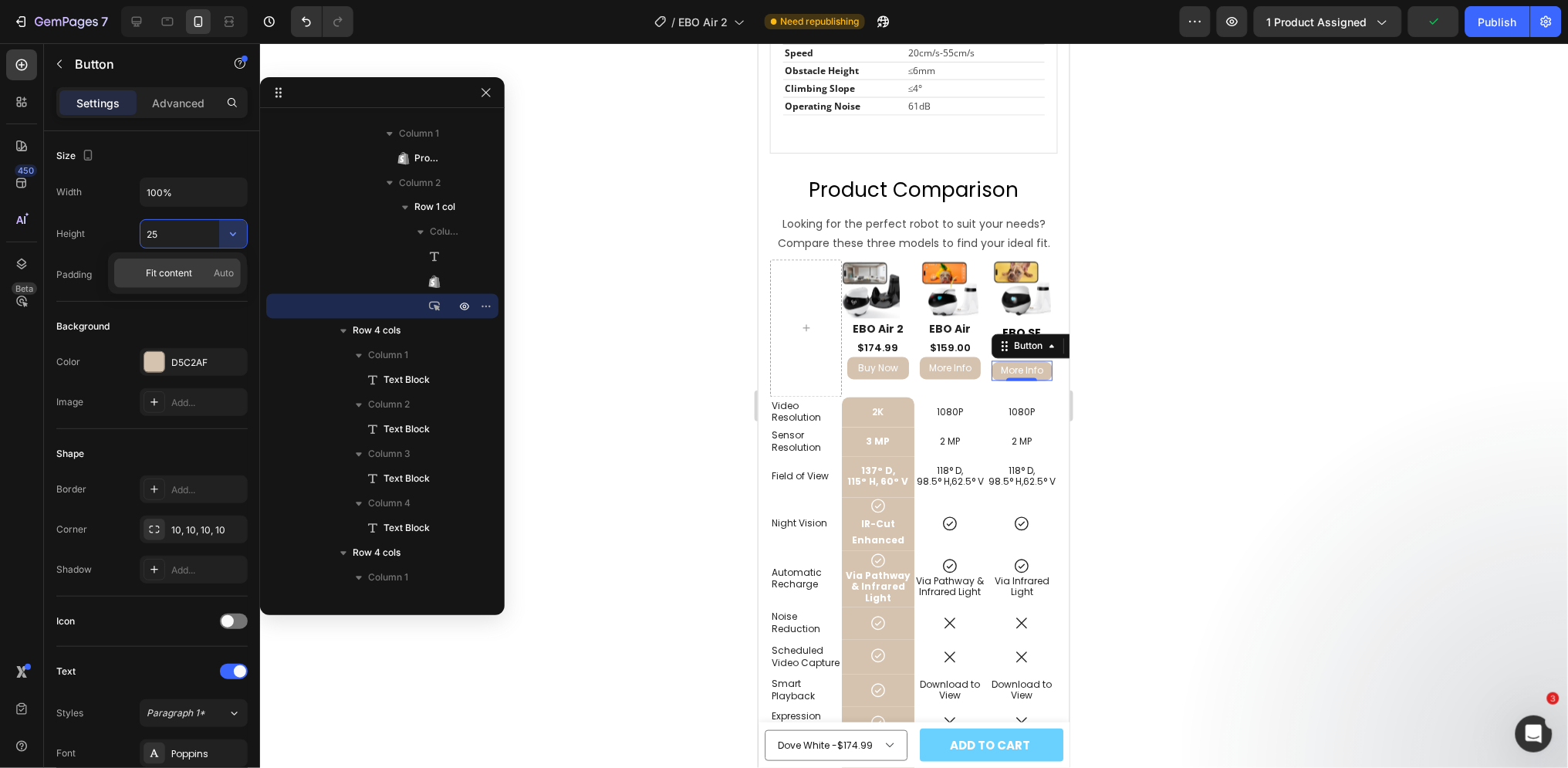 click on "Fit content Auto" at bounding box center (190, 273) 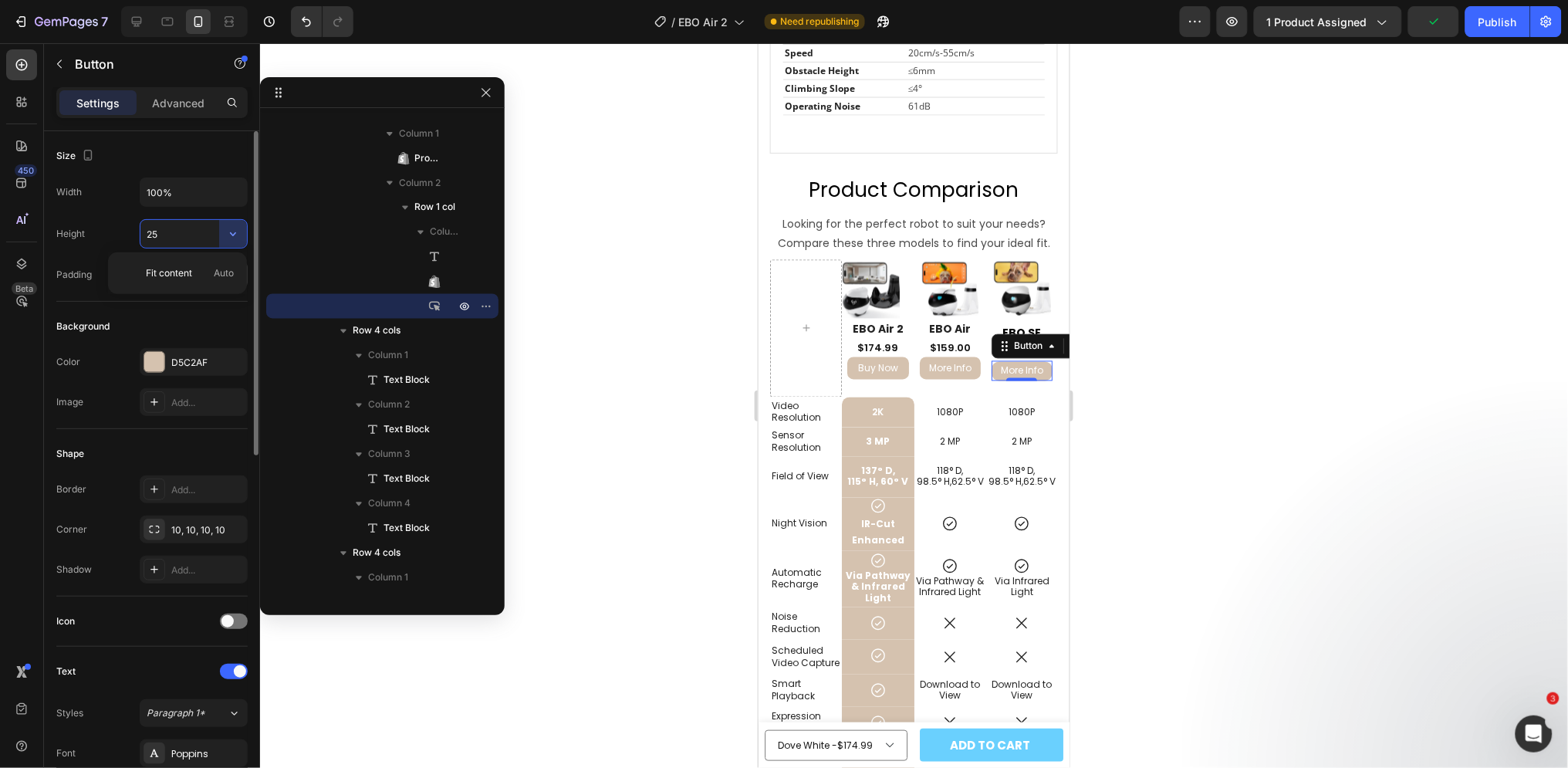 type on "Auto" 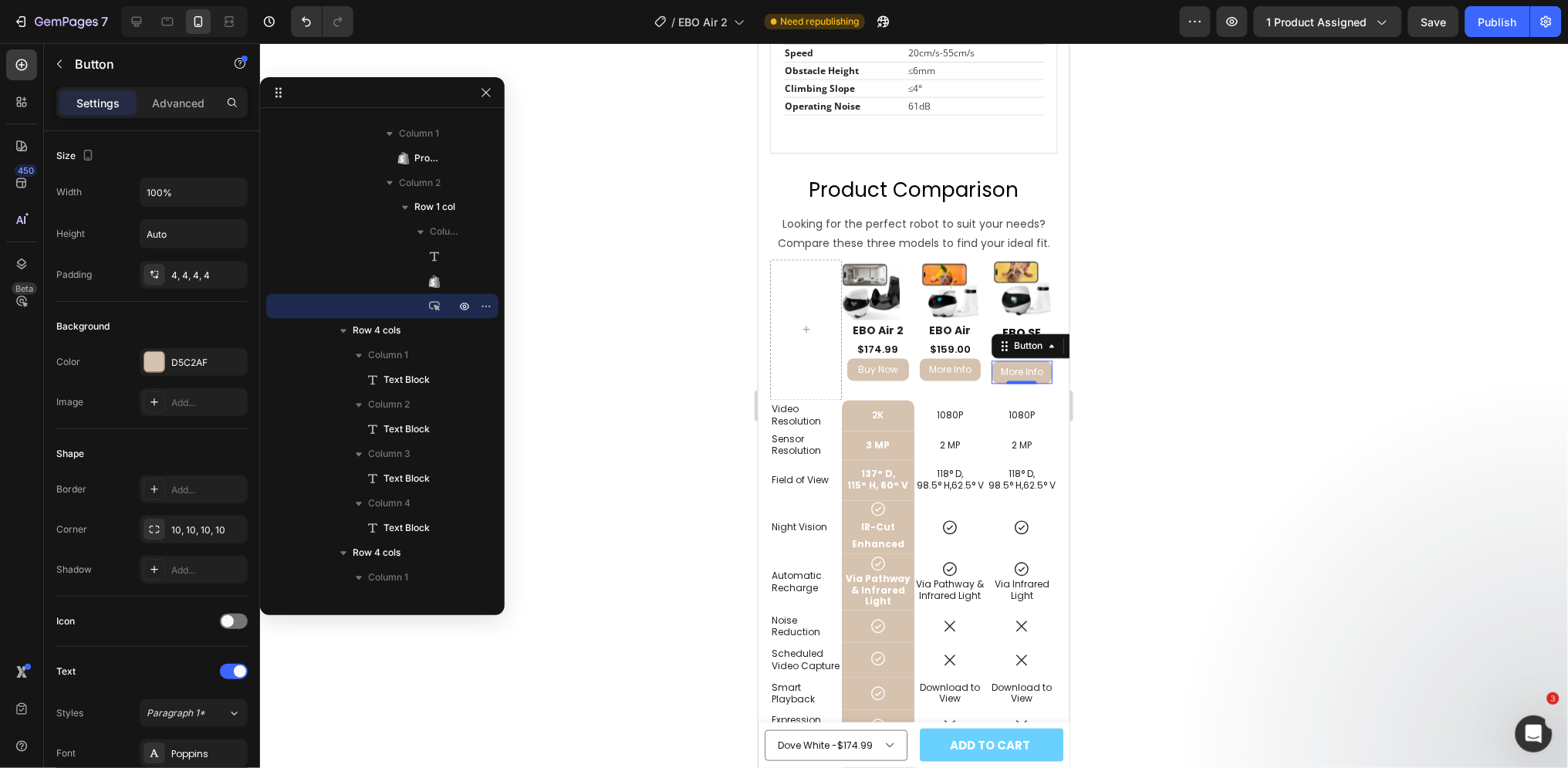 click 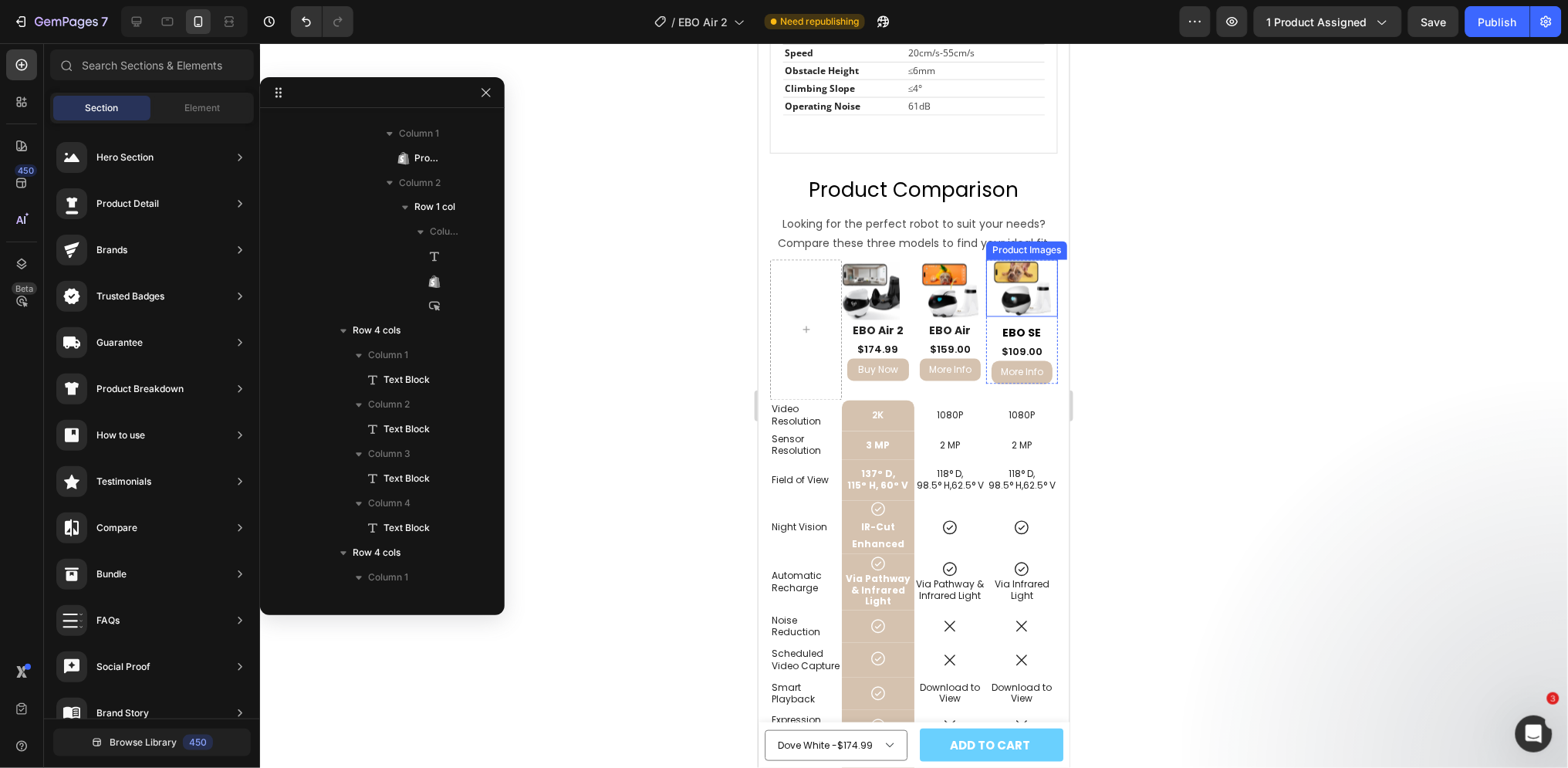 click at bounding box center [1021, 288] 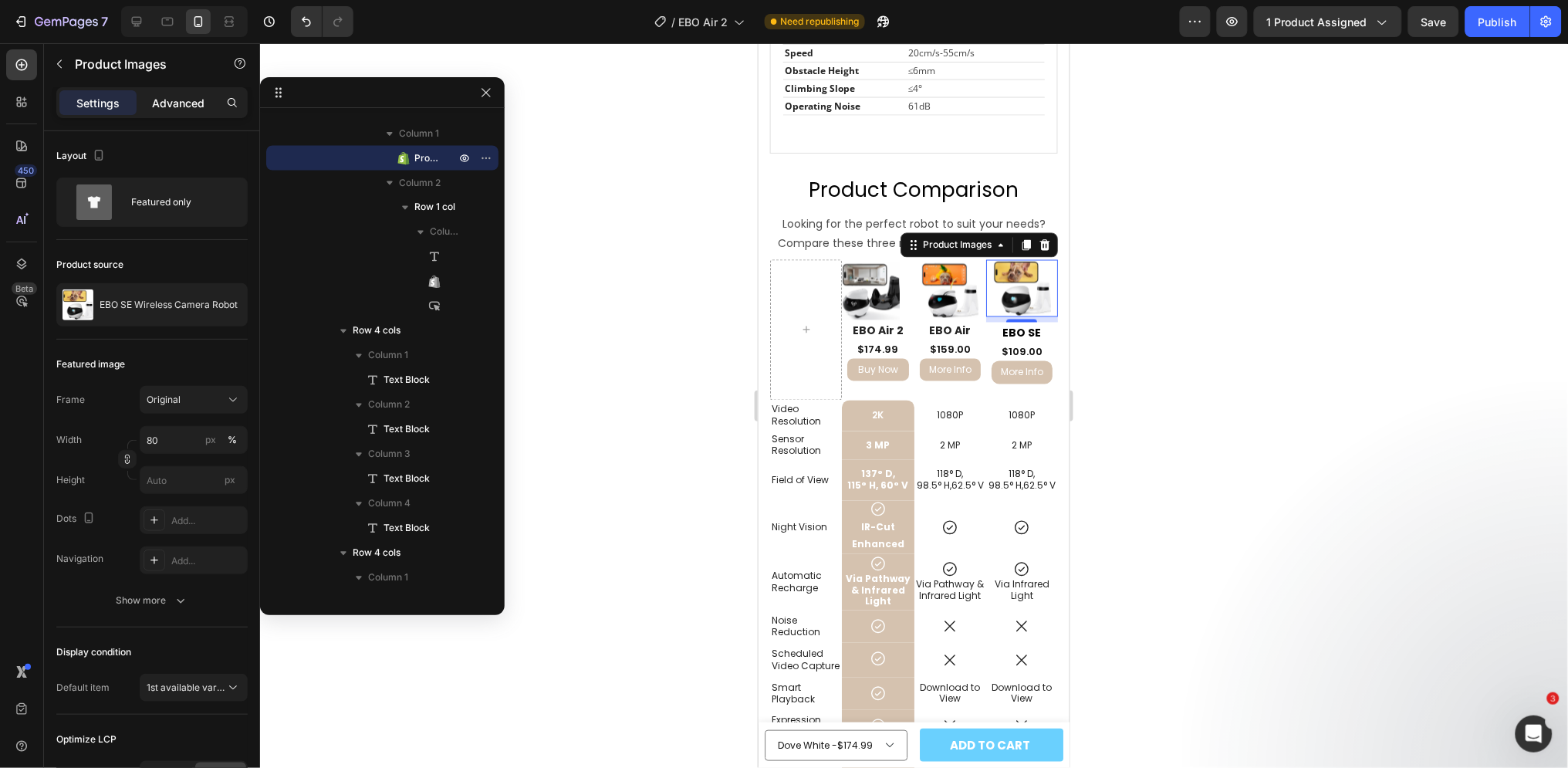 click on "Advanced" at bounding box center (178, 103) 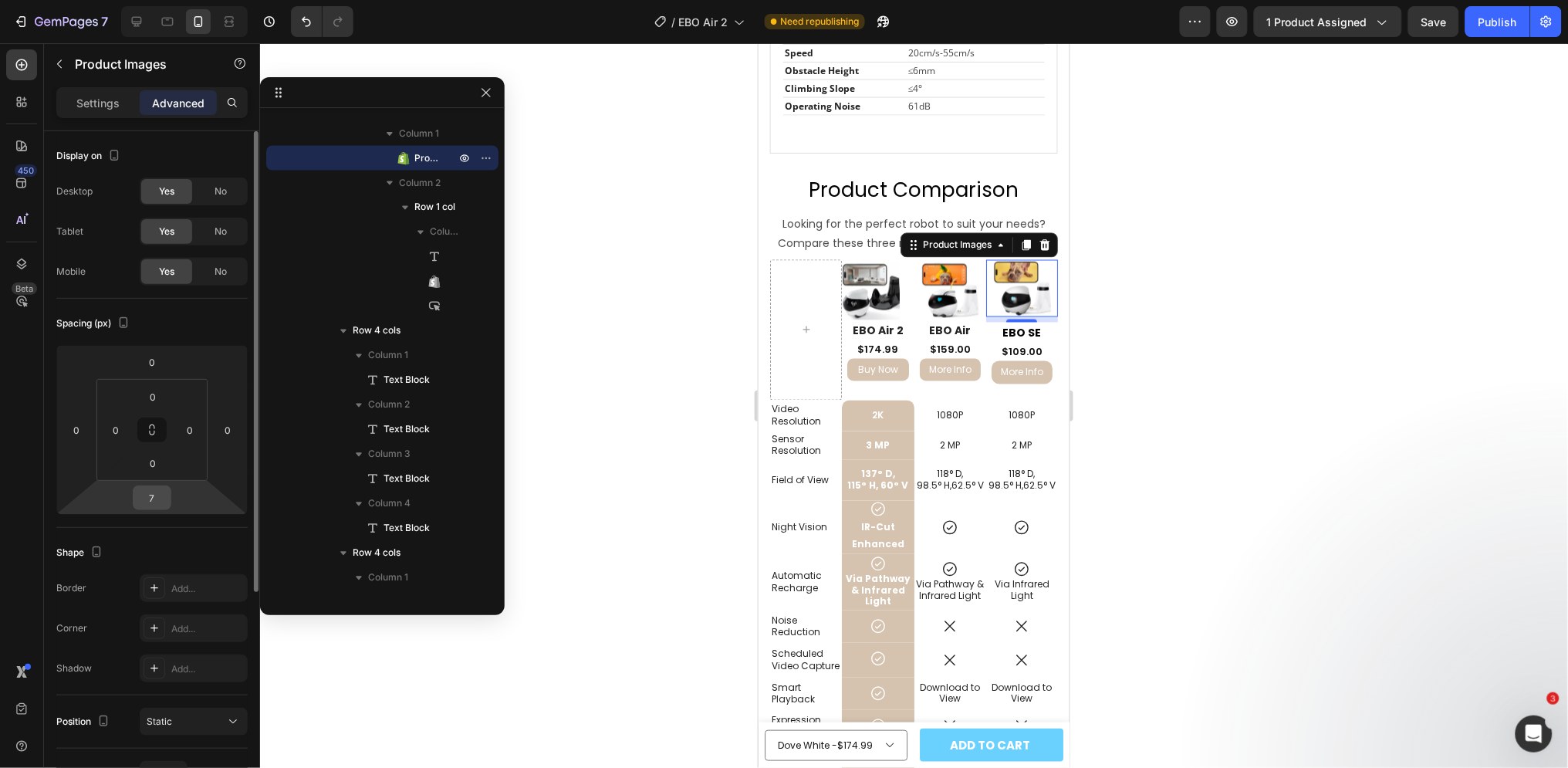 click on "7" at bounding box center (152, 498) 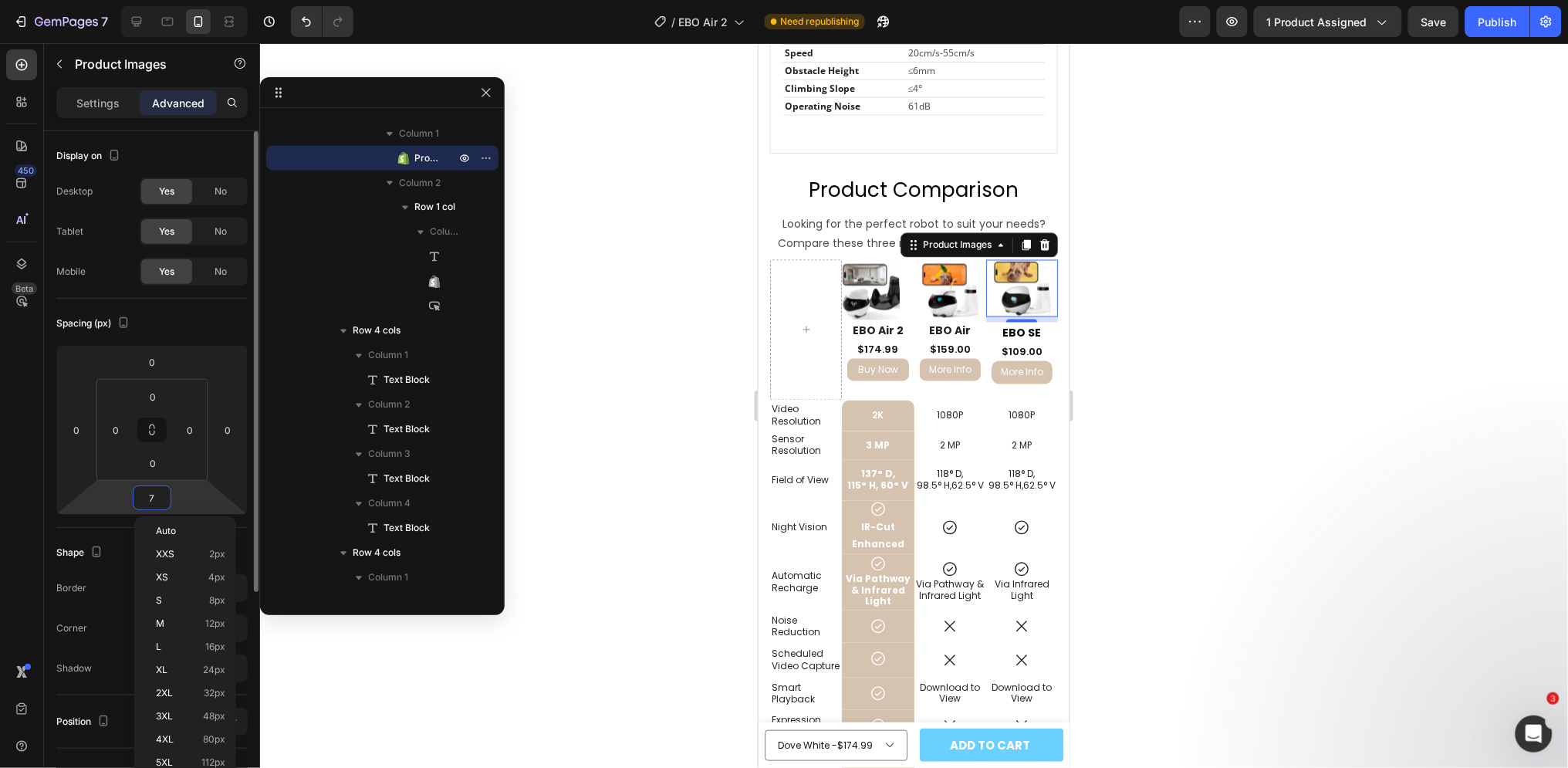 type on "0" 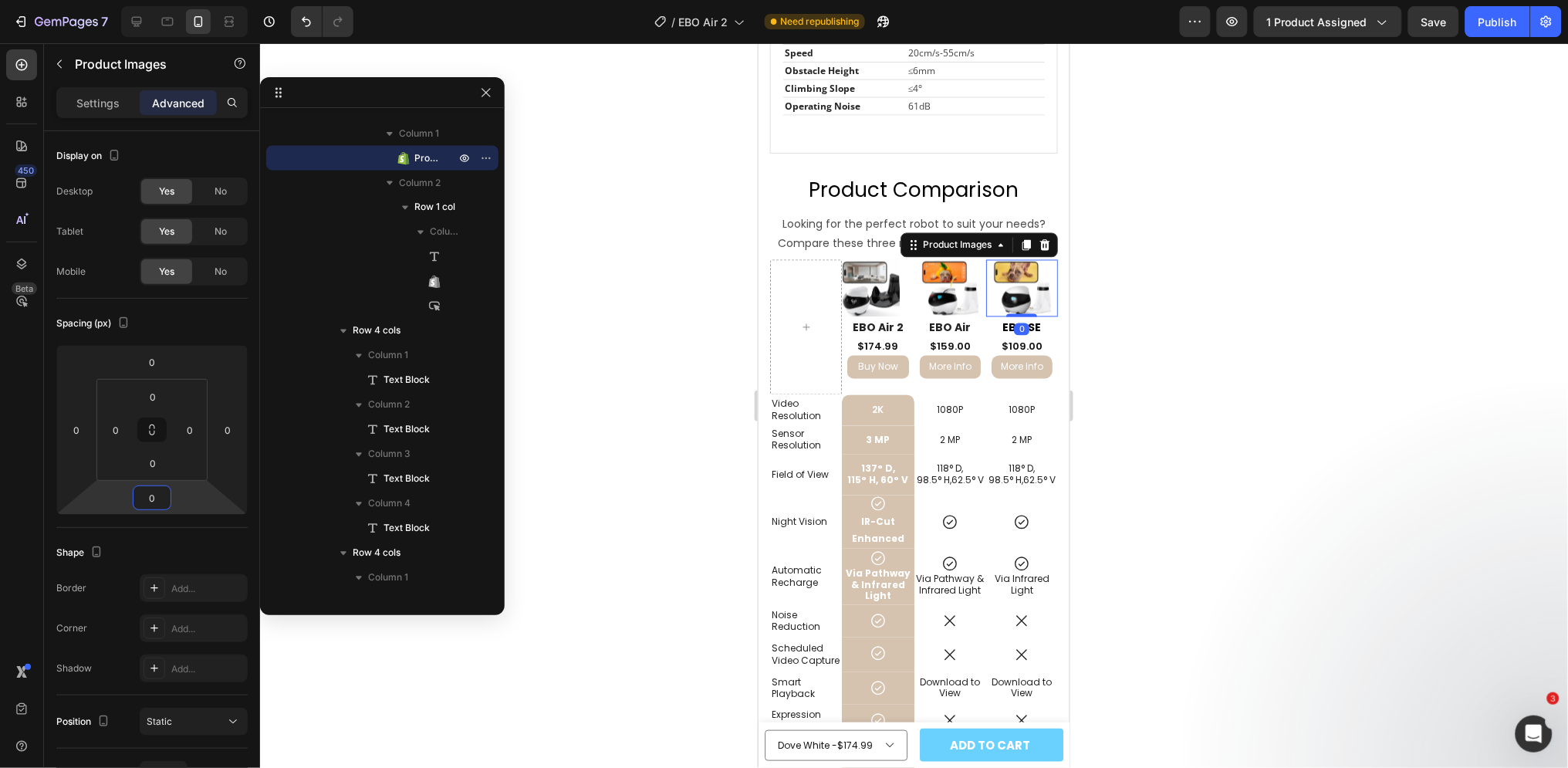 click 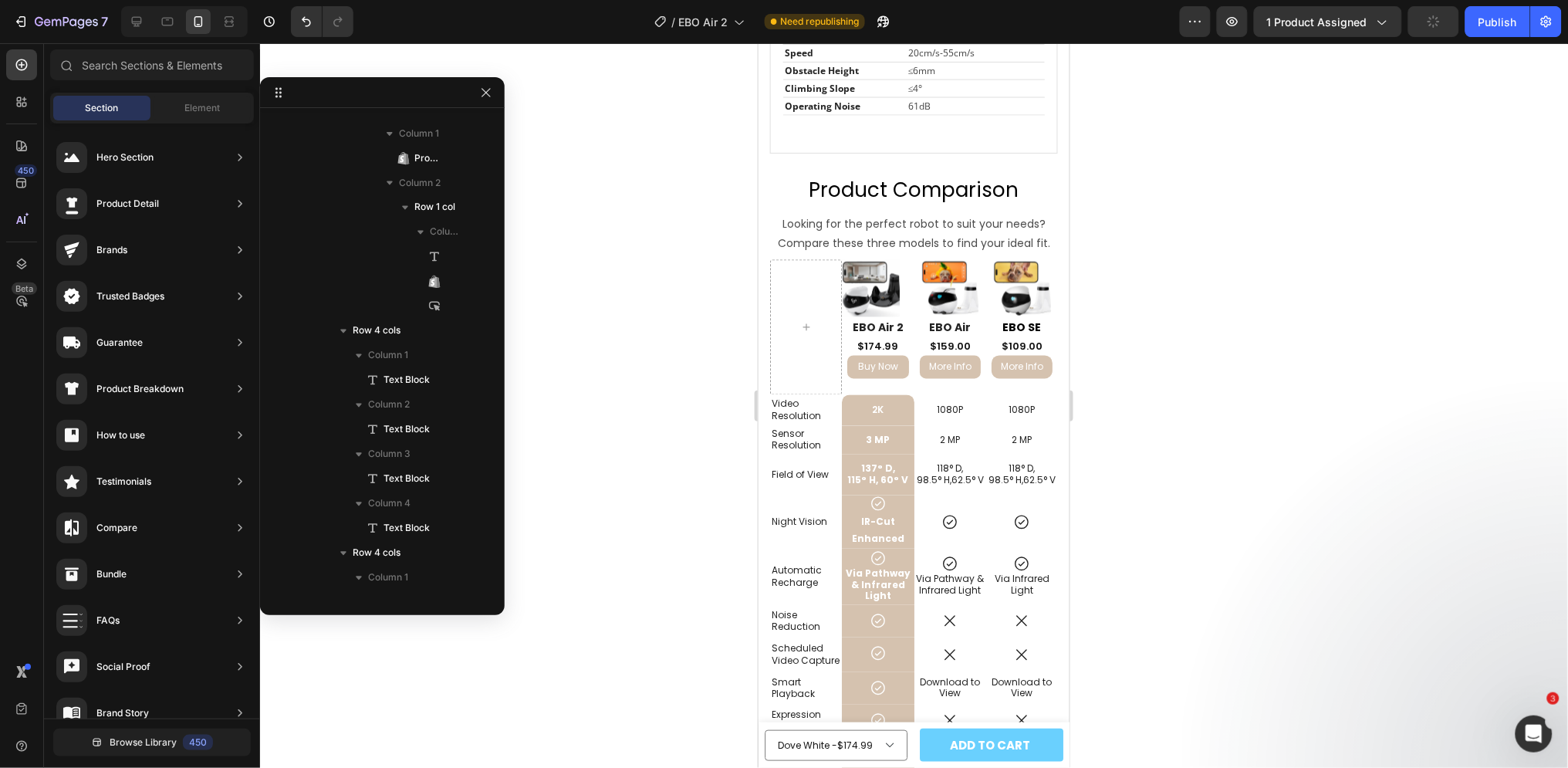 click 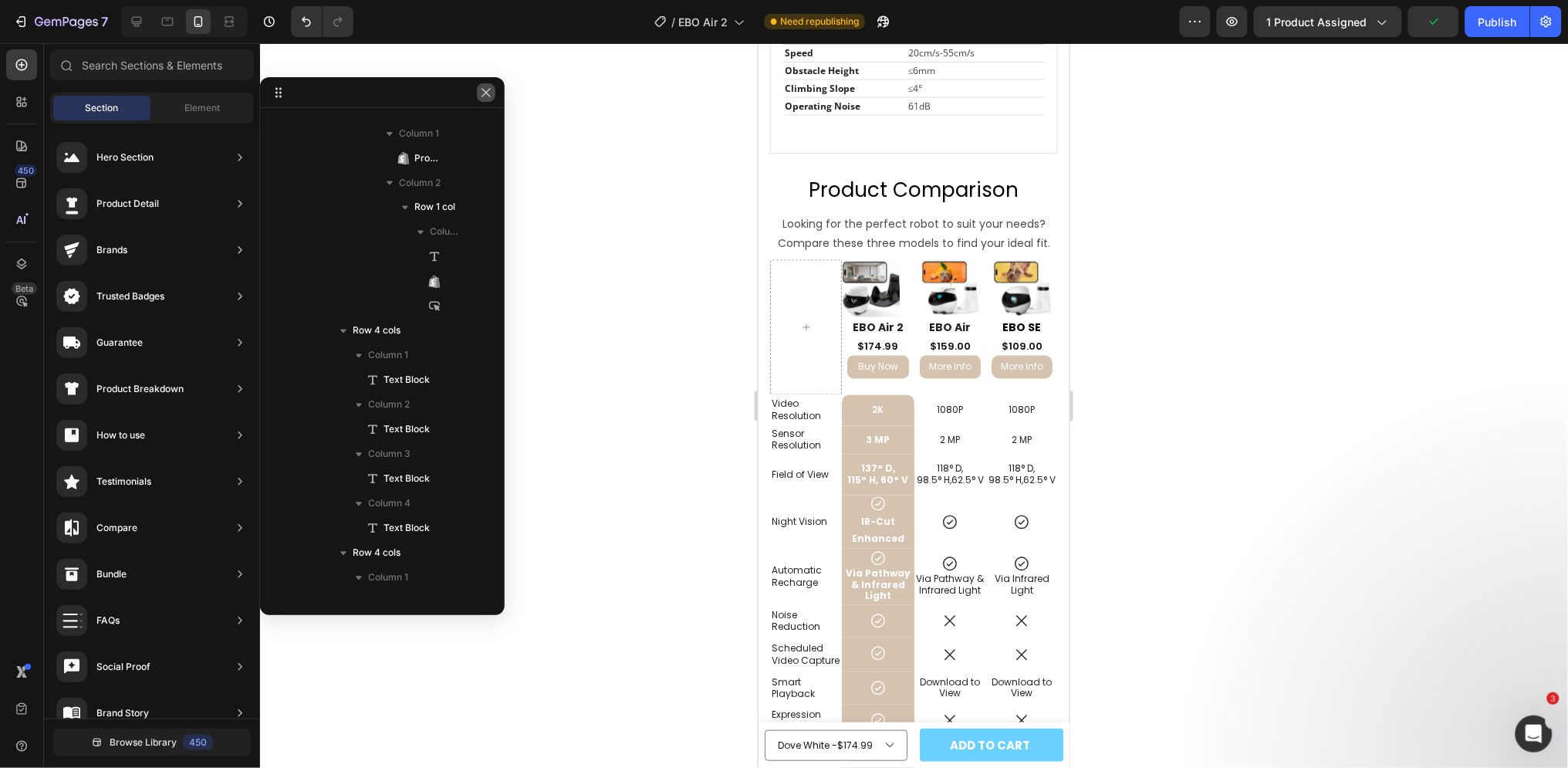 click 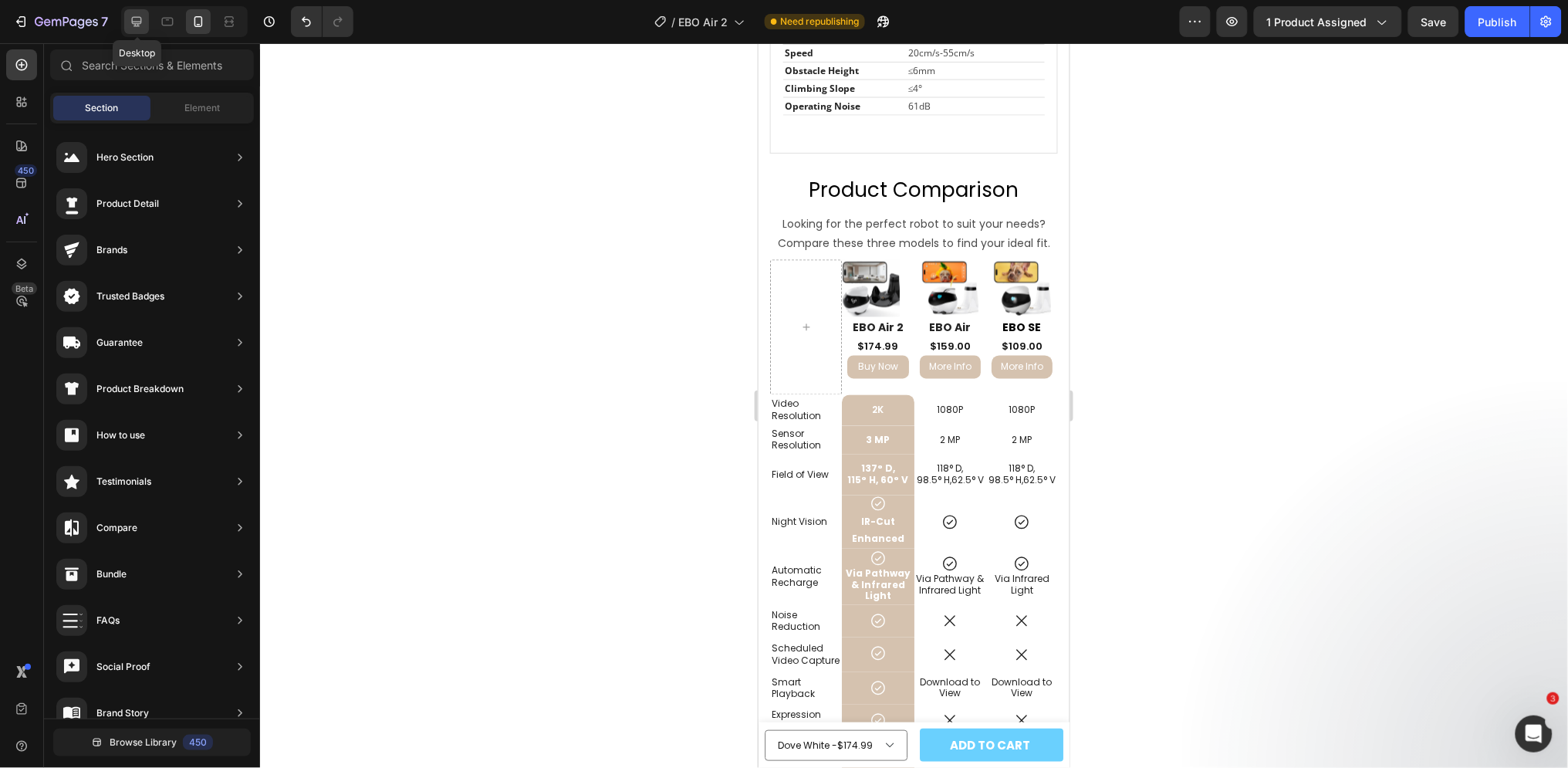 click 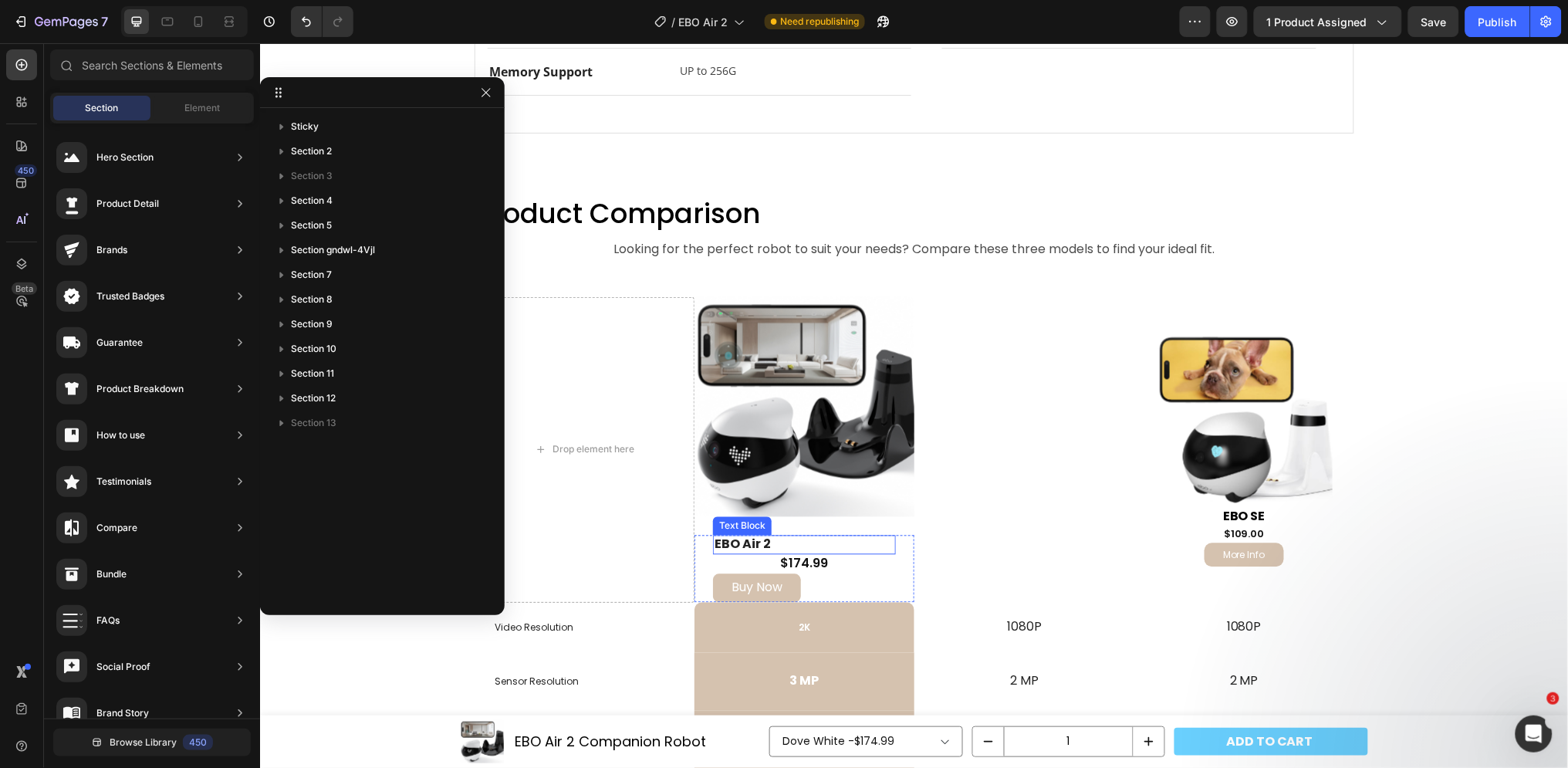 click on "EBO Air 2" at bounding box center (803, 544) 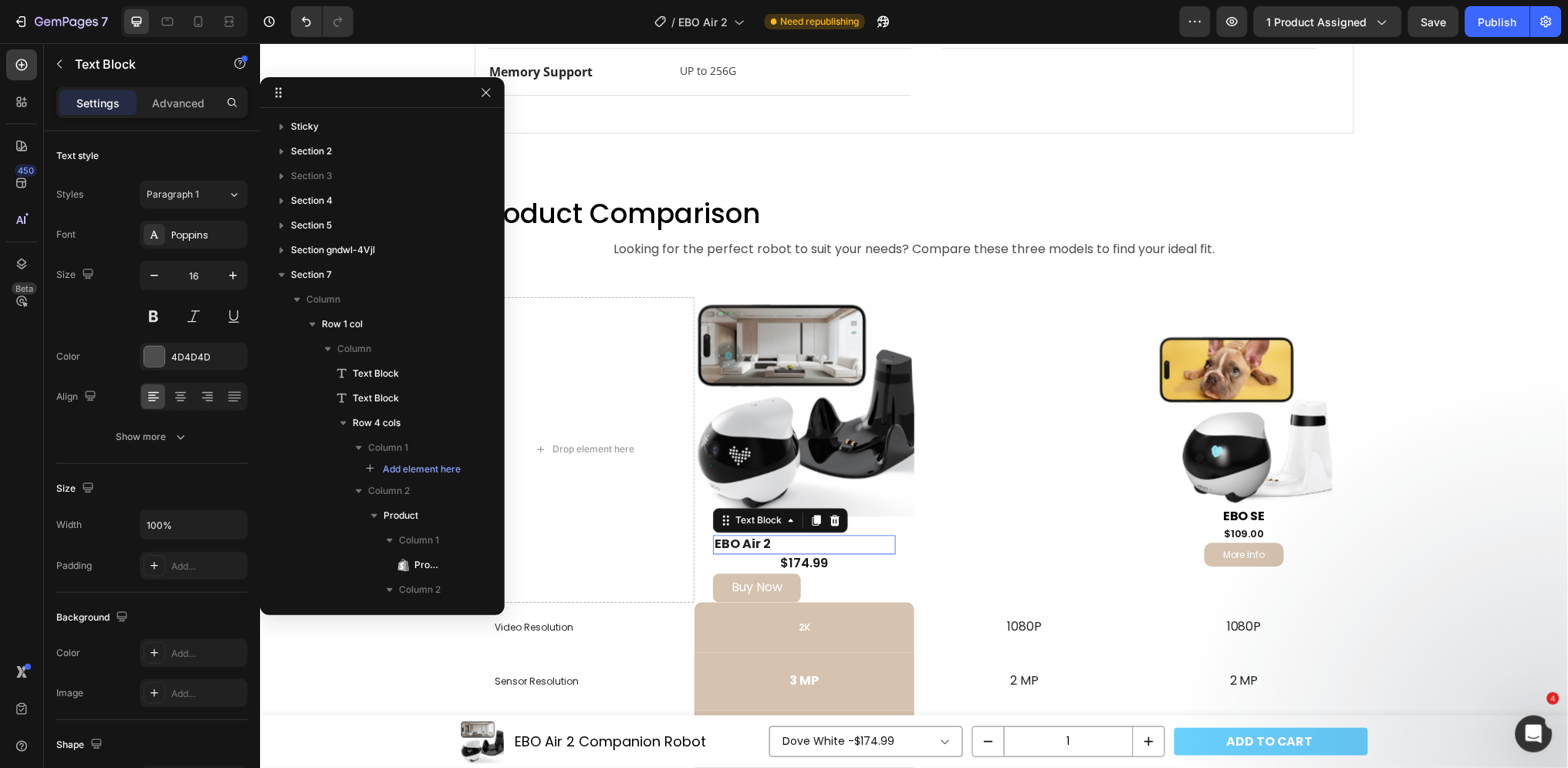 scroll, scrollTop: 357, scrollLeft: 0, axis: vertical 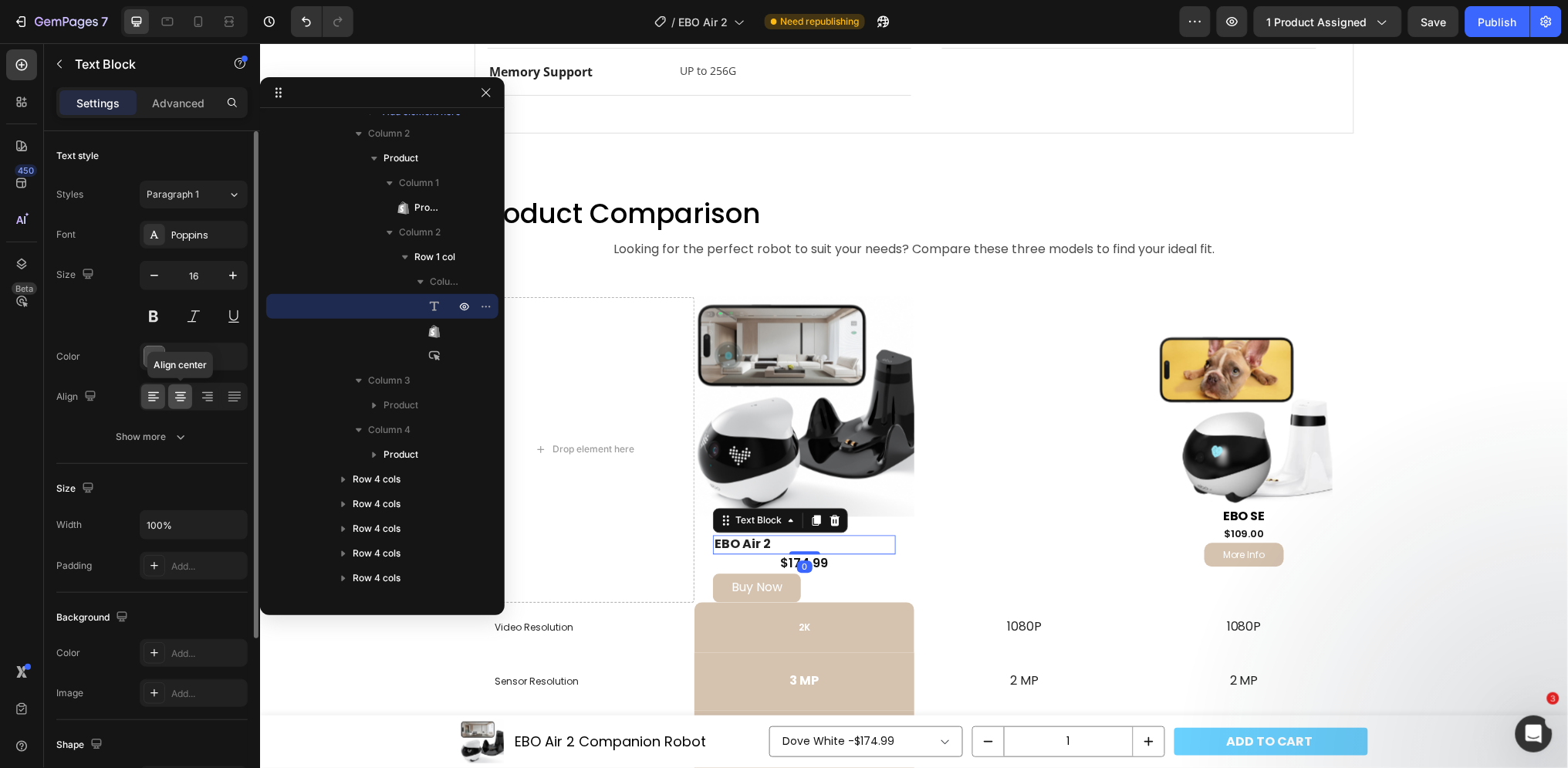 drag, startPoint x: 177, startPoint y: 399, endPoint x: 296, endPoint y: 443, distance: 126.87395 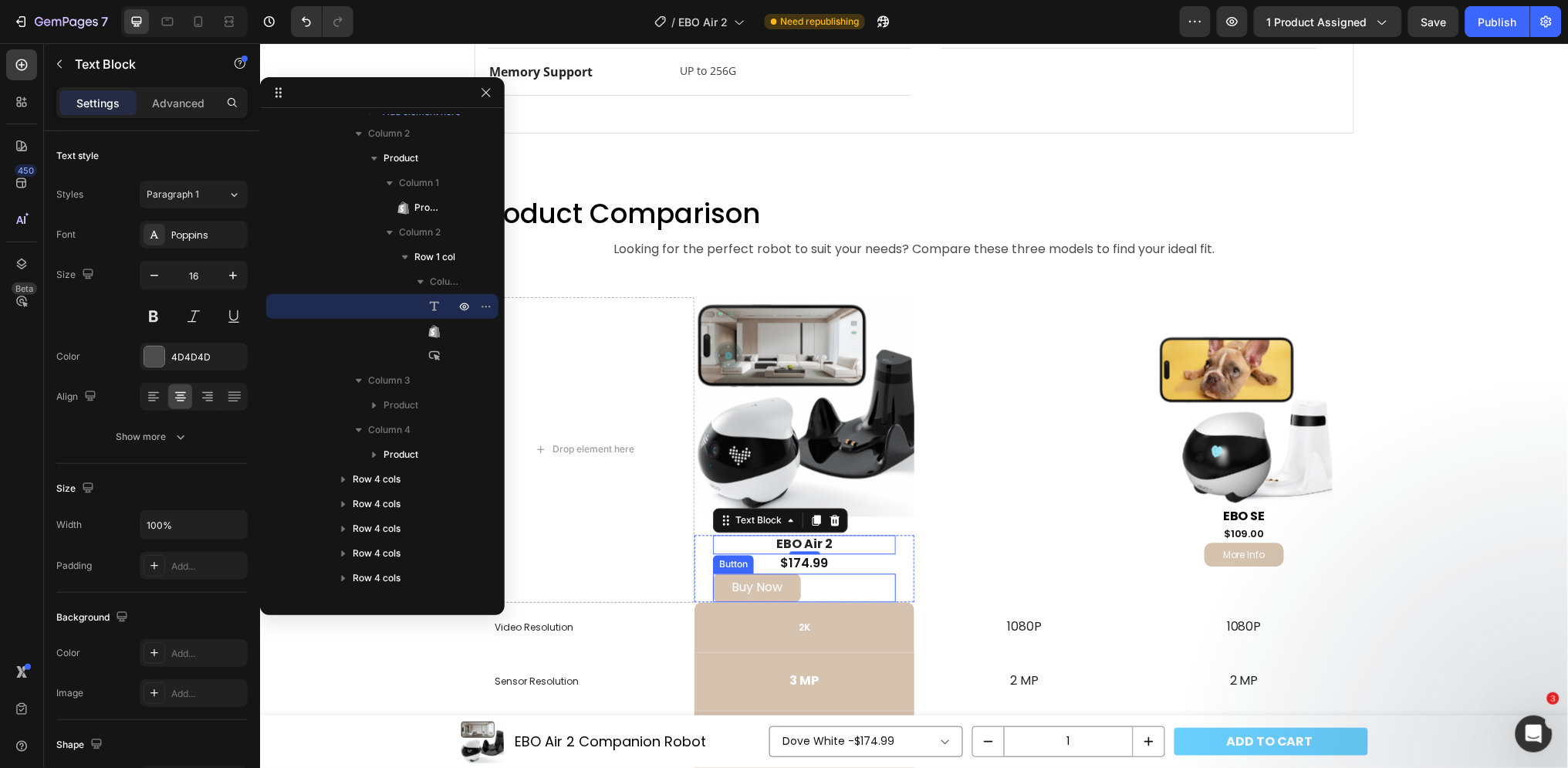 click on "Buy Now Button" at bounding box center (803, 587) 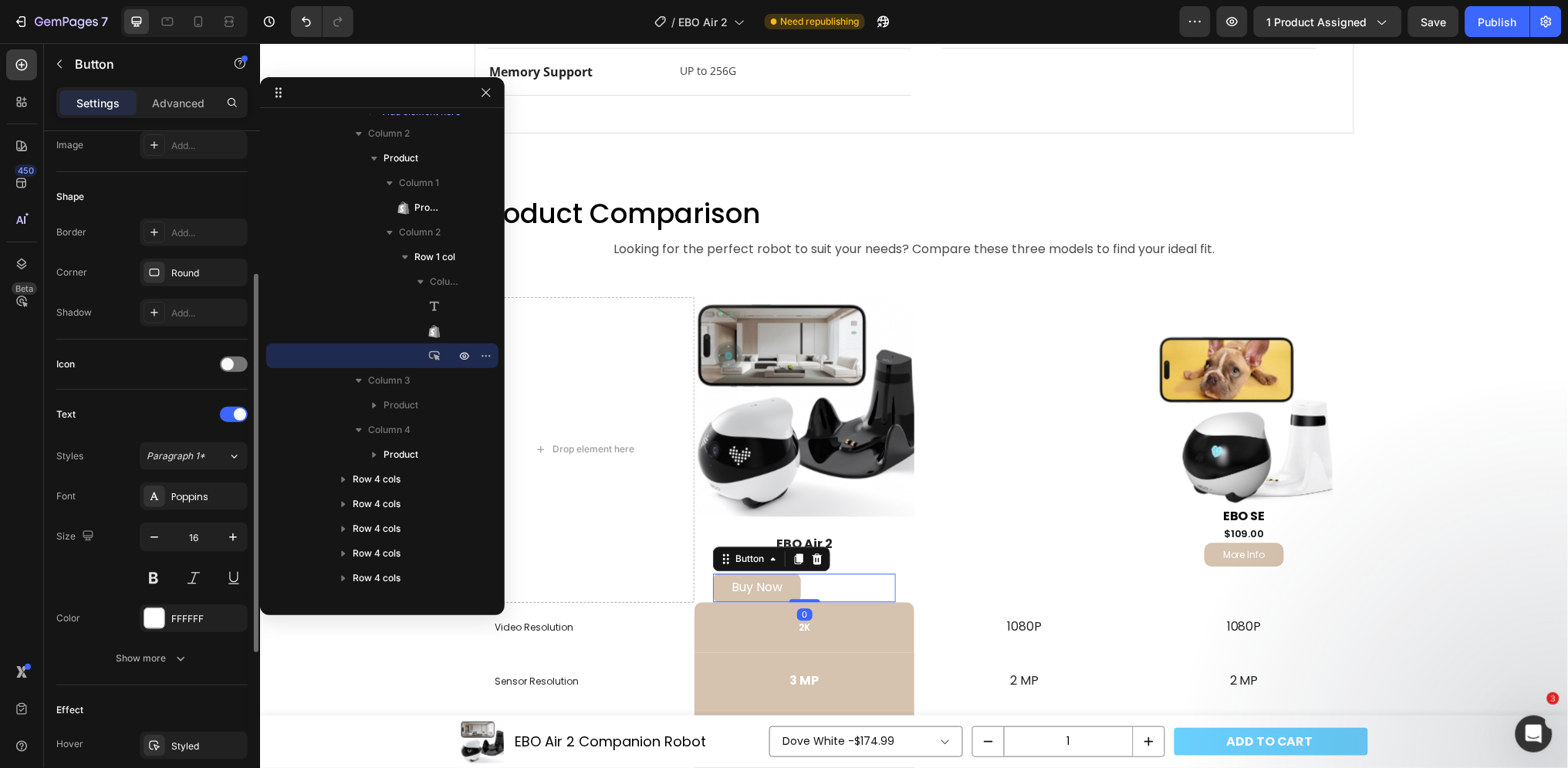 scroll, scrollTop: 546, scrollLeft: 0, axis: vertical 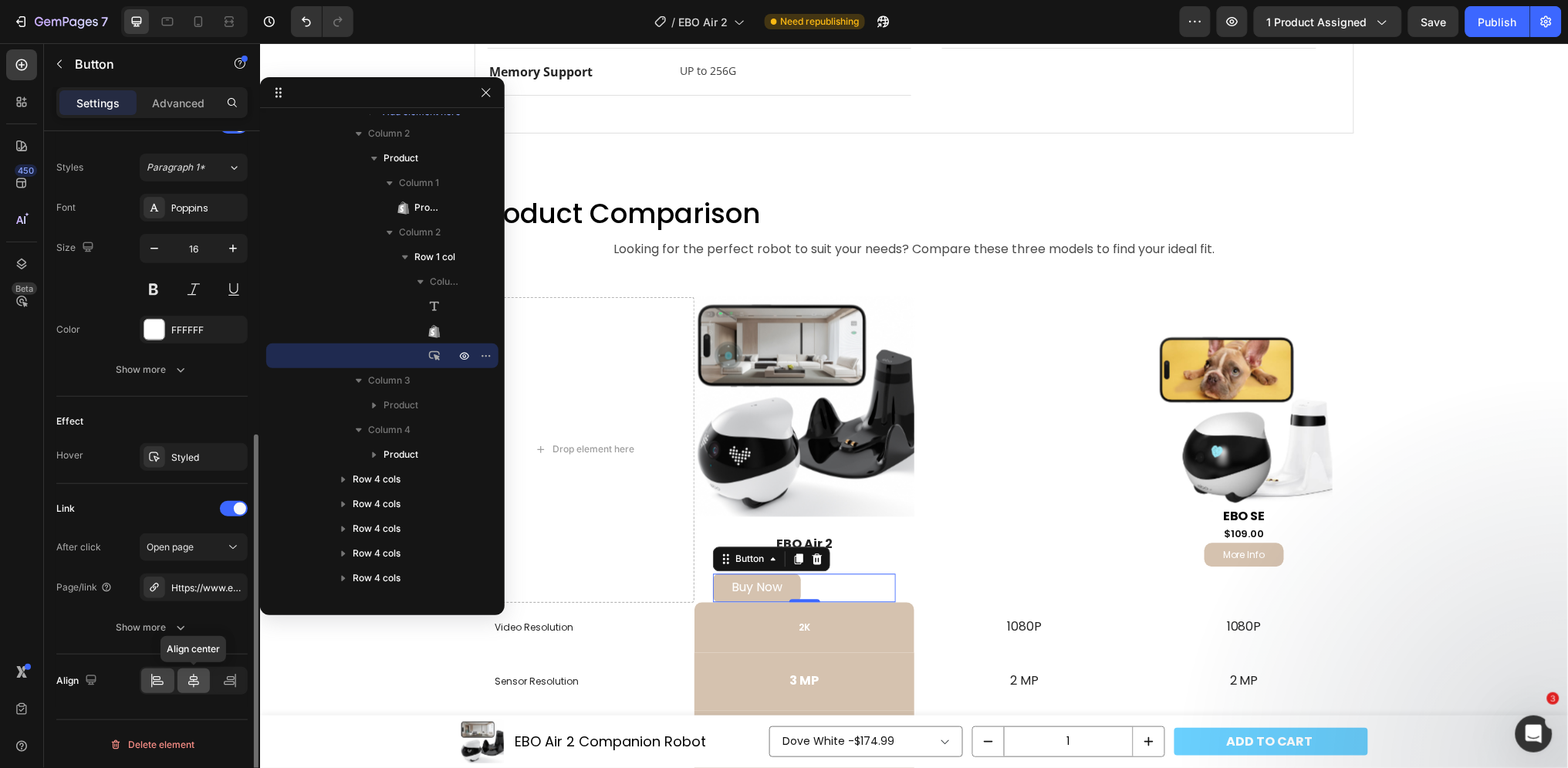 click 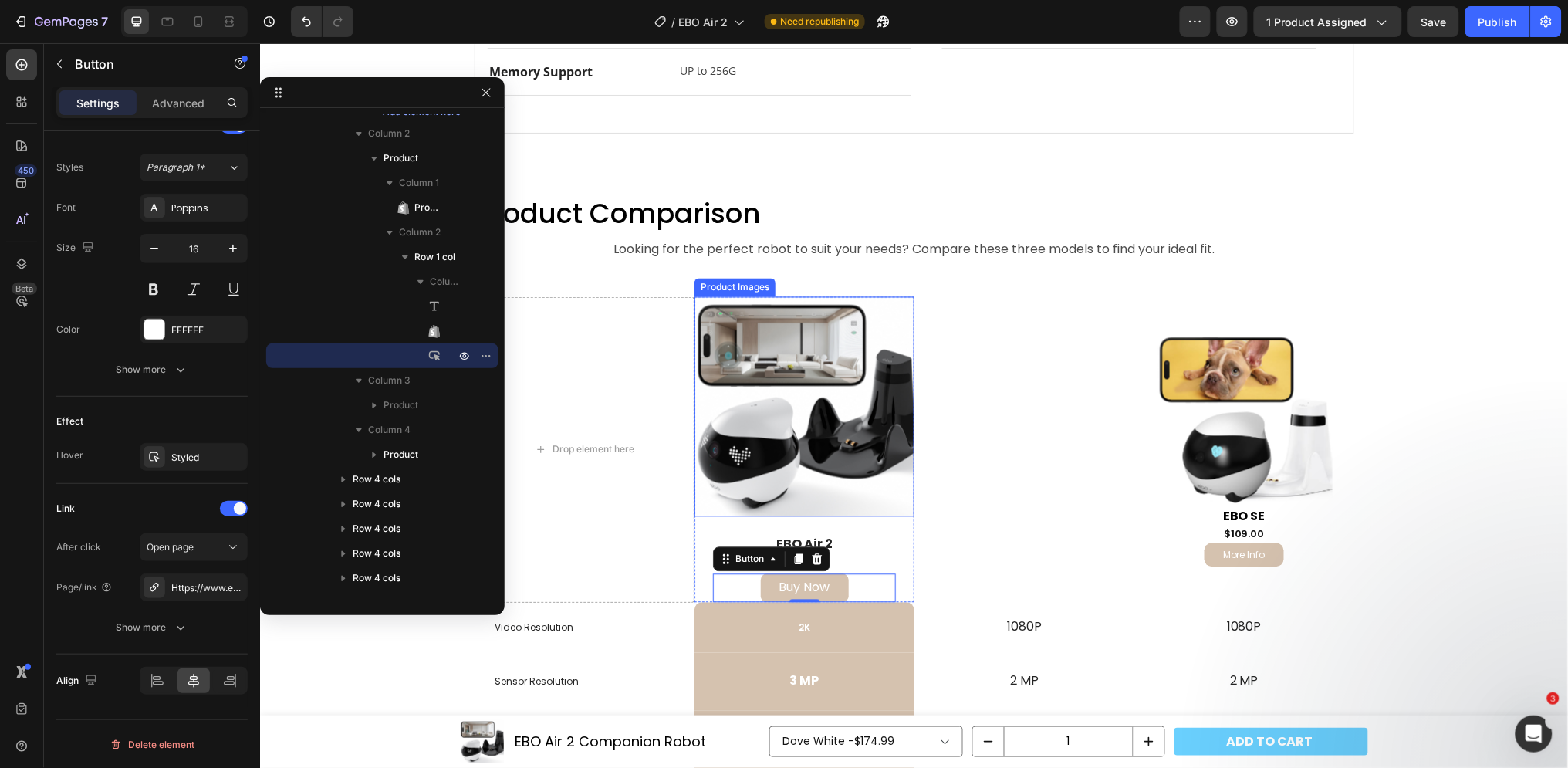 click at bounding box center [803, 406] 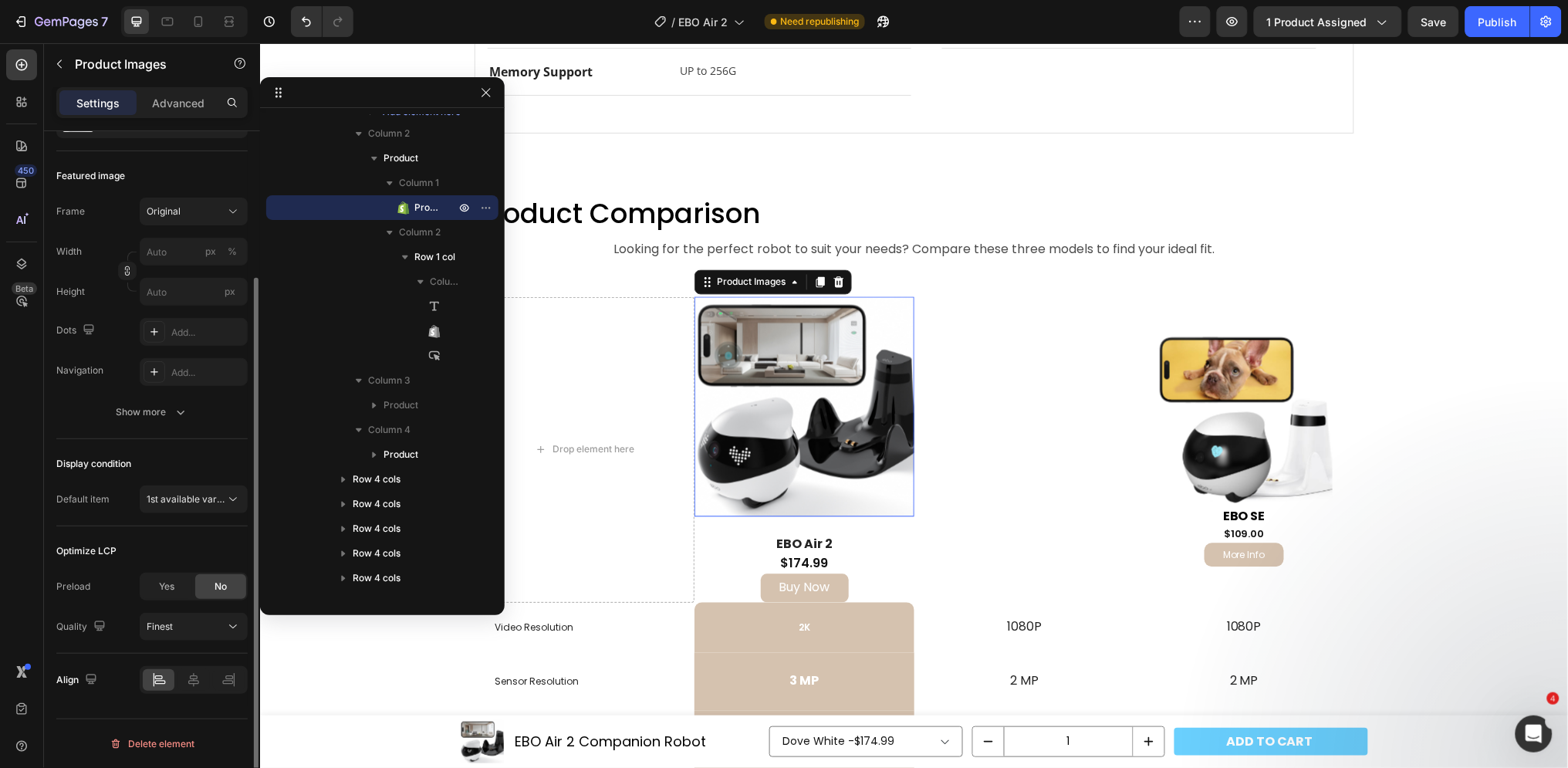 scroll, scrollTop: 0, scrollLeft: 0, axis: both 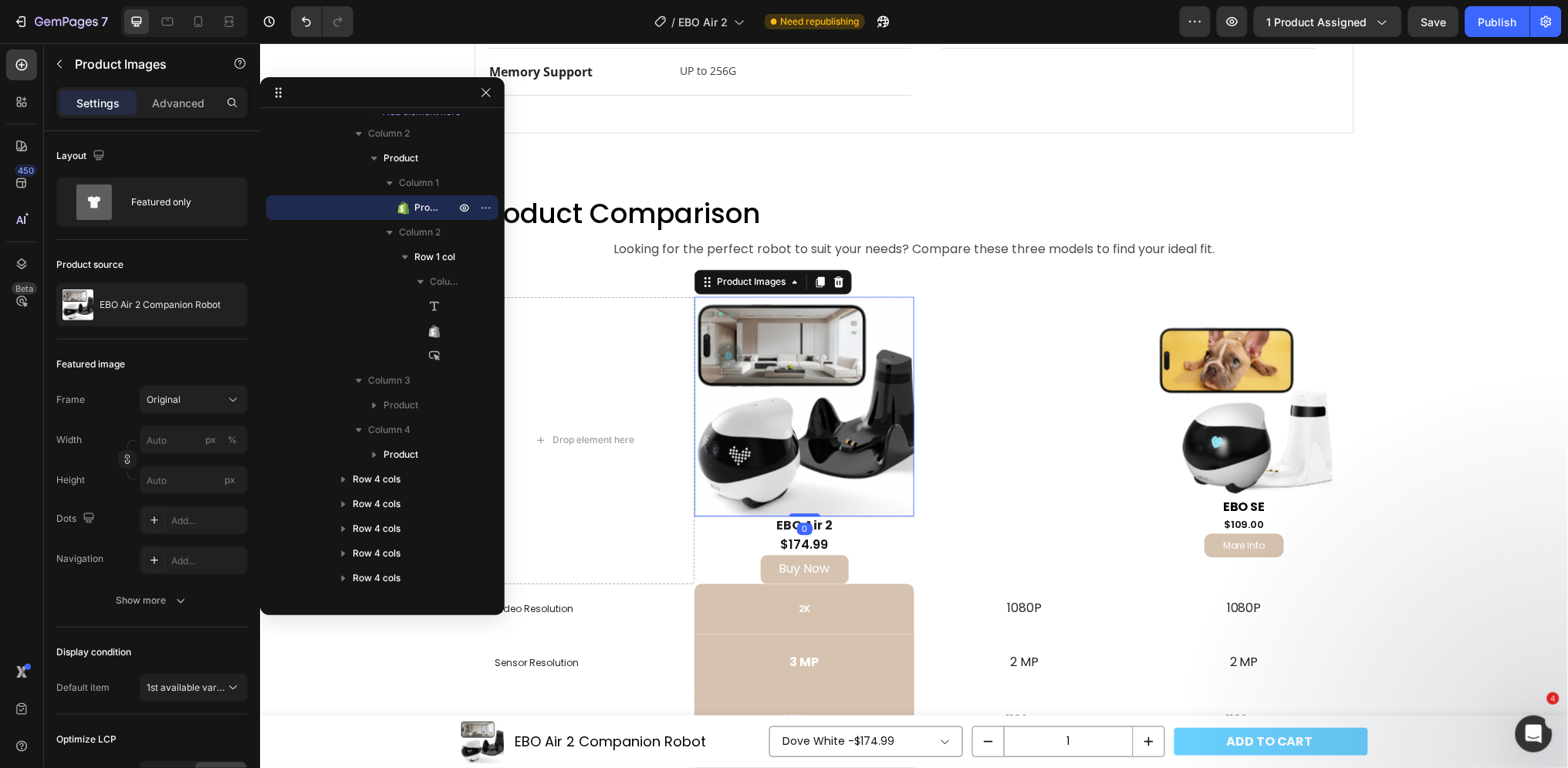 drag, startPoint x: 808, startPoint y: 533, endPoint x: 813, endPoint y: 505, distance: 28.442925 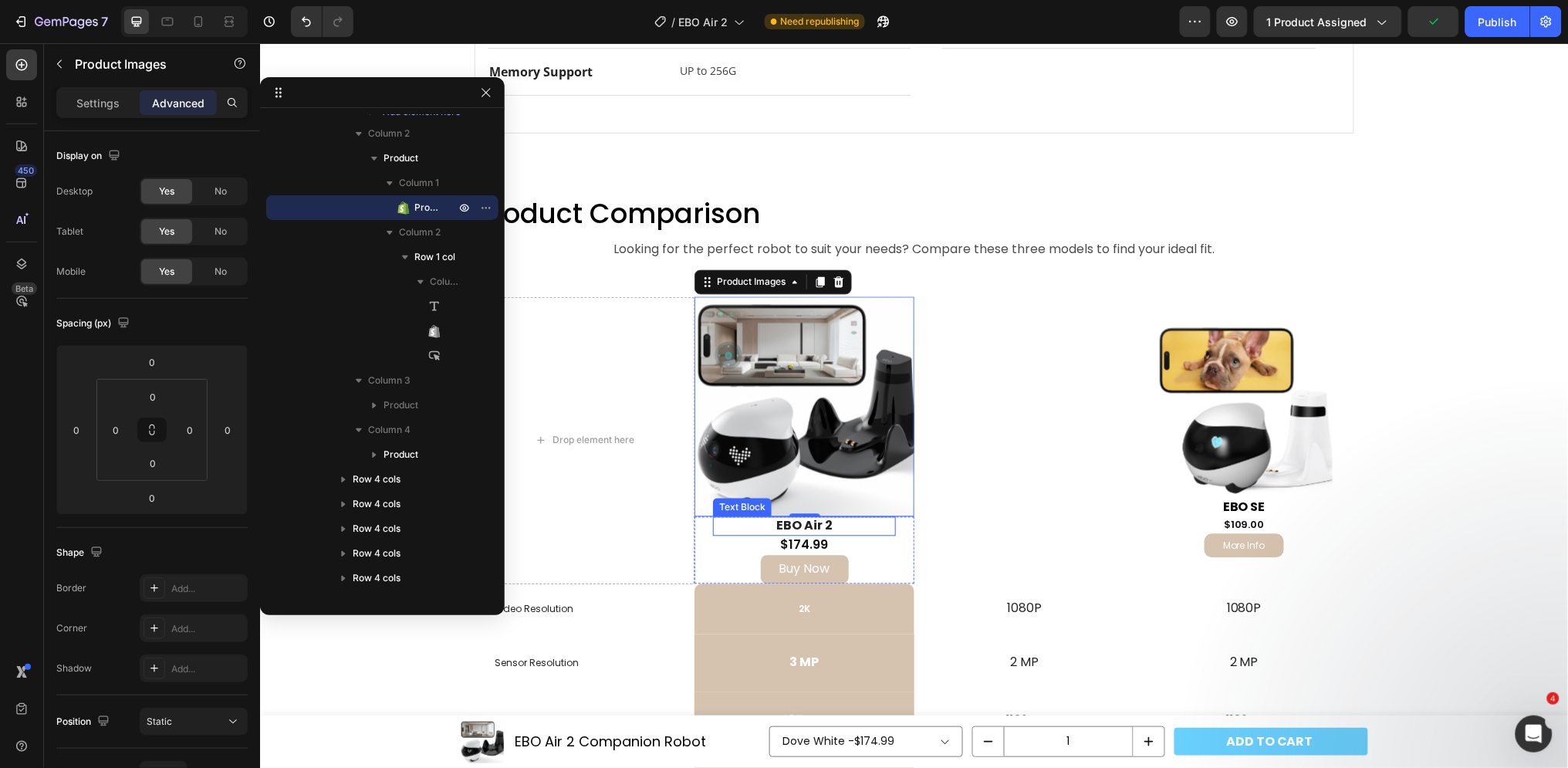 click on "EBO Air 2" at bounding box center [803, 526] 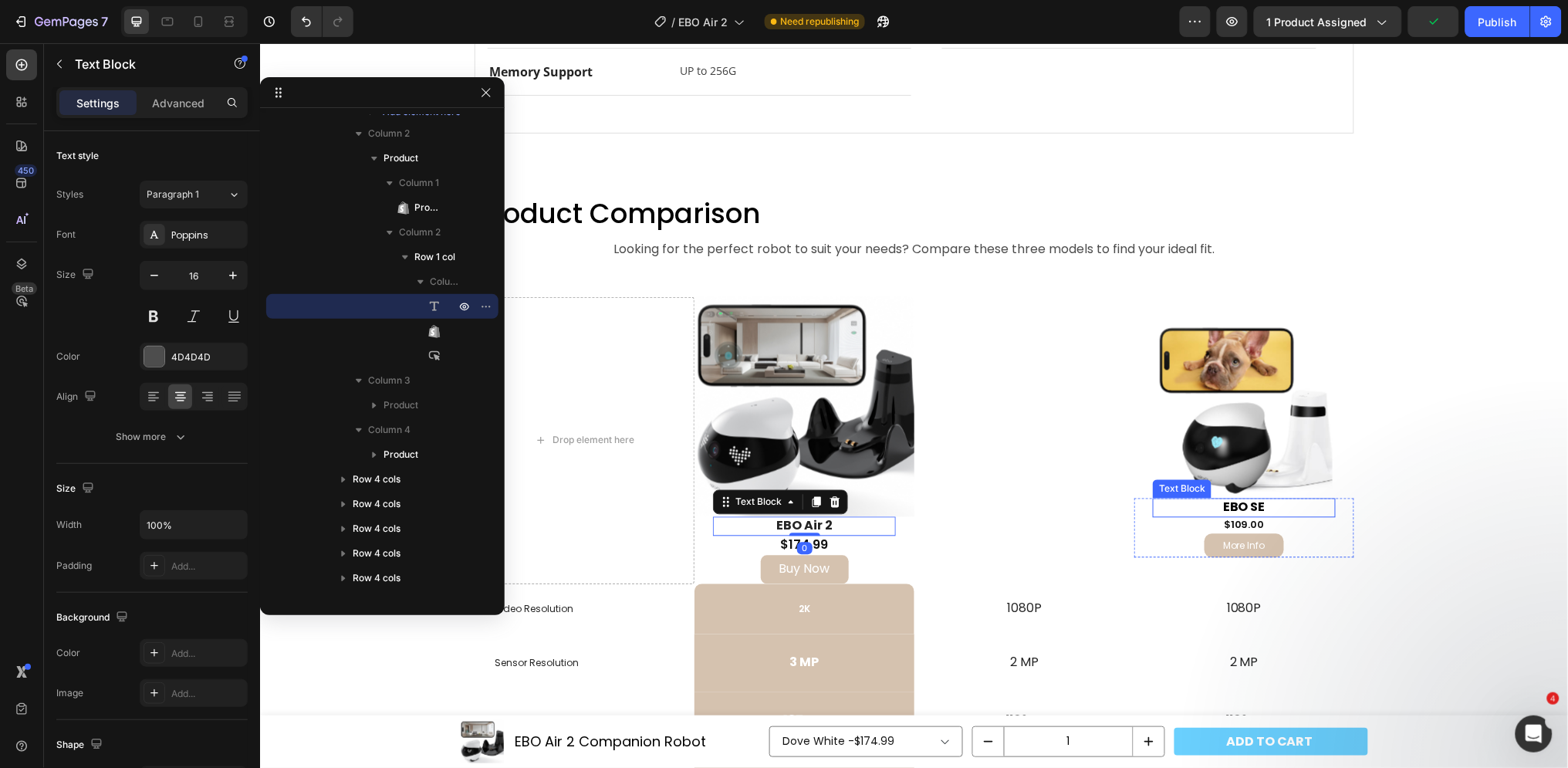 click on "EBO SE" at bounding box center [1243, 507] 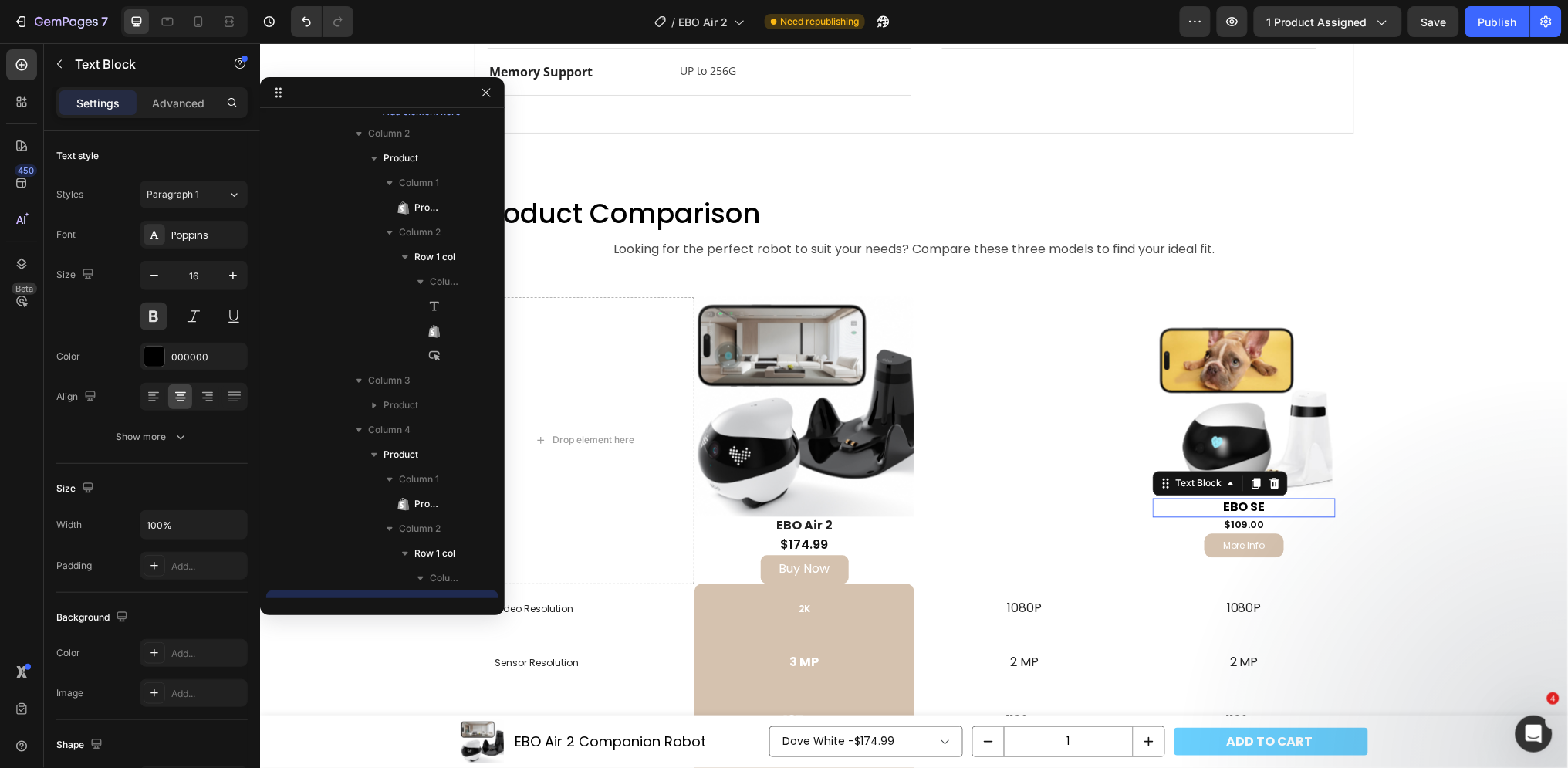 scroll, scrollTop: 654, scrollLeft: 0, axis: vertical 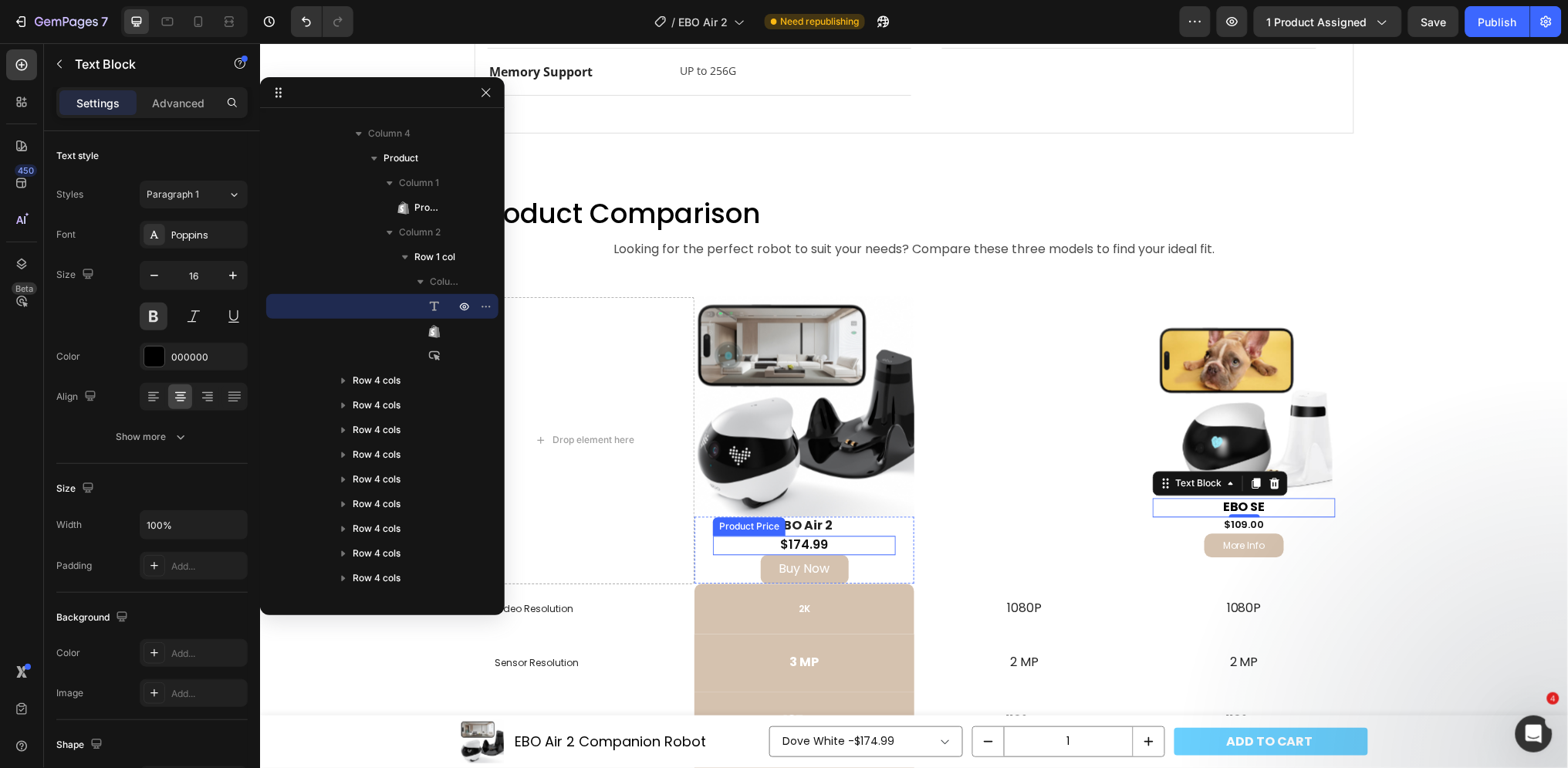 click on "$174.99" at bounding box center [804, 544] 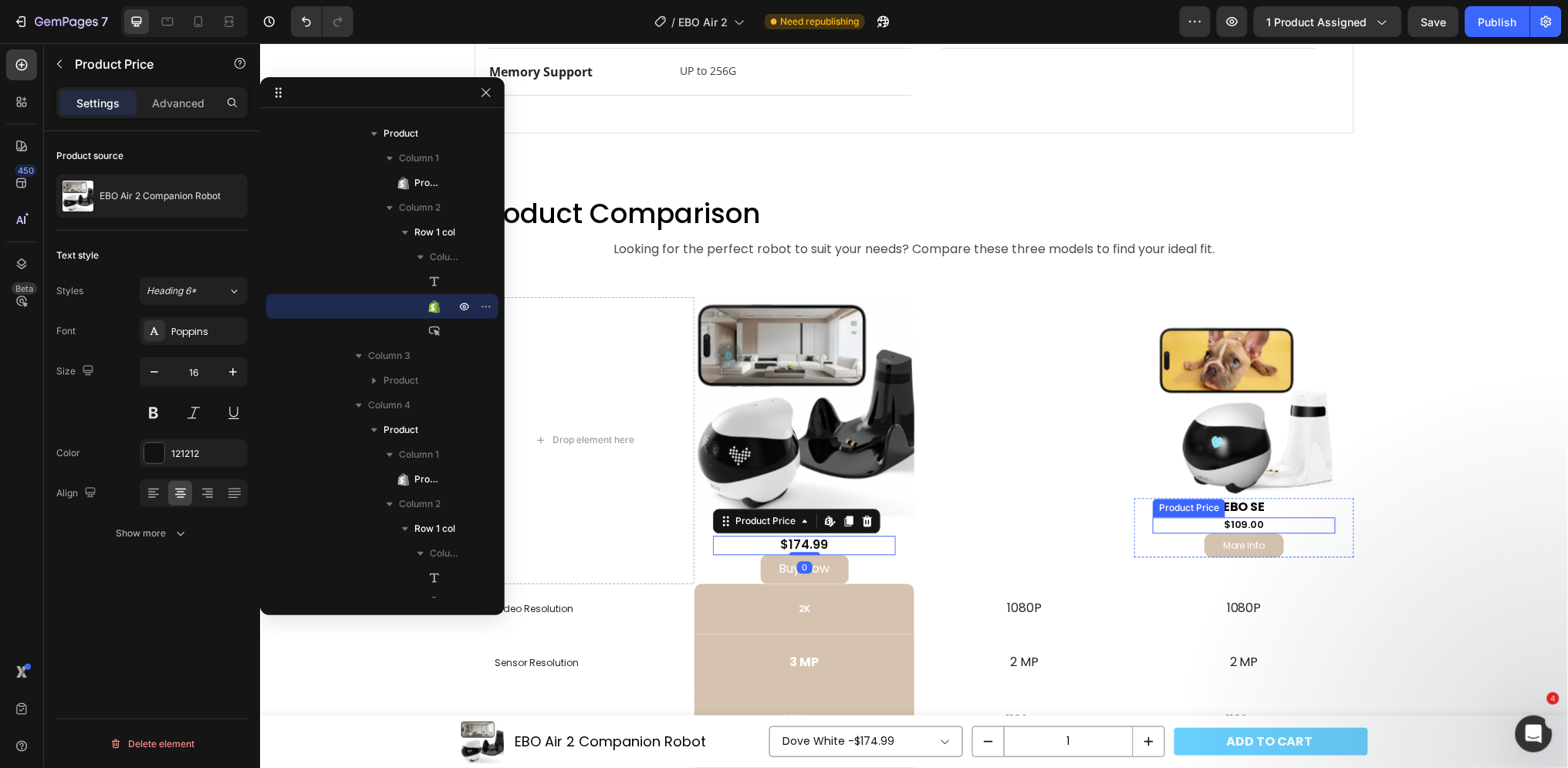 click on "$109.00" at bounding box center [1243, 525] 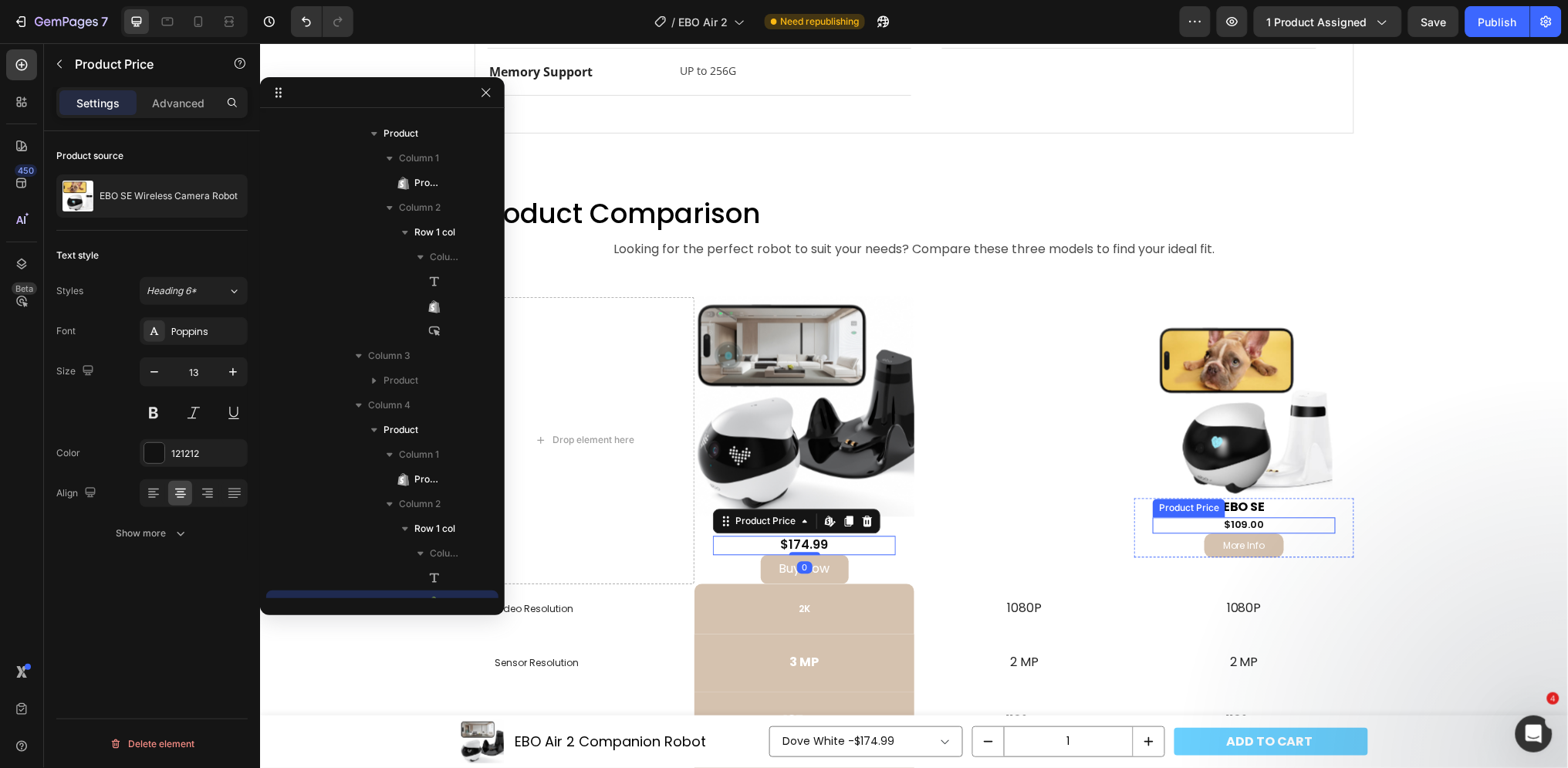 scroll, scrollTop: 678, scrollLeft: 0, axis: vertical 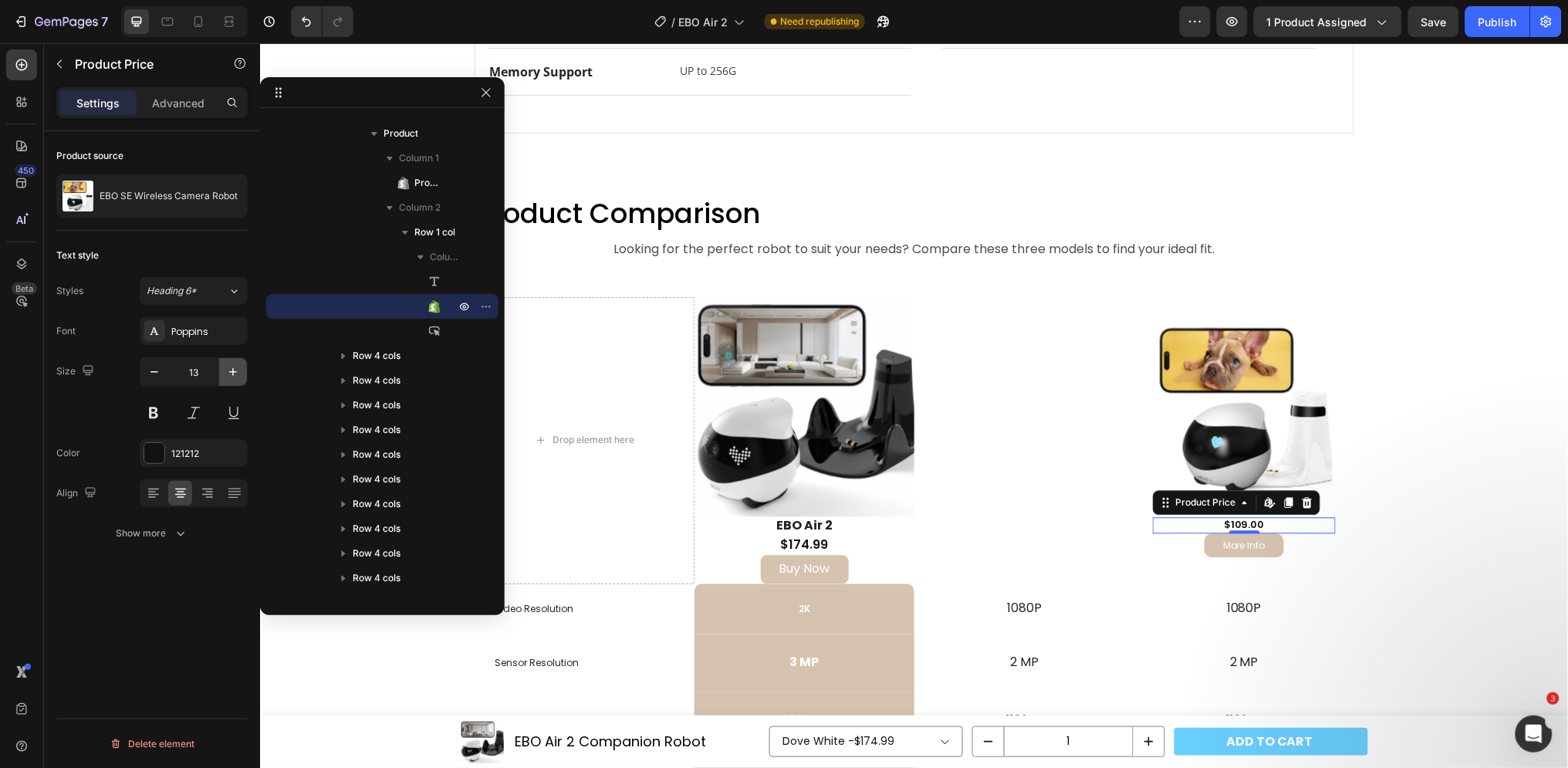 click 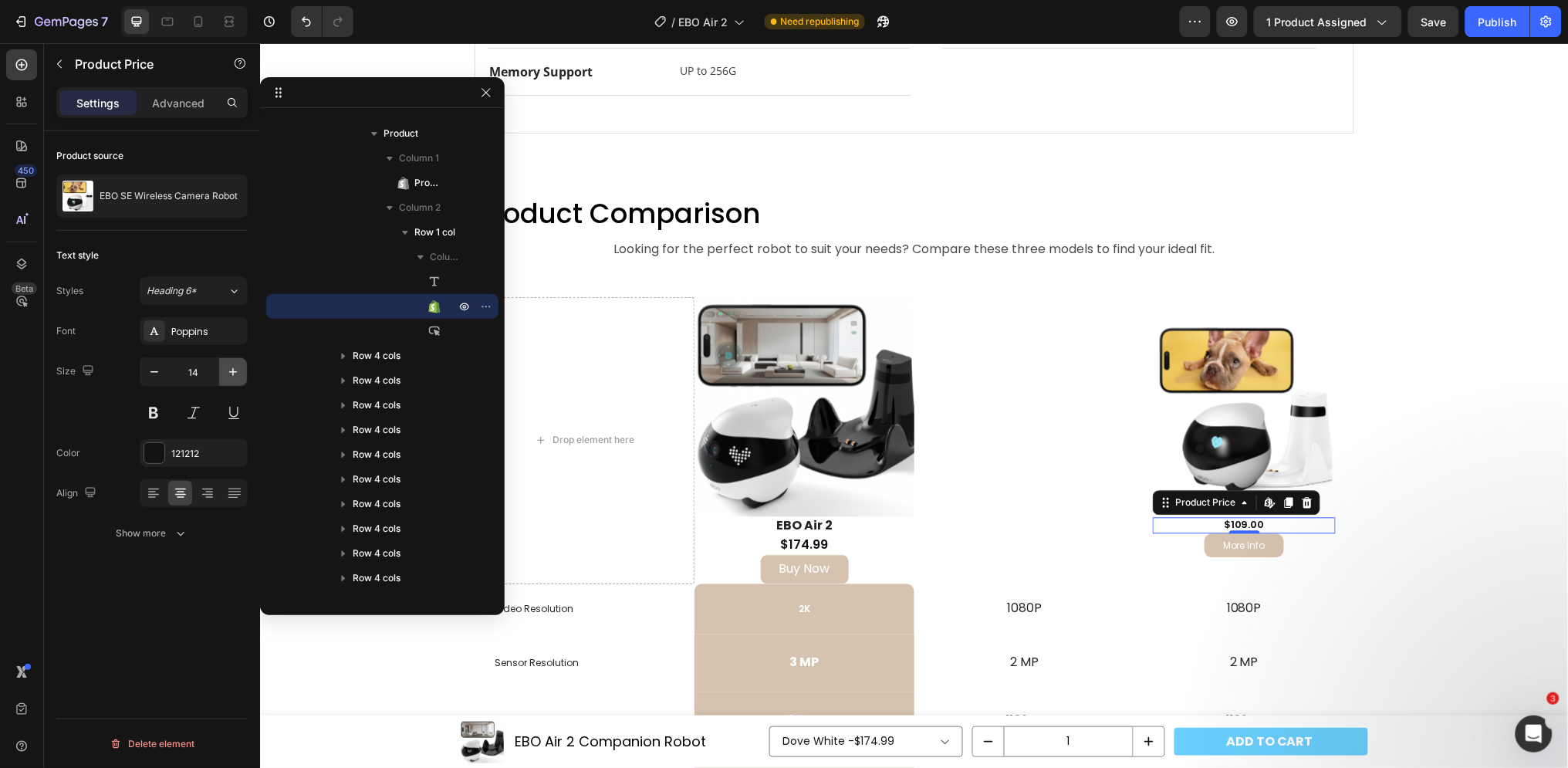 click 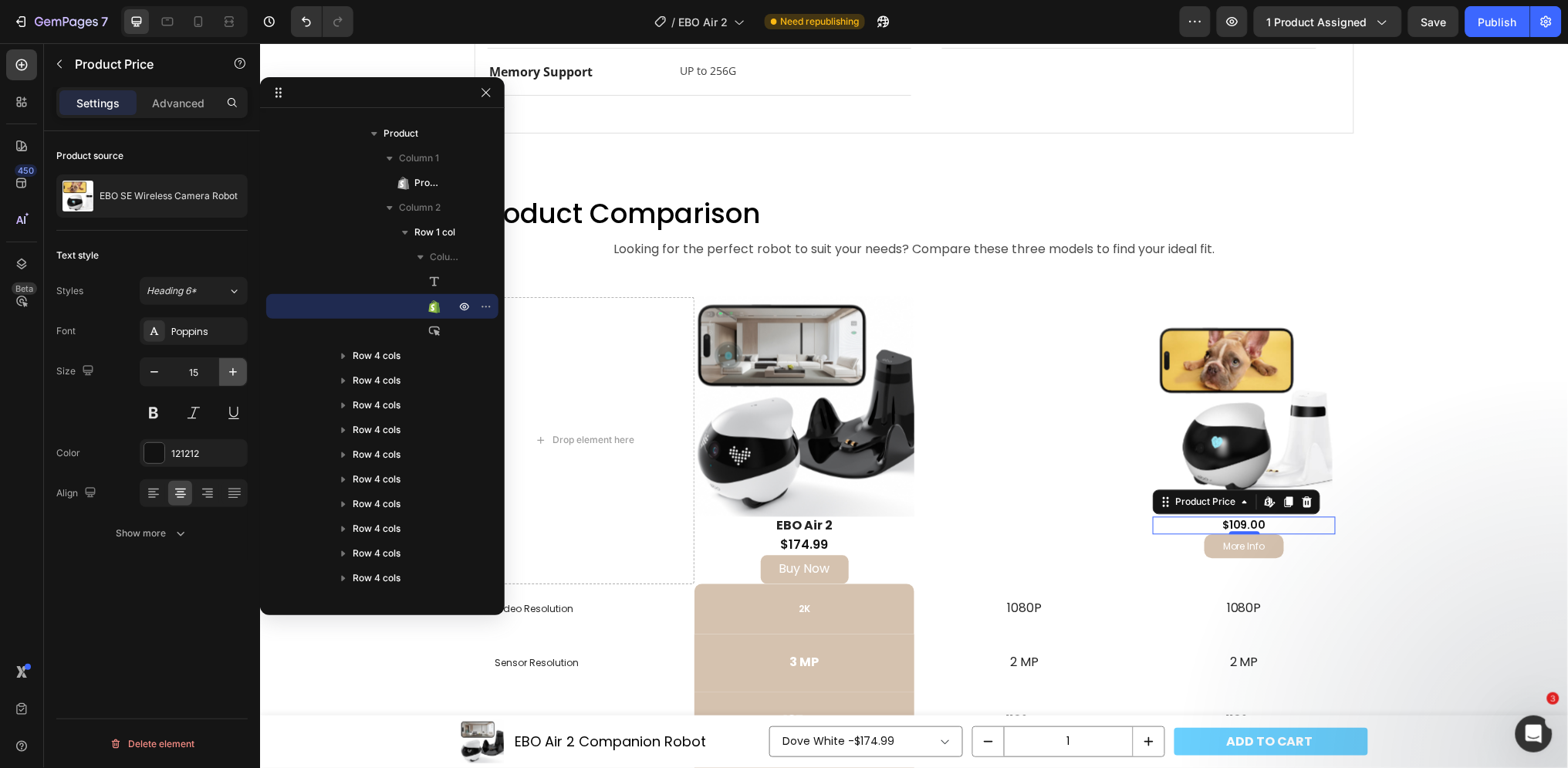 click 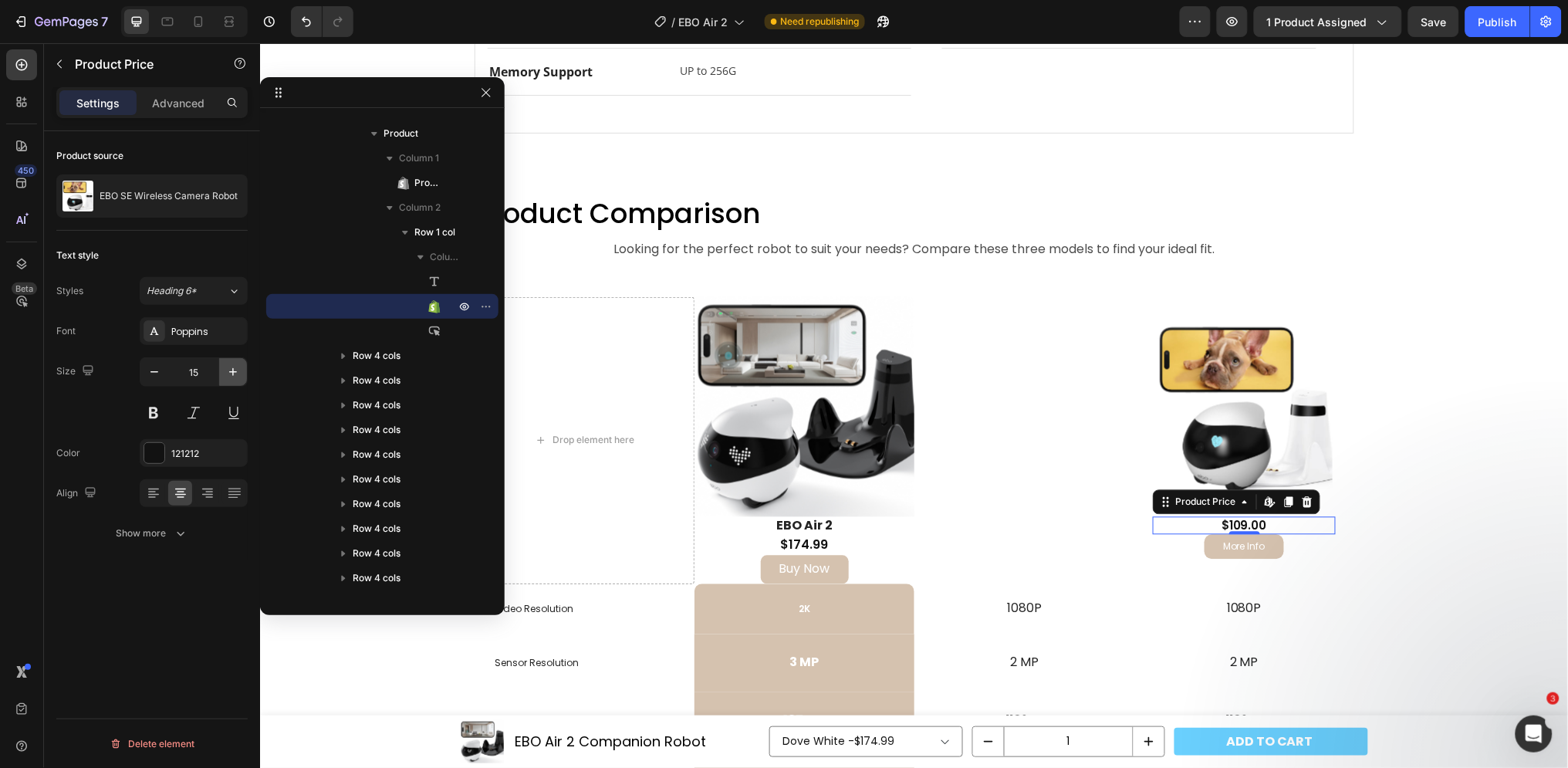 type on "16" 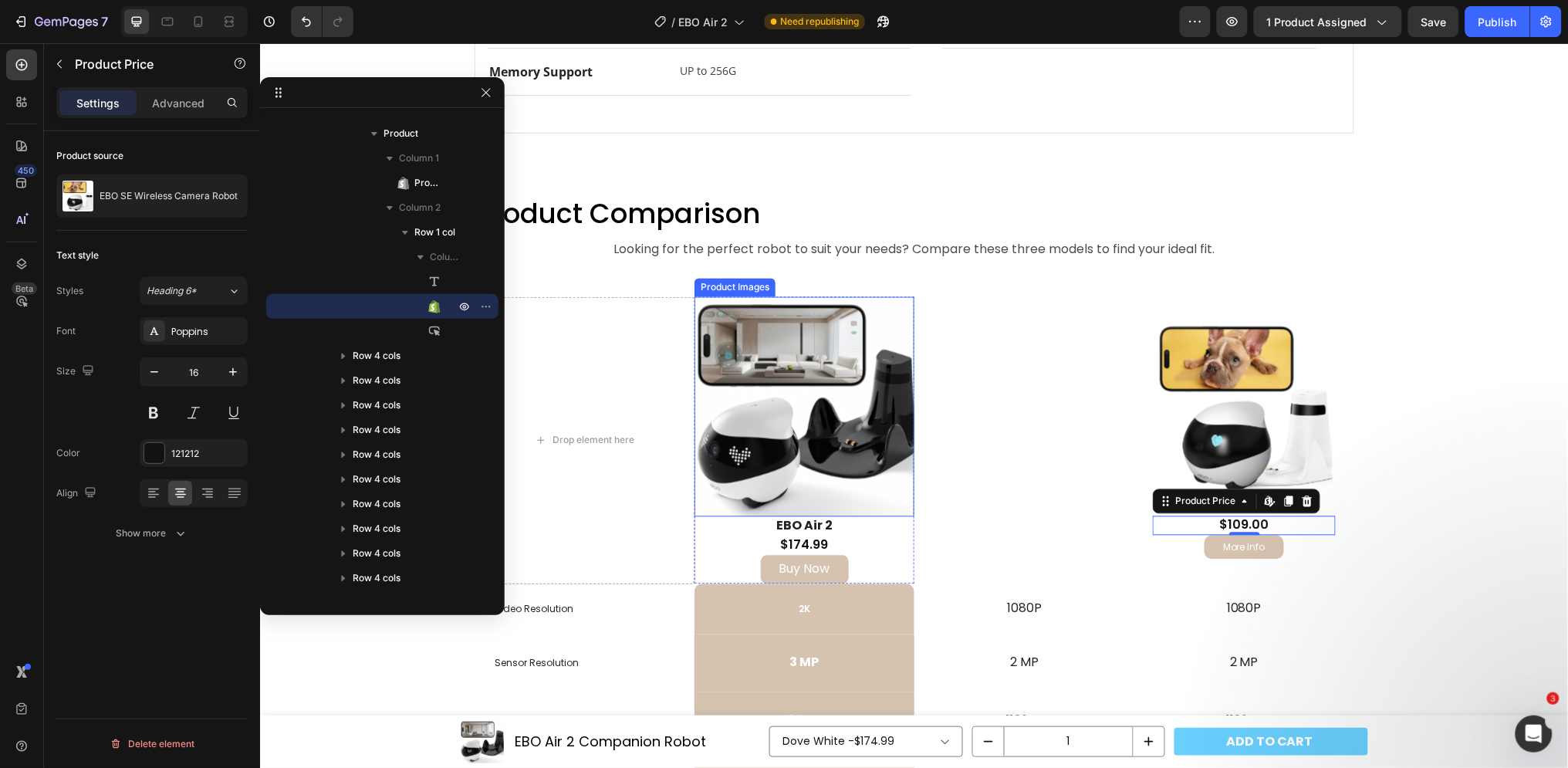 click at bounding box center (803, 406) 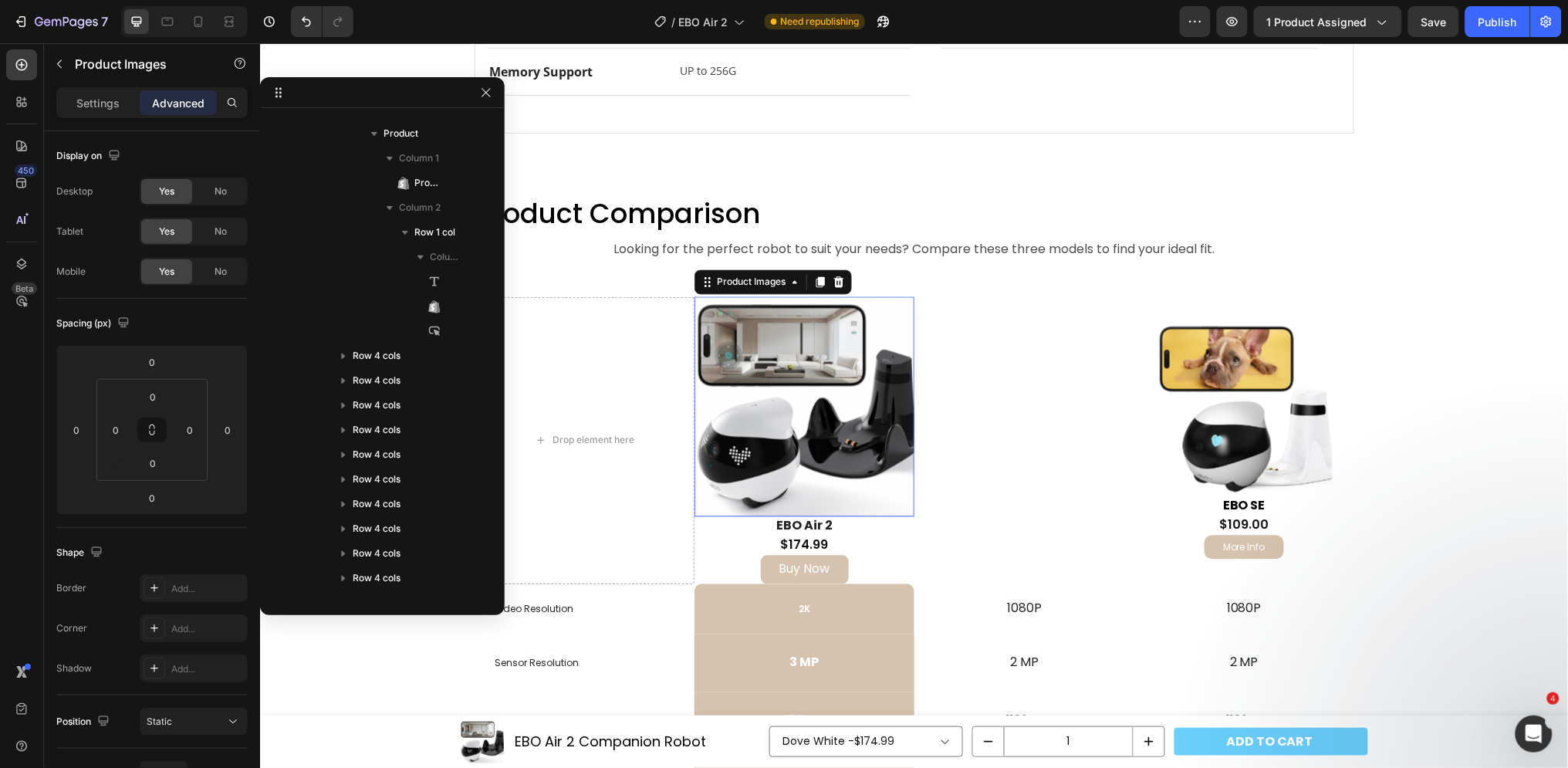 scroll, scrollTop: 259, scrollLeft: 0, axis: vertical 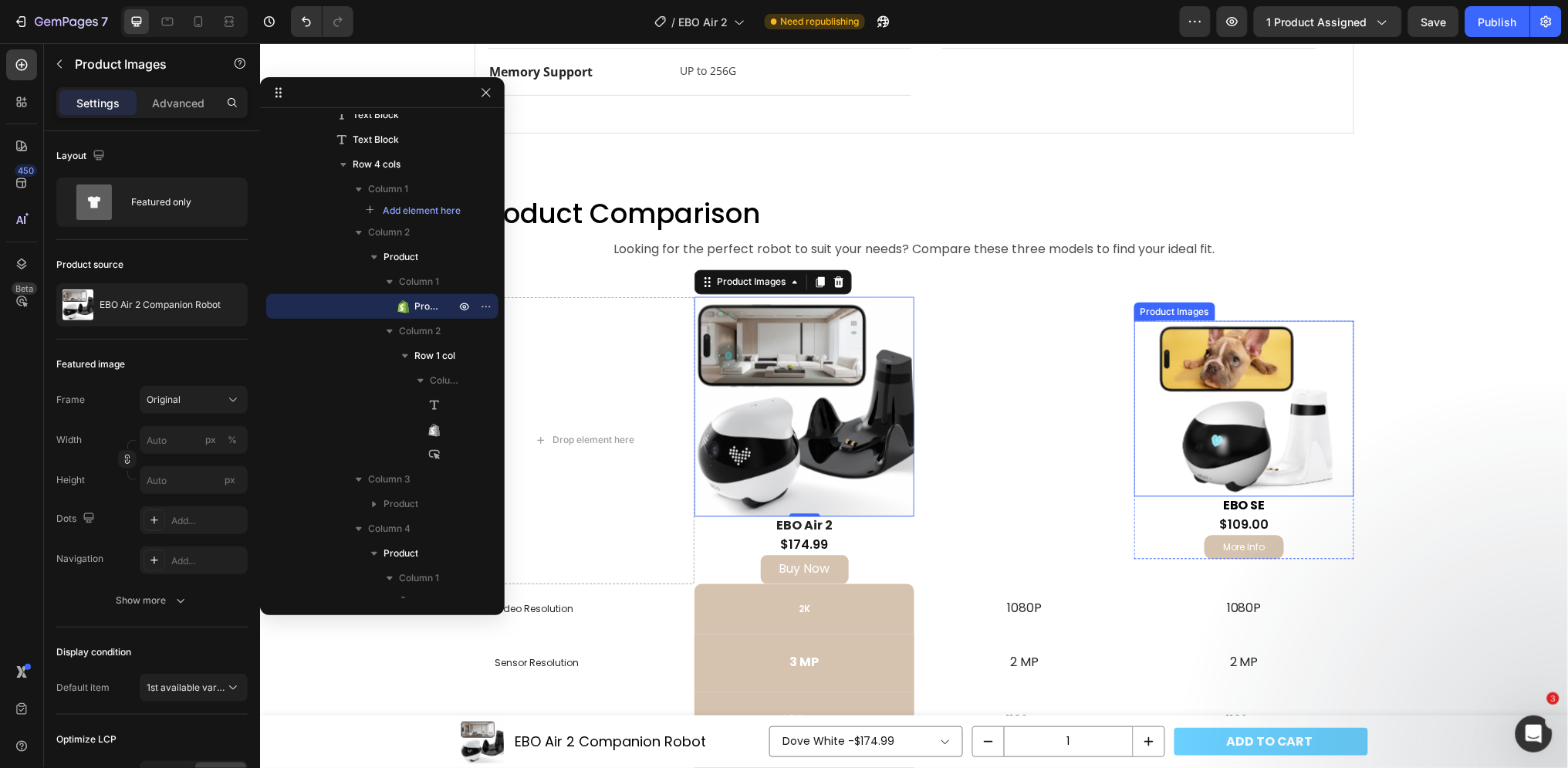 click at bounding box center [1244, 408] 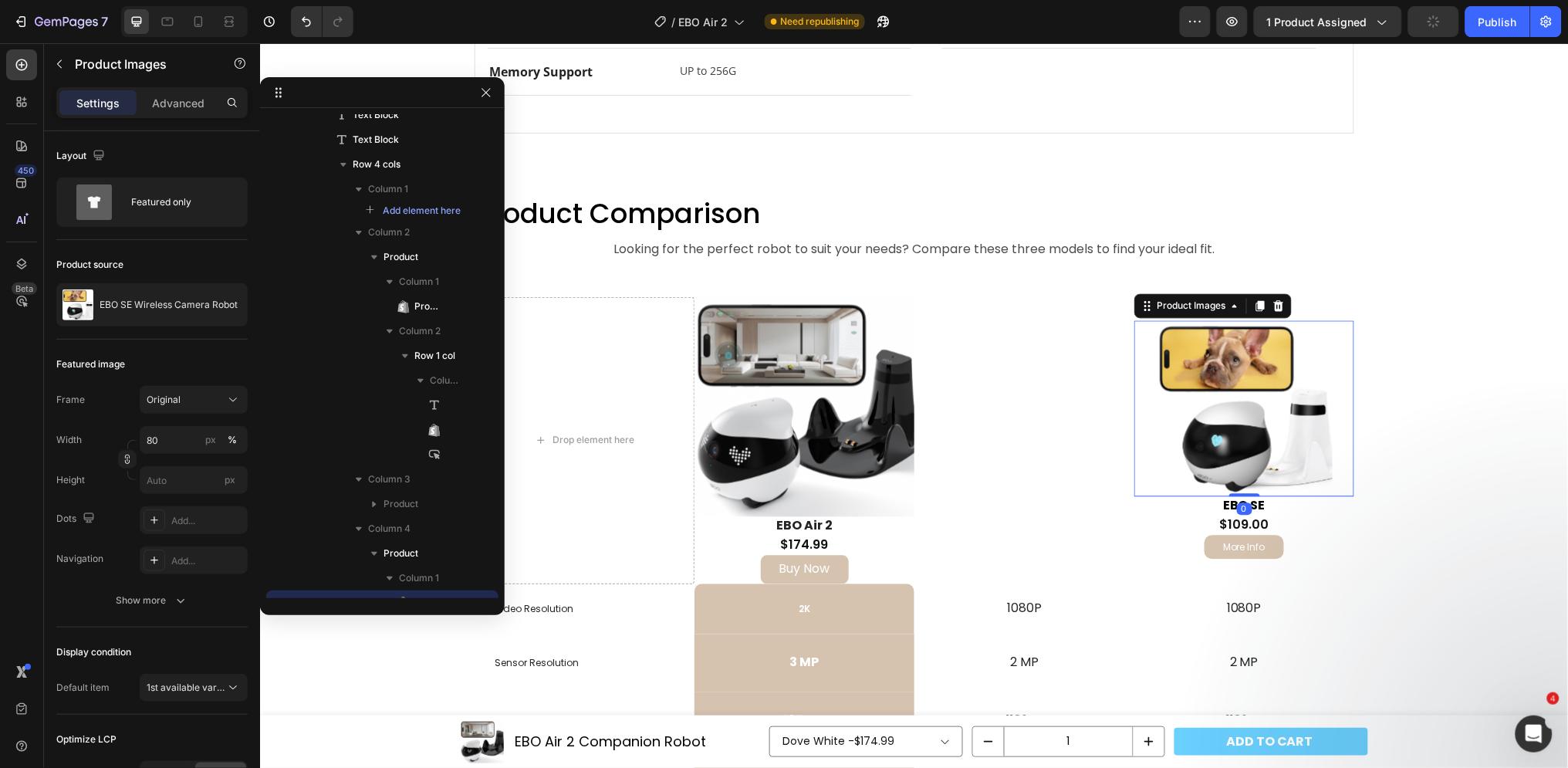 scroll, scrollTop: 555, scrollLeft: 0, axis: vertical 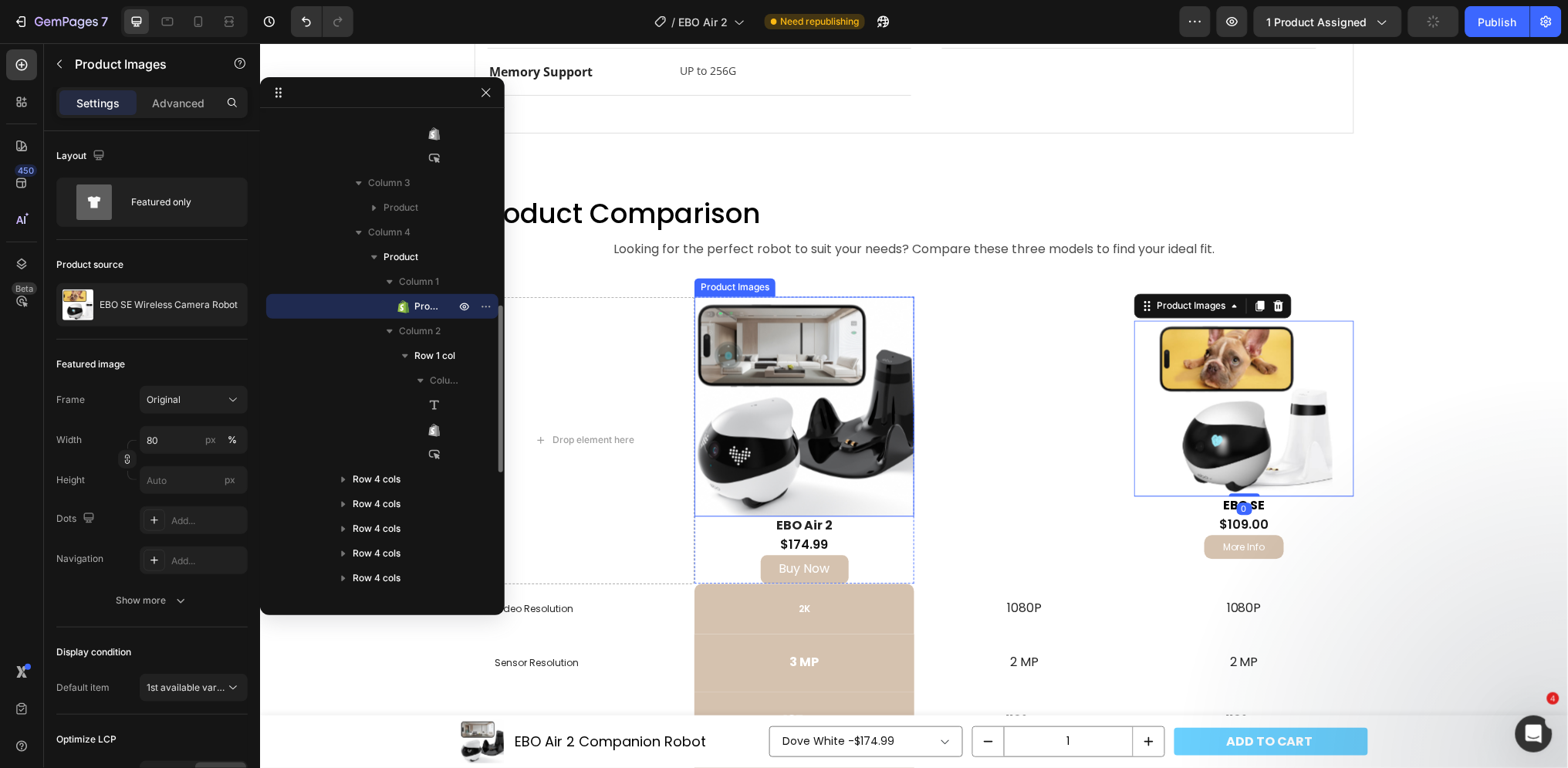 click at bounding box center [803, 406] 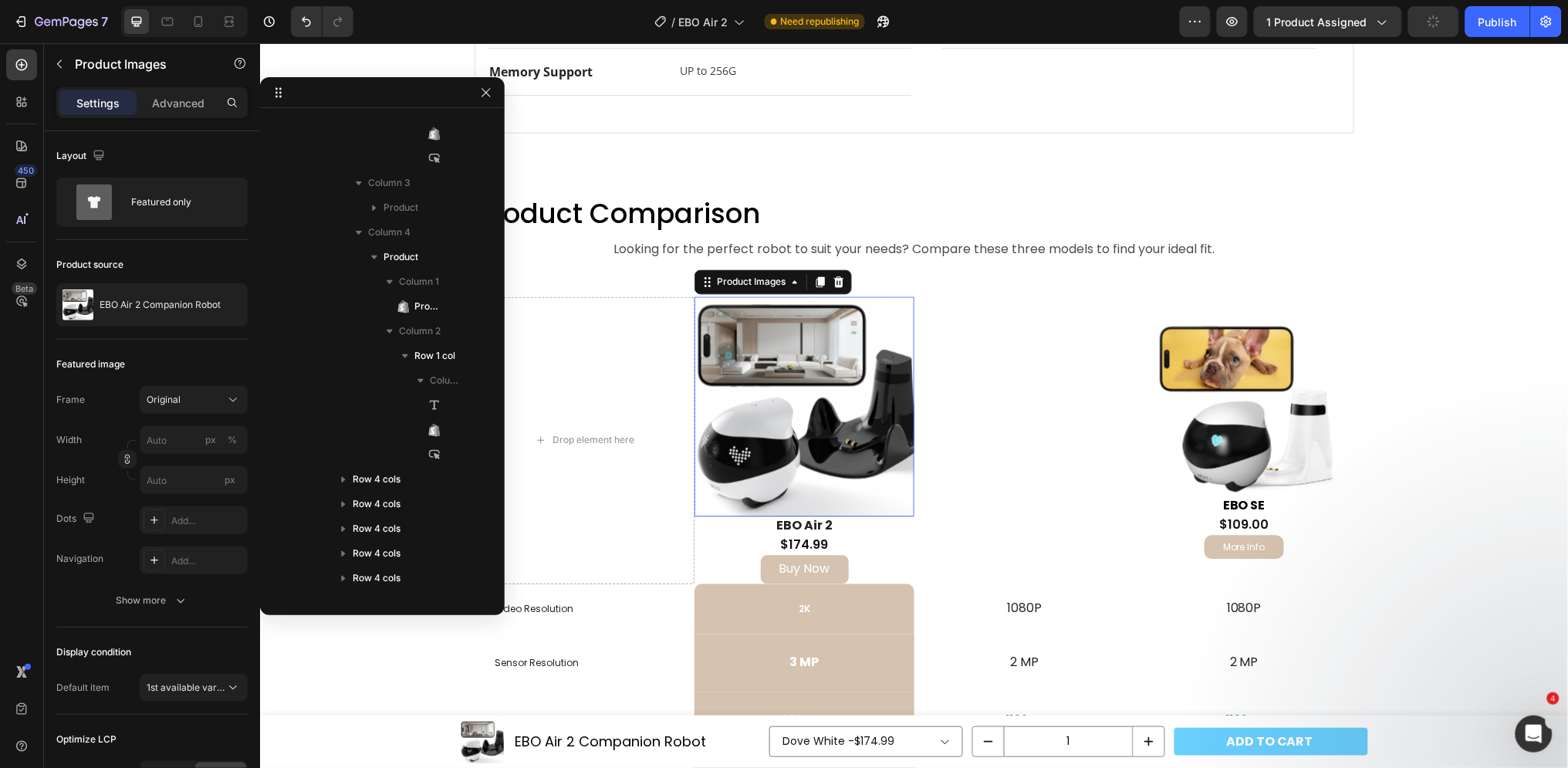 scroll, scrollTop: 259, scrollLeft: 0, axis: vertical 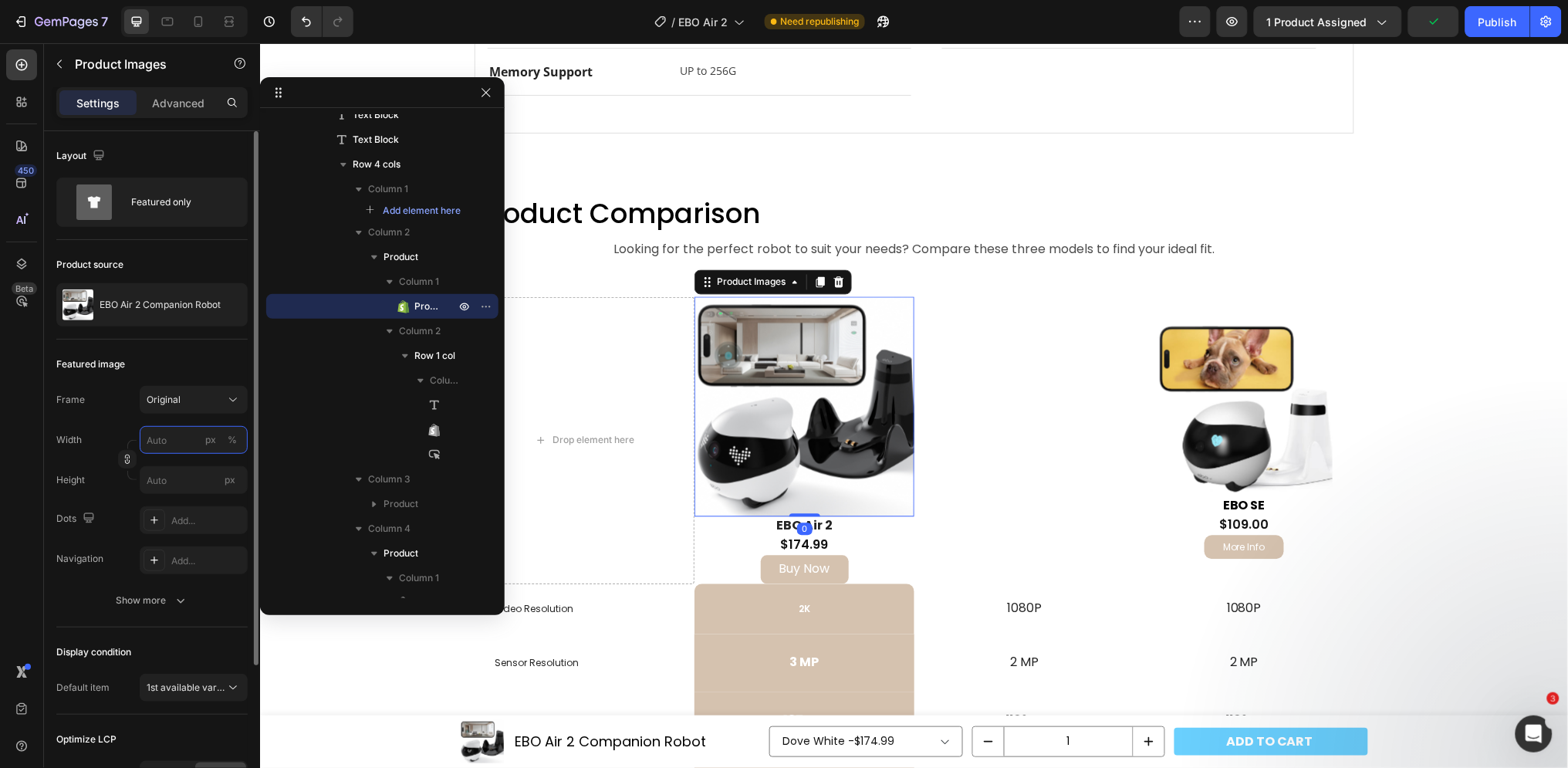 click on "px %" at bounding box center [194, 440] 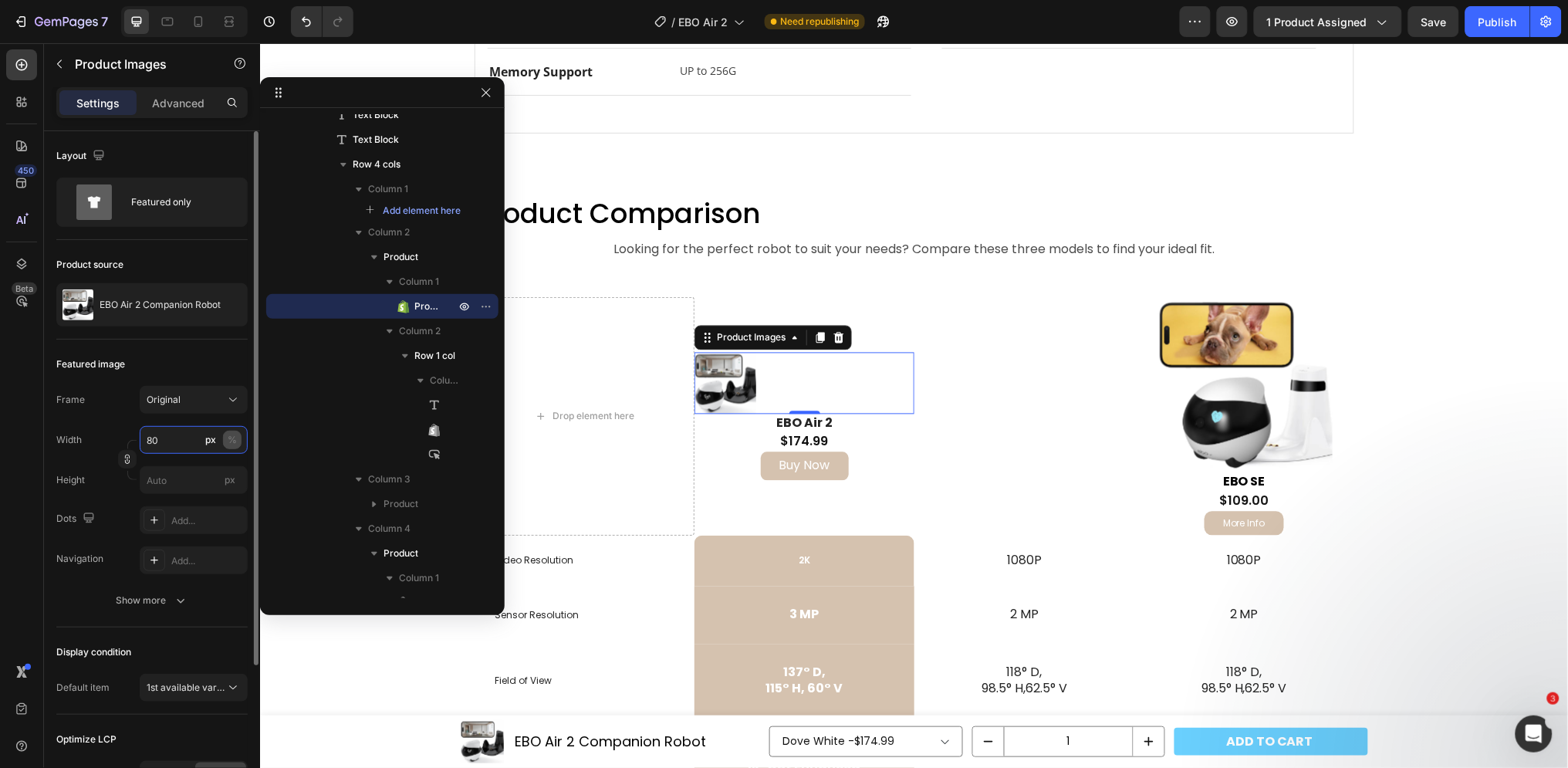 type on "80" 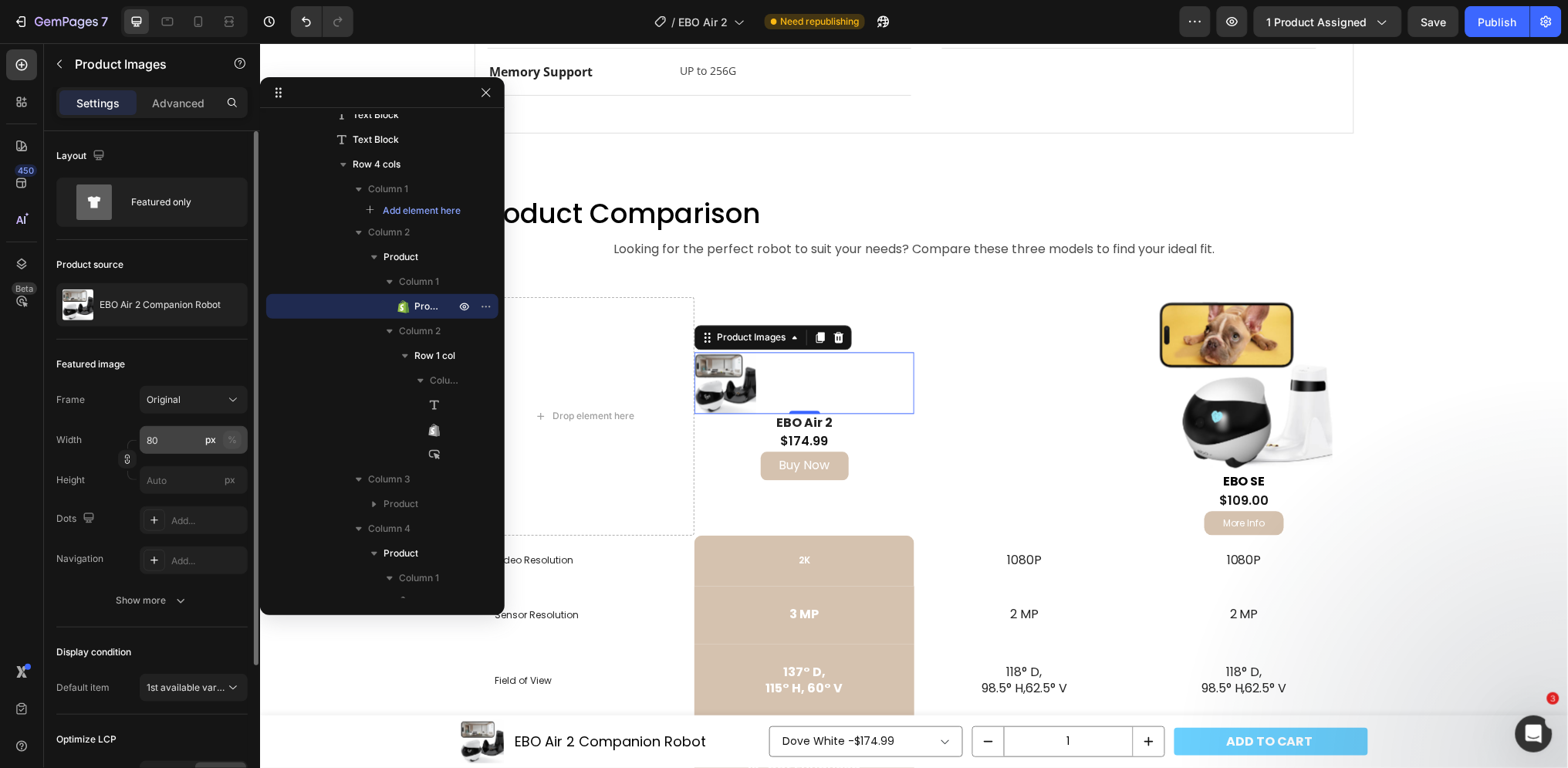 click on "%" at bounding box center [232, 440] 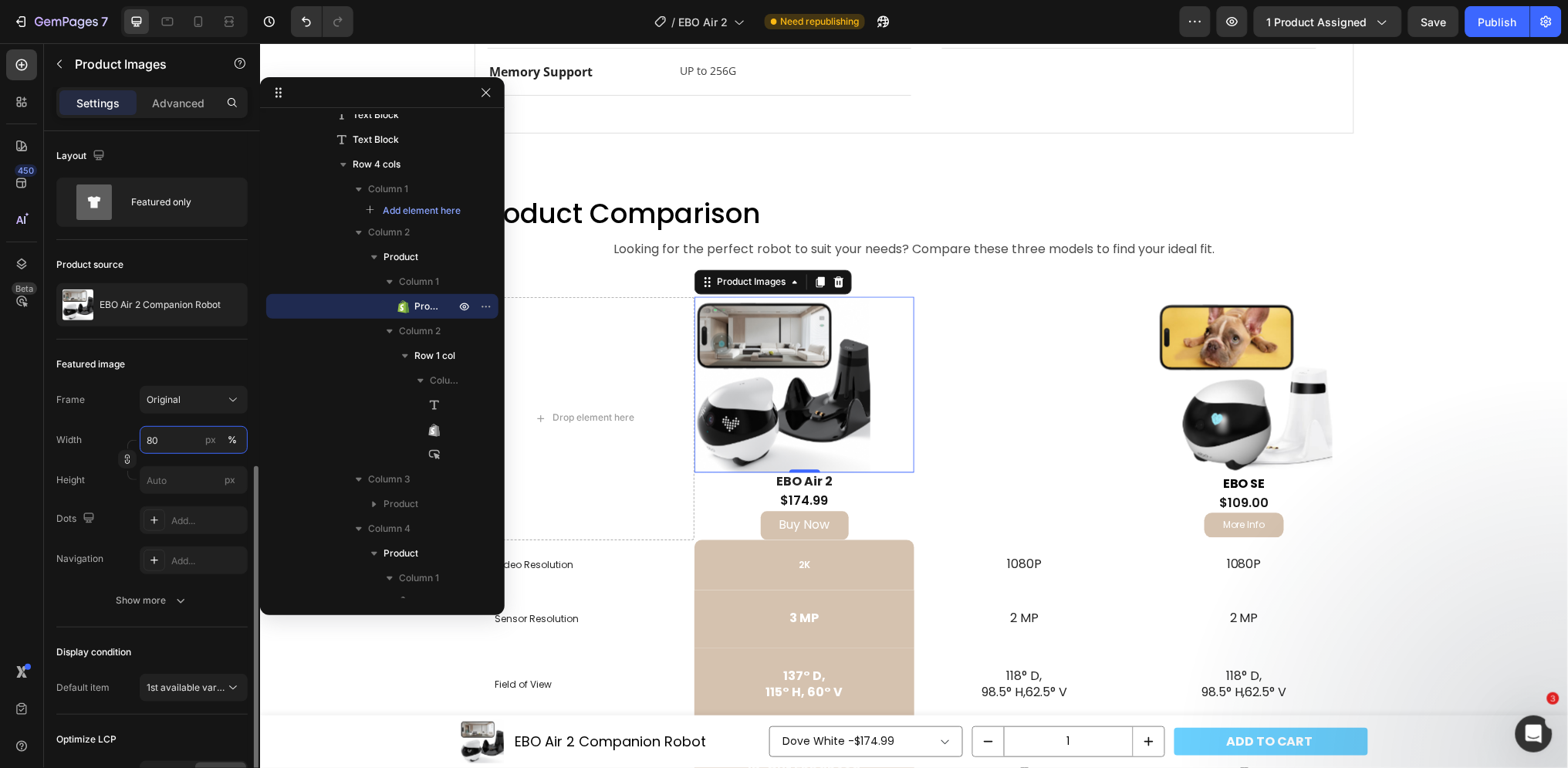 scroll, scrollTop: 188, scrollLeft: 0, axis: vertical 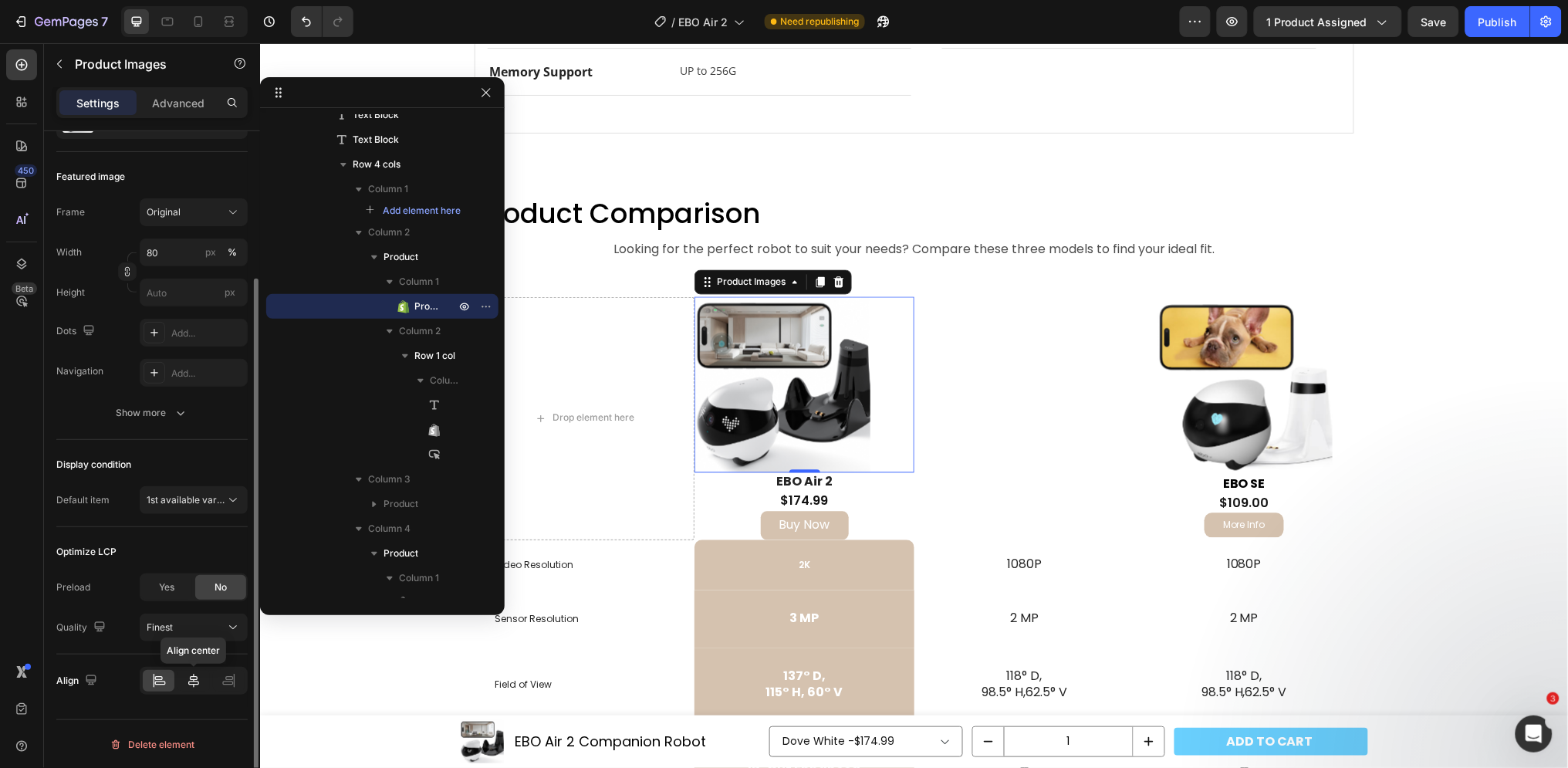 click 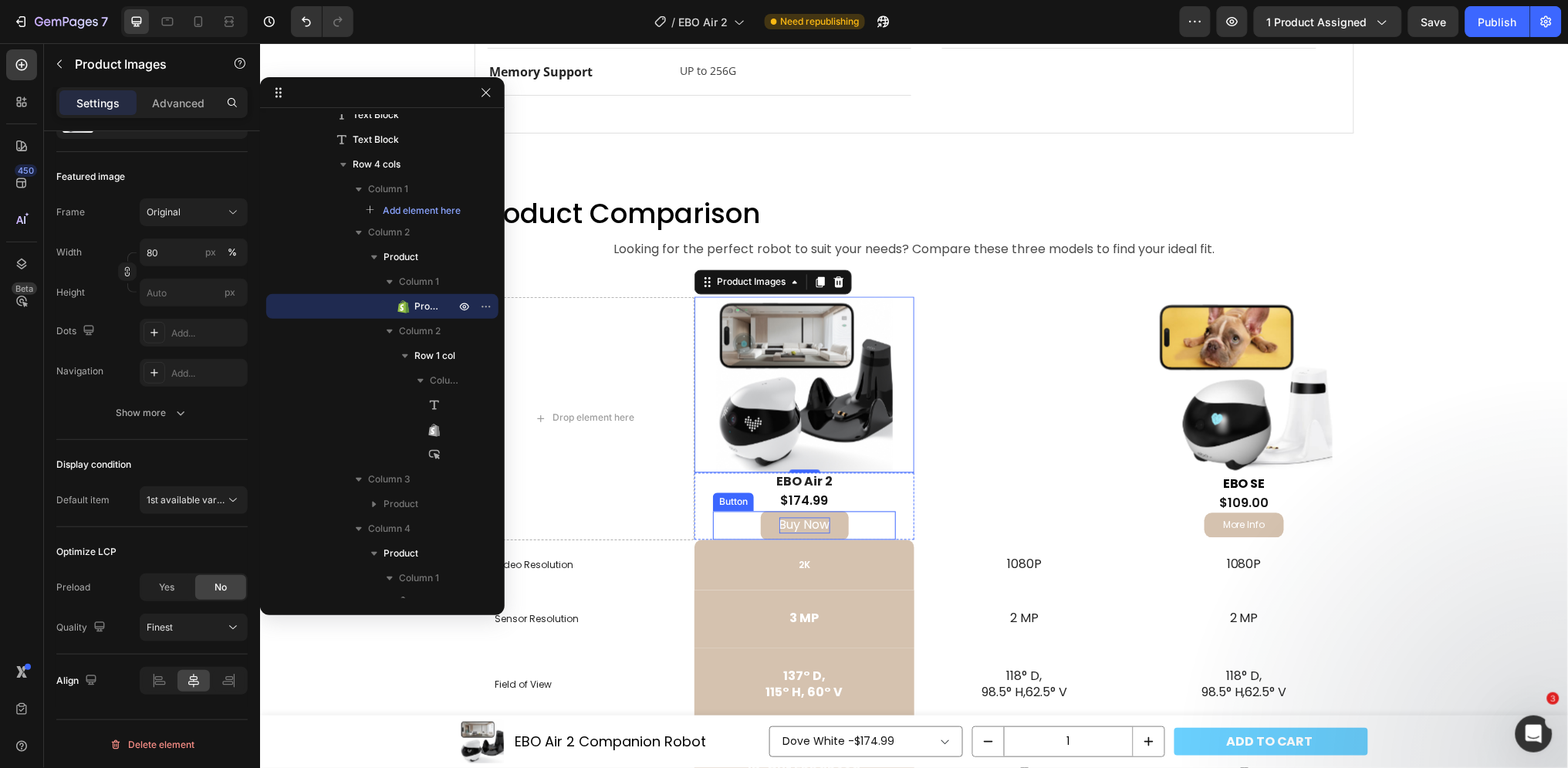 click on "Buy Now" at bounding box center [804, 525] 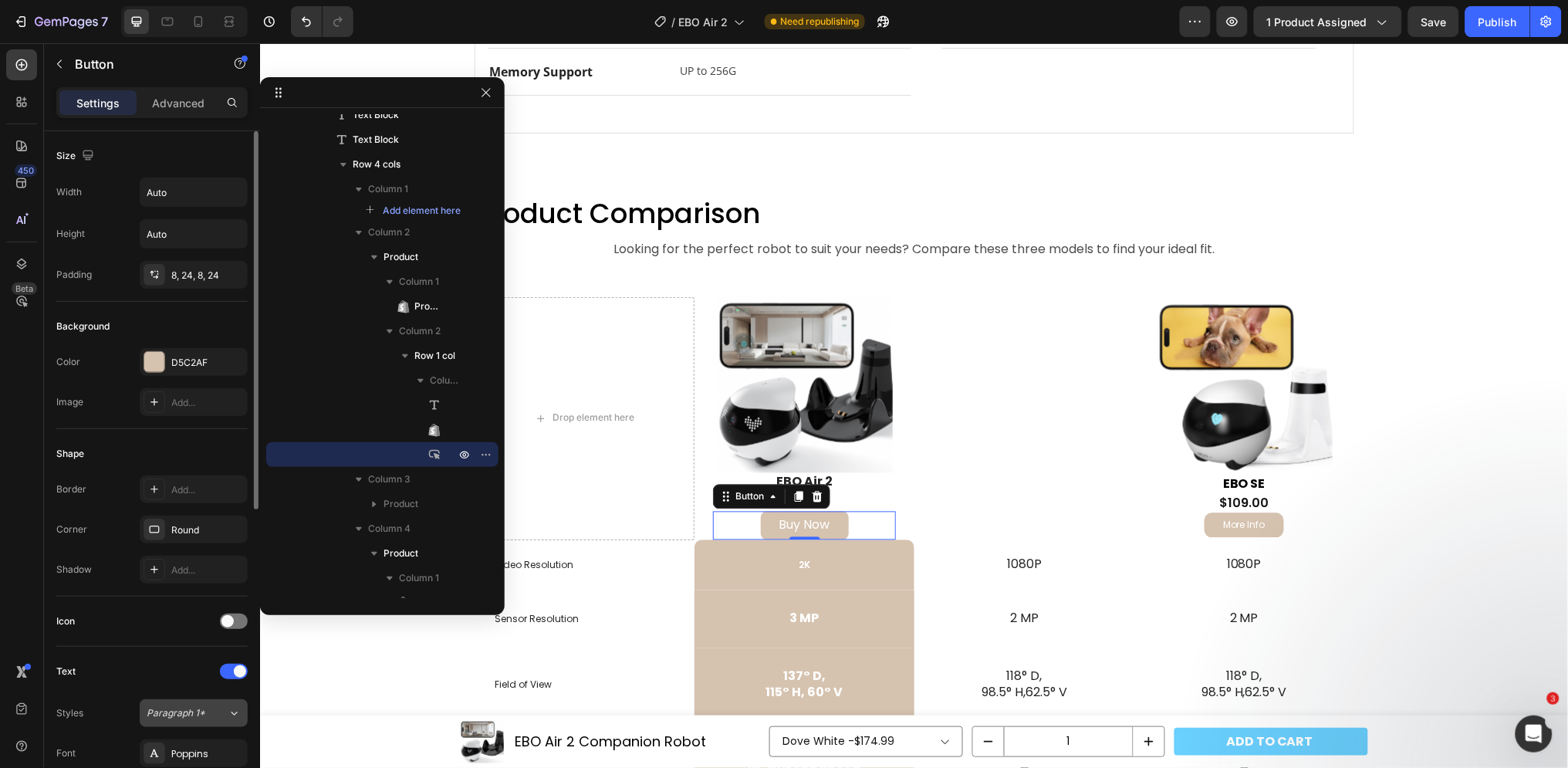 scroll, scrollTop: 171, scrollLeft: 0, axis: vertical 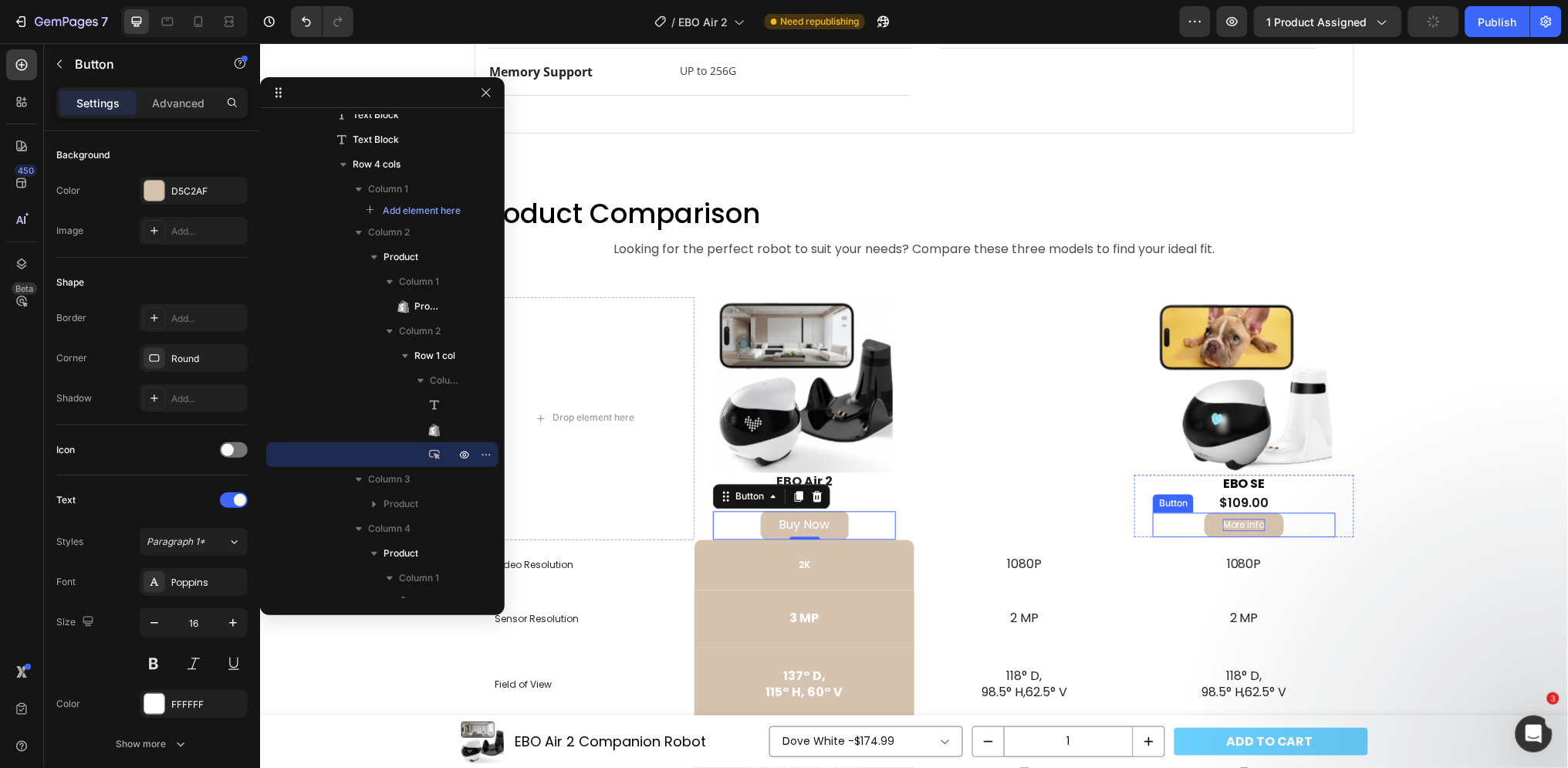 click on "More Info" at bounding box center [1243, 524] 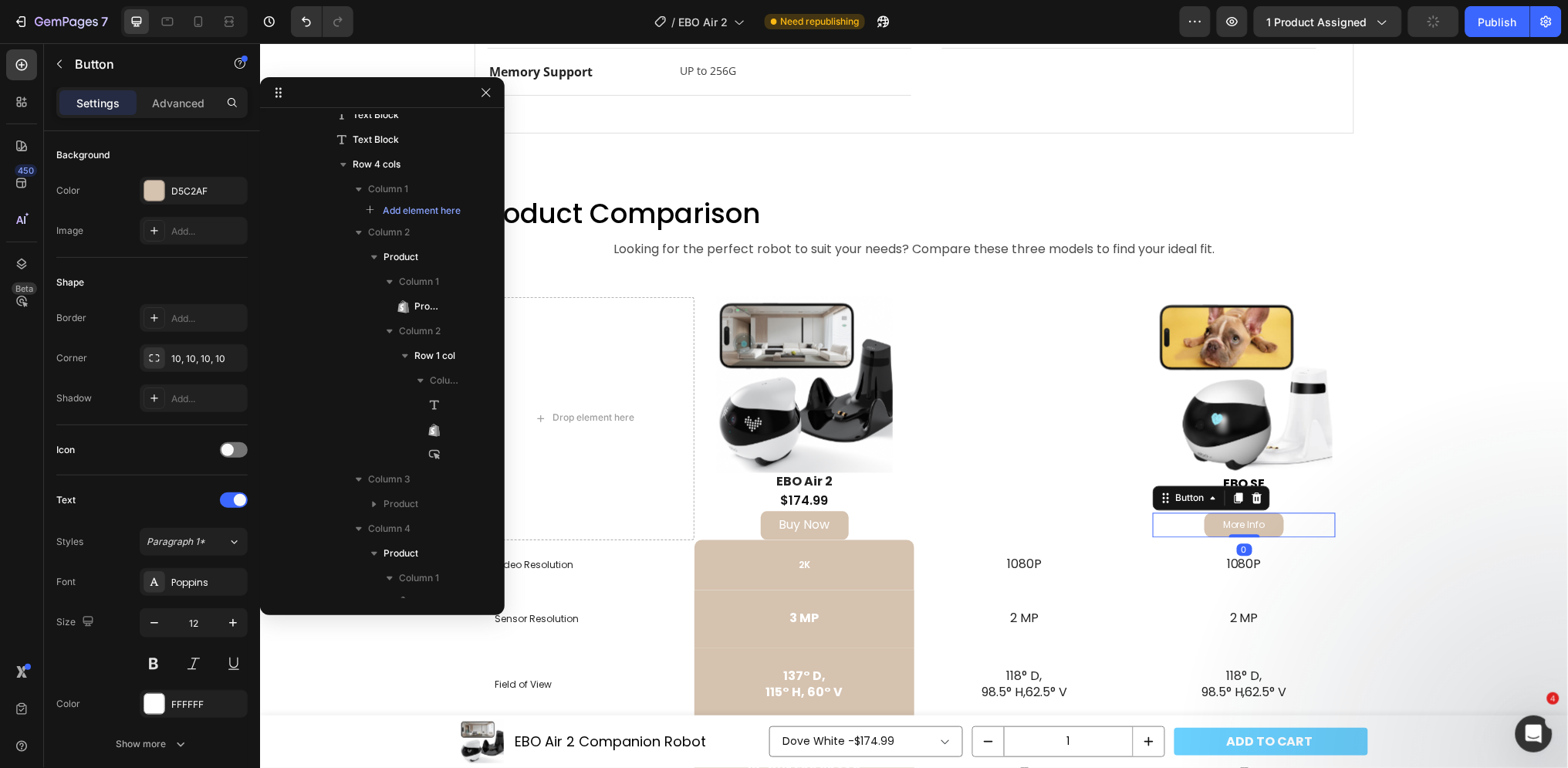 scroll, scrollTop: 704, scrollLeft: 0, axis: vertical 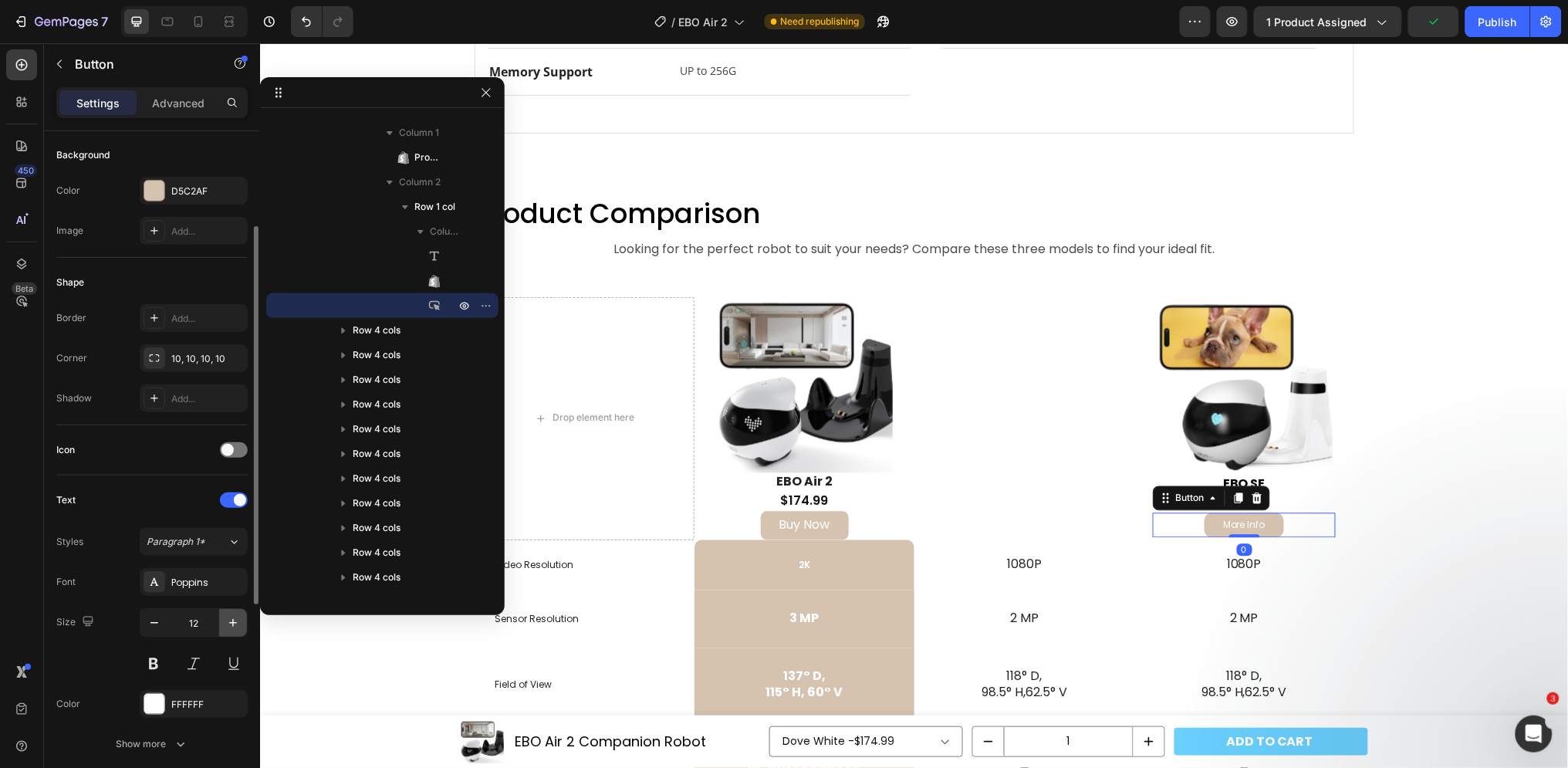 click 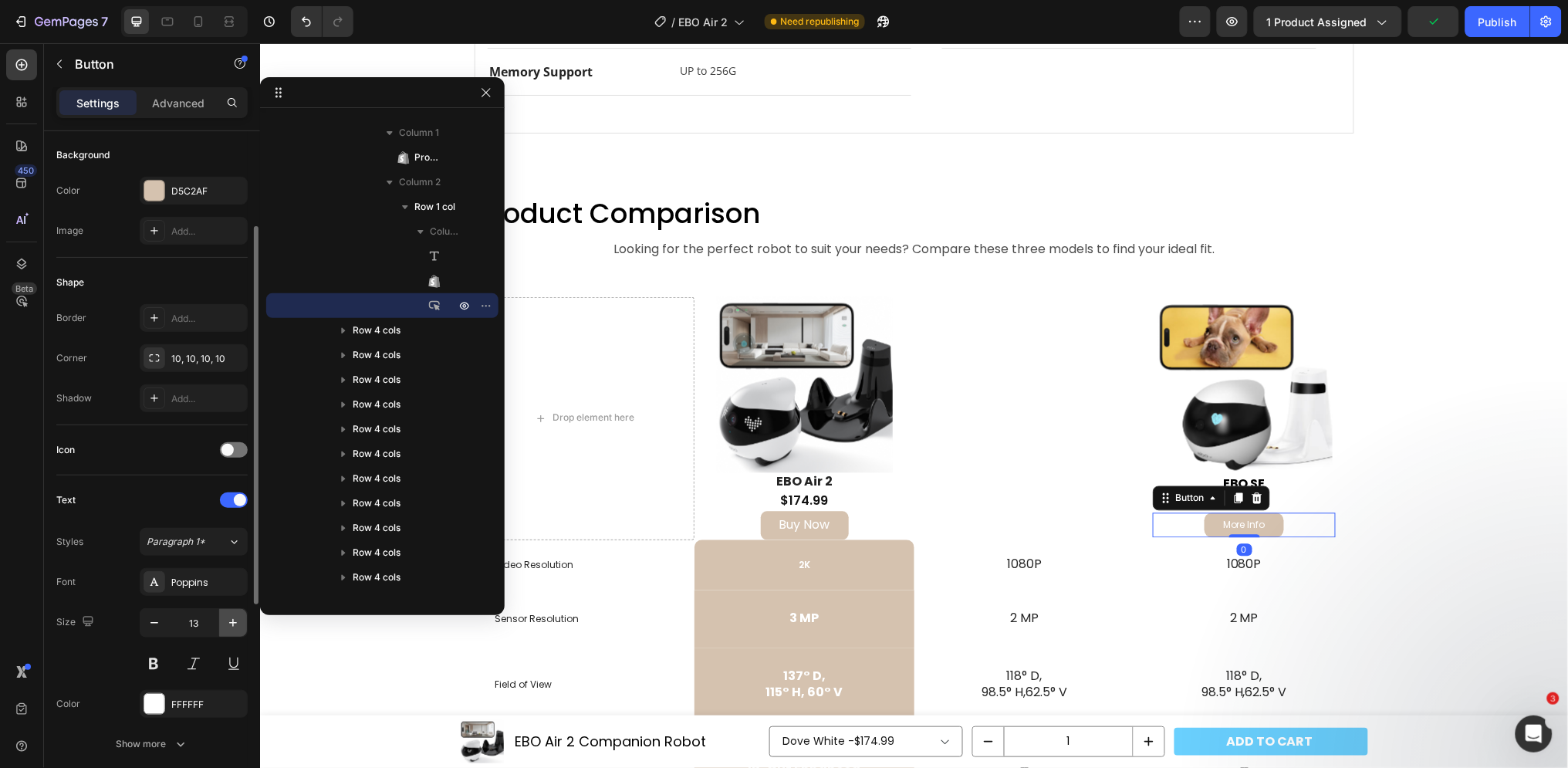 click 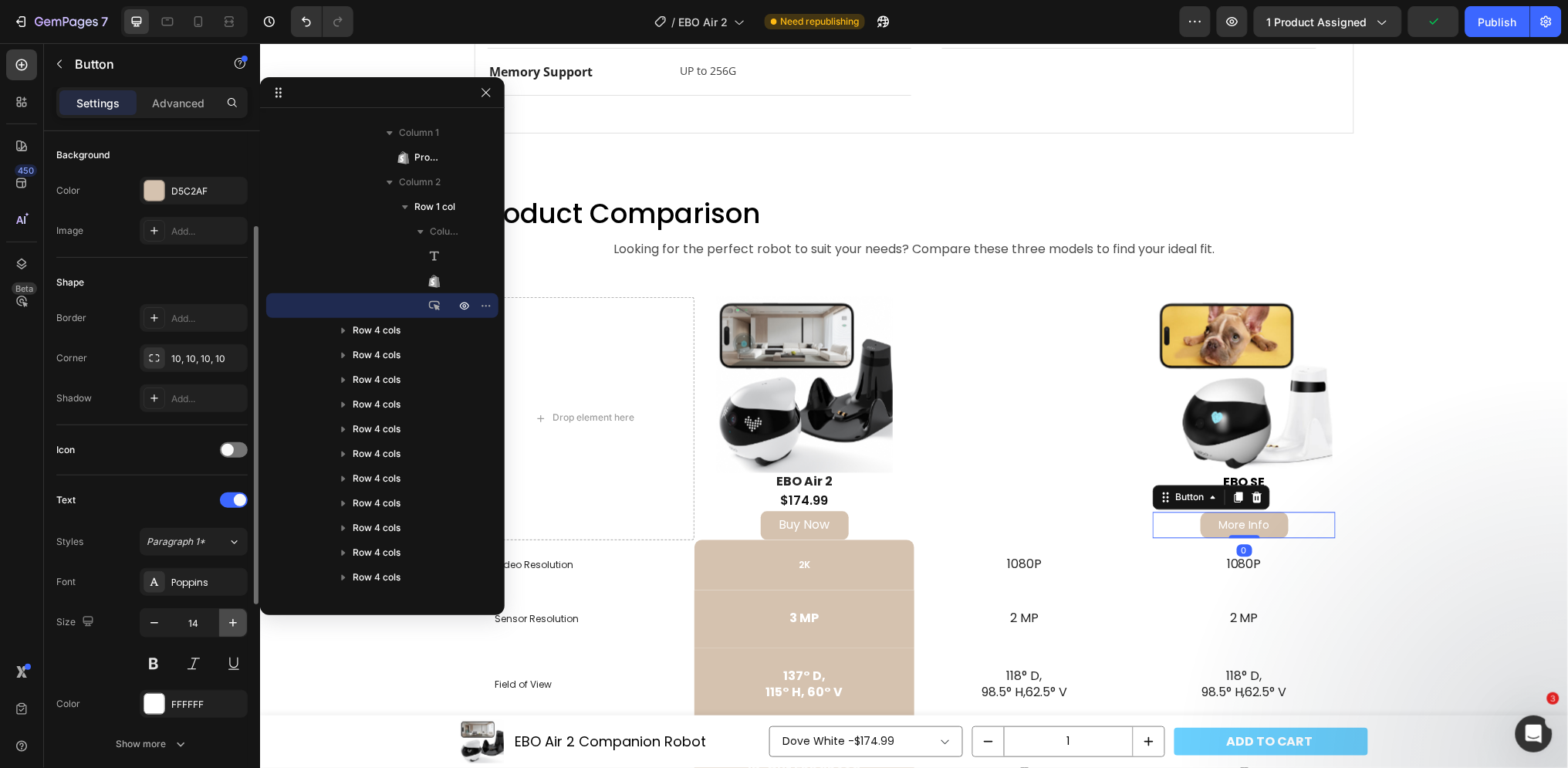 click 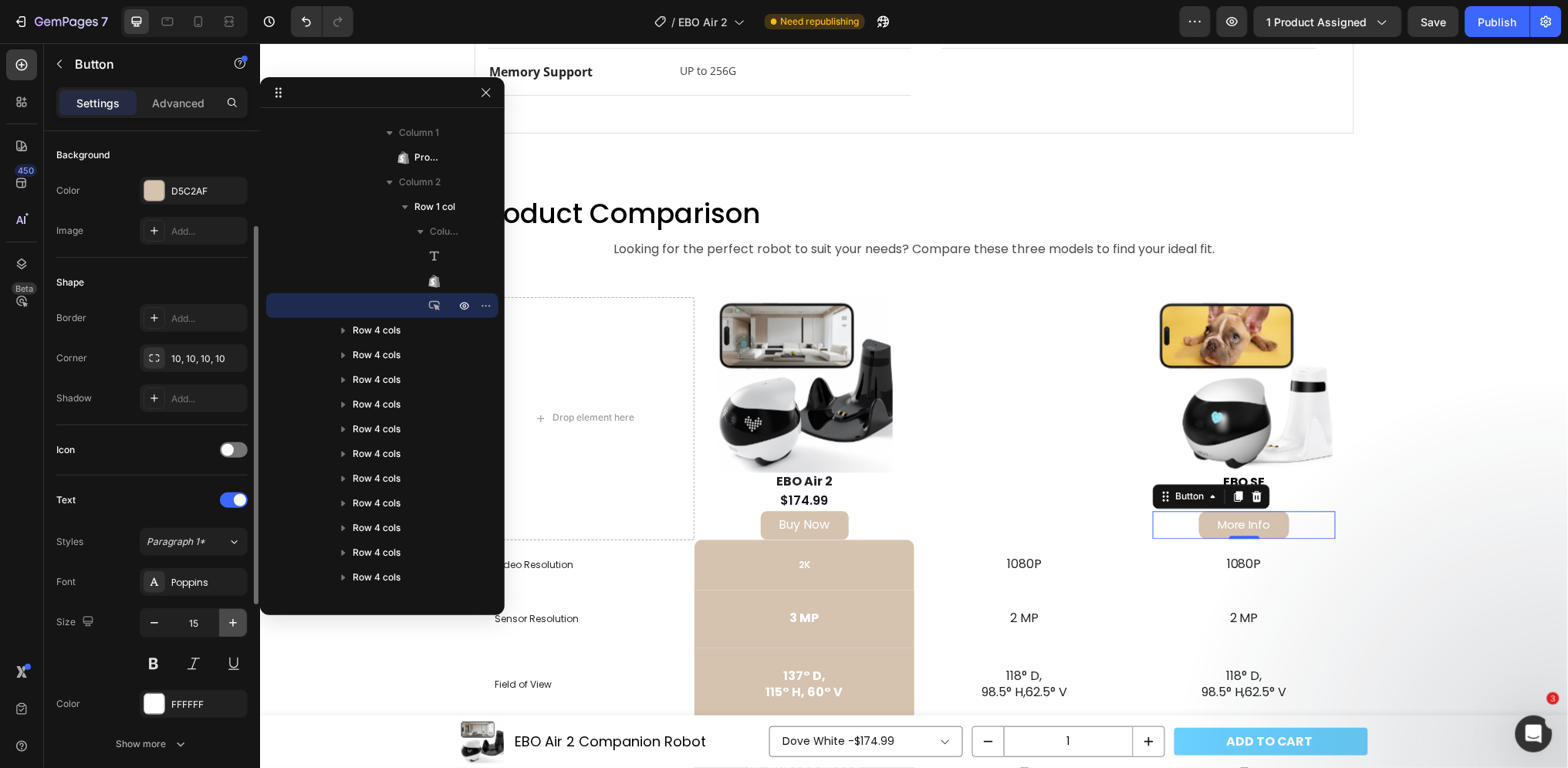 click 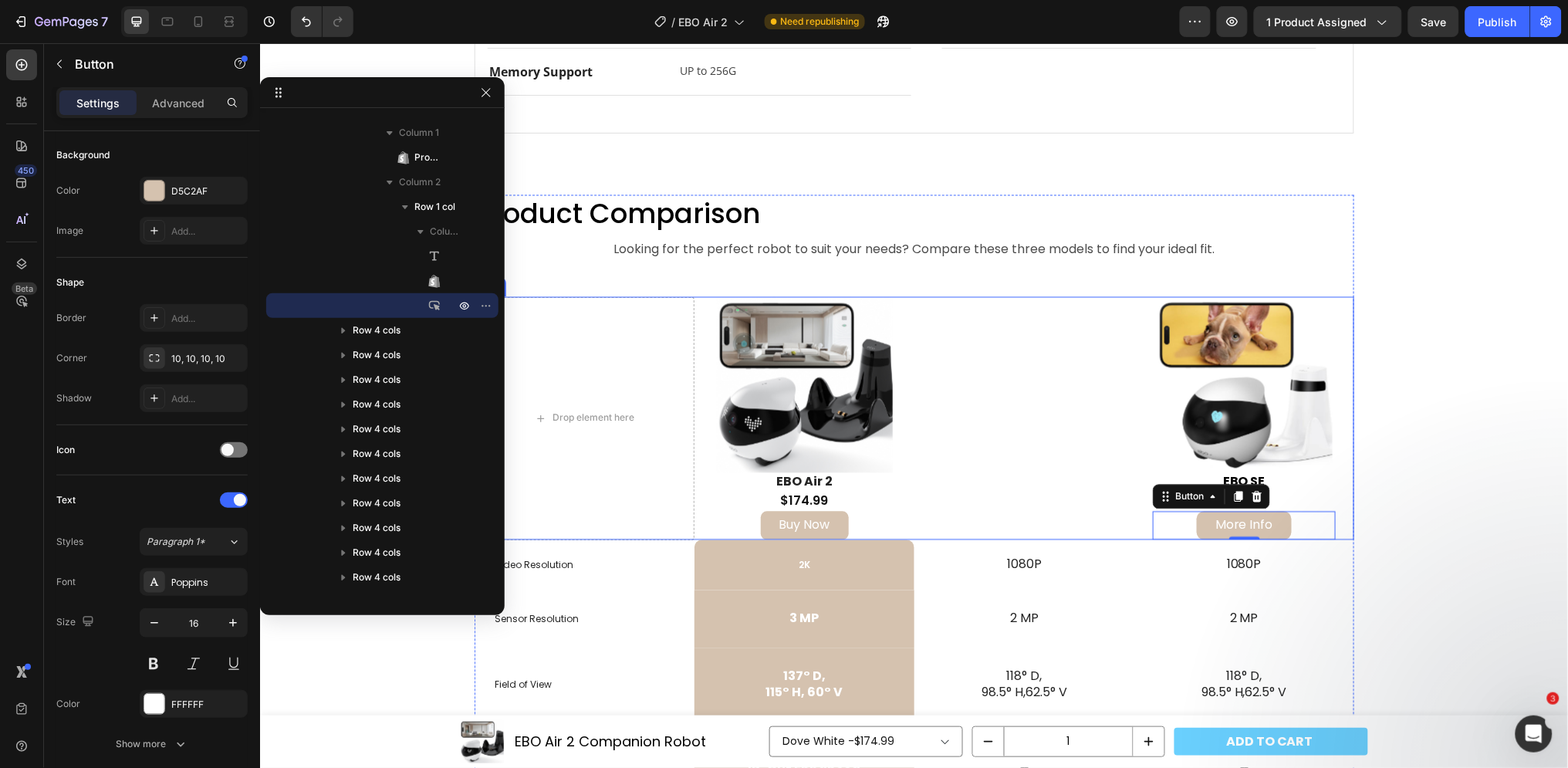 click on "Product Images EBO Air Text Block $159.00 Product Price Product Price More Info Button Row Product" at bounding box center (1023, 418) 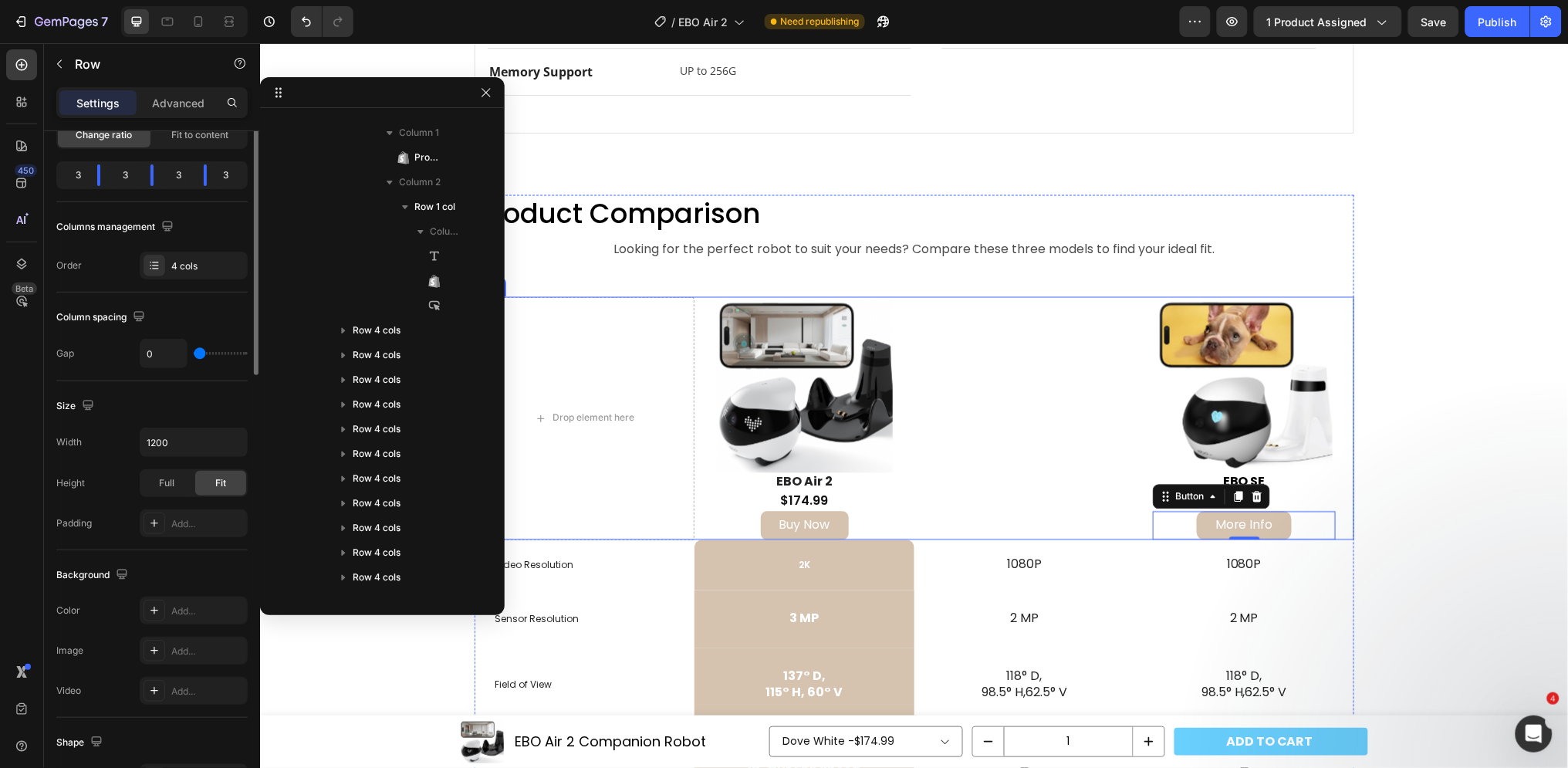scroll, scrollTop: 117, scrollLeft: 0, axis: vertical 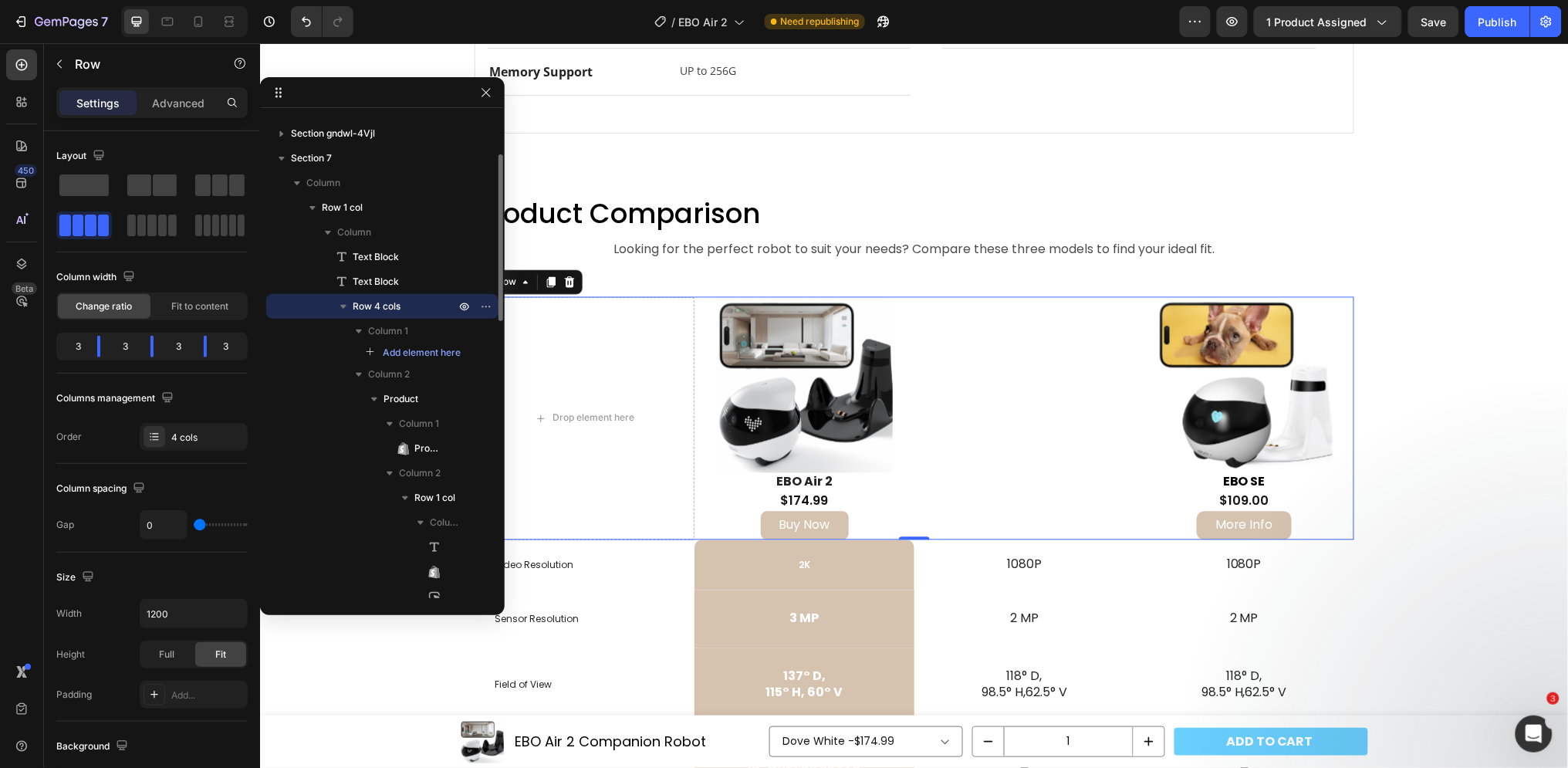 click 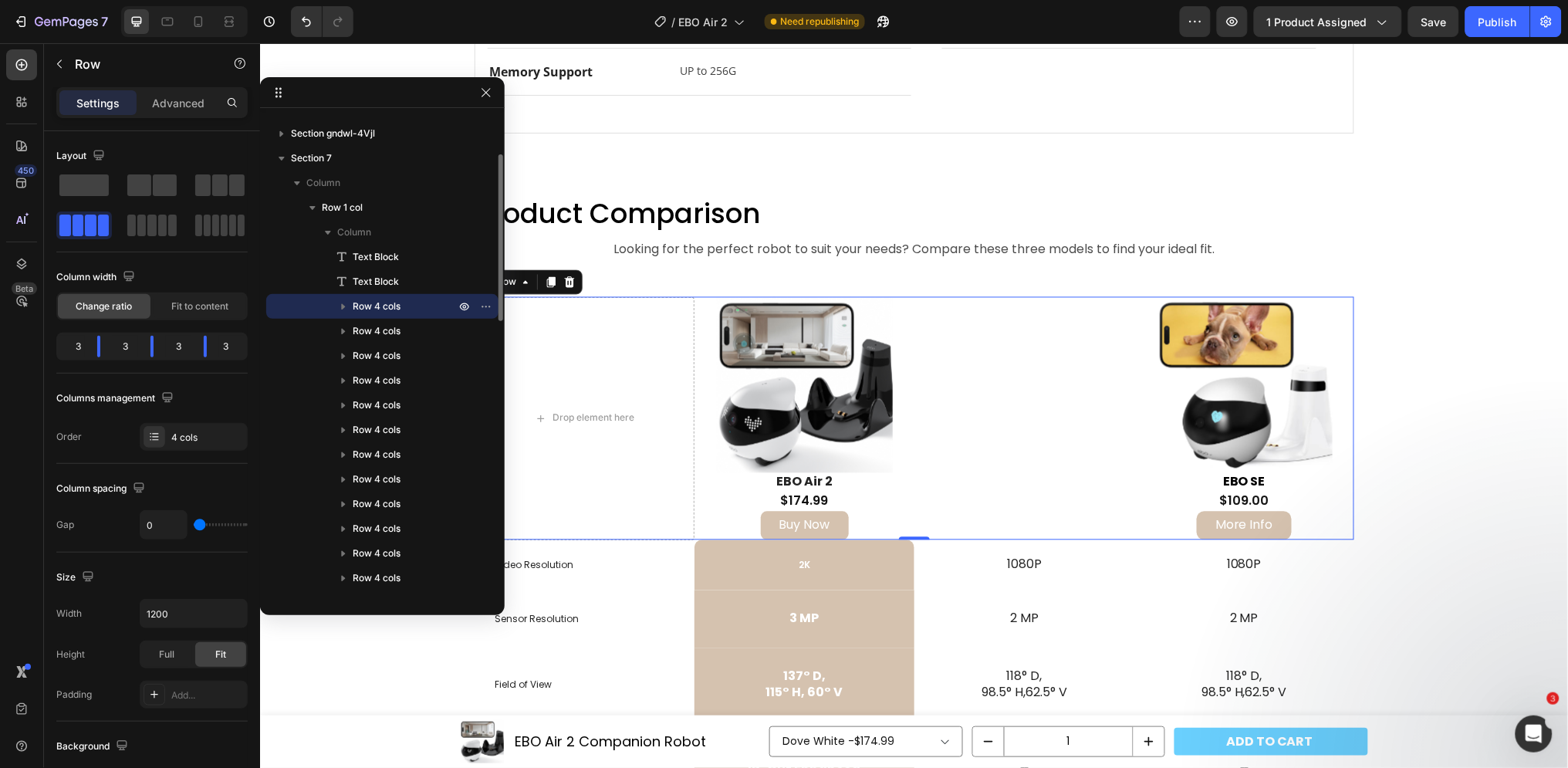 click 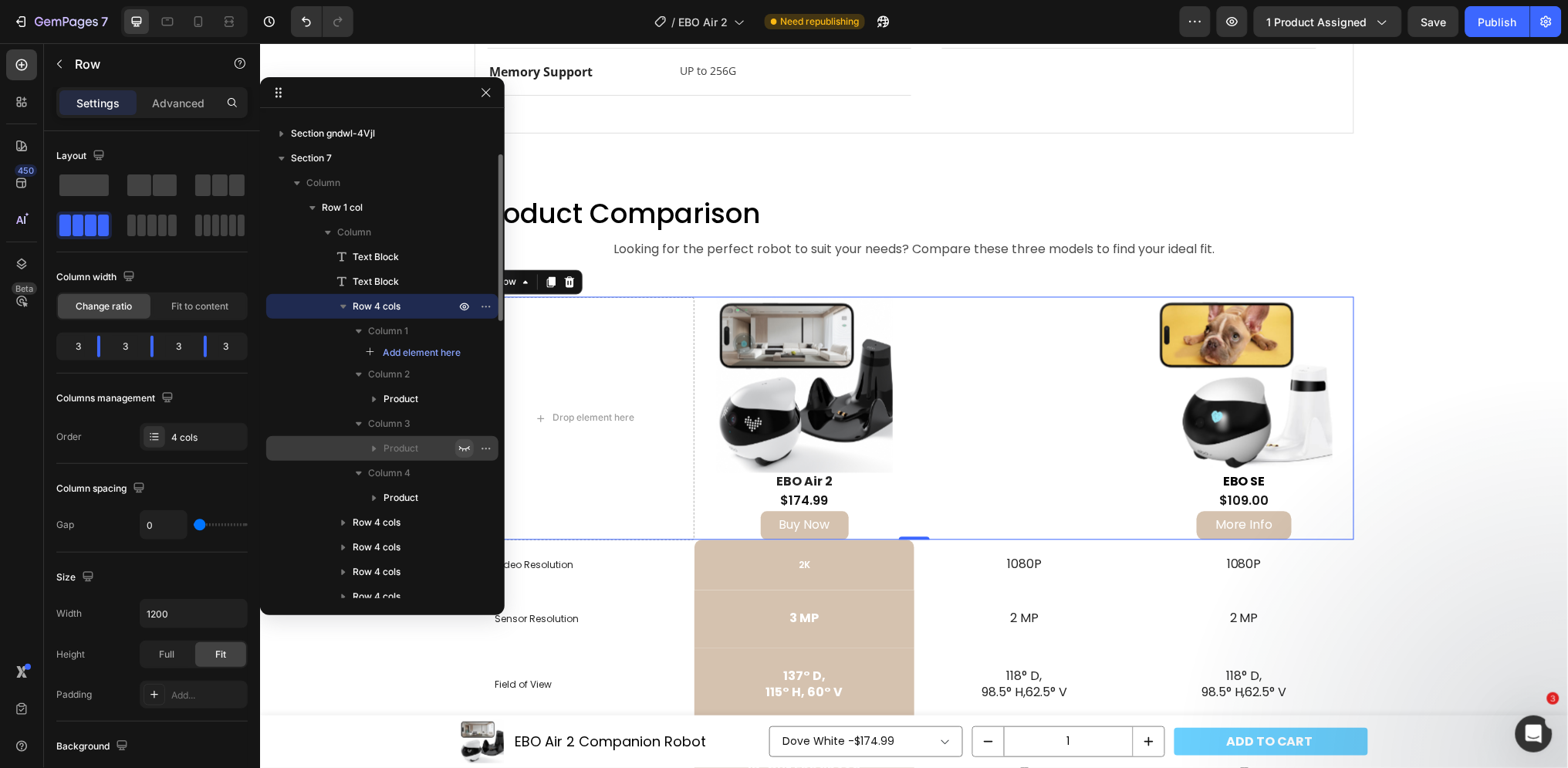 click 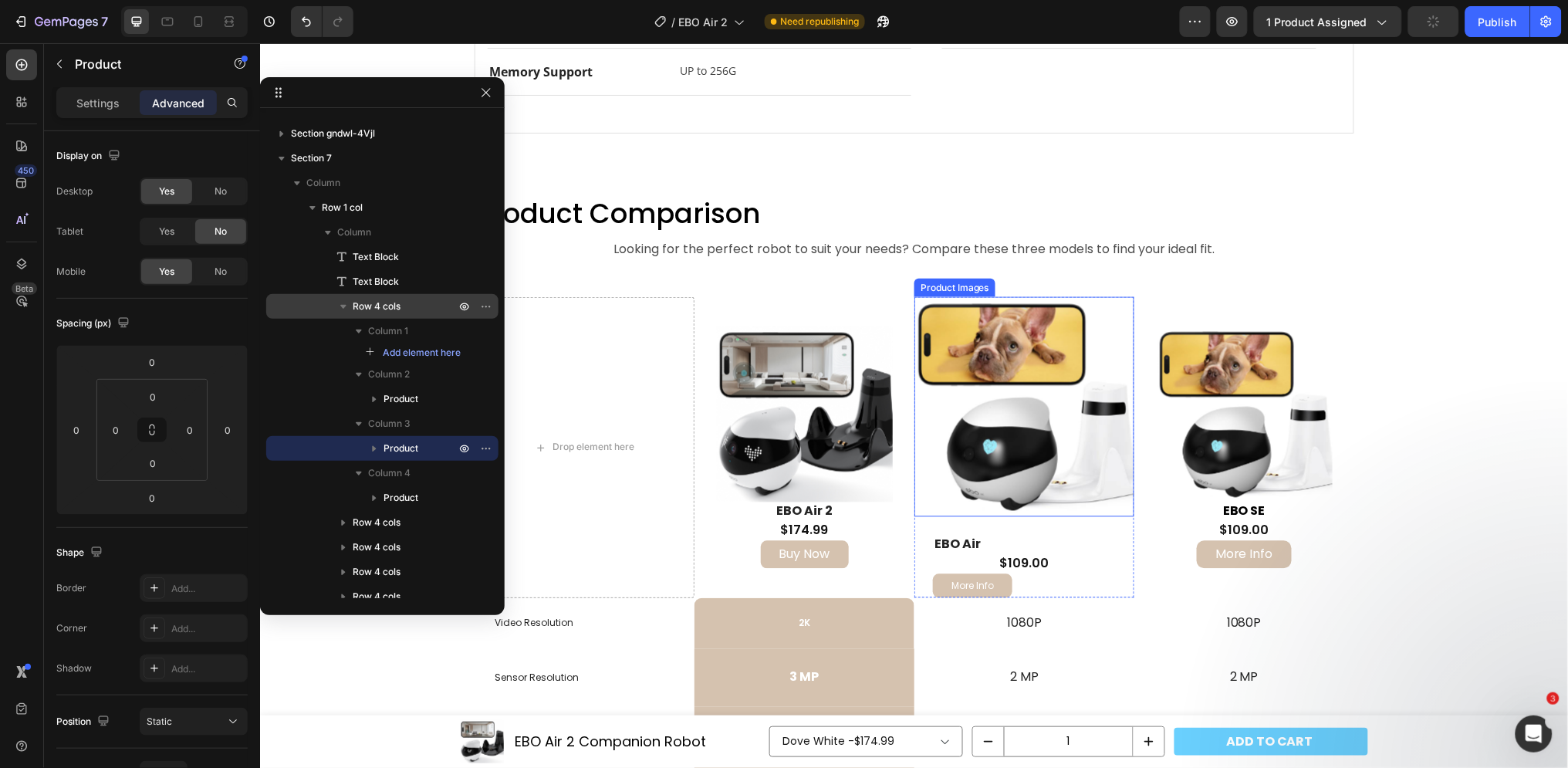 click at bounding box center (1023, 406) 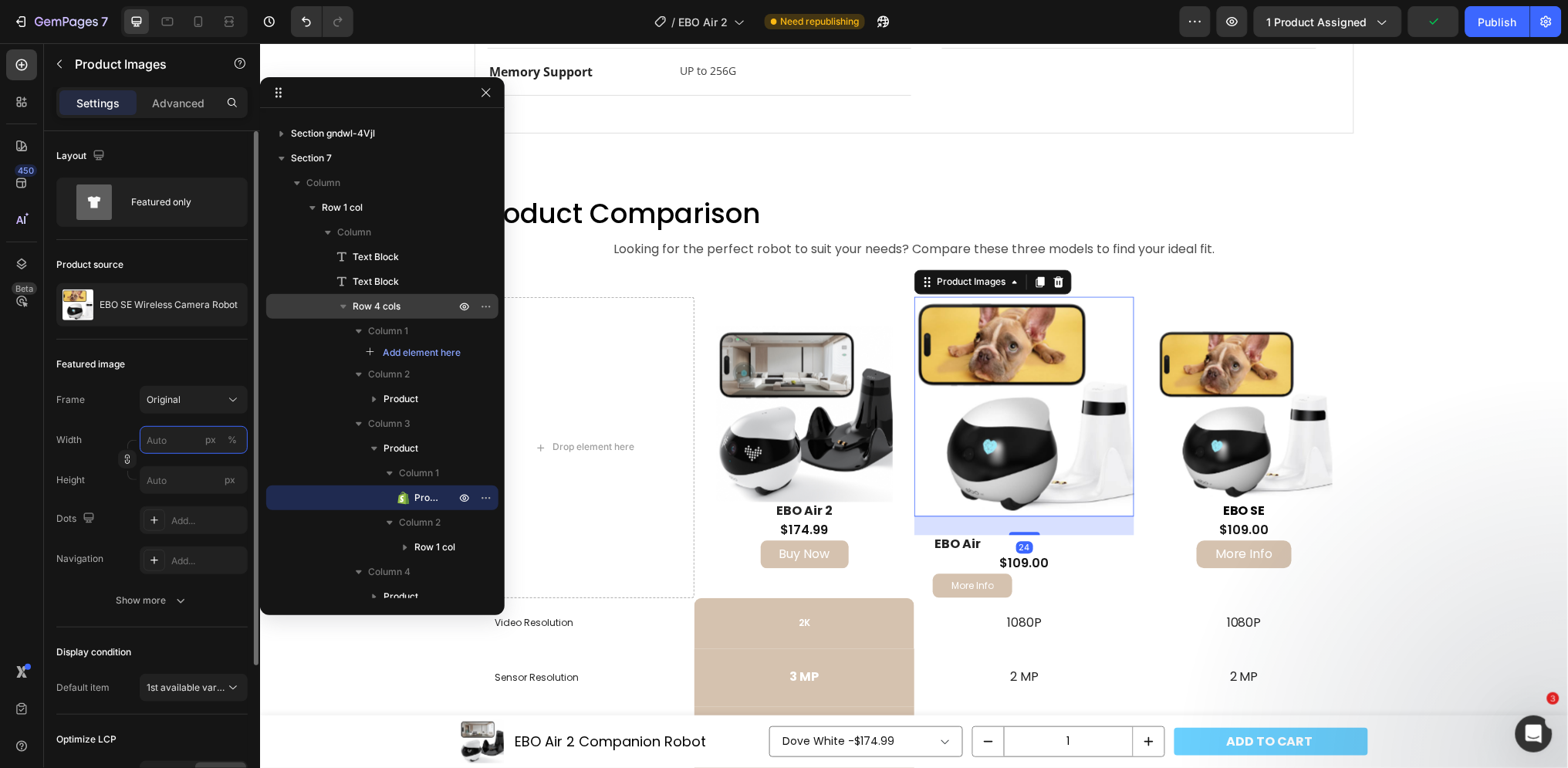 click on "px %" at bounding box center (194, 440) 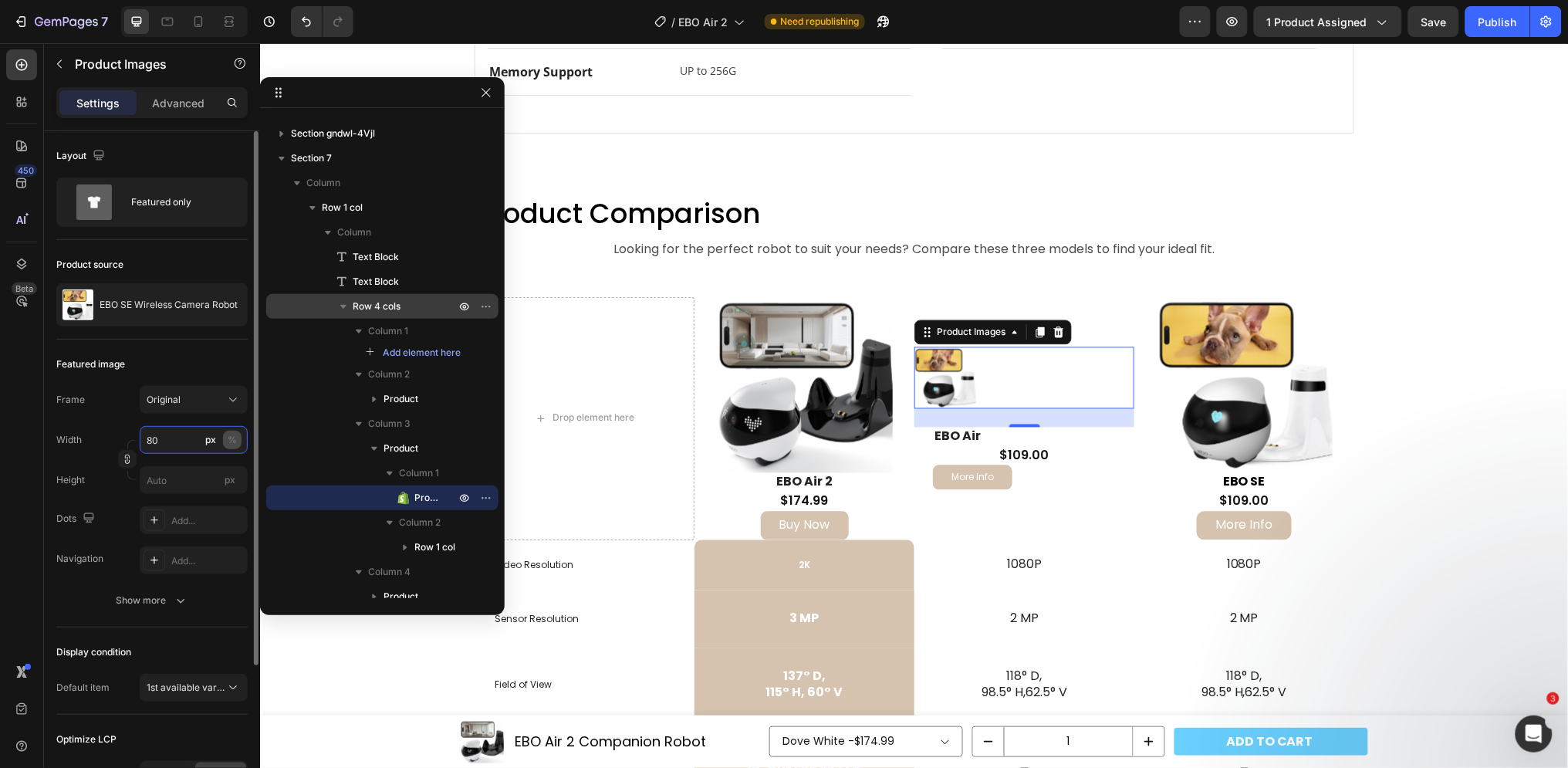 type on "80" 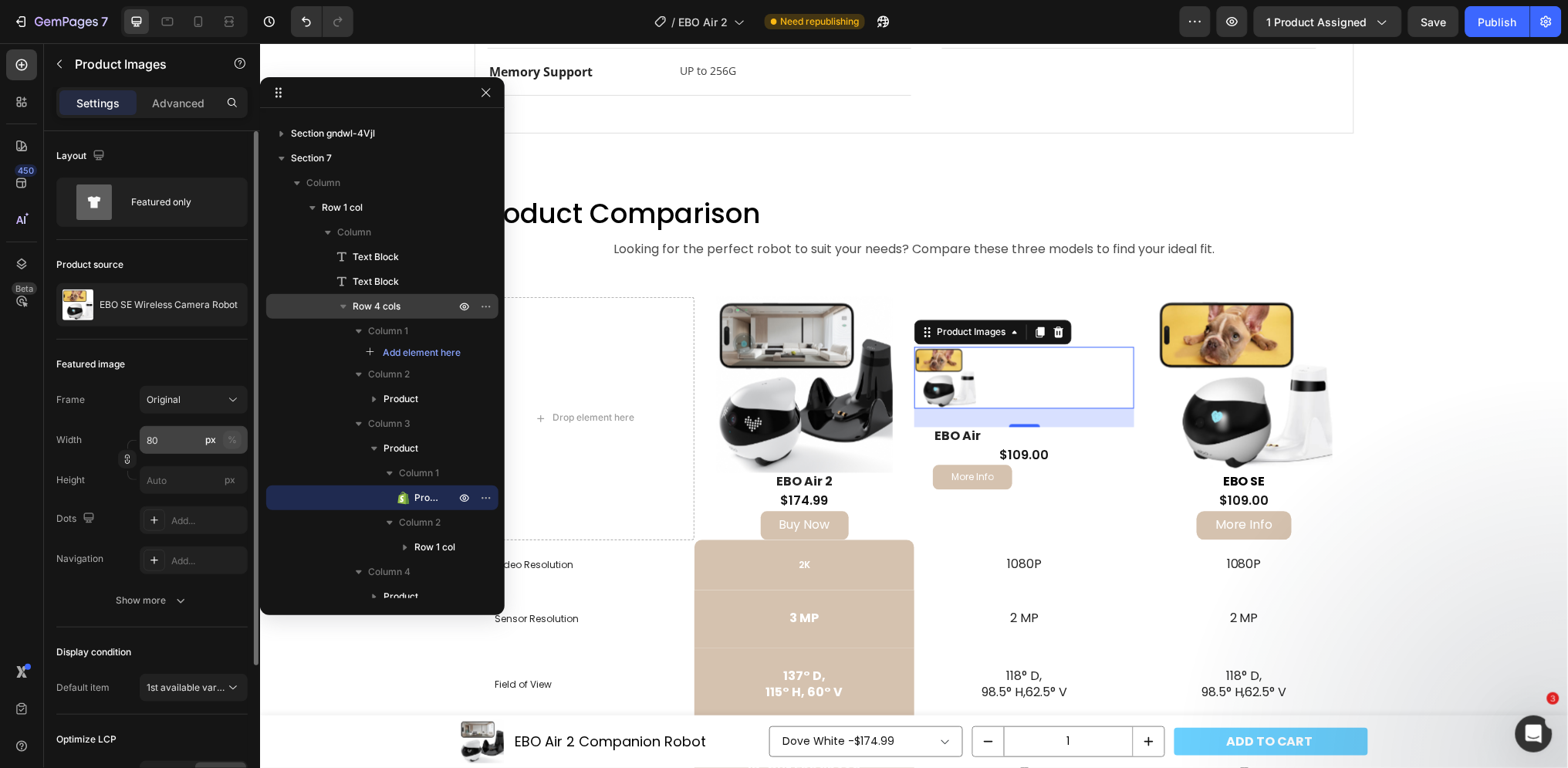 click on "%" at bounding box center [232, 440] 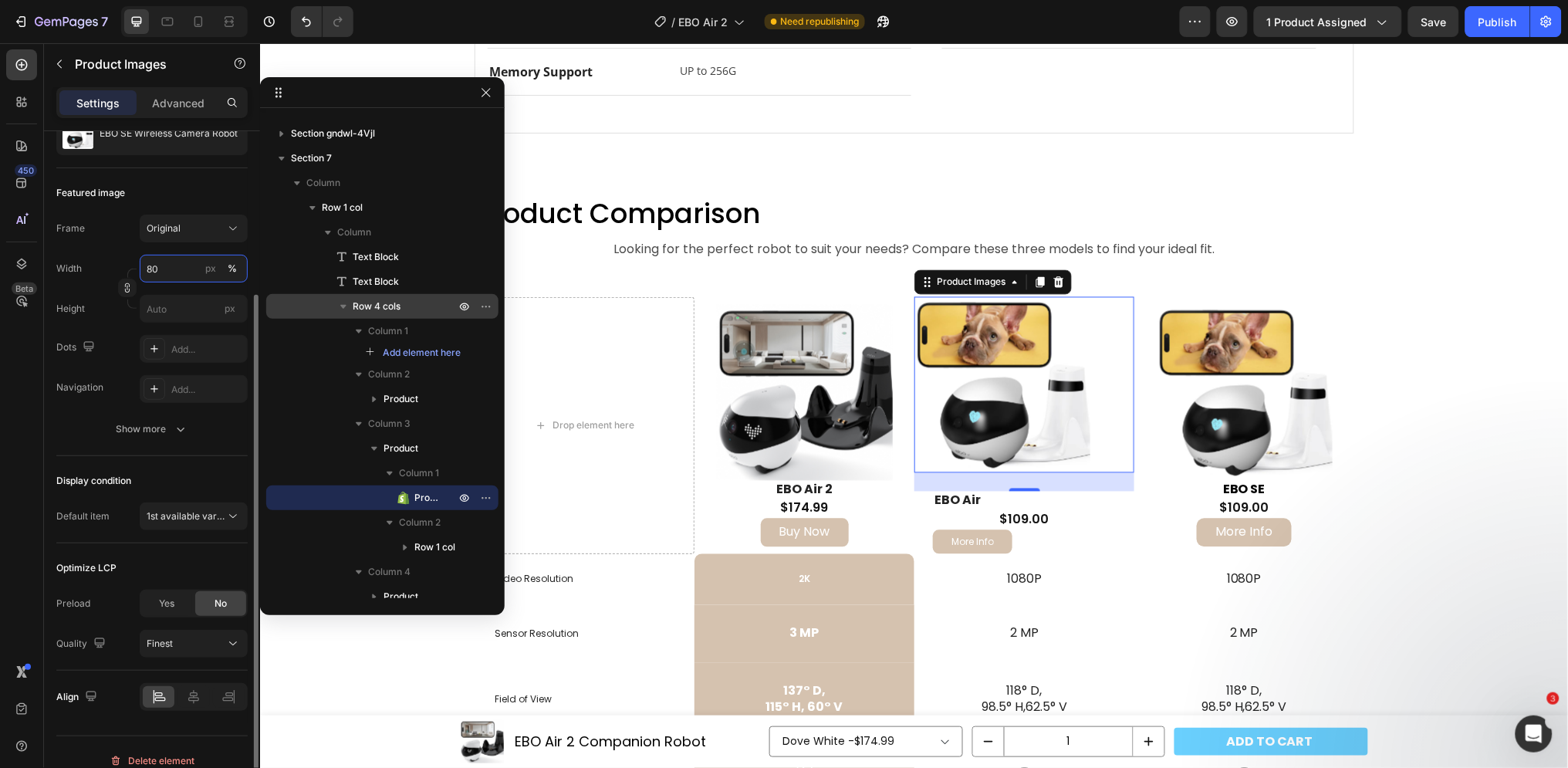 scroll, scrollTop: 188, scrollLeft: 0, axis: vertical 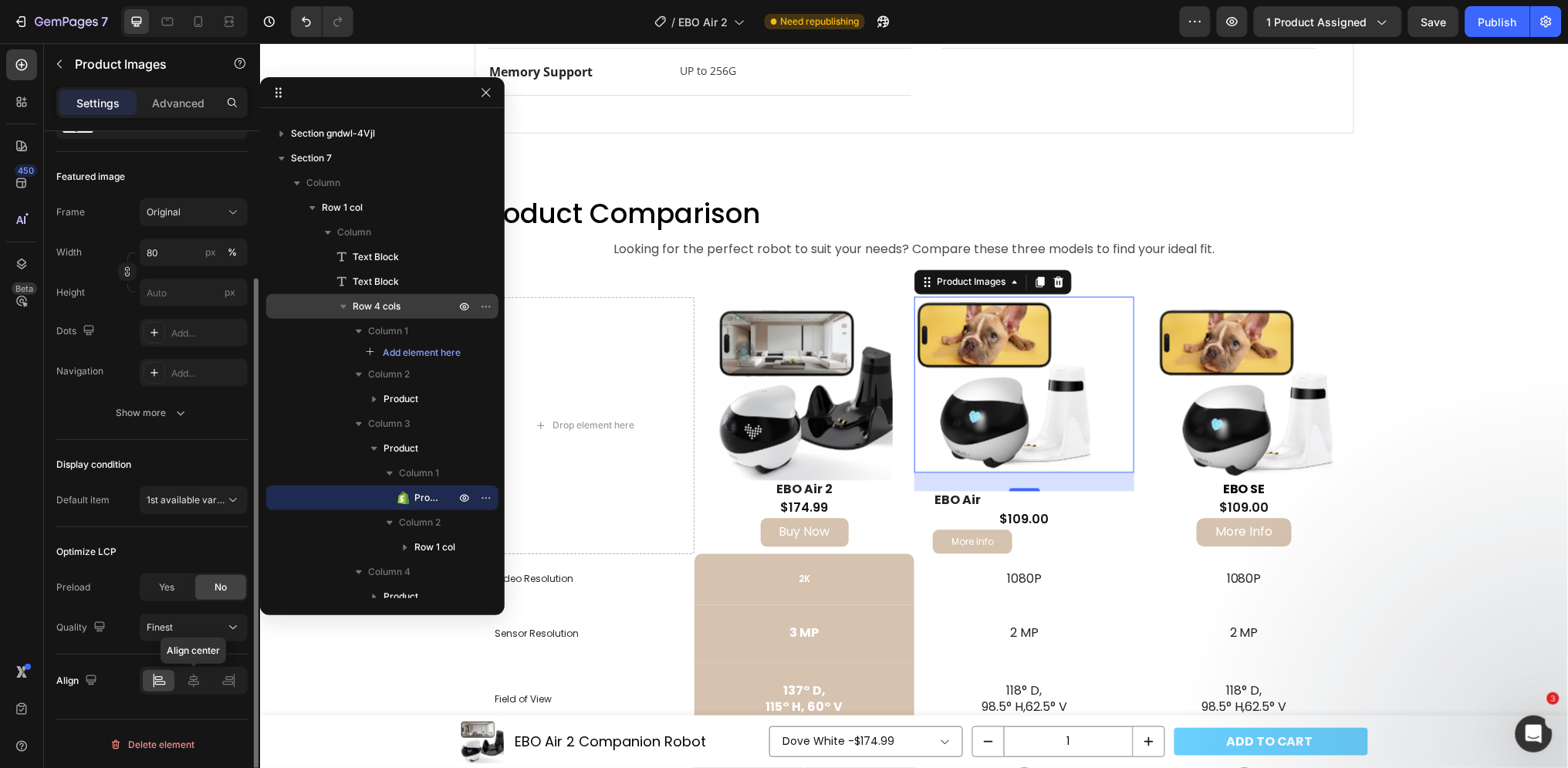 drag, startPoint x: 190, startPoint y: 674, endPoint x: 220, endPoint y: 655, distance: 35.51056 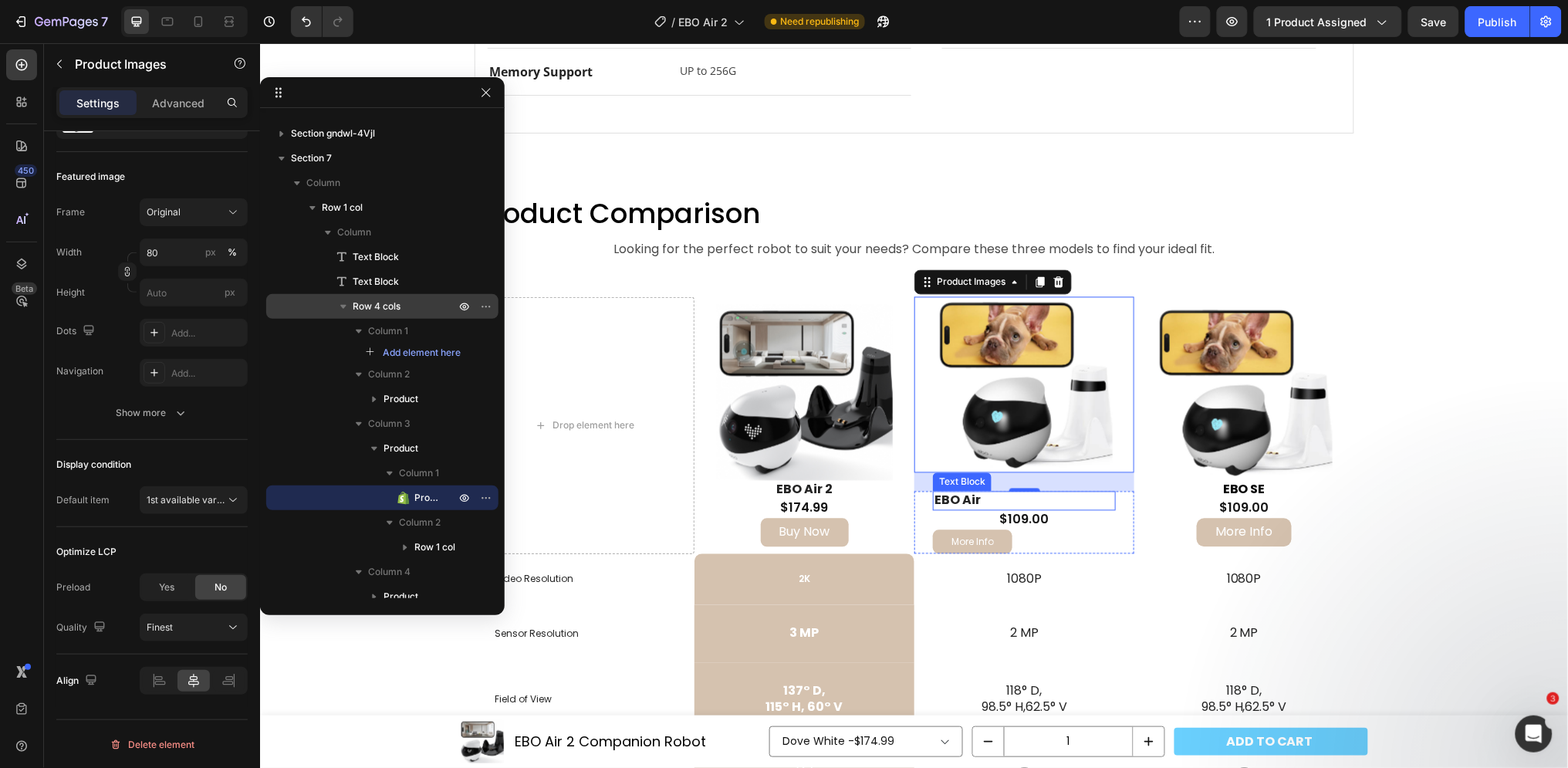 click on "EBO Air" at bounding box center [957, 499] 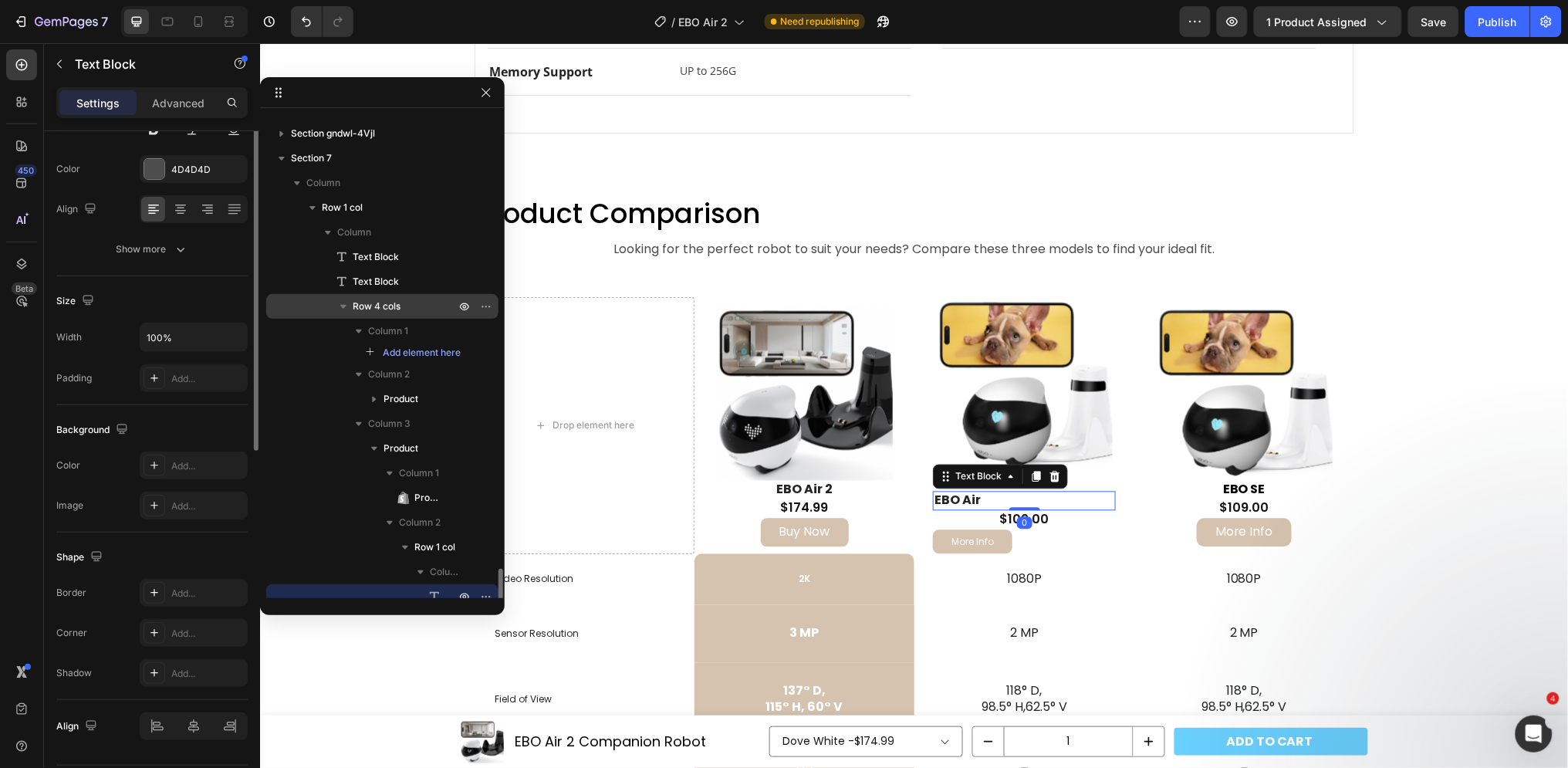 scroll, scrollTop: 408, scrollLeft: 0, axis: vertical 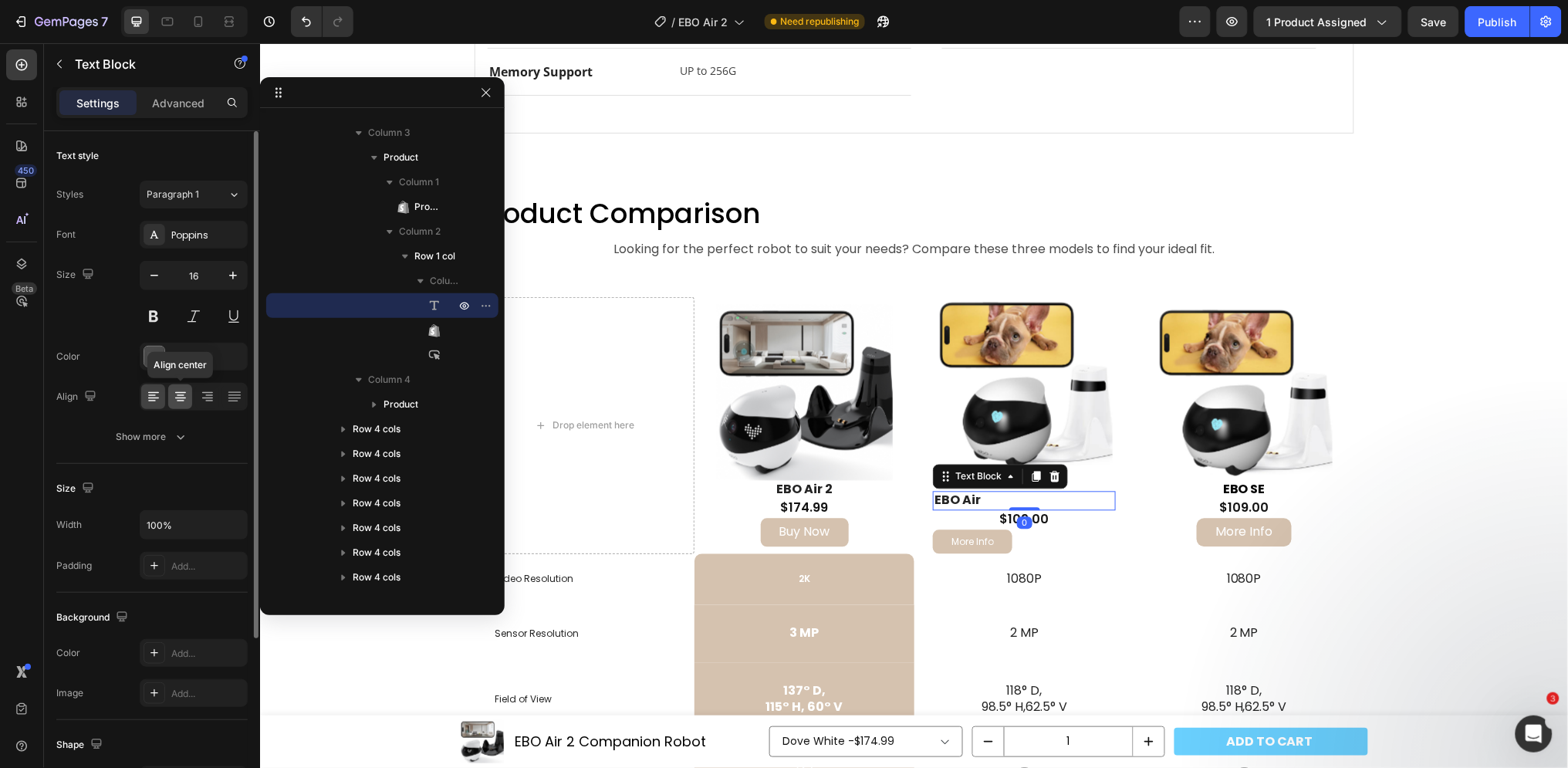 click 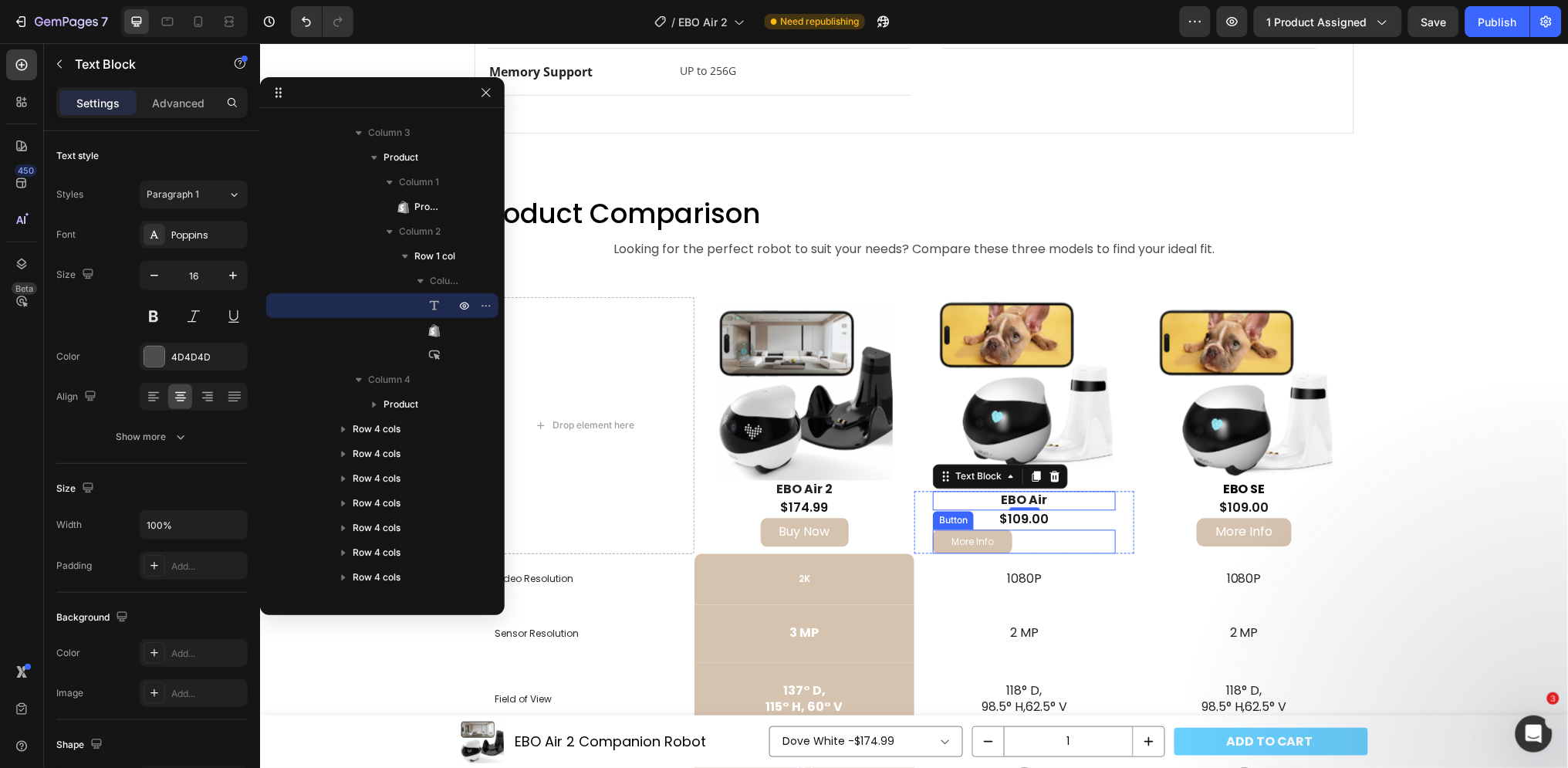 click on "More Info Button" at bounding box center [1023, 542] 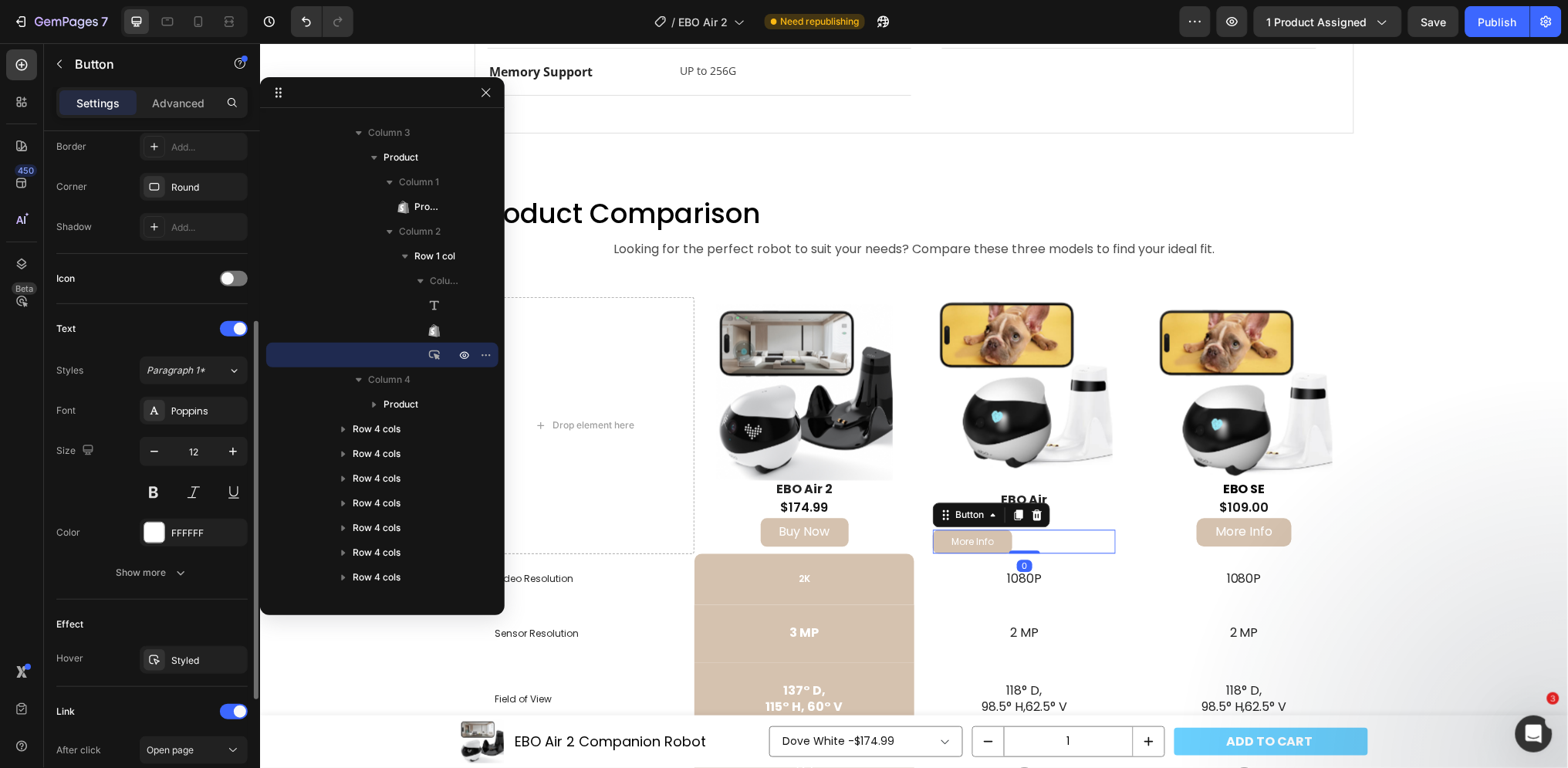scroll, scrollTop: 546, scrollLeft: 0, axis: vertical 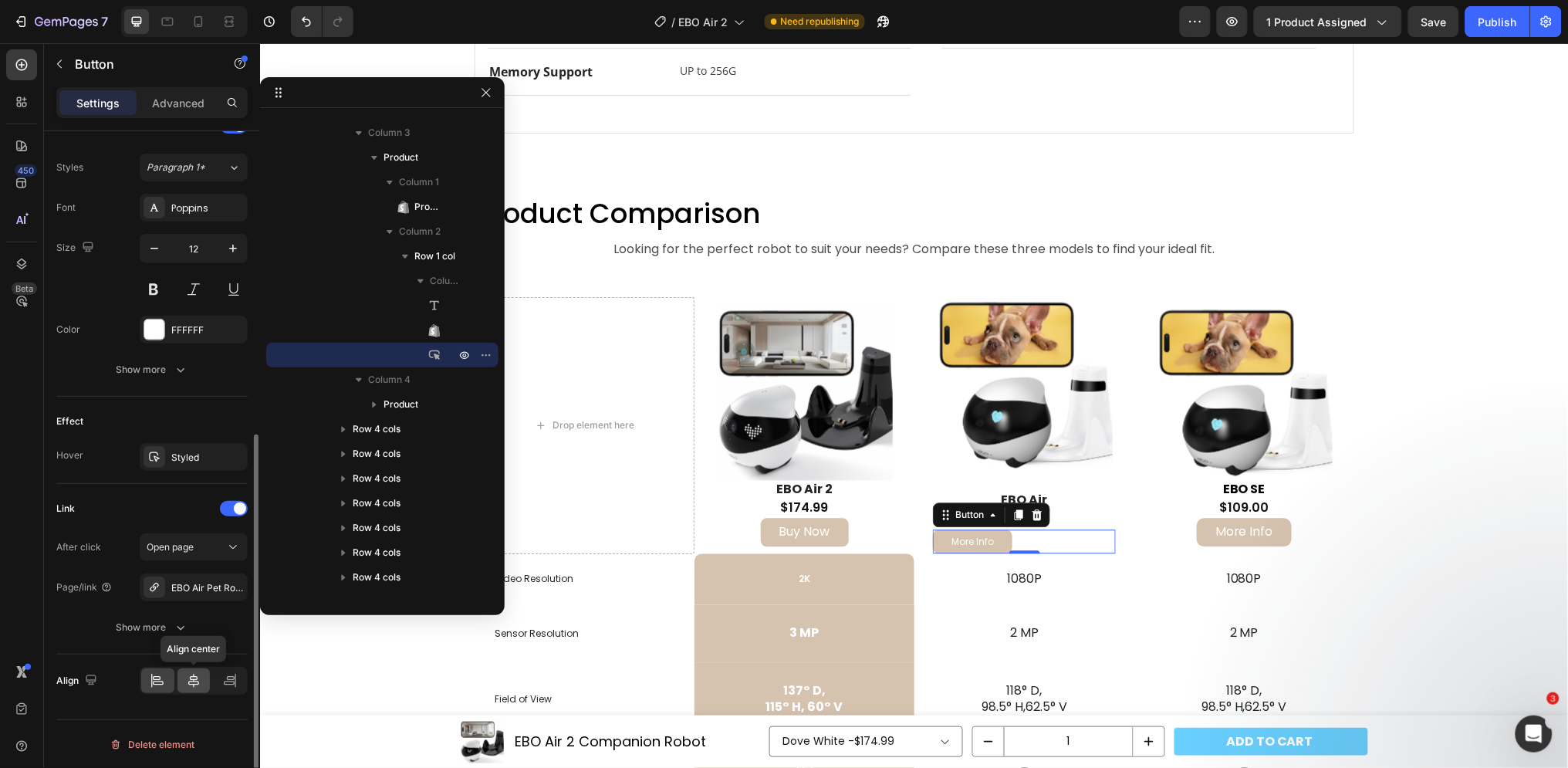 click 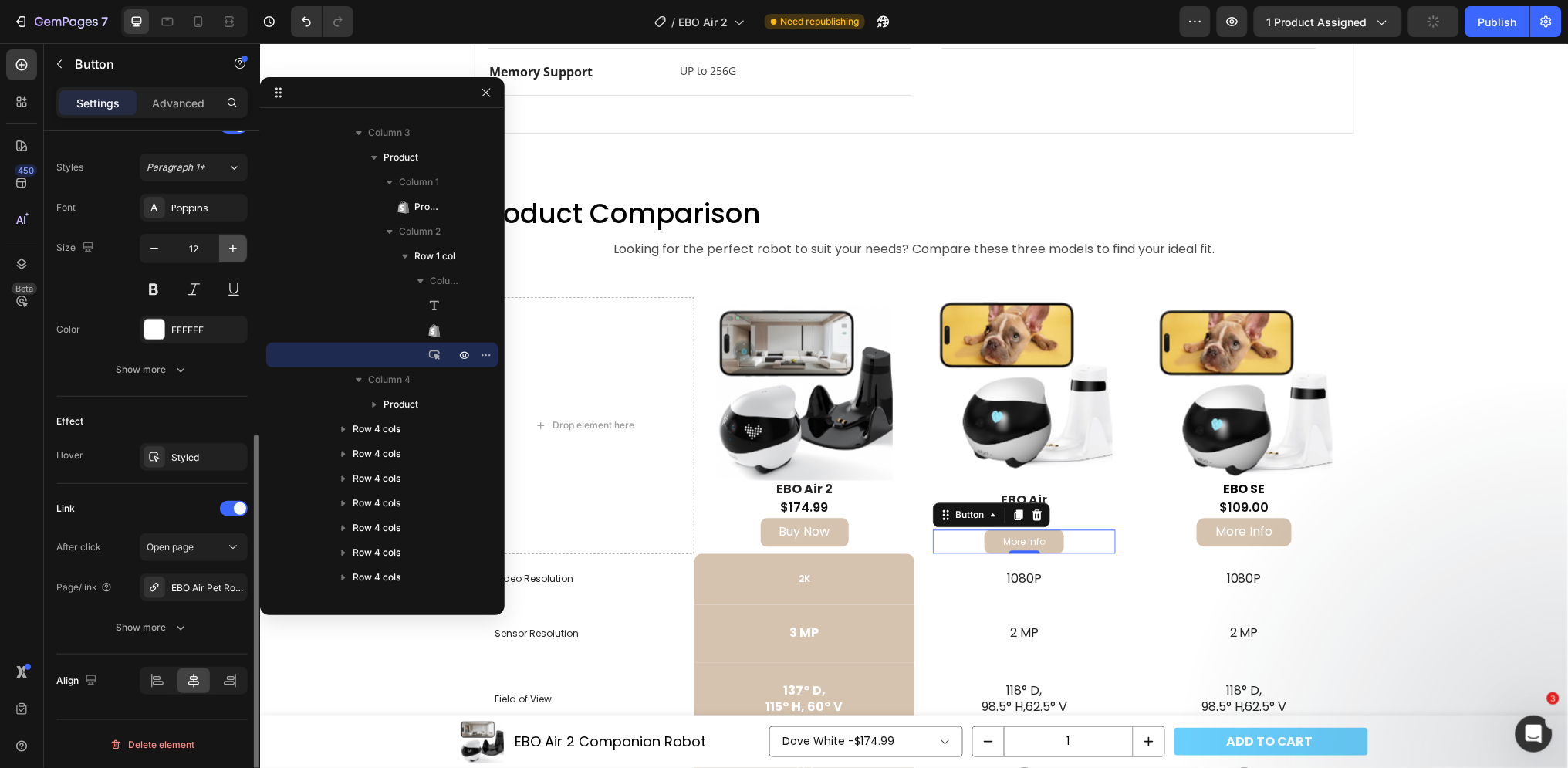click 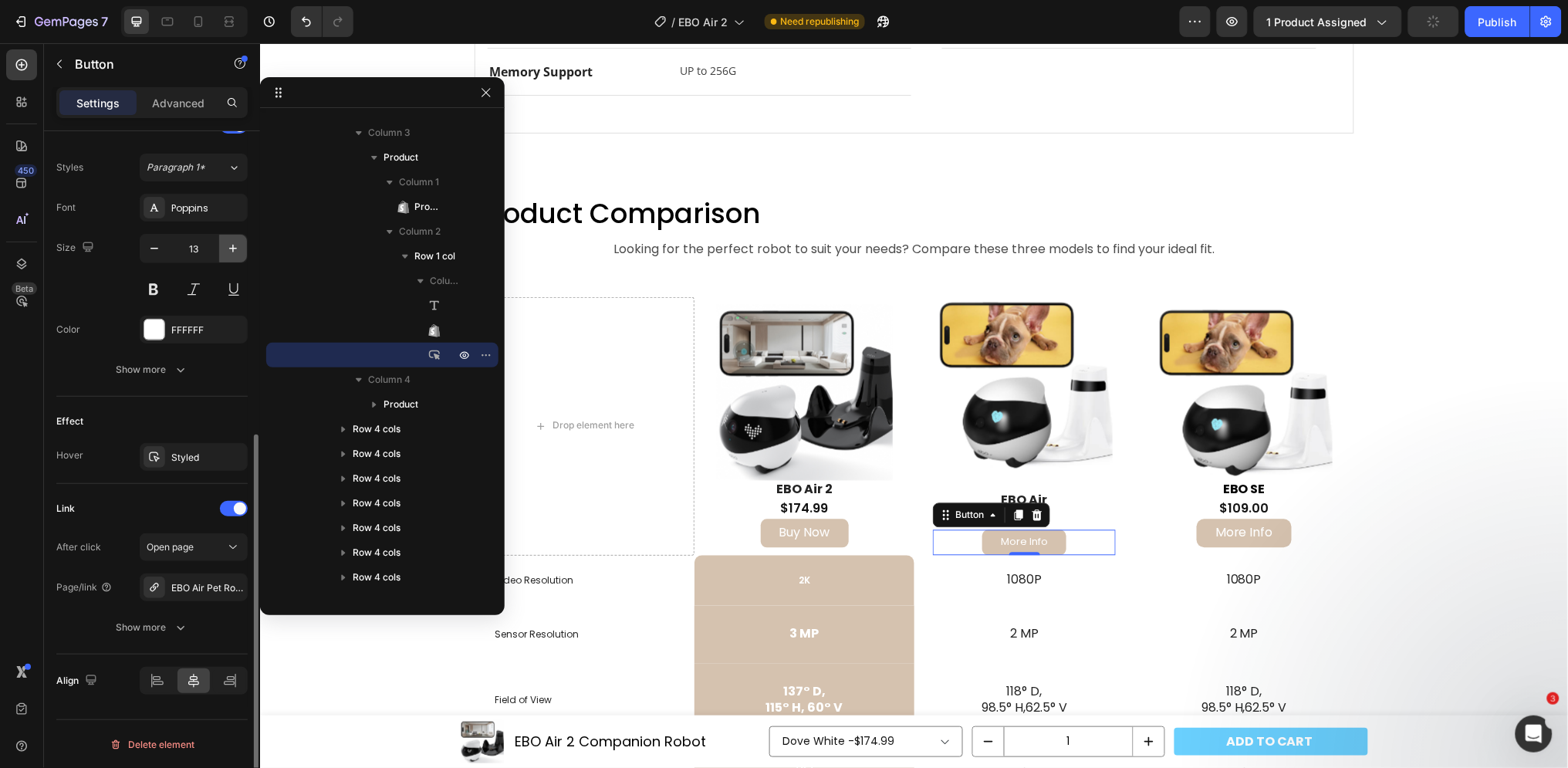 click 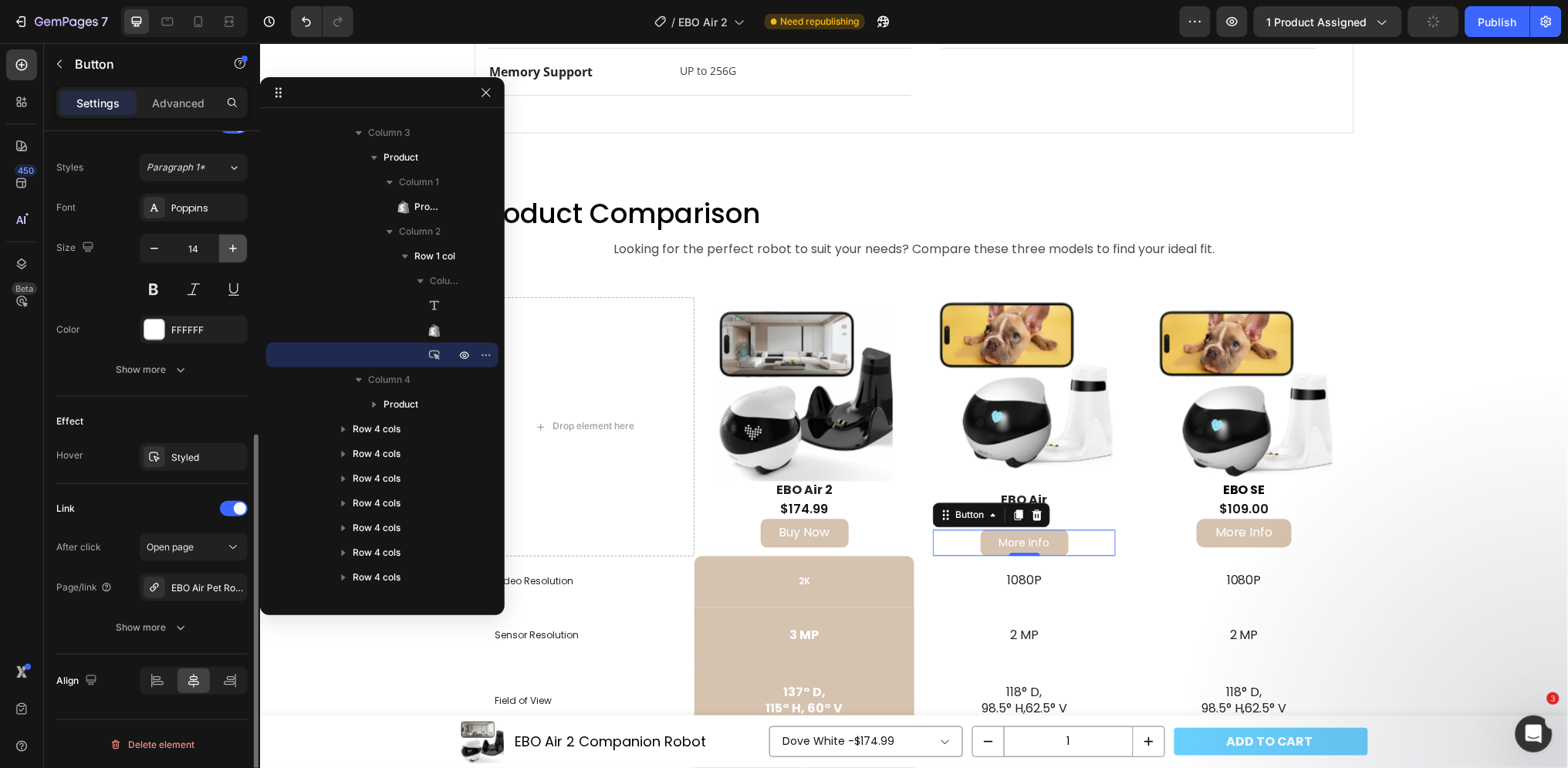 click 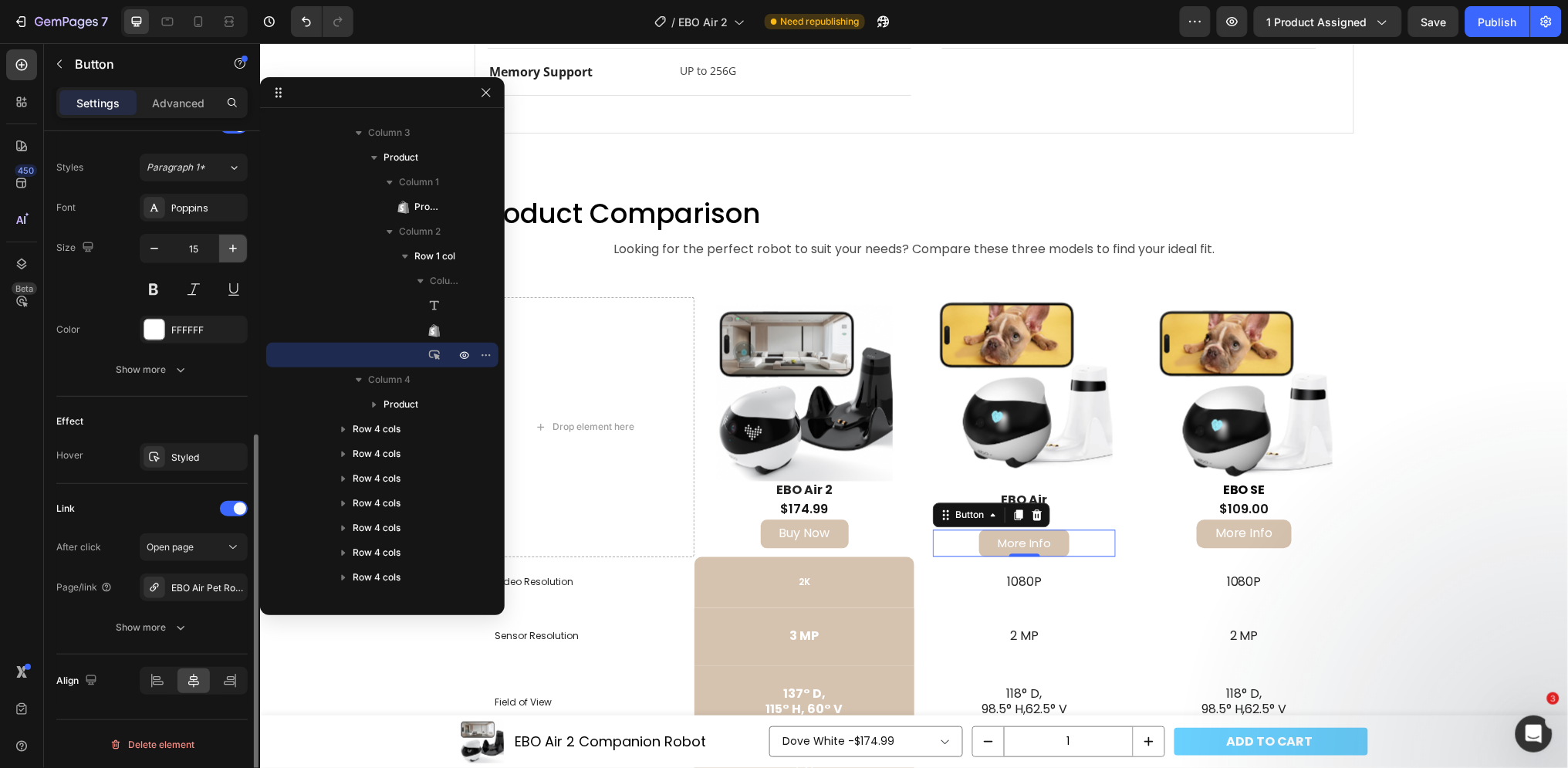 click 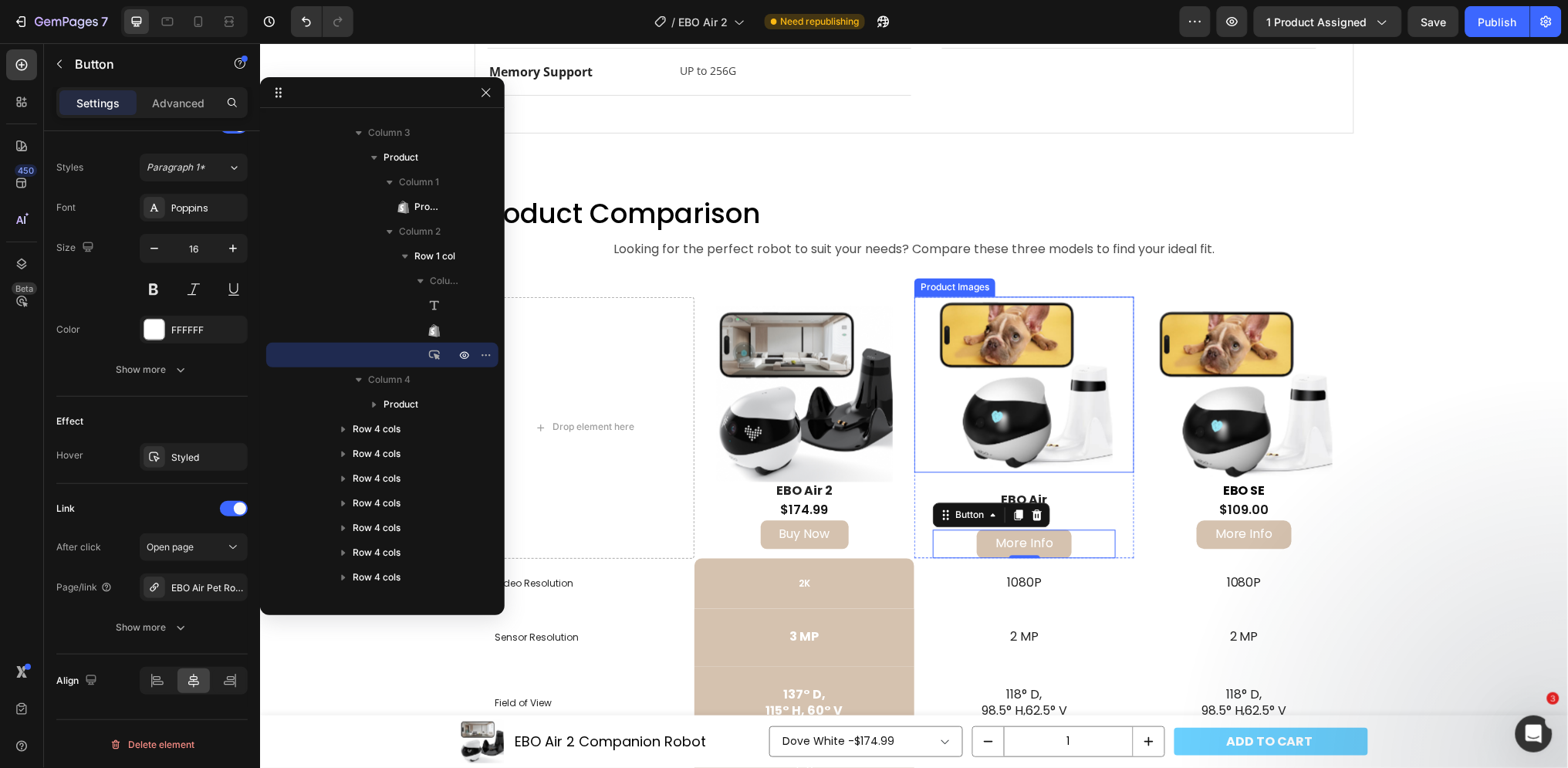 click at bounding box center (1024, 384) 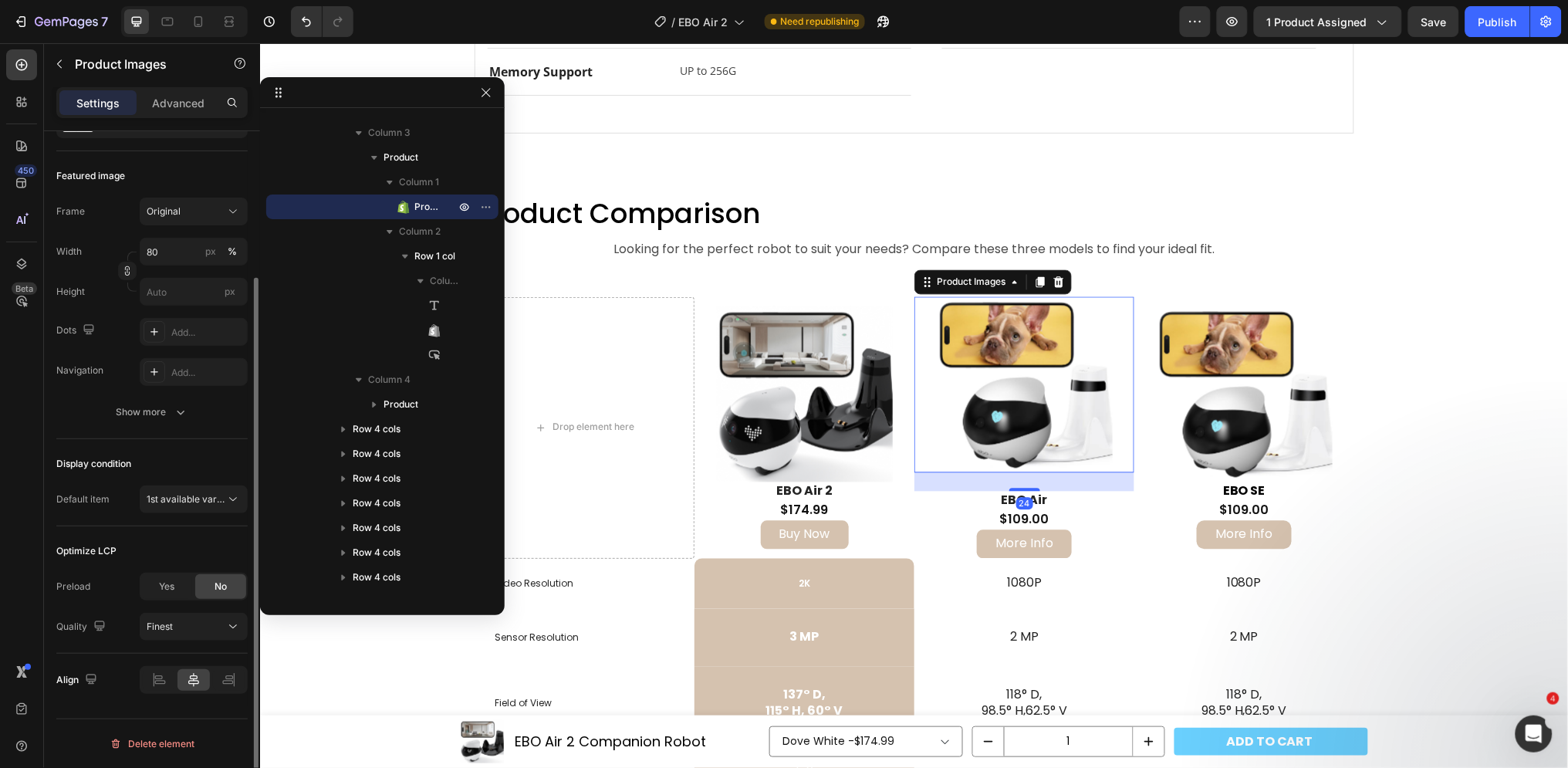 scroll, scrollTop: 0, scrollLeft: 0, axis: both 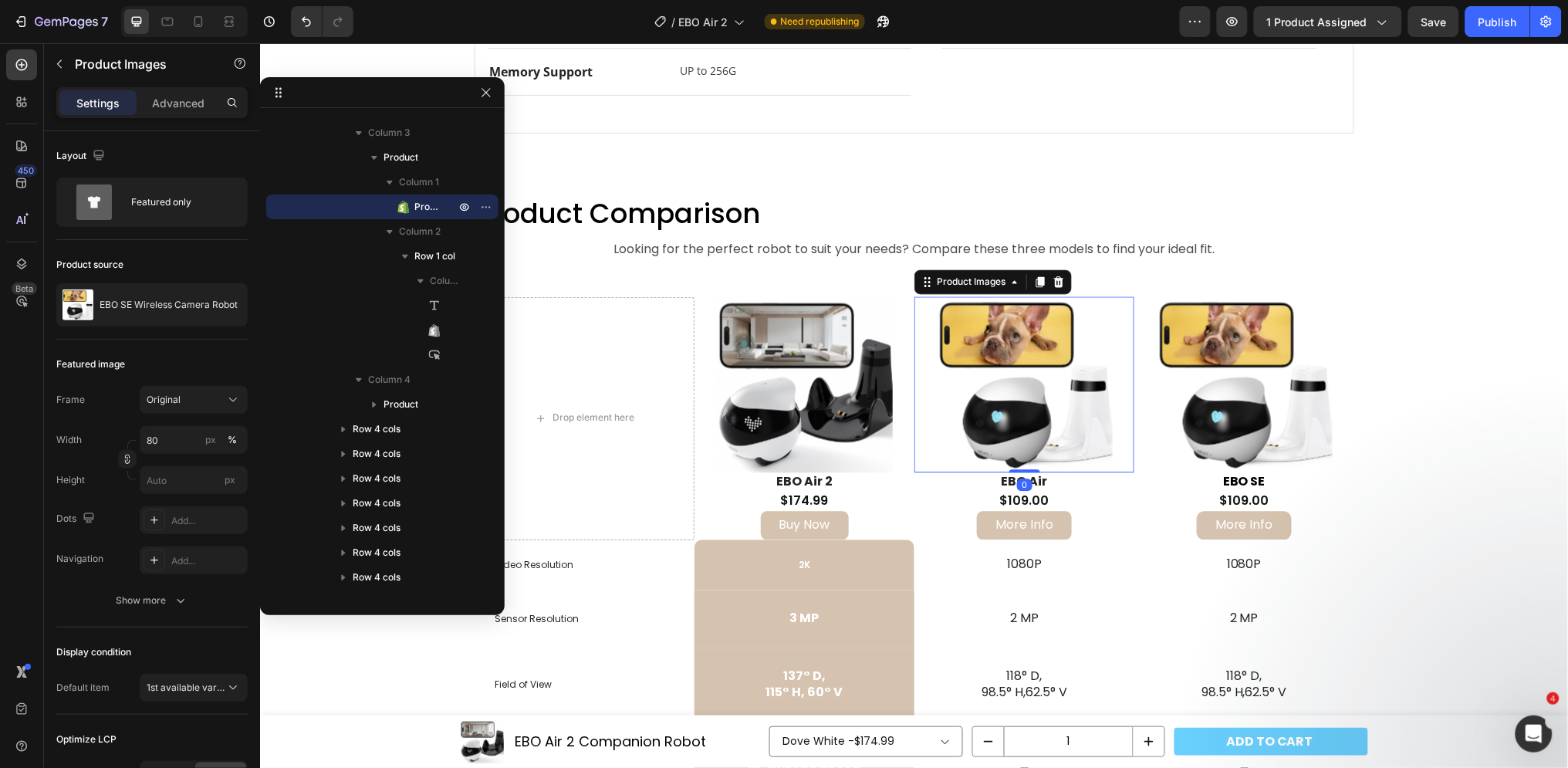 drag, startPoint x: 1019, startPoint y: 490, endPoint x: 1027, endPoint y: 437, distance: 53.60037 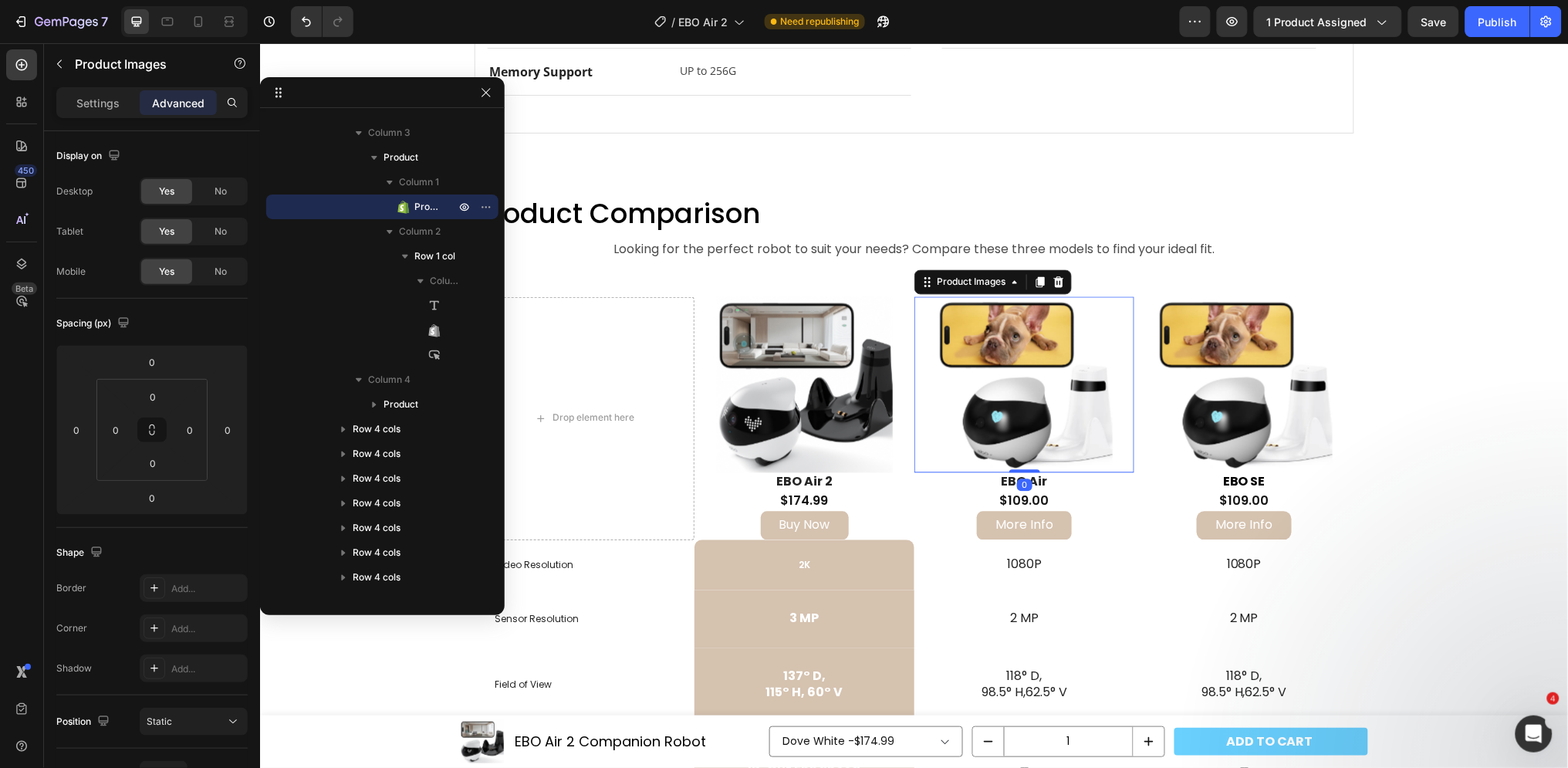 click on "Product Images EBO Air 2 Companion Robot Text Block Row   [COLOR] -  $174.99   [COLOR] -  $174.99   [COLOR] -  $174.99   Product Variants & Swatches ADD TO CART Product Cart Button Row   [COLOR] -  $174.99   [COLOR] -  $174.99   [COLOR] -  $174.99   Product Variants & Swatches
1
Product Quantity ADD TO CART Product Cart Button Row Product Sticky <h2>[COLOR] | [COLOR] | [COLOR]</h2> Text Block 3 Color Options Elevate Your Space Text Block Hero Banner Light-Up Emoji Interaction Heading Adding Another Dimension of Fun and Interactivity Text Block Hero Banner Mobile Home Guardian Heading All-in-One Mobile Security in the Palm of Your Hand Text Block Hero Banner High-Resolution Visuals Heading 2K HD Camera Captures Every Detail Text Block Hero Banner Automatic Recharge Heading No More Battery Anxiety Text Block Hero Banner Row Section 3 Specifications Text Block tech specs what's in the box Specifications Heading                Title Line model Text block Row Row" at bounding box center (914, 489) 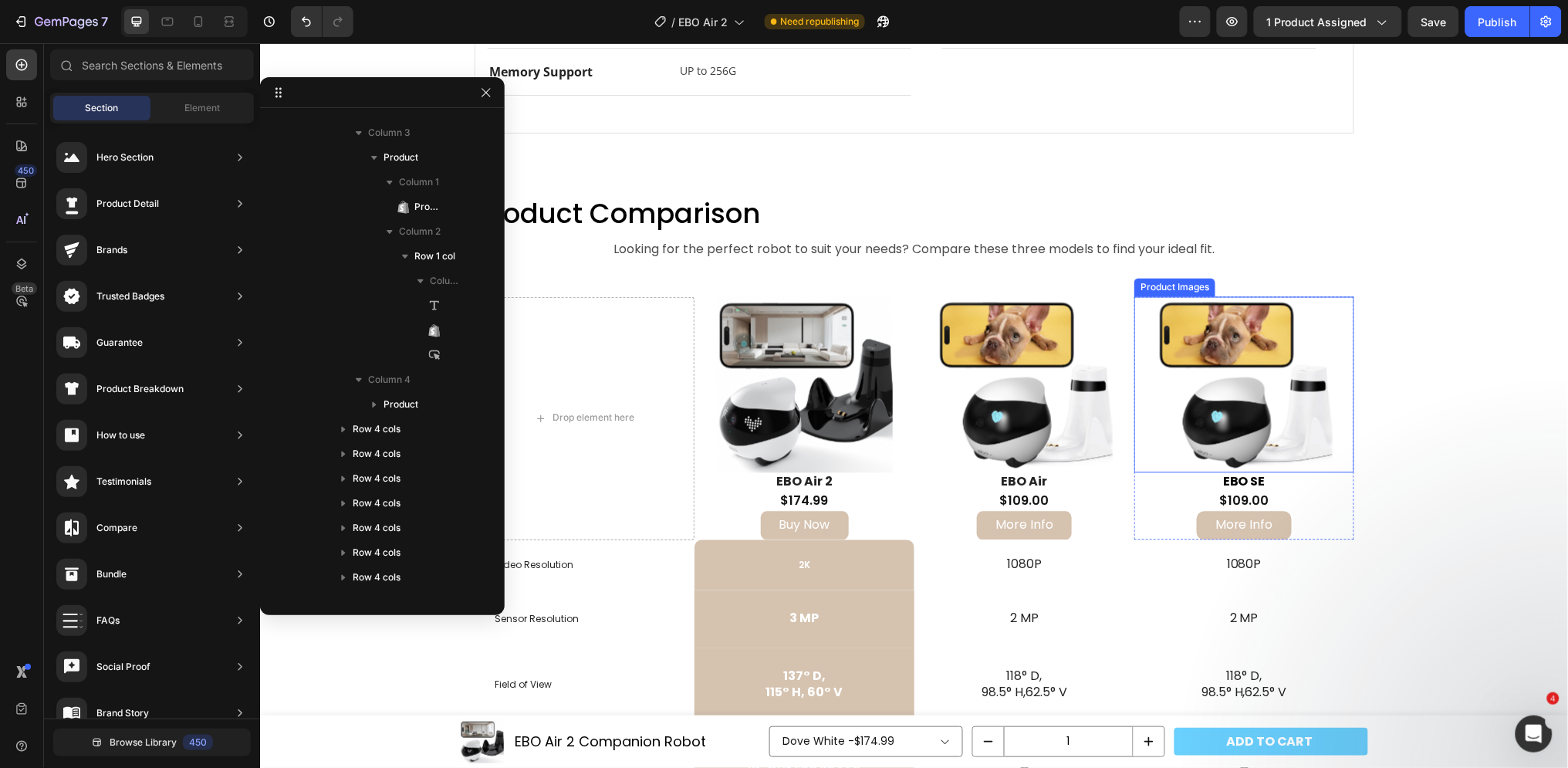 click at bounding box center (1244, 384) 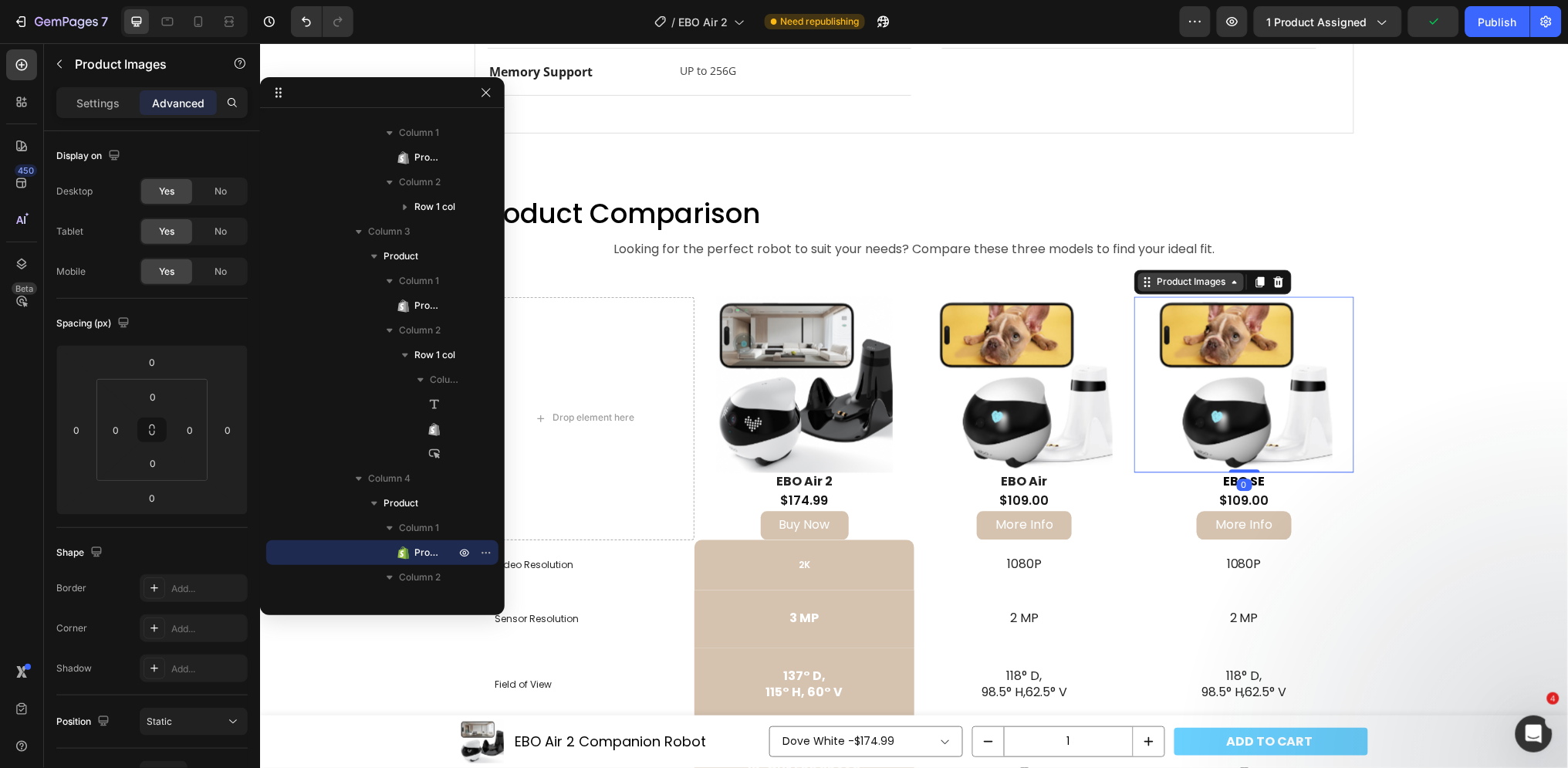 click on "Product Images" at bounding box center [1190, 282] 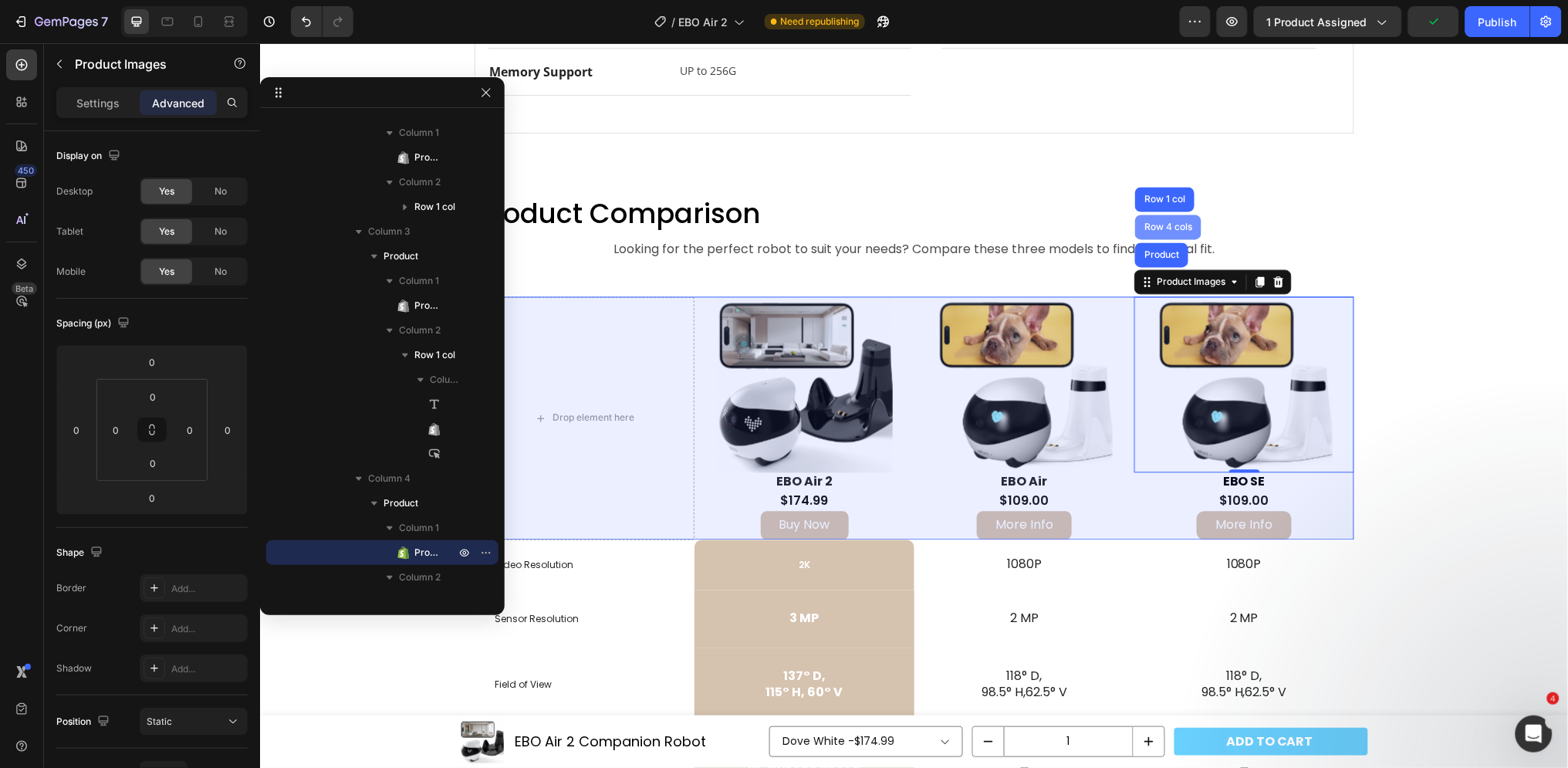 click on "Row 4 cols" at bounding box center (1168, 227) 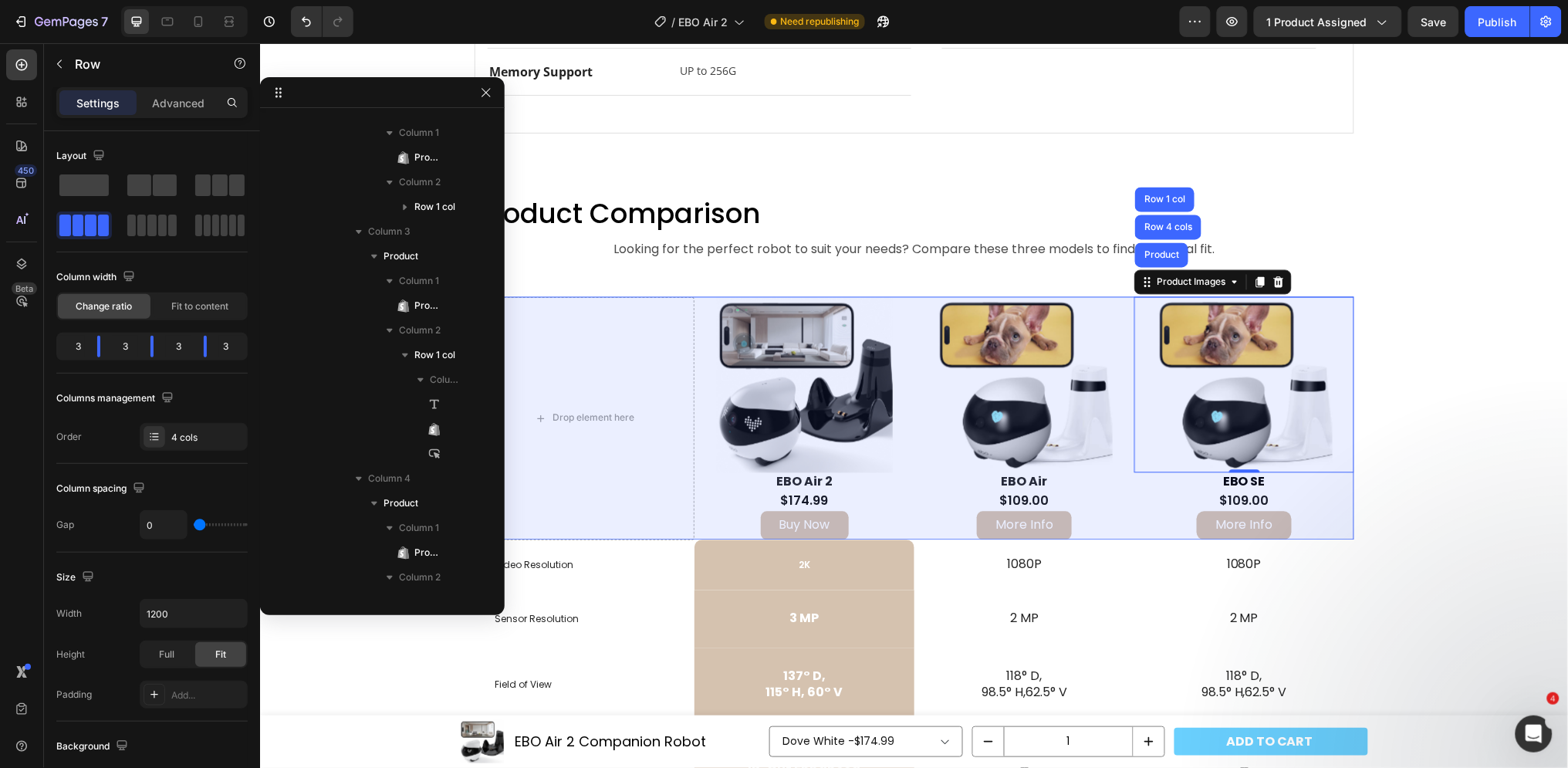 scroll, scrollTop: 117, scrollLeft: 0, axis: vertical 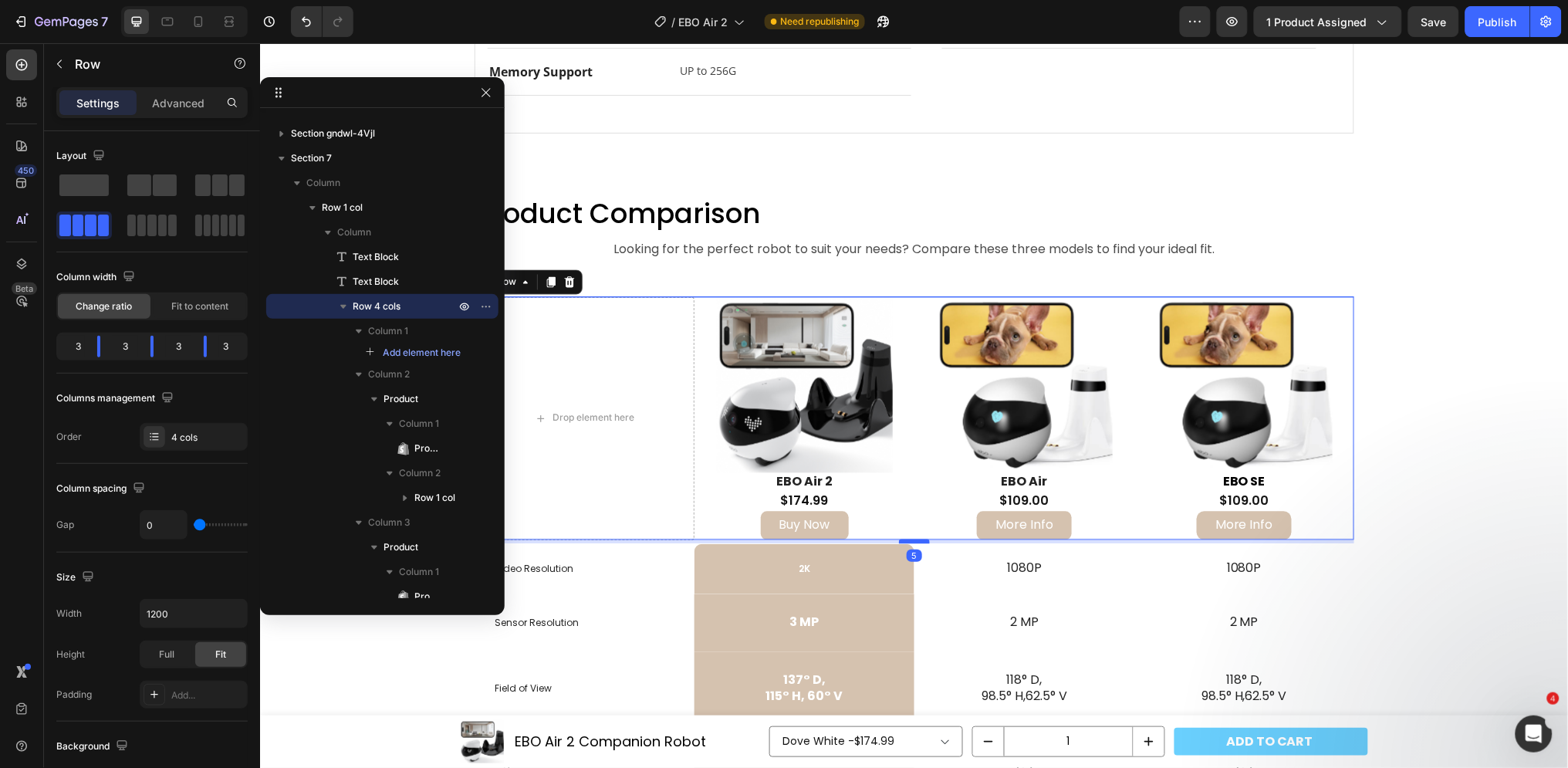 click at bounding box center (914, 541) 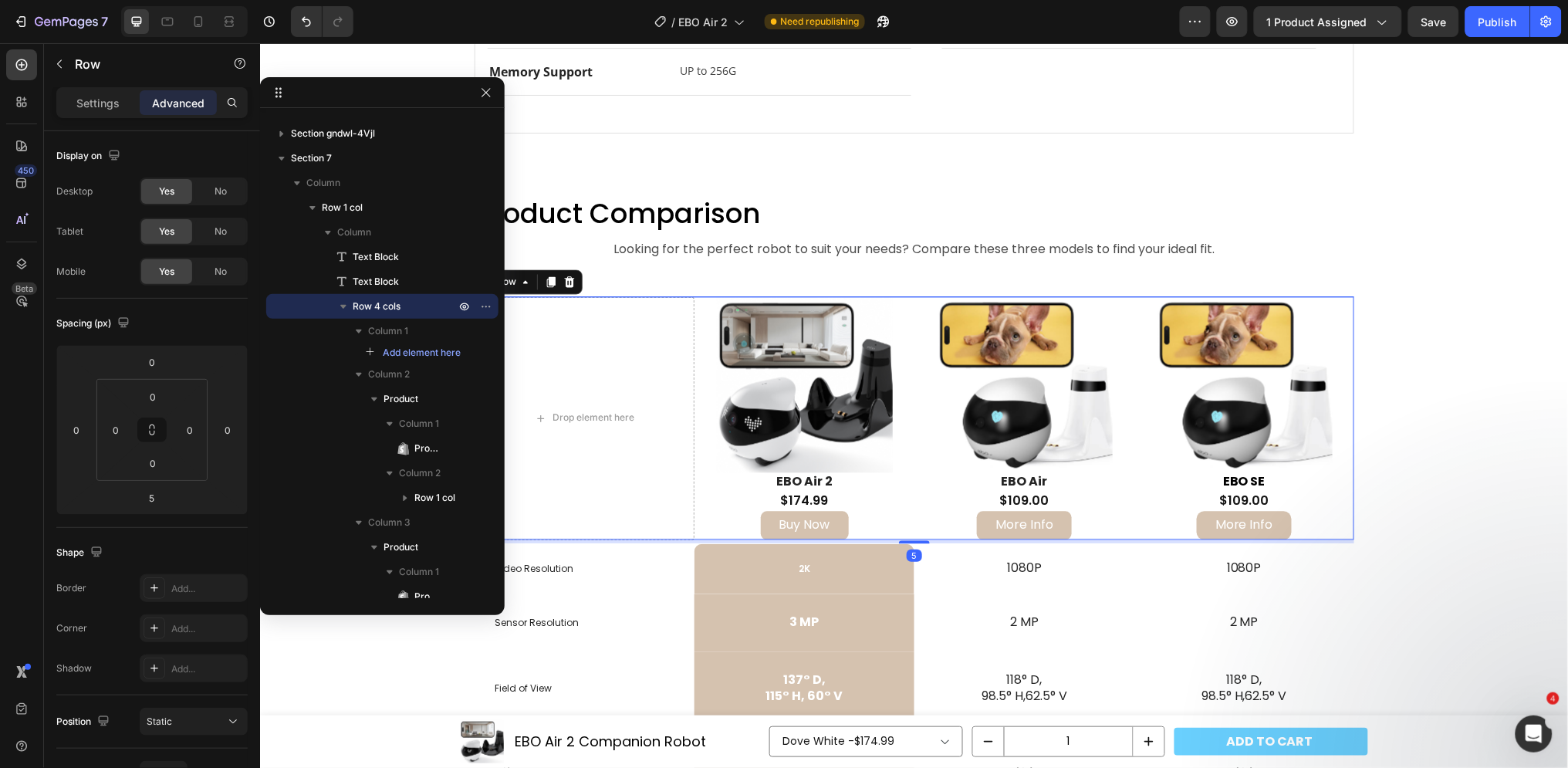 click on "Product Images EBO Air 2 Companion Robot Text Block Row   [COLOR] -  $174.99   [COLOR] -  $174.99   [COLOR] -  $174.99   Product Variants & Swatches ADD TO CART Product Cart Button Row   [COLOR] -  $174.99   [COLOR] -  $174.99   [COLOR] -  $174.99   Product Variants & Swatches
1
Product Quantity ADD TO CART Product Cart Button Row Product Sticky <h2>[COLOR] | [COLOR] | [COLOR]</h2> Text Block 3 Color Options Elevate Your Space Text Block Hero Banner Light-Up Emoji Interaction Heading Adding Another Dimension of Fun and Interactivity Text Block Hero Banner Mobile Home Guardian Heading All-in-One Mobile Security in the Palm of Your Hand Text Block Hero Banner High-Resolution Visuals Heading 2K HD Camera Captures Every Detail Text Block Hero Banner Automatic Recharge Heading No More Battery Anxiety Text Block Hero Banner Row Section 3 Specifications Text Block tech specs what's in the box Specifications Heading                Title Line model Text block Row Row" at bounding box center (914, 491) 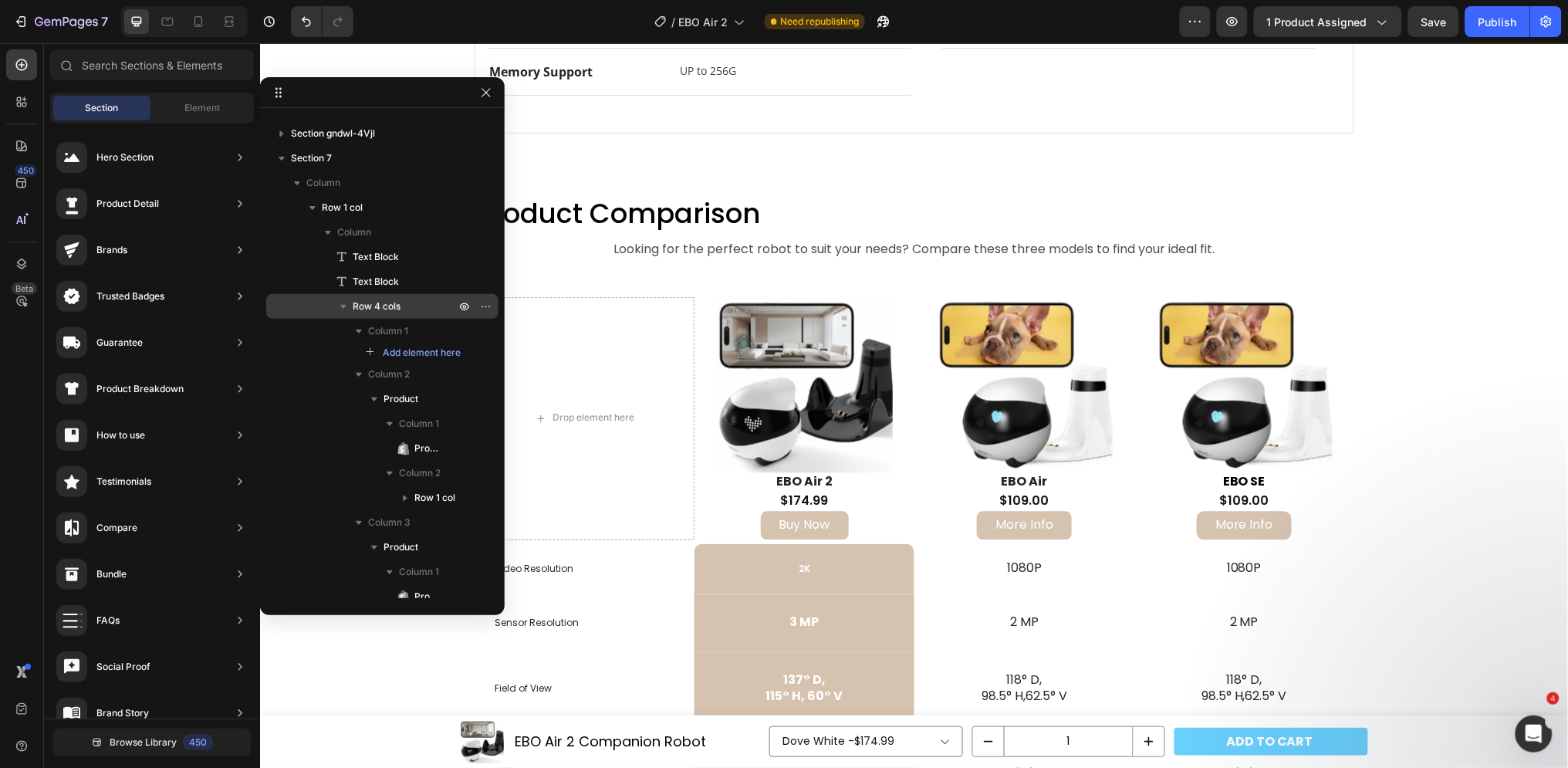 click on "Product Images EBO Air 2 Companion Robot Text Block Row   [COLOR] -  $174.99   [COLOR] -  $174.99   [COLOR] -  $174.99   Product Variants & Swatches ADD TO CART Product Cart Button Row   [COLOR] -  $174.99   [COLOR] -  $174.99   [COLOR] -  $174.99   Product Variants & Swatches
1
Product Quantity ADD TO CART Product Cart Button Row Product Sticky <h2>[COLOR] | [COLOR] | [COLOR]</h2> Text Block 3 Color Options Elevate Your Space Text Block Hero Banner Light-Up Emoji Interaction Heading Adding Another Dimension of Fun and Interactivity Text Block Hero Banner Mobile Home Guardian Heading All-in-One Mobile Security in the Palm of Your Hand Text Block Hero Banner High-Resolution Visuals Heading 2K HD Camera Captures Every Detail Text Block Hero Banner Automatic Recharge Heading No More Battery Anxiety Text Block Hero Banner Row Section 3 Specifications Text Block tech specs what's in the box Specifications Heading                Title Line model Text block Row Row" at bounding box center [914, 491] 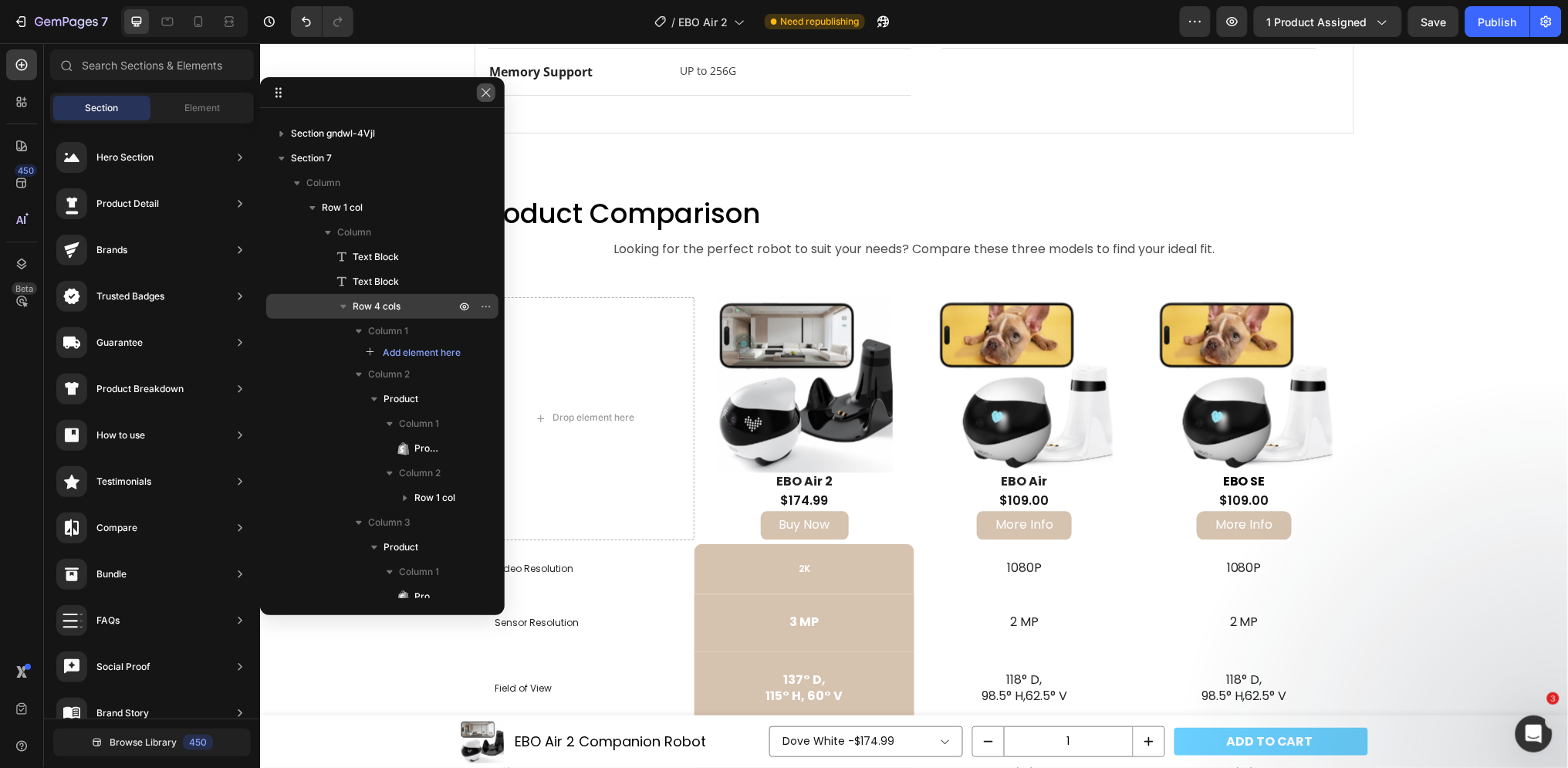 click 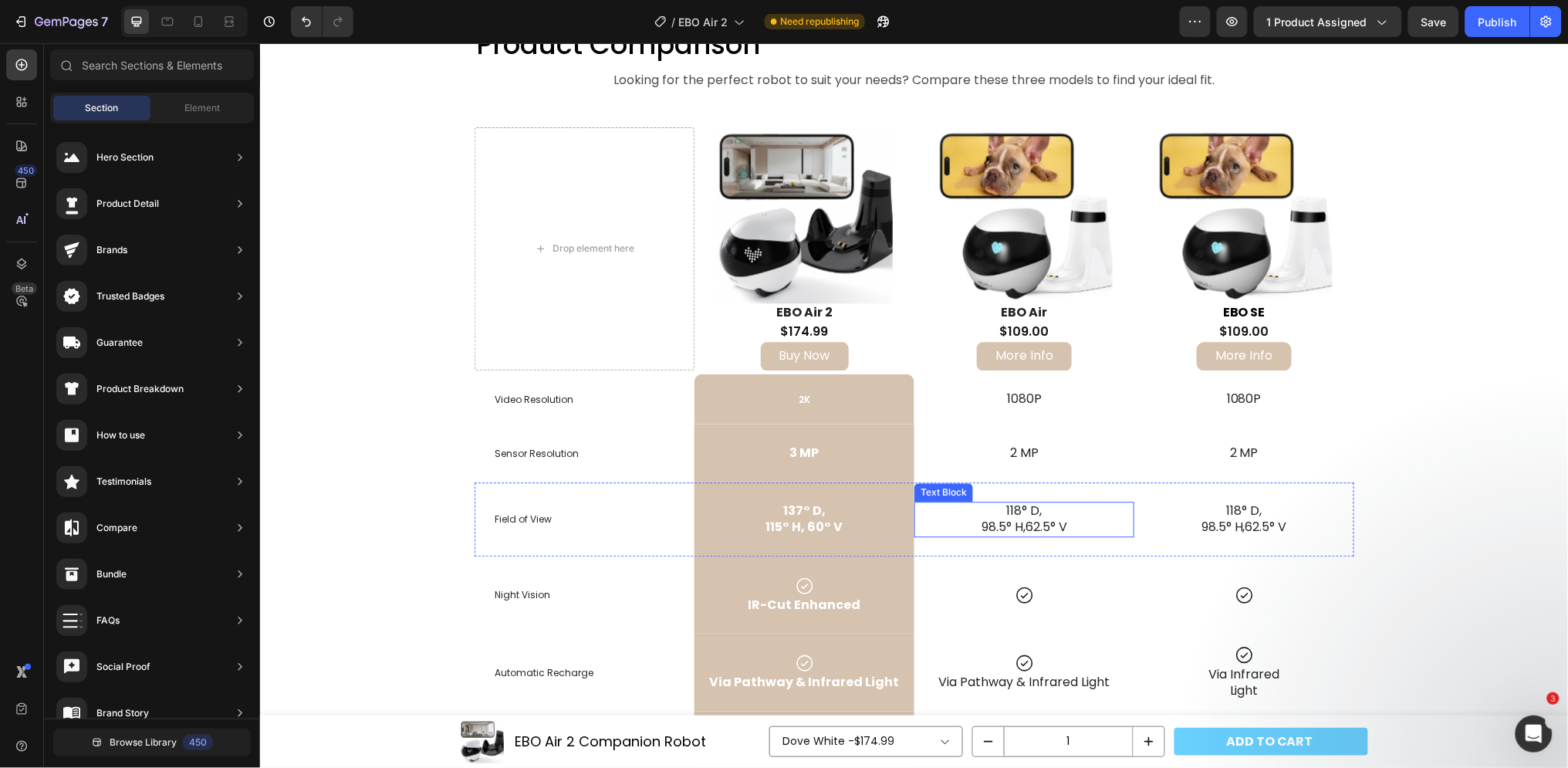 scroll, scrollTop: 2810, scrollLeft: 0, axis: vertical 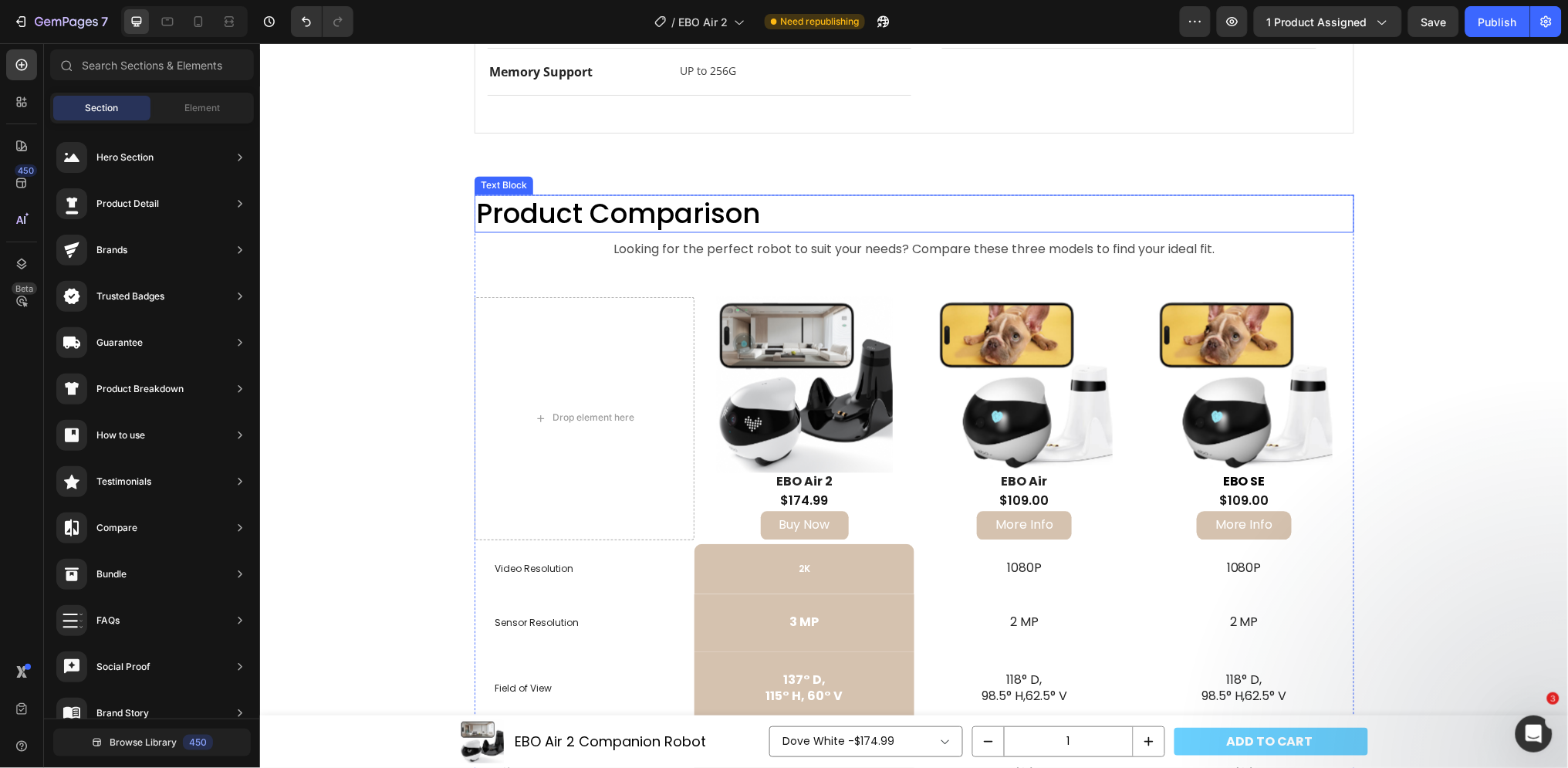 click on "Product Comparison" at bounding box center [914, 214] 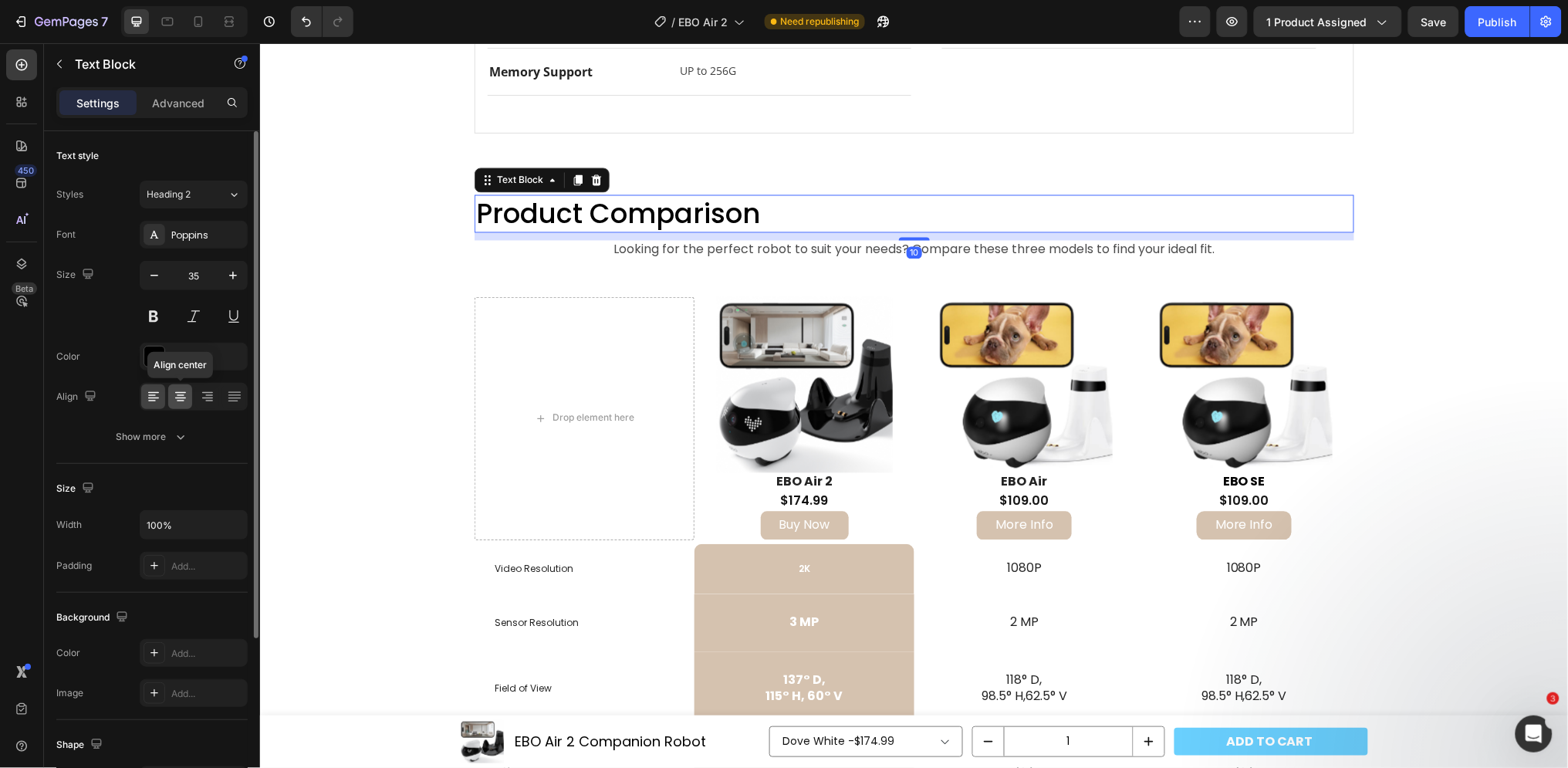 click 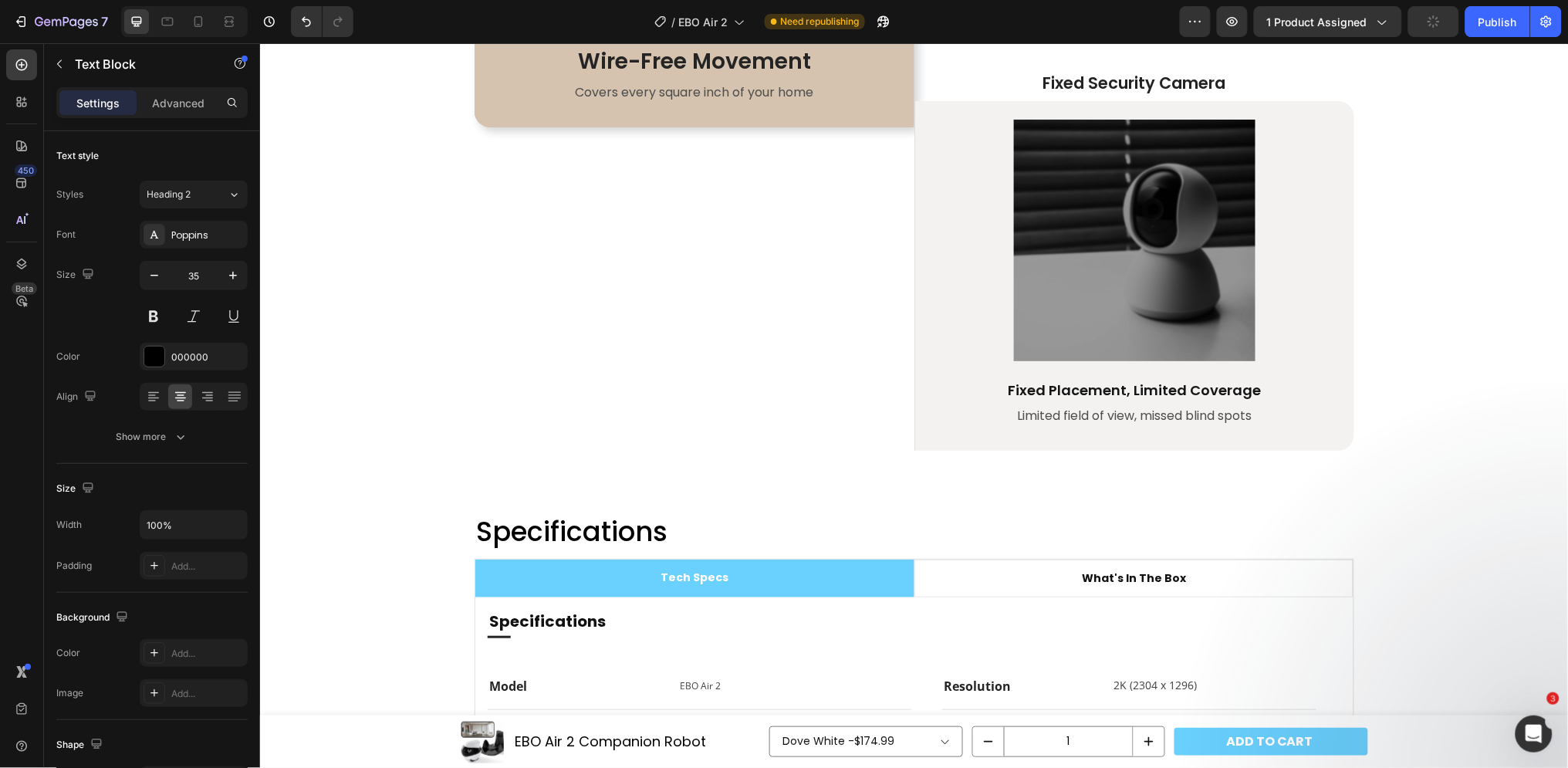 scroll, scrollTop: 1952, scrollLeft: 0, axis: vertical 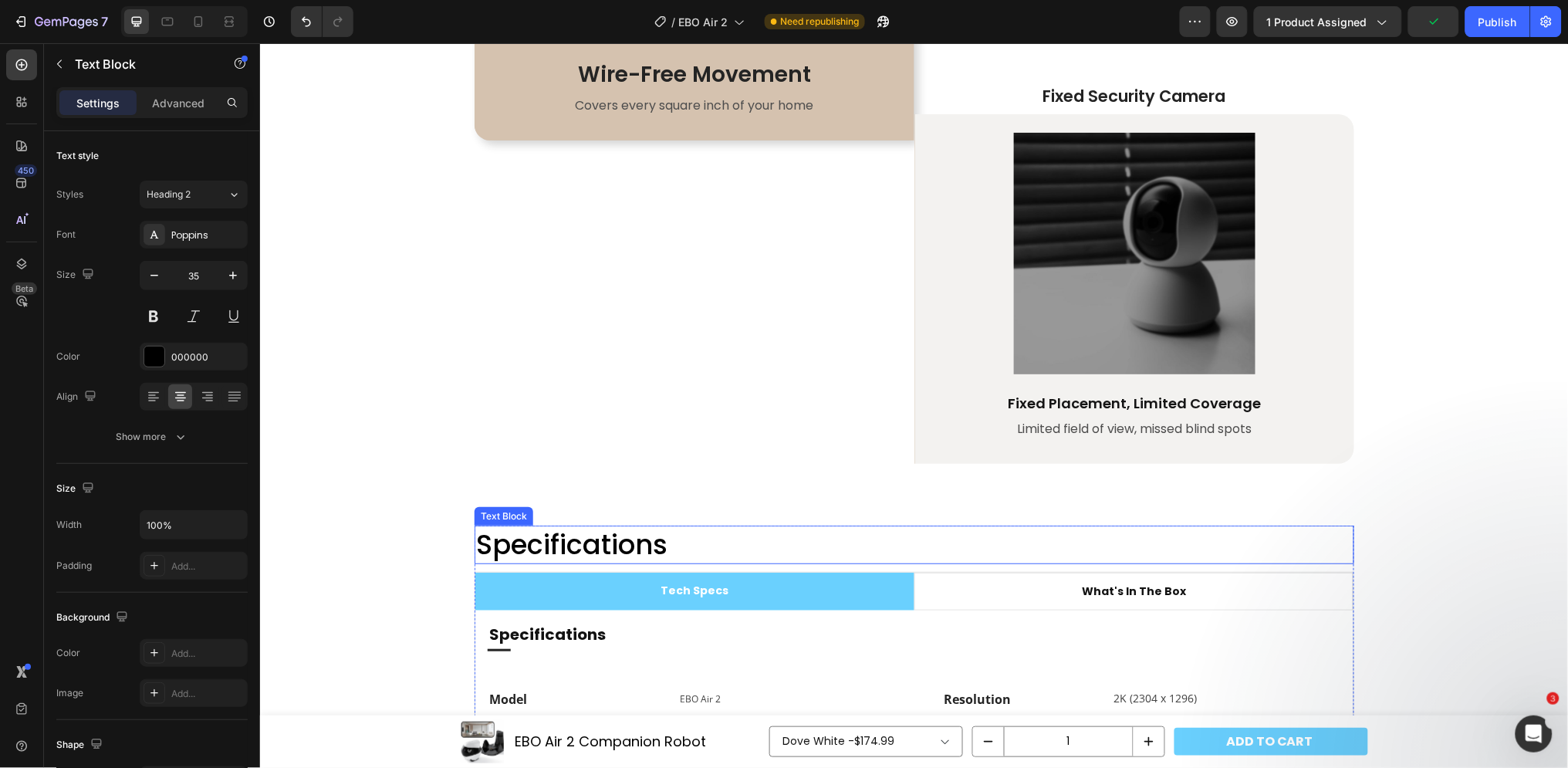 click on "Specifications" at bounding box center [914, 544] 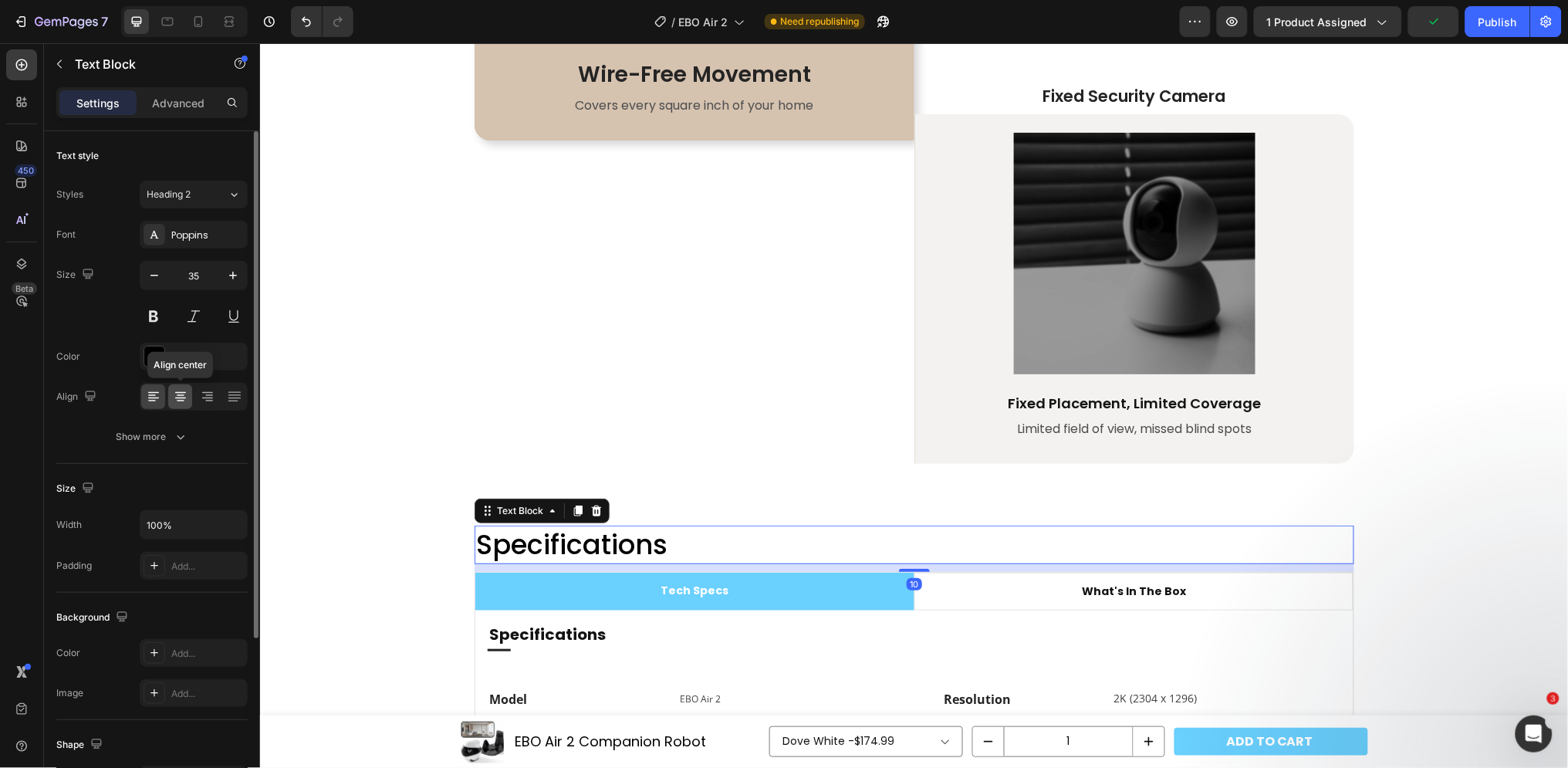 click 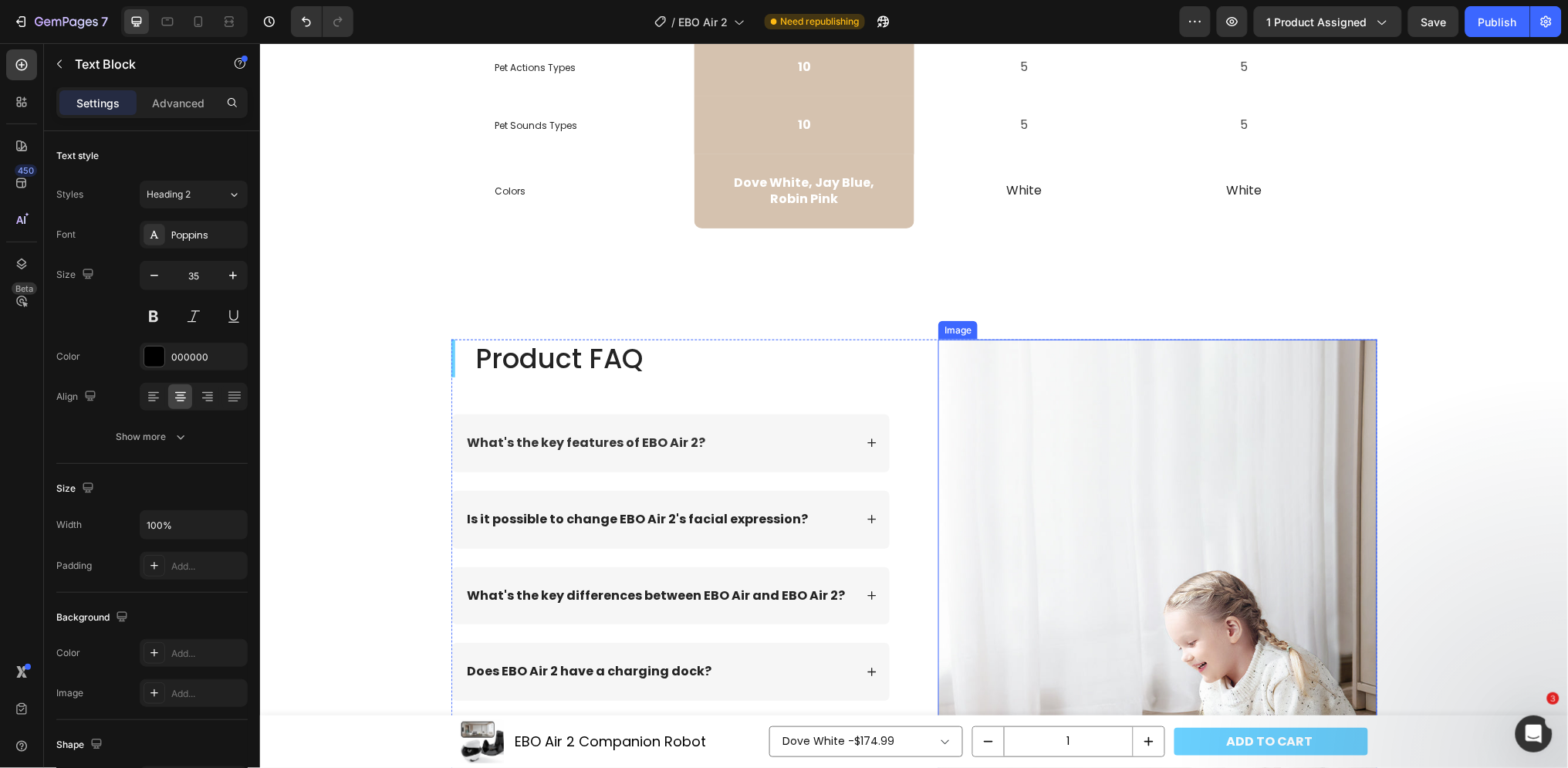 scroll, scrollTop: 4268, scrollLeft: 0, axis: vertical 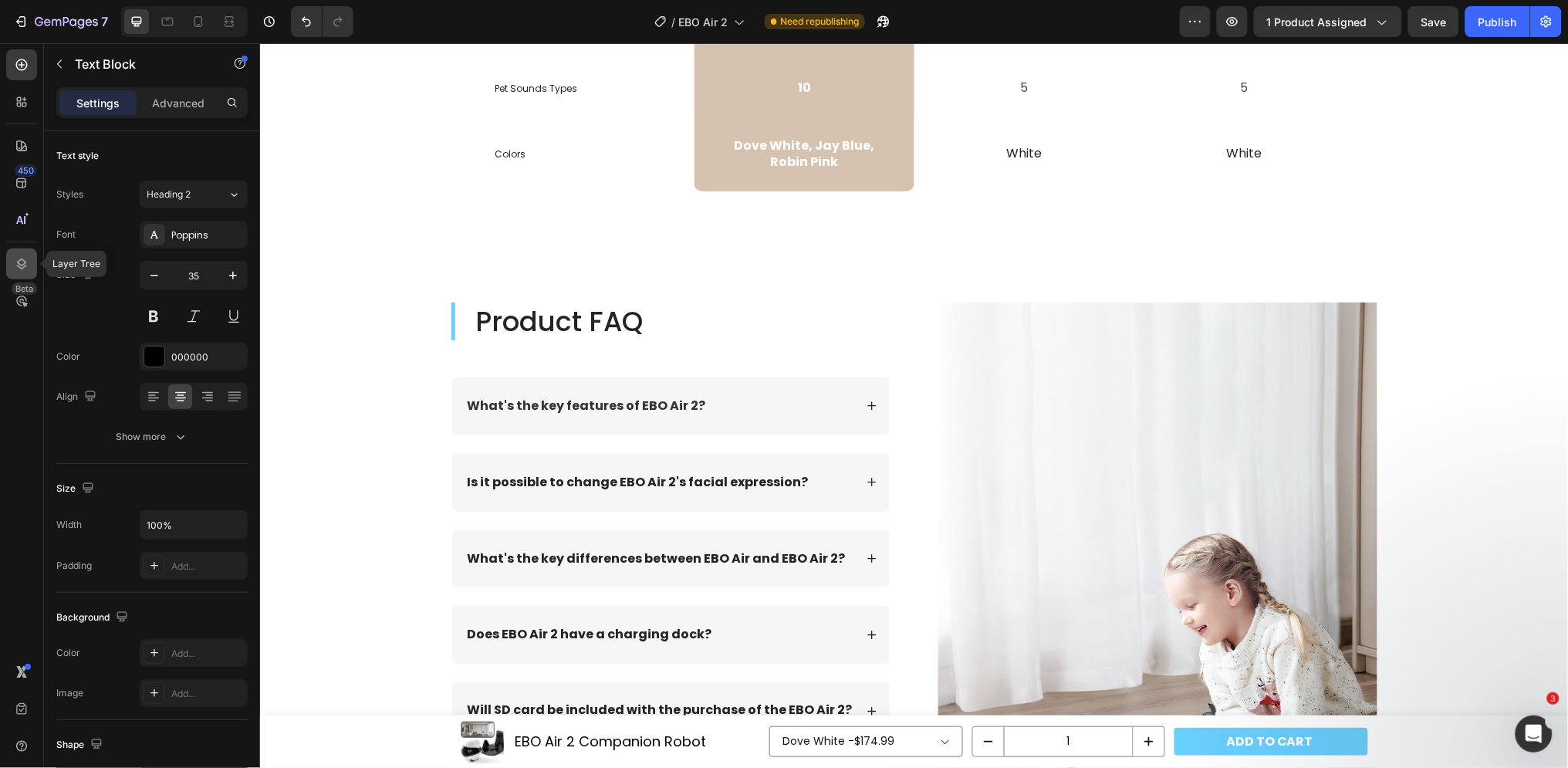 click 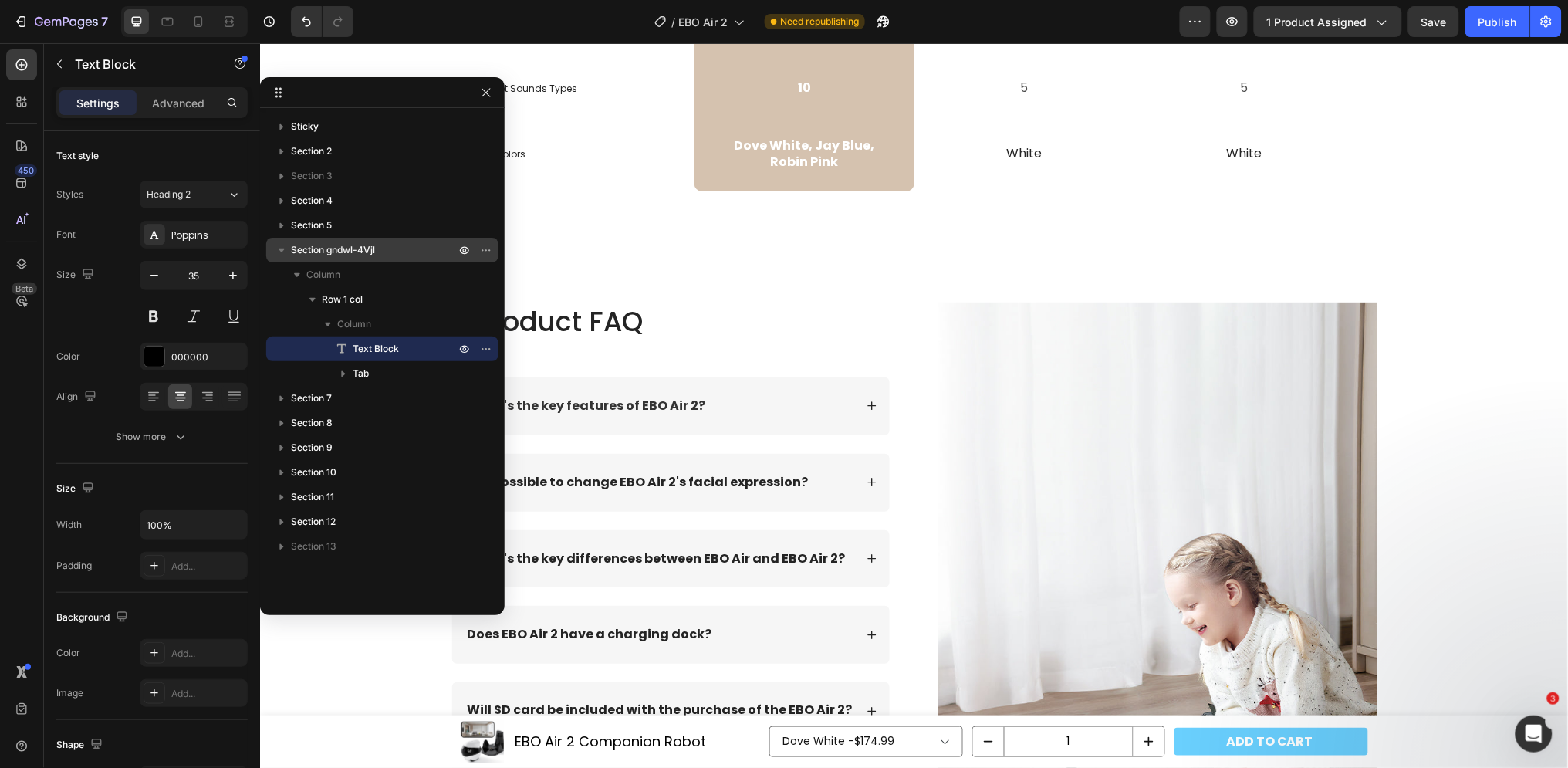 click 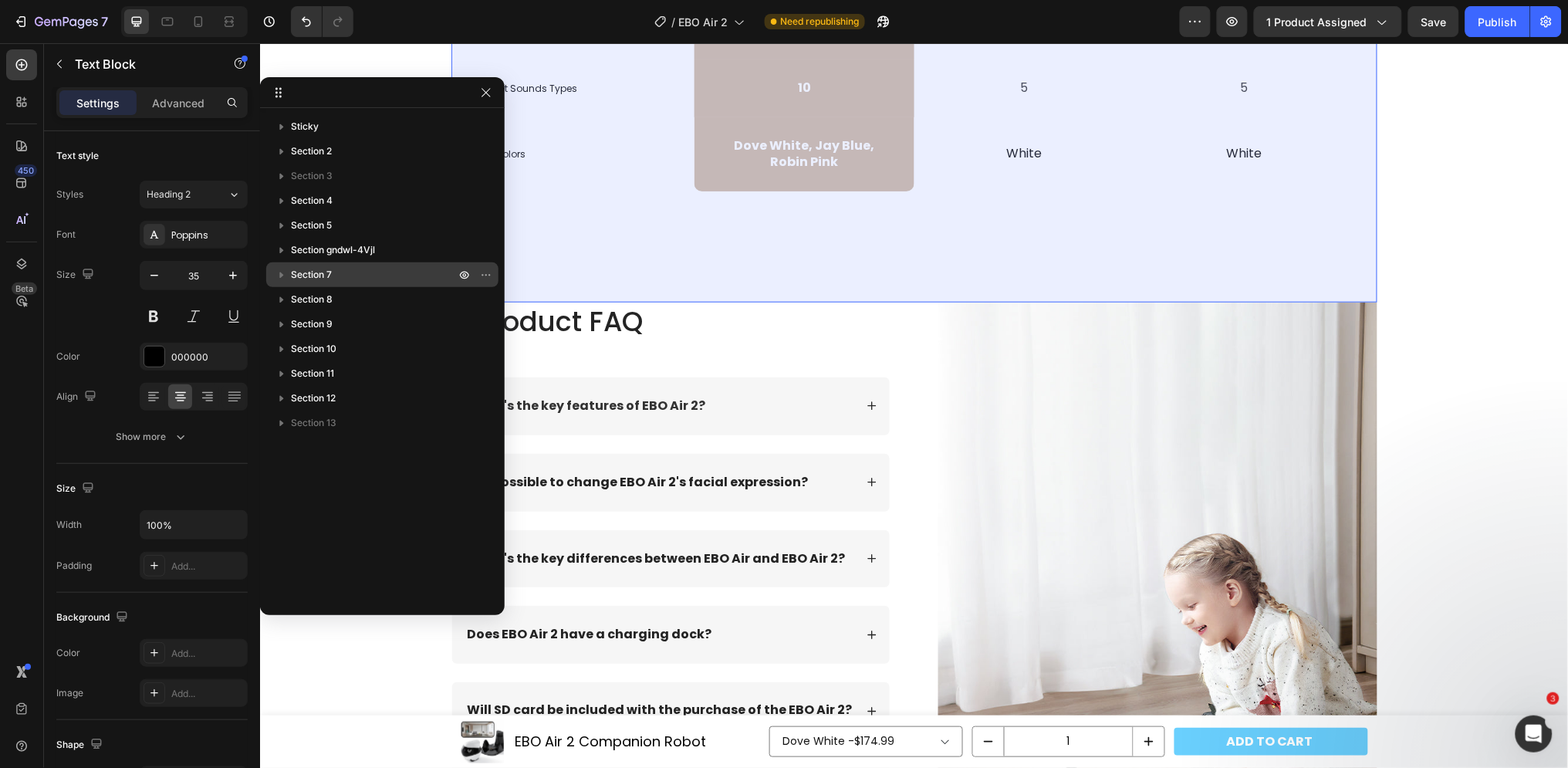 click 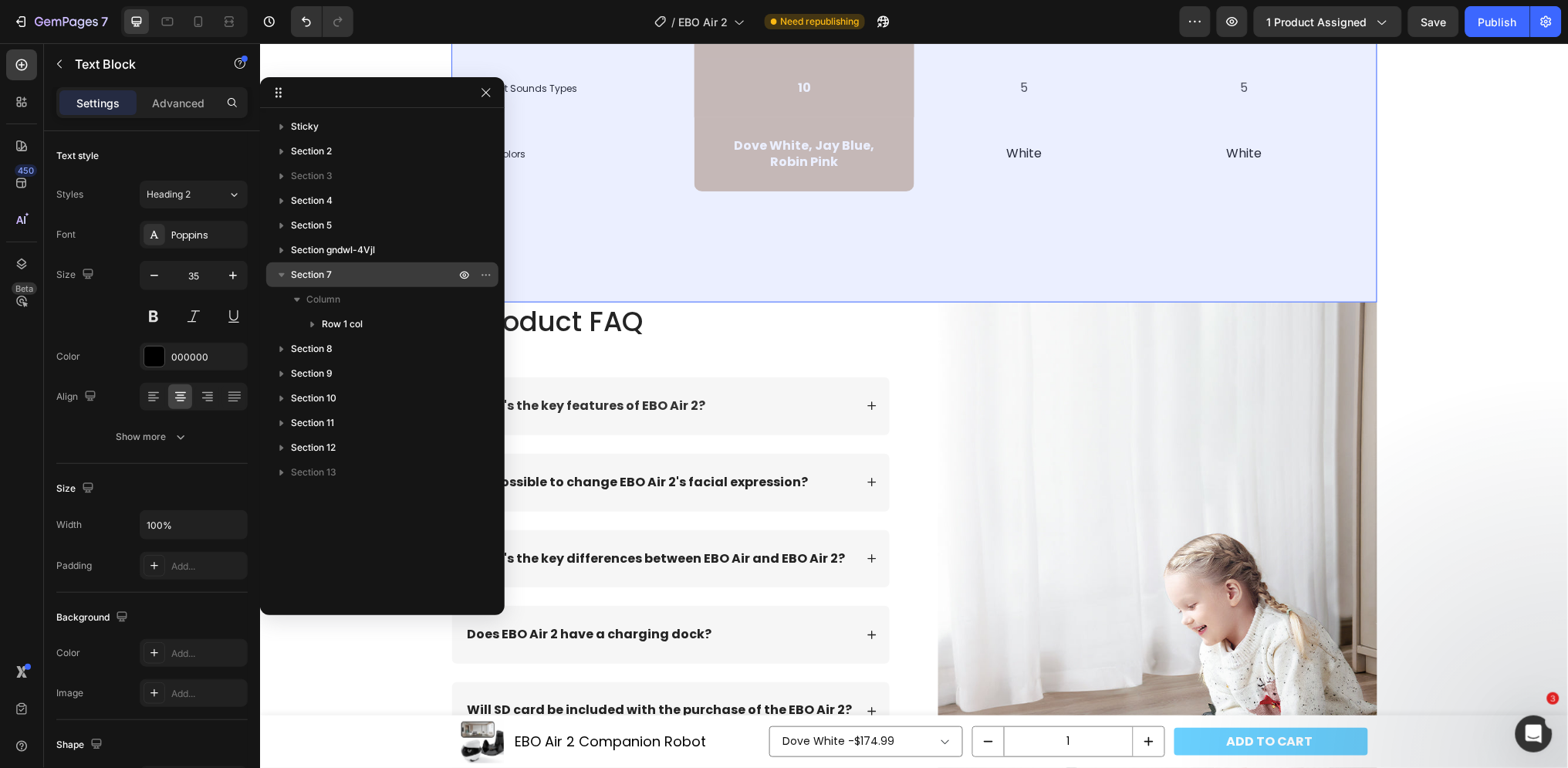 click 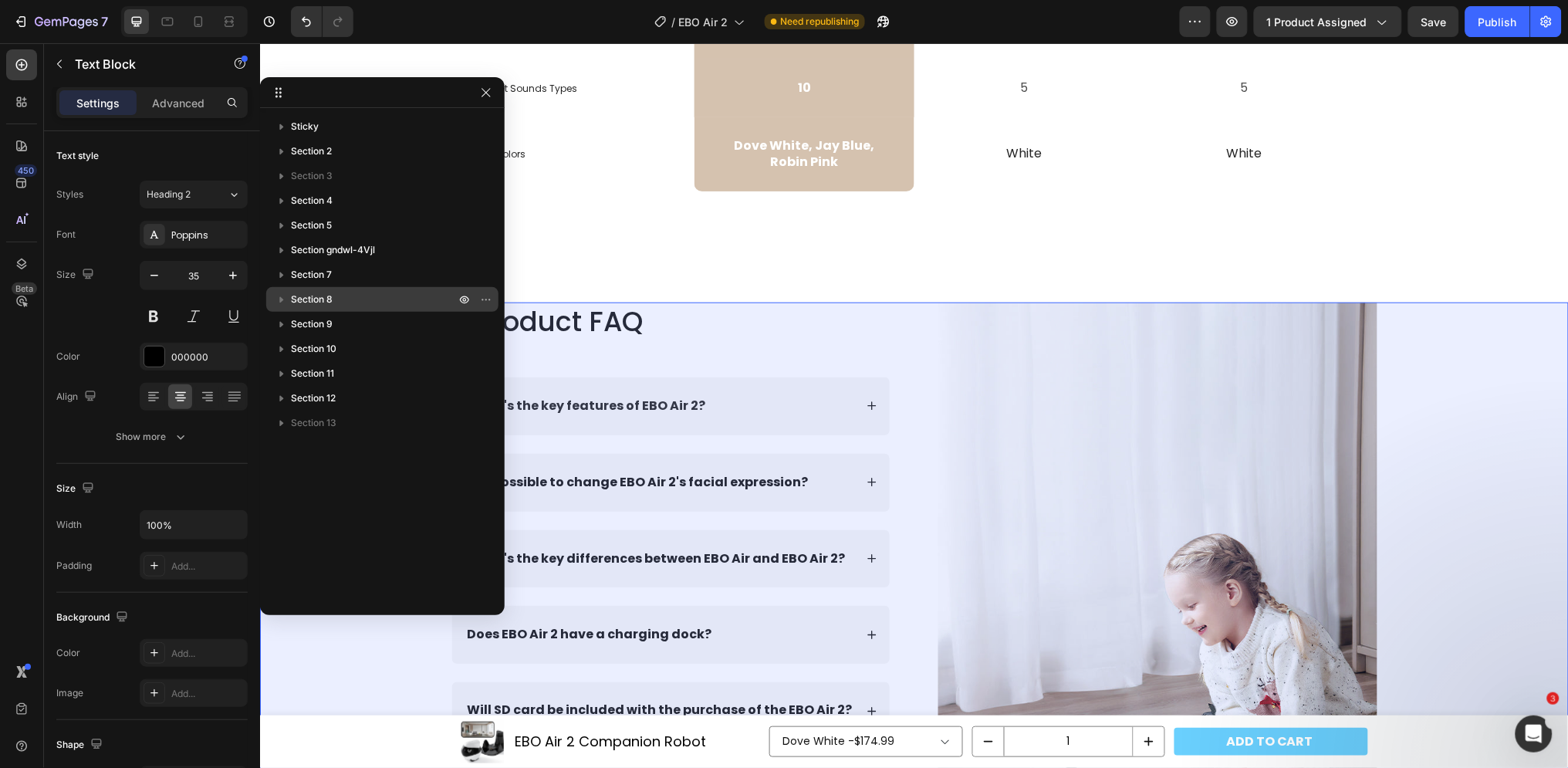 click 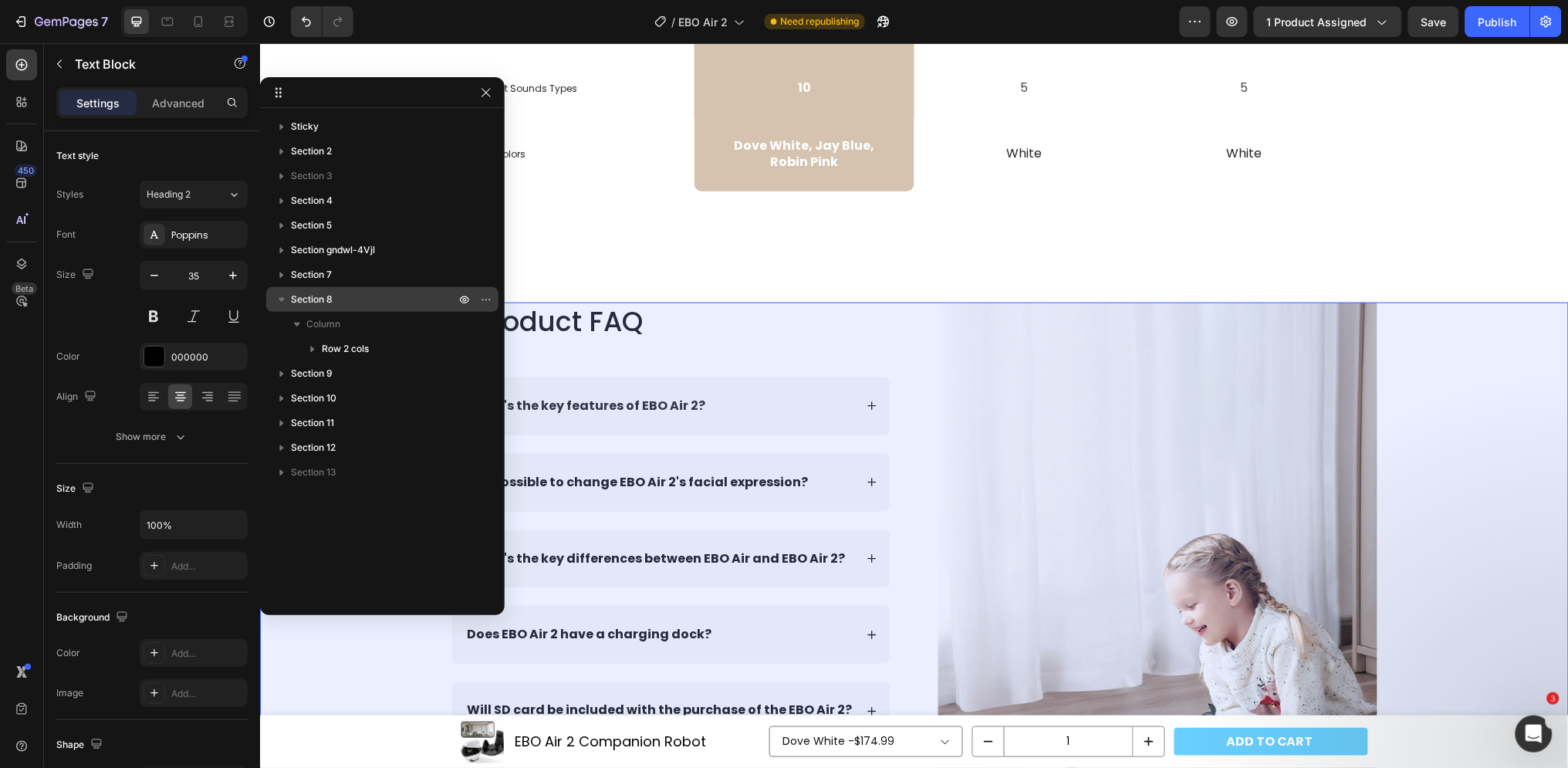 click 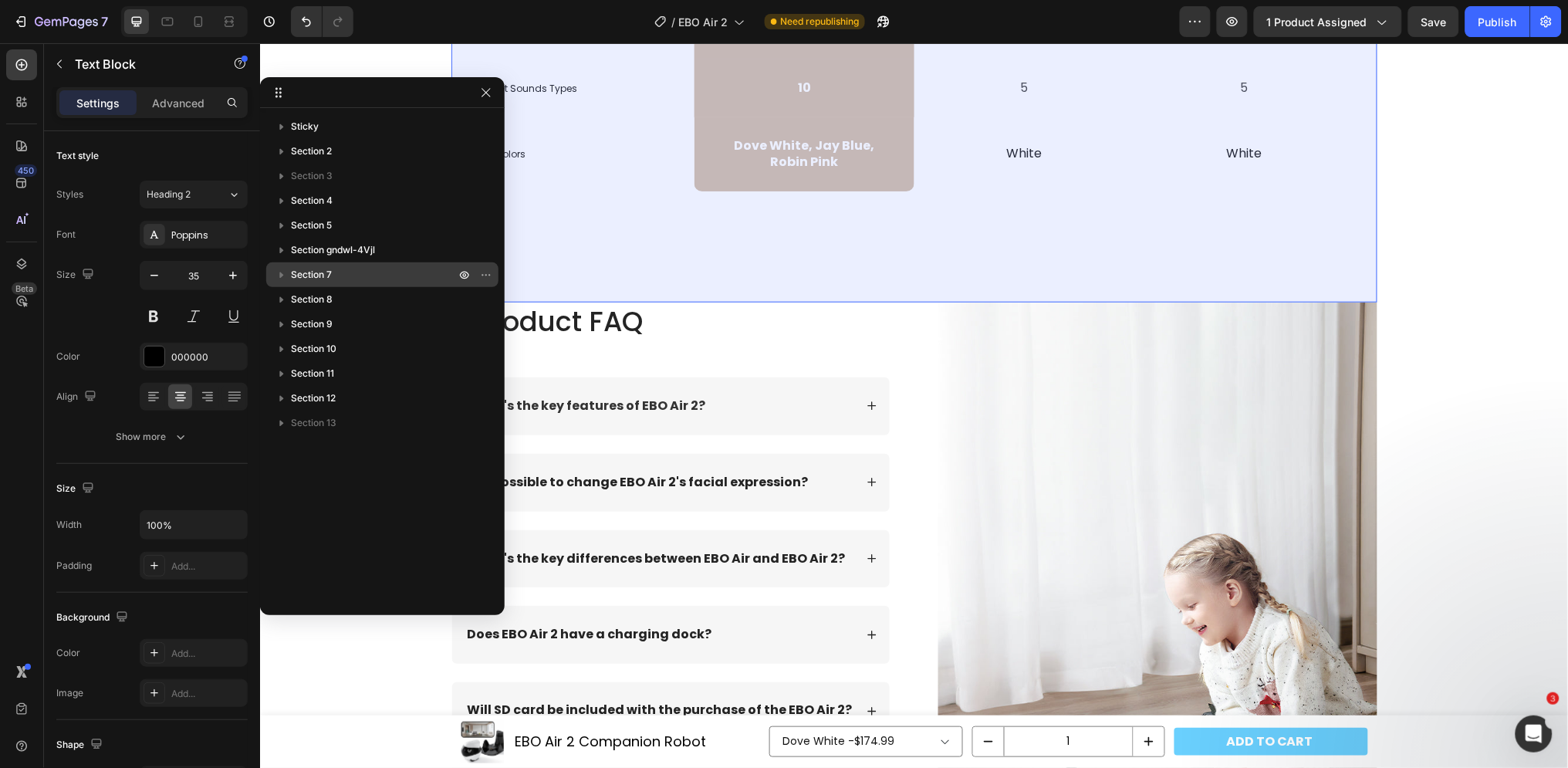 click 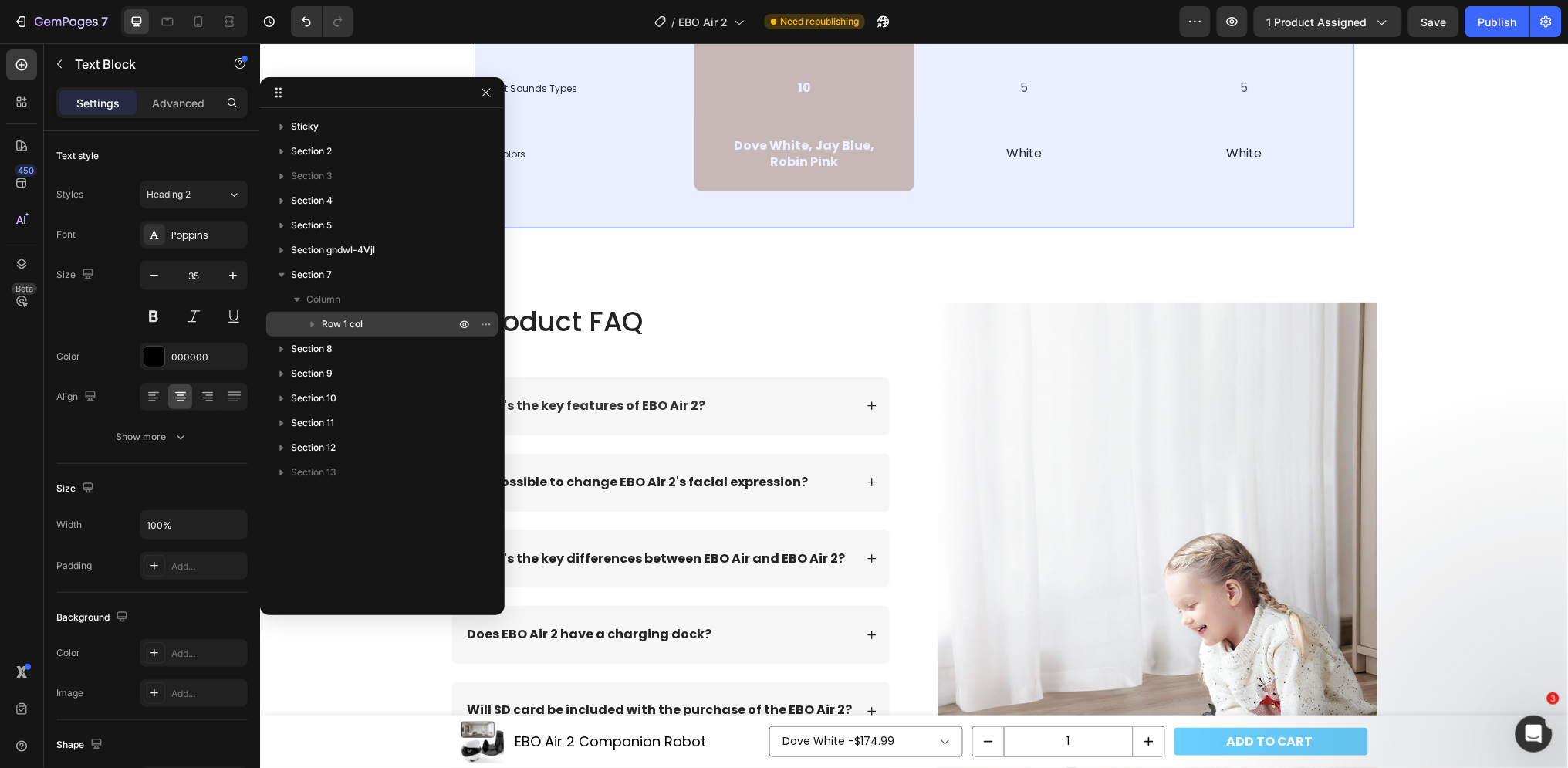 click 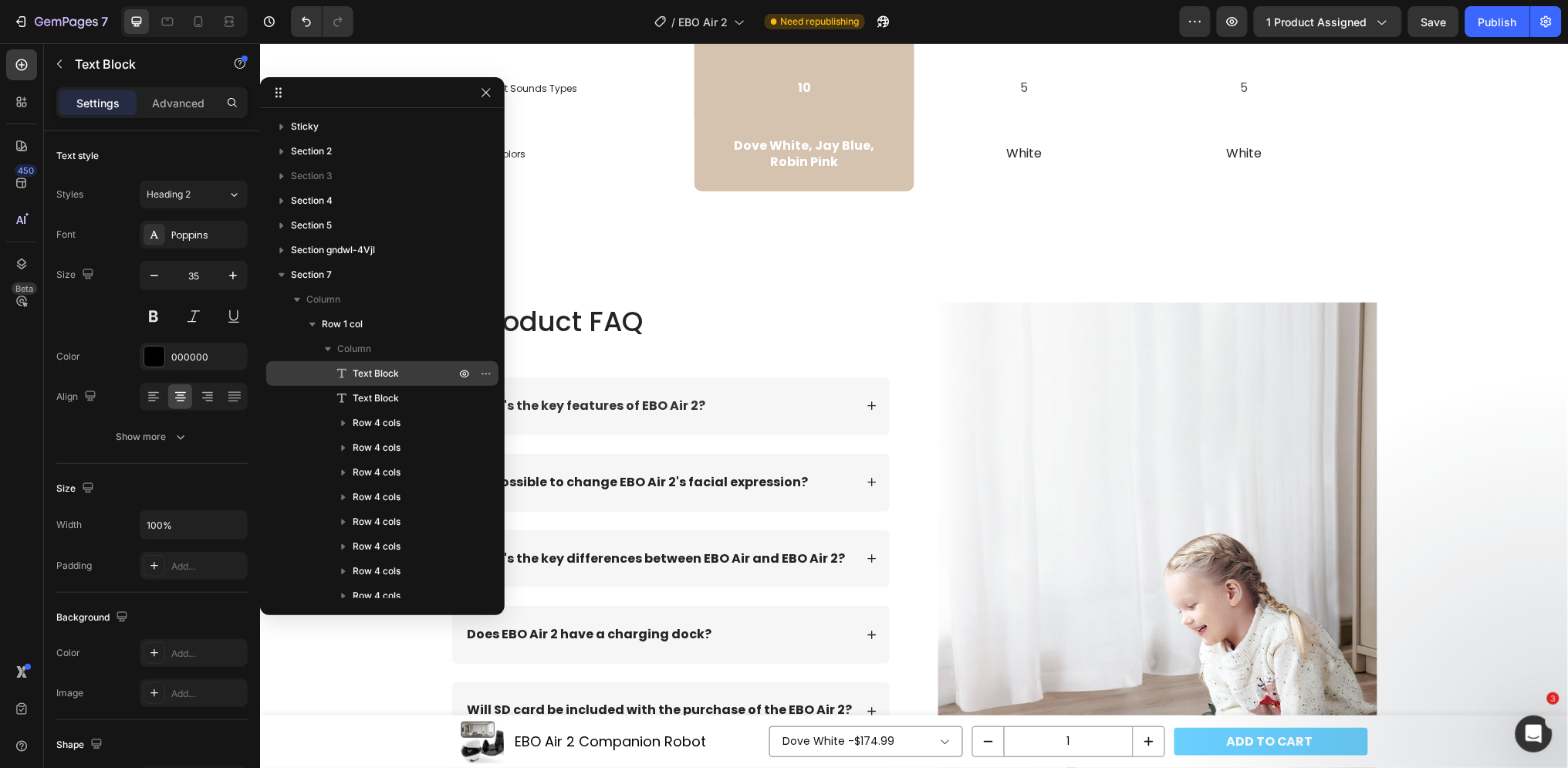 click on "Text Block" at bounding box center (376, 374) 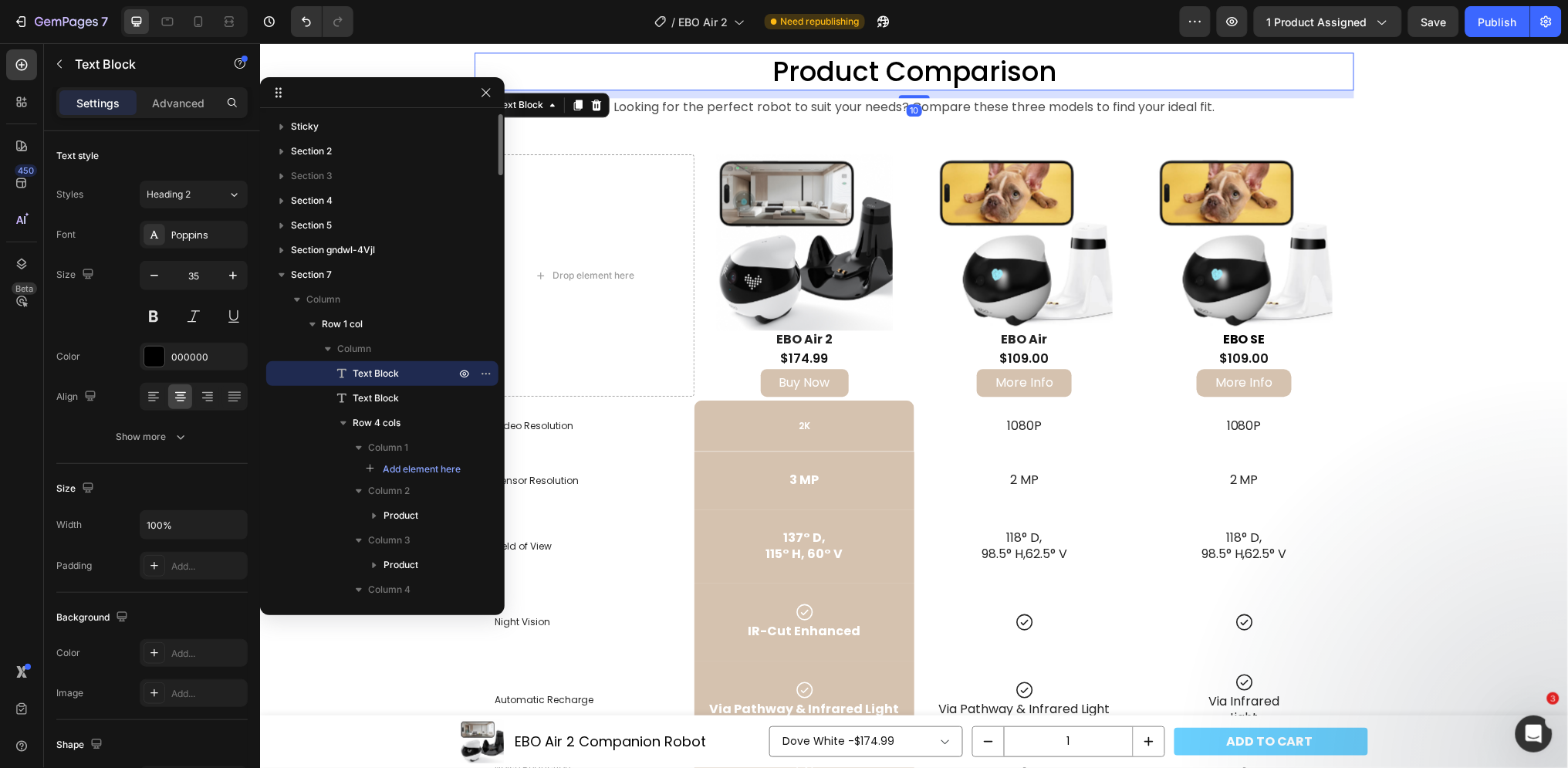 scroll, scrollTop: 3134, scrollLeft: 0, axis: vertical 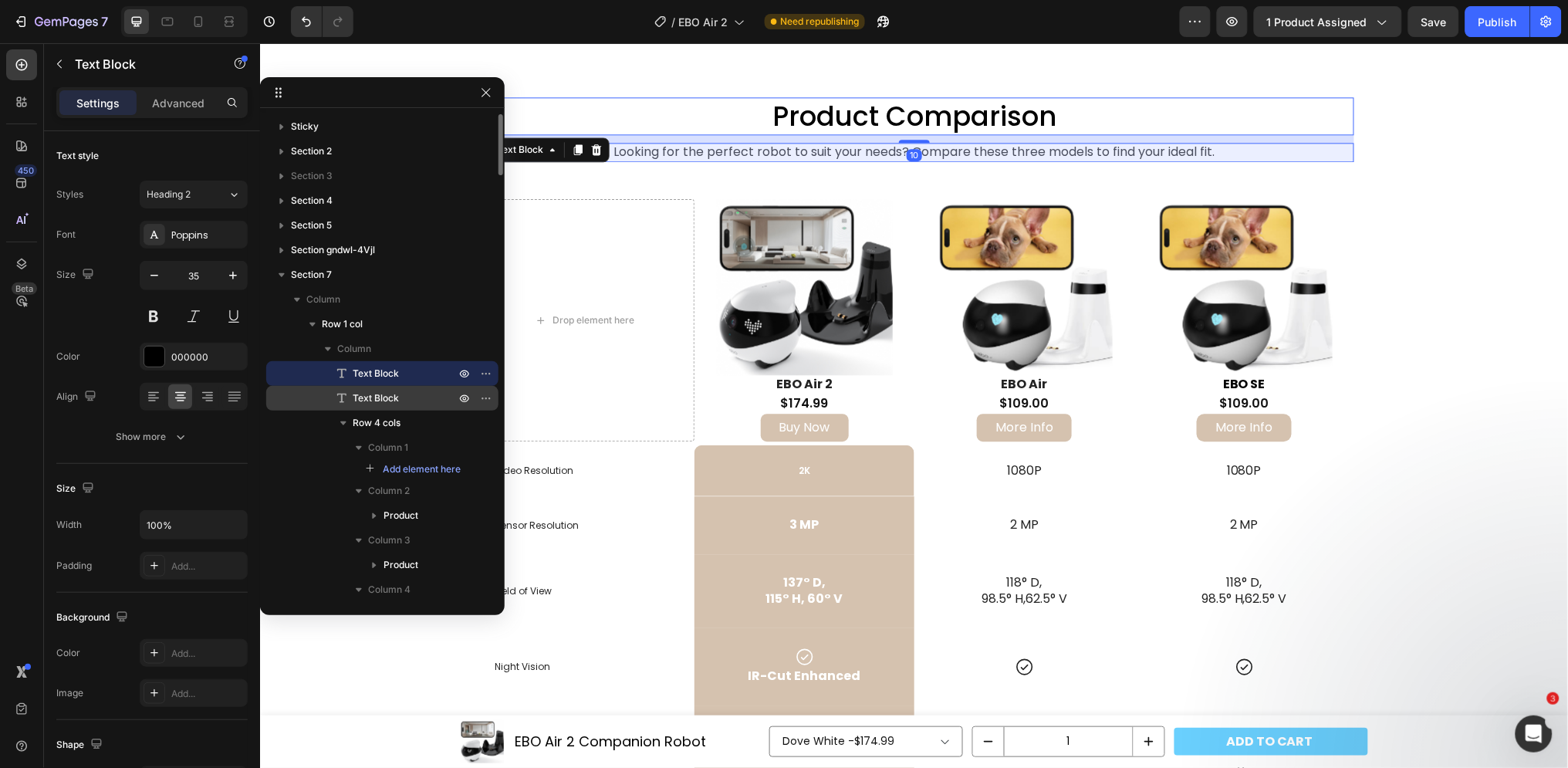 click on "Text Block" at bounding box center [376, 398] 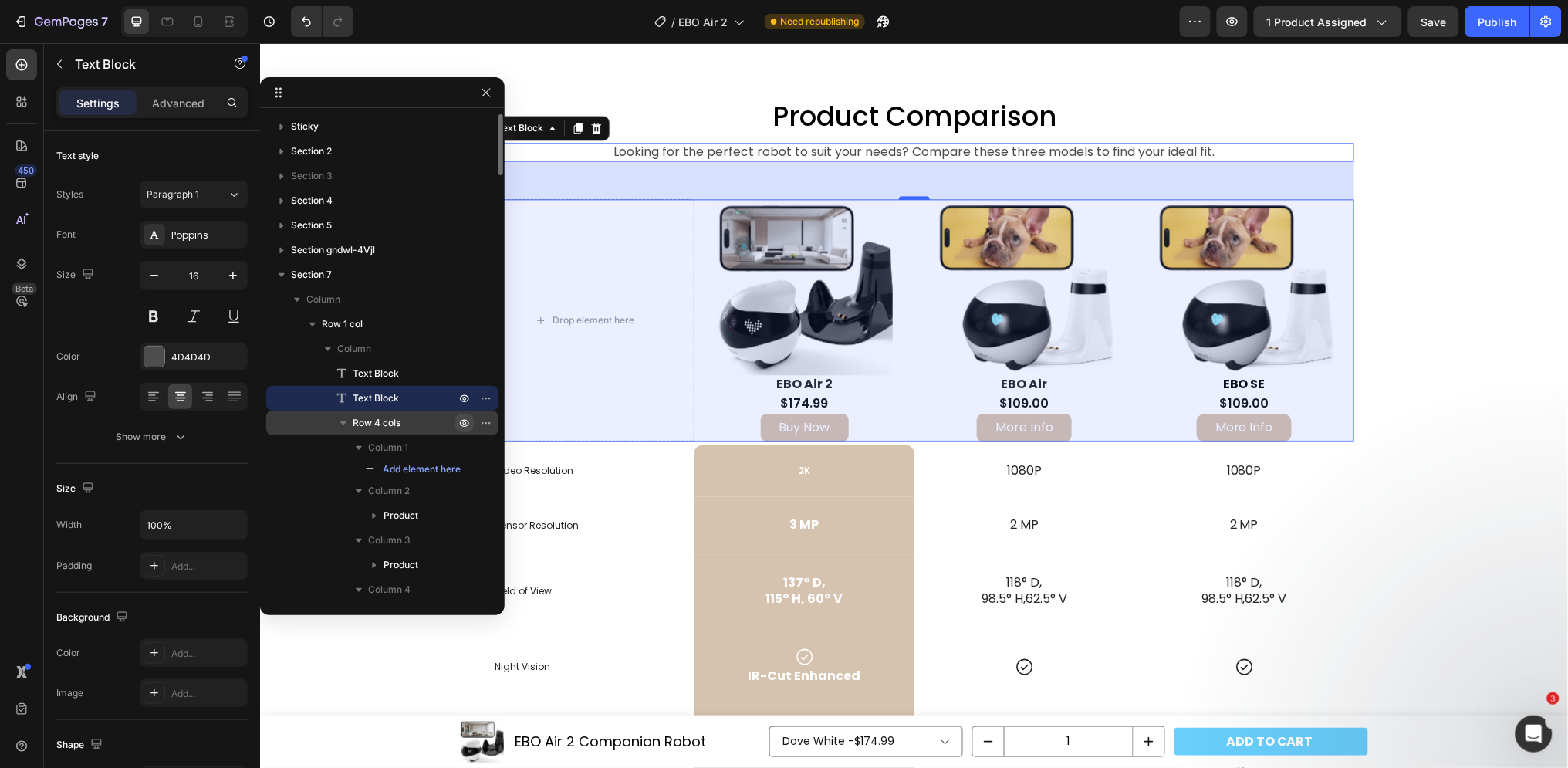 click at bounding box center [465, 423] 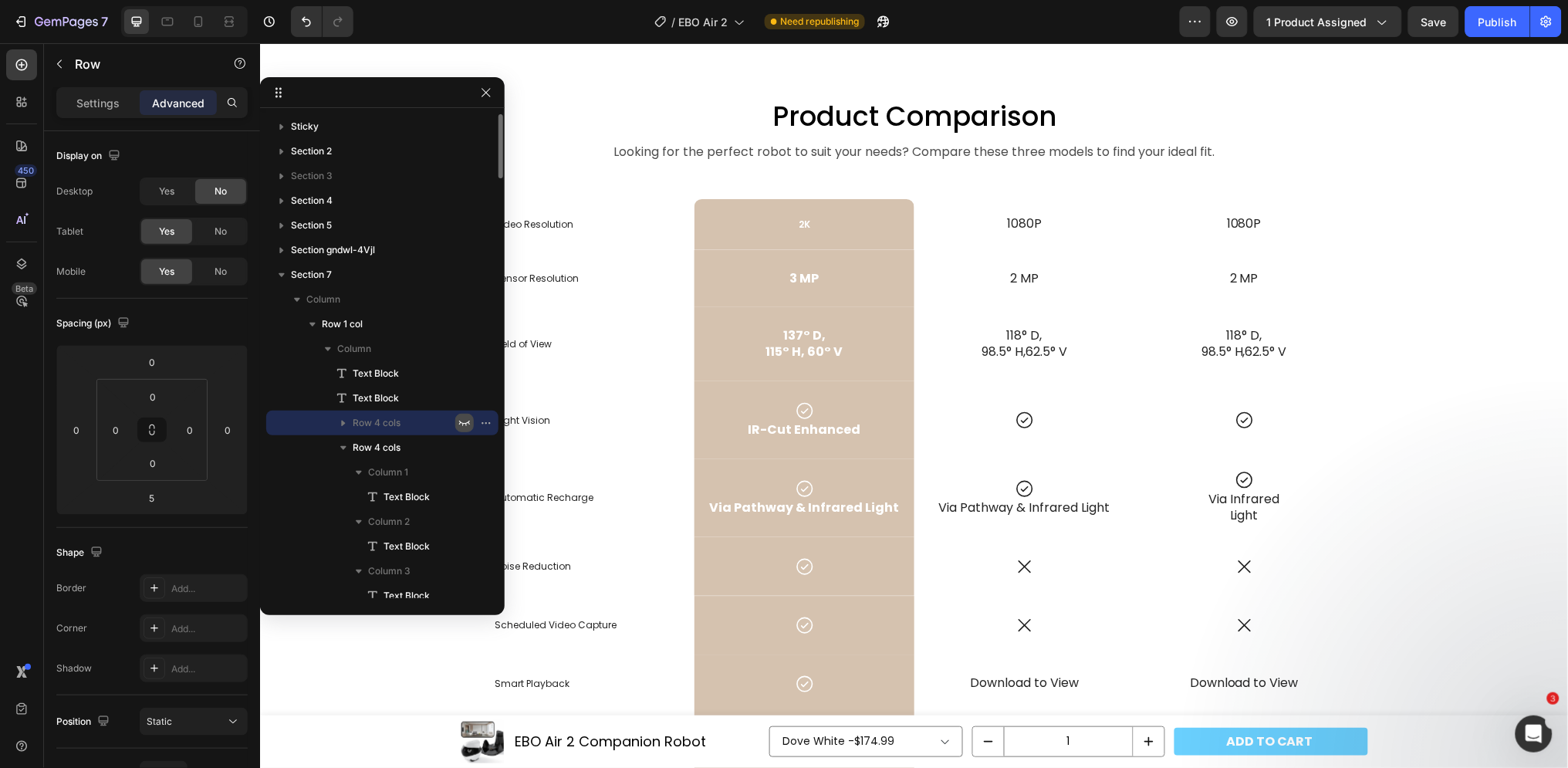 click at bounding box center [465, 423] 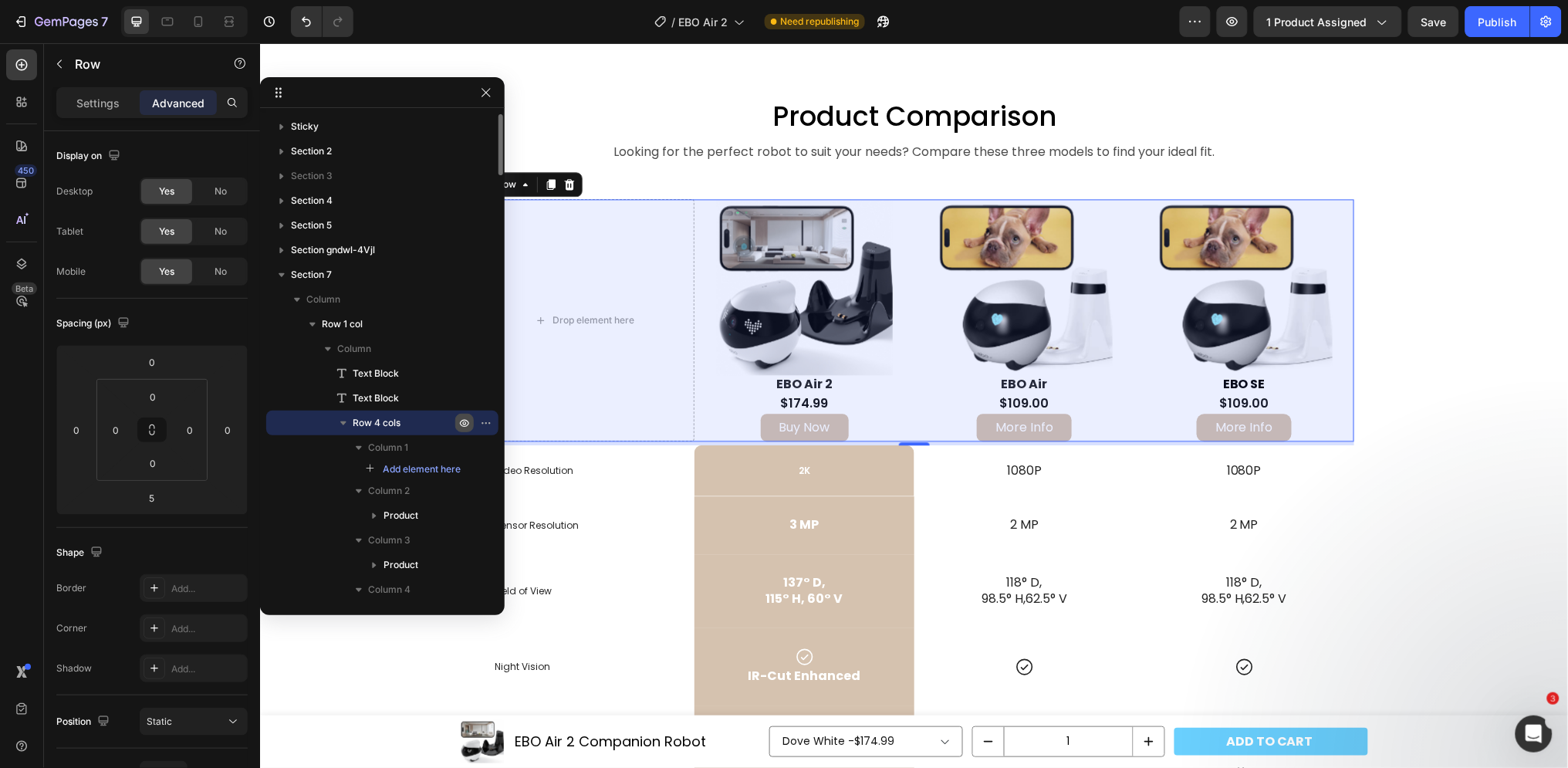click at bounding box center [465, 423] 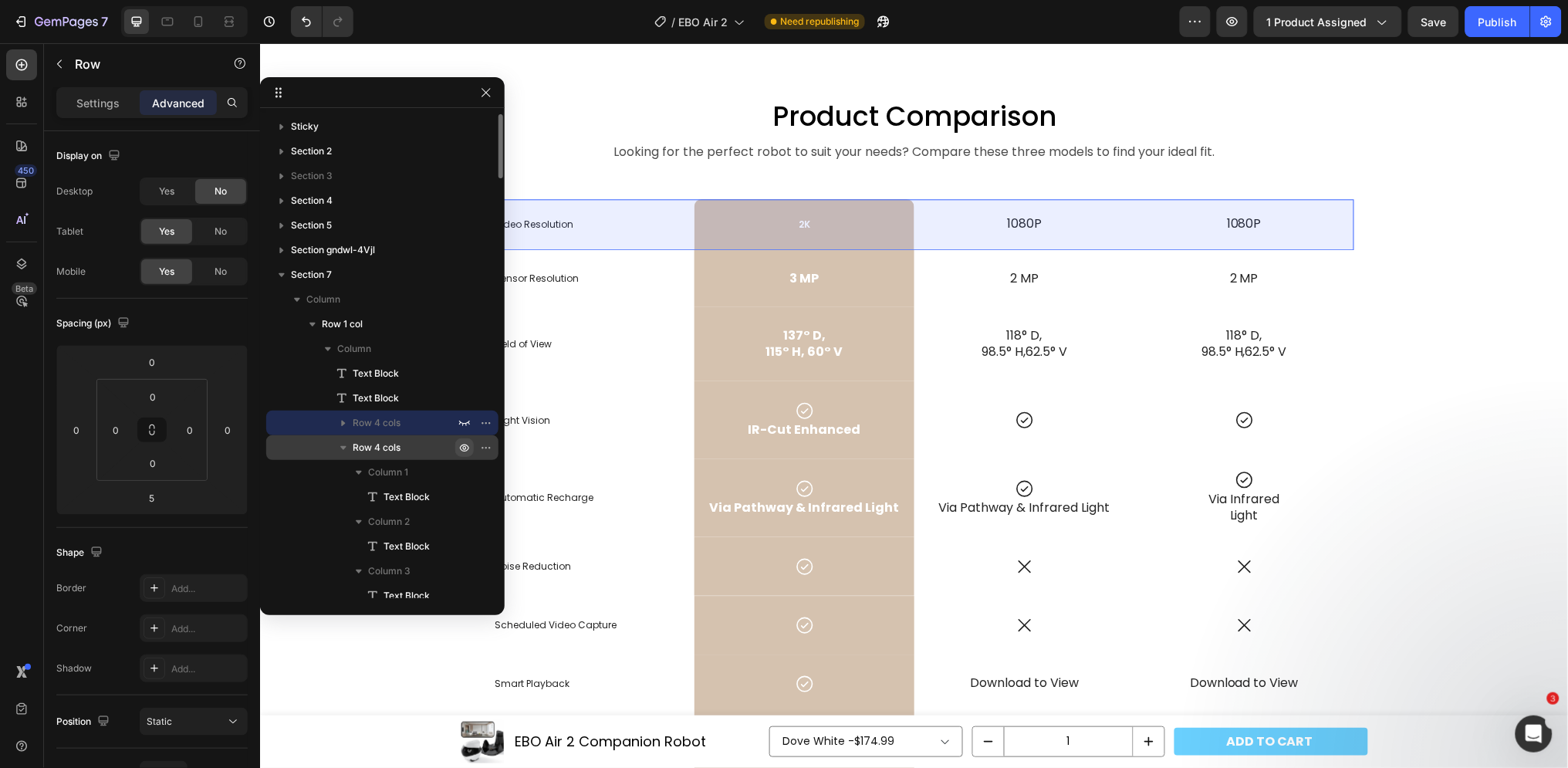 click 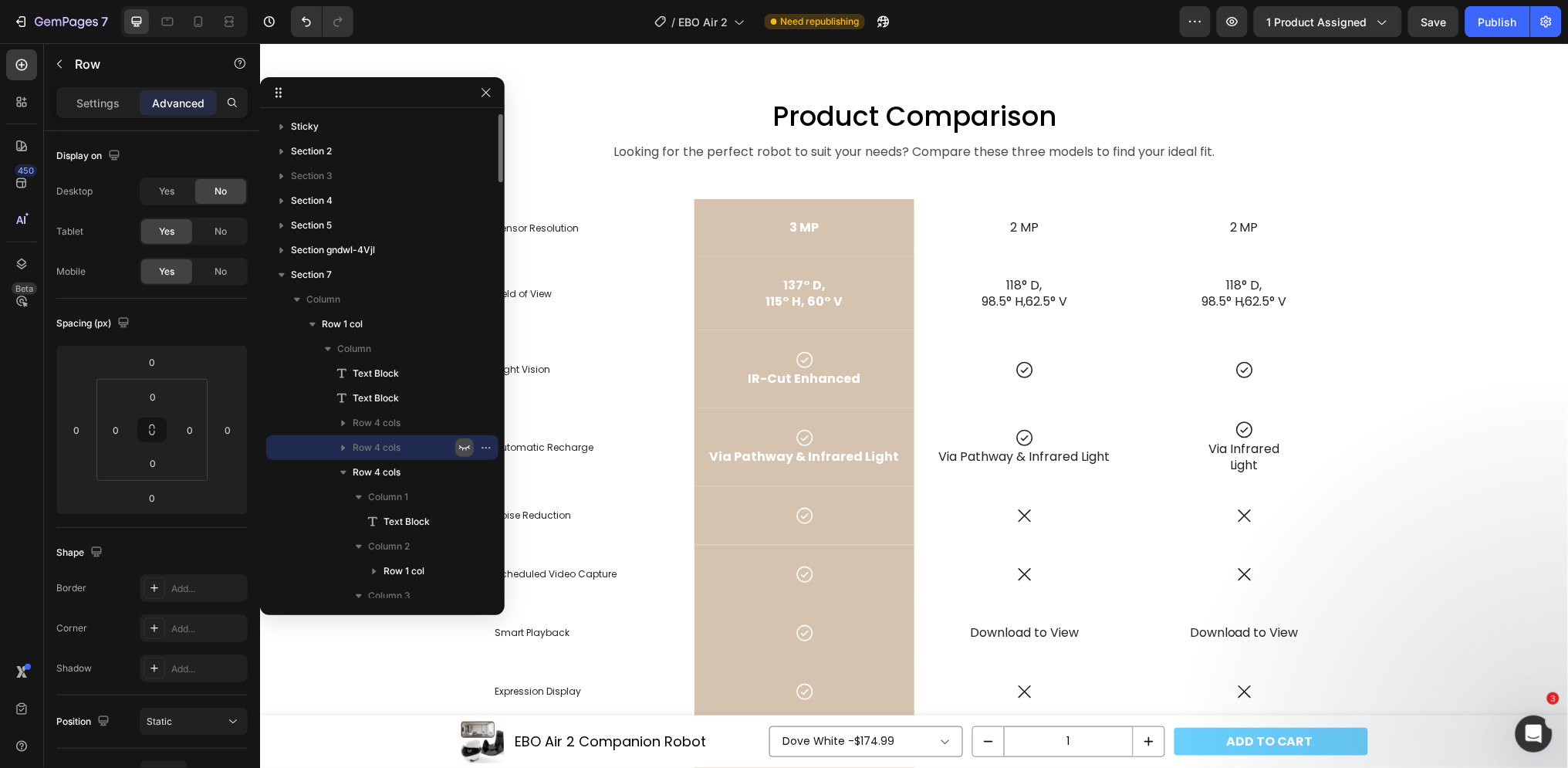 click 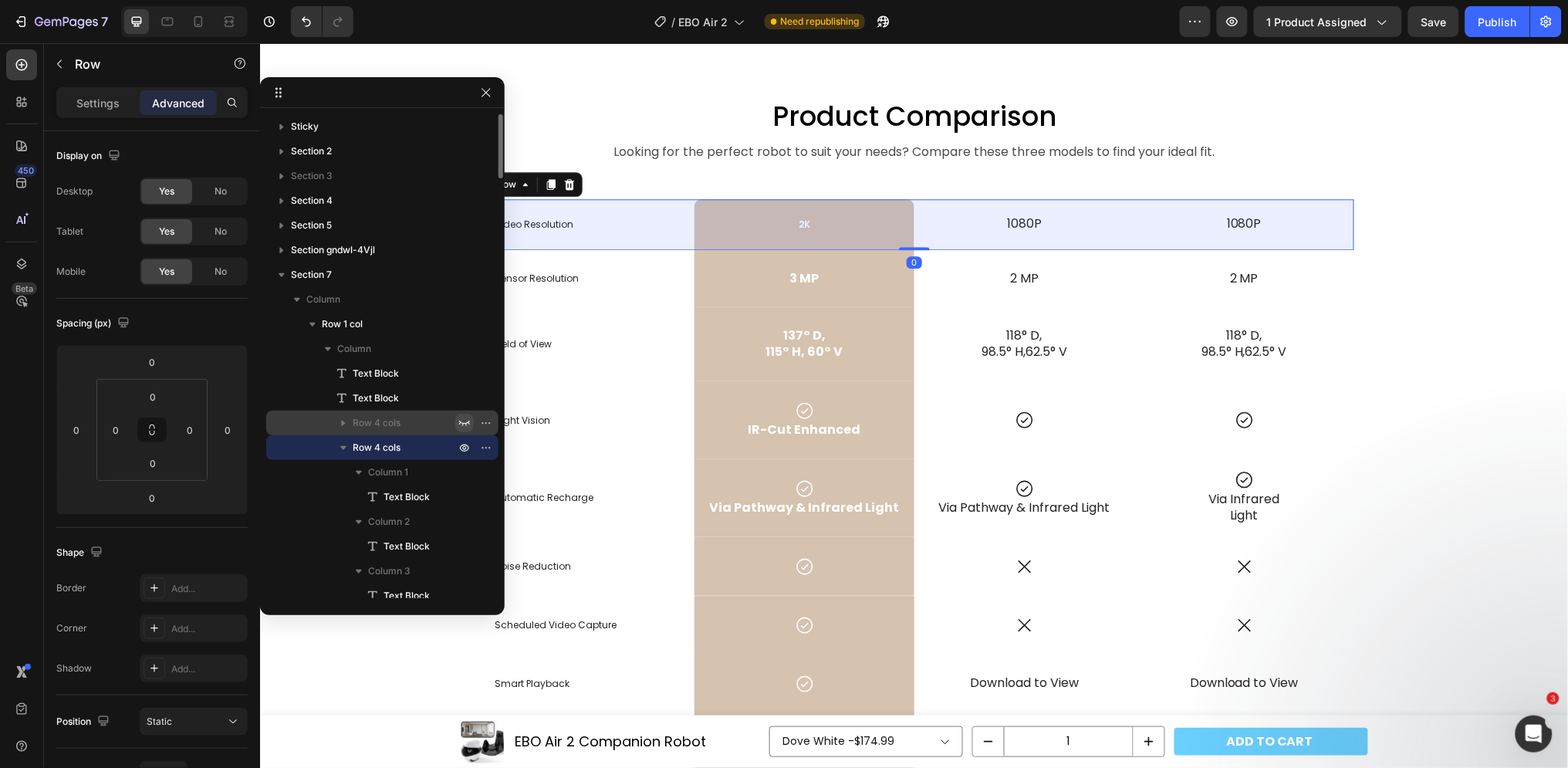 click 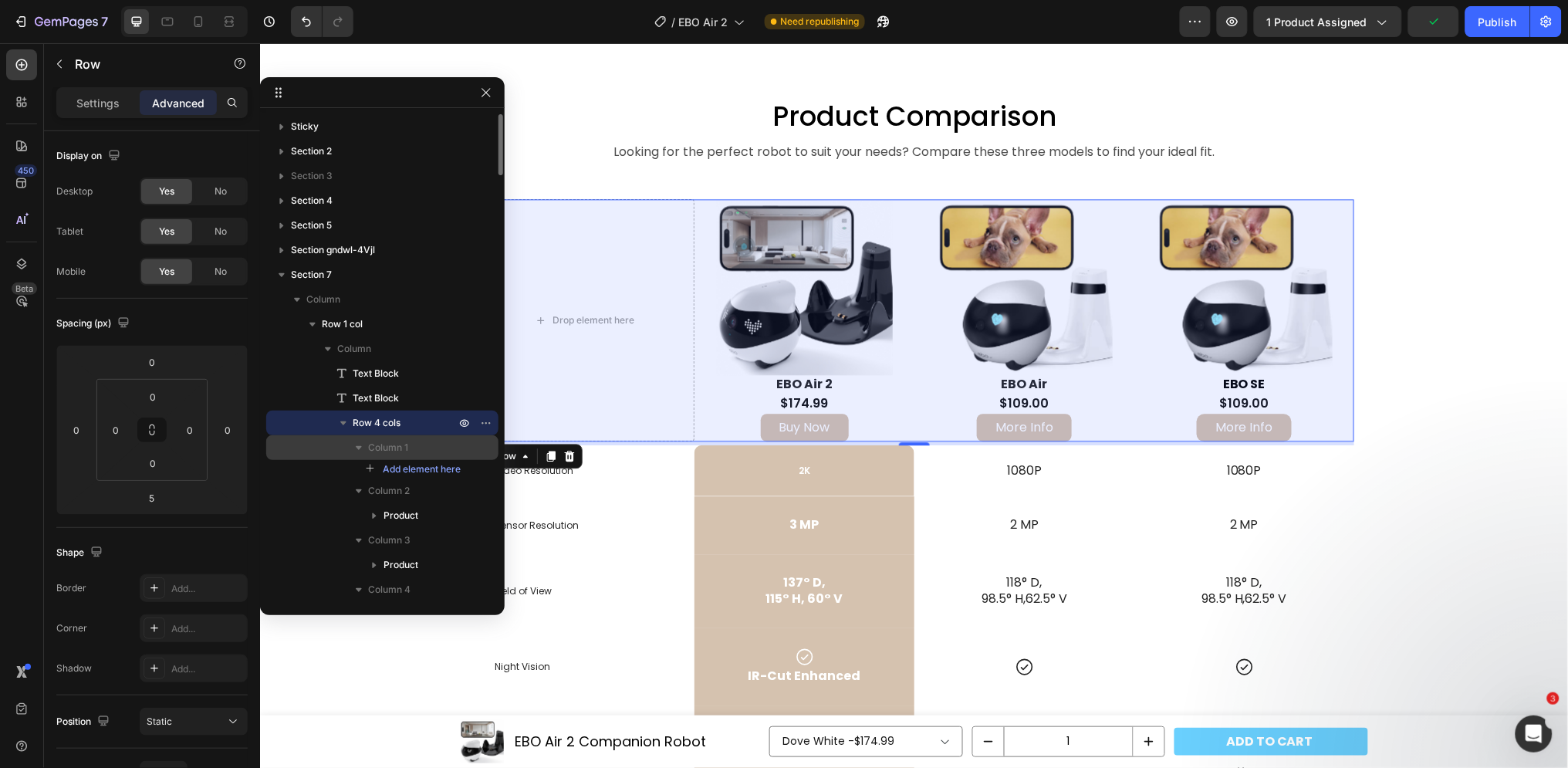 click on "Column 1" at bounding box center [413, 448] 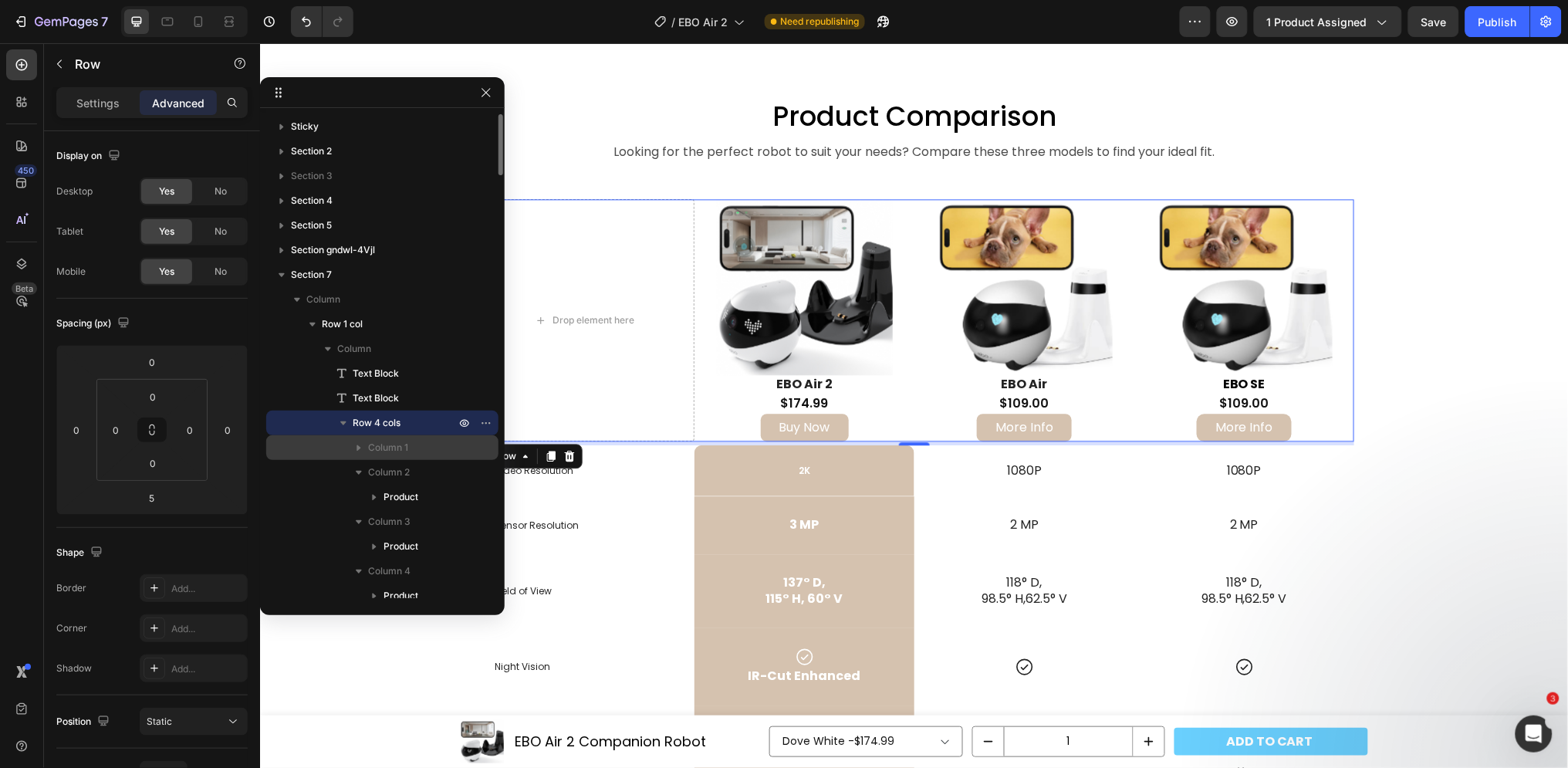 click on "Column 1" at bounding box center [413, 448] 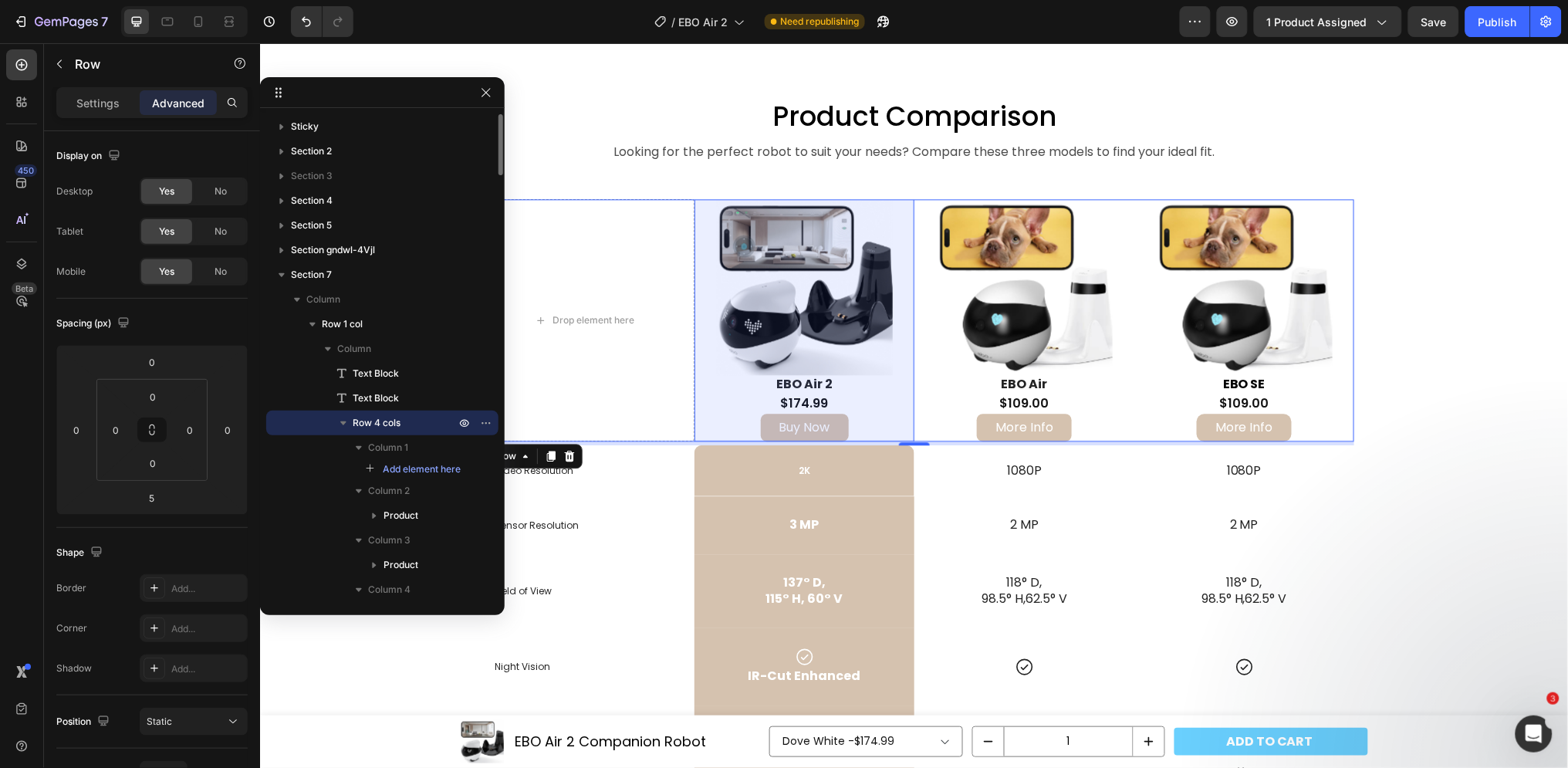 scroll, scrollTop: 86, scrollLeft: 0, axis: vertical 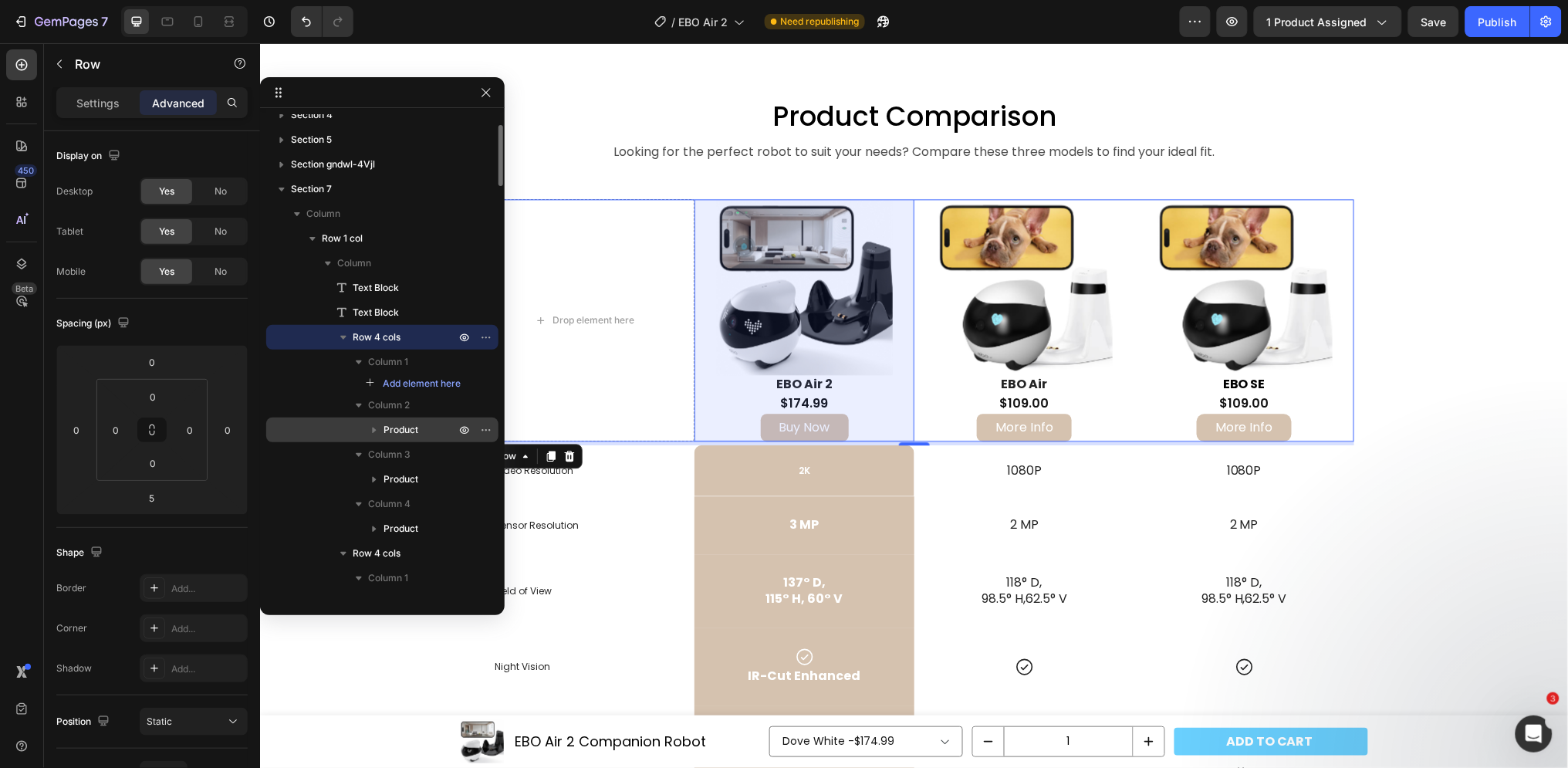 click on "Product" at bounding box center [421, 430] 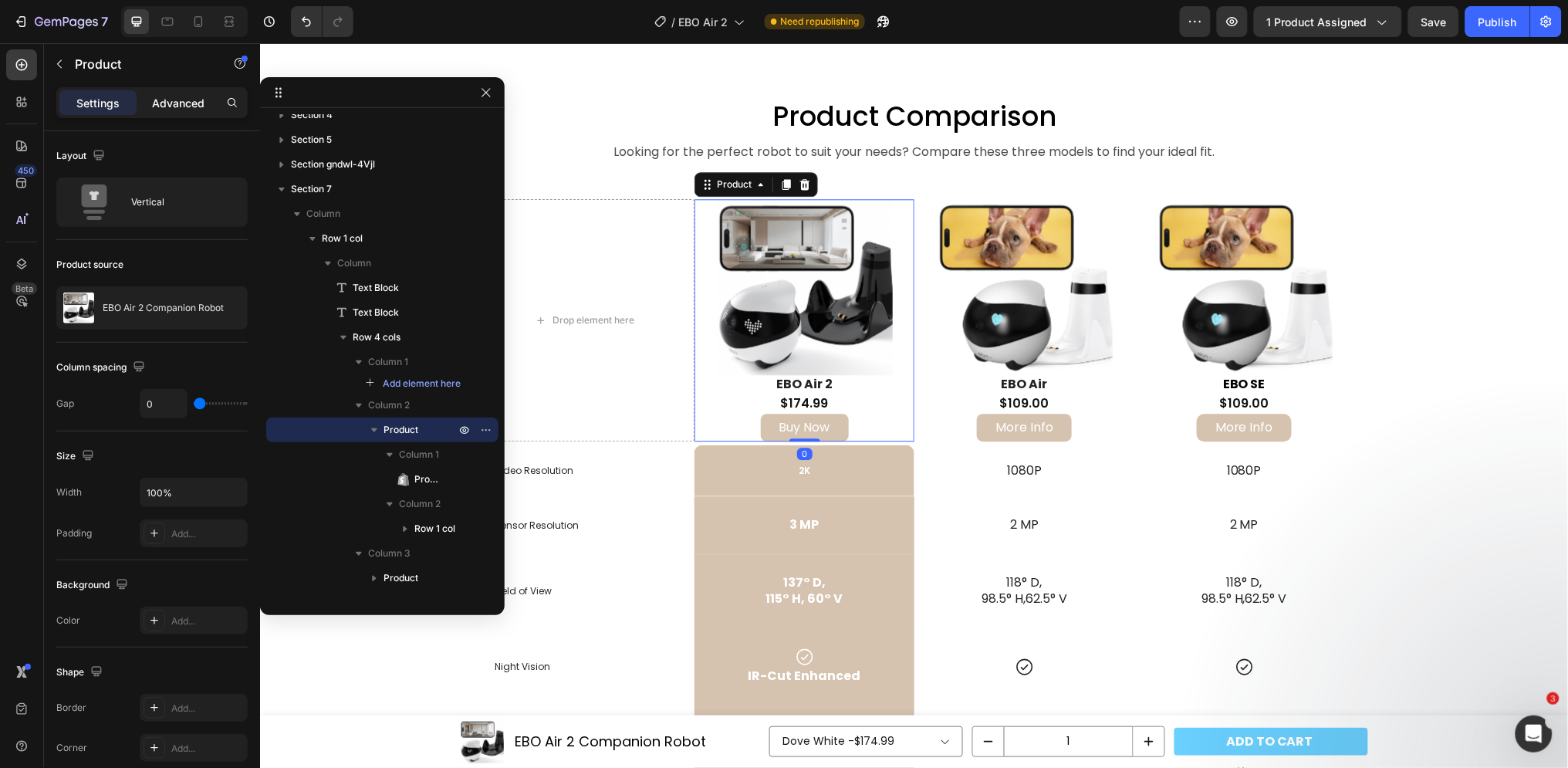 click on "Advanced" at bounding box center (178, 103) 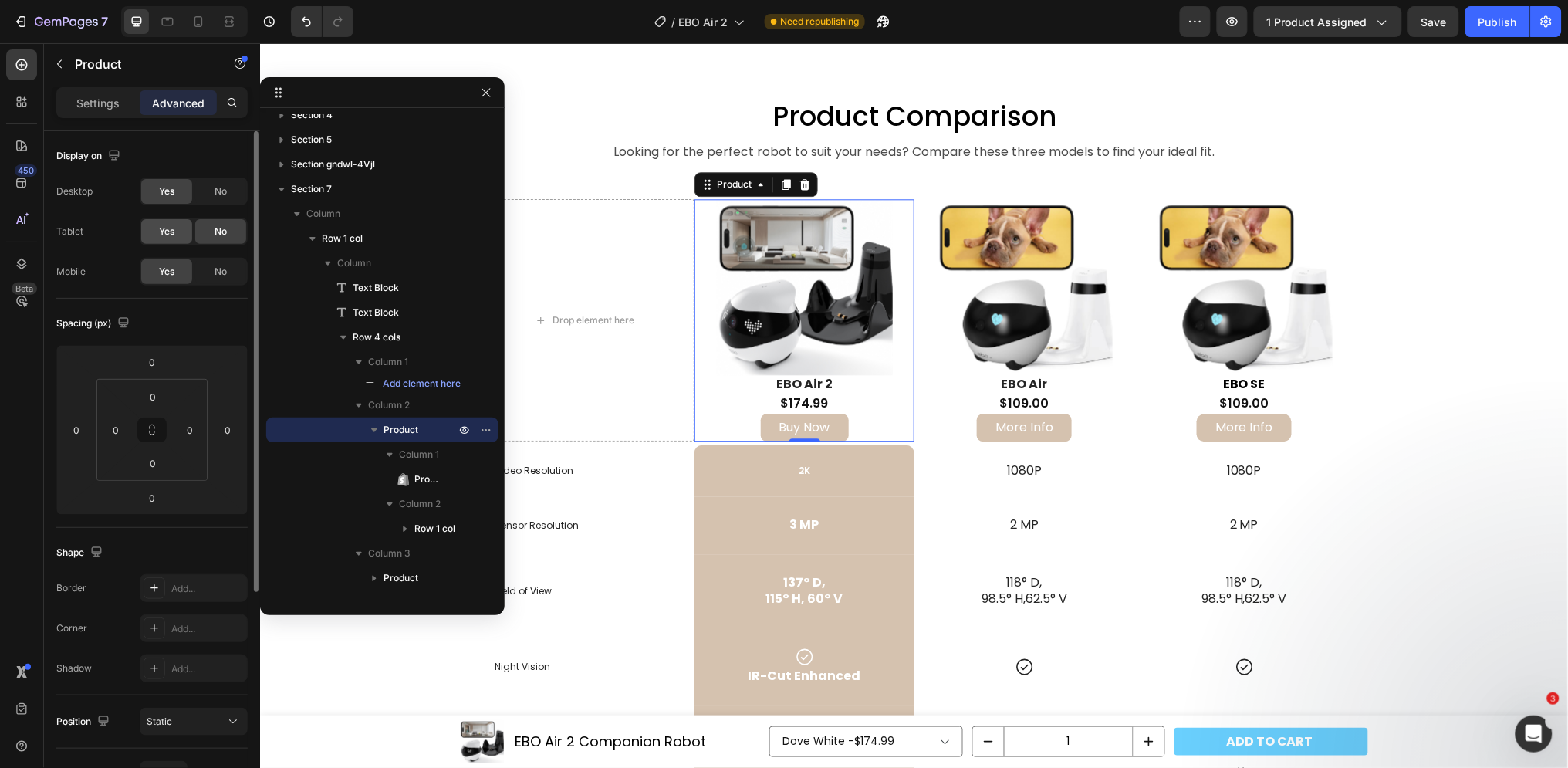 click on "Yes" 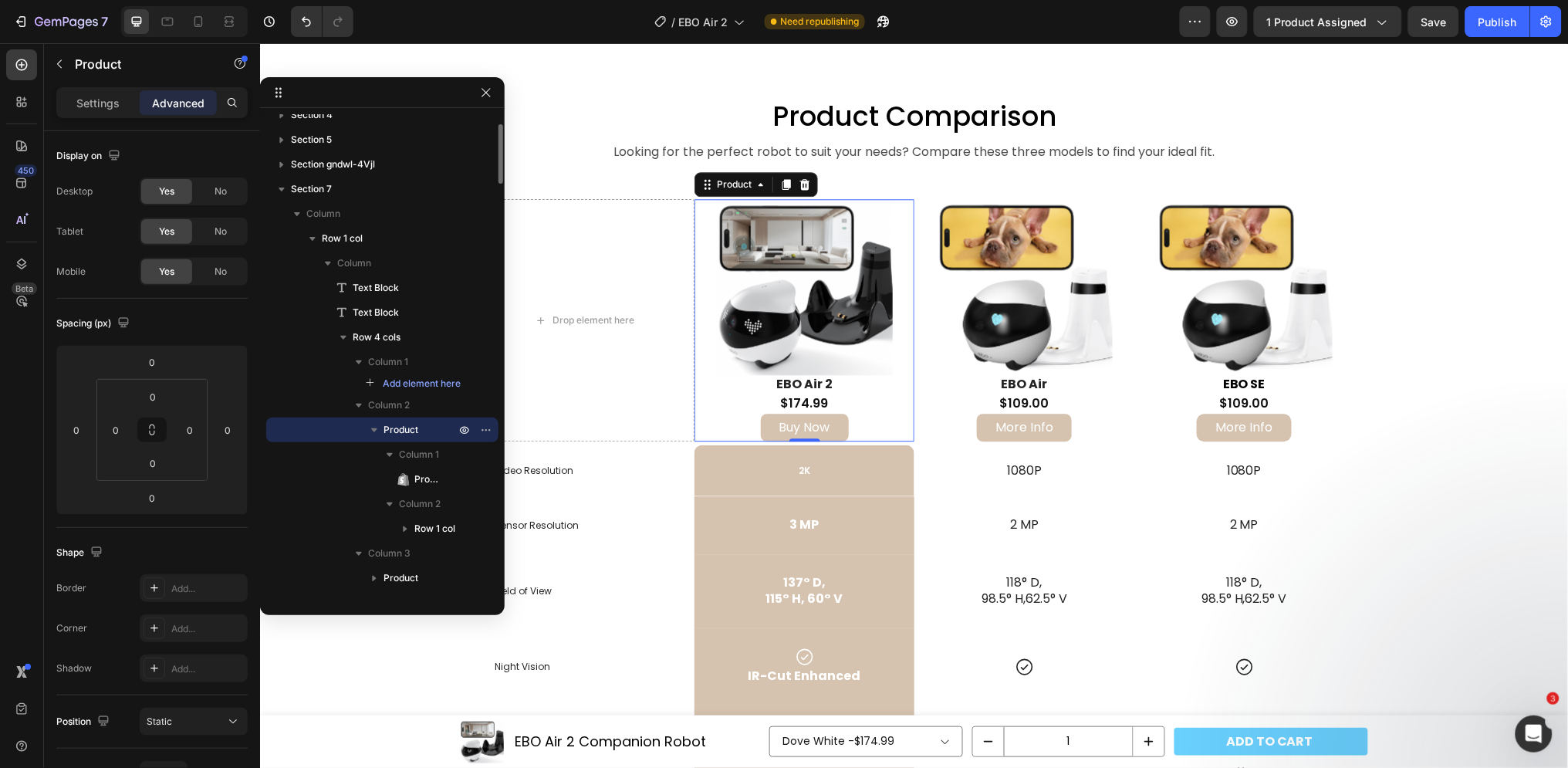 click 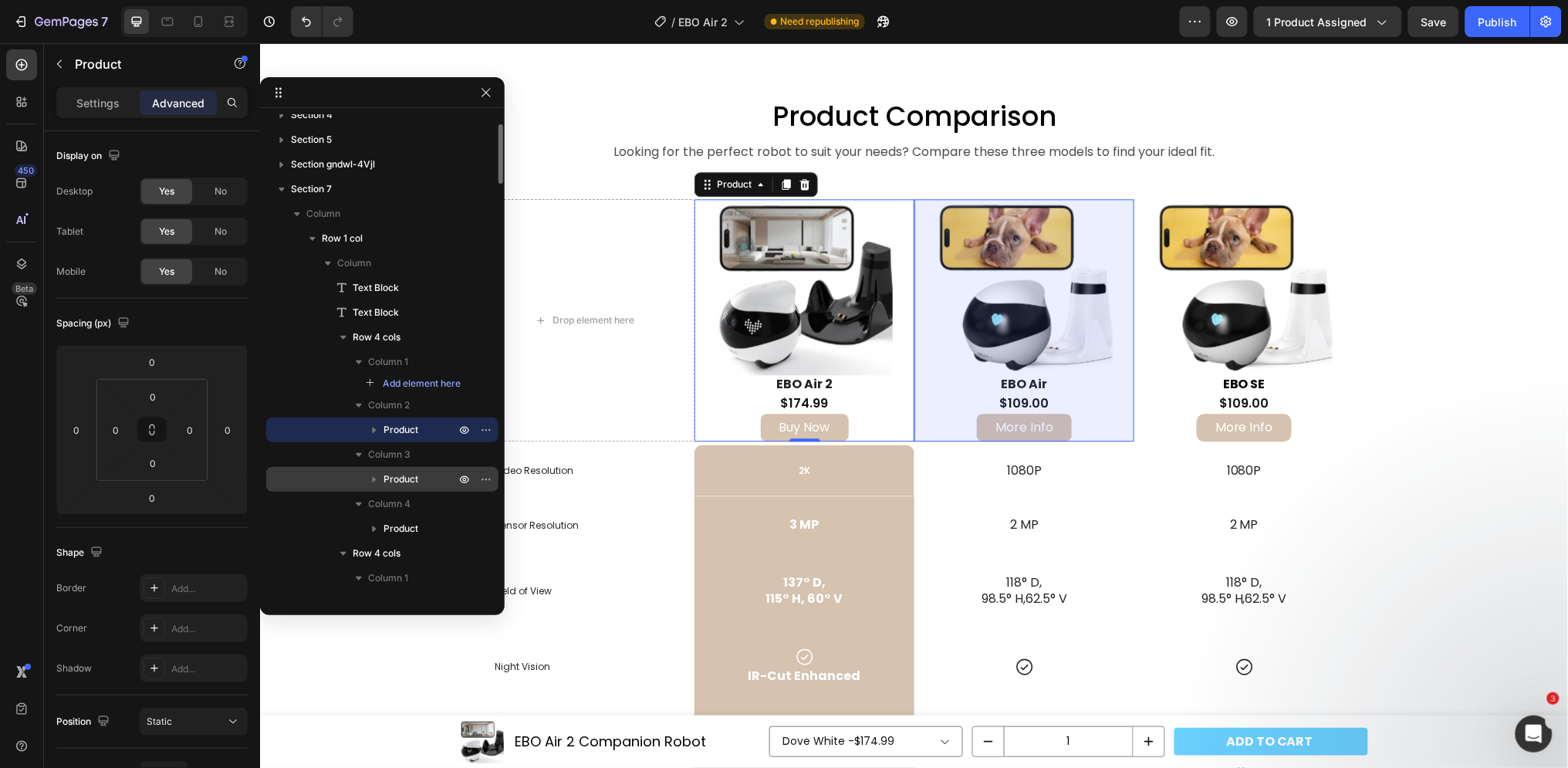 click 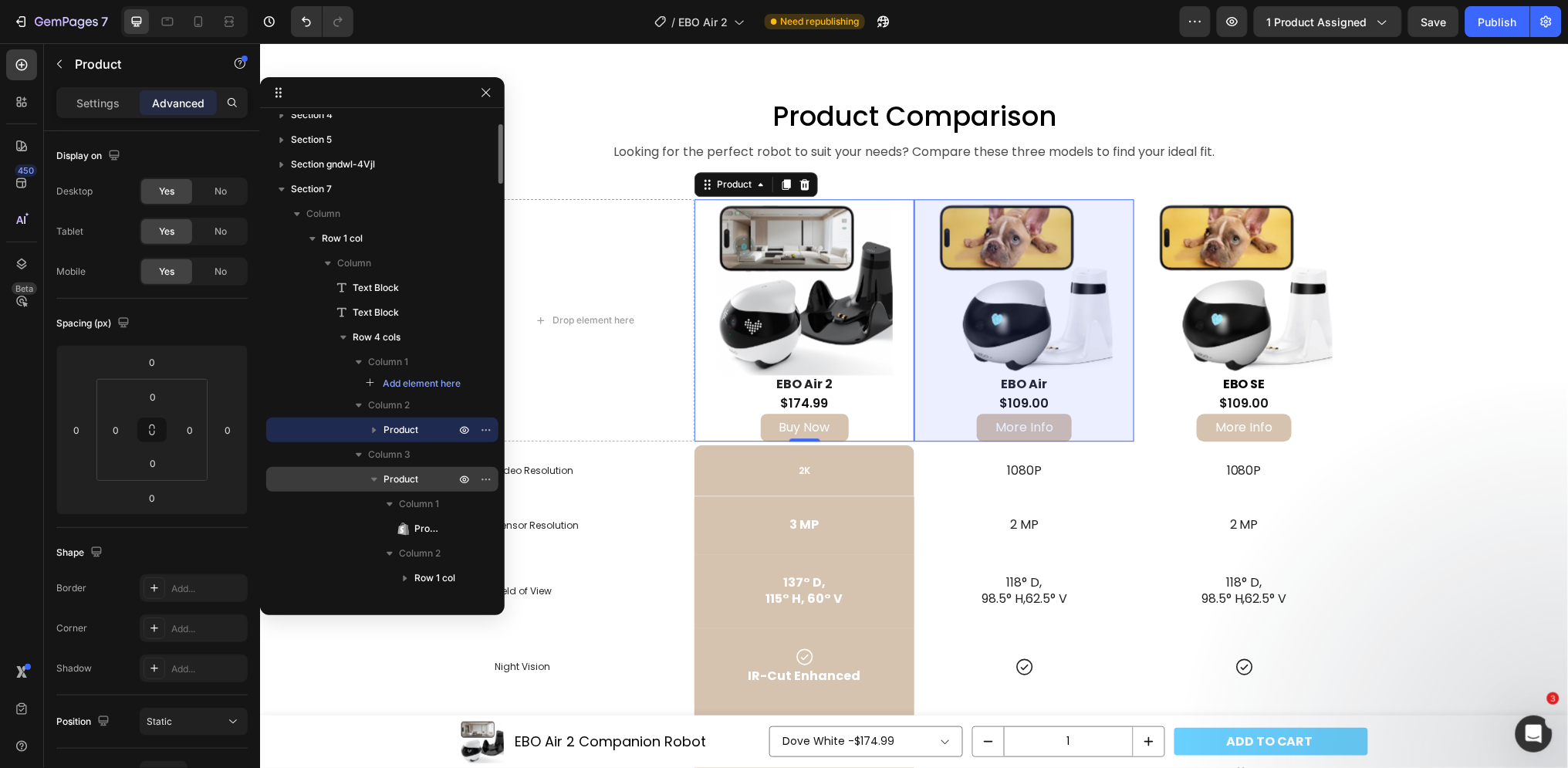 click on "Product" at bounding box center (400, 479) 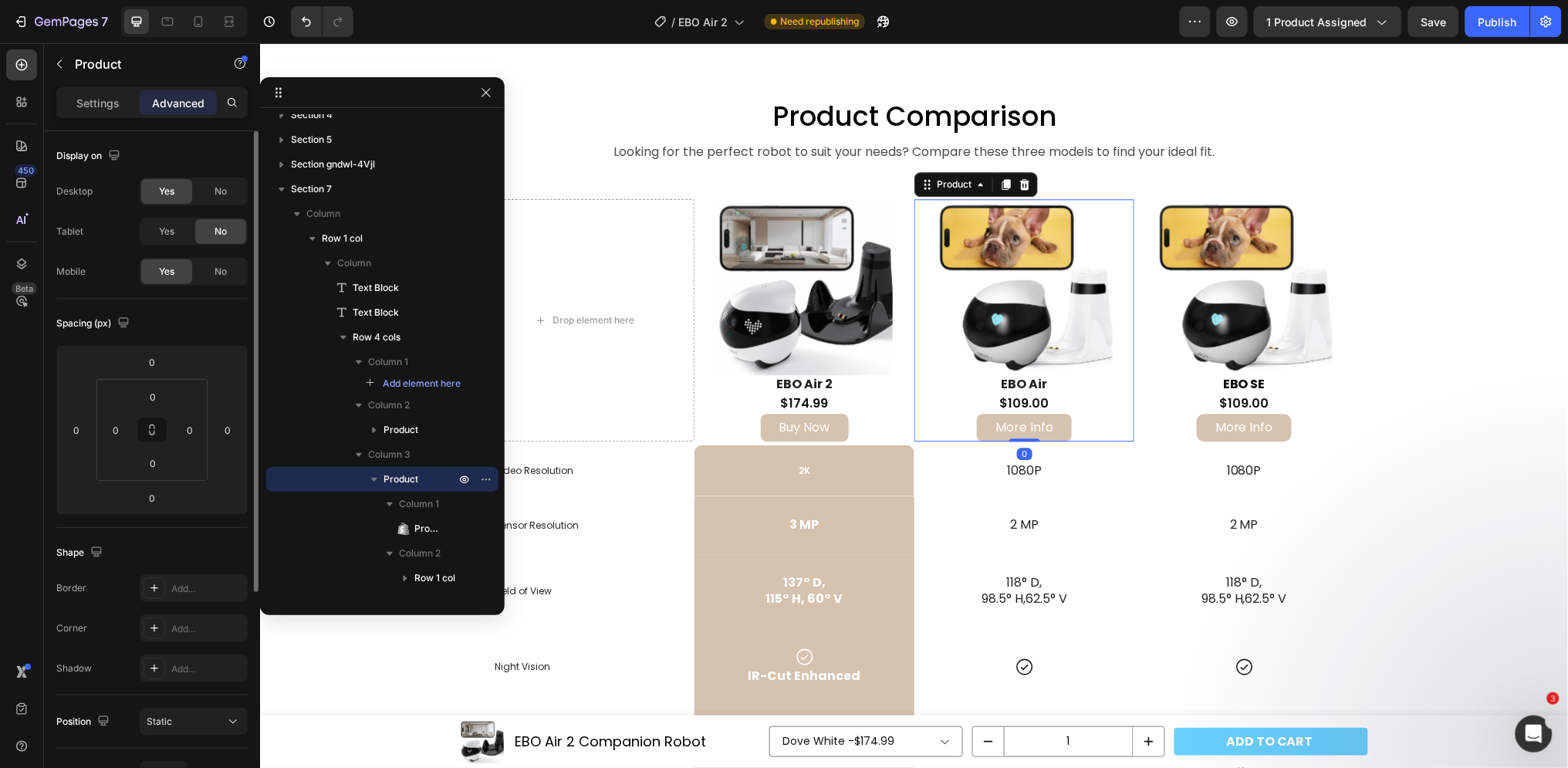 click on "Desktop Yes No Tablet Yes No Mobile Yes No" at bounding box center (152, 232) 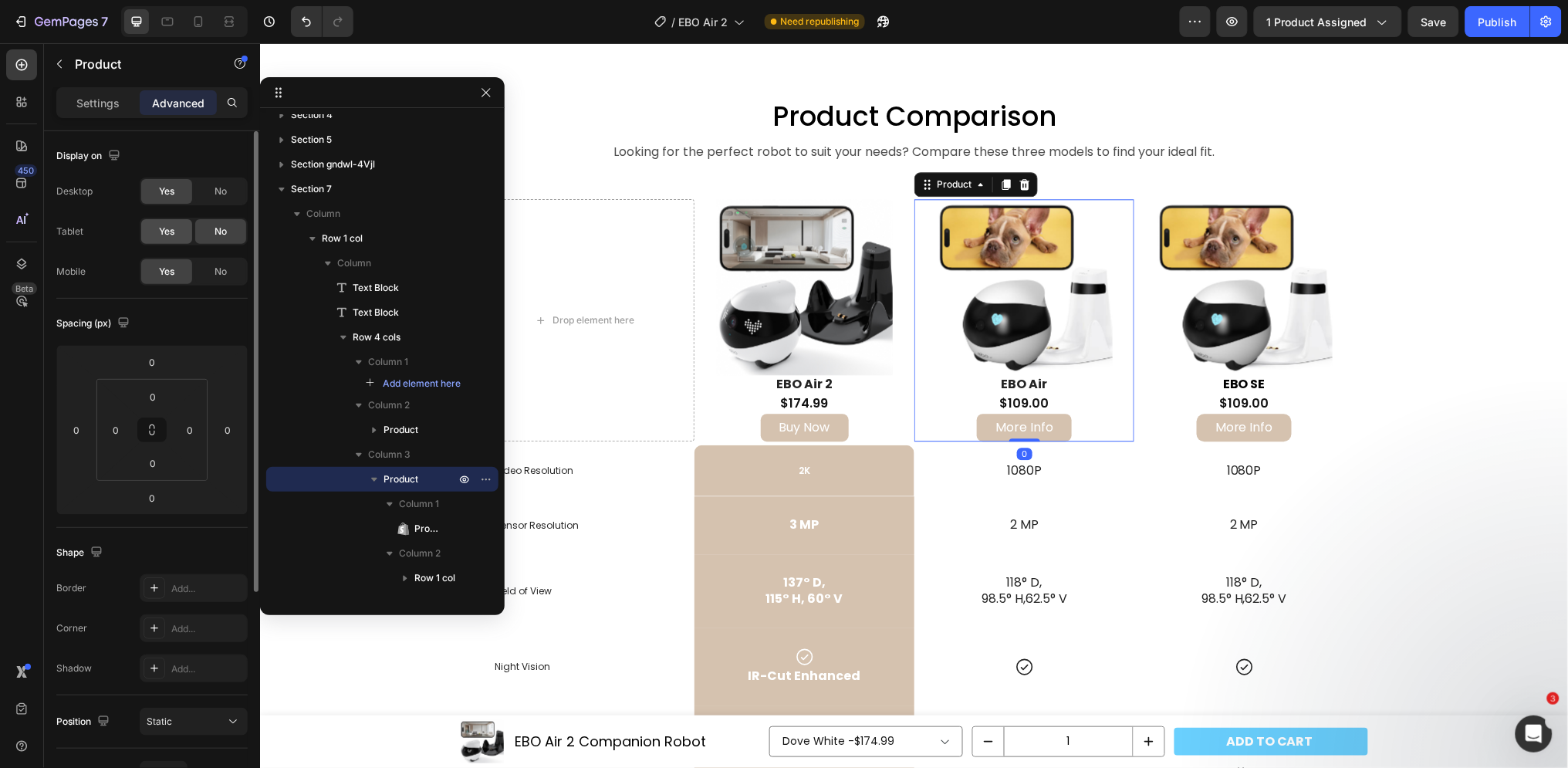 click on "Yes" 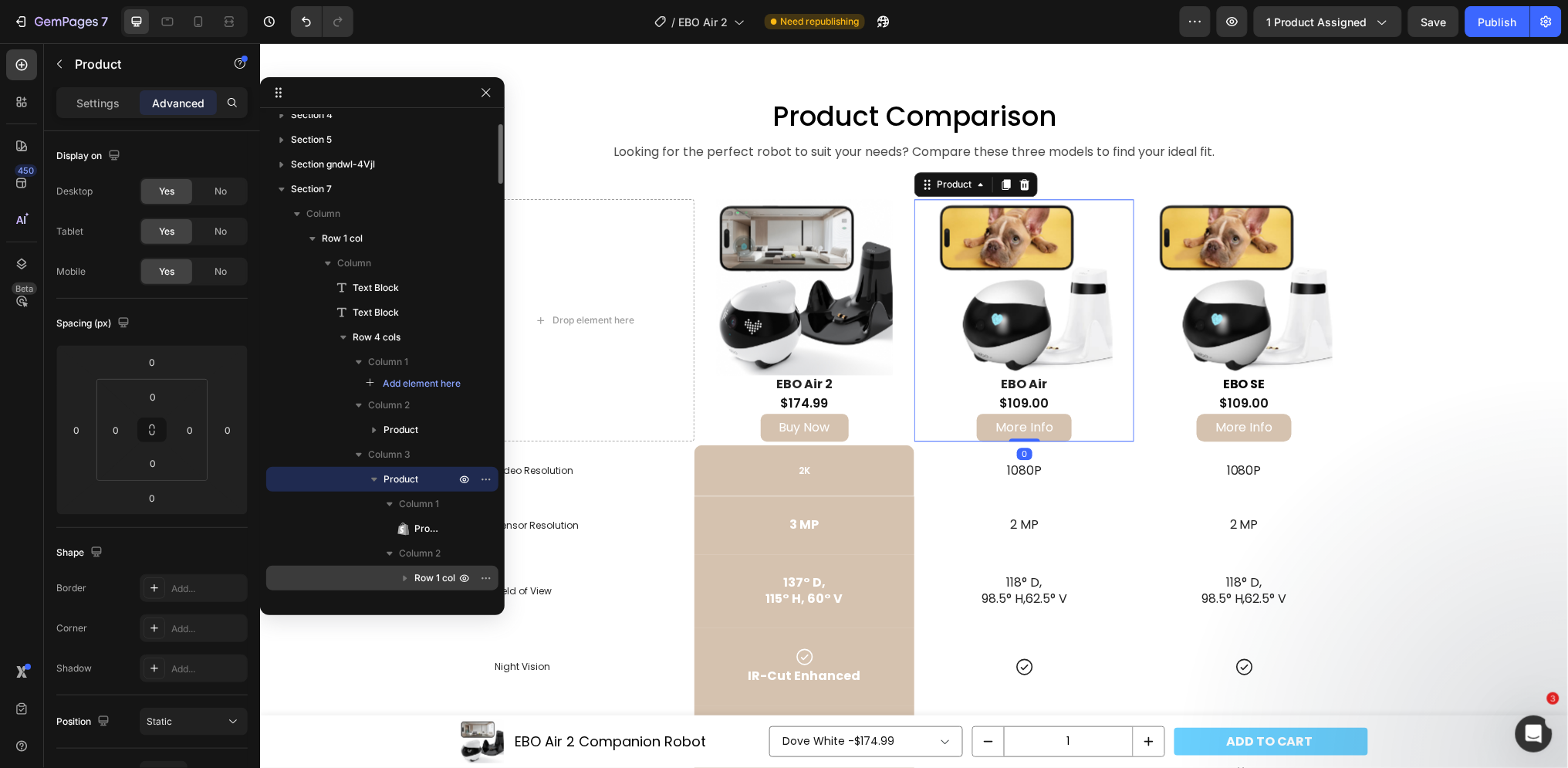 scroll, scrollTop: 171, scrollLeft: 0, axis: vertical 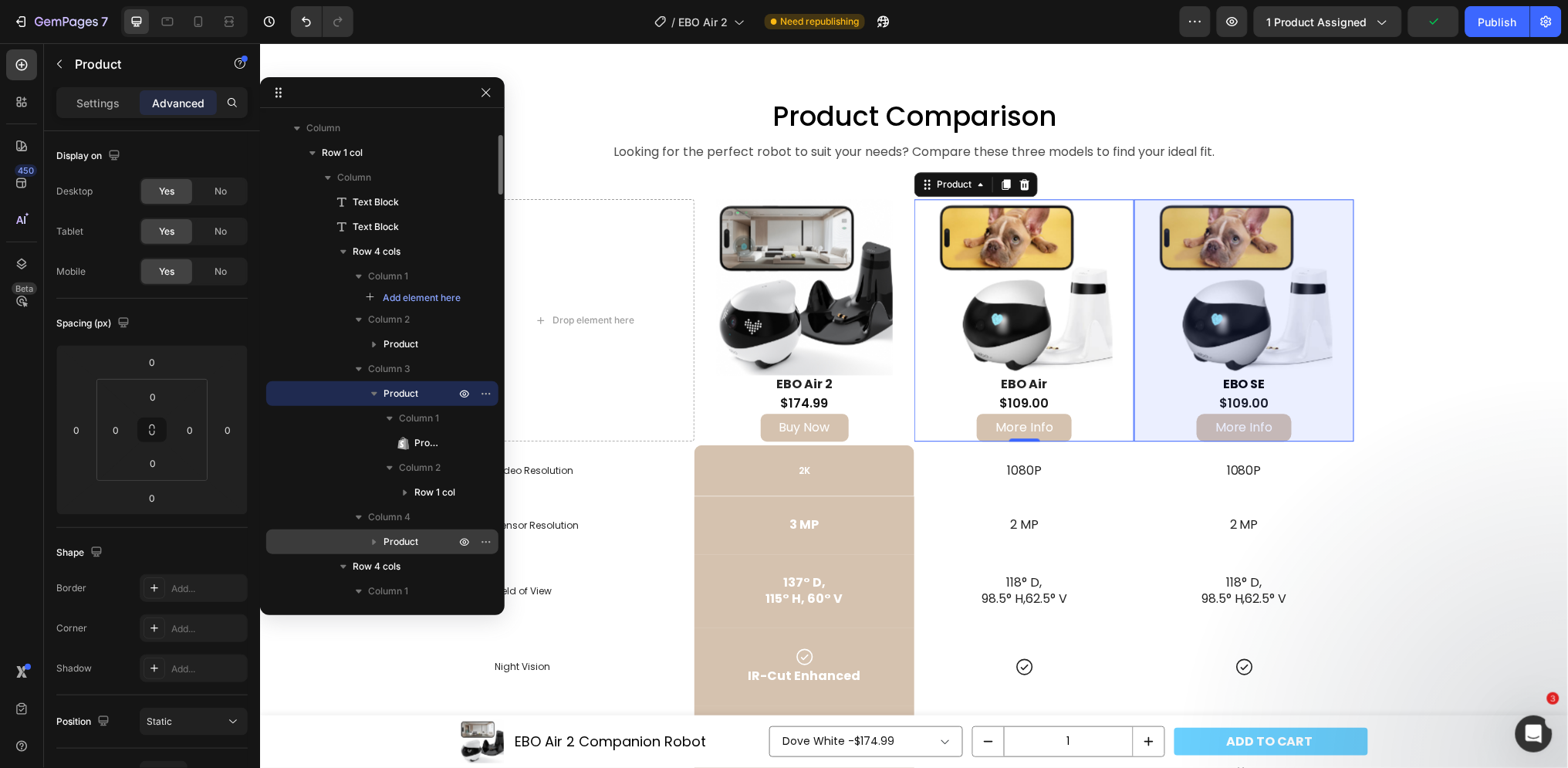 click on "Product" at bounding box center [400, 542] 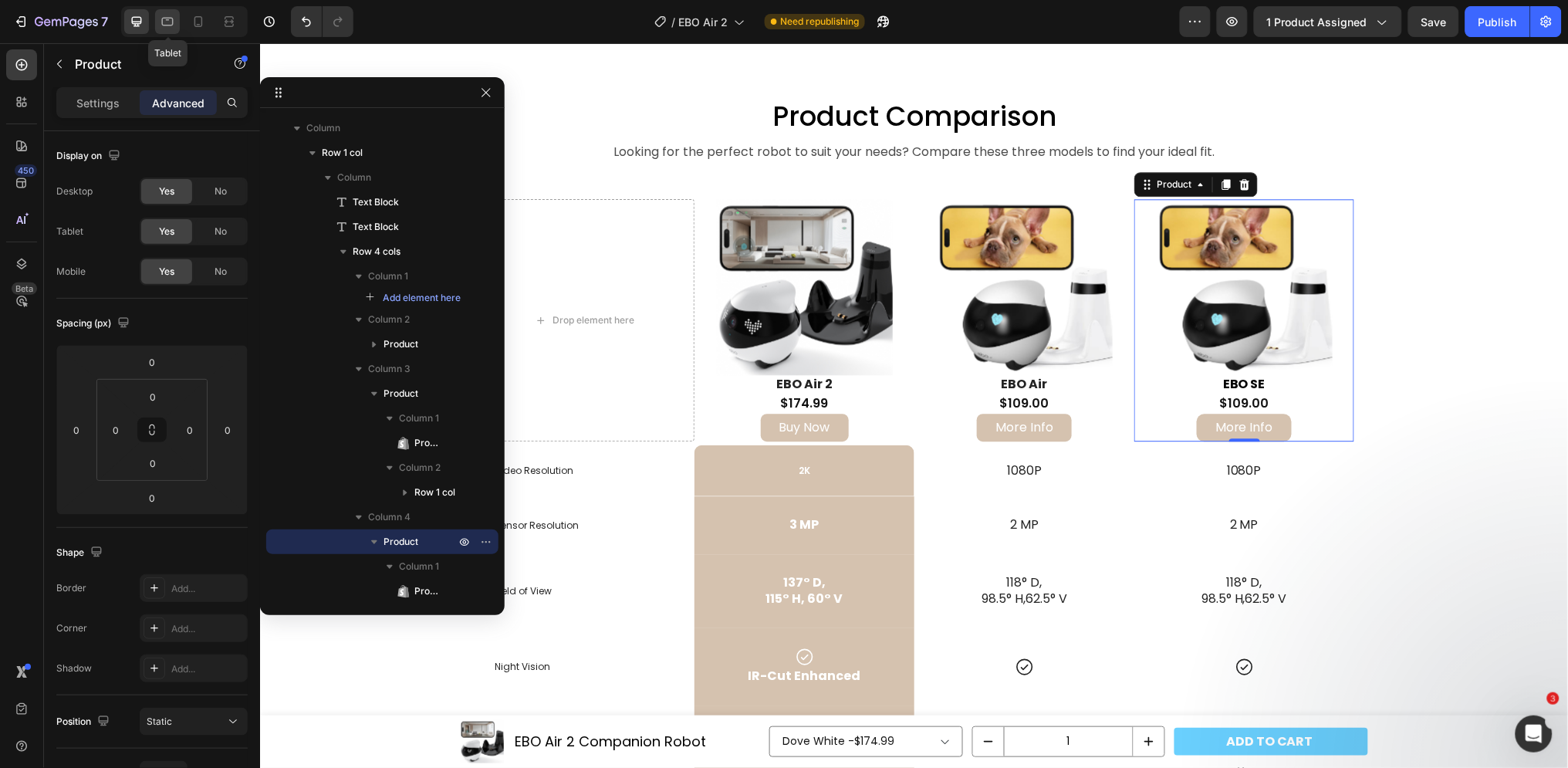 click 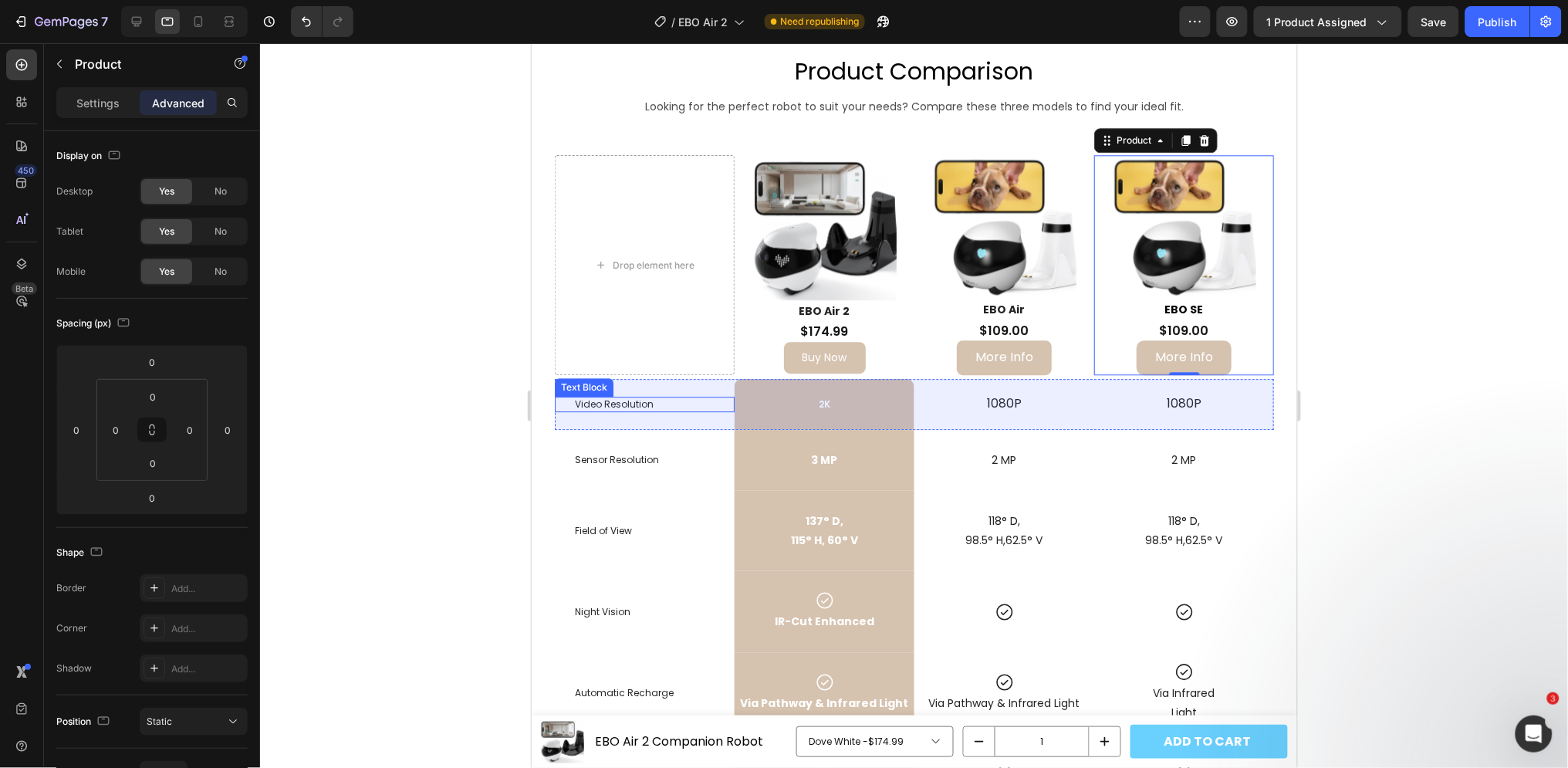 scroll, scrollTop: 3314, scrollLeft: 0, axis: vertical 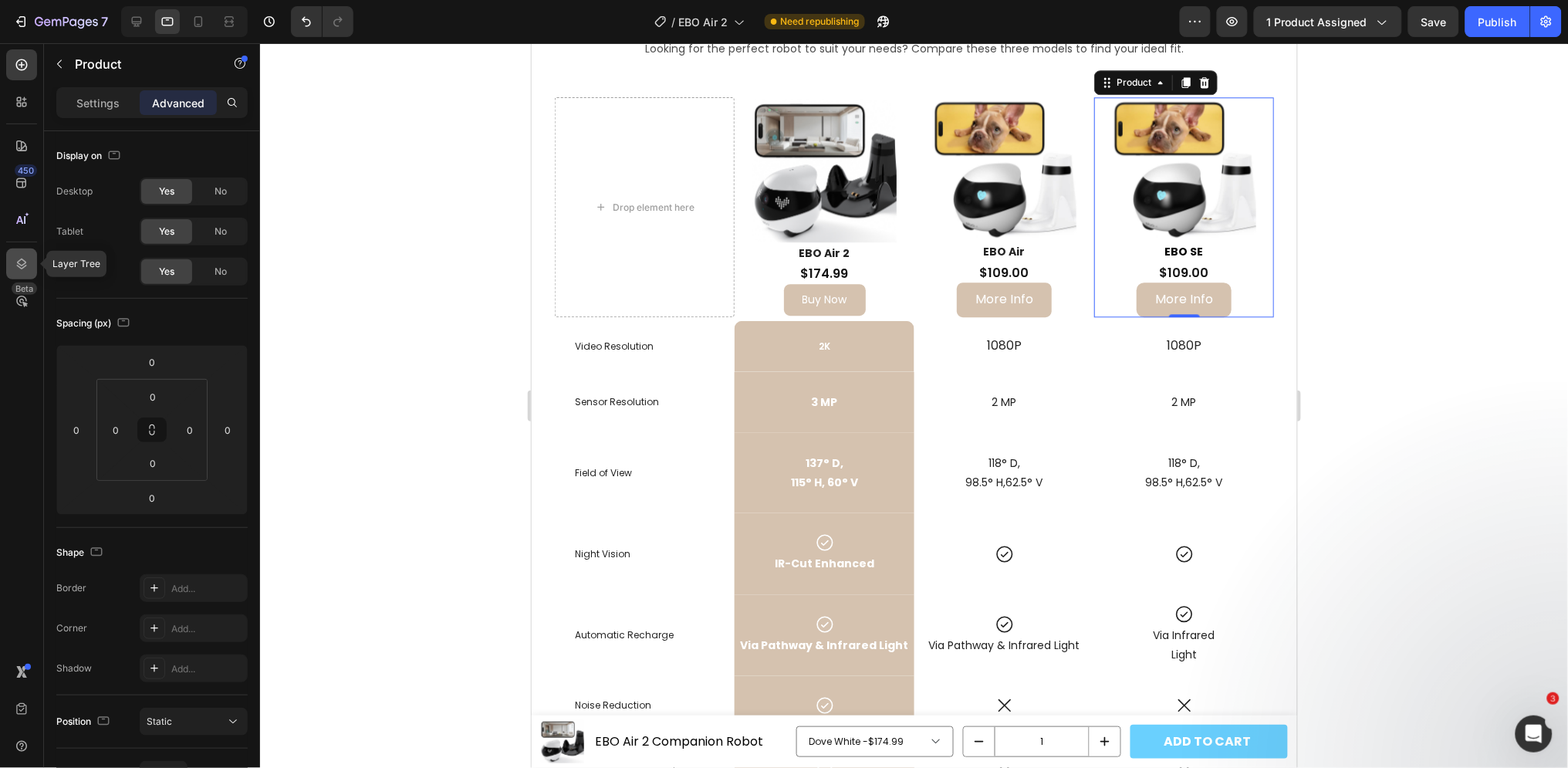 click 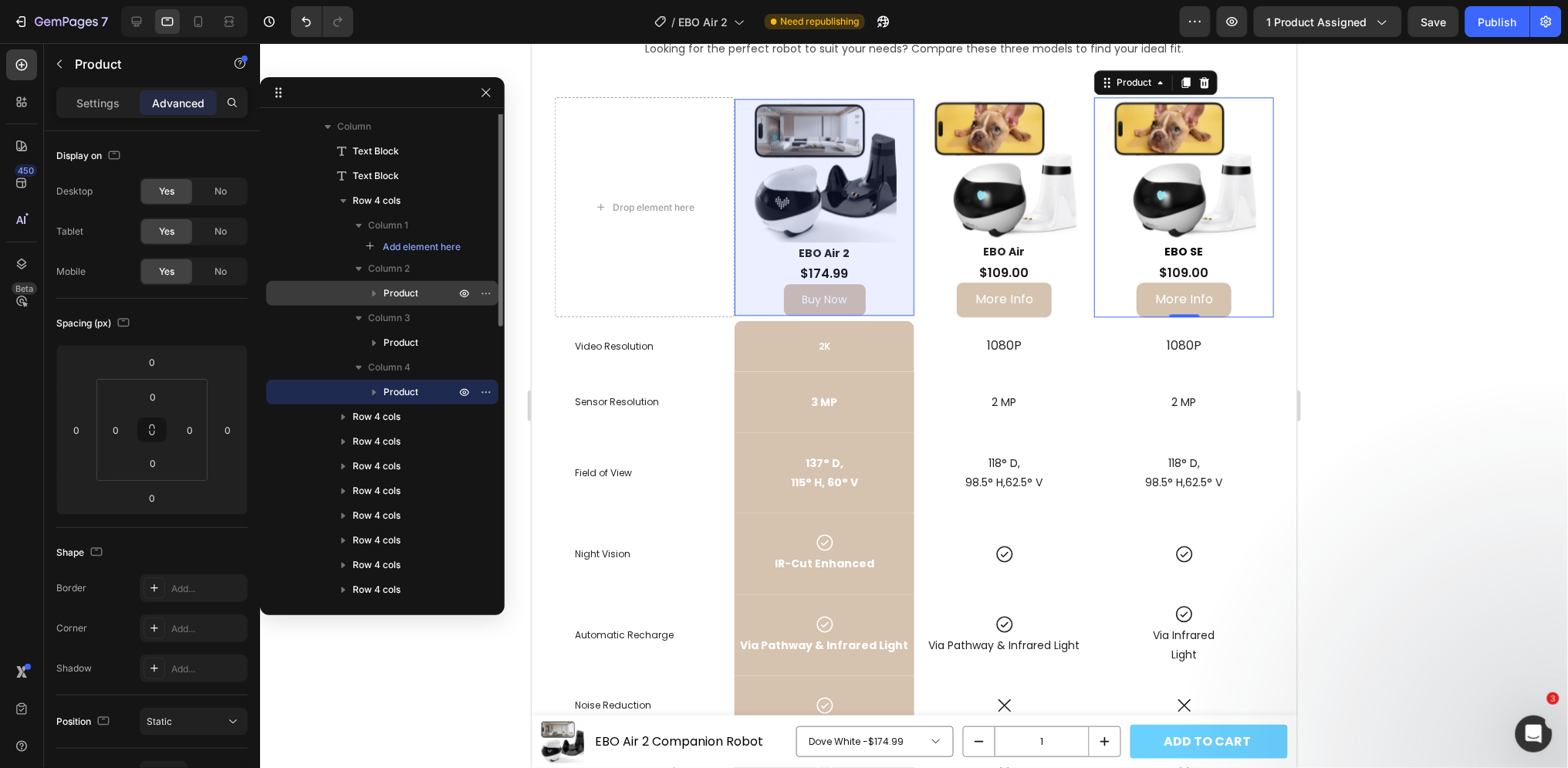 scroll, scrollTop: 137, scrollLeft: 0, axis: vertical 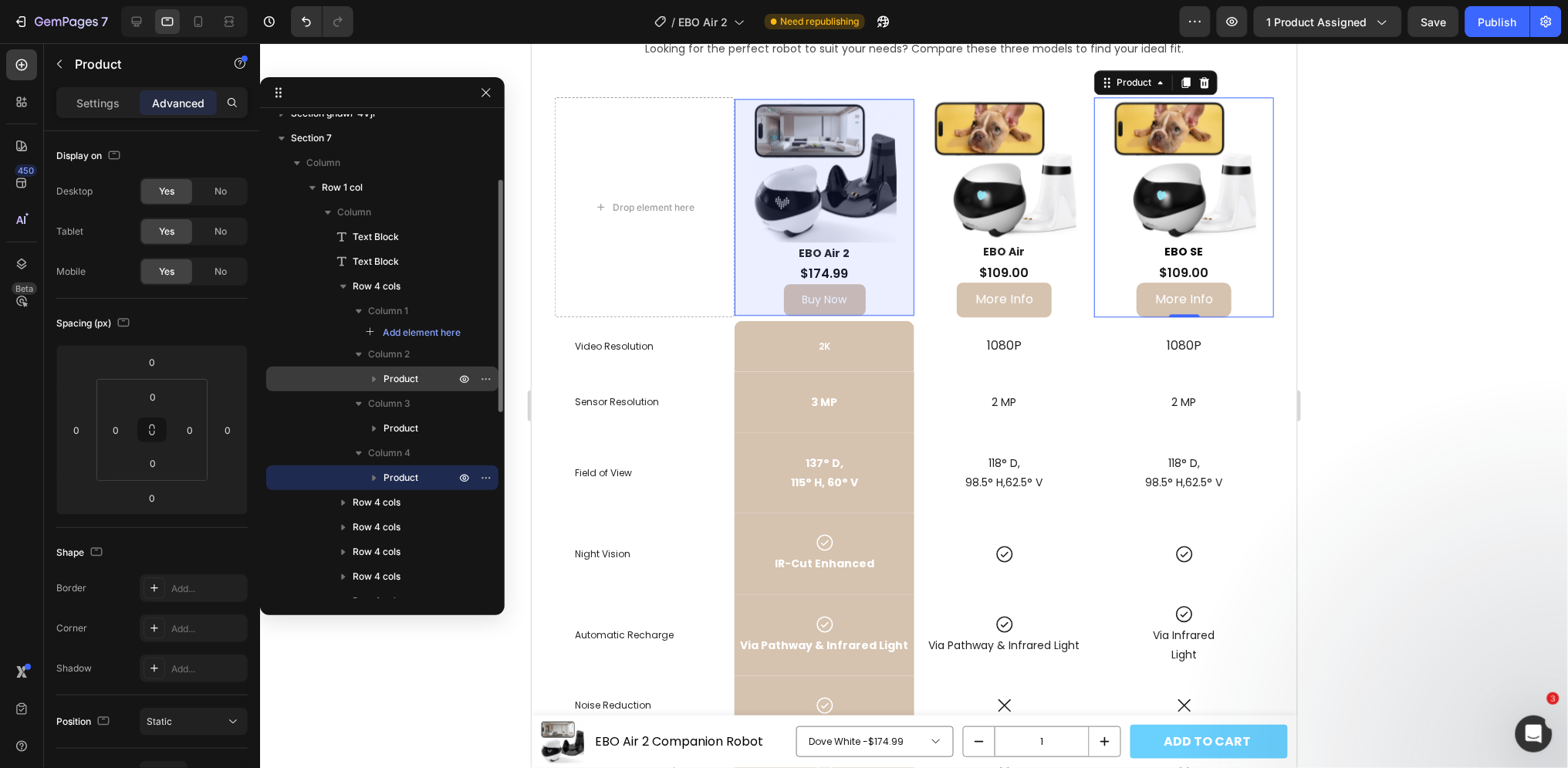 click 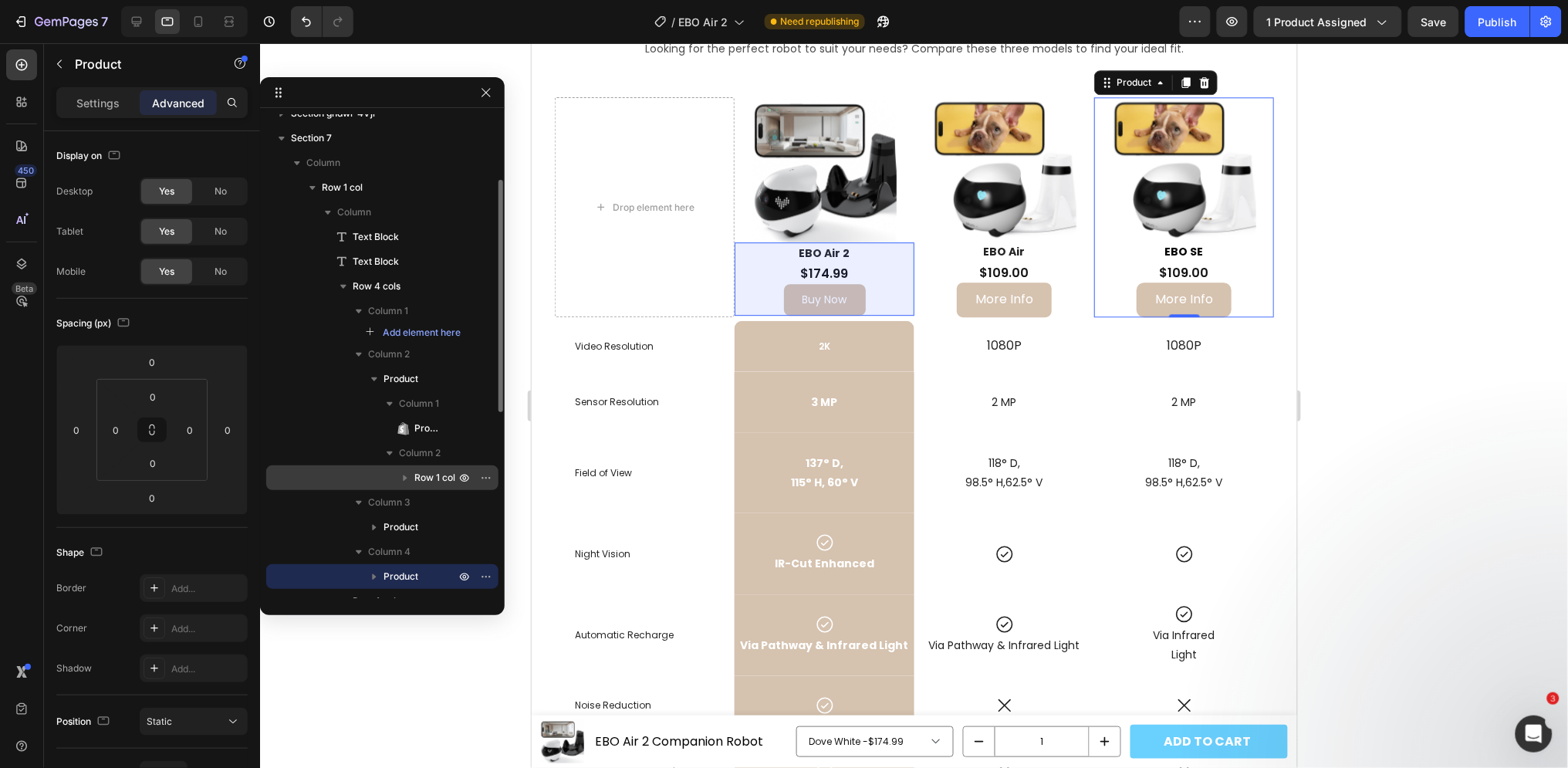 click at bounding box center [405, 478] 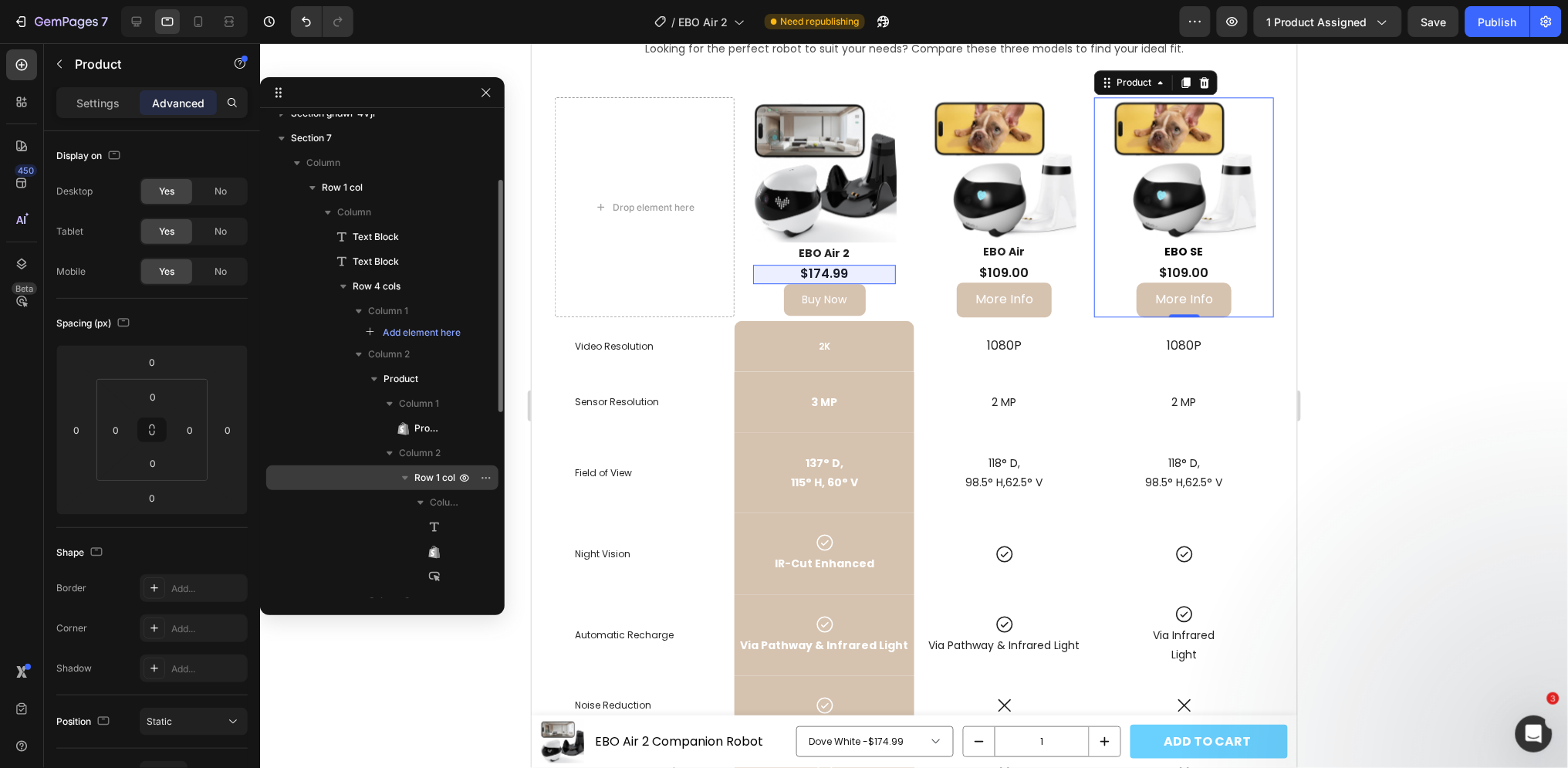 scroll, scrollTop: 222, scrollLeft: 0, axis: vertical 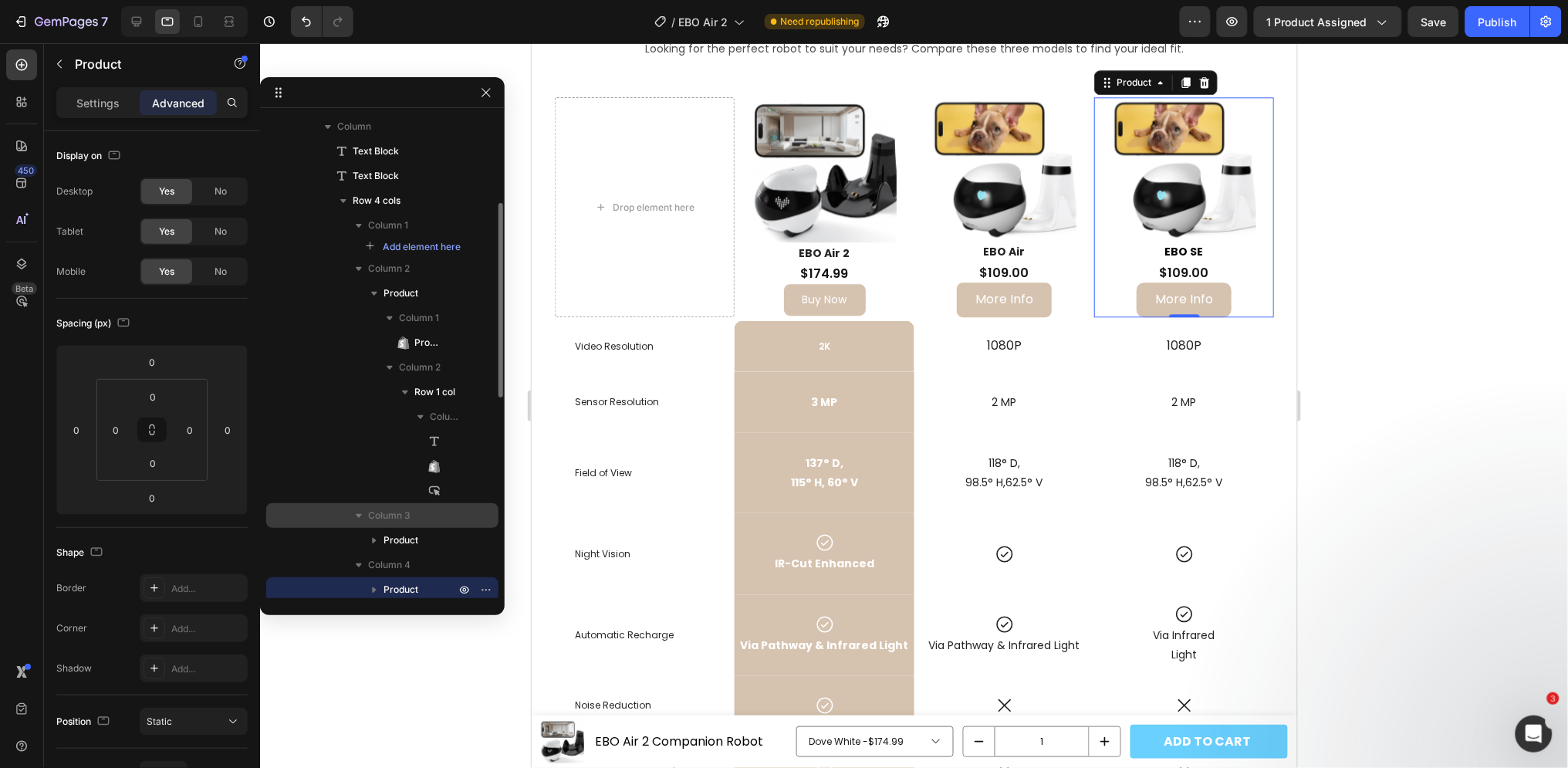 click 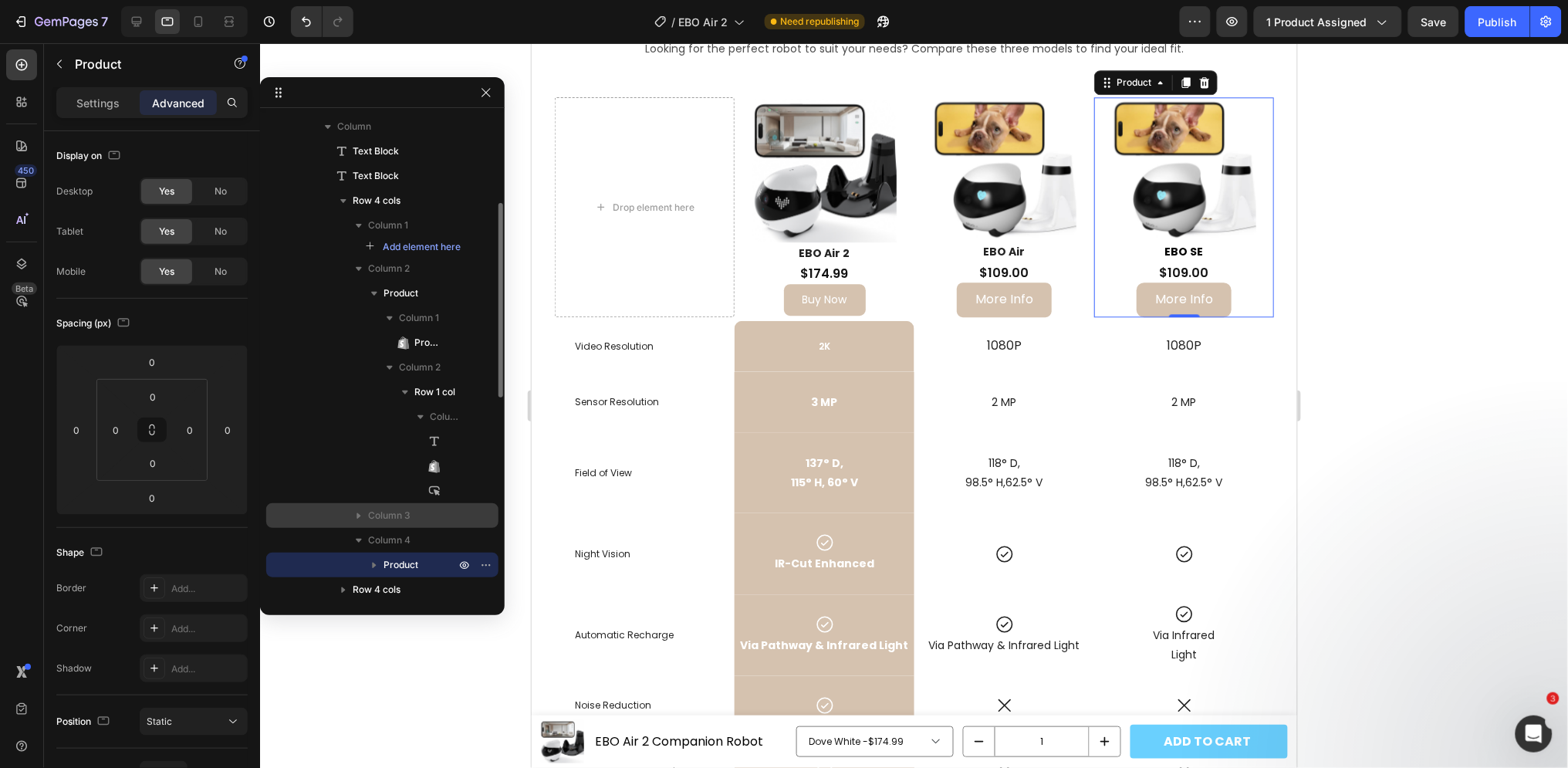 click 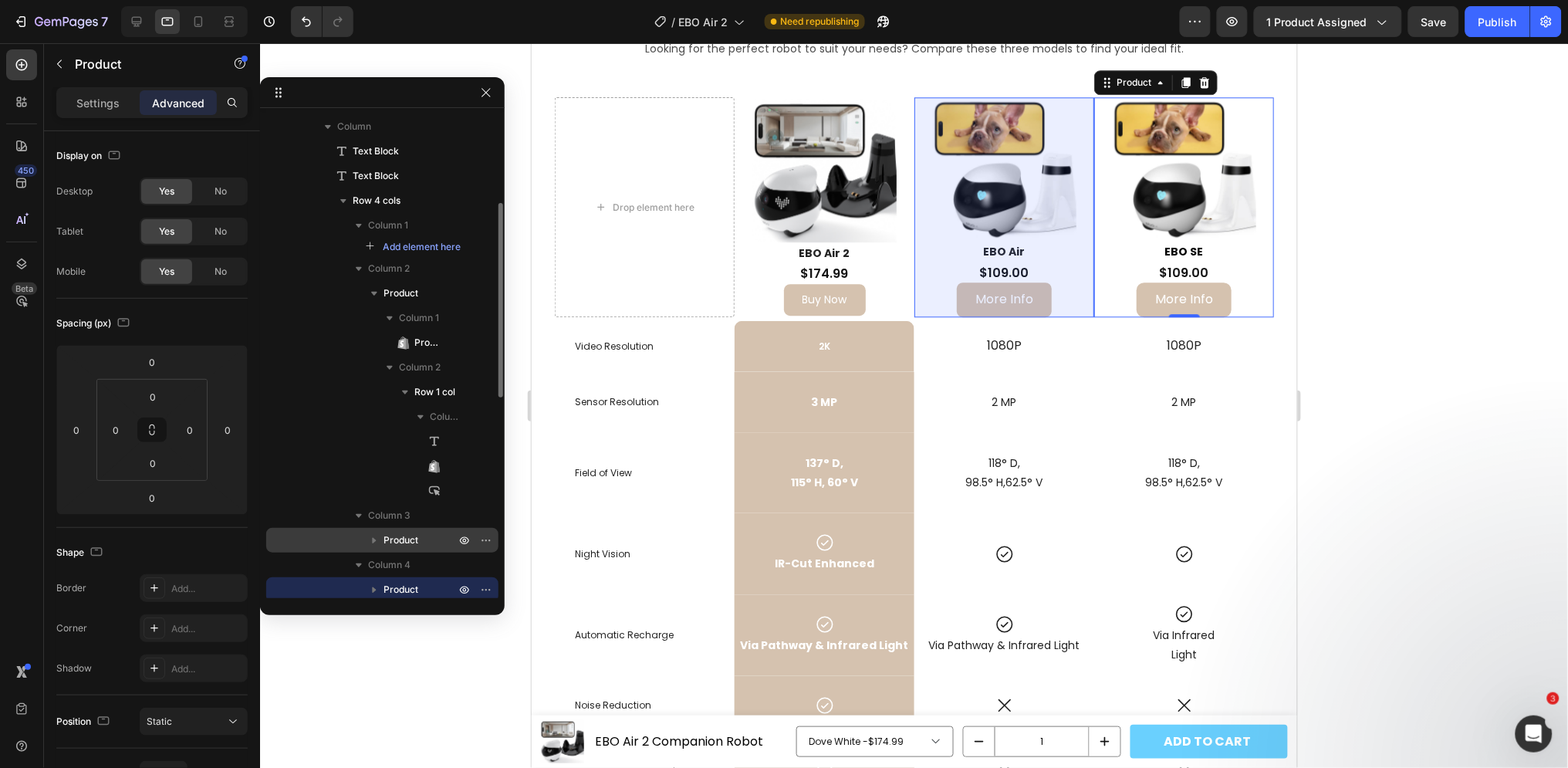 click 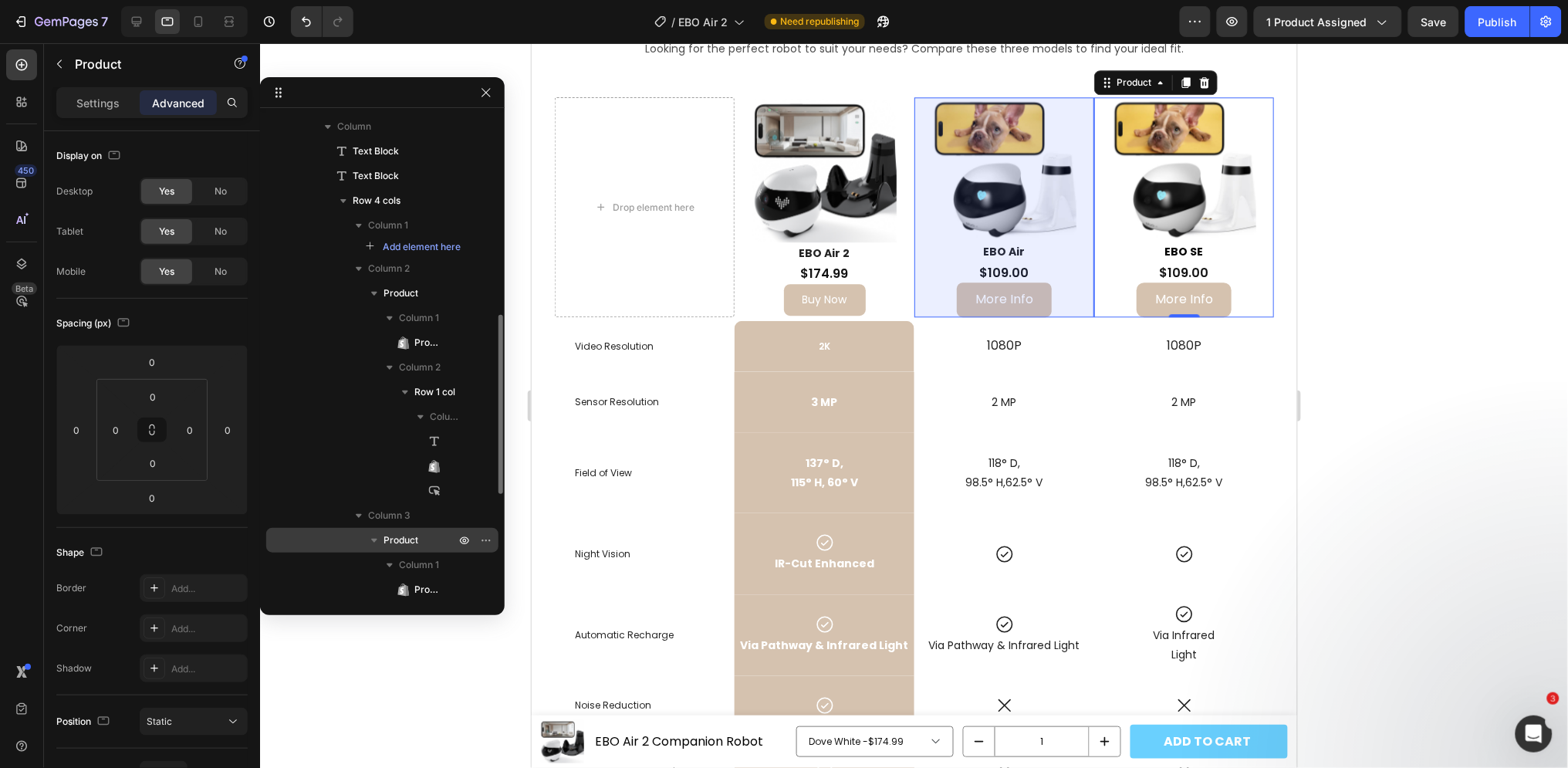 scroll, scrollTop: 309, scrollLeft: 0, axis: vertical 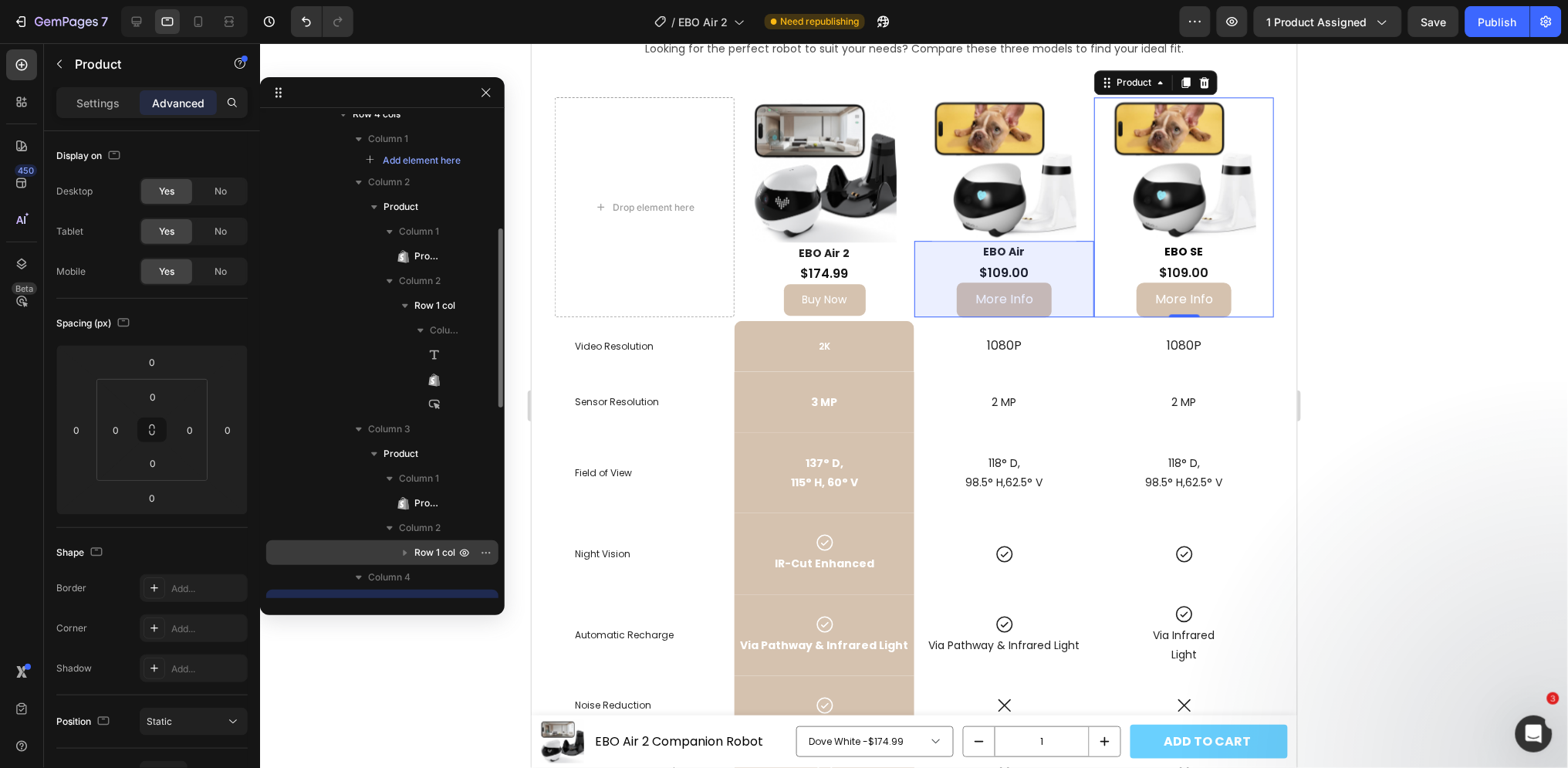 click 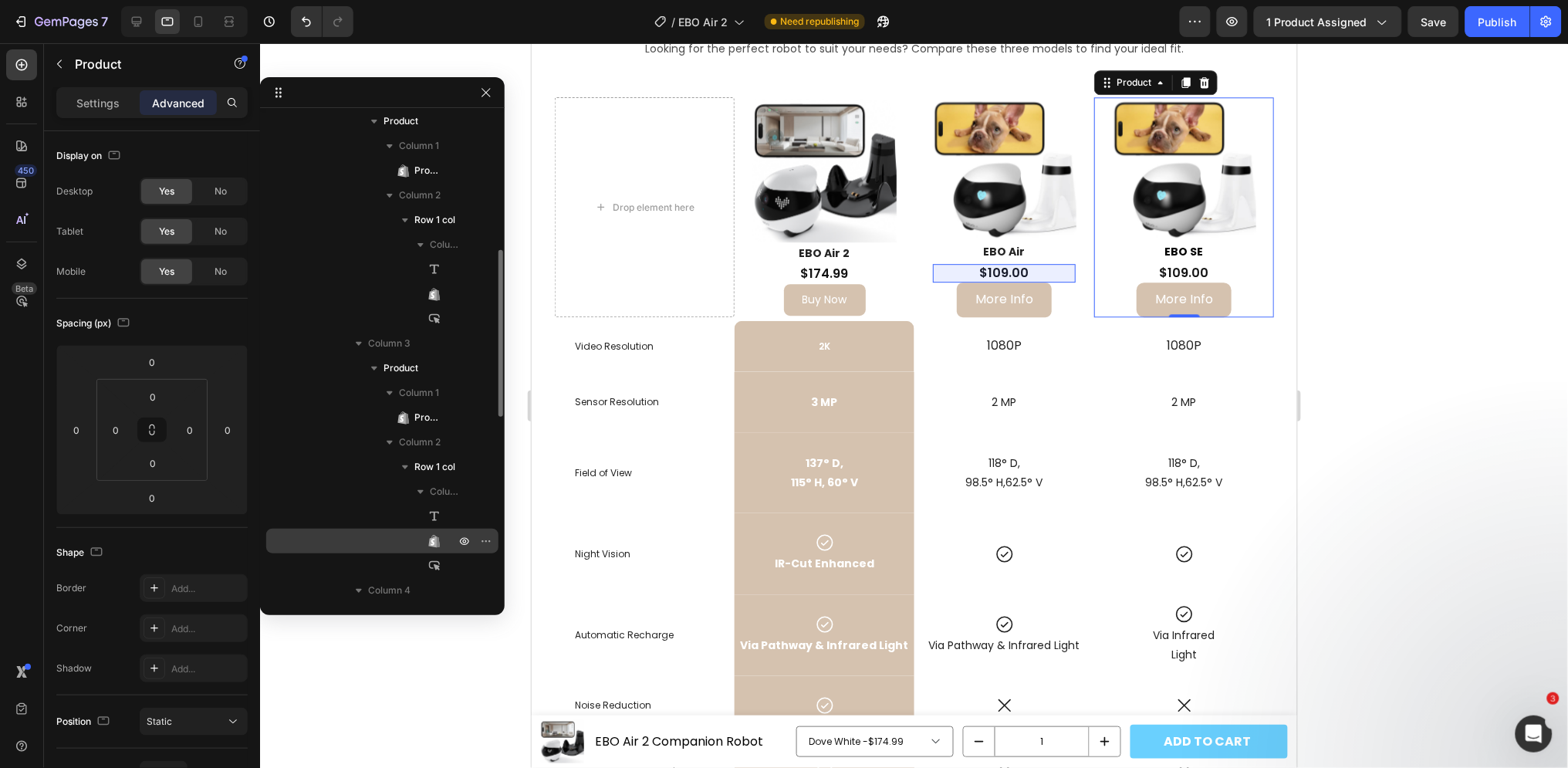 scroll, scrollTop: 480, scrollLeft: 0, axis: vertical 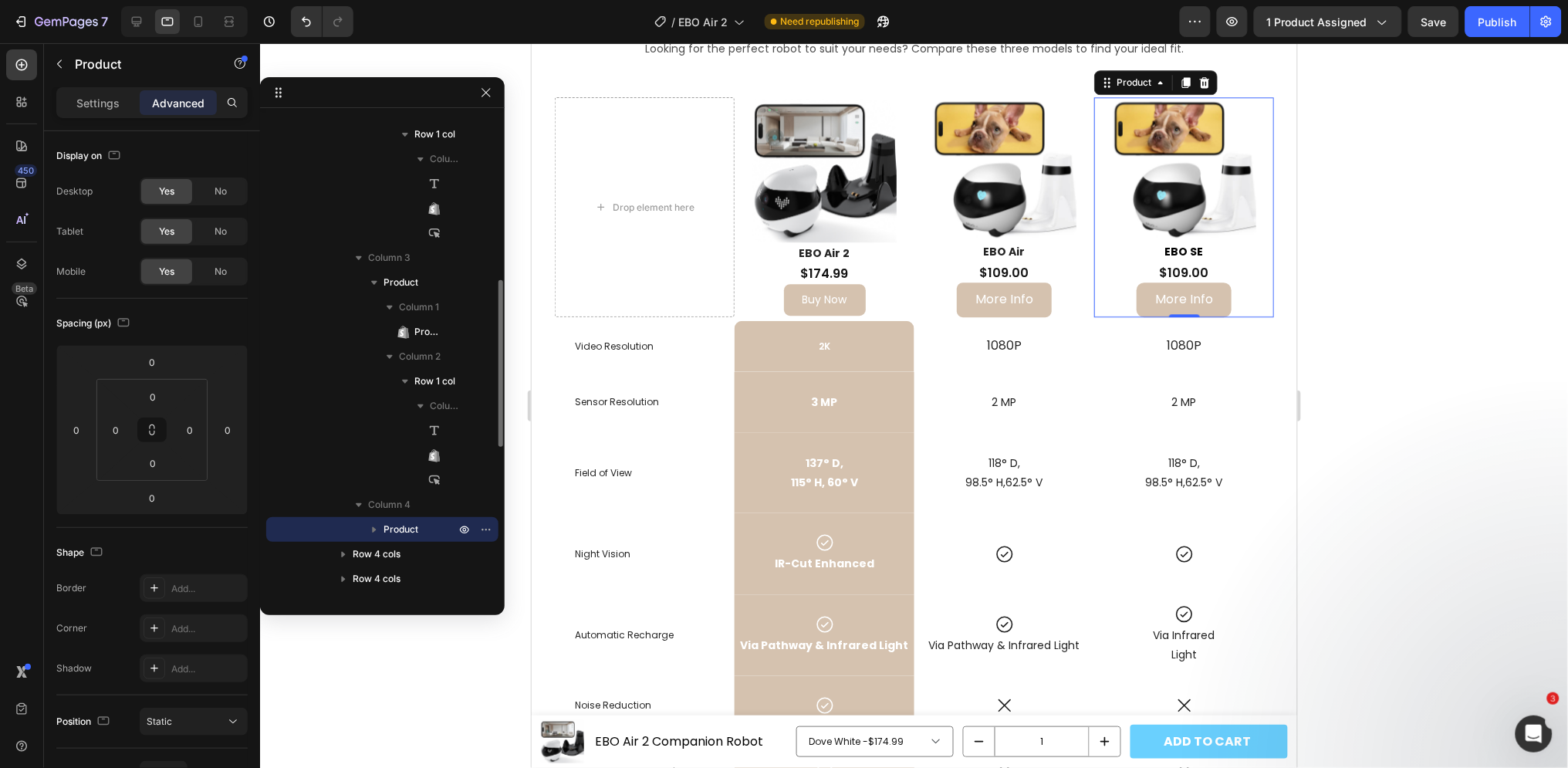 click 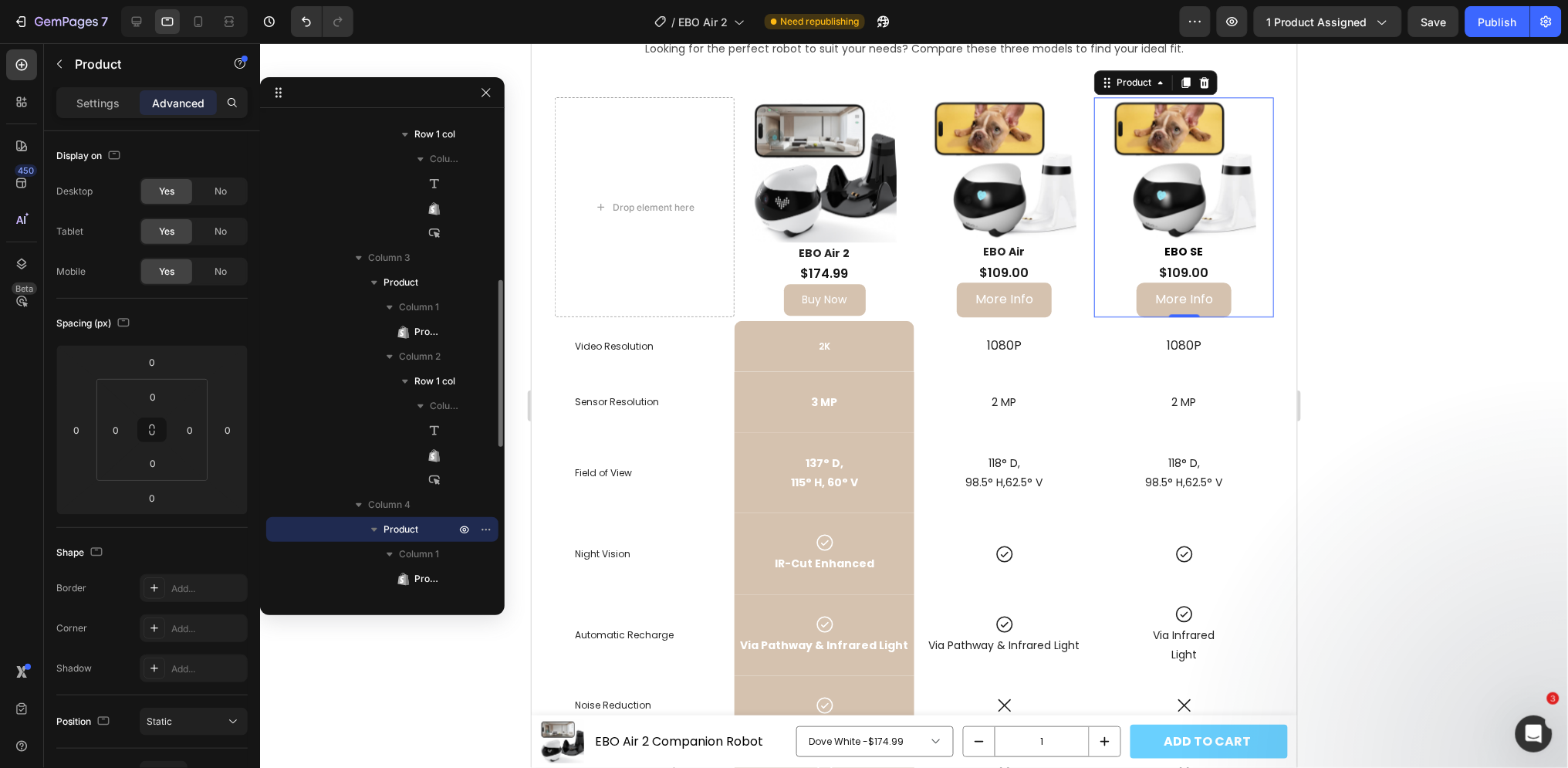 scroll, scrollTop: 566, scrollLeft: 0, axis: vertical 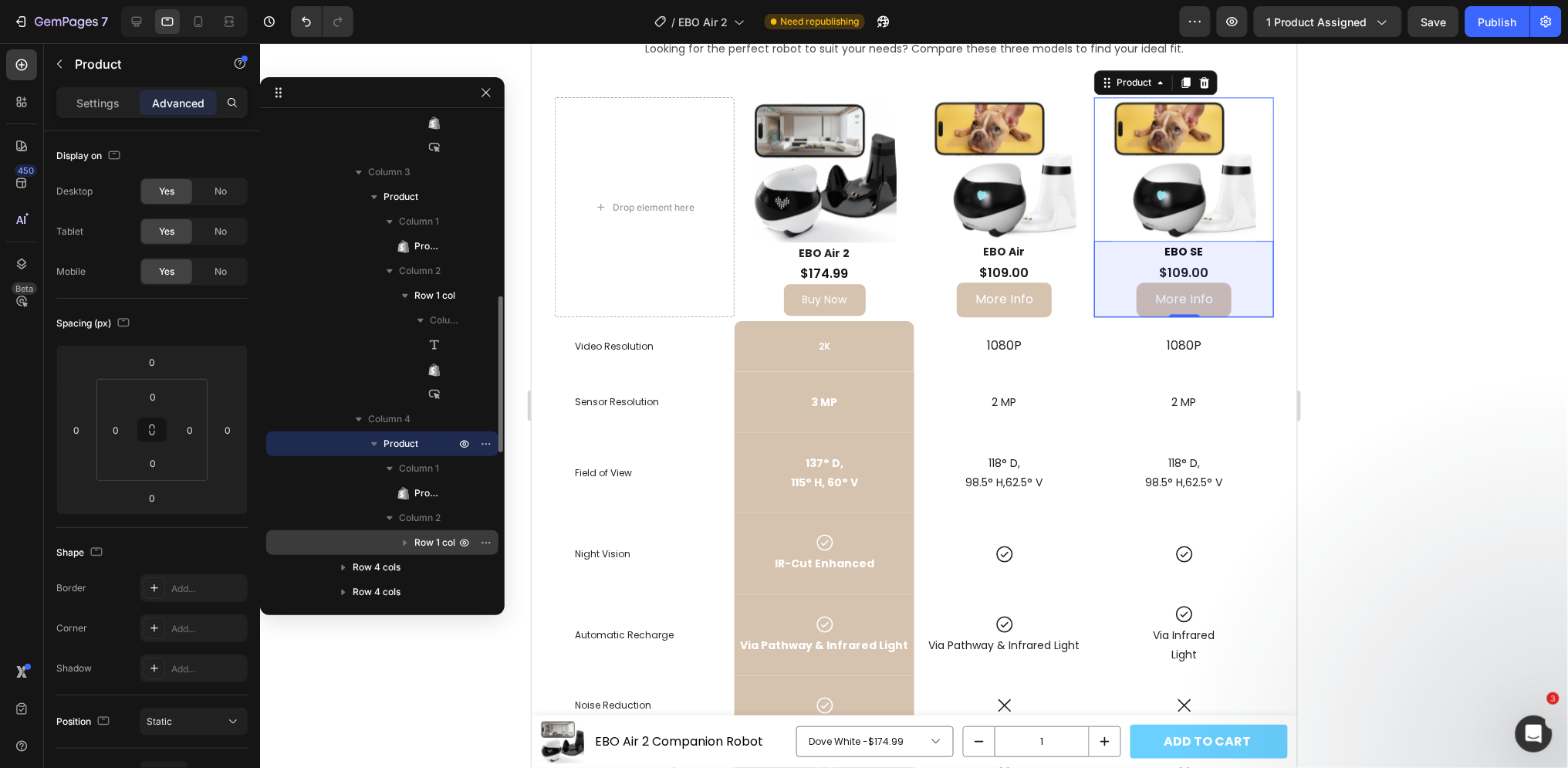 click 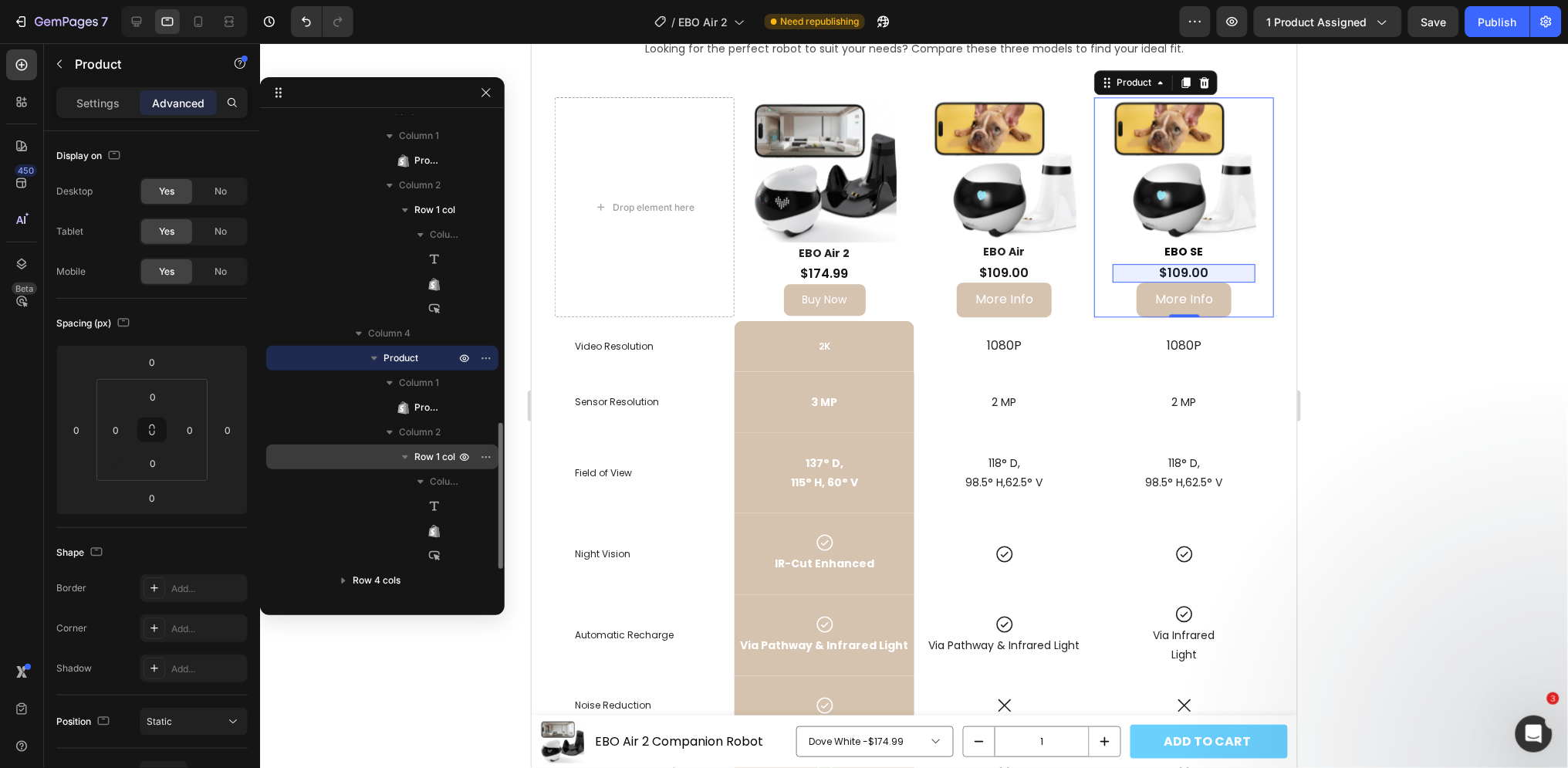 scroll, scrollTop: 737, scrollLeft: 0, axis: vertical 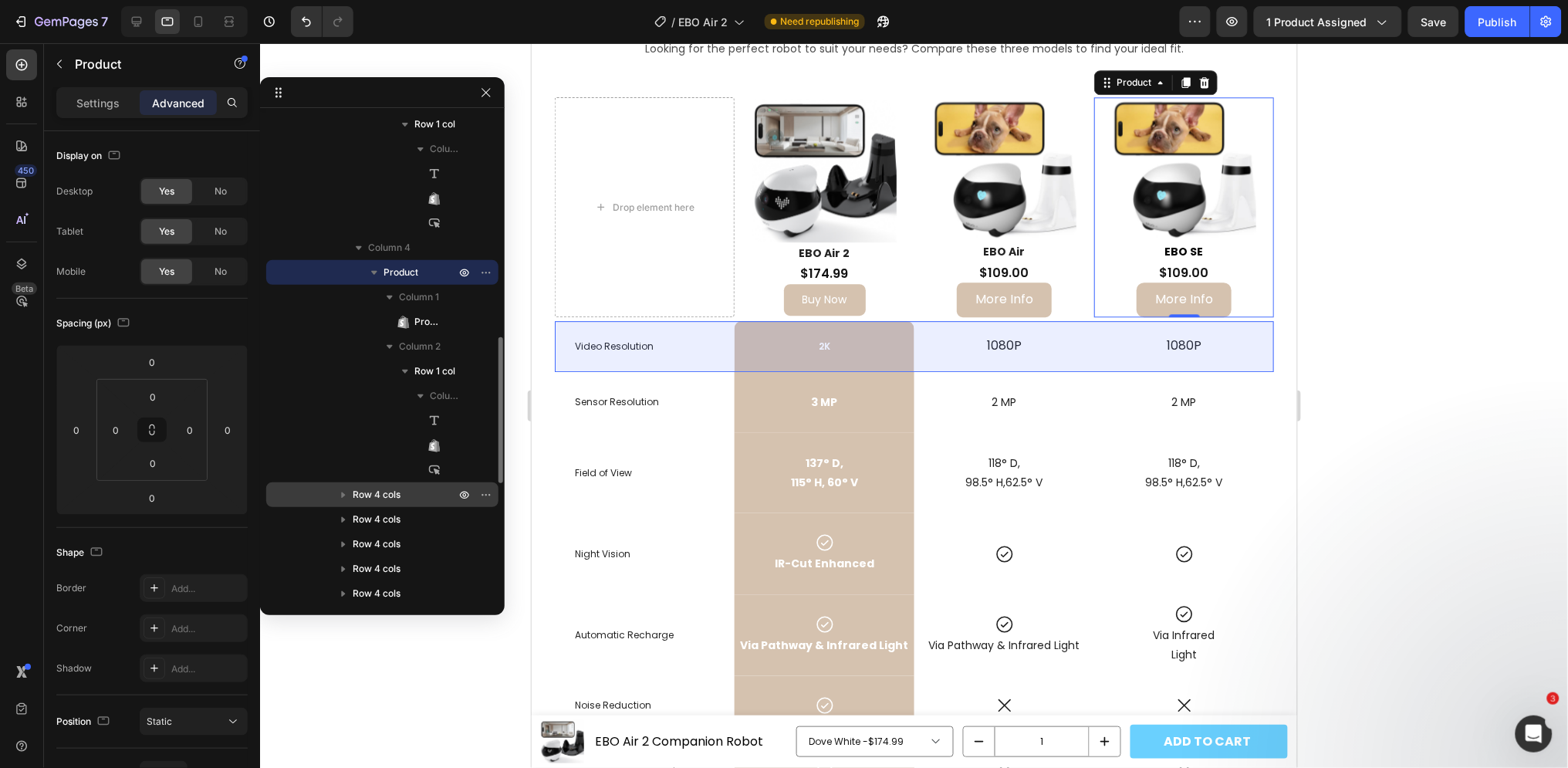 click 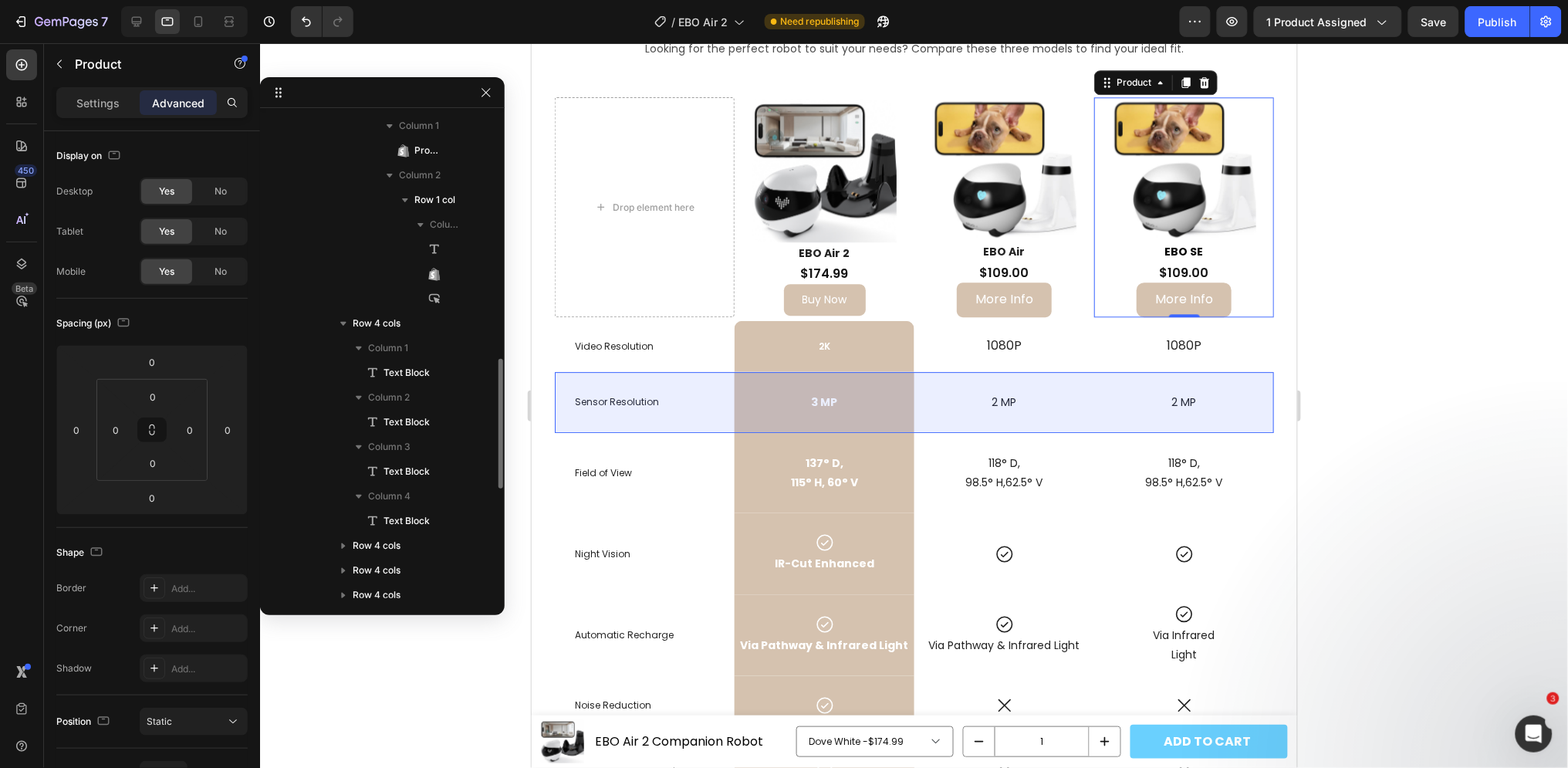 scroll, scrollTop: 994, scrollLeft: 0, axis: vertical 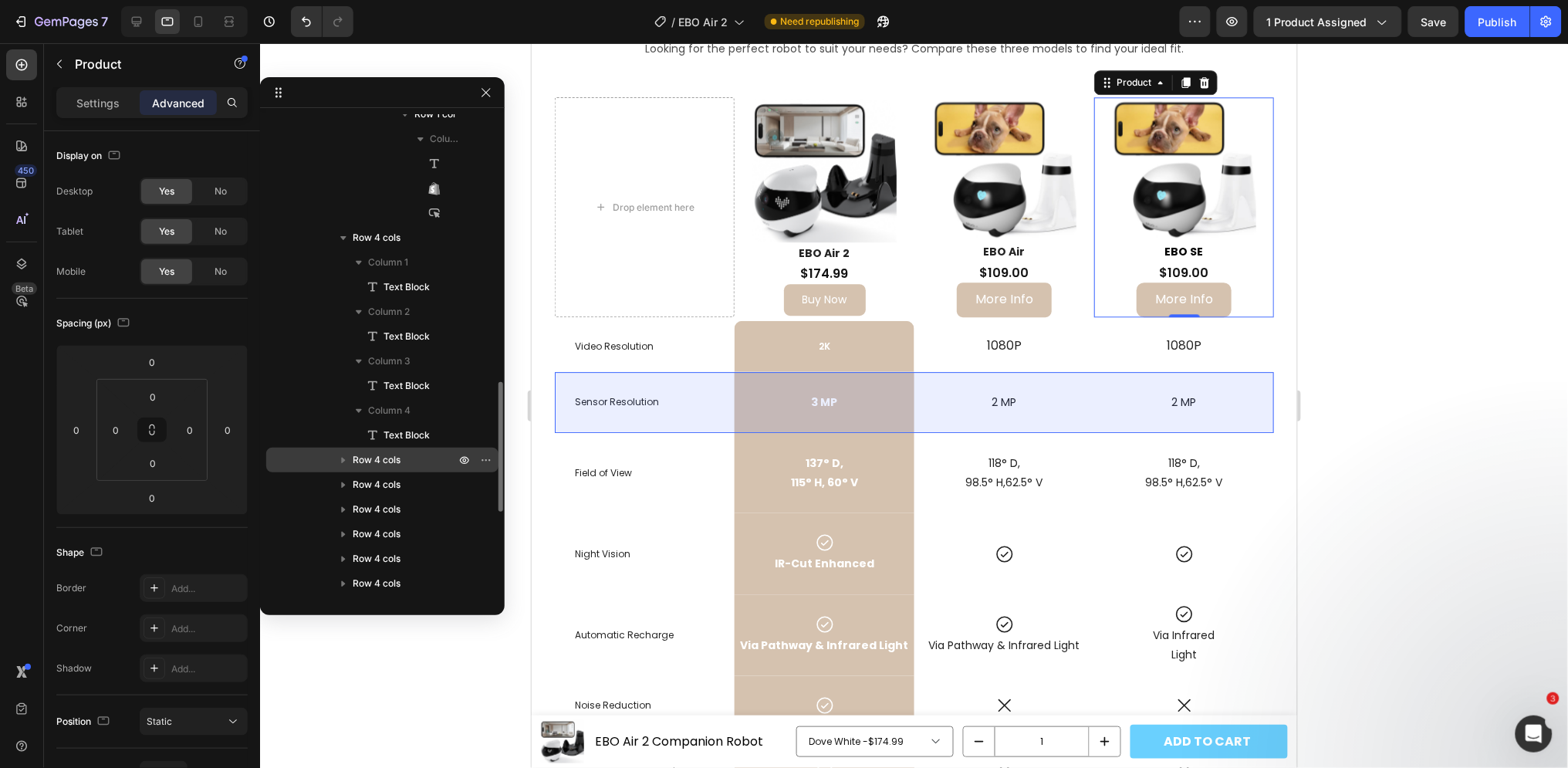 click on "Row 4 cols" at bounding box center [382, 460] 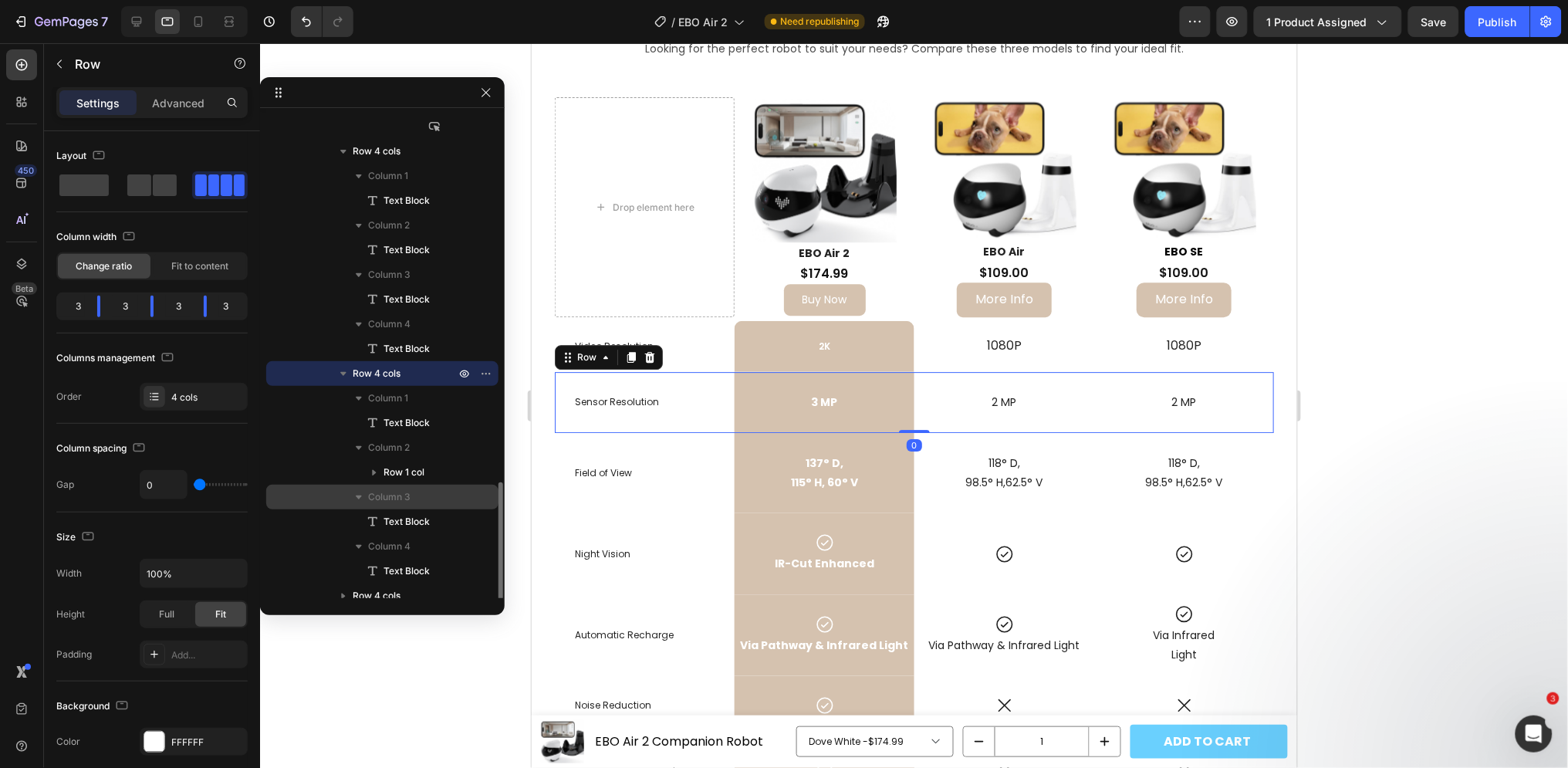 scroll, scrollTop: 1166, scrollLeft: 0, axis: vertical 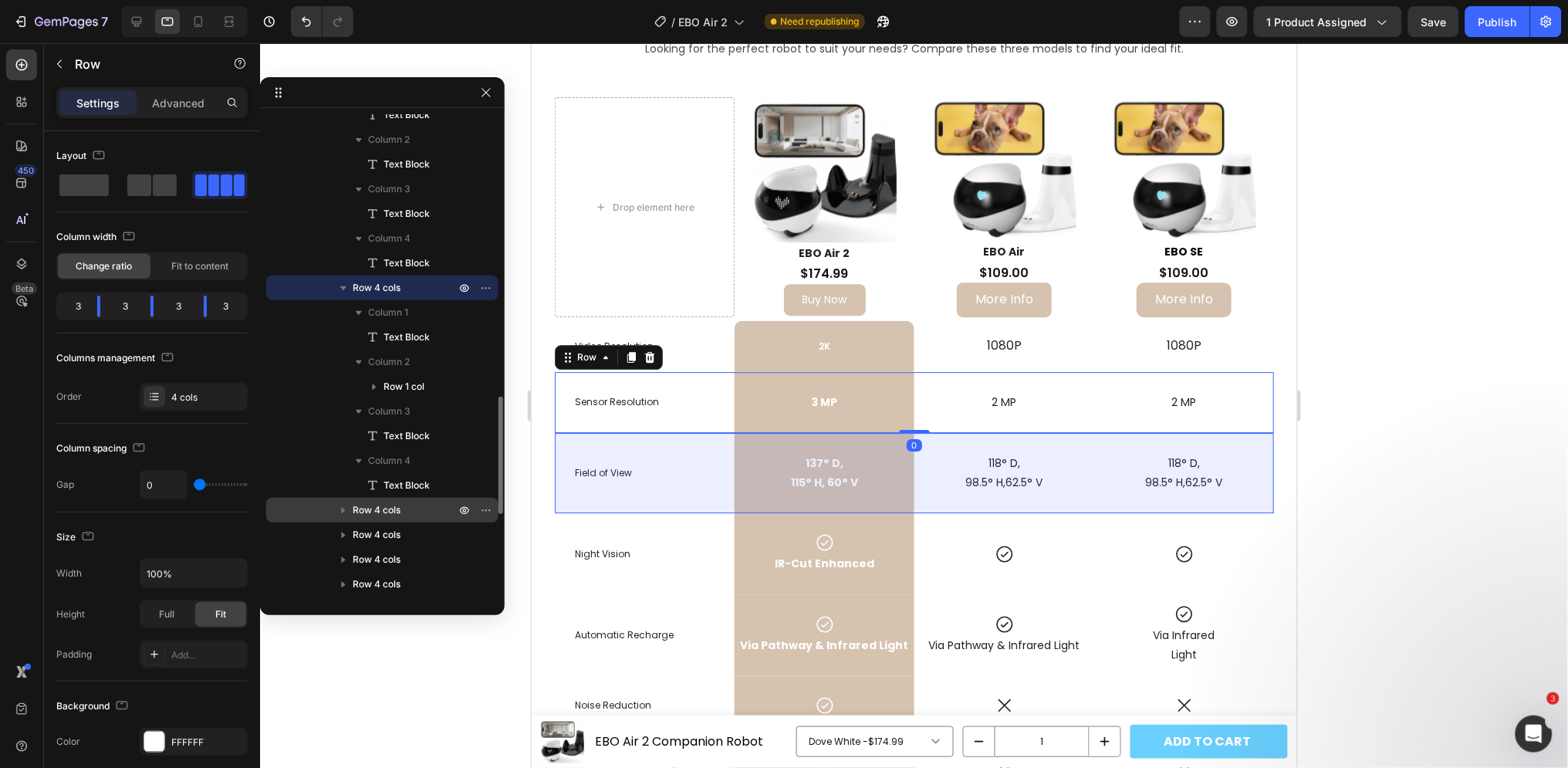 click 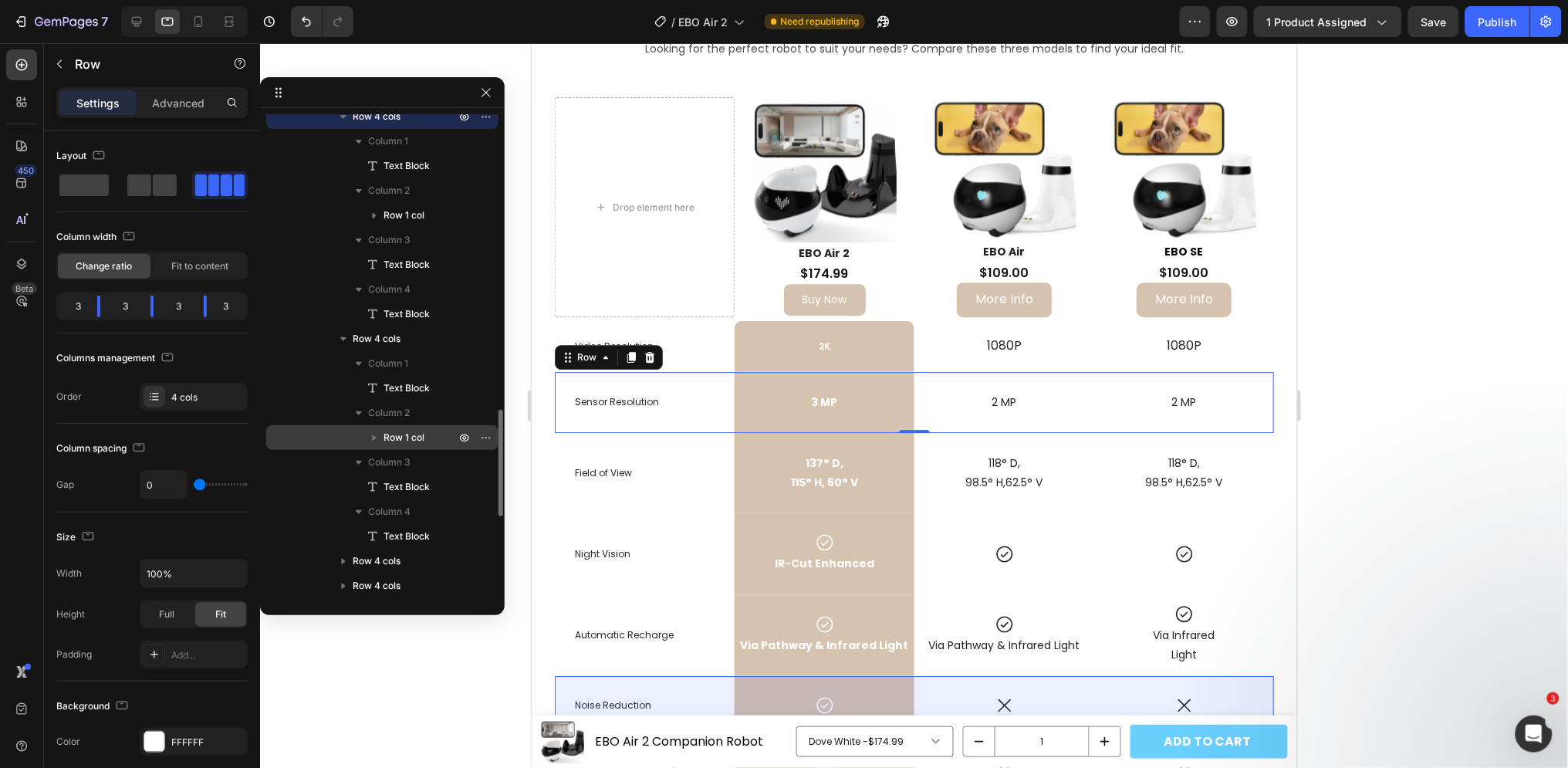 scroll, scrollTop: 1423, scrollLeft: 0, axis: vertical 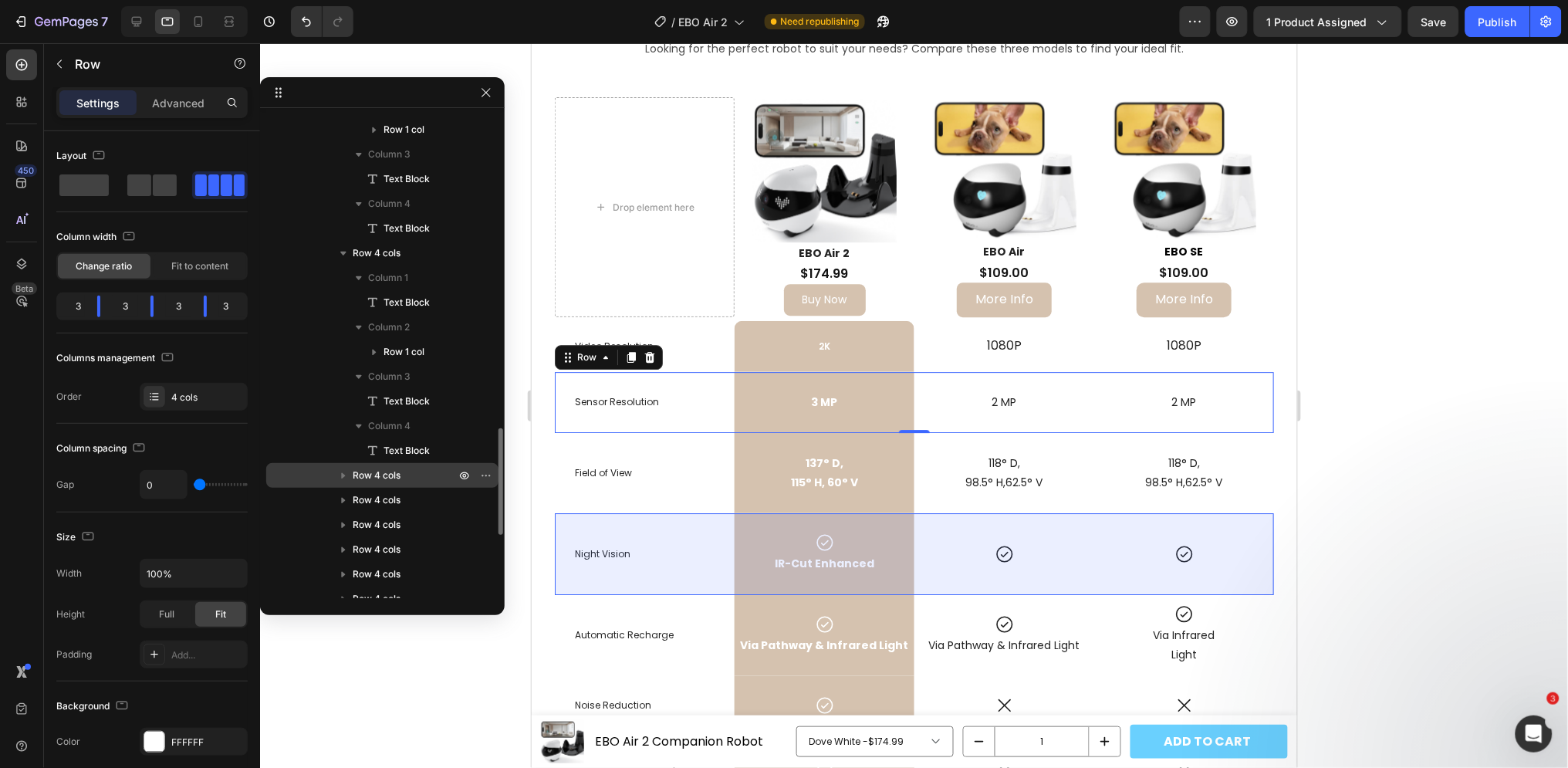 click 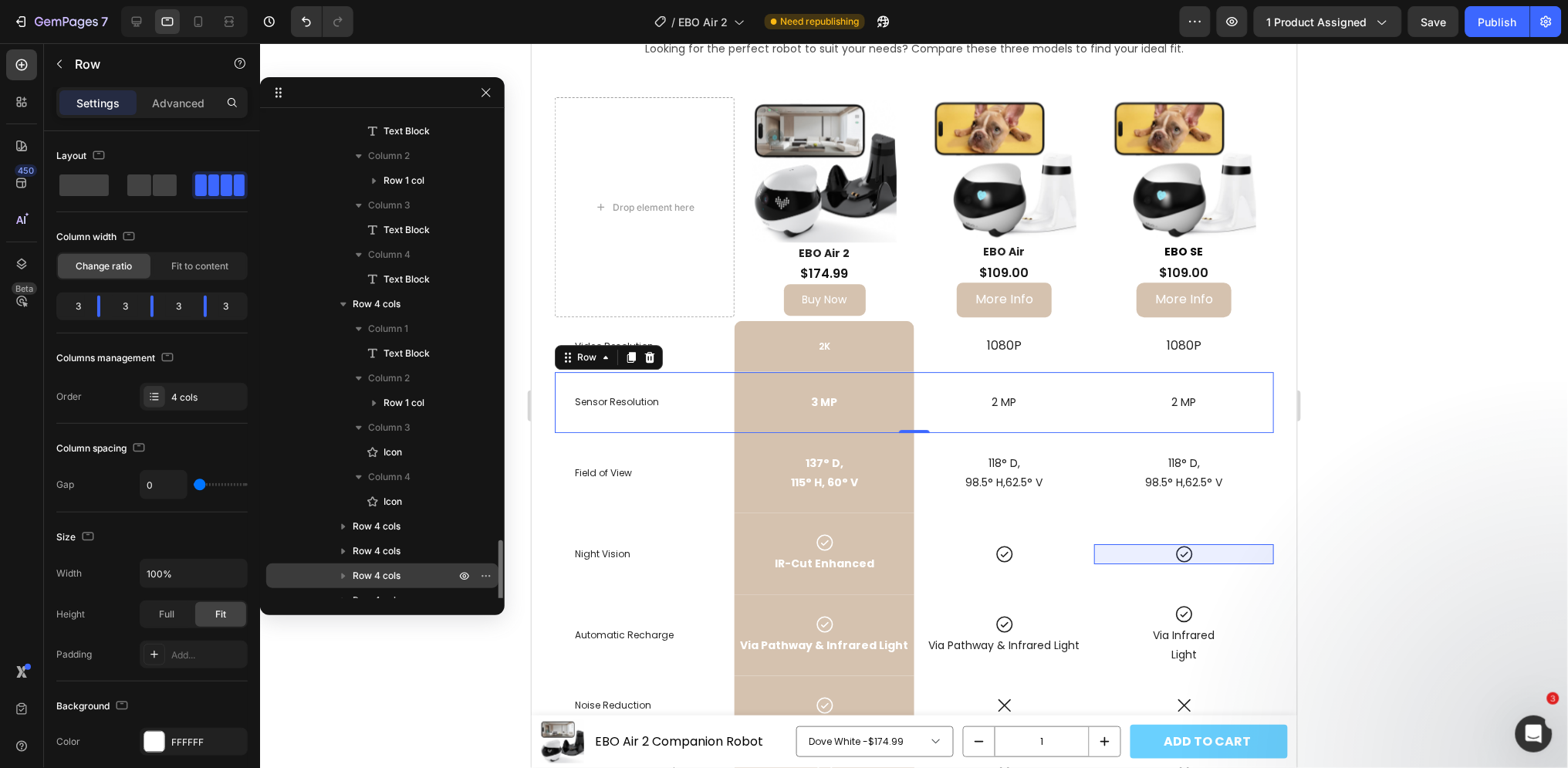 scroll, scrollTop: 1680, scrollLeft: 0, axis: vertical 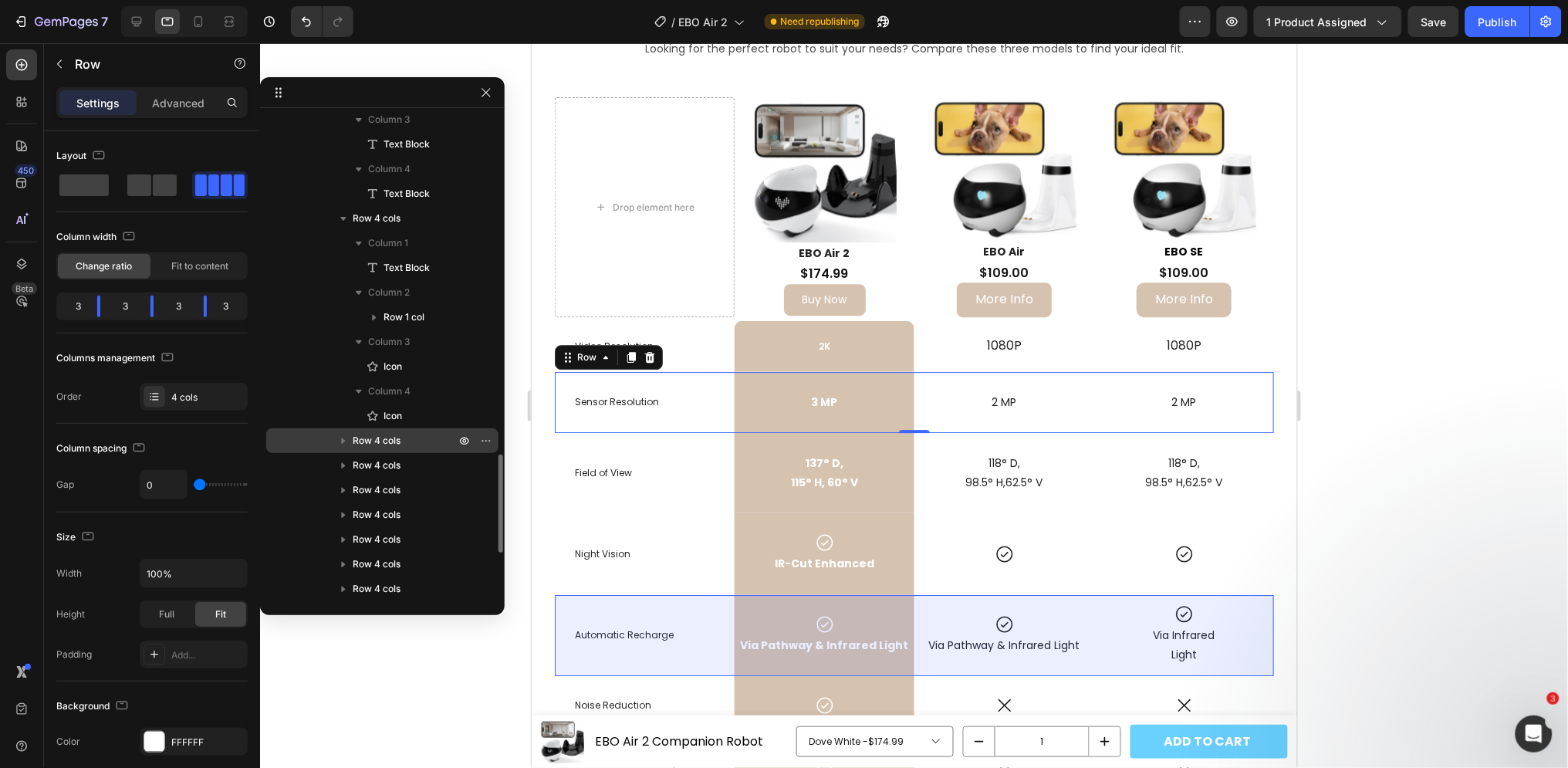 click 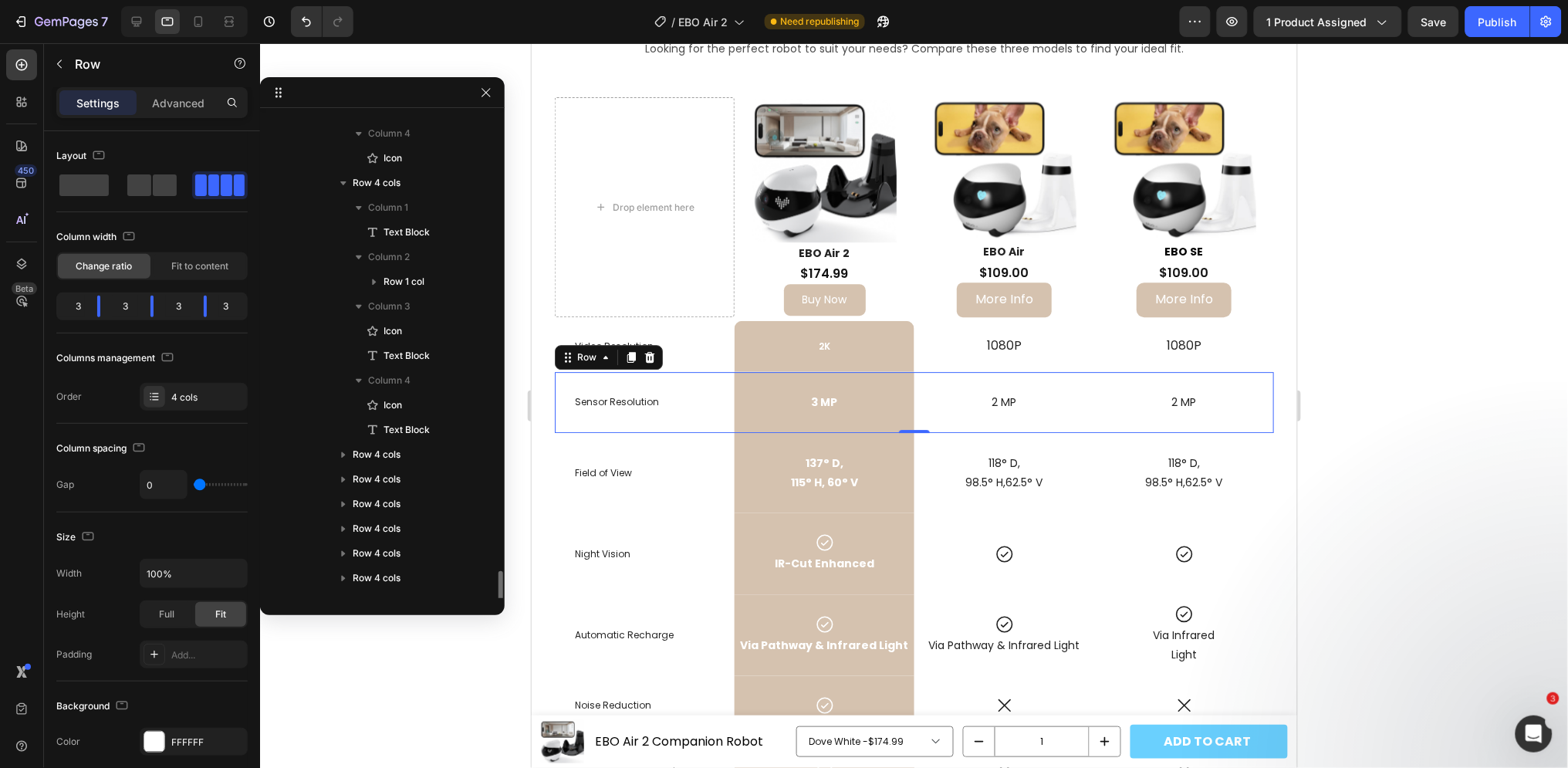 scroll, scrollTop: 2152, scrollLeft: 0, axis: vertical 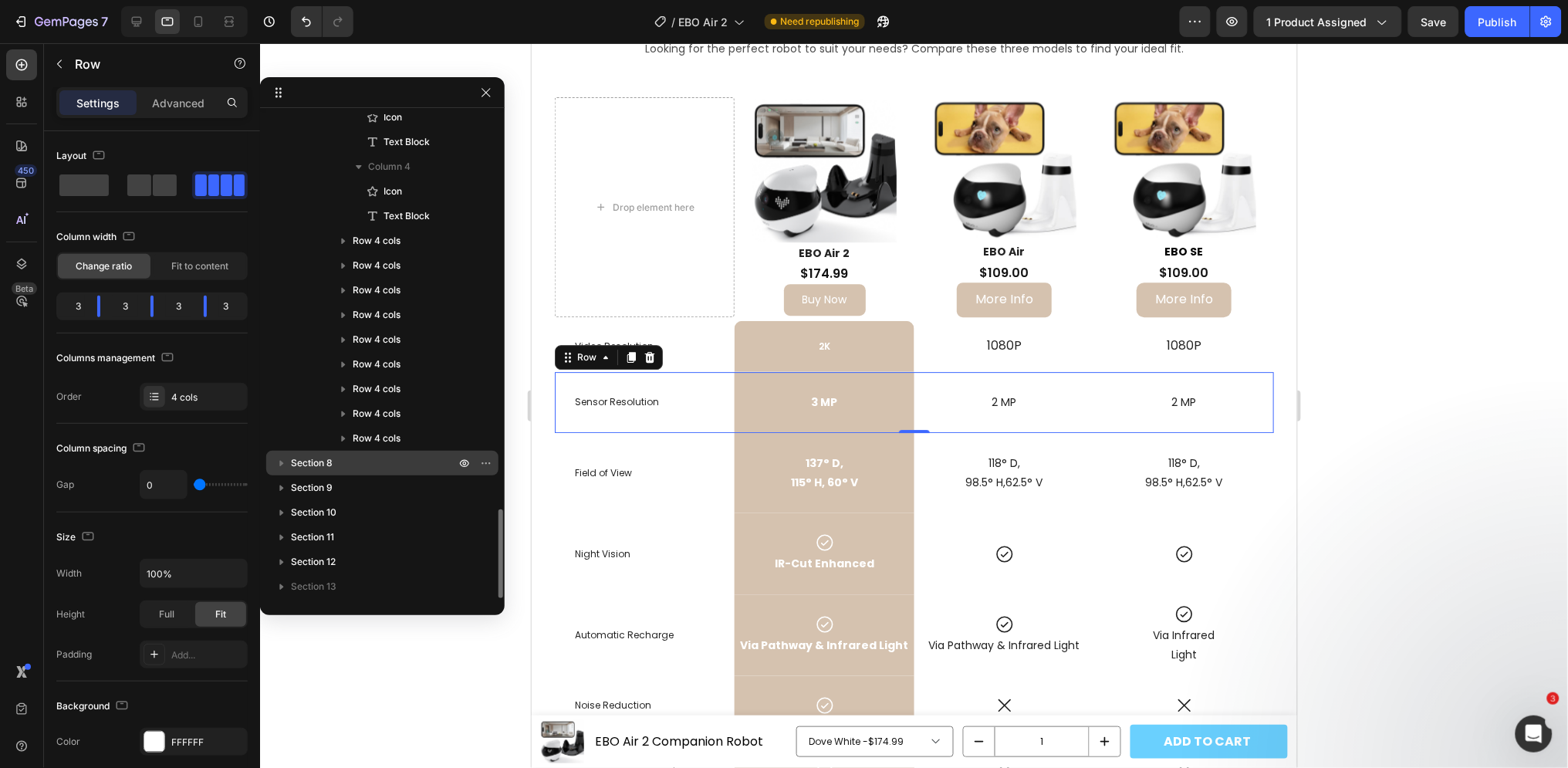 click 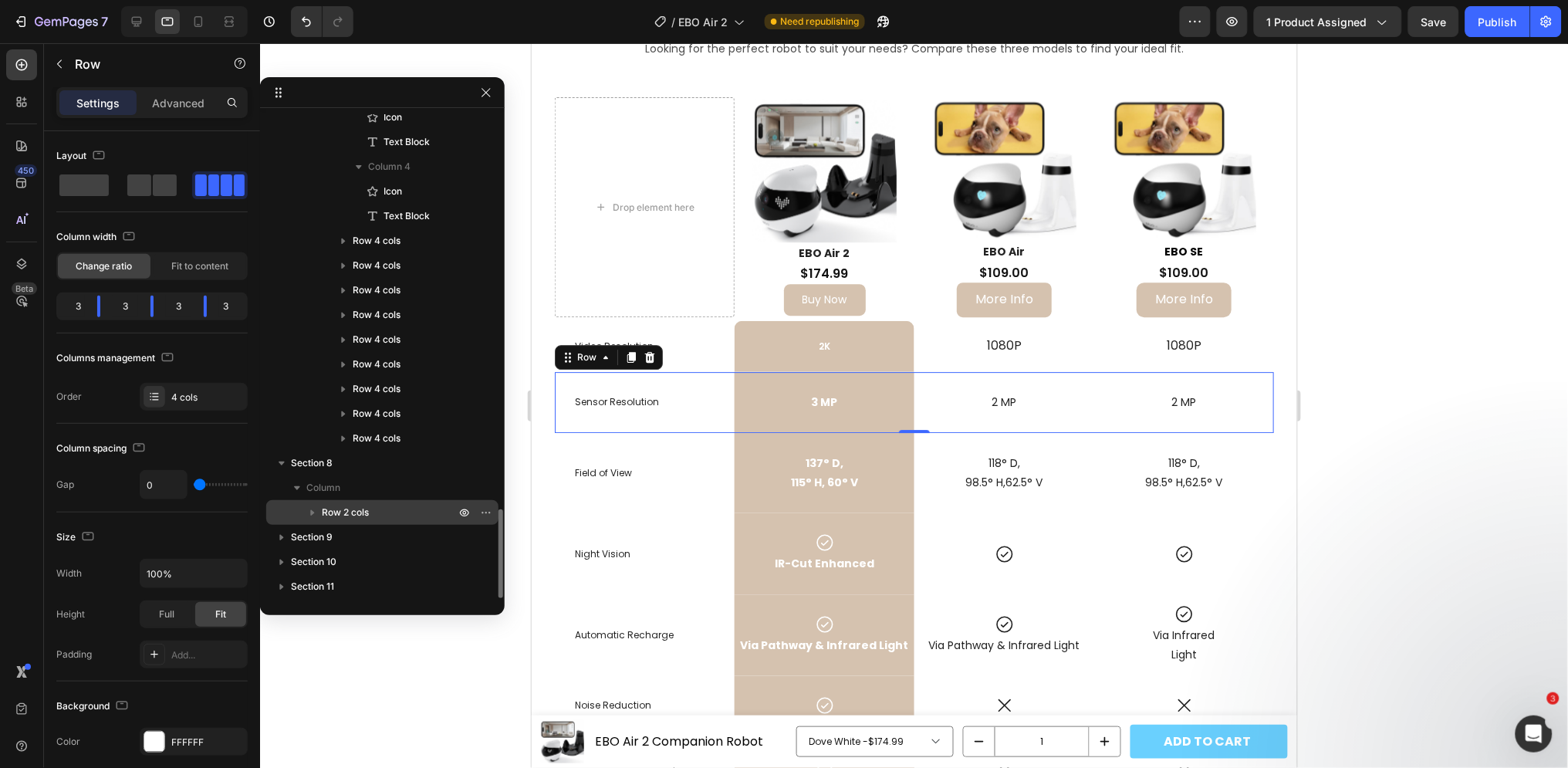 click 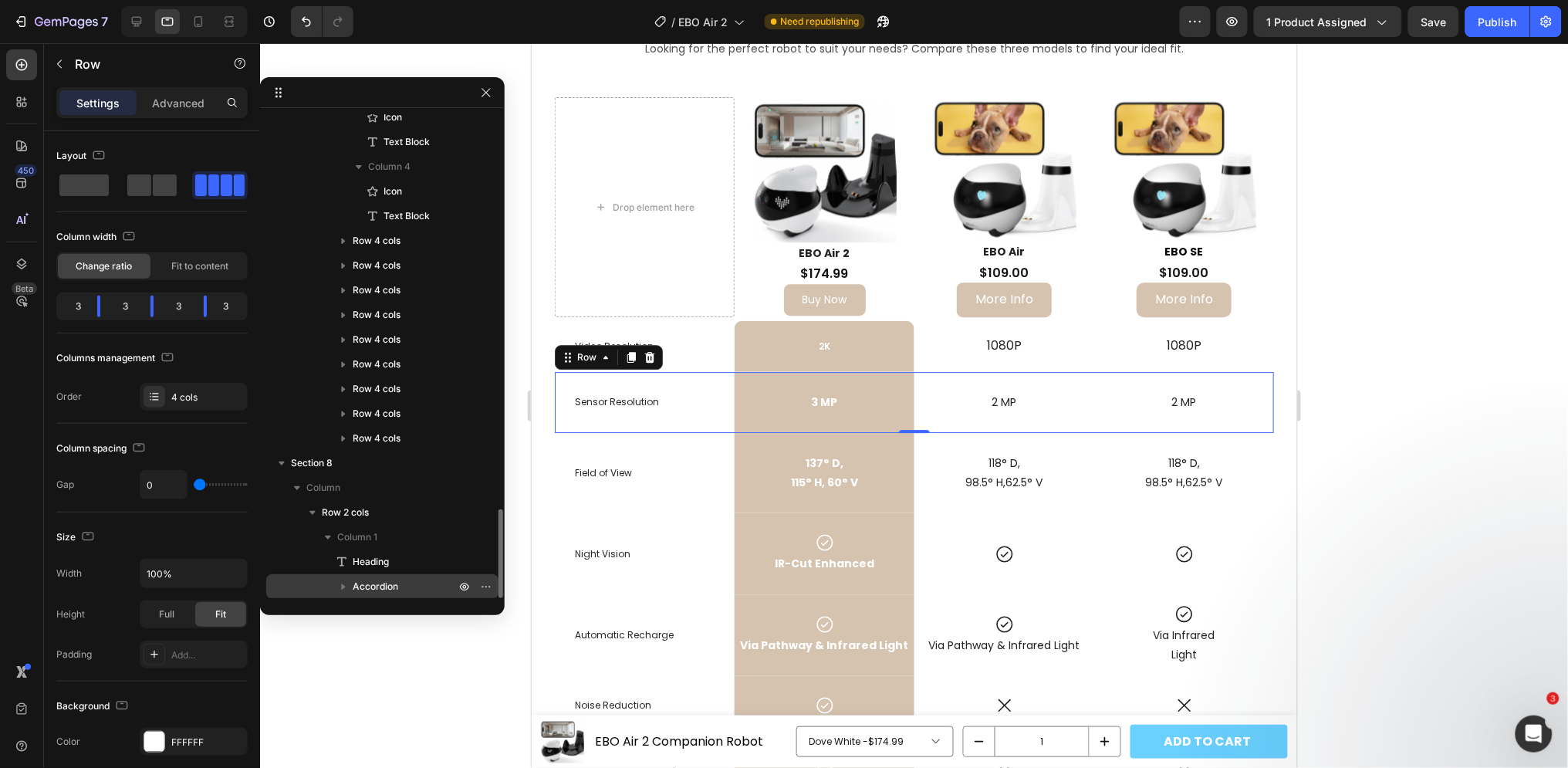 scroll, scrollTop: 2238, scrollLeft: 0, axis: vertical 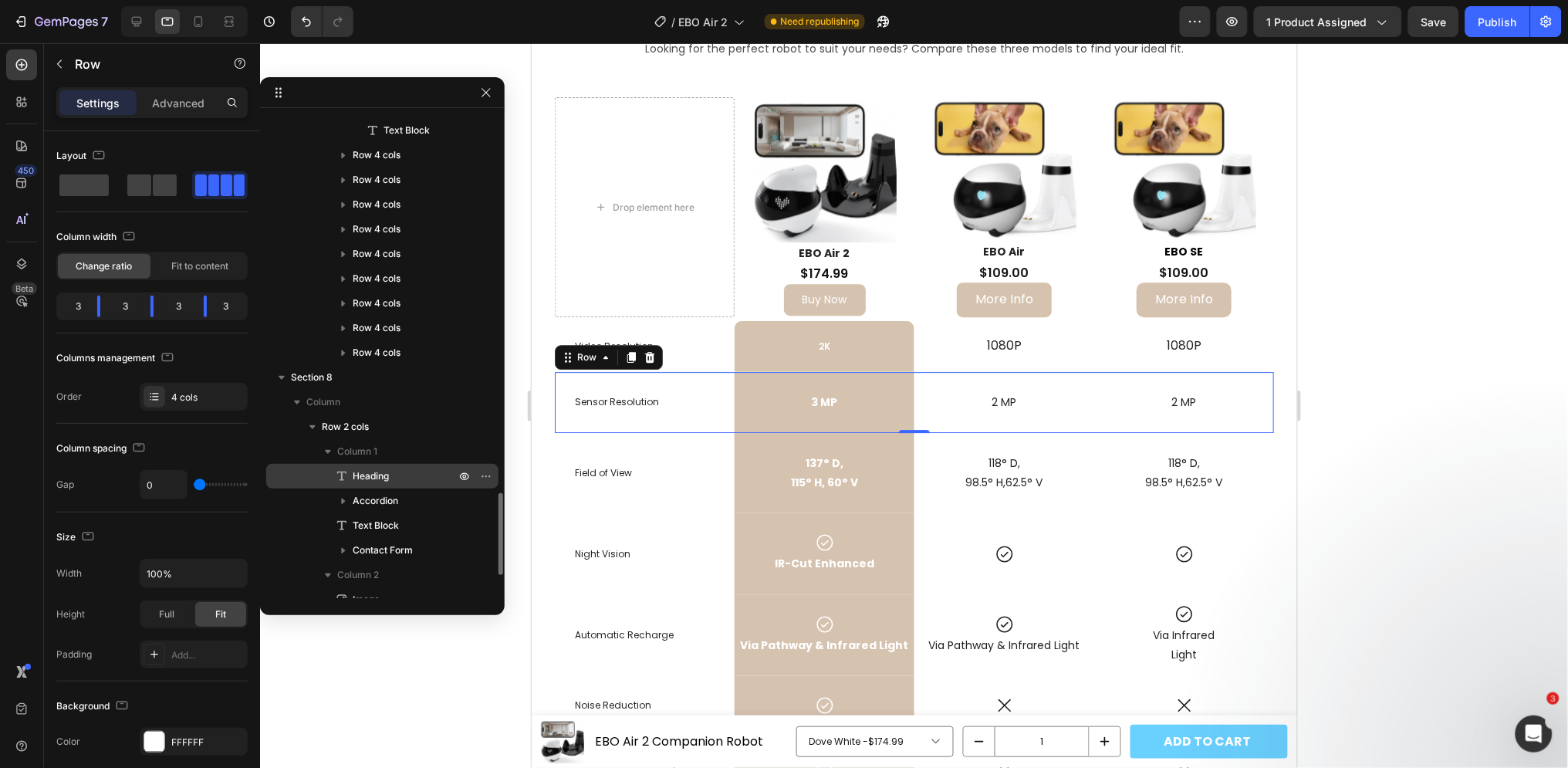 click on "Heading" at bounding box center (370, 476) 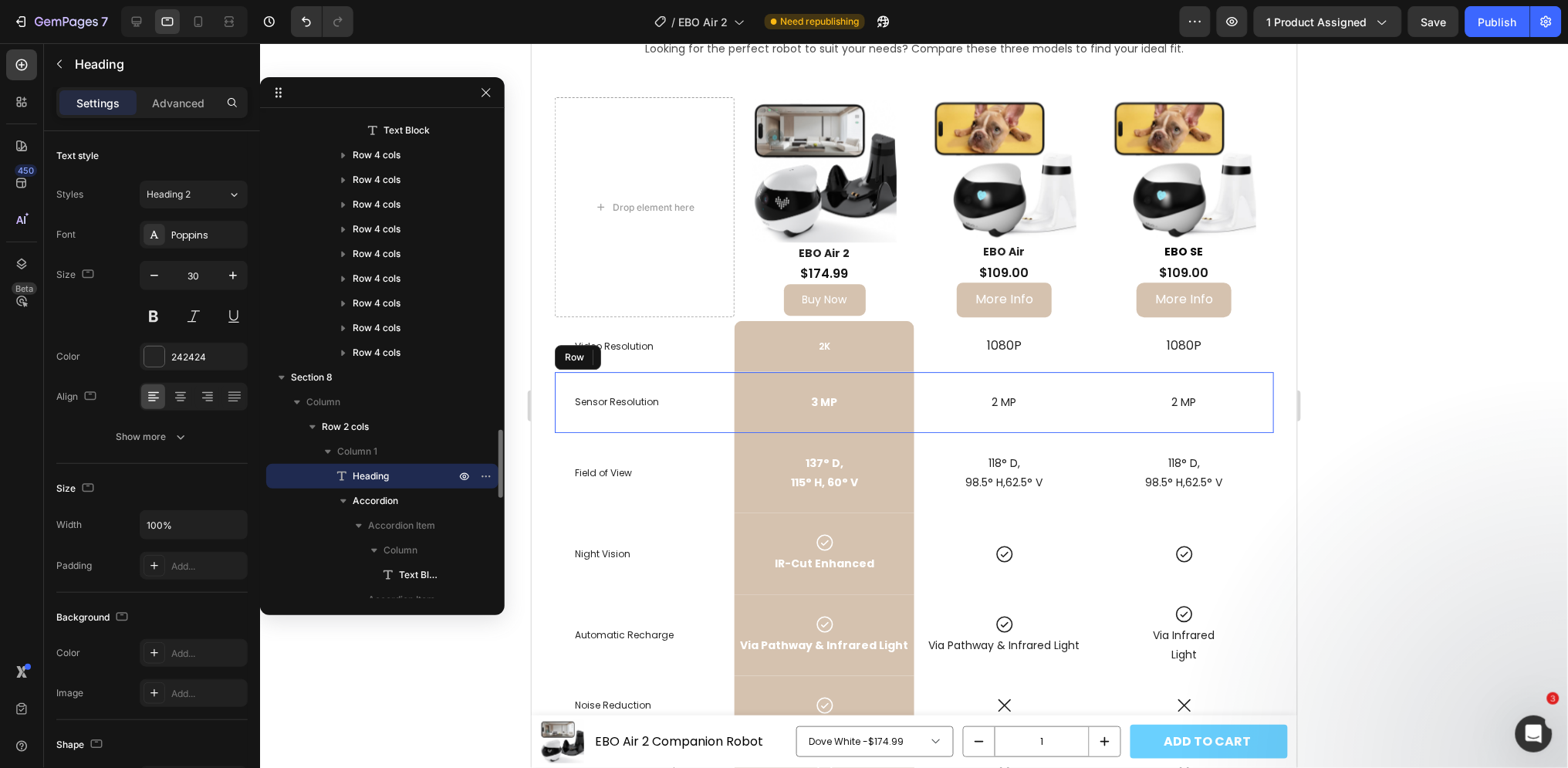 click on "Heading" at bounding box center (370, 476) 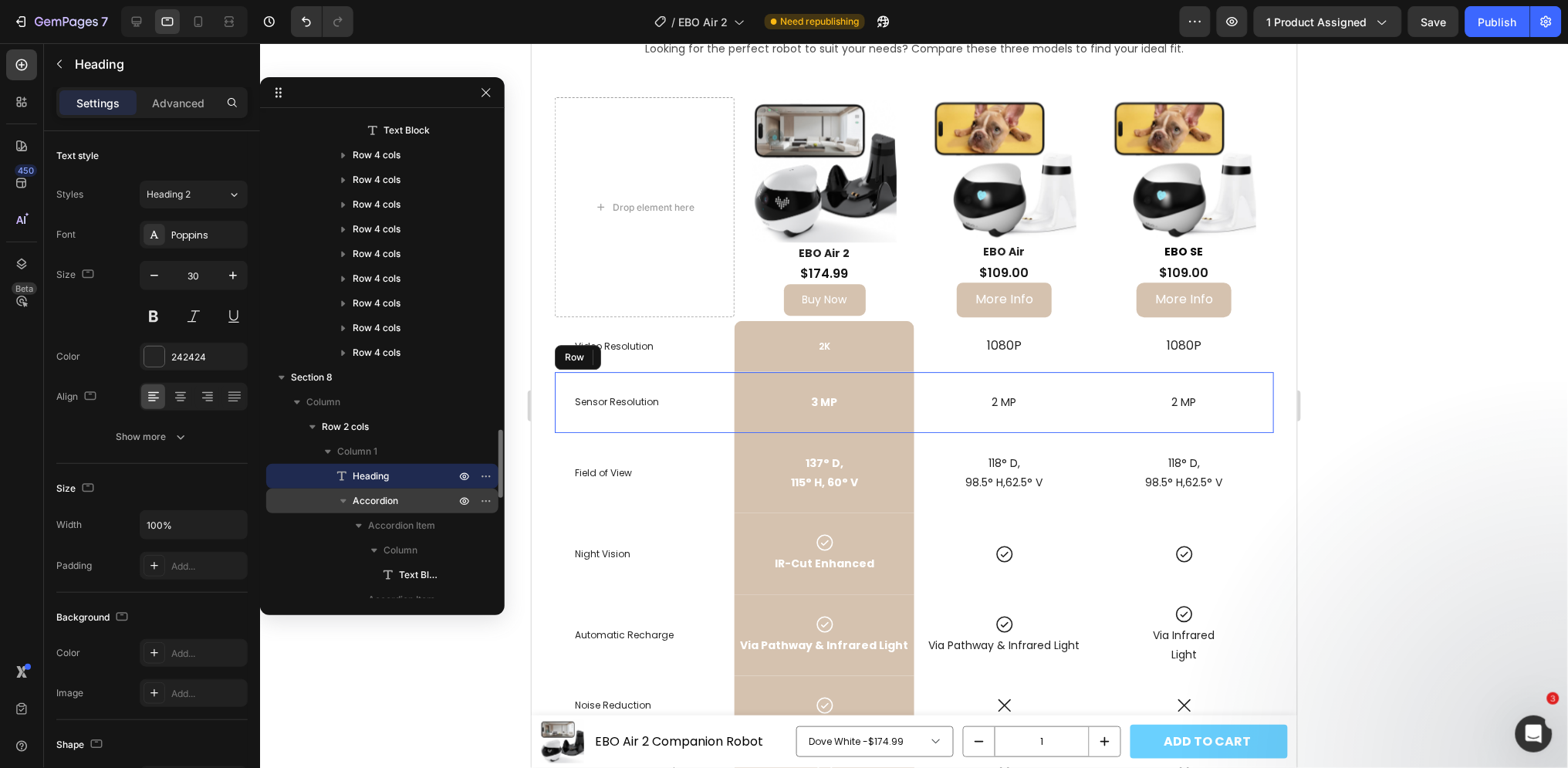 click on "Accordion" at bounding box center [375, 501] 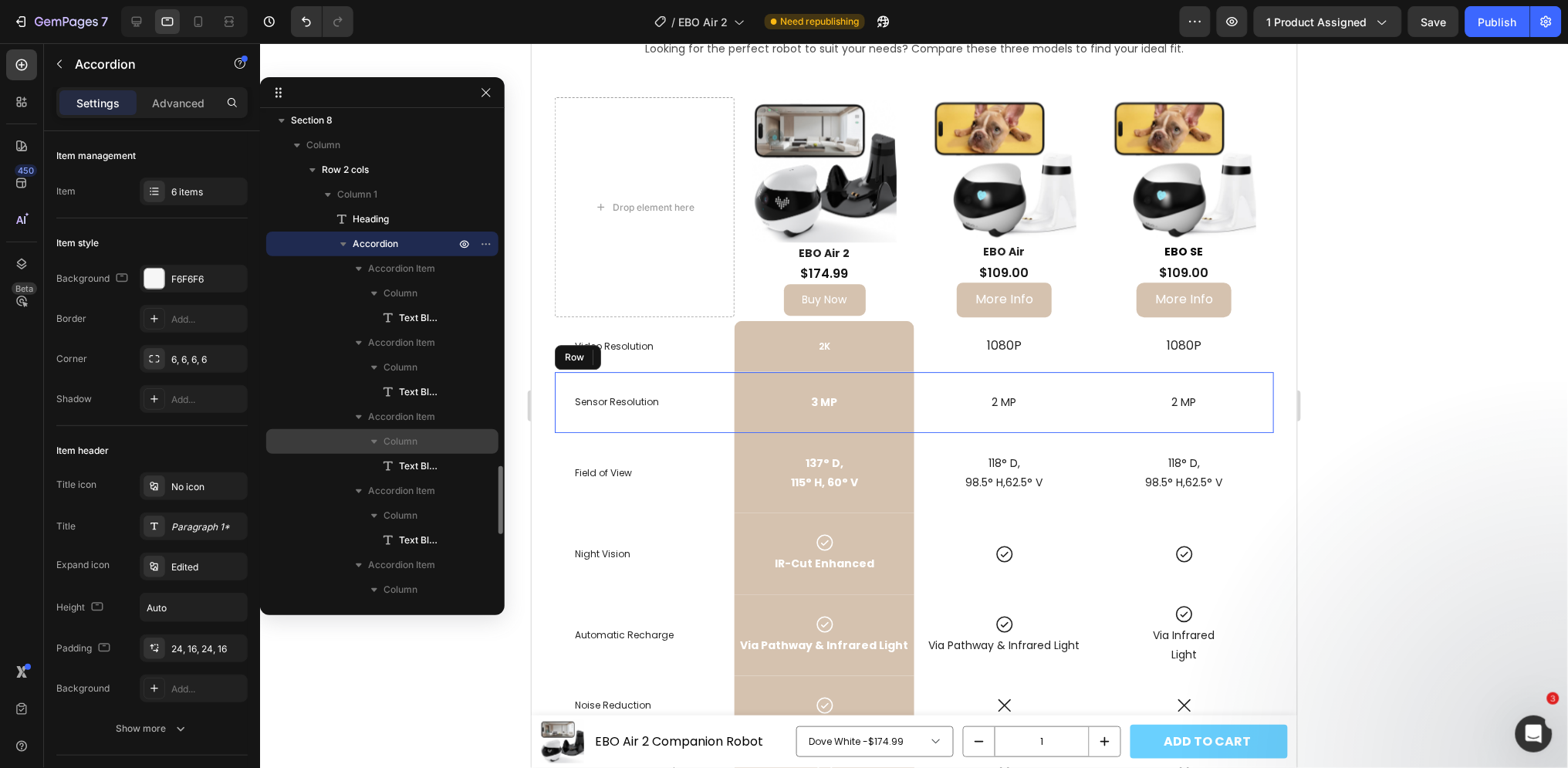 scroll, scrollTop: 2409, scrollLeft: 0, axis: vertical 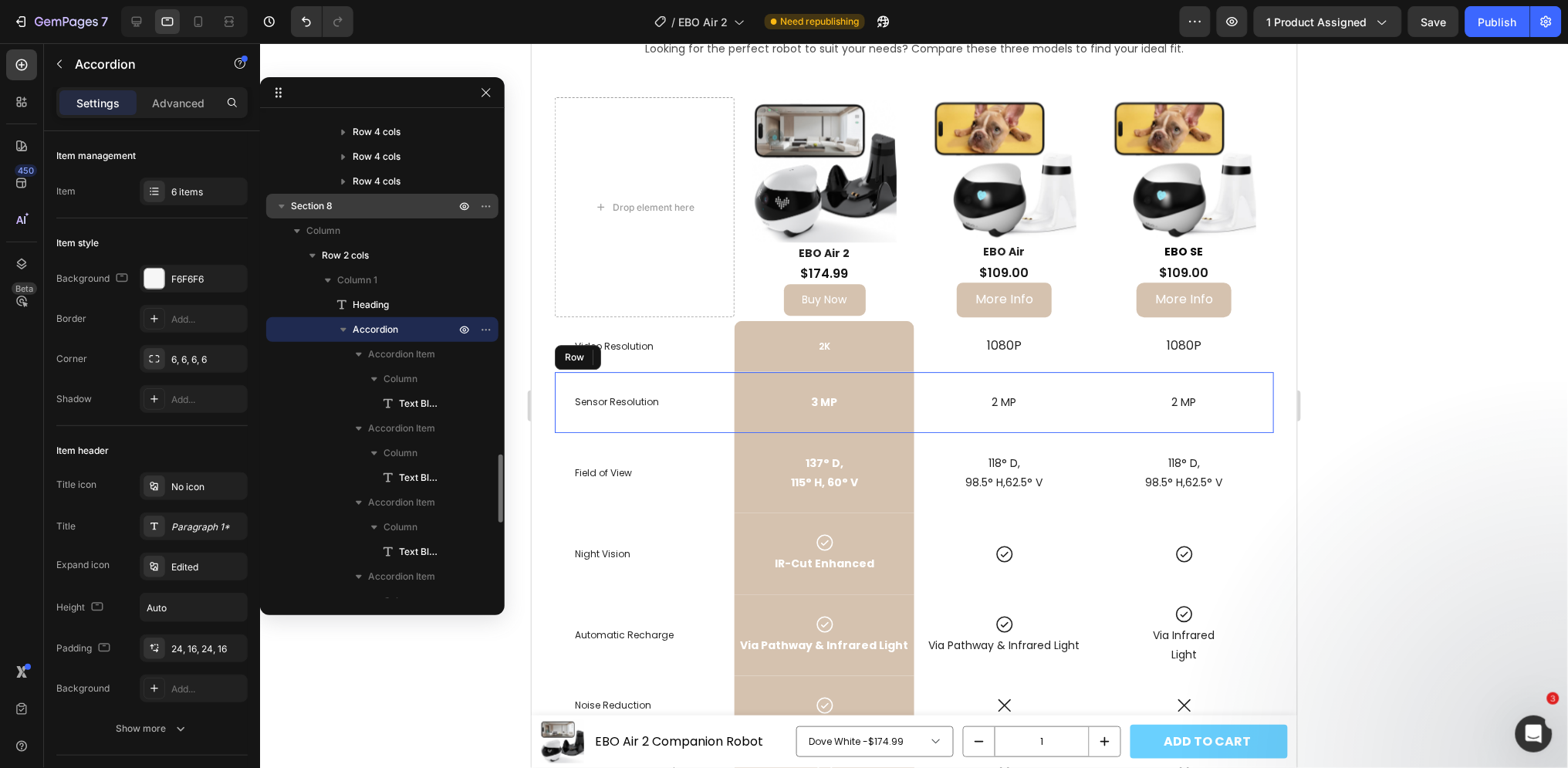 click 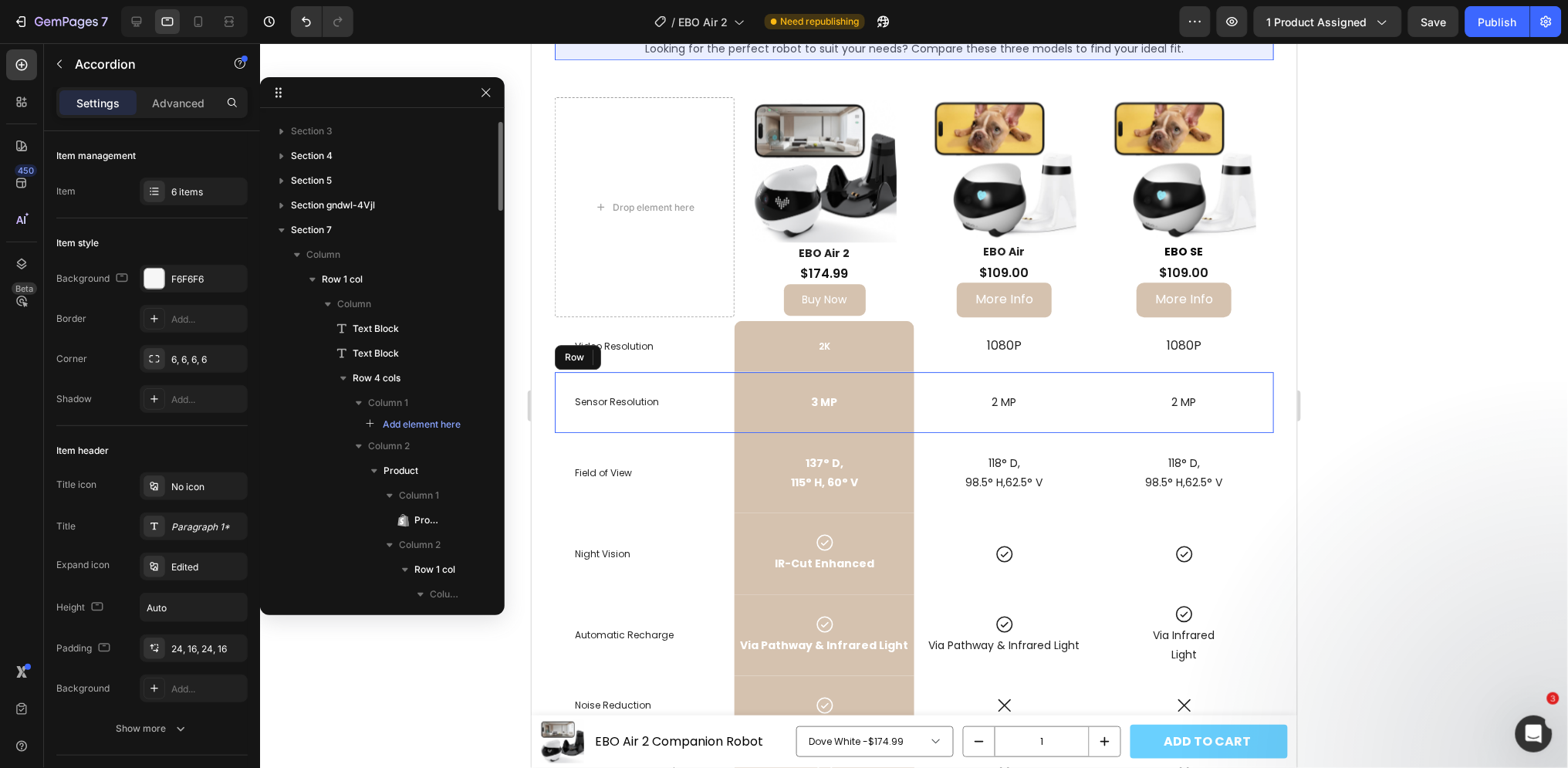 scroll, scrollTop: 0, scrollLeft: 0, axis: both 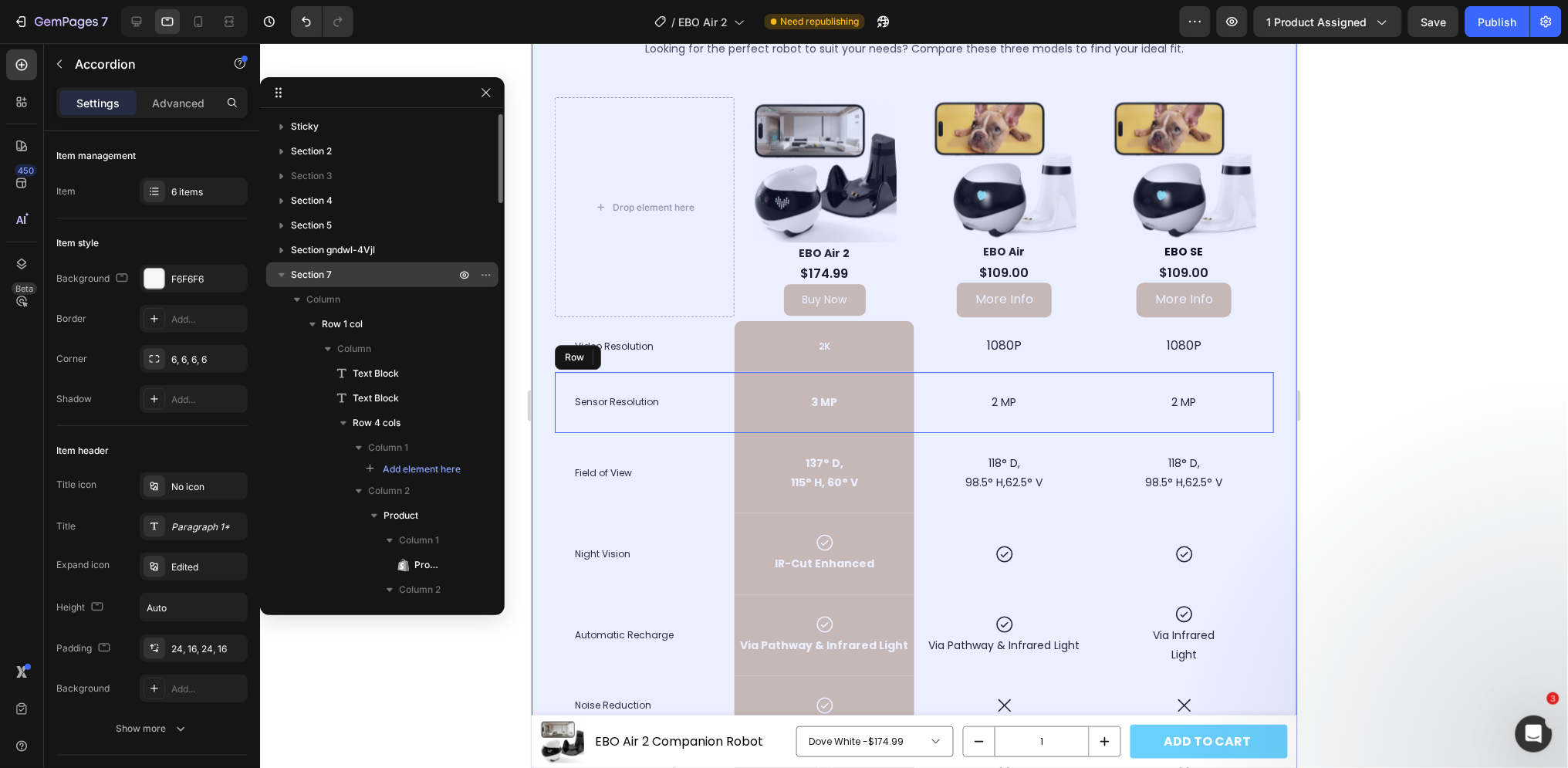 click 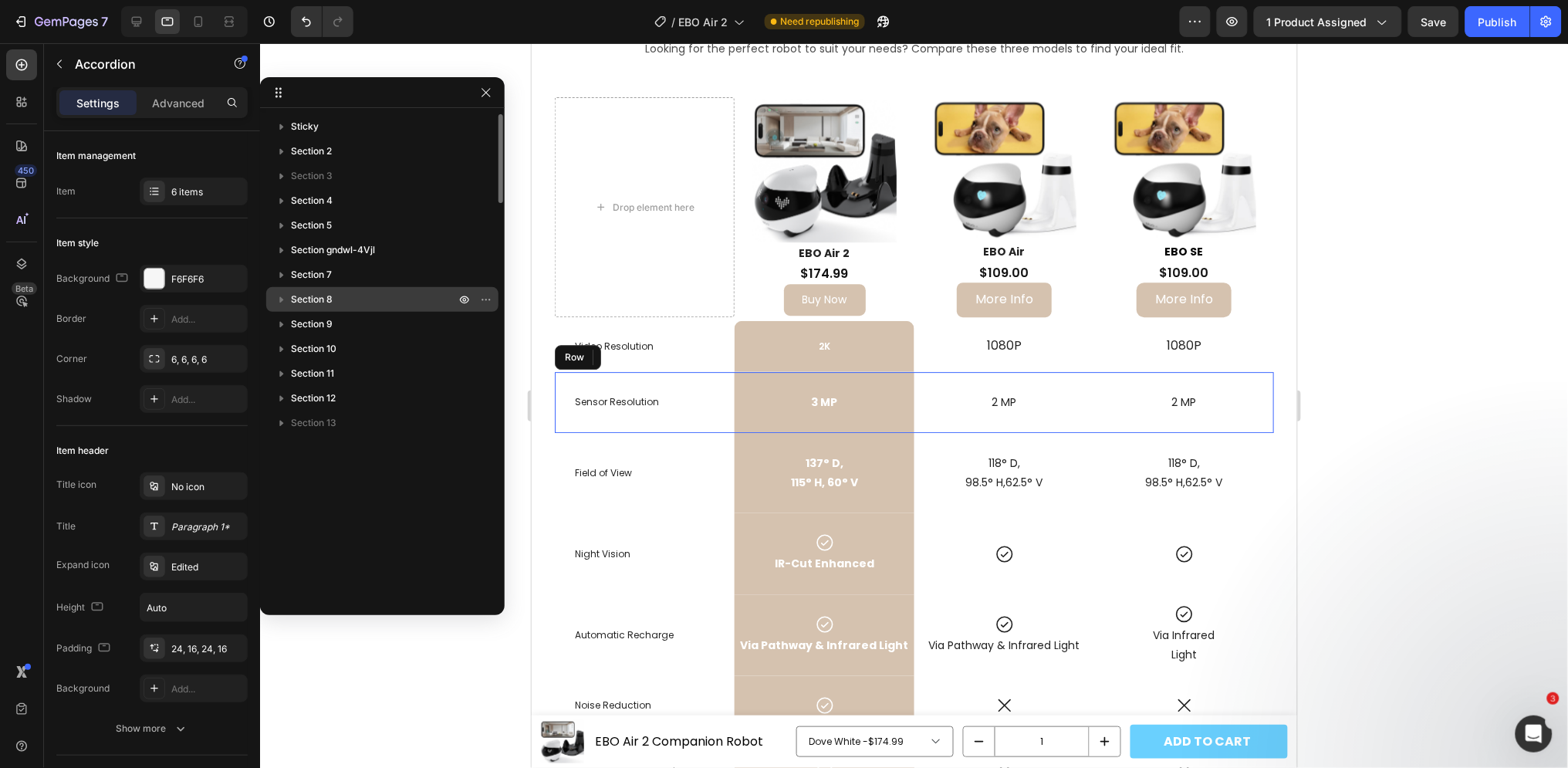 click on "Section 8" at bounding box center [312, 299] 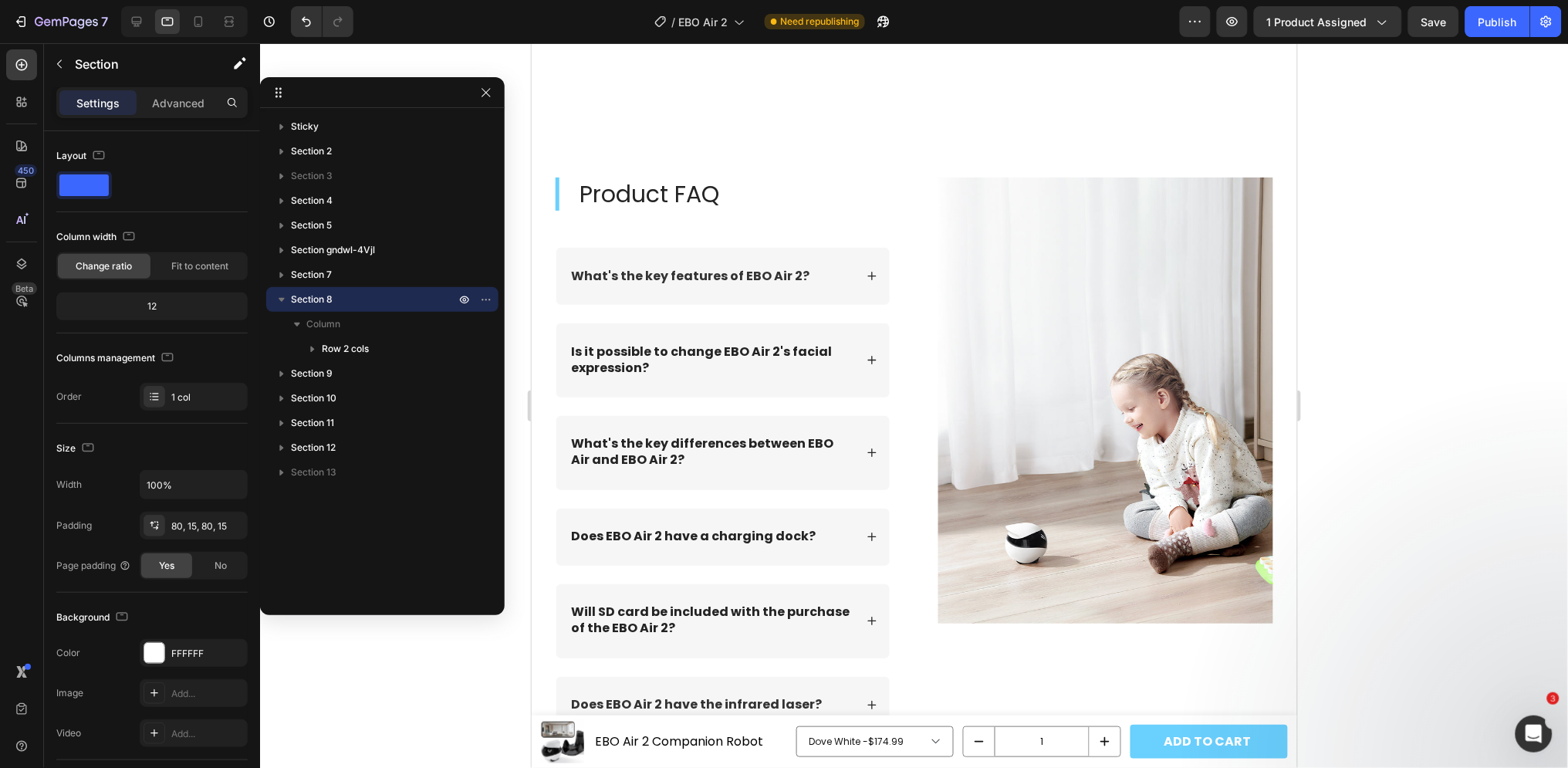 scroll, scrollTop: 4555, scrollLeft: 0, axis: vertical 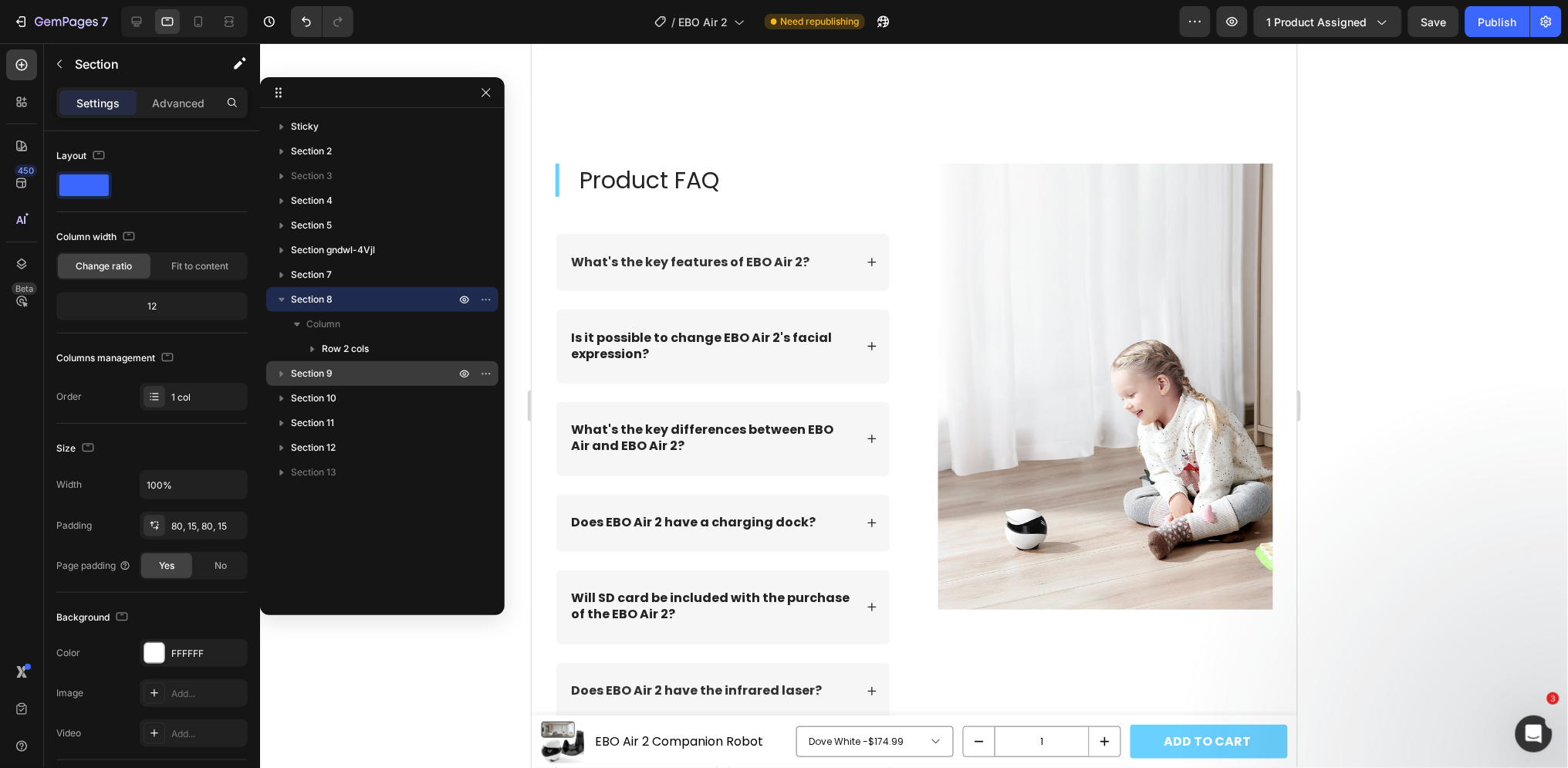 click on "Section 9" at bounding box center (312, 374) 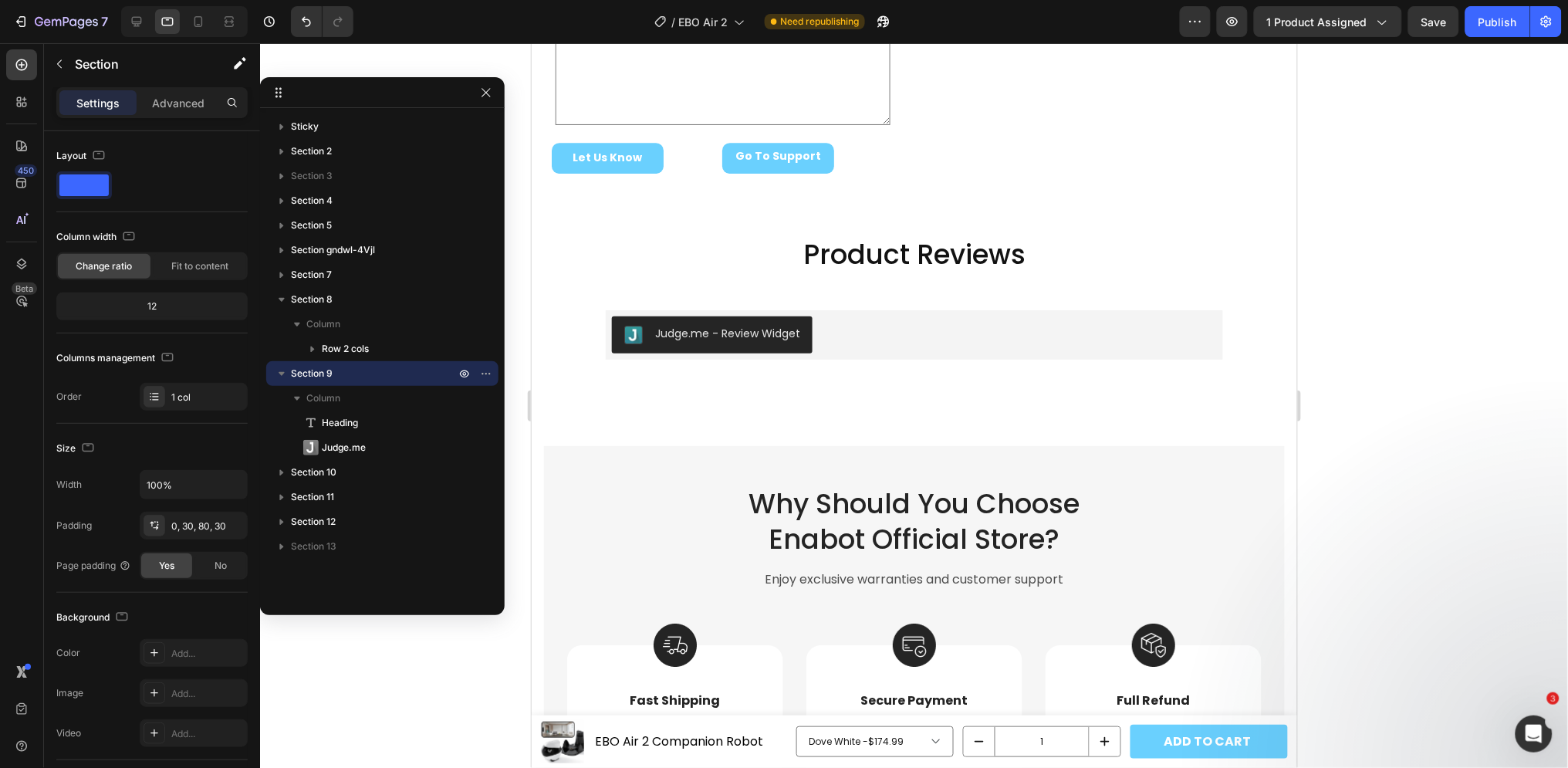 scroll, scrollTop: 5557, scrollLeft: 0, axis: vertical 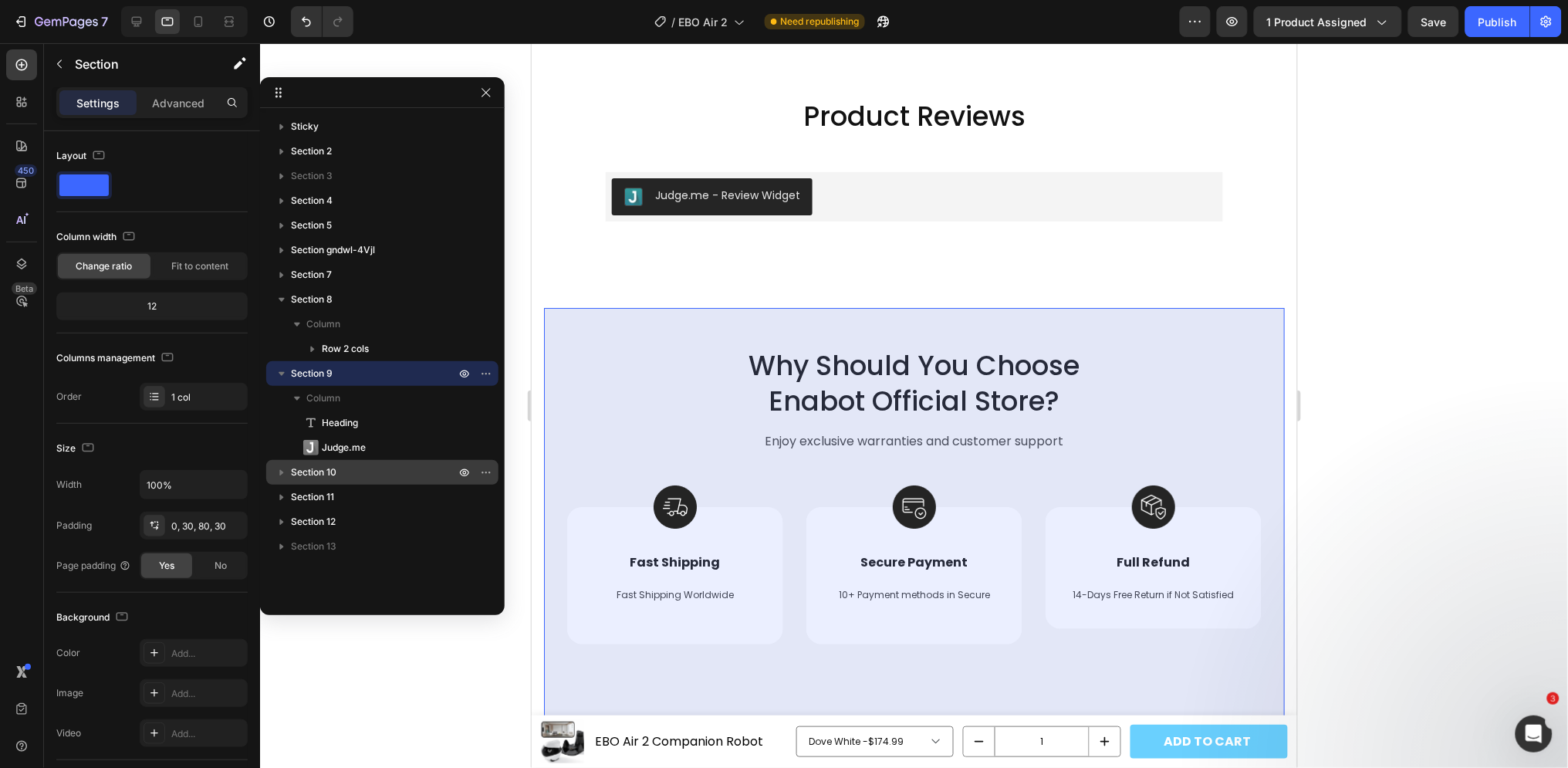click on "Section 10" at bounding box center (313, 472) 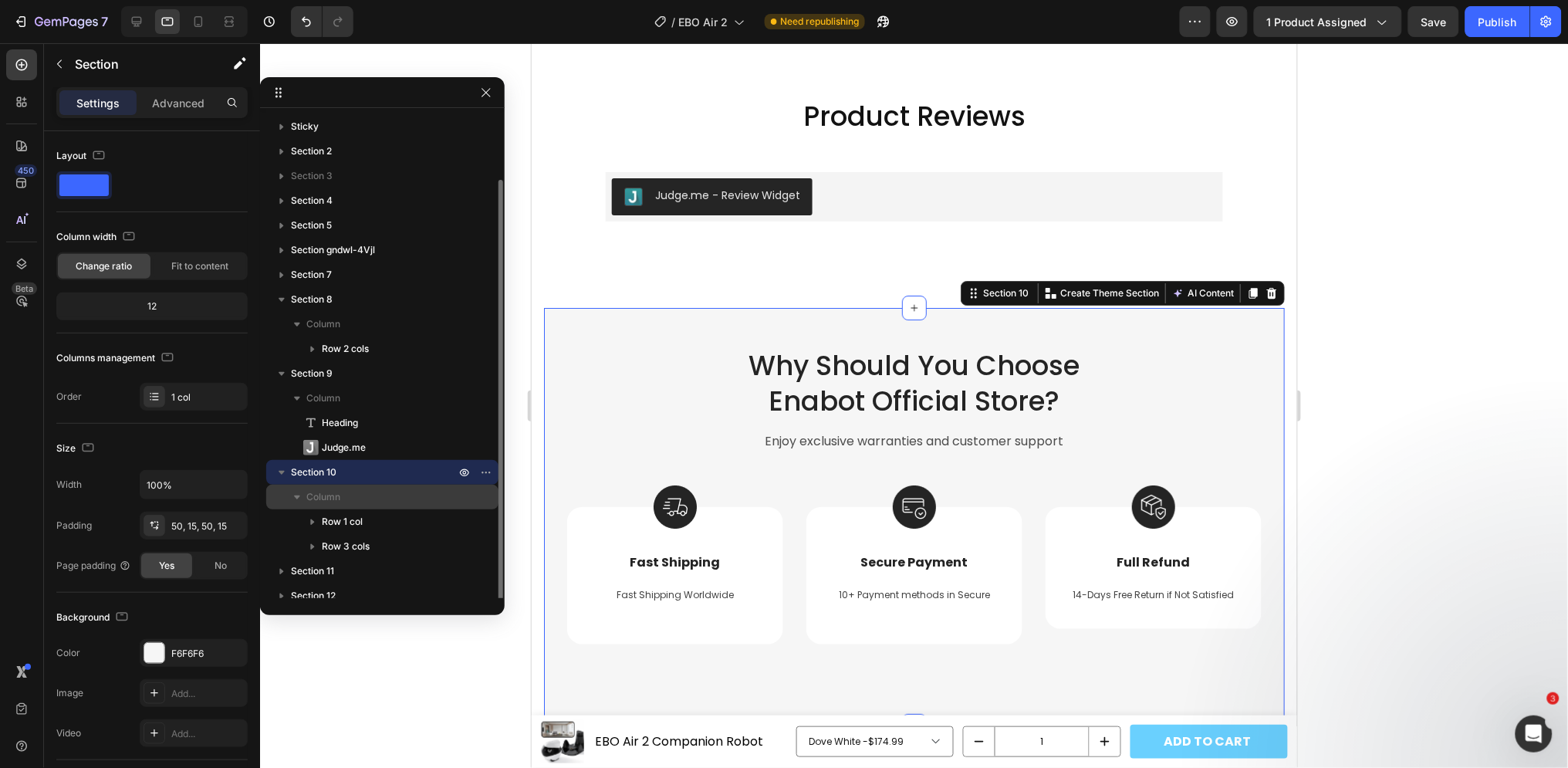 scroll, scrollTop: 34, scrollLeft: 0, axis: vertical 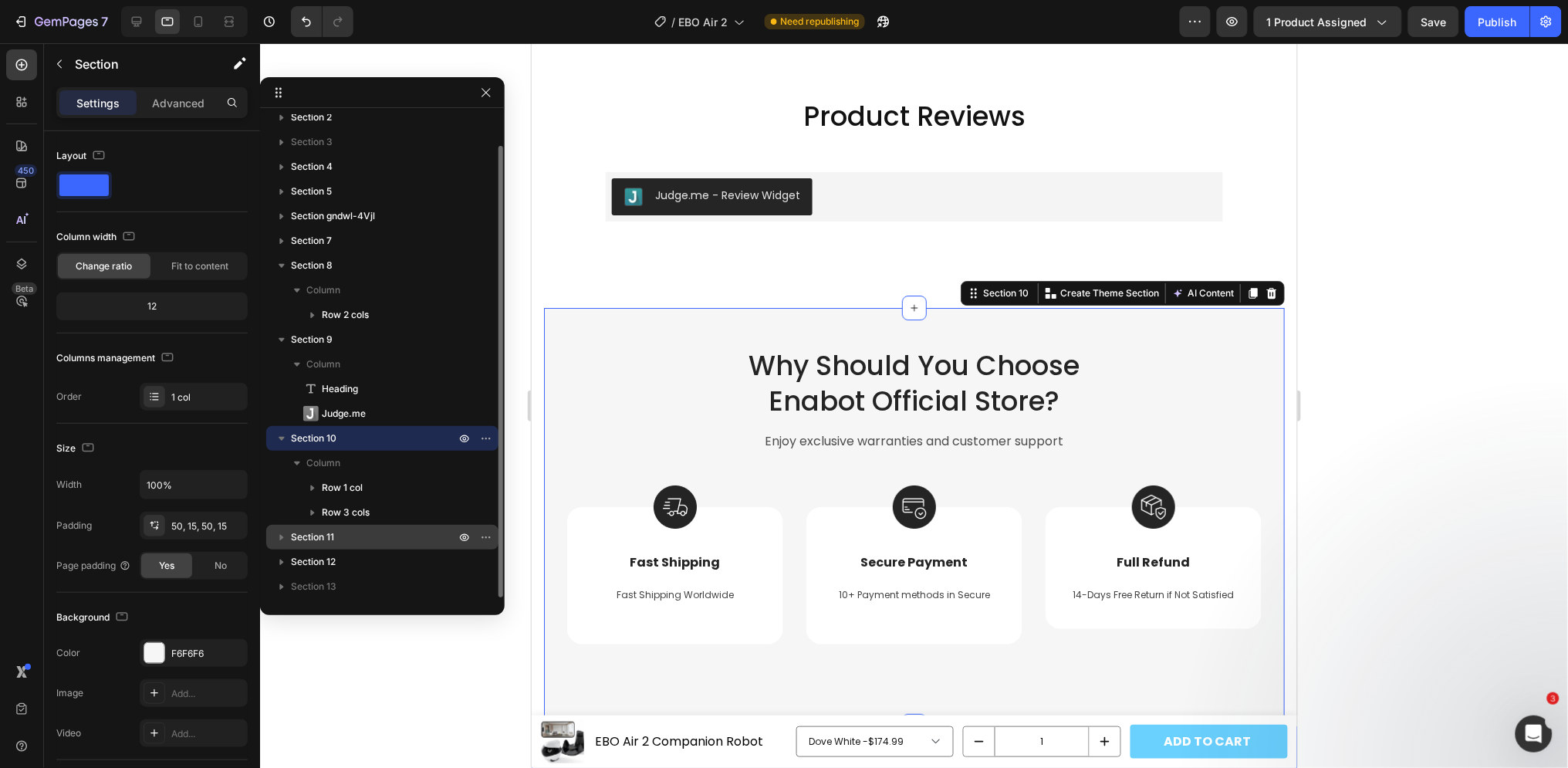 click on "Section 11" at bounding box center [313, 537] 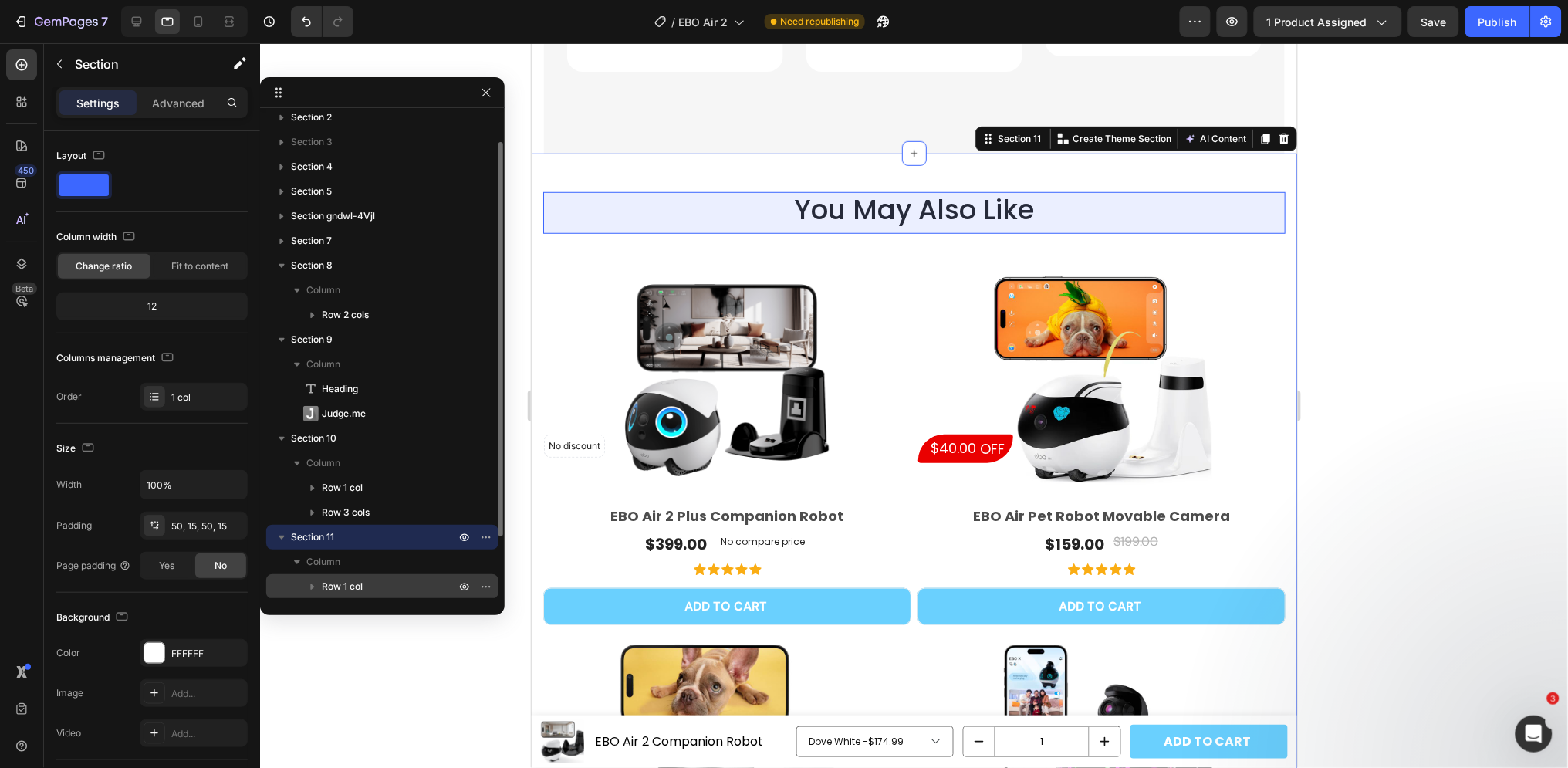 scroll, scrollTop: 6186, scrollLeft: 0, axis: vertical 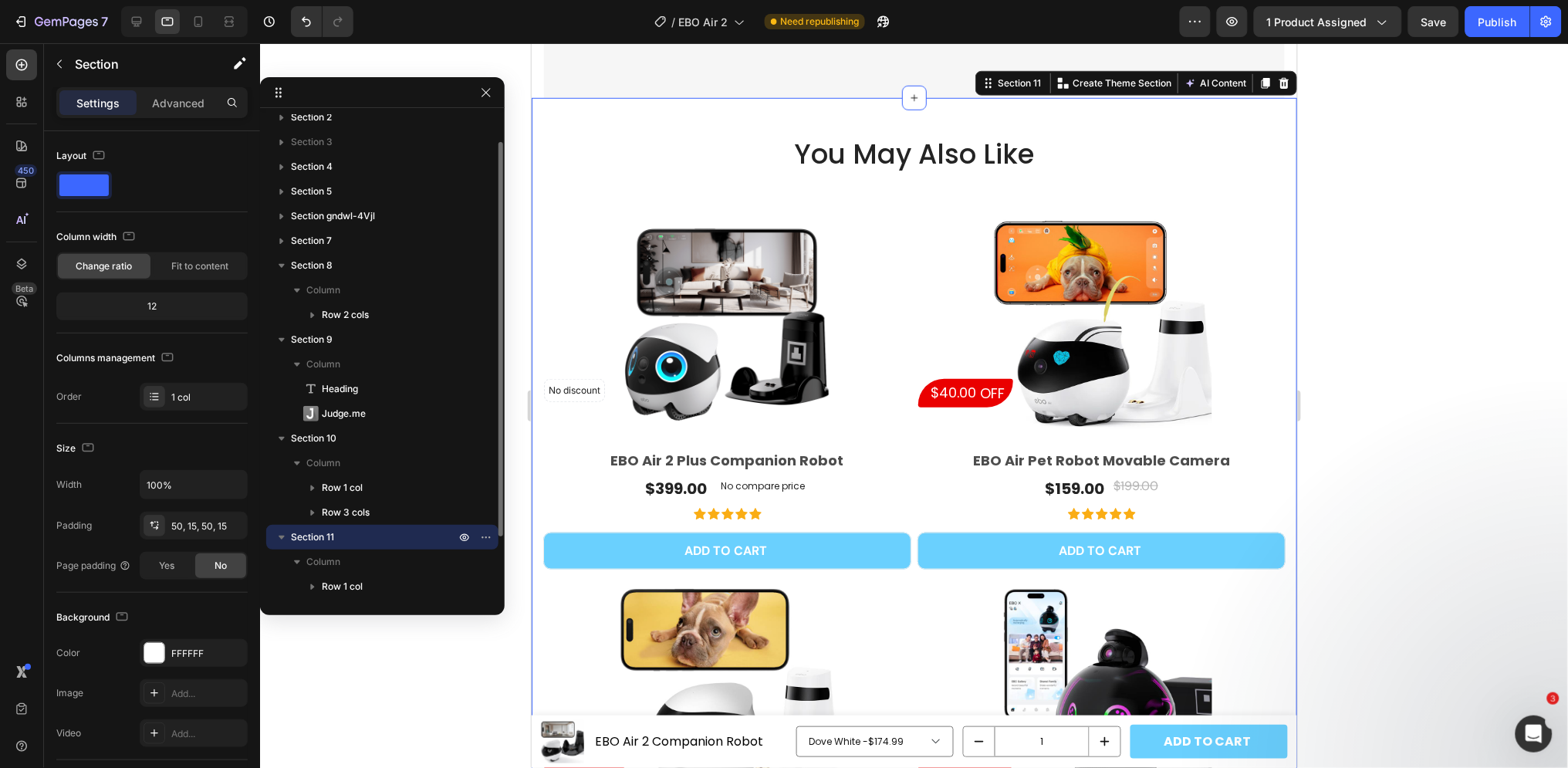 click on "Section 11" at bounding box center [313, 537] 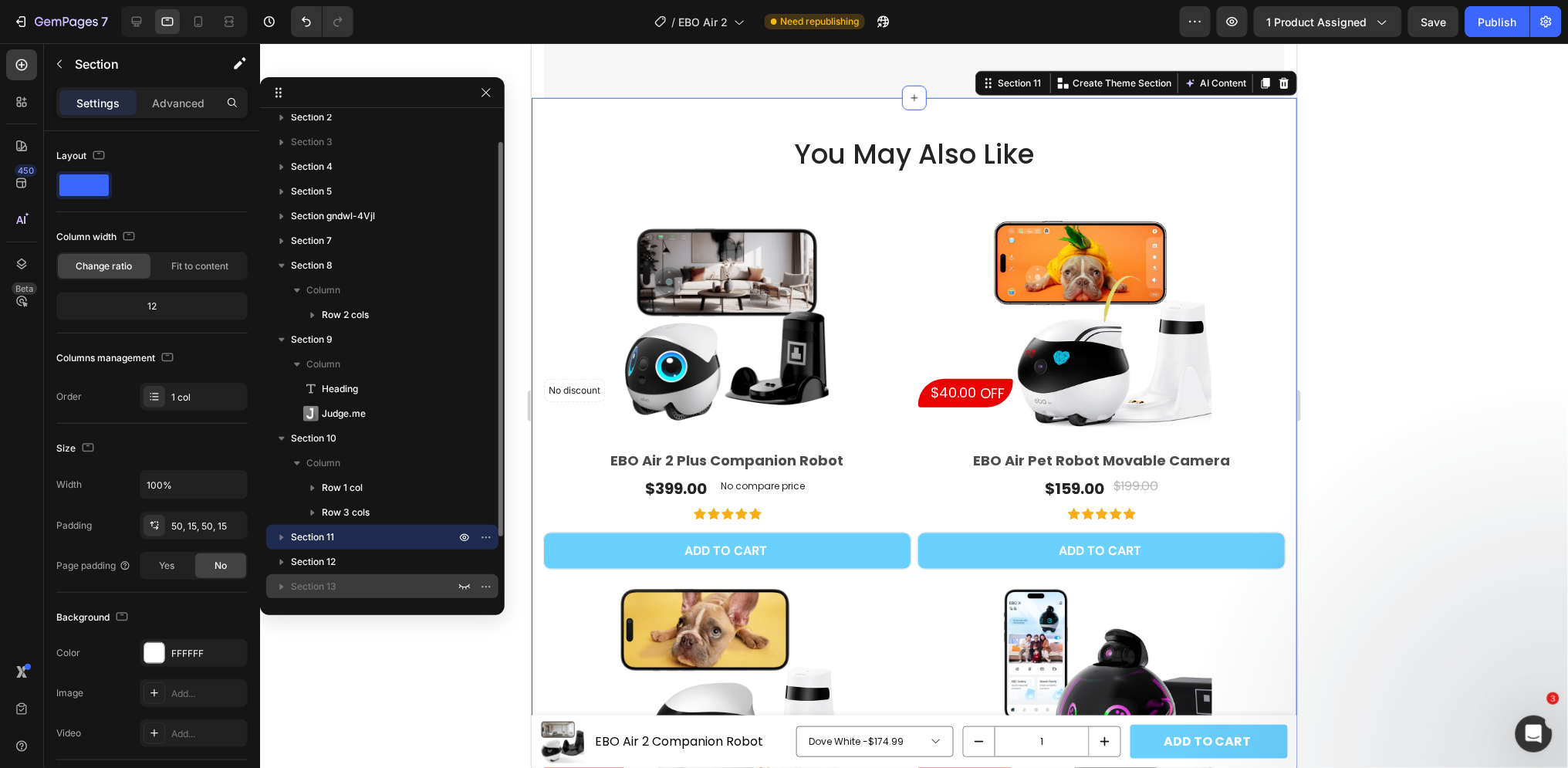 click on "Section 13" at bounding box center (313, 587) 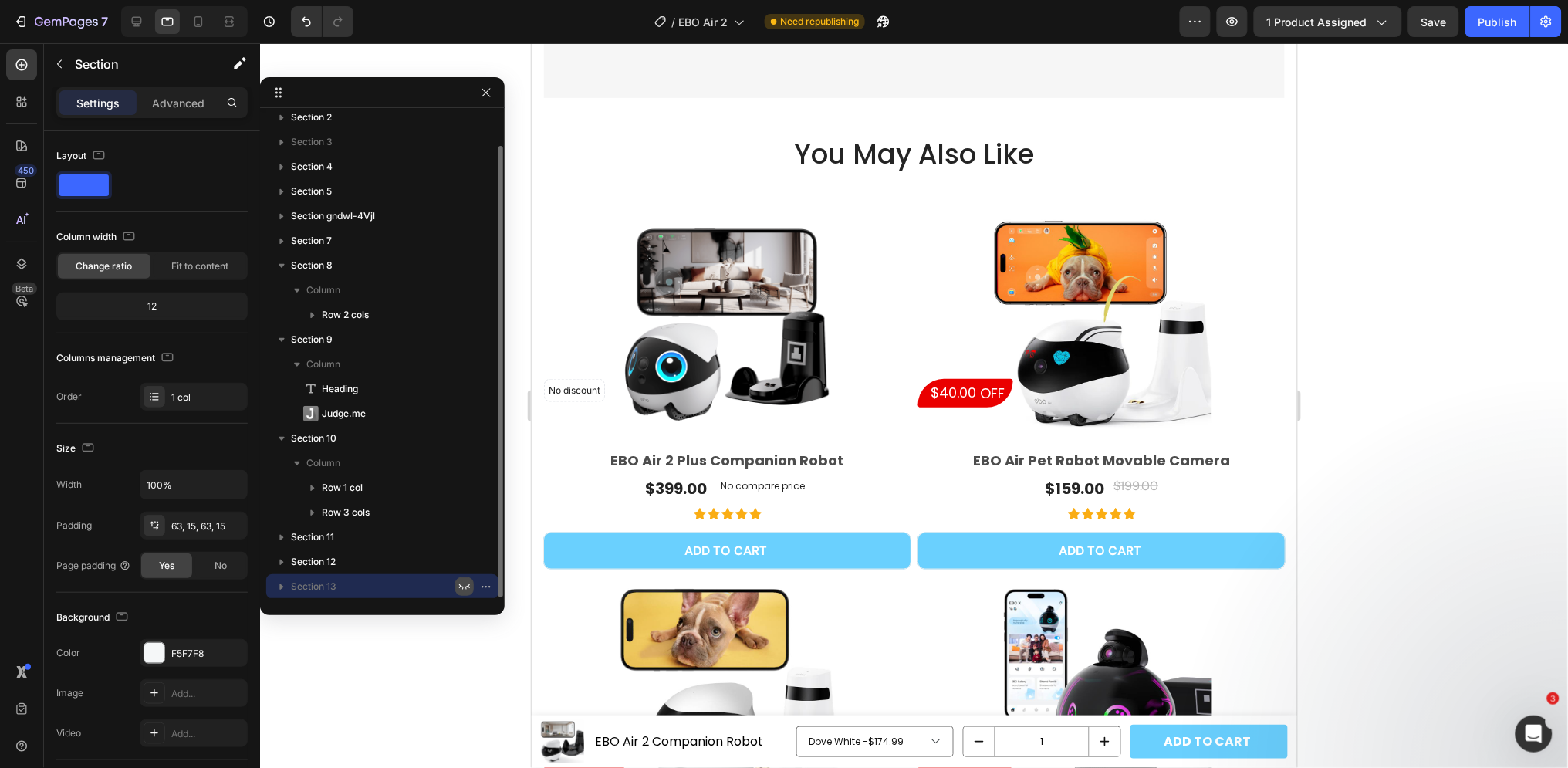 click 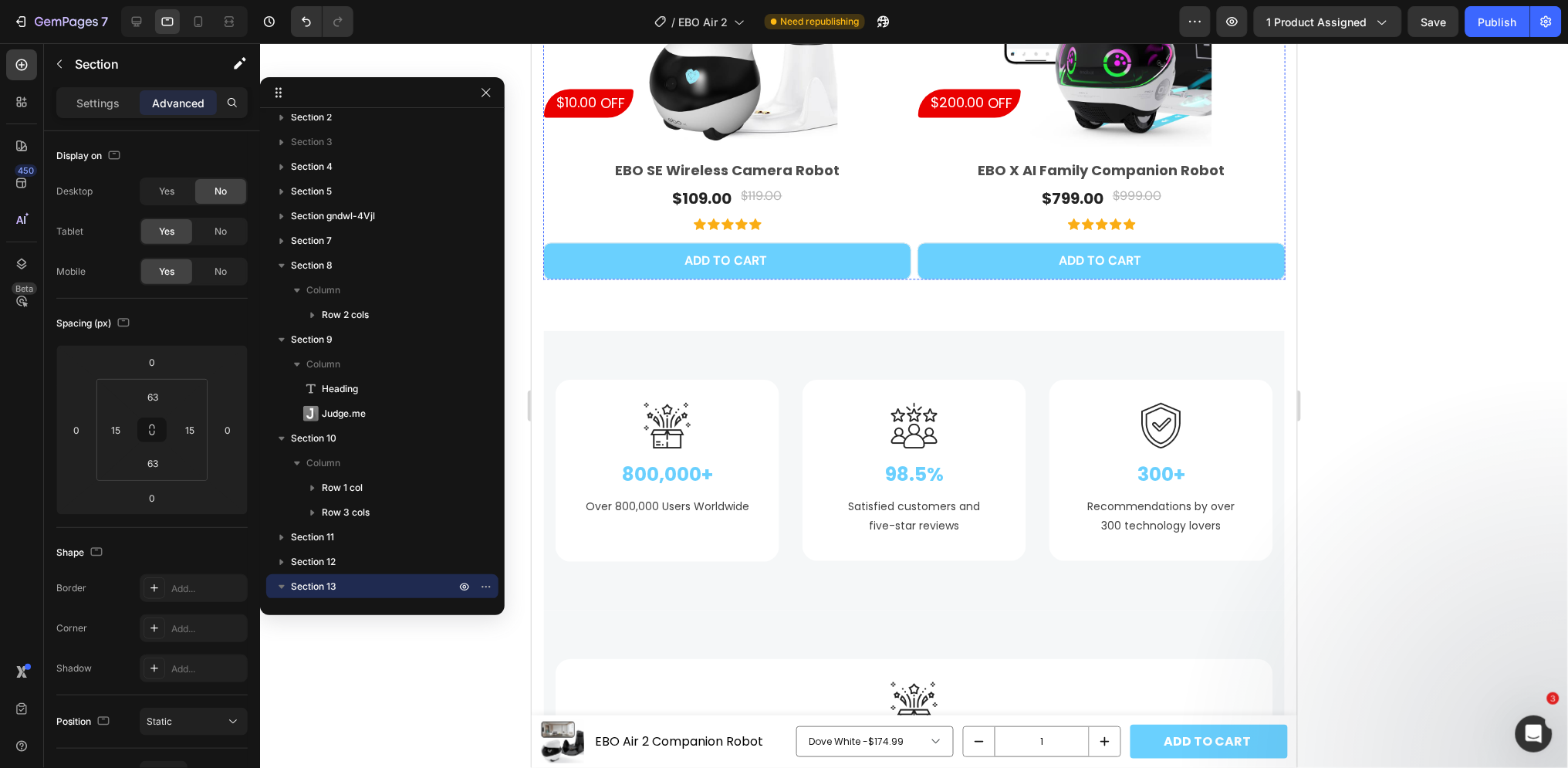scroll, scrollTop: 6958, scrollLeft: 0, axis: vertical 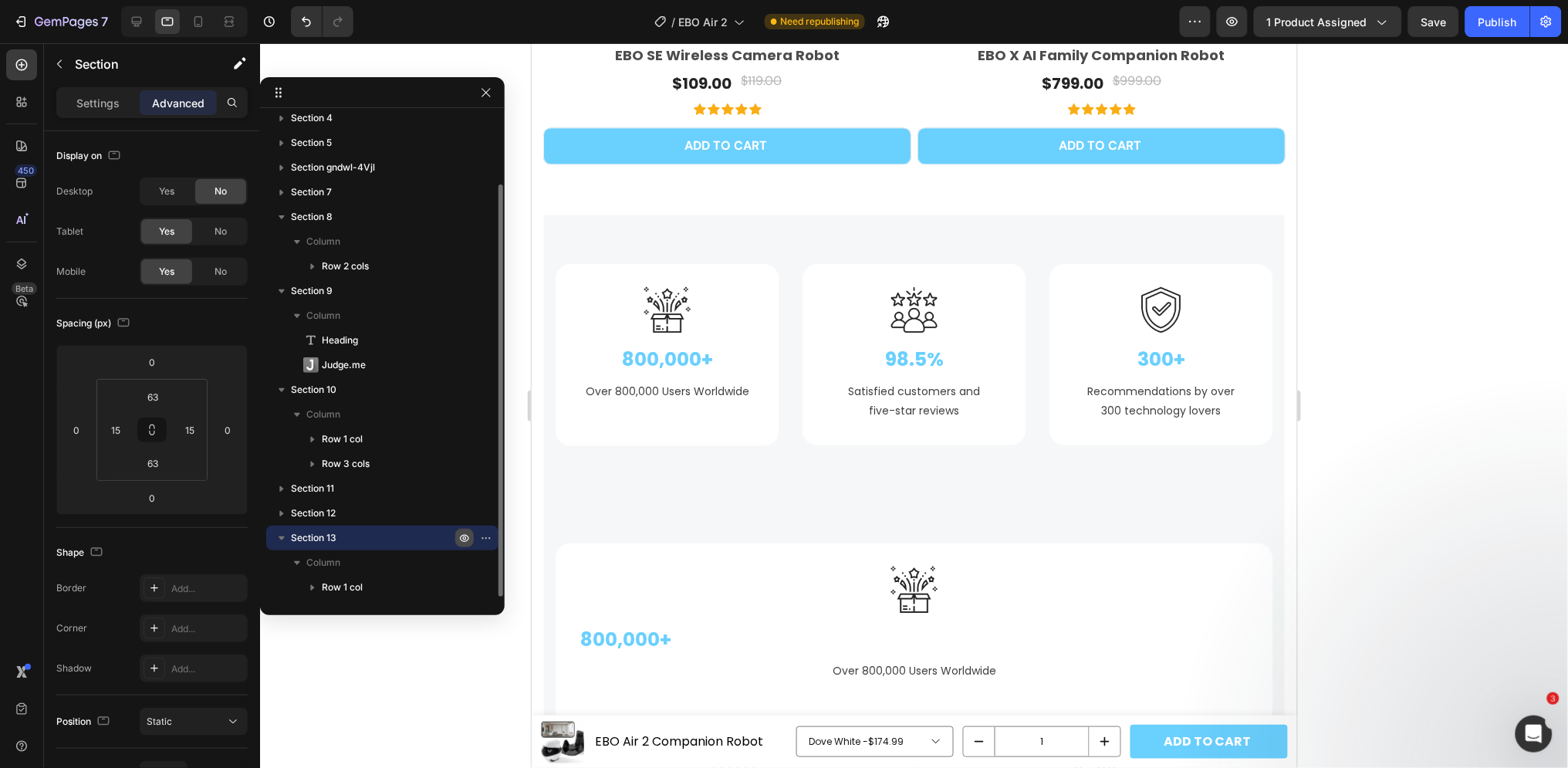 click 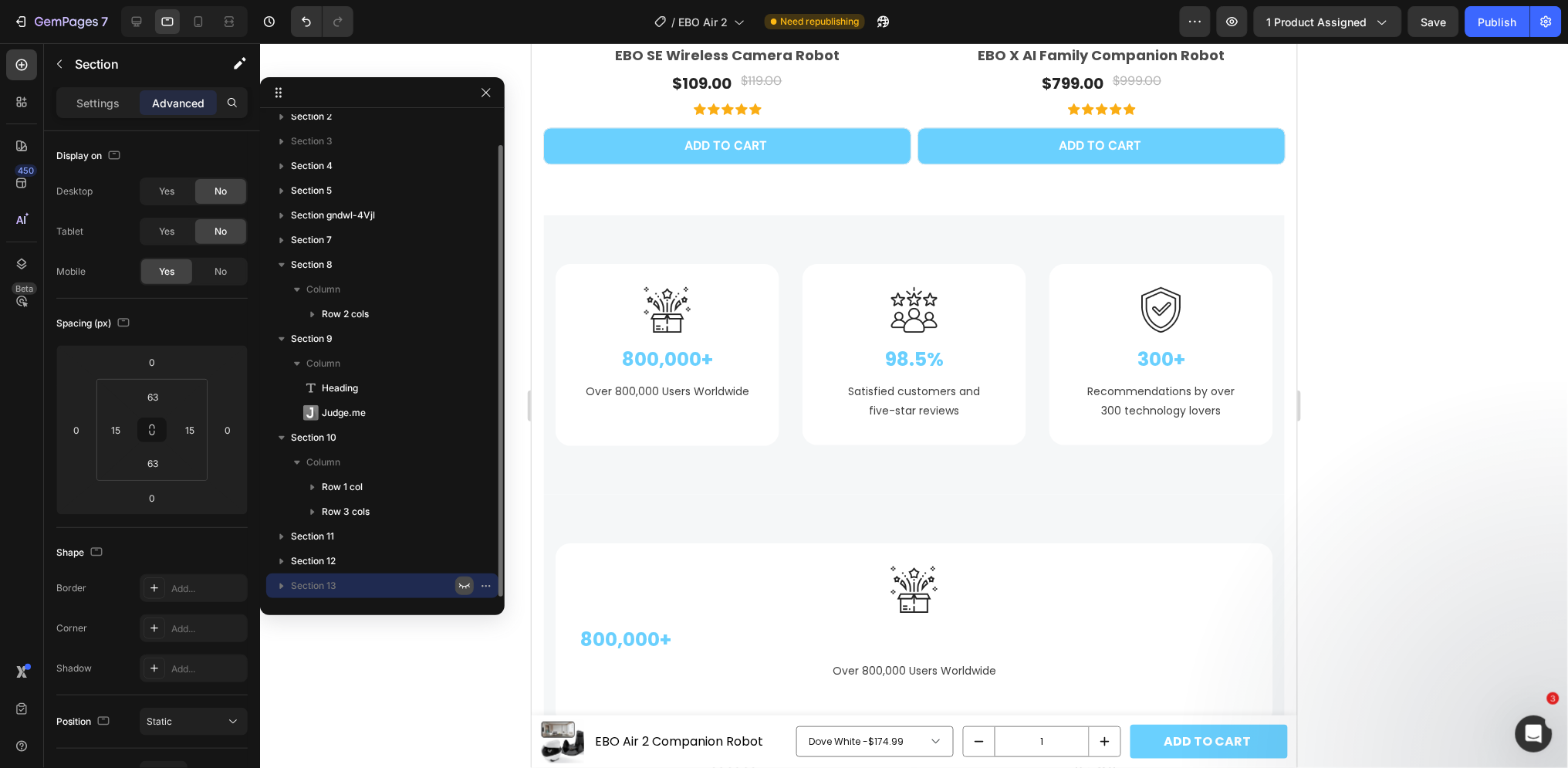 scroll, scrollTop: 34, scrollLeft: 0, axis: vertical 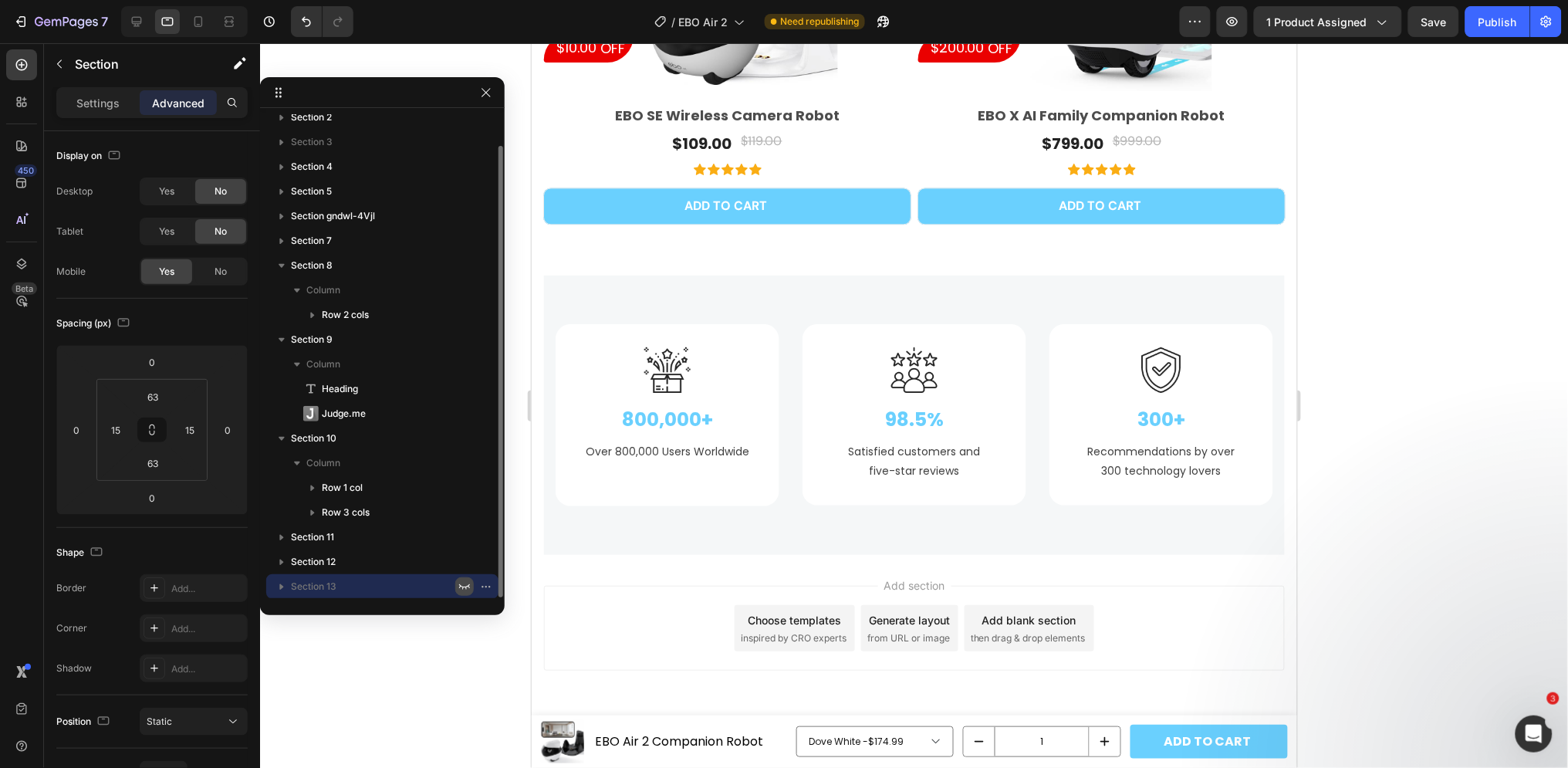 click 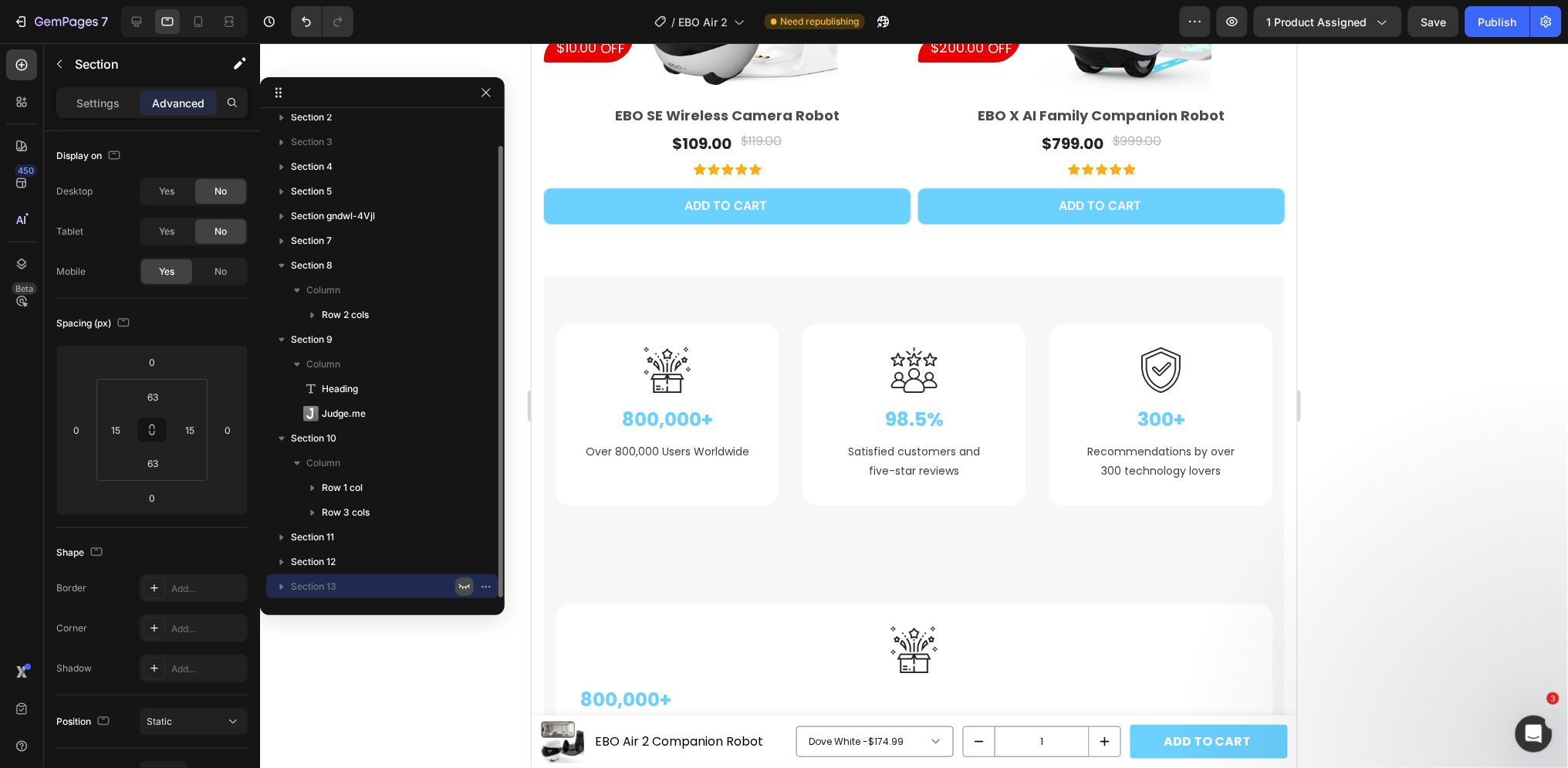scroll, scrollTop: 6958, scrollLeft: 0, axis: vertical 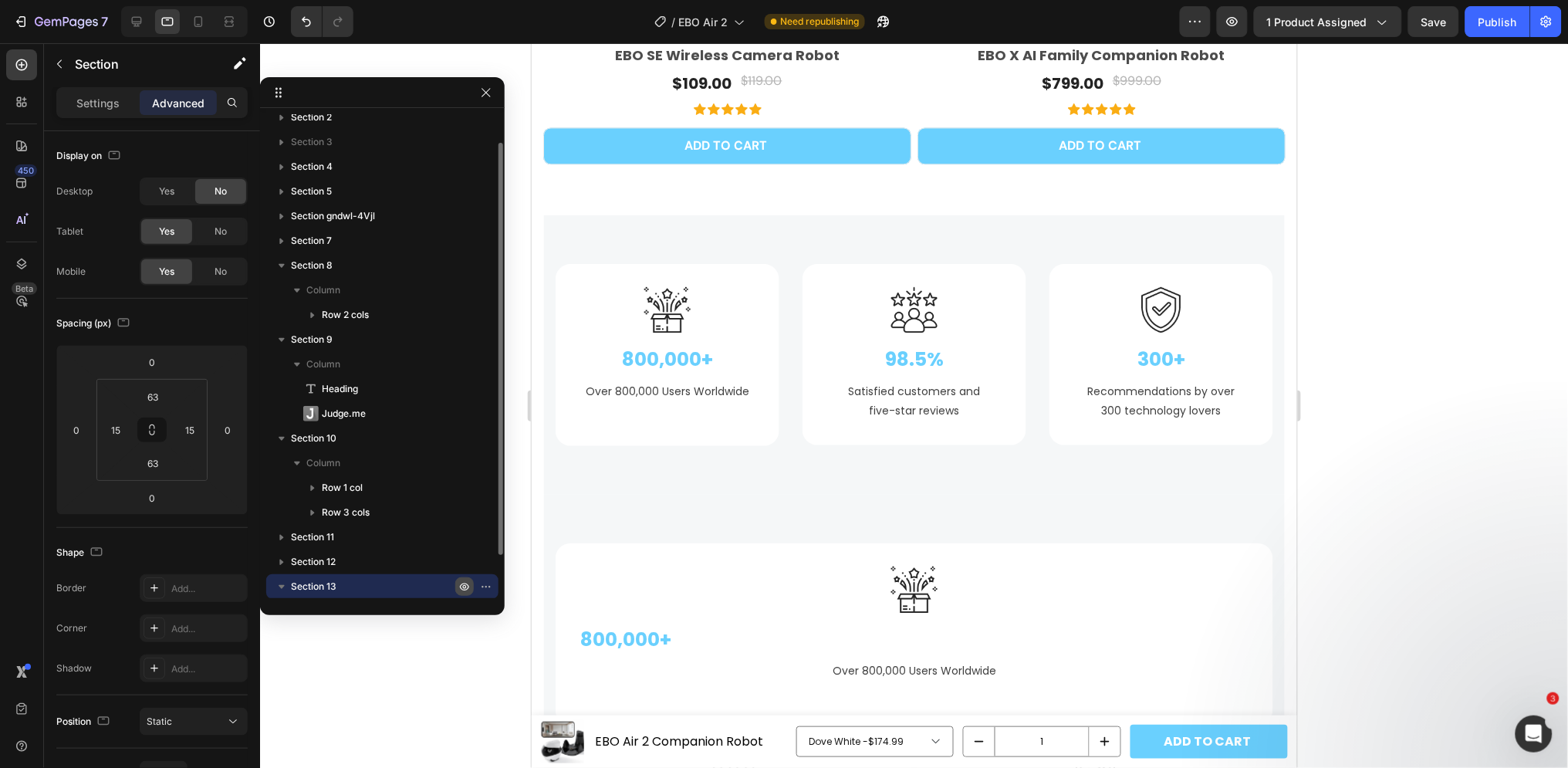 click 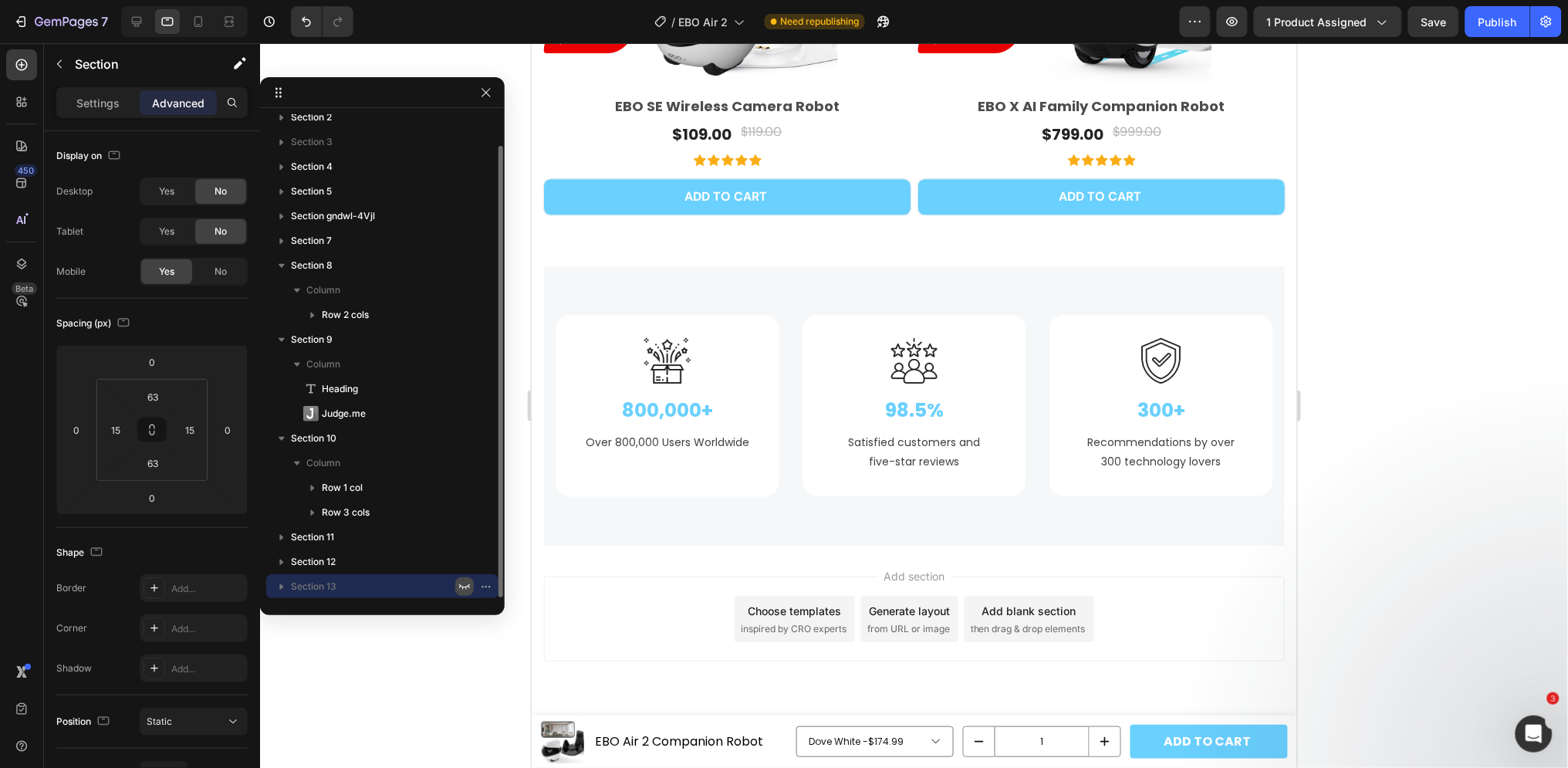 scroll, scrollTop: 6898, scrollLeft: 0, axis: vertical 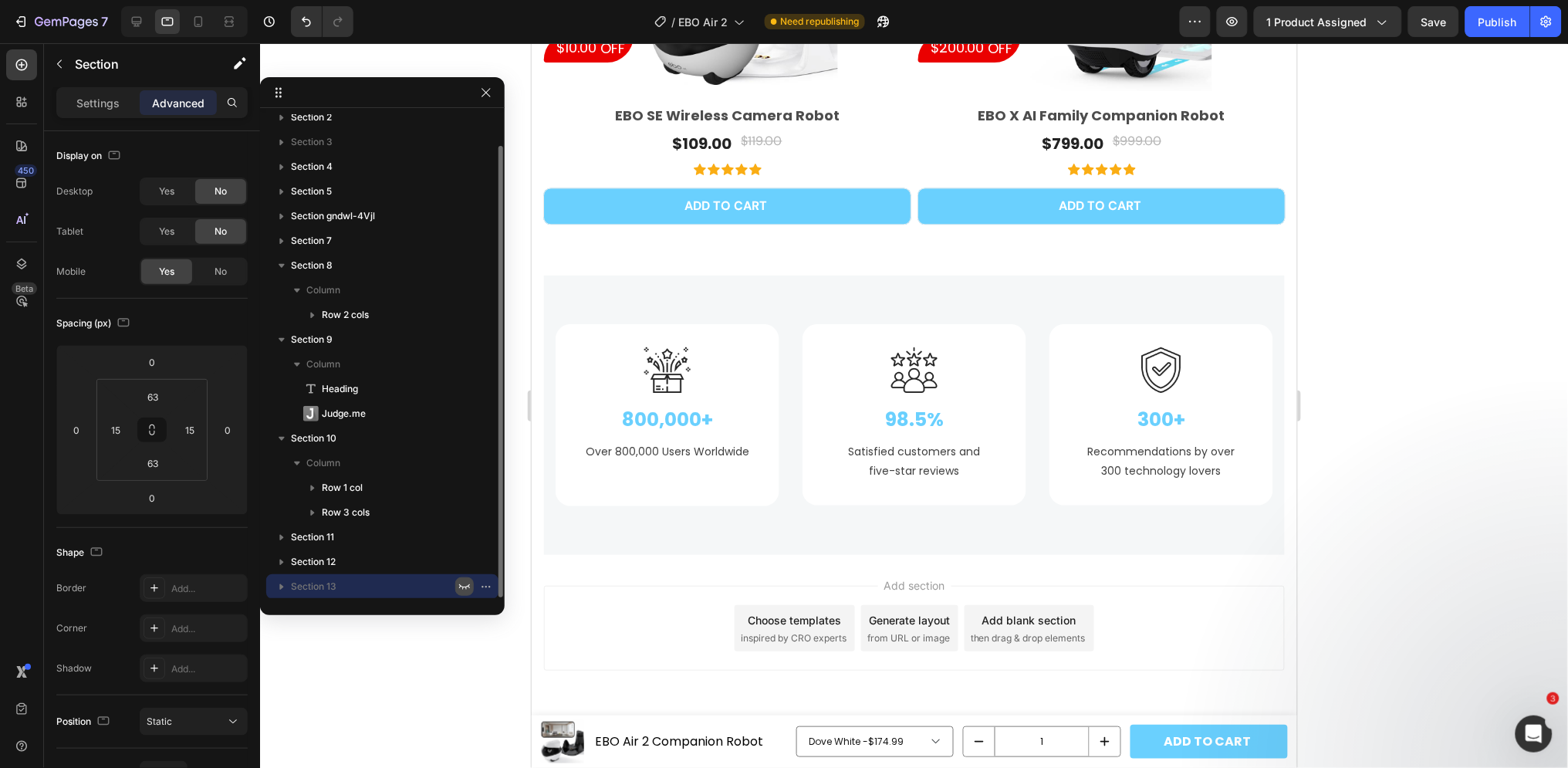 click at bounding box center (465, 587) 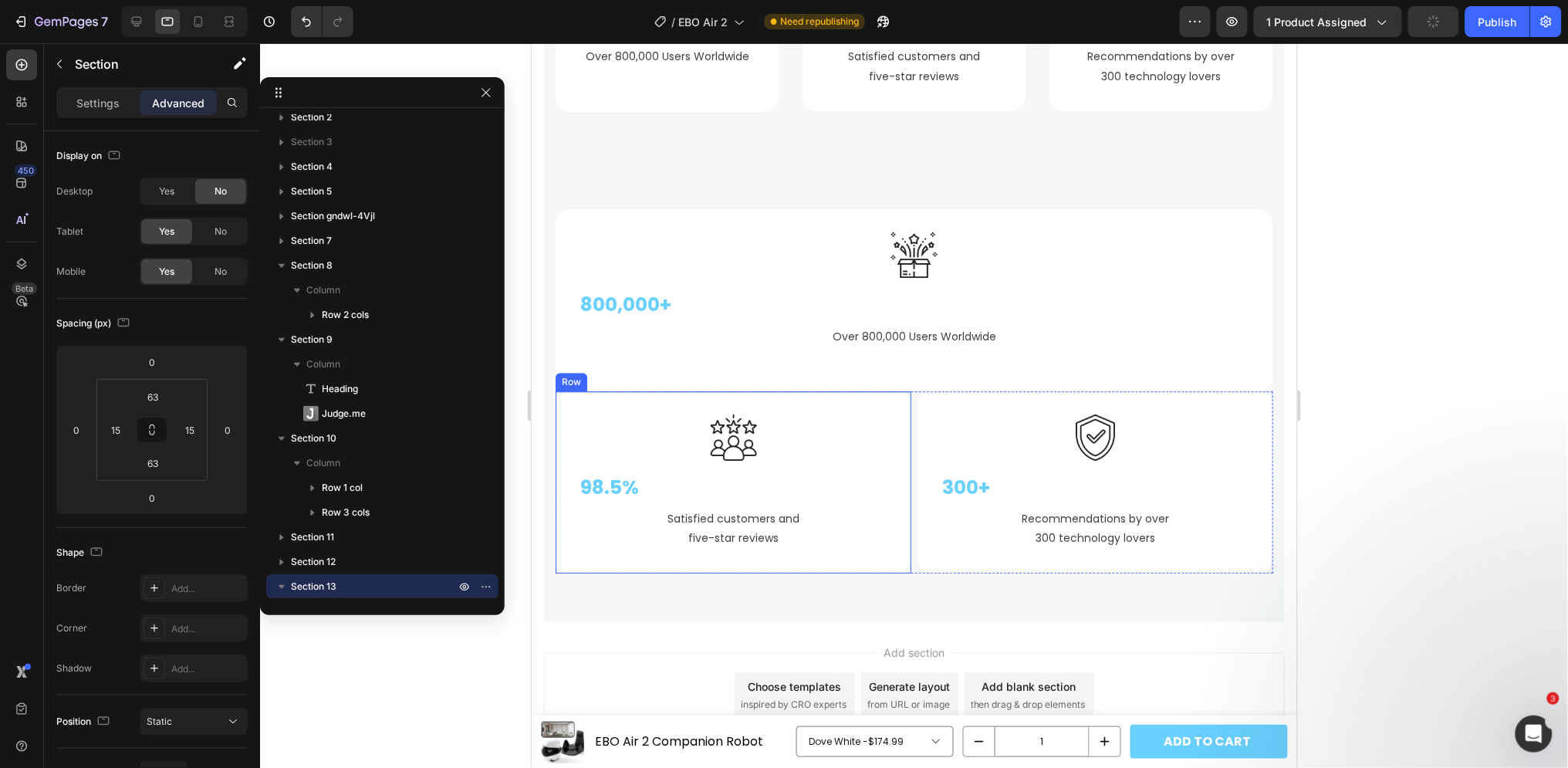 scroll, scrollTop: 6957, scrollLeft: 0, axis: vertical 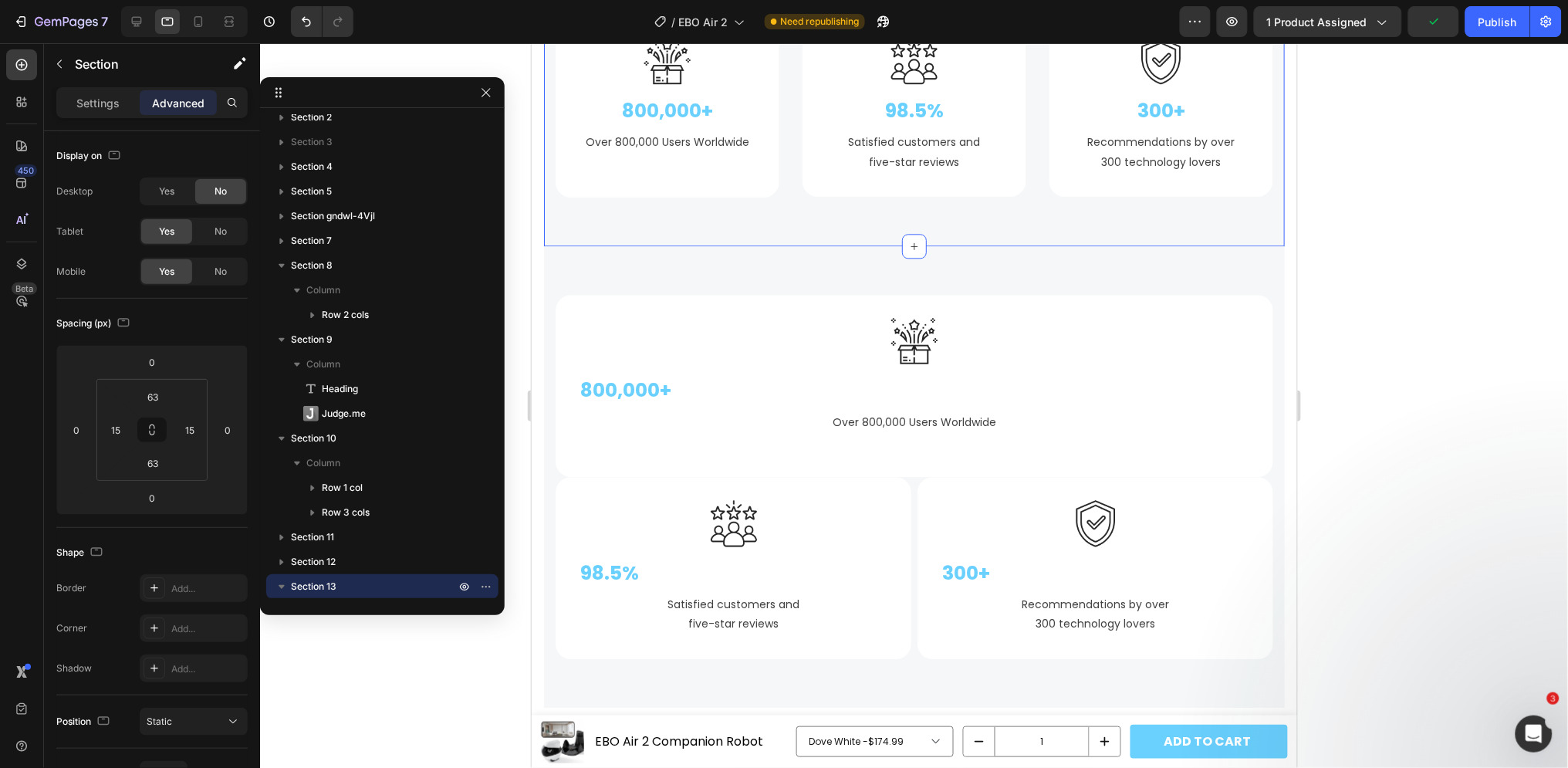 click on "Image 800,000+ Text Block Over 800,000 Users Worldwide Text block Row Image 98.5% Text Block Satisfied customers and five-star reviews Text block Row Image 300+ Text Block Recommendations by over 300 technology lovers Text block Row Row Section 12" at bounding box center [914, 105] 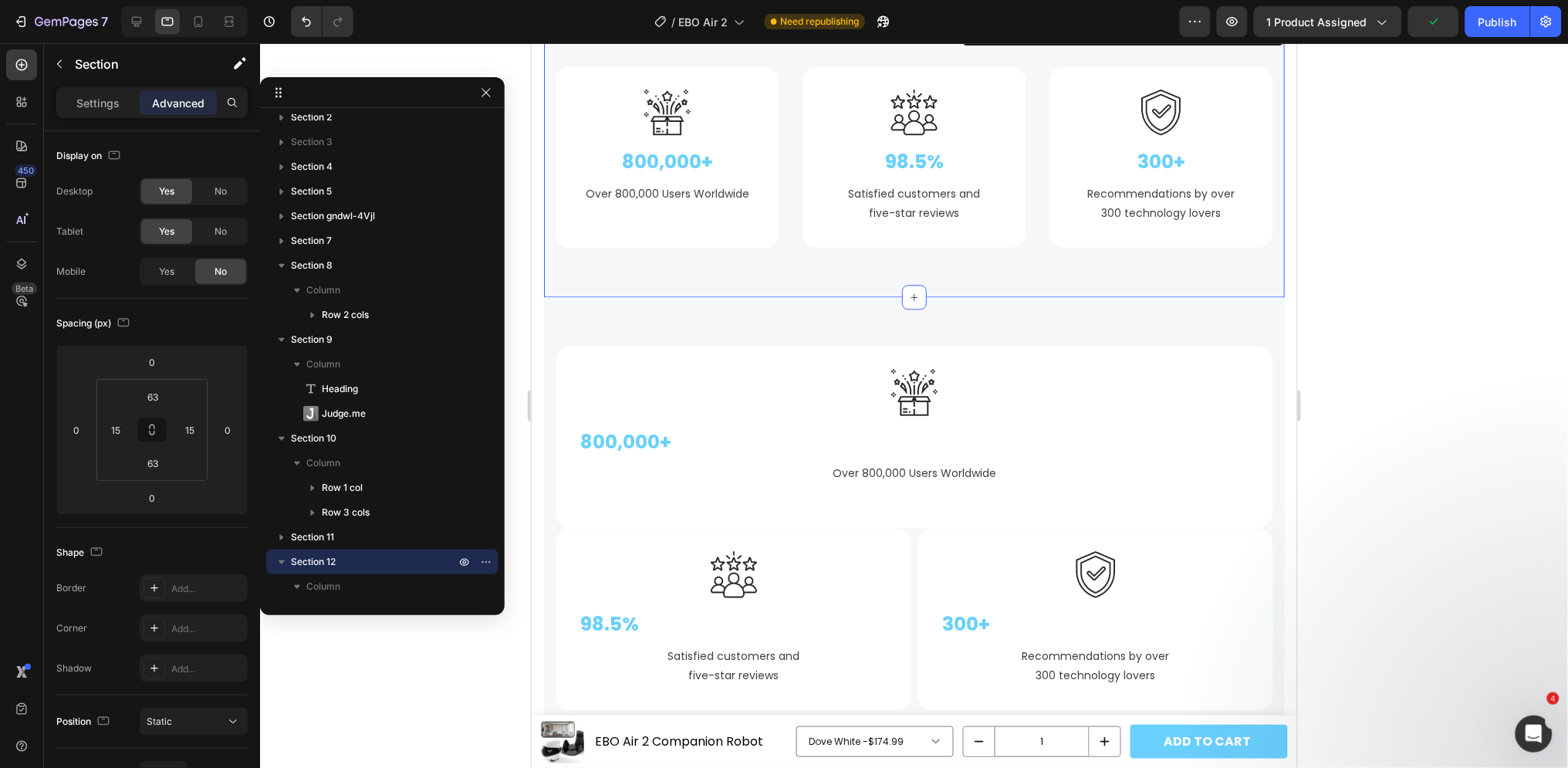 scroll, scrollTop: 6785, scrollLeft: 0, axis: vertical 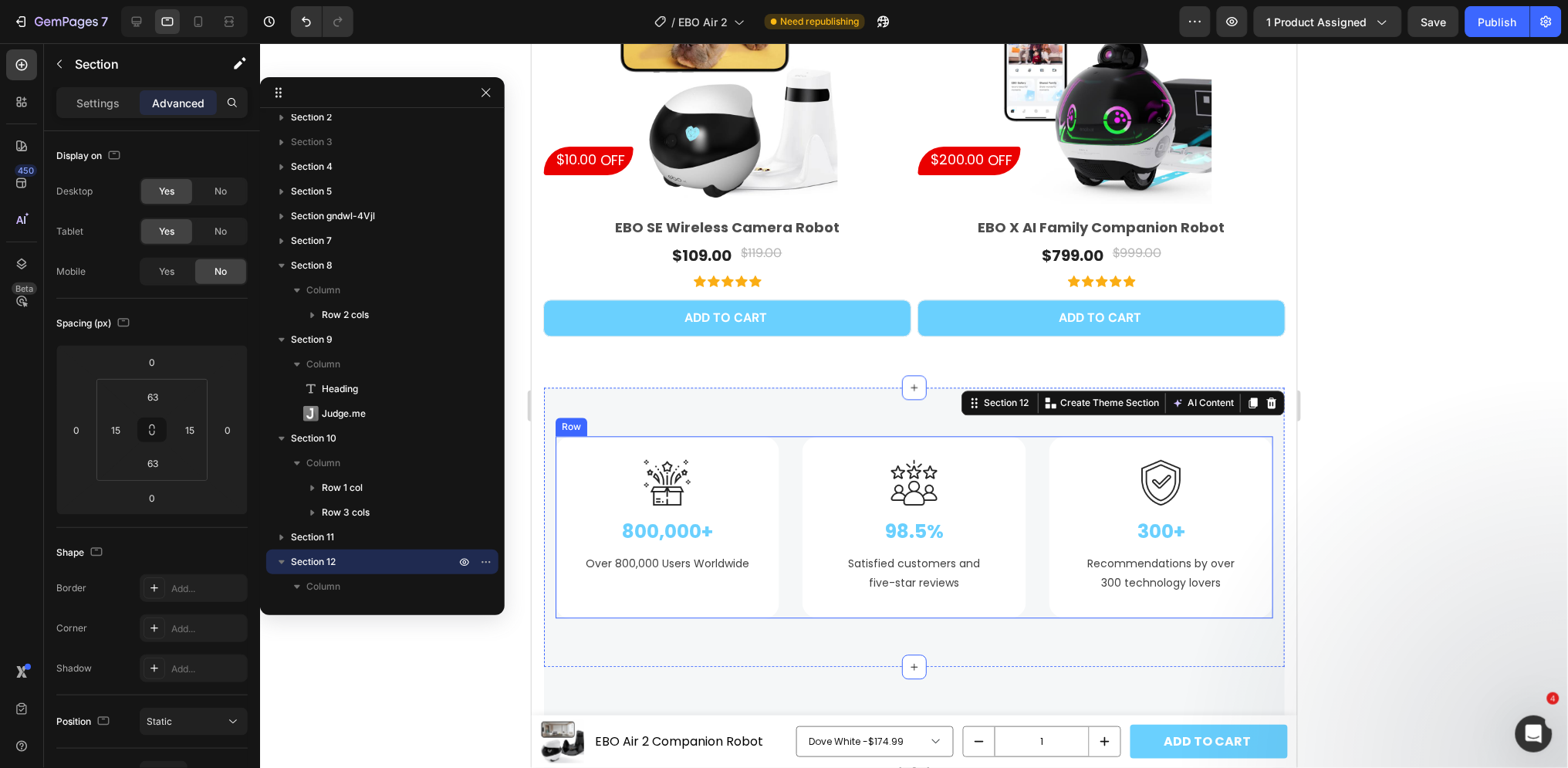 click on "Image 800,000+ Text Block Over 800,000 Users Worldwide Text block Row Image 98.5% Text Block Satisfied customers and five-star reviews Text block Row Image 300+ Text Block Recommendations by over 300 technology lovers Text block Row Row" at bounding box center (914, 527) 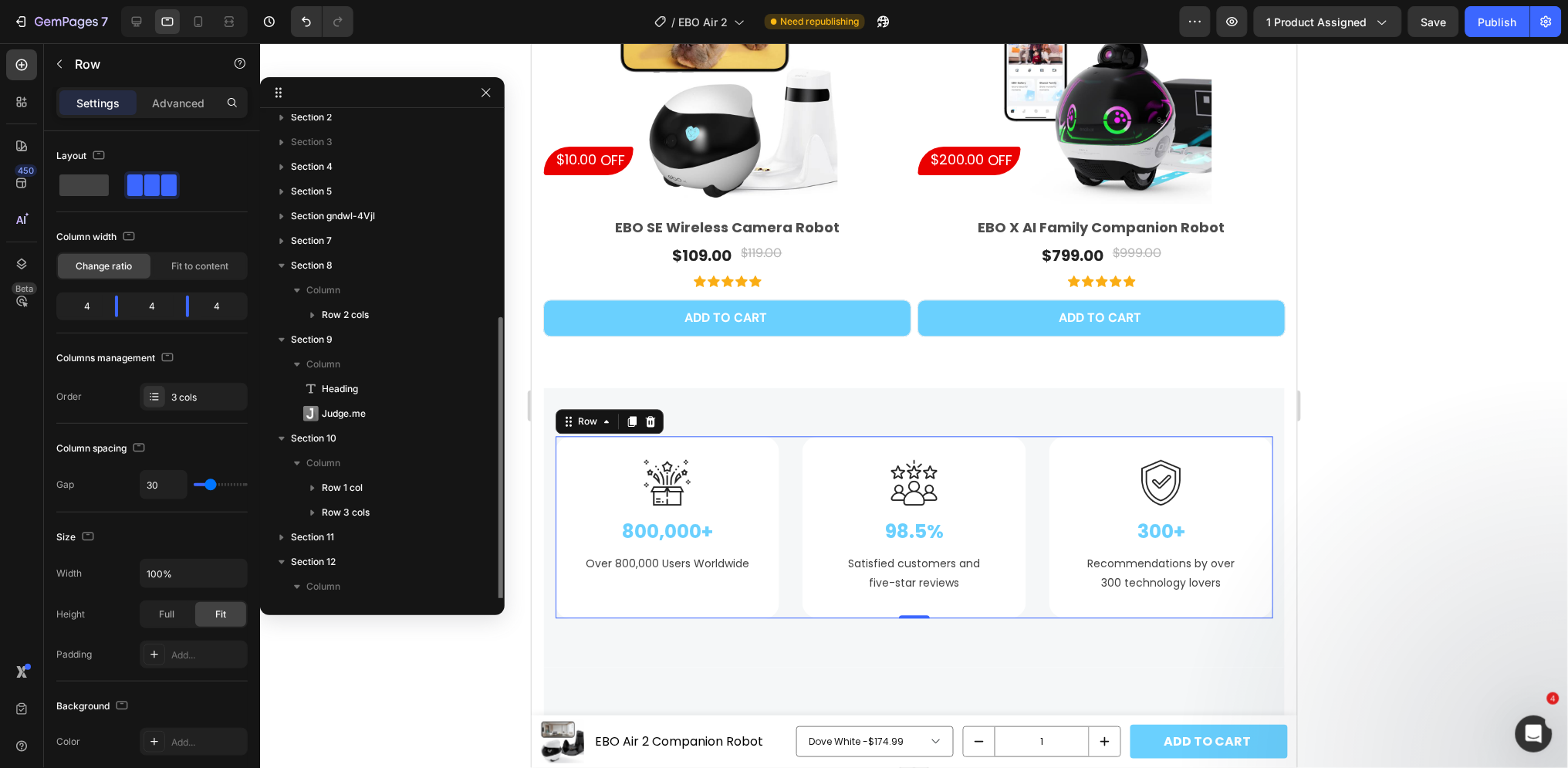 scroll, scrollTop: 133, scrollLeft: 0, axis: vertical 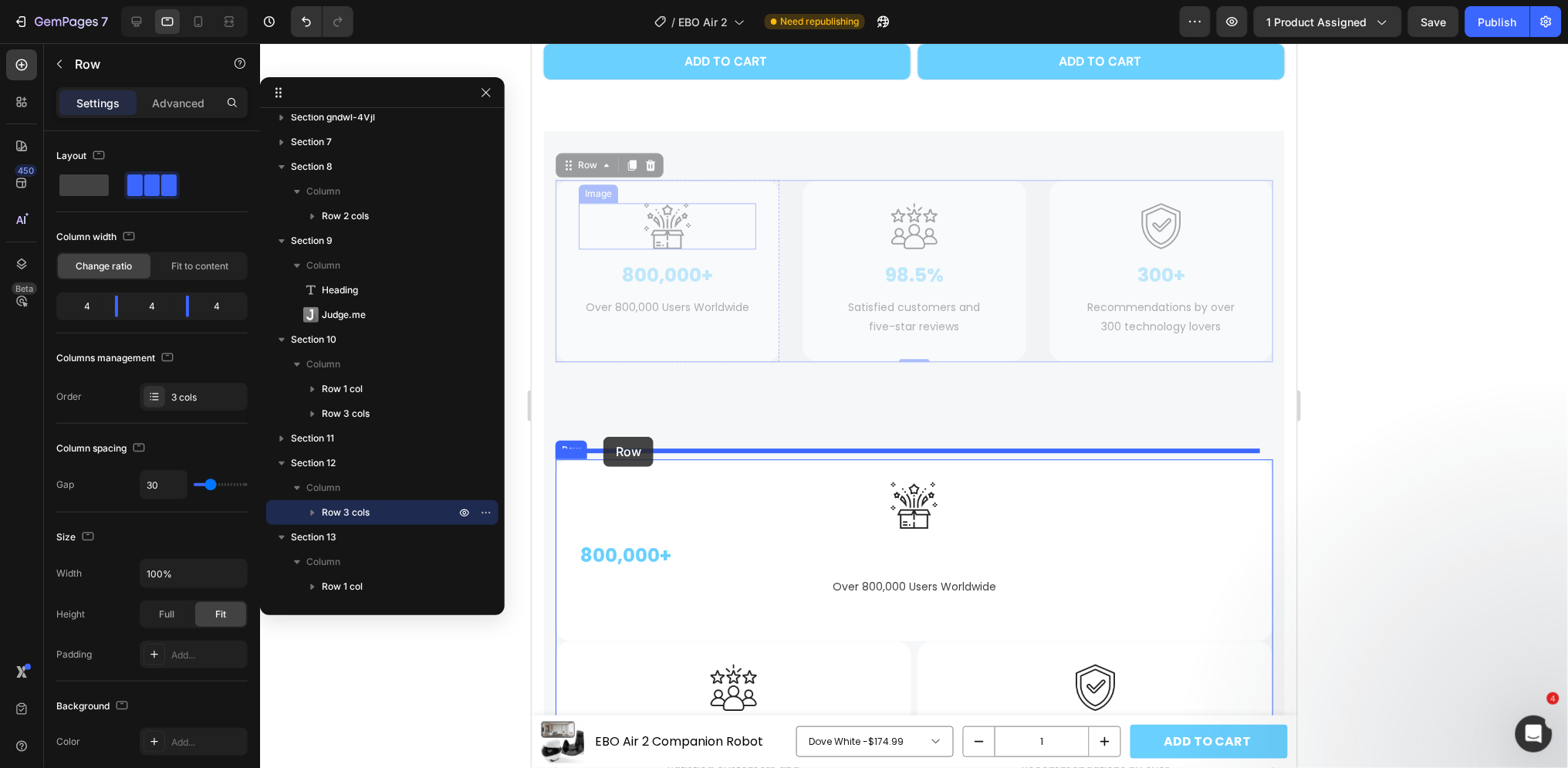 drag, startPoint x: 570, startPoint y: 155, endPoint x: 603, endPoint y: 436, distance: 282.93109 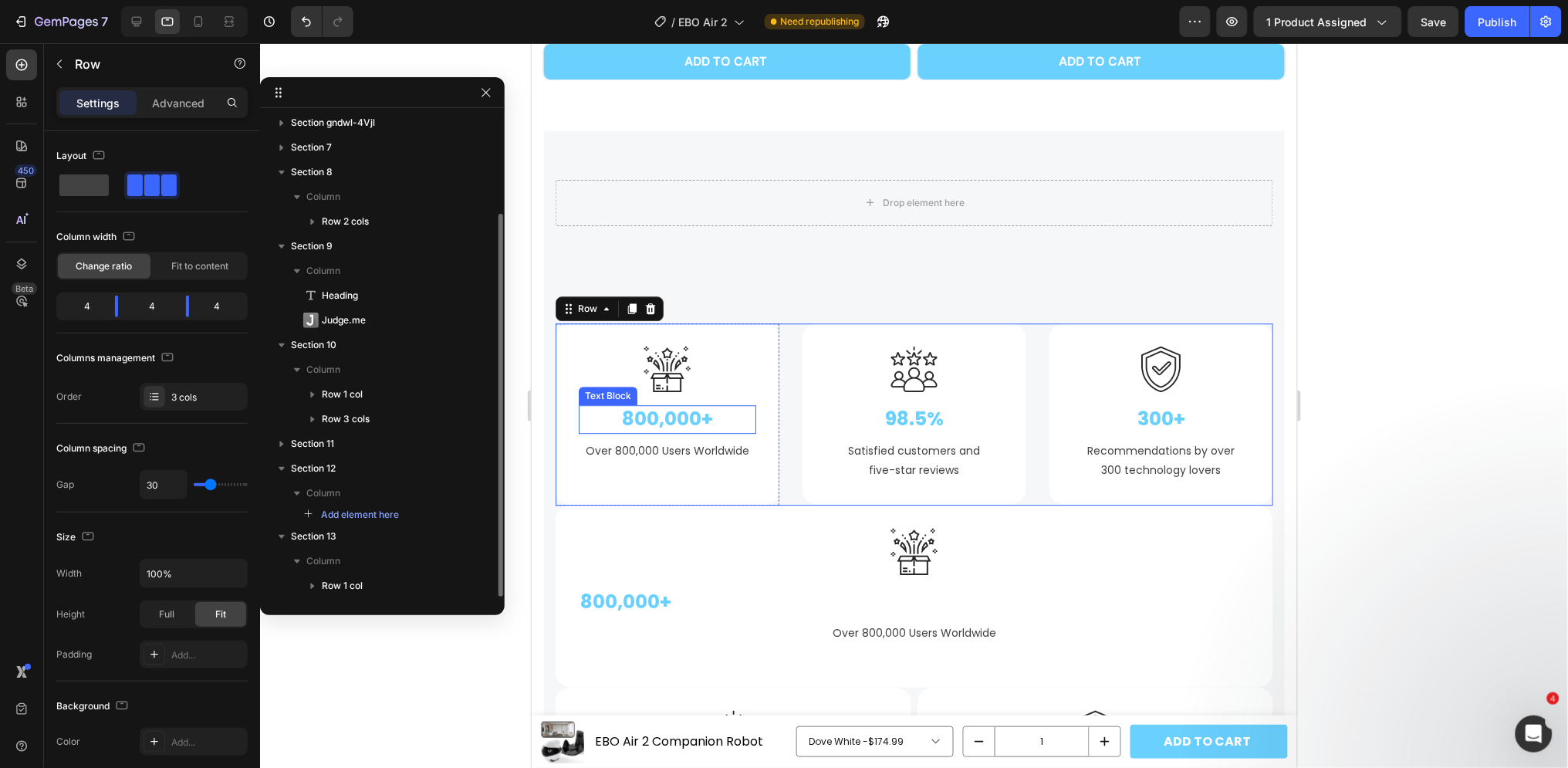 scroll, scrollTop: 127, scrollLeft: 0, axis: vertical 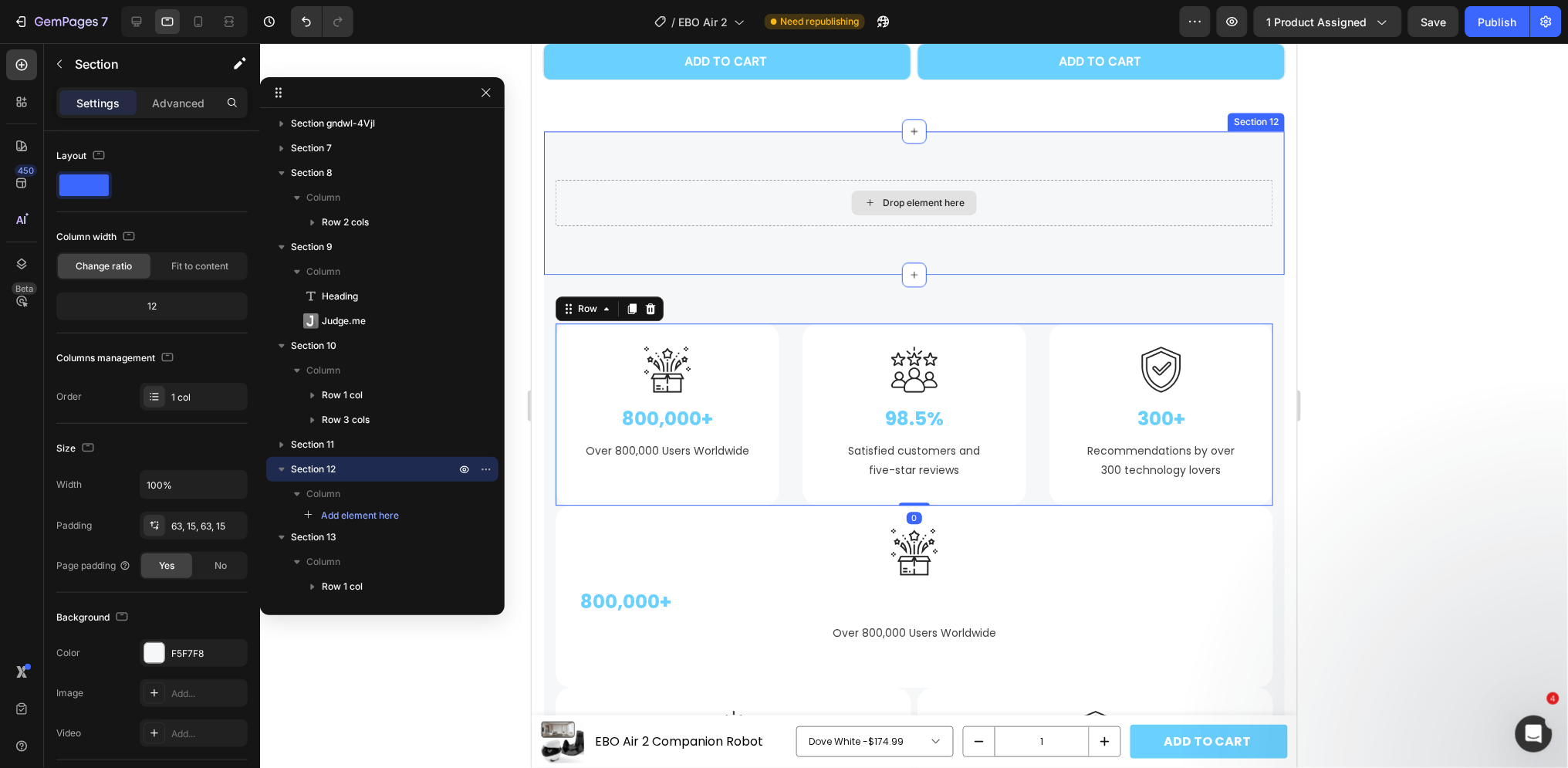 click on "Drop element here" at bounding box center (914, 202) 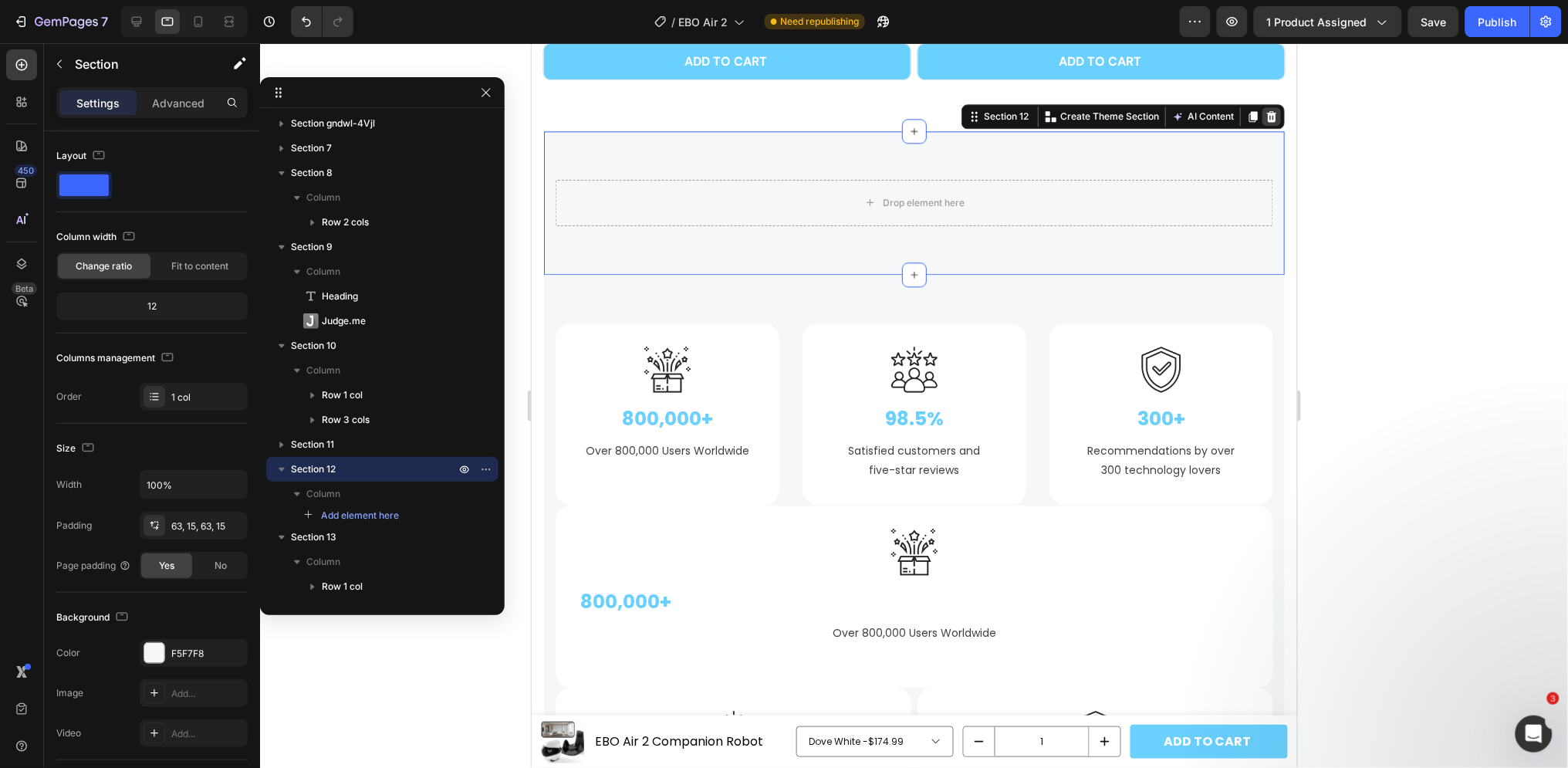click 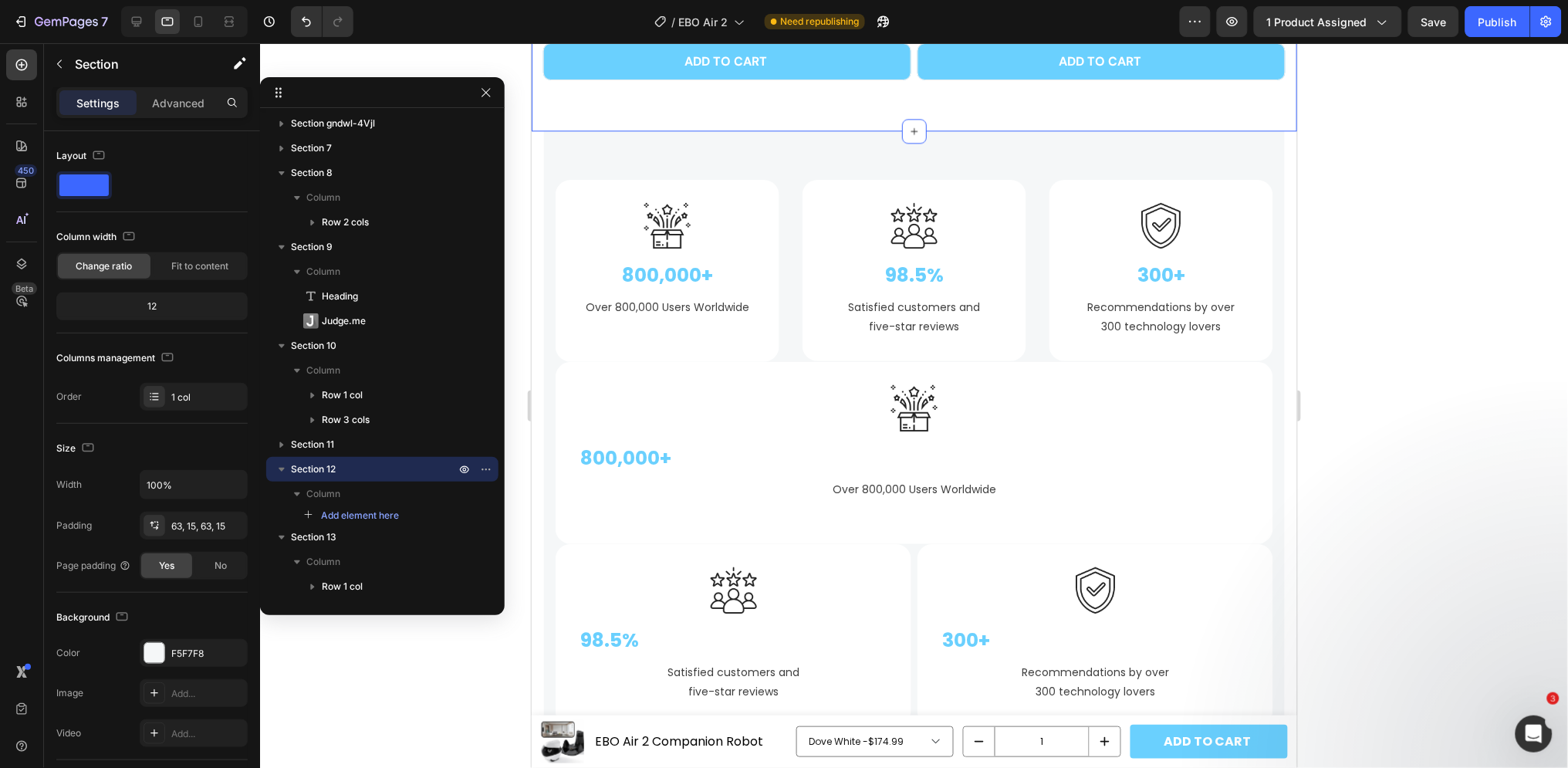 scroll, scrollTop: 59, scrollLeft: 0, axis: vertical 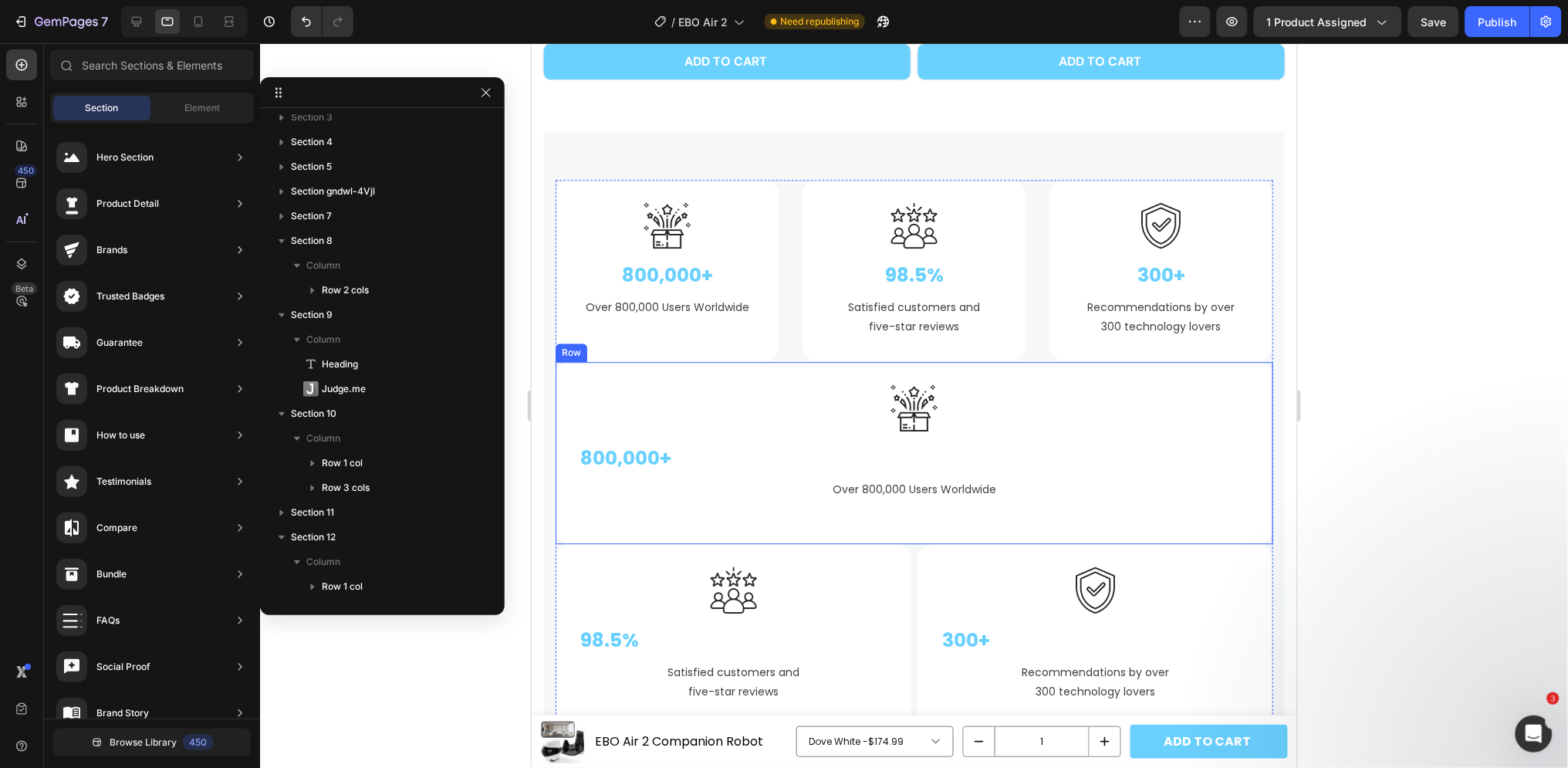 click on "Image 800,000+ Text Block Over 800,000 Users Worldwide Text block Row" at bounding box center [914, 452] 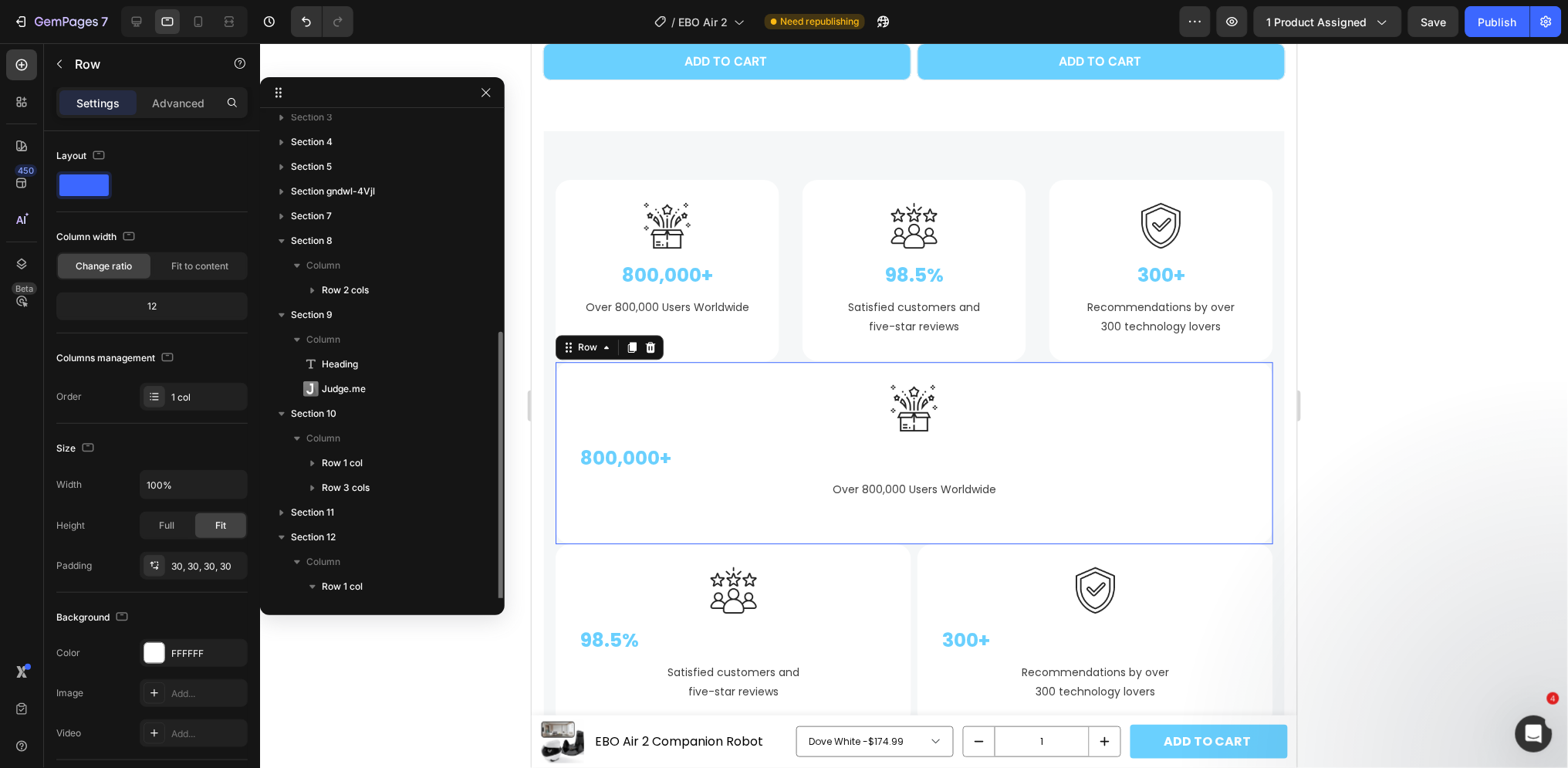 scroll, scrollTop: 157, scrollLeft: 0, axis: vertical 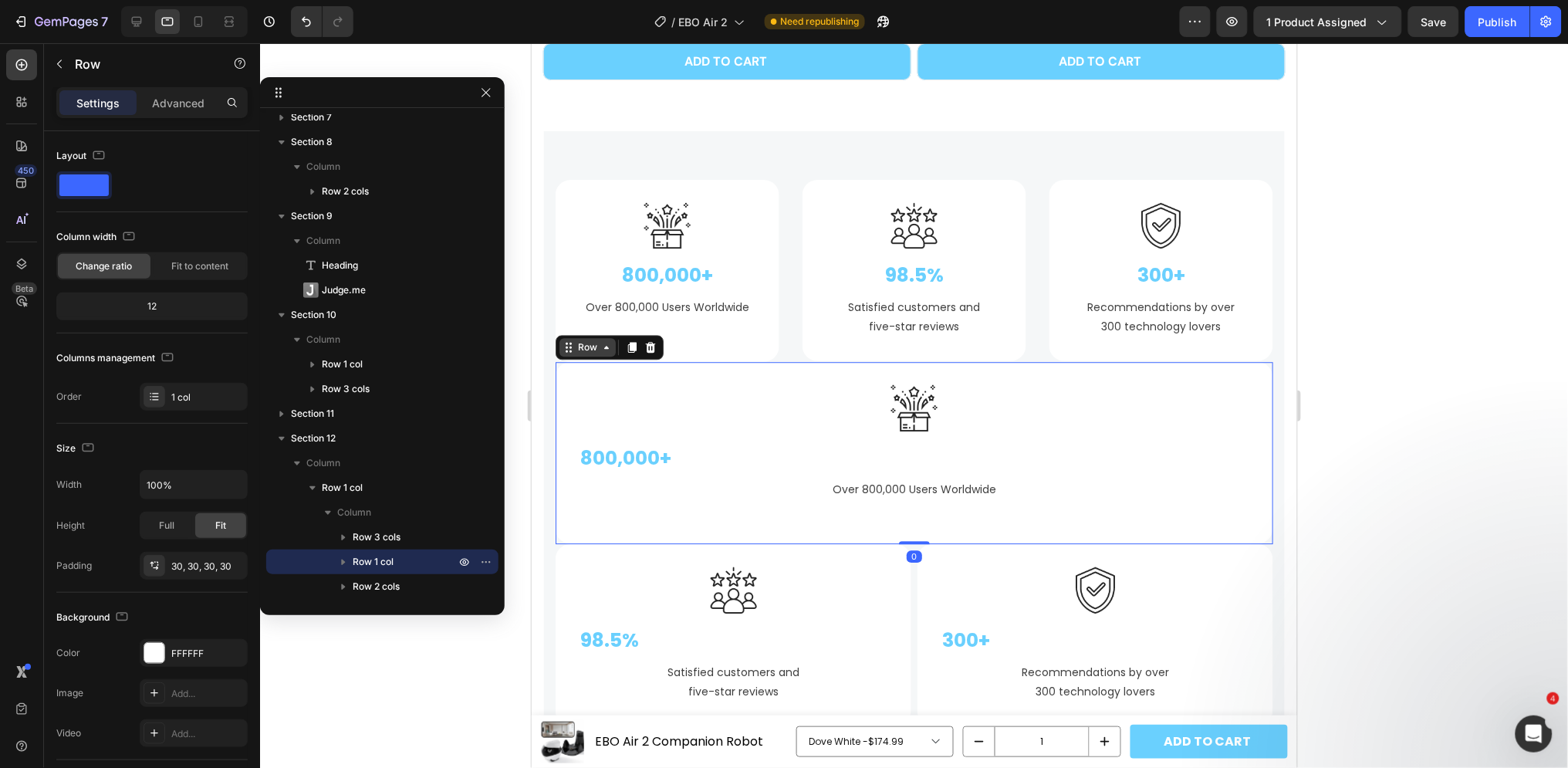 click 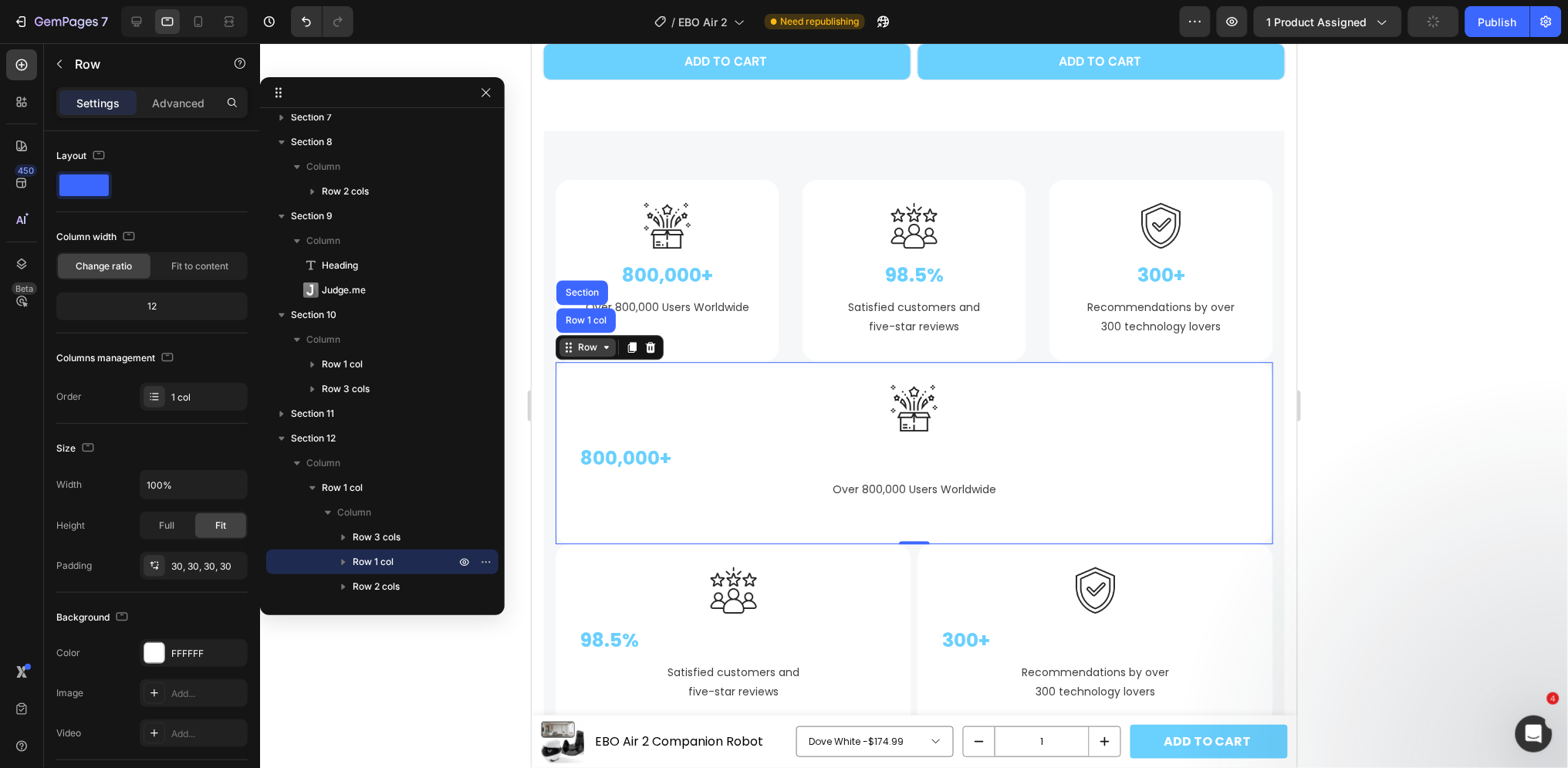 click on "Row" at bounding box center (586, 347) 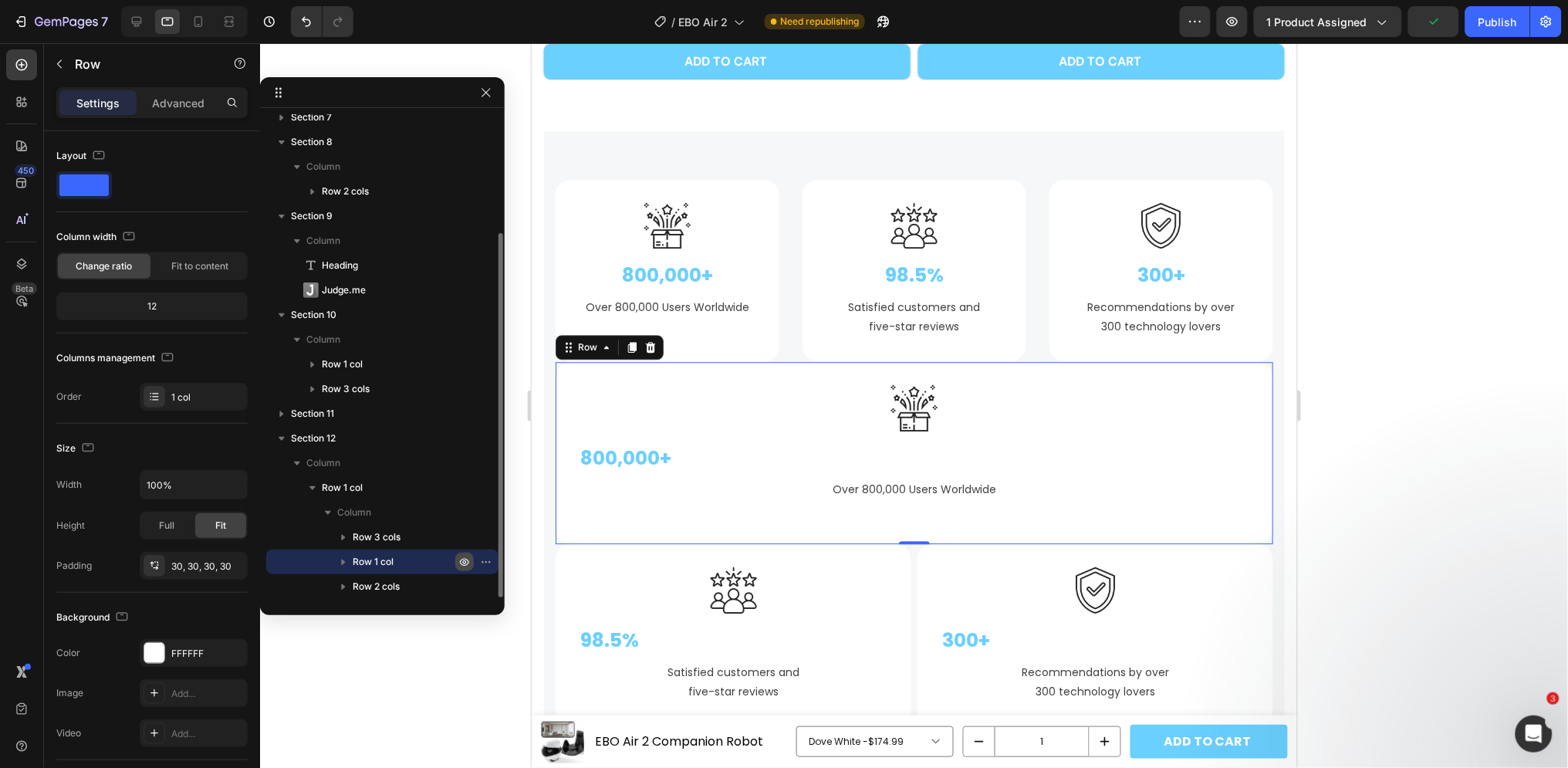 click 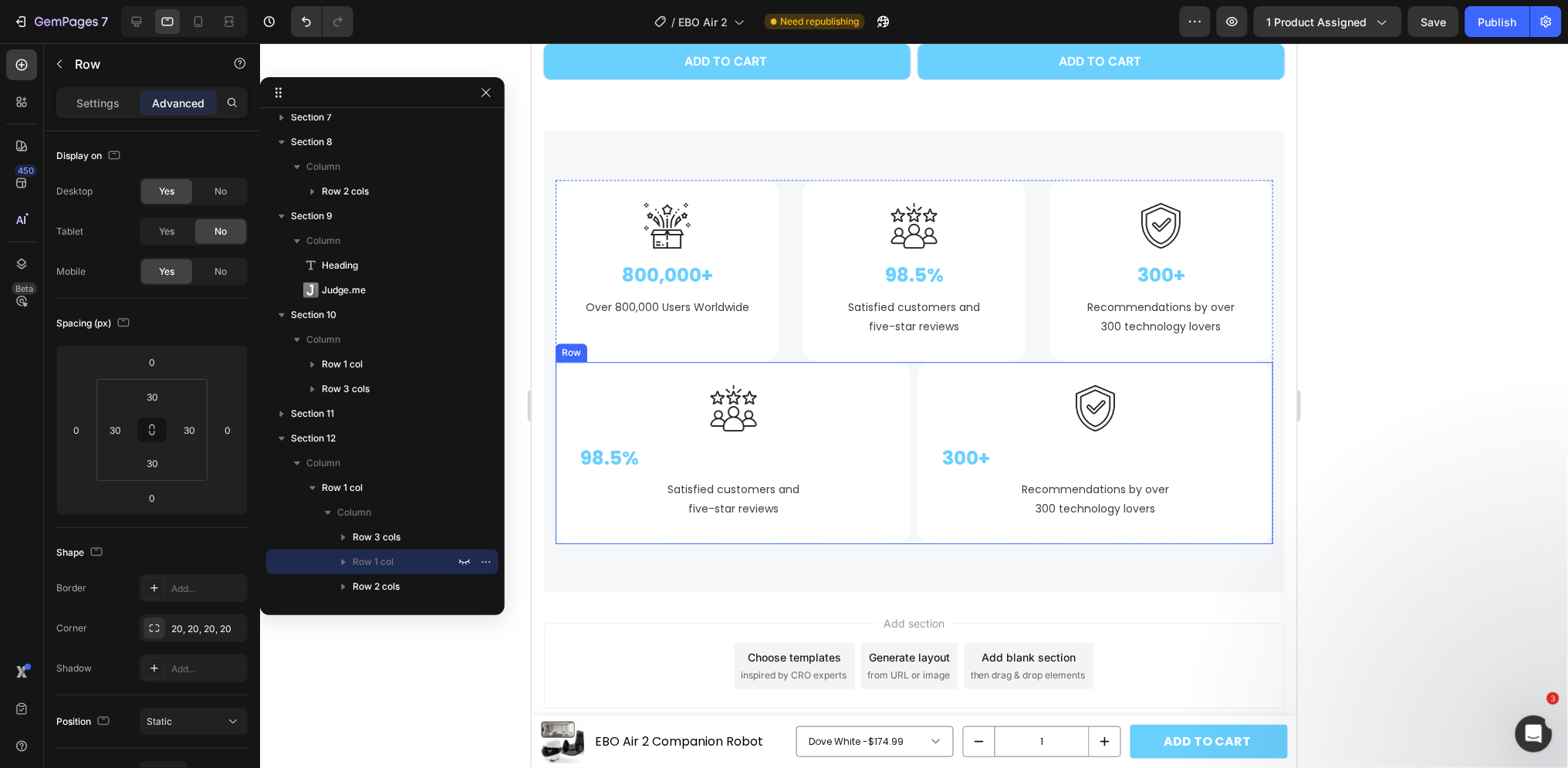 click on "Image 98.5% Text Block Satisfied customers and five-star reviews Text block Row Image 300+ Text Block Recommendations by over 300 technology lovers Text block Row Row" at bounding box center (914, 452) 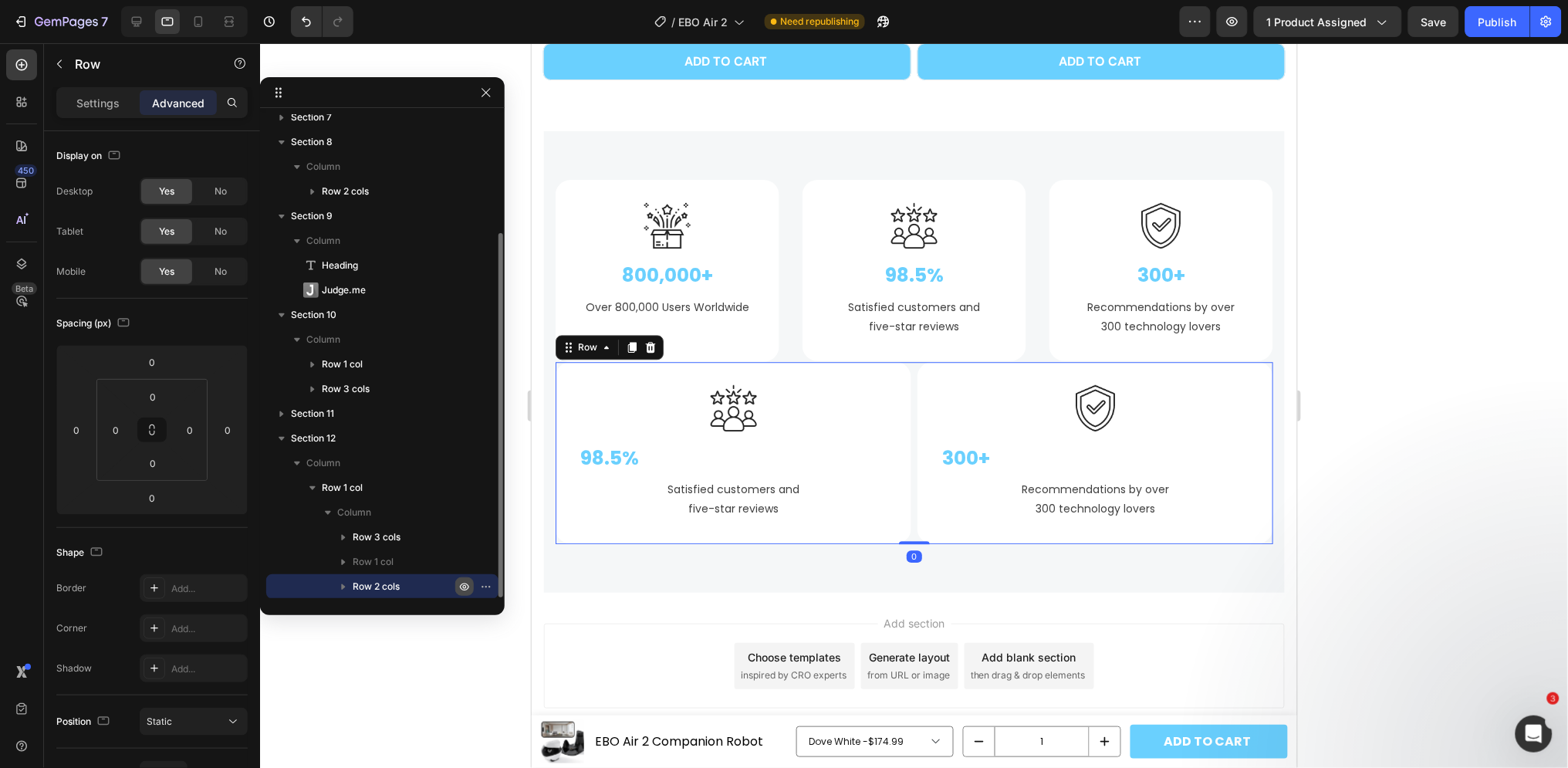 click 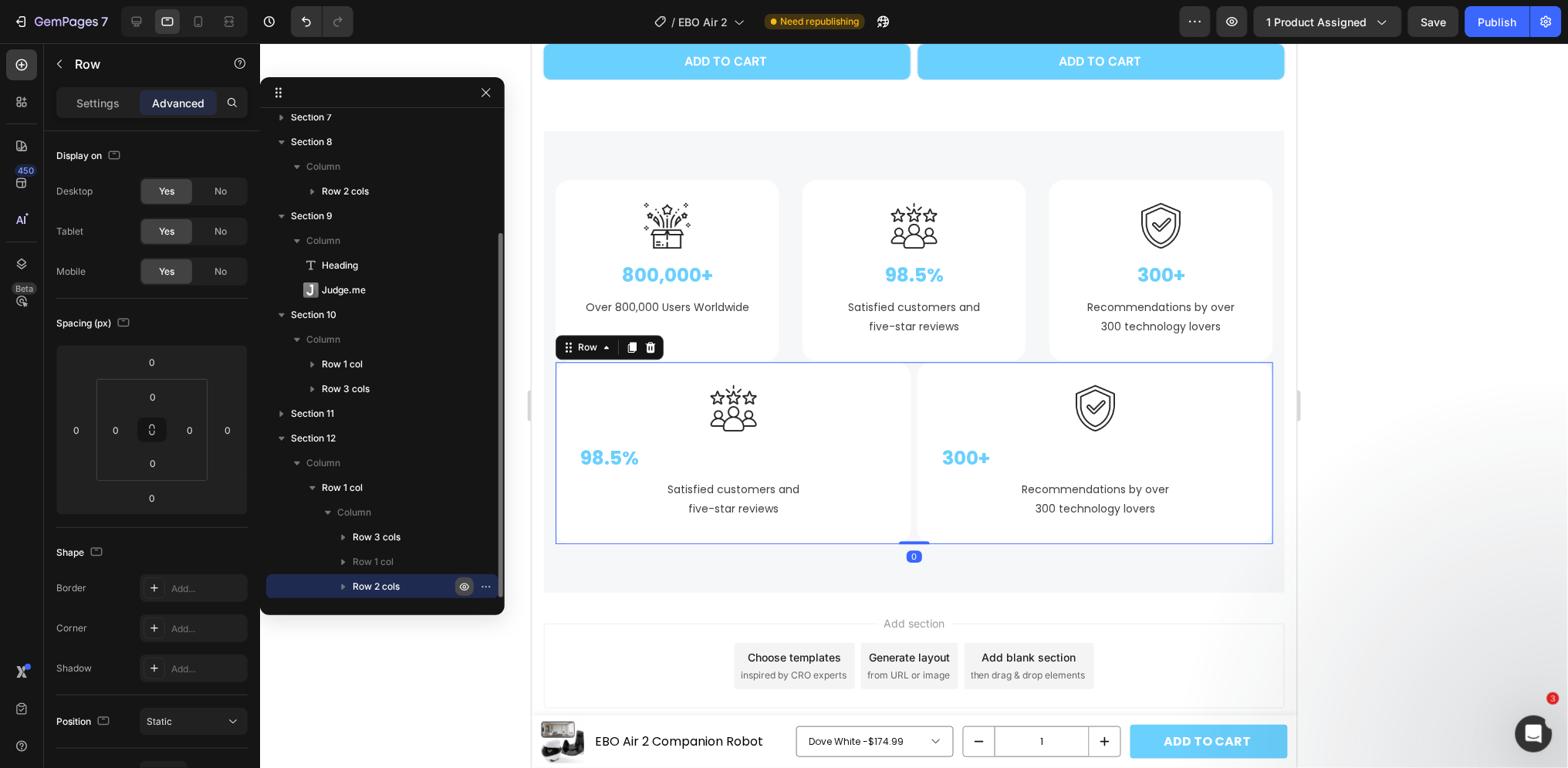 scroll, scrollTop: 6898, scrollLeft: 0, axis: vertical 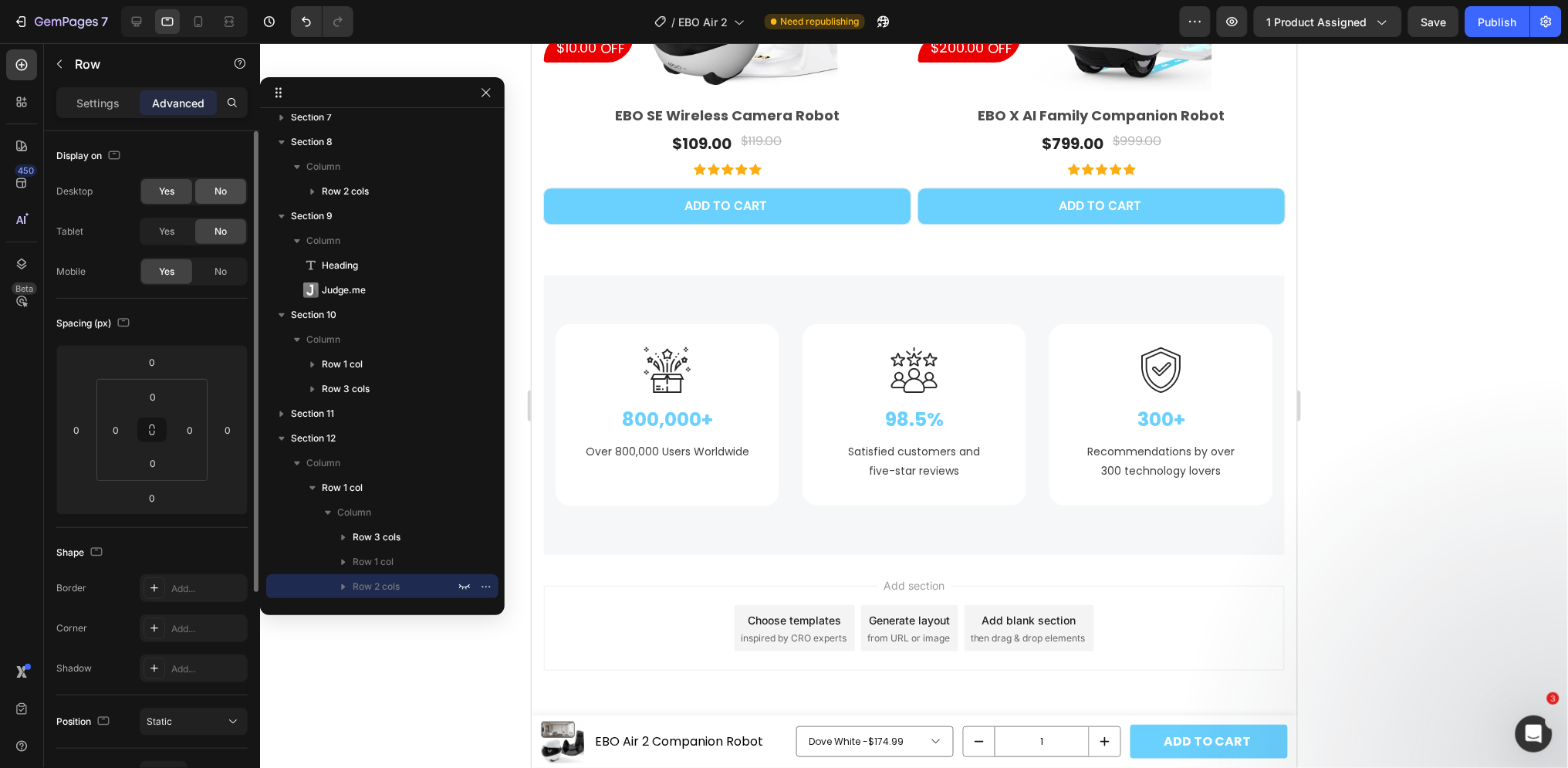 click on "No" 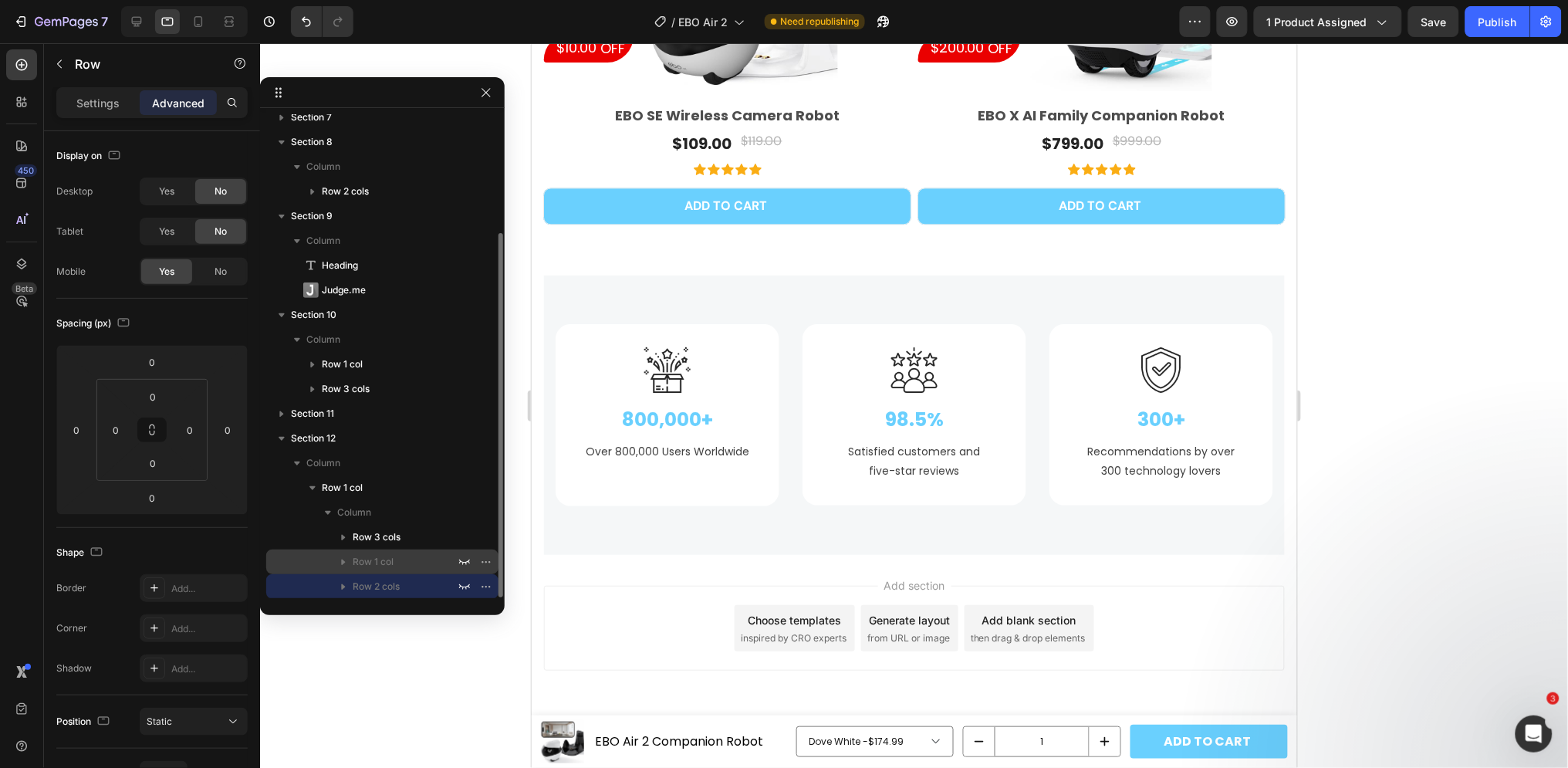 click on "Row 1 col" at bounding box center (405, 562) 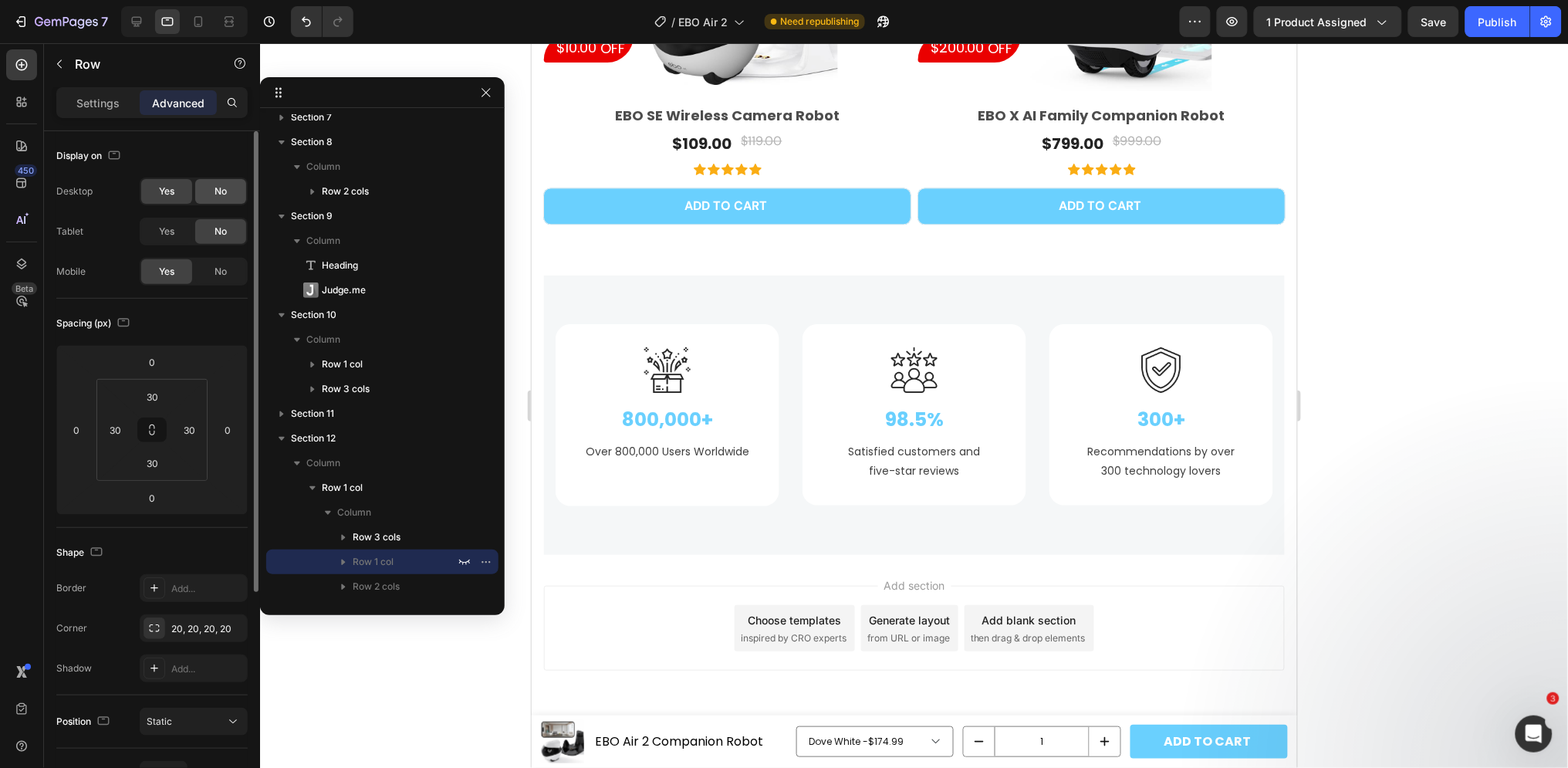 click on "No" 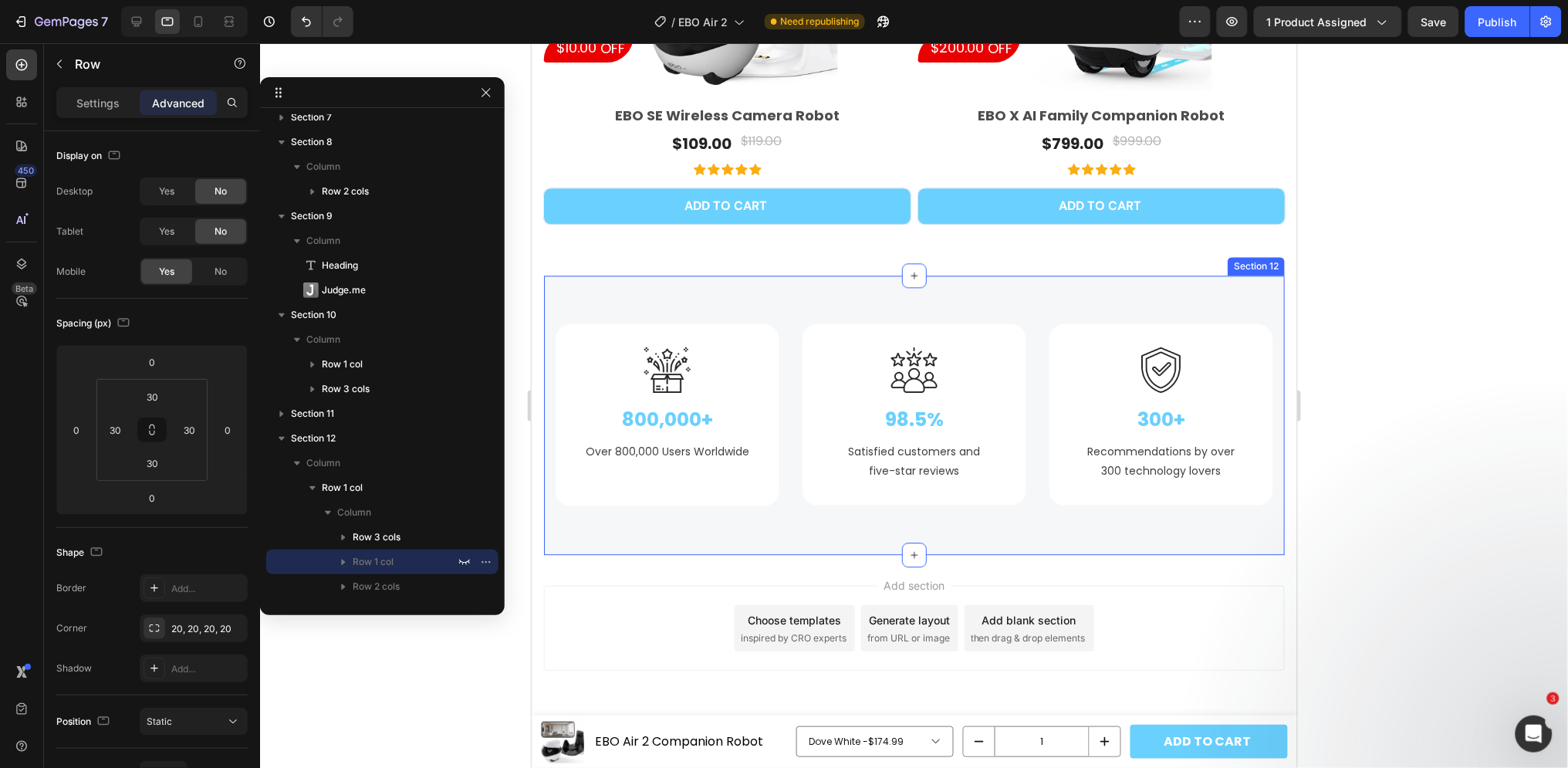 scroll, scrollTop: 6812, scrollLeft: 0, axis: vertical 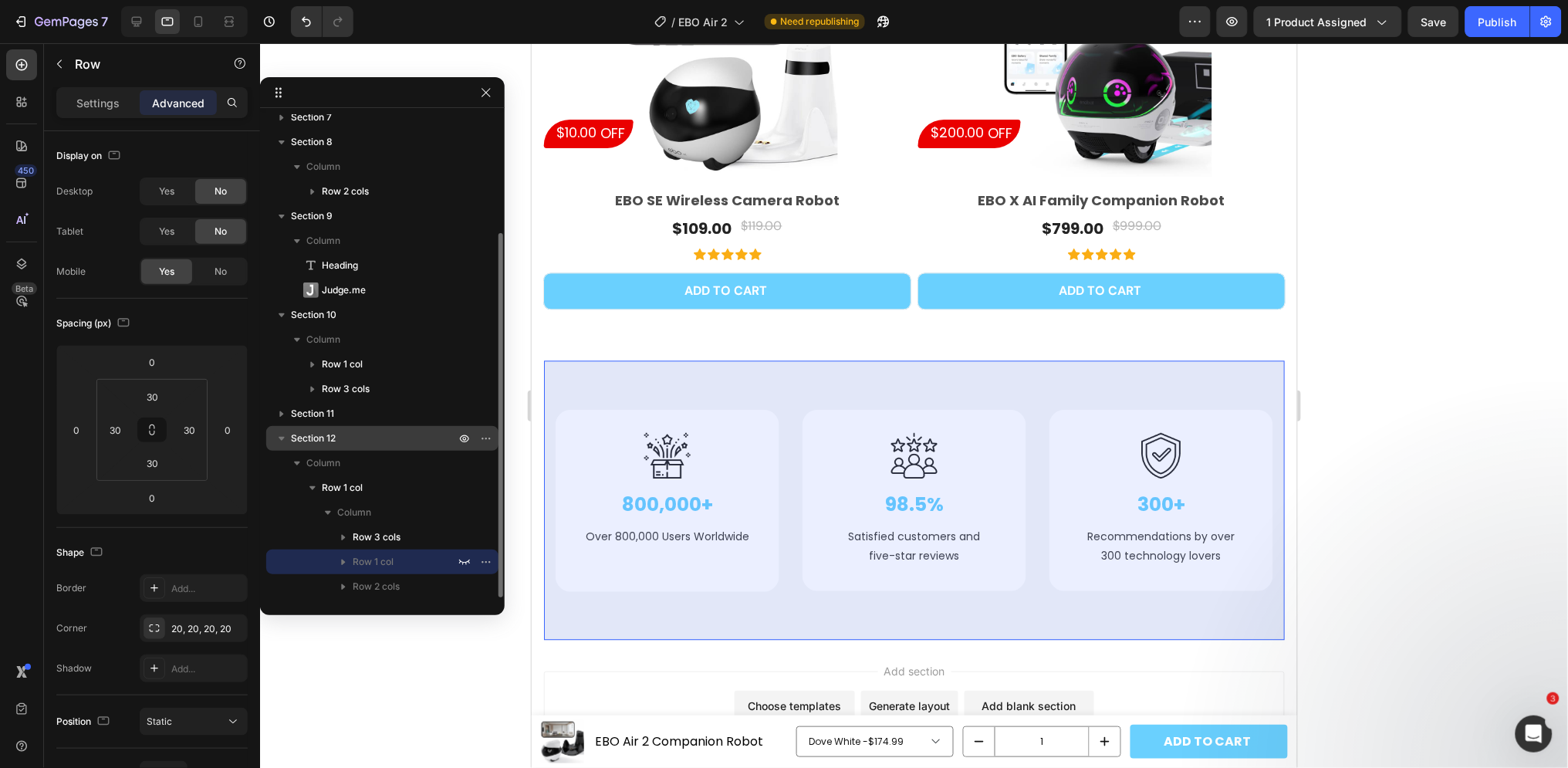 click 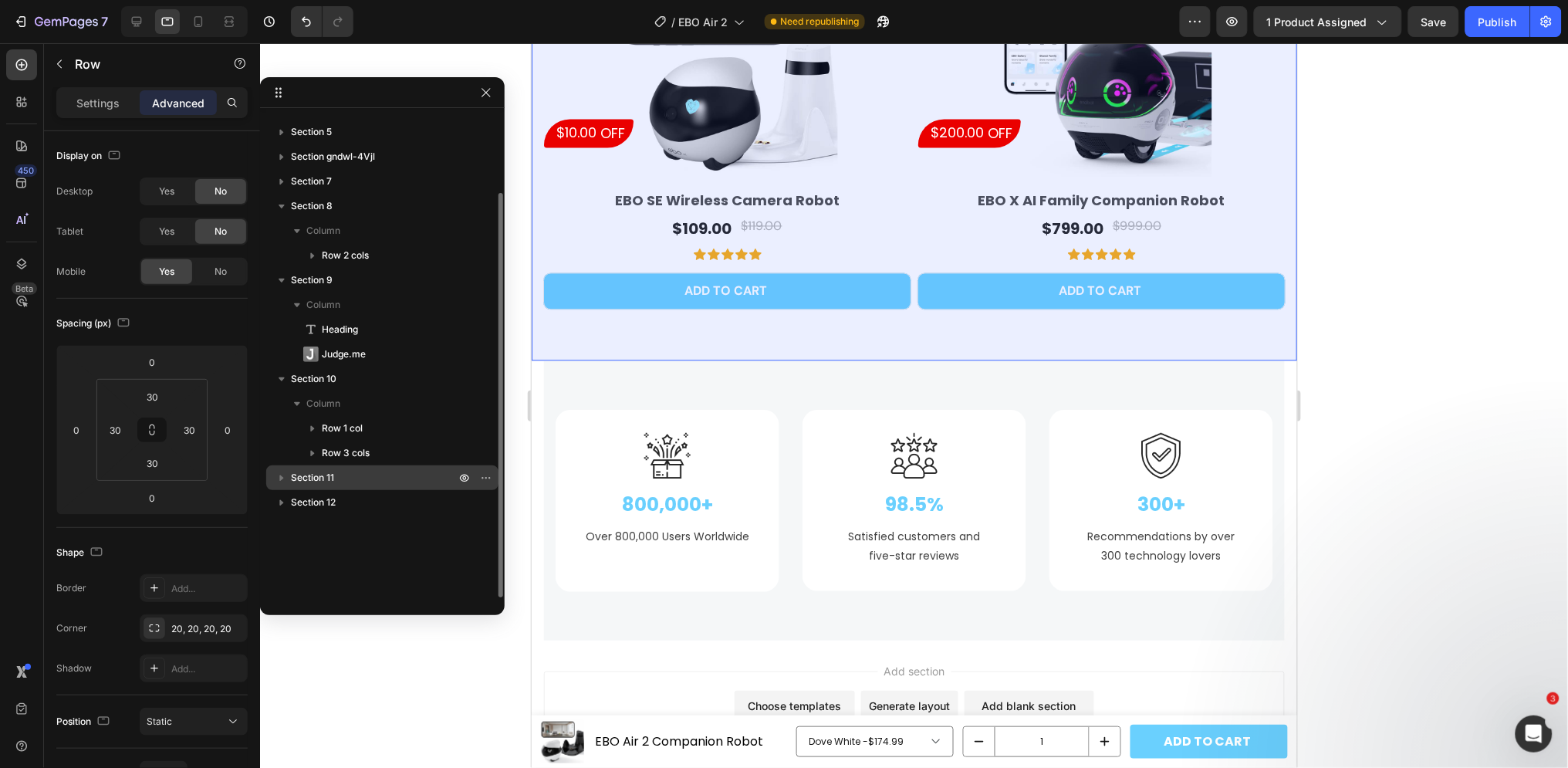 click on "Row 3 cols" at bounding box center [382, 453] 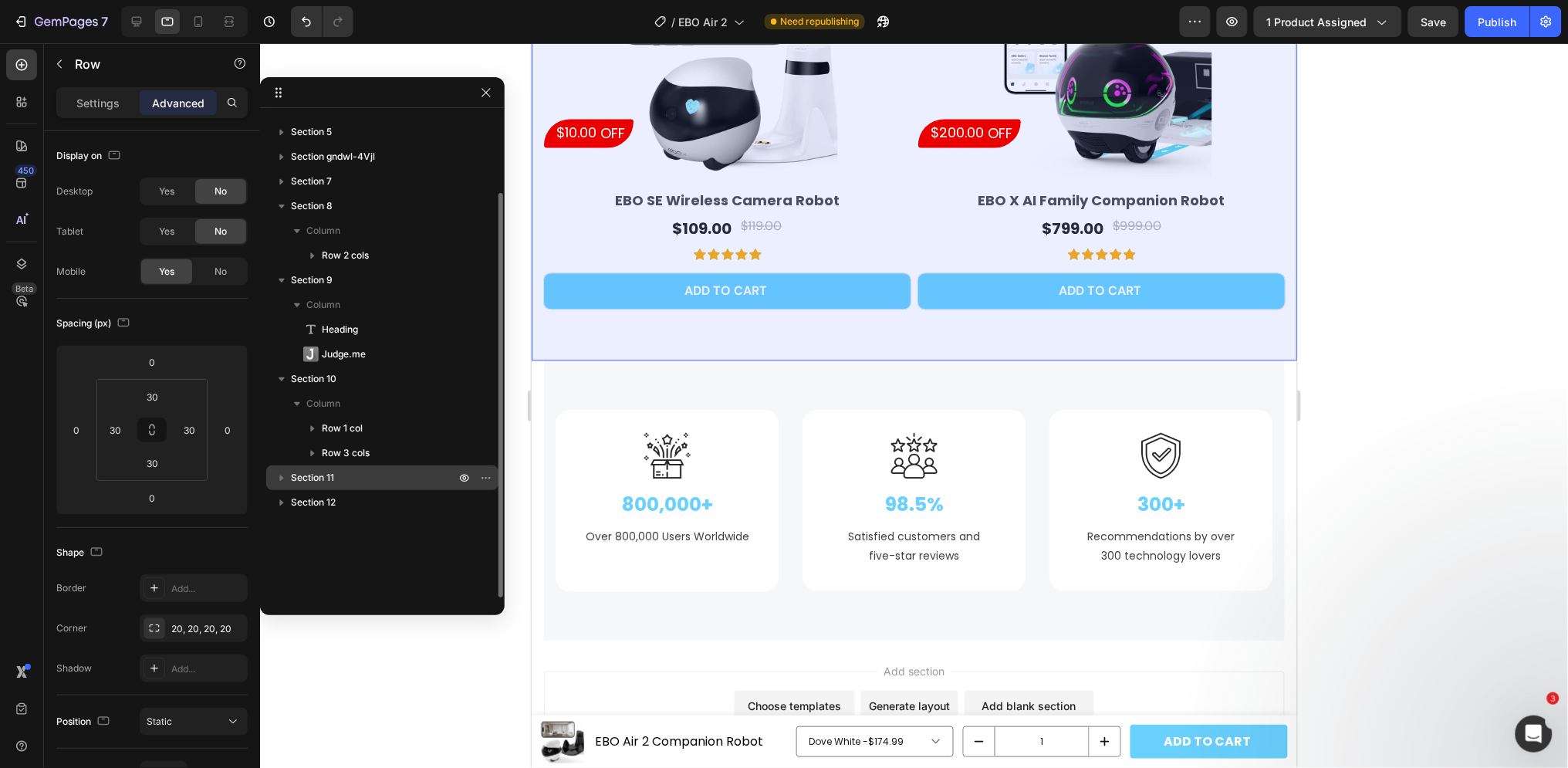scroll, scrollTop: 90, scrollLeft: 0, axis: vertical 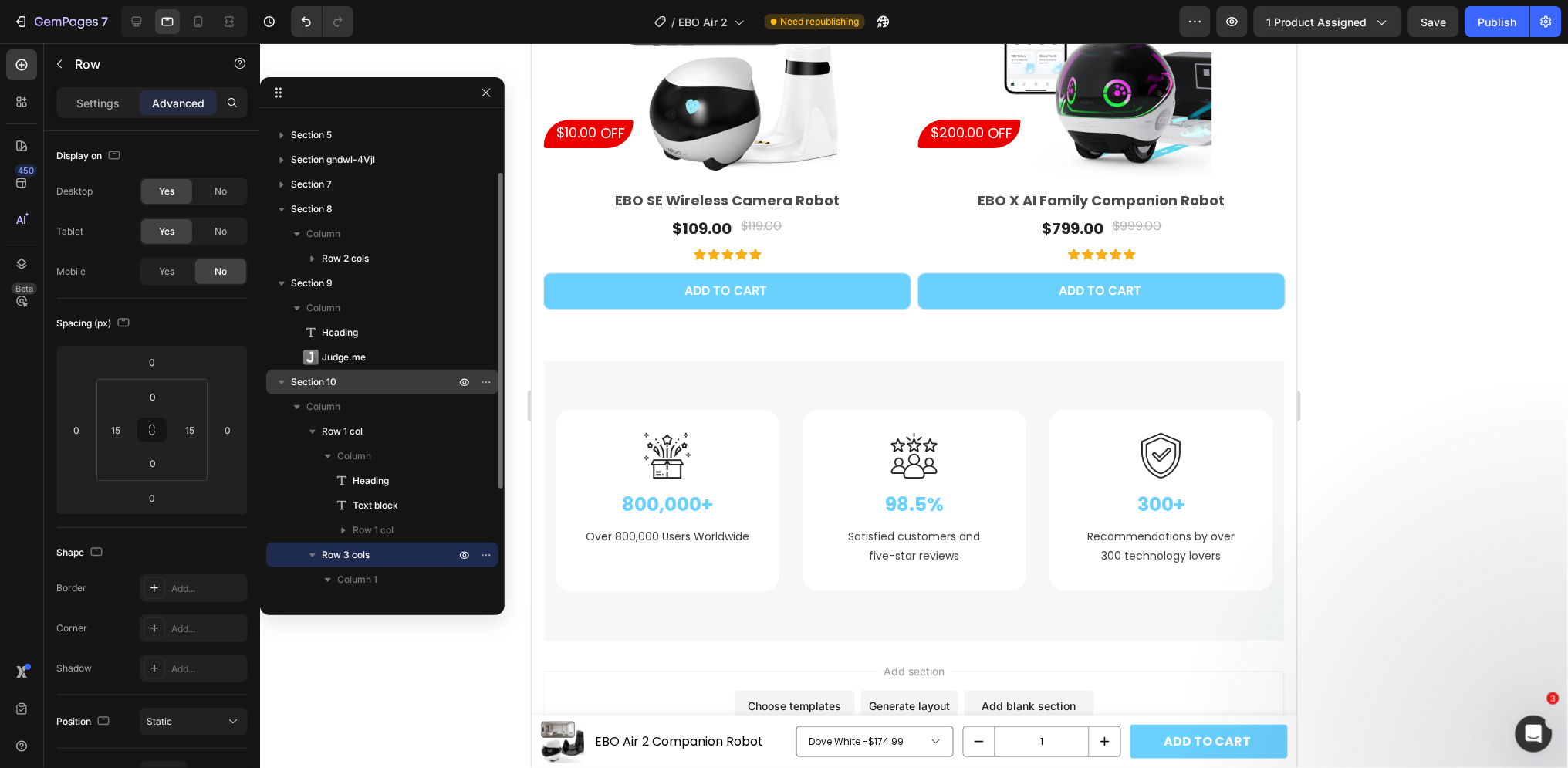 click 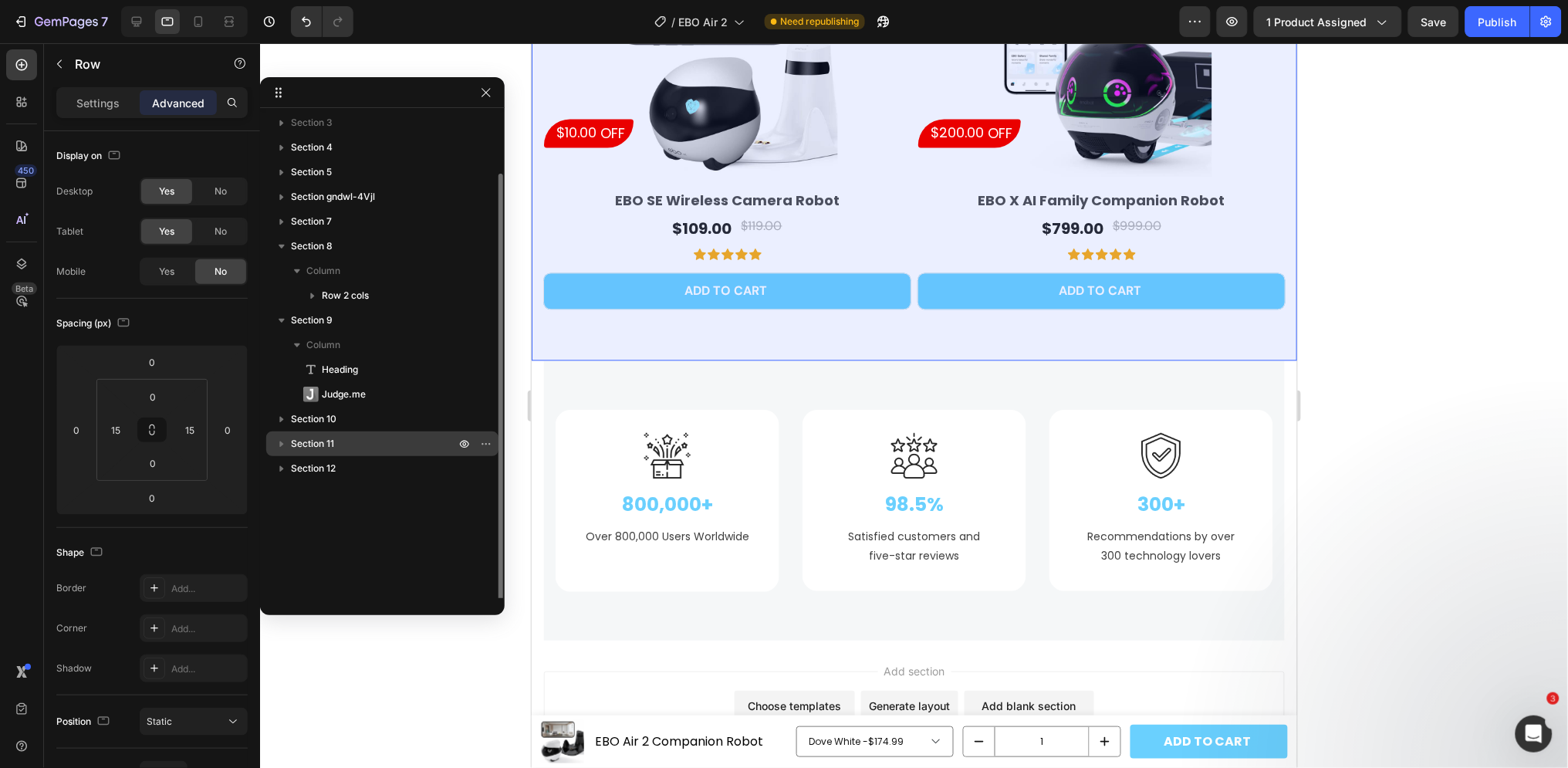 click on "Sticky Section 2 Section 3 Section 4 Section 5 Section gndwl-4Vjl Section 7 Section 8 Column  Row 2 cols Section 9 Column  Heading Judge.me Section 10 Section 11 Section 12" at bounding box center [382, 356] 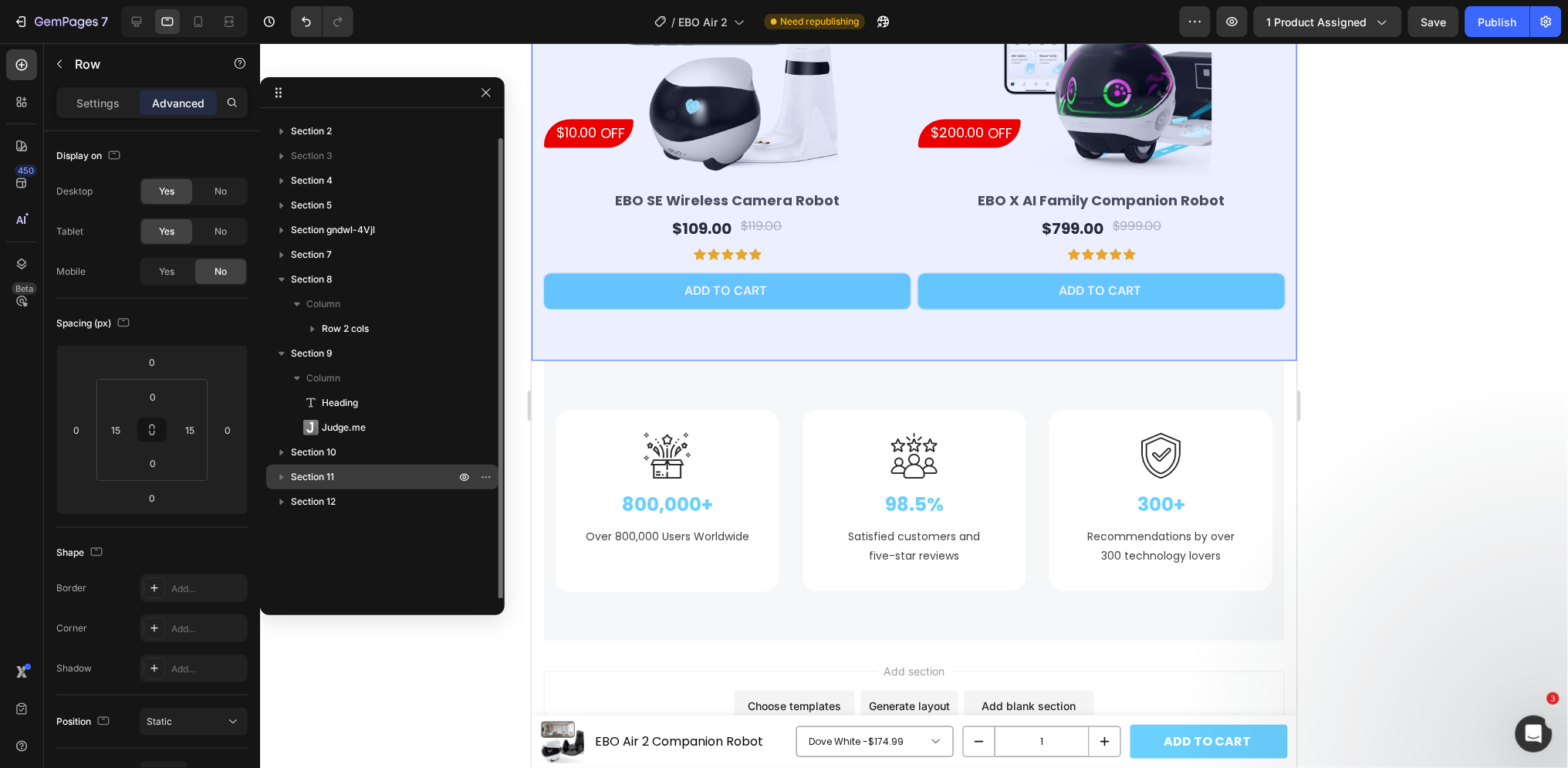 click on "Section 11" at bounding box center (313, 477) 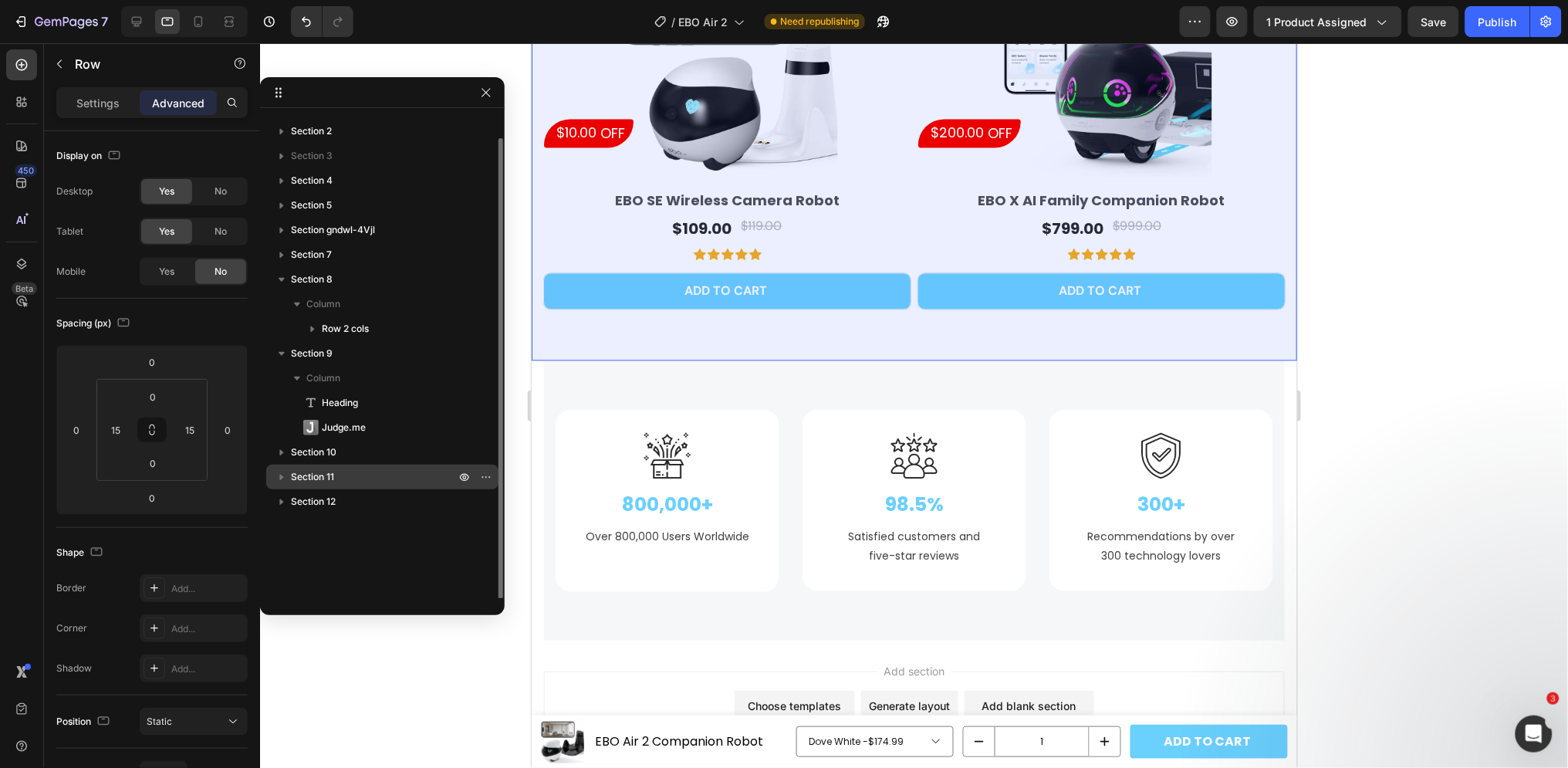 scroll, scrollTop: 9, scrollLeft: 0, axis: vertical 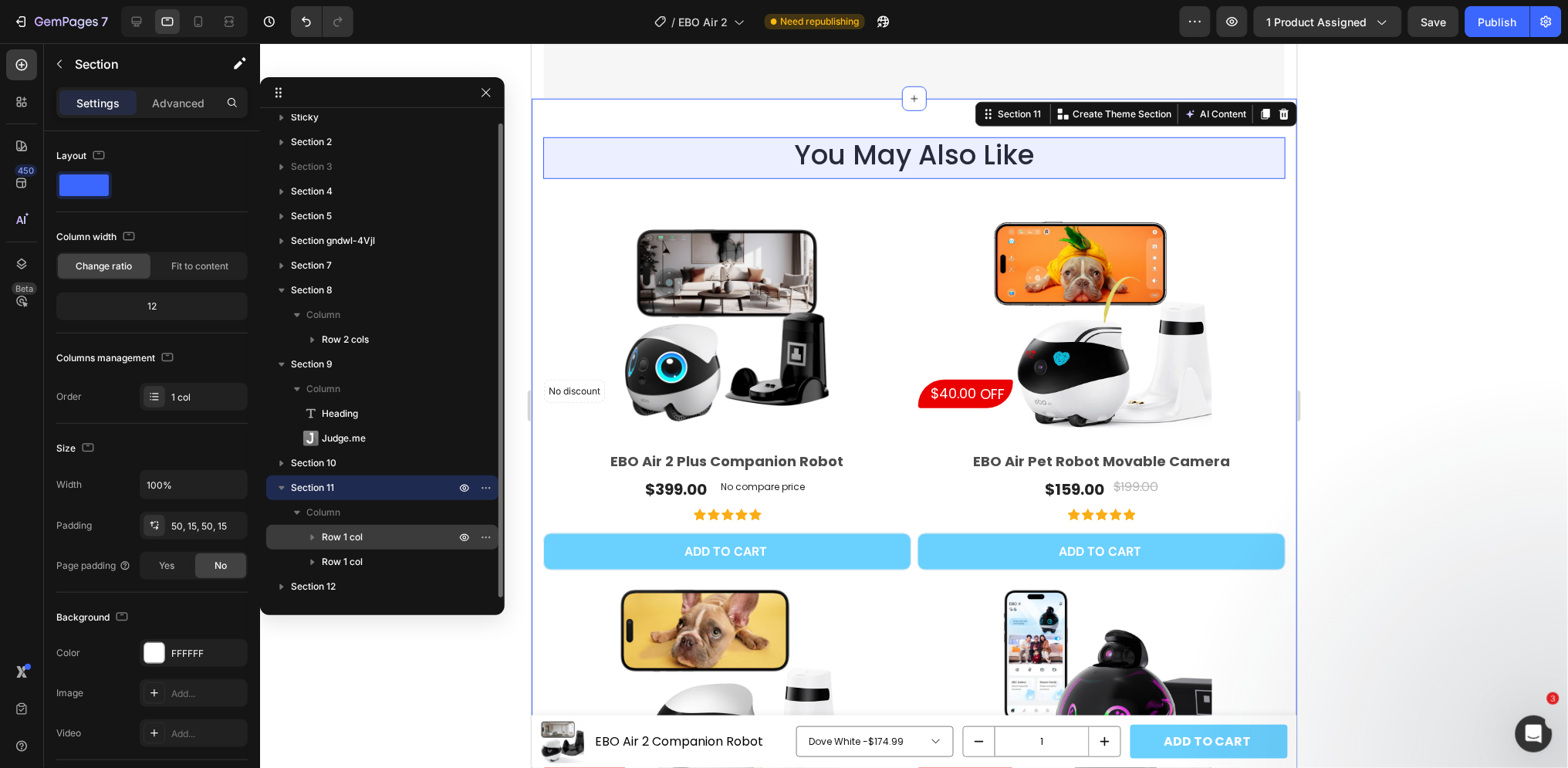click 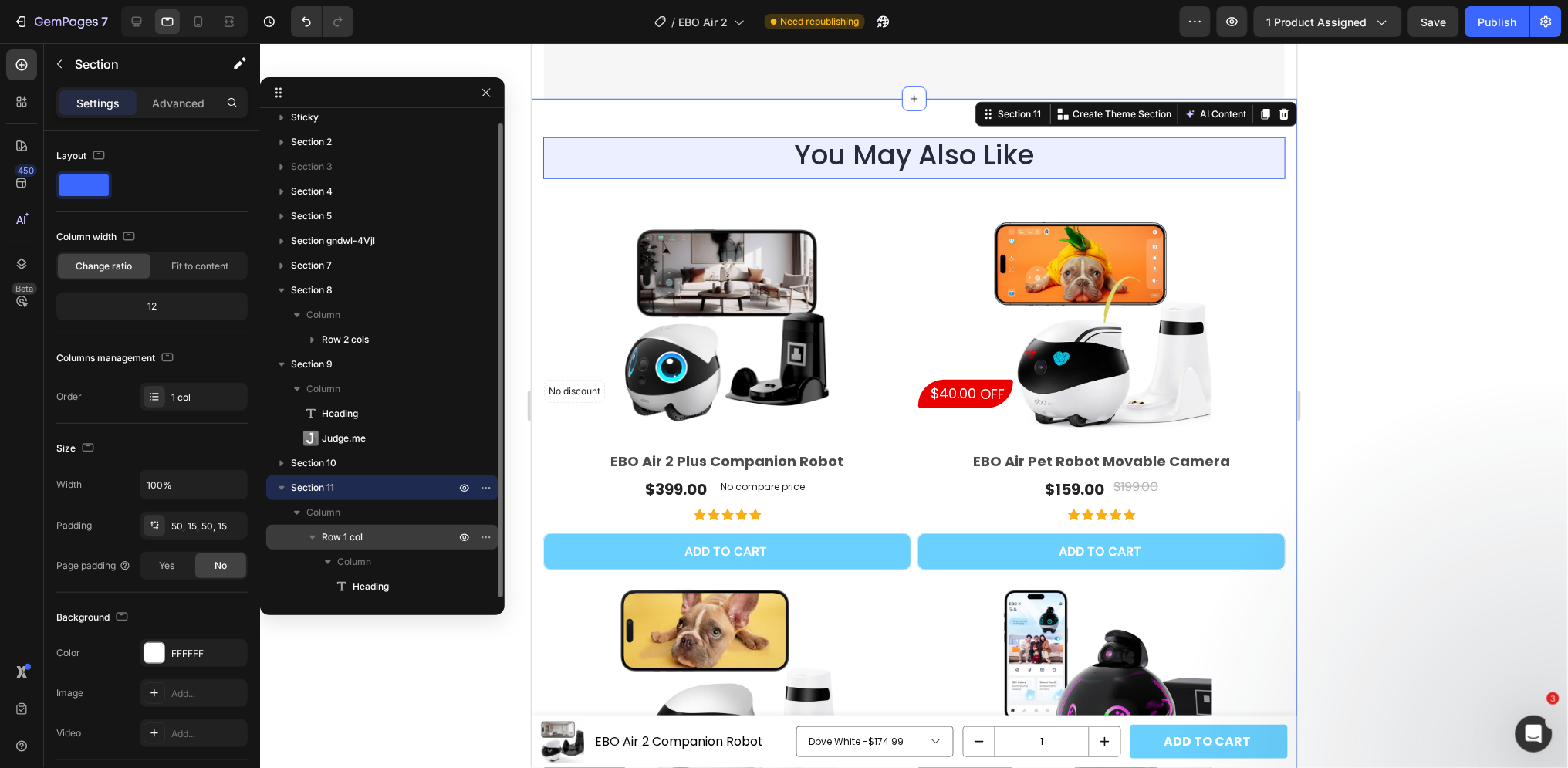 scroll, scrollTop: 59, scrollLeft: 0, axis: vertical 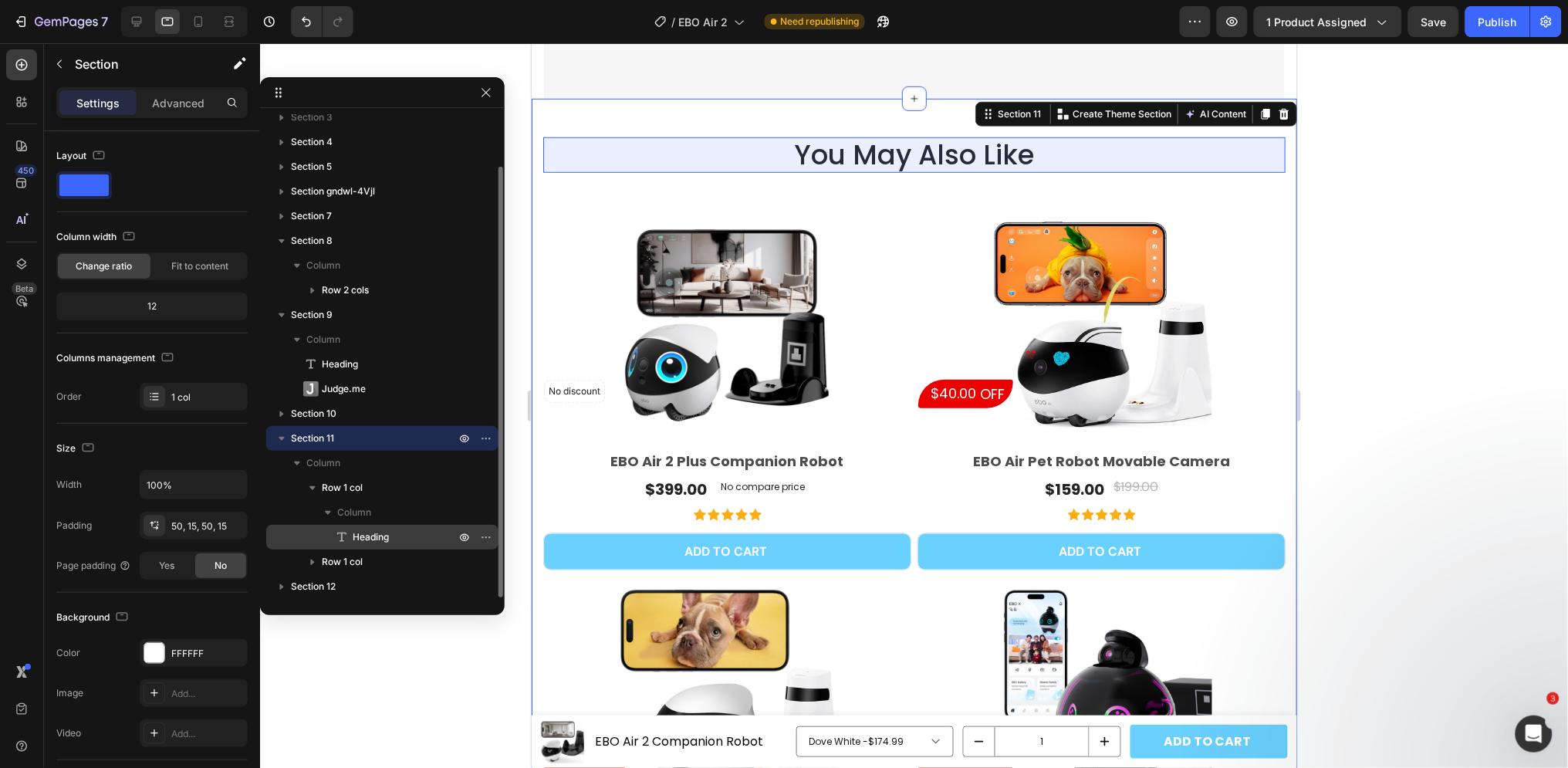 click on "Heading" at bounding box center (370, 537) 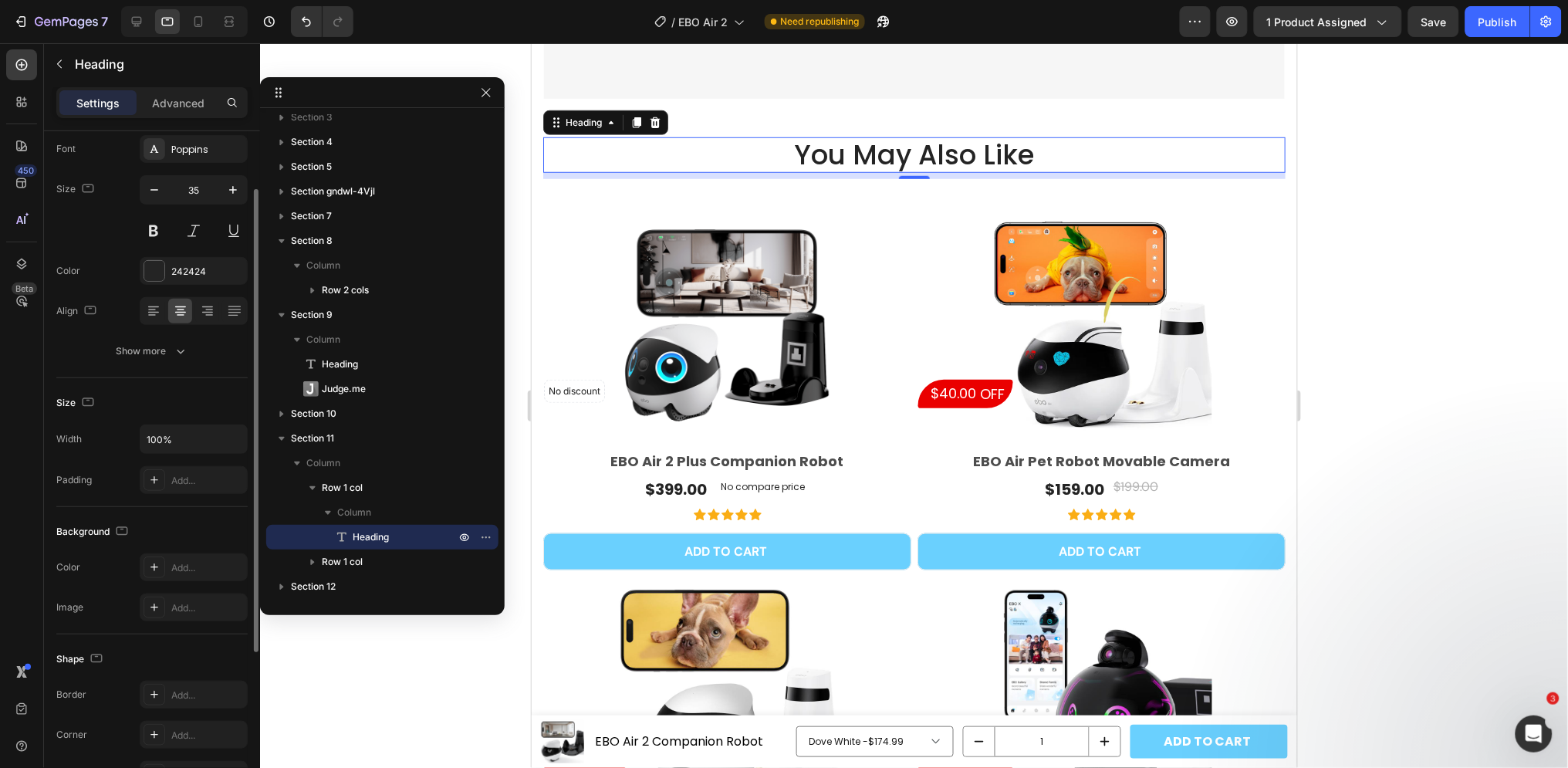 scroll, scrollTop: 171, scrollLeft: 0, axis: vertical 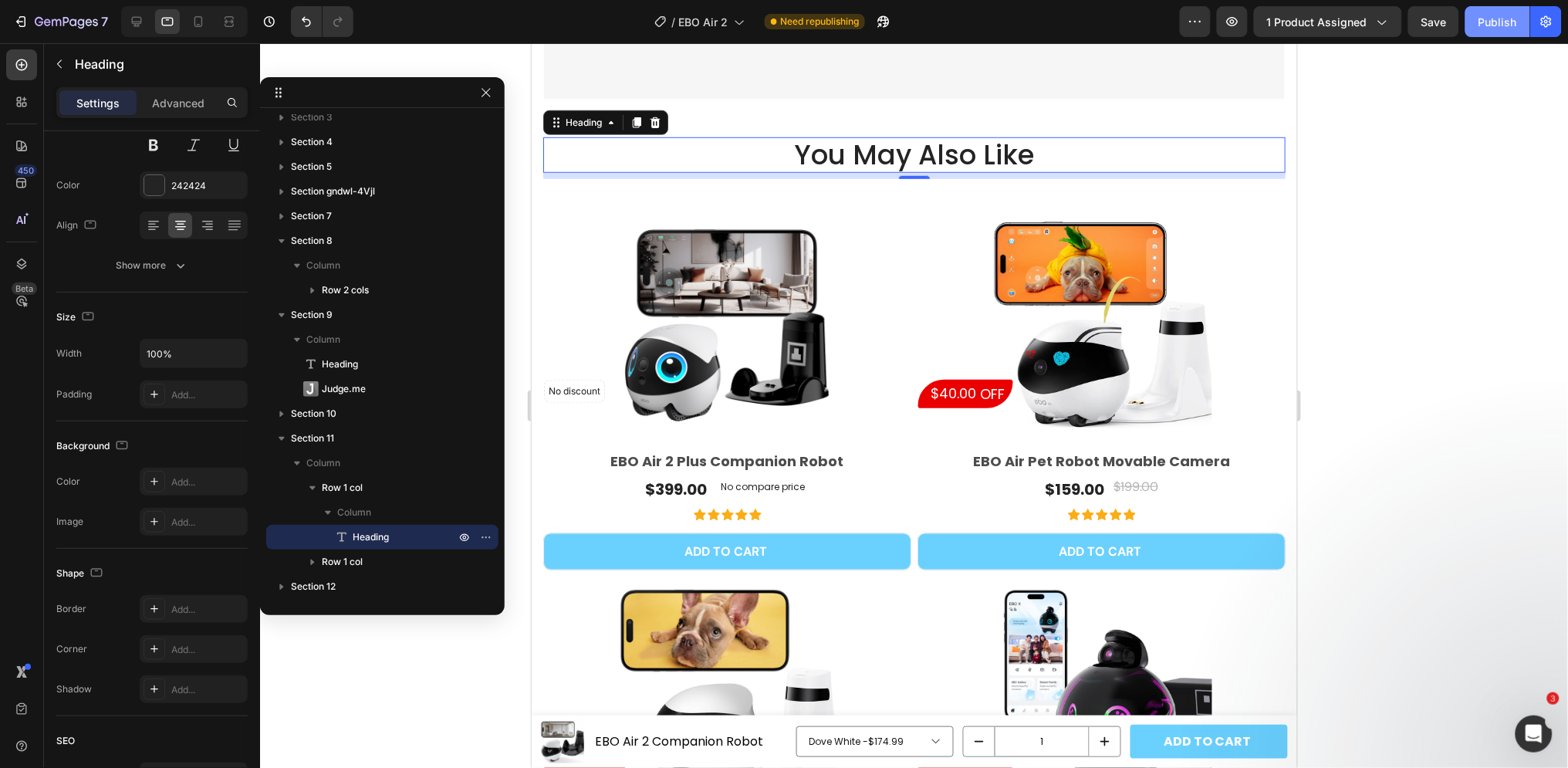 click on "Publish" at bounding box center (1498, 22) 